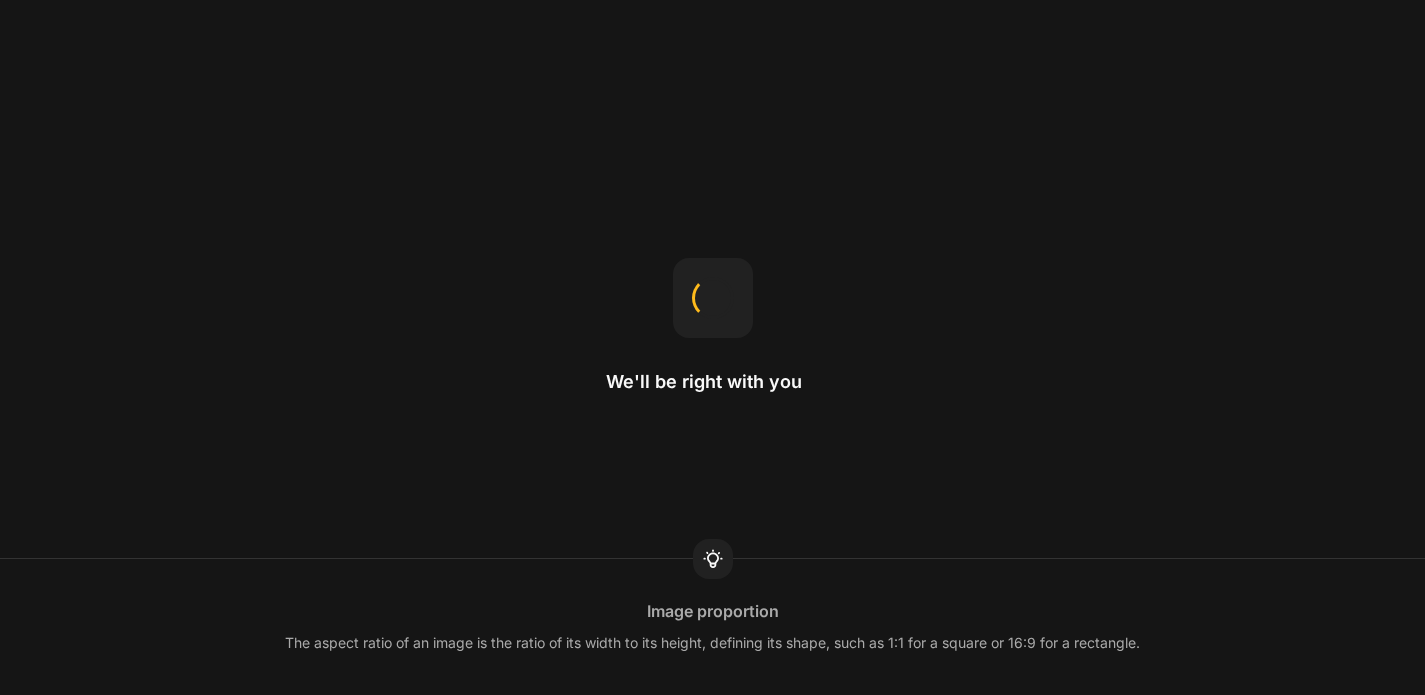 scroll, scrollTop: 0, scrollLeft: 0, axis: both 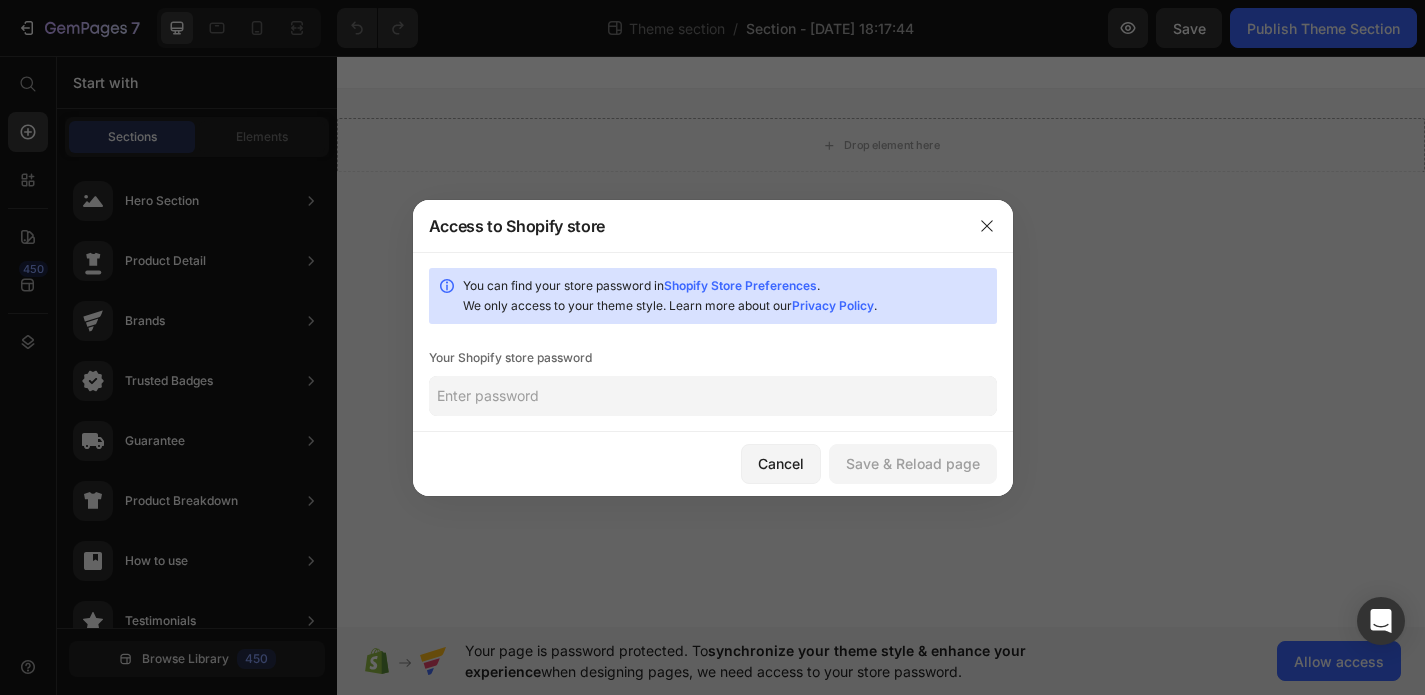 click 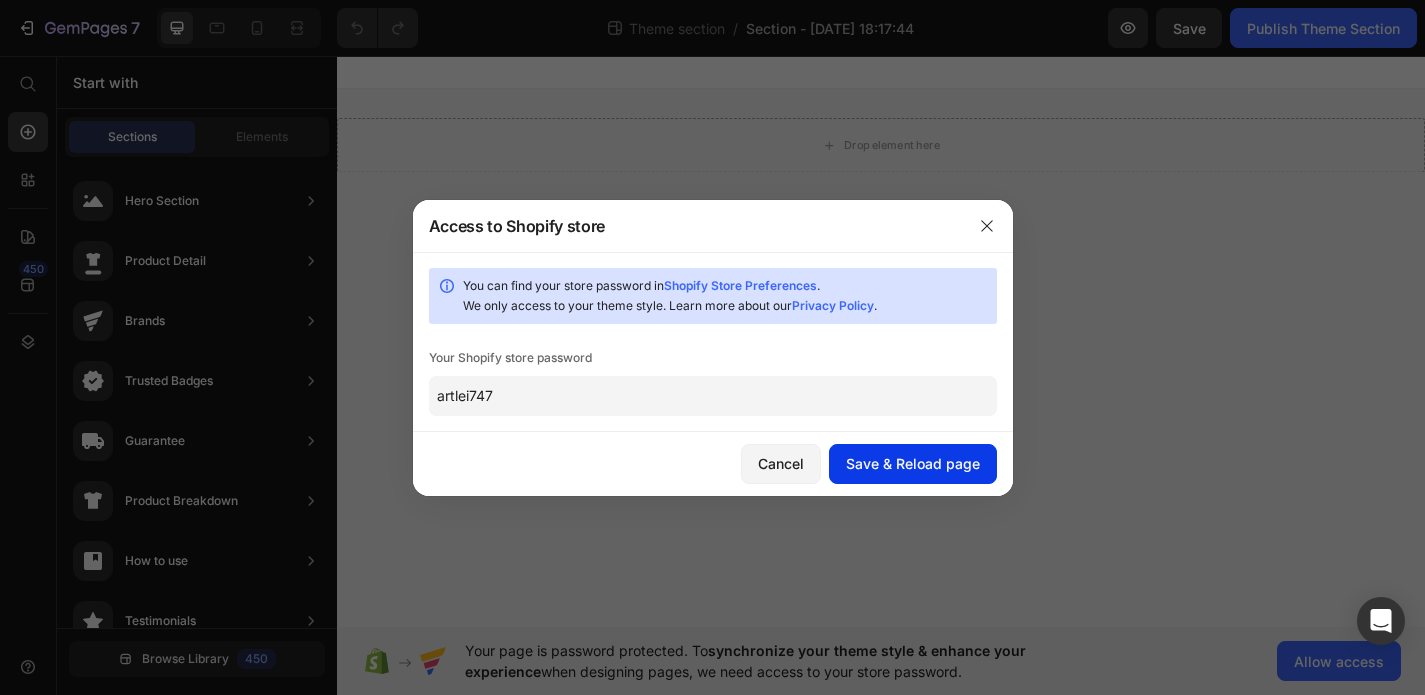 type on "artlei747" 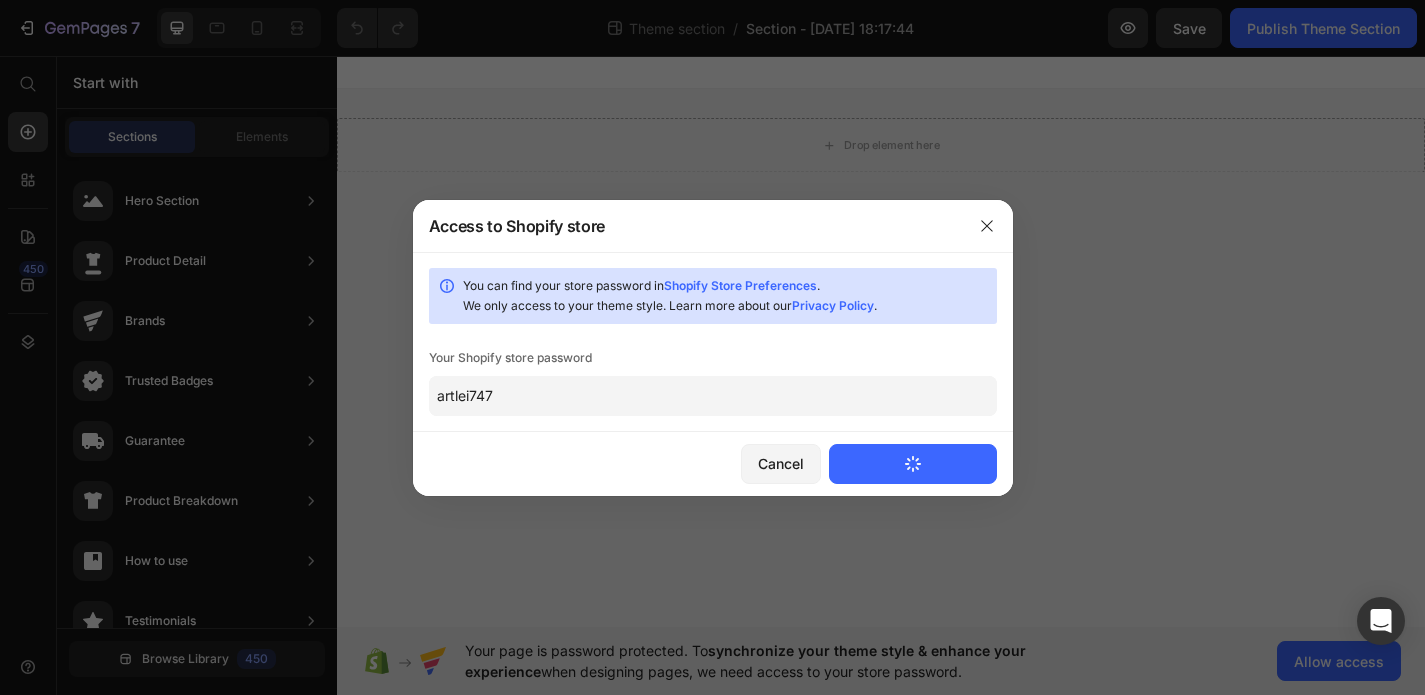 type 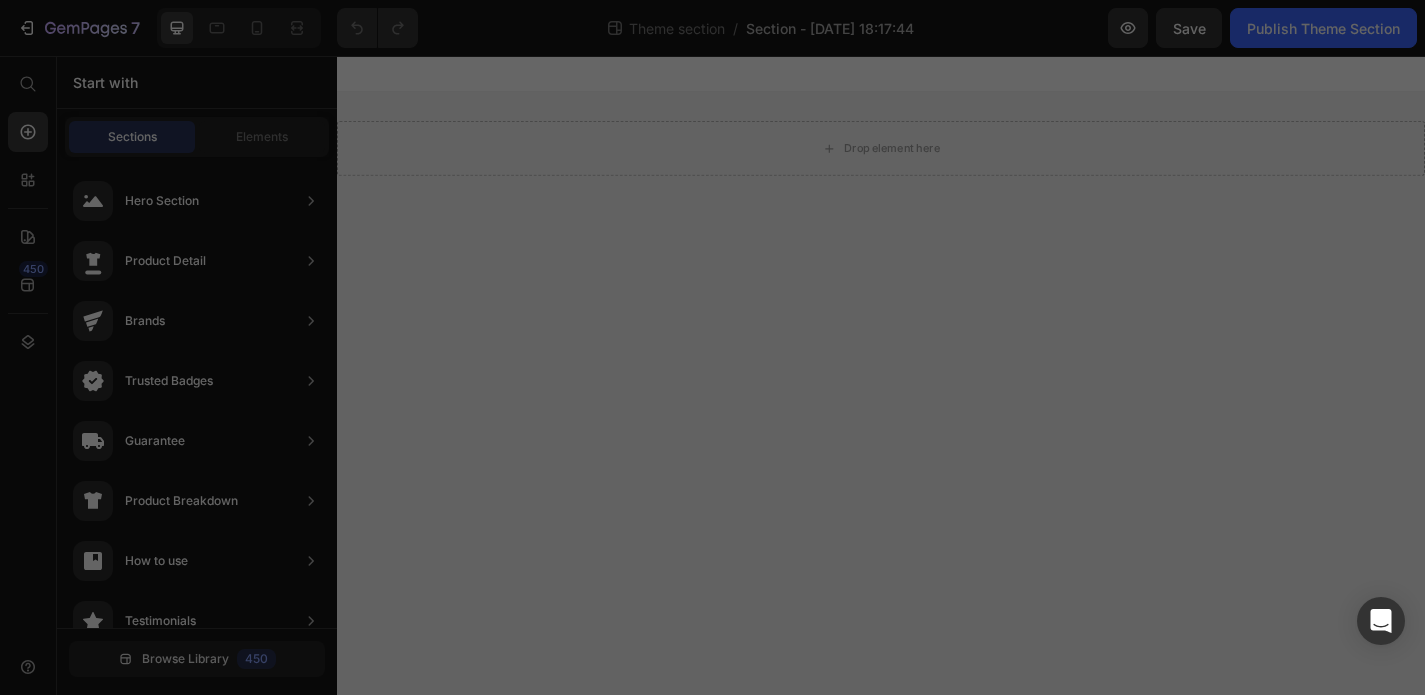scroll, scrollTop: 0, scrollLeft: 0, axis: both 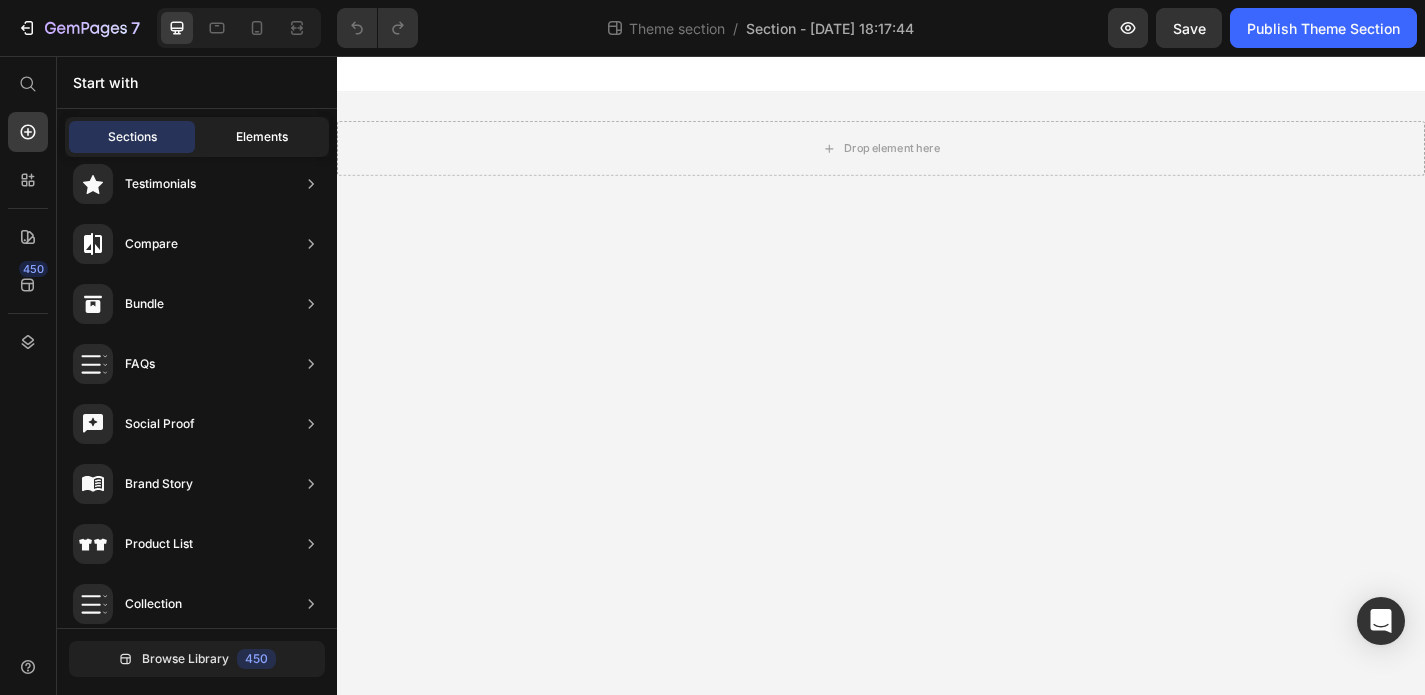 click on "Elements" at bounding box center (262, 137) 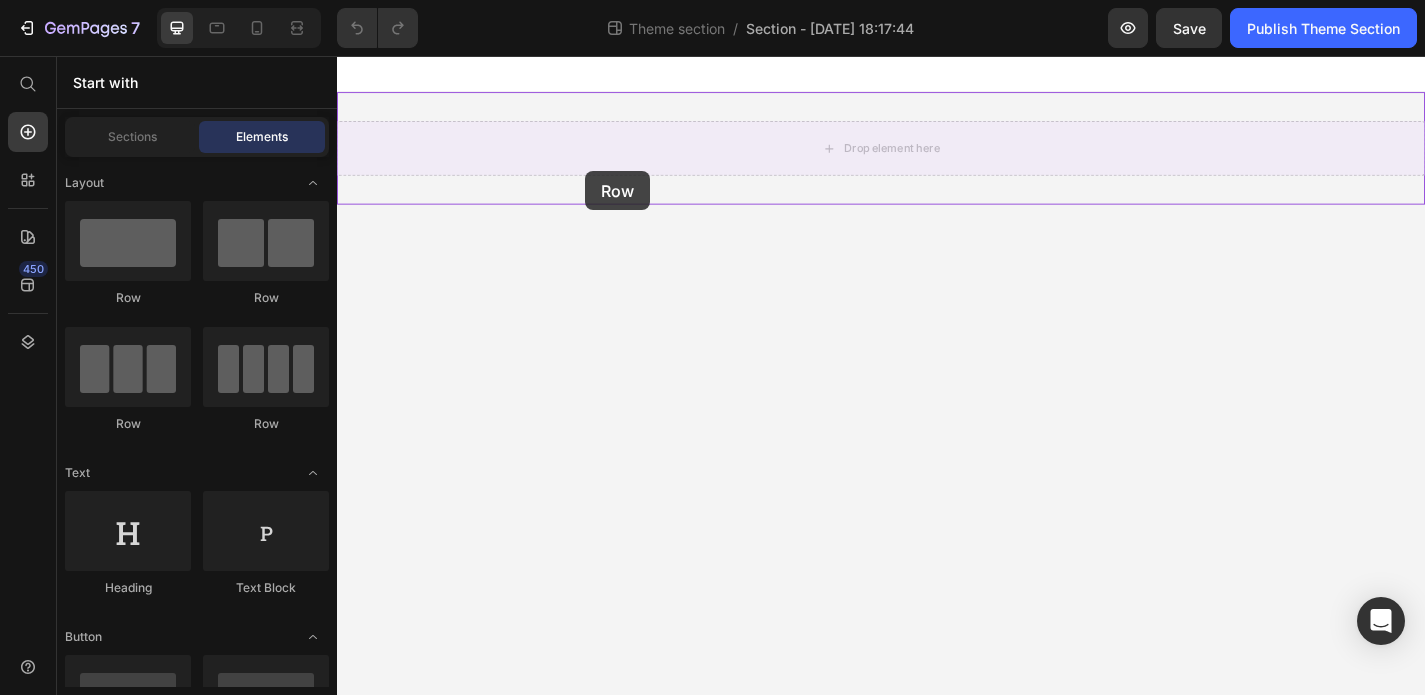 drag, startPoint x: 583, startPoint y: 319, endPoint x: 613, endPoint y: 180, distance: 142.20056 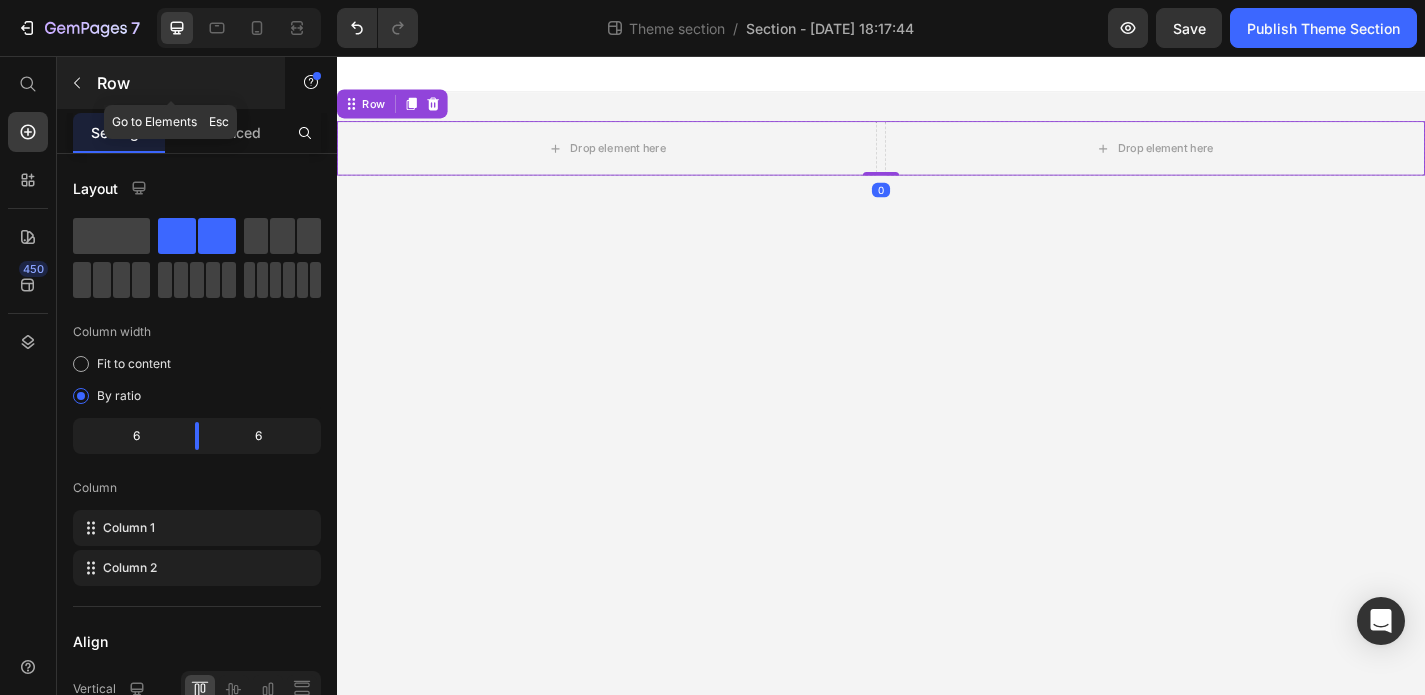 click at bounding box center (77, 83) 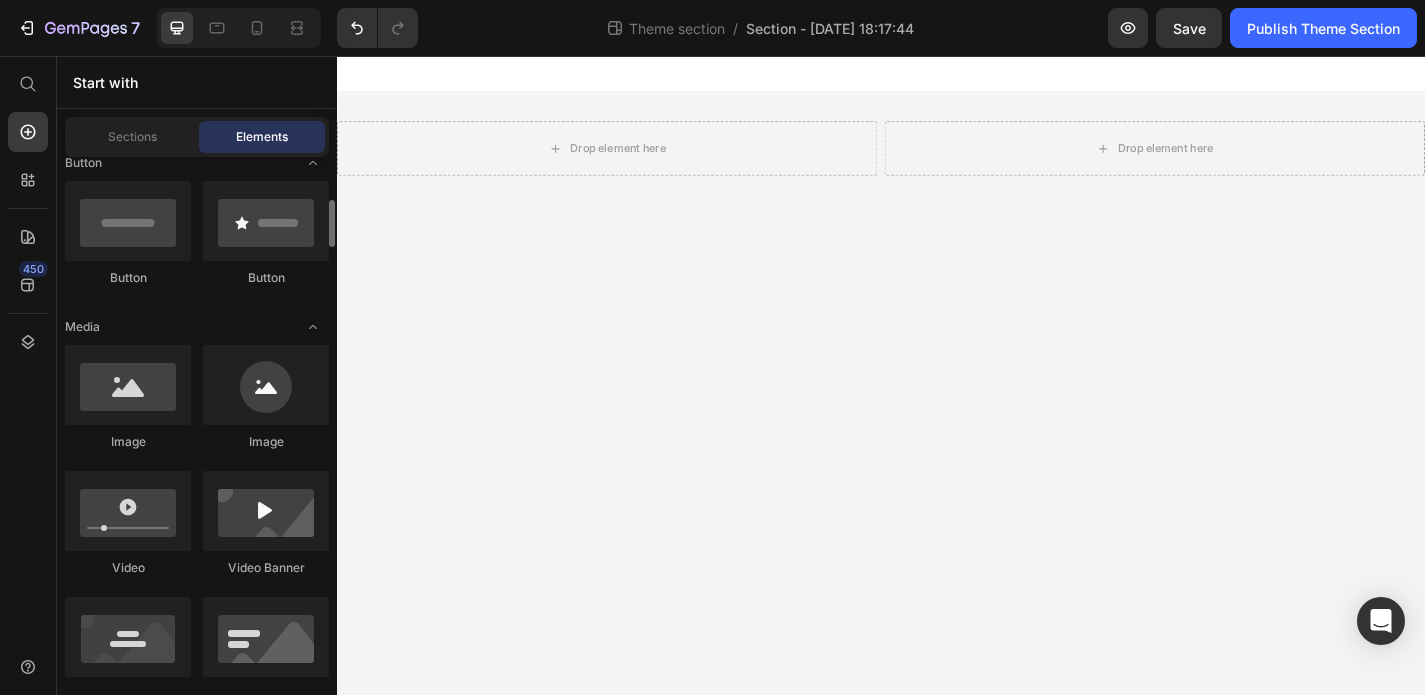 scroll, scrollTop: 475, scrollLeft: 0, axis: vertical 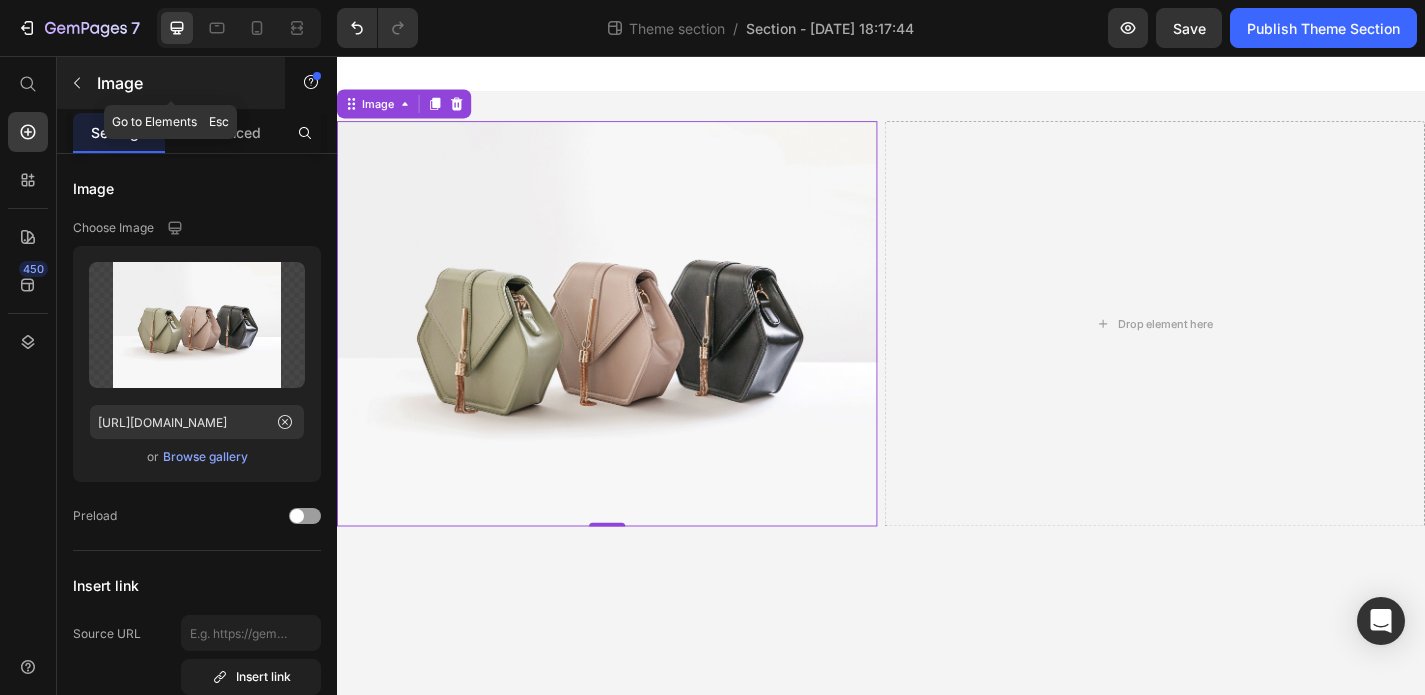 click 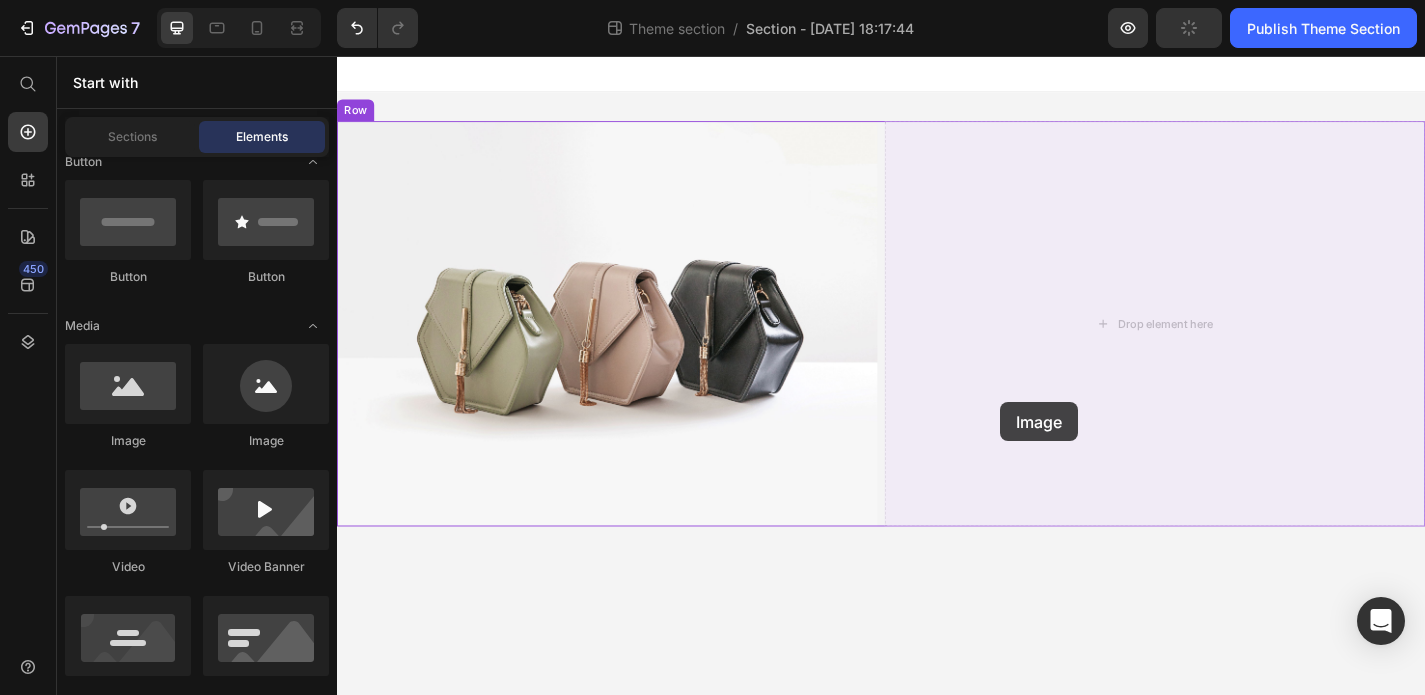 drag, startPoint x: 468, startPoint y: 456, endPoint x: 1068, endPoint y: 438, distance: 600.26996 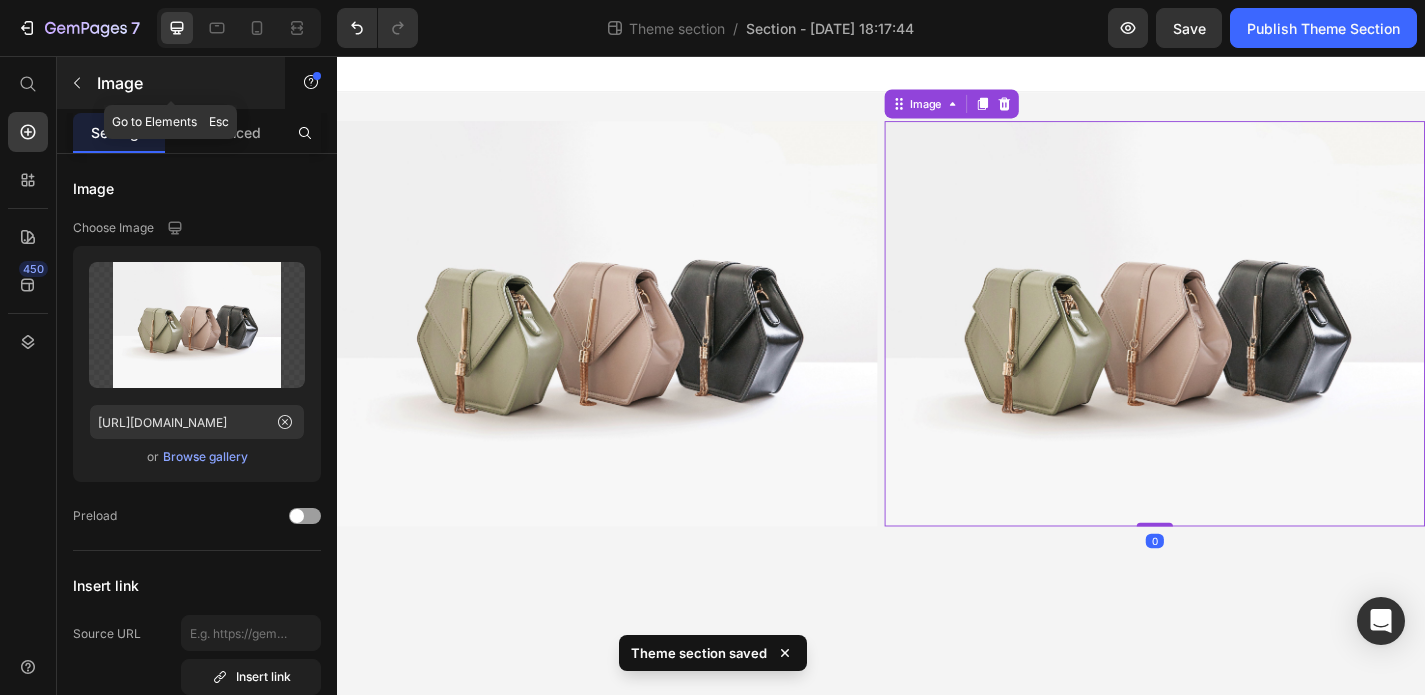 click 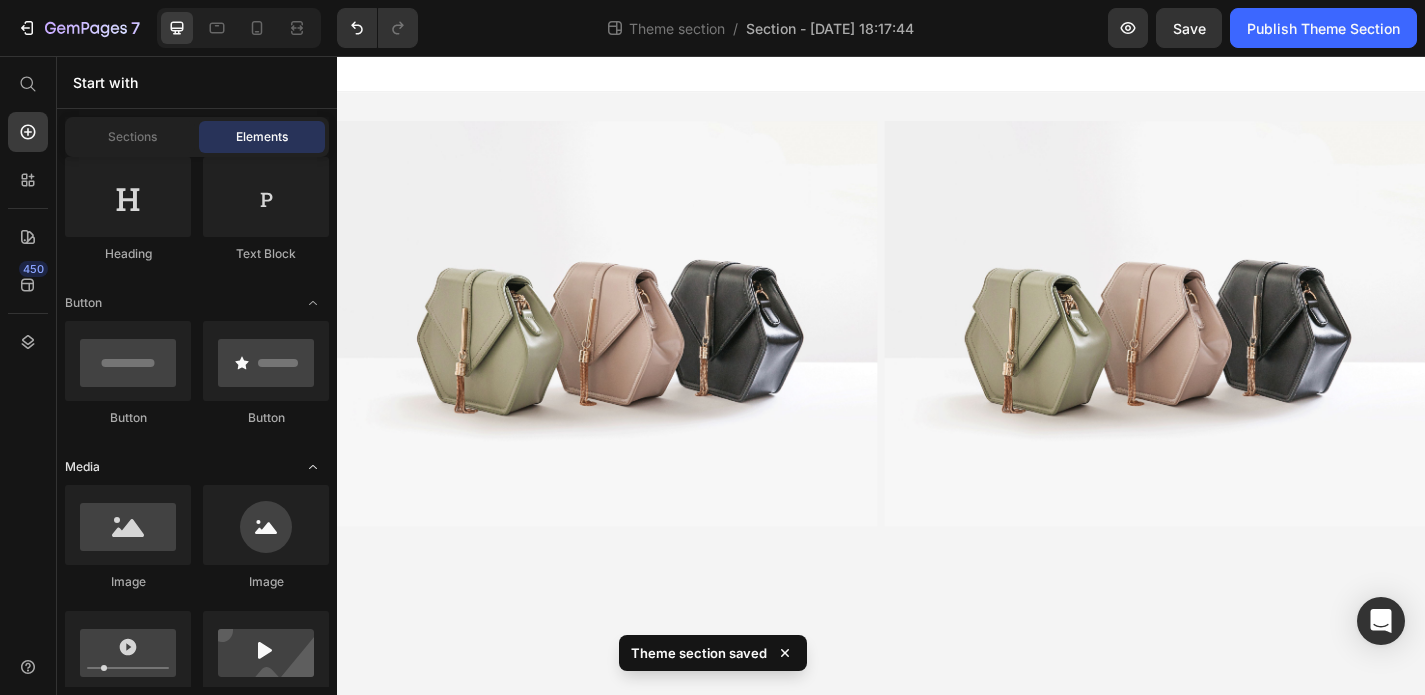 scroll, scrollTop: 0, scrollLeft: 0, axis: both 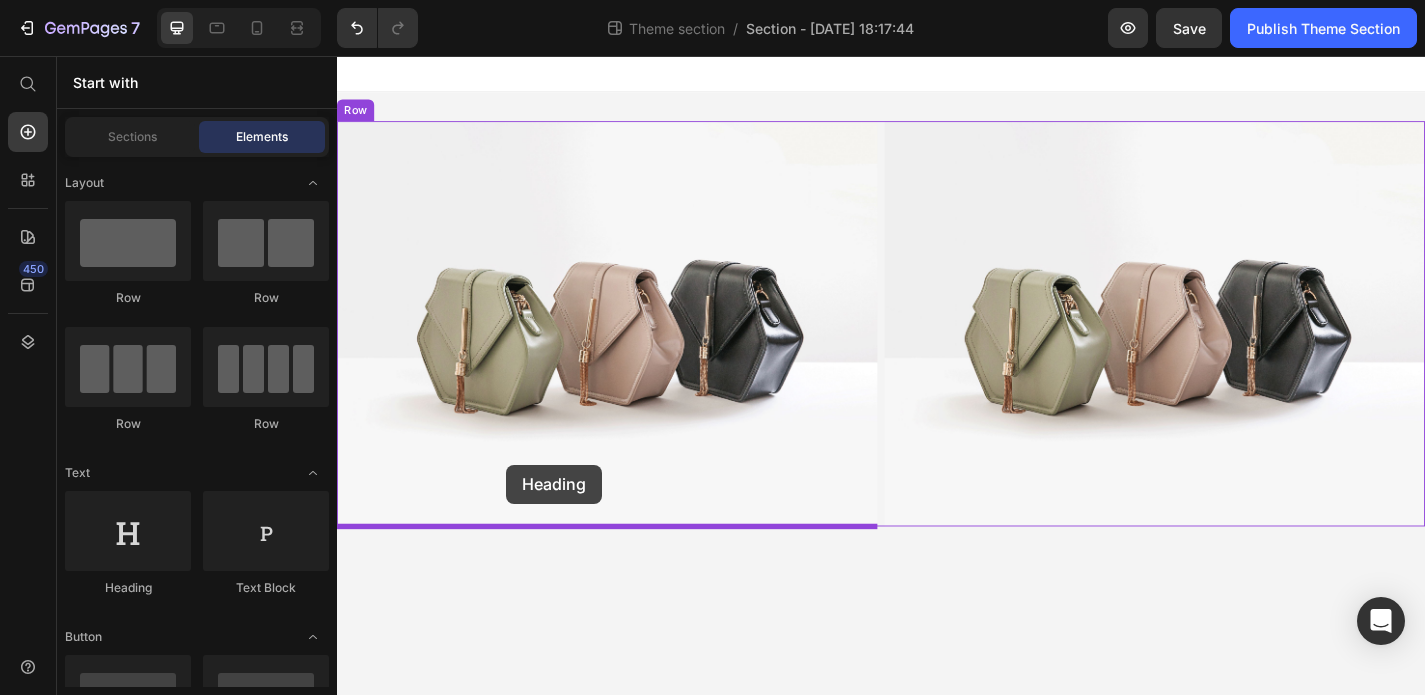 drag, startPoint x: 468, startPoint y: 606, endPoint x: 523, endPoint y: 507, distance: 113.25193 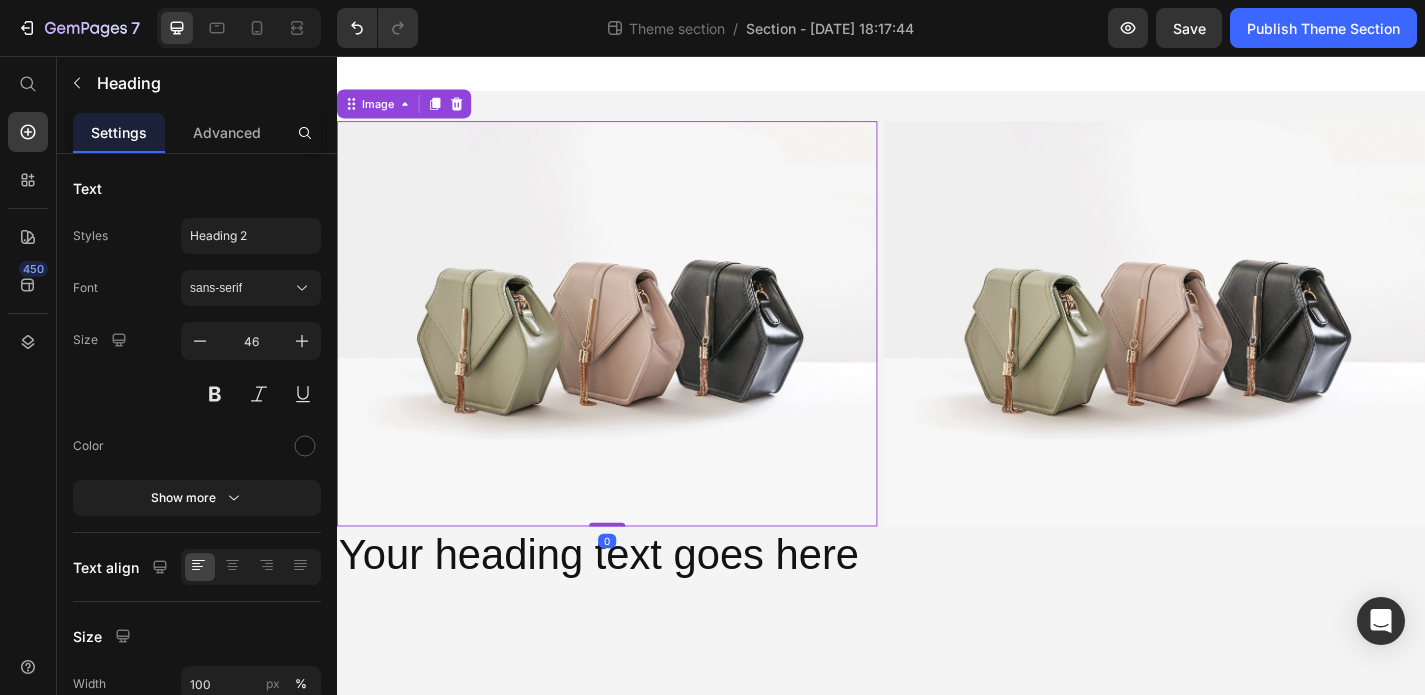 click at bounding box center (635, 351) 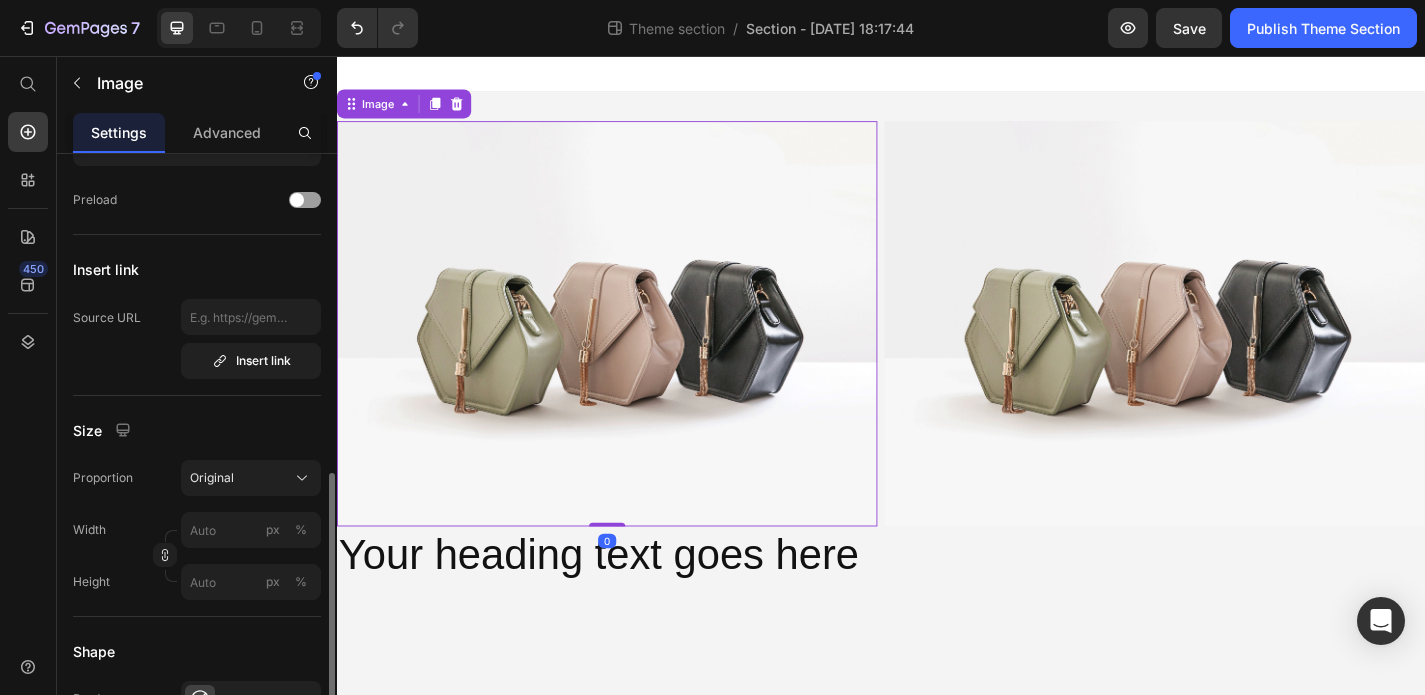 scroll, scrollTop: 471, scrollLeft: 0, axis: vertical 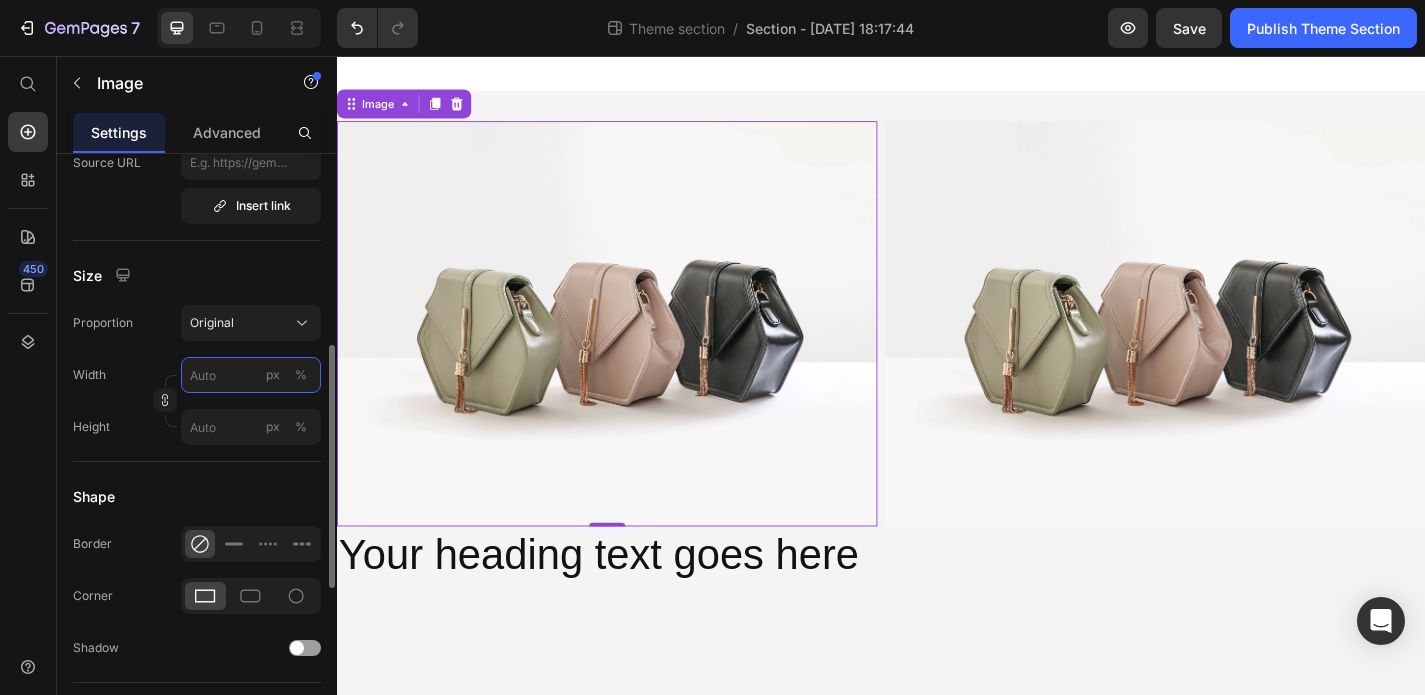 click on "px %" at bounding box center (251, 375) 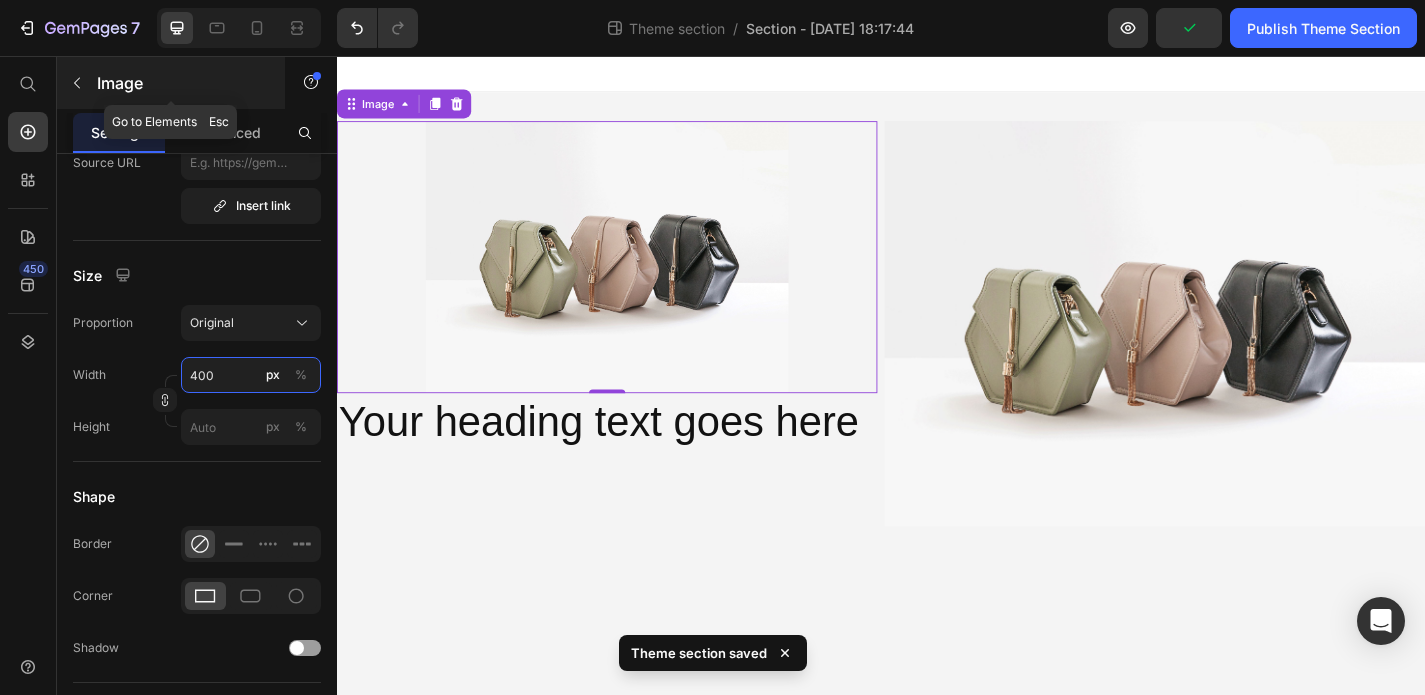 type on "400" 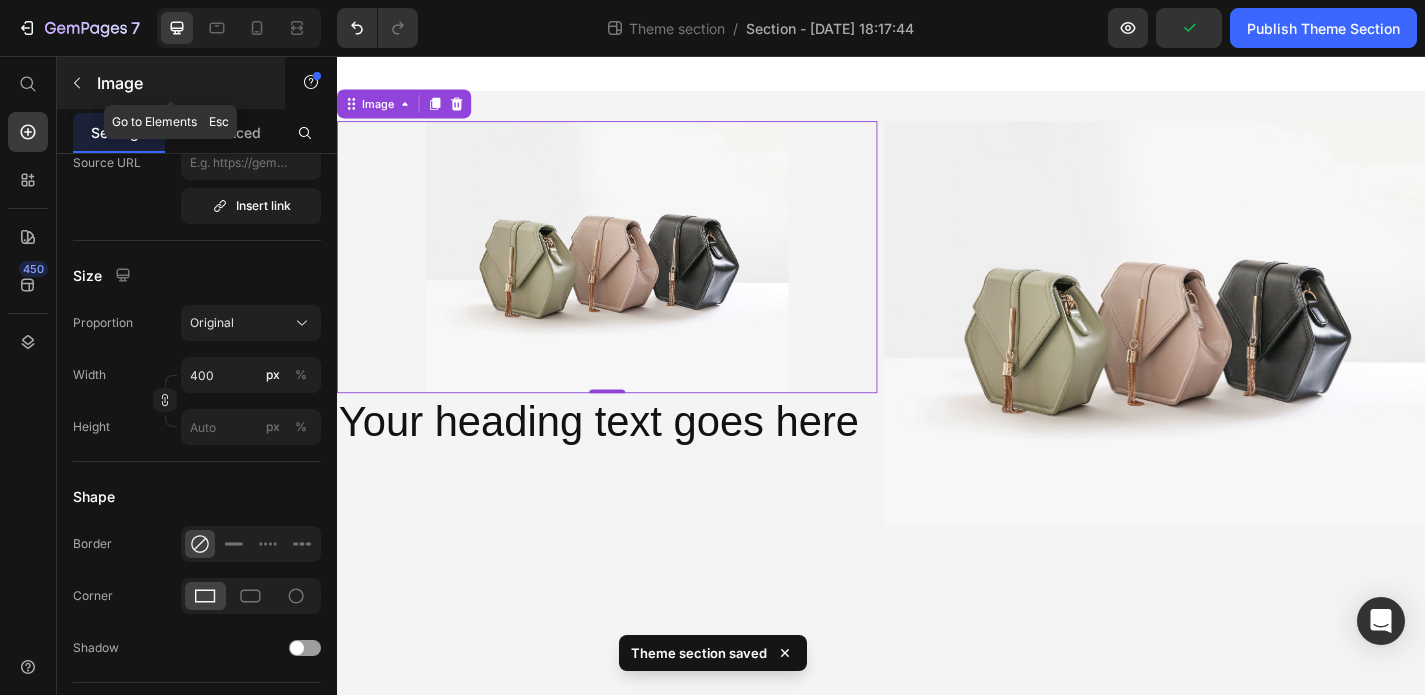 click 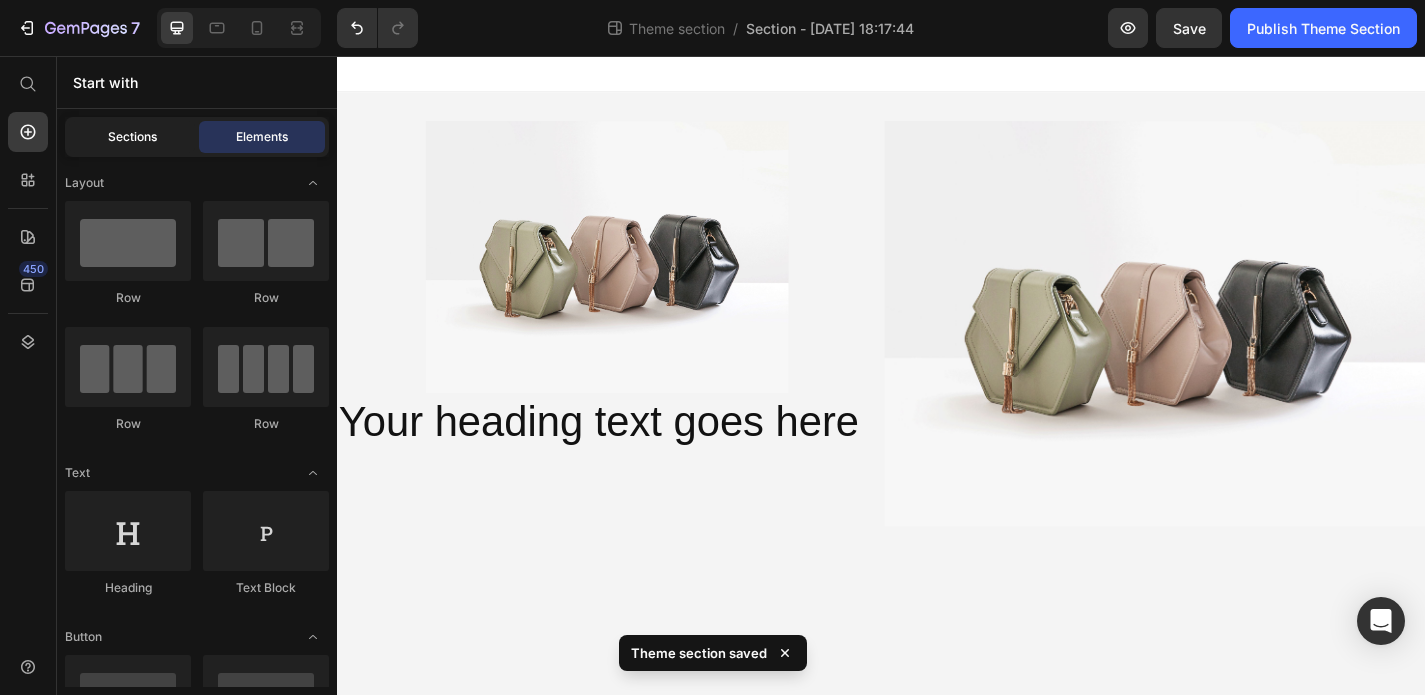 click on "Sections" 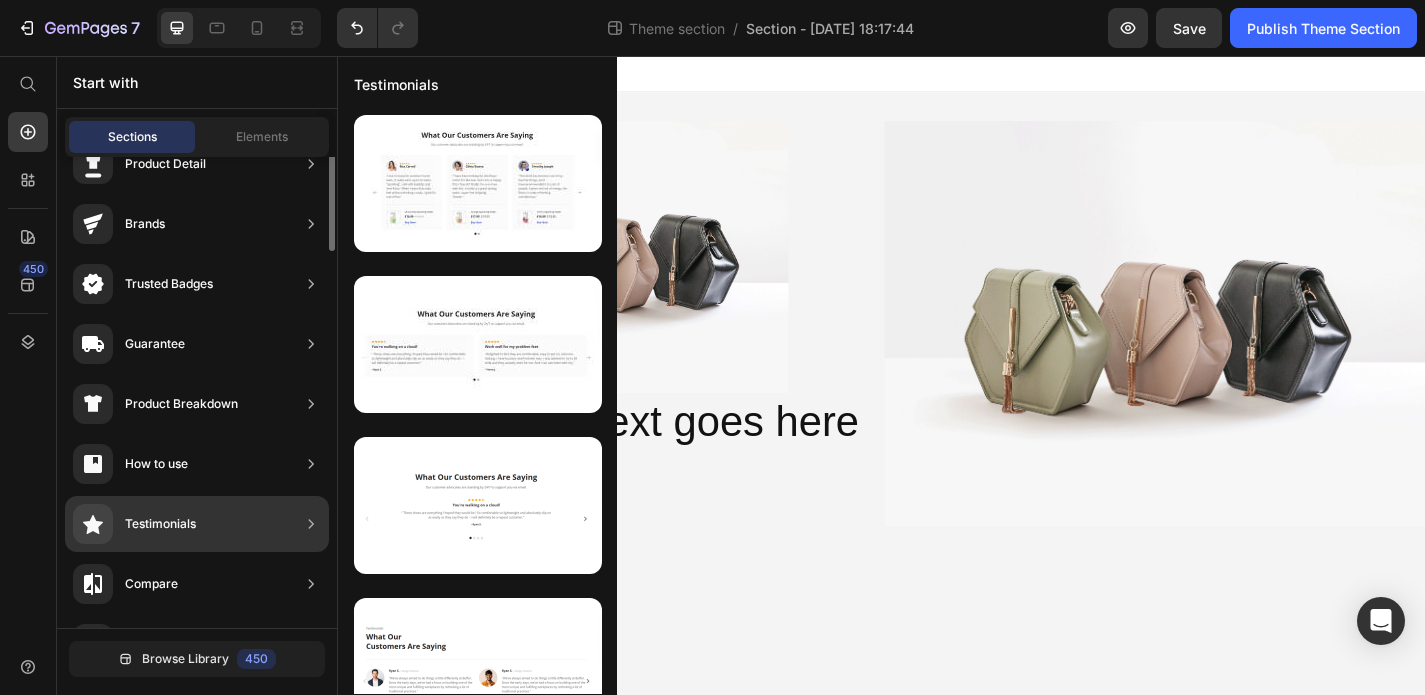 scroll, scrollTop: 0, scrollLeft: 0, axis: both 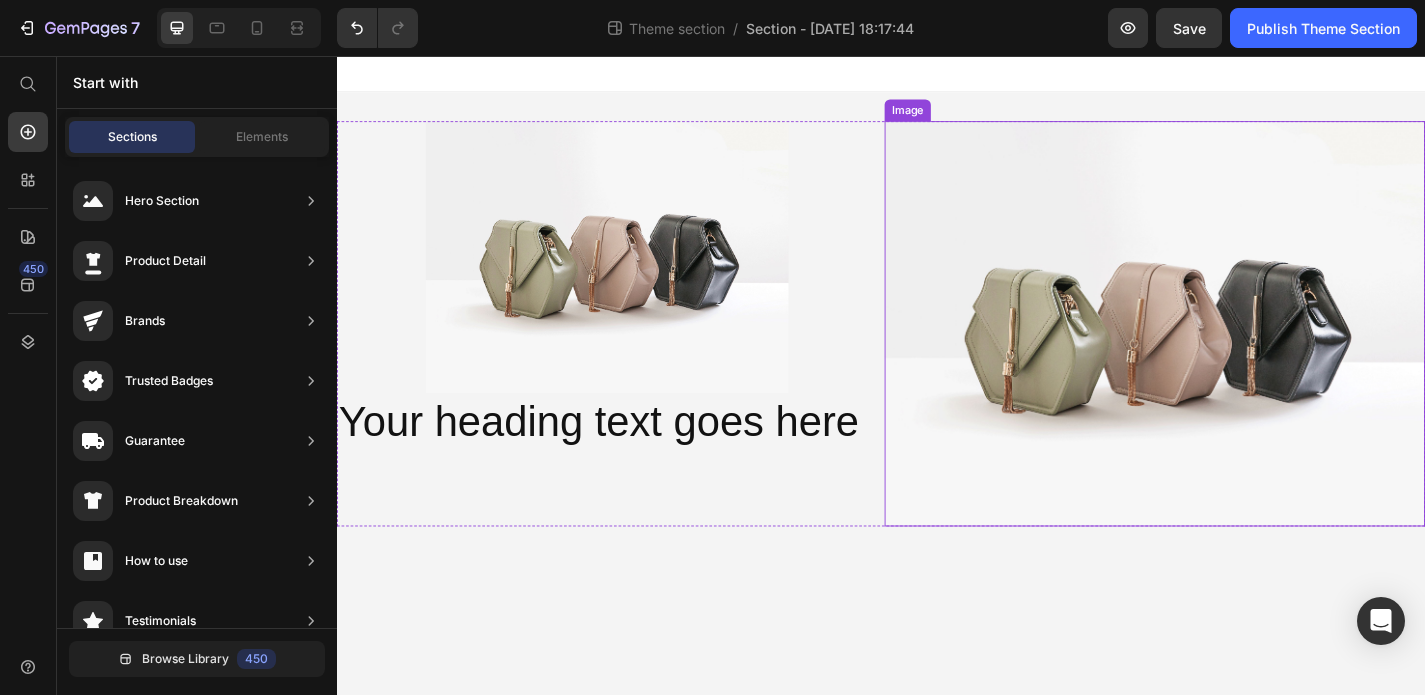 click at bounding box center [1239, 351] 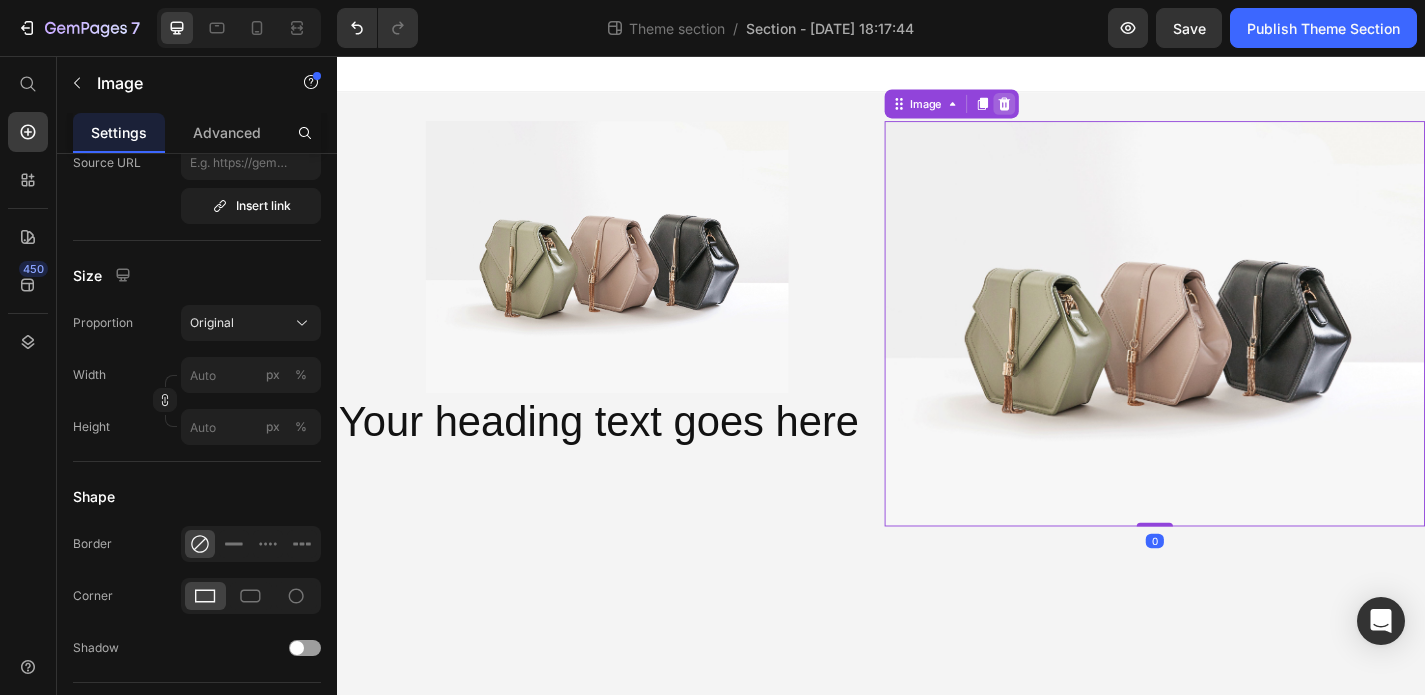 click 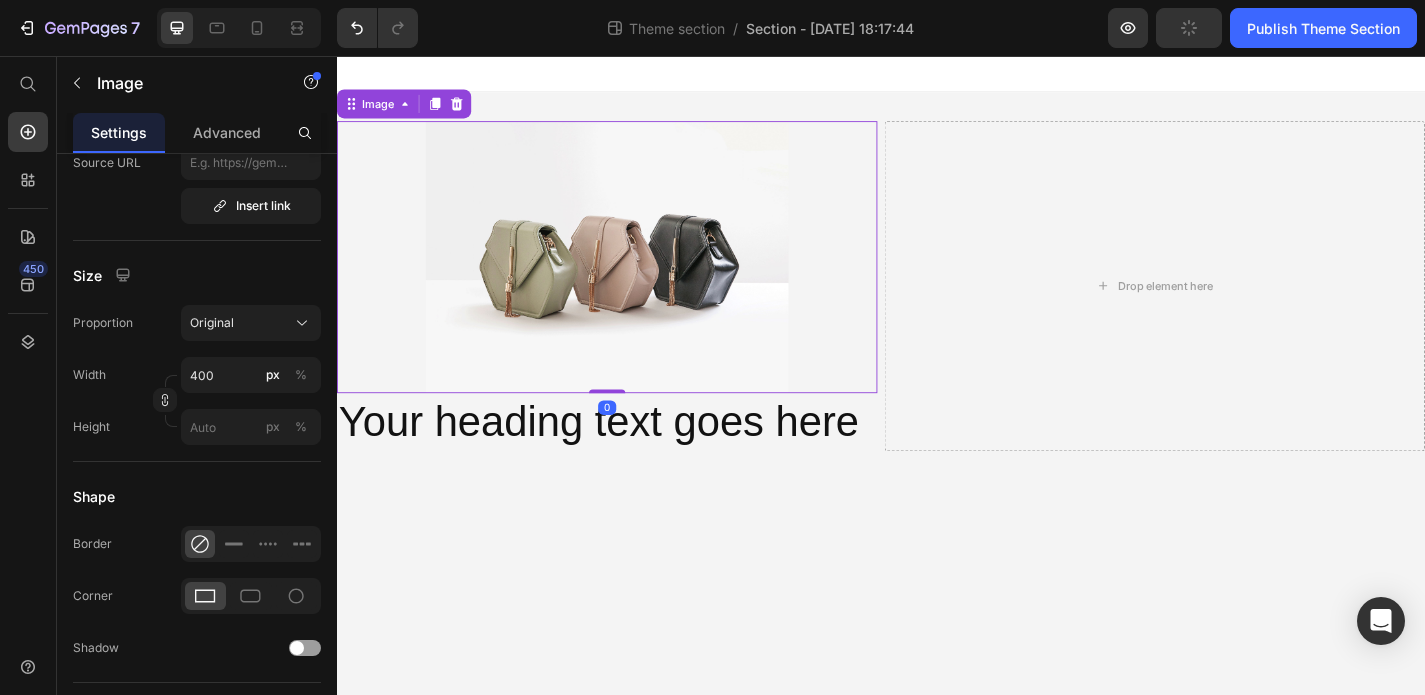 click at bounding box center [635, 278] 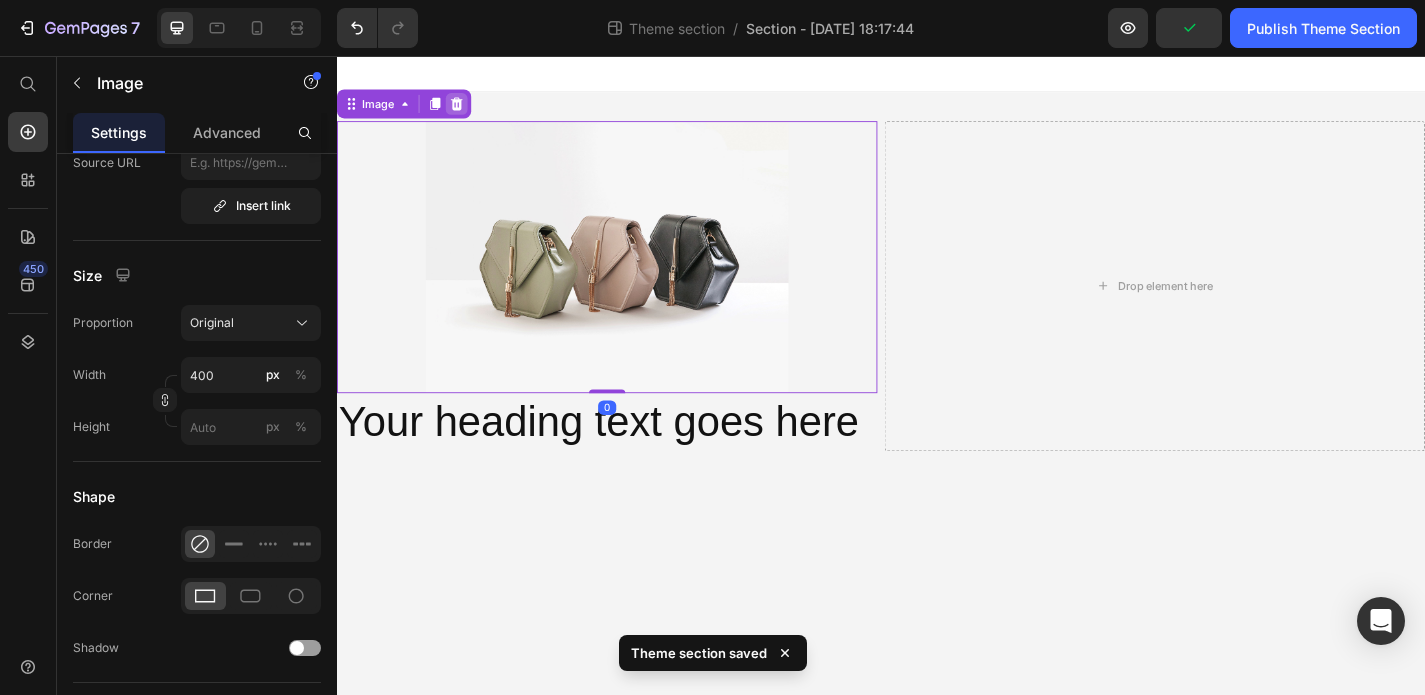 click 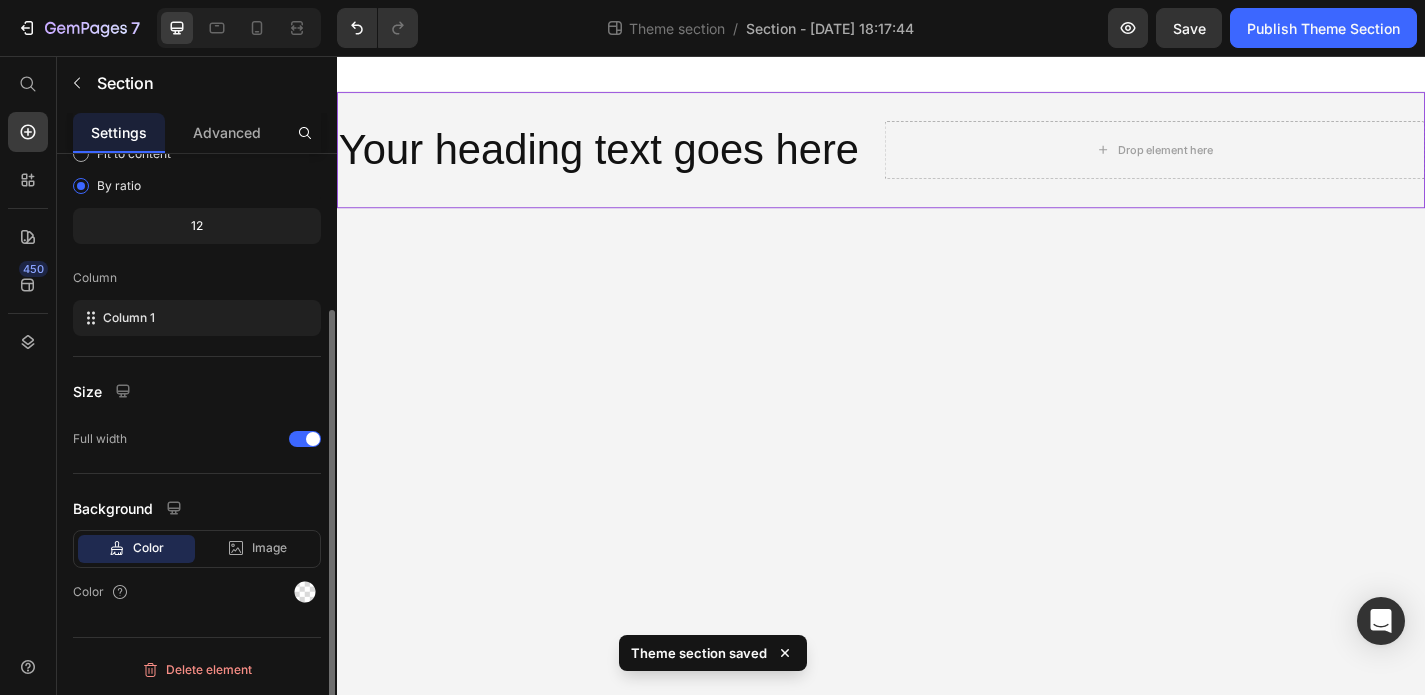 click on "Your heading text goes here Heading
Drop element here Row" at bounding box center [937, 160] 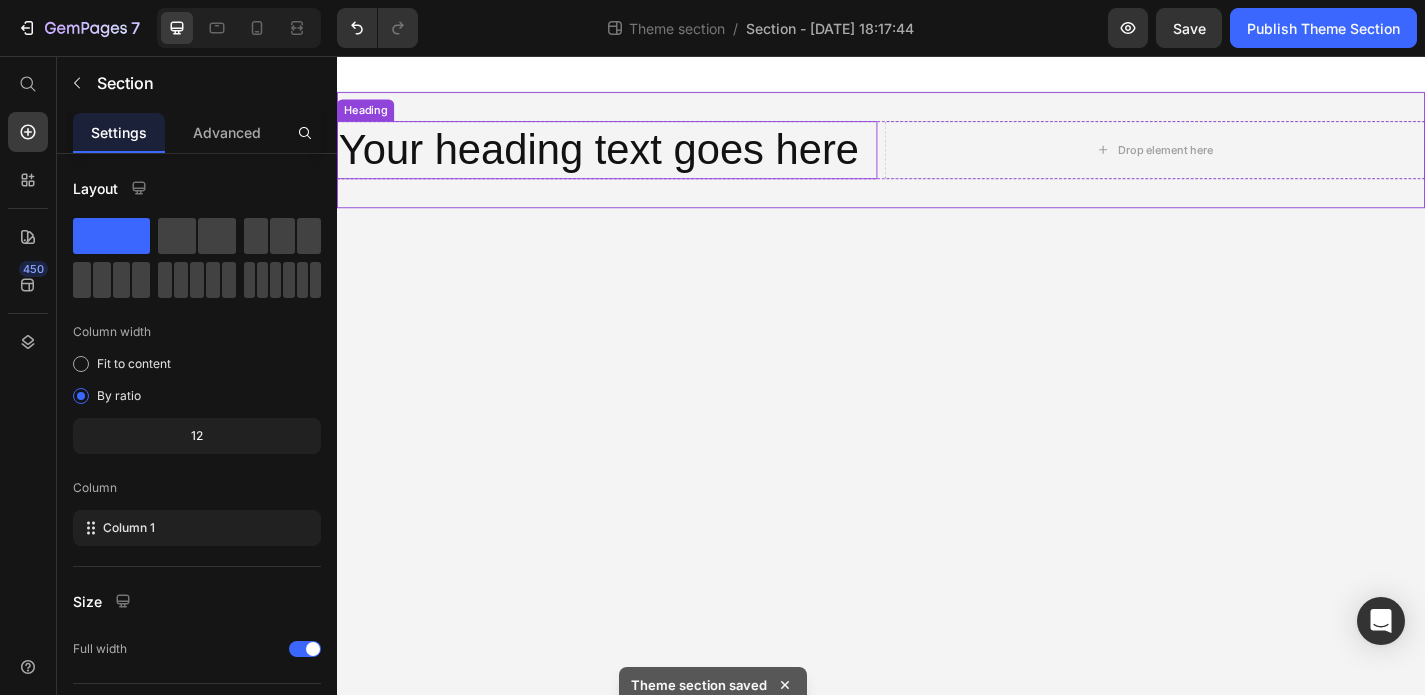 click on "Your heading text goes here" at bounding box center (635, 160) 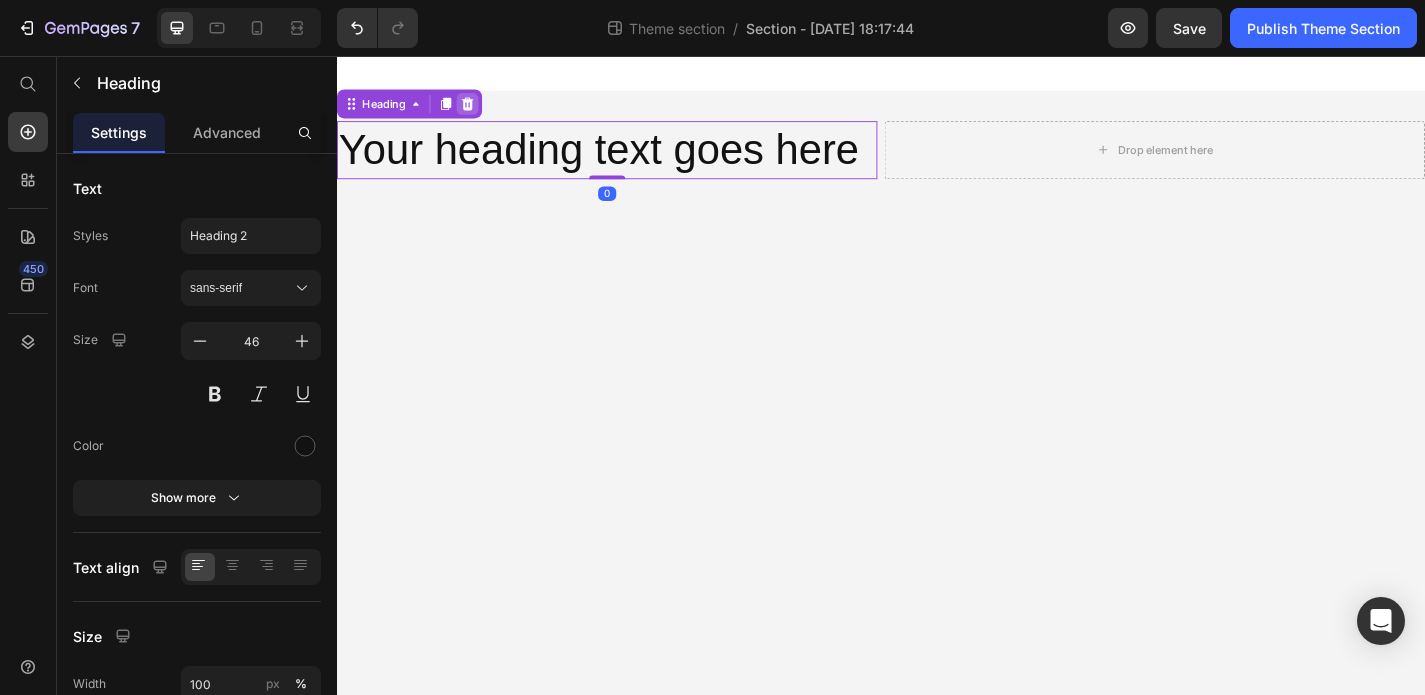 click 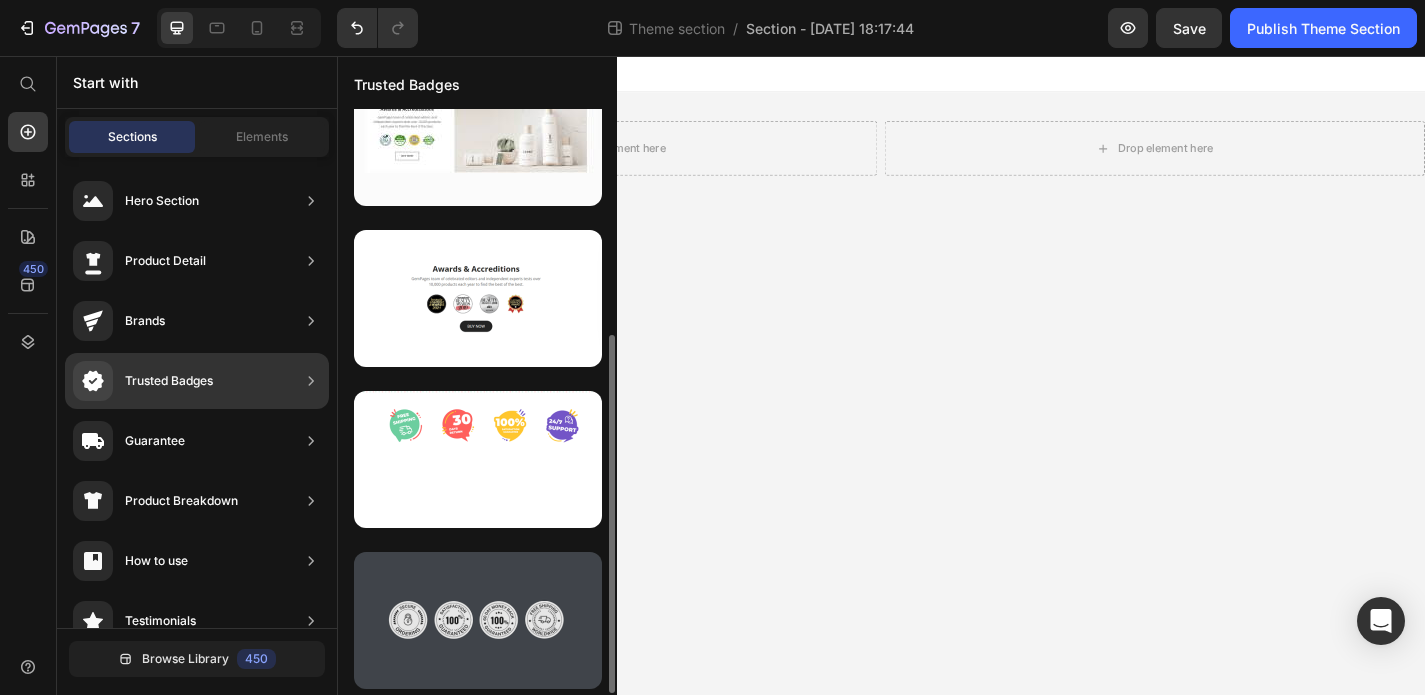 scroll, scrollTop: 369, scrollLeft: 0, axis: vertical 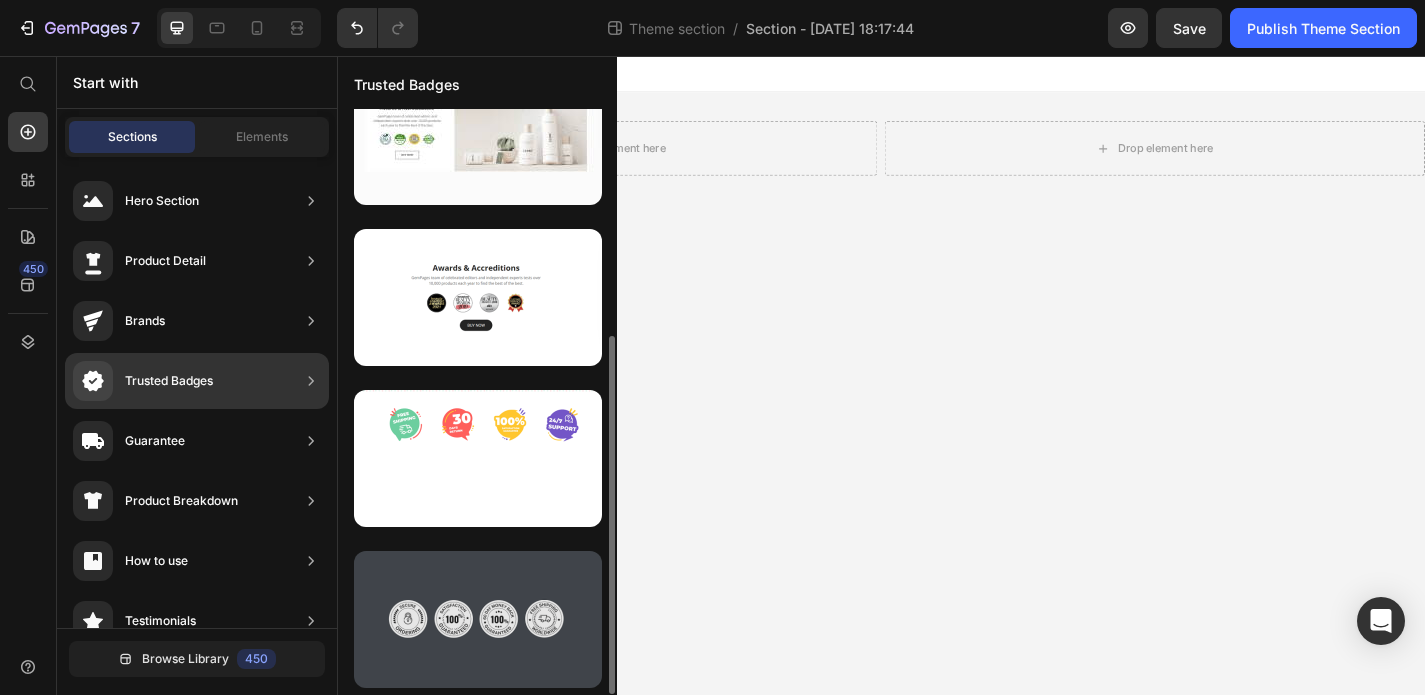 click at bounding box center (478, 619) 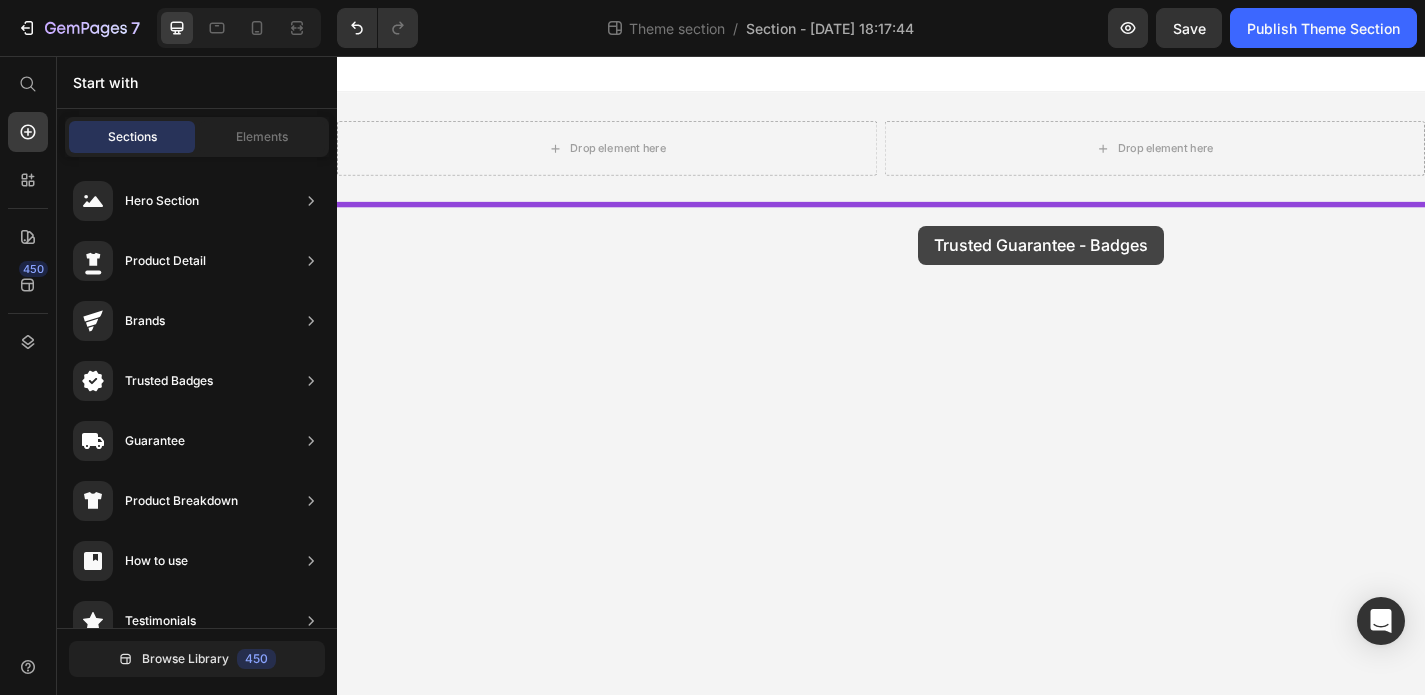 drag, startPoint x: 787, startPoint y: 720, endPoint x: 978, endPoint y: 243, distance: 513.81903 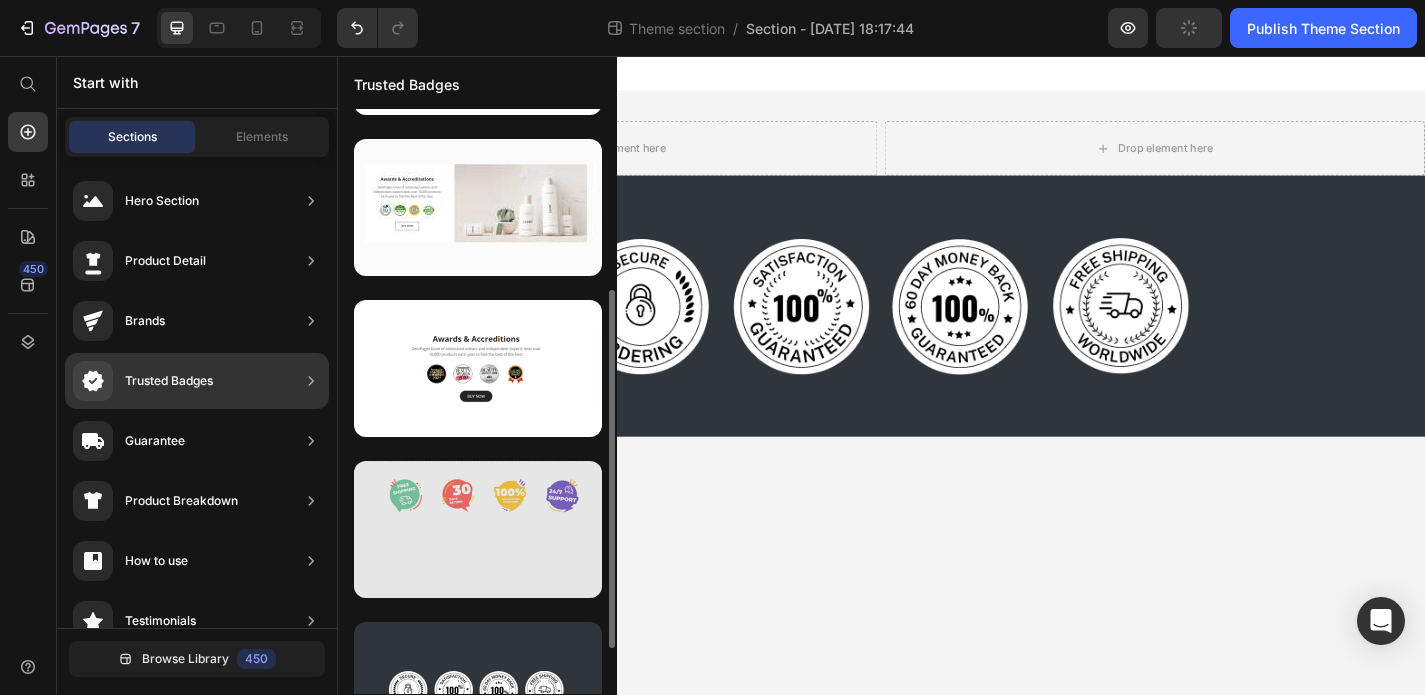 scroll, scrollTop: 292, scrollLeft: 0, axis: vertical 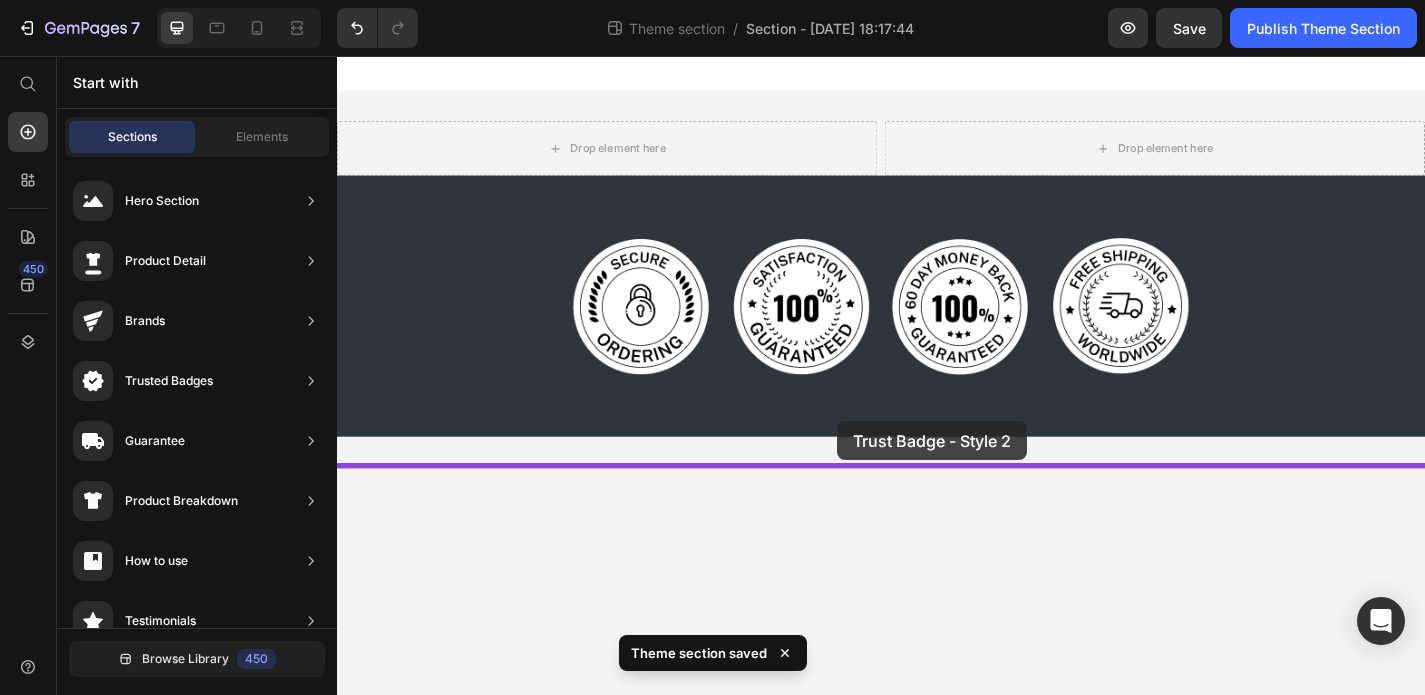 drag, startPoint x: 865, startPoint y: 437, endPoint x: 887, endPoint y: 459, distance: 31.112698 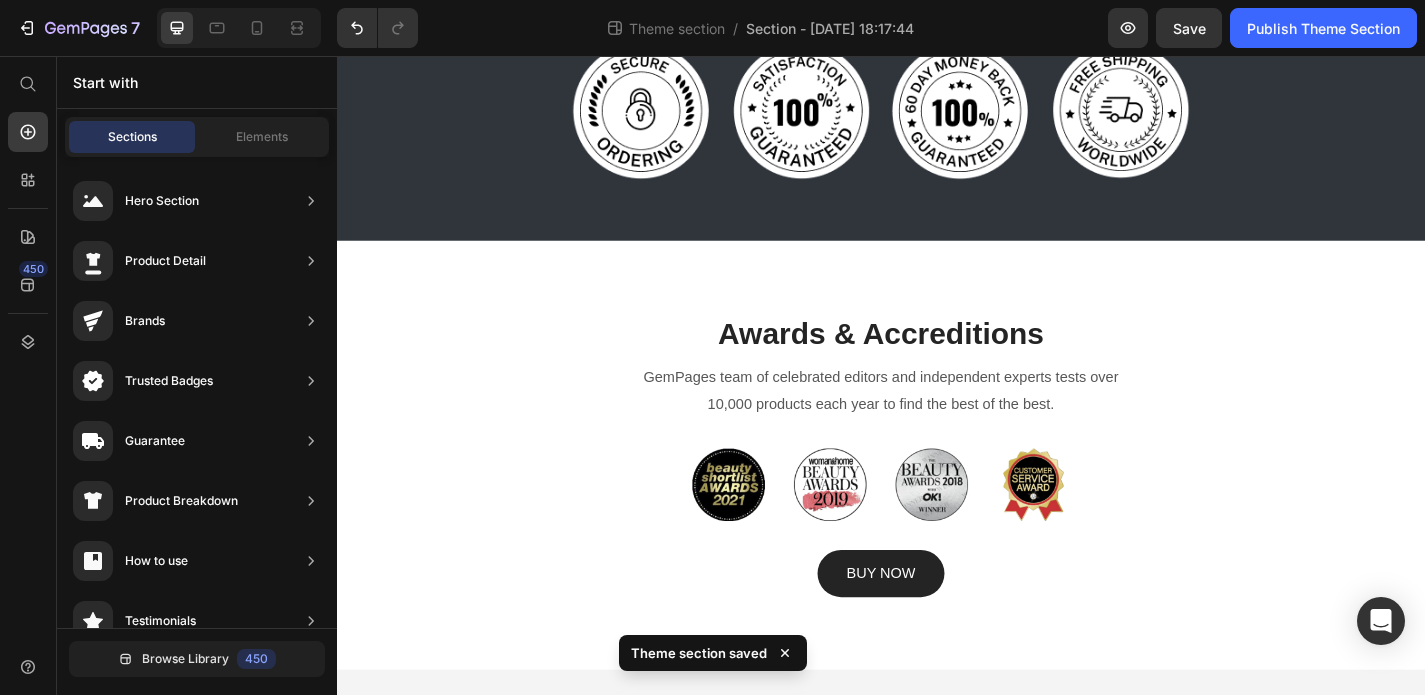scroll, scrollTop: 220, scrollLeft: 0, axis: vertical 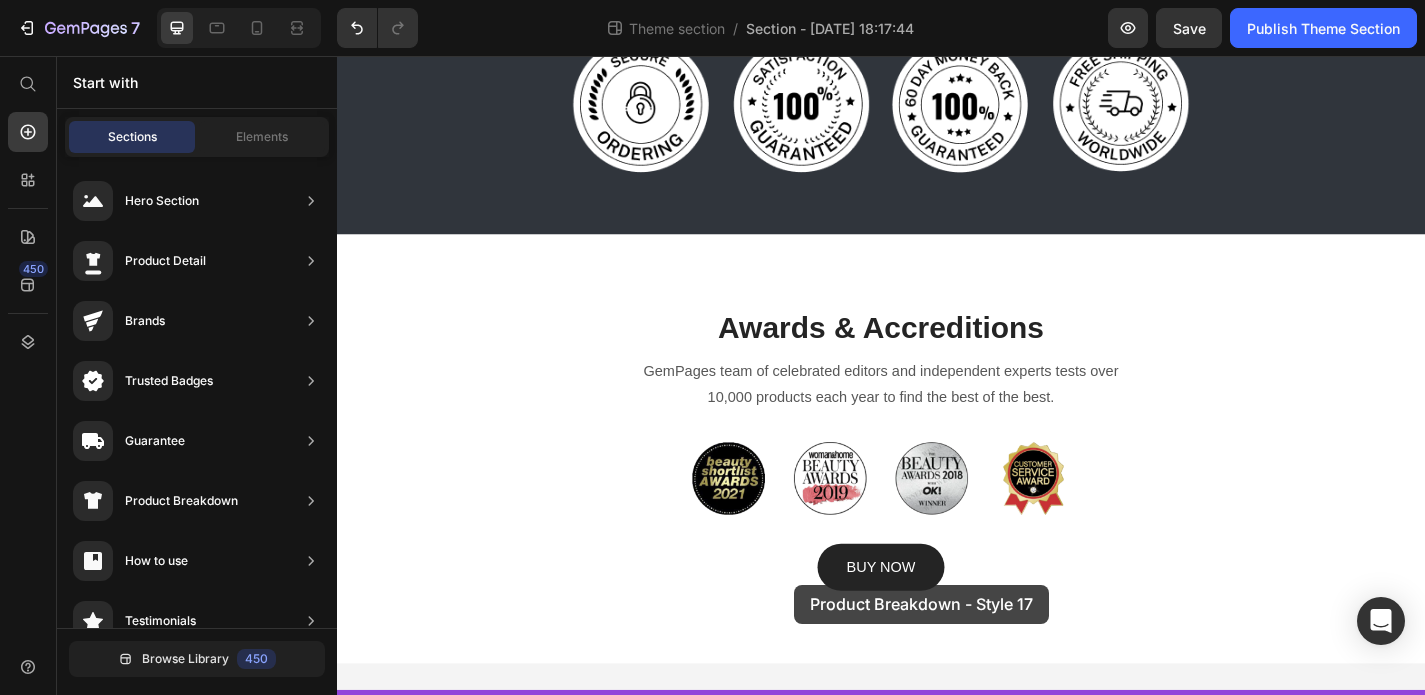 drag, startPoint x: 833, startPoint y: 500, endPoint x: 841, endPoint y: 639, distance: 139.23003 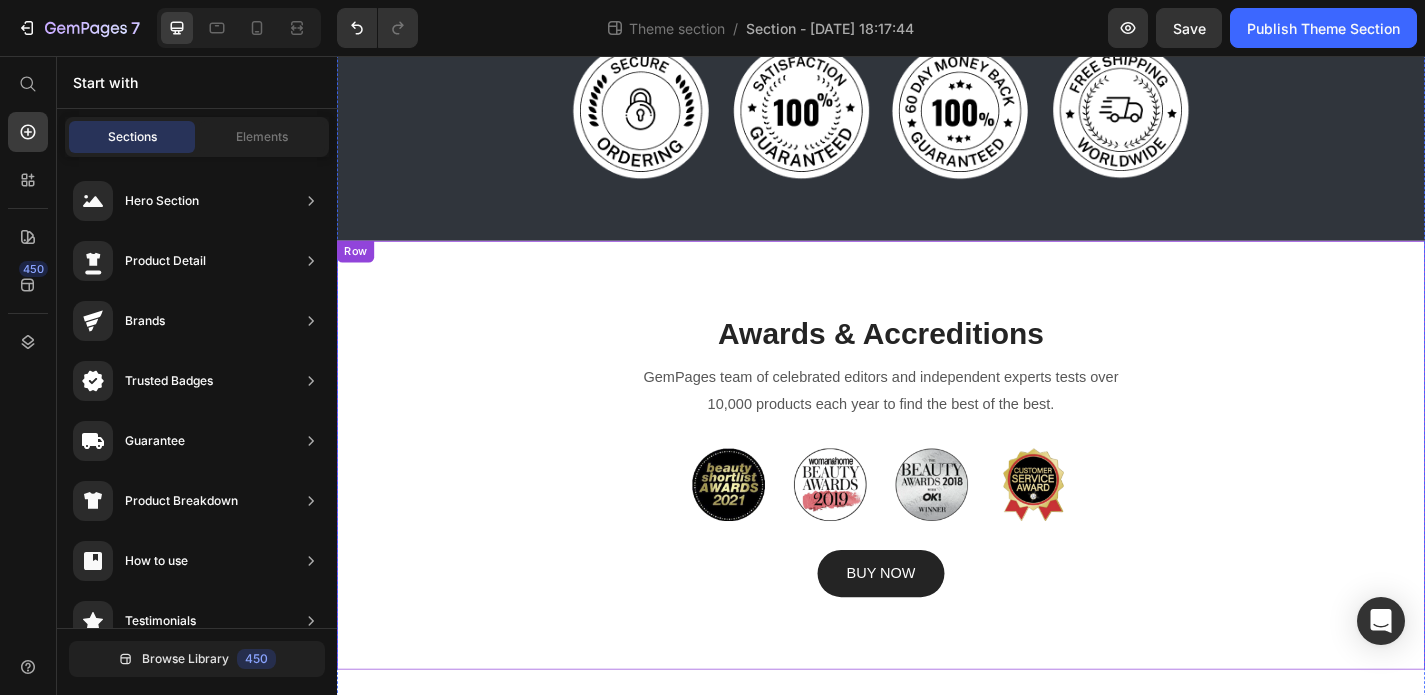 scroll, scrollTop: 214, scrollLeft: 0, axis: vertical 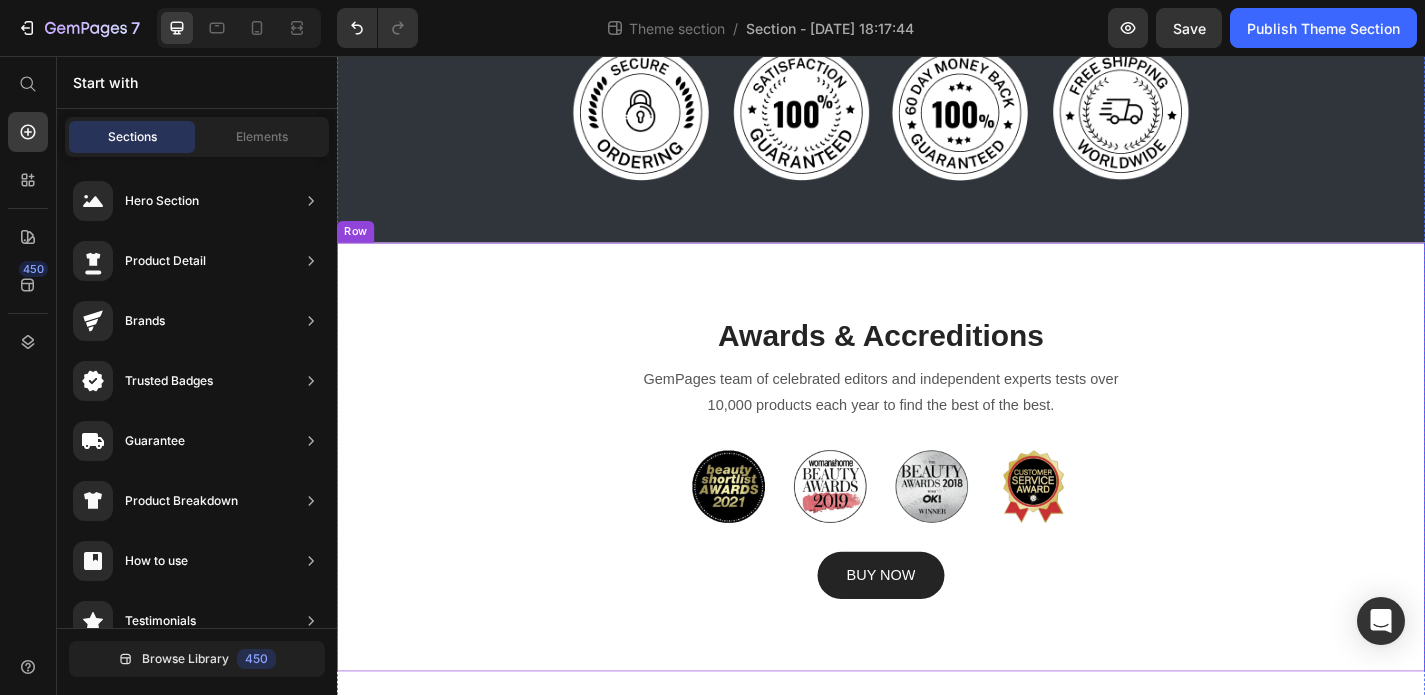 click on "Awards & Accreditions Heading GemPages team of celebrated editors and independent experts tests over 10,000 products each year to find the best of the best. Text block Image Image Image Image Row BUY NOW Button Row Row" at bounding box center [937, 498] 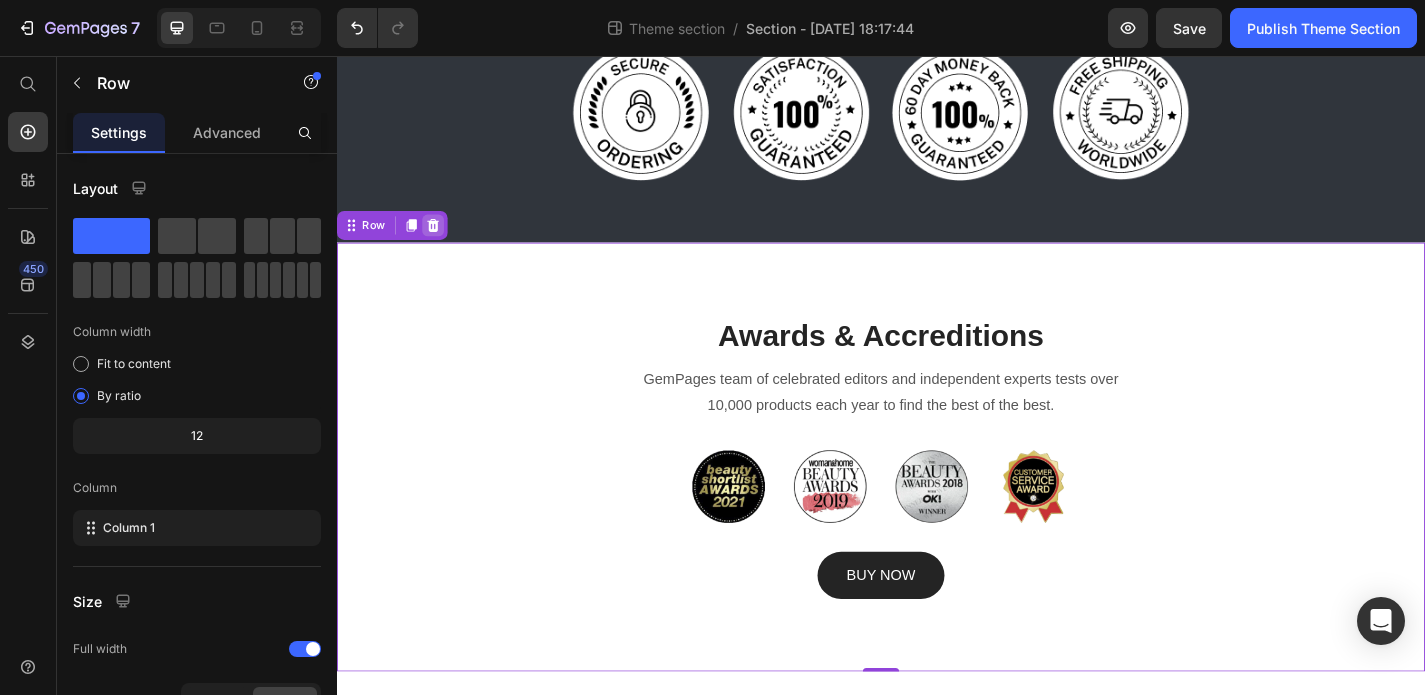 click at bounding box center [443, 243] 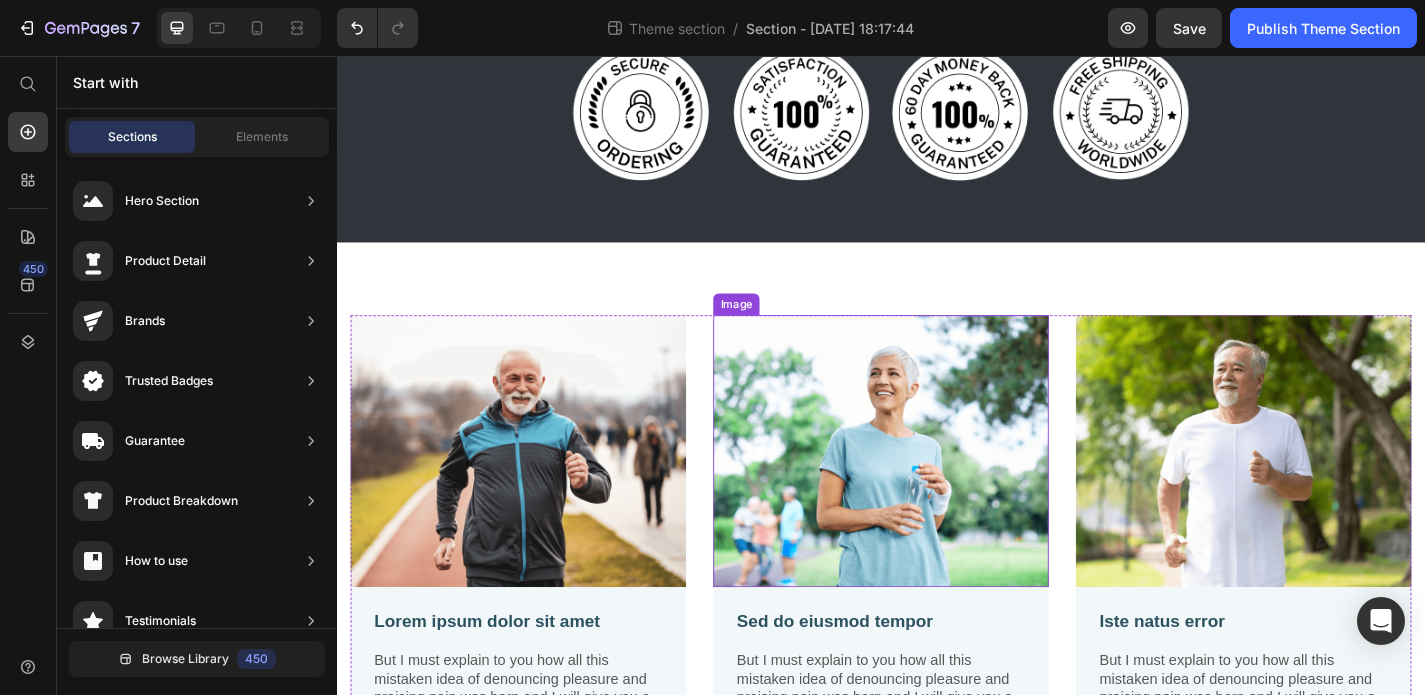 scroll, scrollTop: 0, scrollLeft: 0, axis: both 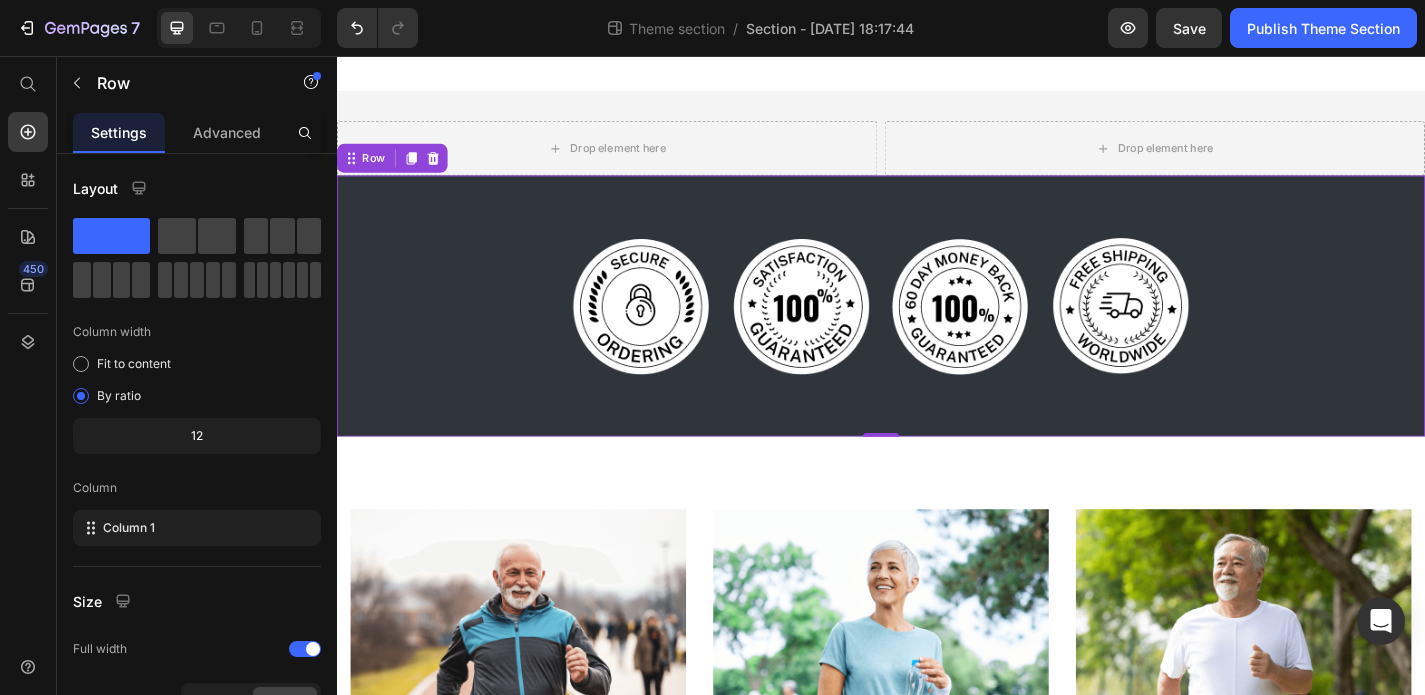 click on "Image Image Image Image Row Row   0" at bounding box center (937, 332) 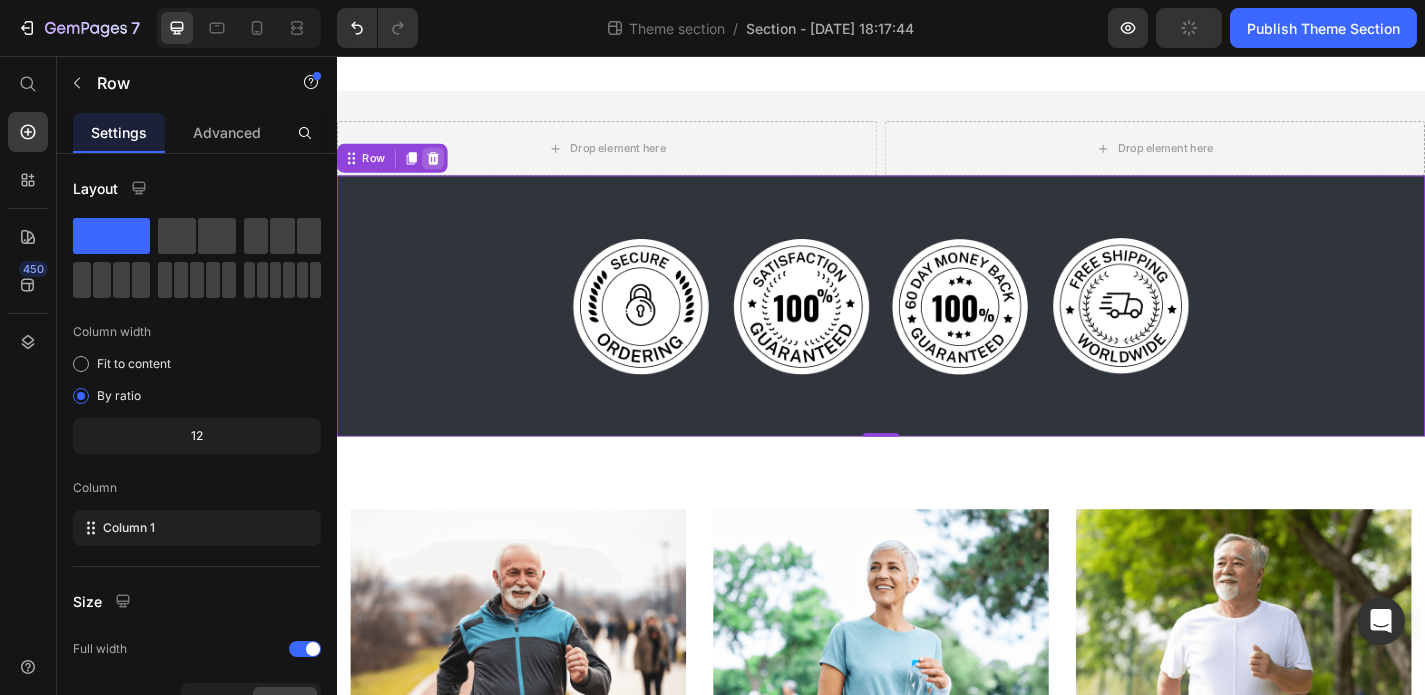 click 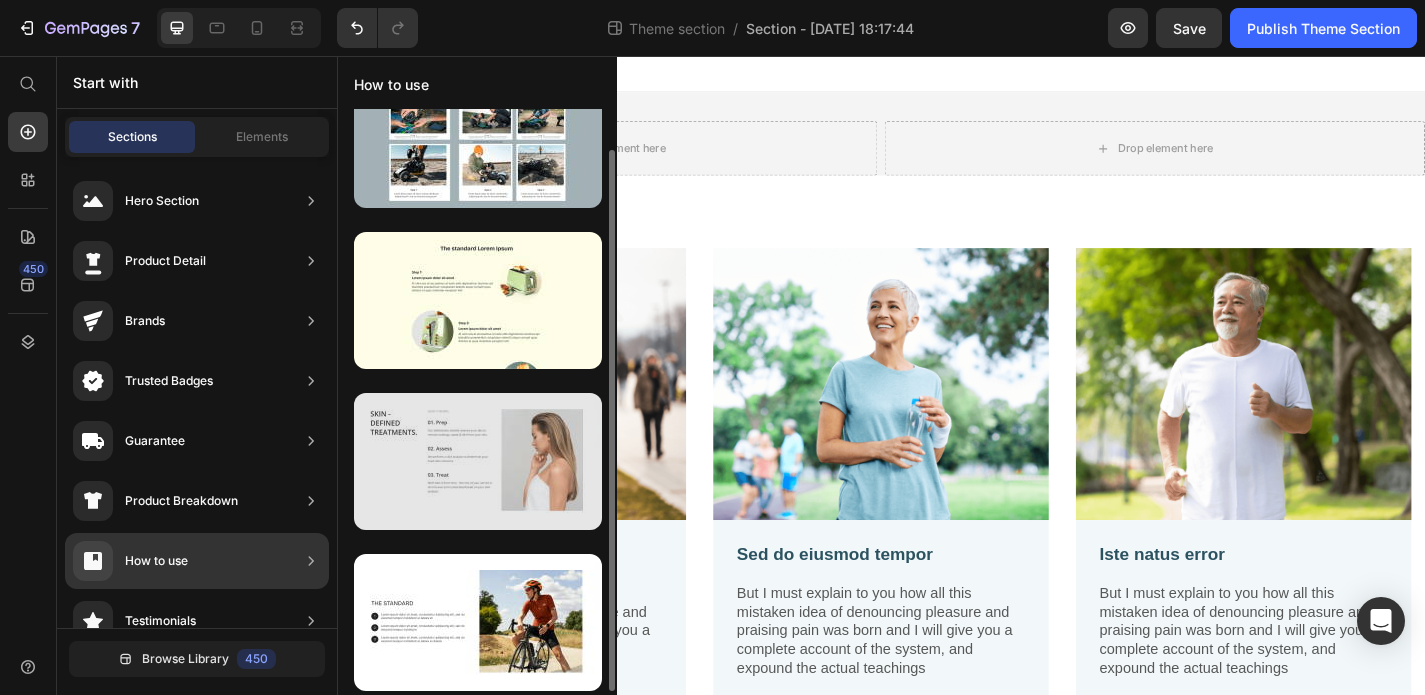 scroll, scrollTop: 47, scrollLeft: 0, axis: vertical 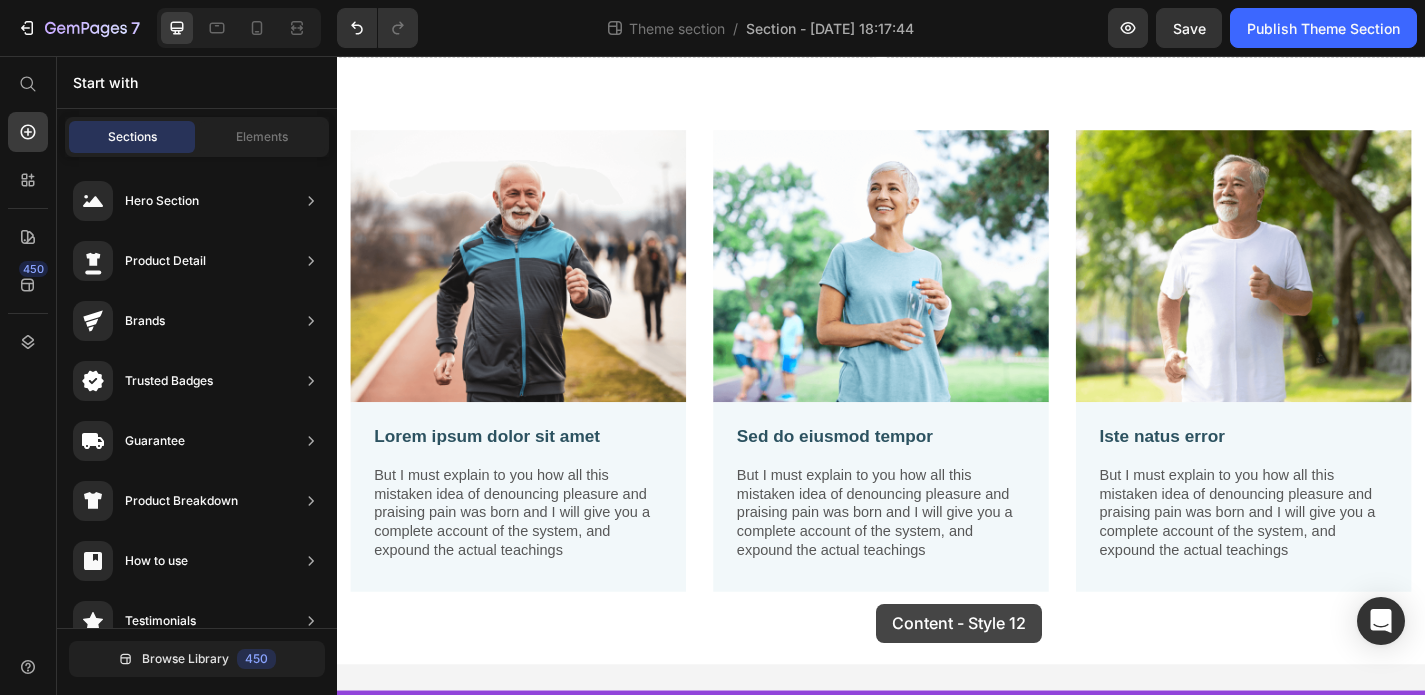 drag, startPoint x: 768, startPoint y: 531, endPoint x: 932, endPoint y: 660, distance: 208.65521 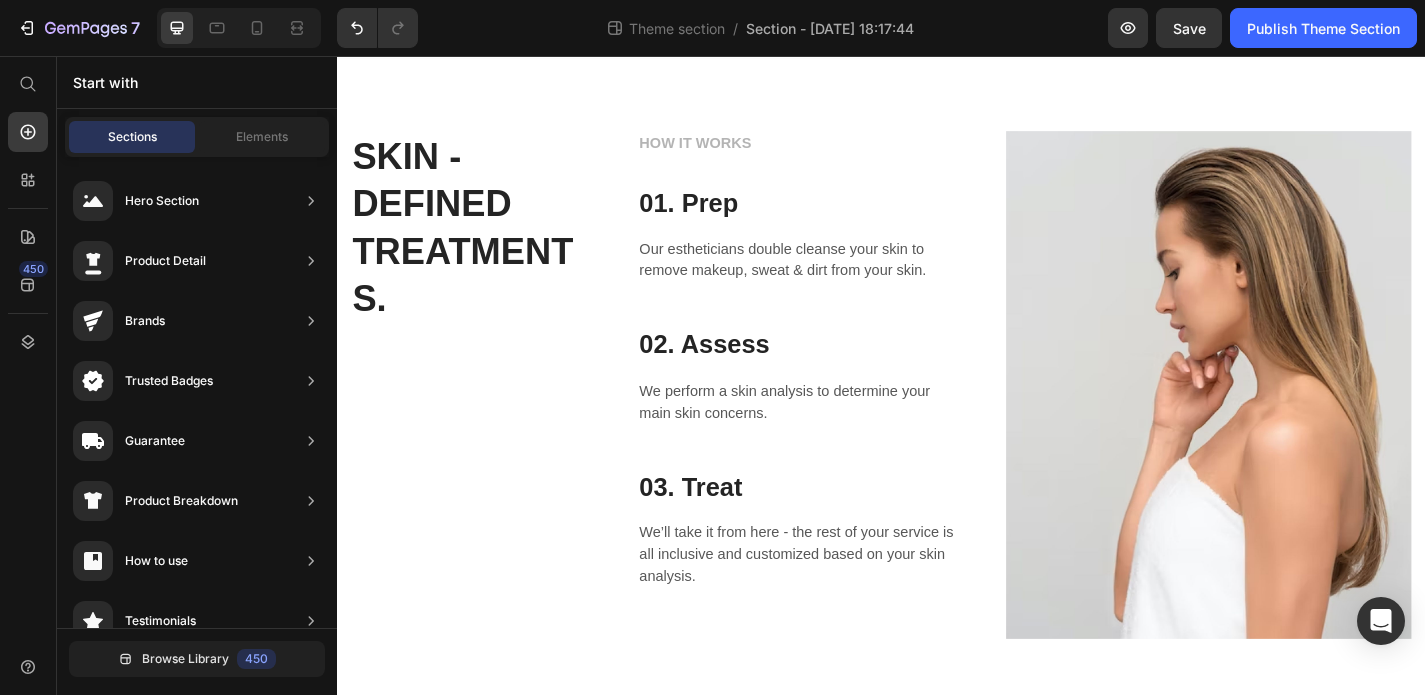 scroll, scrollTop: 800, scrollLeft: 0, axis: vertical 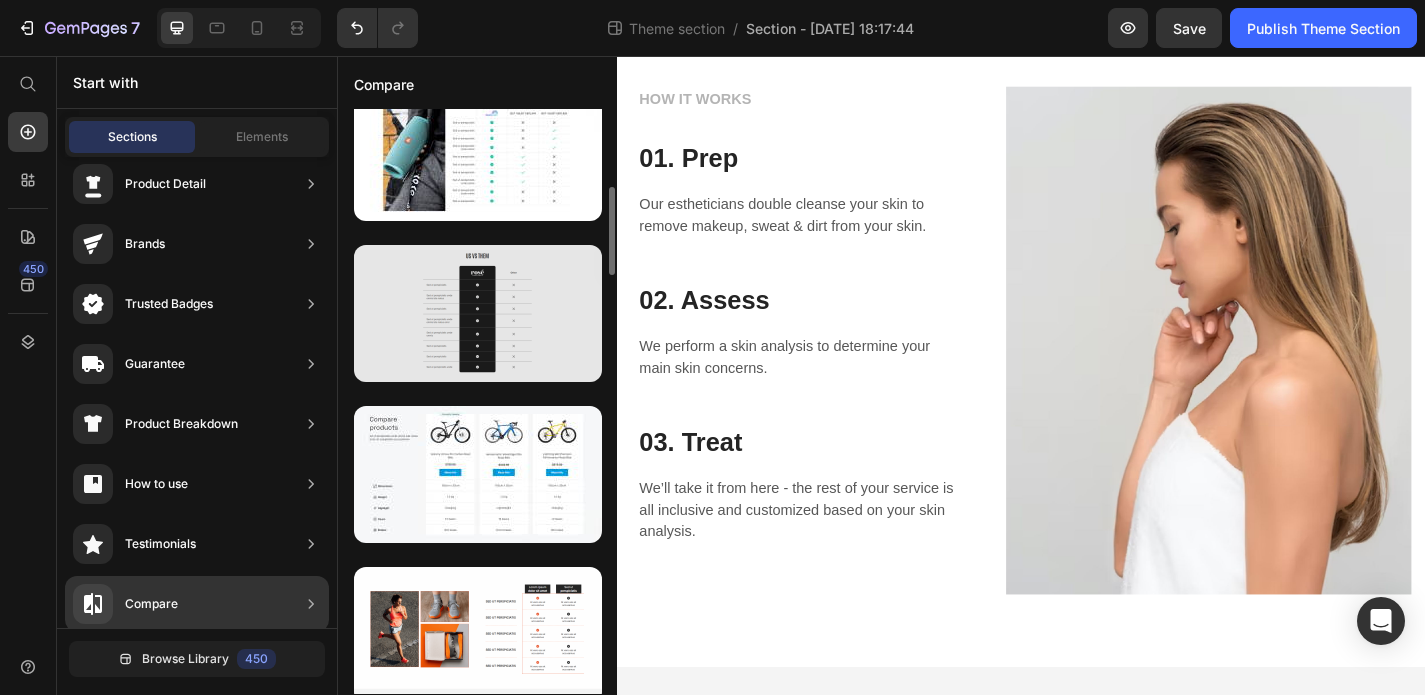 click at bounding box center (478, 313) 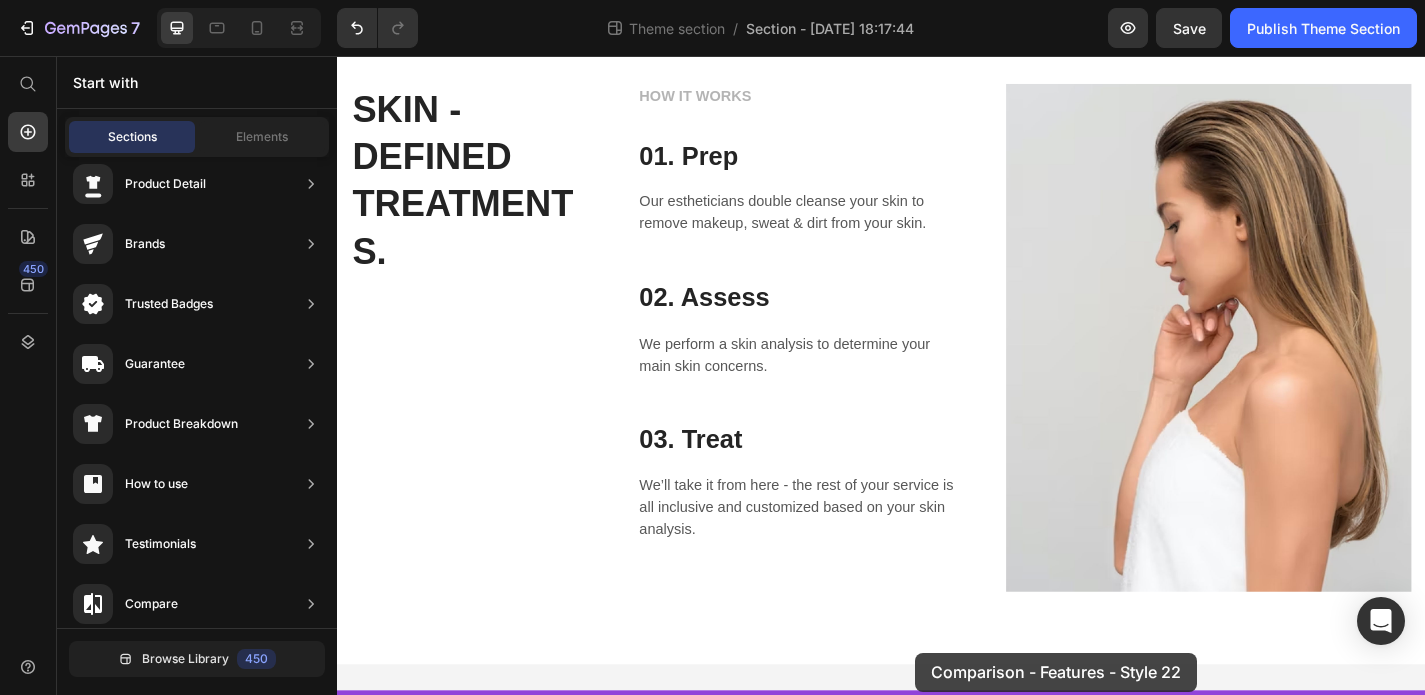 drag, startPoint x: 856, startPoint y: 369, endPoint x: 975, endPoint y: 714, distance: 364.94656 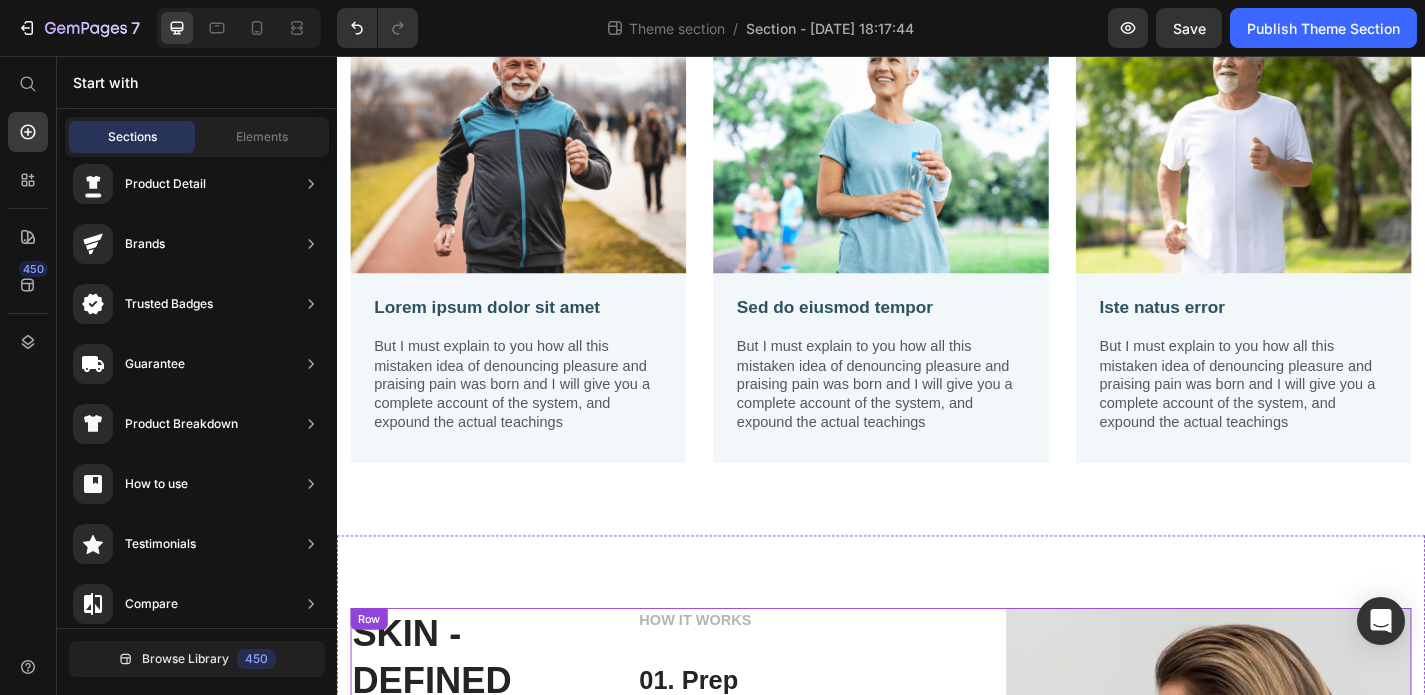 scroll, scrollTop: 0, scrollLeft: 0, axis: both 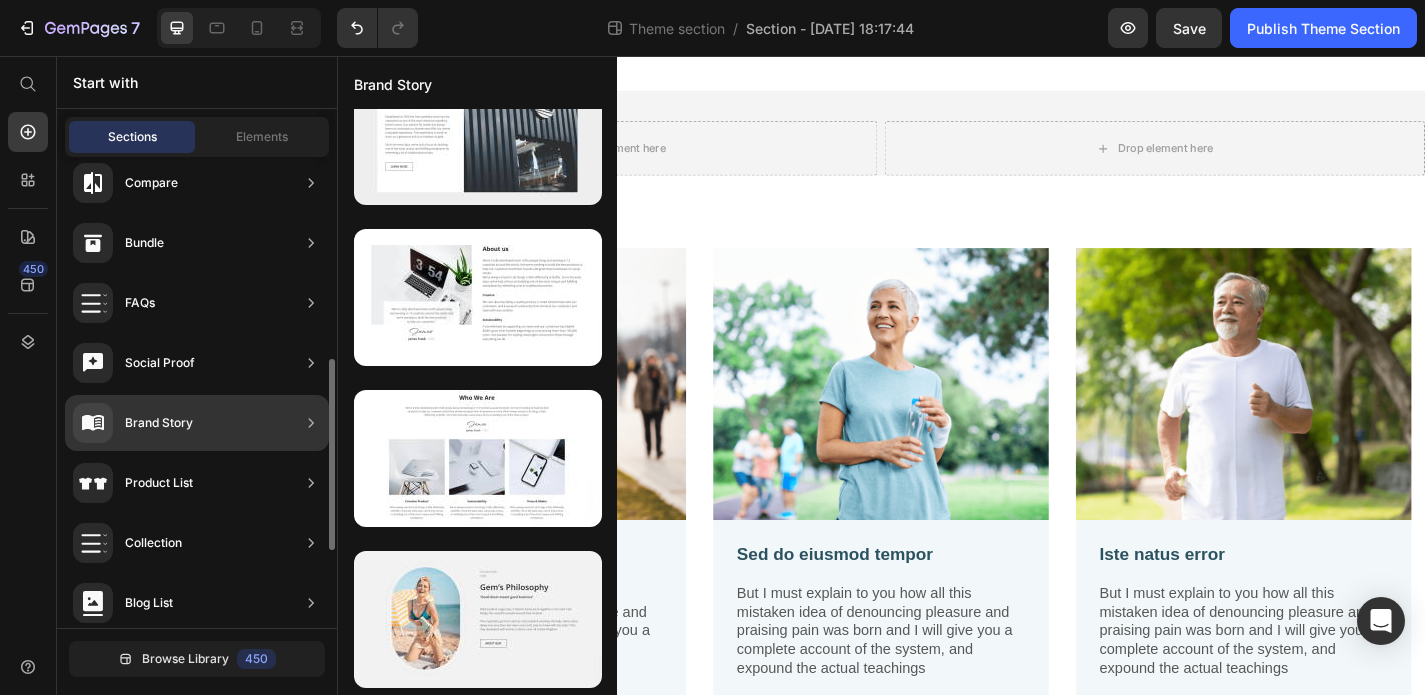 click on "Product List" 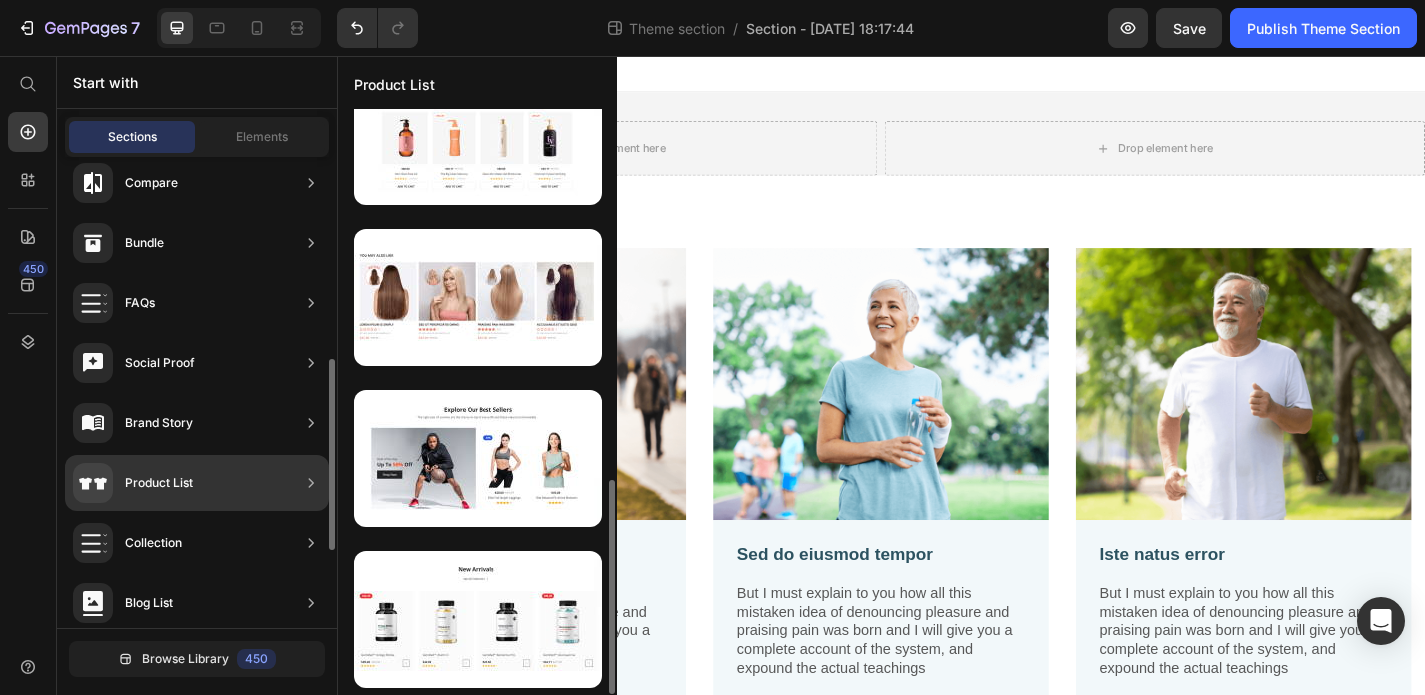 scroll, scrollTop: 1013, scrollLeft: 0, axis: vertical 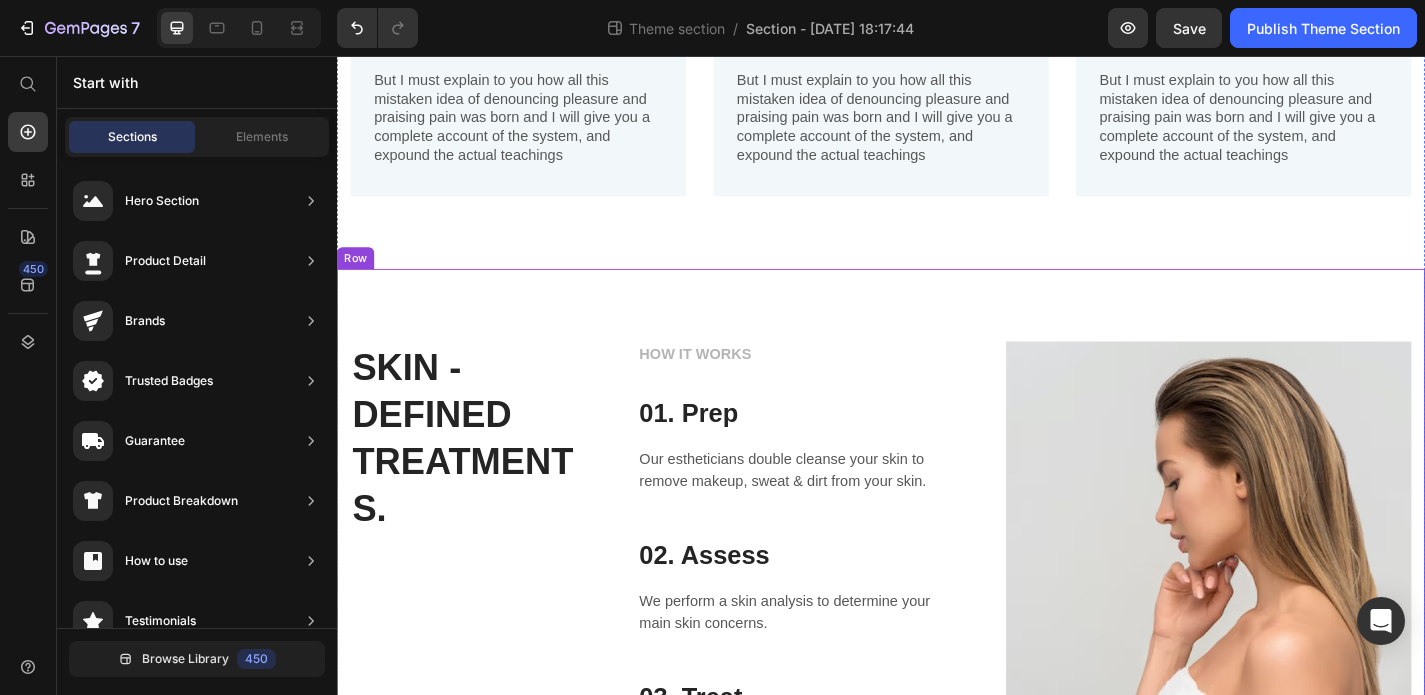 click on "SKIN -  DEFINED  TREATMENTS. Heading HOW IT WORKS Text block 01. Prep Heading Our estheticians double cleanse your skin to remove makeup, sweat & dirt from your skin. Text block Row 02. Assess Heading We perform a skin analysis to determine your main skin concerns. Text block Row 03. Treat Heading We’ll take it from here - the rest of your service is all inclusive and customized based on your skin analysis. Text block Row Image Row Row" at bounding box center (937, 651) 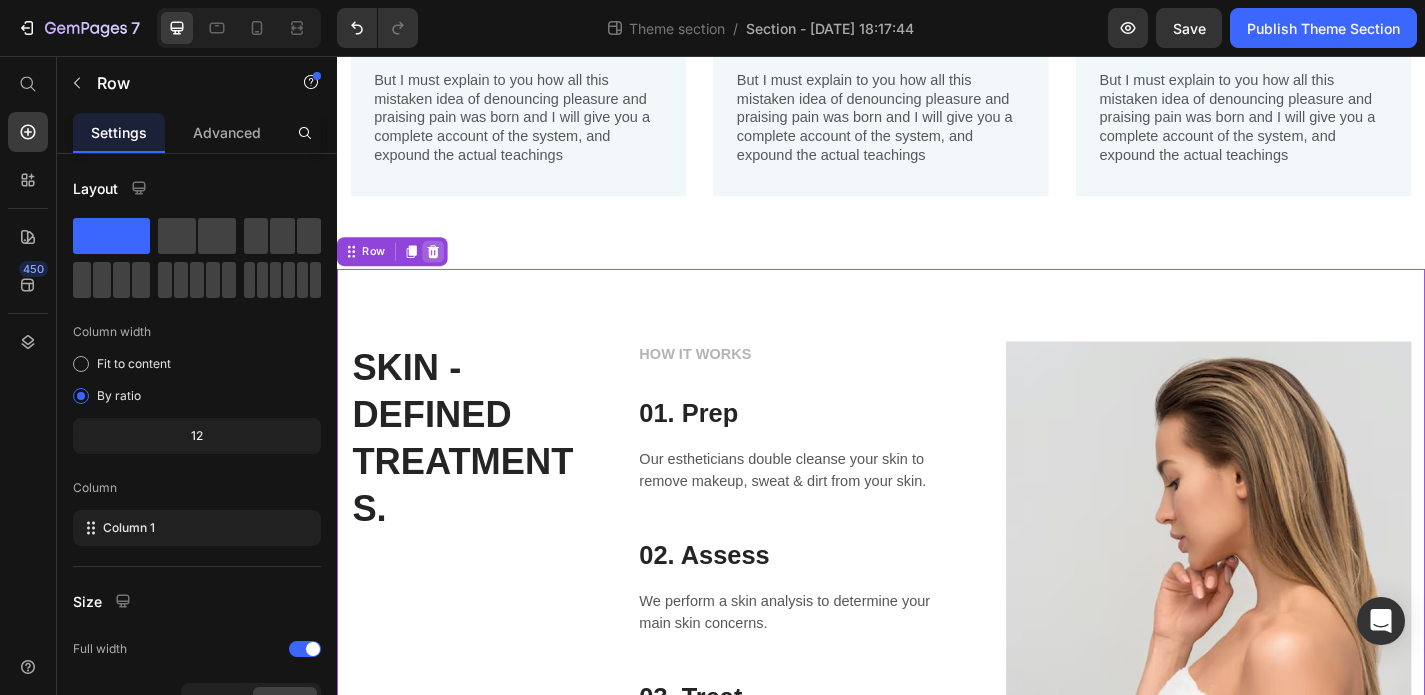 click 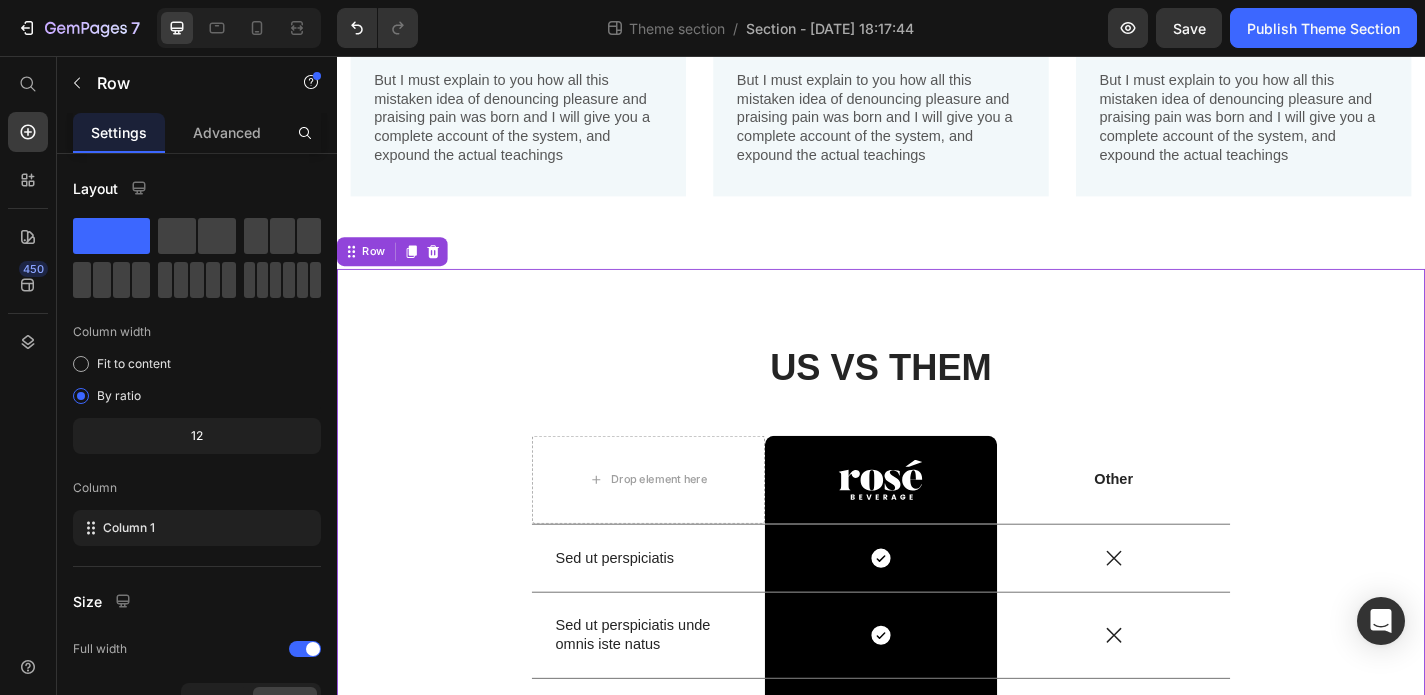 click on "US VS THEM Heading
Drop element here Image Row Other Text Block Row Sed ut perspiciatis Text Block
Icon Row
Icon Row Sed ut perspiciatis unde omnis iste natus  Text Block
Icon Row
Icon Row Sed ut perspiciatis Text Block
Icon Row
Icon Row Sed ut perspiciatis unde omnis iste natus error  Text Block
Icon Row
Icon Row Sed ut perspiciatis unde omnis Text Block
Icon Row
Icon Row Sed ut perspiciatis Text Block
Icon Row
Icon Row Sed ut perspiciatis Text Block
Icon Row
Icon Row Sed ut perspiciatis unde Text Block
Icon Row
Icon Row Row Row   0" at bounding box center (937, 802) 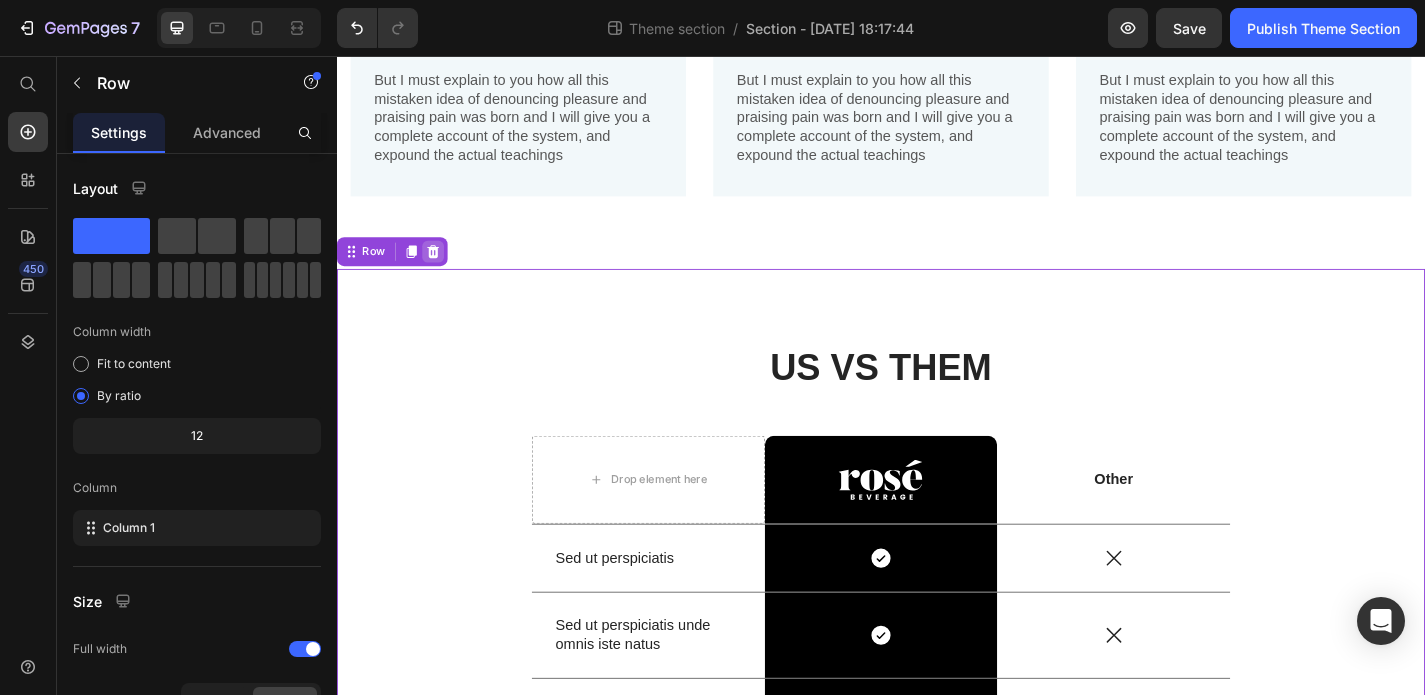 click 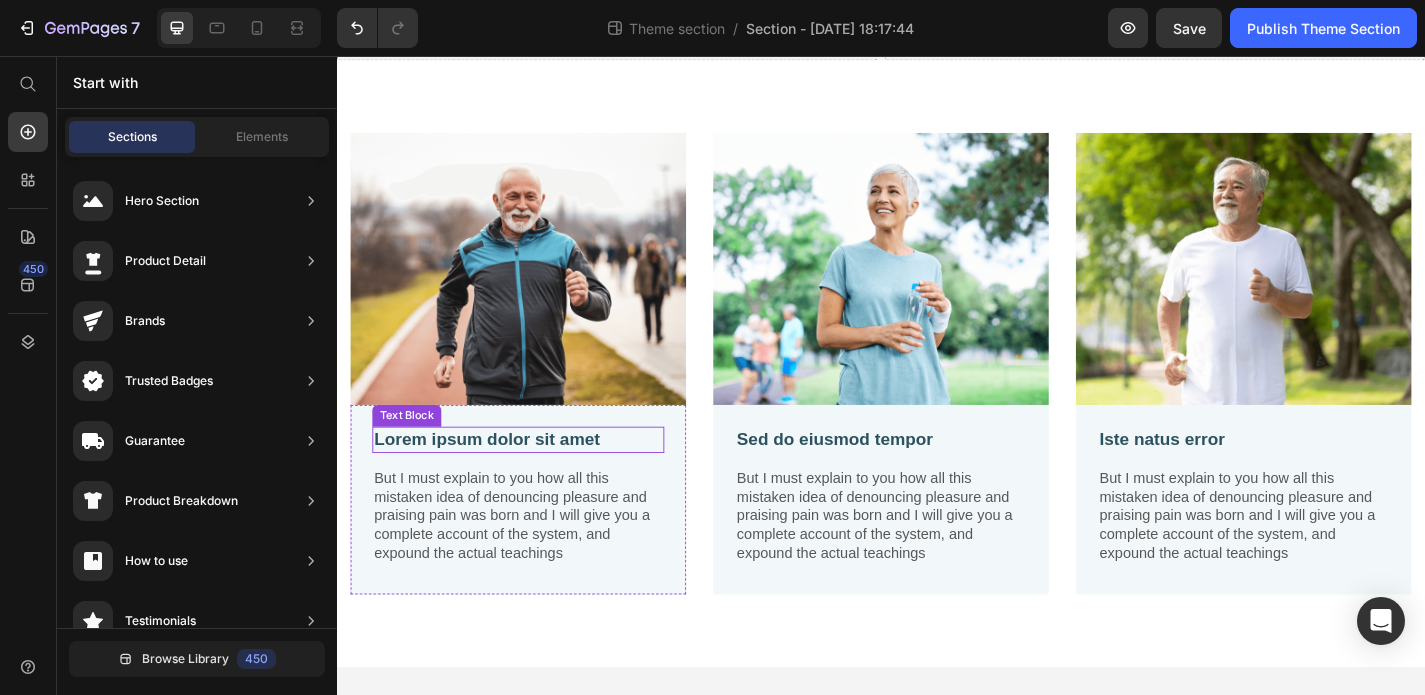 click on "Lorem ipsum dolor sit amet" at bounding box center [537, 479] 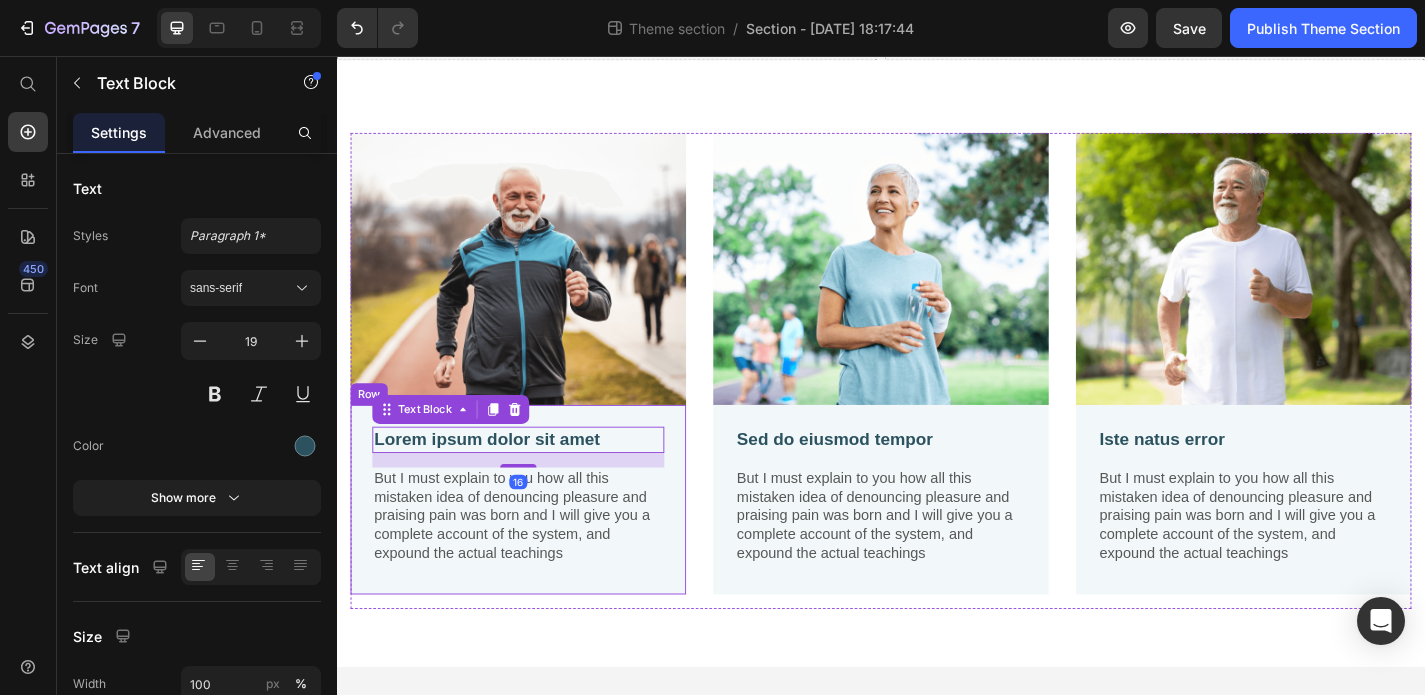 click on "Lorem ipsum dolor sit amet Text Block   16 But I must explain to you how all this mistaken idea of denouncing pleasure and praising pain was born and I will give you a complete account of the system, and expound the actual teachings Text Block Row" at bounding box center [537, 545] 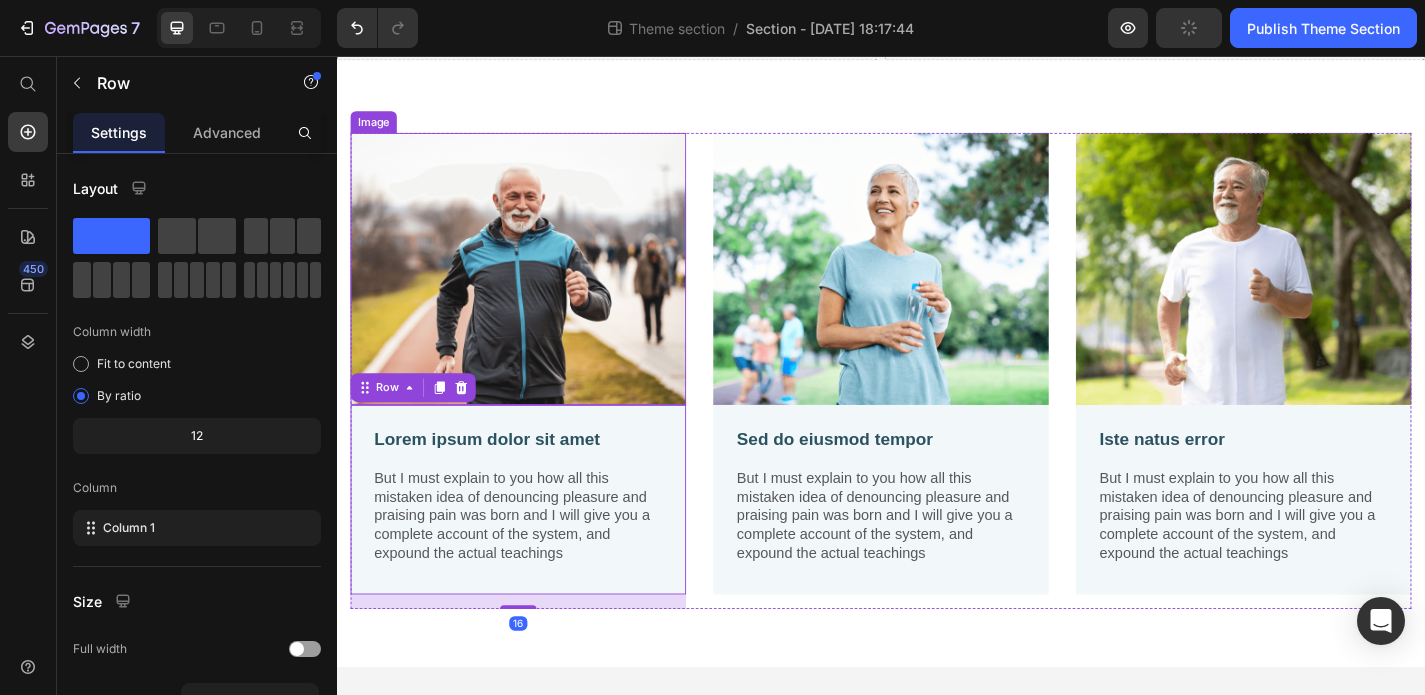 click at bounding box center (537, 291) 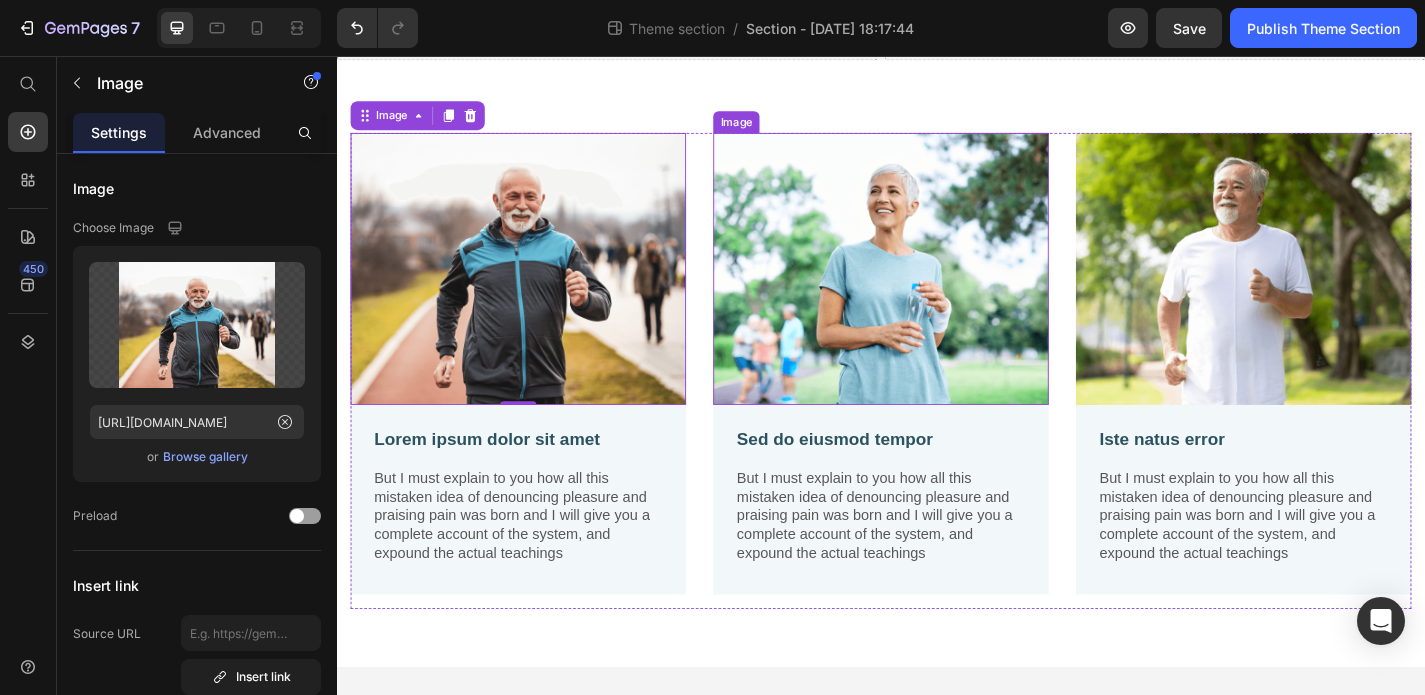 click at bounding box center (937, 291) 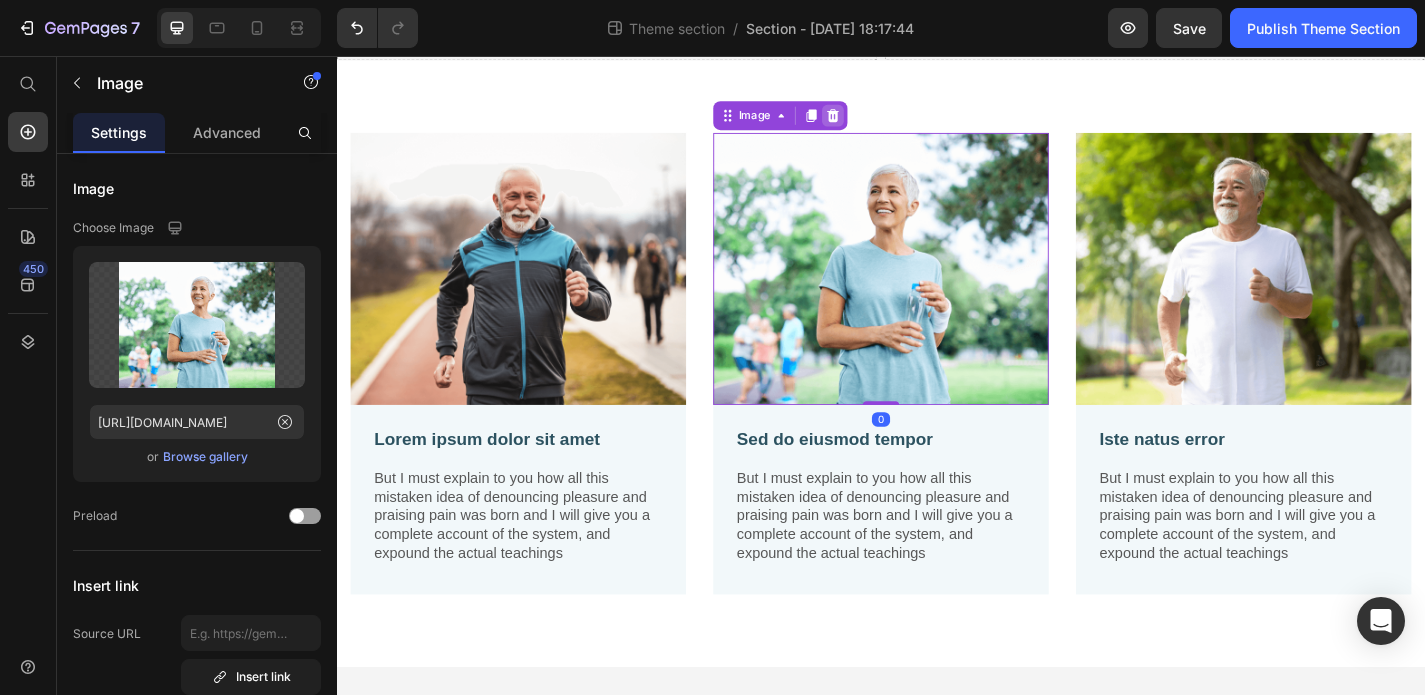 click 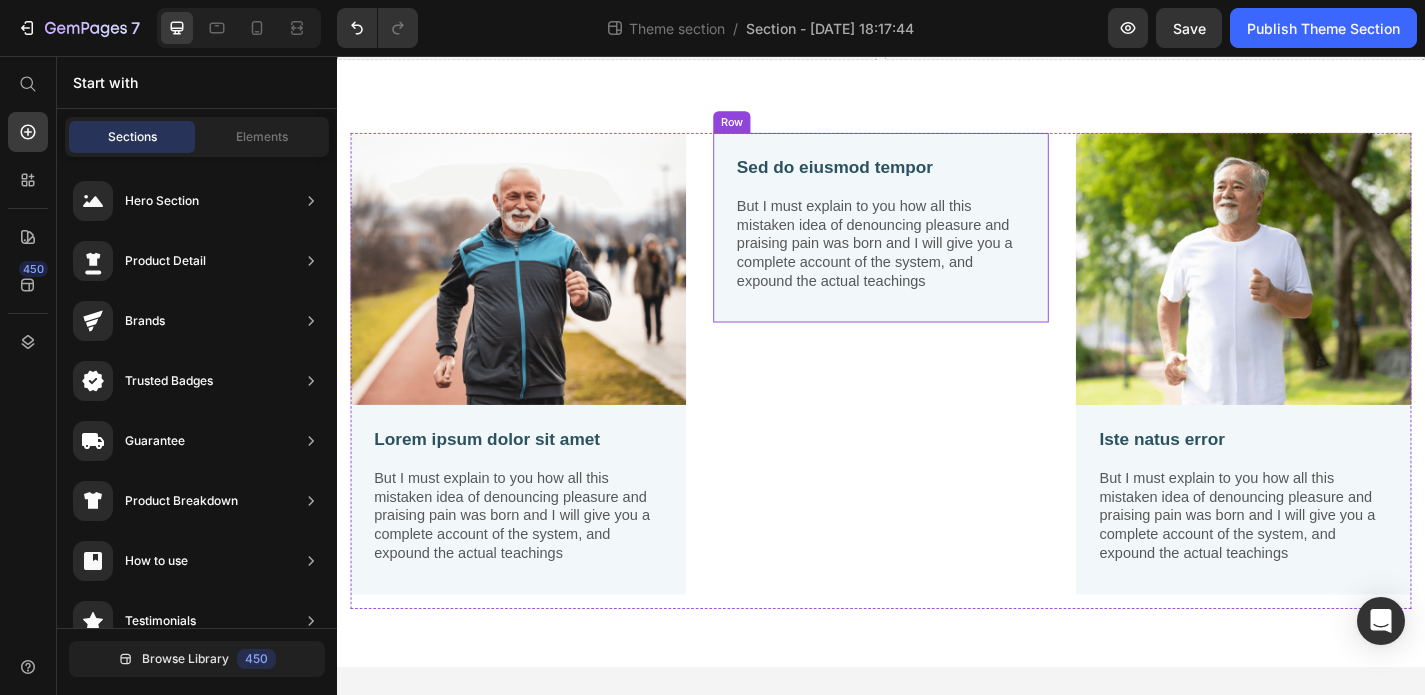 click on "Sed do eiusmod tempor Text Block But I must explain to you how all this mistaken idea of denouncing pleasure and praising pain was born and I will give you a complete account of the system, and expound the actual teachings Text Block Row" at bounding box center (937, 245) 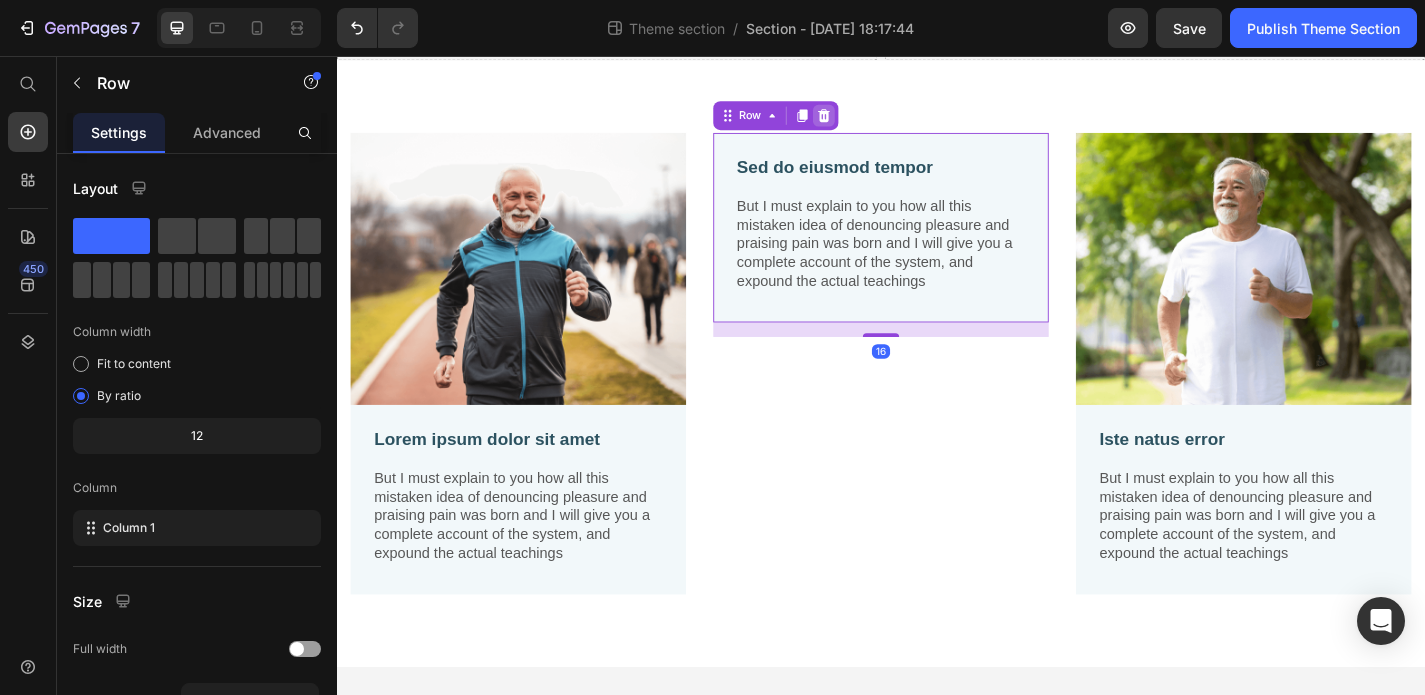 click 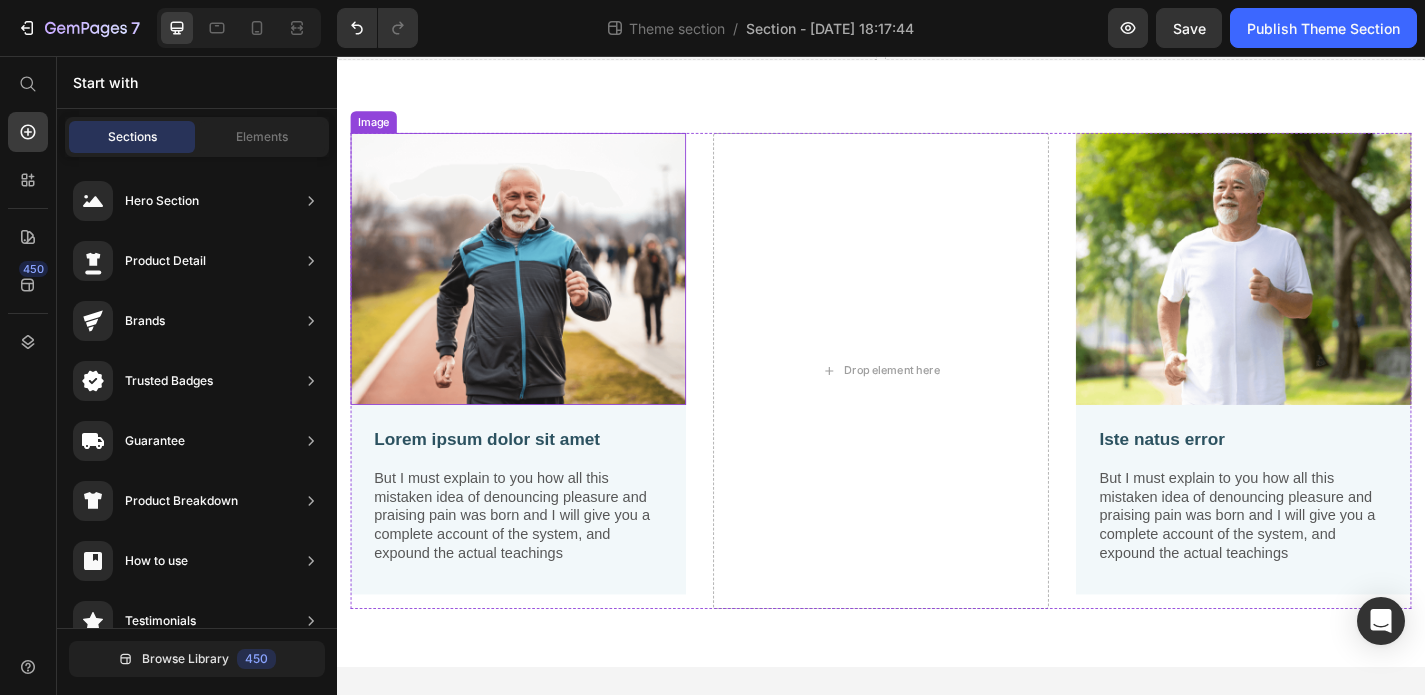 click at bounding box center (537, 291) 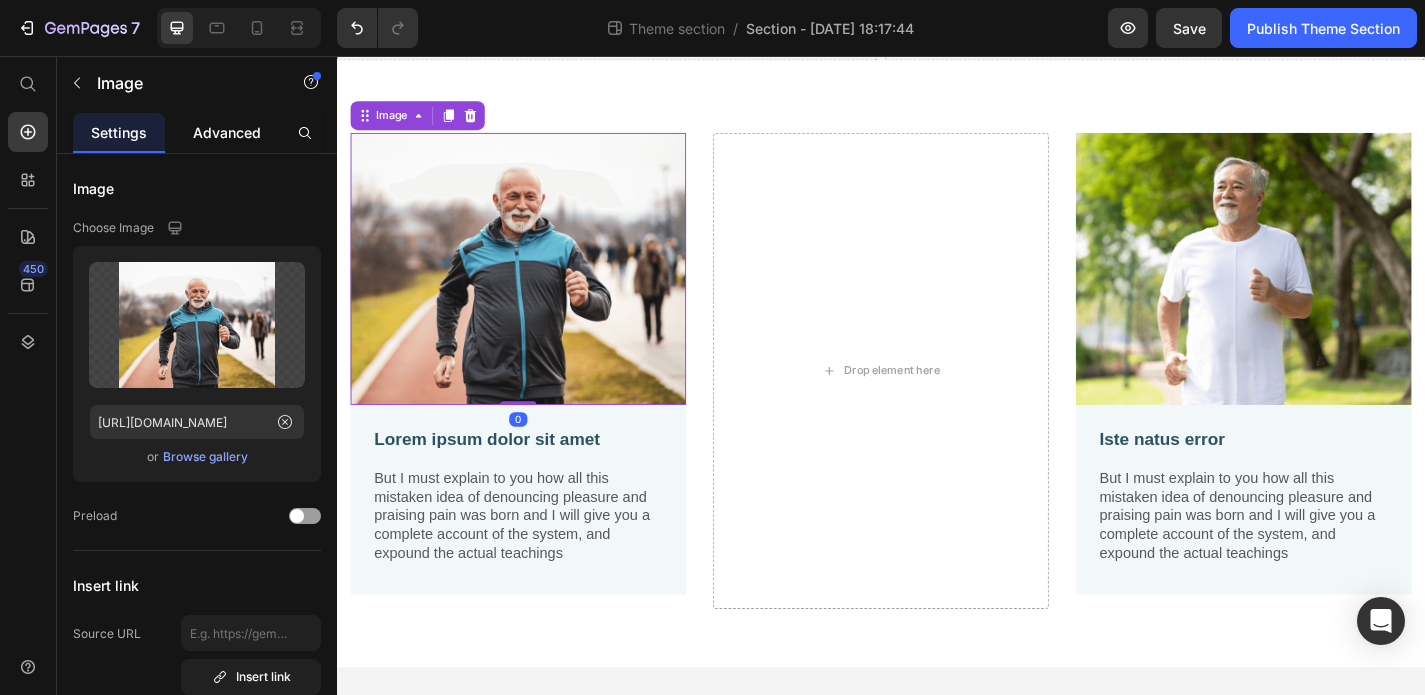 click on "Advanced" at bounding box center [227, 132] 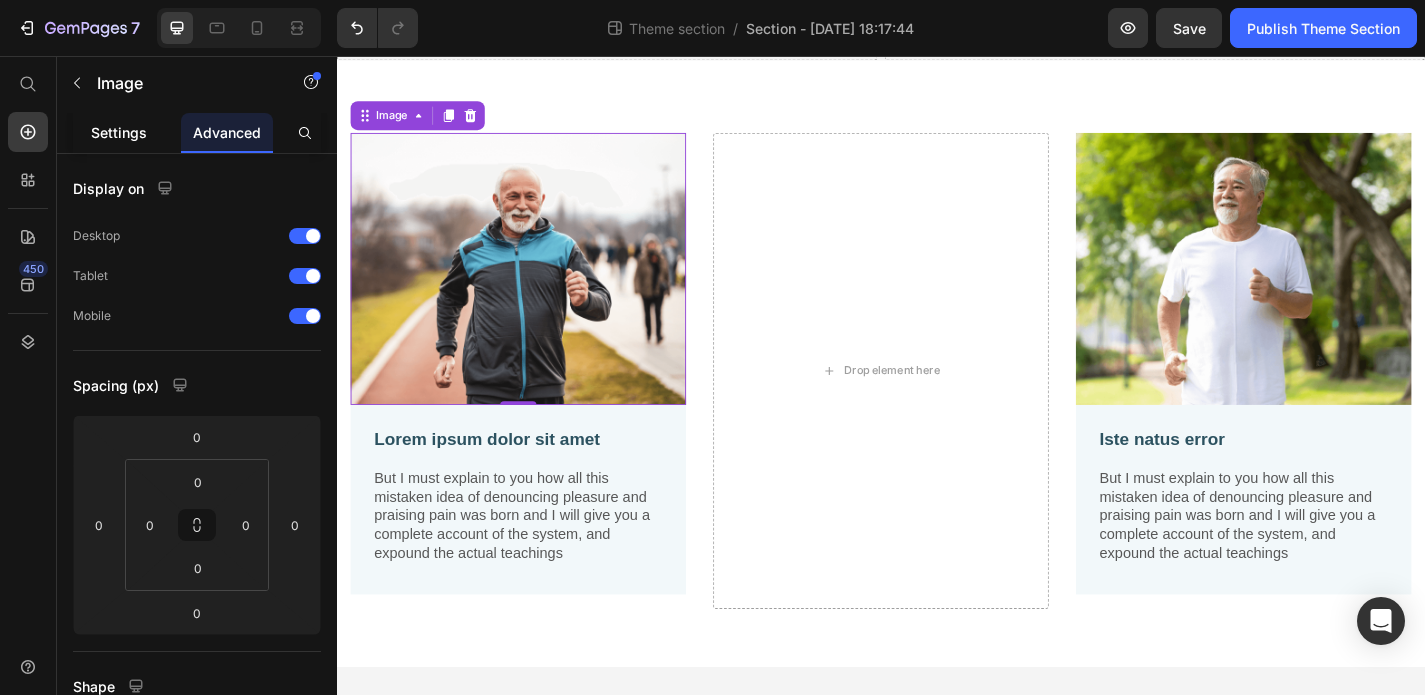 click on "Settings" at bounding box center (119, 132) 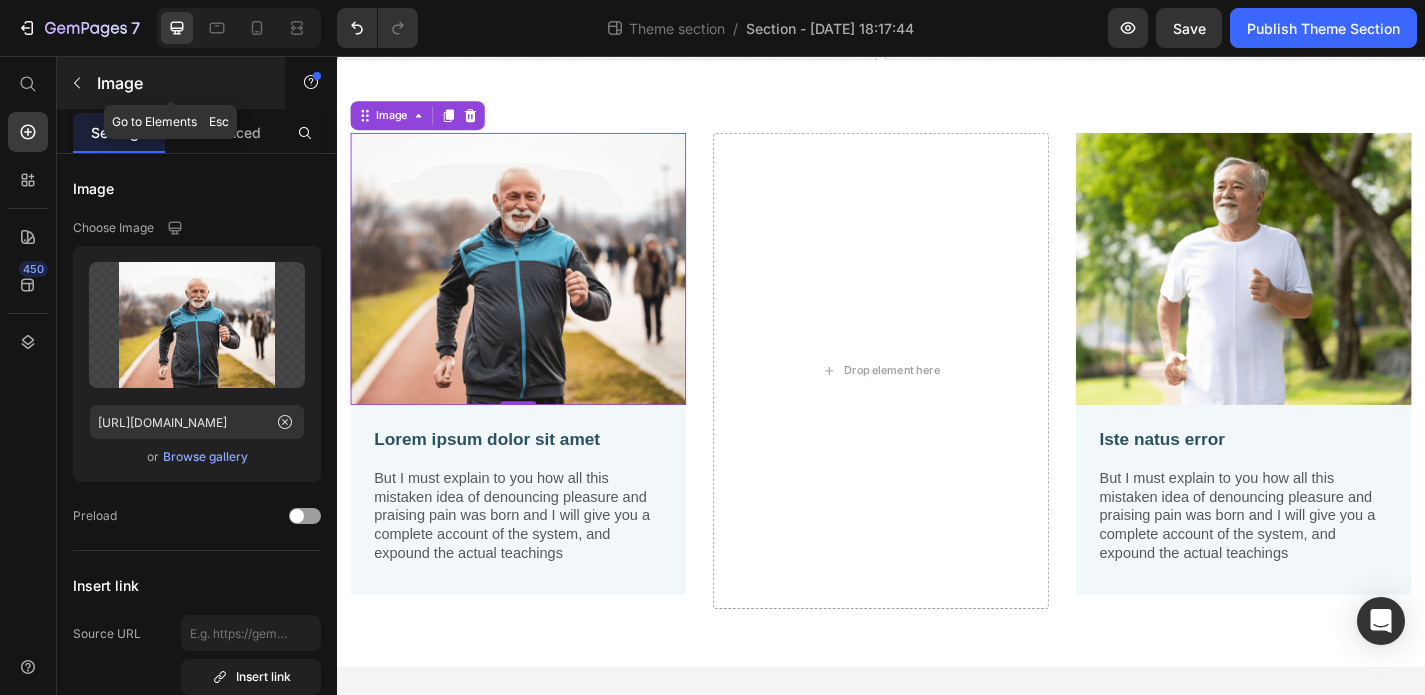click at bounding box center (77, 83) 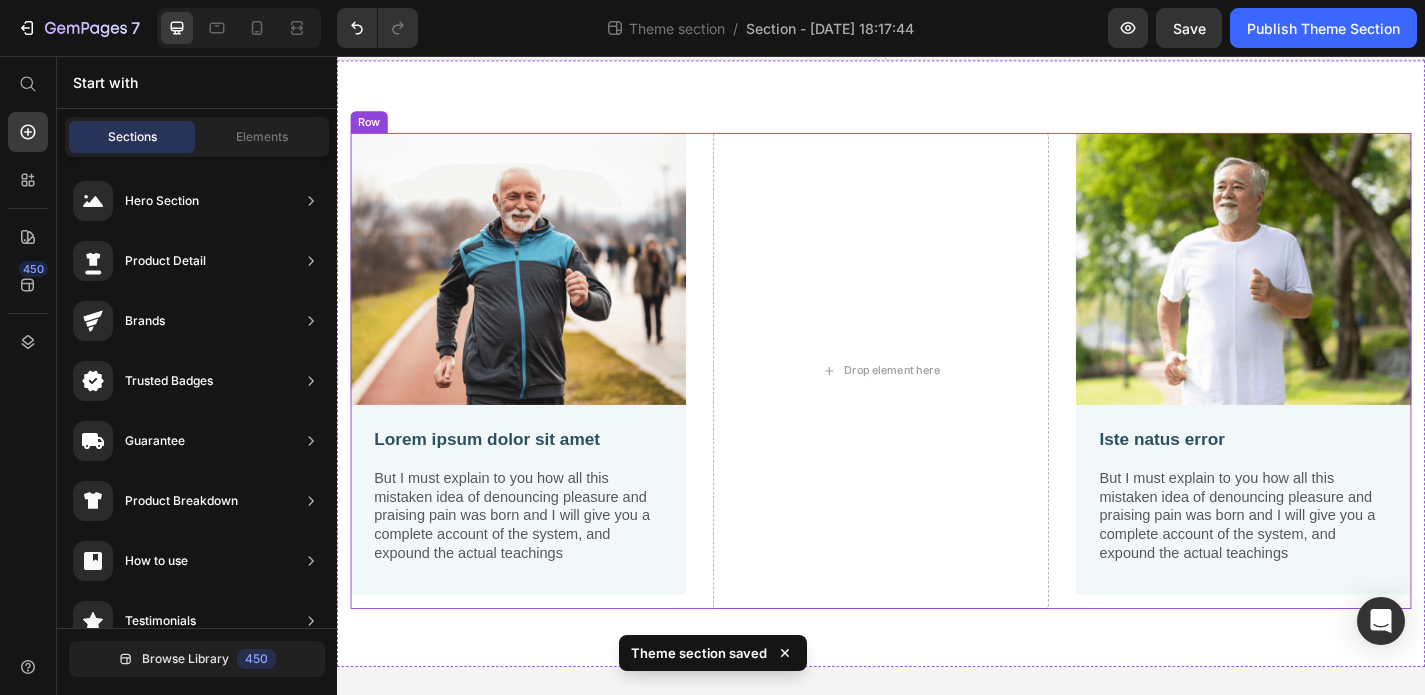 scroll, scrollTop: 0, scrollLeft: 0, axis: both 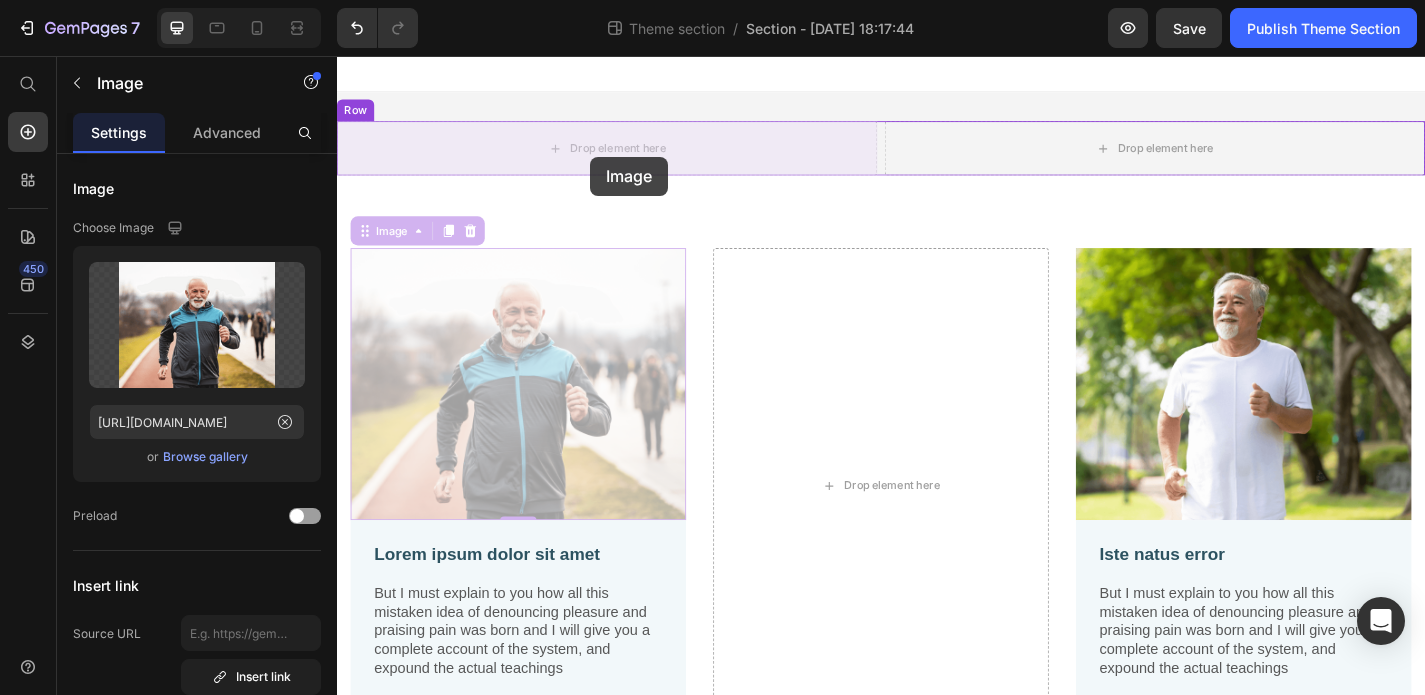 drag, startPoint x: 522, startPoint y: 417, endPoint x: 616, endPoint y: 167, distance: 267.088 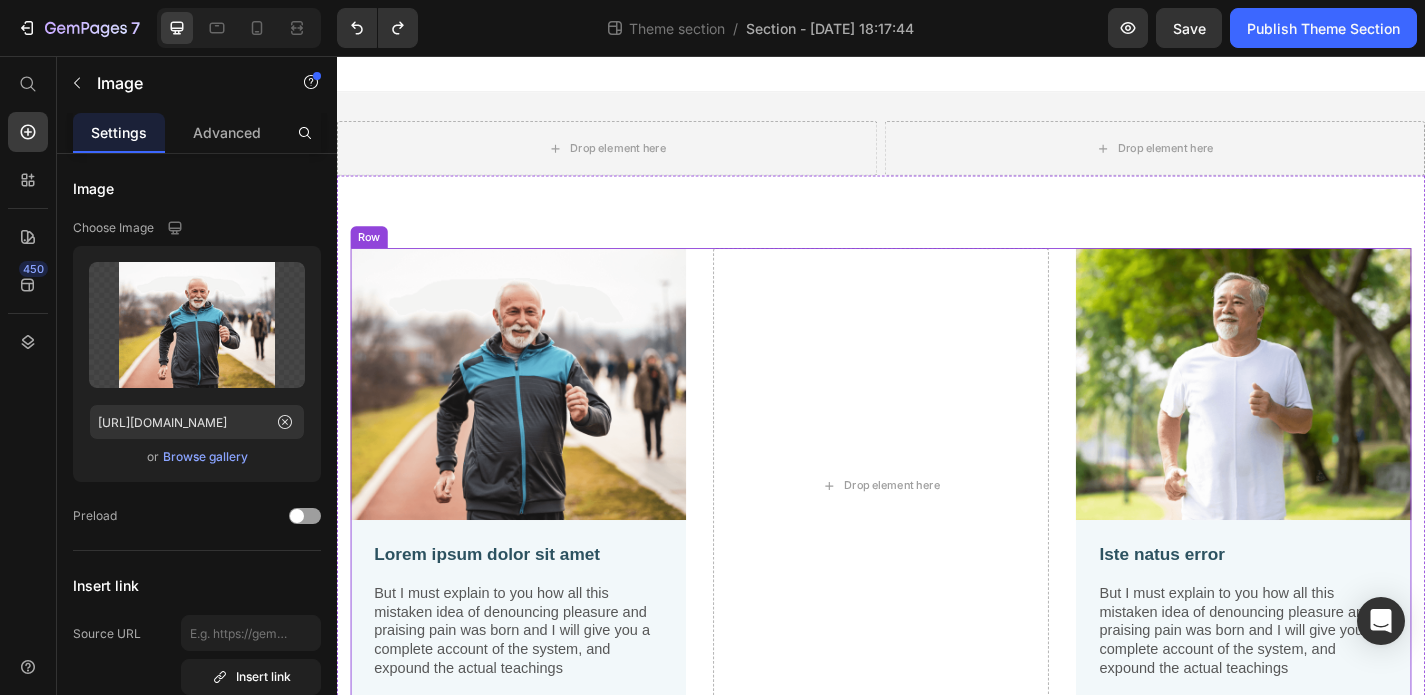 scroll, scrollTop: 127, scrollLeft: 0, axis: vertical 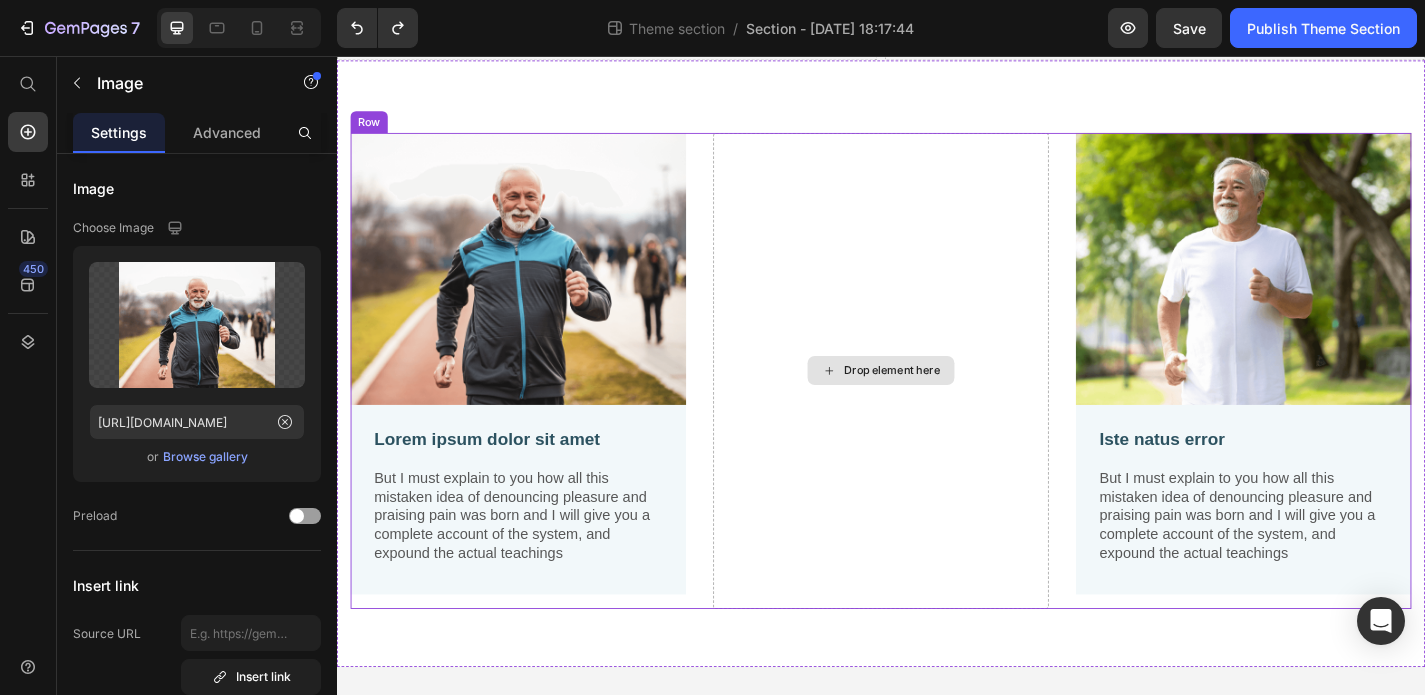 click on "Drop element here" at bounding box center (937, 403) 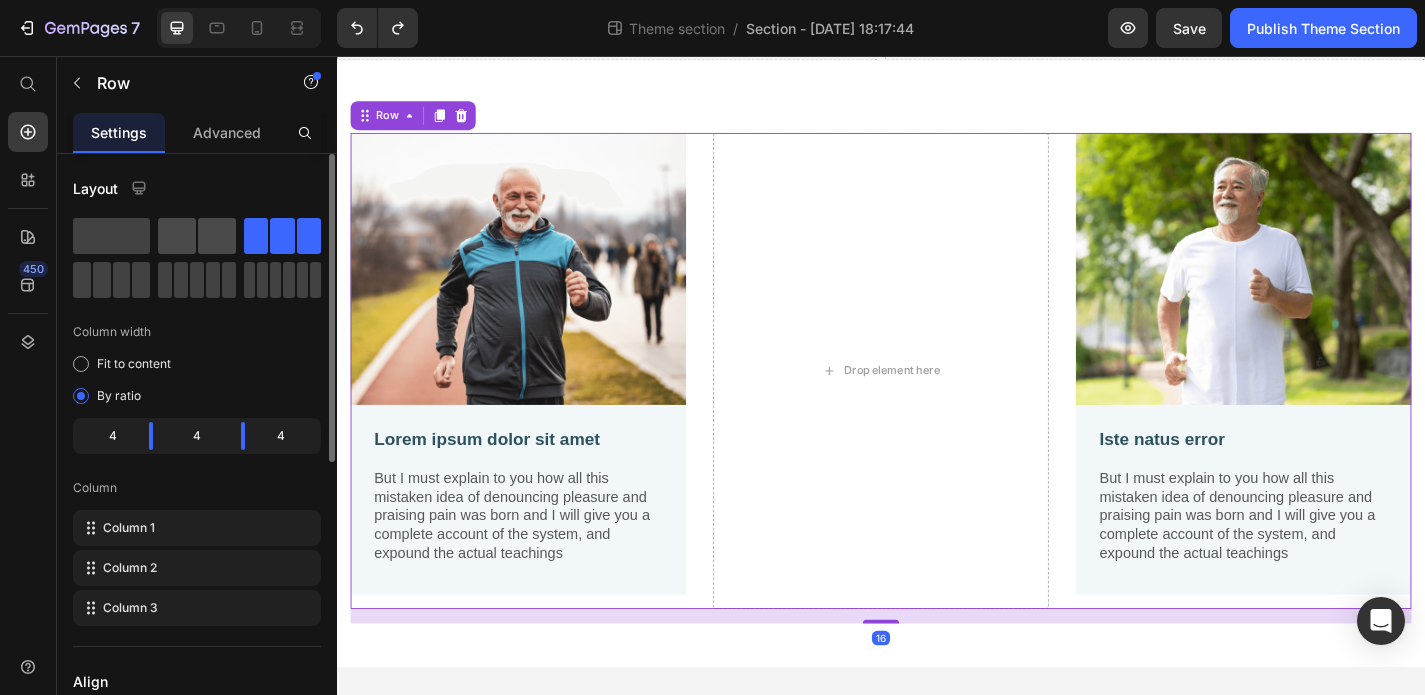 click 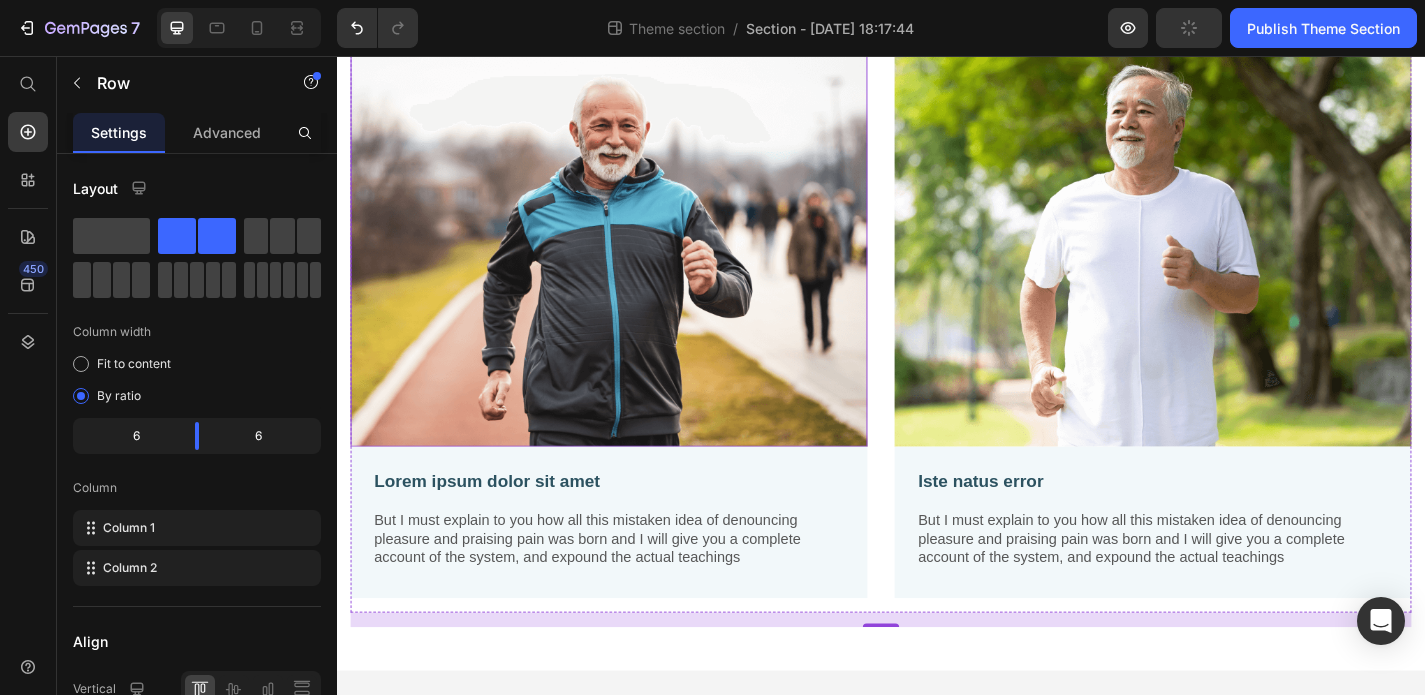 scroll, scrollTop: 248, scrollLeft: 0, axis: vertical 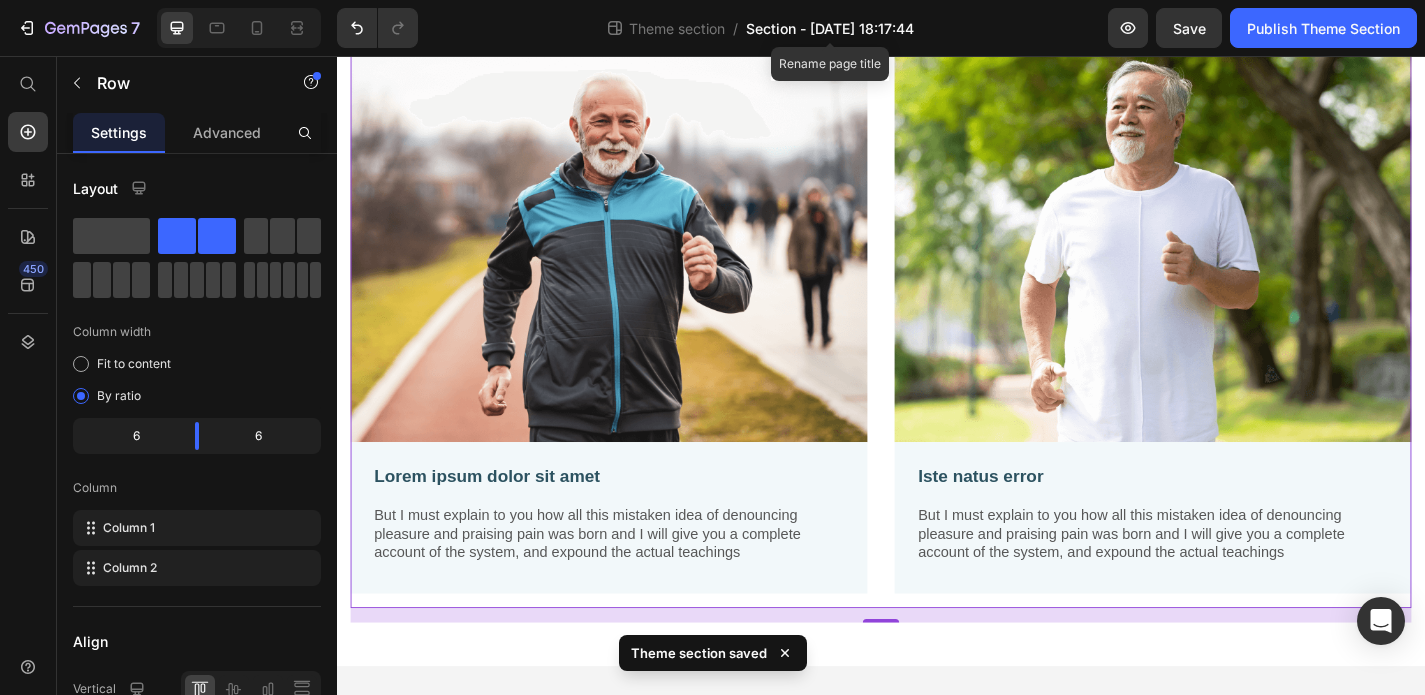 click on "Section - Jul 10 18:17:44" 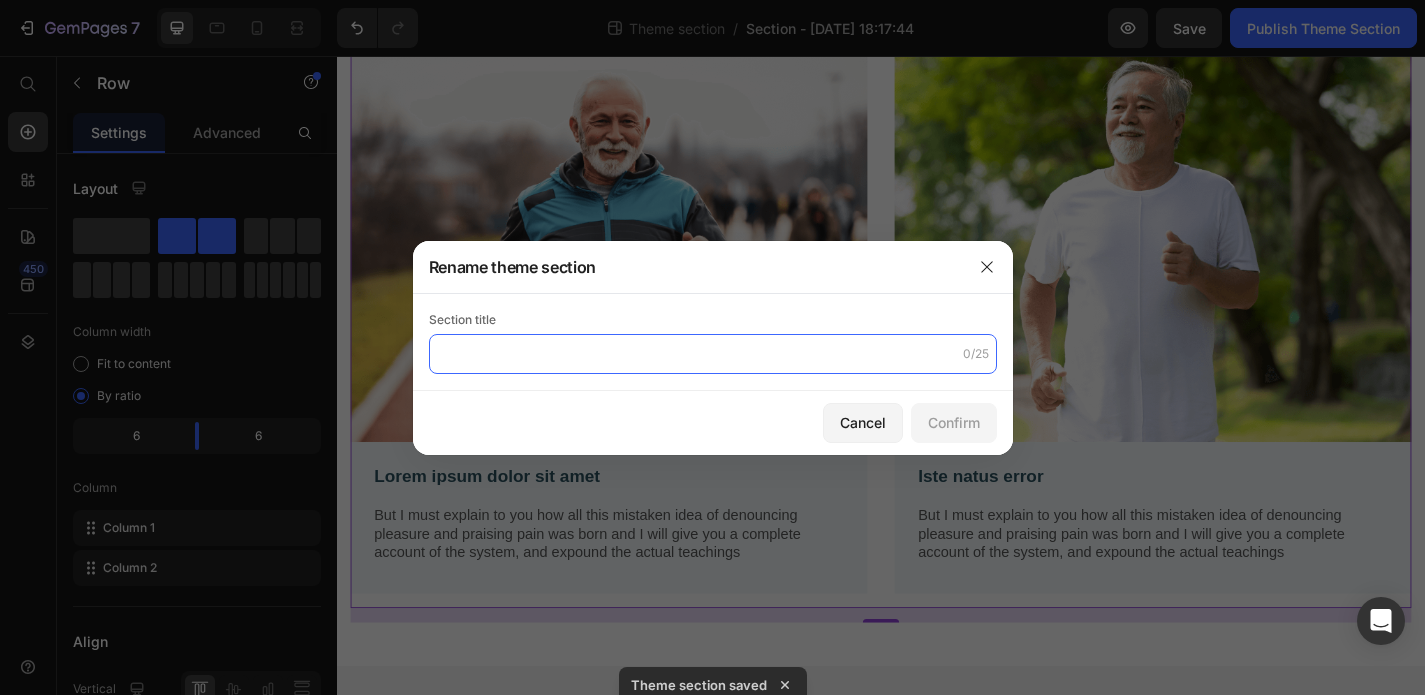 click 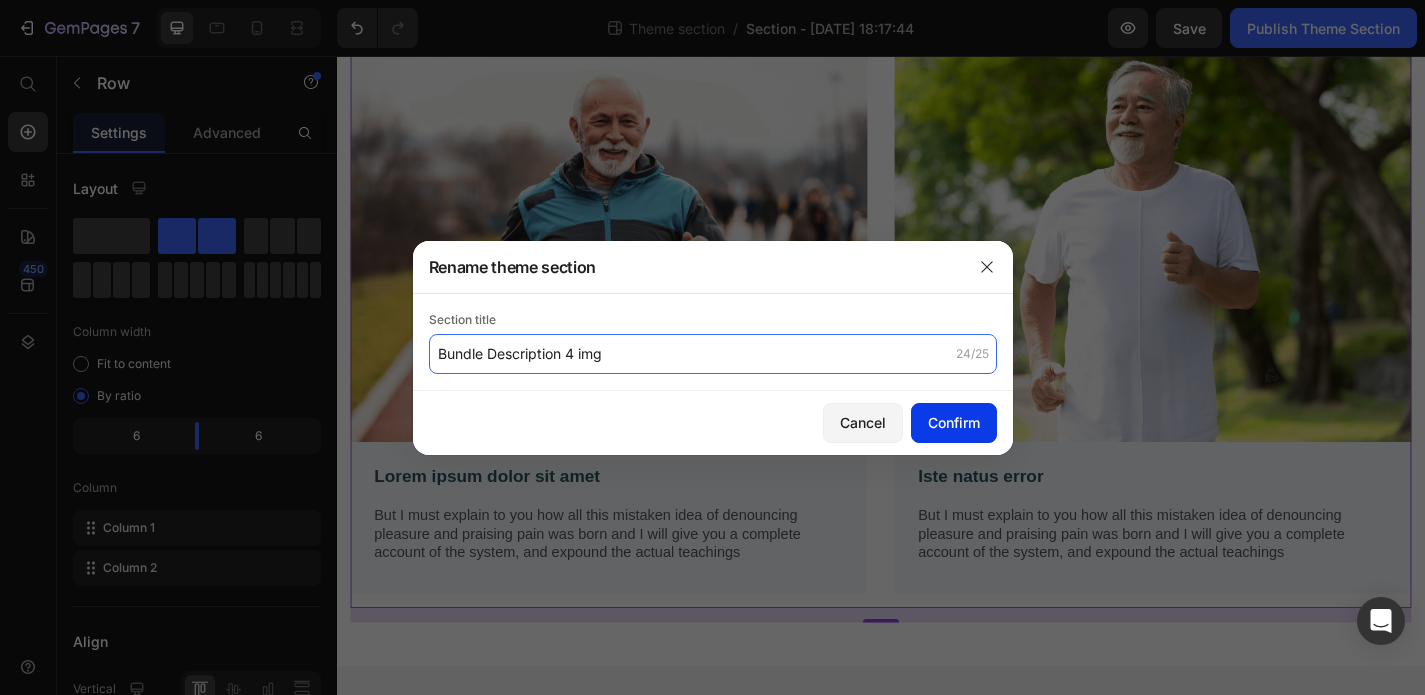 type on "Bundle Description 4 img" 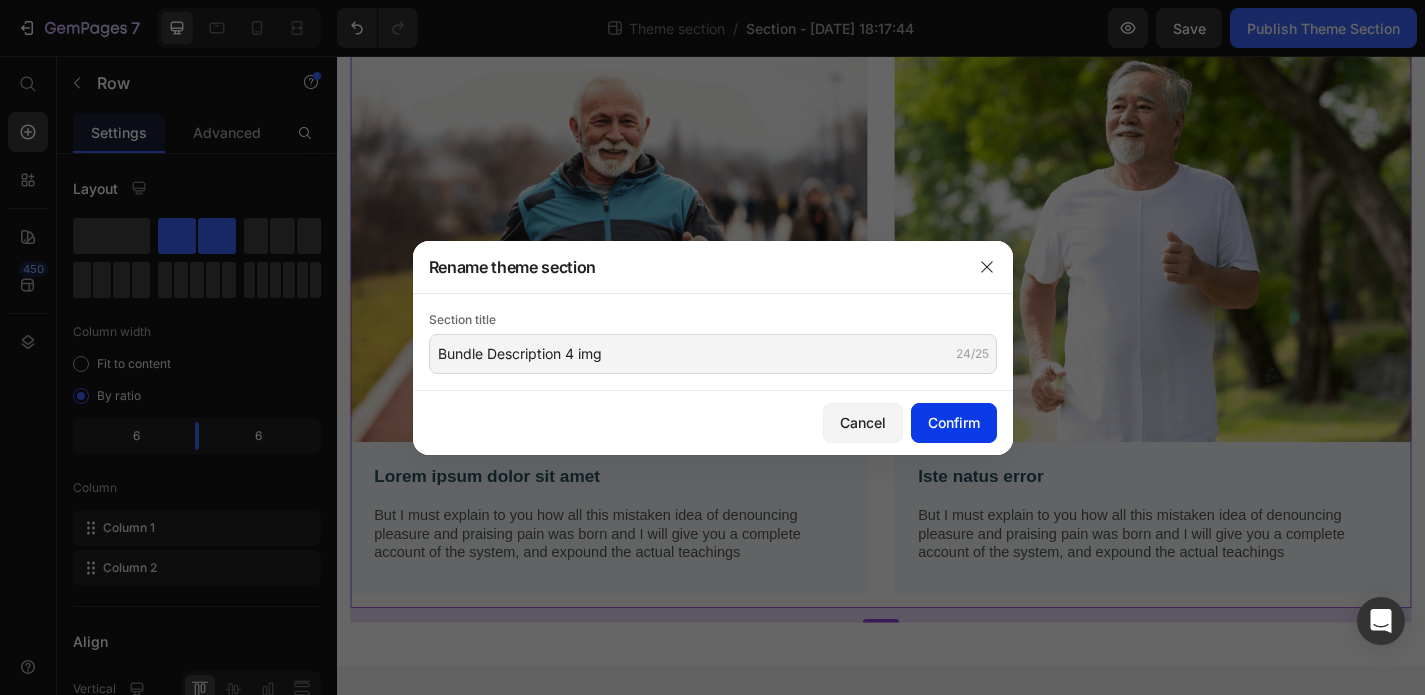 click on "Confirm" at bounding box center [954, 422] 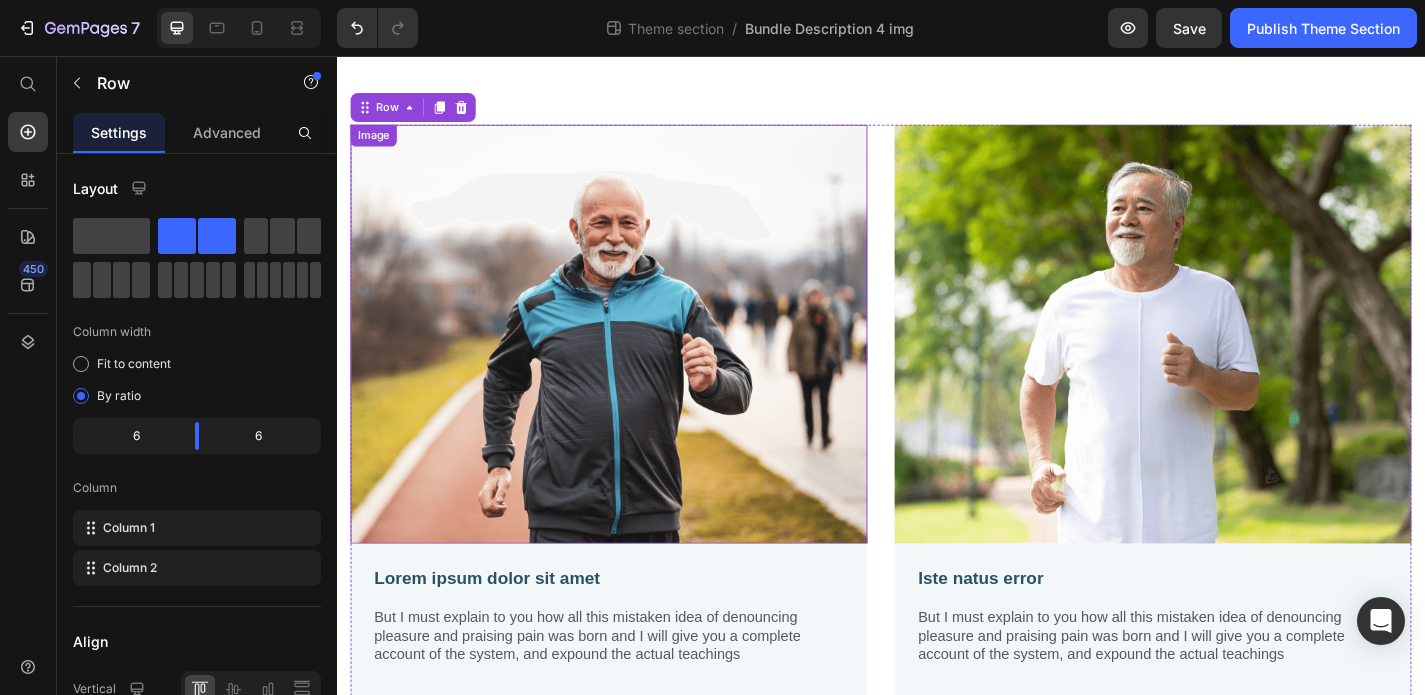 scroll, scrollTop: 138, scrollLeft: 0, axis: vertical 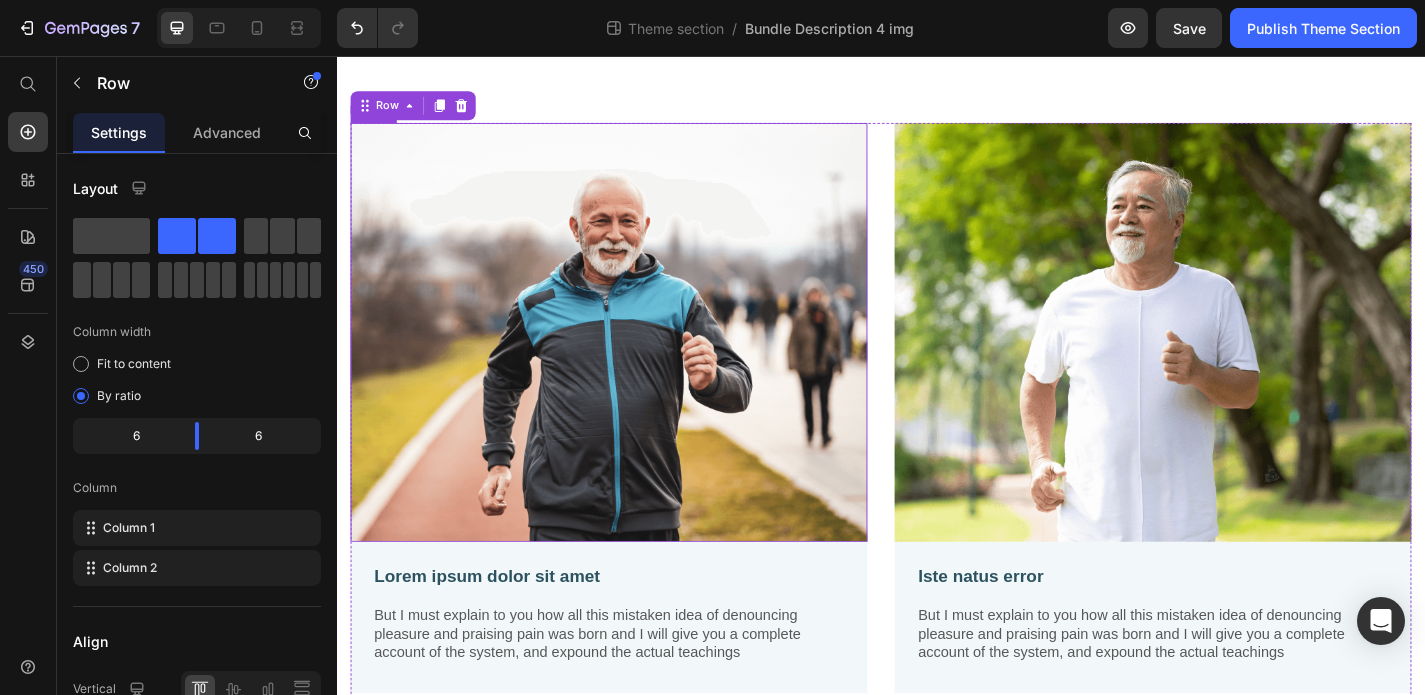click at bounding box center (637, 361) 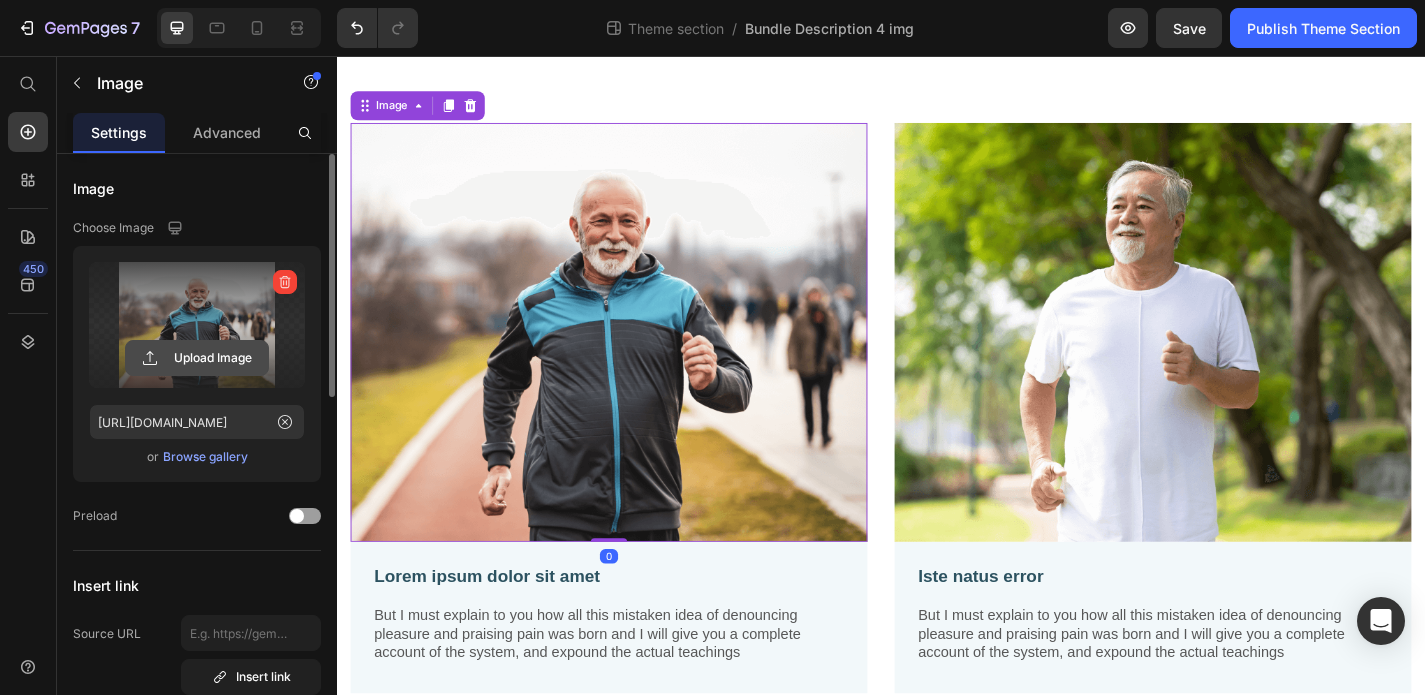 click 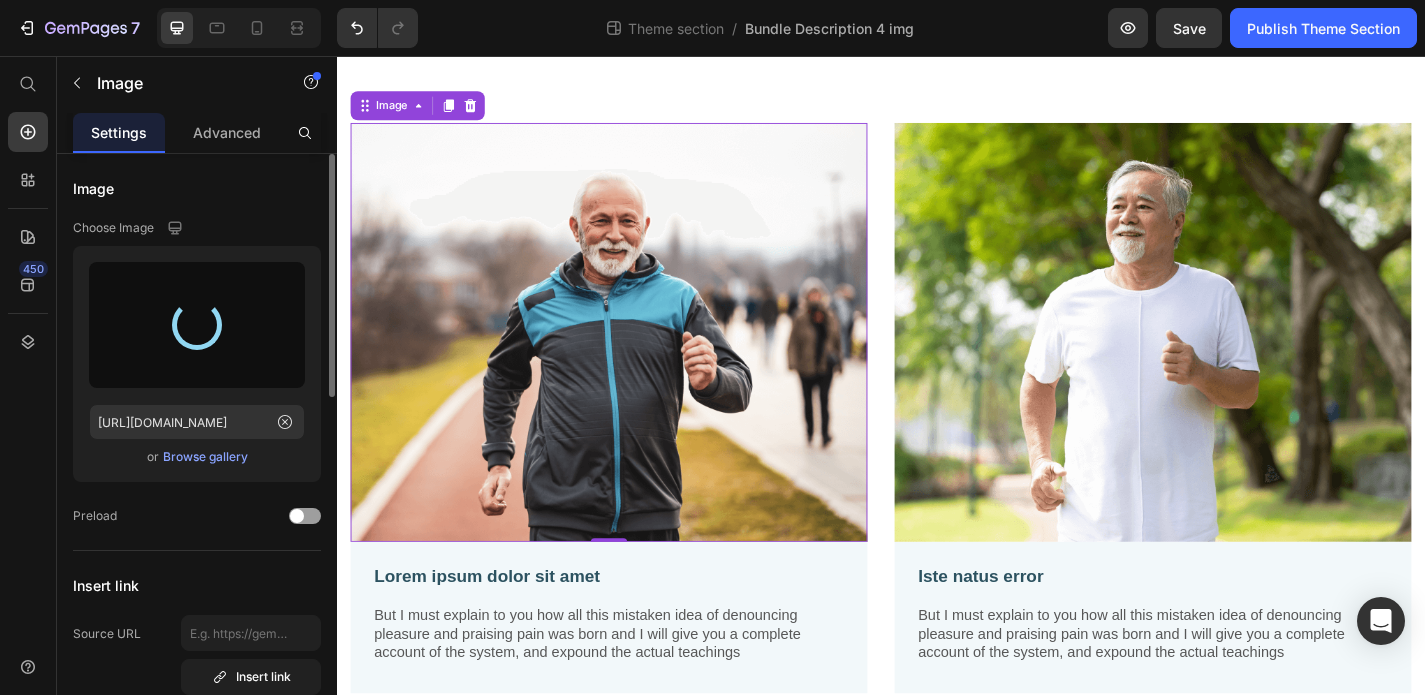 type on "[URL][DOMAIN_NAME]" 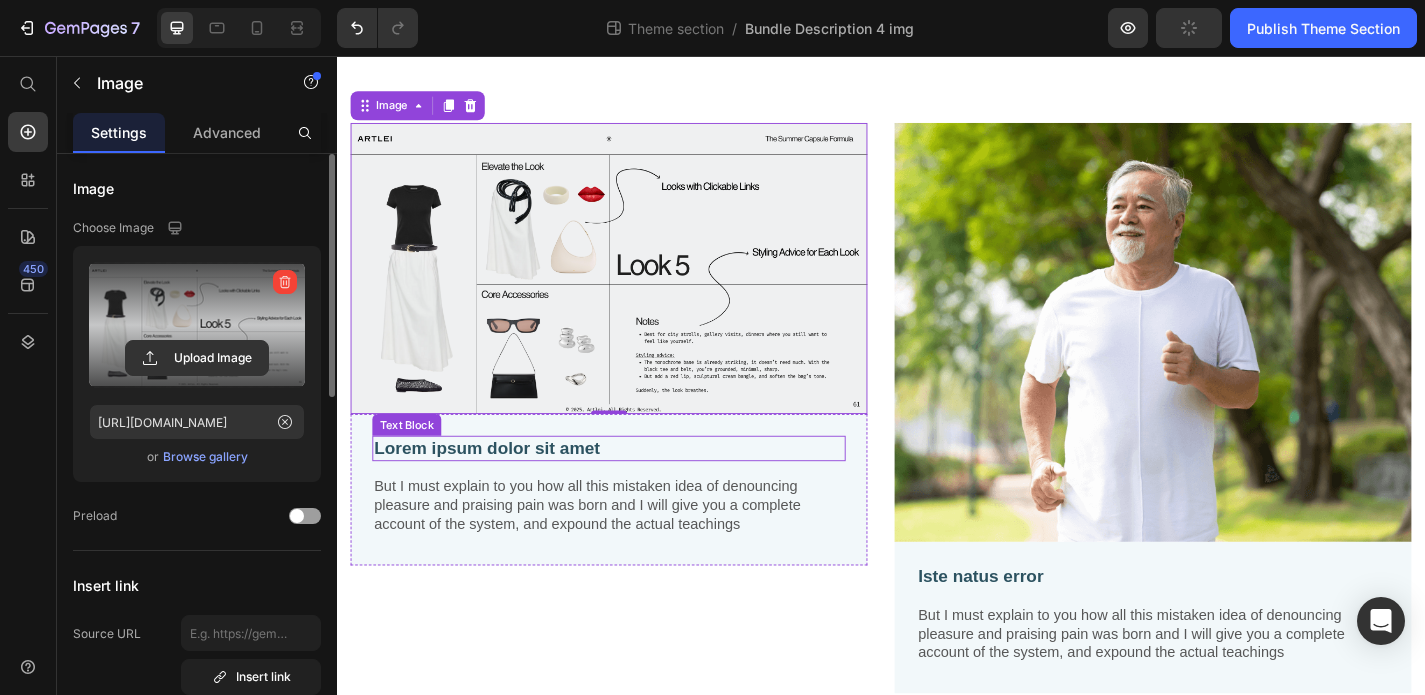 click on "Lorem ipsum dolor sit amet" at bounding box center (637, 489) 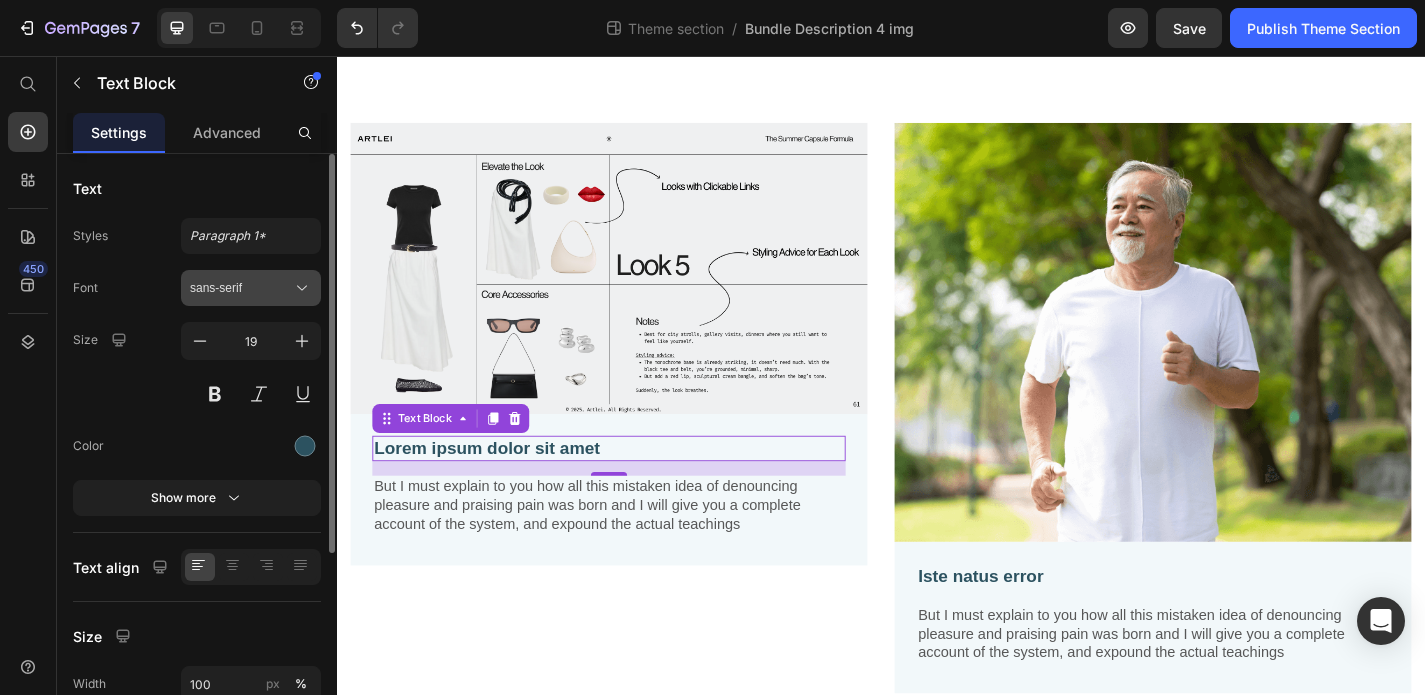 click on "sans-serif" at bounding box center (251, 288) 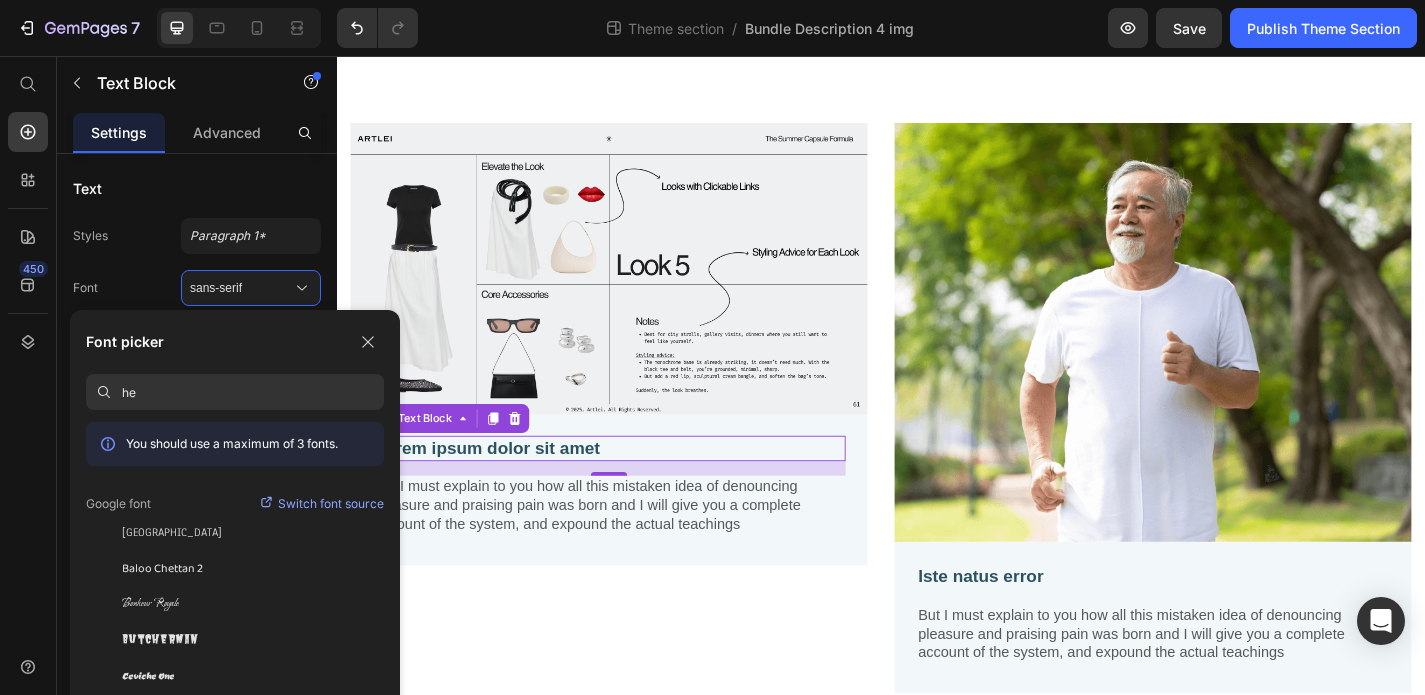 type on "h" 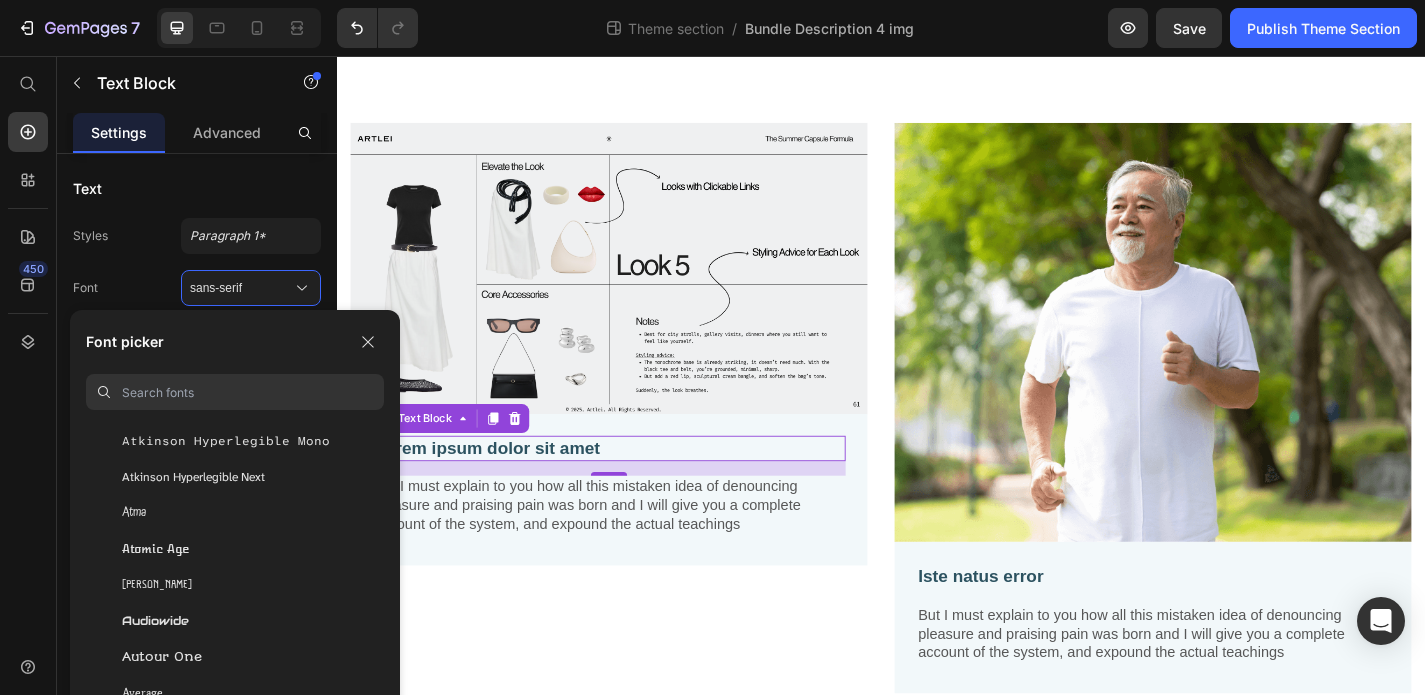 scroll, scrollTop: 4593, scrollLeft: 0, axis: vertical 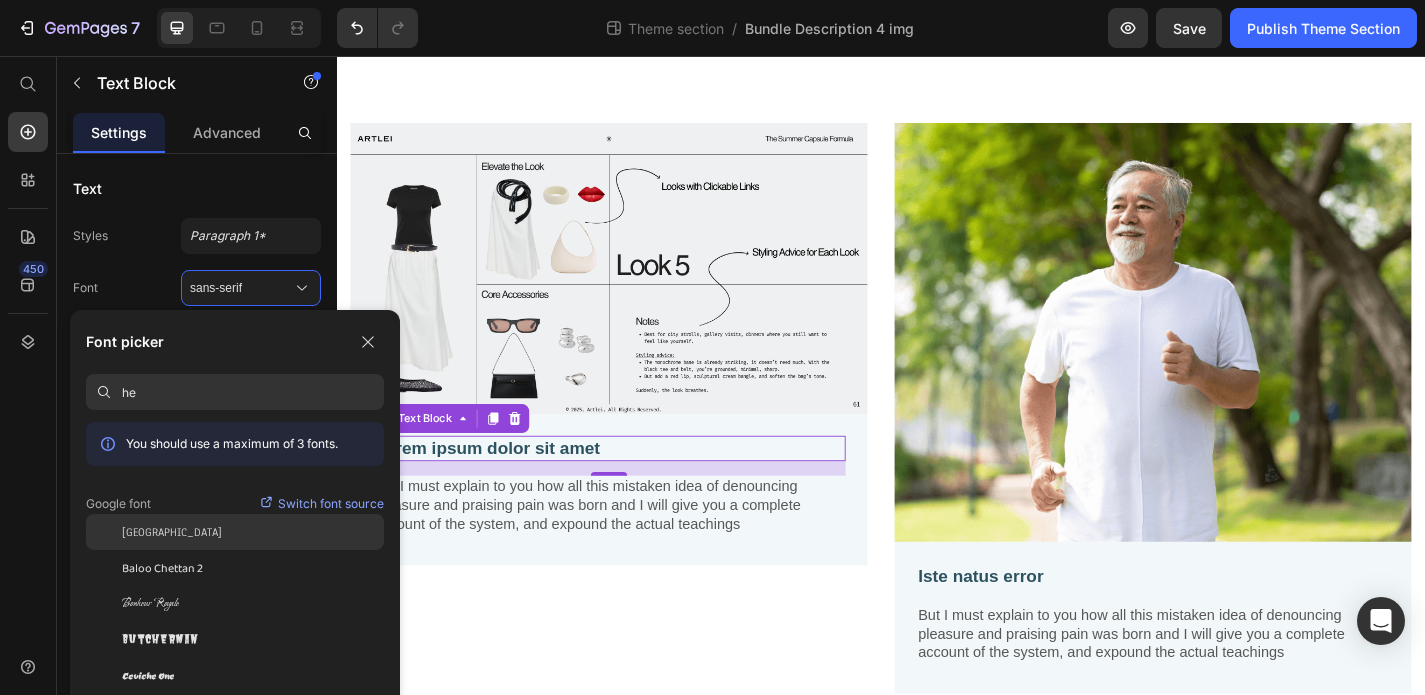 type on "h" 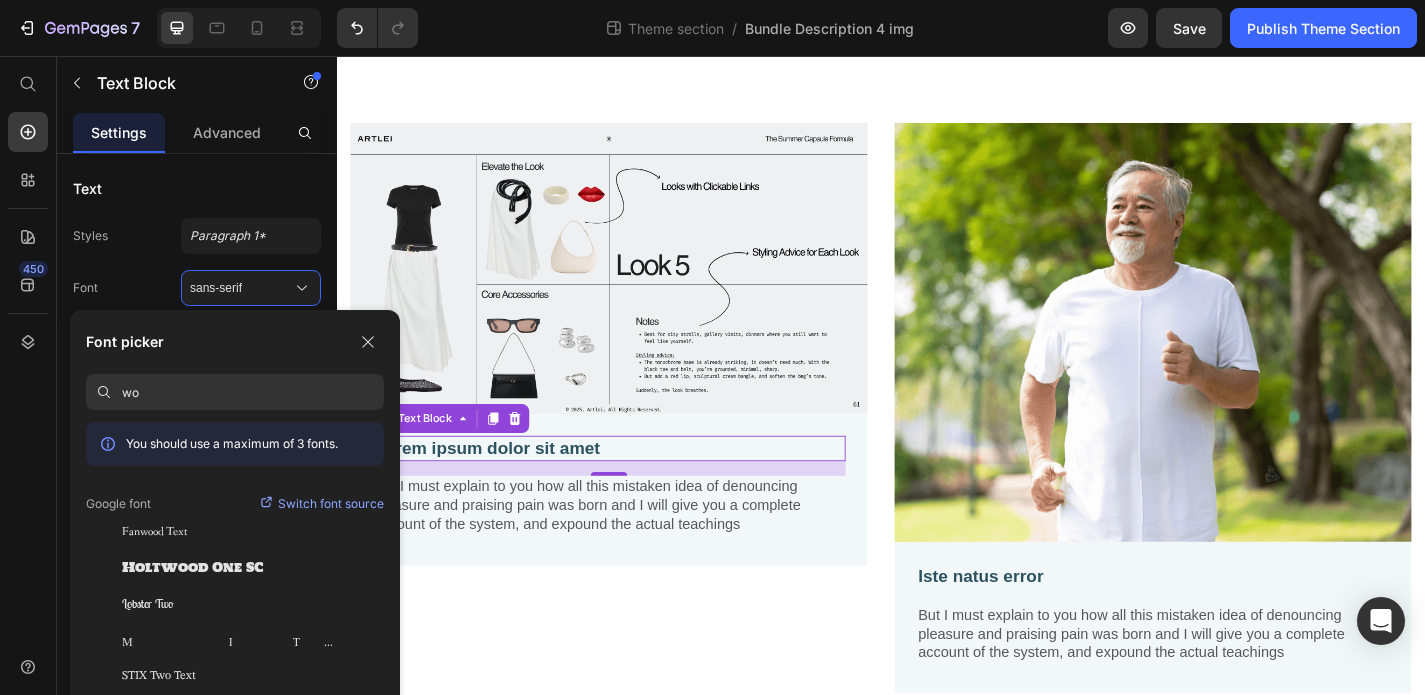 type on "w" 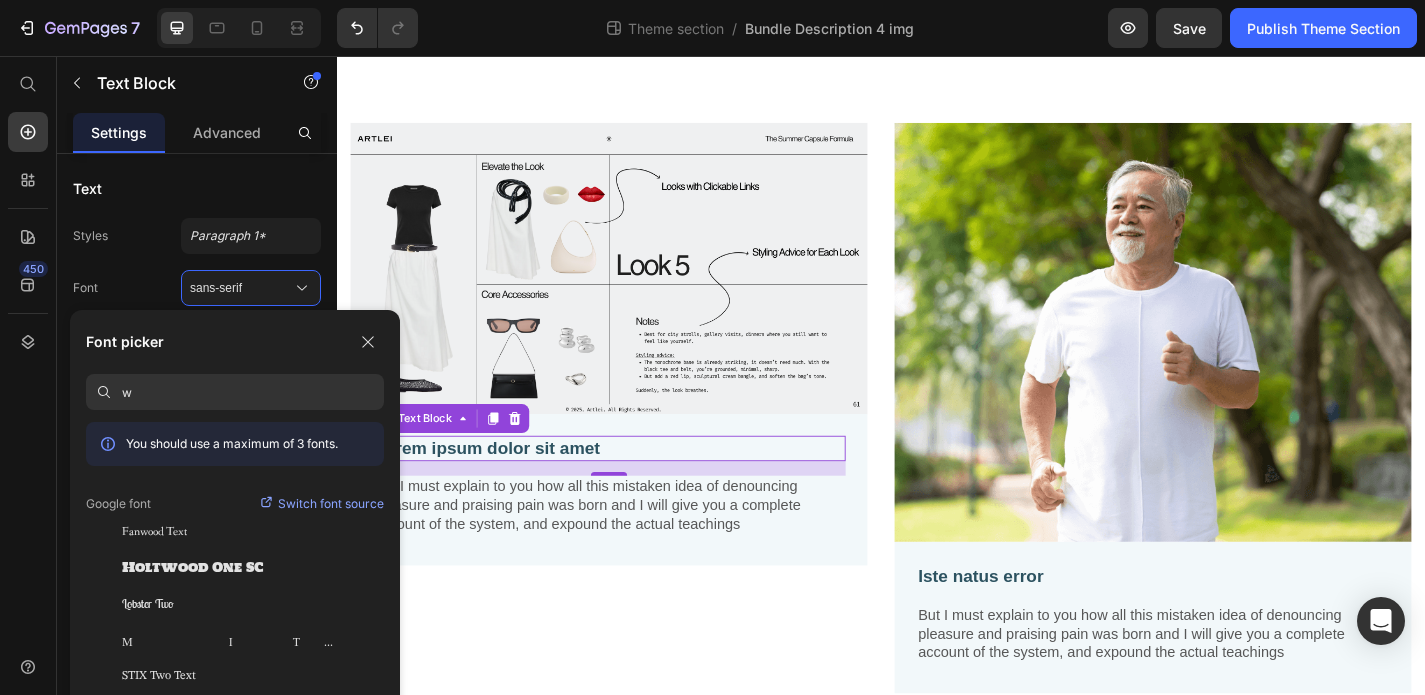 type 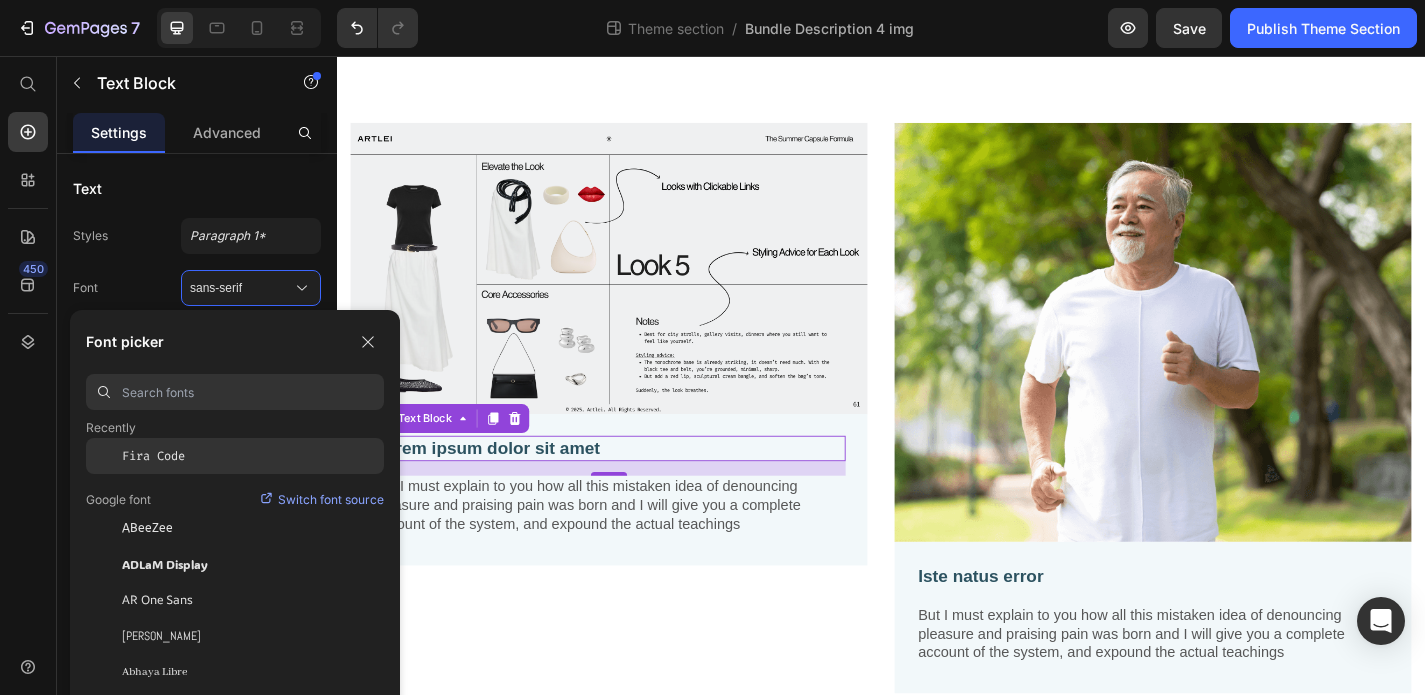 scroll, scrollTop: 78, scrollLeft: 0, axis: vertical 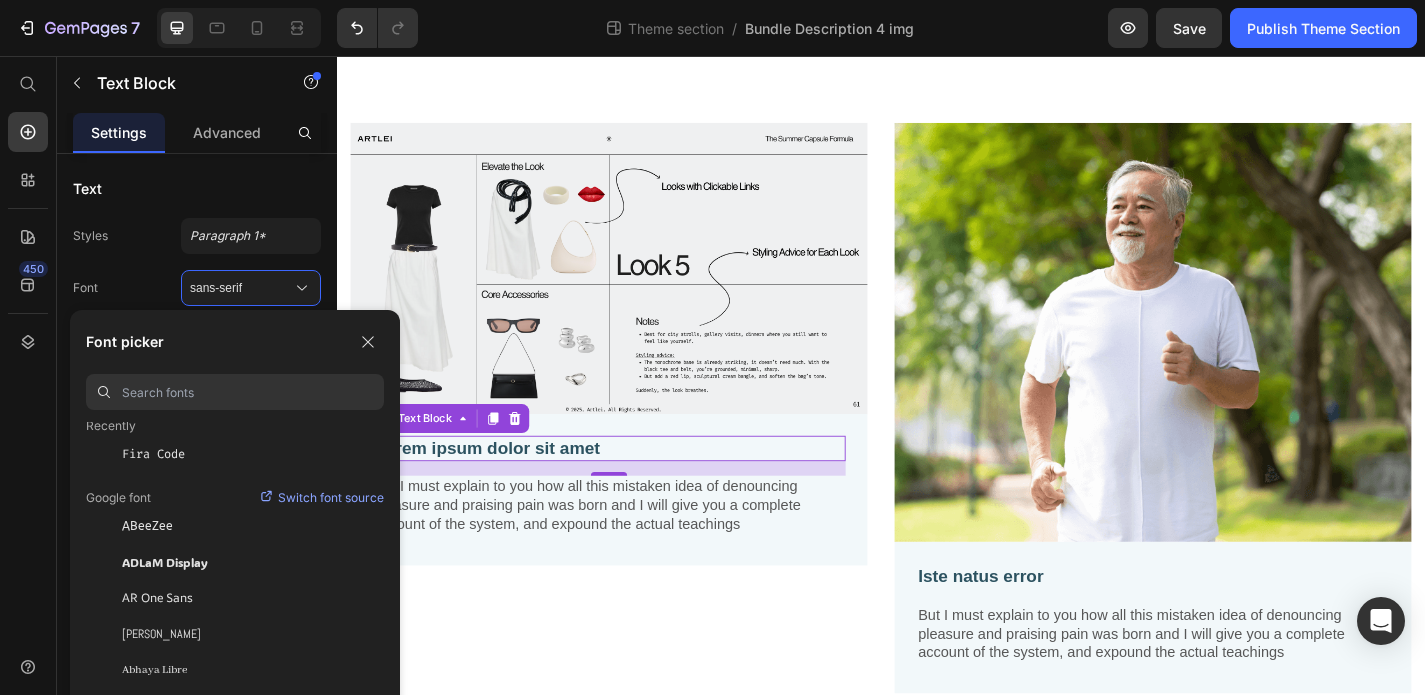 click on "Switch font source" at bounding box center (331, 498) 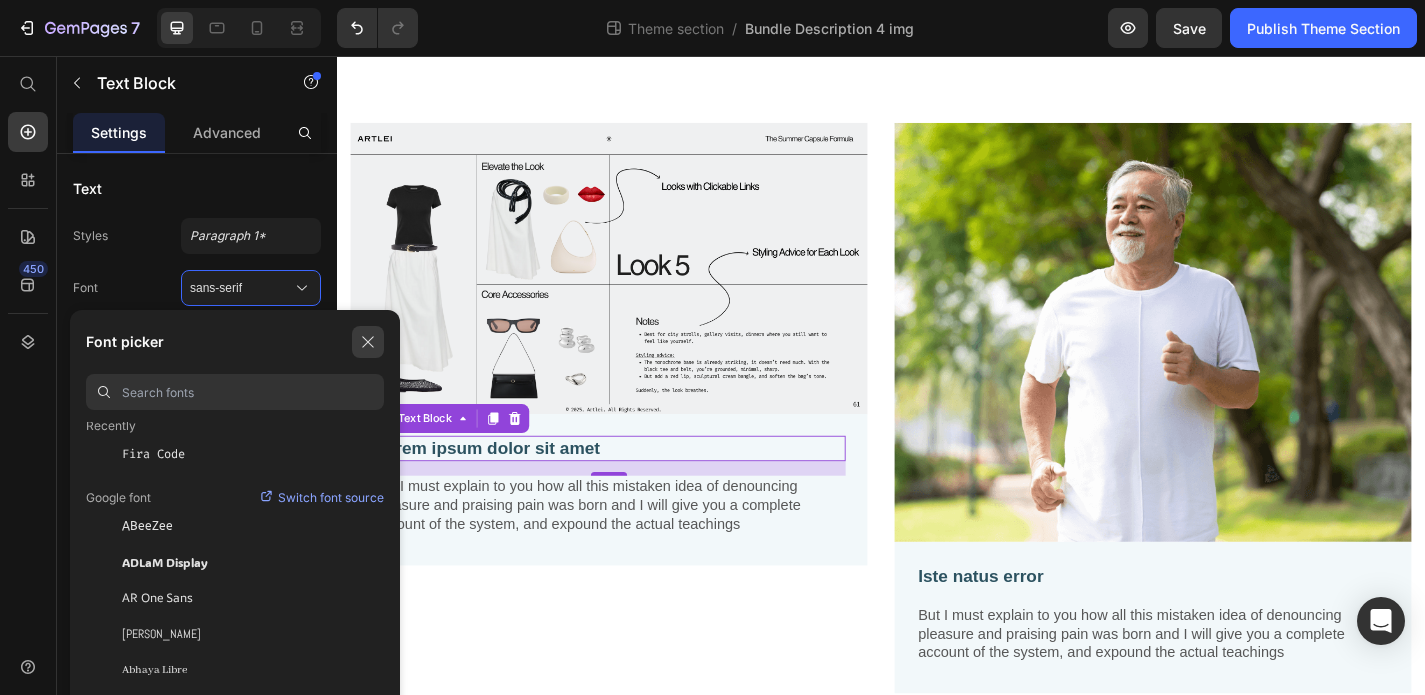 click 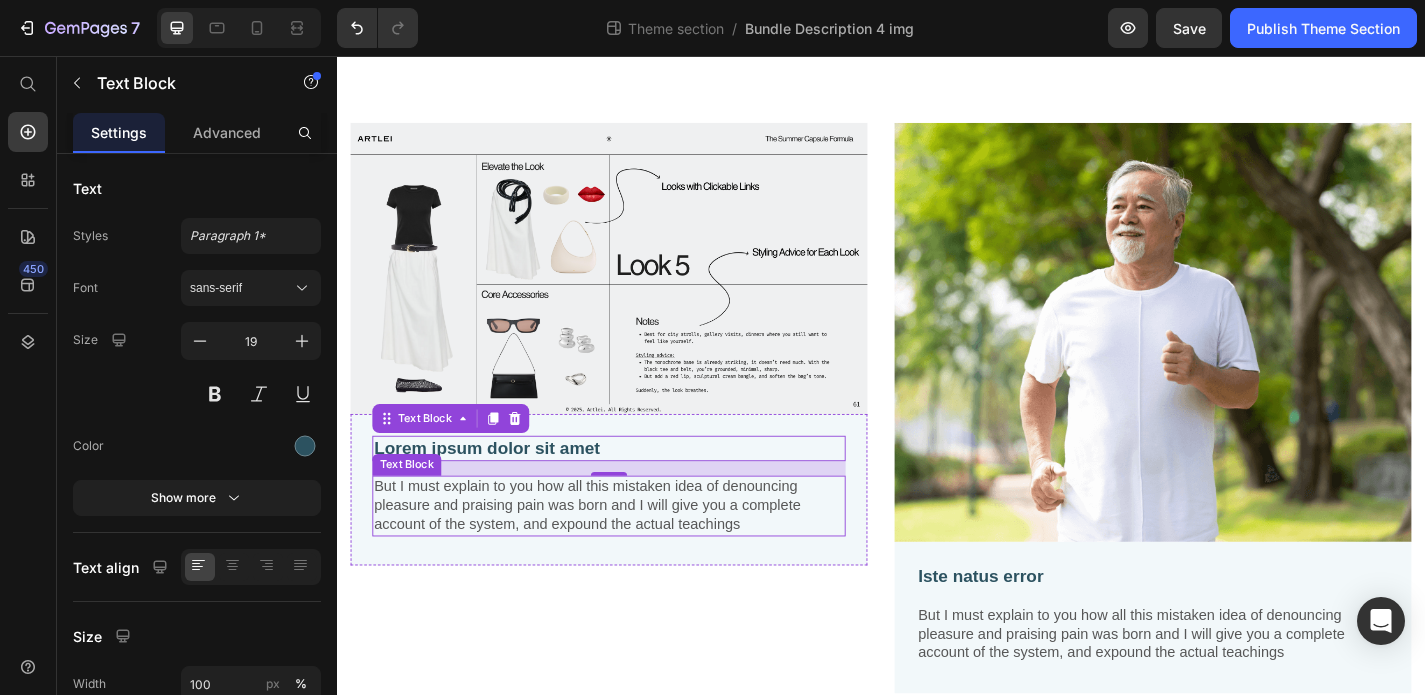click on "But I must explain to you how all this mistaken idea of denouncing pleasure and praising pain was born and I will give you a complete account of the system, and expound the actual teachings" at bounding box center (637, 552) 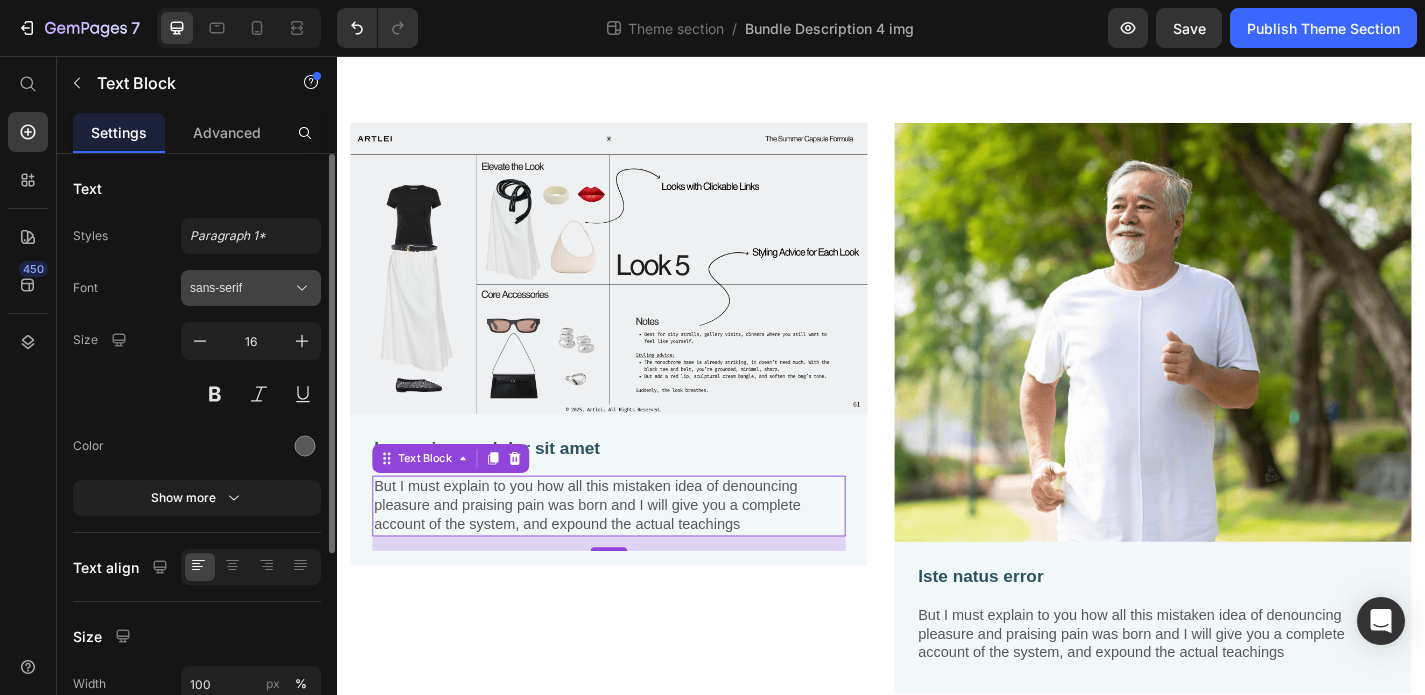 click on "sans-serif" at bounding box center (241, 288) 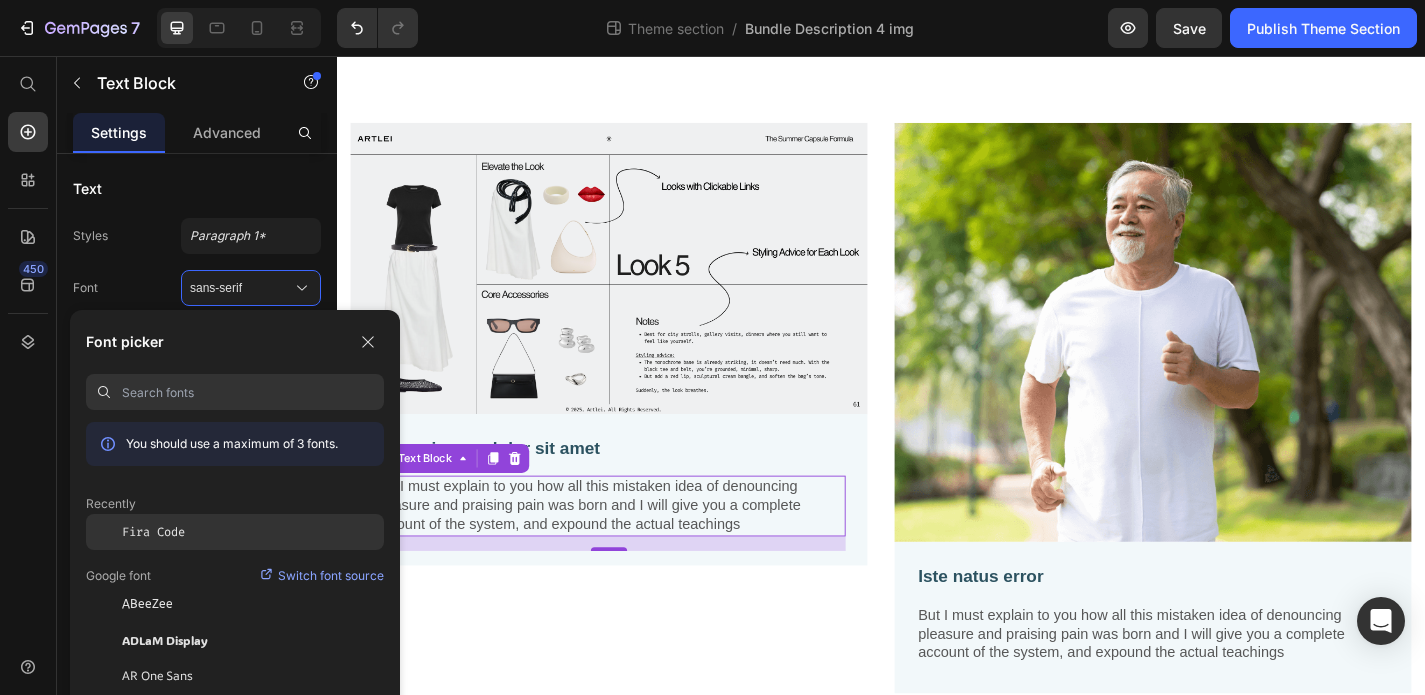 click on "Fira Code" at bounding box center [153, 532] 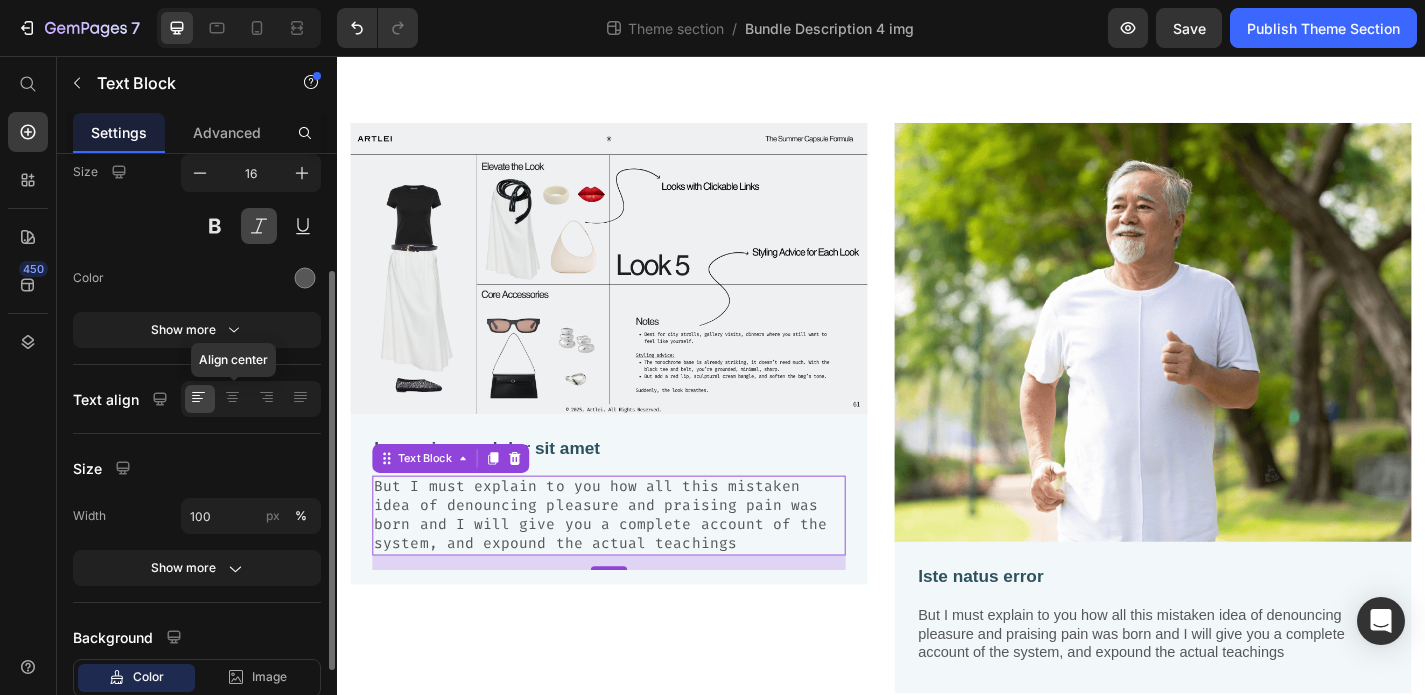 scroll, scrollTop: 171, scrollLeft: 0, axis: vertical 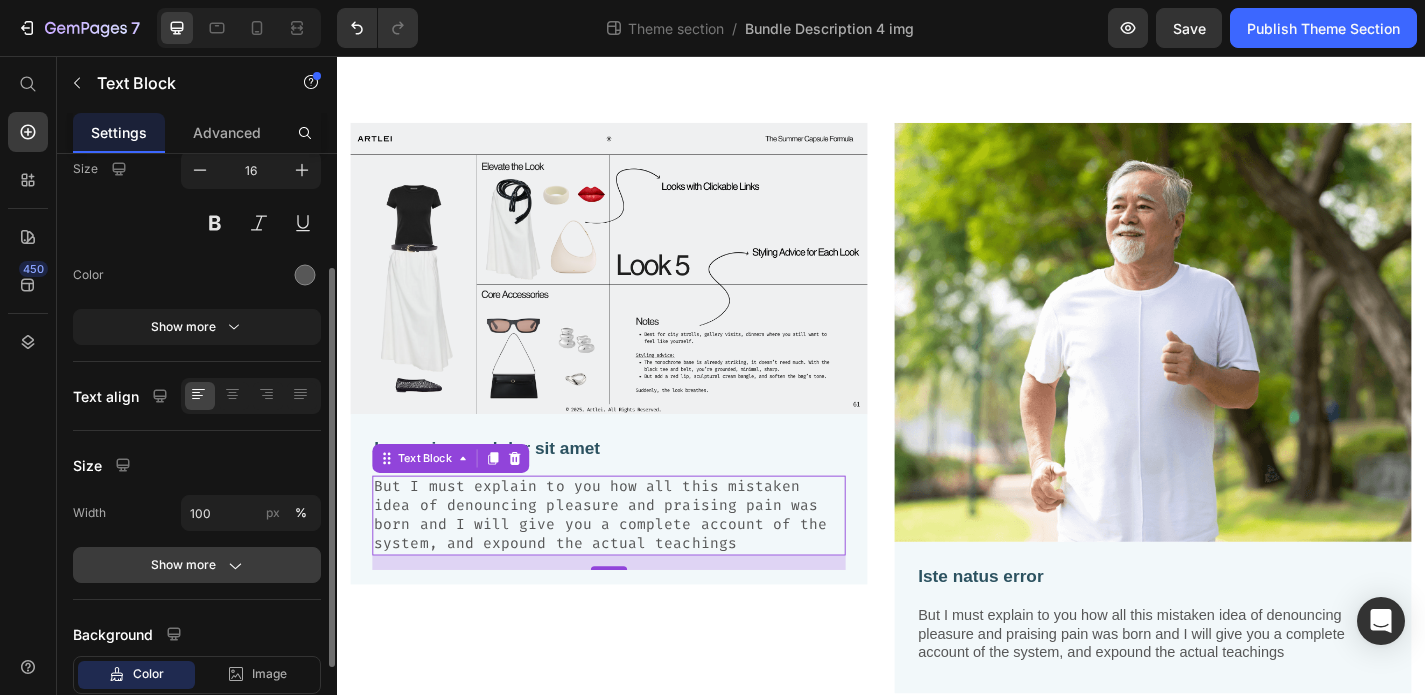 click 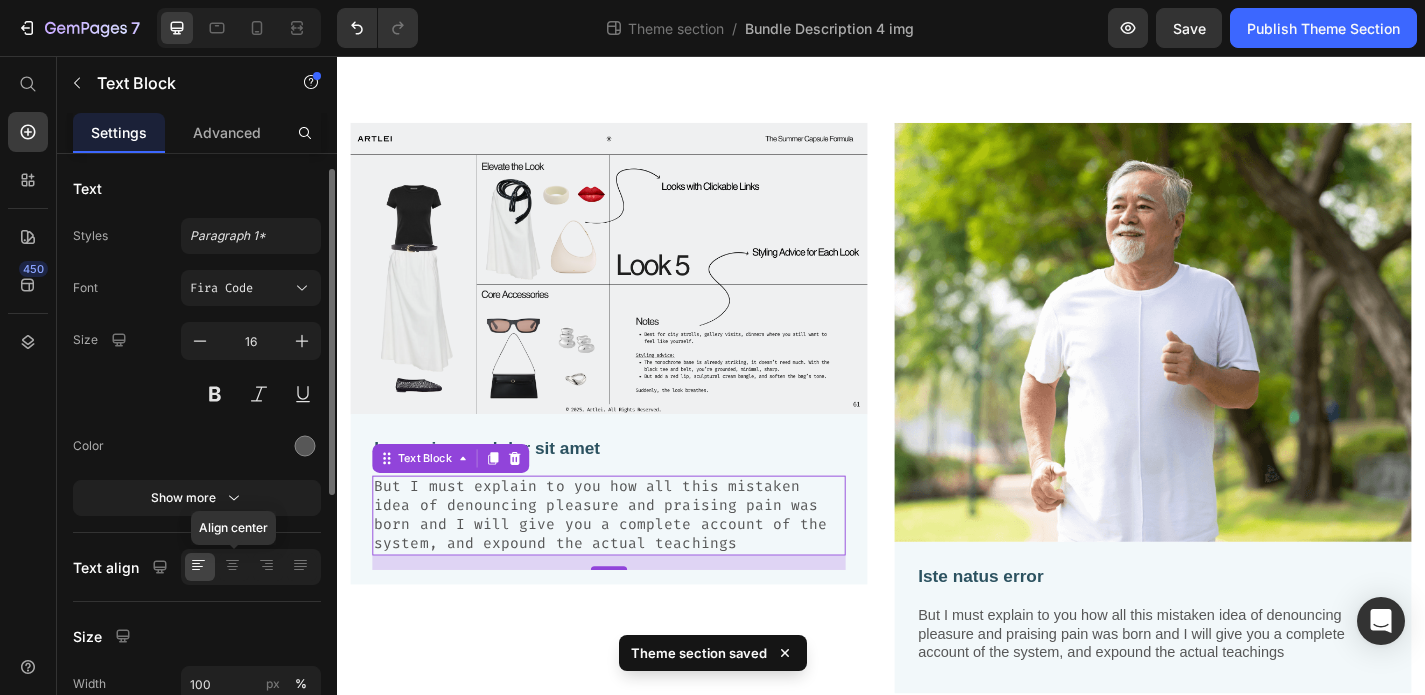 scroll, scrollTop: 10, scrollLeft: 0, axis: vertical 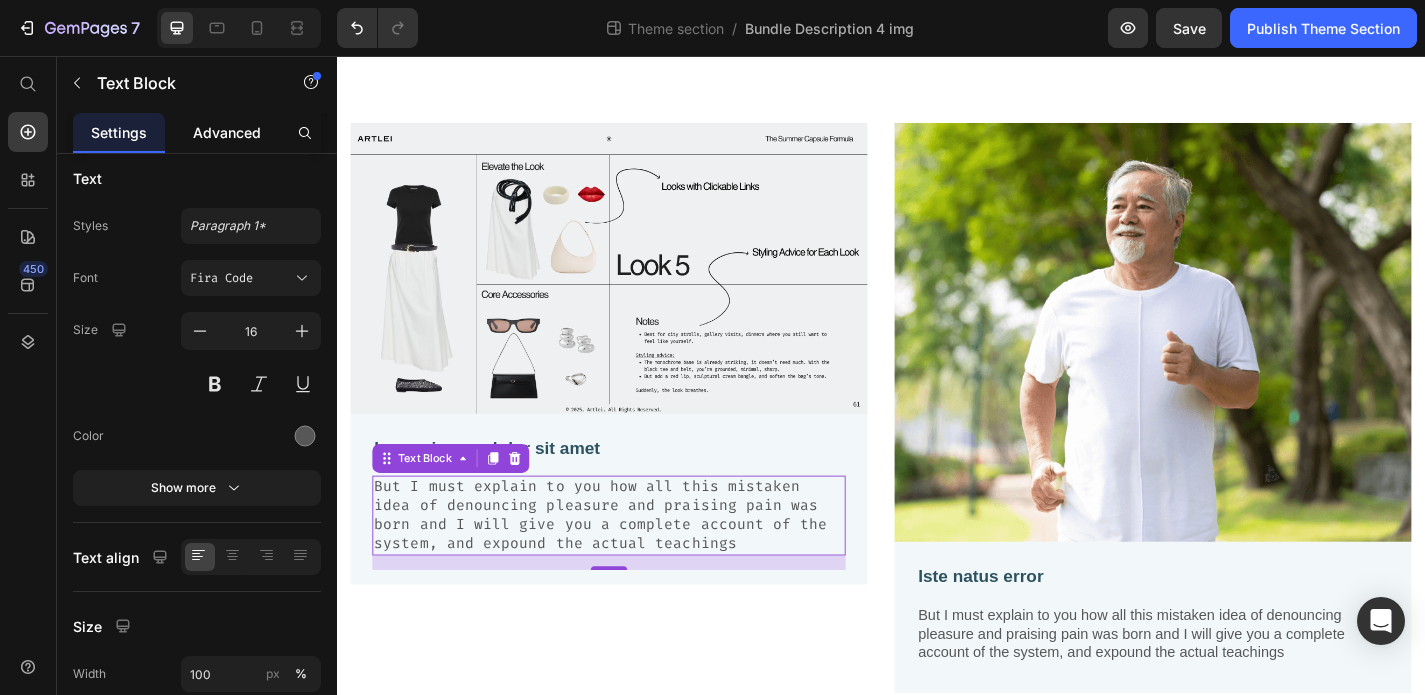 click on "Advanced" at bounding box center [227, 132] 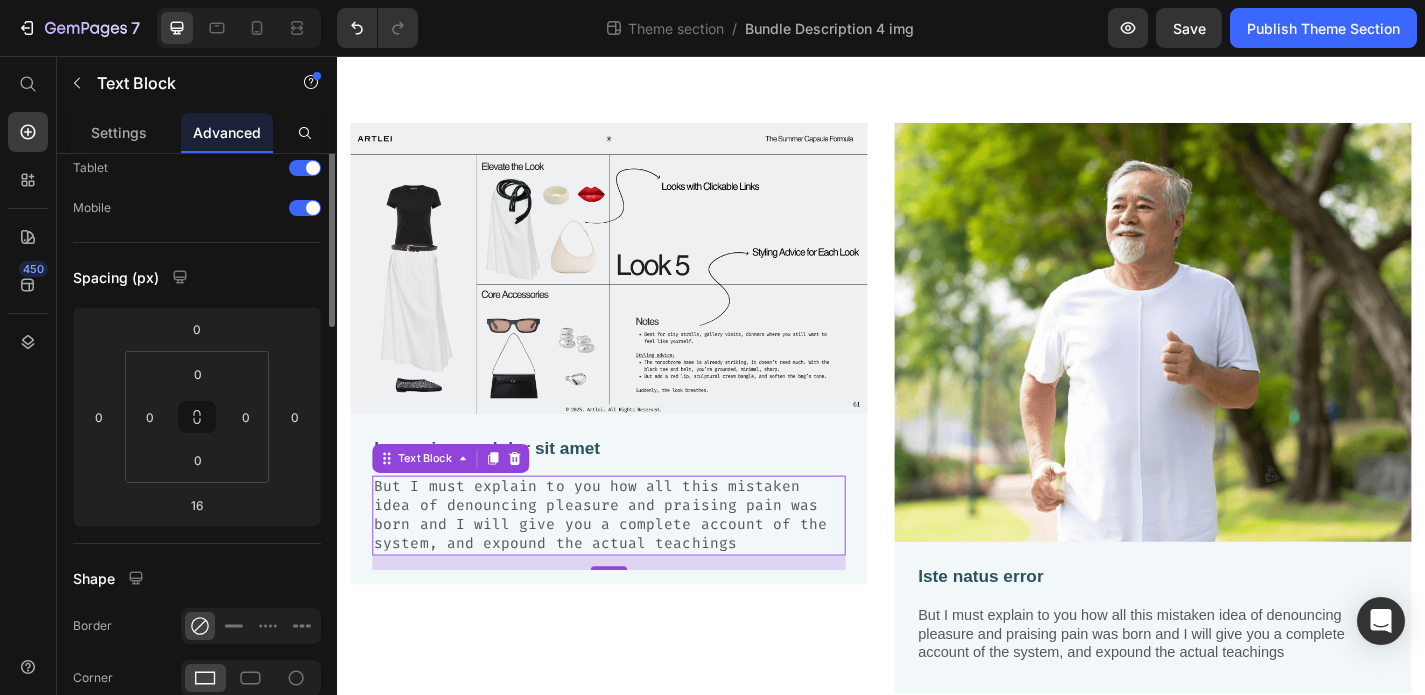 scroll, scrollTop: 0, scrollLeft: 0, axis: both 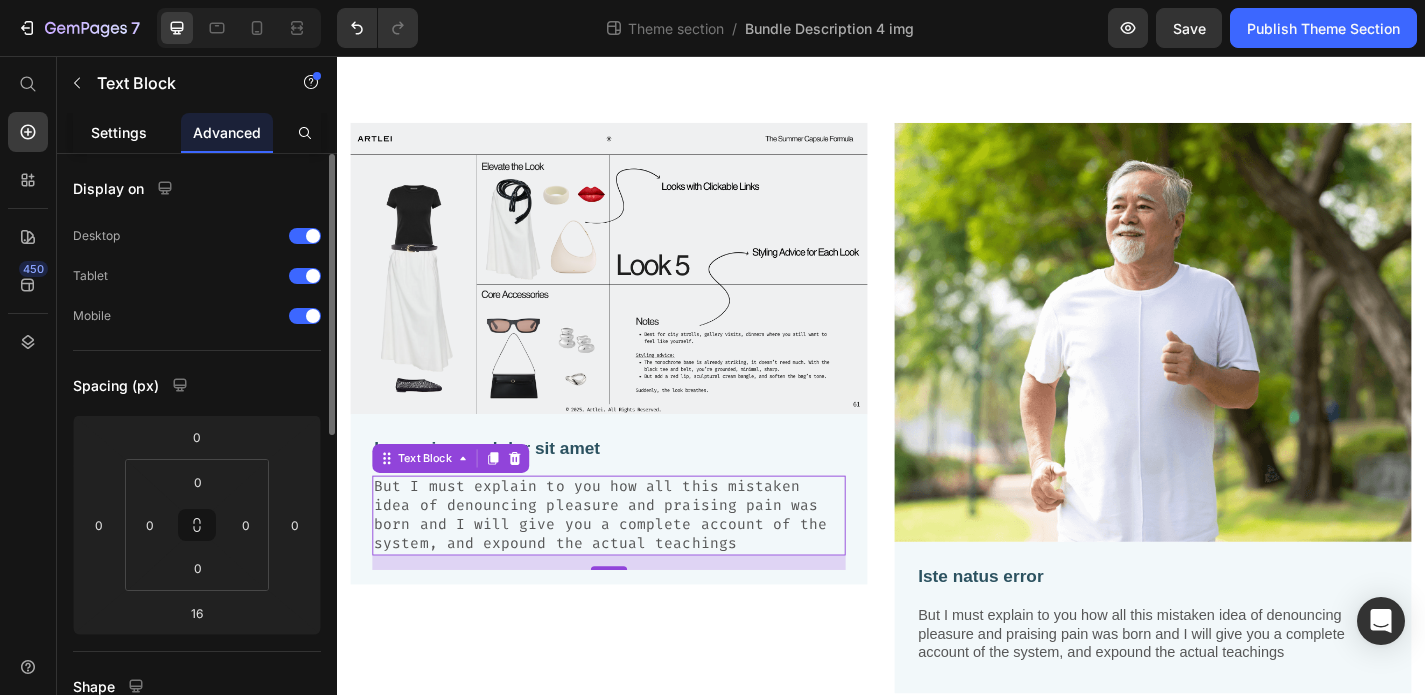 click on "Settings" at bounding box center (119, 132) 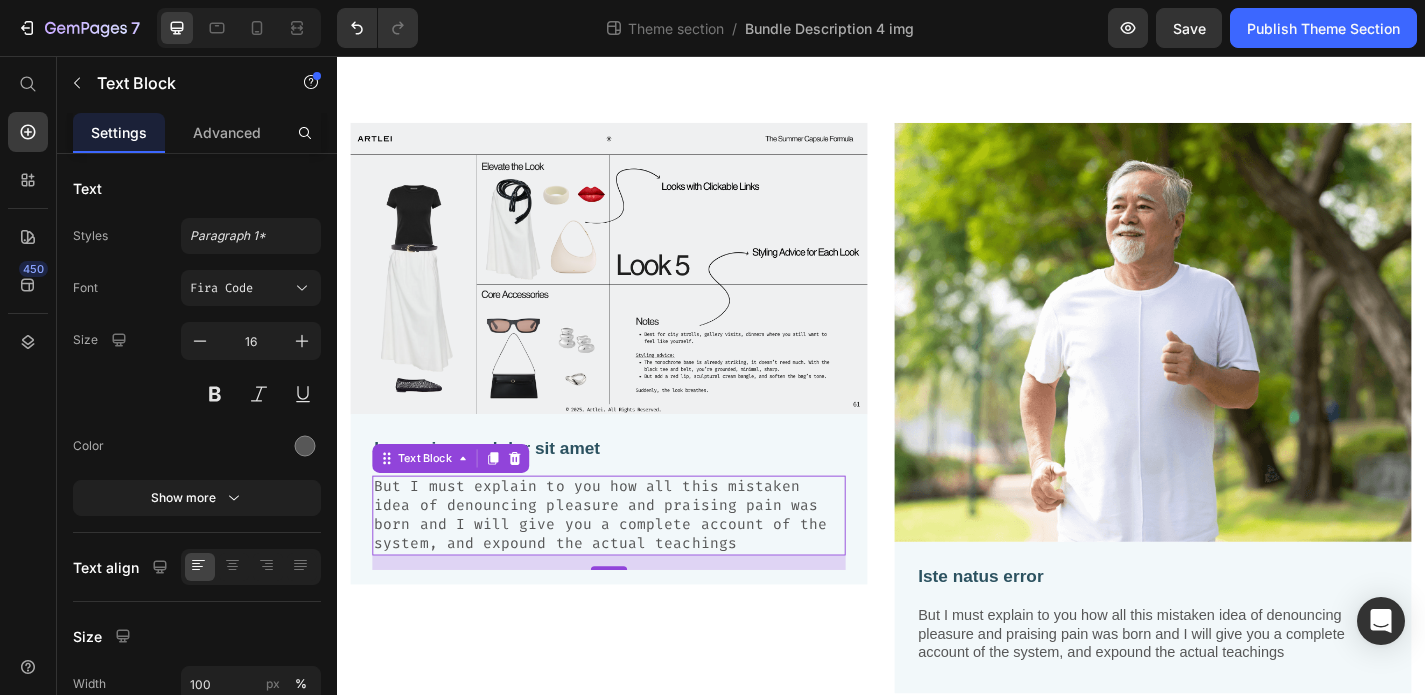 click on "But I must explain to you how all this mistaken idea of denouncing pleasure and praising pain was born and I will give you a complete account of the system, and expound the actual teachings" at bounding box center [637, 562] 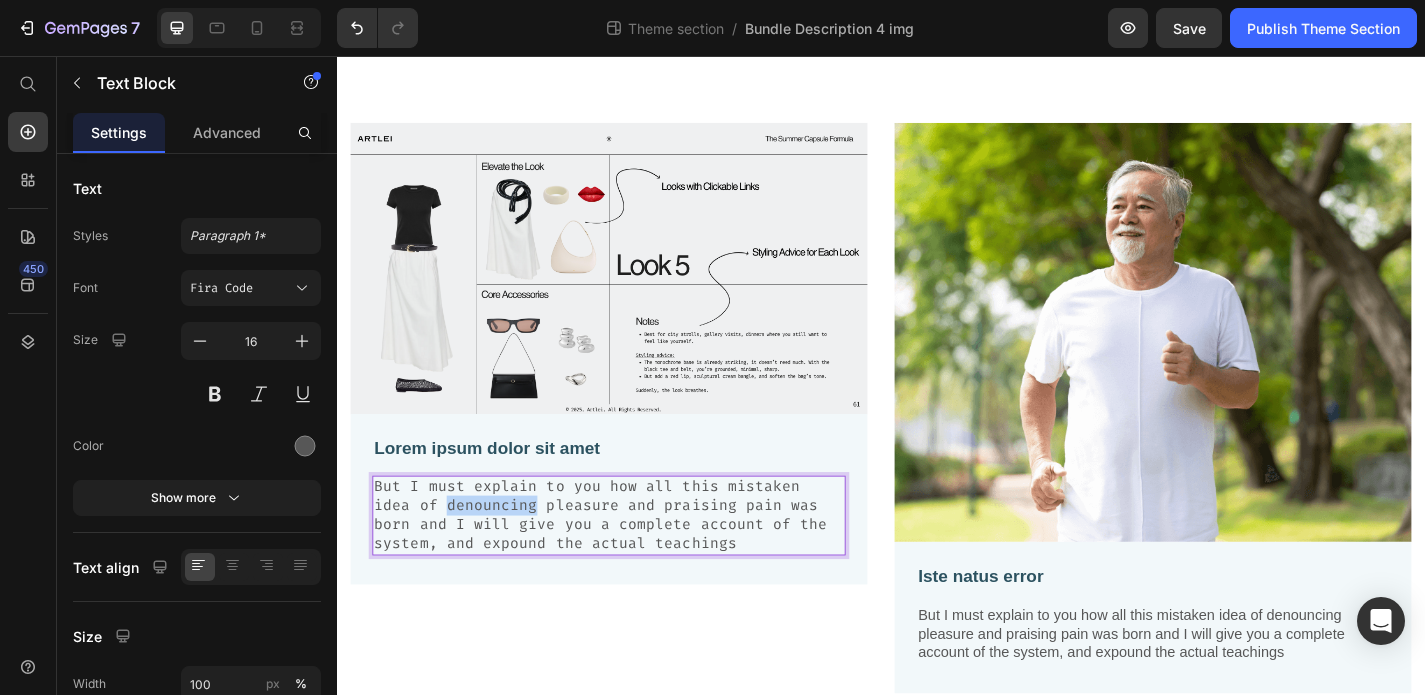 click on "But I must explain to you how all this mistaken idea of denouncing pleasure and praising pain was born and I will give you a complete account of the system, and expound the actual teachings" at bounding box center (637, 562) 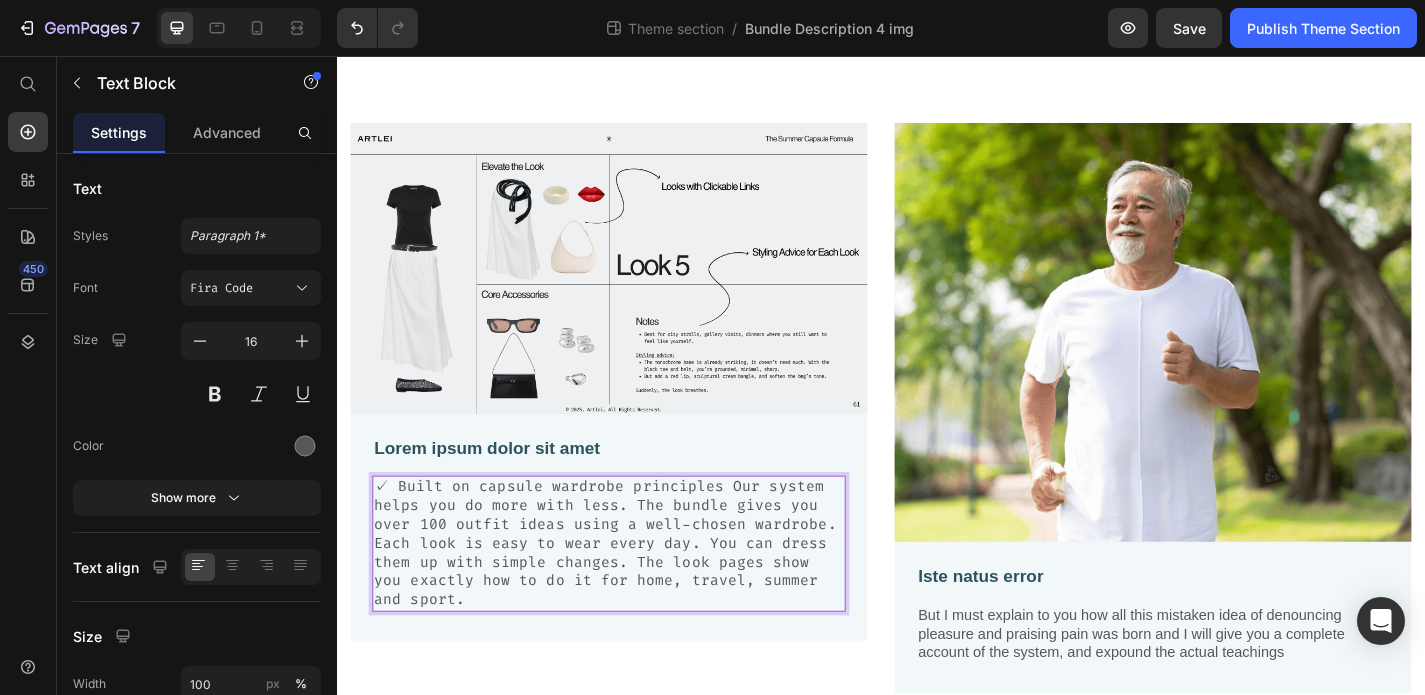 click on "✓ Built on capsule wardrobe principles Our system helps you do more with less. The bundle gives you over 100 outfit ideas using a well-chosen wardrobe. Each look is easy to wear every day. You can dress them up with simple changes. The look pages show you exactly how to do it for home, travel, summer and sport." at bounding box center [637, 594] 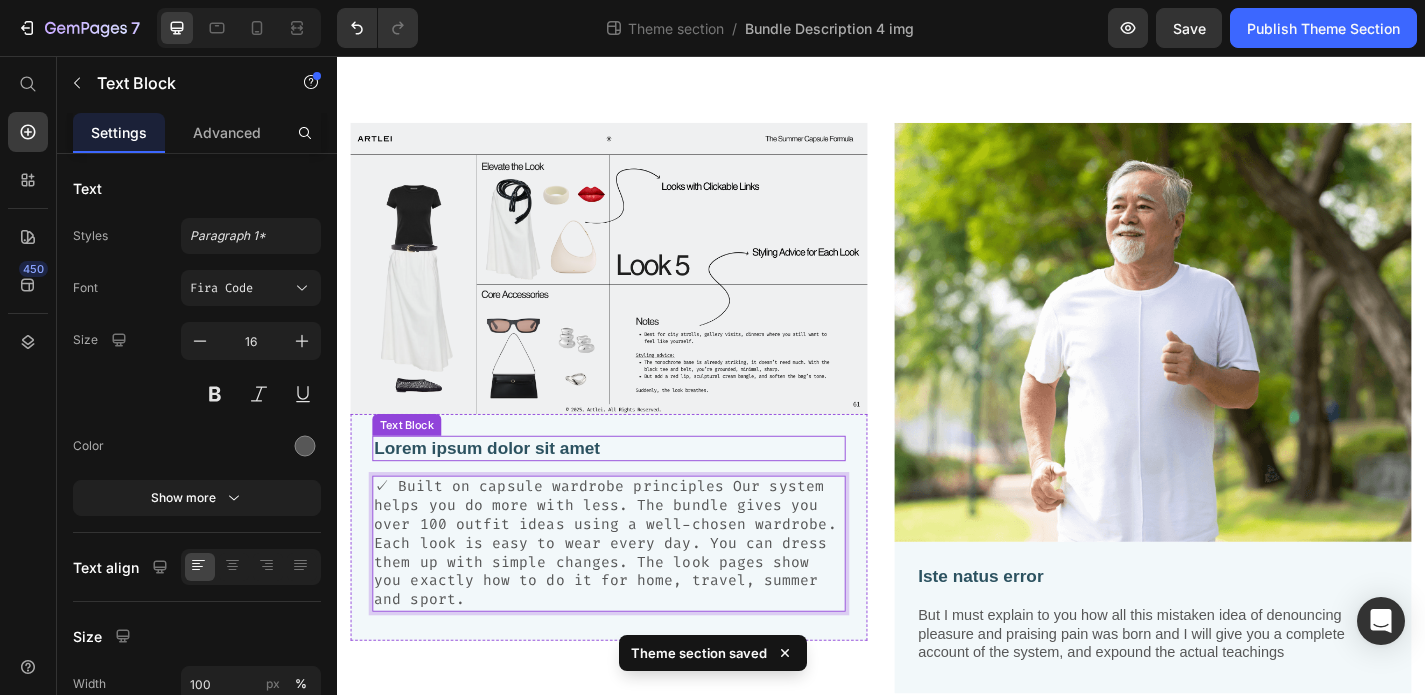 click on "Lorem ipsum dolor sit amet" at bounding box center [637, 489] 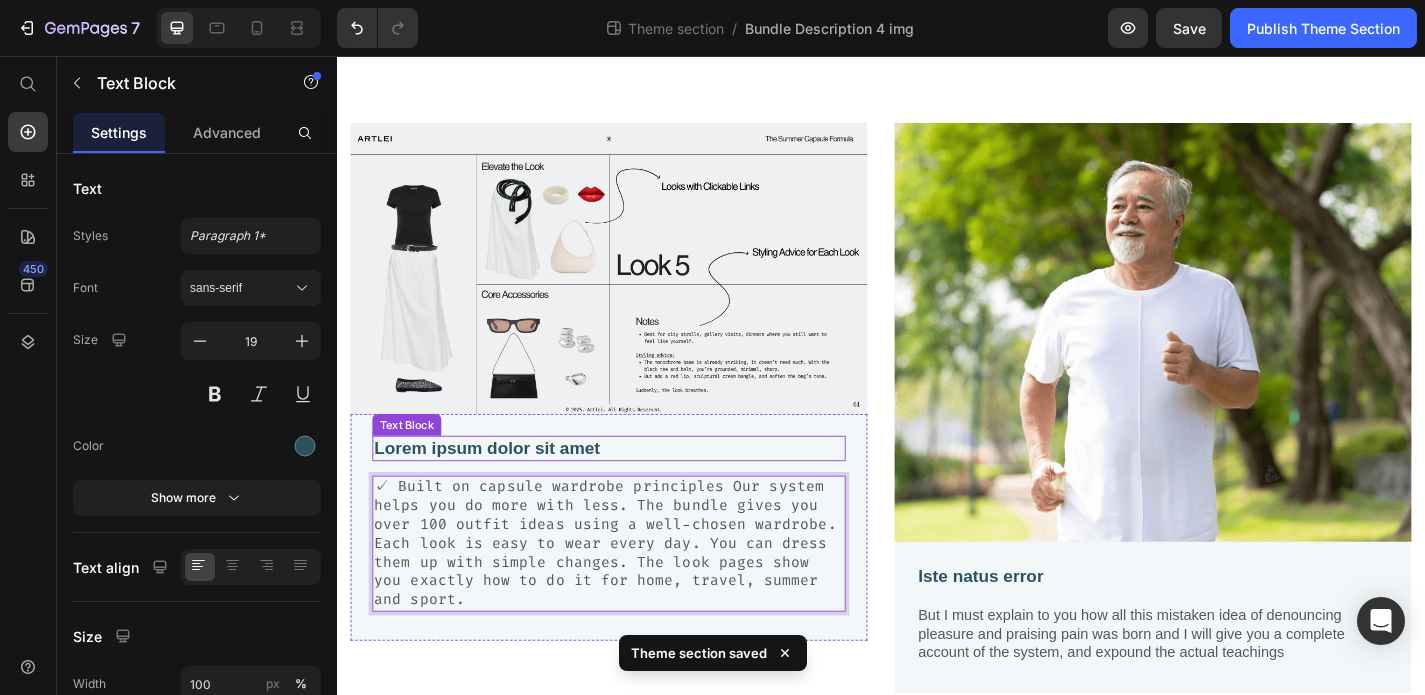 click on "Lorem ipsum dolor sit amet" at bounding box center [637, 489] 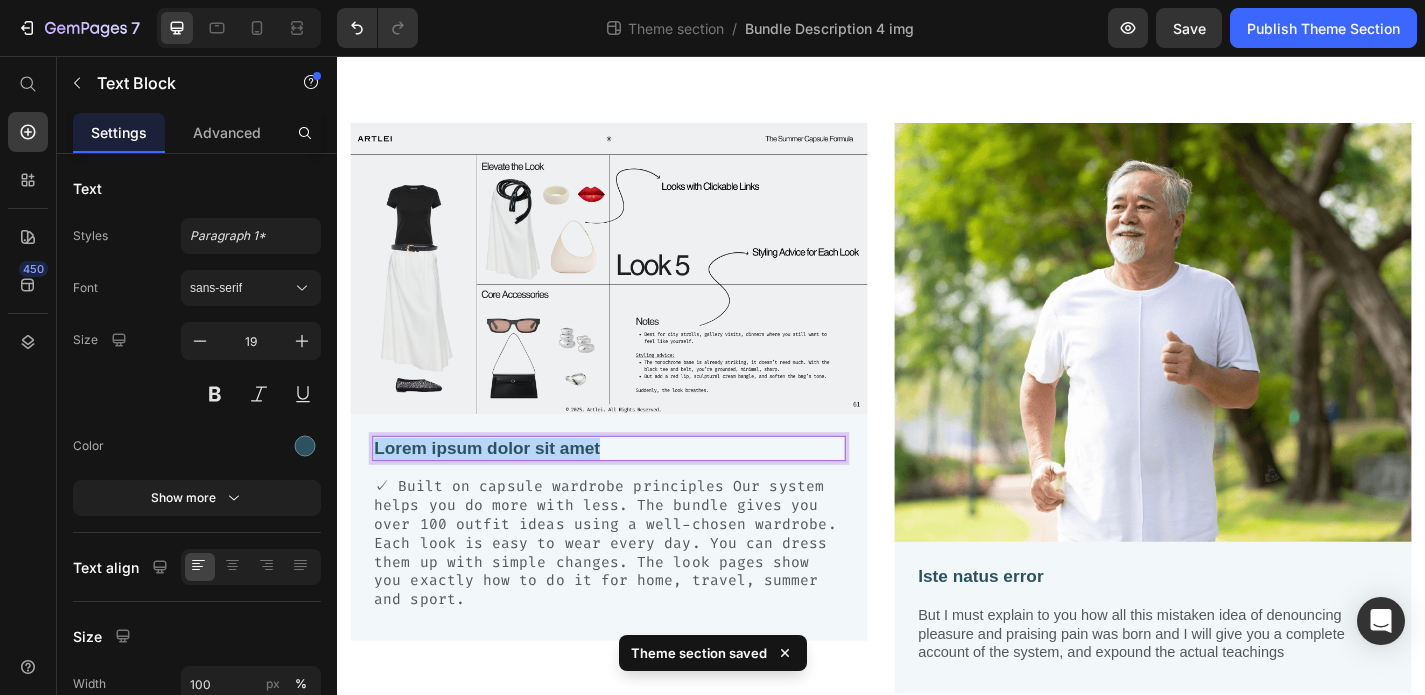 click on "Lorem ipsum dolor sit amet" at bounding box center (637, 489) 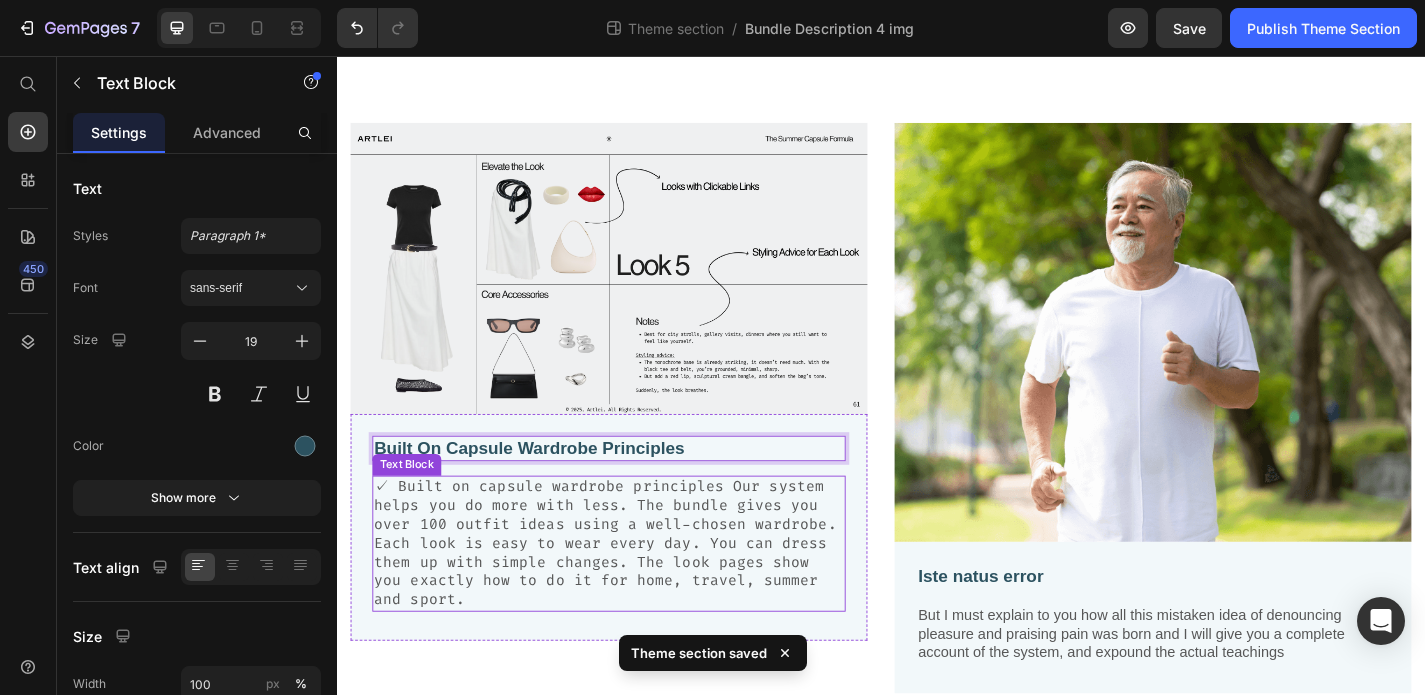 click on "✓ Built on capsule wardrobe principles Our system helps you do more with less. The bundle gives you over 100 outfit ideas using a well-chosen wardrobe. Each look is easy to wear every day. You can dress them up with simple changes. The look pages show you exactly how to do it for home, travel, summer and sport." at bounding box center (637, 594) 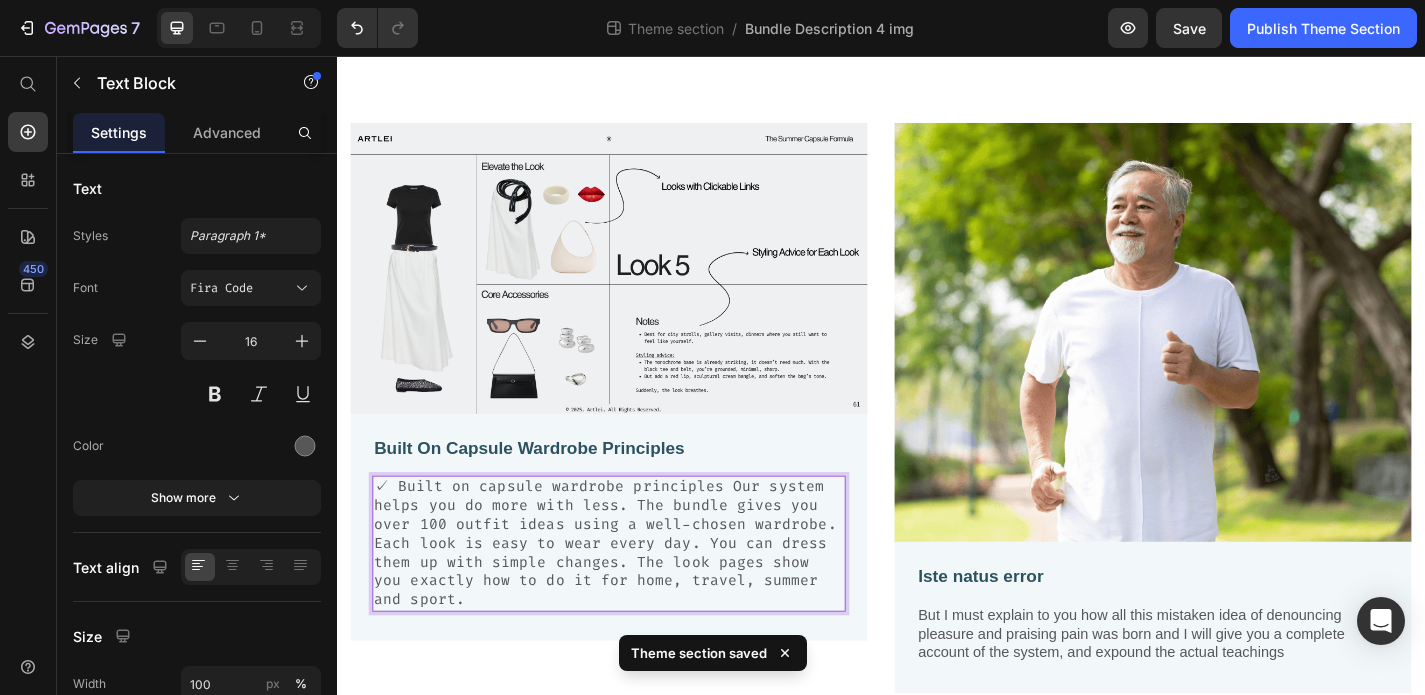 click on "✓ Built on capsule wardrobe principles Our system helps you do more with less. The bundle gives you over 100 outfit ideas using a well-chosen wardrobe. Each look is easy to wear every day. You can dress them up with simple changes. The look pages show you exactly how to do it for home, travel, summer and sport." at bounding box center [637, 594] 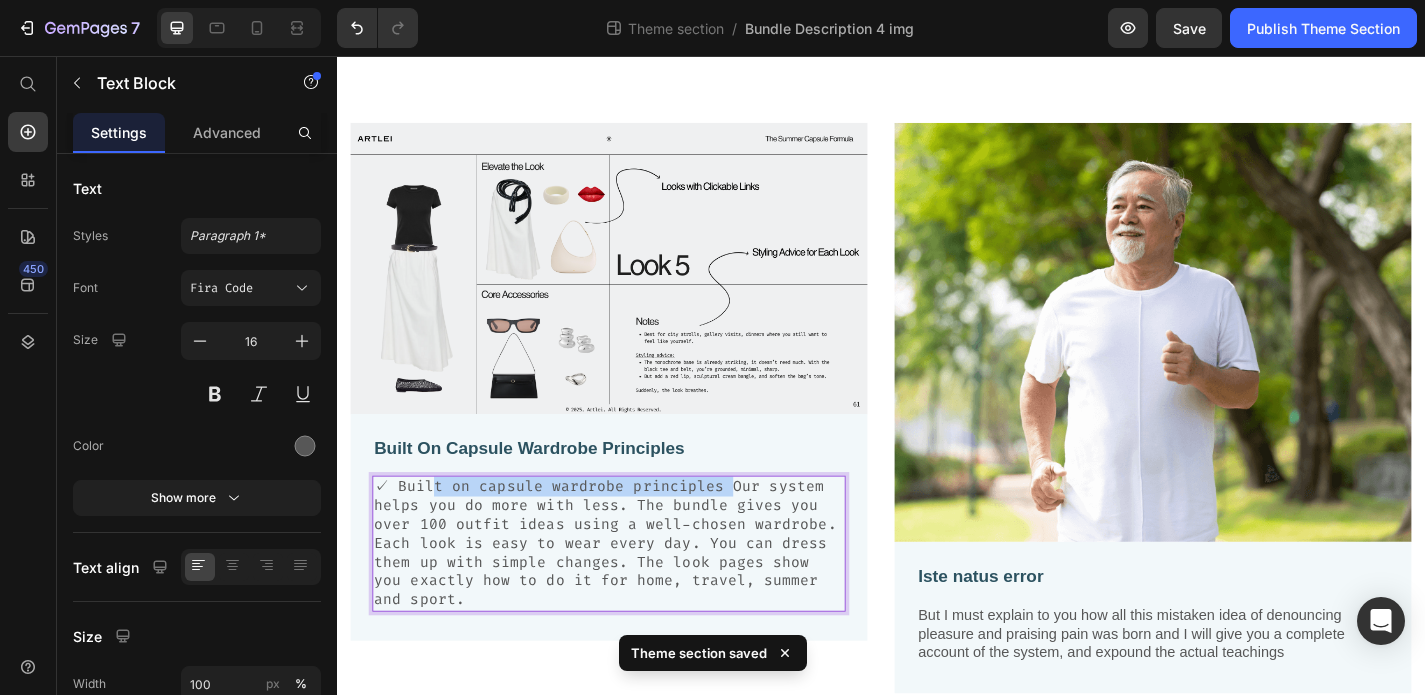drag, startPoint x: 750, startPoint y: 527, endPoint x: 438, endPoint y: 535, distance: 312.10254 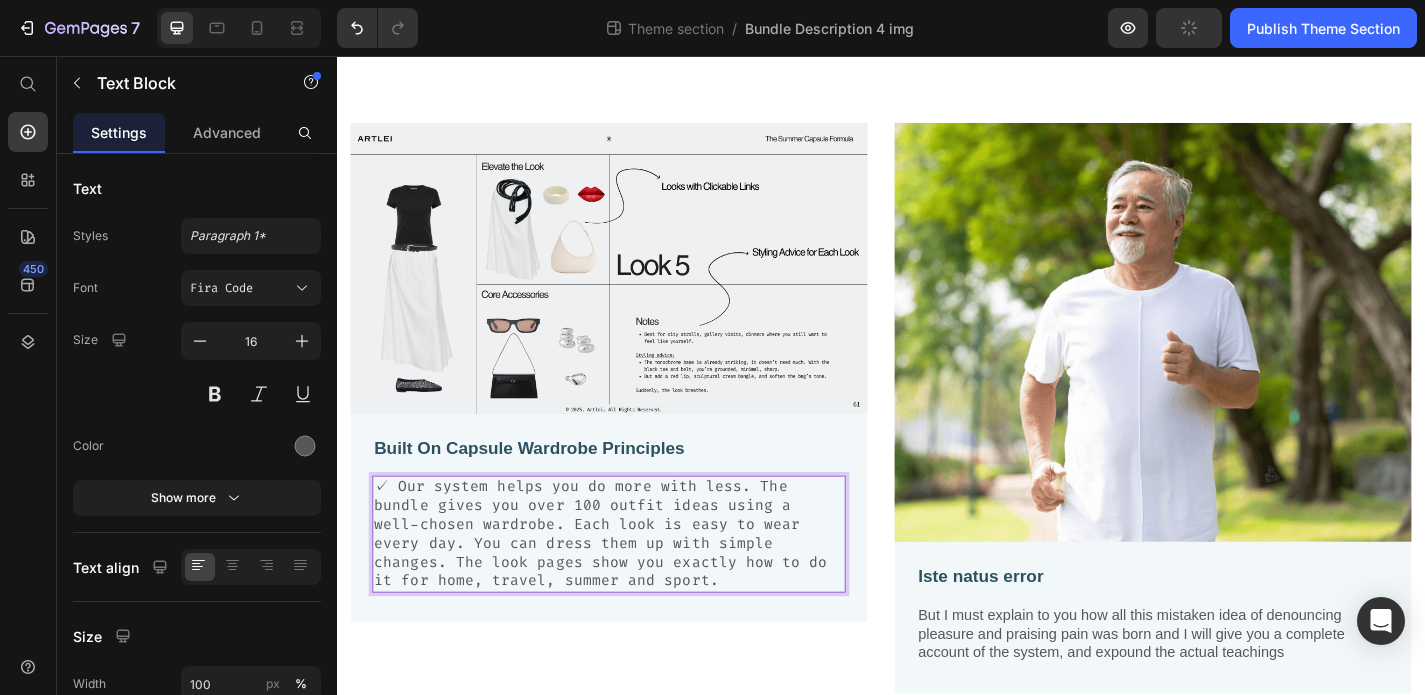 click on "✓ Our system helps you do more with less. The bundle gives you over 100 outfit ideas using a well-chosen wardrobe. Each look is easy to wear every day. You can dress them up with simple changes. The look pages show you exactly how to do it for home, travel, summer and sport." at bounding box center [637, 583] 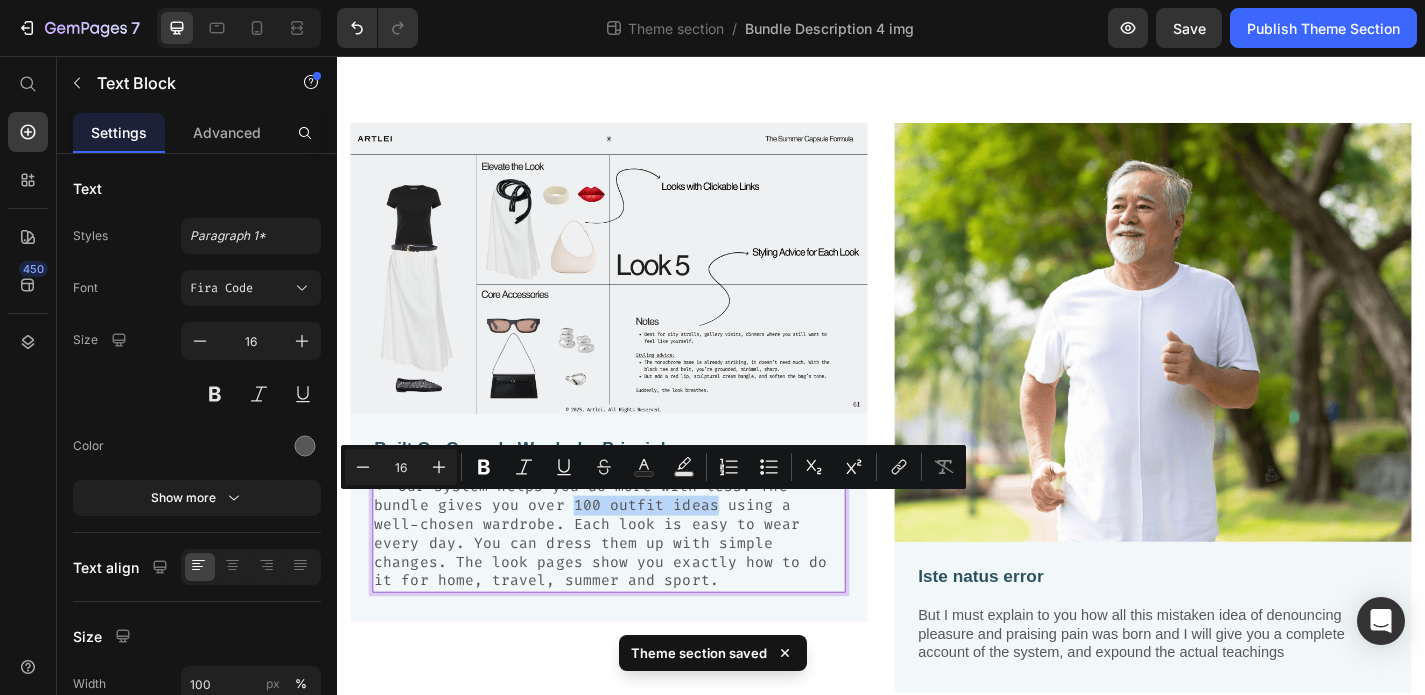 drag, startPoint x: 520, startPoint y: 549, endPoint x: 674, endPoint y: 548, distance: 154.00325 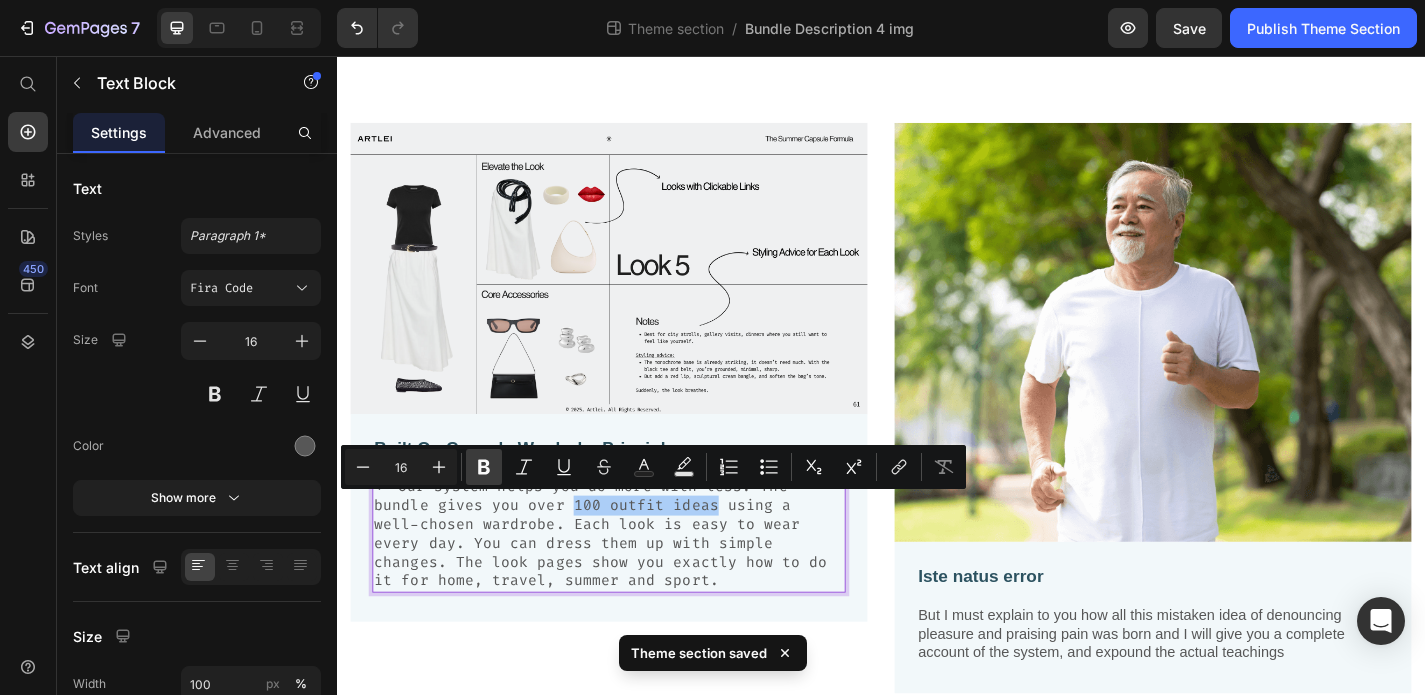 click 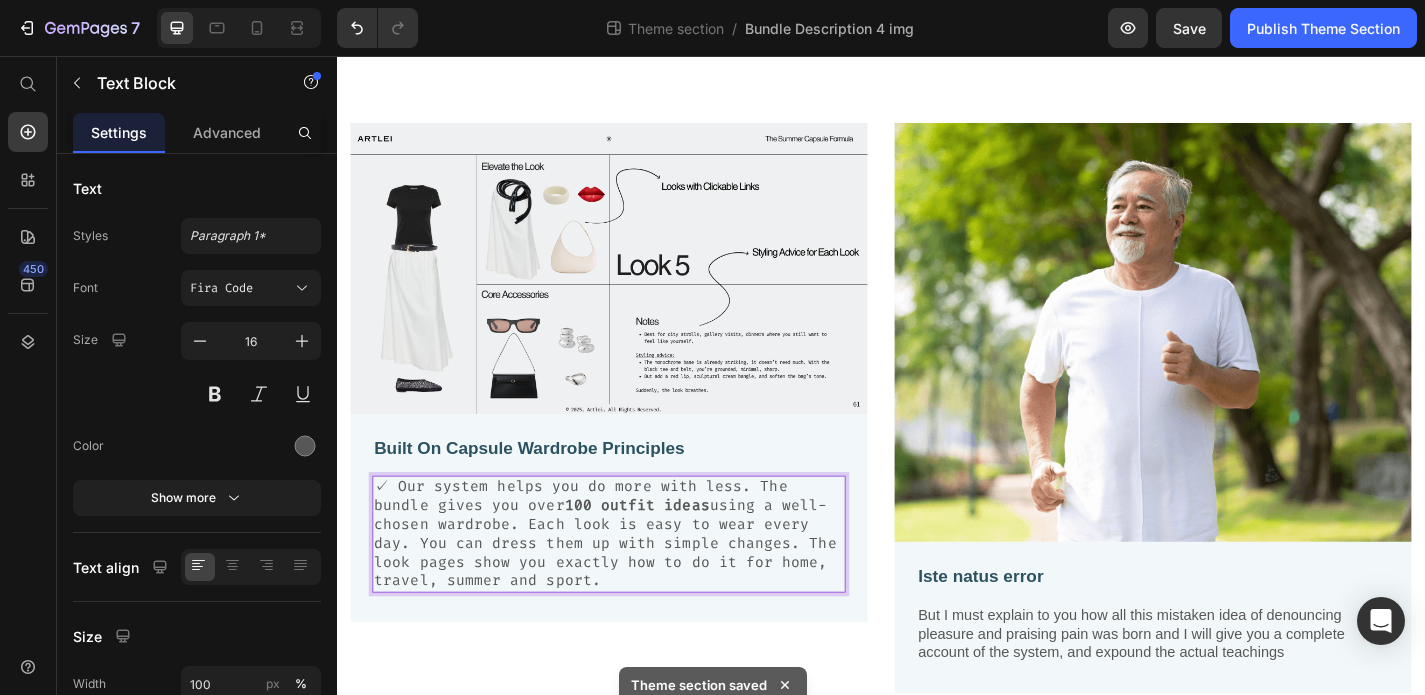 click on "✓ Our system helps you do more with less. The bundle gives you over  100 outfit ideas  using a well-chosen wardrobe. Each look is easy to wear every day. You can dress them up with simple changes. The look pages show you exactly how to do it for home, travel, summer and sport." at bounding box center (637, 583) 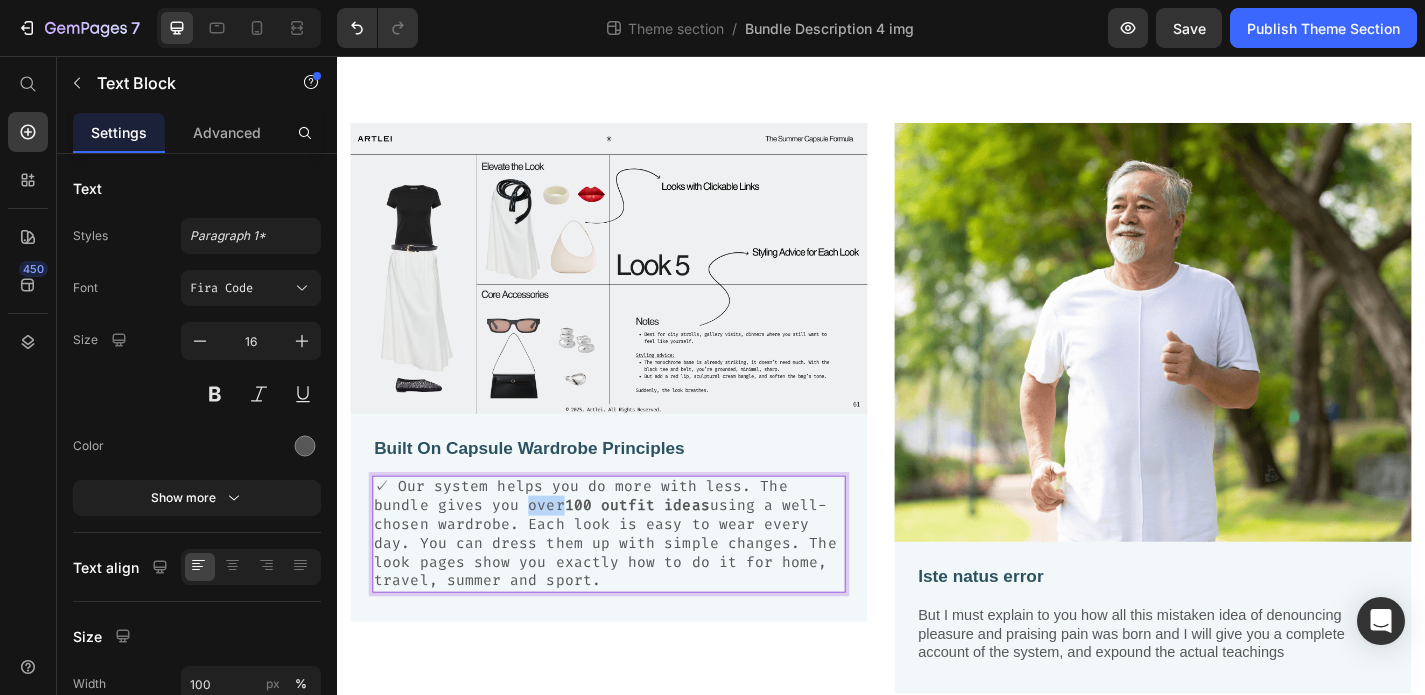 drag, startPoint x: 474, startPoint y: 551, endPoint x: 513, endPoint y: 551, distance: 39 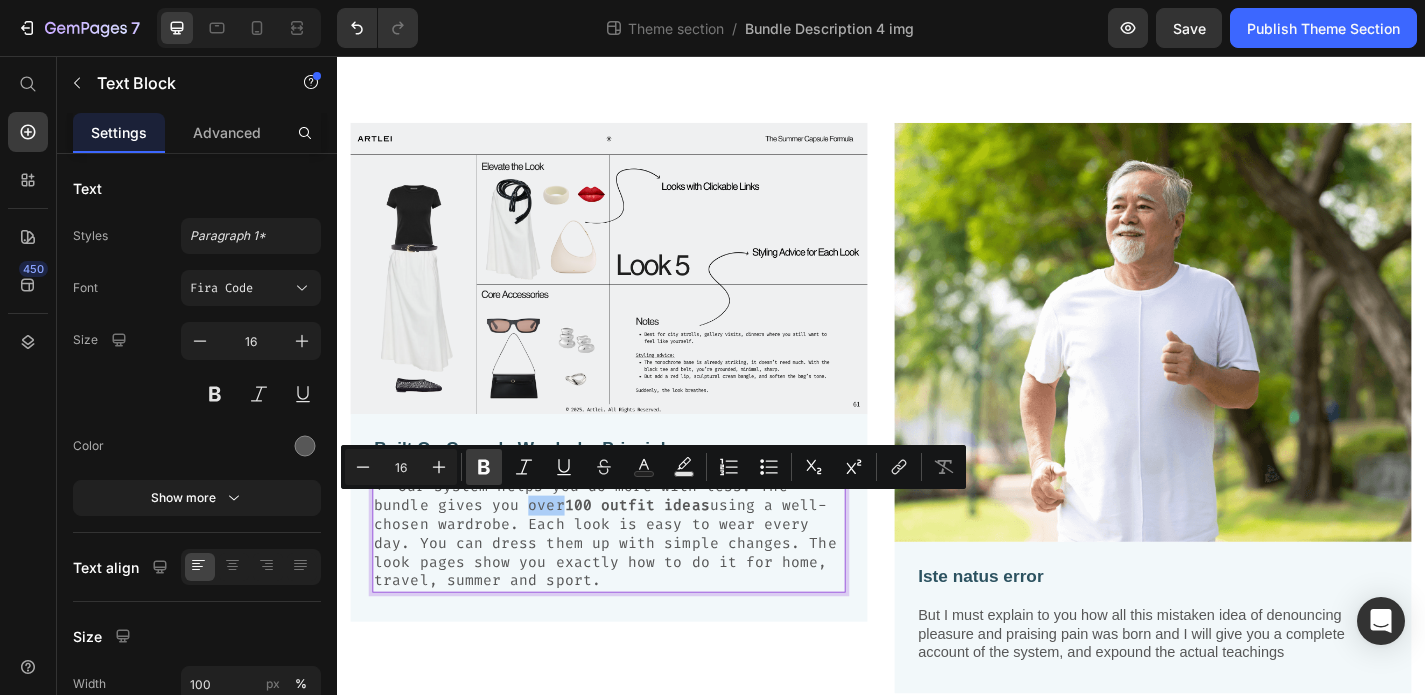 click 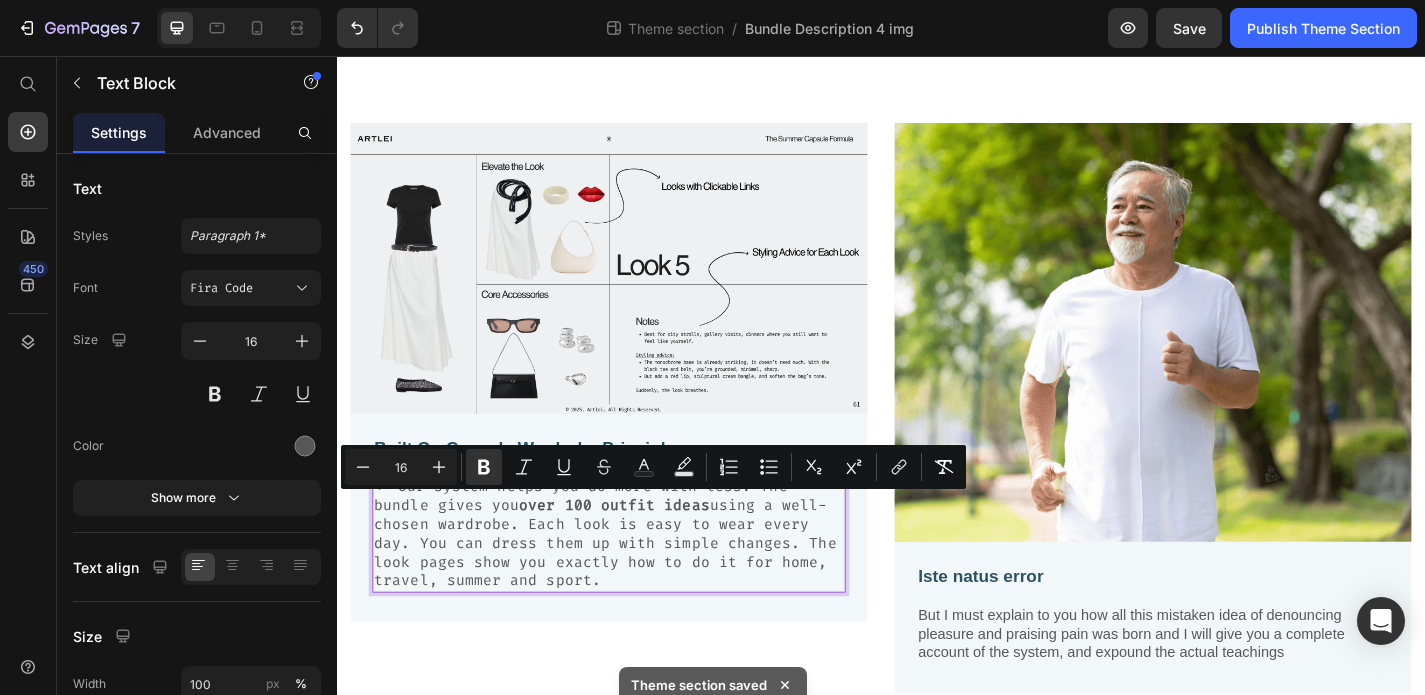 click on "✓ Our system helps you do more with less. The bundle gives you  over   100 outfit ideas  using a well-chosen wardrobe. Each look is easy to wear every day. You can dress them up with simple changes. The look pages show you exactly how to do it for home, travel, summer and sport." at bounding box center (637, 583) 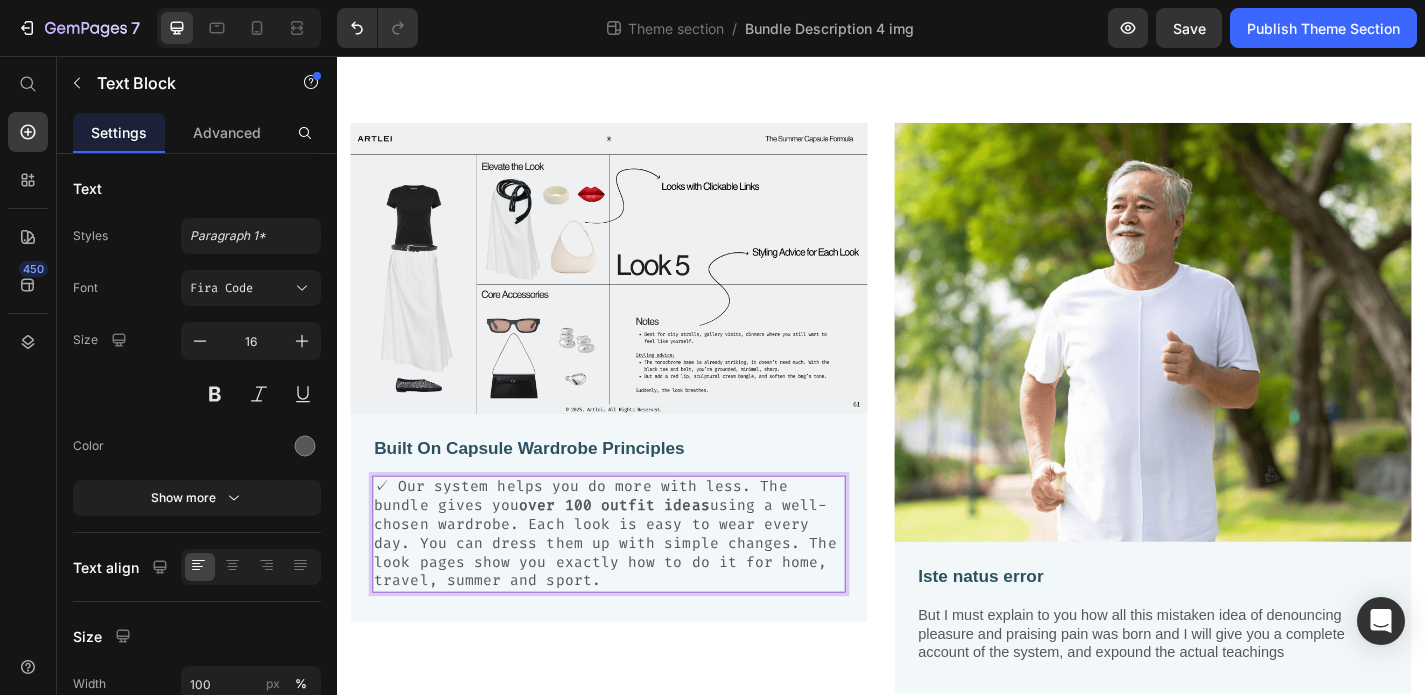 click on "✓ Our system helps you do more with less. The bundle gives you  over   100 outfit ideas  using a well-chosen wardrobe. Each look is easy to wear every day. You can dress them up with simple changes. The look pages show you exactly how to do it for home, travel, summer and sport." at bounding box center (637, 583) 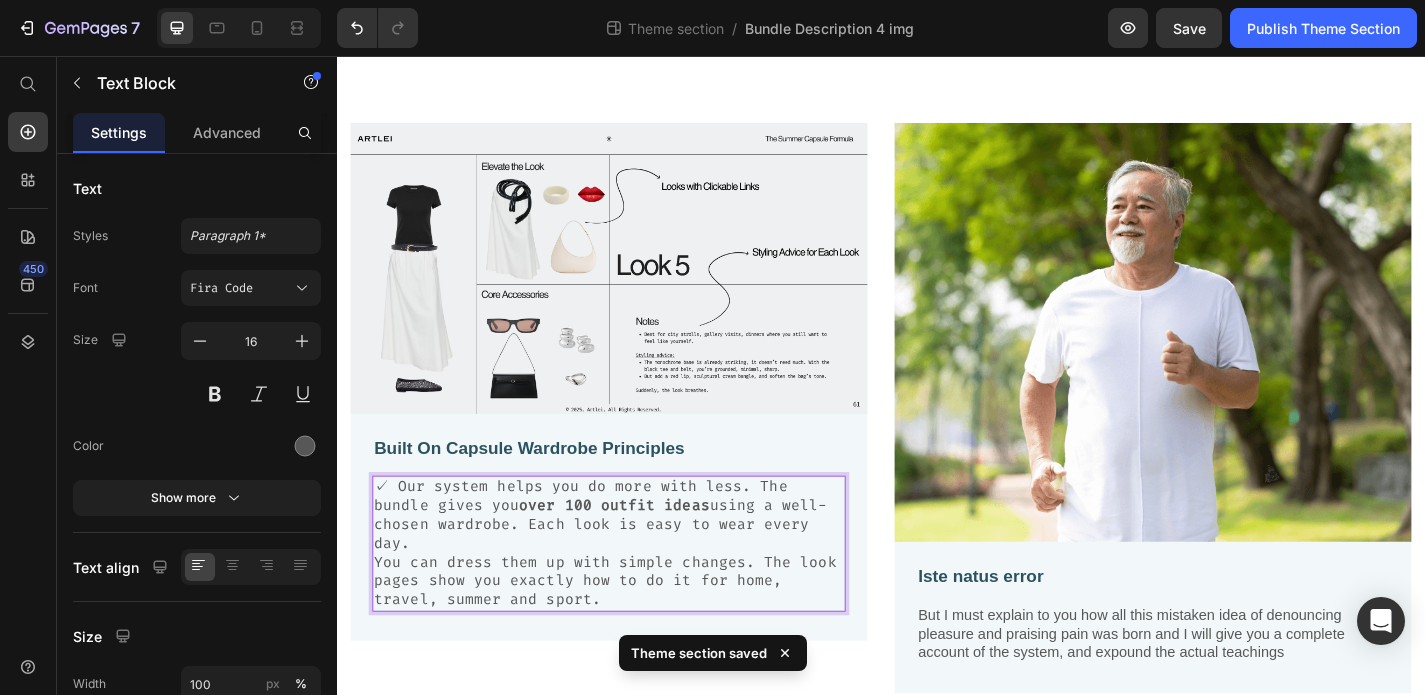click on "You can dress them up with simple changes. The look pages show you exactly how to do it for home, travel, summer and sport." at bounding box center (637, 636) 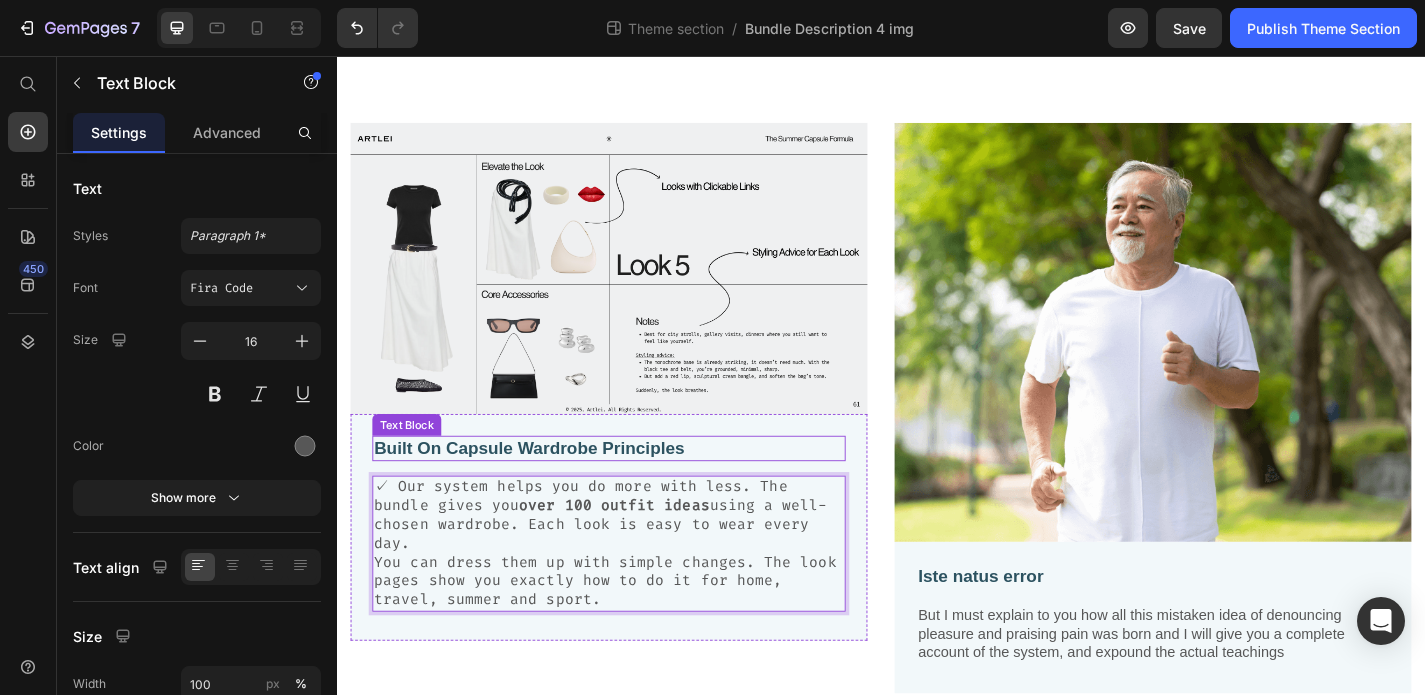 click on "Built On Capsule Wardrobe Principles" at bounding box center (637, 489) 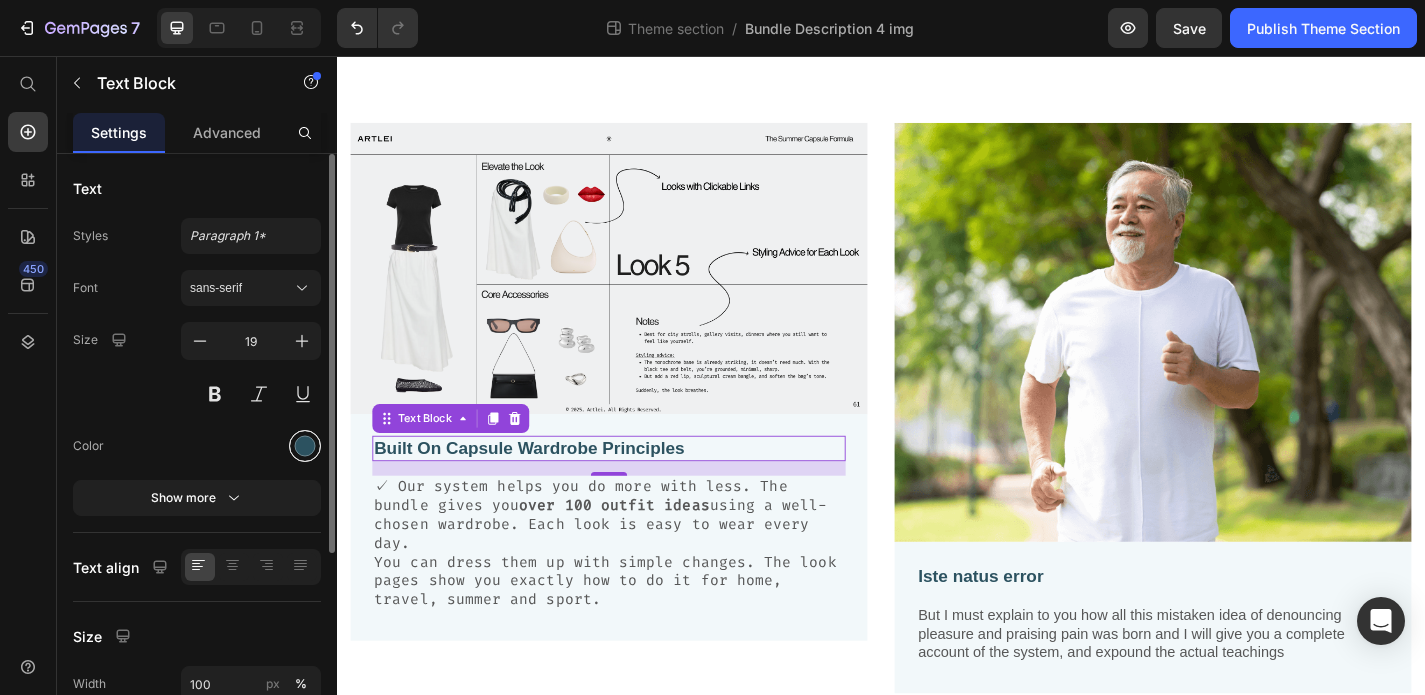 click at bounding box center [305, 446] 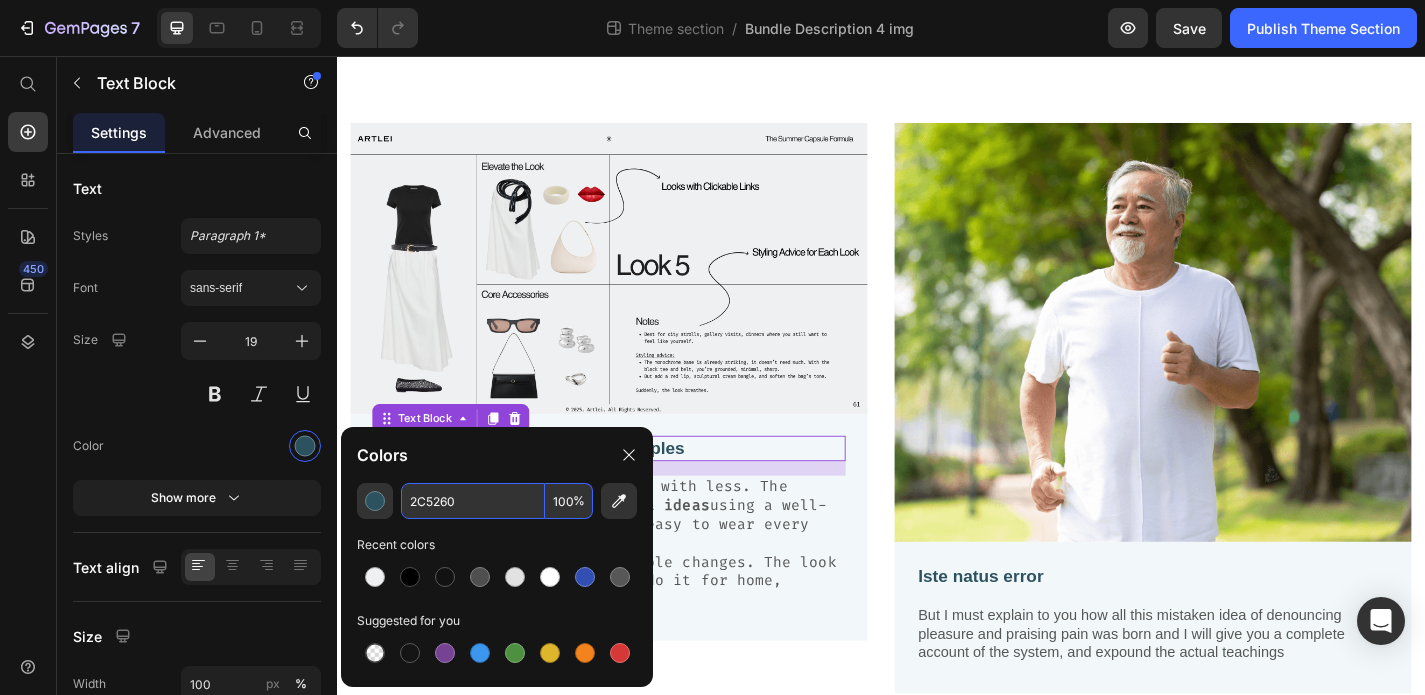 drag, startPoint x: 484, startPoint y: 503, endPoint x: 38, endPoint y: 142, distance: 573.79175 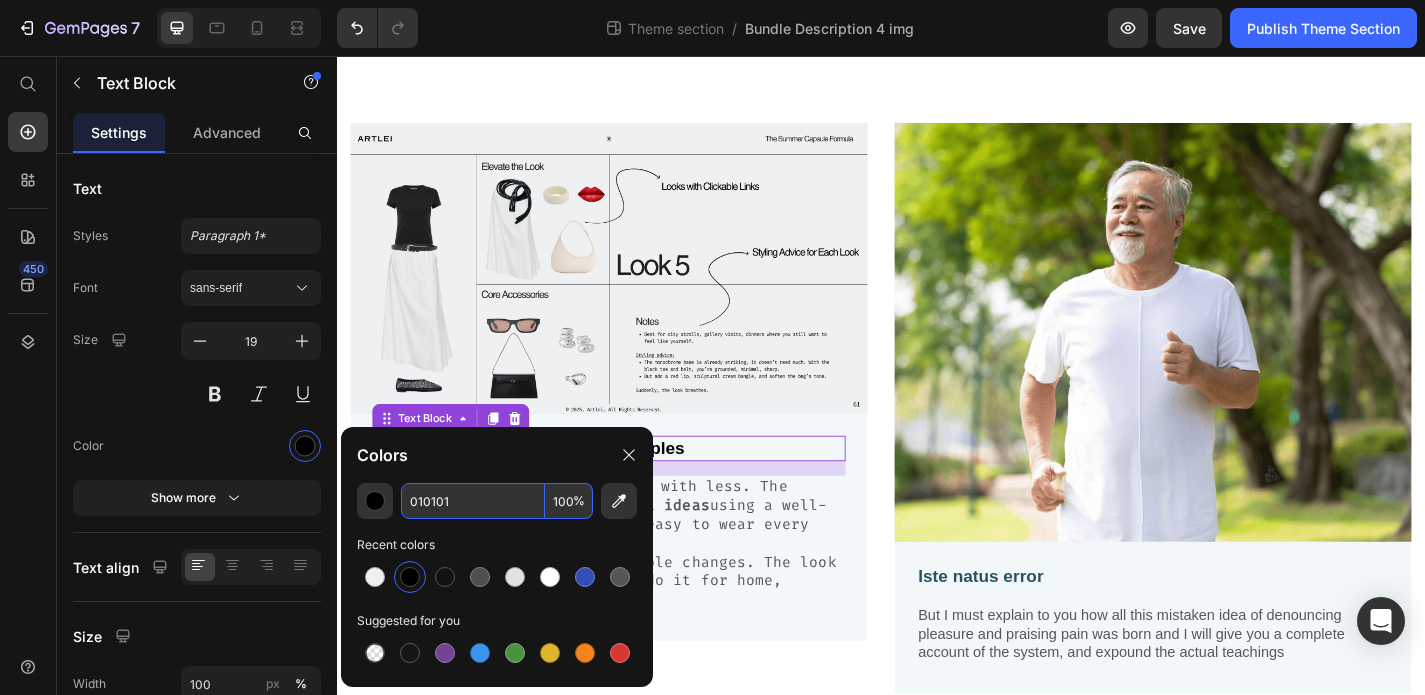 type on "010101" 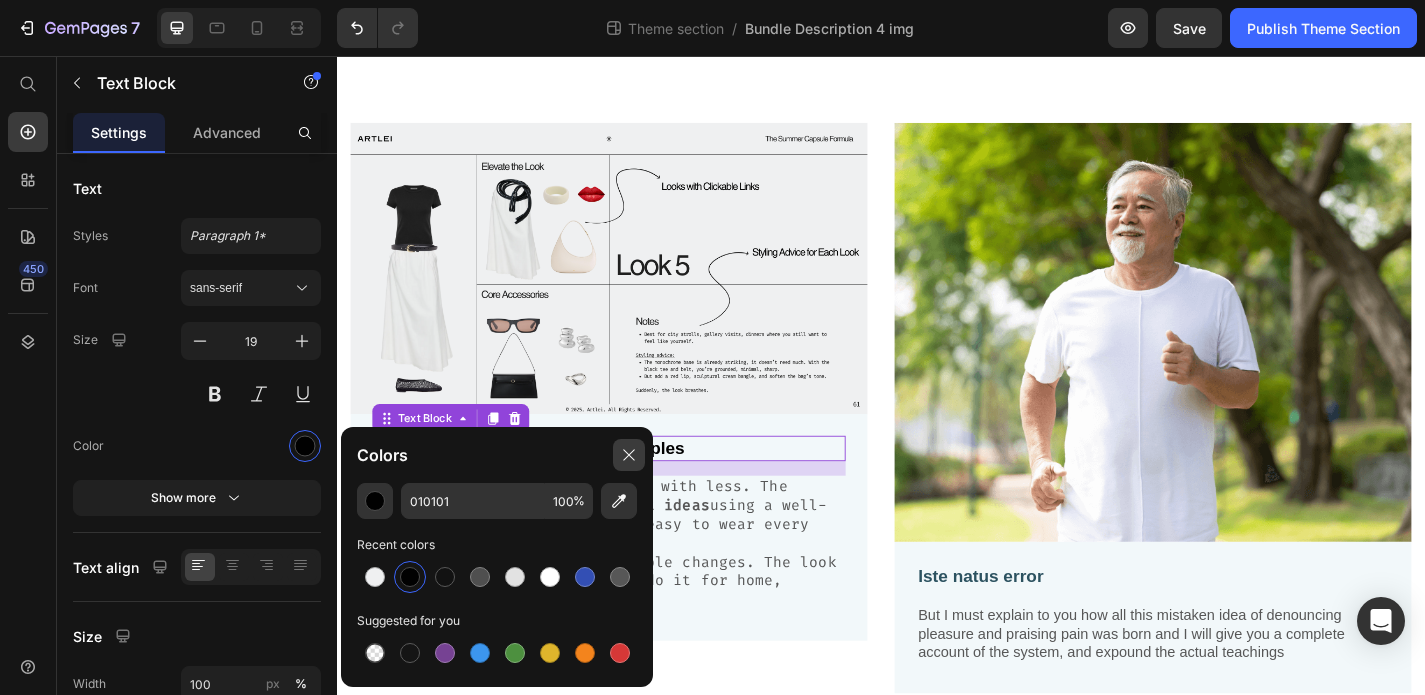 click 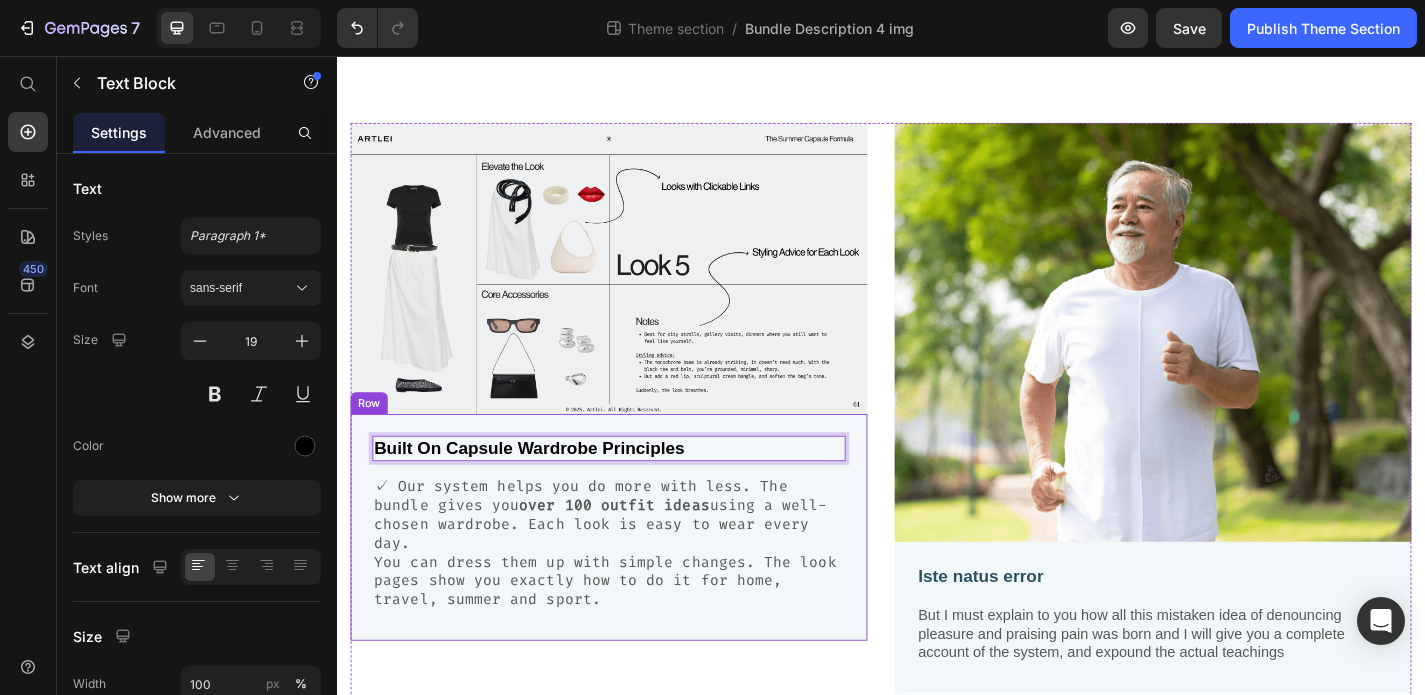 click on "Built On Capsule Wardrobe Principles Text Block   16 ✓ Our system helps you do more with less. The bundle gives you  over   100 outfit ideas  using a well-chosen wardrobe. Each look is easy to wear every day.  You can dress them up with simple changes. The look pages show you exactly how to do it for home, travel, summer and sport. Text Block" at bounding box center (637, 580) 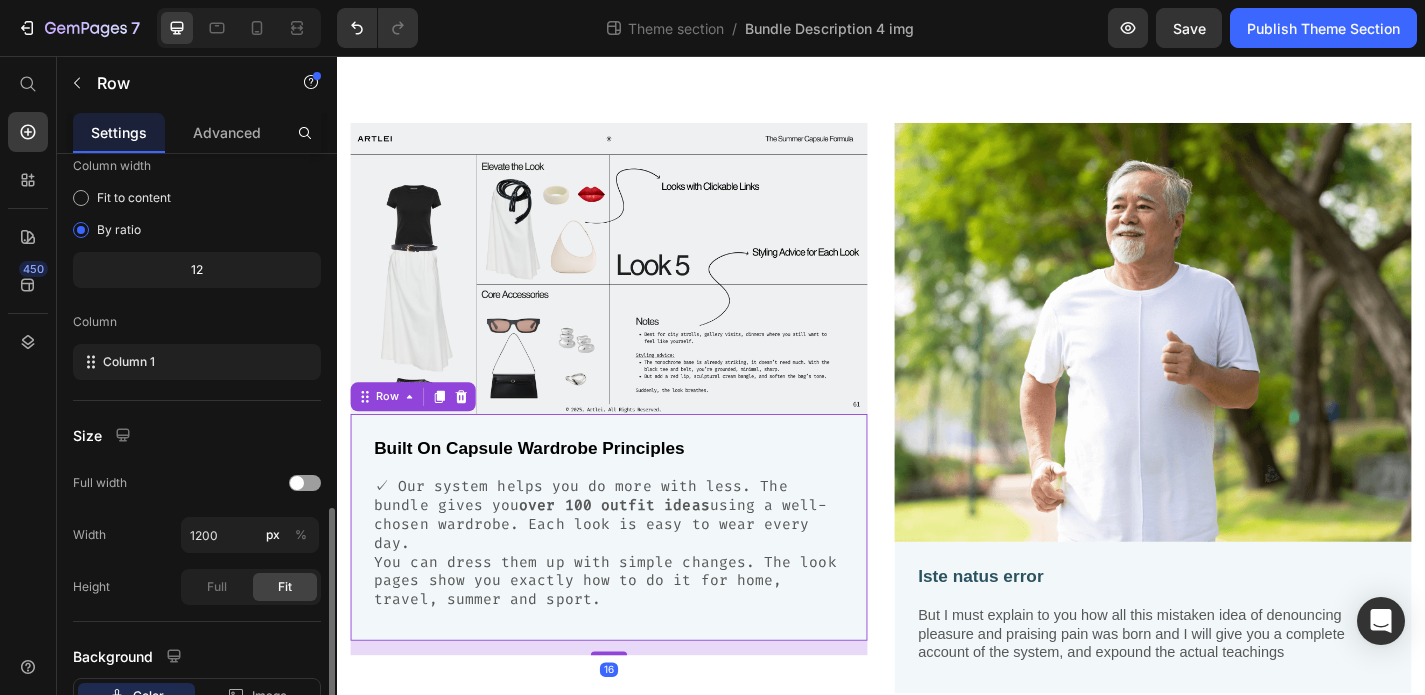 scroll, scrollTop: 314, scrollLeft: 0, axis: vertical 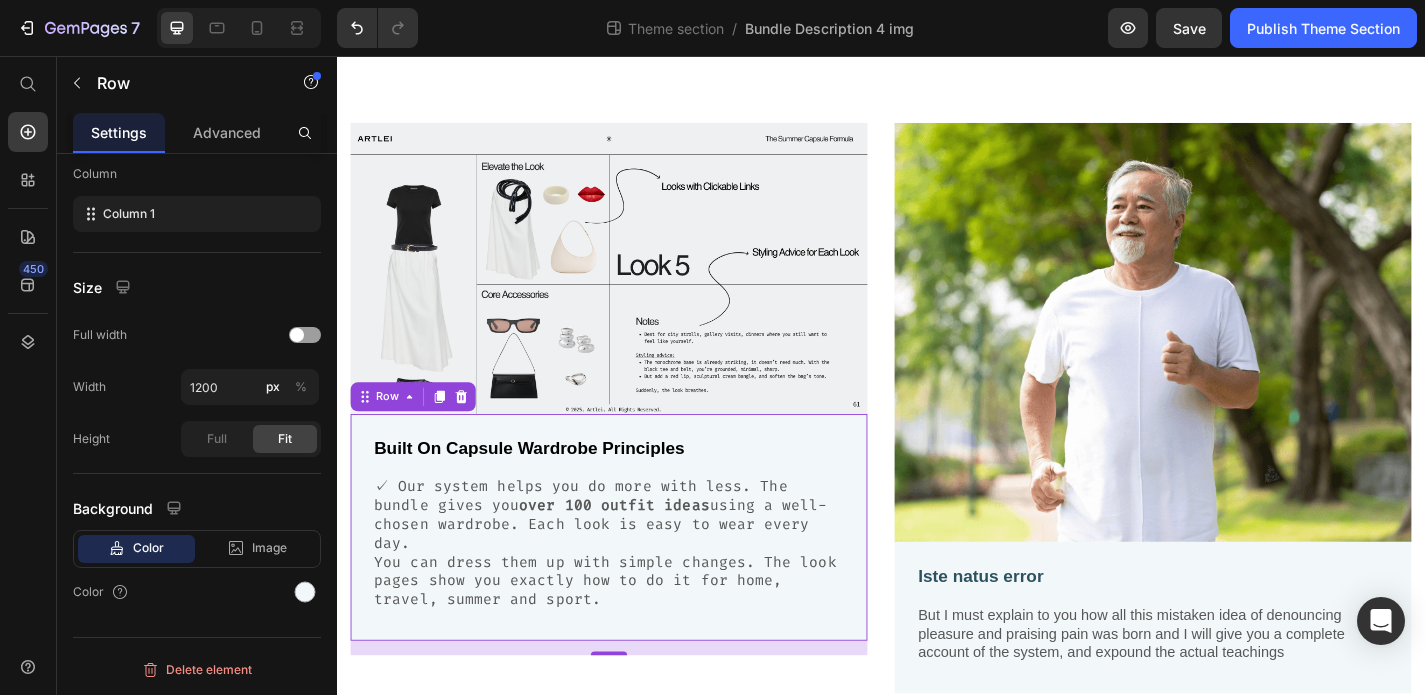 click on "Built On Capsule Wardrobe Principles Text Block ✓ Our system helps you do more with less. The bundle gives you  over   100 outfit ideas  using a well-chosen wardrobe. Each look is easy to wear every day.  You can dress them up with simple changes. The look pages show you exactly how to do it for home, travel, summer and sport. Text Block" at bounding box center (637, 580) 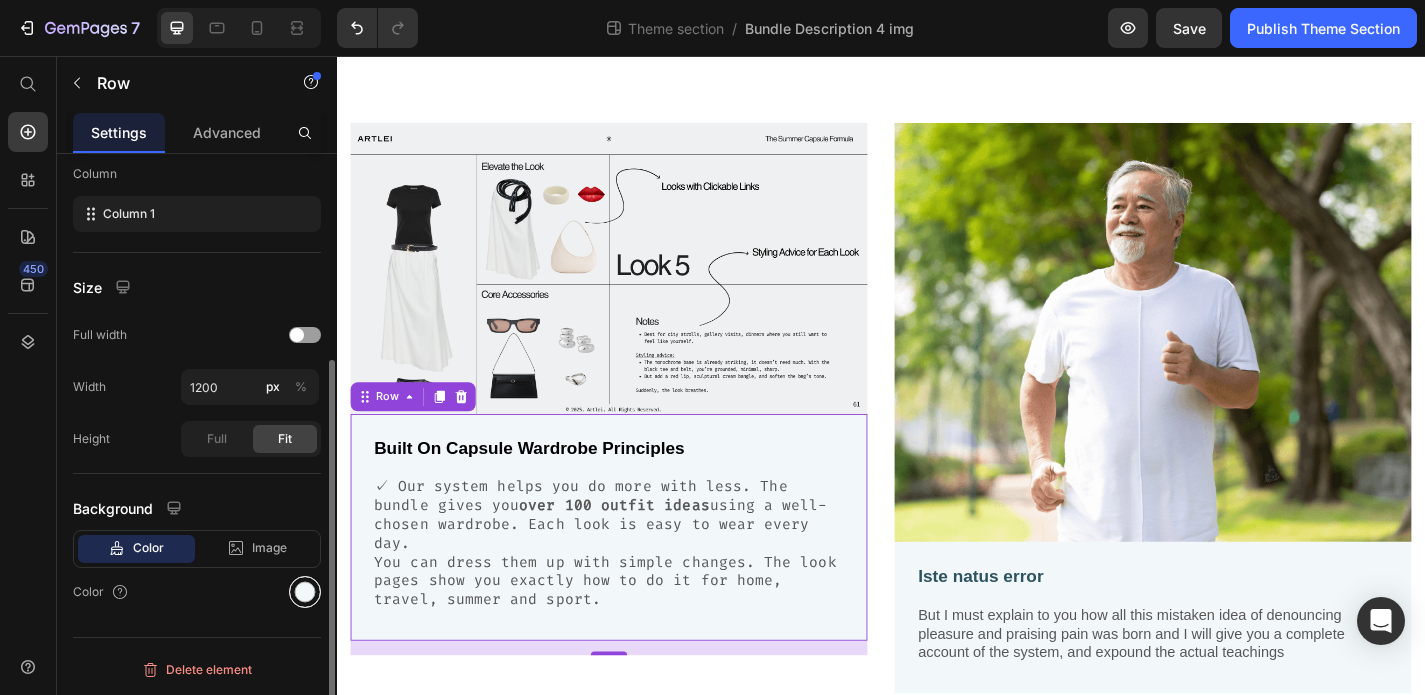click at bounding box center (305, 592) 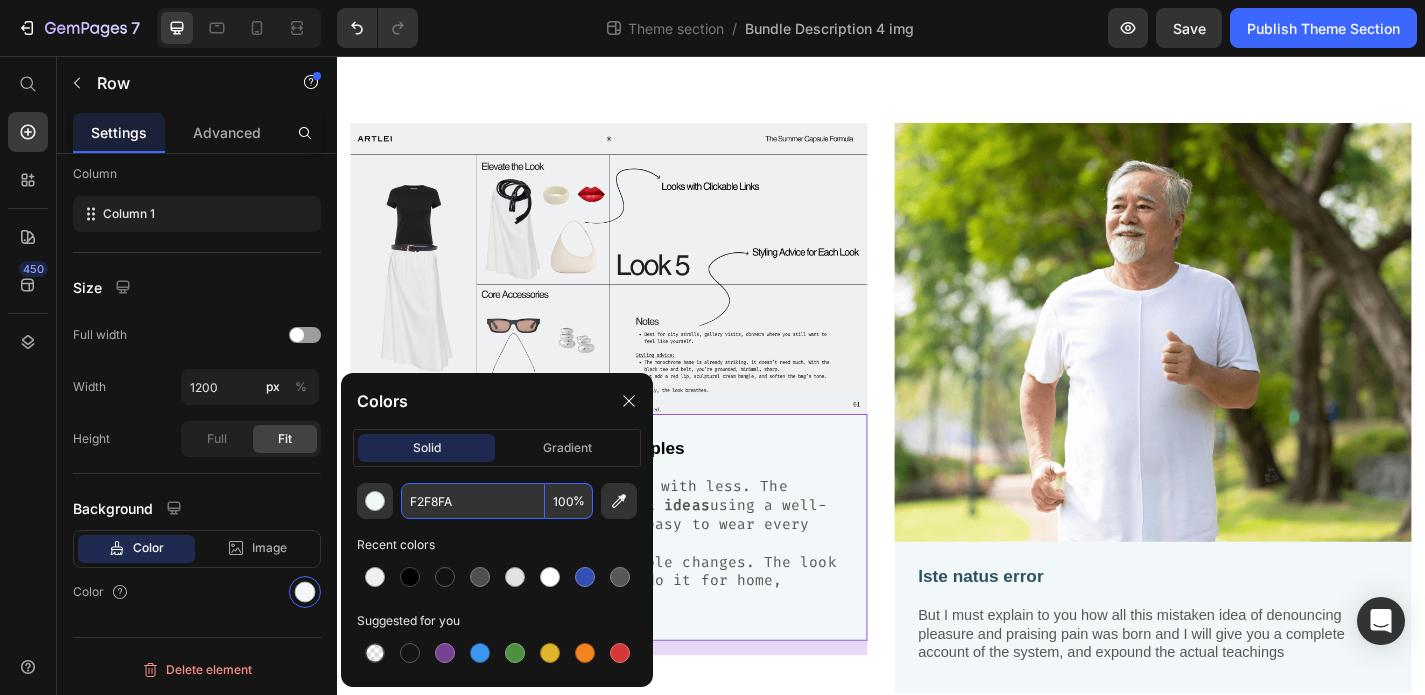 click on "F2F8FA" at bounding box center (473, 501) 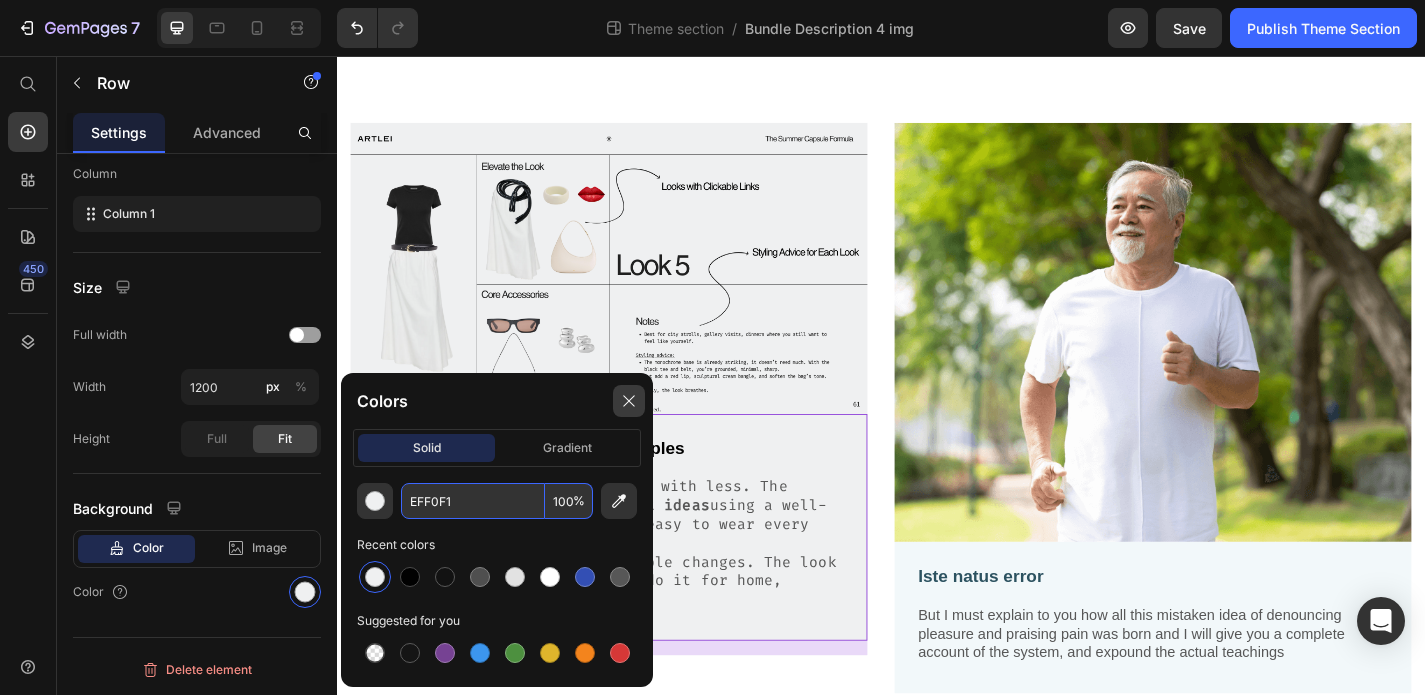 type on "EFF0F1" 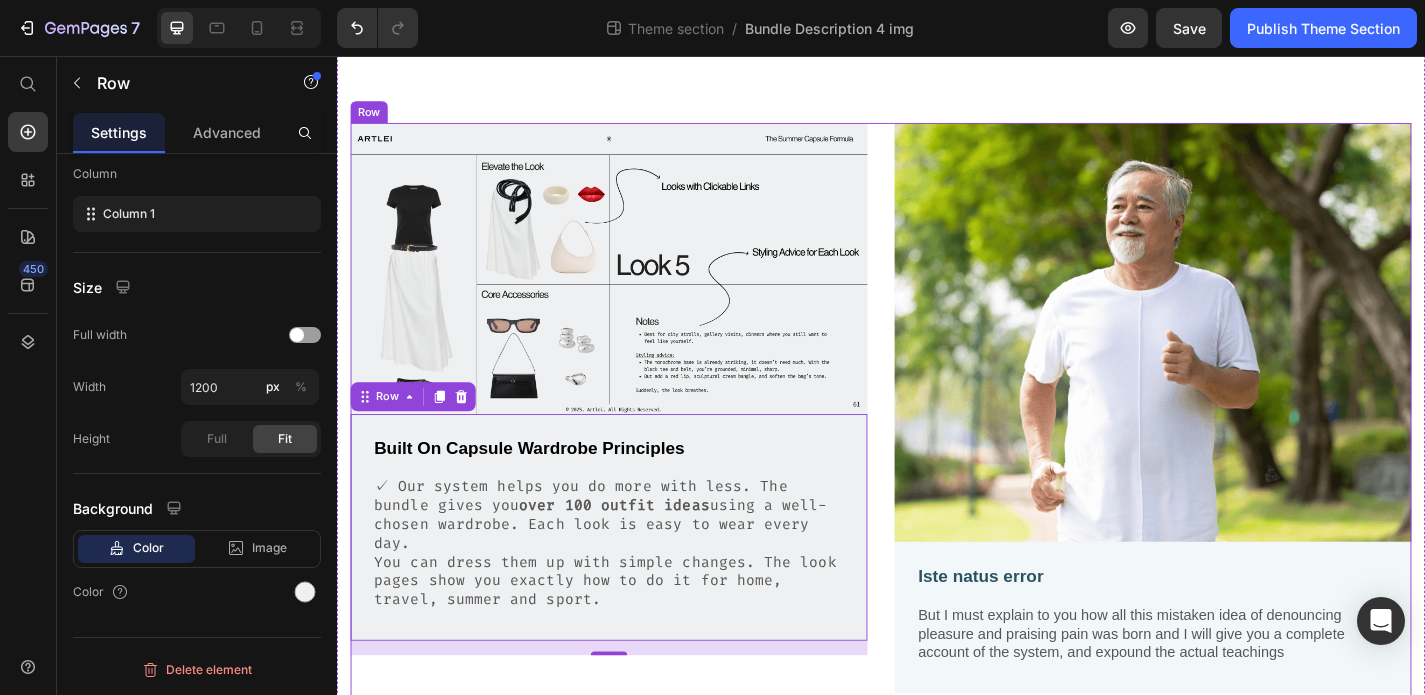 click on "Image Built On Capsule Wardrobe Principles Text Block ✓ Our system helps you do more with less. The bundle gives you  over   100 outfit ideas  using a well-chosen wardrobe. Each look is easy to wear every day.  You can dress them up with simple changes. The look pages show you exactly how to do it for home, travel, summer and sport. Text Block Row   16" at bounding box center (637, 452) 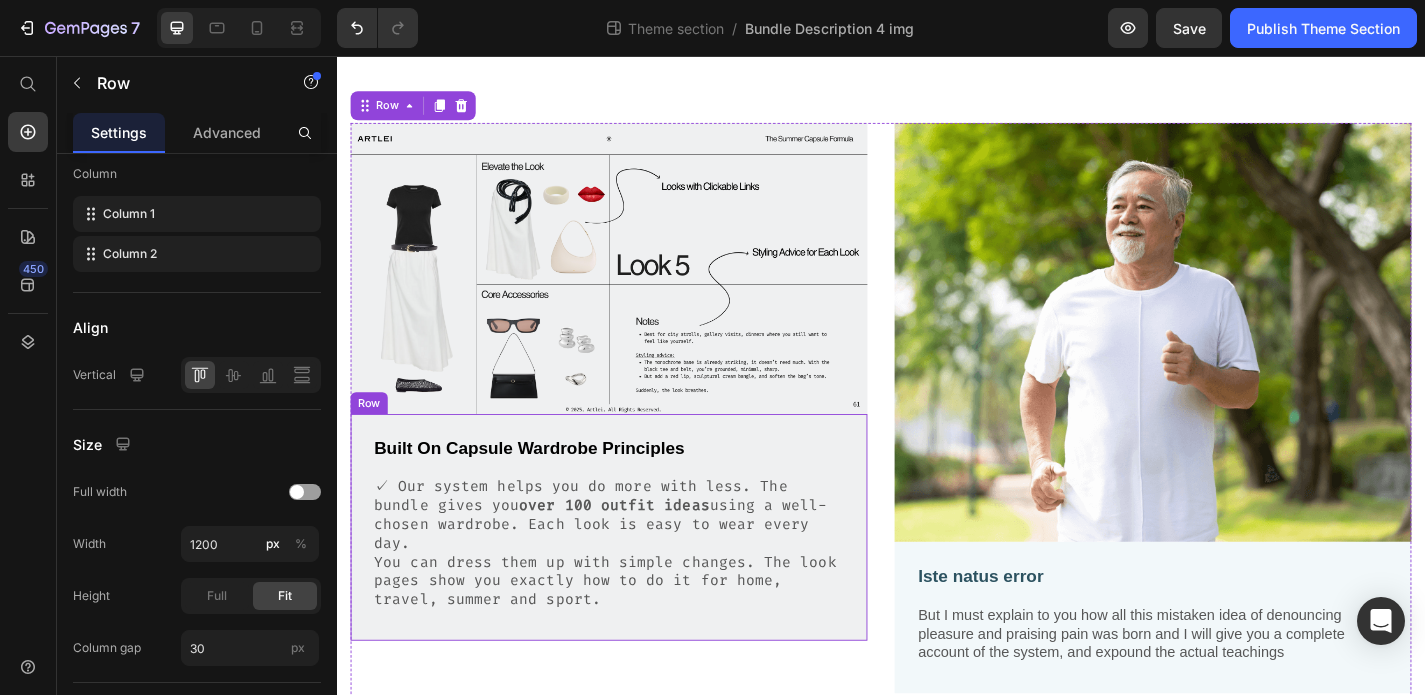 click on "Built On Capsule Wardrobe Principles Text Block ✓ Our system helps you do more with less. The bundle gives you  over   100 outfit ideas  using a well-chosen wardrobe. Each look is easy to wear every day.  You can dress them up with simple changes. The look pages show you exactly how to do it for home, travel, summer and sport. Text Block Row" at bounding box center (637, 576) 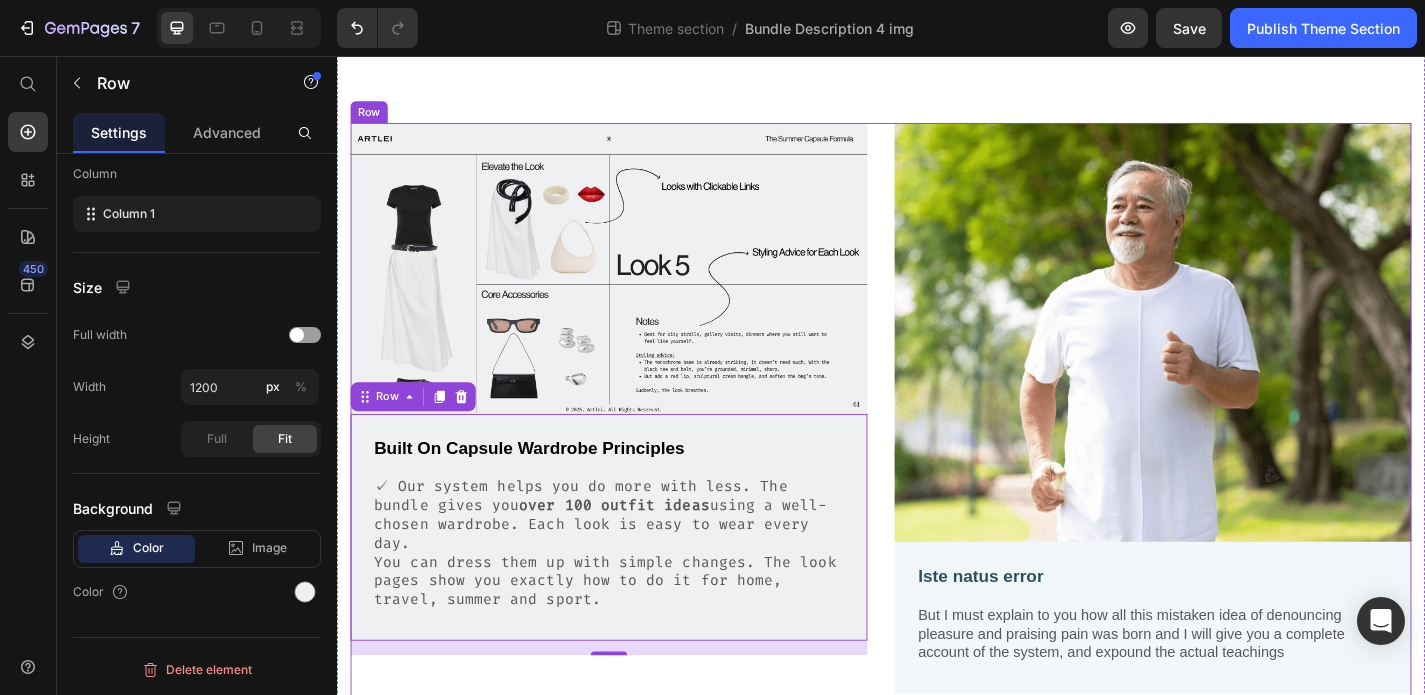 click on "Image Built On Capsule Wardrobe Principles Text Block ✓ Our system helps you do more with less. The bundle gives you  over   100 outfit ideas  using a well-chosen wardrobe. Each look is easy to wear every day.  You can dress them up with simple changes. The look pages show you exactly how to do it for home, travel, summer and sport. Text Block Row   16 Image Iste natus error Text Block But I must explain to you how all this mistaken idea of denouncing pleasure and praising pain was born and I will give you a complete account of the system, and expound the actual teachings Text Block Row Row" at bounding box center (937, 452) 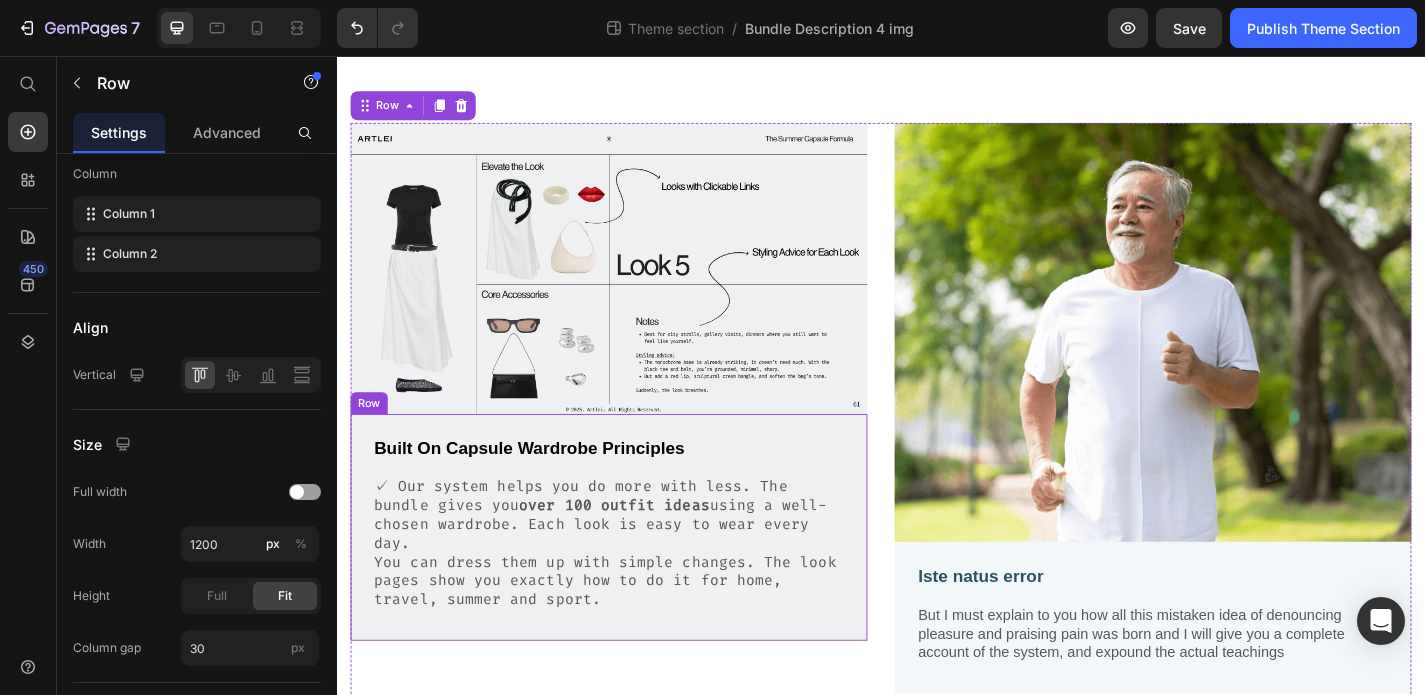 click on "Built On Capsule Wardrobe Principles Text Block ✓ Our system helps you do more with less. The bundle gives you  over   100 outfit ideas  using a well-chosen wardrobe. Each look is easy to wear every day.  You can dress them up with simple changes. The look pages show you exactly how to do it for home, travel, summer and sport. Text Block Row" at bounding box center [637, 576] 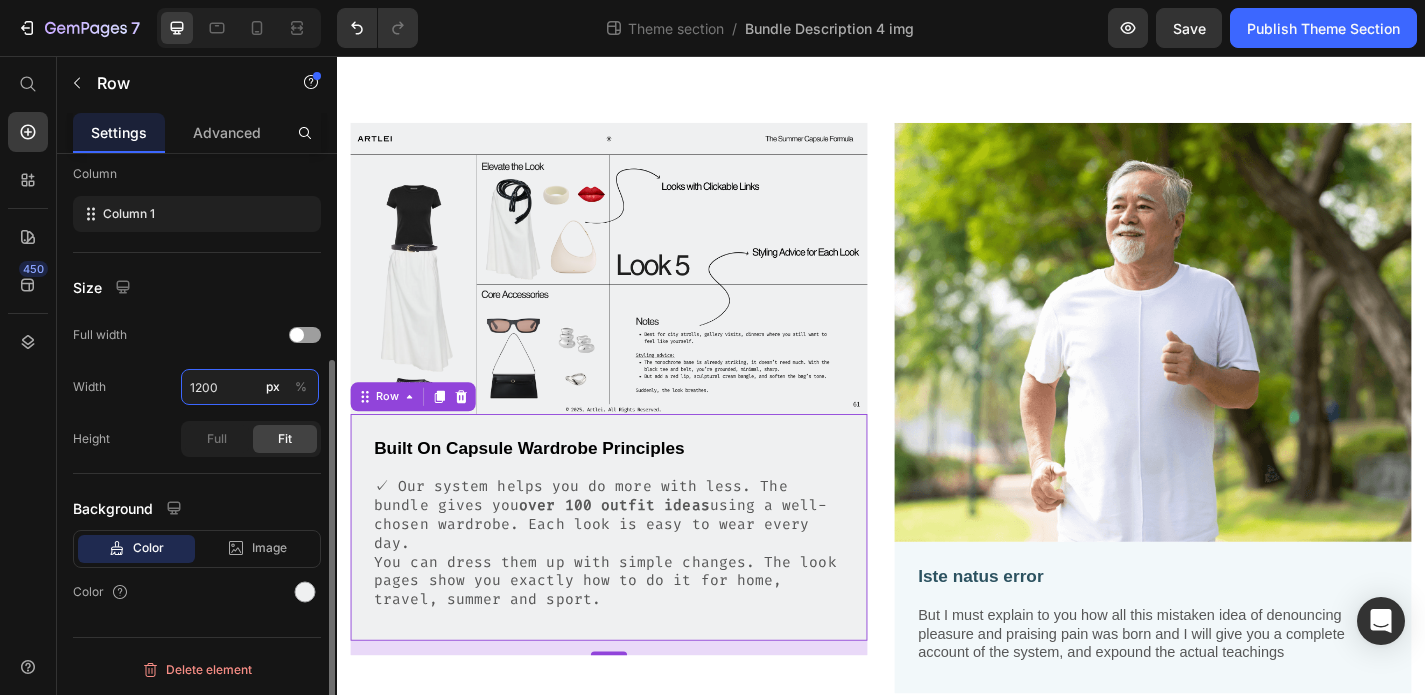 click on "1200" at bounding box center [250, 387] 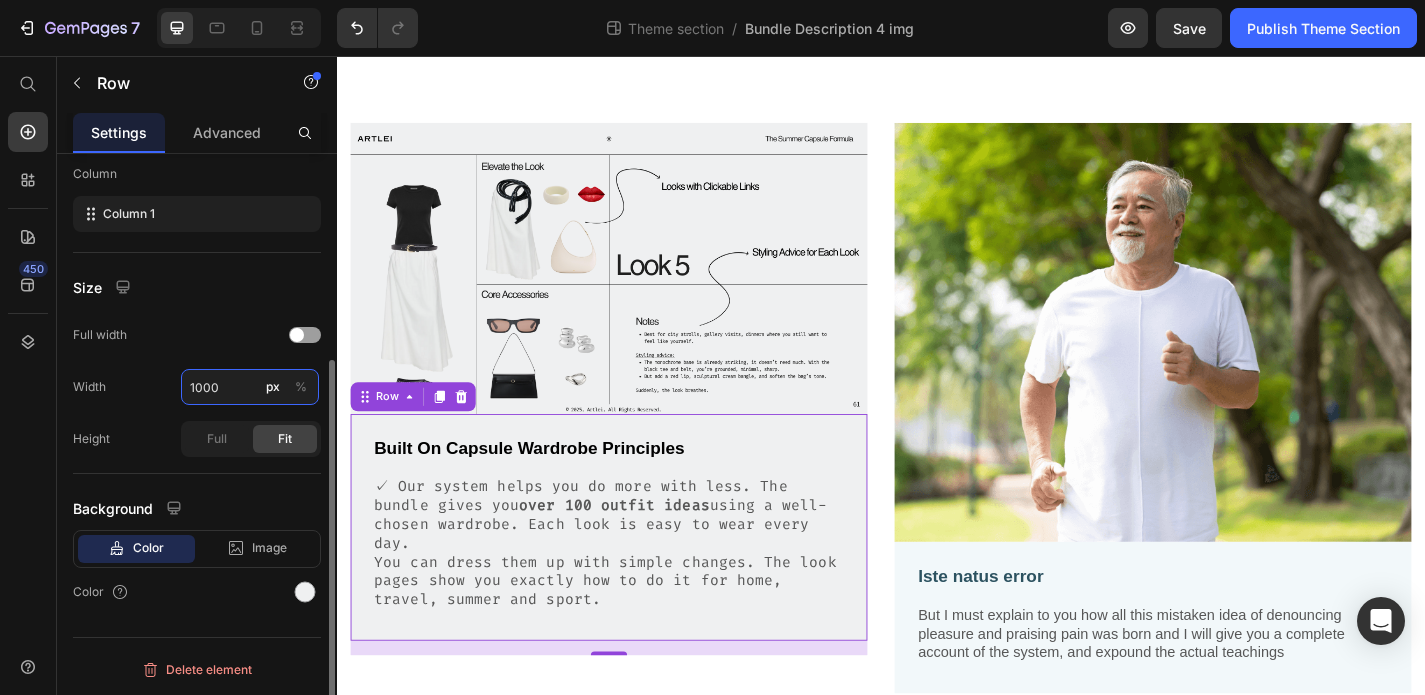 type on "1000" 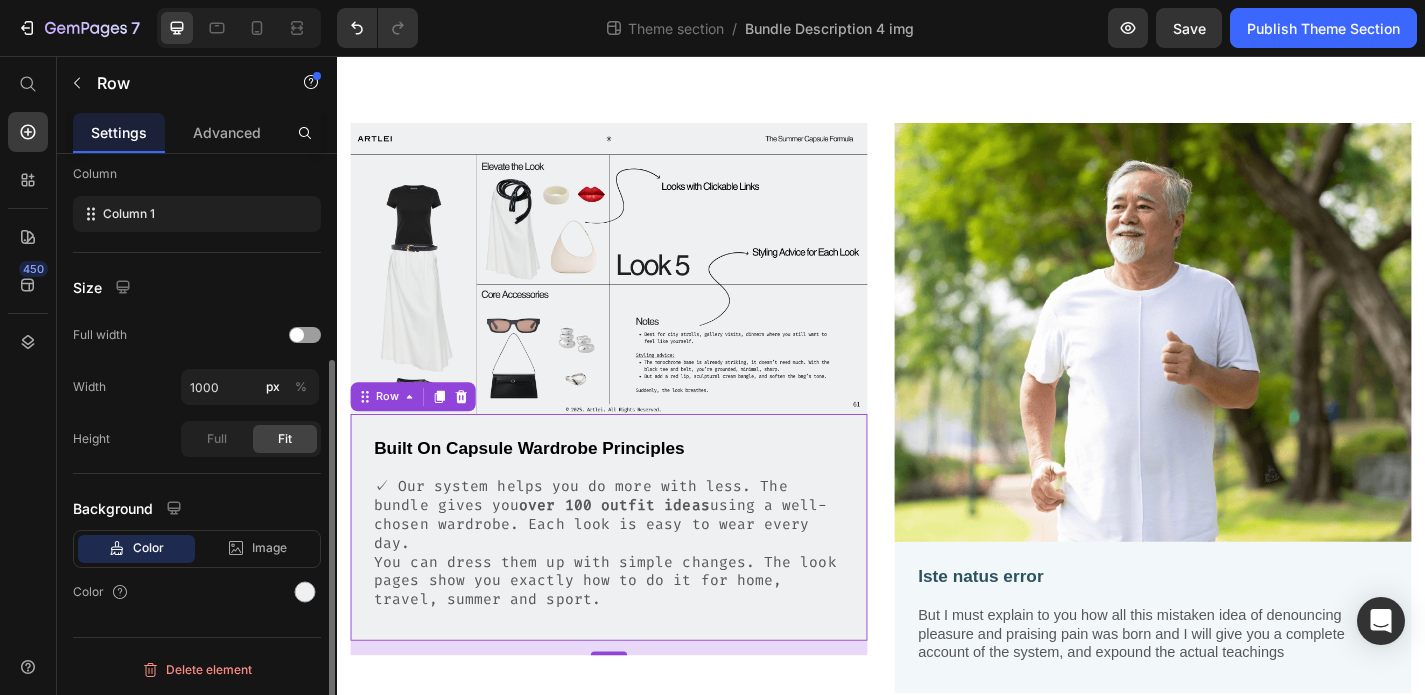 click on "Size Full width Width 1000 px % Height Full Fit" 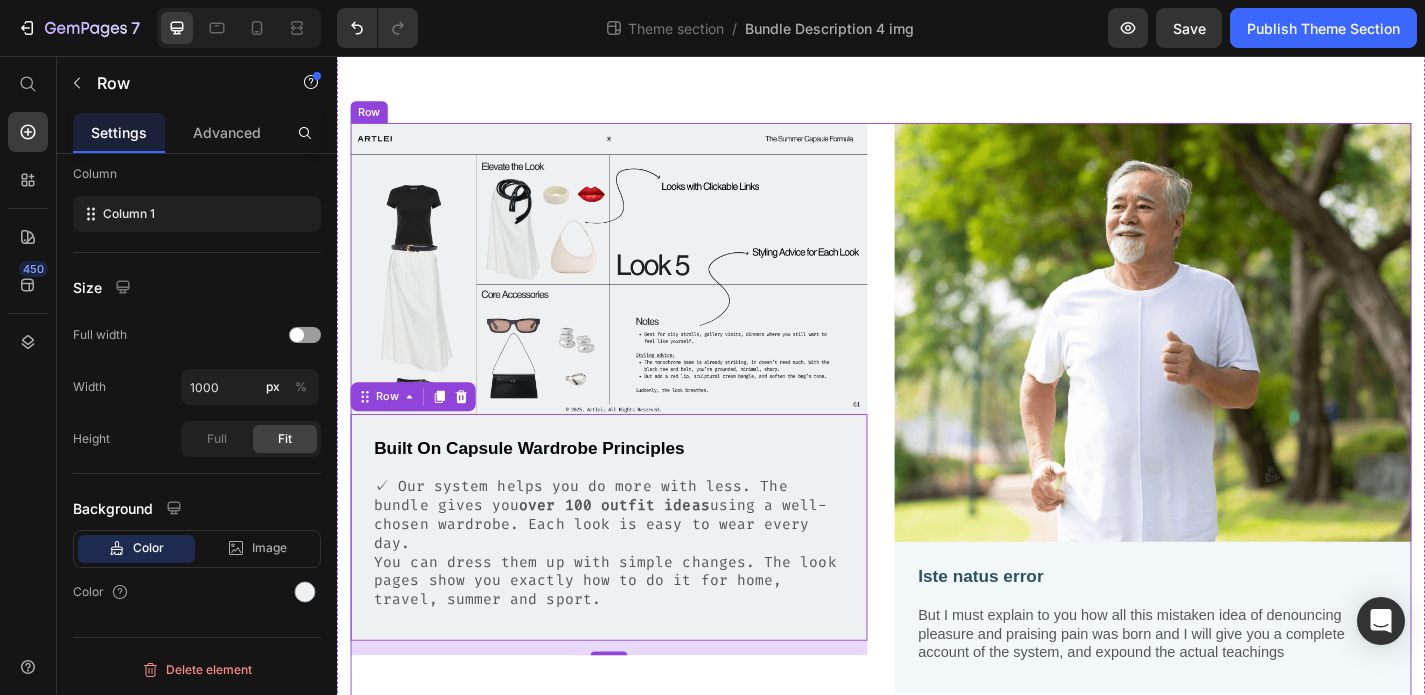 click on "Image Built On Capsule Wardrobe Principles Text Block ✓ Our system helps you do more with less. The bundle gives you  over   100 outfit ideas  using a well-chosen wardrobe. Each look is easy to wear every day.  You can dress them up with simple changes. The look pages show you exactly how to do it for home, travel, summer and sport. Text Block Row   16 Image Iste natus error Text Block But I must explain to you how all this mistaken idea of denouncing pleasure and praising pain was born and I will give you a complete account of the system, and expound the actual teachings Text Block Row Row" at bounding box center [937, 452] 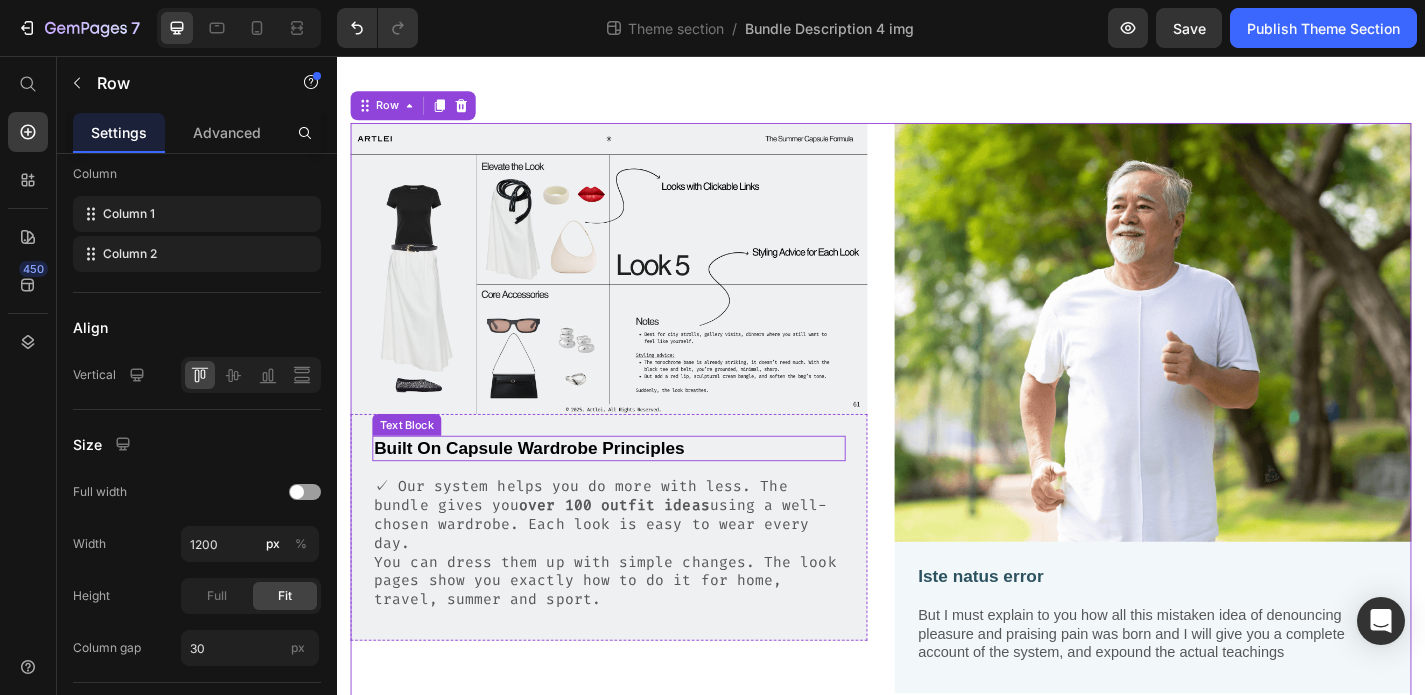 click on "Built On Capsule Wardrobe Principles" at bounding box center [637, 489] 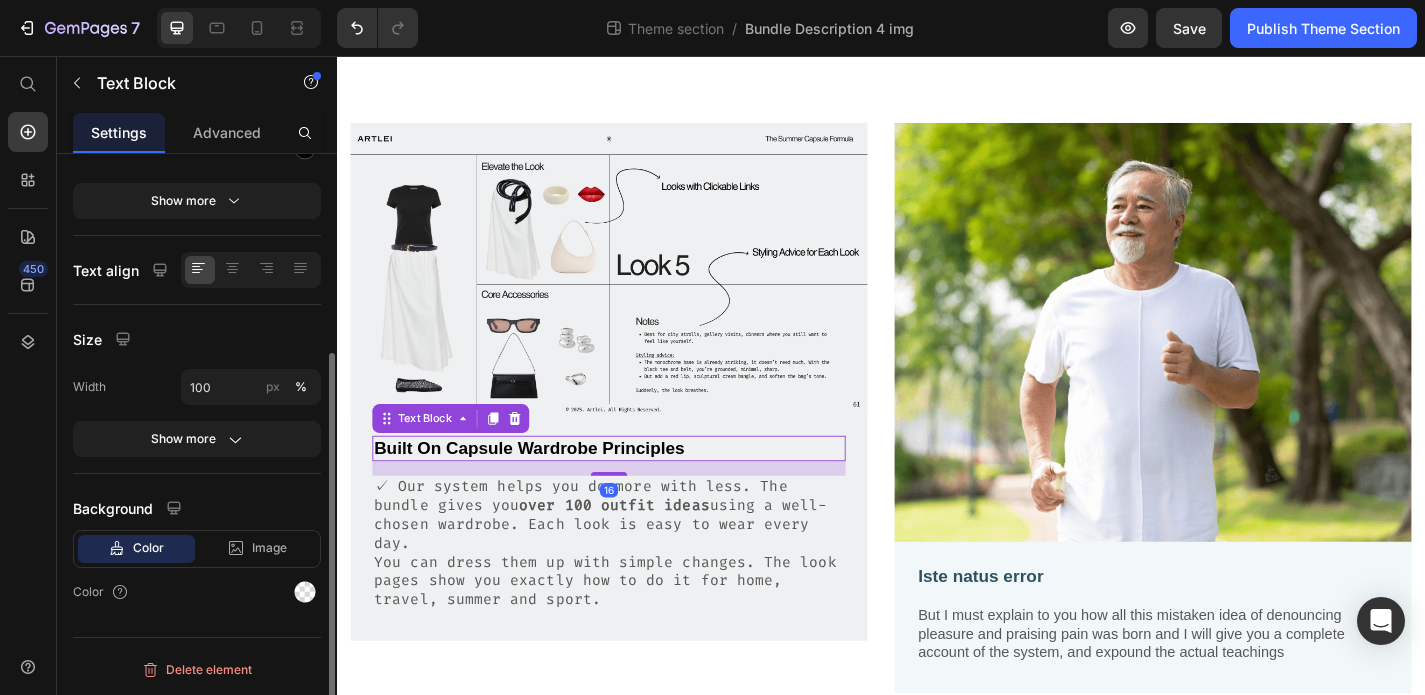 scroll, scrollTop: 0, scrollLeft: 0, axis: both 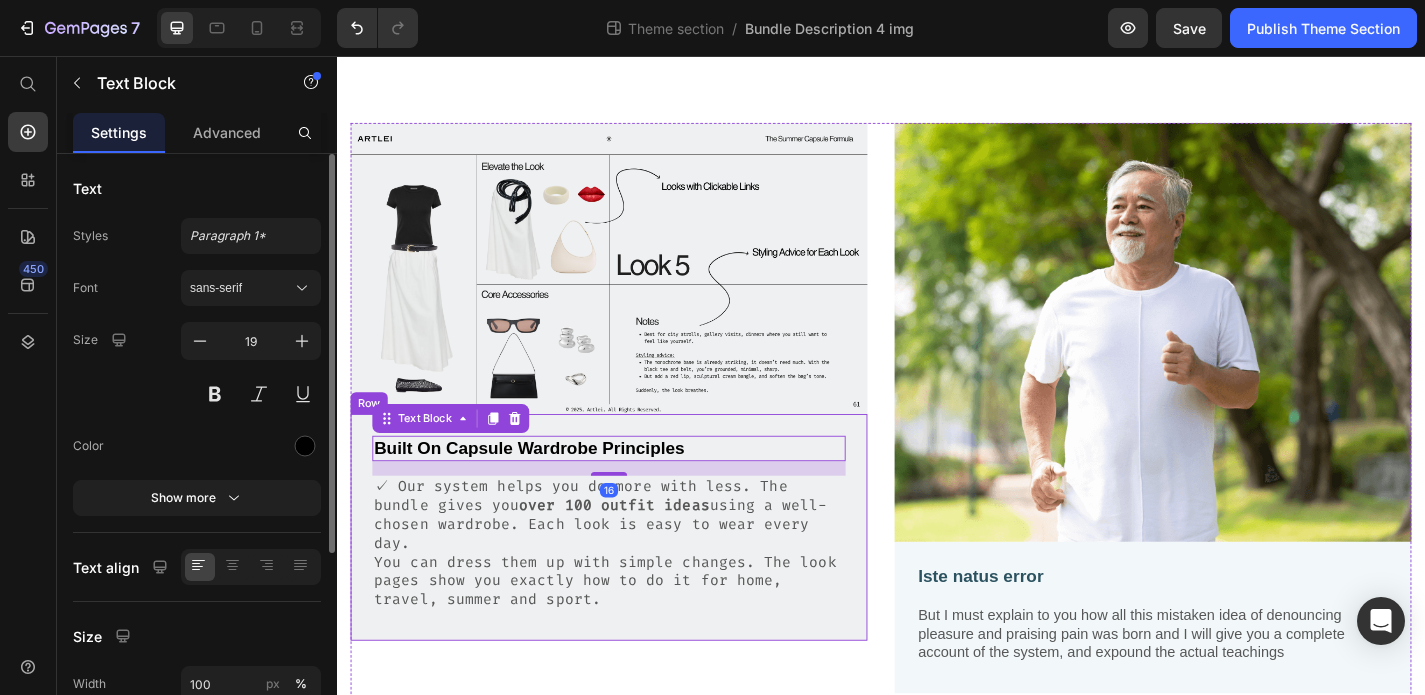 click on "Built On Capsule Wardrobe Principles Text Block   16 ✓ Our system helps you do more with less. The bundle gives you  over   100 outfit ideas  using a well-chosen wardrobe. Each look is easy to wear every day.  You can dress them up with simple changes. The look pages show you exactly how to do it for home, travel, summer and sport. Text Block Row" at bounding box center [637, 576] 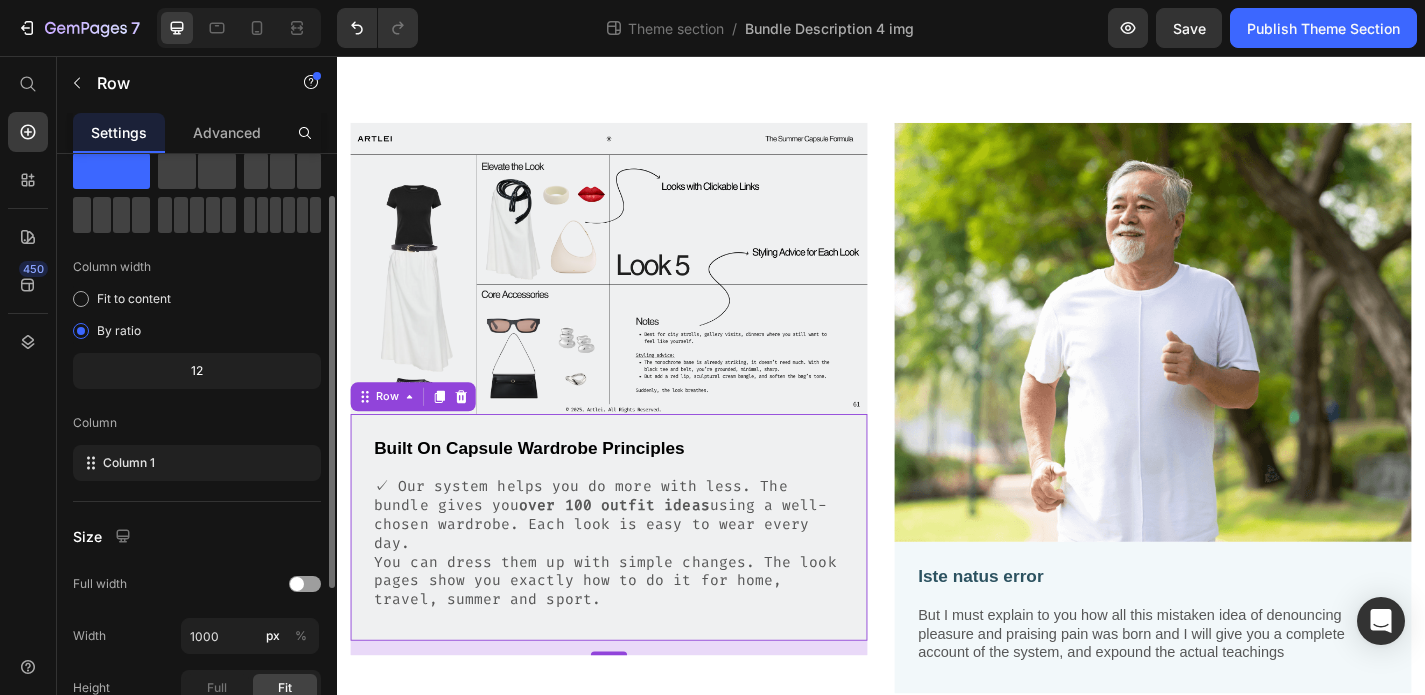 scroll, scrollTop: 0, scrollLeft: 0, axis: both 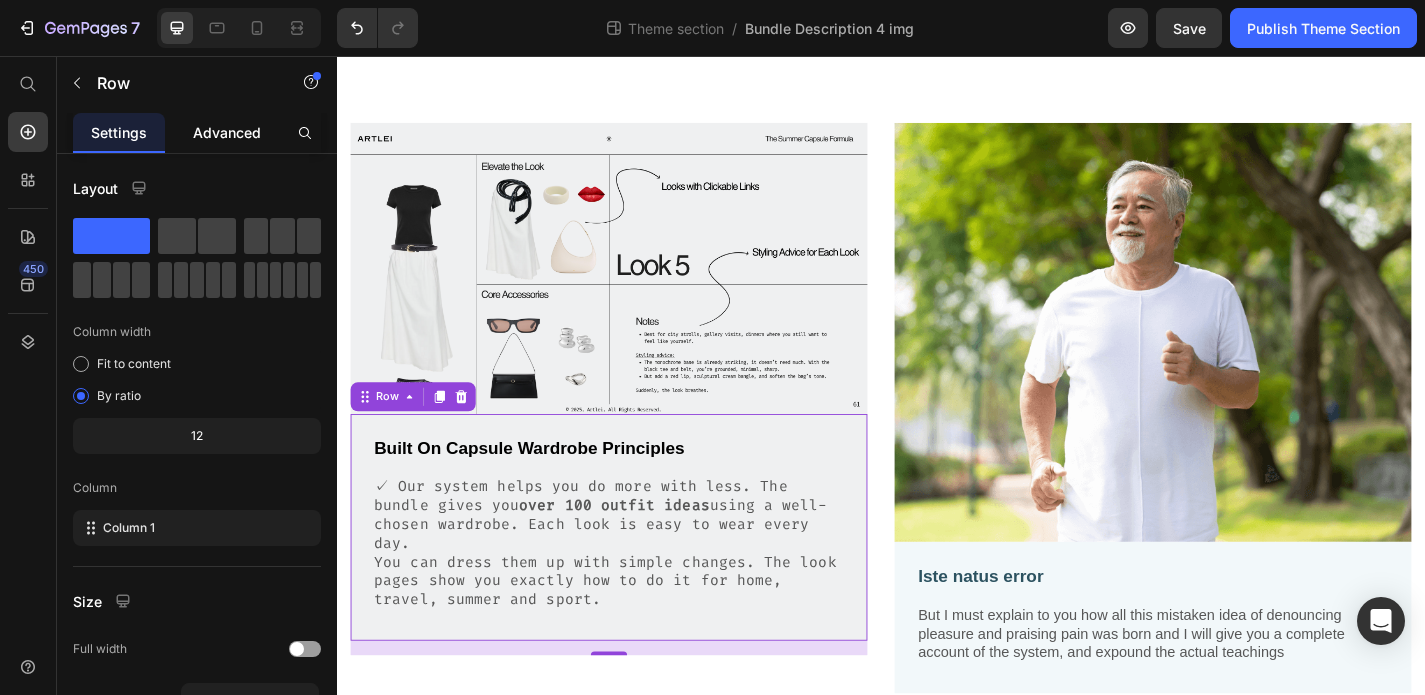 click on "Advanced" at bounding box center (227, 132) 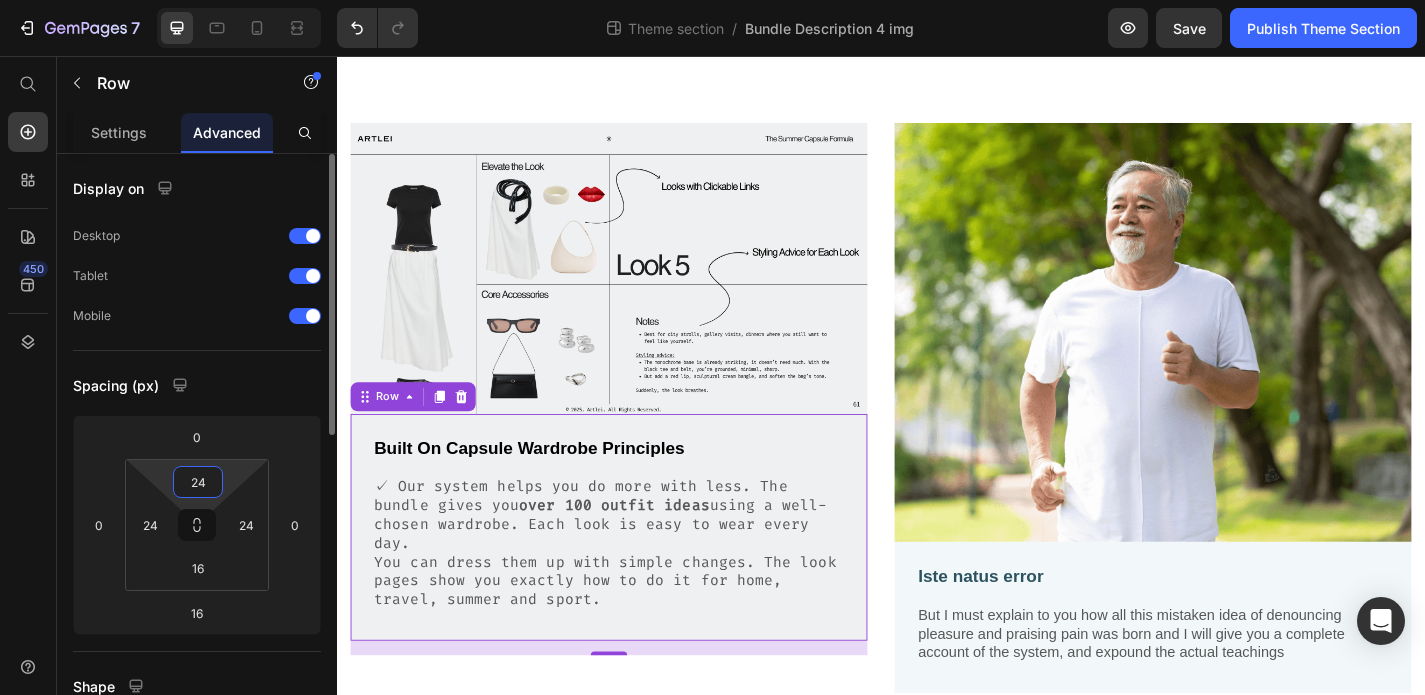 click on "24" at bounding box center (198, 482) 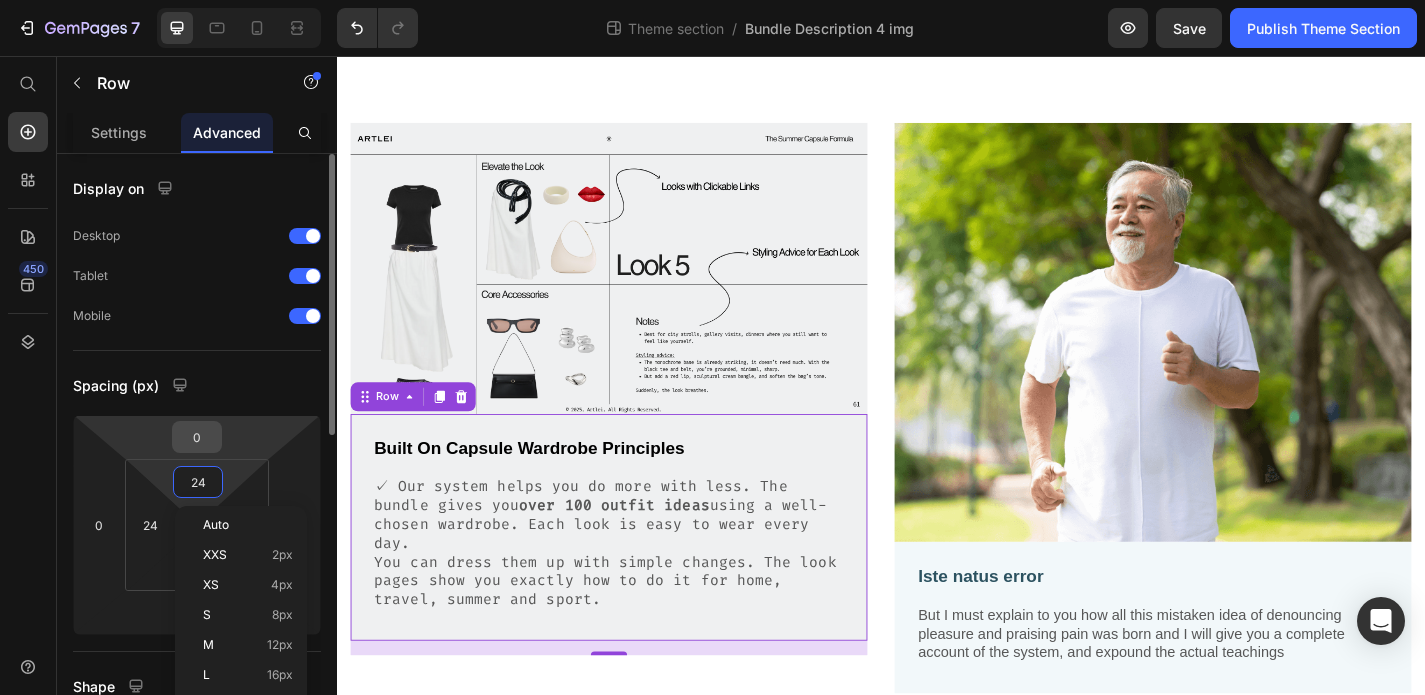 click on "0" at bounding box center (197, 437) 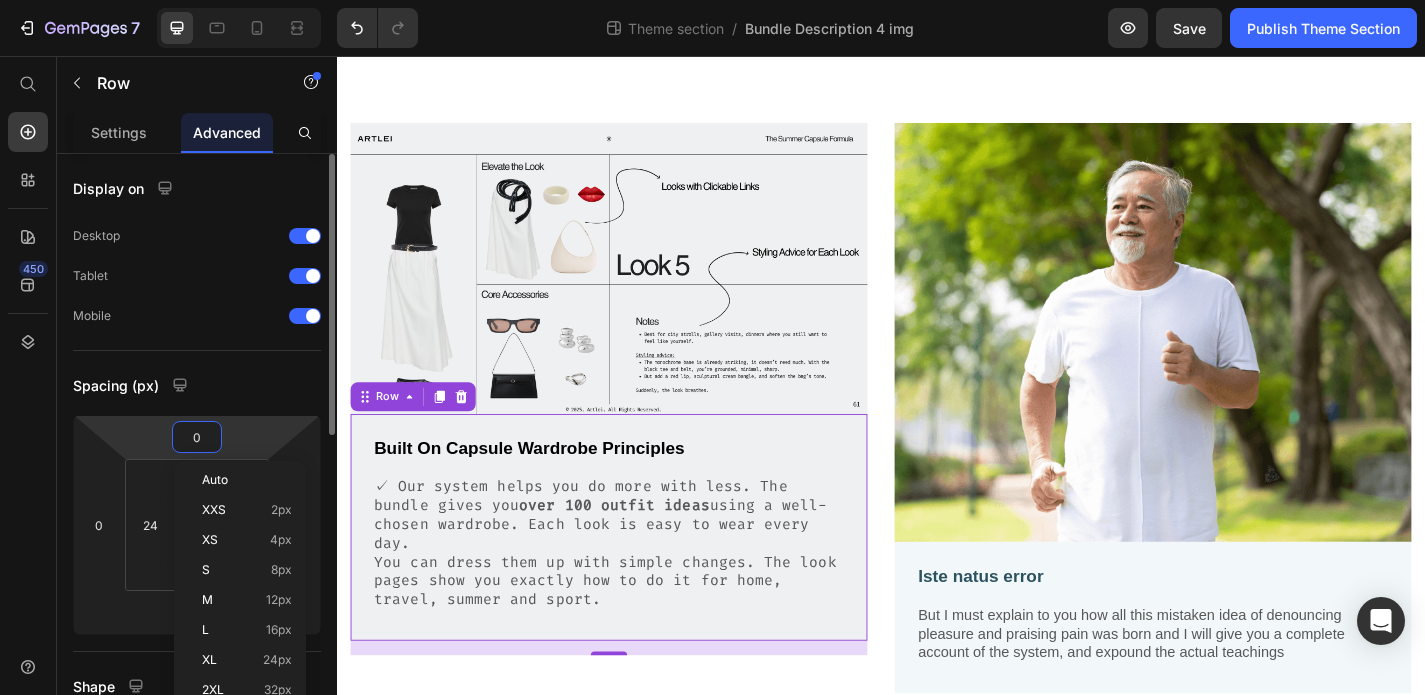 type on "5" 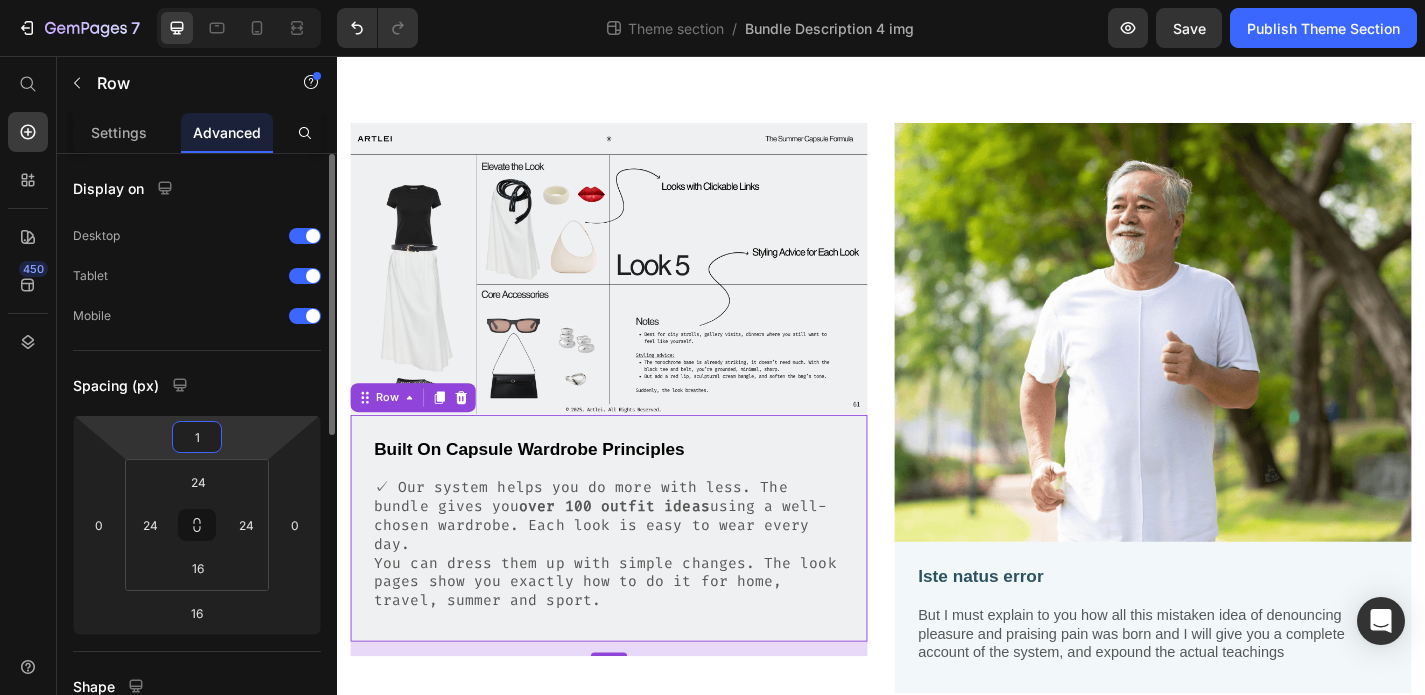 type on "10" 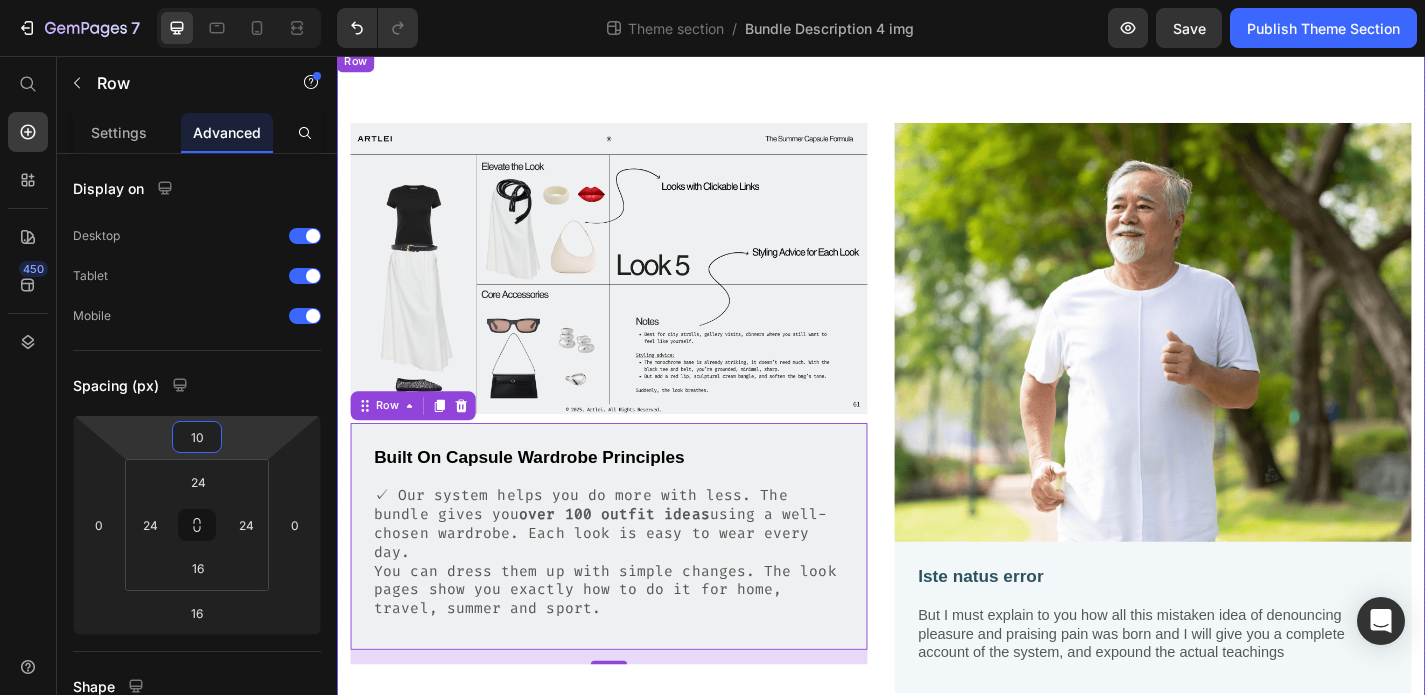 click on "Image Built On Capsule Wardrobe Principles Text Block ✓ Our system helps you do more with less. The bundle gives you  over   100 outfit ideas  using a well-chosen wardrobe. Each look is easy to wear every day.  You can dress them up with simple changes. The look pages show you exactly how to do it for home, travel, summer and sport. Text Block Row   16 Image Iste natus error Text Block But I must explain to you how all this mistaken idea of denouncing pleasure and praising pain was born and I will give you a complete account of the system, and expound the actual teachings Text Block Row Row Row" at bounding box center (937, 444) 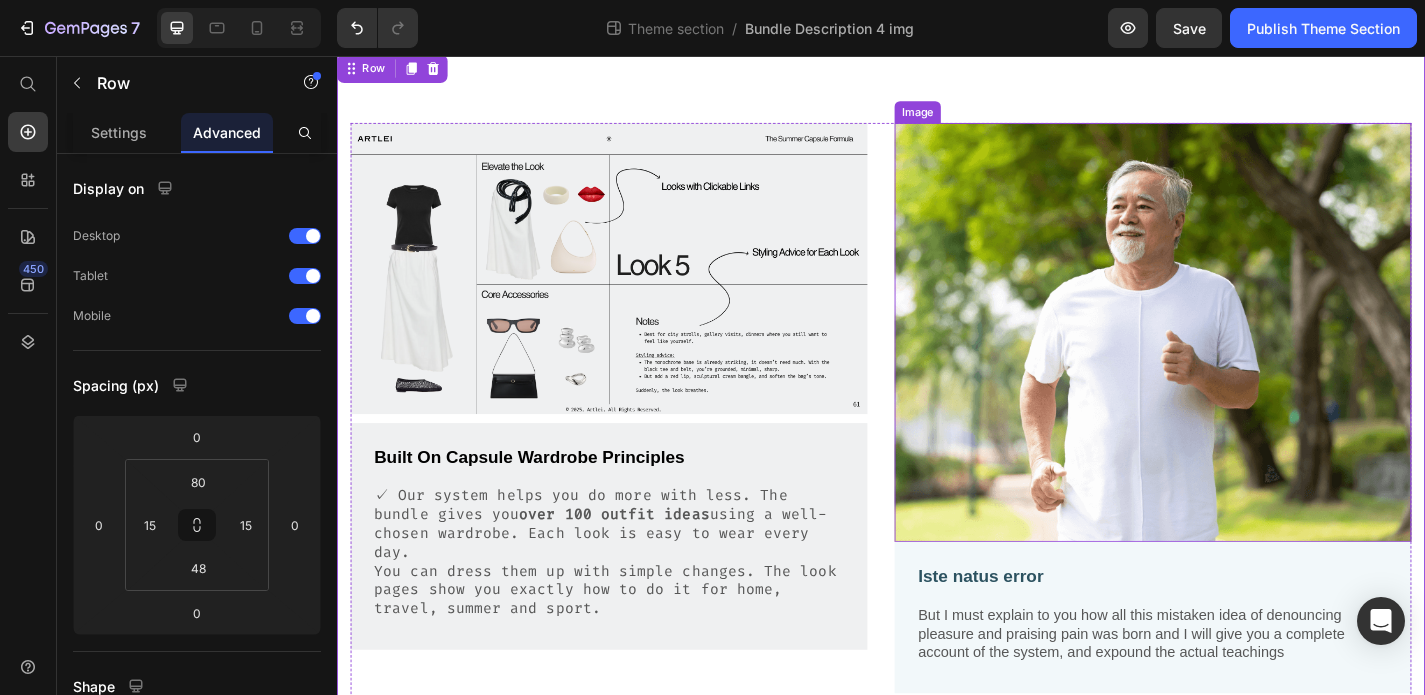 click at bounding box center [1237, 361] 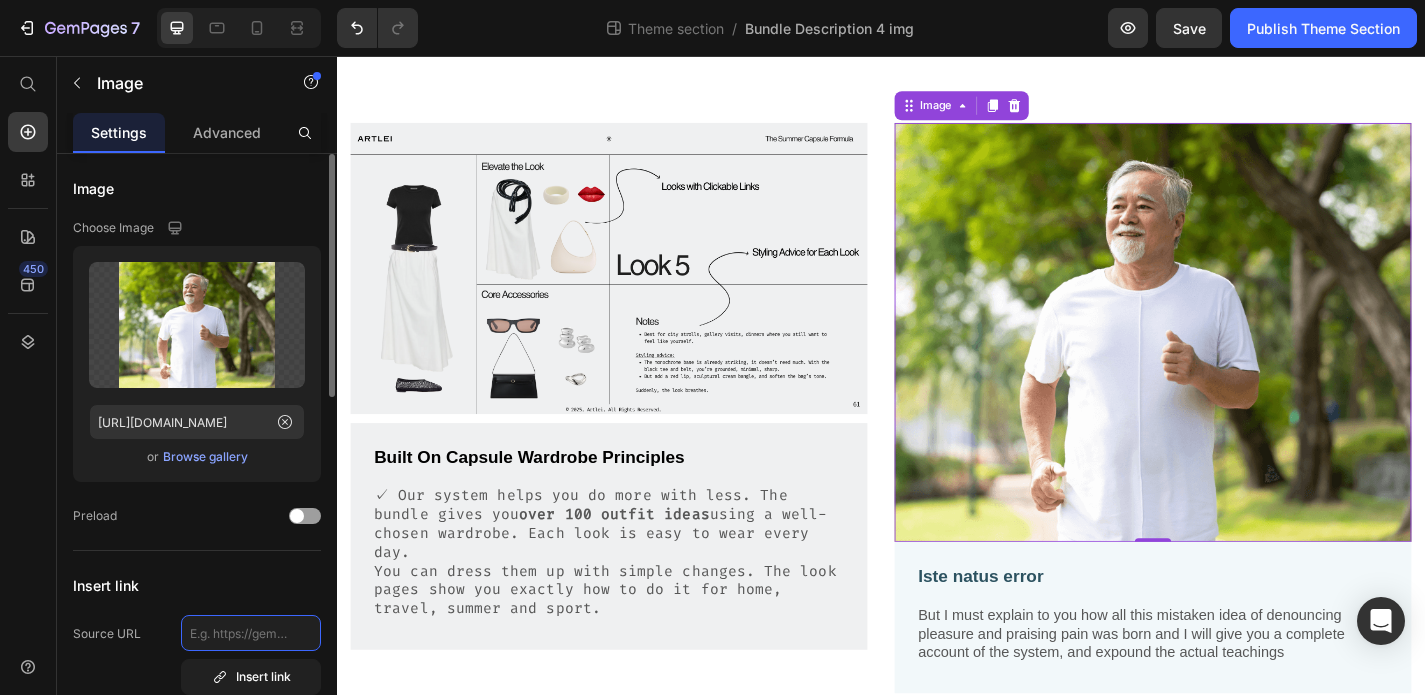 click 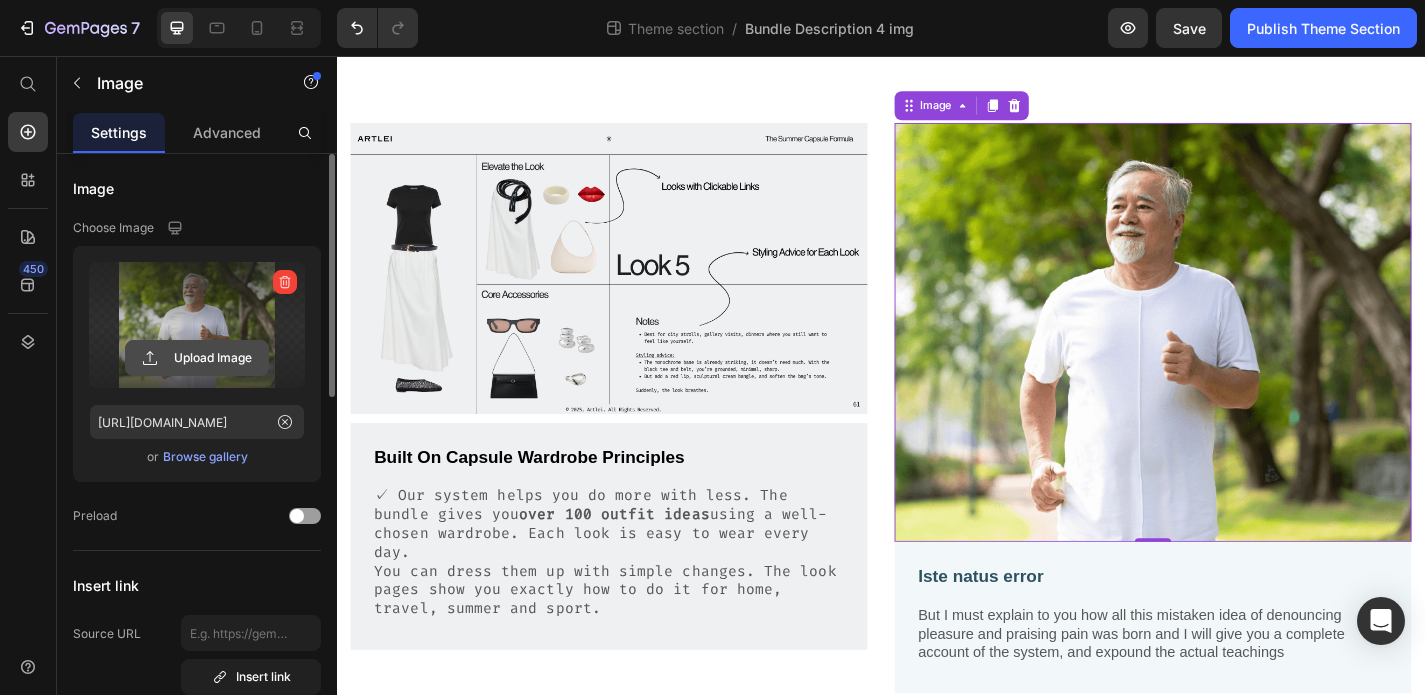 click on "Upload Image" at bounding box center (197, 358) 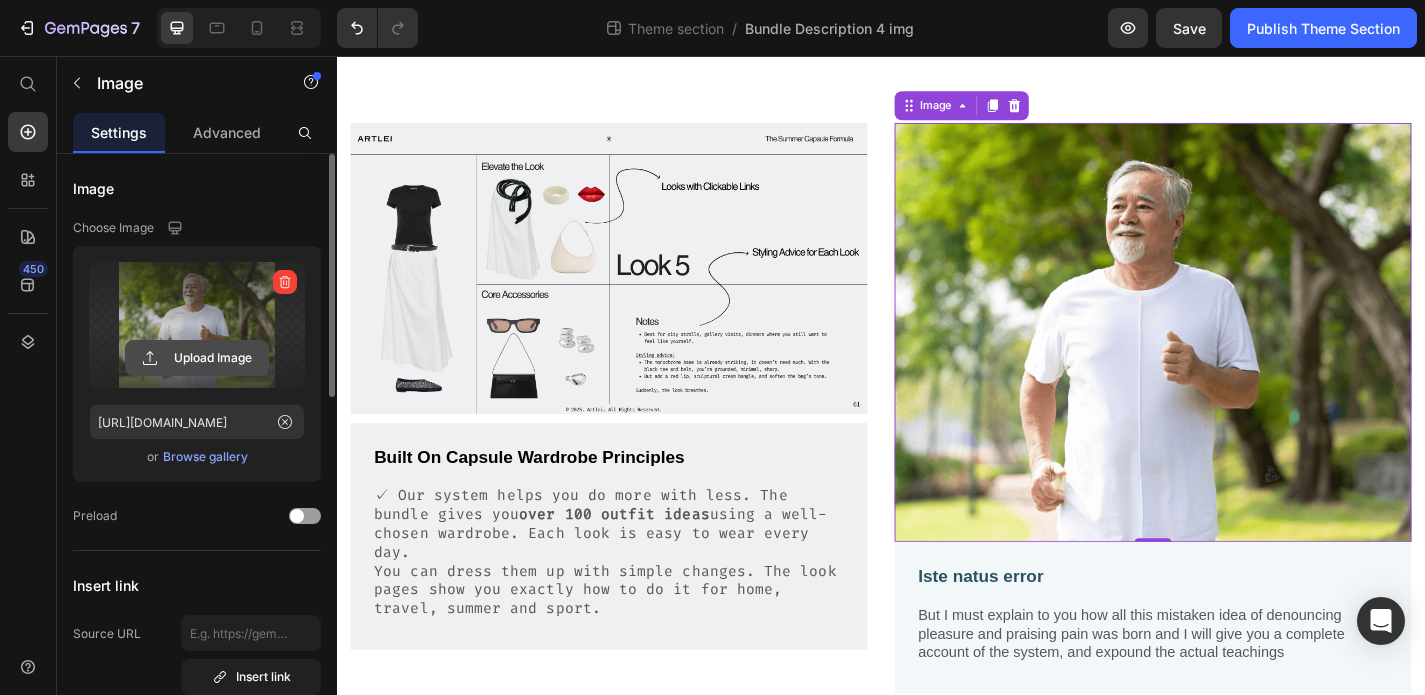 click 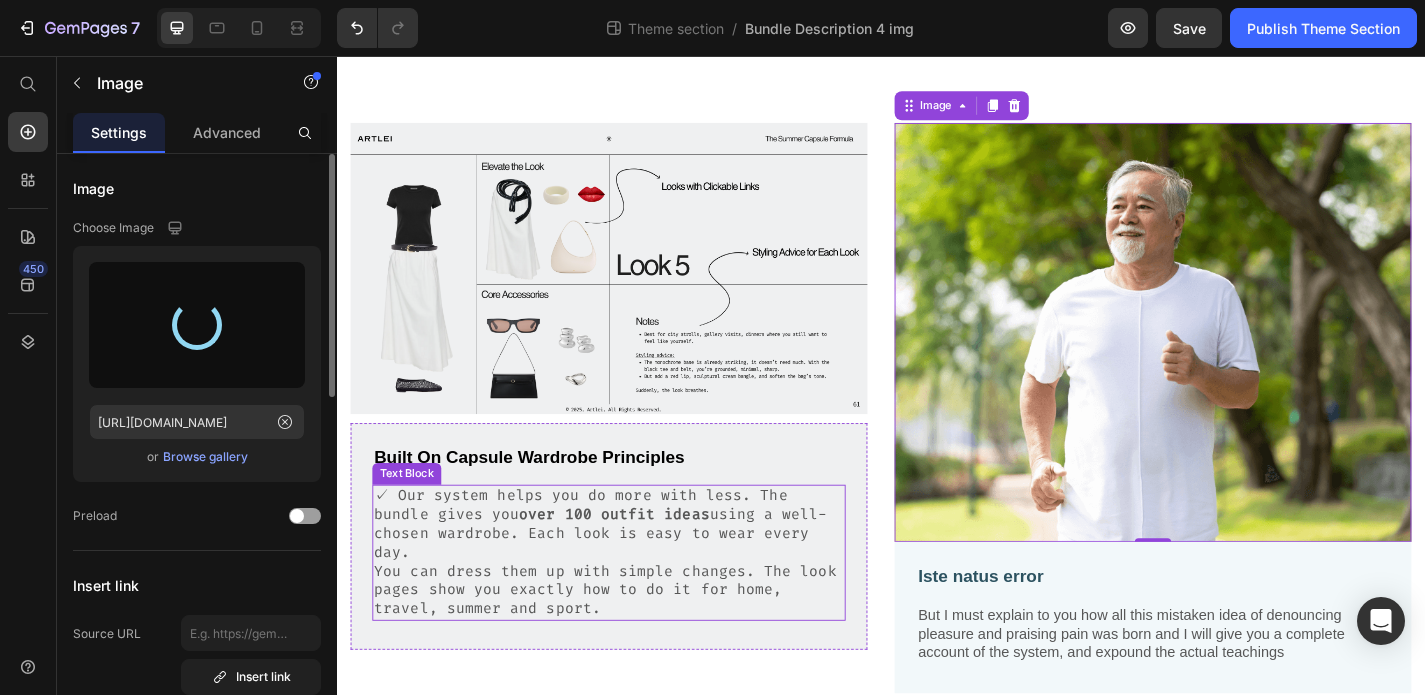 type on "https://cdn.shopify.com/s/files/1/0928/3852/7351/files/gempages_574713436932408164-82abf639-c0be-4acb-a668-303813eaec75.png" 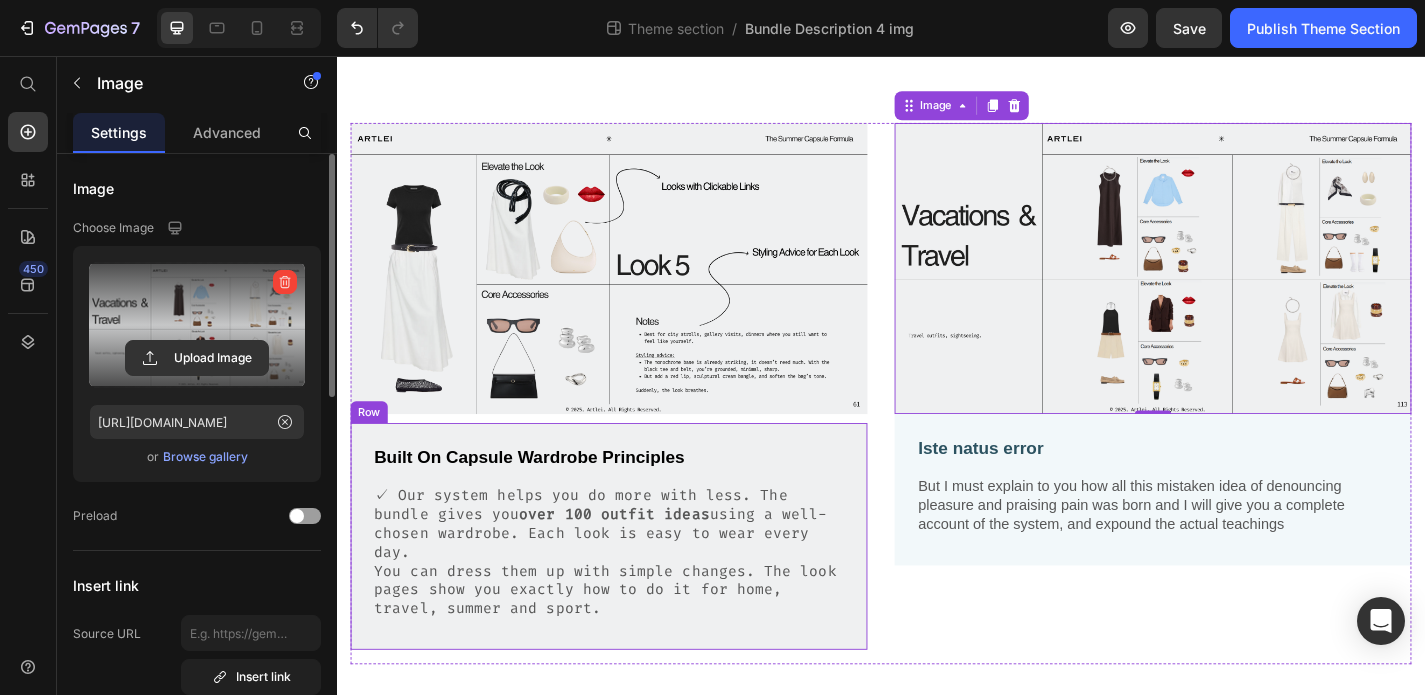 click on "Built On Capsule Wardrobe Principles Text Block ✓ Our system helps you do more with less. The bundle gives you  over   100 outfit ideas  using a well-chosen wardrobe. Each look is easy to wear every day.  You can dress them up with simple changes. The look pages show you exactly how to do it for home, travel, summer and sport. Text Block Row" at bounding box center [637, 586] 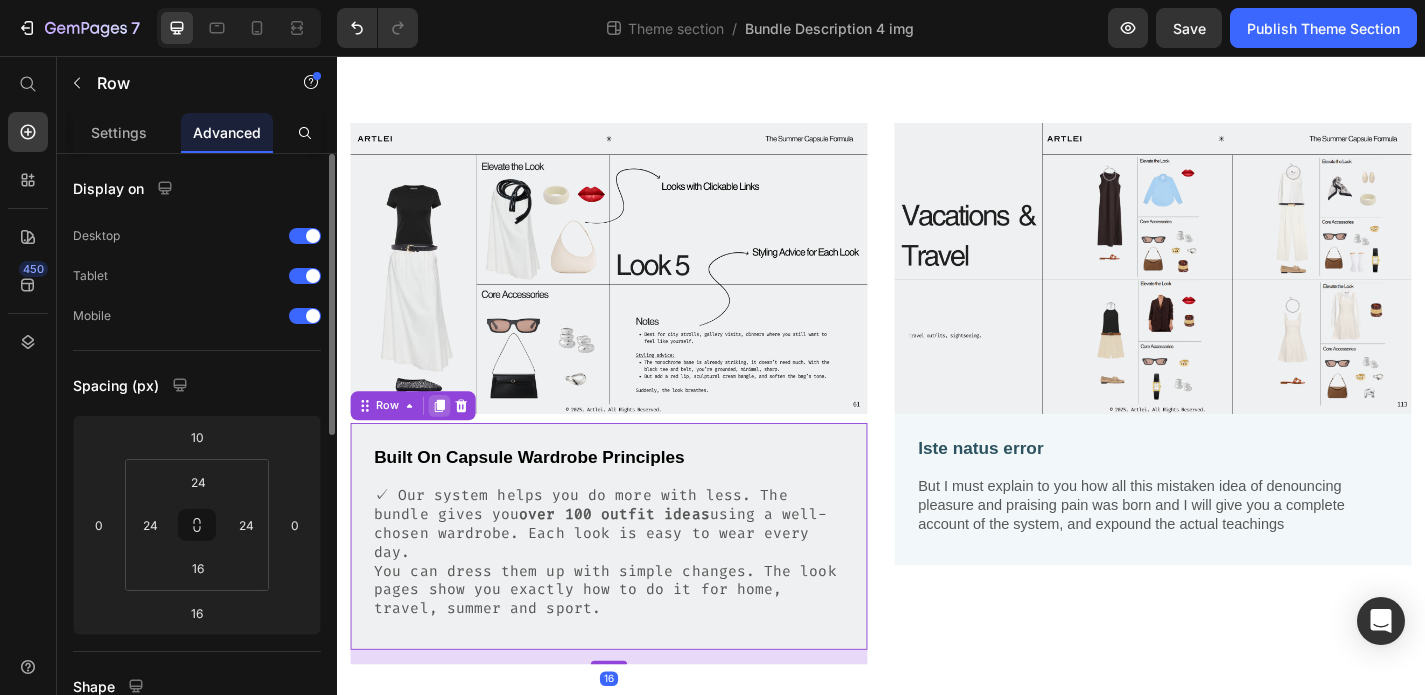 click 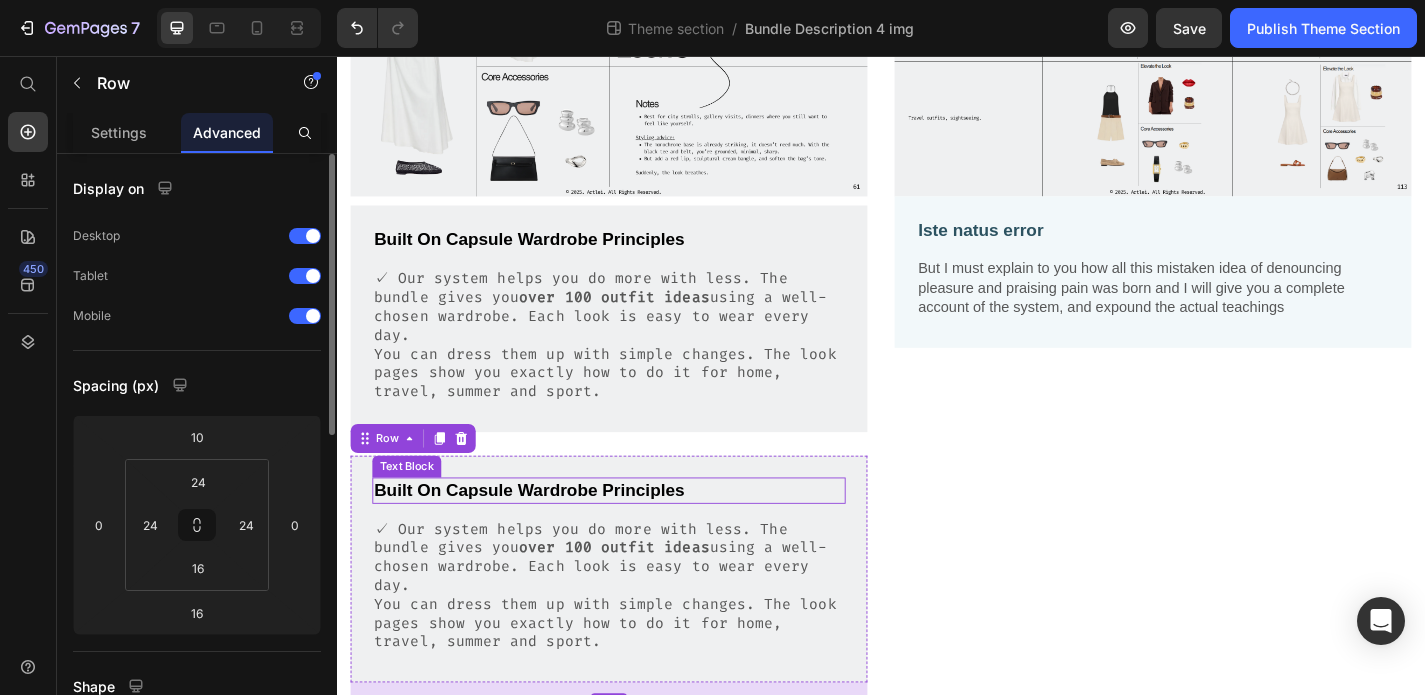 scroll, scrollTop: 434, scrollLeft: 0, axis: vertical 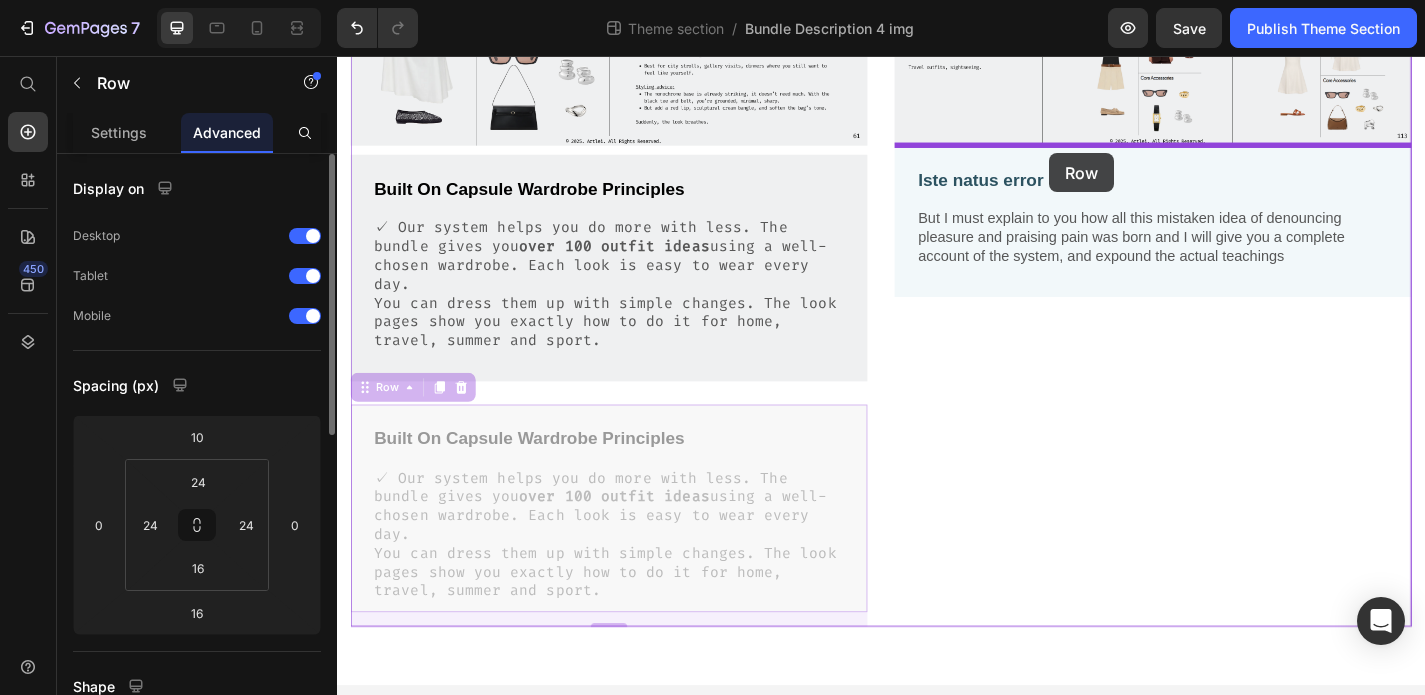 drag, startPoint x: 784, startPoint y: 425, endPoint x: 1122, endPoint y: 163, distance: 427.65405 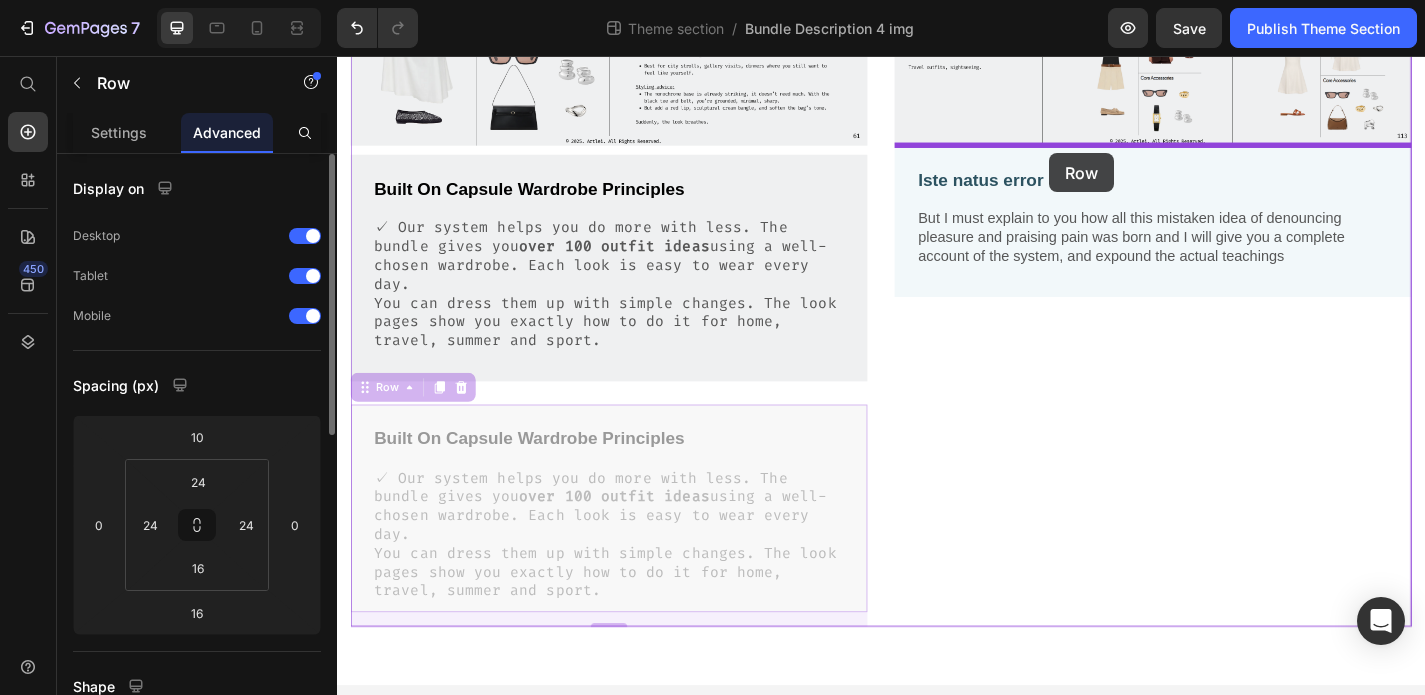 type on "0" 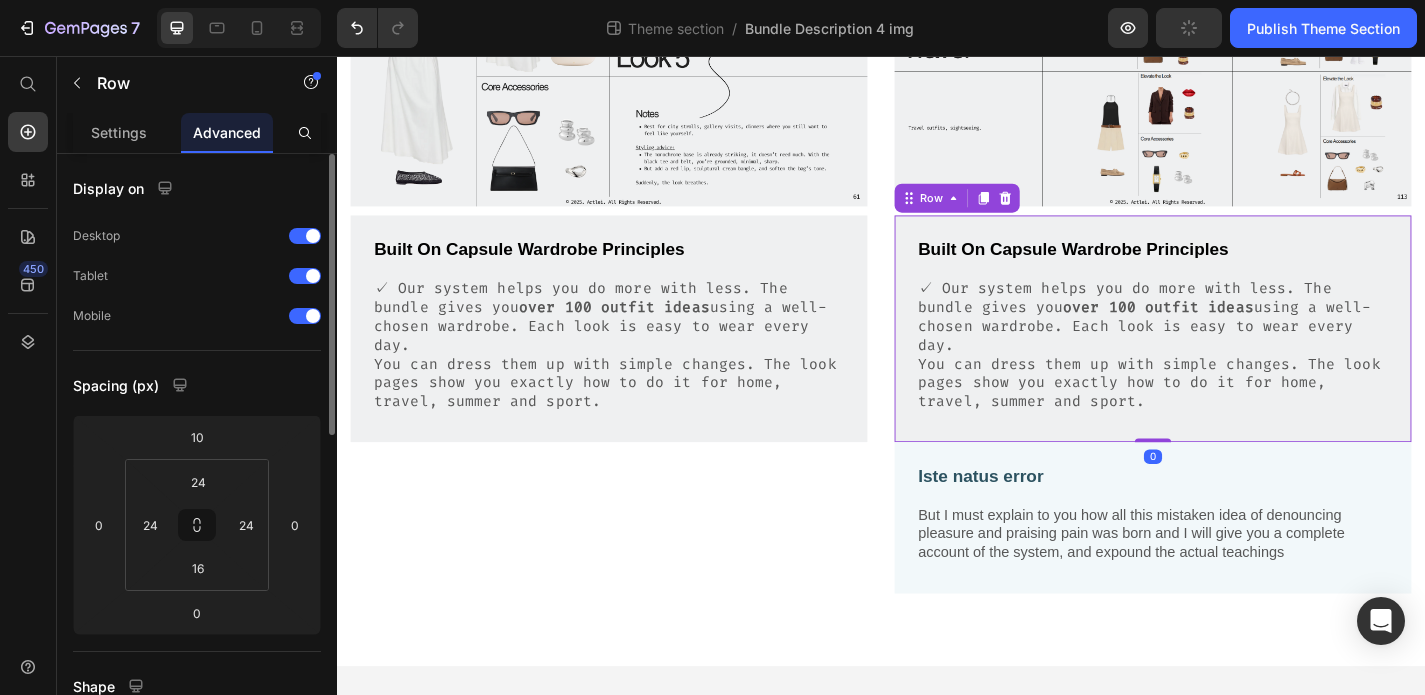 scroll, scrollTop: 346, scrollLeft: 0, axis: vertical 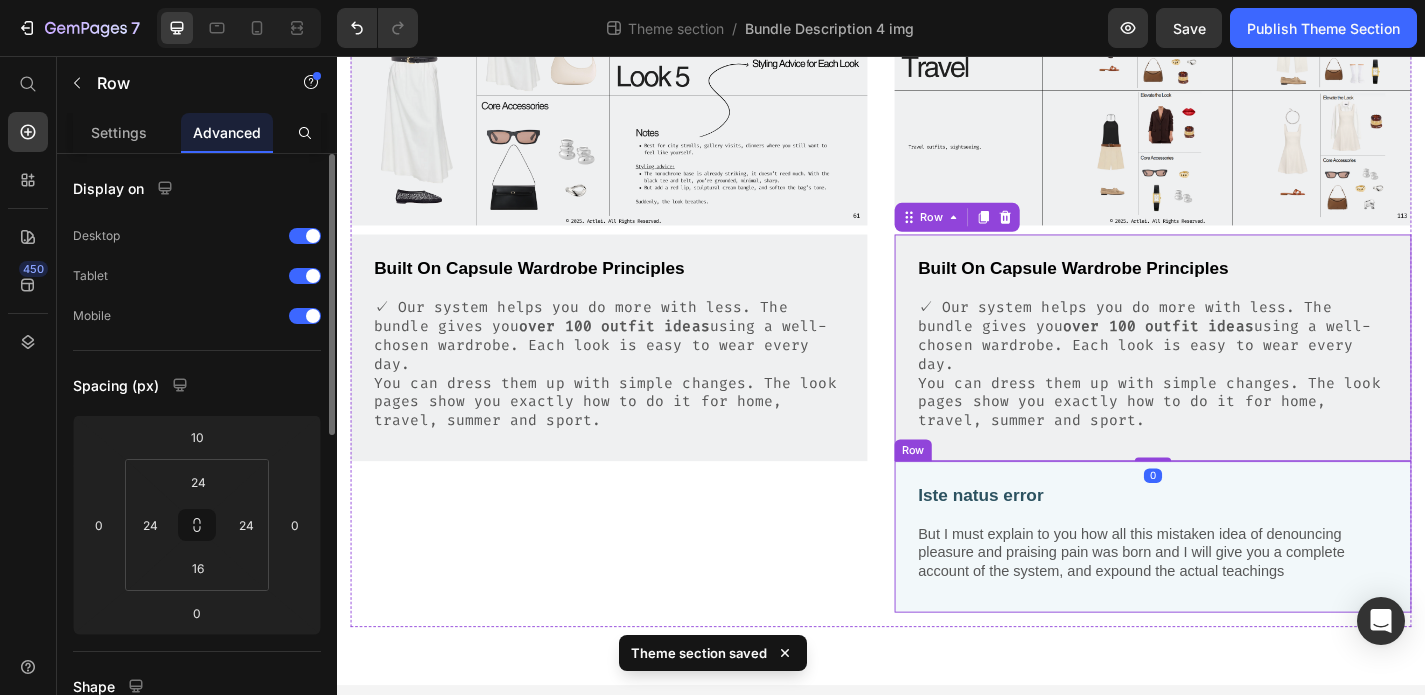 click on "Iste natus error Text Block But I must explain to you how all this mistaken idea of denouncing pleasure and praising pain was born and I will give you a complete account of the system, and expound the actual teachings Text Block Row" at bounding box center [1237, 586] 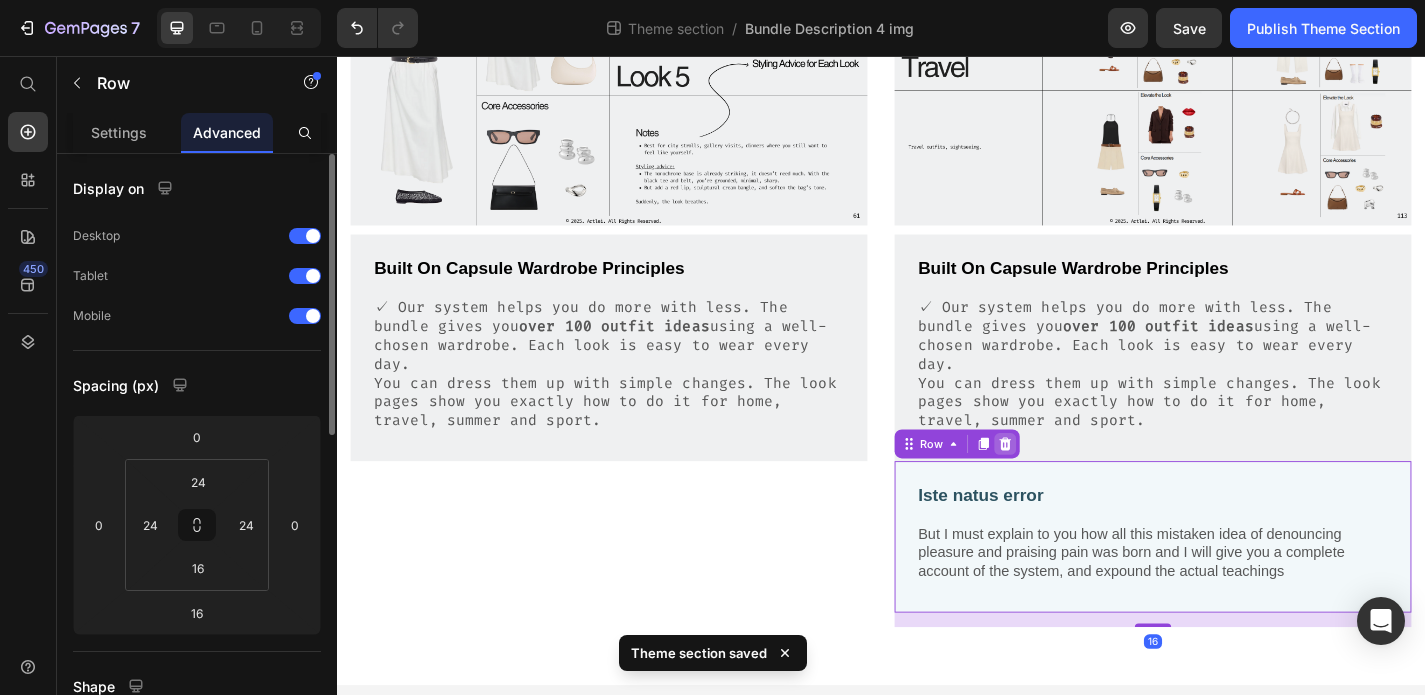 click 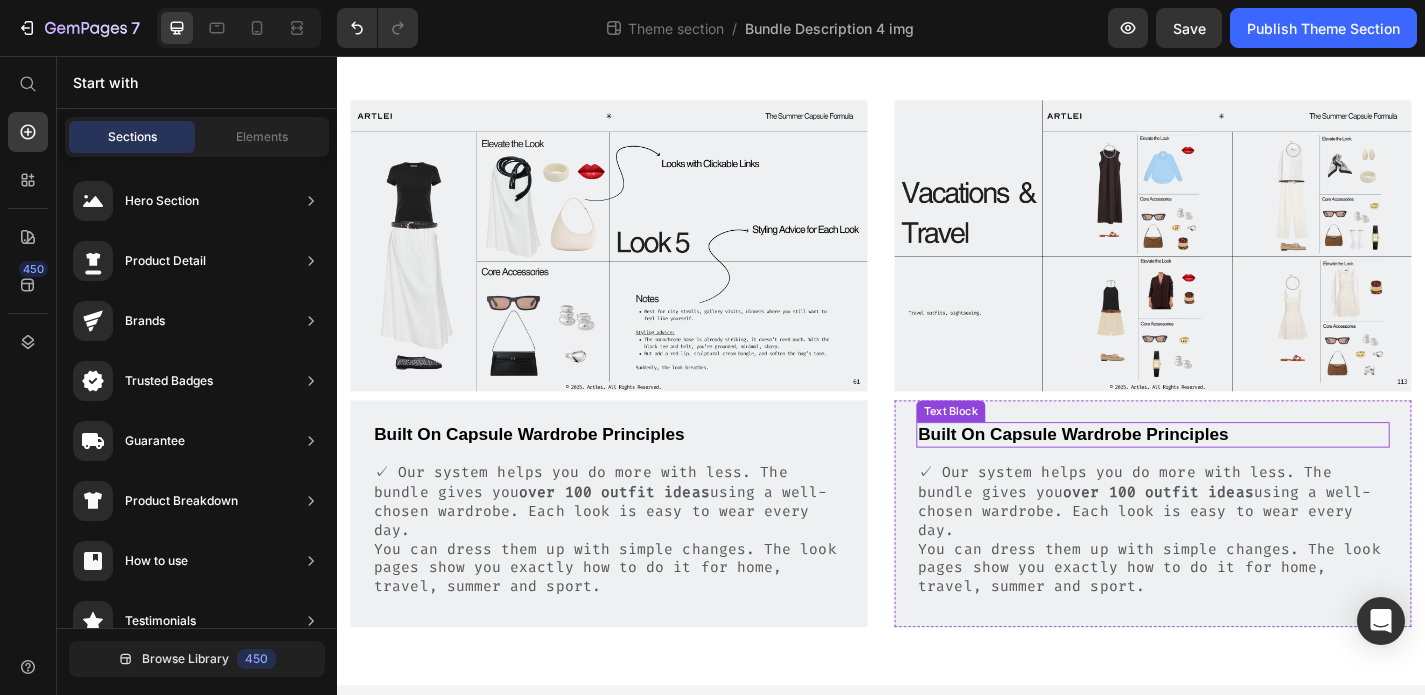 click on "Built On Capsule Wardrobe Principles" at bounding box center (1237, 474) 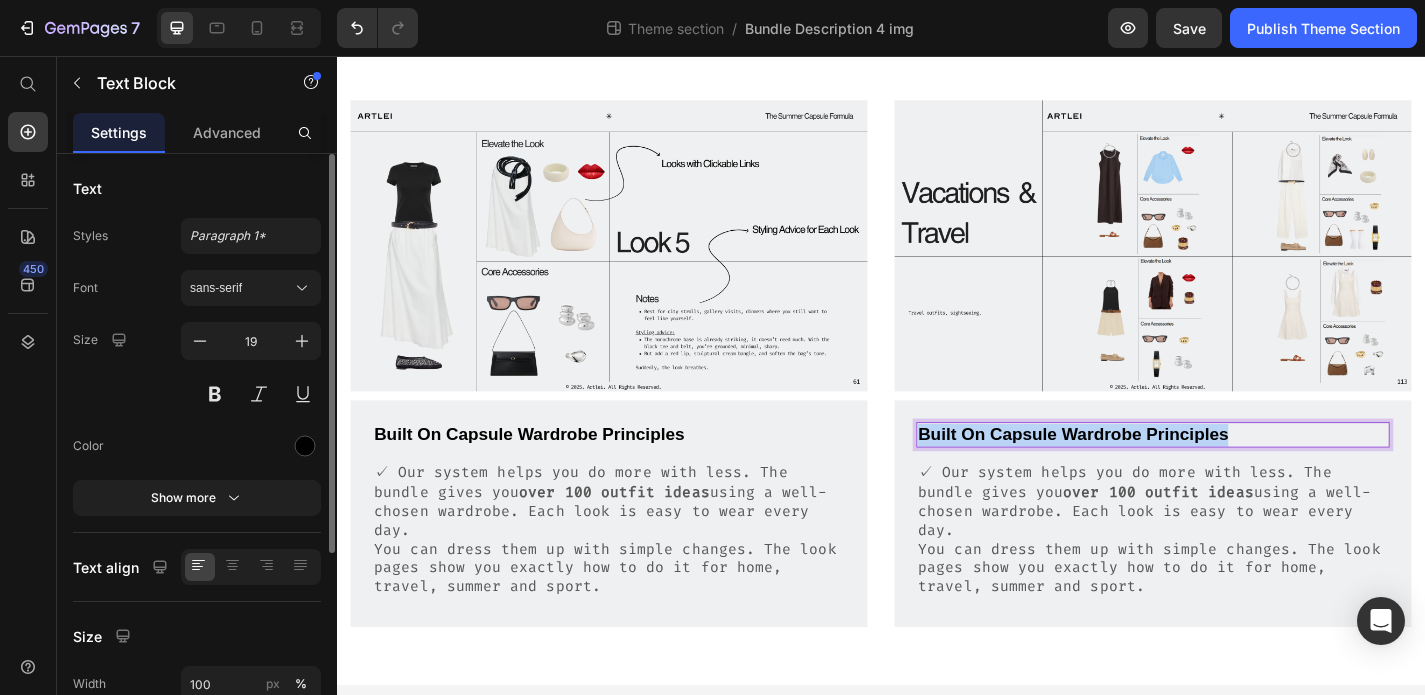 click on "Built On Capsule Wardrobe Principles" at bounding box center (1237, 474) 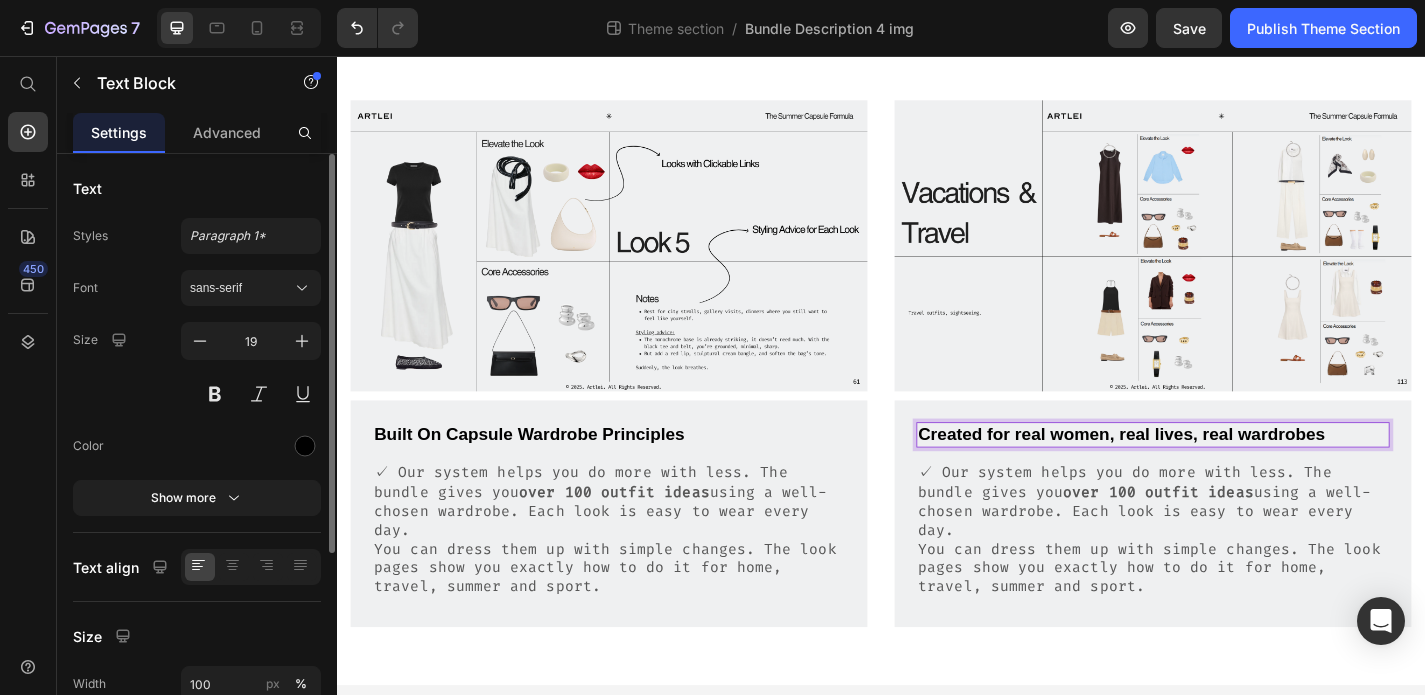 click on "Created for real women, real lives, real wardrobes" at bounding box center (1237, 474) 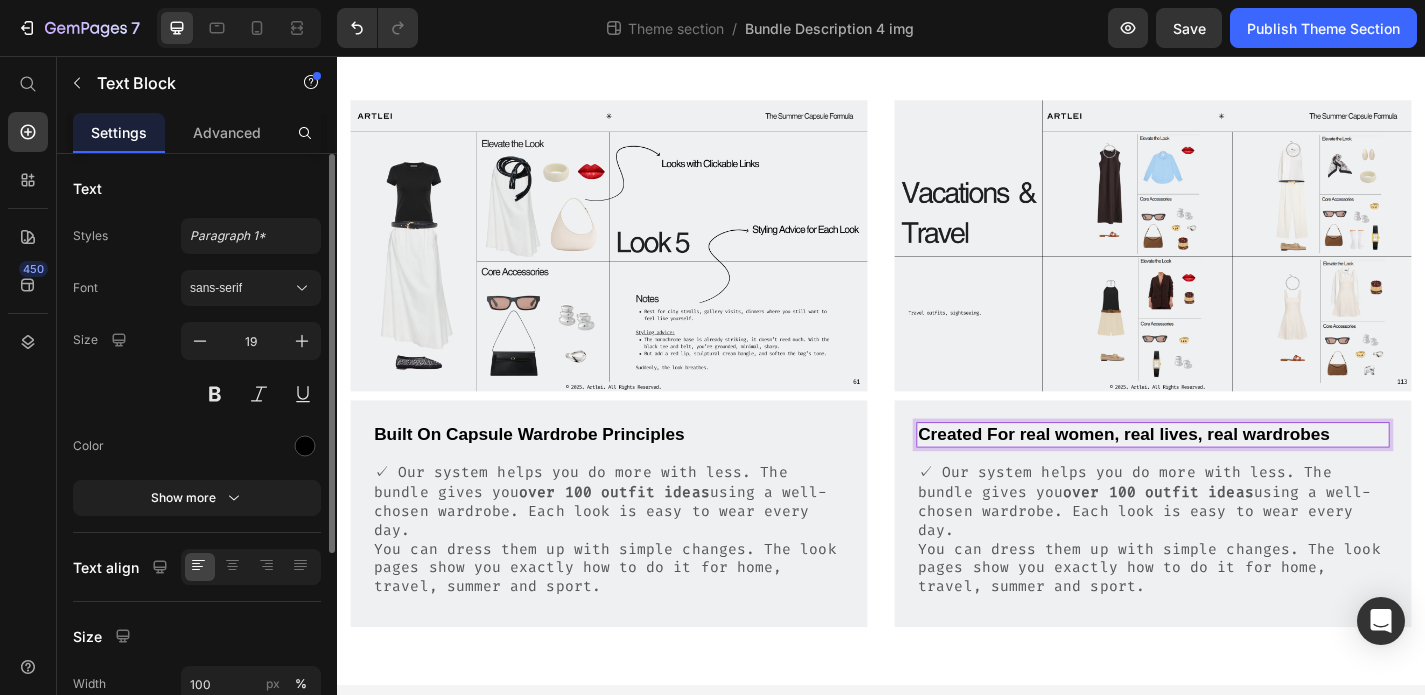 click on "Created For real women, real lives, real wardrobes" at bounding box center [1237, 474] 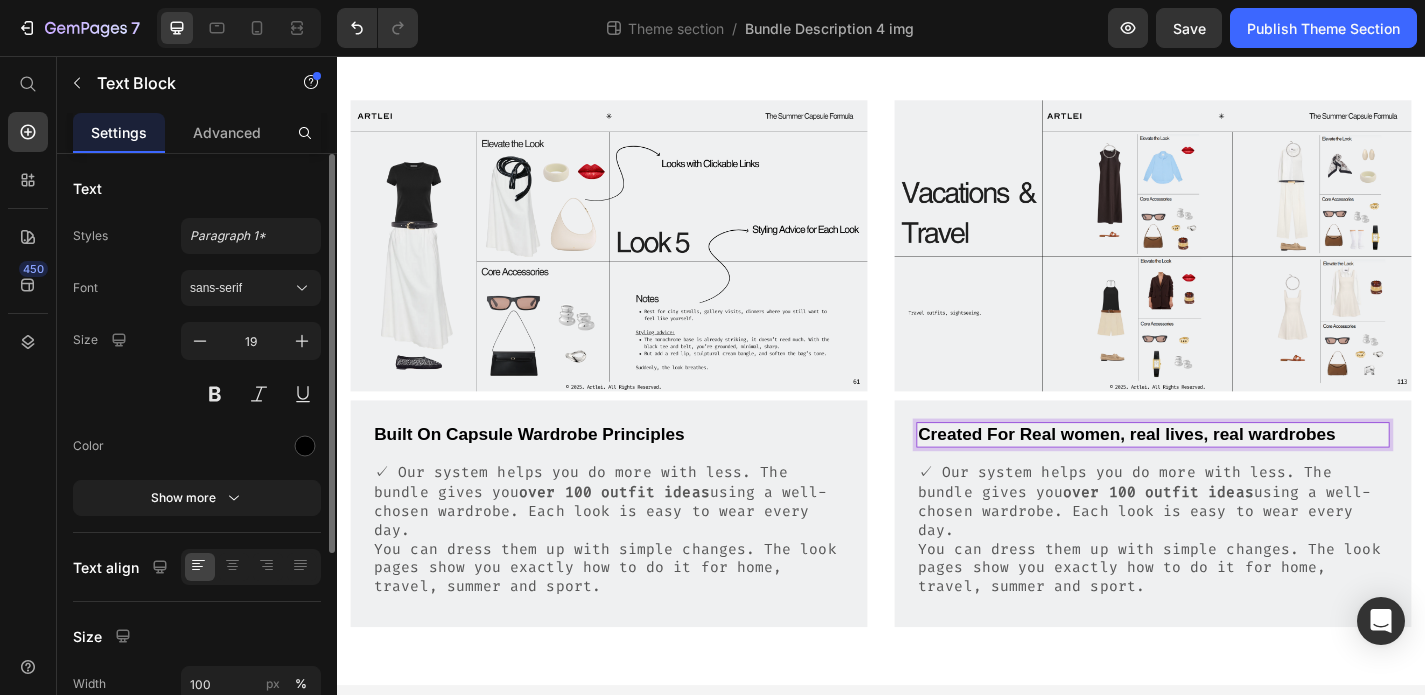 click on "Created For Real women, real lives, real wardrobes" at bounding box center (1237, 474) 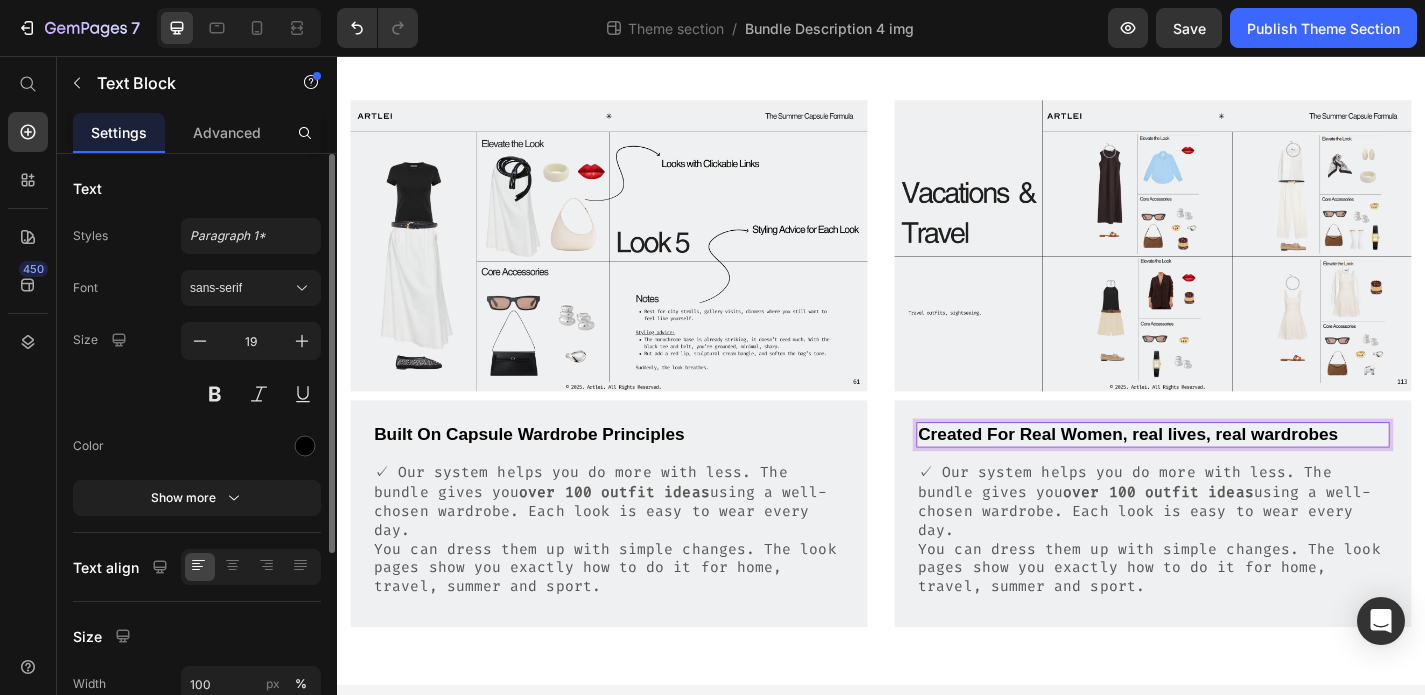 click on "Created For Real Women, real lives, real wardrobes" at bounding box center [1237, 474] 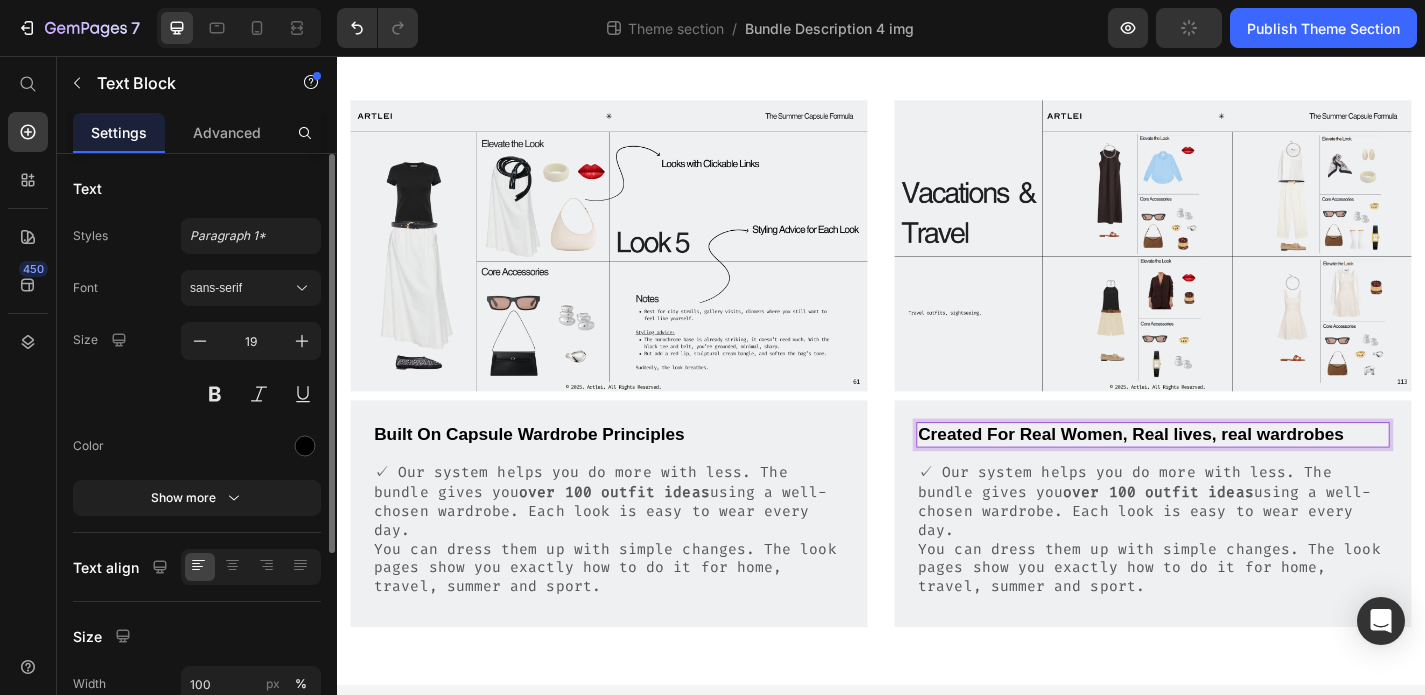 click on "Created For Real Women, Real lives, real wardrobes" at bounding box center (1237, 474) 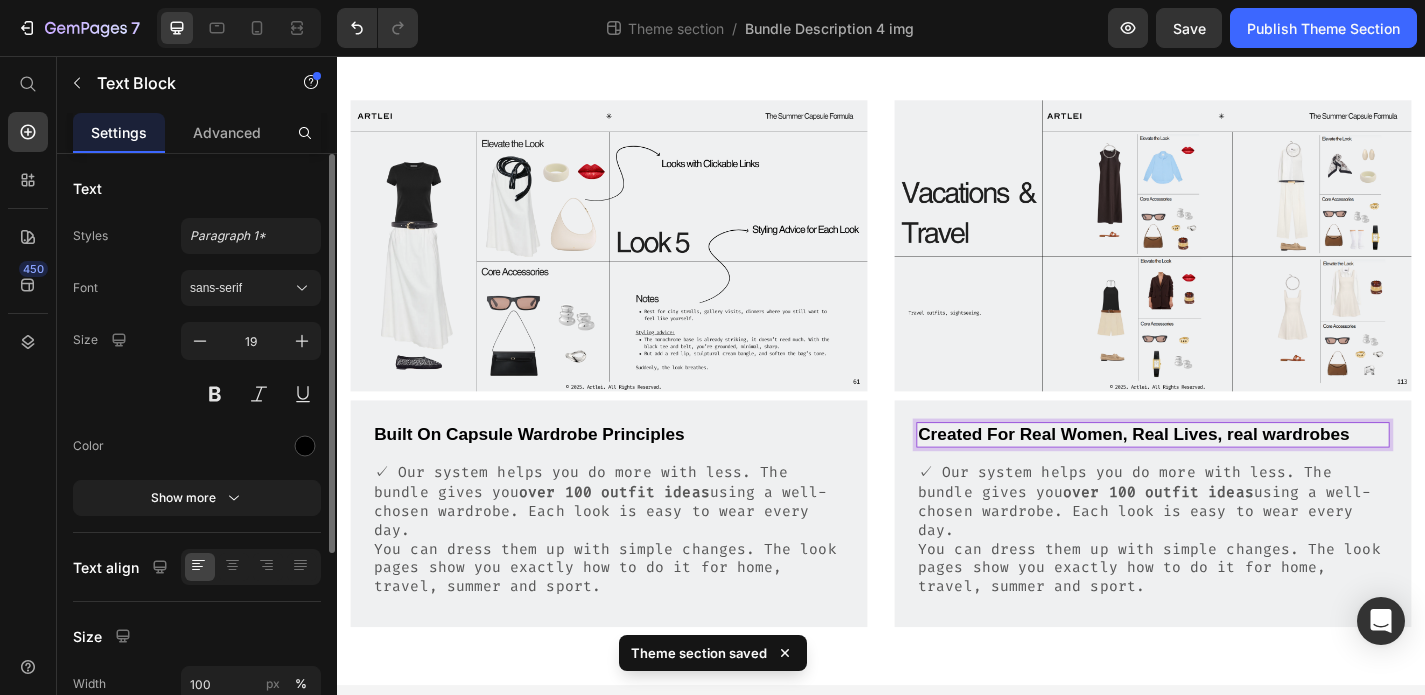 click on "Created For Real Women, Real Lives, real wardrobes" at bounding box center (1237, 474) 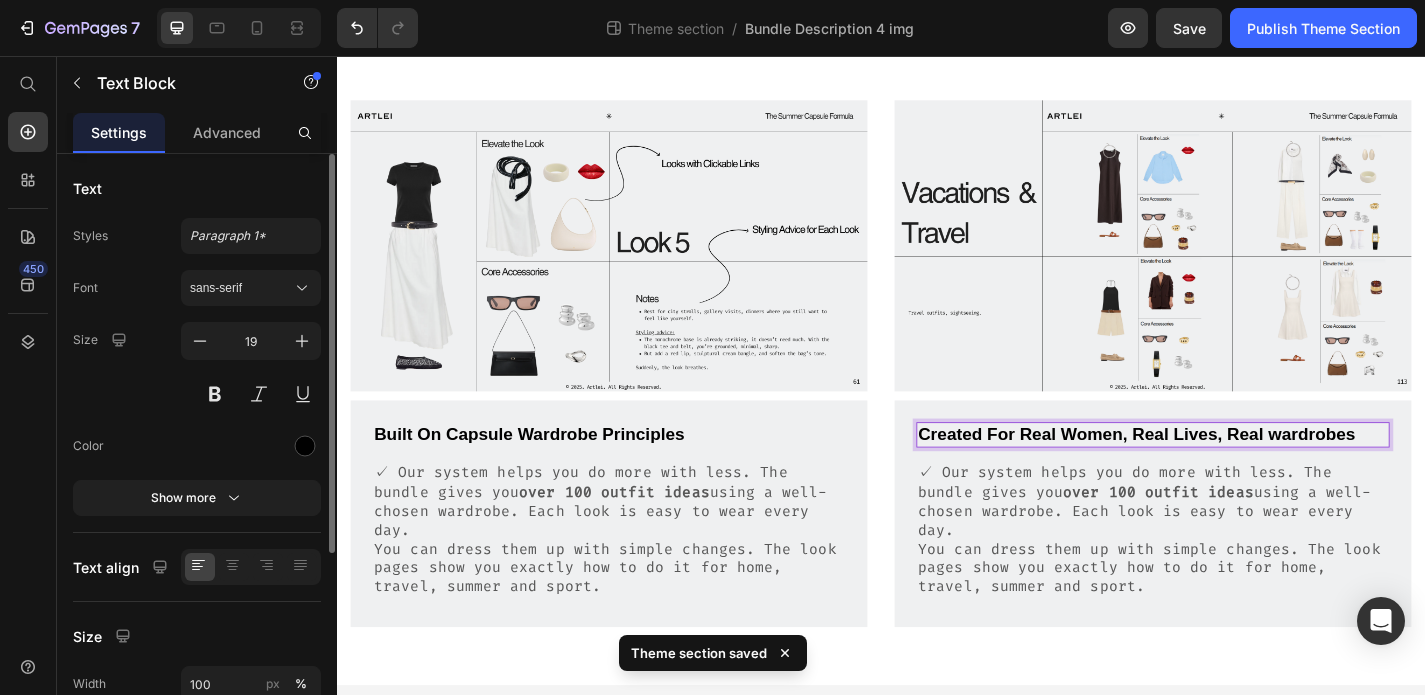 click on "Created For Real Women, Real Lives, Real wardrobes" at bounding box center [1237, 474] 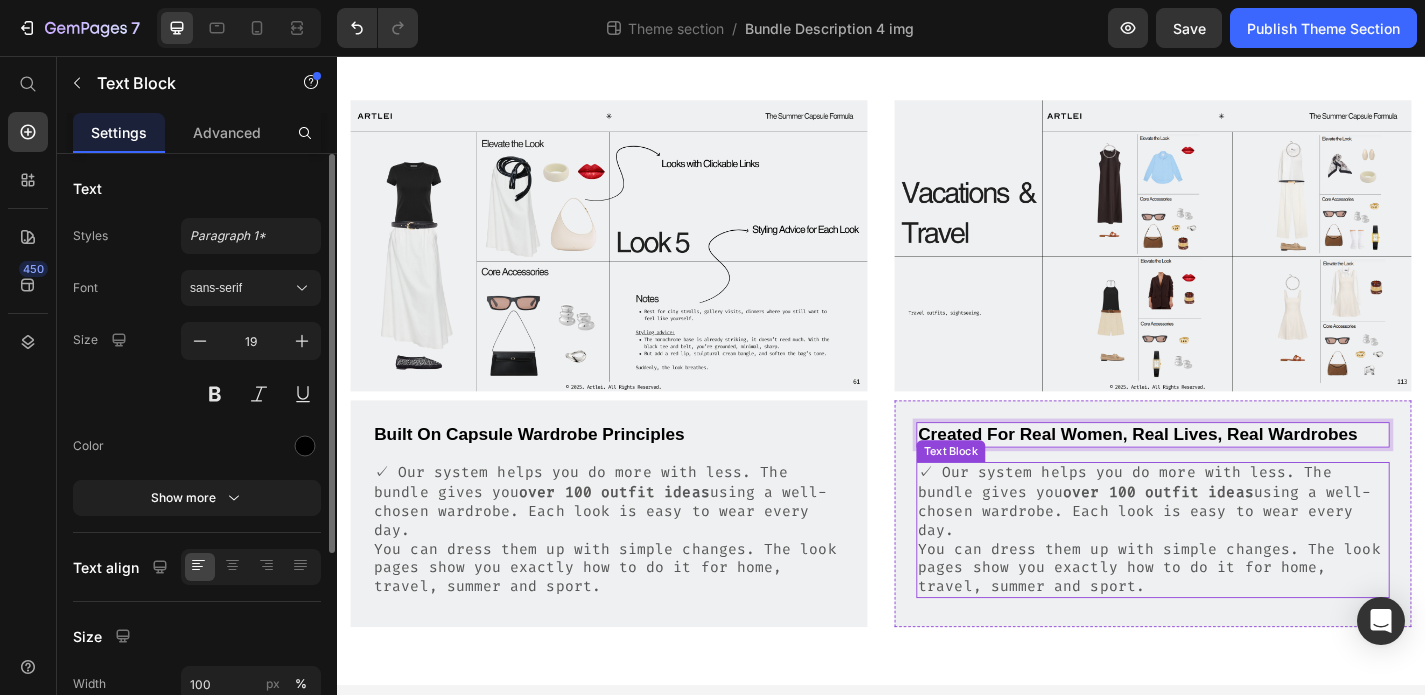 click on "You can dress them up with simple changes. The look pages show you exactly how to do it for home, travel, summer and sport." at bounding box center (1237, 621) 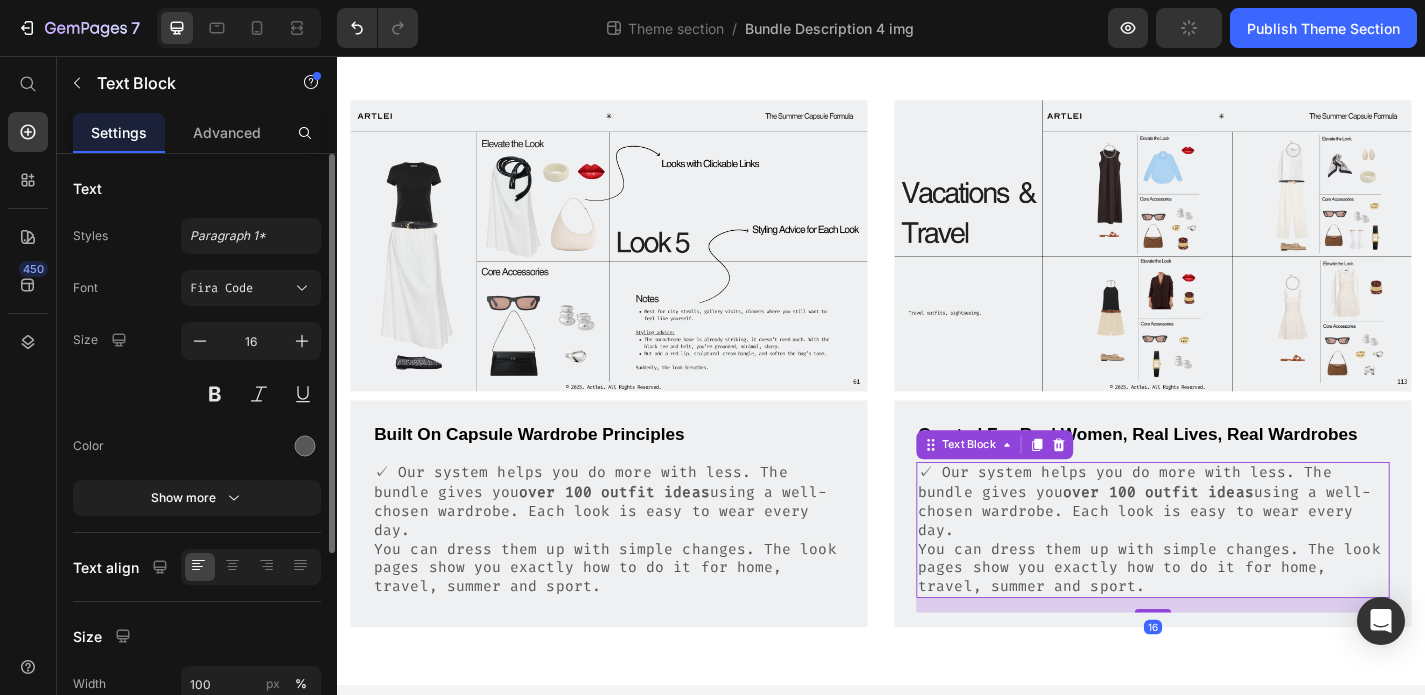 click on "You can dress them up with simple changes. The look pages show you exactly how to do it for home, travel, summer and sport." at bounding box center (1237, 621) 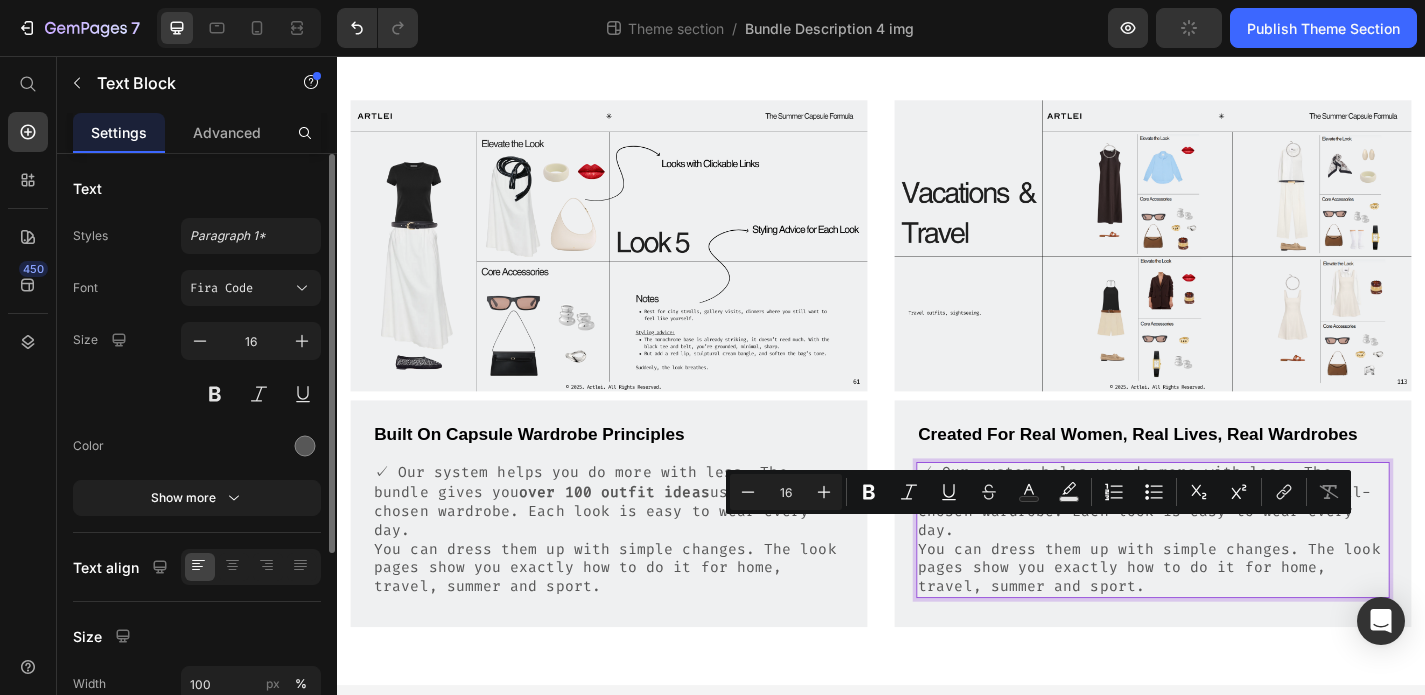 click on "You can dress them up with simple changes. The look pages show you exactly how to do it for home, travel, summer and sport." at bounding box center (1237, 621) 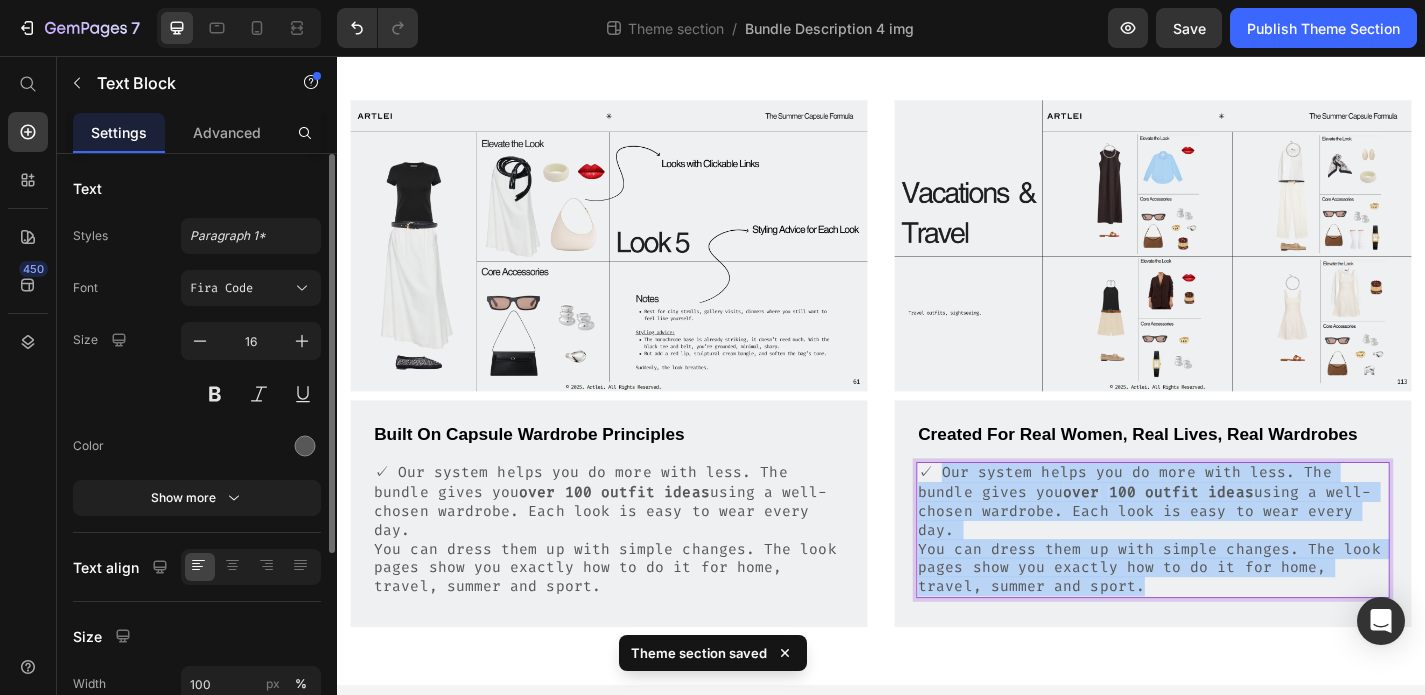 drag, startPoint x: 1142, startPoint y: 620, endPoint x: 1001, endPoint y: 516, distance: 175.2056 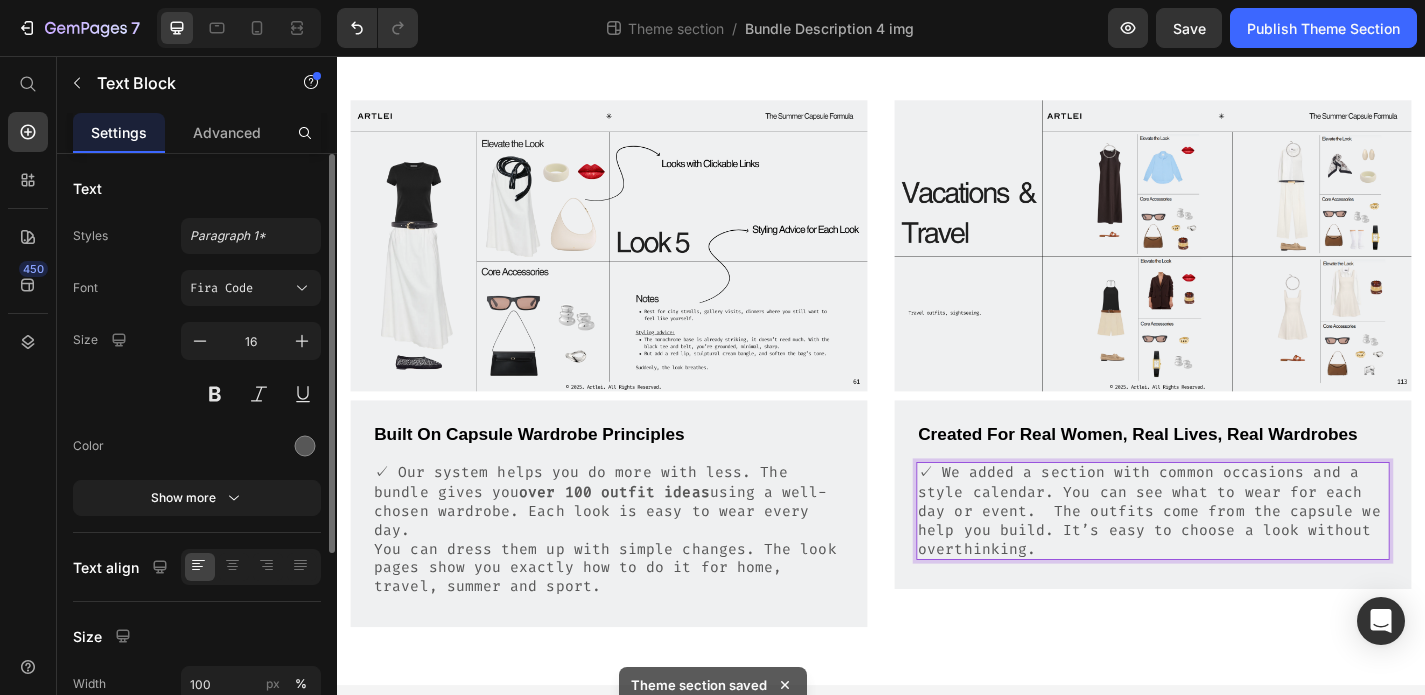 click on "✓ We added a section with common occasions and a style calendar. You can see what to wear for each day or event.  The outfits come from the capsule we help you build. It’s easy to choose a look without overthinking." at bounding box center (1237, 558) 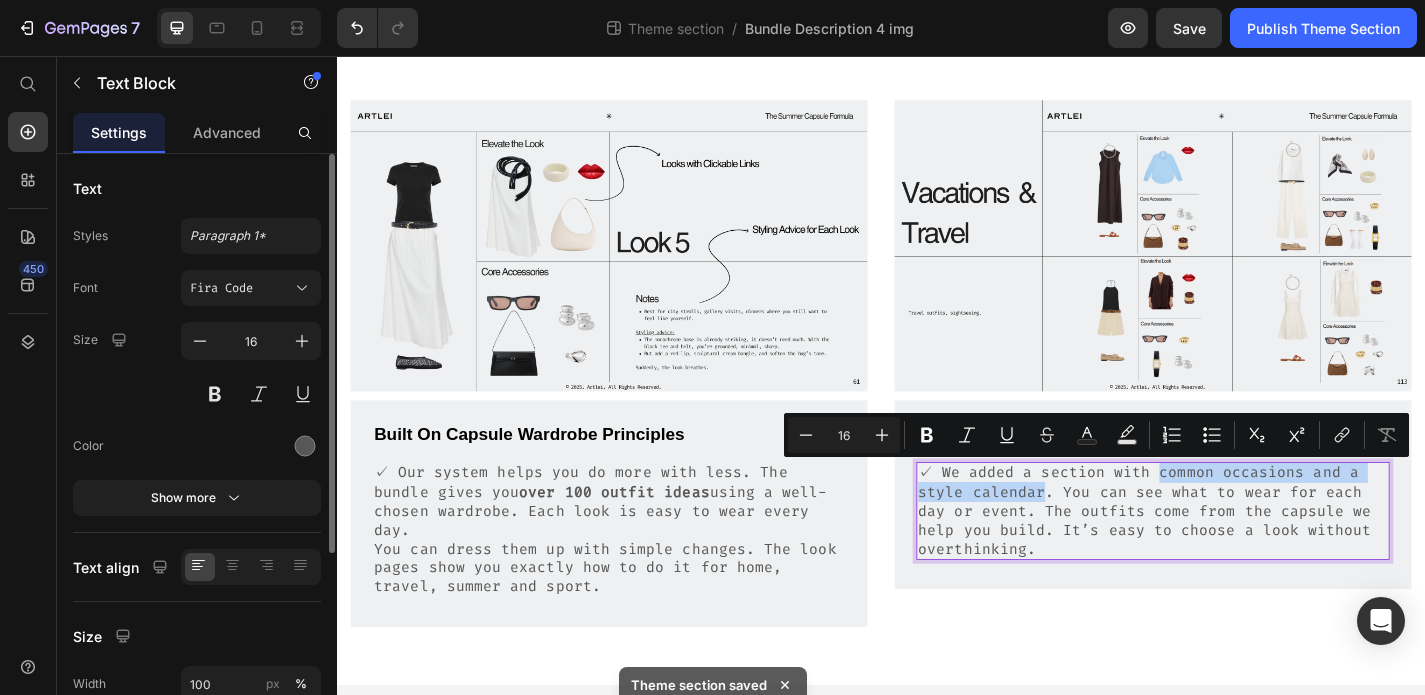 drag, startPoint x: 1229, startPoint y: 515, endPoint x: 1110, endPoint y: 534, distance: 120.50726 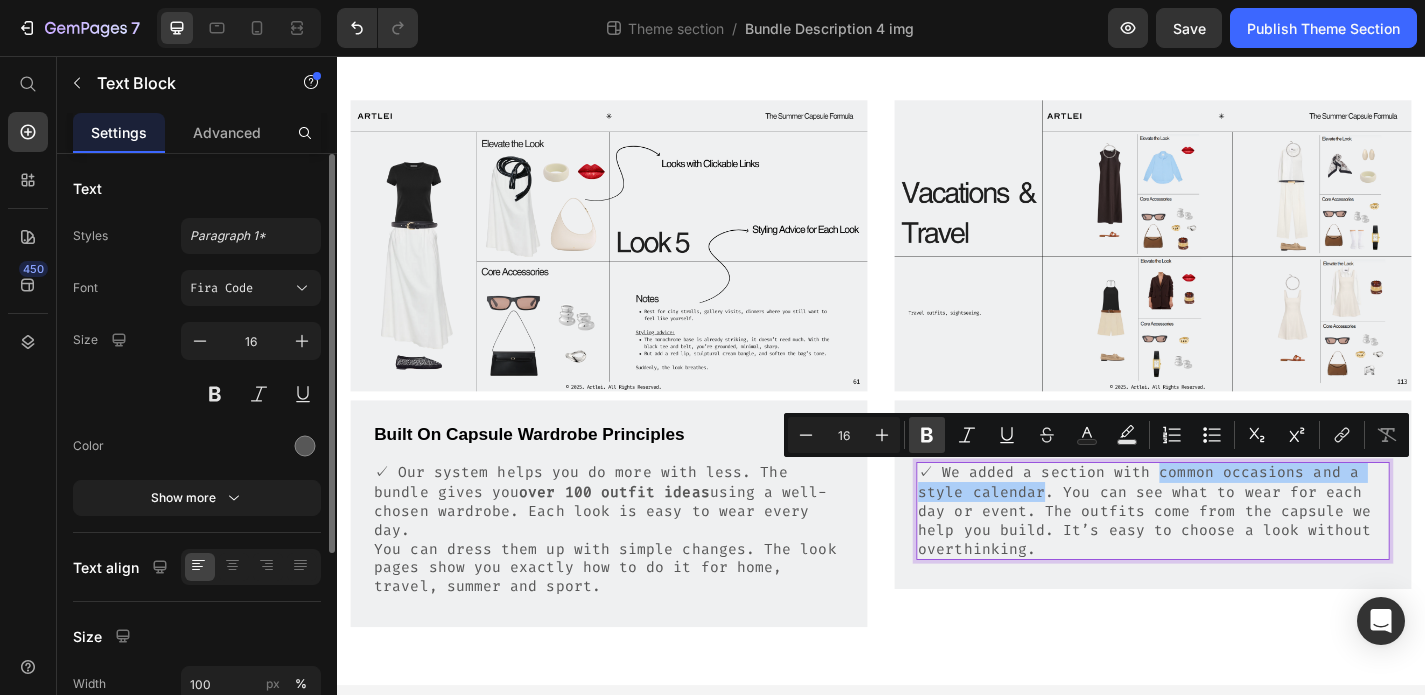 click 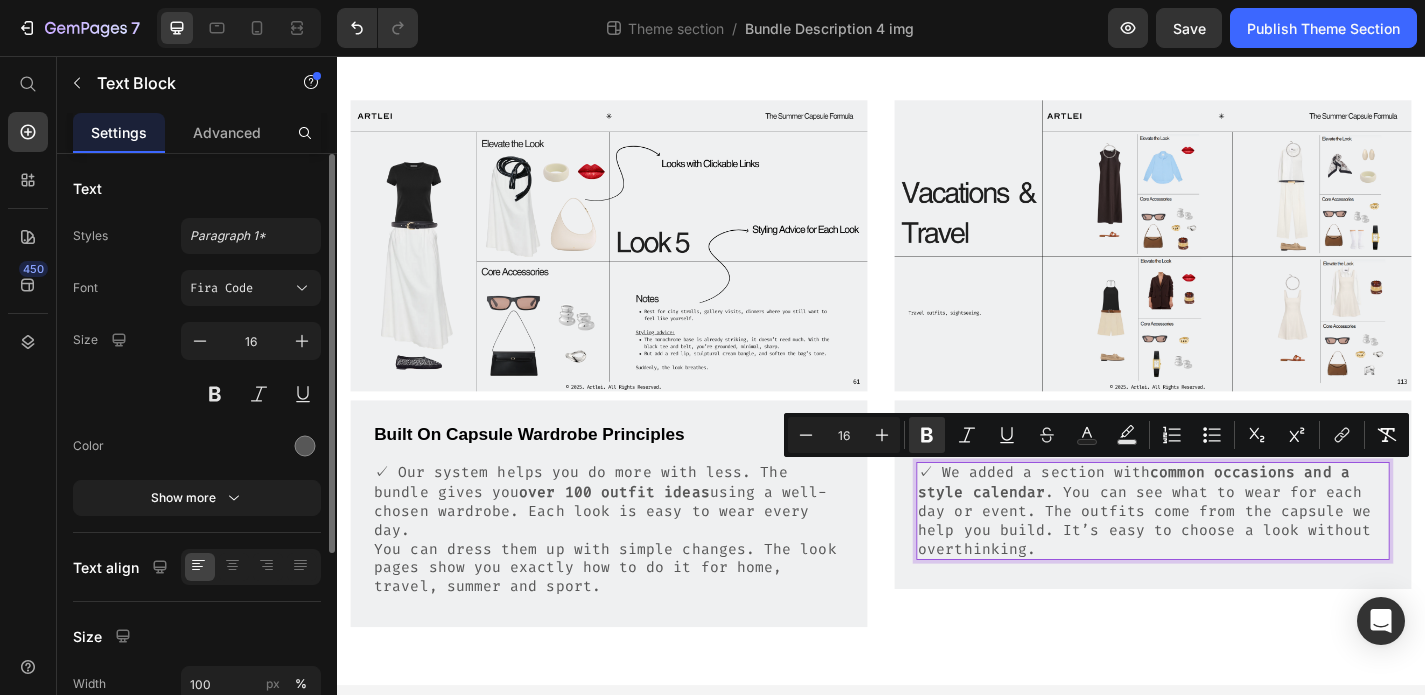 click on "✓ We added a section with  common occasions and a style calendar . You can see what to wear for each day or event. The outfits come from the capsule we help you build. It’s easy to choose a look without overthinking." at bounding box center [1237, 558] 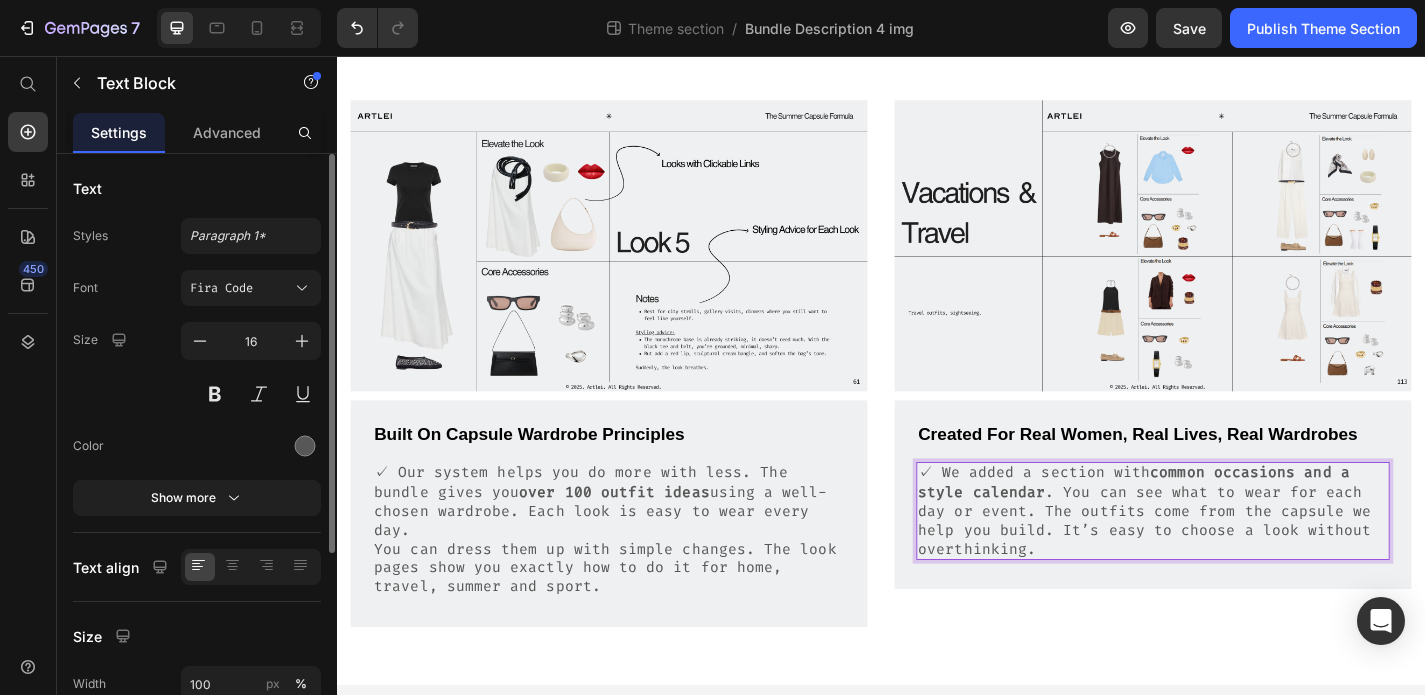 click on "✓ We added a section with  common occasions and a style calendar . You can see what to wear for each day or event. The outfits come from the capsule we help you build. It’s easy to choose a look without overthinking." at bounding box center (1237, 558) 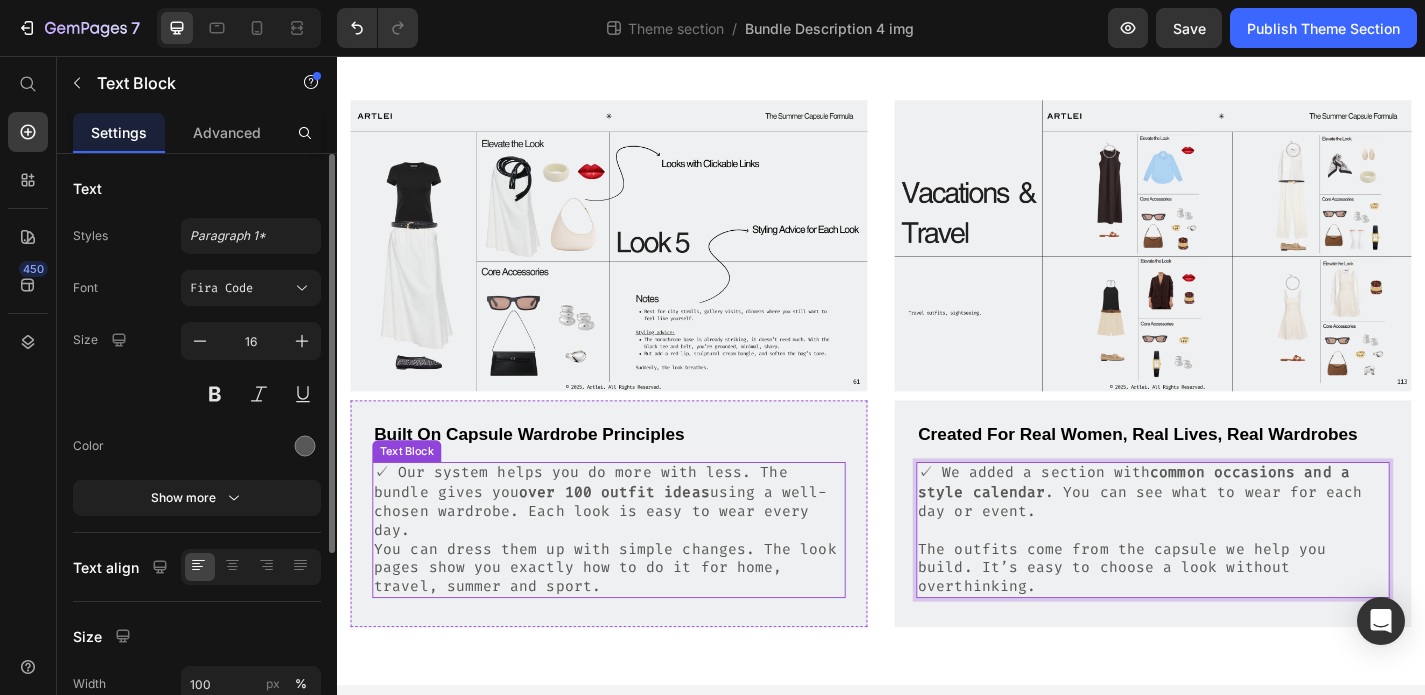 click on "You can dress them up with simple changes. The look pages show you exactly how to do it for home, travel, summer and sport." at bounding box center (637, 621) 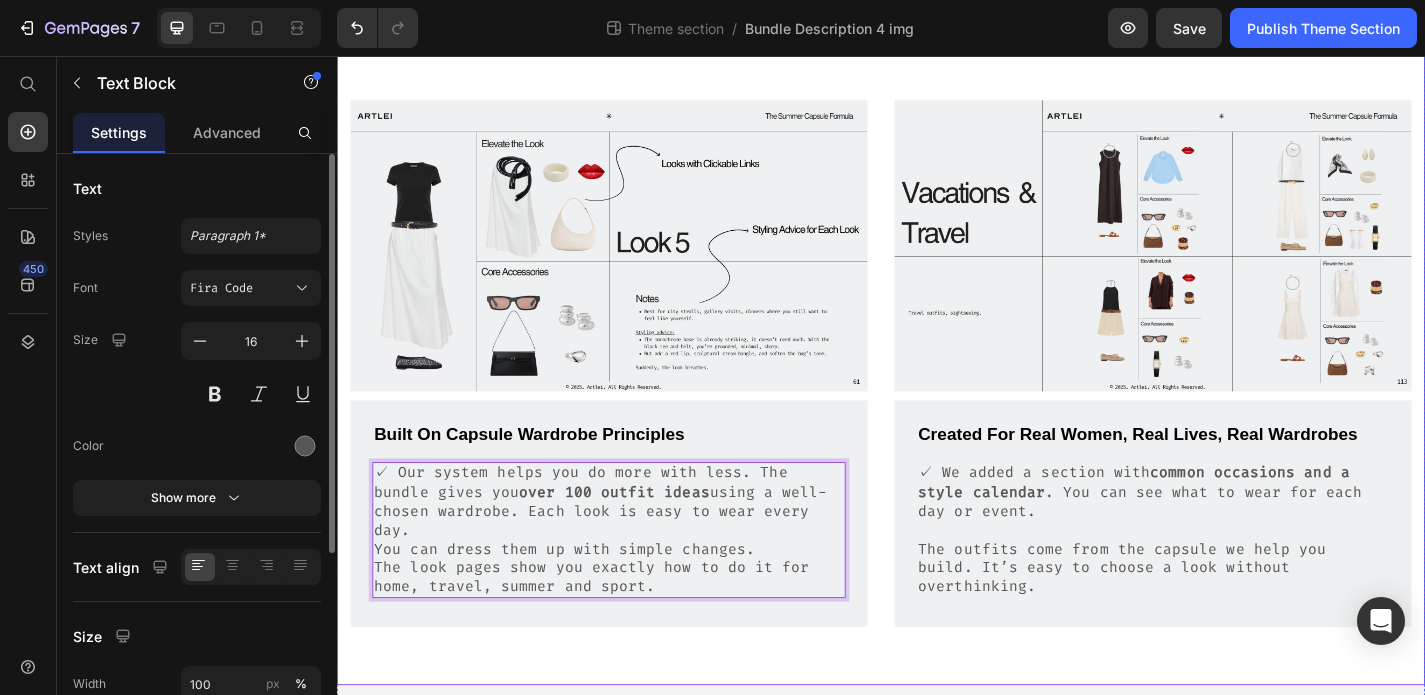 click on "Image Built On Capsule Wardrobe Principles Text Block ✓ Our system helps you do more with less. The bundle gives you  over   100 outfit ideas  using a well-chosen wardrobe. Each look is easy to wear every day.  You can dress them up with simple changes.  The look pages show you exactly how to do it for home, travel, summer and sport. Text Block   16 Row Image Created For Real Women, Real Lives, Real Wardrobes Text Block ✓ We added a section with  common occasions and a style calendar . You can see what to wear for each day or event.  The outfits come from the capsule we help you build. It’s easy to choose a look without overthinking. Text Block Row Row Row" at bounding box center (937, 387) 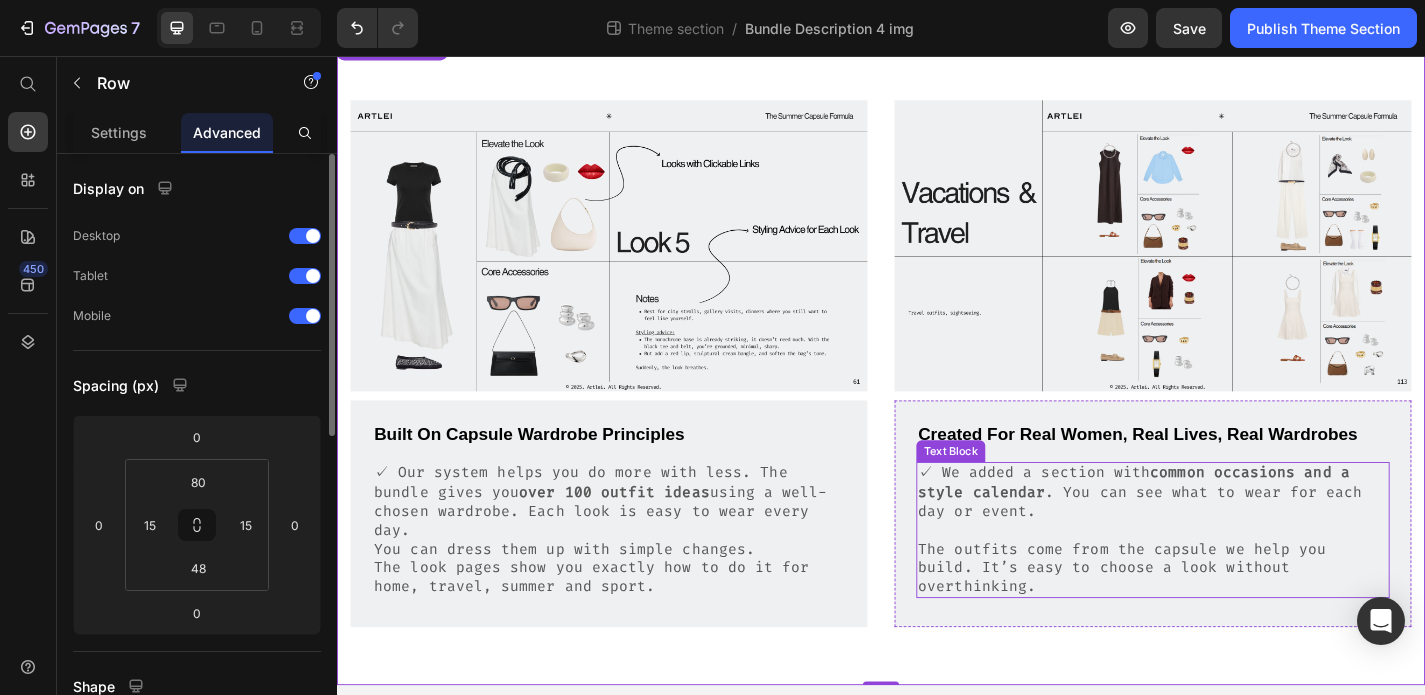 click on "The outfits come from the capsule we help you build. It’s easy to choose a look without overthinking." at bounding box center (1237, 621) 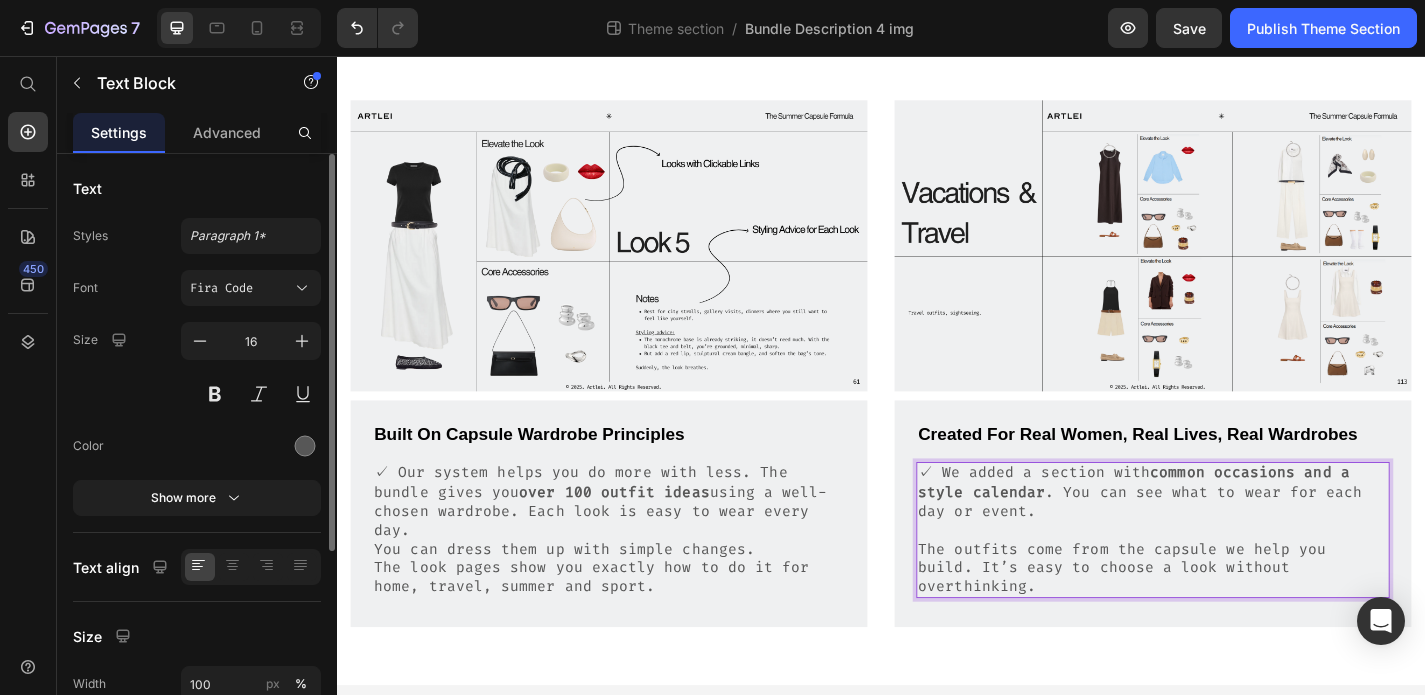 click on "The outfits come from the capsule we help you build. It’s easy to choose a look without overthinking." at bounding box center (1237, 621) 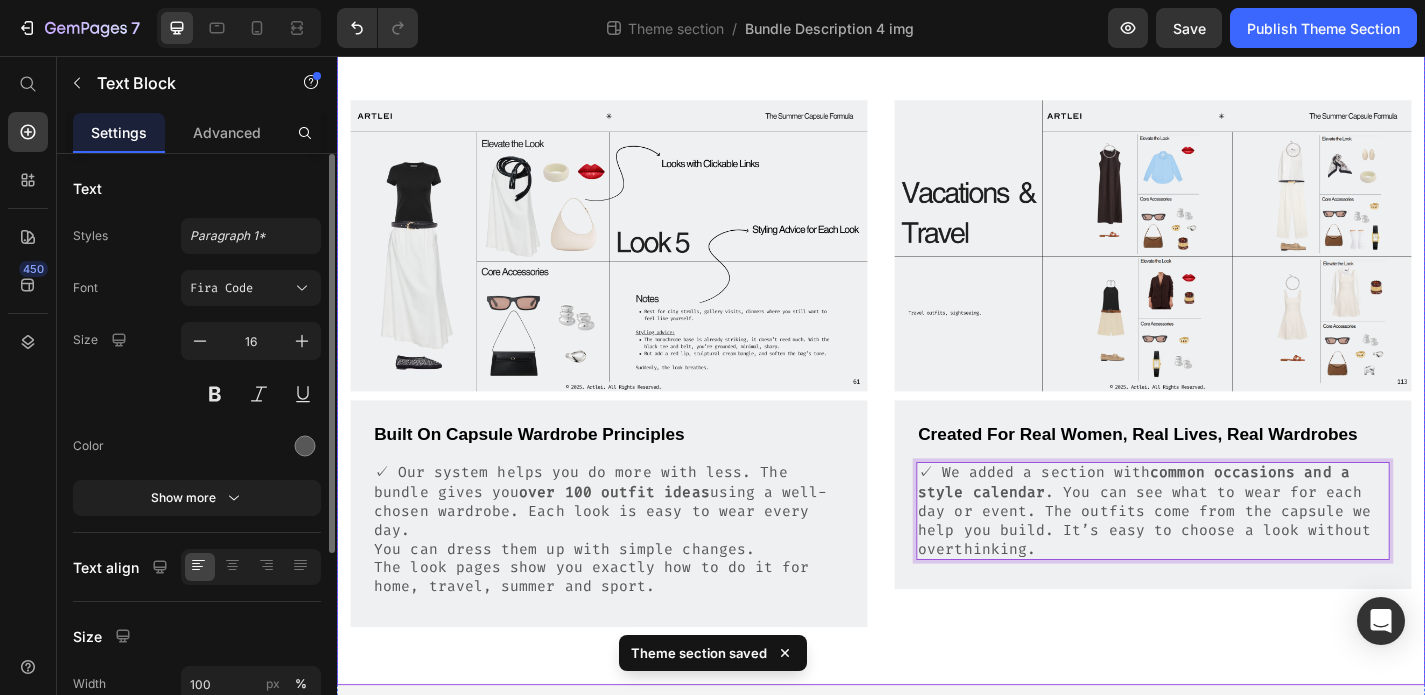 click on "Image Built On Capsule Wardrobe Principles Text Block ✓ Our system helps you do more with less. The bundle gives you  over   100 outfit ideas  using a well-chosen wardrobe. Each look is easy to wear every day.  You can dress them up with simple changes.  The look pages show you exactly how to do it for home, travel, summer and sport. Text Block Row Image Created For Real Women, Real Lives, Real Wardrobes Text Block ✓ We added a section with  common occasions and a style calendar . You can see what to wear for each day or event. The outfits come from the capsule we help you build. It’s easy to choose a look without overthinking. Text Block   16 Row Row Row" at bounding box center (937, 387) 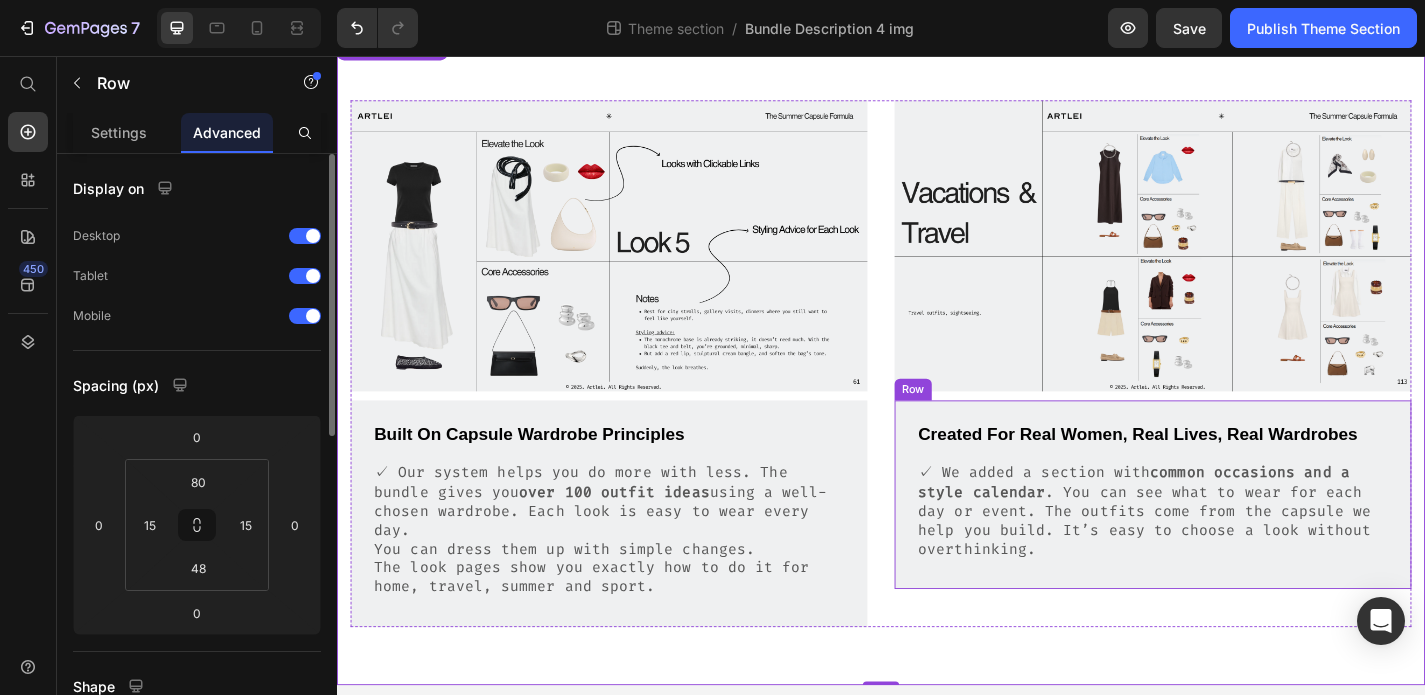 click on "Created For Real Women, Real Lives, Real Wardrobes Text Block ✓ We added a section with  common occasions and a style calendar . You can see what to wear for each day or event. The outfits come from the capsule we help you build. It’s easy to choose a look without overthinking. Text Block Row" at bounding box center [1237, 540] 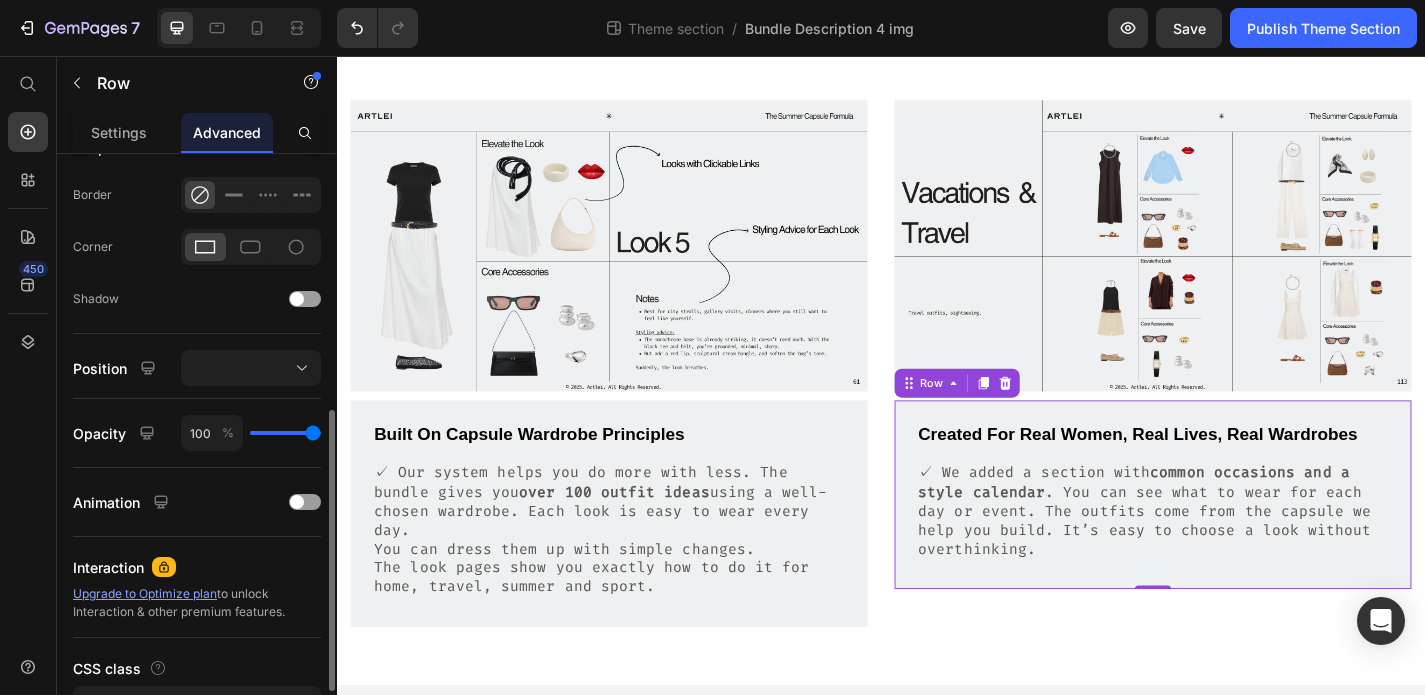 scroll, scrollTop: 540, scrollLeft: 0, axis: vertical 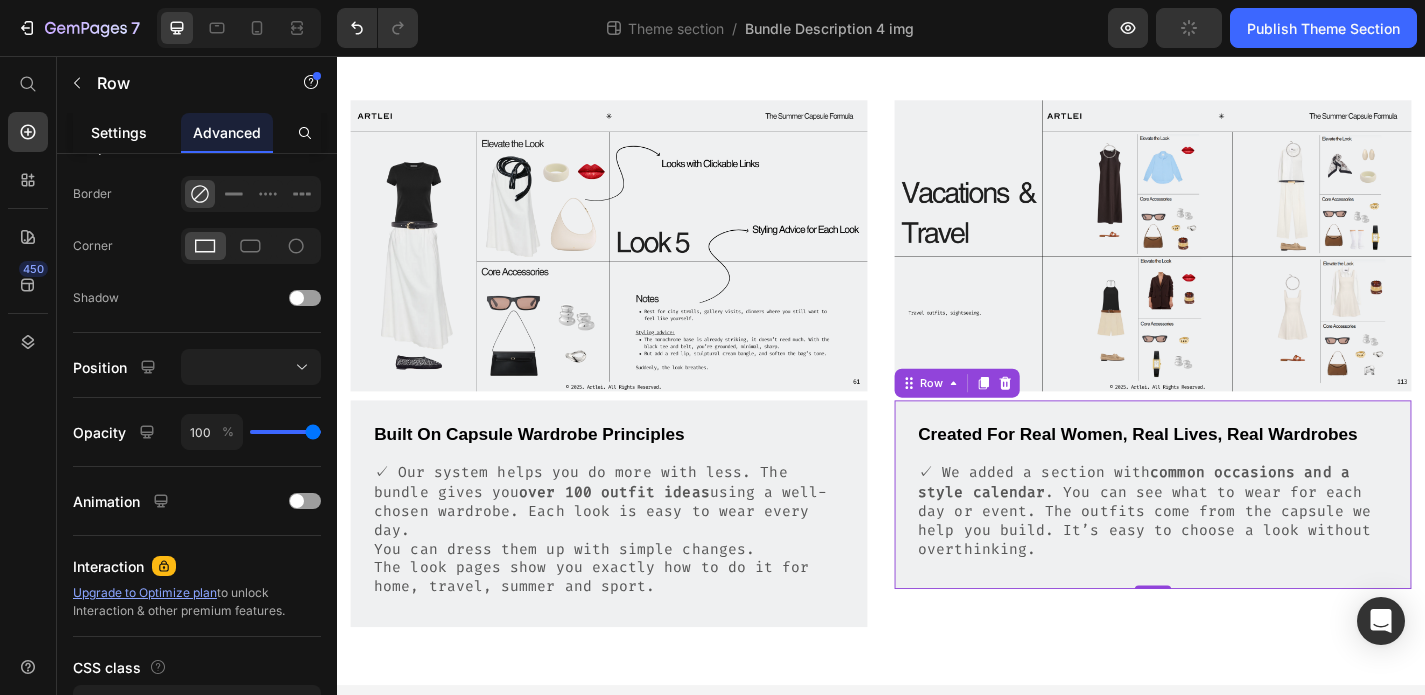 click on "Settings" at bounding box center (119, 132) 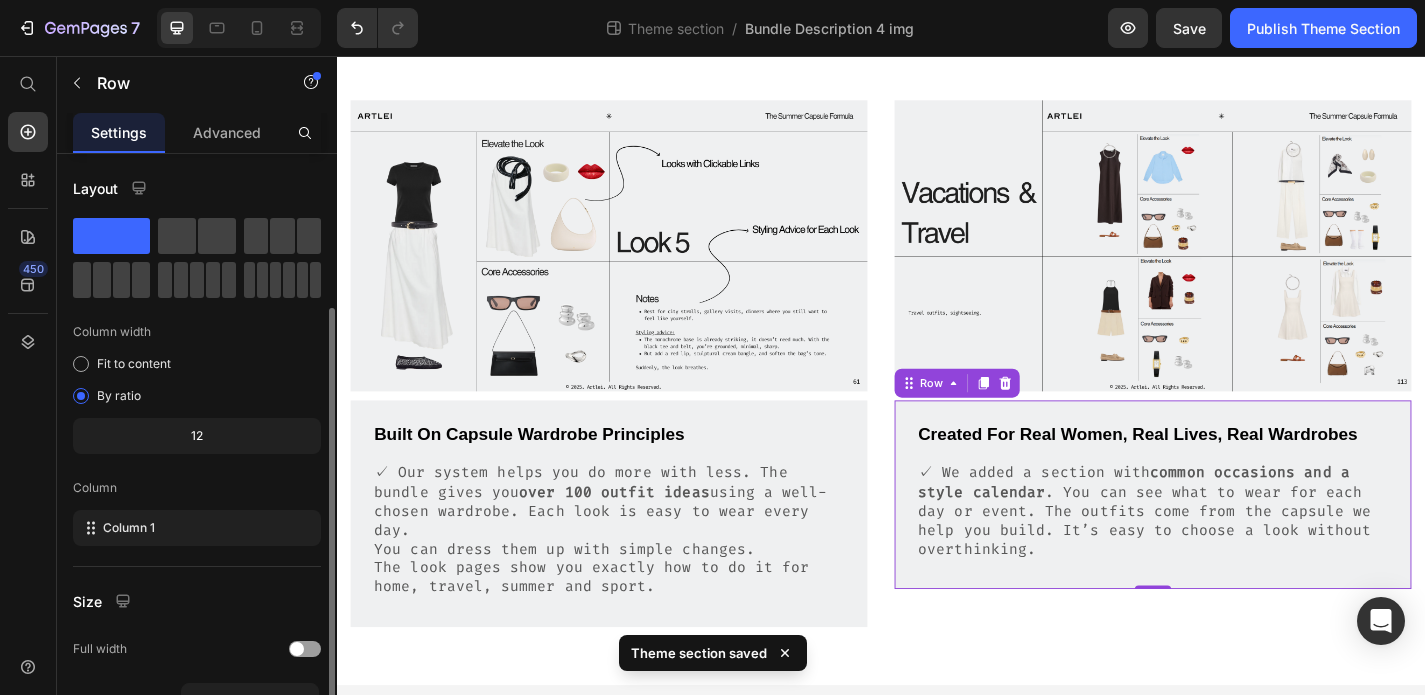 scroll, scrollTop: 314, scrollLeft: 0, axis: vertical 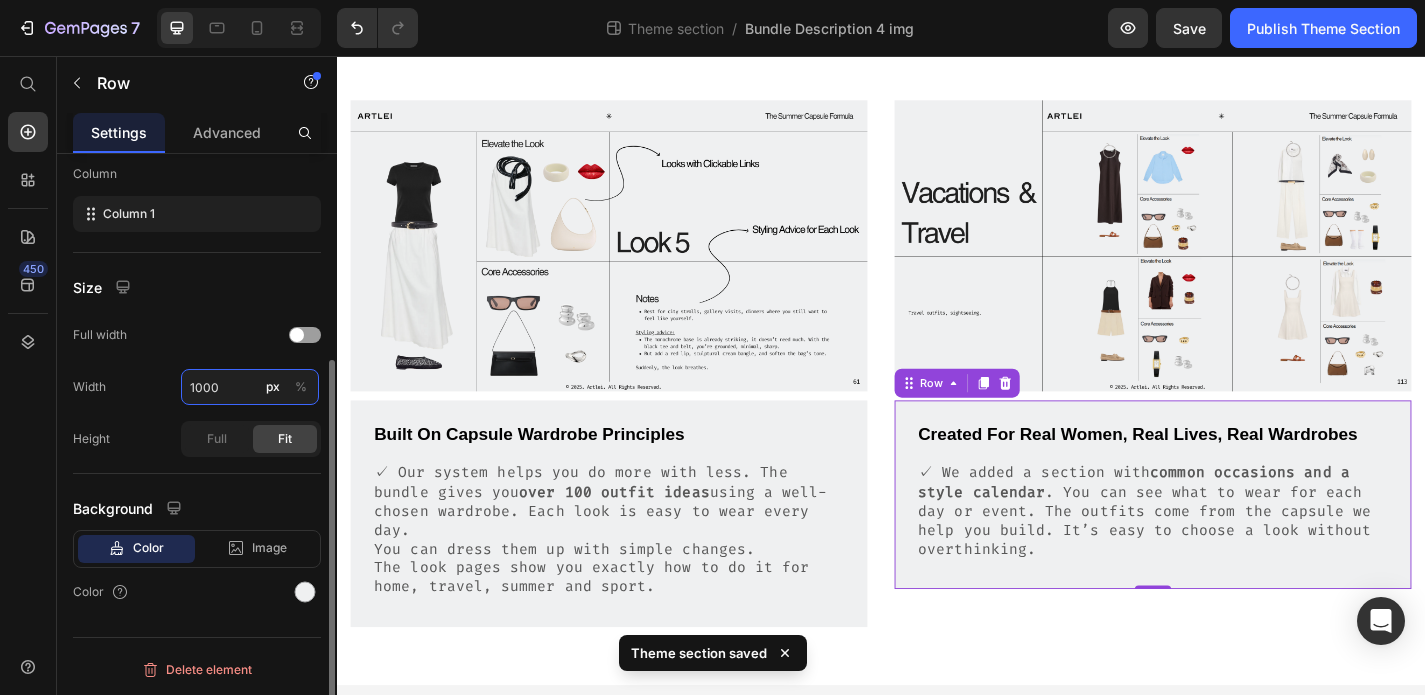 click on "1000" at bounding box center (250, 387) 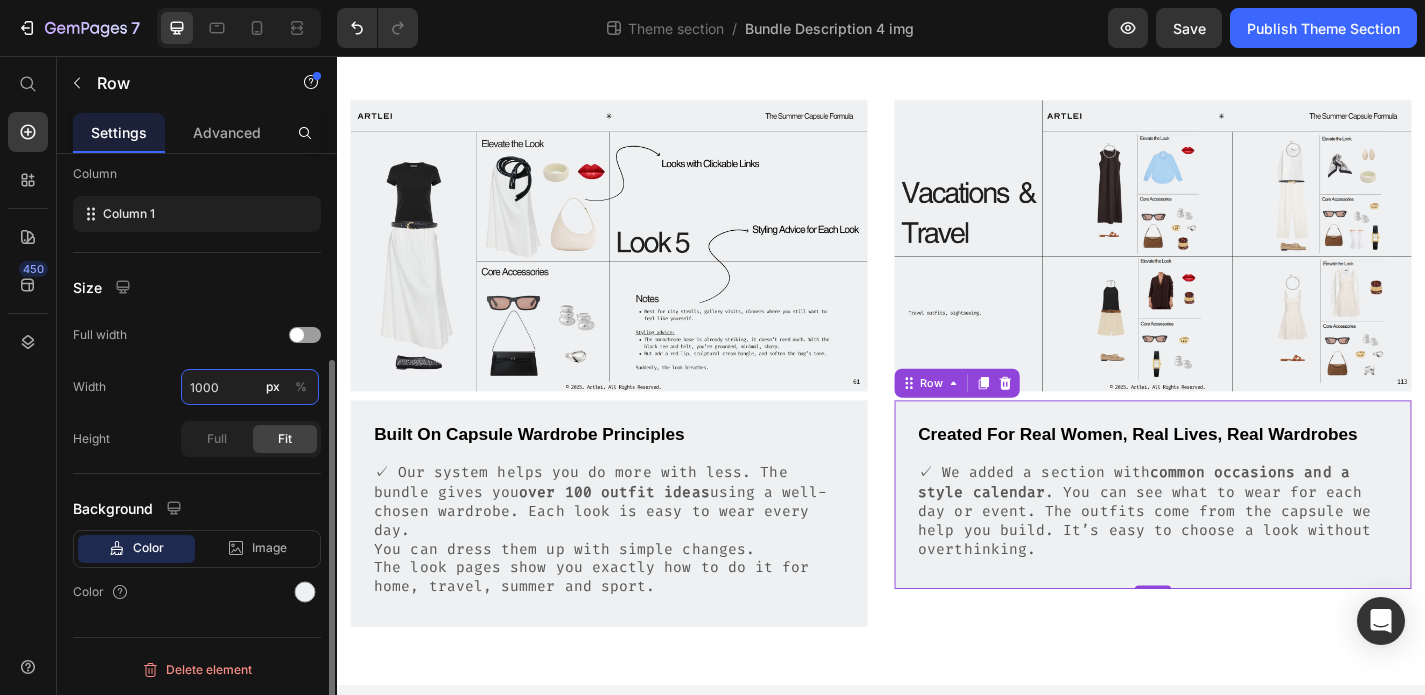 click on "1000" at bounding box center [250, 387] 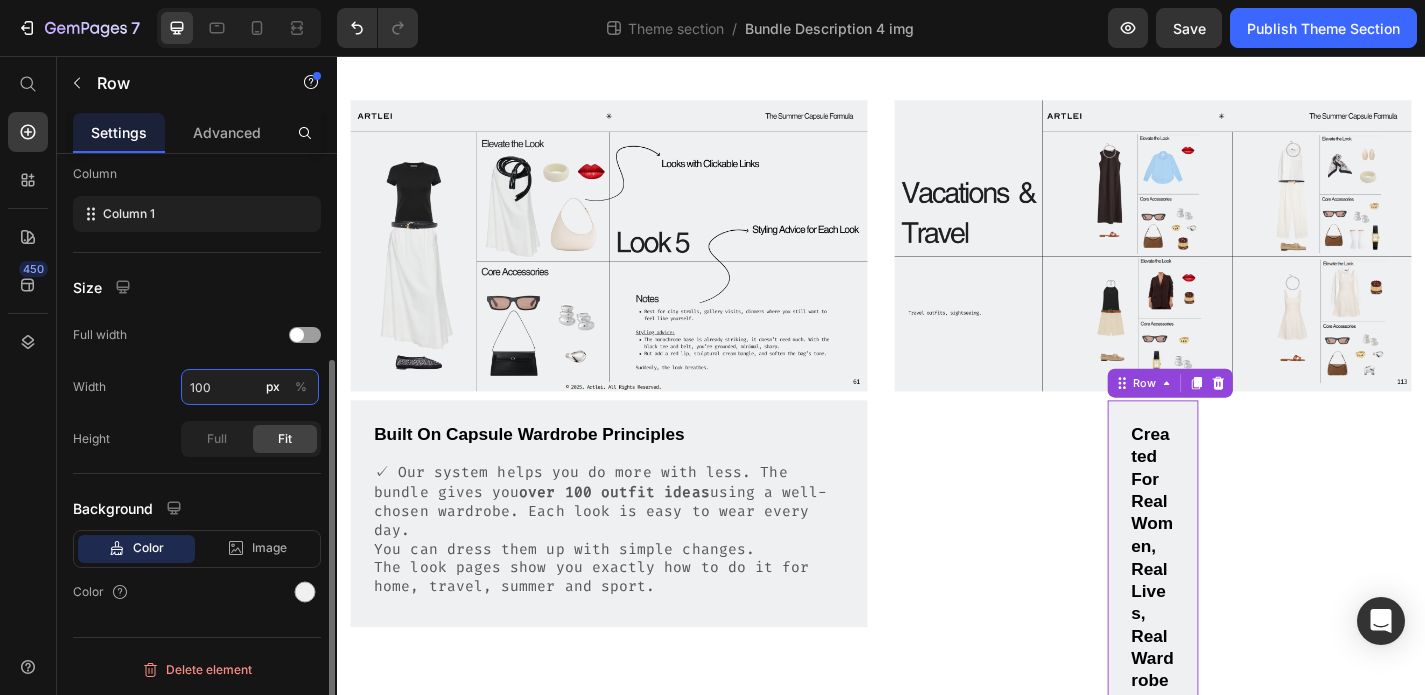 type on "1000" 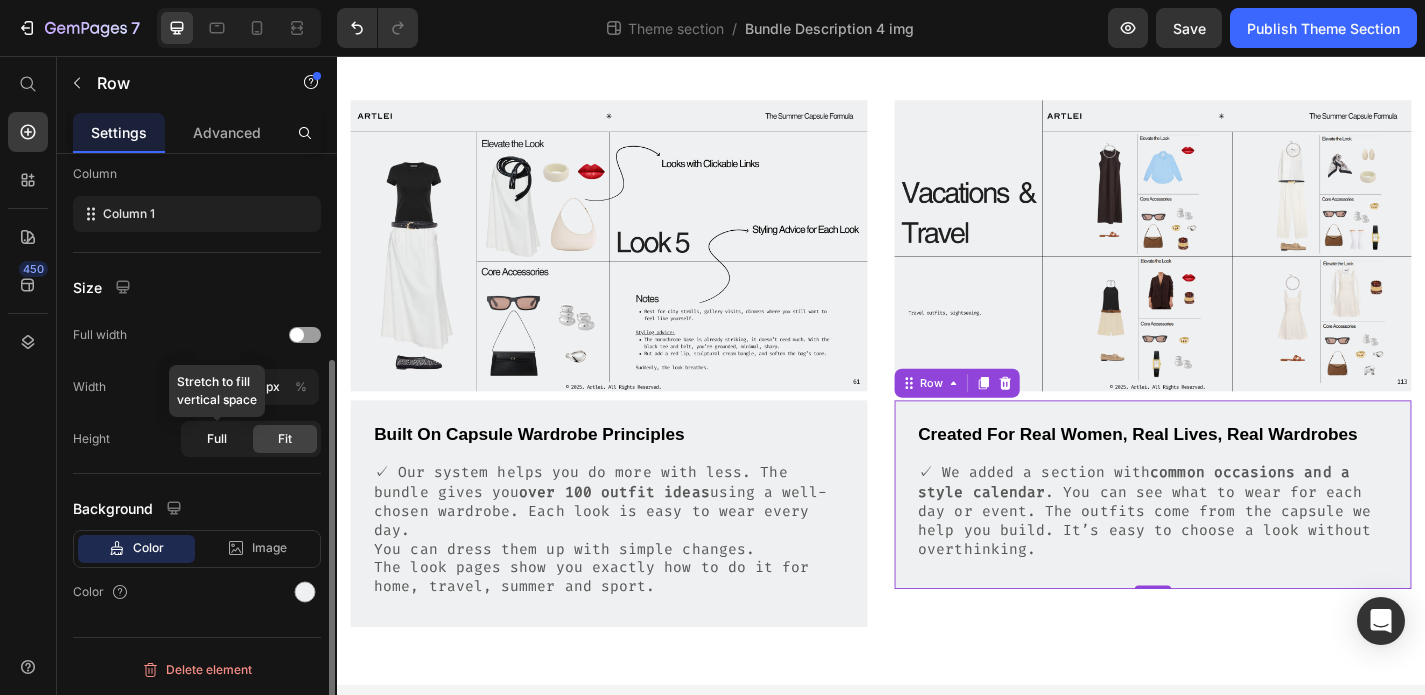 click on "Full" 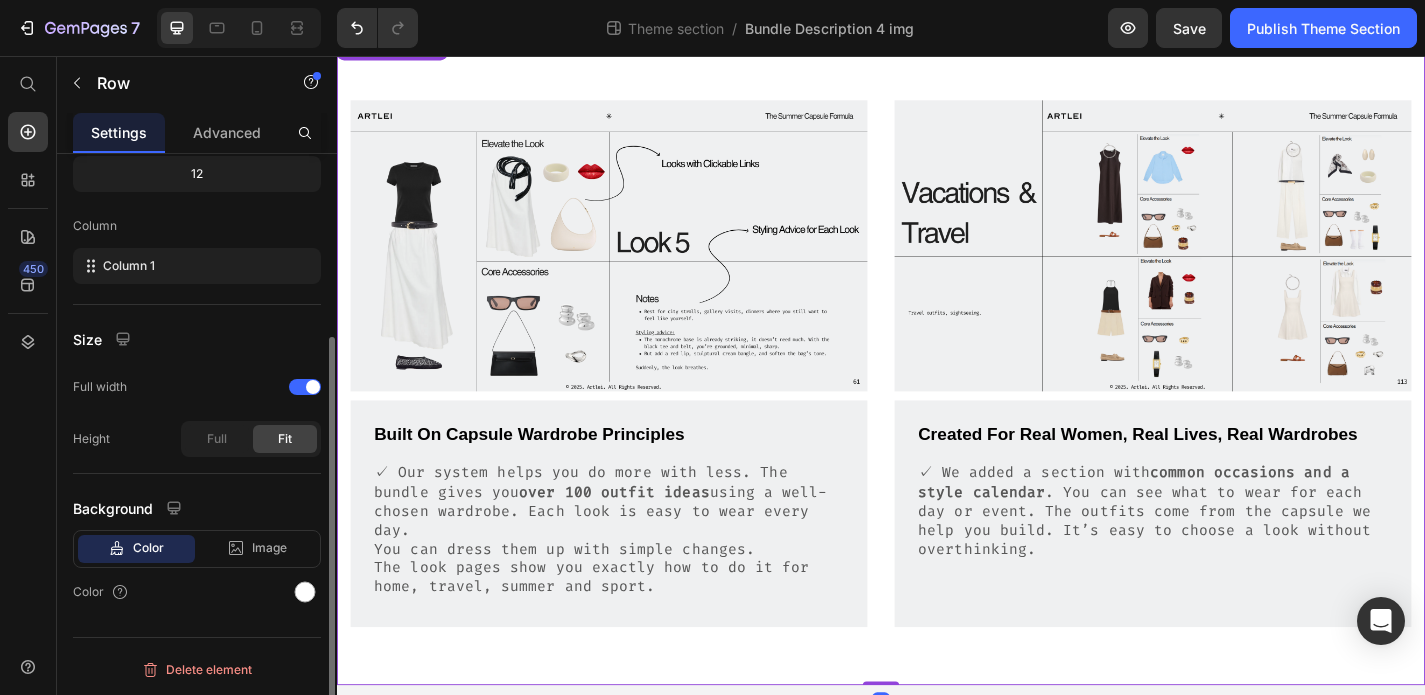 click on "Image Built On Capsule Wardrobe Principles Text Block ✓ Our system helps you do more with less. The bundle gives you  over   100 outfit ideas  using a well-chosen wardrobe. Each look is easy to wear every day.  You can dress them up with simple changes.  The look pages show you exactly how to do it for home, travel, summer and sport. Text Block Row Image Created For Real Women, Real Lives, Real Wardrobes Text Block ✓ We added a section with  common occasions and a style calendar . You can see what to wear for each day or event. The outfits come from the capsule we help you build. It’s easy to choose a look without overthinking. Text Block Row Row Row   0" at bounding box center [937, 387] 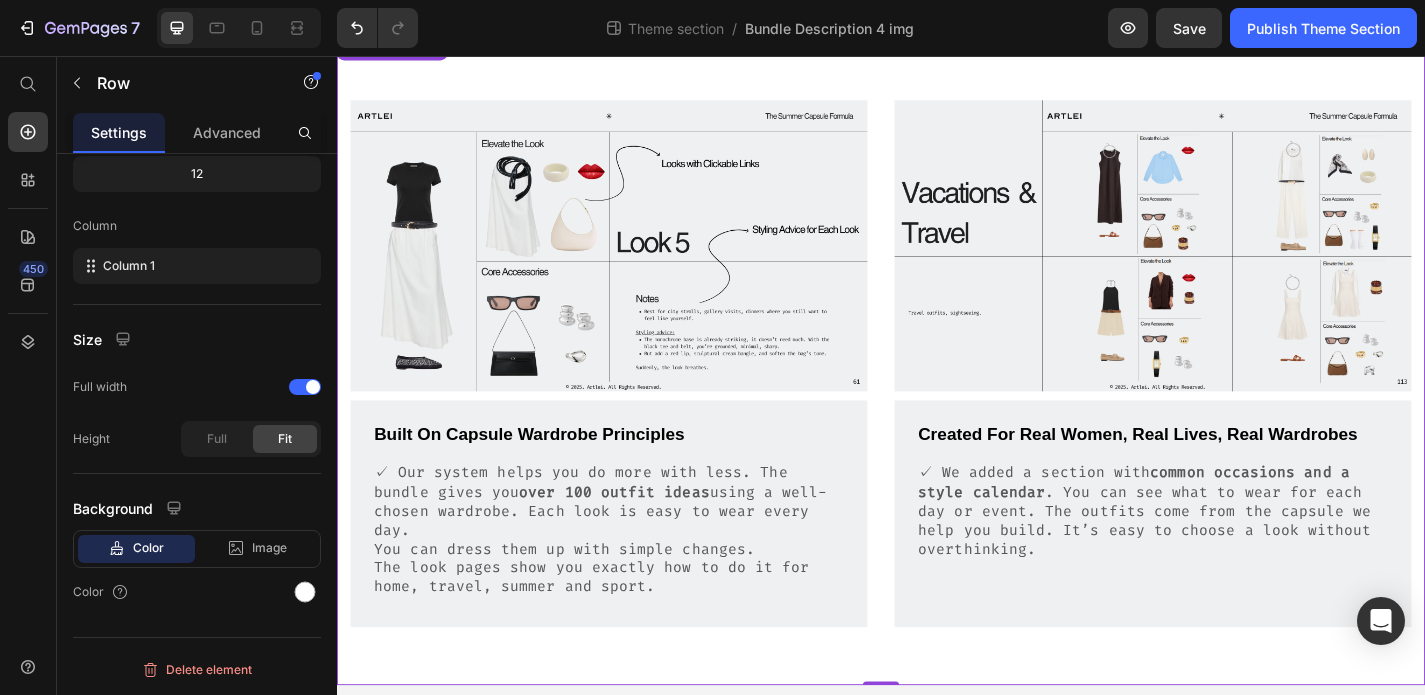 click on "Image Built On Capsule Wardrobe Principles Text Block ✓ Our system helps you do more with less. The bundle gives you  over   100 outfit ideas  using a well-chosen wardrobe. Each look is easy to wear every day.  You can dress them up with simple changes.  The look pages show you exactly how to do it for home, travel, summer and sport. Text Block Row Image Created For Real Women, Real Lives, Real Wardrobes Text Block ✓ We added a section with  common occasions and a style calendar . You can see what to wear for each day or event. The outfits come from the capsule we help you build. It’s easy to choose a look without overthinking. Text Block Row Row Row   0" at bounding box center [937, 387] 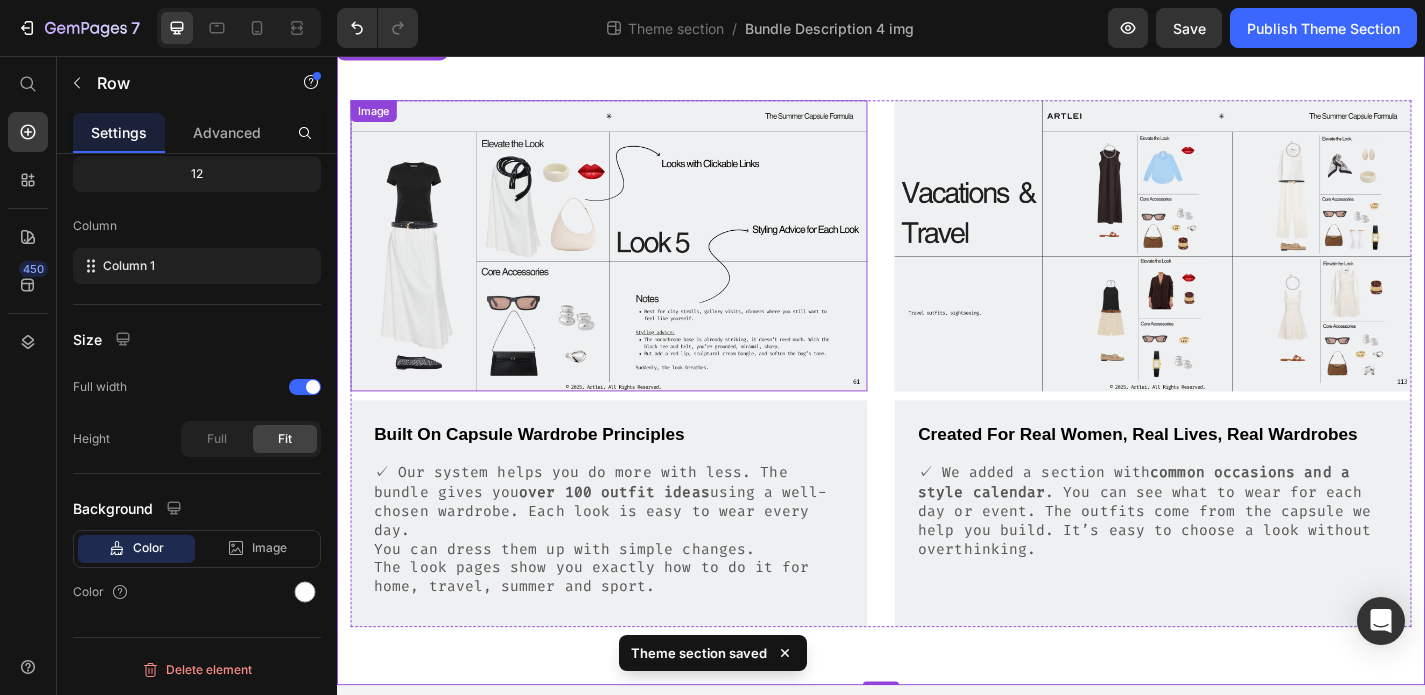 click at bounding box center (637, 265) 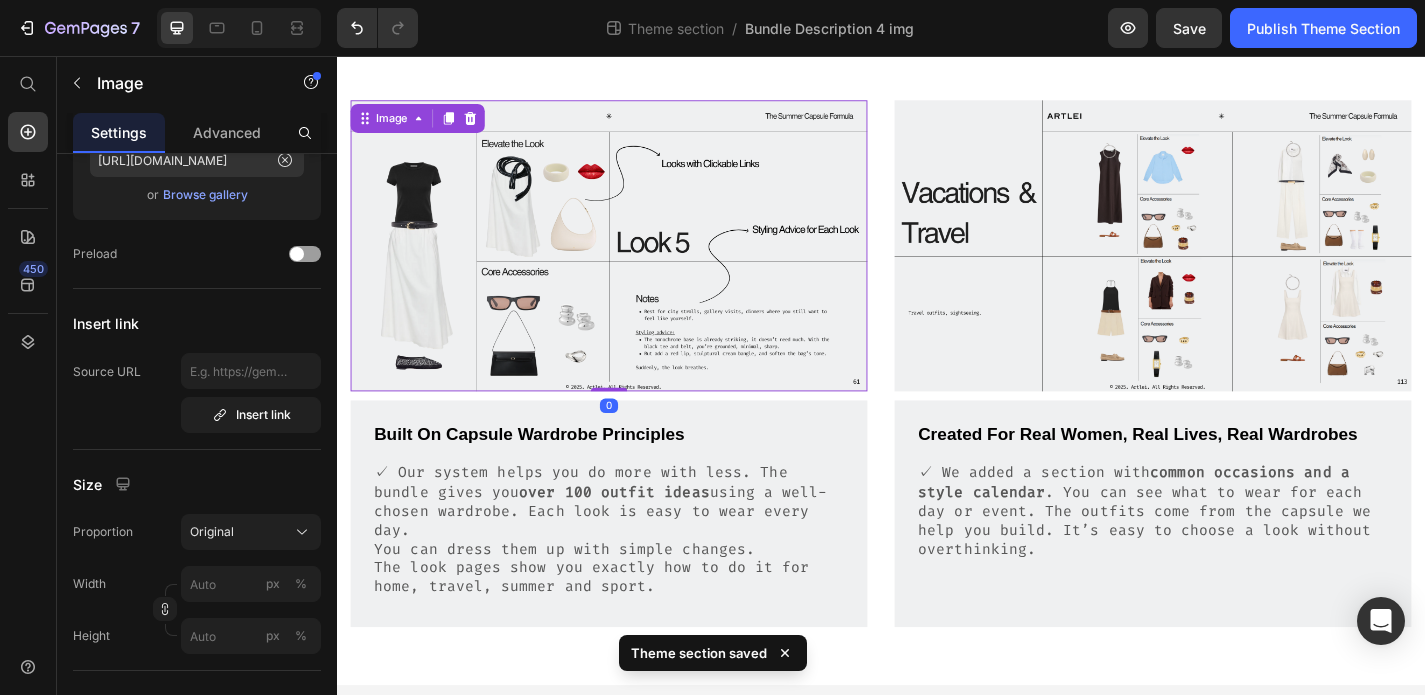 scroll, scrollTop: 0, scrollLeft: 0, axis: both 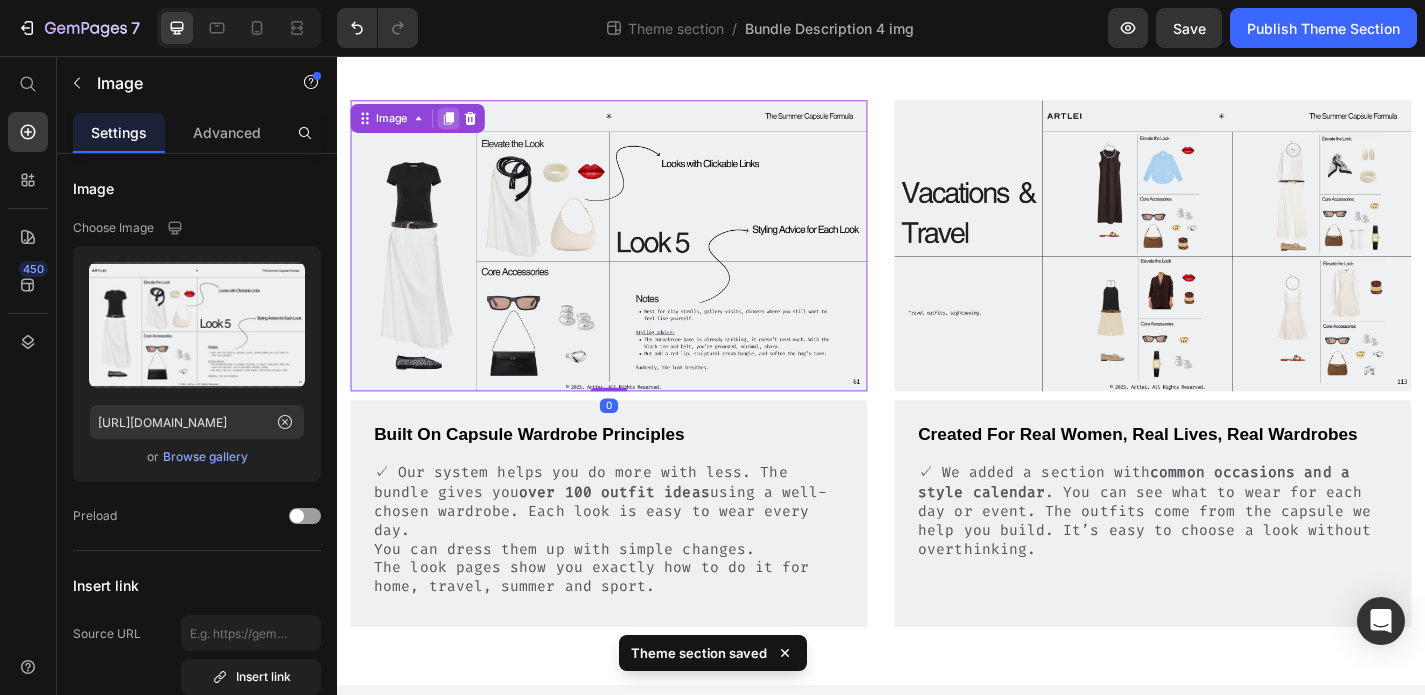 click 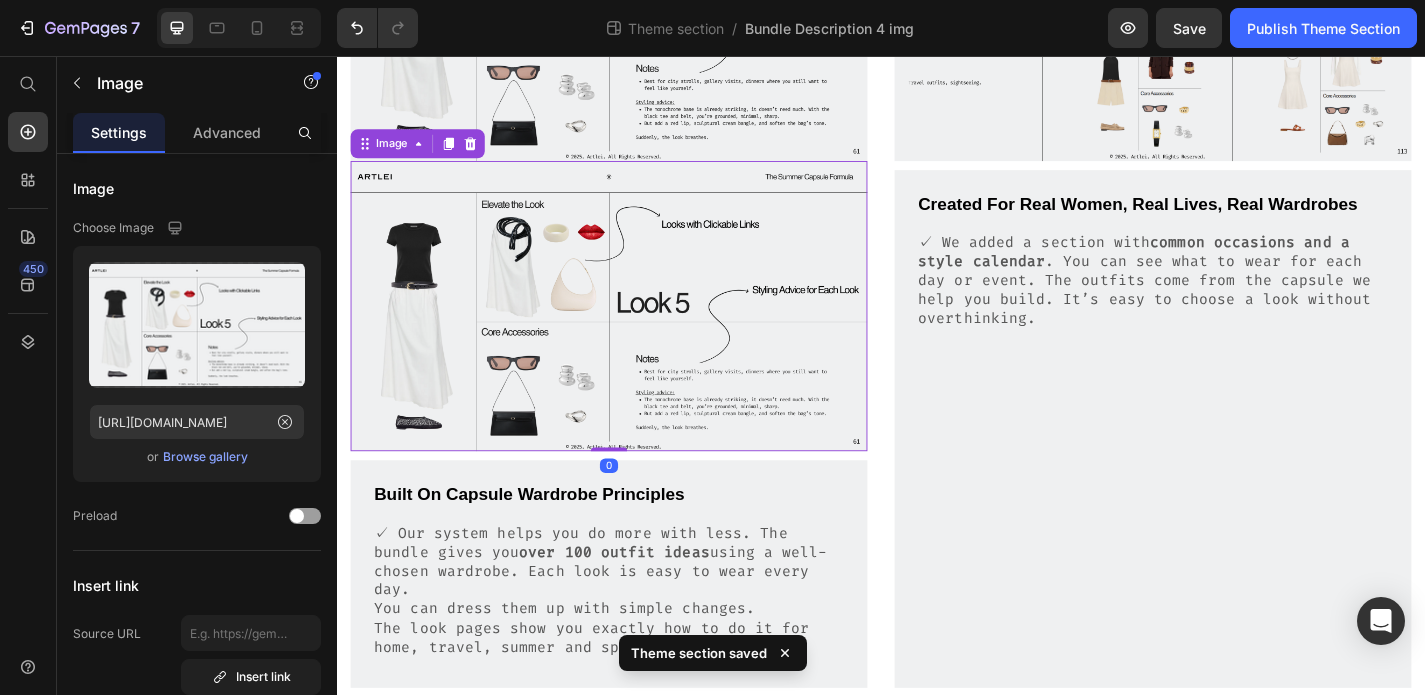 scroll, scrollTop: 483, scrollLeft: 0, axis: vertical 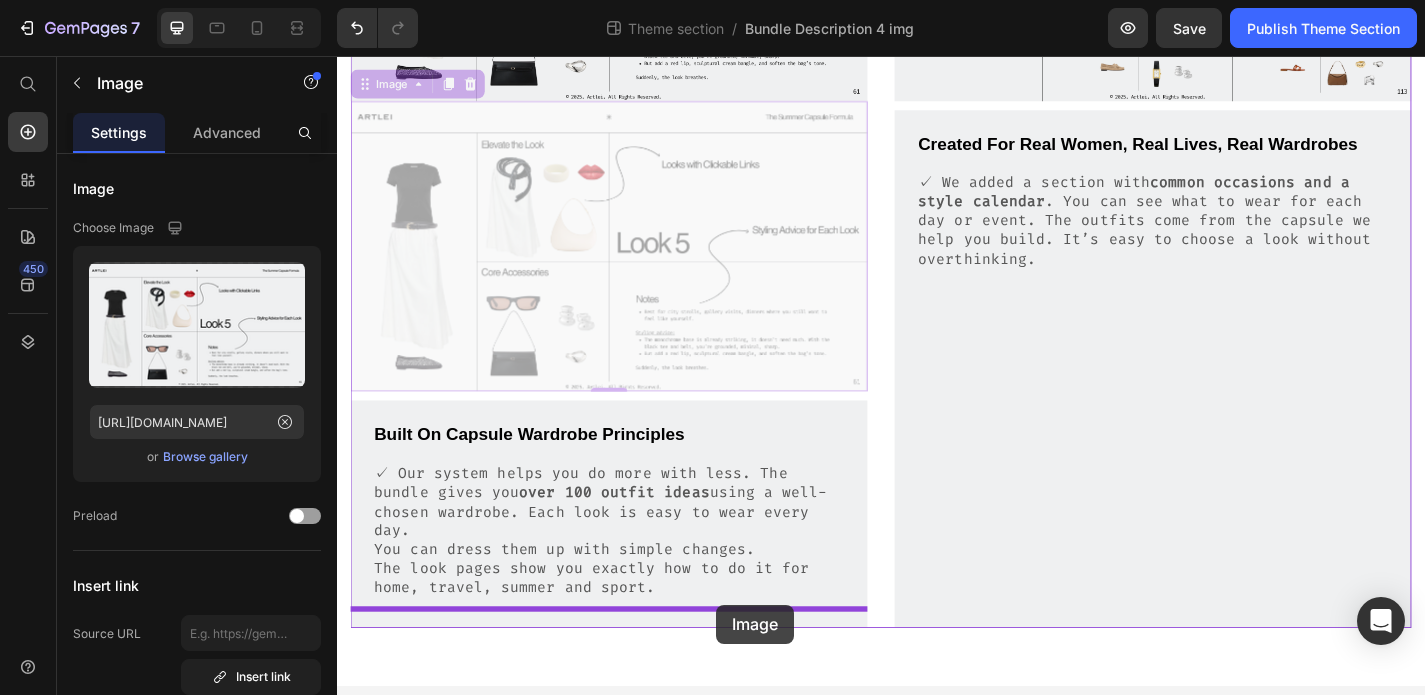 drag, startPoint x: 757, startPoint y: 270, endPoint x: 755, endPoint y: 659, distance: 389.00513 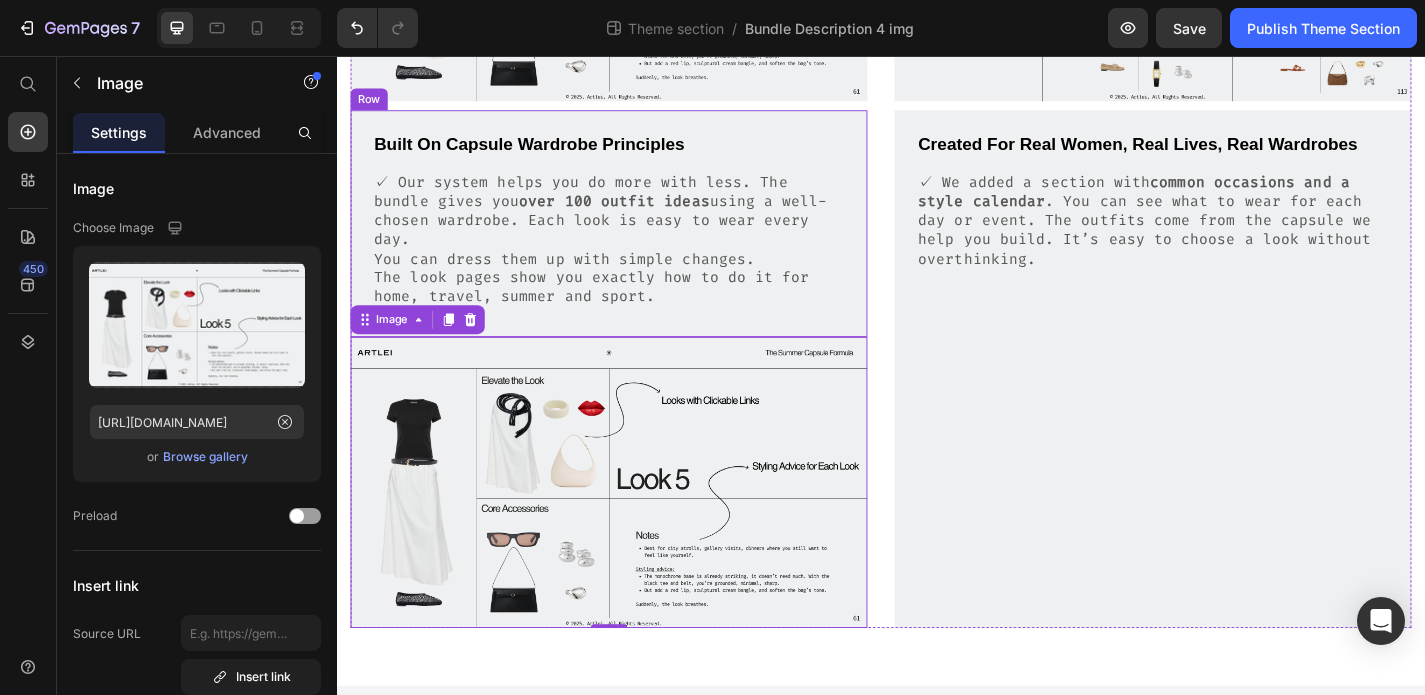 click on "Built On Capsule Wardrobe Principles Text Block ✓ Our system helps you do more with less. The bundle gives you  over   100 outfit ideas  using a well-chosen wardrobe. Each look is easy to wear every day.  You can dress them up with simple changes.  The look pages show you exactly how to do it for home, travel, summer and sport. Text Block Row" at bounding box center [637, 241] 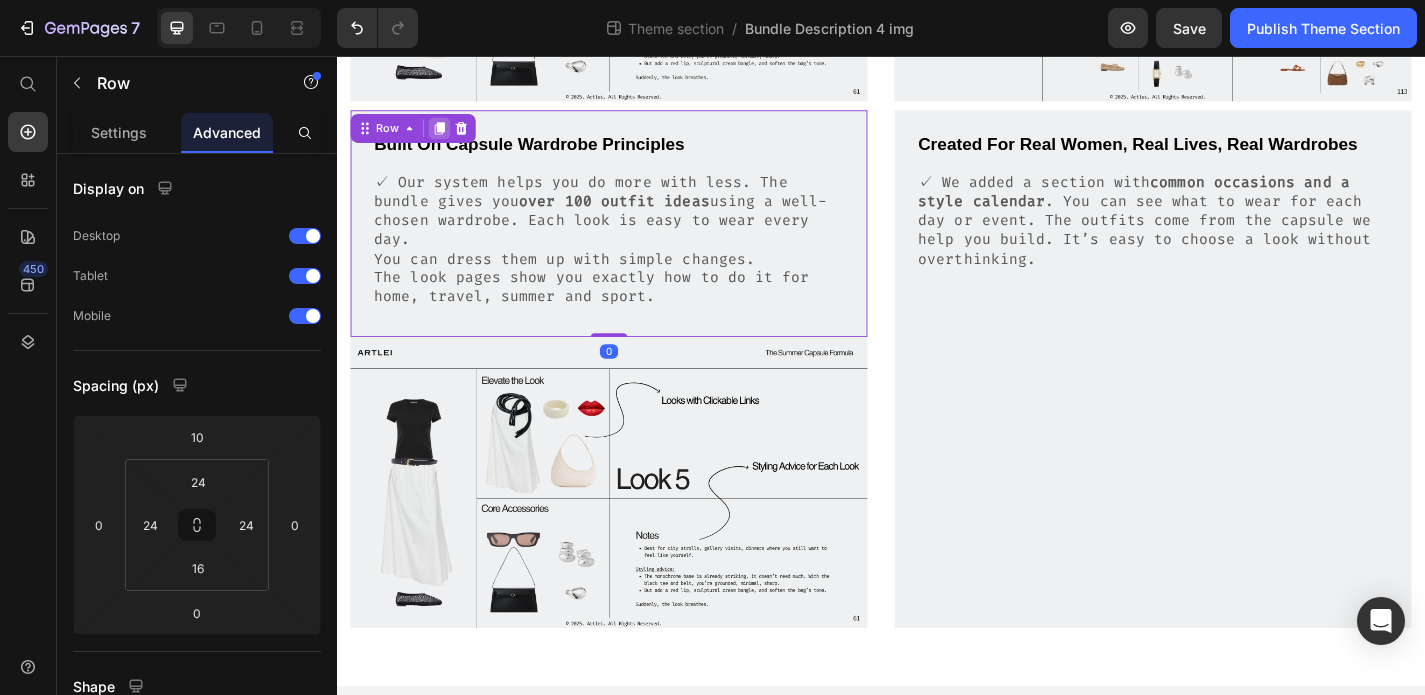 click 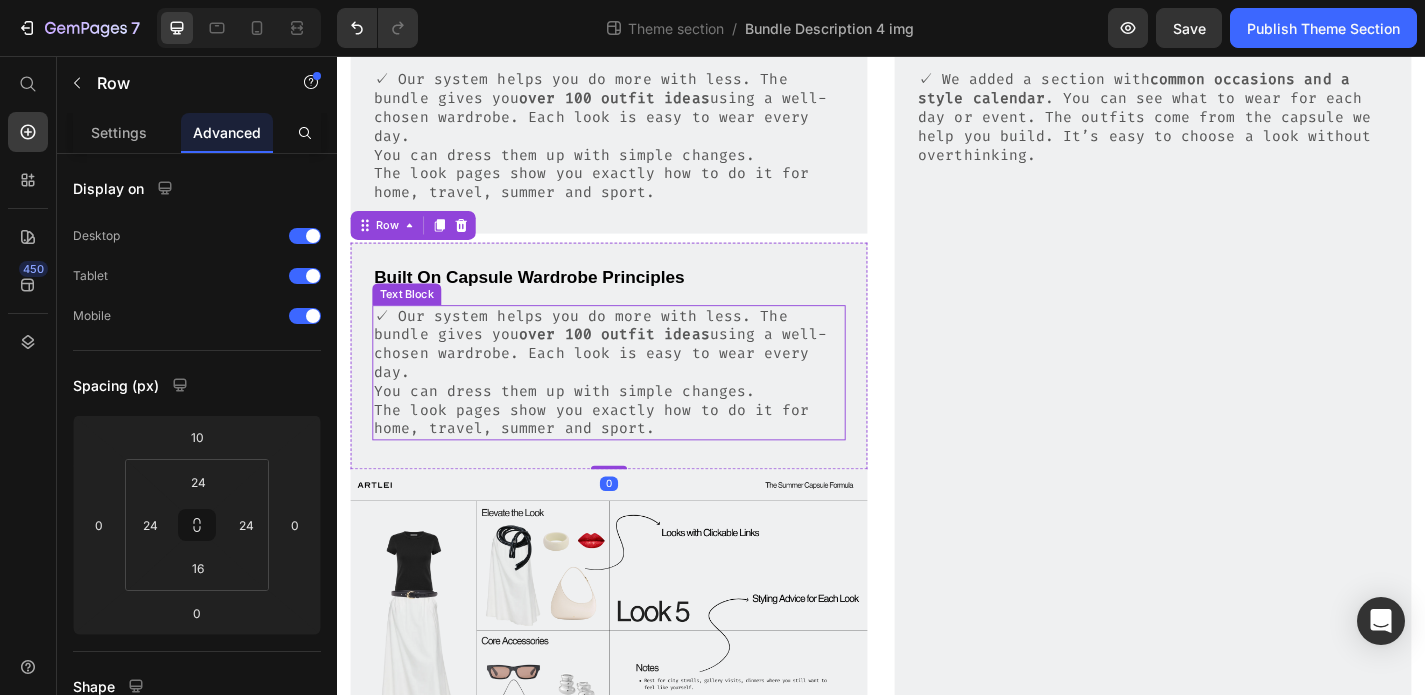 scroll, scrollTop: 723, scrollLeft: 0, axis: vertical 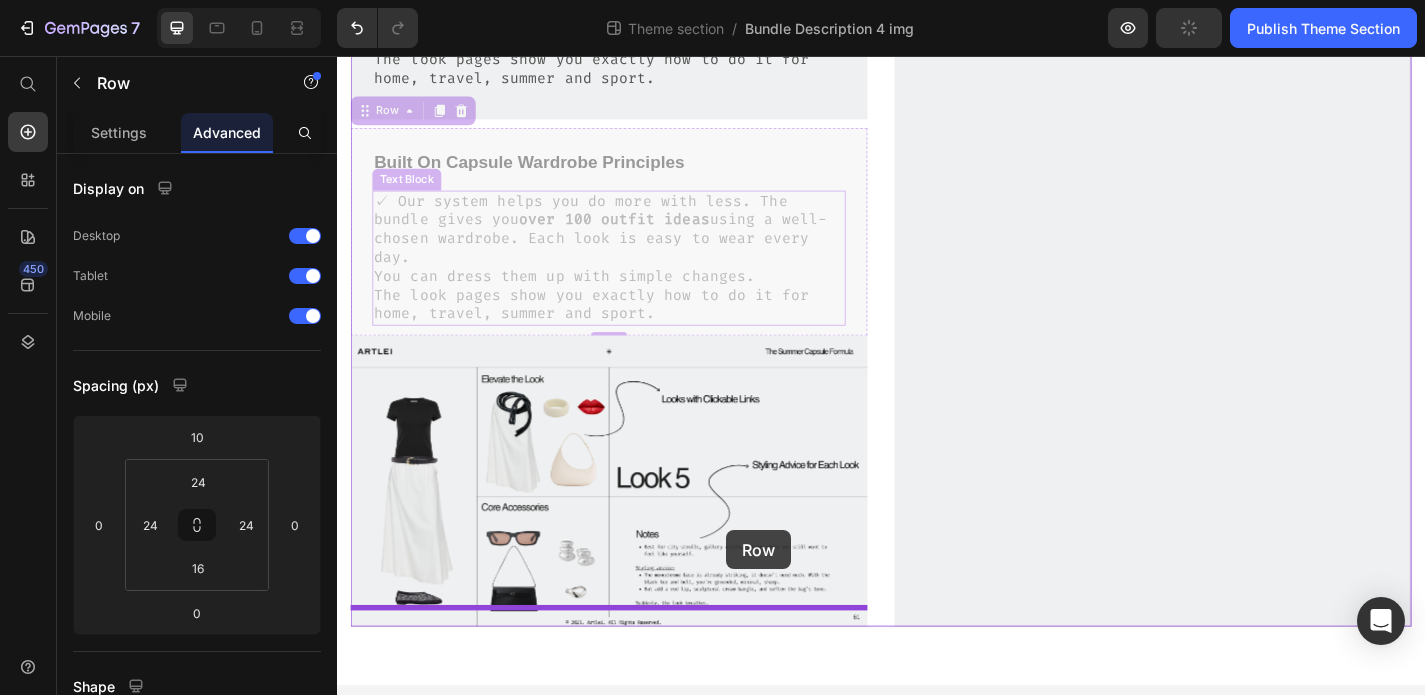 drag, startPoint x: 772, startPoint y: 125, endPoint x: 766, endPoint y: 583, distance: 458.0393 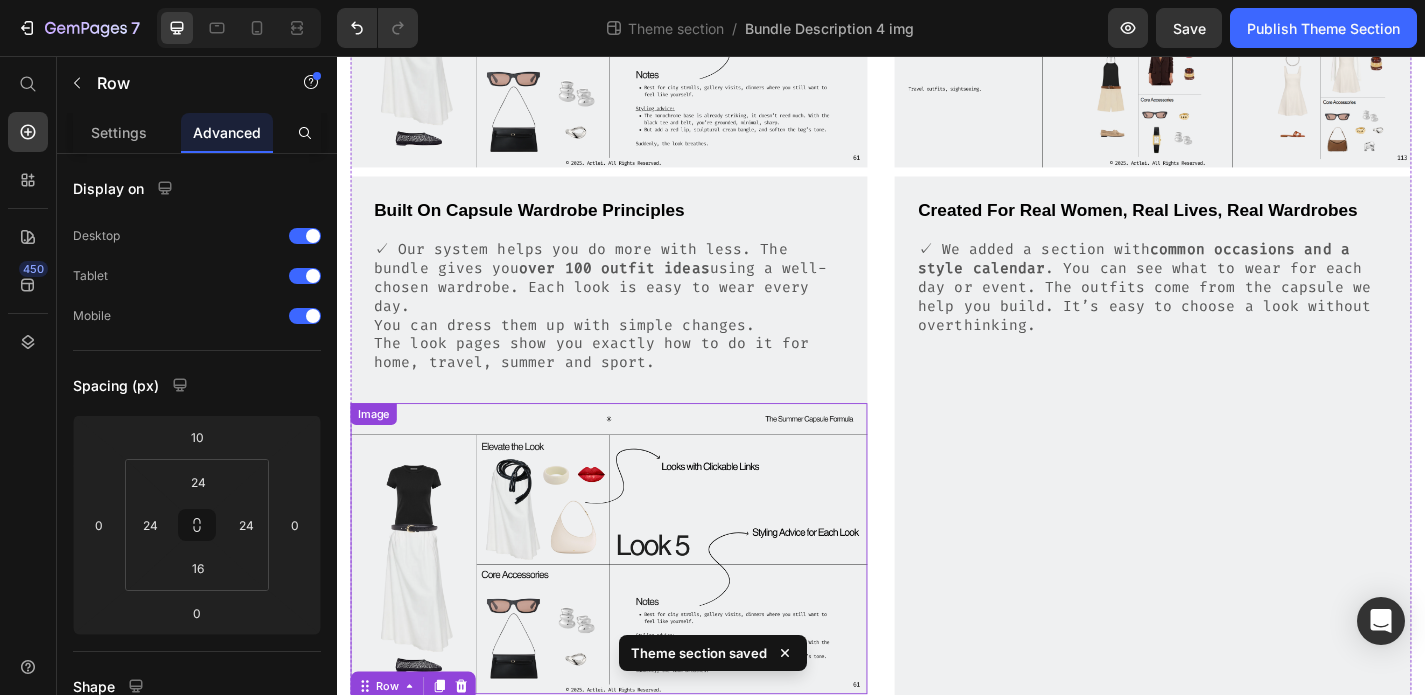 scroll, scrollTop: 405, scrollLeft: 0, axis: vertical 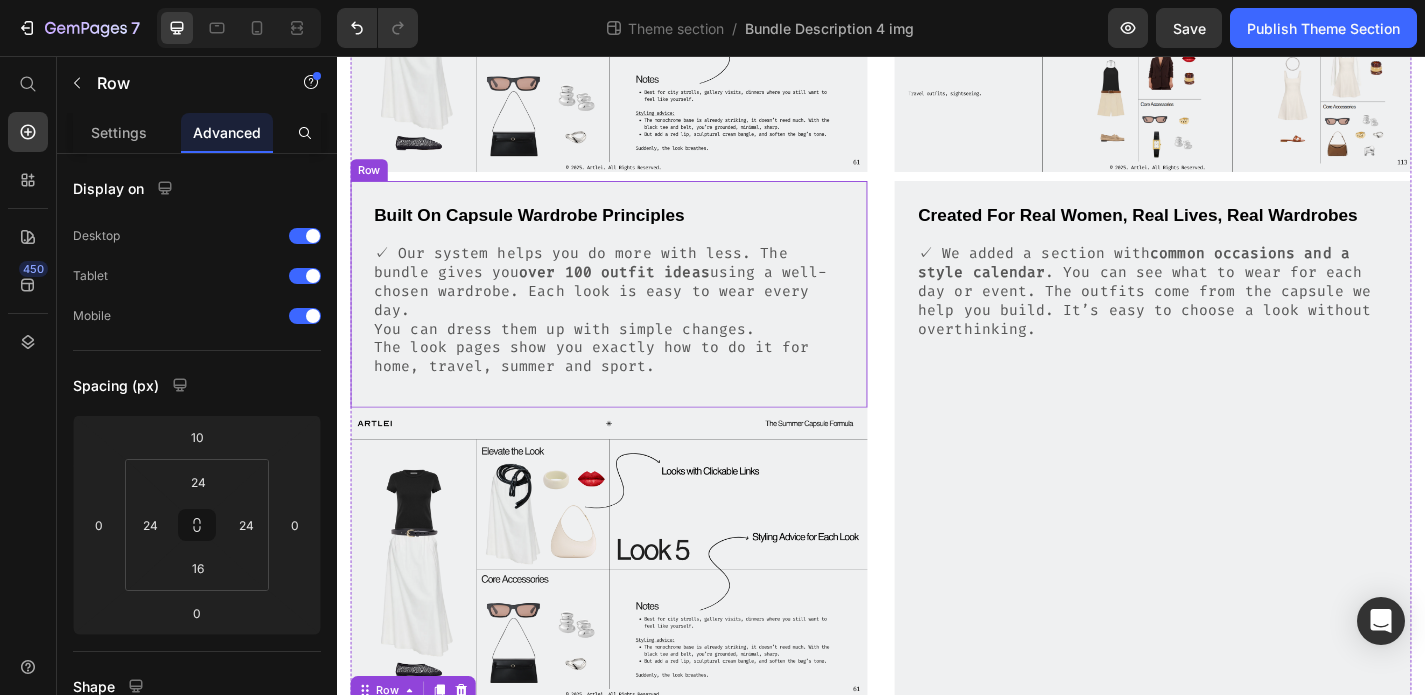 click on "Built On Capsule Wardrobe Principles Text Block ✓ Our system helps you do more with less. The bundle gives you  over   100 outfit ideas  using a well-chosen wardrobe. Each look is easy to wear every day.  You can dress them up with simple changes.  The look pages show you exactly how to do it for home, travel, summer and sport. Text Block Row" at bounding box center [637, 319] 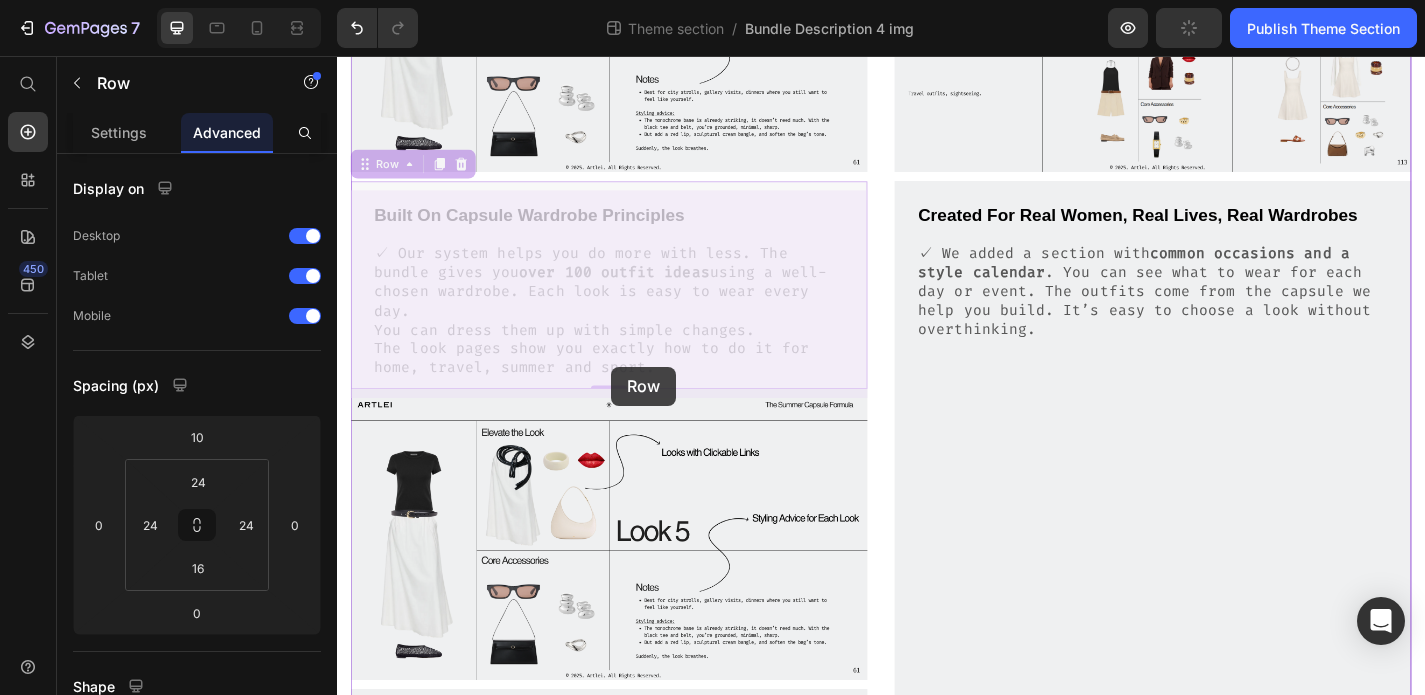 drag, startPoint x: 639, startPoint y: 416, endPoint x: 639, endPoint y: 399, distance: 17 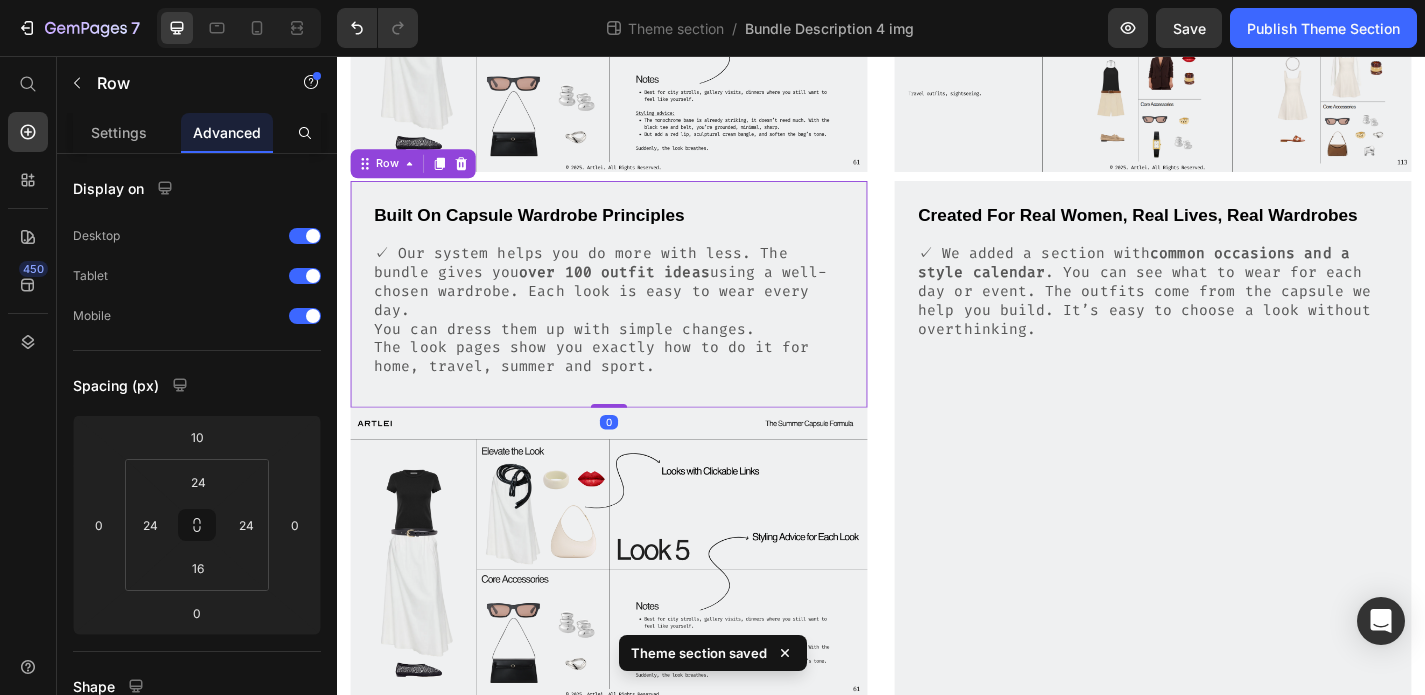 drag, startPoint x: 643, startPoint y: 419, endPoint x: 643, endPoint y: 402, distance: 17 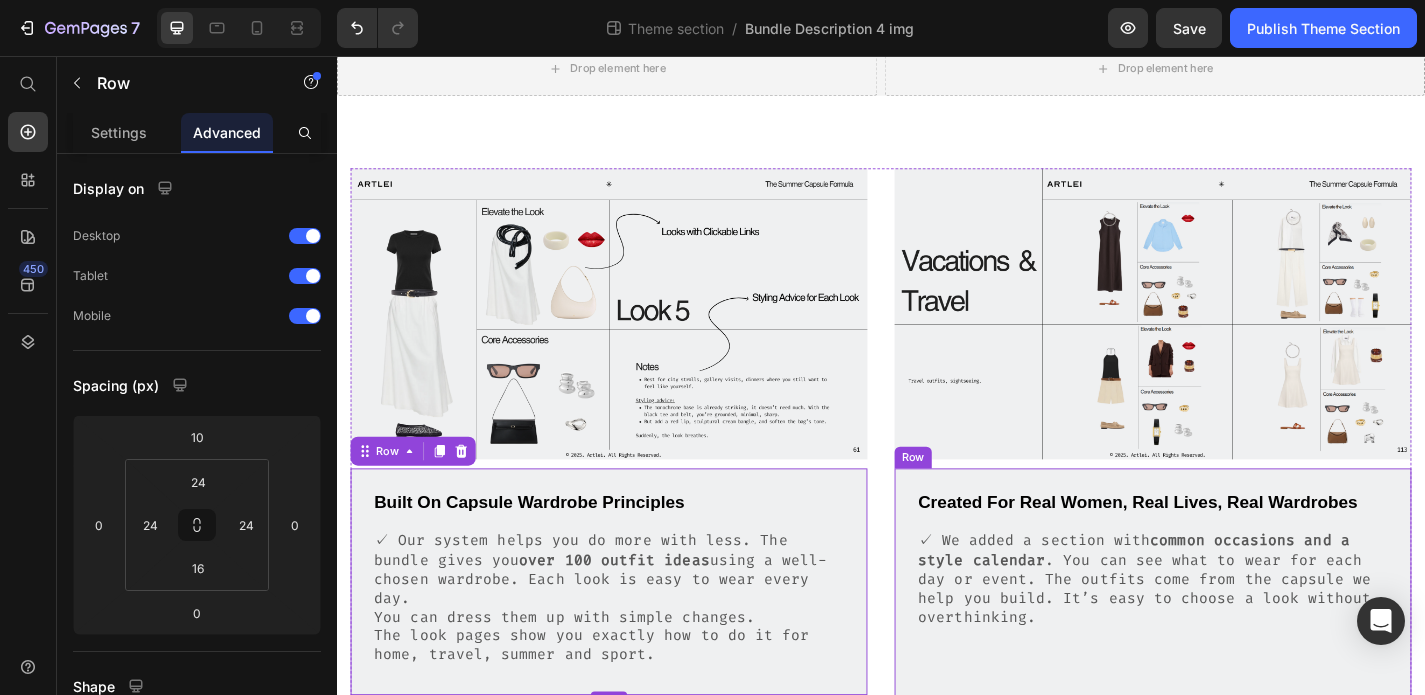 scroll, scrollTop: 71, scrollLeft: 0, axis: vertical 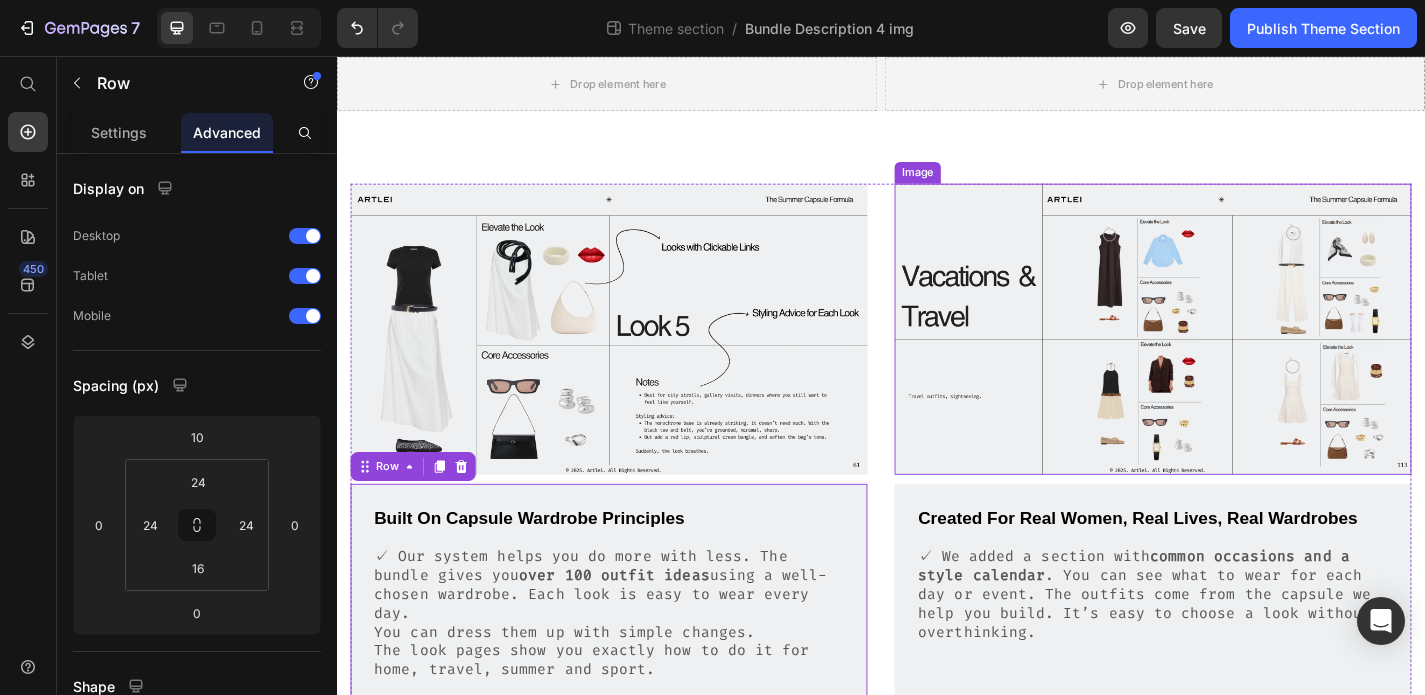 click at bounding box center [1237, 357] 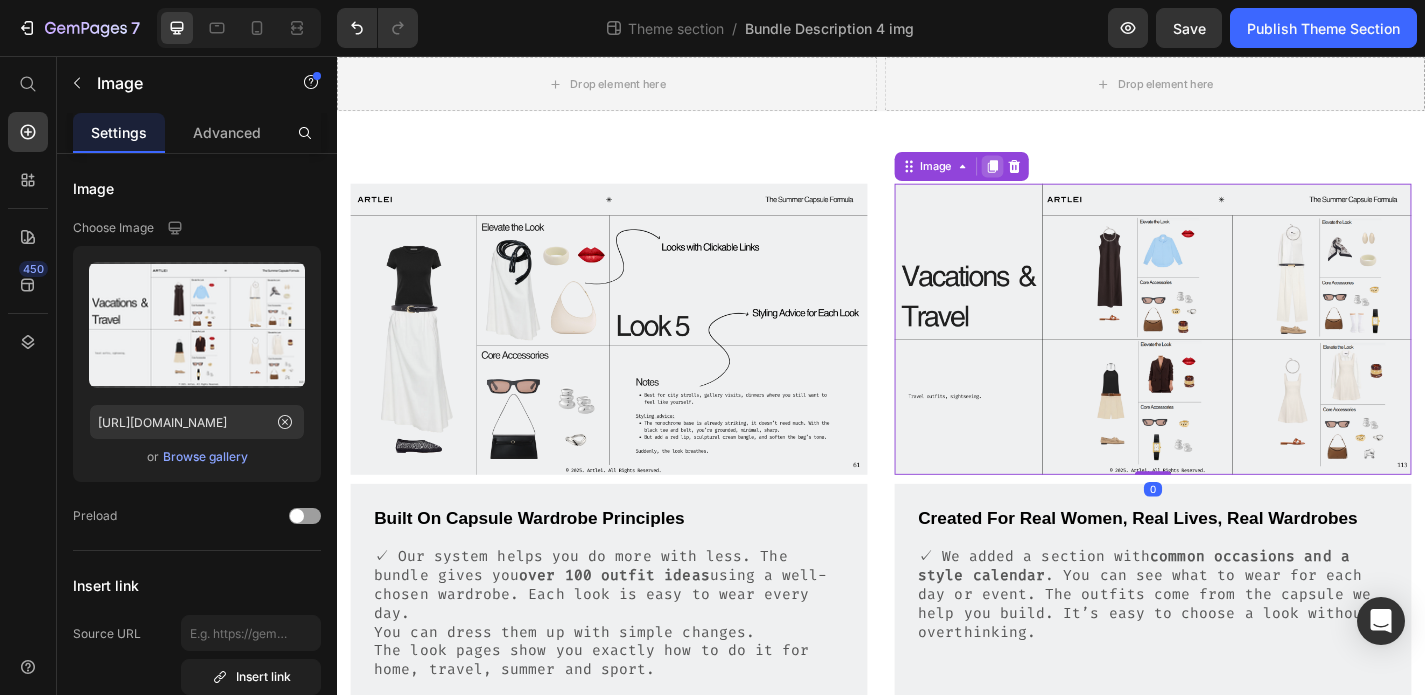 click 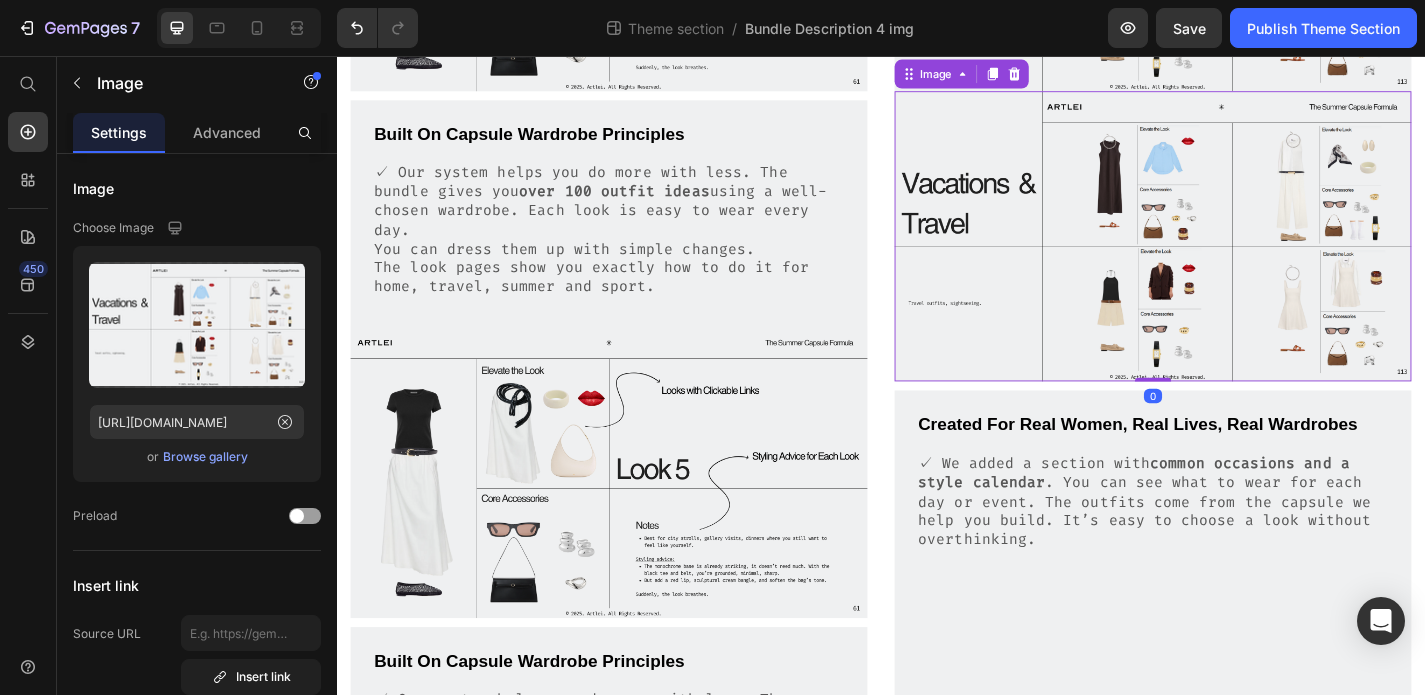 scroll, scrollTop: 497, scrollLeft: 0, axis: vertical 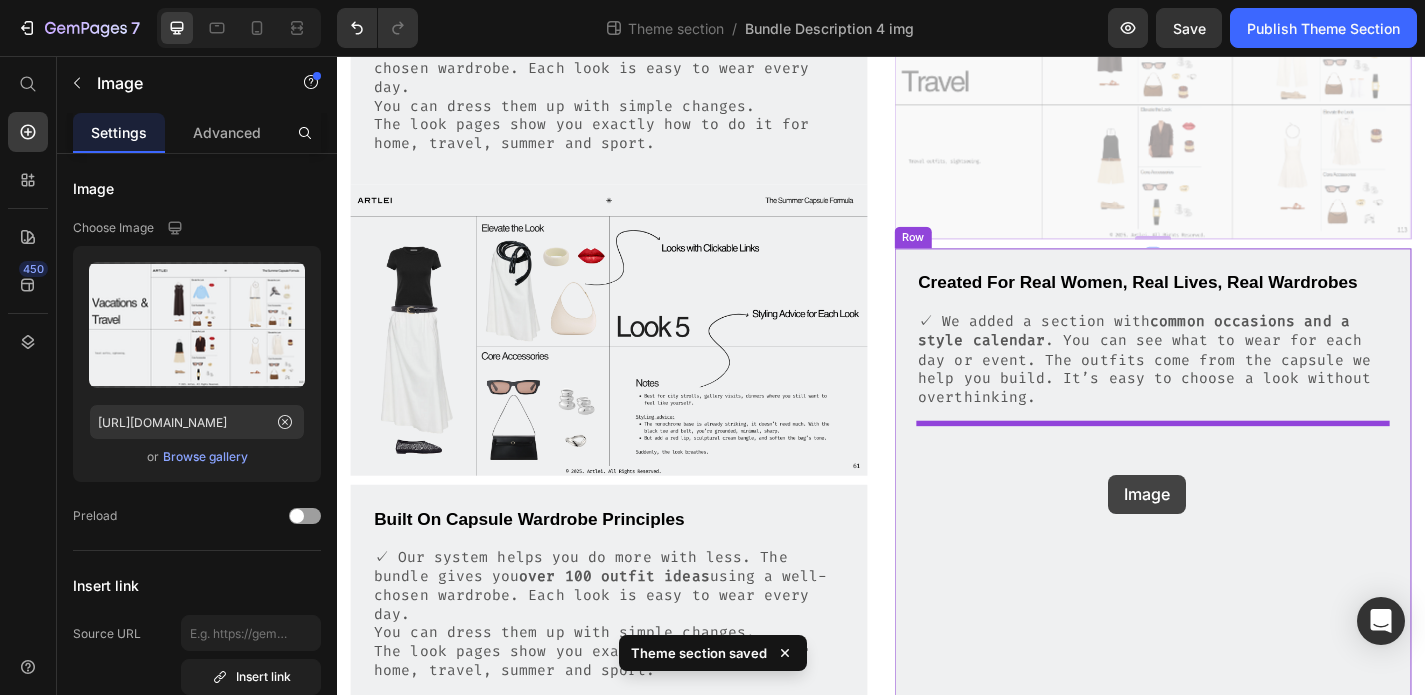 drag, startPoint x: 1240, startPoint y: 247, endPoint x: 1187, endPoint y: 518, distance: 276.13403 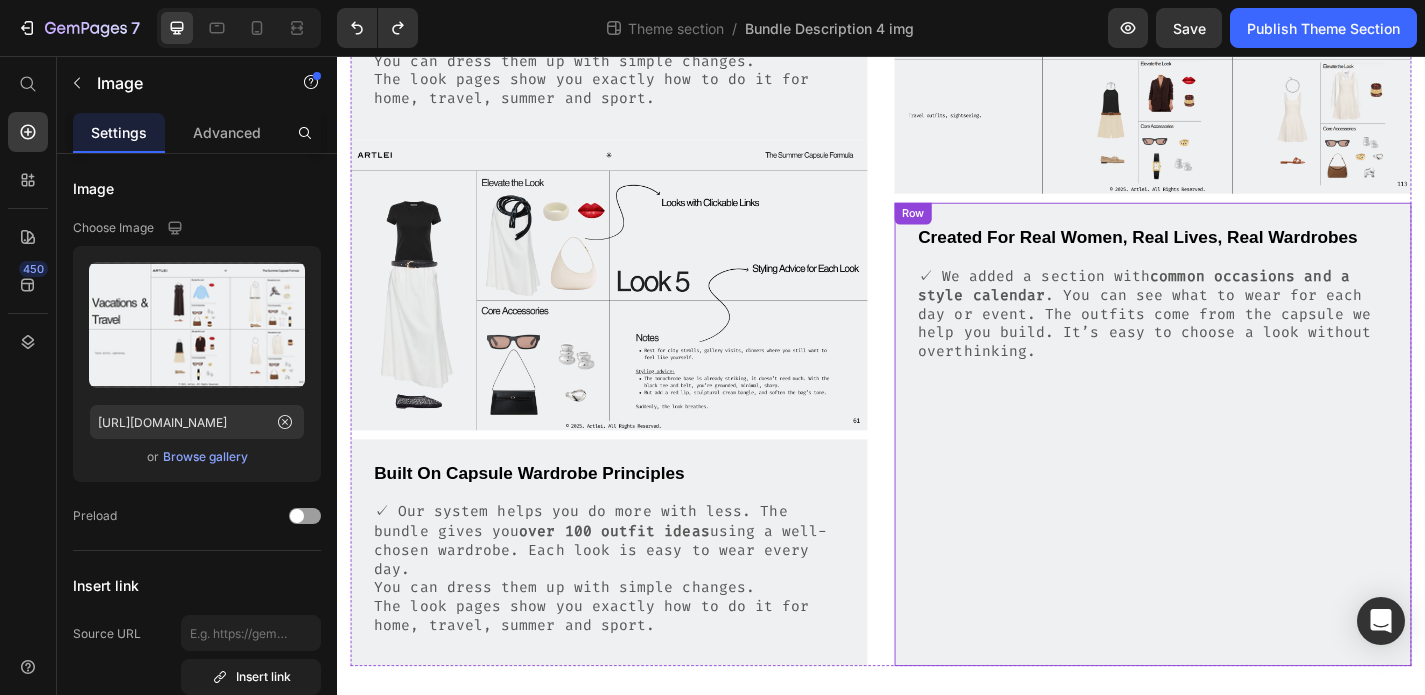 scroll, scrollTop: 723, scrollLeft: 0, axis: vertical 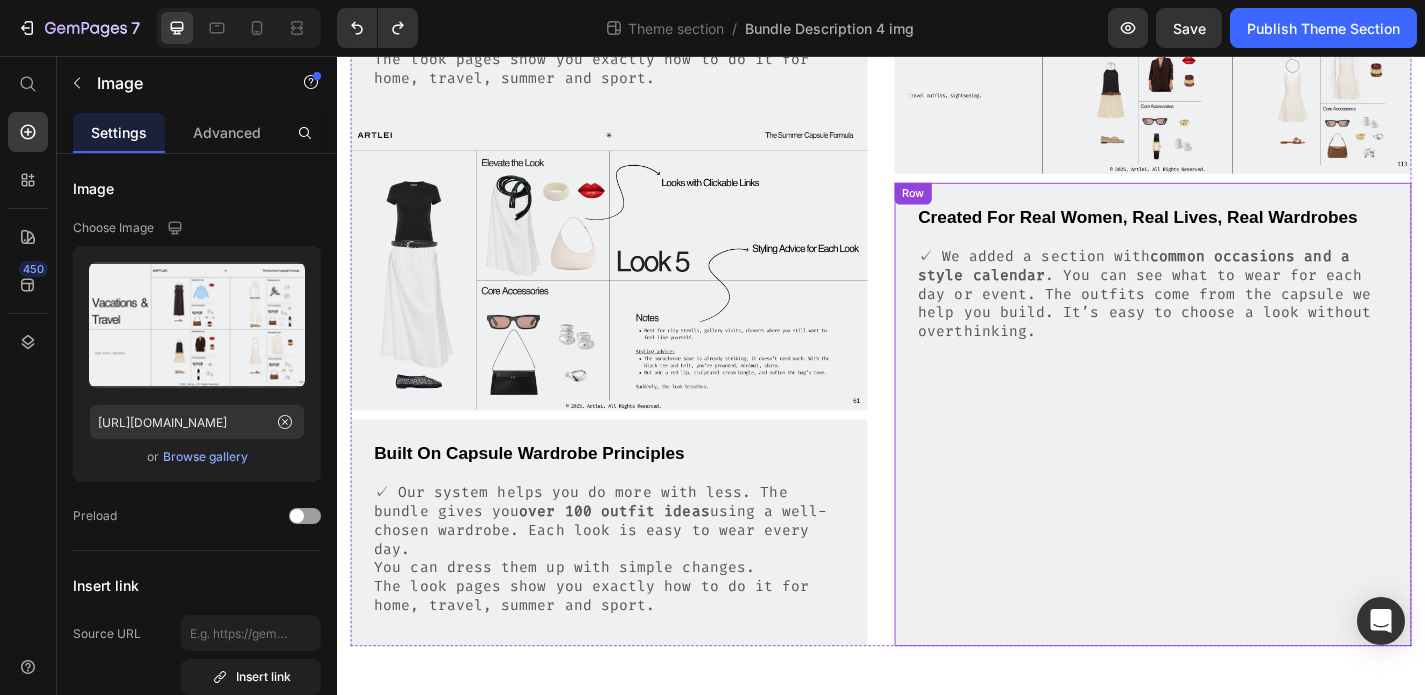 click on "Created For Real Women, Real Lives, Real Wardrobes Text Block ✓ We added a section with  common occasions and a style calendar . You can see what to wear for each day or event. The outfits come from the capsule we help you build. It’s easy to choose a look without overthinking. Text Block" at bounding box center (1237, 455) 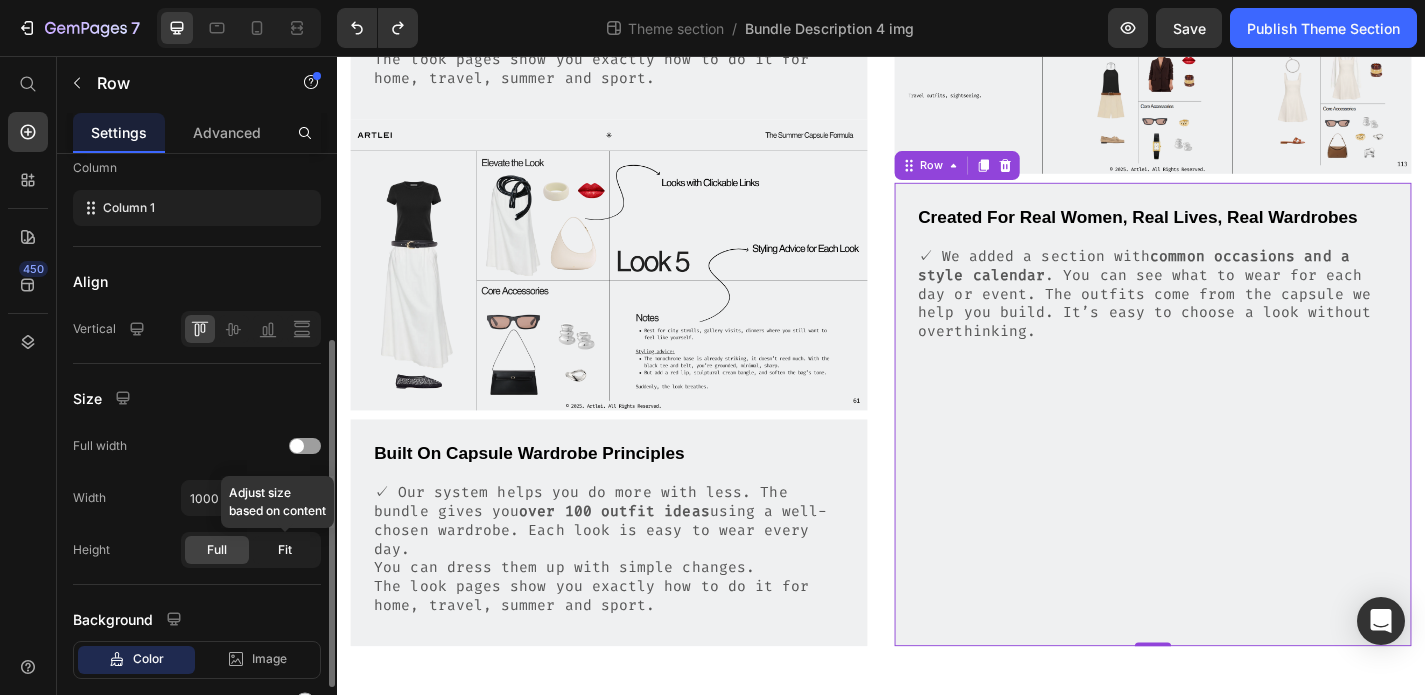 click on "Fit" 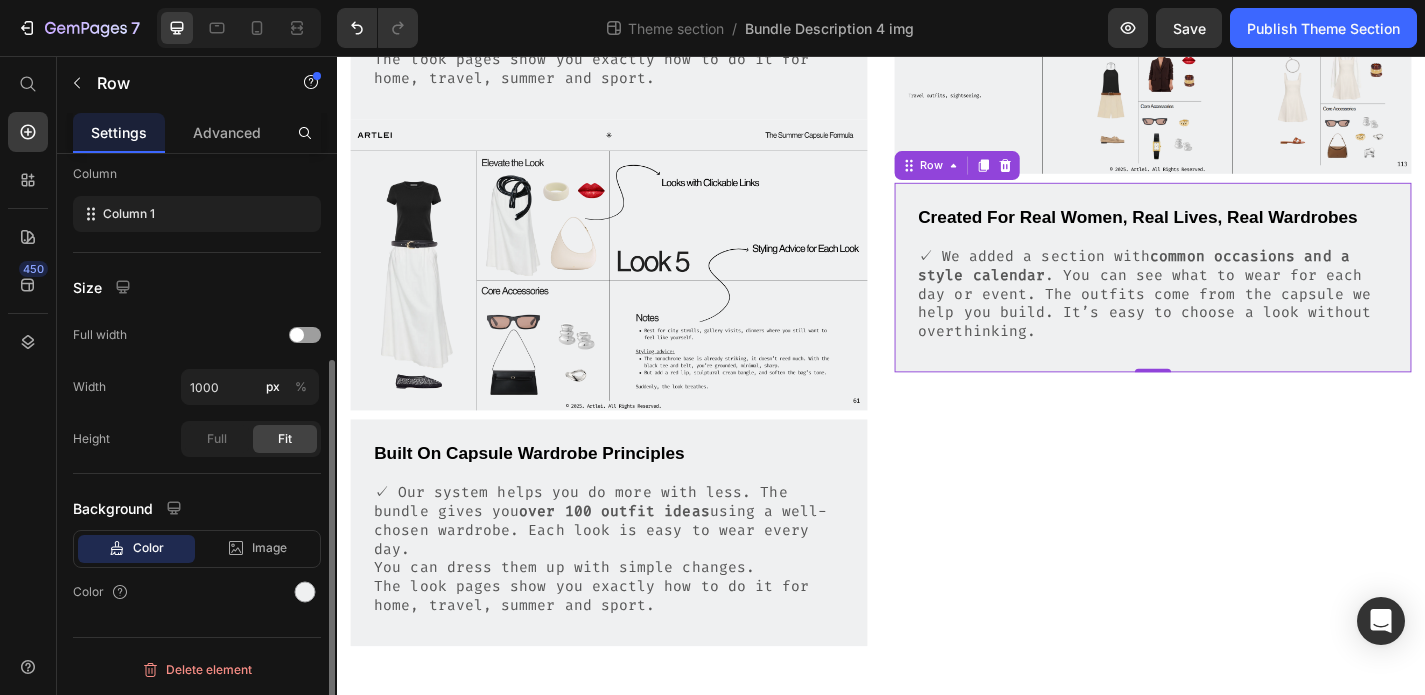scroll, scrollTop: 314, scrollLeft: 0, axis: vertical 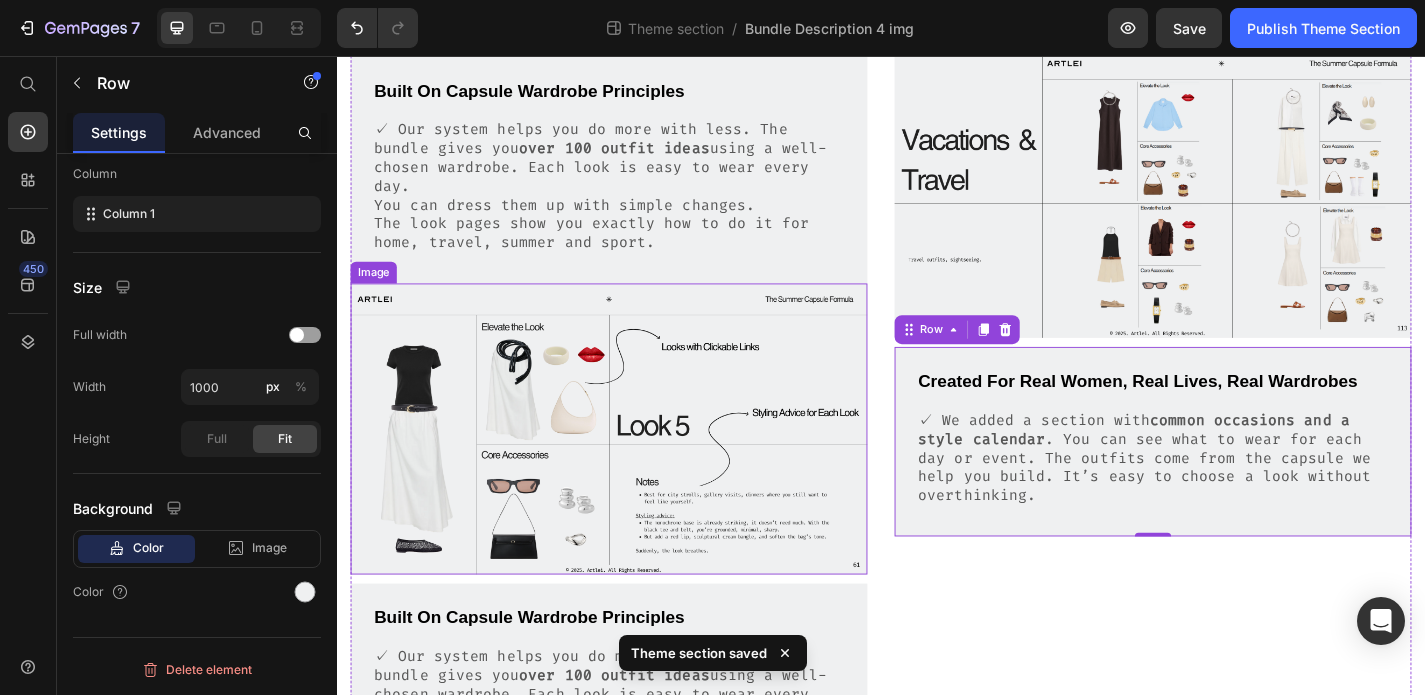 click at bounding box center (637, 467) 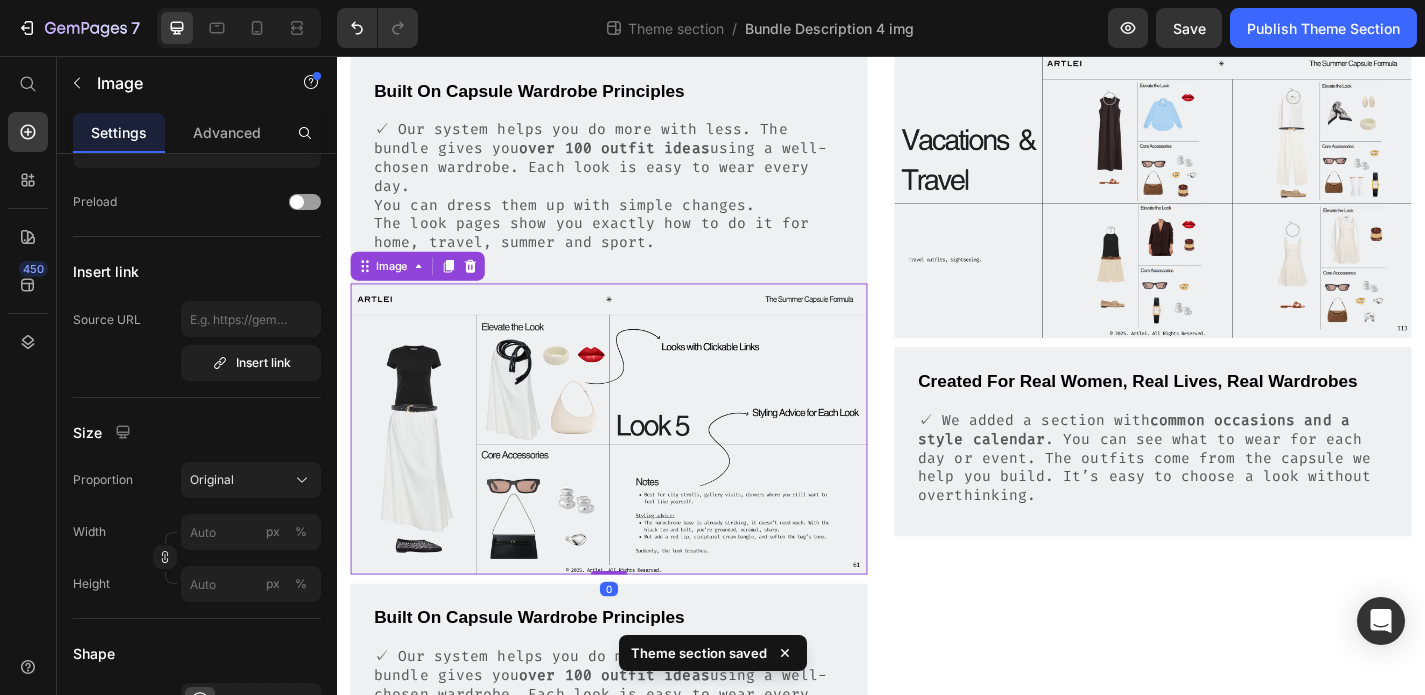 scroll, scrollTop: 0, scrollLeft: 0, axis: both 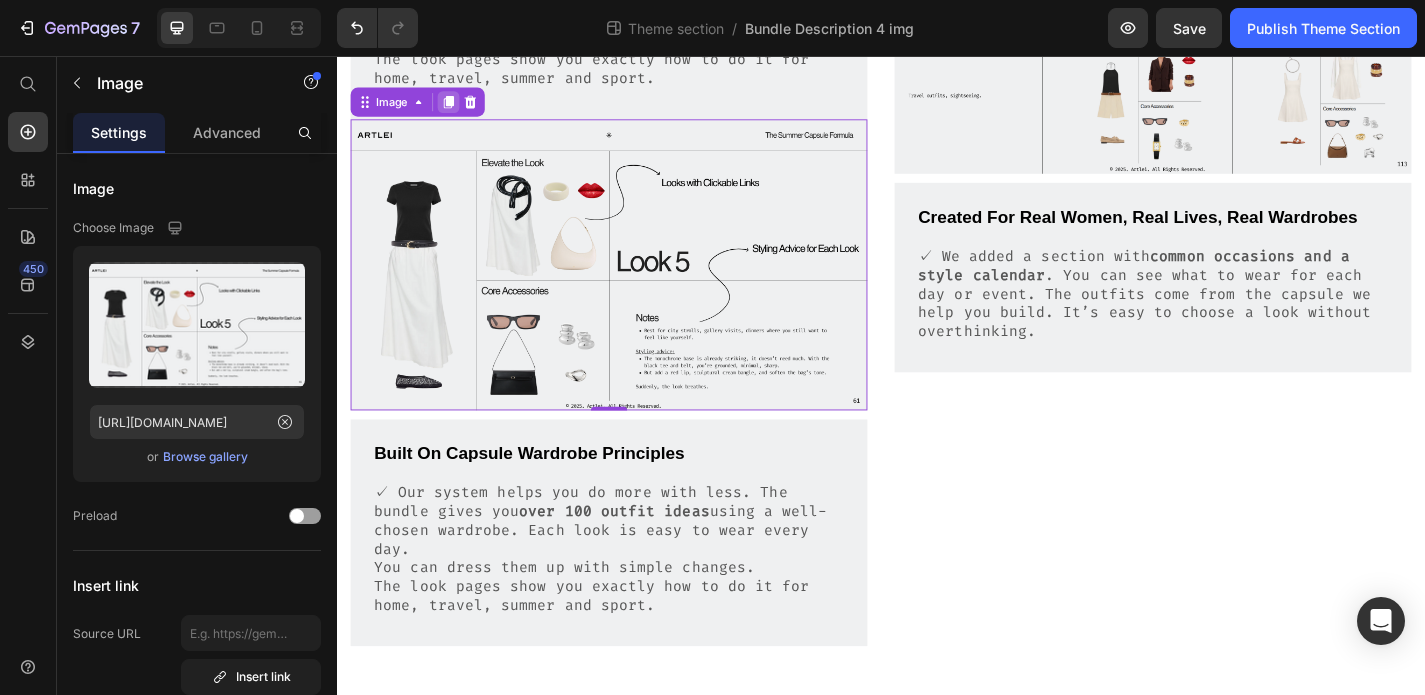 click 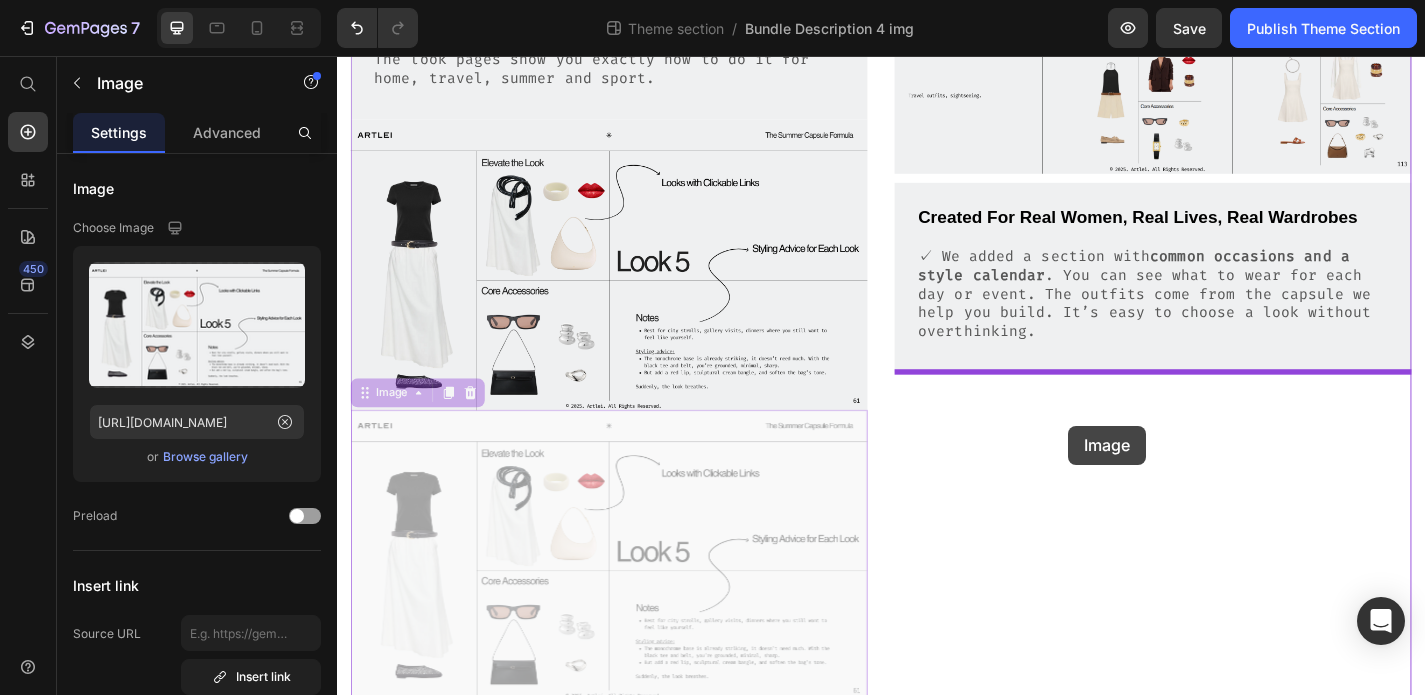drag, startPoint x: 757, startPoint y: 628, endPoint x: 1143, endPoint y: 464, distance: 419.3948 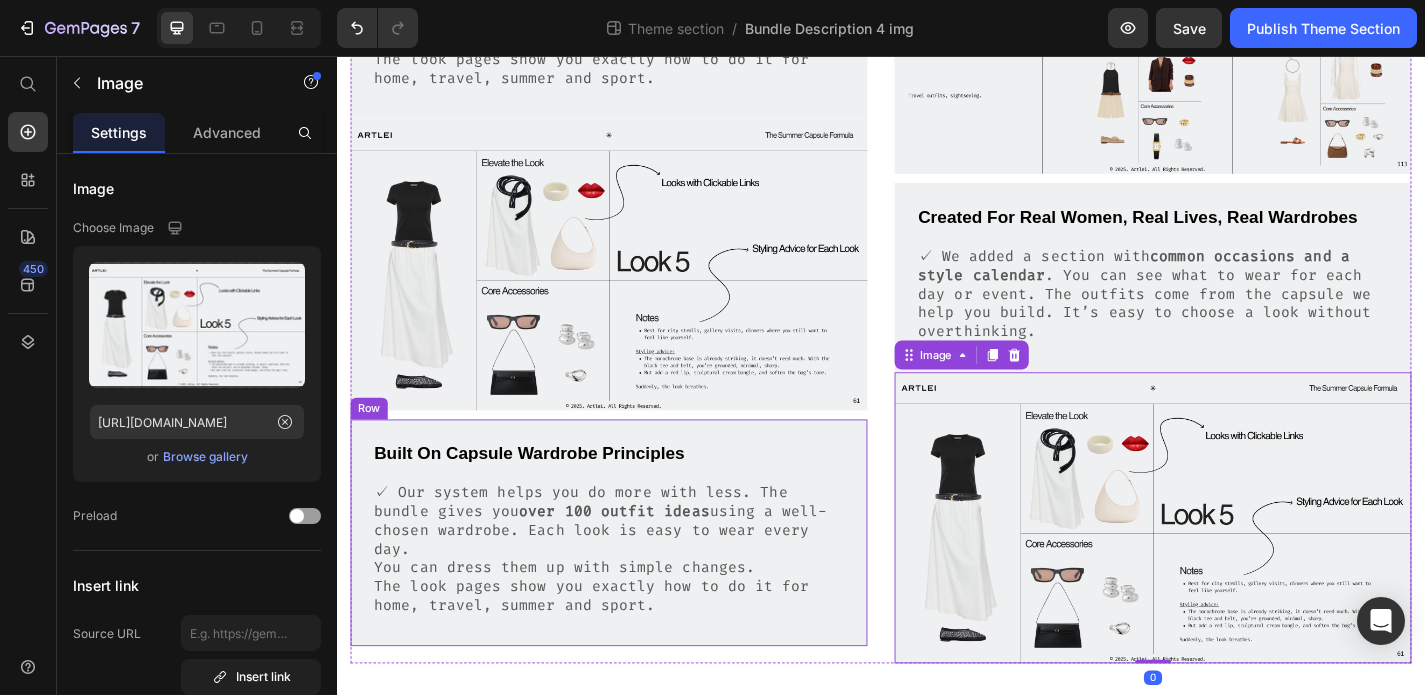 click on "Built On Capsule Wardrobe Principles Text Block ✓ Our system helps you do more with less. The bundle gives you  over   100 outfit ideas  using a well-chosen wardrobe. Each look is easy to wear every day.  You can dress them up with simple changes.  The look pages show you exactly how to do it for home, travel, summer and sport. Text Block" at bounding box center (637, 586) 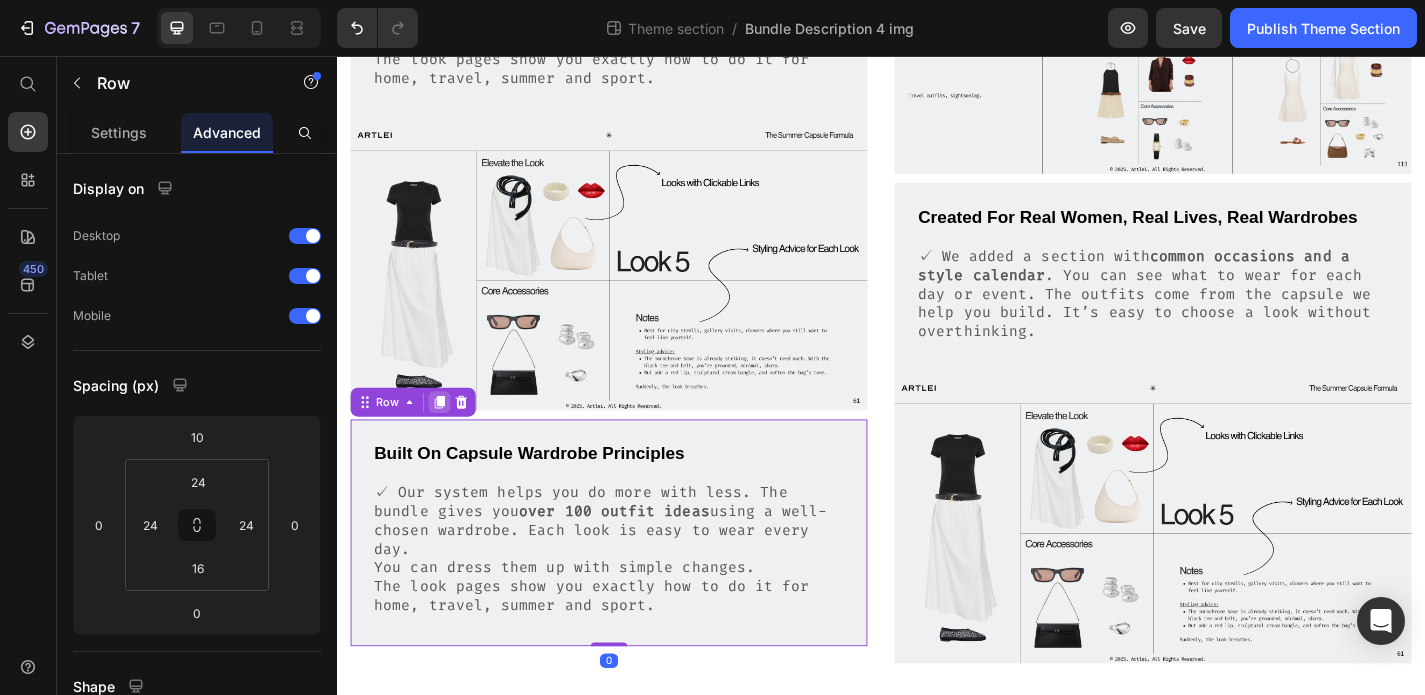 click 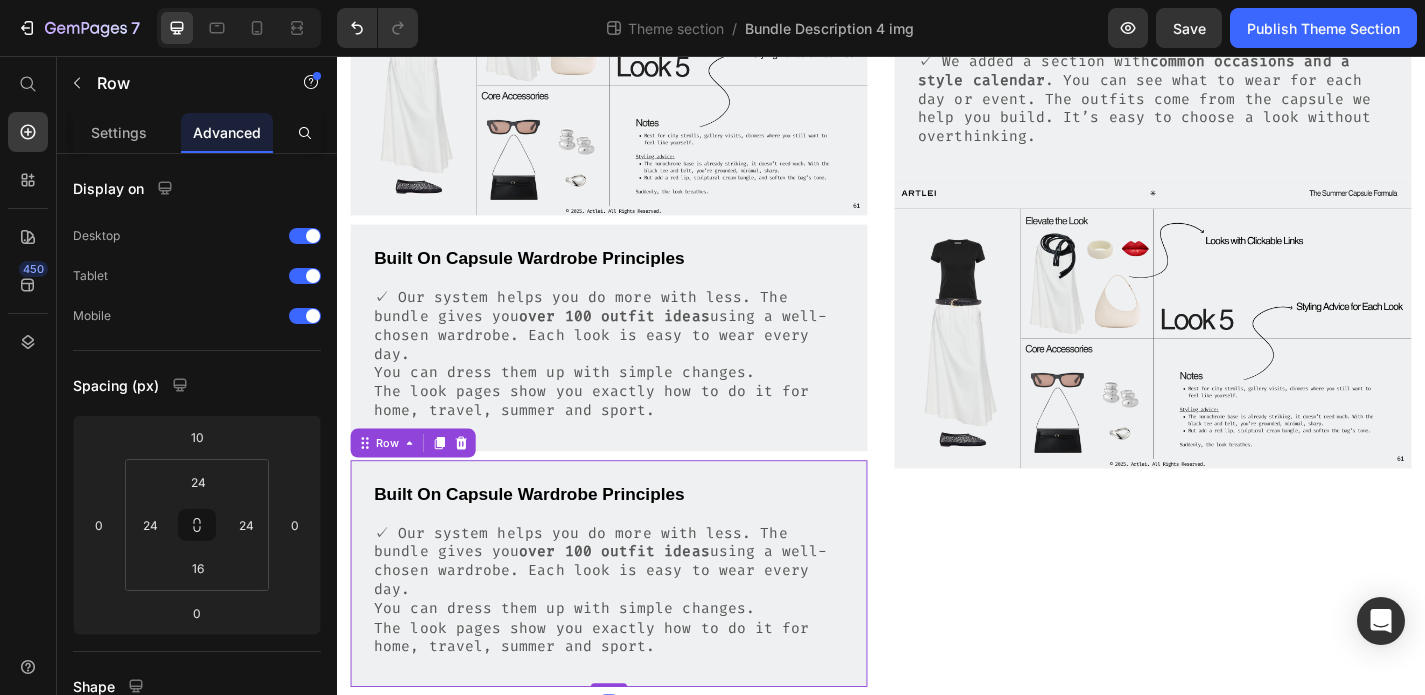scroll, scrollTop: 962, scrollLeft: 0, axis: vertical 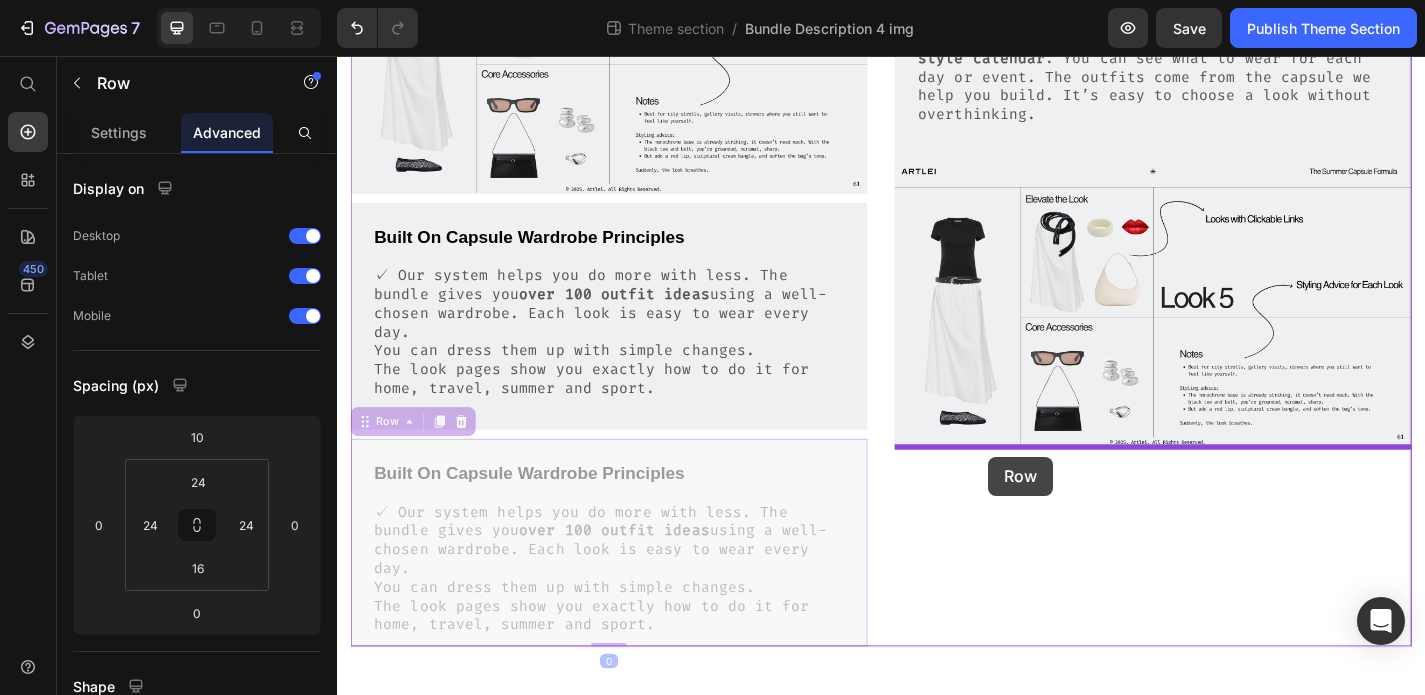 drag, startPoint x: 718, startPoint y: 452, endPoint x: 1055, endPoint y: 498, distance: 340.12497 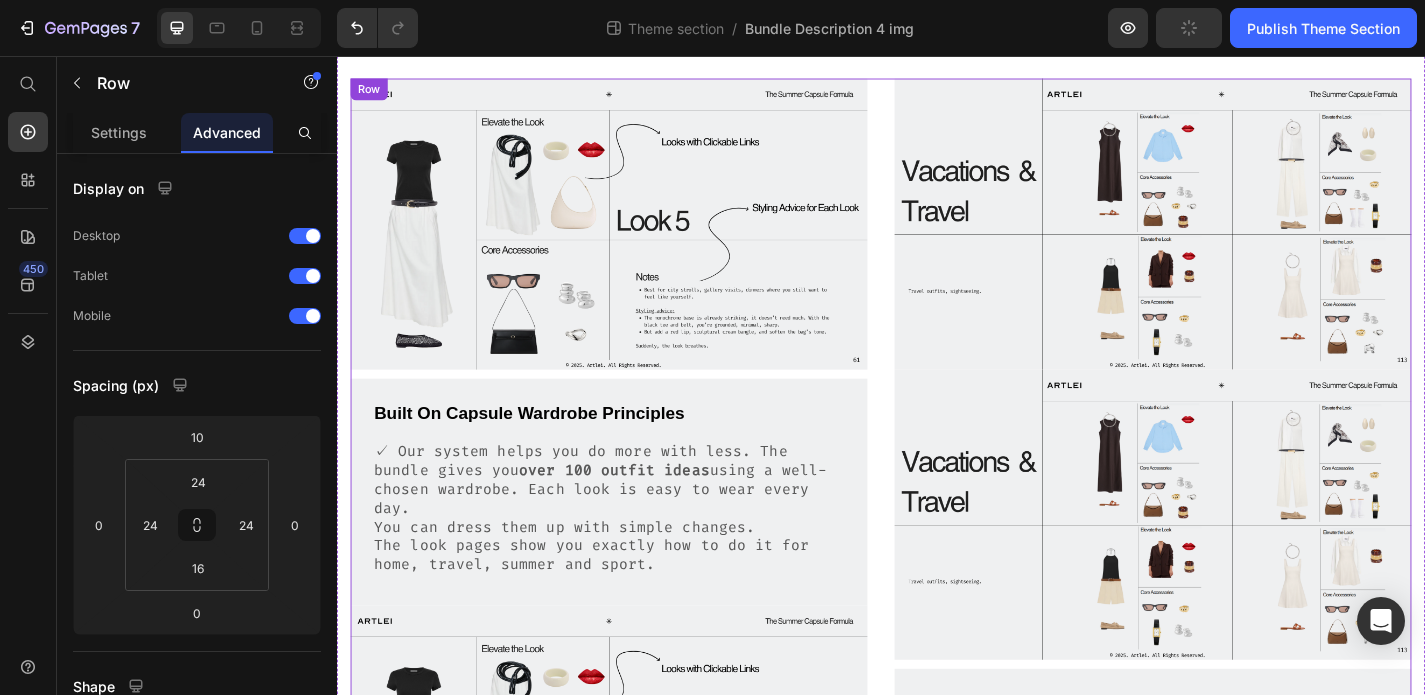 scroll, scrollTop: 184, scrollLeft: 0, axis: vertical 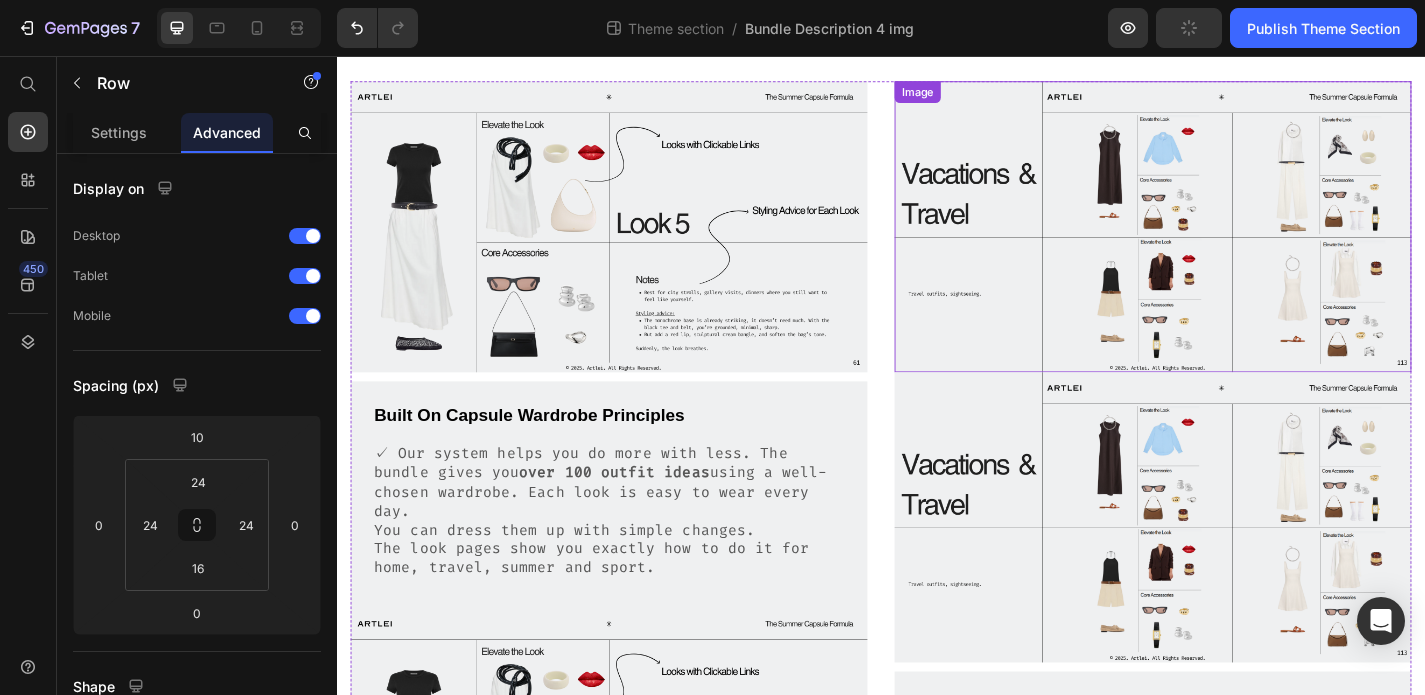 click at bounding box center (1237, 244) 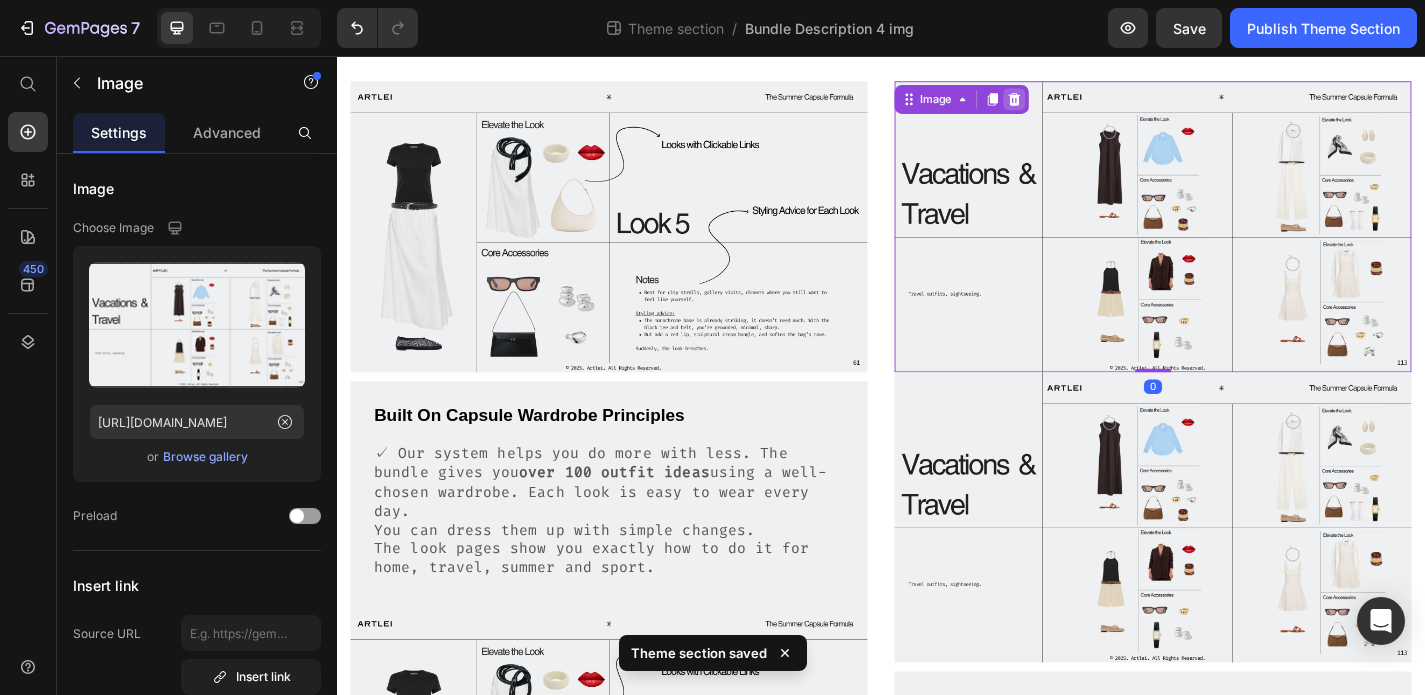 click 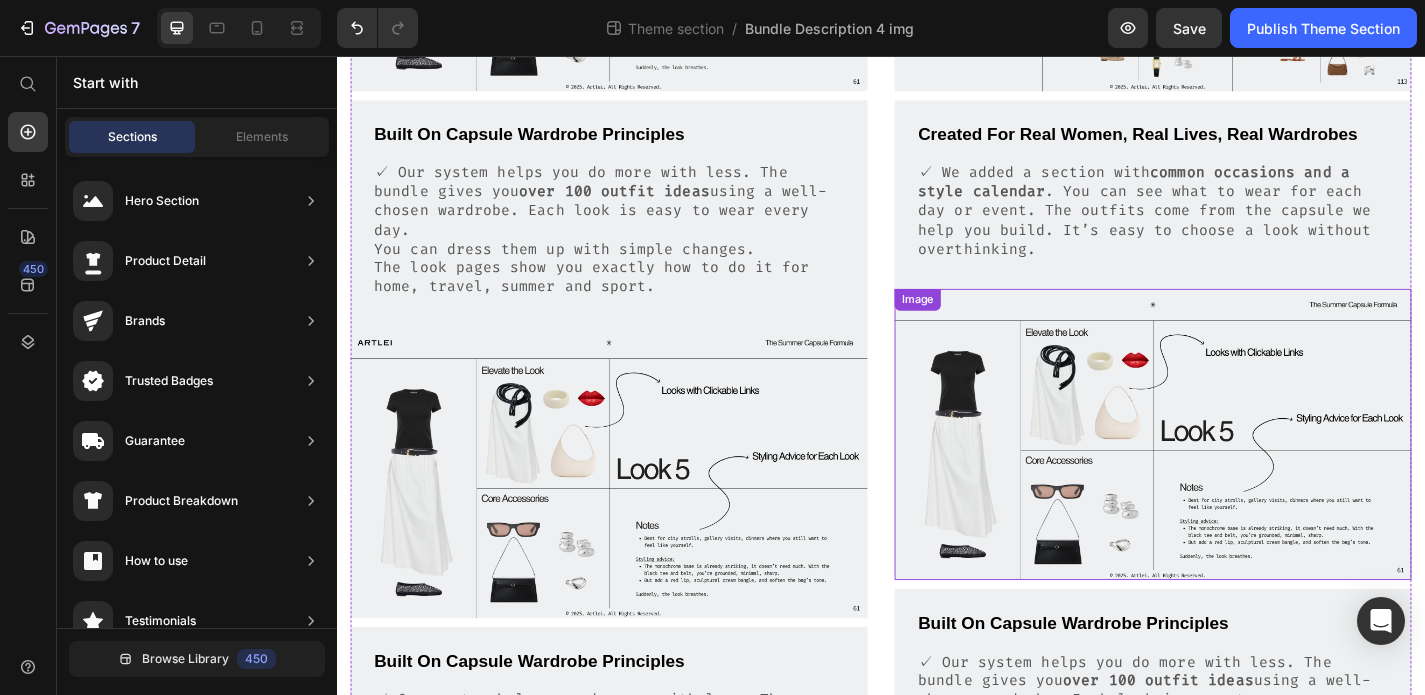 scroll, scrollTop: 488, scrollLeft: 0, axis: vertical 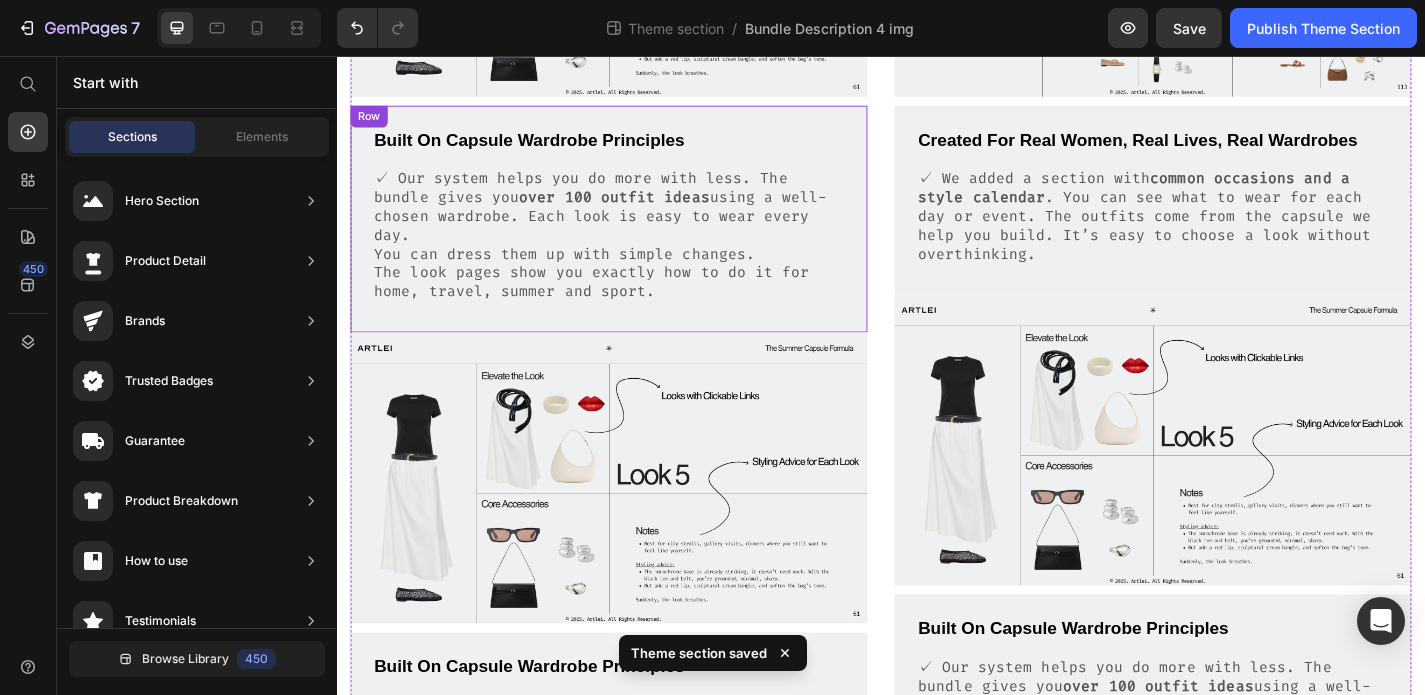 click on "Built On Capsule Wardrobe Principles Text Block ✓ Our system helps you do more with less. The bundle gives you  over   100 outfit ideas  using a well-chosen wardrobe. Each look is easy to wear every day.  You can dress them up with simple changes.  The look pages show you exactly how to do it for home, travel, summer and sport. Text Block Row" at bounding box center (637, 236) 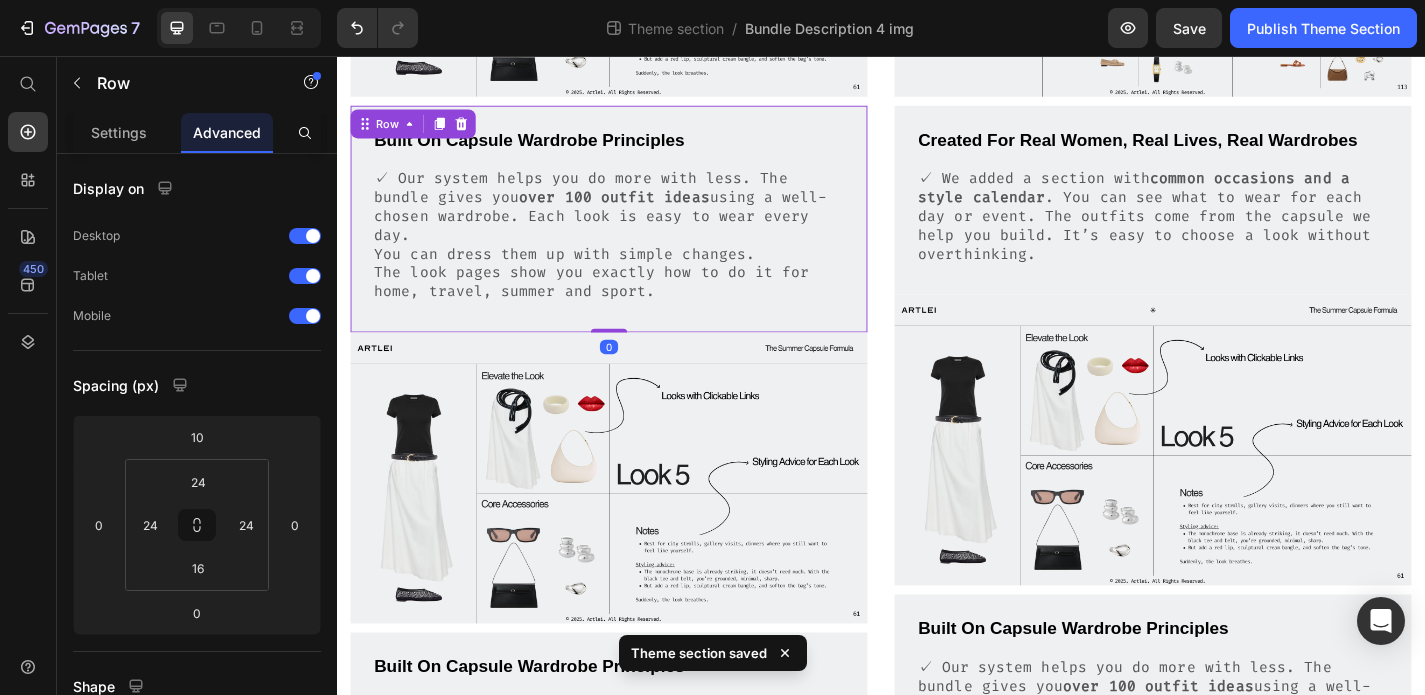 scroll, scrollTop: 723, scrollLeft: 0, axis: vertical 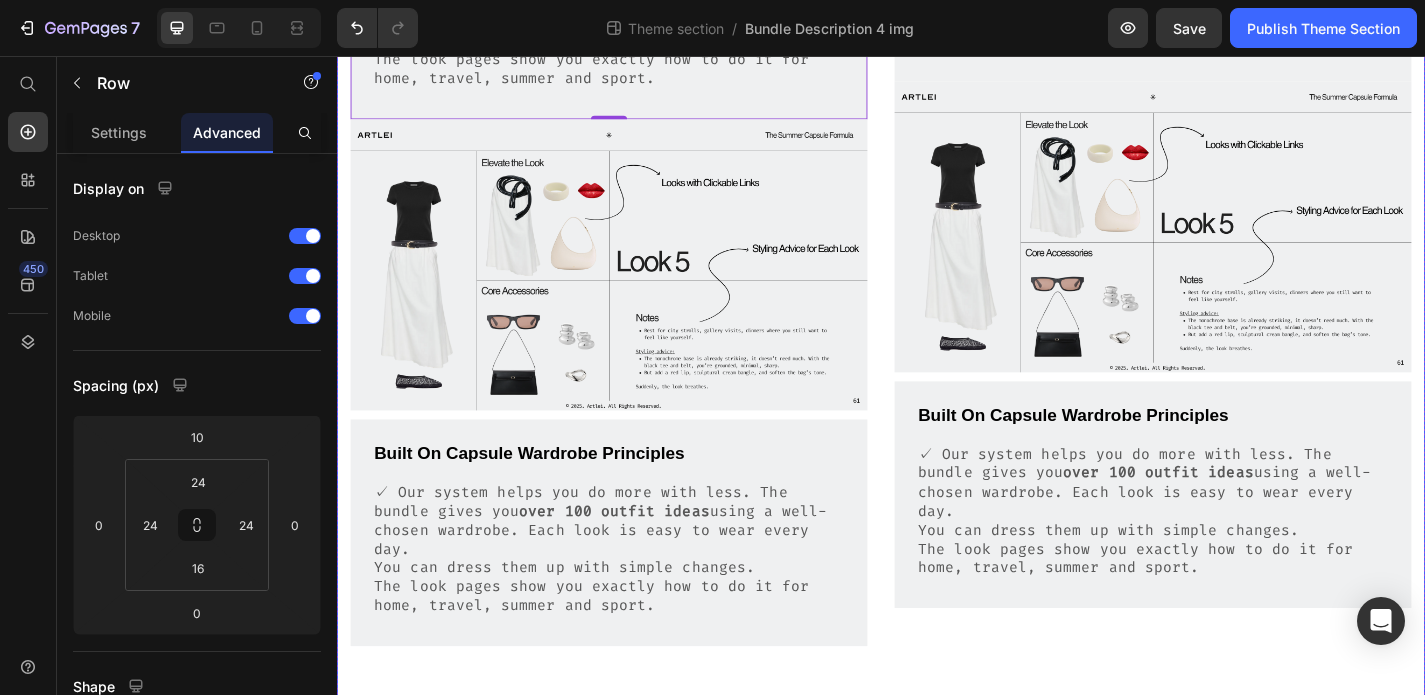click on "Image Built On Capsule Wardrobe Principles Text Block ✓ Our system helps you do more with less. The bundle gives you  over   100 outfit ideas  using a well-chosen wardrobe. Each look is easy to wear every day.  You can dress them up with simple changes.  The look pages show you exactly how to do it for home, travel, summer and sport. Text Block Row   0 Image Built On Capsule Wardrobe Principles Text Block ✓ Our system helps you do more with less. The bundle gives you  over   100 outfit ideas  using a well-chosen wardrobe. Each look is easy to wear every day.  You can dress them up with simple changes.  The look pages show you exactly how to do it for home, travel, summer and sport. Text Block Row Image Created For Real Women, Real Lives, Real Wardrobes Text Block ✓ We added a section with  common occasions and a style calendar . You can see what to wear for each day or event. The outfits come from the capsule we help you build. It’s easy to choose a look without overthinking. Text Block Row Image" at bounding box center (937, 118) 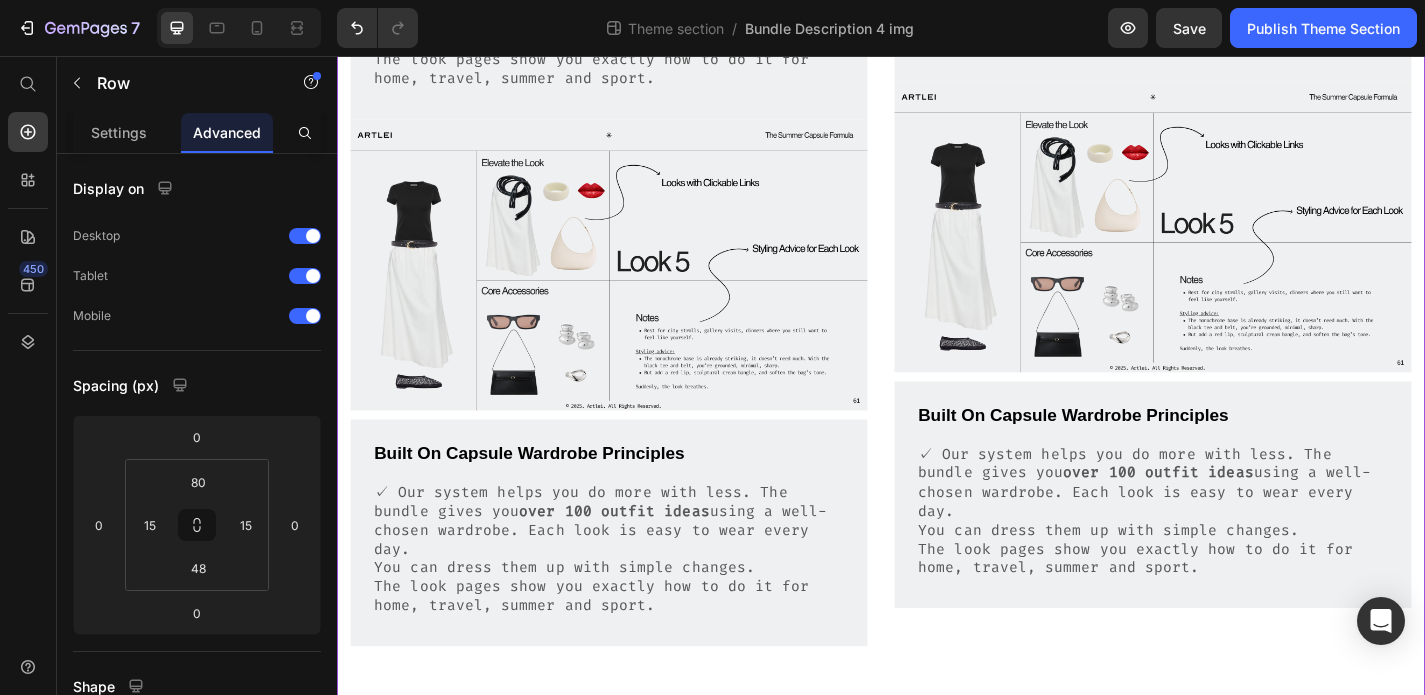 click at bounding box center [937, 768] 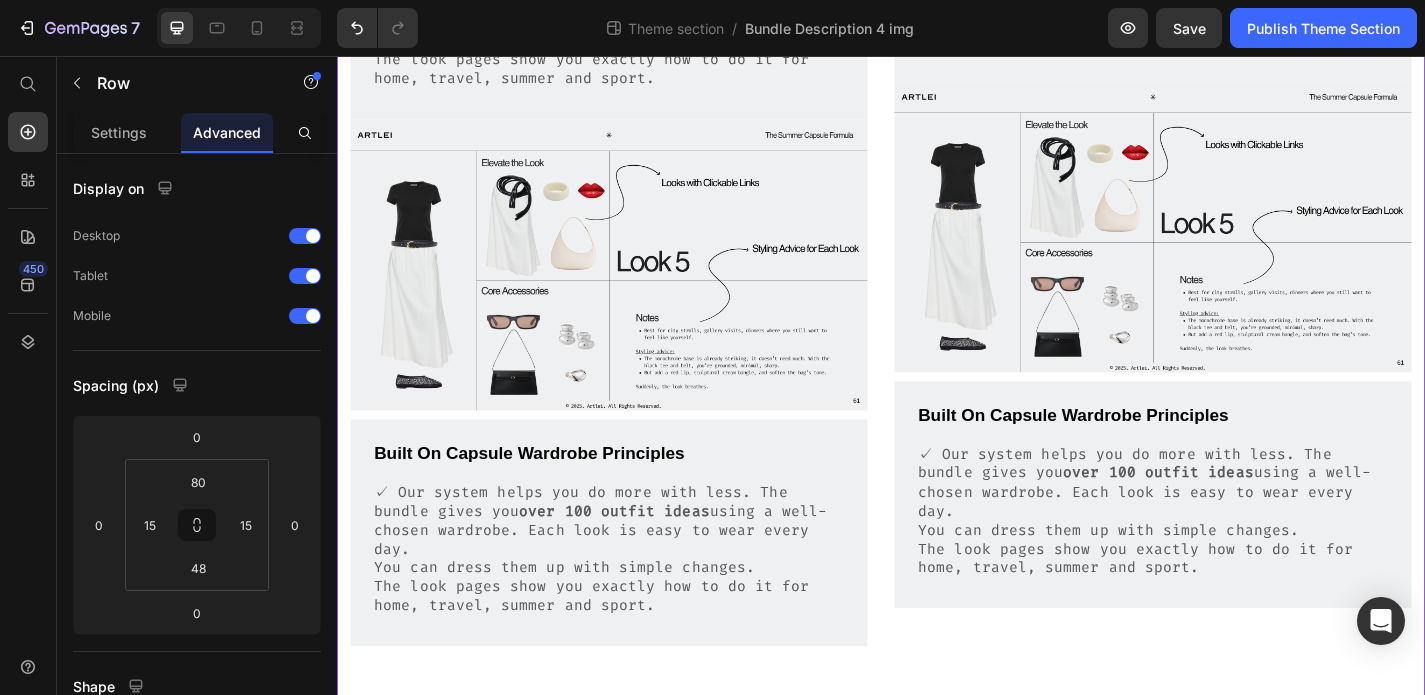 drag, startPoint x: 929, startPoint y: 727, endPoint x: 929, endPoint y: 694, distance: 33 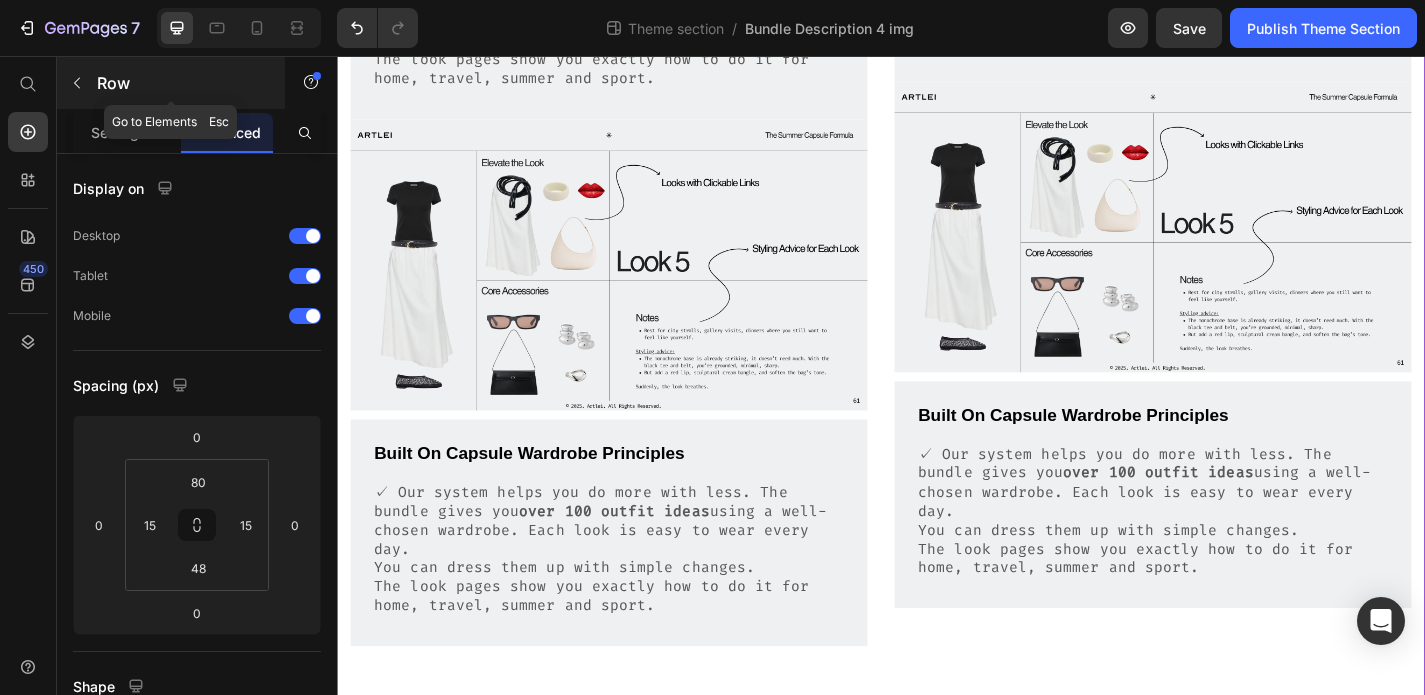 click 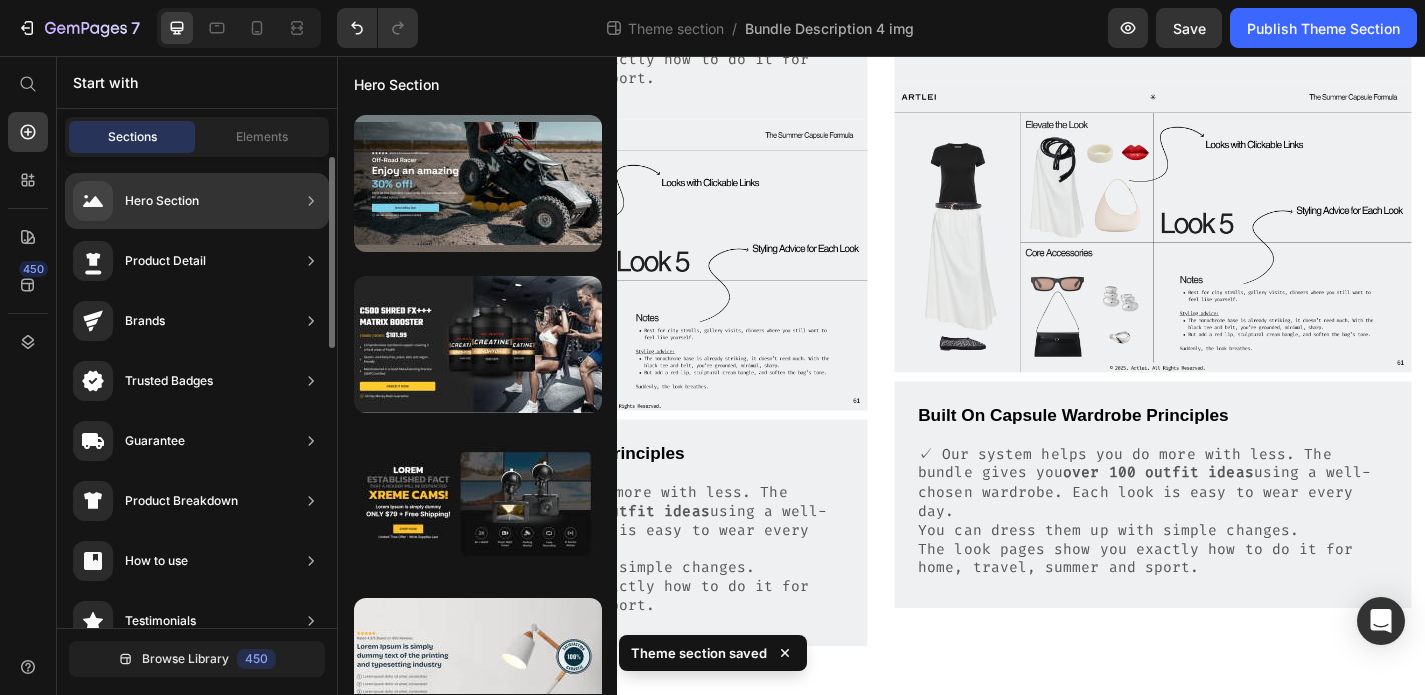click on "Product Detail" 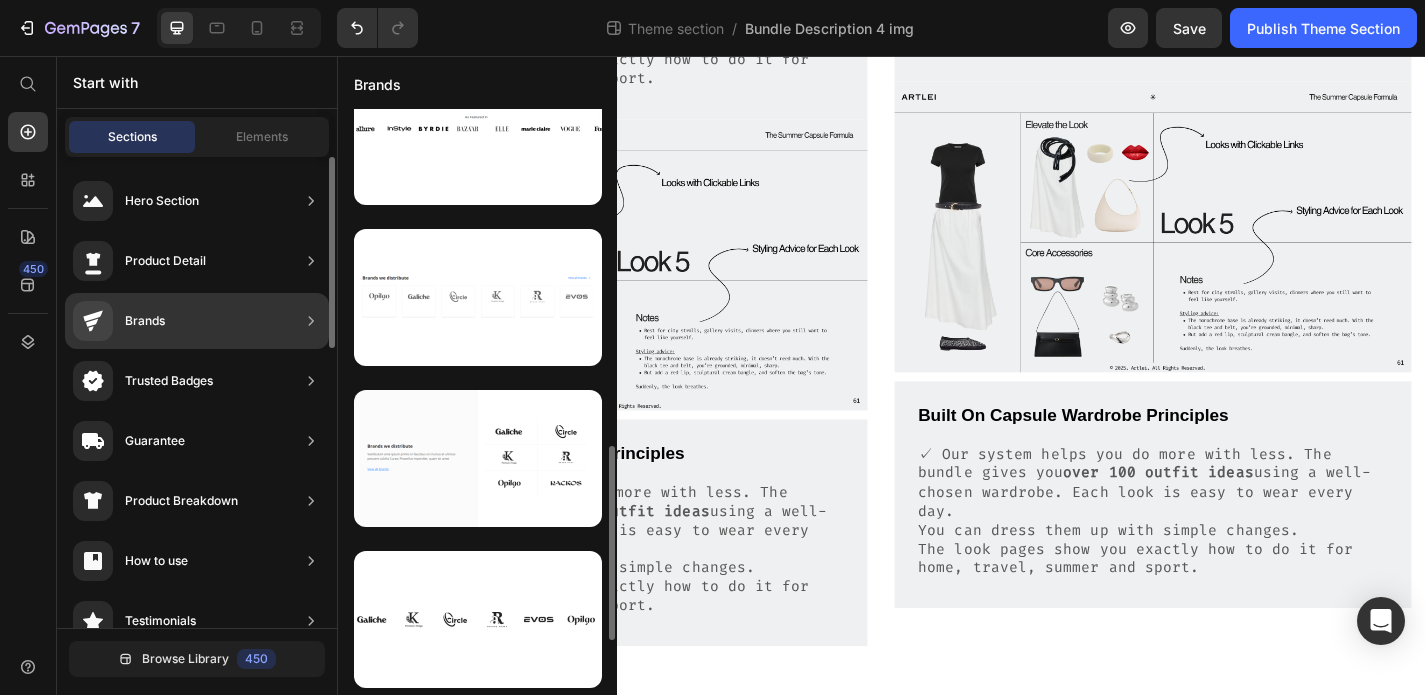 scroll, scrollTop: 369, scrollLeft: 0, axis: vertical 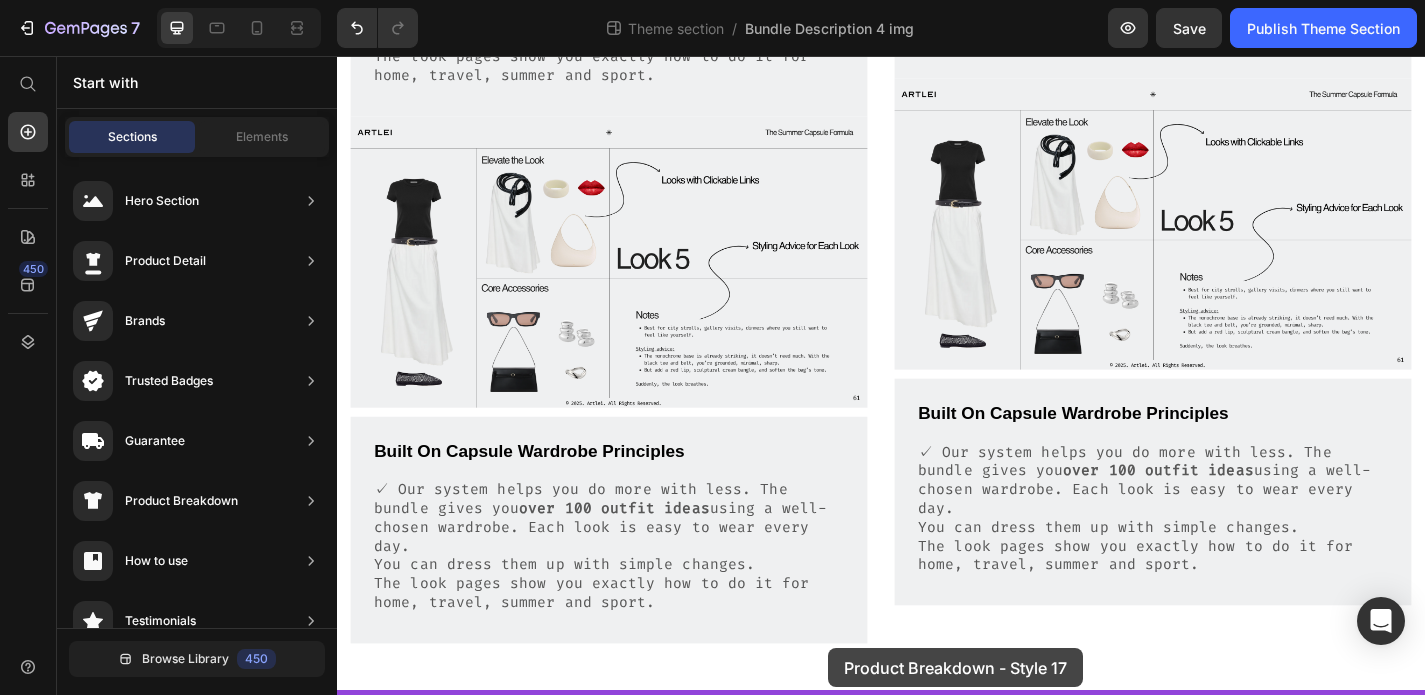 drag, startPoint x: 802, startPoint y: 651, endPoint x: 879, endPoint y: 709, distance: 96.40021 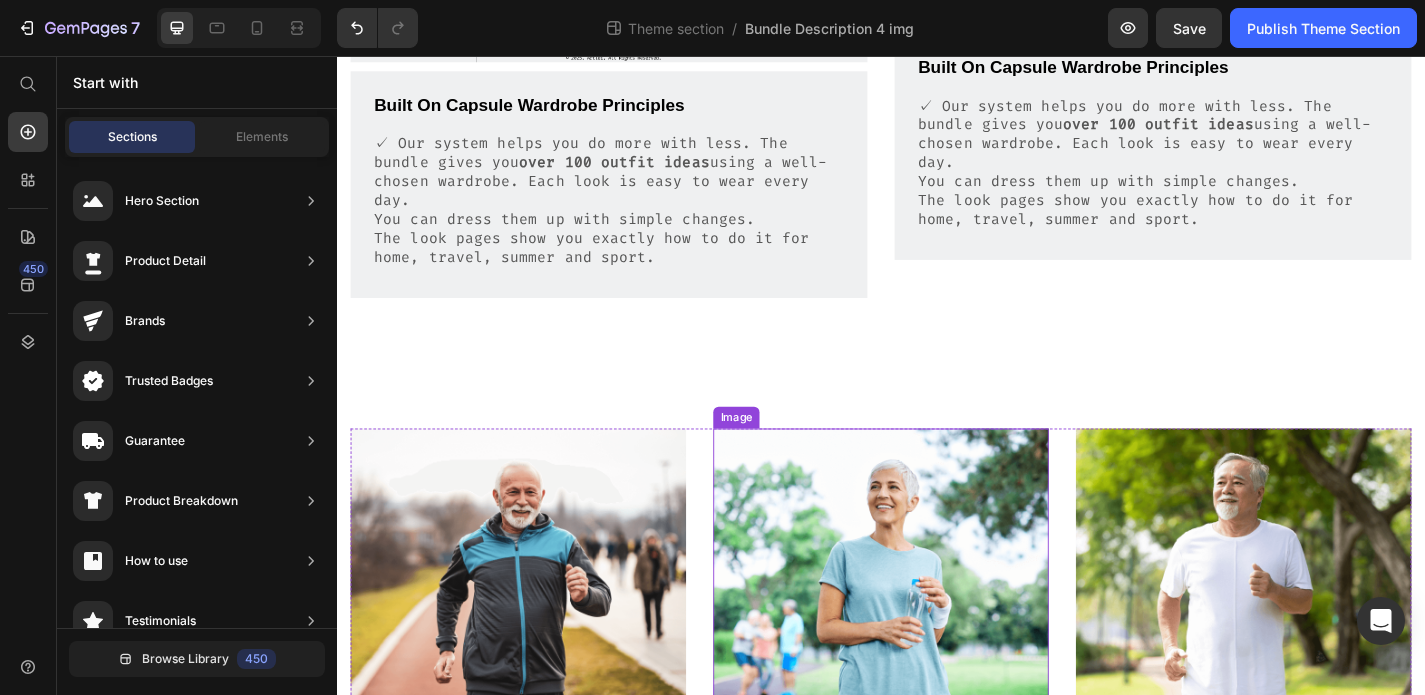 scroll, scrollTop: 1106, scrollLeft: 0, axis: vertical 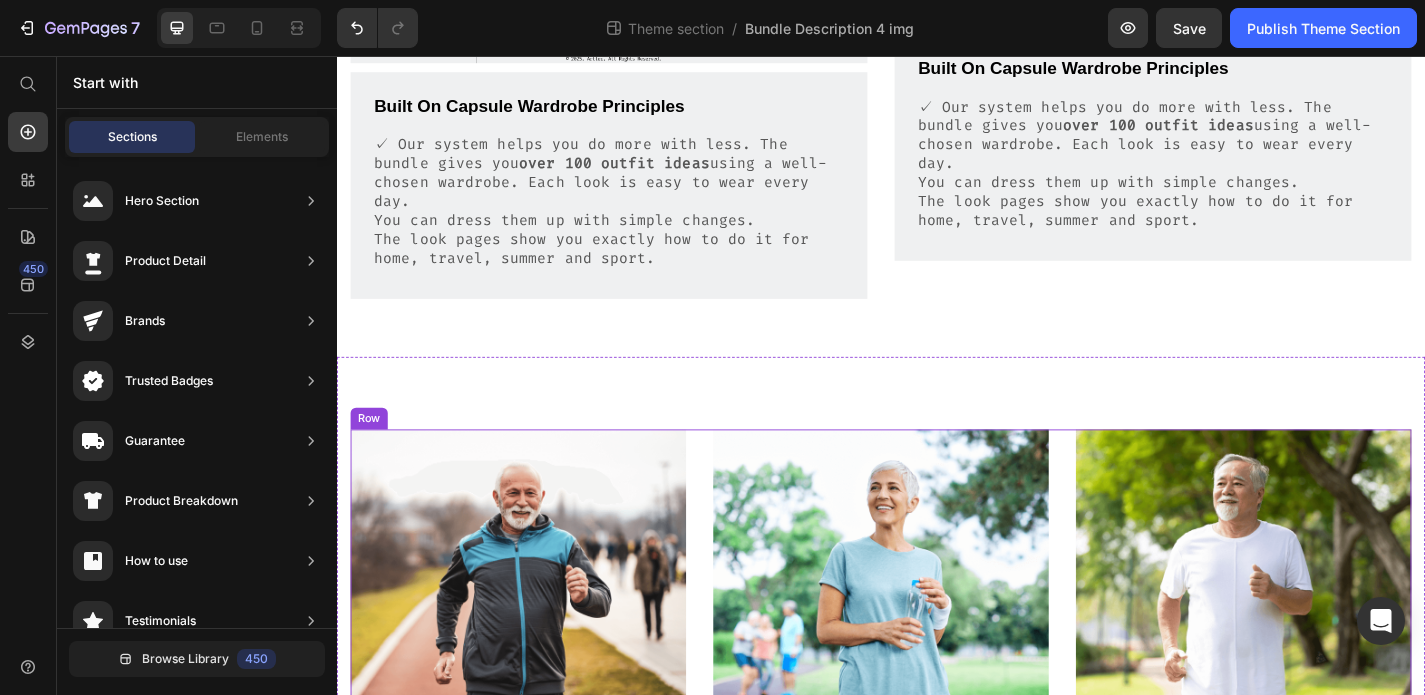 click on "Image Lorem ipsum dolor sit amet Text Block But I must explain to you how all this mistaken idea of denouncing pleasure and praising pain was born and I will give you a complete account of the system, and expound the actual teachings Text Block Row Image Sed do eiusmod tempor Text Block But I must explain to you how all this mistaken idea of denouncing pleasure and praising pain was born and I will give you a complete account of the system, and expound the actual teachings Text Block Row Image Iste natus error Text Block But I must explain to you how all this mistaken idea of denouncing pleasure and praising pain was born and I will give you a complete account of the system, and expound the actual teachings Text Block Row Row" at bounding box center (937, 730) 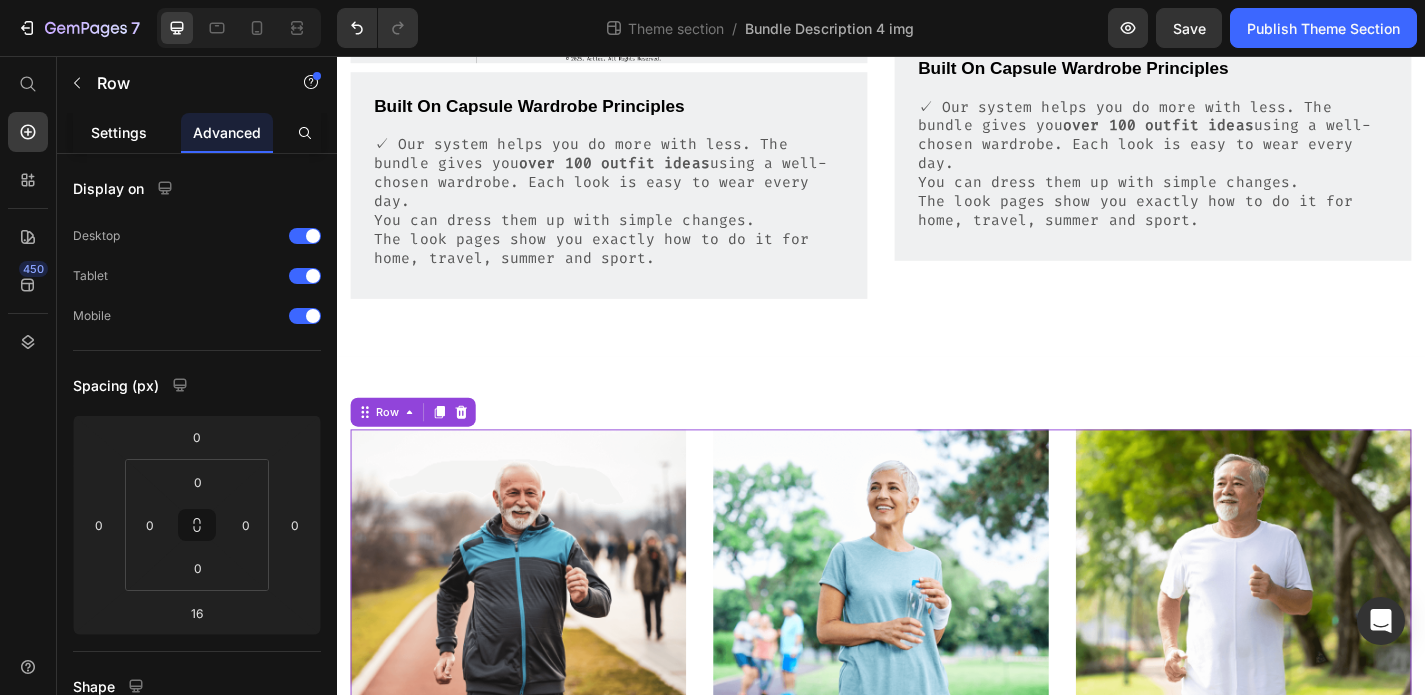 click on "Settings" at bounding box center (119, 132) 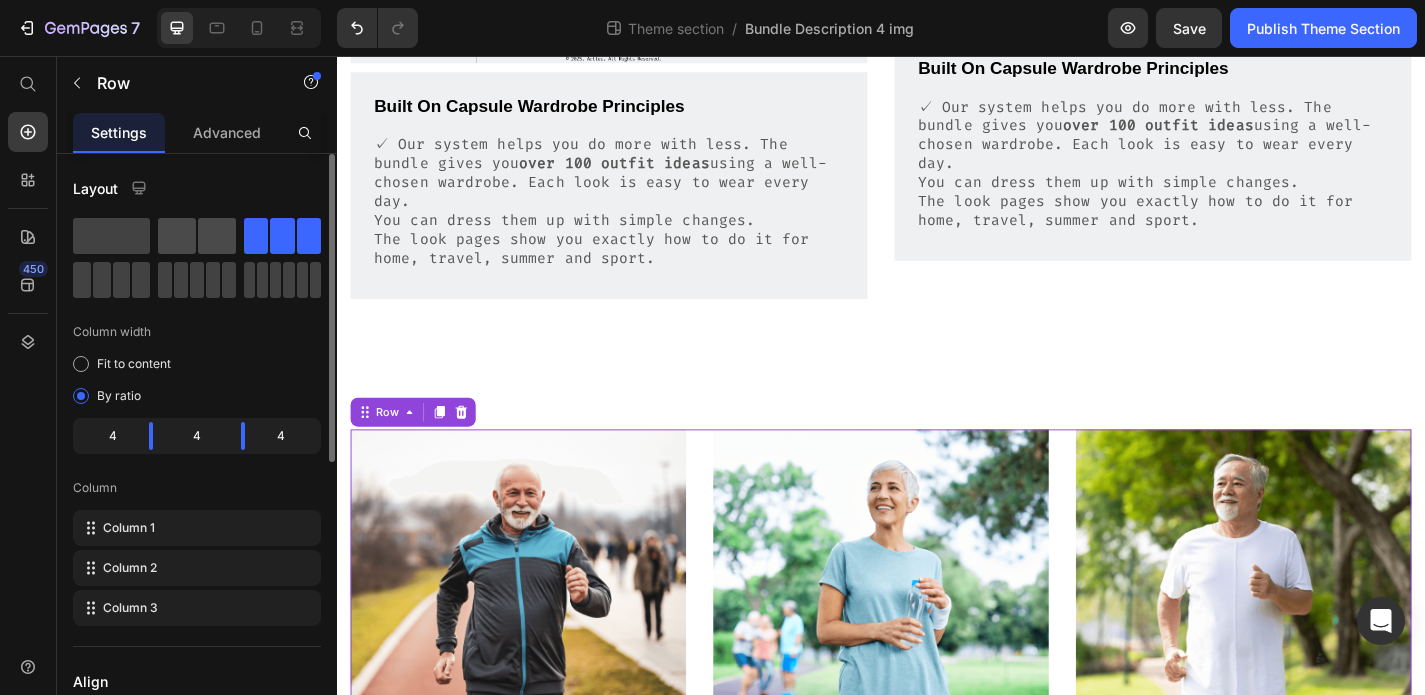 click 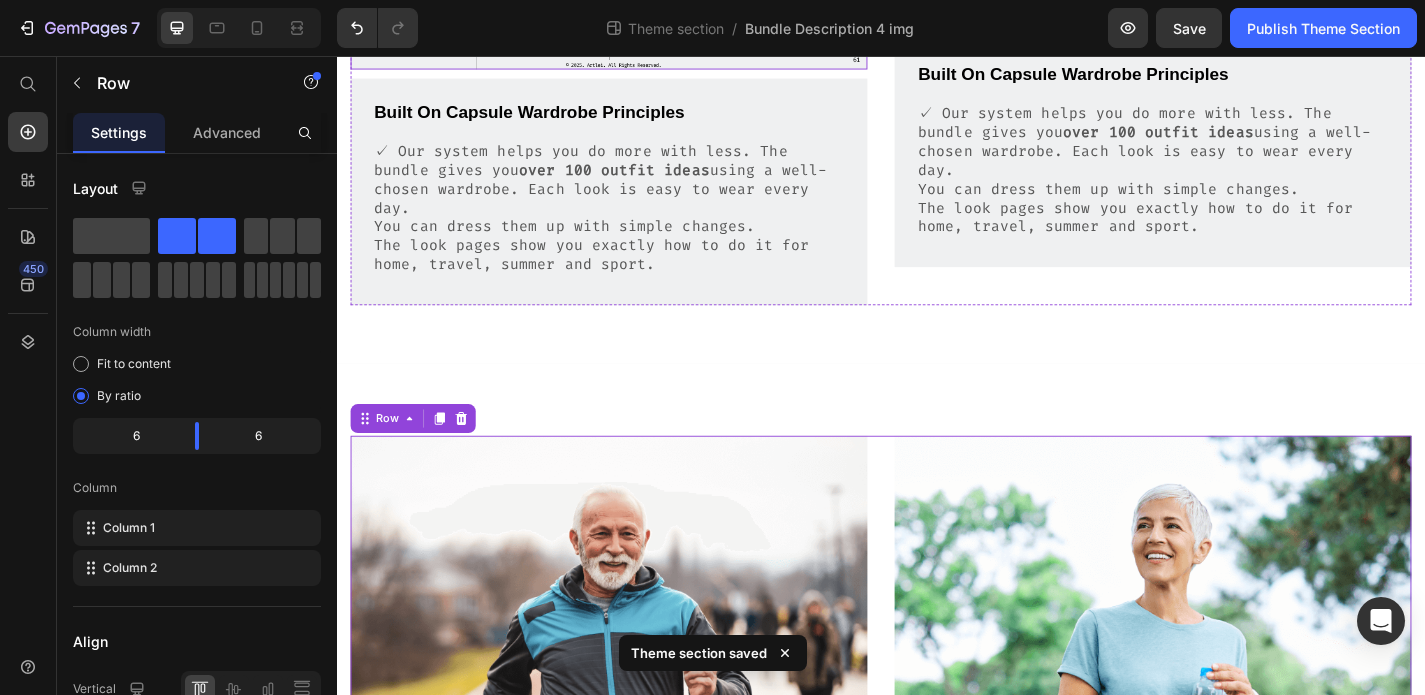scroll, scrollTop: 1093, scrollLeft: 0, axis: vertical 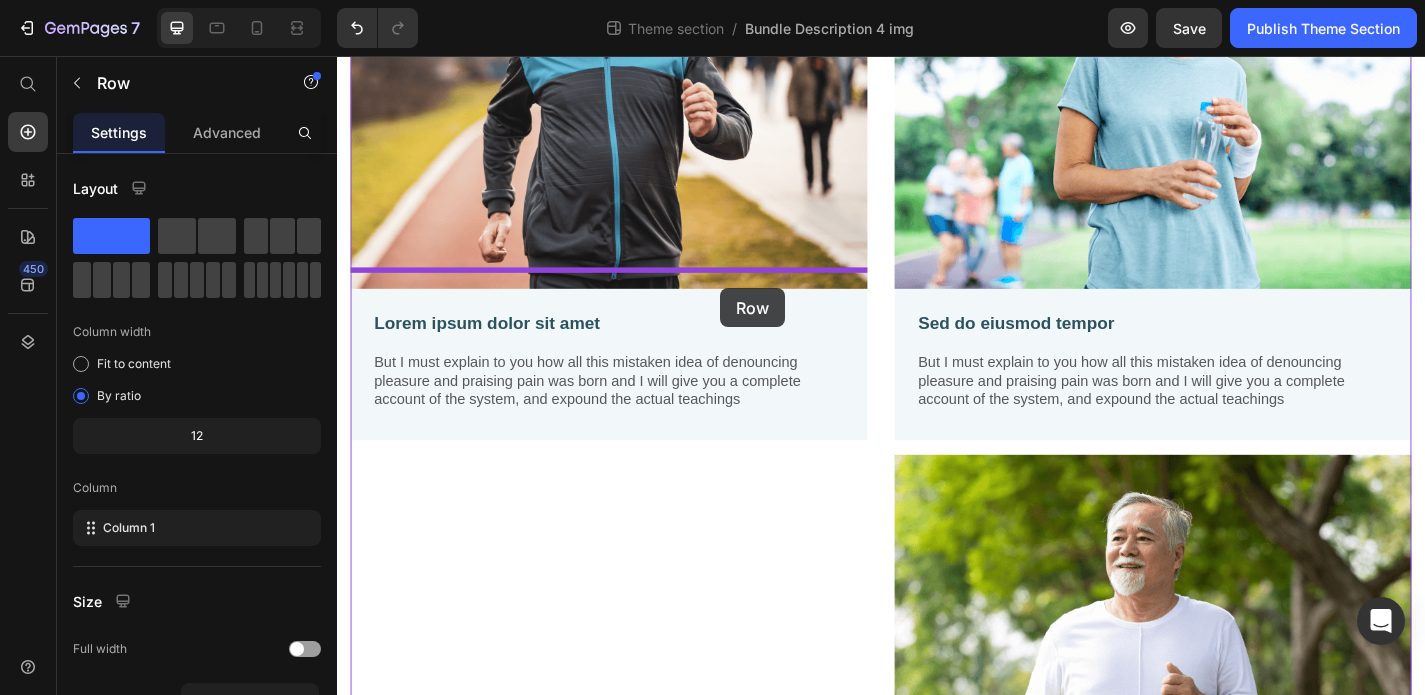 drag, startPoint x: 827, startPoint y: 75, endPoint x: 759, endPoint y: 312, distance: 246.56236 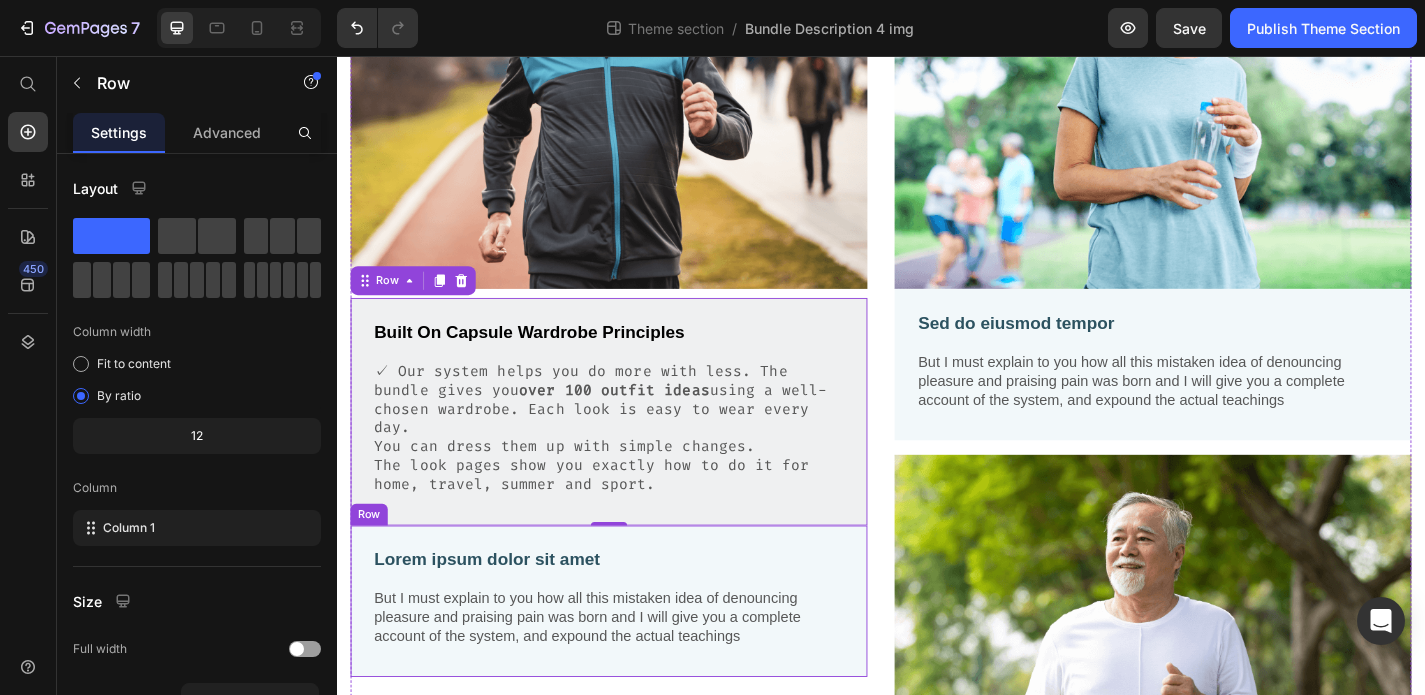 click on "Lorem ipsum dolor sit amet Text Block But I must explain to you how all this mistaken idea of denouncing pleasure and praising pain was born and I will give you a complete account of the system, and expound the actual teachings Text Block Row" at bounding box center (637, 657) 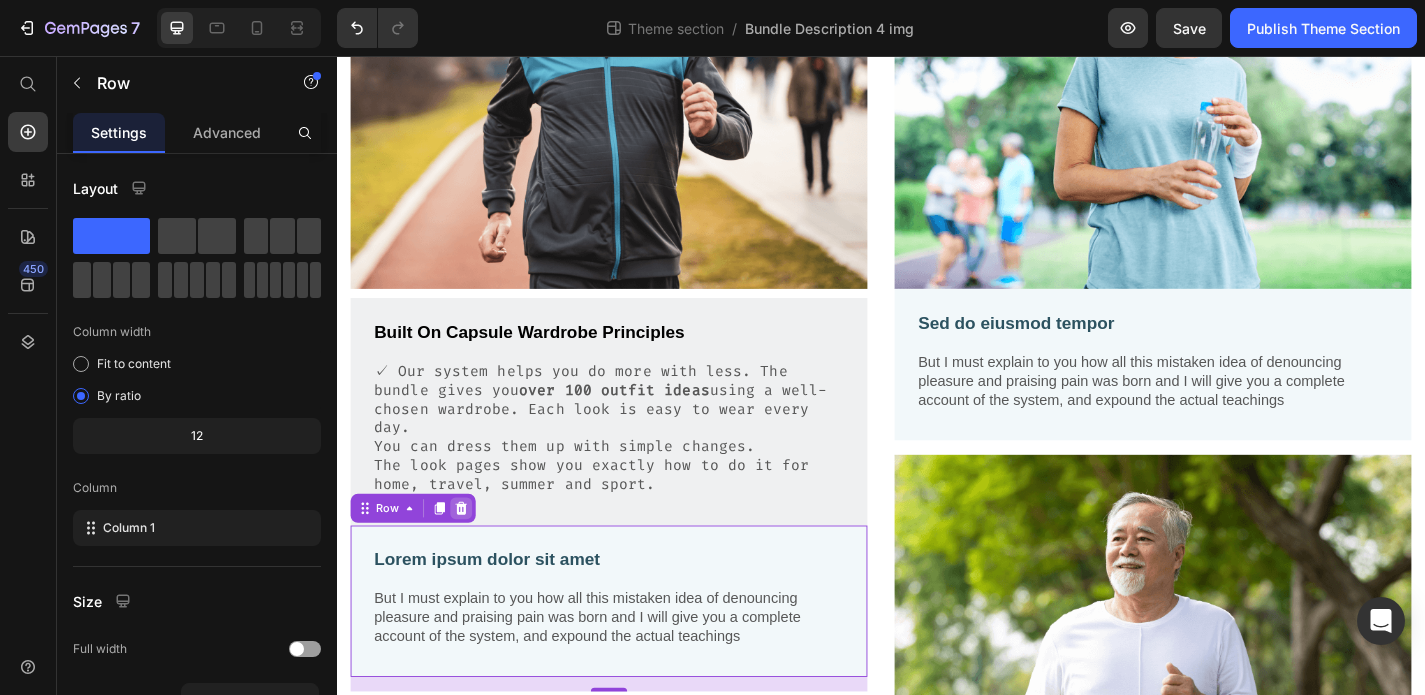 click 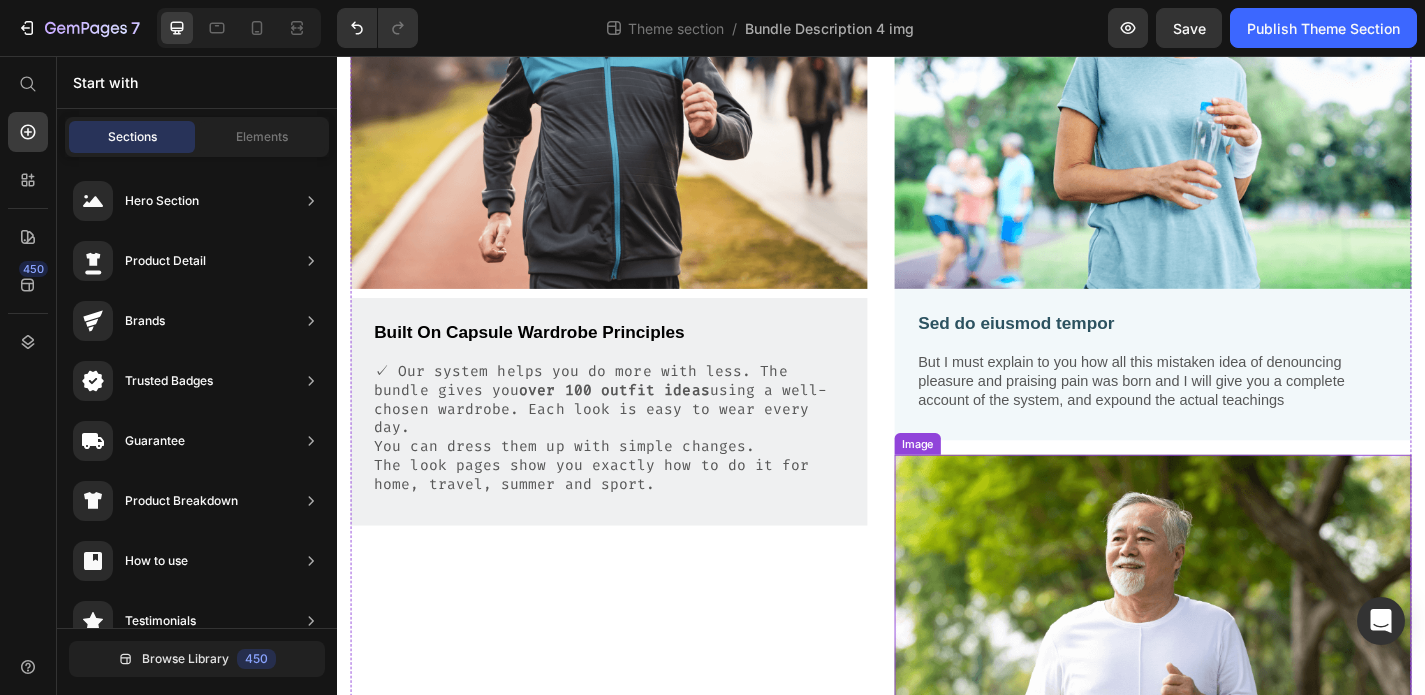 click at bounding box center [1237, 727] 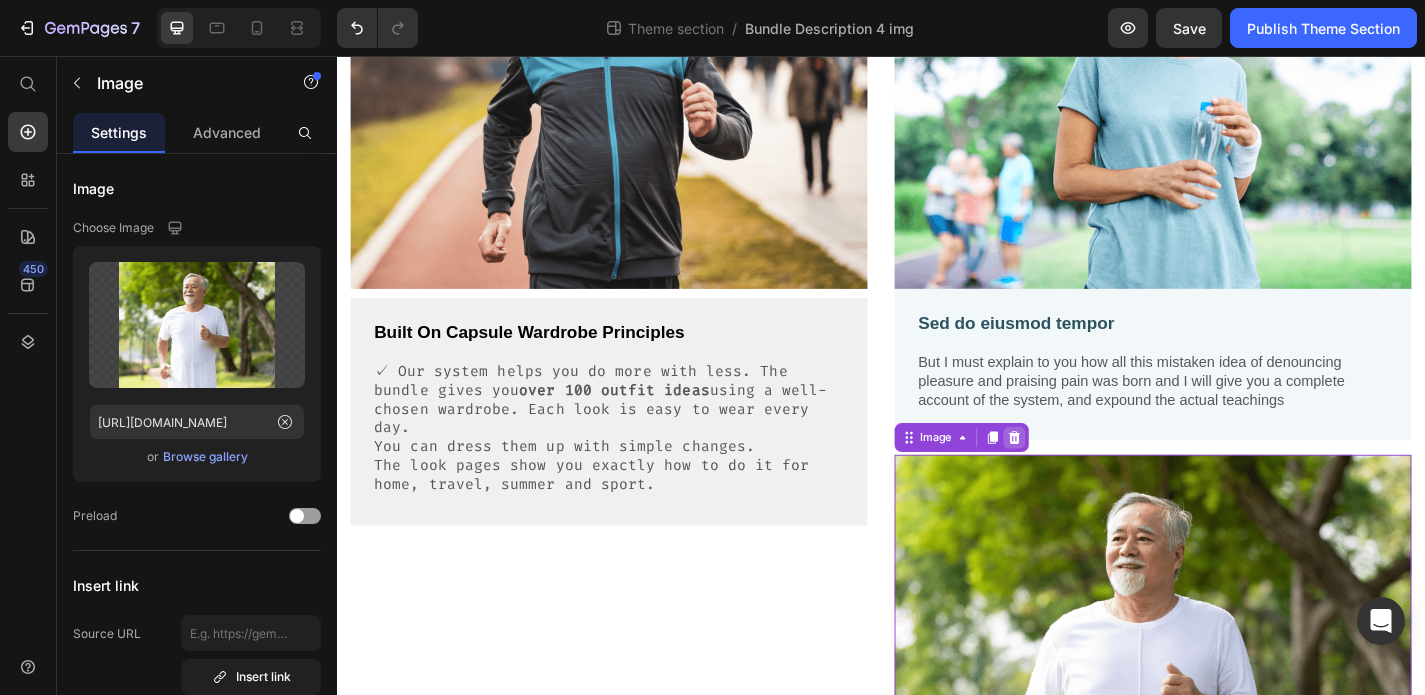click 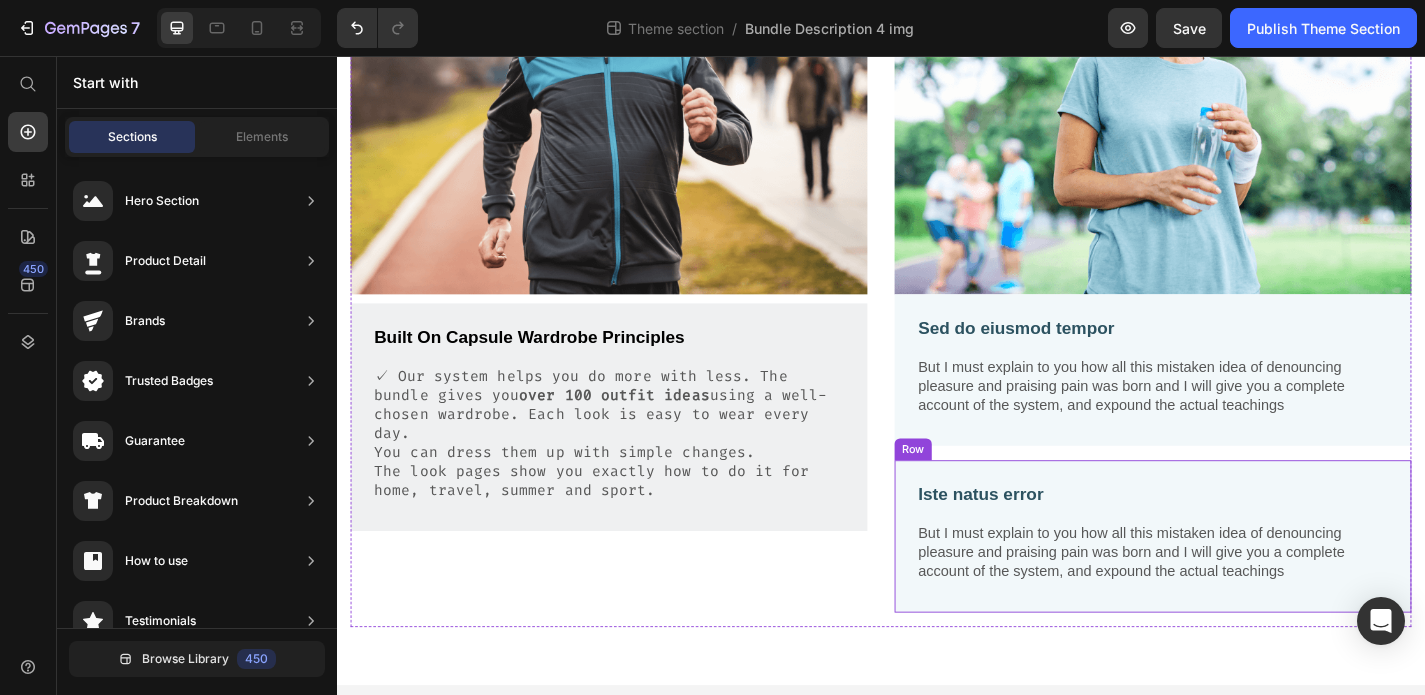 click on "Iste natus error Text Block But I must explain to you how all this mistaken idea of denouncing pleasure and praising pain was born and I will give you a complete account of the system, and expound the actual teachings Text Block Row" at bounding box center [1237, 585] 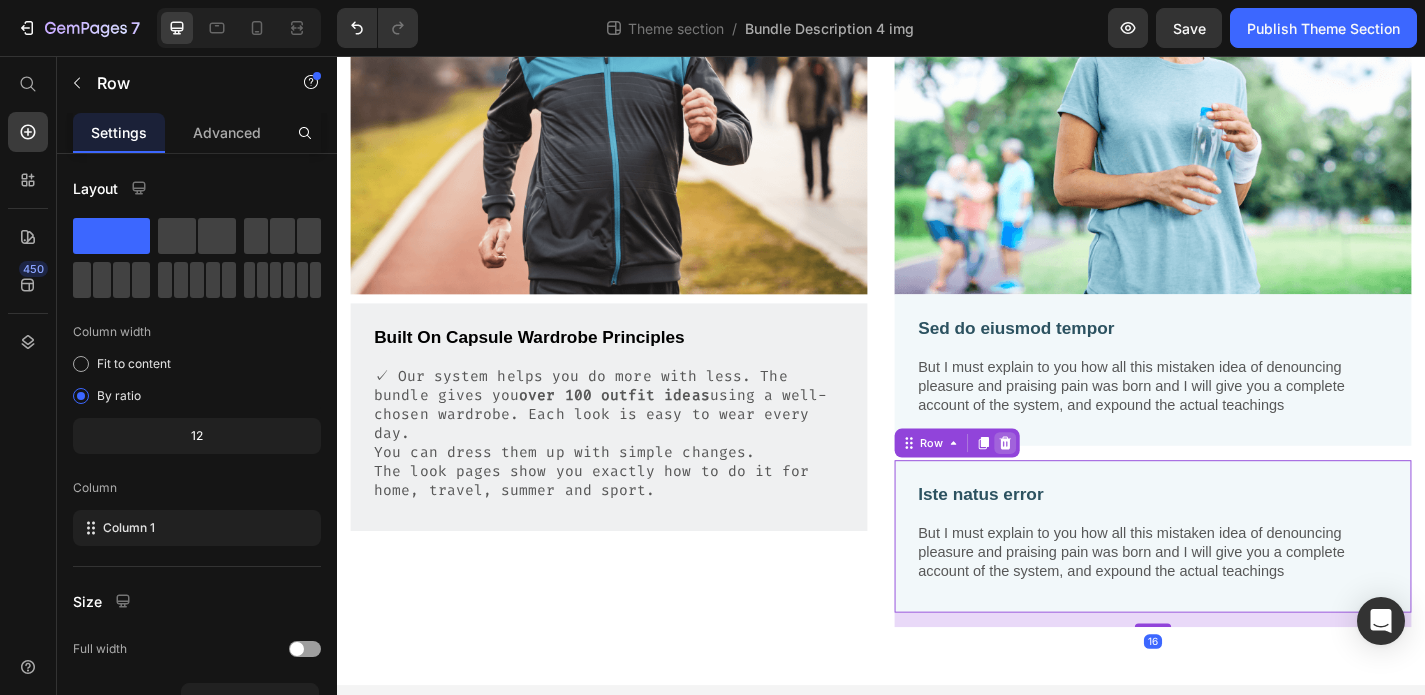 click 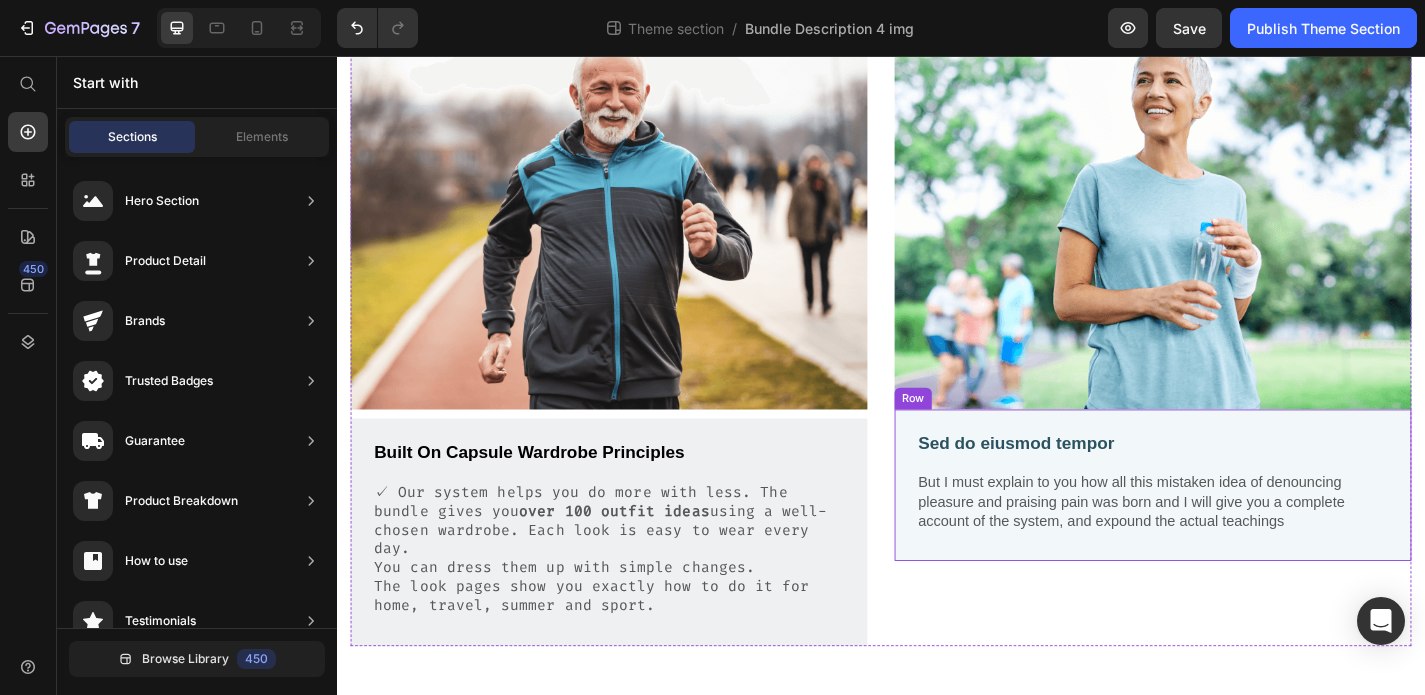 click on "Sed do eiusmod tempor Text Block But I must explain to you how all this mistaken idea of denouncing pleasure and praising pain was born and I will give you a complete account of the system, and expound the actual teachings Text Block Row" at bounding box center [1237, 529] 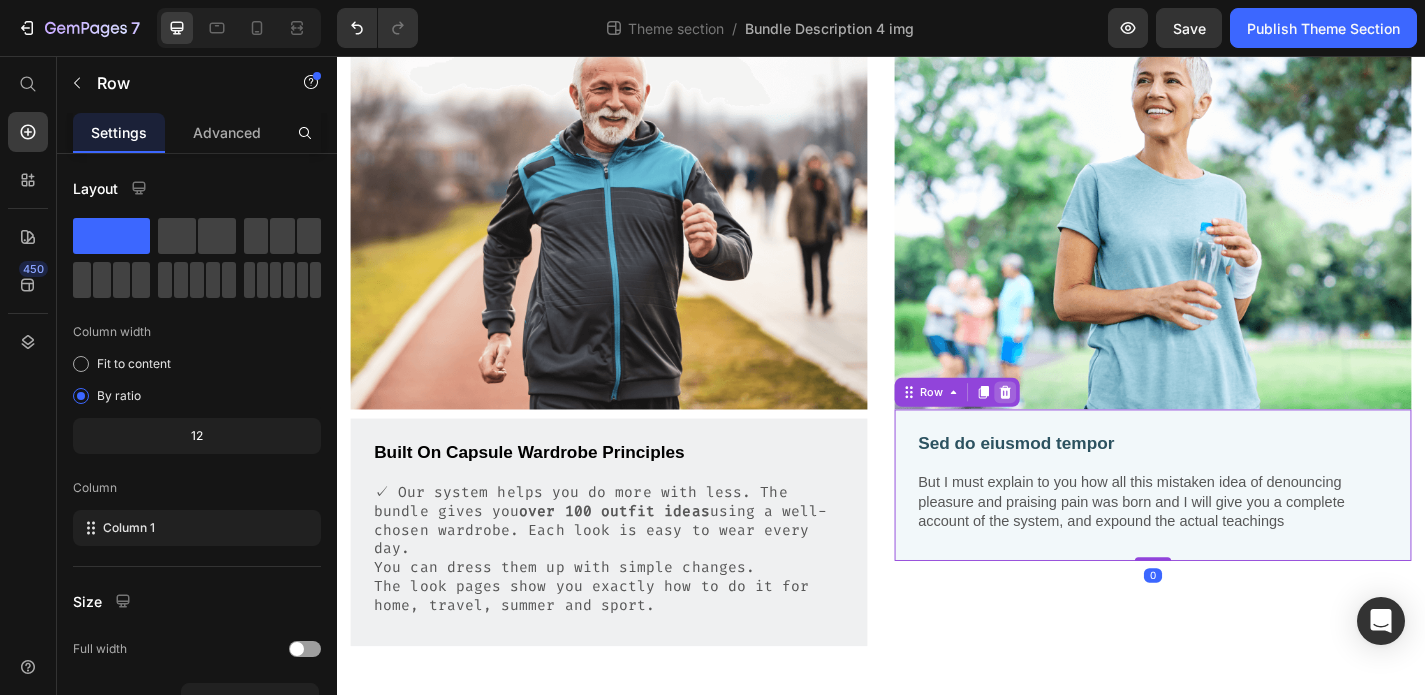 click at bounding box center [1074, 427] 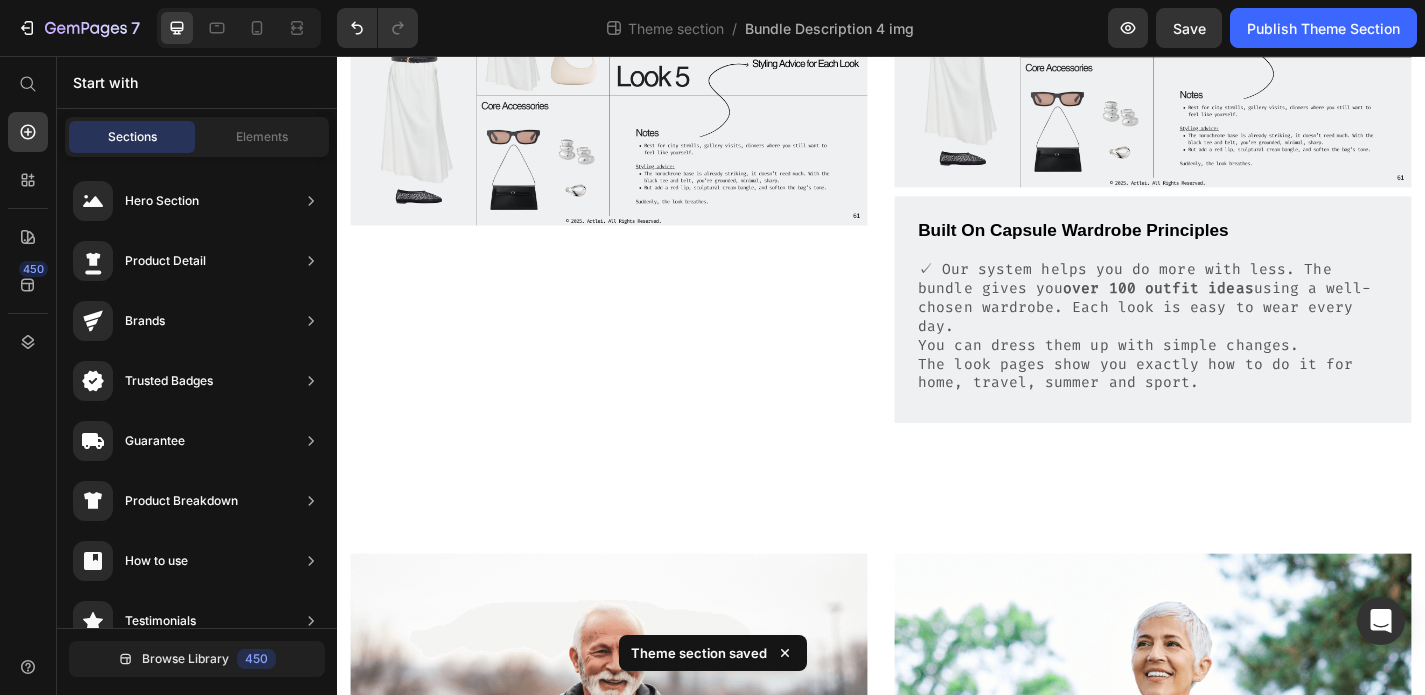 scroll, scrollTop: 921, scrollLeft: 0, axis: vertical 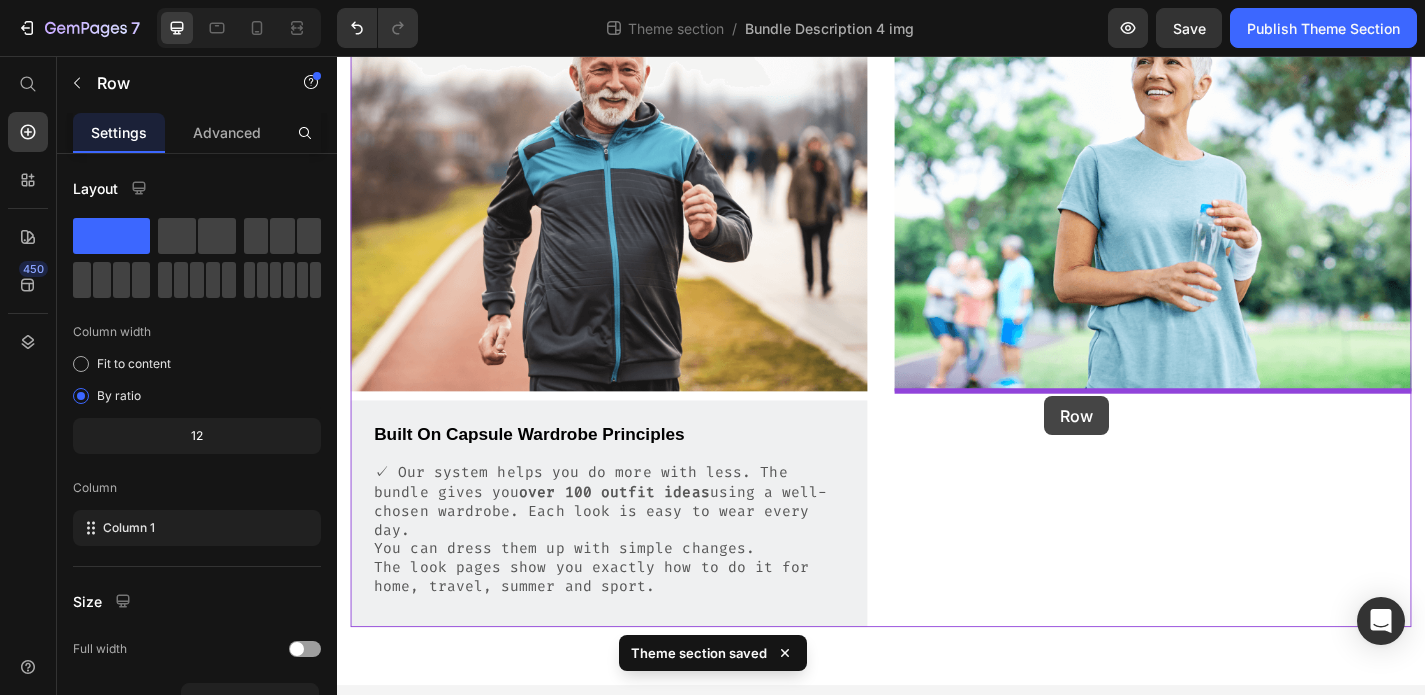 drag, startPoint x: 1146, startPoint y: 232, endPoint x: 1117, endPoint y: 432, distance: 202.09157 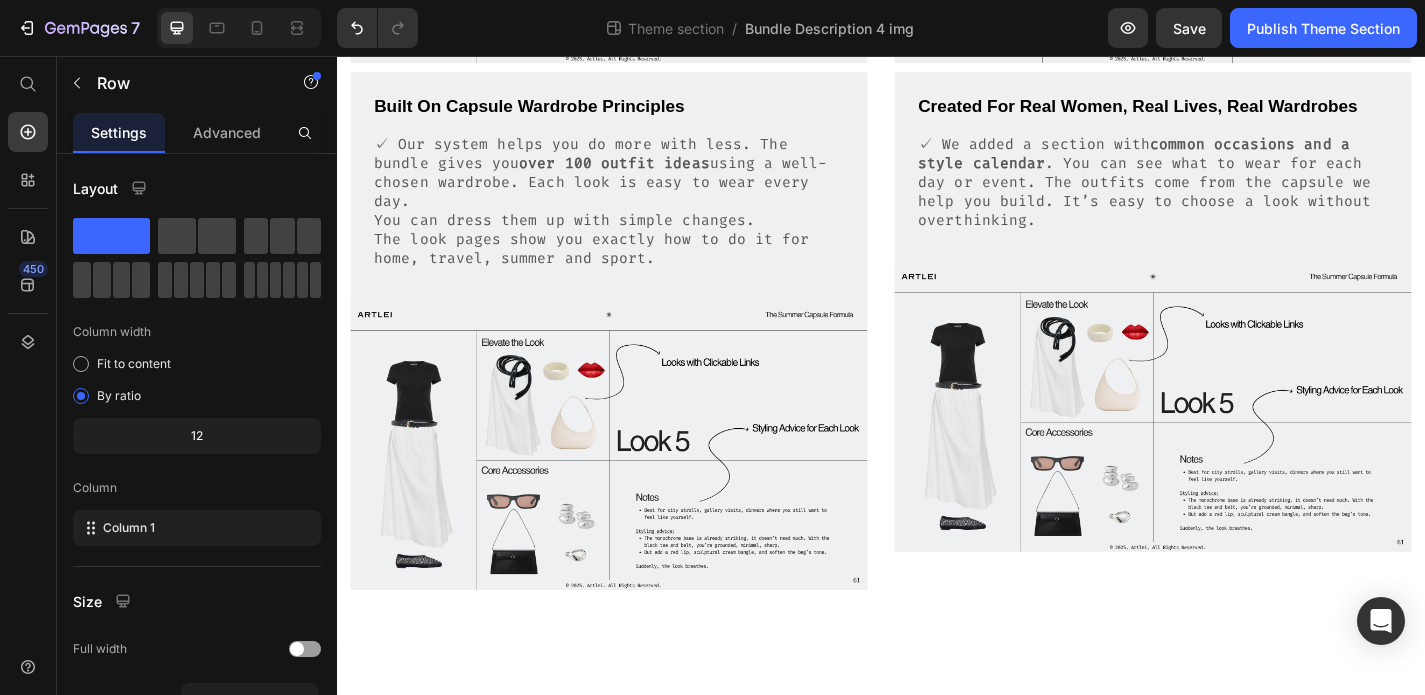 scroll, scrollTop: 518, scrollLeft: 0, axis: vertical 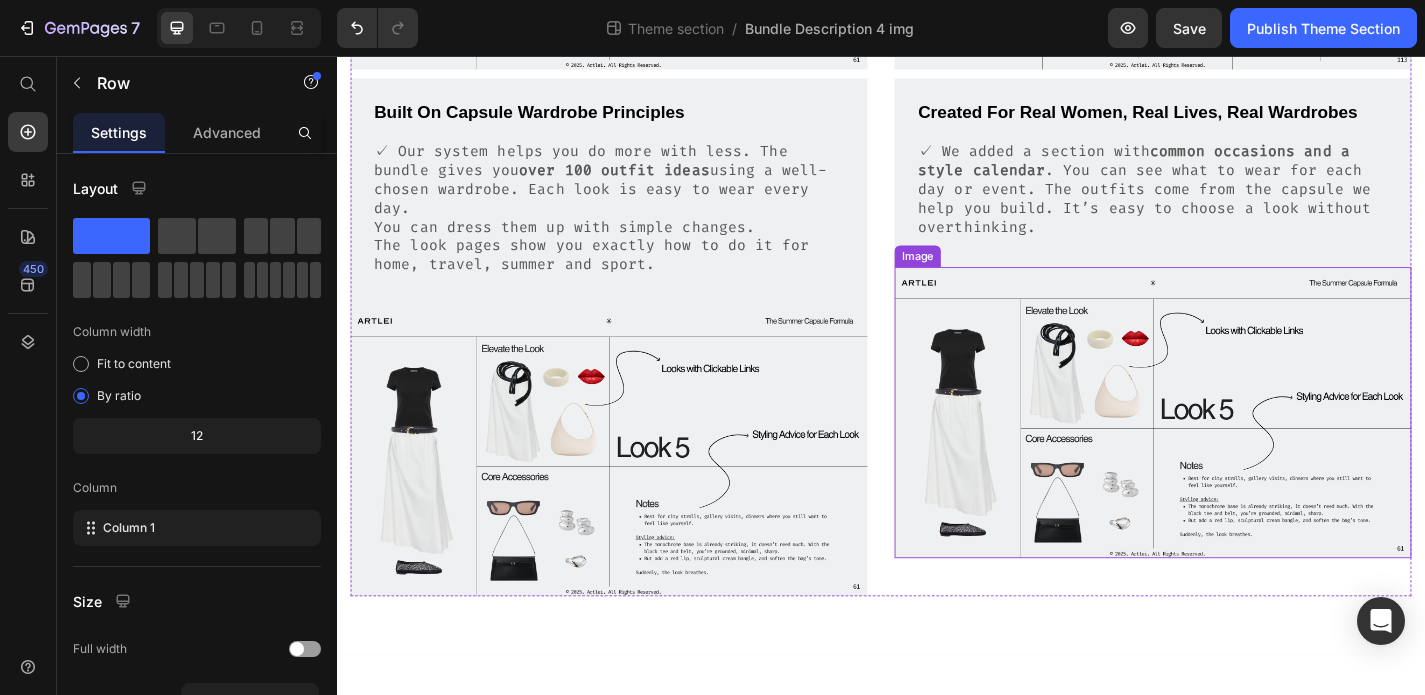 click at bounding box center (1237, 449) 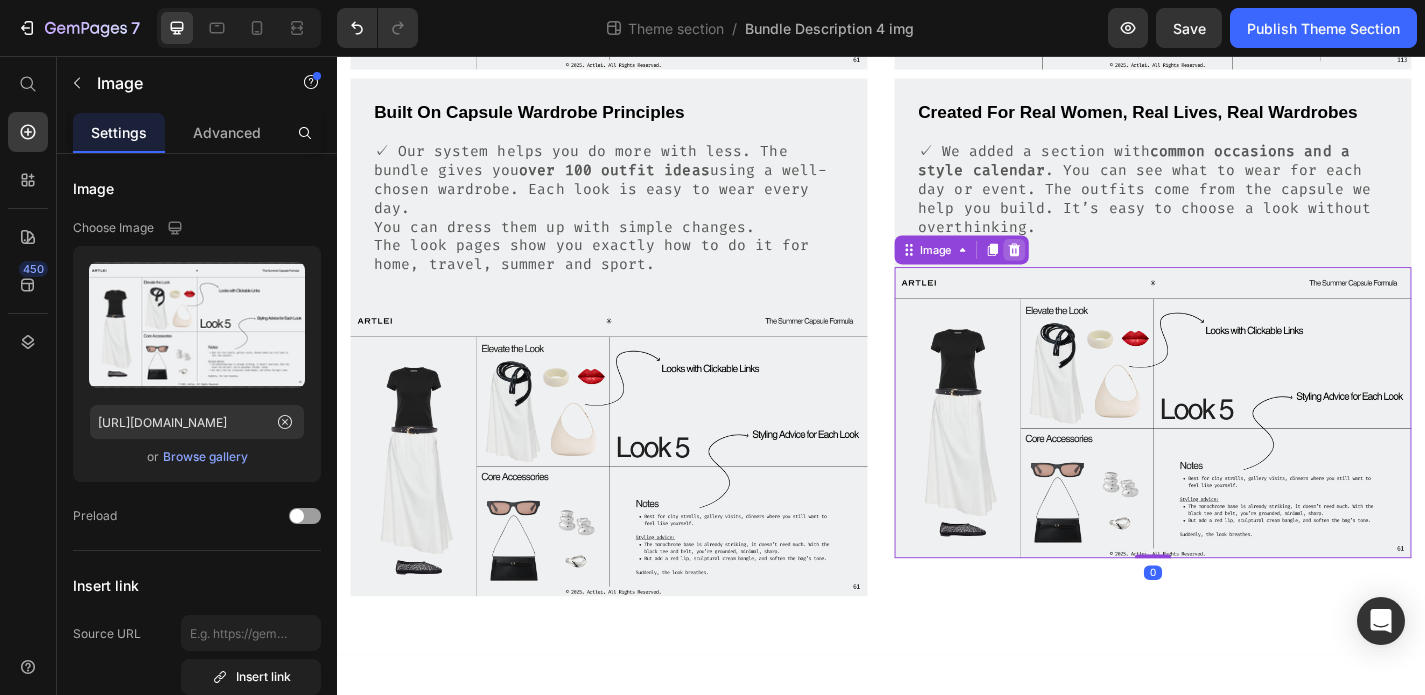 click 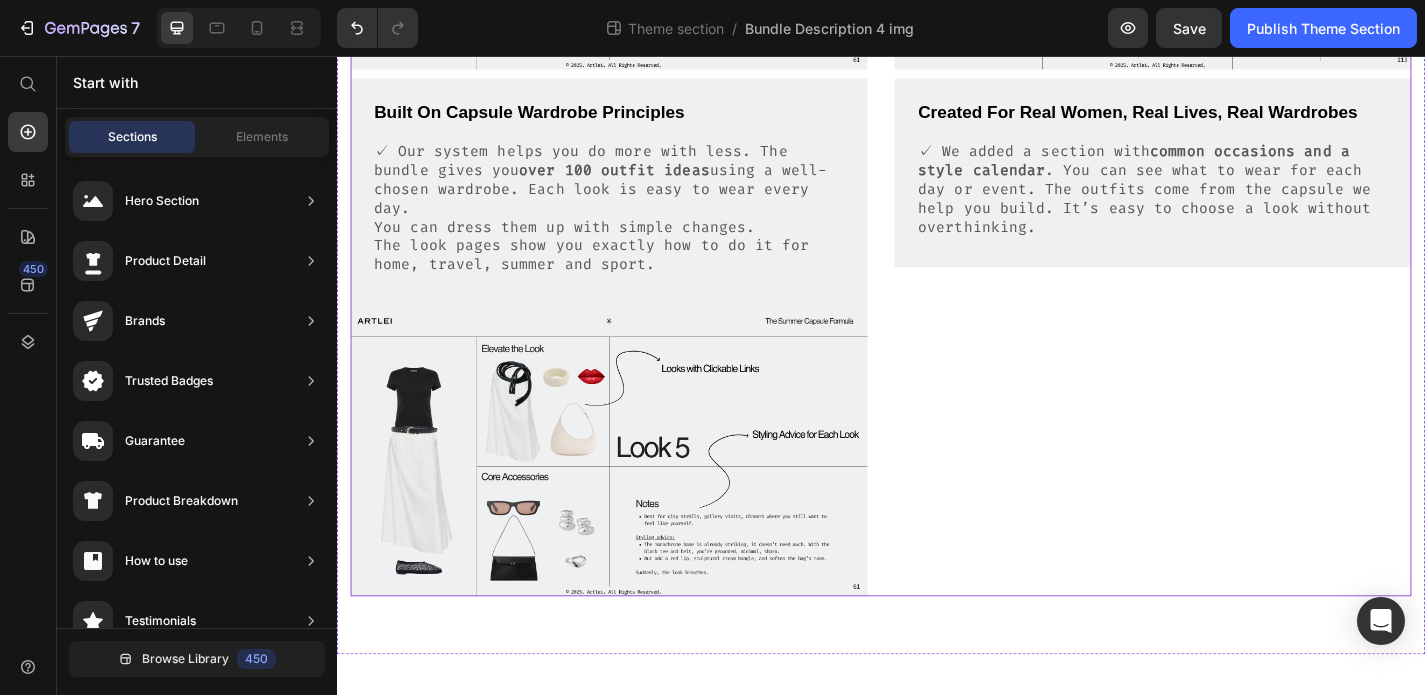 click at bounding box center [637, 491] 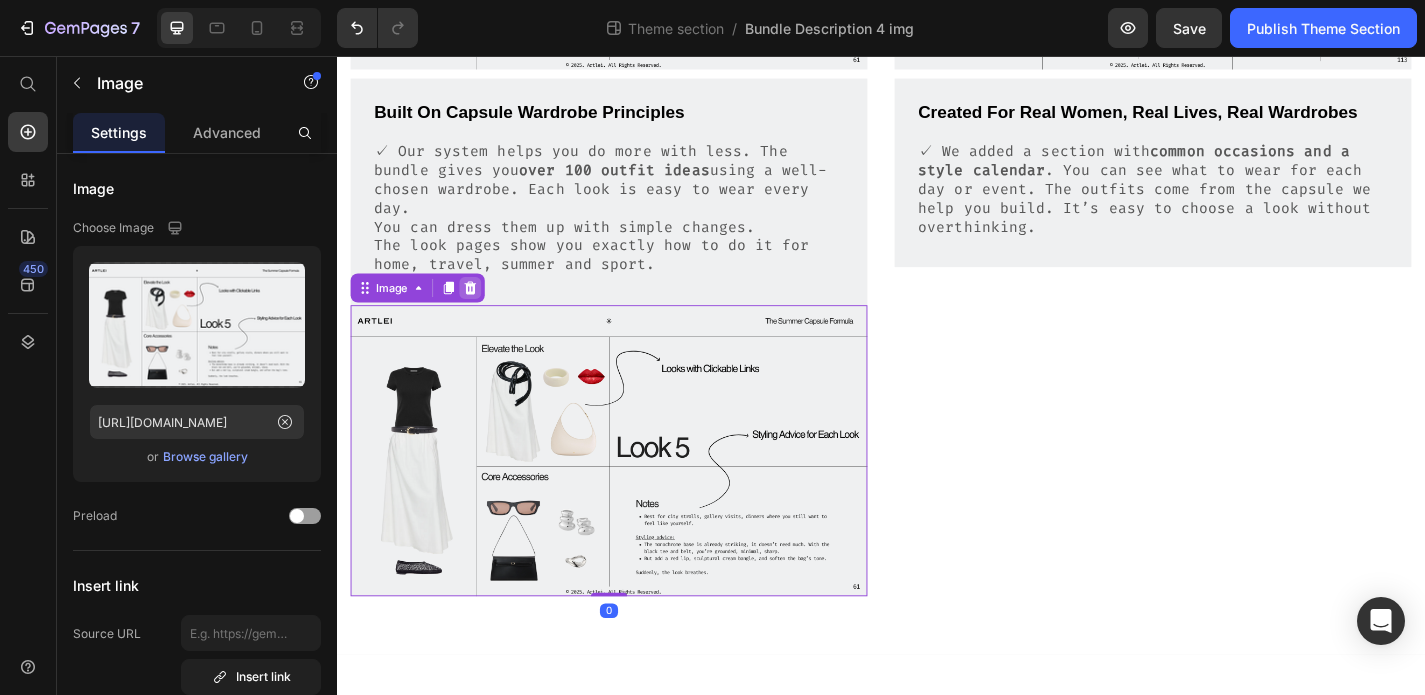 click 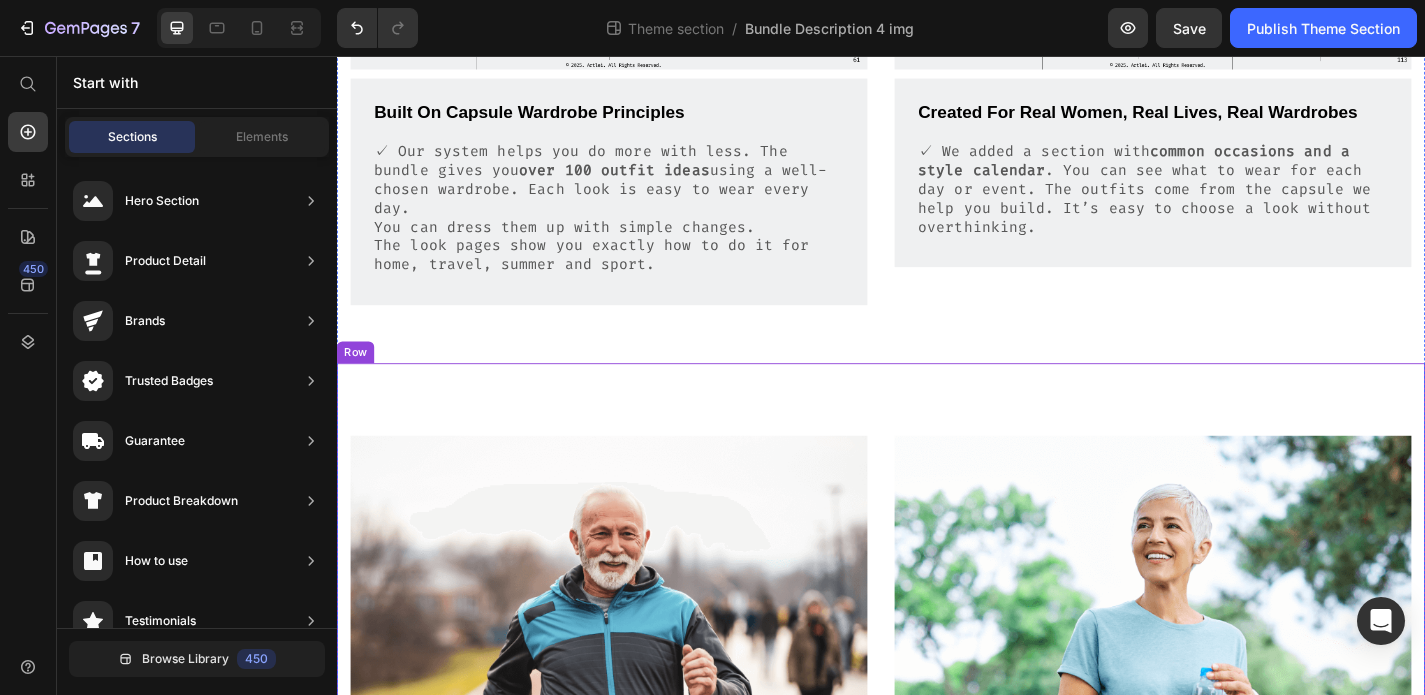 click on "Image Built On Capsule Wardrobe Principles Text Block ✓ Our system helps you do more with less. The bundle gives you  over   100 outfit ideas  using a well-chosen wardrobe. Each look is easy to wear every day.  You can dress them up with simple changes.  The look pages show you exactly how to do it for home, travel, summer and sport. Text Block Row Image Built On Capsule Wardrobe Principles Text Block ✓ Our system helps you do more with less. The bundle gives you  over   100 outfit ideas  using a well-chosen wardrobe. Each look is easy to wear every day.  You can dress them up with simple changes.  The look pages show you exactly how to do it for home, travel, summer and sport. Text Block Row Row Row" at bounding box center (937, 828) 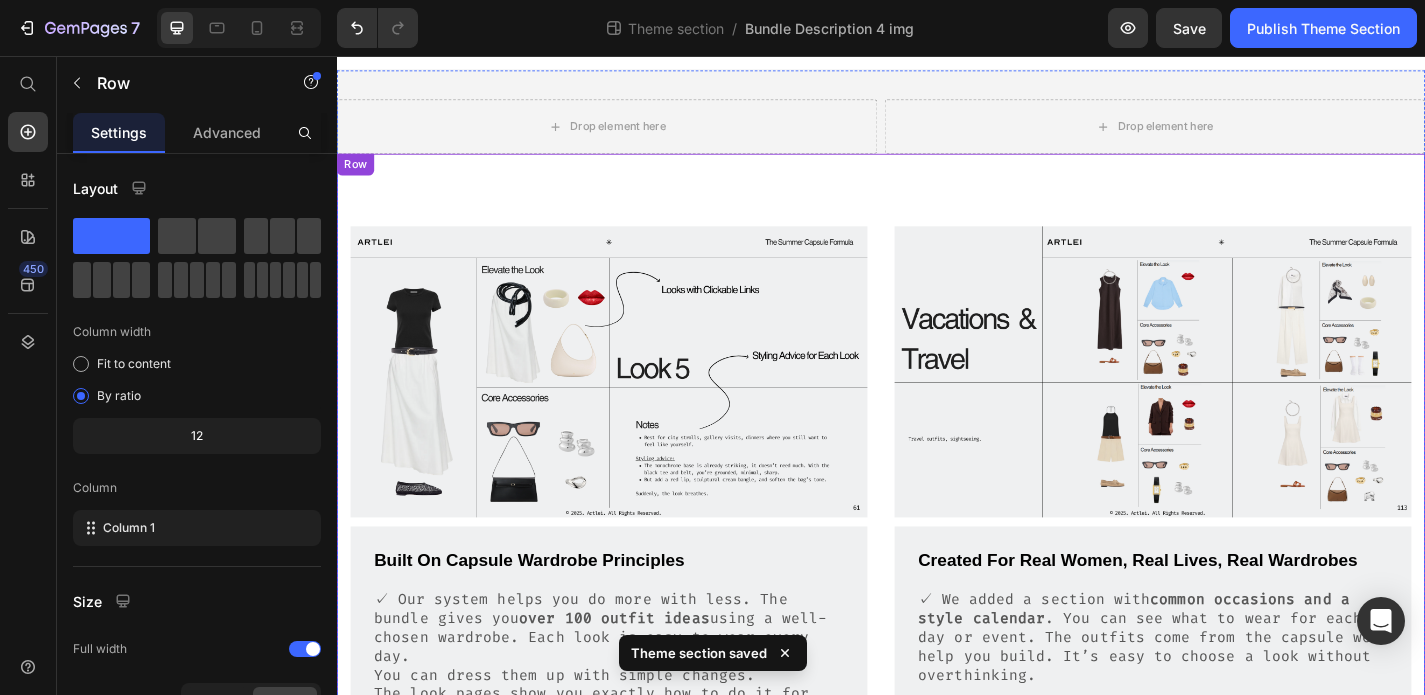 scroll, scrollTop: 0, scrollLeft: 0, axis: both 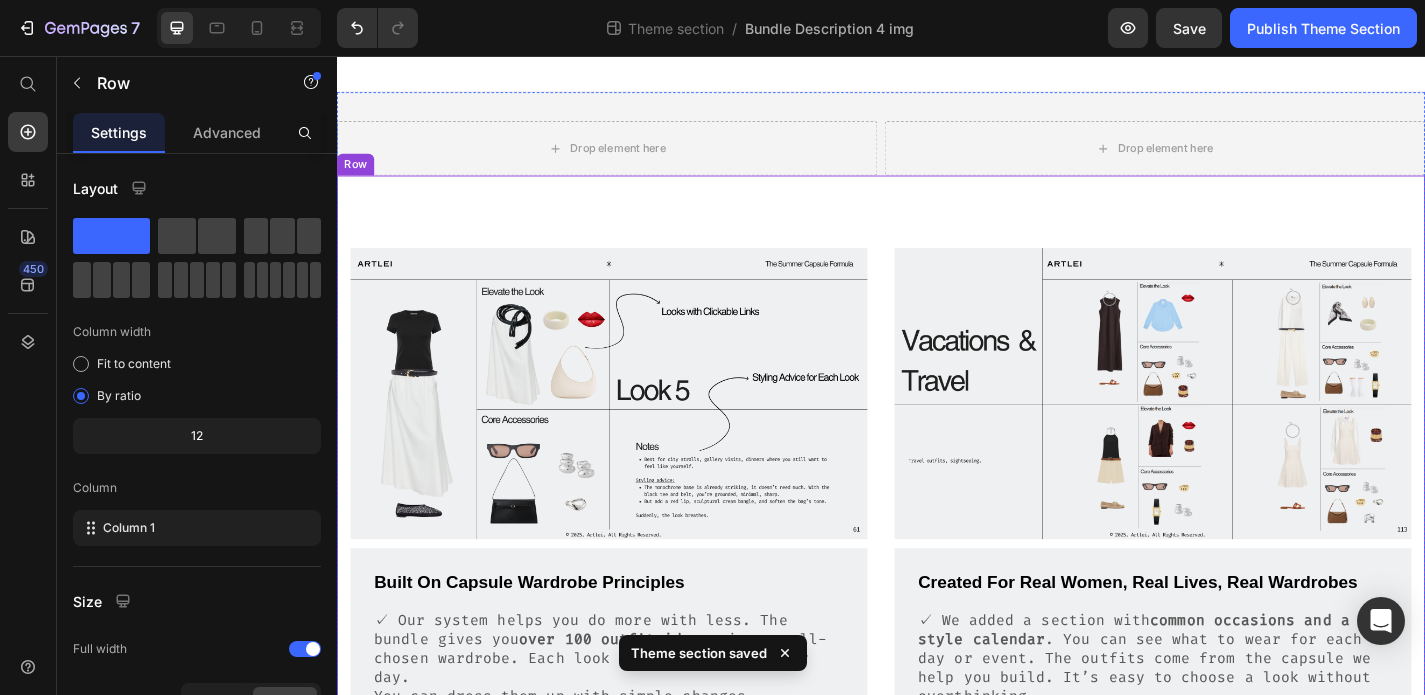 click on "Image Built On Capsule Wardrobe Principles Text Block ✓ Our system helps you do more with less. The bundle gives you  over   100 outfit ideas  using a well-chosen wardrobe. Each look is easy to wear every day.  You can dress them up with simple changes.  The look pages show you exactly how to do it for home, travel, summer and sport. Text Block Row Image Created For Real Women, Real Lives, Real Wardrobes Text Block ✓ We added a section with  common occasions and a style calendar . You can see what to wear for each day or event. The outfits come from the capsule we help you build. It’s easy to choose a look without overthinking. Text Block Row Row Row" at bounding box center [937, 550] 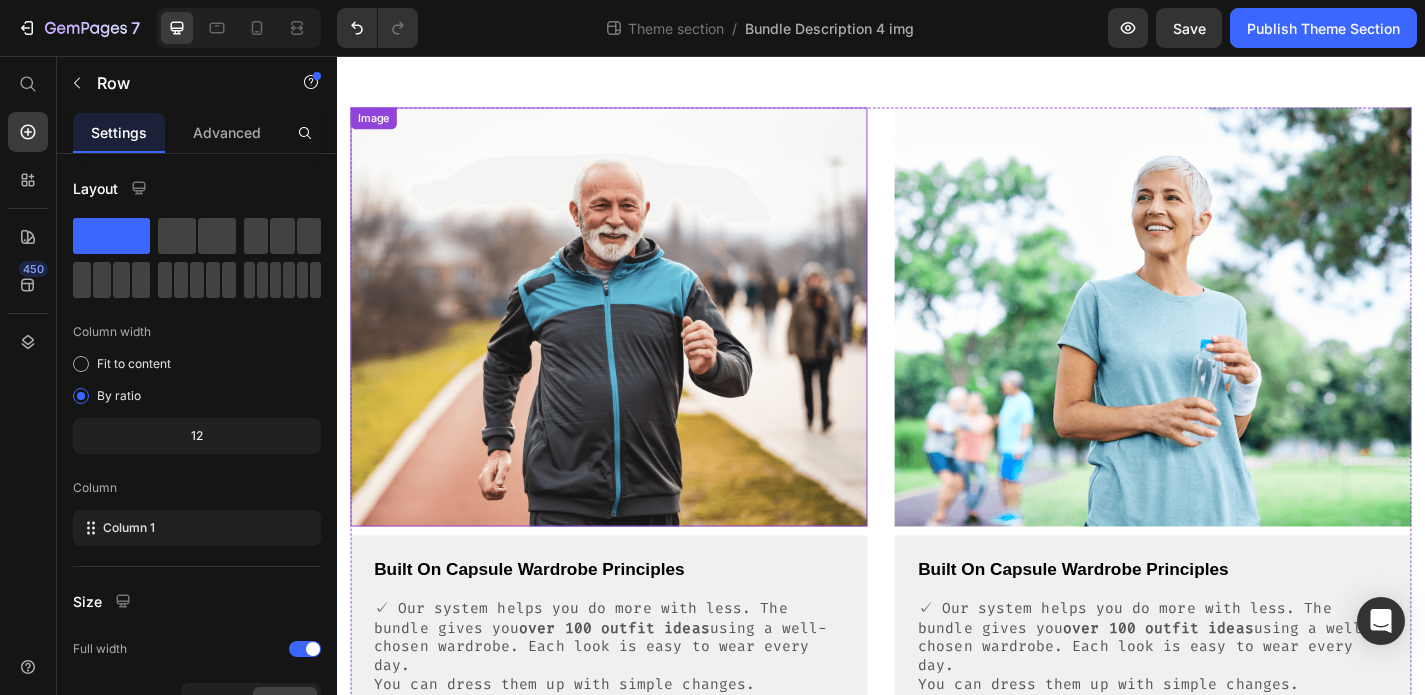 scroll, scrollTop: 825, scrollLeft: 0, axis: vertical 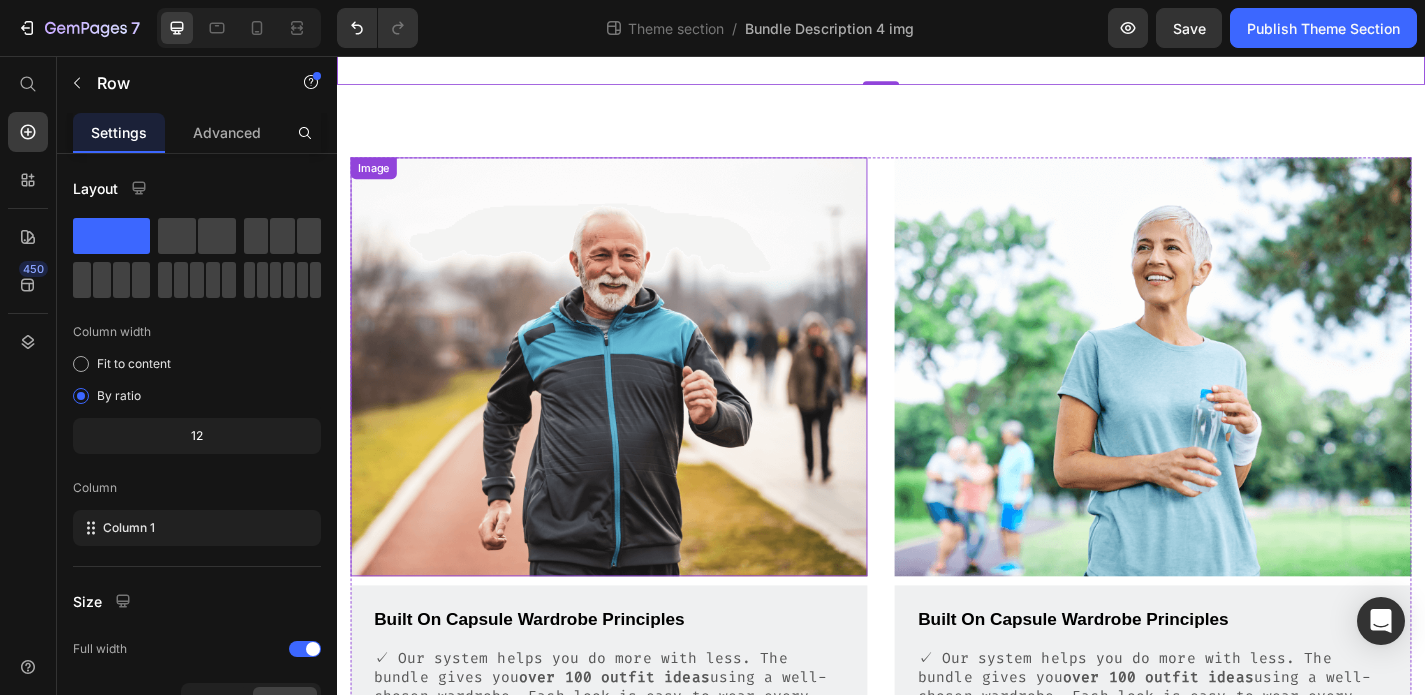 click at bounding box center [637, 399] 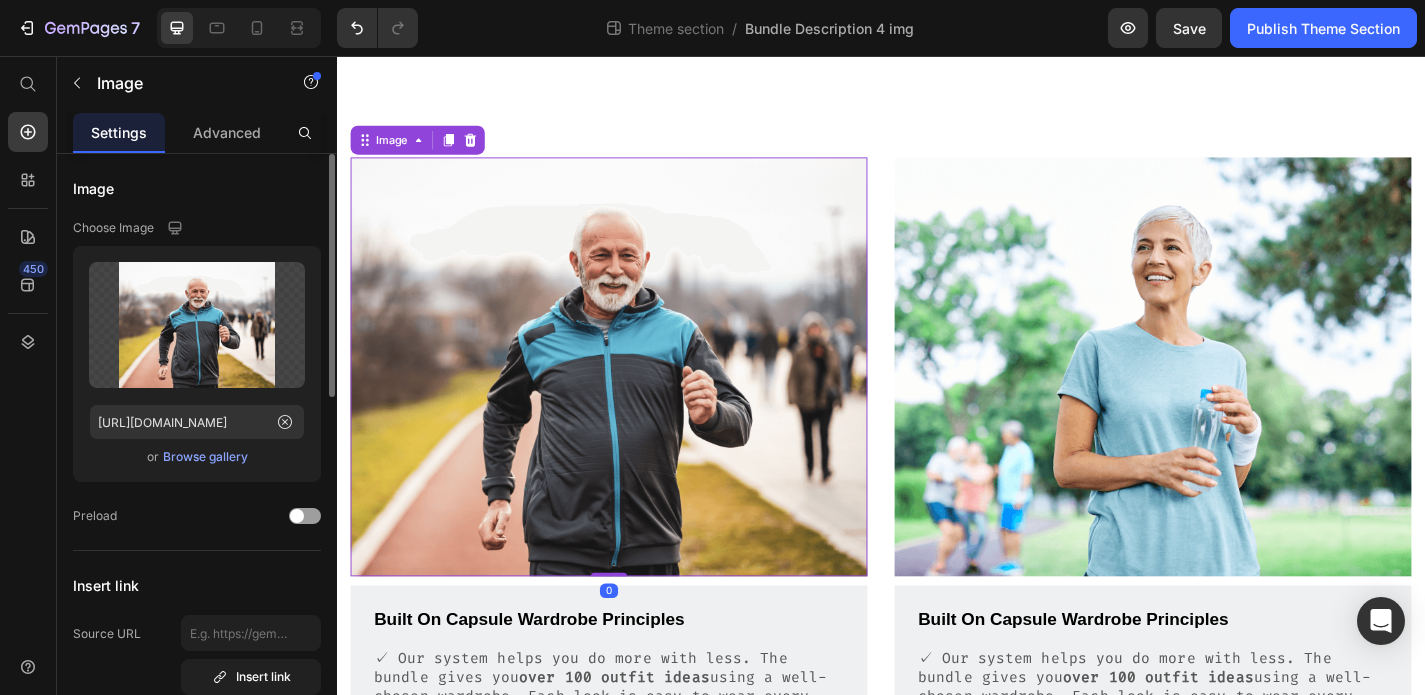 click on "Browse gallery" at bounding box center (205, 457) 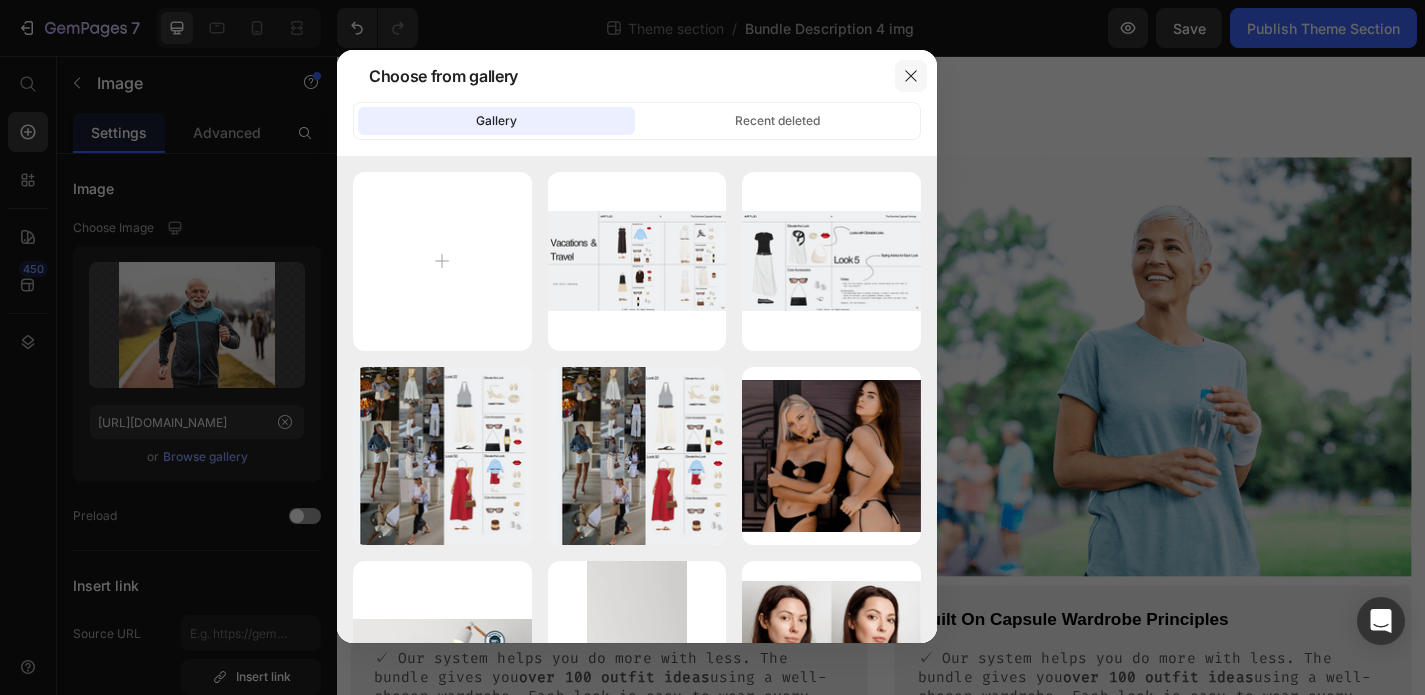 click 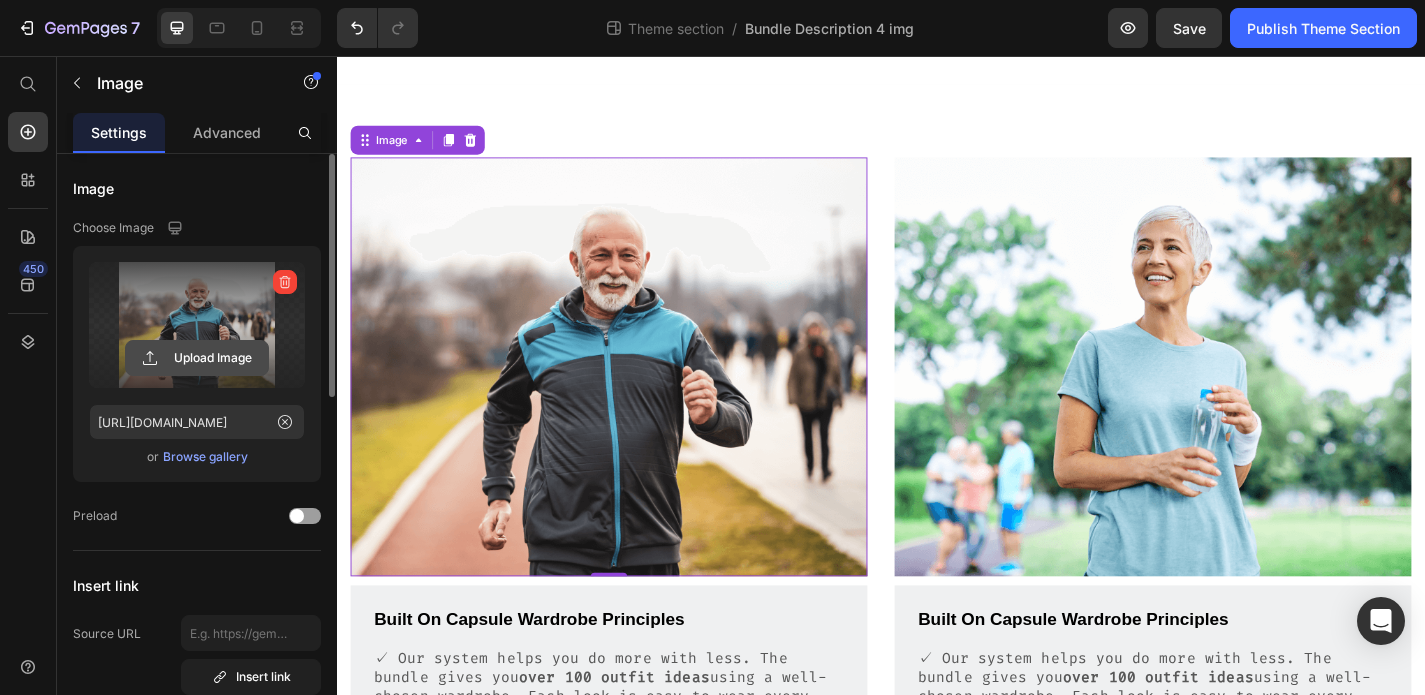 click 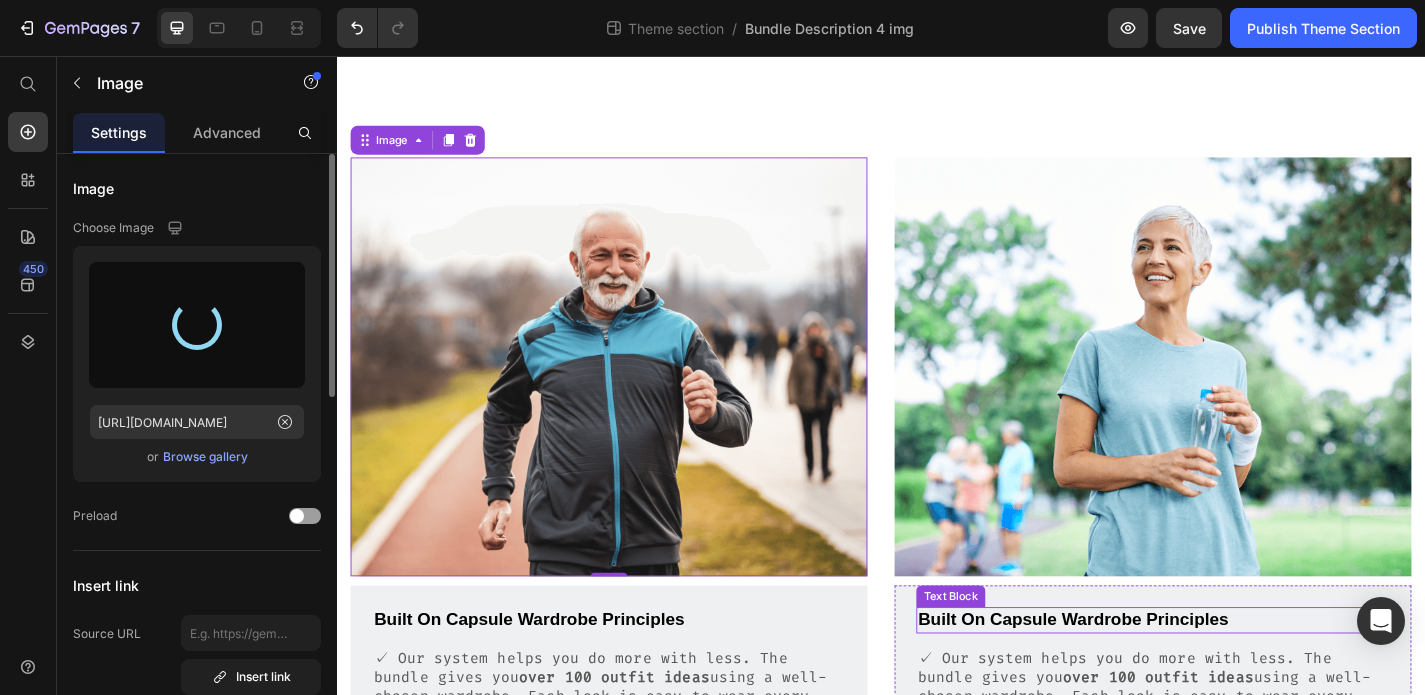 type on "https://cdn.shopify.com/s/files/1/0928/3852/7351/files/gempages_574713436932408164-5de5fa5b-f506-48f1-ad94-e821c4cf62bd.png" 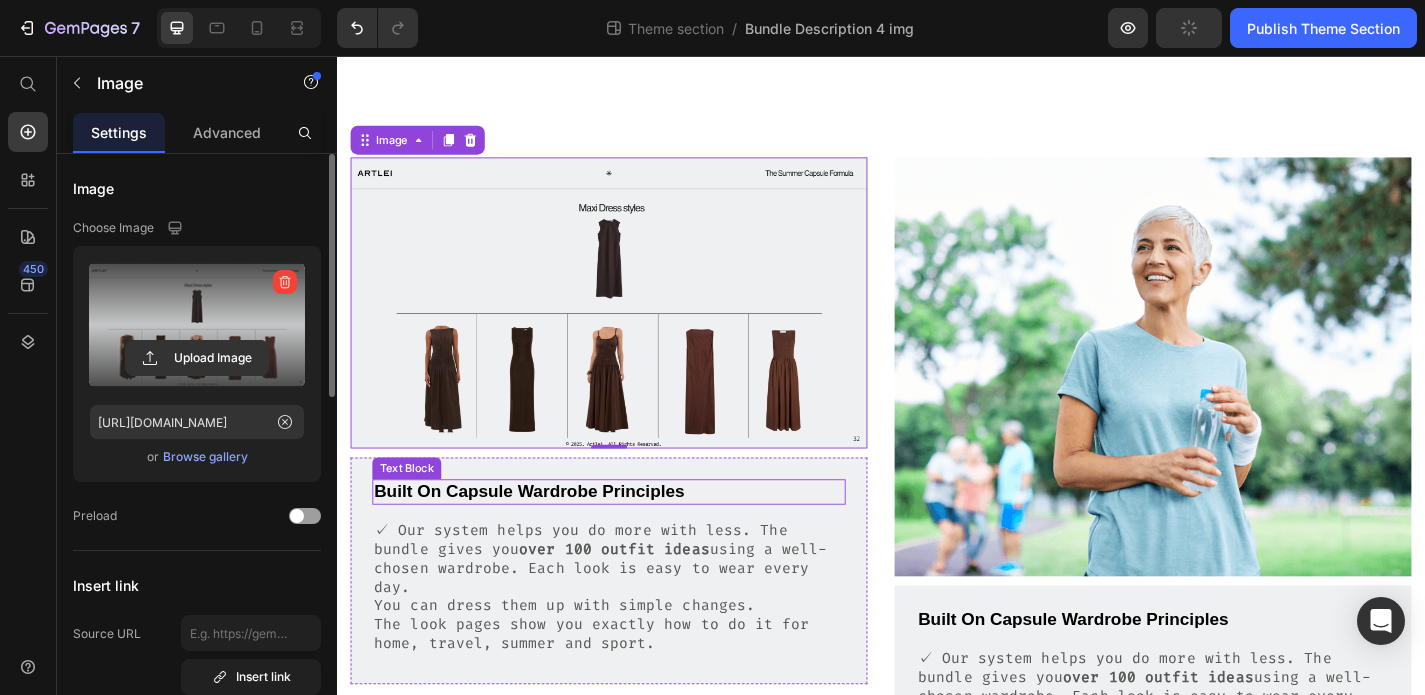 click on "Built On Capsule Wardrobe Principles" at bounding box center (637, 537) 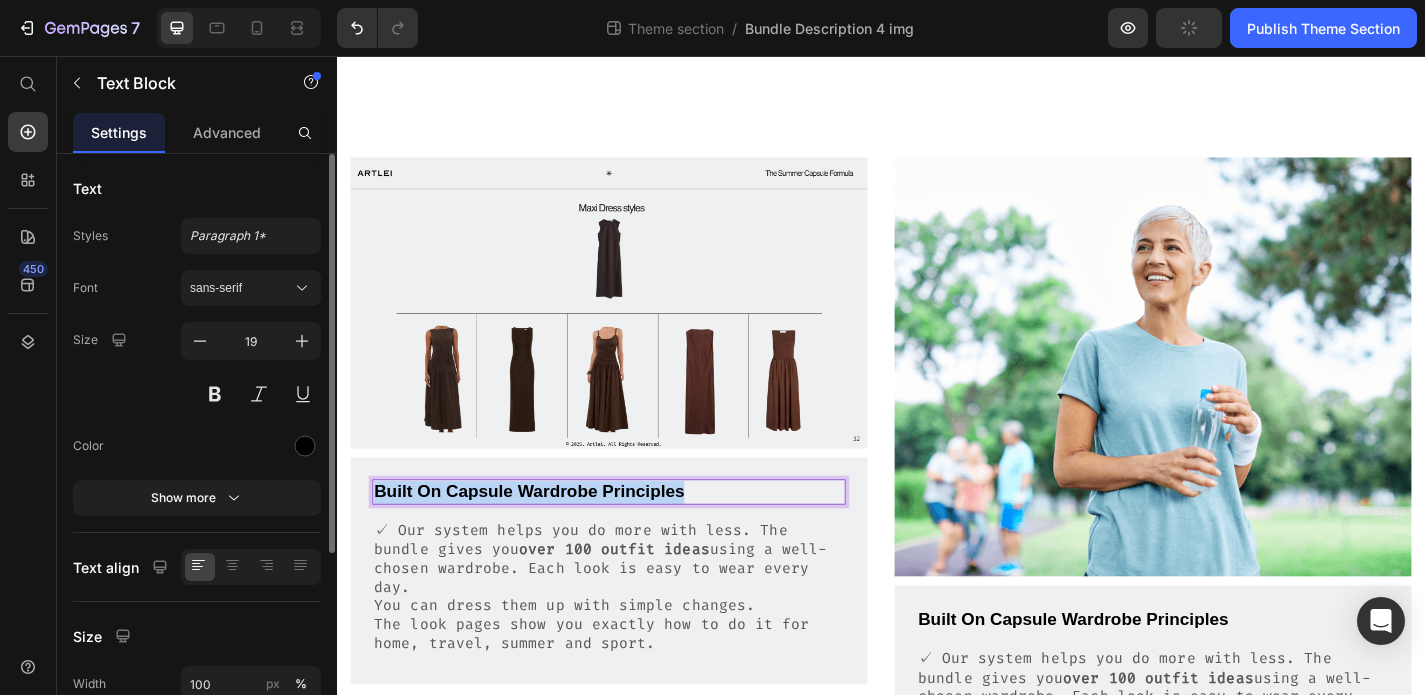 click on "Built On Capsule Wardrobe Principles" at bounding box center (637, 537) 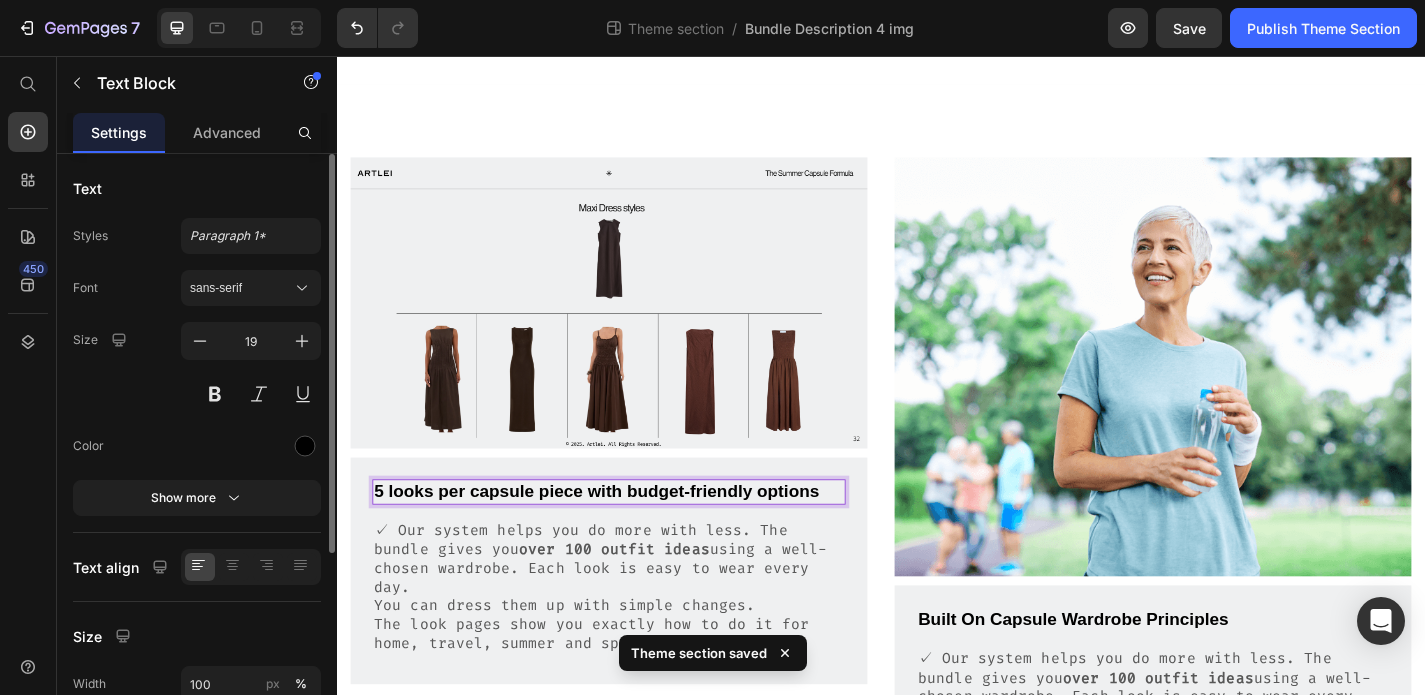 click on "5 looks per capsule piece with budget-friendly options" at bounding box center [637, 537] 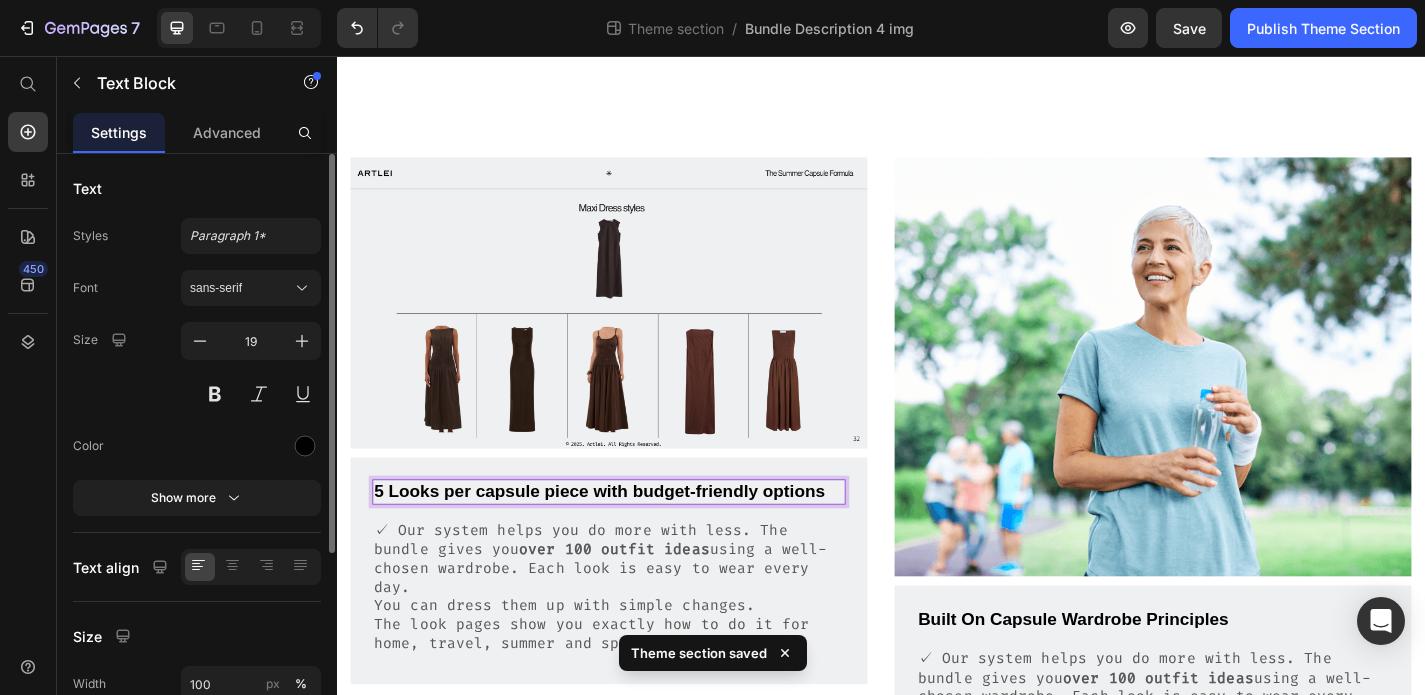 click on "5 Looks per capsule piece with budget-friendly options" at bounding box center [637, 537] 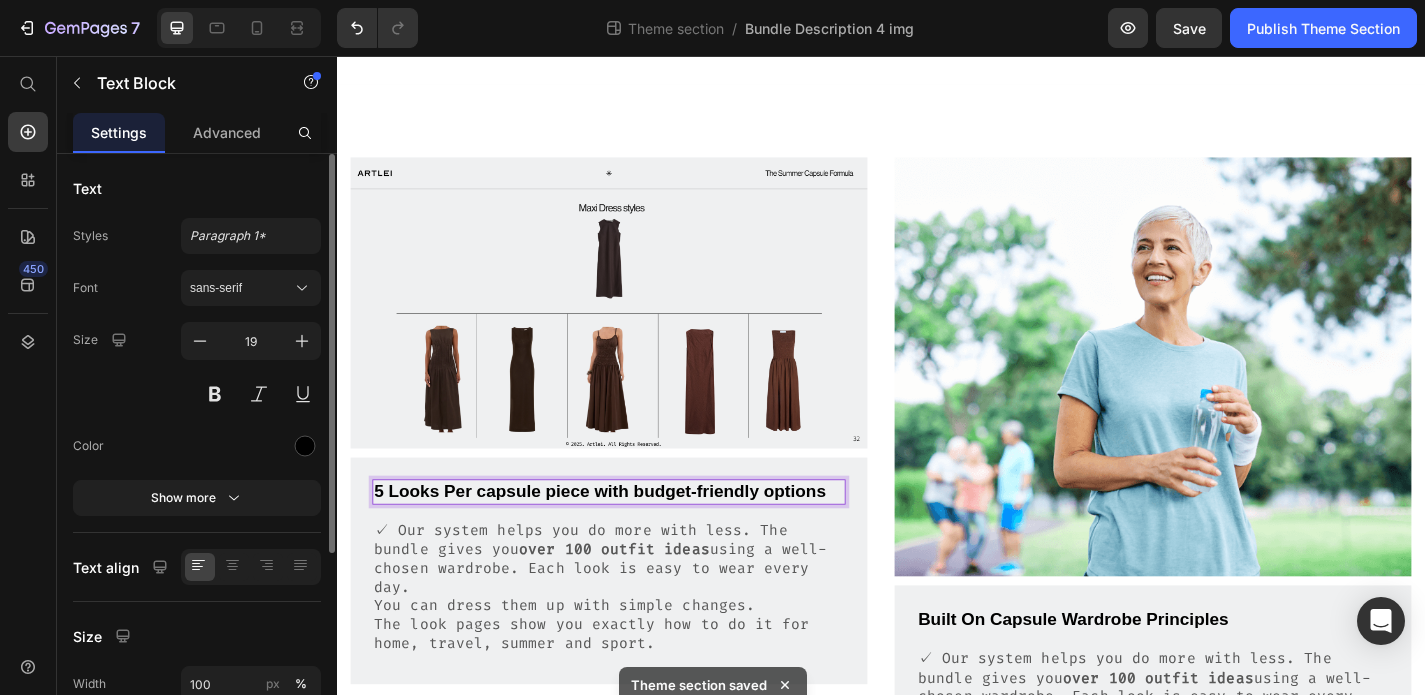 click on "5 Looks Per capsule piece with budget-friendly options" at bounding box center (637, 537) 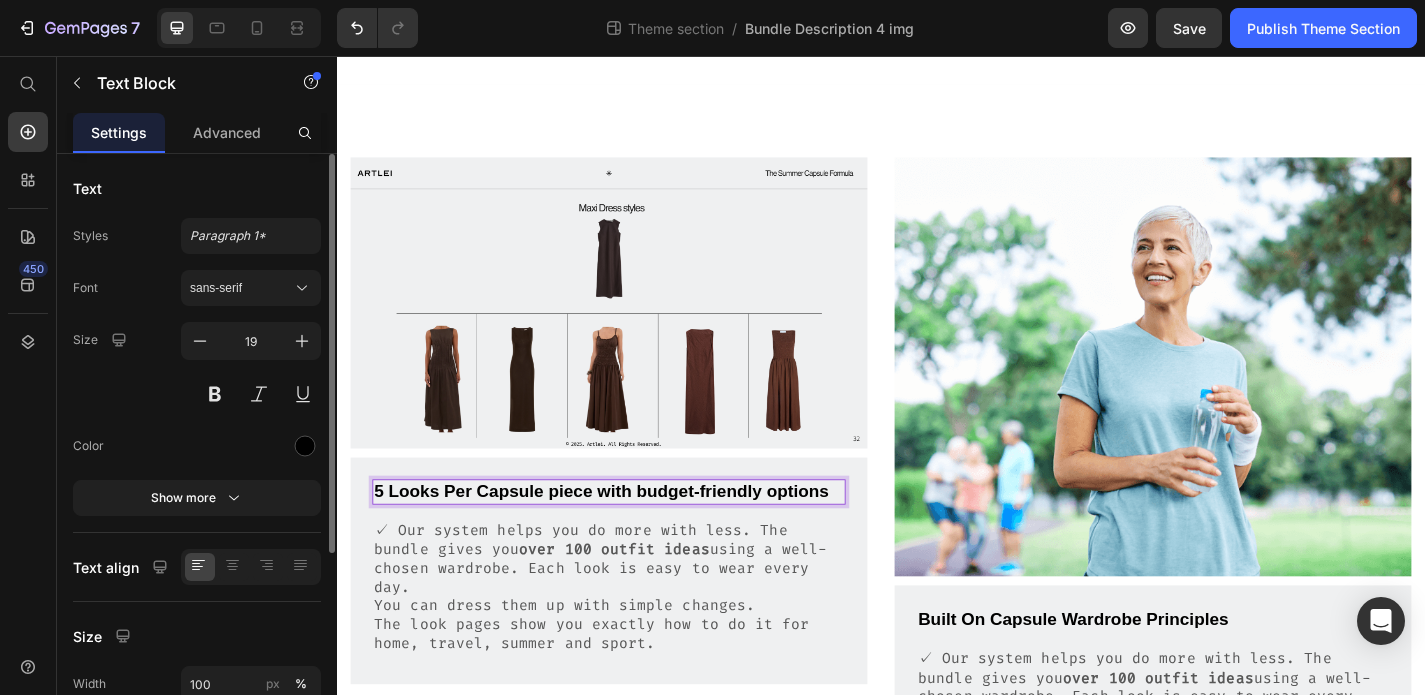 click on "5 Looks Per Capsule piece with budget-friendly options" at bounding box center [637, 537] 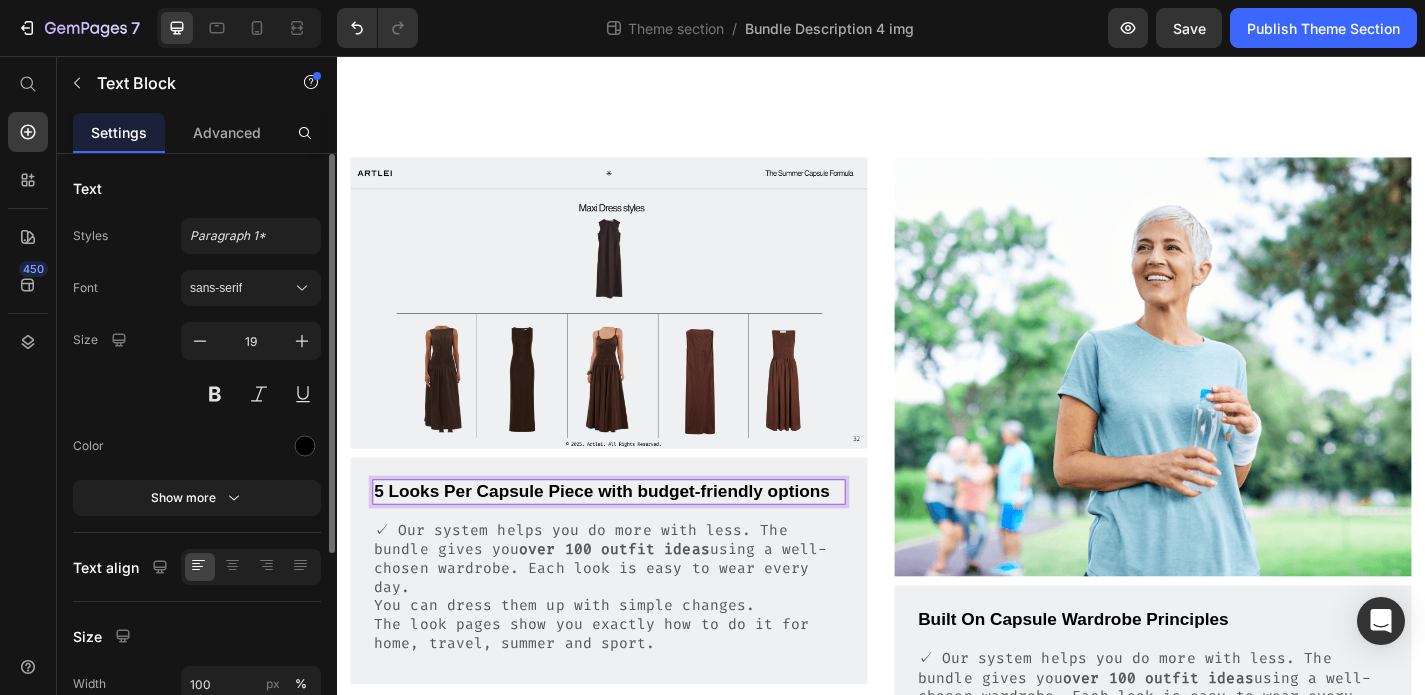 click on "5 Looks Per Capsule Piece with budget-friendly options" at bounding box center [637, 537] 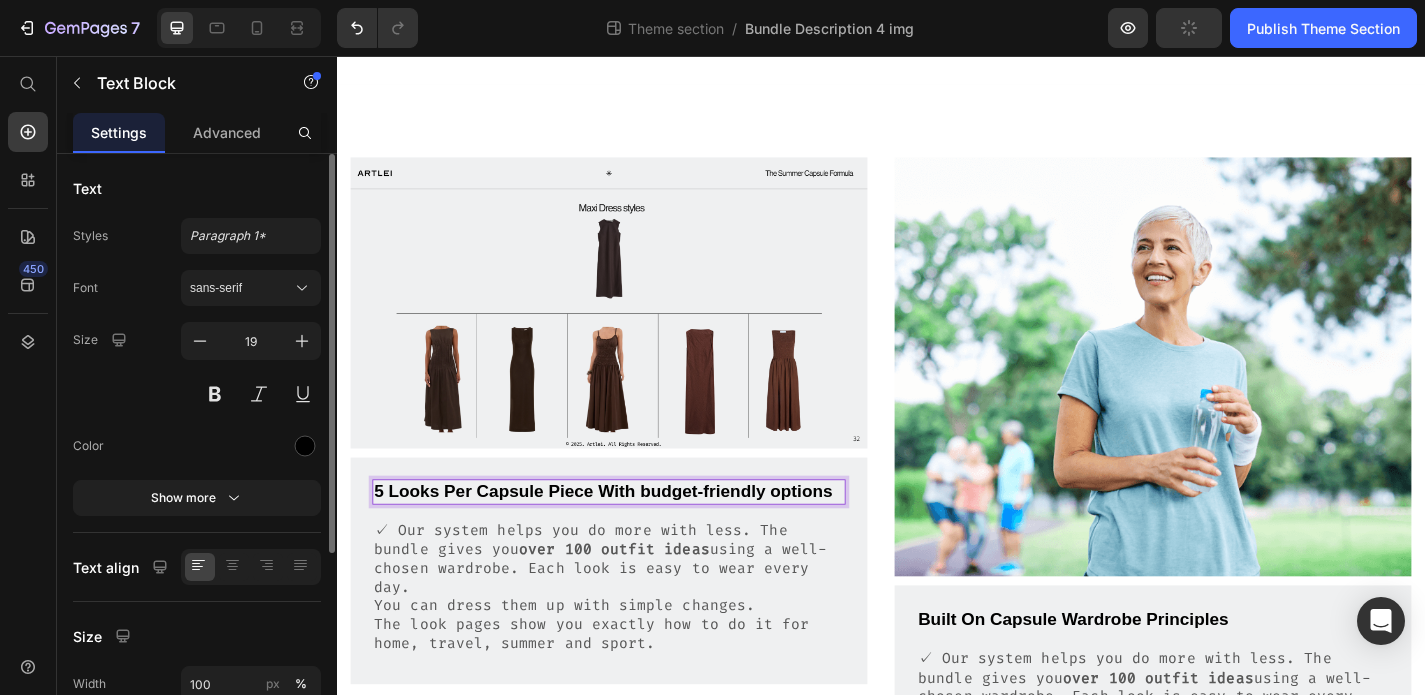 click on "5 Looks Per Capsule Piece With budget-friendly options" at bounding box center (637, 537) 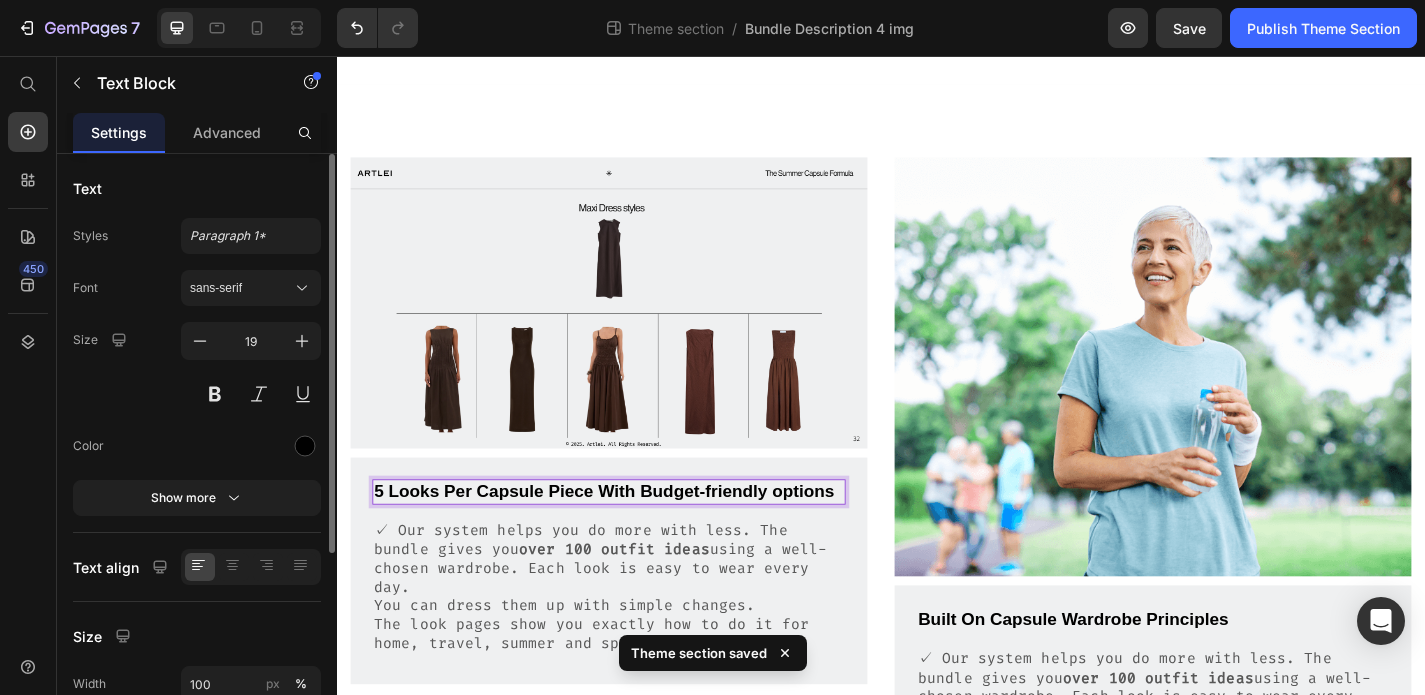 click on "5 Looks Per Capsule Piece With Budget-friendly options" at bounding box center [637, 537] 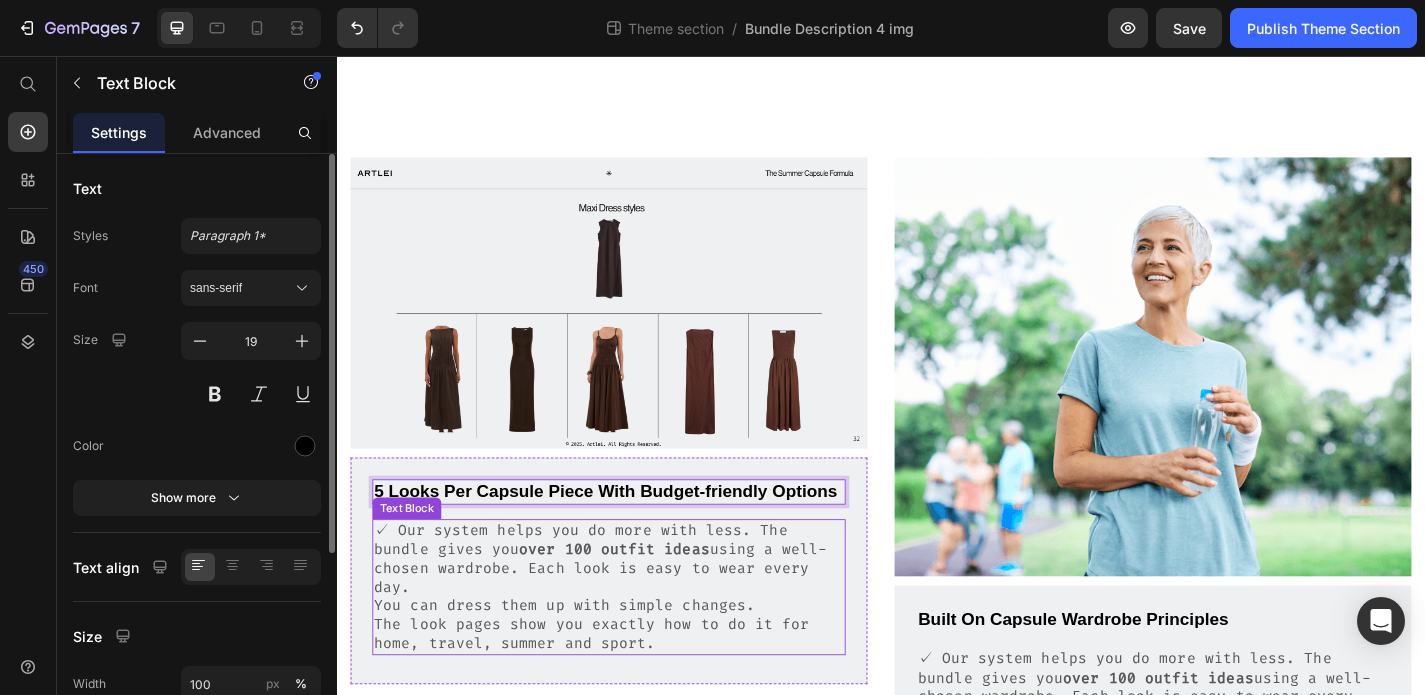click on "✓ Our system helps you do more with less. The bundle gives you  over   100 outfit ideas  using a well-chosen wardrobe. Each look is easy to wear every day." at bounding box center [637, 610] 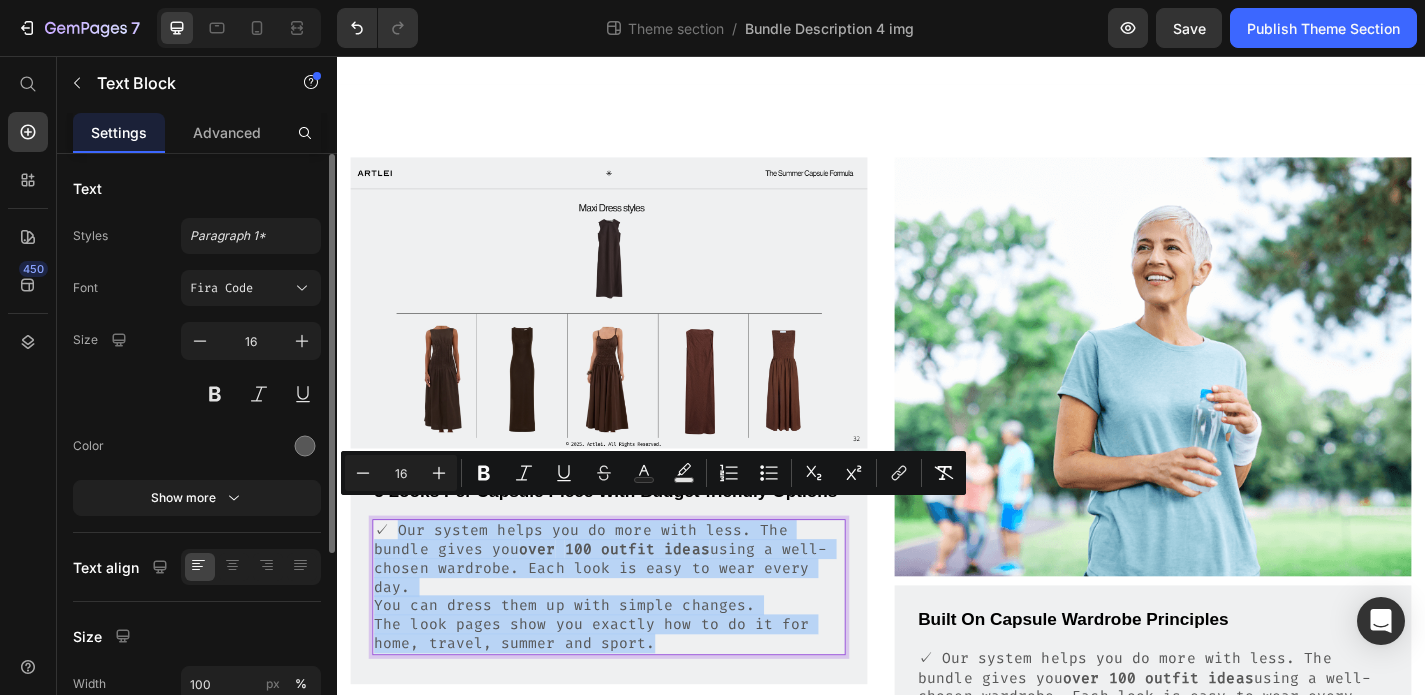 drag, startPoint x: 676, startPoint y: 658, endPoint x: 398, endPoint y: 561, distance: 294.43674 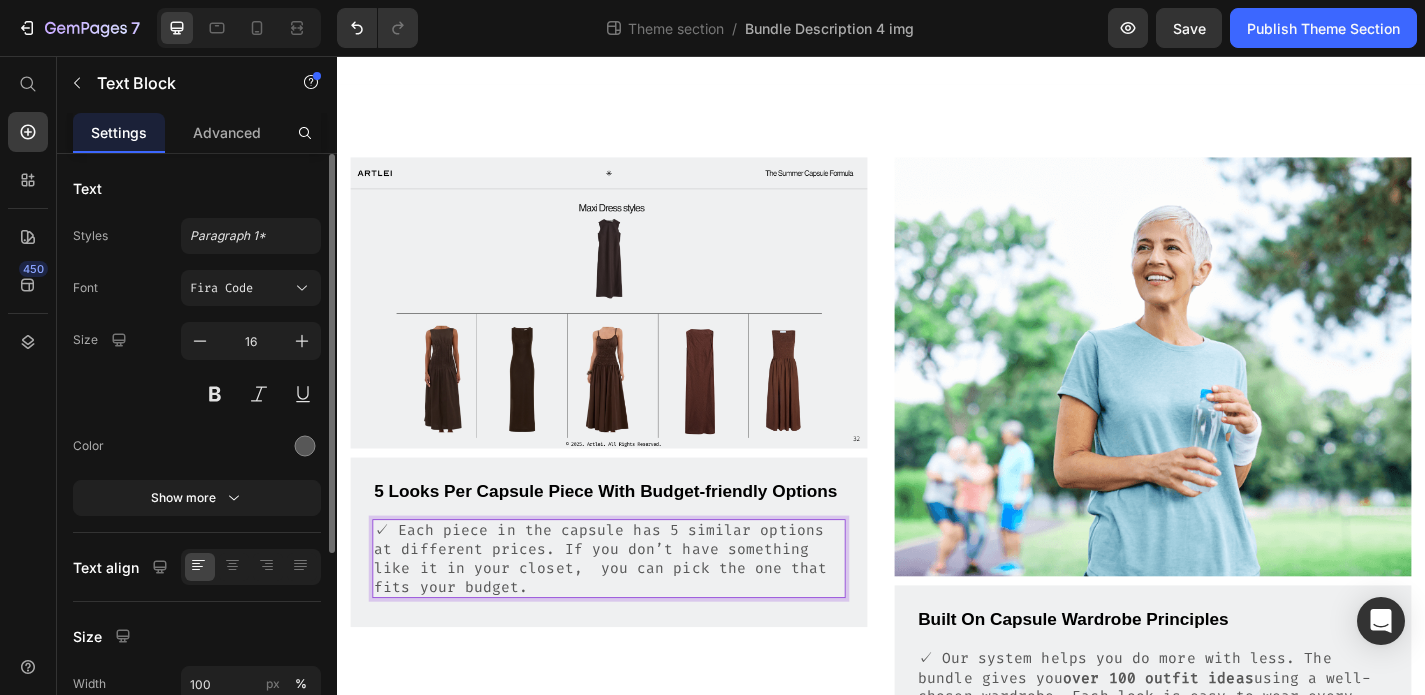 click on "✓ Each piece in the capsule has 5 similar options at different prices. If you don’t have something like it in your closet,  you can pick the one that fits your budget." at bounding box center [637, 610] 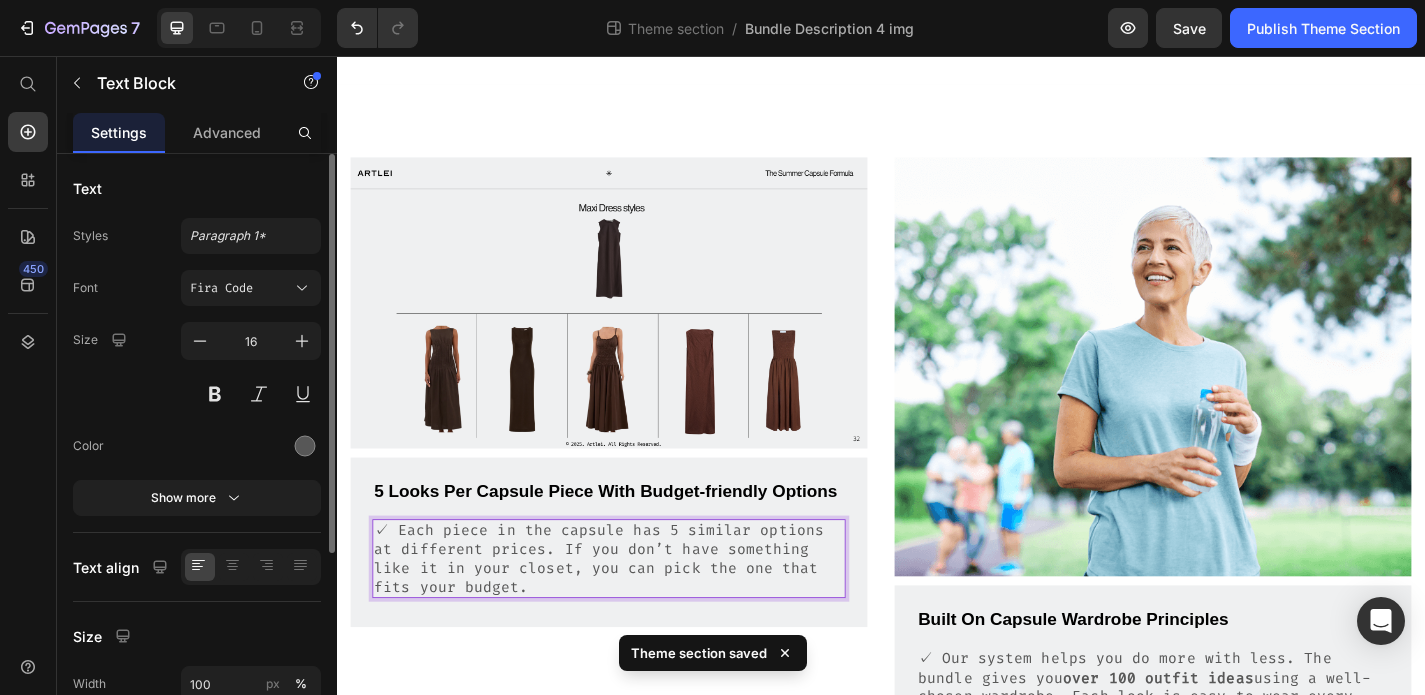 click on "✓ Each piece in the capsule has 5 similar options at different prices. If you don’t have something like it in your closet, you can pick the one that fits your budget." at bounding box center (637, 610) 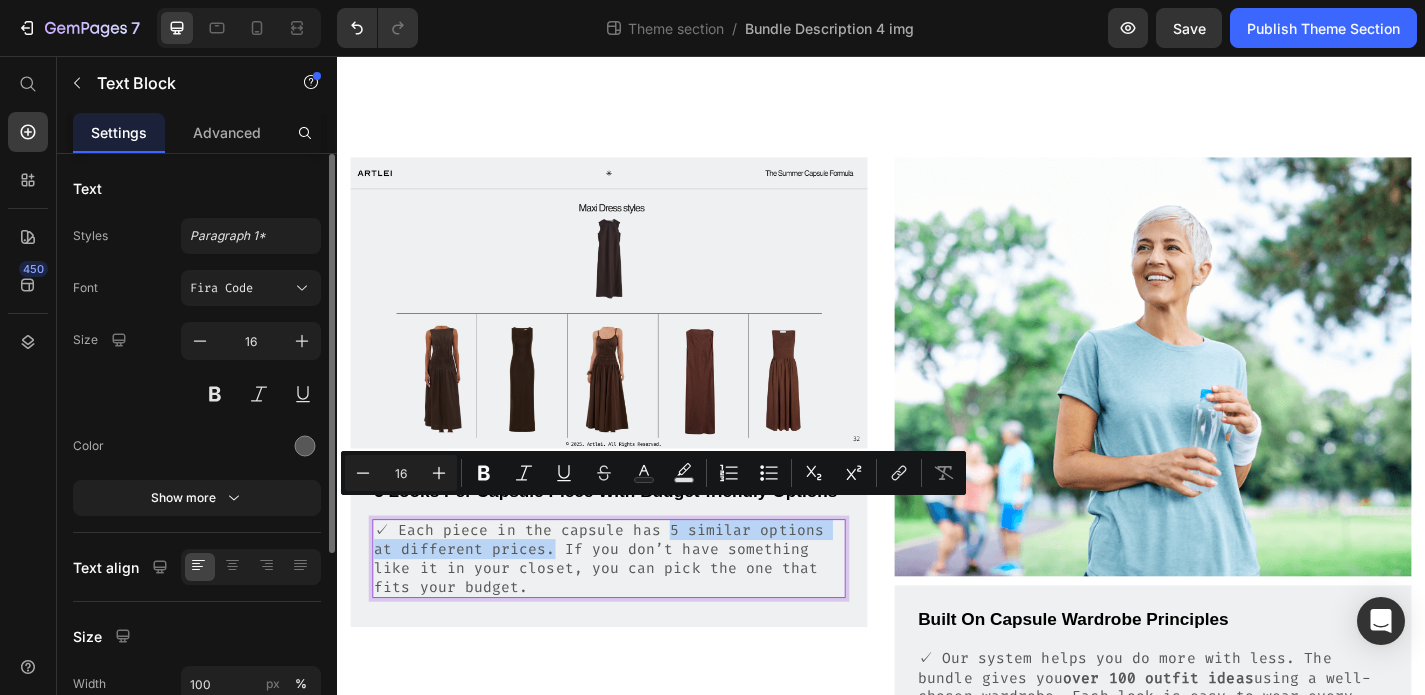 drag, startPoint x: 685, startPoint y: 553, endPoint x: 537, endPoint y: 583, distance: 151.00993 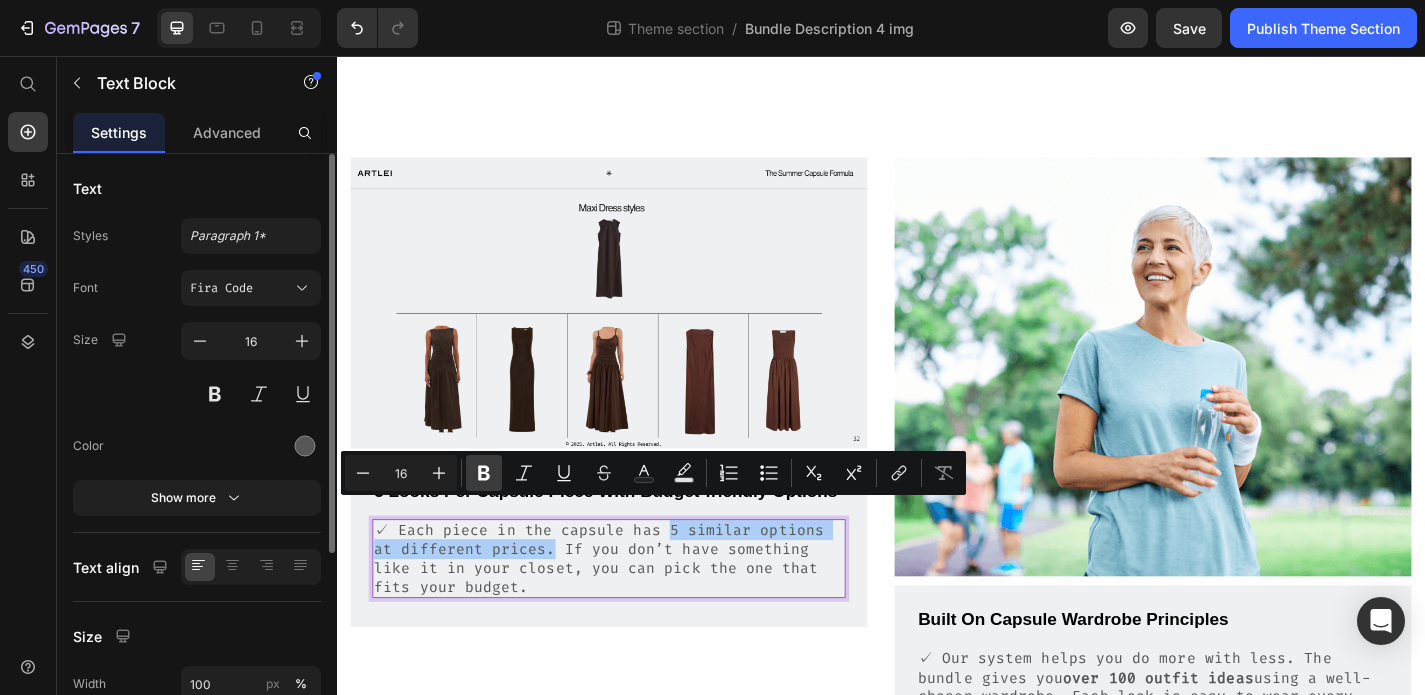 click 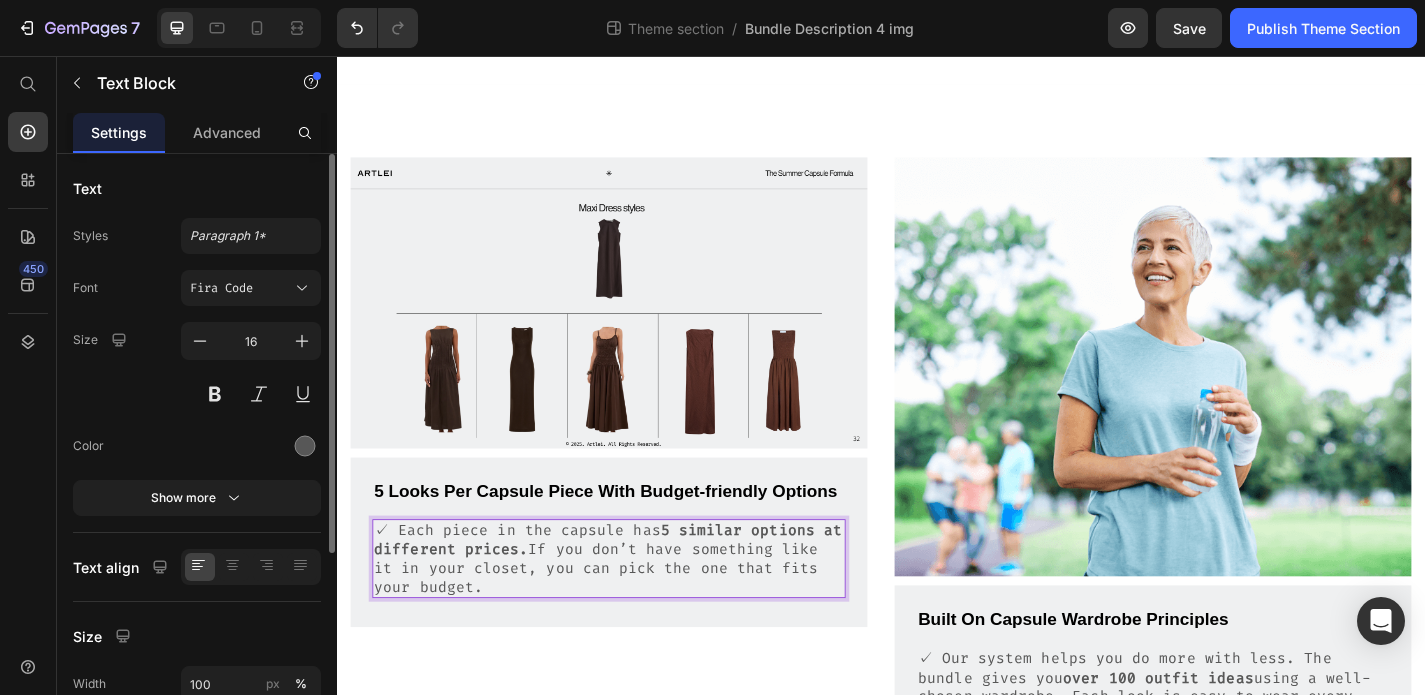 click on "✓ Each piece in the capsule has  5 similar options at different prices.  If you don’t have something like it in your closet, you can pick the one that fits your budget." at bounding box center (637, 610) 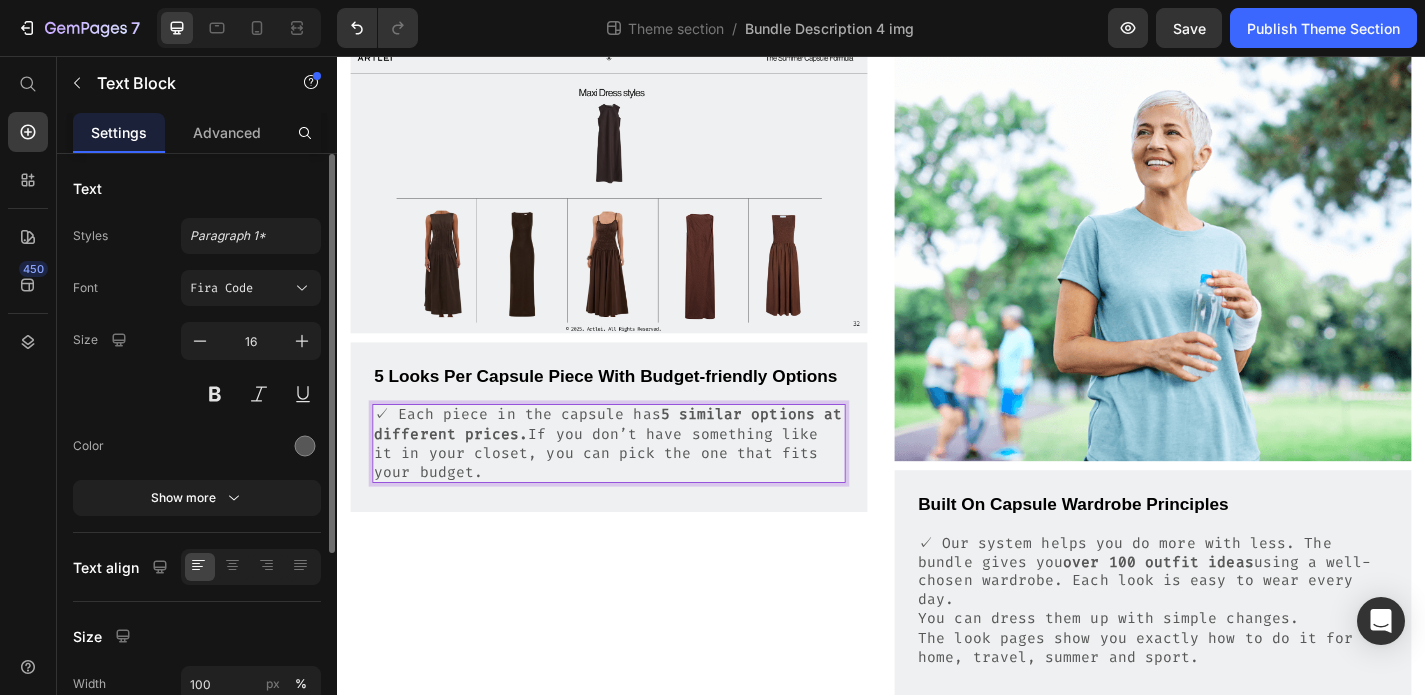 scroll, scrollTop: 954, scrollLeft: 0, axis: vertical 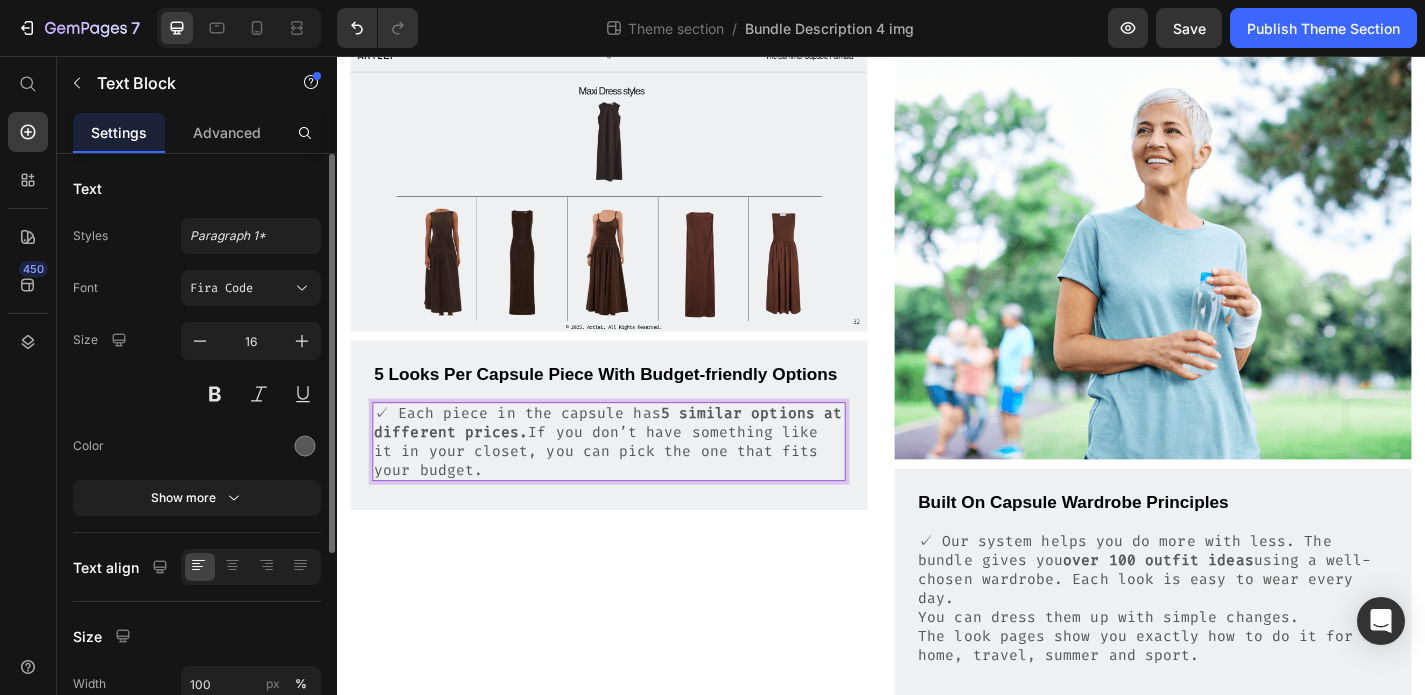 click on "Image 5 Looks Per Capsule Piece With Budget-friendly Options Text Block ✓ Each piece in the capsule has  5 similar options at different prices.  If you don’t have something like it in your closet, you can pick the one that fits your budget. Text Block   16 Row" at bounding box center [637, 400] 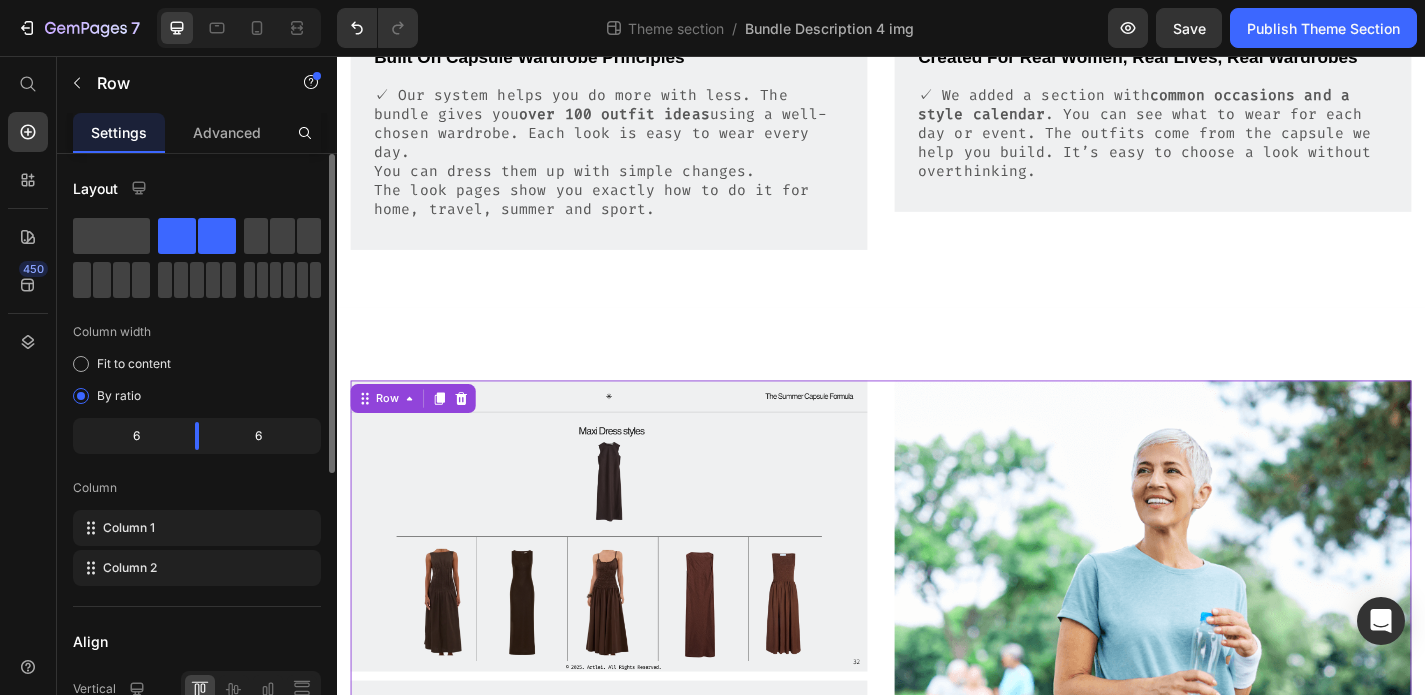 scroll, scrollTop: 758, scrollLeft: 0, axis: vertical 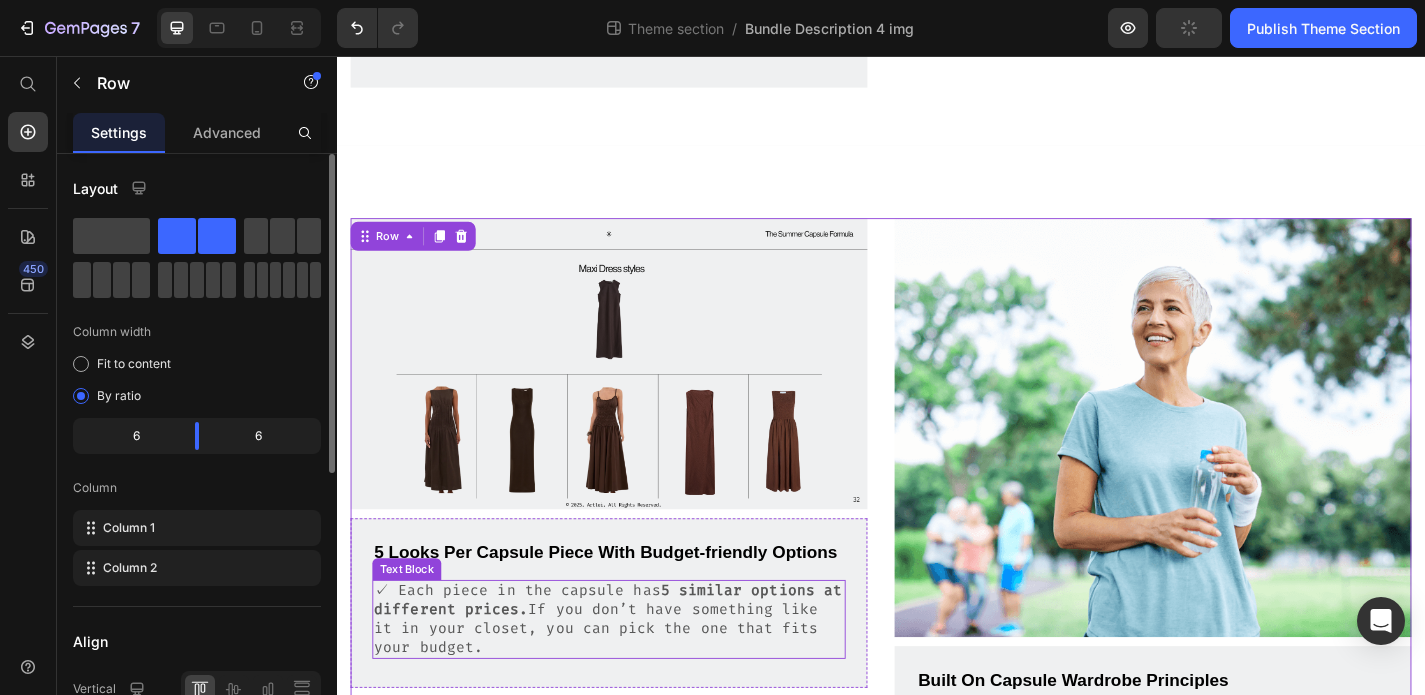click on "✓ Each piece in the capsule has  5 similar options at different prices.  If you don’t have something like it in your closet, you can pick the one that fits your budget." at bounding box center [637, 677] 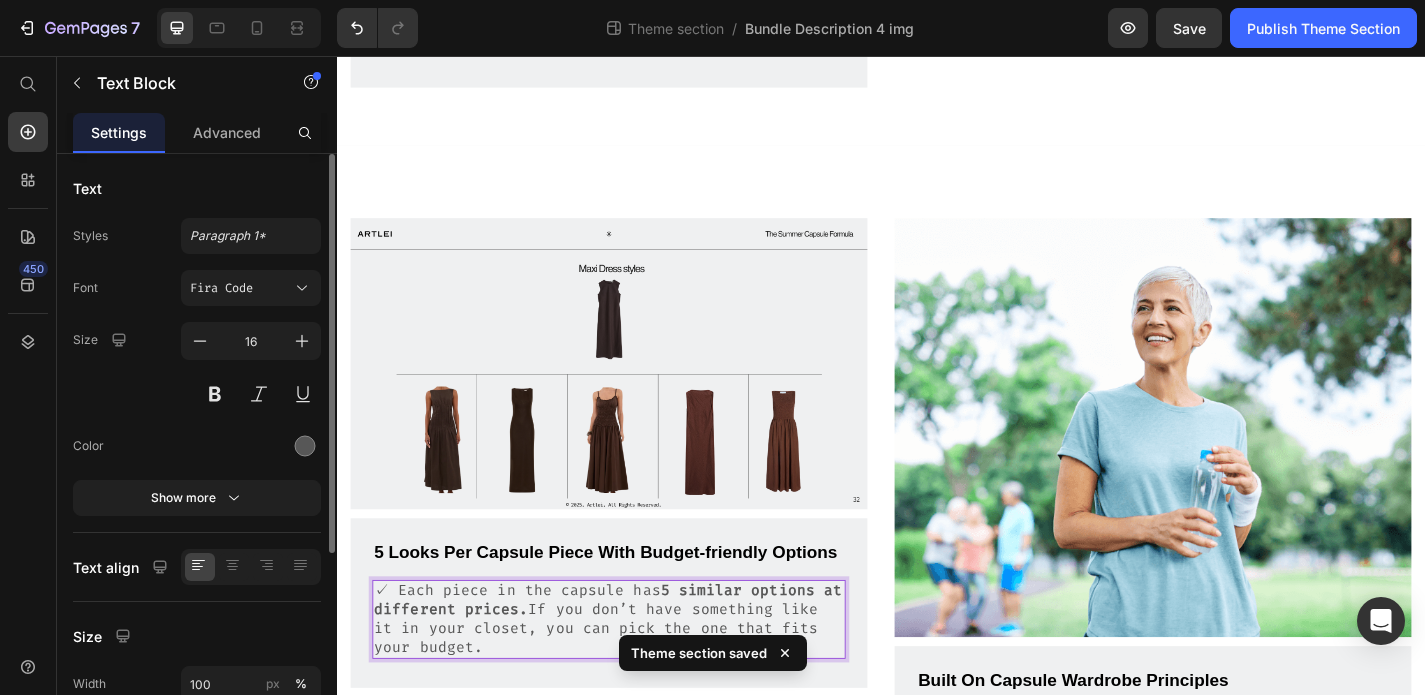 click on "✓ Each piece in the capsule has  5 similar options at different prices.  If you don’t have something like it in your closet, you can pick the one that fits your budget." at bounding box center (637, 677) 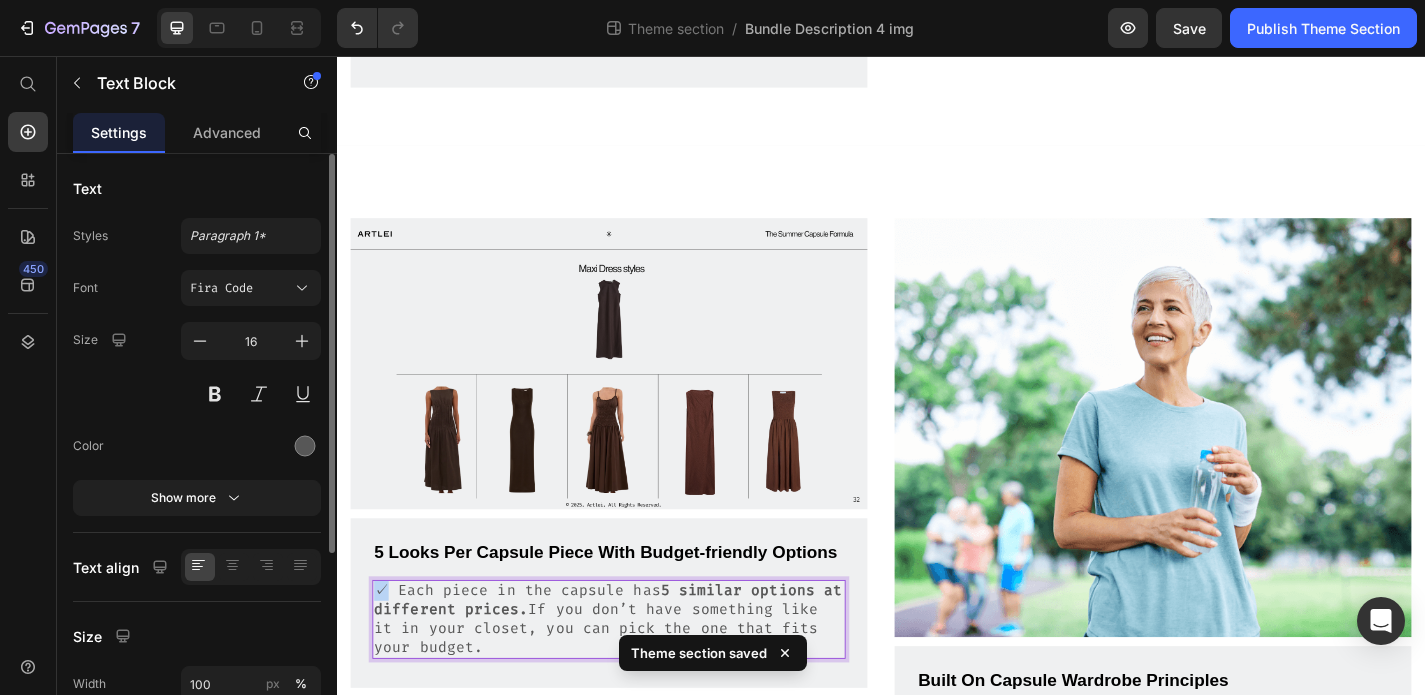 click on "✓ Each piece in the capsule has  5 similar options at different prices.  If you don’t have something like it in your closet, you can pick the one that fits your budget." at bounding box center (637, 677) 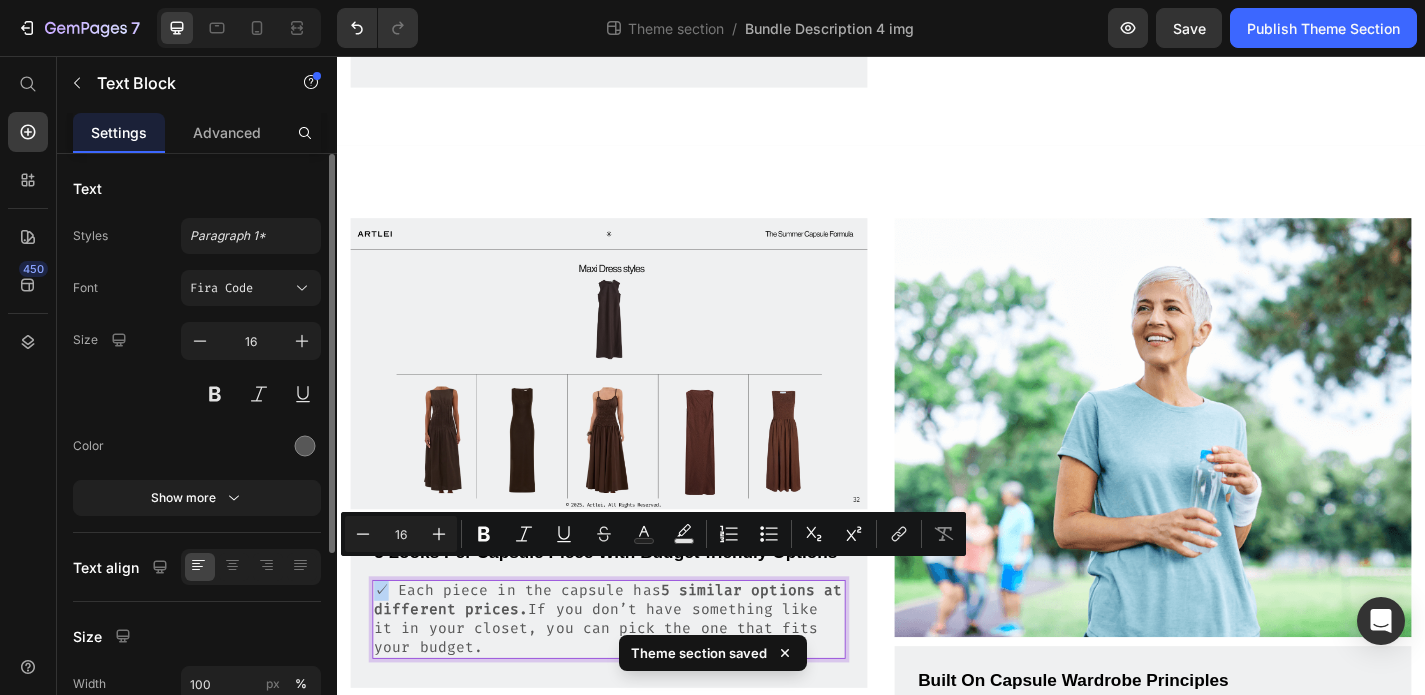 copy on "✓" 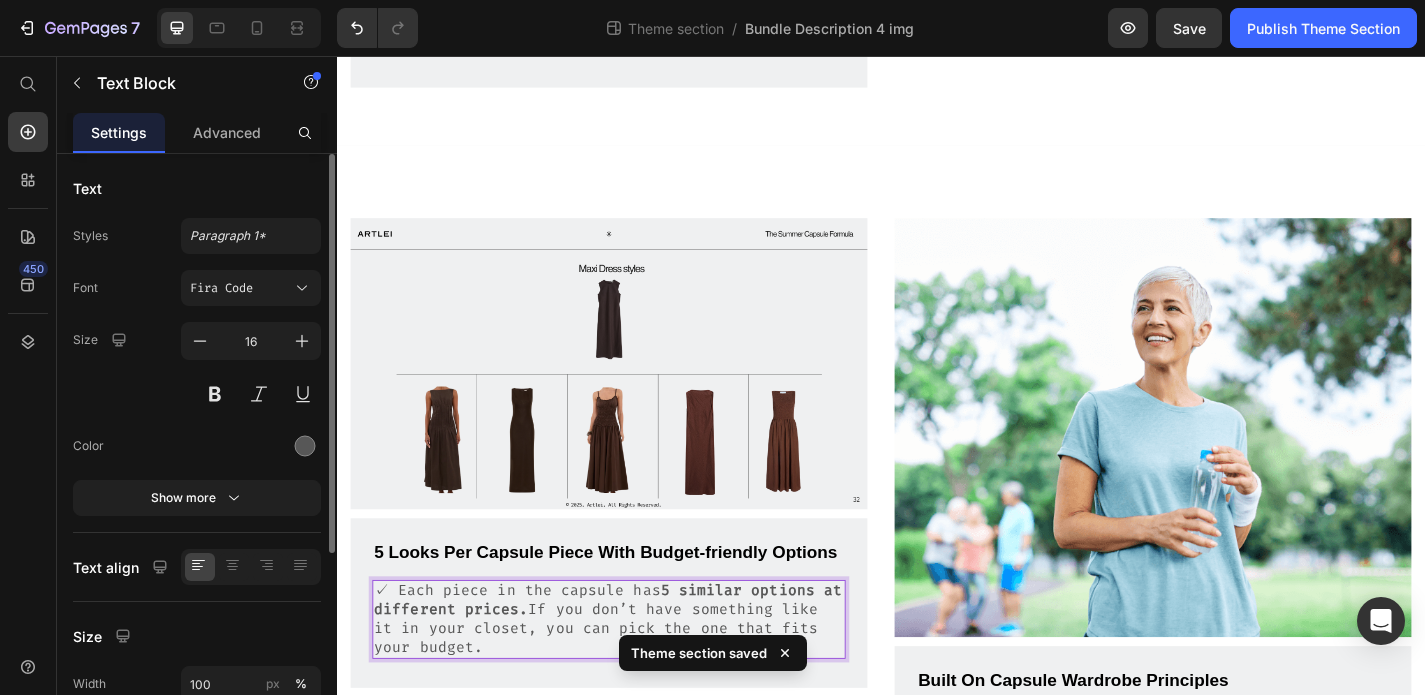 click on "5 similar options at different prices." at bounding box center [636, 656] 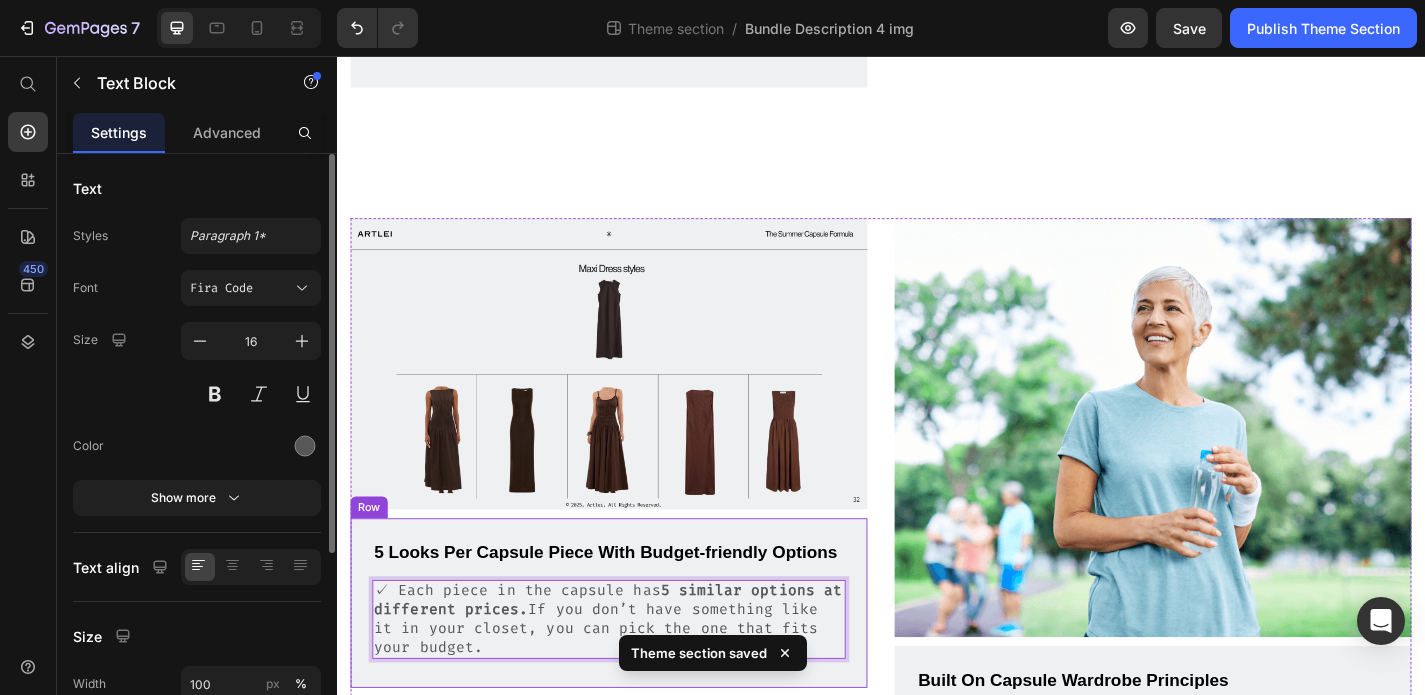 click on "5 Looks Per Capsule Piece With Budget-friendly Options" at bounding box center (637, 604) 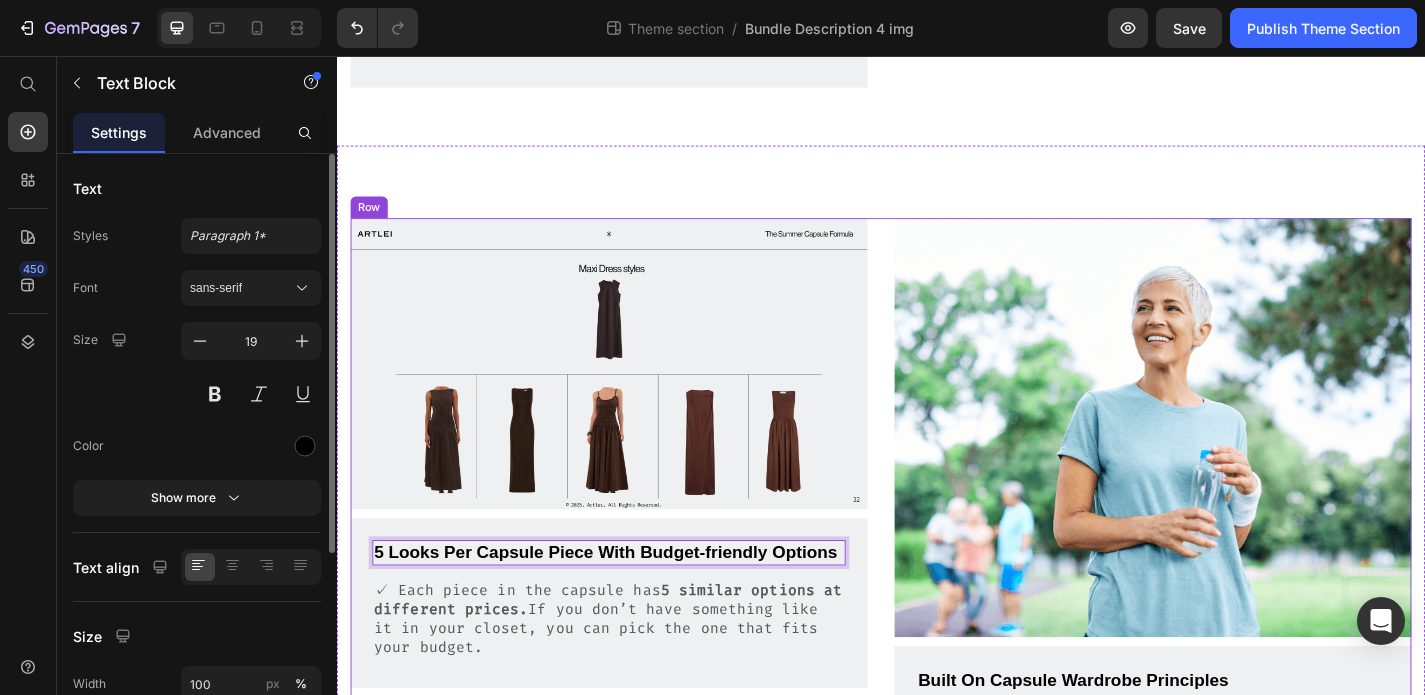 click on "Image 5 Looks Per Capsule Piece With Budget-friendly Options Text Block   16 ✓ Each piece in the capsule has  5 similar options at different prices.  If you don’t have something like it in your closet, you can pick the one that fits your budget. Text Block Row" at bounding box center (637, 596) 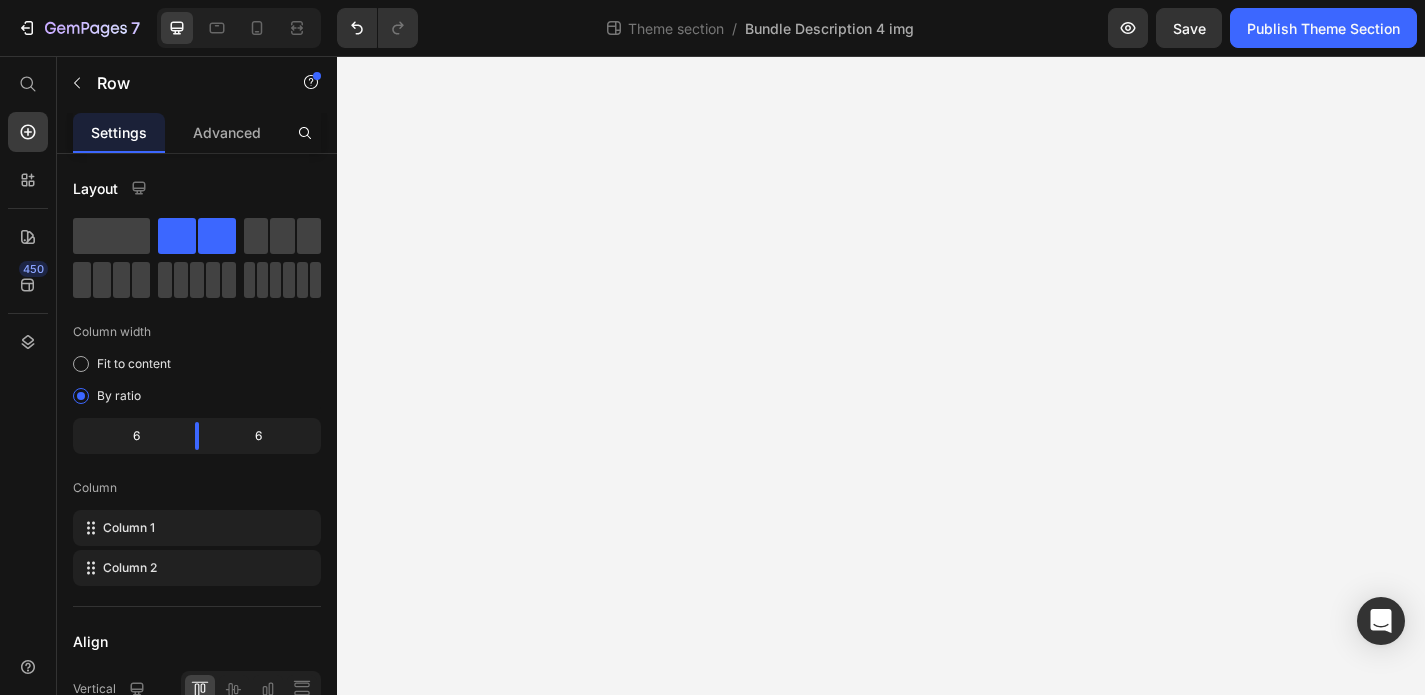 scroll, scrollTop: 0, scrollLeft: 0, axis: both 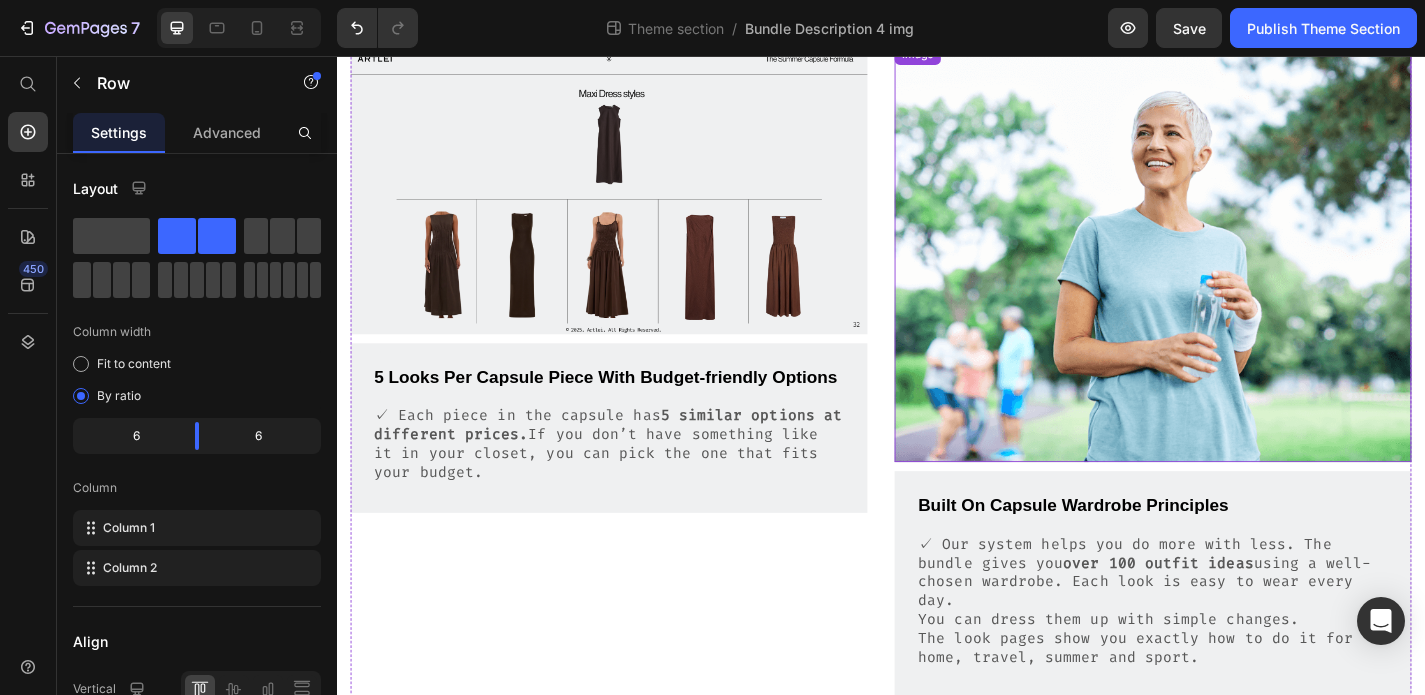 click at bounding box center (1237, 273) 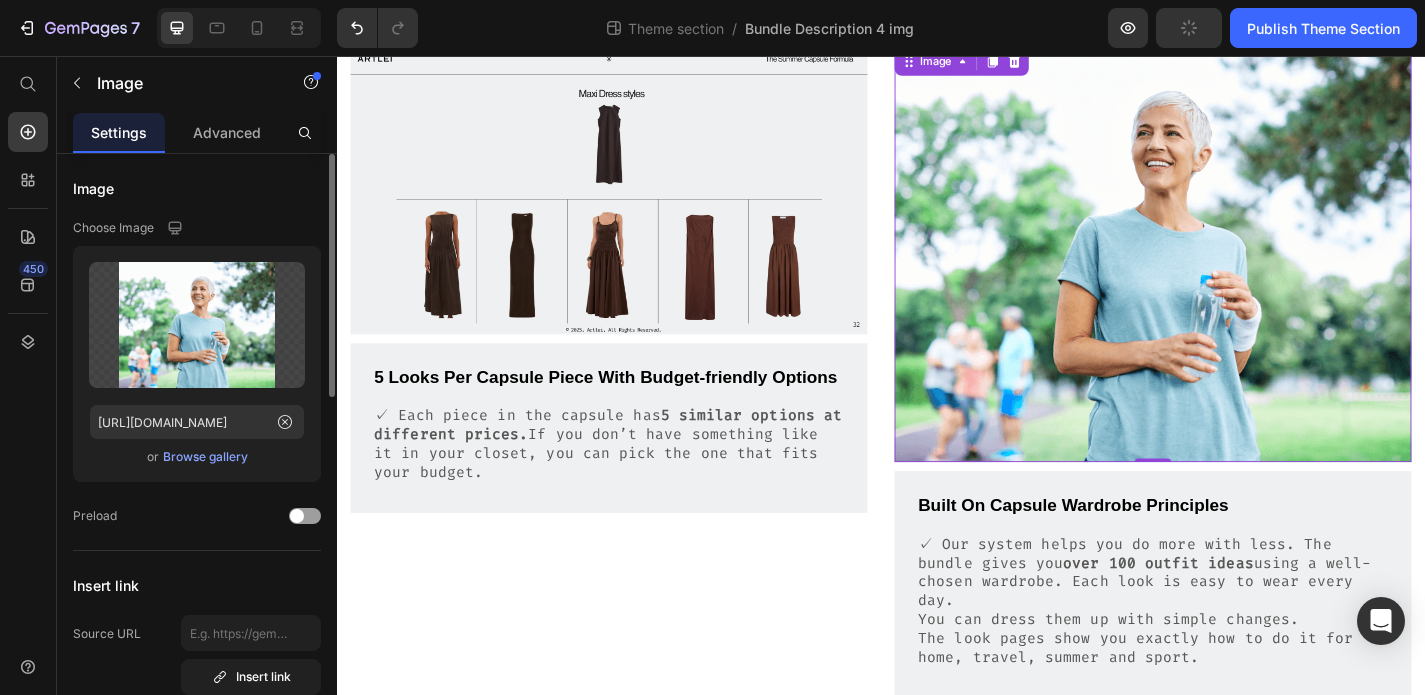 click on "Browse gallery" at bounding box center (205, 457) 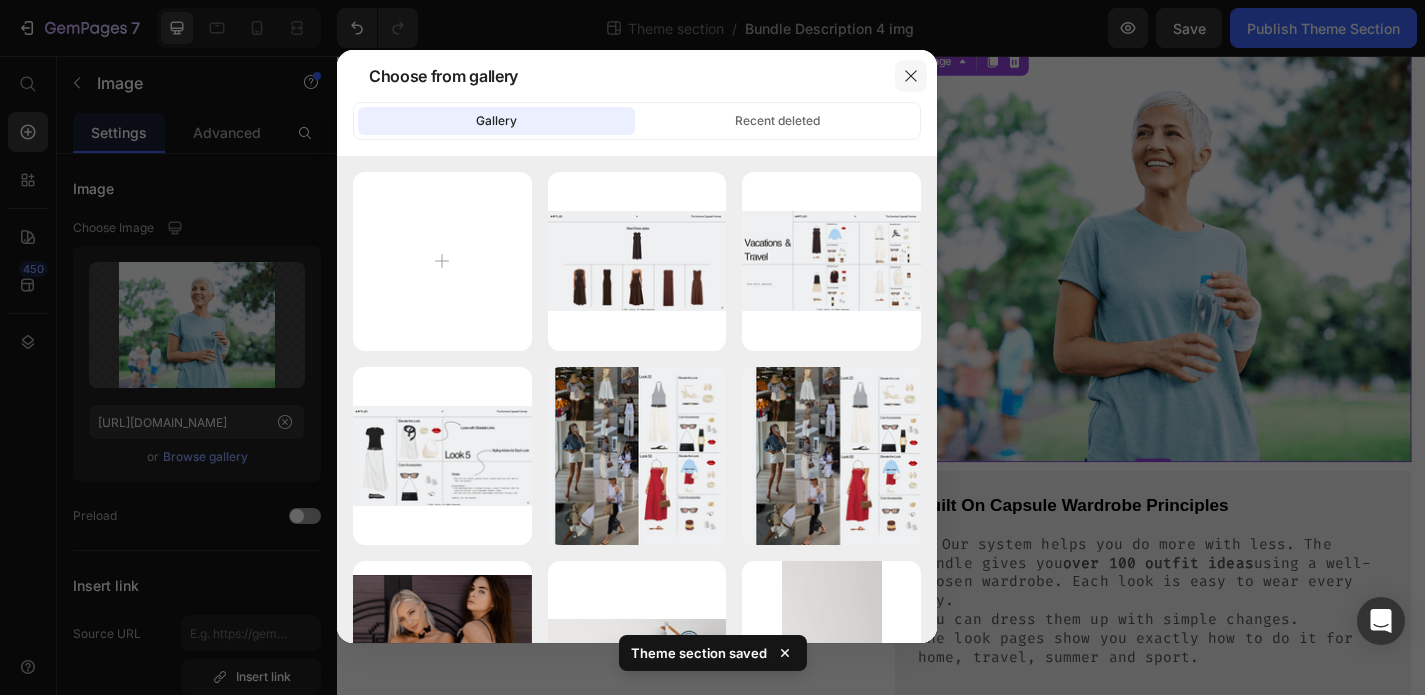 click 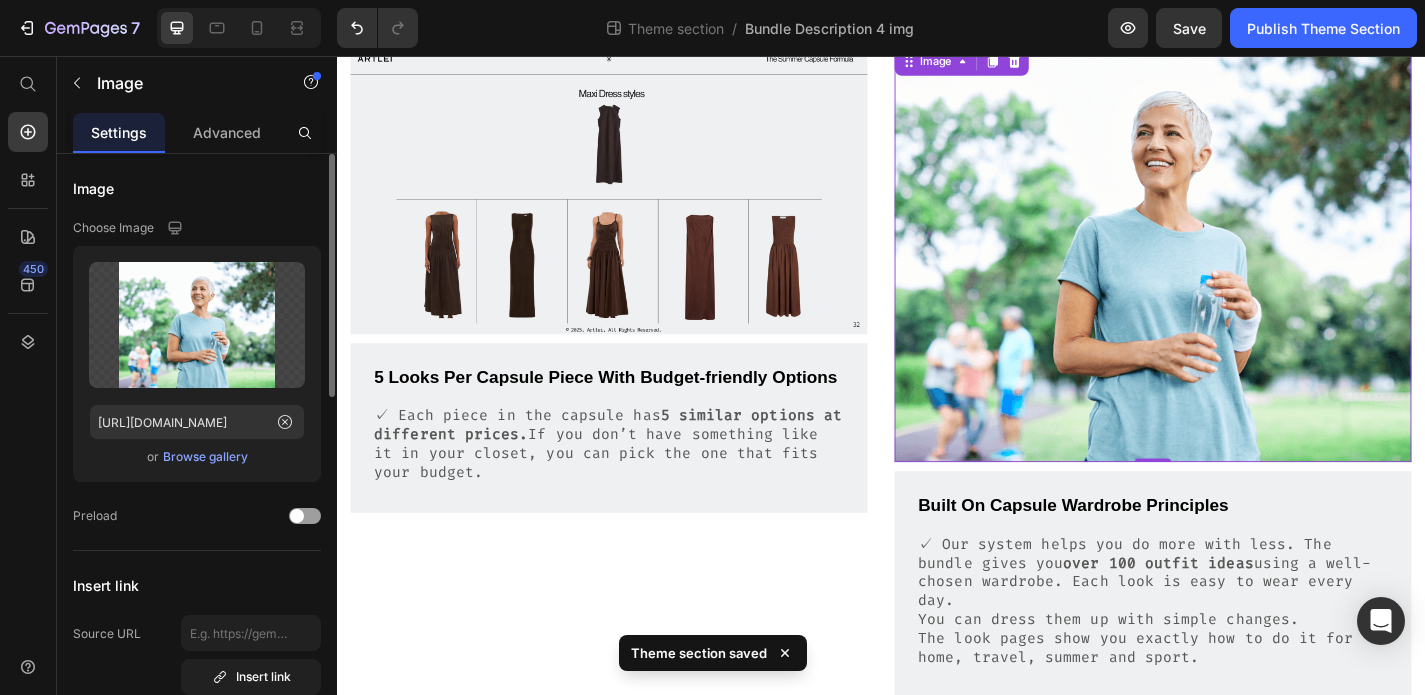 click on "Browse gallery" at bounding box center [205, 457] 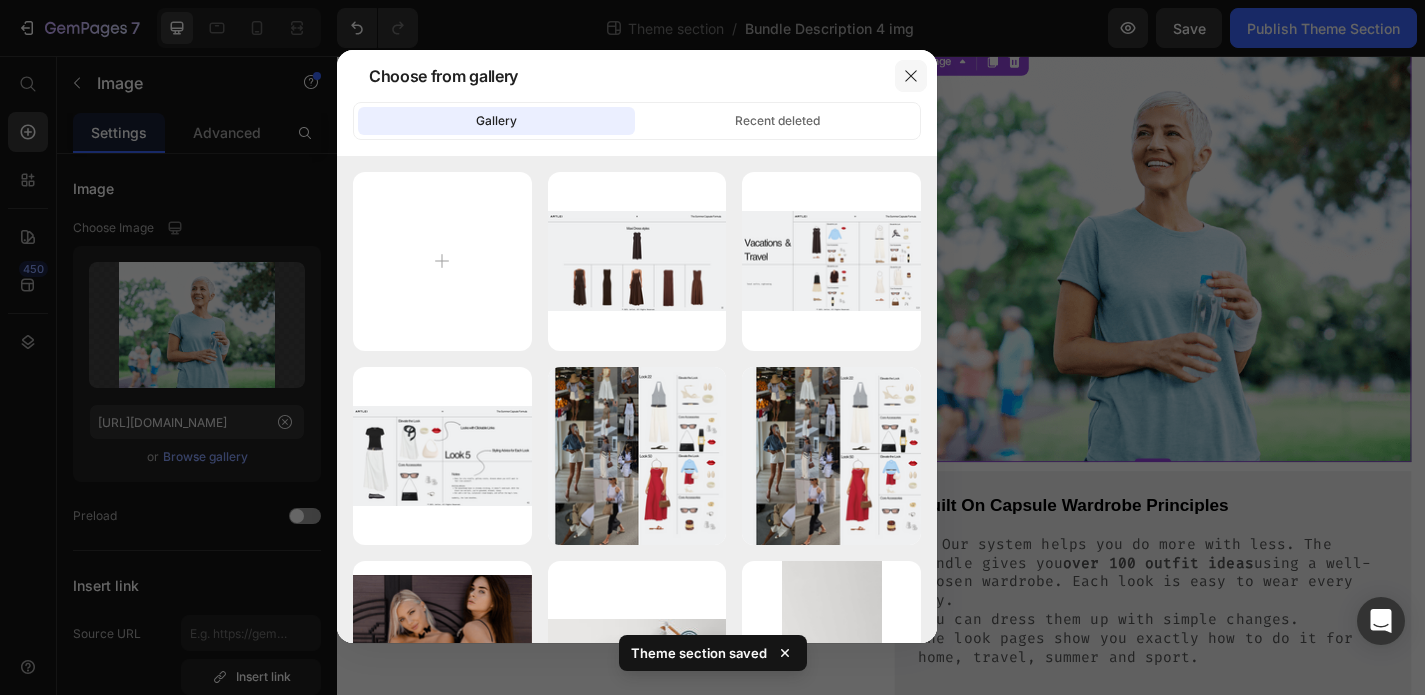 click at bounding box center (911, 76) 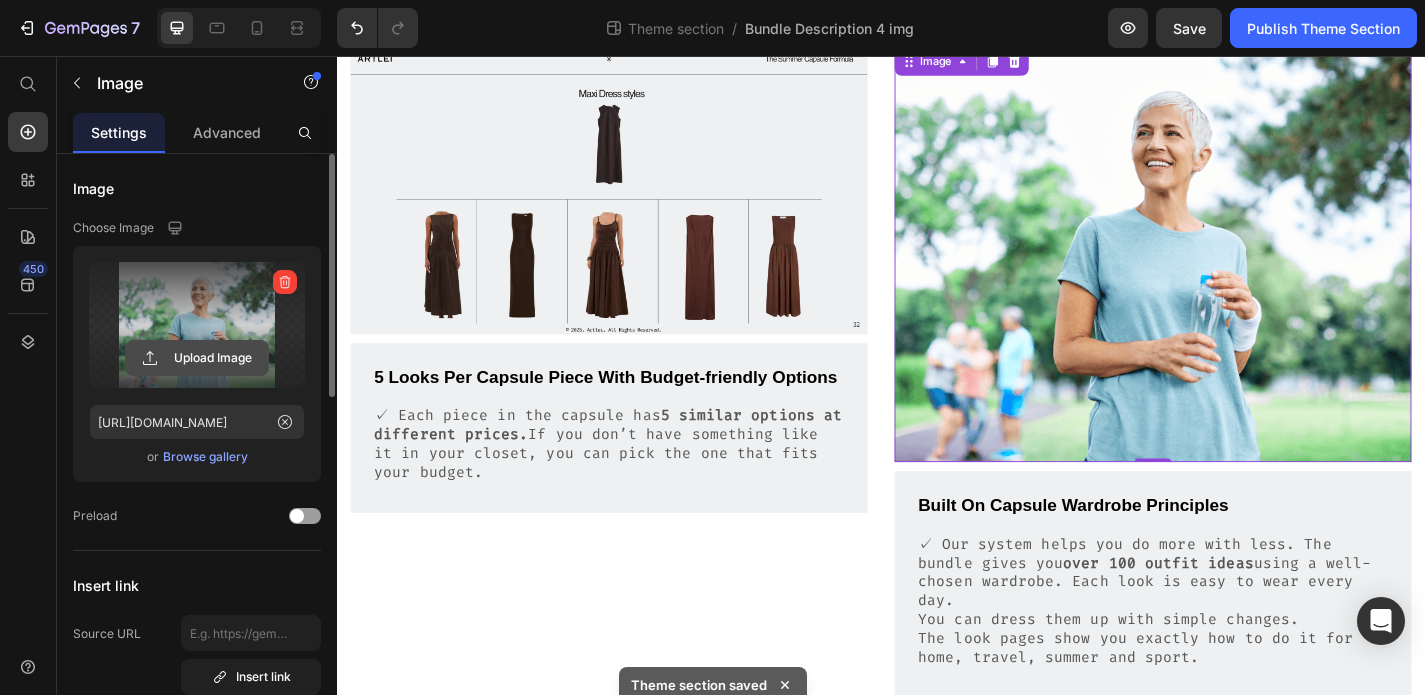 click 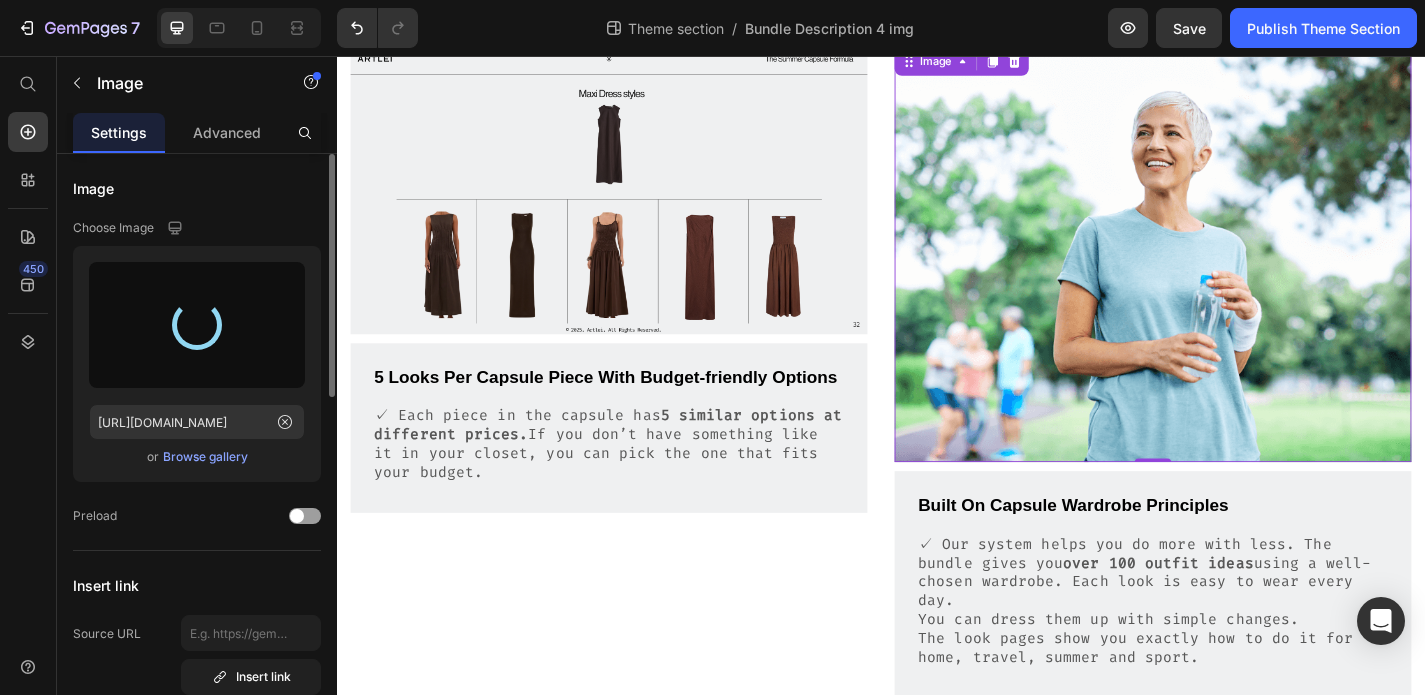 type on "https://cdn.shopify.com/s/files/1/0928/3852/7351/files/gempages_574713436932408164-ae28451e-d8d6-4934-9b54-97768a16f836.png" 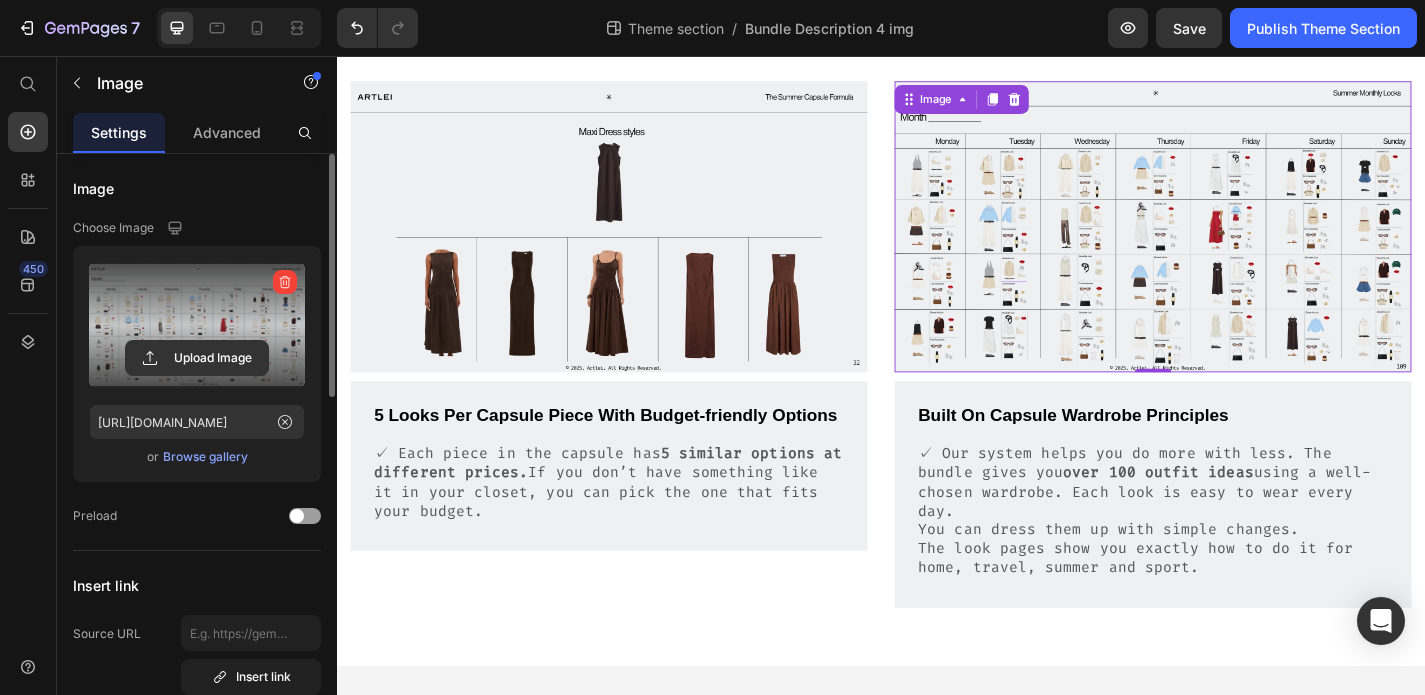 scroll, scrollTop: 867, scrollLeft: 0, axis: vertical 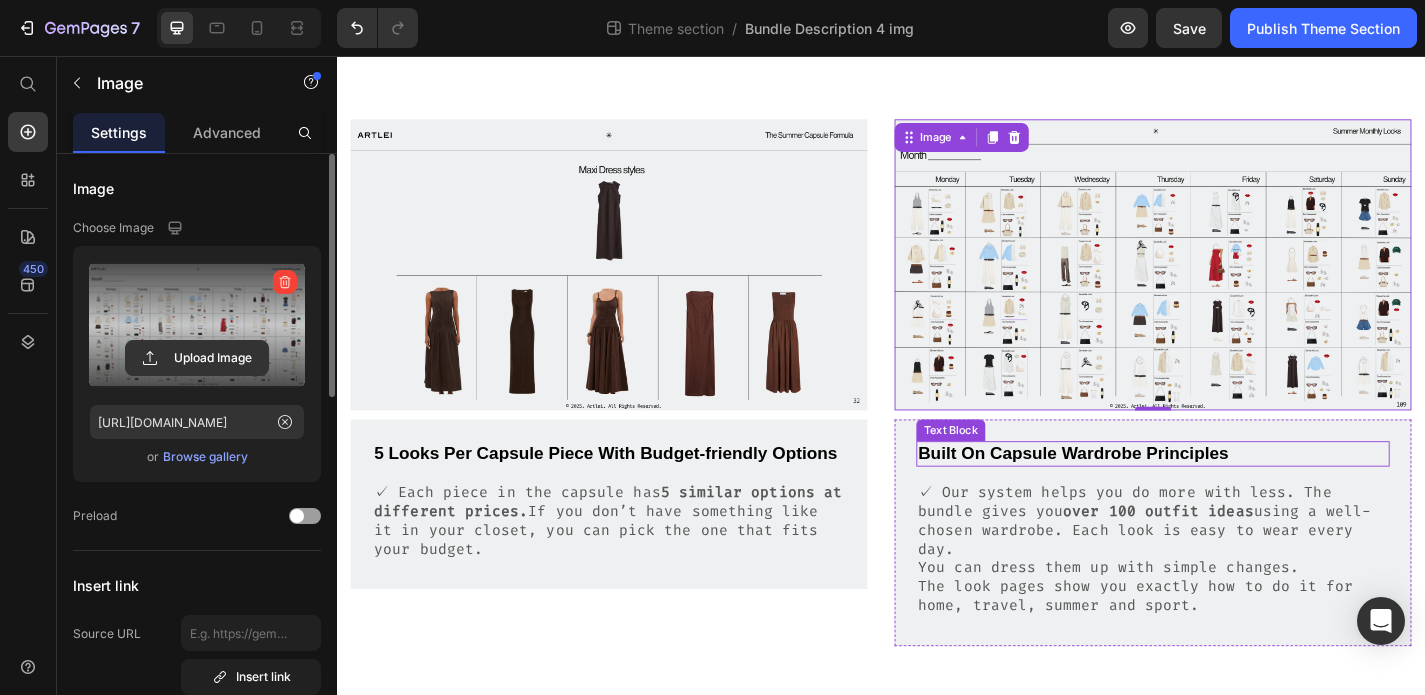 click on "Built On Capsule Wardrobe Principles" at bounding box center (1237, 495) 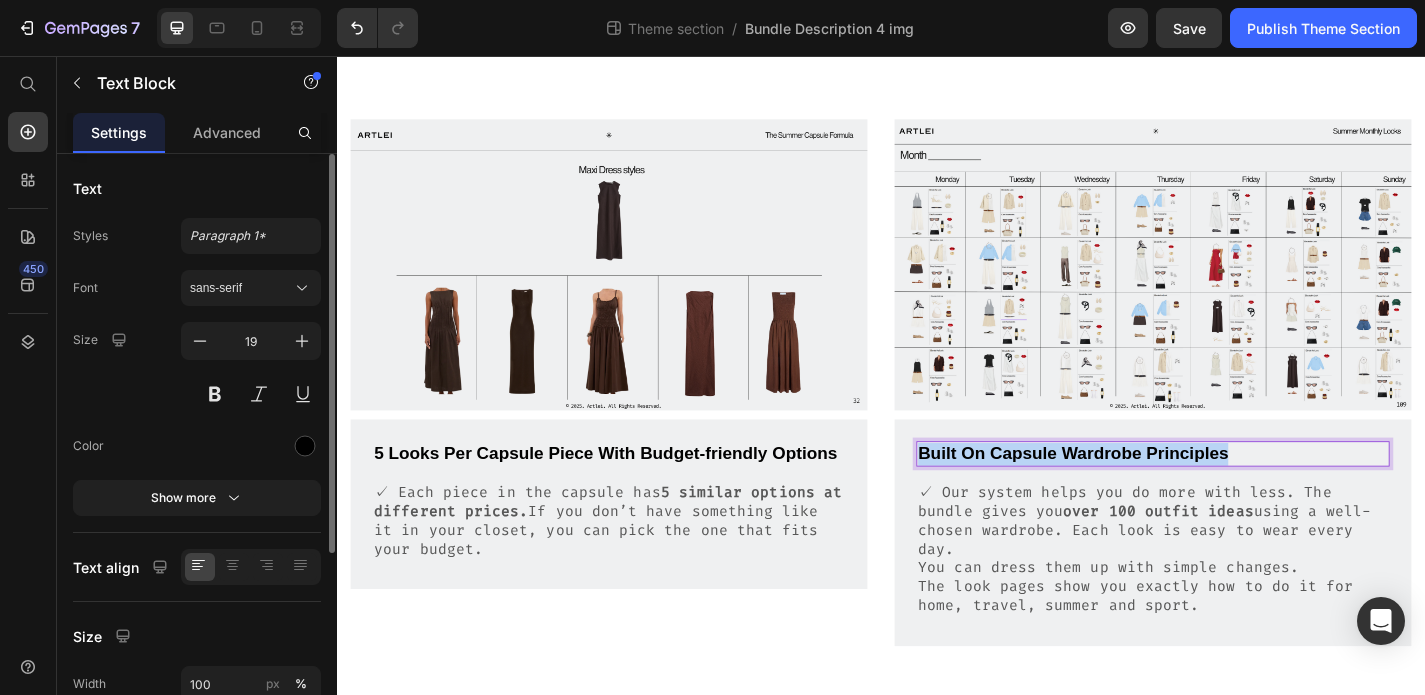 click on "Built On Capsule Wardrobe Principles" at bounding box center [1237, 495] 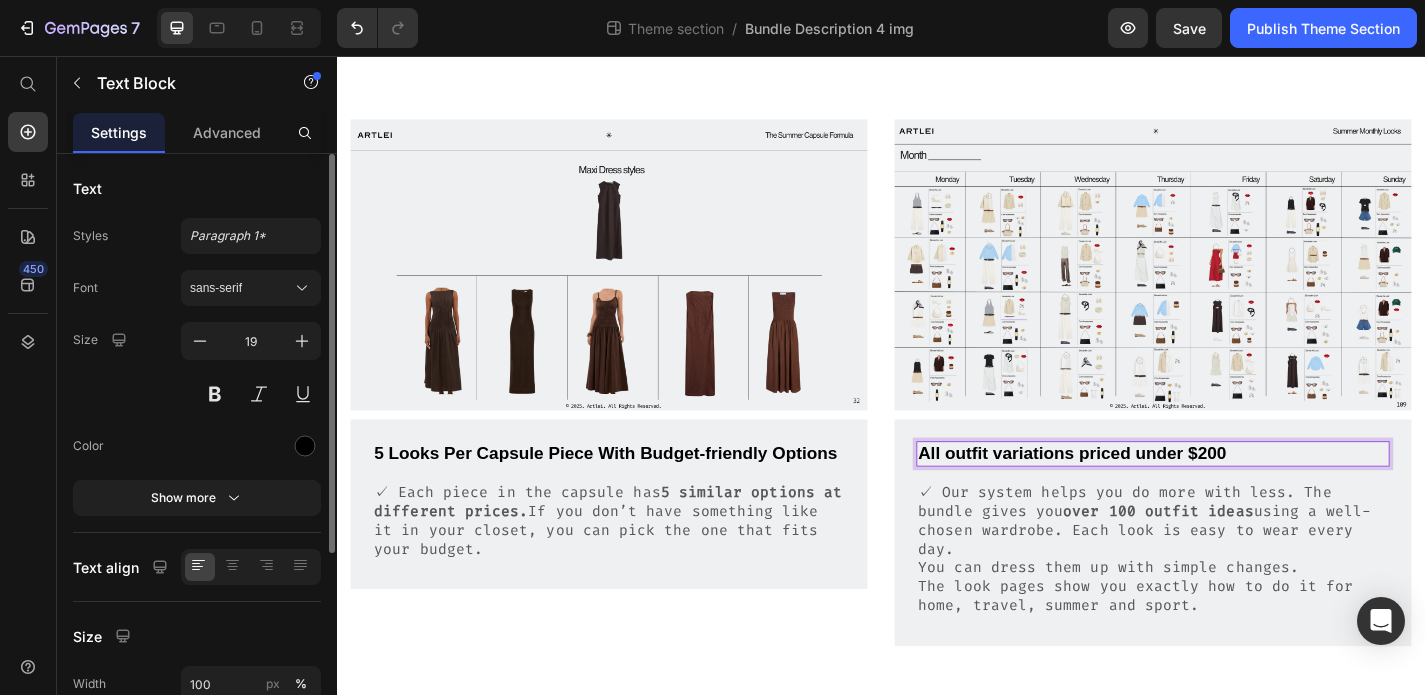 click on "All outfit variations priced under $200" at bounding box center (1237, 495) 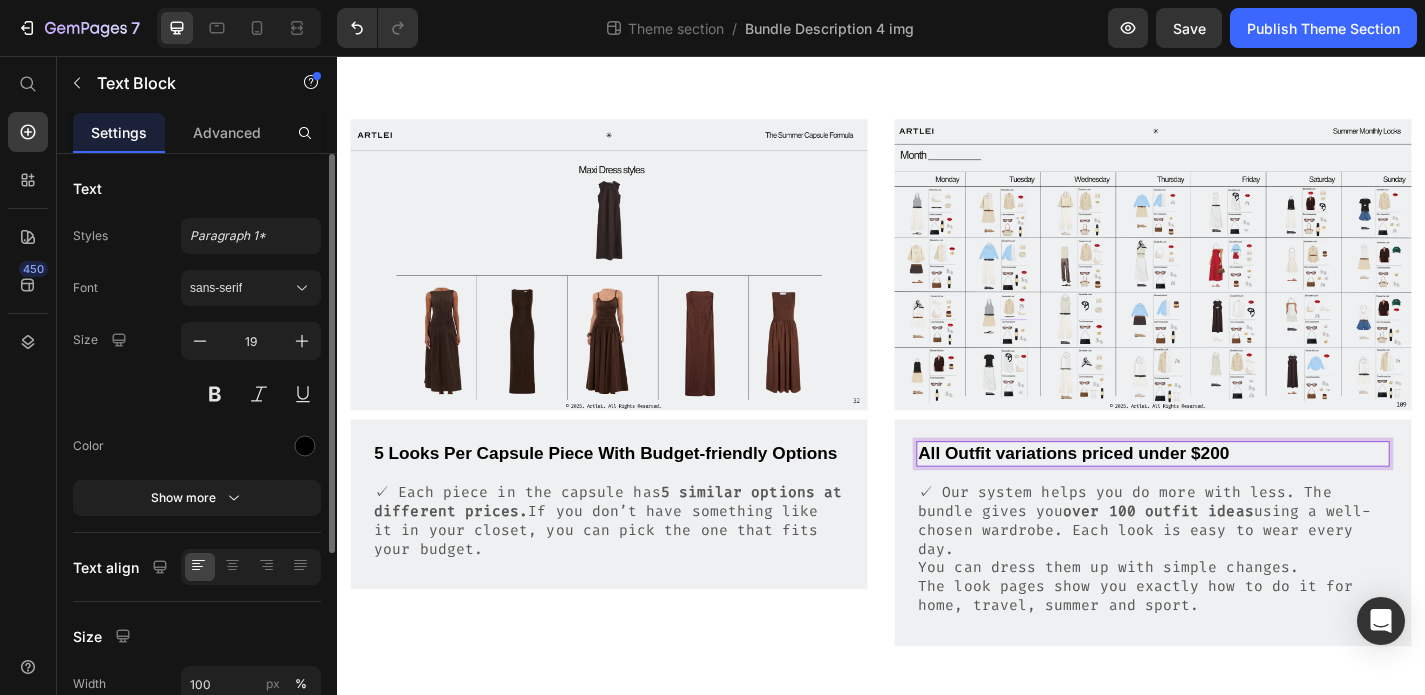 click on "All Outfit variations priced under $200" at bounding box center (1237, 495) 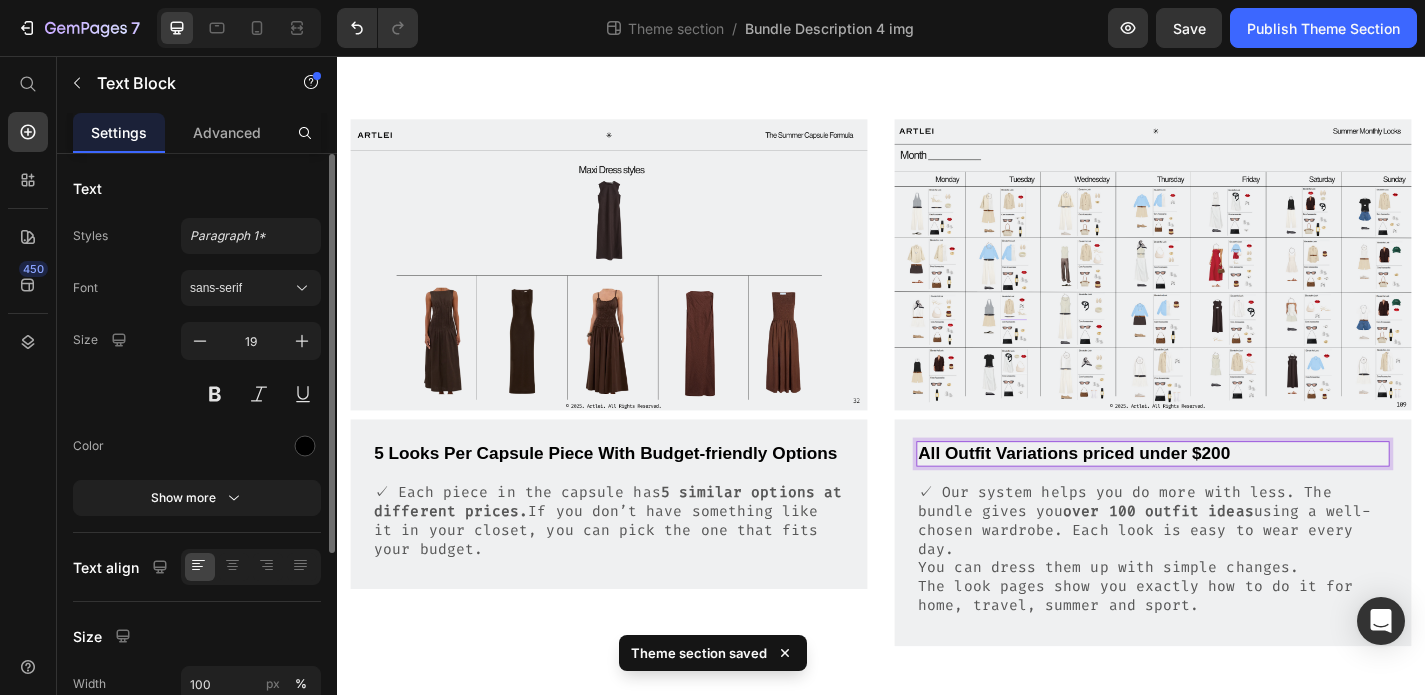 click on "All Outfit Variations priced under $200" at bounding box center (1237, 495) 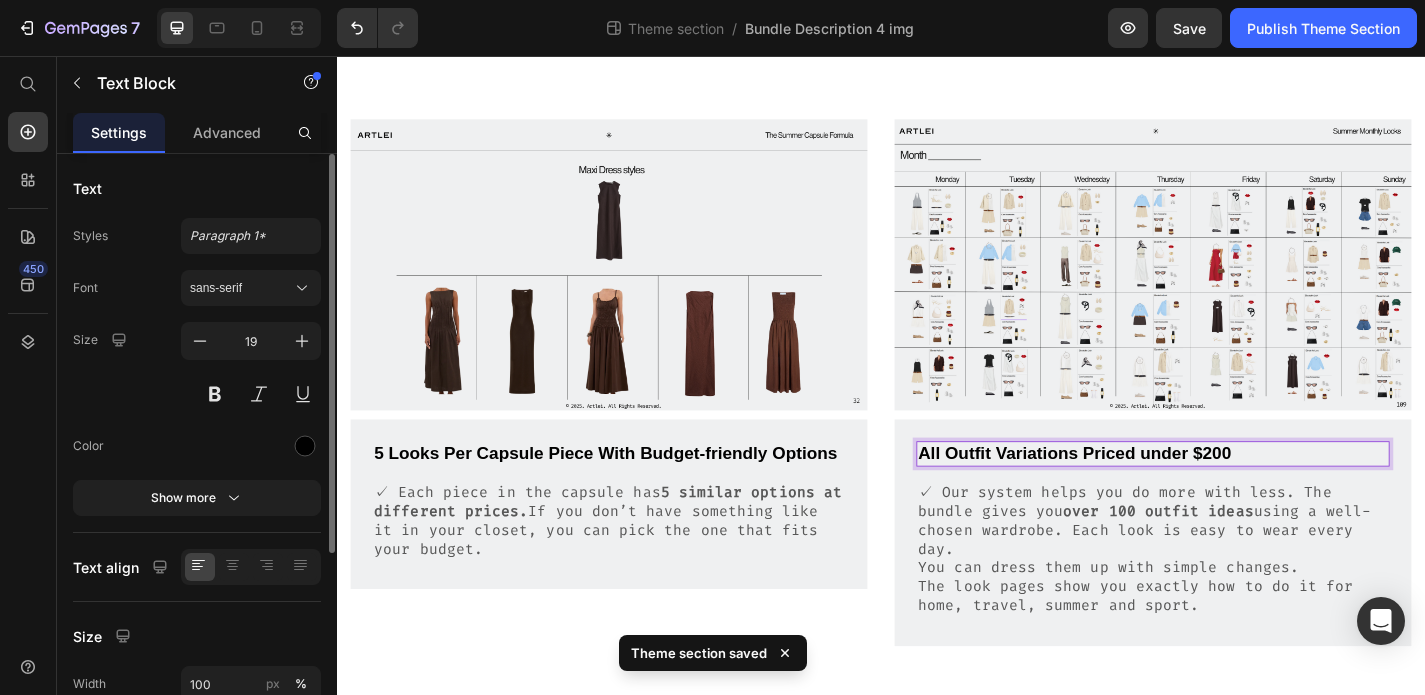 click on "All Outfit Variations Priced under $200" at bounding box center [1237, 495] 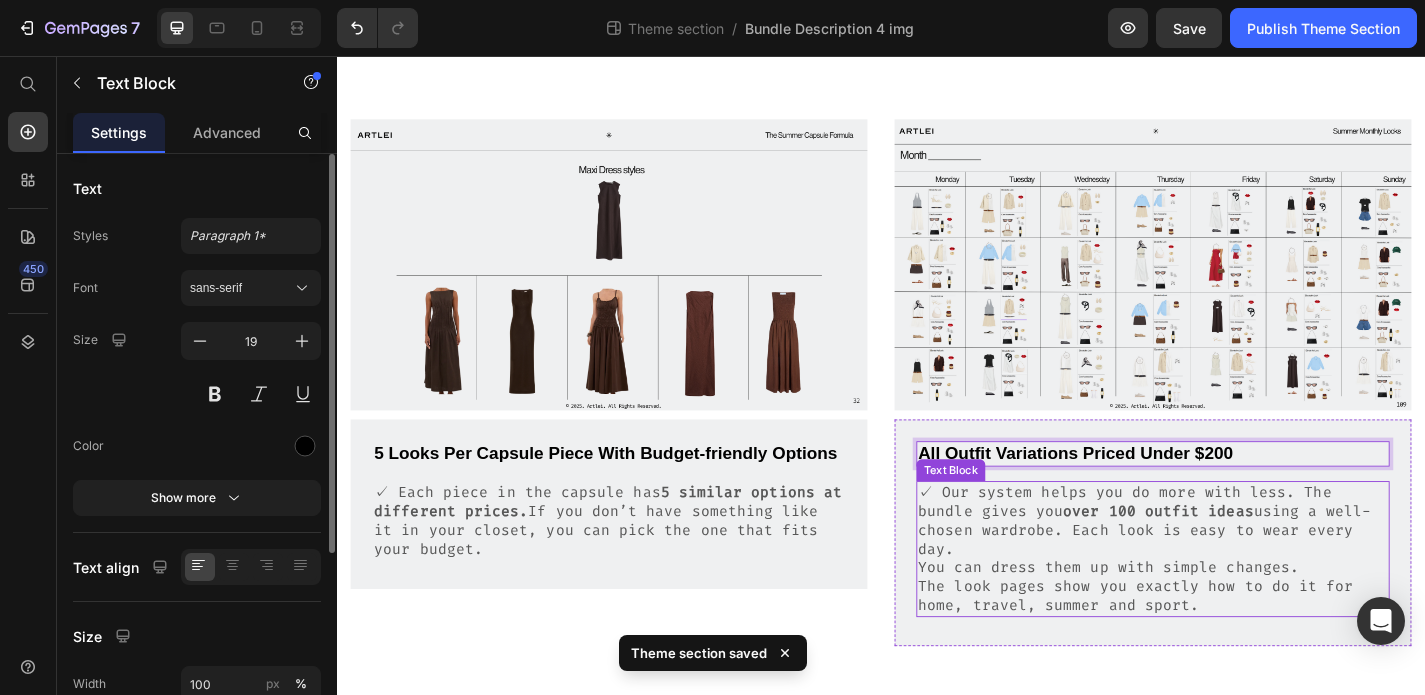 click on "✓ Our system helps you do more with less. The bundle gives you  over   100 outfit ideas  using a well-chosen wardrobe. Each look is easy to wear every day." at bounding box center (1237, 568) 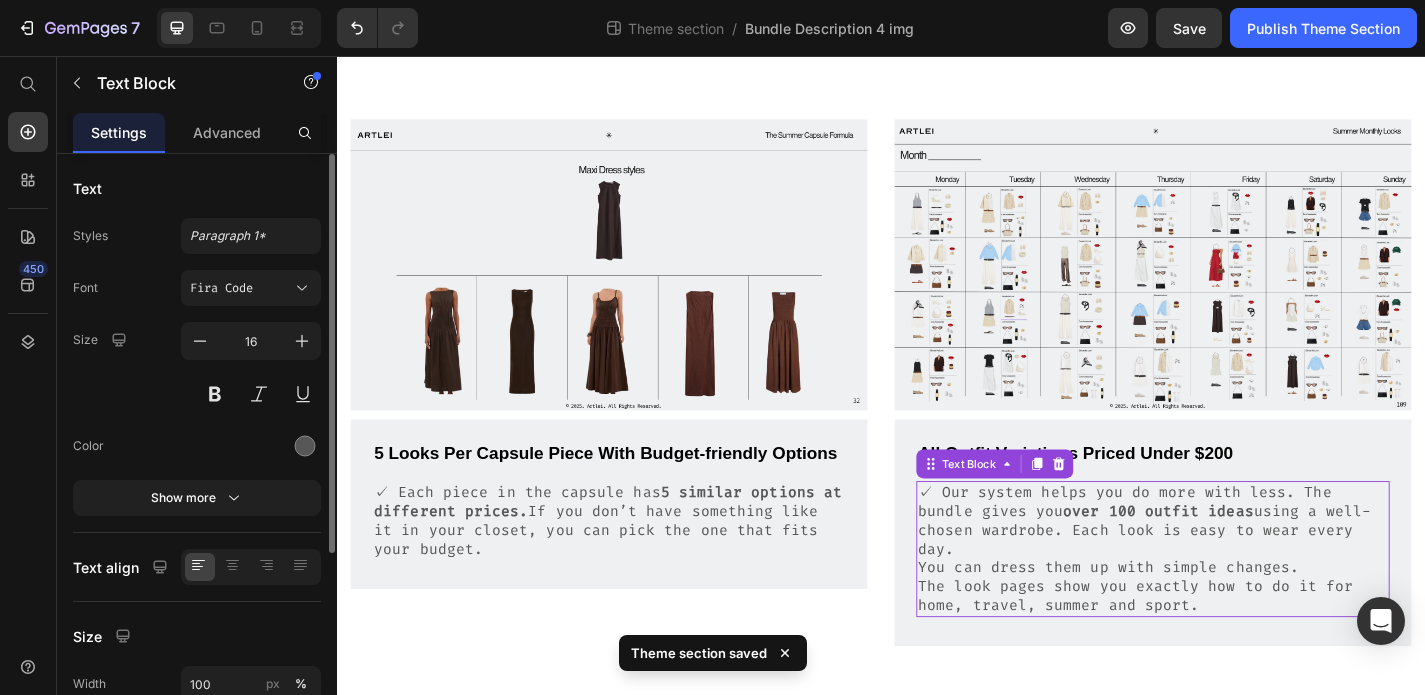 click on "✓ Our system helps you do more with less. The bundle gives you  over   100 outfit ideas  using a well-chosen wardrobe. Each look is easy to wear every day." at bounding box center [1237, 568] 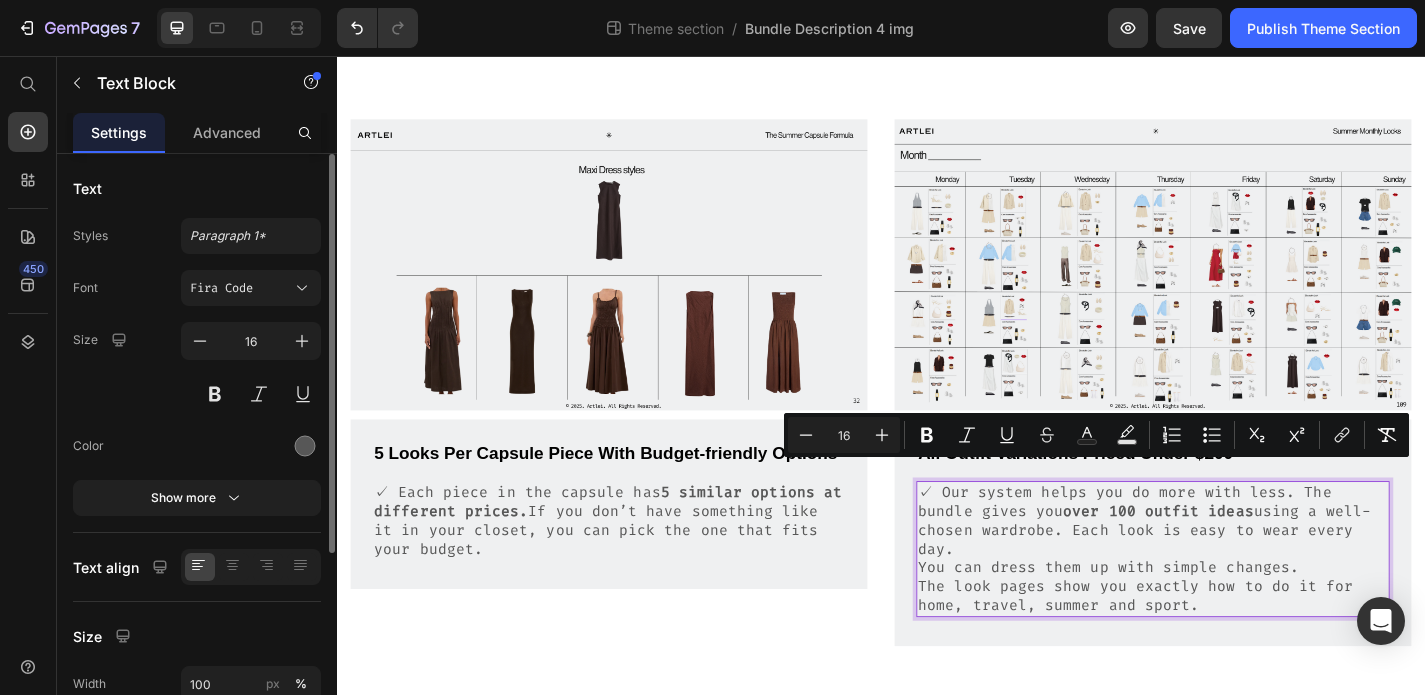 click on "The look pages show you exactly how to do it for home, travel, summer and sport." at bounding box center (1237, 652) 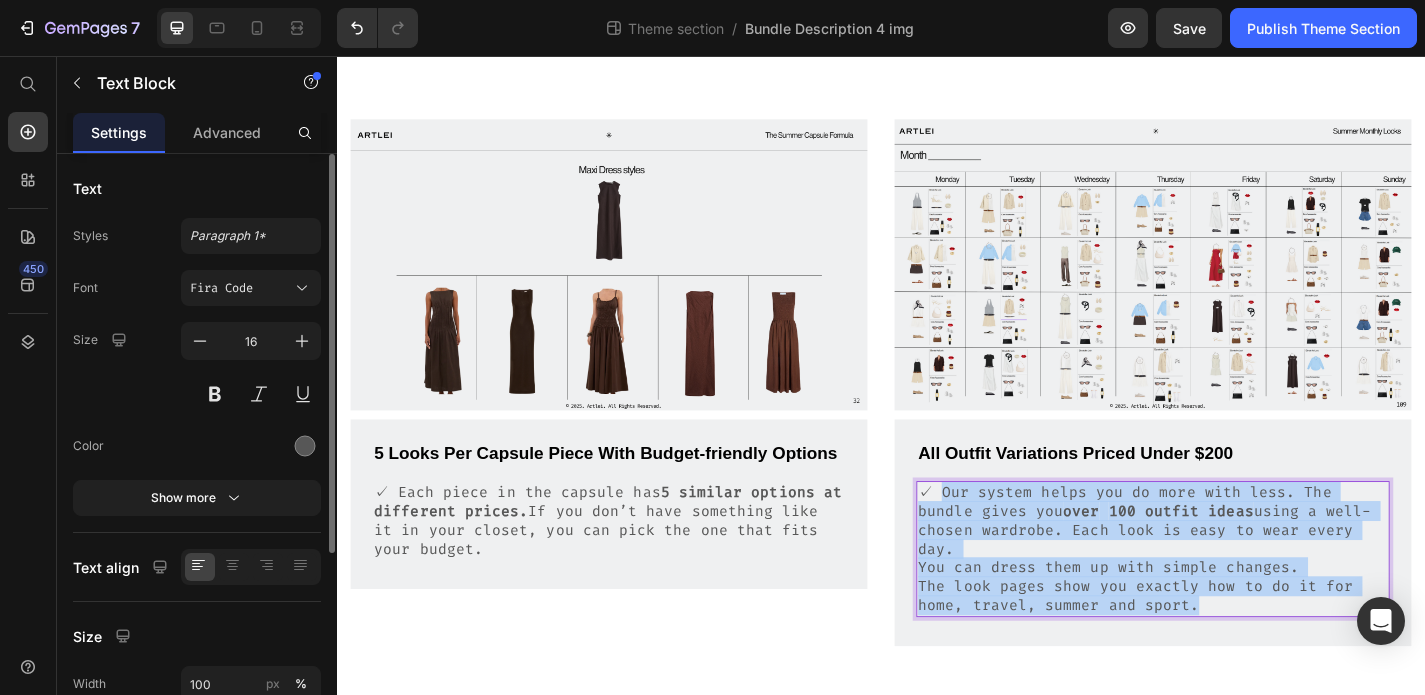 drag, startPoint x: 1277, startPoint y: 621, endPoint x: 1002, endPoint y: 522, distance: 292.27725 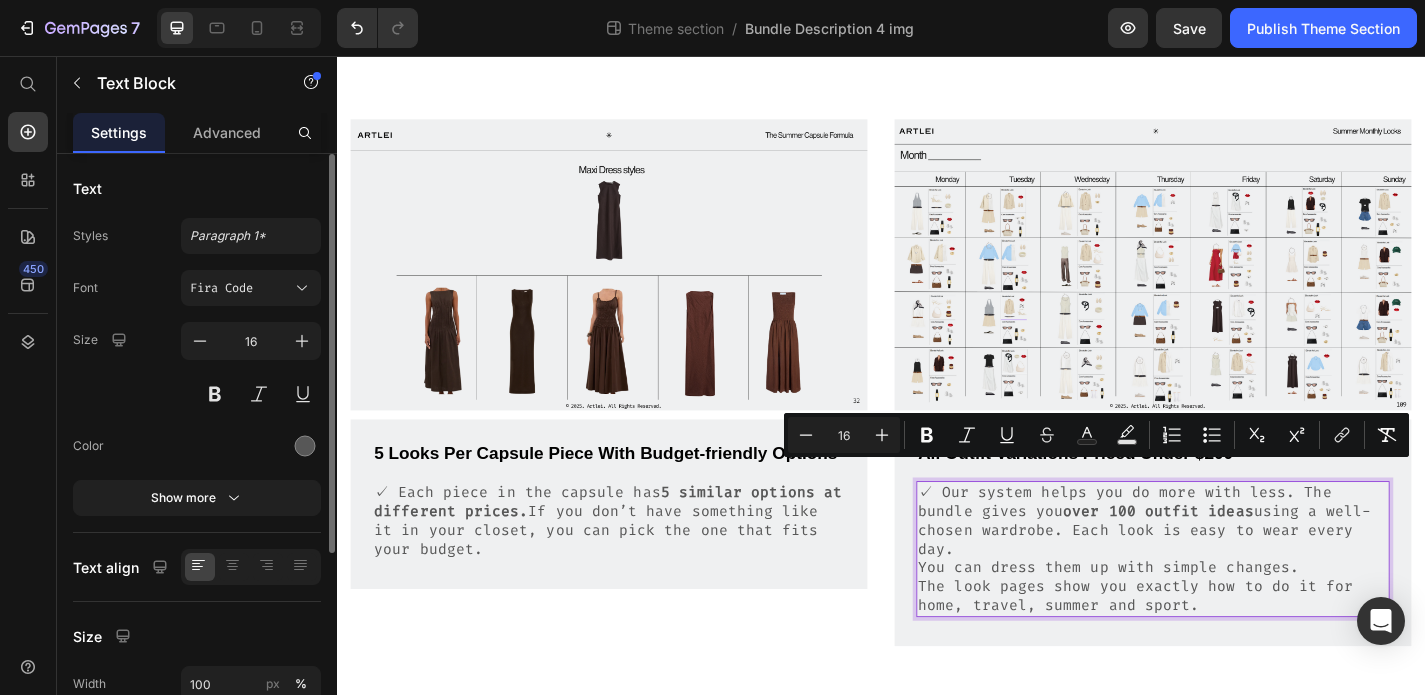 scroll, scrollTop: 825, scrollLeft: 0, axis: vertical 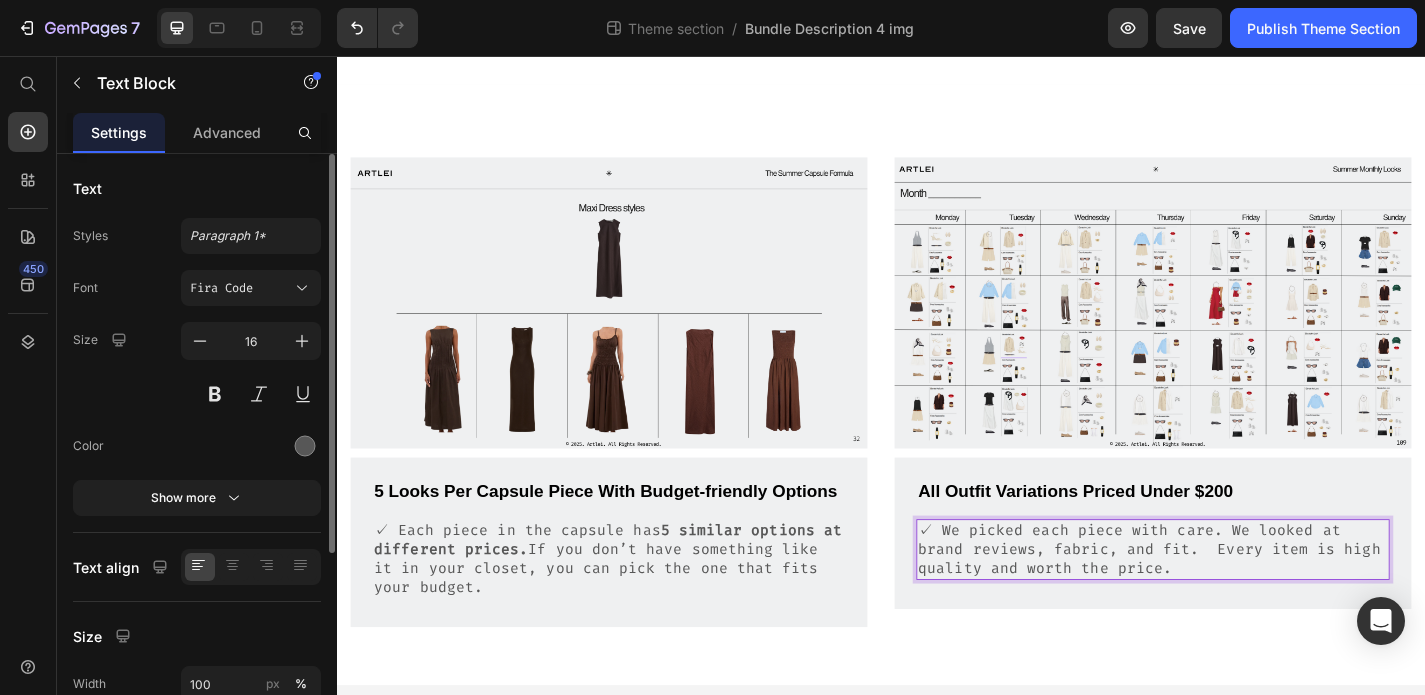 click on "✓ We picked each piece with care. We looked at brand reviews, fabric, and fit.  Every item is high quality and worth the price." at bounding box center [1237, 600] 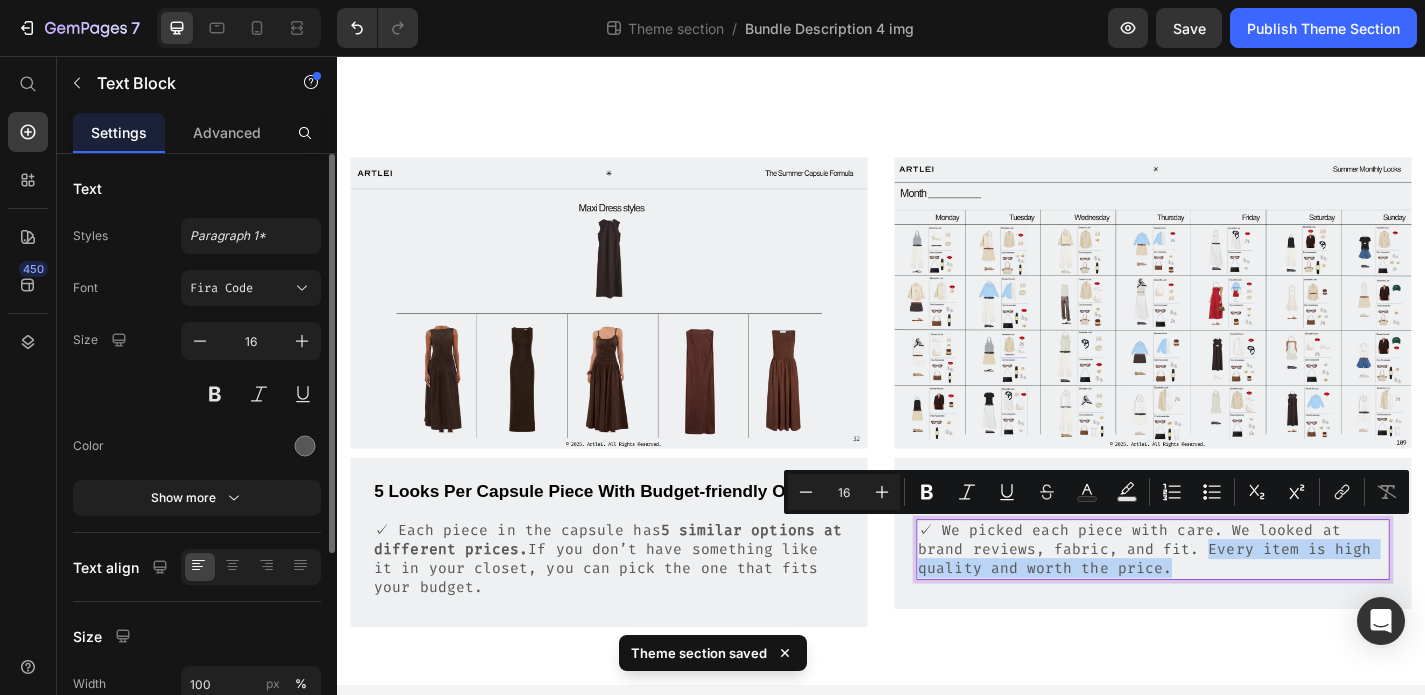 drag, startPoint x: 1230, startPoint y: 576, endPoint x: 1235, endPoint y: 593, distance: 17.720045 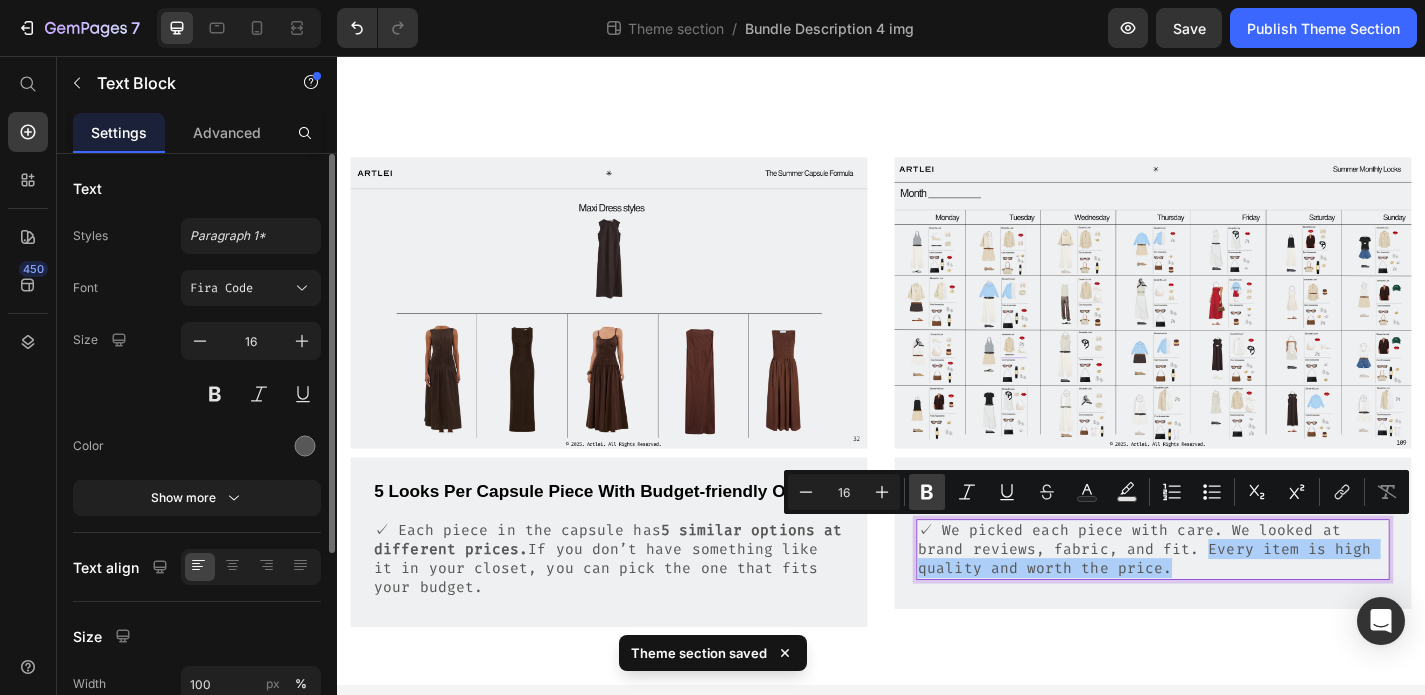 click 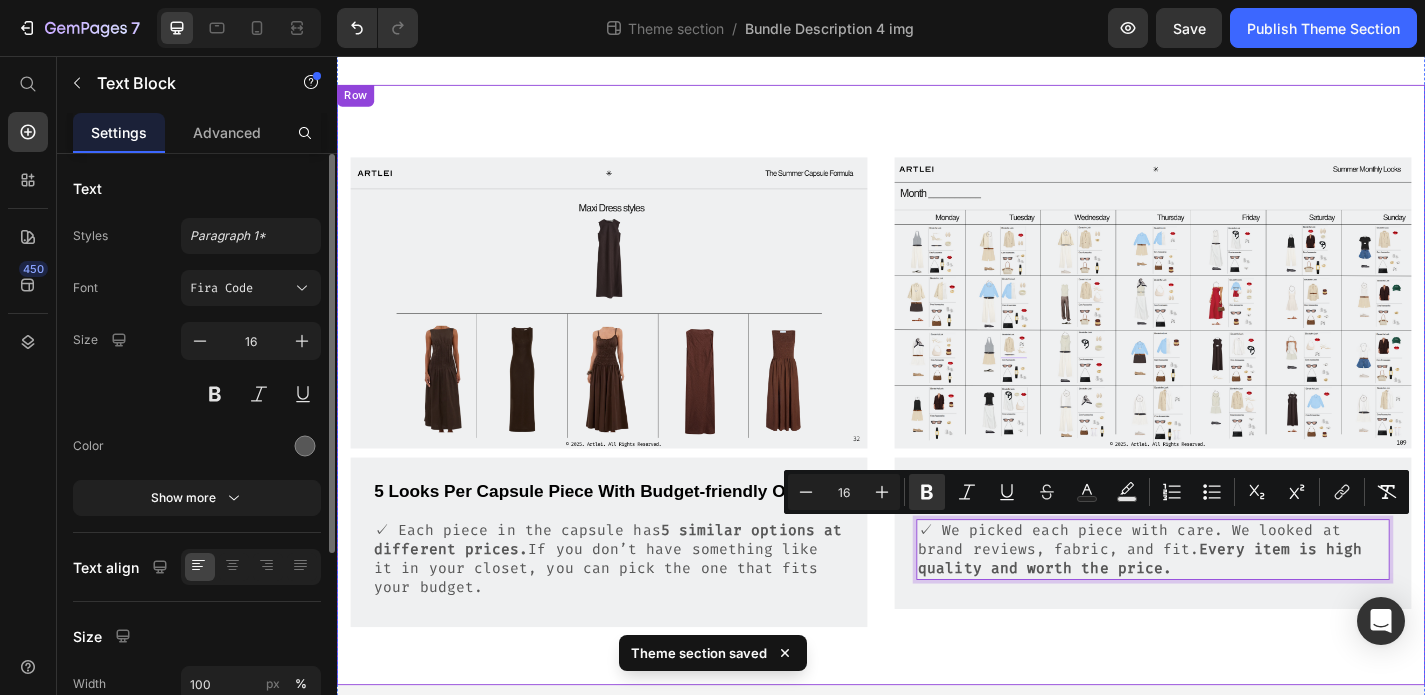 click on "Image 5 Looks Per Capsule Piece With Budget-friendly Options Text Block ✓ Each piece in the capsule has  5 similar options at different prices.  If you don’t have something like it in your closet, you can pick the one that fits your budget. Text Block Row Image All Outfit Variations Priced Under $200 Text Block ✓ We picked each piece with care. We looked at brand reviews, fabric, and fit.  Every item is high quality and worth the price. Text Block   16 Row Row Row" at bounding box center (937, 419) 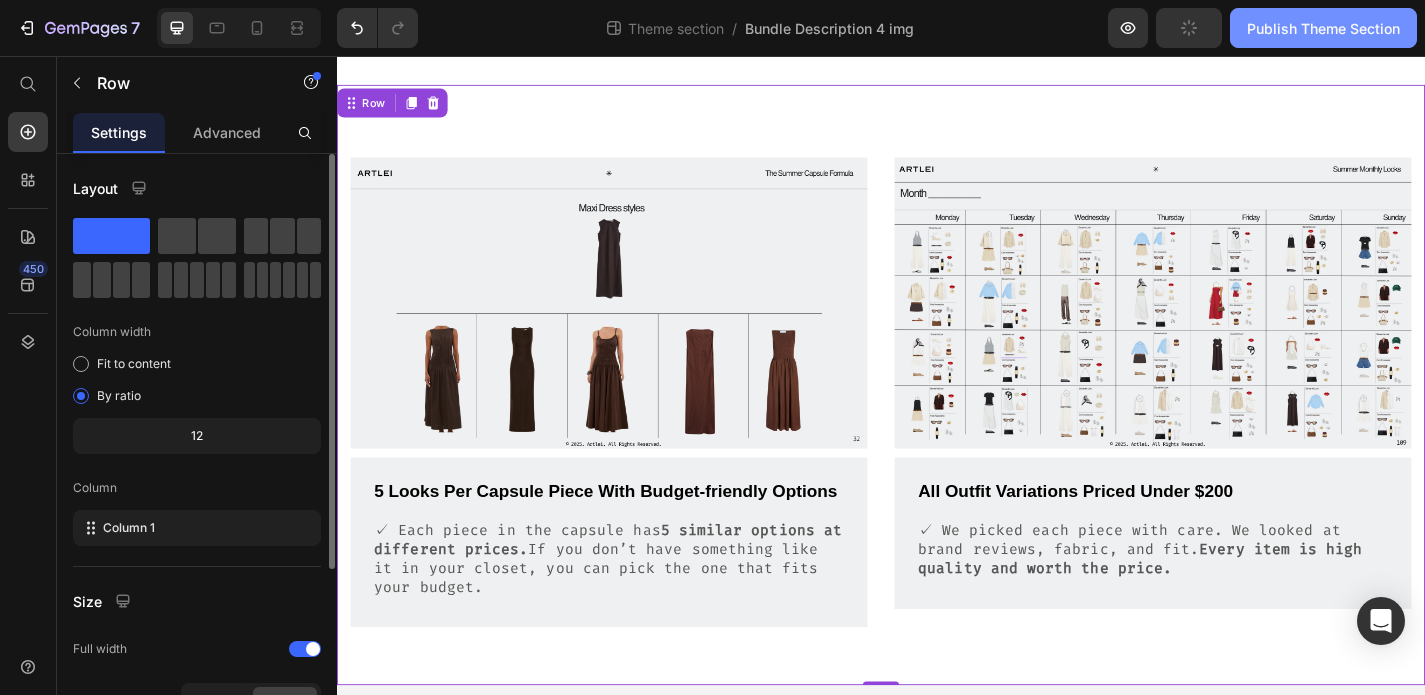 click on "Publish Theme Section" at bounding box center [1323, 28] 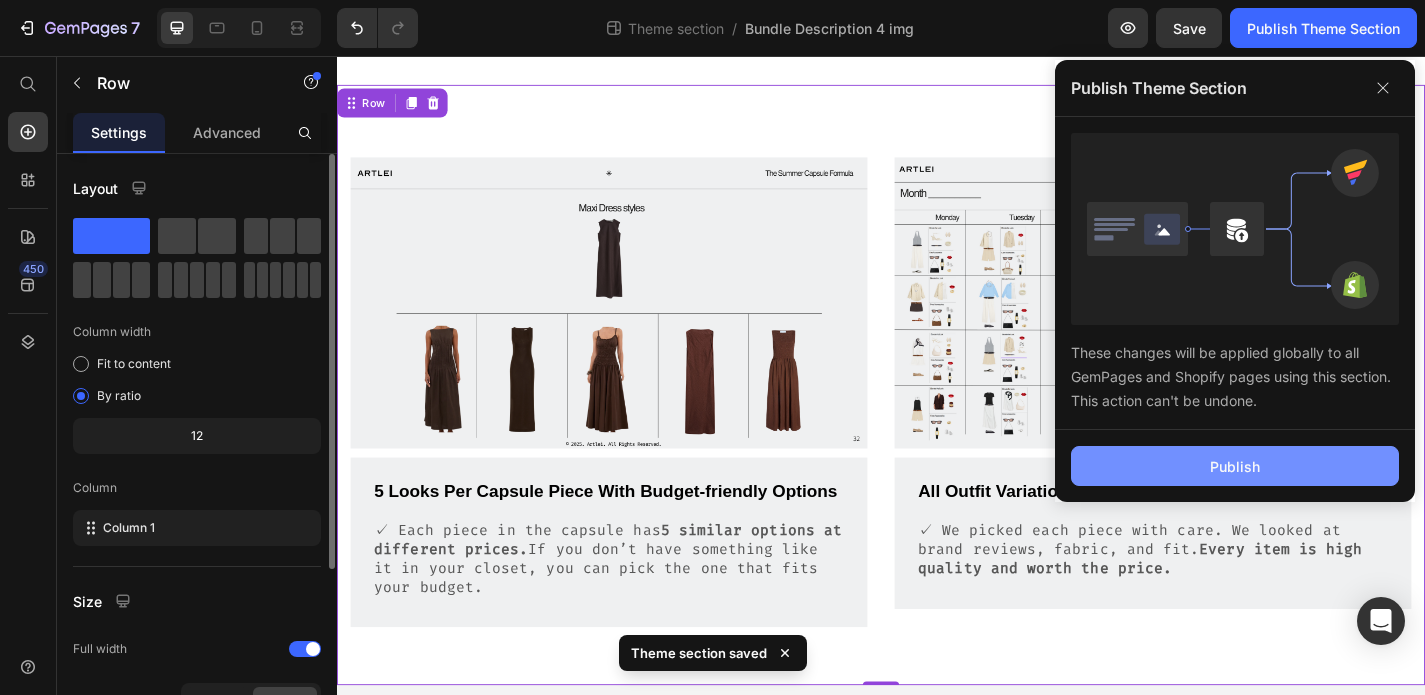click on "Publish" 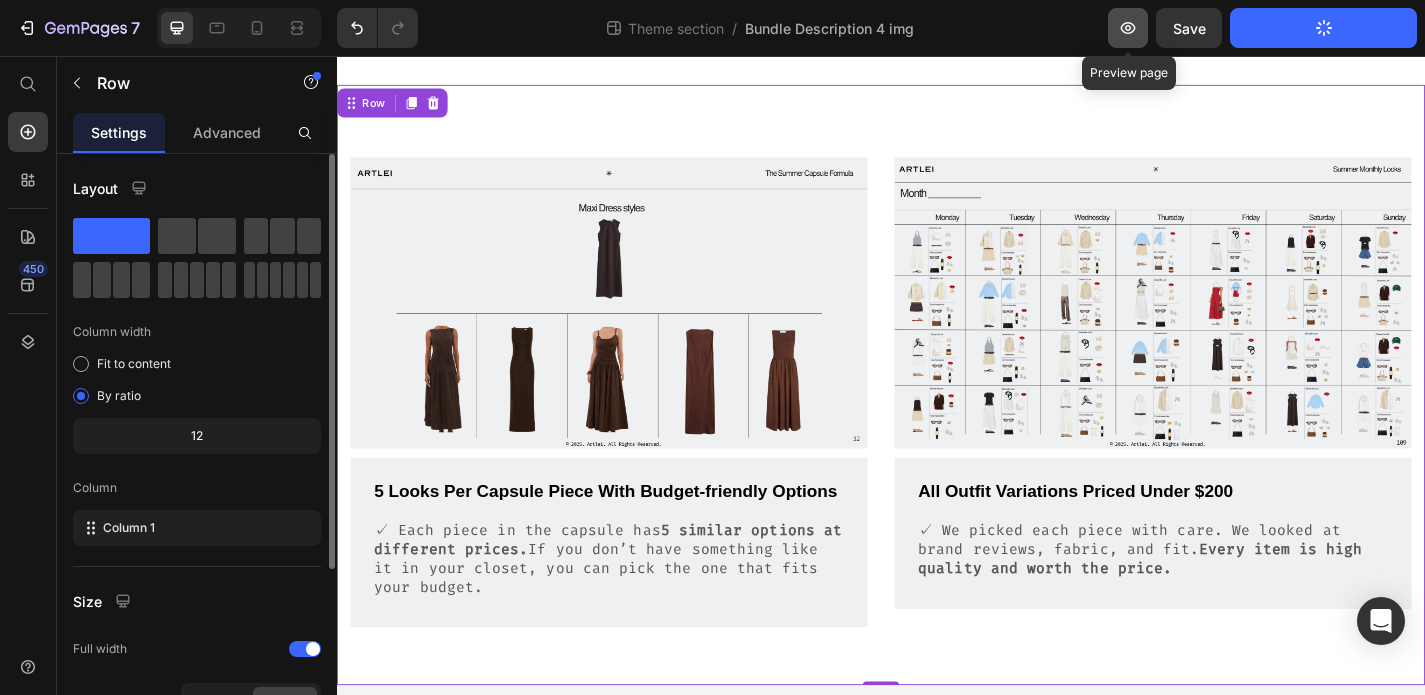 click 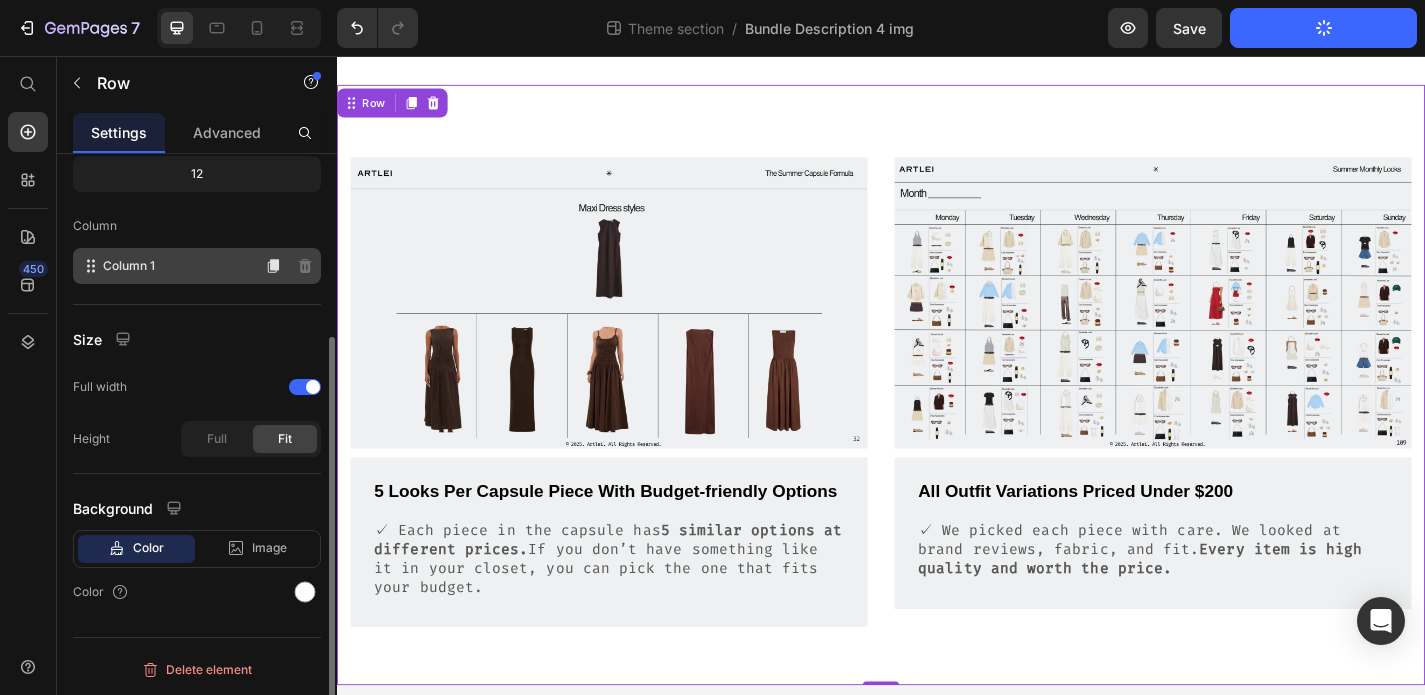 scroll, scrollTop: 0, scrollLeft: 0, axis: both 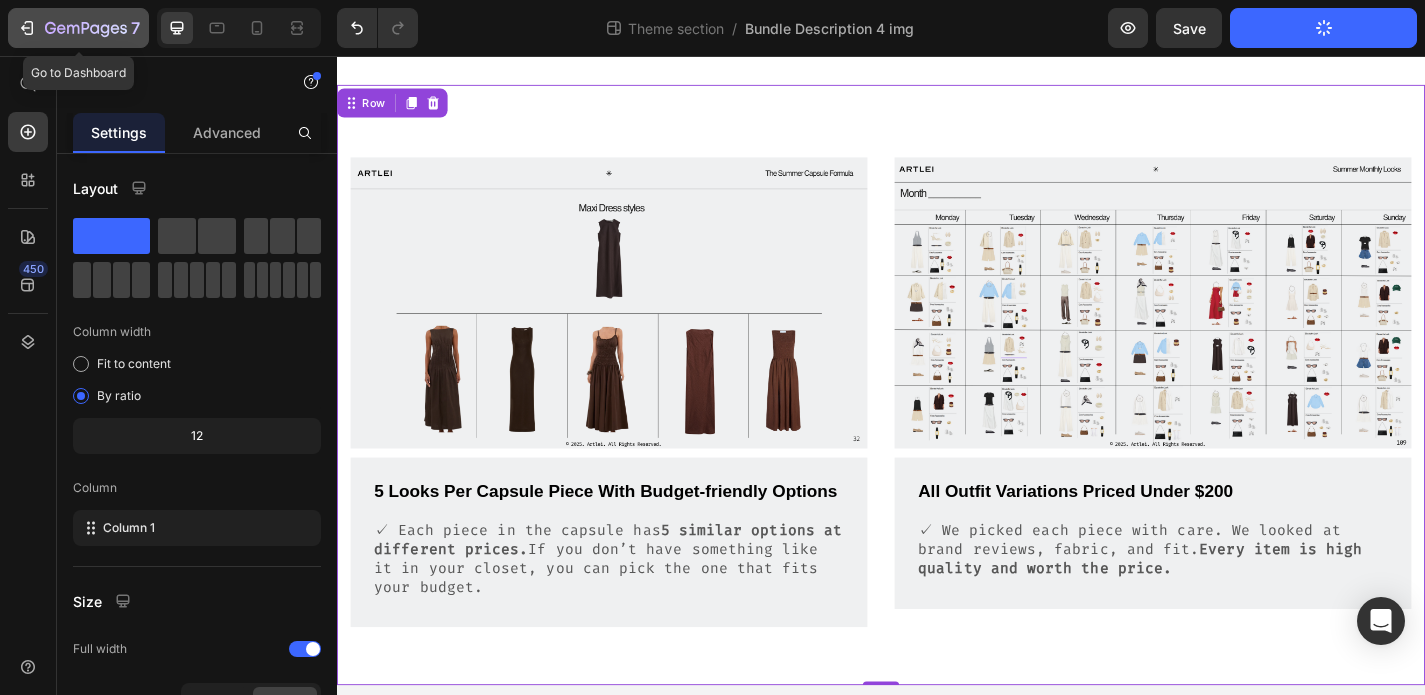 click 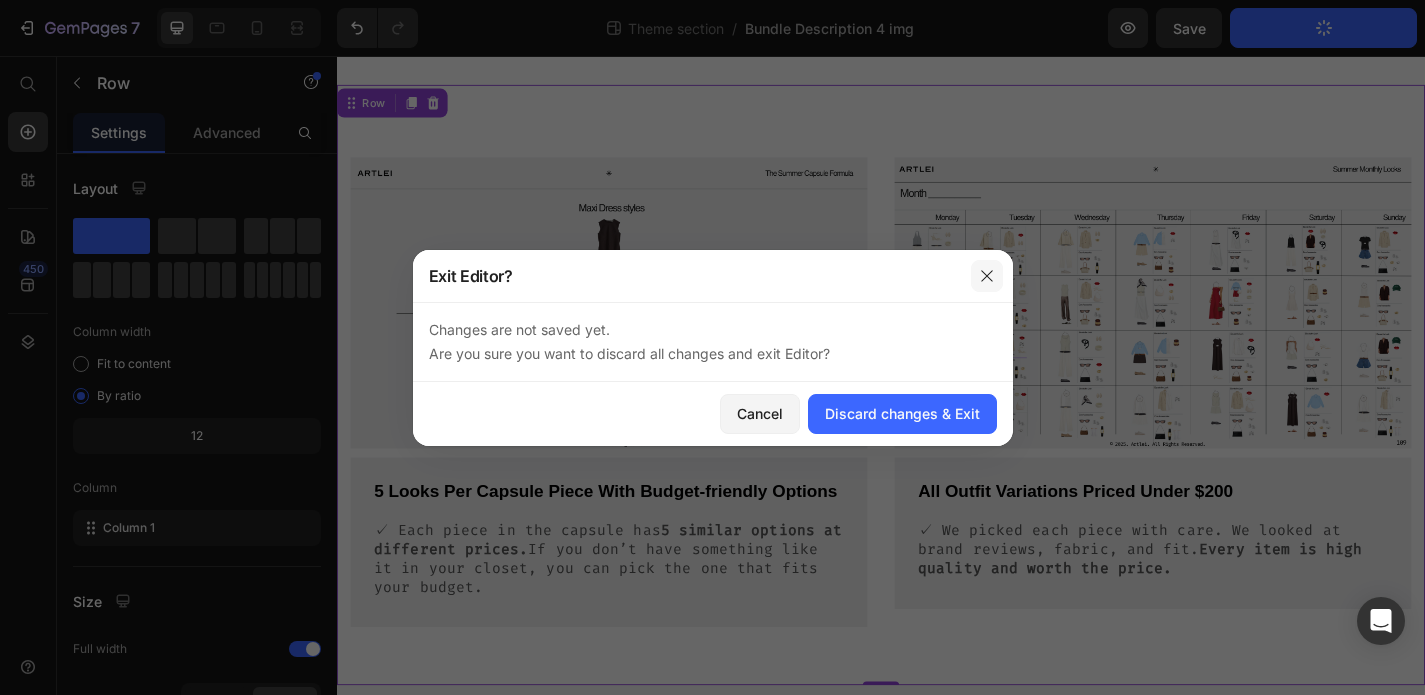 click at bounding box center [987, 276] 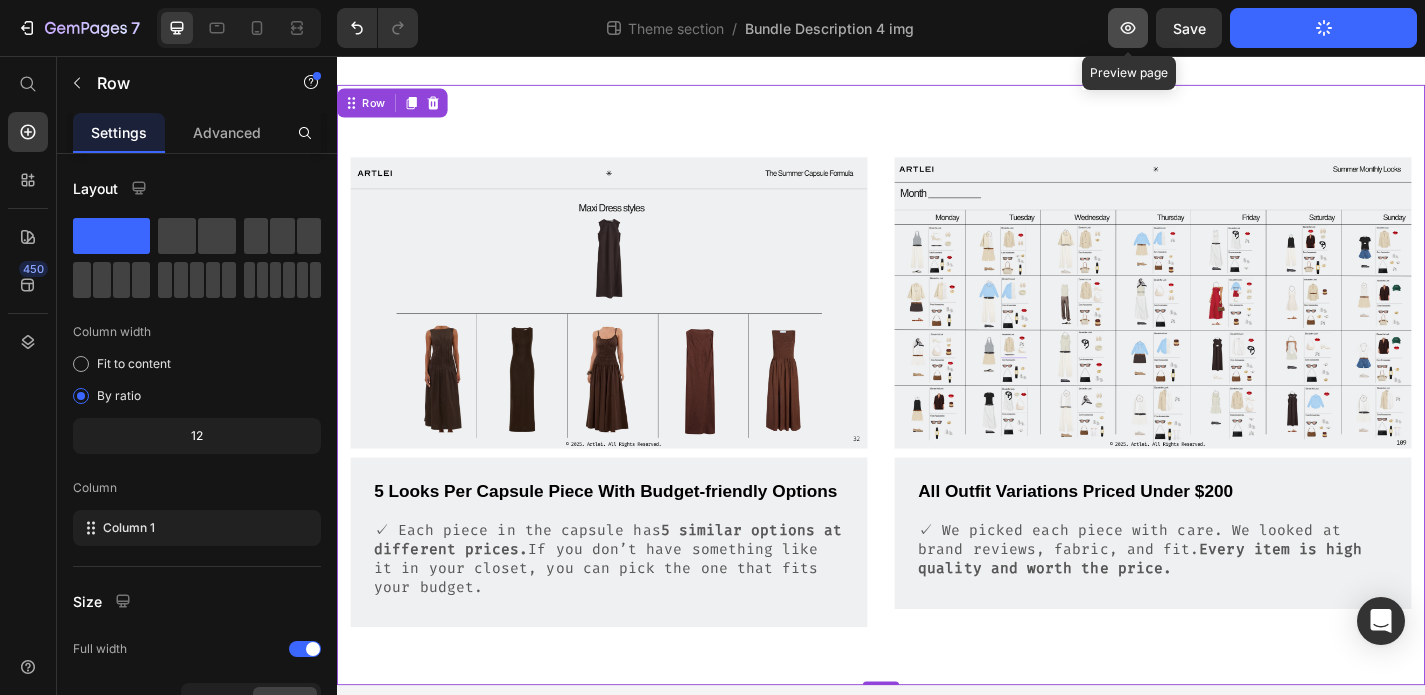 click 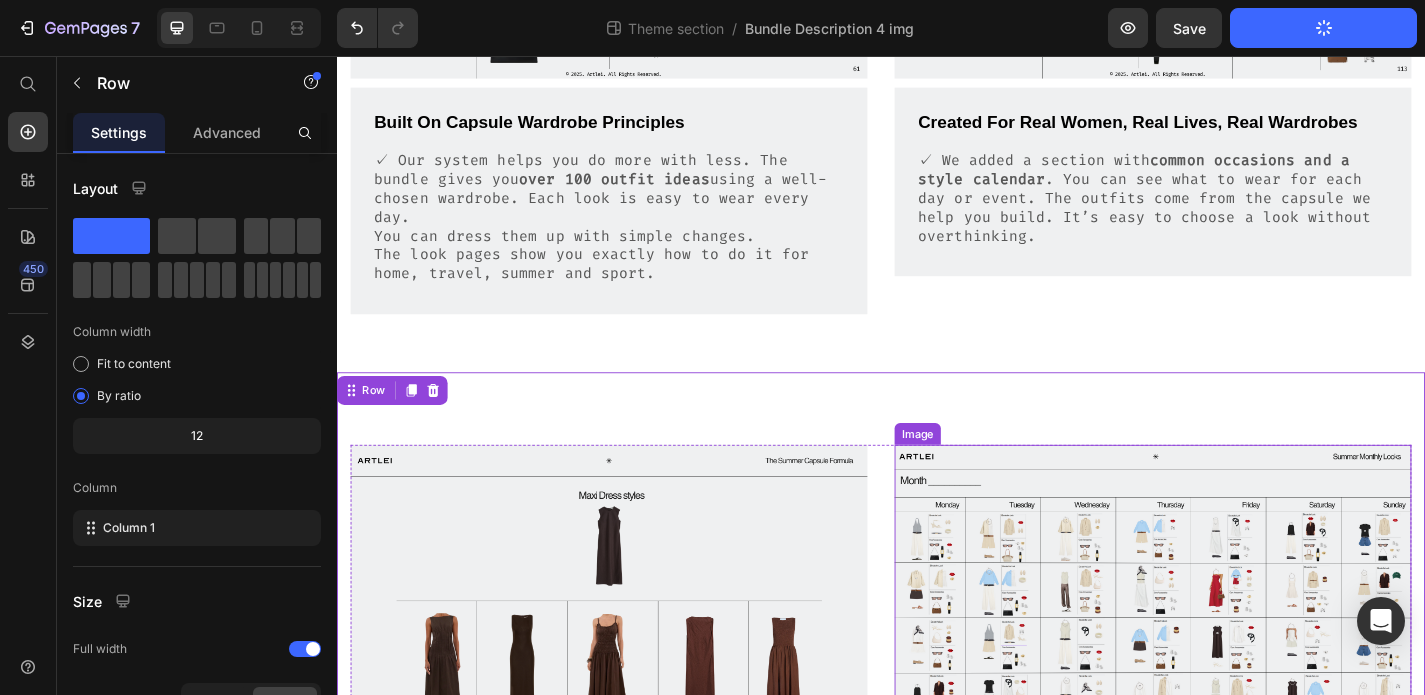 scroll, scrollTop: 504, scrollLeft: 0, axis: vertical 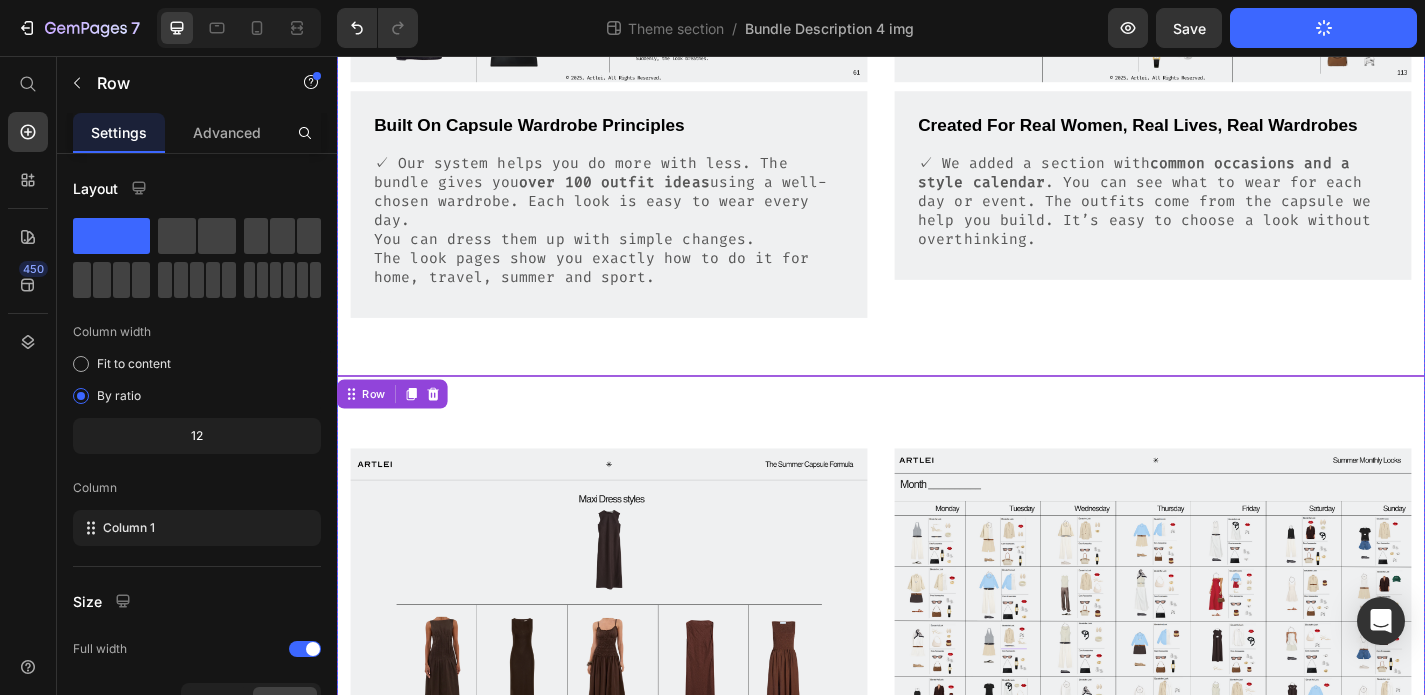 click on "Image Built On Capsule Wardrobe Principles Text Block ✓ Our system helps you do more with less. The bundle gives you  over   100 outfit ideas  using a well-chosen wardrobe. Each look is easy to wear every day.  You can dress them up with simple changes.  The look pages show you exactly how to do it for home, travel, summer and sport. Text Block Row Image Created For Real Women, Real Lives, Real Wardrobes Text Block ✓ We added a section with  common occasions and a style calendar . You can see what to wear for each day or event. The outfits come from the capsule we help you build. It’s easy to choose a look without overthinking. Text Block Row Row Row" at bounding box center [937, 46] 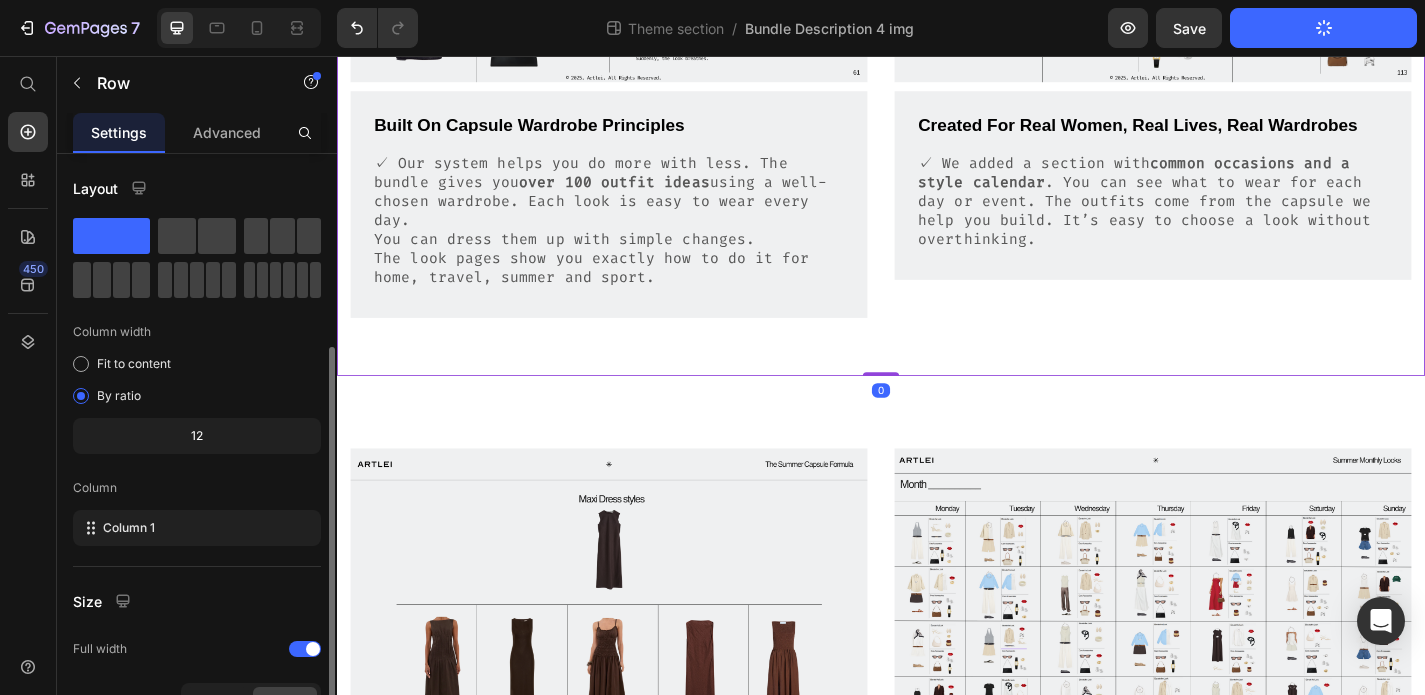 scroll, scrollTop: 262, scrollLeft: 0, axis: vertical 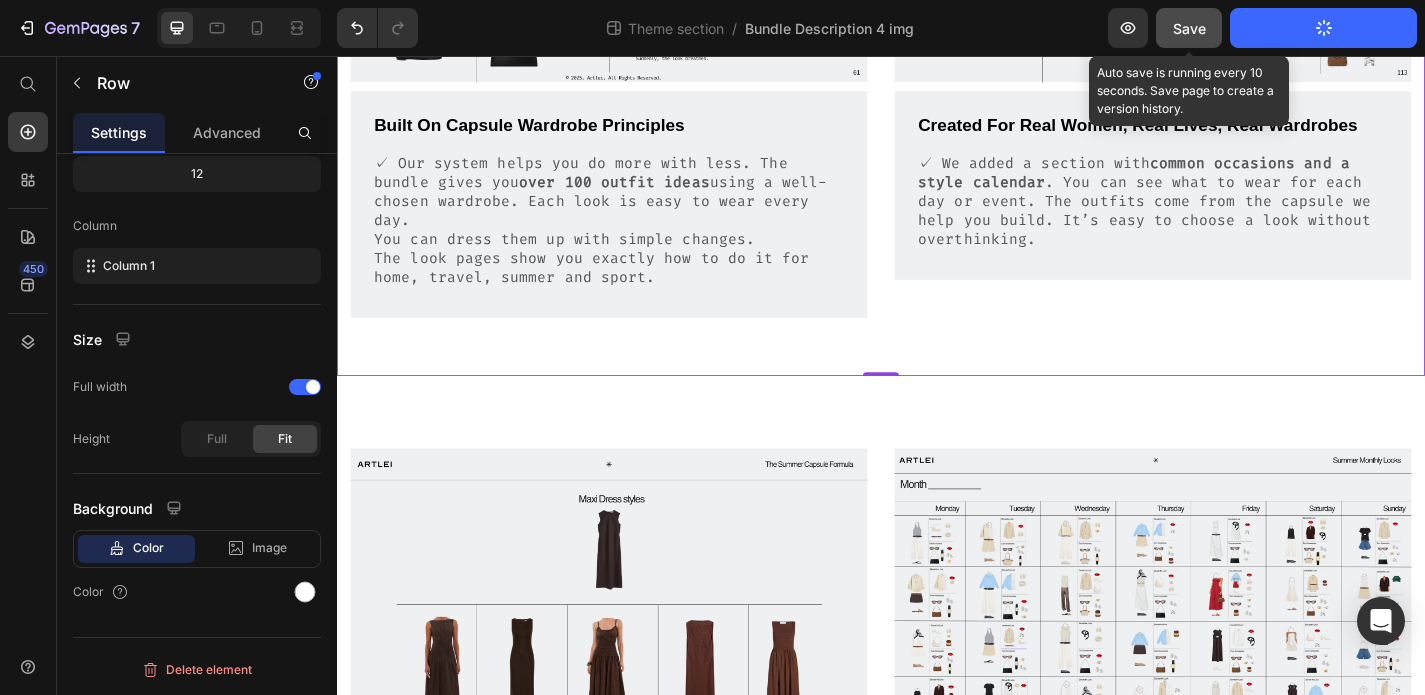 click on "Save" at bounding box center (1189, 28) 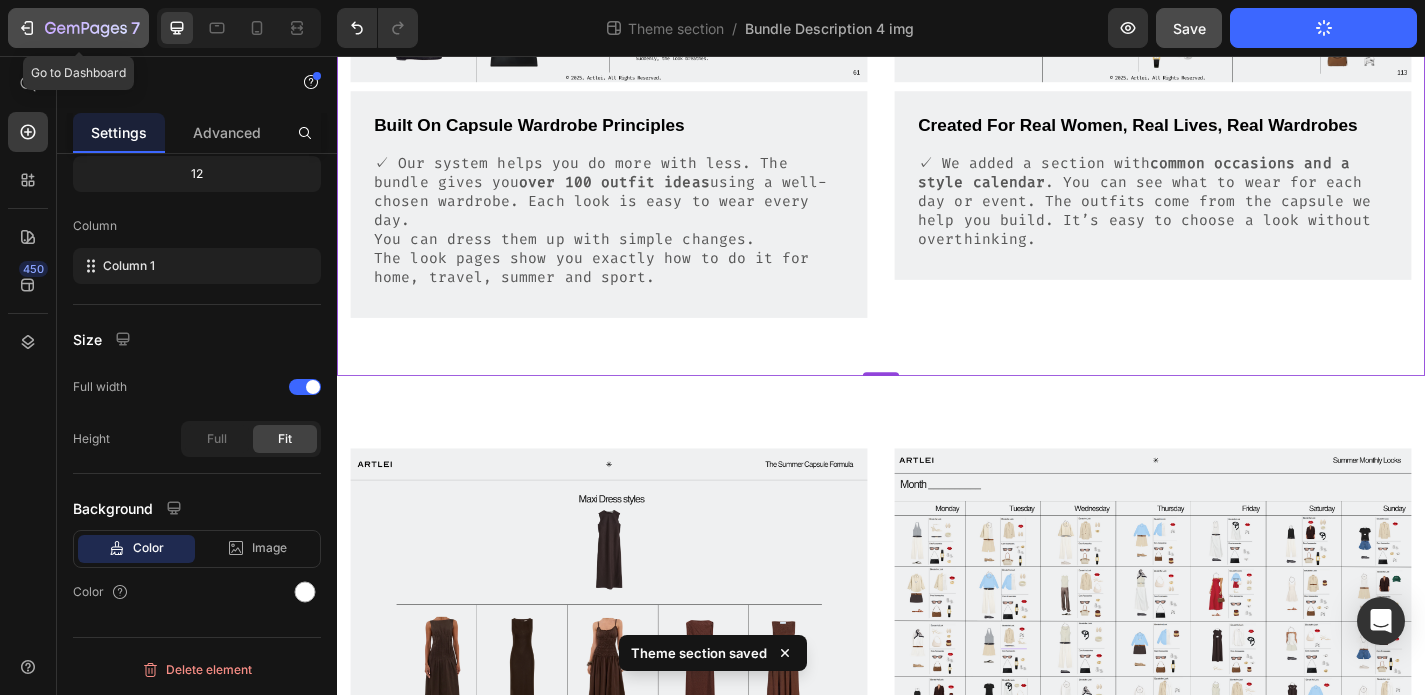click 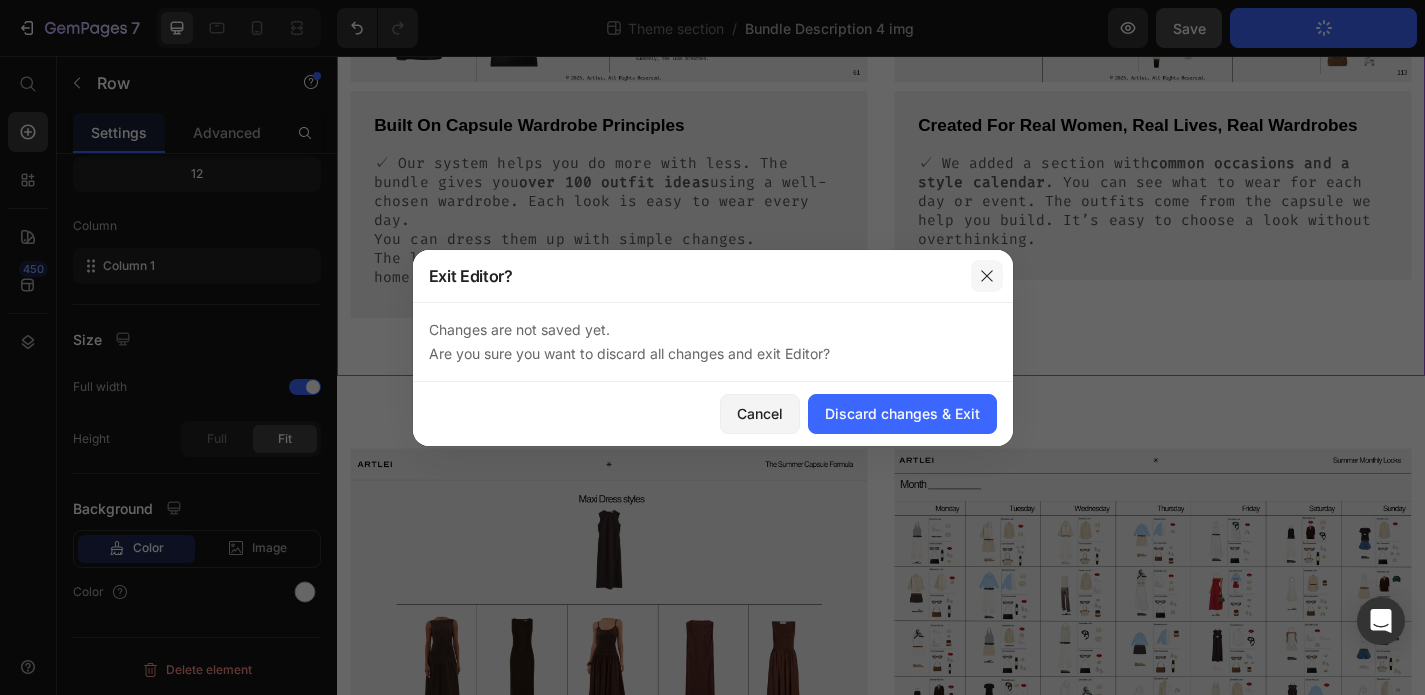 click 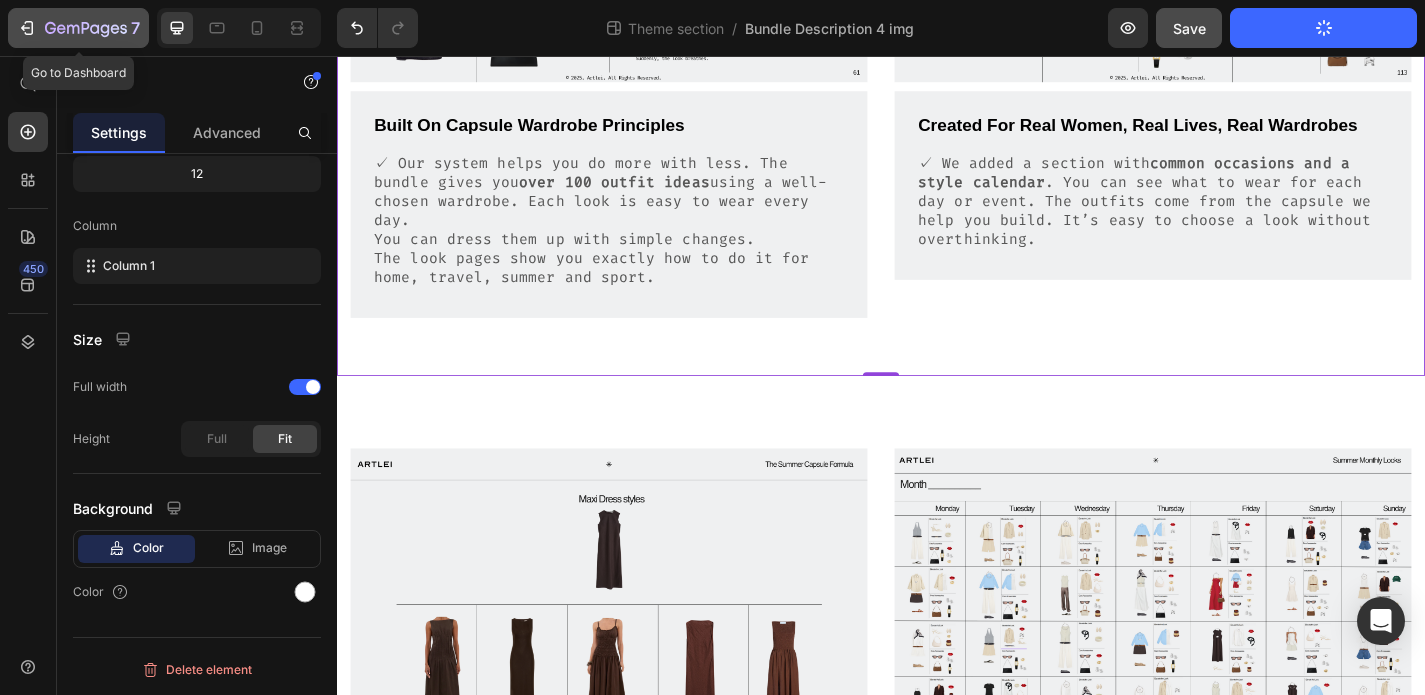 click 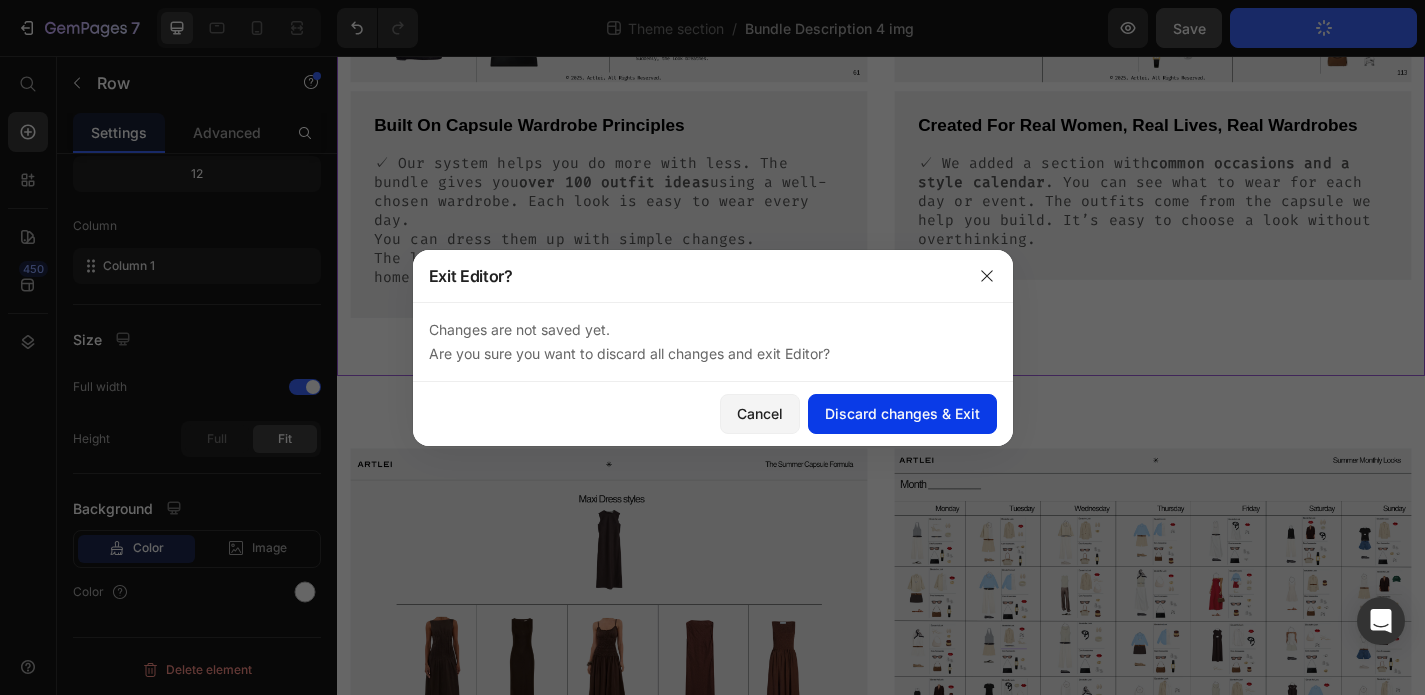 click on "Discard changes & Exit" at bounding box center [902, 413] 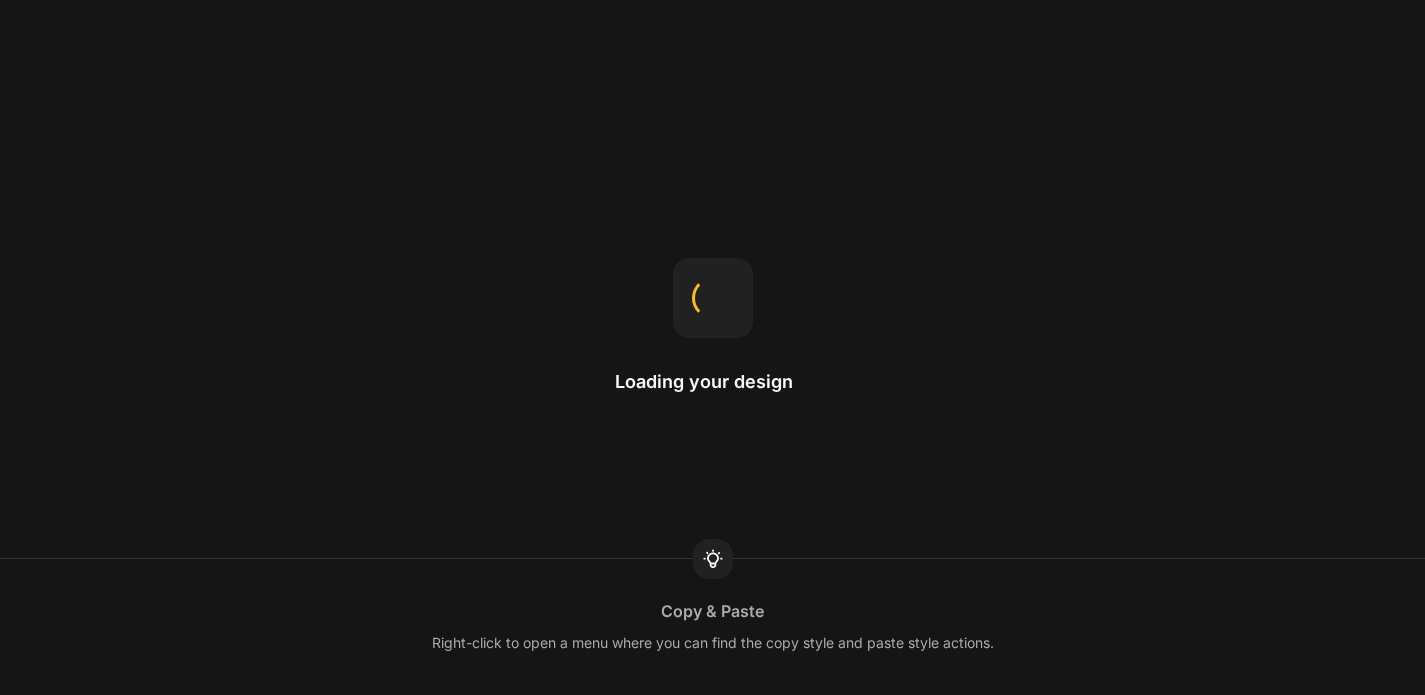 scroll, scrollTop: 0, scrollLeft: 0, axis: both 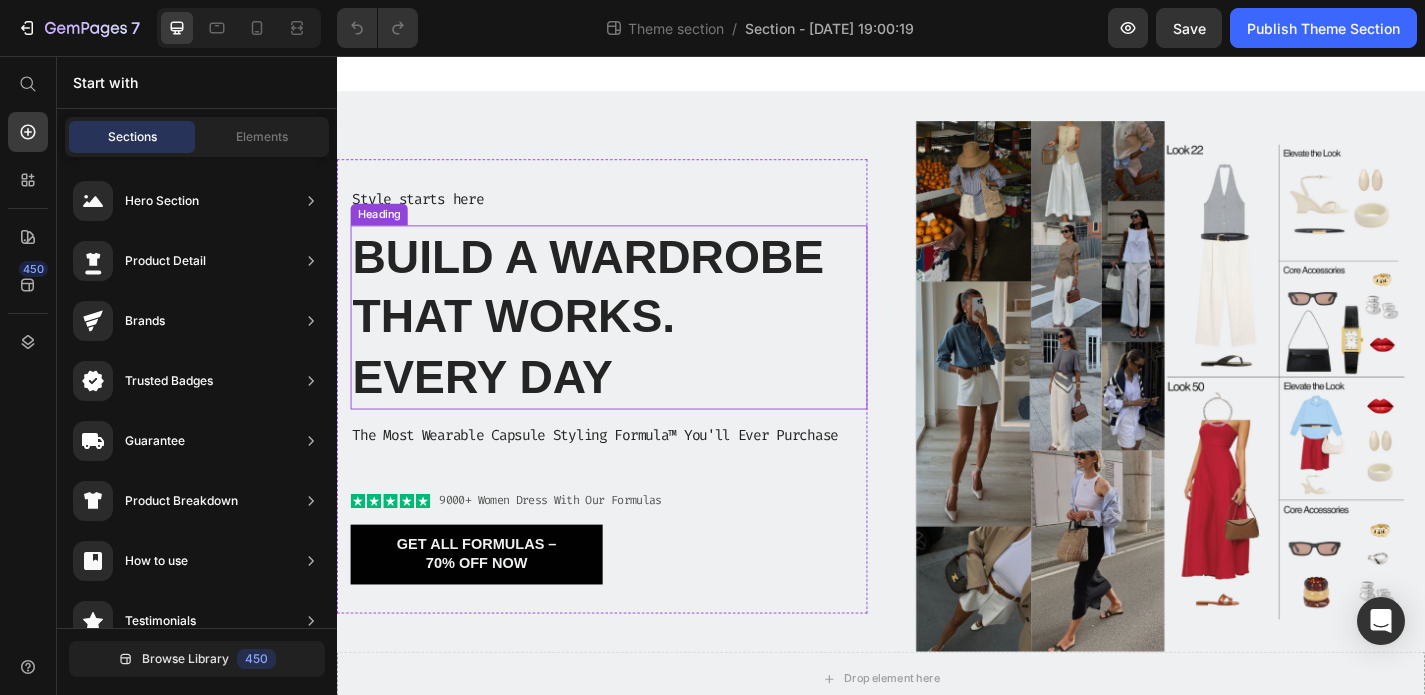 click on "Build a Wardrobe That Works. Every Day" at bounding box center (637, 344) 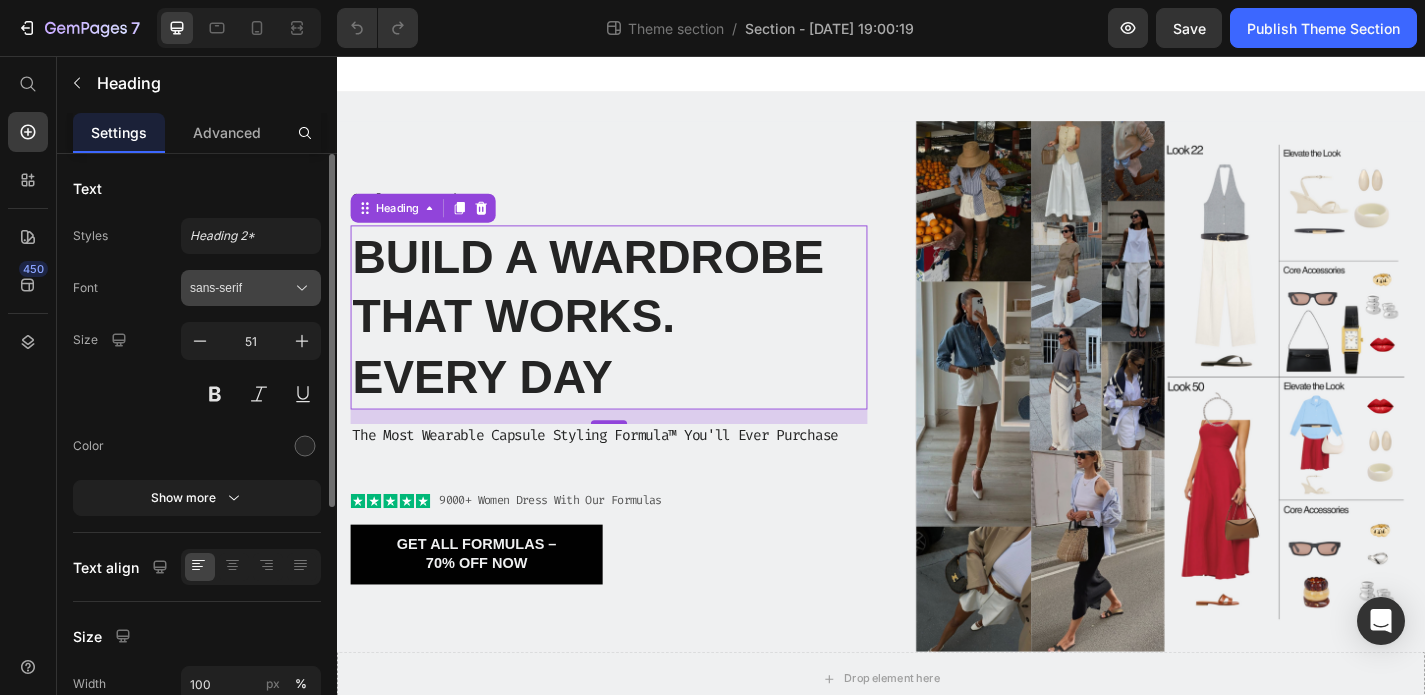 click on "sans-serif" at bounding box center (251, 288) 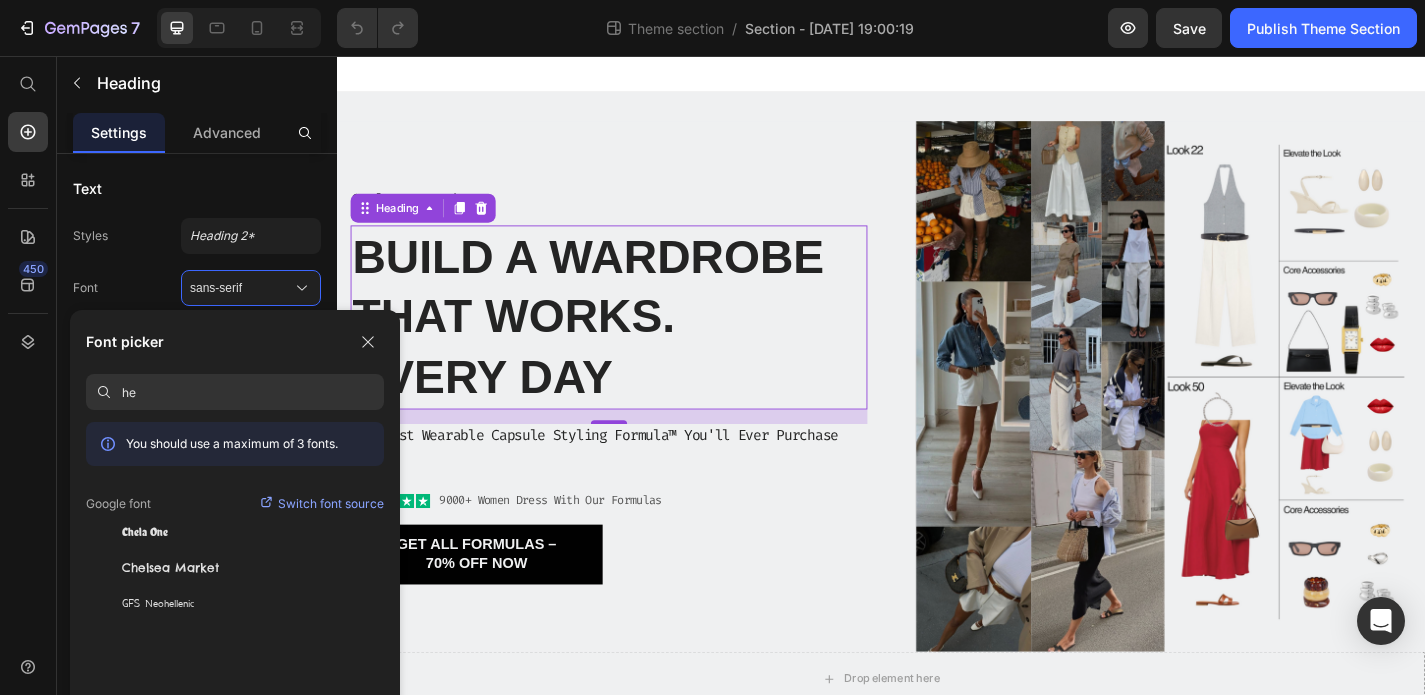 type on "h" 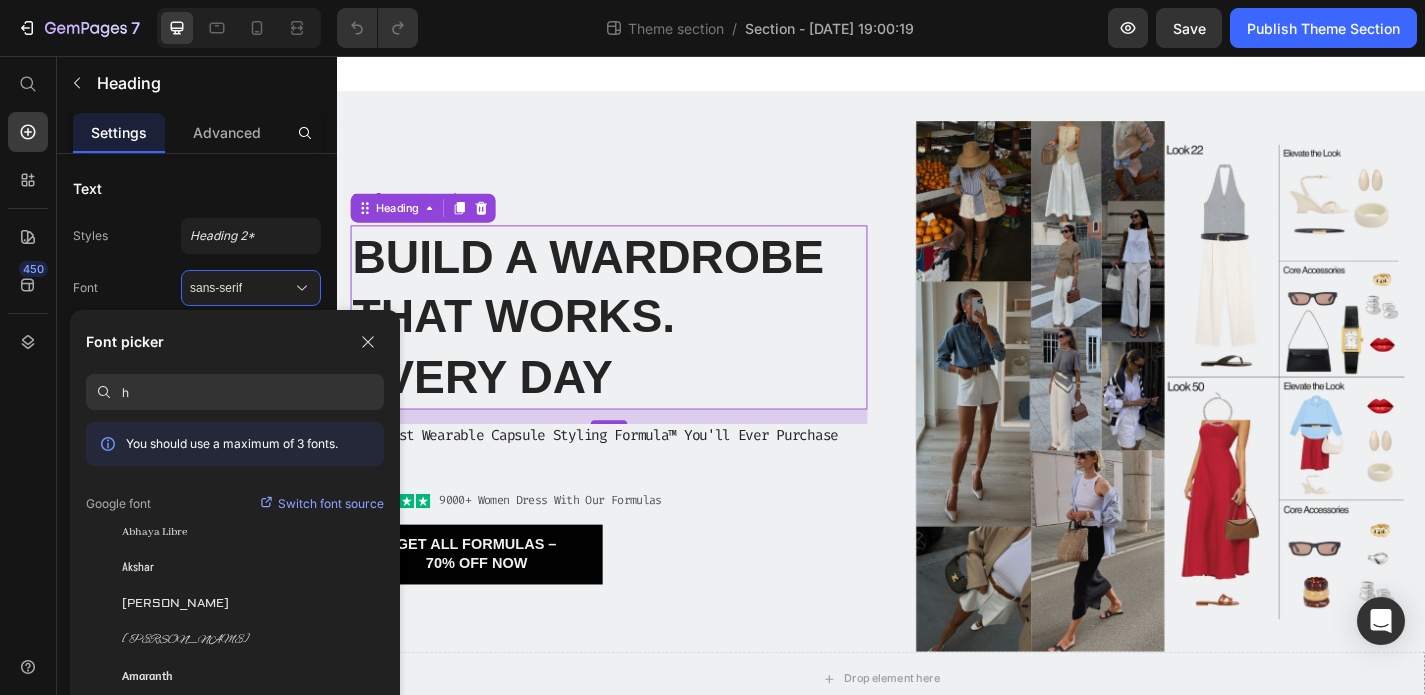 type 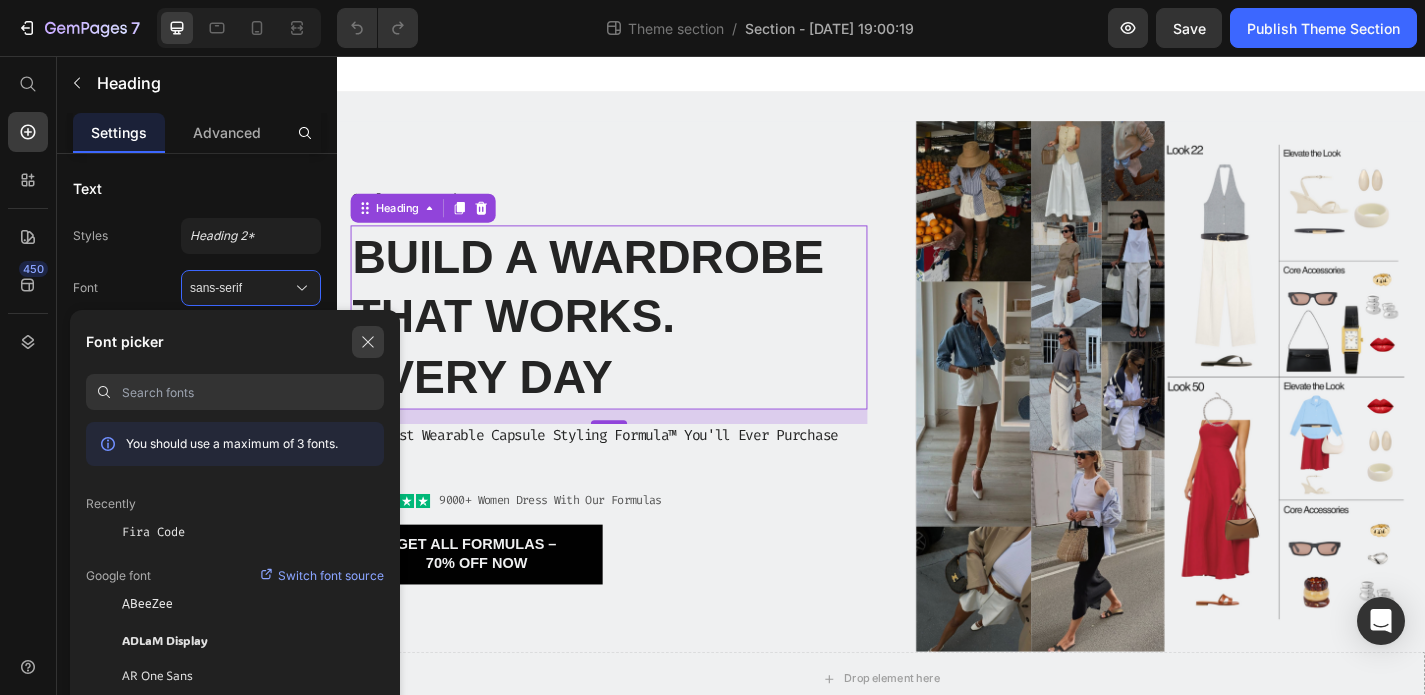 click at bounding box center (368, 342) 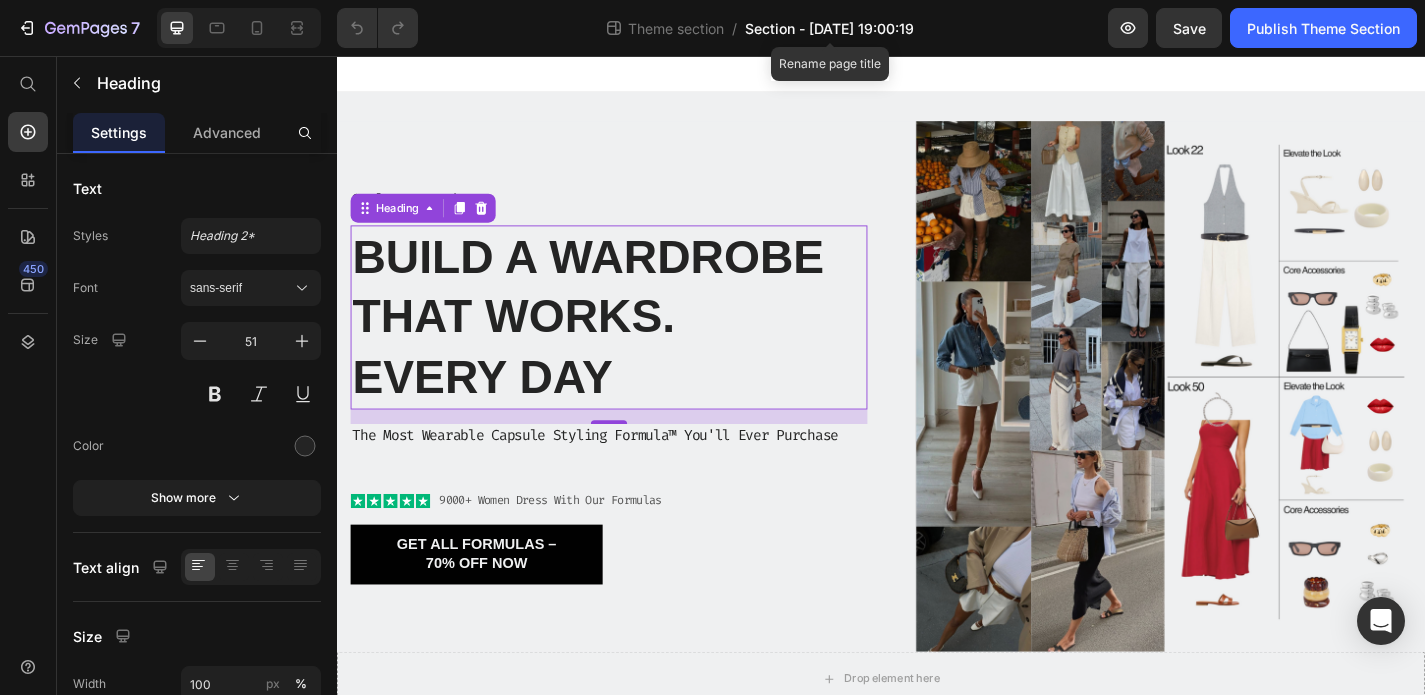 click on "Section - Jul 9 19:00:19" 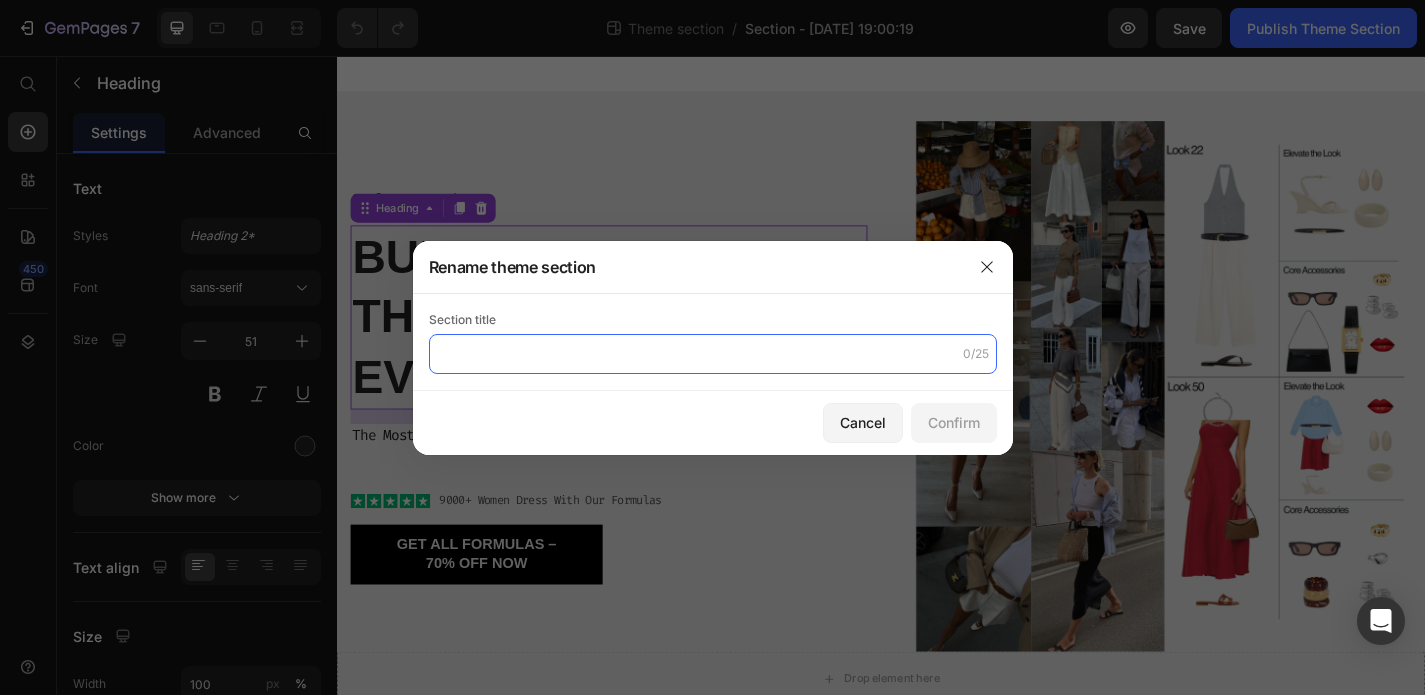 click 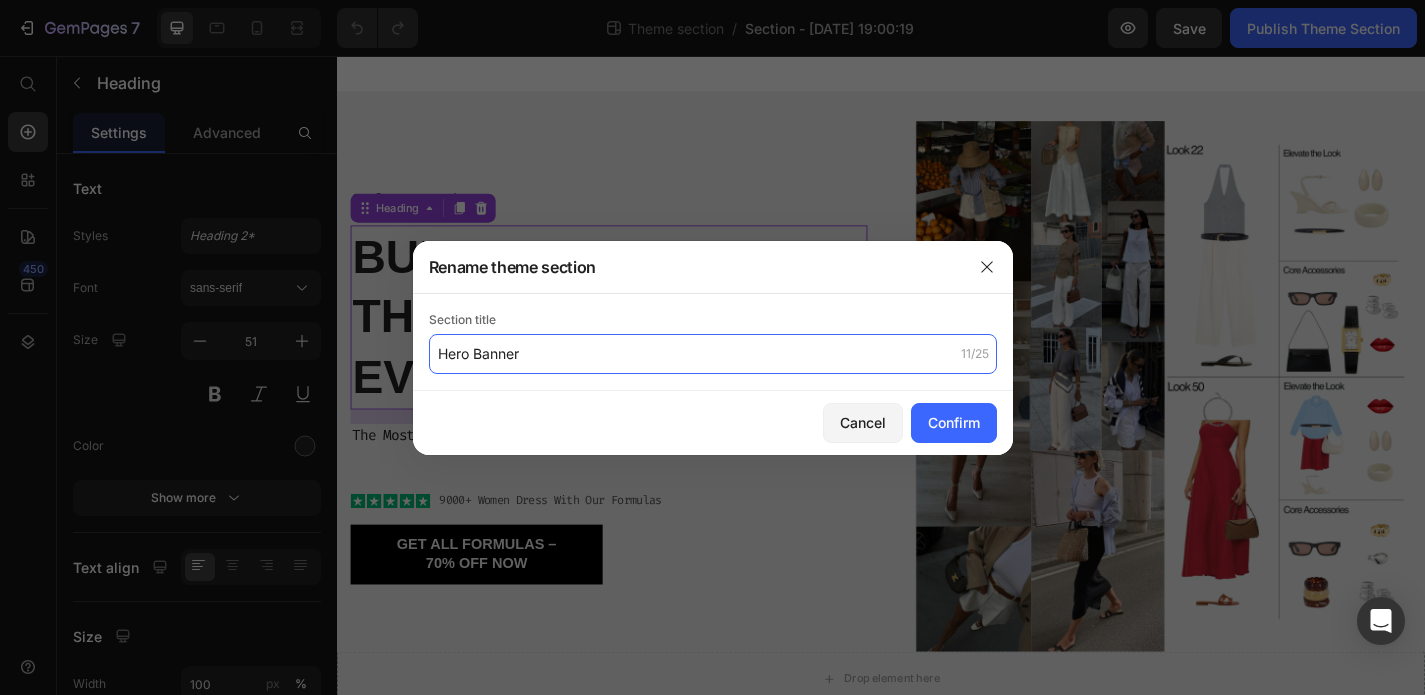 type on "Hero Banner" 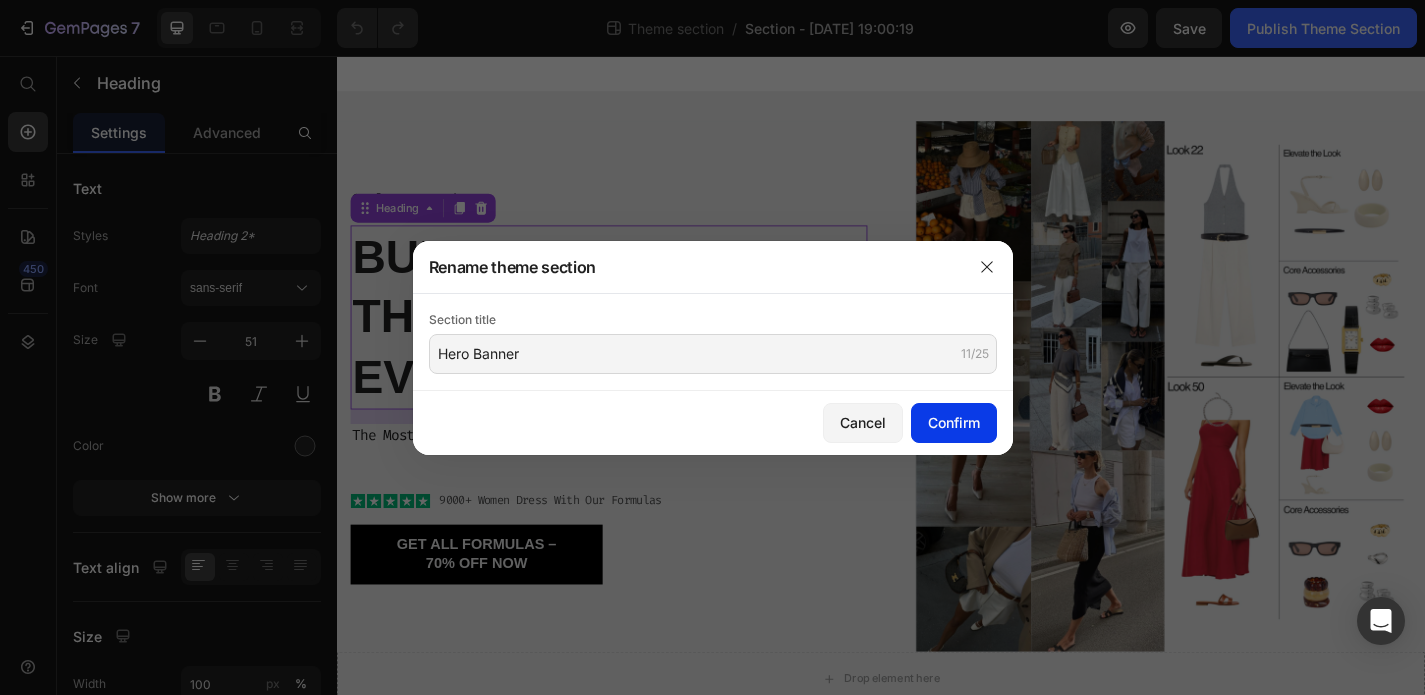 click on "Confirm" 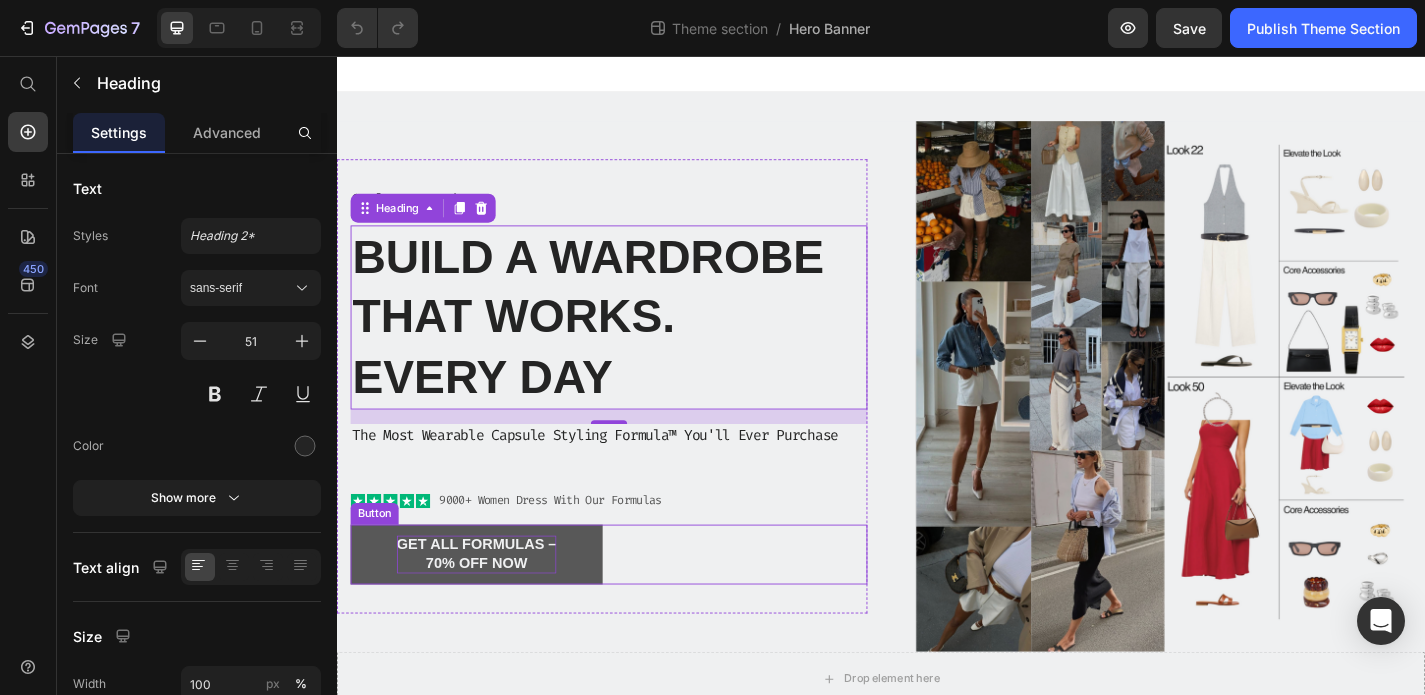 click on "Get All Formulas –   70% Off Now" at bounding box center [491, 606] 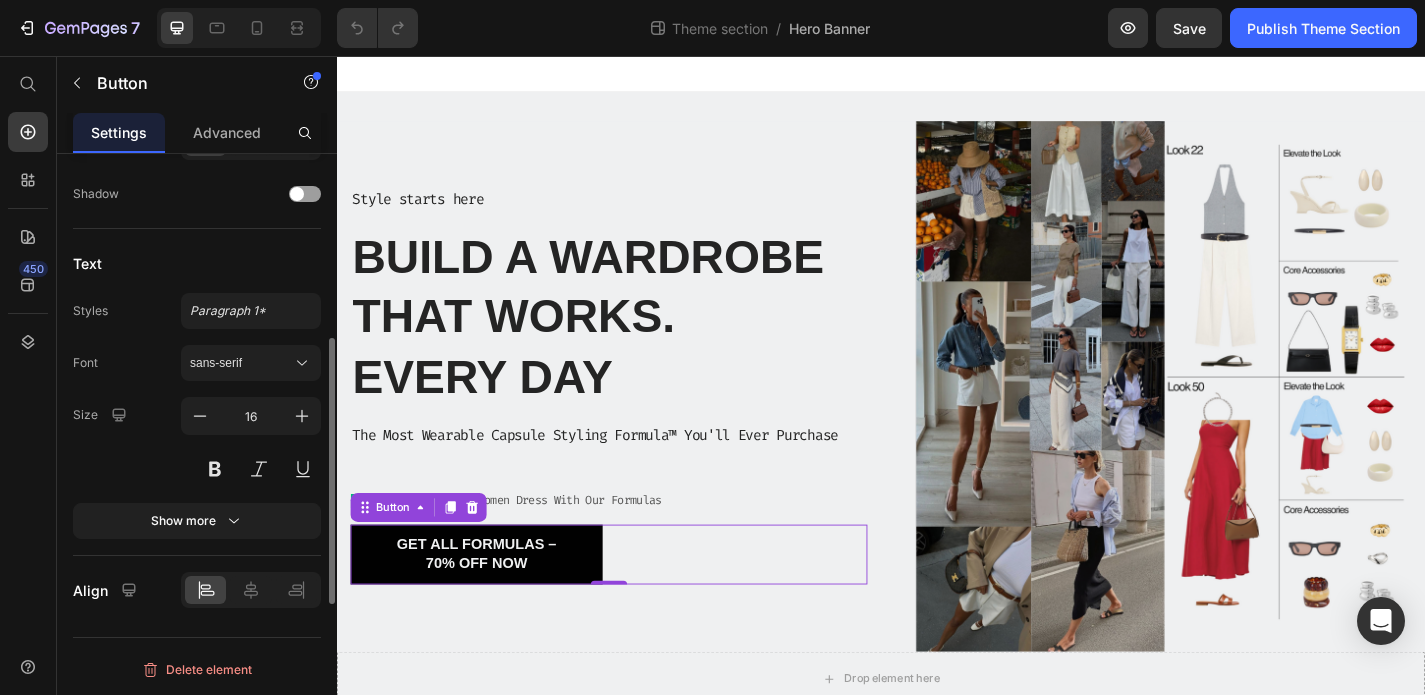 scroll, scrollTop: 0, scrollLeft: 0, axis: both 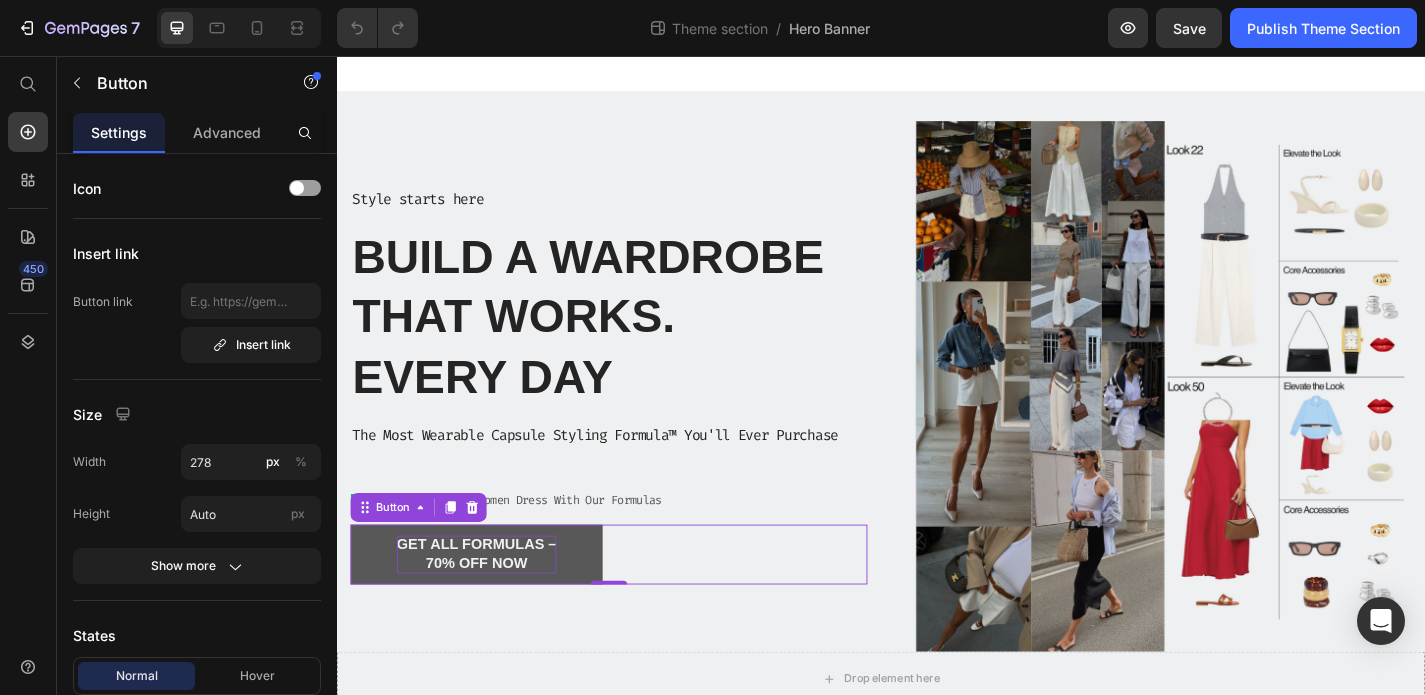 click on "Get All Formulas –   70% Off Now" at bounding box center [491, 606] 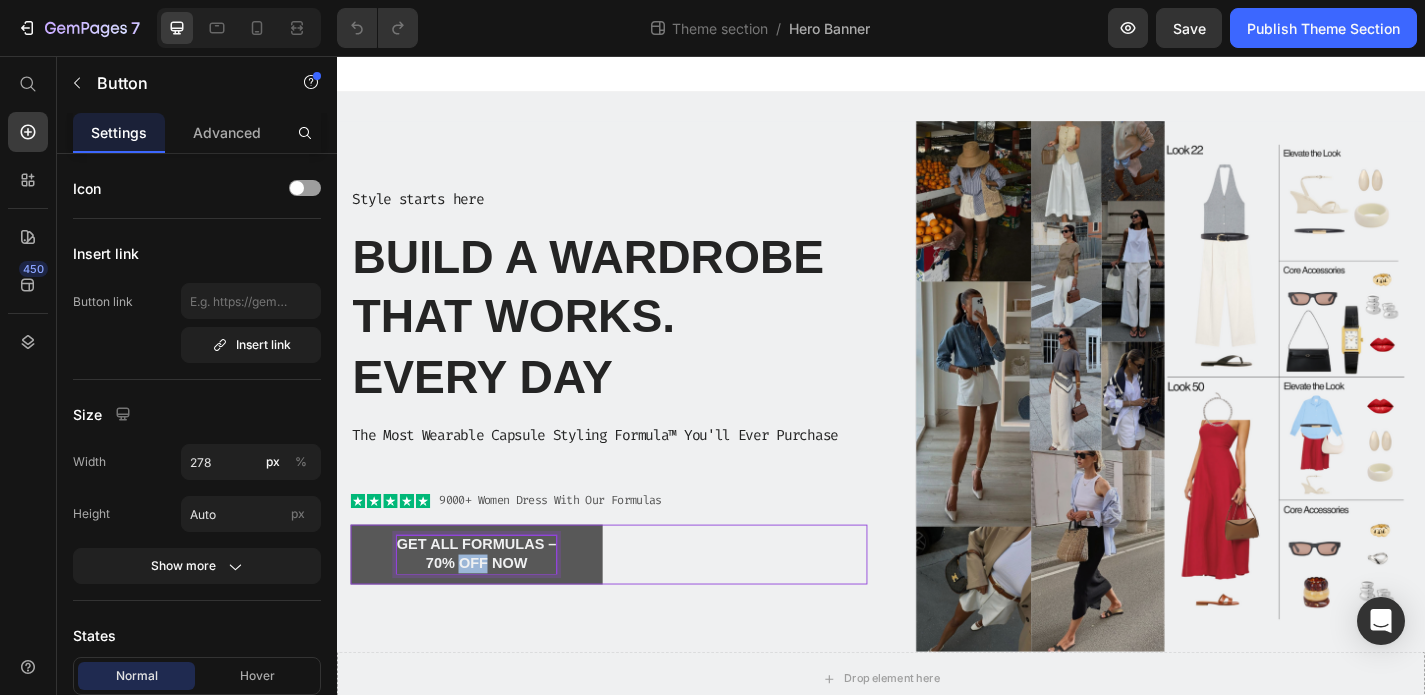 click on "Get All Formulas –  70% Off Now" at bounding box center [491, 606] 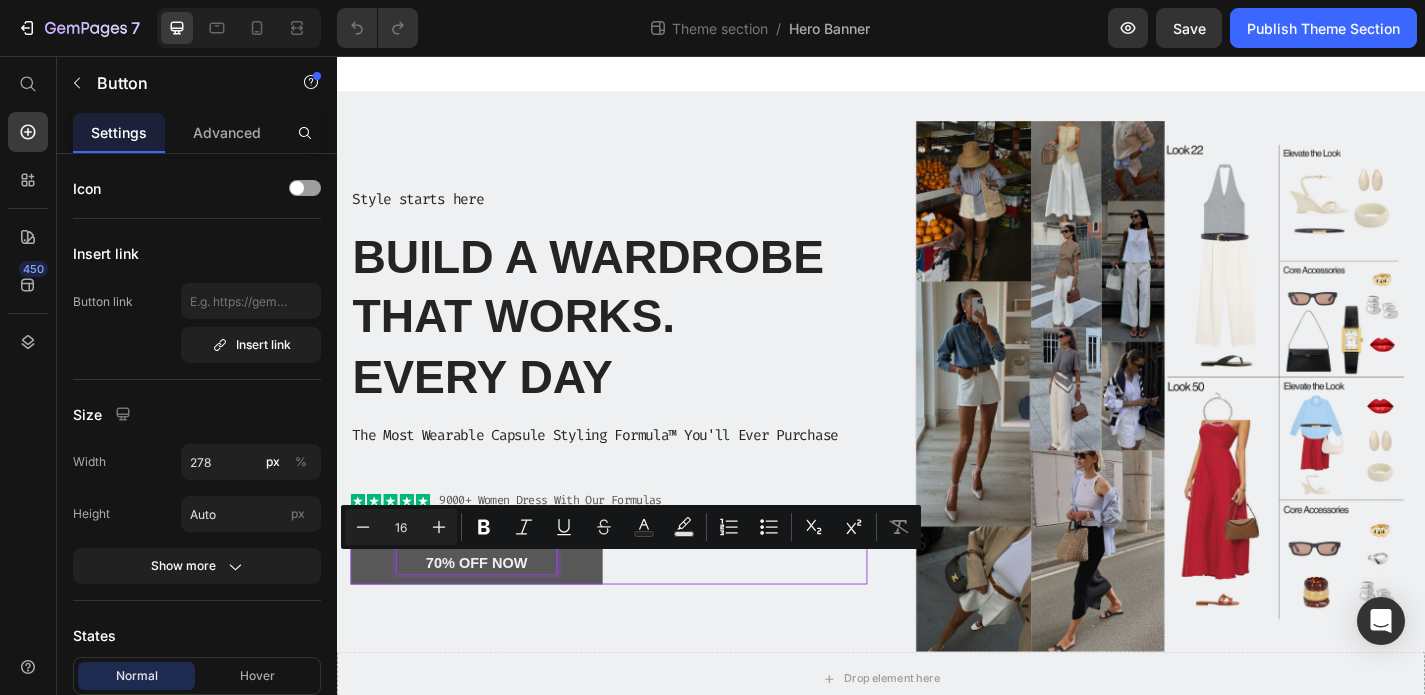 click on "Get All Formulas –  70% Off Now" at bounding box center (491, 606) 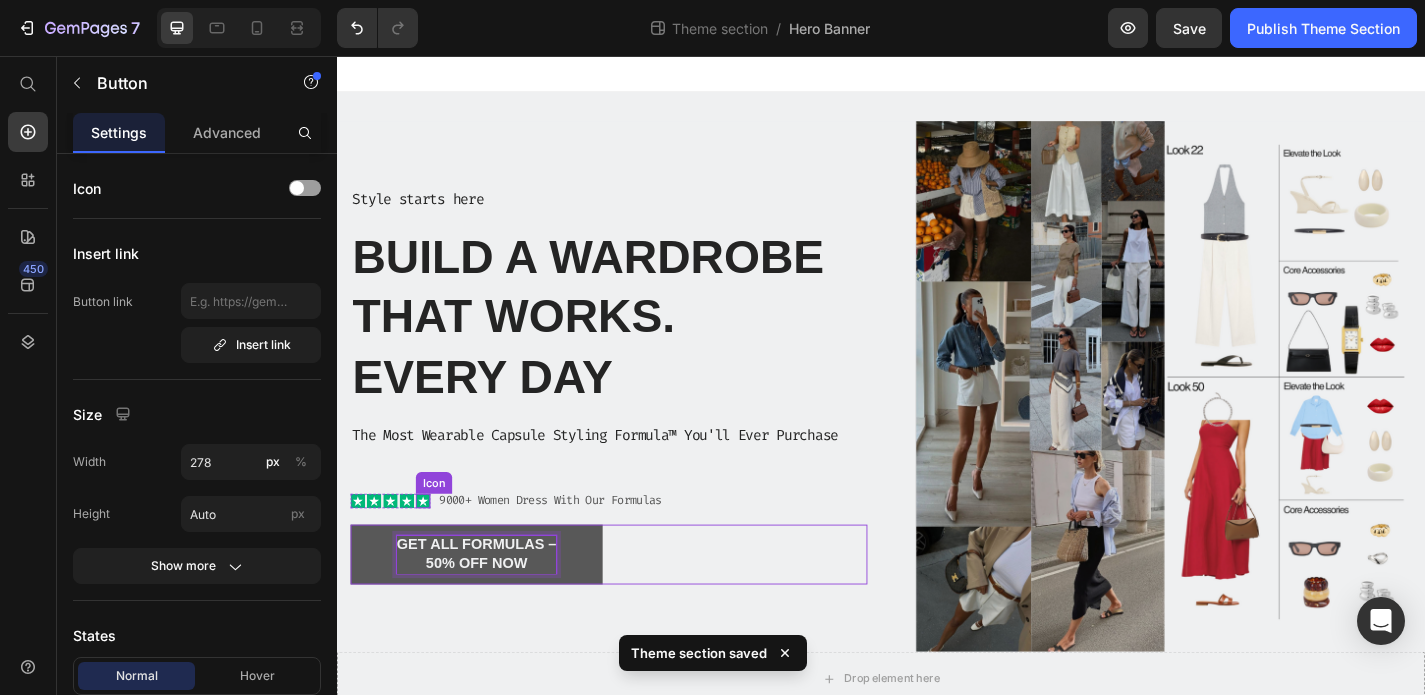 click 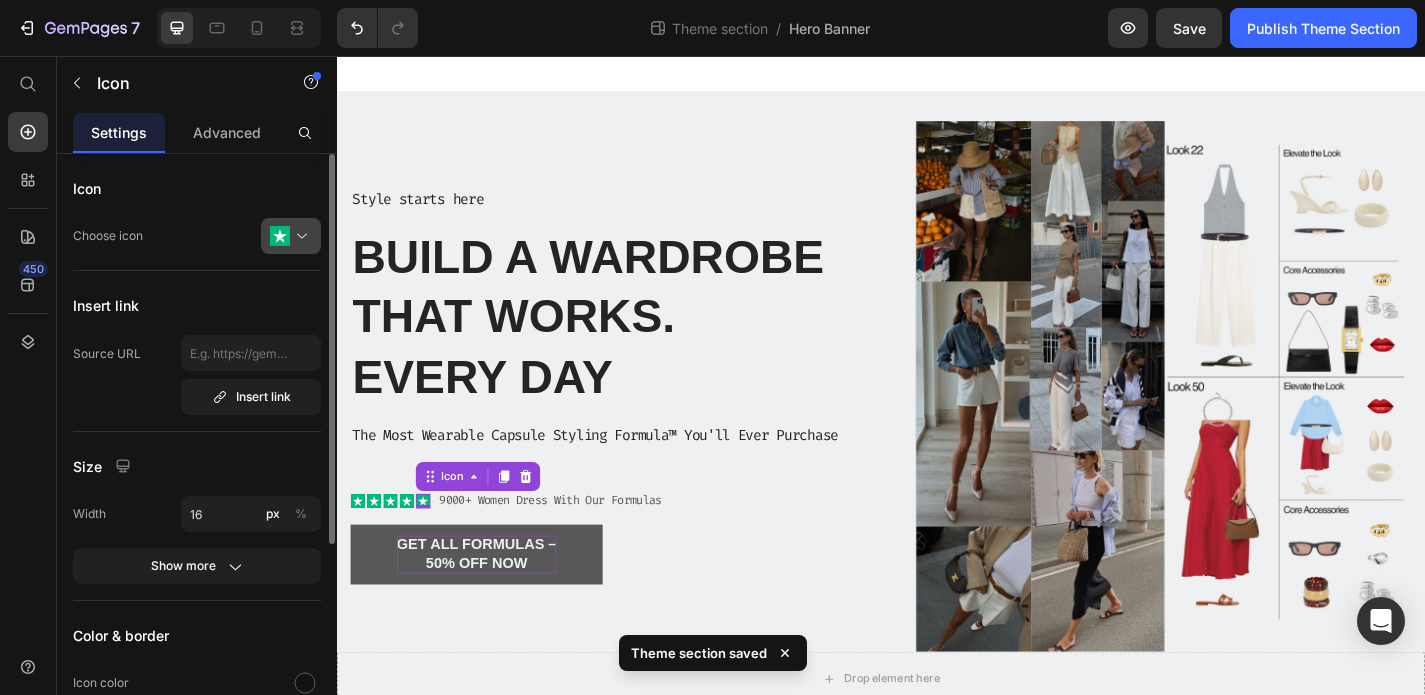 click at bounding box center [299, 236] 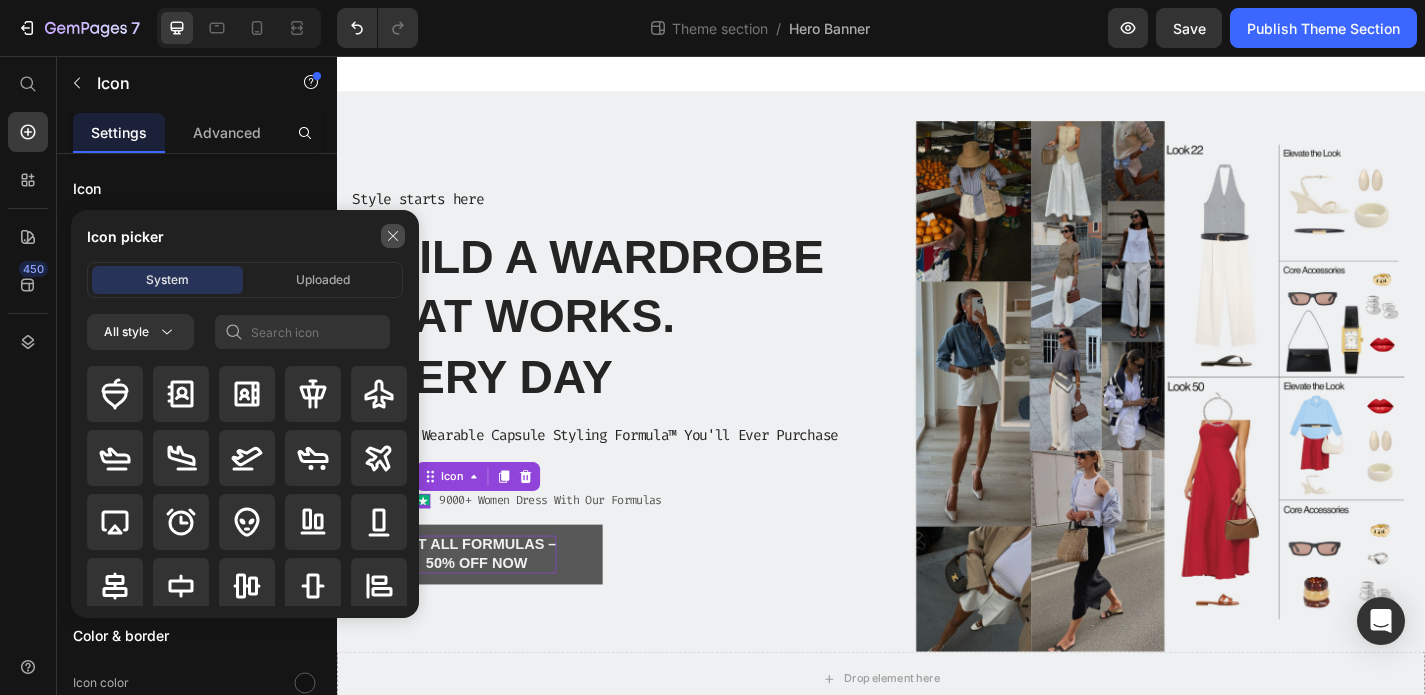 click 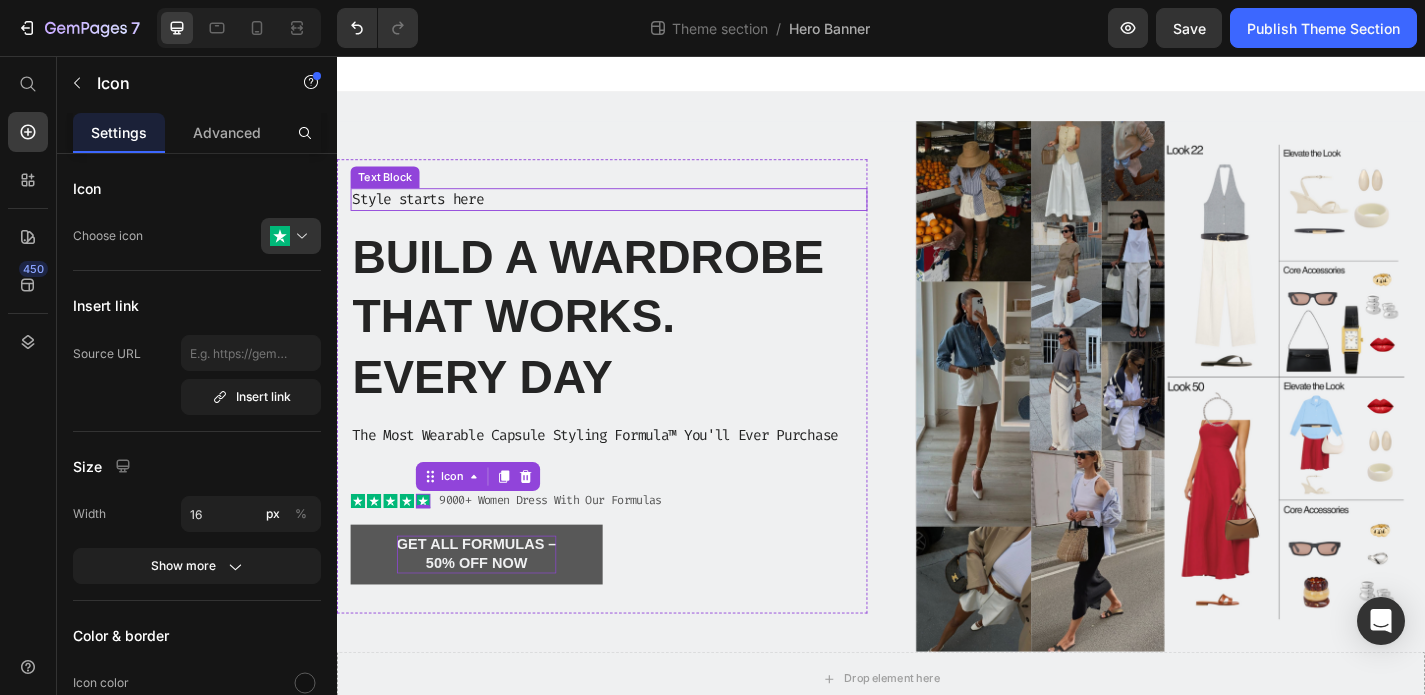 click on "Style starts here Text Block Build a Wardrobe That Works. Every Day Heading The Most Wearable Capsule Styling Formula™ You'll Ever Purchase Text Block
Icon
Icon
Icon
Icon
Icon   0 Icon List 9000+ Women Dress With Our Formulas Text Block Row Get All Formulas –  50% Off Now Button Row" at bounding box center (629, 420) 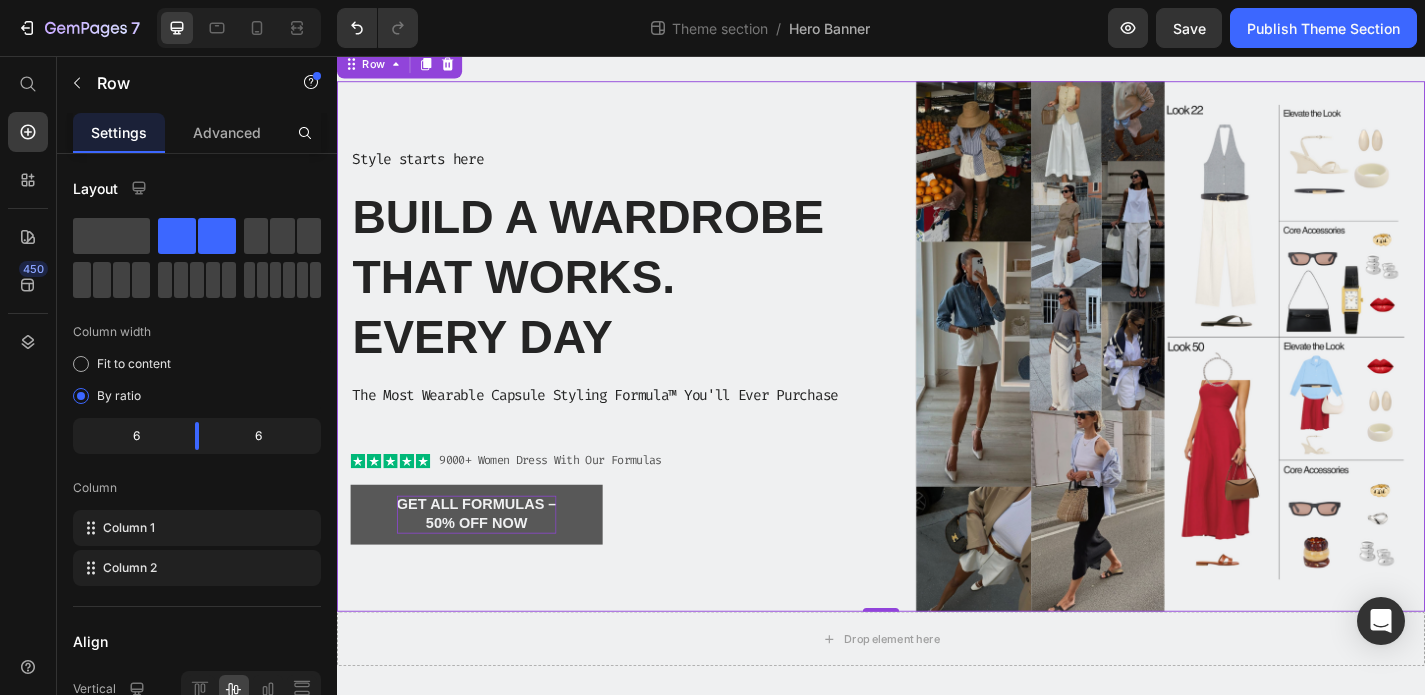 scroll, scrollTop: 0, scrollLeft: 0, axis: both 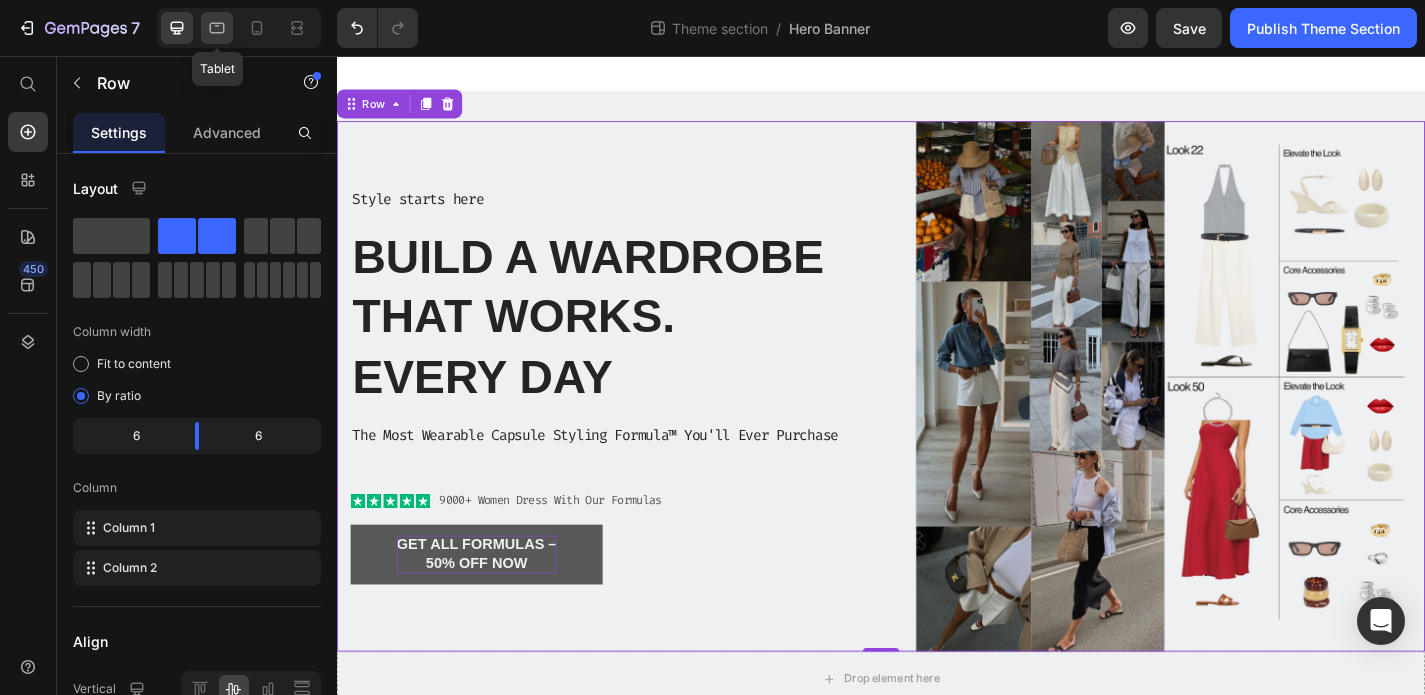 click 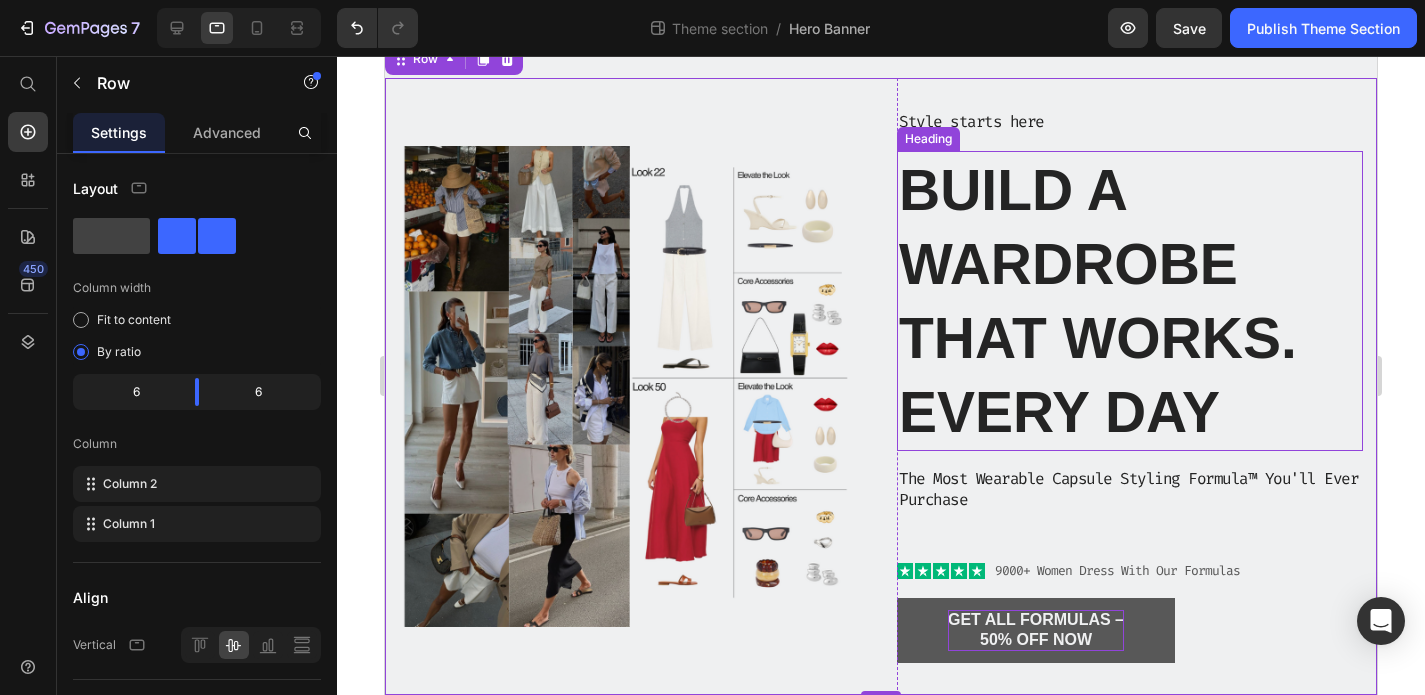 scroll, scrollTop: 142, scrollLeft: 0, axis: vertical 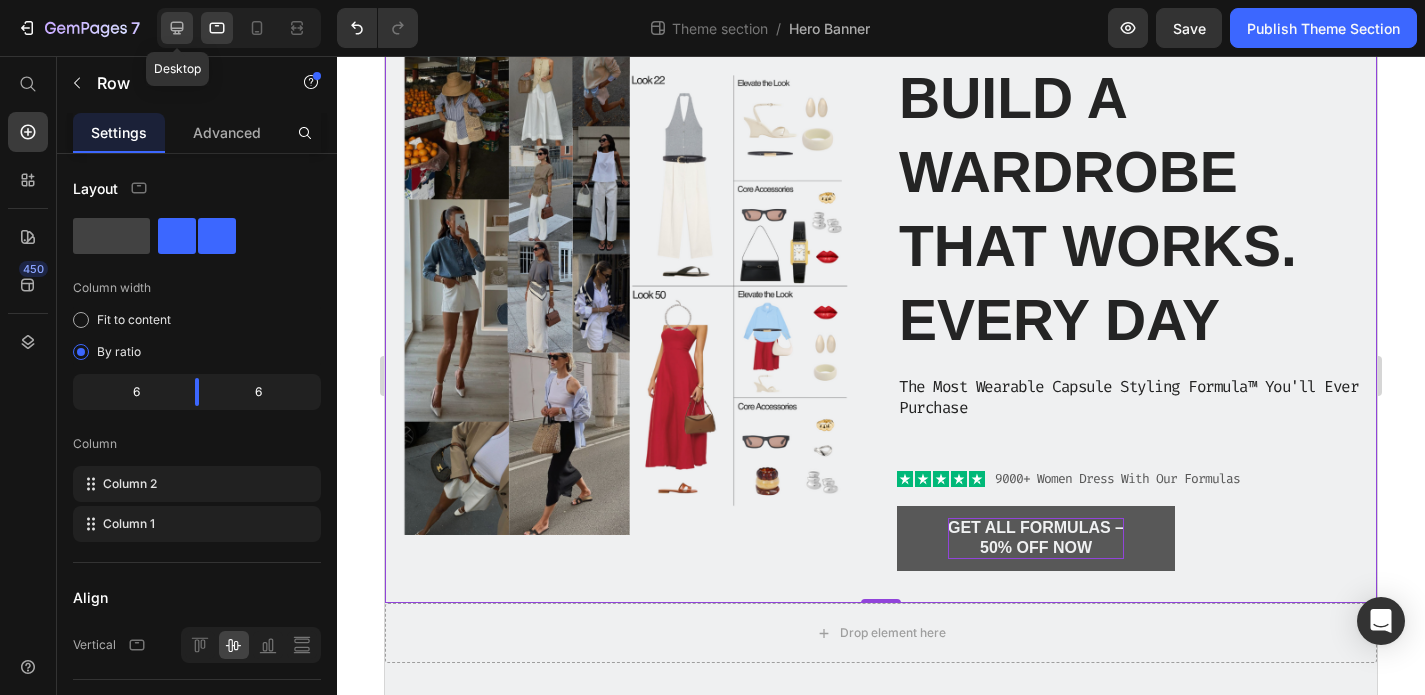 click 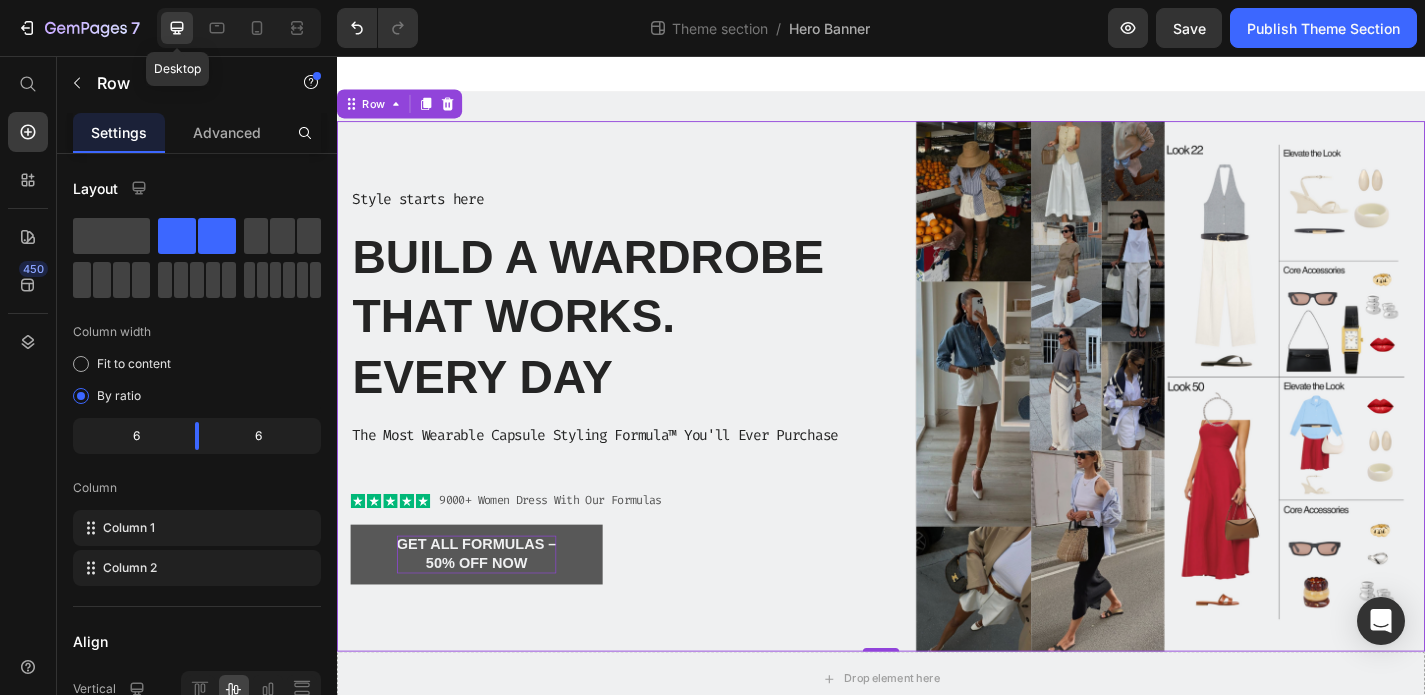 scroll, scrollTop: 2, scrollLeft: 0, axis: vertical 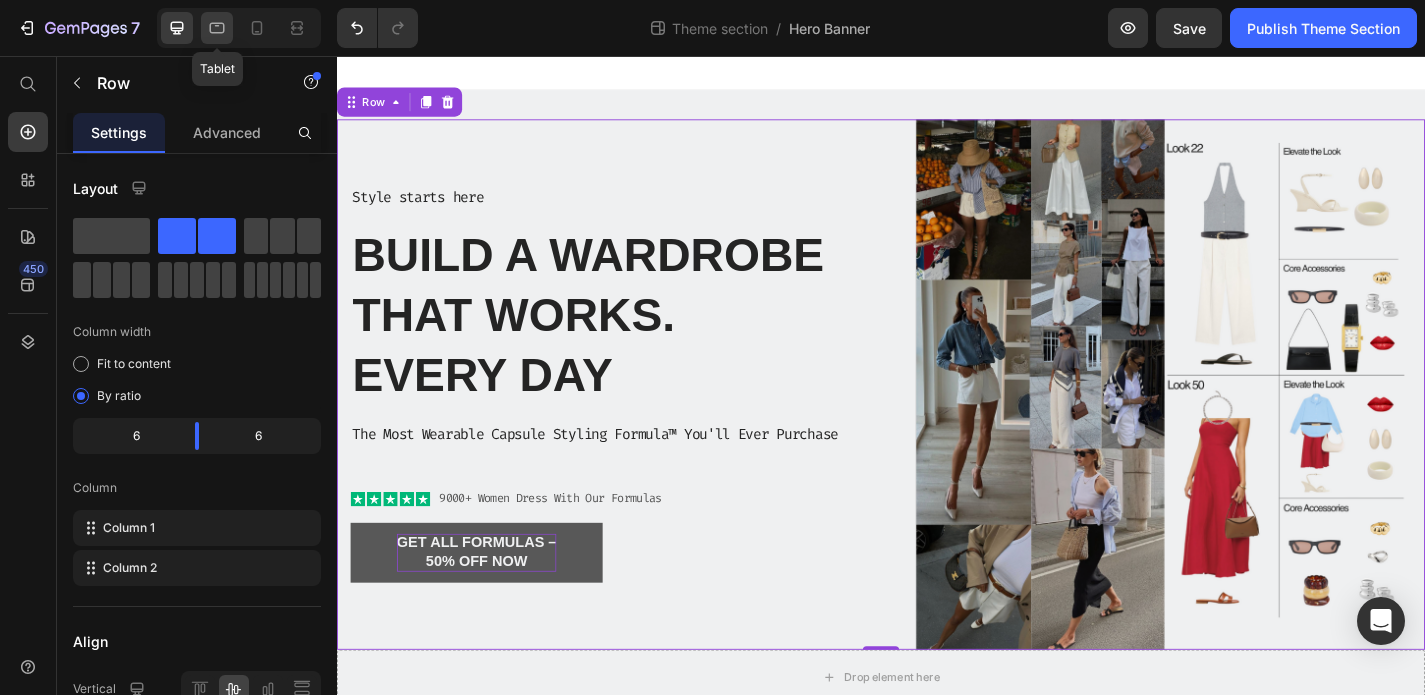 click 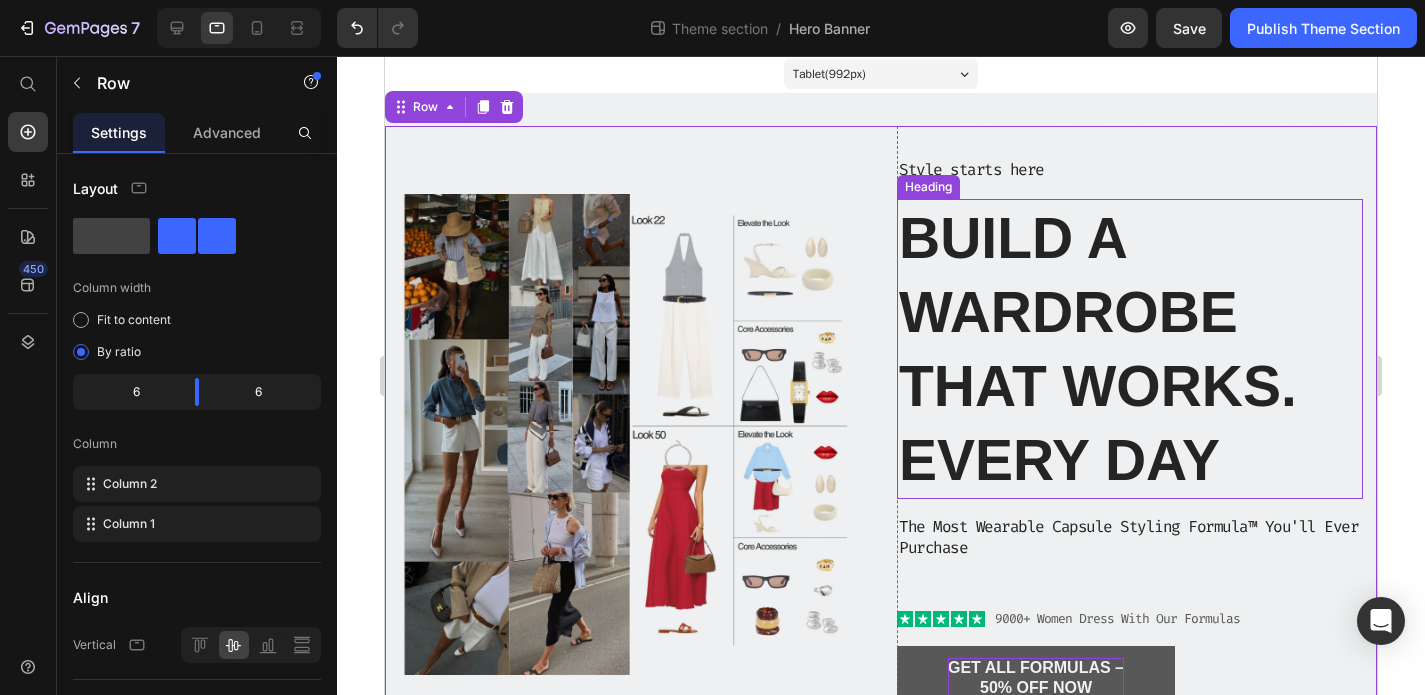 click on "Build a Wardrobe That Works. Every Day" at bounding box center [1130, 349] 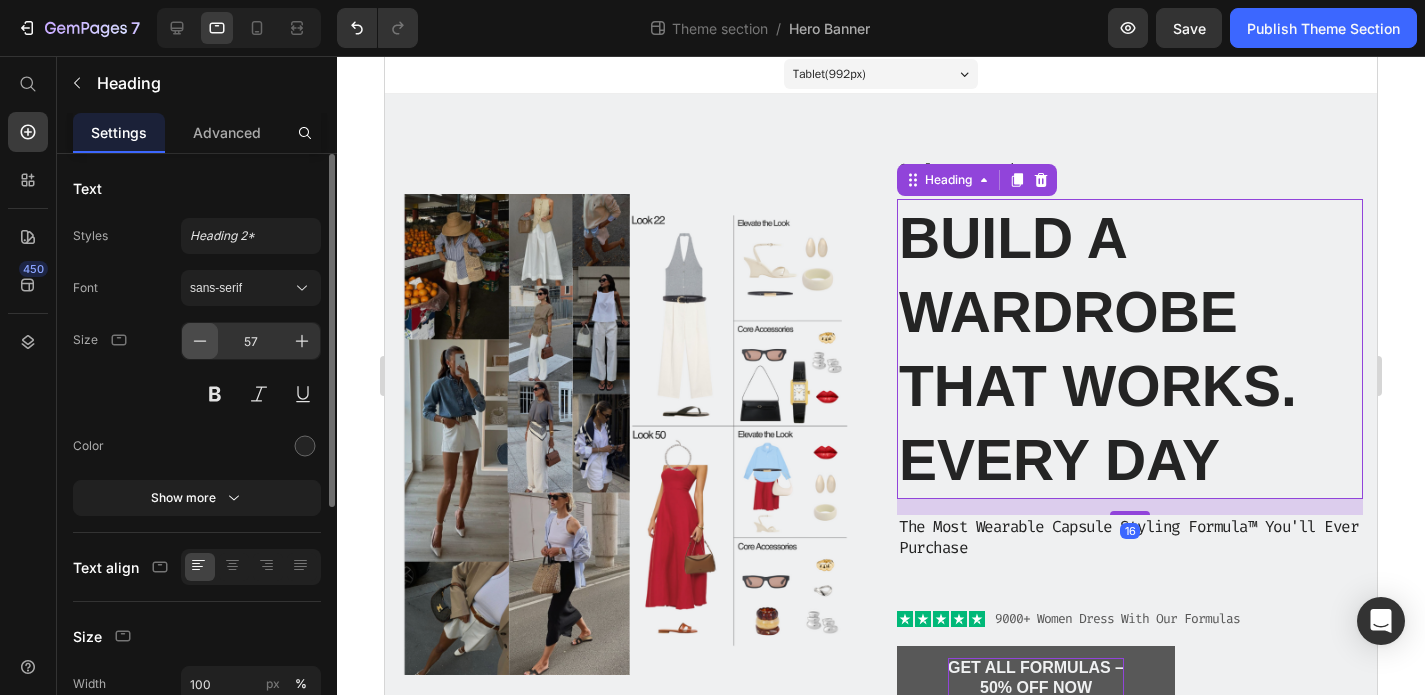 click 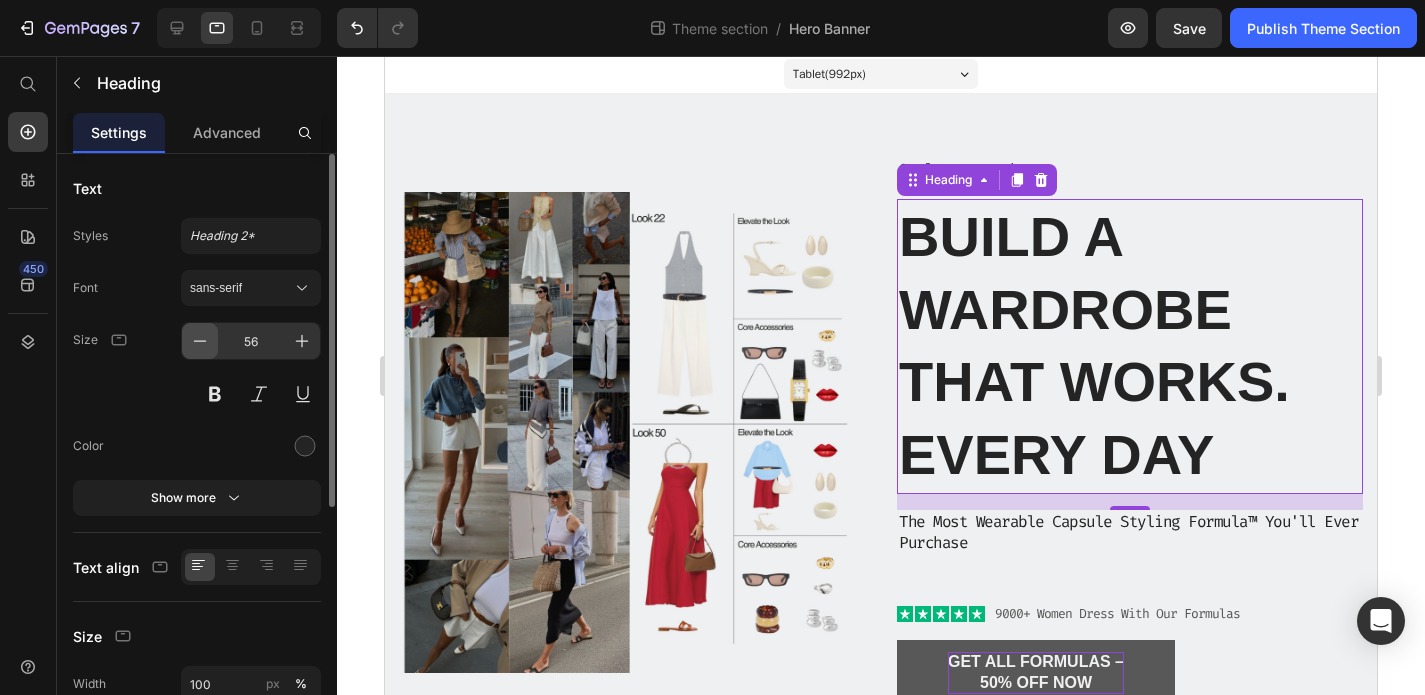click 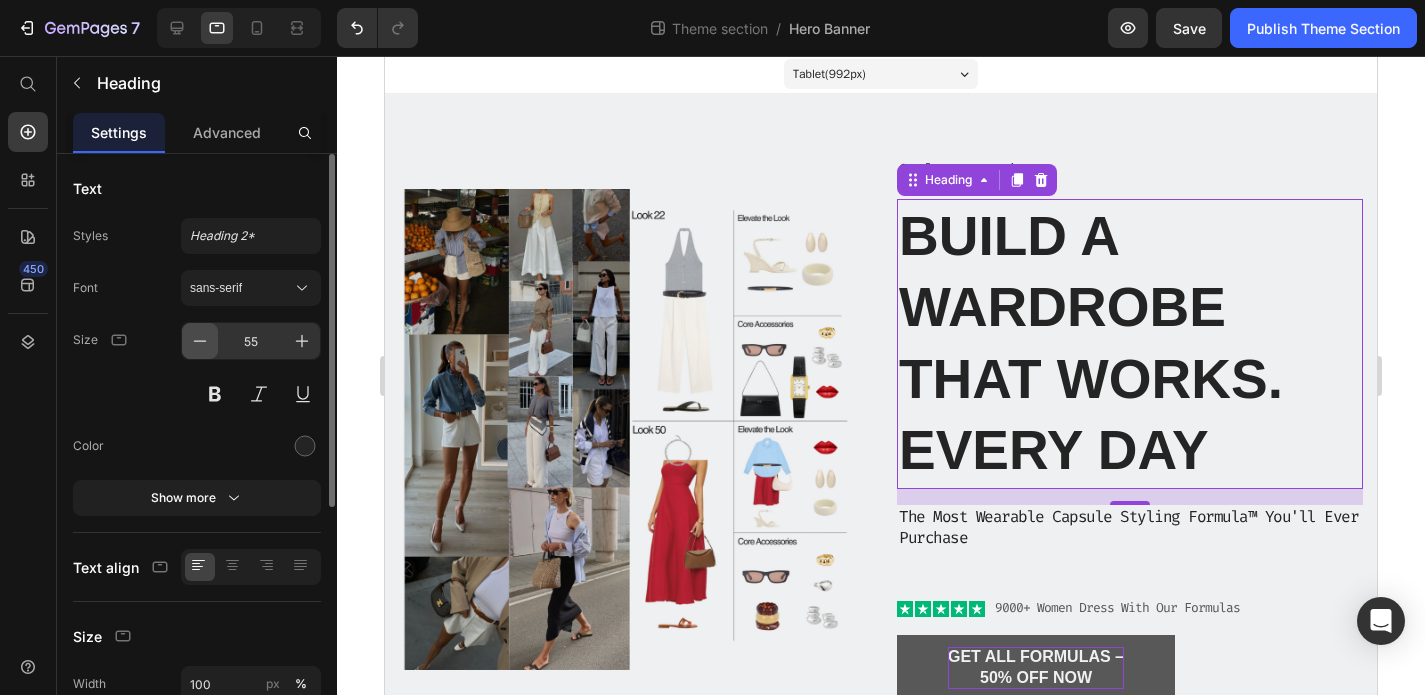 click 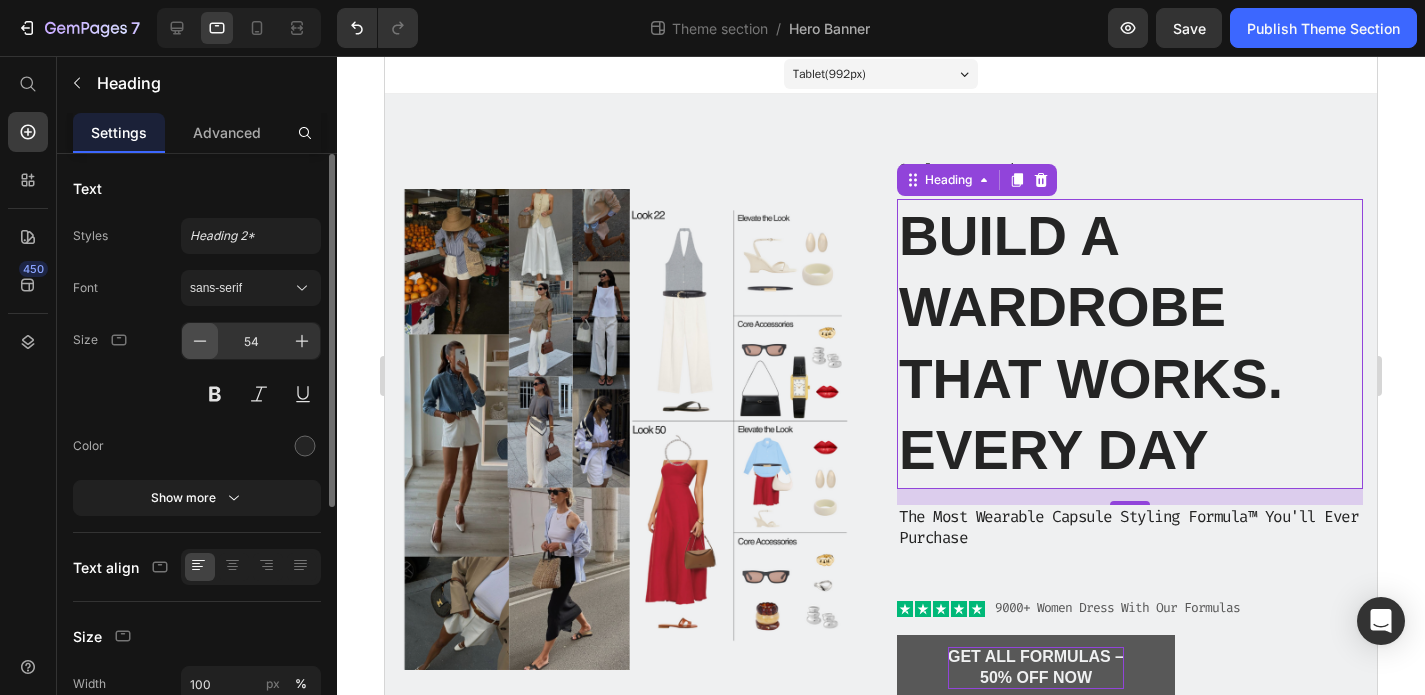 click 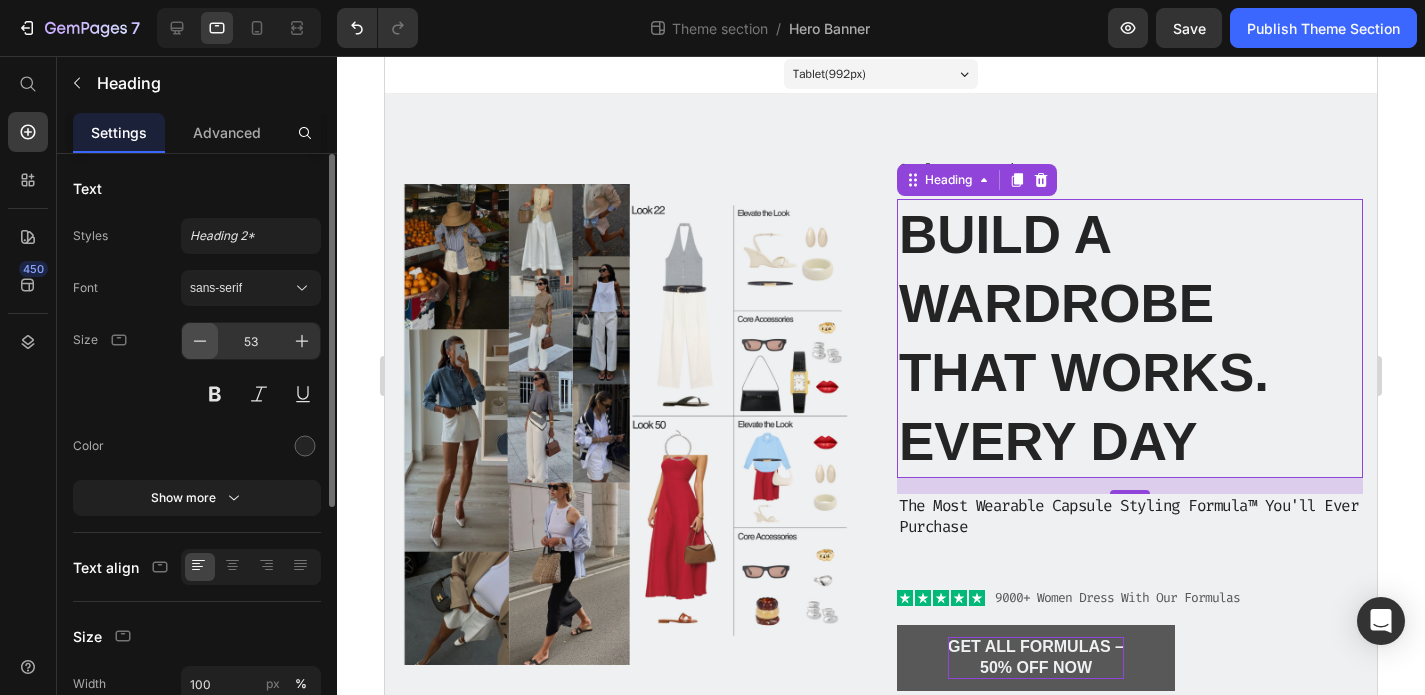 click 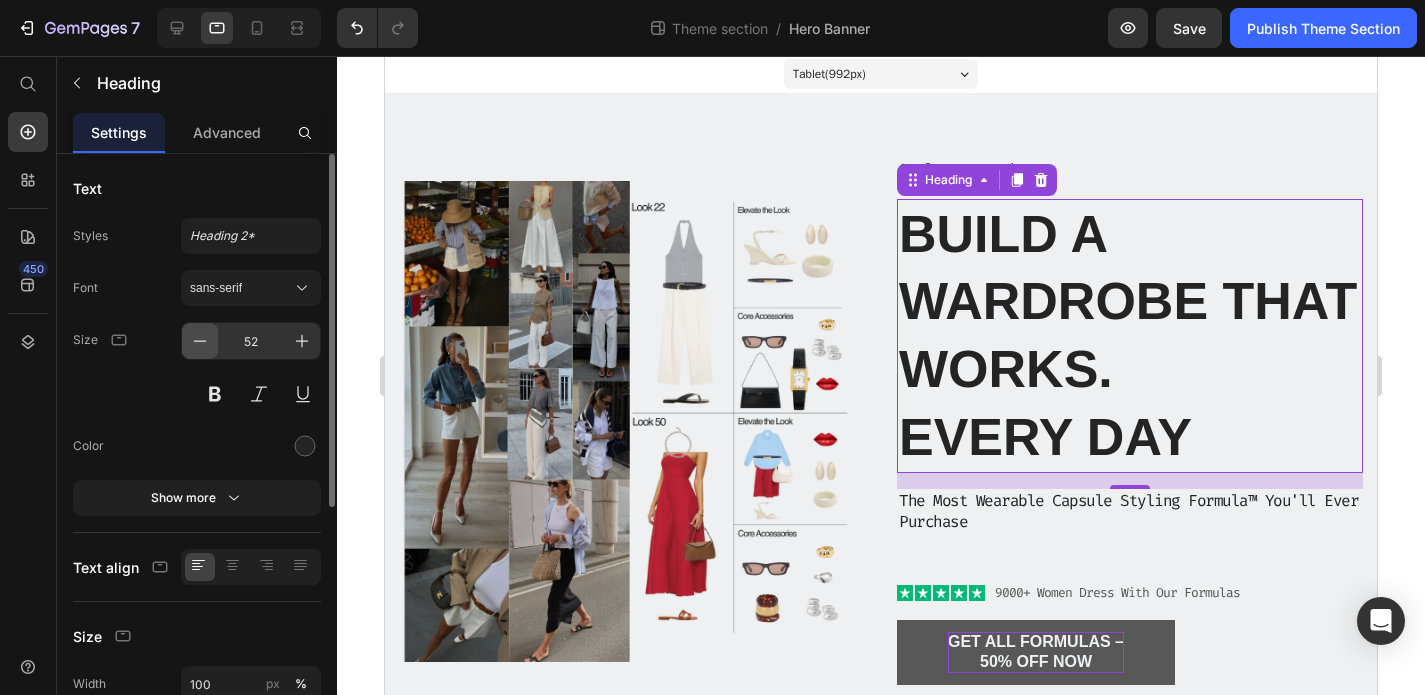 click 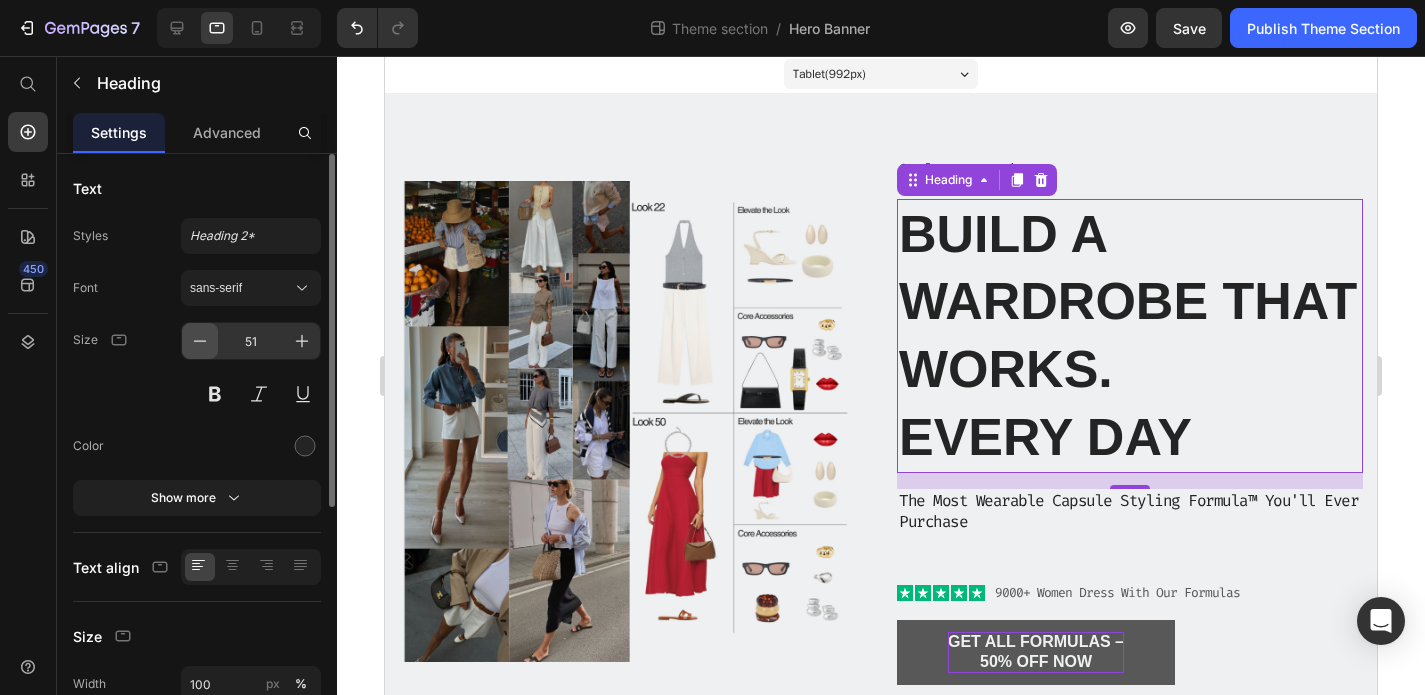 click 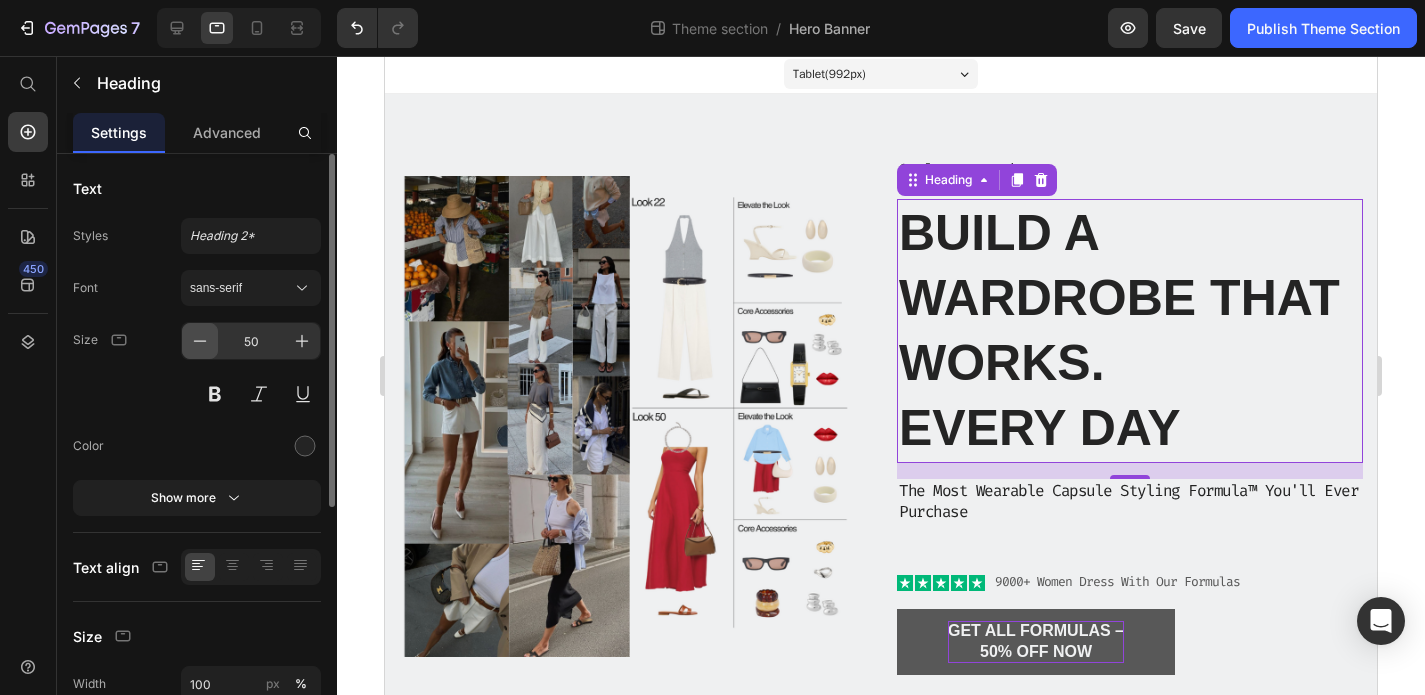 click 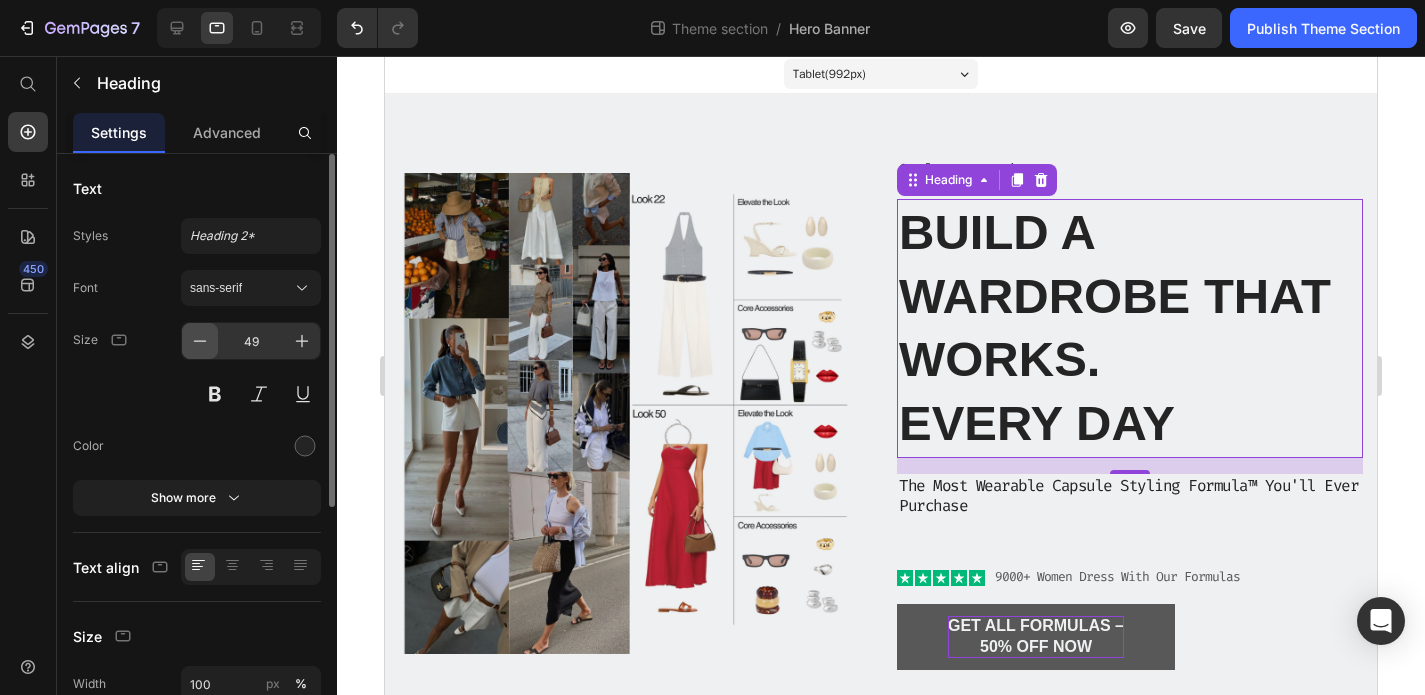 click 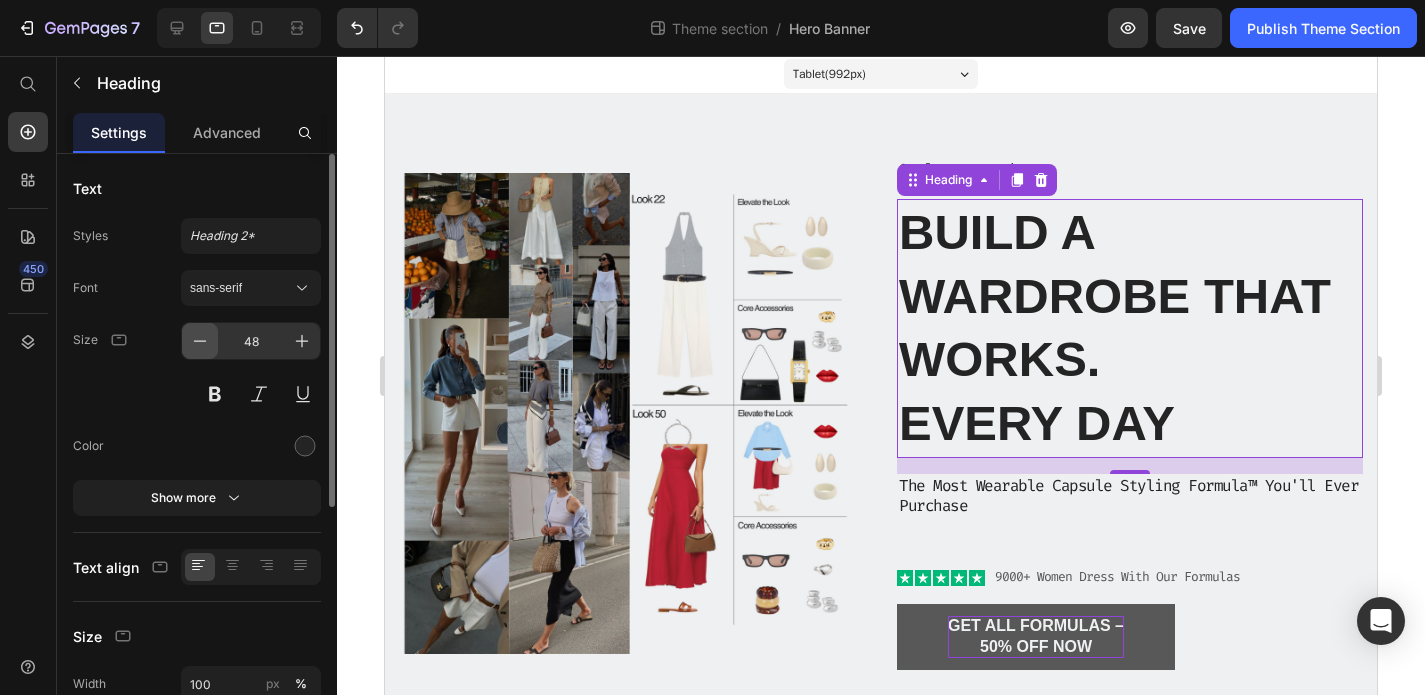click 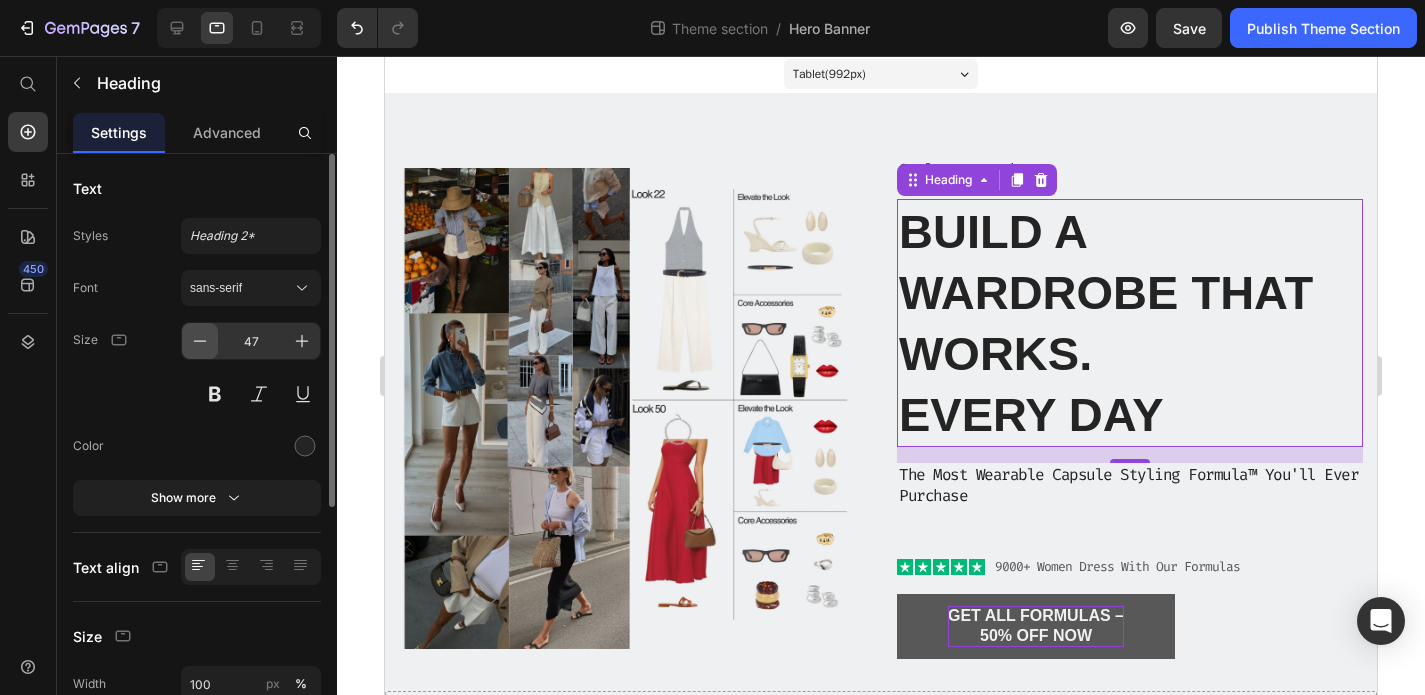 click 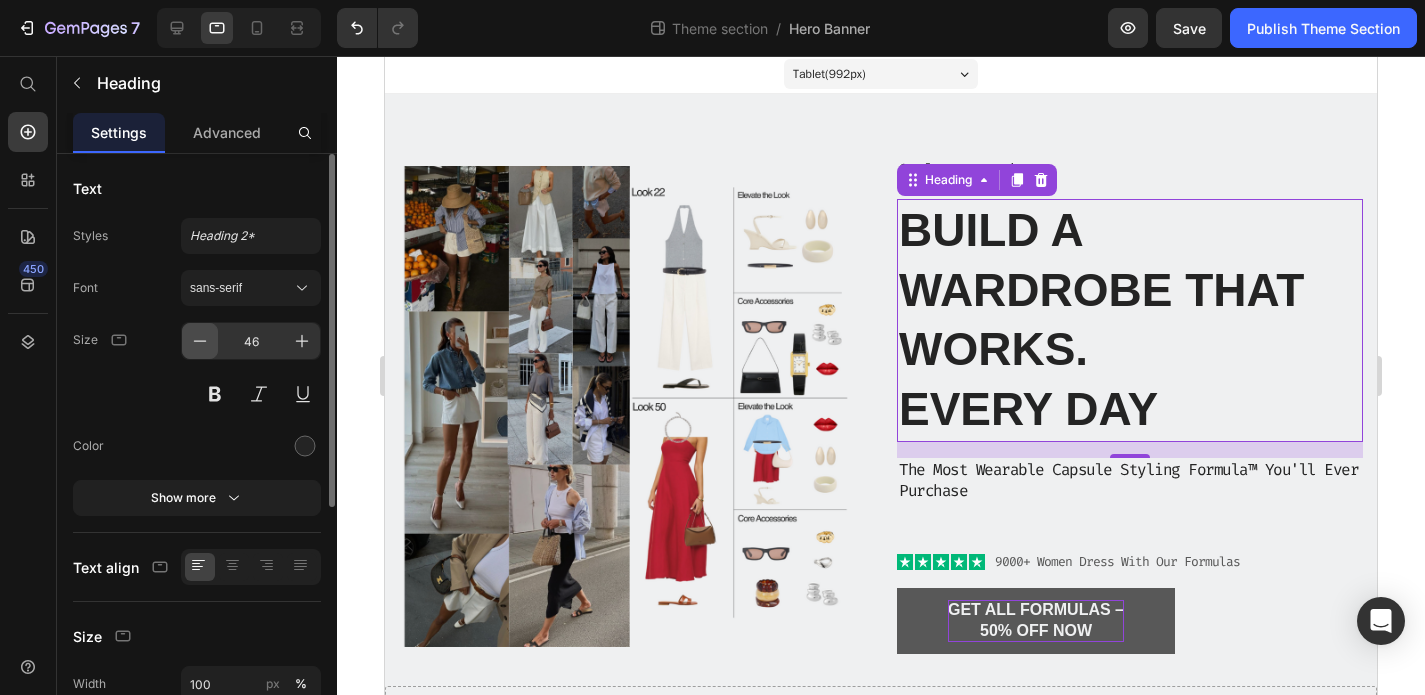click 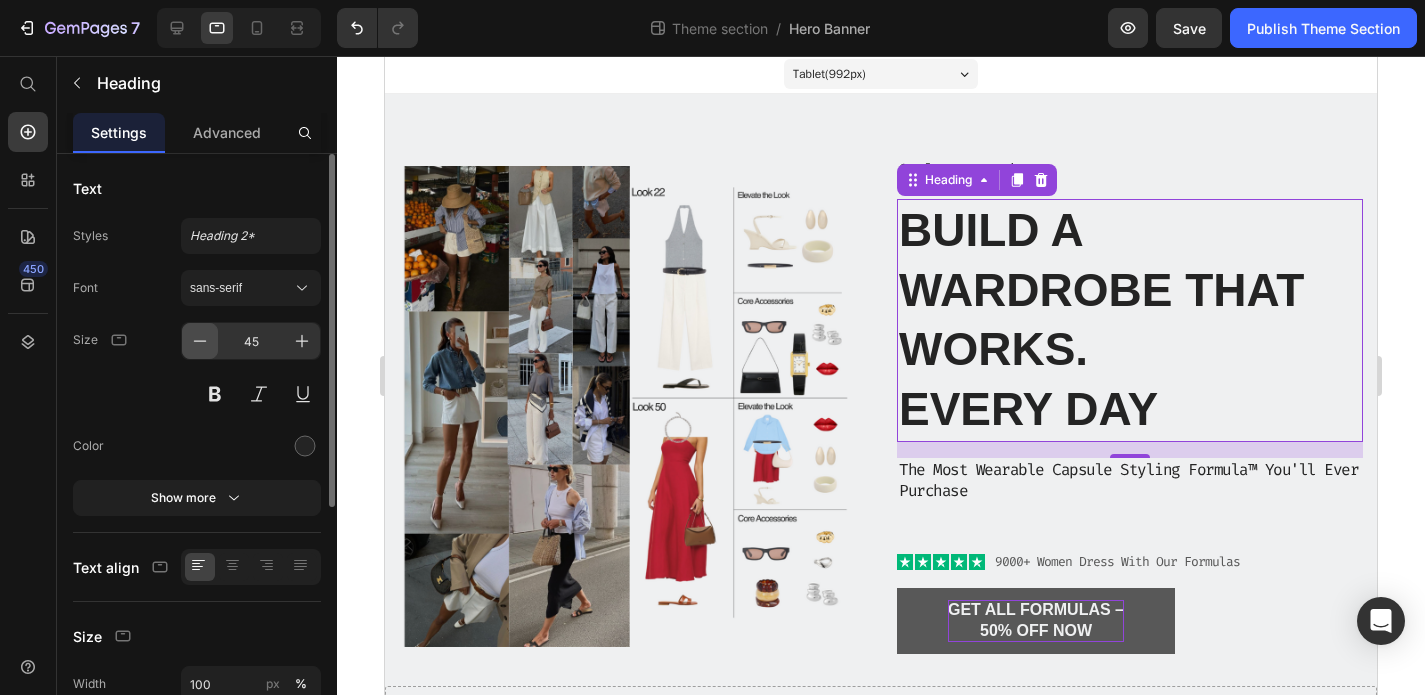 click 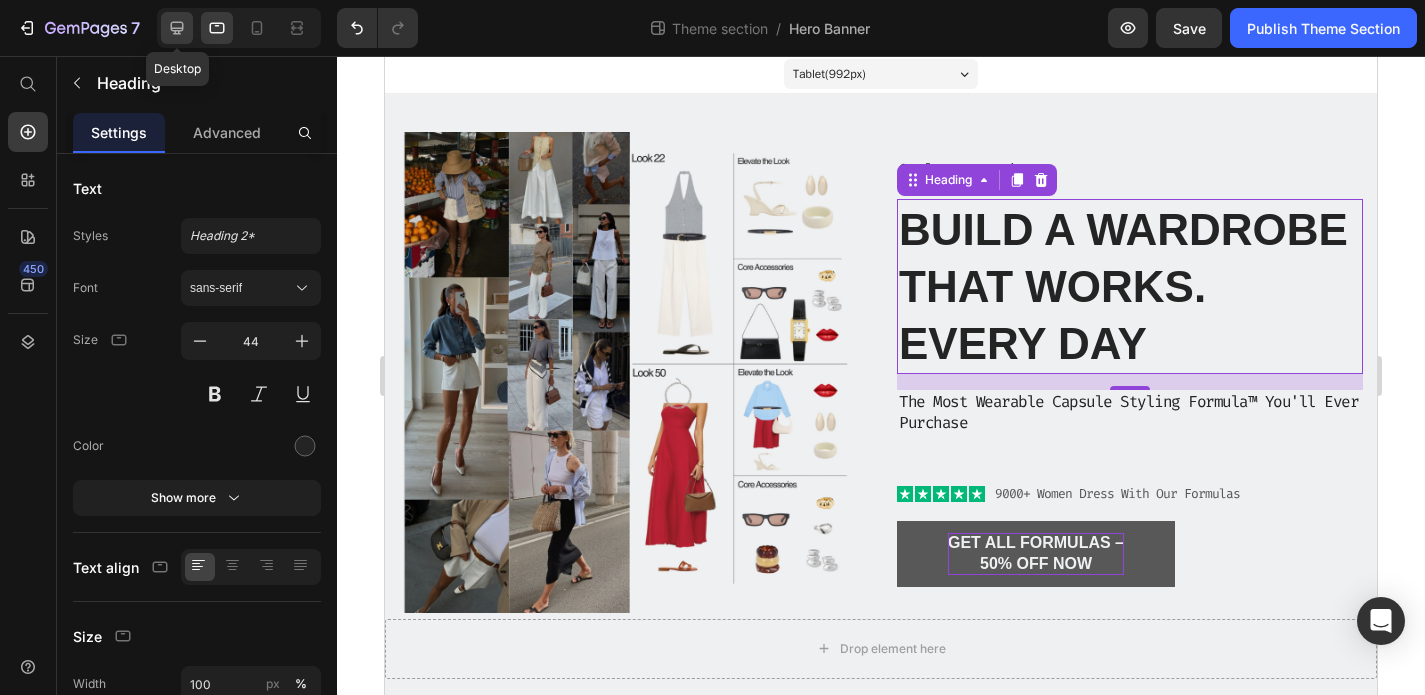 click 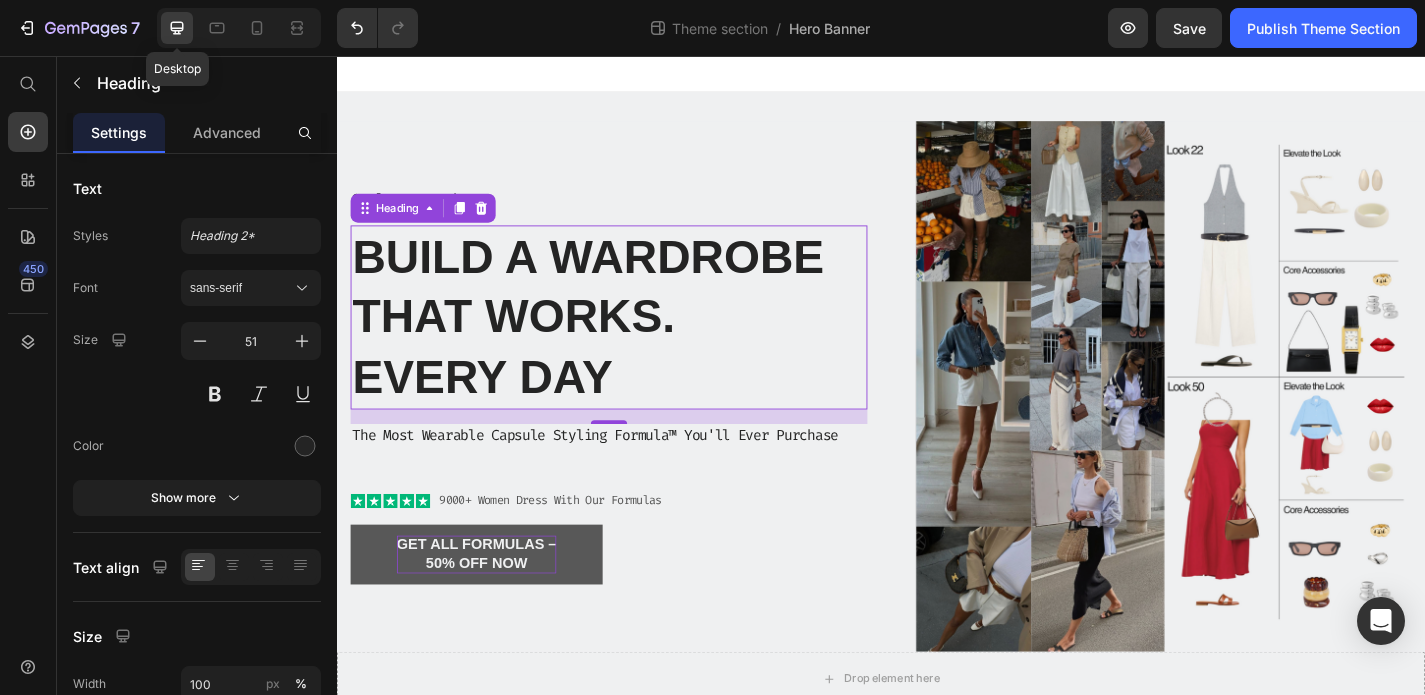 scroll, scrollTop: 44, scrollLeft: 0, axis: vertical 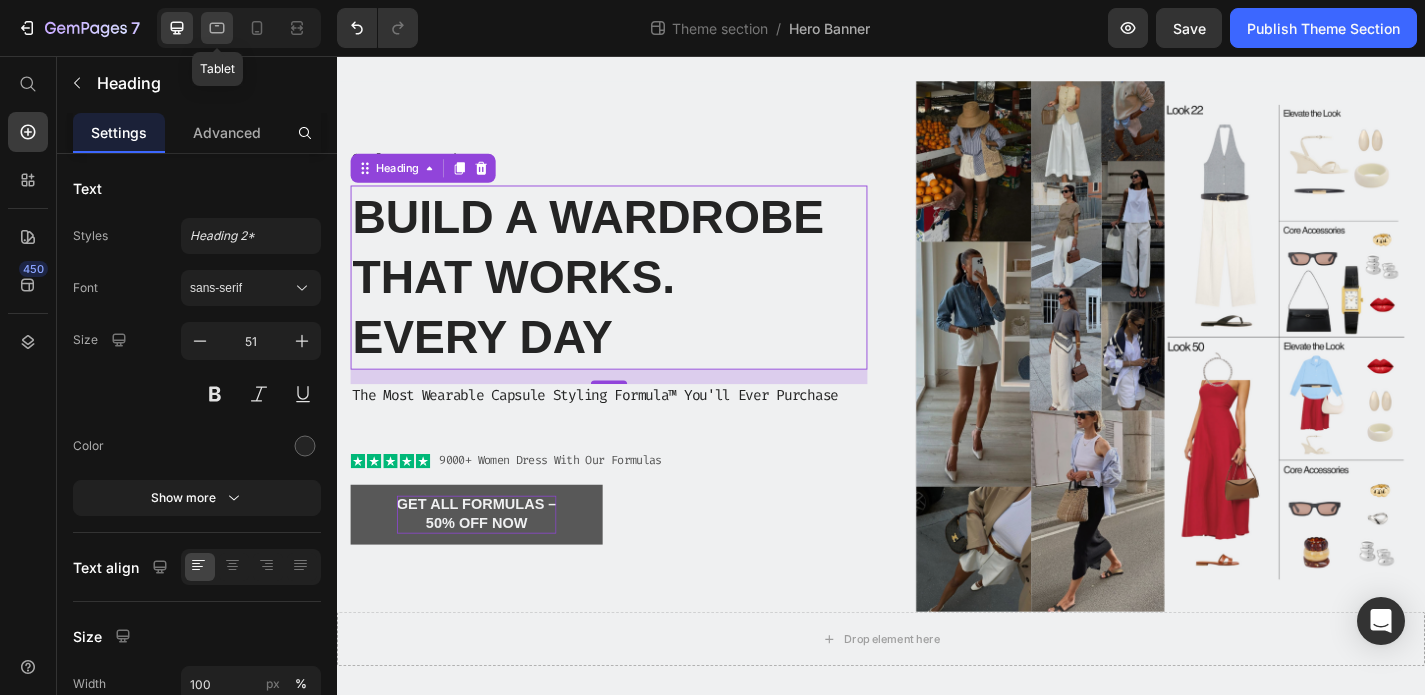 click 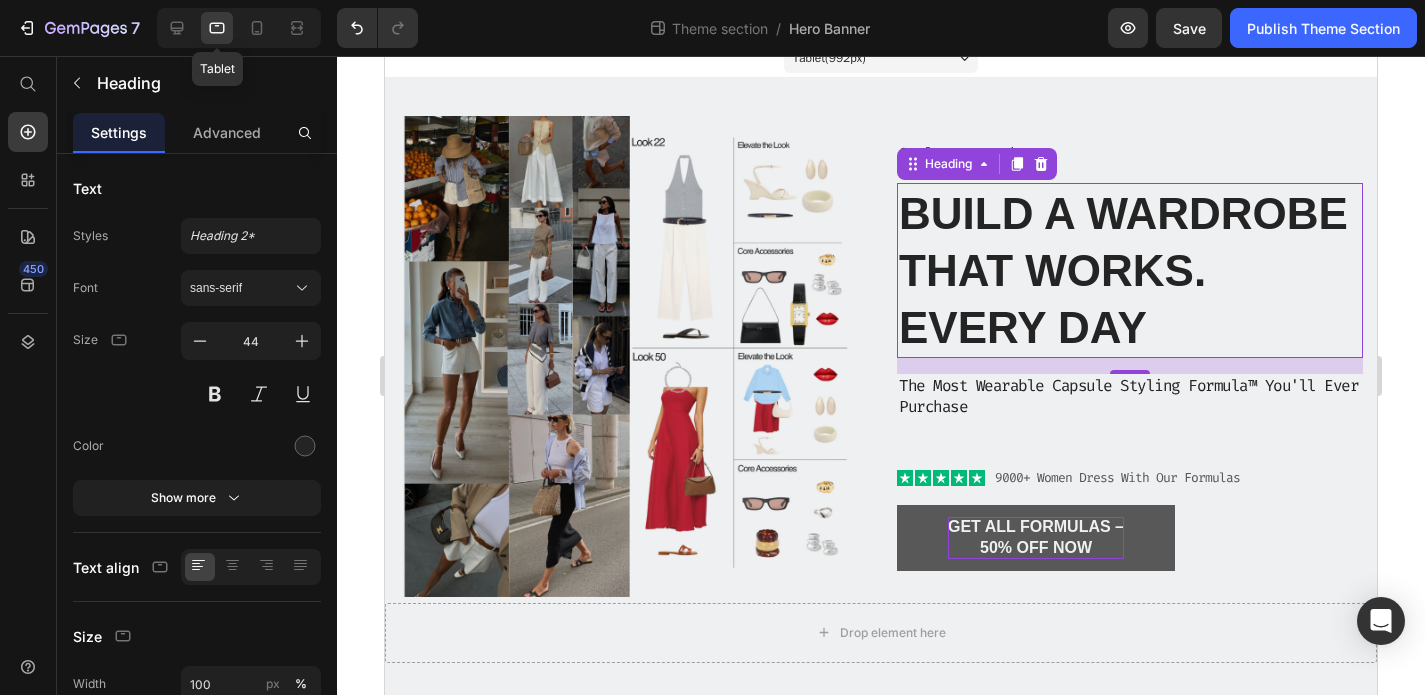 scroll, scrollTop: 17, scrollLeft: 0, axis: vertical 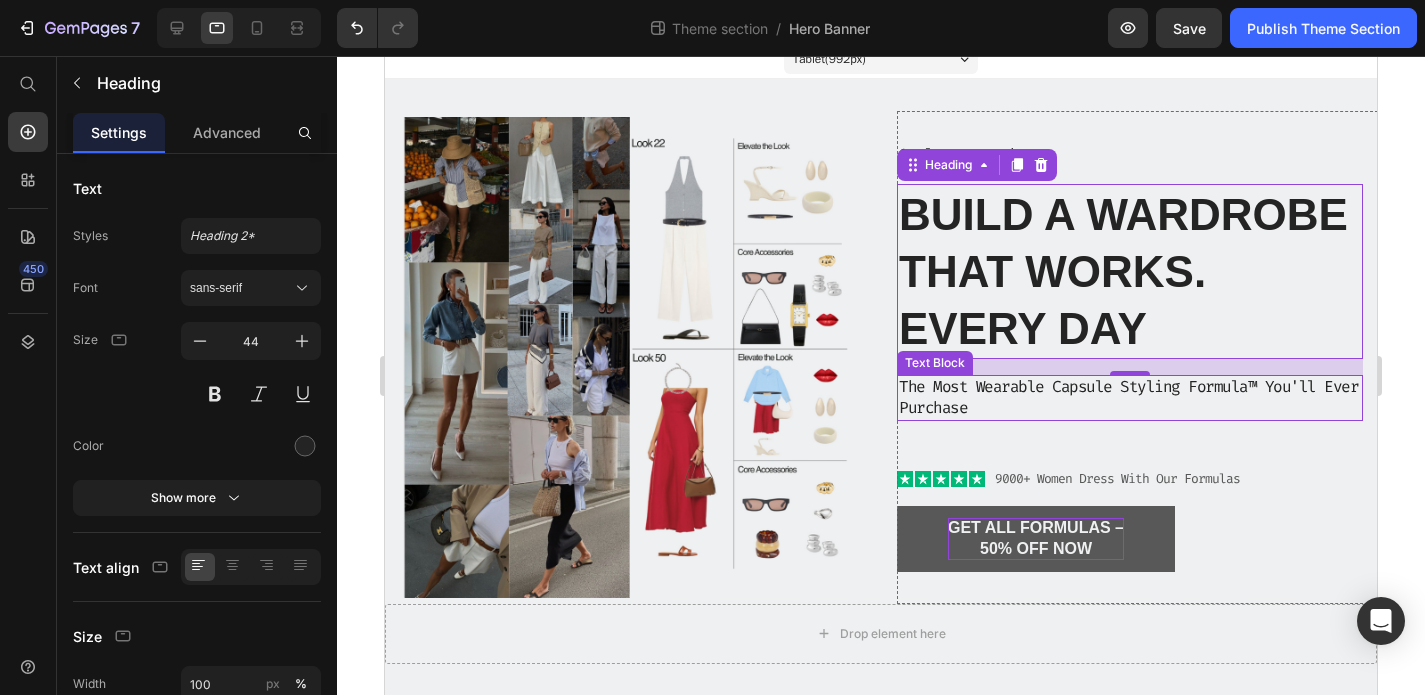 click on "The Most Wearable Capsule Styling Formula™ You'll Ever Purchase" at bounding box center [1130, 398] 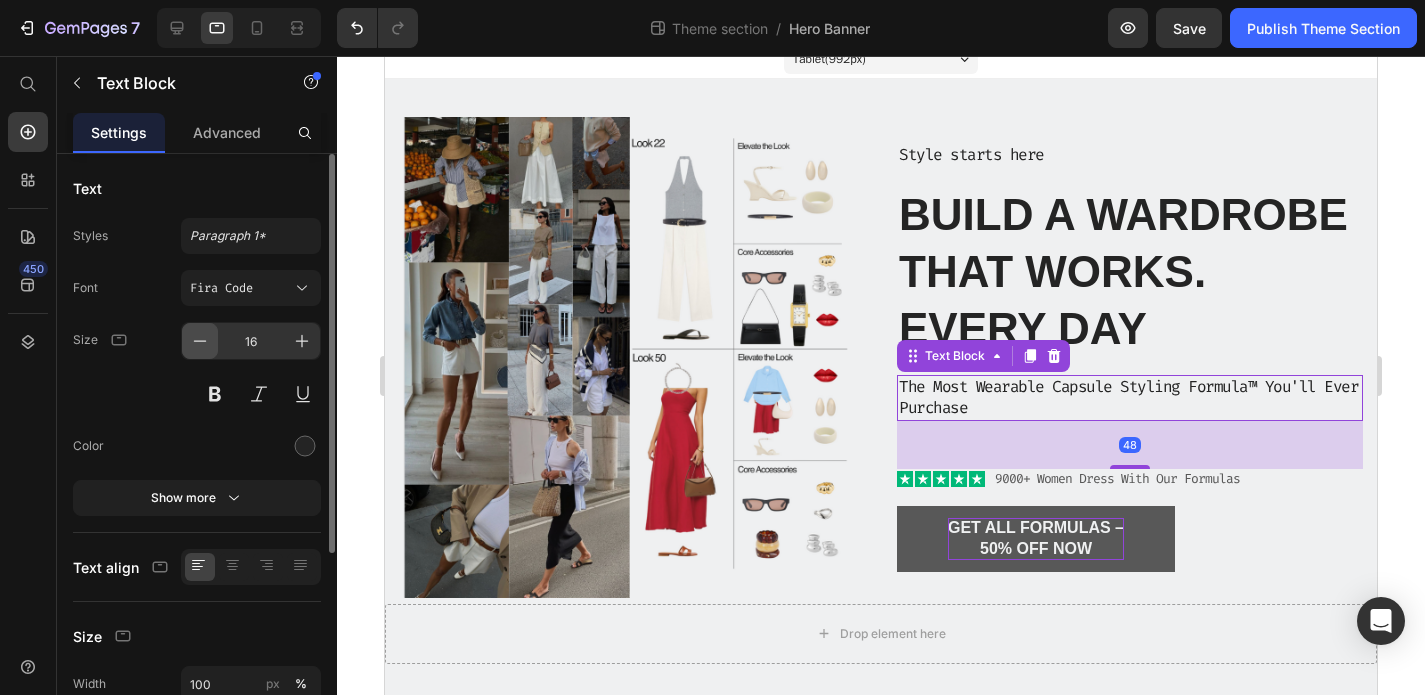 click 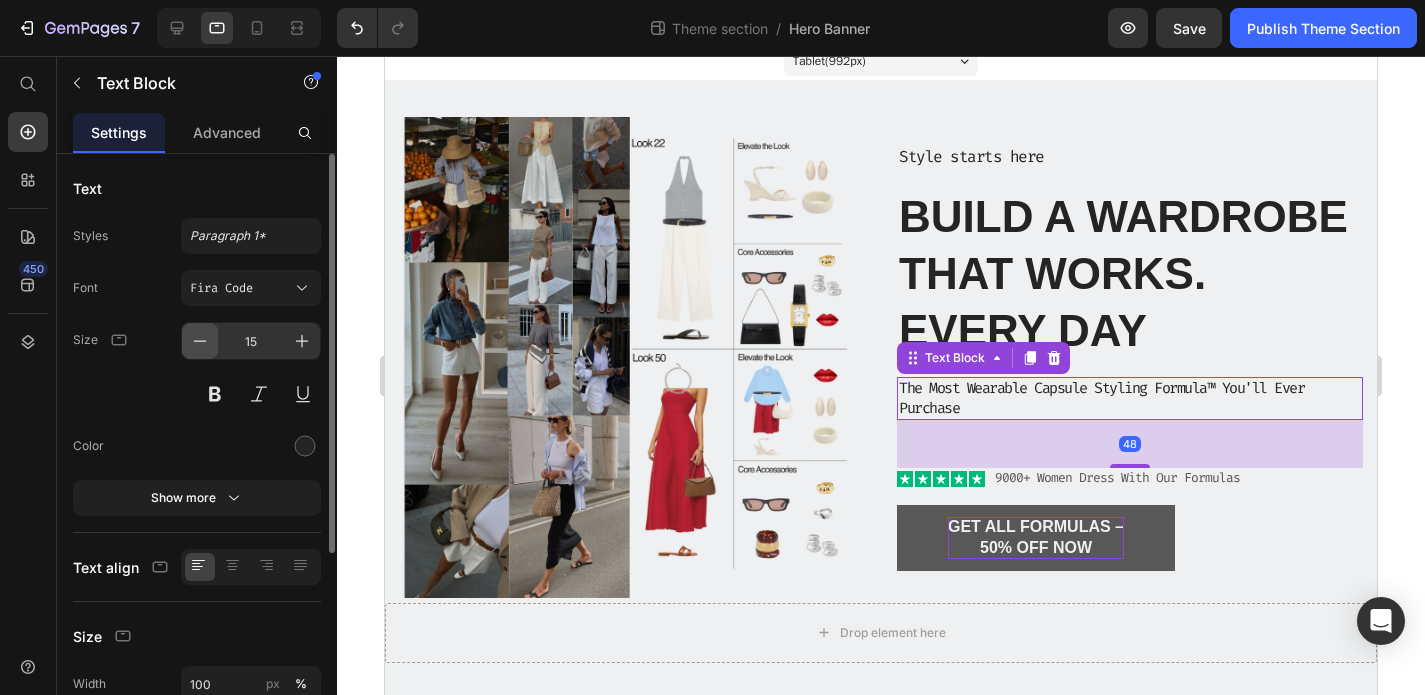 click 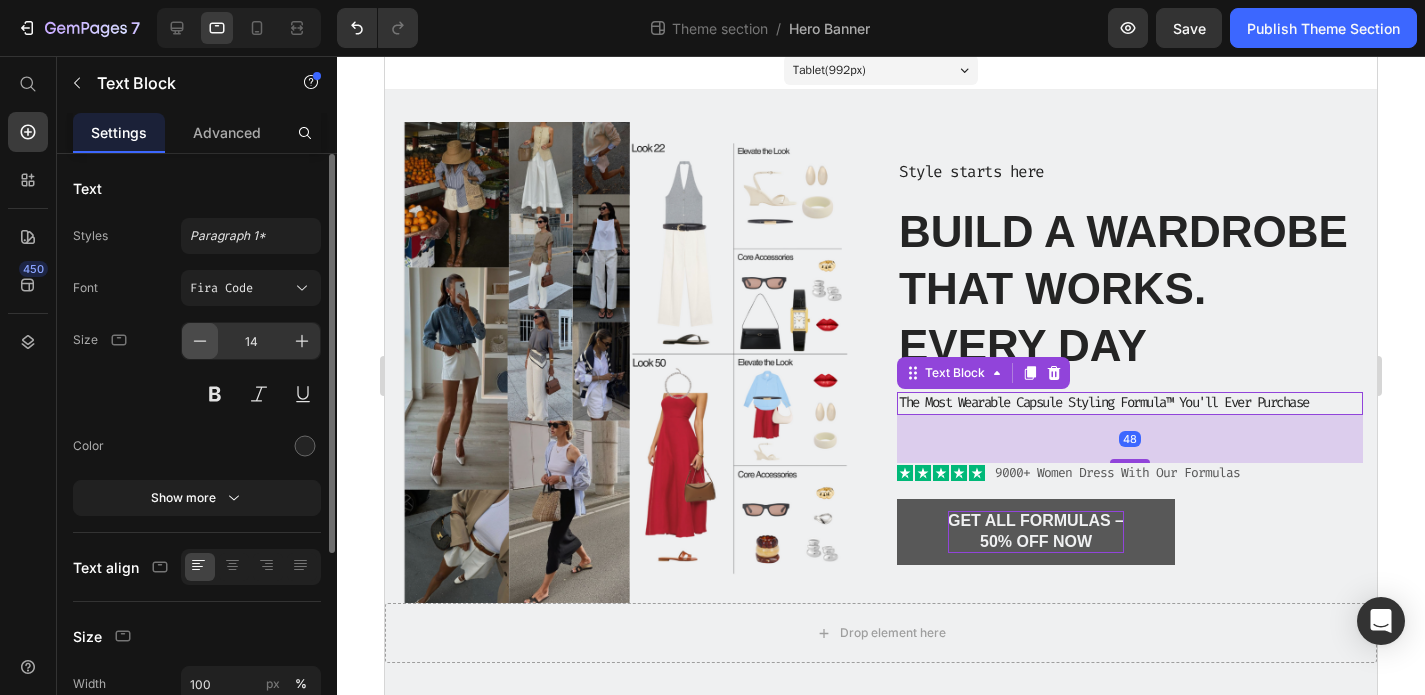 scroll, scrollTop: 6, scrollLeft: 0, axis: vertical 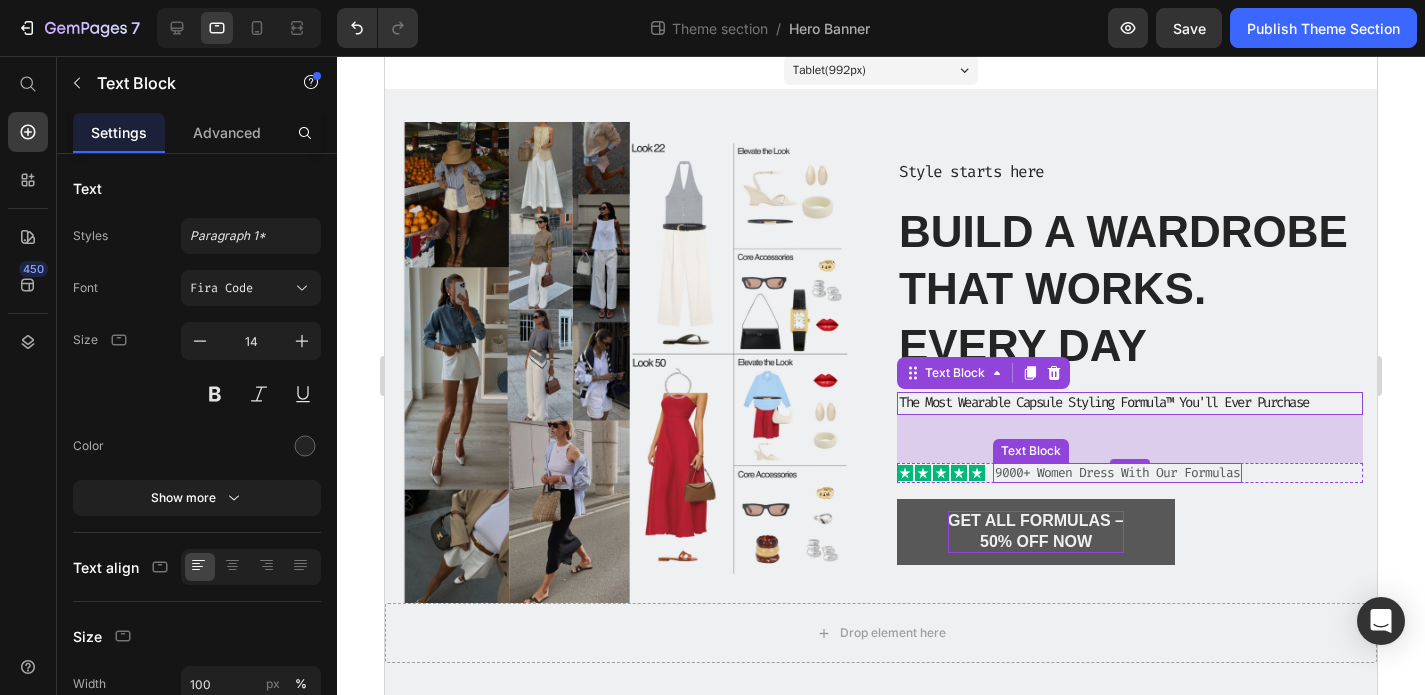 click on "9000+ Women Dress With Our Formulas" at bounding box center (1117, 473) 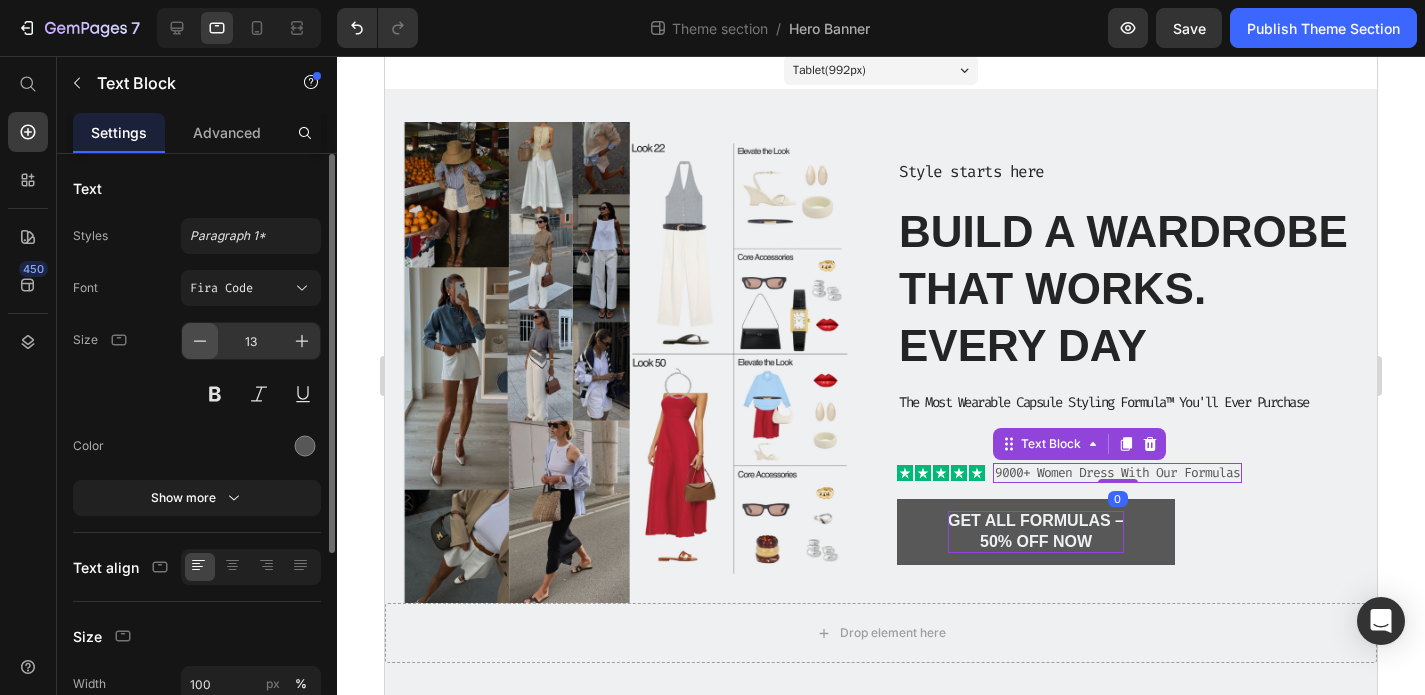 click 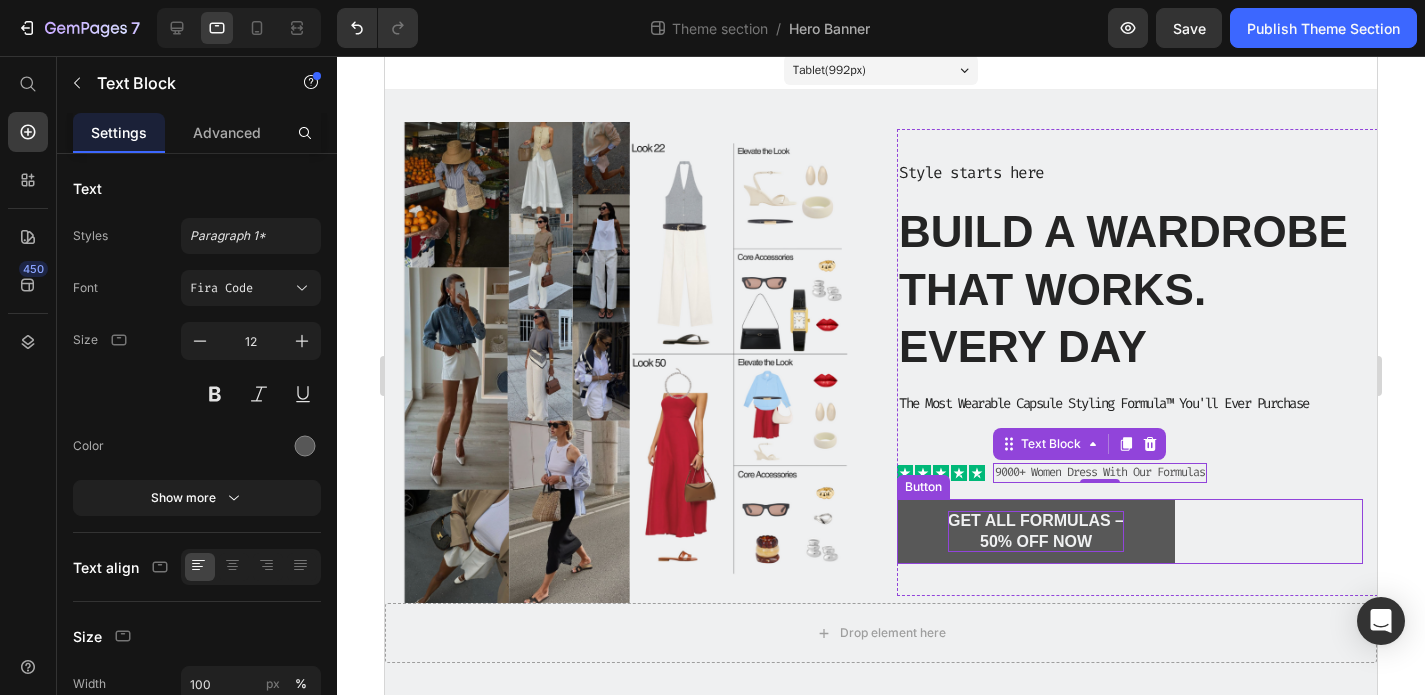 click on "Get All Formulas –  50% Off Now" at bounding box center (1036, 532) 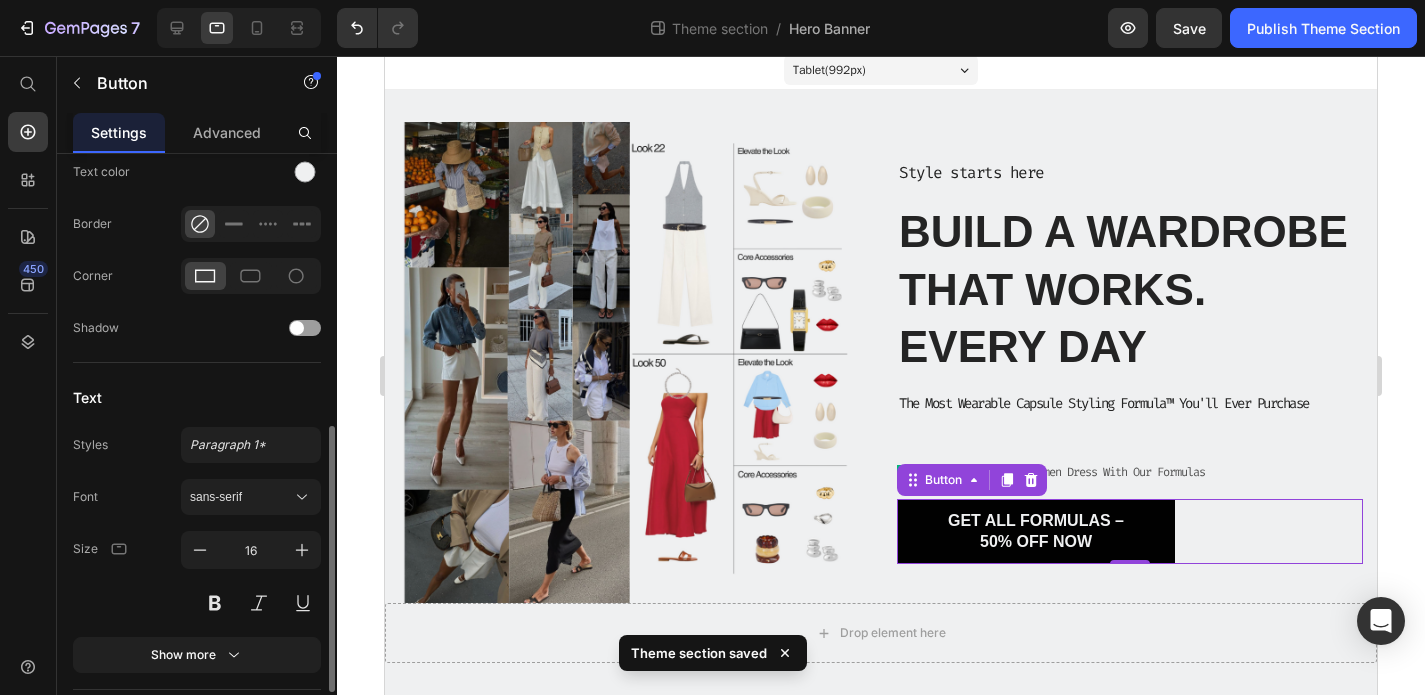scroll, scrollTop: 611, scrollLeft: 0, axis: vertical 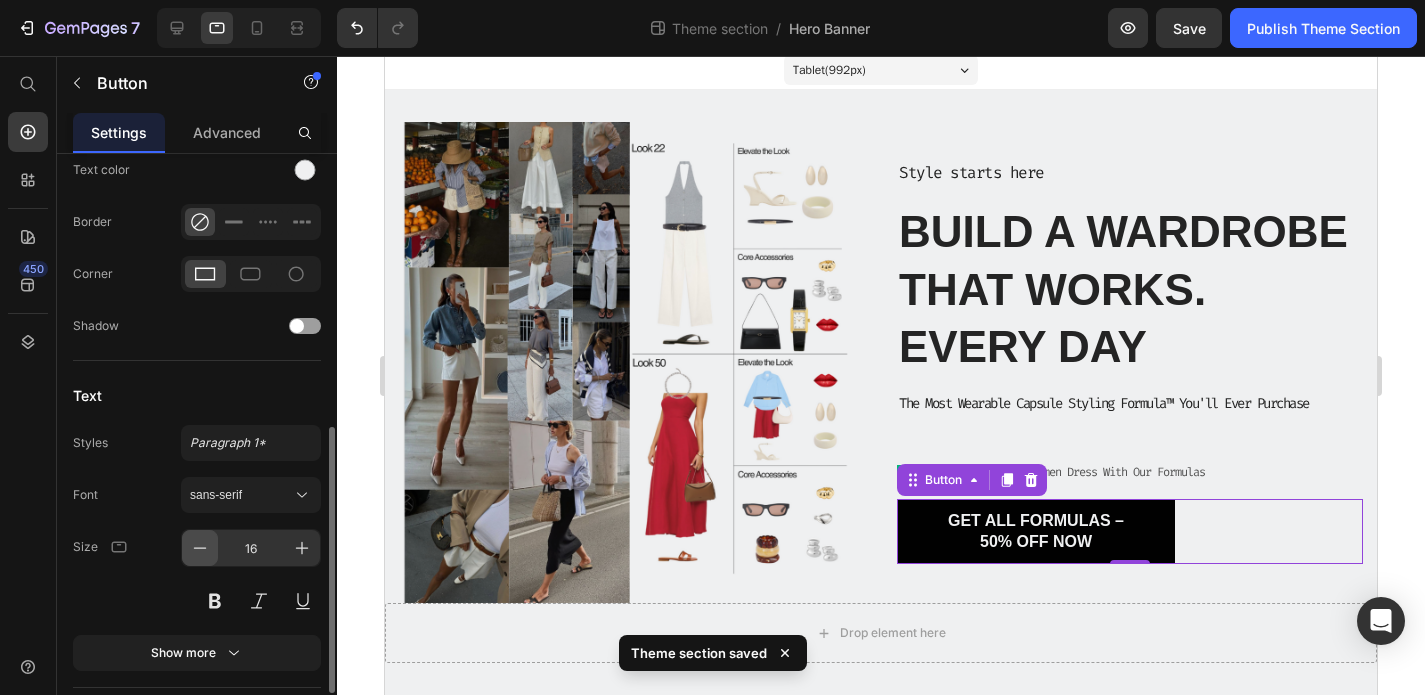 click 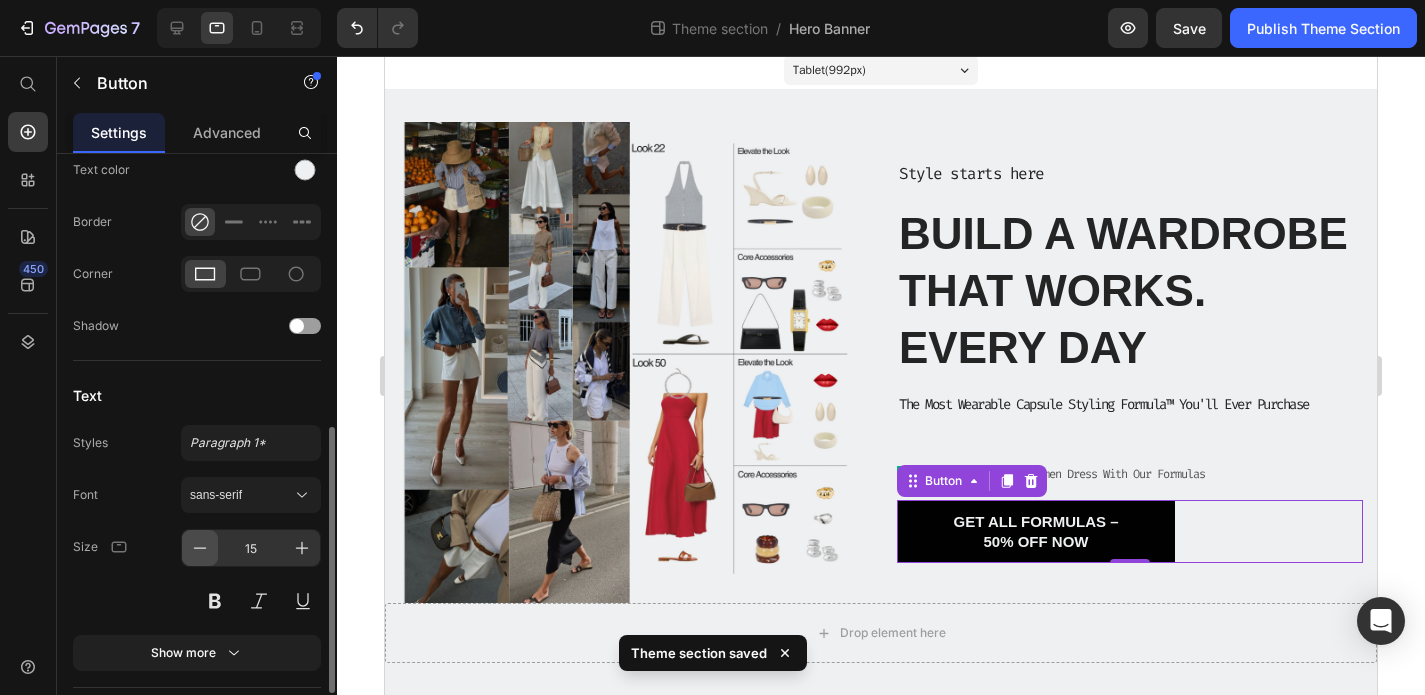 click 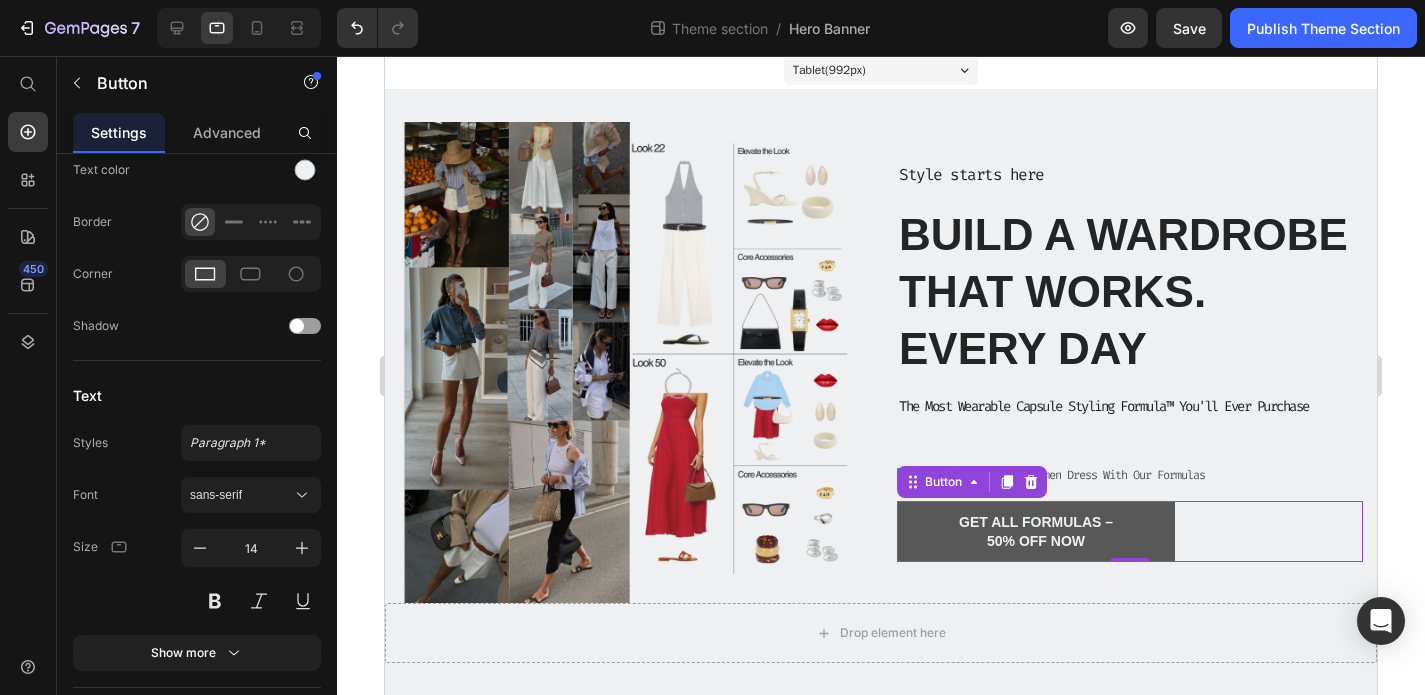 click on "Get All Formulas –  50% Off Now" at bounding box center [1036, 531] 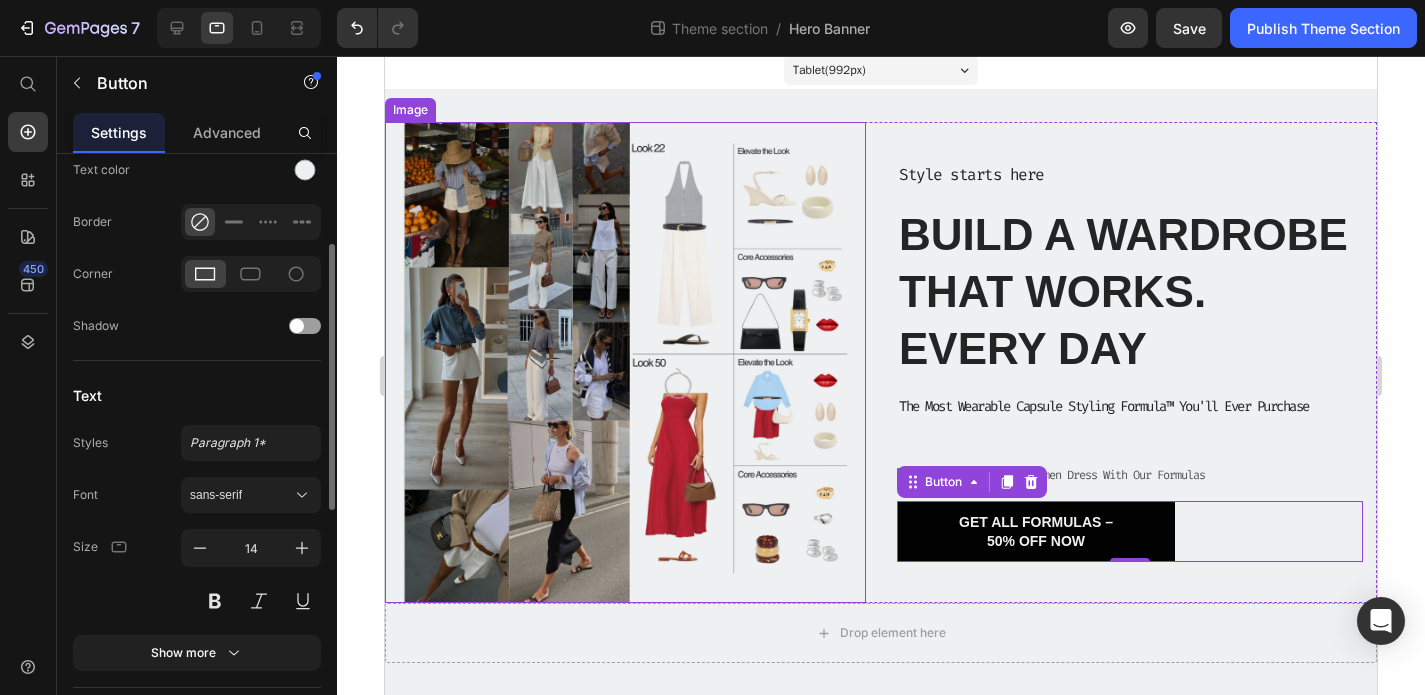 scroll, scrollTop: 0, scrollLeft: 0, axis: both 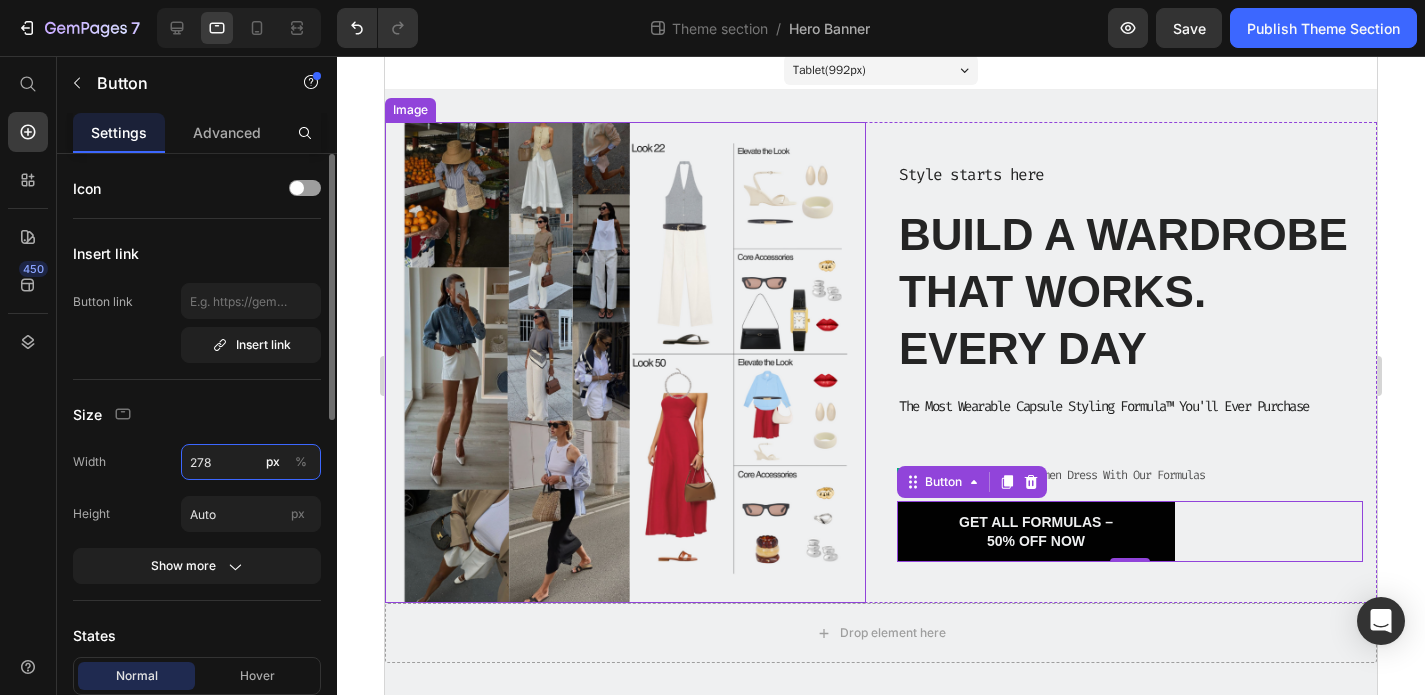 click on "278" at bounding box center (251, 462) 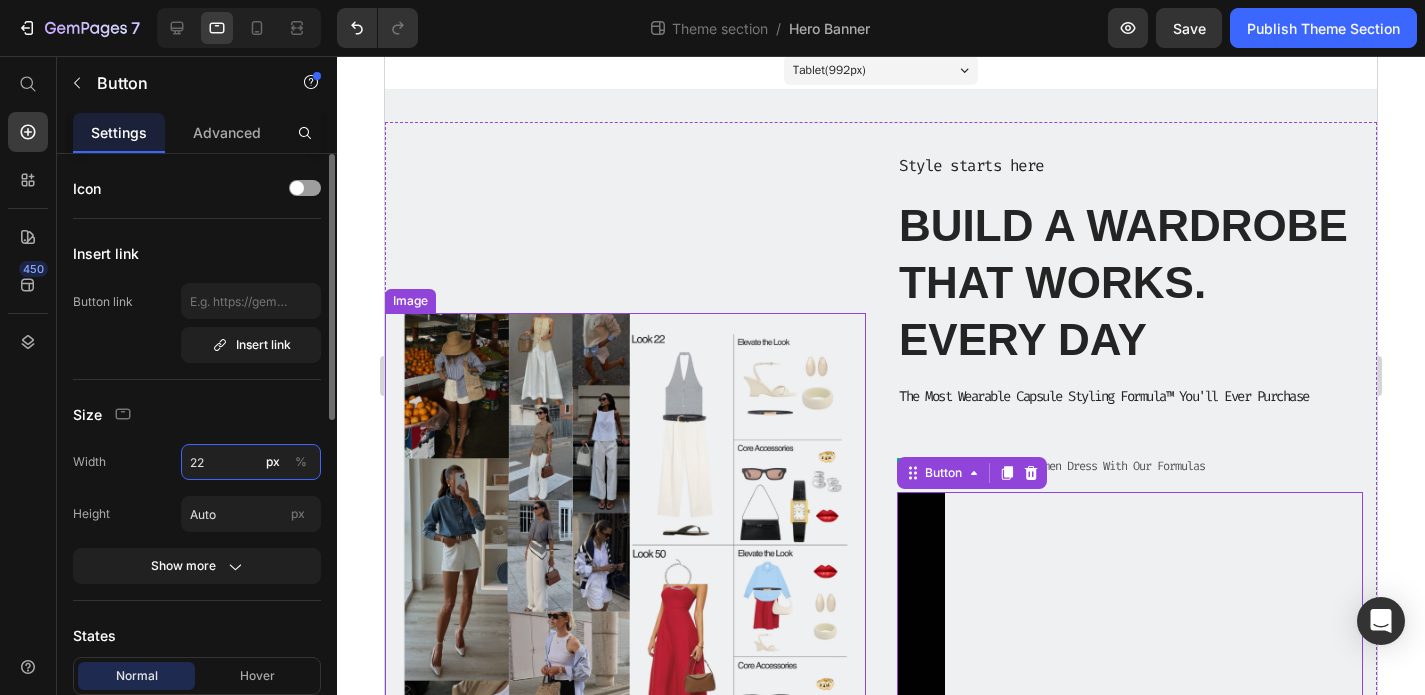 type on "220" 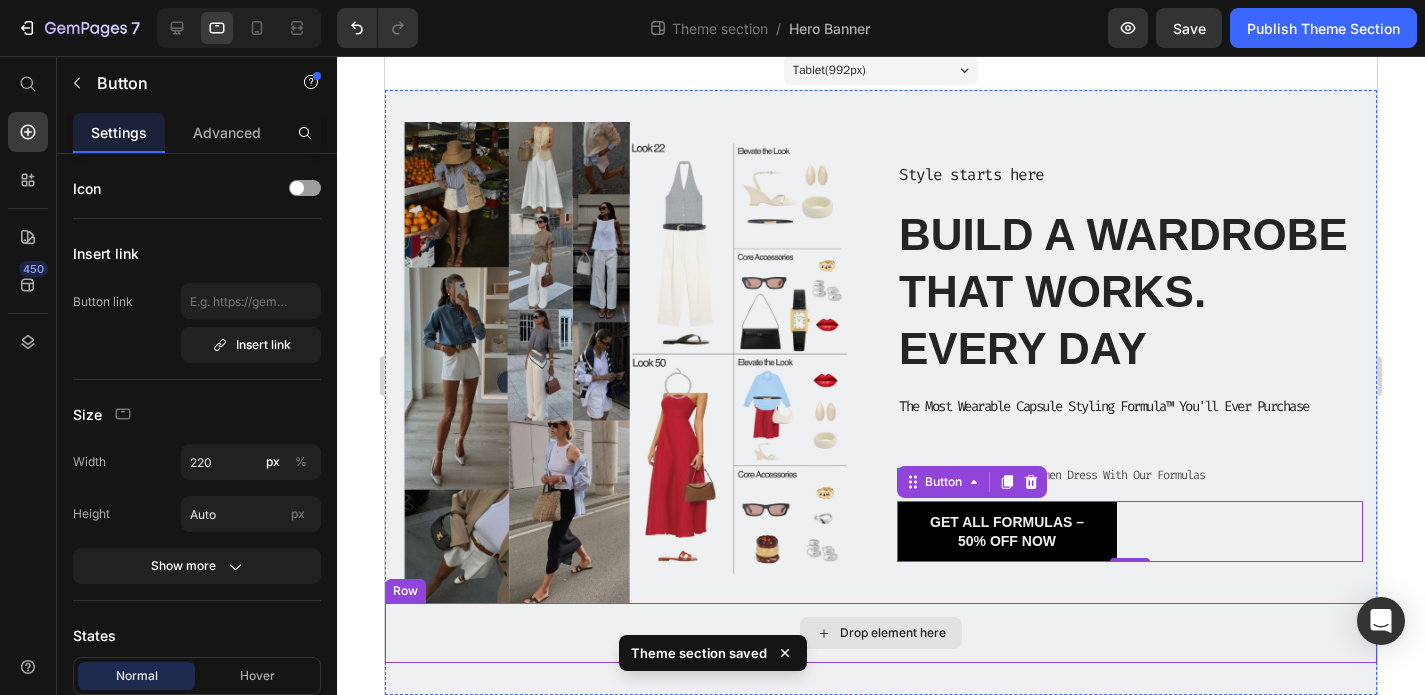 click on "Drop element here" at bounding box center [881, 633] 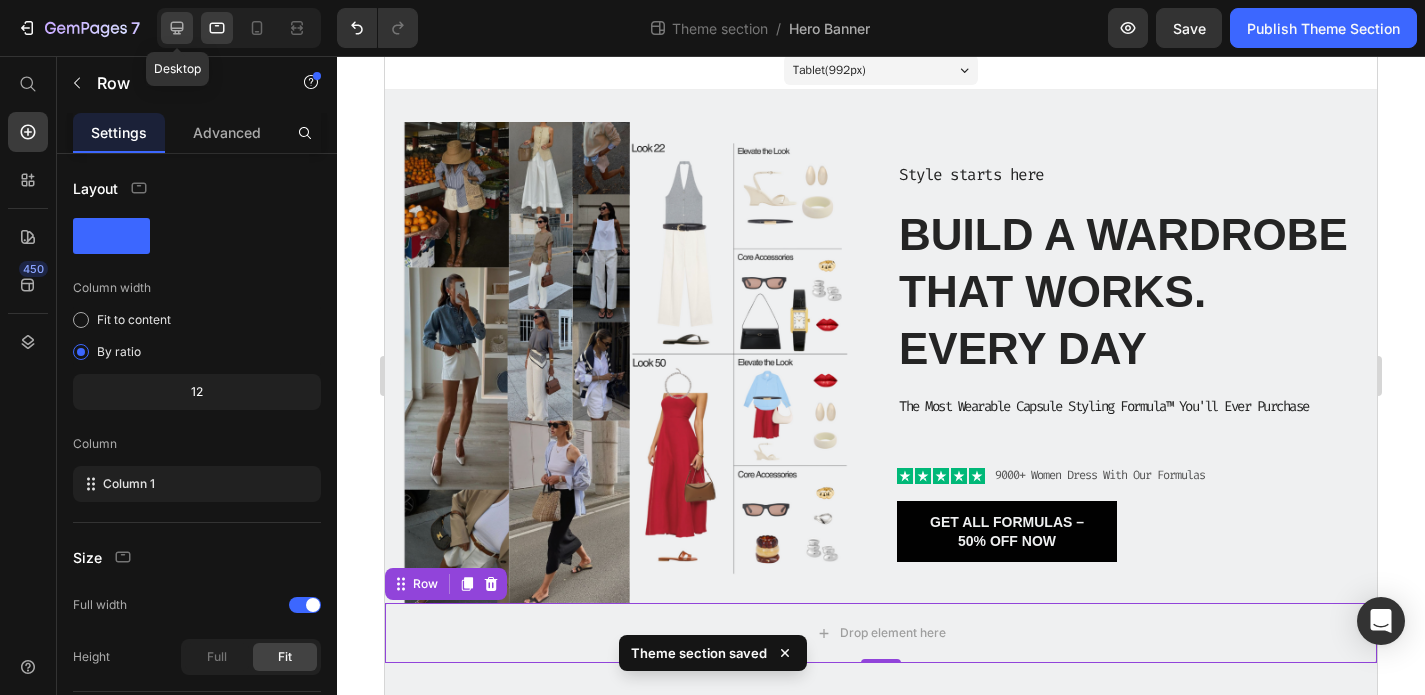 click 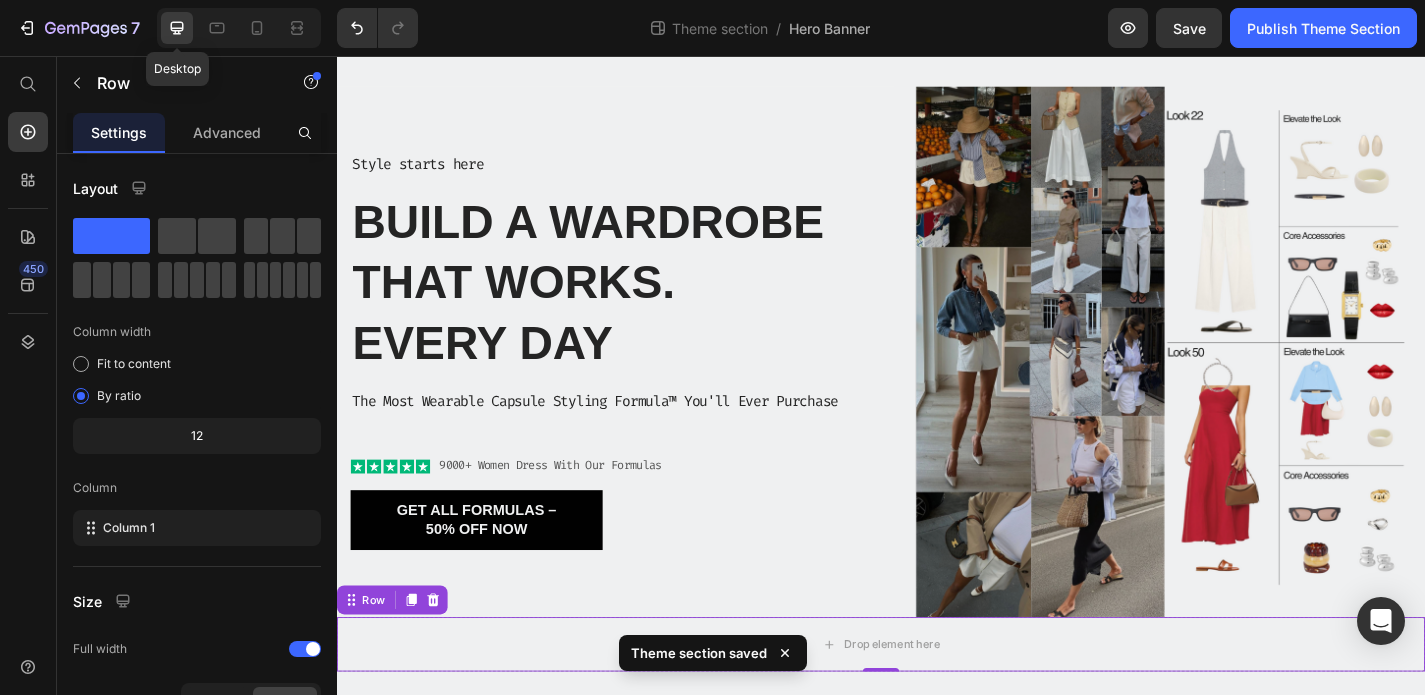 scroll, scrollTop: 44, scrollLeft: 0, axis: vertical 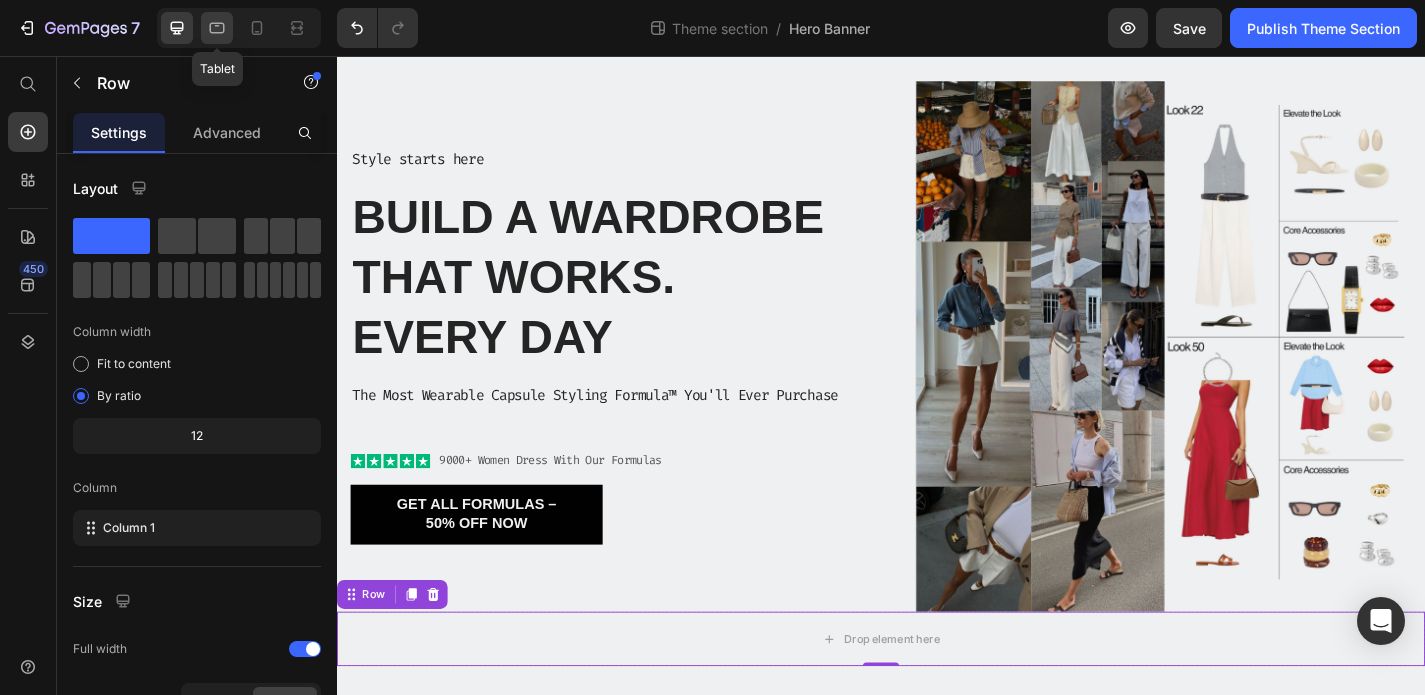 click 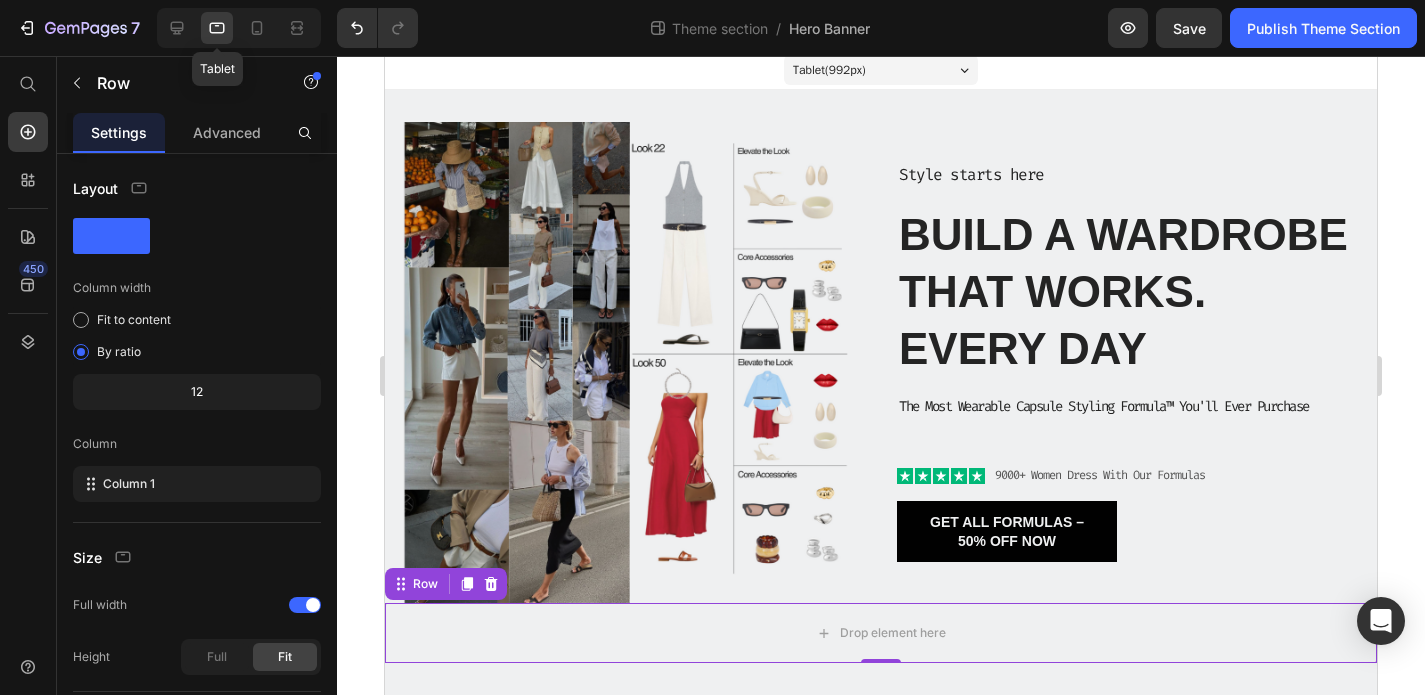 scroll, scrollTop: 6, scrollLeft: 0, axis: vertical 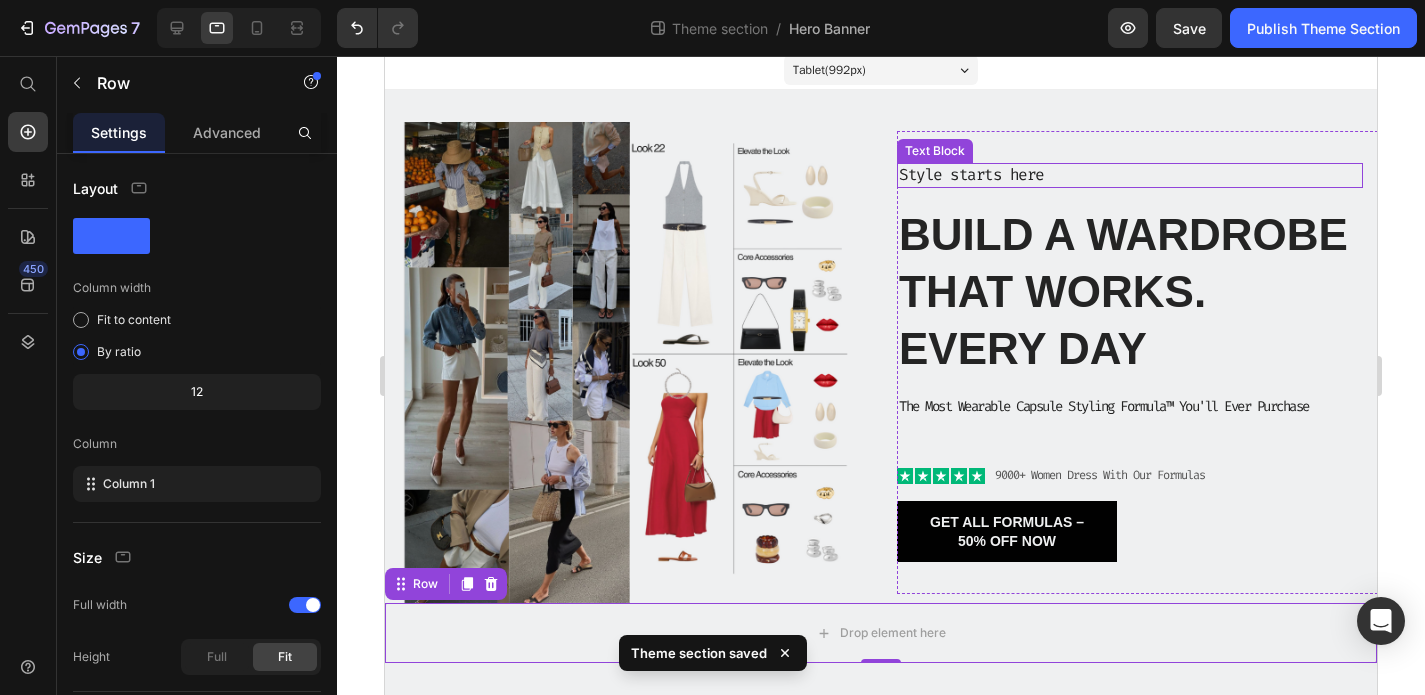 click on "Style starts here" at bounding box center (1130, 175) 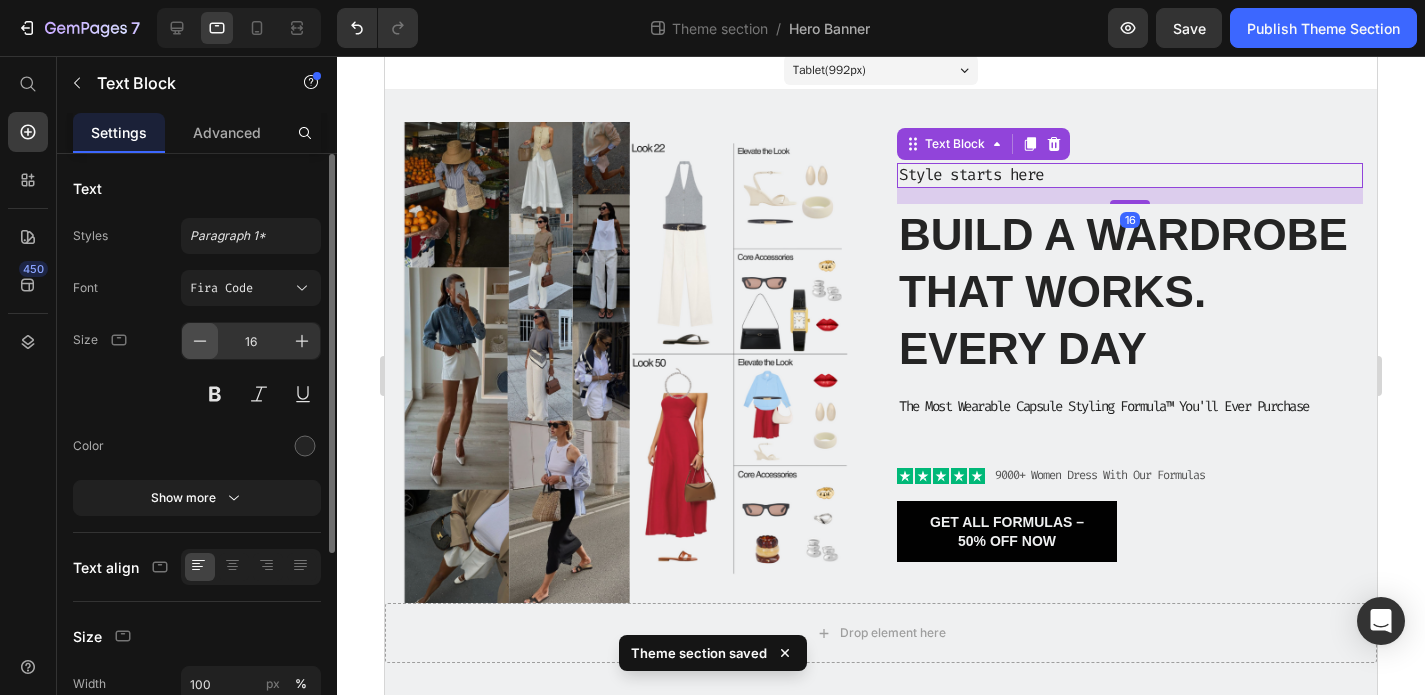 click 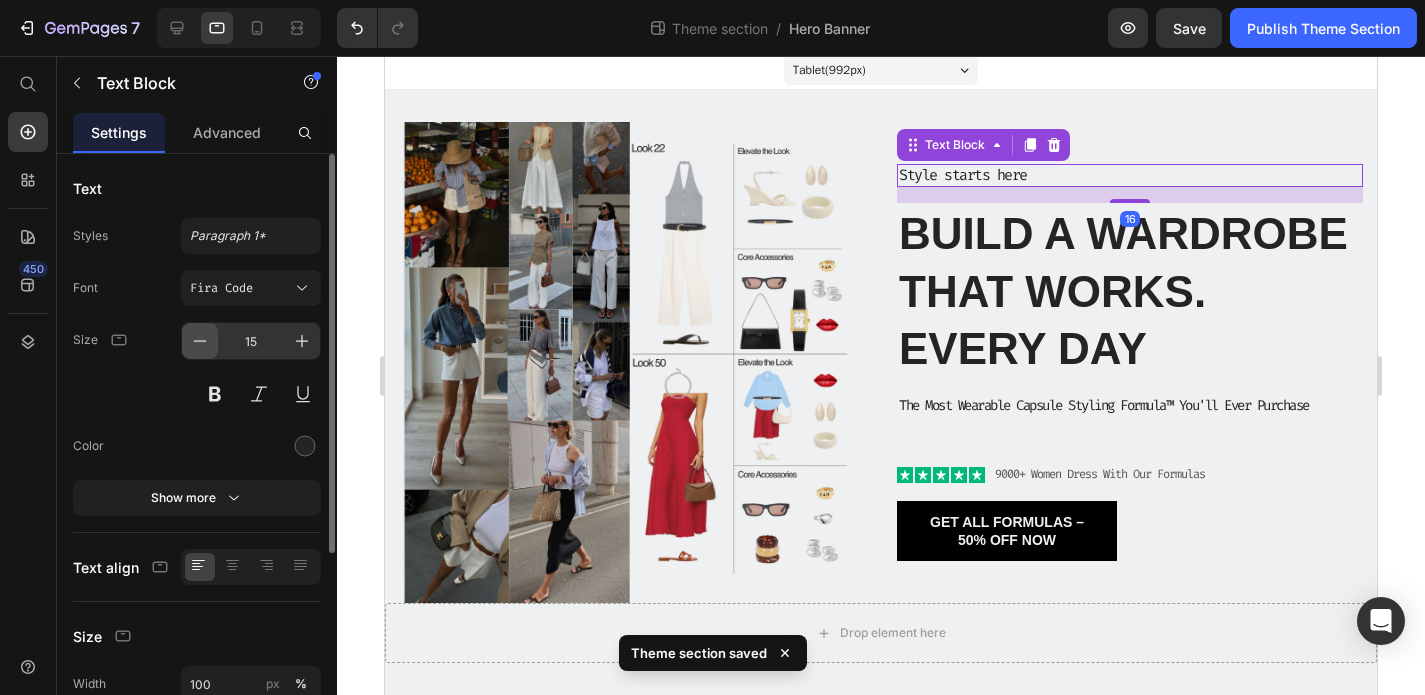 click 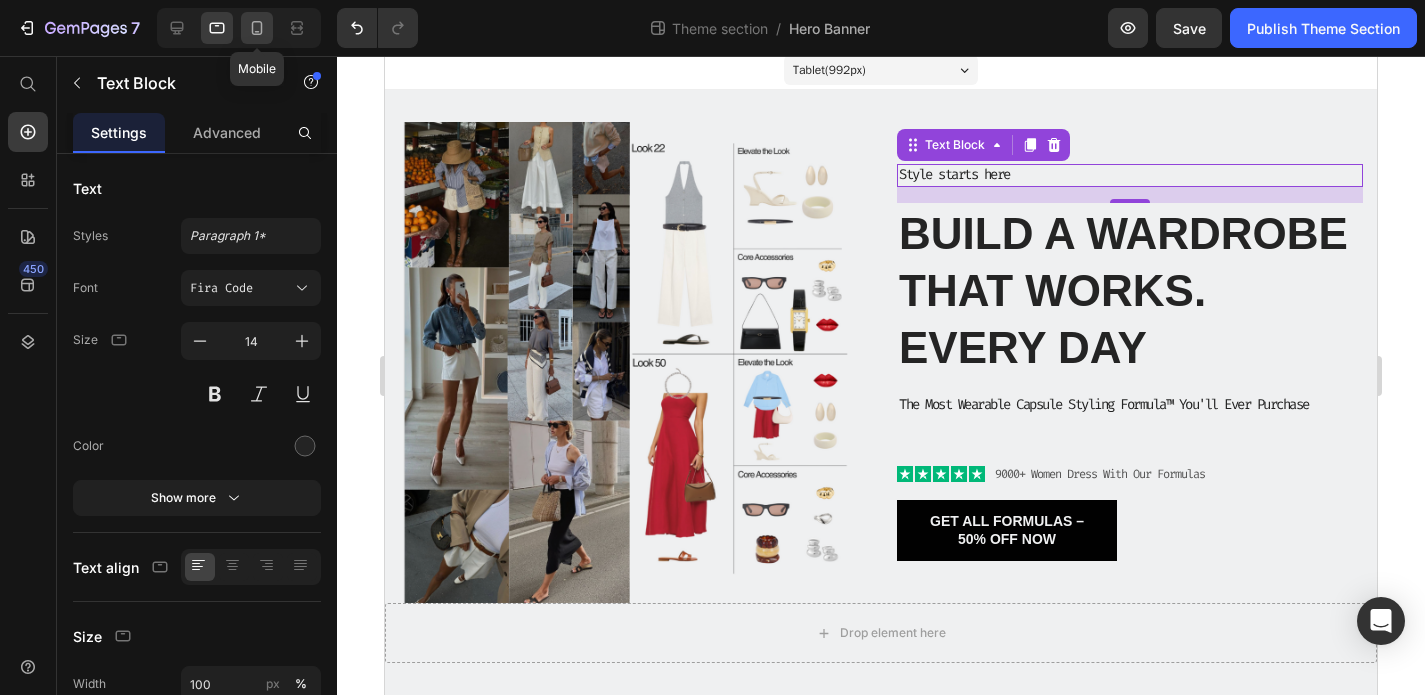 click 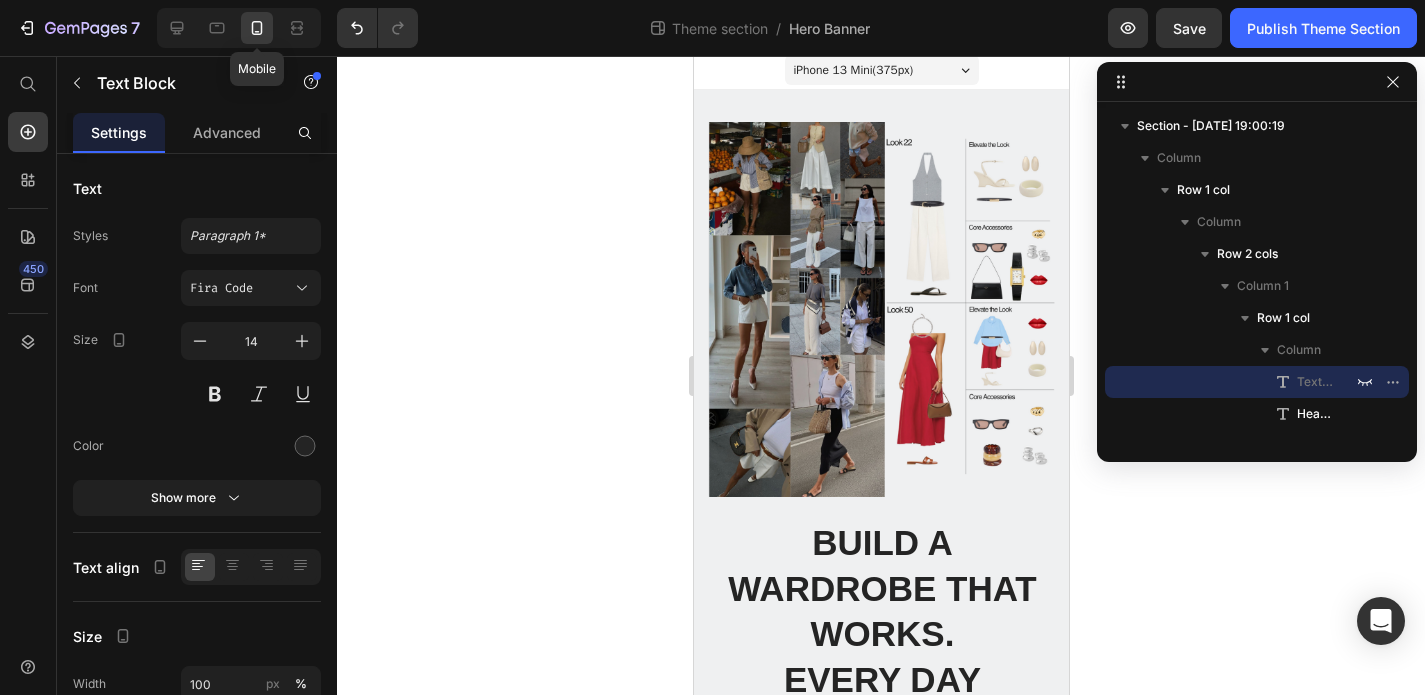 scroll, scrollTop: 0, scrollLeft: 0, axis: both 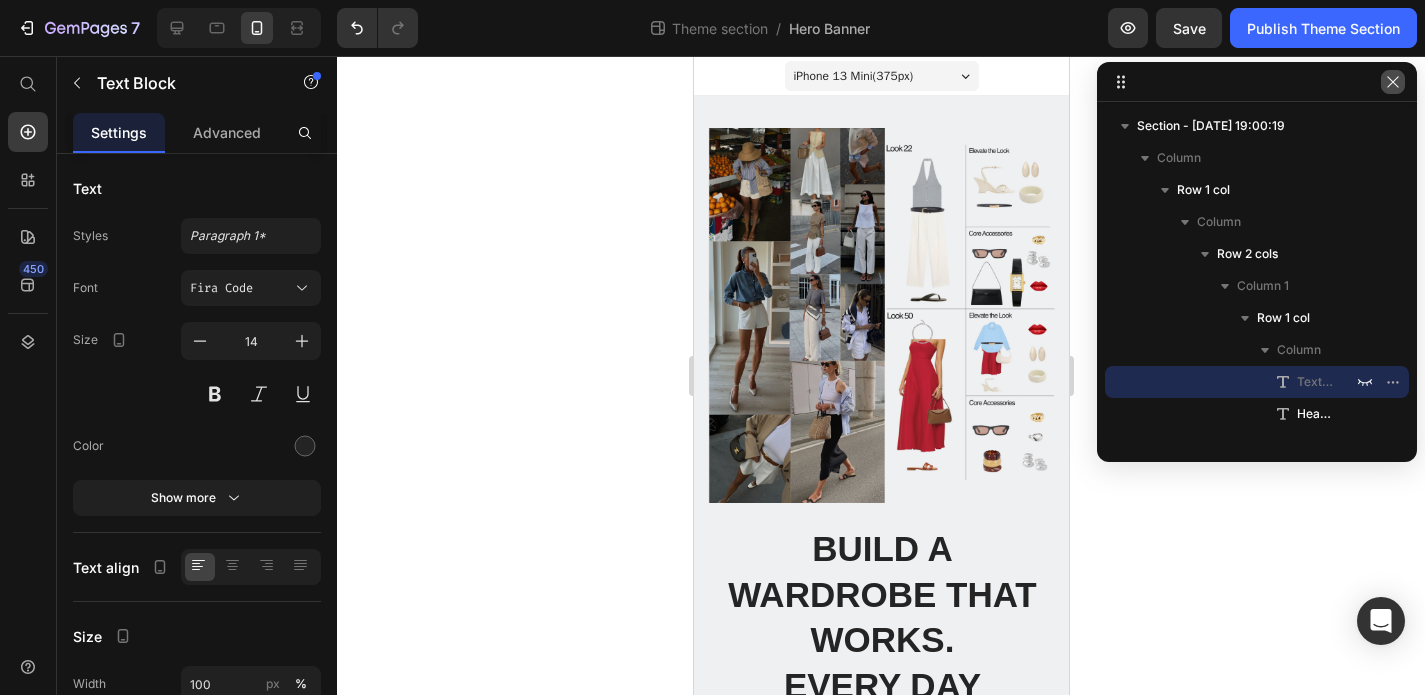 click 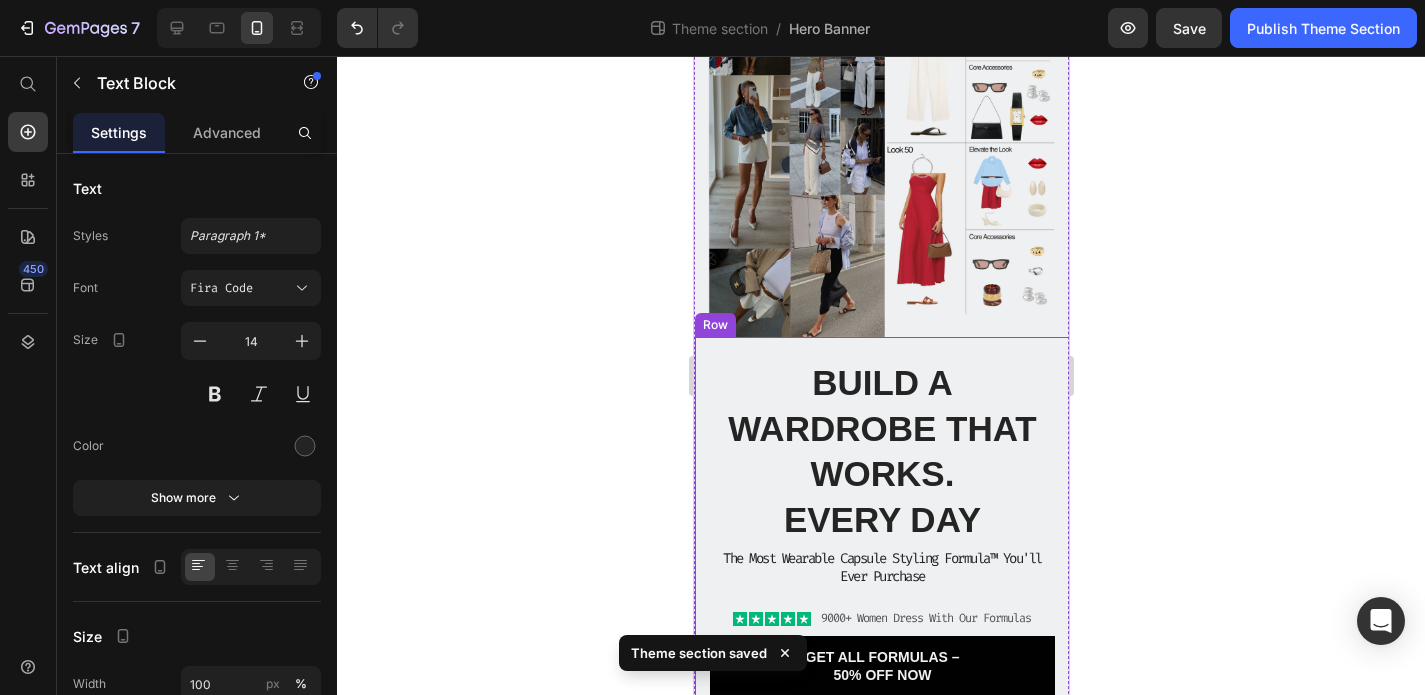 scroll, scrollTop: 203, scrollLeft: 0, axis: vertical 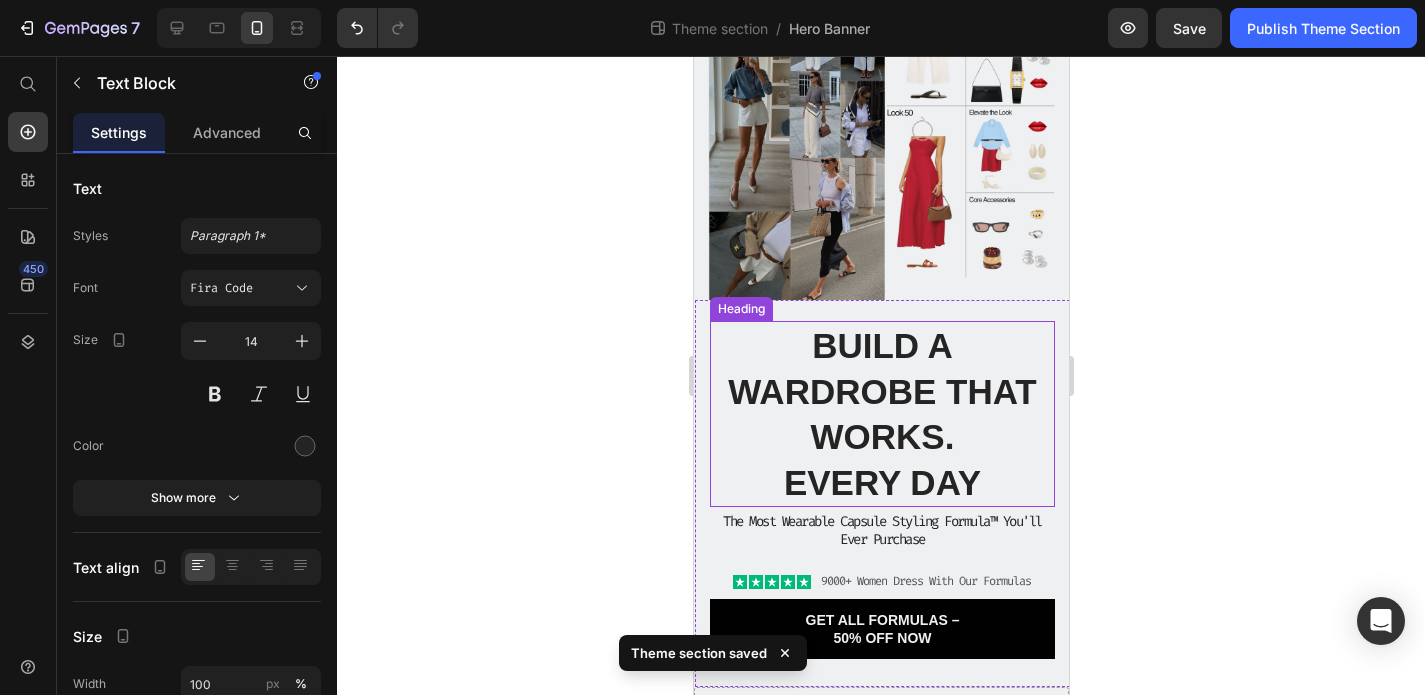 click on "Build a Wardrobe That Works. Every Day" at bounding box center (881, 414) 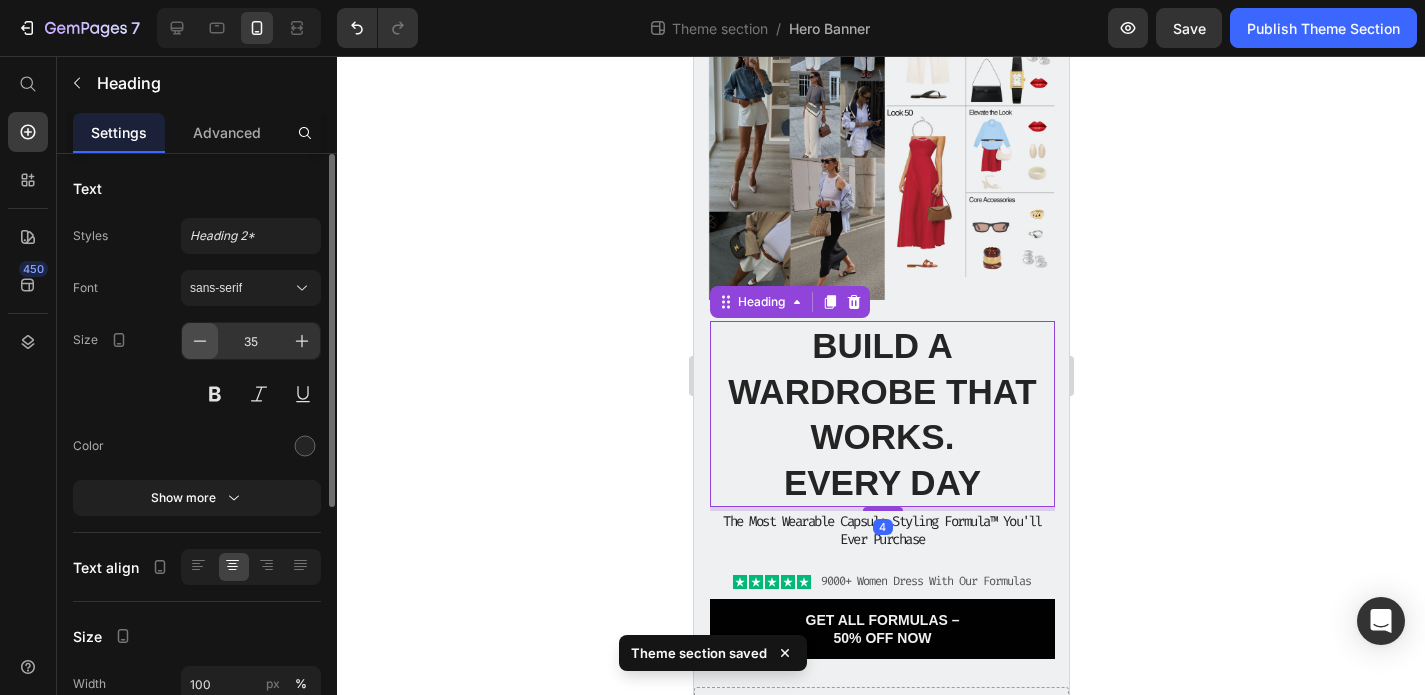 click 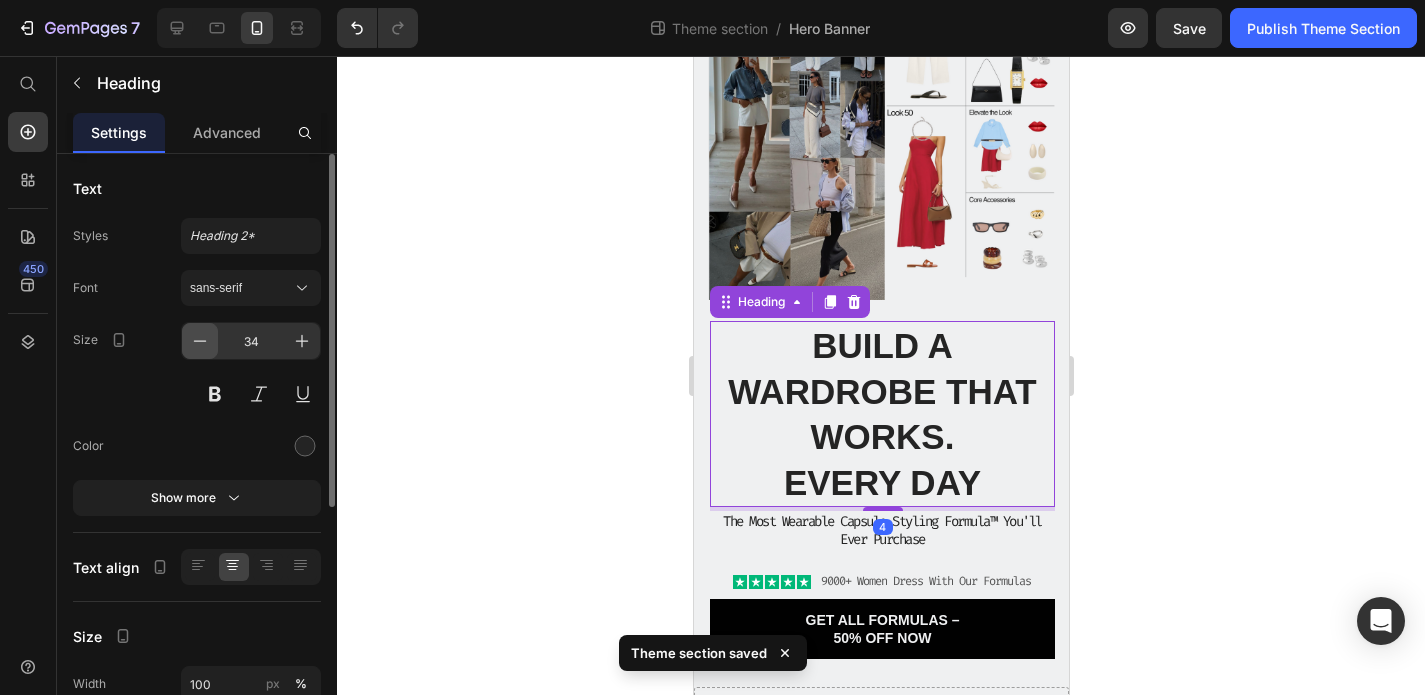 click 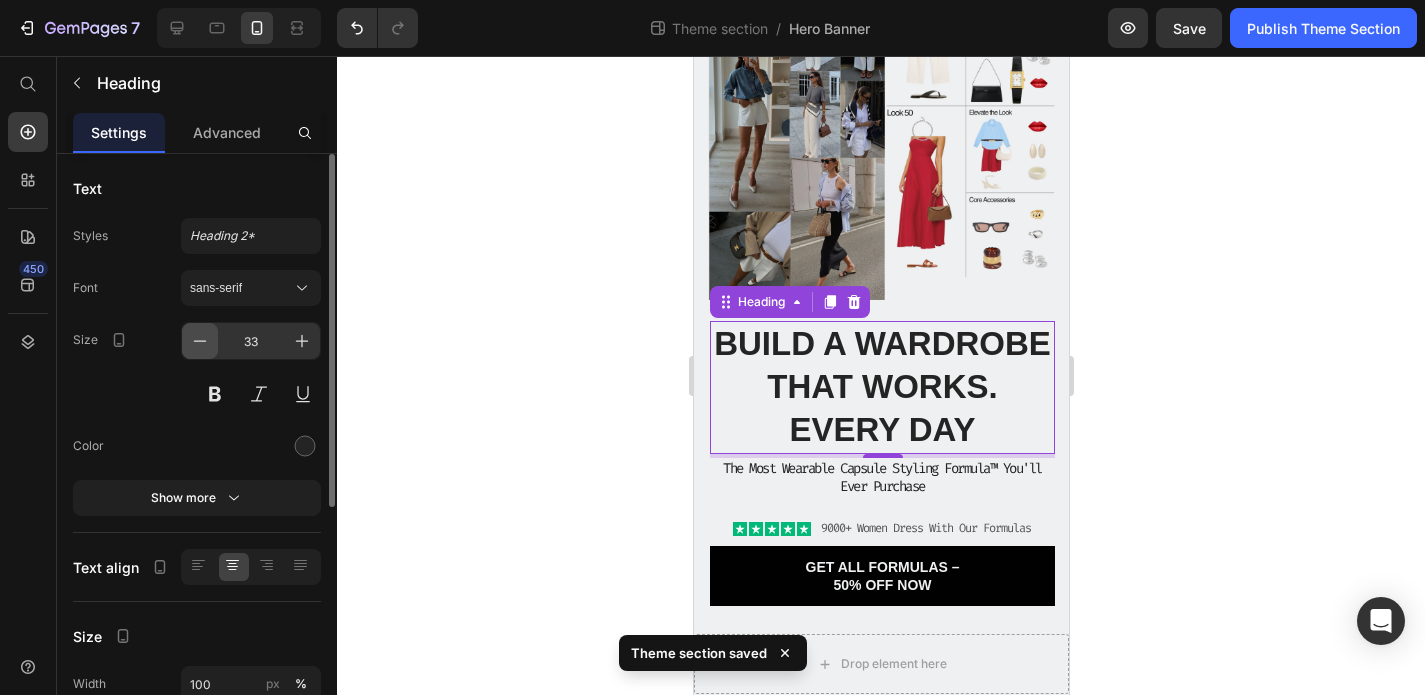click 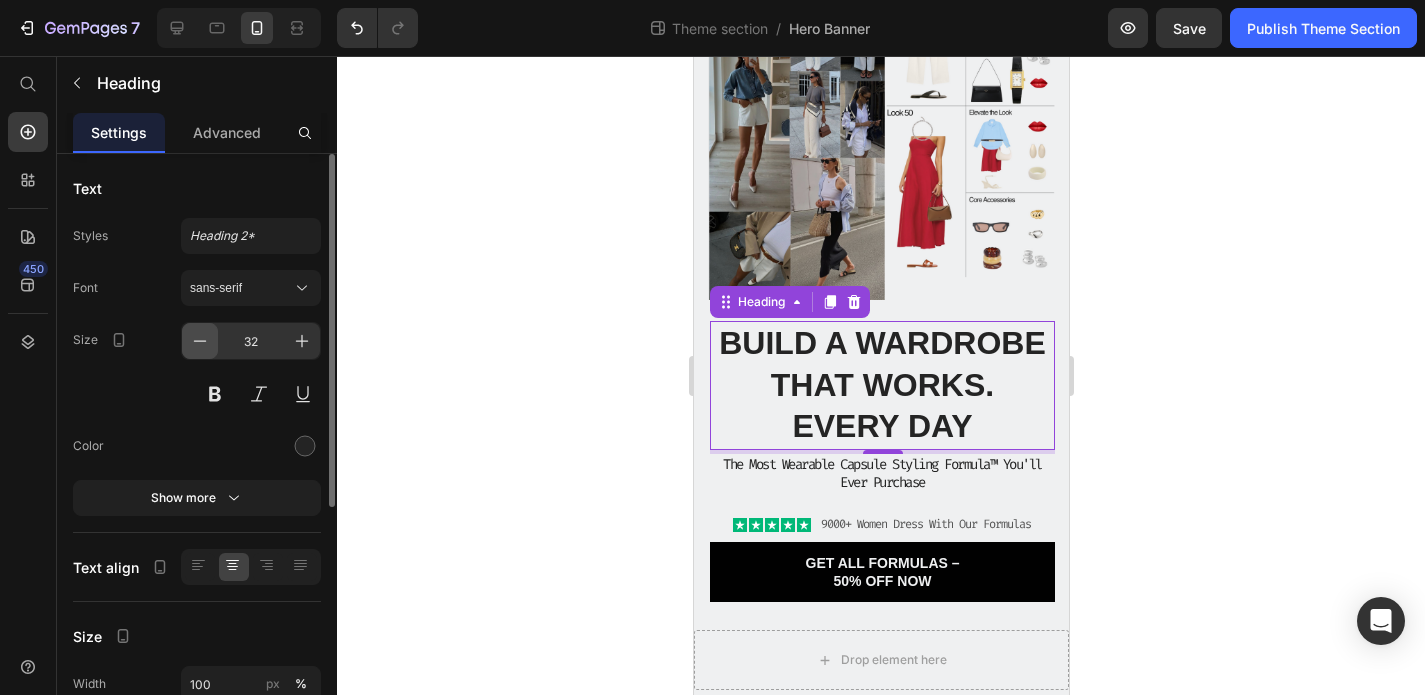 click 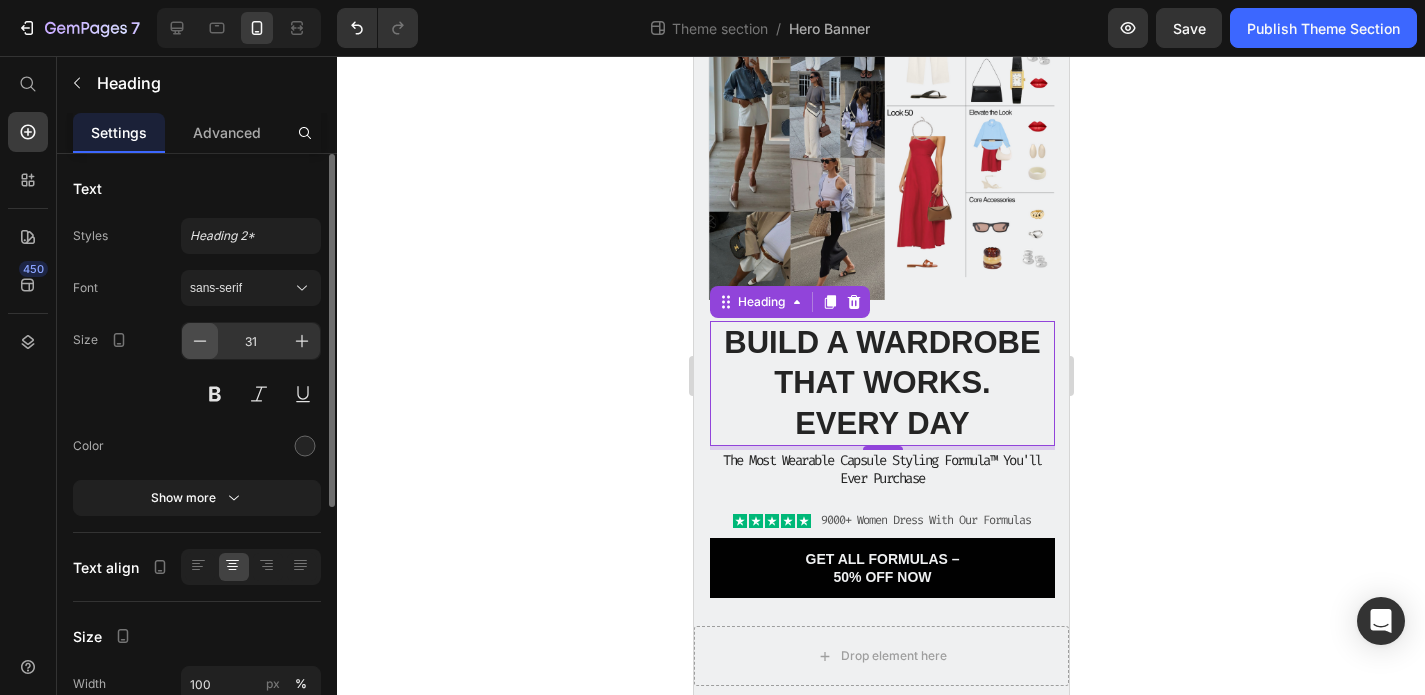 click 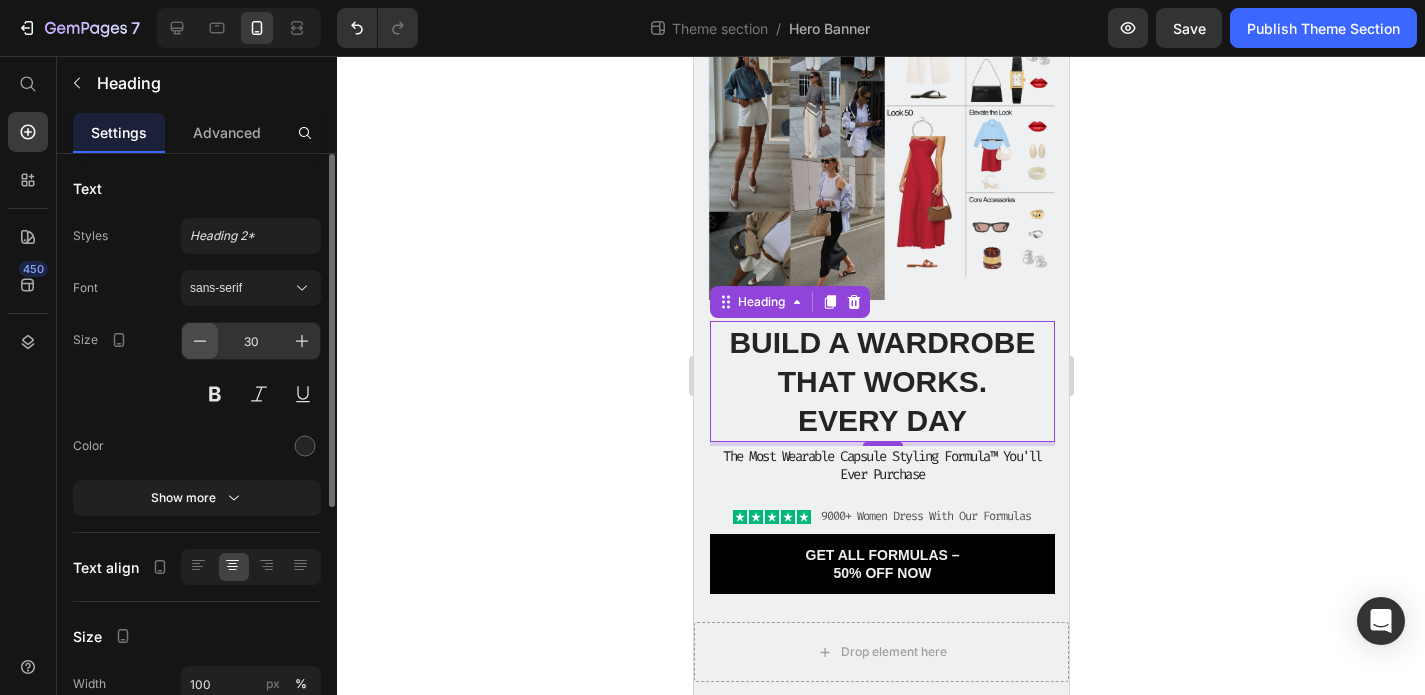 click 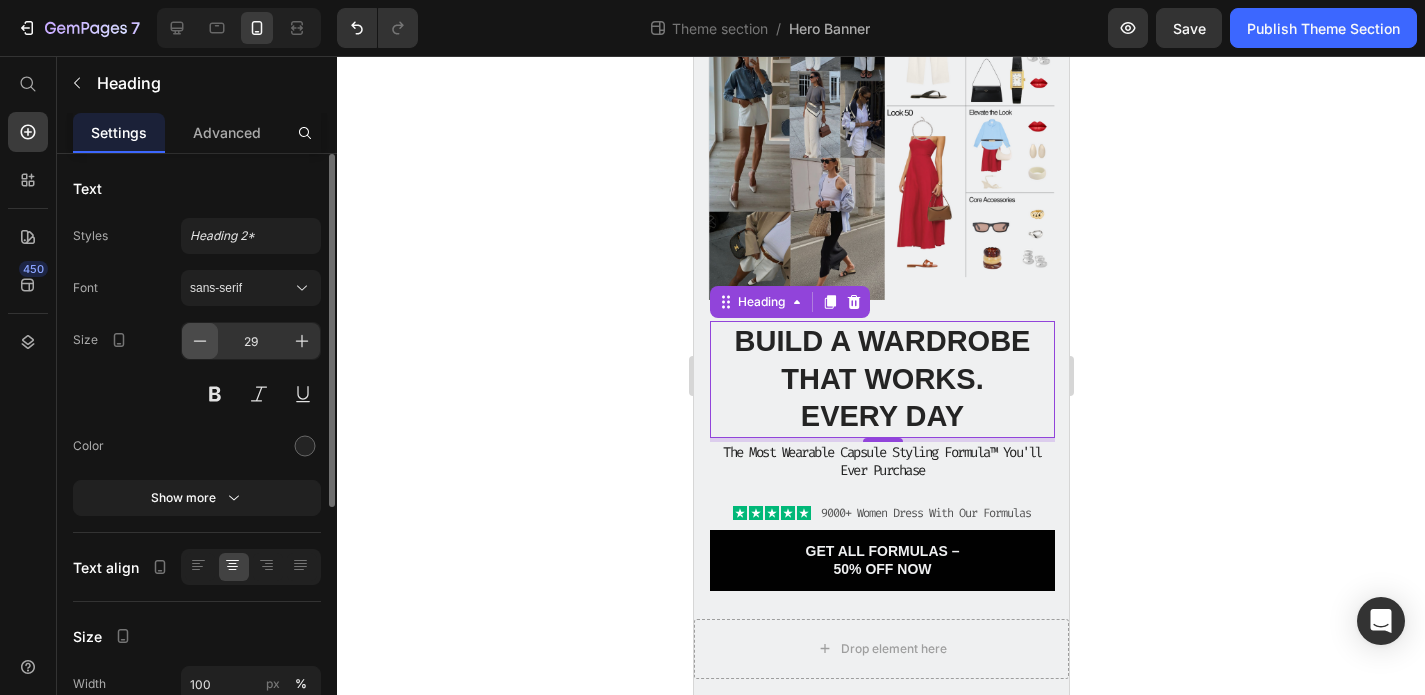 click 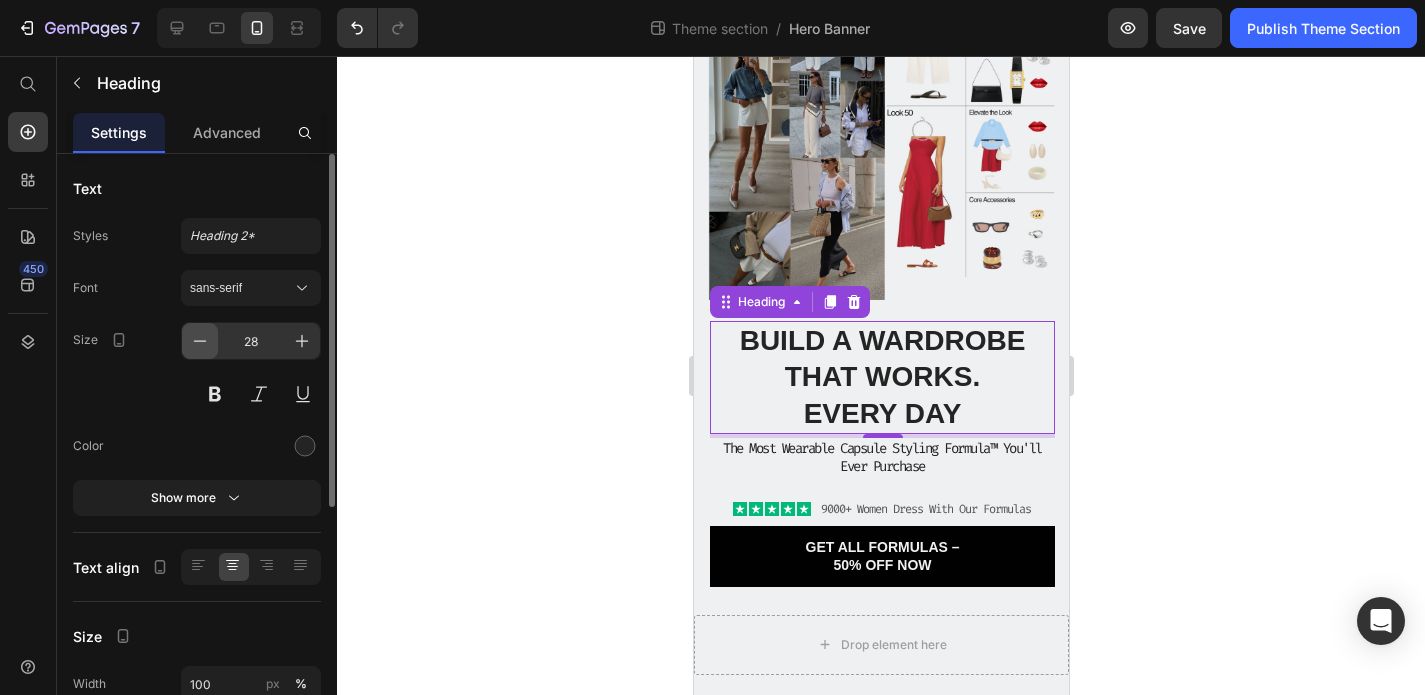 click 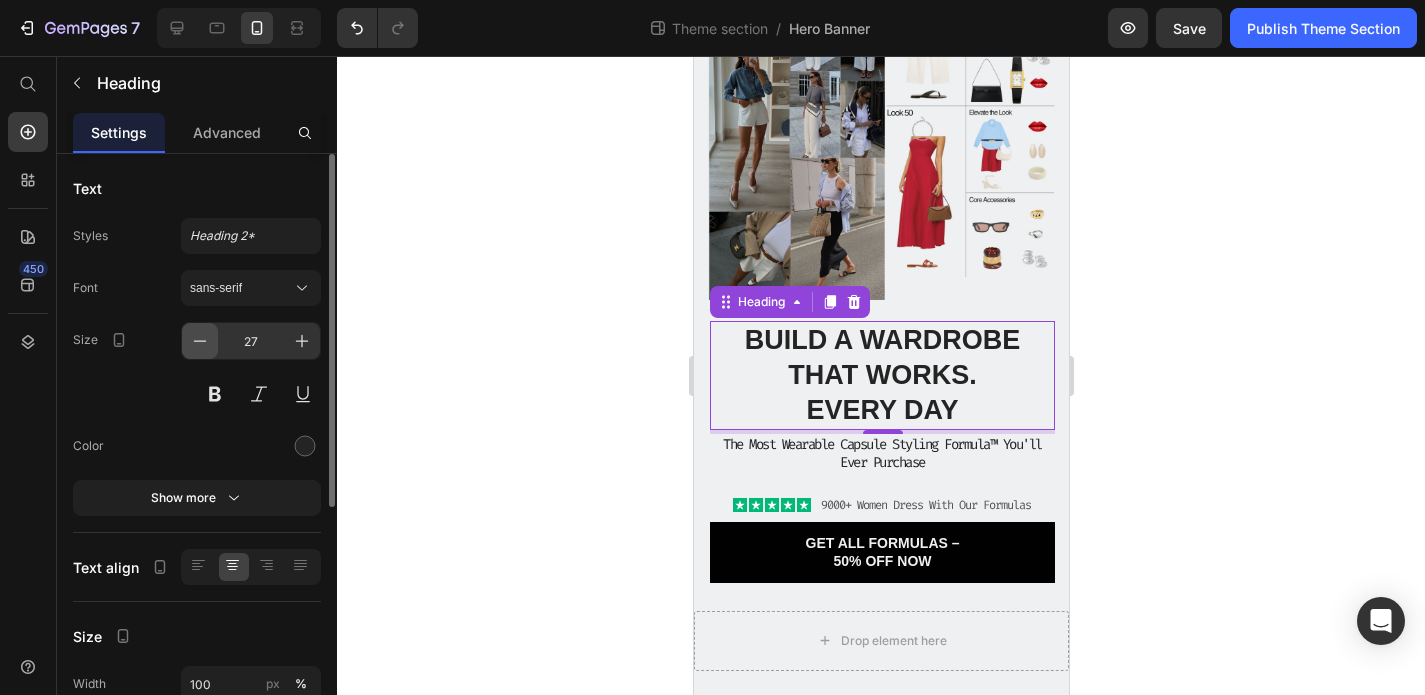 click 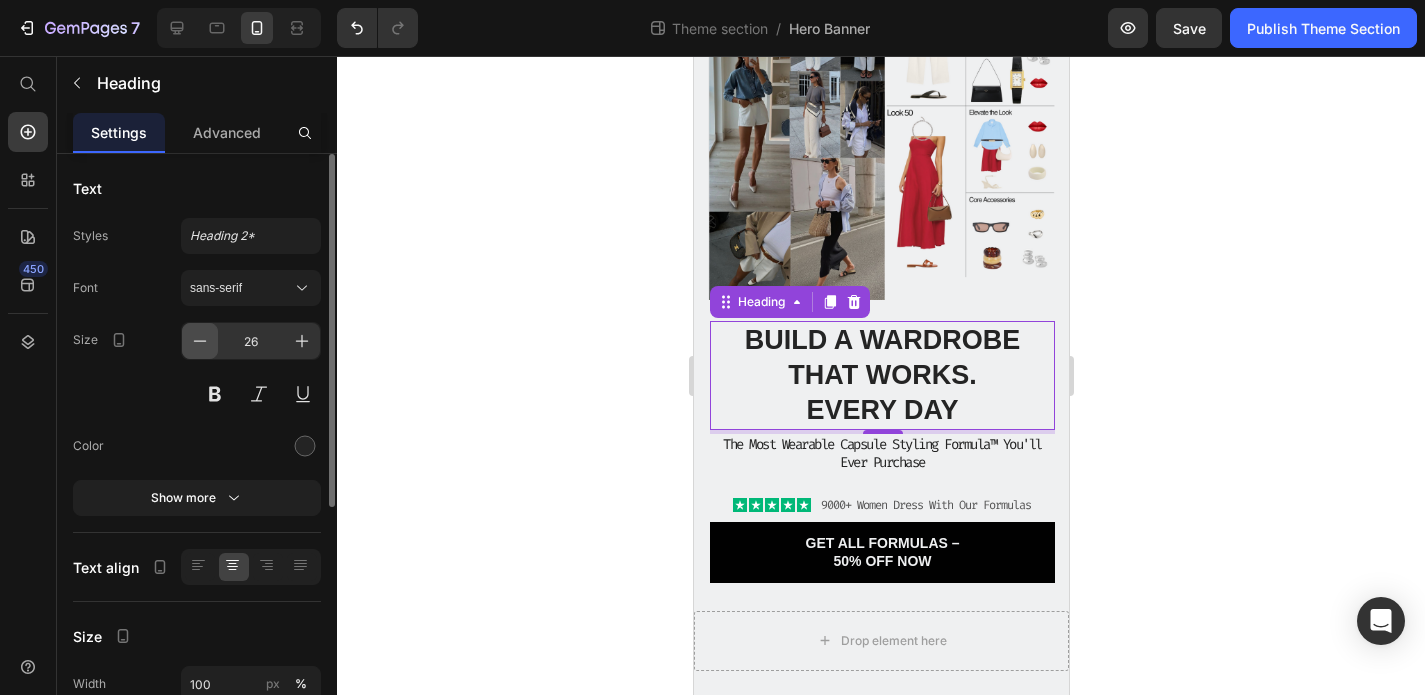 click 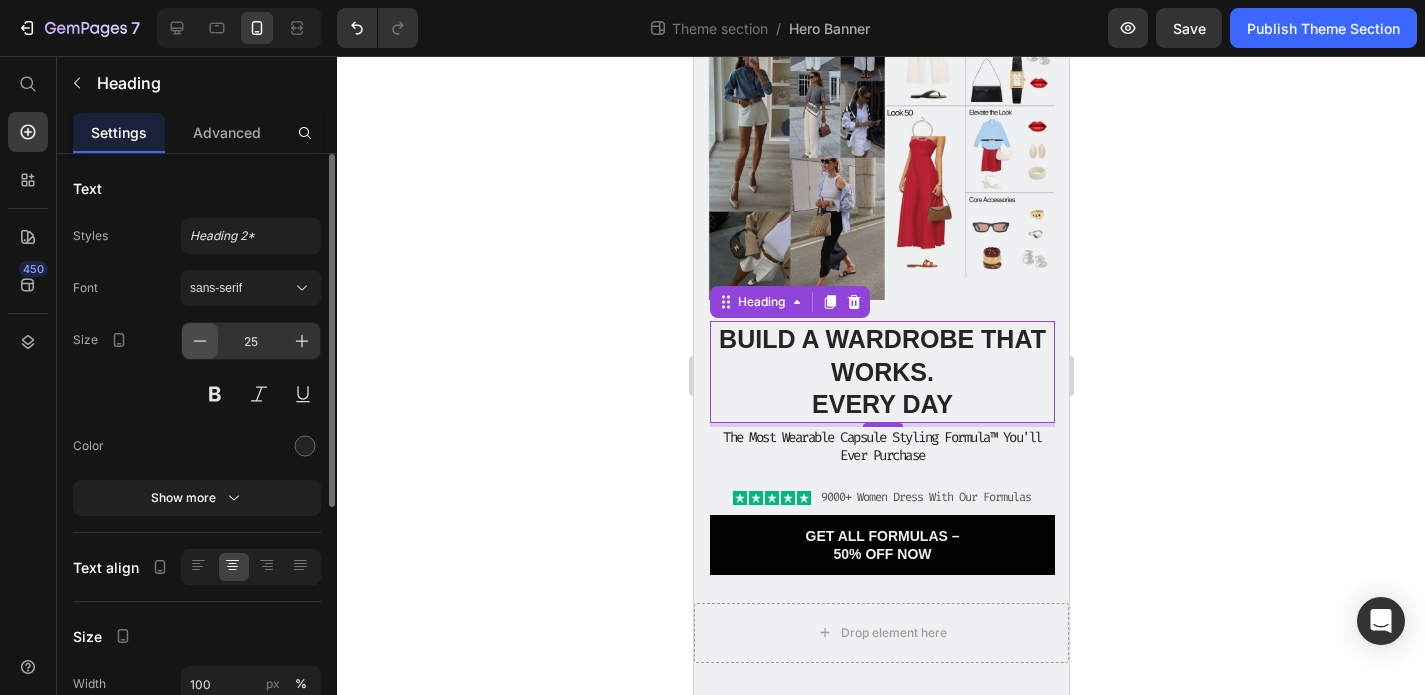 click 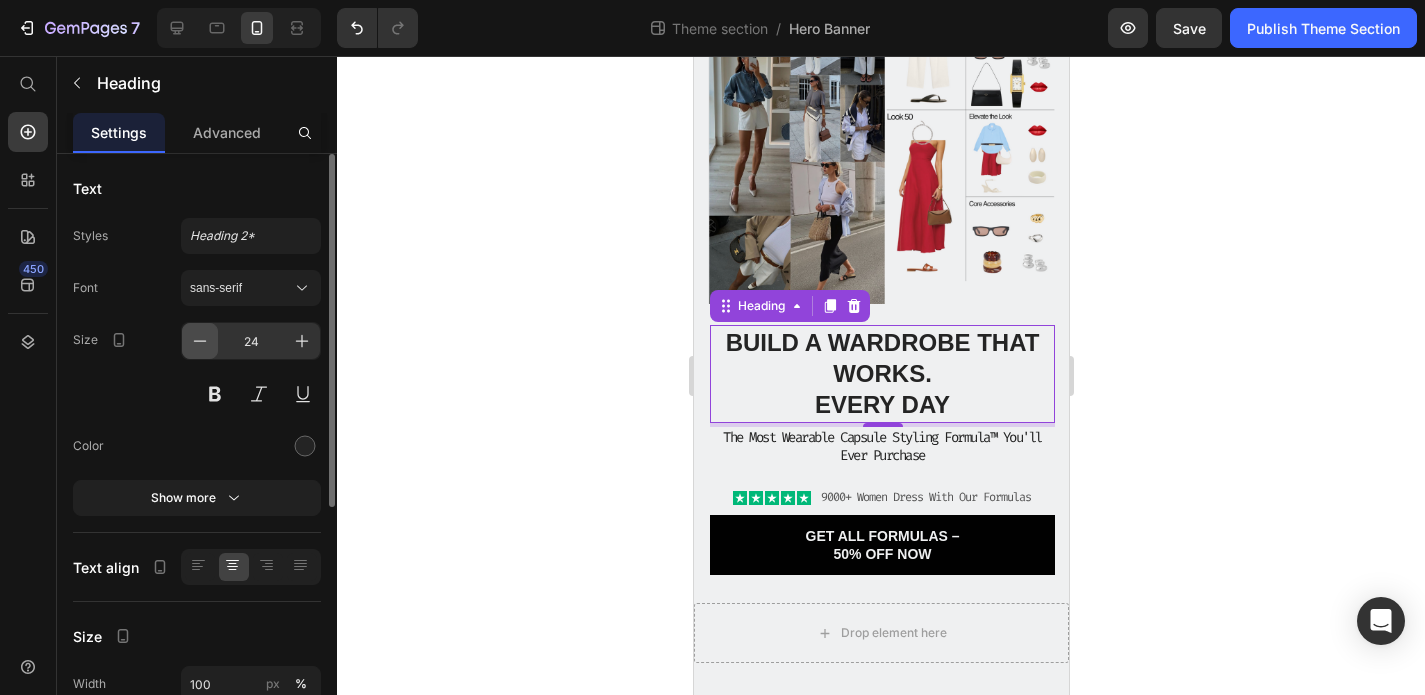 click 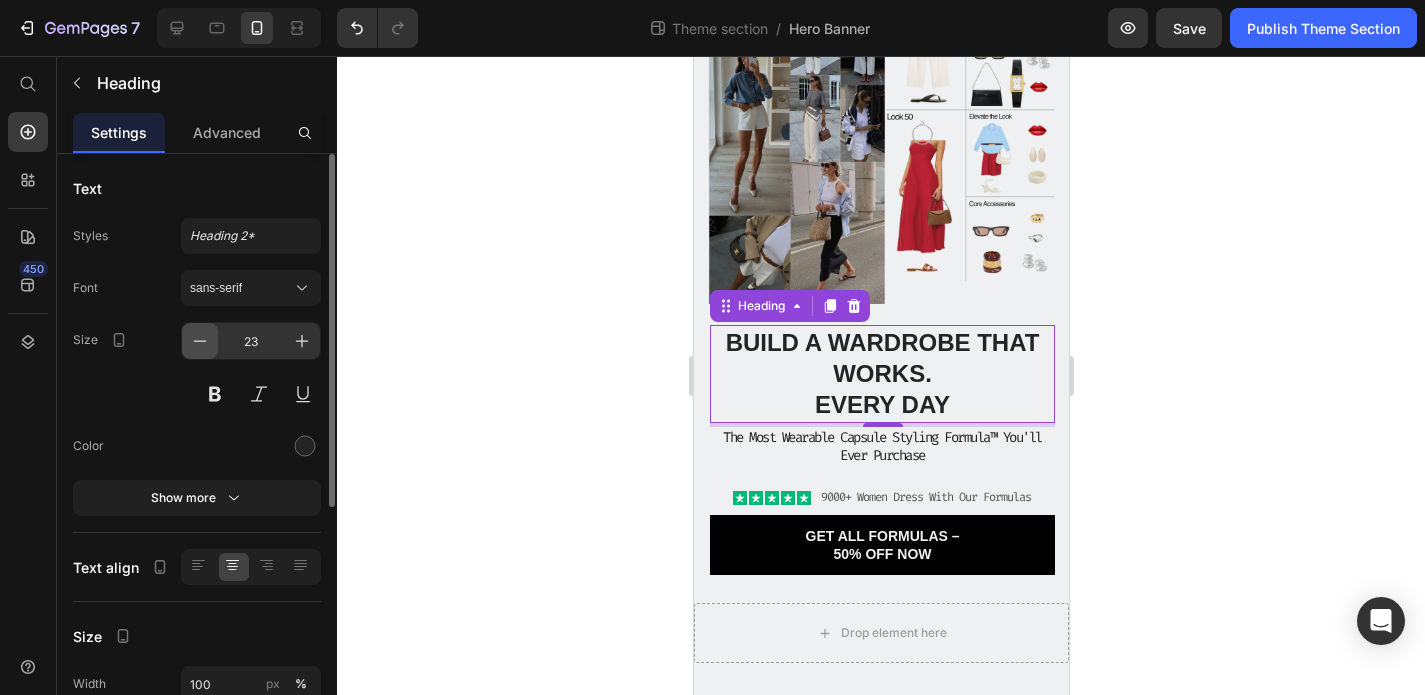 scroll, scrollTop: 195, scrollLeft: 0, axis: vertical 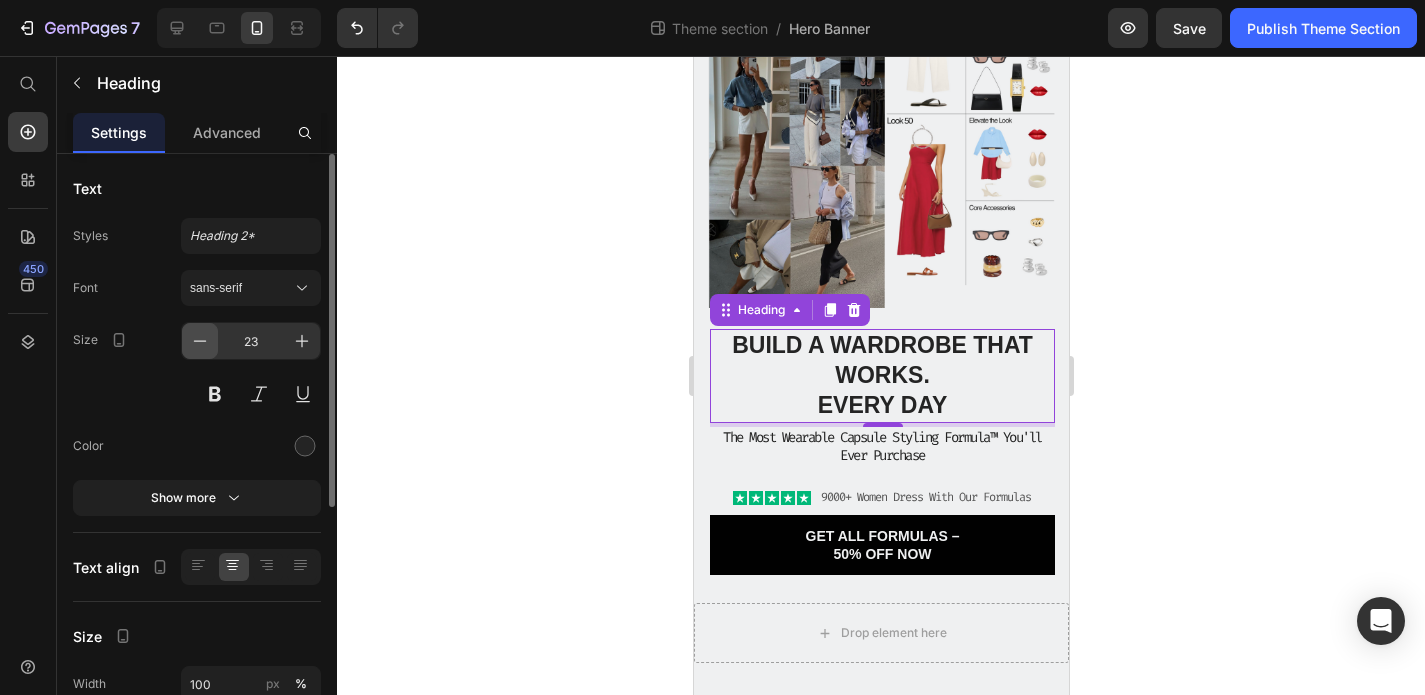 click 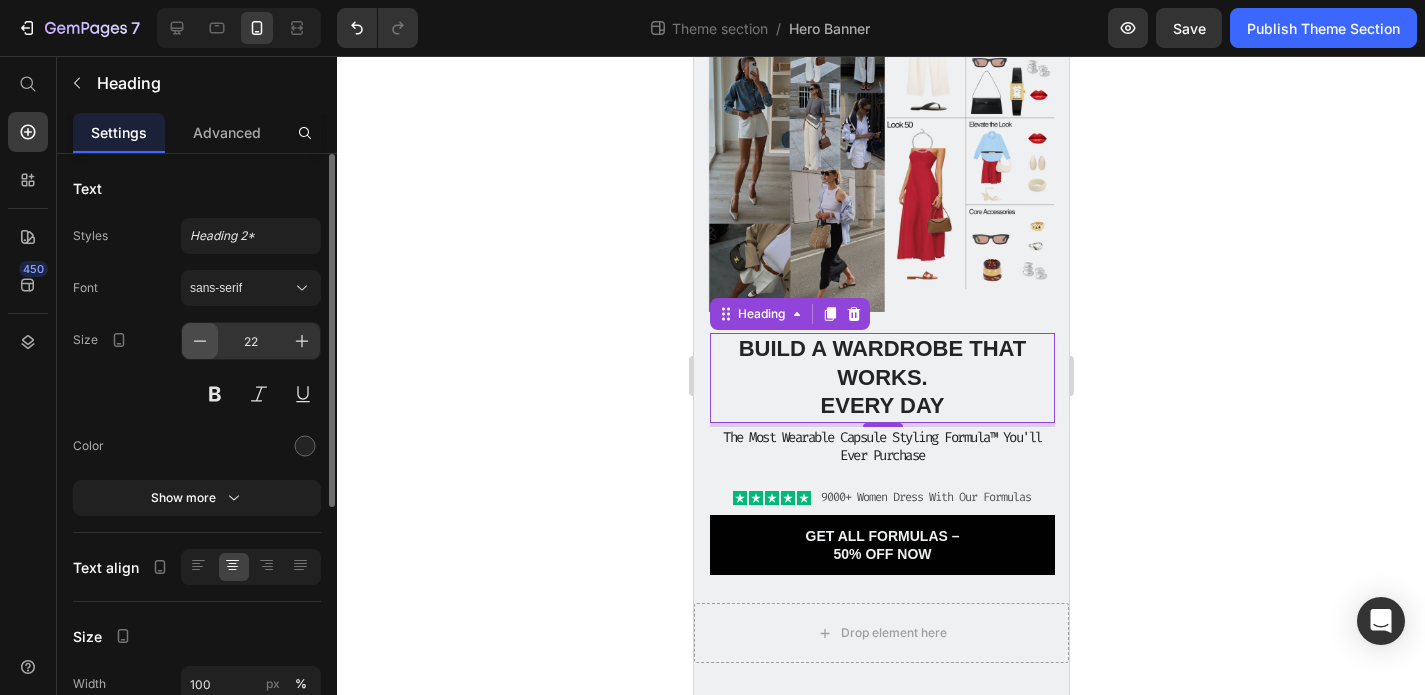 click 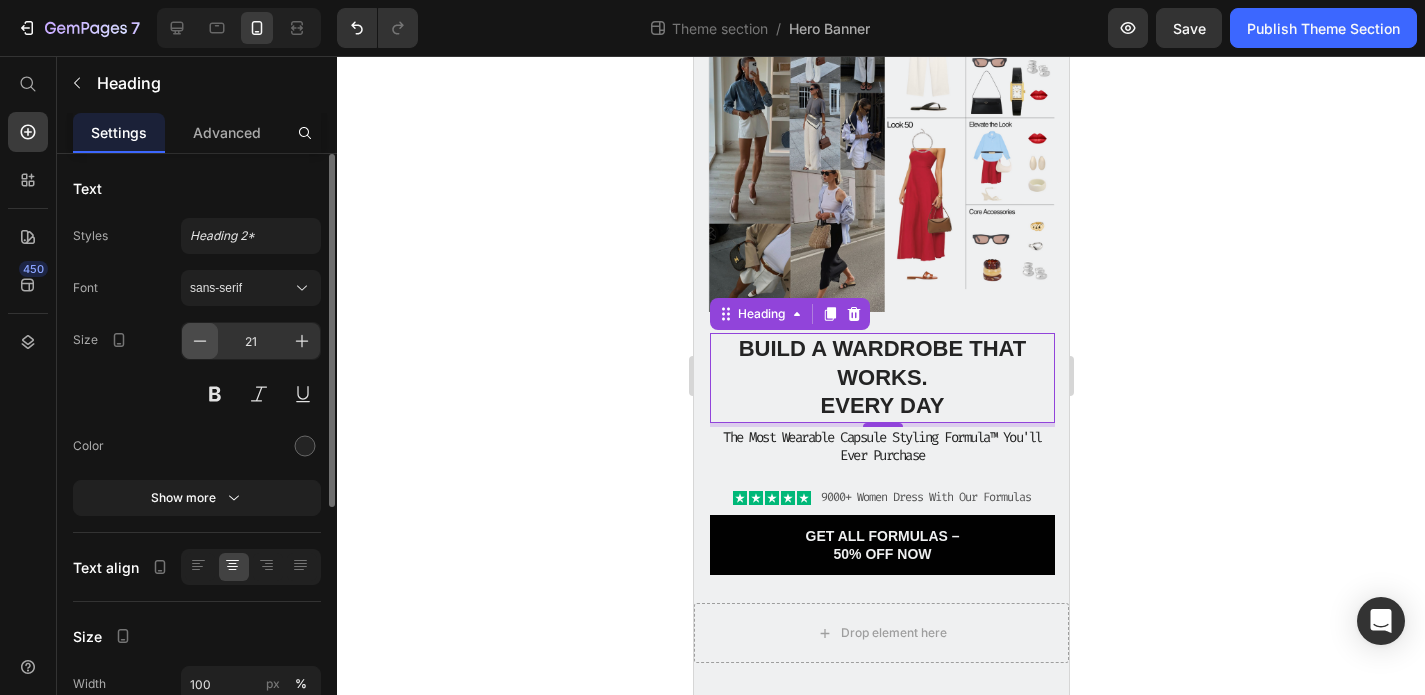 scroll, scrollTop: 187, scrollLeft: 0, axis: vertical 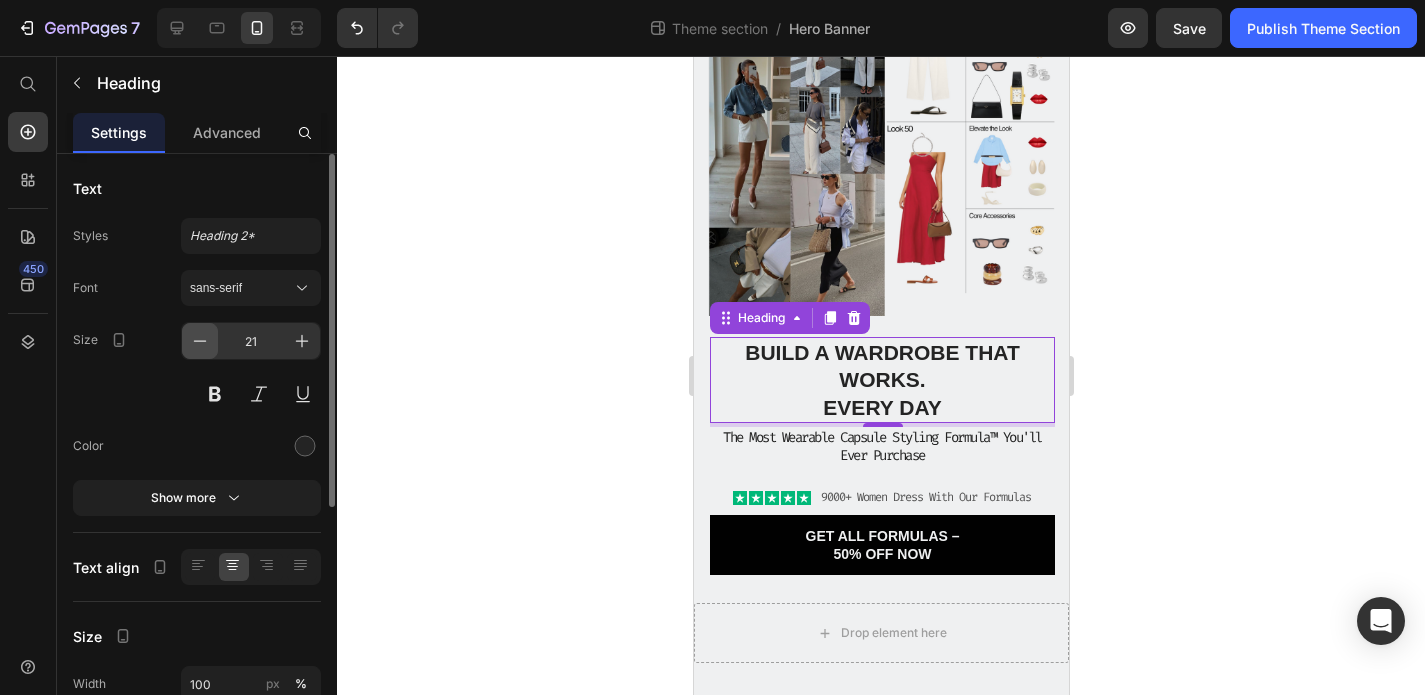 click 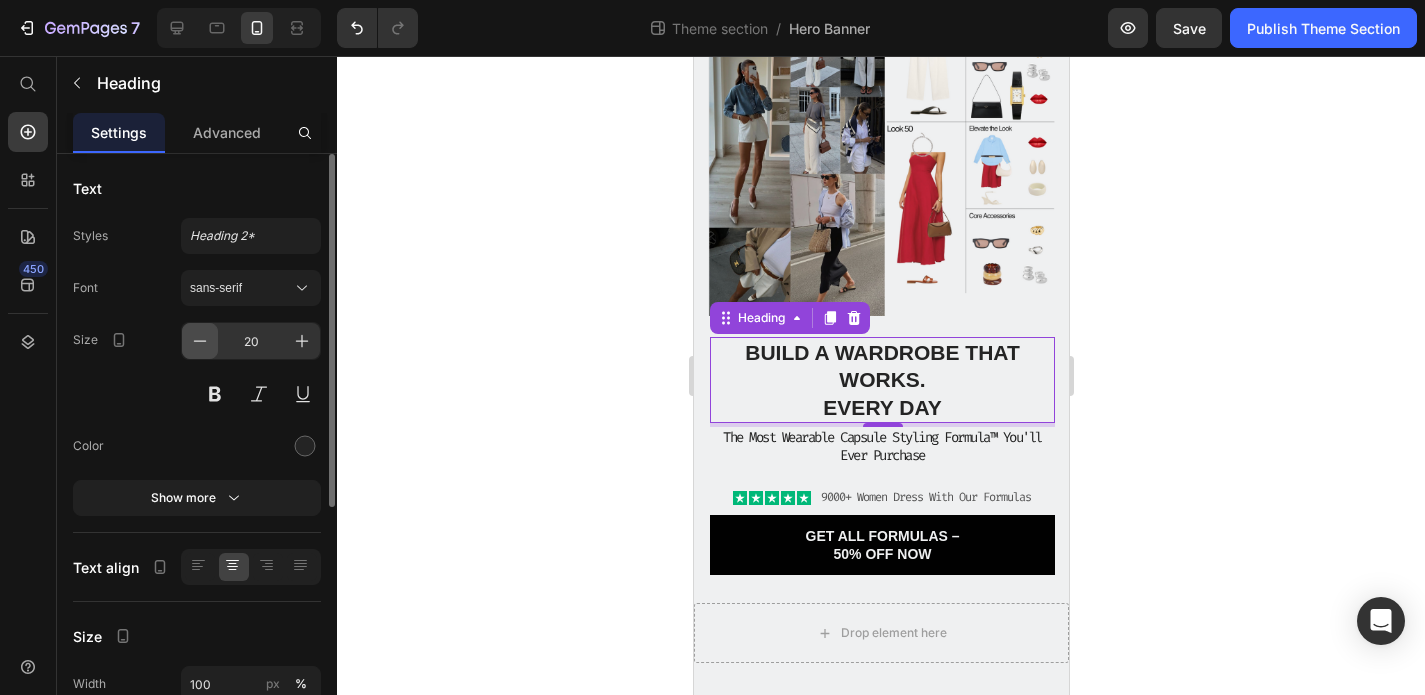 scroll, scrollTop: 183, scrollLeft: 0, axis: vertical 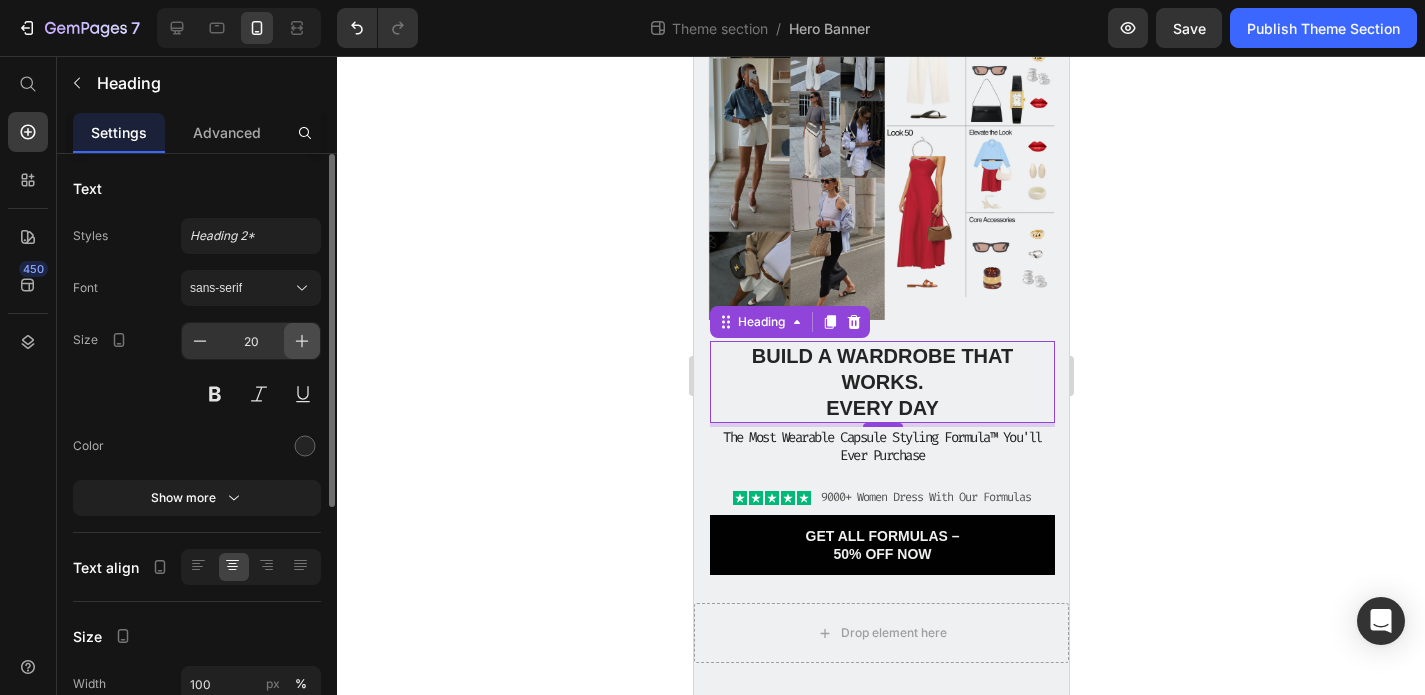 click 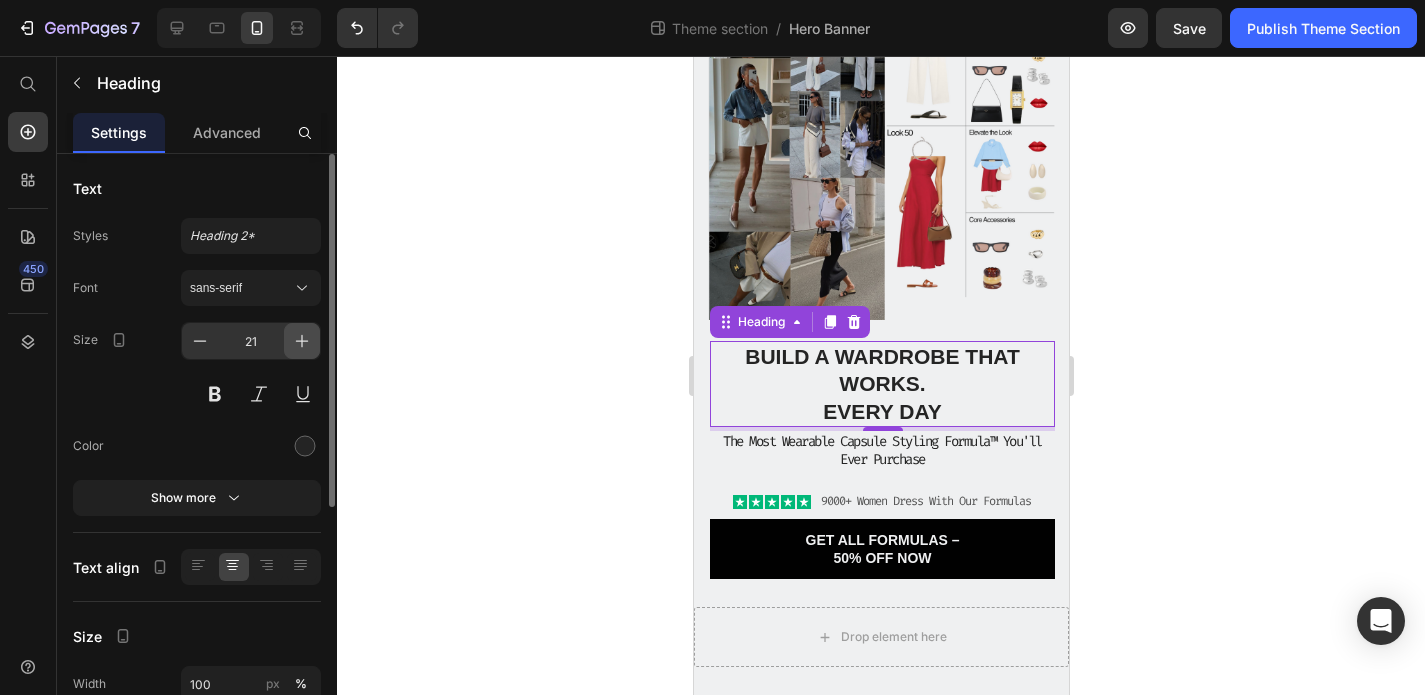 scroll, scrollTop: 187, scrollLeft: 0, axis: vertical 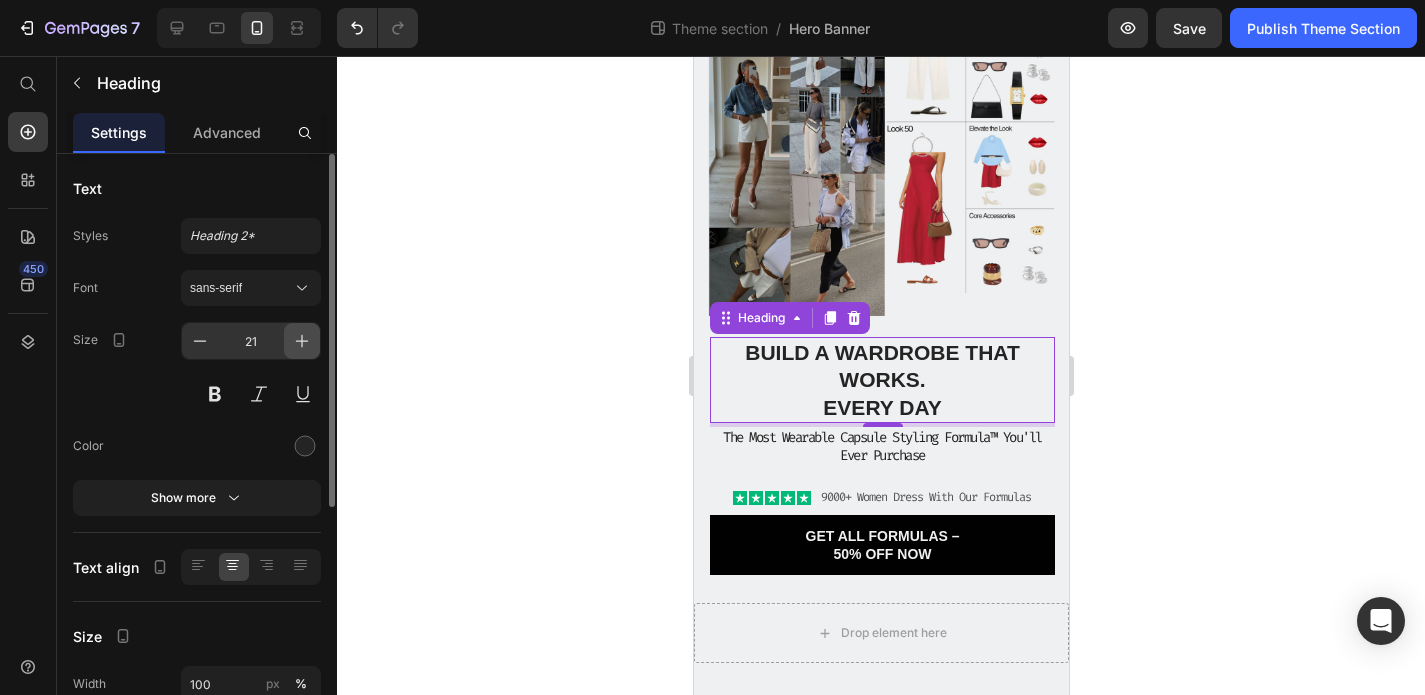 click 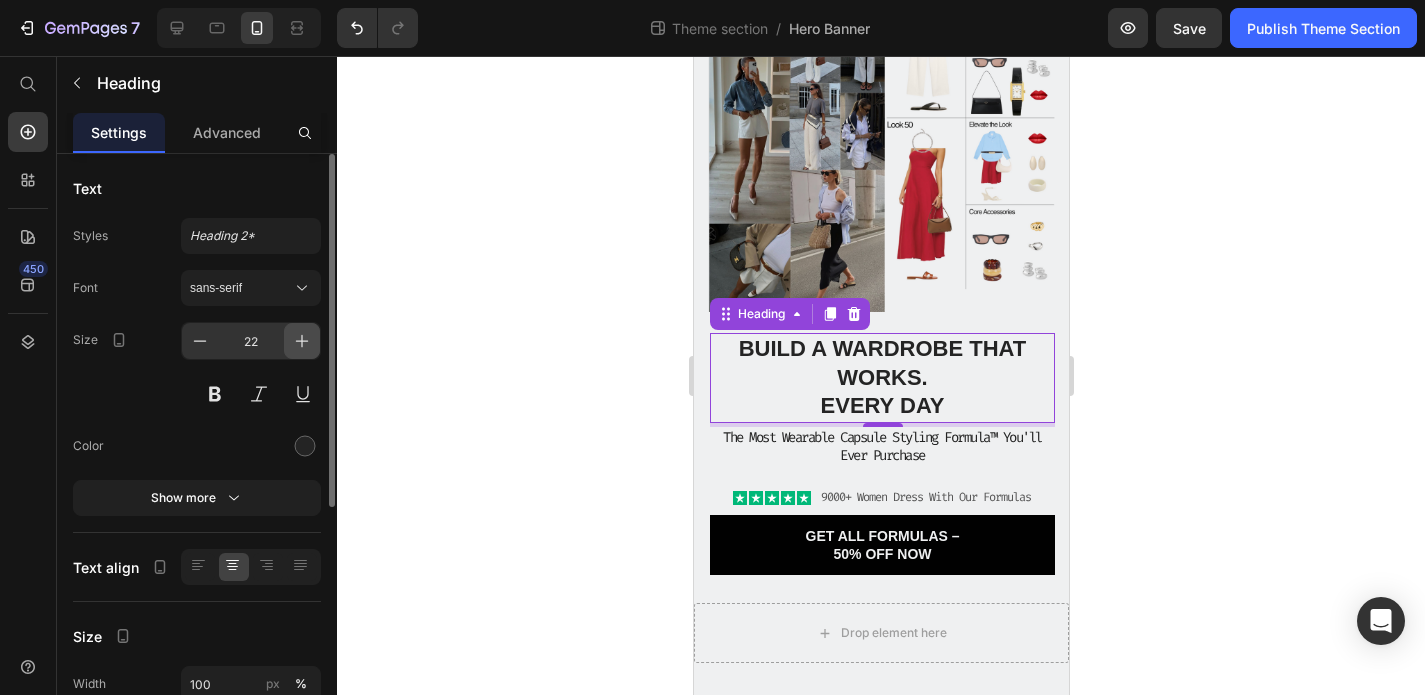 click 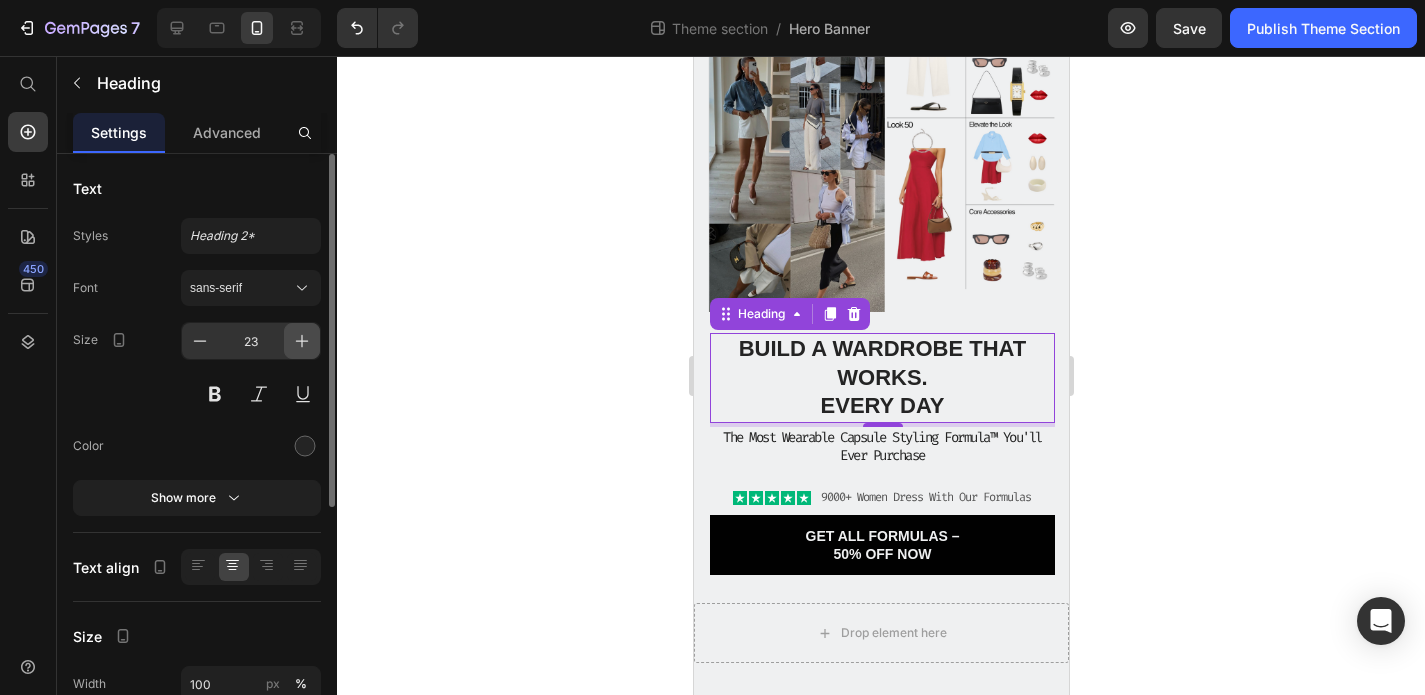 scroll, scrollTop: 195, scrollLeft: 0, axis: vertical 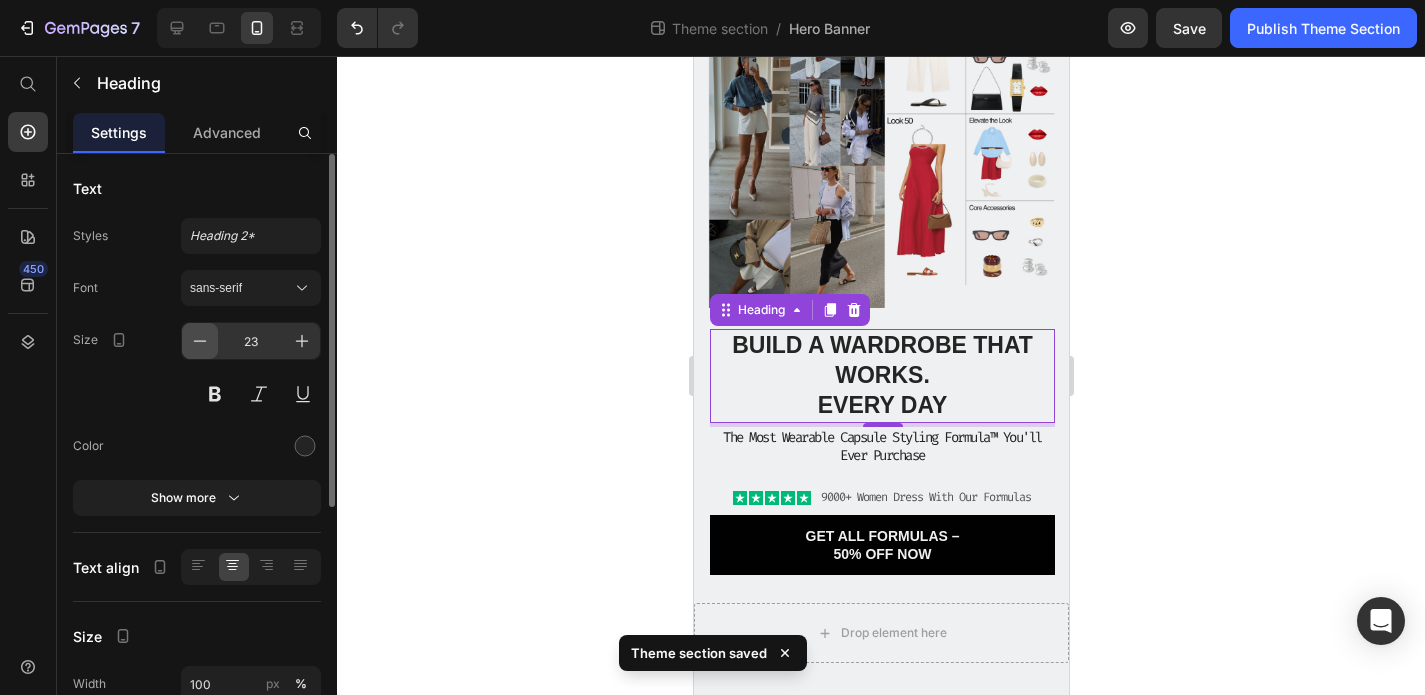 click 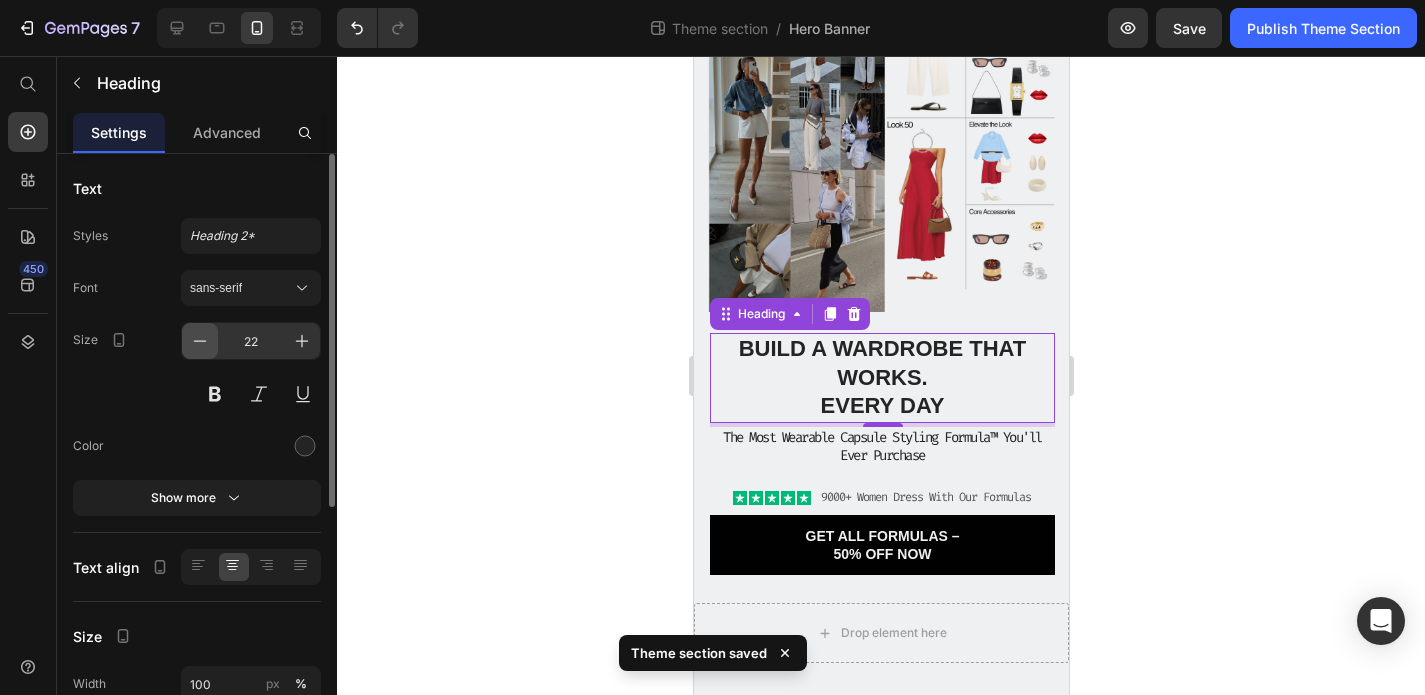 click 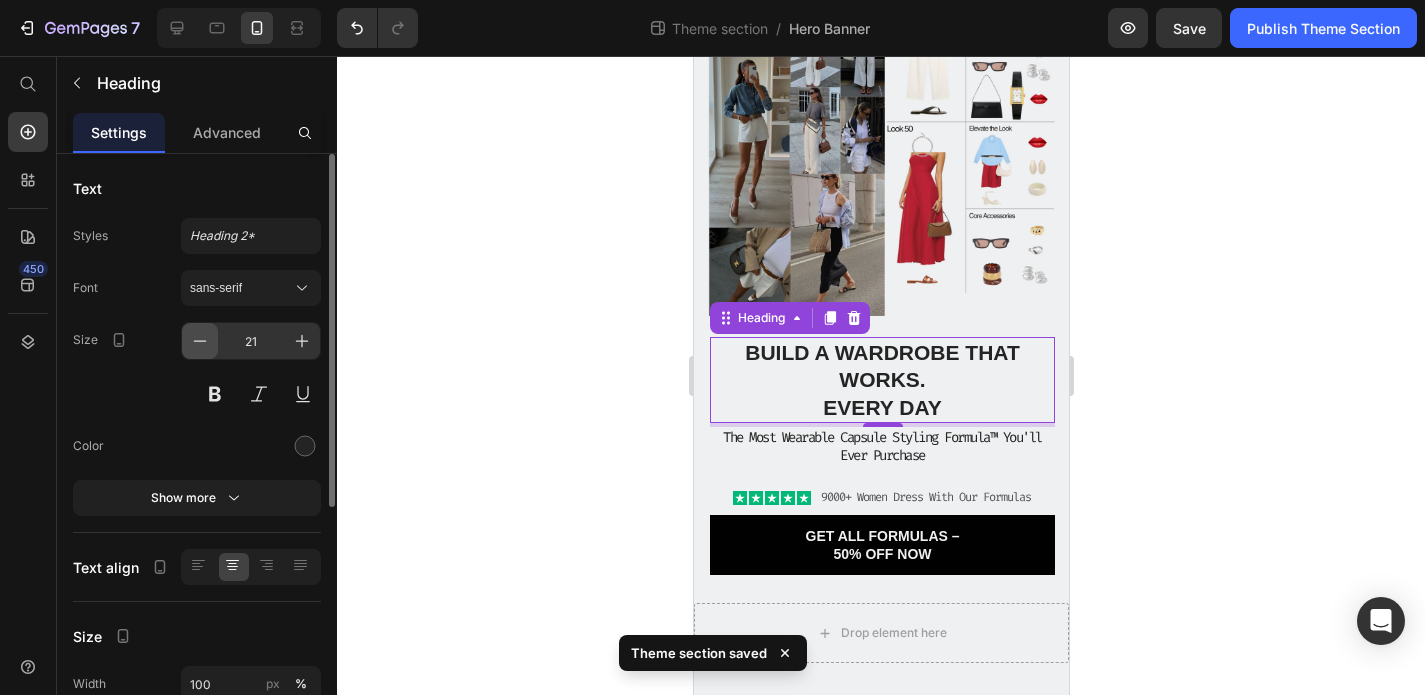 click 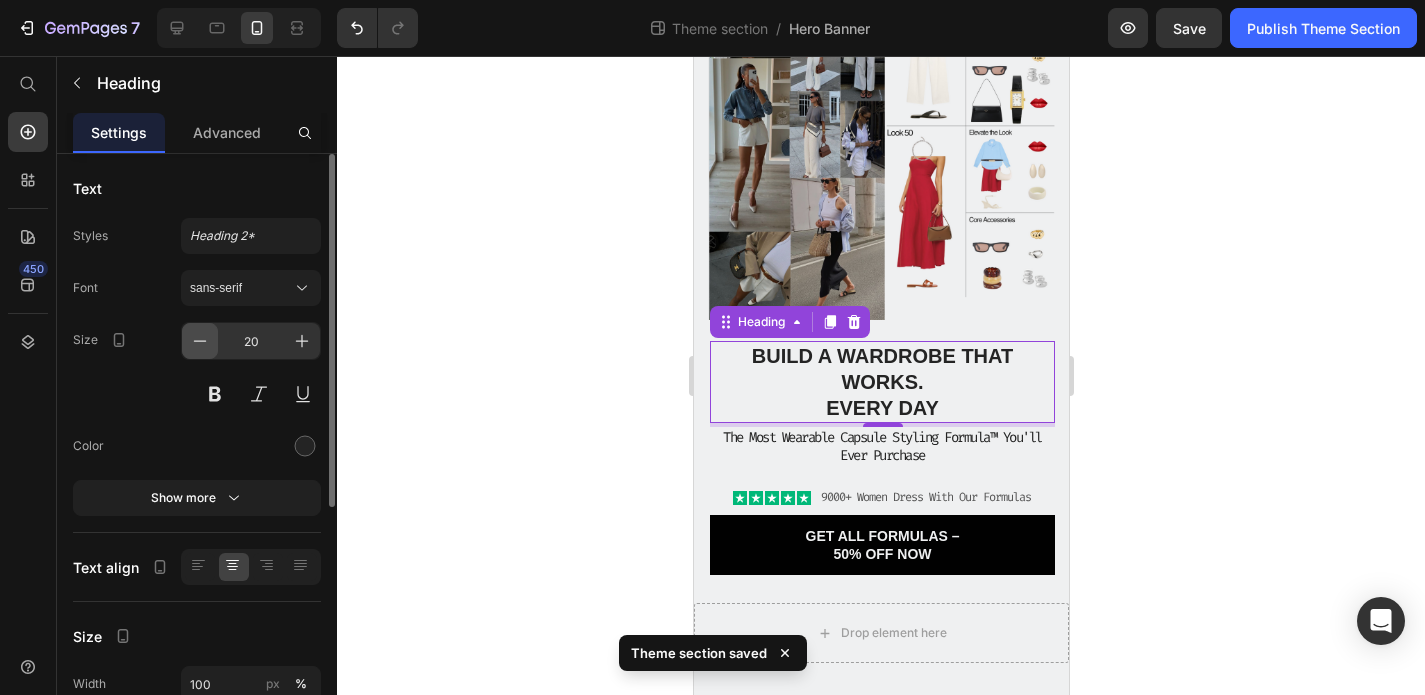 click 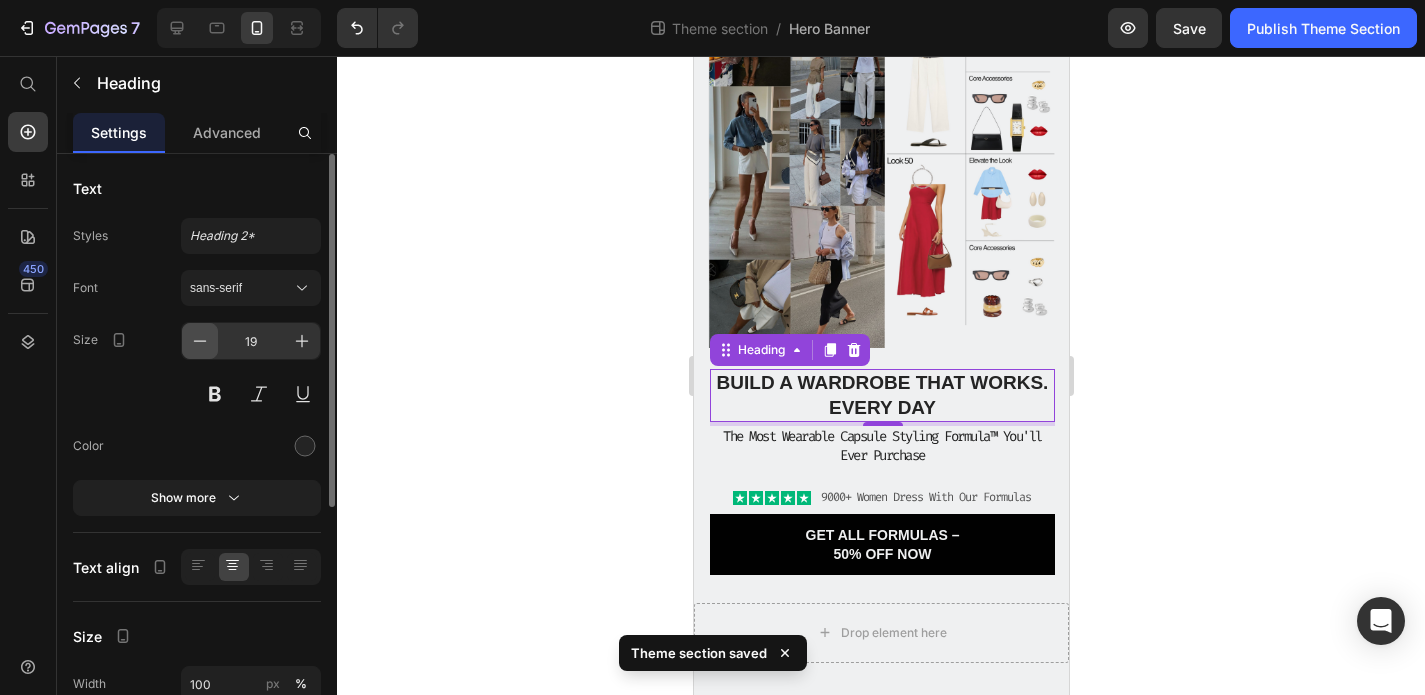 click 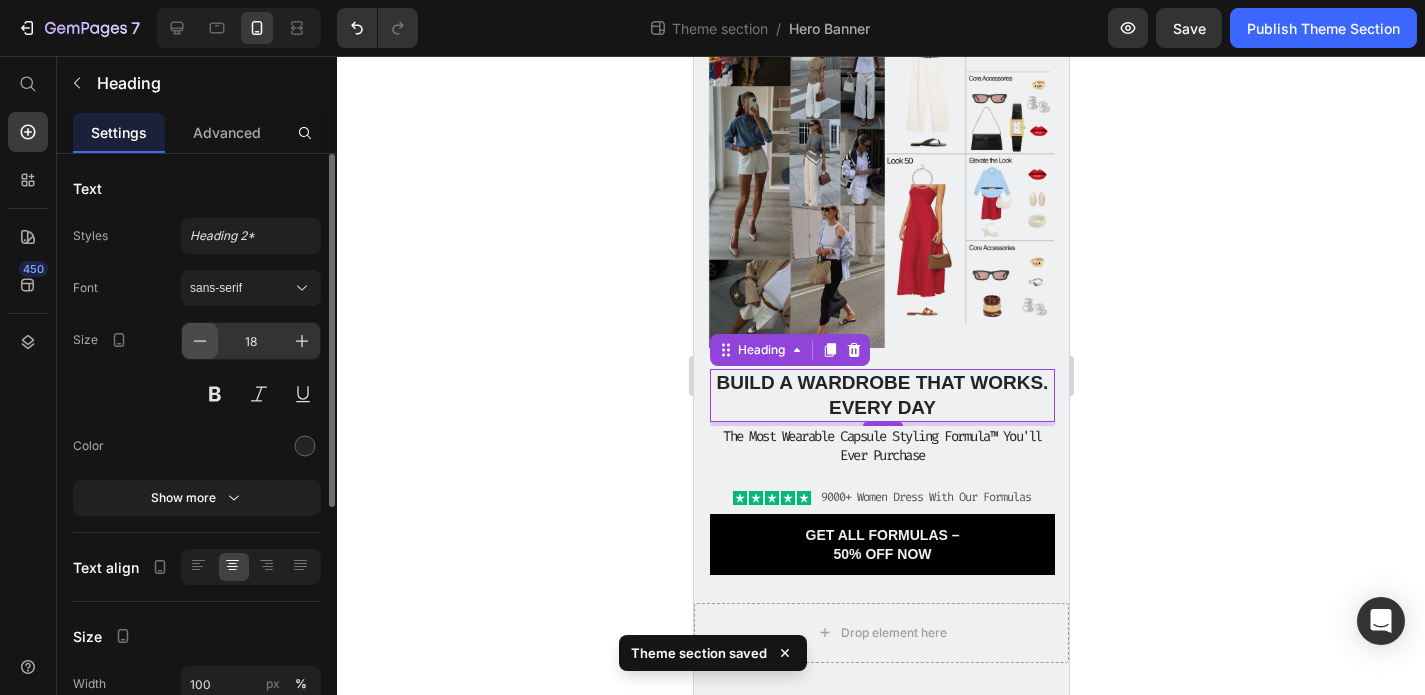 scroll, scrollTop: 152, scrollLeft: 0, axis: vertical 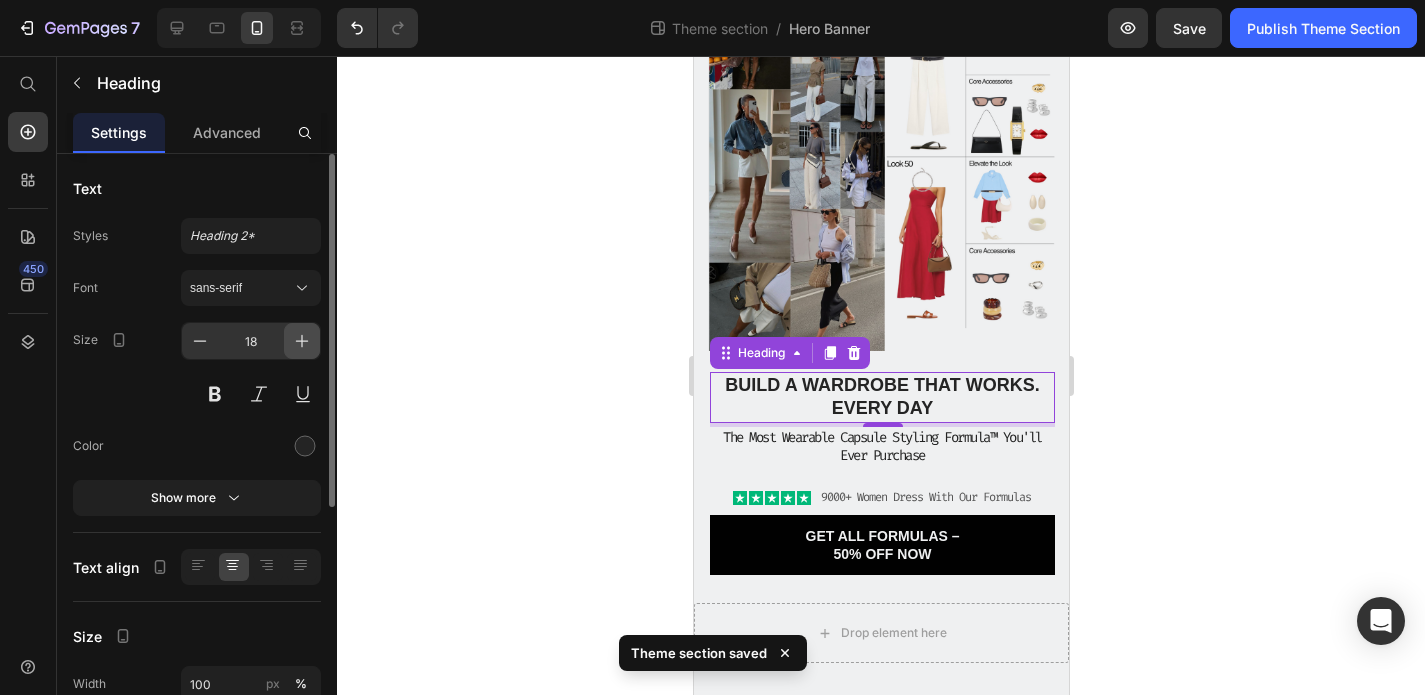 click 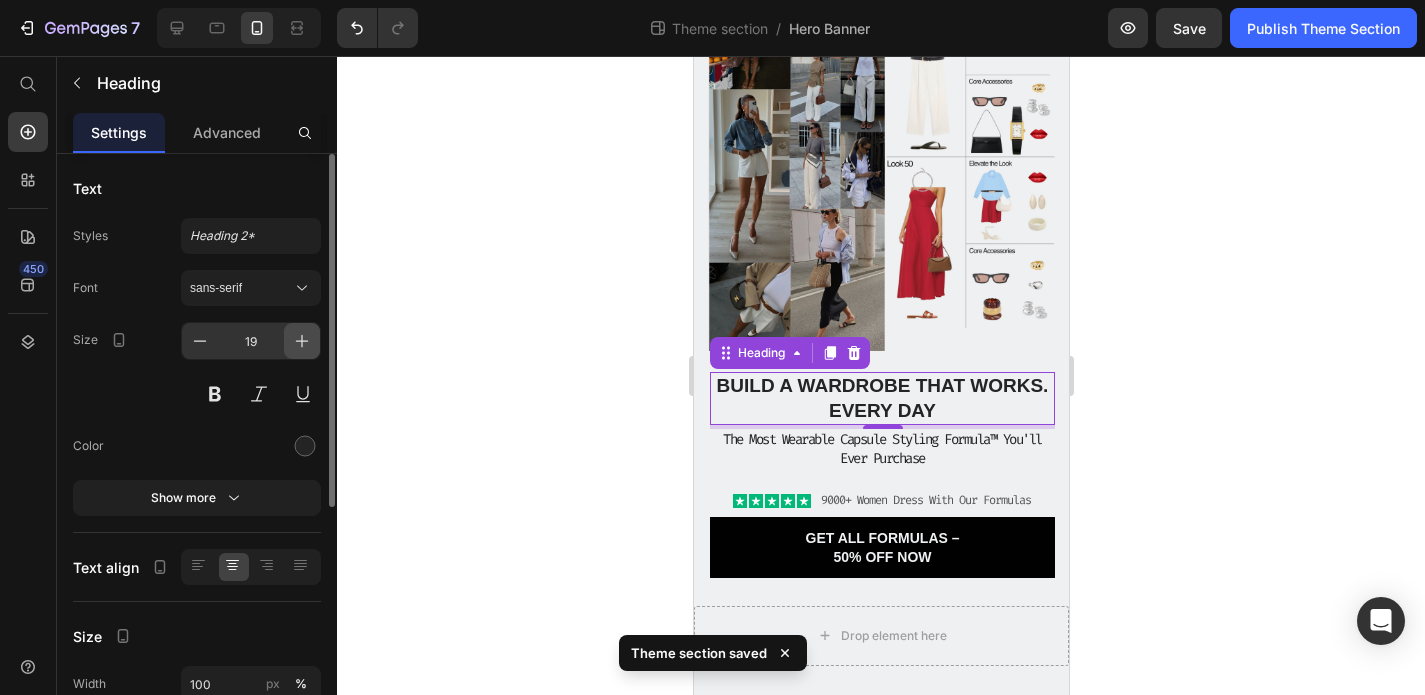 scroll, scrollTop: 155, scrollLeft: 0, axis: vertical 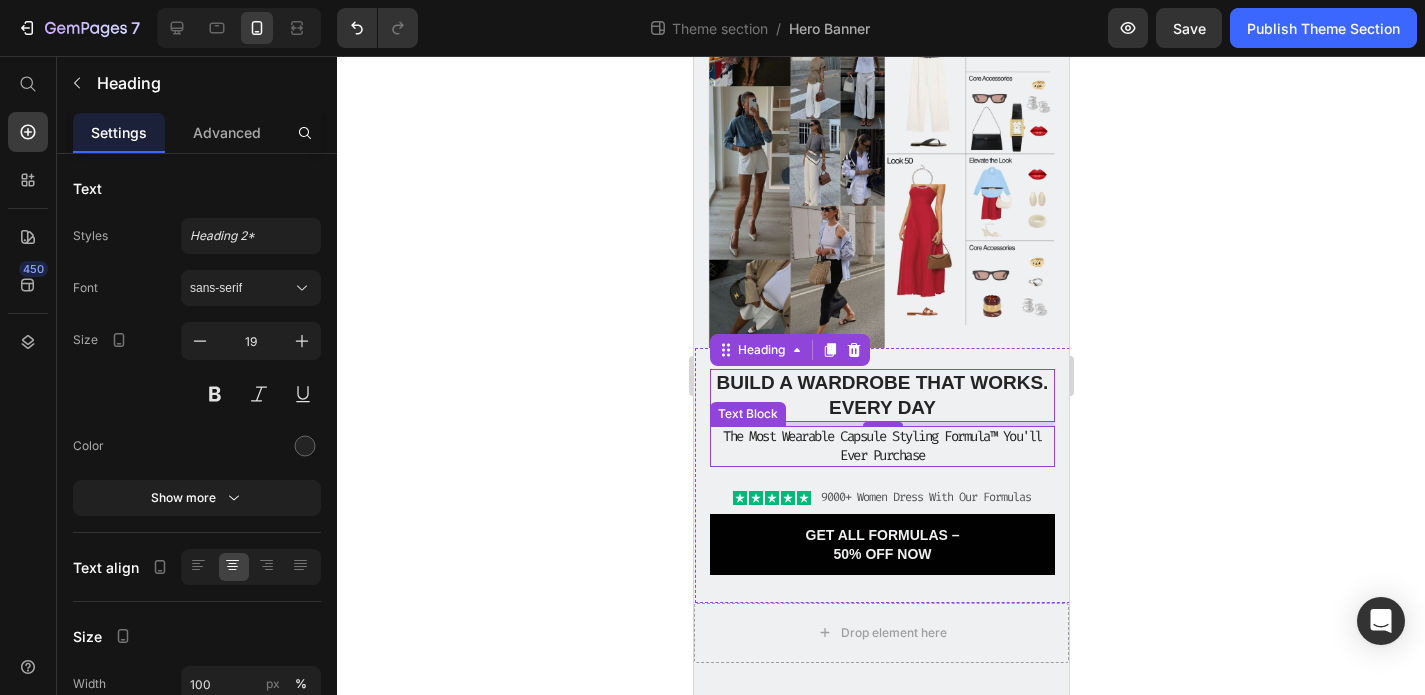 click on "The Most Wearable Capsule Styling Formula™ You'll Ever Purchase" at bounding box center [881, 446] 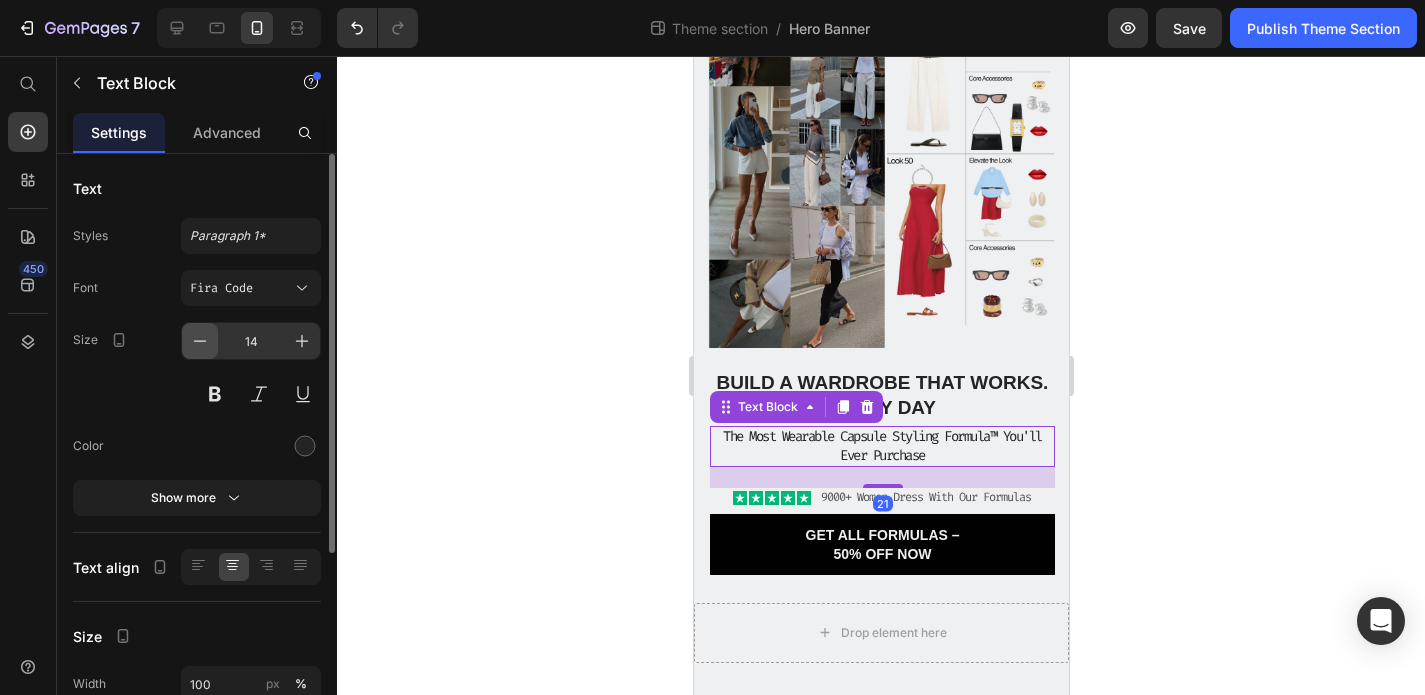 click 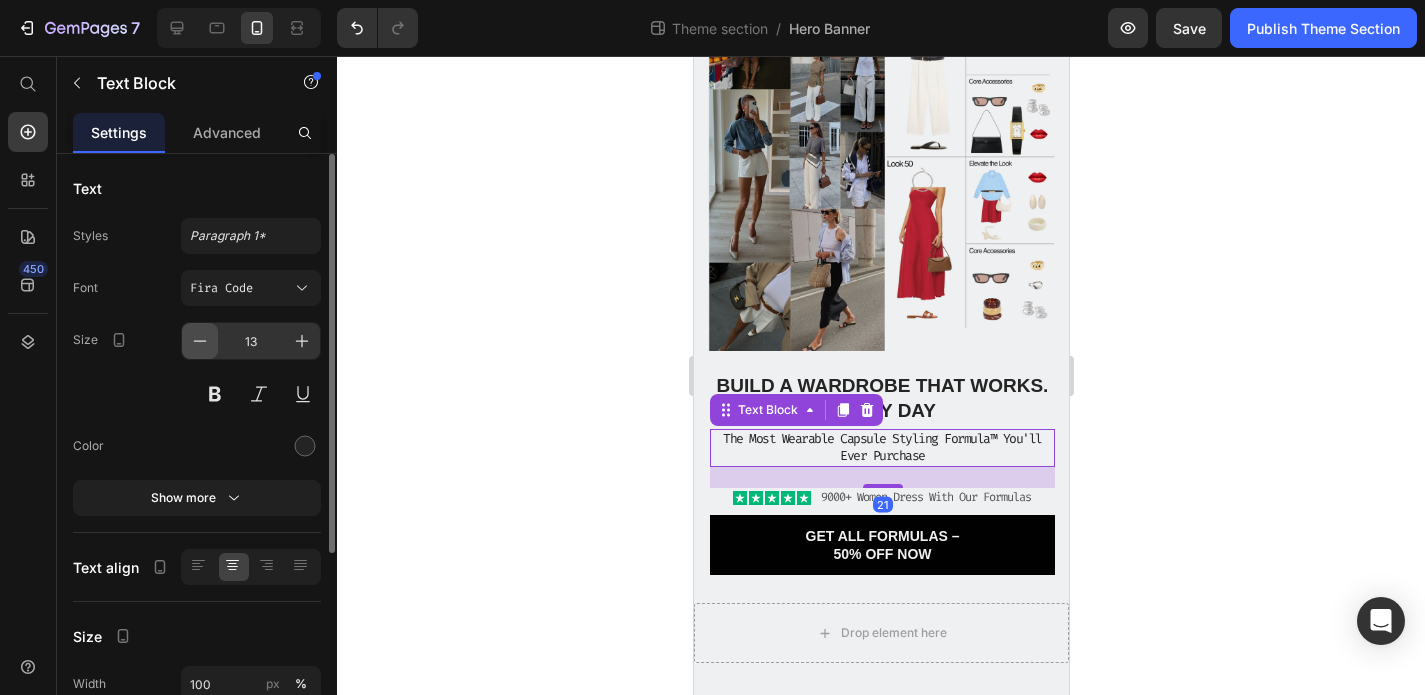 click 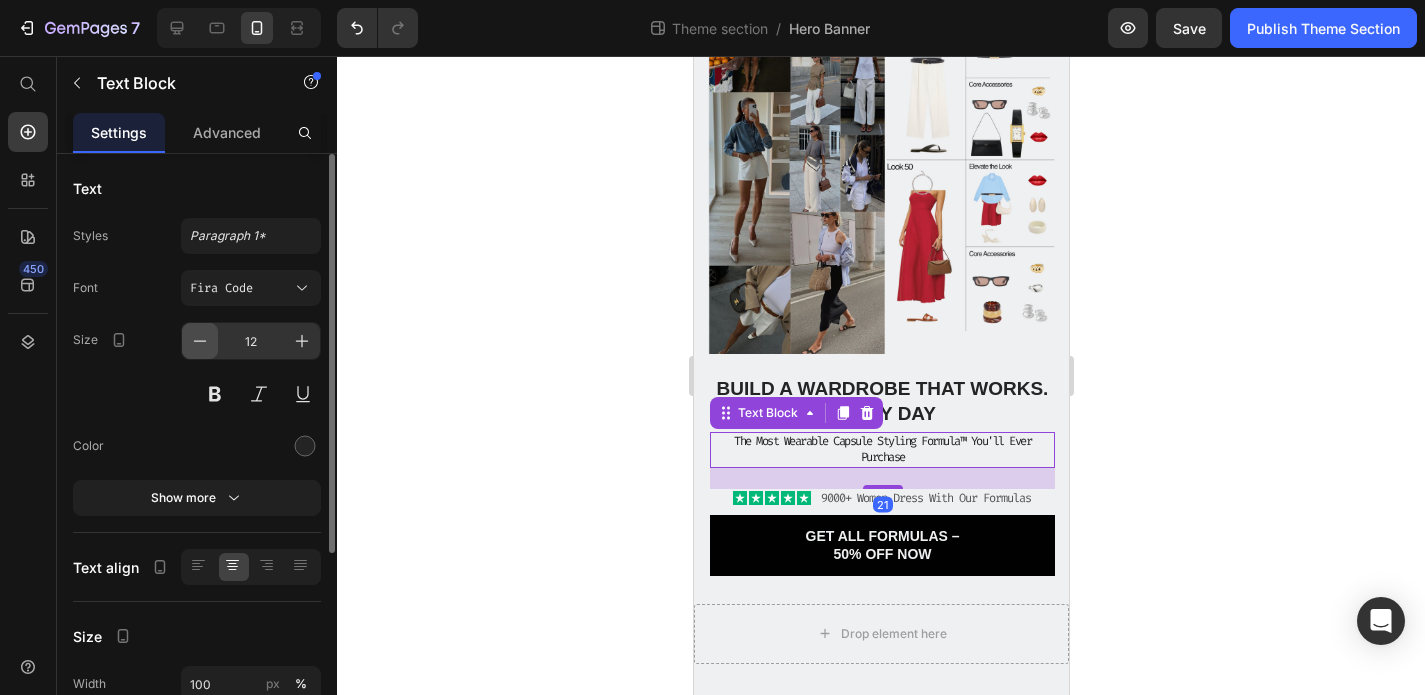 click 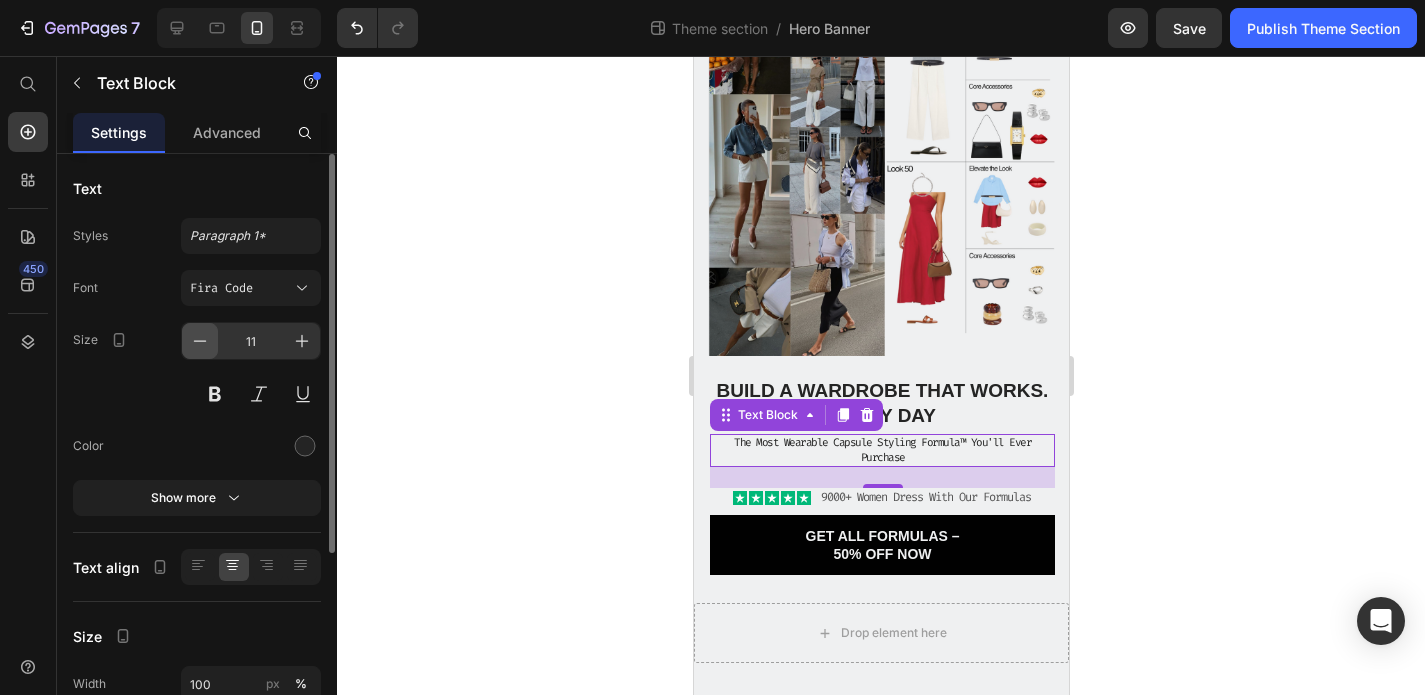 scroll, scrollTop: 132, scrollLeft: 0, axis: vertical 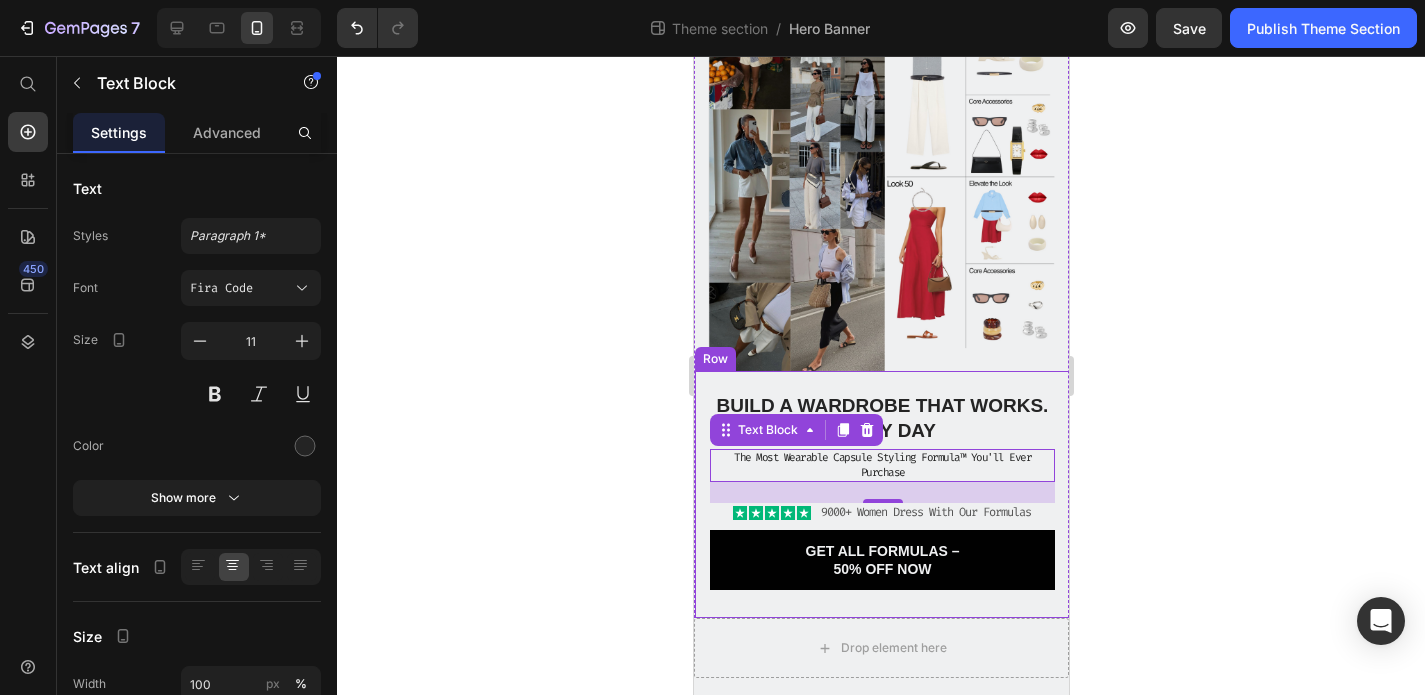 click 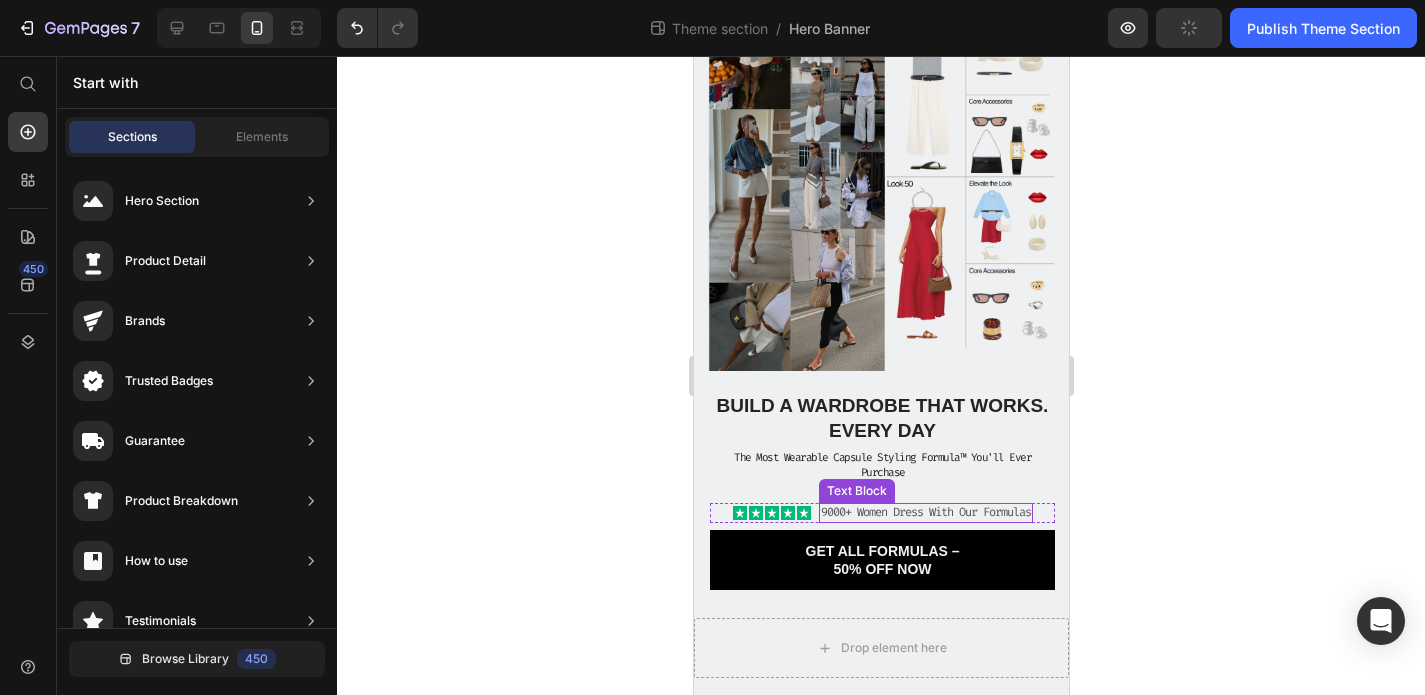 click on "9000+ Women Dress With Our Formulas" at bounding box center [925, 513] 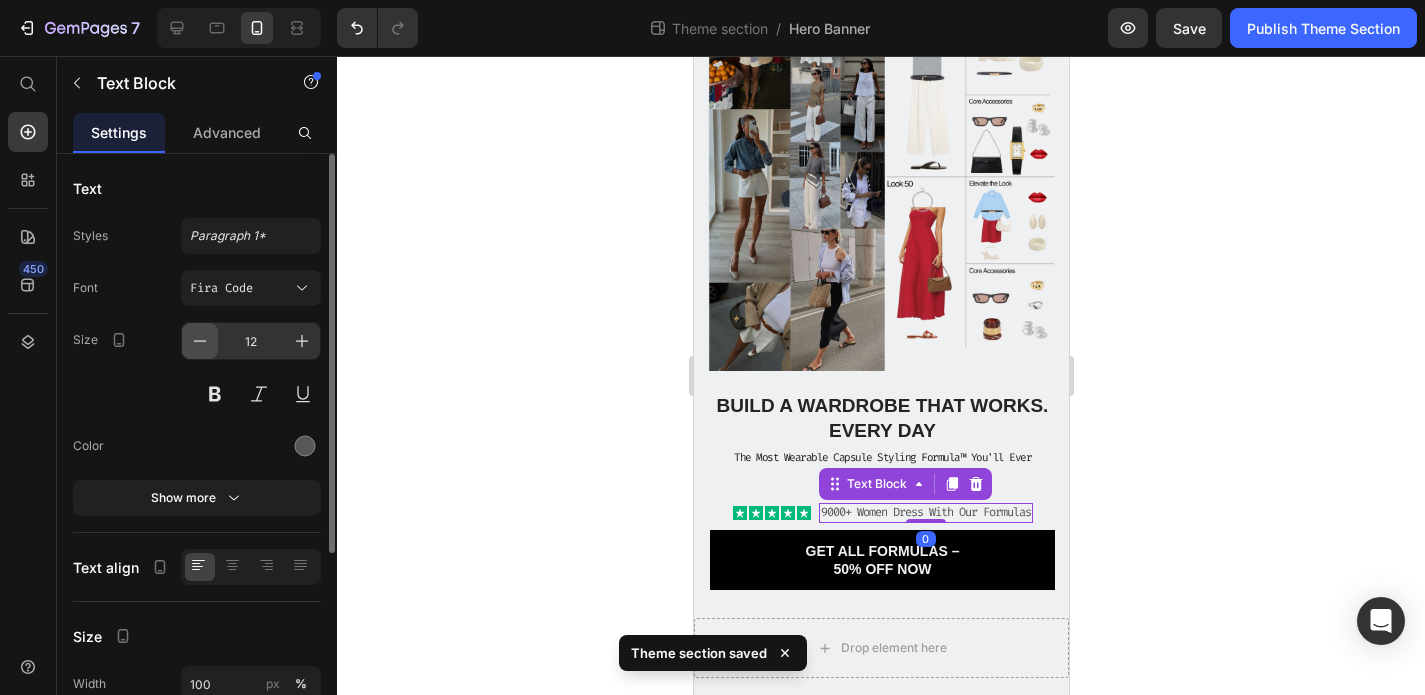 click 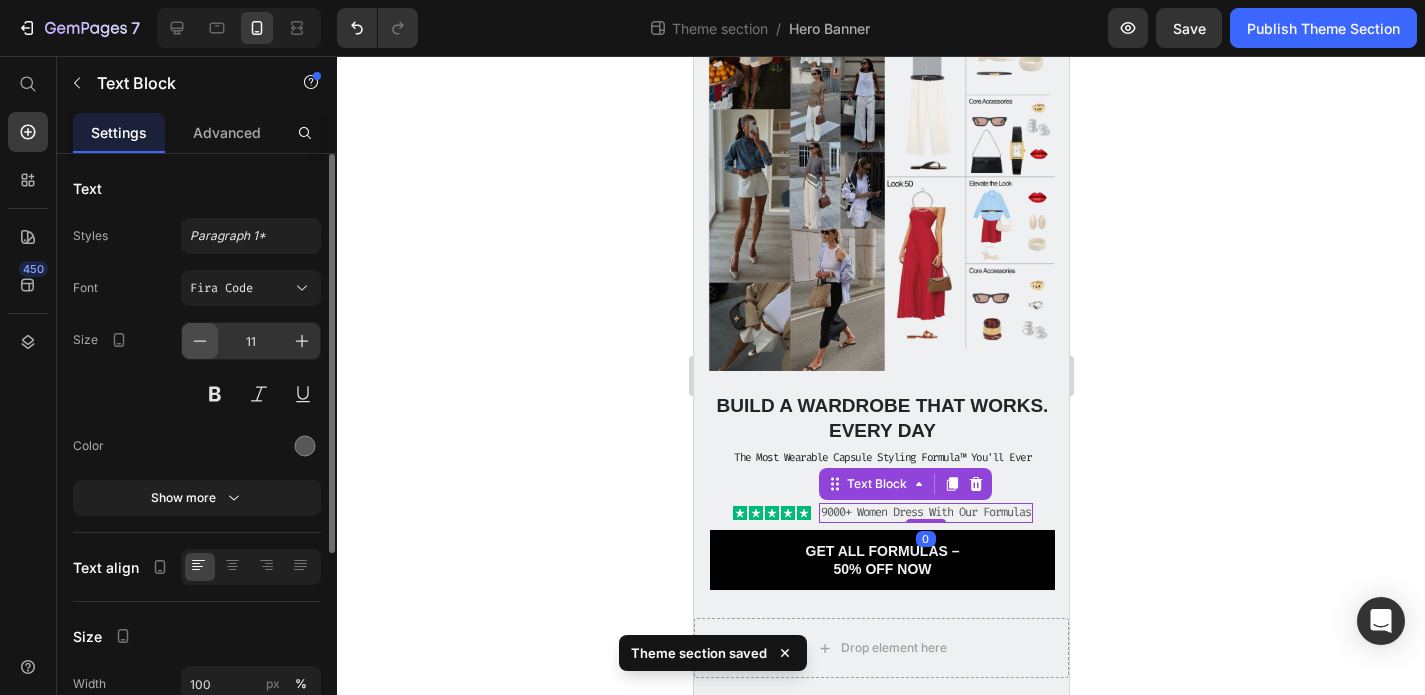 scroll, scrollTop: 131, scrollLeft: 0, axis: vertical 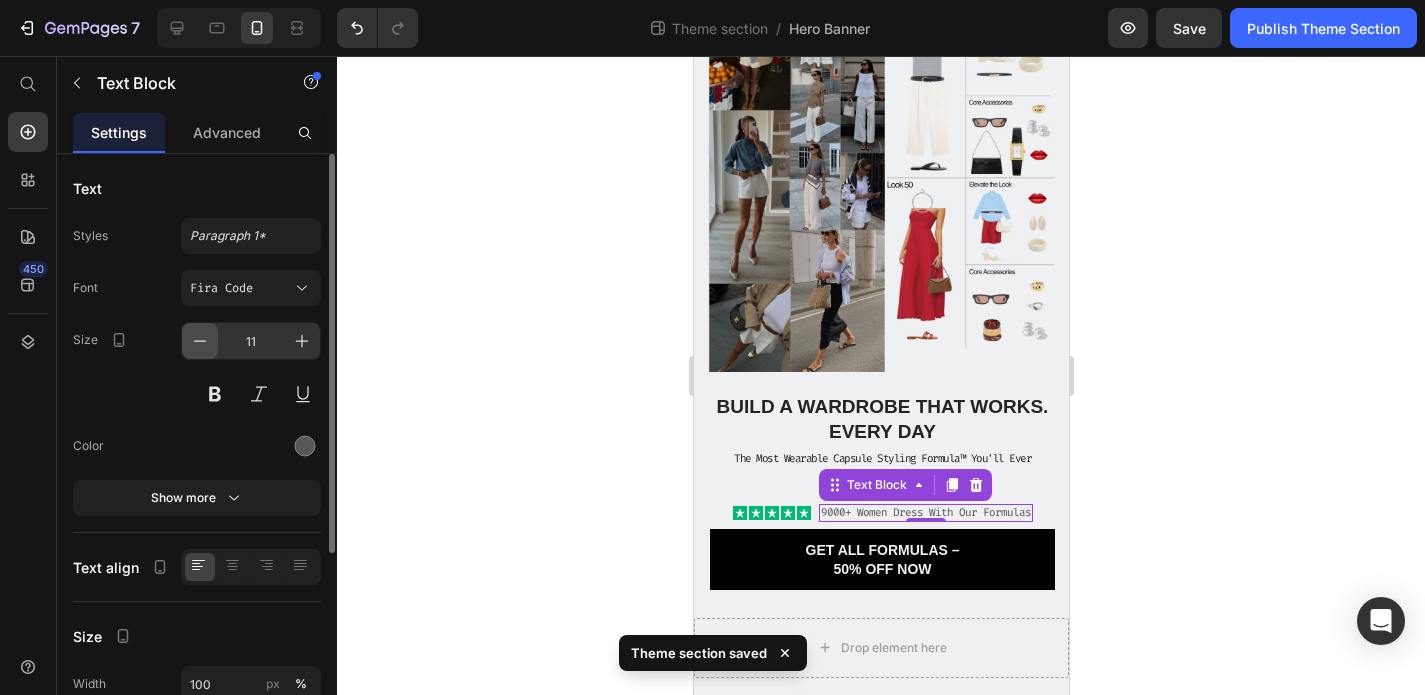 click 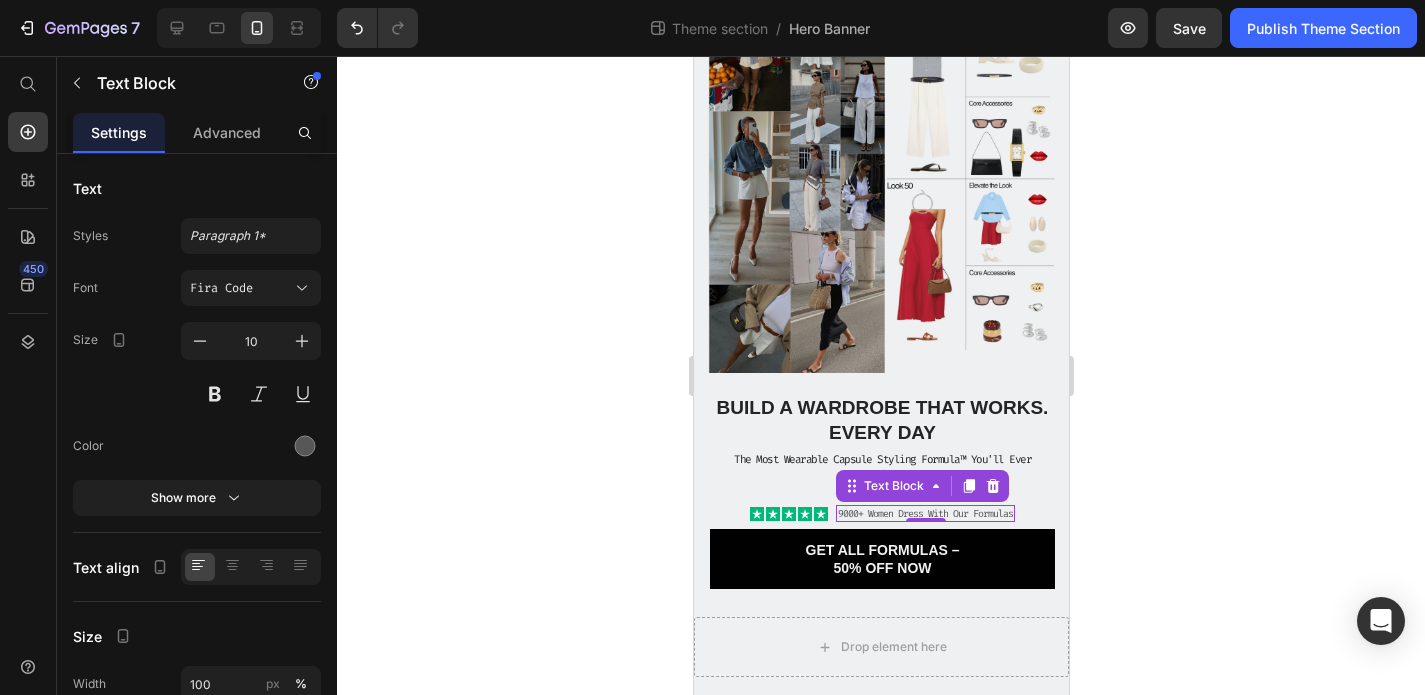 click 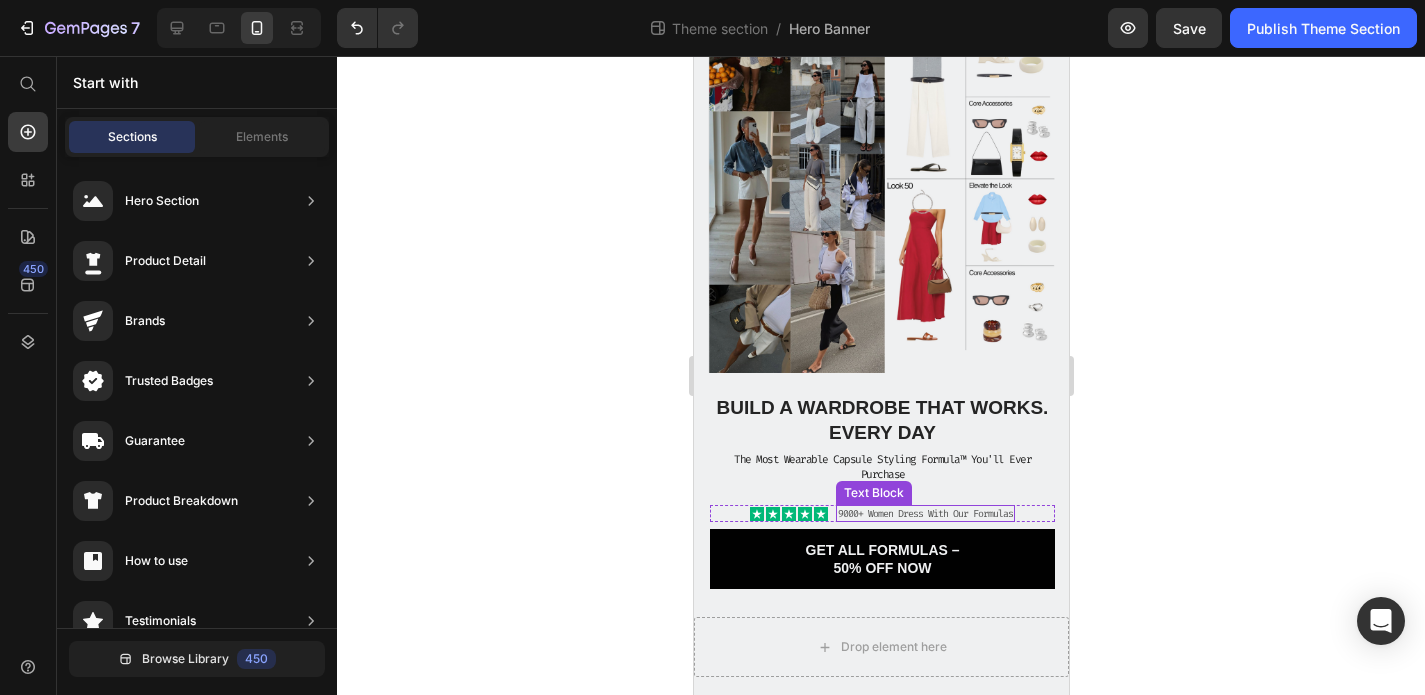 click on "9000+ Women Dress With Our Formulas" at bounding box center [924, 513] 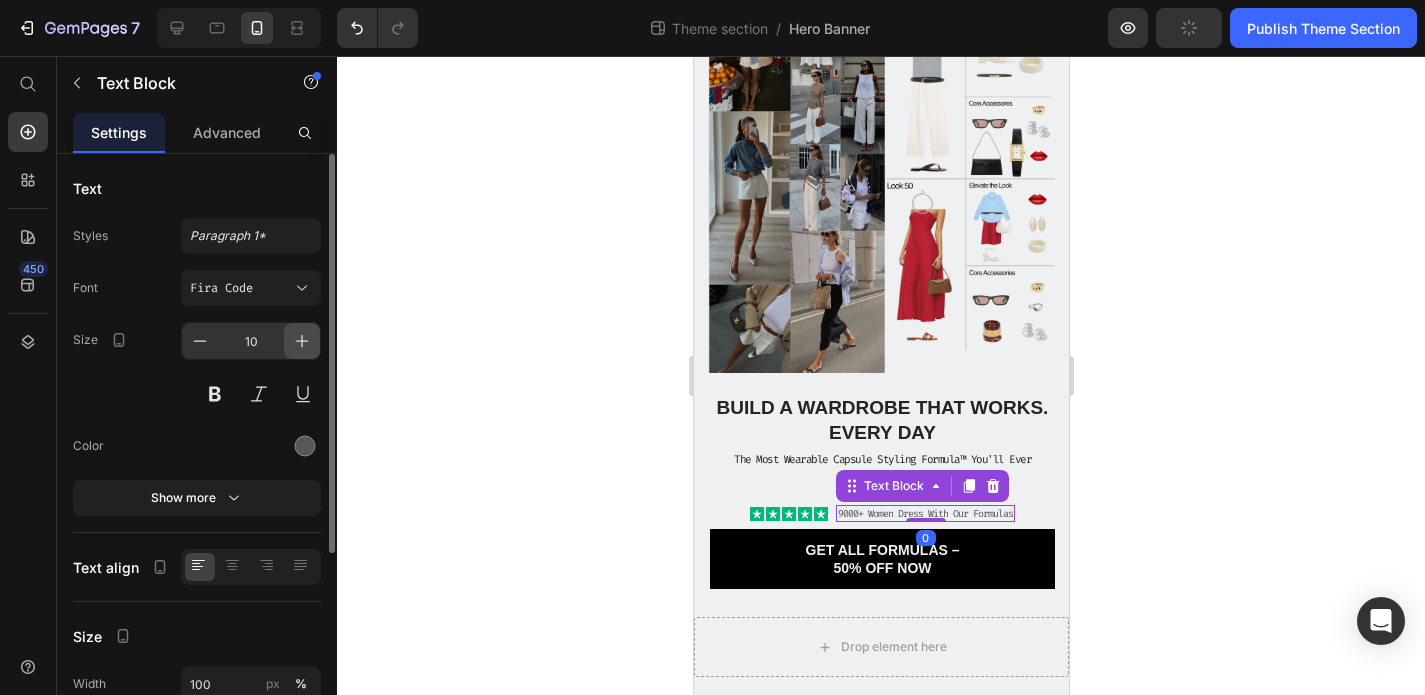 click 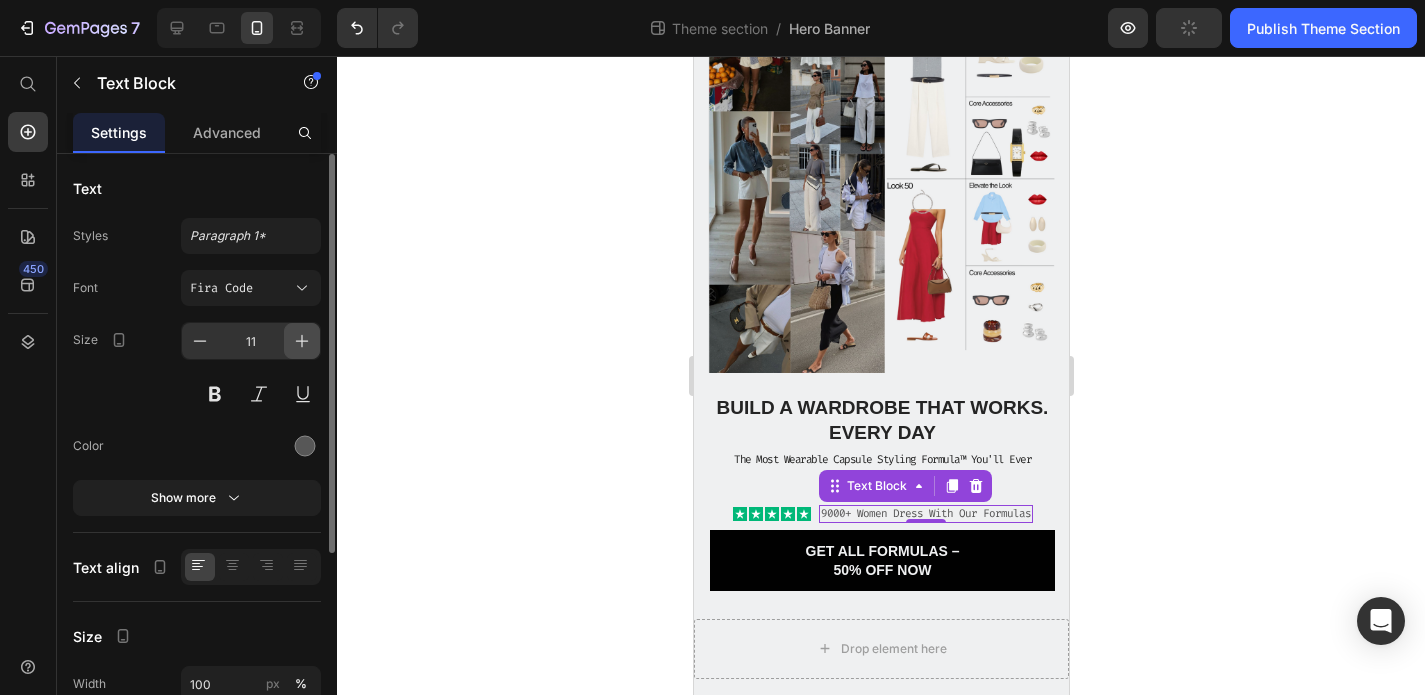 scroll, scrollTop: 131, scrollLeft: 0, axis: vertical 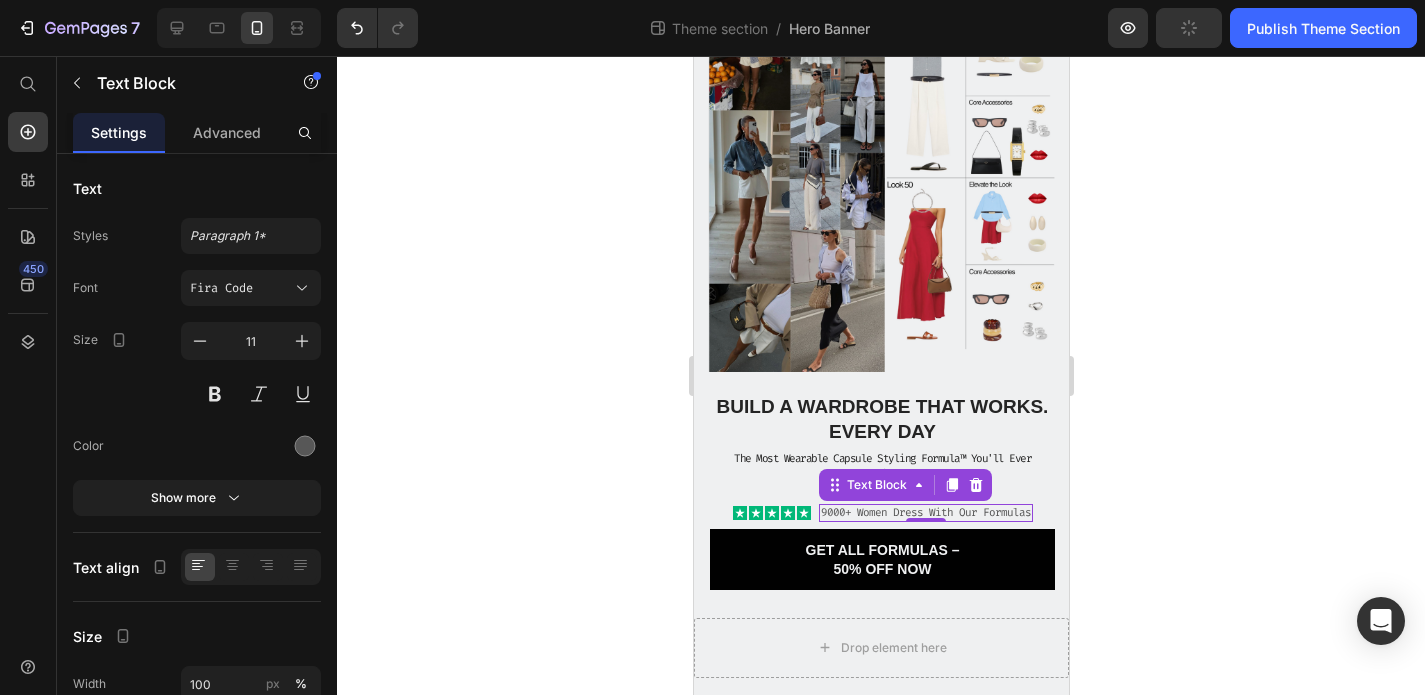 click 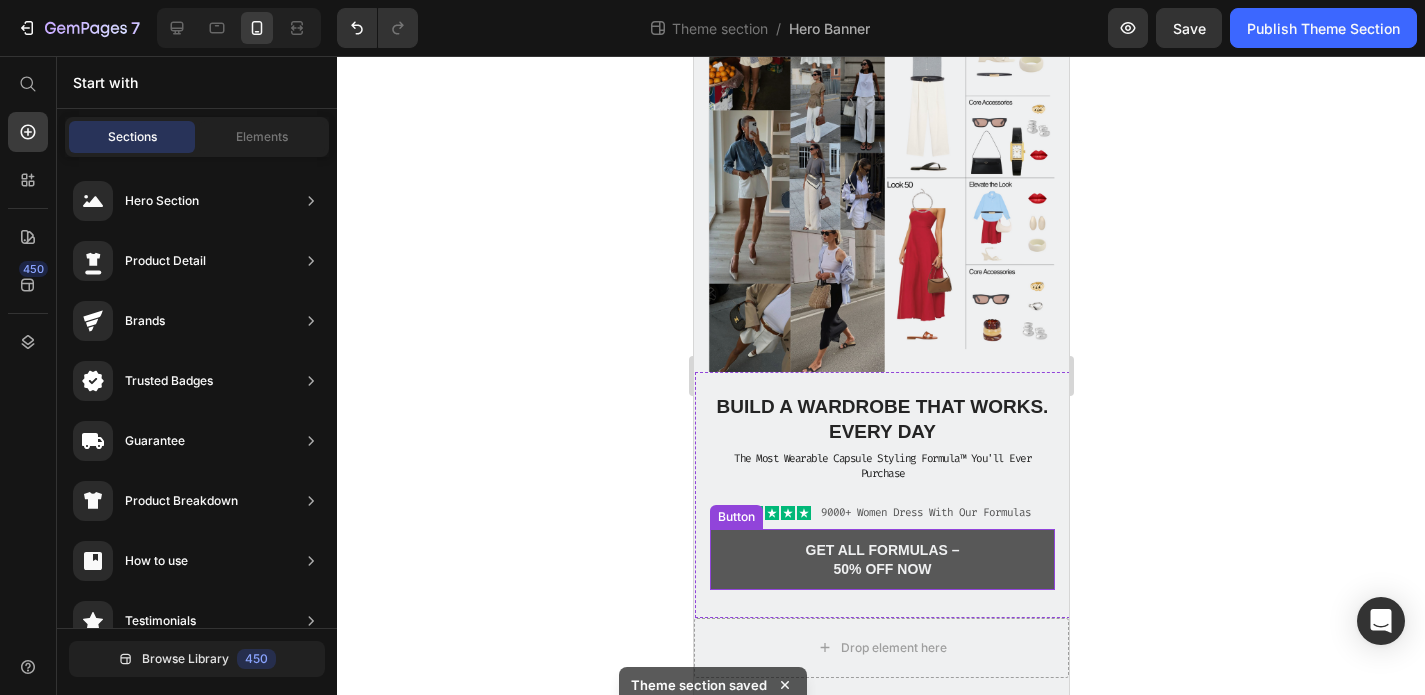click on "Get All Formulas –  50% Off Now" at bounding box center (881, 559) 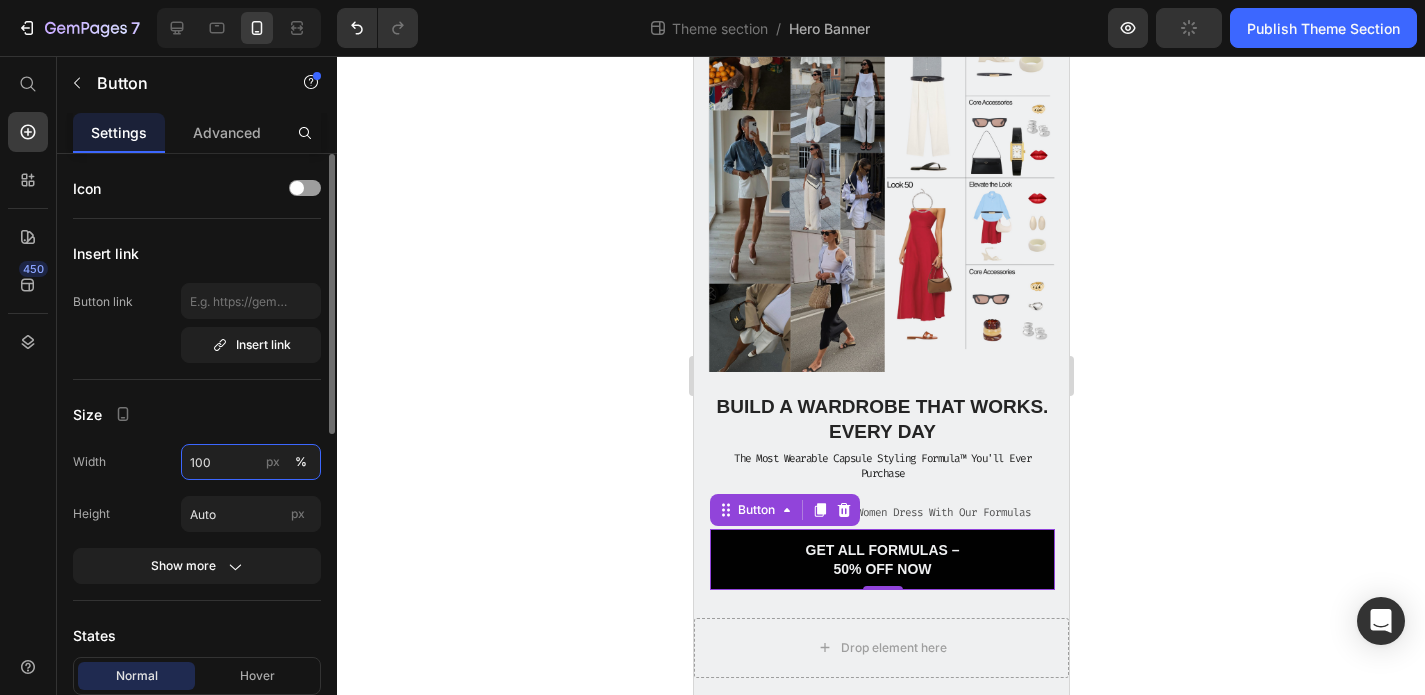 click on "100" at bounding box center [251, 462] 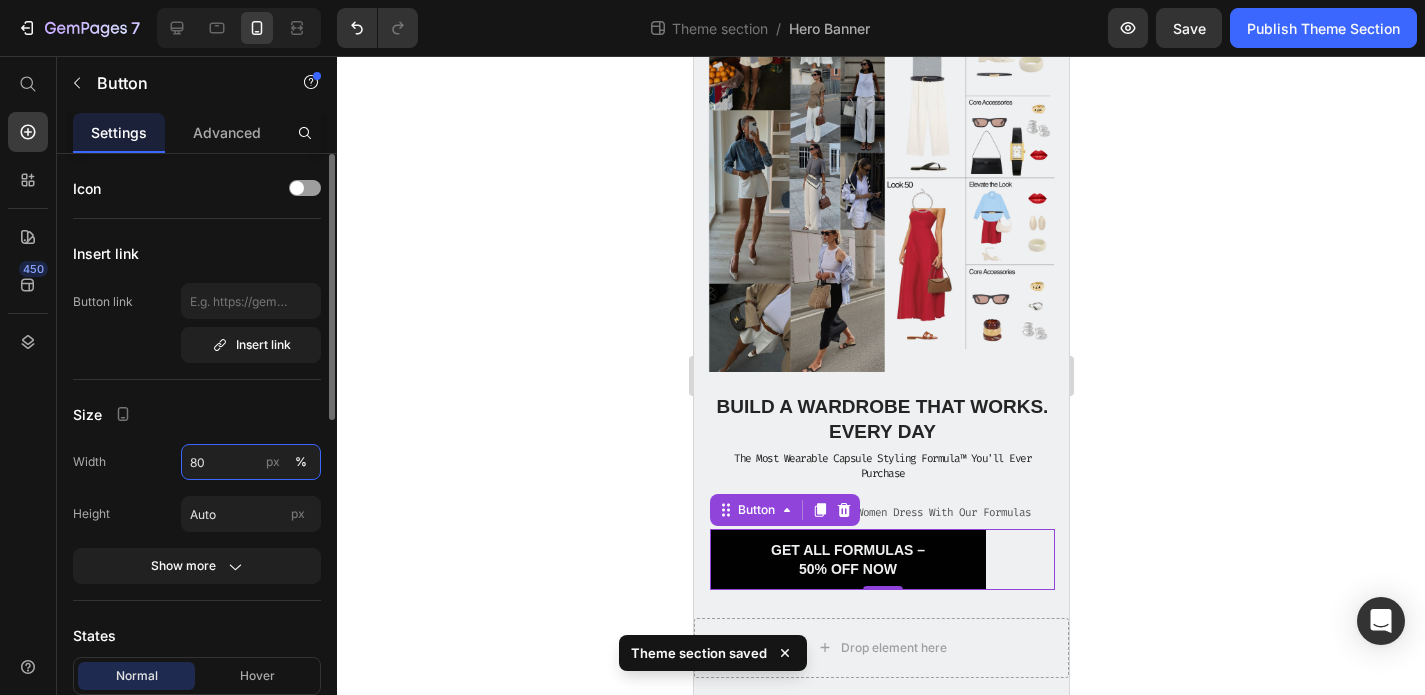 type on "8" 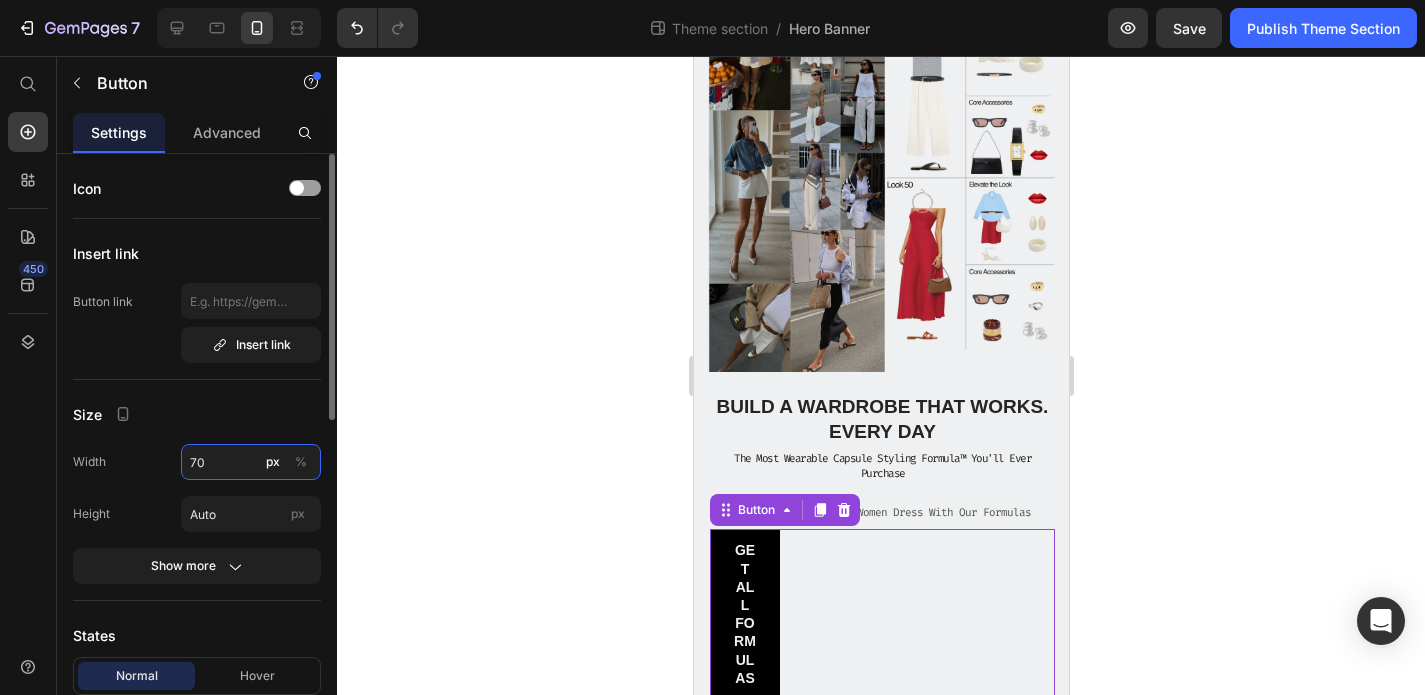 type on "7" 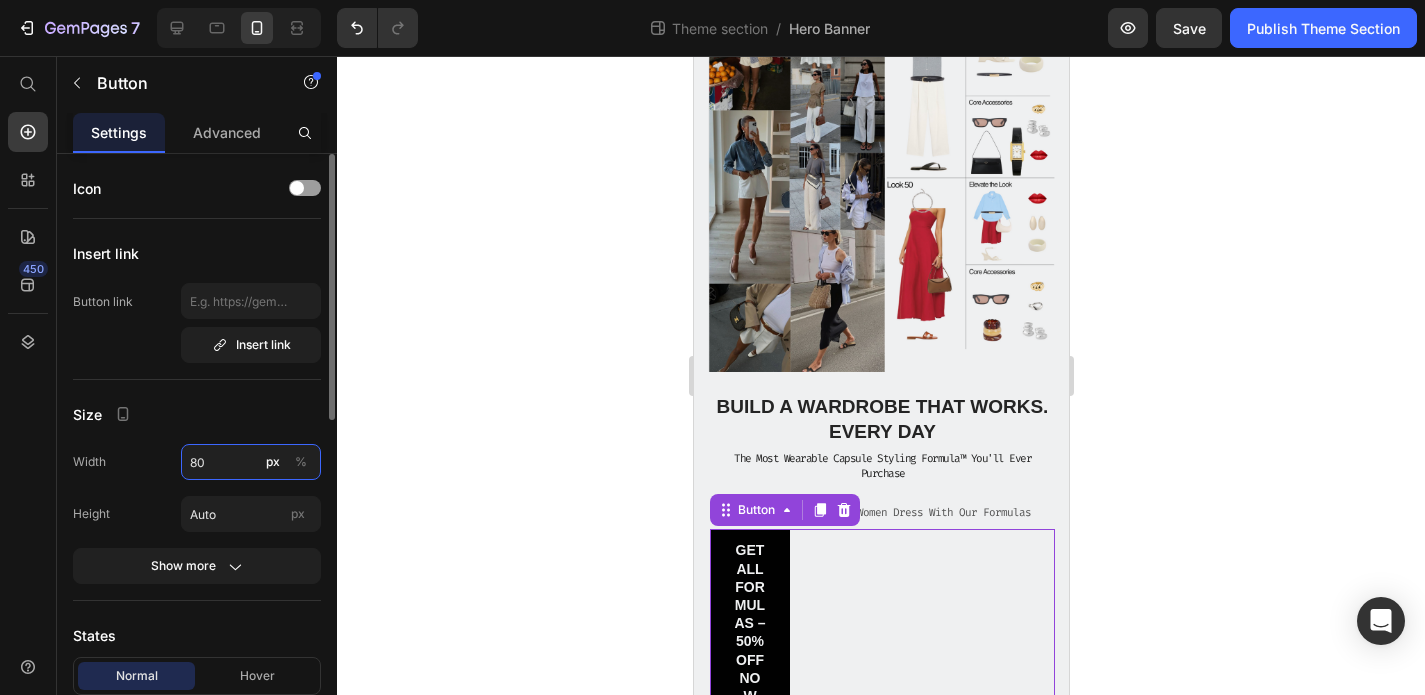 type on "8" 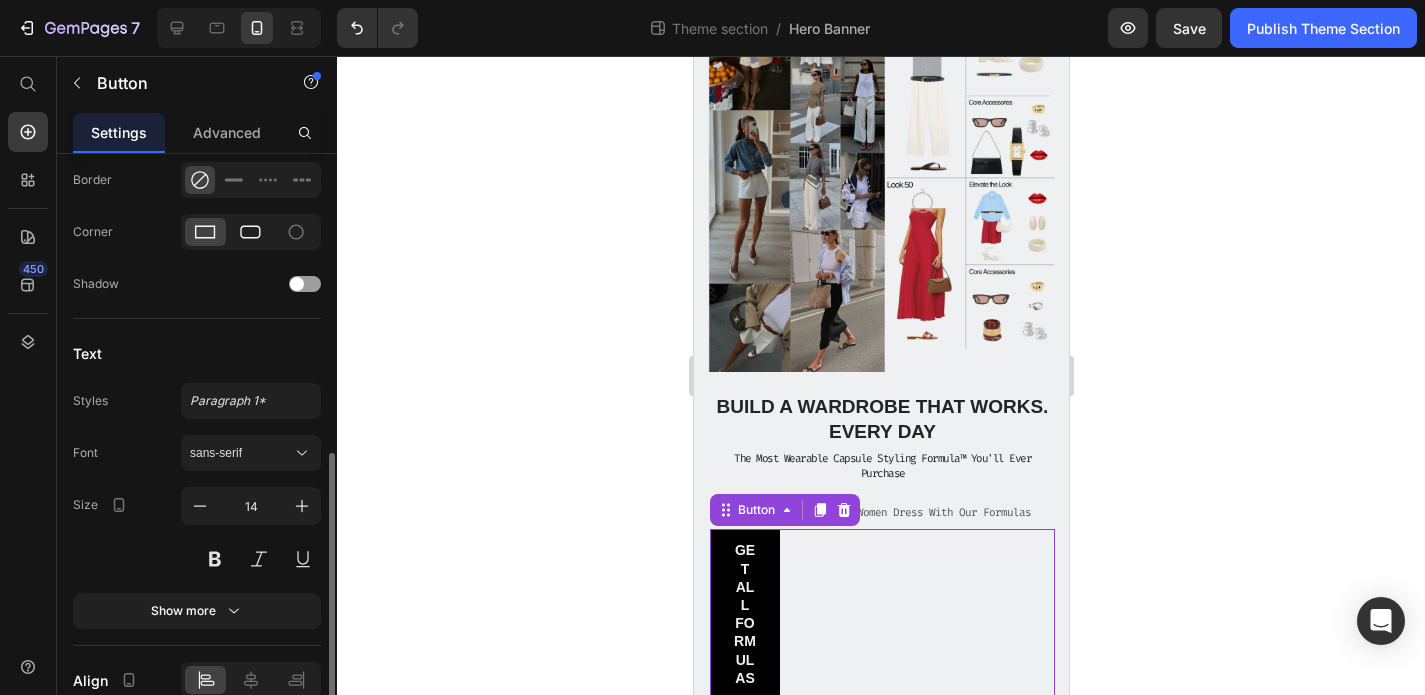 scroll, scrollTop: 666, scrollLeft: 0, axis: vertical 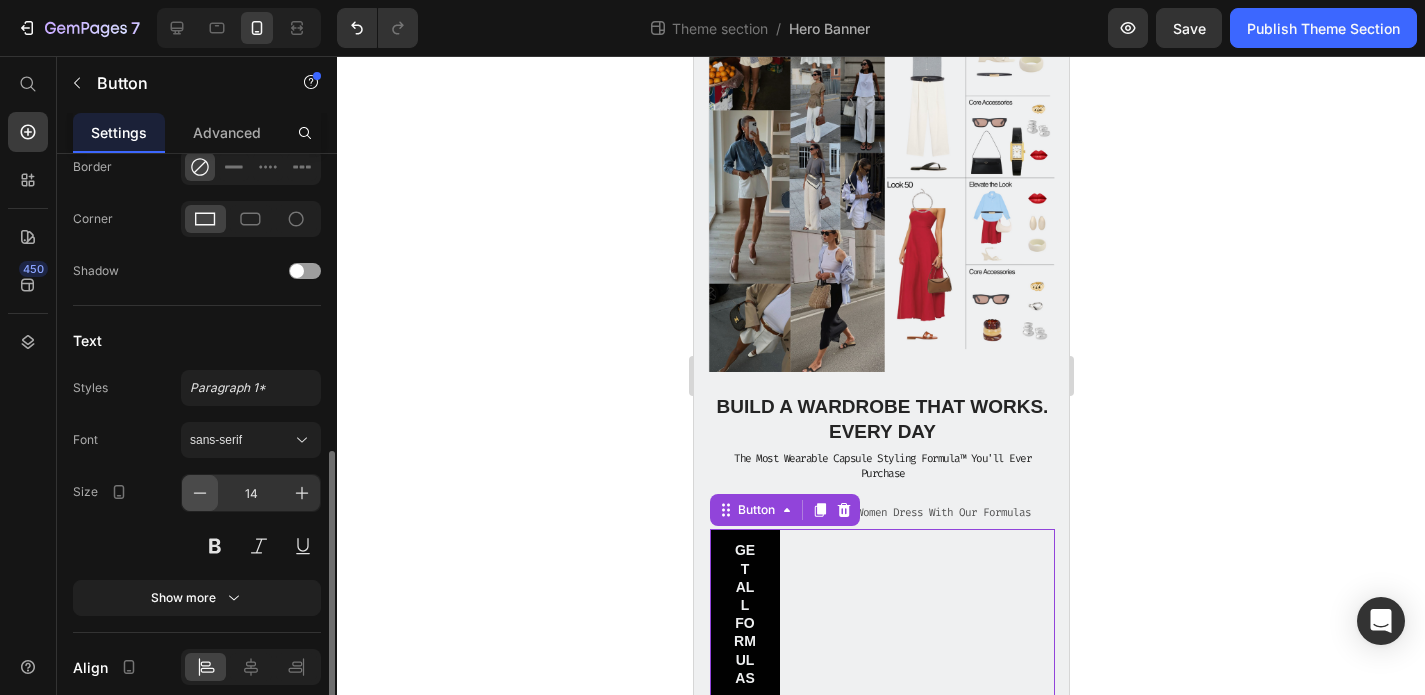 type on "70" 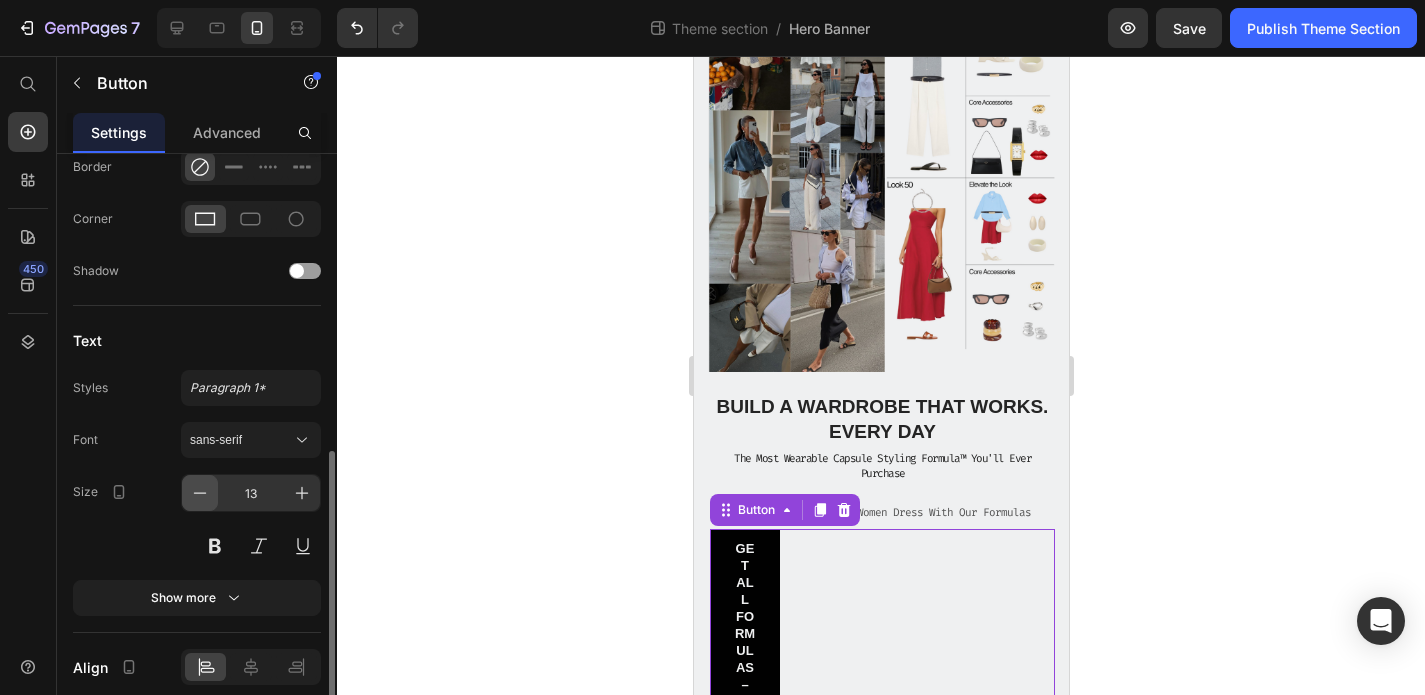 click 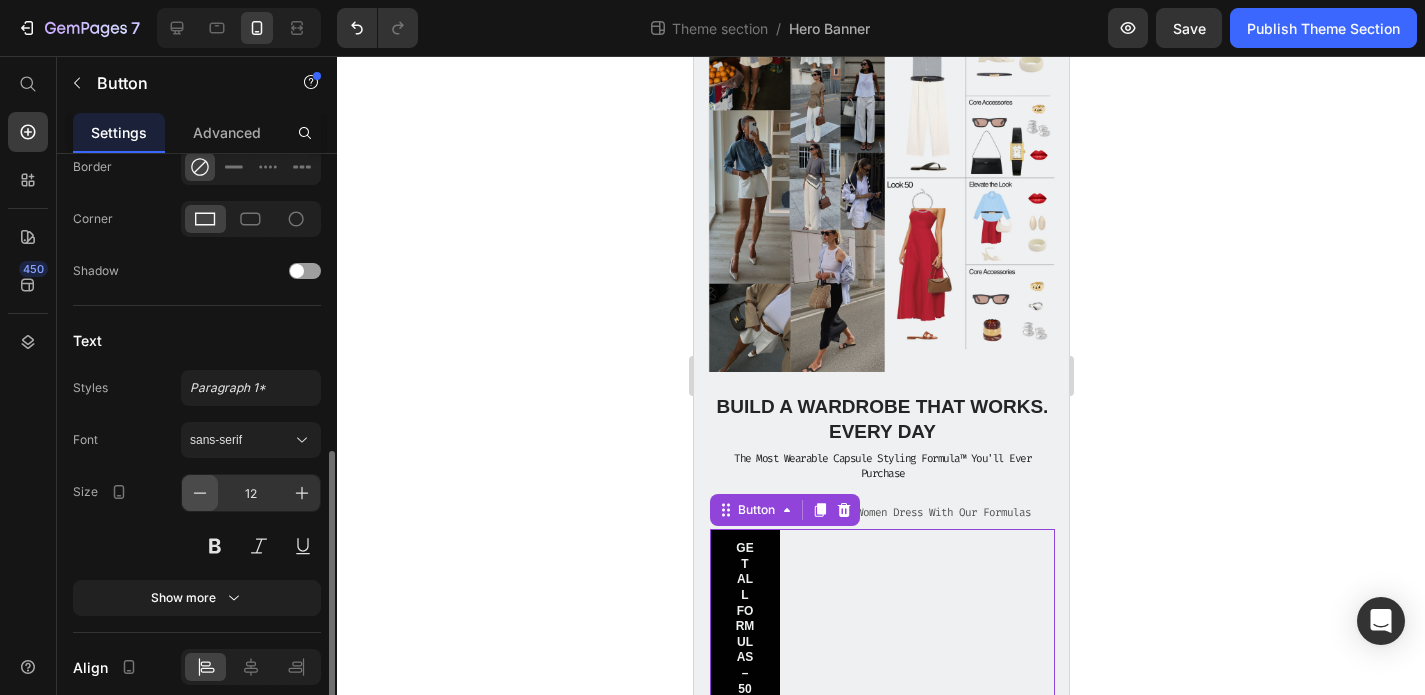 click 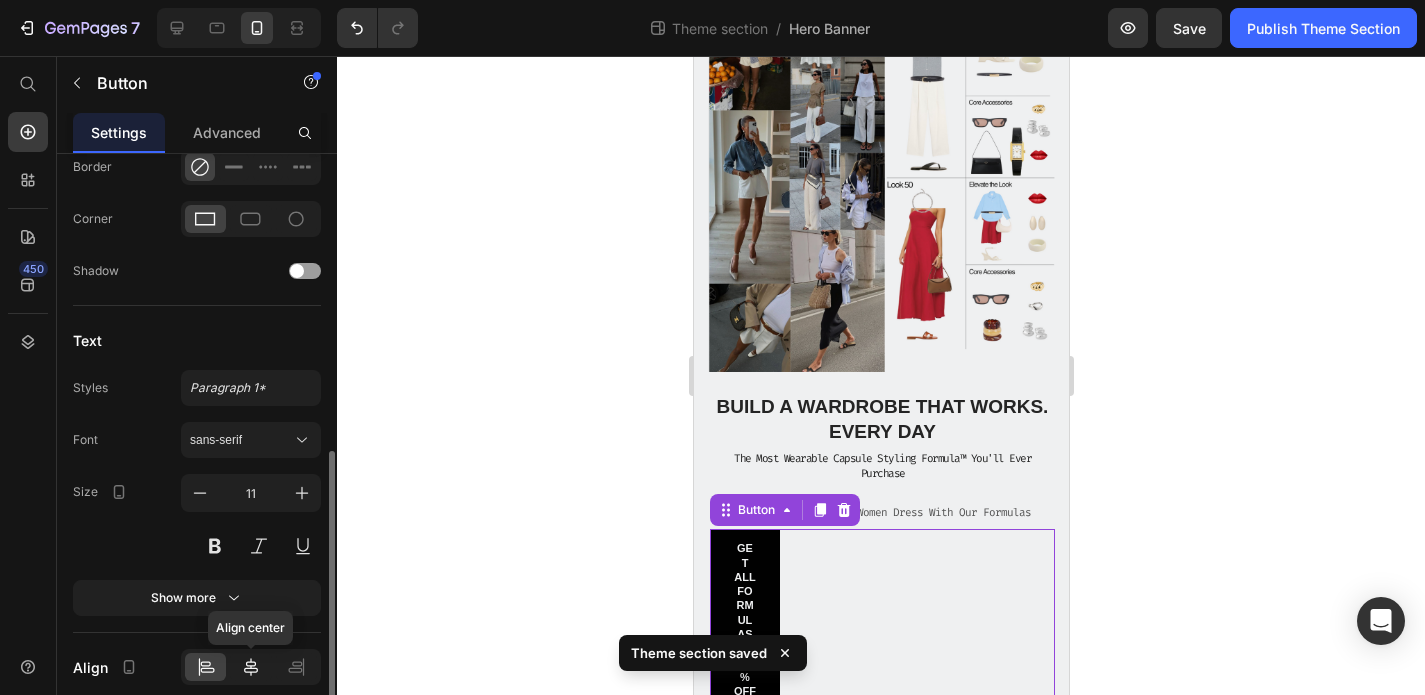 click 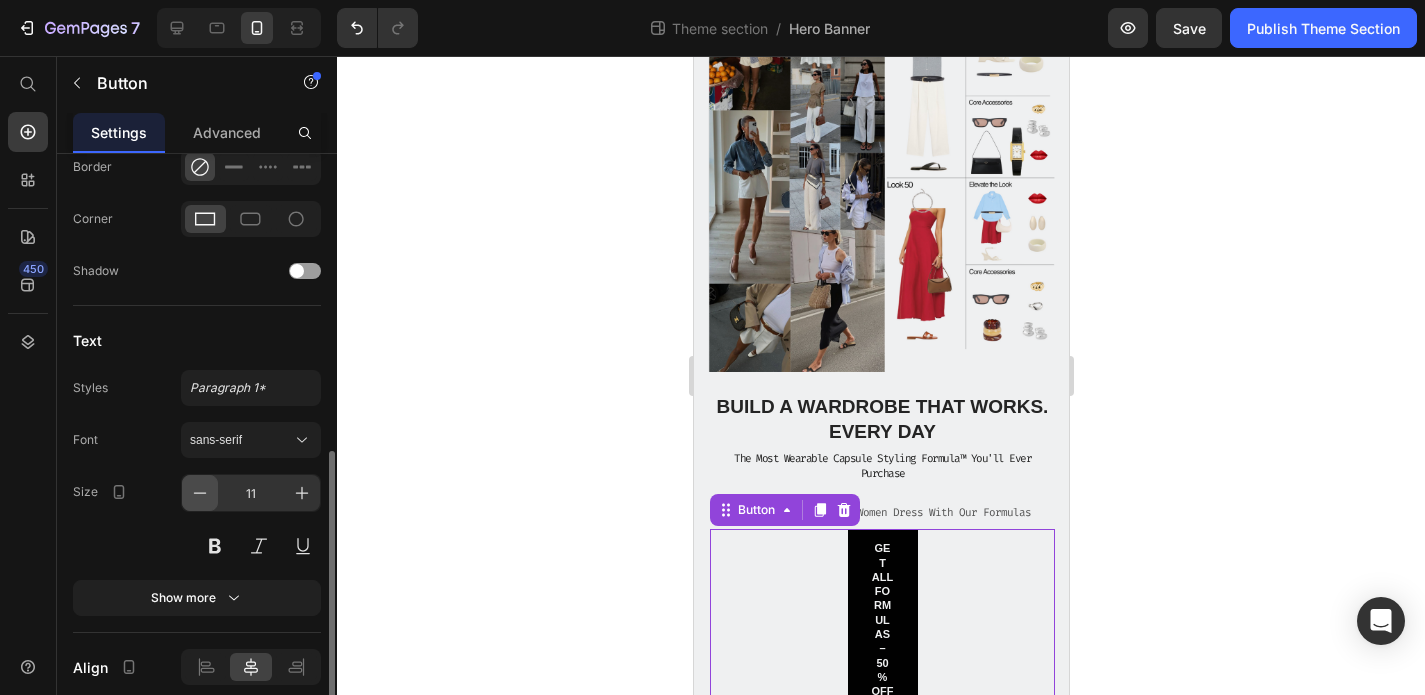 click 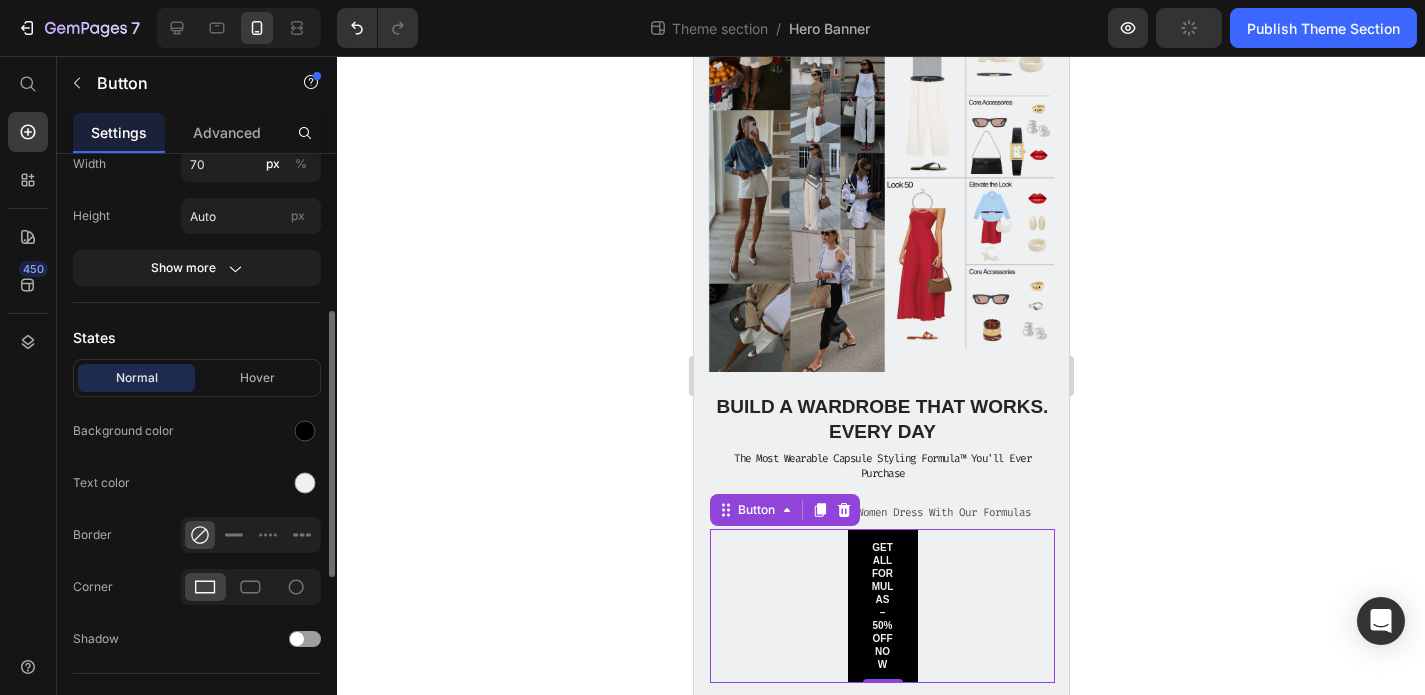 scroll, scrollTop: 294, scrollLeft: 0, axis: vertical 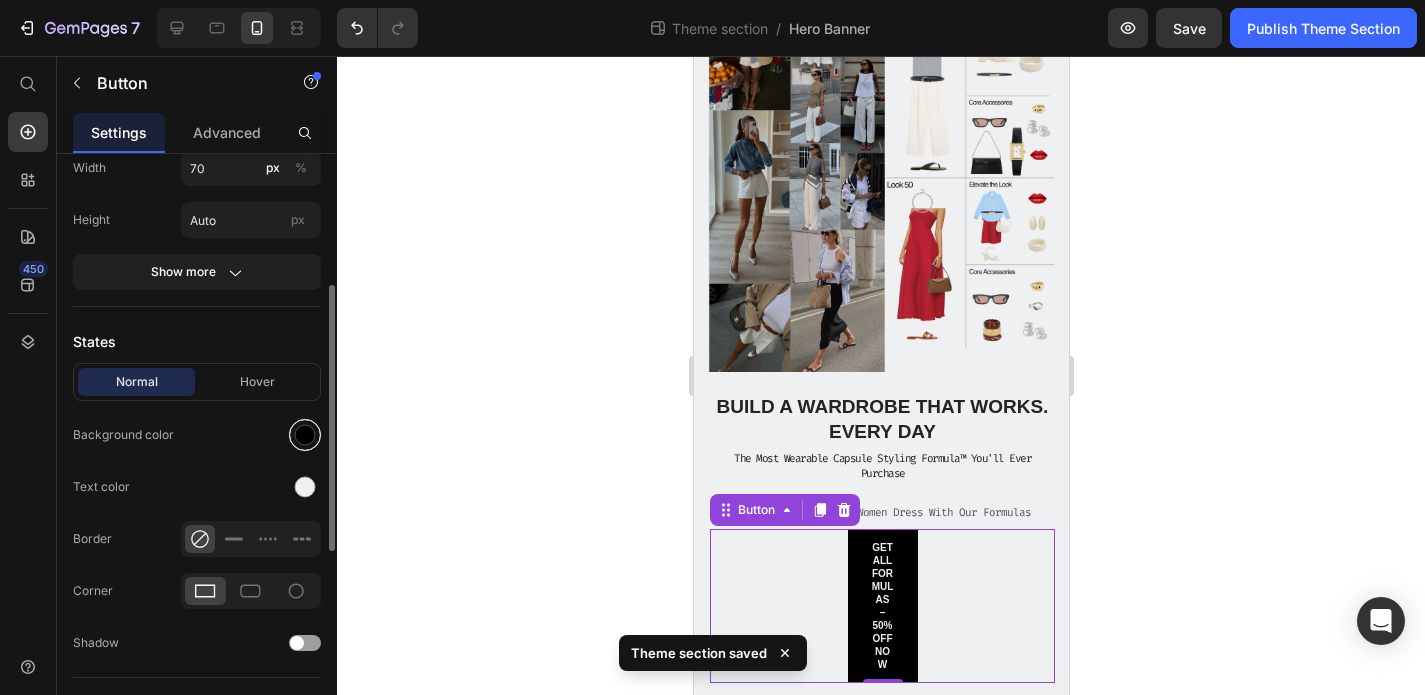 click at bounding box center (305, 435) 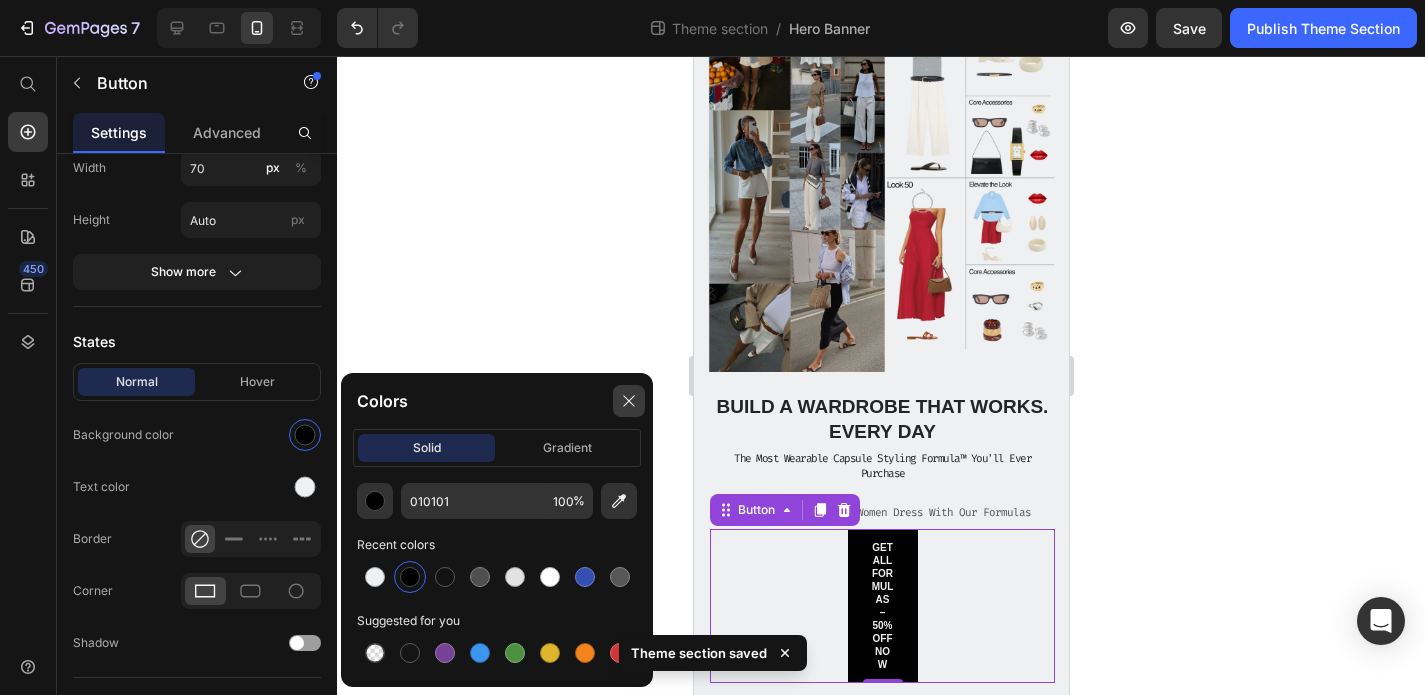 click 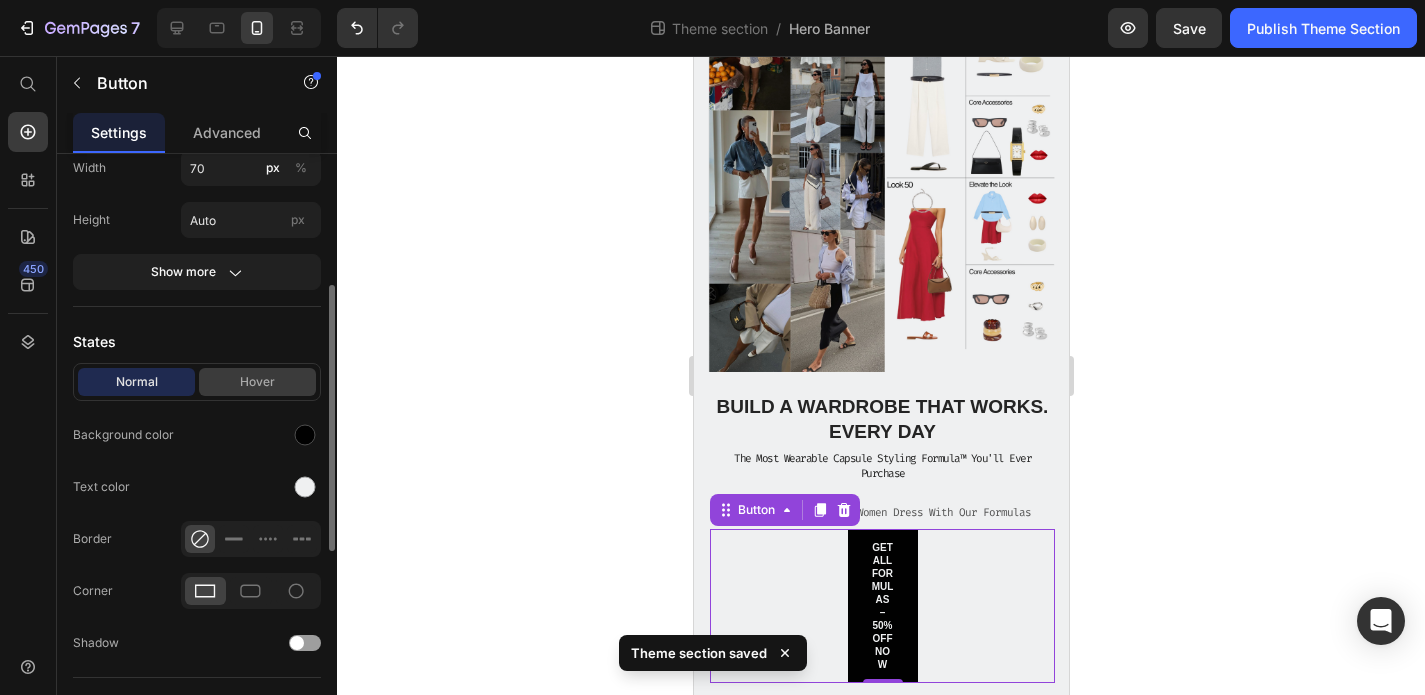click on "Hover" at bounding box center (257, 382) 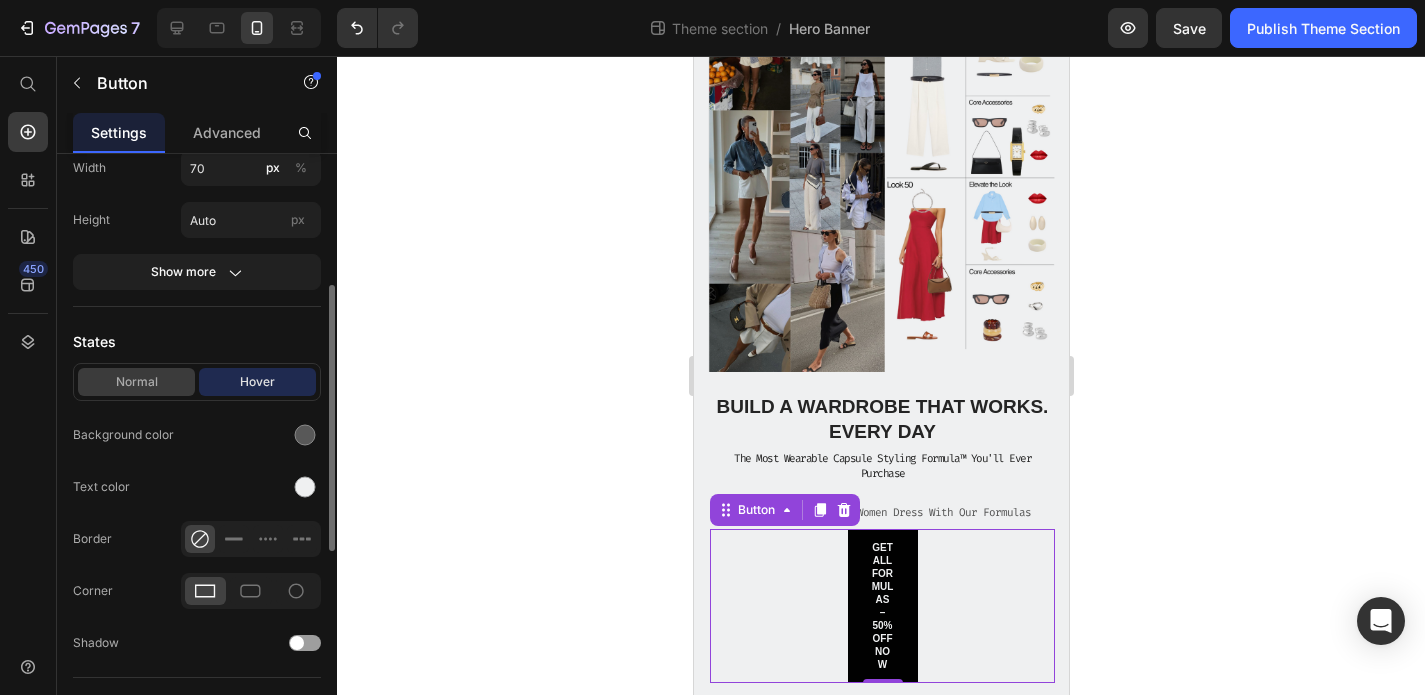 click on "Normal" at bounding box center (136, 382) 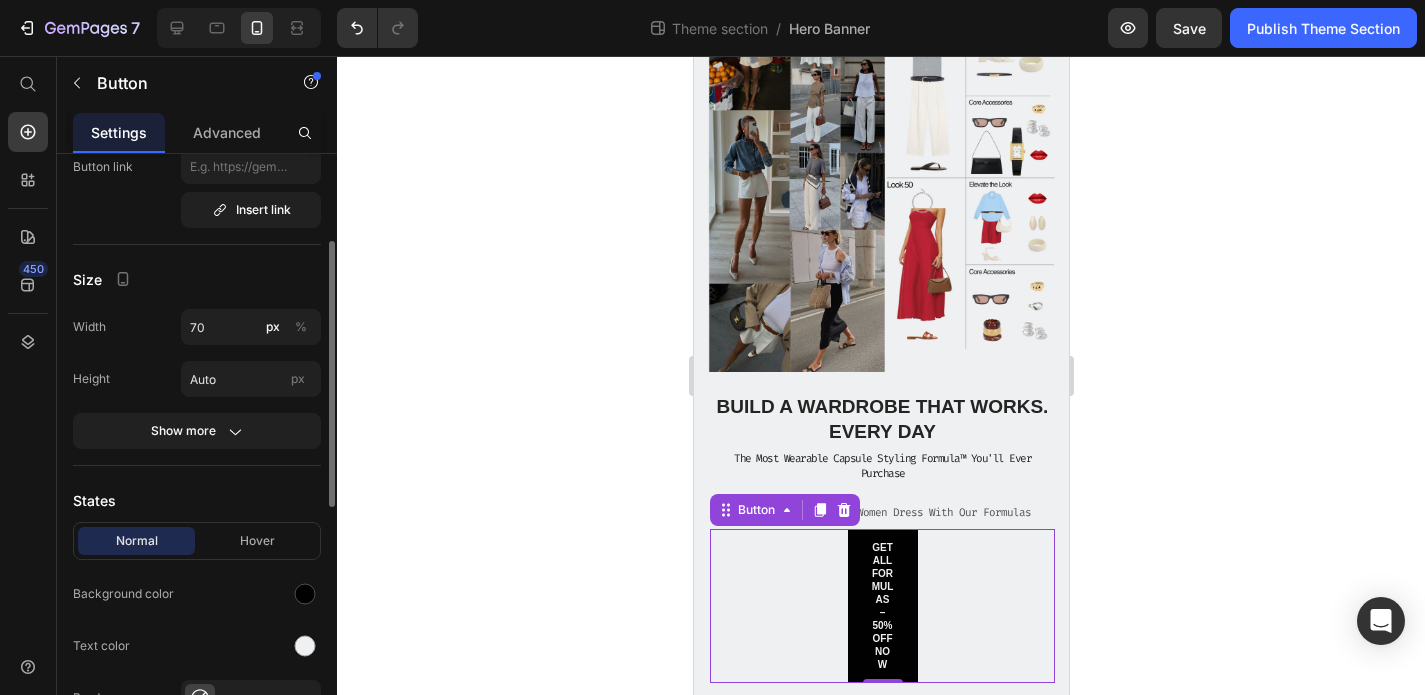 scroll, scrollTop: 134, scrollLeft: 0, axis: vertical 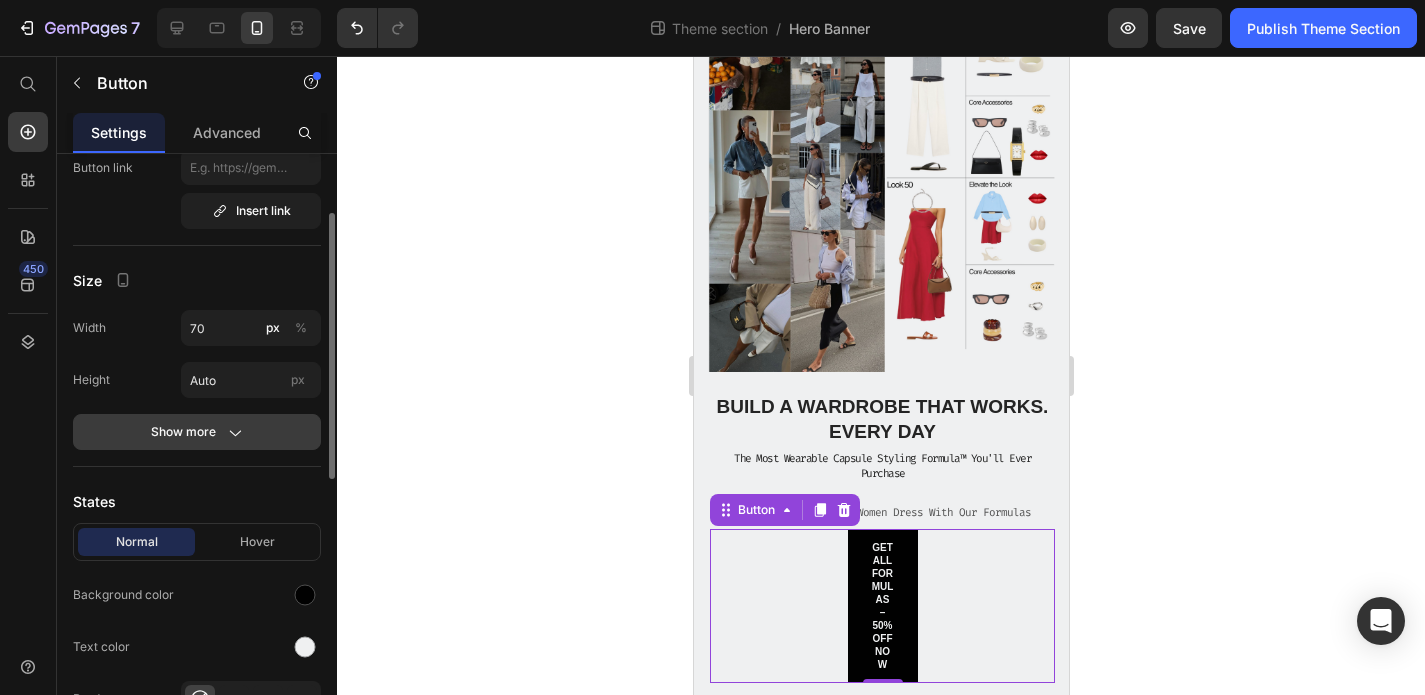 click 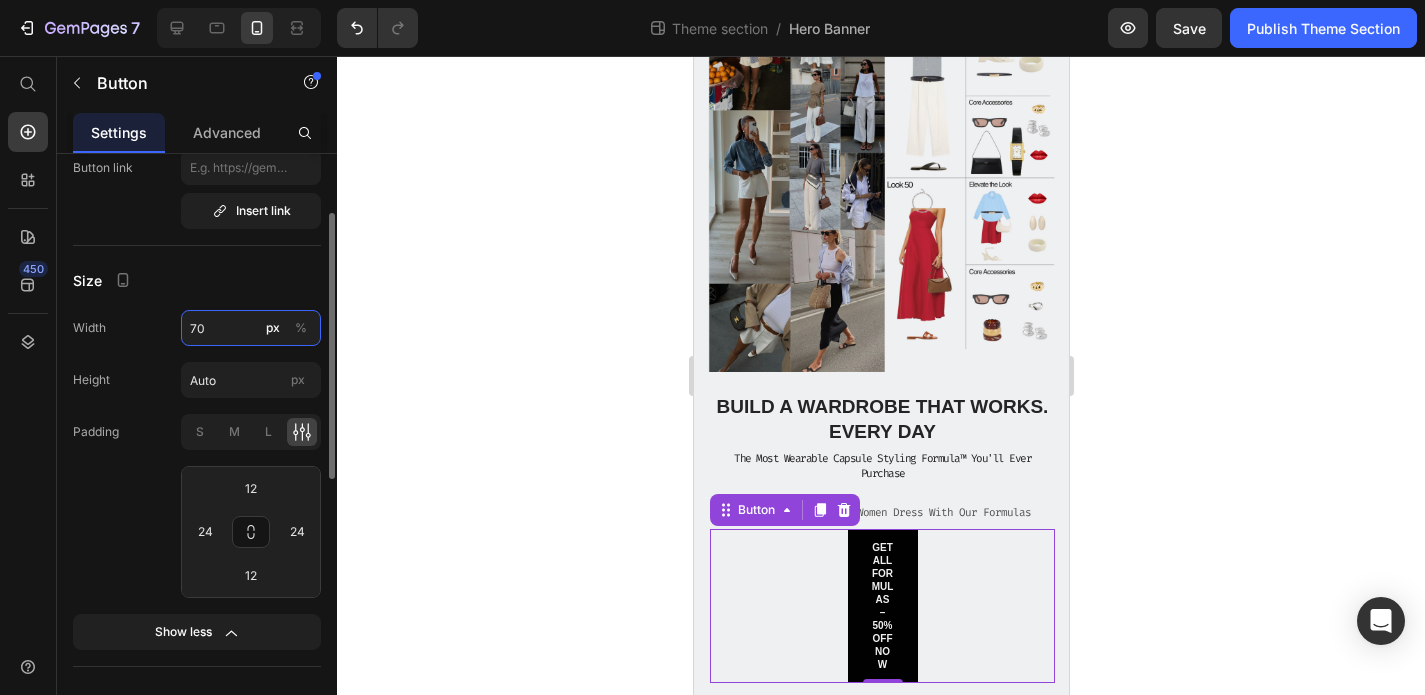 click on "70" at bounding box center (251, 328) 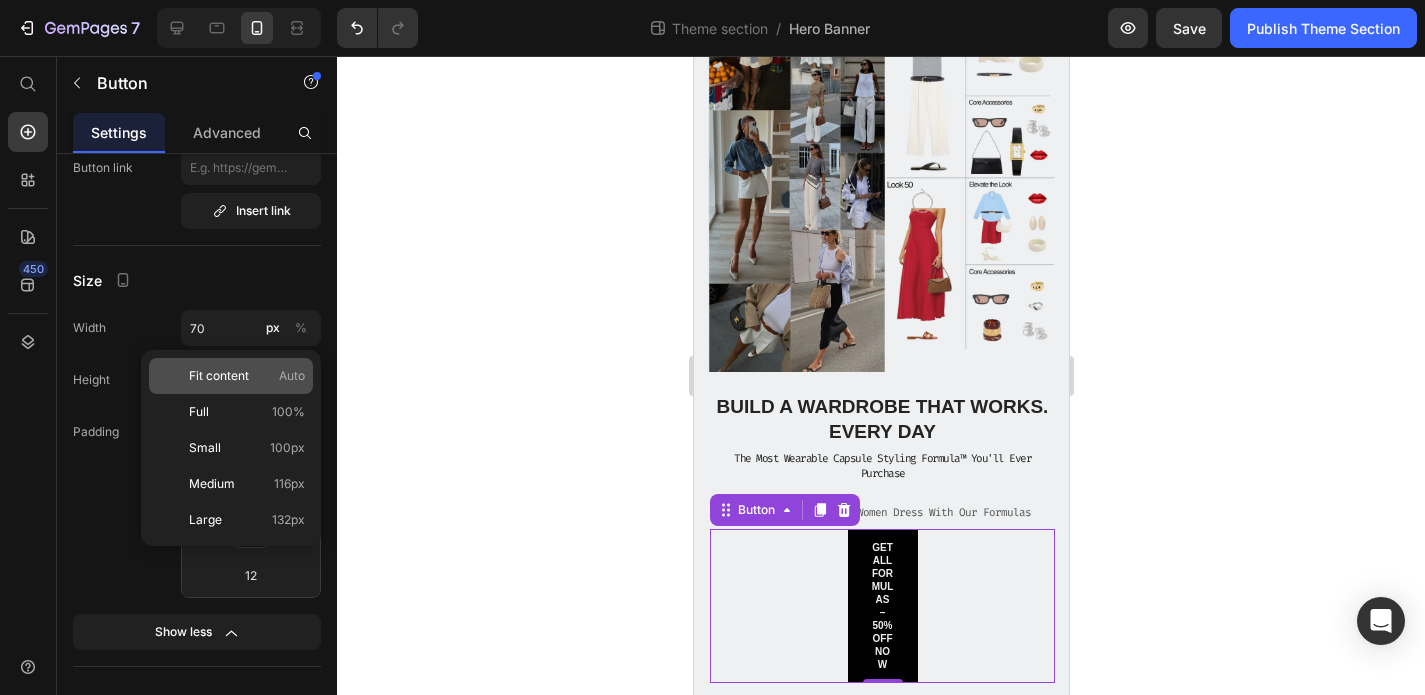 click on "Fit content Auto" at bounding box center [247, 376] 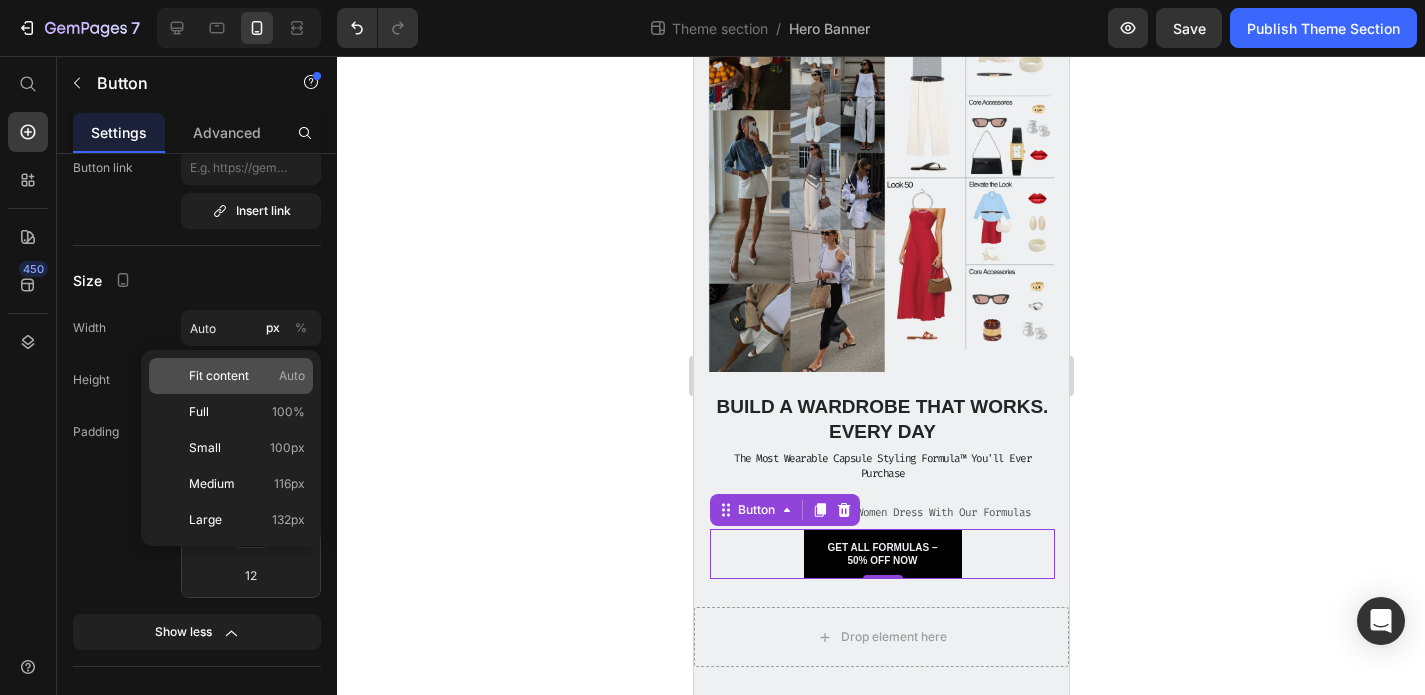 scroll, scrollTop: 121, scrollLeft: 0, axis: vertical 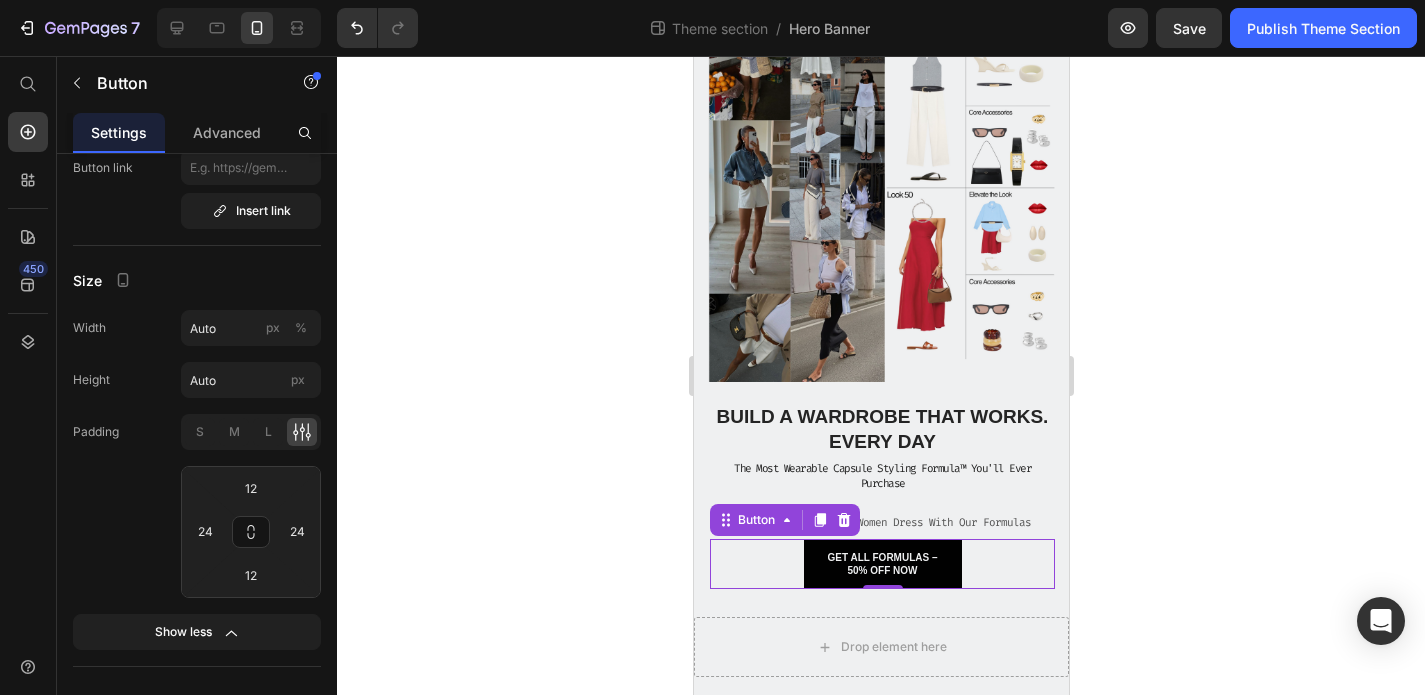click 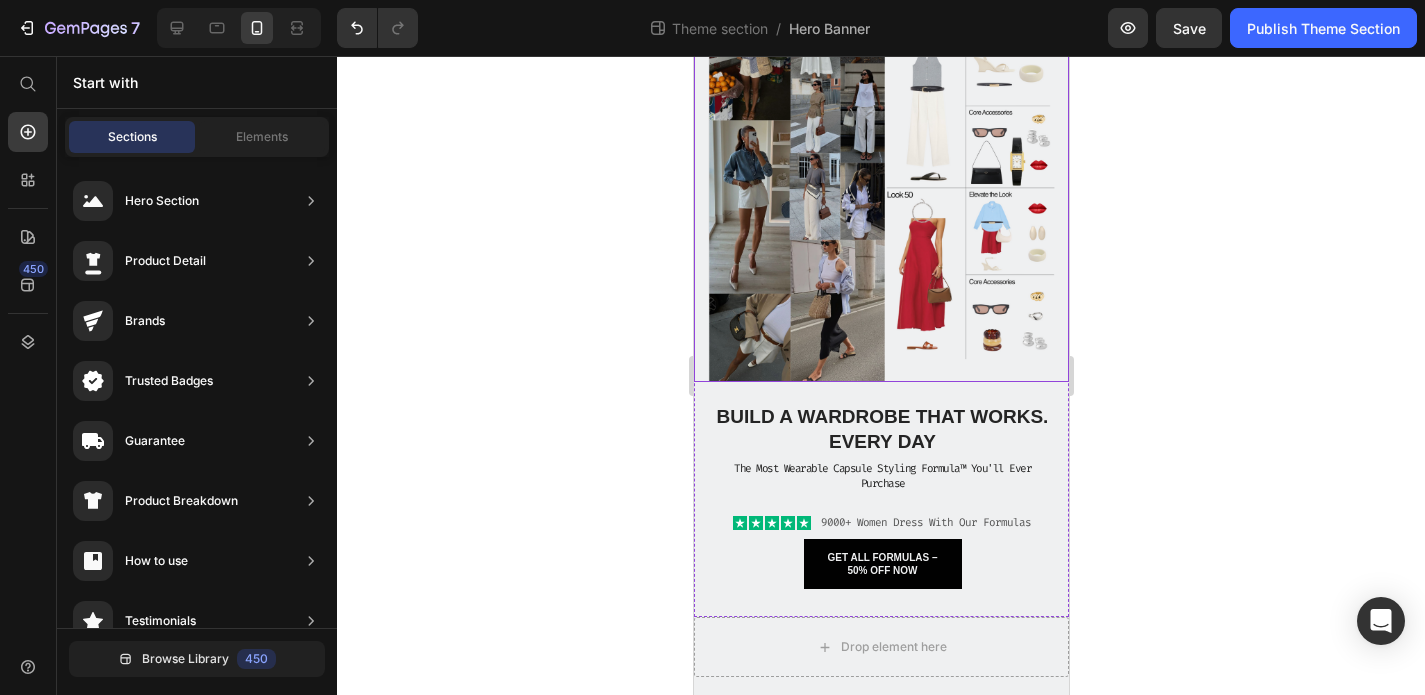 scroll, scrollTop: 0, scrollLeft: 0, axis: both 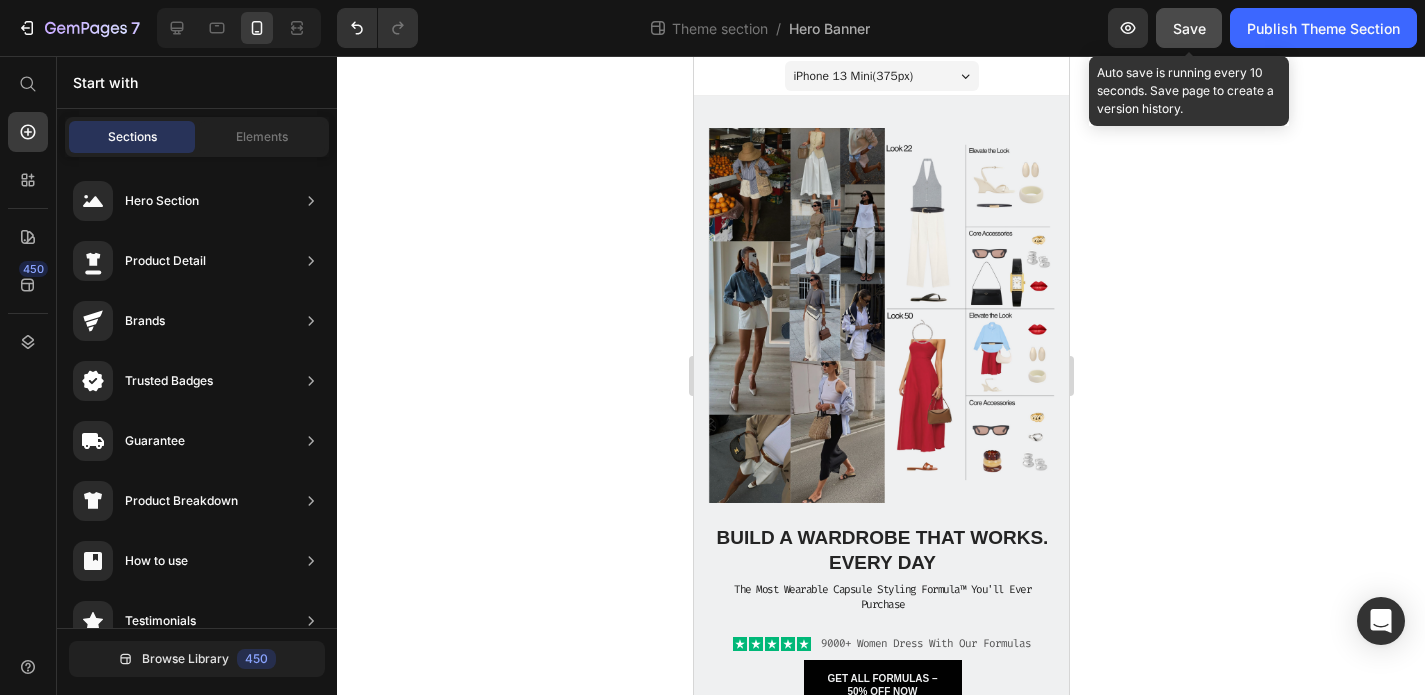 click on "Save" at bounding box center (1189, 28) 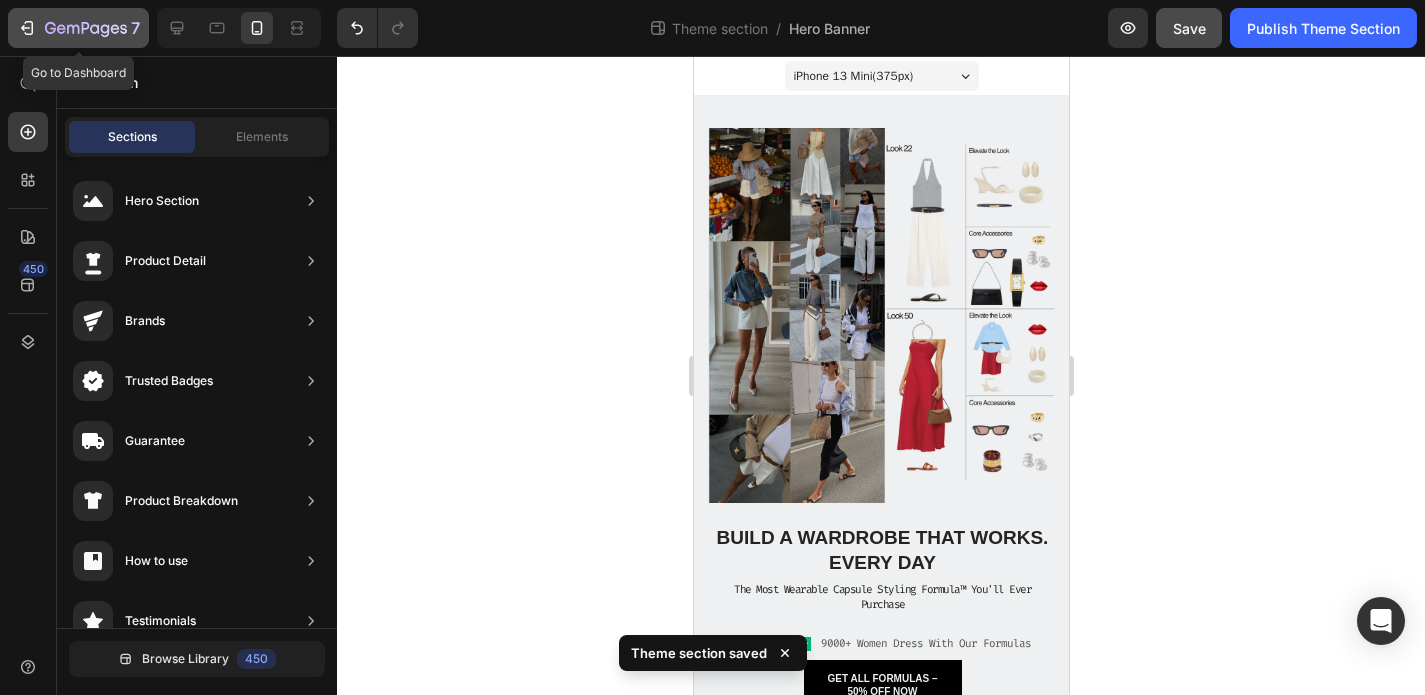 click 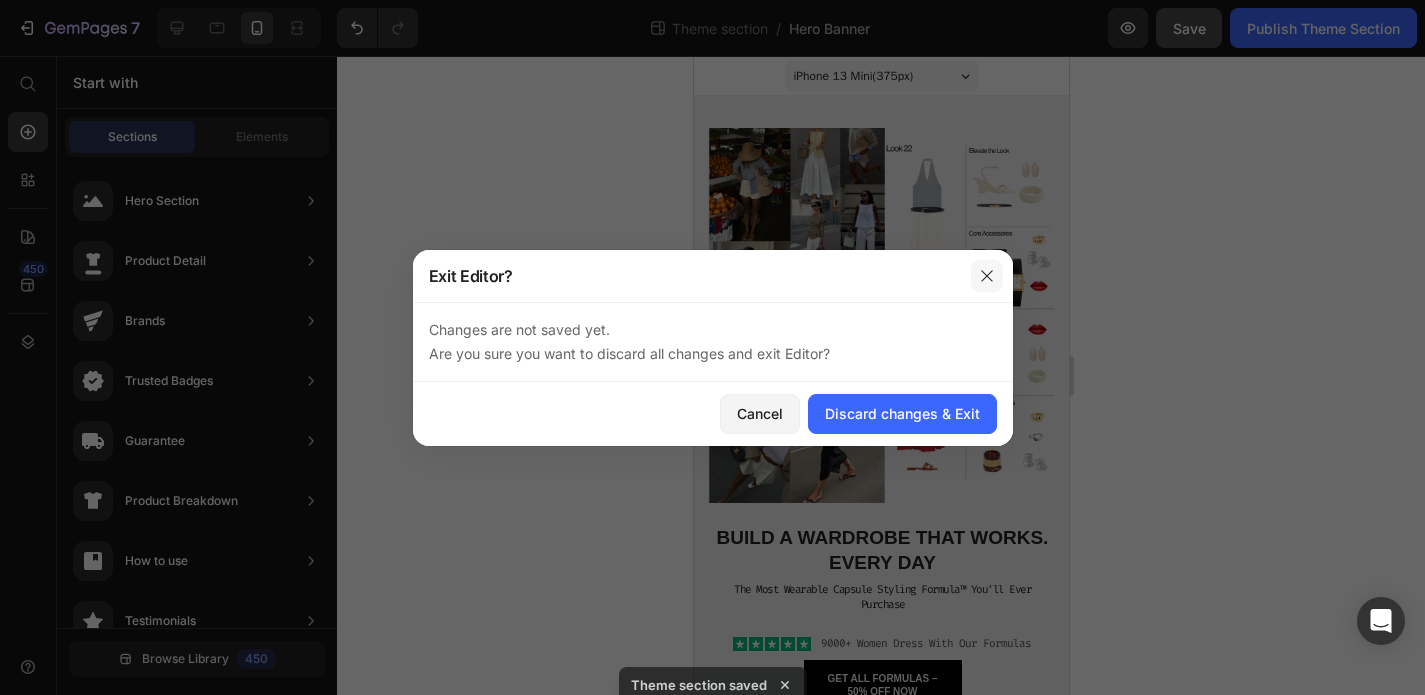 click 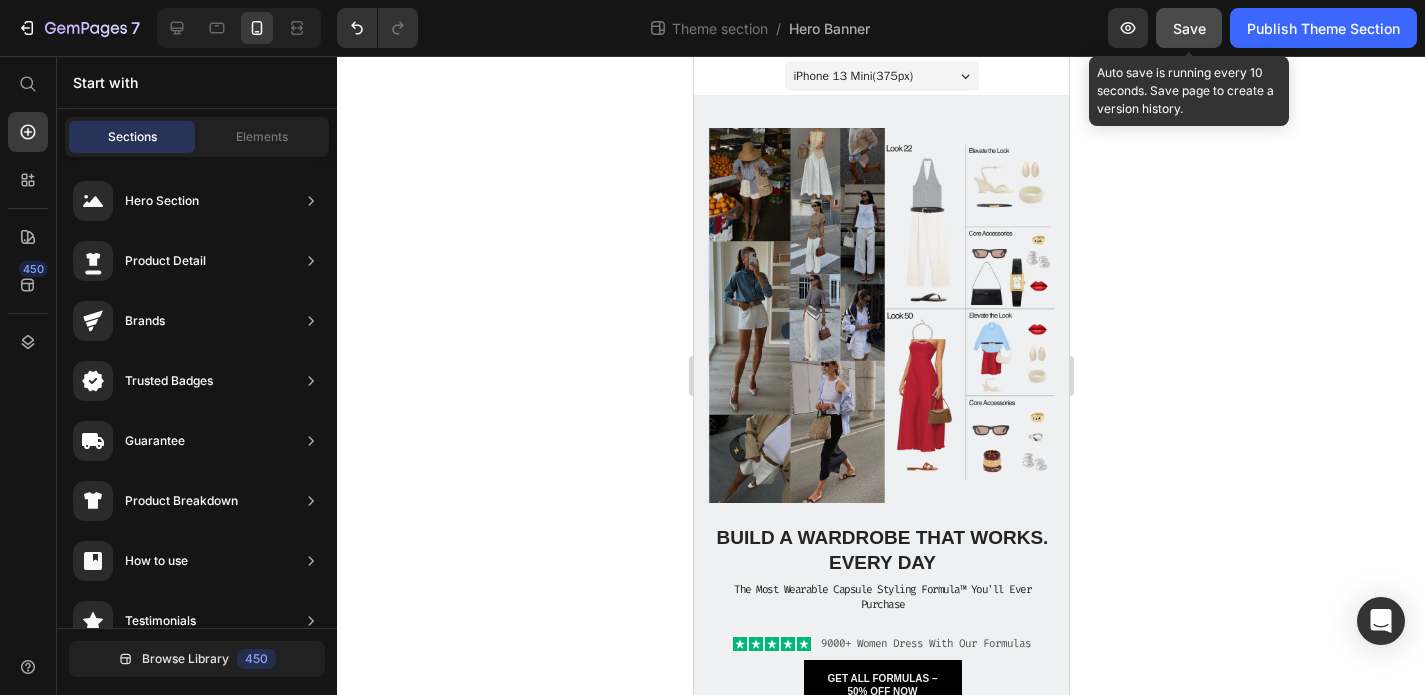 click on "Save" at bounding box center (1189, 28) 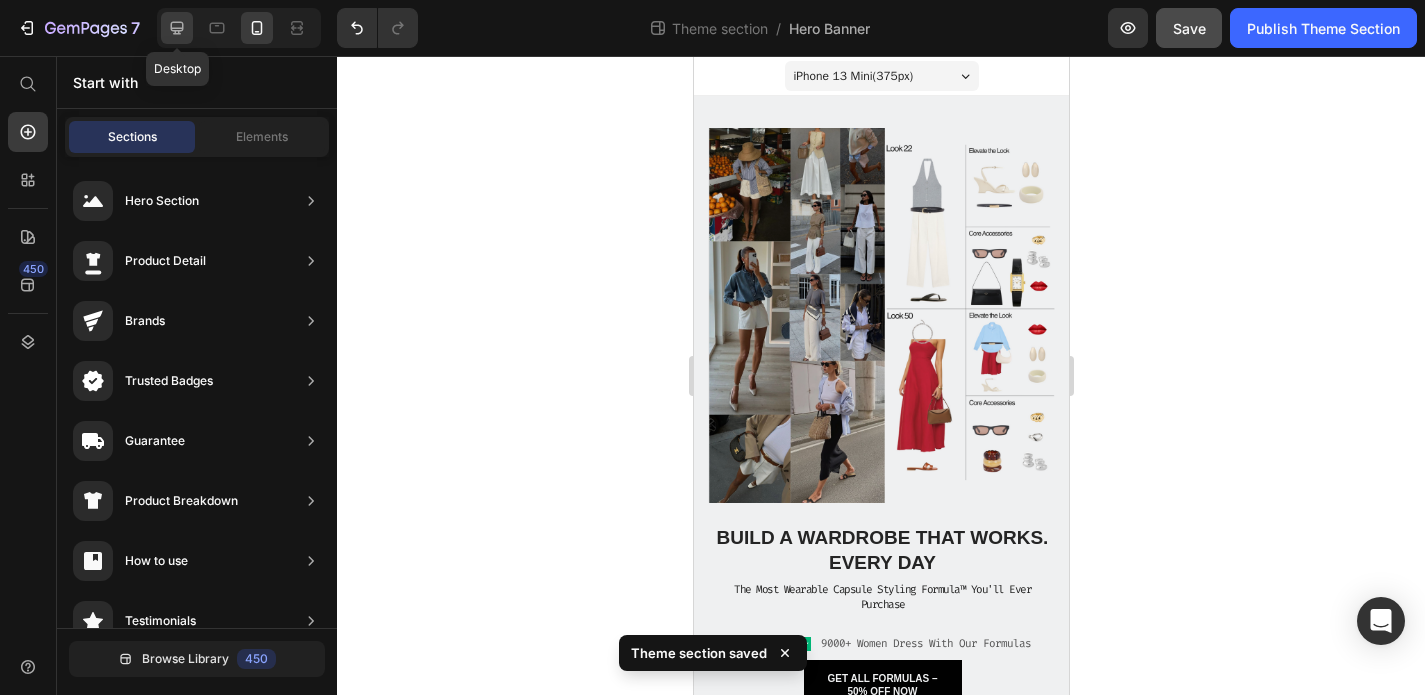 click 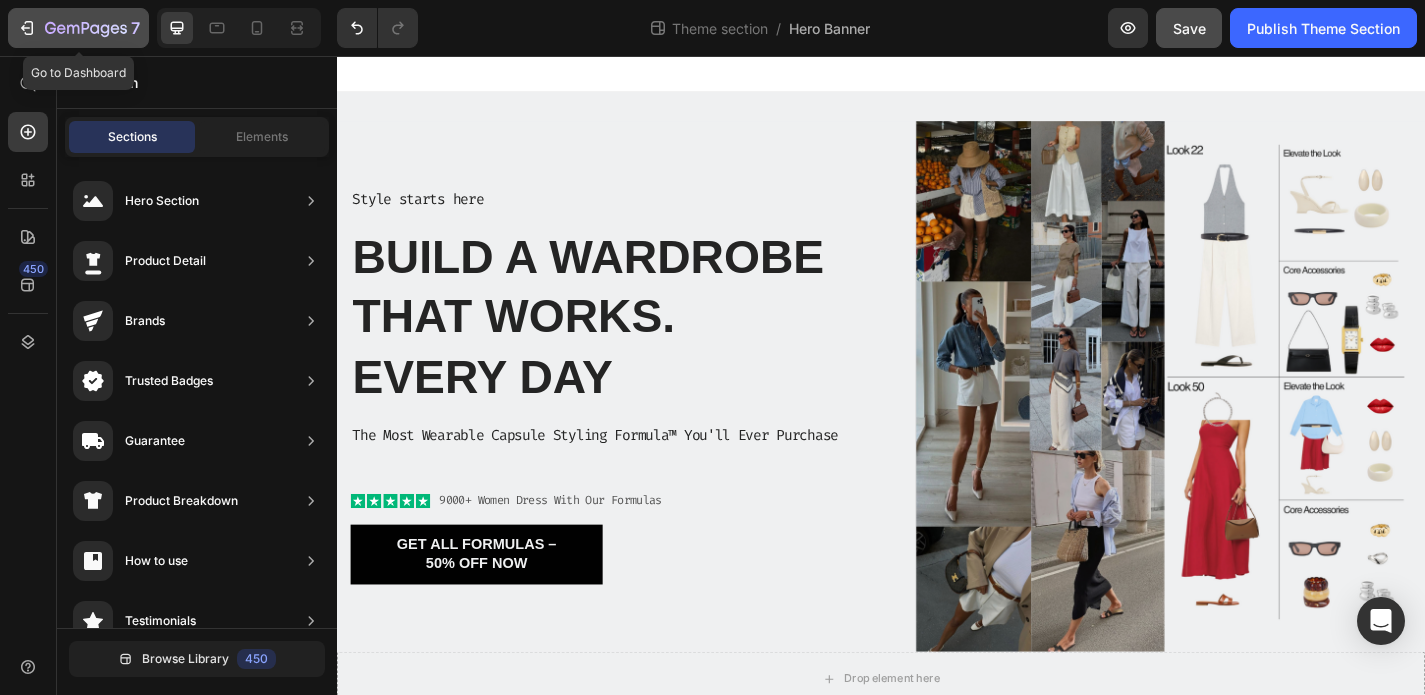 click 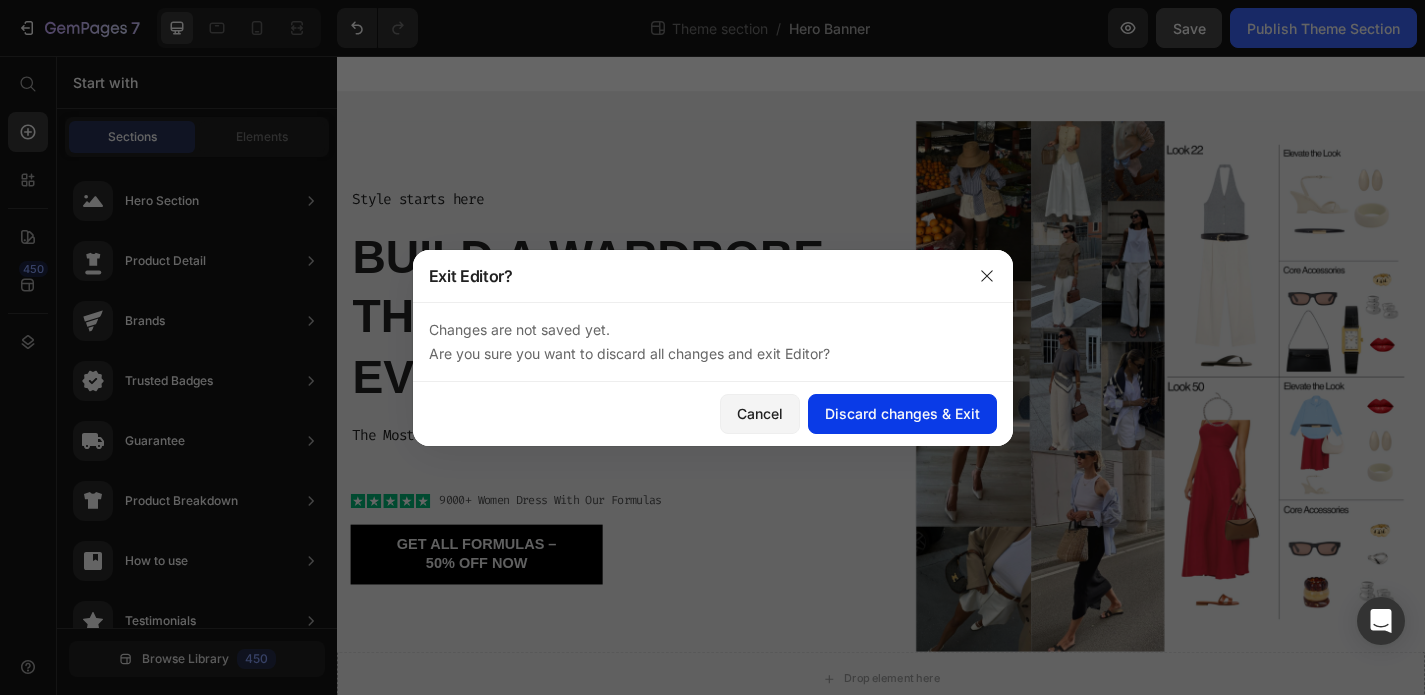 click on "Discard changes & Exit" at bounding box center [902, 413] 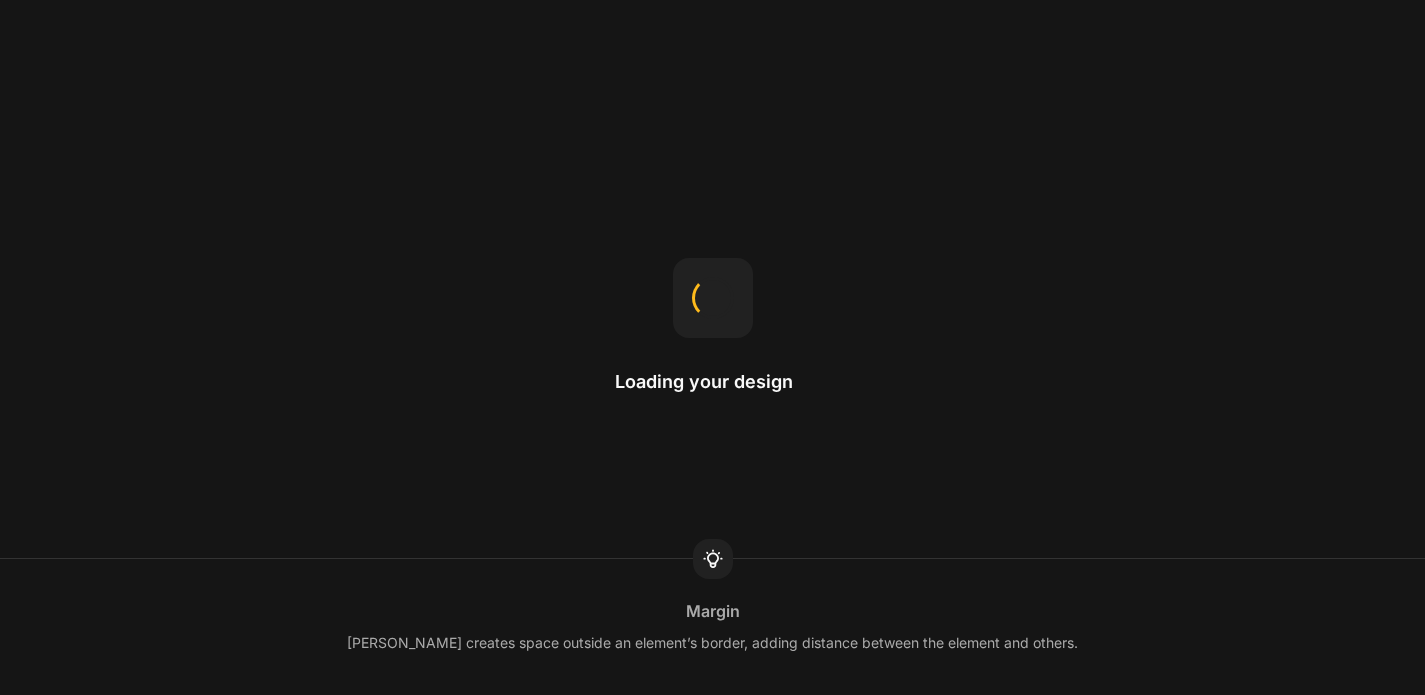 scroll, scrollTop: 0, scrollLeft: 0, axis: both 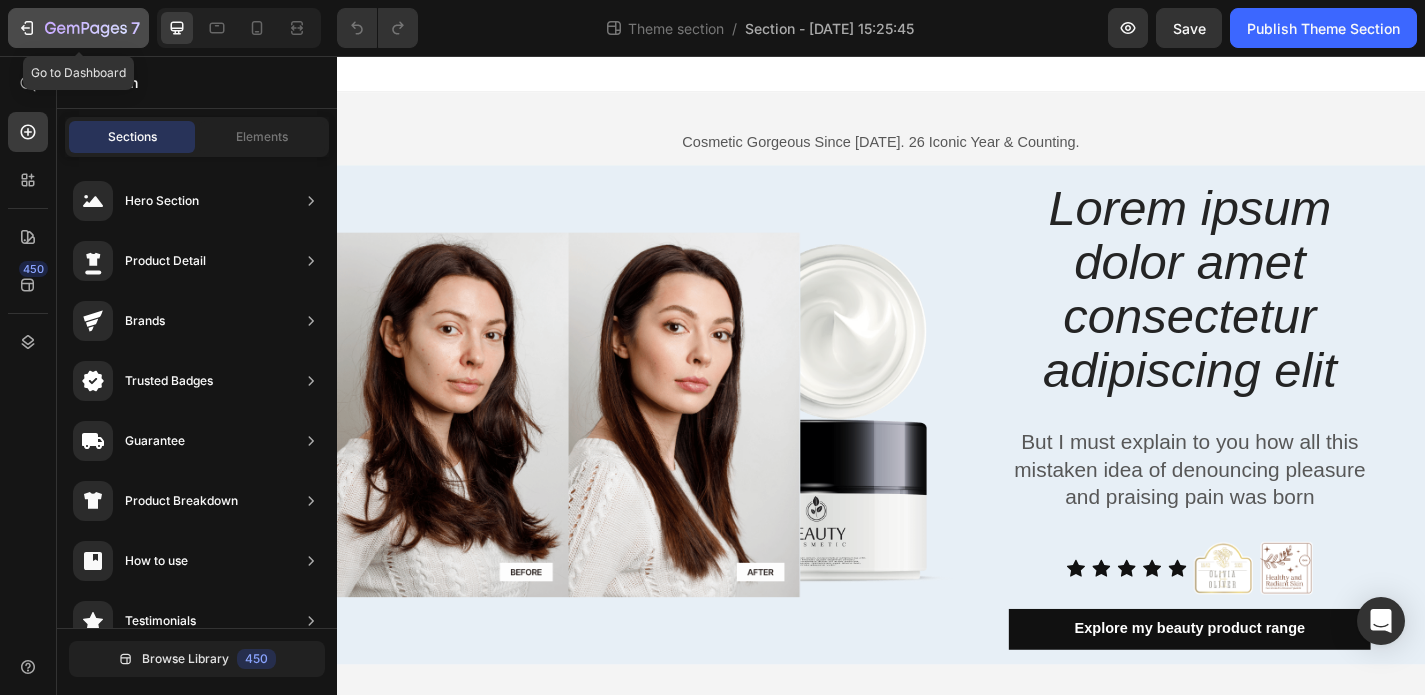 click 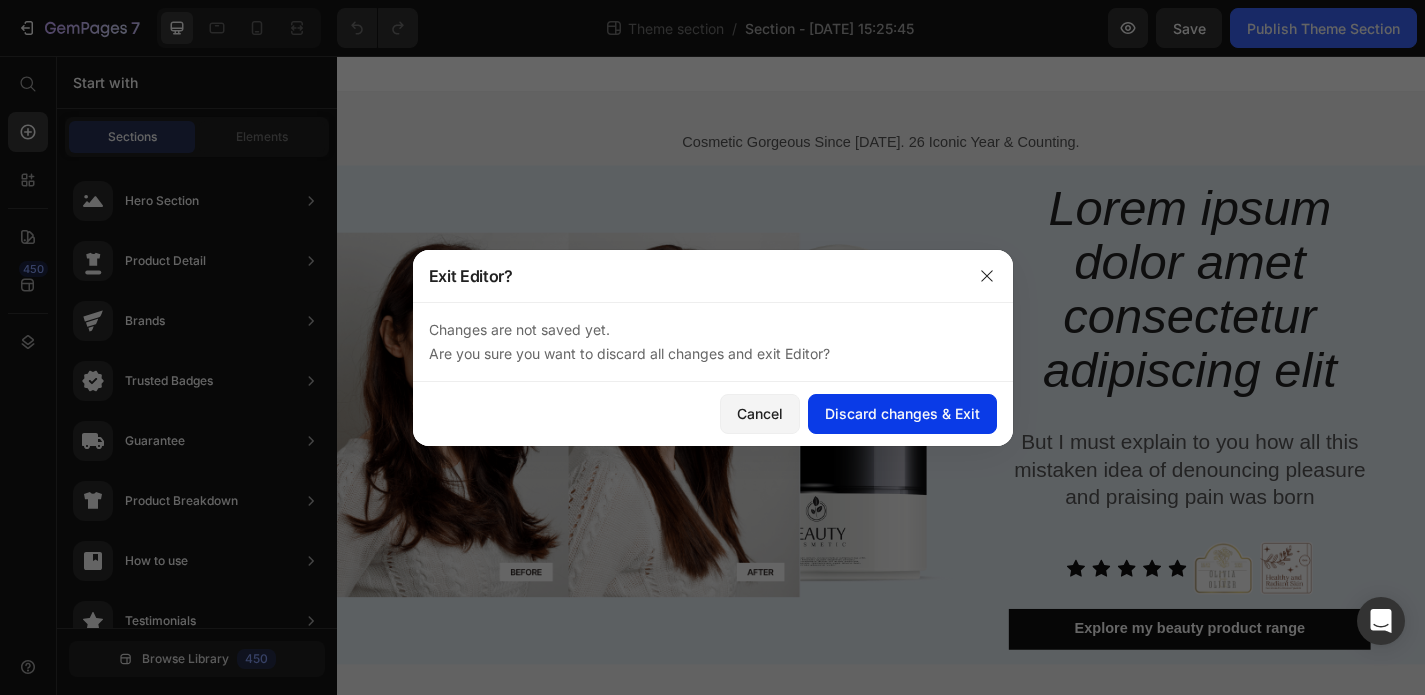 click on "Discard changes & Exit" at bounding box center [902, 413] 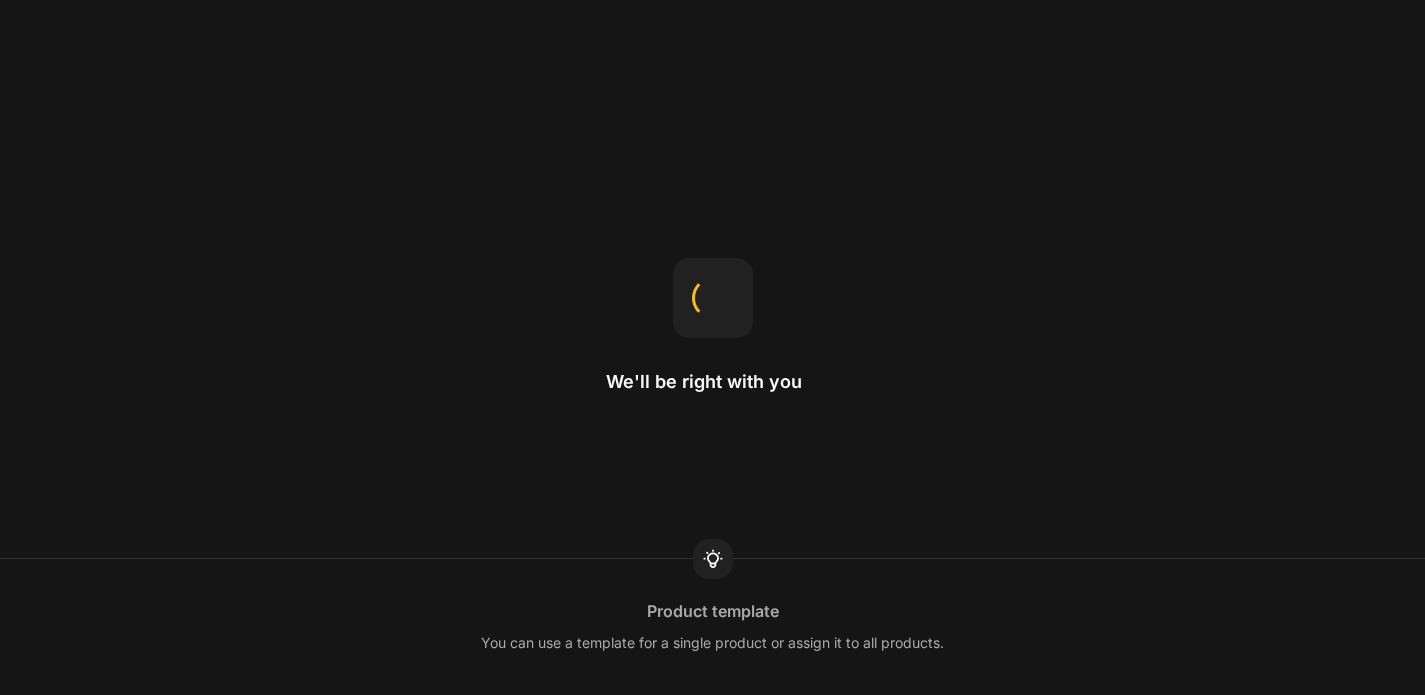 scroll, scrollTop: 0, scrollLeft: 0, axis: both 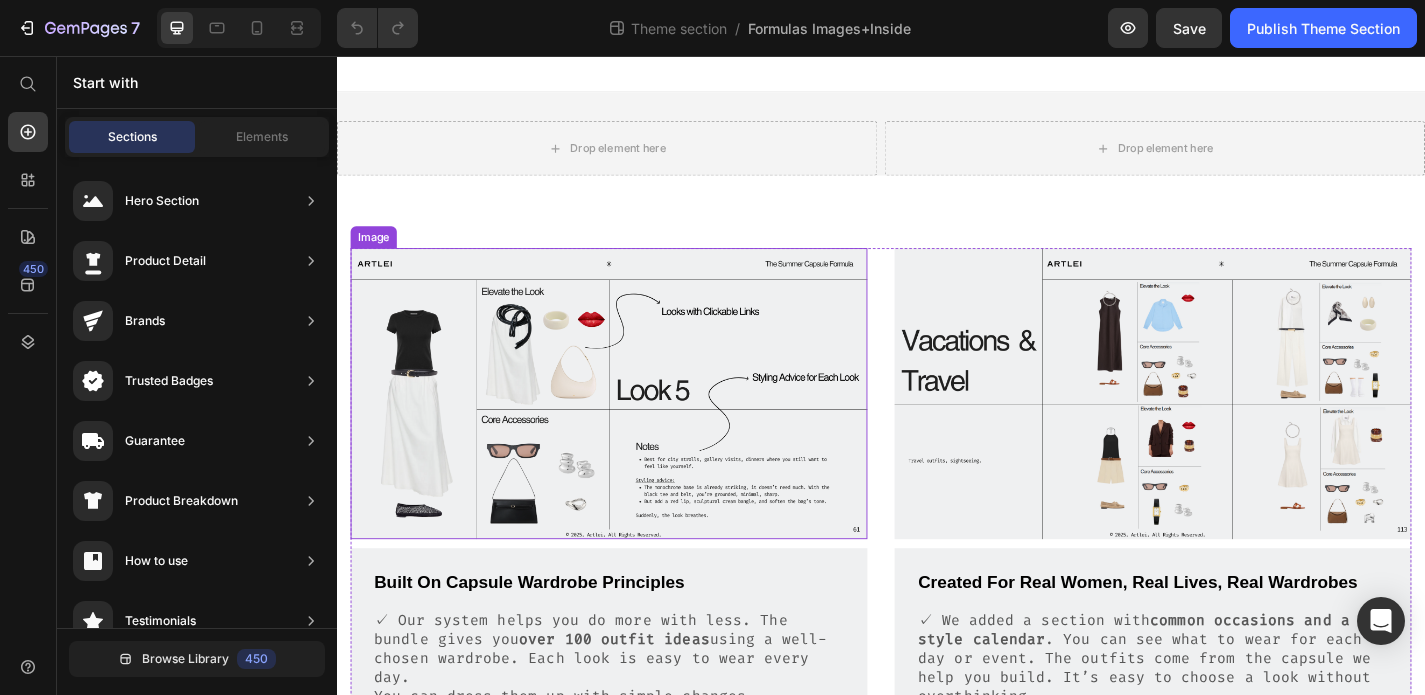 click at bounding box center [637, 428] 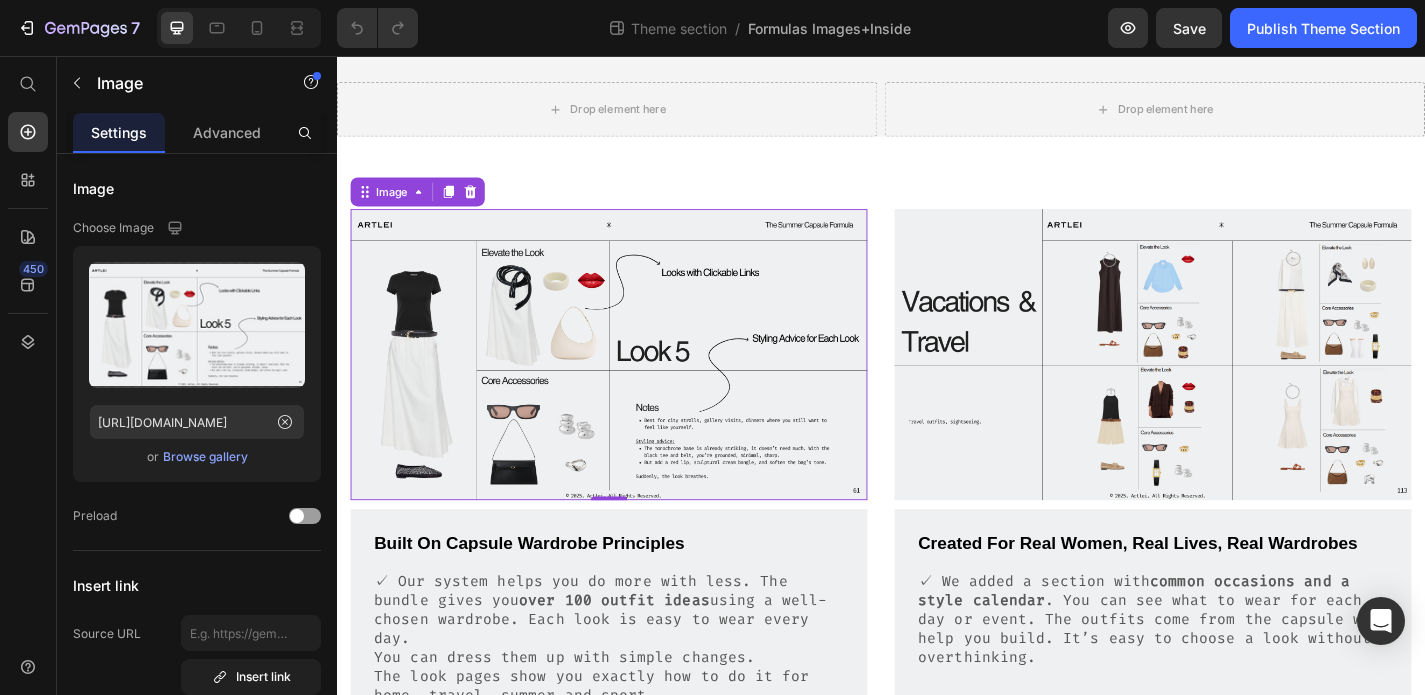 scroll, scrollTop: 70, scrollLeft: 0, axis: vertical 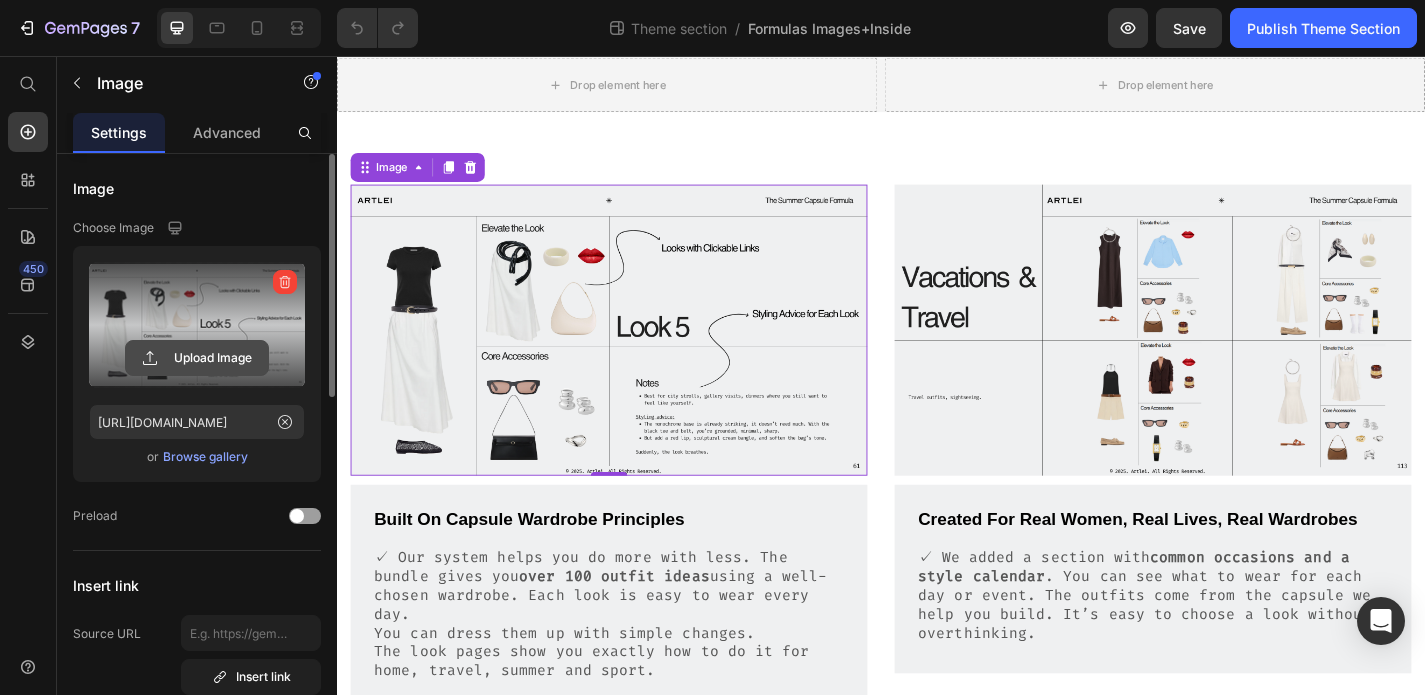 click 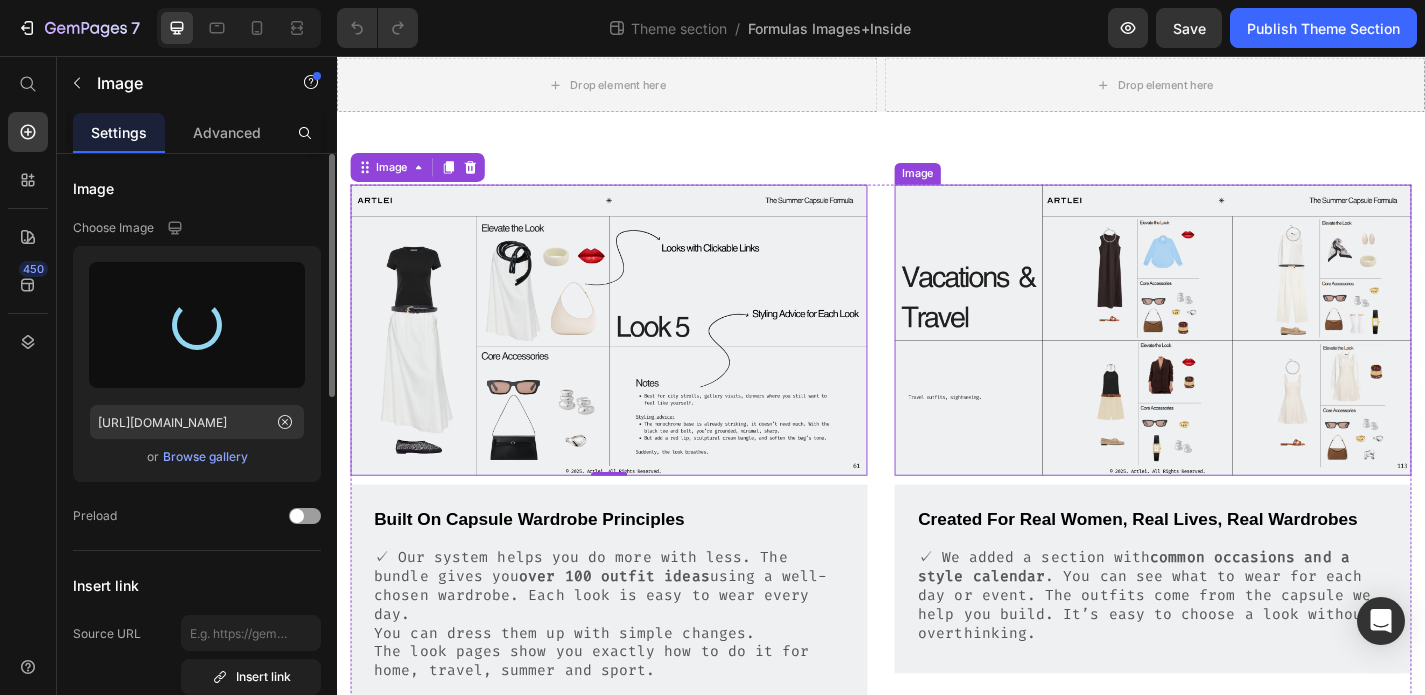 type on "[URL][DOMAIN_NAME]" 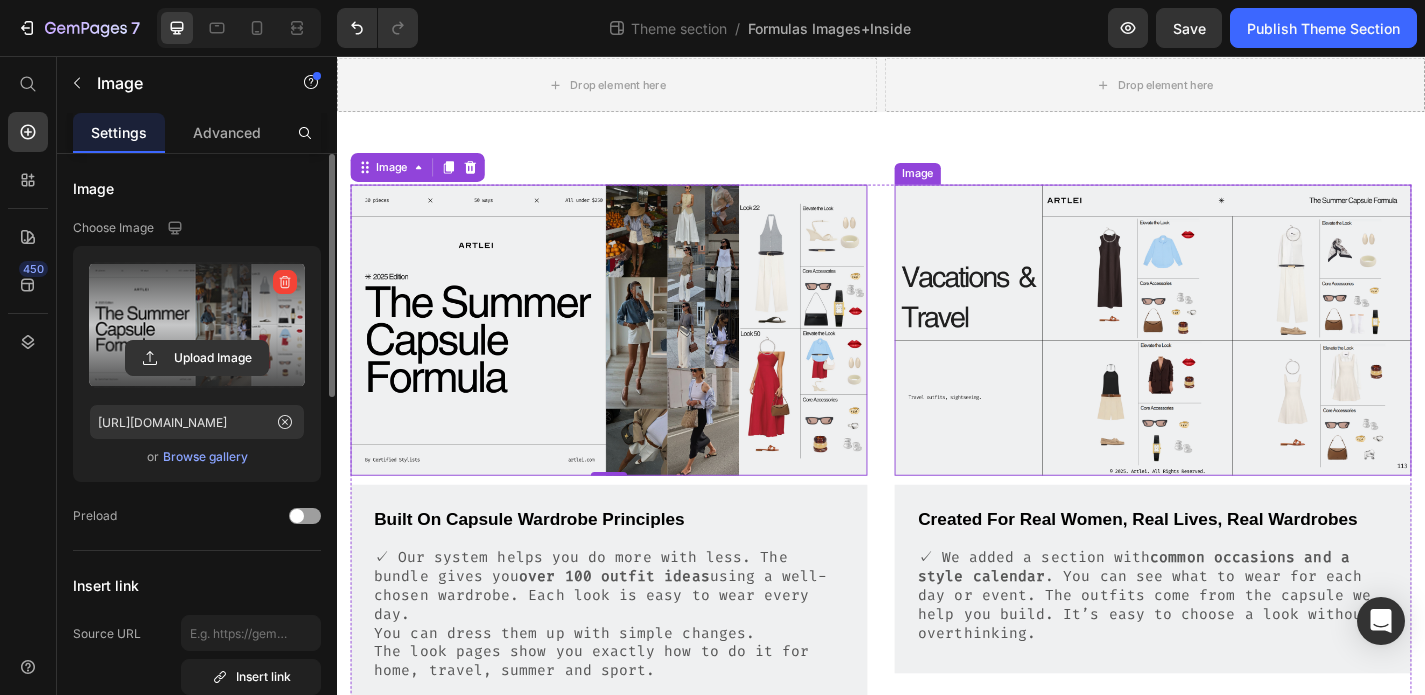 click at bounding box center (1237, 358) 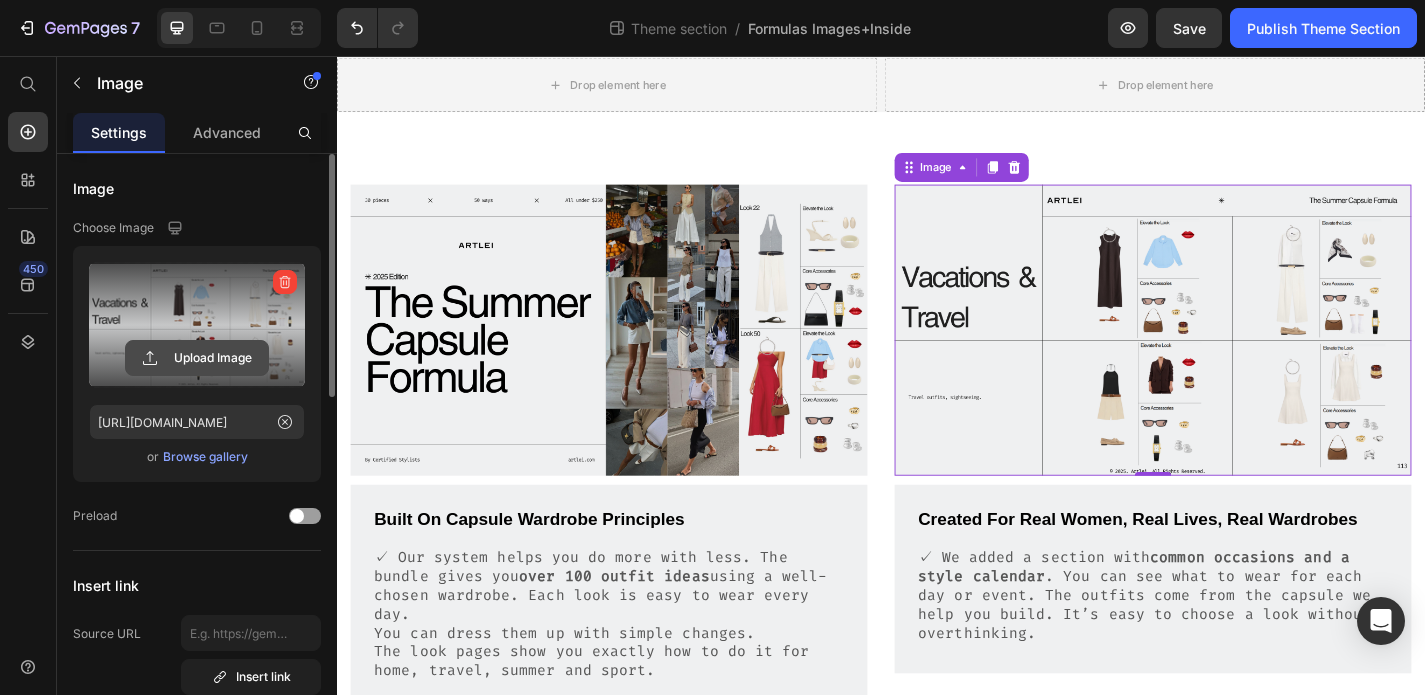 click 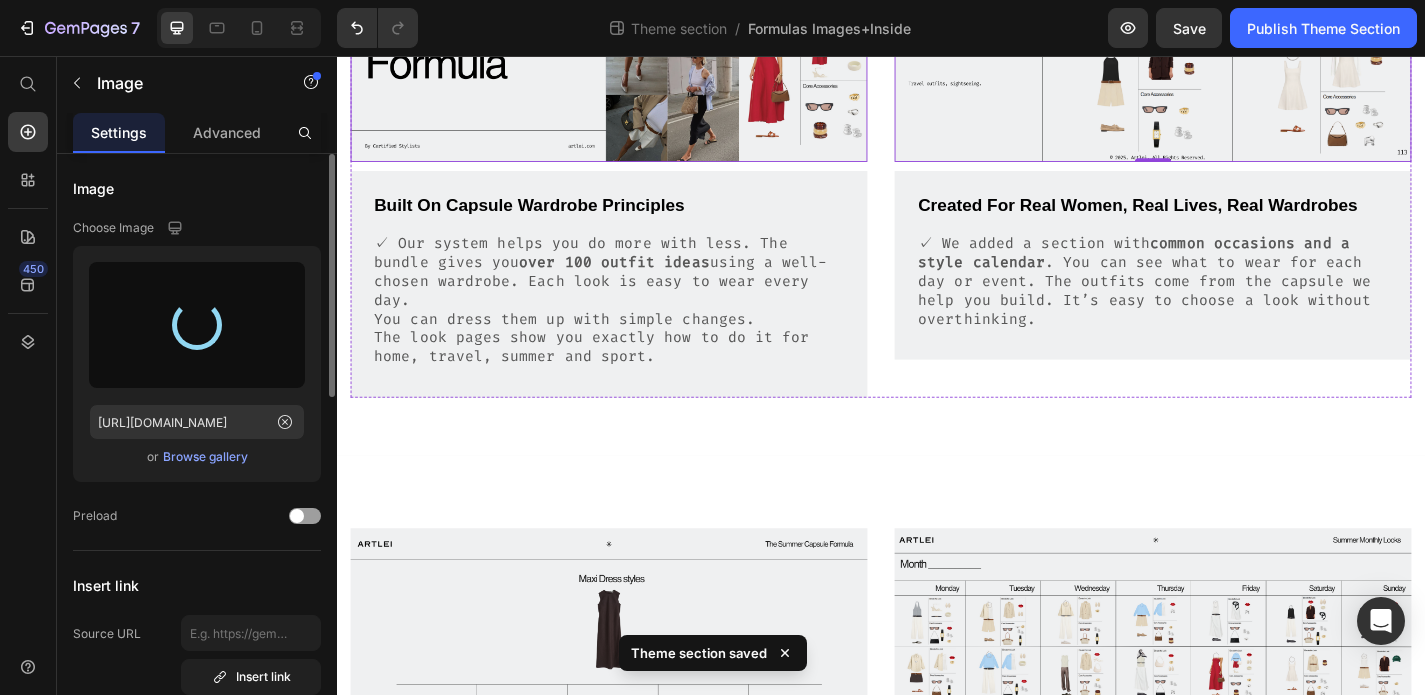 scroll, scrollTop: 419, scrollLeft: 0, axis: vertical 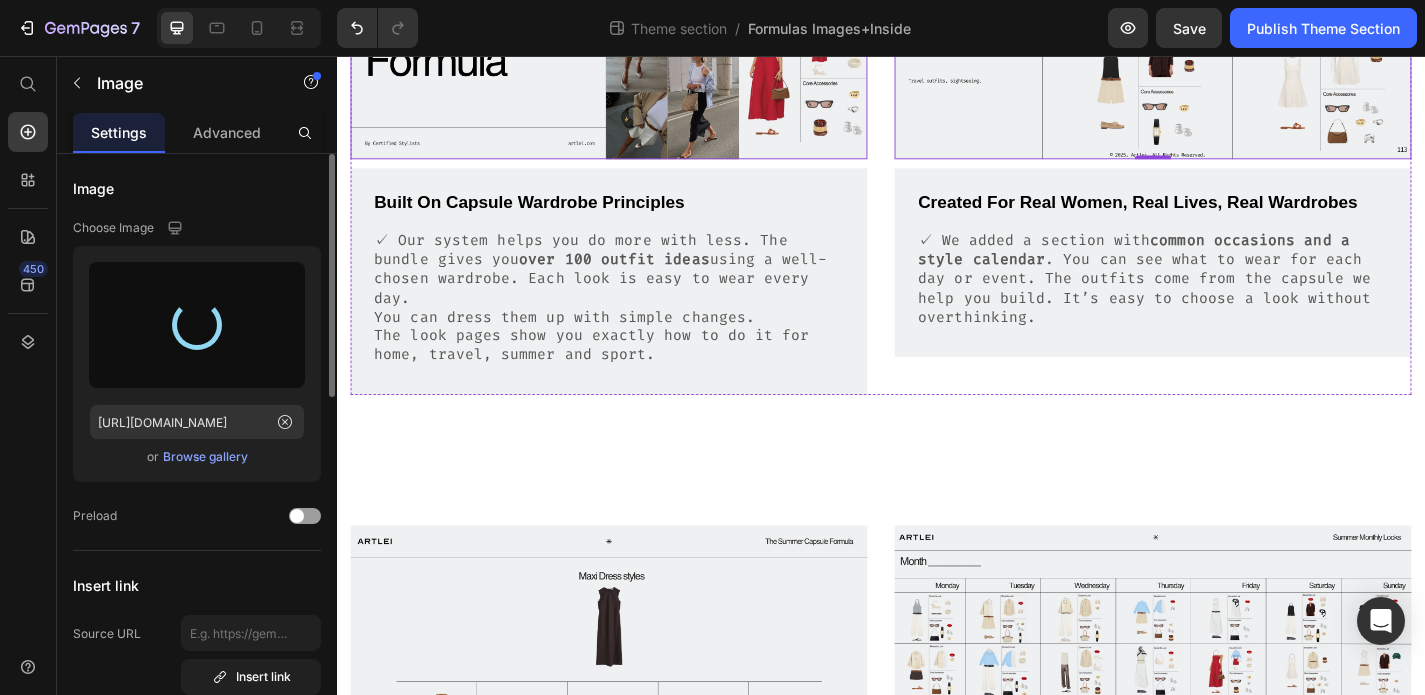 type on "[URL][DOMAIN_NAME]" 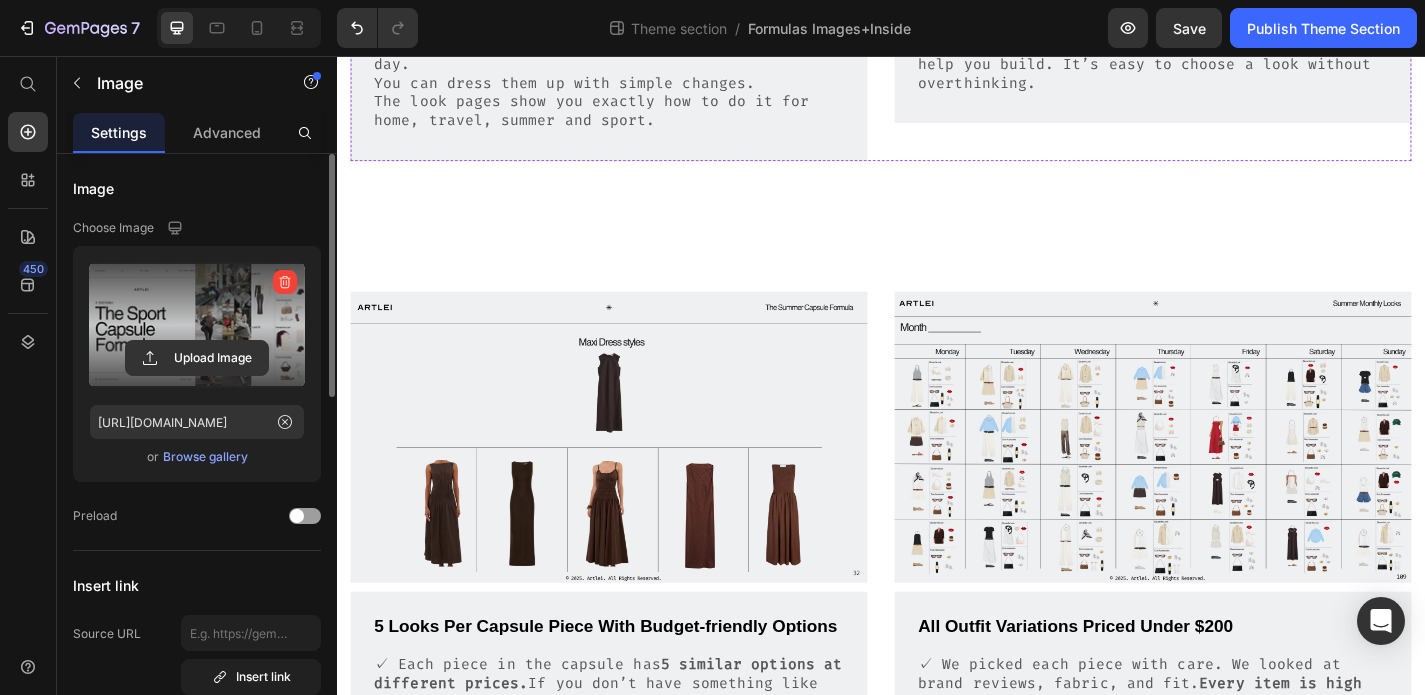 scroll, scrollTop: 680, scrollLeft: 0, axis: vertical 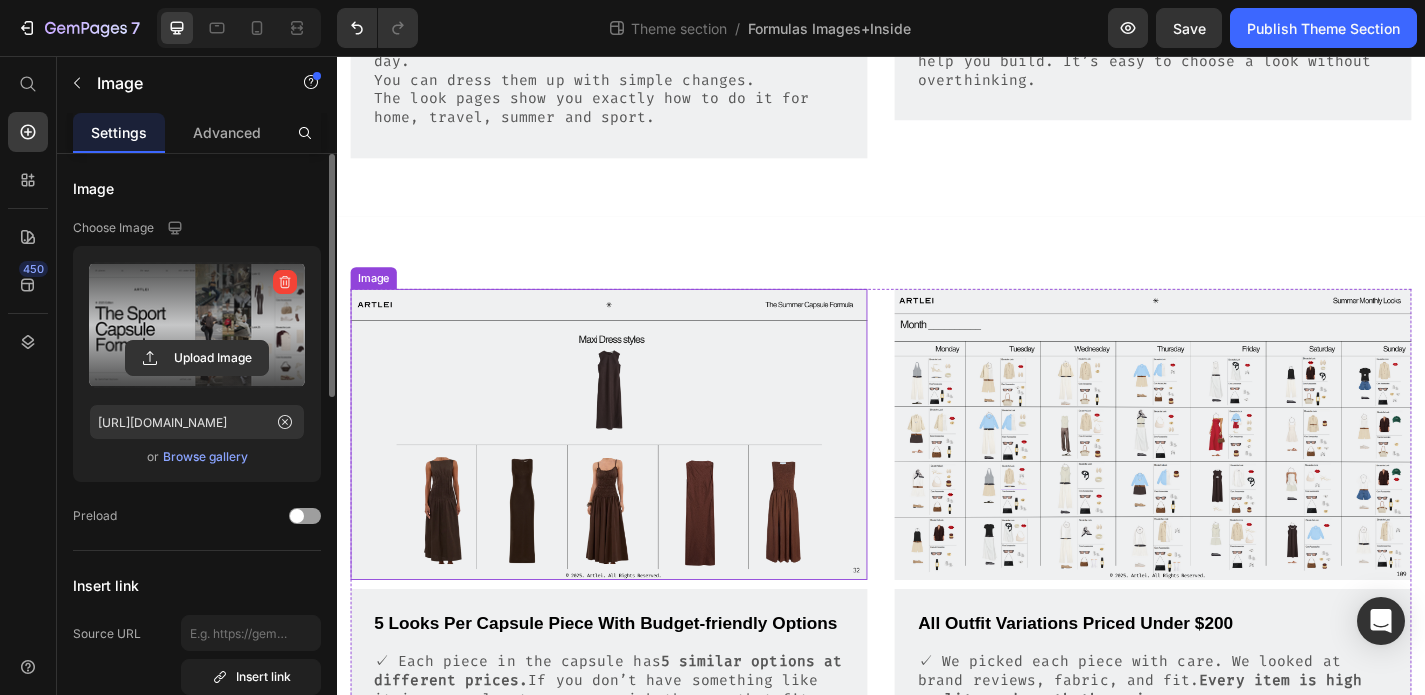 click at bounding box center (637, 473) 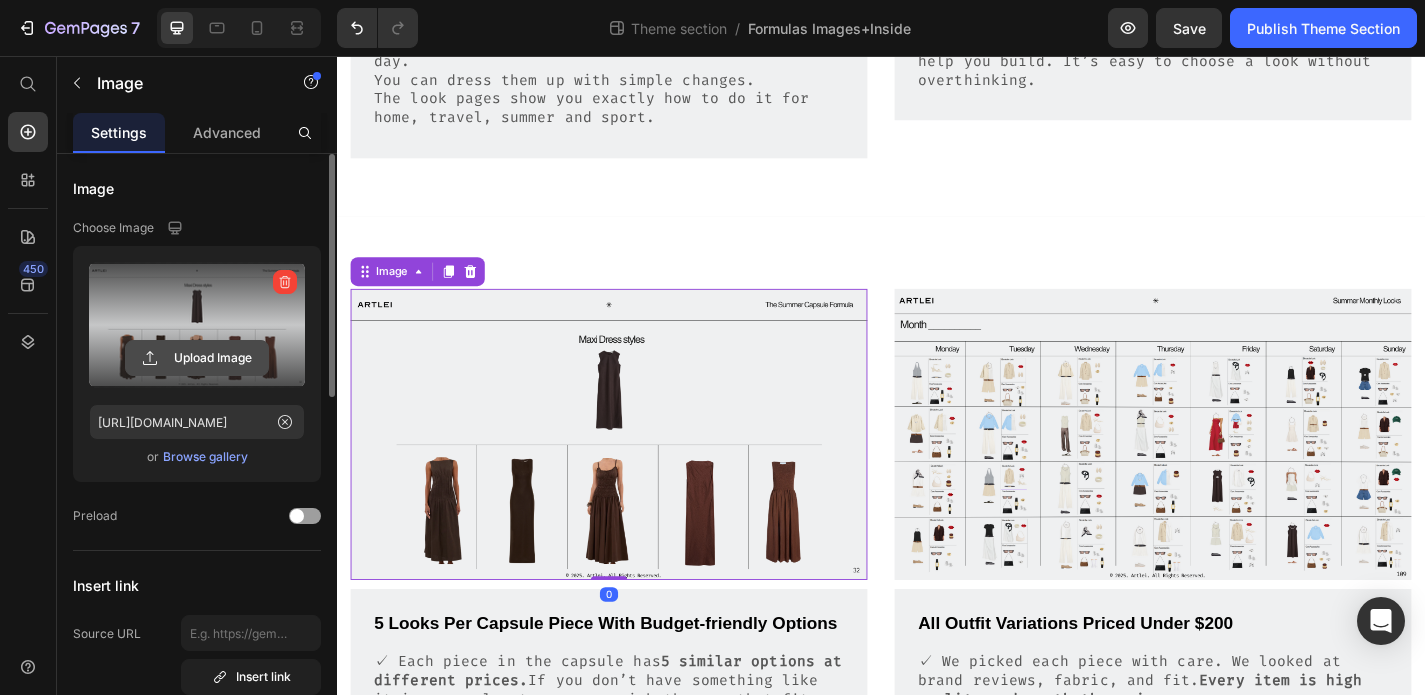 click 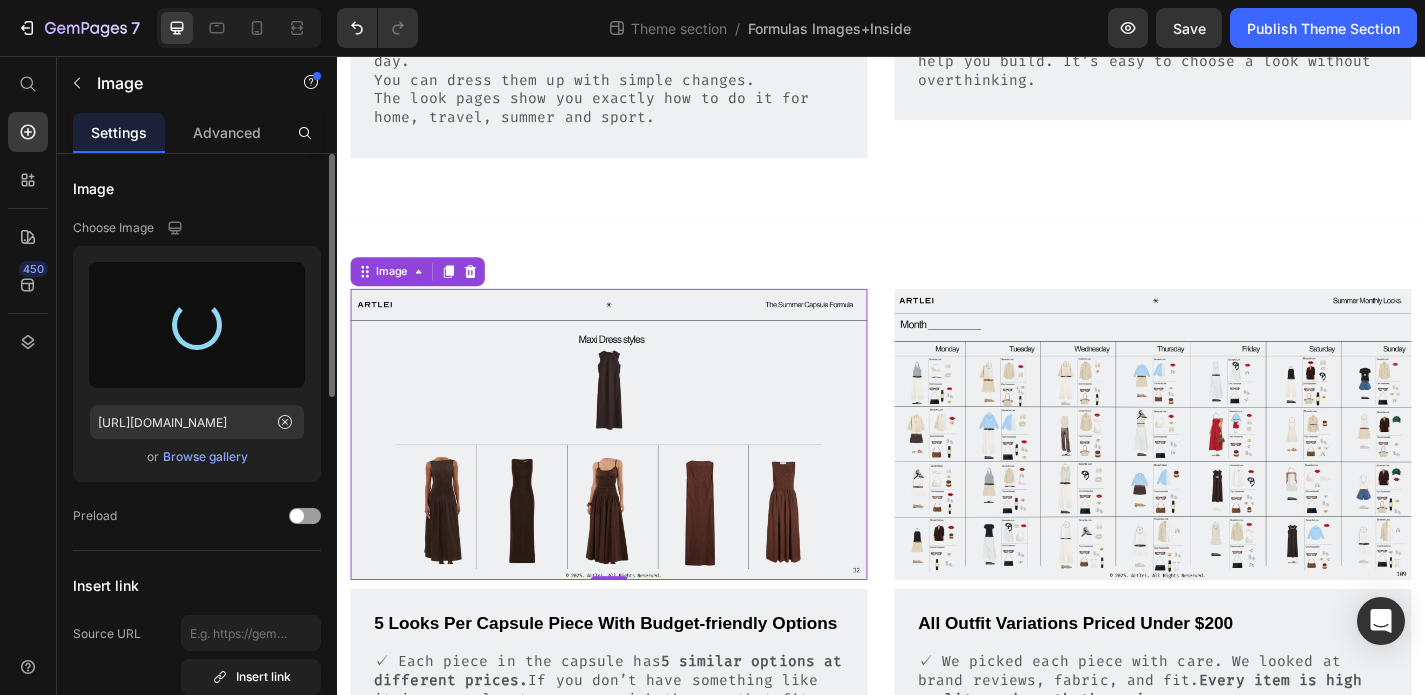 type on "[URL][DOMAIN_NAME]" 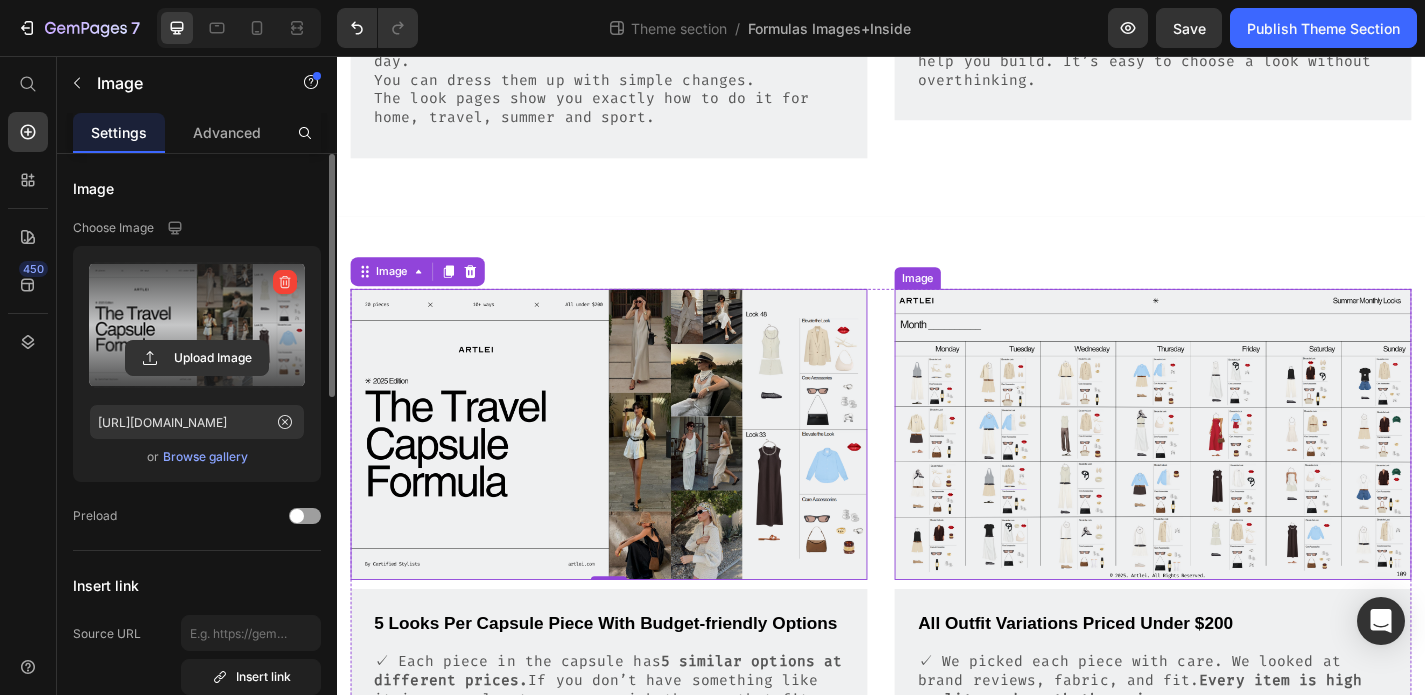 click at bounding box center (1237, 473) 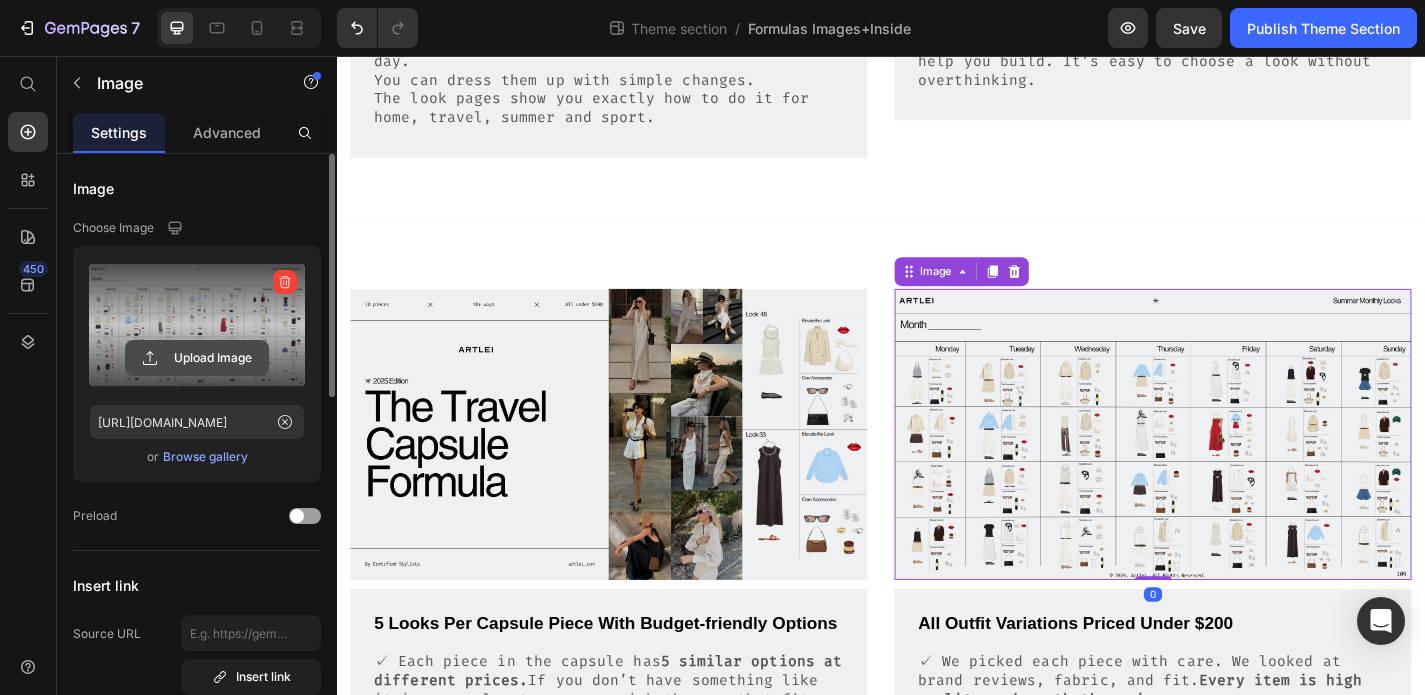 click 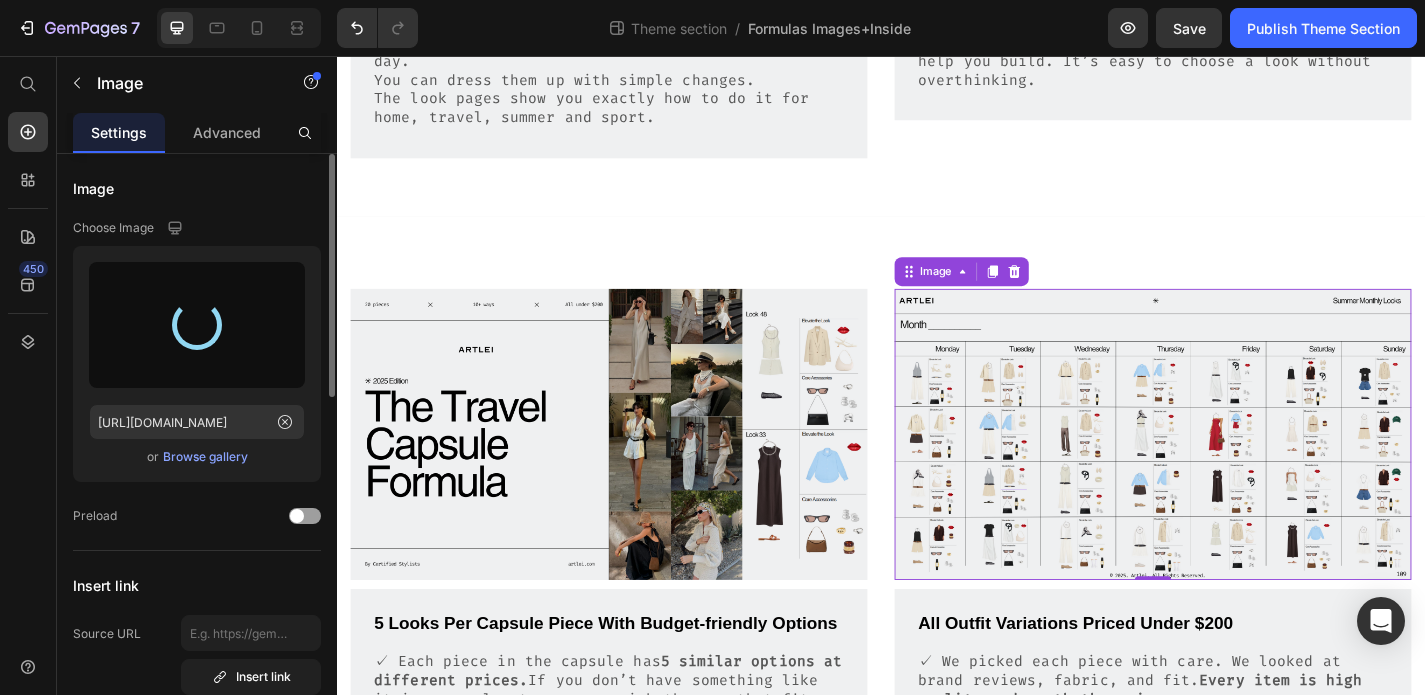 type on "[URL][DOMAIN_NAME]" 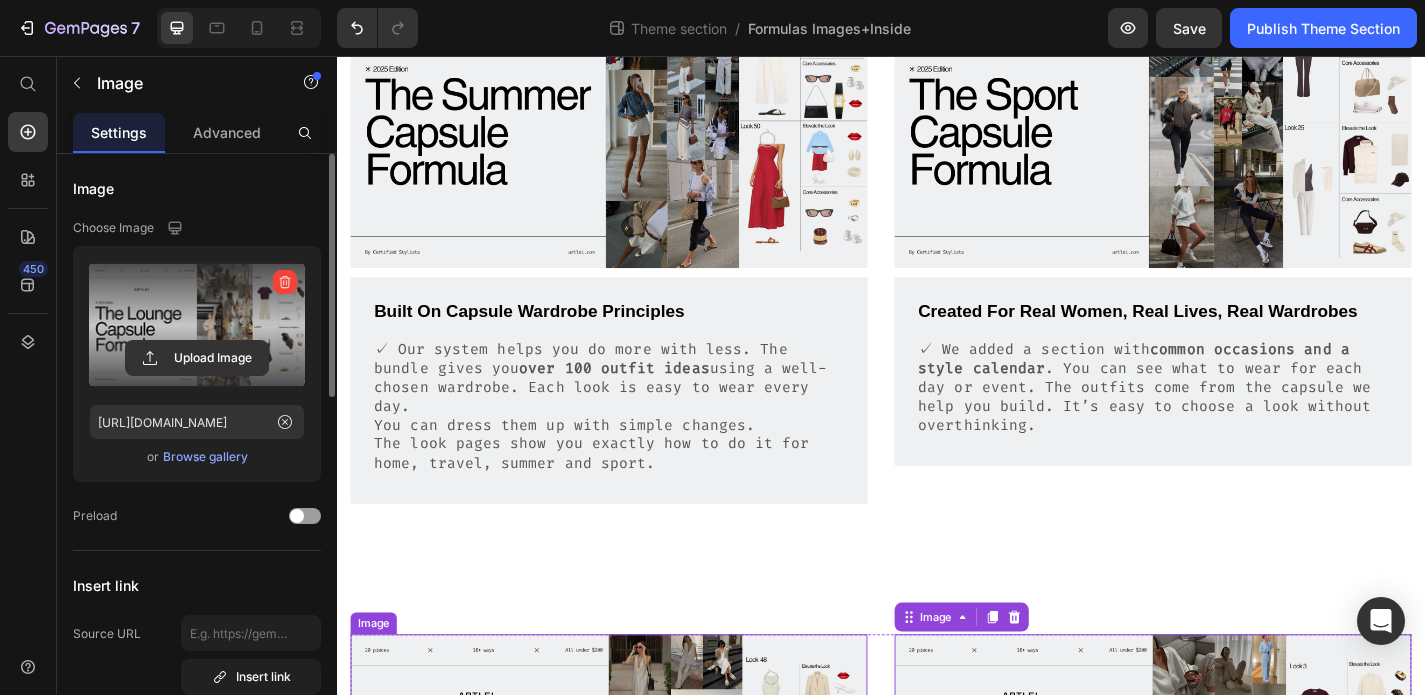scroll, scrollTop: 251, scrollLeft: 0, axis: vertical 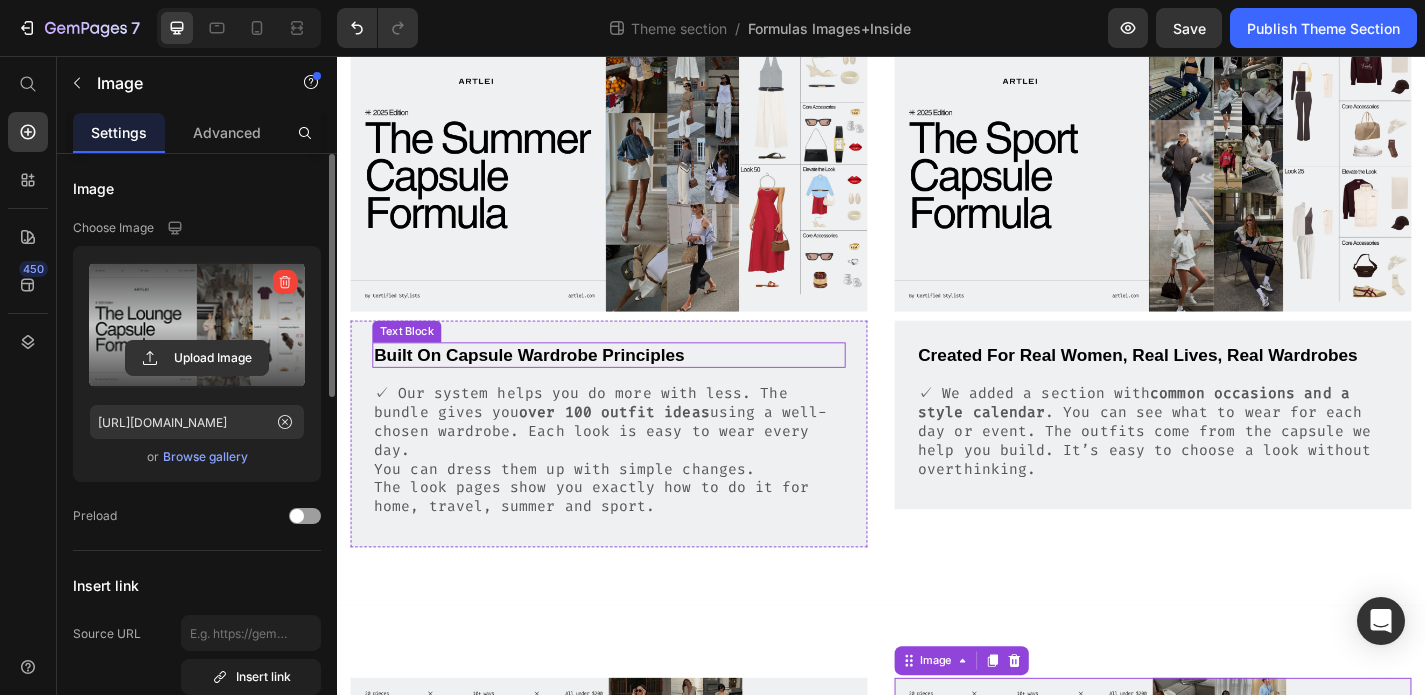 click on "Built On Capsule Wardrobe Principles" at bounding box center (637, 386) 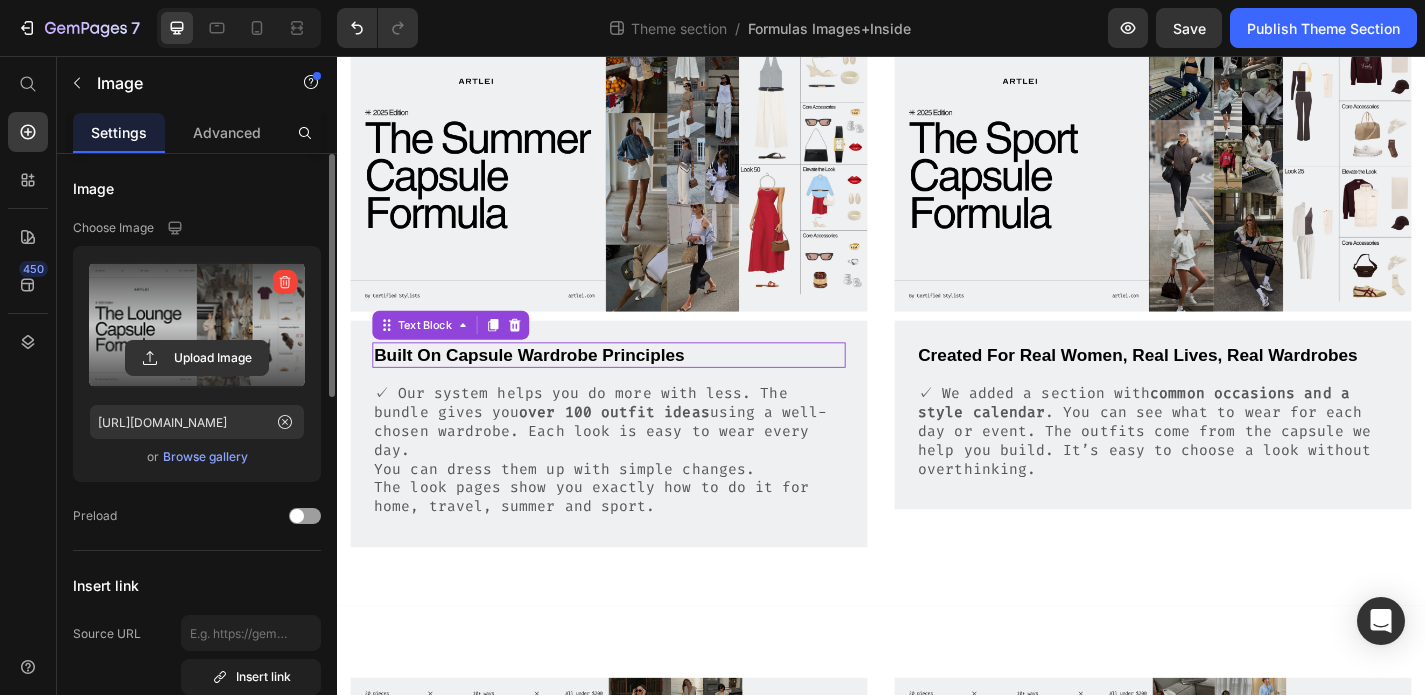 click on "Built On Capsule Wardrobe Principles" at bounding box center [637, 386] 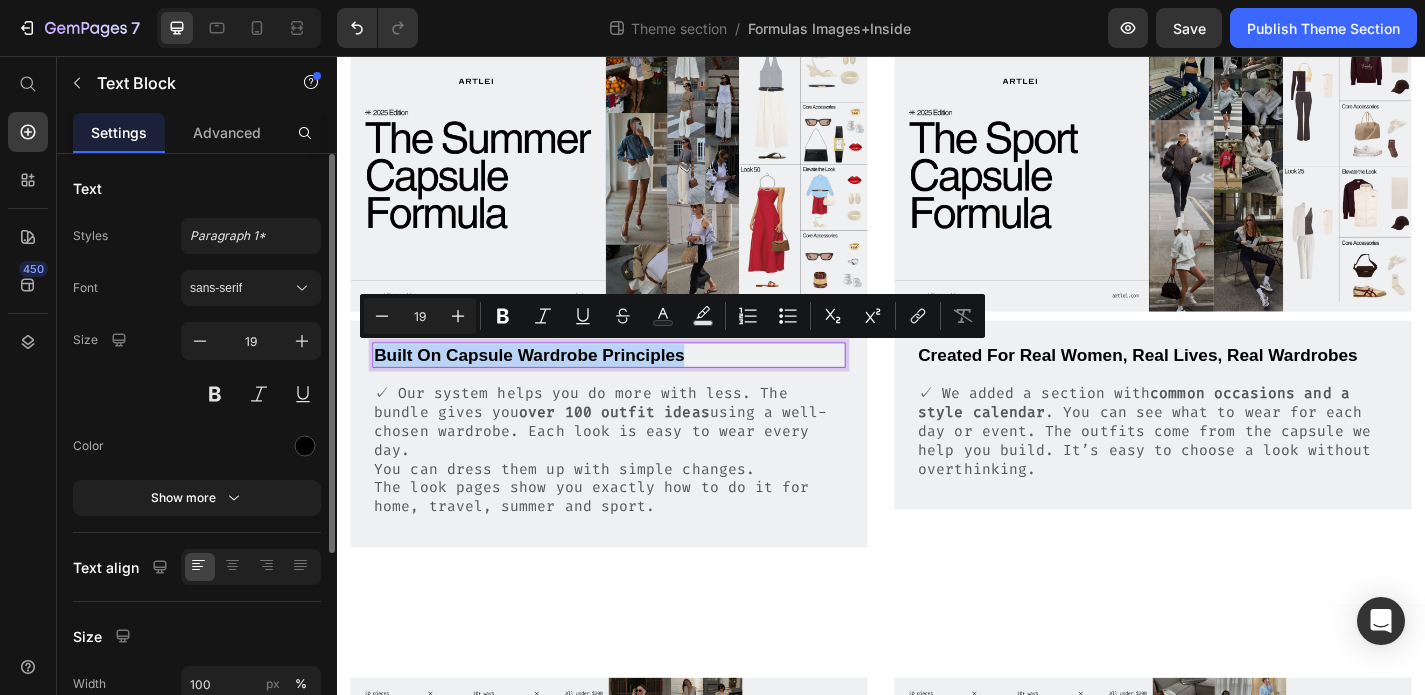 click on "Built On Capsule Wardrobe Principles" at bounding box center (637, 386) 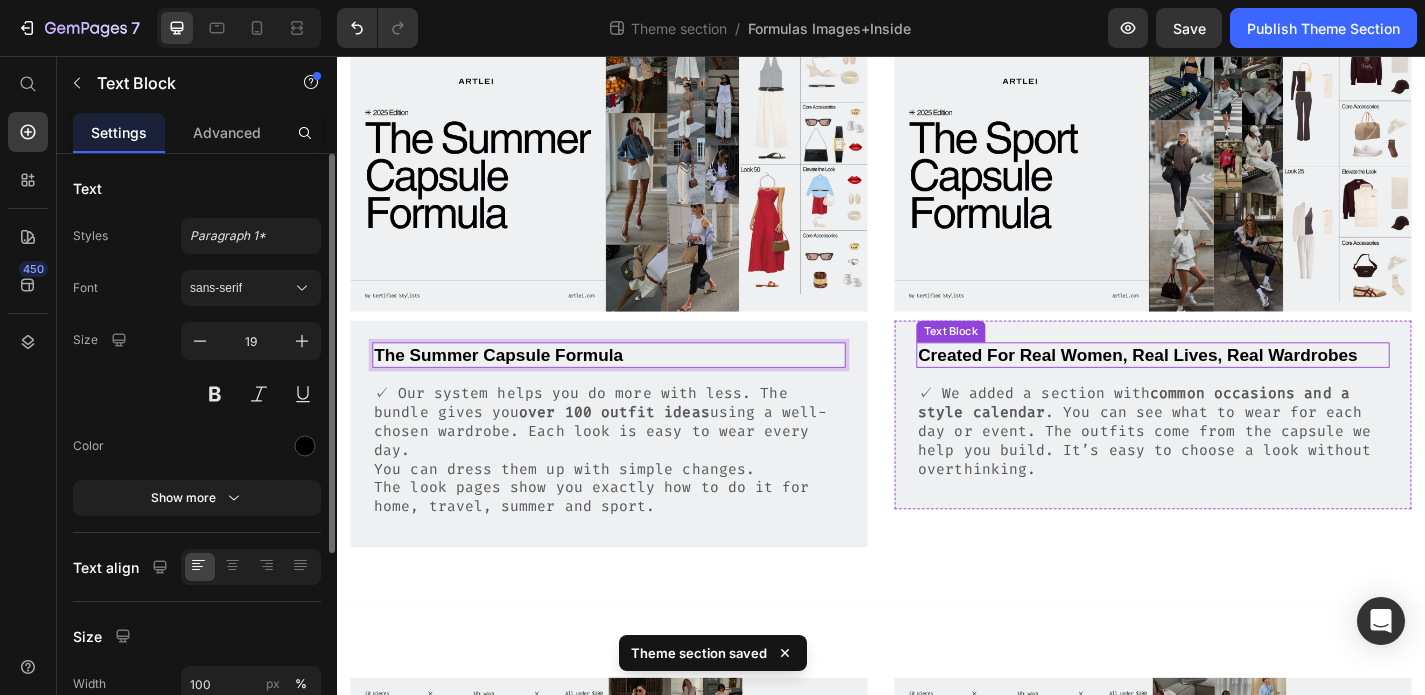 click on "Created For Real Women, Real Lives, Real Wardrobes" at bounding box center (1237, 386) 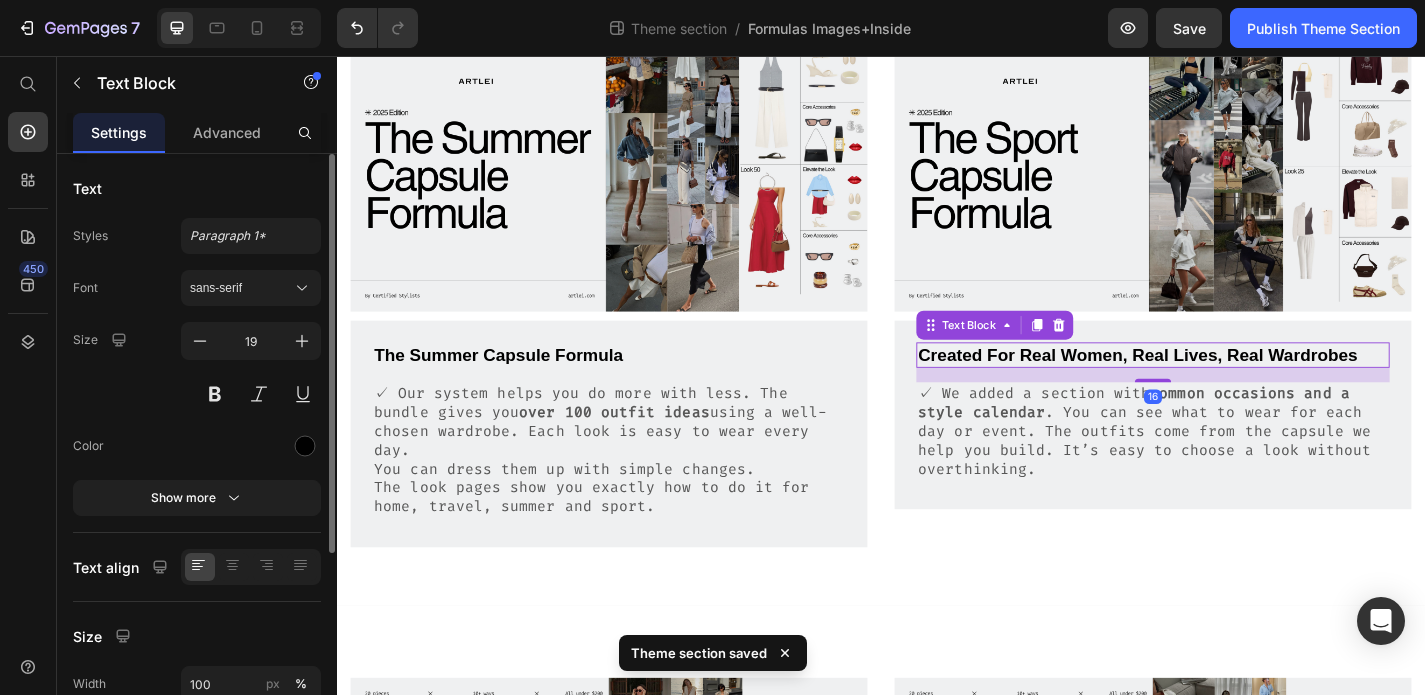 click on "Created For Real Women, Real Lives, Real Wardrobes" at bounding box center (1237, 386) 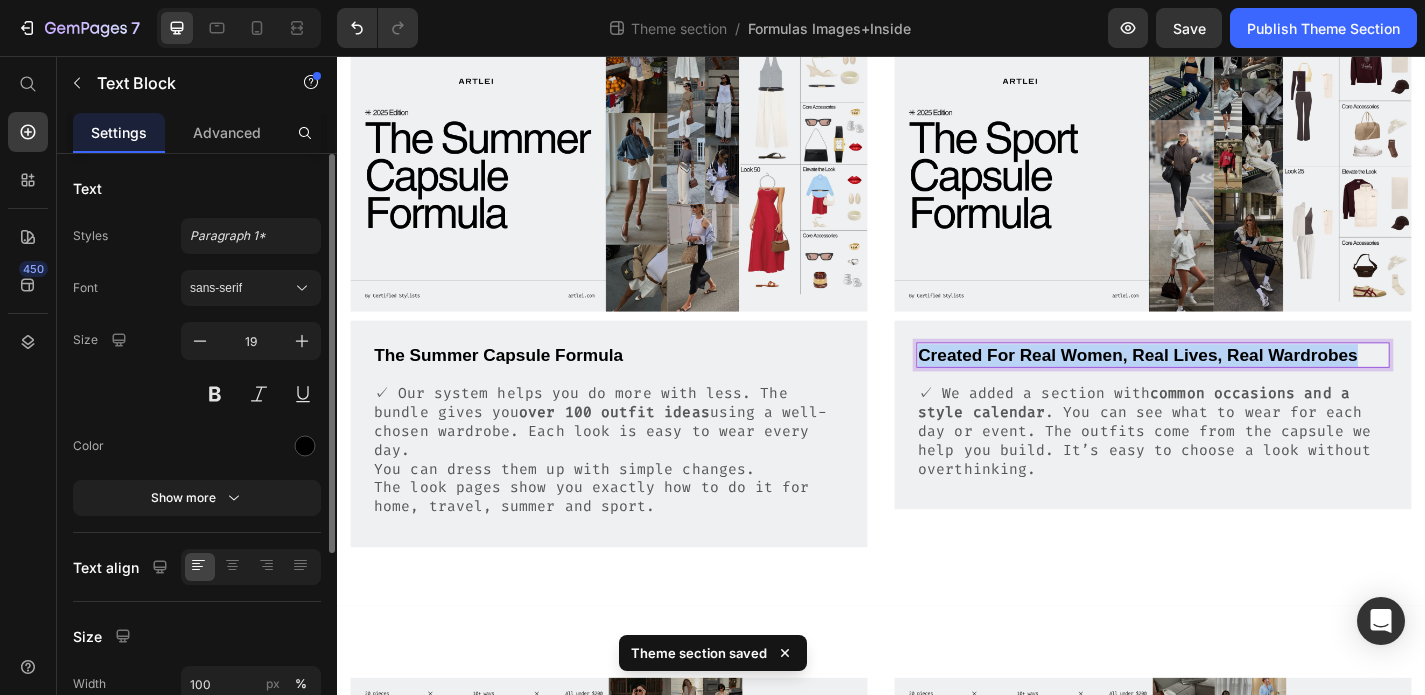 click on "Created For Real Women, Real Lives, Real Wardrobes" at bounding box center [1237, 386] 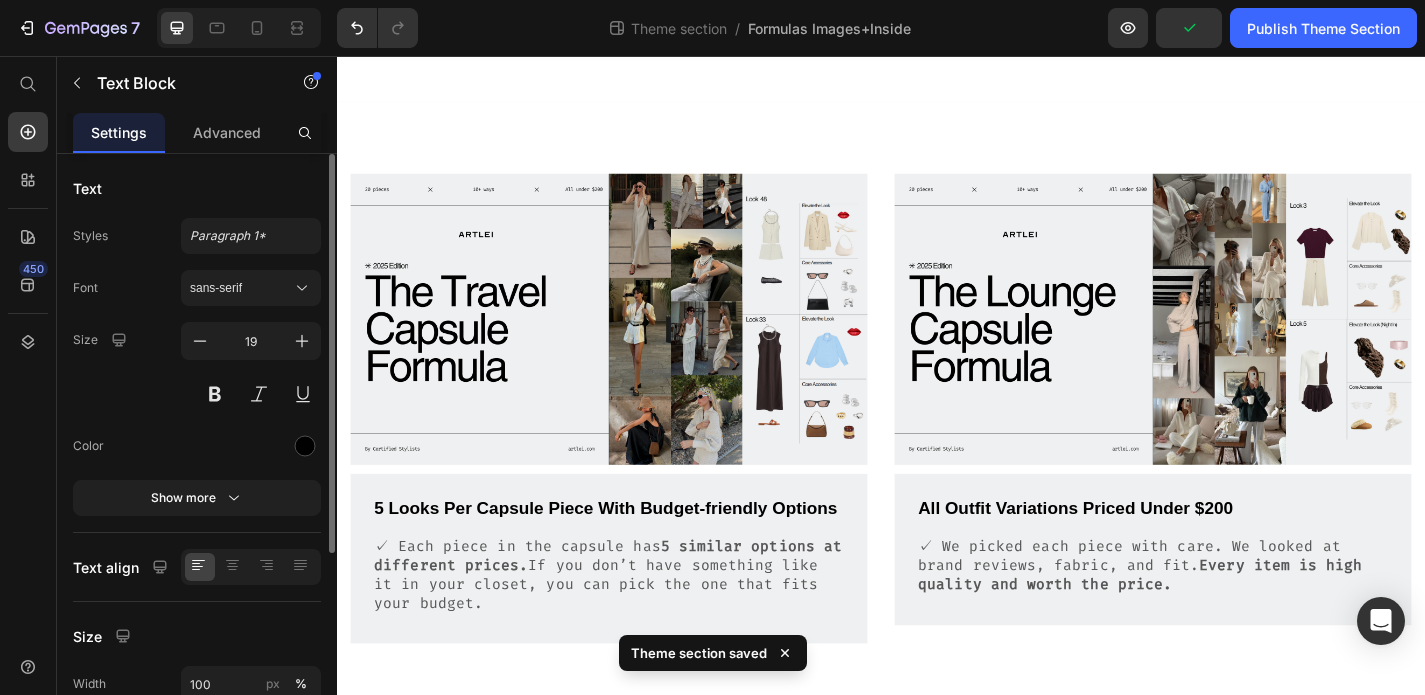 scroll, scrollTop: 824, scrollLeft: 0, axis: vertical 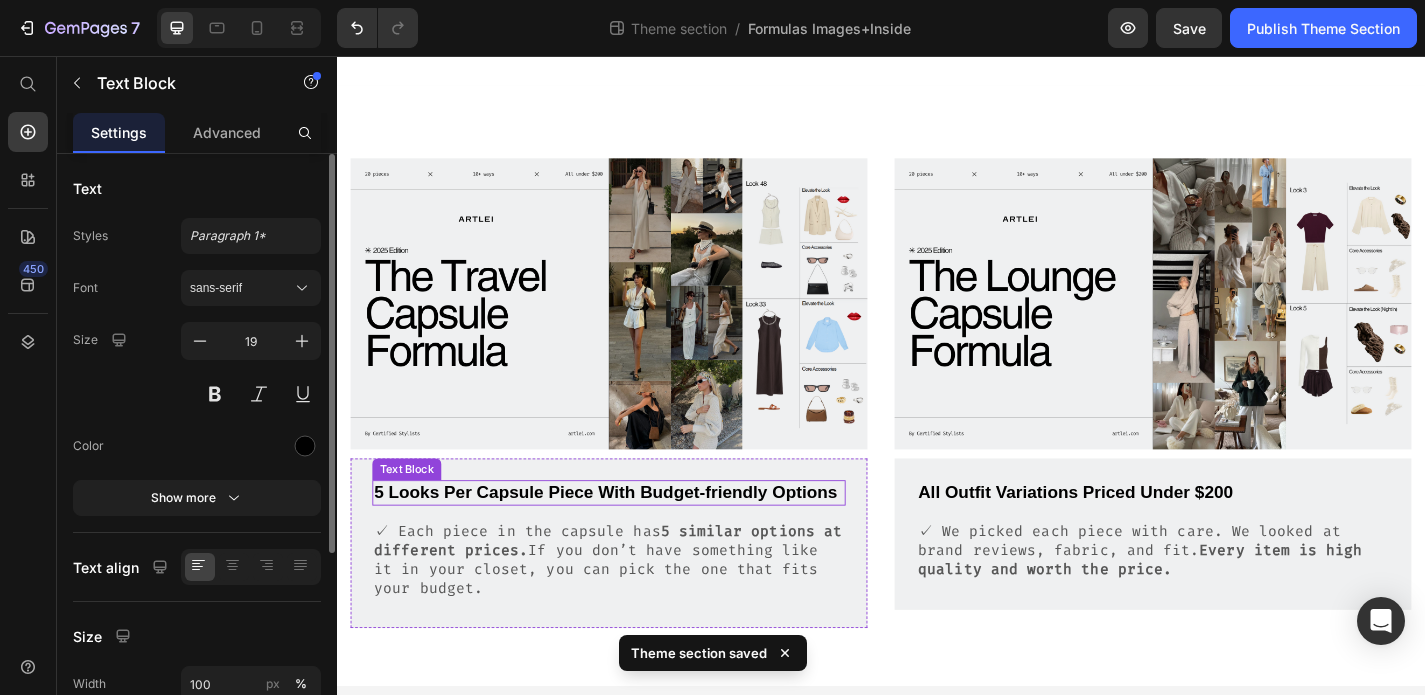 click on "5 Looks Per Capsule Piece With Budget-friendly Options" at bounding box center [637, 538] 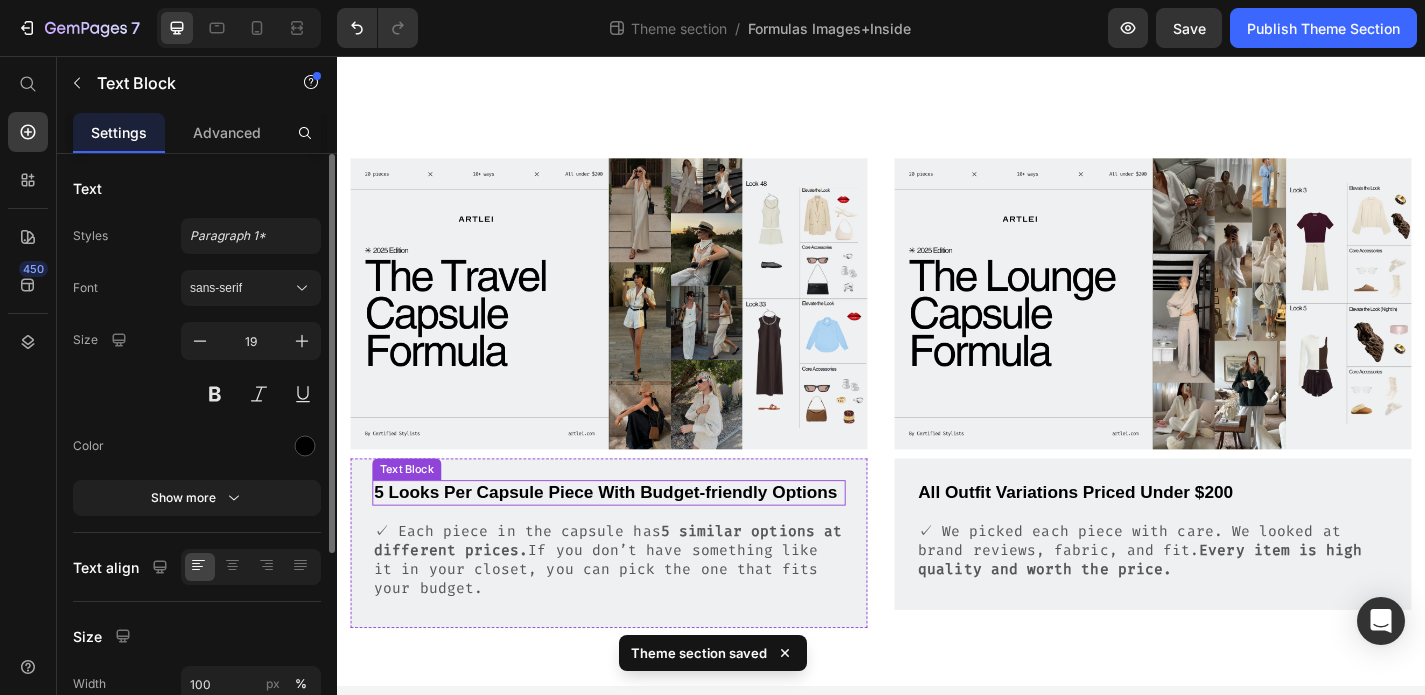 click on "5 Looks Per Capsule Piece With Budget-friendly Options" at bounding box center (637, 538) 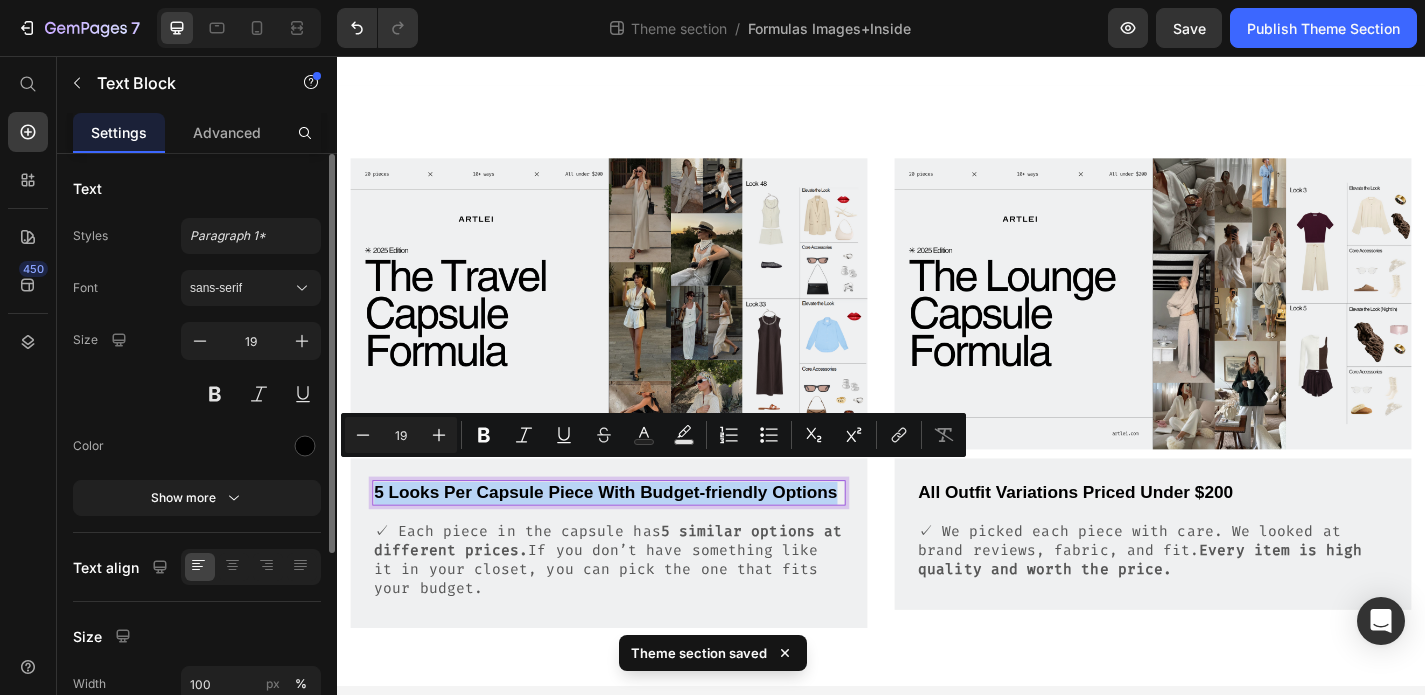 click on "5 Looks Per Capsule Piece With Budget-friendly Options" at bounding box center (637, 538) 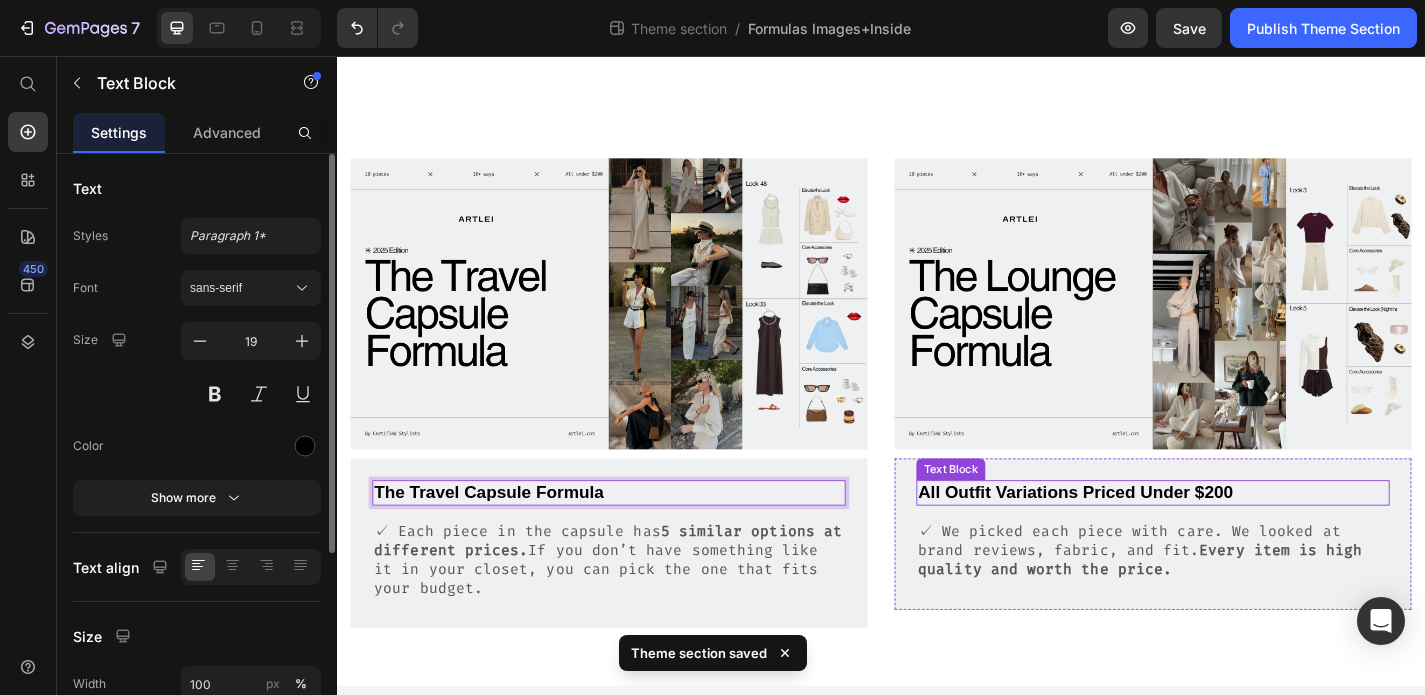 click on "All Outfit Variations Priced Under $200" at bounding box center [1237, 538] 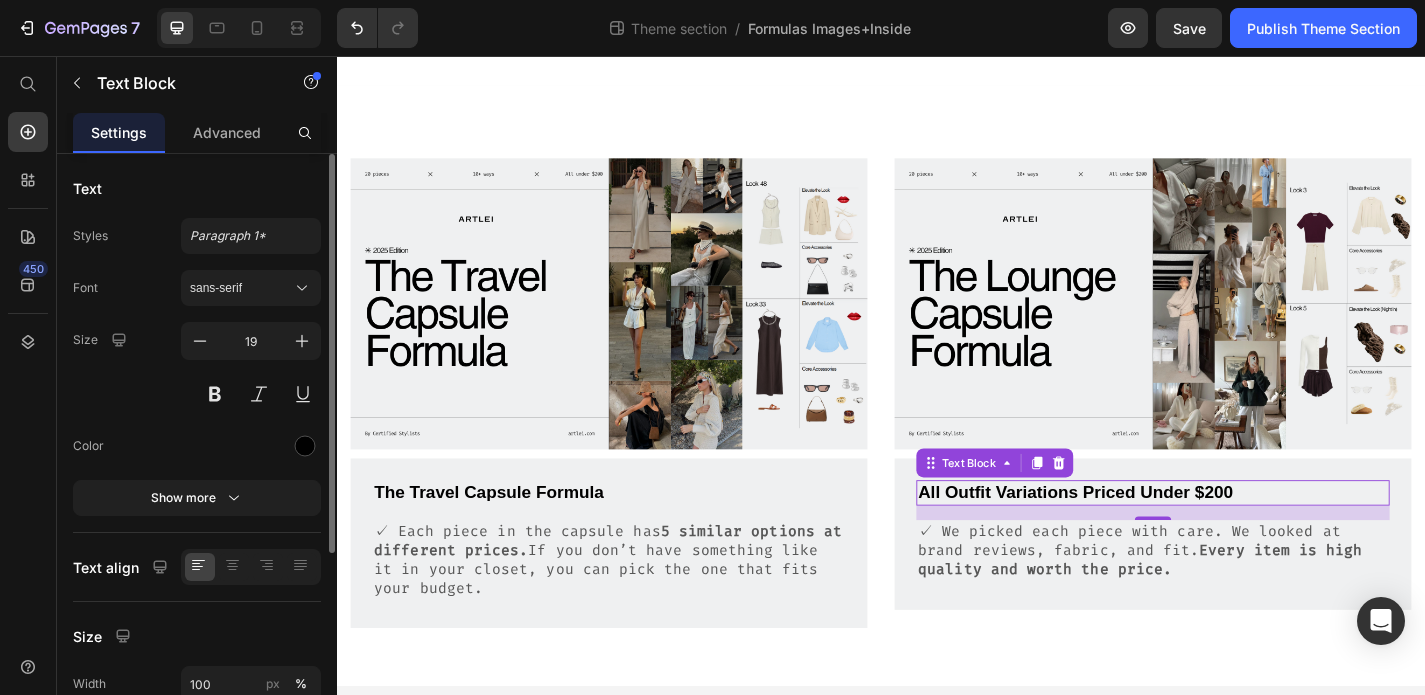 click on "All Outfit Variations Priced Under $200" at bounding box center [1237, 538] 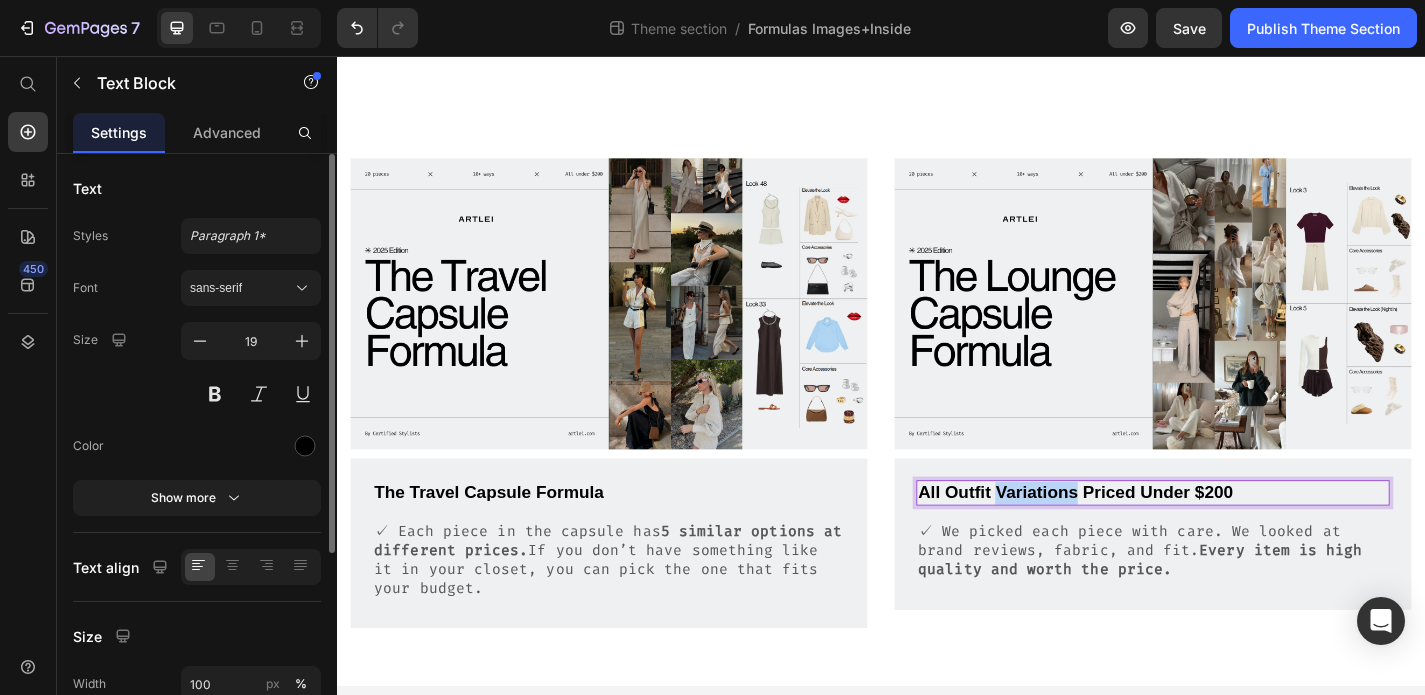 click on "All Outfit Variations Priced Under $200" at bounding box center [1237, 538] 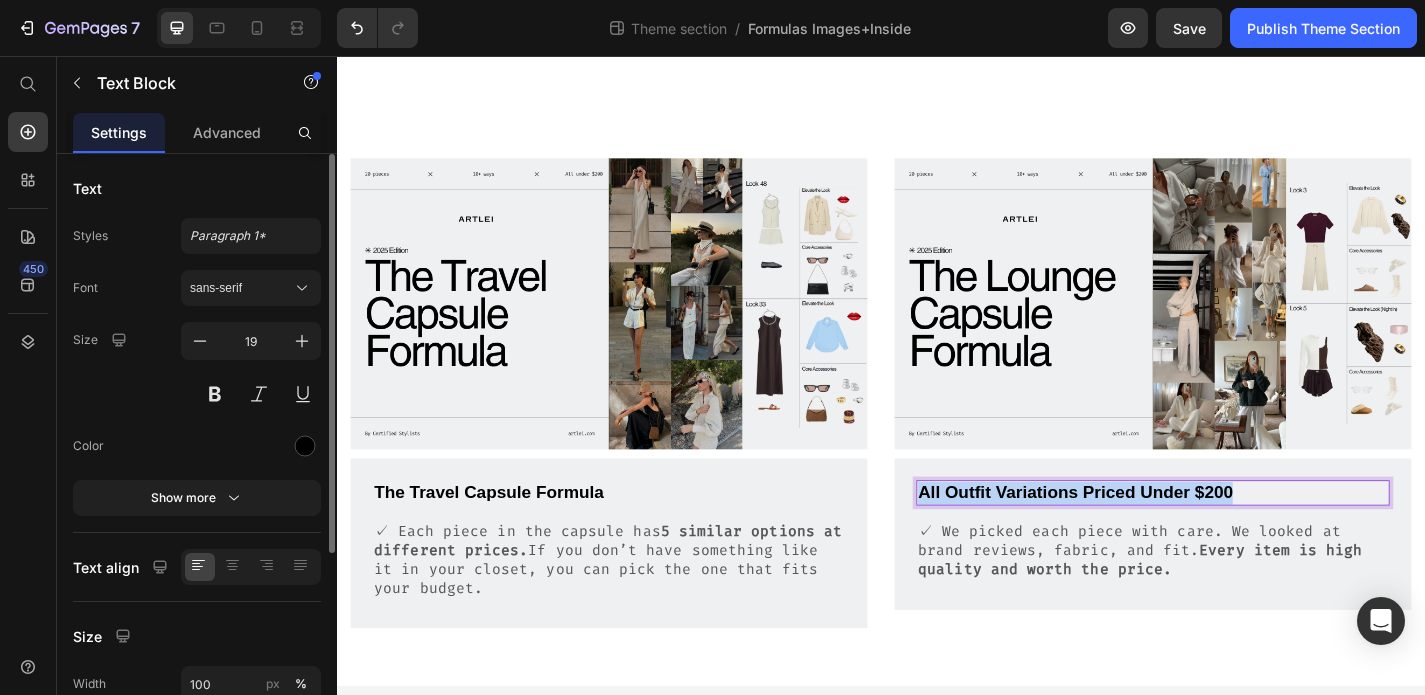 click on "All Outfit Variations Priced Under $200" at bounding box center (1237, 538) 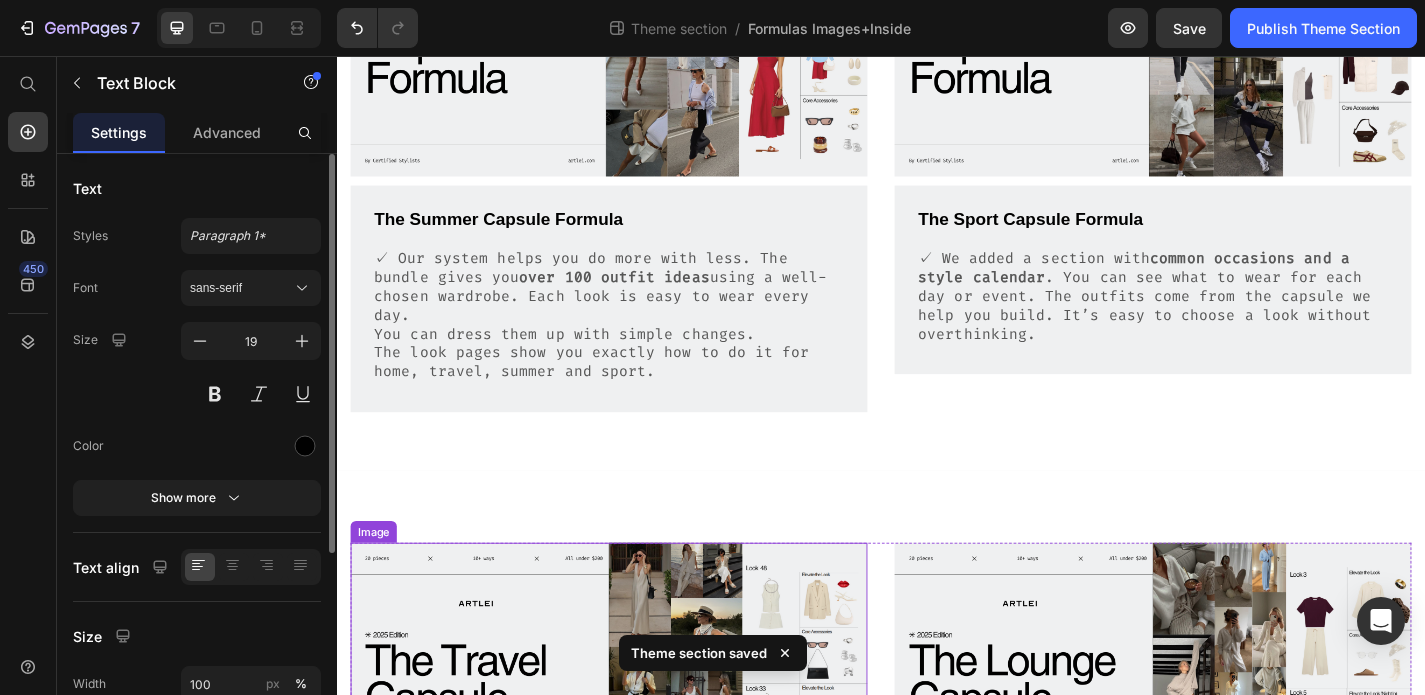scroll, scrollTop: 392, scrollLeft: 0, axis: vertical 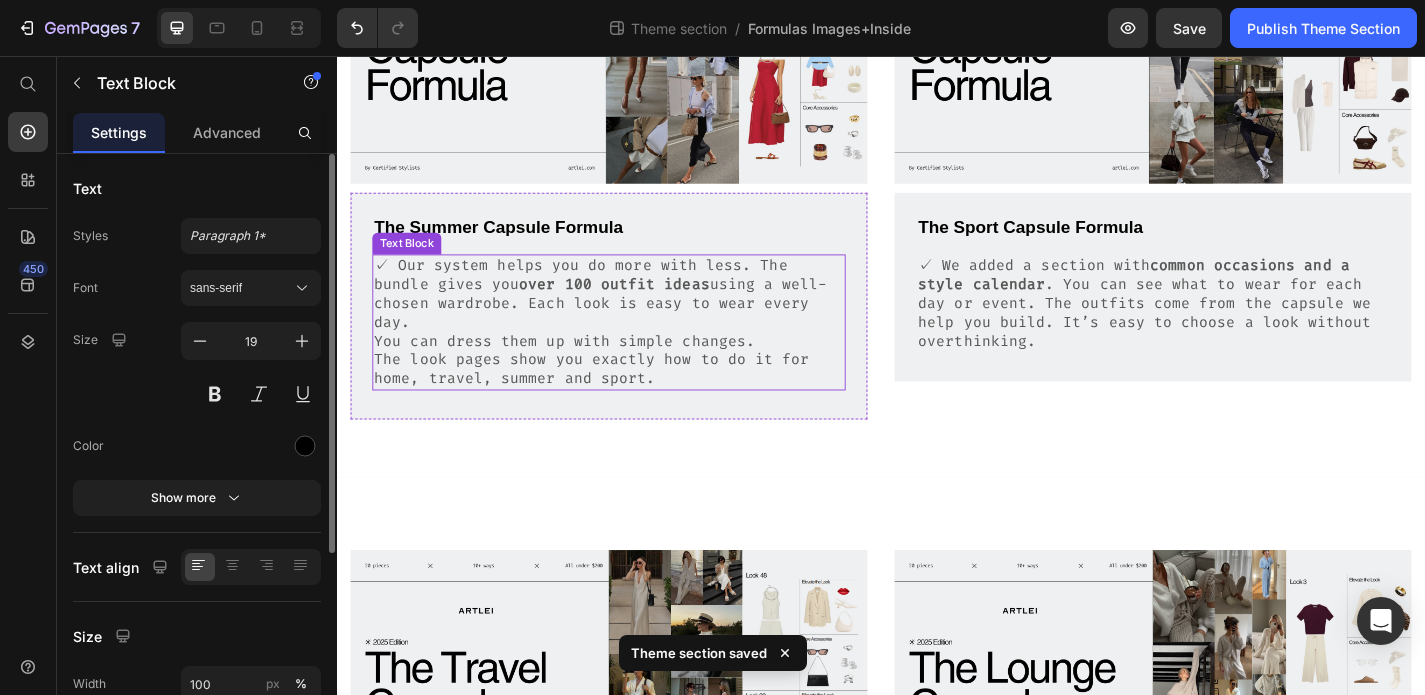 click on "100 outfit ideas" at bounding box center (668, 307) 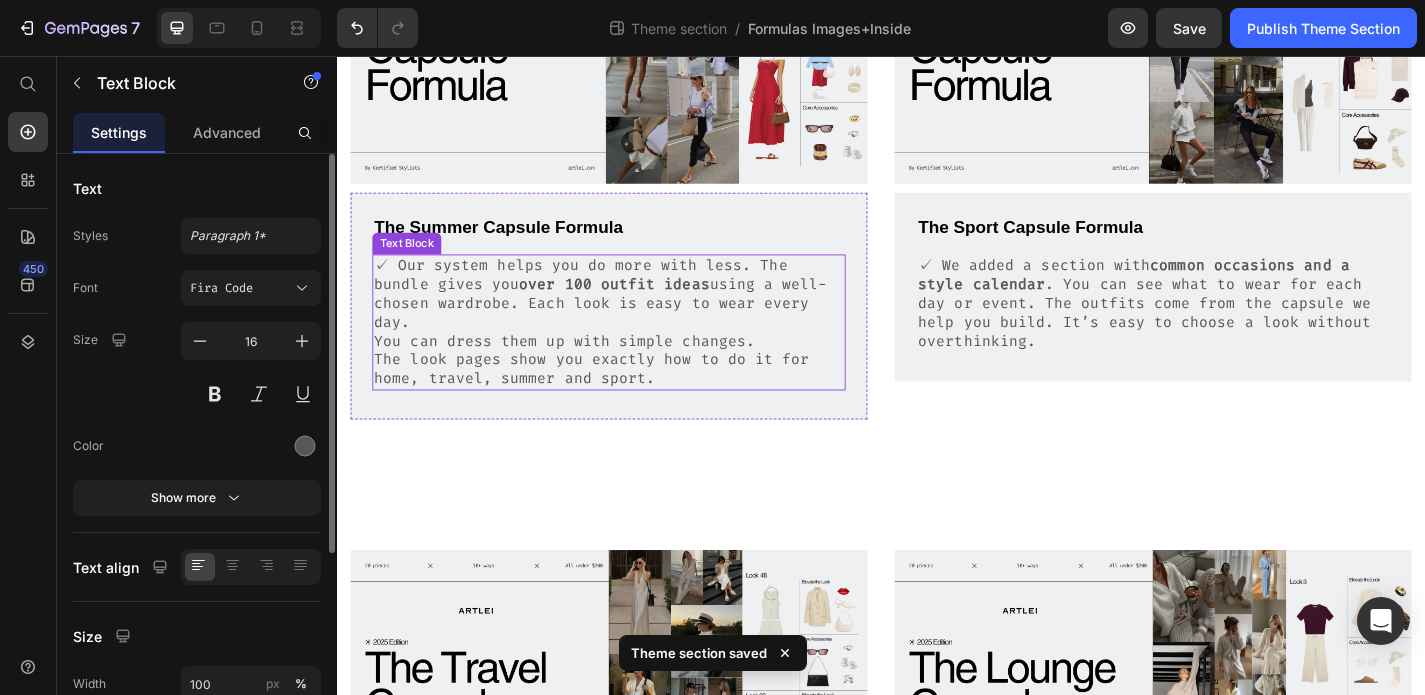 click on "100 outfit ideas" at bounding box center [668, 307] 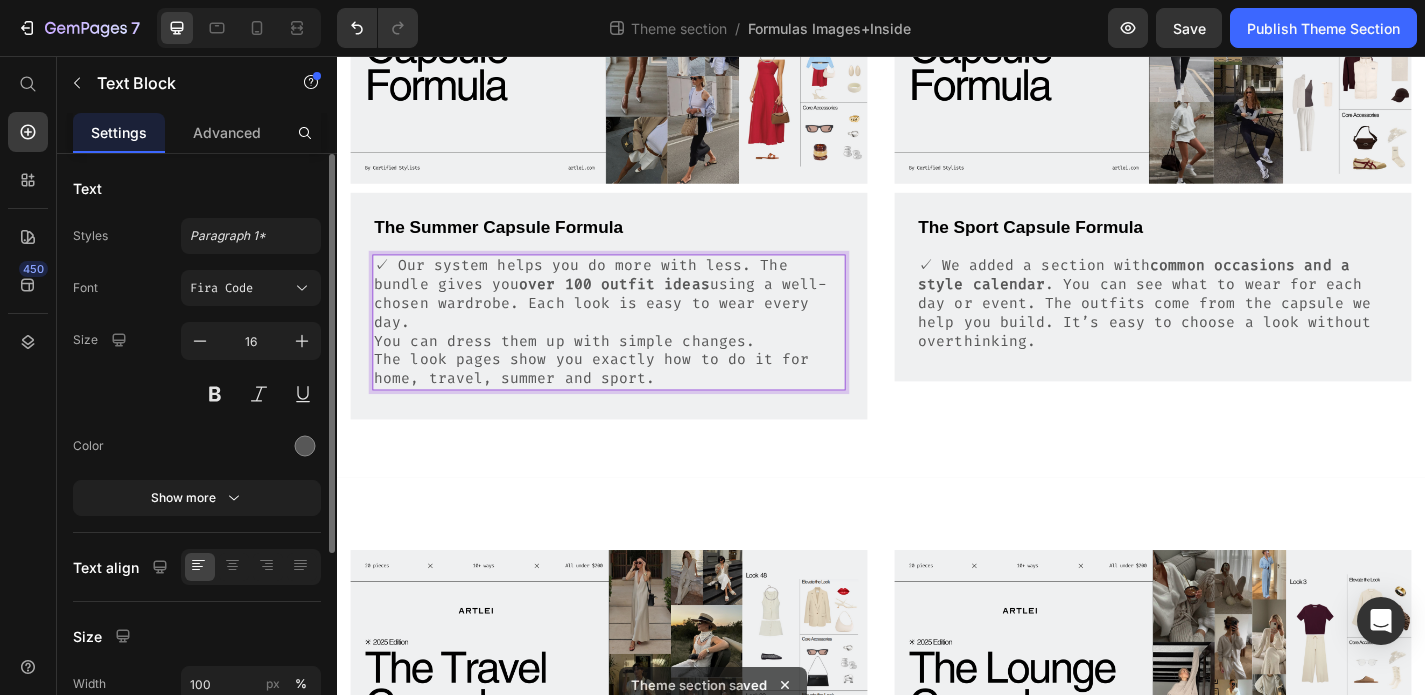 click on "The look pages show you exactly how to do it for home, travel, summer and sport." at bounding box center [637, 402] 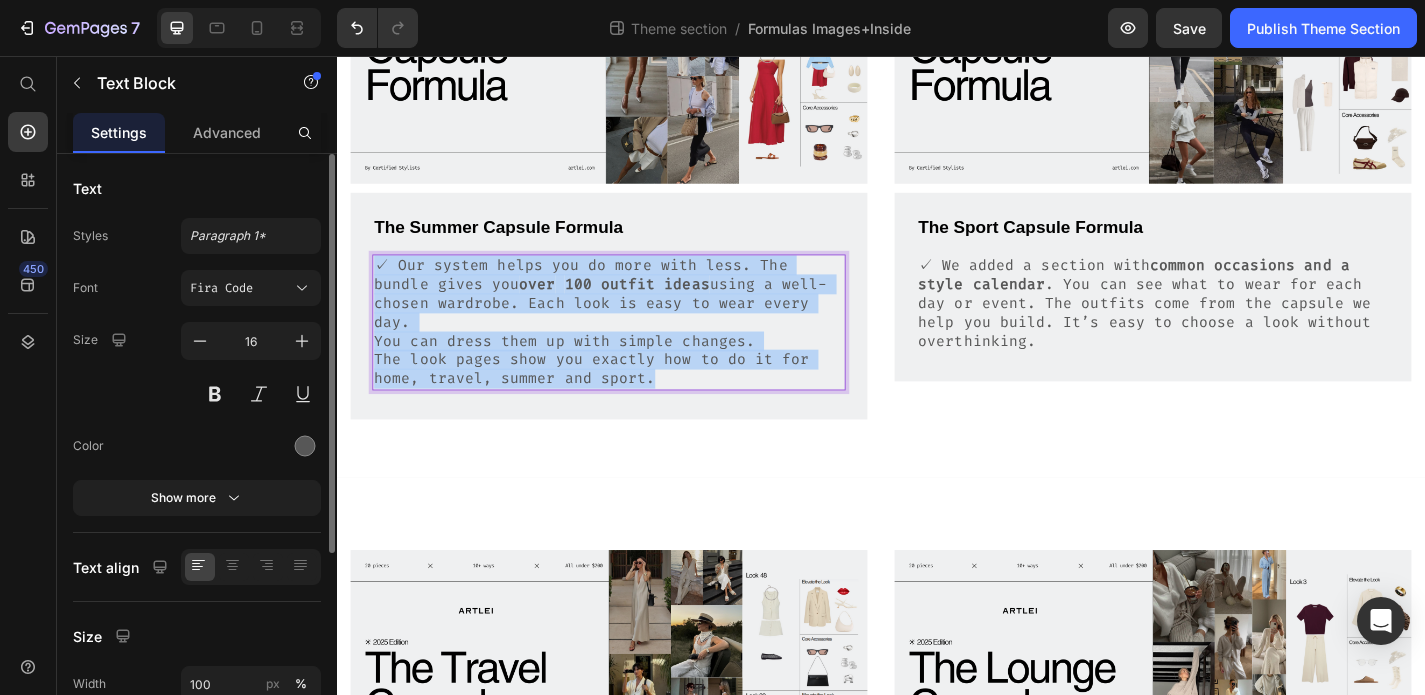drag, startPoint x: 673, startPoint y: 388, endPoint x: 377, endPoint y: 282, distance: 314.40738 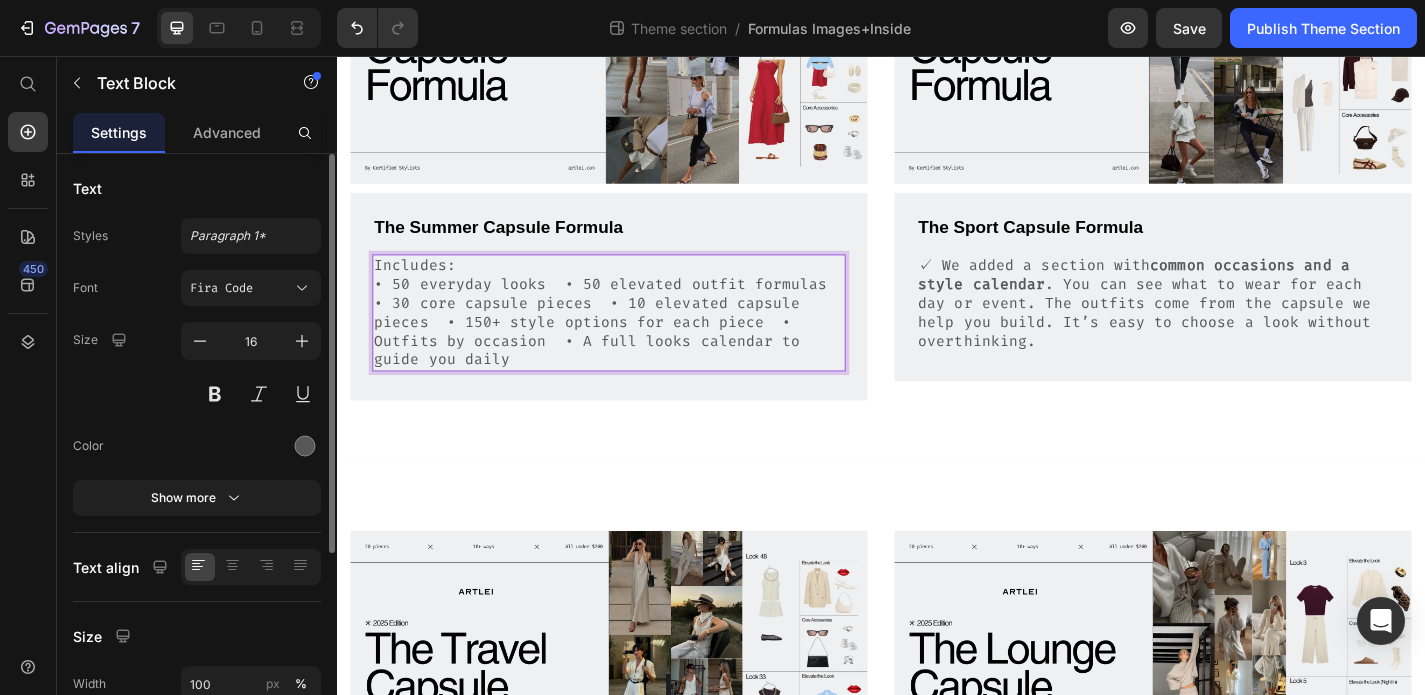 click on "Includes: • 50 everyday looks  • 50 elevated outfit formulas  • 30 core capsule pieces  • 10 elevated capsule pieces  • 150+ style options for each piece  • Outfits by occasion  • A full looks calendar to guide you daily" at bounding box center [637, 339] 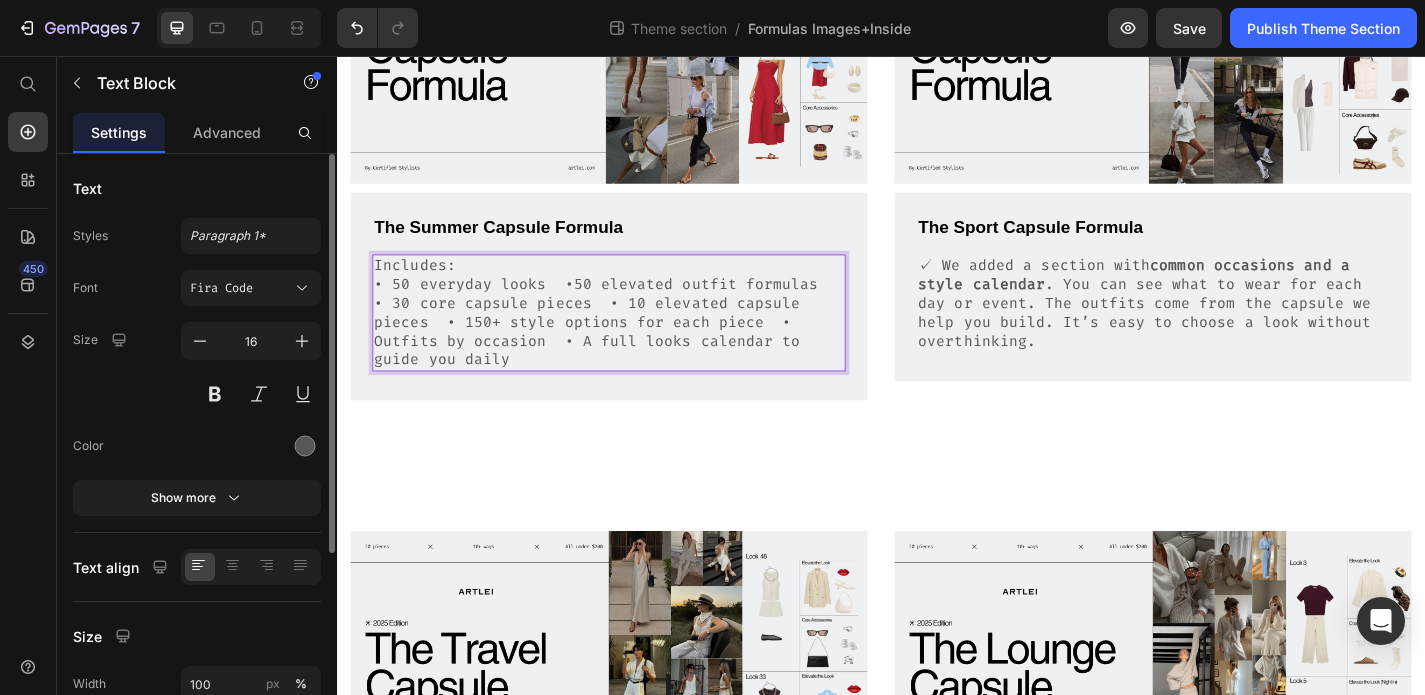 click on "Includes: • 50 everyday looks  •50 elevated outfit formulas  • 30 core capsule pieces  • 10 elevated capsule pieces  • 150+ style options for each piece  • Outfits by occasion  • A full looks calendar to guide you daily" at bounding box center [637, 339] 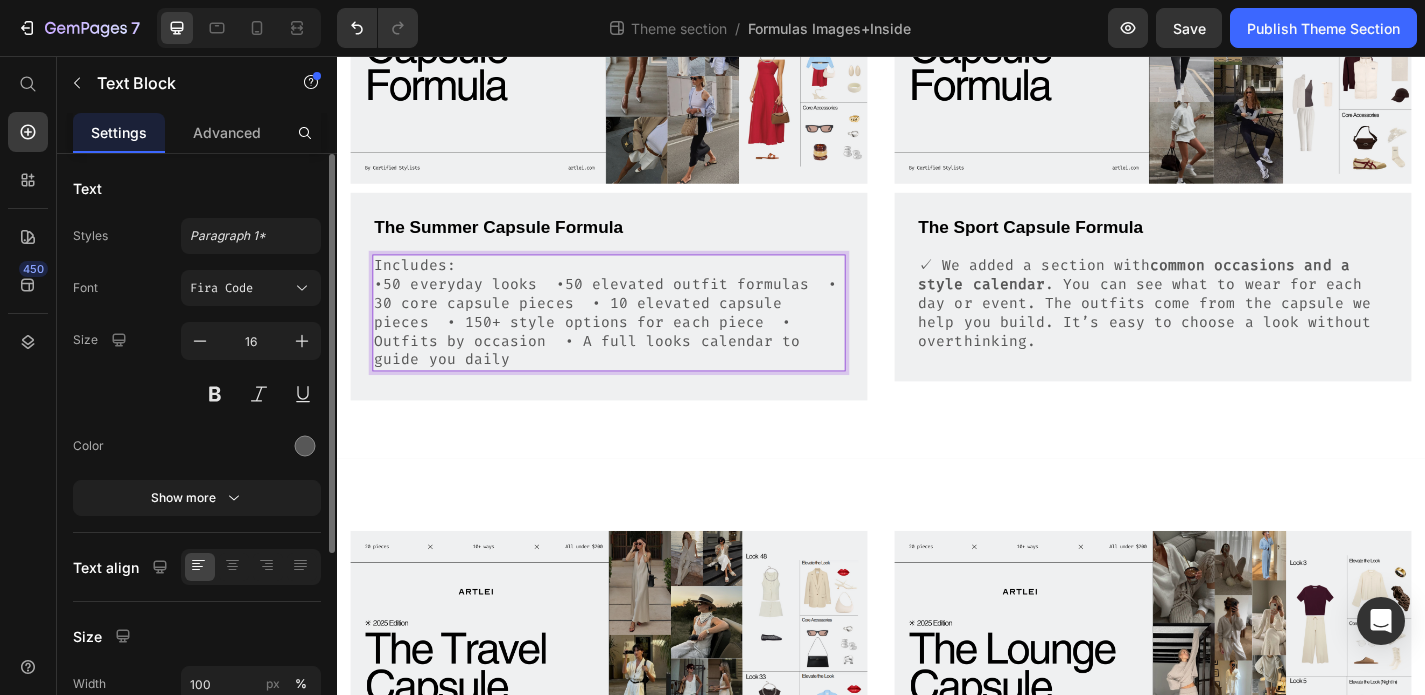click on "Includes: •50 everyday looks  •50 elevated outfit formulas  • 30 core capsule pieces  • 10 elevated capsule pieces  • 150+ style options for each piece  • Outfits by occasion  • A full looks calendar to guide you daily" at bounding box center (637, 339) 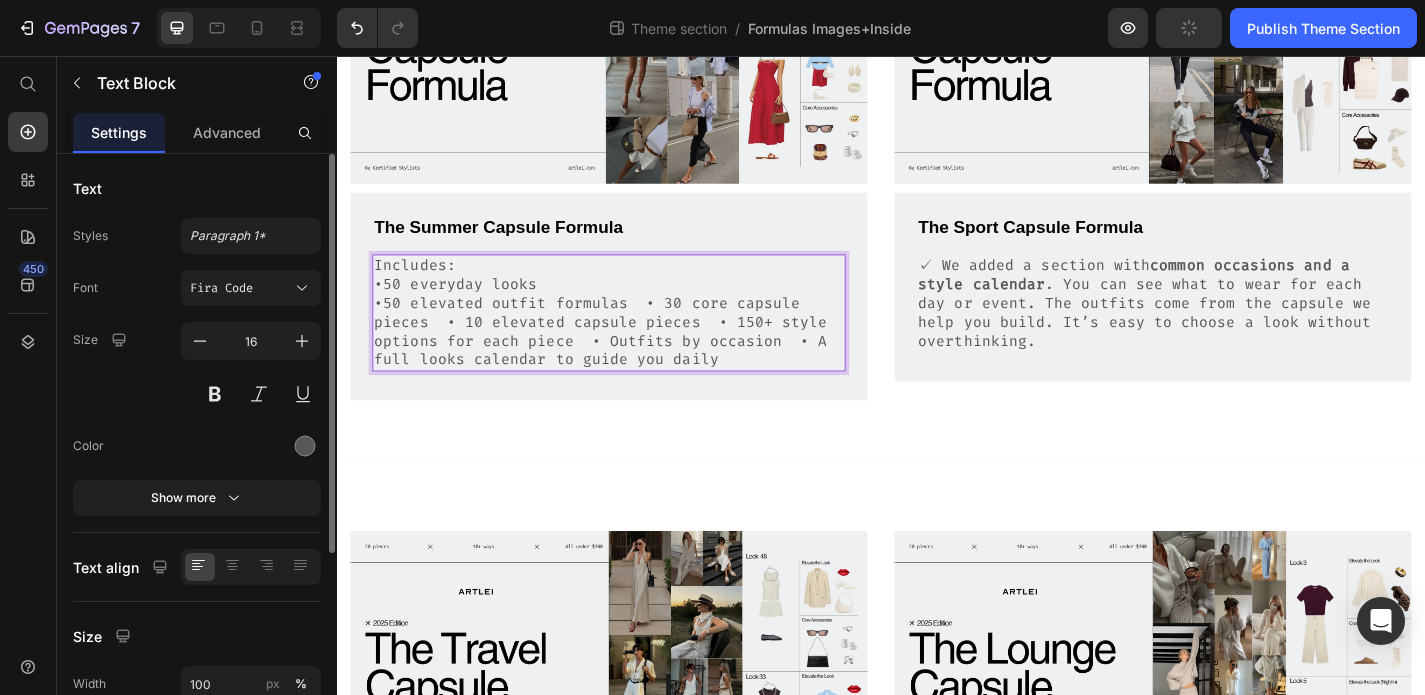 click on "•50 elevated outfit formulas  • 30 core capsule pieces  • 10 elevated capsule pieces  • 150+ style options for each piece  • Outfits by occasion  • A full looks calendar to guide you daily" at bounding box center [637, 360] 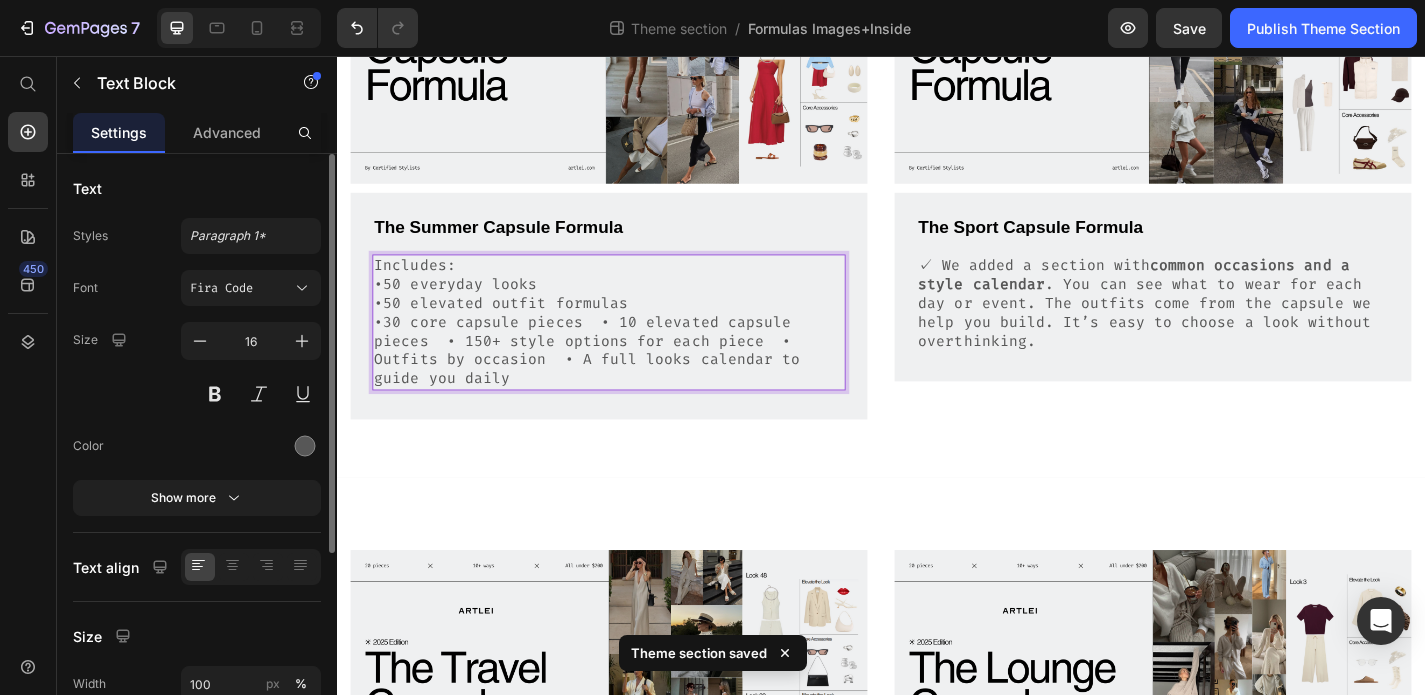 click on "•30 core capsule pieces  • 10 elevated capsule pieces  • 150+ style options for each piece  • Outfits by occasion  • A full looks calendar to guide you daily" at bounding box center [637, 381] 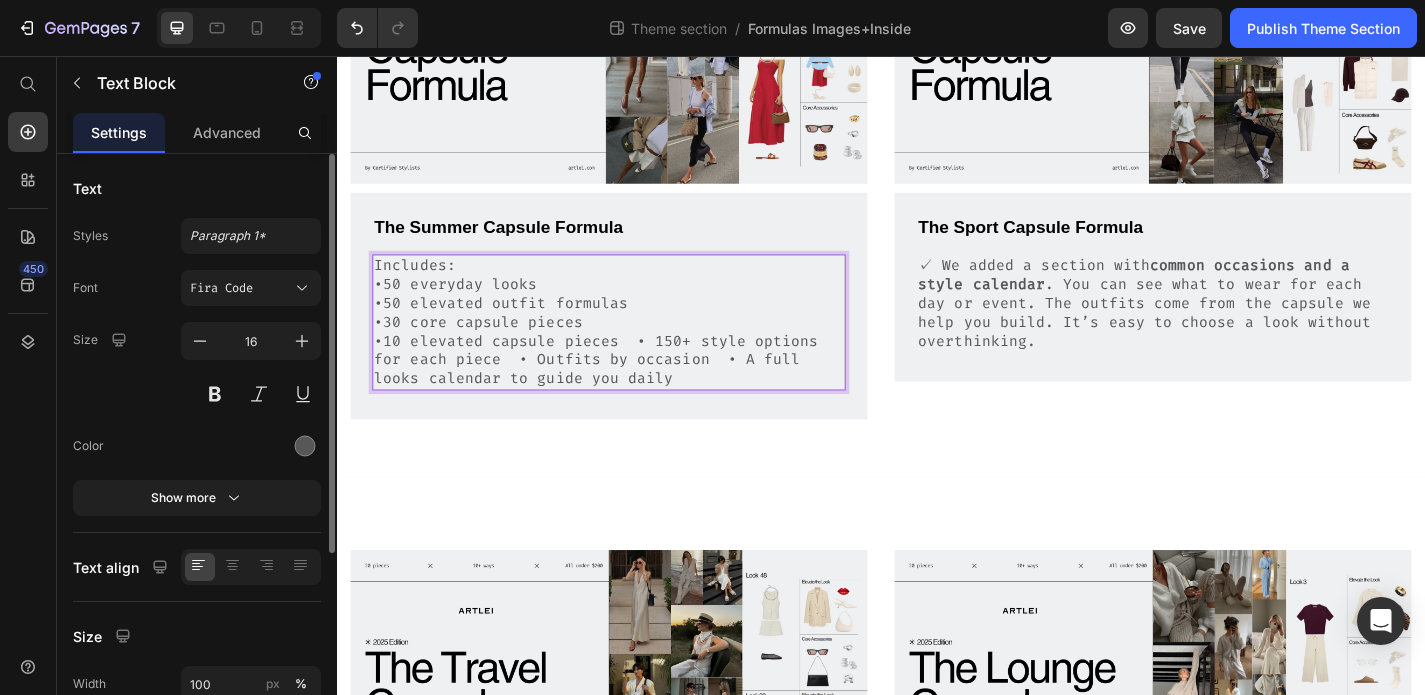 click on "•10 elevated capsule pieces  • 150+ style options for each piece  • Outfits by occasion  • A full looks calendar to guide you daily" at bounding box center (637, 392) 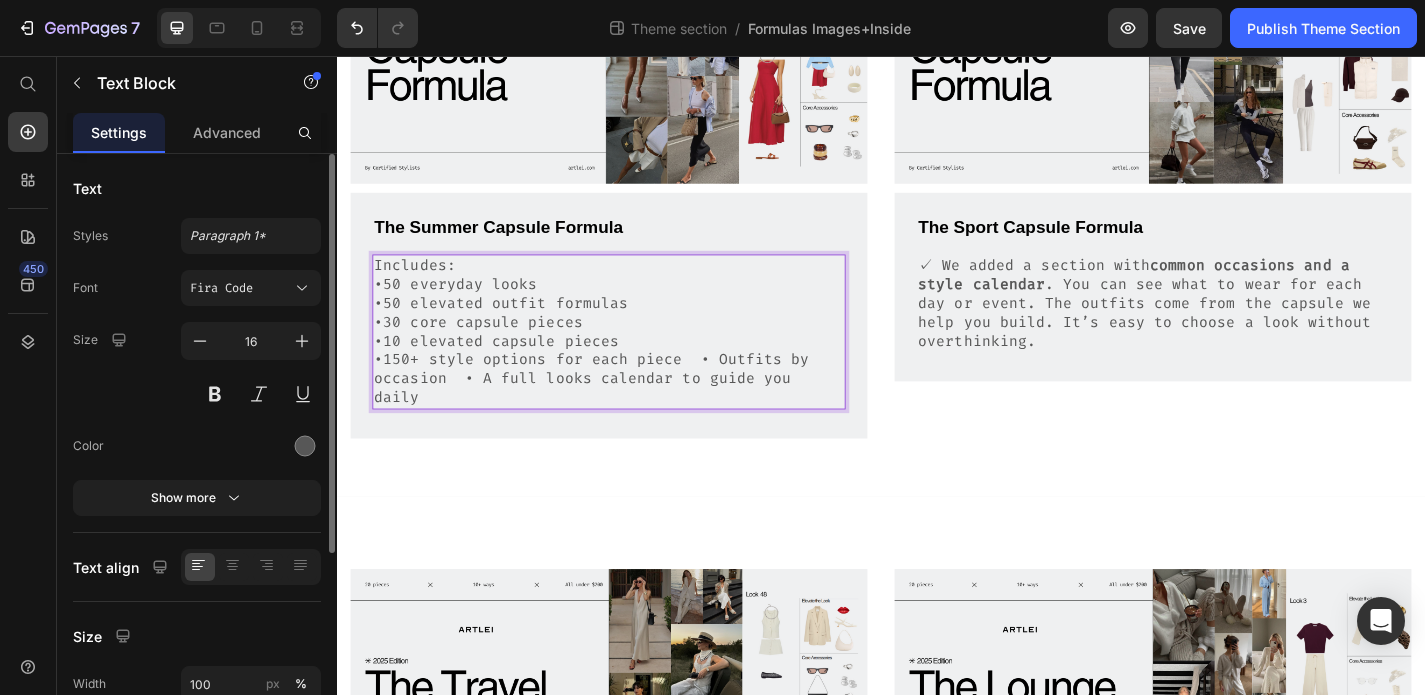 click on "•150+ style options for each piece  • Outfits by occasion  • A full looks calendar to guide you daily" at bounding box center [637, 412] 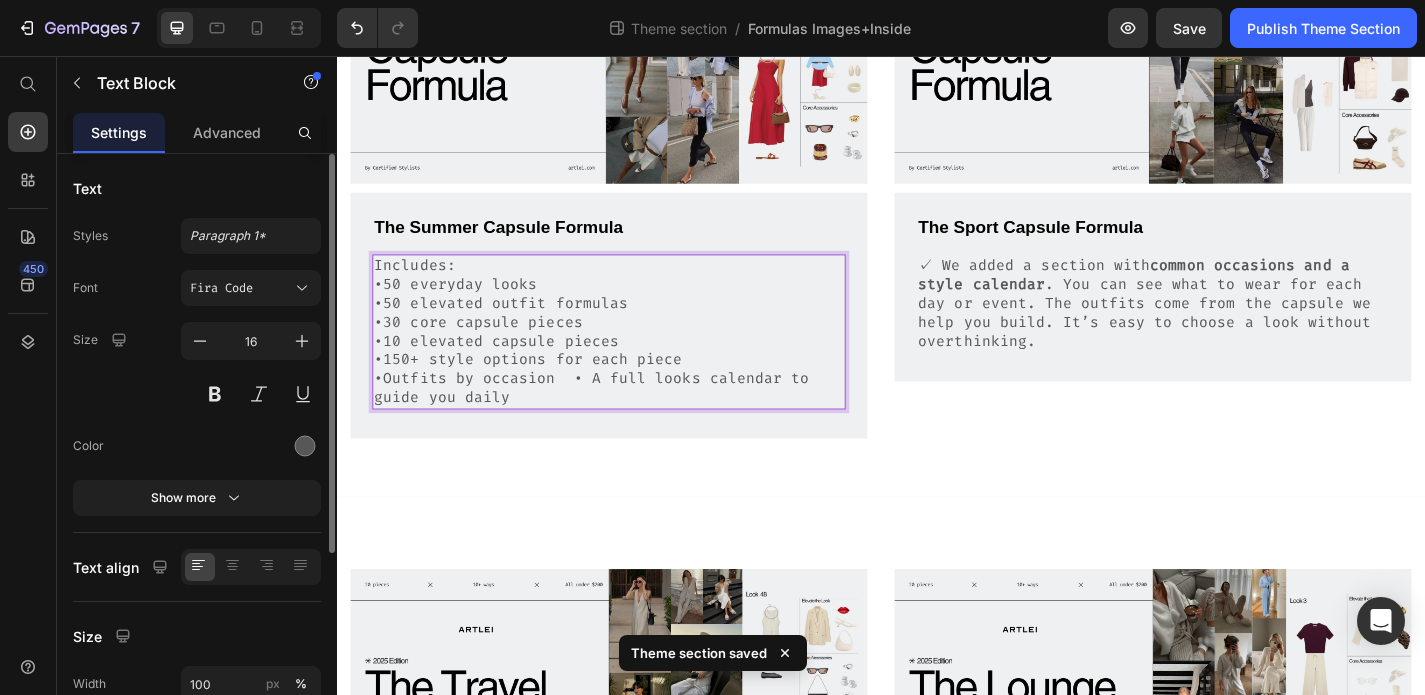 click on "•Outfits by occasion  • A full looks calendar to guide you daily" at bounding box center [637, 423] 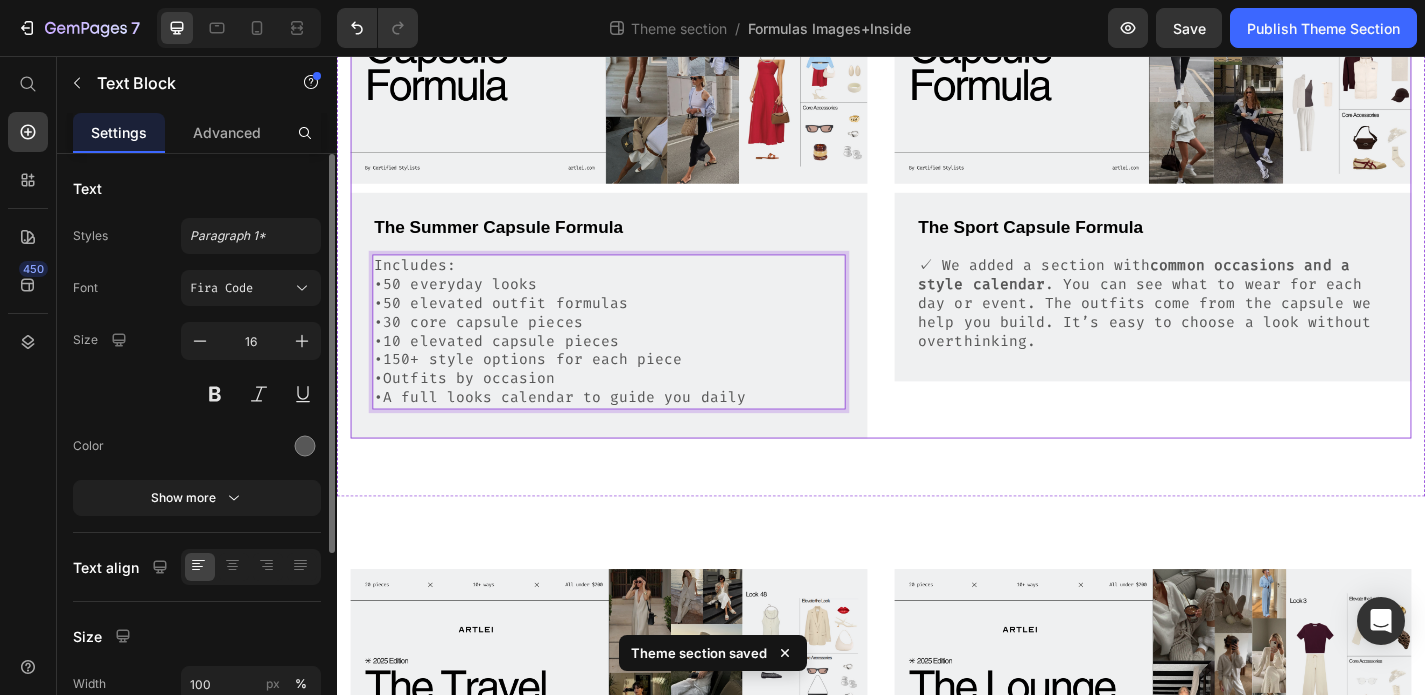 click on "Image The Summer Capsule Formula  Text Block Includes: •50 everyday looks   •50 elevated outfit formulas   •30 core capsule pieces   •10 elevated capsule pieces   •150+ style options for each piece   •Outfits by occasion   •A full looks calendar to guide you daily Text Block   16 Row Image The Sport Capsule Formula  Text Block ✓ We added a section with  common occasions and a style calendar . You can see what to wear for each day or event. The outfits come from the capsule we help you build. It’s easy to choose a look without overthinking. Text Block Row Row" at bounding box center [937, 177] 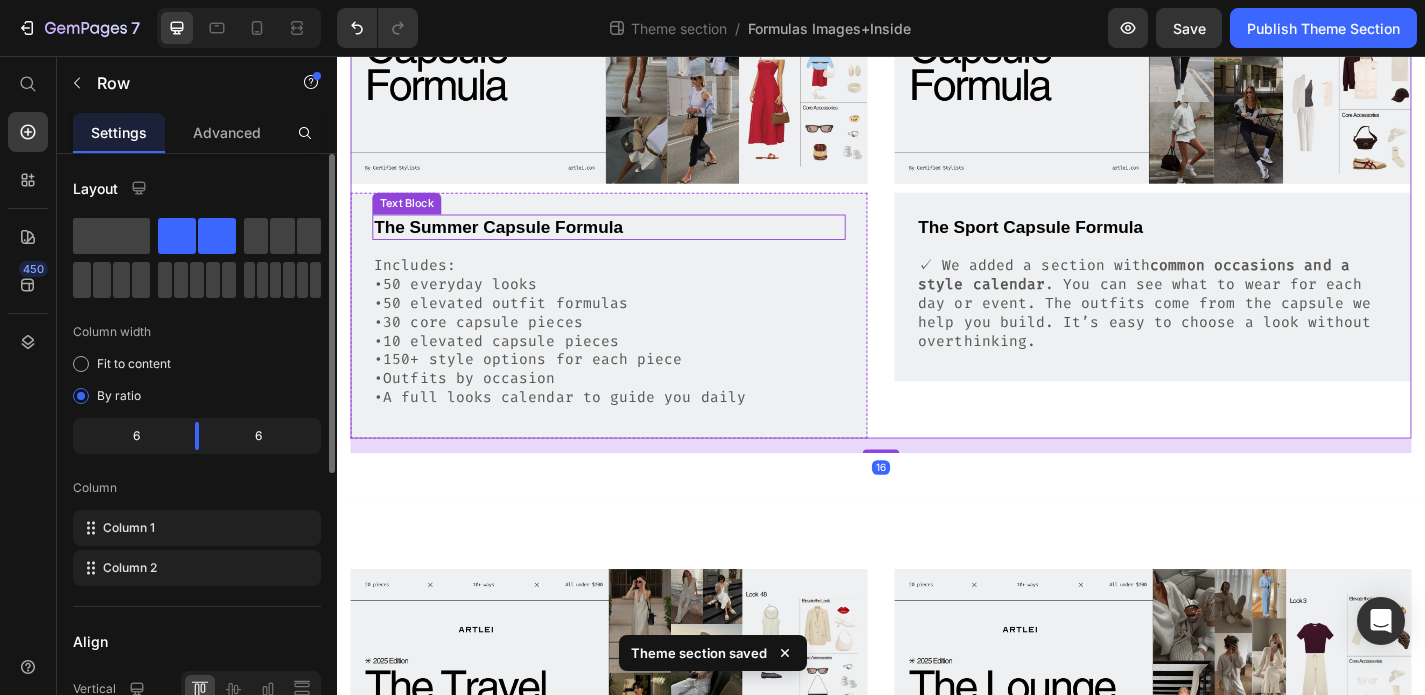 click on "The Summer Capsule Formula" at bounding box center [637, 245] 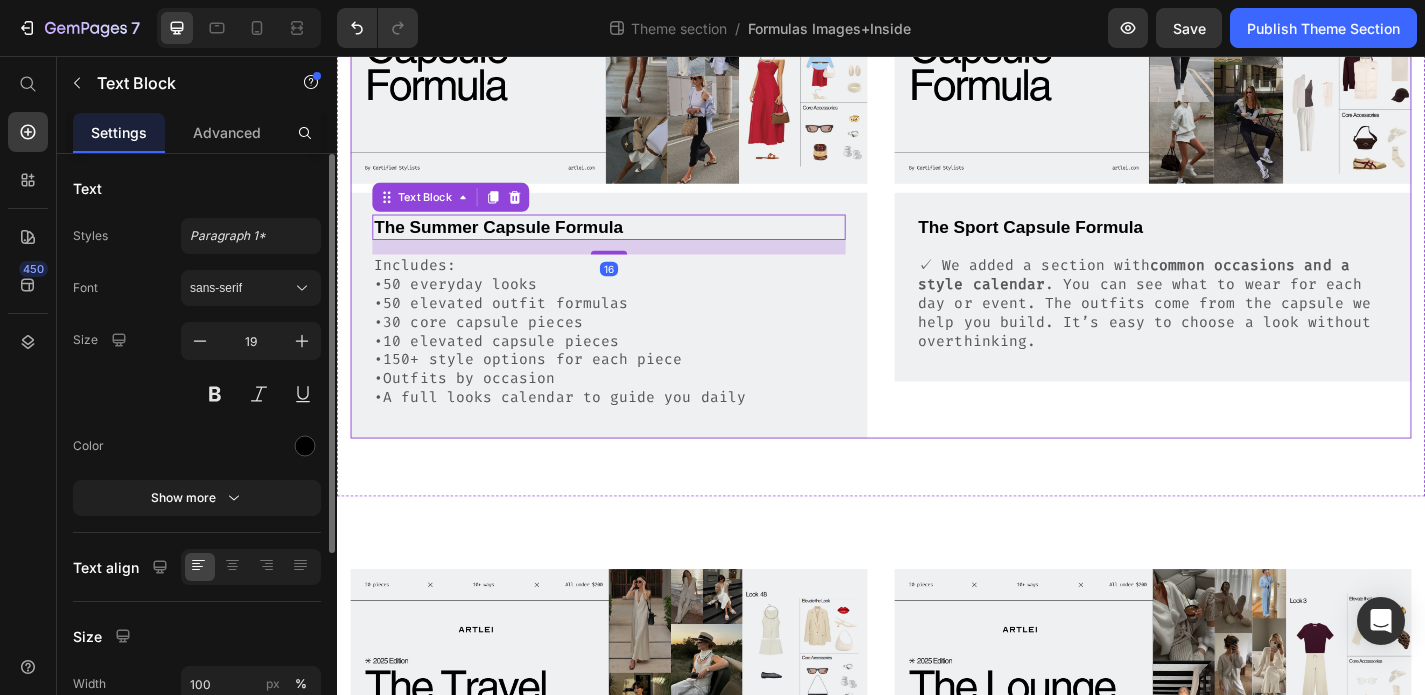 click on "•30 core capsule pieces" at bounding box center [637, 350] 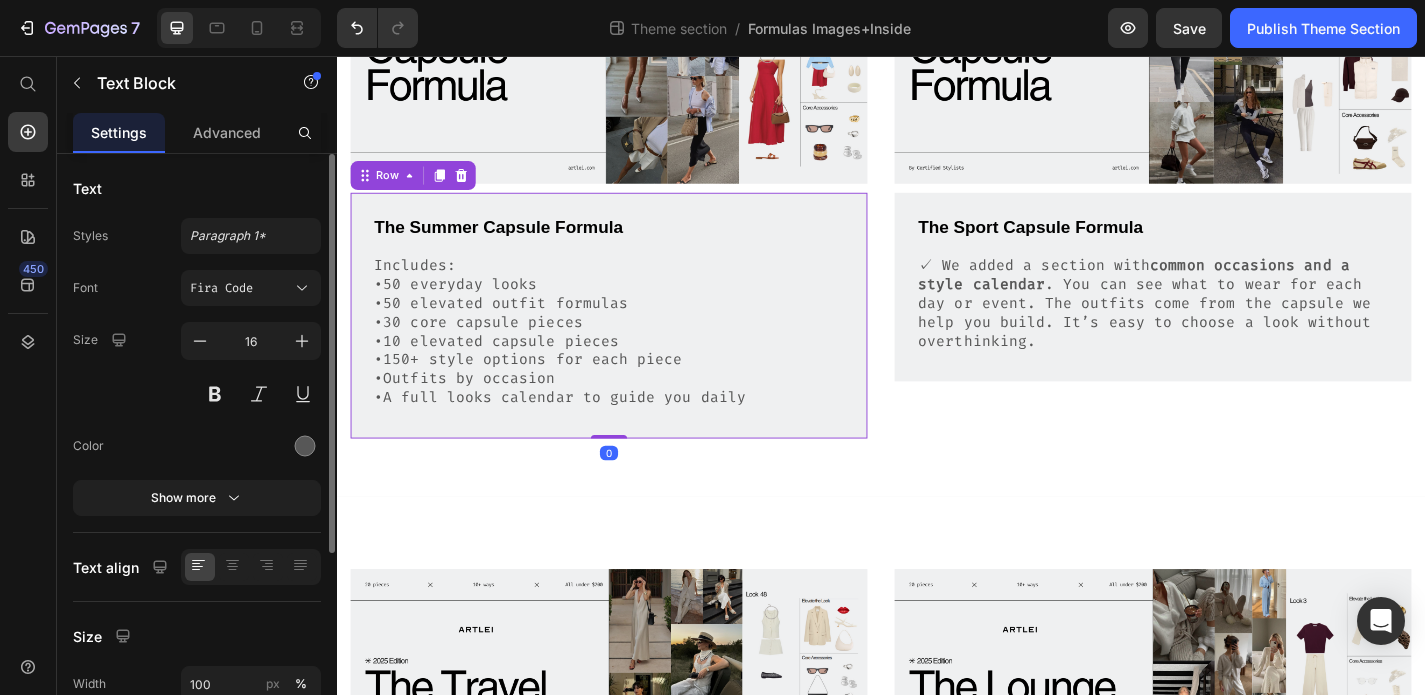 click on "The Summer Capsule Formula  Text Block Includes: •50 everyday looks   •50 elevated outfit formulas   •30 core capsule pieces   •10 elevated capsule pieces   •150+ style options for each piece   •Outfits by occasion   •A full looks calendar to guide you daily Text Block Row   0" at bounding box center [637, 342] 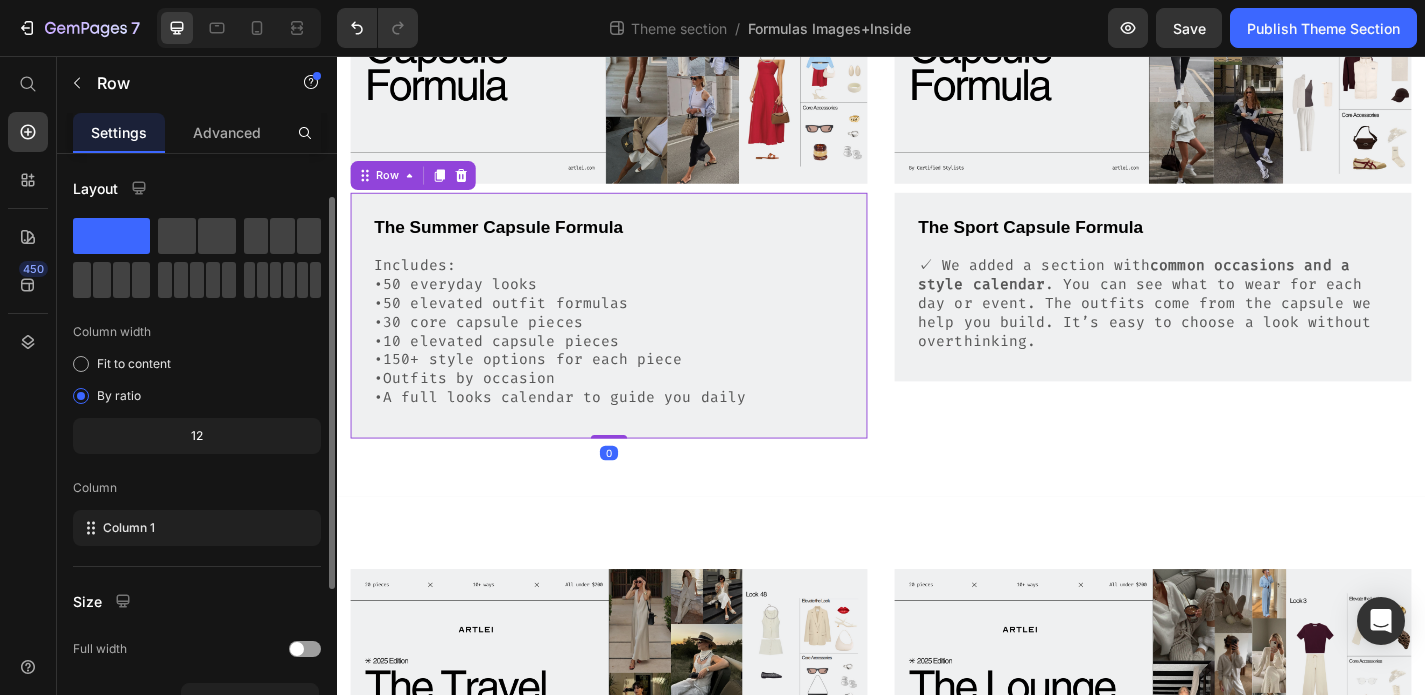 scroll, scrollTop: 314, scrollLeft: 0, axis: vertical 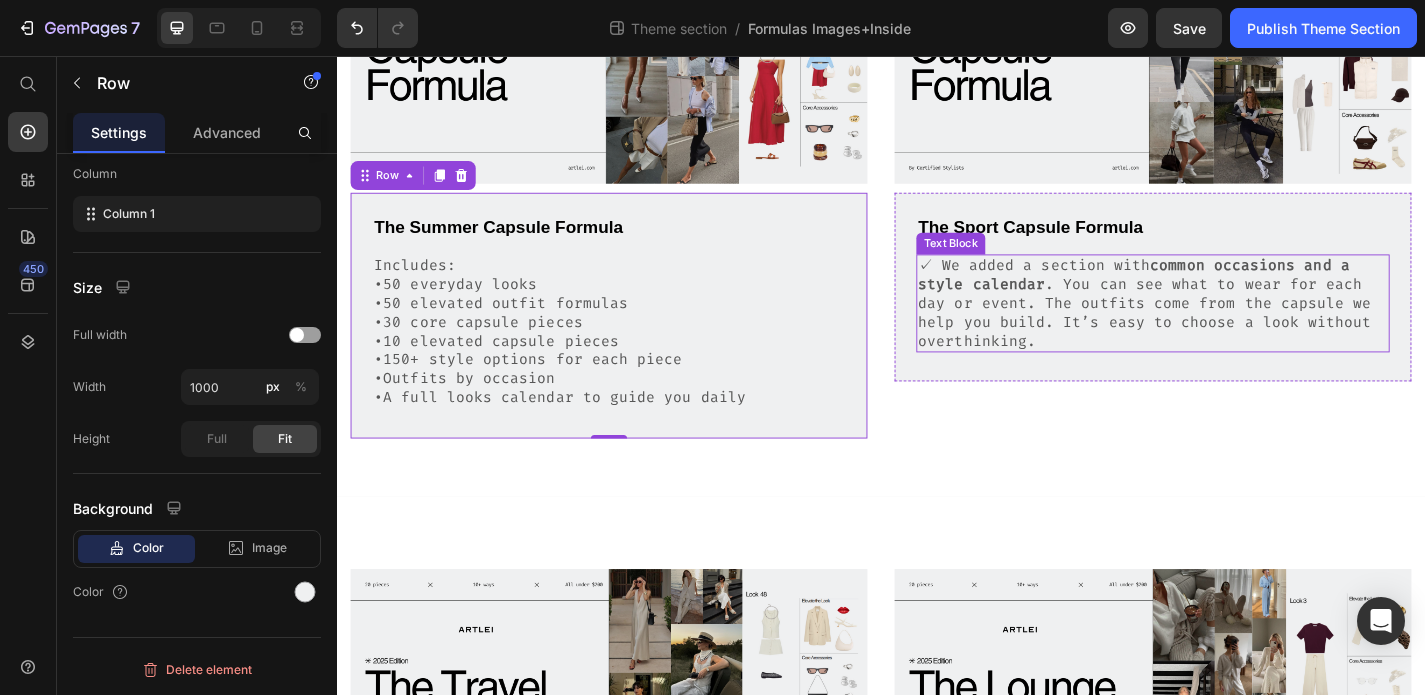 click on "✓ We added a section with  common occasions and a style calendar . You can see what to wear for each day or event. The outfits come from the capsule we help you build. It’s easy to choose a look without overthinking." at bounding box center [1237, 329] 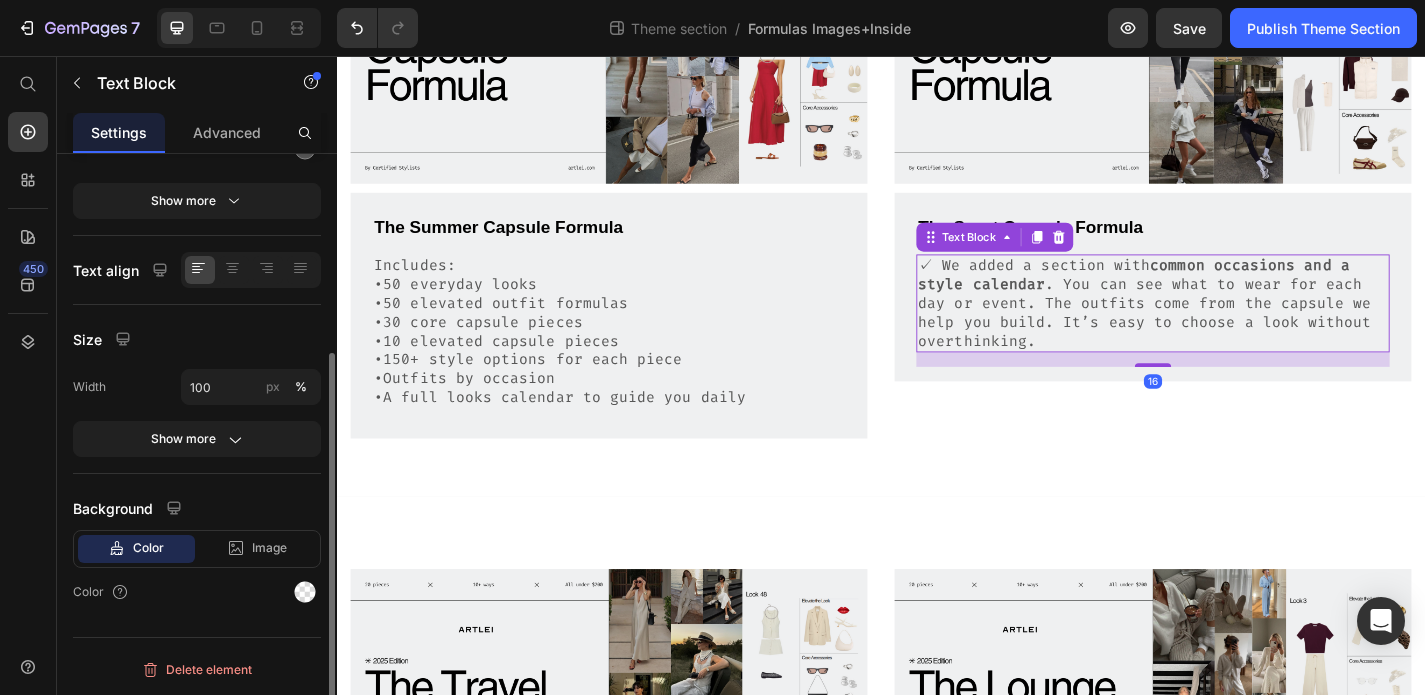 scroll, scrollTop: 0, scrollLeft: 0, axis: both 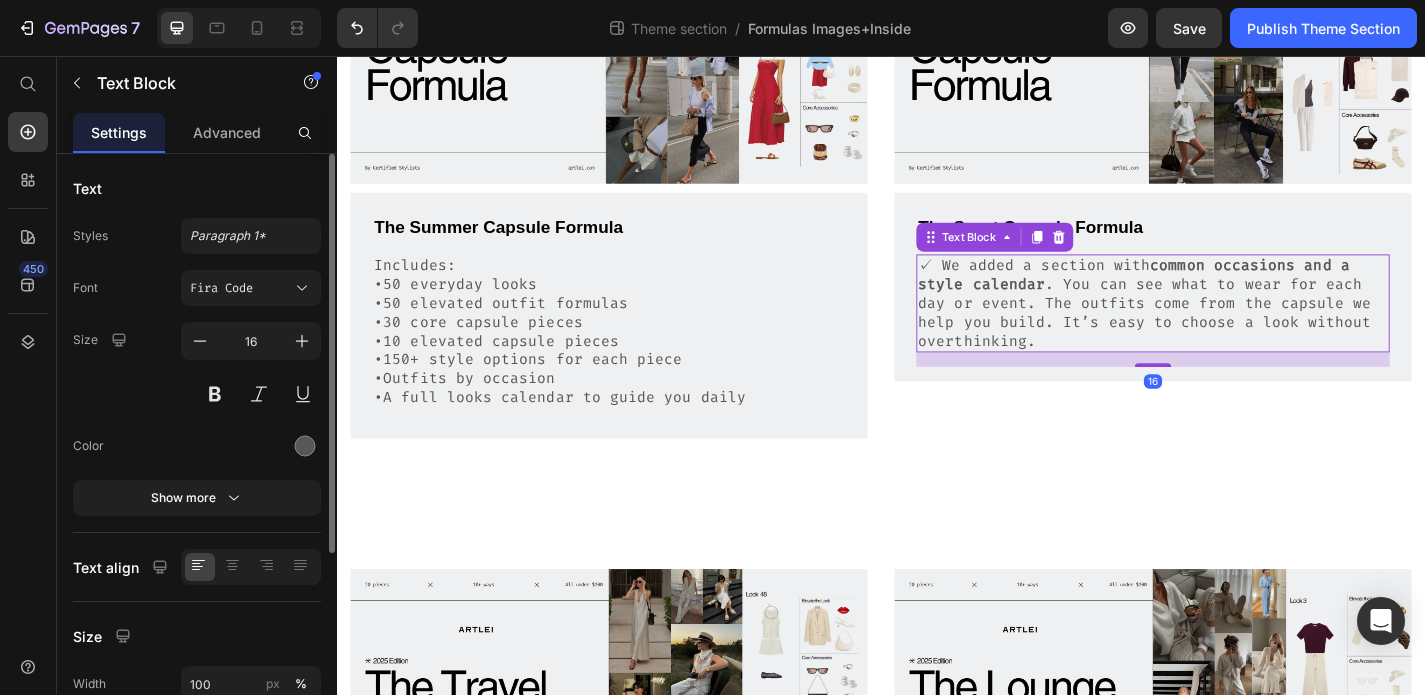 click on "✓ We added a section with  common occasions and a style calendar . You can see what to wear for each day or event. The outfits come from the capsule we help you build. It’s easy to choose a look without overthinking." at bounding box center [1237, 329] 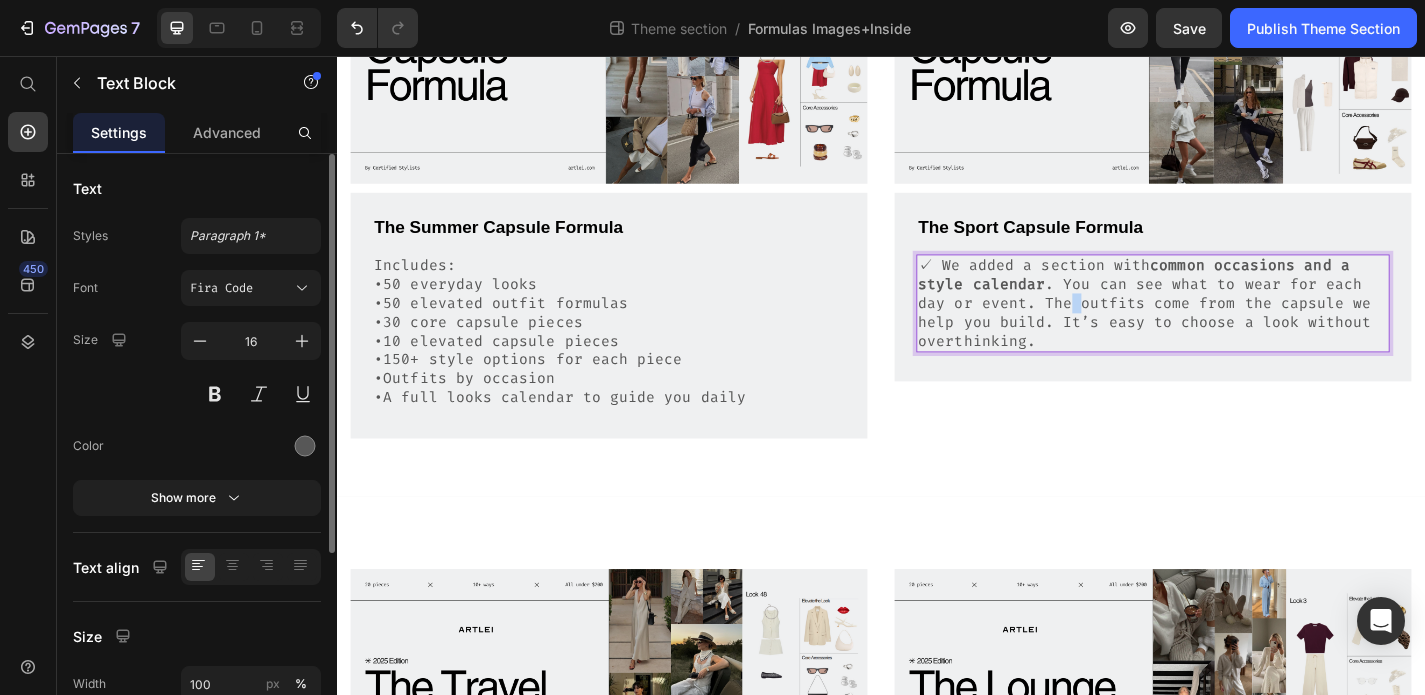 click on "✓ We added a section with  common occasions and a style calendar . You can see what to wear for each day or event. The outfits come from the capsule we help you build. It’s easy to choose a look without overthinking." at bounding box center (1237, 329) 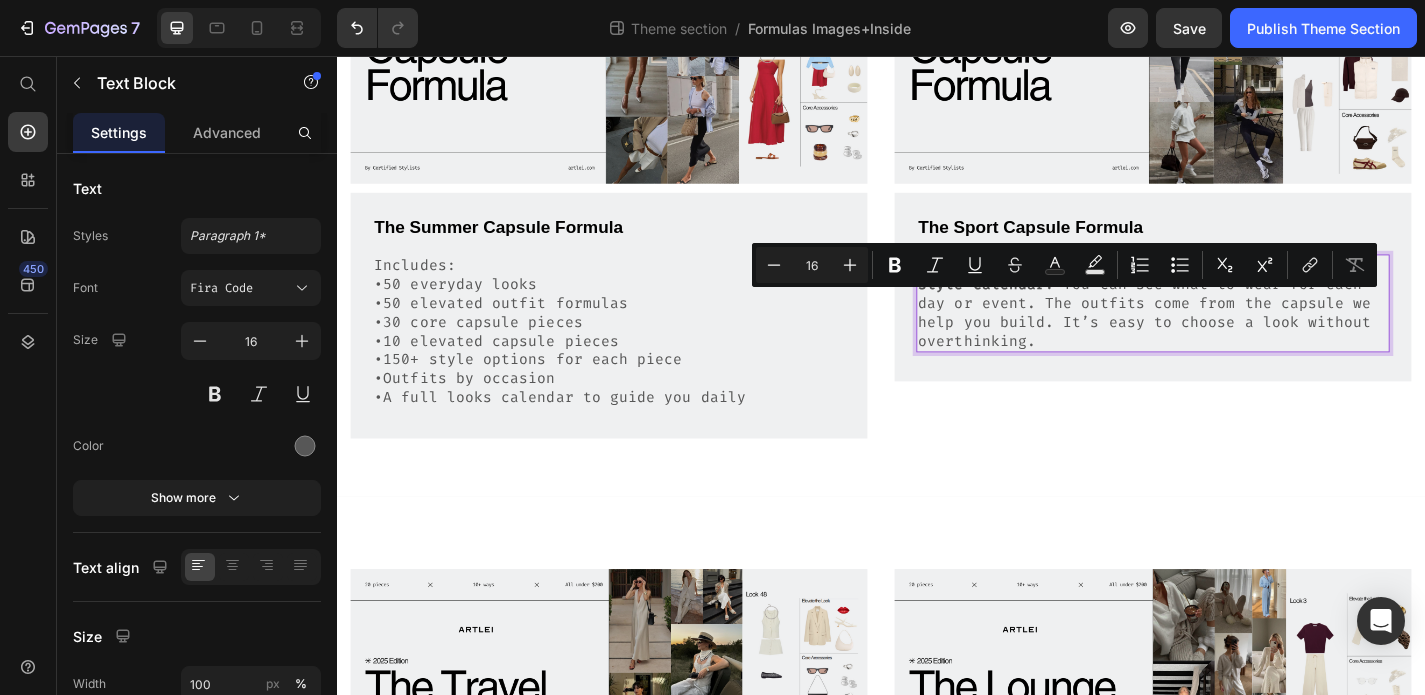 click on "✓ We added a section with  common occasions and a style calendar . You can see what to wear for each day or event. The outfits come from the capsule we help you build. It’s easy to choose a look without overthinking." at bounding box center [1237, 329] 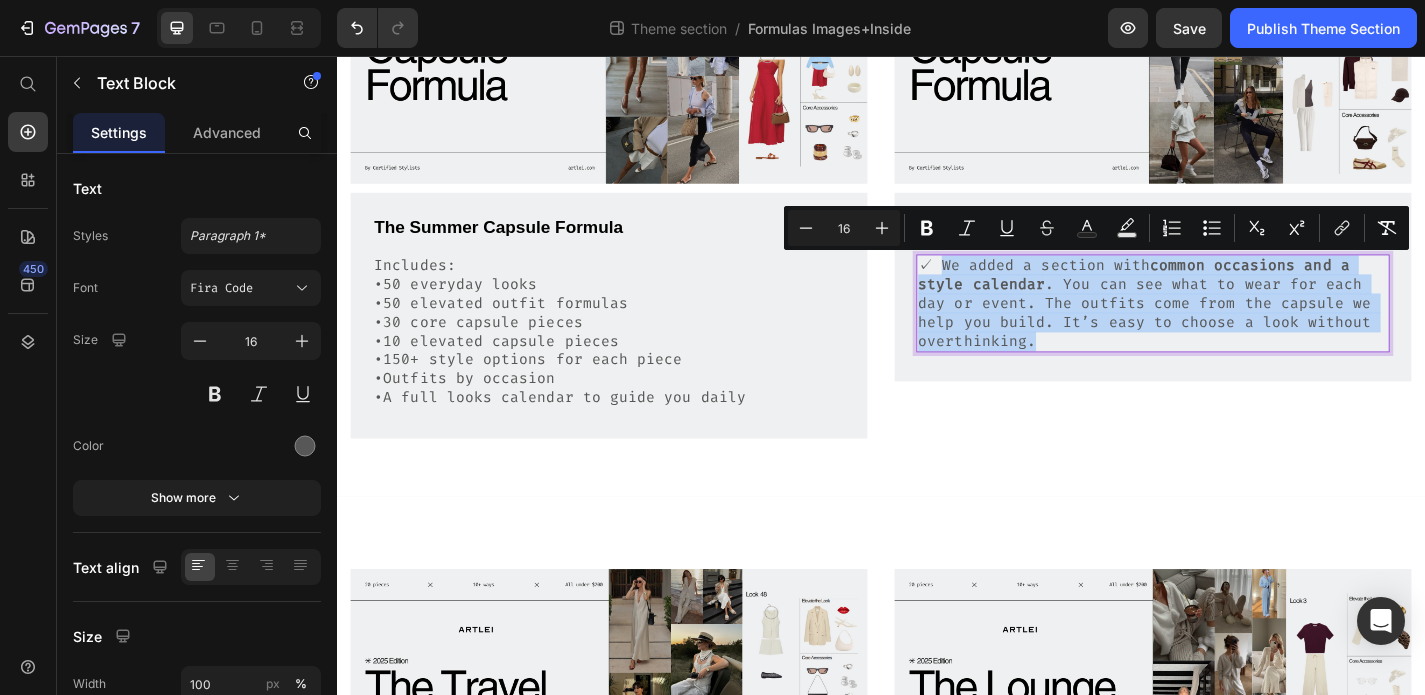 drag, startPoint x: 1102, startPoint y: 368, endPoint x: 996, endPoint y: 289, distance: 132.2006 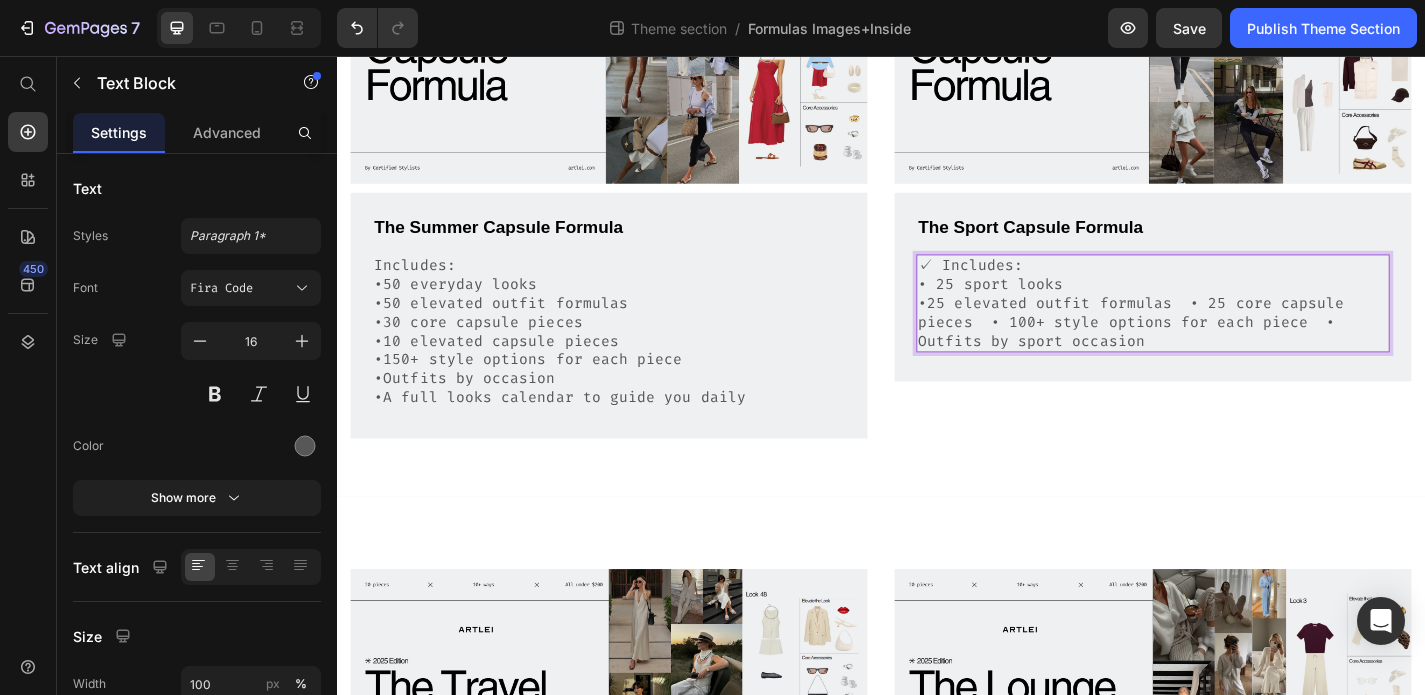 click on "✓ Includes: • 25 sport looks •25 elevated outfit formulas  • 25 core capsule pieces  • 100+ style options for each piece  • Outfits by sport occasion" at bounding box center [1237, 329] 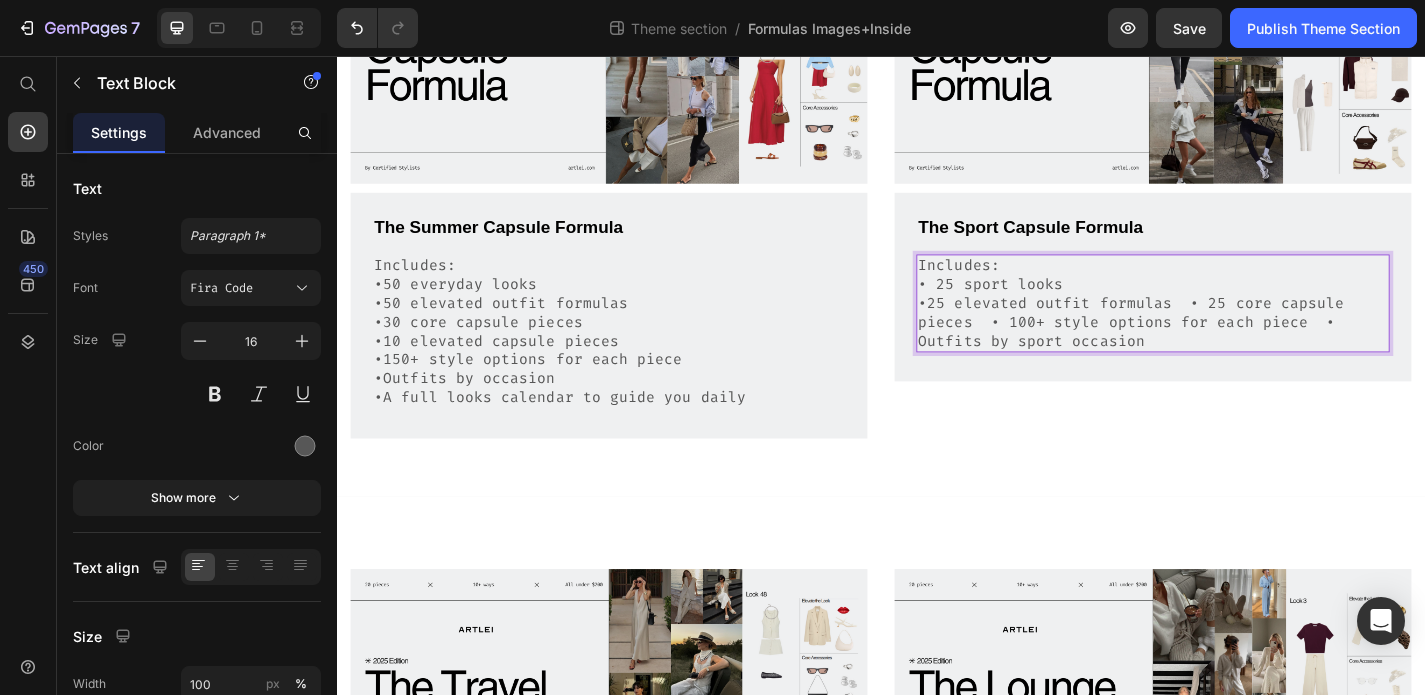 click on "Includes: • 25 sport looks •25 elevated outfit formulas  • 25 core capsule pieces  • 100+ style options for each piece  • Outfits by sport occasion" at bounding box center (1237, 329) 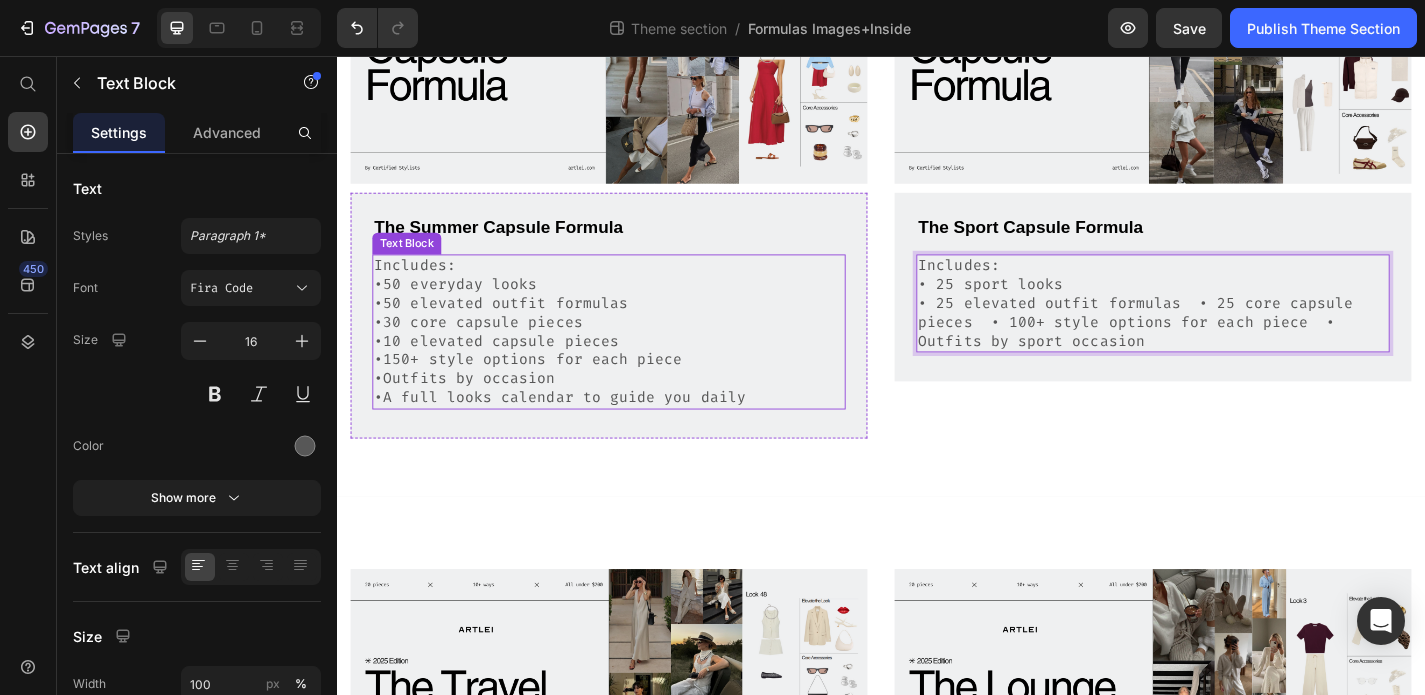 click on "Includes: •50 everyday looks" at bounding box center [637, 298] 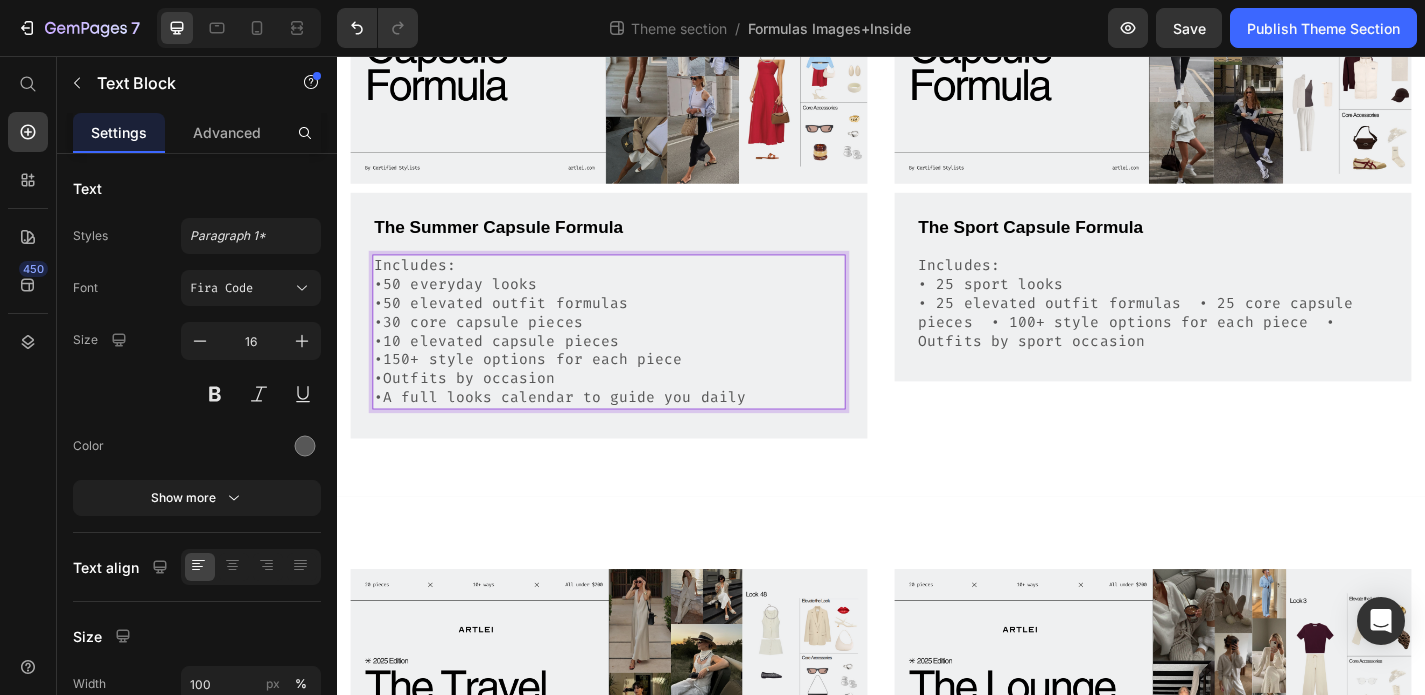click on "Includes: •50 everyday looks" at bounding box center (637, 298) 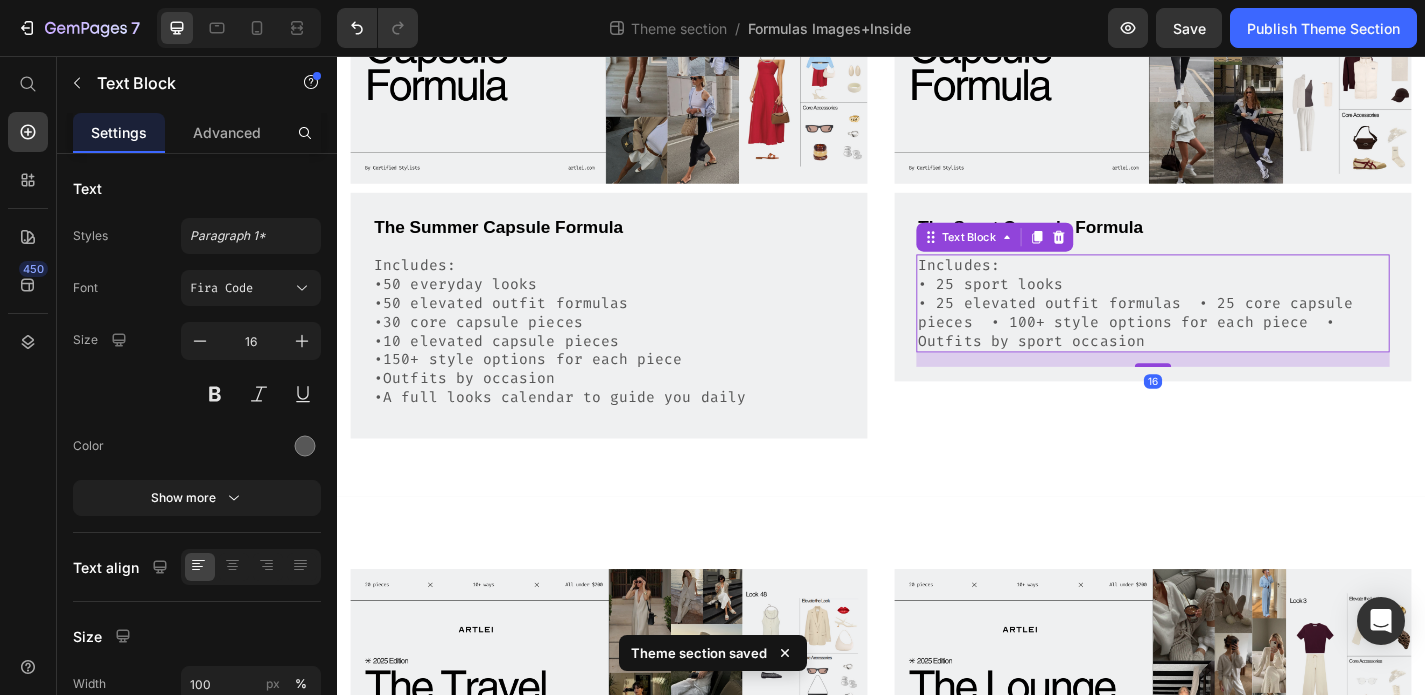 click on "Includes: • 25 sport looks • 25 elevated outfit formulas  • 25 core capsule pieces  • 100+ style options for each piece  • Outfits by sport occasion" at bounding box center [1237, 329] 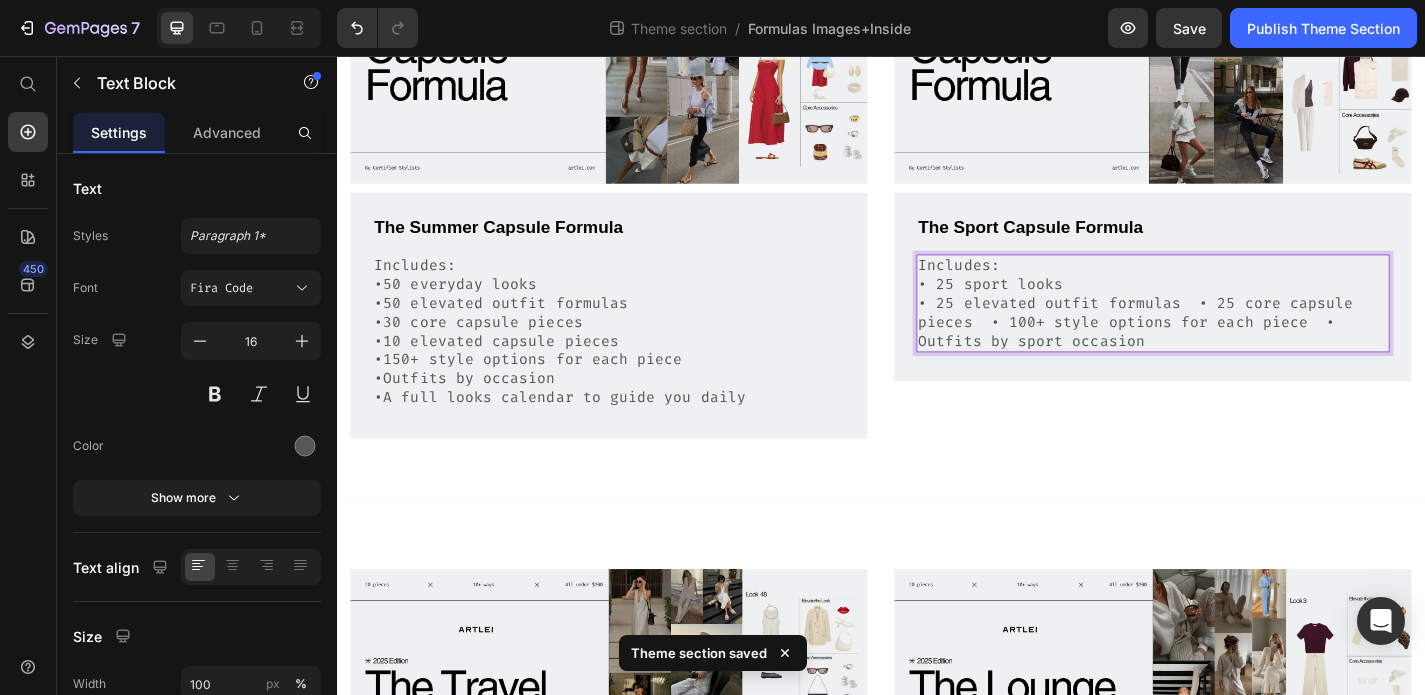 click on "Includes: • 25 sport looks • 25 elevated outfit formulas  • 25 core capsule pieces  • 100+ style options for each piece  • Outfits by sport occasion" at bounding box center [1237, 329] 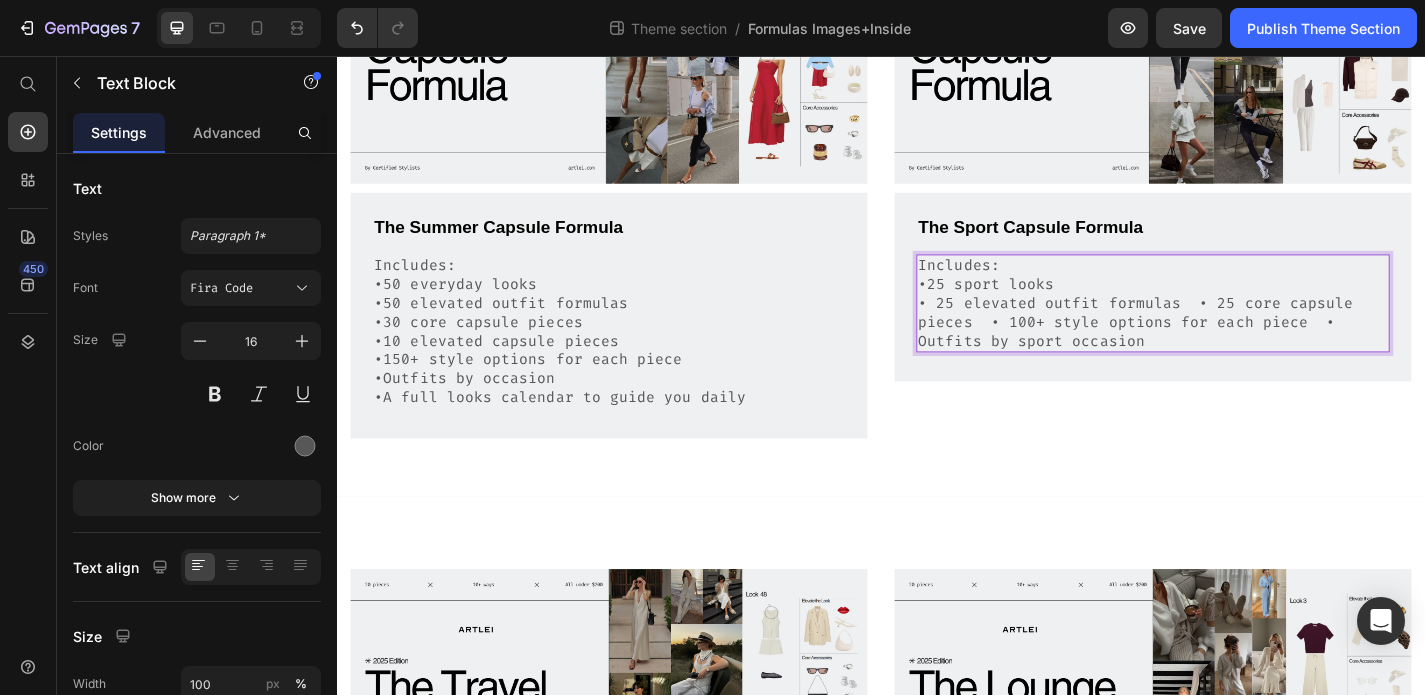 click on "Includes: •25 sport looks • 25 elevated outfit formulas  • 25 core capsule pieces  • 100+ style options for each piece  • Outfits by sport occasion" at bounding box center [1237, 329] 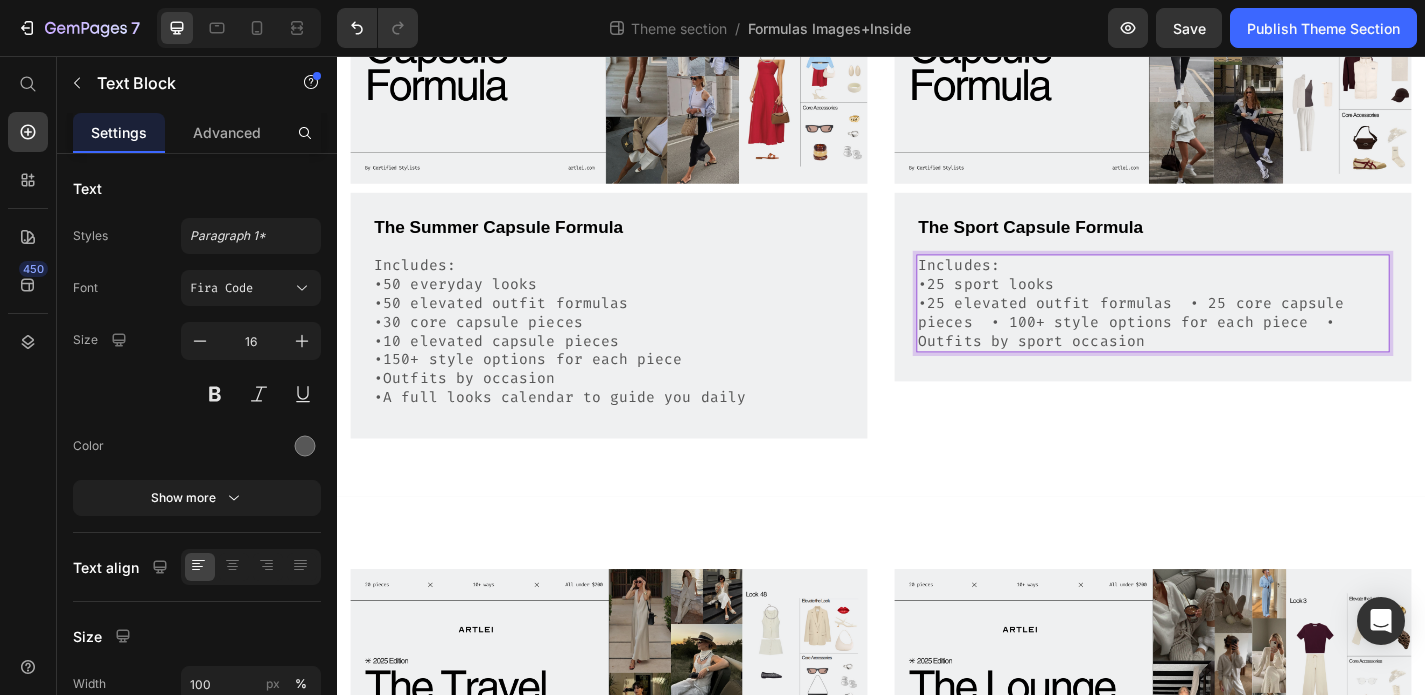click on "Includes: •25 sport looks •25 elevated outfit formulas  • 25 core capsule pieces  • 100+ style options for each piece  • Outfits by sport occasion" at bounding box center [1237, 329] 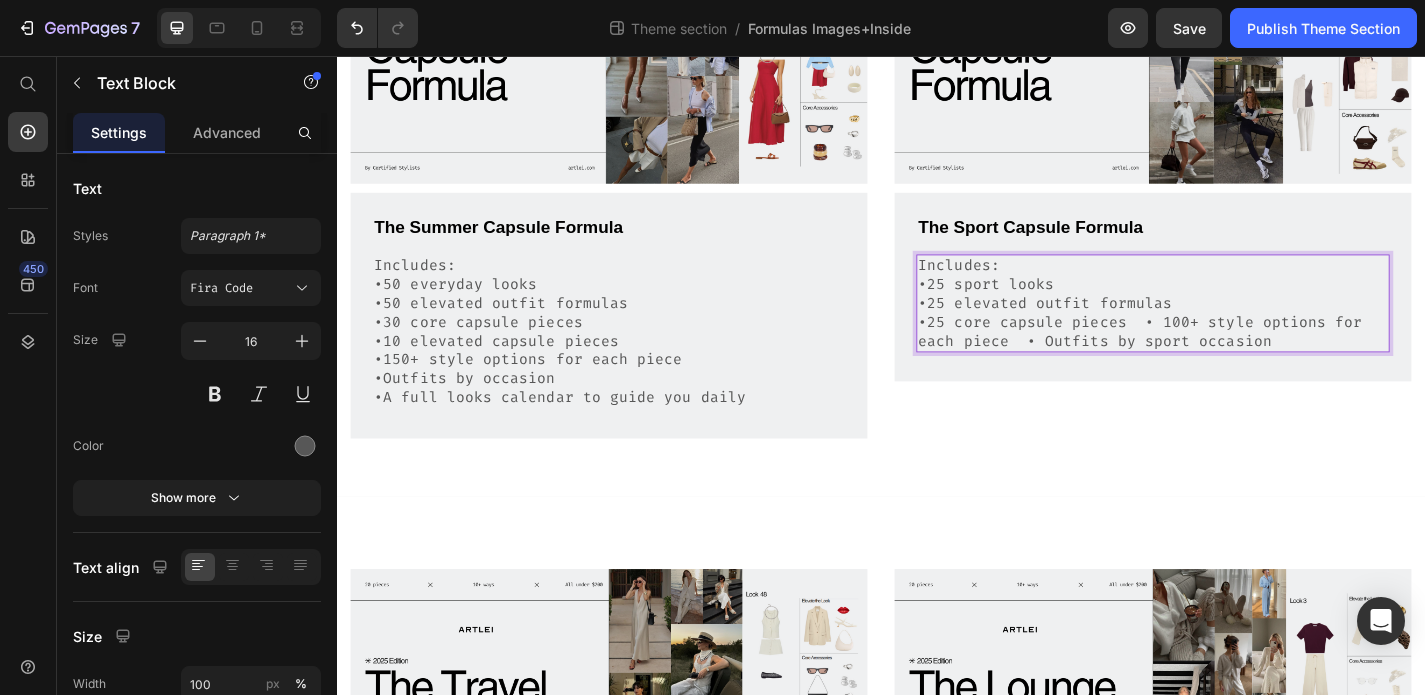 click on "•25 core capsule pieces  • 100+ style options for each piece  • Outfits by sport occasion" at bounding box center [1237, 361] 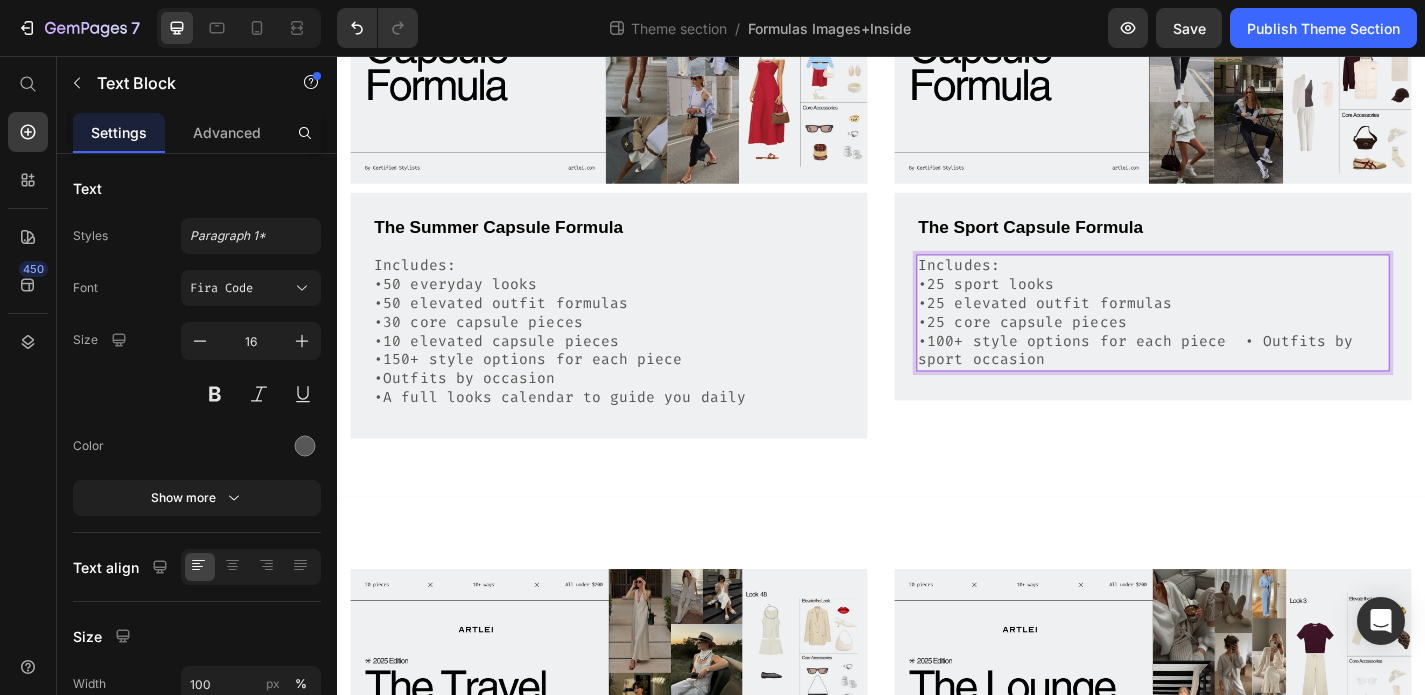 click on "•100+ style options for each piece  • Outfits by sport occasion" at bounding box center [1237, 382] 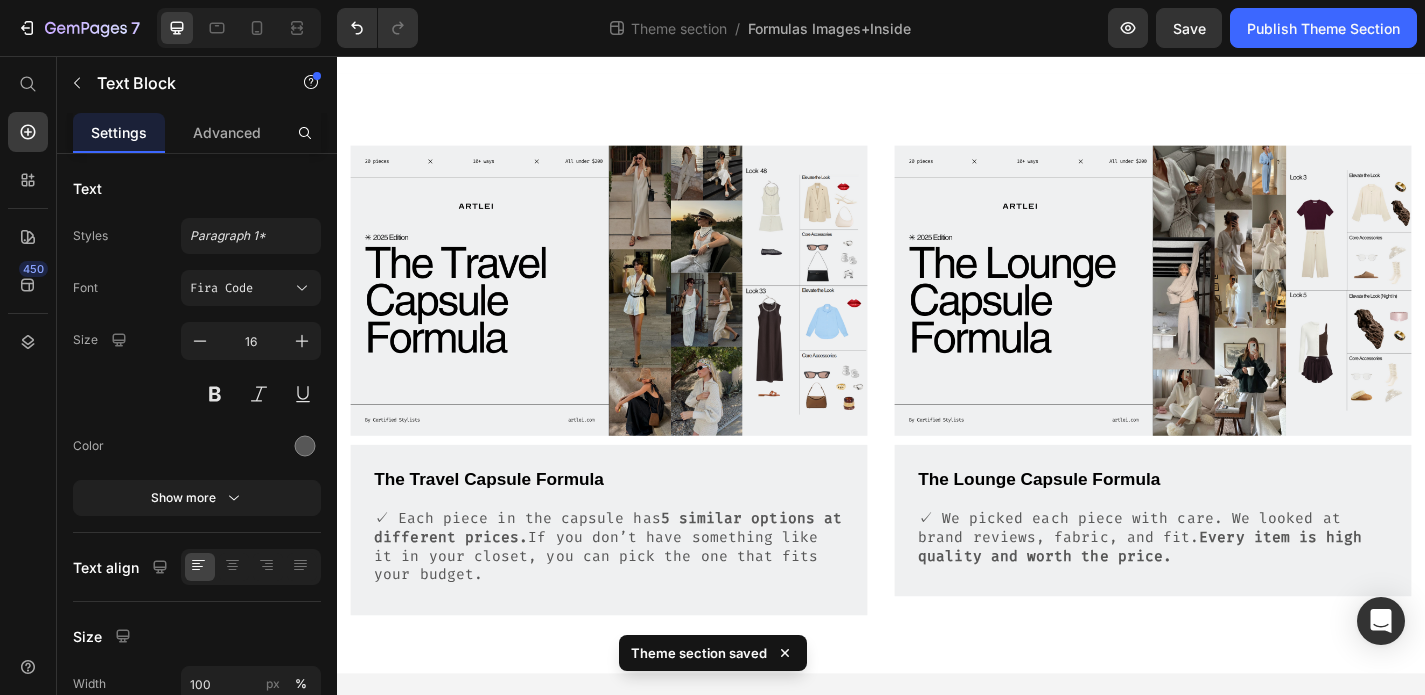 scroll, scrollTop: 867, scrollLeft: 0, axis: vertical 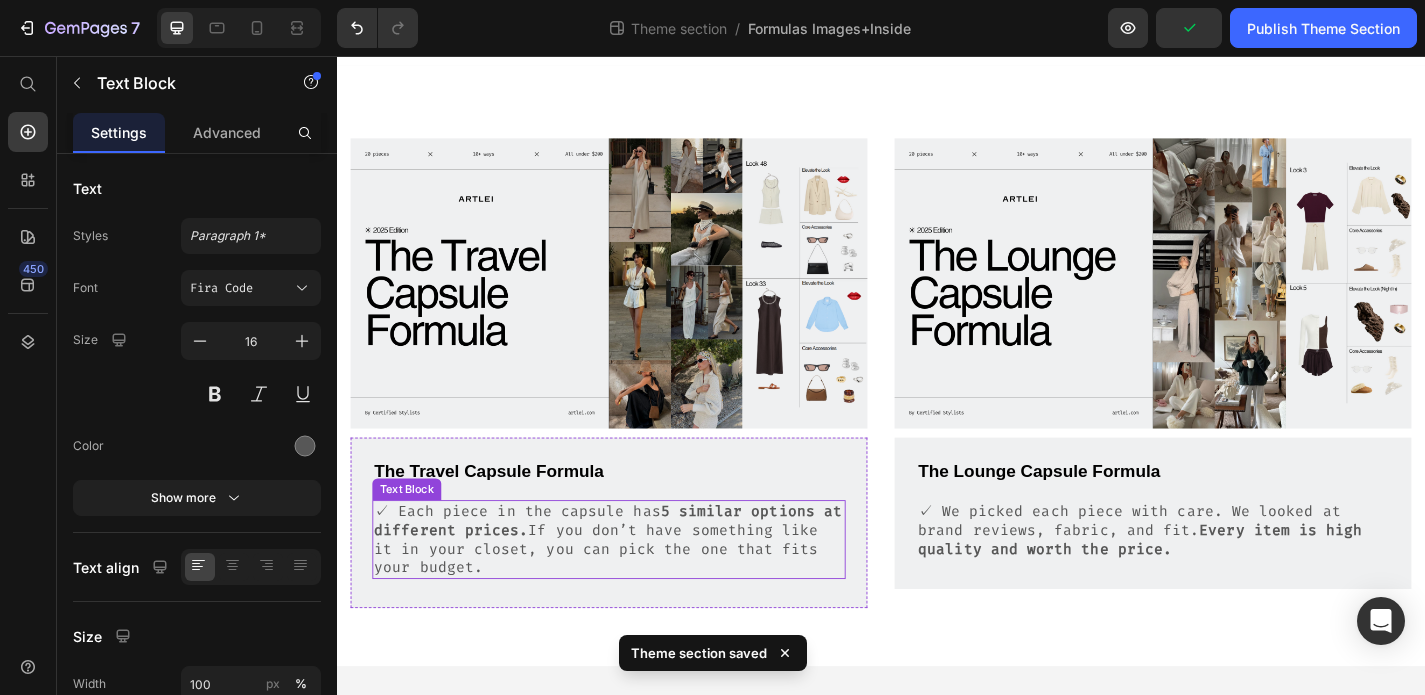 click on "✓ Each piece in the capsule has  5 similar options at different prices.  If you don’t have something like it in your closet, you can pick the one that fits your budget." at bounding box center (637, 589) 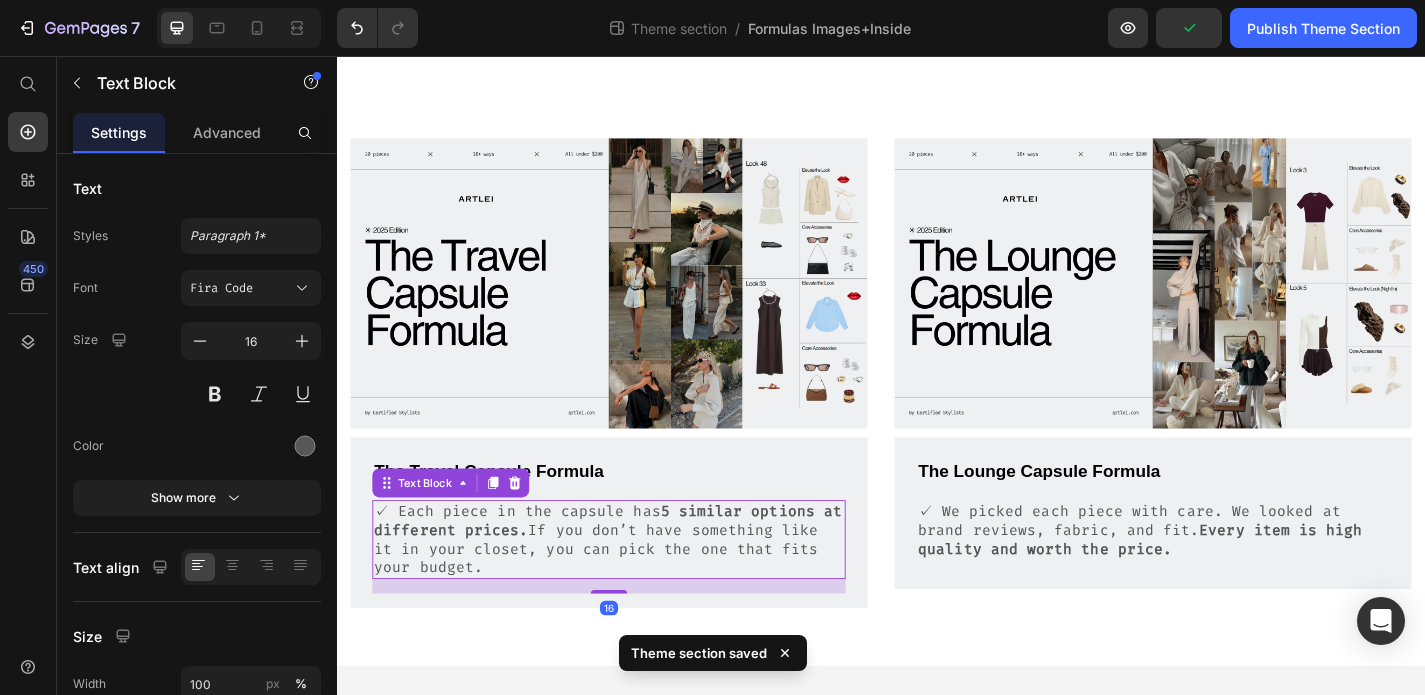 click on "✓ Each piece in the capsule has  5 similar options at different prices.  If you don’t have something like it in your closet, you can pick the one that fits your budget." at bounding box center [637, 589] 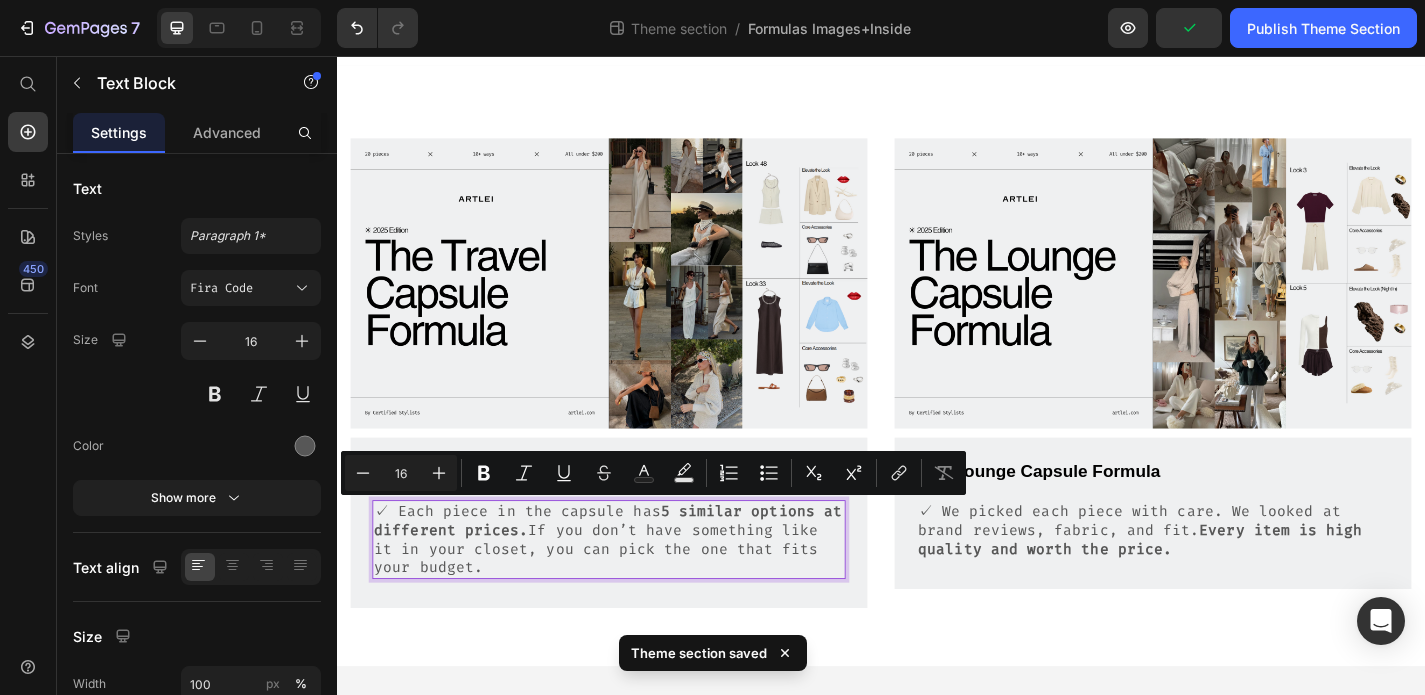 click on "✓ Each piece in the capsule has  5 similar options at different prices.  If you don’t have something like it in your closet, you can pick the one that fits your budget." at bounding box center [637, 589] 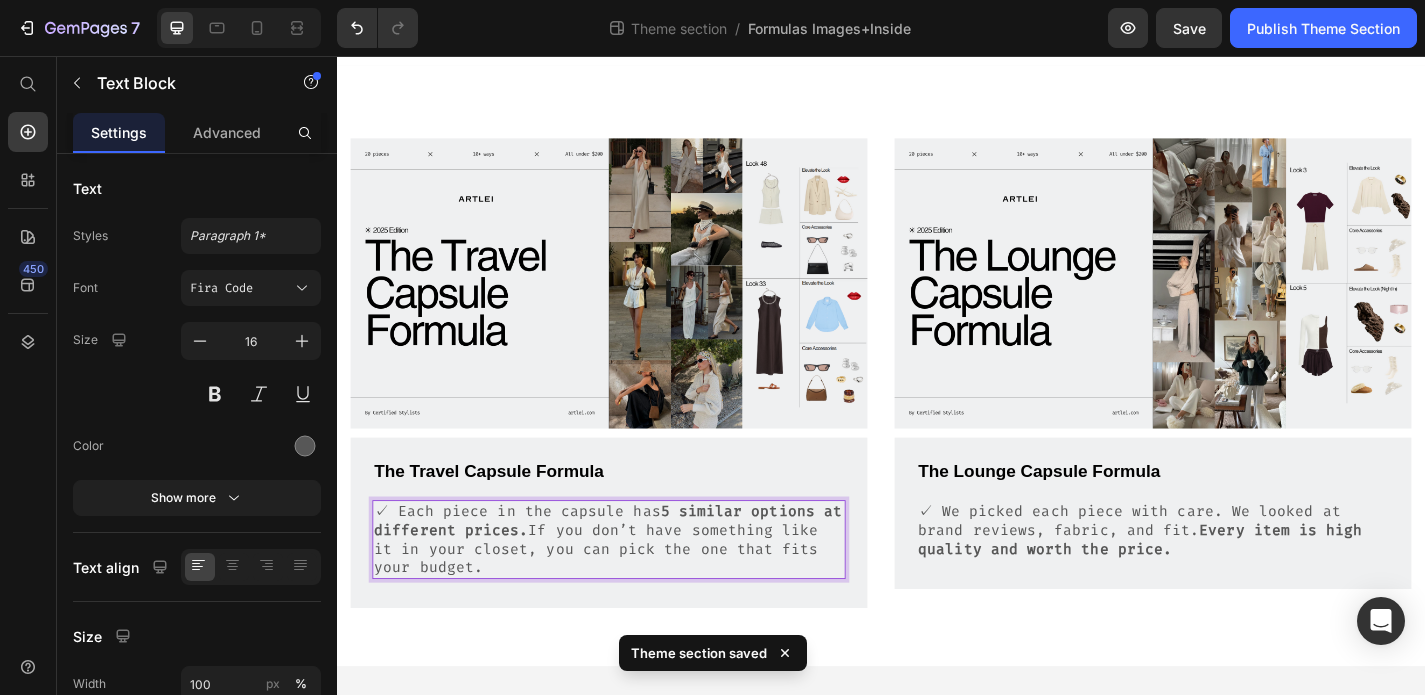 drag, startPoint x: 449, startPoint y: 615, endPoint x: 376, endPoint y: 552, distance: 96.42614 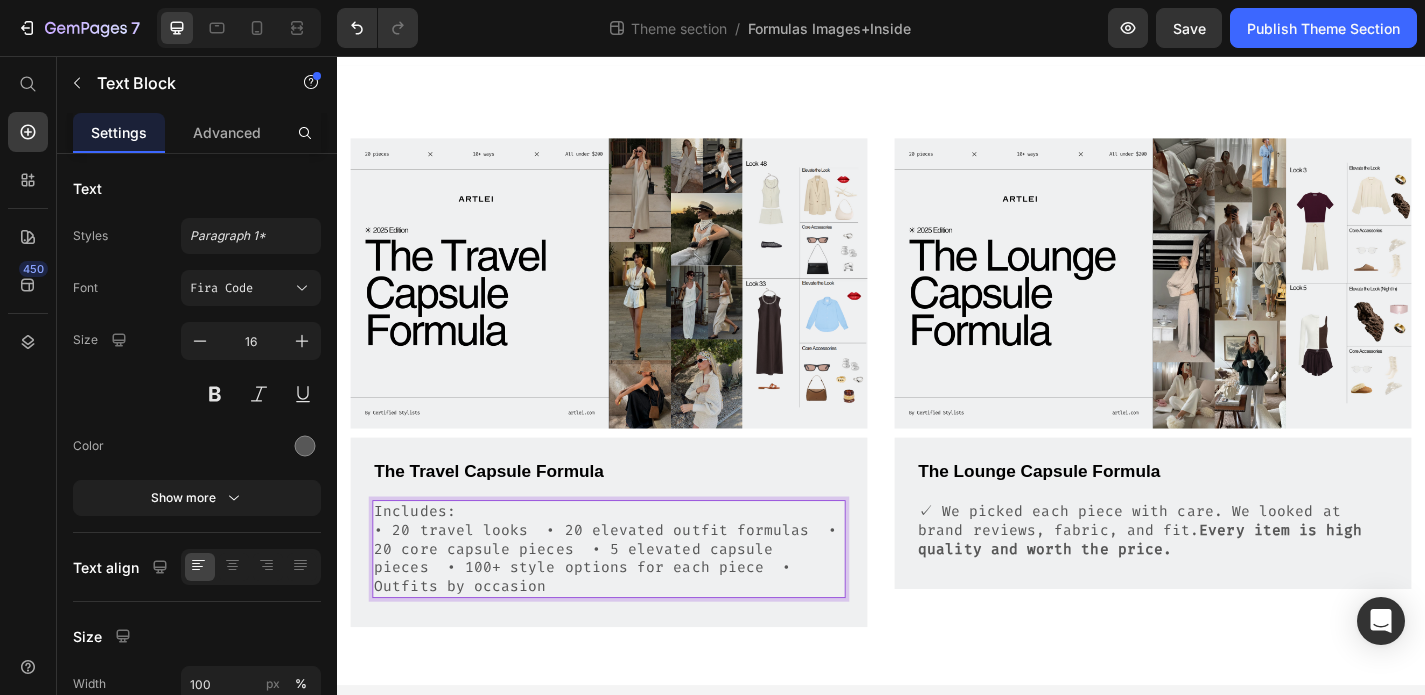 click on "Includes: • 20 travel looks  • 20 elevated outfit formulas  • 20 core capsule pieces  • 5 elevated capsule pieces  • 100+ style options for each piece  • Outfits by occasion" at bounding box center [637, 600] 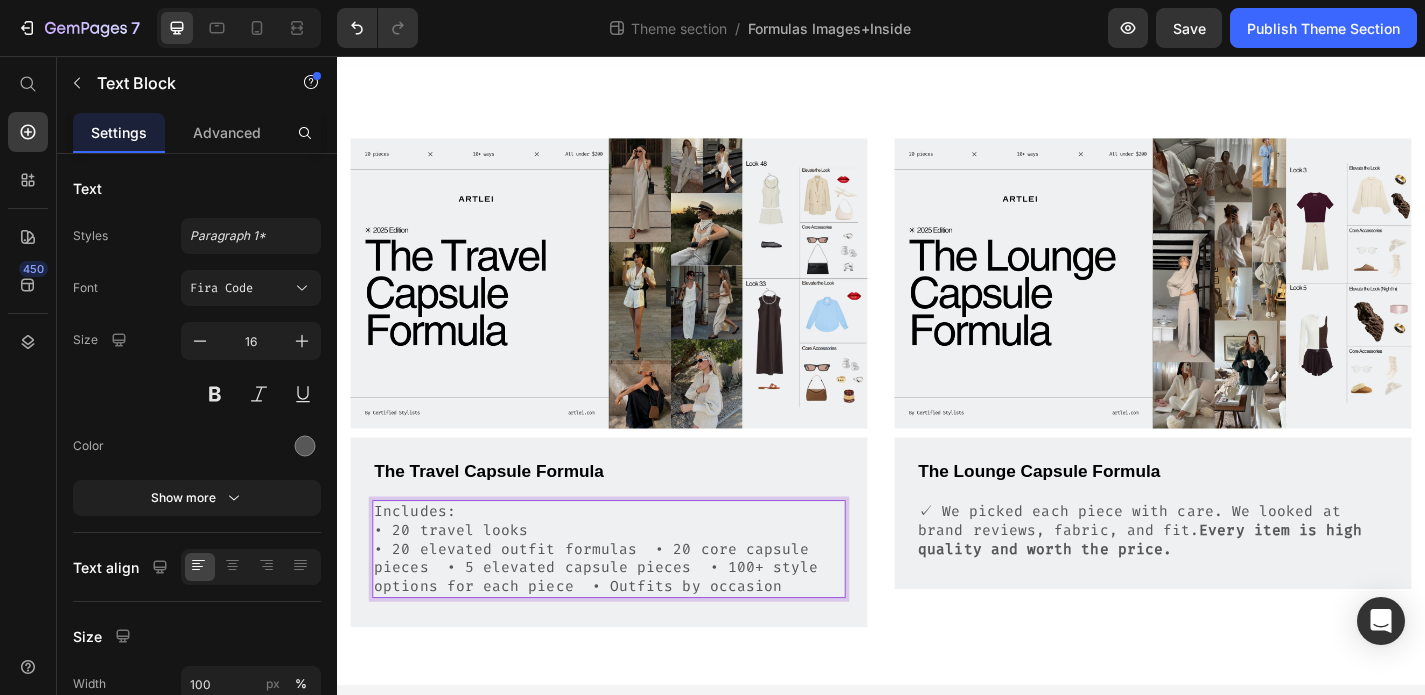 click on "• 20 elevated outfit formulas  • 20 core capsule pieces  • 5 elevated capsule pieces  • 100+ style options for each piece  • Outfits by occasion" at bounding box center [637, 621] 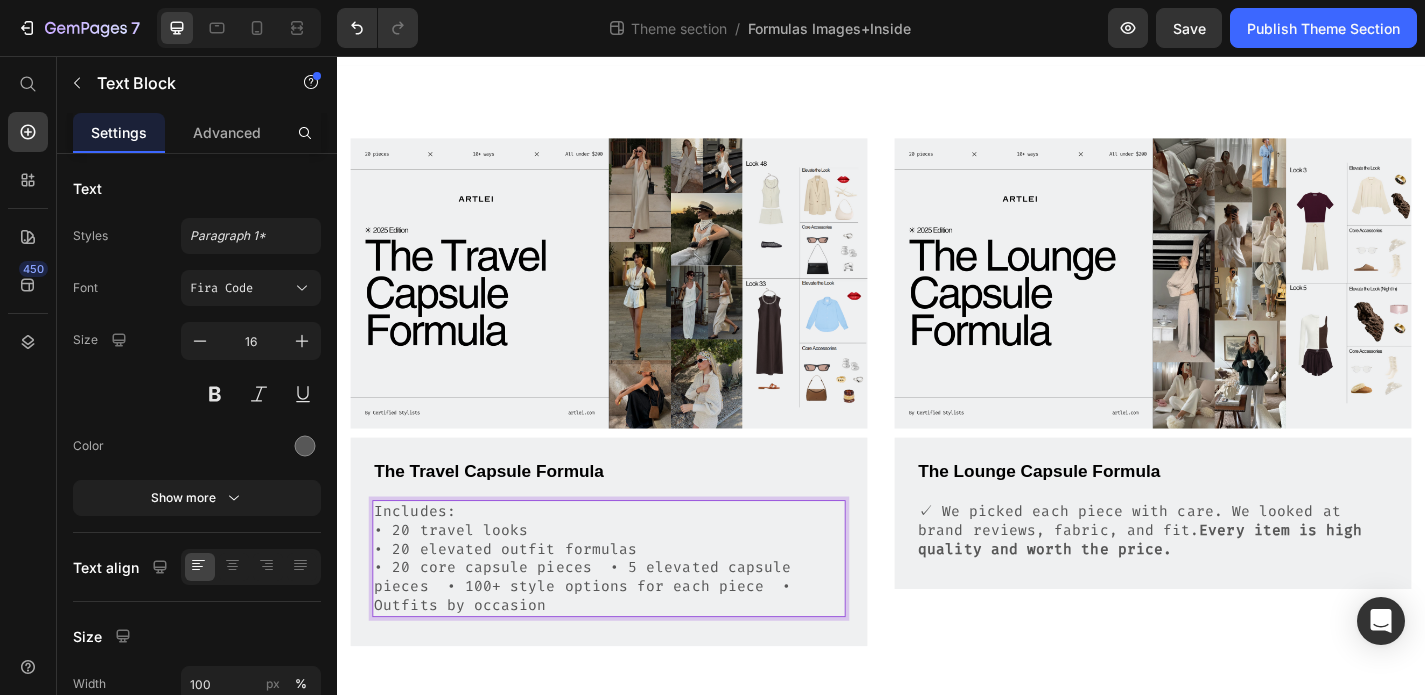 click on "• 20 core capsule pieces  • 5 elevated capsule pieces  • 100+ style options for each piece  • Outfits by occasion" at bounding box center (637, 641) 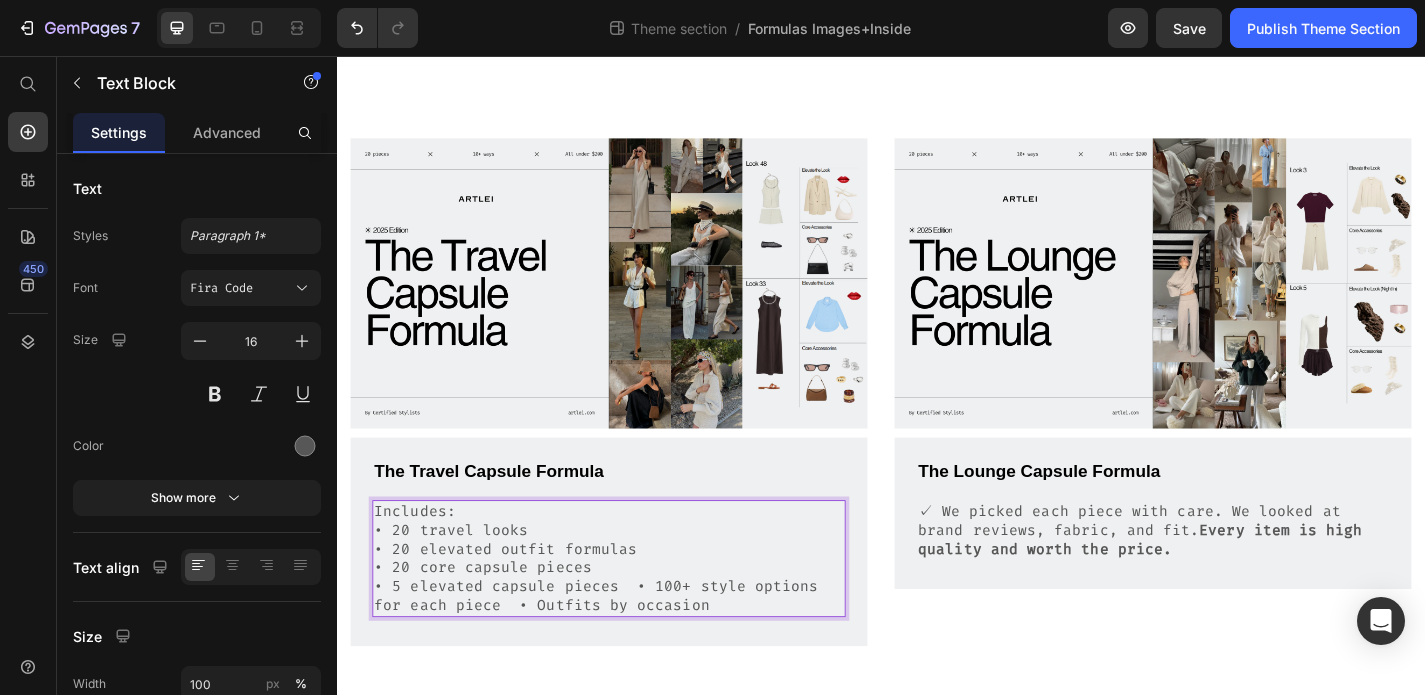click on "• 5 elevated capsule pieces  • 100+ style options for each piece  • Outfits by occasion" at bounding box center (637, 652) 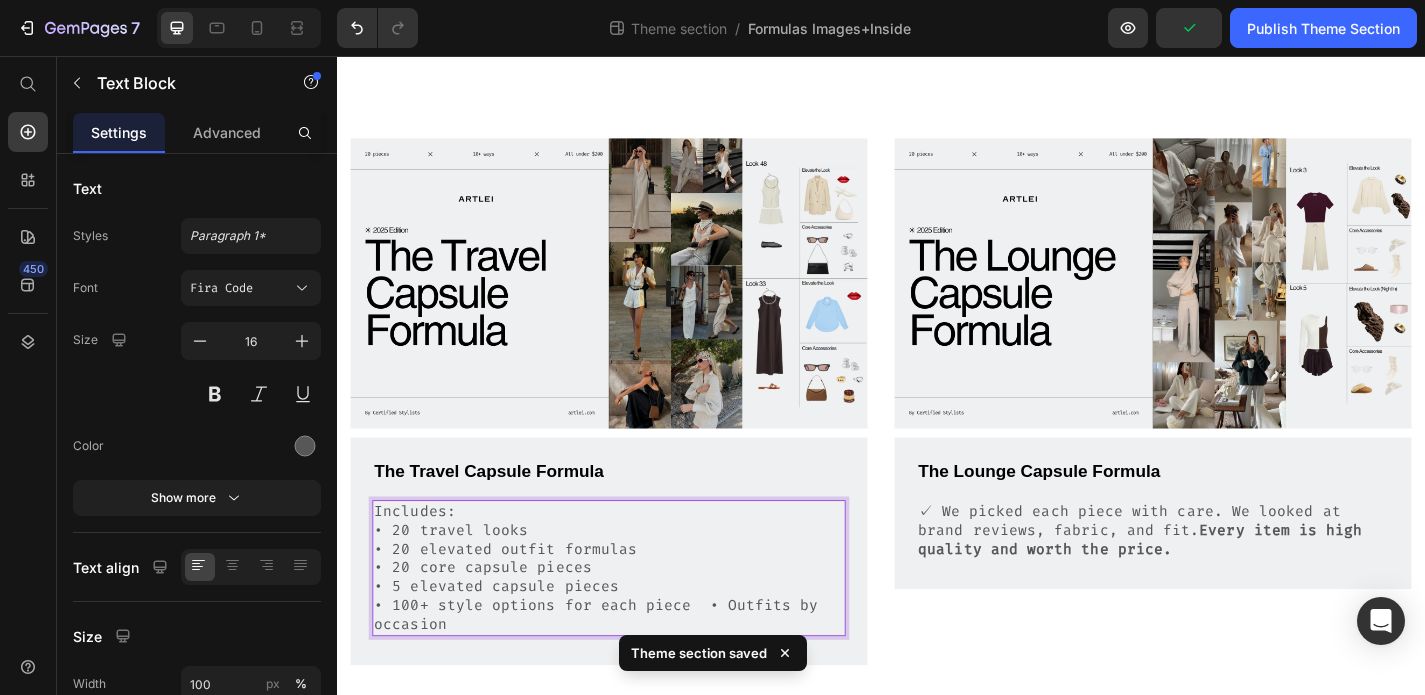 click on "Includes: • 20 travel looks" at bounding box center (637, 569) 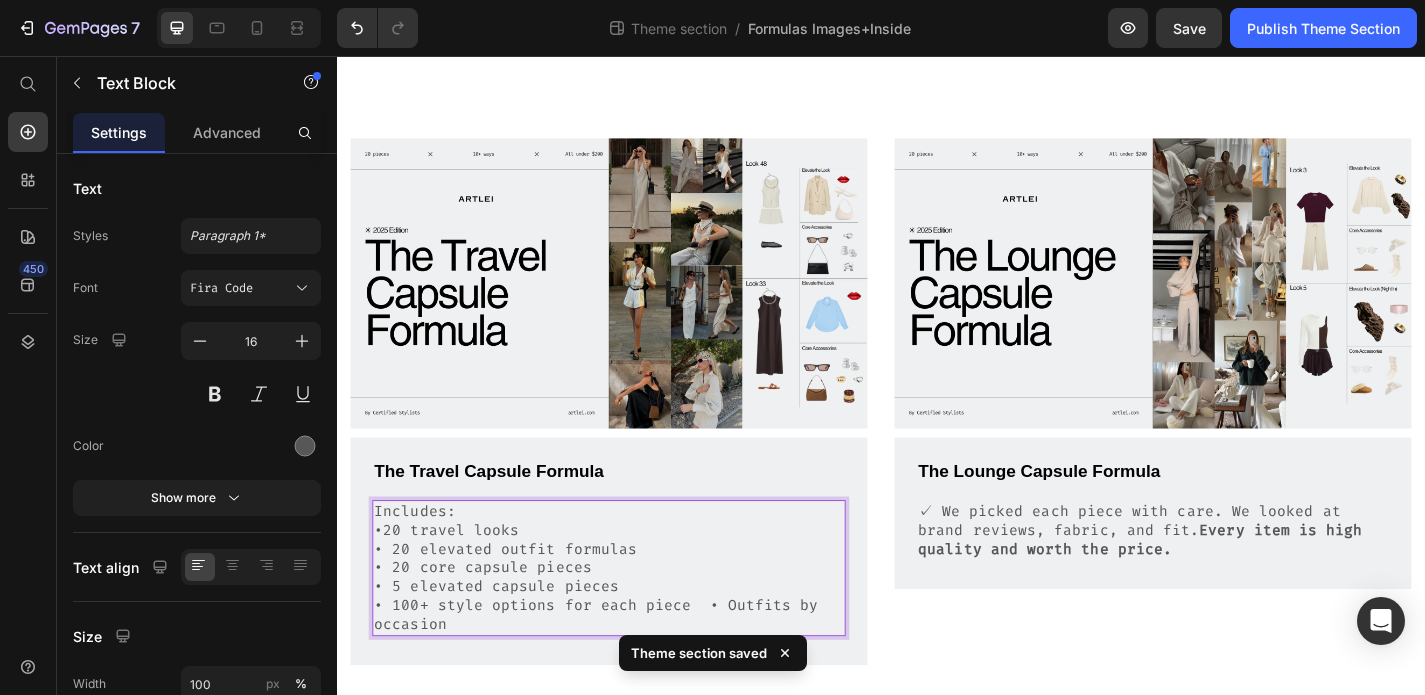 click on "• 20 elevated outfit formulas" at bounding box center [637, 600] 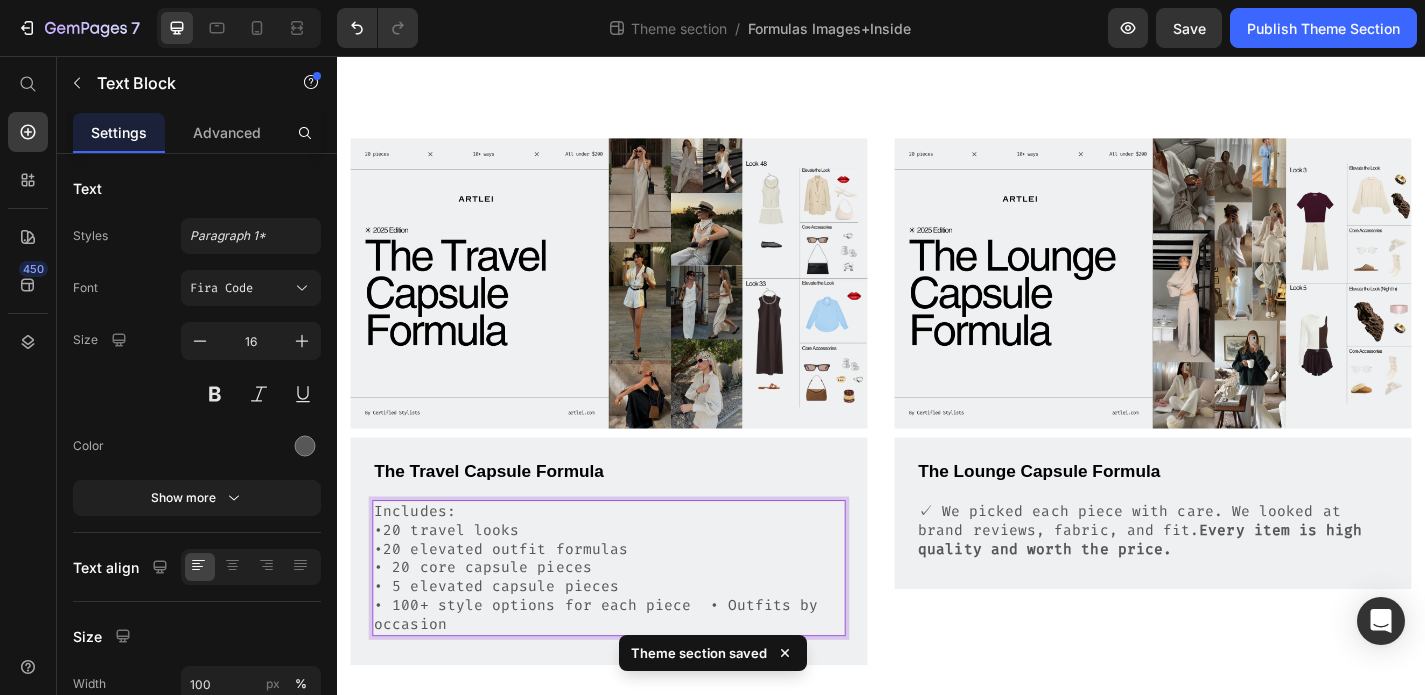 click on "• 20 core capsule pieces" at bounding box center [637, 620] 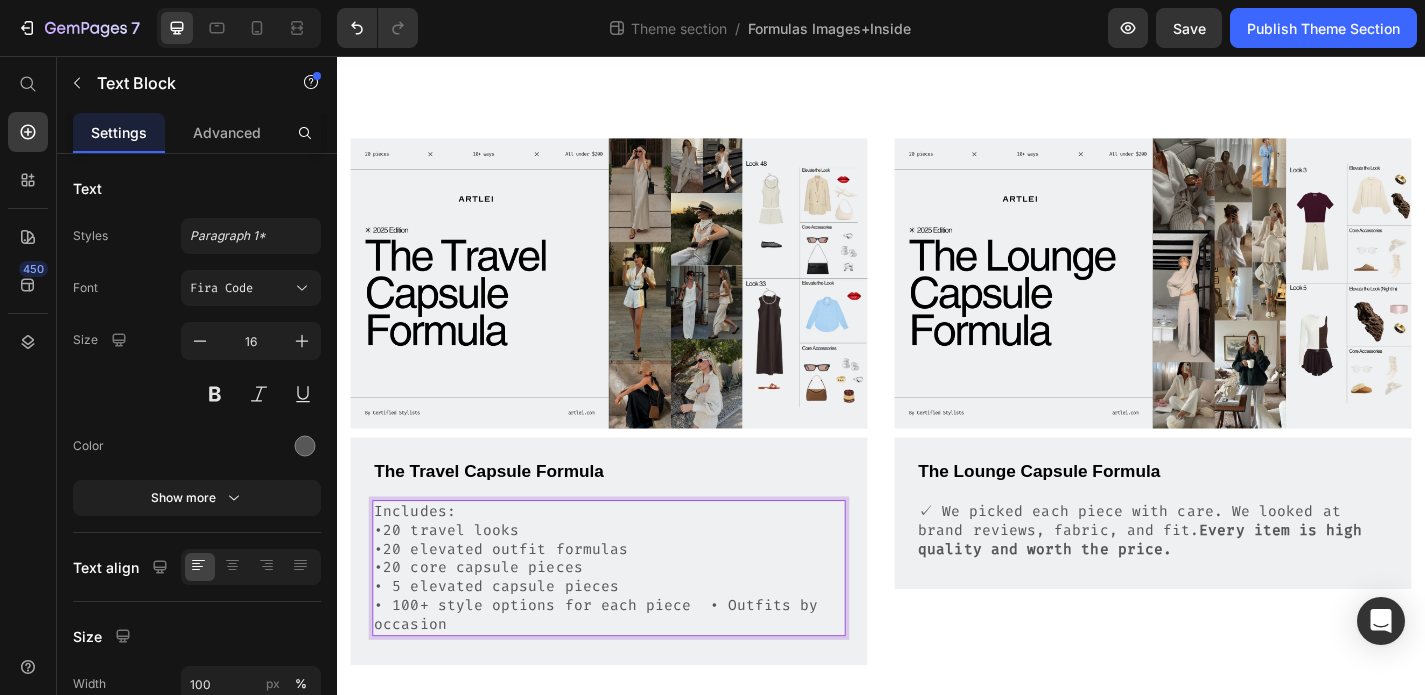 click on "• 5 elevated capsule pieces" at bounding box center [637, 641] 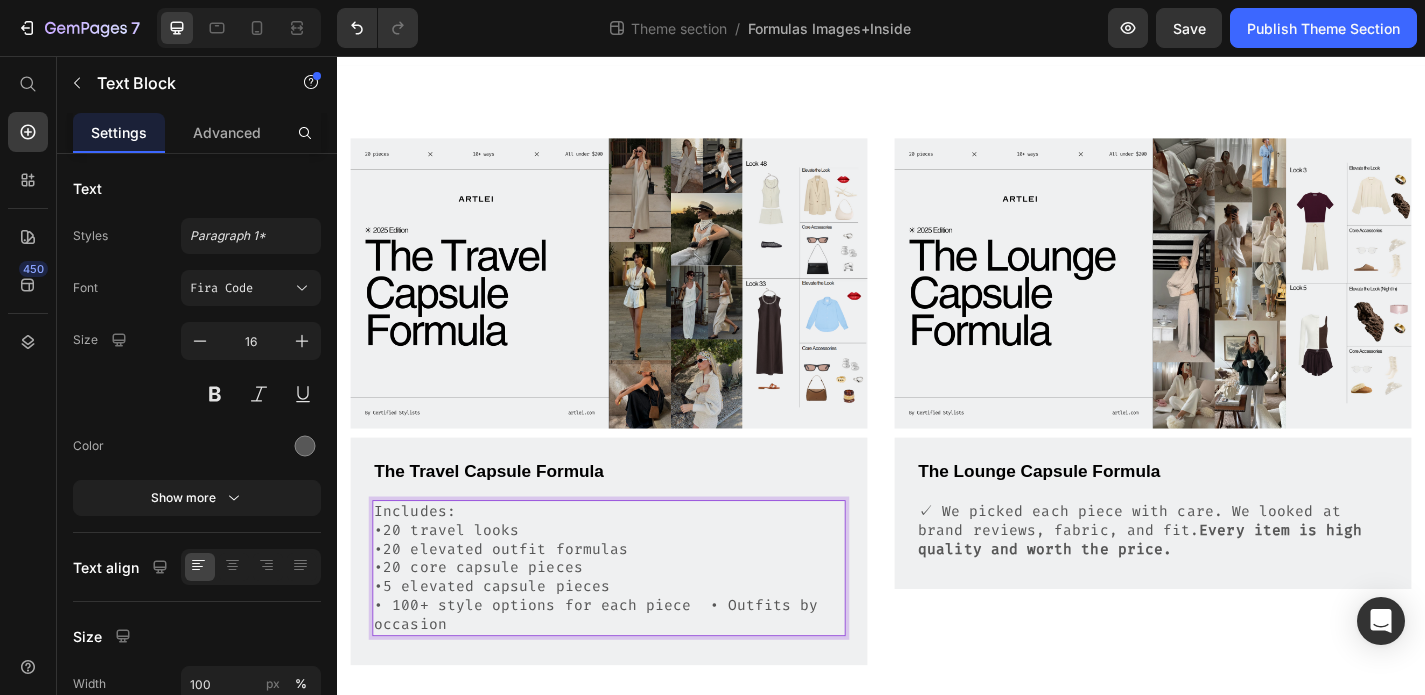 click on "• 100+ style options for each piece  • Outfits by occasion" at bounding box center (637, 673) 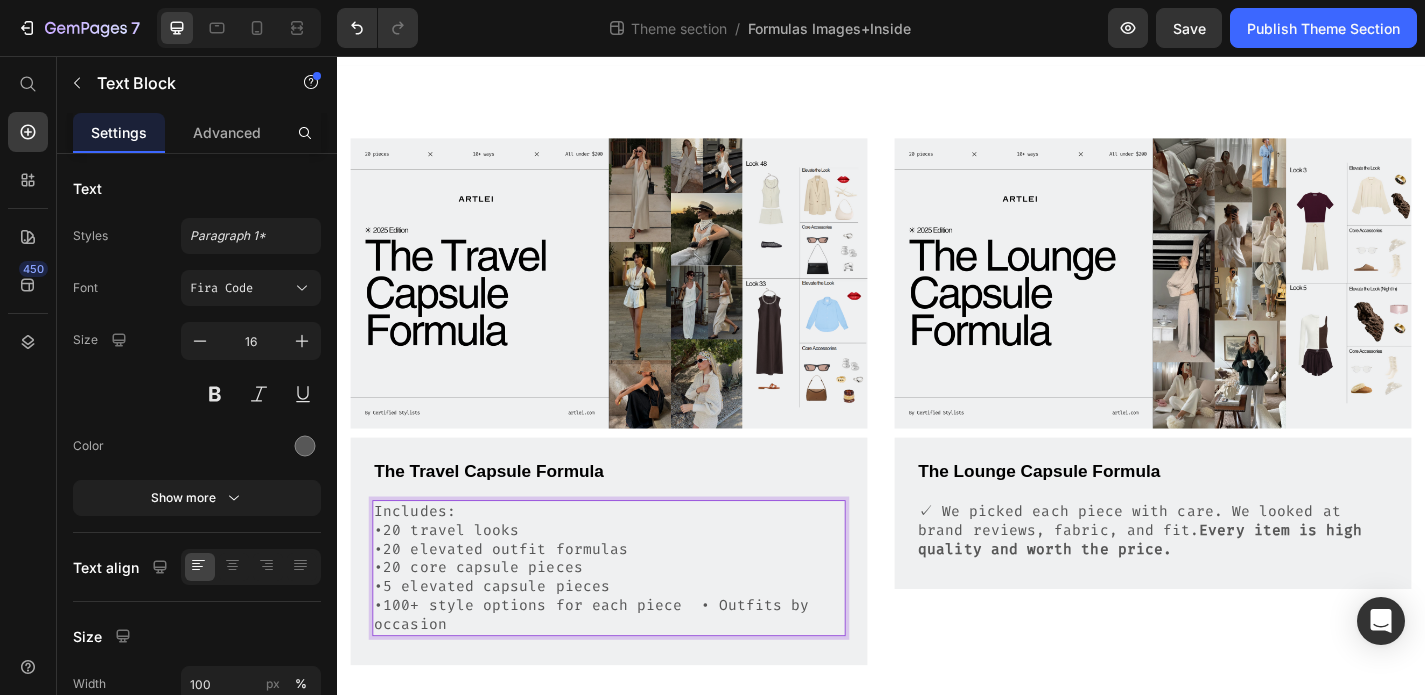 click on "•100+ style options for each piece  • Outfits by occasion" at bounding box center (637, 673) 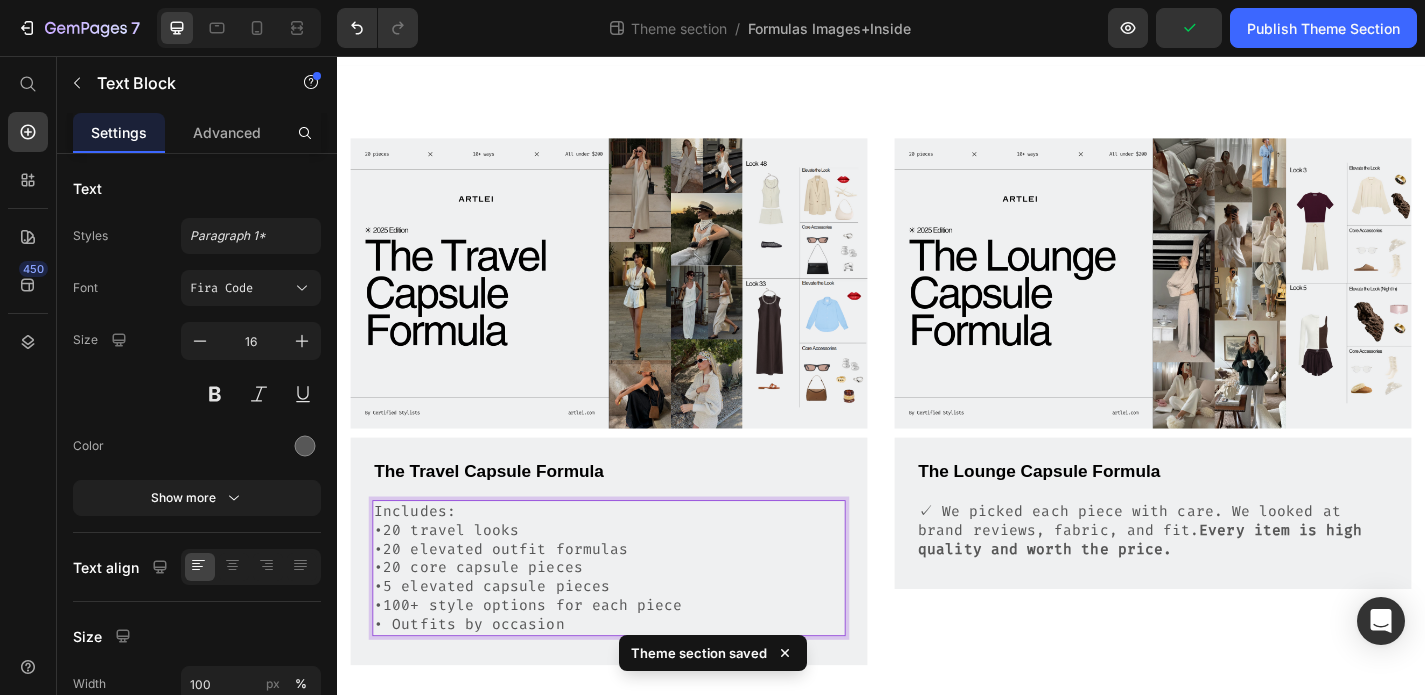 scroll, scrollTop: 18, scrollLeft: 0, axis: vertical 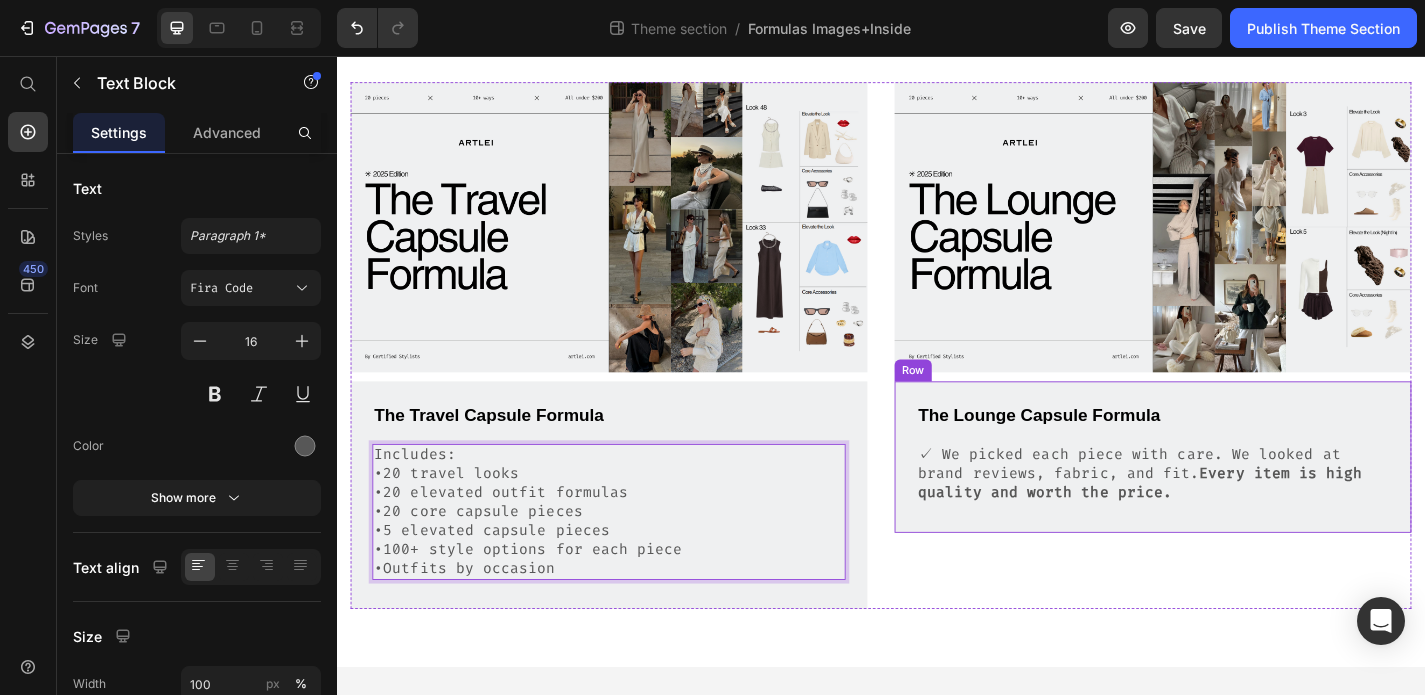 click on "✓ We picked each piece with care. We looked at brand reviews, fabric, and fit.  Every item is high quality and worth the price." at bounding box center [1237, 517] 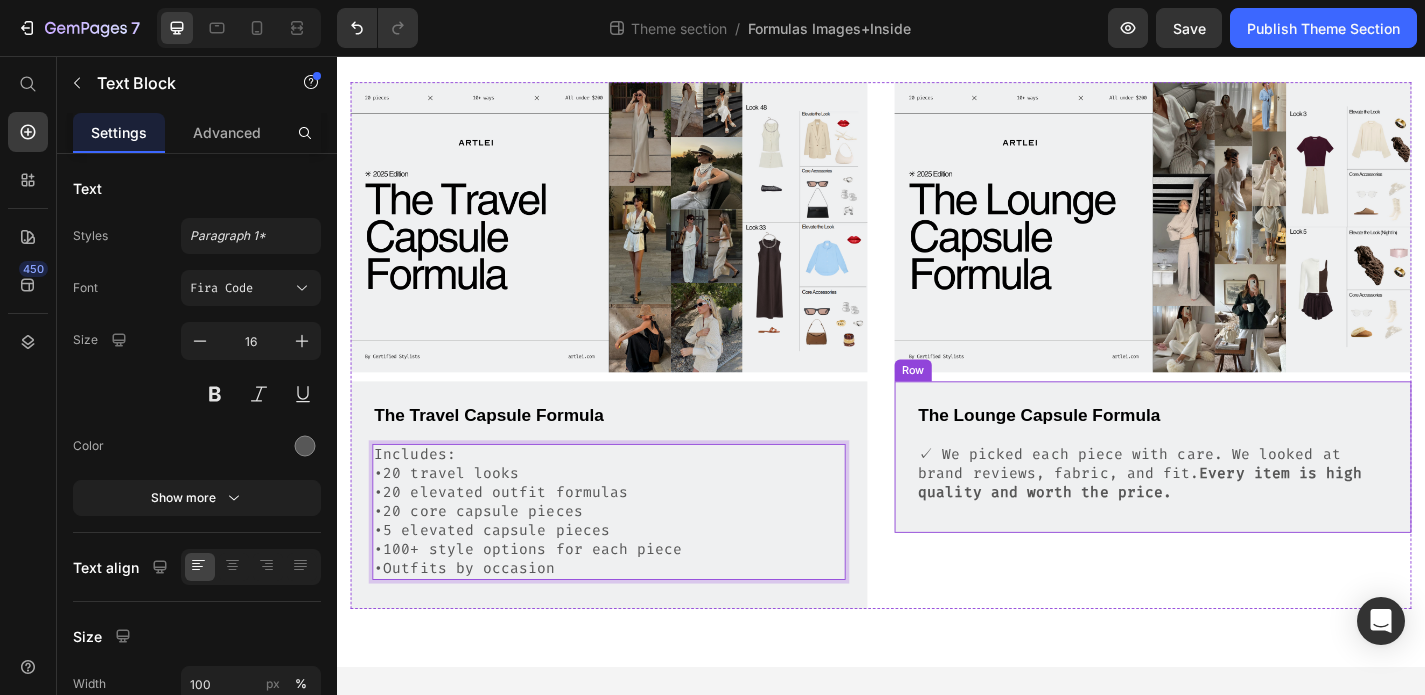 click on "✓ We picked each piece with care. We looked at brand reviews, fabric, and fit.  Every item is high quality and worth the price." at bounding box center (1237, 517) 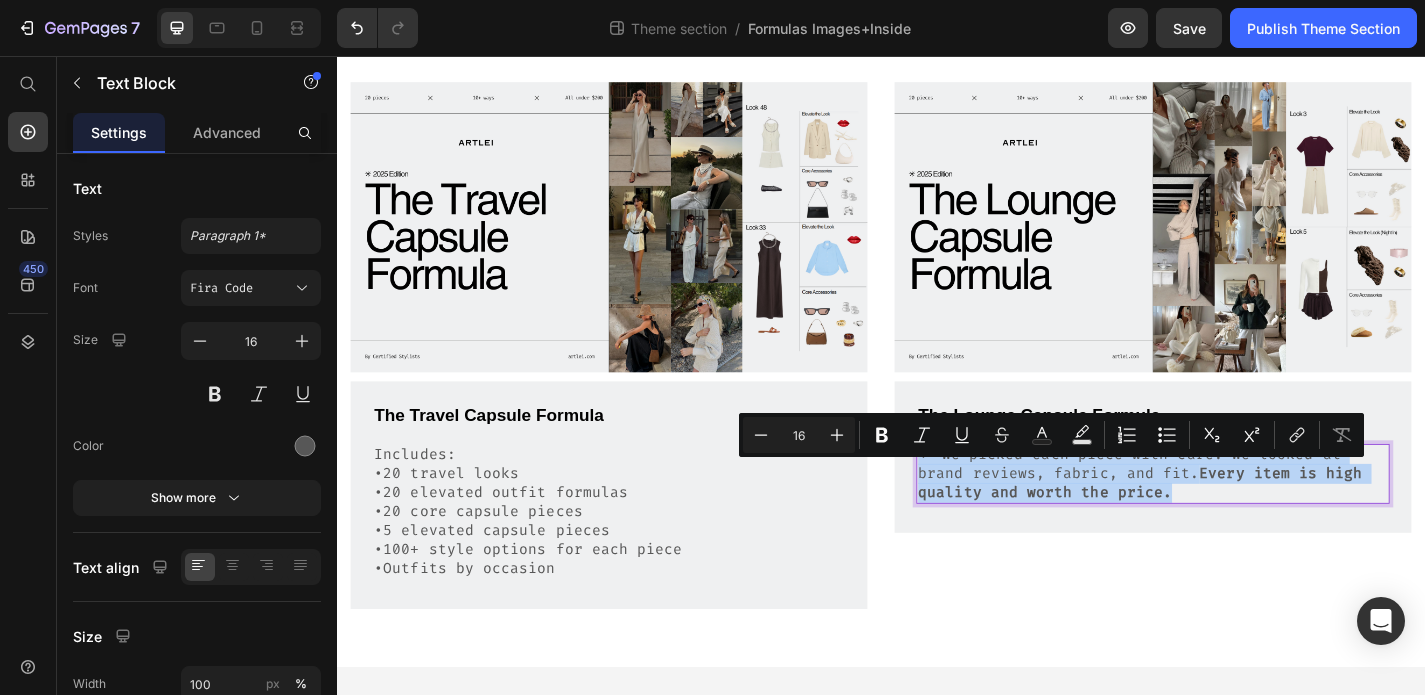click on "✓ We picked each piece with care. We looked at brand reviews, fabric, and fit.  Every item is high quality and worth the price." at bounding box center (1237, 517) 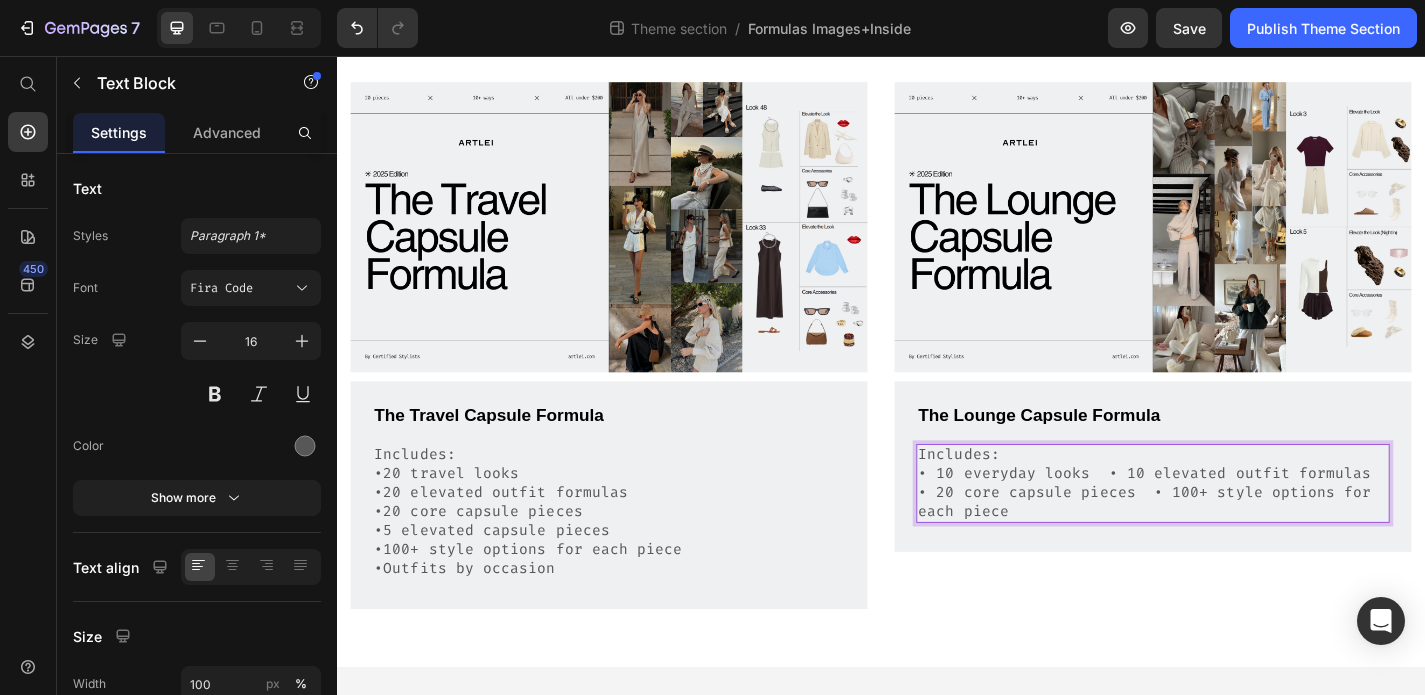 click on "Includes: • 10 everyday looks  • 10 elevated outfit formulas  • 20 core capsule pieces  • 100+ style options for each piece" at bounding box center [1237, 527] 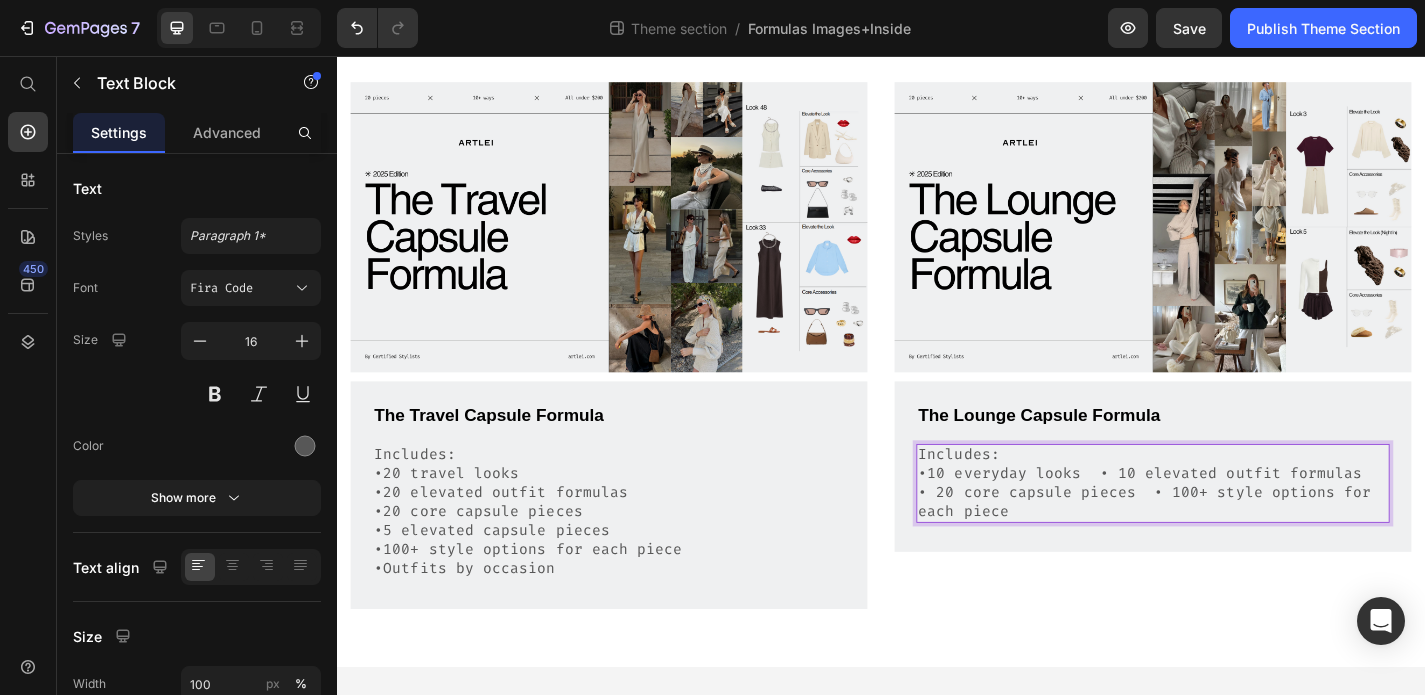 click on "Includes: •10 everyday looks  • 10 elevated outfit formulas  • 20 core capsule pieces  • 100+ style options for each piece" at bounding box center (1237, 527) 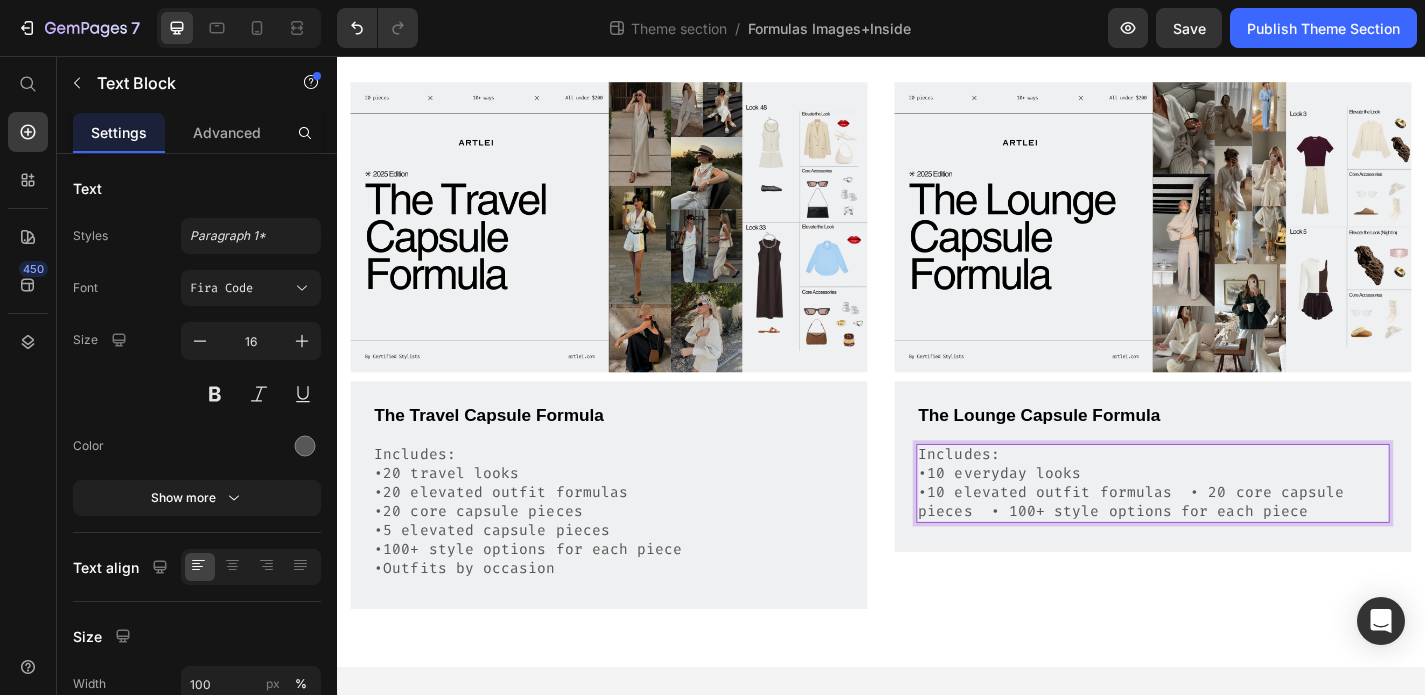 click on "•10 elevated outfit formulas  • 20 core capsule pieces  • 100+ style options for each piece" at bounding box center (1237, 549) 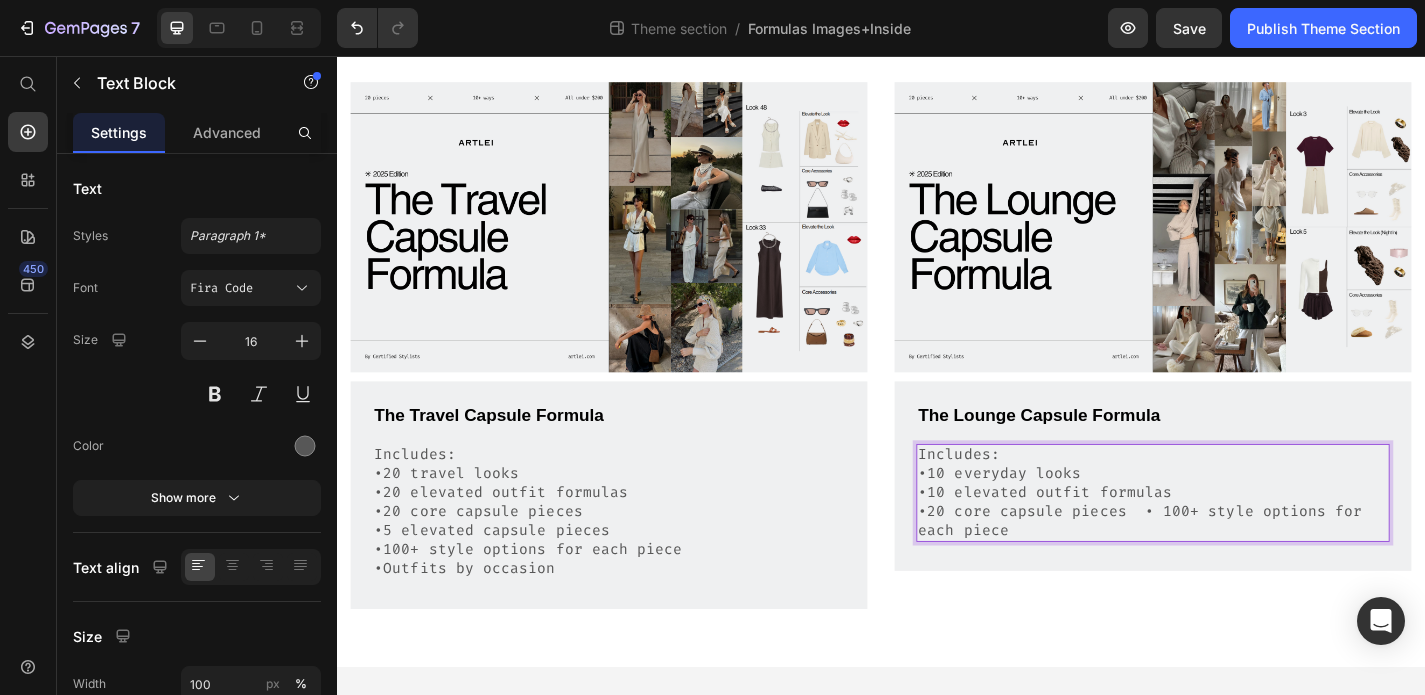 click on "•20 core capsule pieces  • 100+ style options for each piece" at bounding box center (1237, 569) 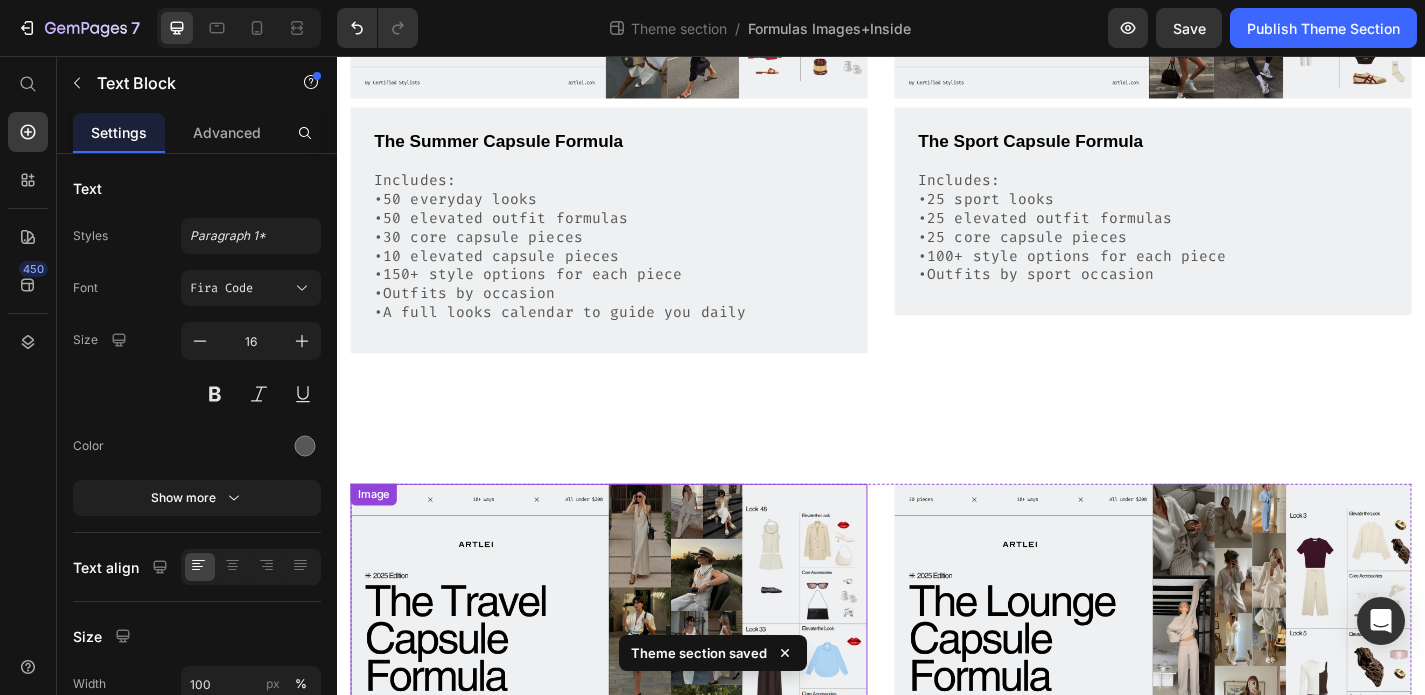 scroll, scrollTop: 489, scrollLeft: 0, axis: vertical 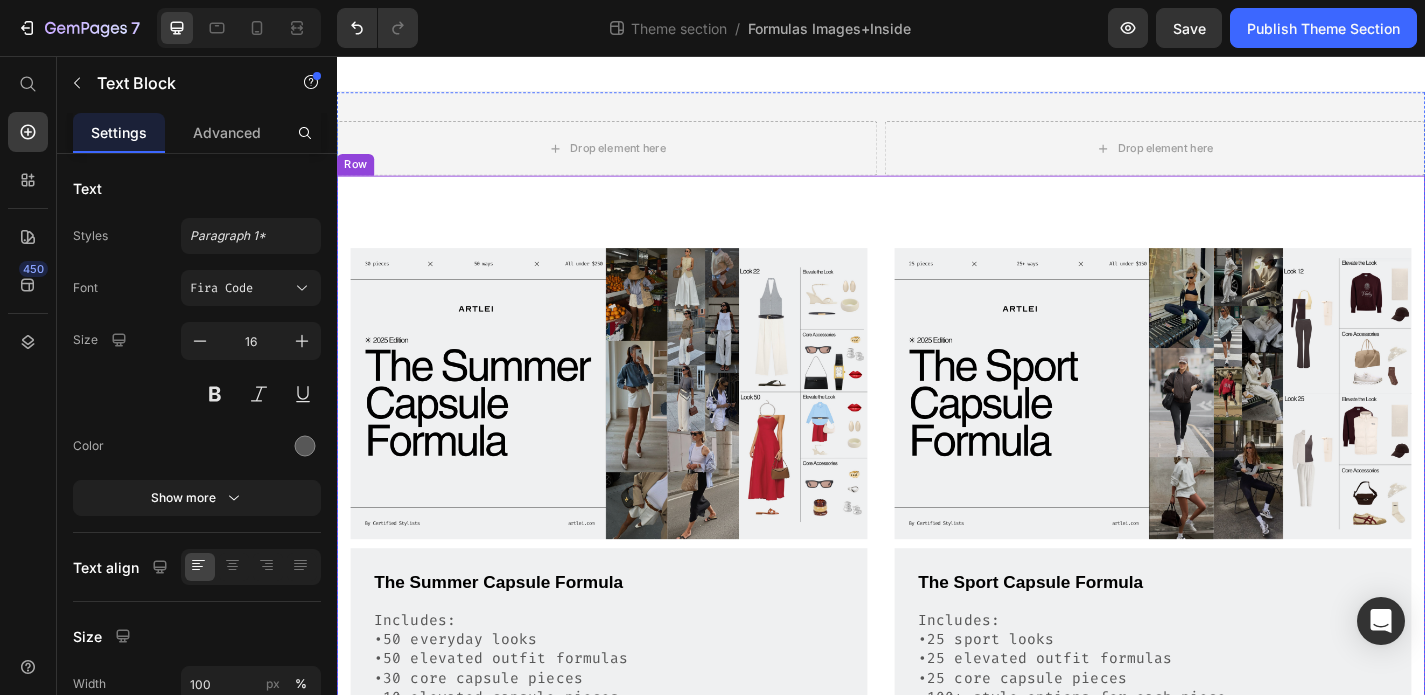click on "Image The Summer Capsule Formula  Text Block Includes: •50 everyday looks   •50 elevated outfit formulas   •30 core capsule pieces   •10 elevated capsule pieces   •150+ style options for each piece   •Outfits by occasion   •A full looks calendar to guide you daily Text Block Row Image The Sport Capsule Formula  Text Block Includes: •25 sport looks •25 elevated outfit formulas   •25 core capsule pieces   •100+ style options for each piece   •Outfits by sport occasion Text Block Row Row Row" at bounding box center (937, 561) 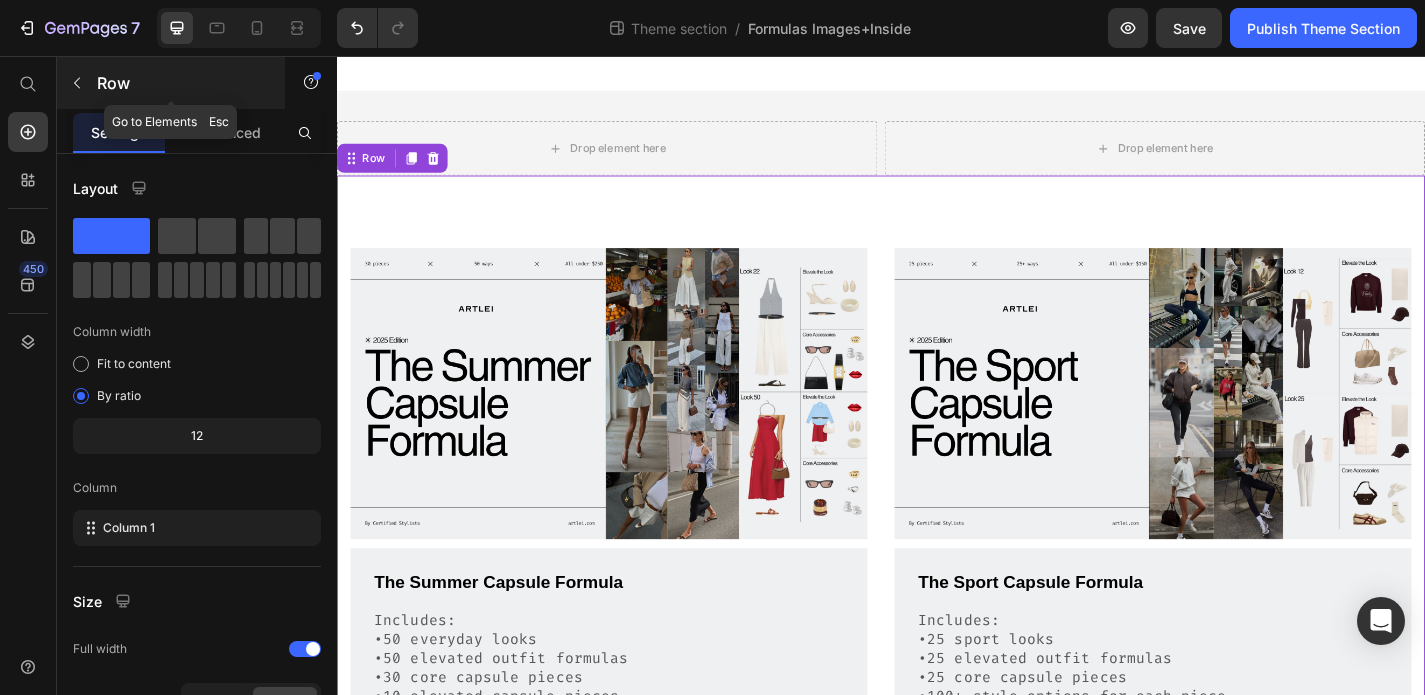 click 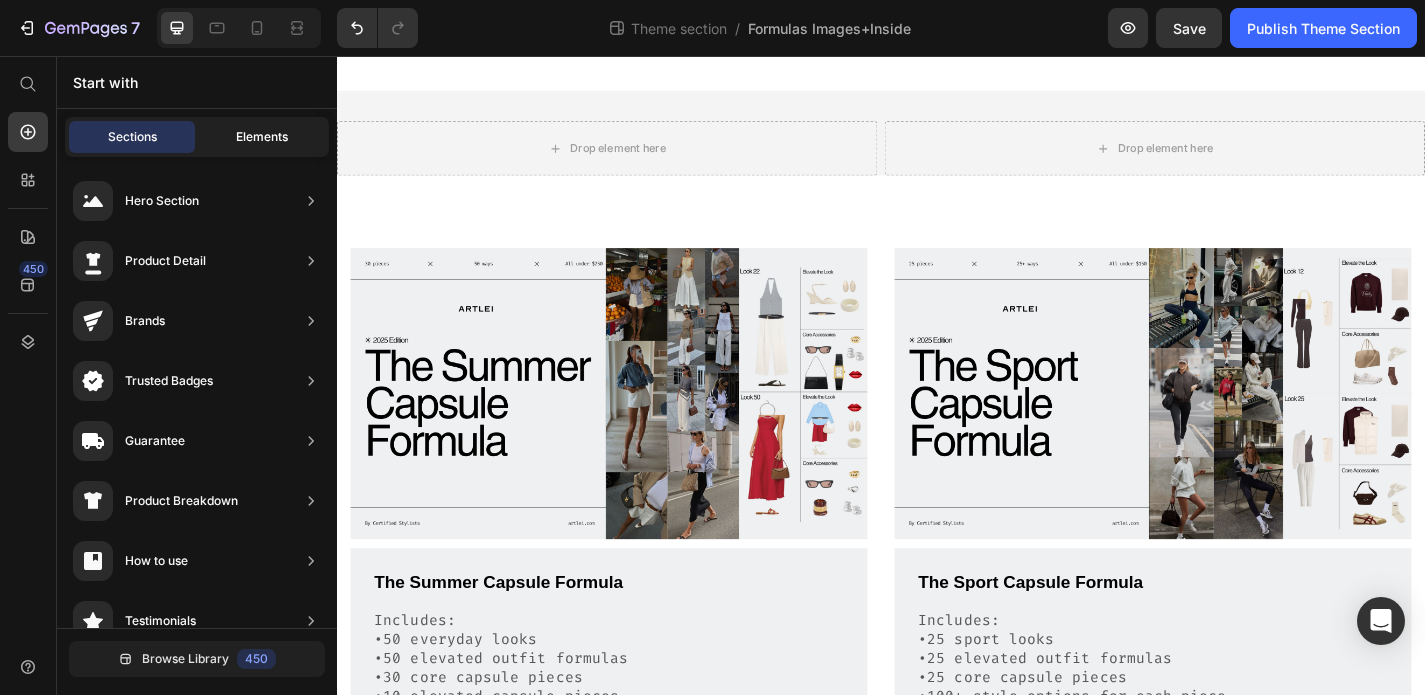 click on "Elements" 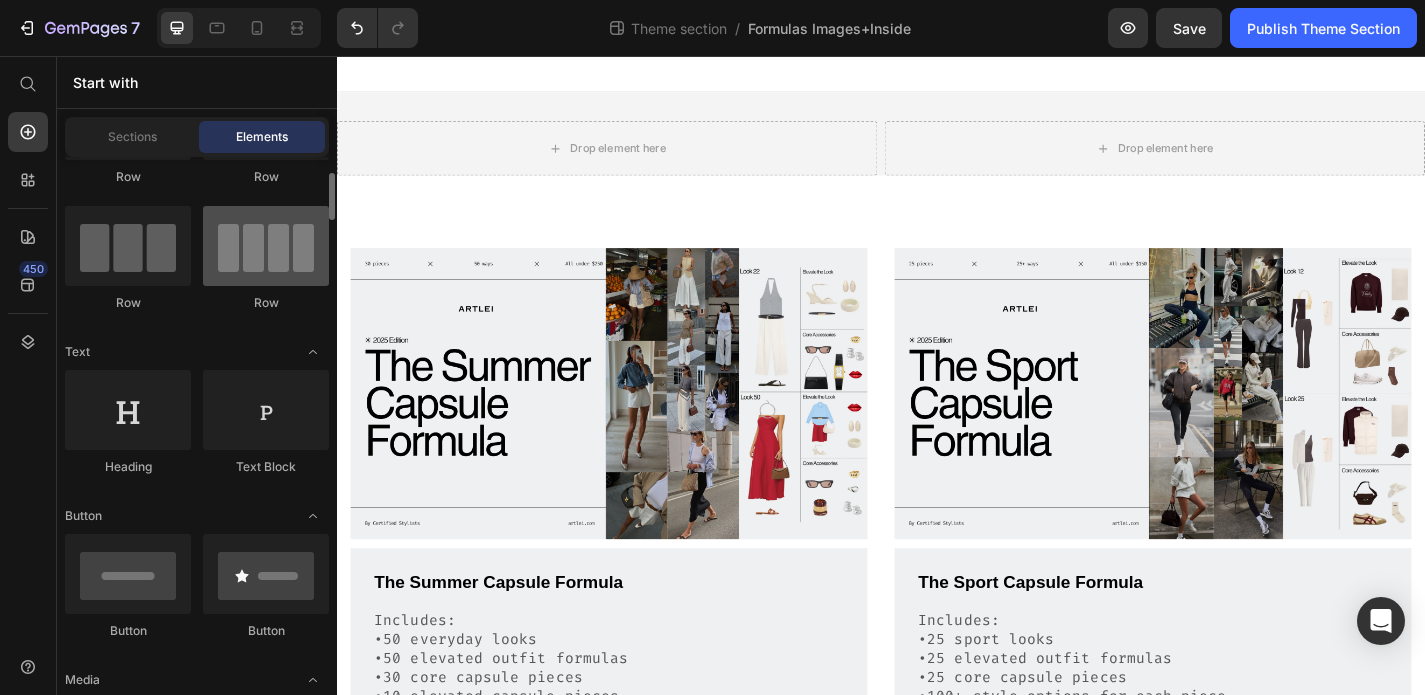 scroll, scrollTop: 126, scrollLeft: 0, axis: vertical 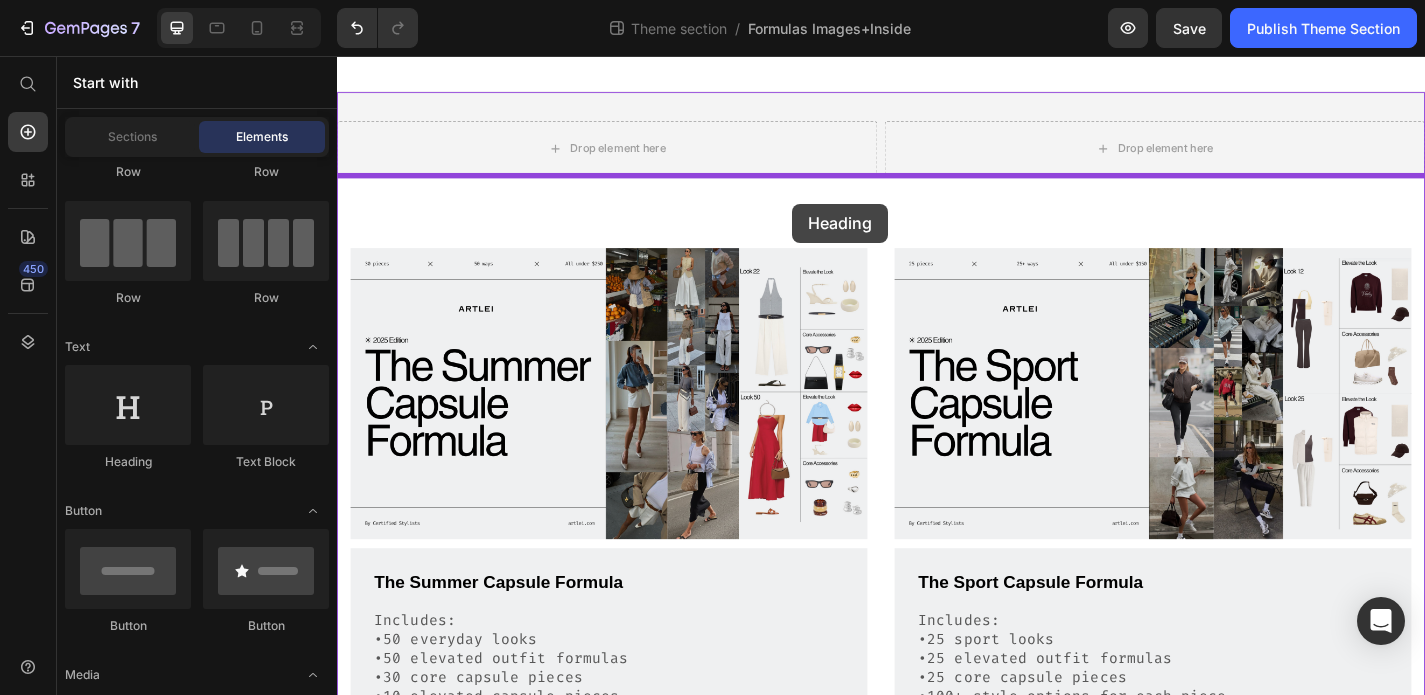 drag, startPoint x: 448, startPoint y: 459, endPoint x: 839, endPoint y: 219, distance: 458.78207 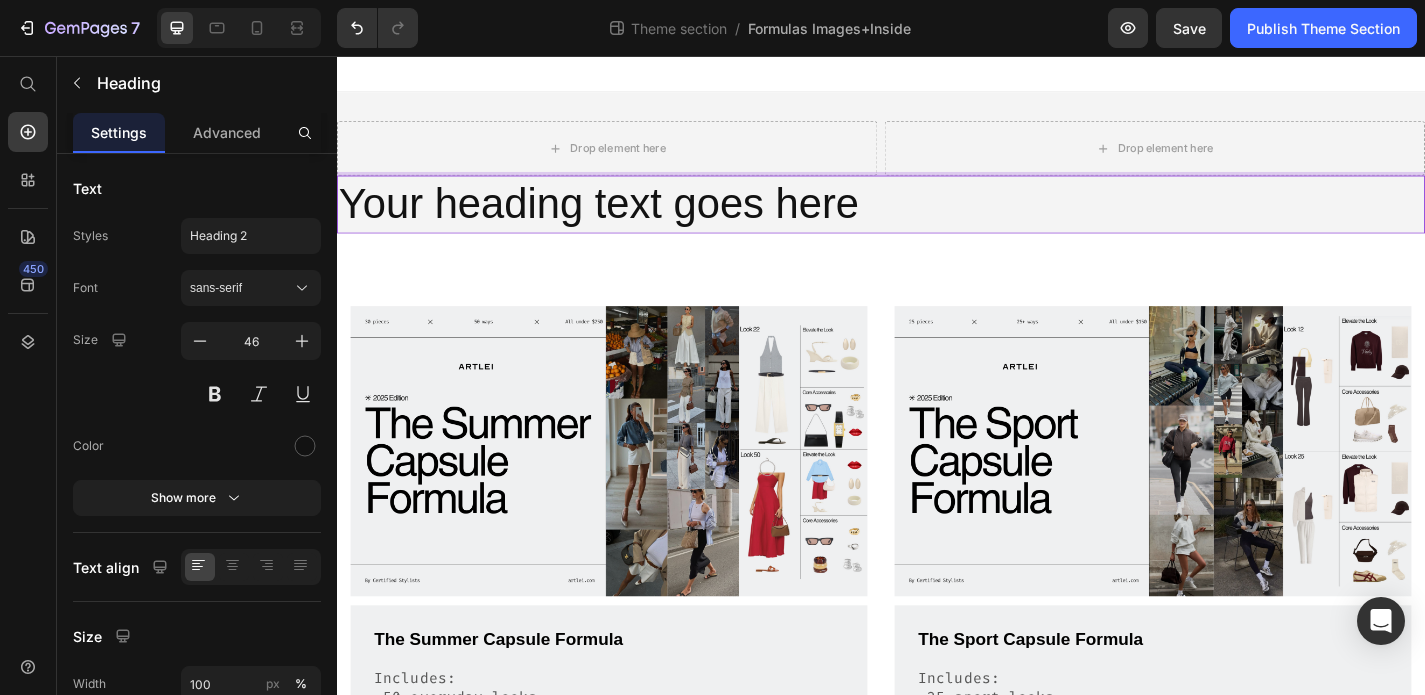 click on "Your heading text goes here" at bounding box center [937, 220] 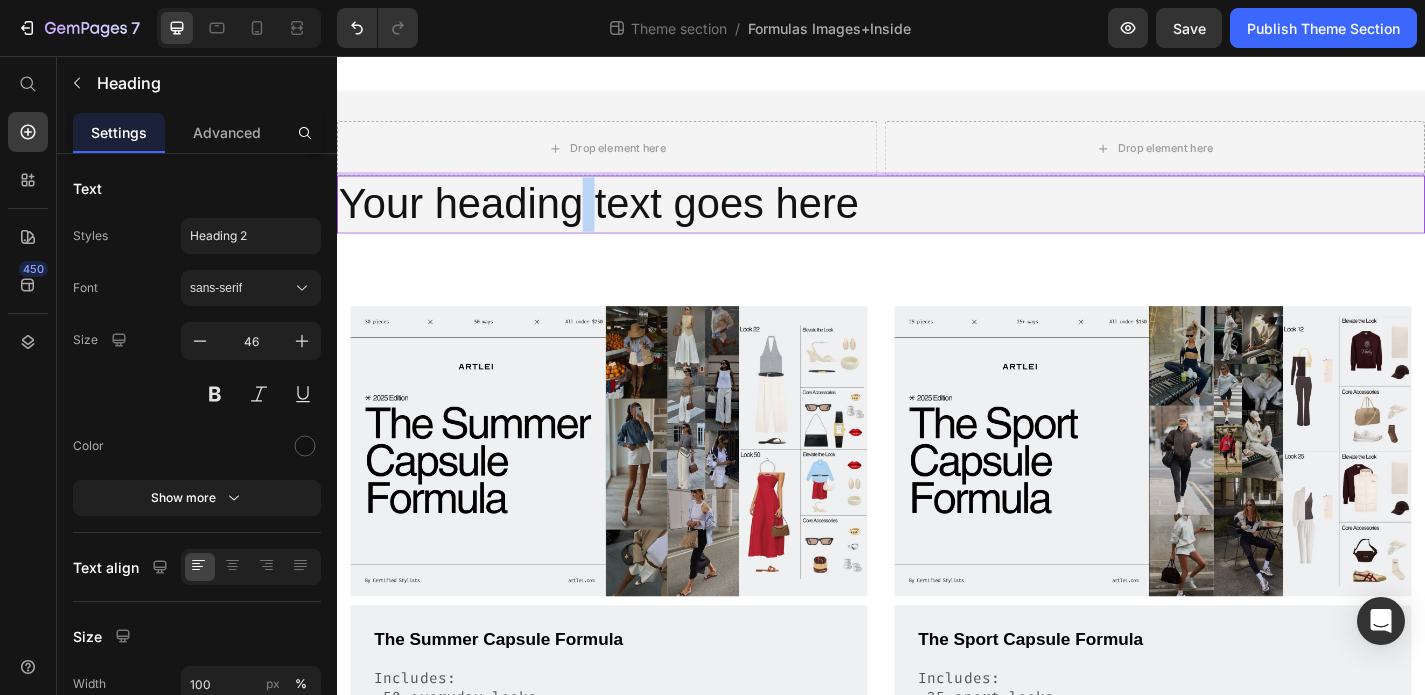 click on "Your heading text goes here" at bounding box center [937, 220] 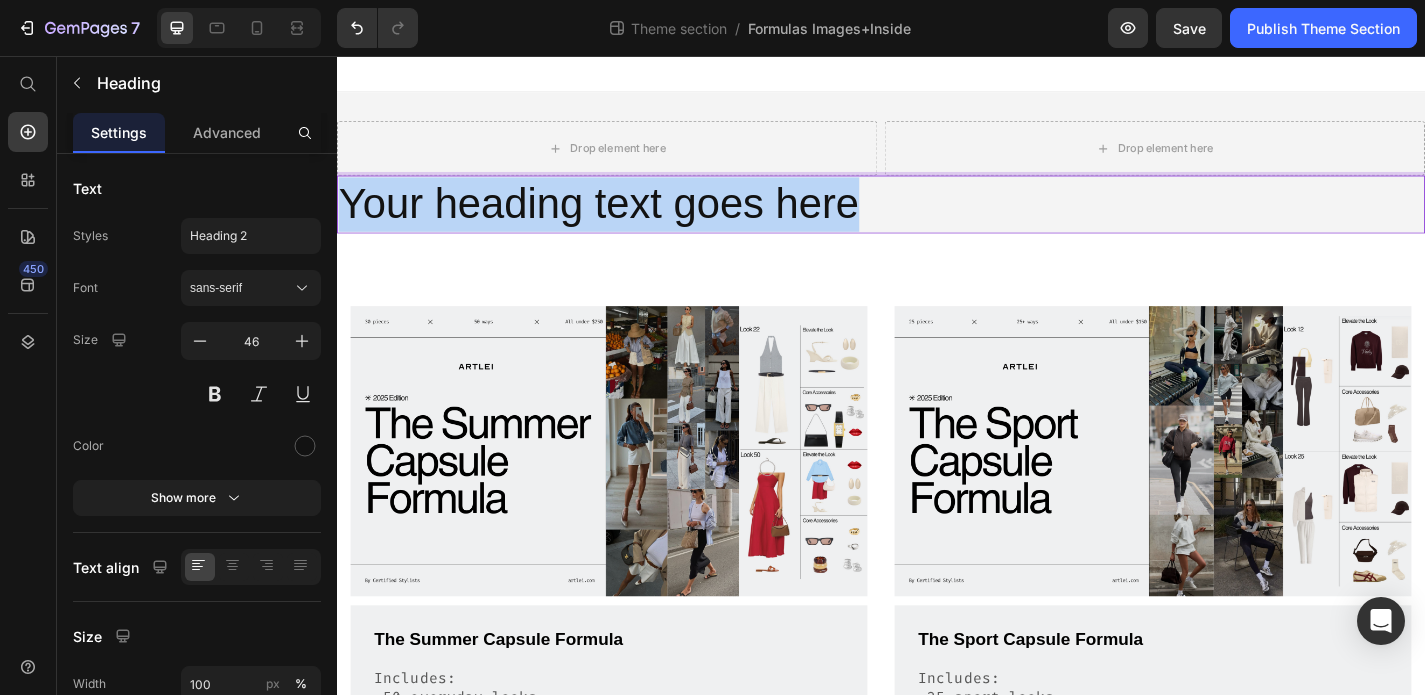 click on "Your heading text goes here" at bounding box center [937, 220] 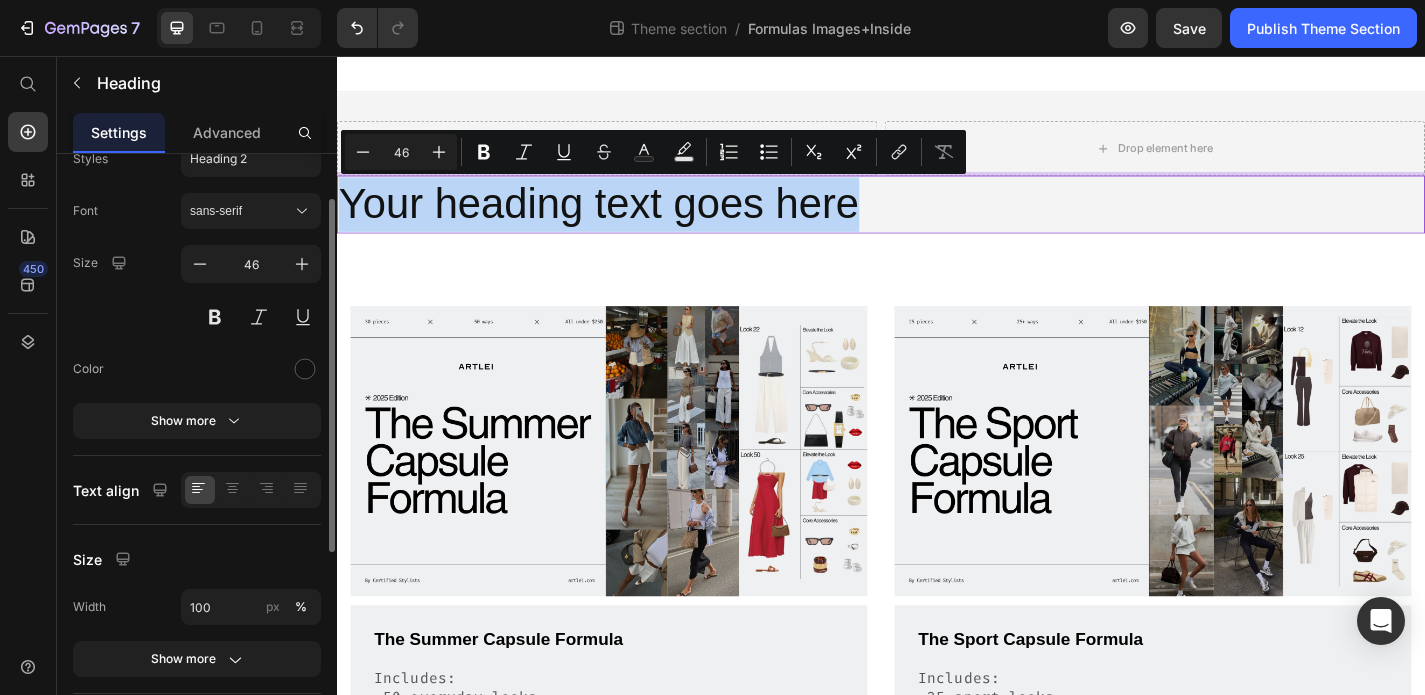 scroll, scrollTop: 0, scrollLeft: 0, axis: both 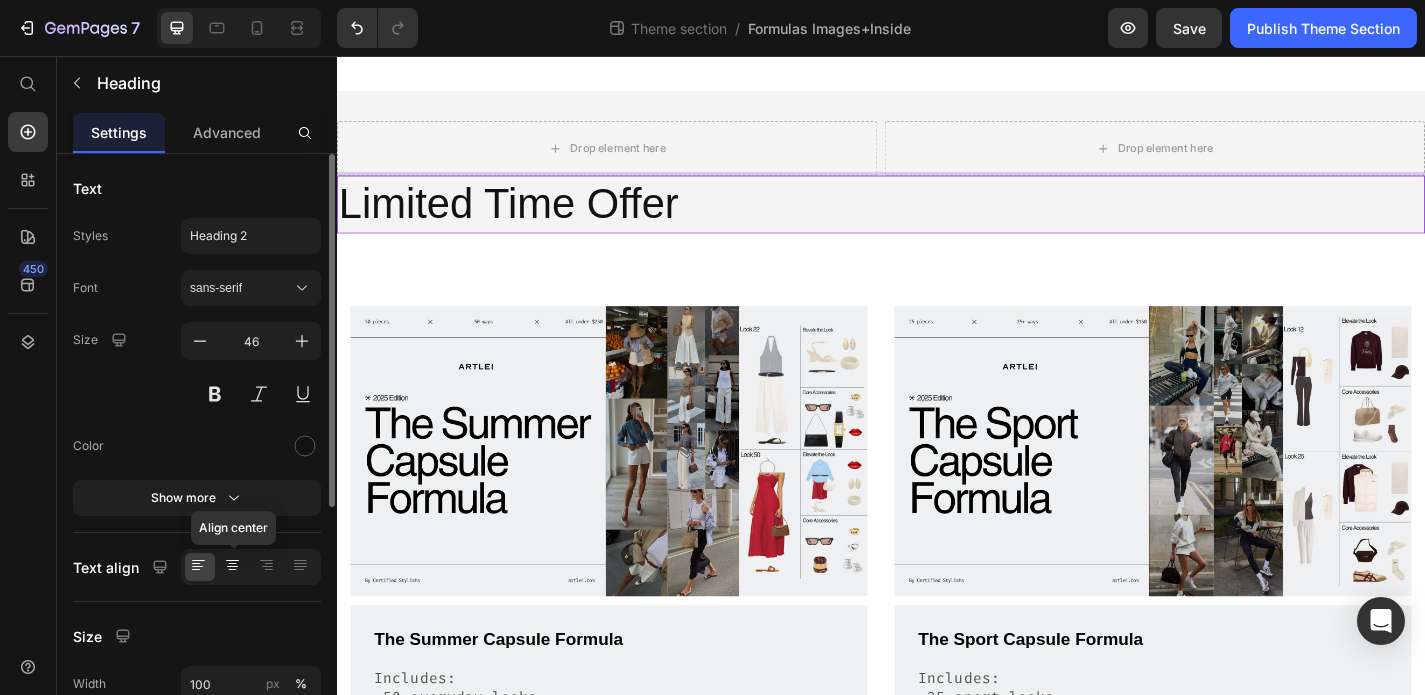 click 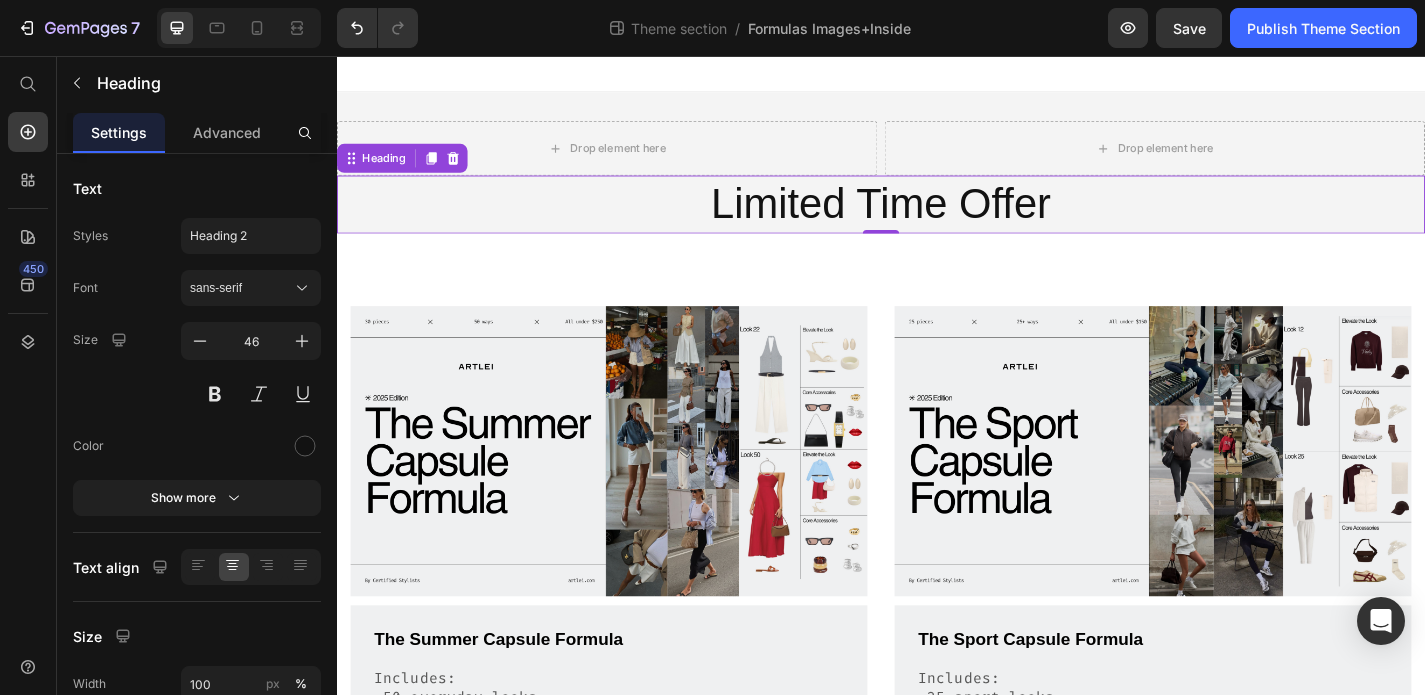 click on "Limited Time Offer" at bounding box center (937, 220) 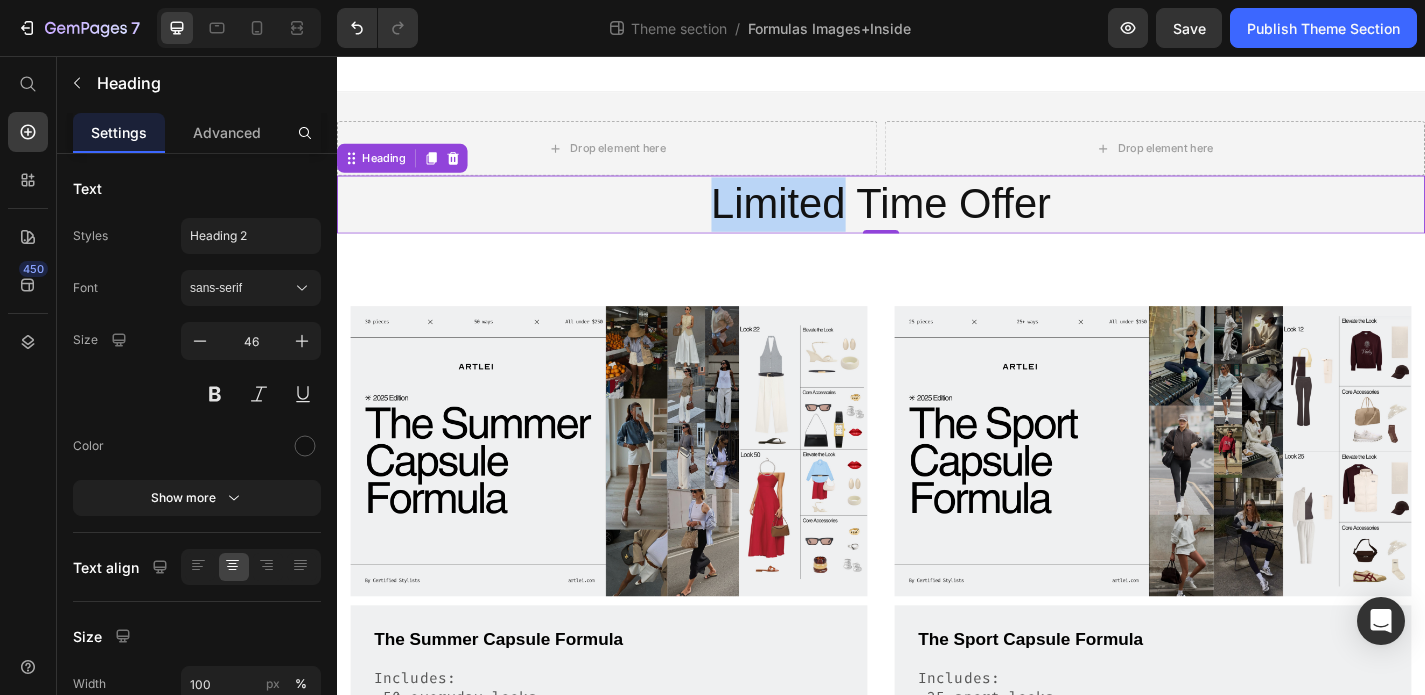 click on "Limited Time Offer" at bounding box center [937, 220] 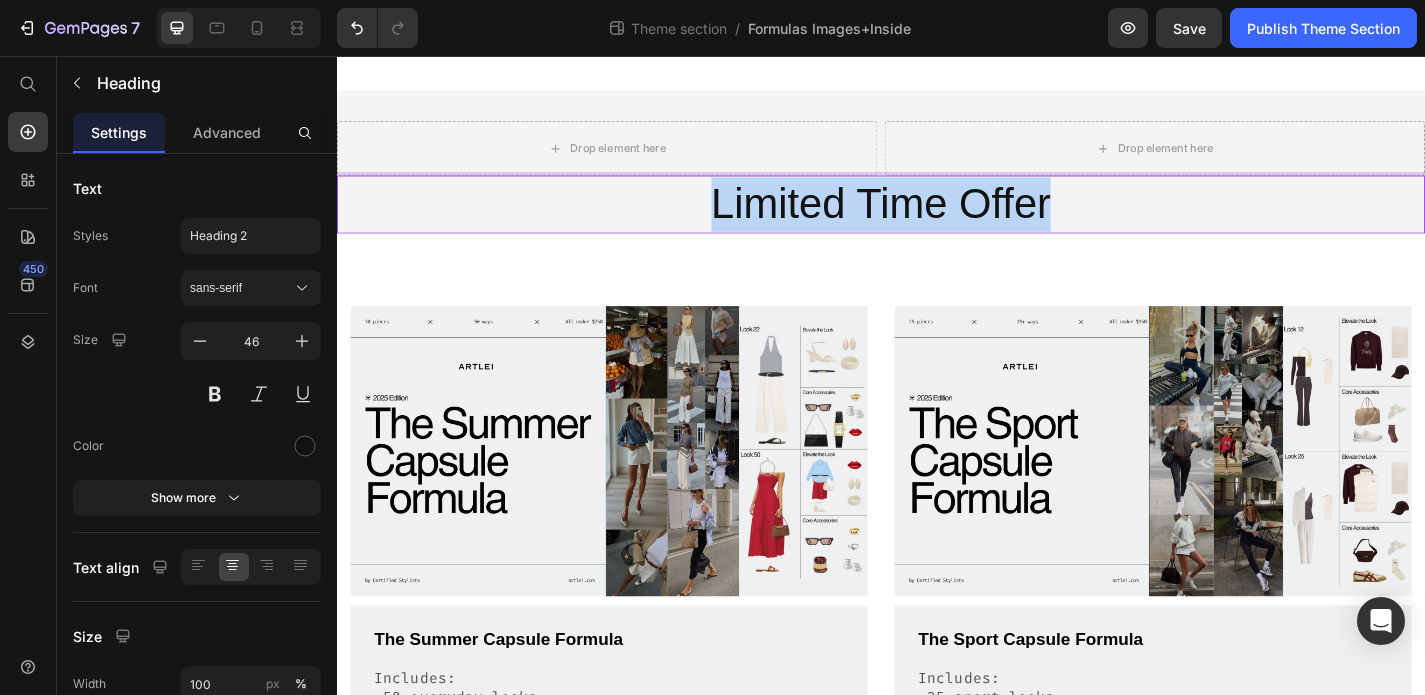 click on "Limited Time Offer" at bounding box center (937, 220) 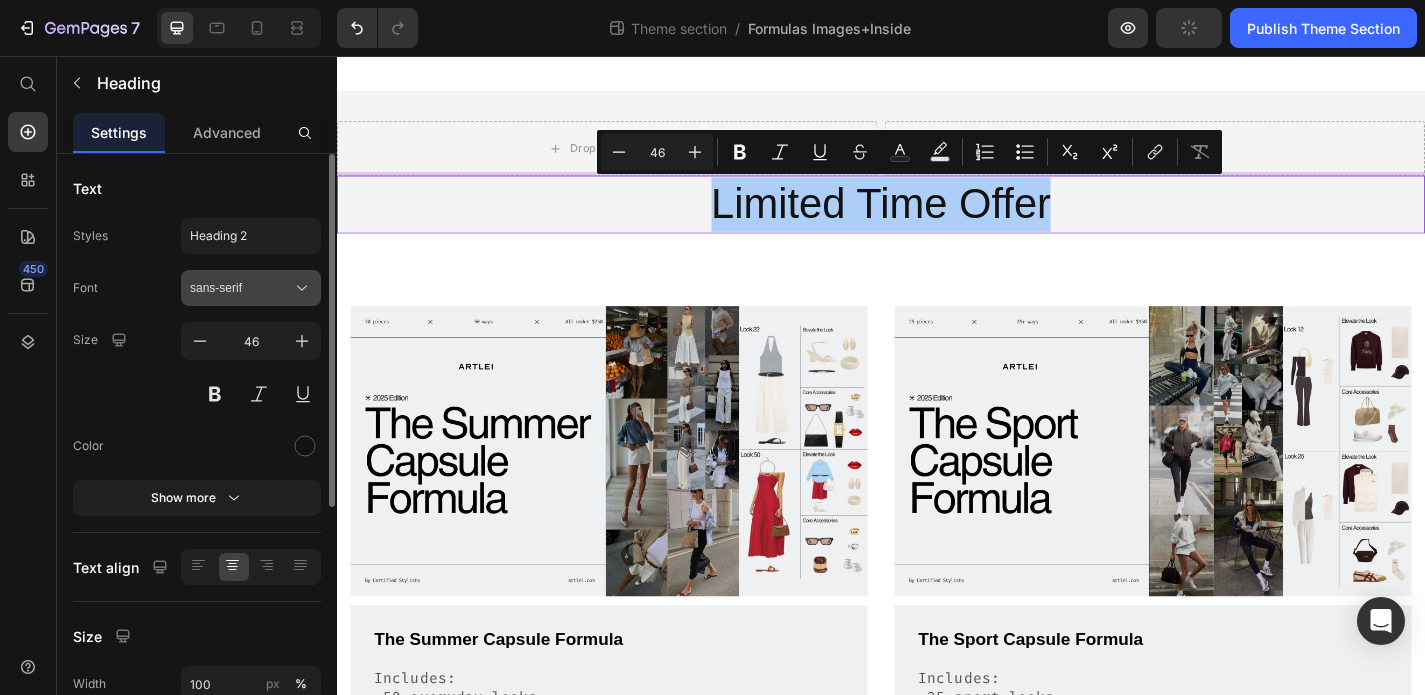 click 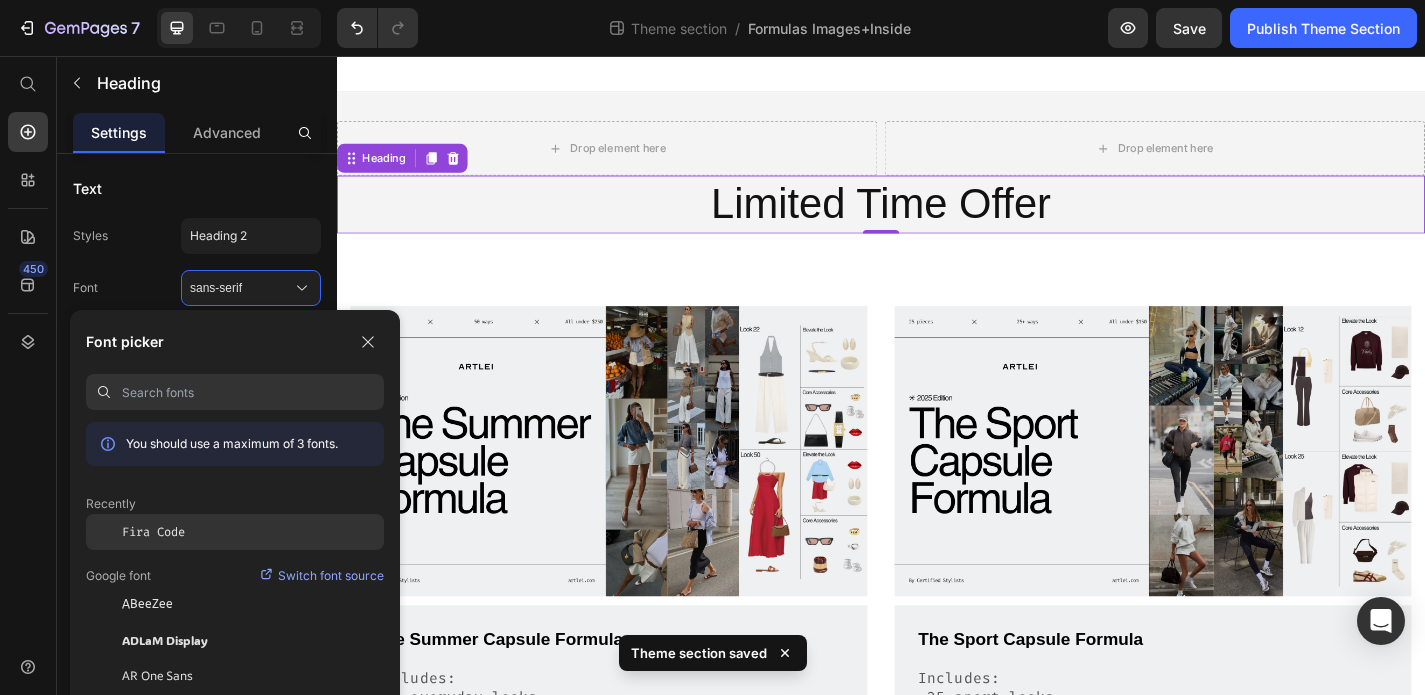 click on "Fira Code" 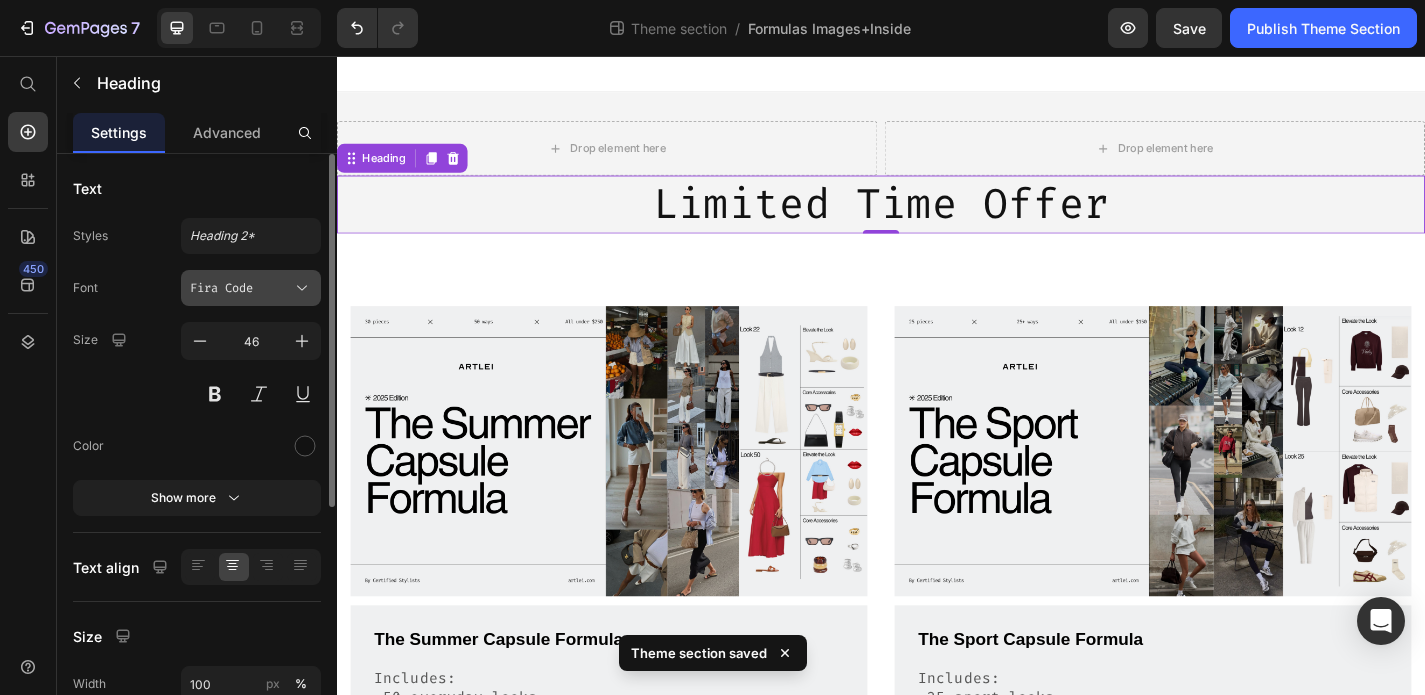 click on "Fira Code" at bounding box center (251, 288) 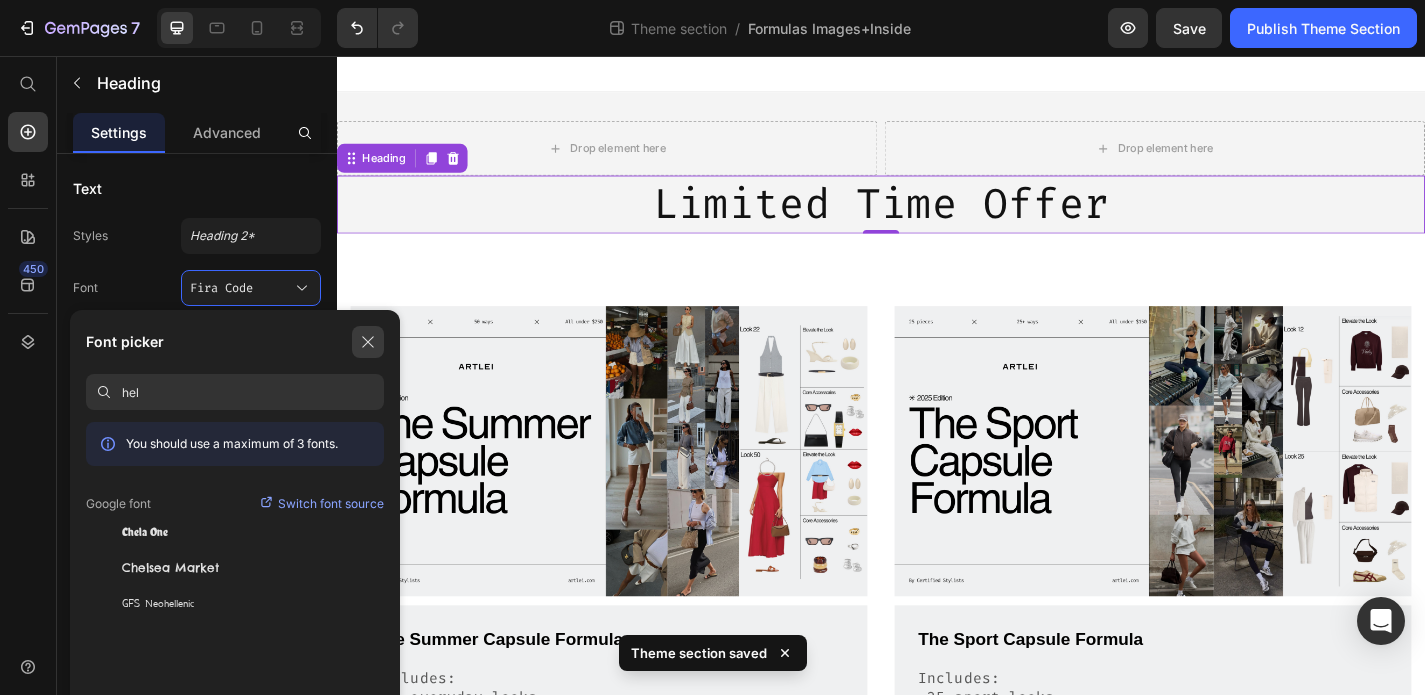 click 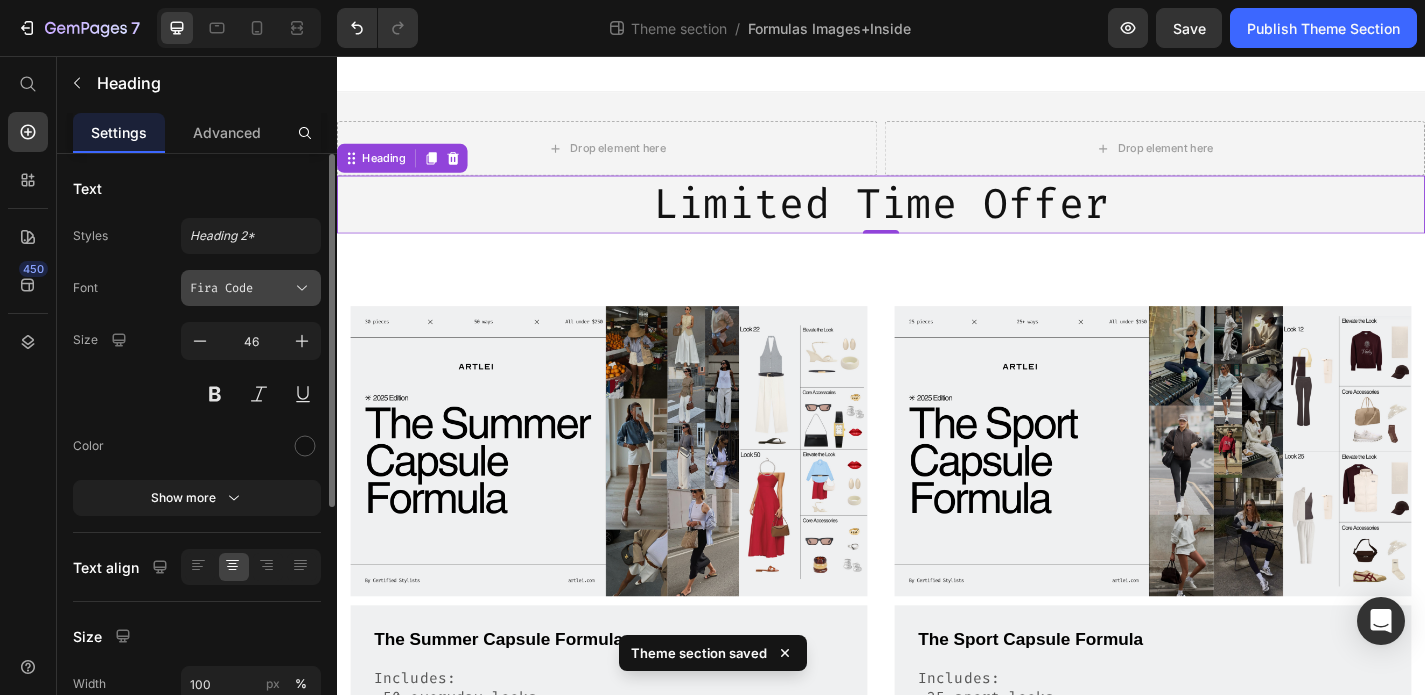 click on "Fira Code" at bounding box center [241, 288] 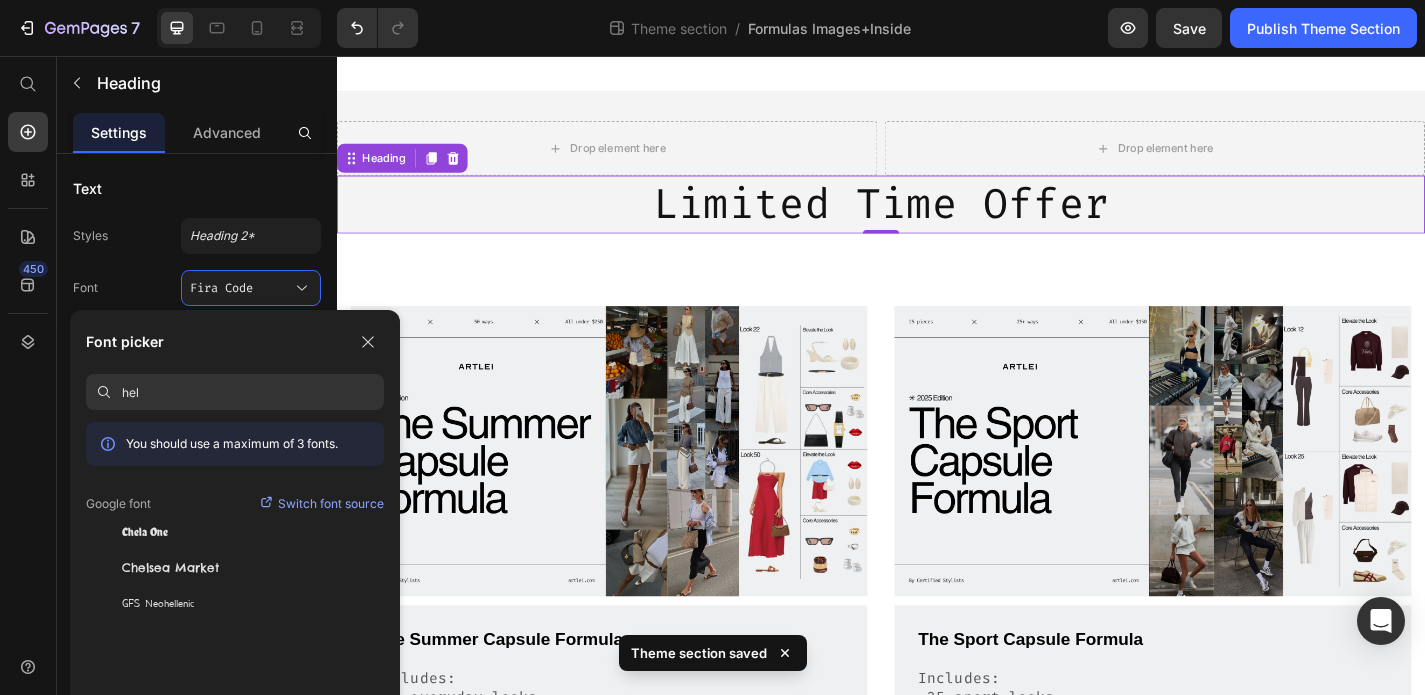 click on "hel" at bounding box center [253, 392] 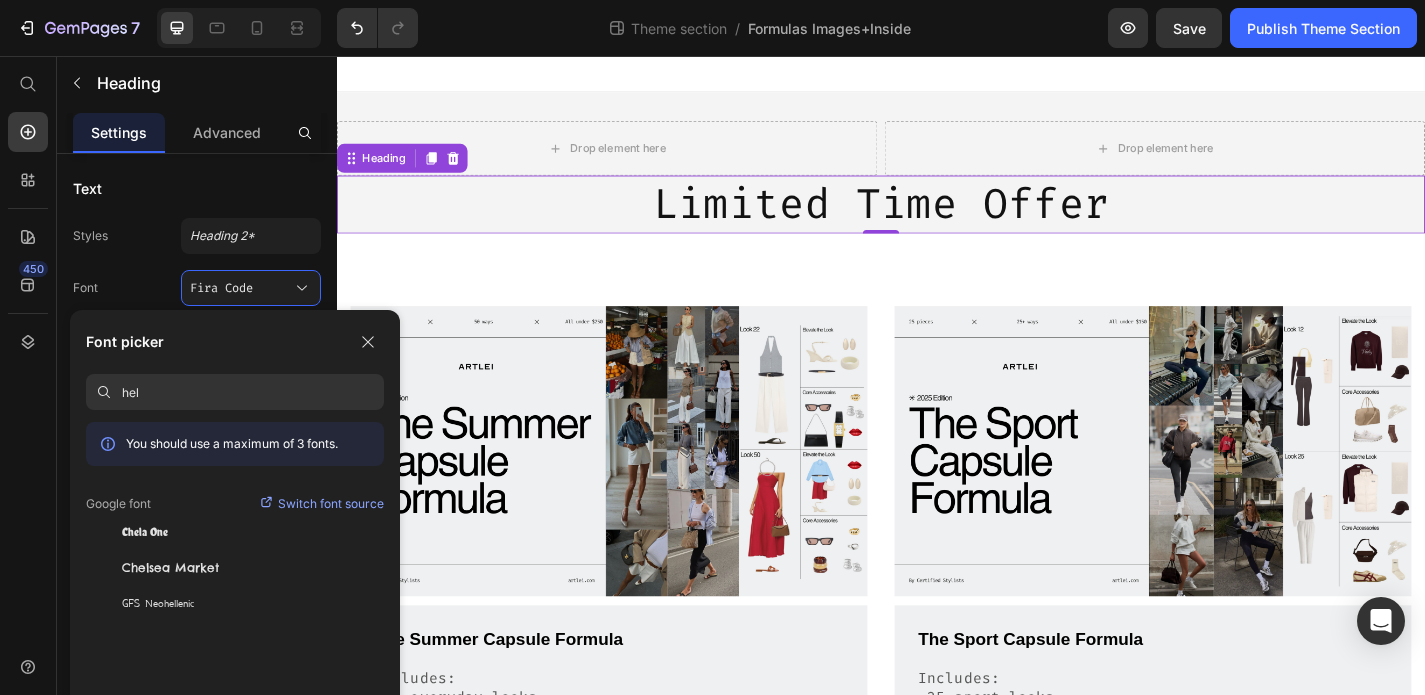 click on "hel" at bounding box center (253, 392) 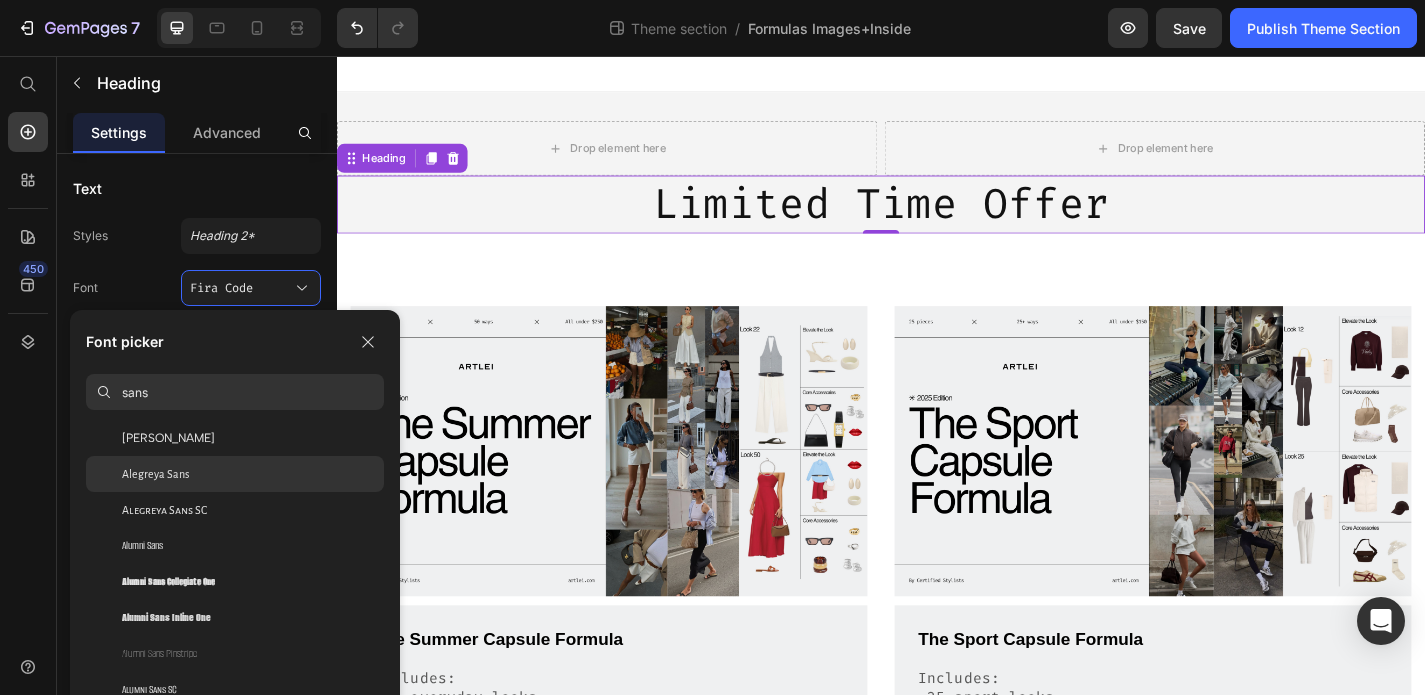 scroll, scrollTop: 0, scrollLeft: 0, axis: both 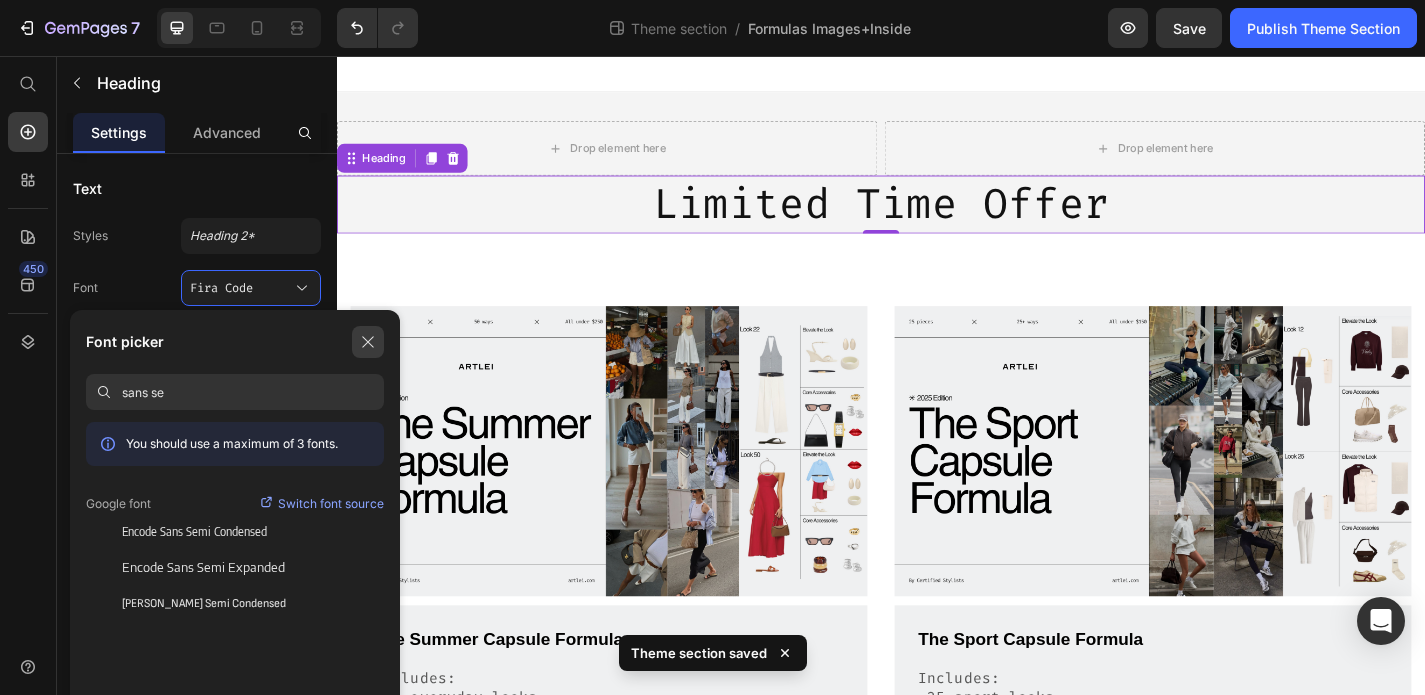 type on "sans se" 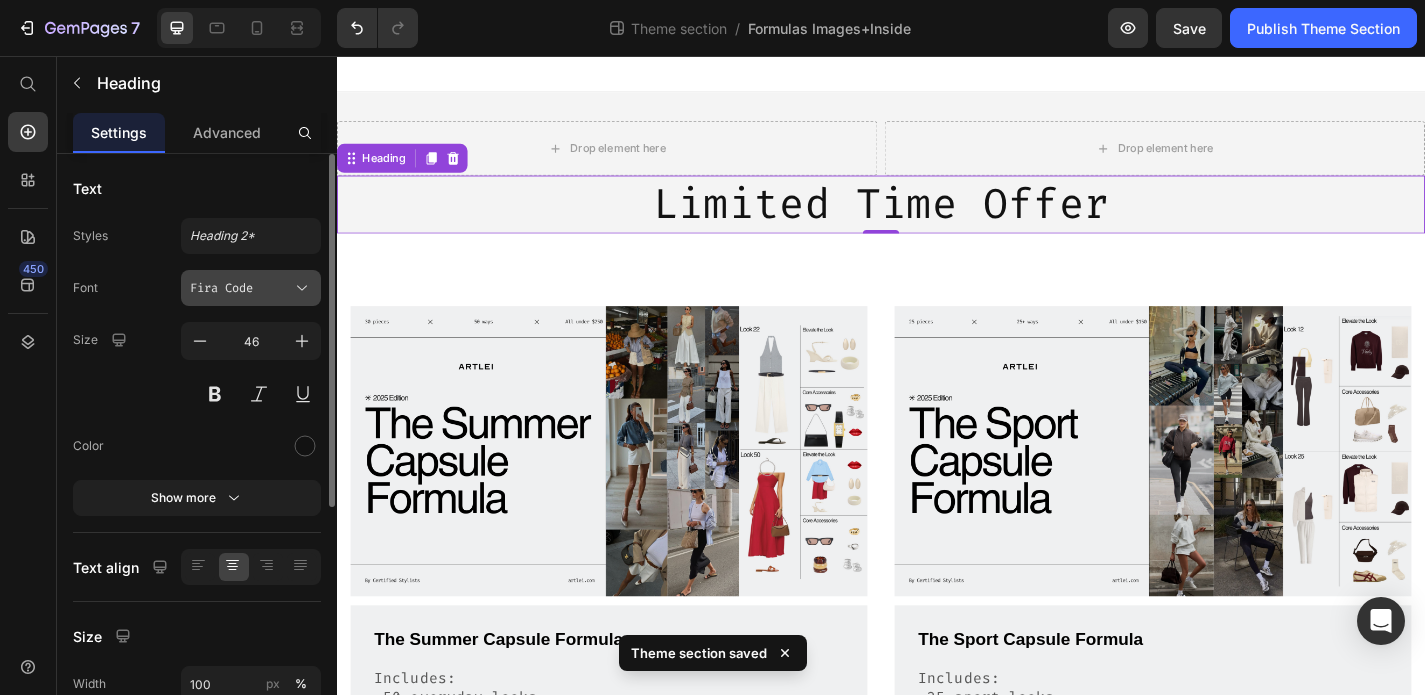 click on "Fira Code" at bounding box center [241, 288] 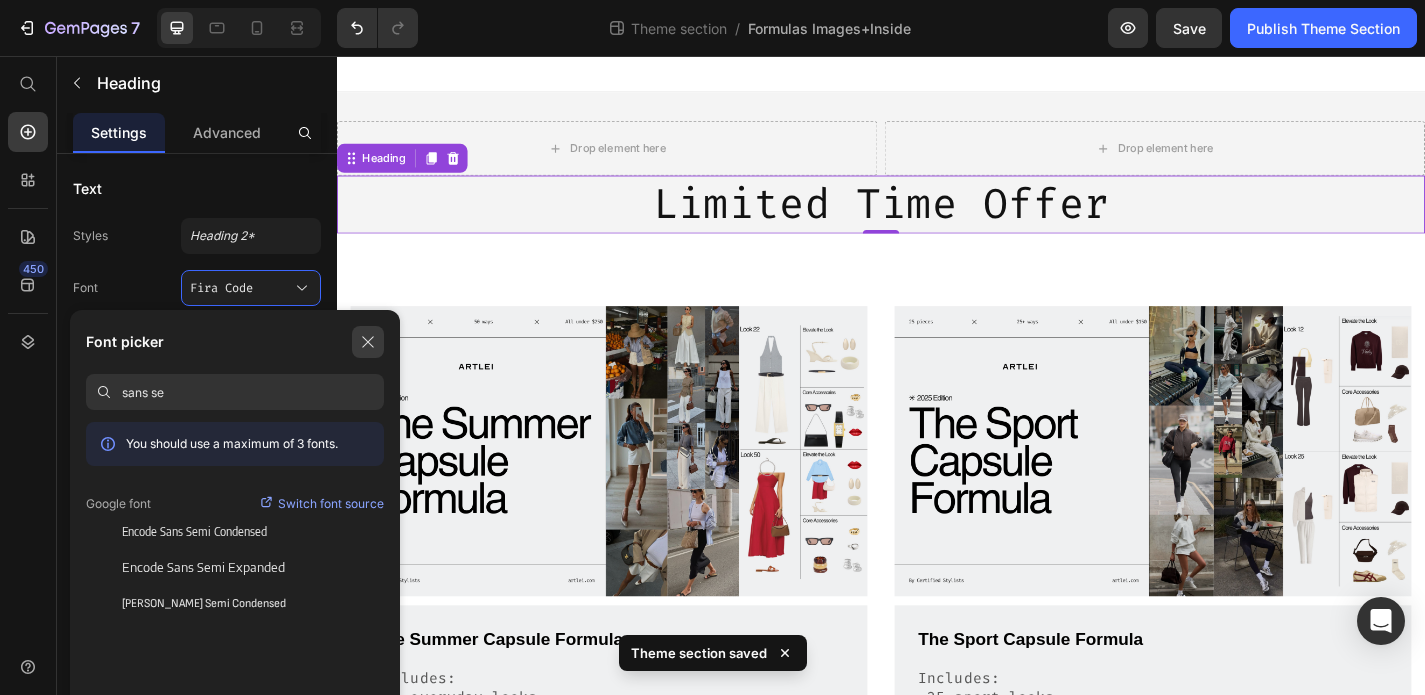 click 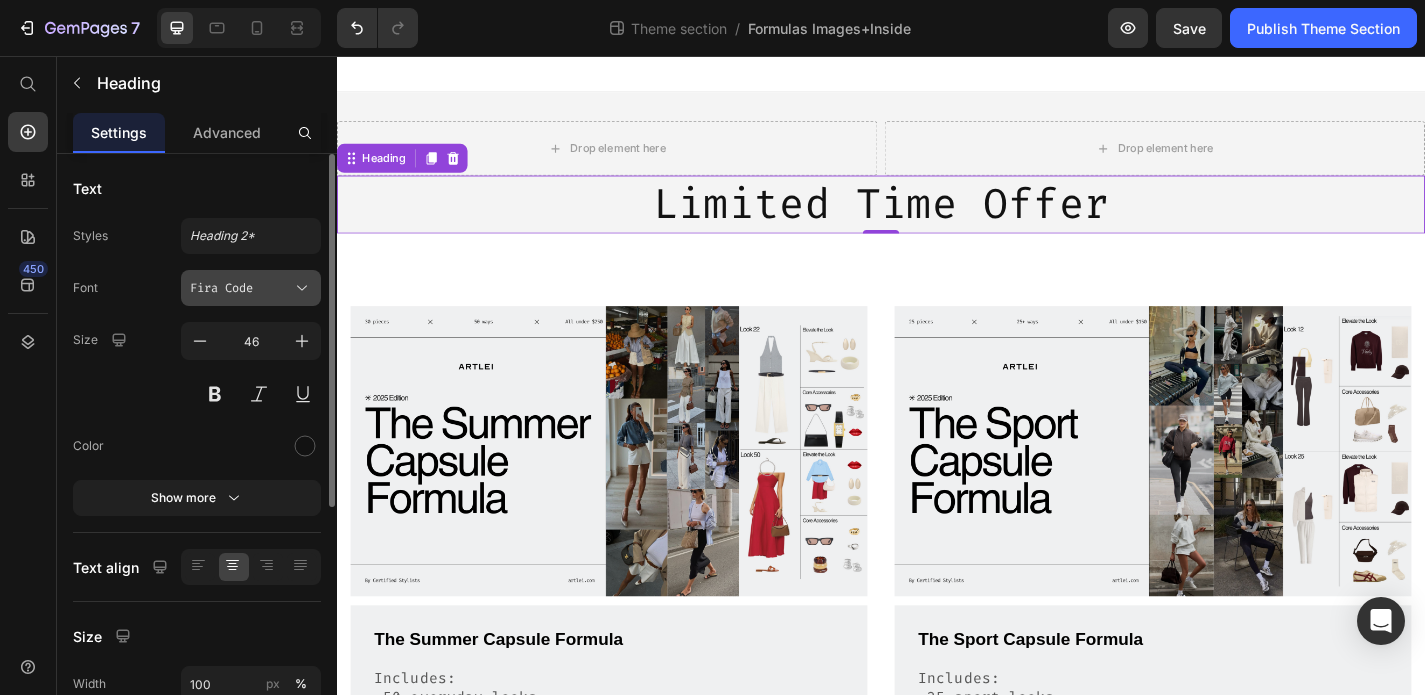 click on "Fira Code" at bounding box center (241, 288) 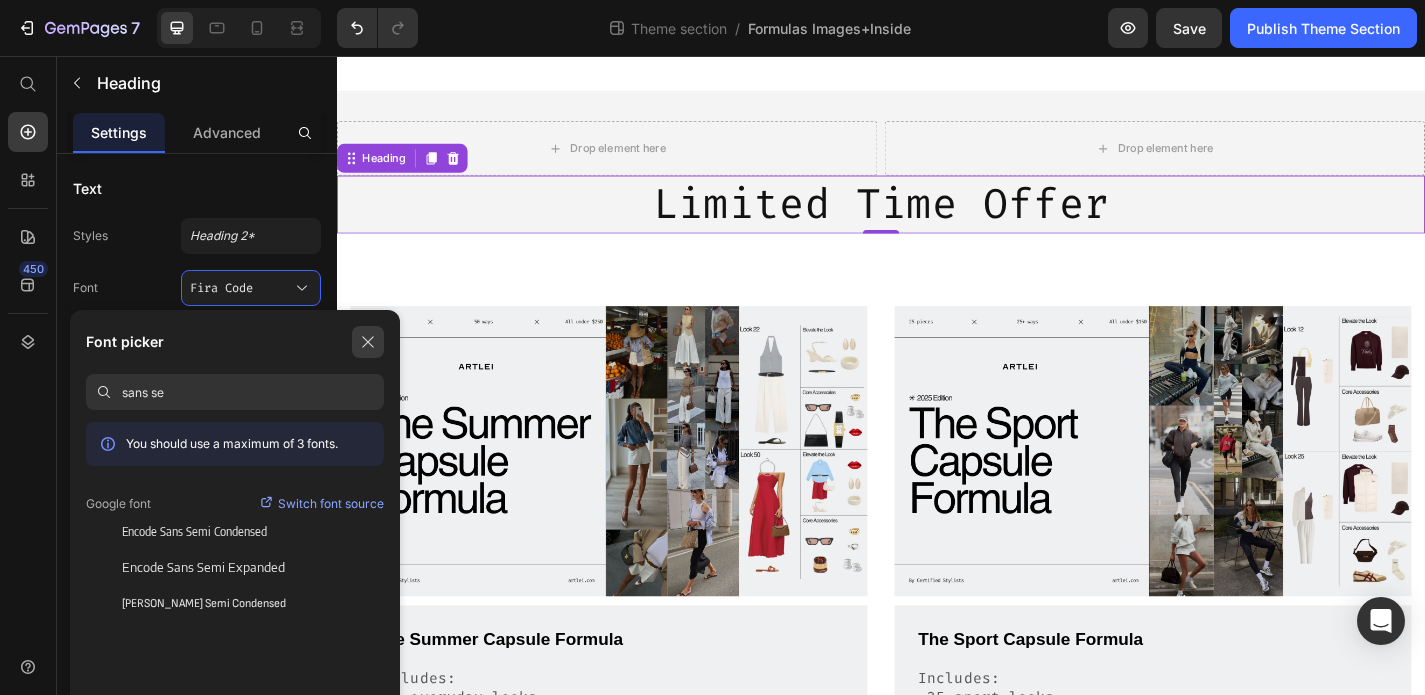 click 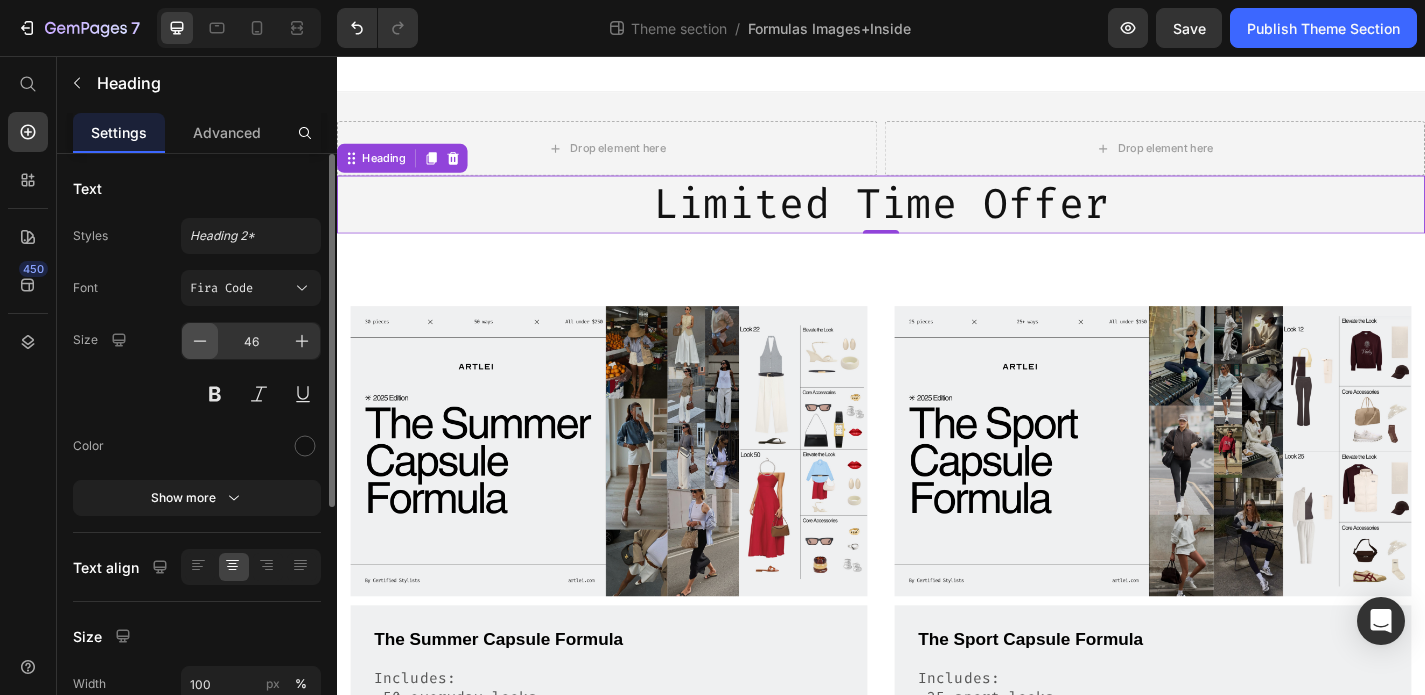 click 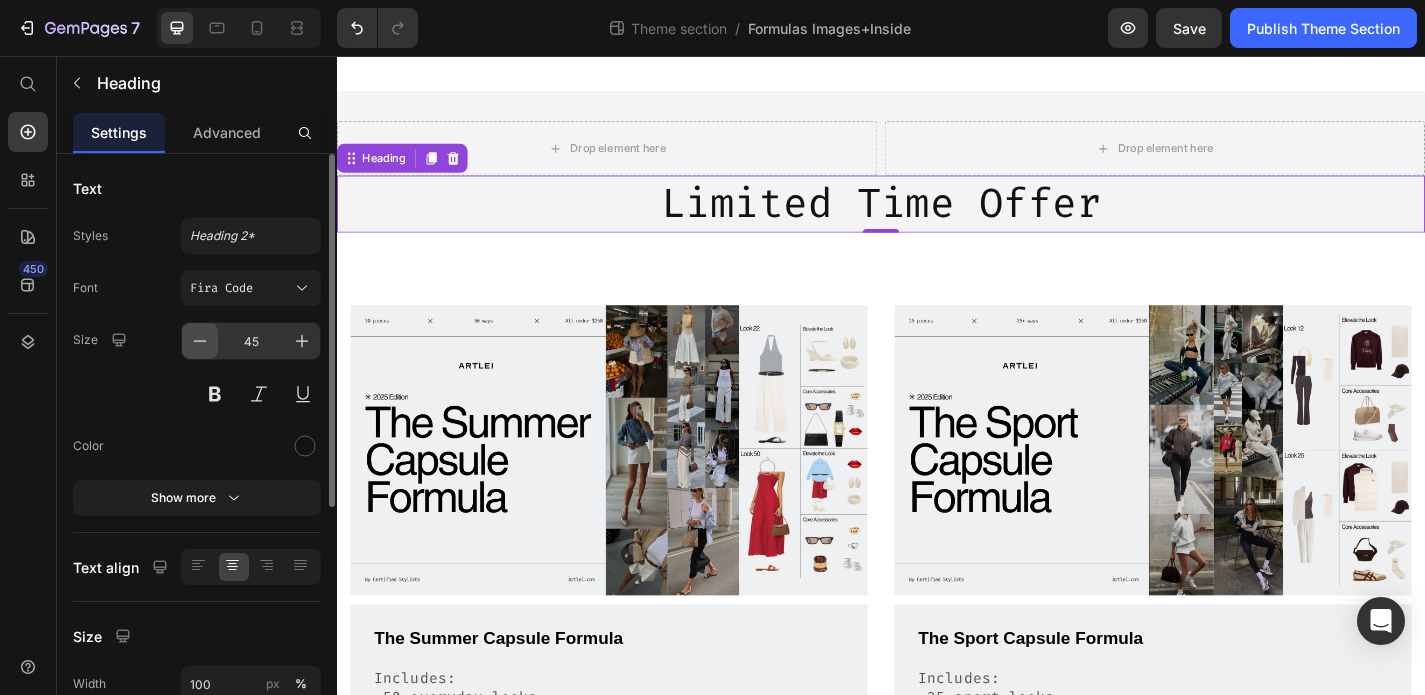 click 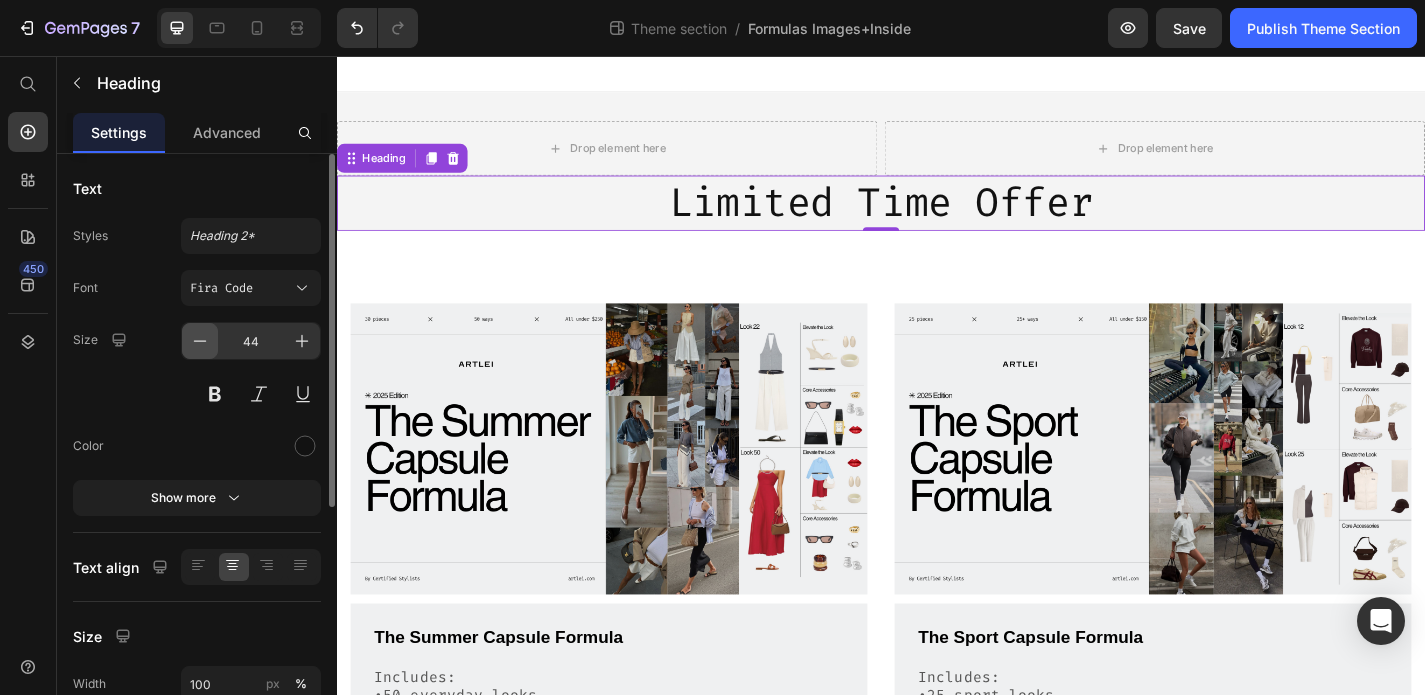click 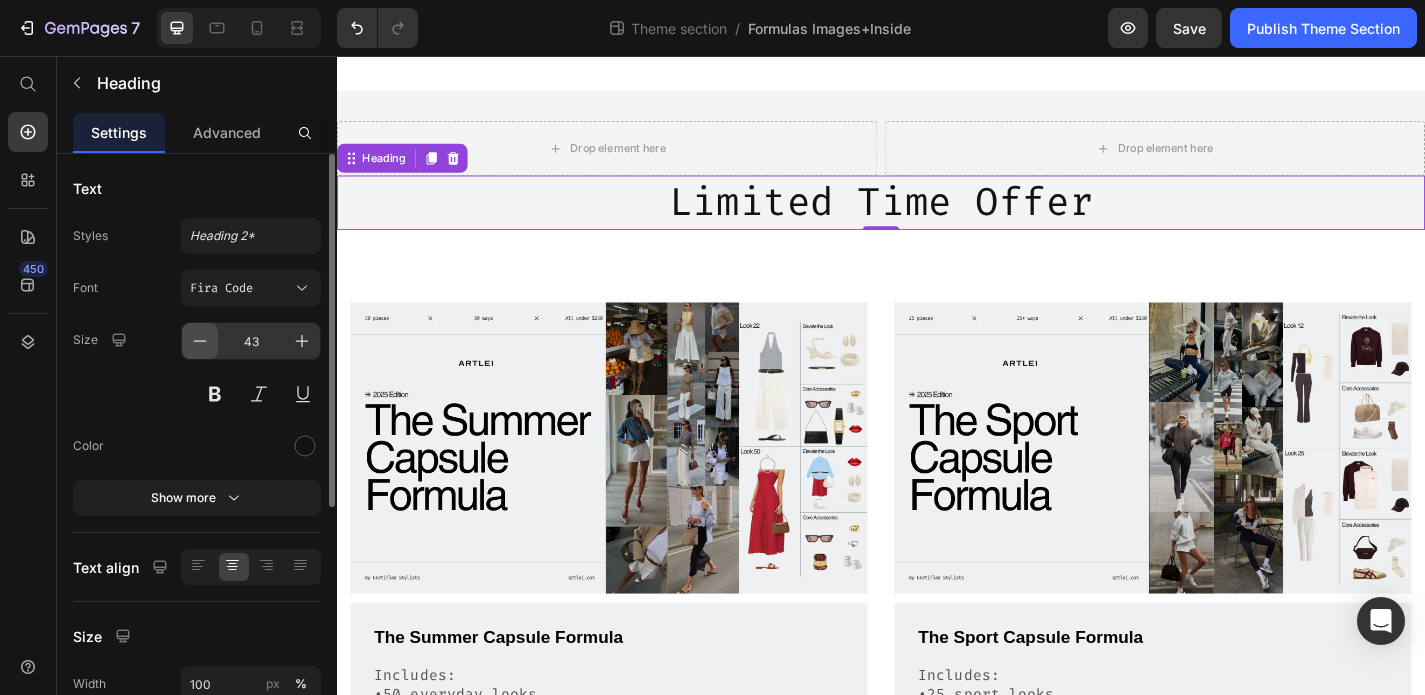 click 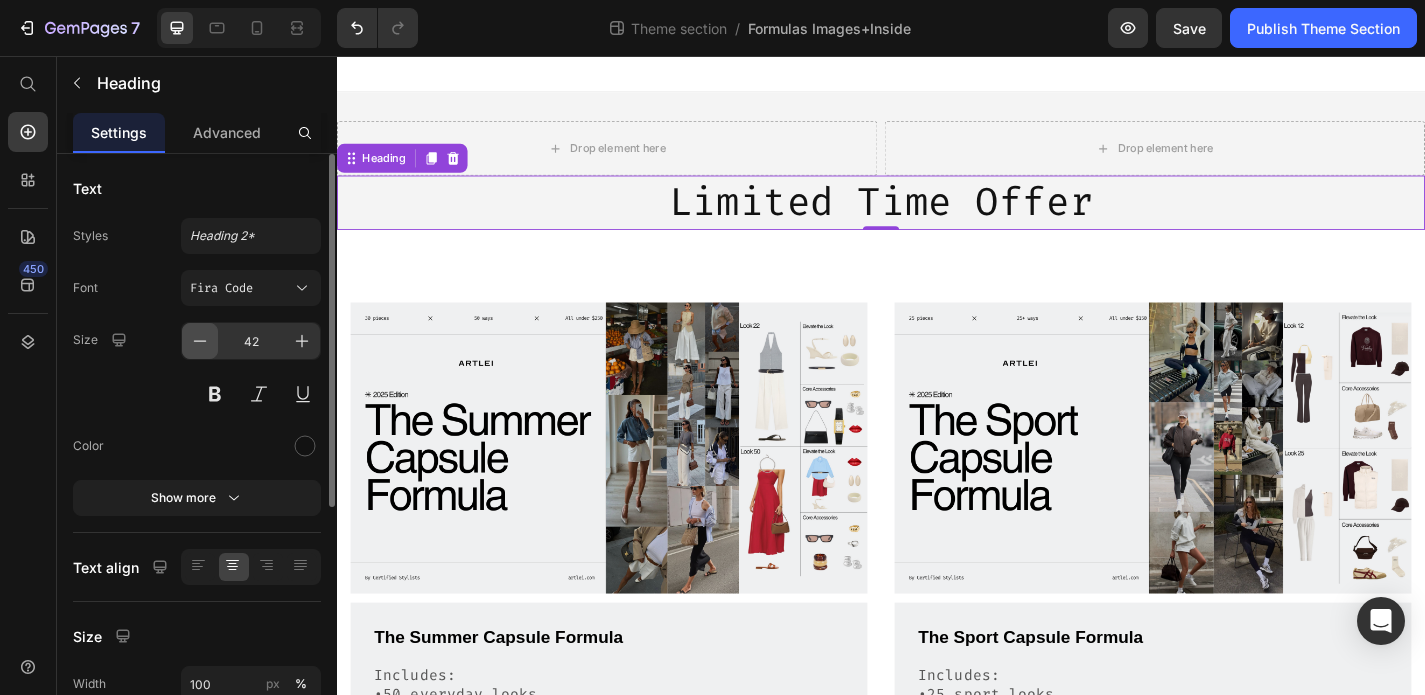 click 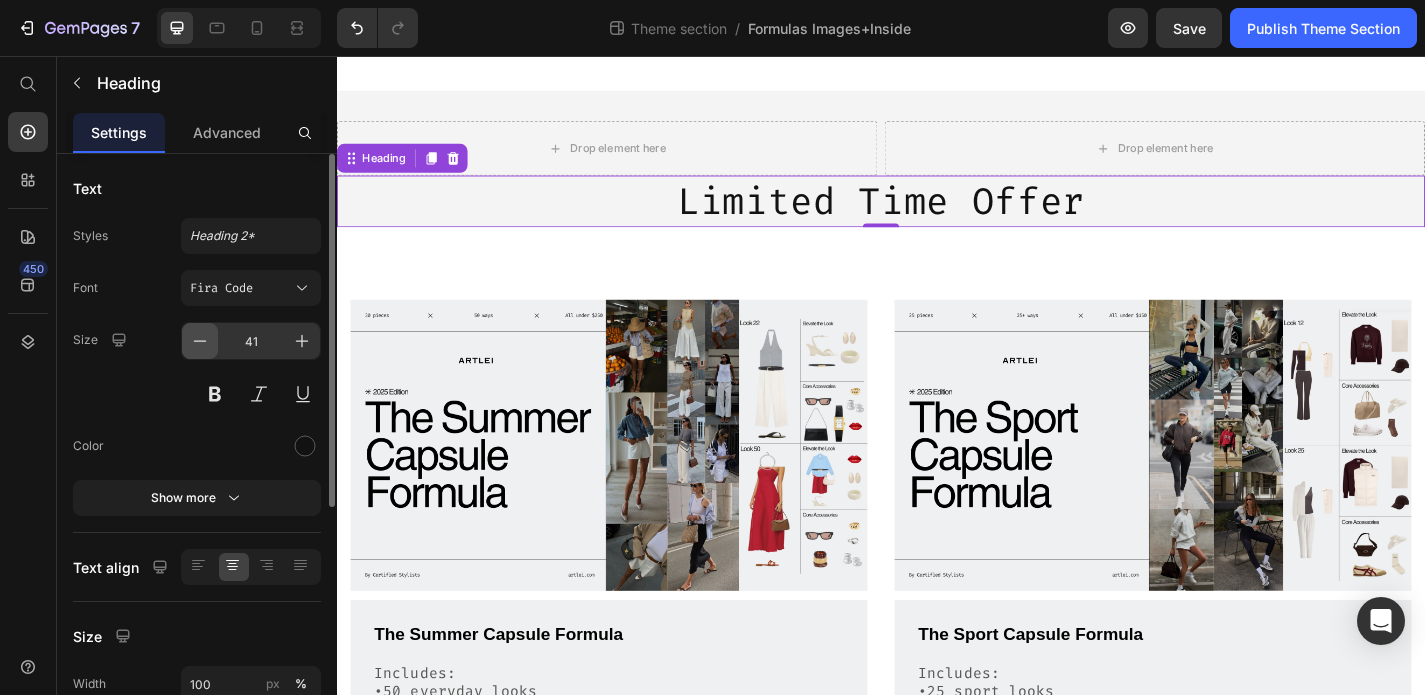 click 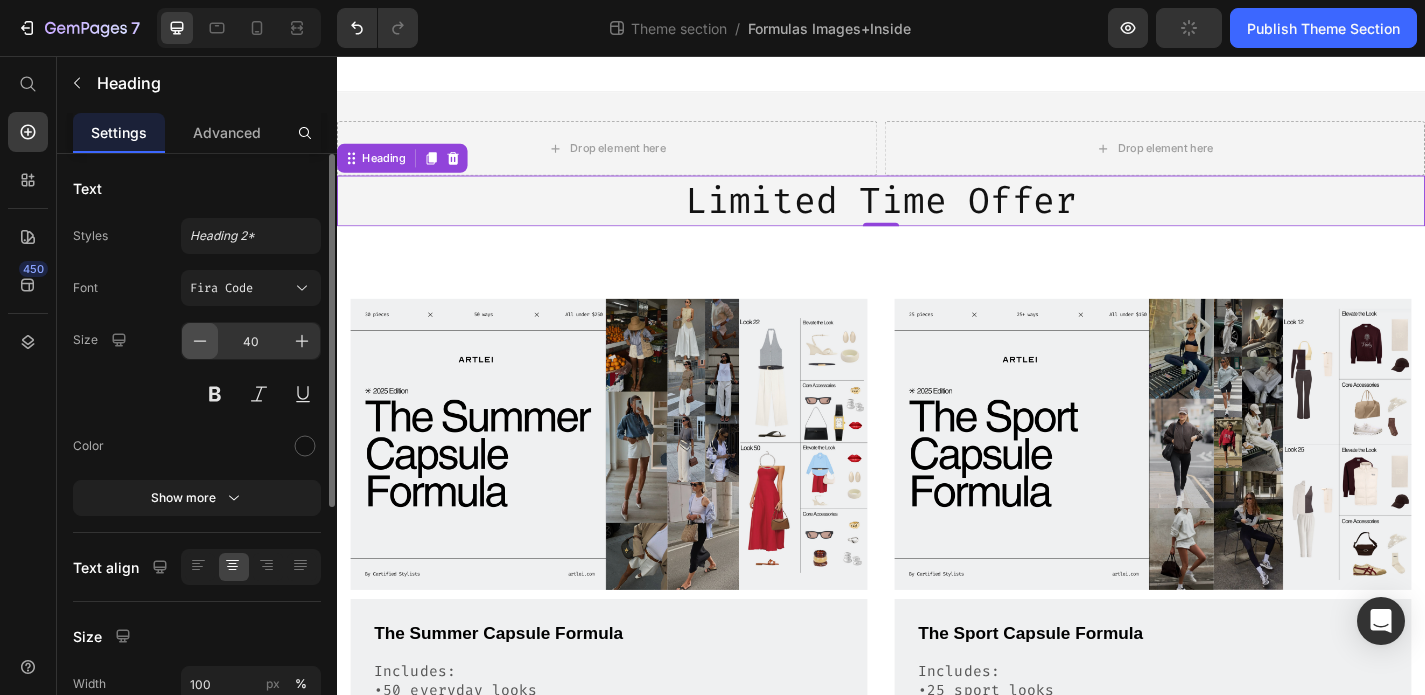click 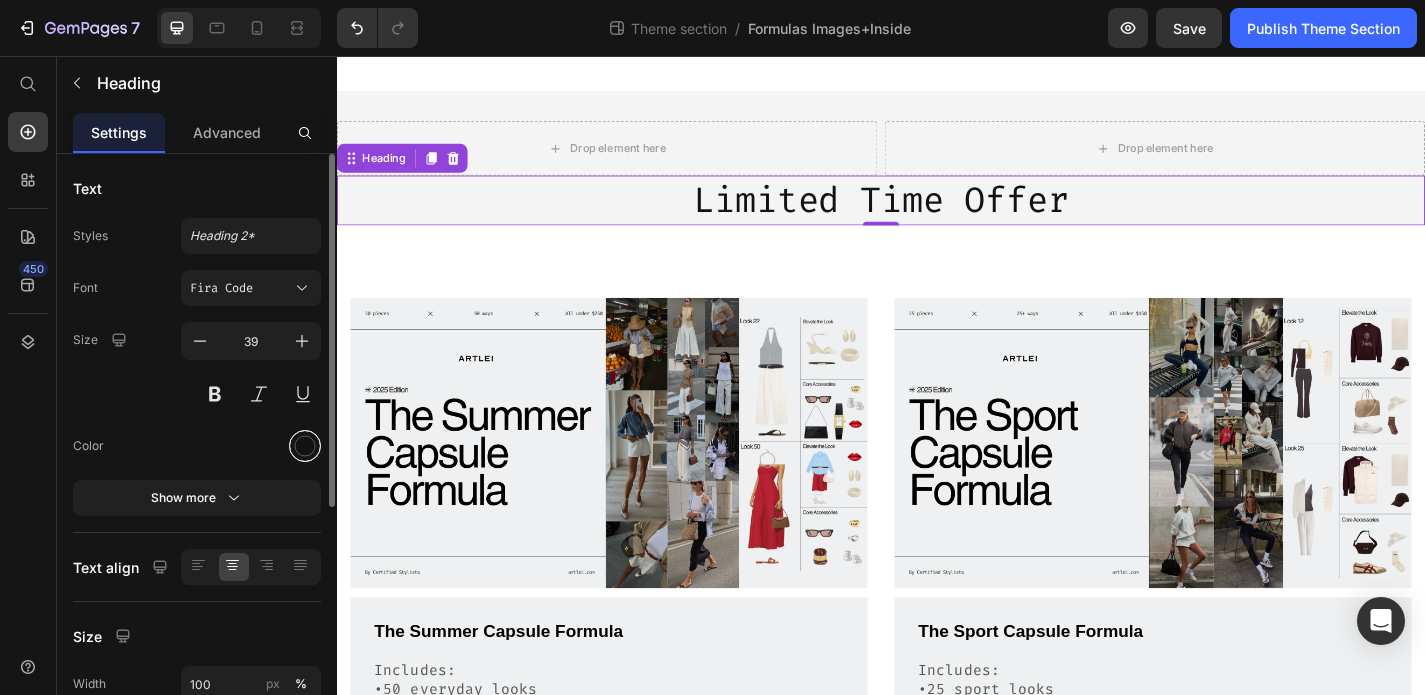 click at bounding box center [305, 446] 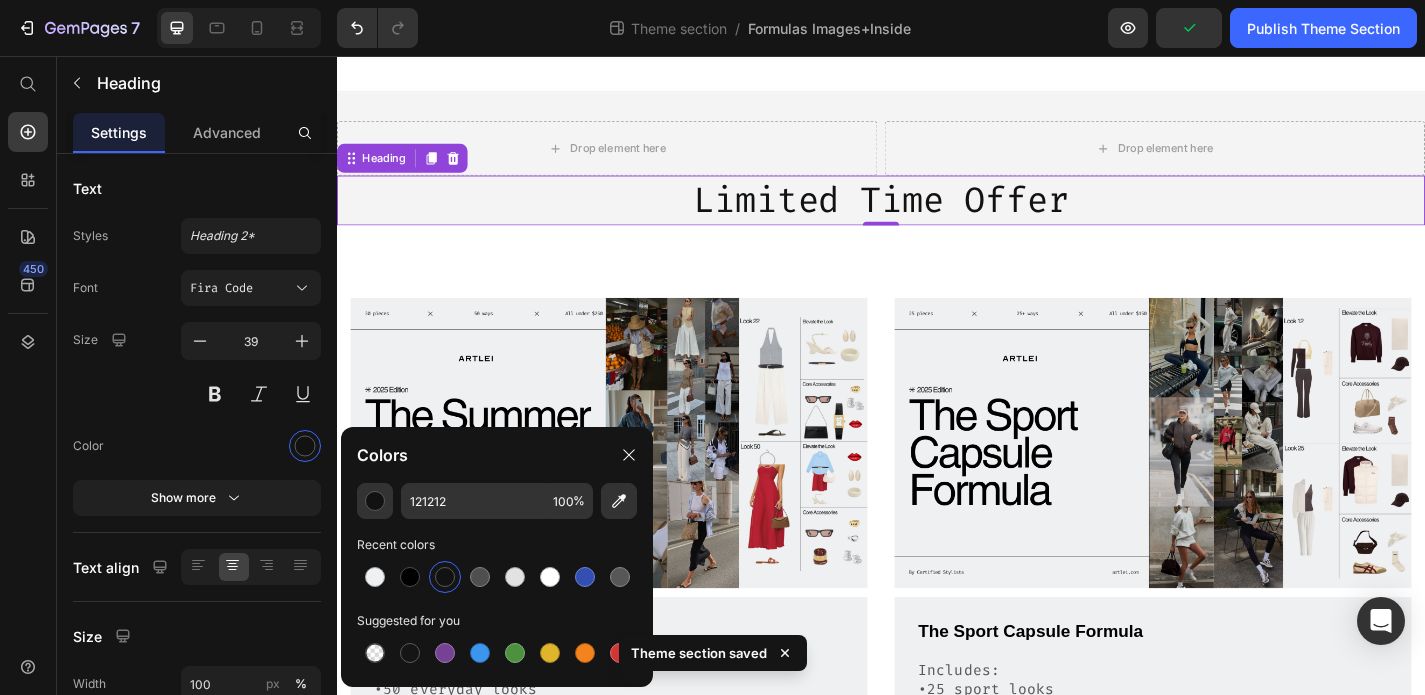 click on "Theme section saved" 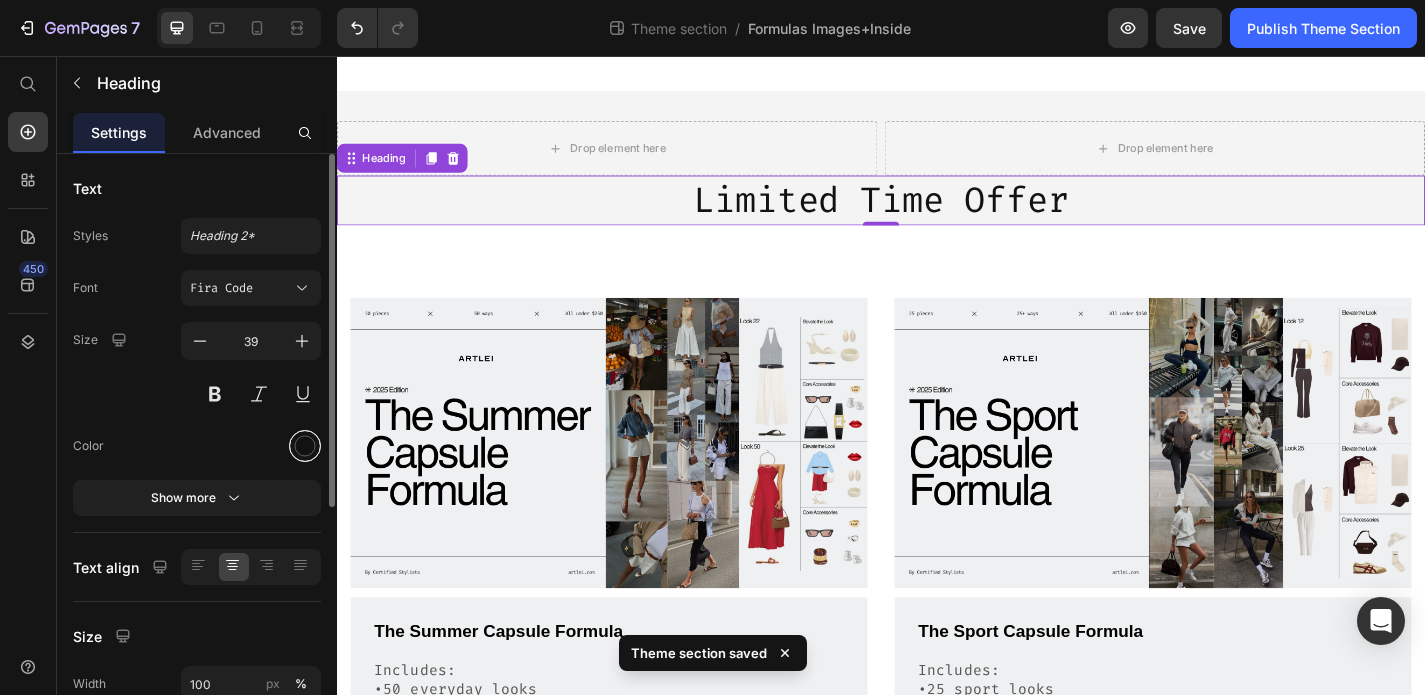 click at bounding box center (305, 446) 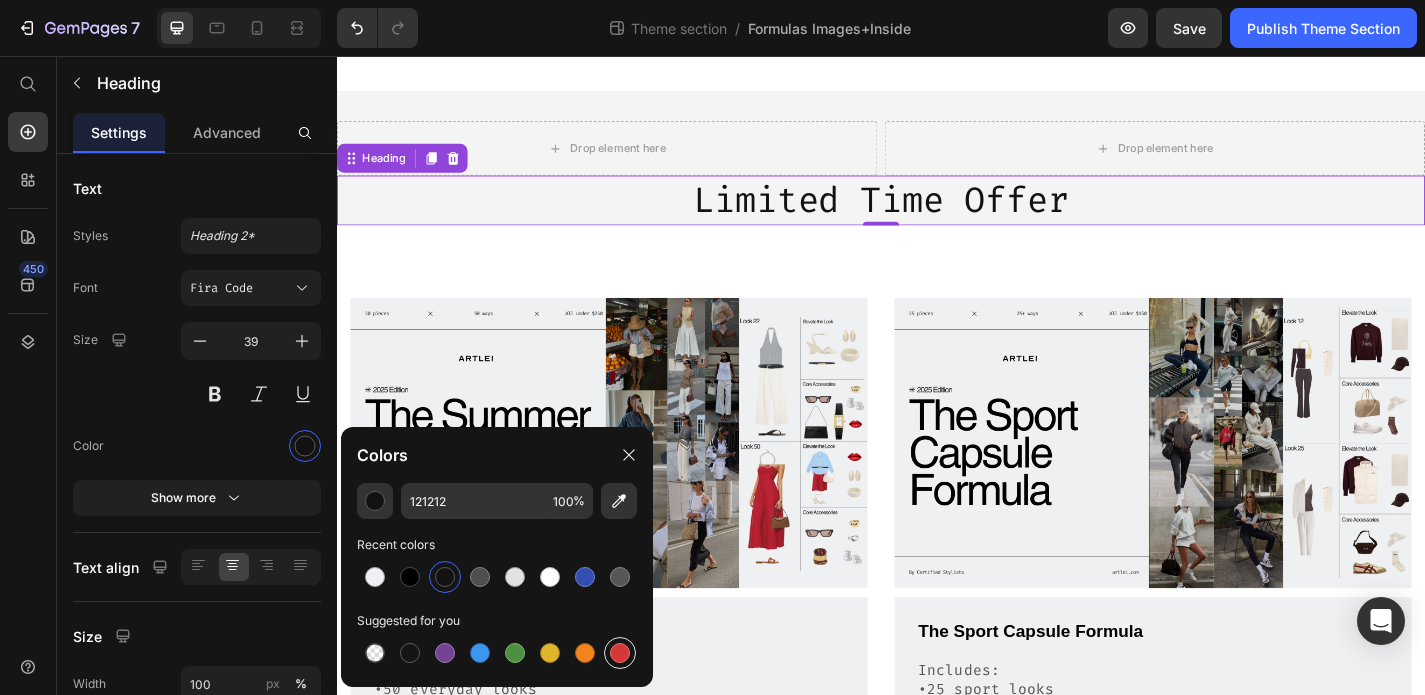 click at bounding box center (620, 653) 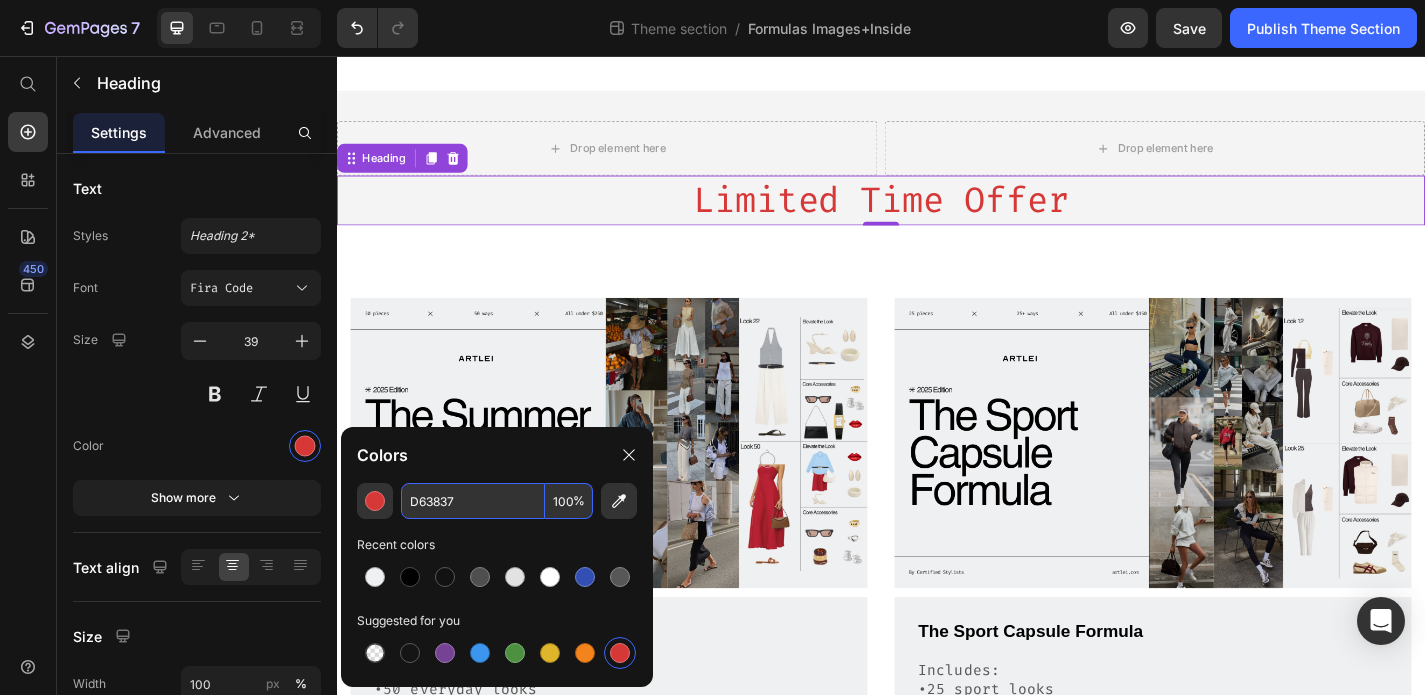 click on "D63837" at bounding box center [473, 501] 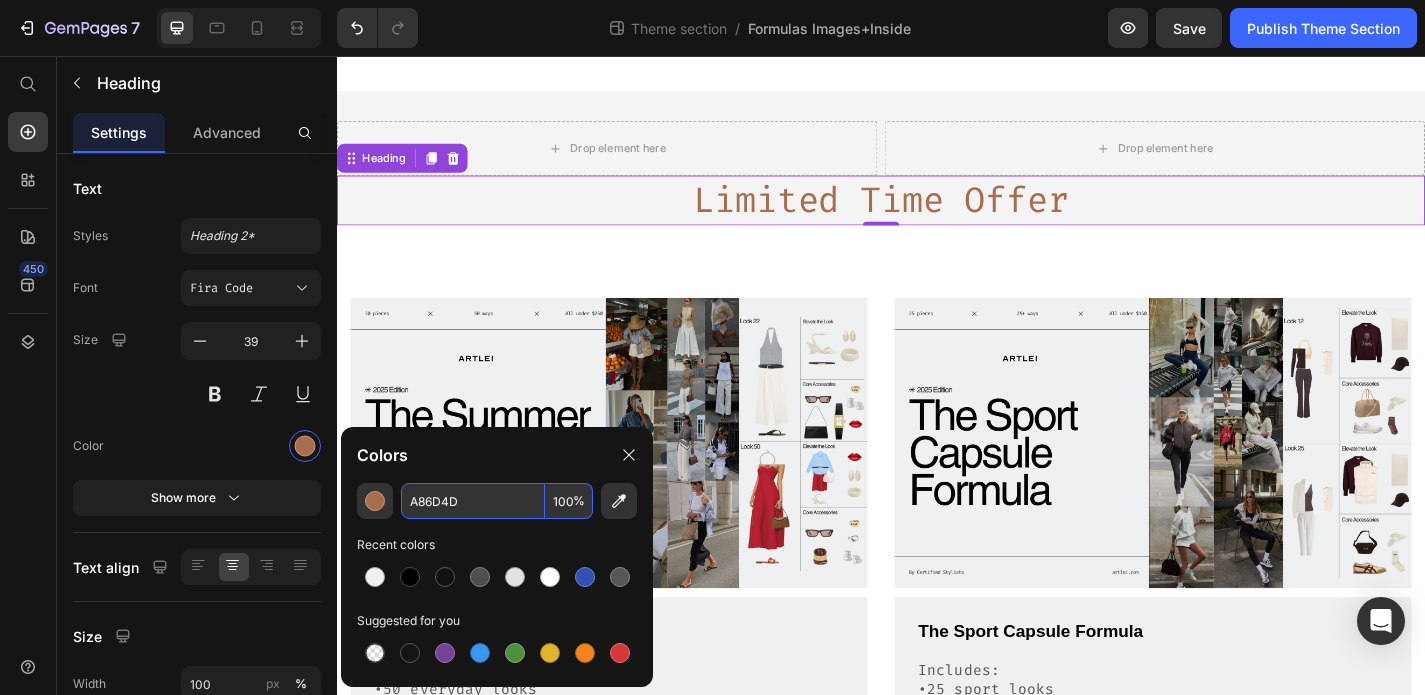 type on "A86D4D" 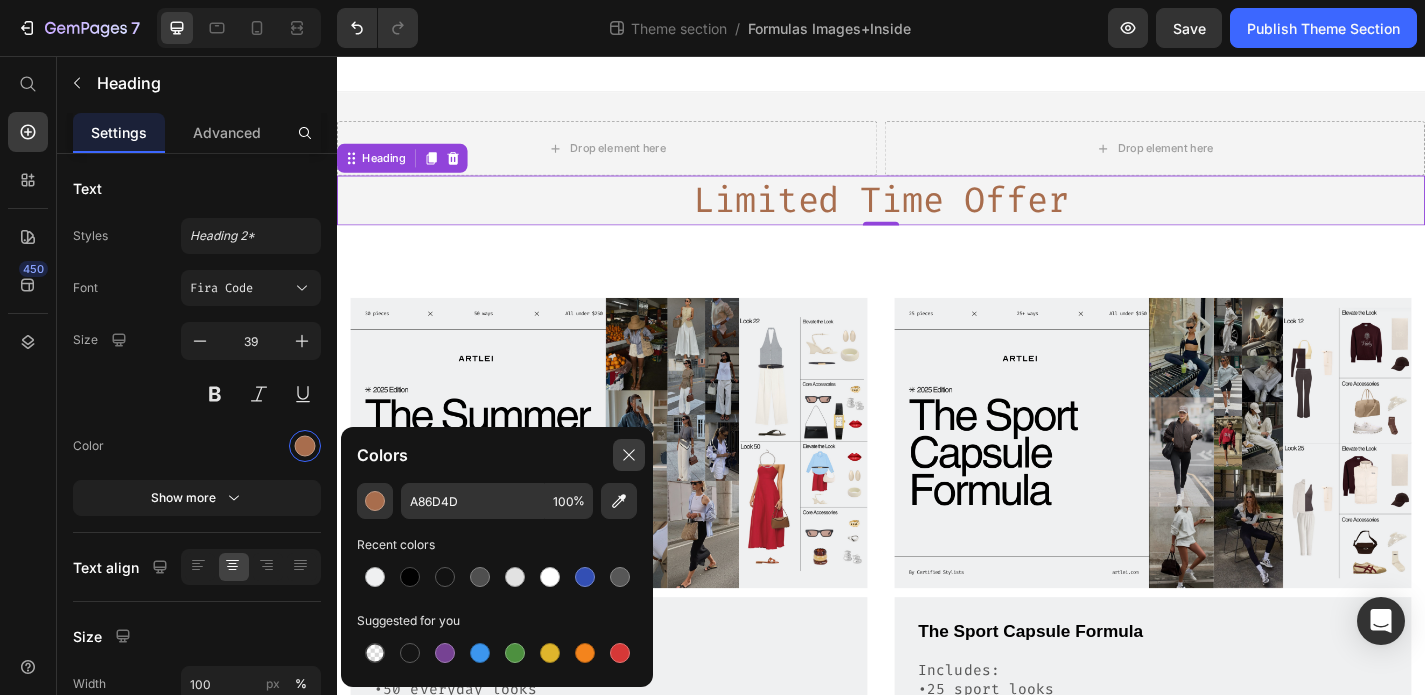 click 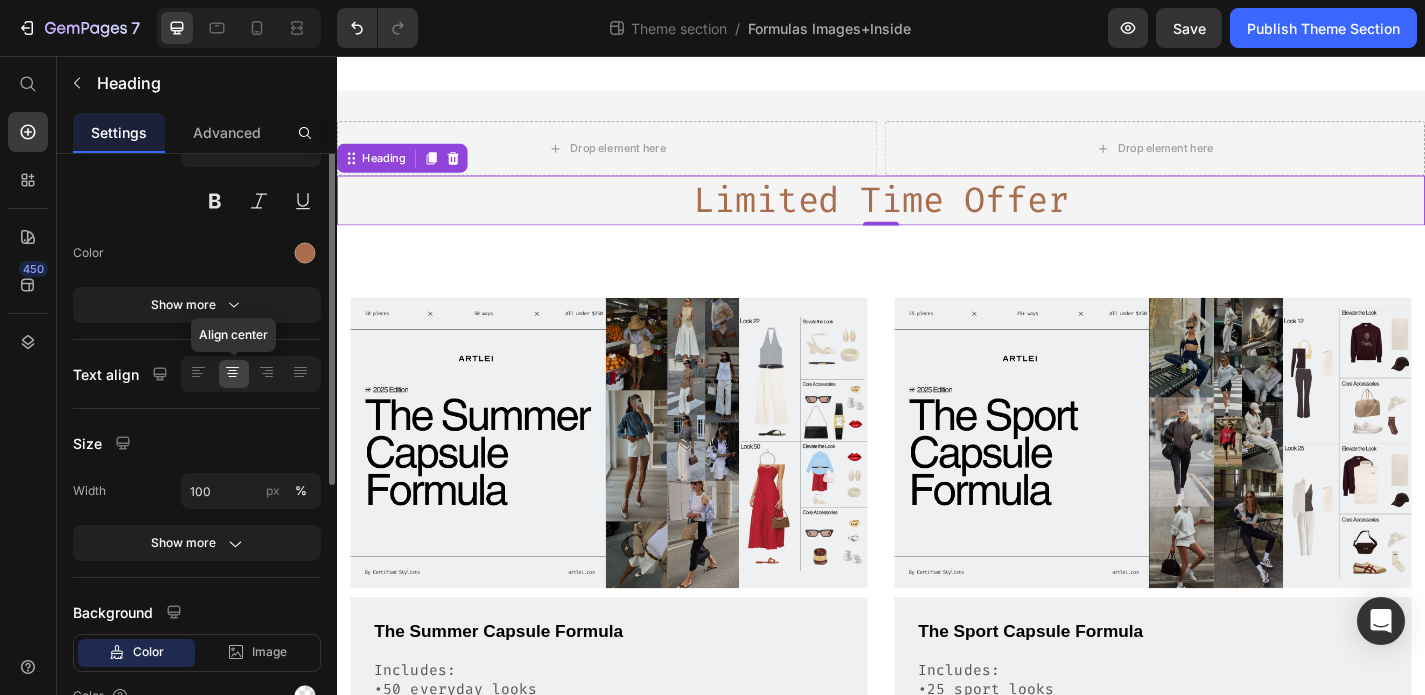 scroll, scrollTop: 0, scrollLeft: 0, axis: both 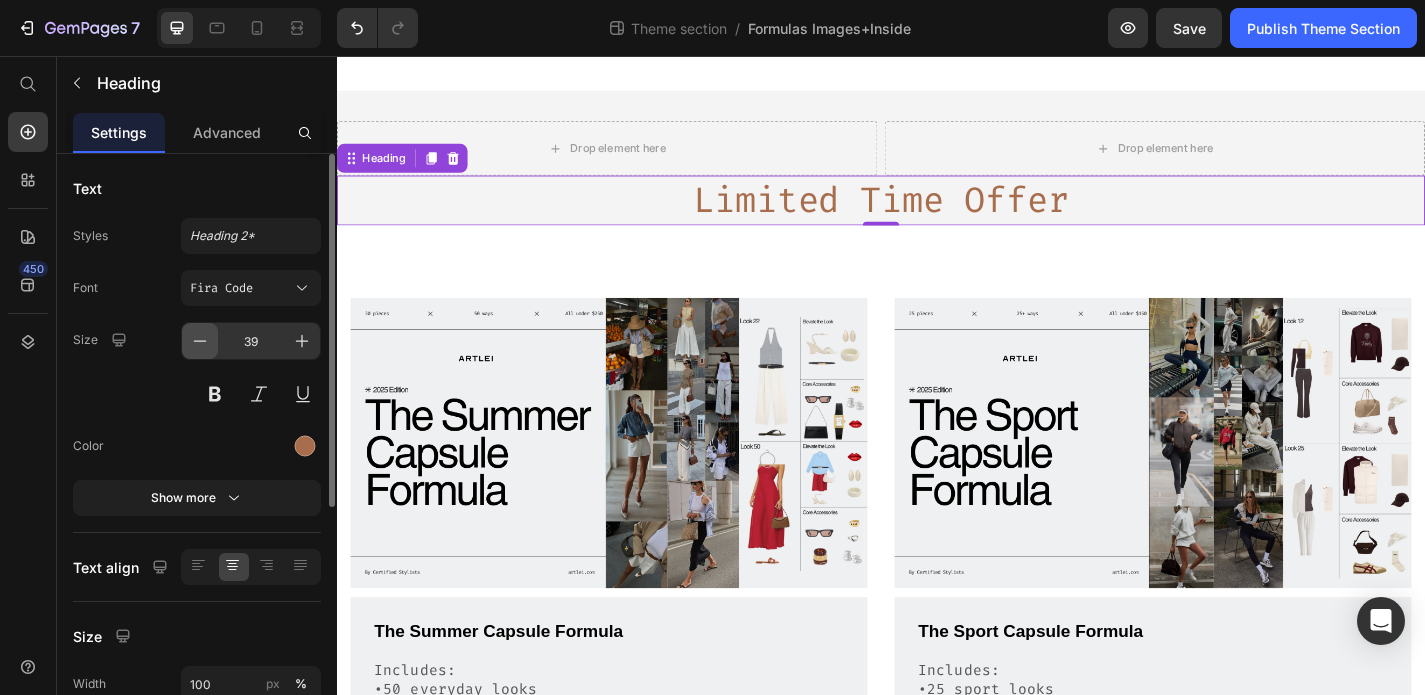 click 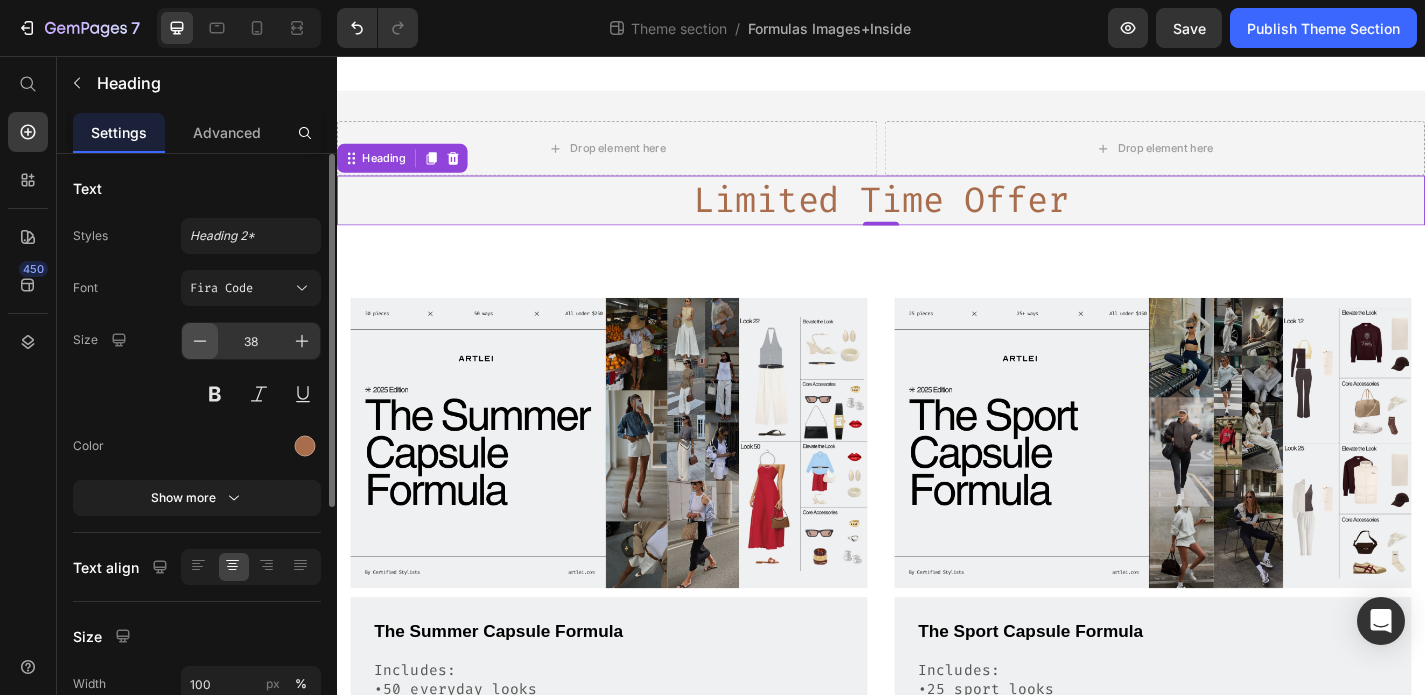 click 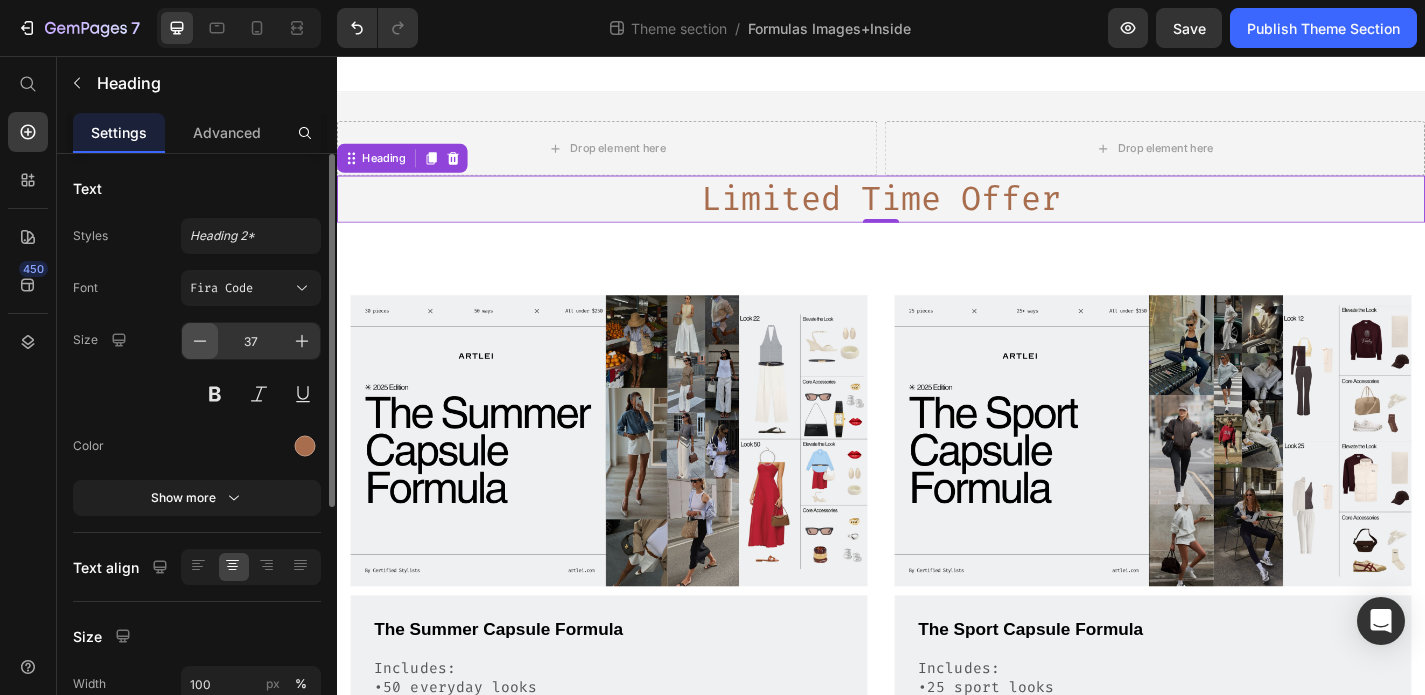 click 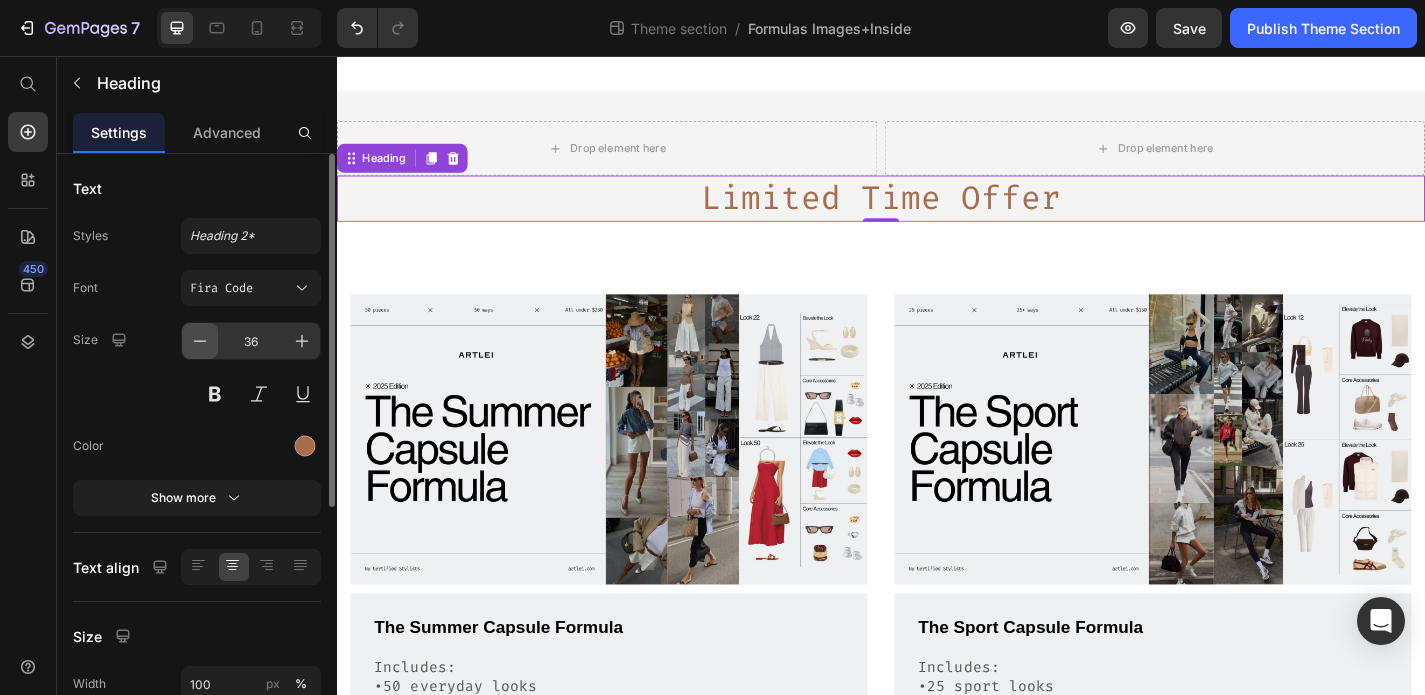 click 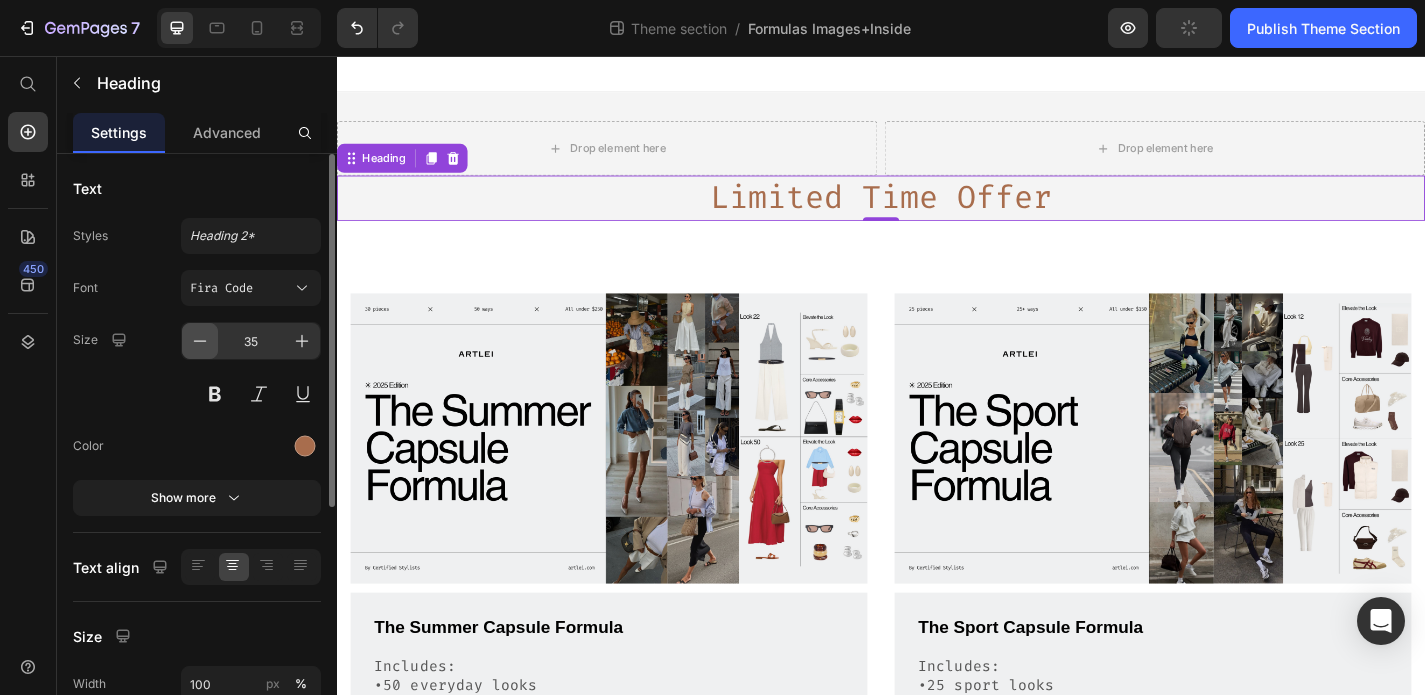 click 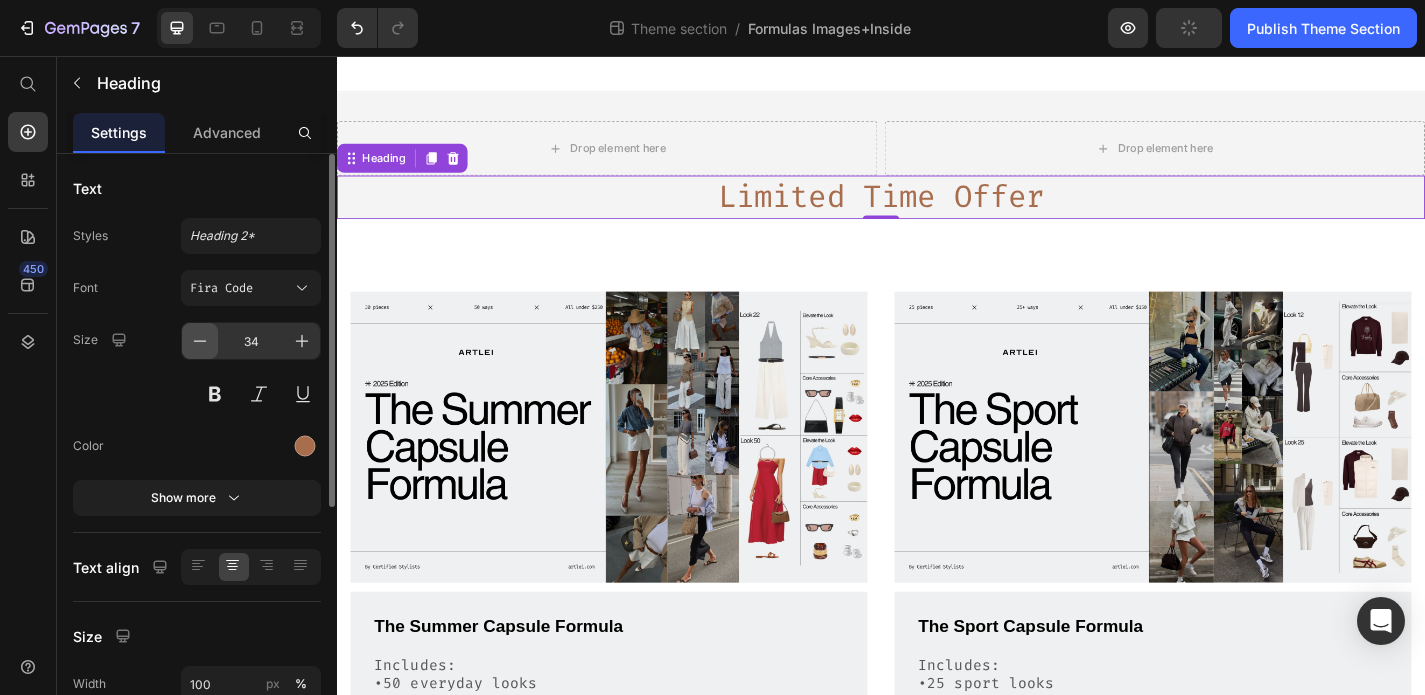 click 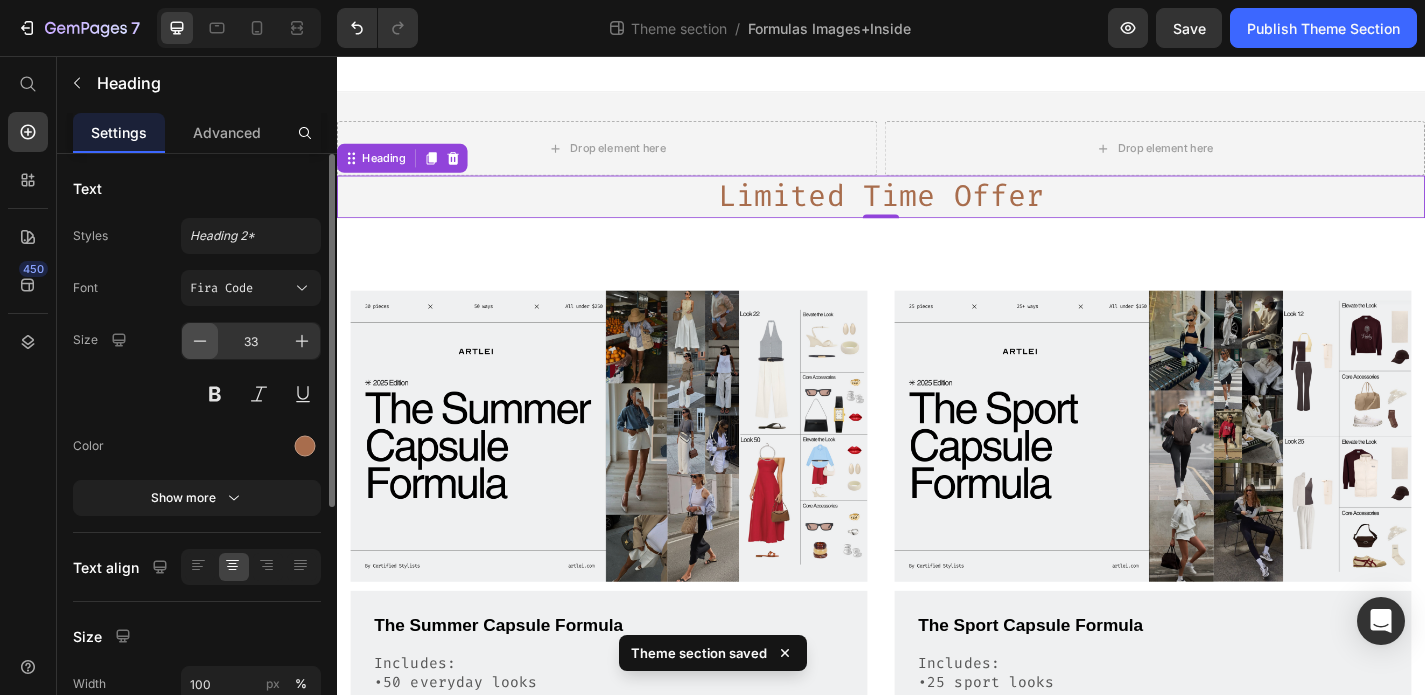 click 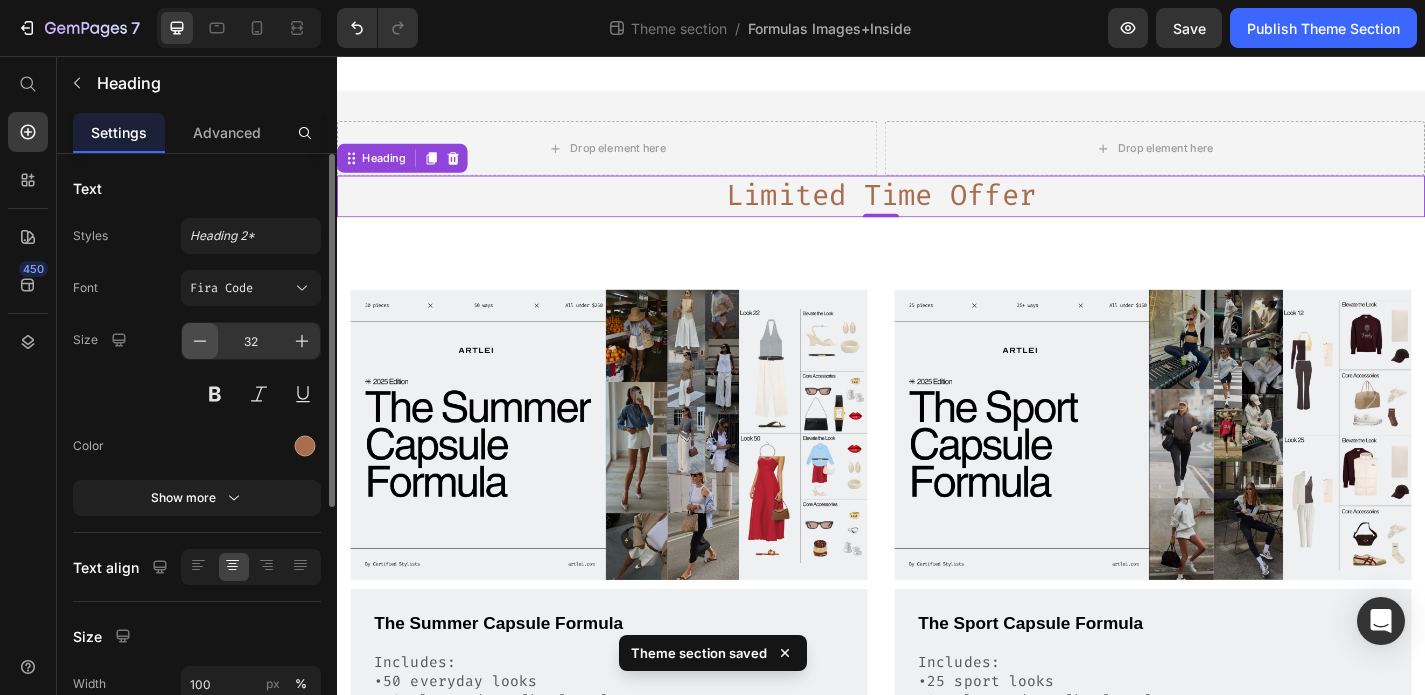 click 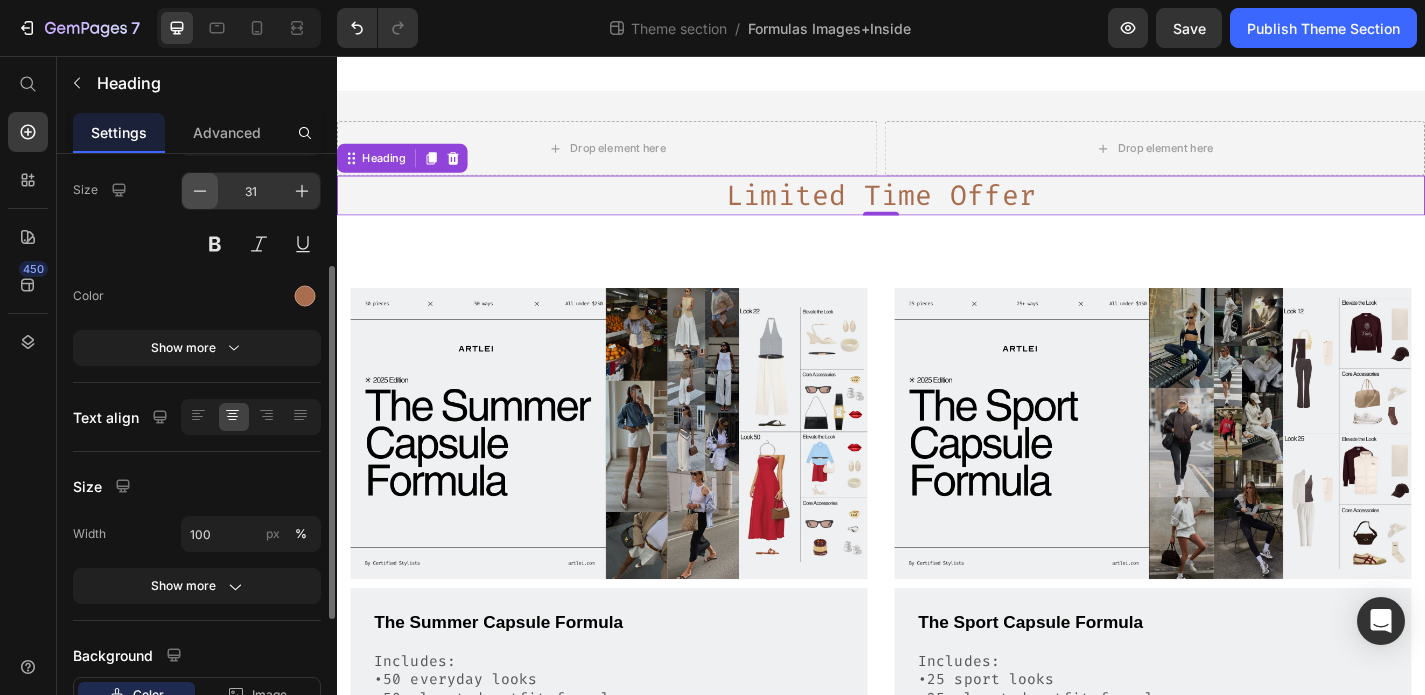 scroll, scrollTop: 167, scrollLeft: 0, axis: vertical 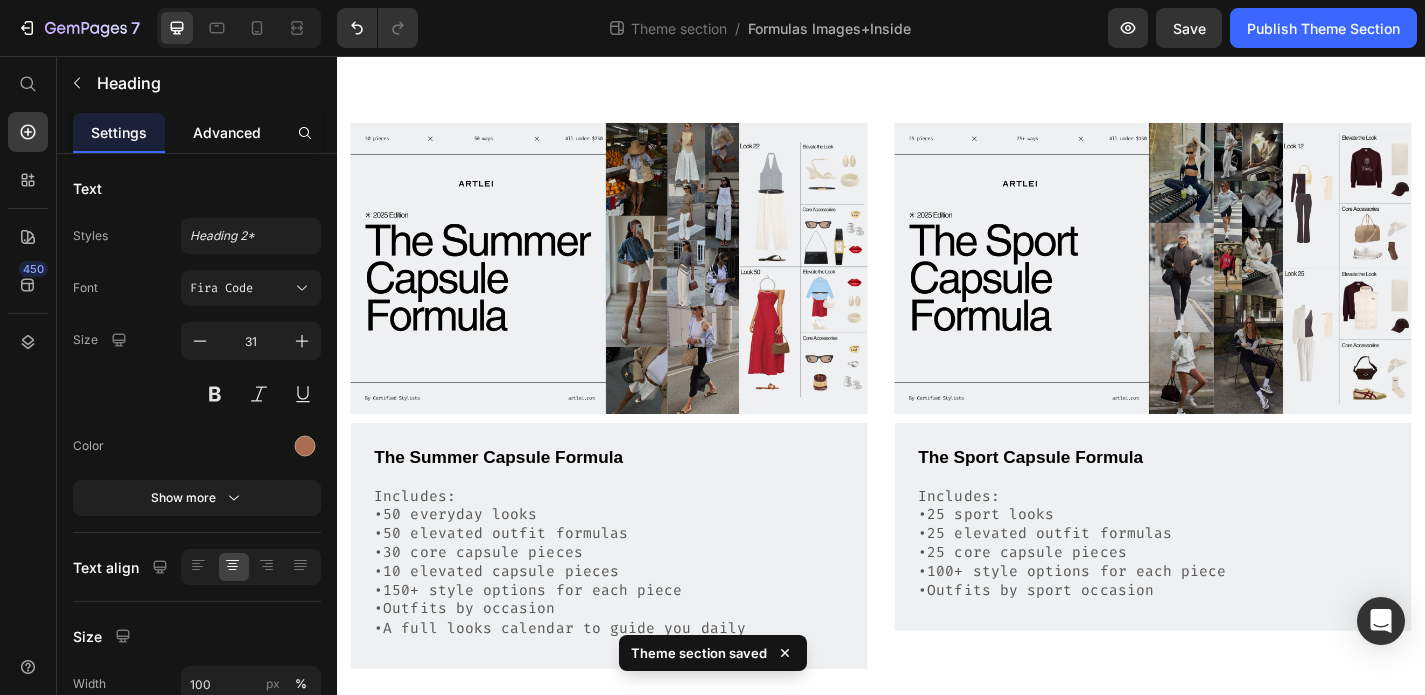 click on "Advanced" at bounding box center (227, 132) 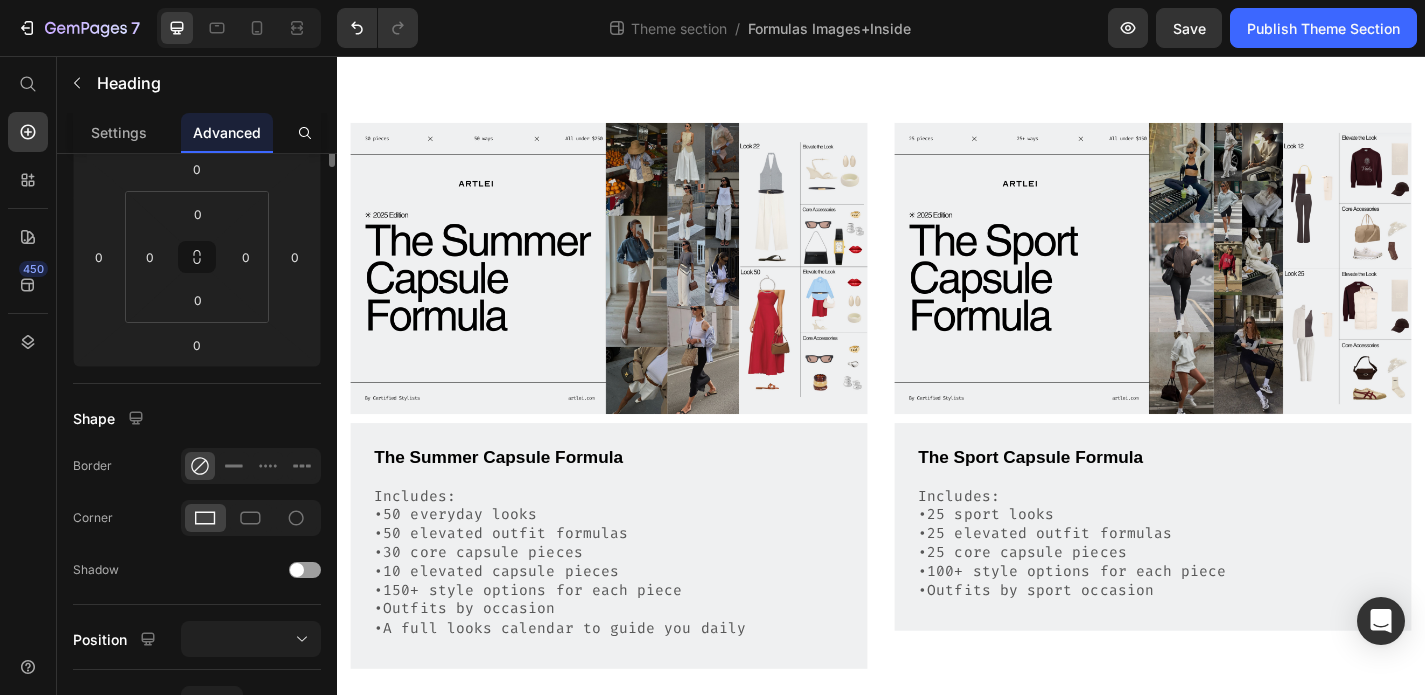 scroll, scrollTop: 0, scrollLeft: 0, axis: both 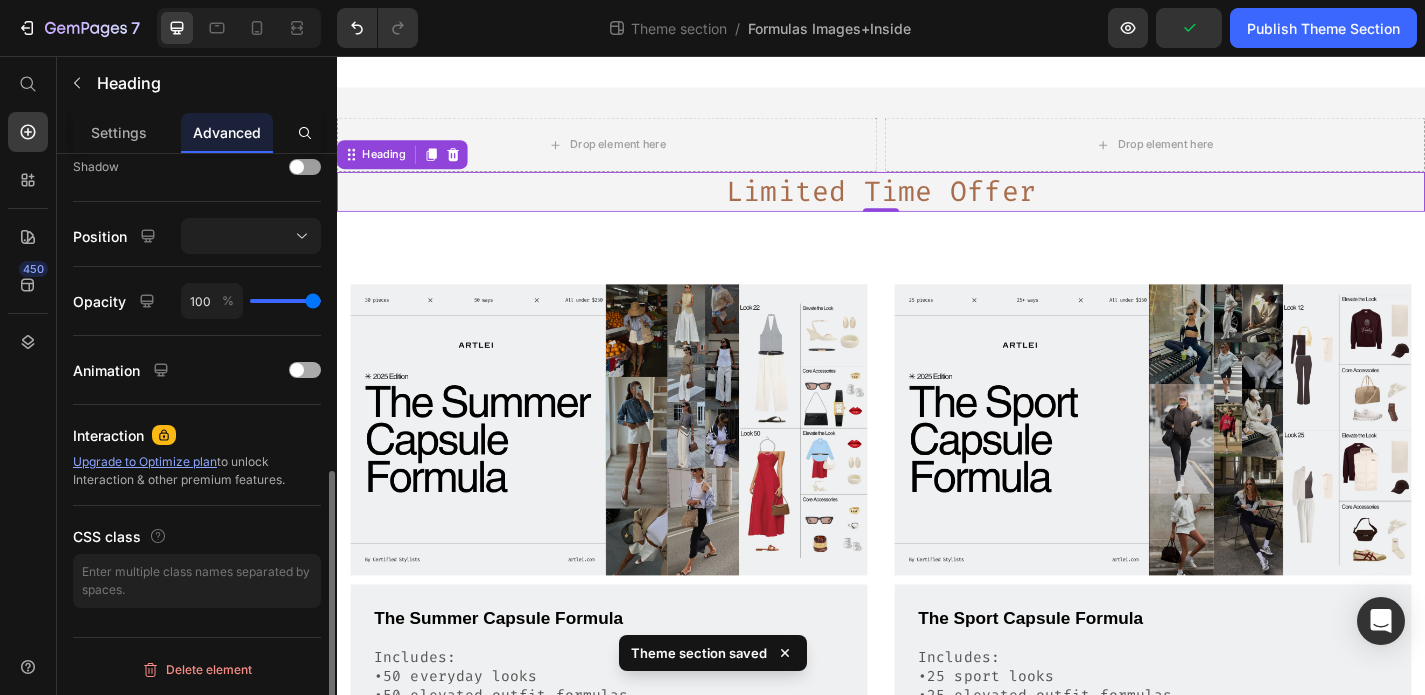 click at bounding box center (305, 370) 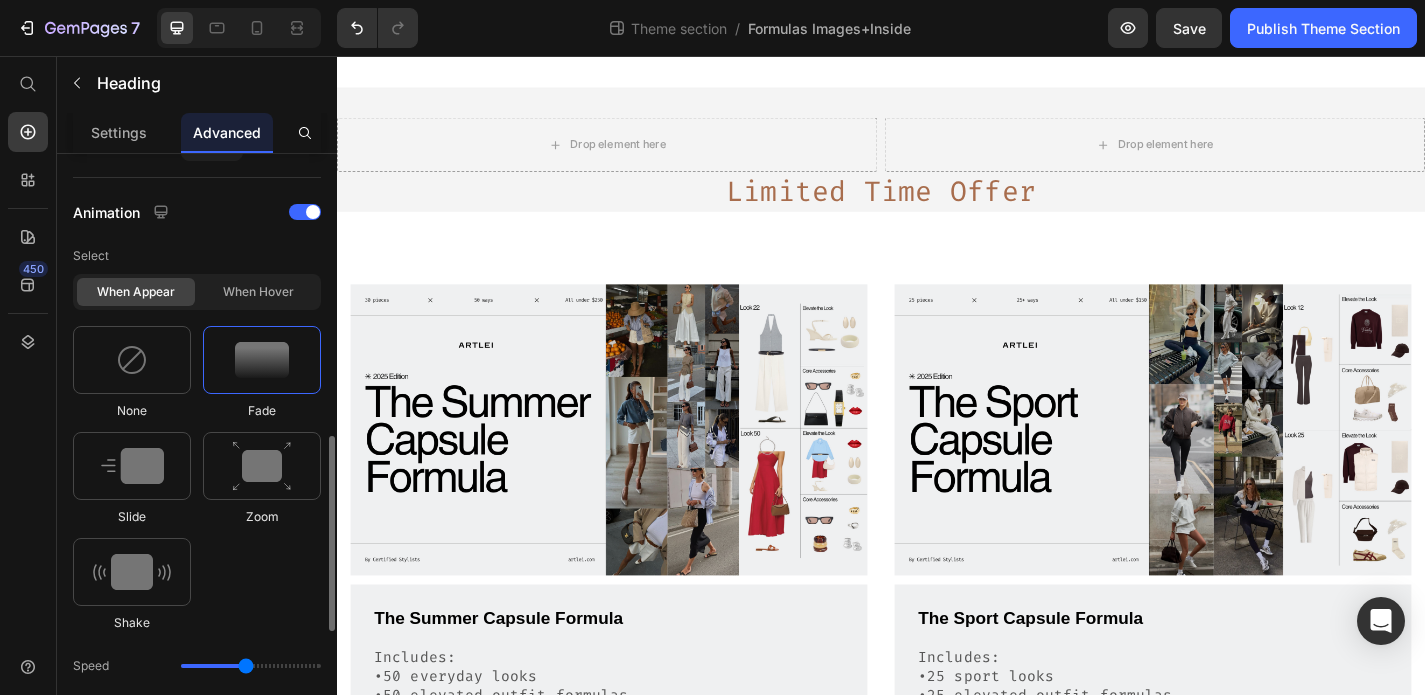 scroll, scrollTop: 837, scrollLeft: 0, axis: vertical 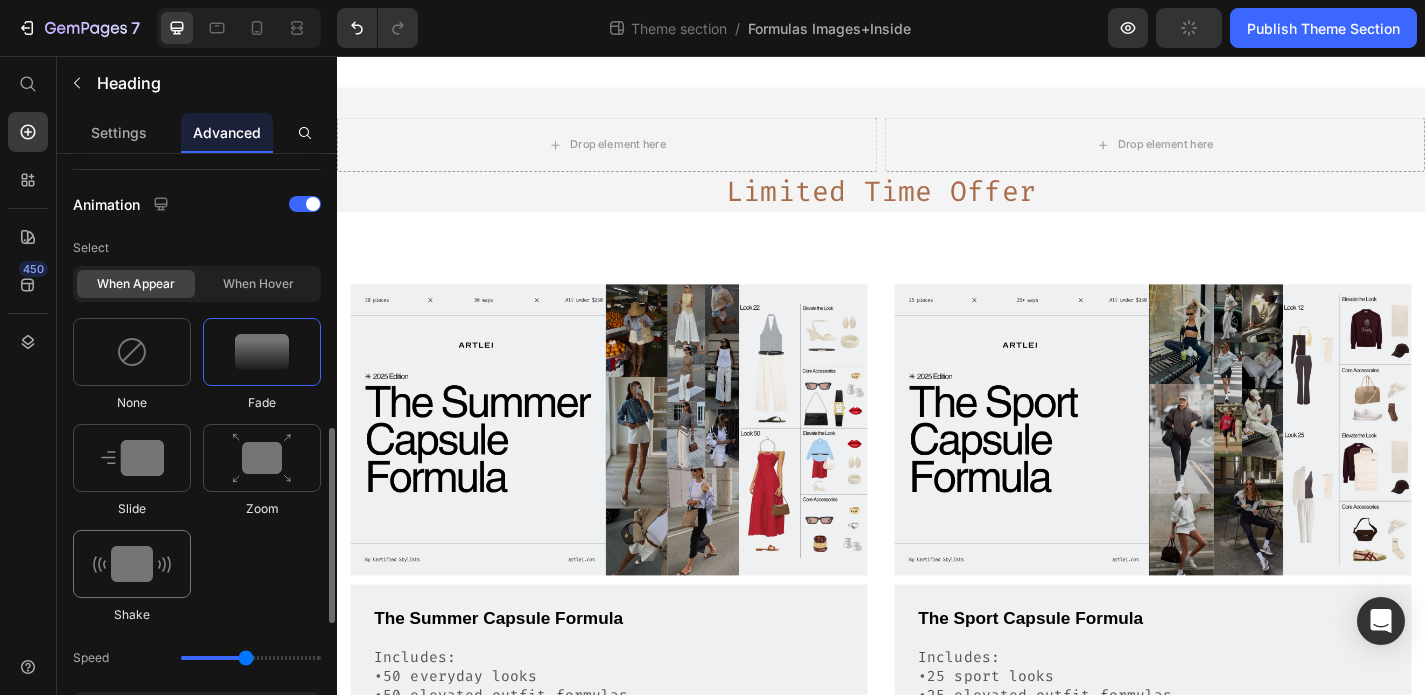 click at bounding box center (132, 564) 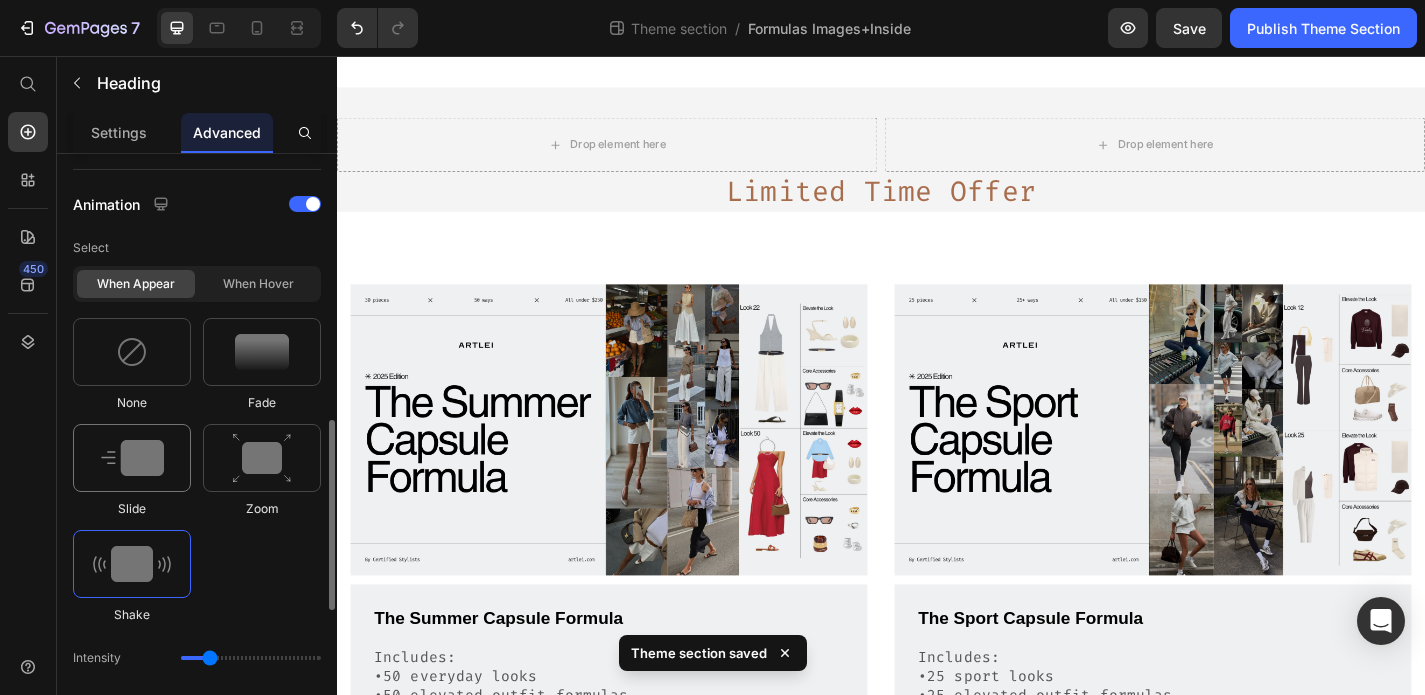 click at bounding box center [132, 458] 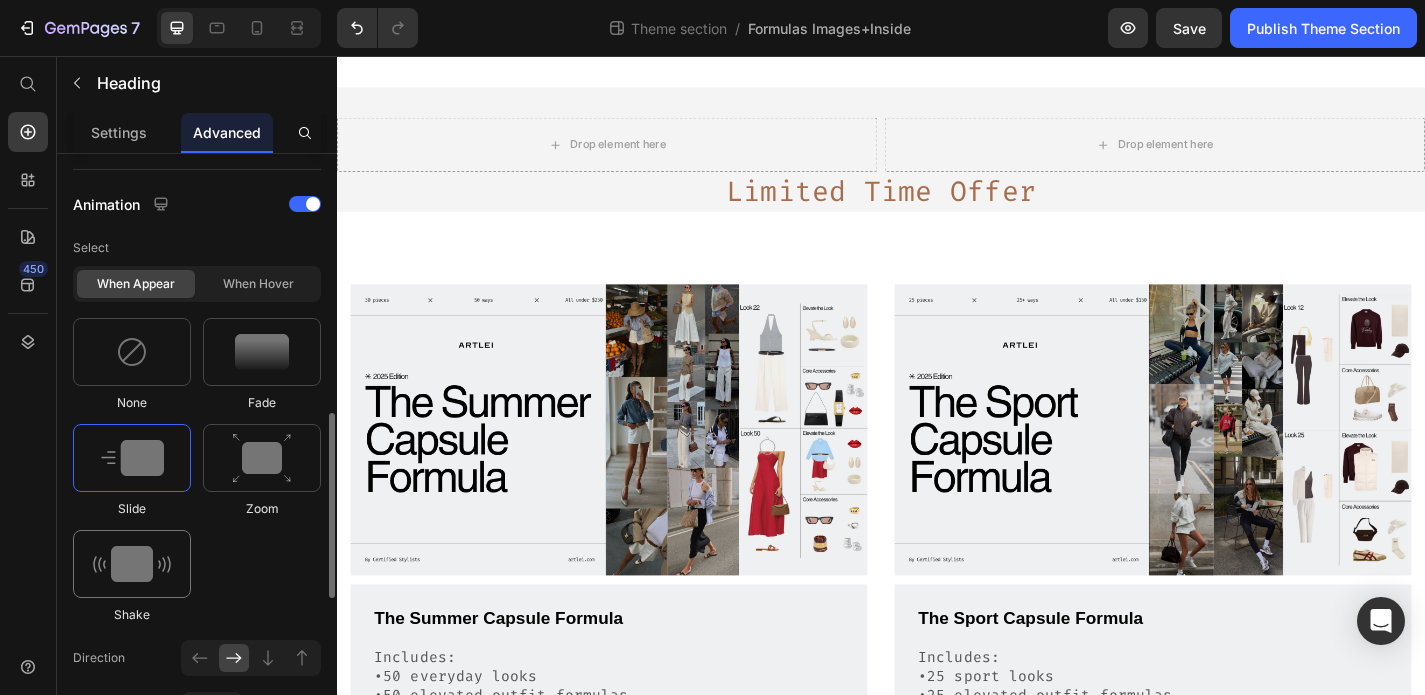 click at bounding box center [132, 564] 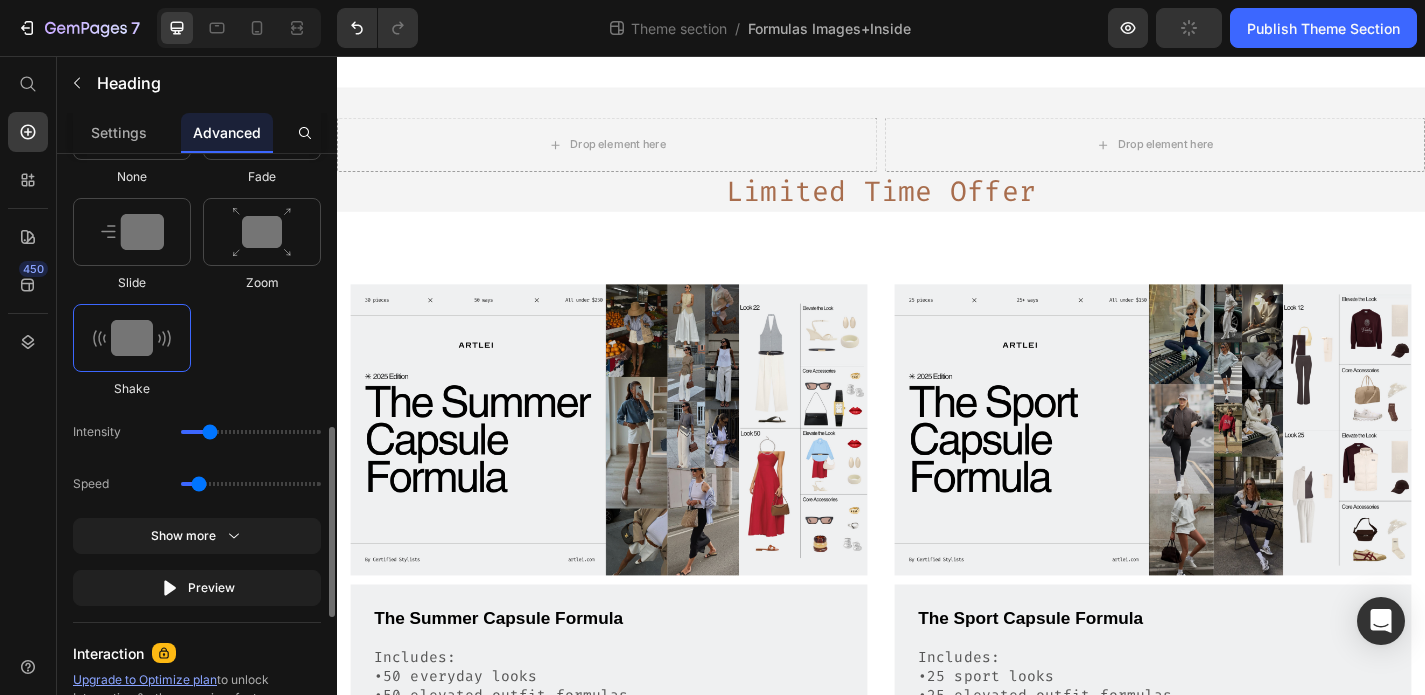 scroll, scrollTop: 1072, scrollLeft: 0, axis: vertical 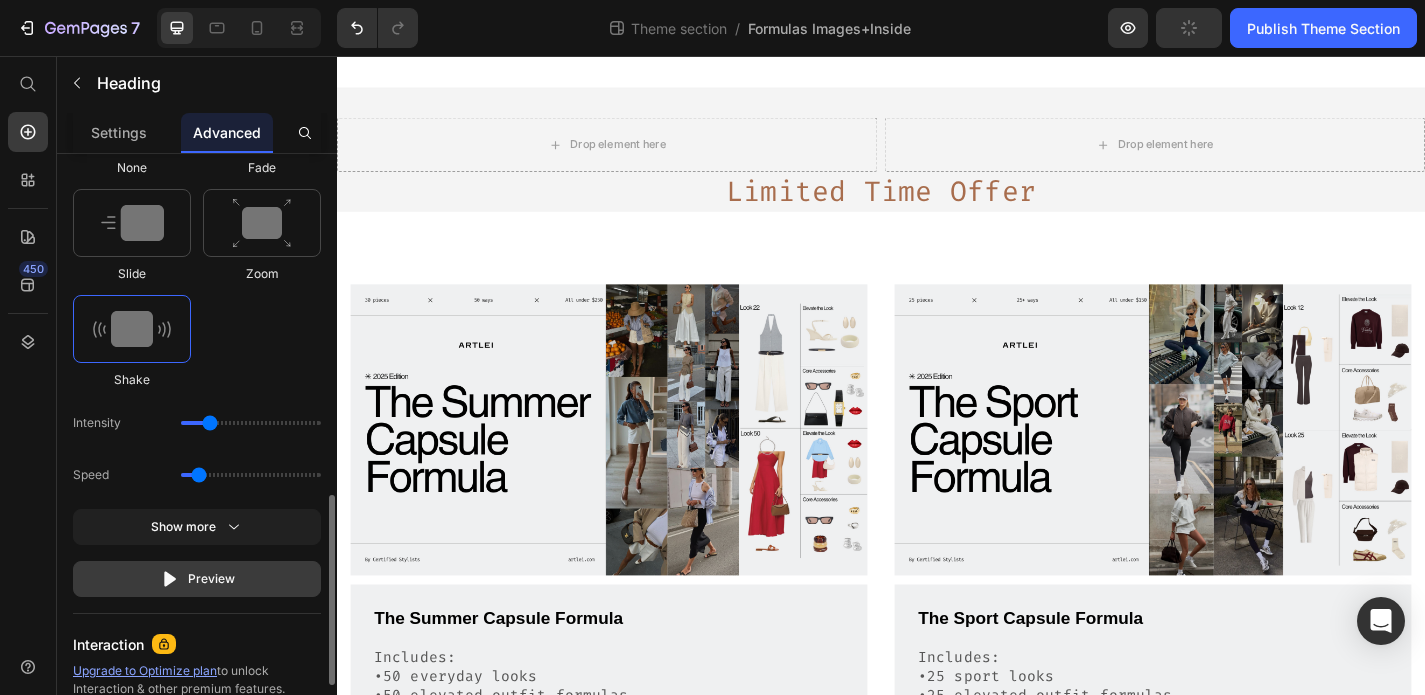click on "Preview" at bounding box center [197, 579] 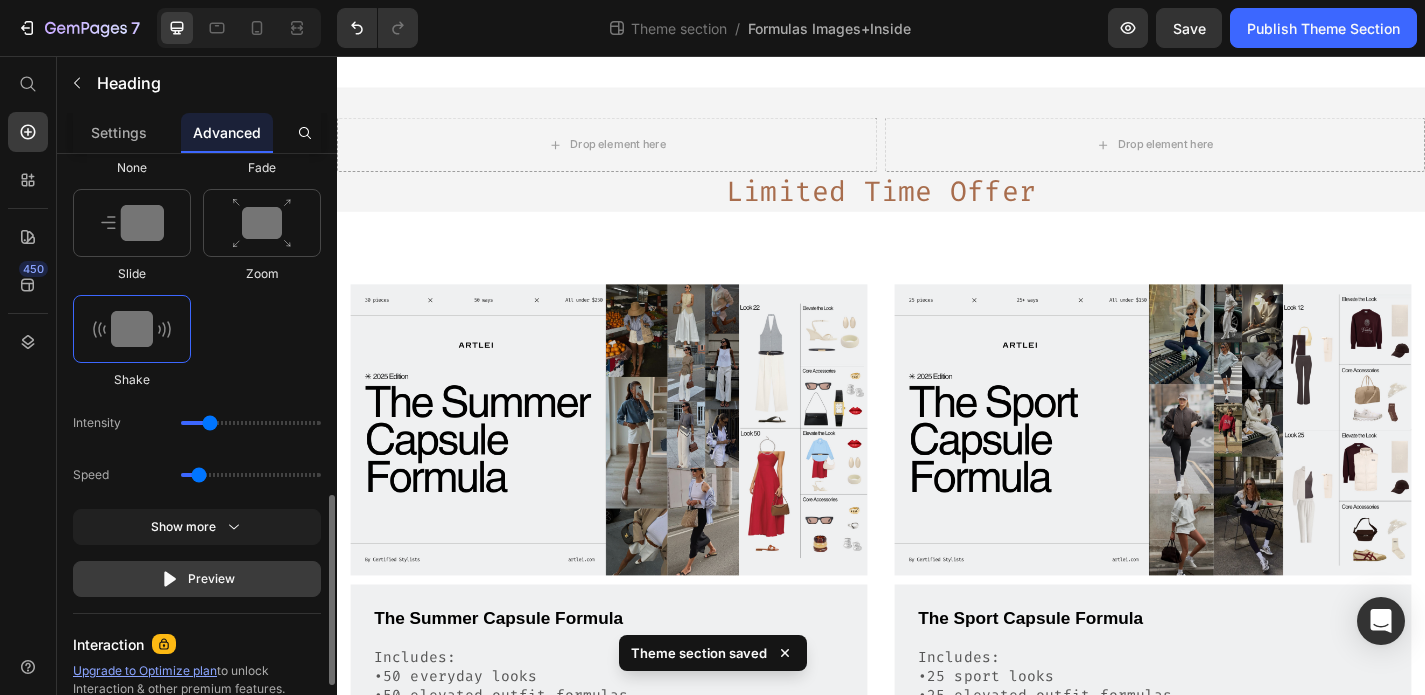 click on "Preview" at bounding box center (197, 579) 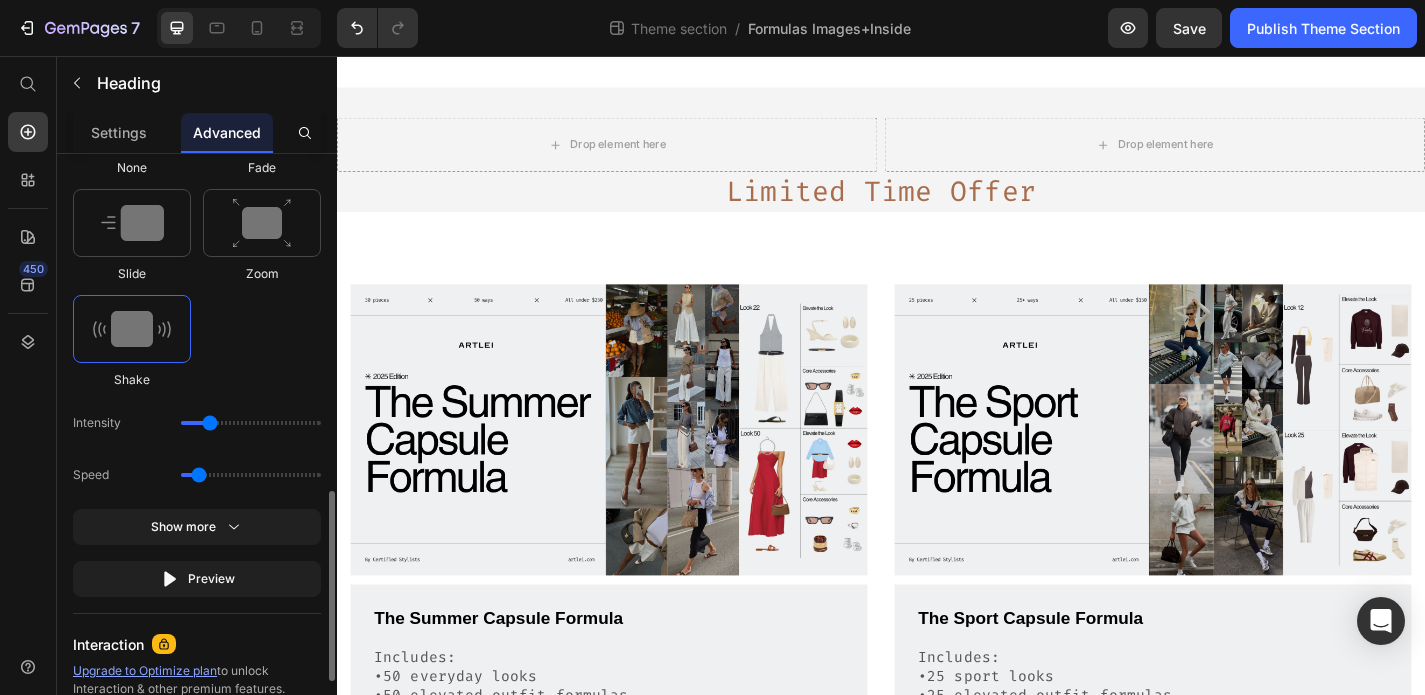 scroll, scrollTop: 0, scrollLeft: 0, axis: both 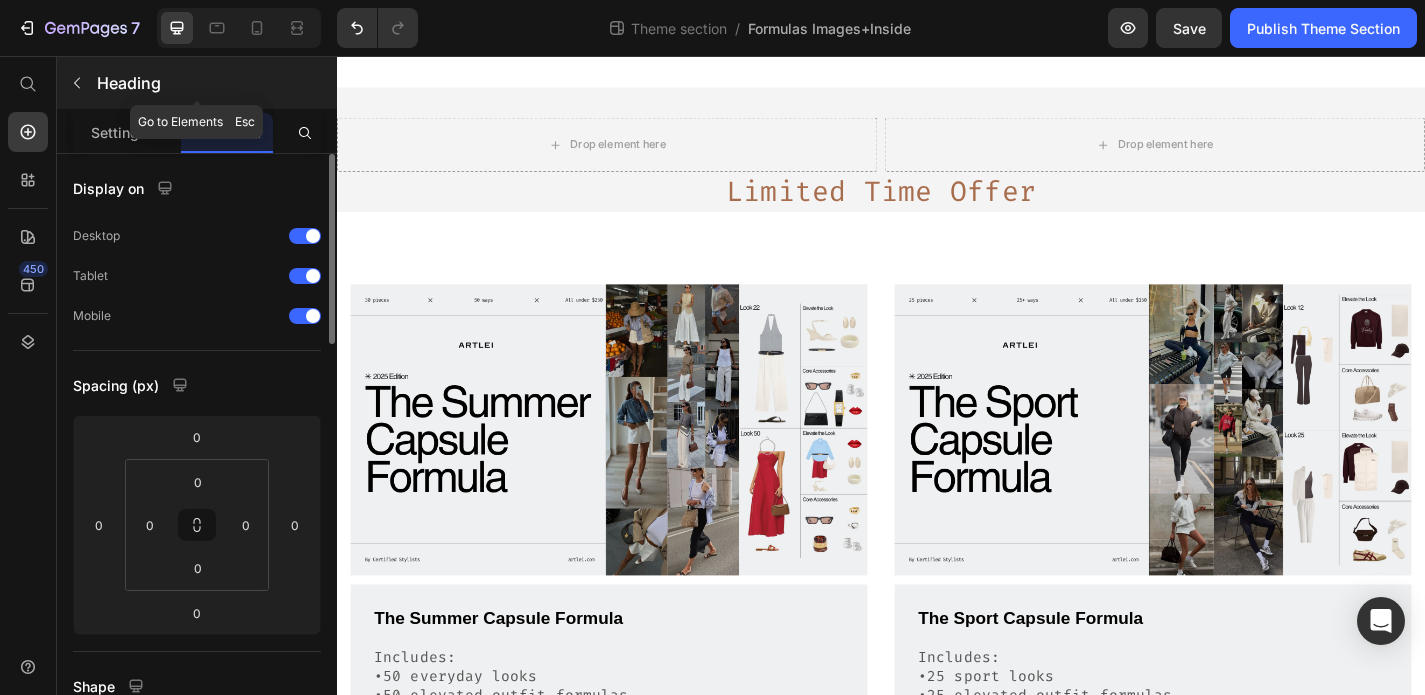 click 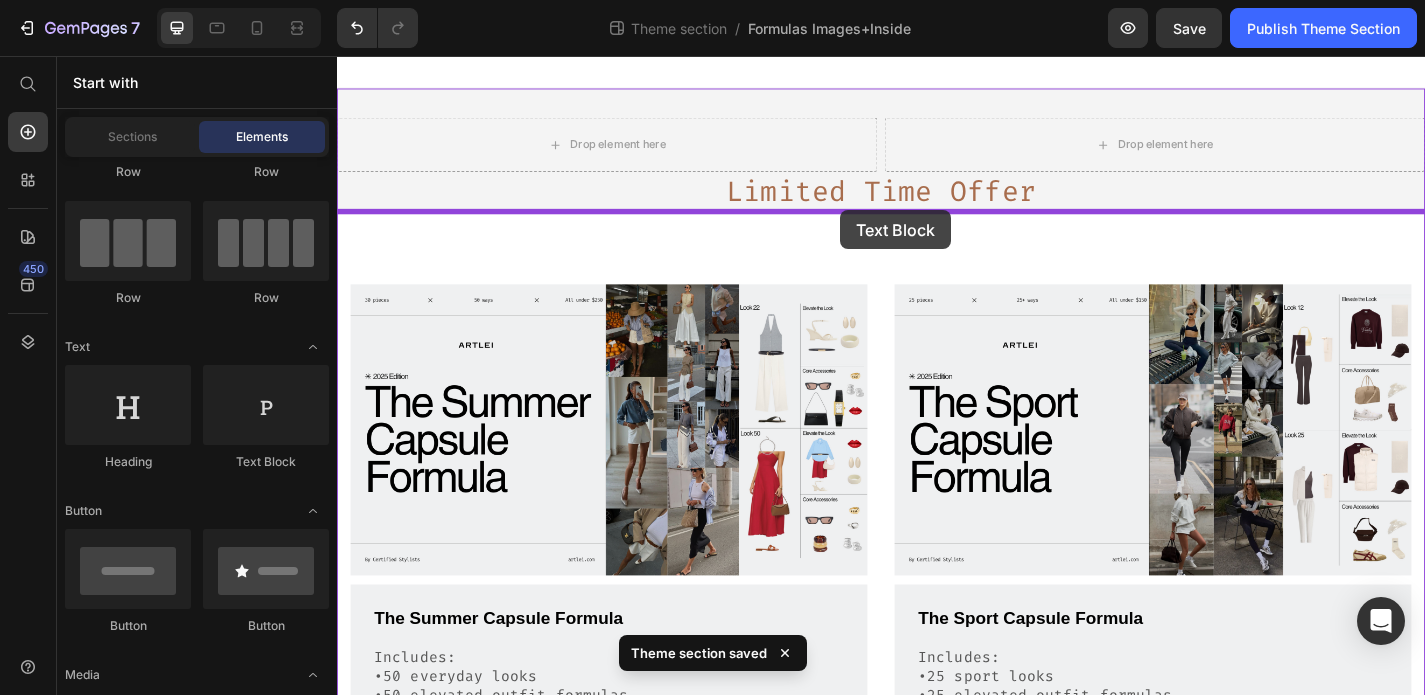 drag, startPoint x: 621, startPoint y: 465, endPoint x: 892, endPoint y: 226, distance: 361.33365 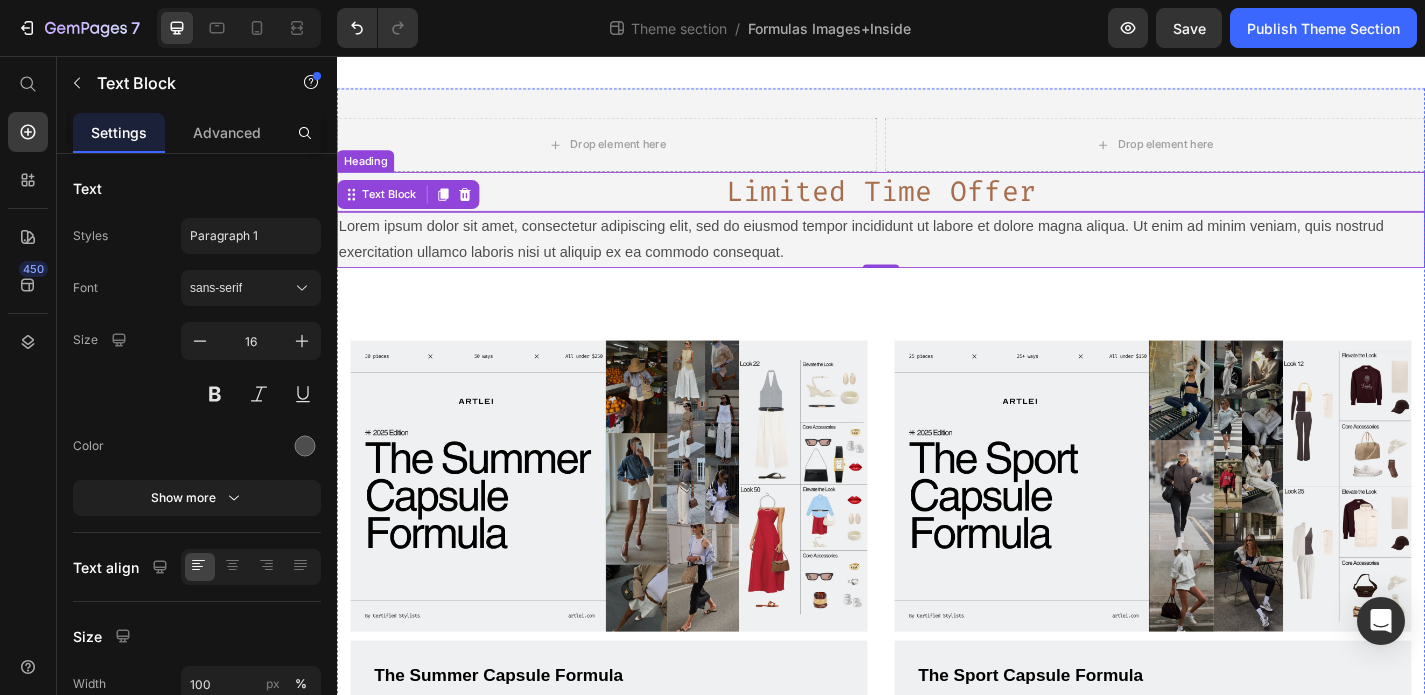 click on "Limited Time Offer" at bounding box center (937, 206) 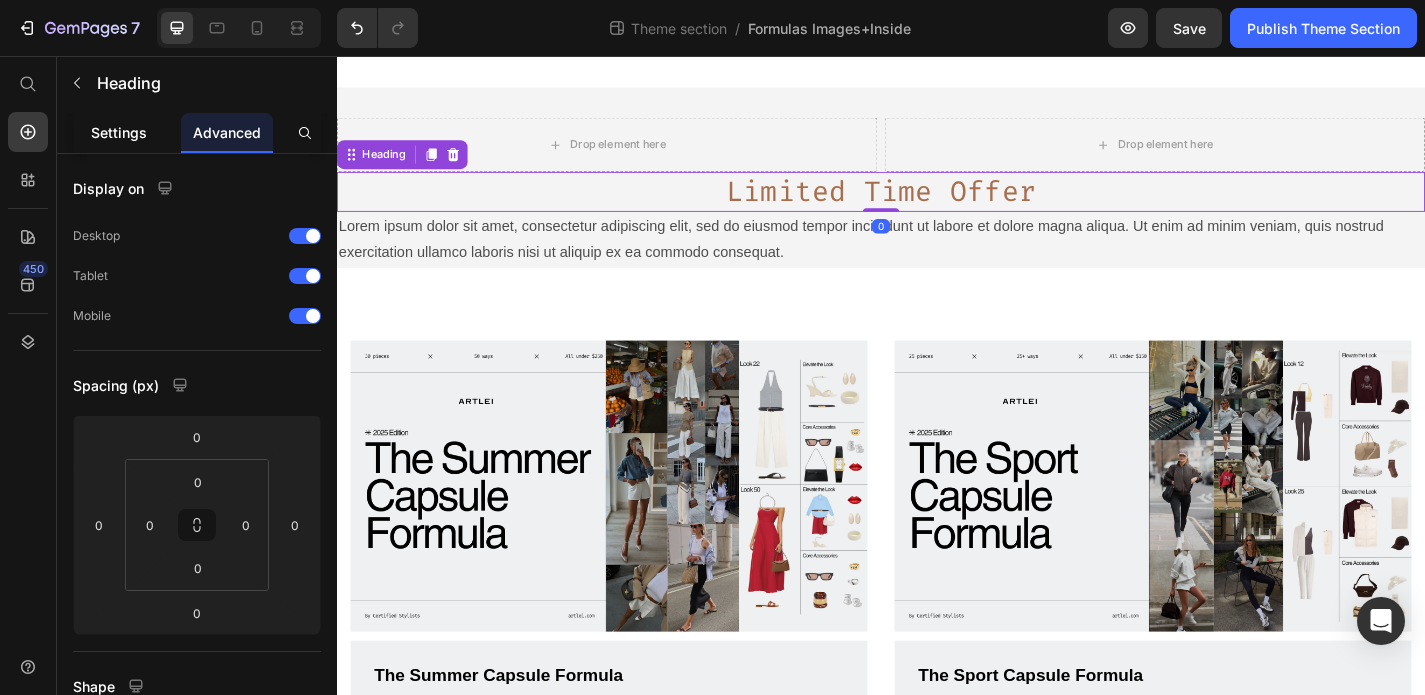 click on "Settings" at bounding box center [119, 132] 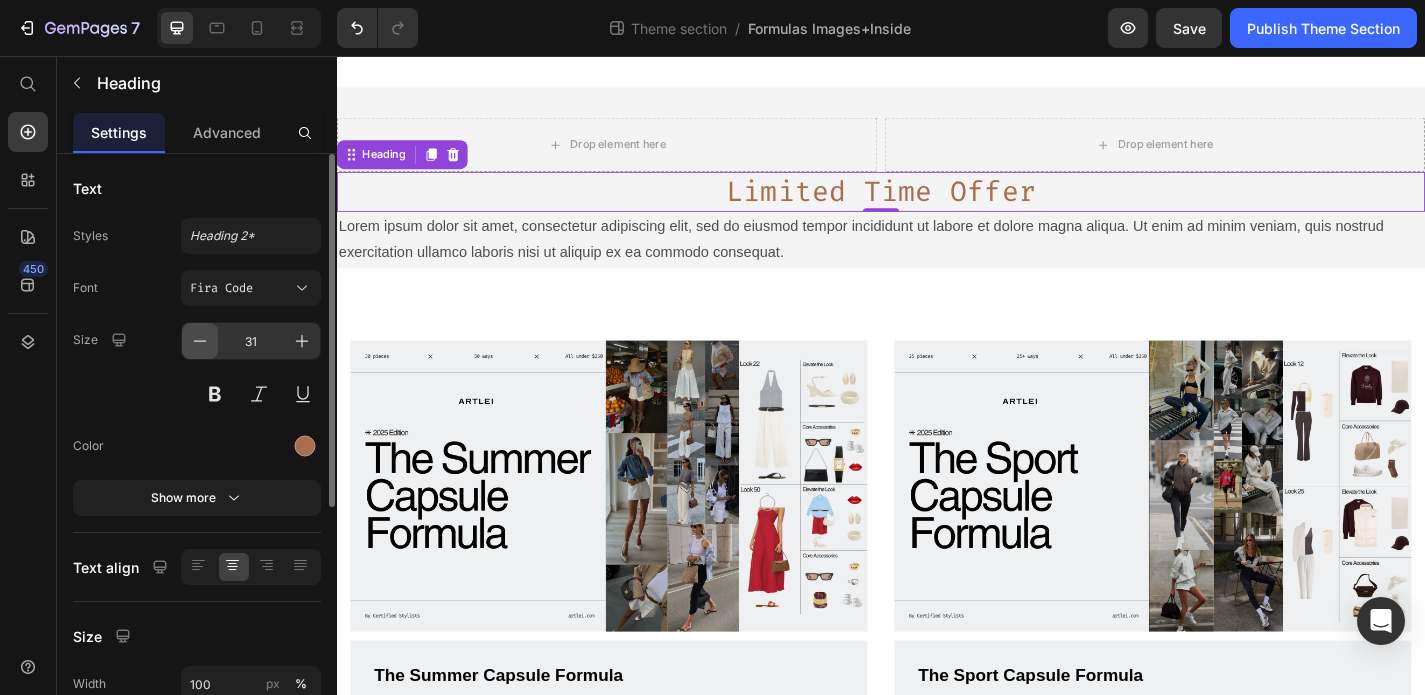 click 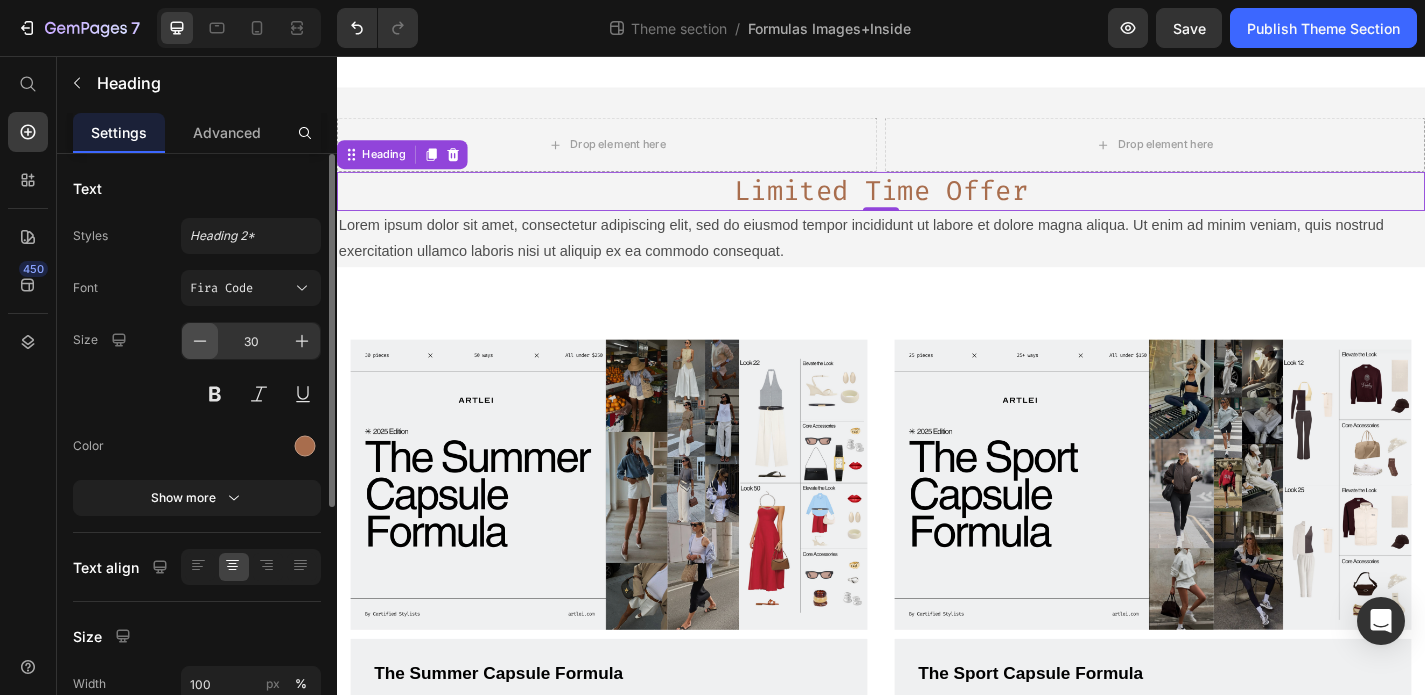 click 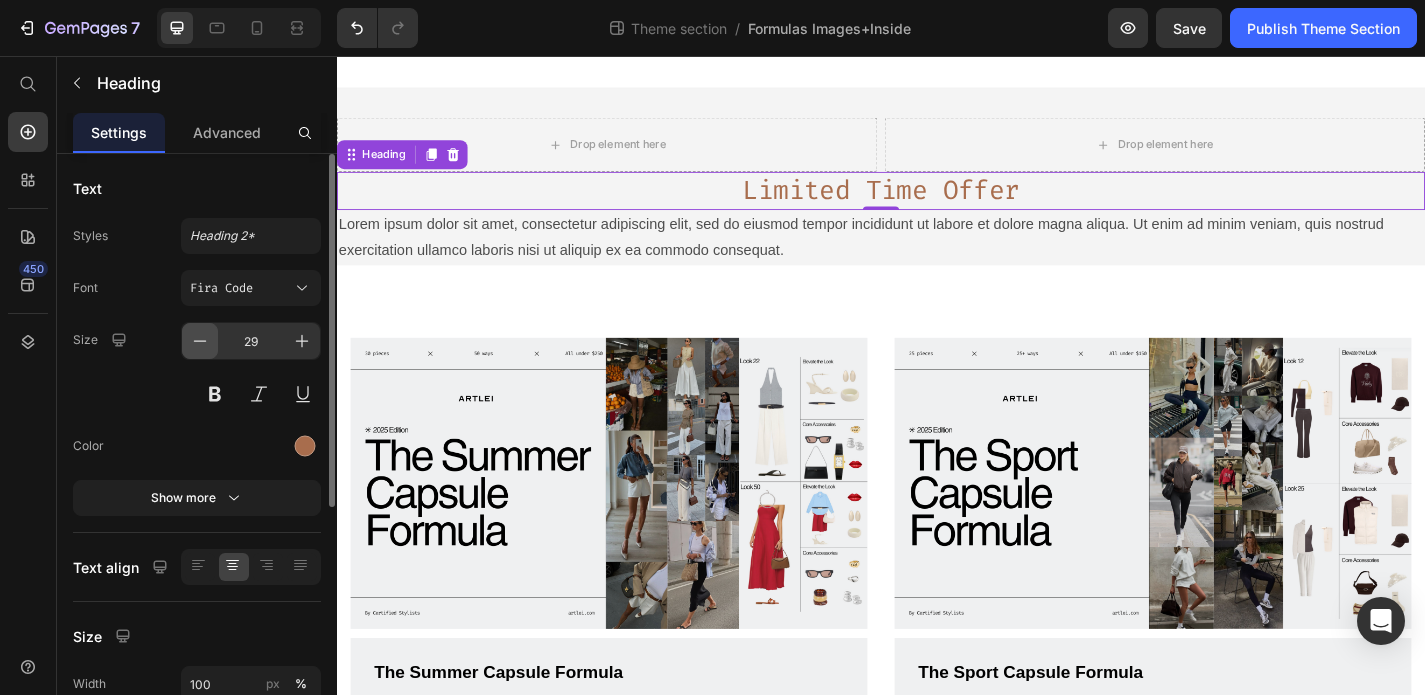 click 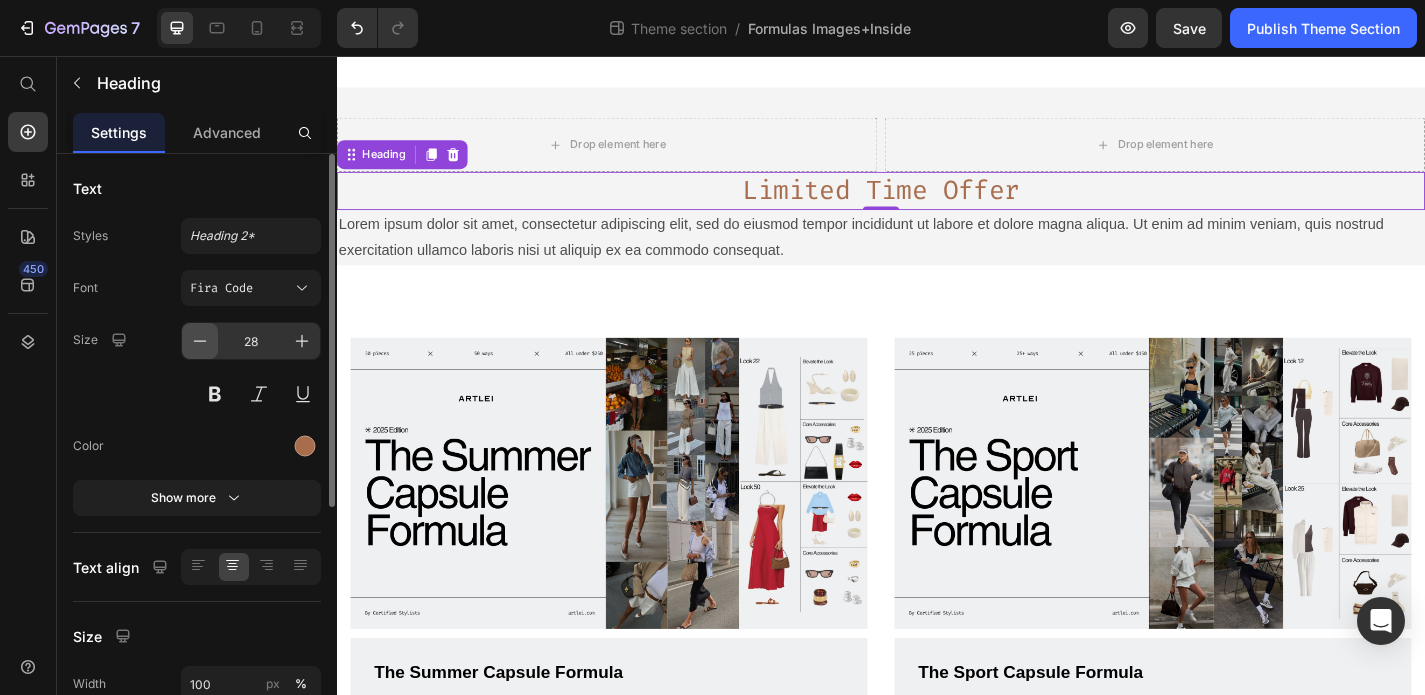 click 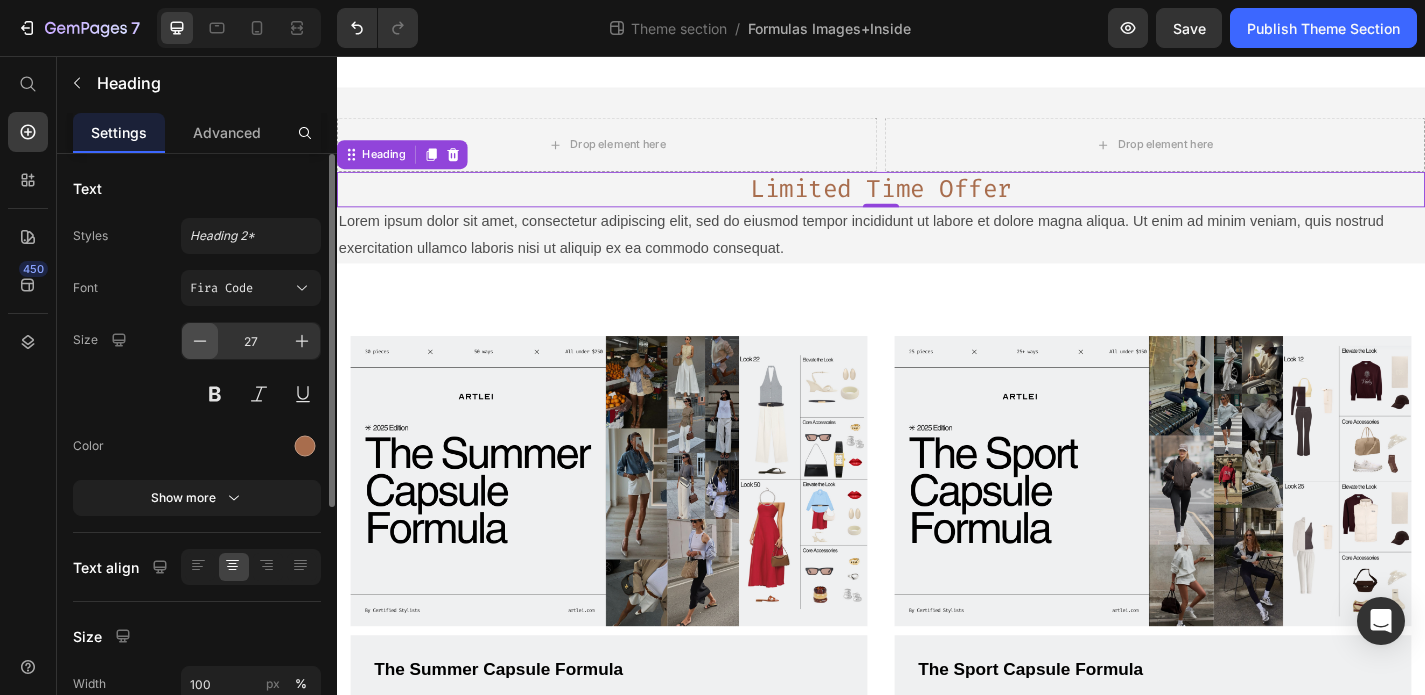 click 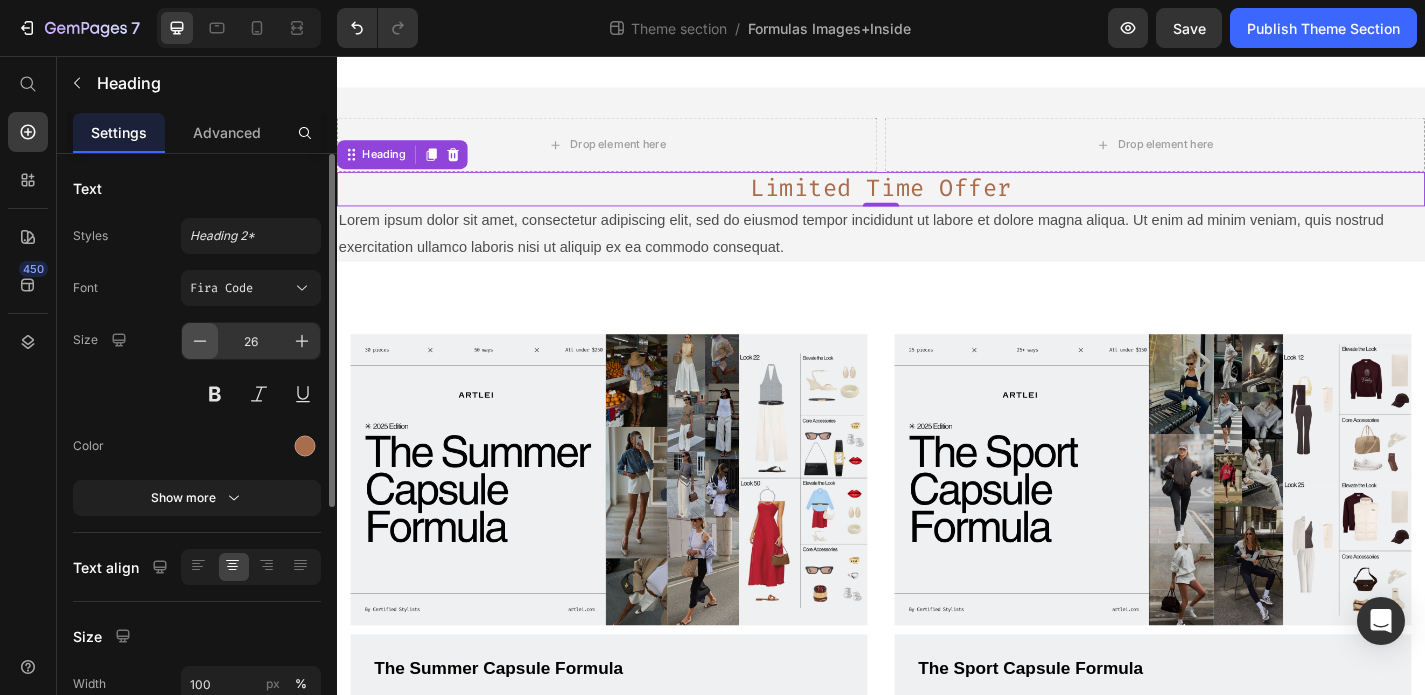 click 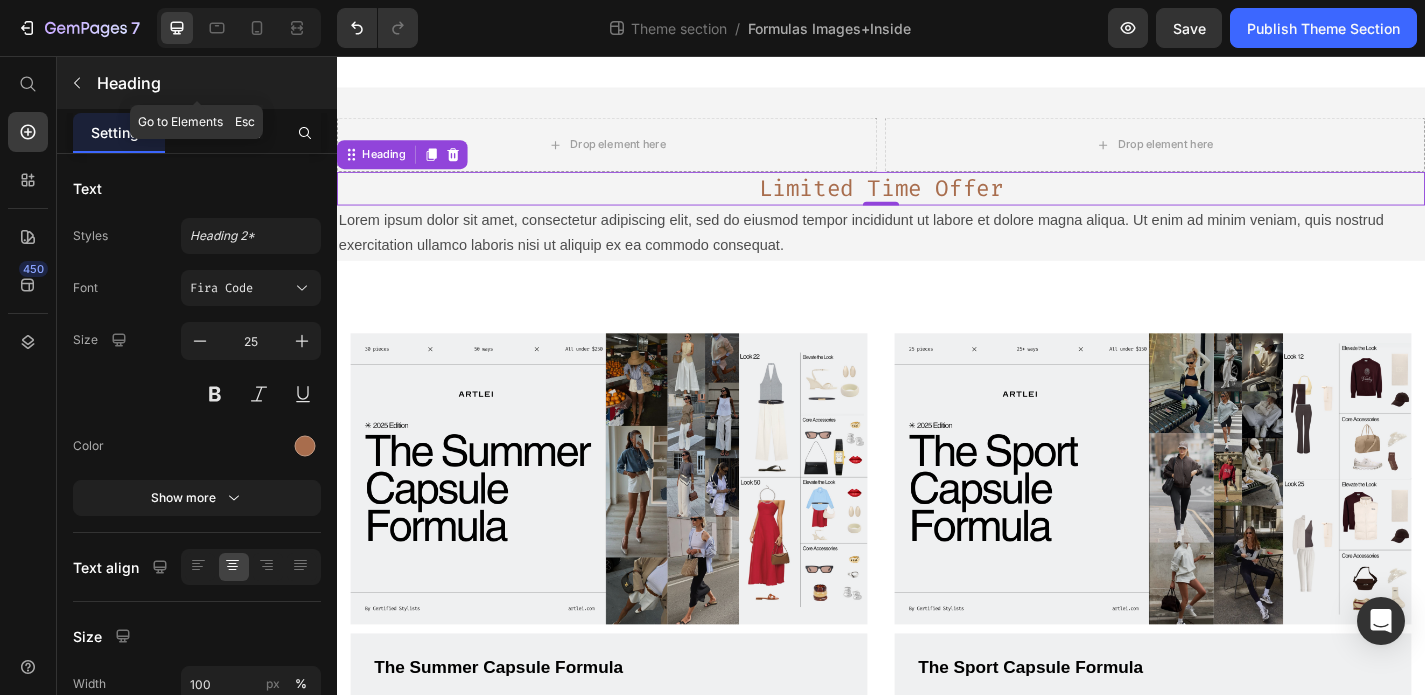 click 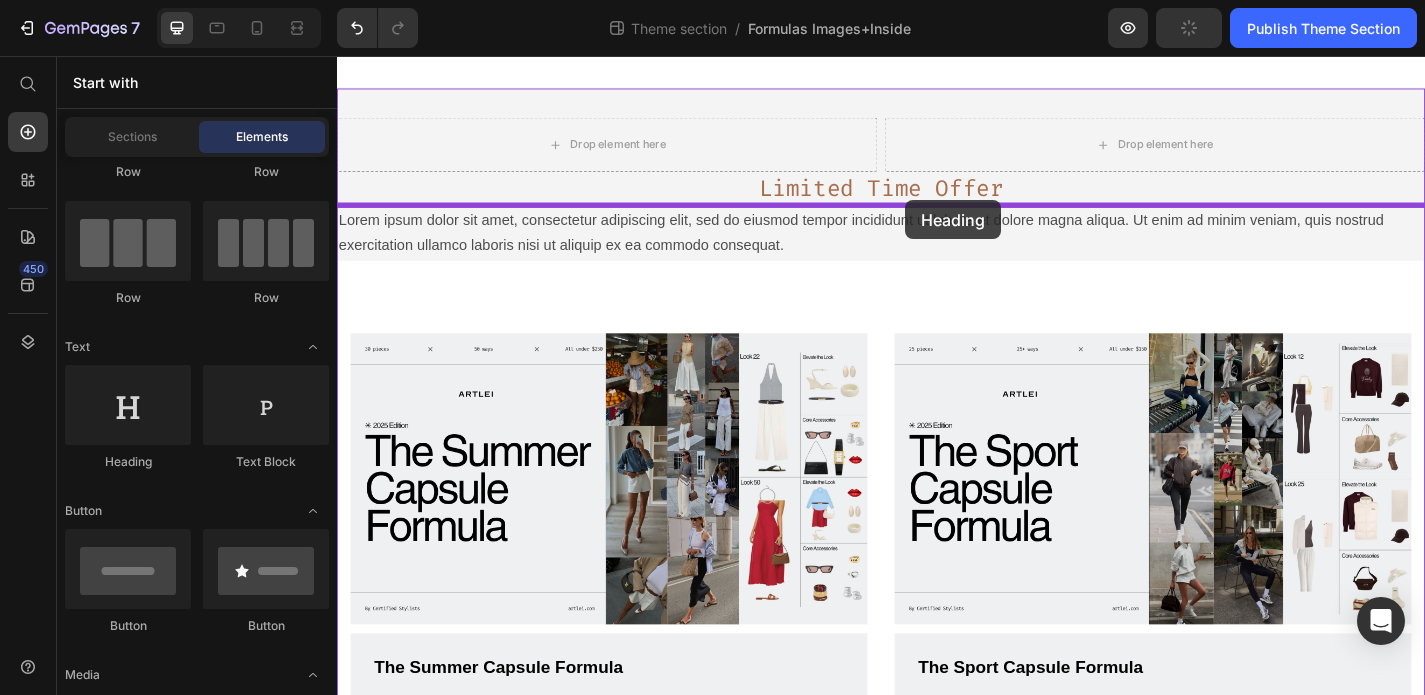 drag, startPoint x: 481, startPoint y: 467, endPoint x: 964, endPoint y: 215, distance: 544.7871 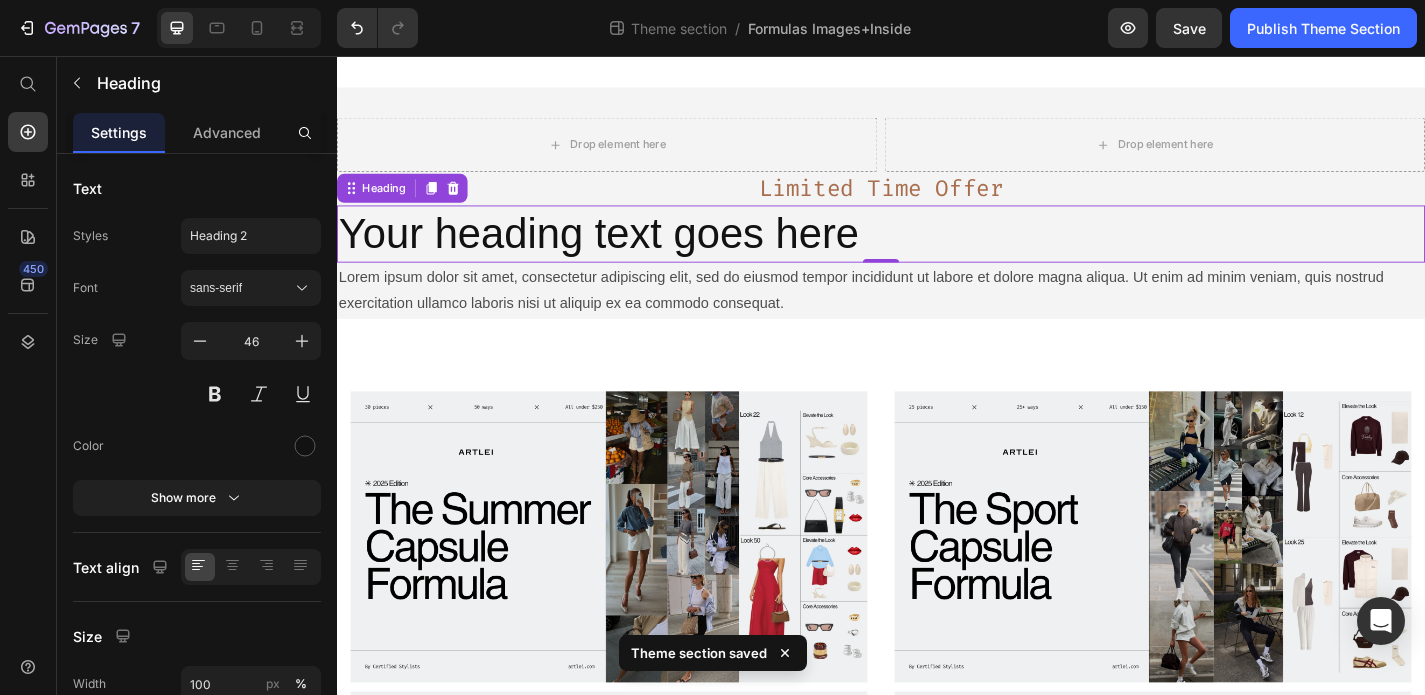 click on "Your heading text goes here" at bounding box center (937, 253) 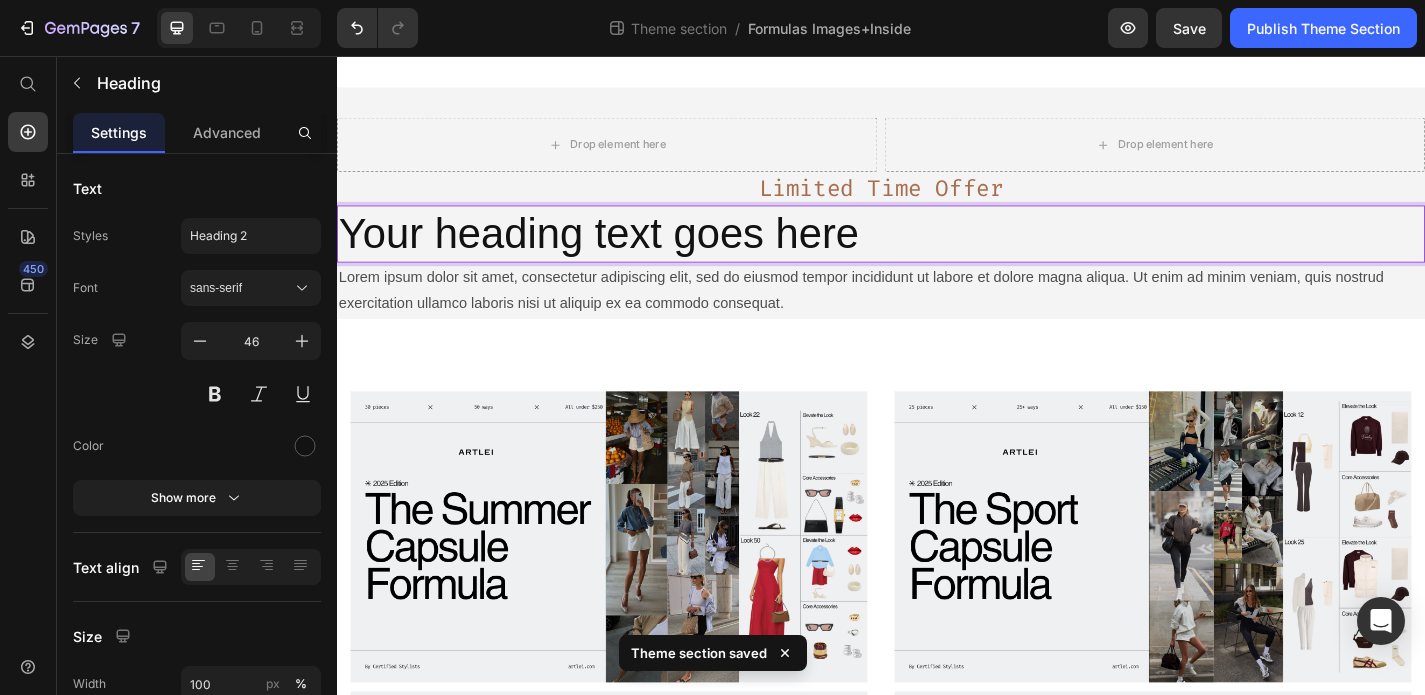 click on "Your heading text goes here" at bounding box center [937, 253] 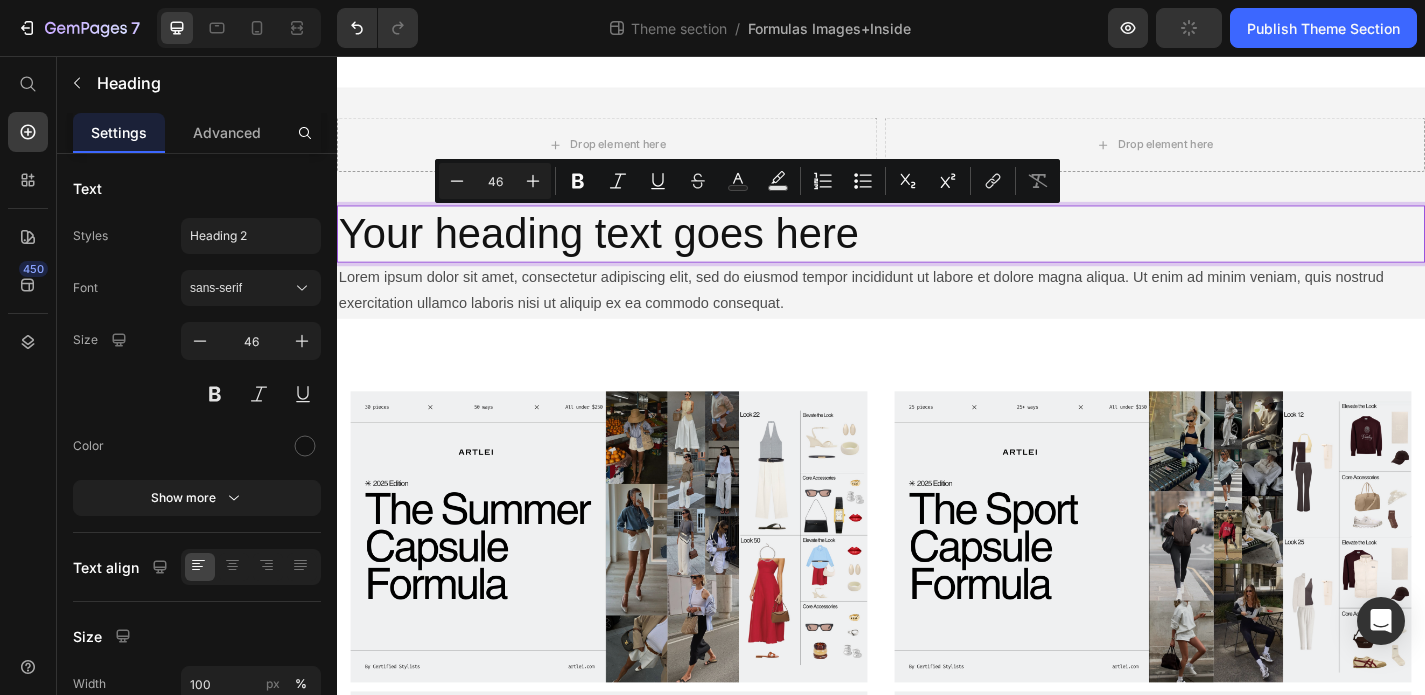 click on "Your heading text goes here" at bounding box center (937, 253) 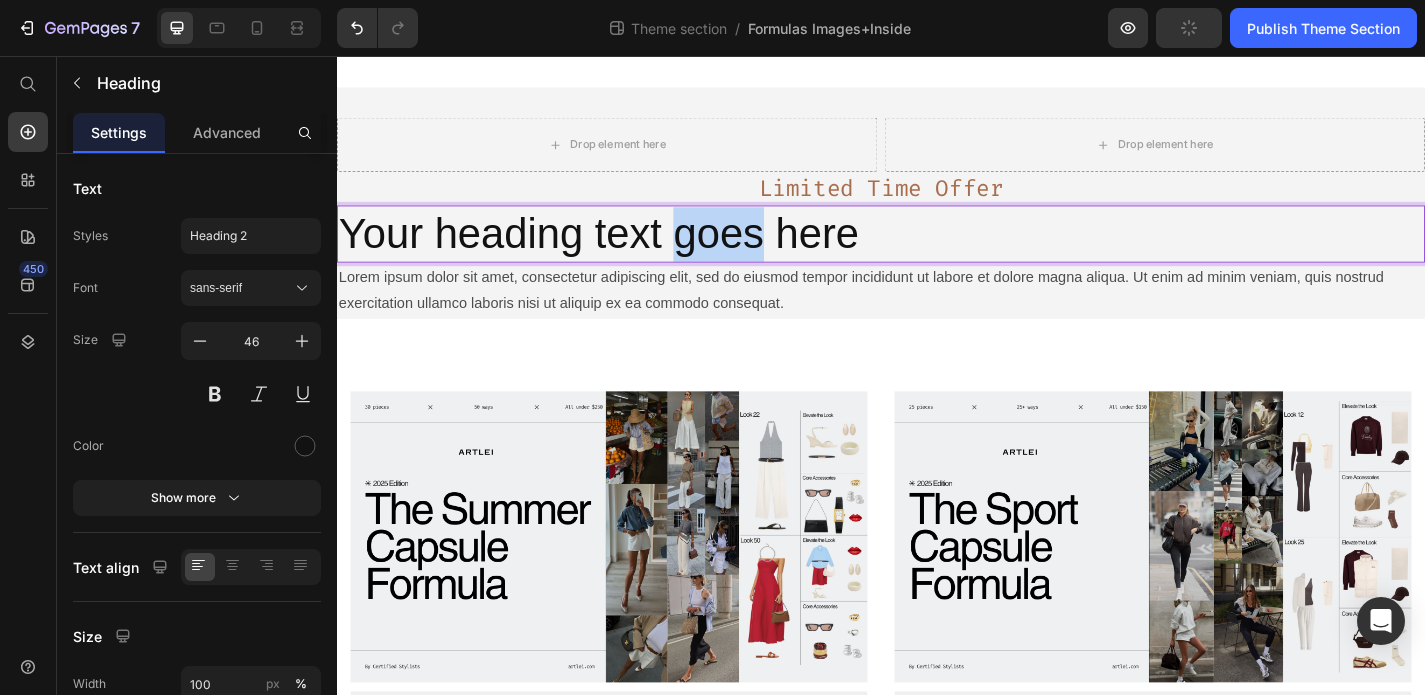click on "Your heading text goes here" at bounding box center (937, 253) 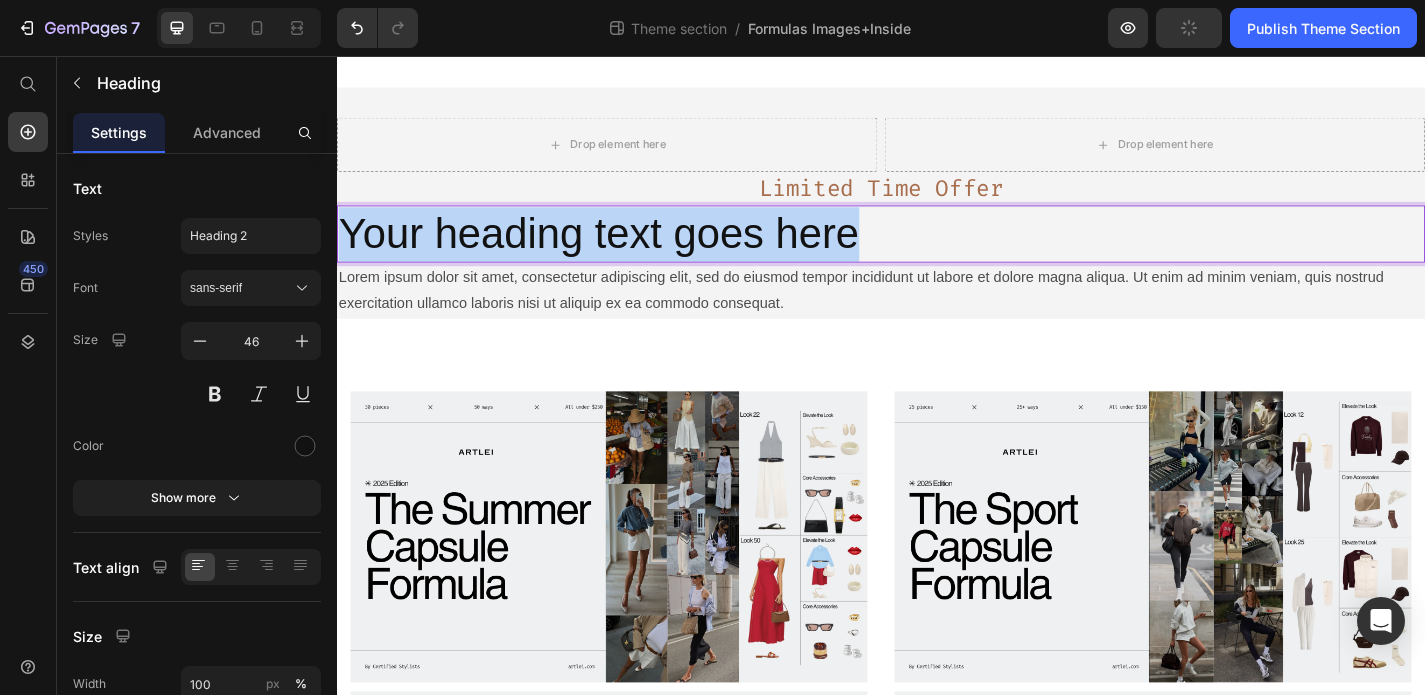 click on "Your heading text goes here" at bounding box center (937, 253) 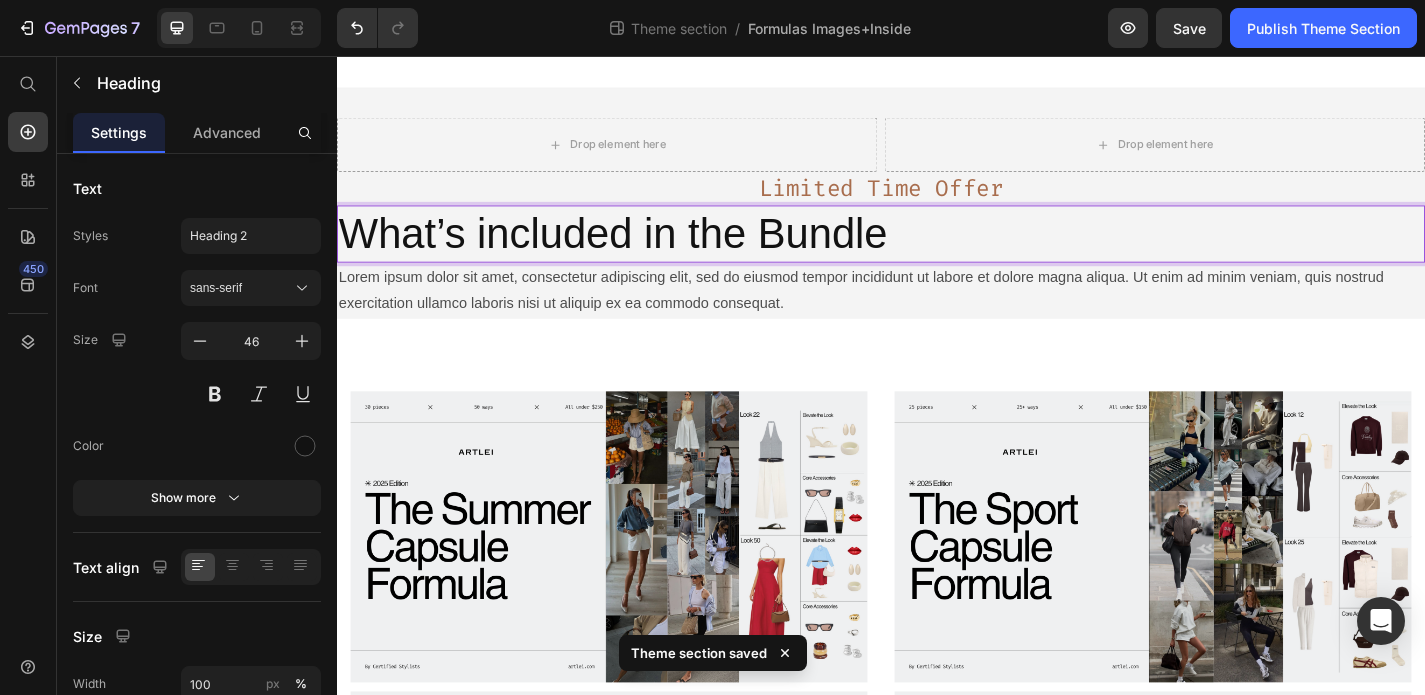 click on "What’s included in the Bundle" at bounding box center (937, 253) 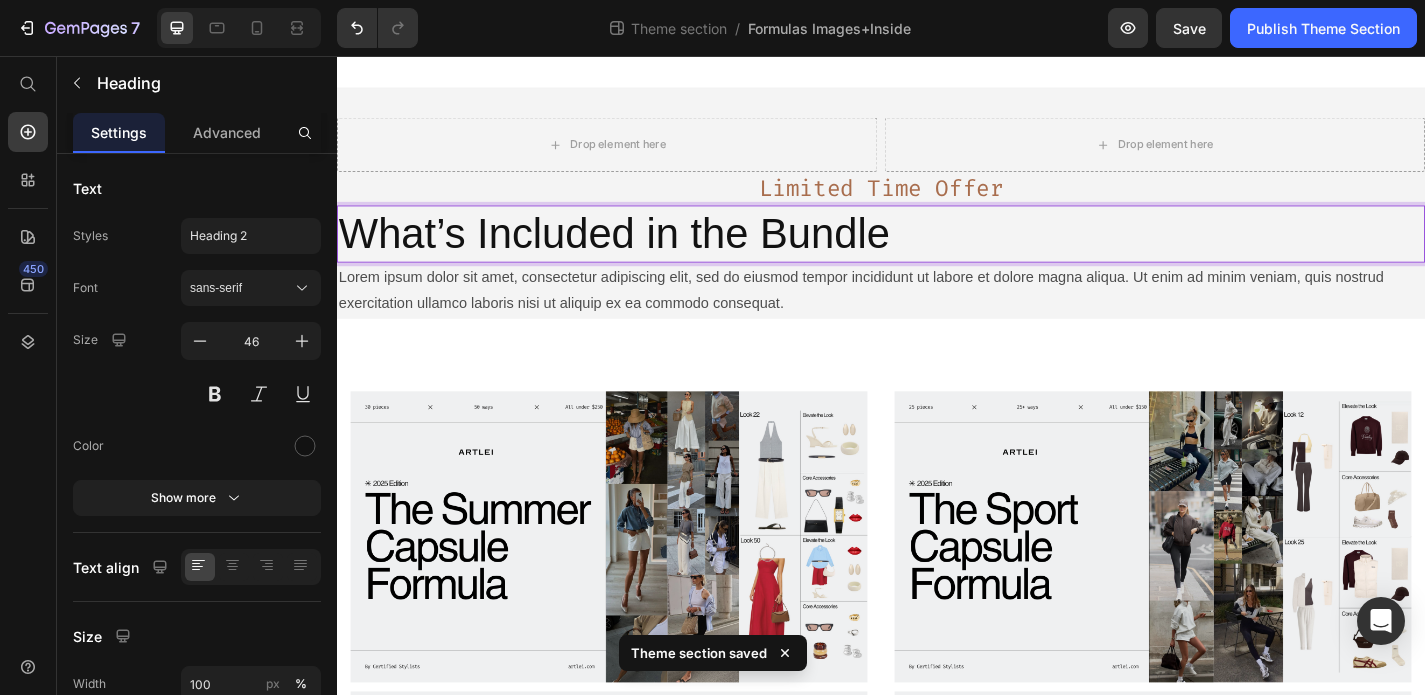 click on "What’s Included in the Bundle" at bounding box center (937, 253) 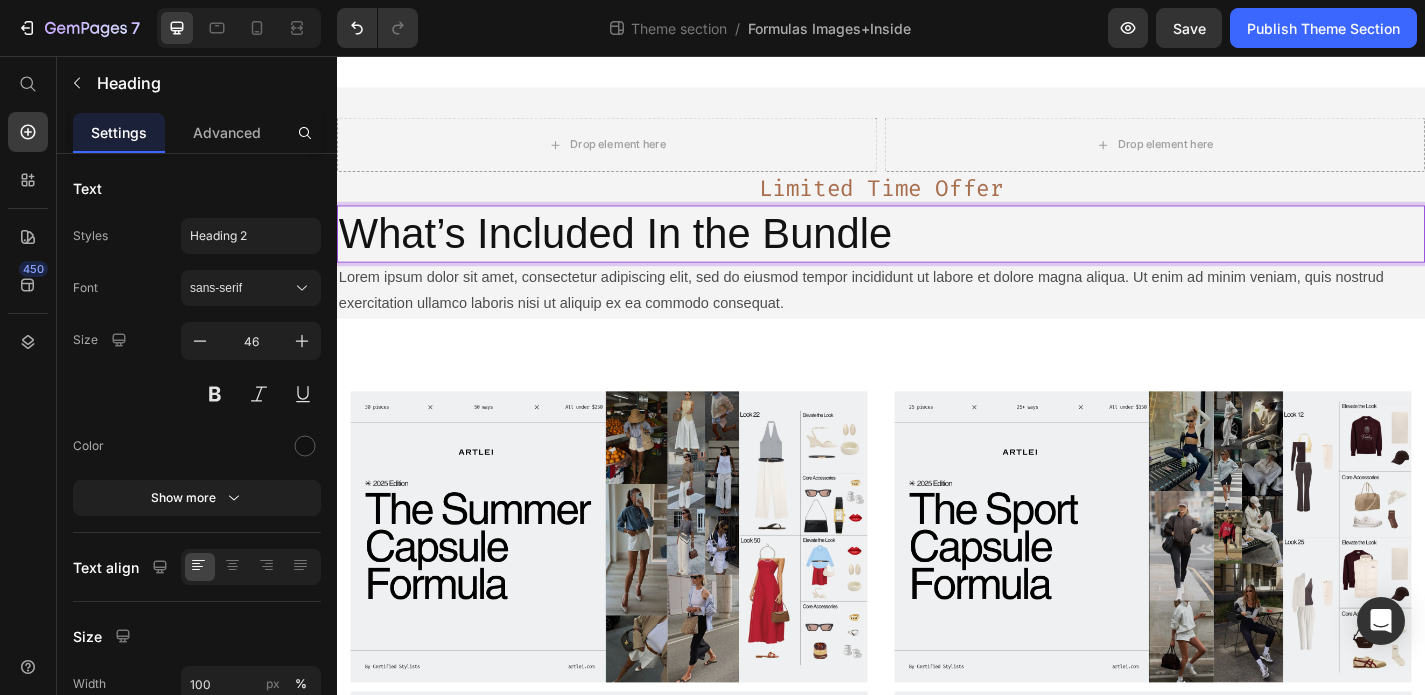 click on "What’s Included In the Bundle" at bounding box center [937, 253] 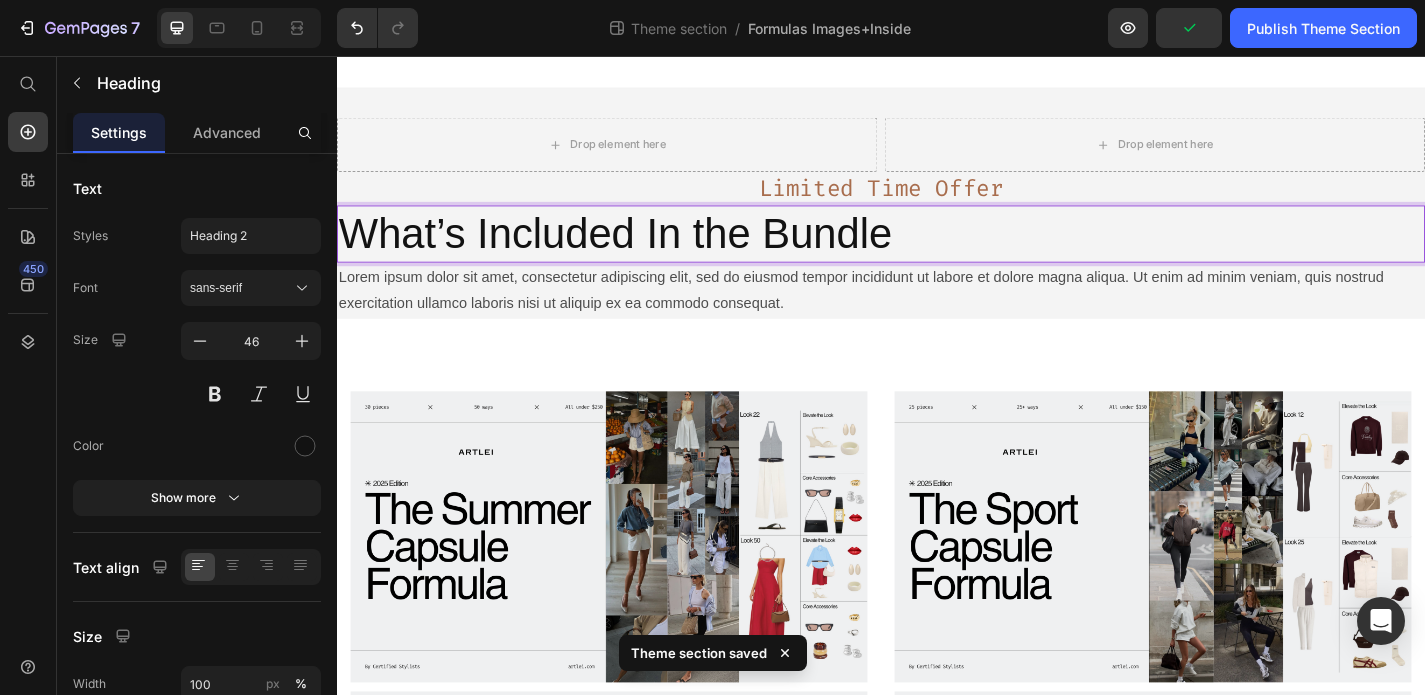 click on "What’s Included In the Bundle" at bounding box center (937, 253) 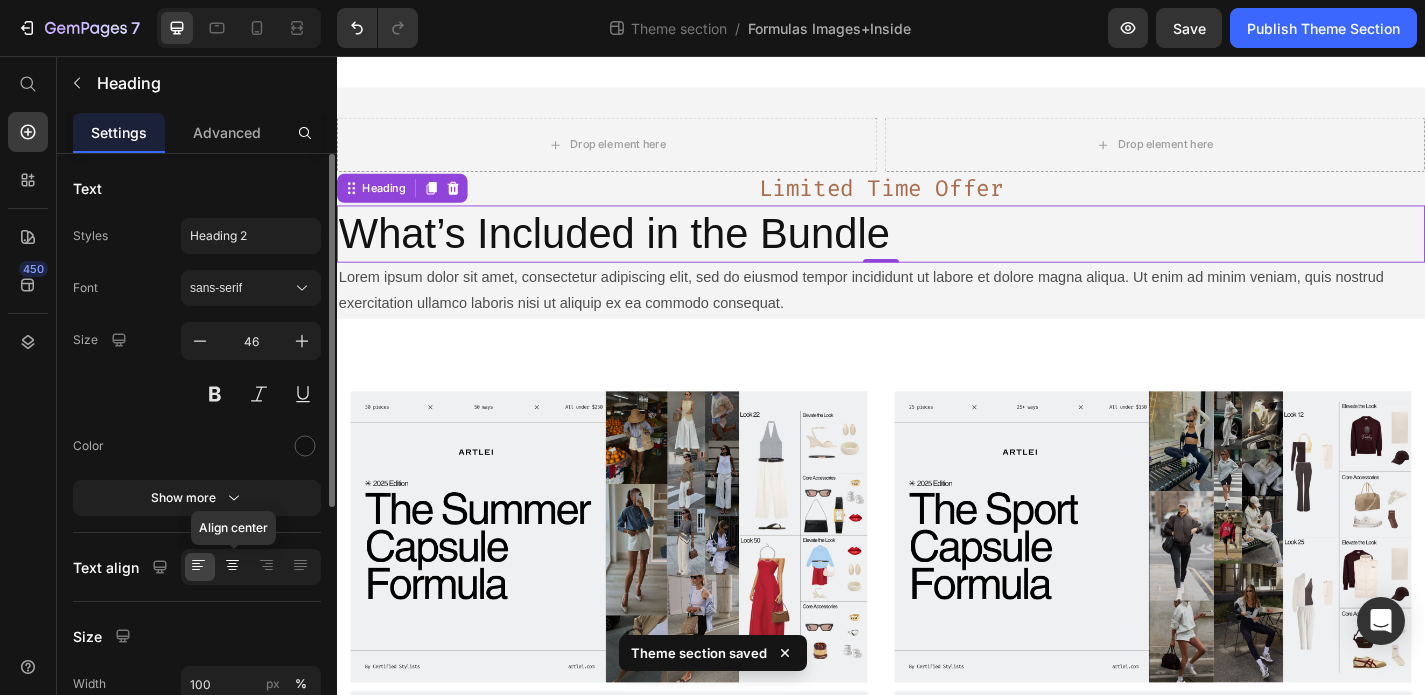 click 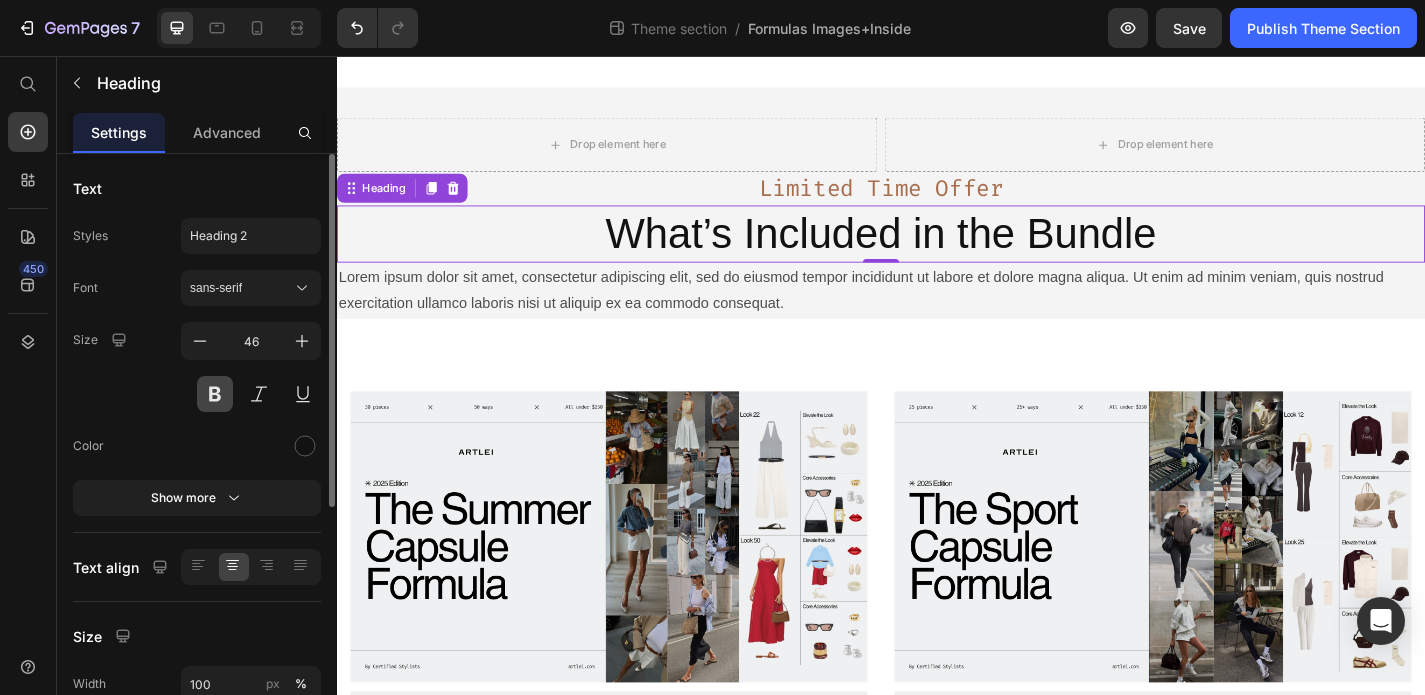 click at bounding box center (215, 394) 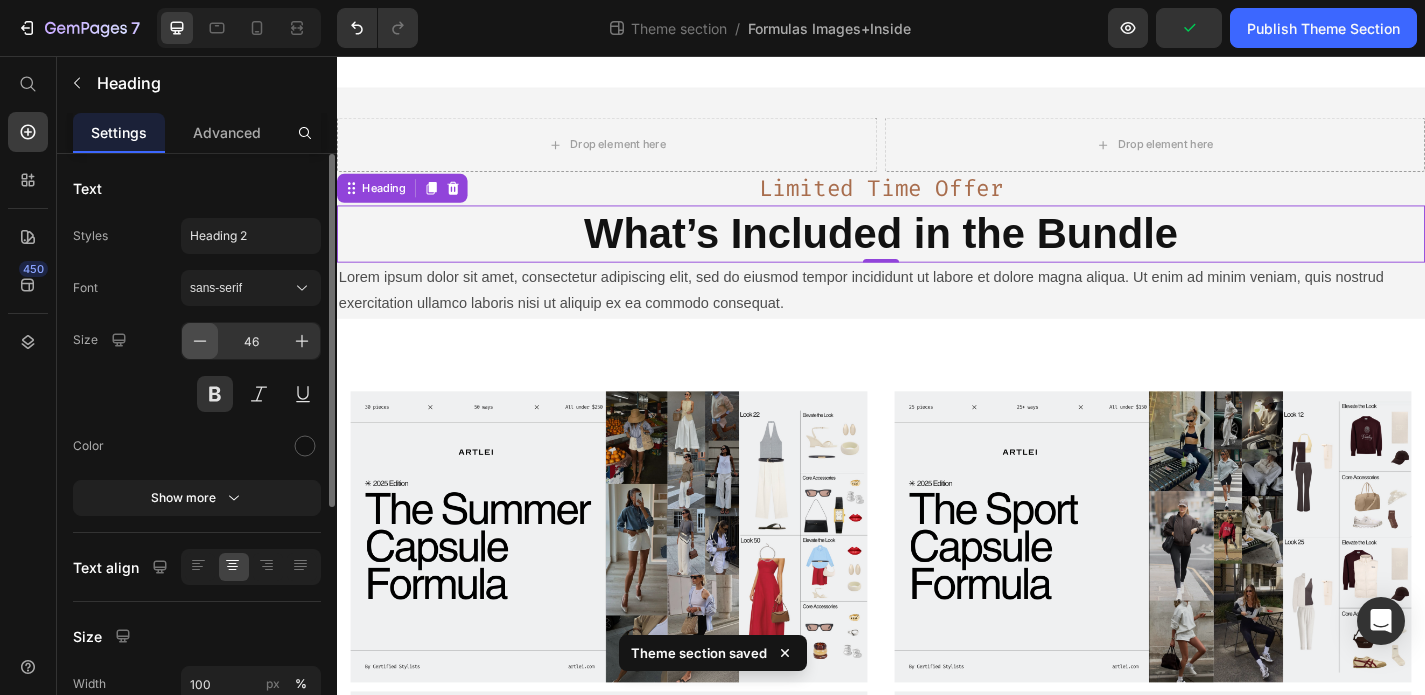 click 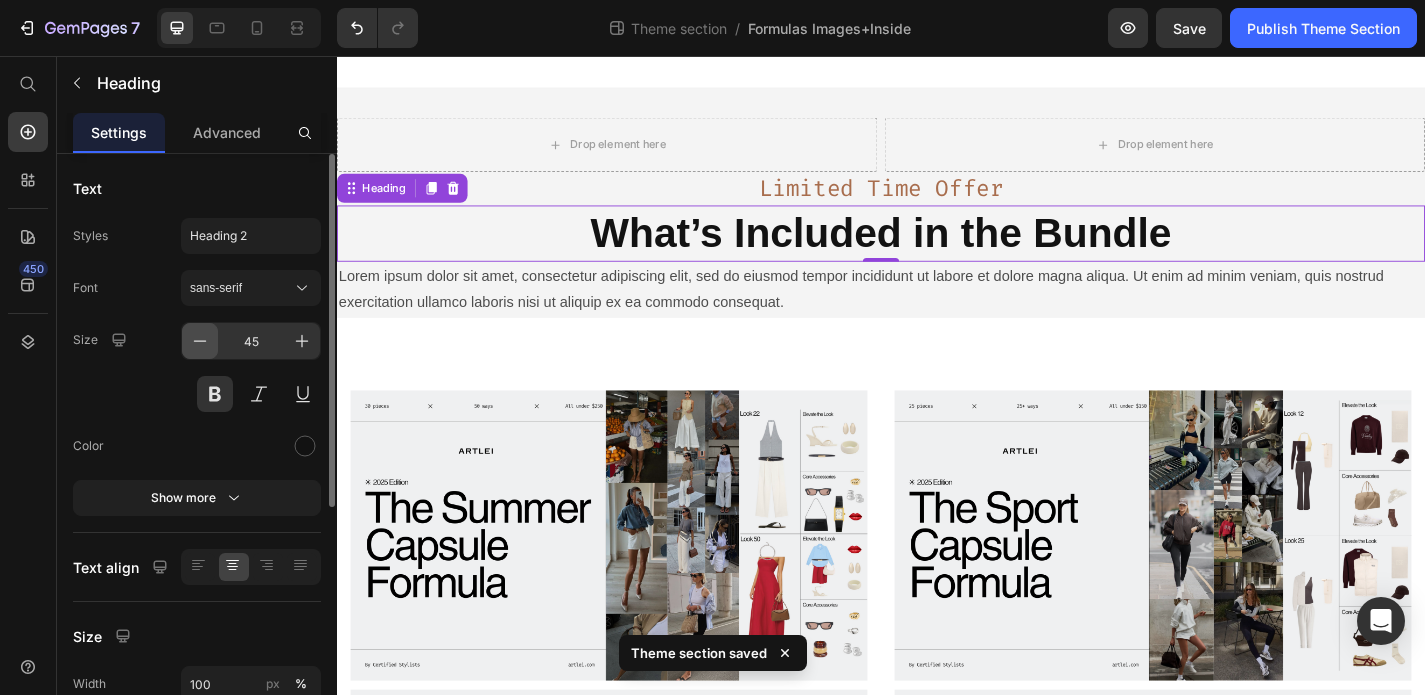 click 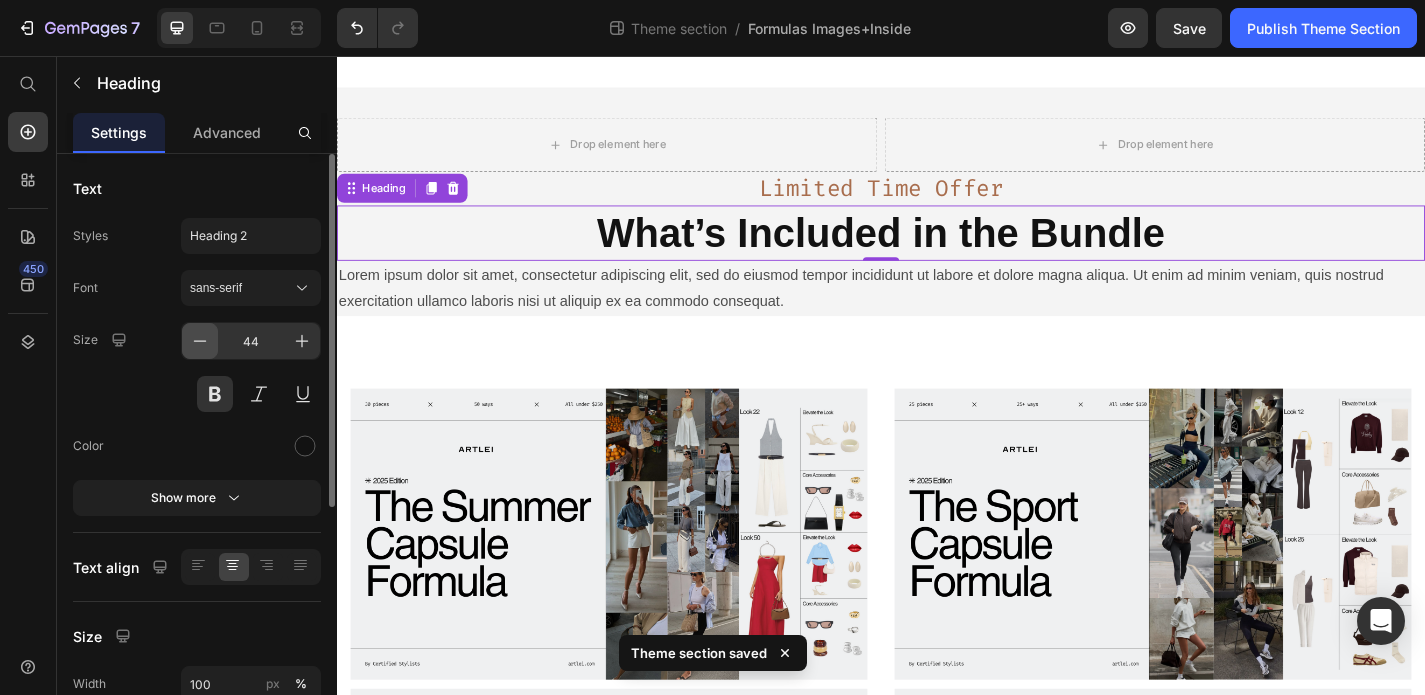 click 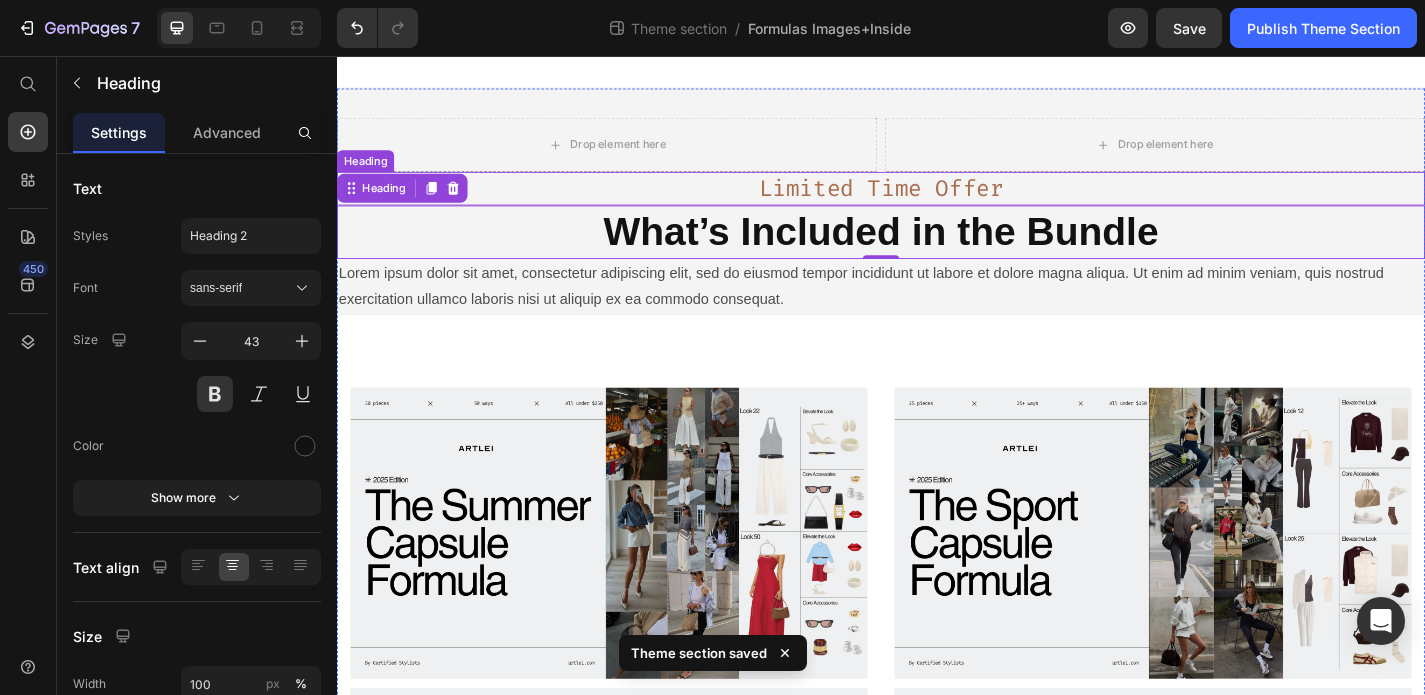 click on "Limited Time Offer" at bounding box center [937, 202] 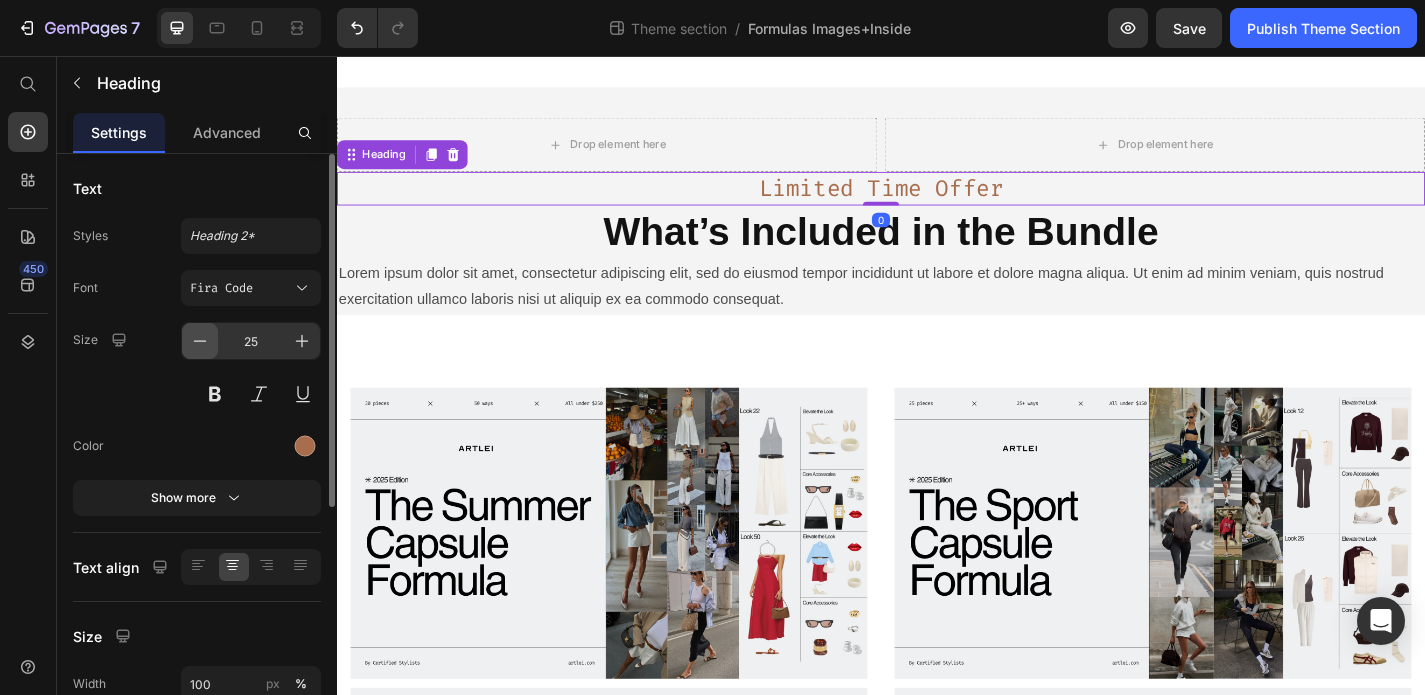 click 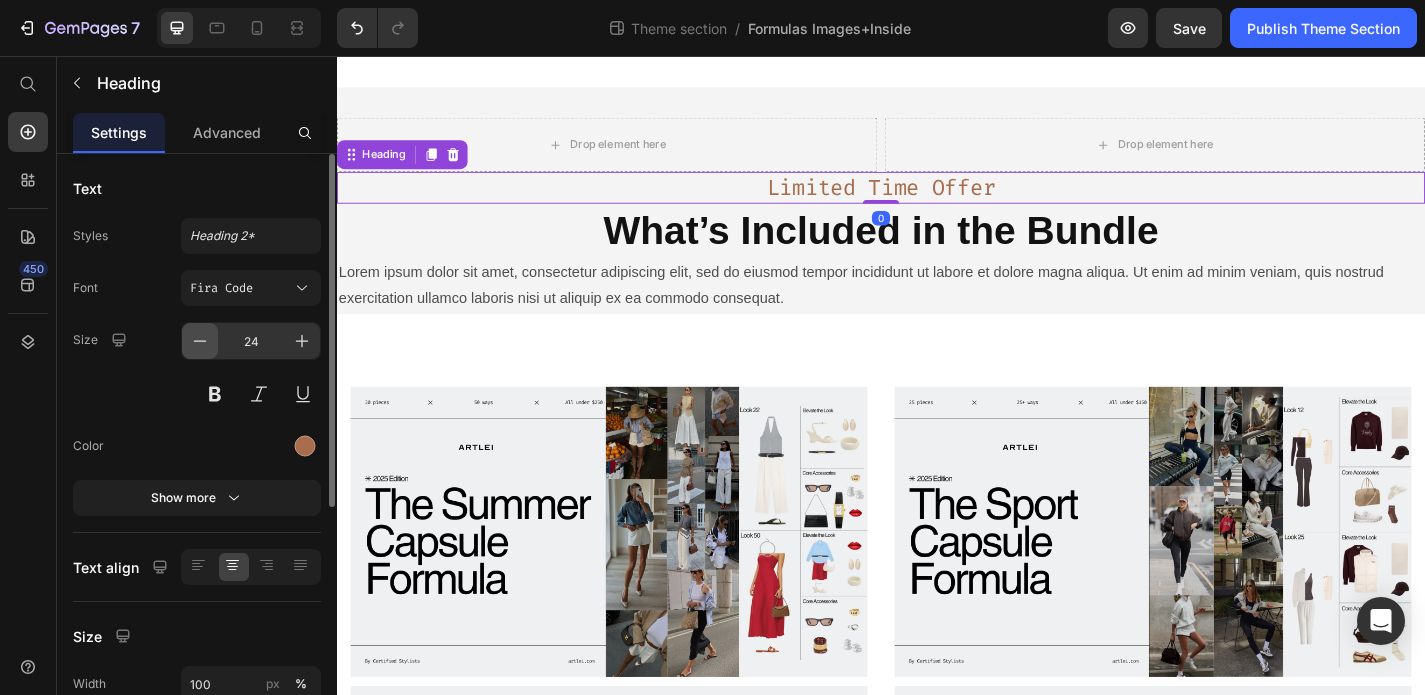 click 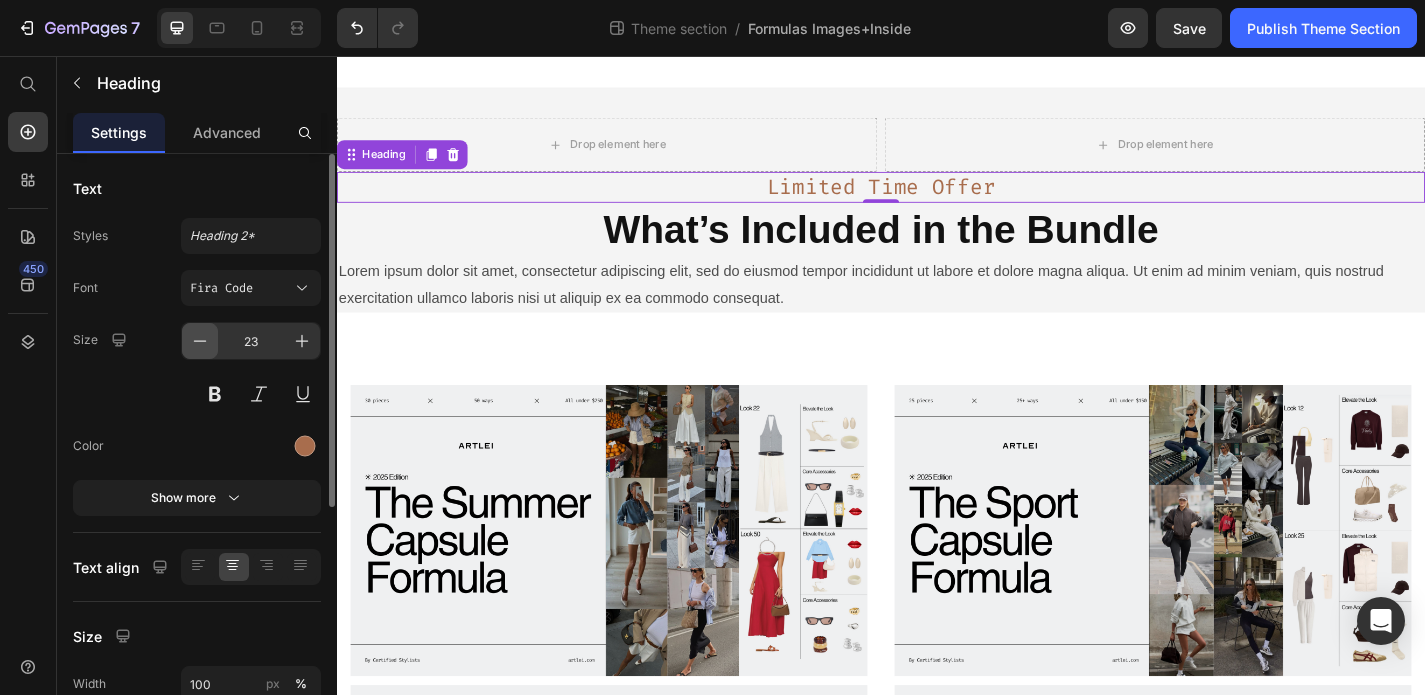 click 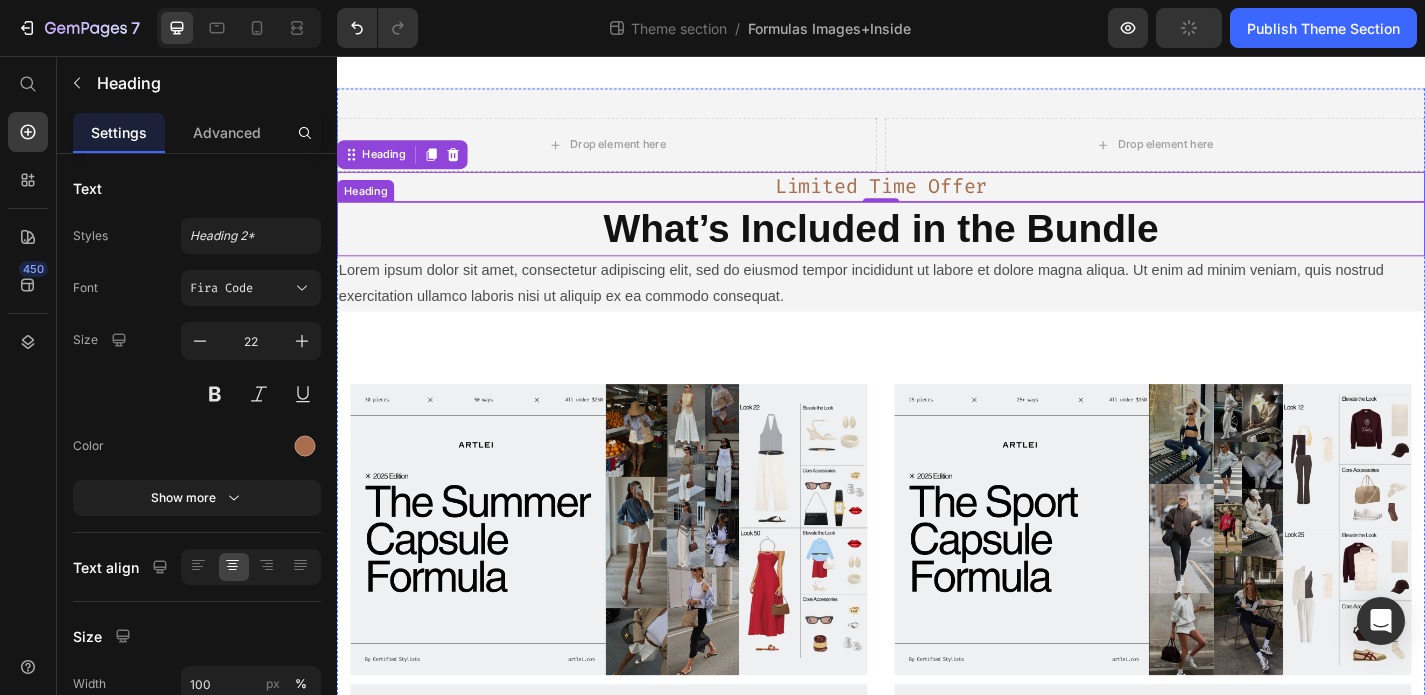 click on "What’s Included in the Bundle" at bounding box center [937, 247] 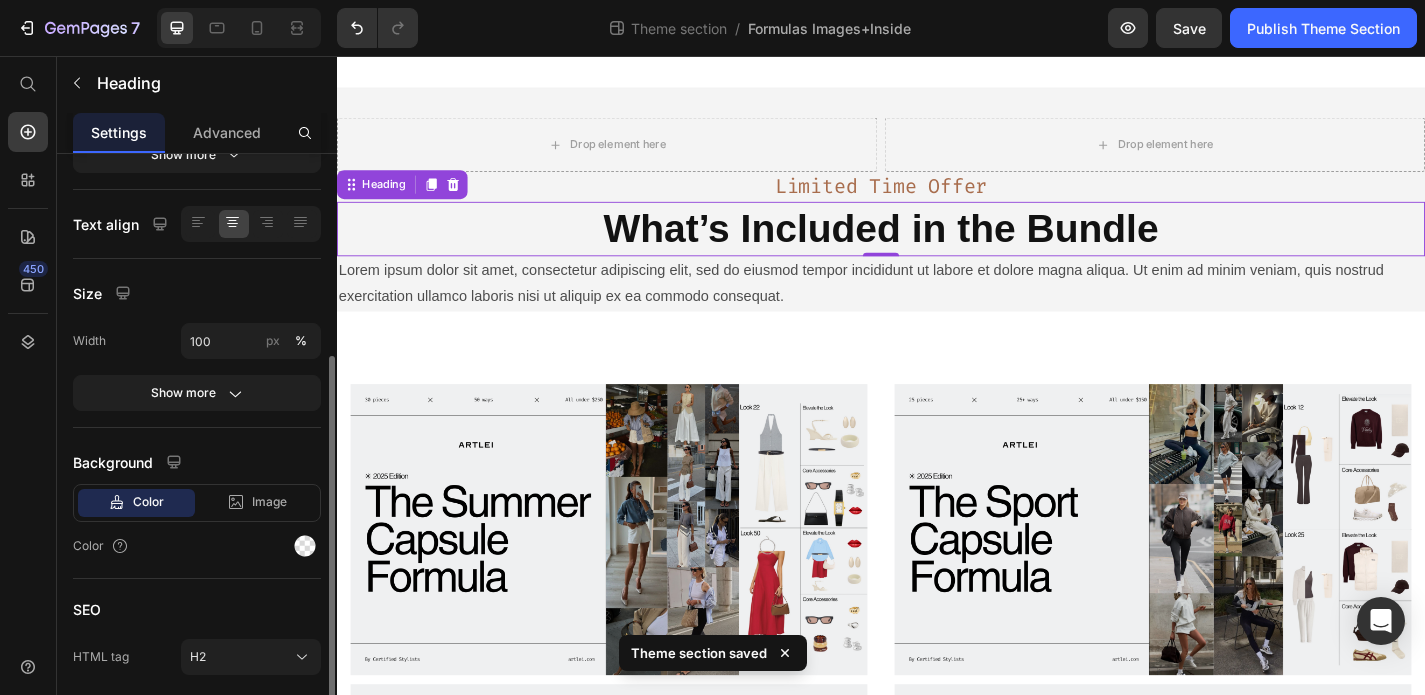scroll, scrollTop: 414, scrollLeft: 0, axis: vertical 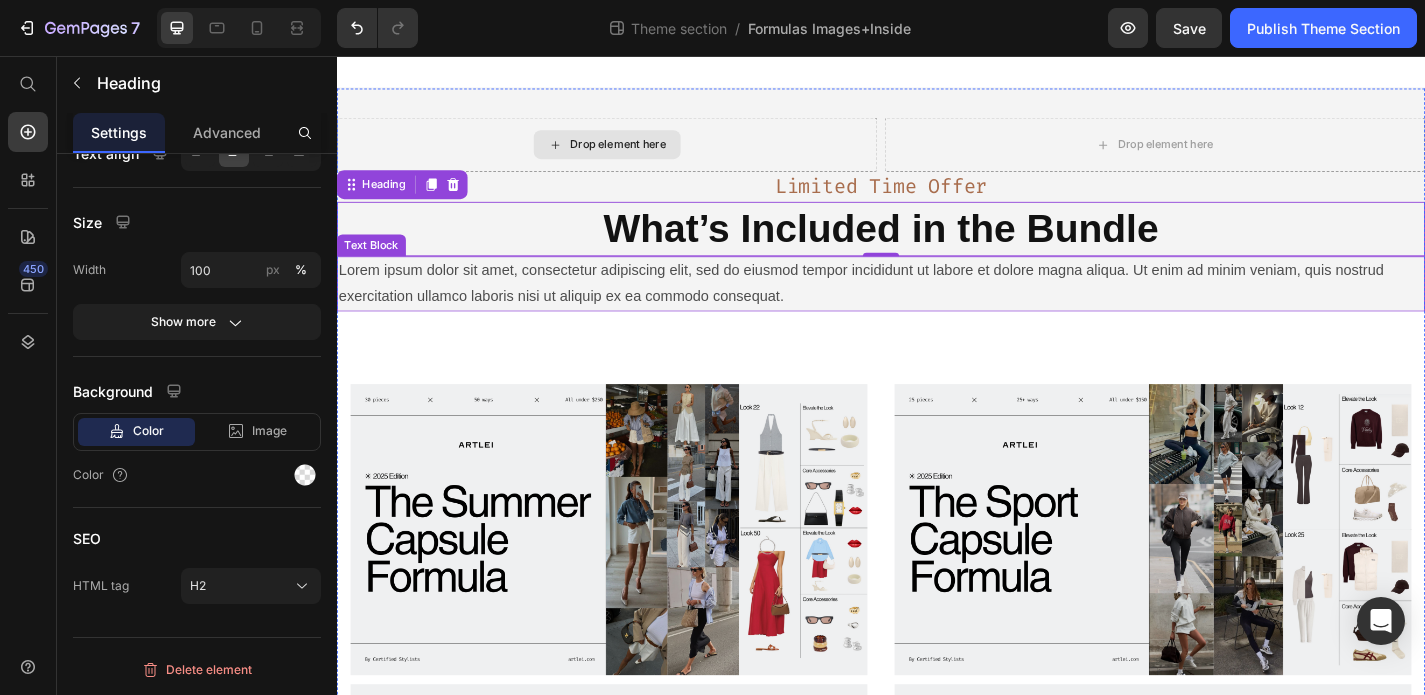 click on "Lorem ipsum dolor sit amet, consectetur adipiscing elit, sed do eiusmod tempor incididunt ut labore et dolore magna aliqua. Ut enim ad minim veniam, quis nostrud exercitation ullamco laboris nisi ut aliquip ex ea commodo consequat." at bounding box center (937, 308) 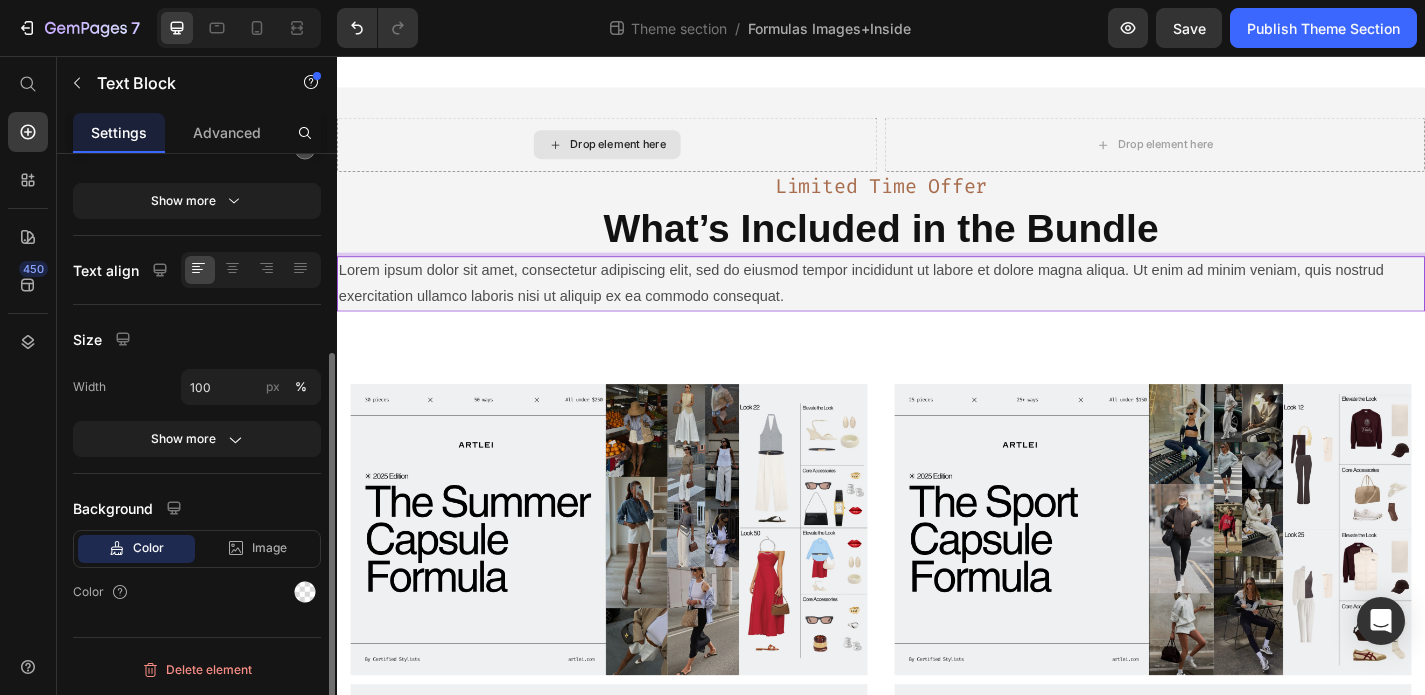 click on "Lorem ipsum dolor sit amet, consectetur adipiscing elit, sed do eiusmod tempor incididunt ut labore et dolore magna aliqua. Ut enim ad minim veniam, quis nostrud exercitation ullamco laboris nisi ut aliquip ex ea commodo consequat." at bounding box center [937, 308] 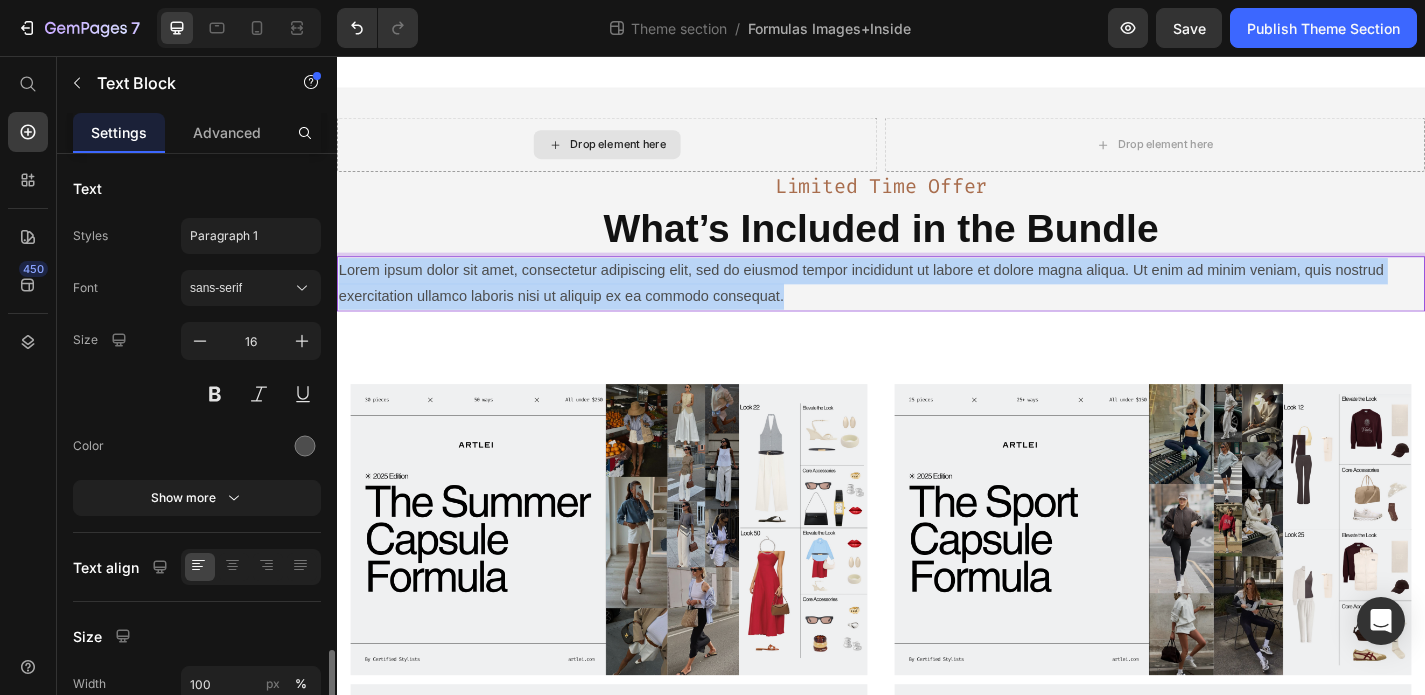 click on "Lorem ipsum dolor sit amet, consectetur adipiscing elit, sed do eiusmod tempor incididunt ut labore et dolore magna aliqua. Ut enim ad minim veniam, quis nostrud exercitation ullamco laboris nisi ut aliquip ex ea commodo consequat." at bounding box center (937, 308) 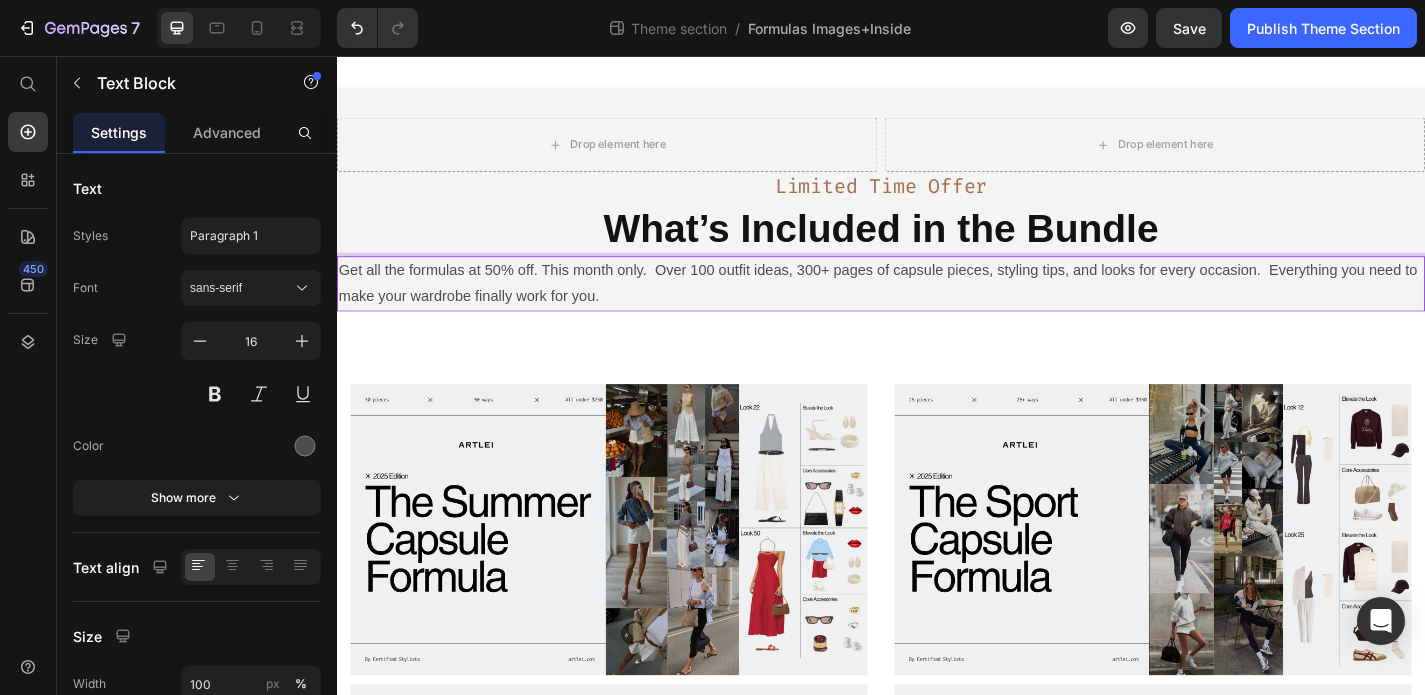 click on "Get all the formulas at 50% off. This month only.  Over 100 outfit ideas, 300+ pages of capsule pieces, styling tips, and looks for every occasion.  Everything you need to make your wardrobe finally work for you." at bounding box center (937, 308) 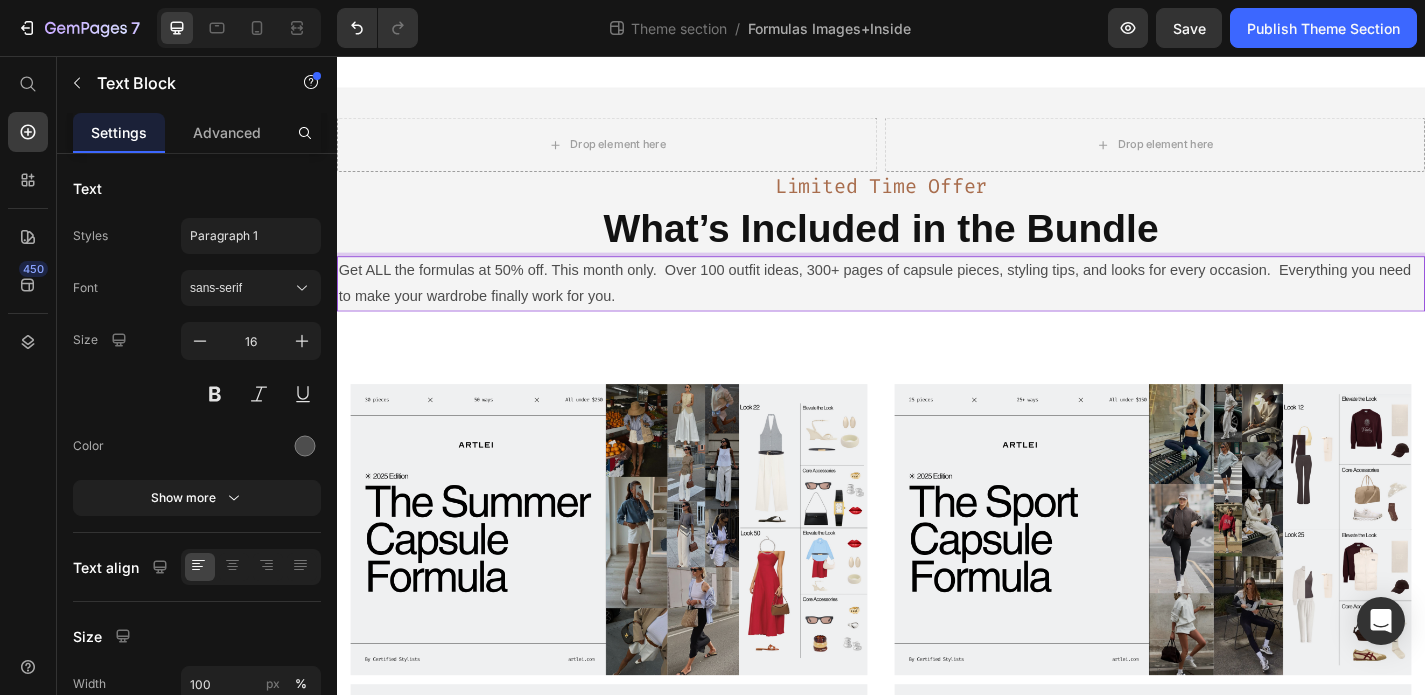 click on "Get ALL the formulas at 50% off. This month only.  Over 100 outfit ideas, 300+ pages of capsule pieces, styling tips, and looks for every occasion.  Everything you need to make your wardrobe finally work for you." at bounding box center [937, 308] 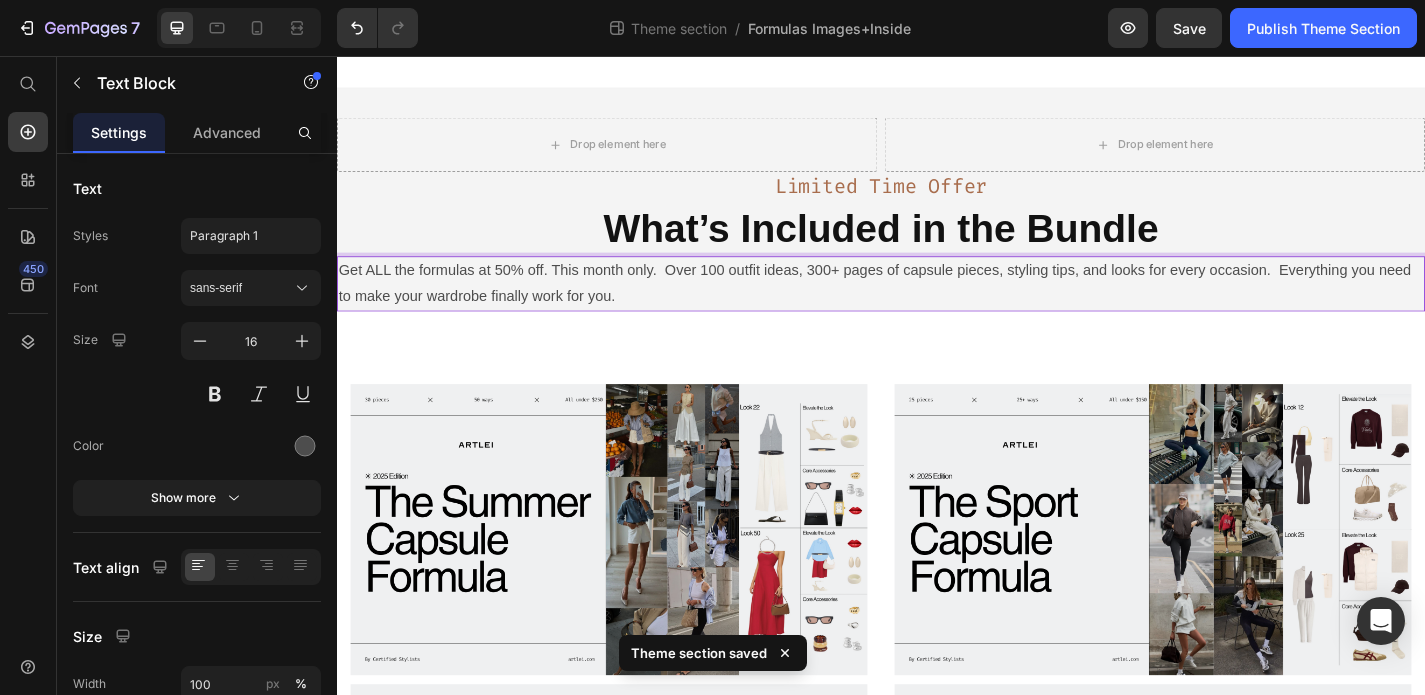 click on "Get ALL the formulas at 50% off. This month only.  Over 100 outfit ideas, 300+ pages of capsule pieces, styling tips, and looks for every occasion.  Everything you need to make your wardrobe finally work for you." at bounding box center [937, 308] 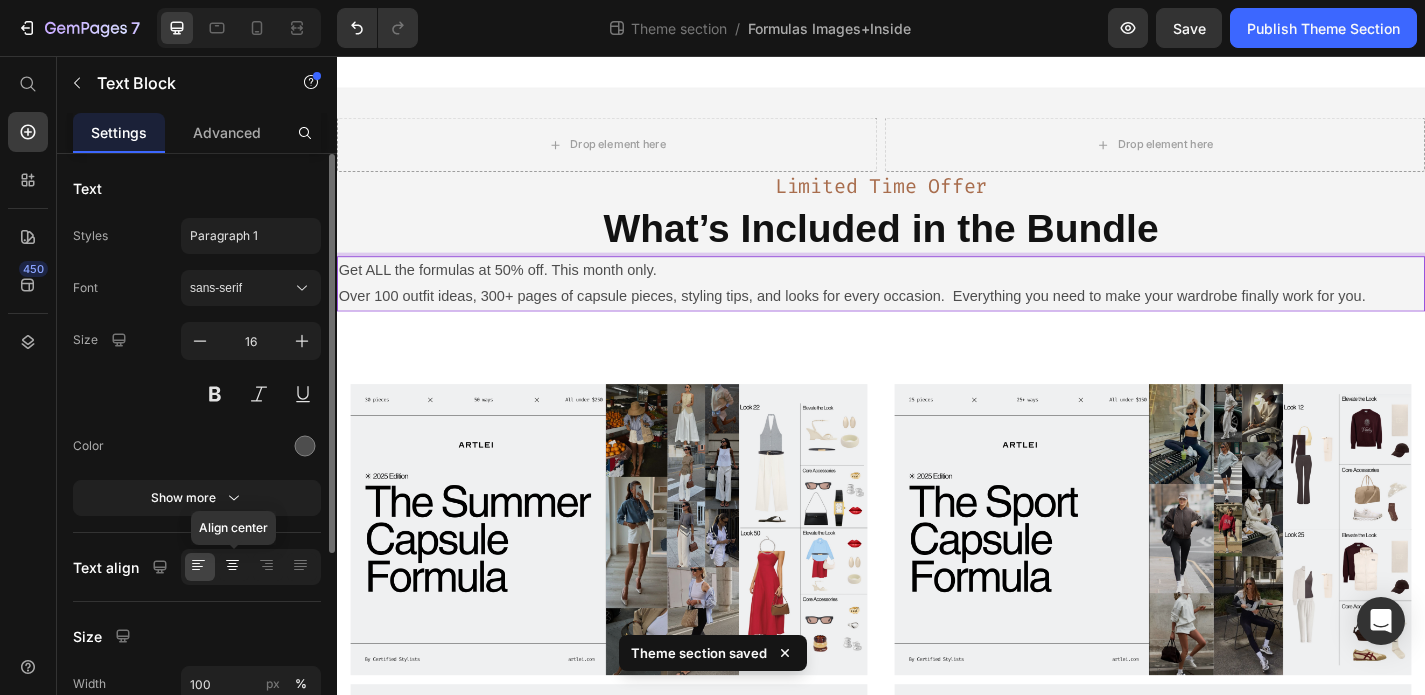 click 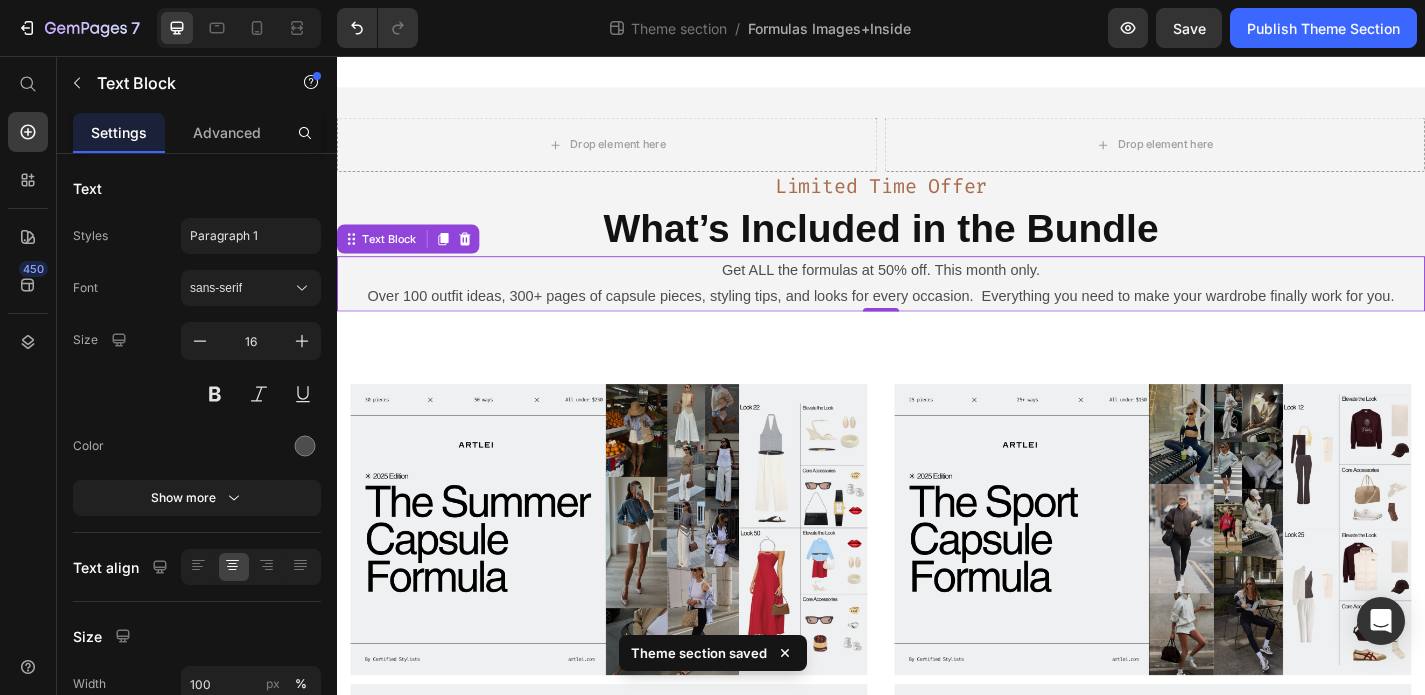 click on "Over 100 outfit ideas, 300+ pages of capsule pieces, styling tips, and looks for every occasion.  Everything you need to make your wardrobe finally work for you." at bounding box center [937, 321] 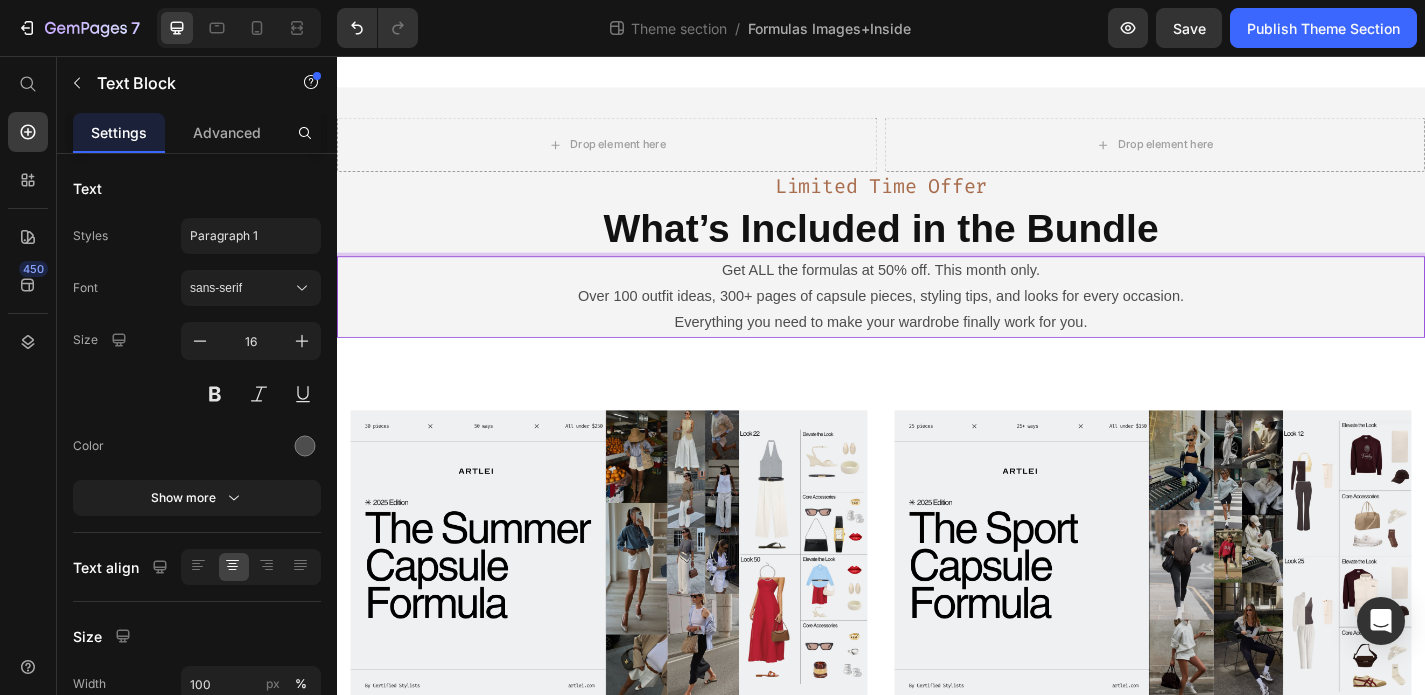 click on "Everything you need to make your wardrobe finally work for you." at bounding box center [937, 350] 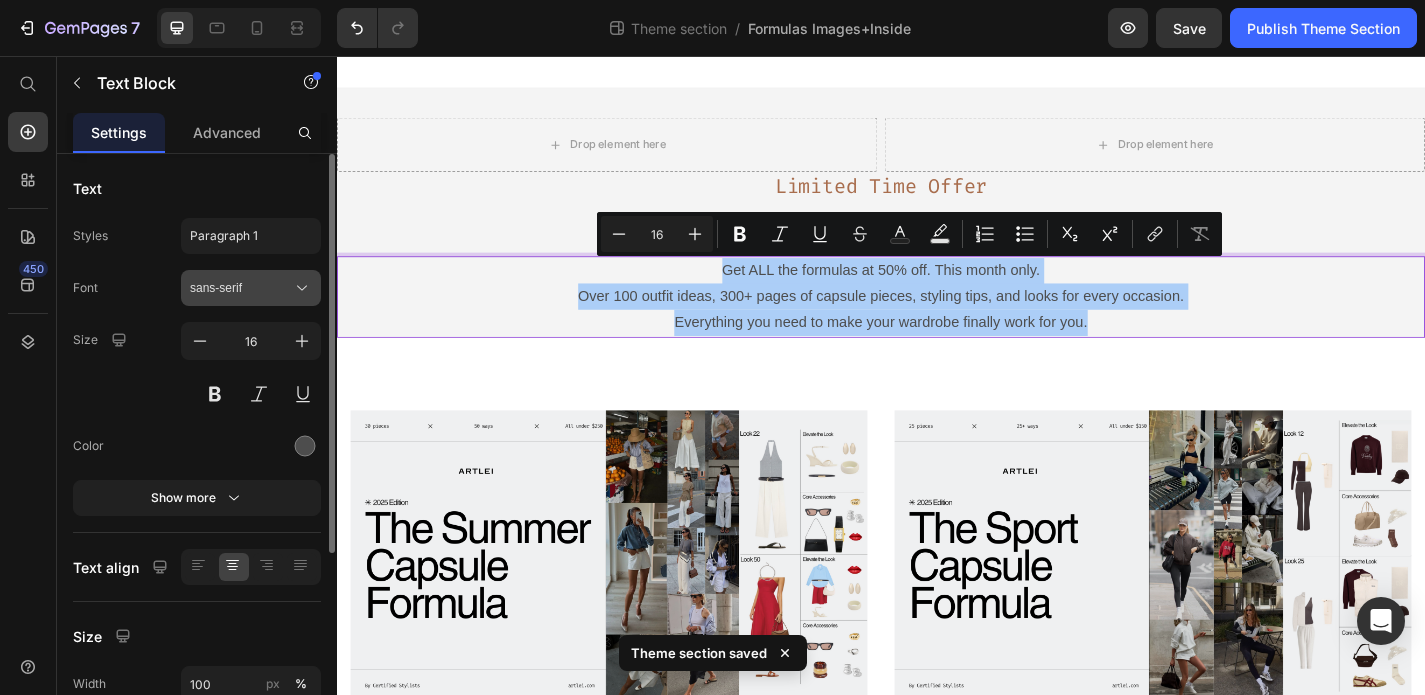 click 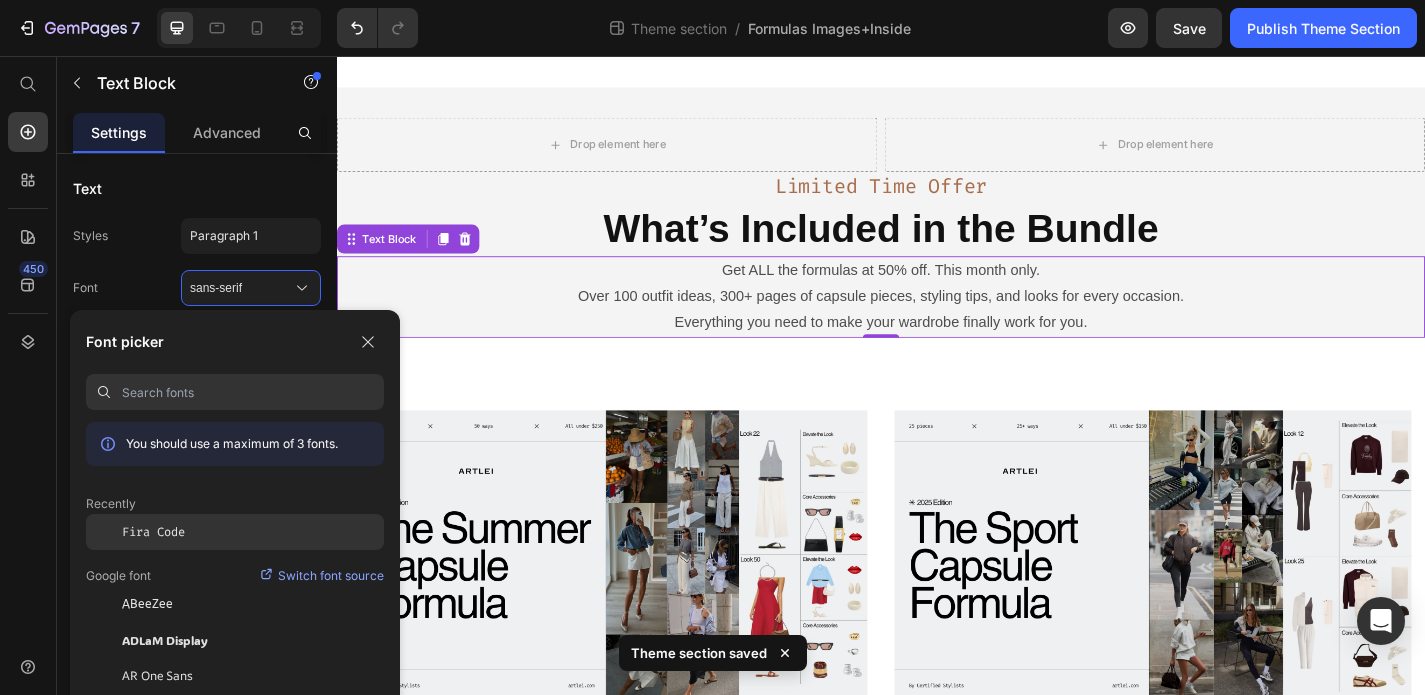 click on "Fira Code" 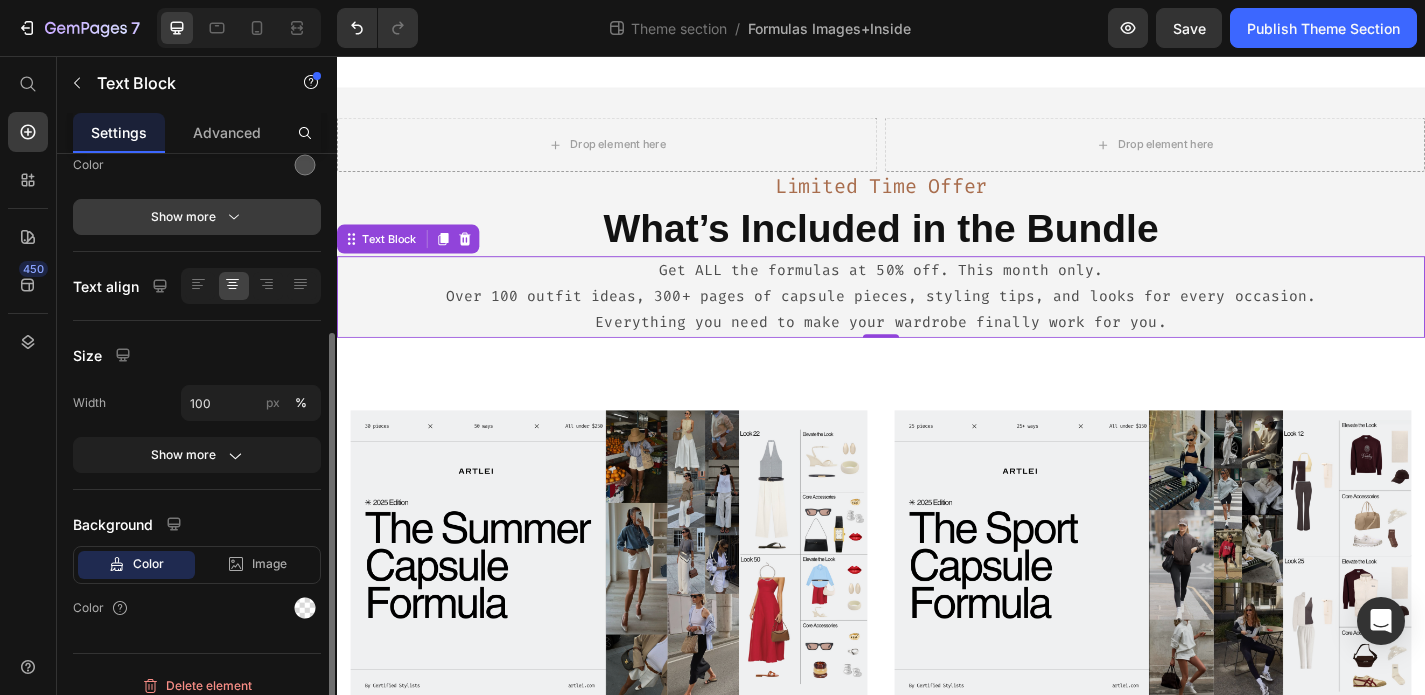 scroll, scrollTop: 297, scrollLeft: 0, axis: vertical 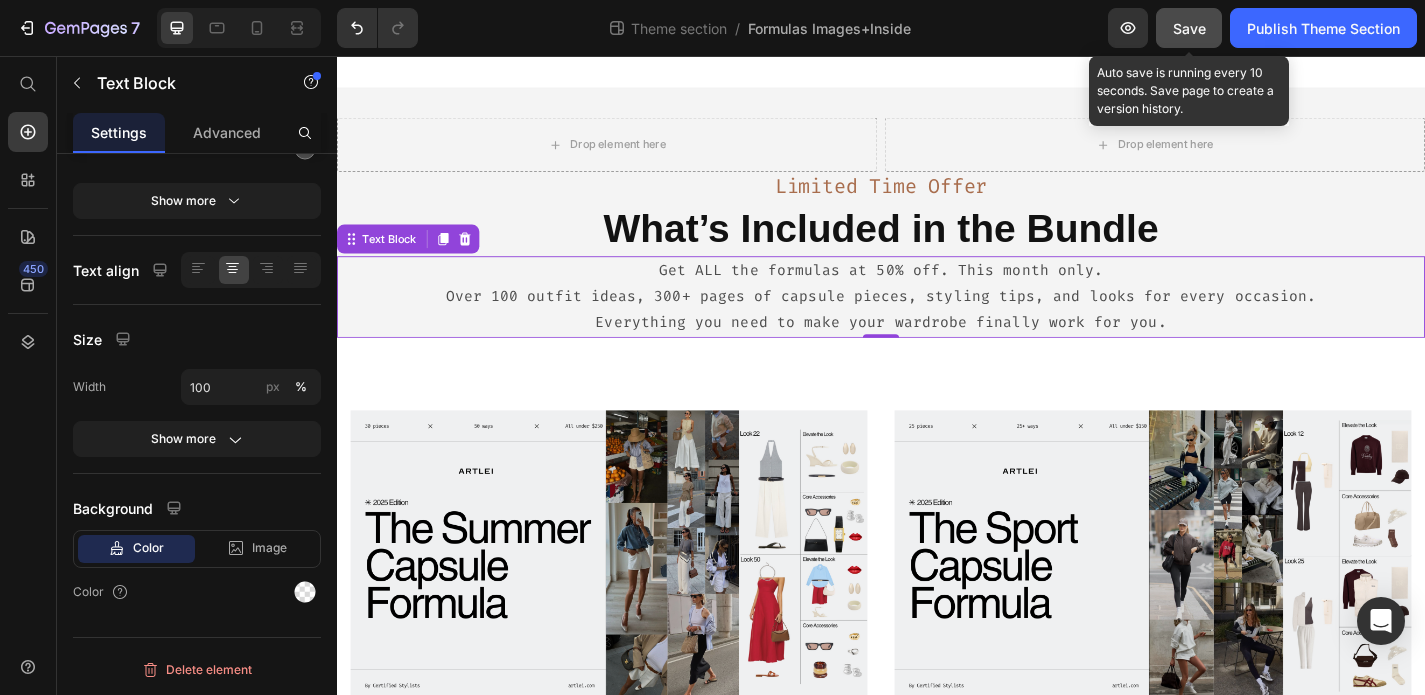 click on "Save" at bounding box center (1189, 28) 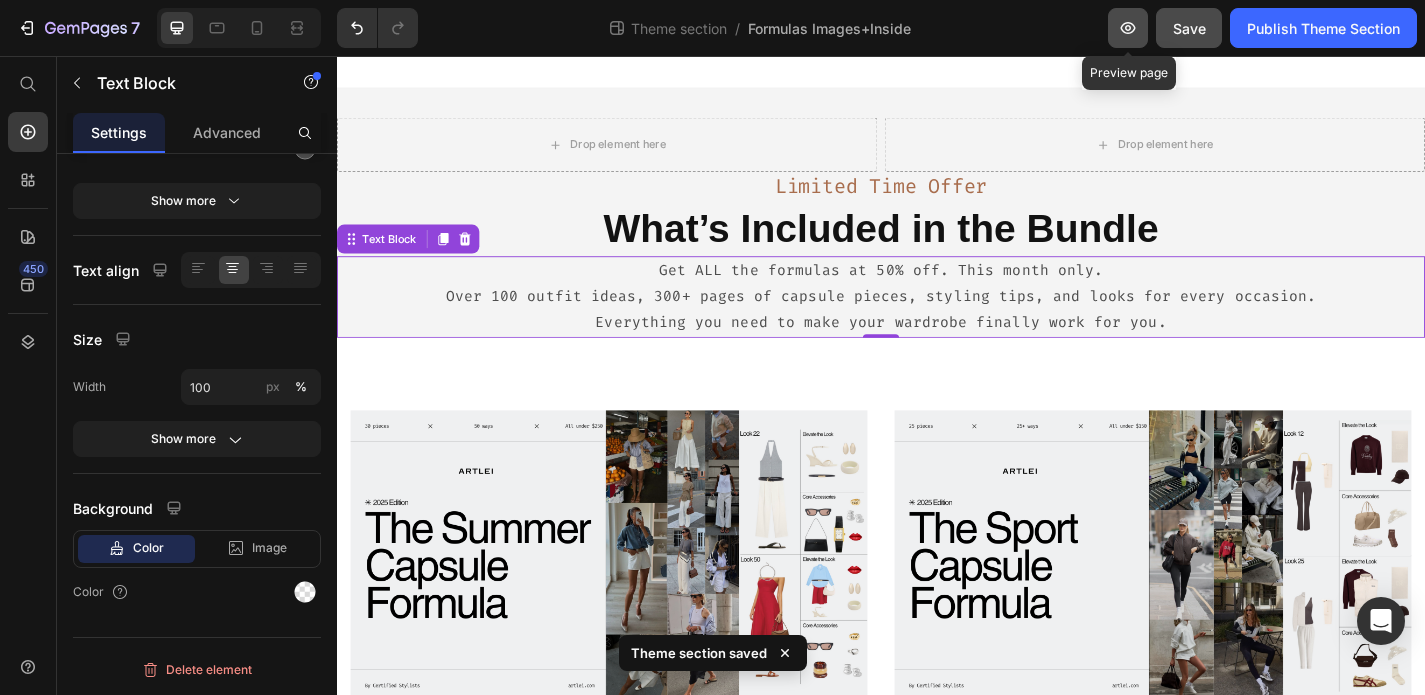 click 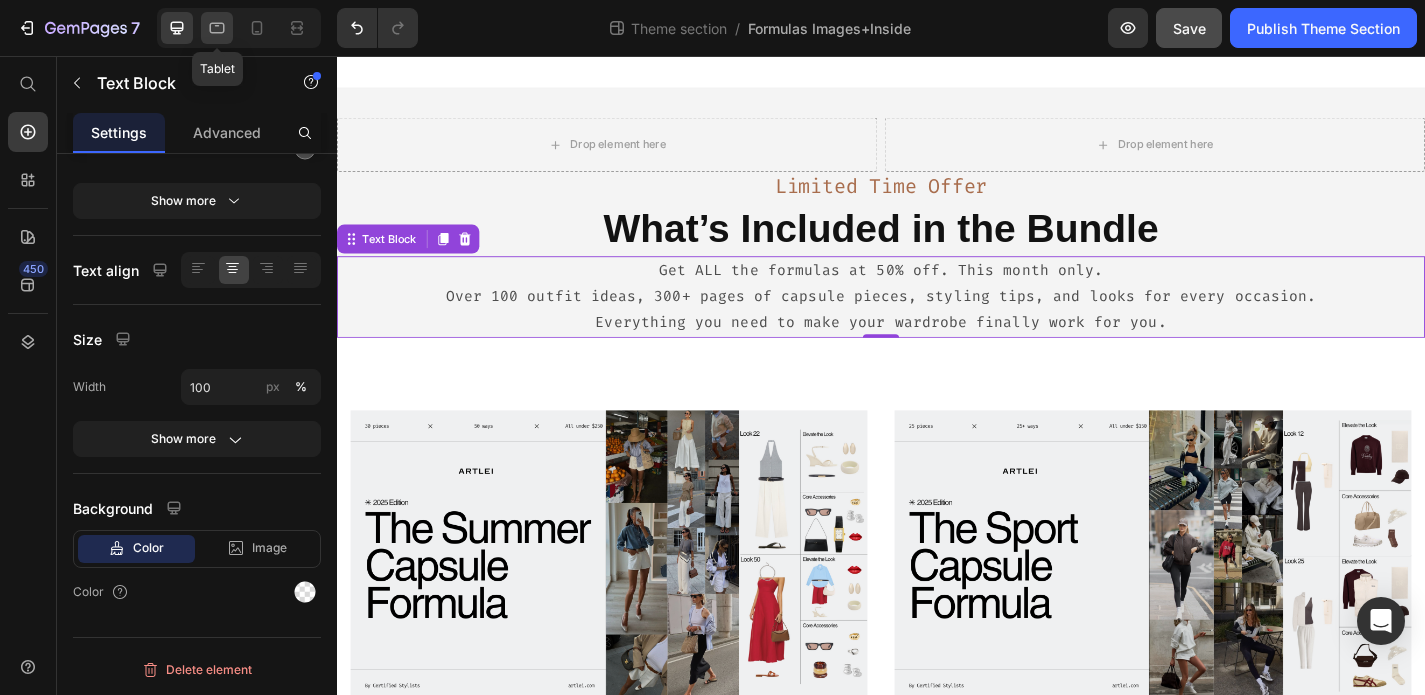 click 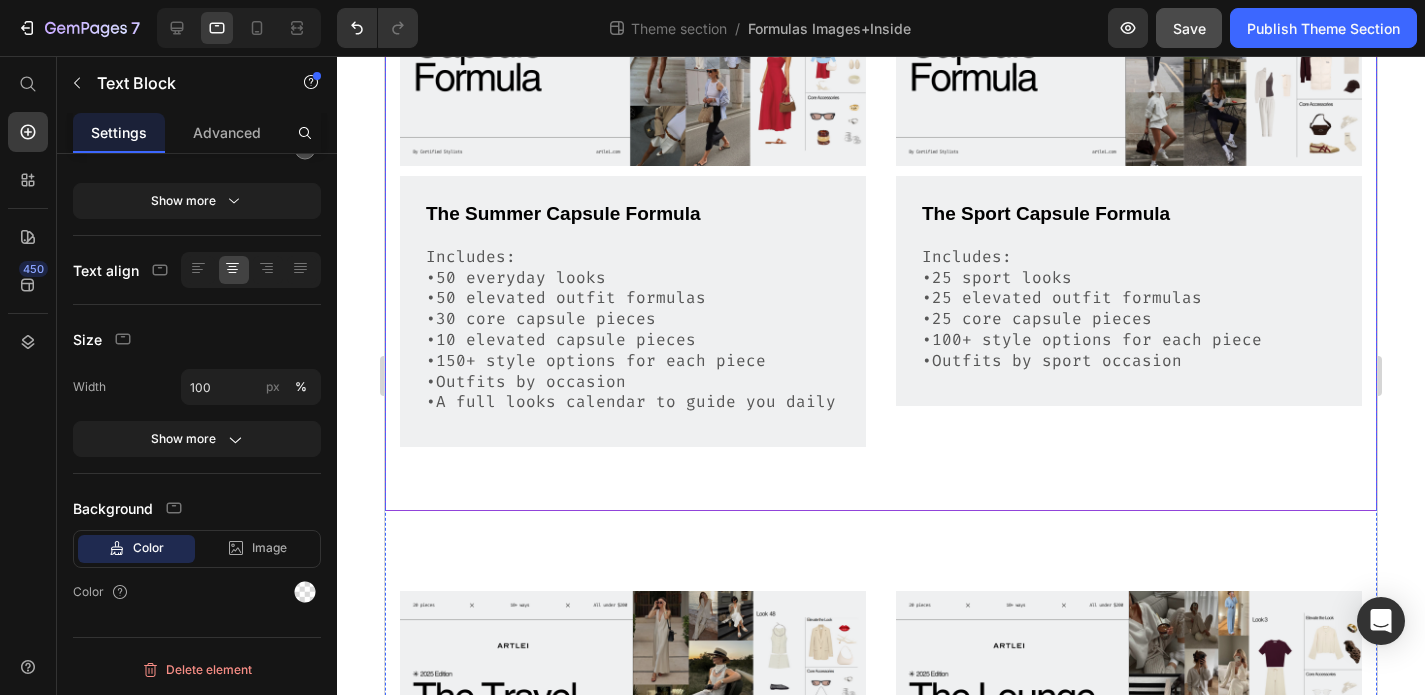 scroll, scrollTop: 0, scrollLeft: 0, axis: both 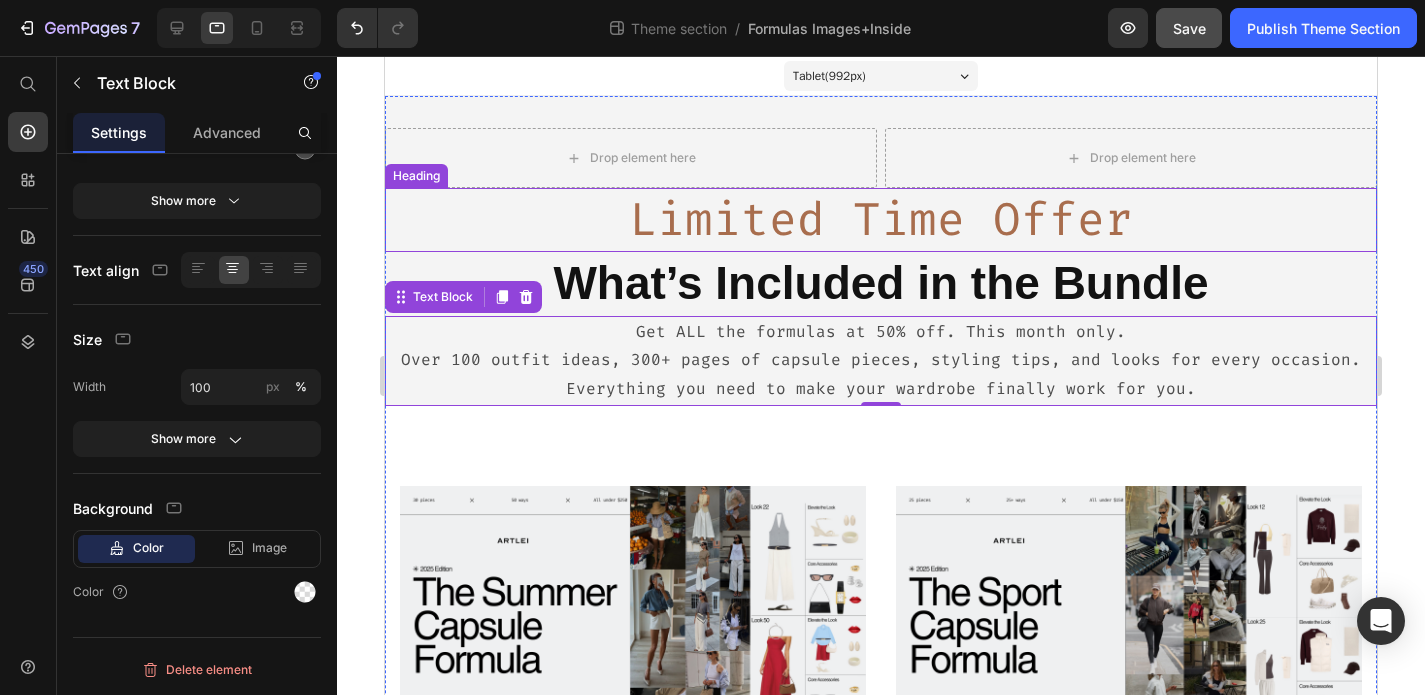 click on "Limited Time Offer" at bounding box center [881, 220] 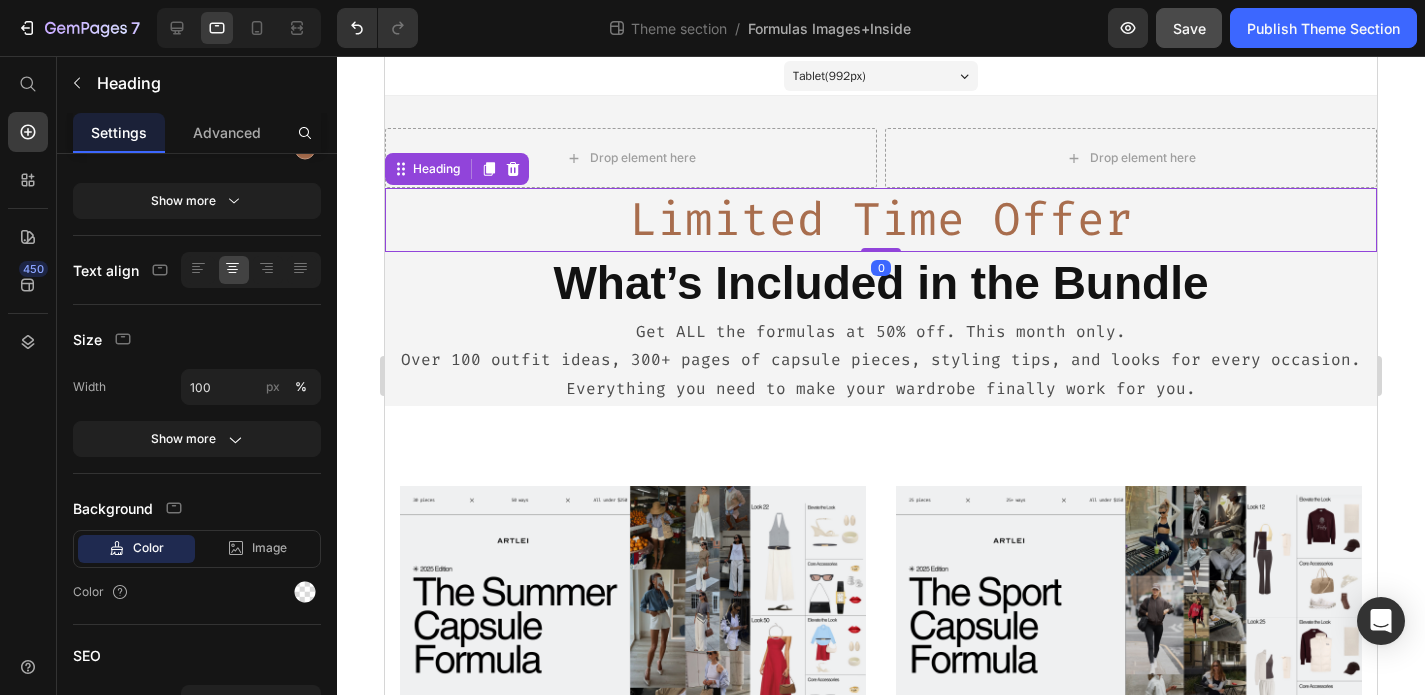 scroll, scrollTop: 0, scrollLeft: 0, axis: both 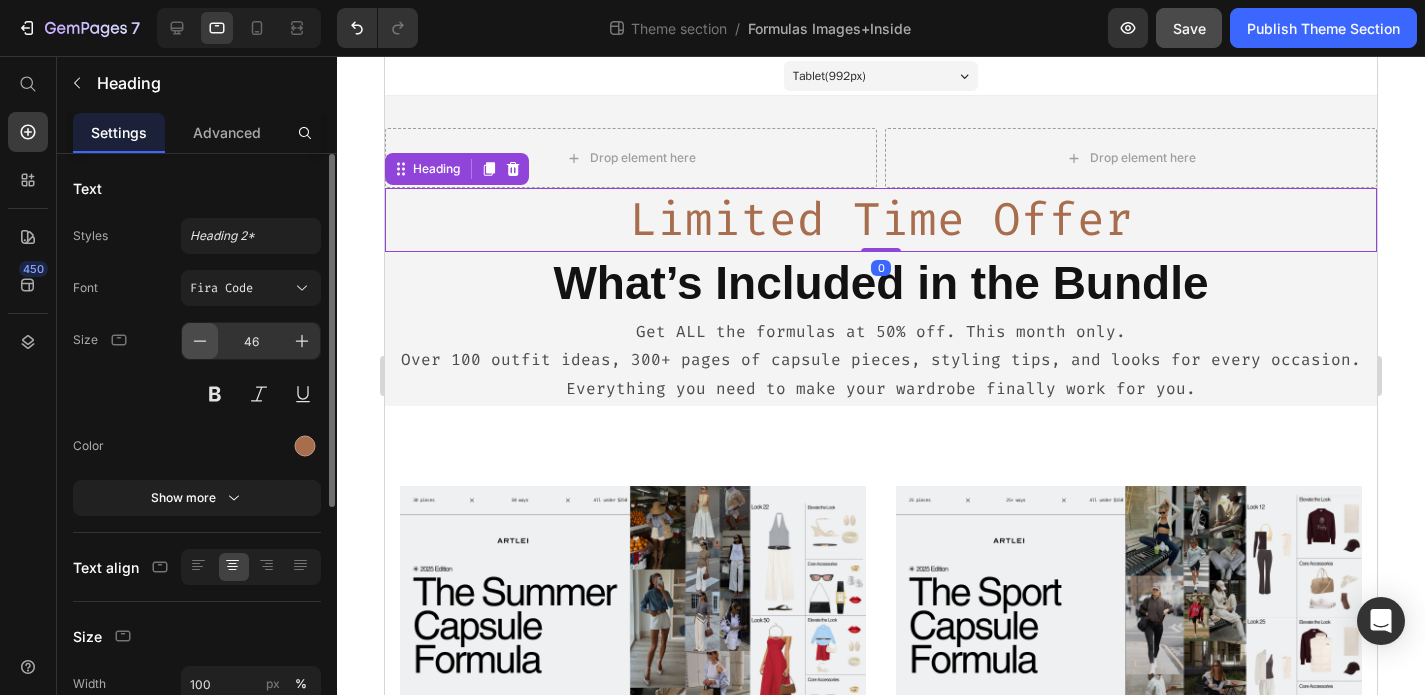 click 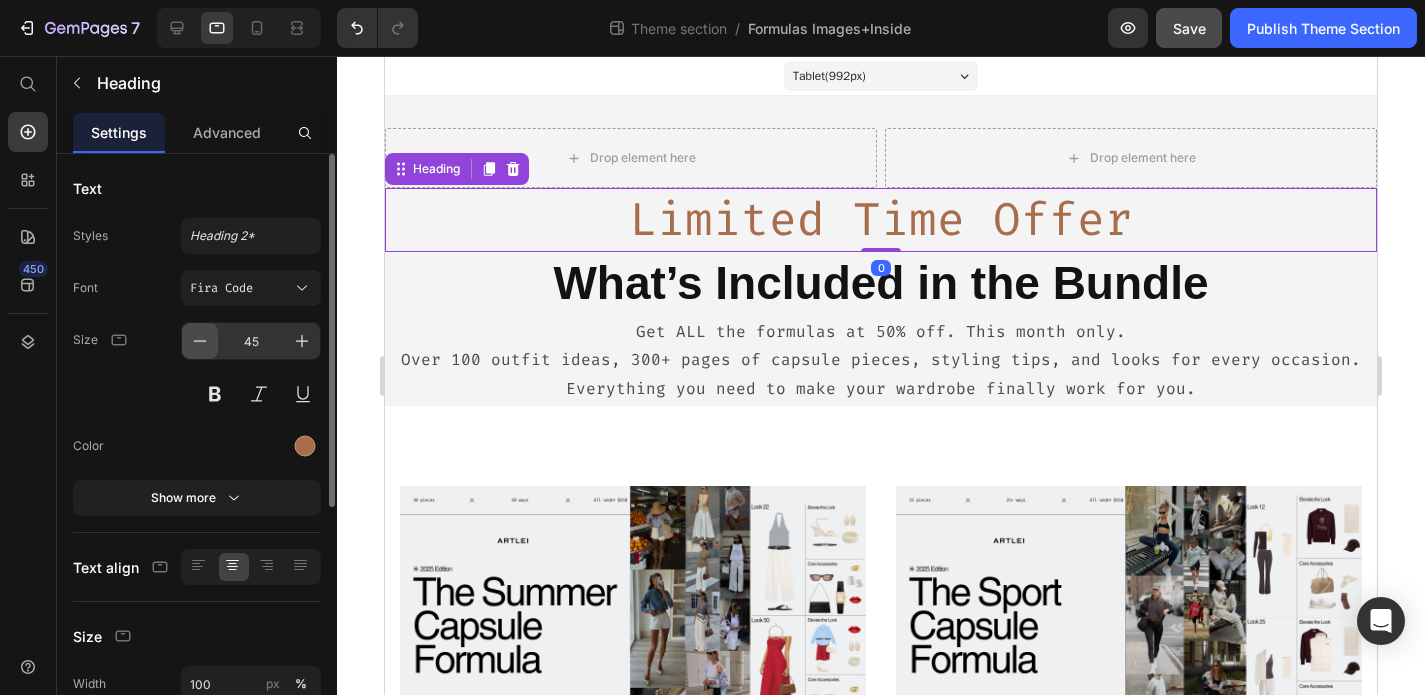 click 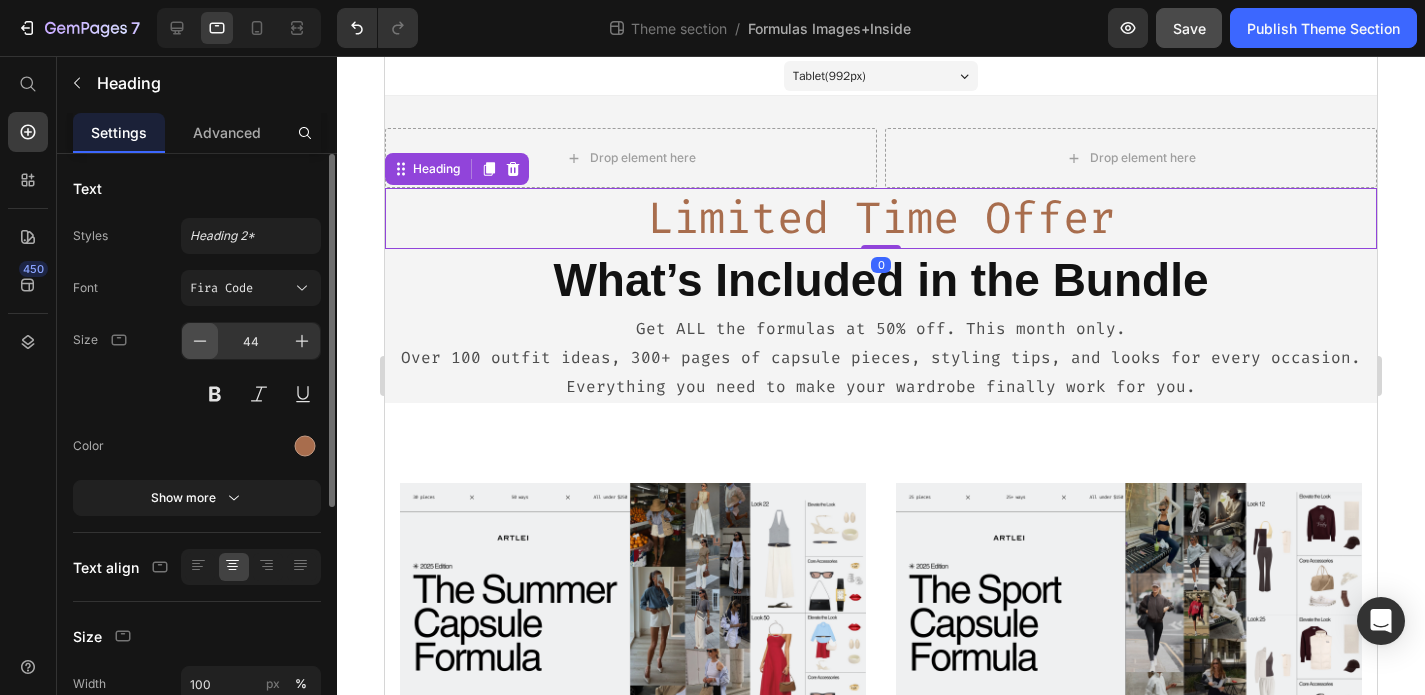click 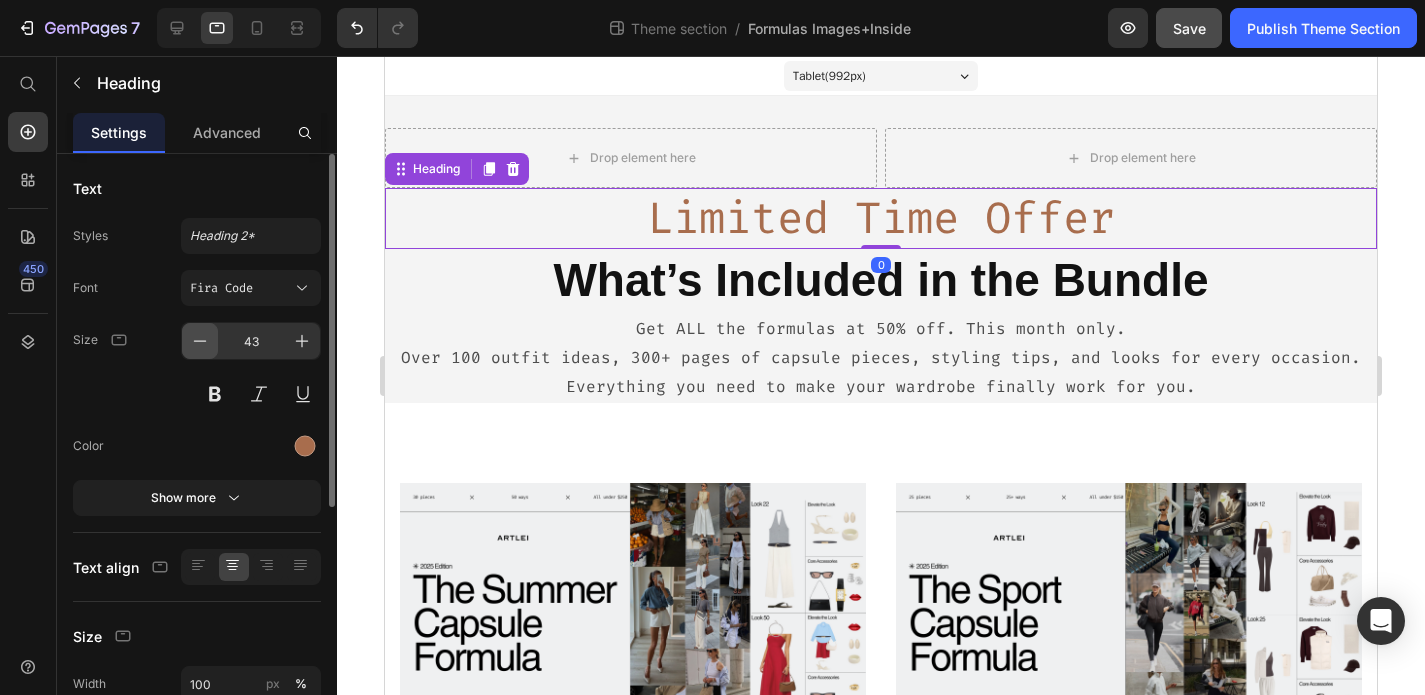 click 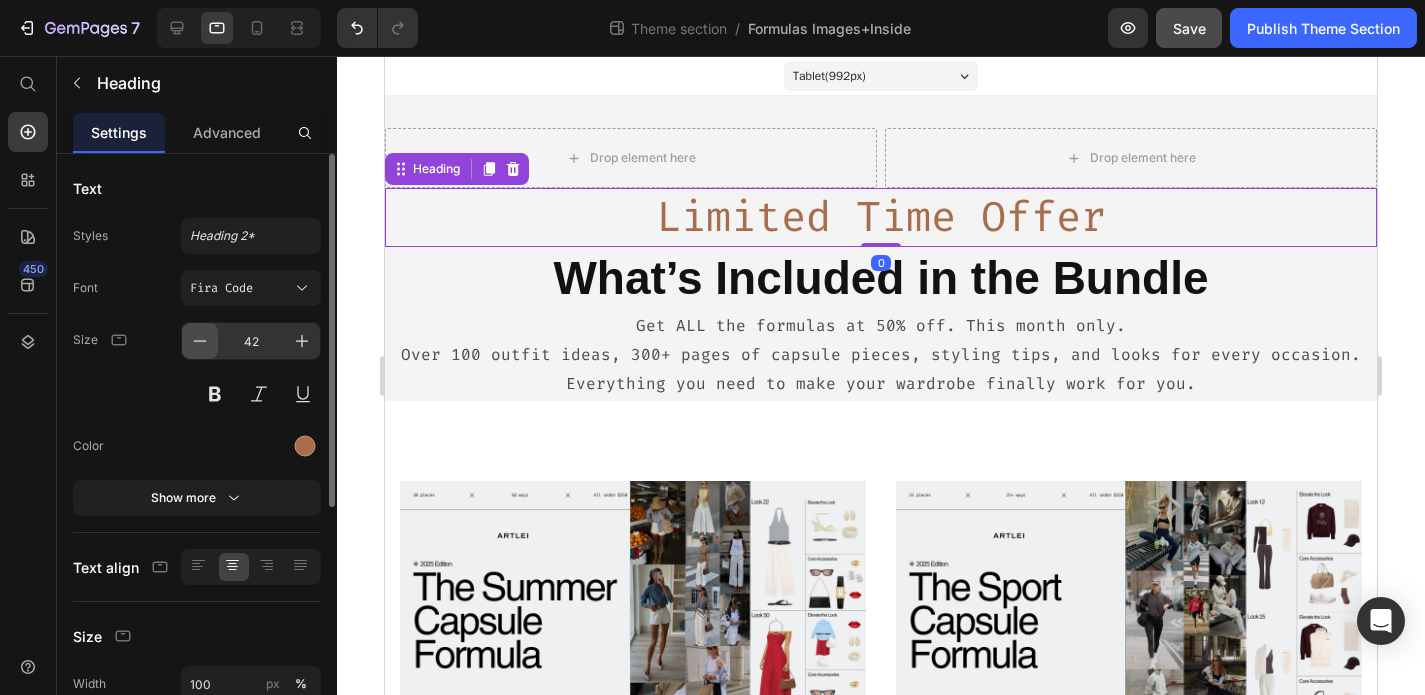 click 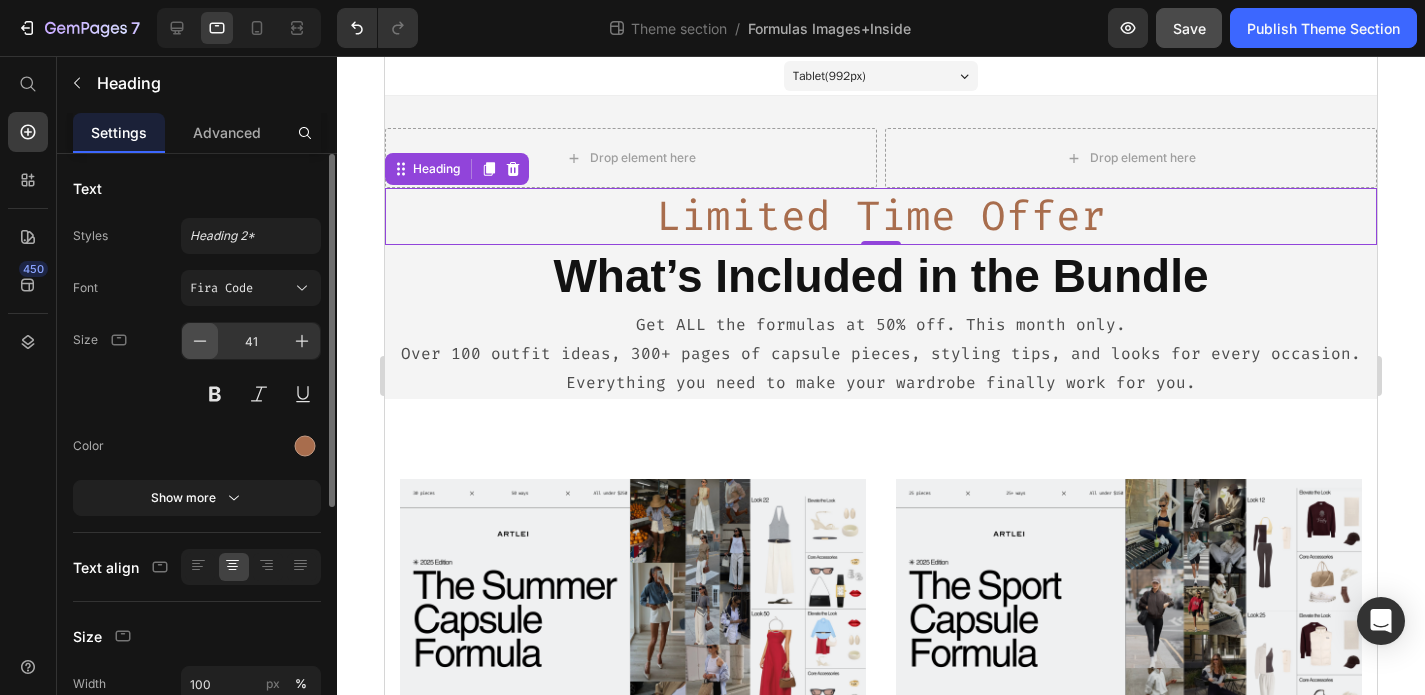 click 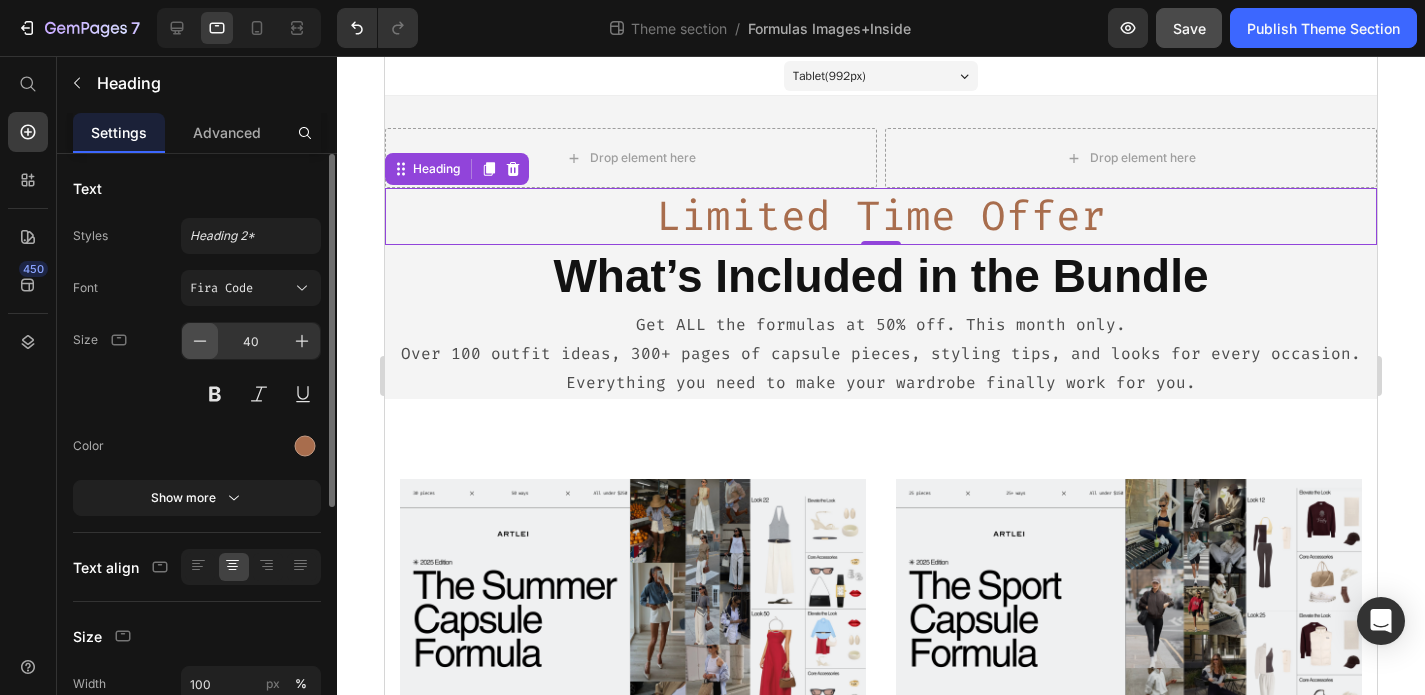 click 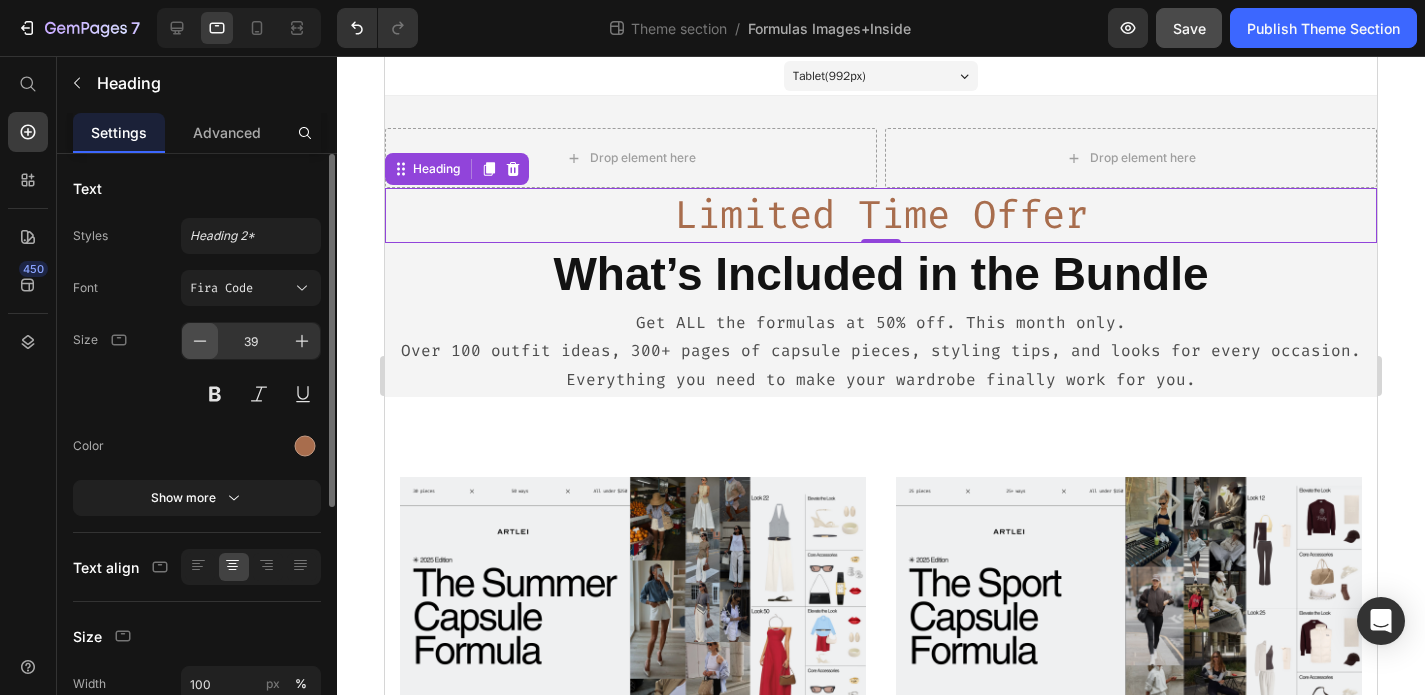 click 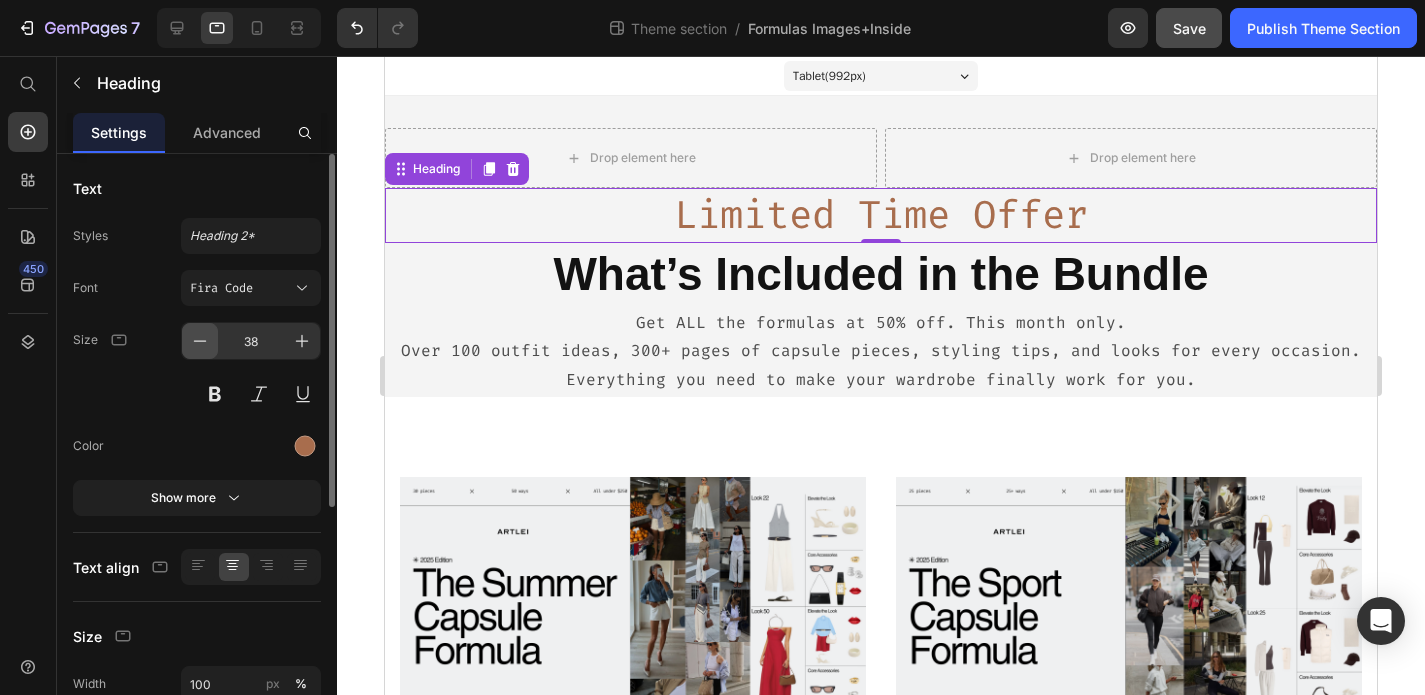 click 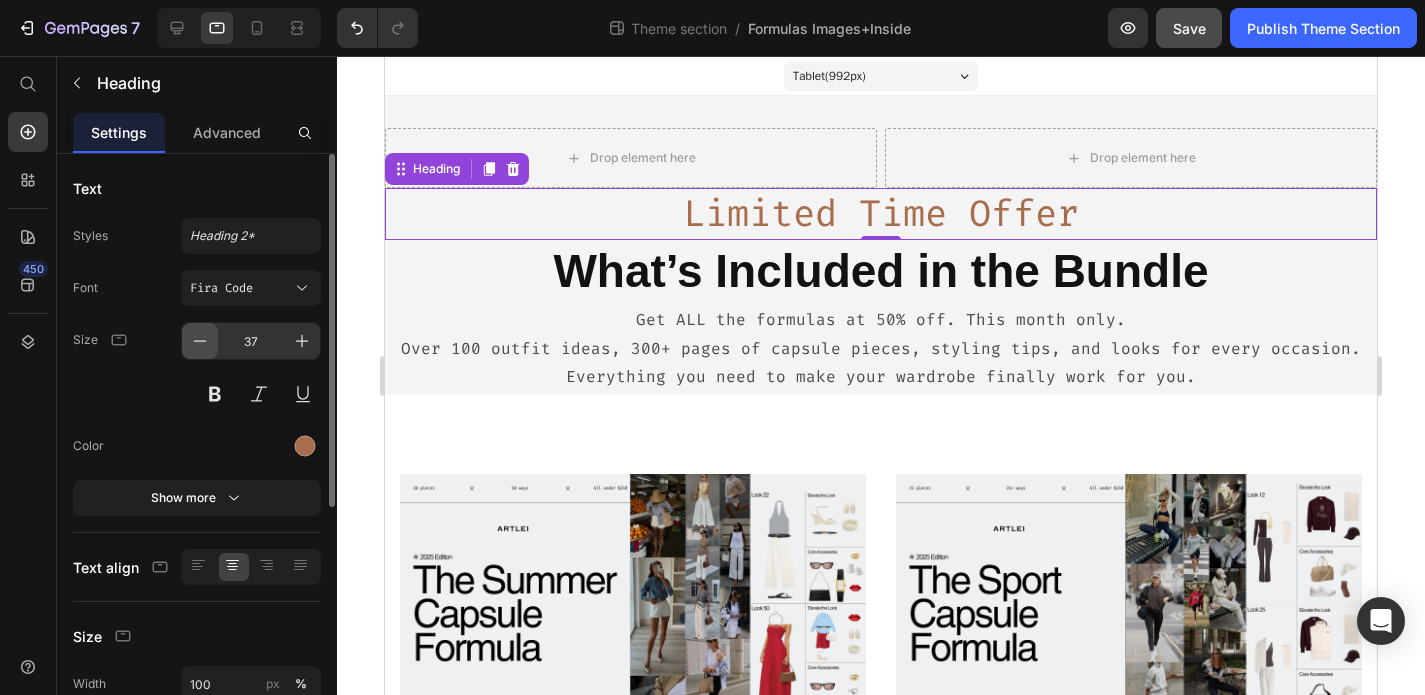 click 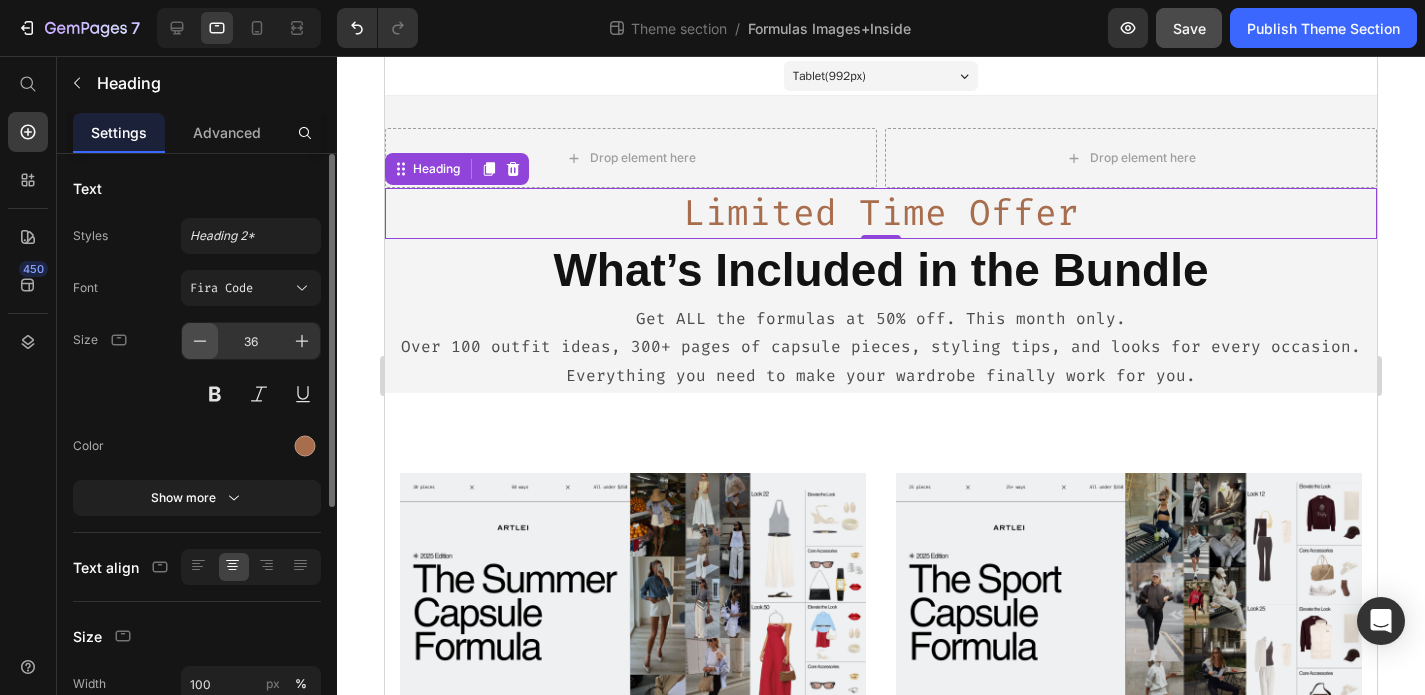 click 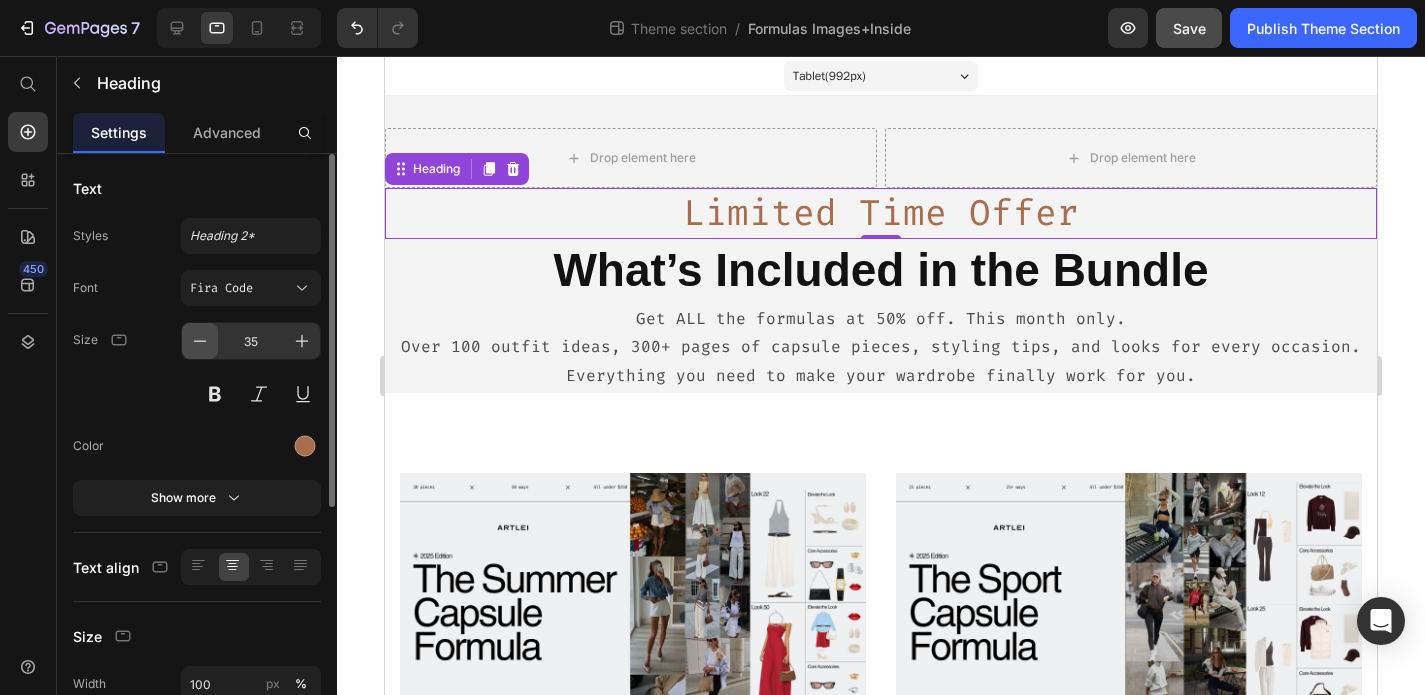 click 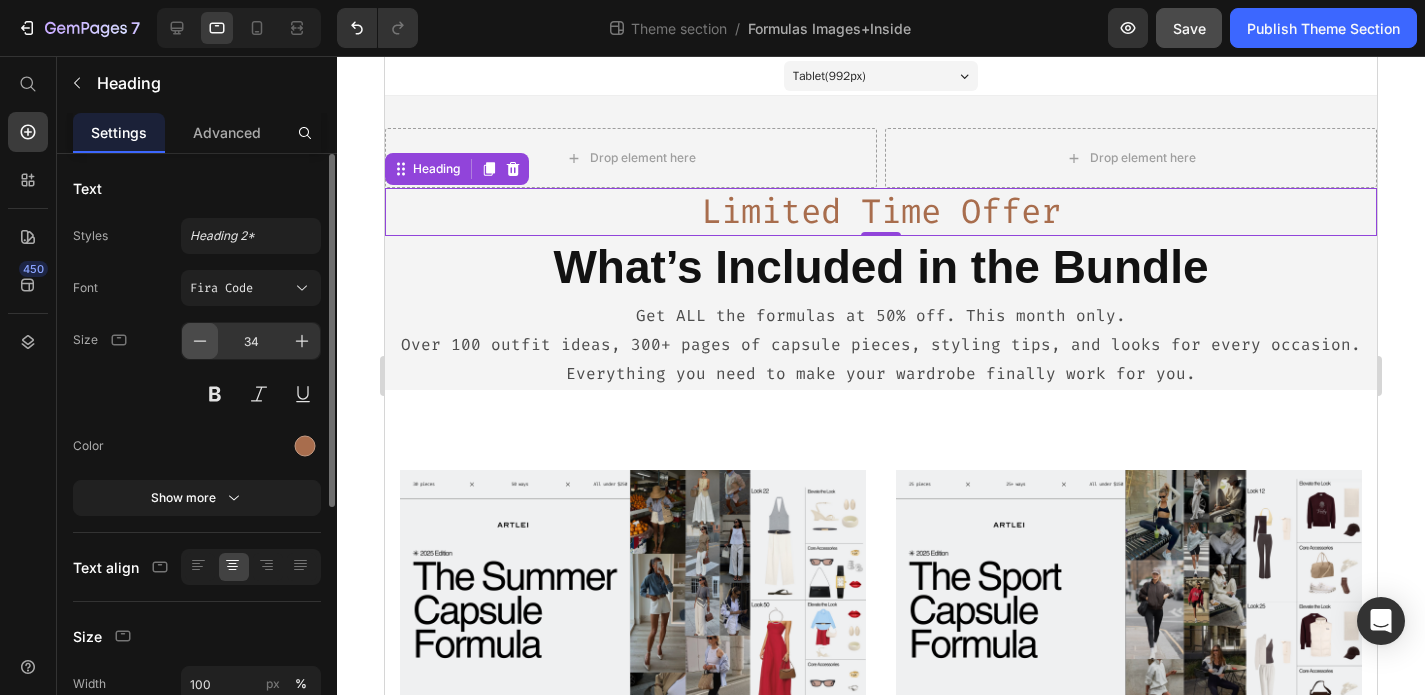click 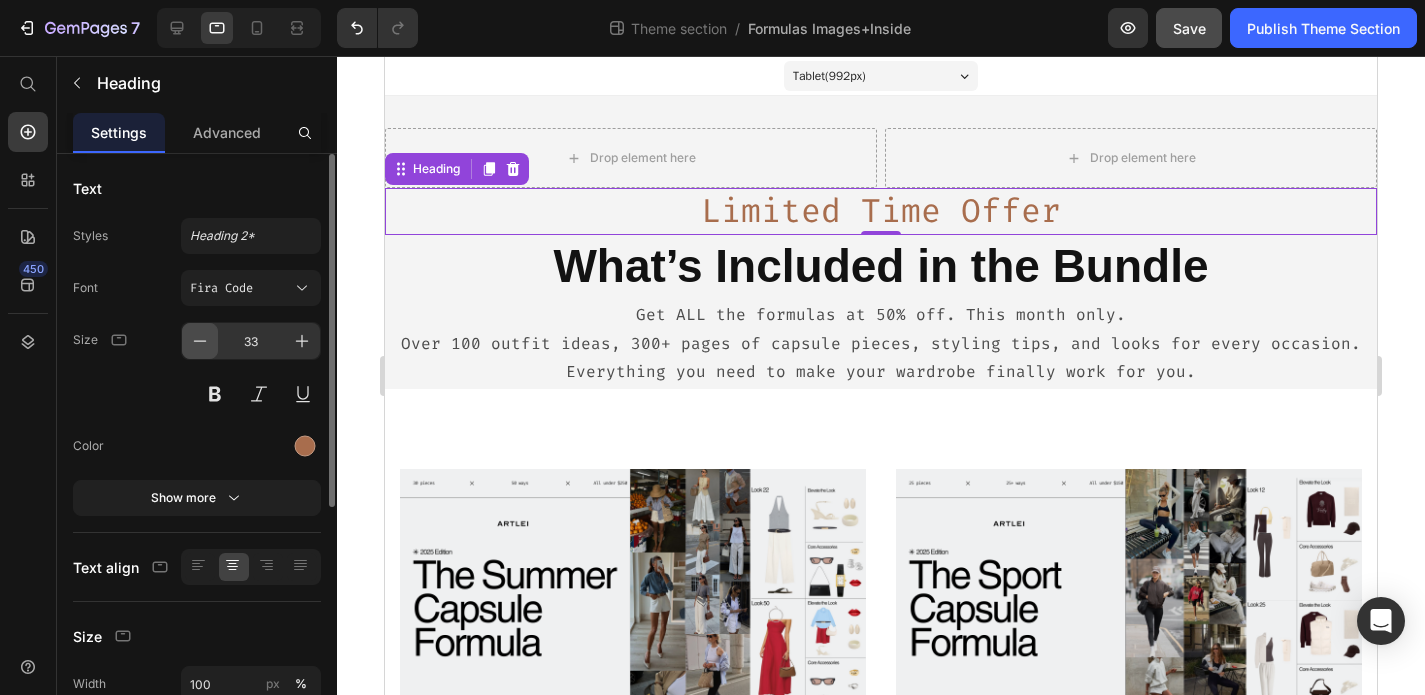click 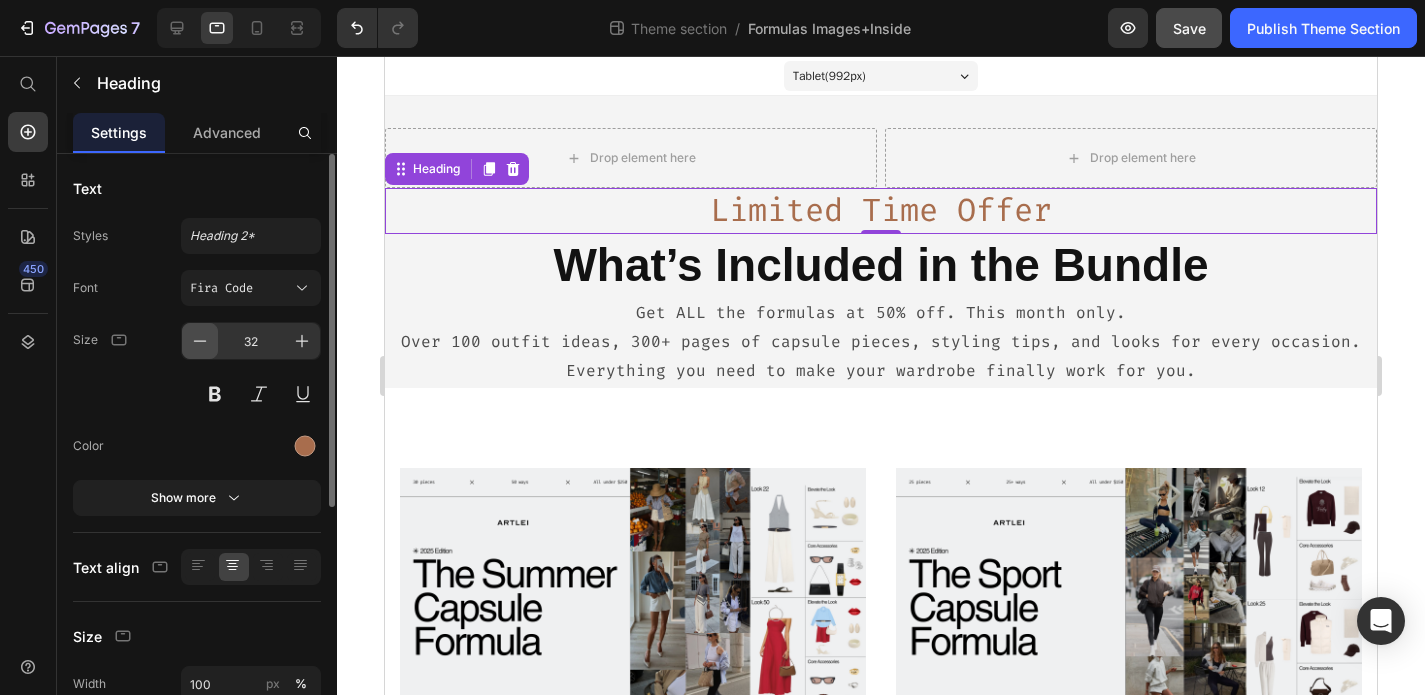 click 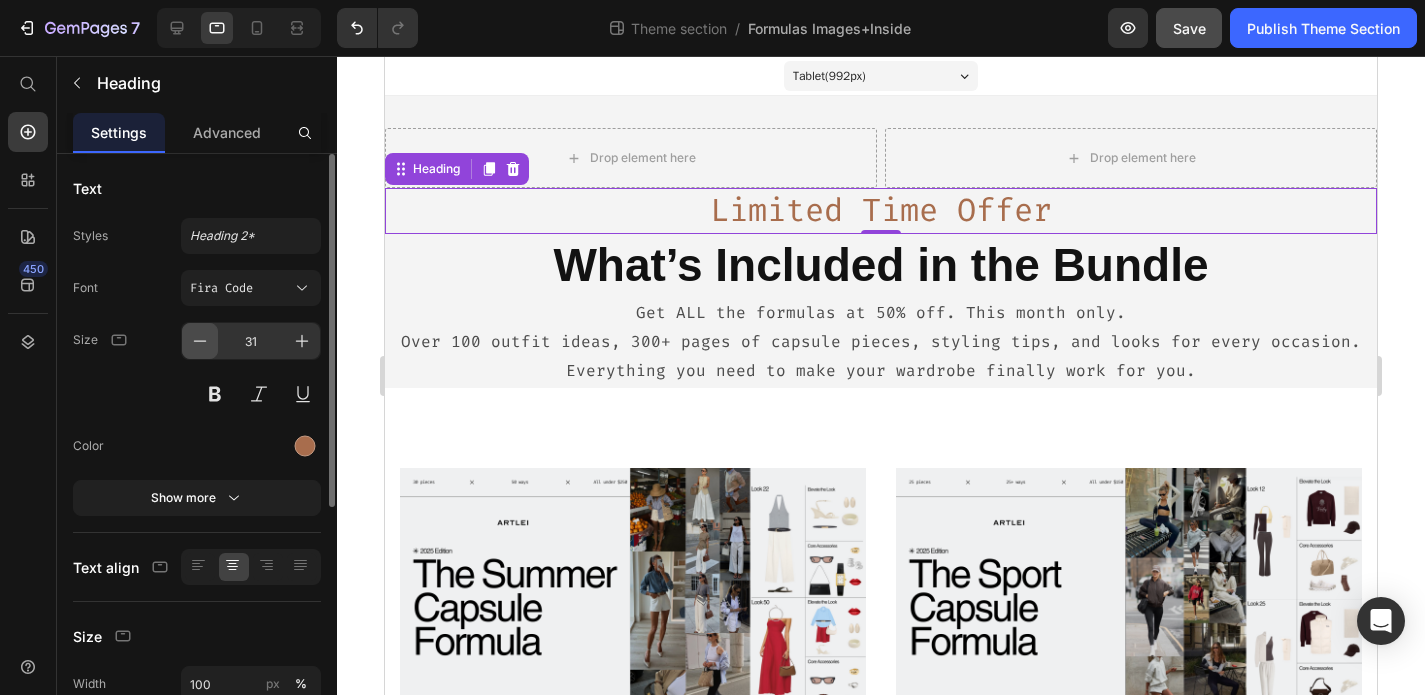 click 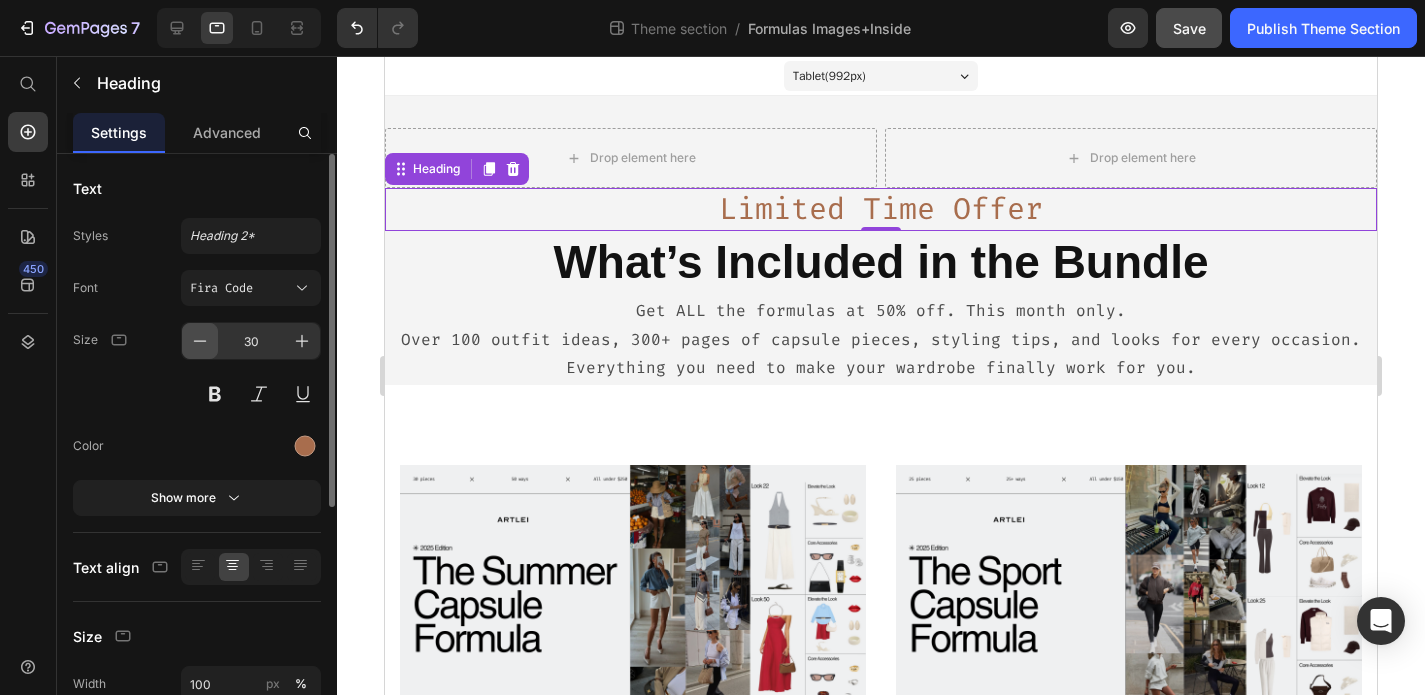 click 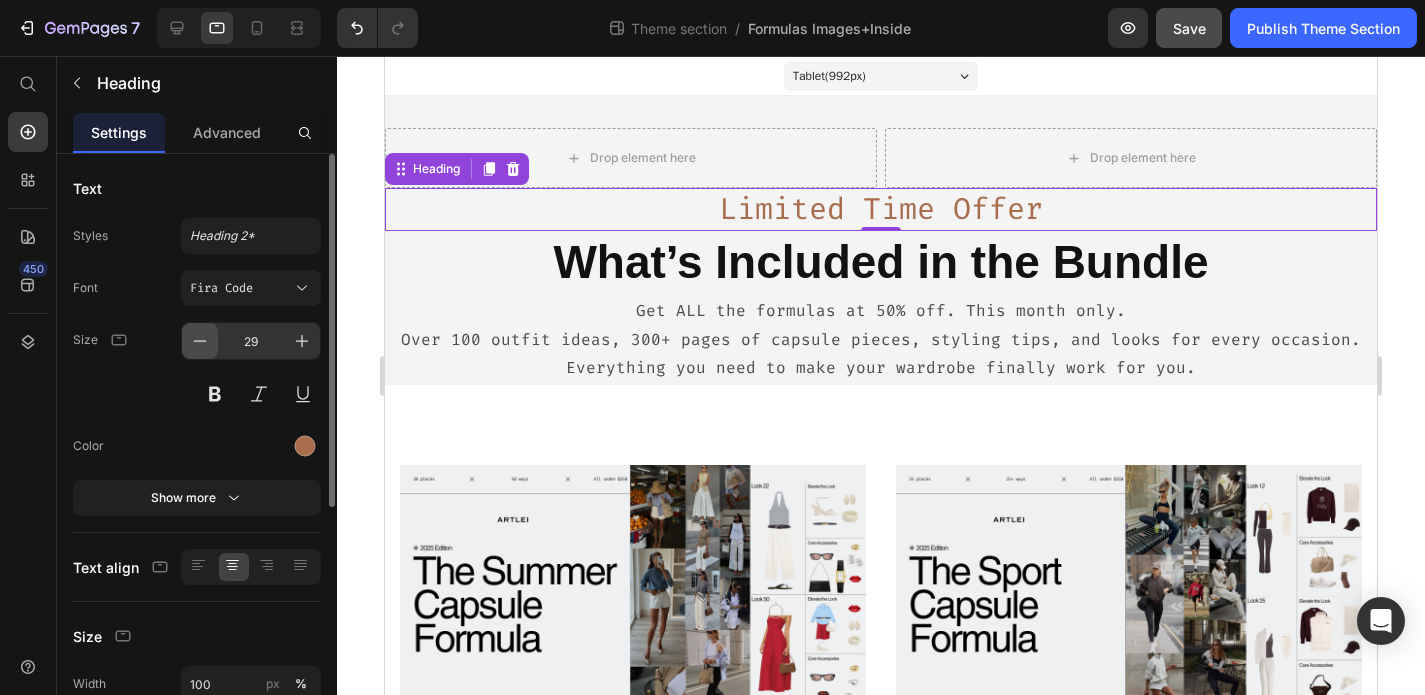 click 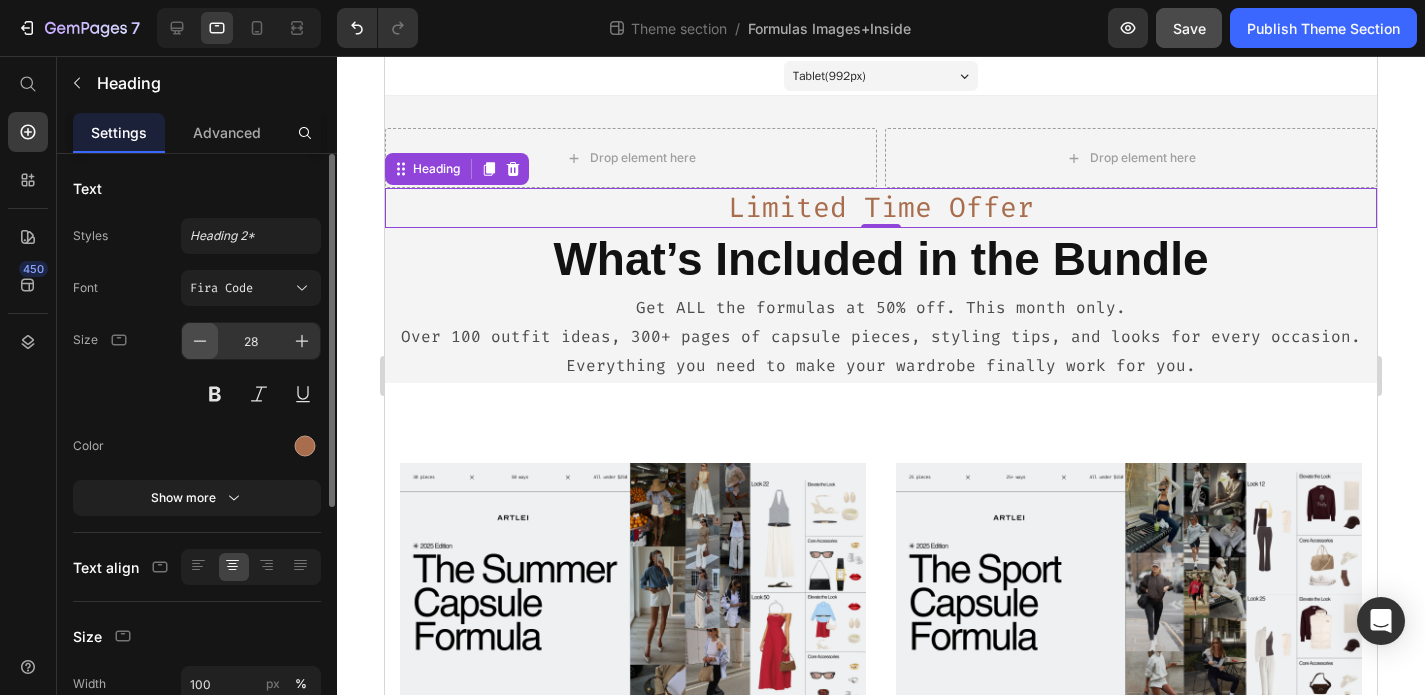 click 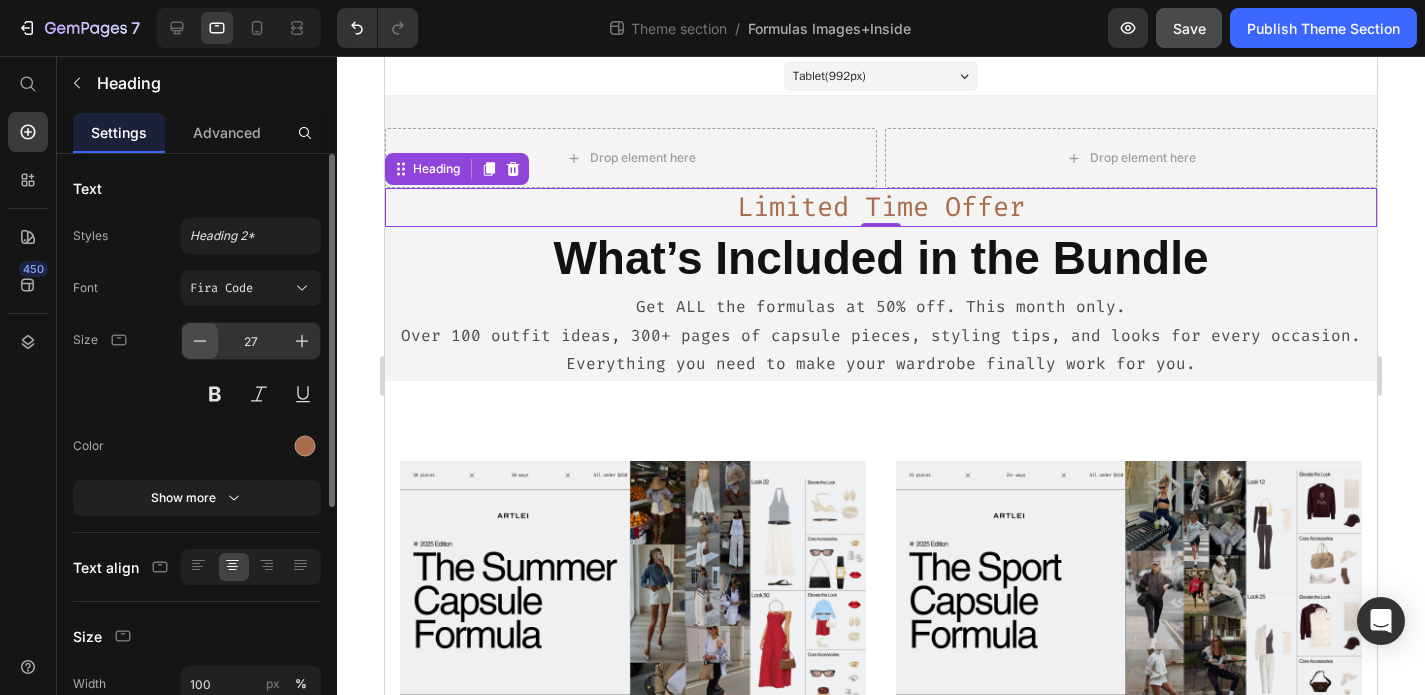 click 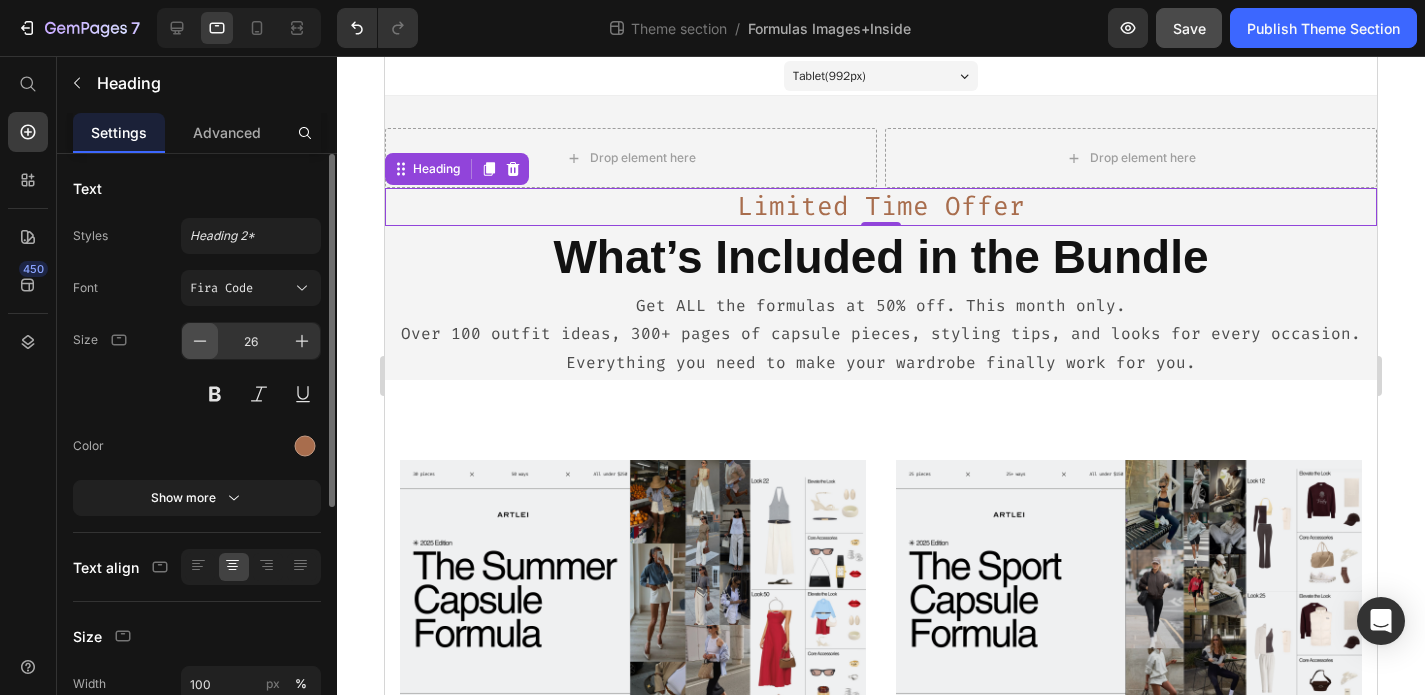 click 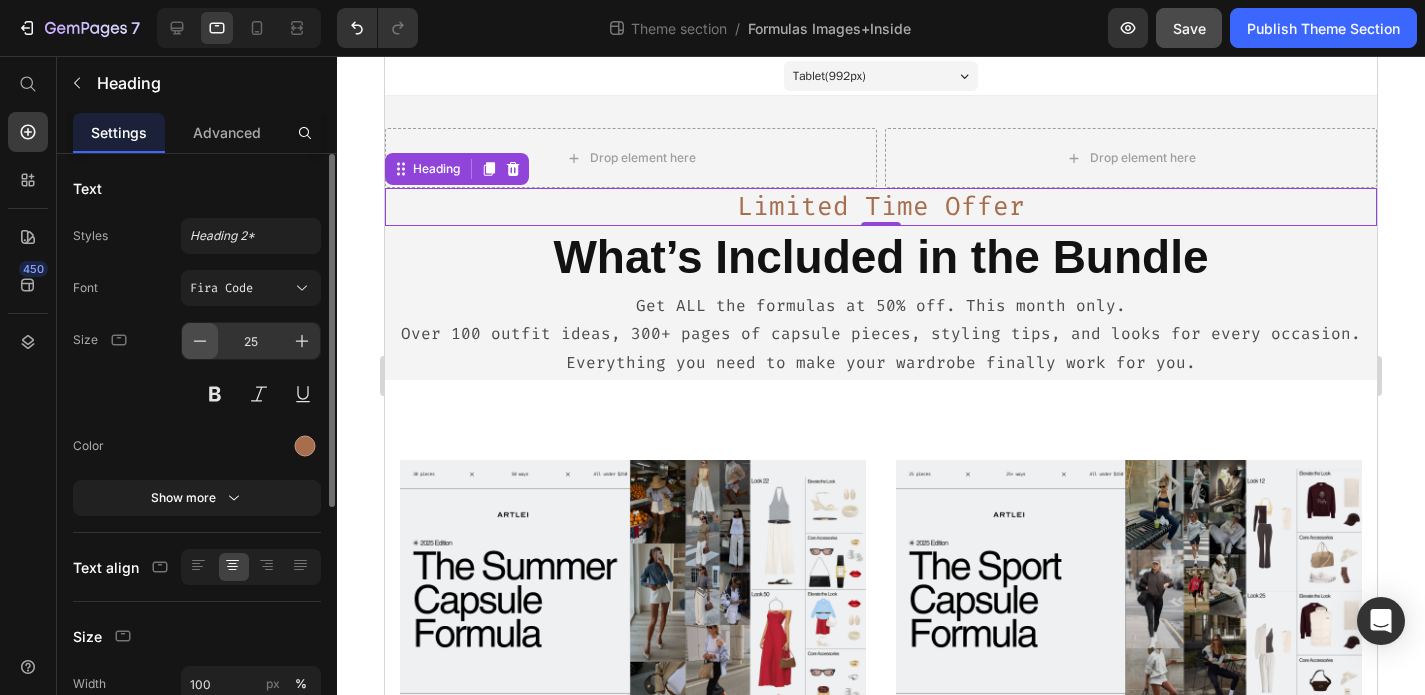 click 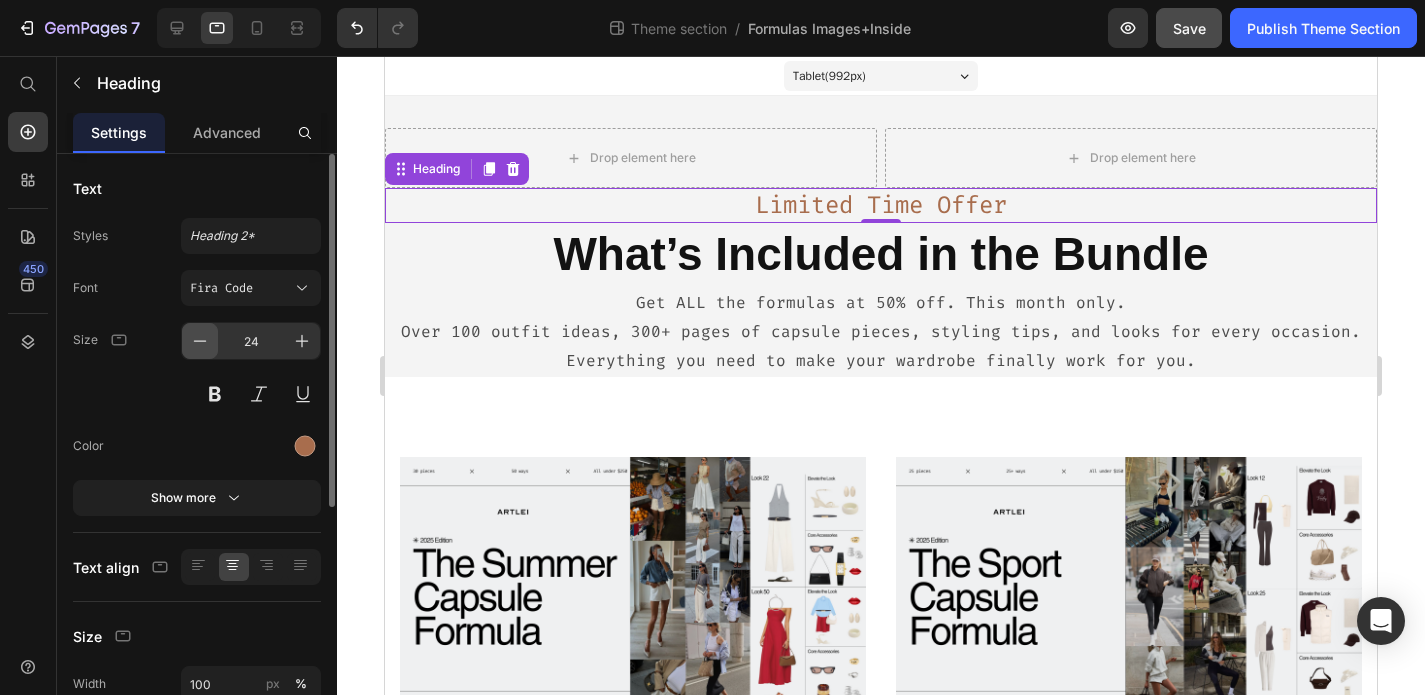 click 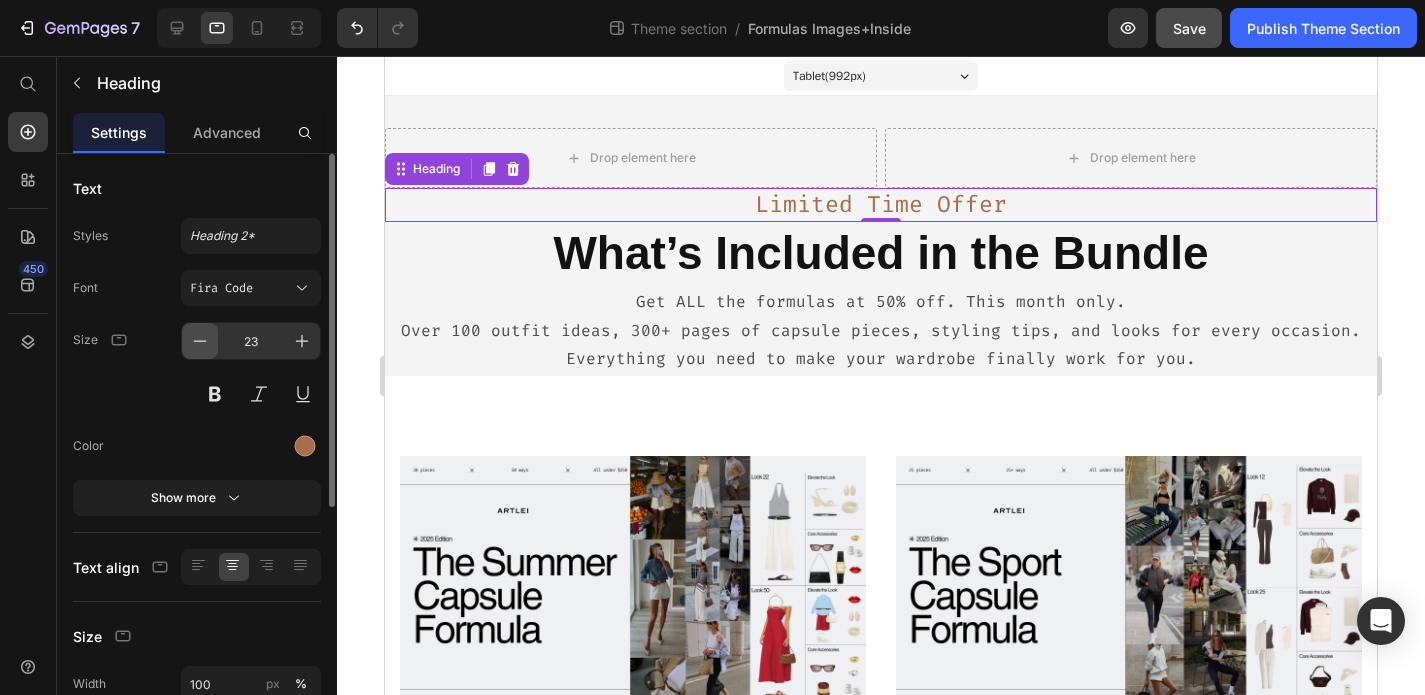 click 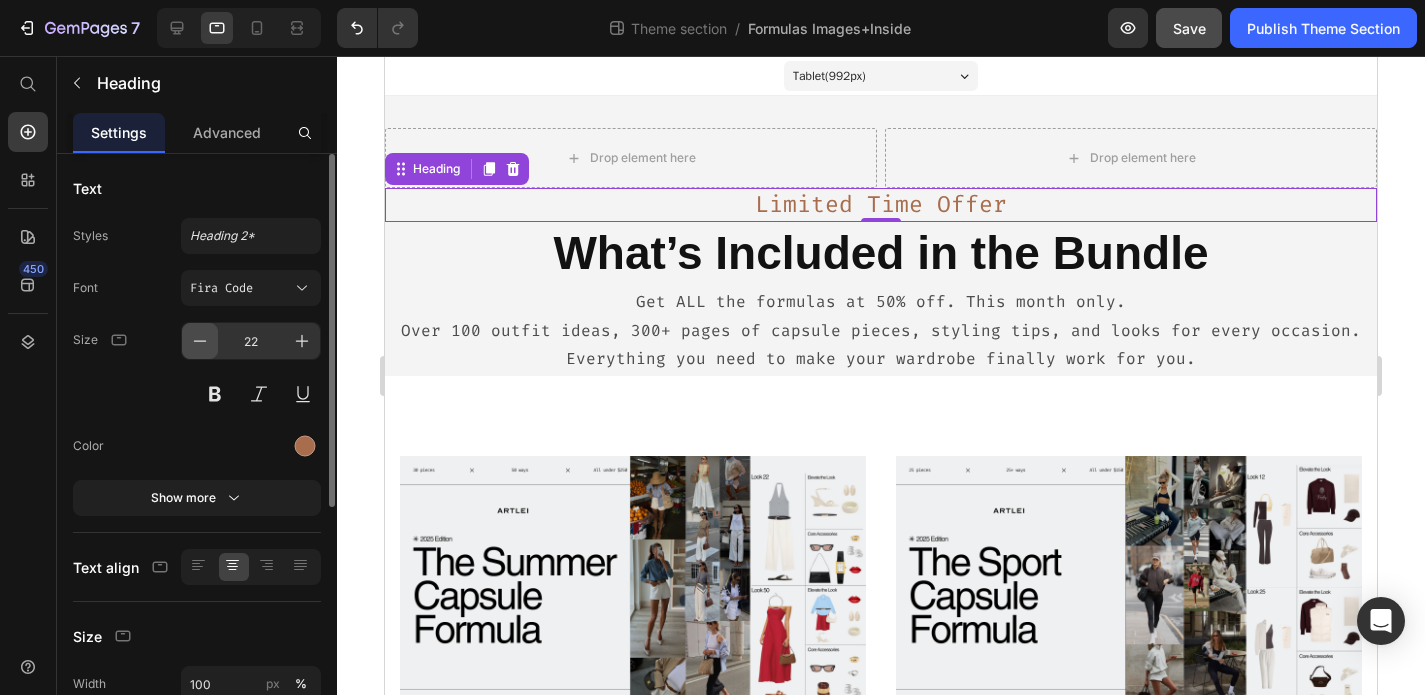 click 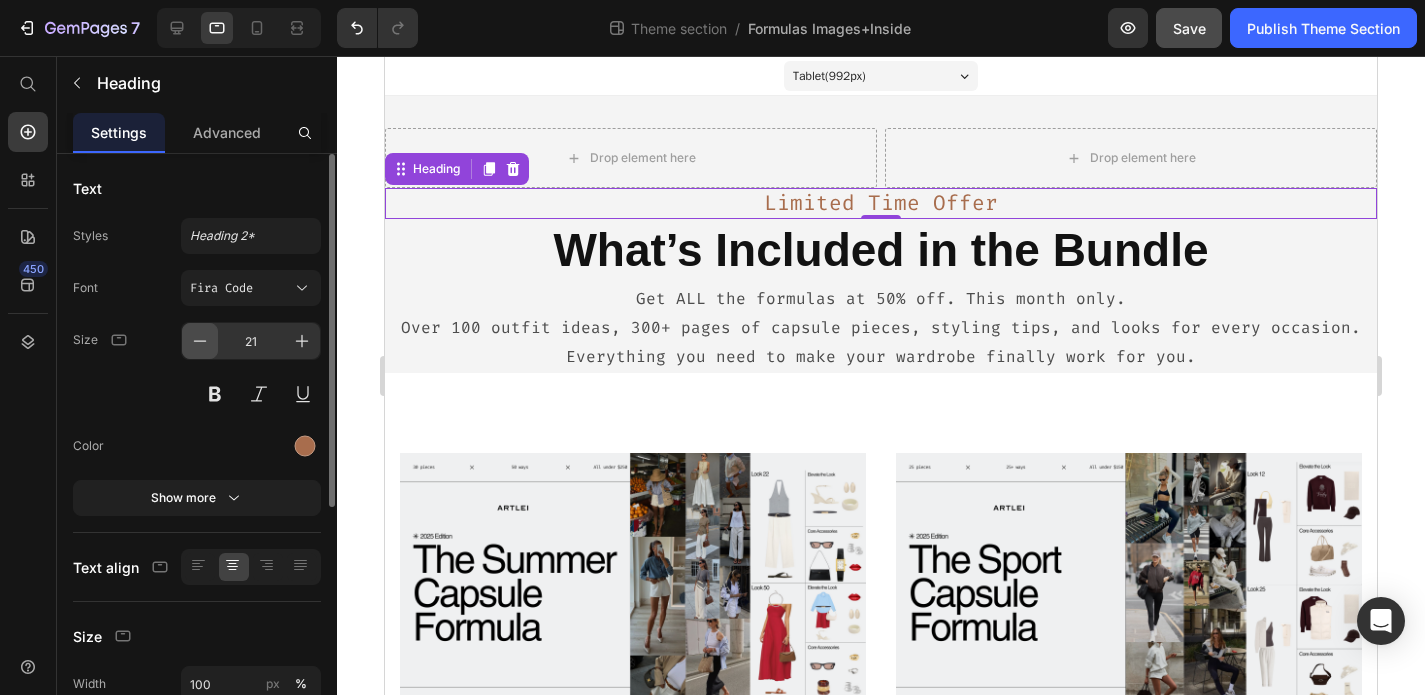 click 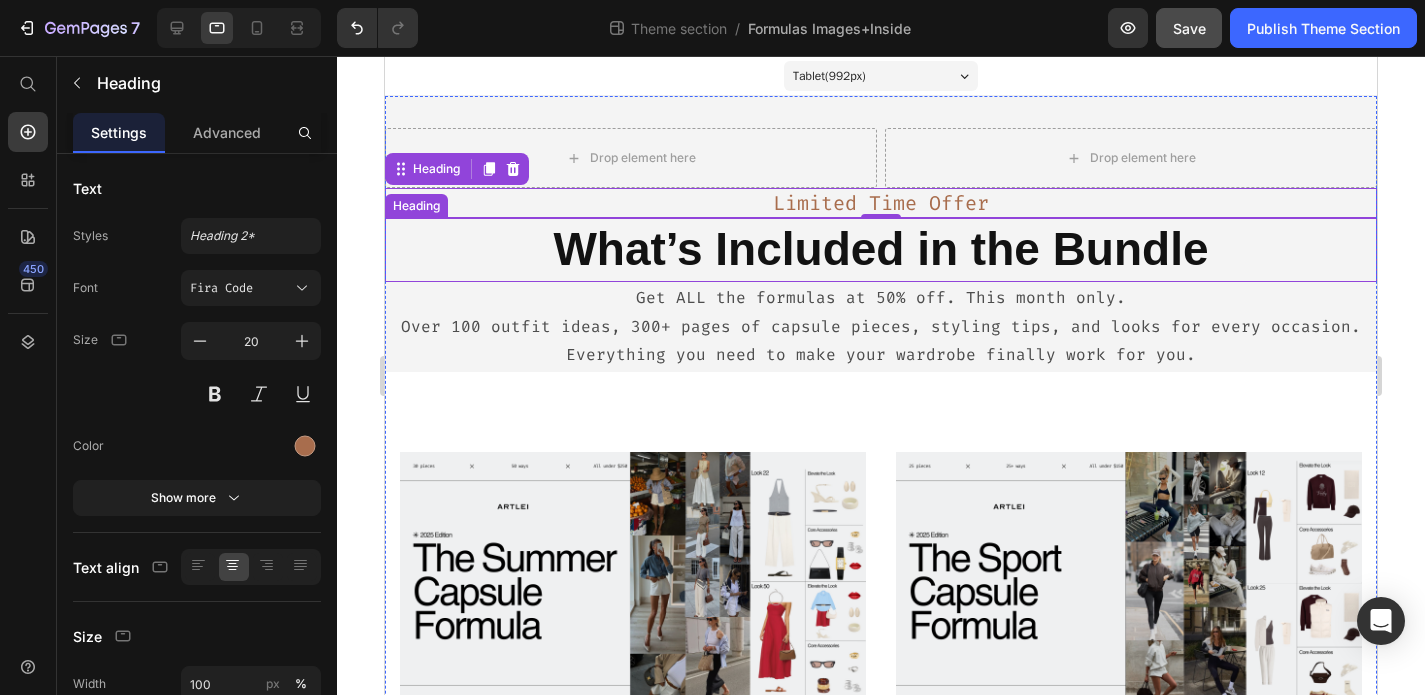 click on "What’s Included in the Bundle" at bounding box center [881, 250] 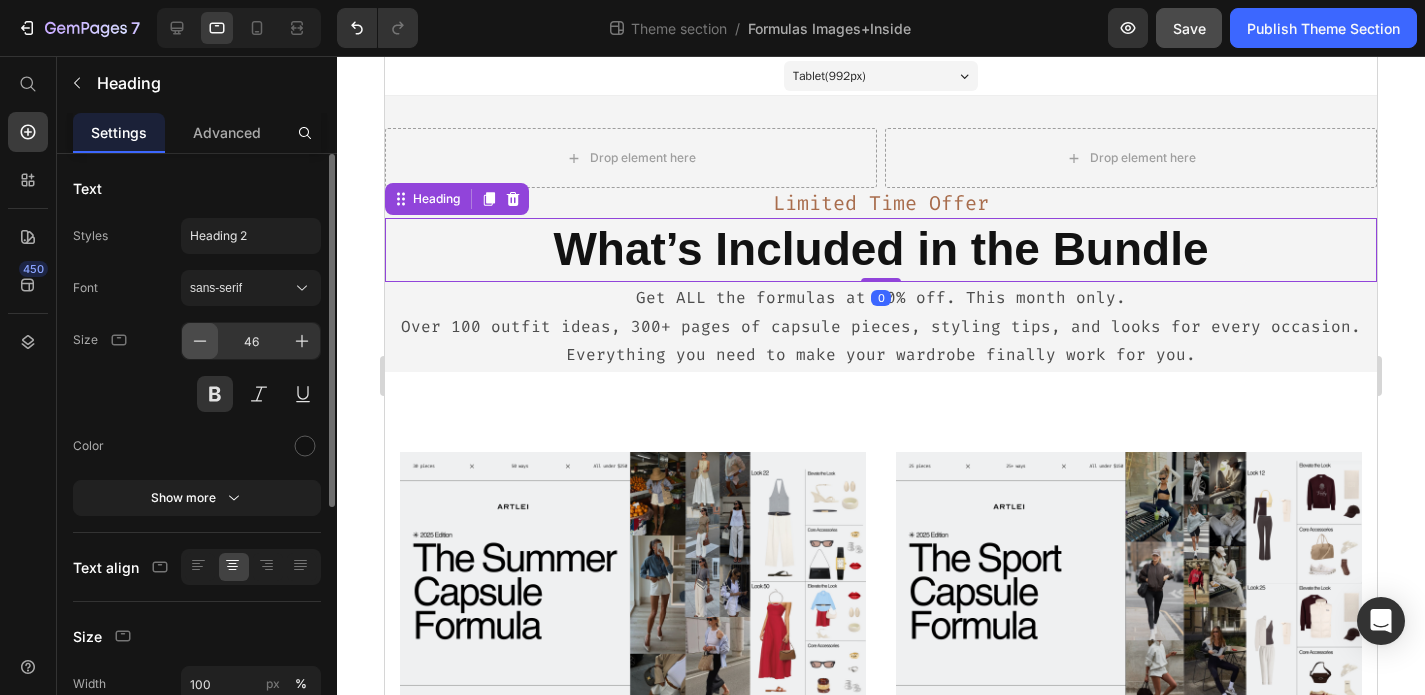 click 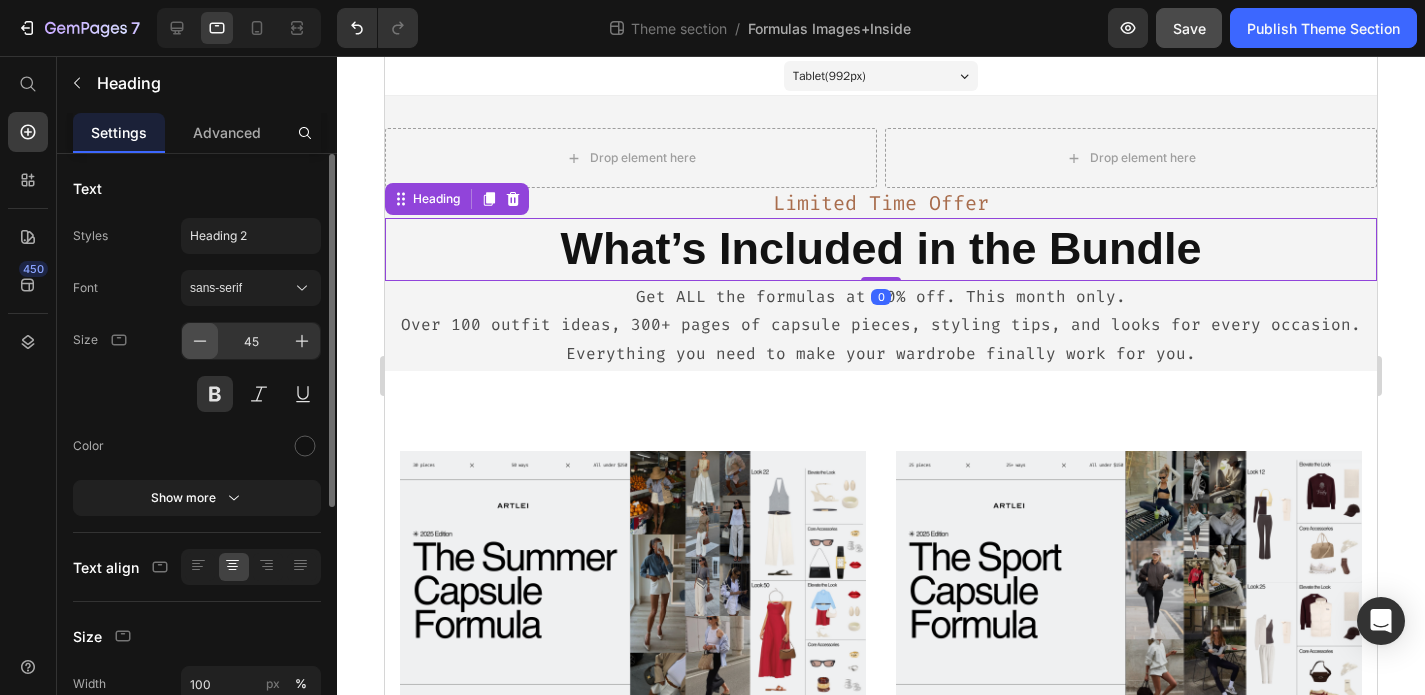 click 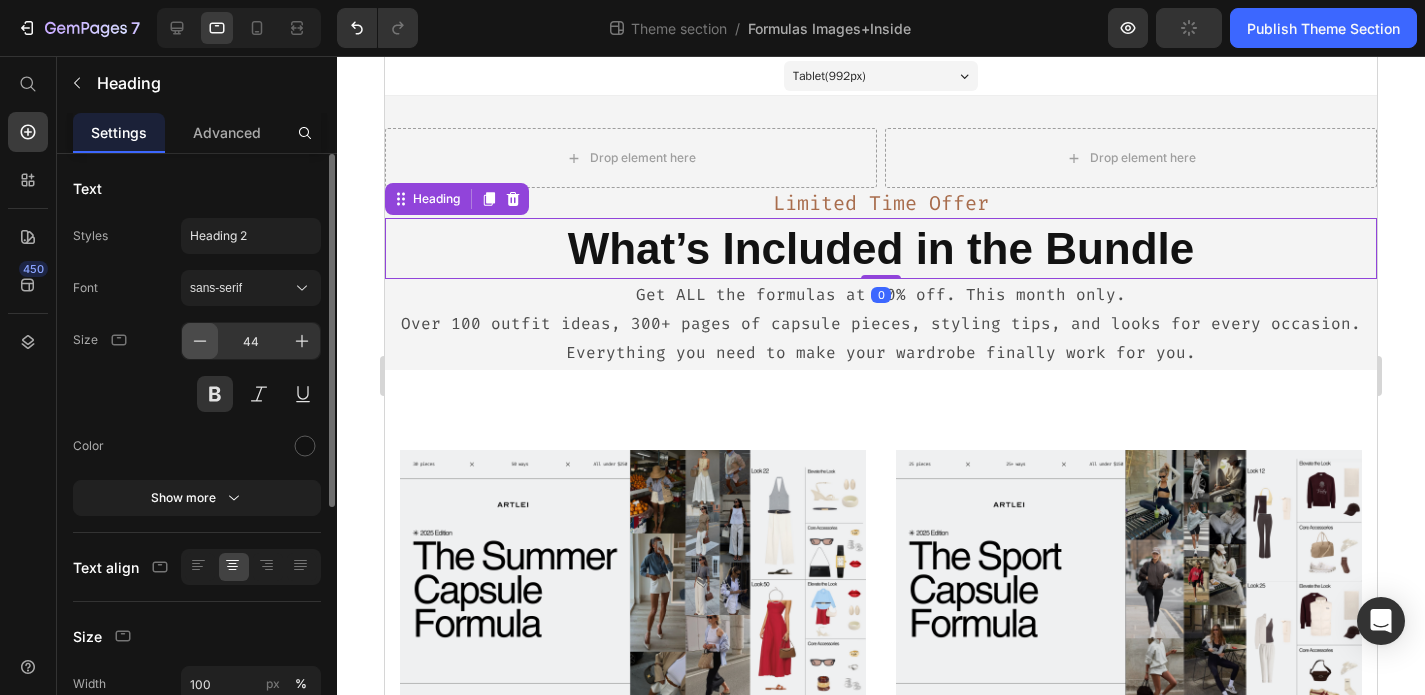 click 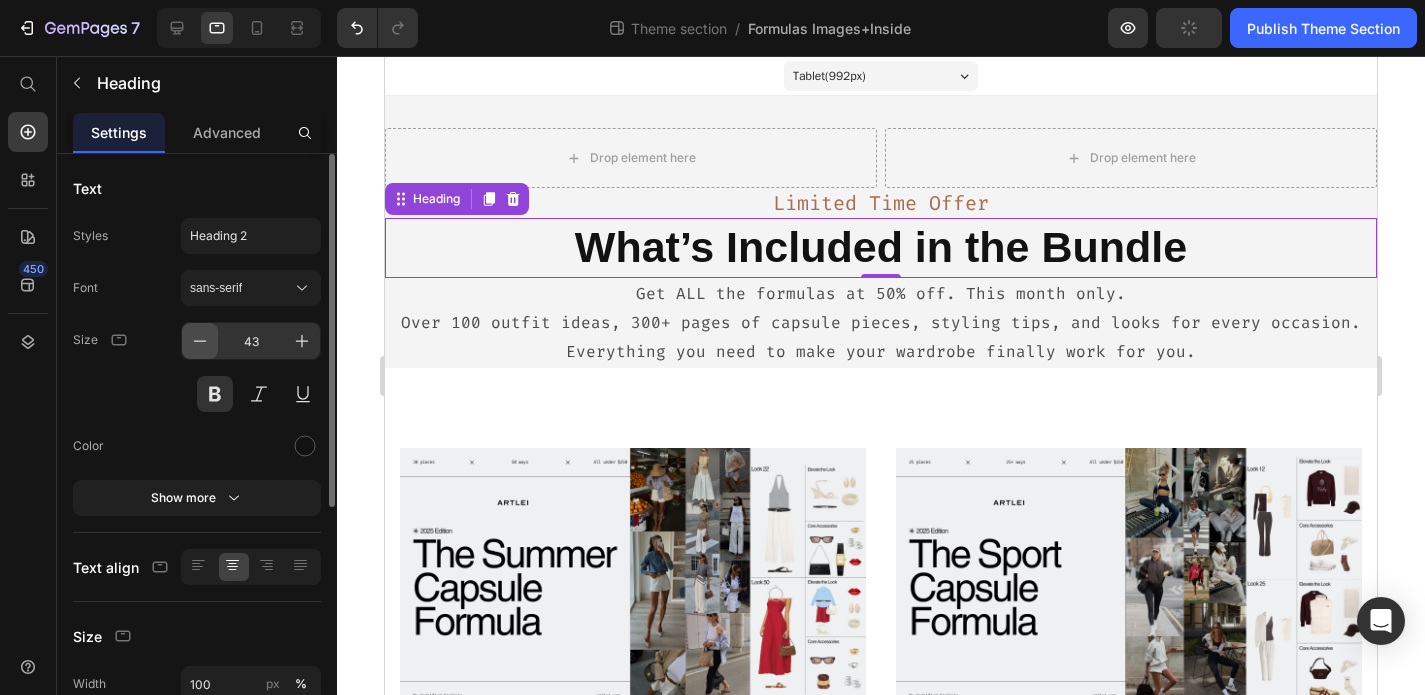 click 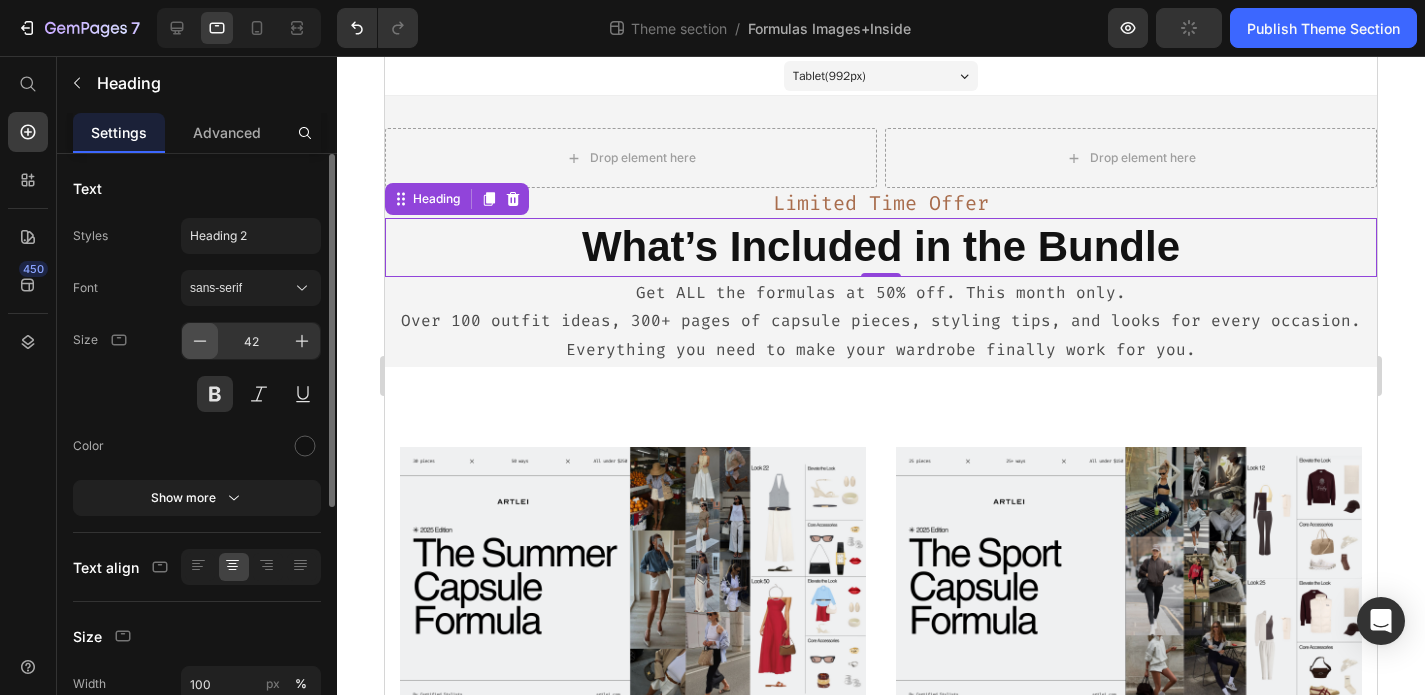 click 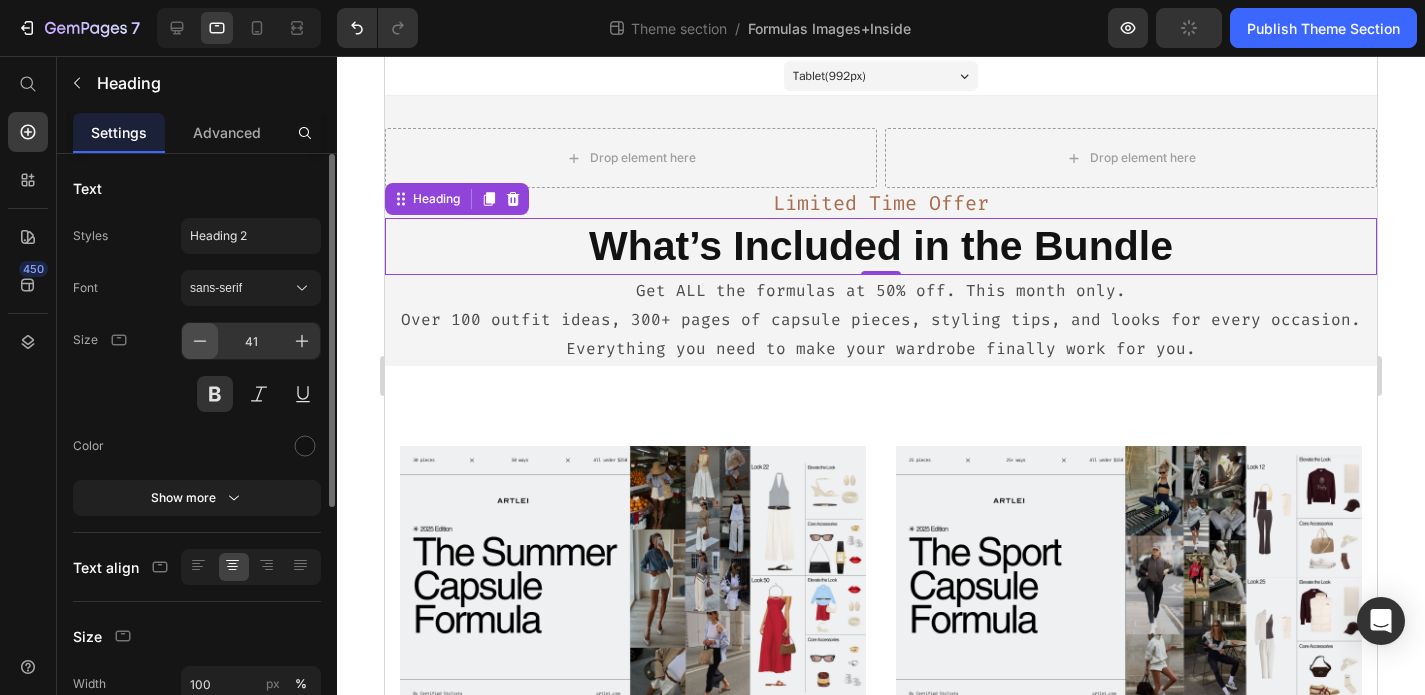 click 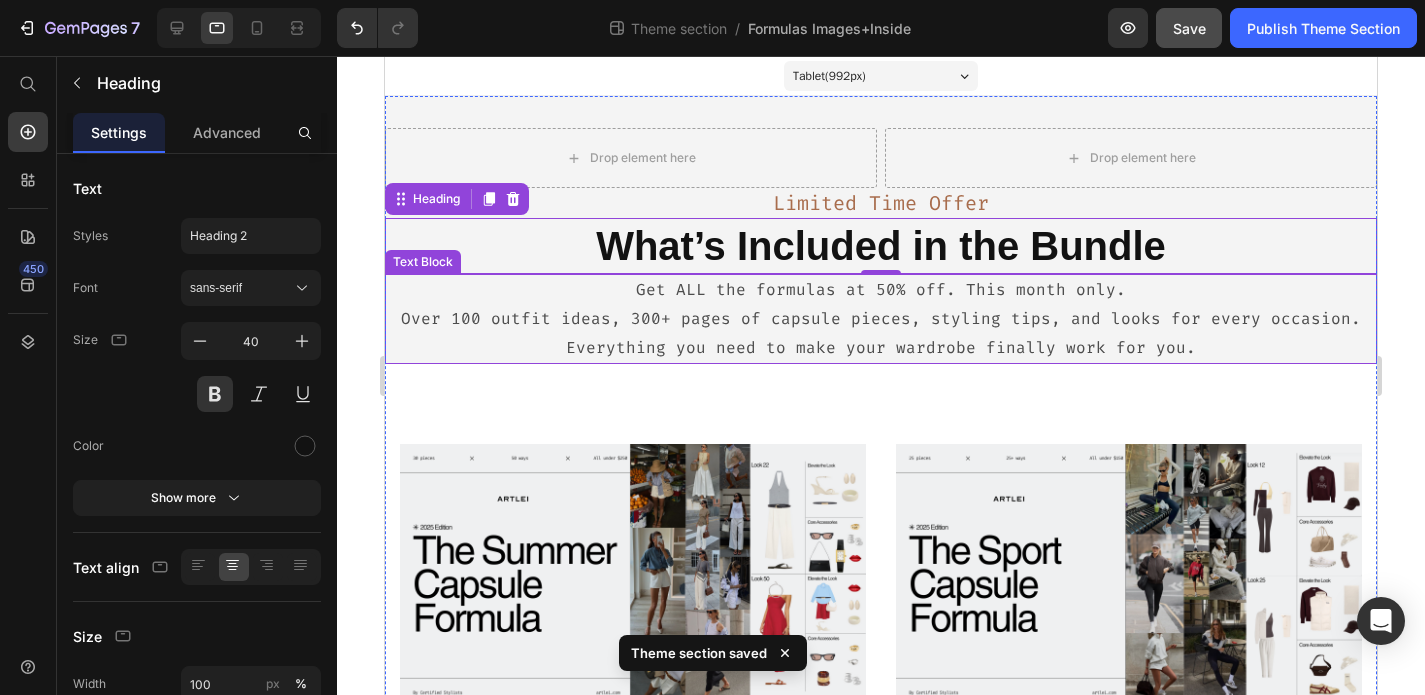 click on "Over 100 outfit ideas, 300+ pages of capsule pieces, styling tips, and looks for every occasion." at bounding box center [881, 319] 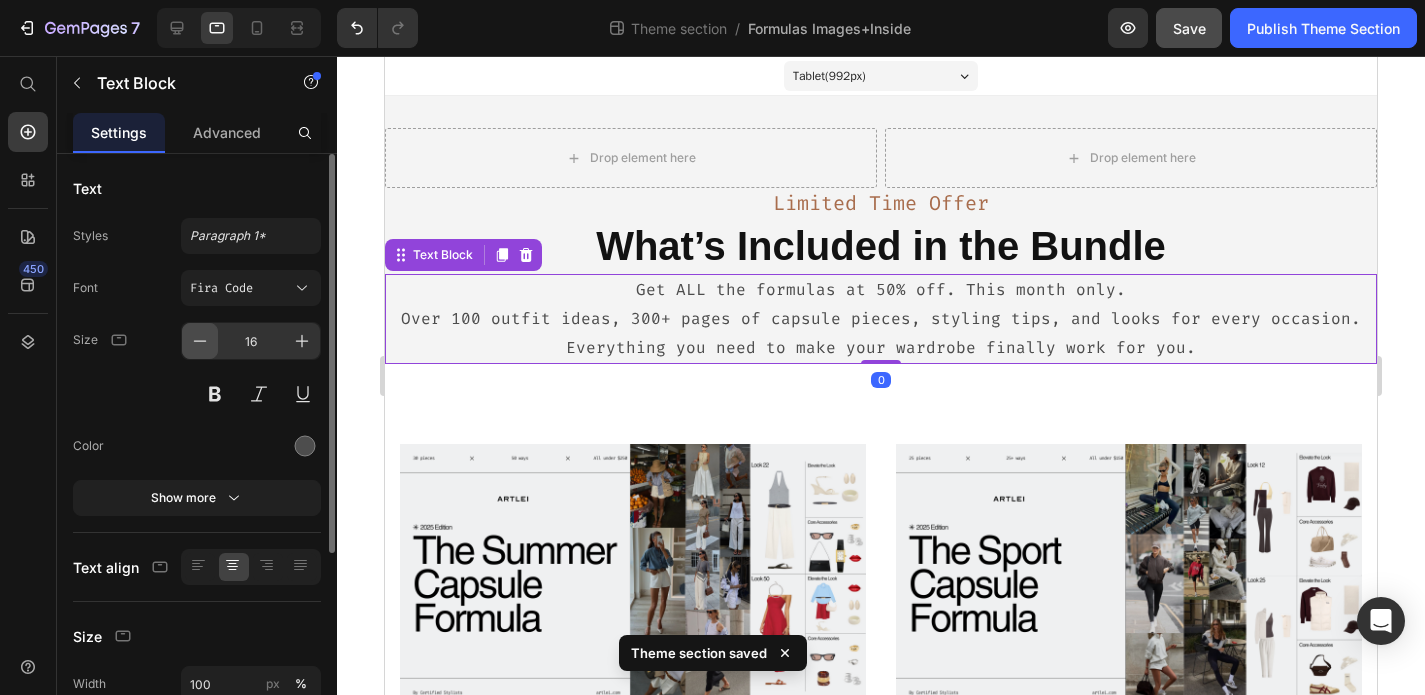 click 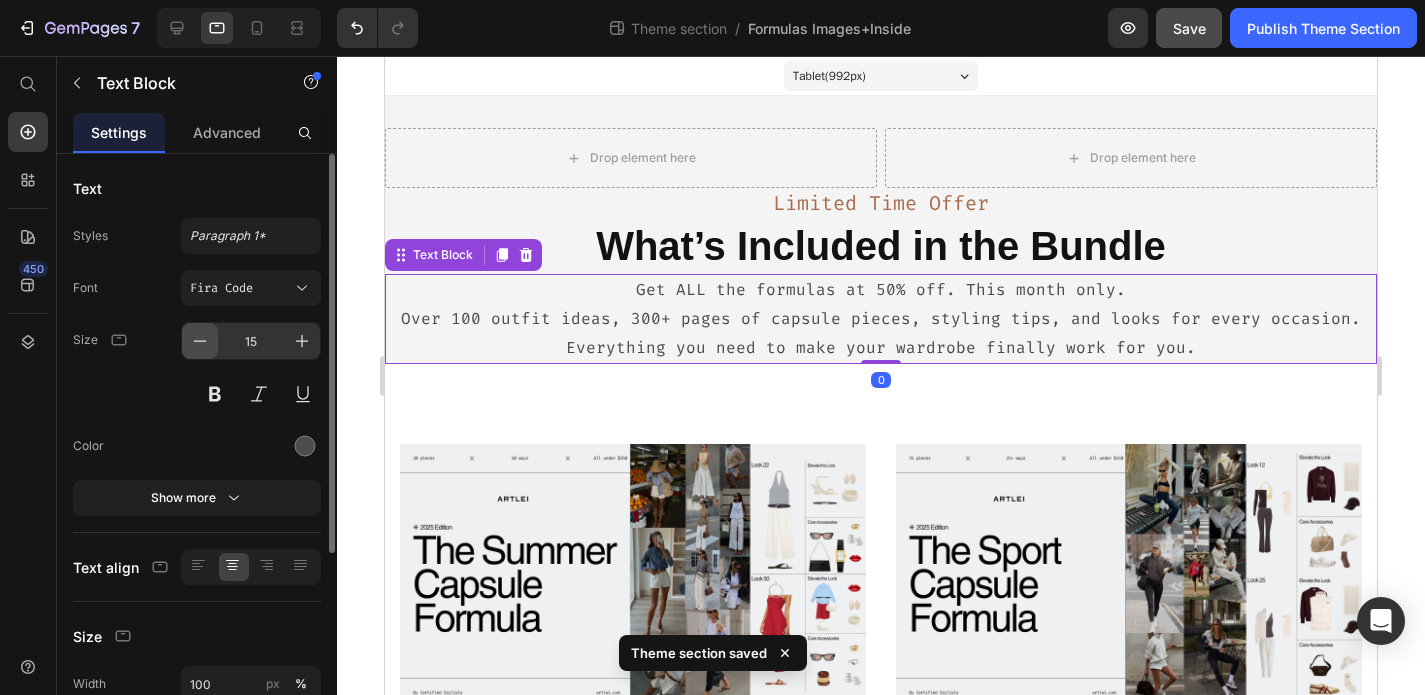 click 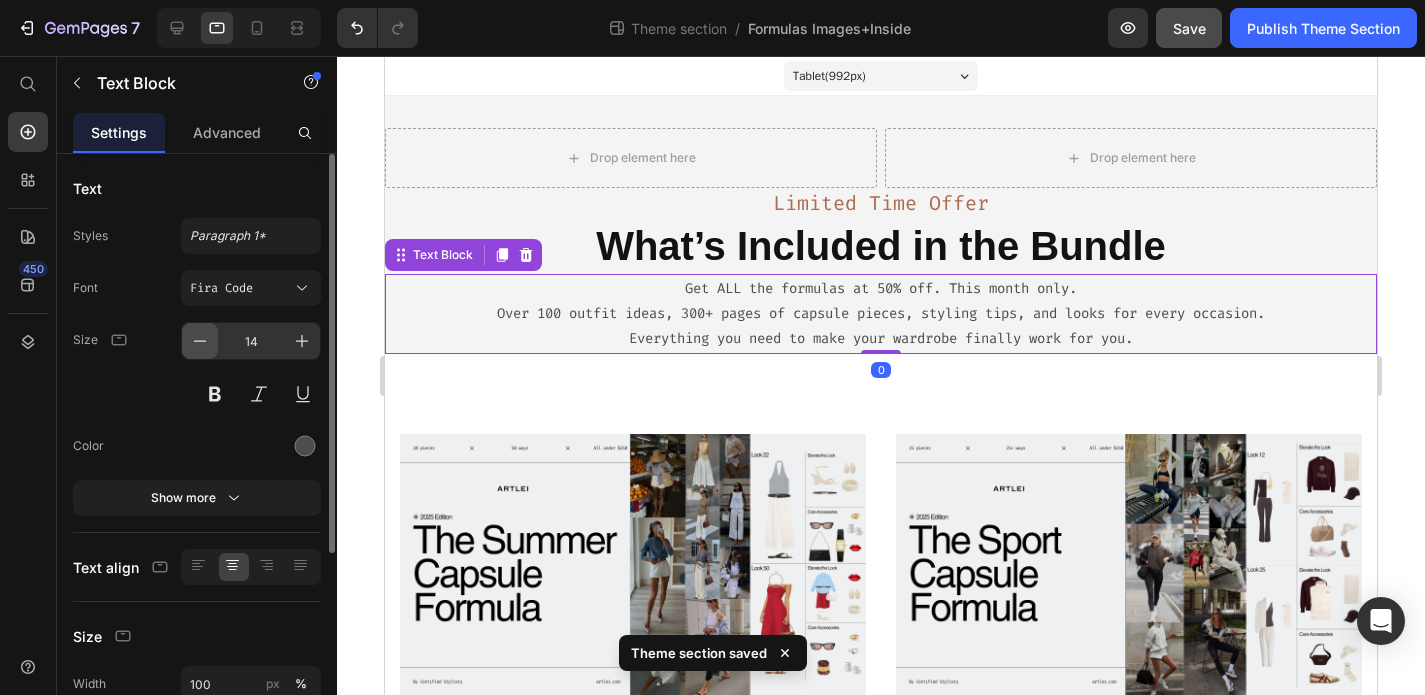 click 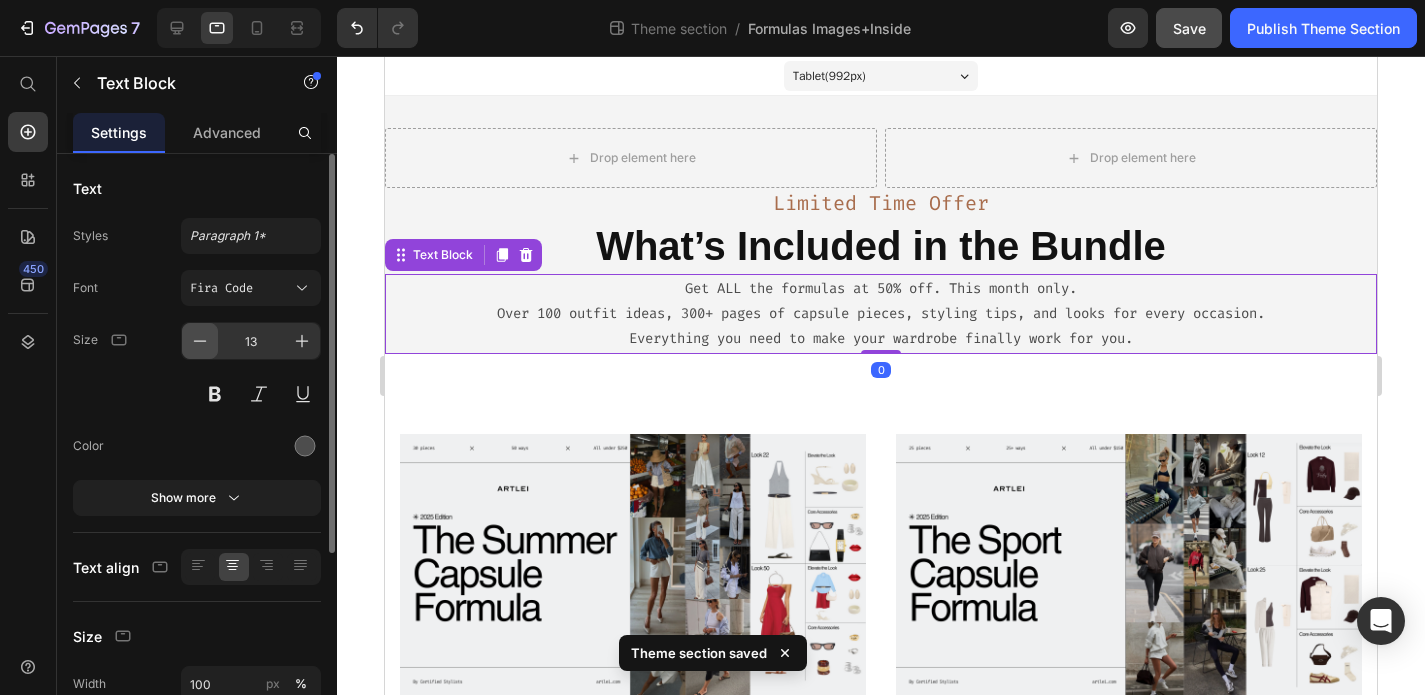 click 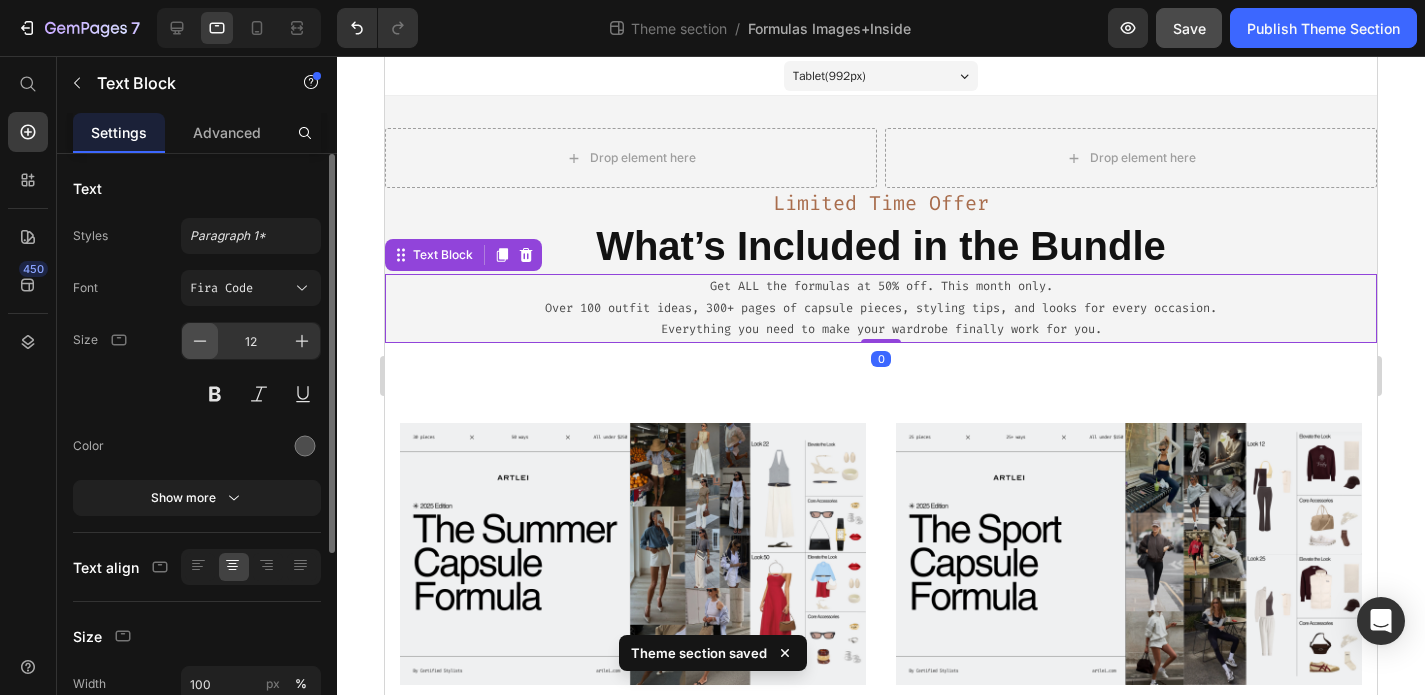 click 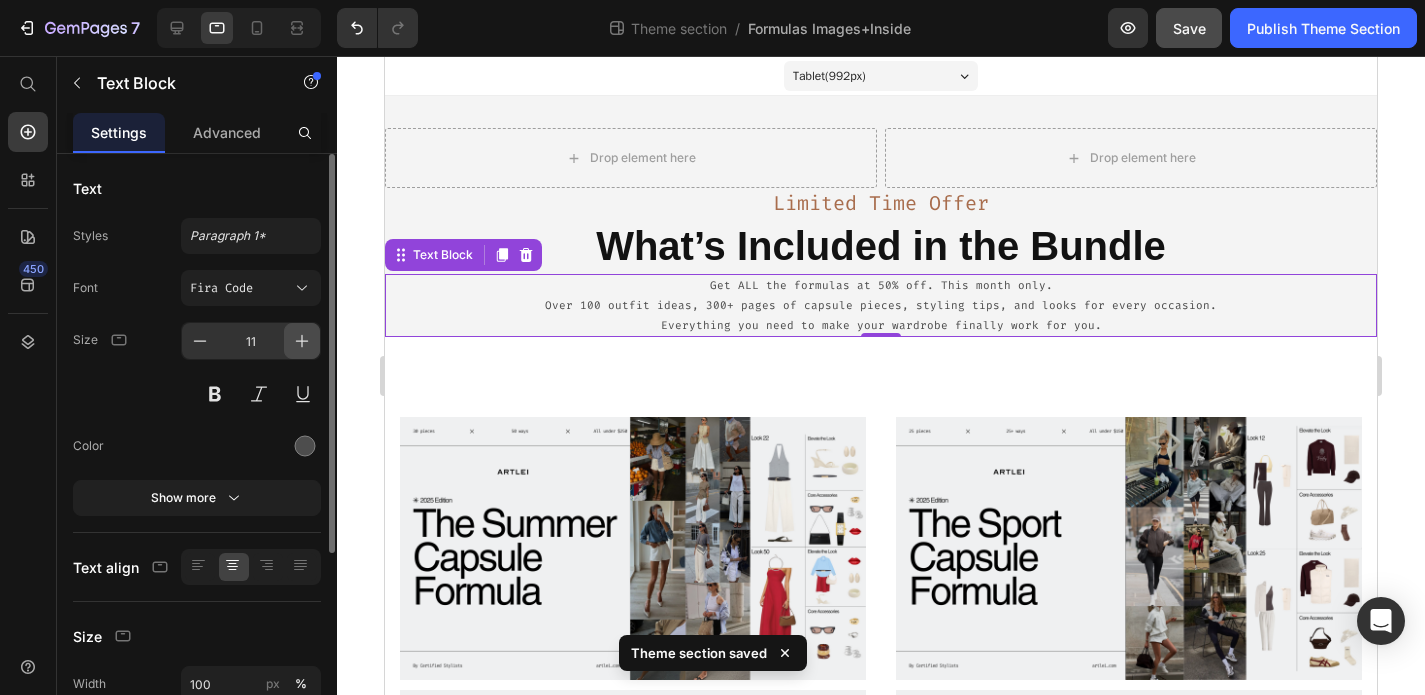 click at bounding box center (302, 341) 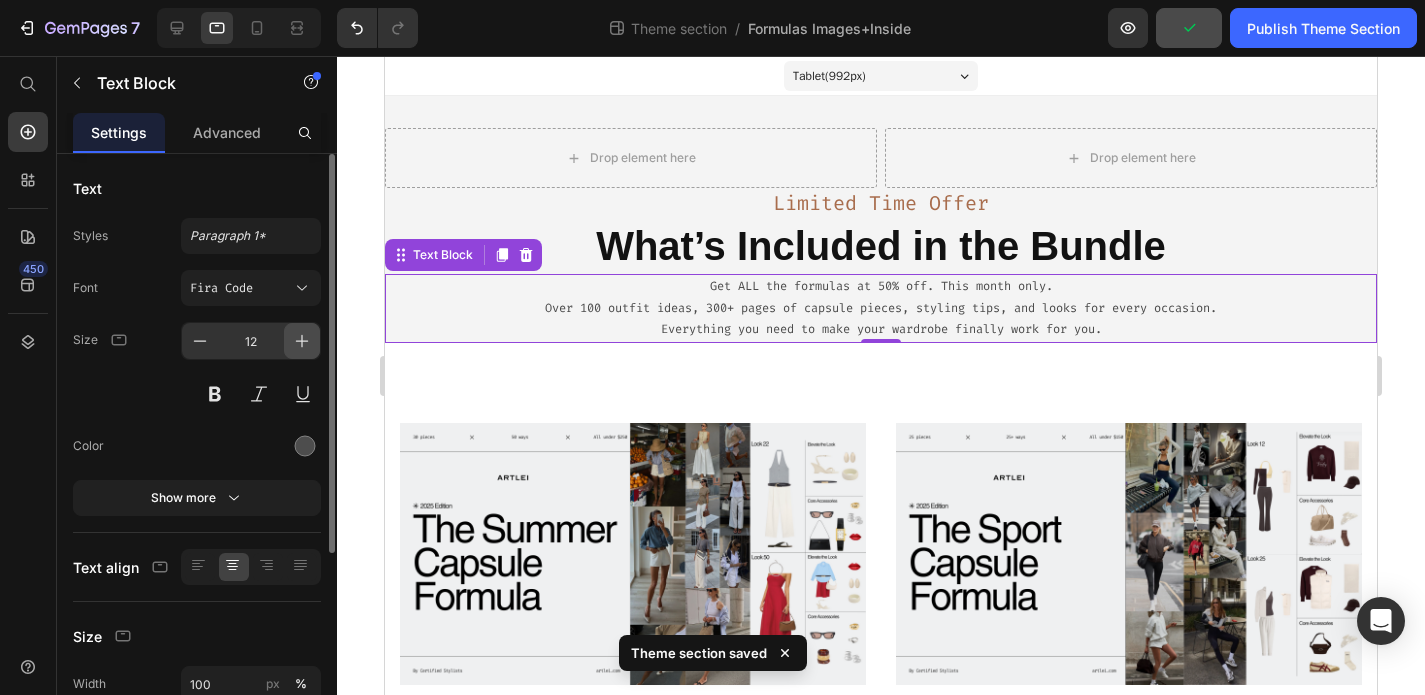click at bounding box center [302, 341] 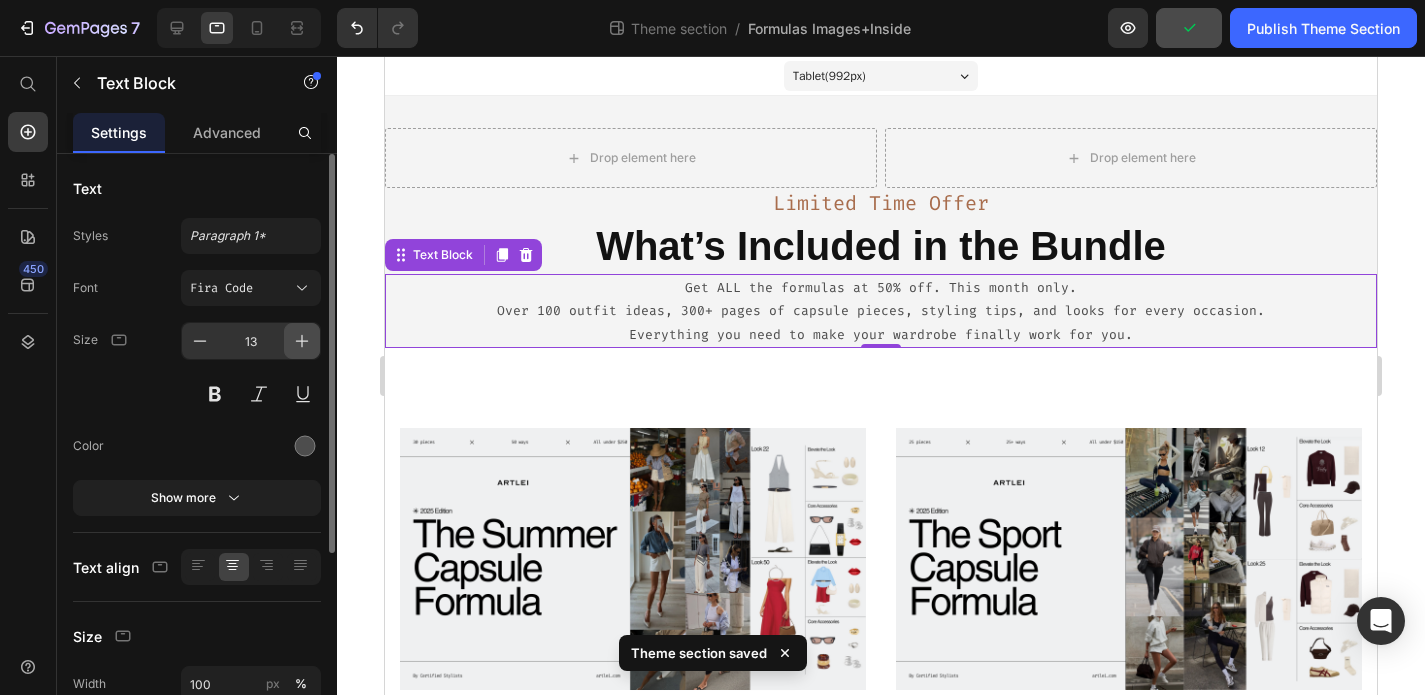click at bounding box center (302, 341) 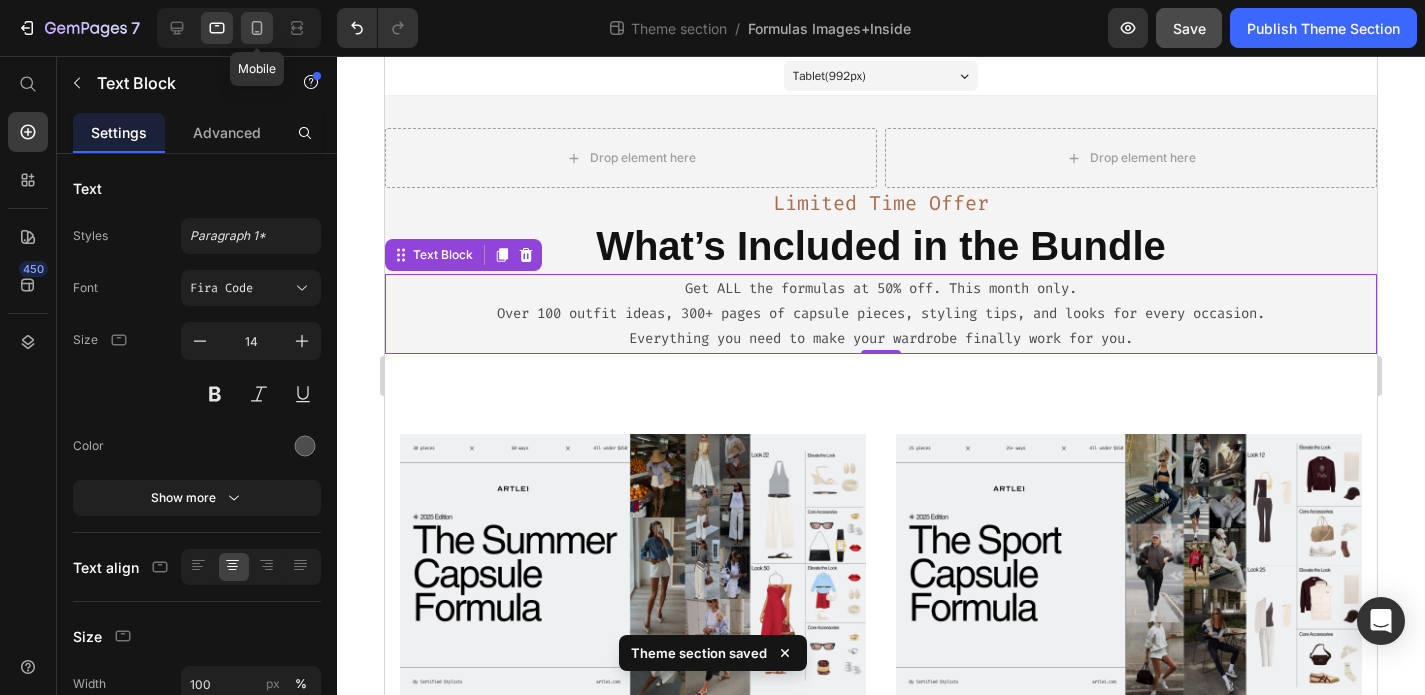click 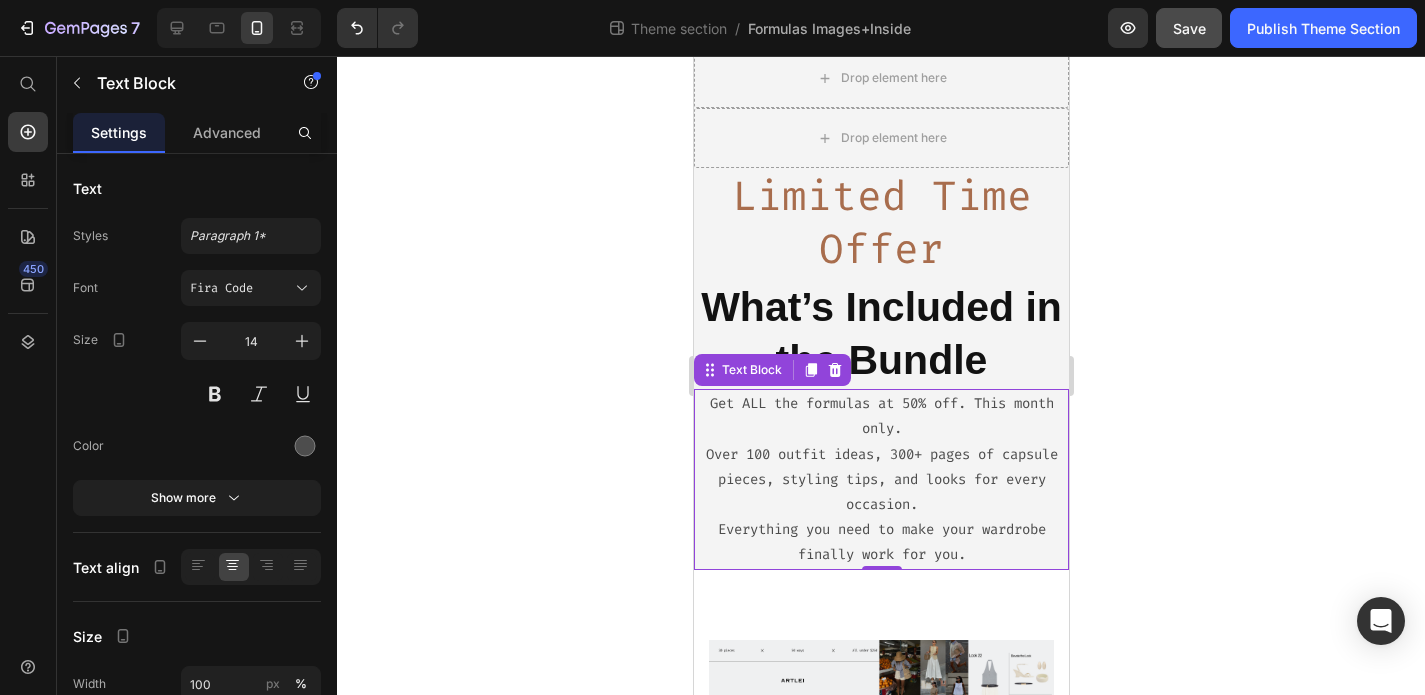 scroll, scrollTop: 0, scrollLeft: 0, axis: both 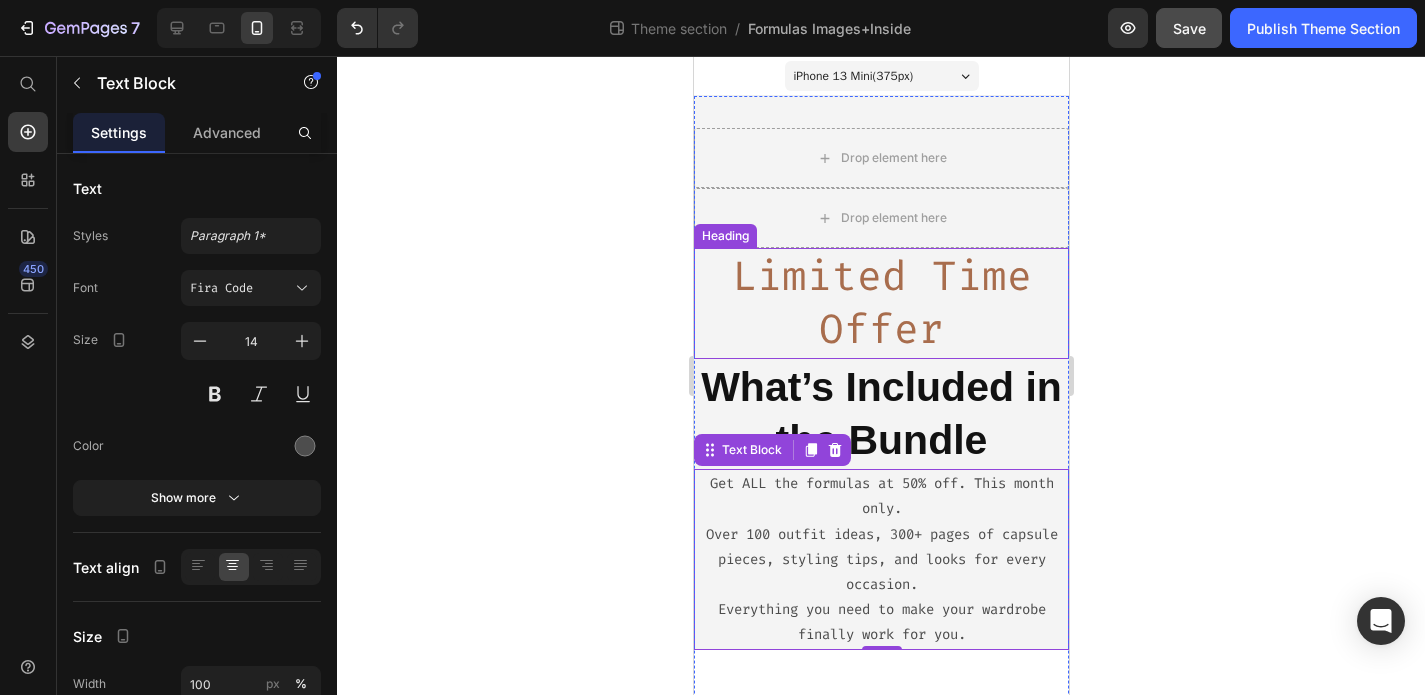 click on "Limited Time Offer" at bounding box center (880, 303) 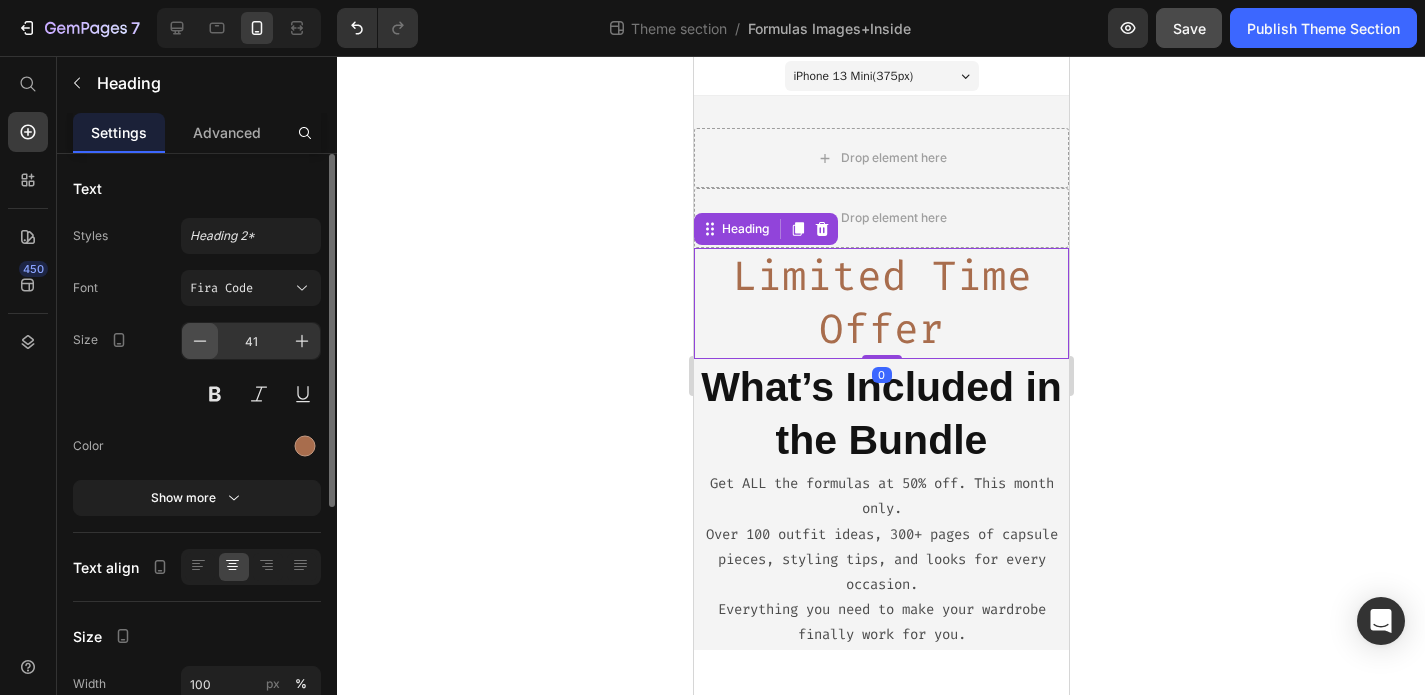click 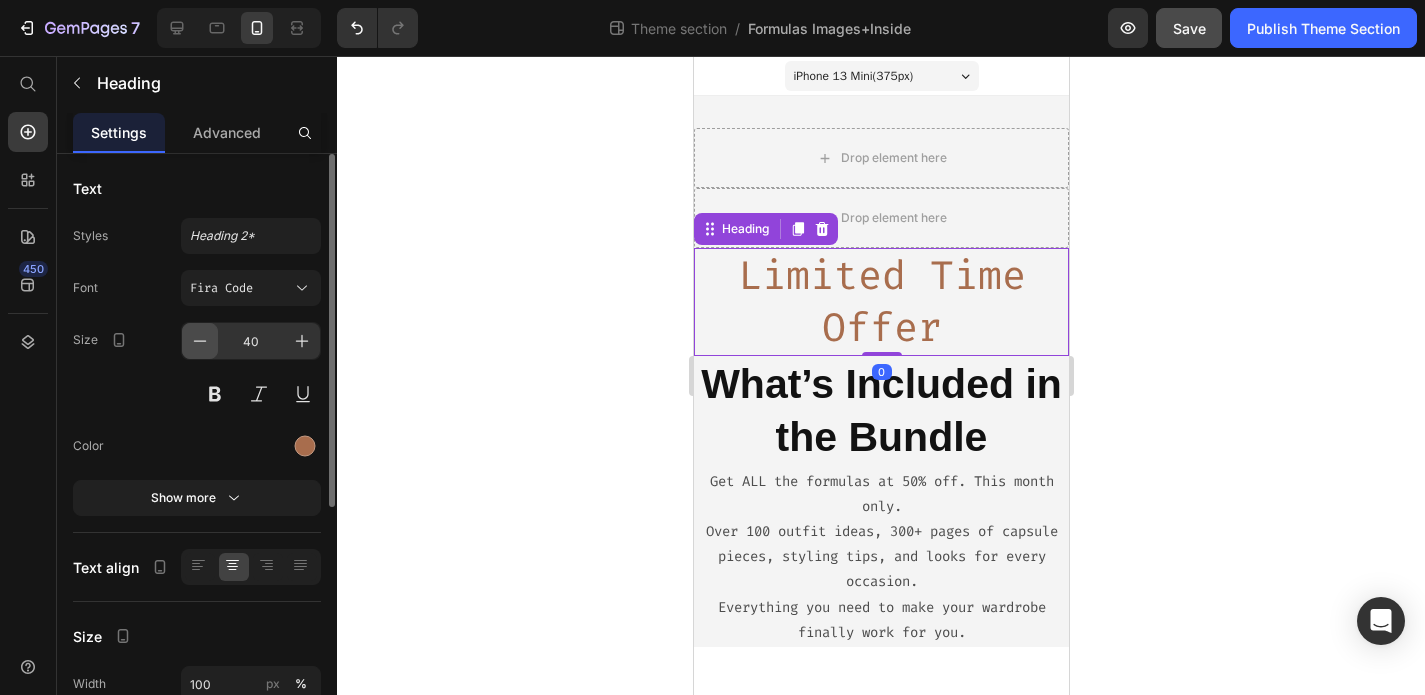 click 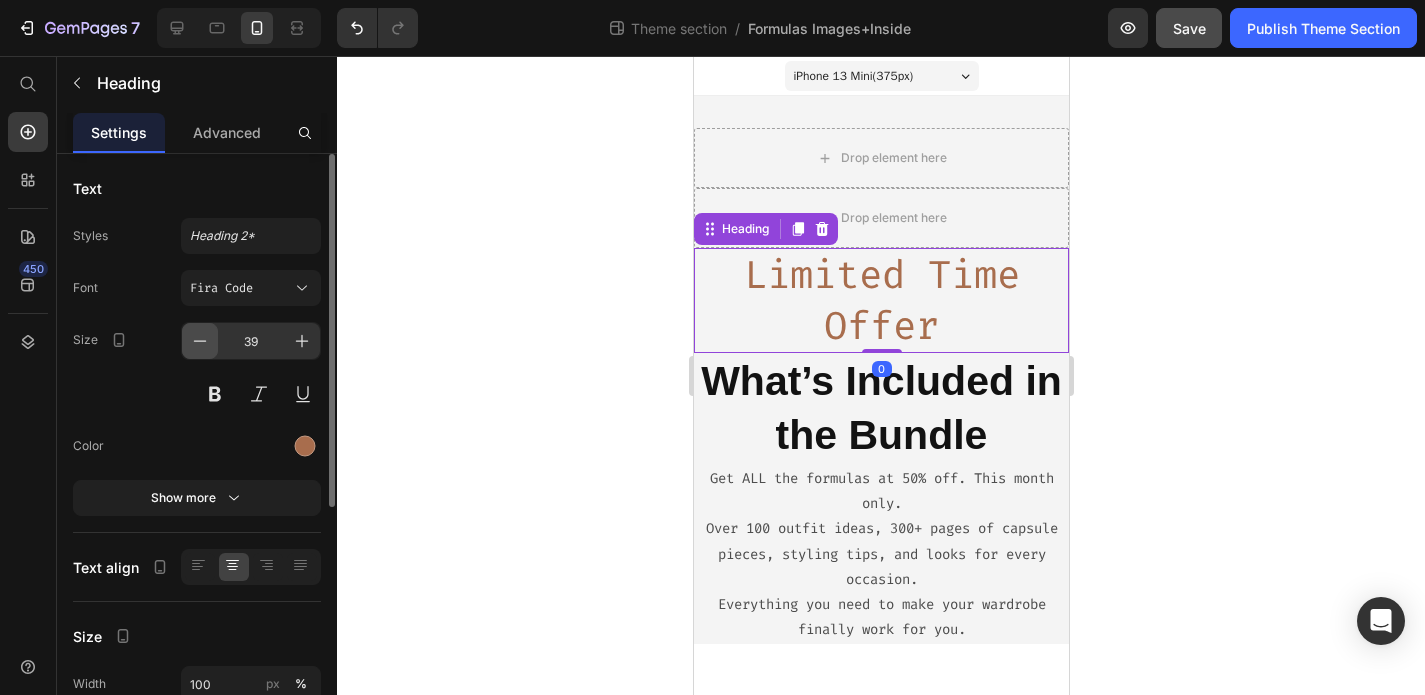 click 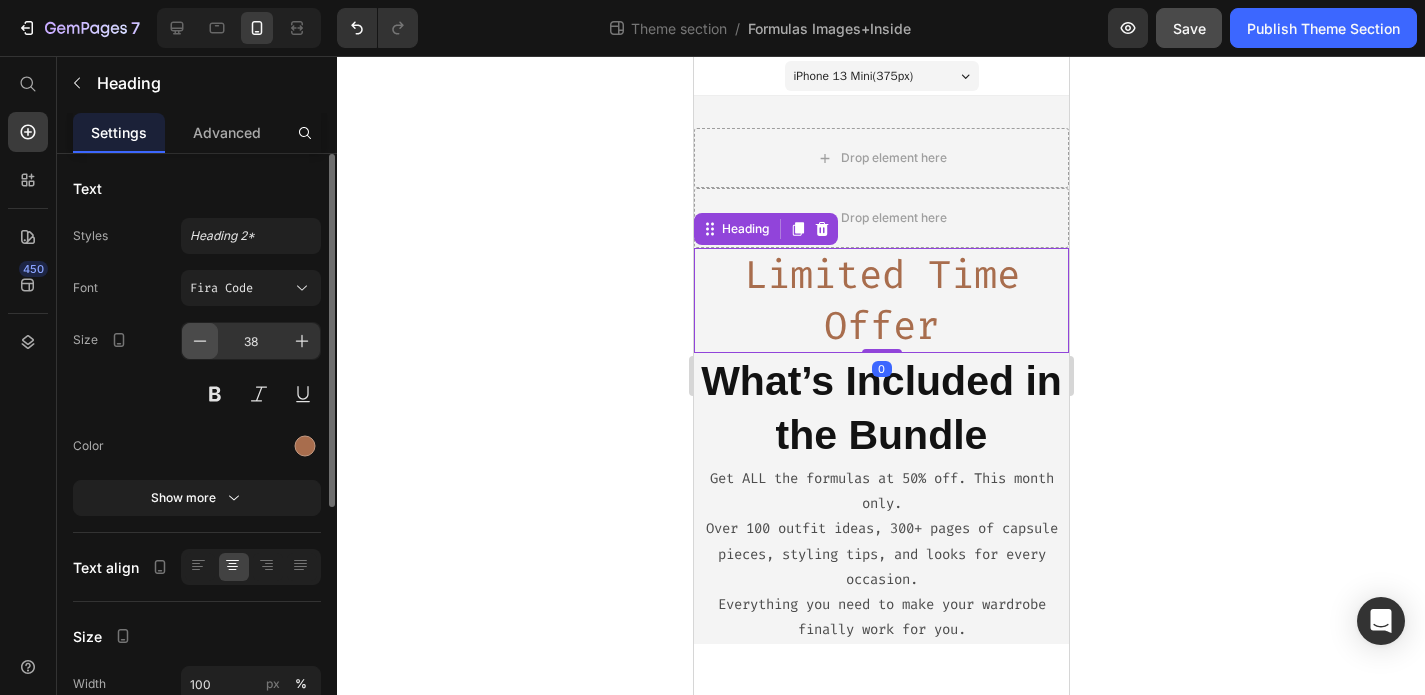 click 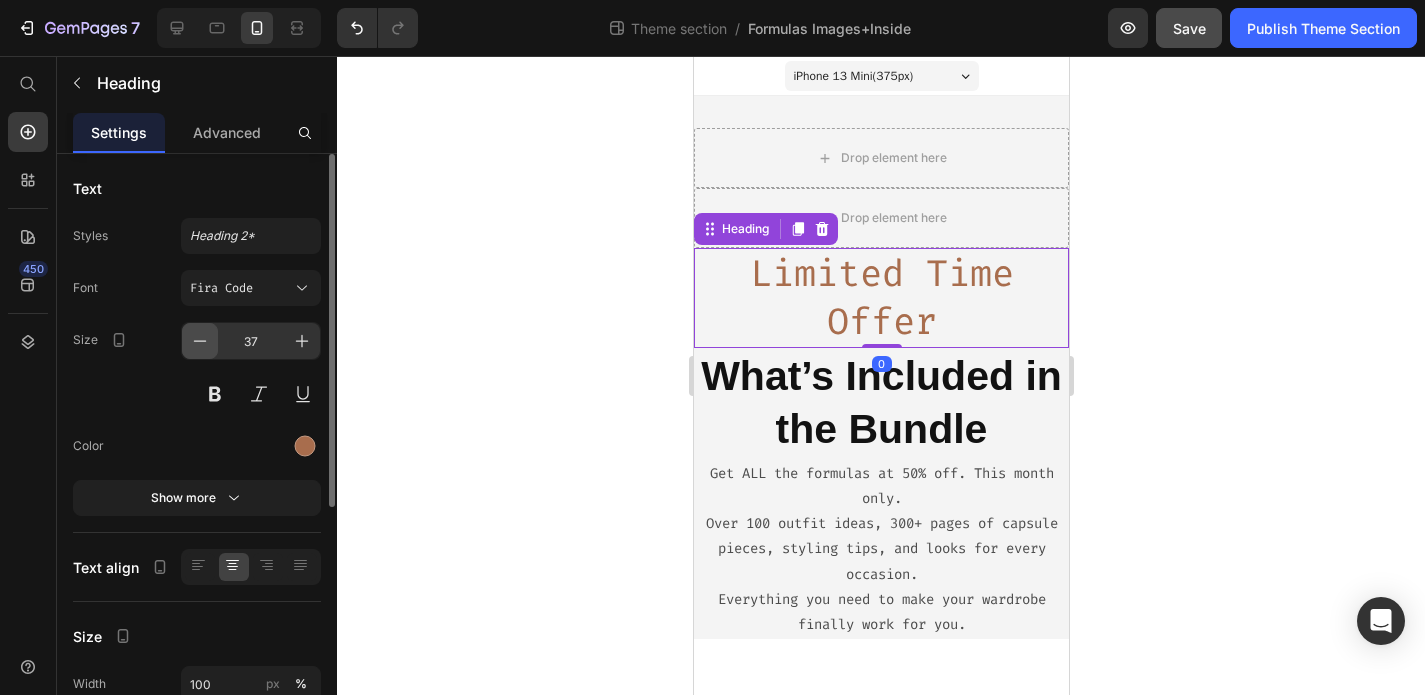 click 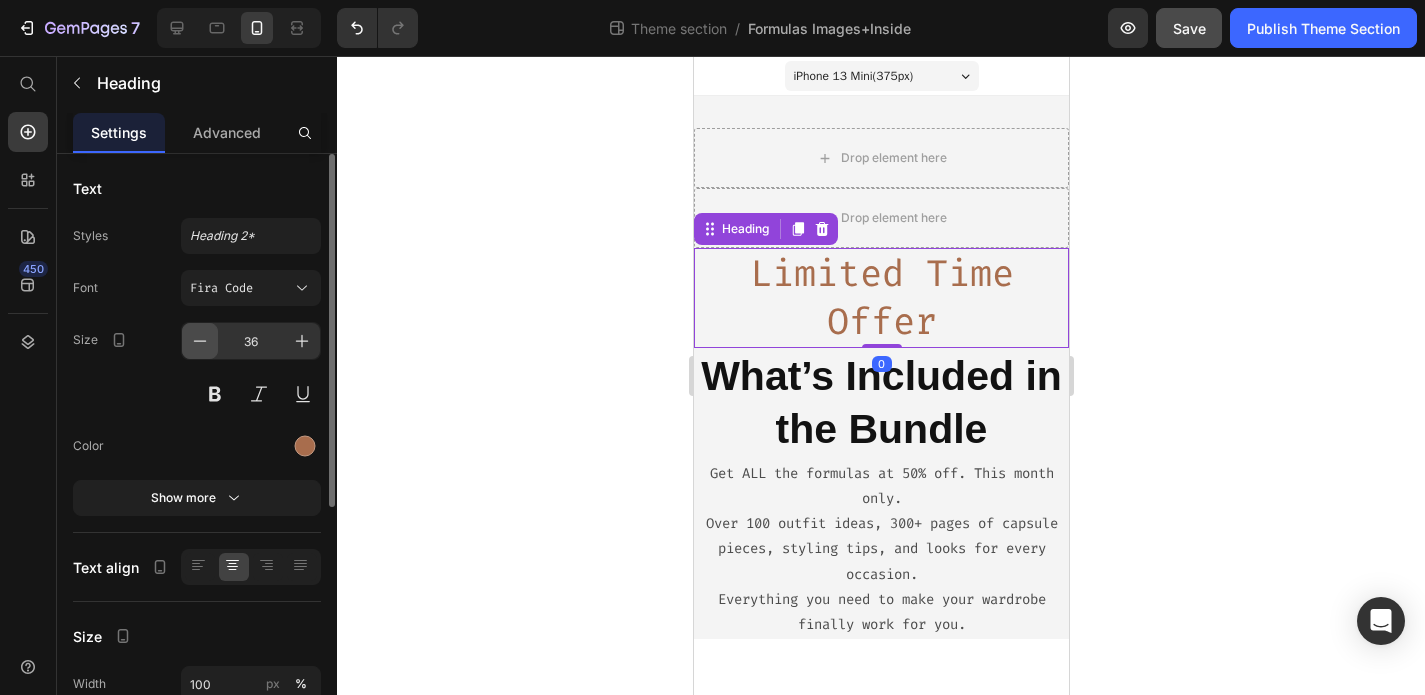 click 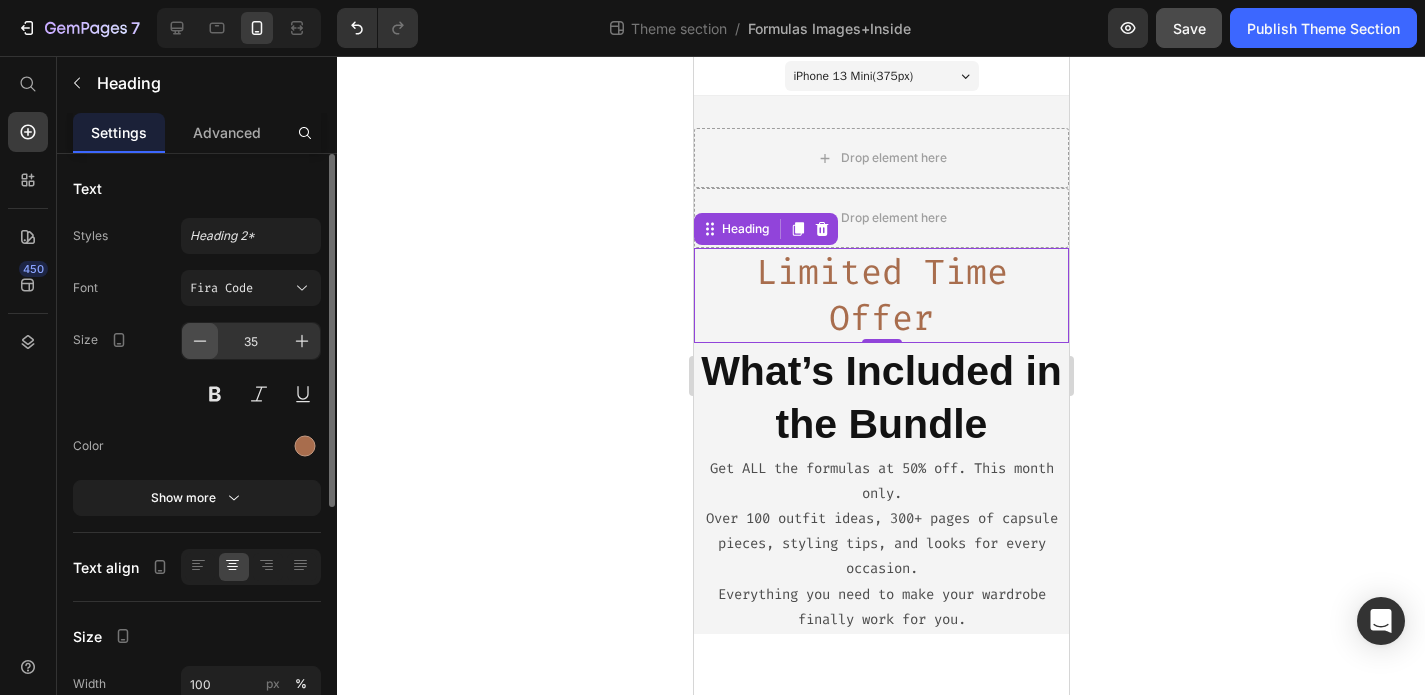 click 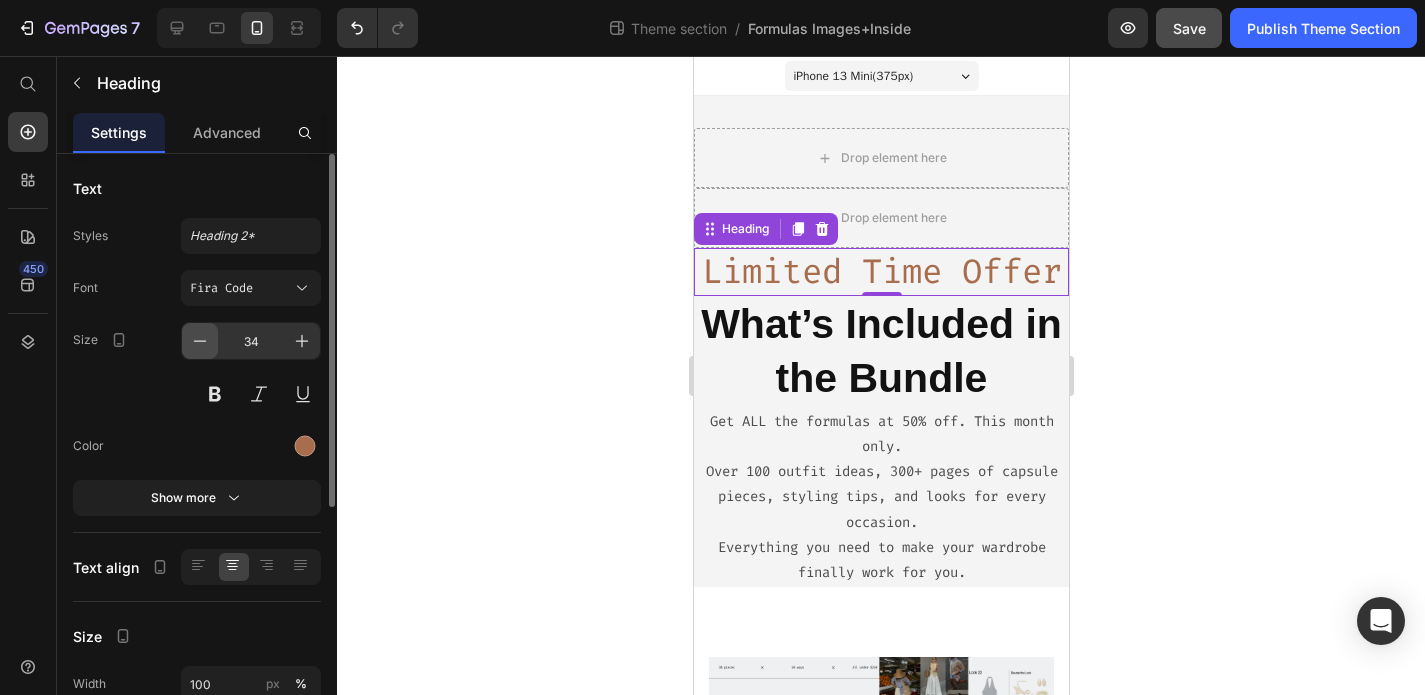 click 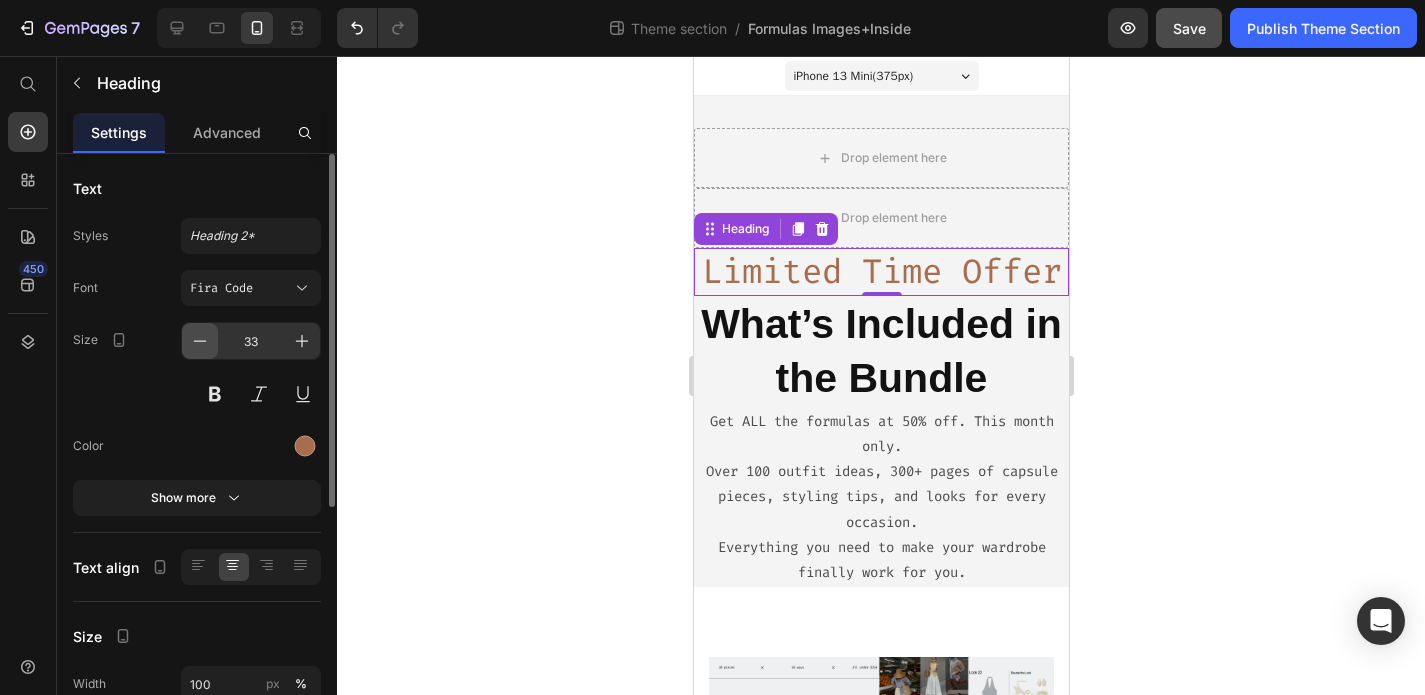 click 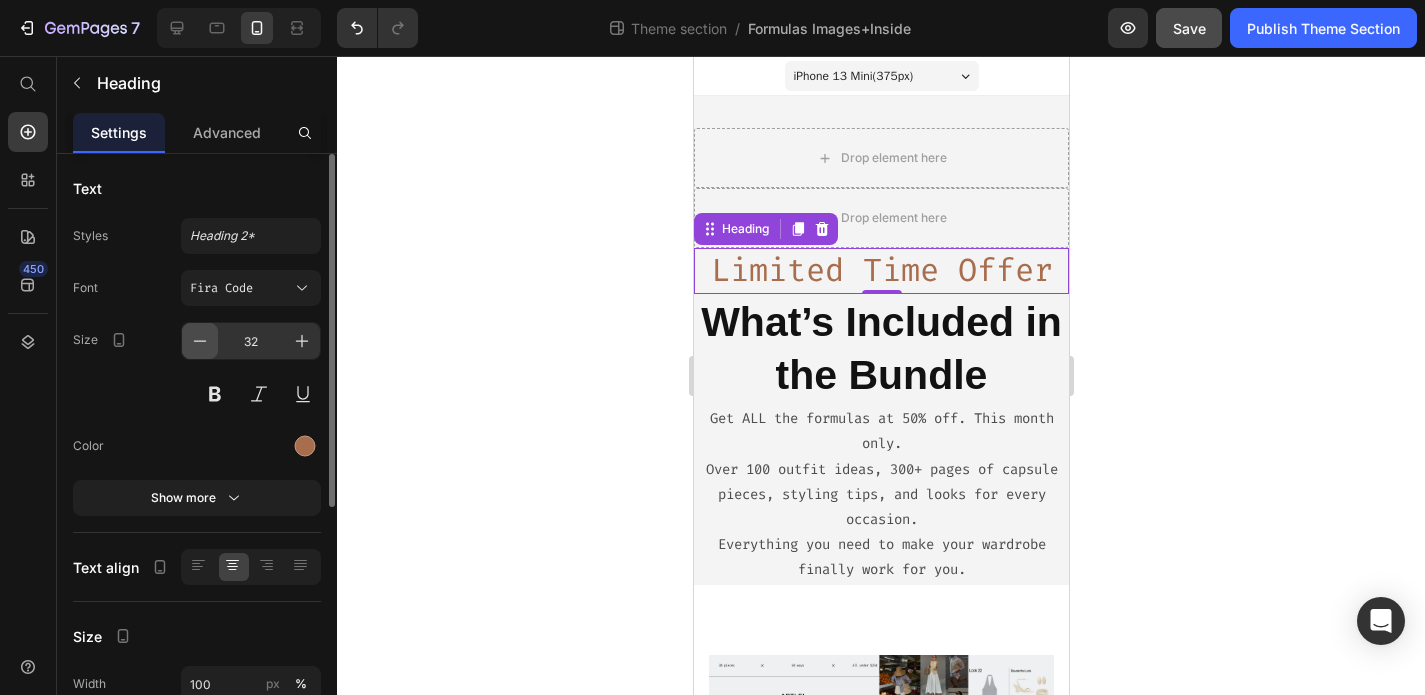 click 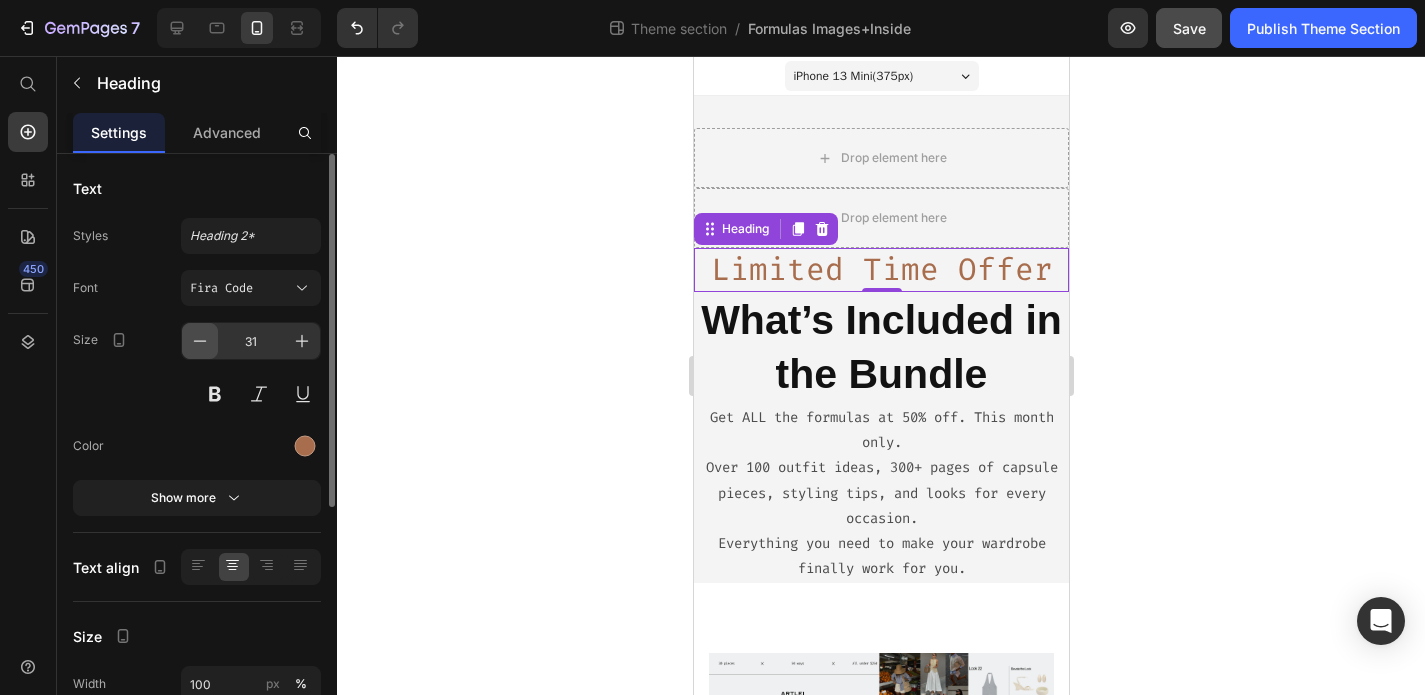 click 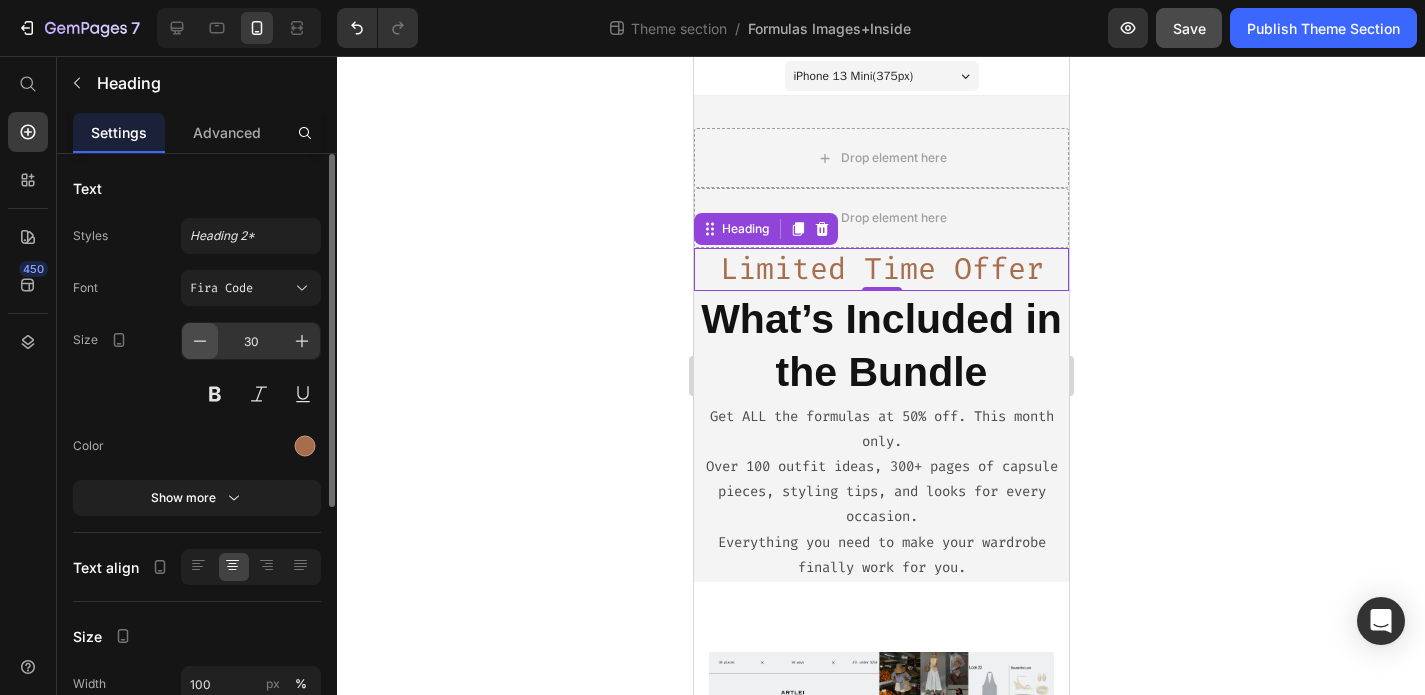 click 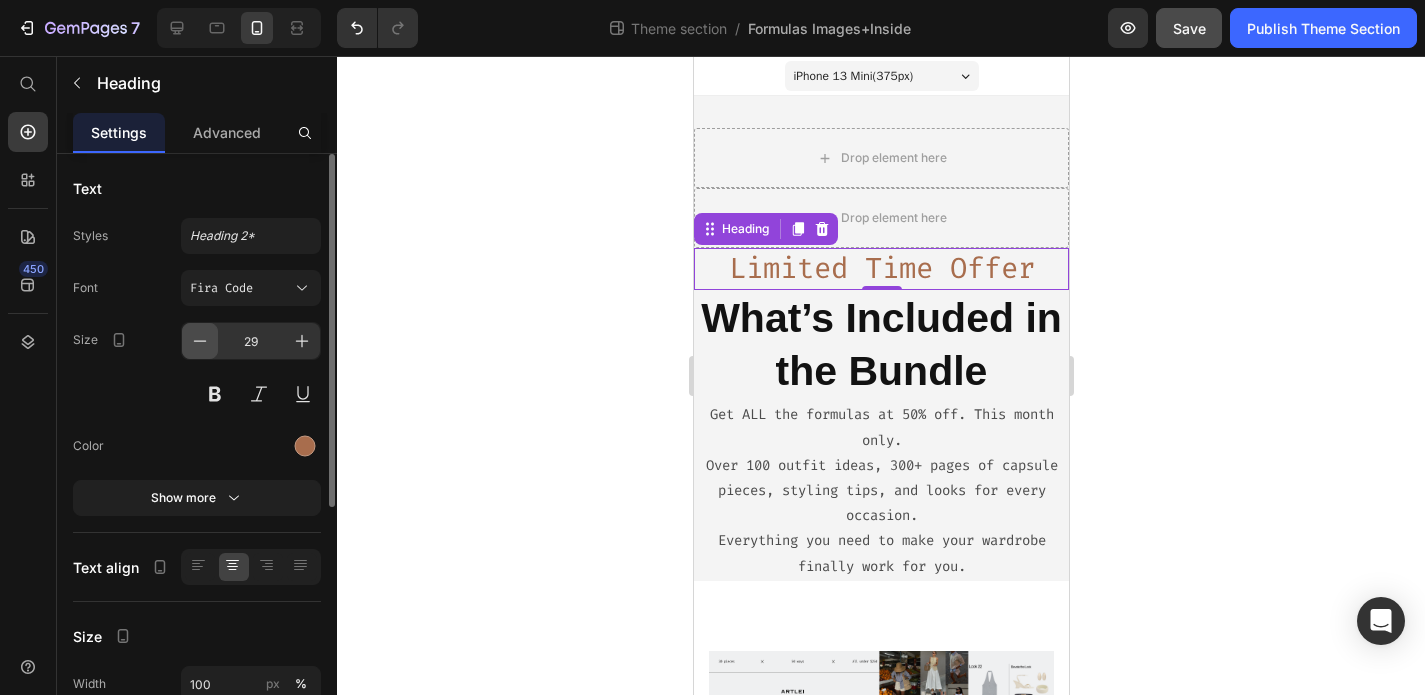 click 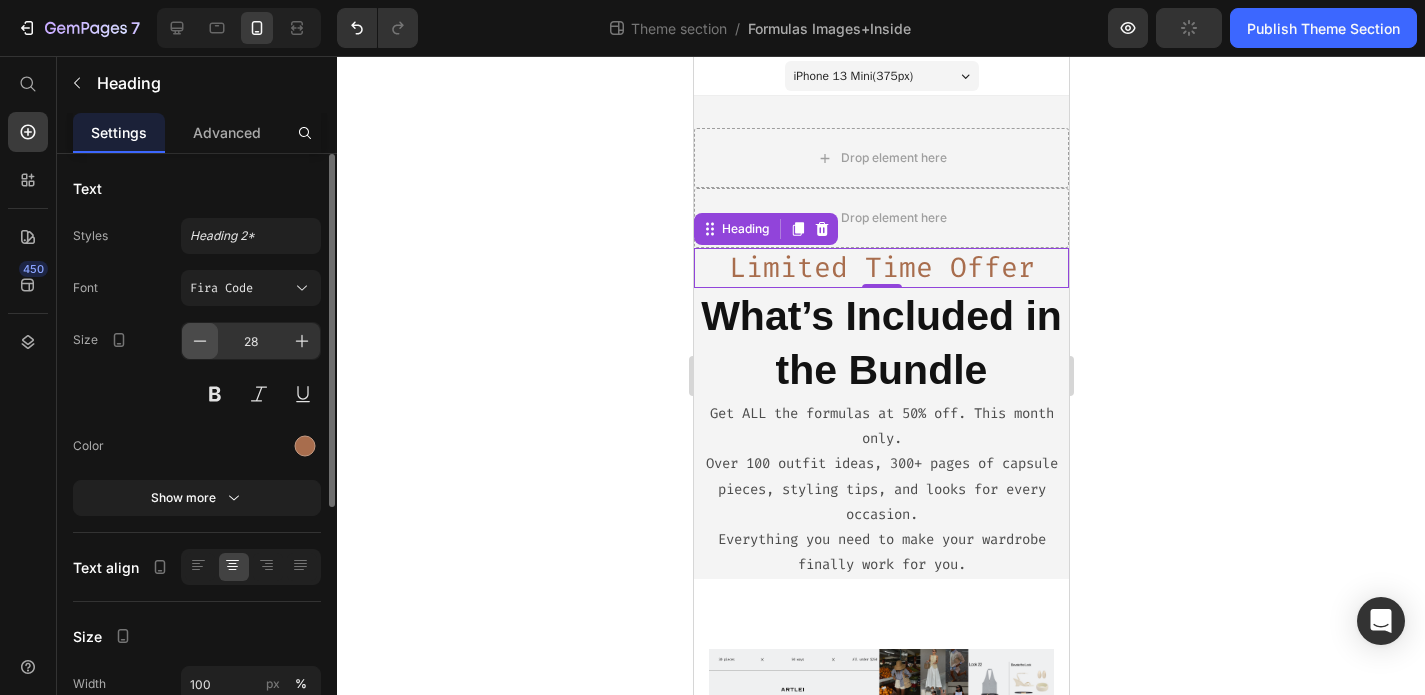click 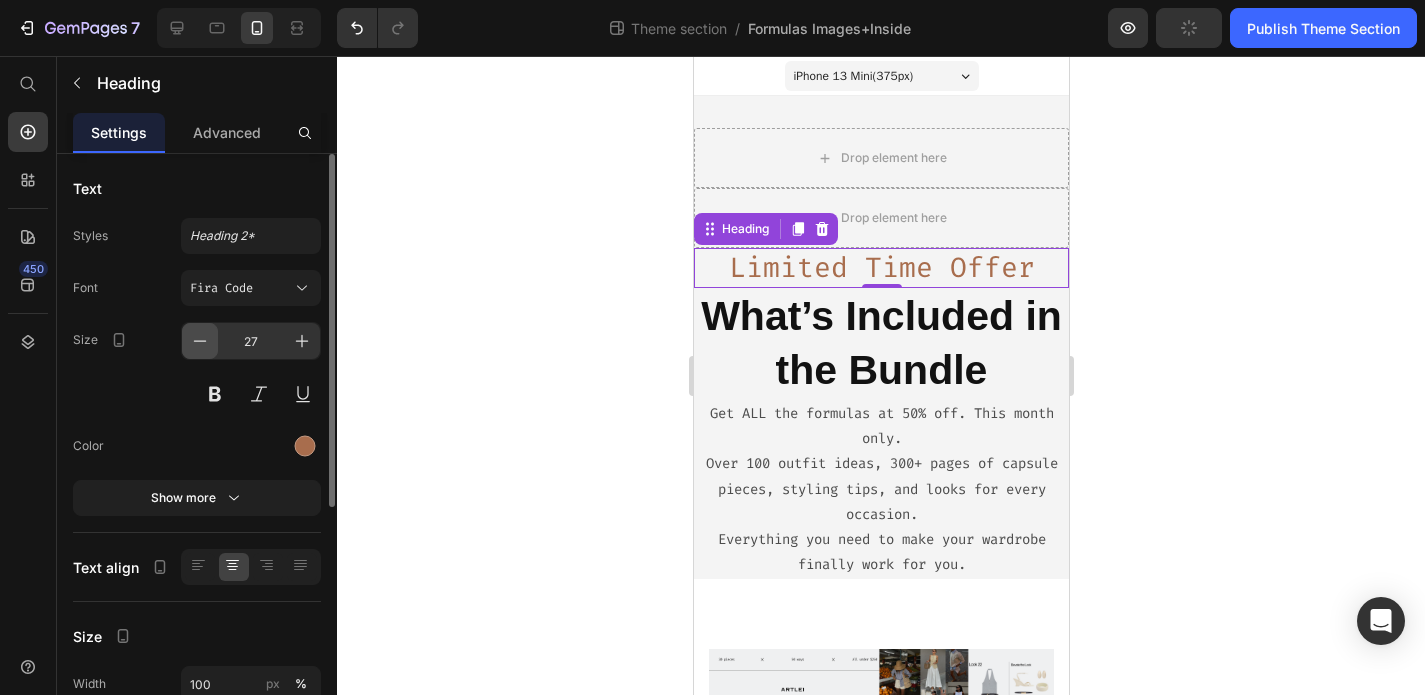 click 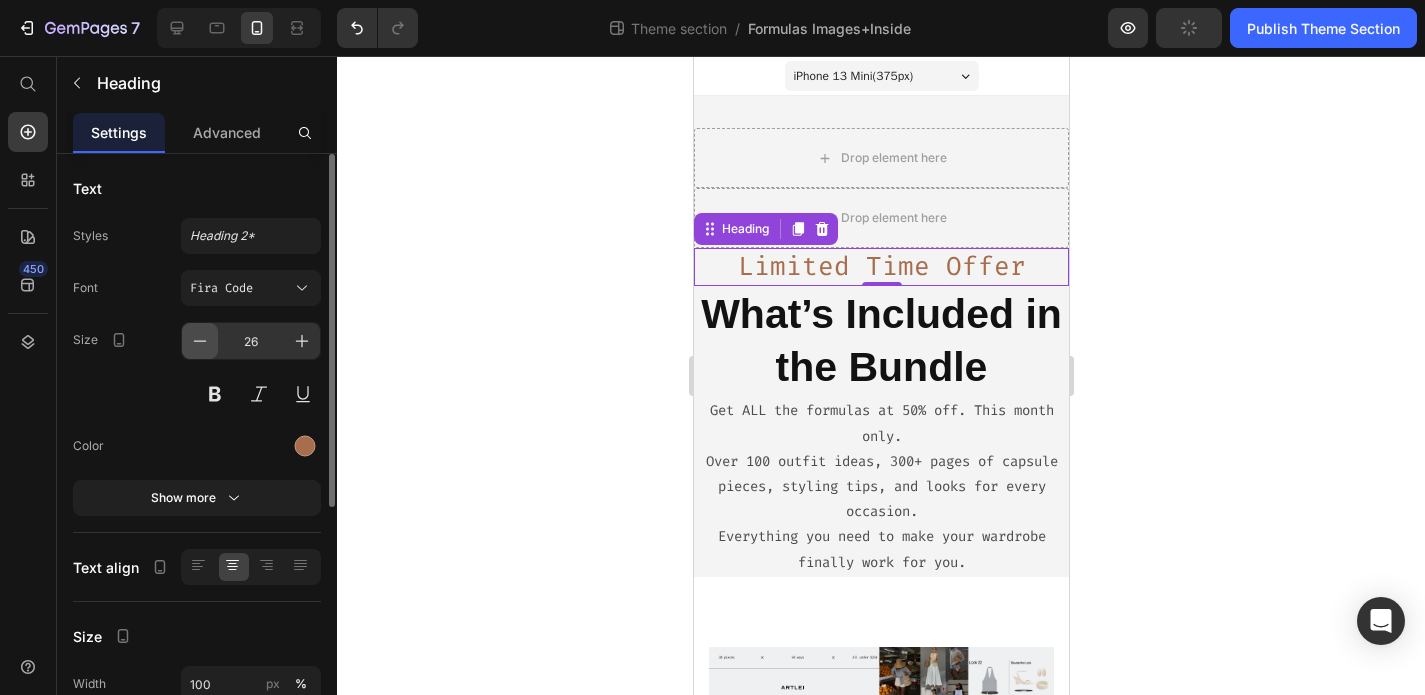 click 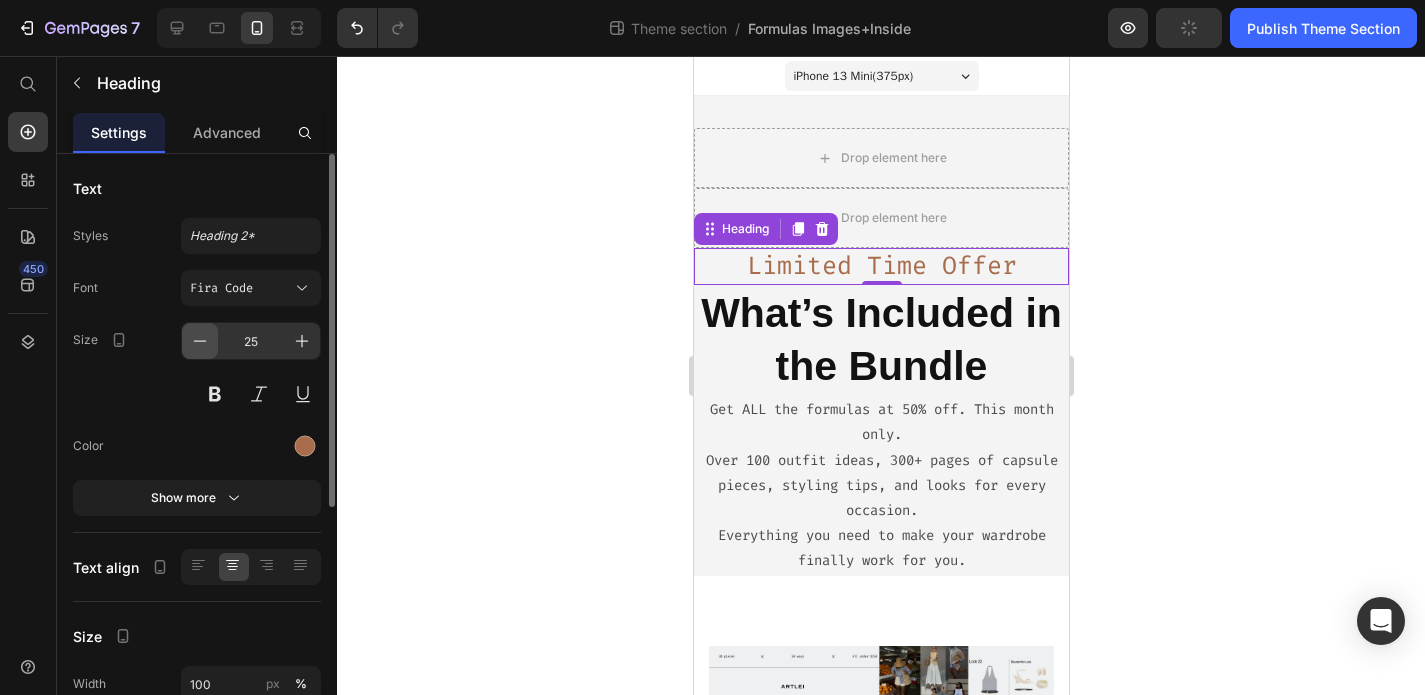 click 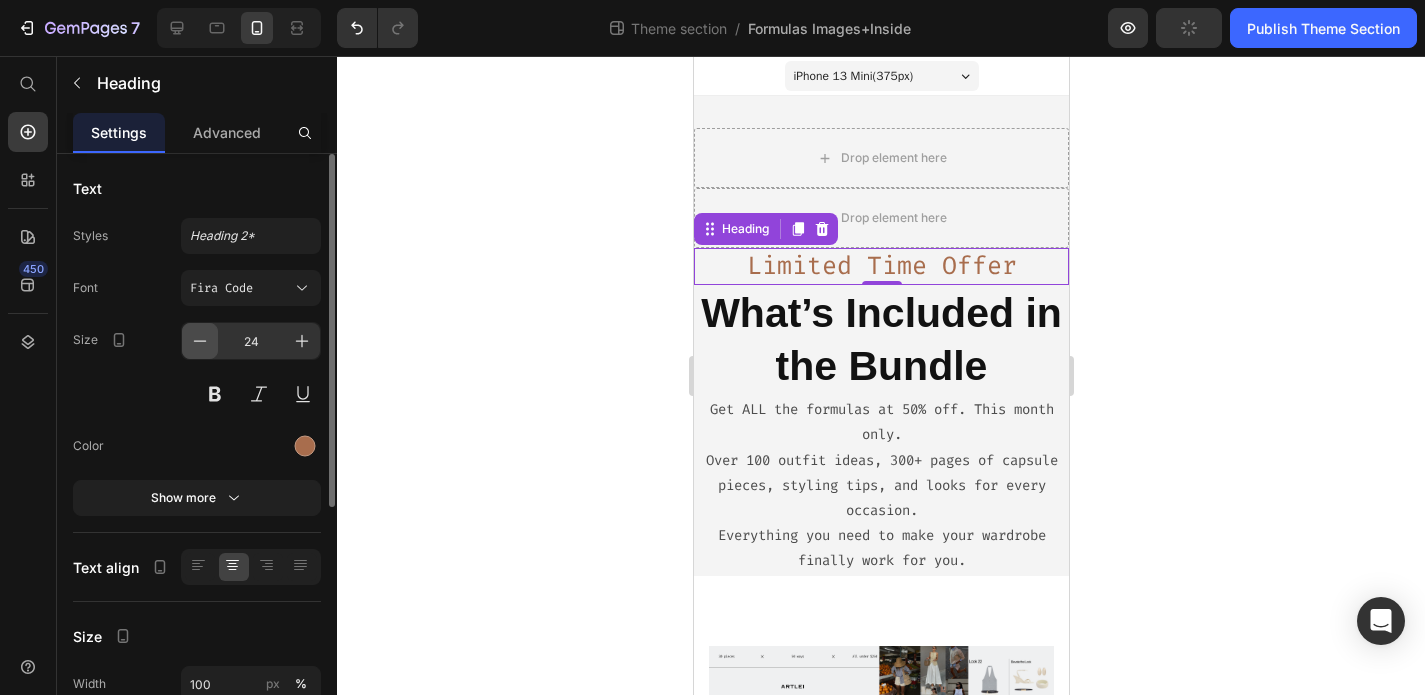 click 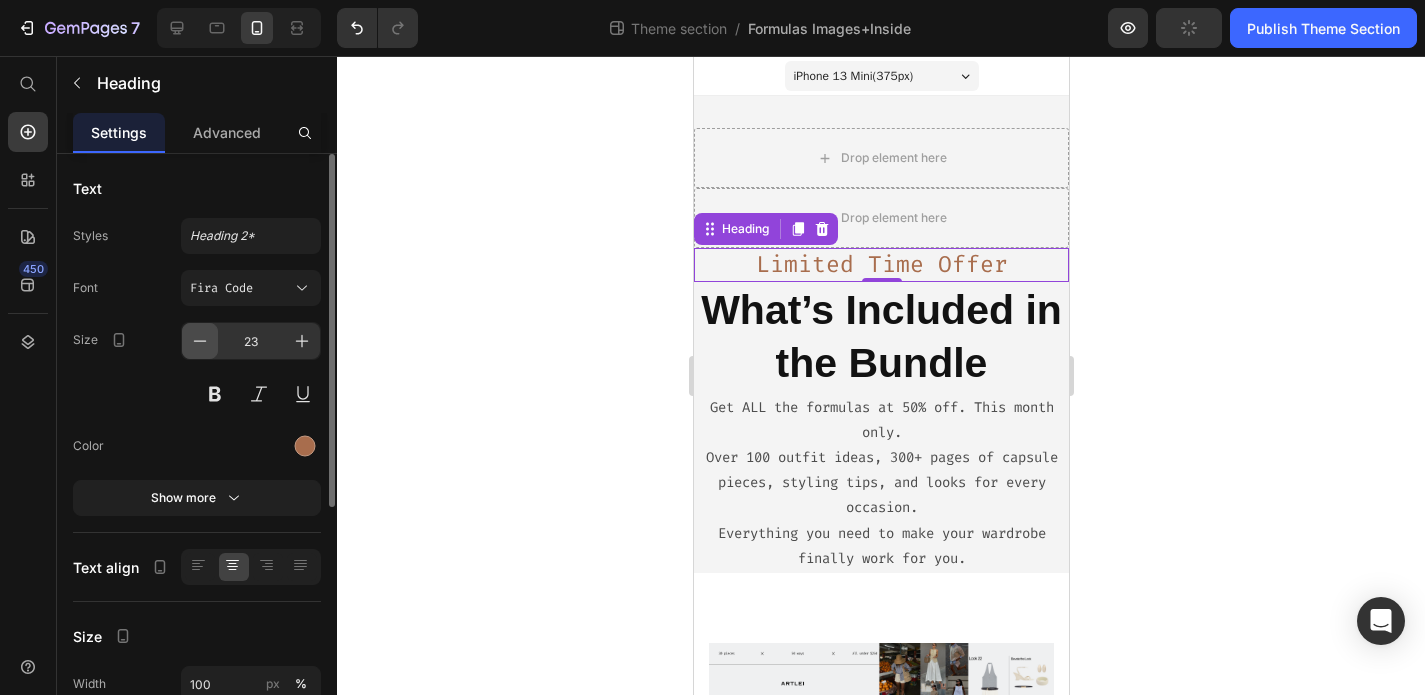 click 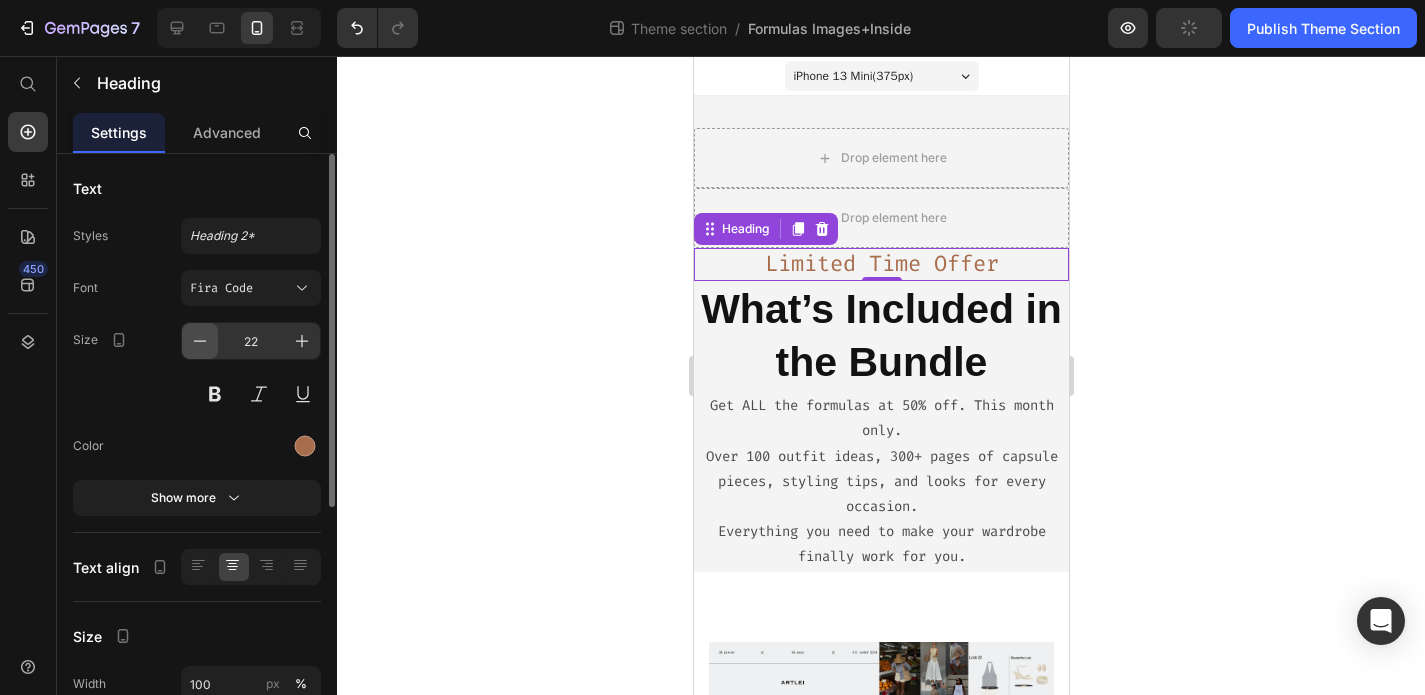 click 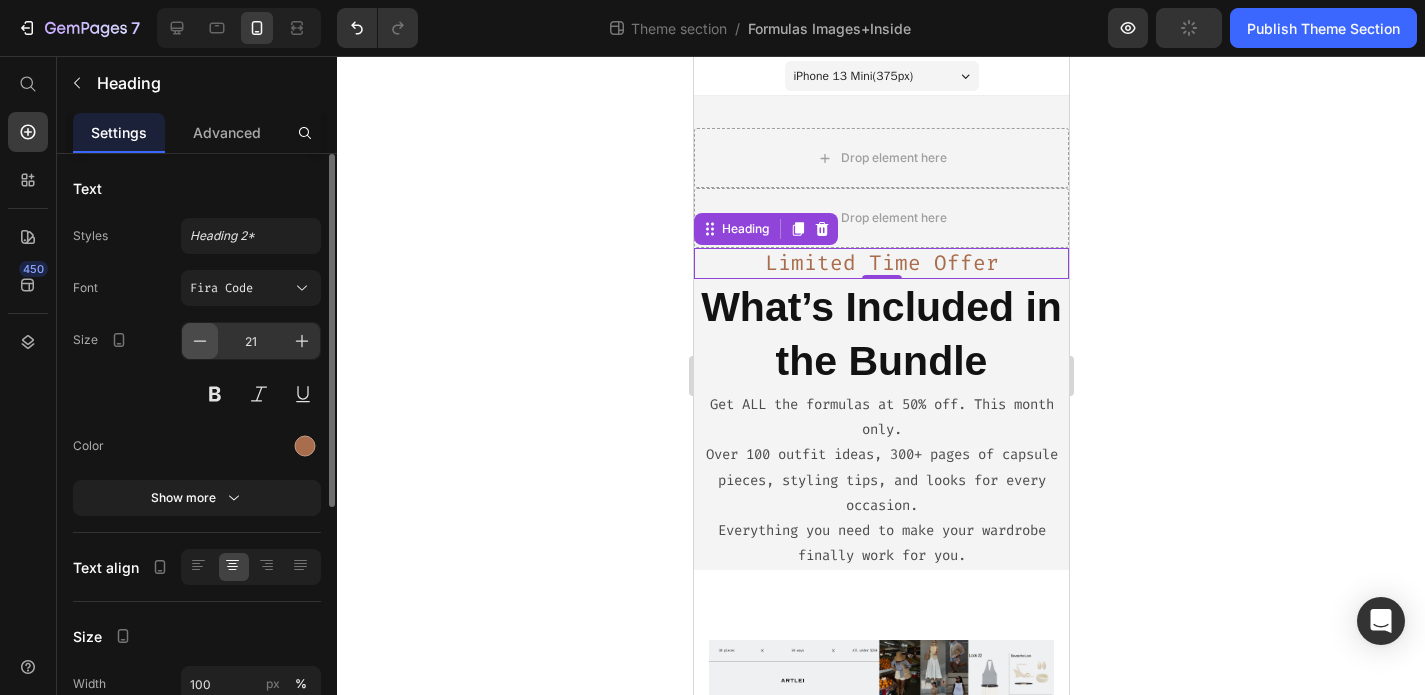 click 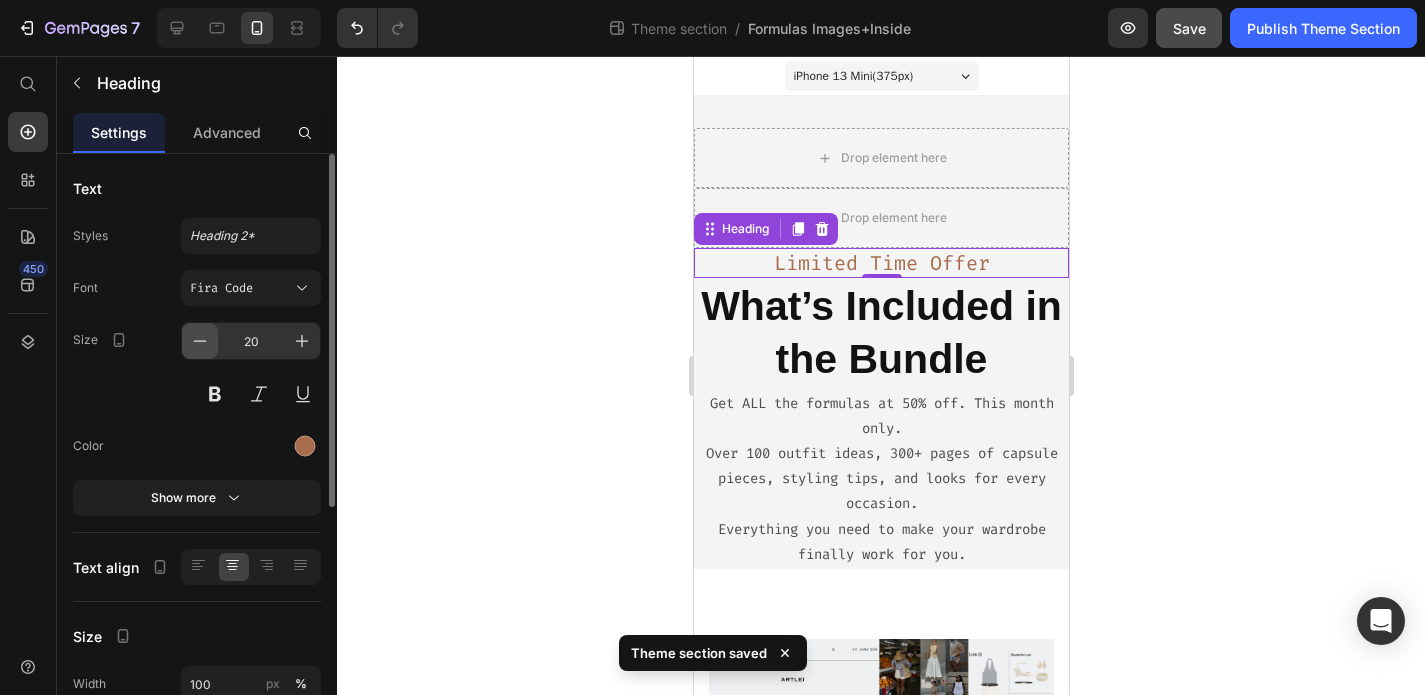 click 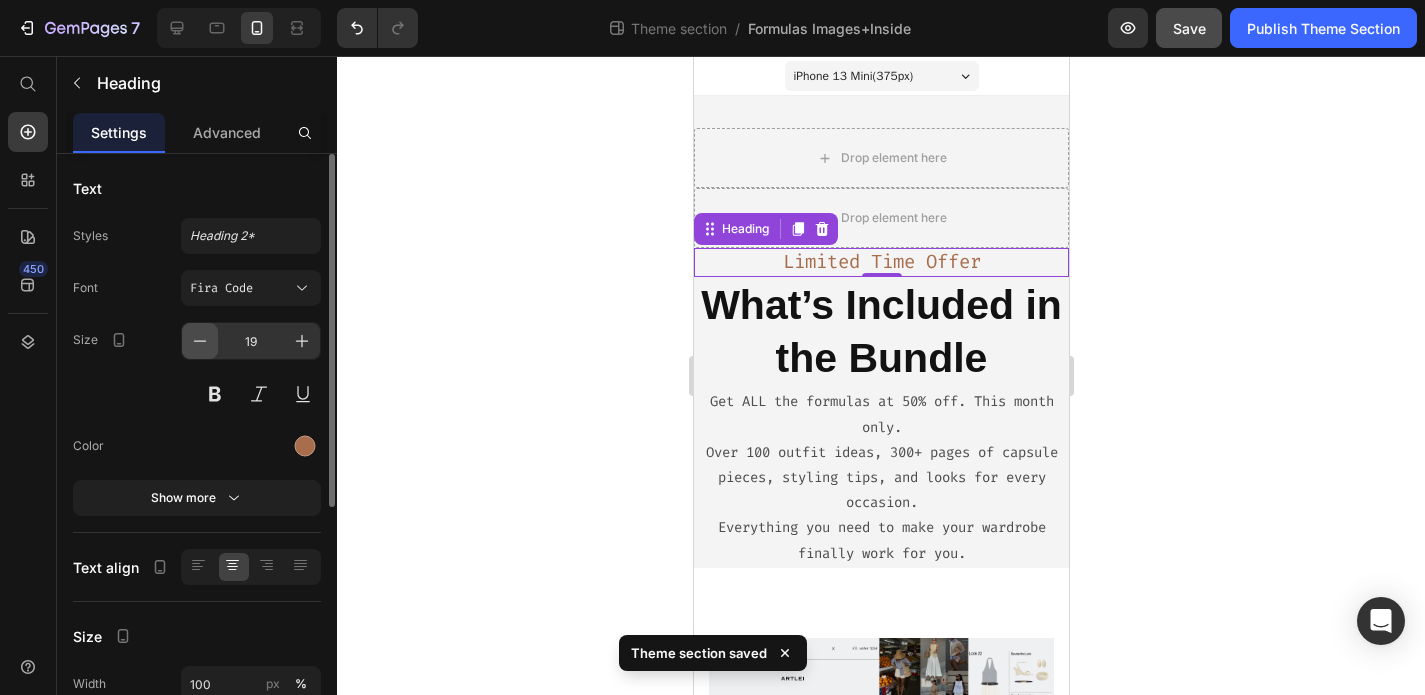 click 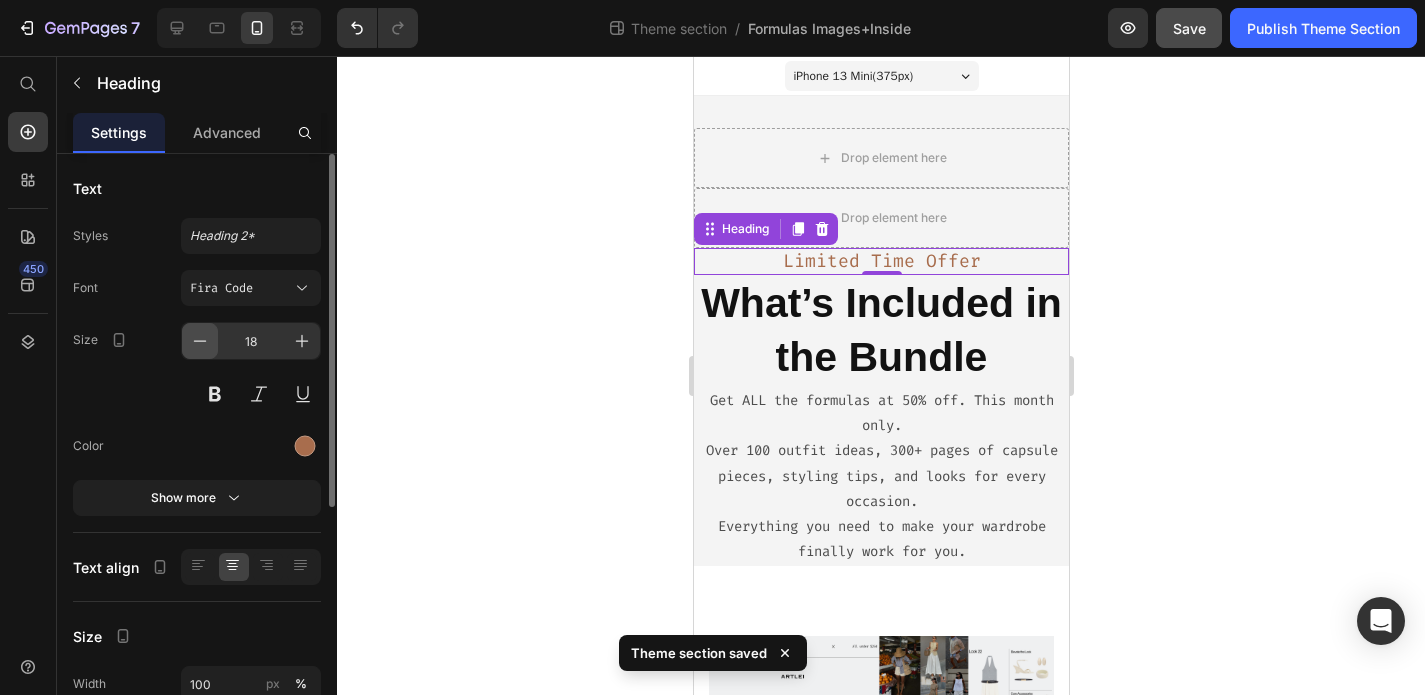click 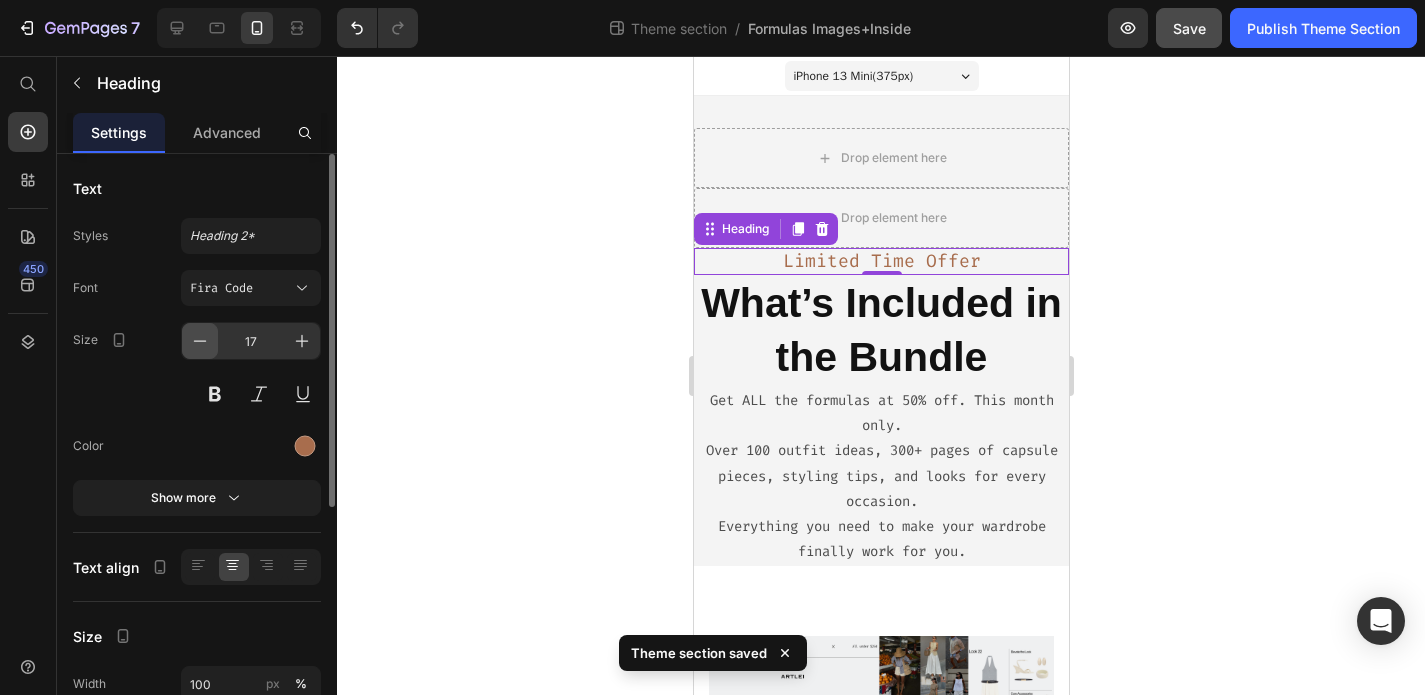 click 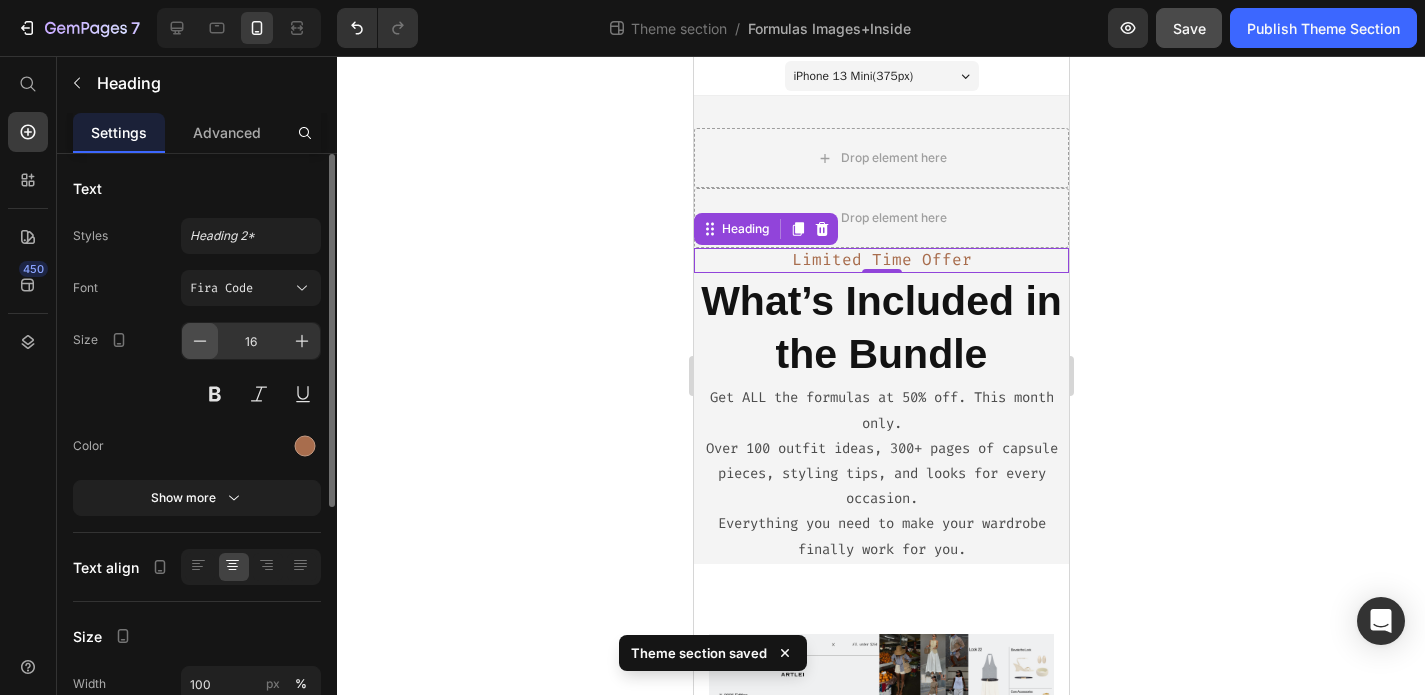click 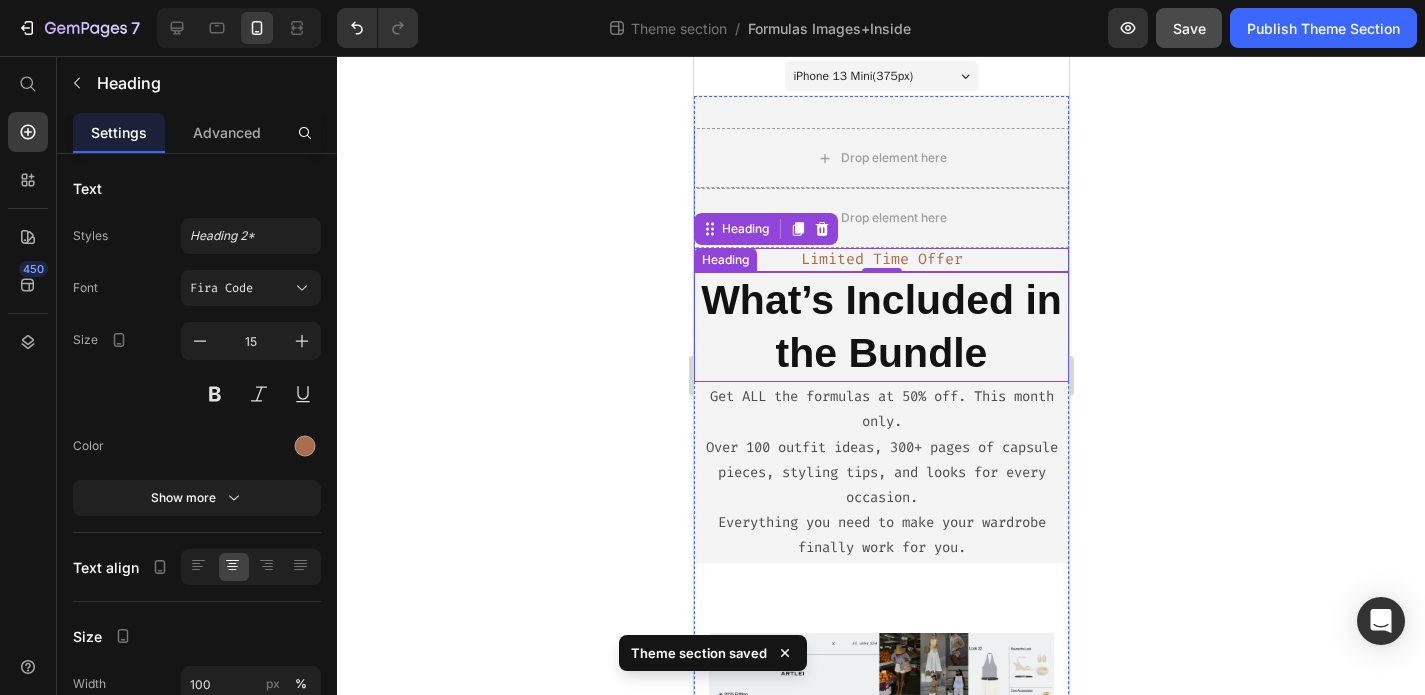 click on "What’s Included in the Bundle" at bounding box center [880, 327] 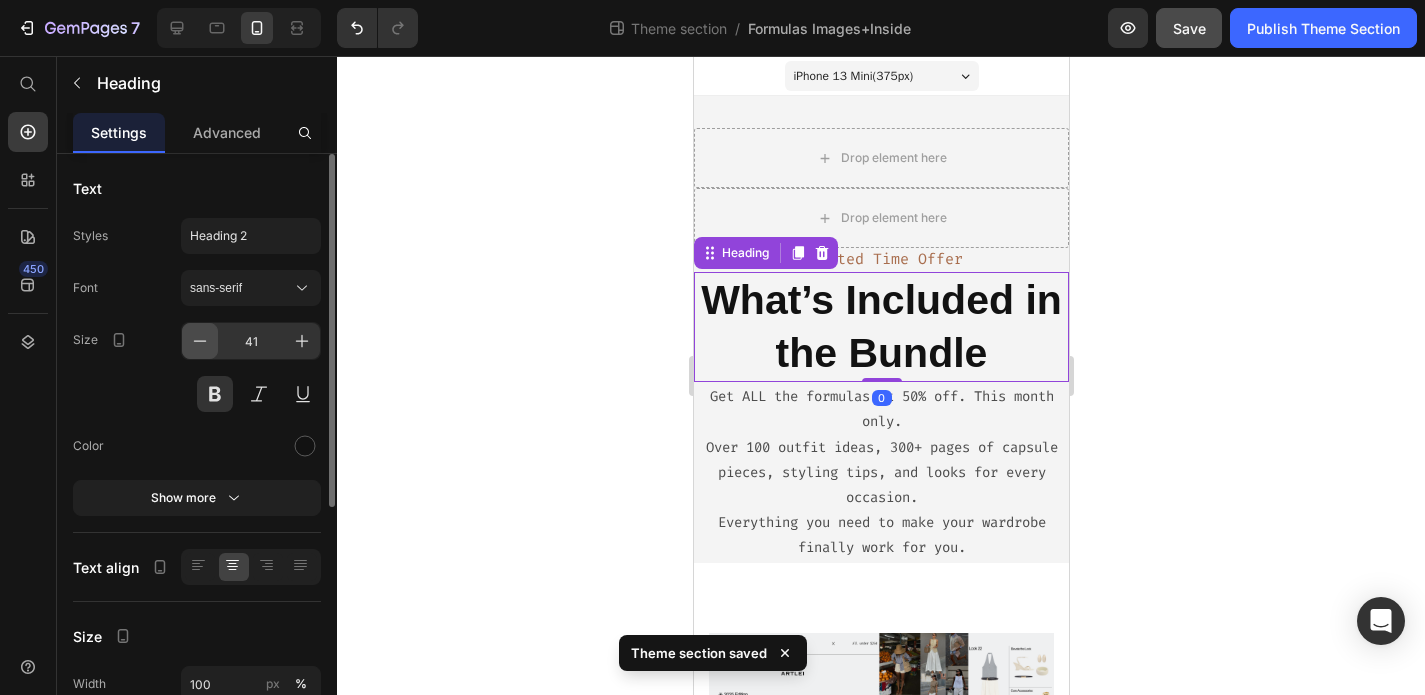 click 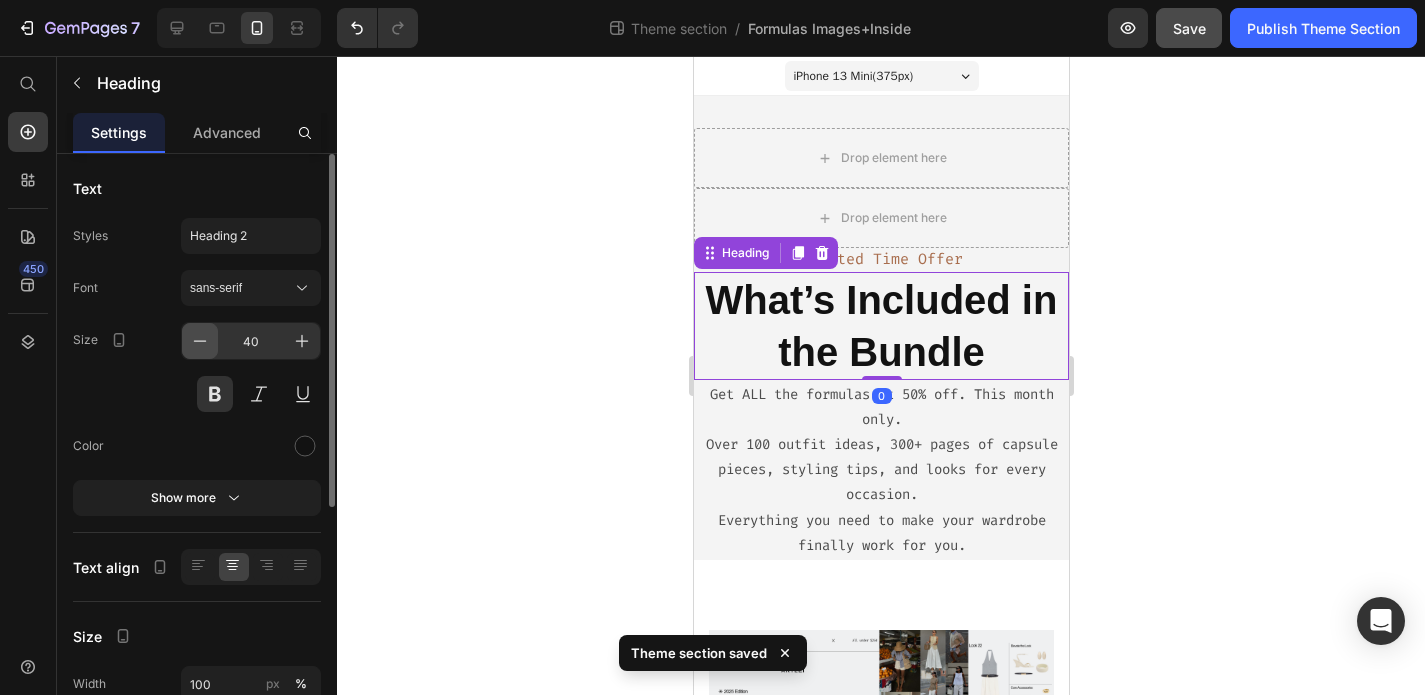 click 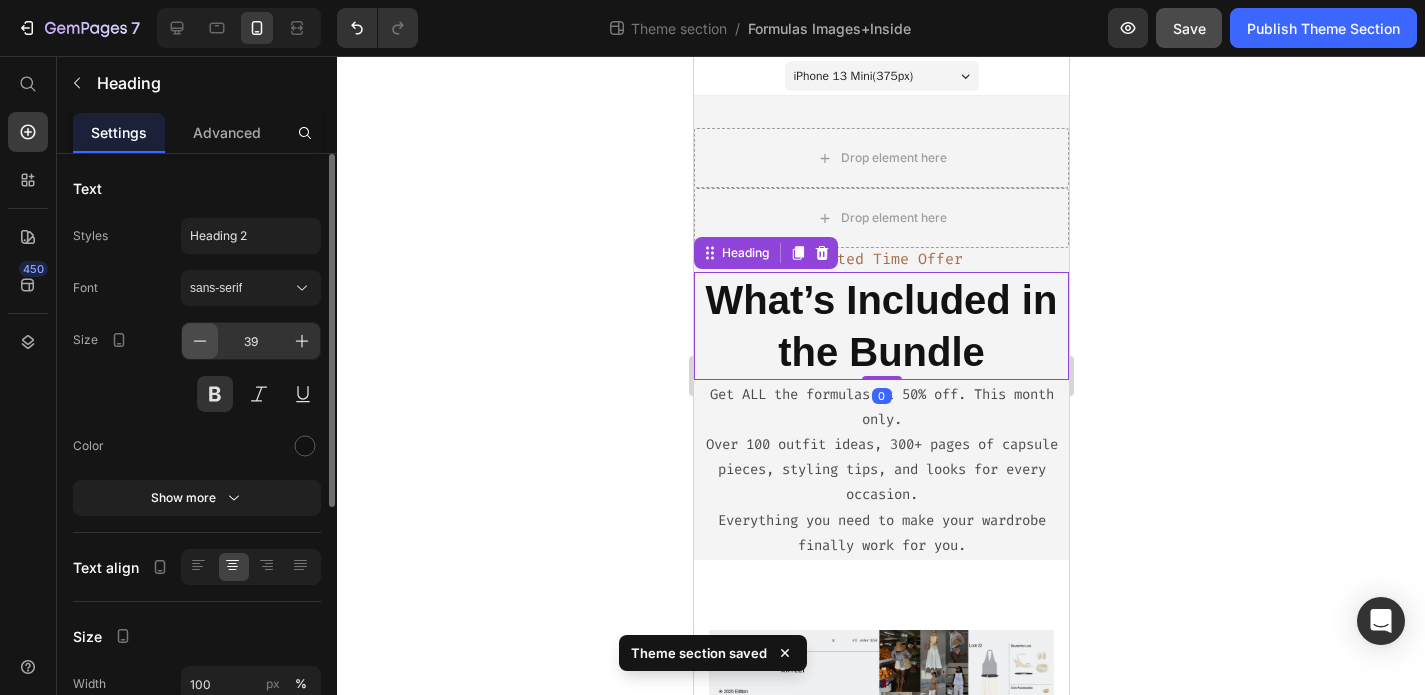 click 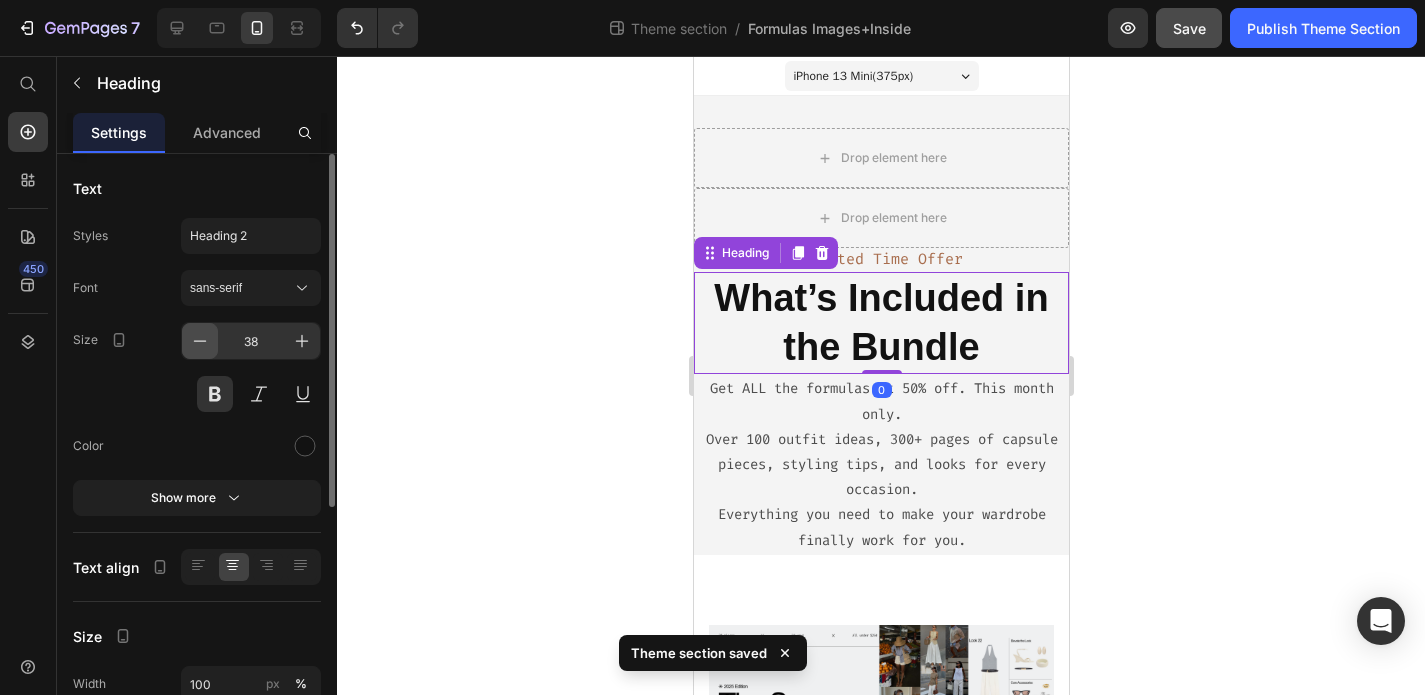 click 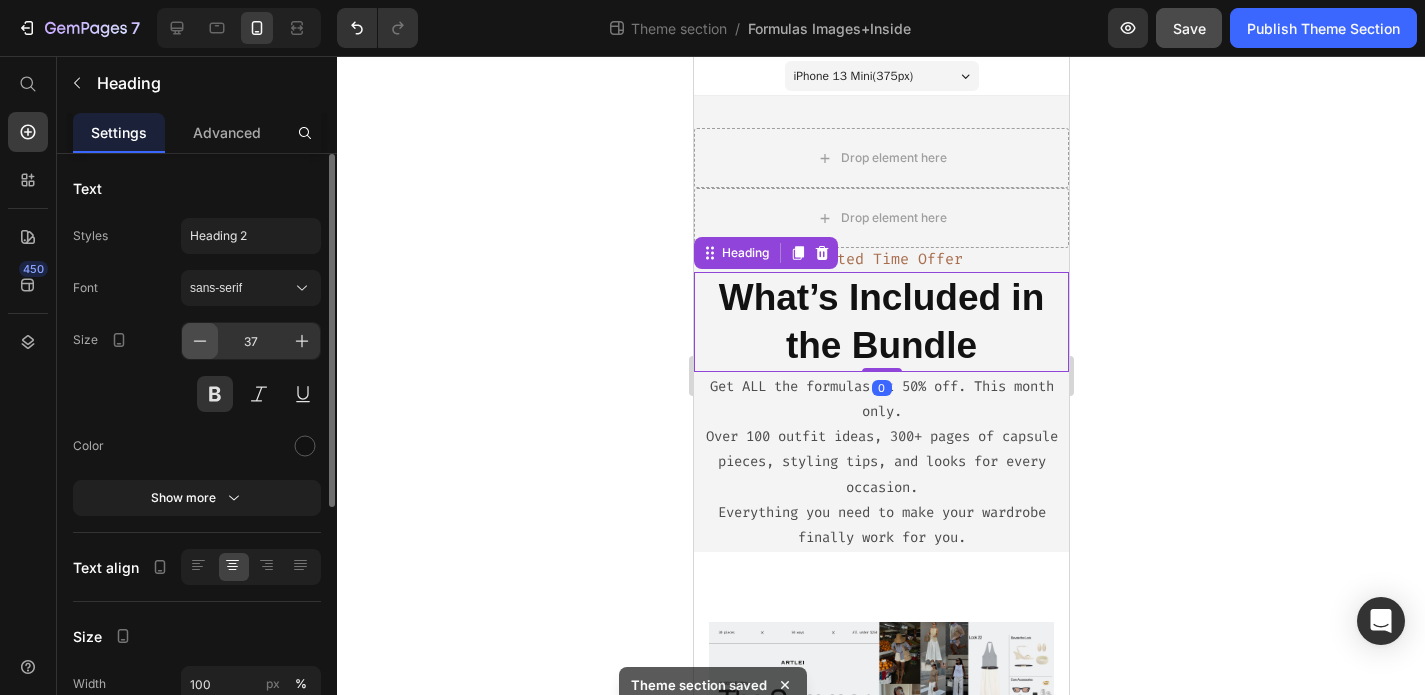 click 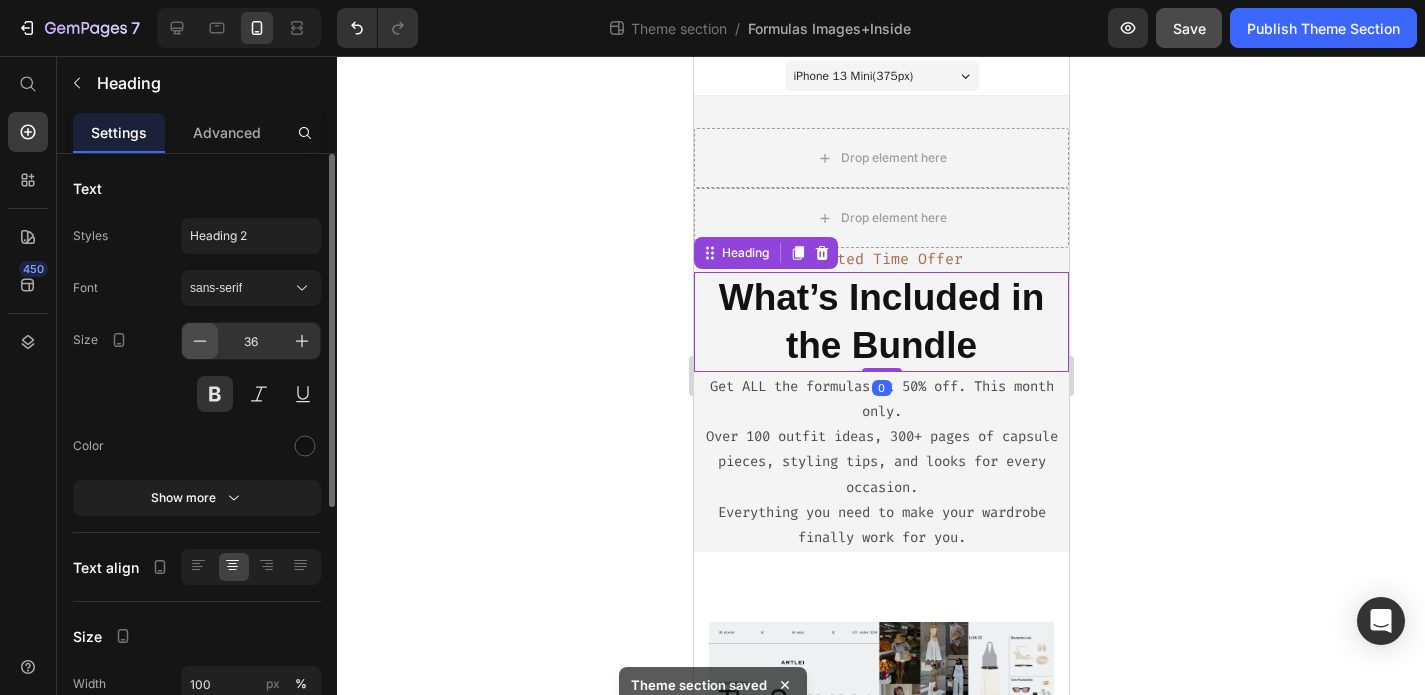 click 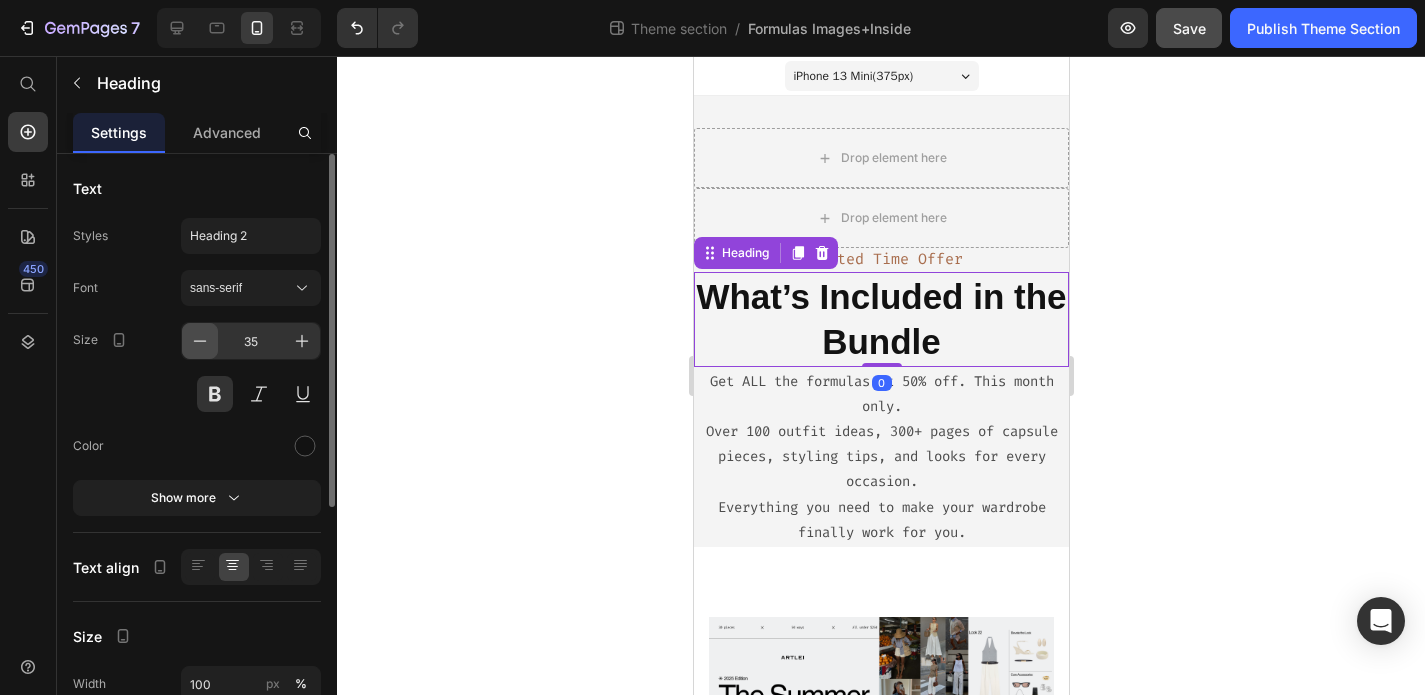 click 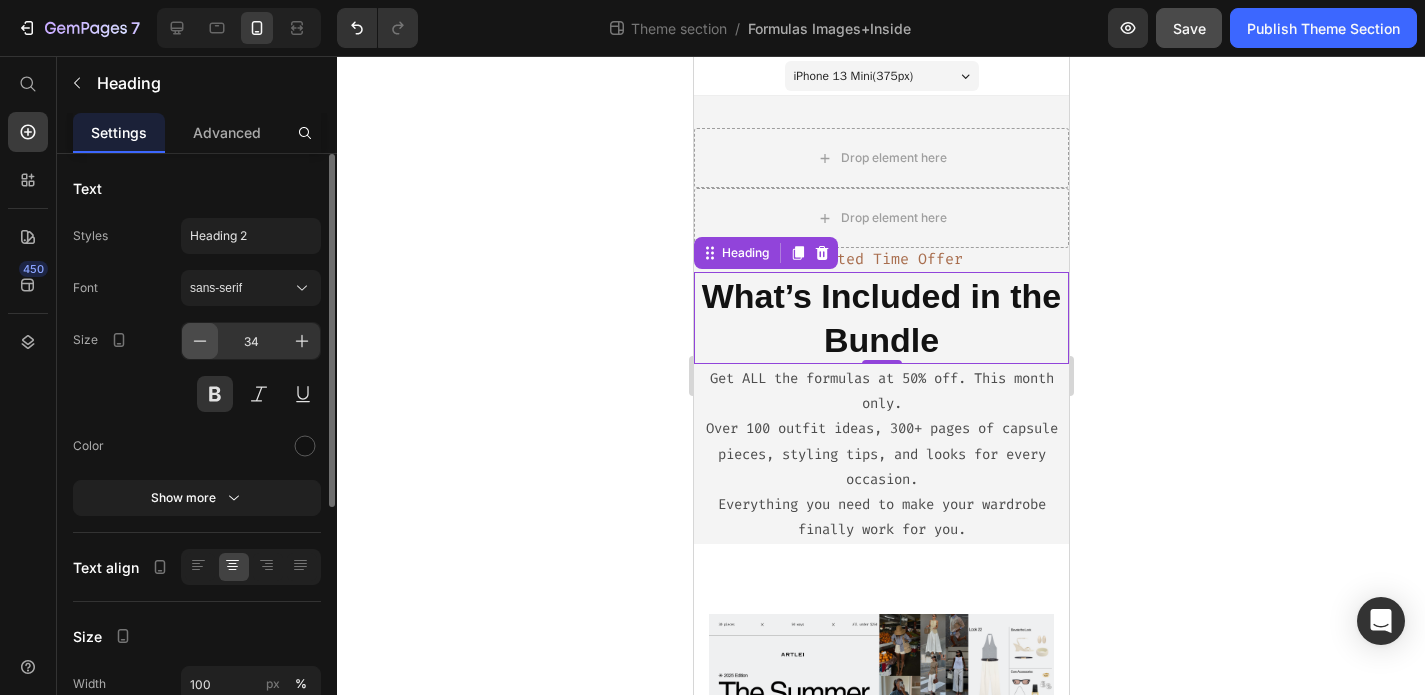 click 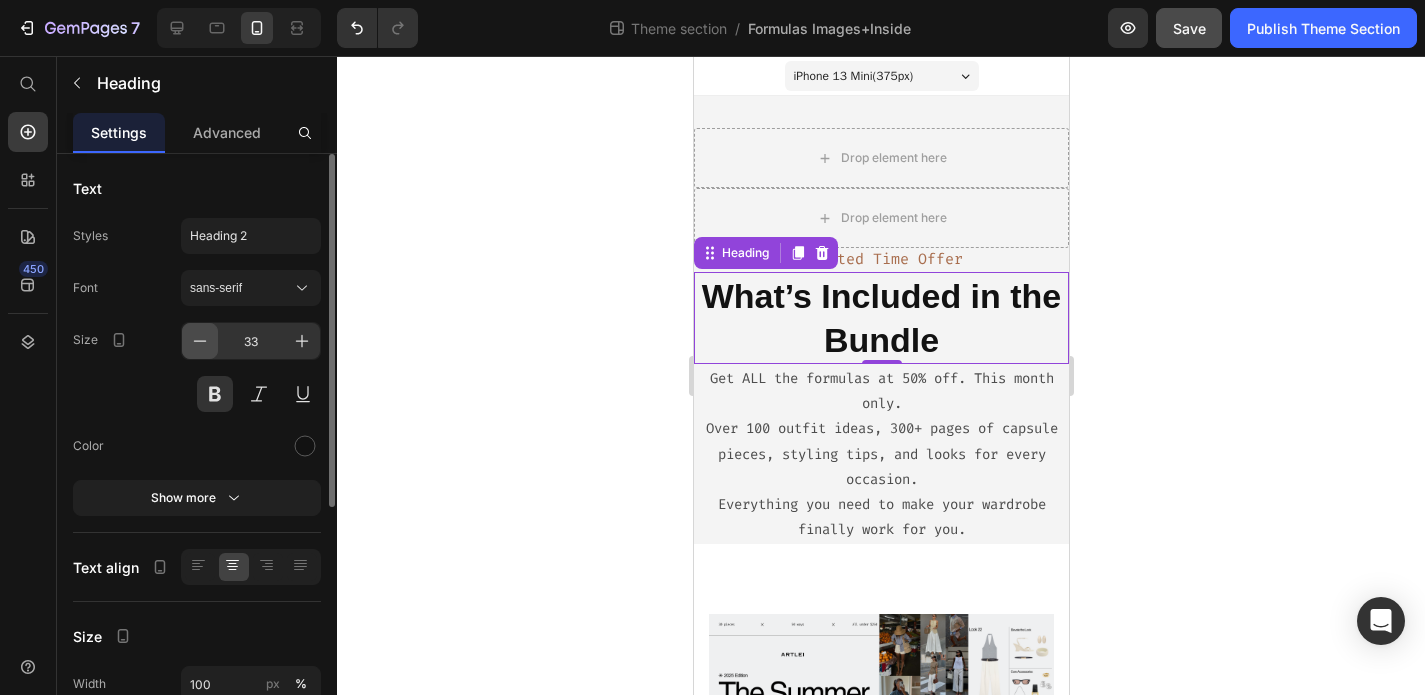 click 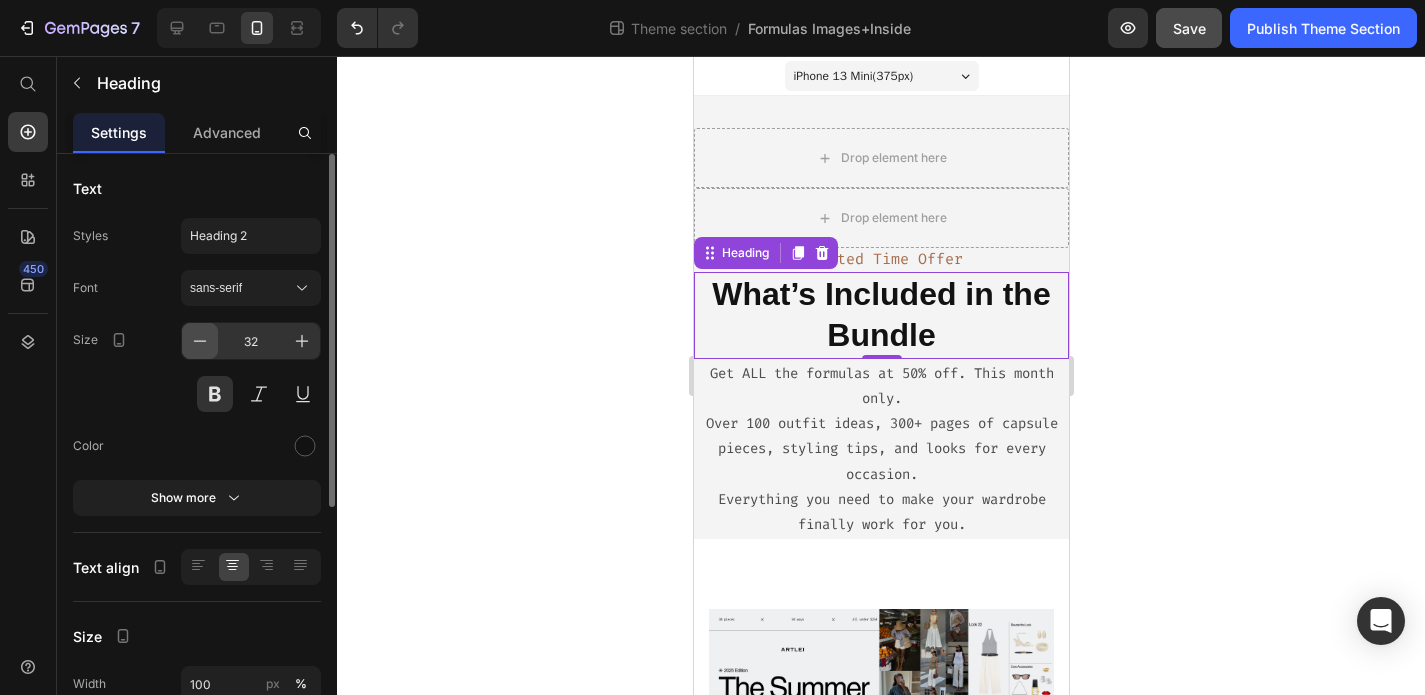 click 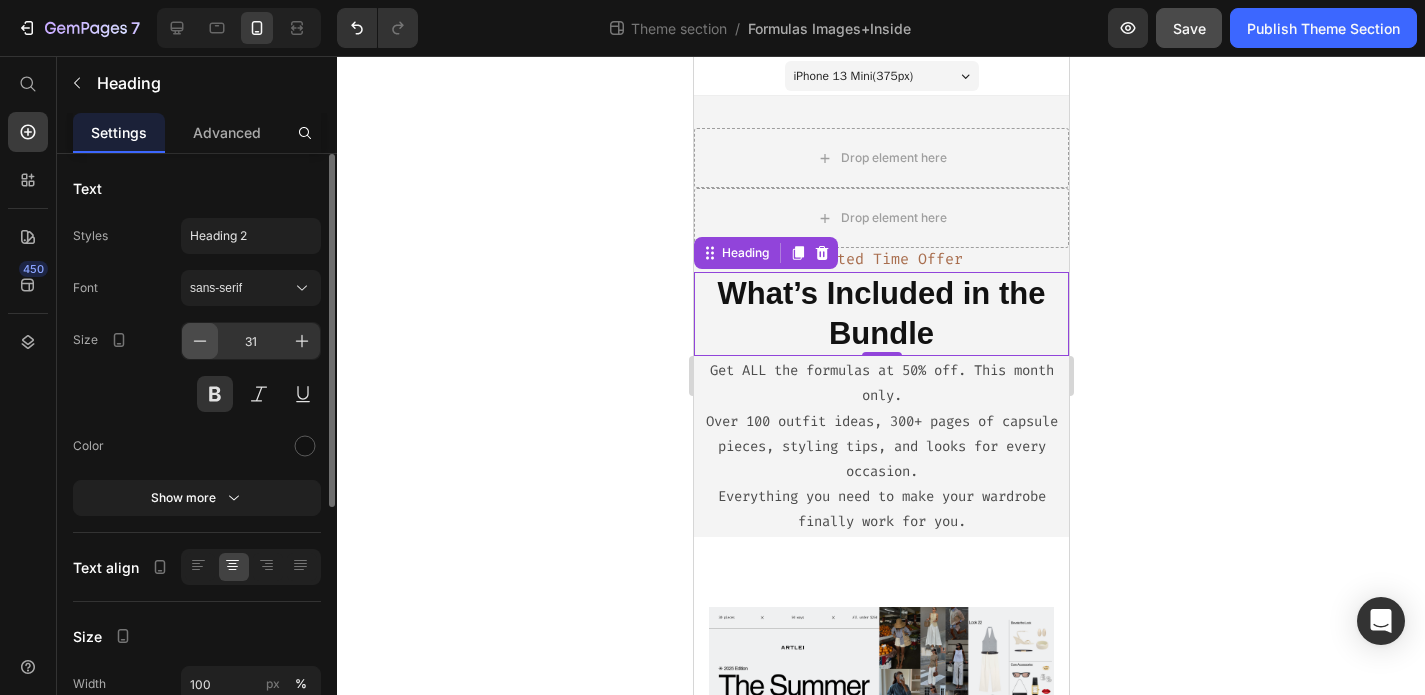 click 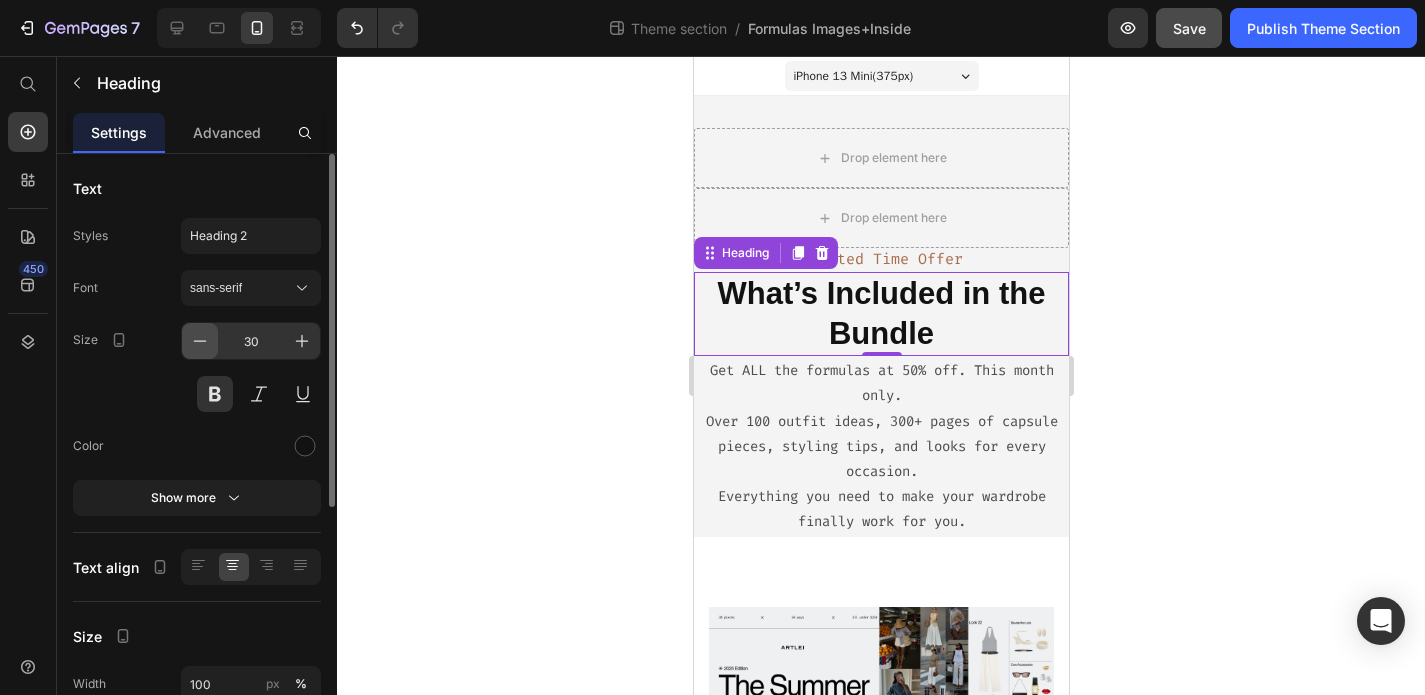click 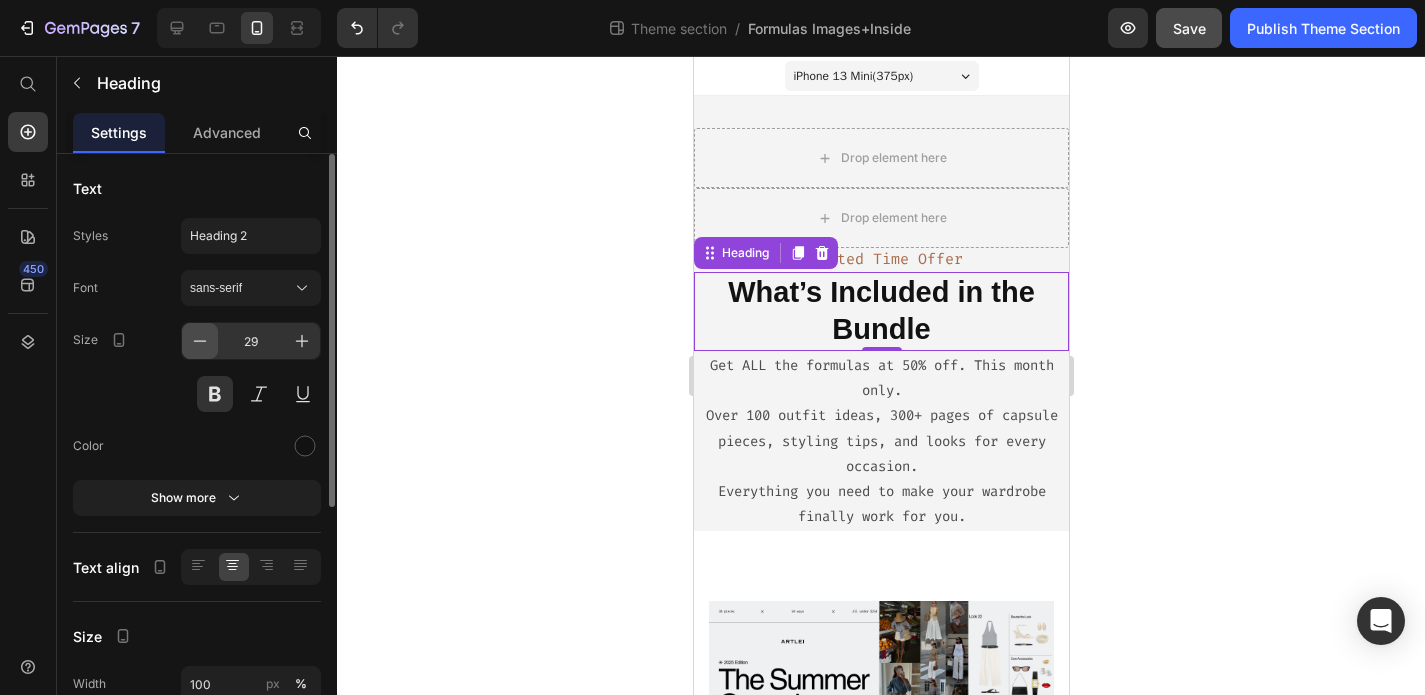 click 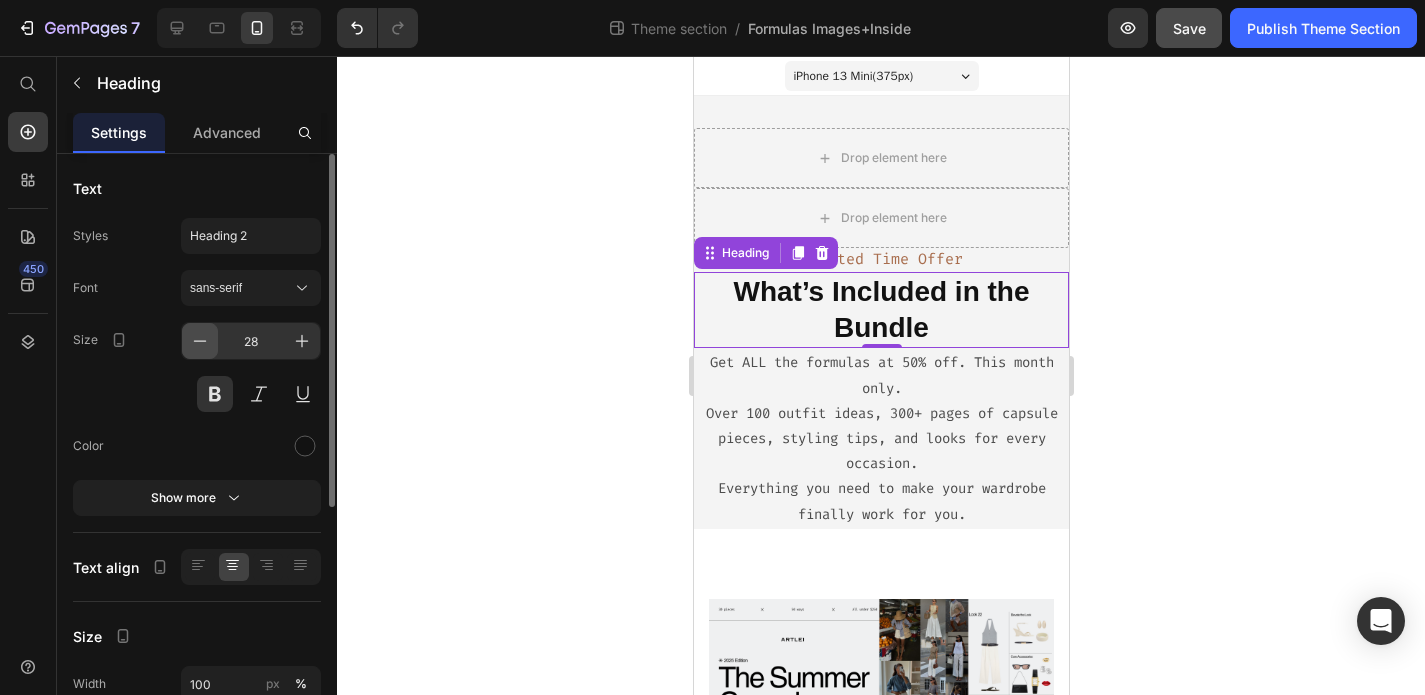 click 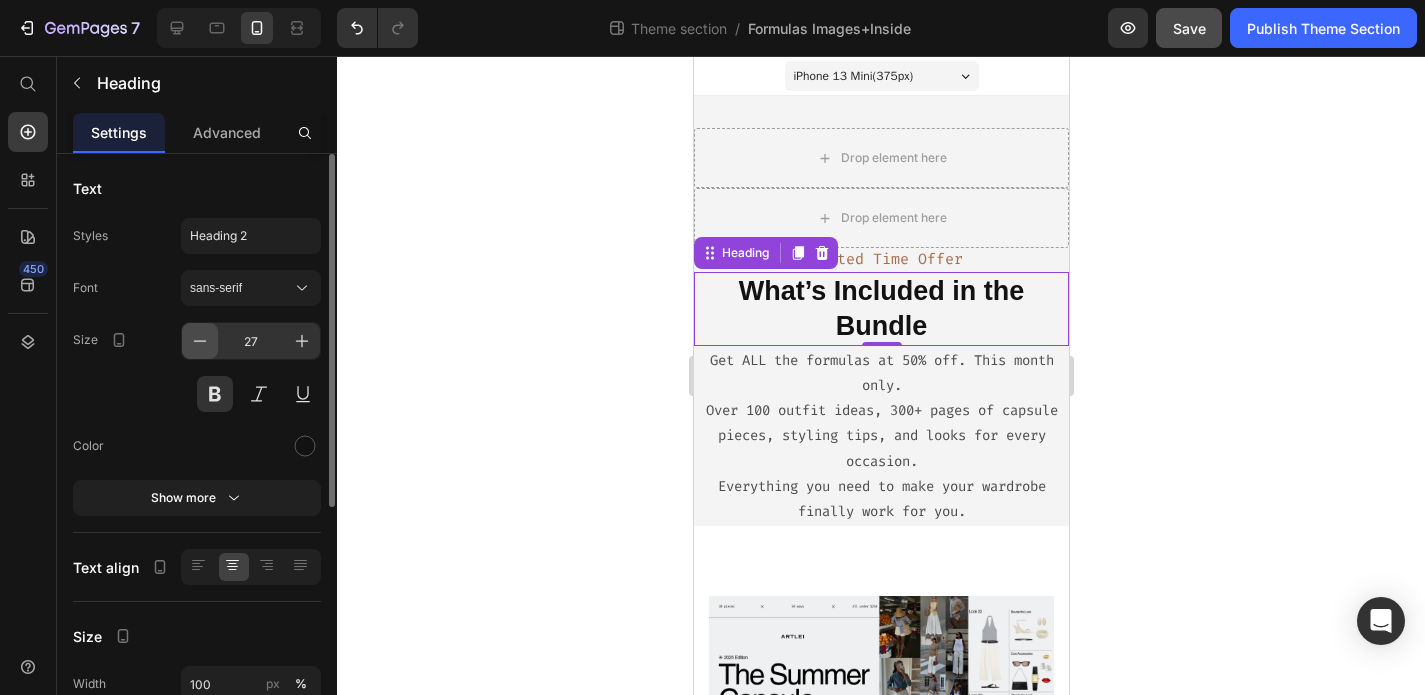 click 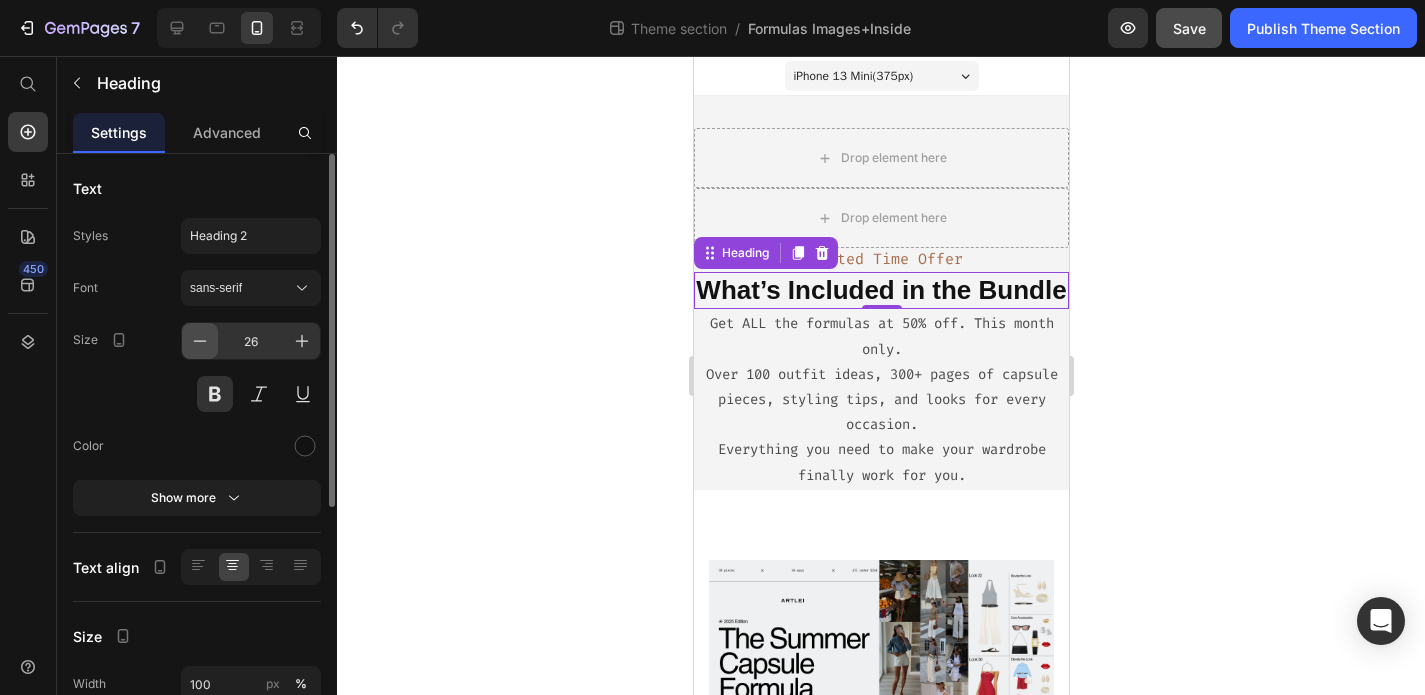 click 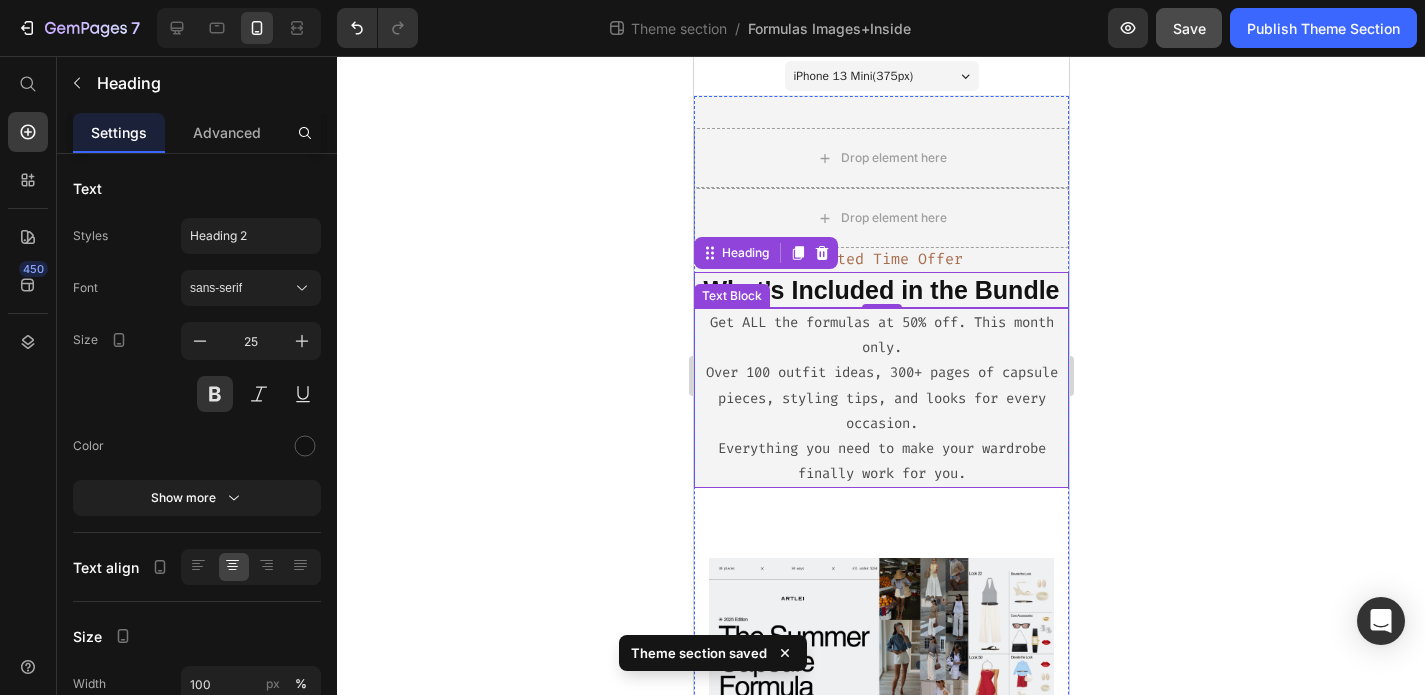 click on "Over 100 outfit ideas, 300+ pages of capsule pieces, styling tips, and looks for every occasion." at bounding box center [880, 398] 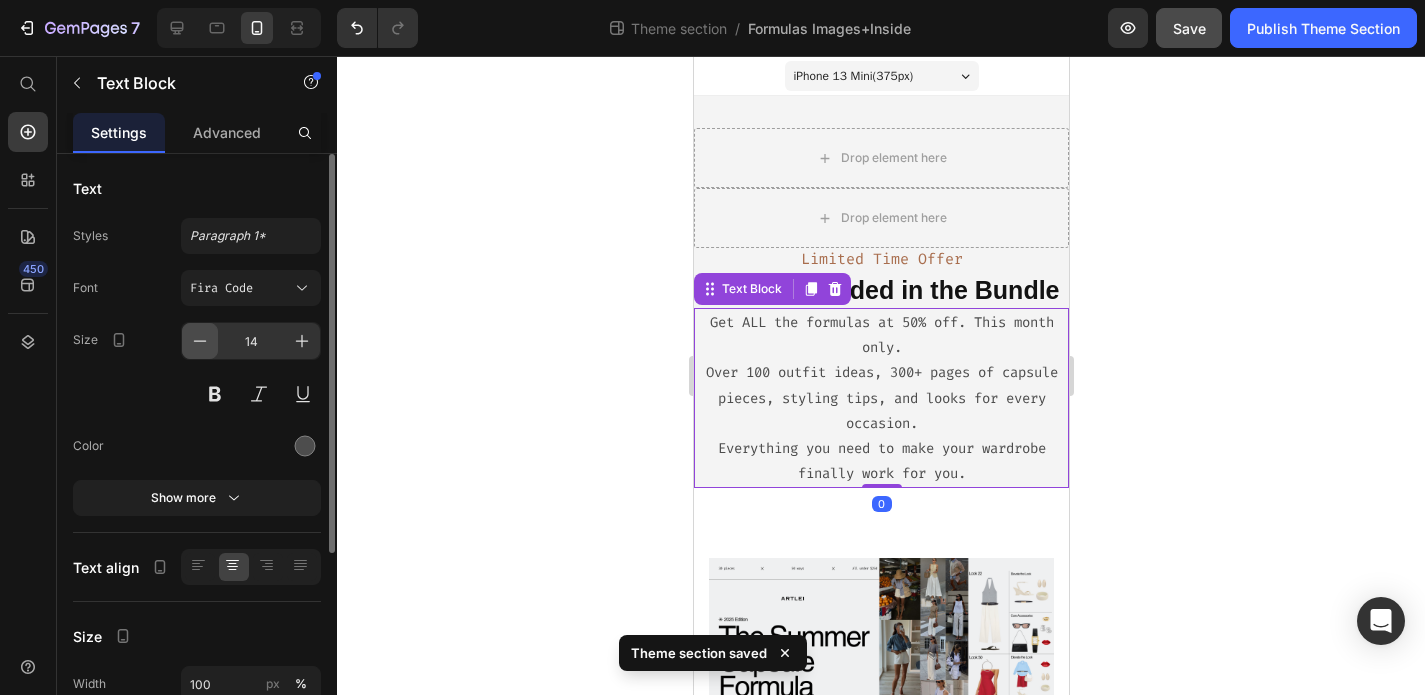 click at bounding box center [200, 341] 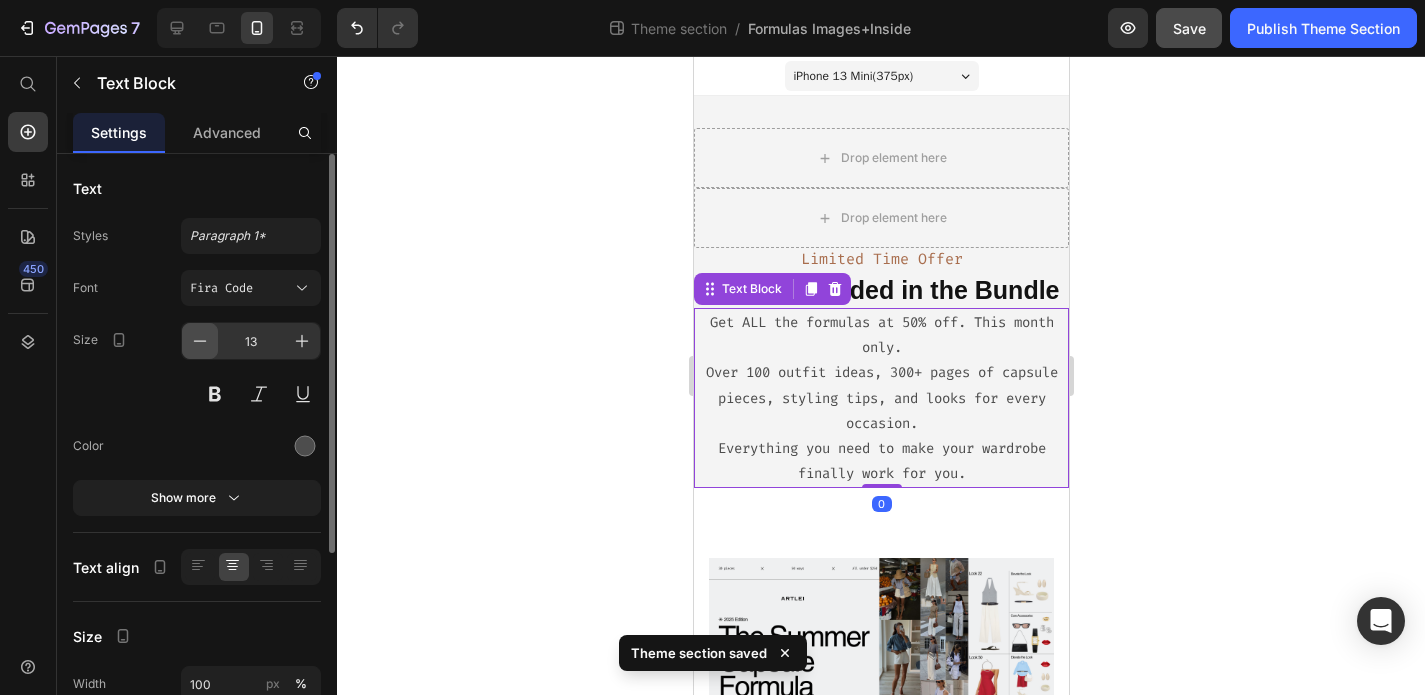 click at bounding box center [200, 341] 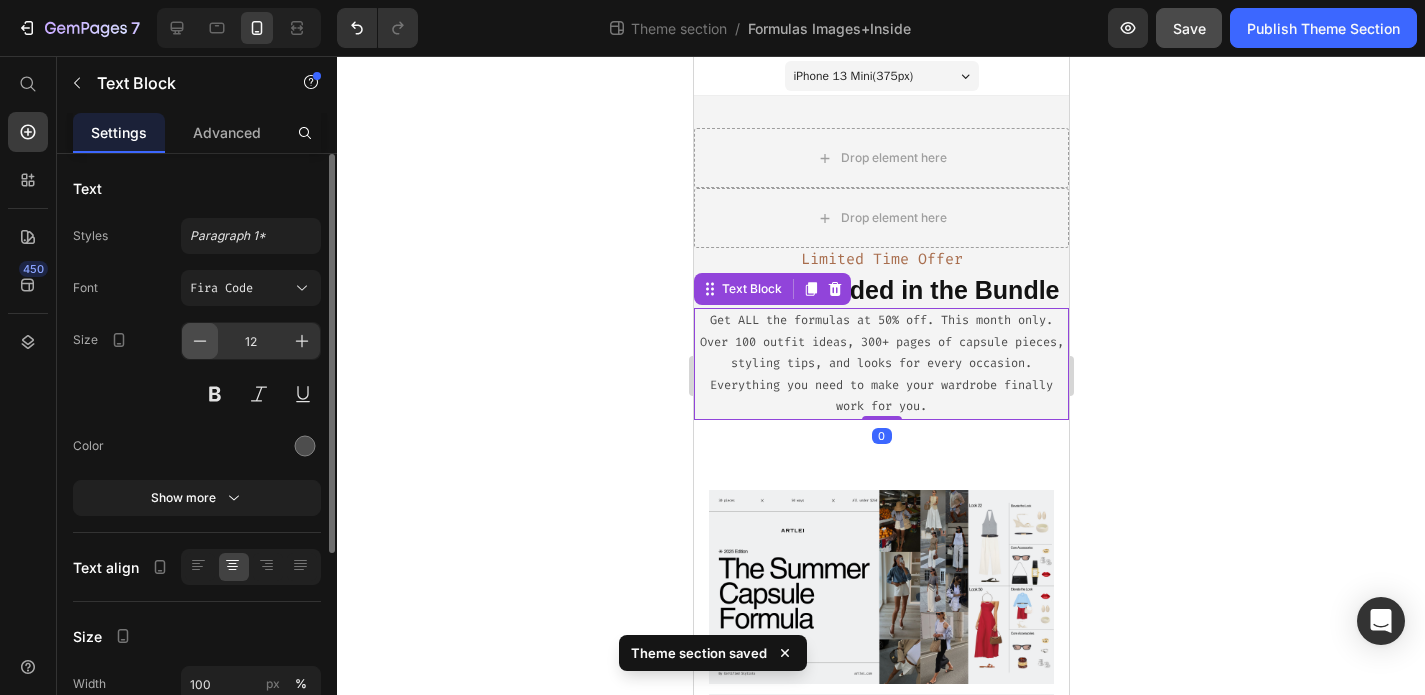 click at bounding box center [200, 341] 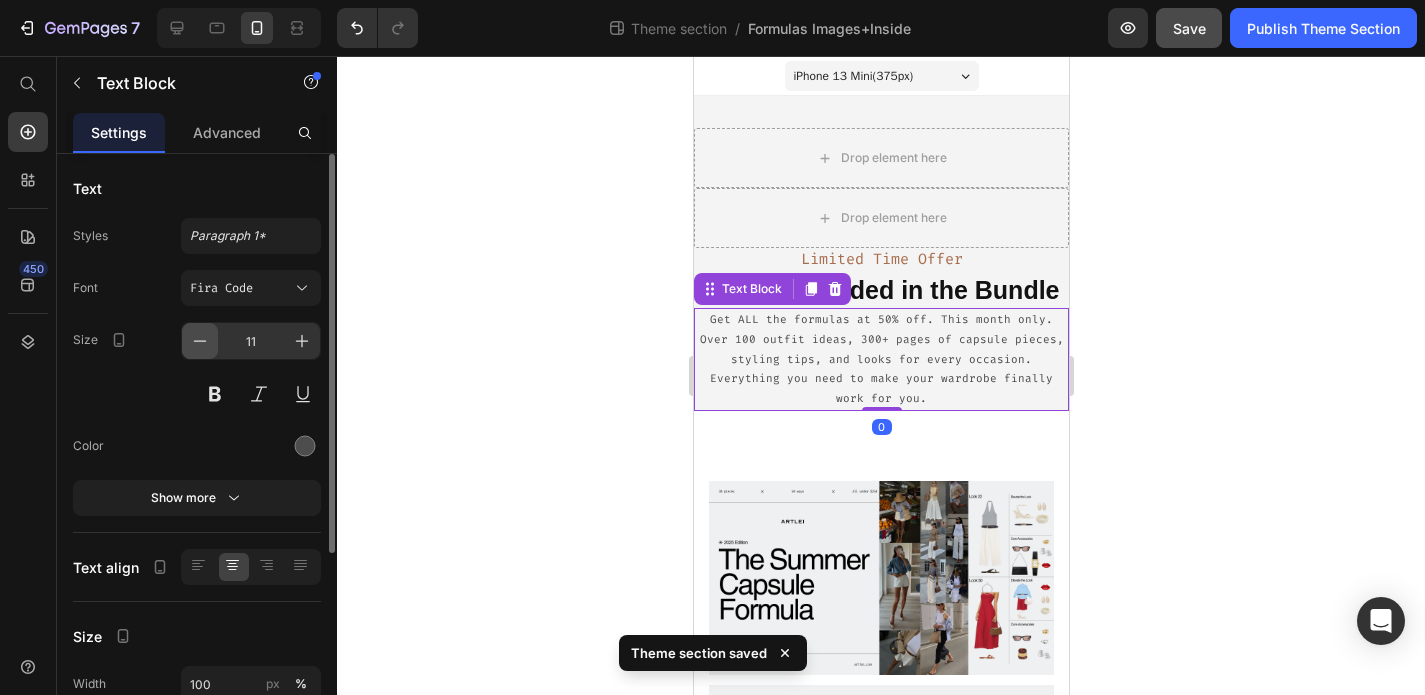 click at bounding box center [200, 341] 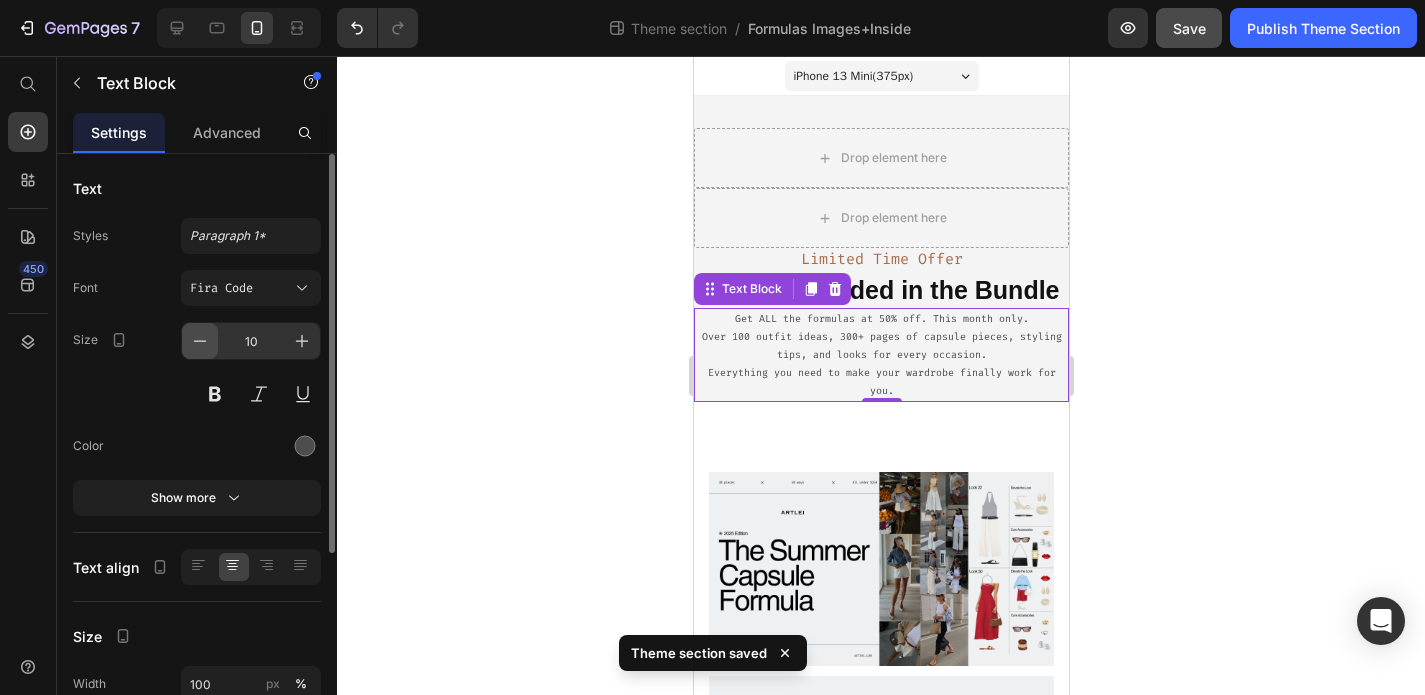 click at bounding box center [200, 341] 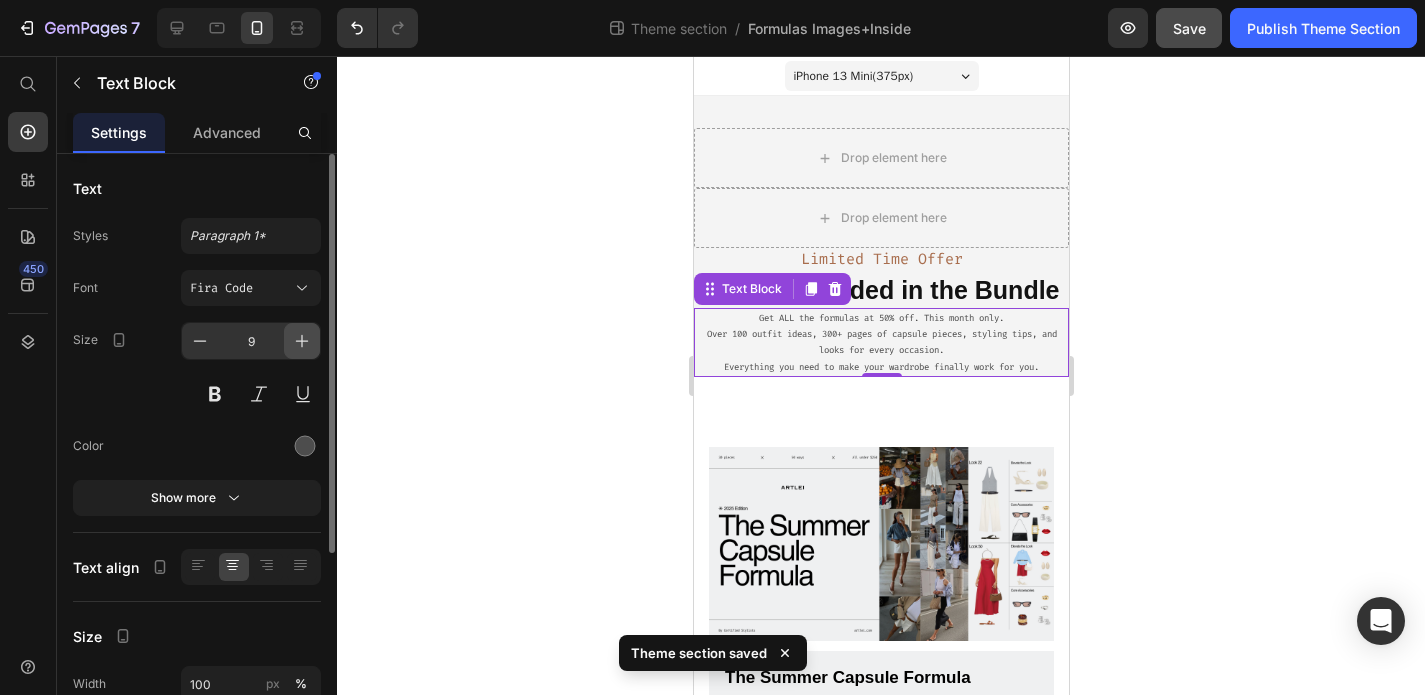 click 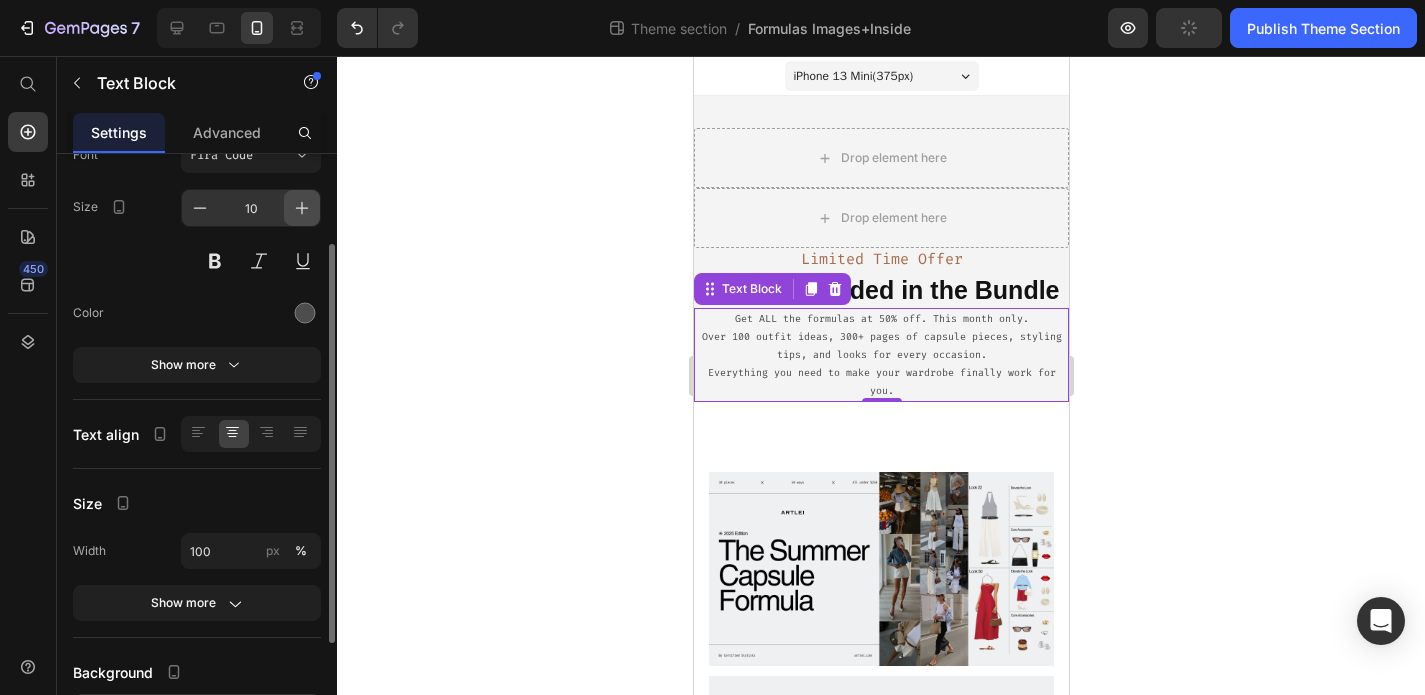 scroll, scrollTop: 134, scrollLeft: 0, axis: vertical 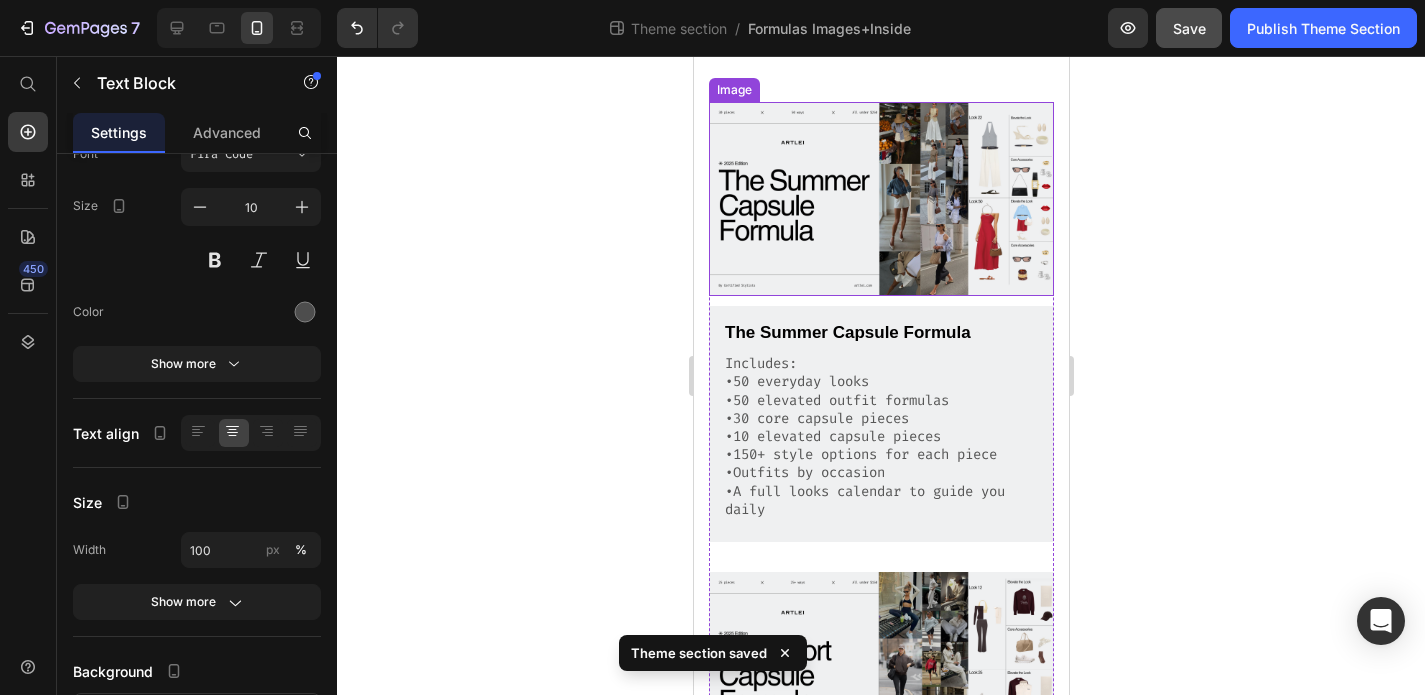 click on "•10 elevated capsule pieces" at bounding box center [880, 437] 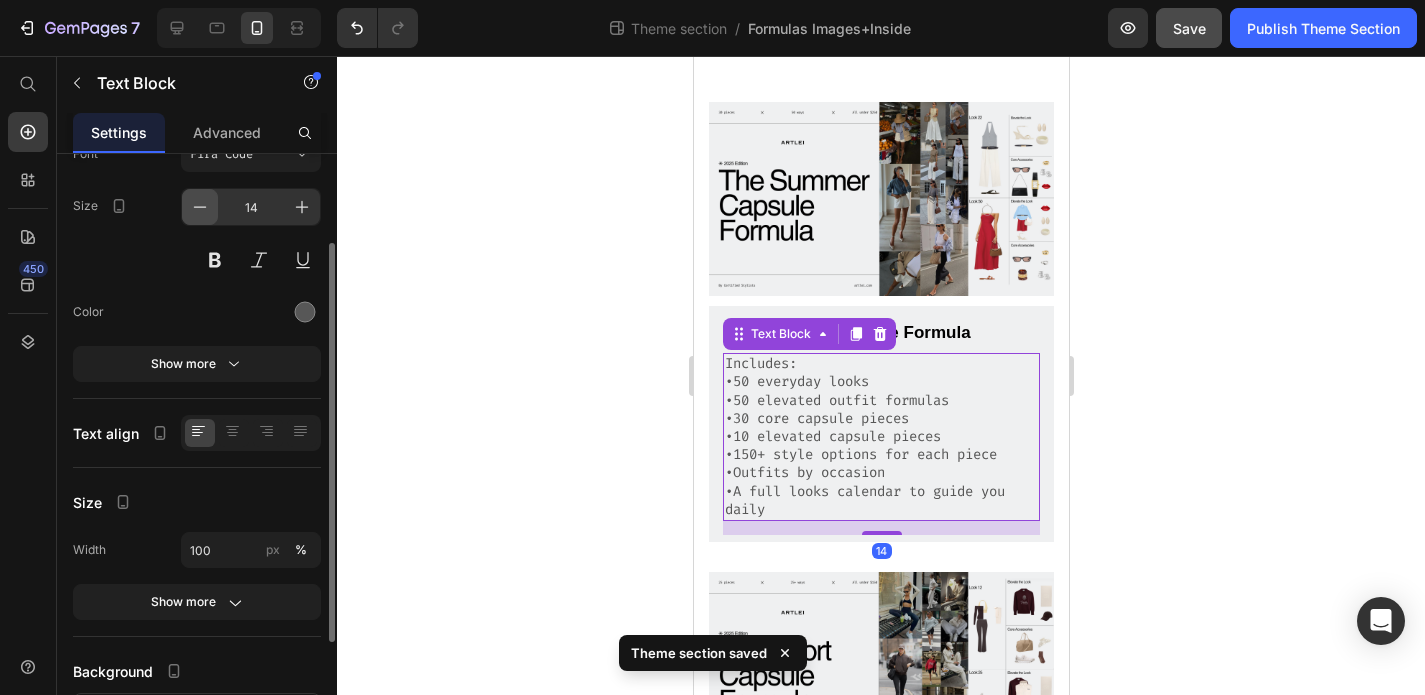 click 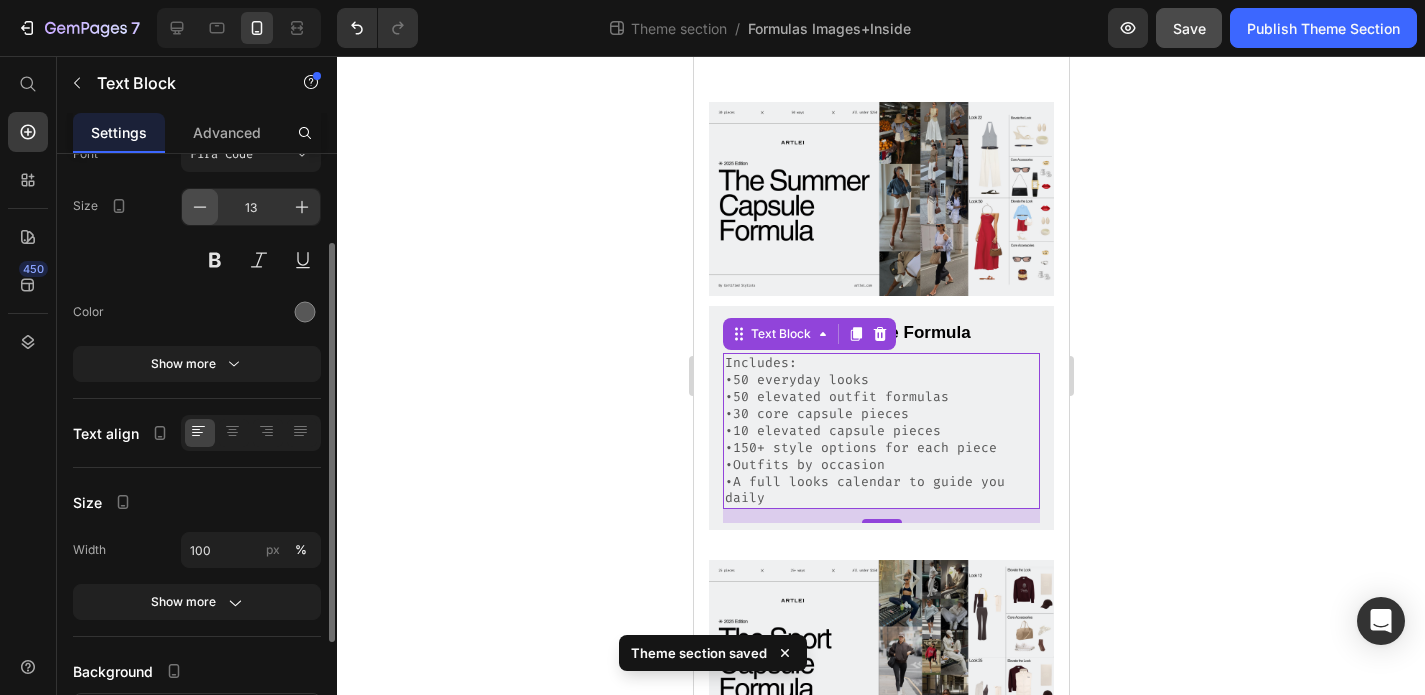 click 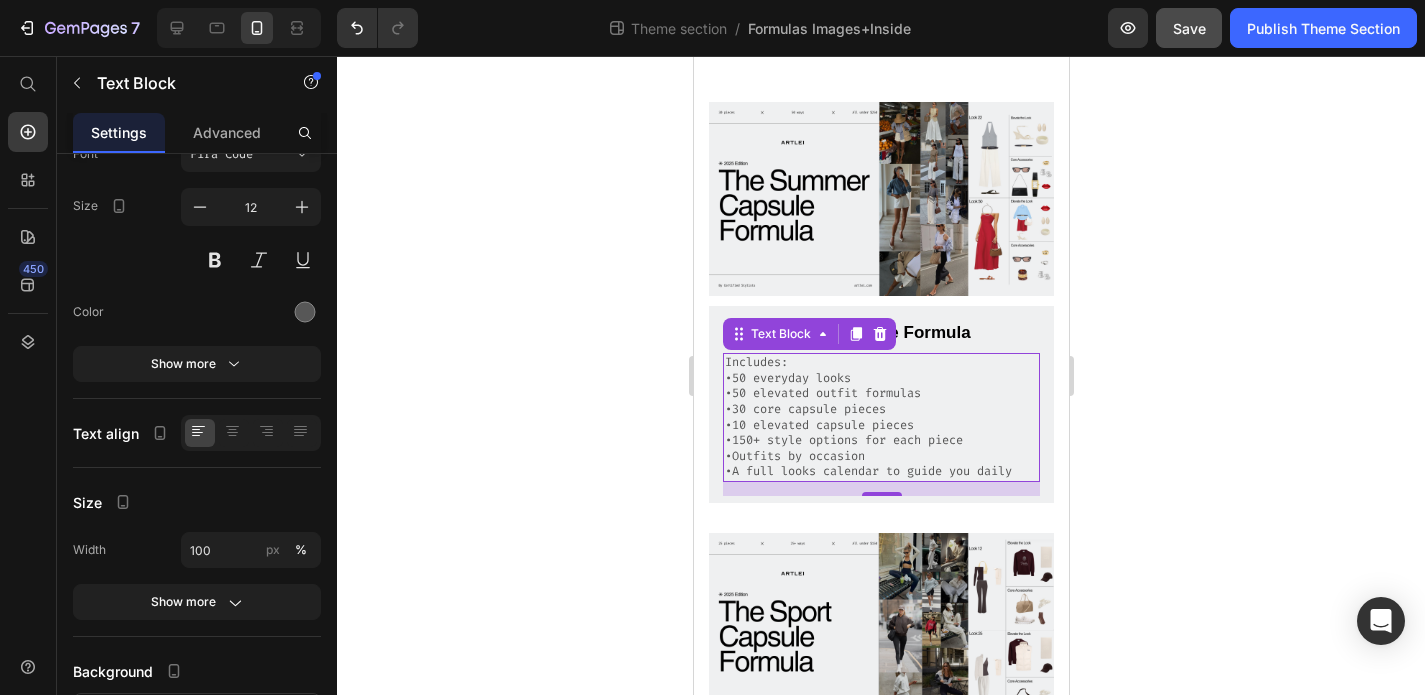 scroll, scrollTop: 82, scrollLeft: 0, axis: vertical 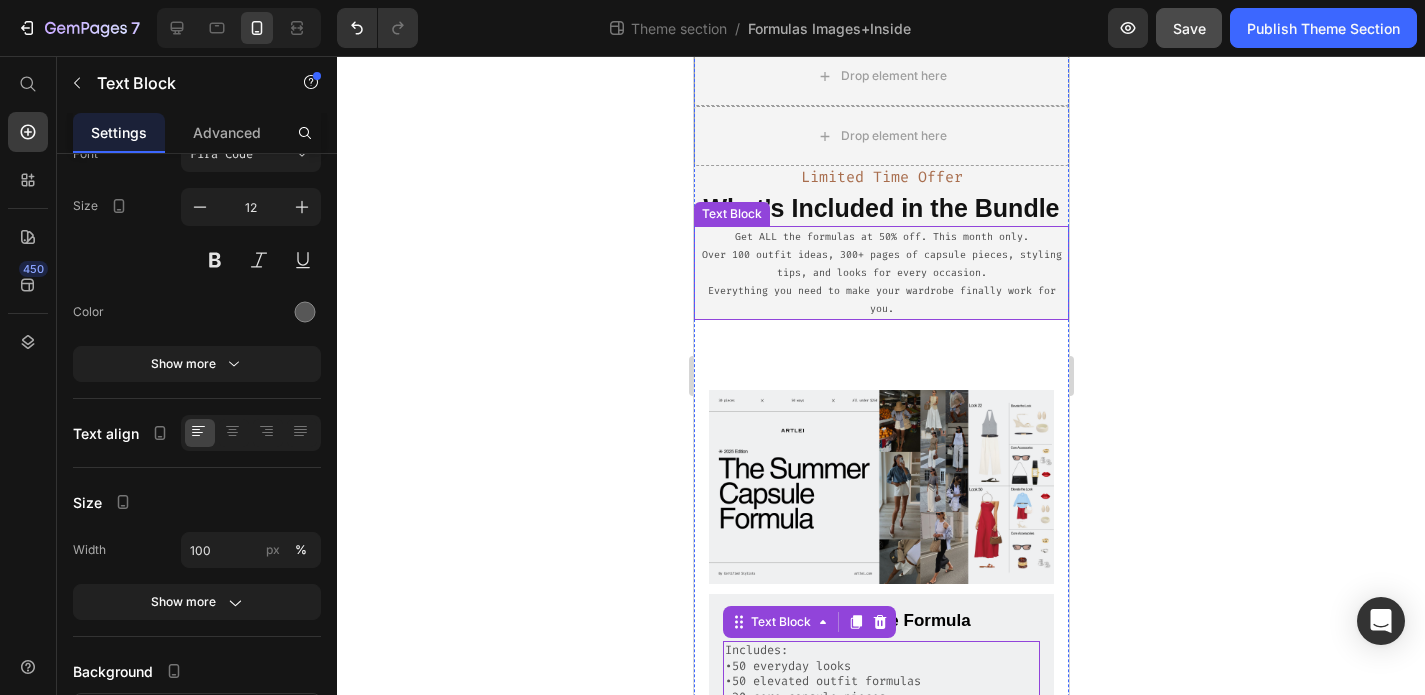 click on "Everything you need to make your wardrobe finally work for you." at bounding box center [880, 300] 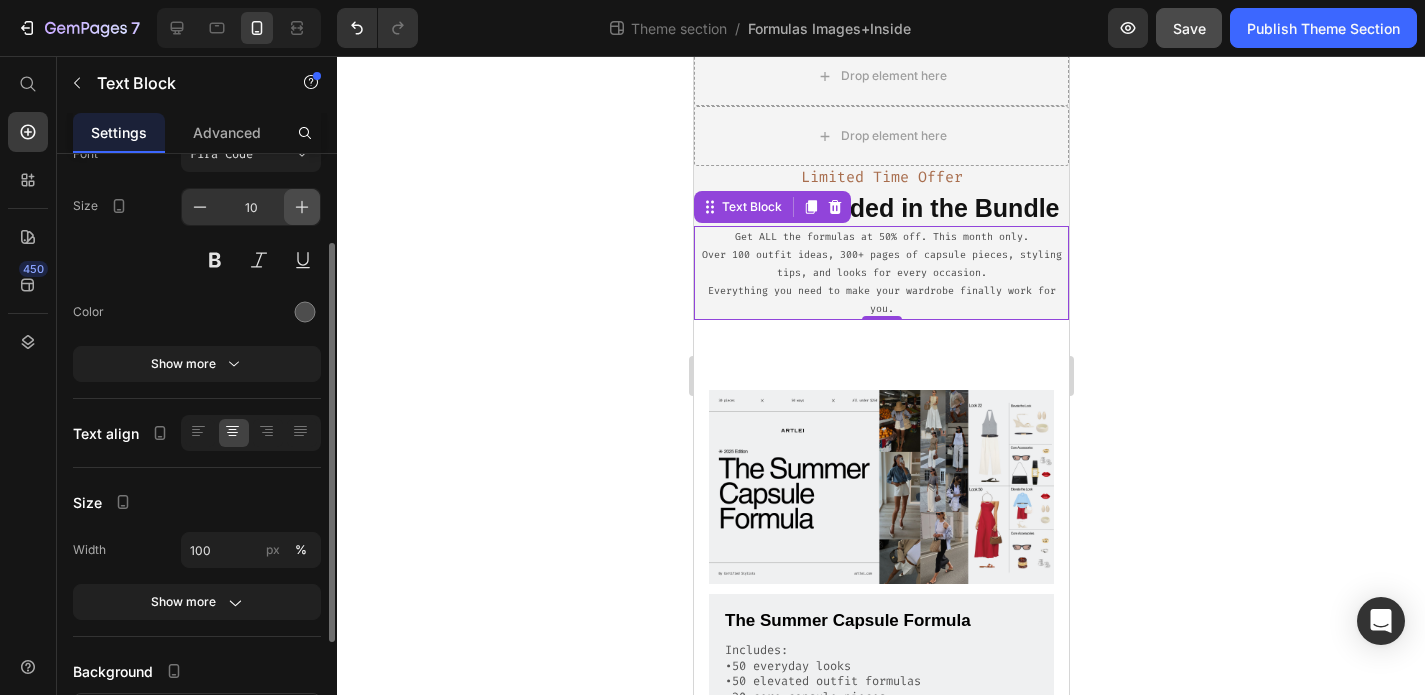 click 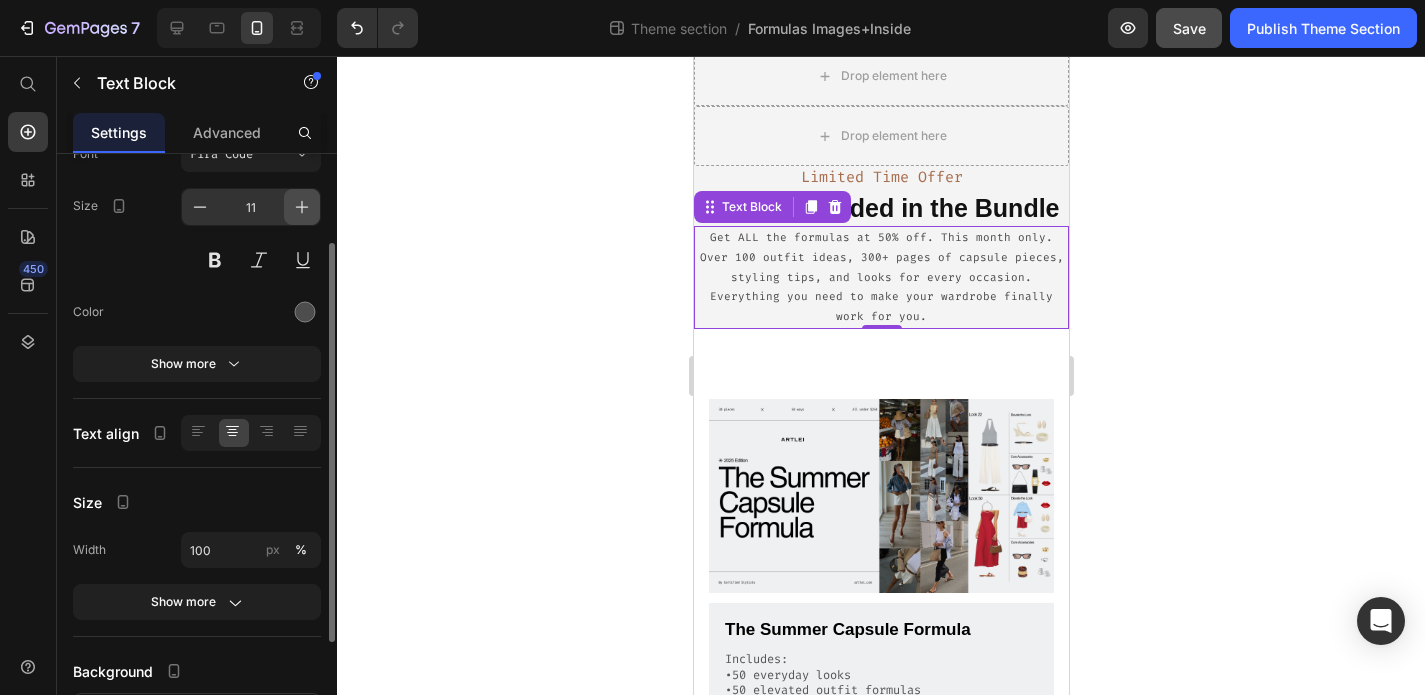 click 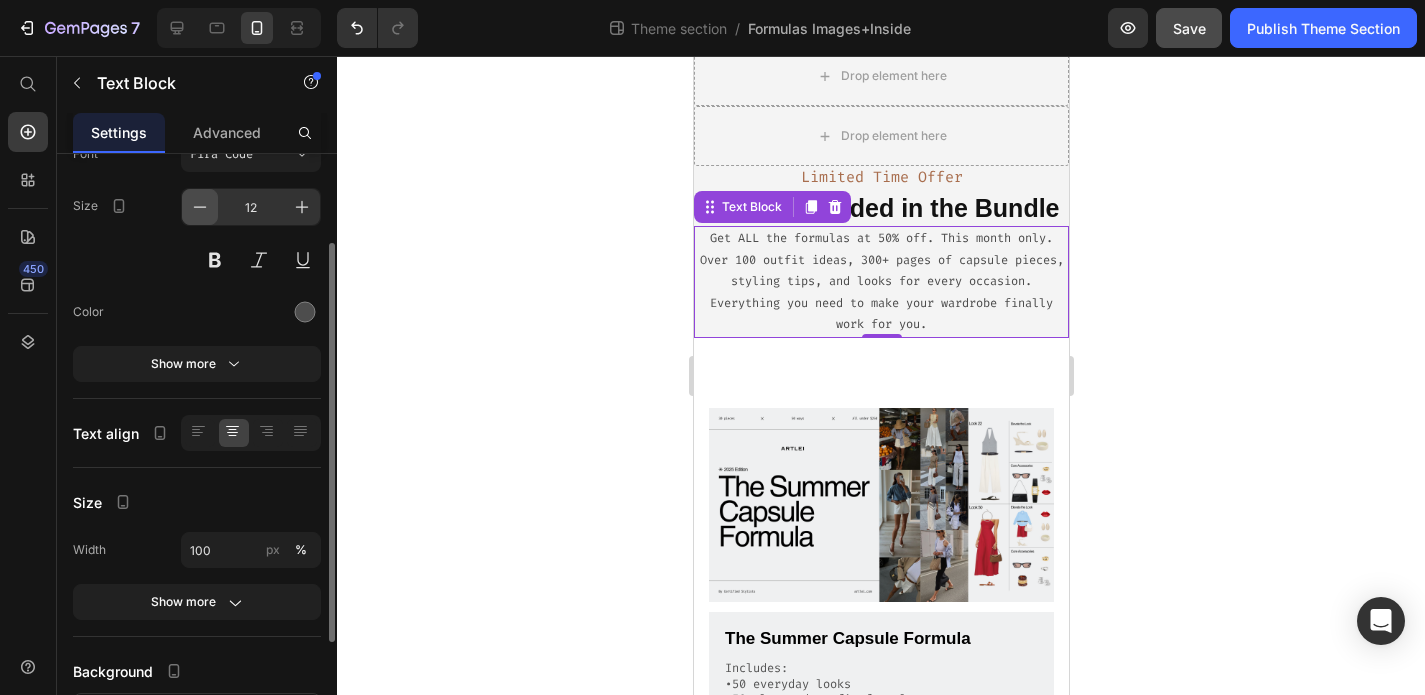 click 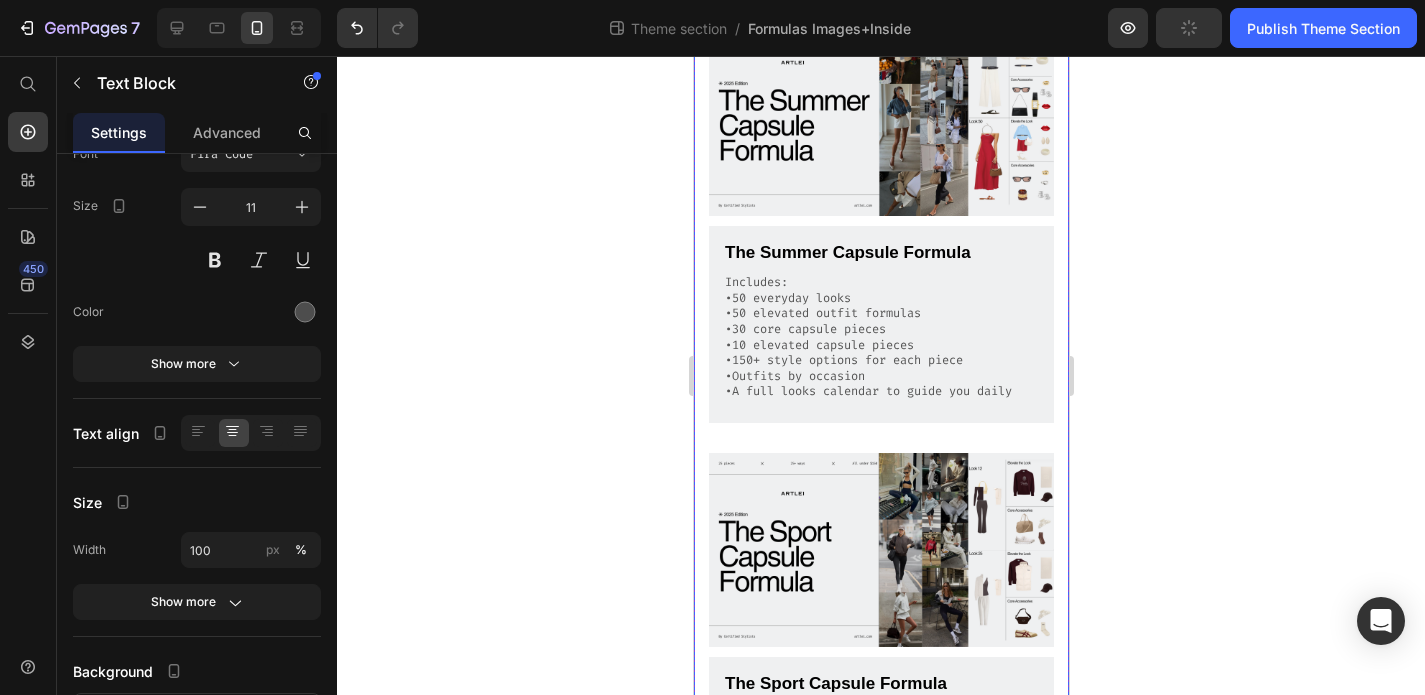 scroll, scrollTop: 462, scrollLeft: 0, axis: vertical 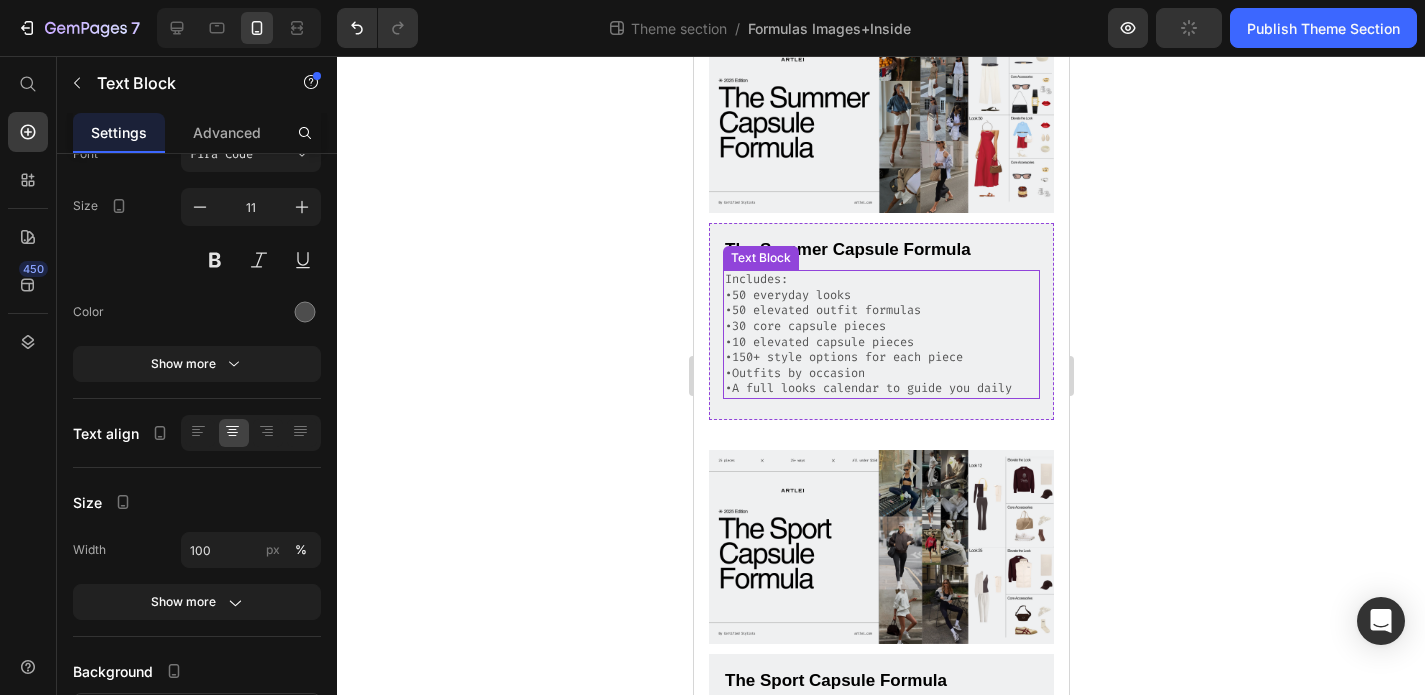 click on "•150+ style options for each piece" at bounding box center (880, 358) 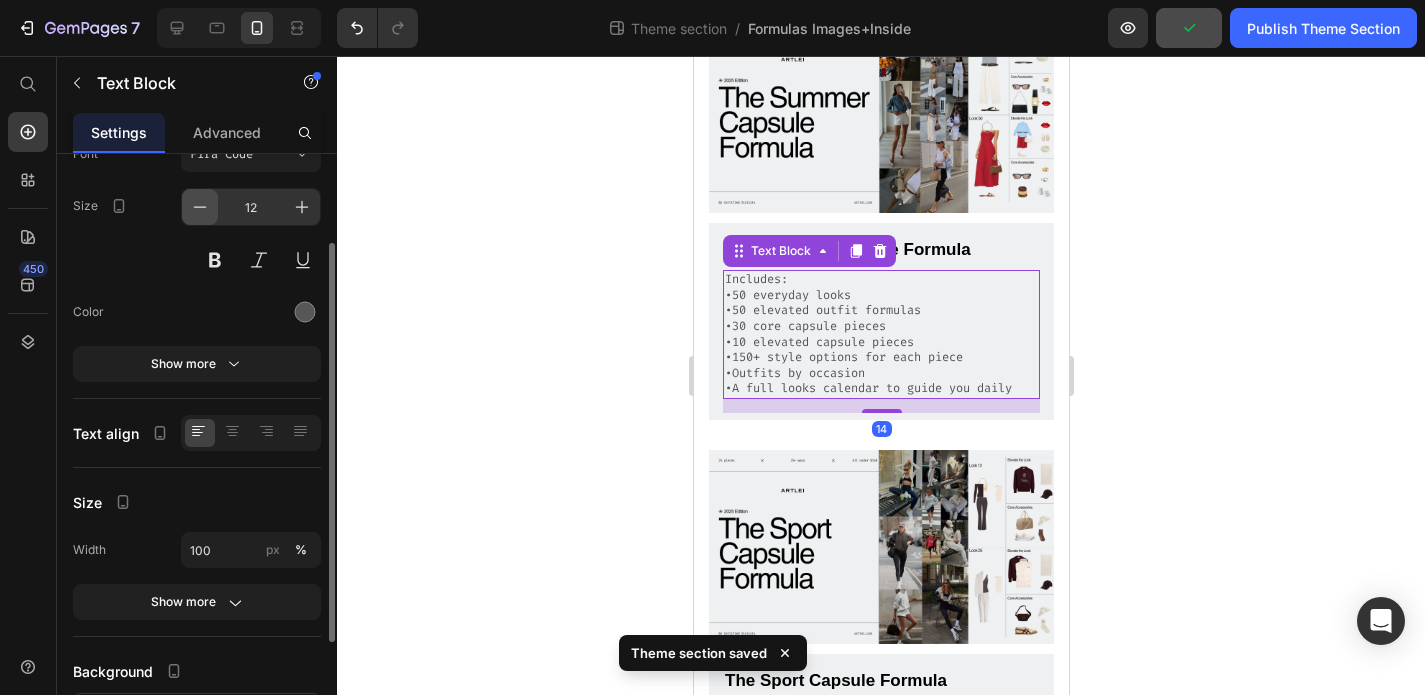 click 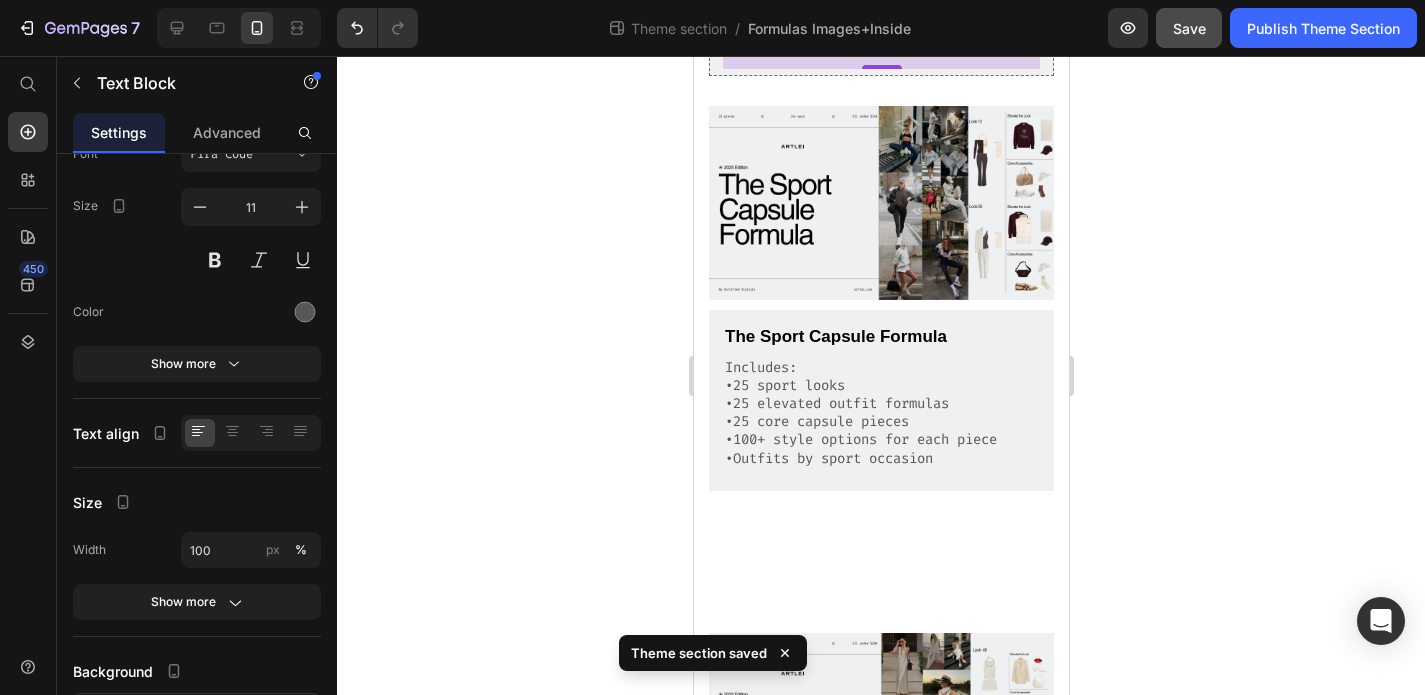 scroll, scrollTop: 805, scrollLeft: 0, axis: vertical 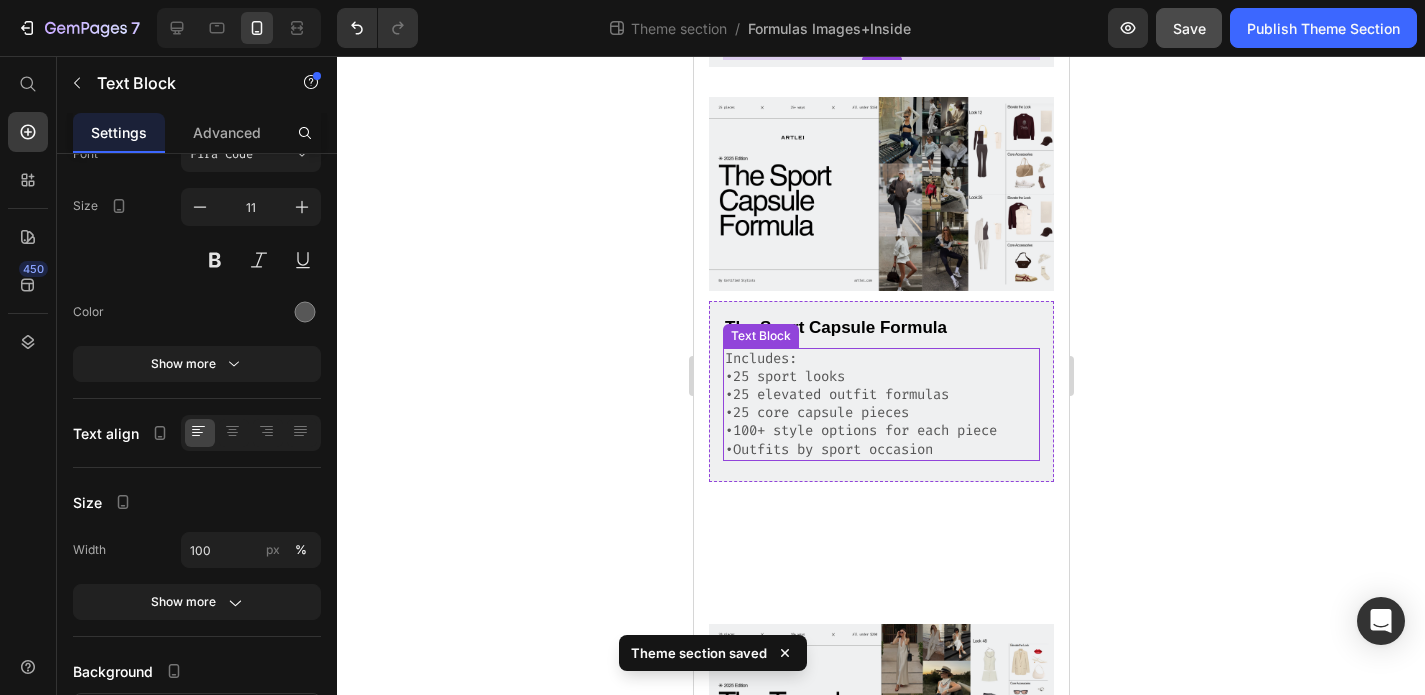 click on "•25 core capsule pieces" at bounding box center (880, 413) 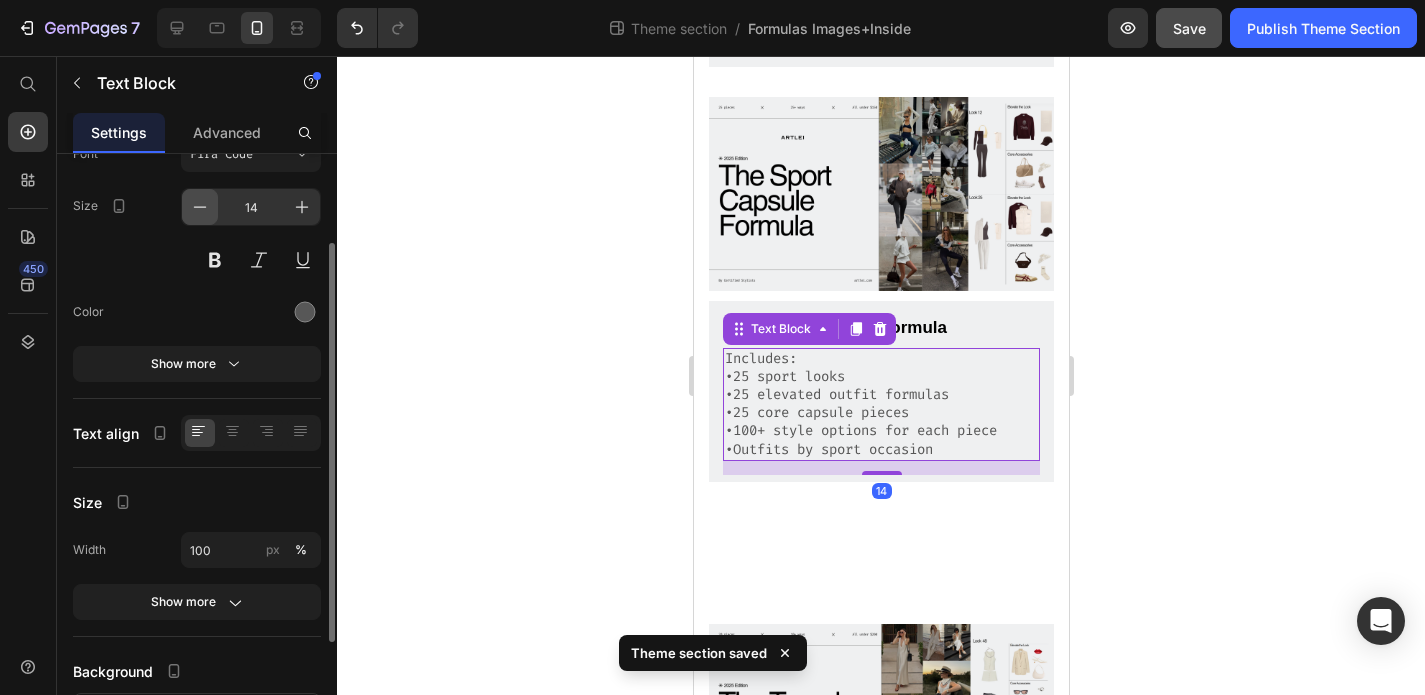 click at bounding box center (200, 207) 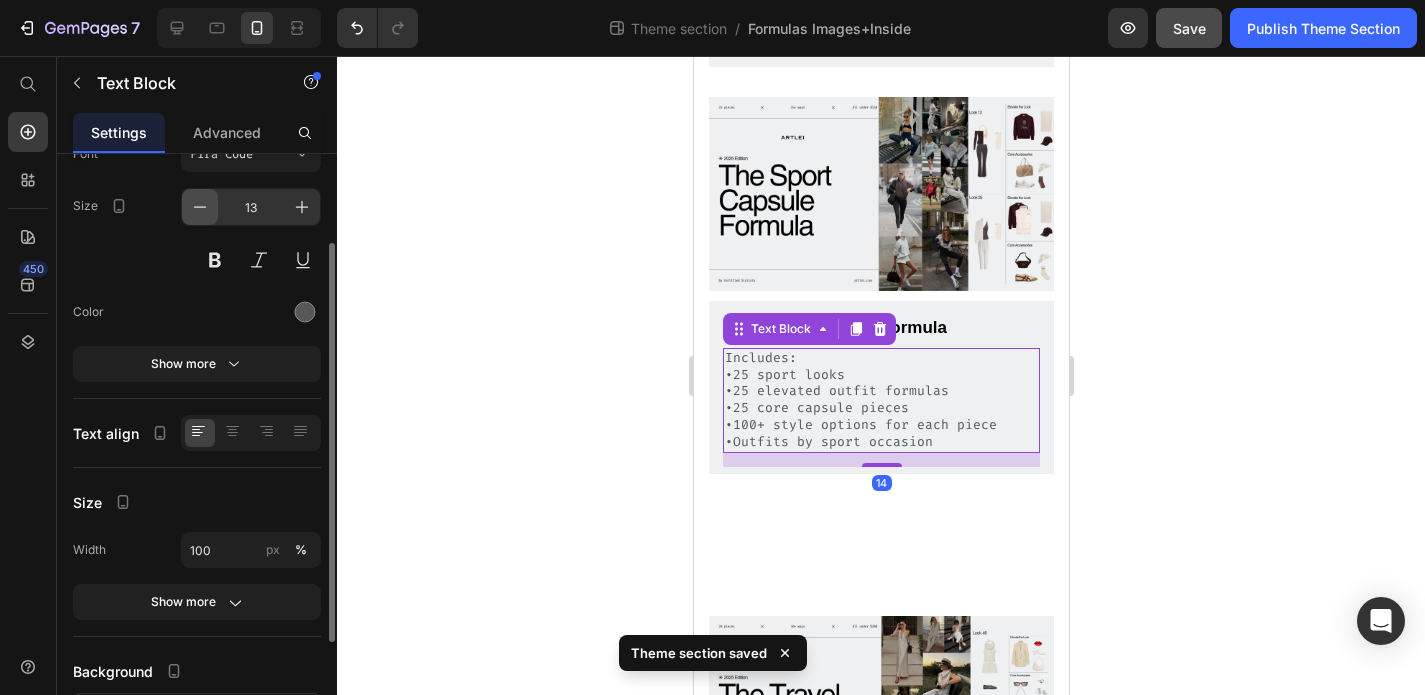 click at bounding box center (200, 207) 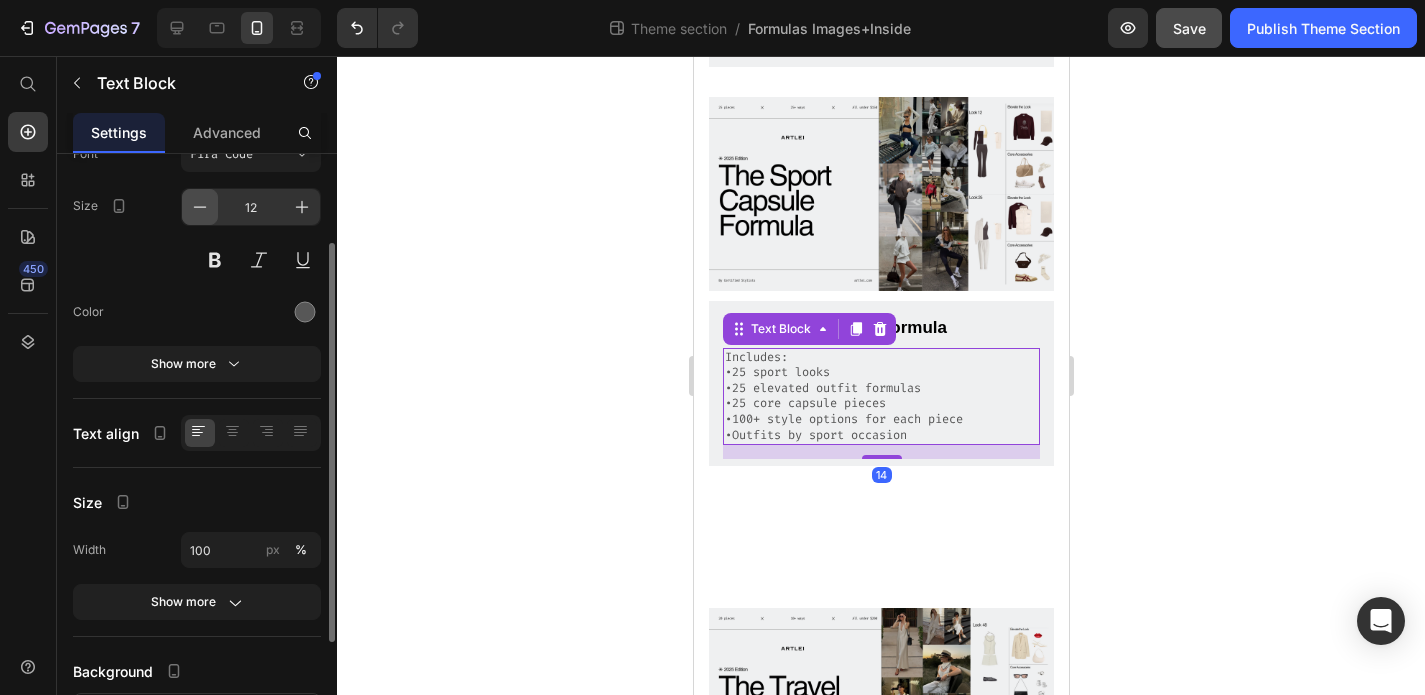 click at bounding box center [200, 207] 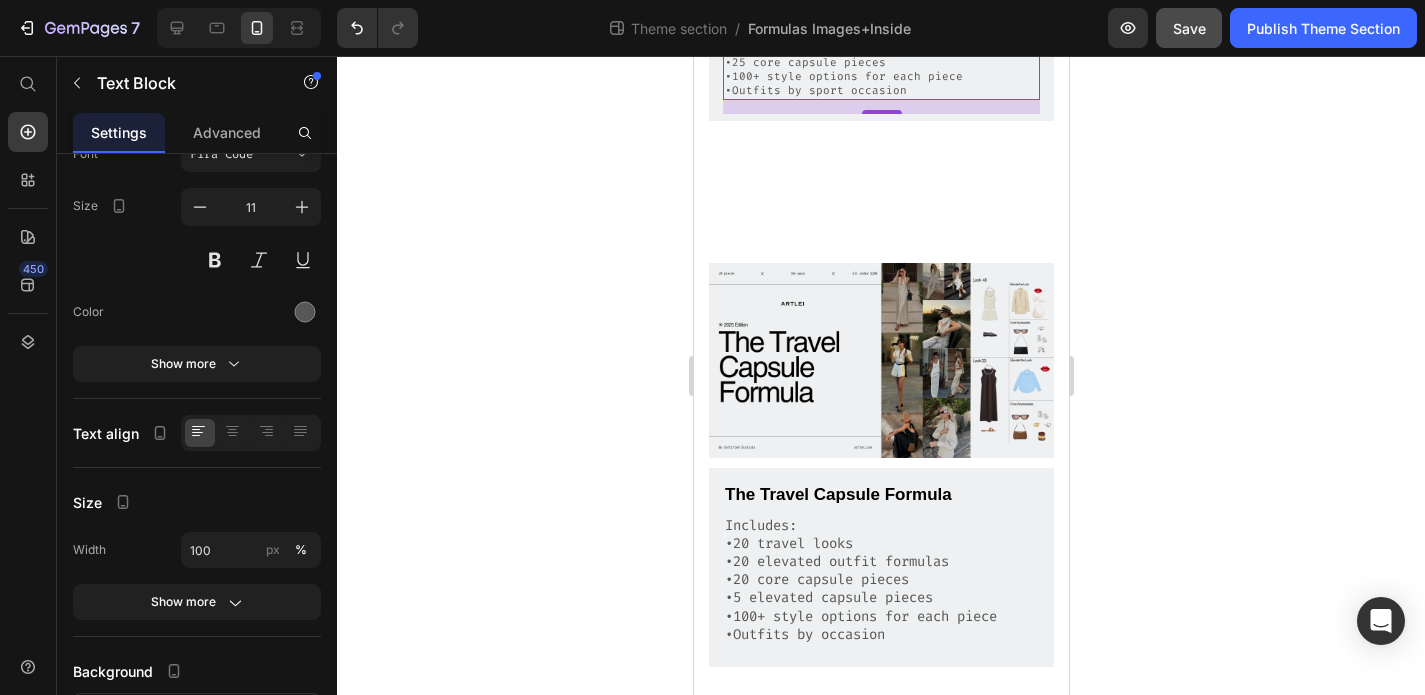 scroll, scrollTop: 1141, scrollLeft: 0, axis: vertical 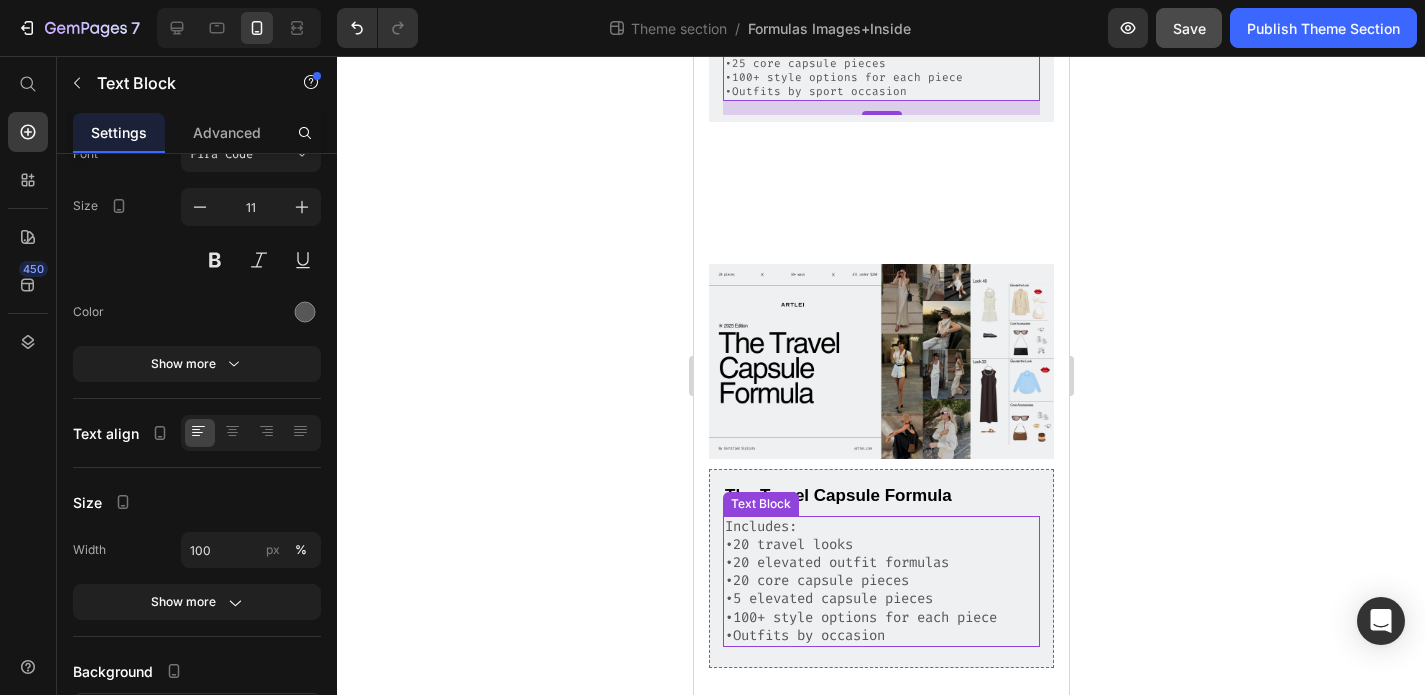 click on "•100+ style options for each piece" at bounding box center (880, 618) 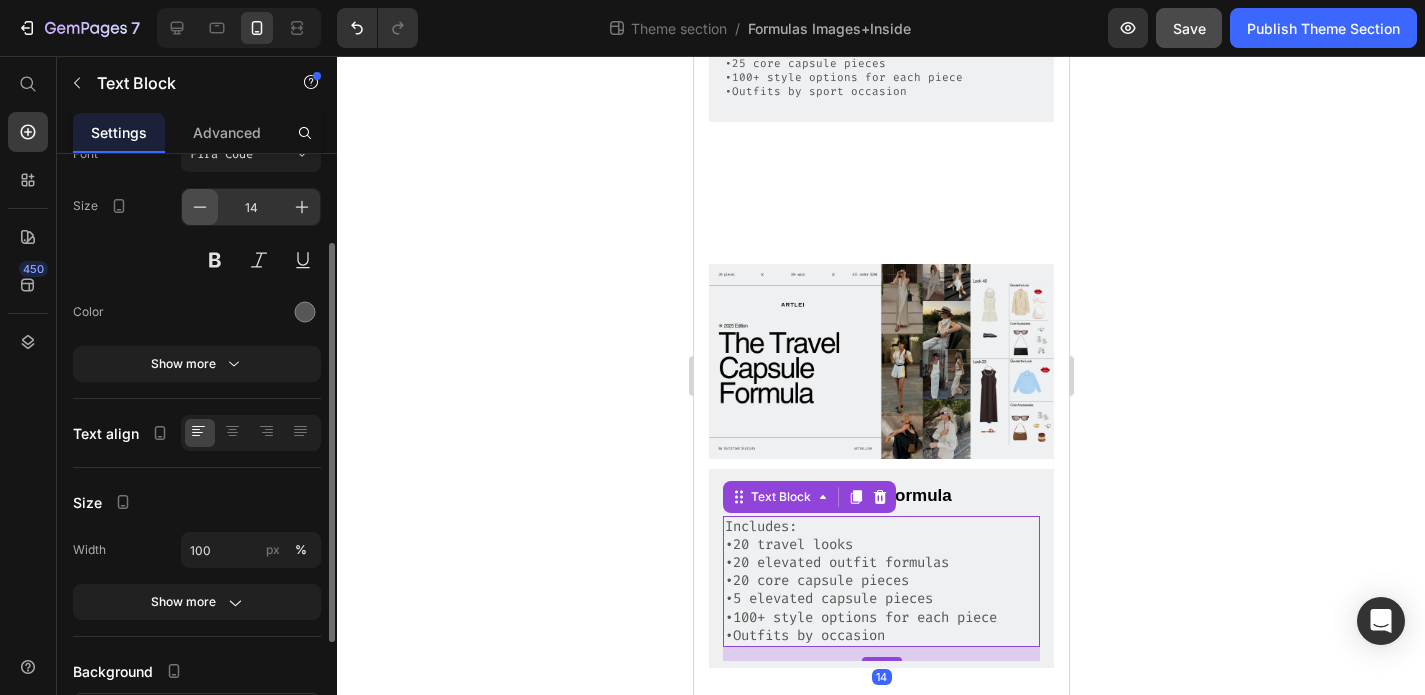 click 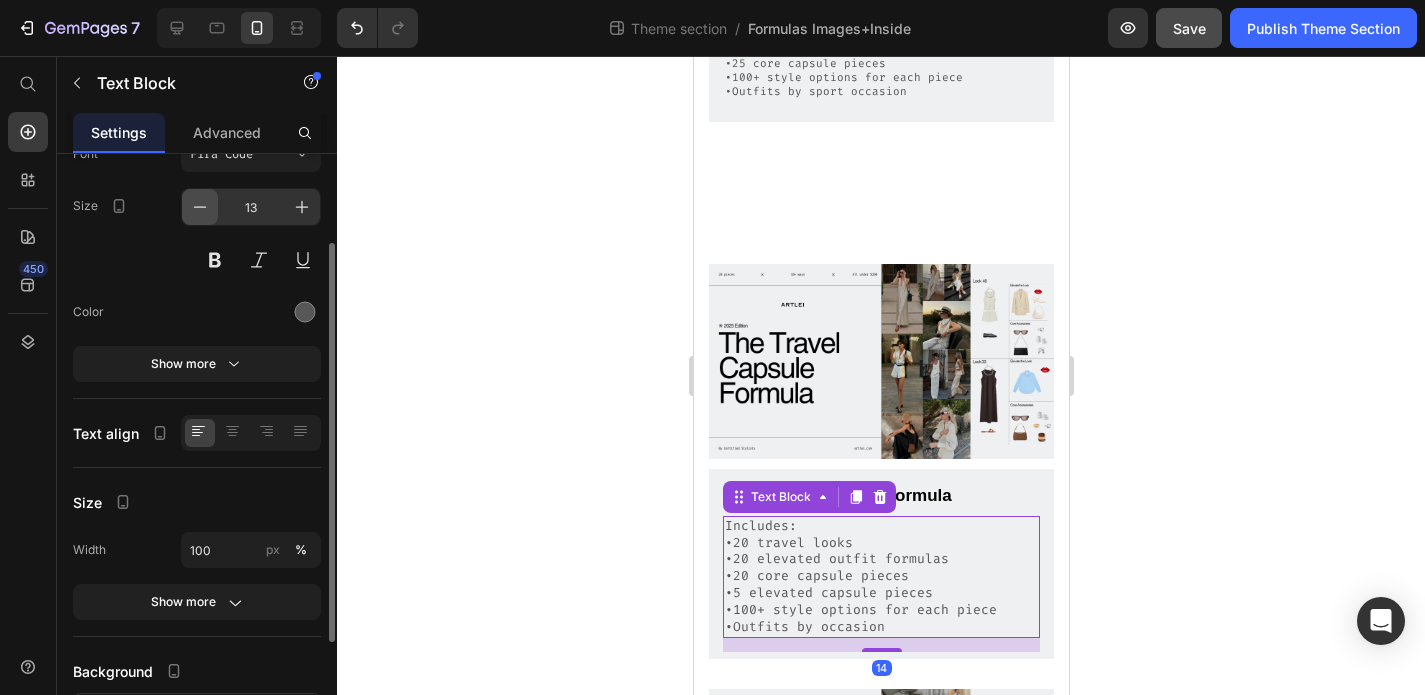 click 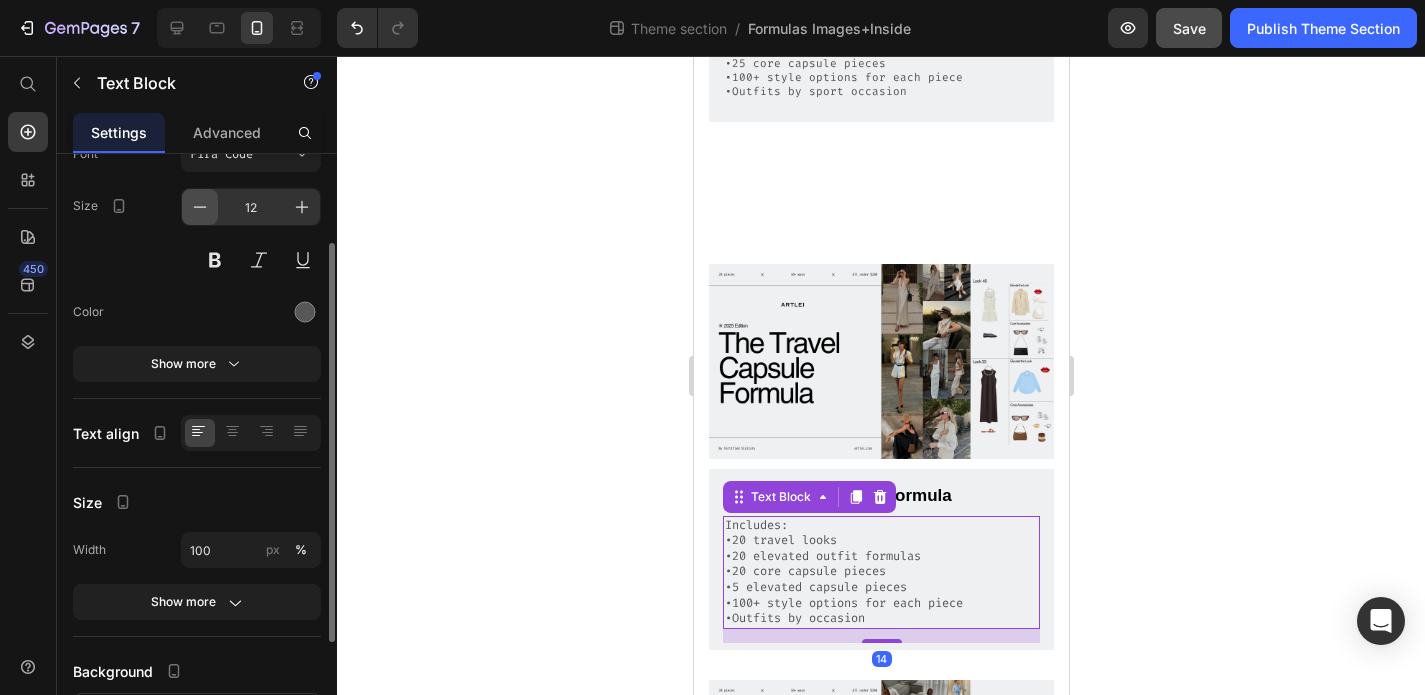 click 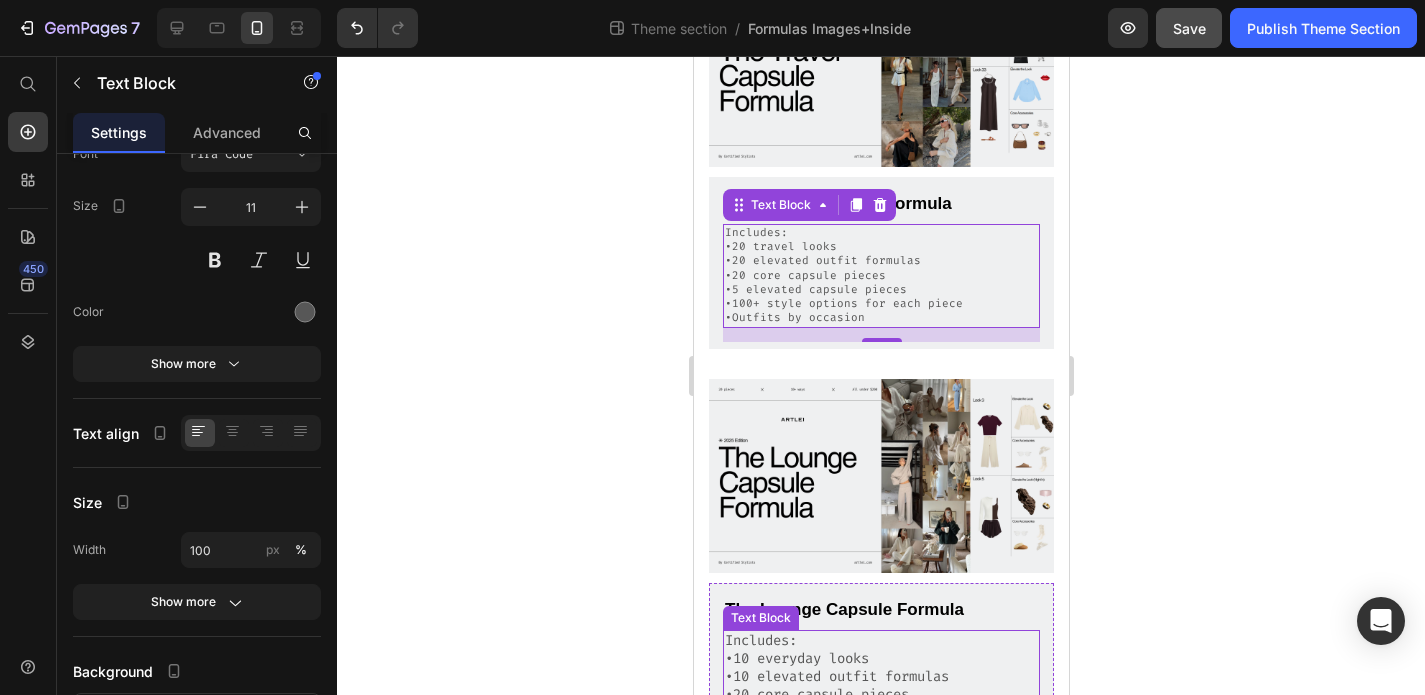 scroll, scrollTop: 1588, scrollLeft: 0, axis: vertical 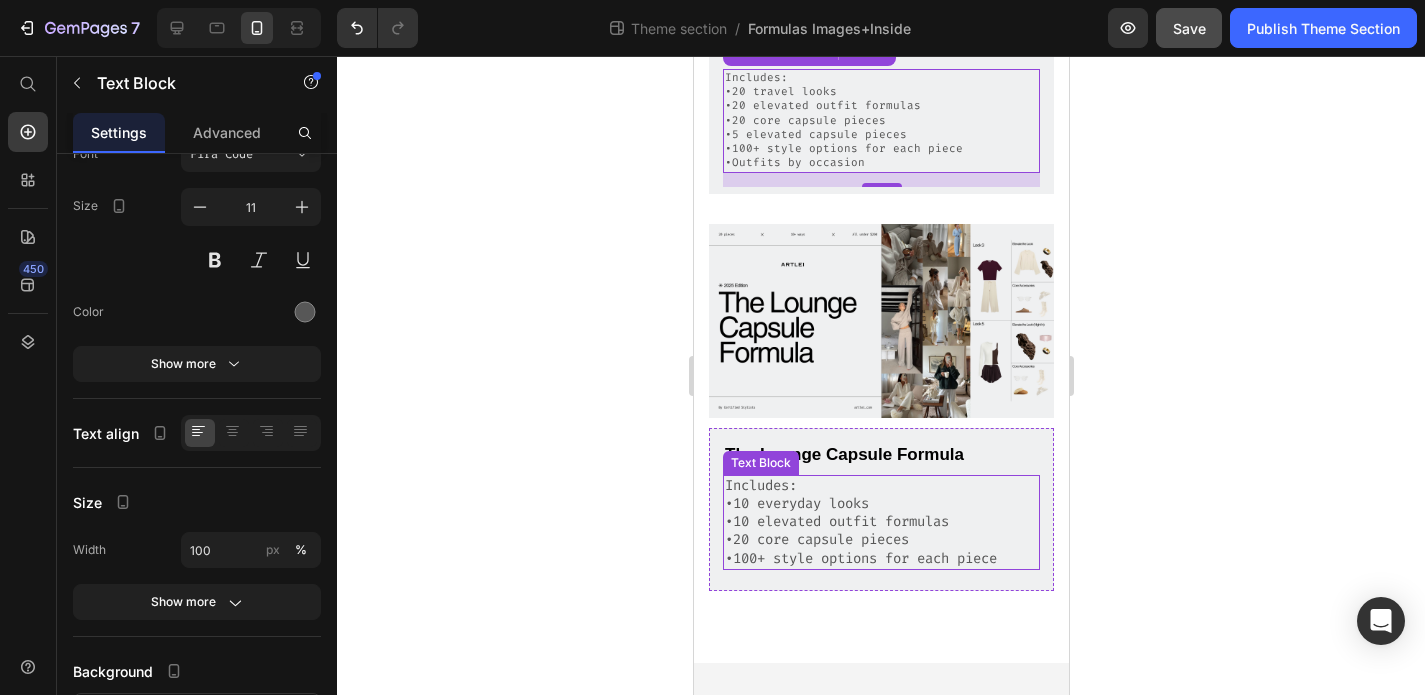 click on "•20 core capsule pieces" at bounding box center (880, 540) 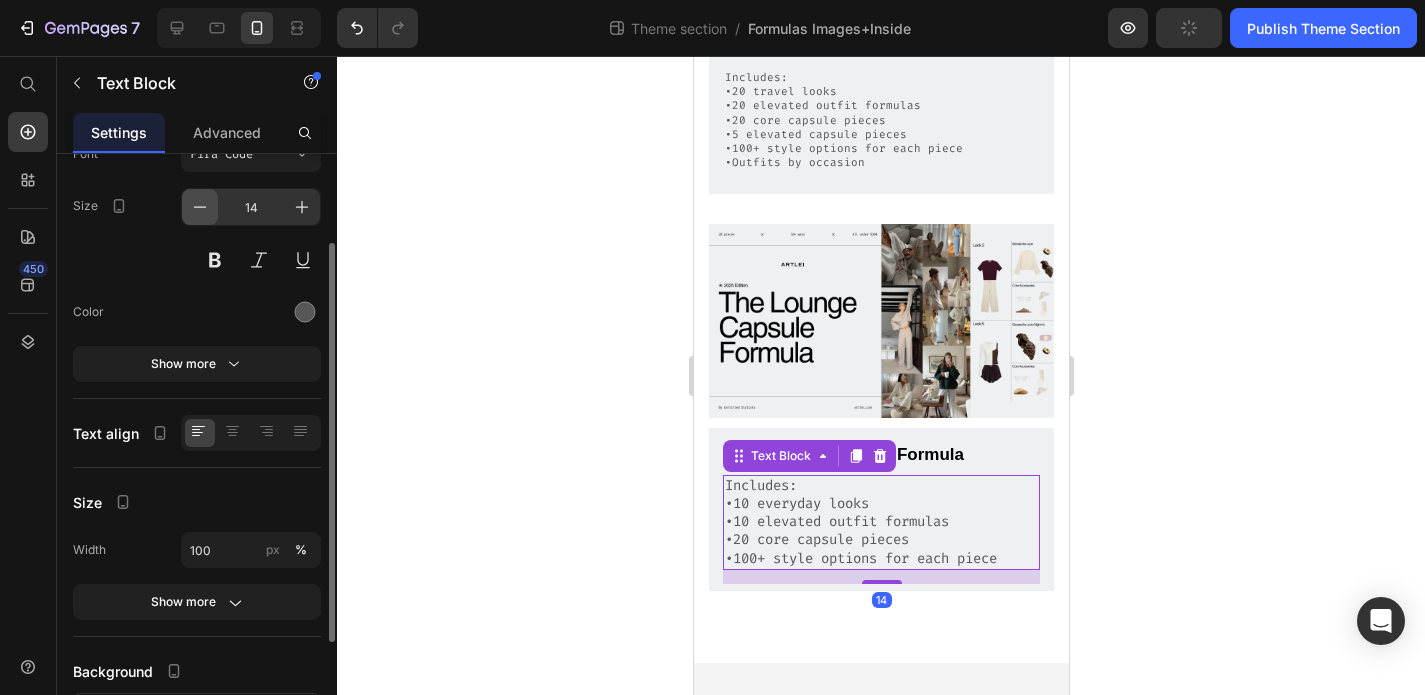 click 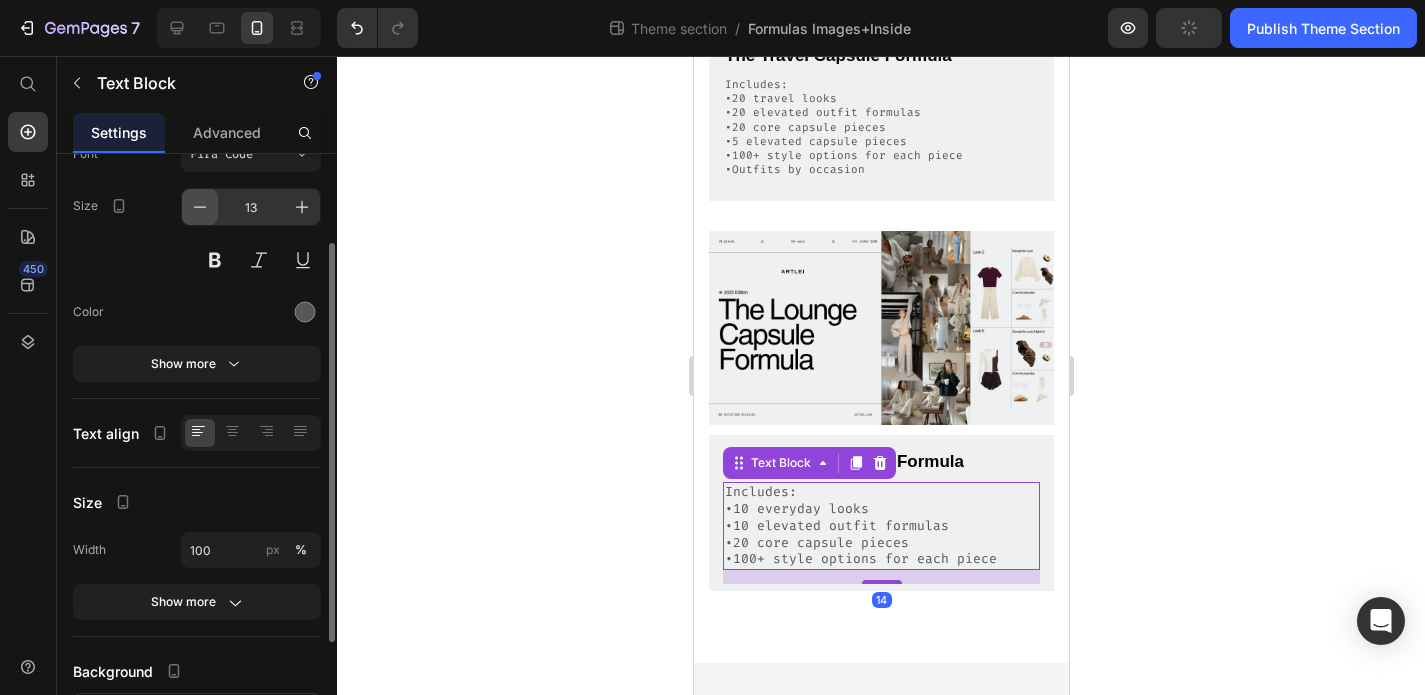 click 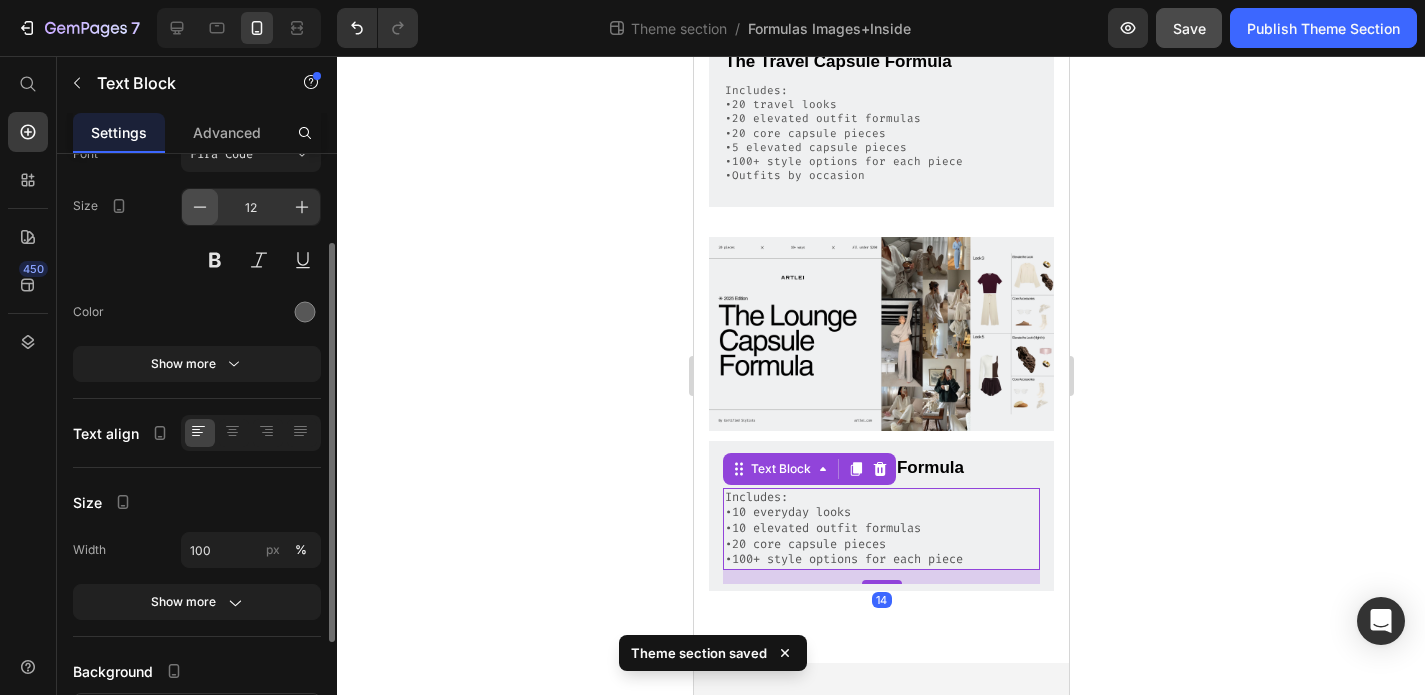 click 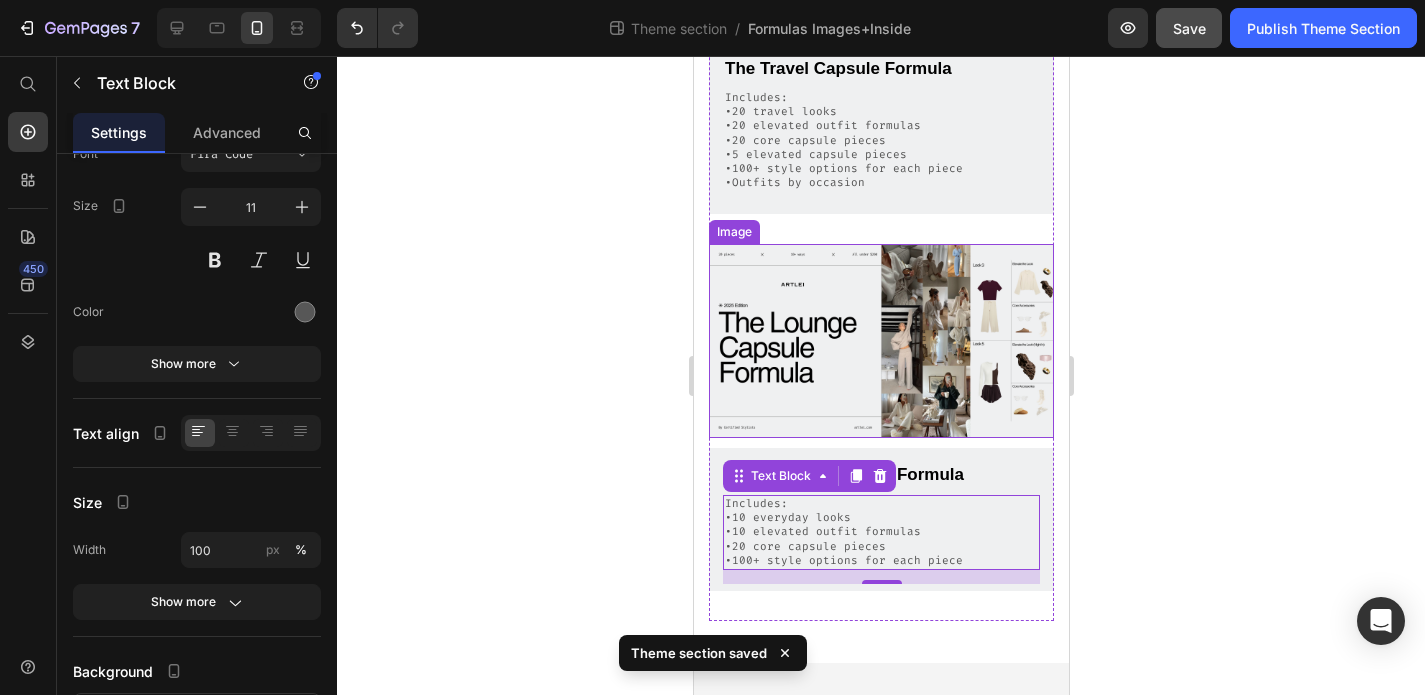 scroll, scrollTop: 0, scrollLeft: 0, axis: both 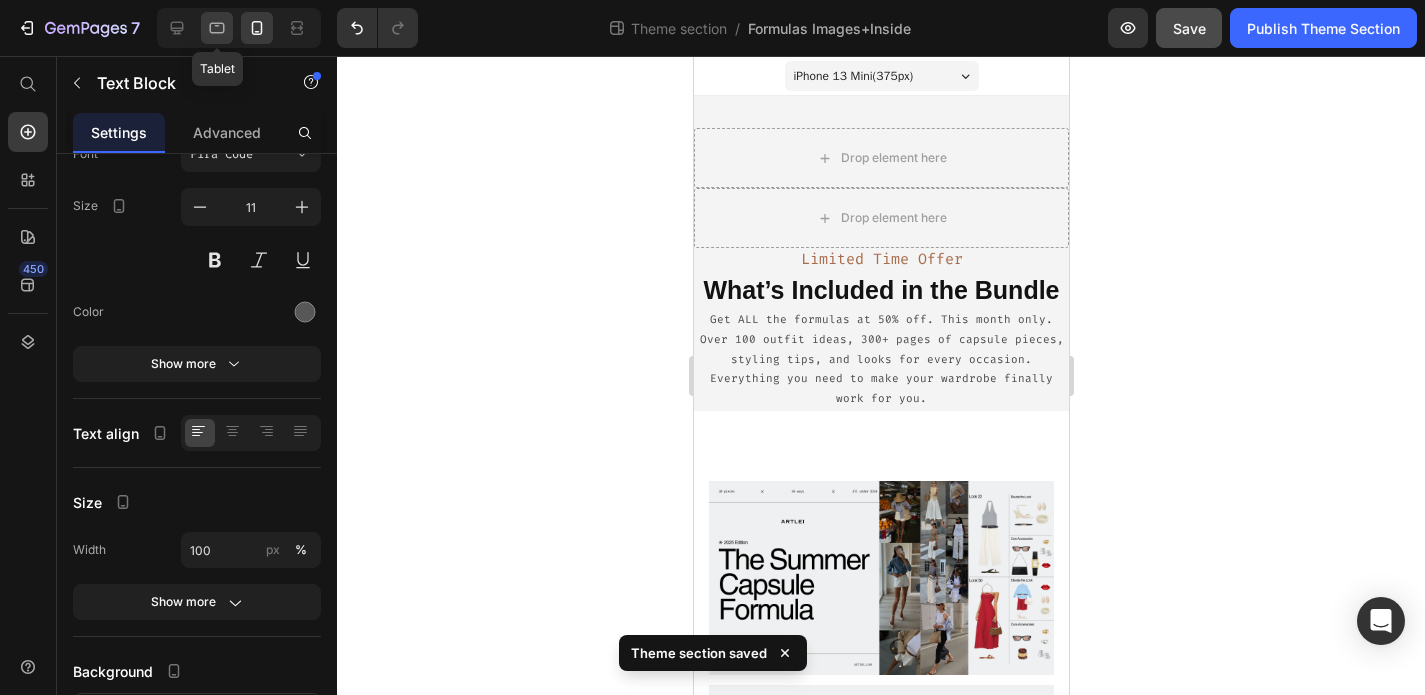 click 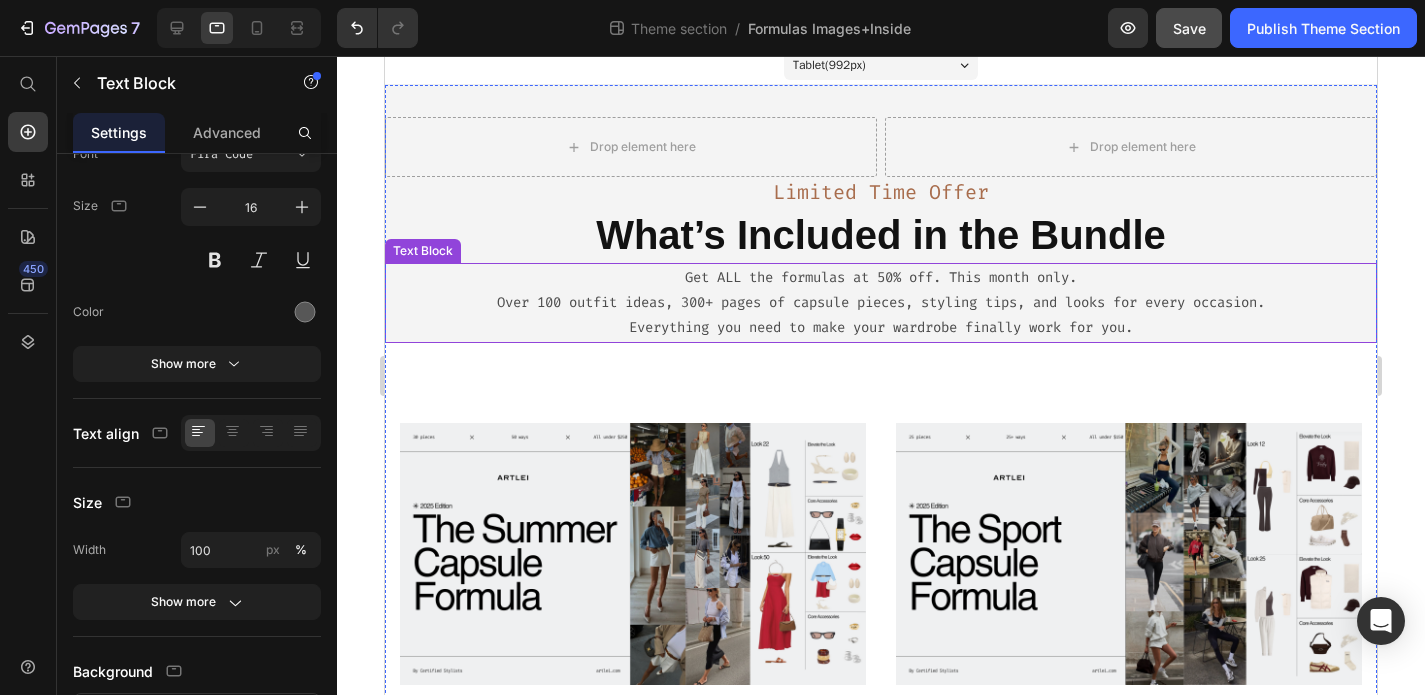 scroll, scrollTop: 15, scrollLeft: 0, axis: vertical 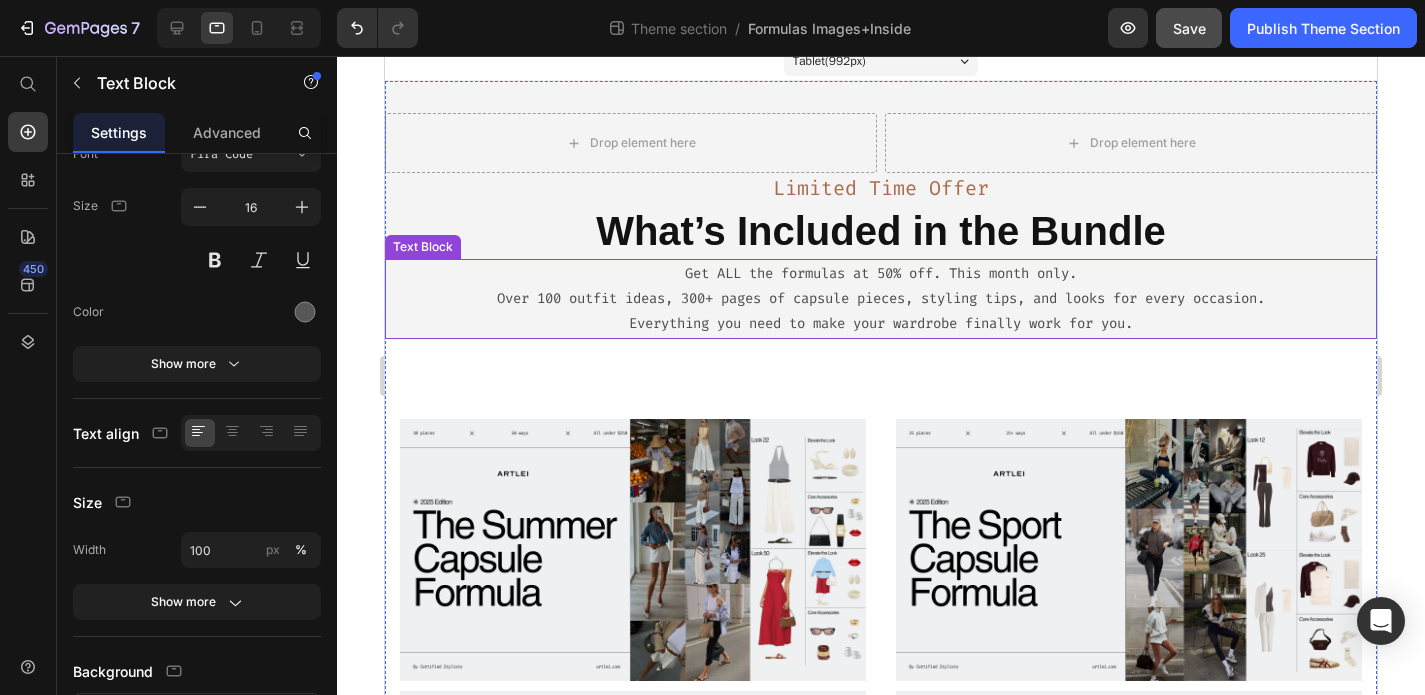 click on "Everything you need to make your wardrobe finally work for you." at bounding box center (881, 323) 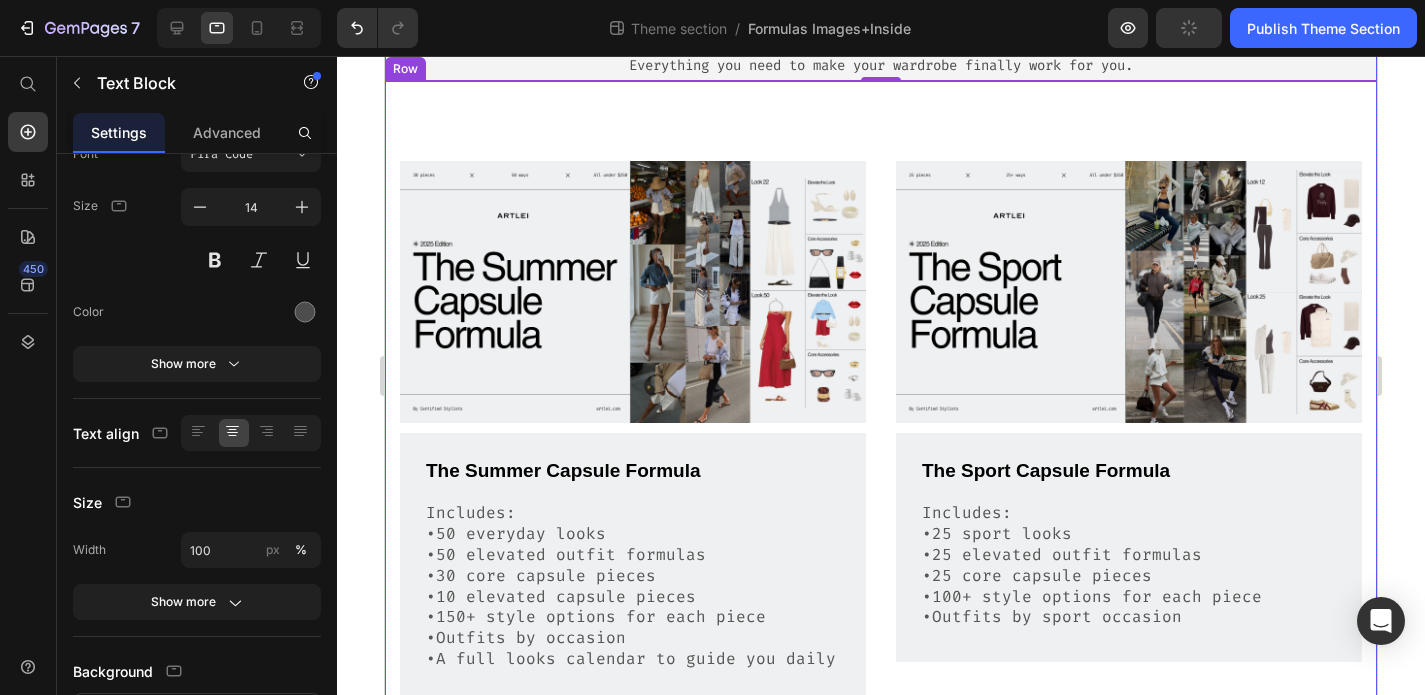 scroll, scrollTop: 337, scrollLeft: 0, axis: vertical 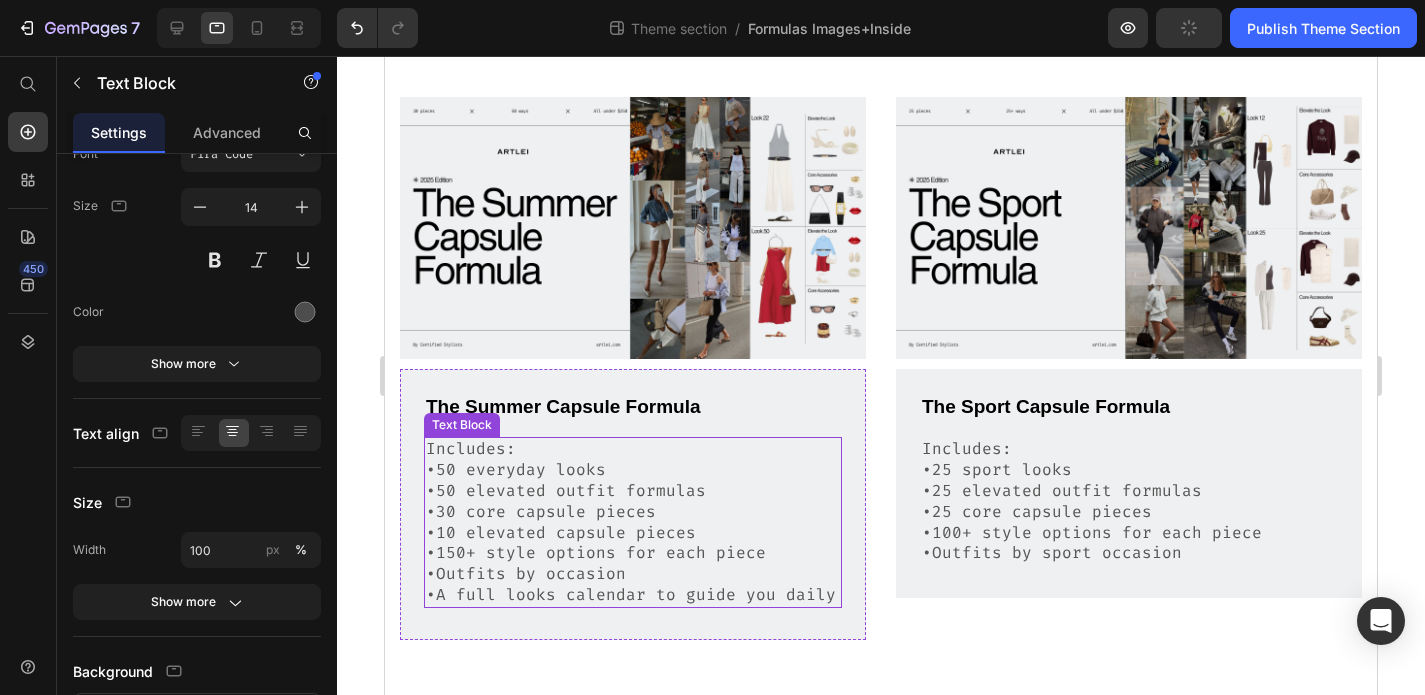 click on "•150+ style options for each piece" at bounding box center (633, 553) 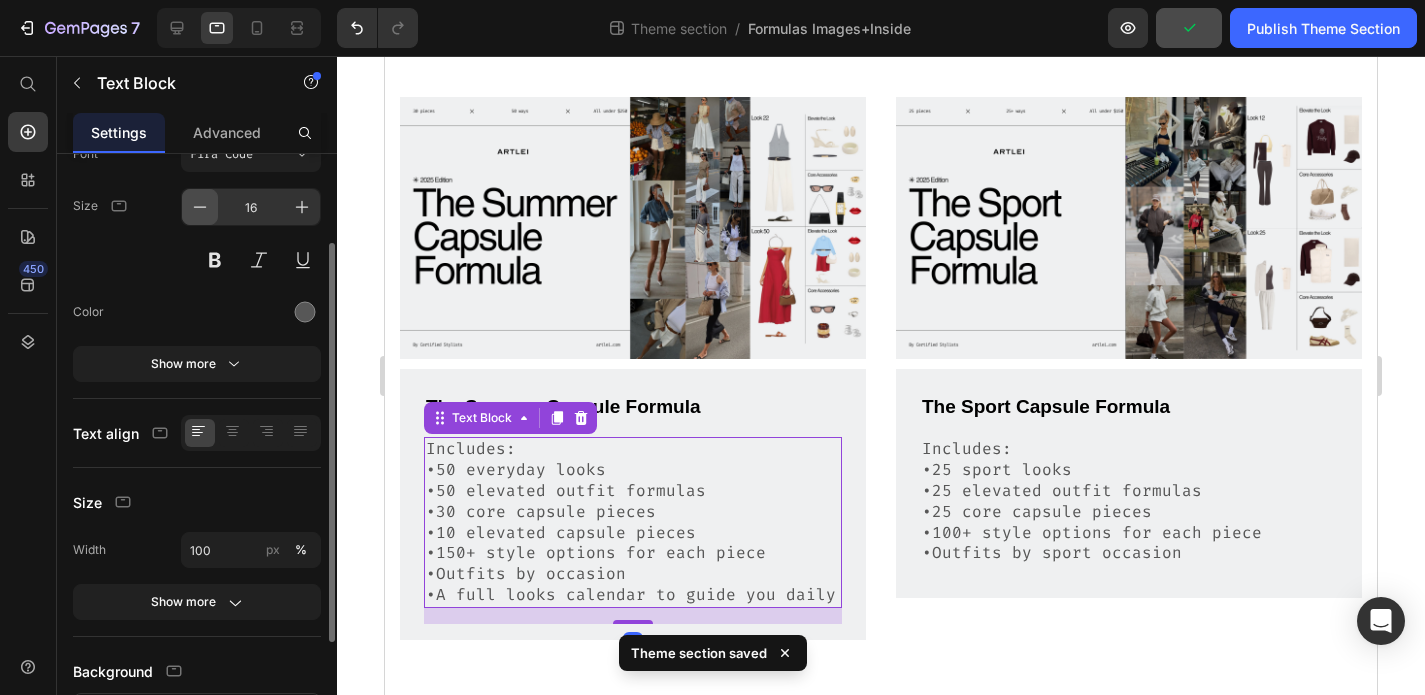 click 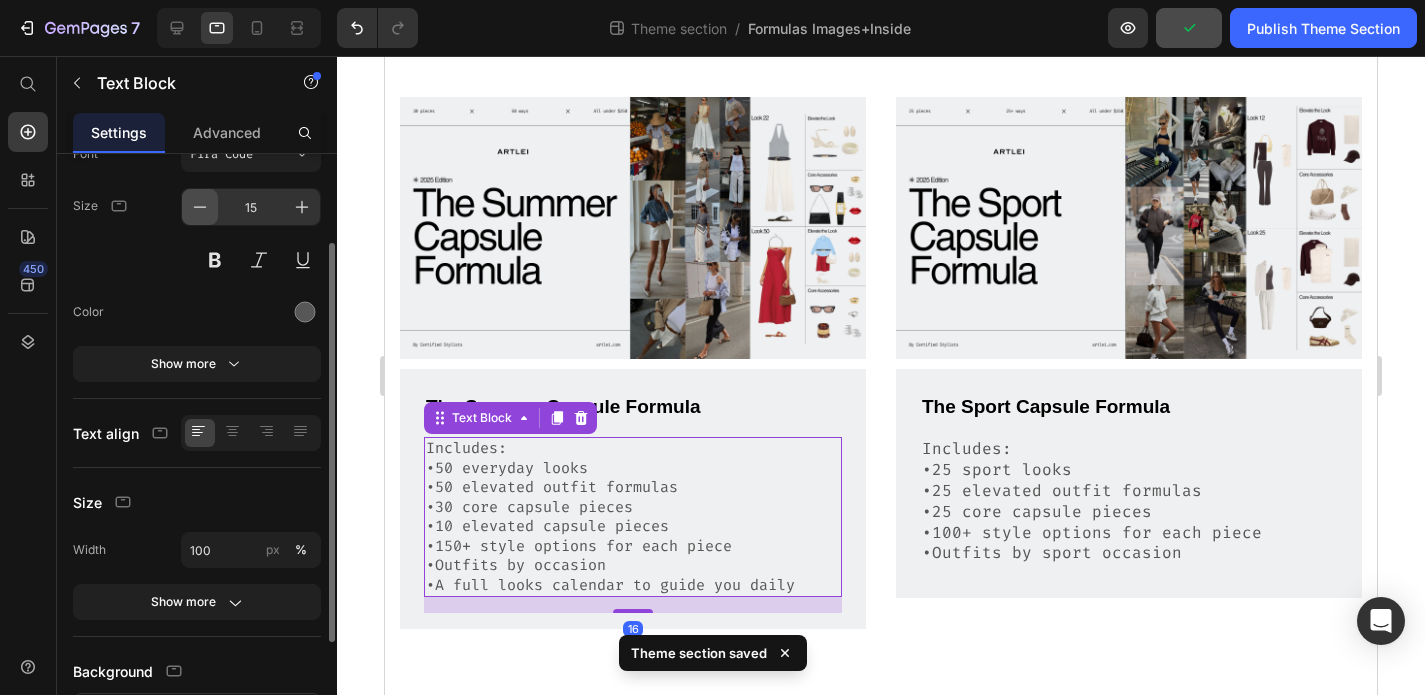 click 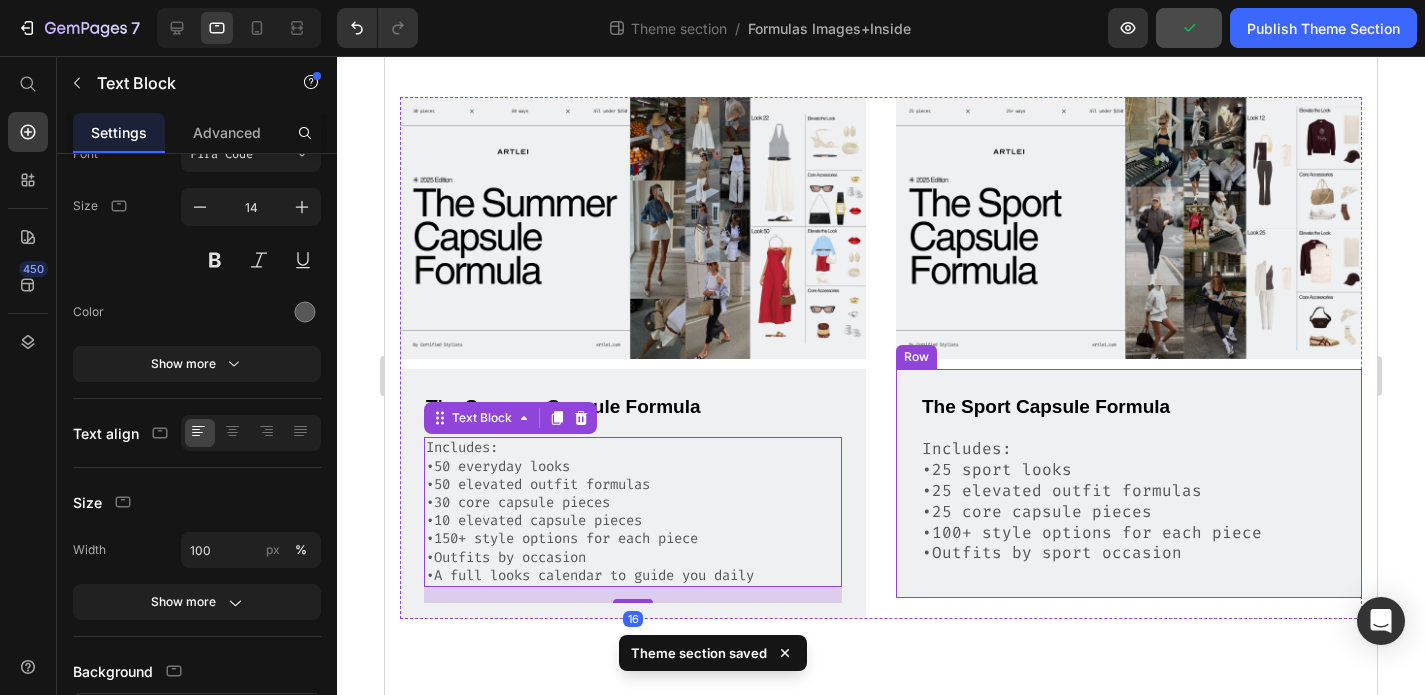 click on "•25 core capsule pieces" at bounding box center [1129, 512] 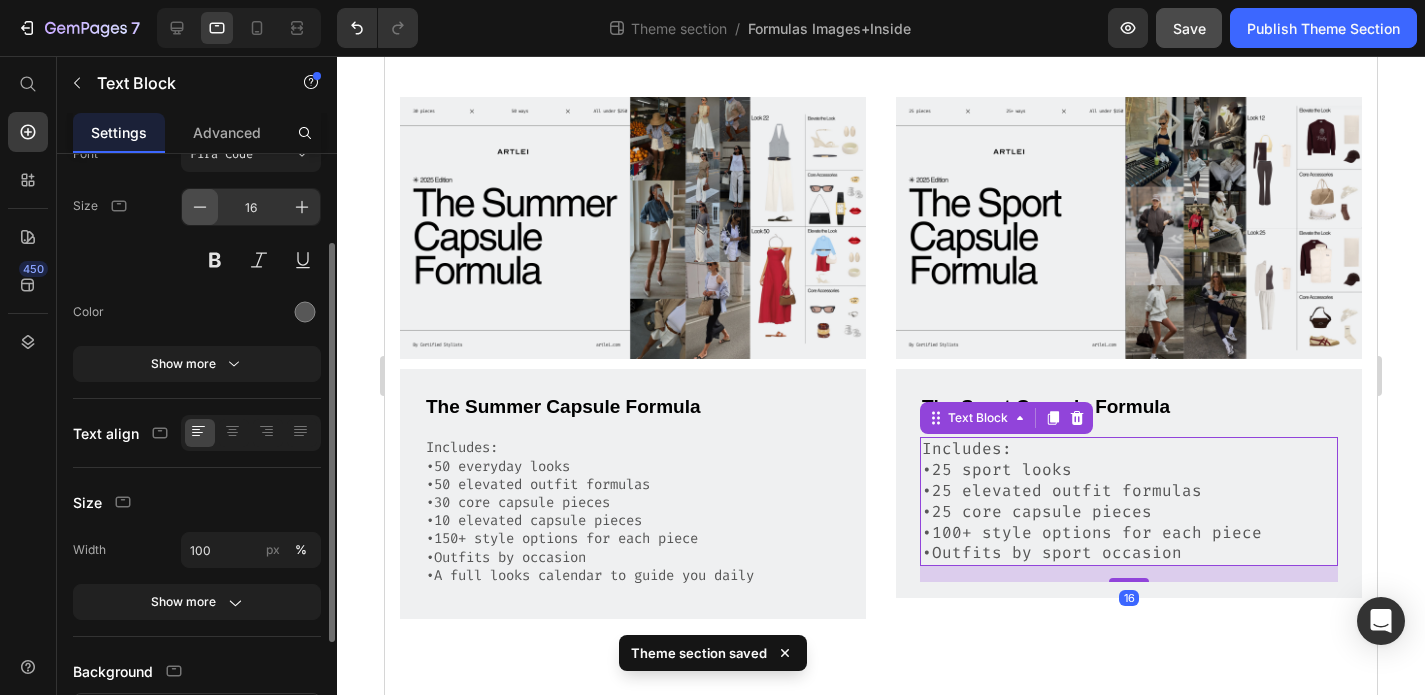 click at bounding box center (200, 207) 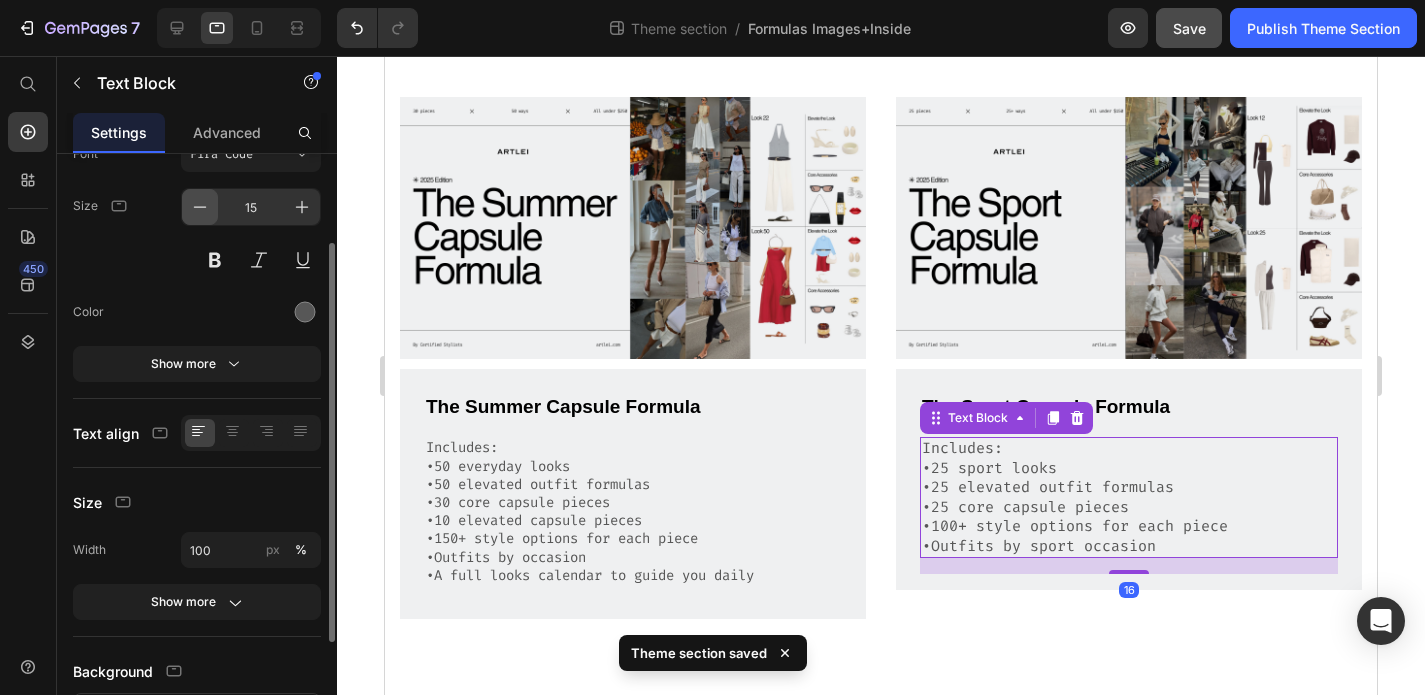 click at bounding box center [200, 207] 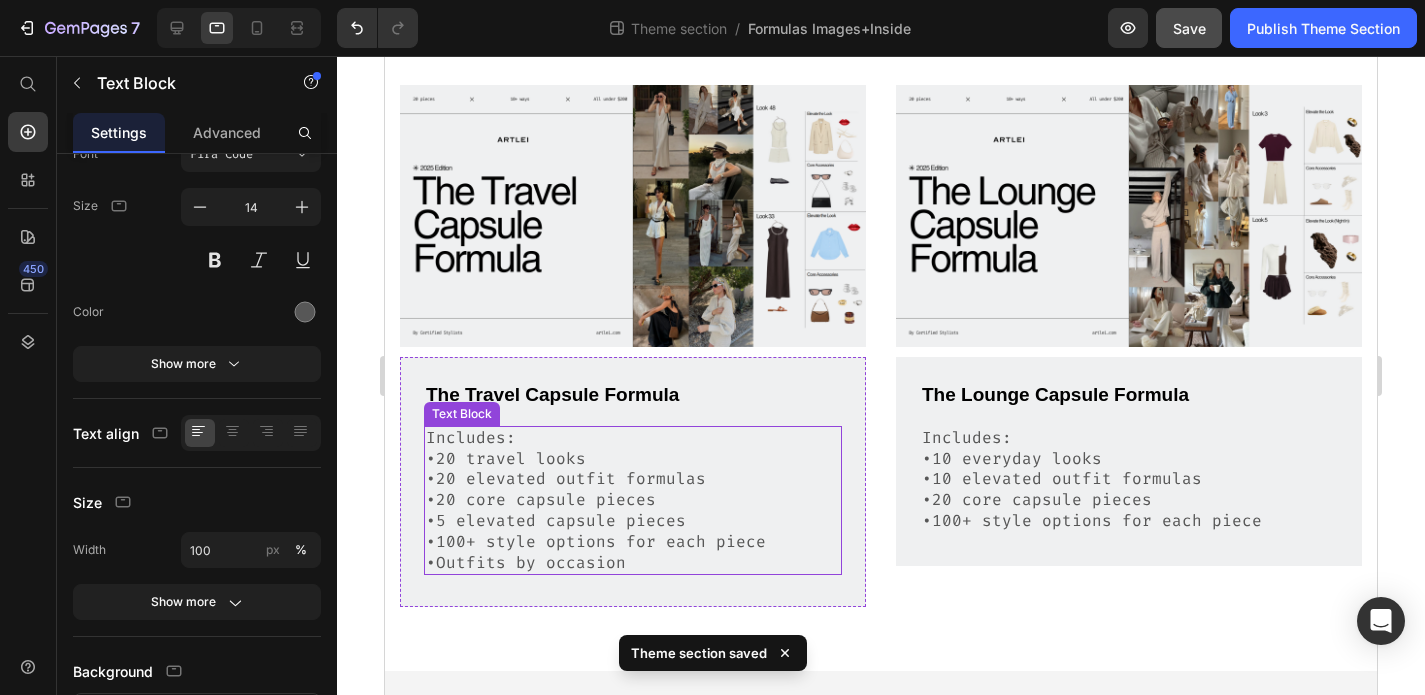 scroll, scrollTop: 1019, scrollLeft: 0, axis: vertical 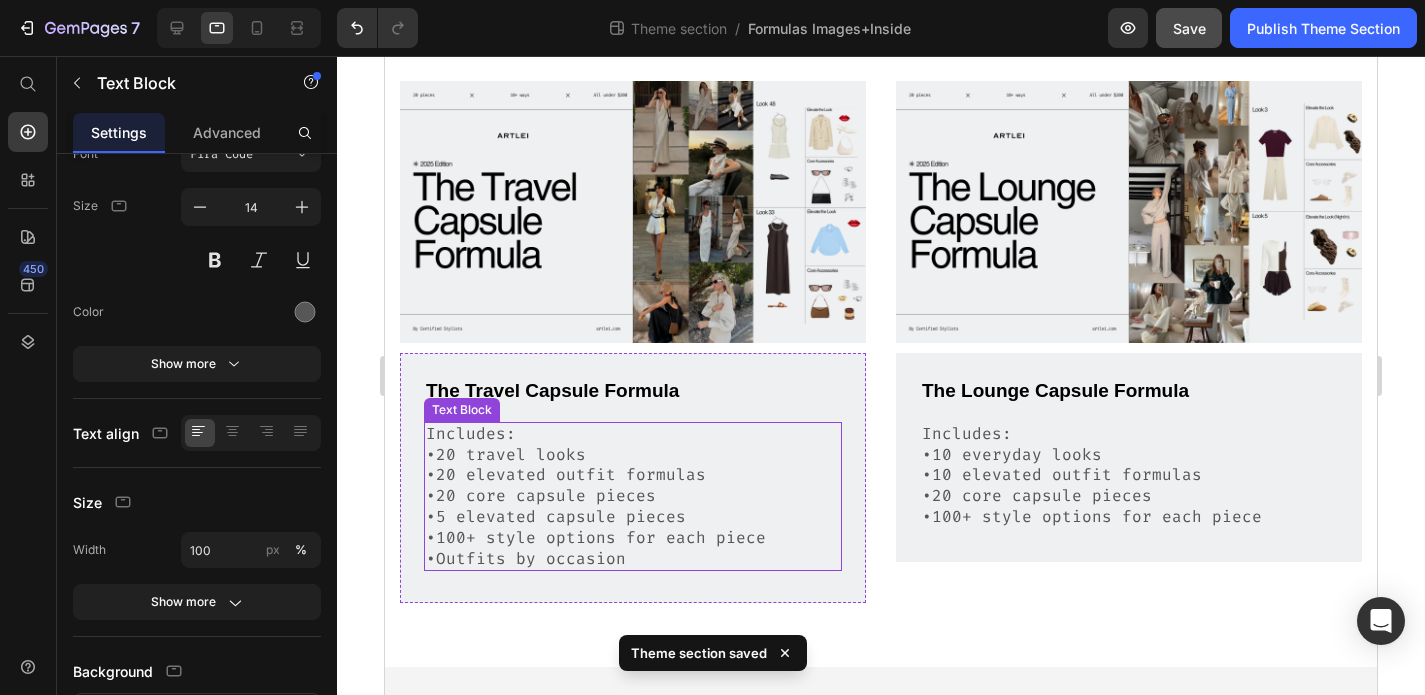 click on "•5 elevated capsule pieces" at bounding box center (633, 517) 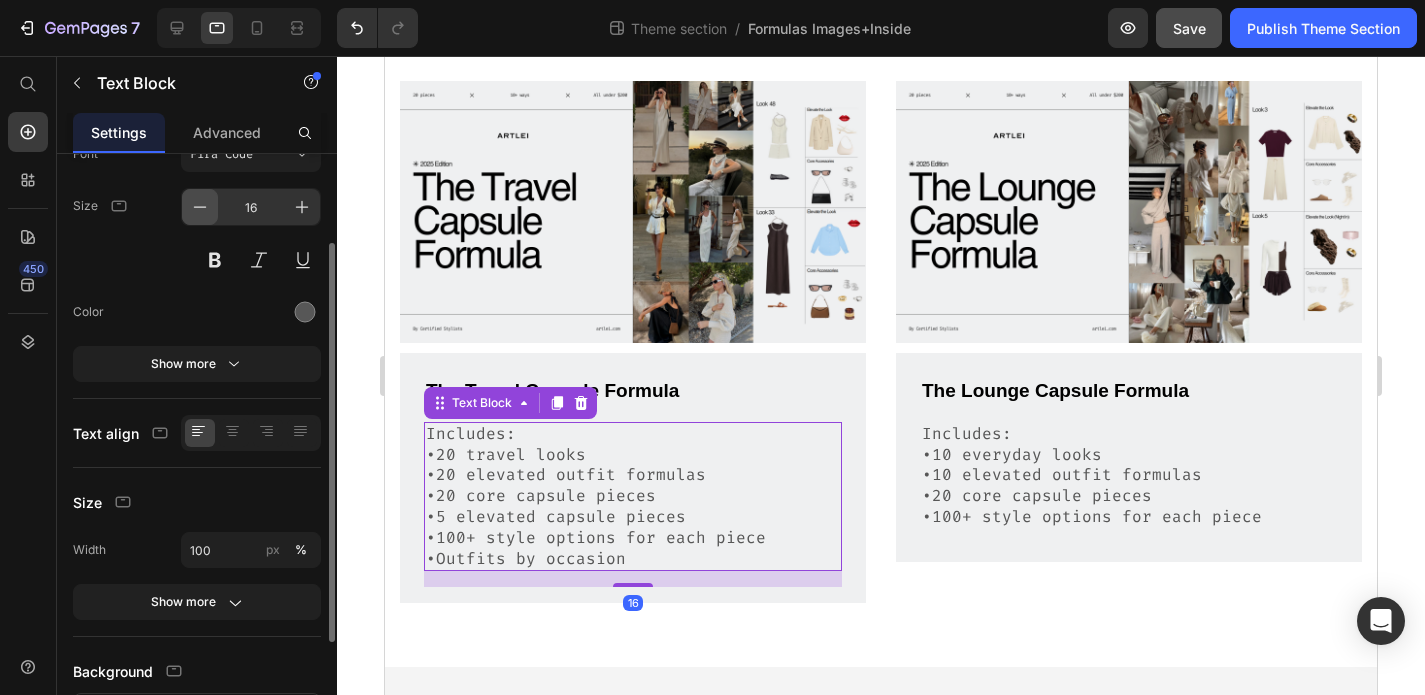 click 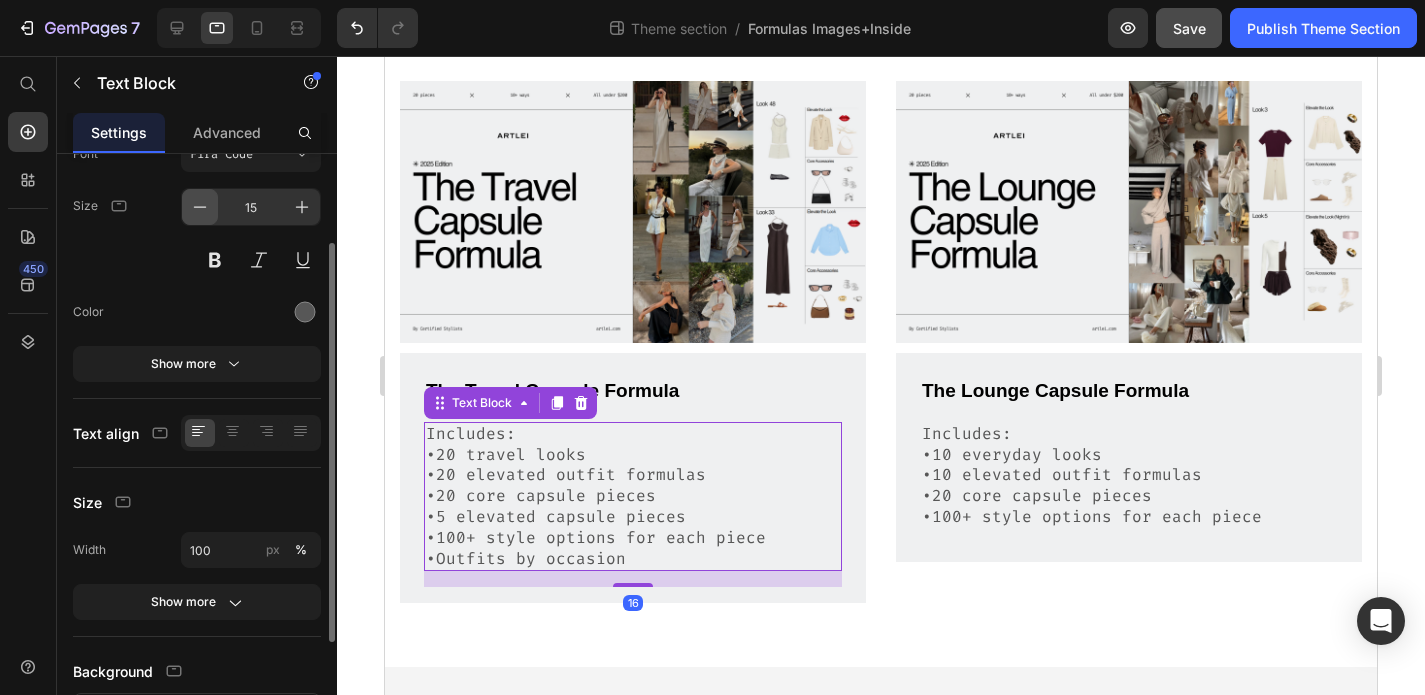 click 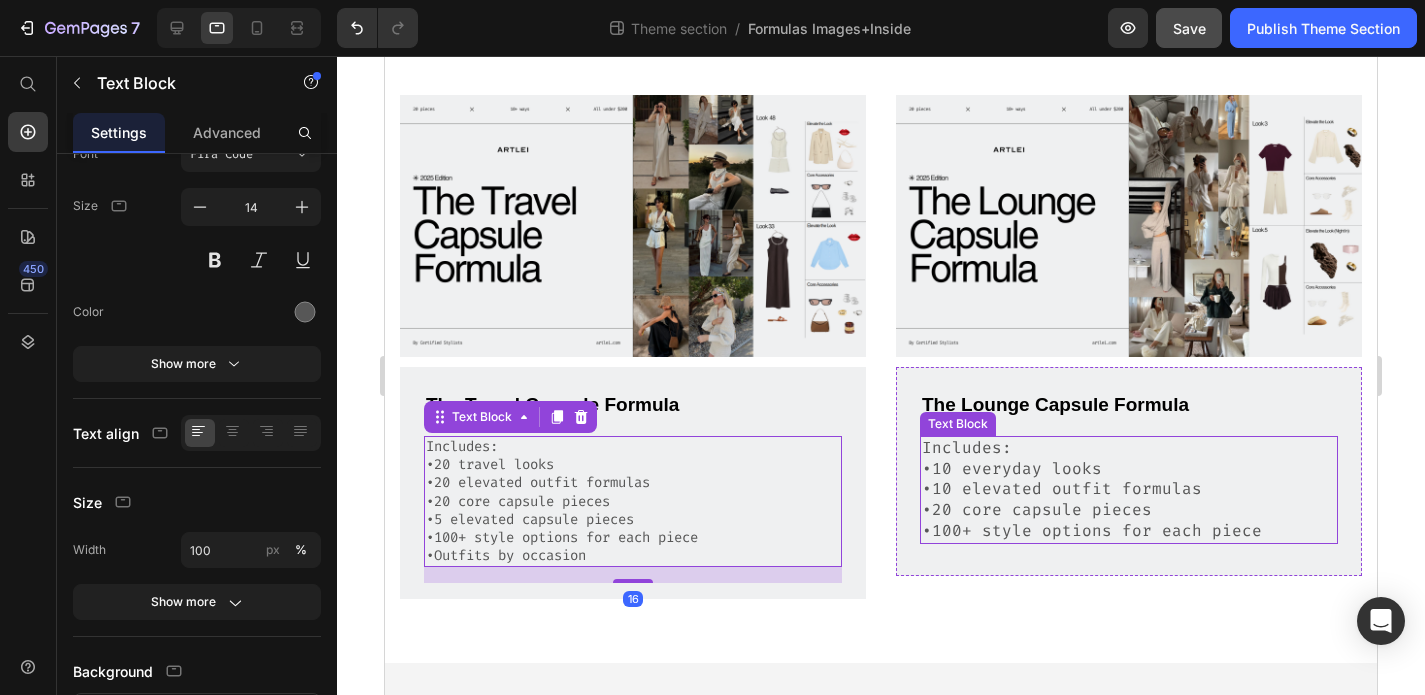 click on "•20 core capsule pieces" at bounding box center [1129, 510] 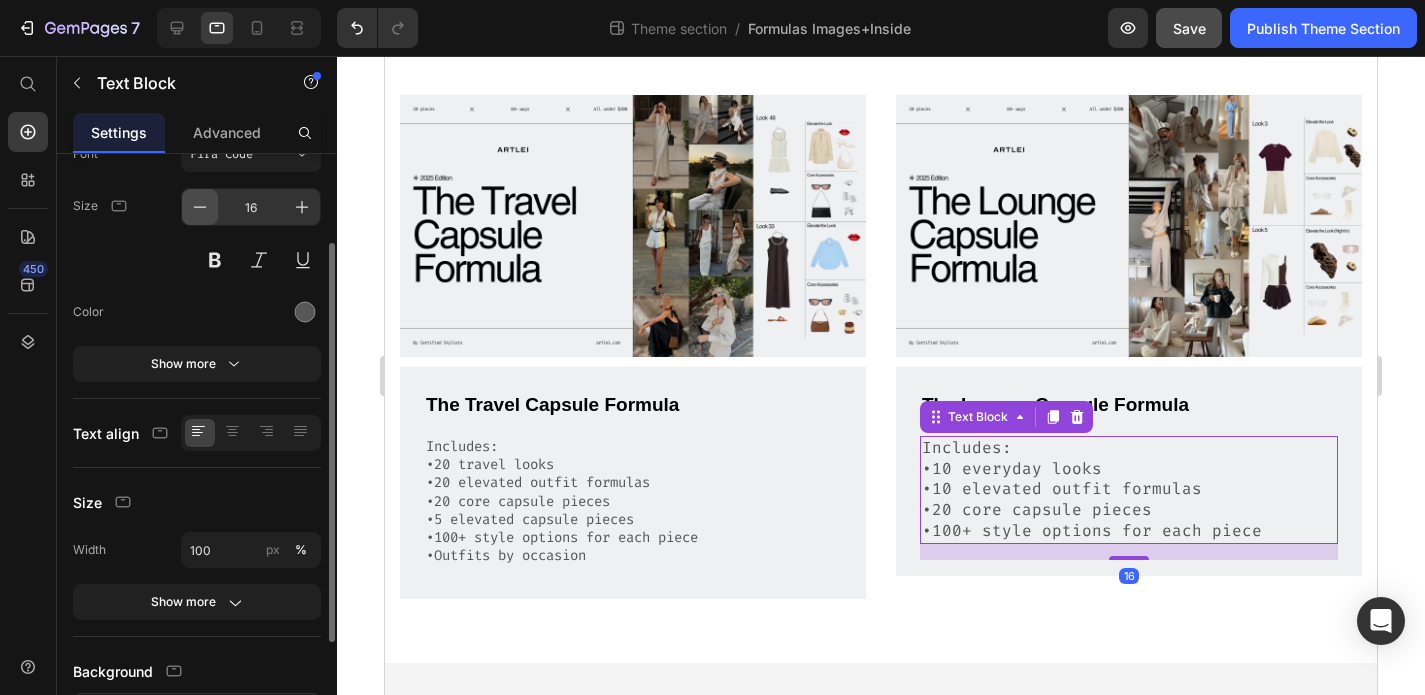 click 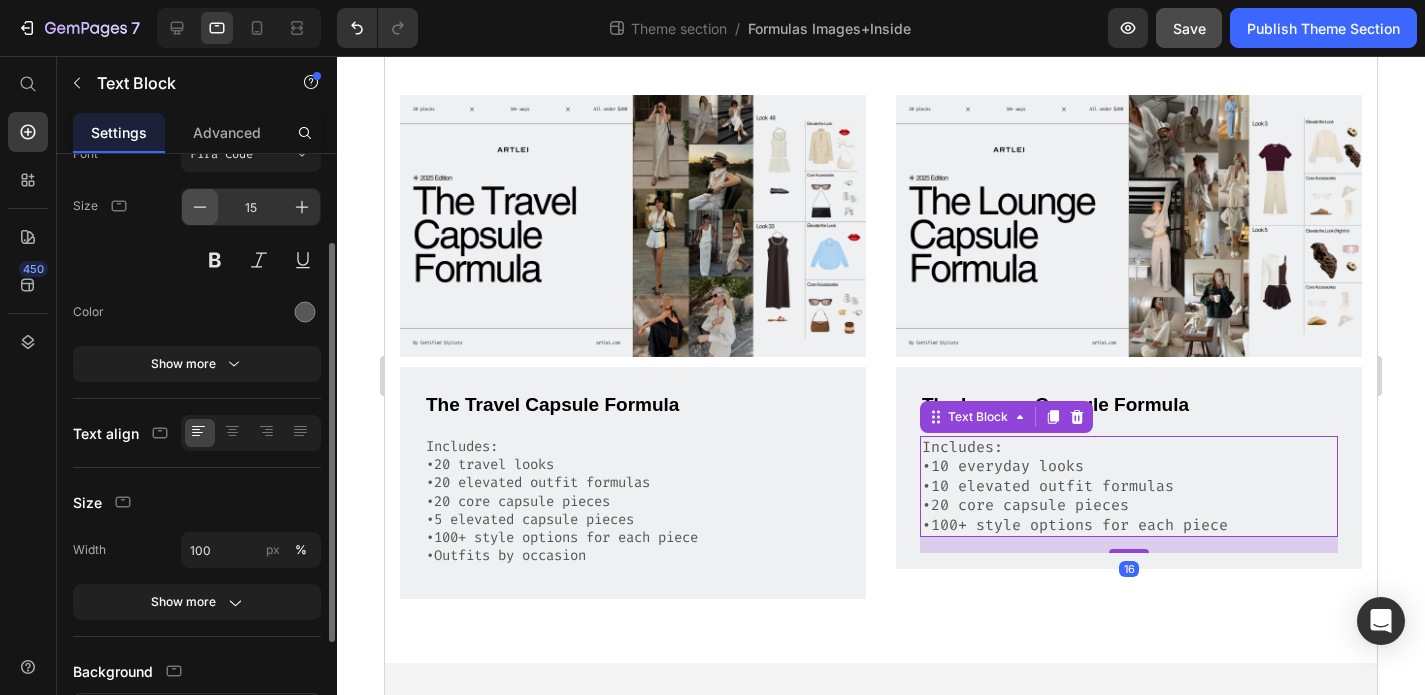 click 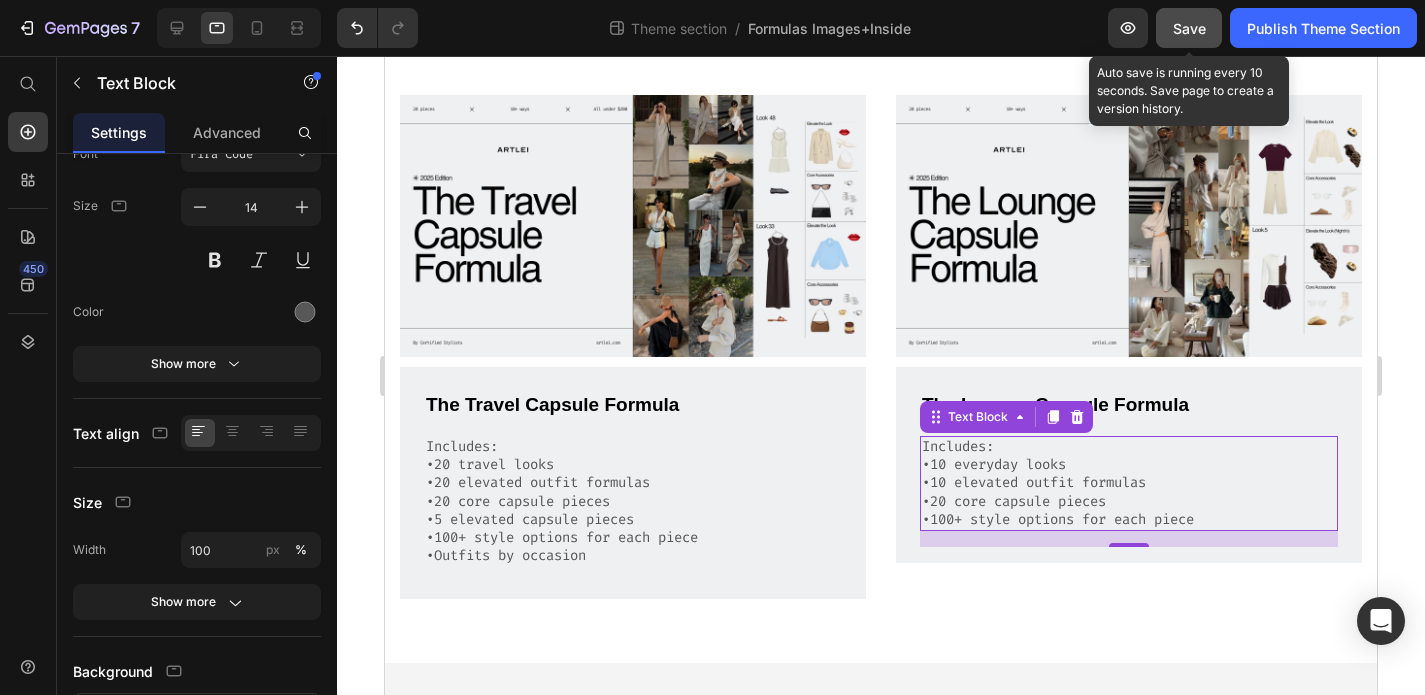 click on "Save" at bounding box center [1189, 28] 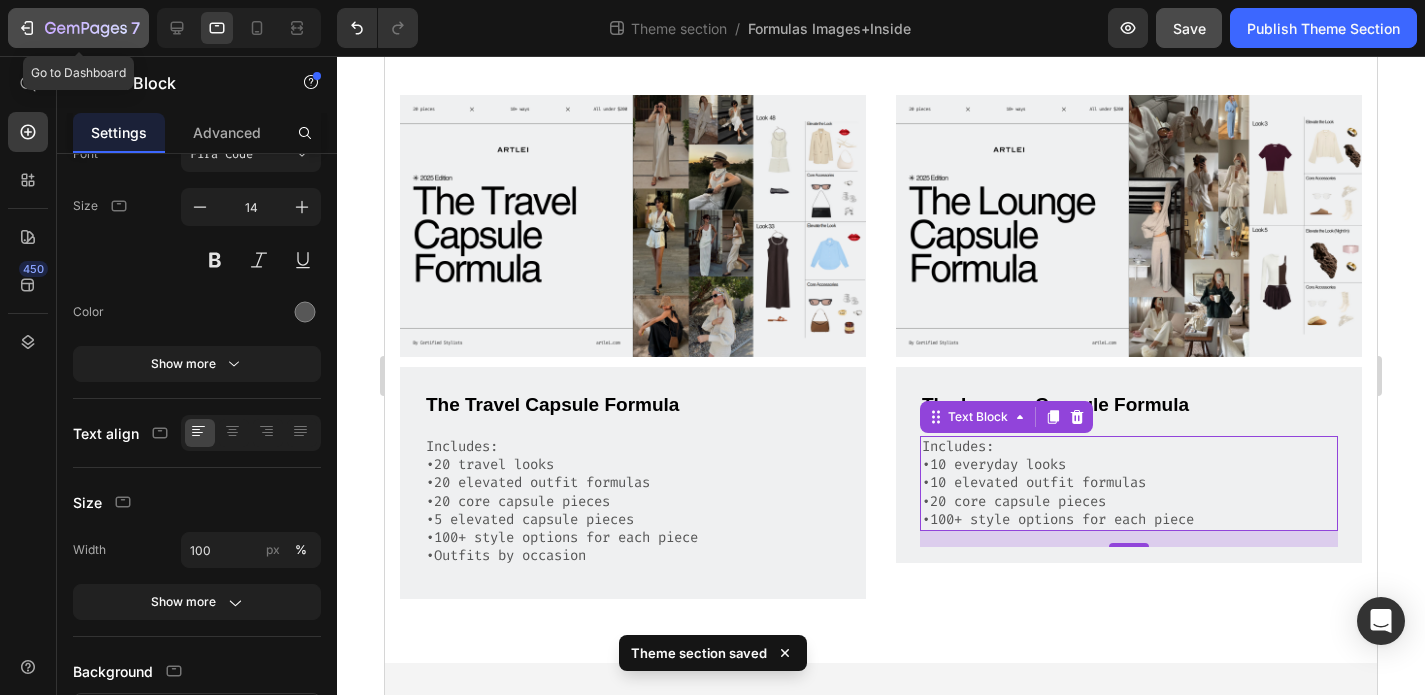 click 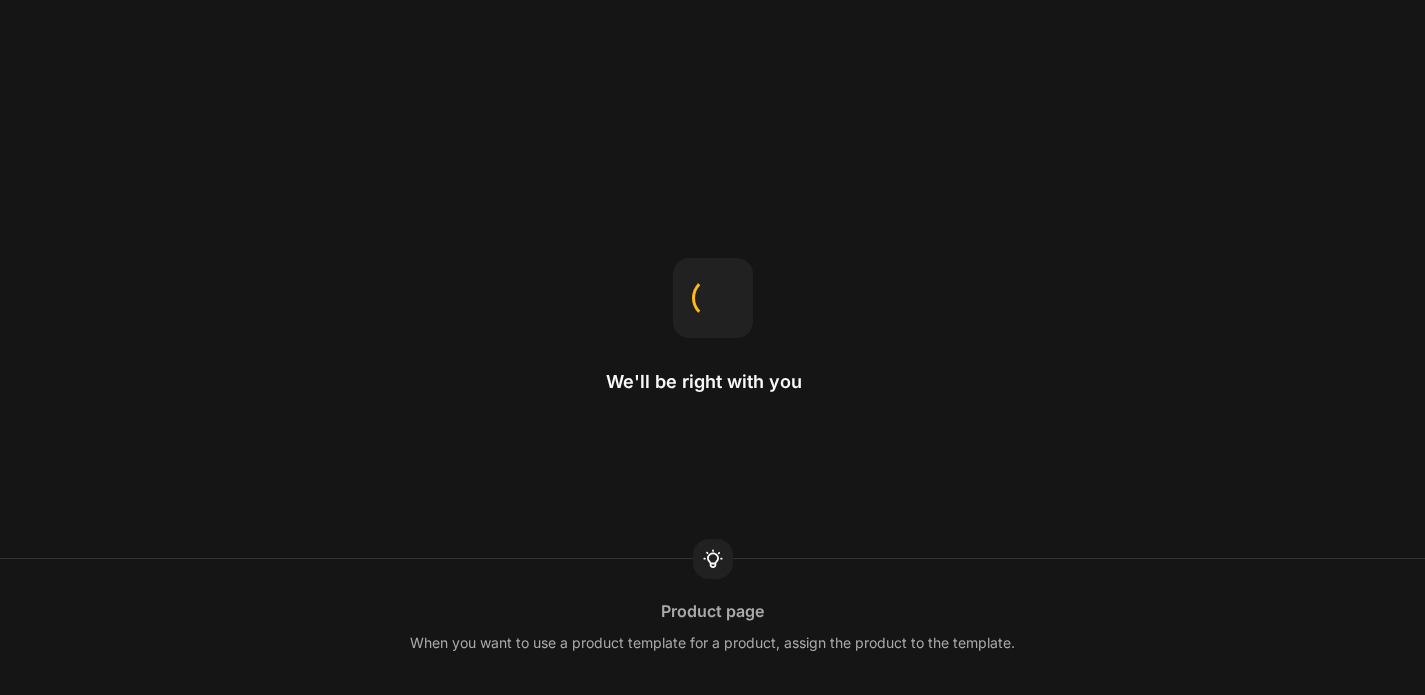 scroll, scrollTop: 0, scrollLeft: 0, axis: both 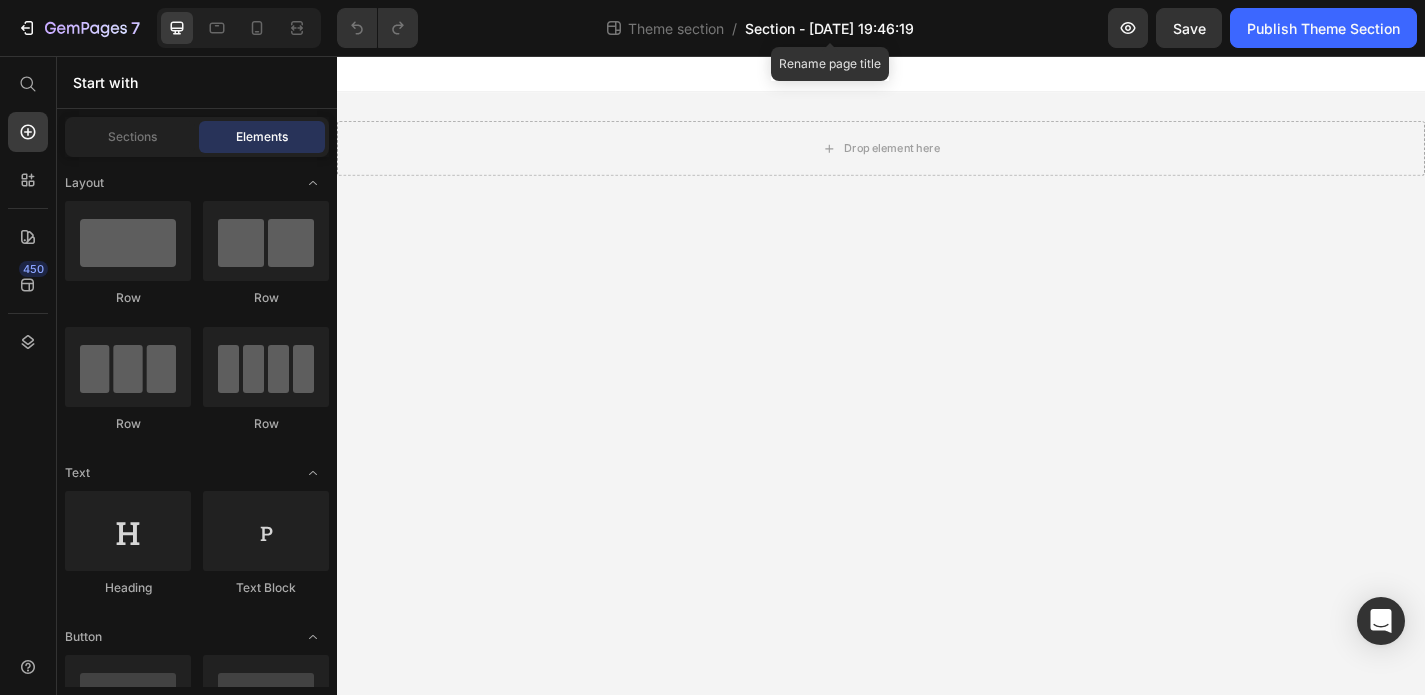 click on "Section - [DATE] 19:46:19" 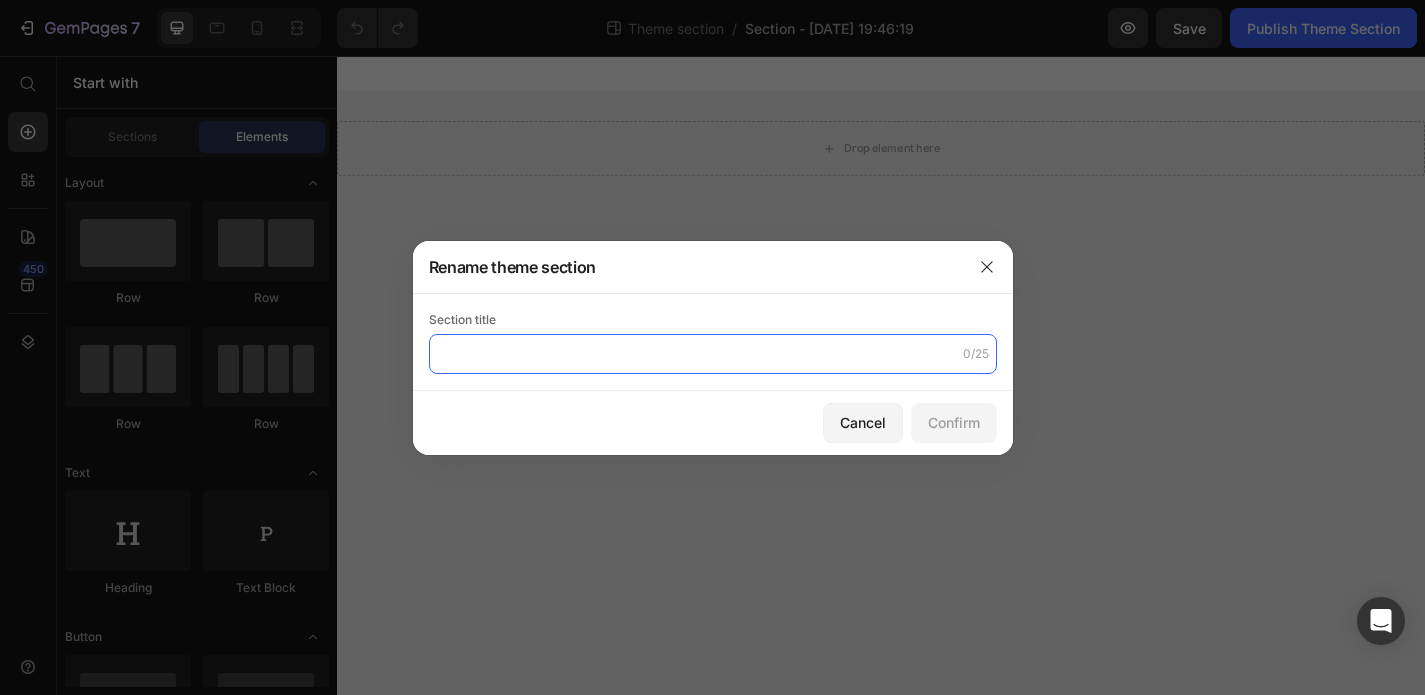 click 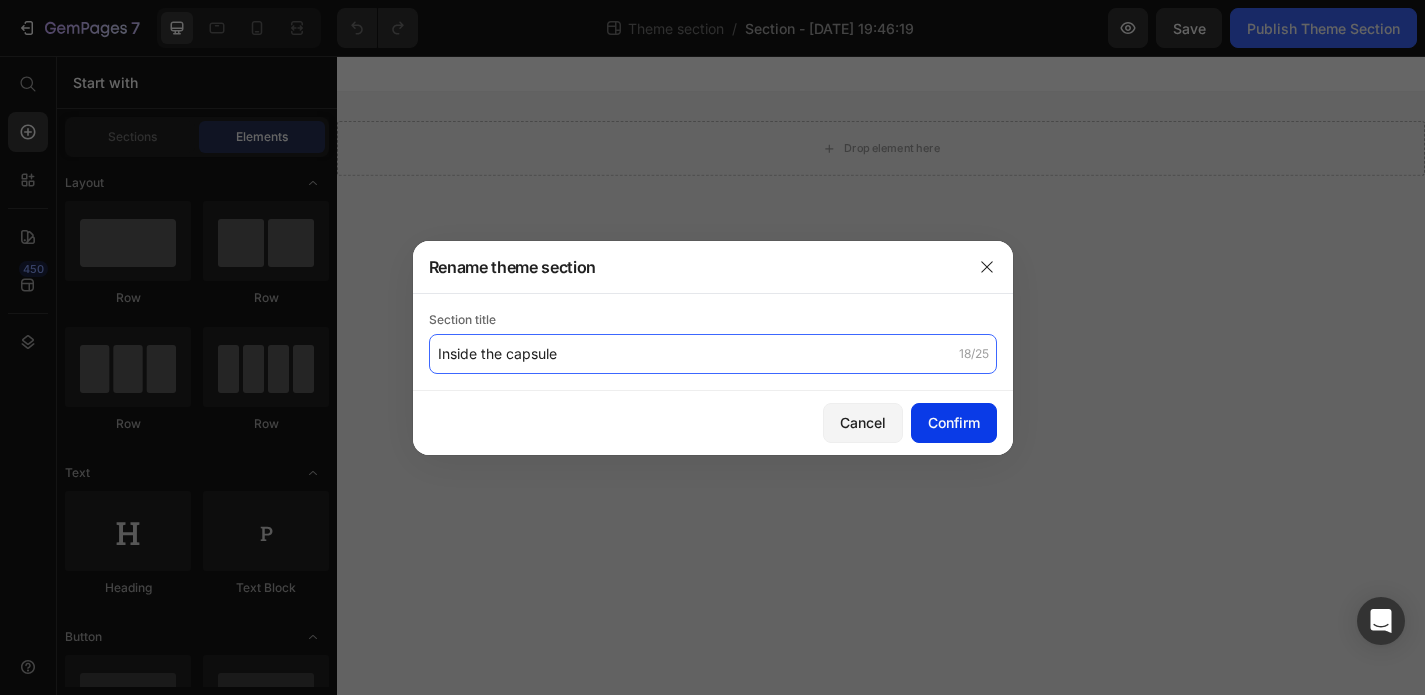 type on "Inside the capsule" 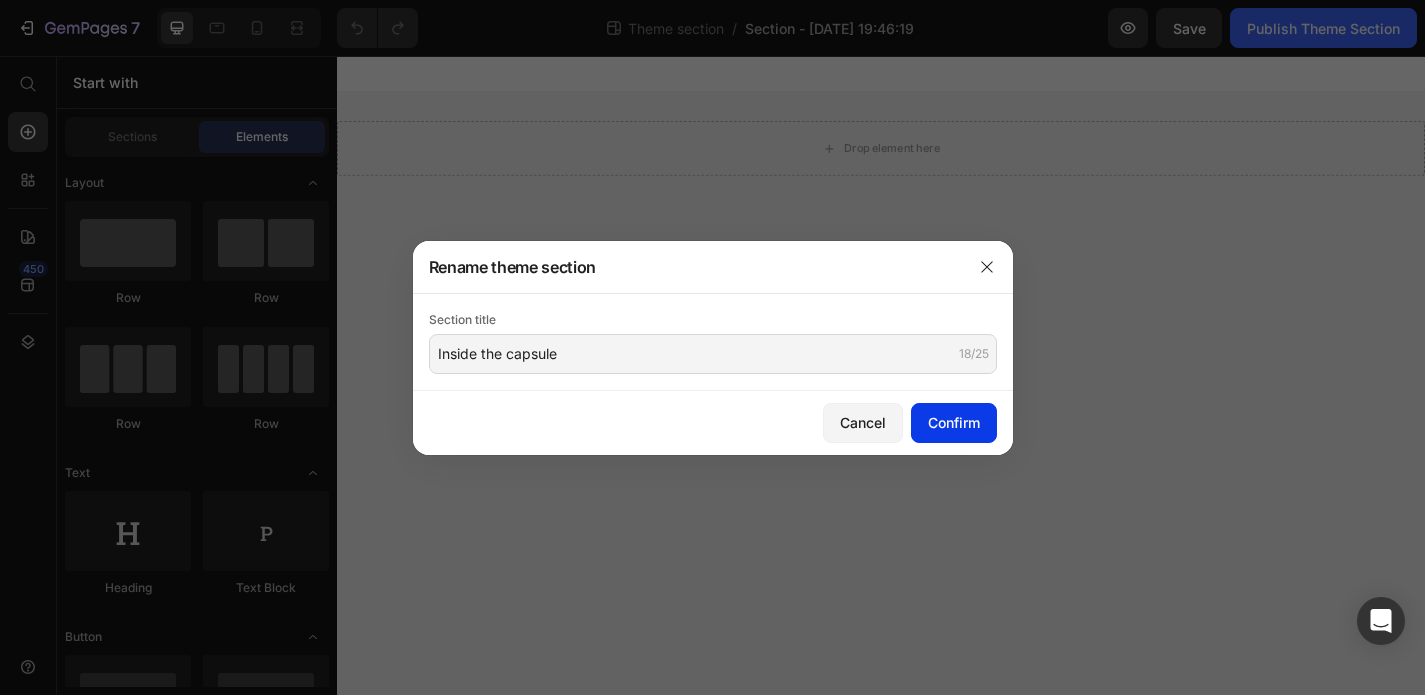 click on "Confirm" at bounding box center [954, 422] 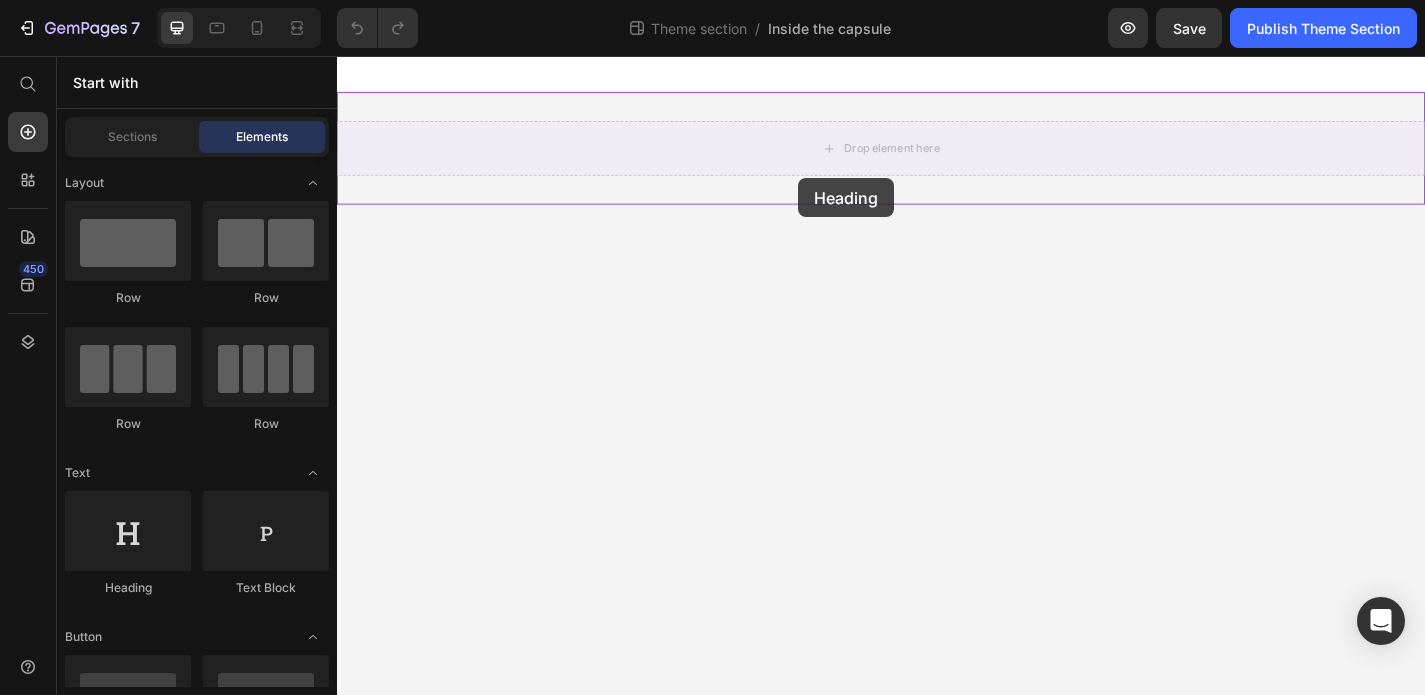drag, startPoint x: 481, startPoint y: 603, endPoint x: 846, endPoint y: 191, distance: 550.4262 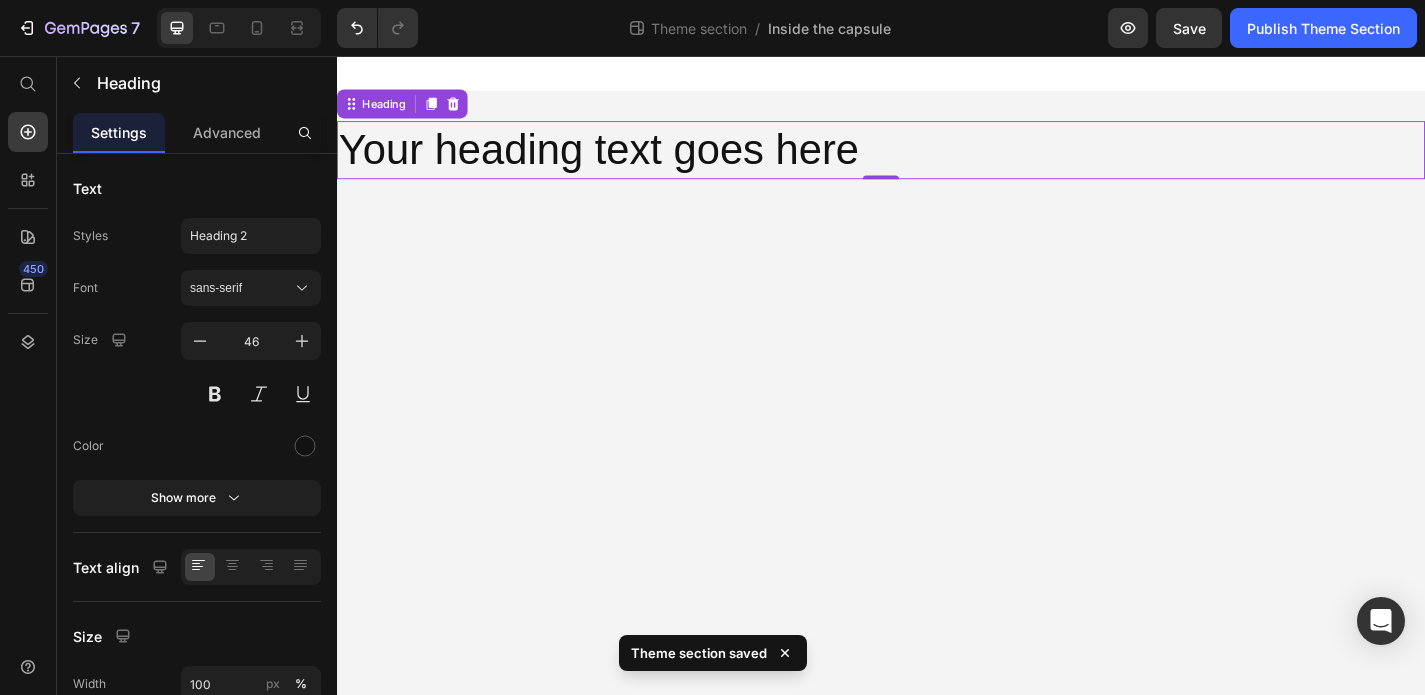 click on "Your heading text goes here" at bounding box center (937, 160) 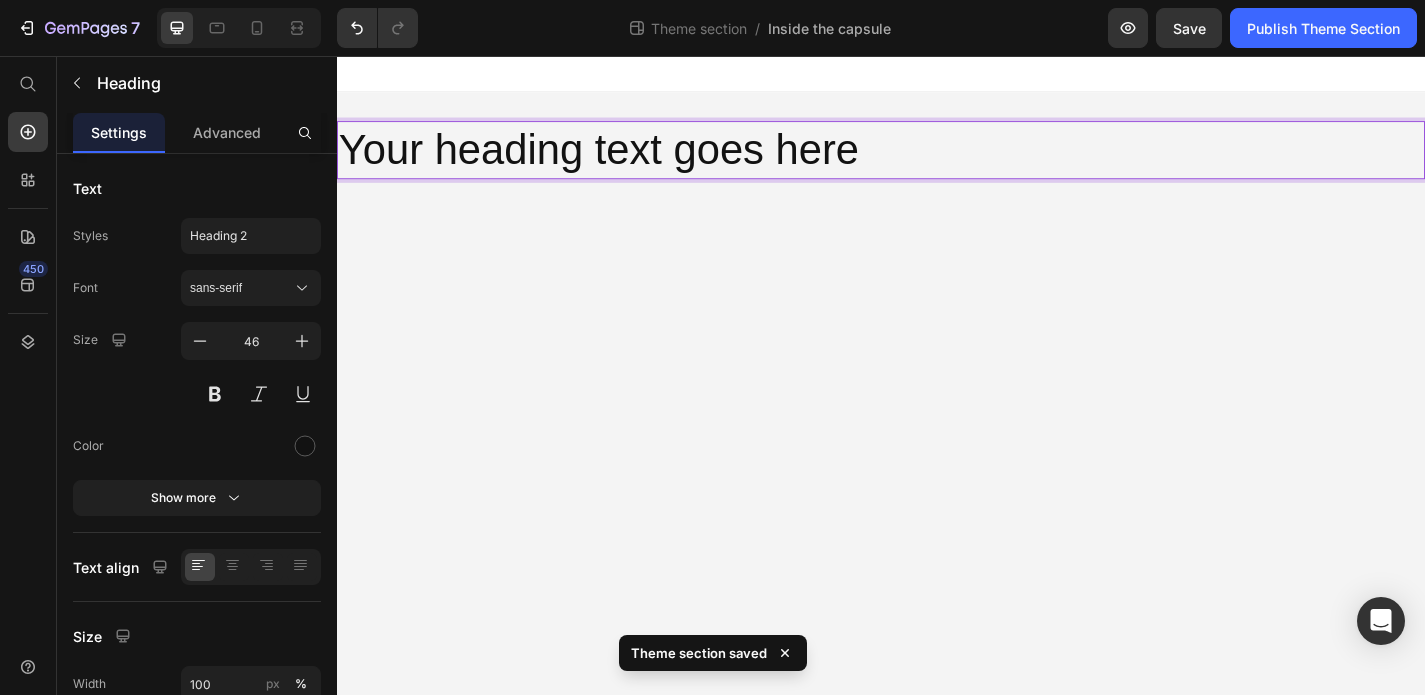 click on "Your heading text goes here" at bounding box center (937, 160) 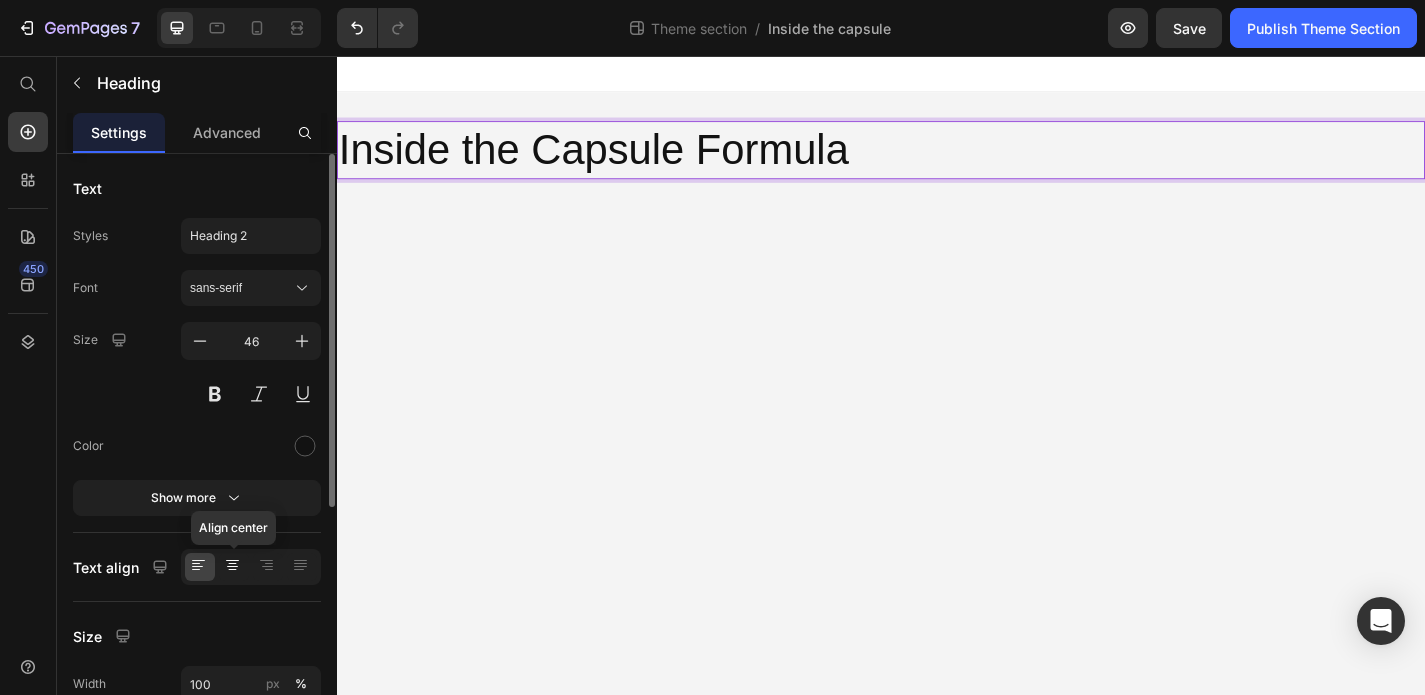 click 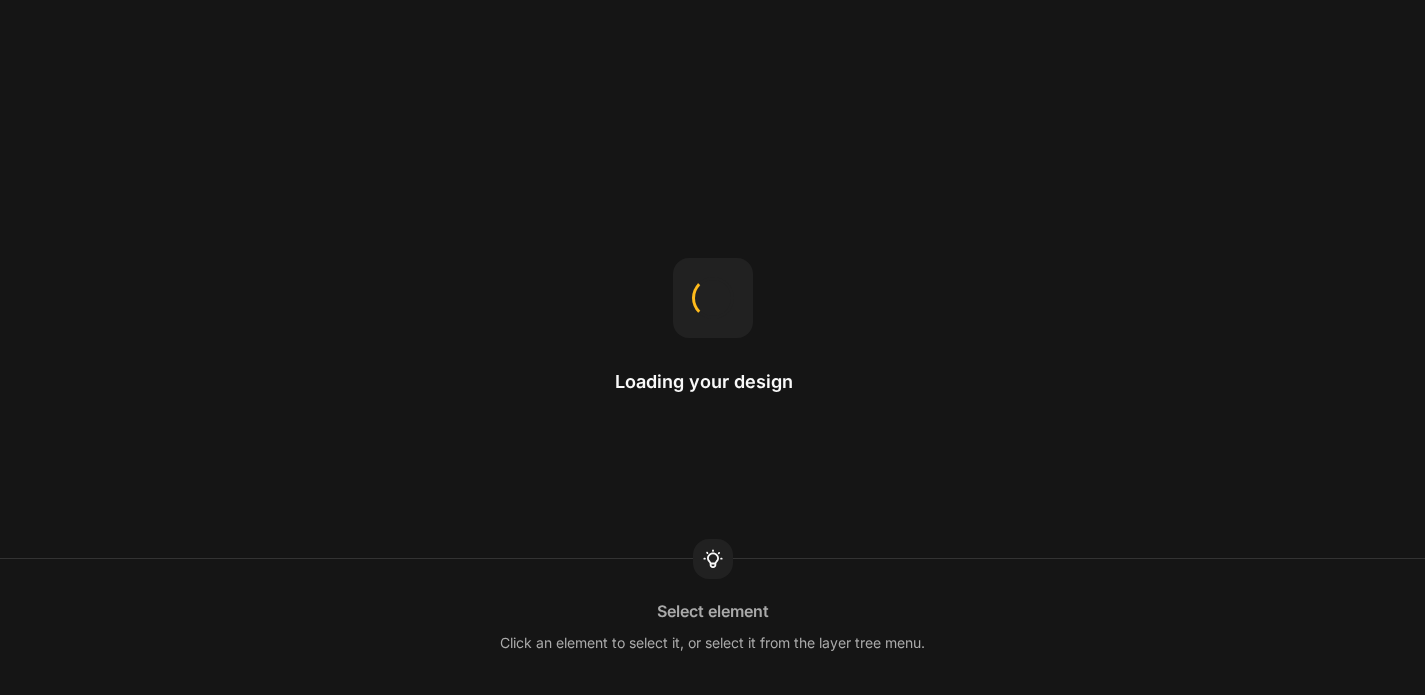 scroll, scrollTop: 0, scrollLeft: 0, axis: both 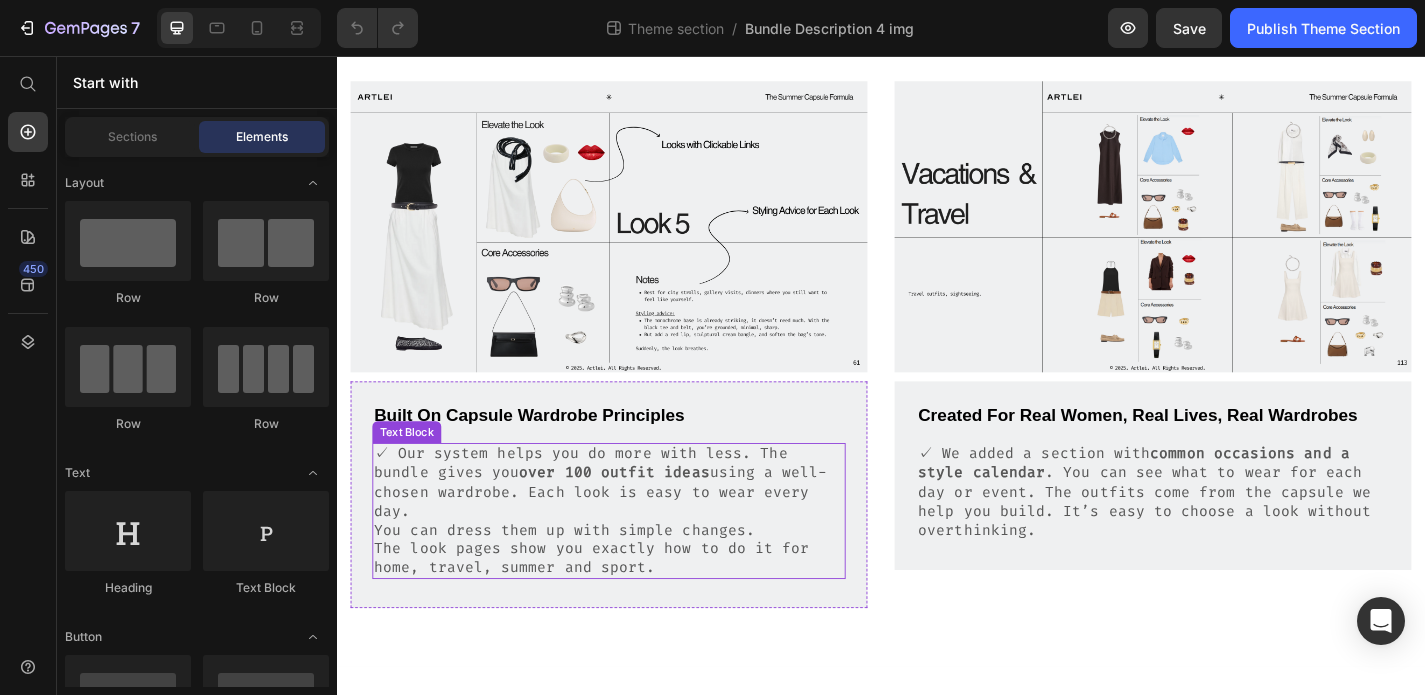 click on "You can dress them up with simple changes." at bounding box center [637, 579] 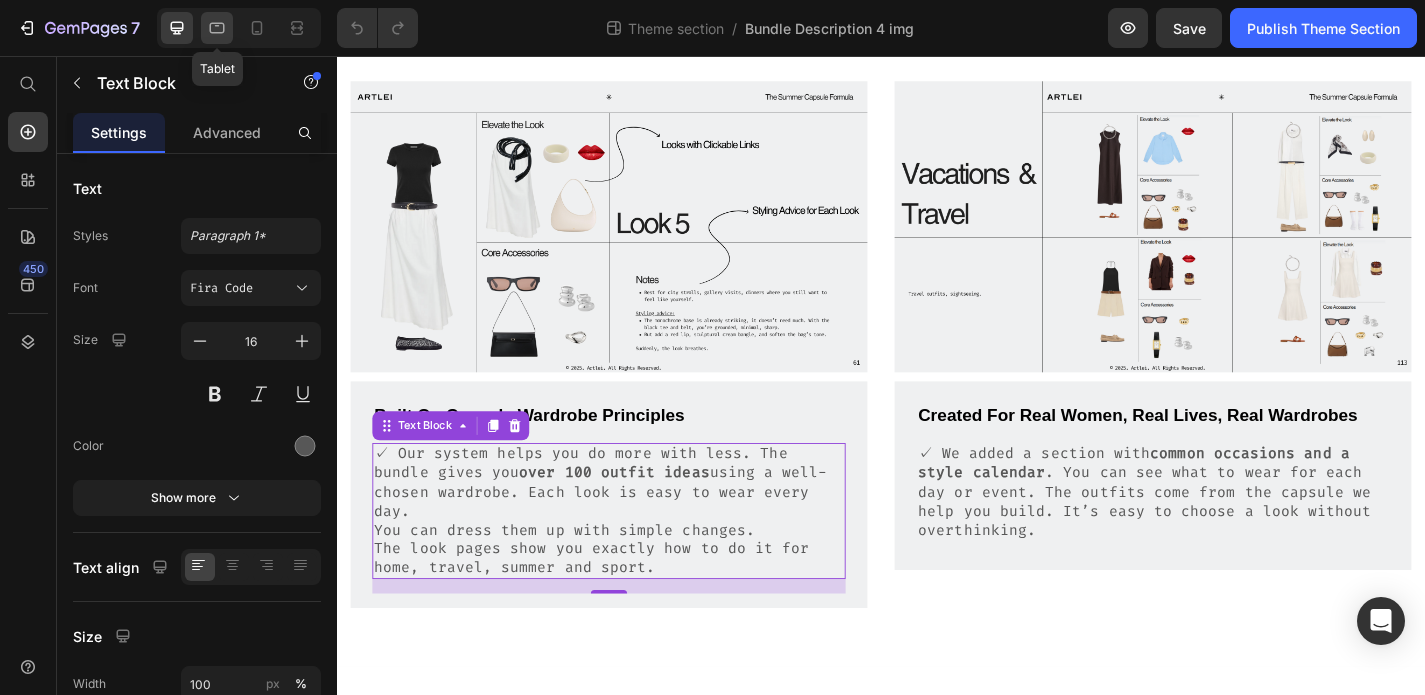 click 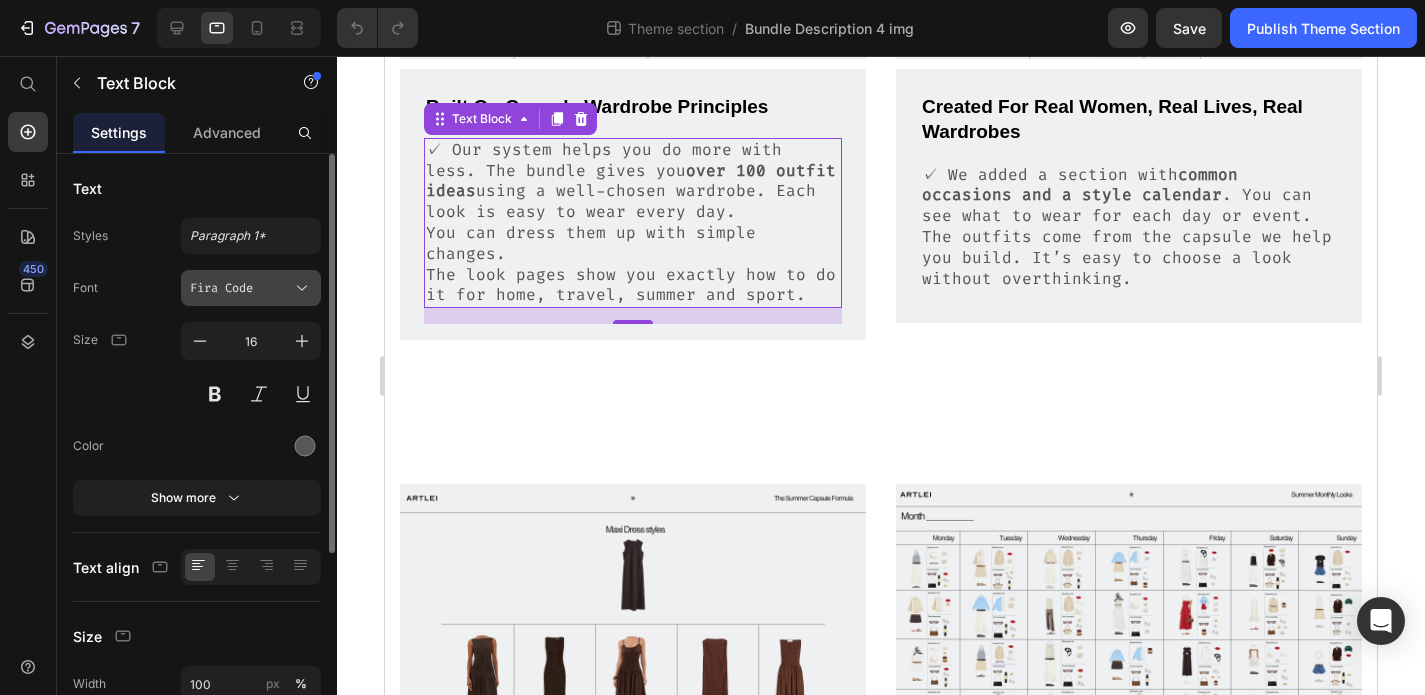 scroll, scrollTop: 483, scrollLeft: 0, axis: vertical 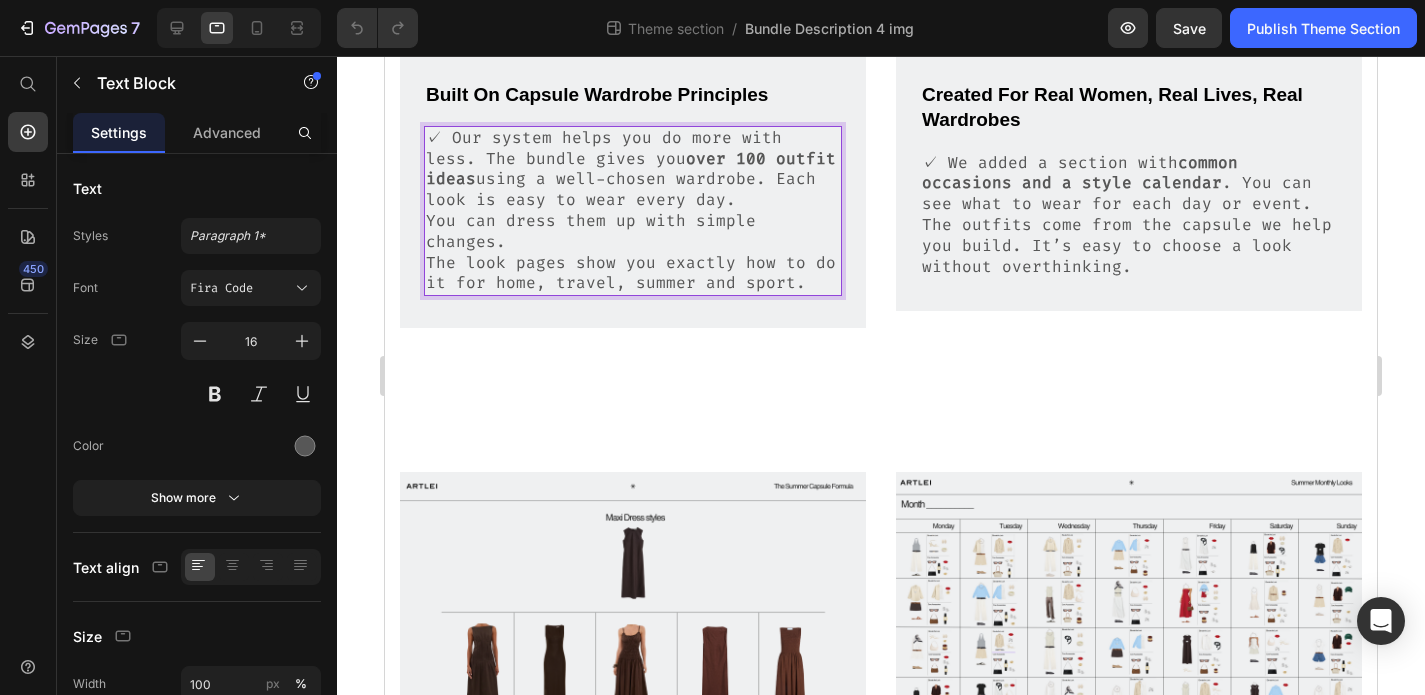 click on "✓ Our system helps you do more with less. The bundle gives you  over   100 outfit ideas  using a well-chosen wardrobe. Each look is easy to wear every day." at bounding box center (633, 169) 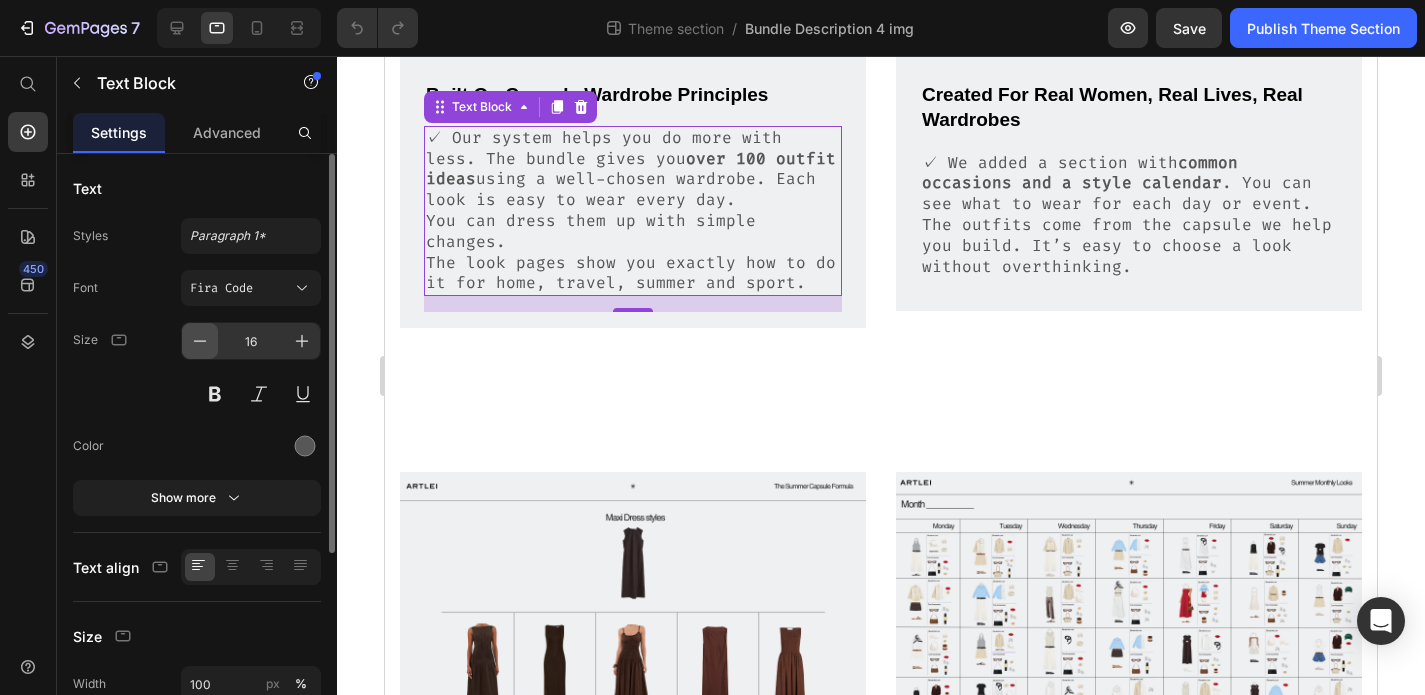 click 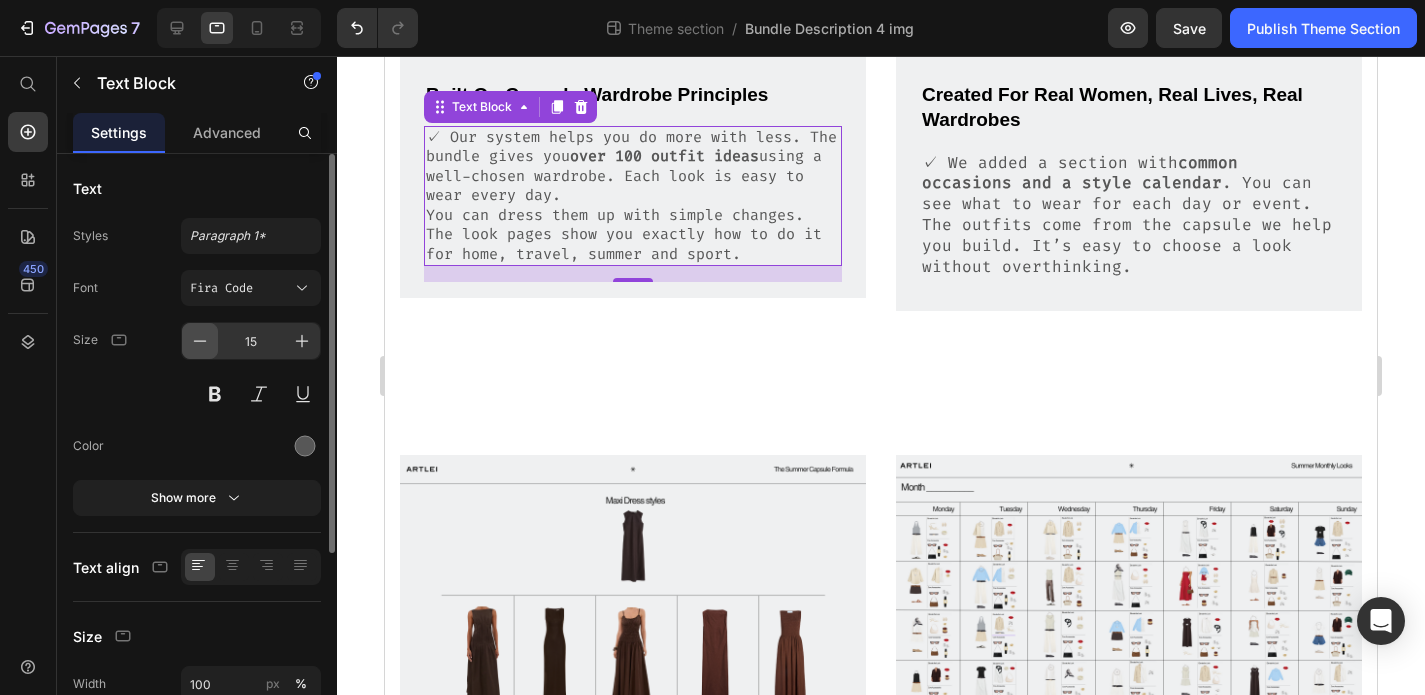 click 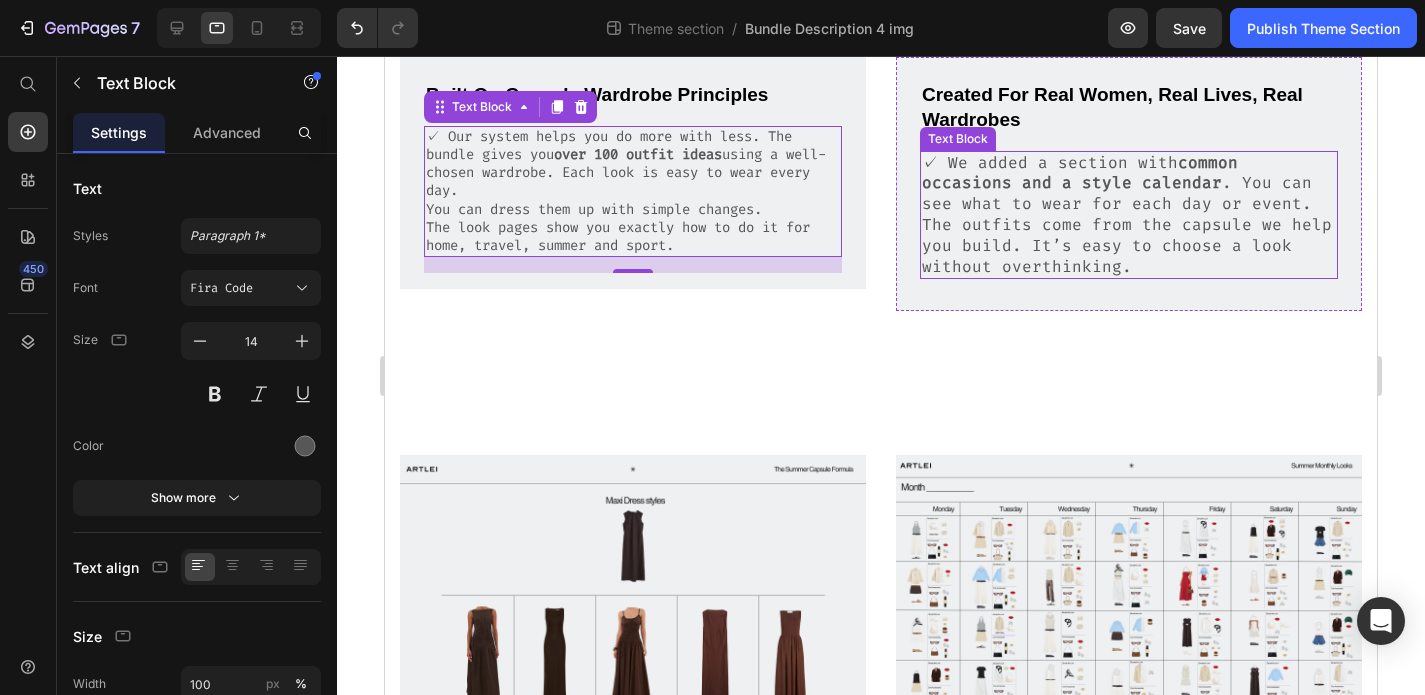 click on "✓ We added a section with  common occasions and a style calendar . You can see what to wear for each day or event. The outfits come from the capsule we help you build. It’s easy to choose a look without overthinking." at bounding box center [1129, 215] 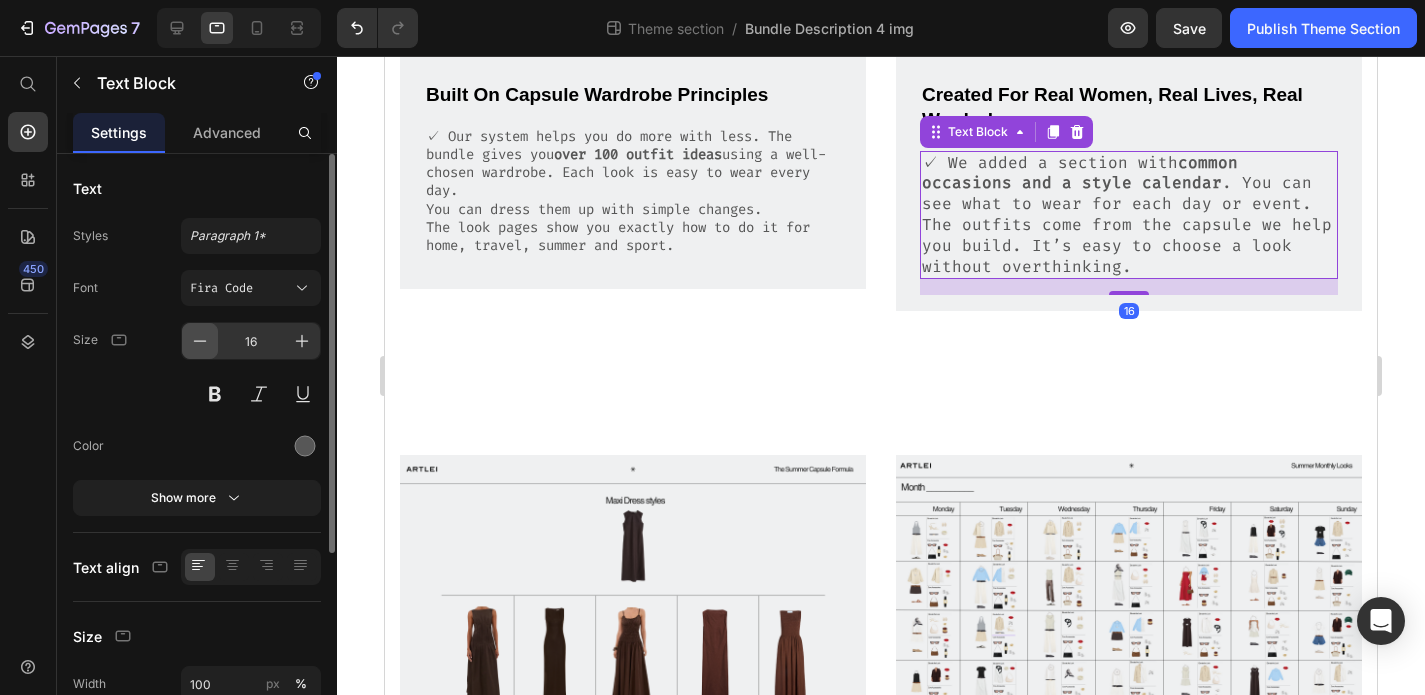 click 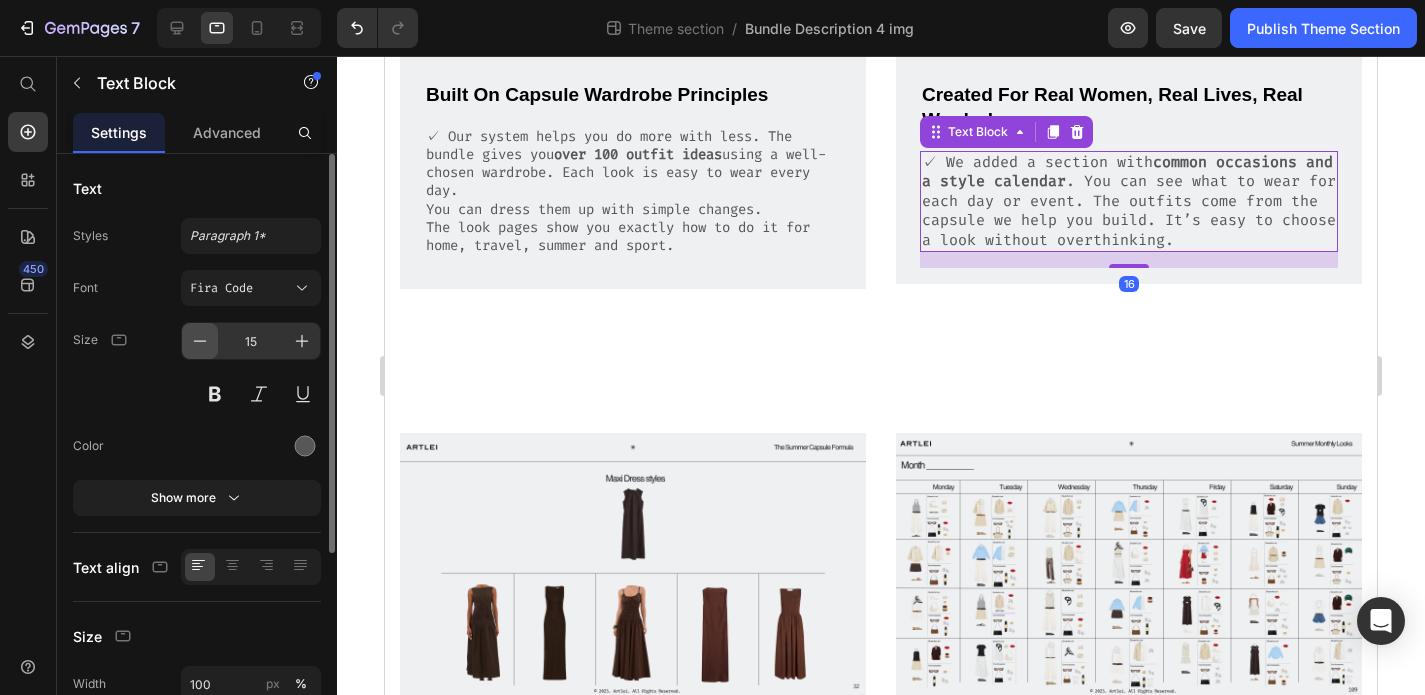 click 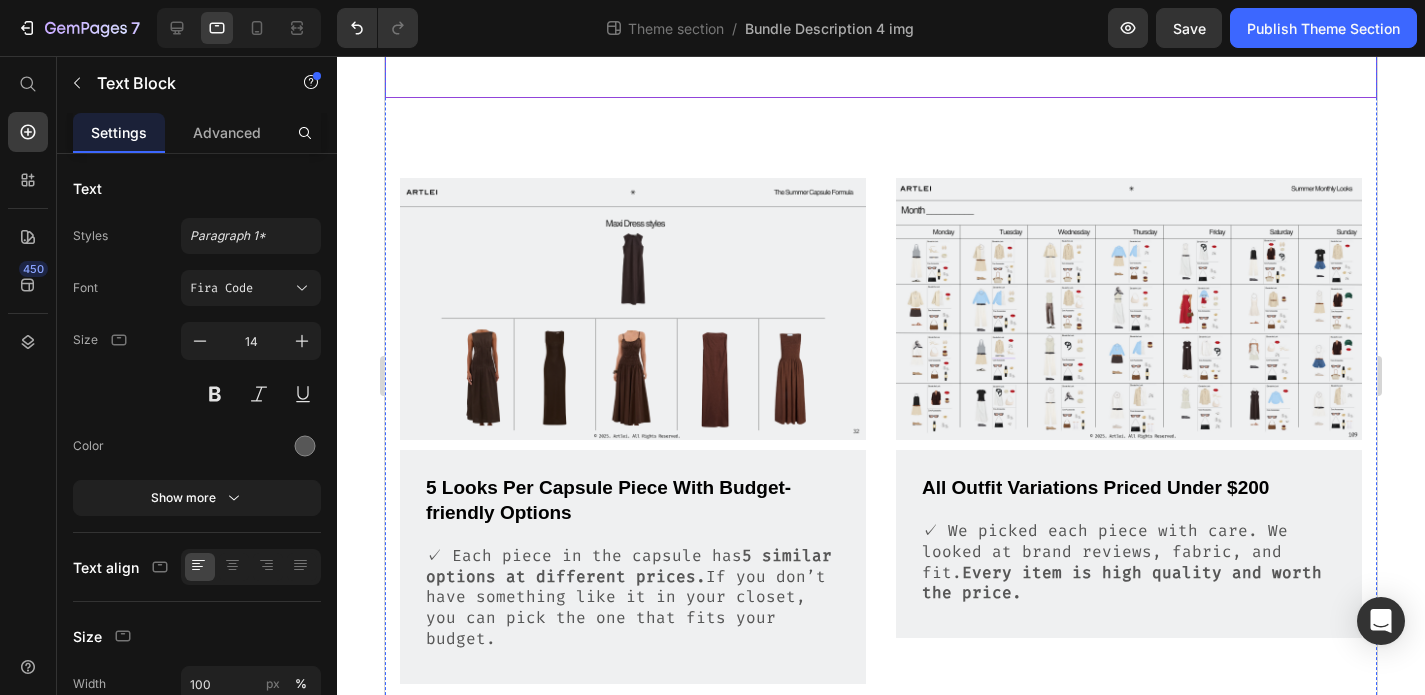 scroll, scrollTop: 802, scrollLeft: 0, axis: vertical 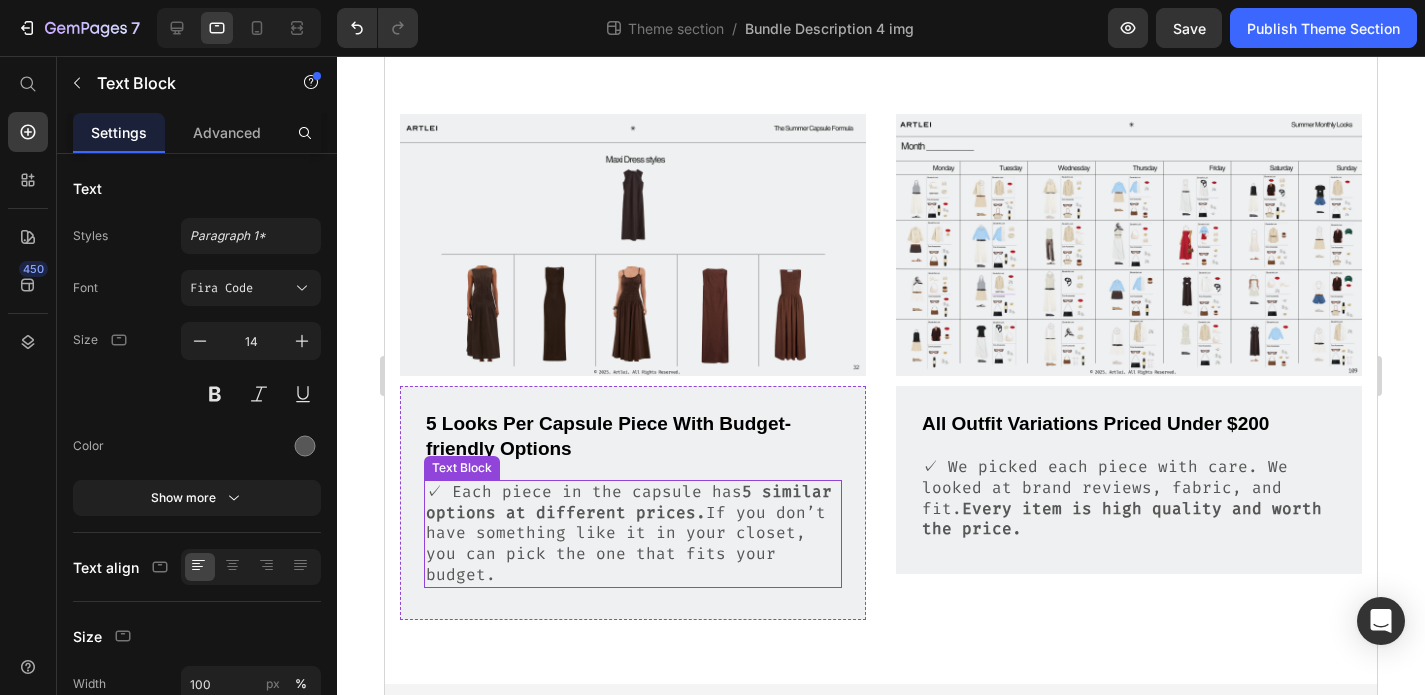 click on "✓ Each piece in the capsule has  5 similar options at different prices.  If you don’t have something like it in your closet, you can pick the one that fits your budget." at bounding box center (633, 534) 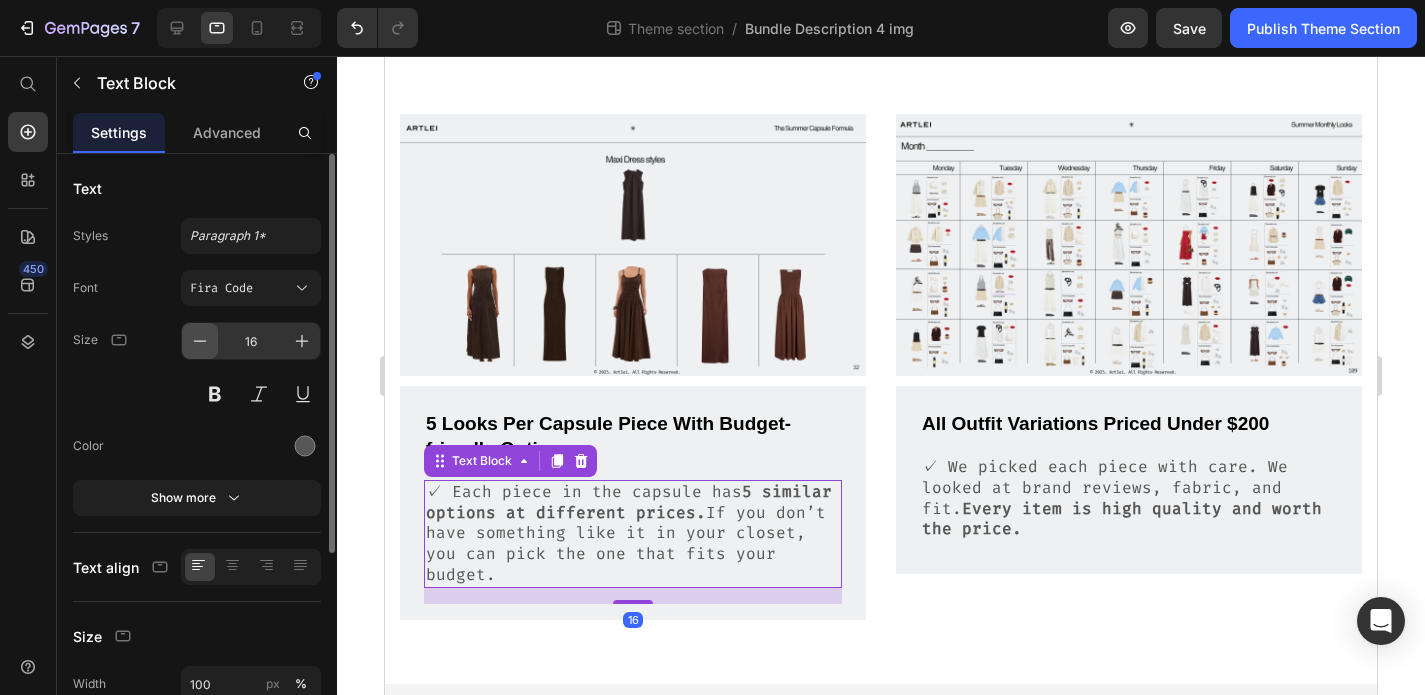 click 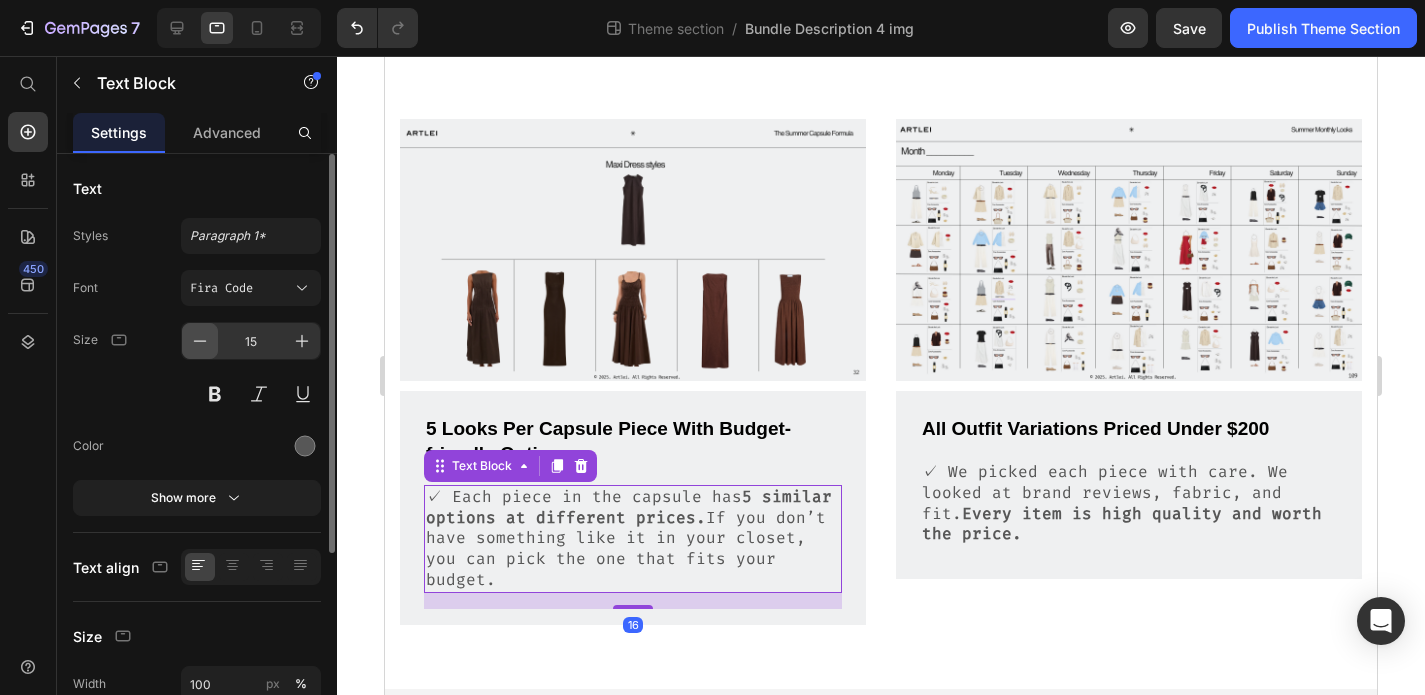 click 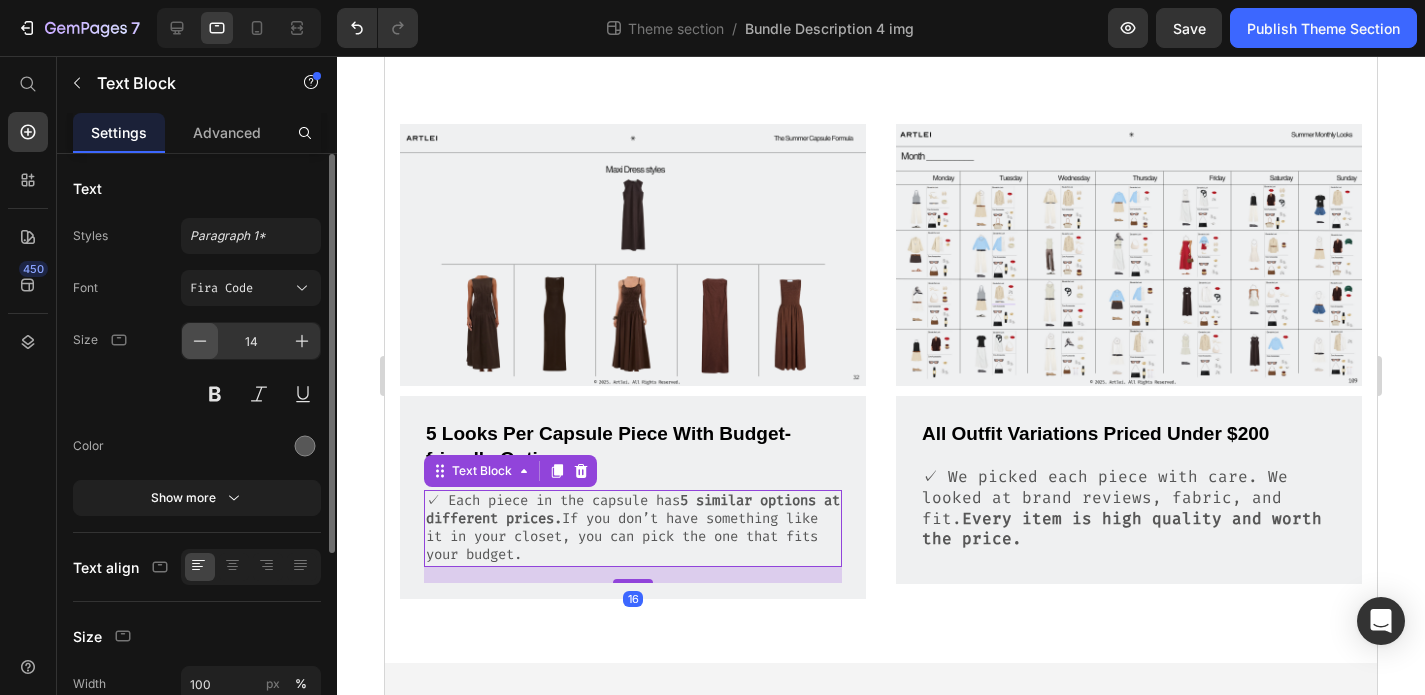 scroll, scrollTop: 791, scrollLeft: 0, axis: vertical 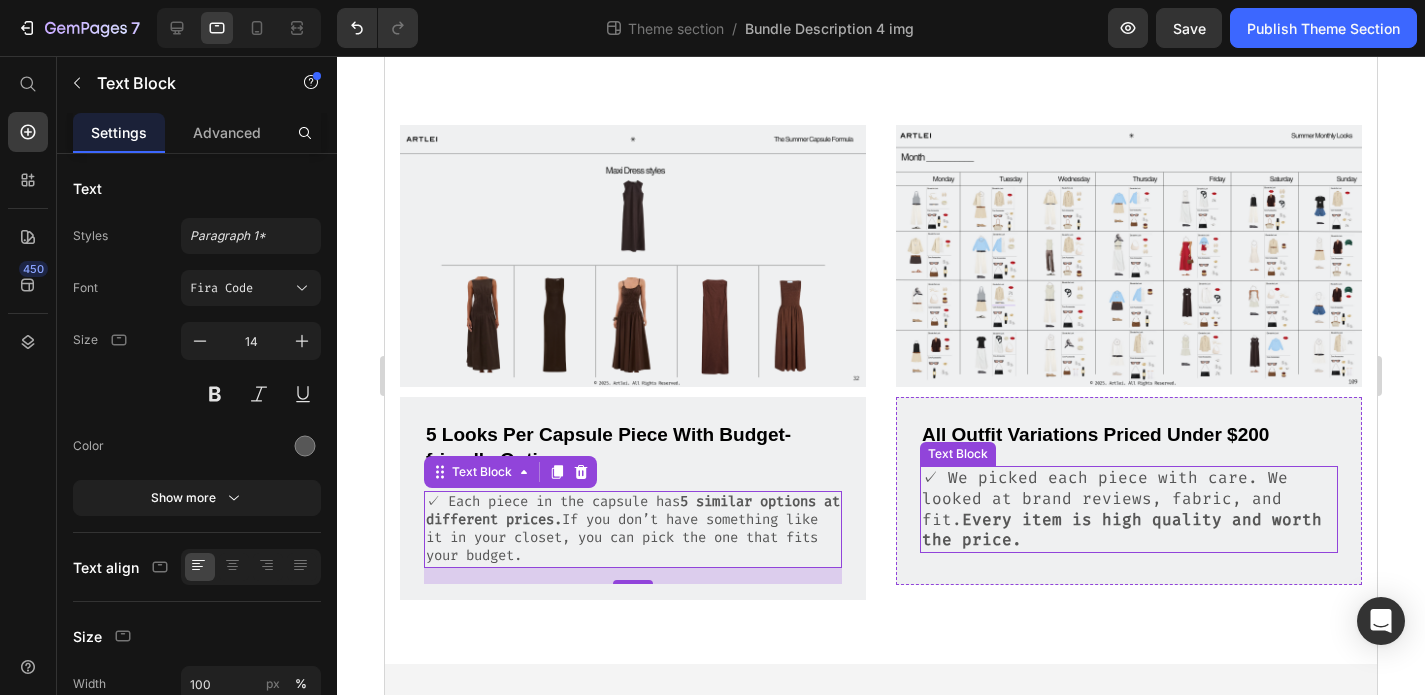 click on "✓ We picked each piece with care. We looked at brand reviews, fabric, and fit.  Every item is high quality and worth the price." at bounding box center [1129, 509] 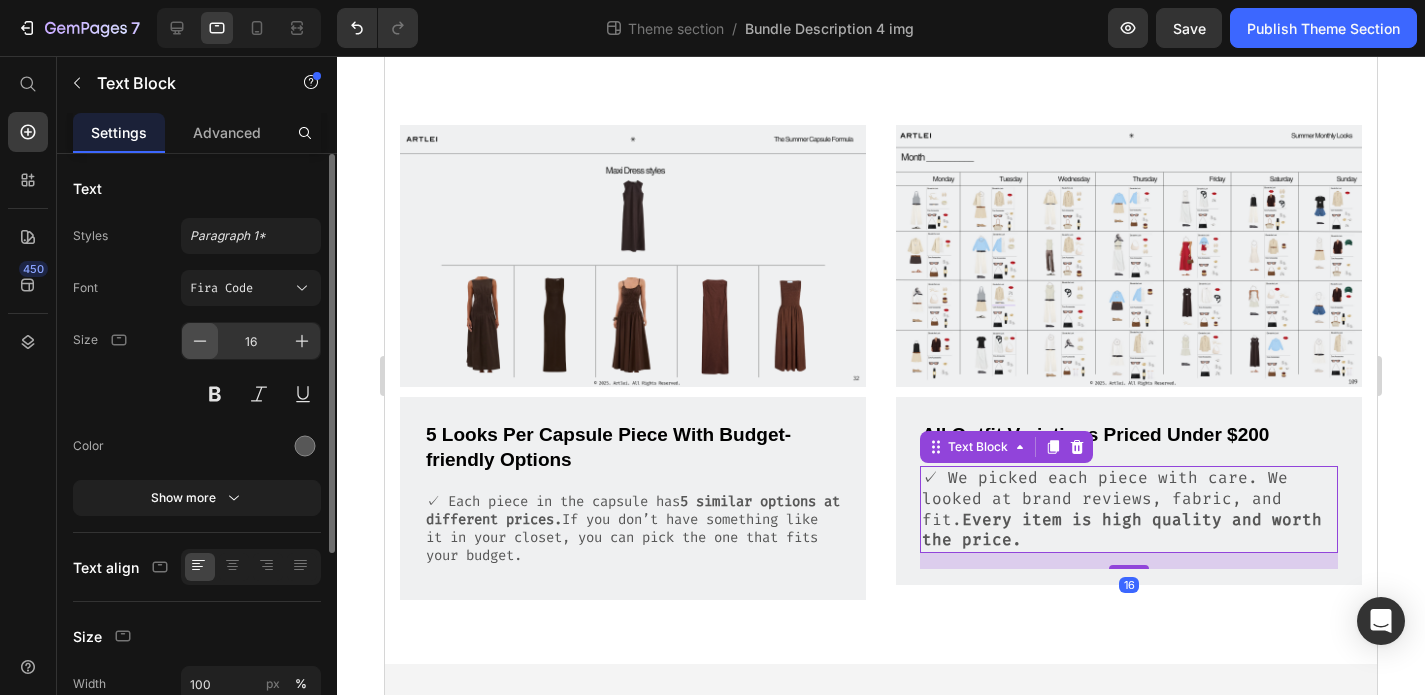 click 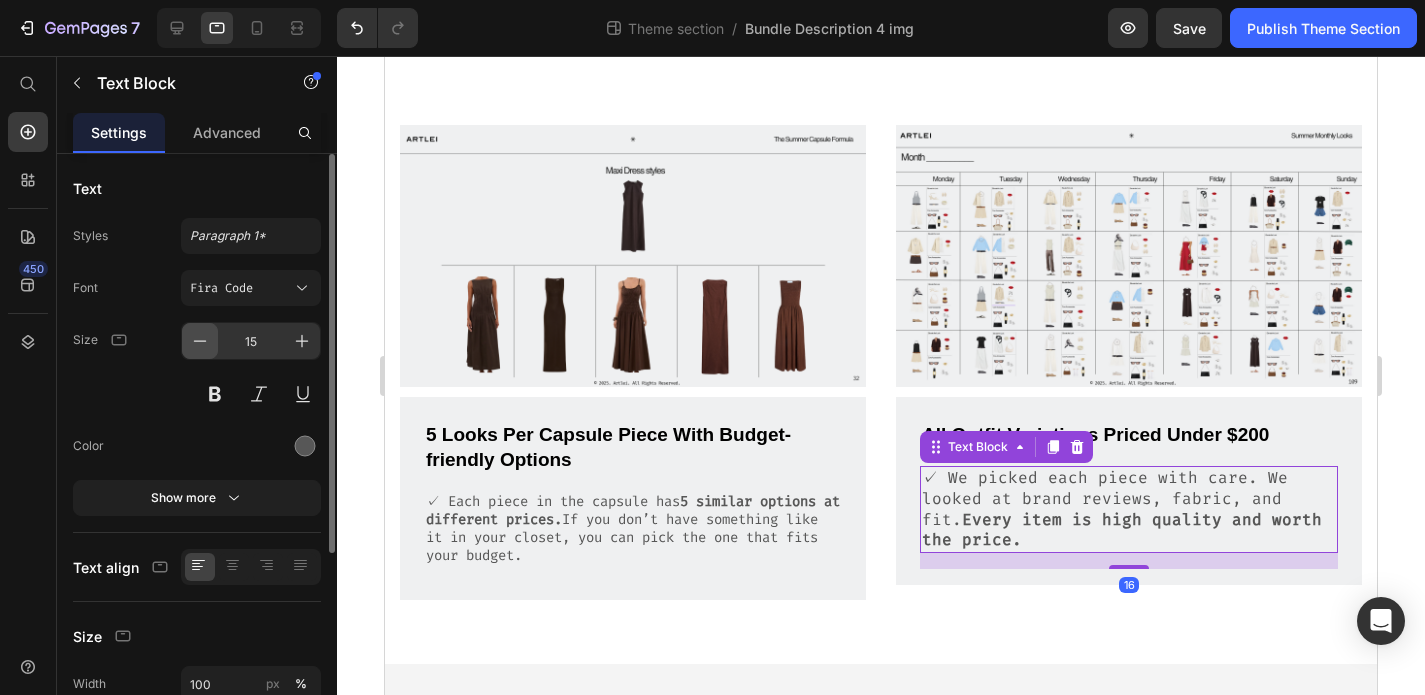 click 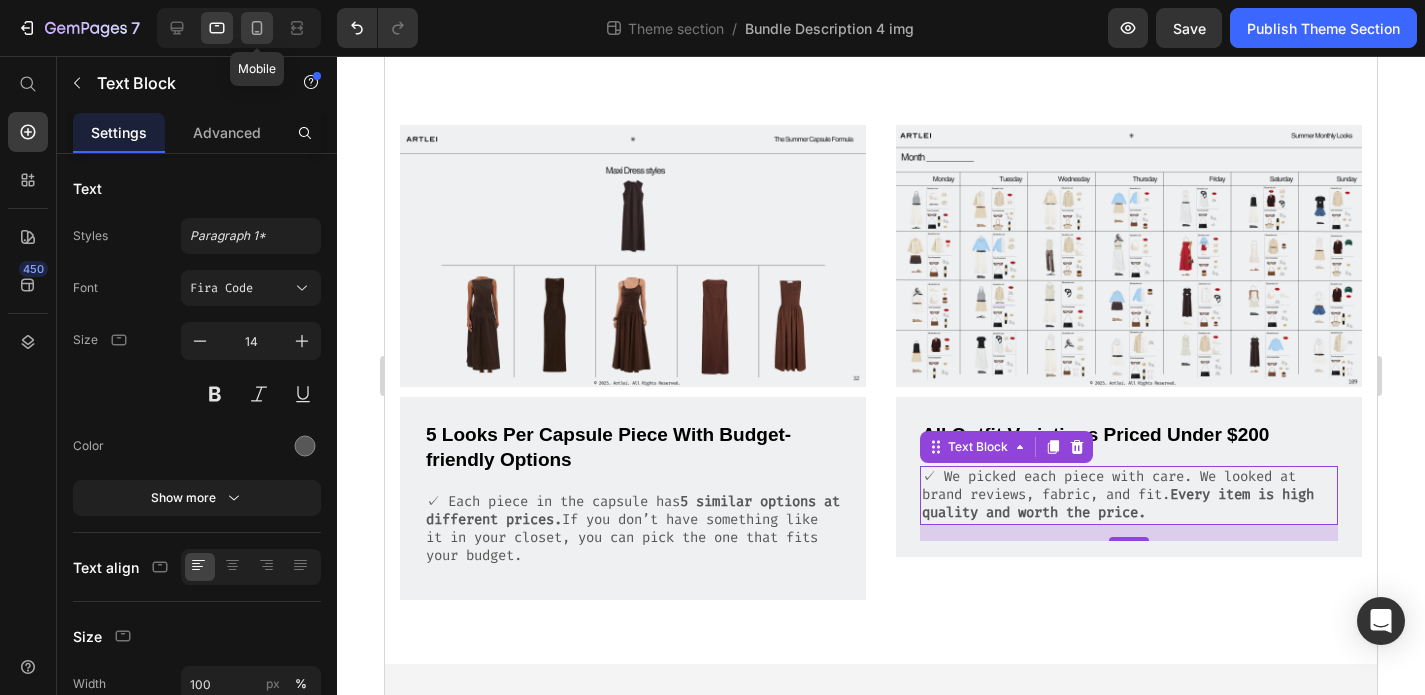 click 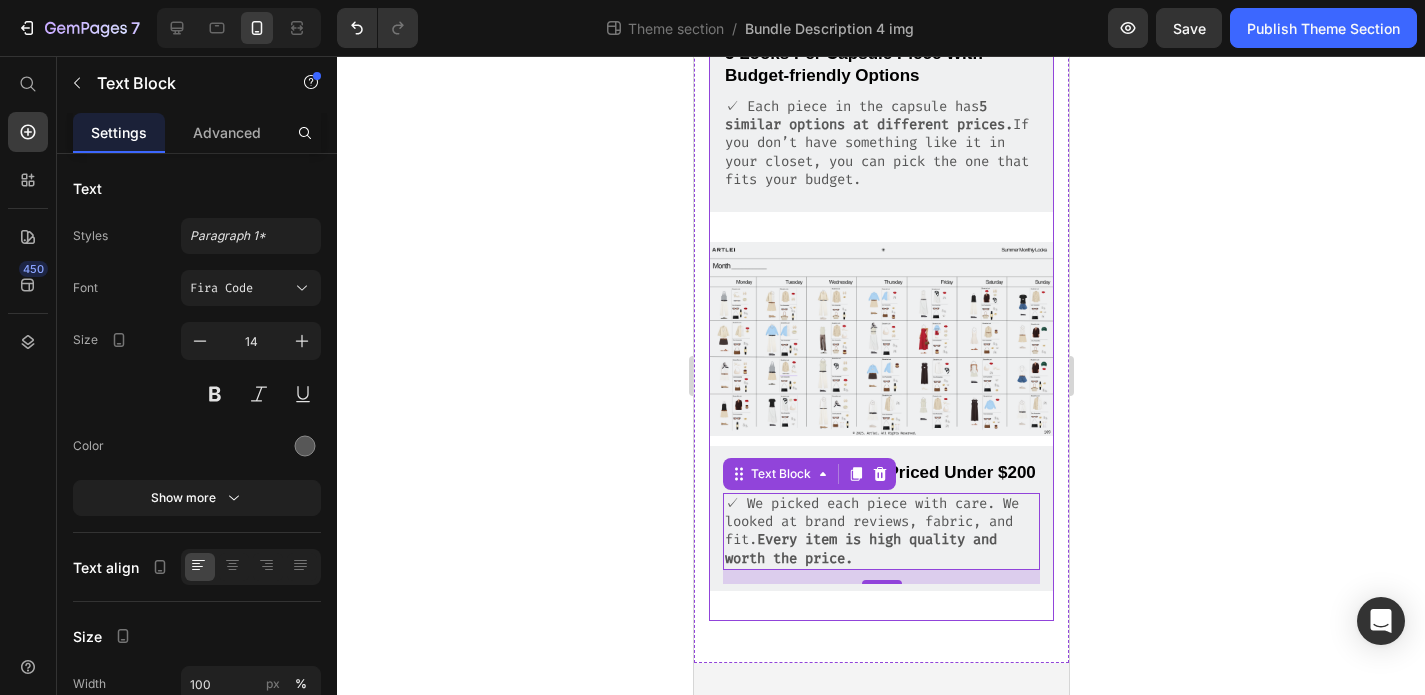 scroll, scrollTop: 1551, scrollLeft: 0, axis: vertical 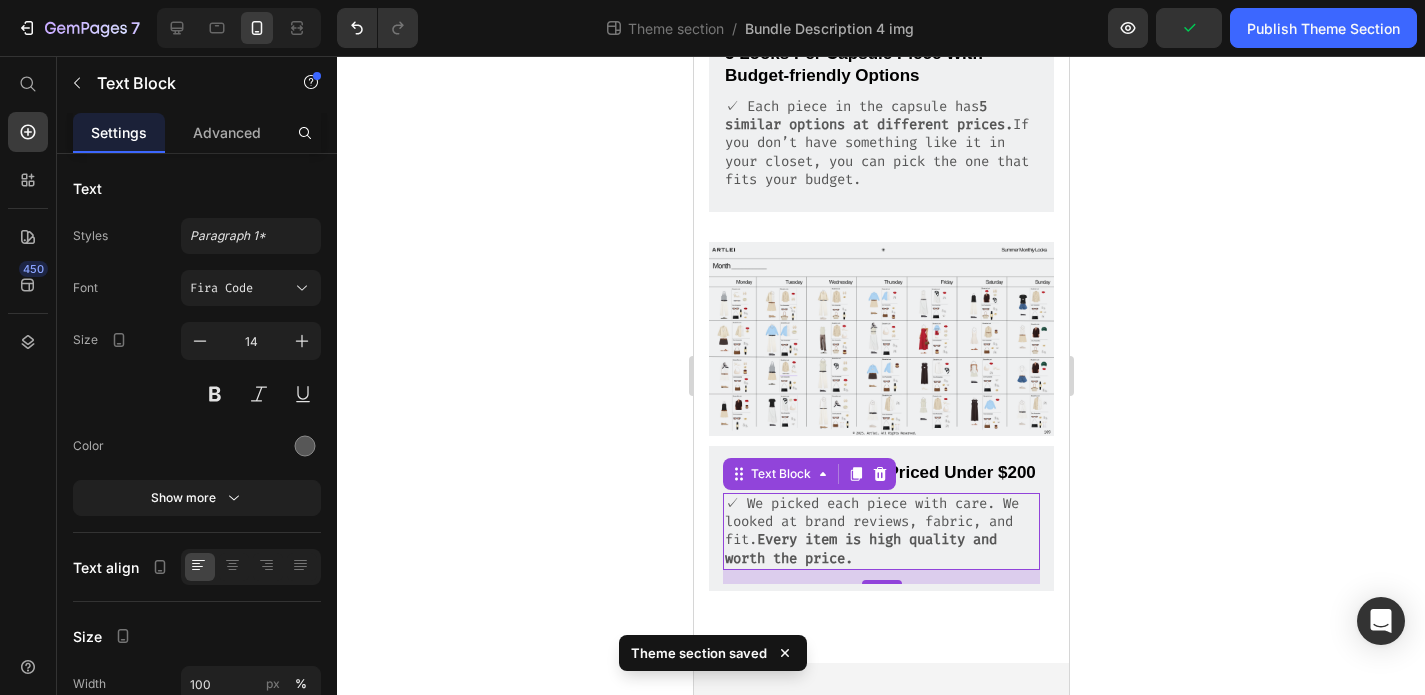 click on "✓ We picked each piece with care. We looked at brand reviews, fabric, and fit.  Every item is high quality and worth the price." at bounding box center [880, 531] 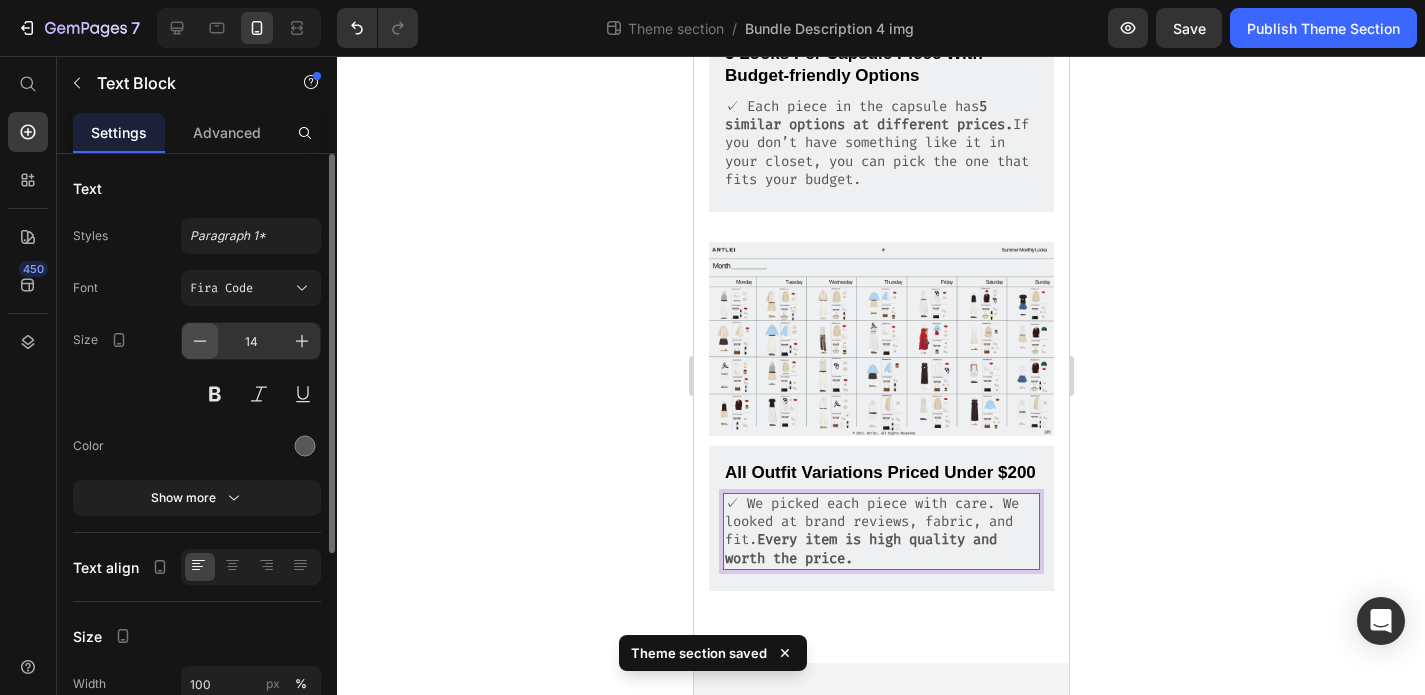 click 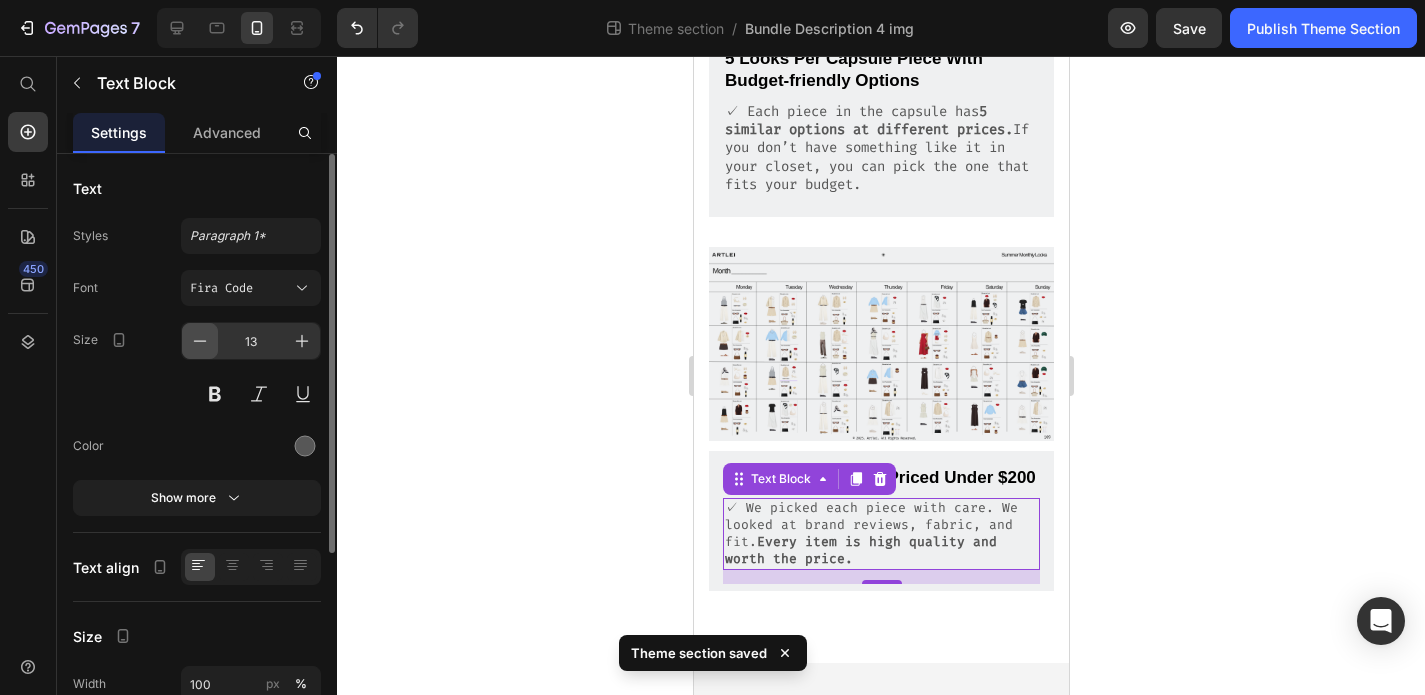 click 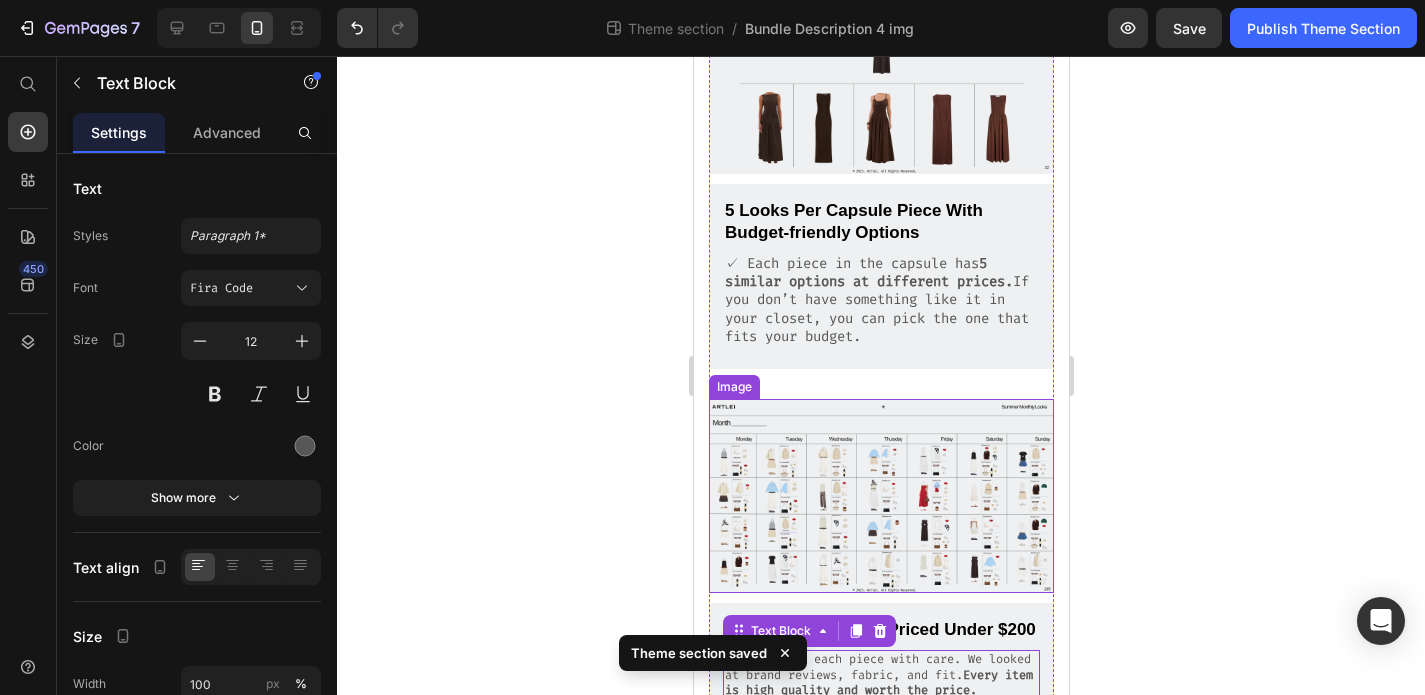 scroll, scrollTop: 1371, scrollLeft: 0, axis: vertical 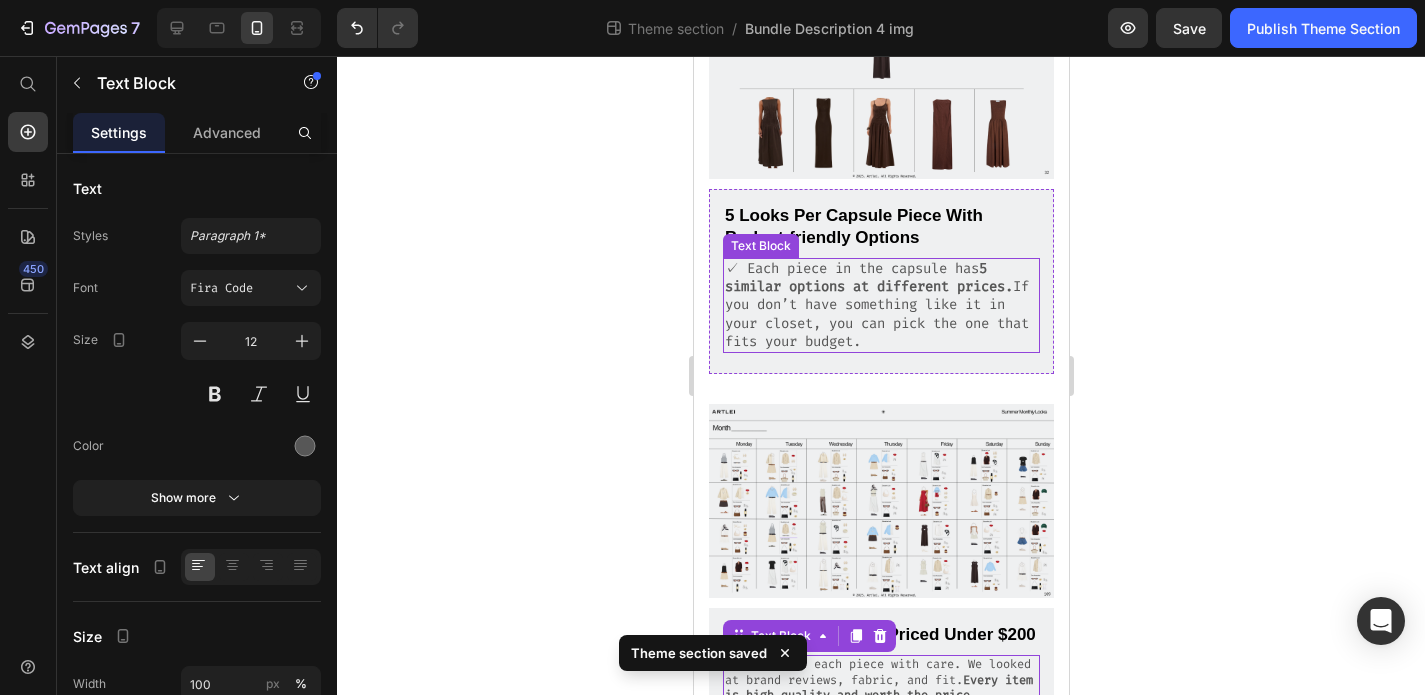 click on "✓ Each piece in the capsule has  5 similar options at different prices.  If you don’t have something like it in your closet, you can pick the one that fits your budget." at bounding box center (880, 305) 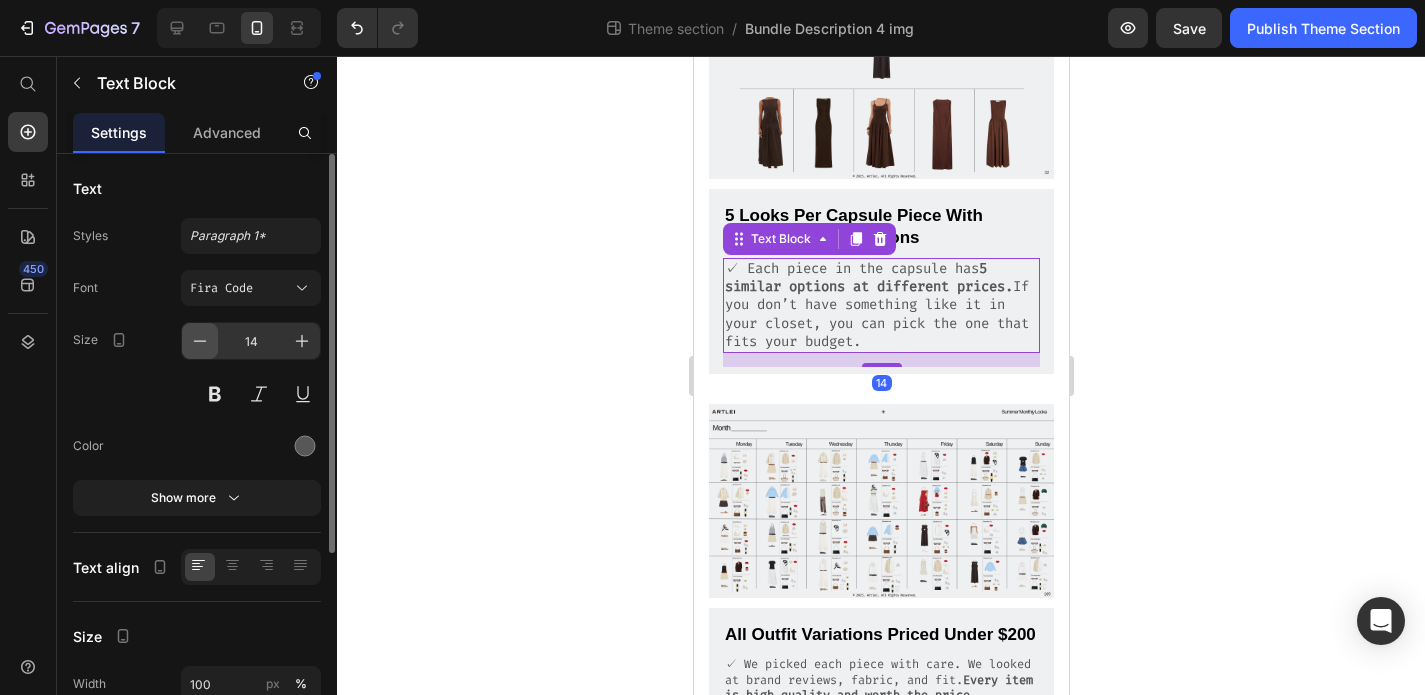 click 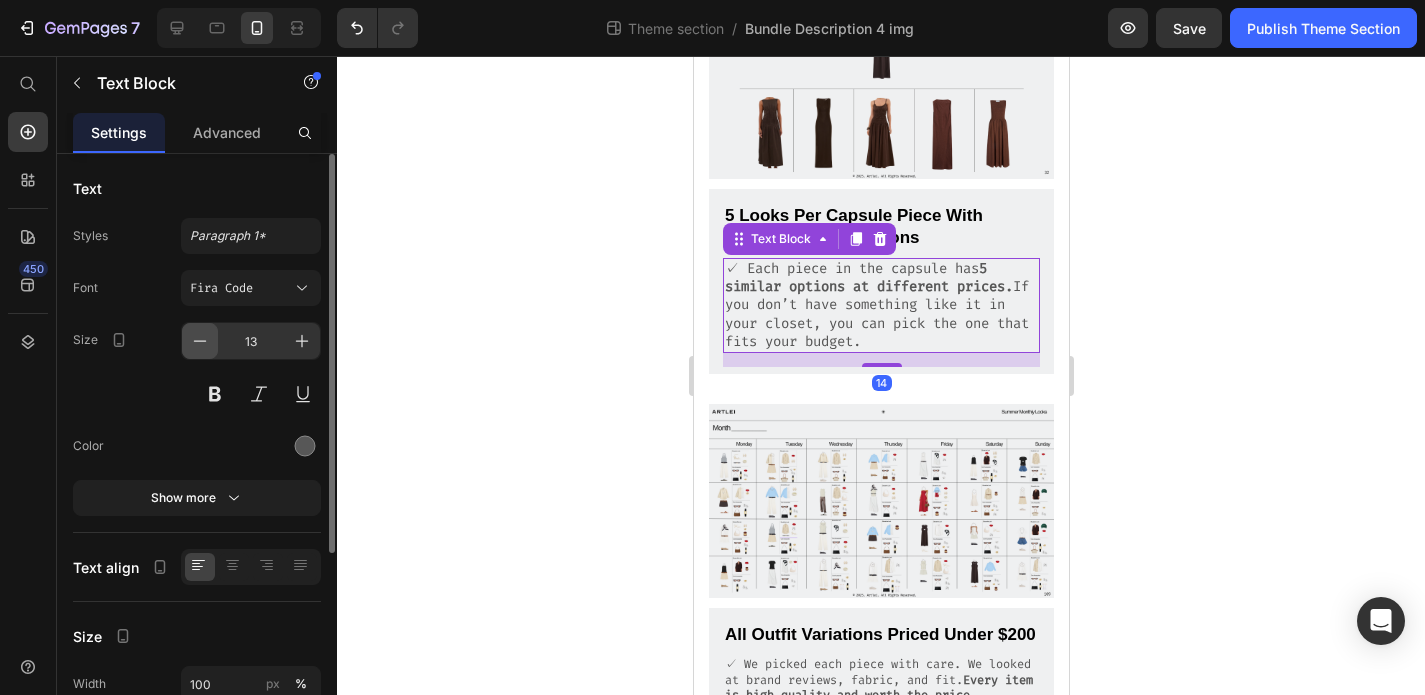 click 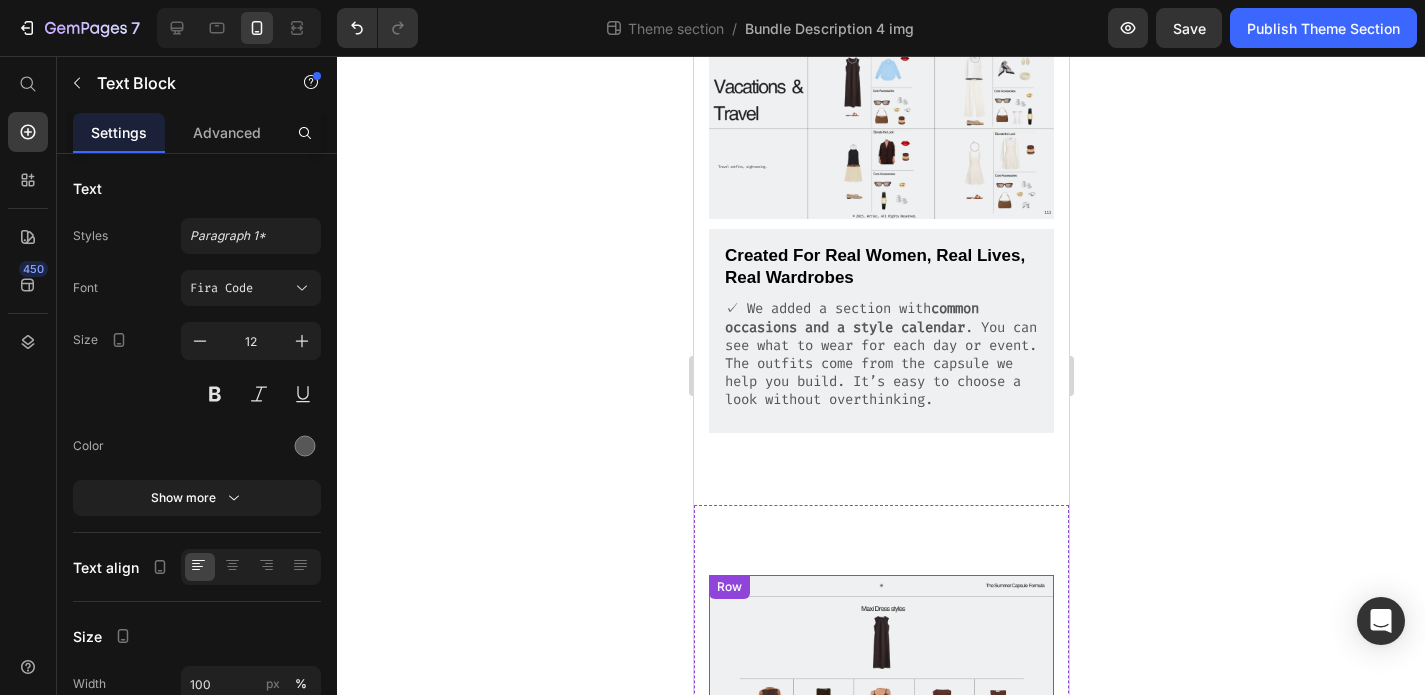 scroll, scrollTop: 780, scrollLeft: 0, axis: vertical 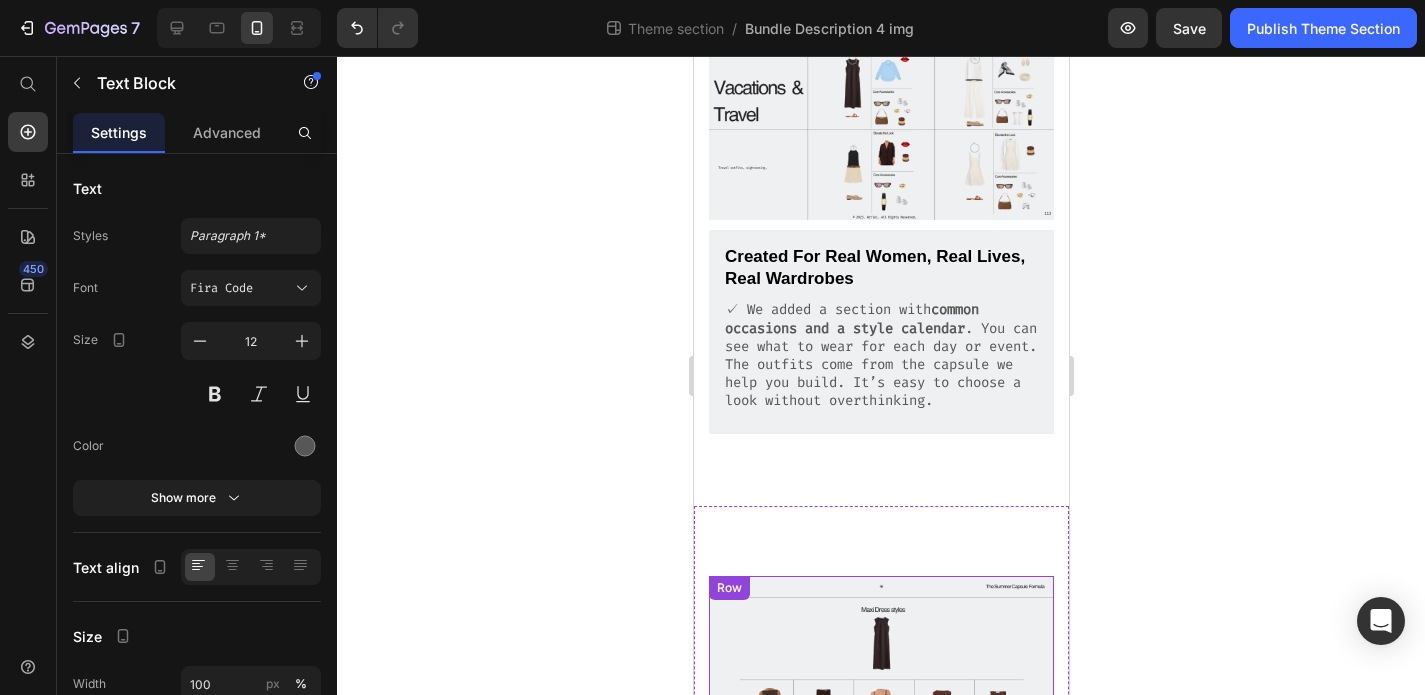 click on "✓ We added a section with  common occasions and a style calendar . You can see what to wear for each day or event. The outfits come from the capsule we help you build. It’s easy to choose a look without overthinking." at bounding box center (880, 355) 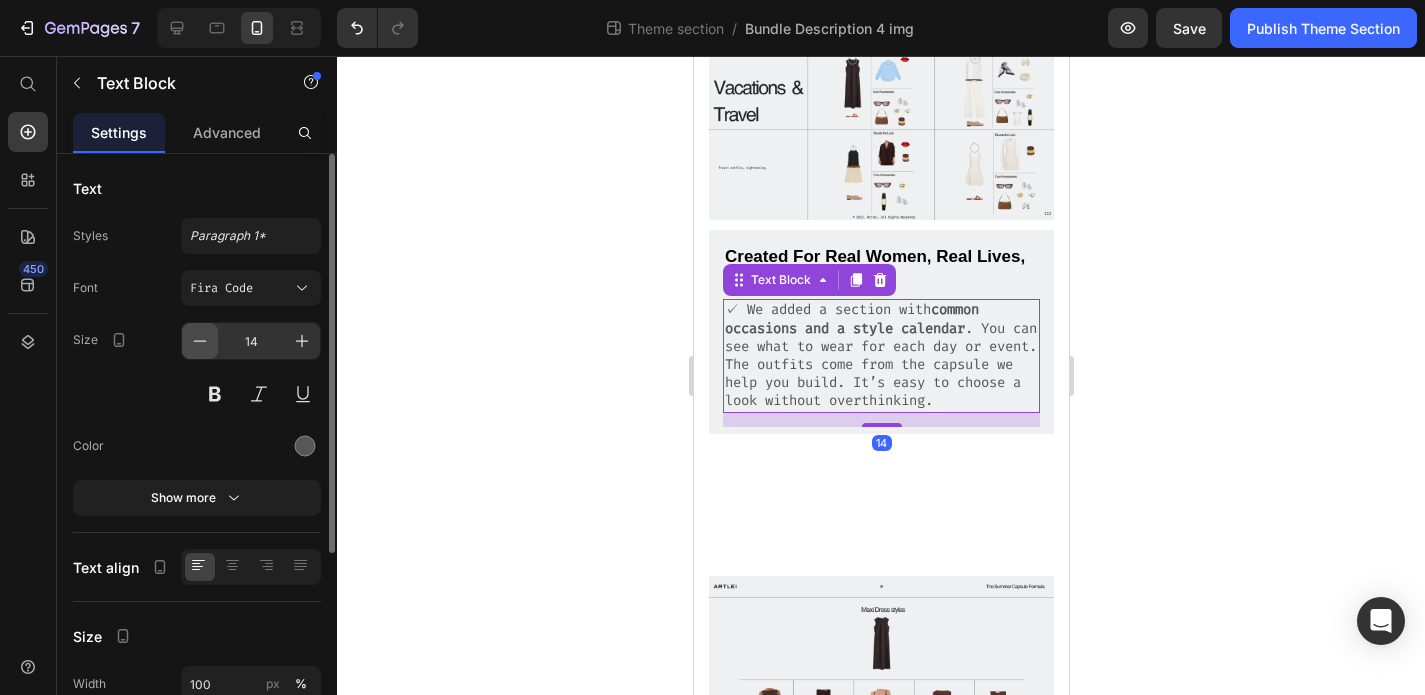 click 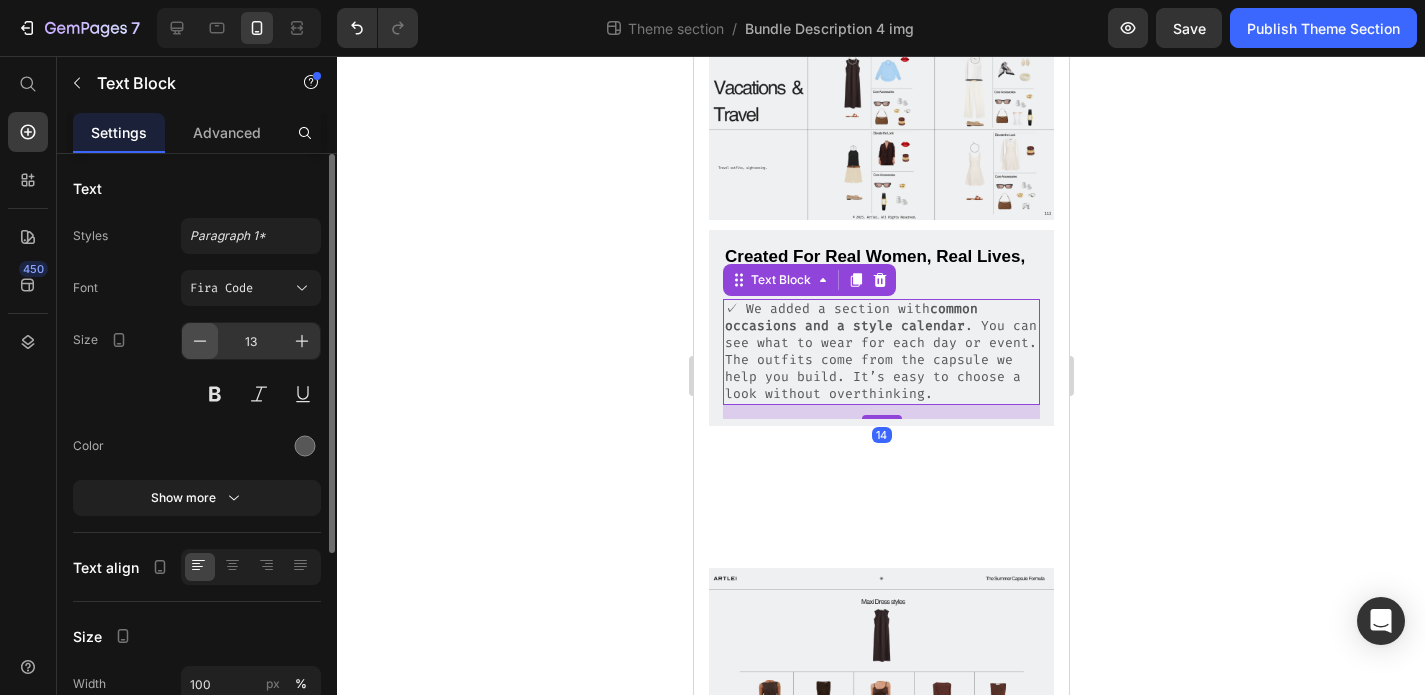 click 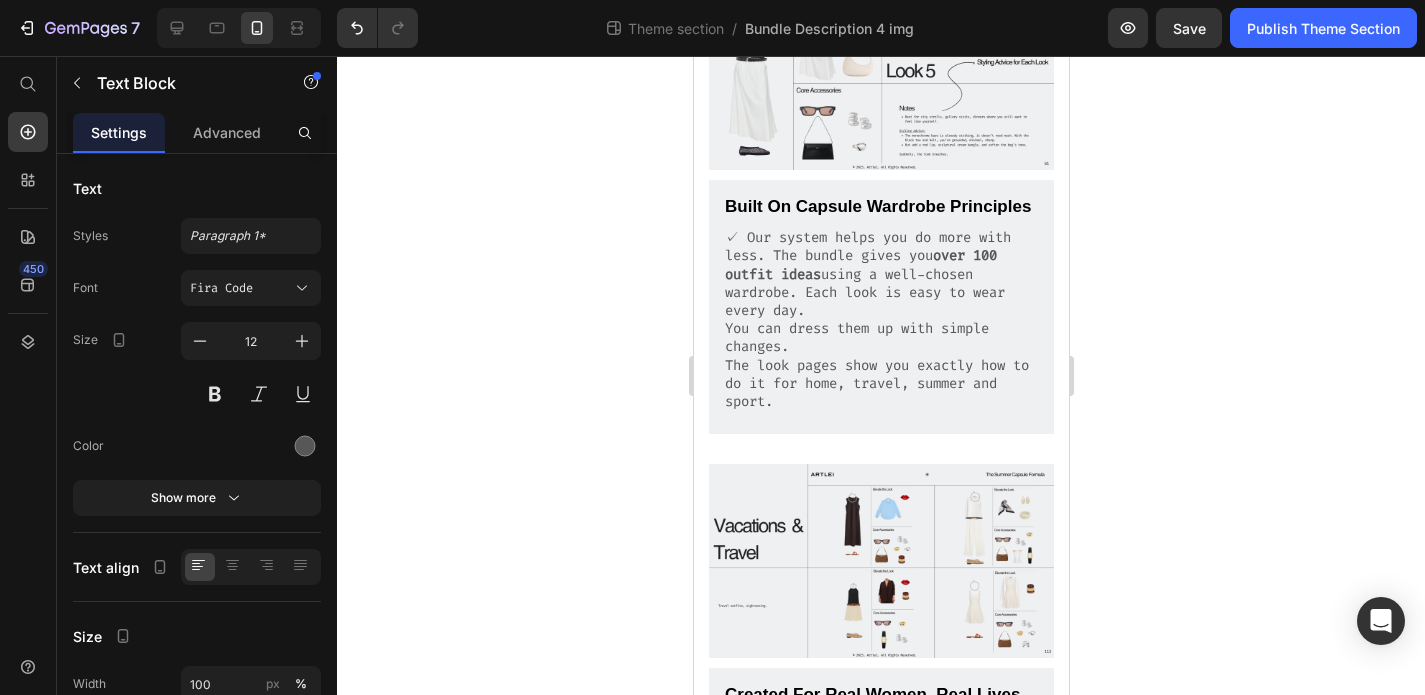 scroll, scrollTop: 340, scrollLeft: 0, axis: vertical 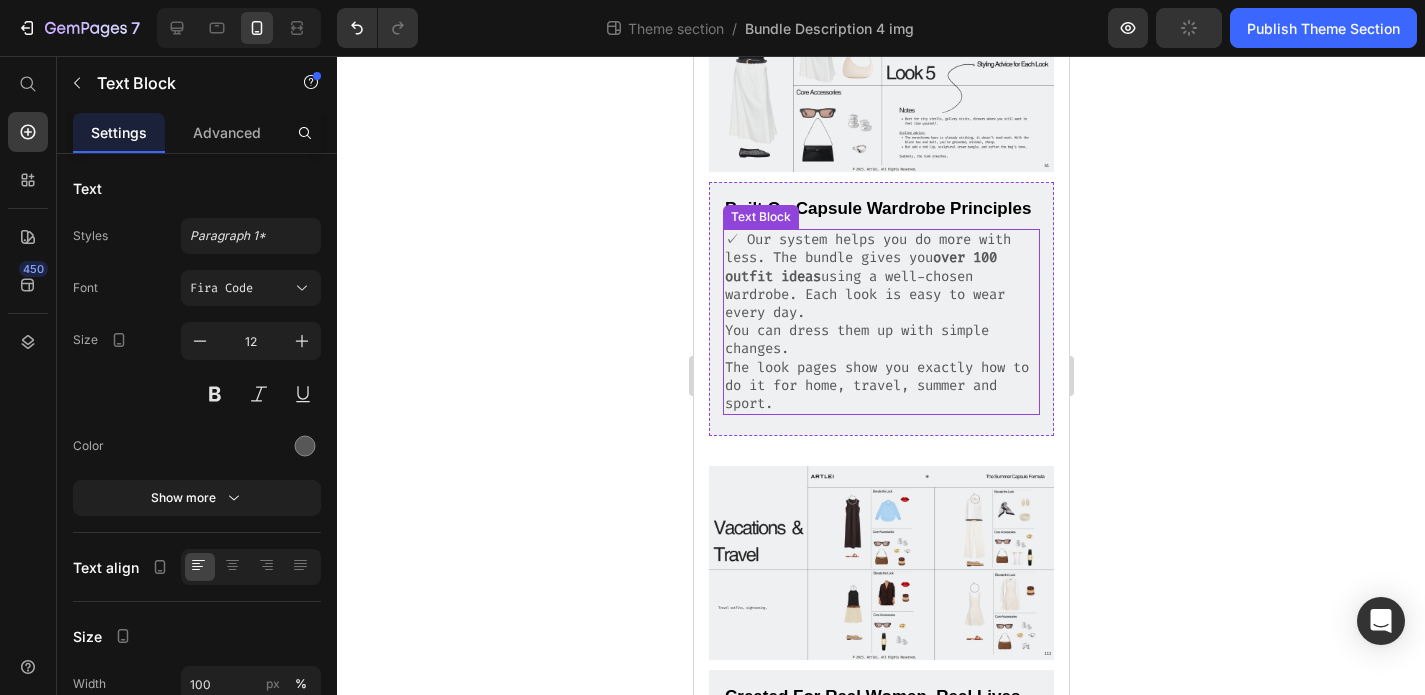click on "✓ Our system helps you do more with less. The bundle gives you  over   100 outfit ideas  using a well-chosen wardrobe. Each look is easy to wear every day." at bounding box center (880, 276) 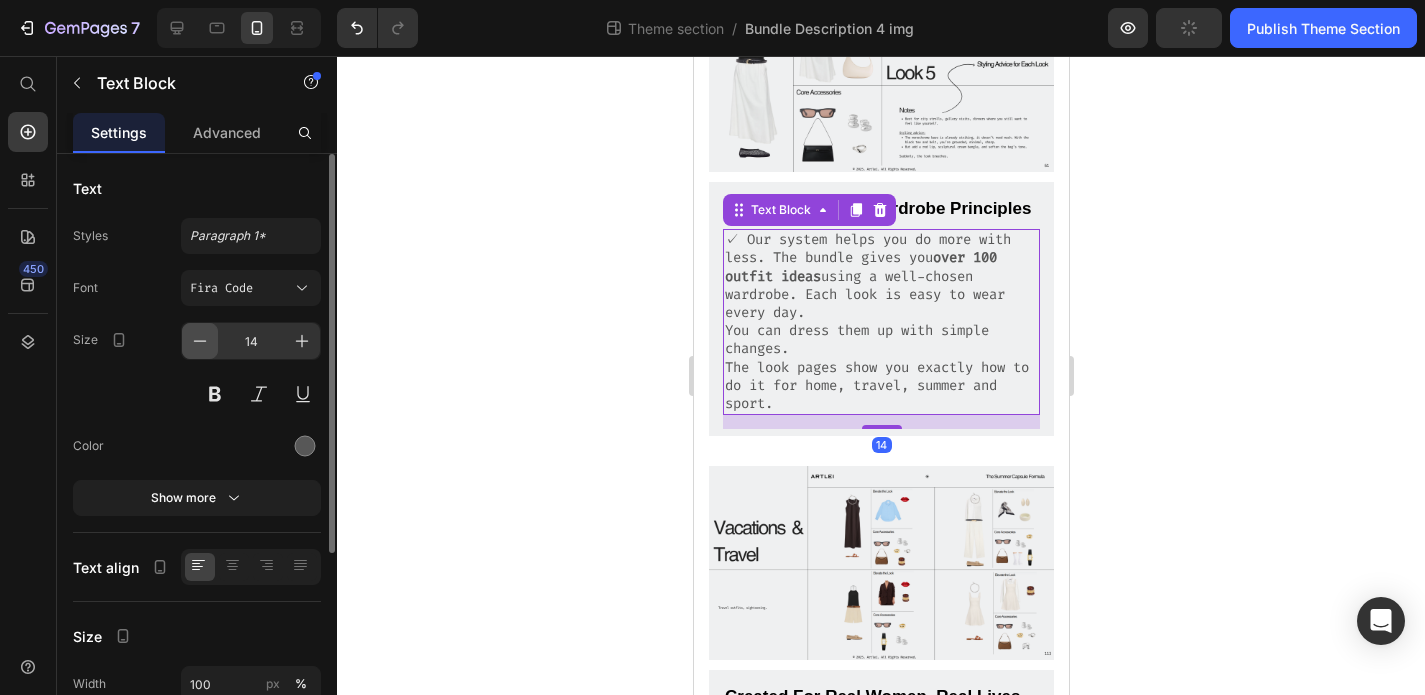 click 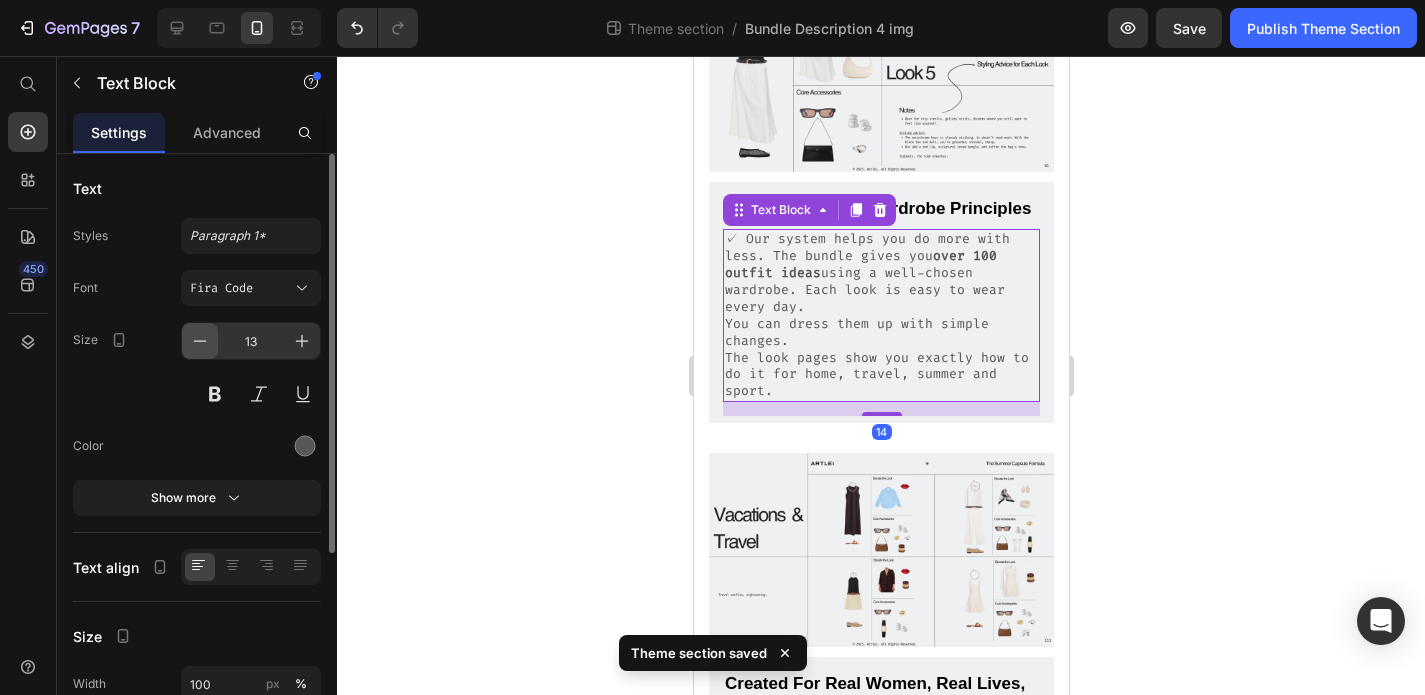 click 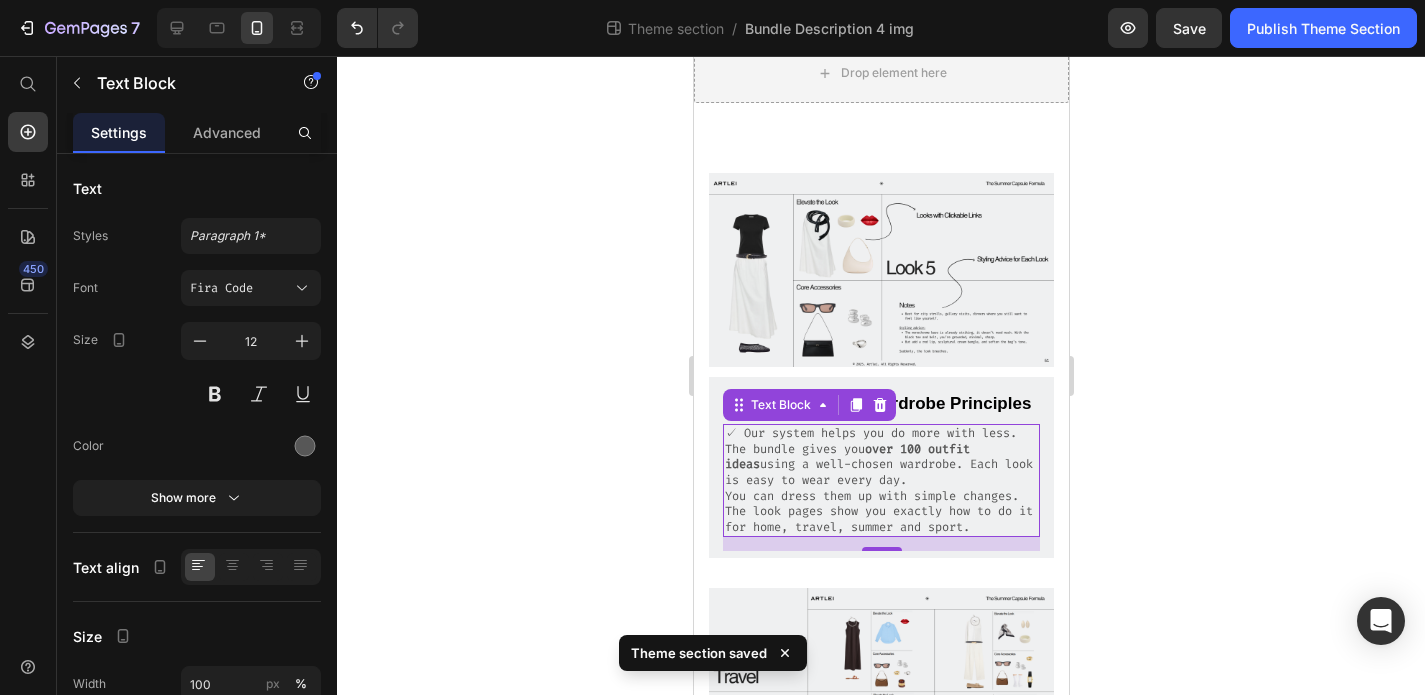 scroll, scrollTop: 190, scrollLeft: 0, axis: vertical 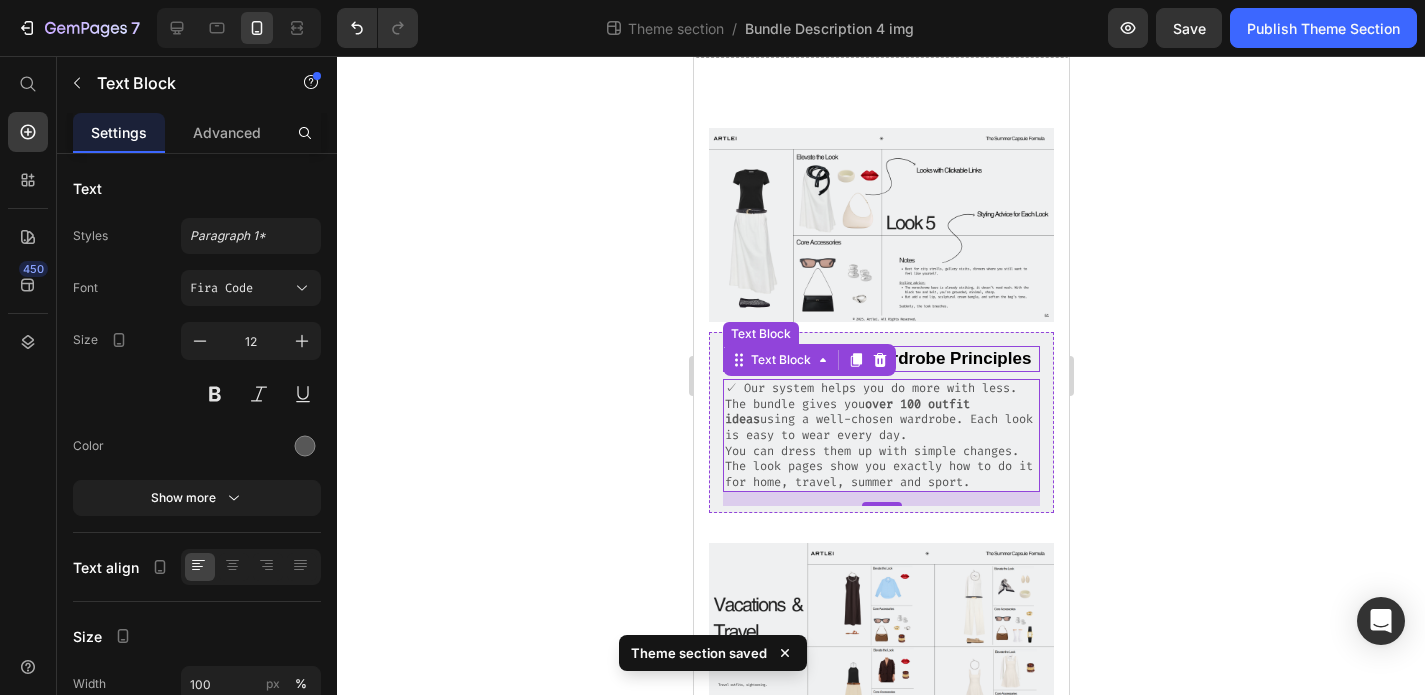 click on "Built On Capsule Wardrobe Principles" at bounding box center [880, 359] 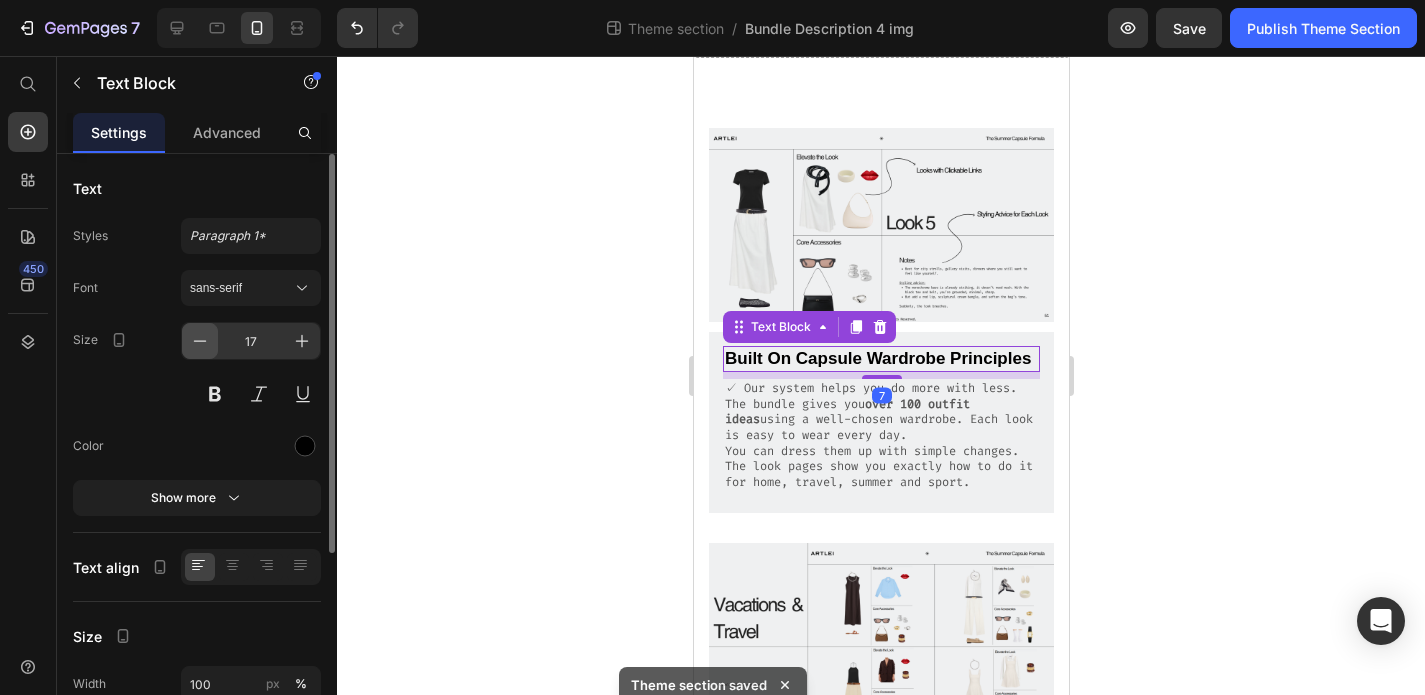 click 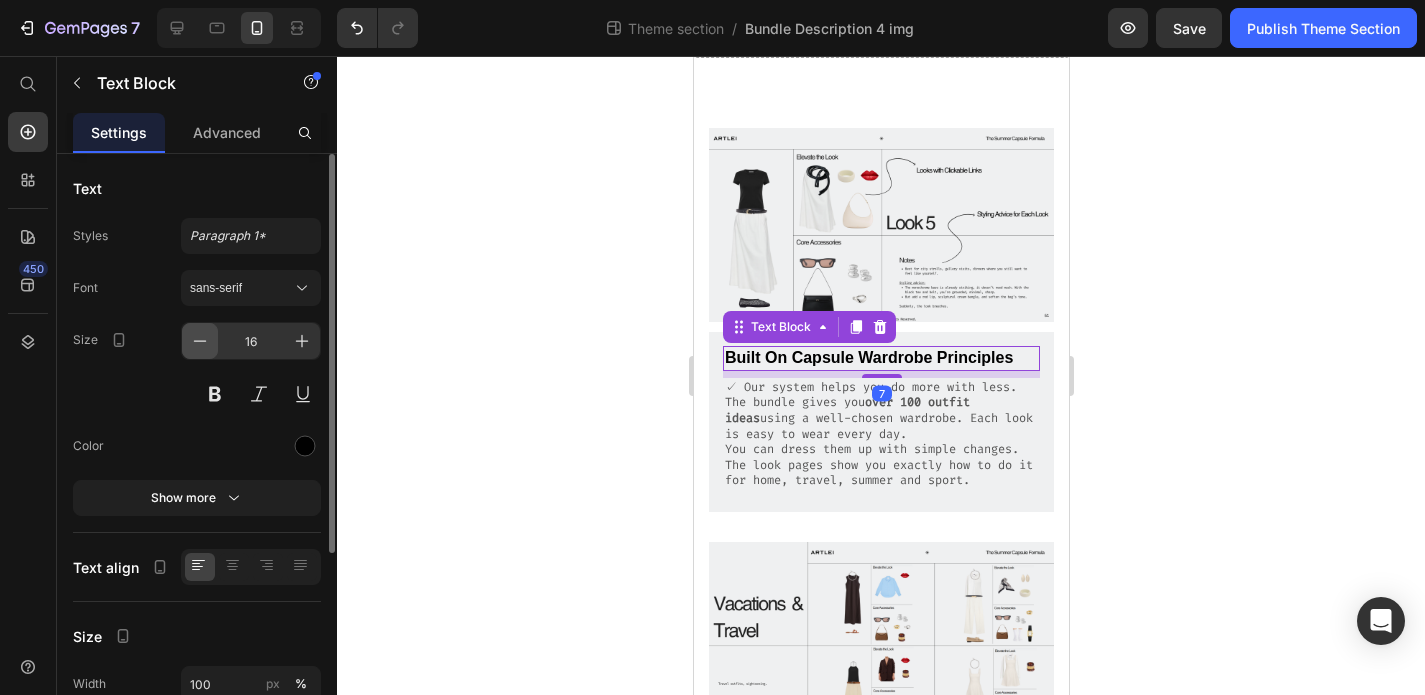 click 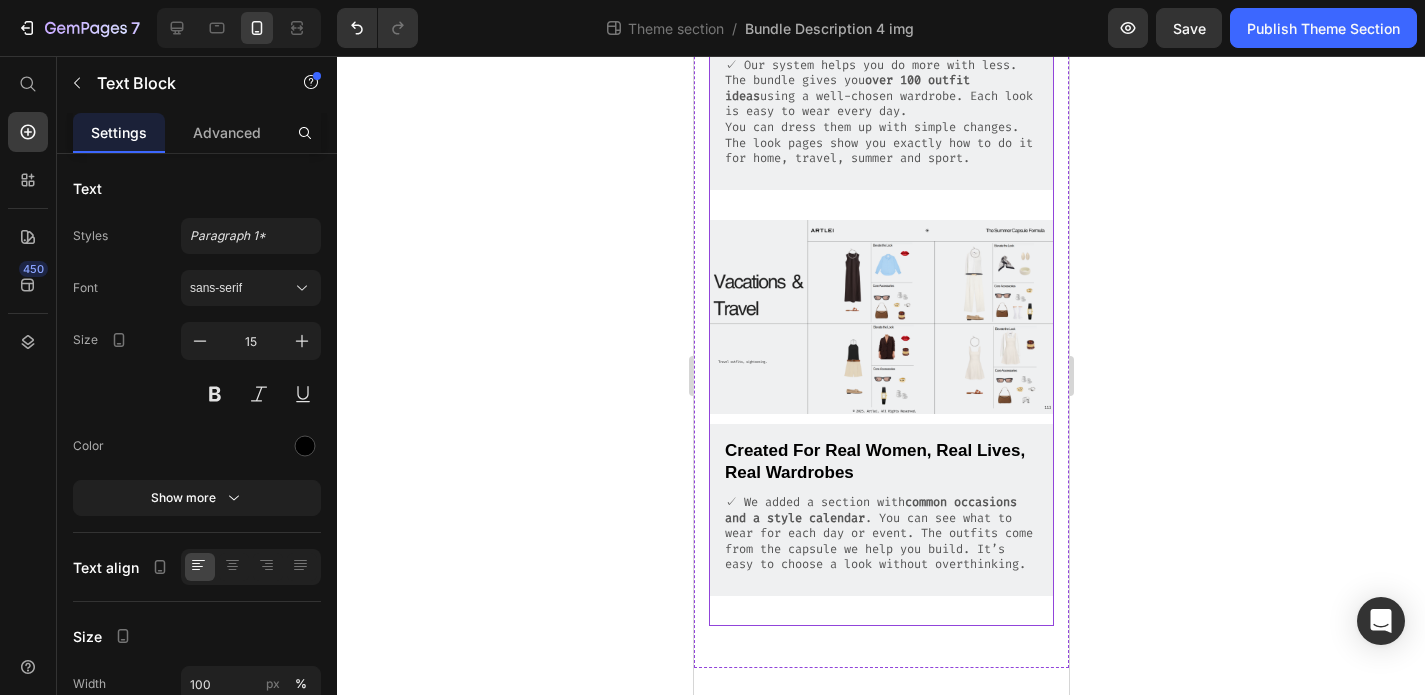 scroll, scrollTop: 522, scrollLeft: 0, axis: vertical 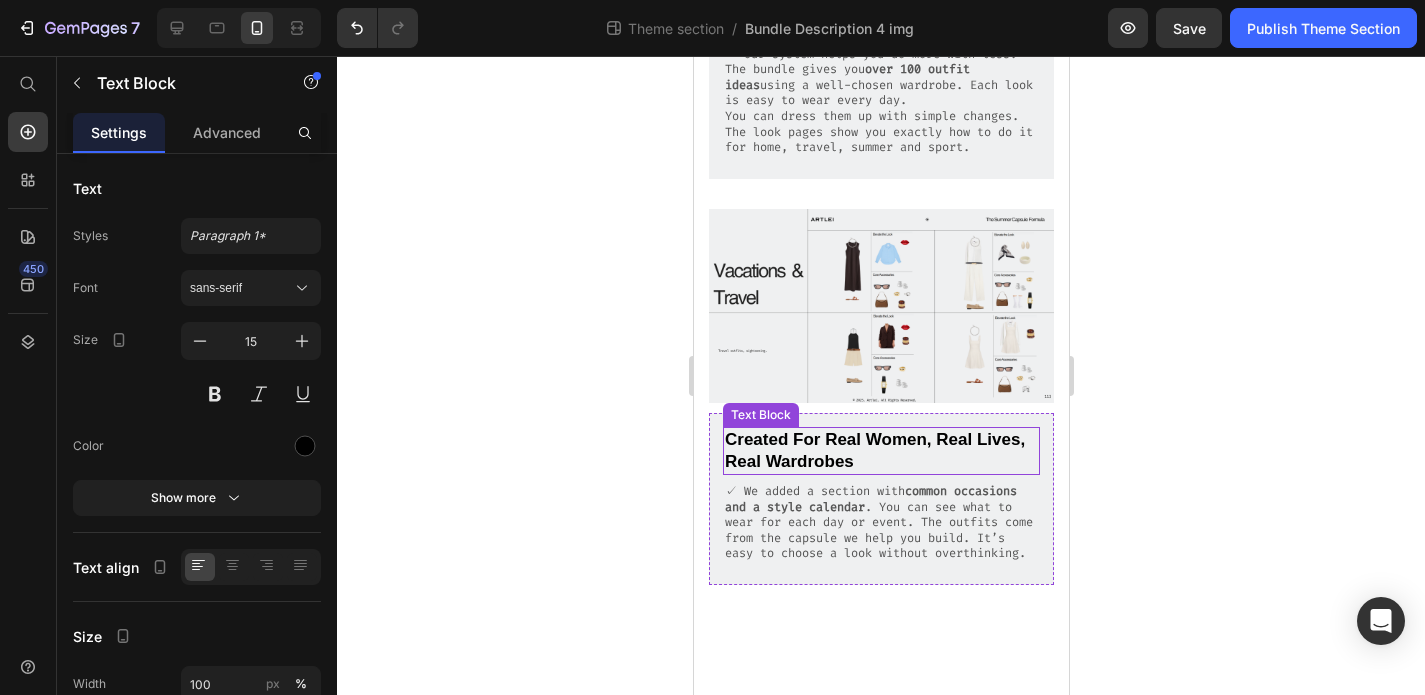 click on "Created For Real Women, Real Lives, Real Wardrobes" at bounding box center [880, 451] 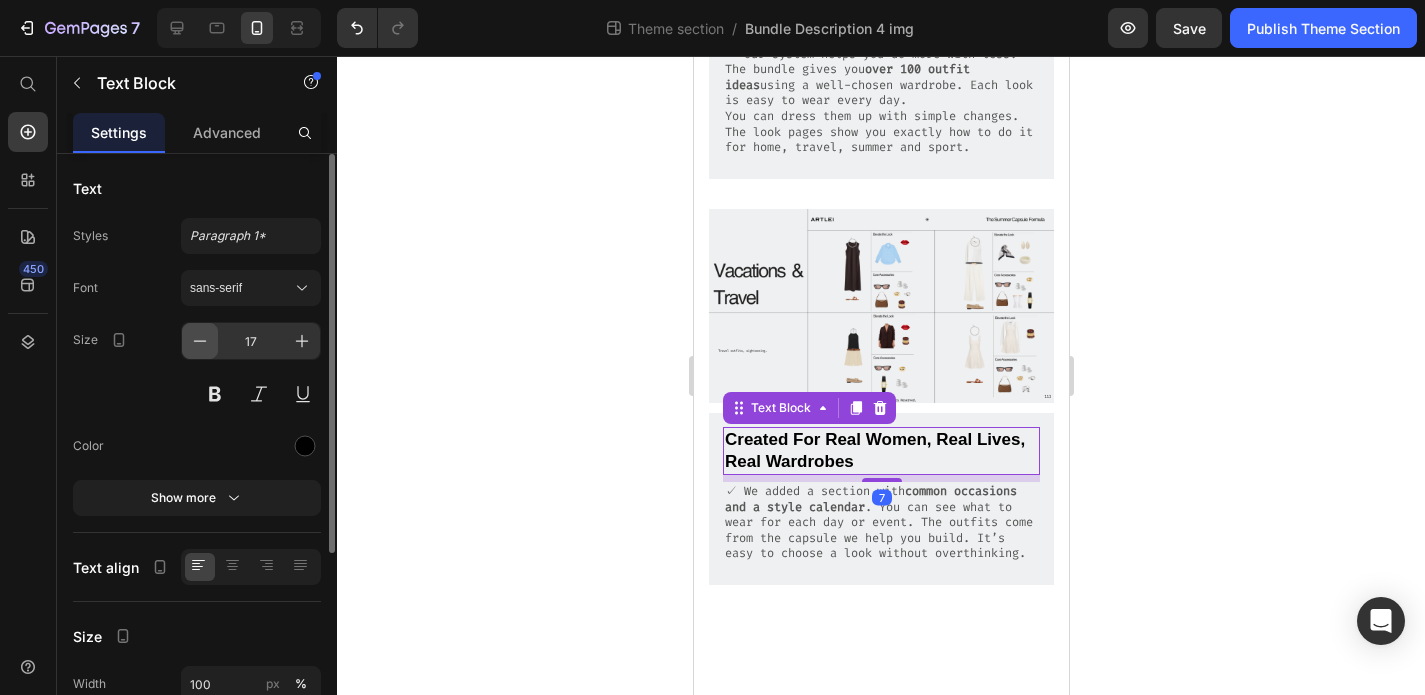 click 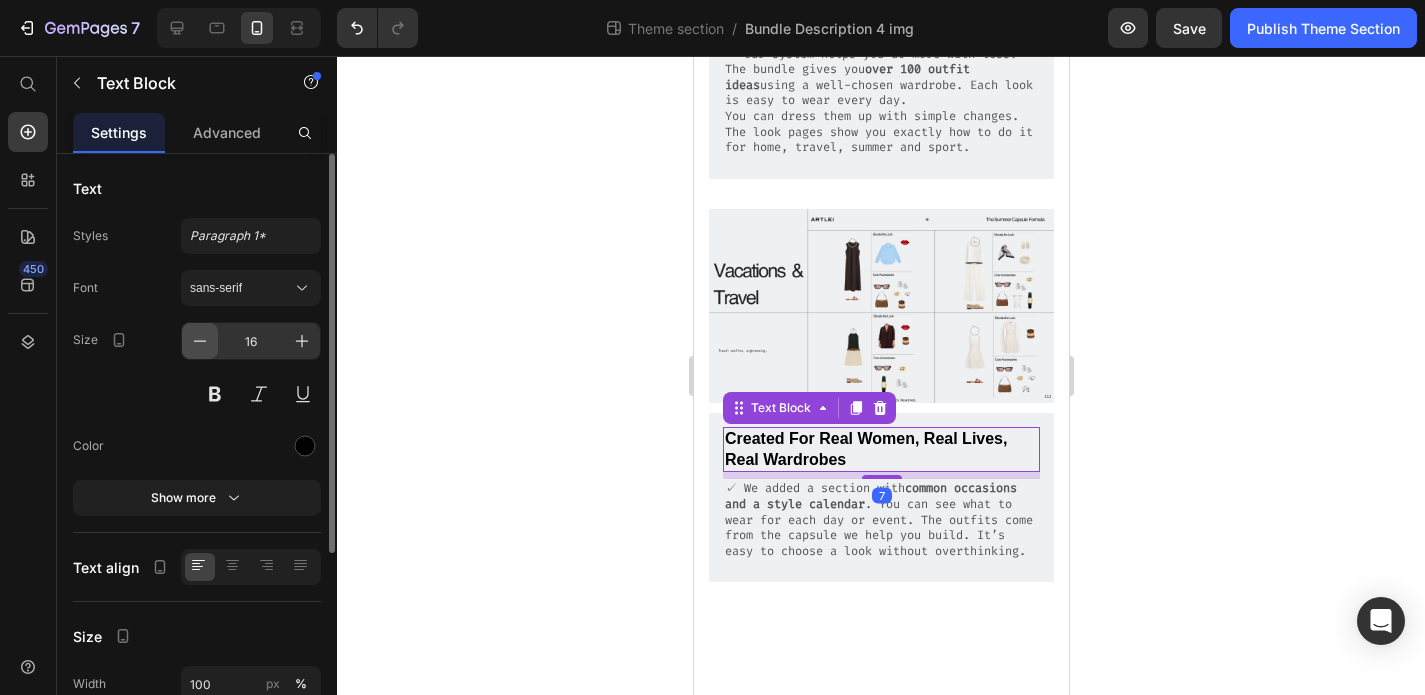click 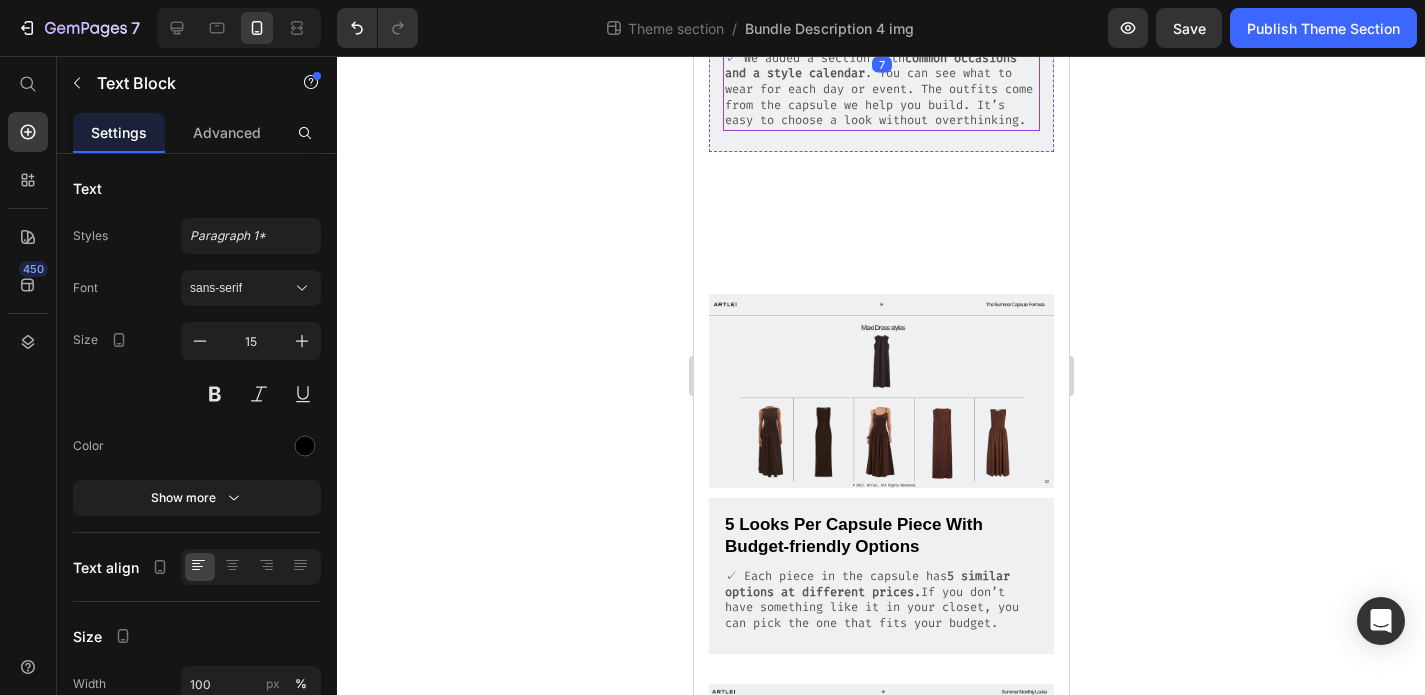 scroll, scrollTop: 959, scrollLeft: 0, axis: vertical 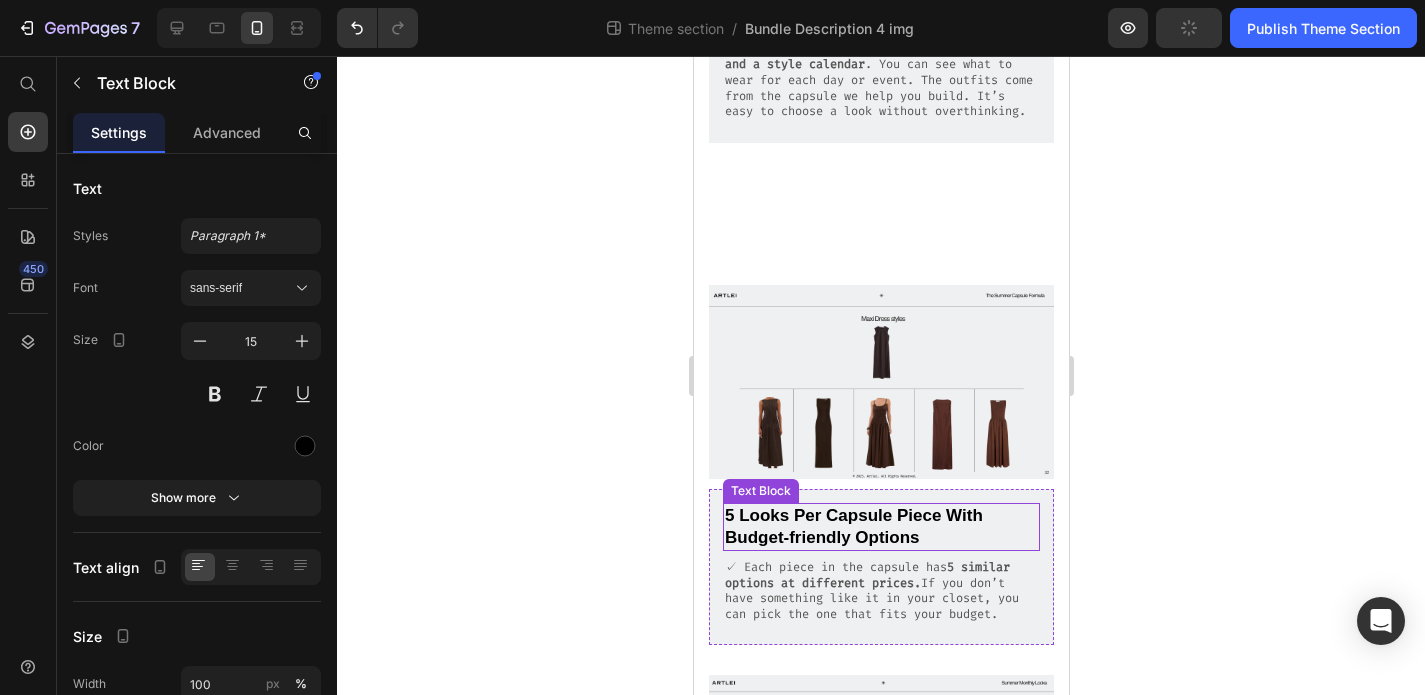 click on "5 Looks Per Capsule Piece With Budget-friendly Options" at bounding box center [880, 527] 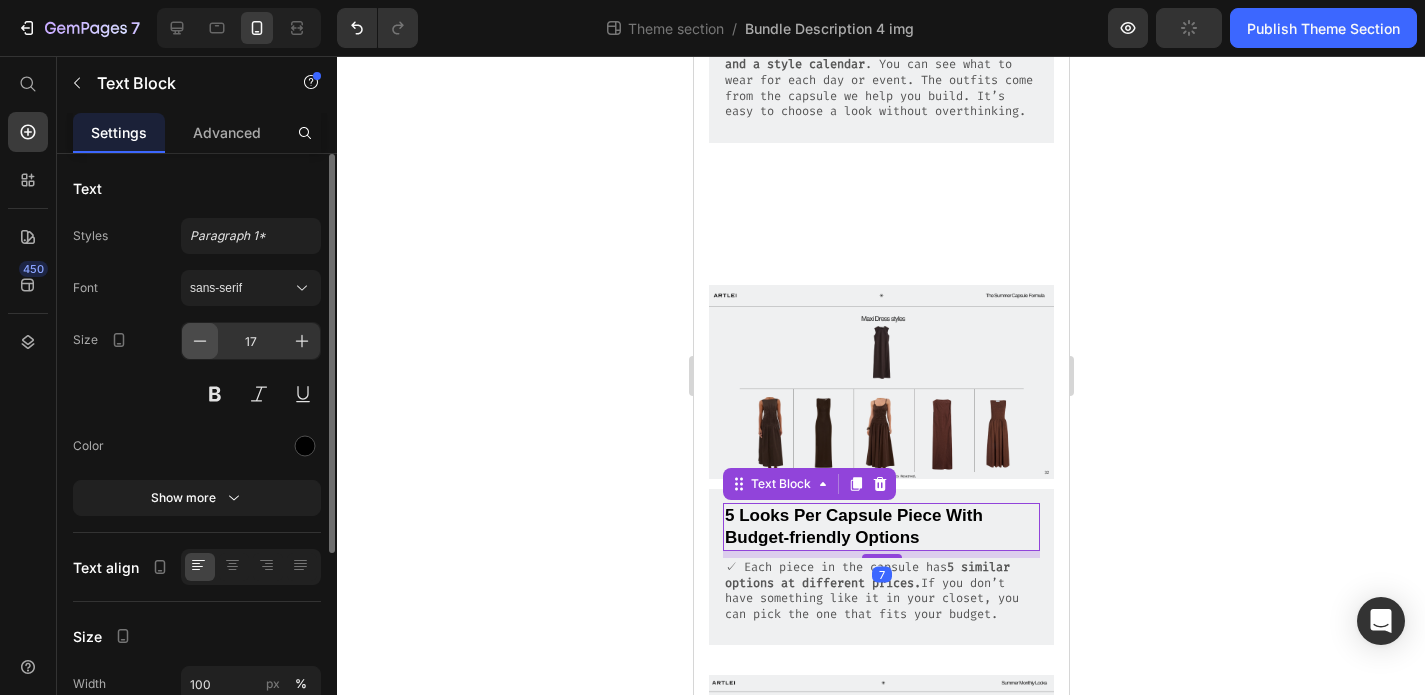click 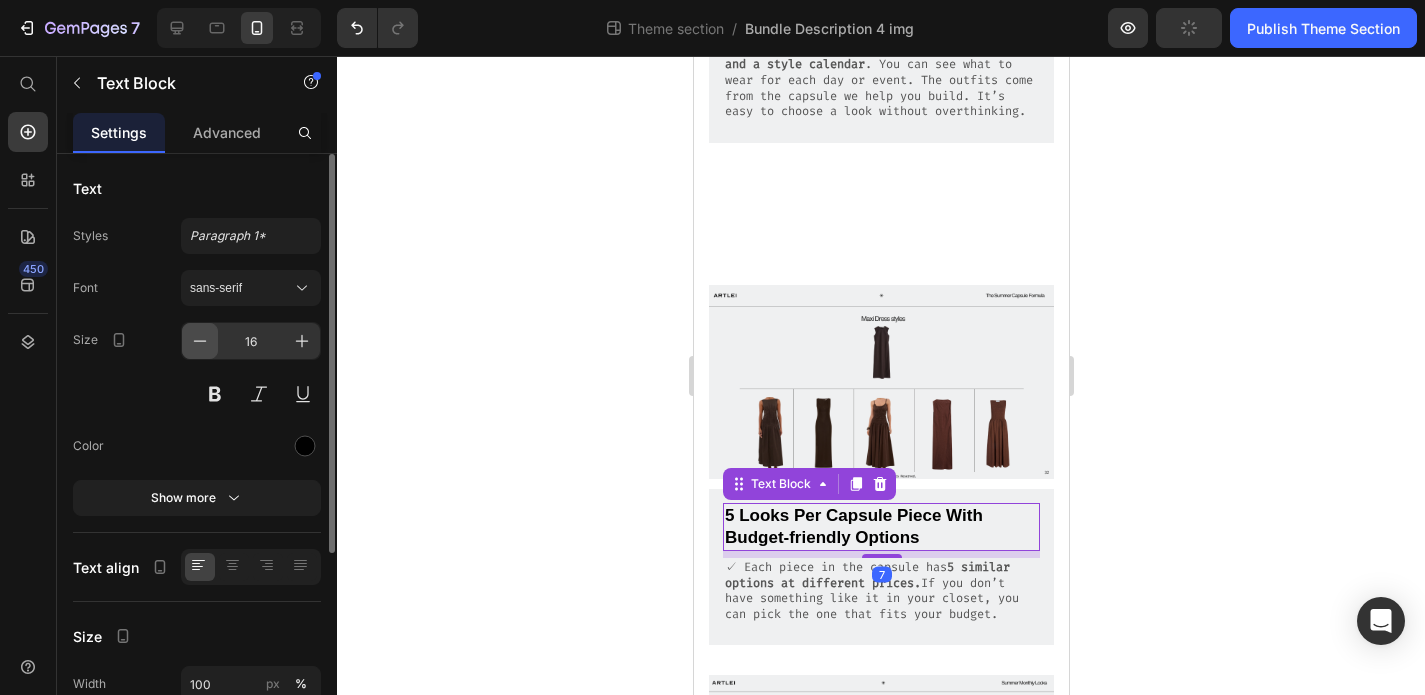 click 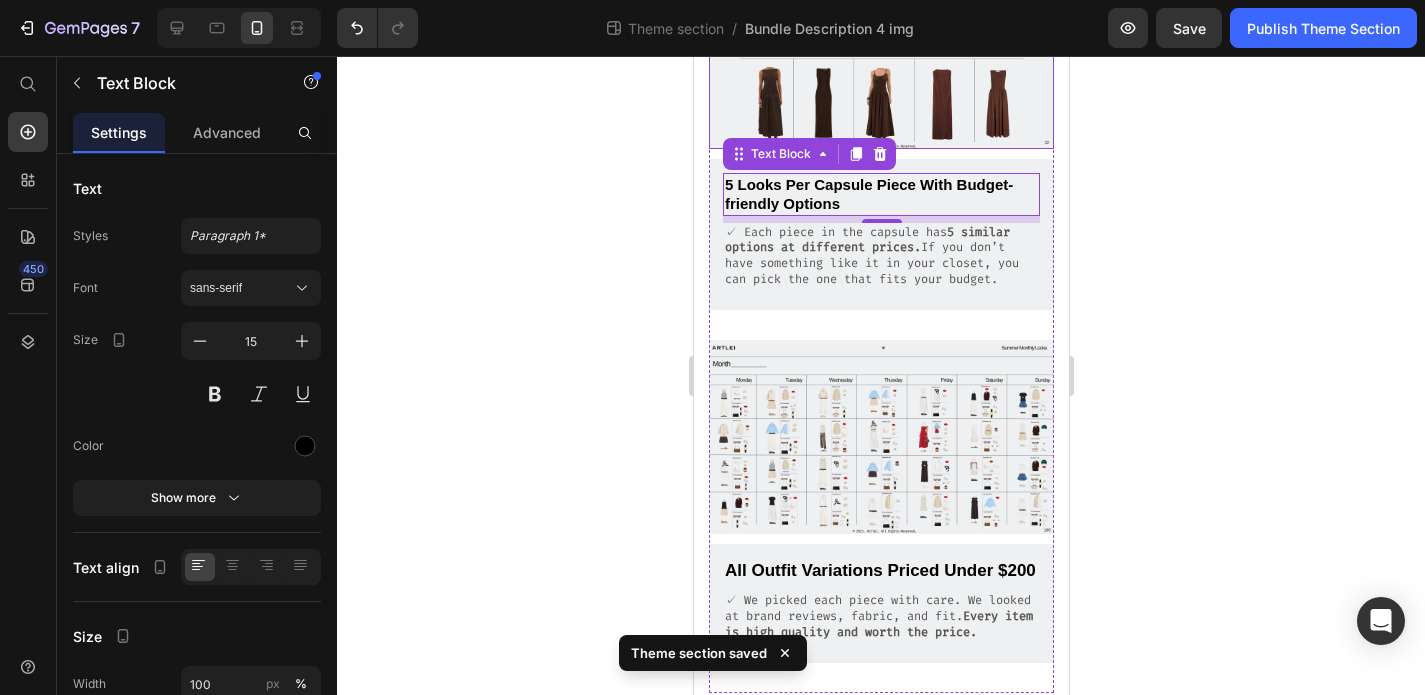 scroll, scrollTop: 1377, scrollLeft: 0, axis: vertical 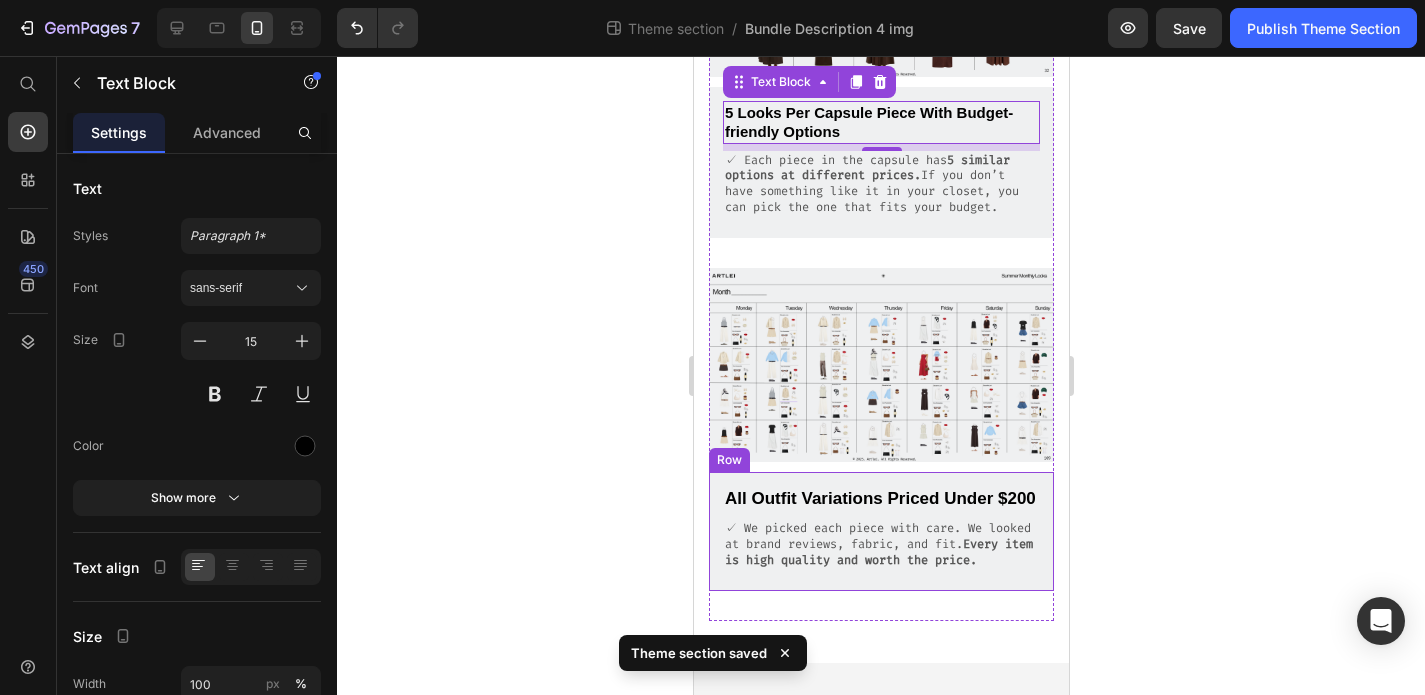 click on "All Outfit Variations Priced Under $200" at bounding box center (880, 499) 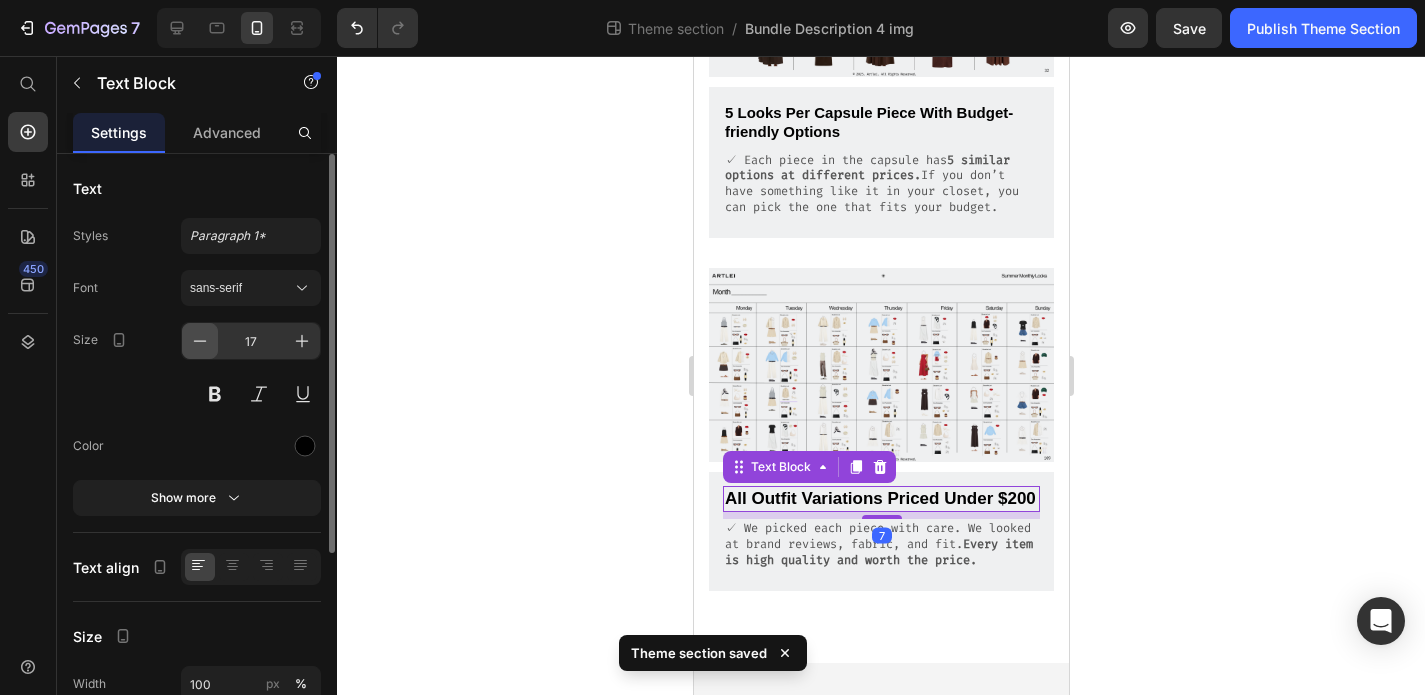 click 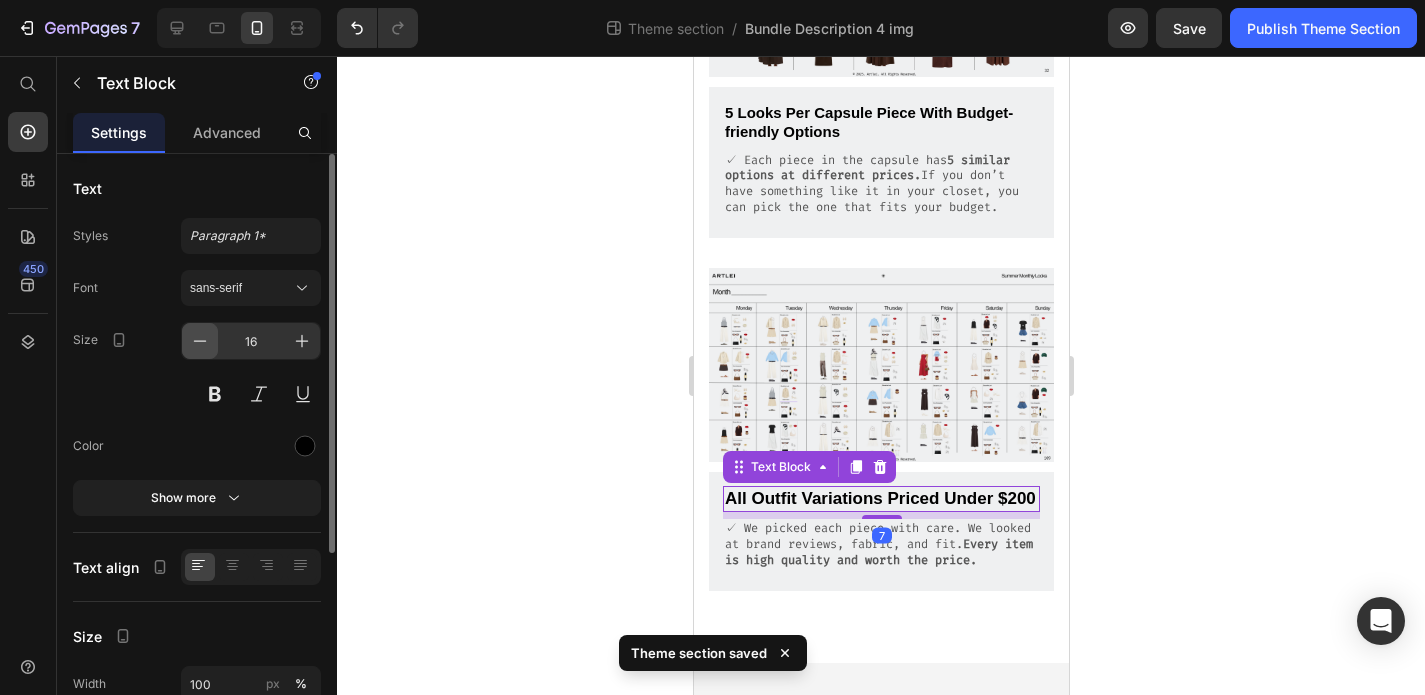 click 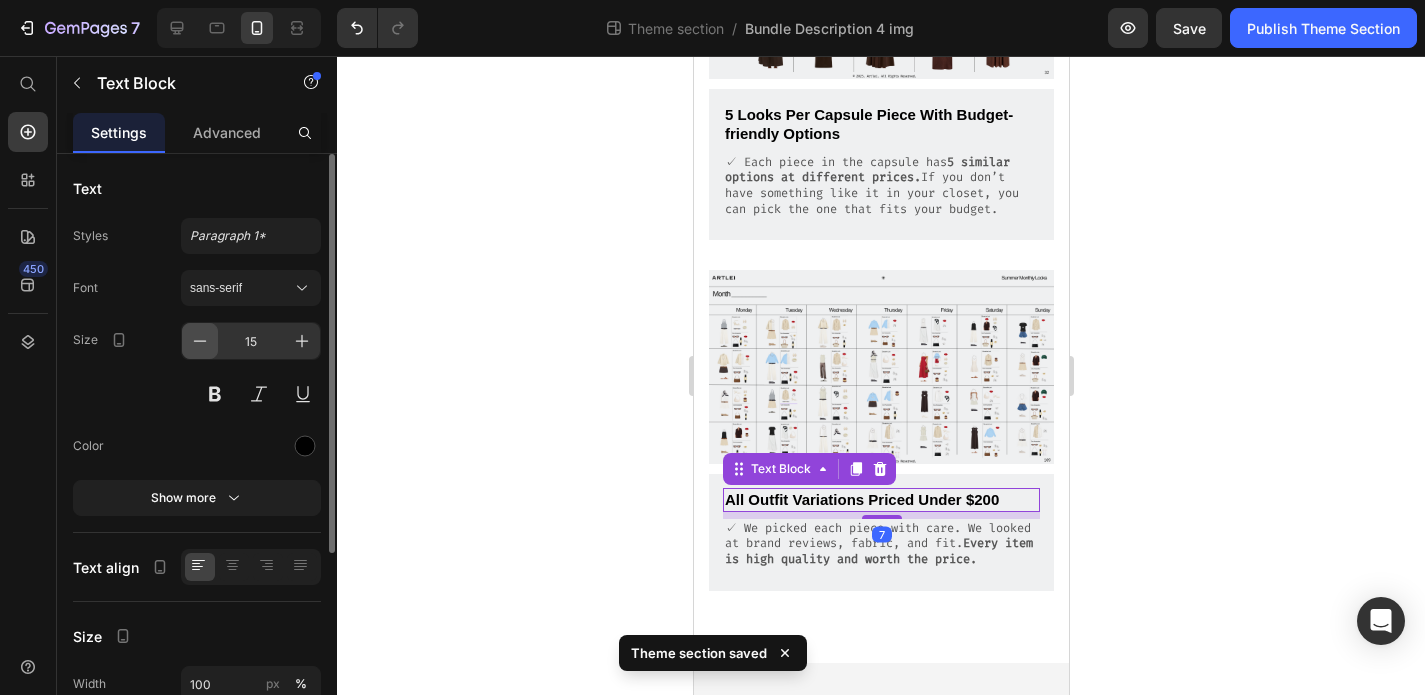 scroll, scrollTop: 1374, scrollLeft: 0, axis: vertical 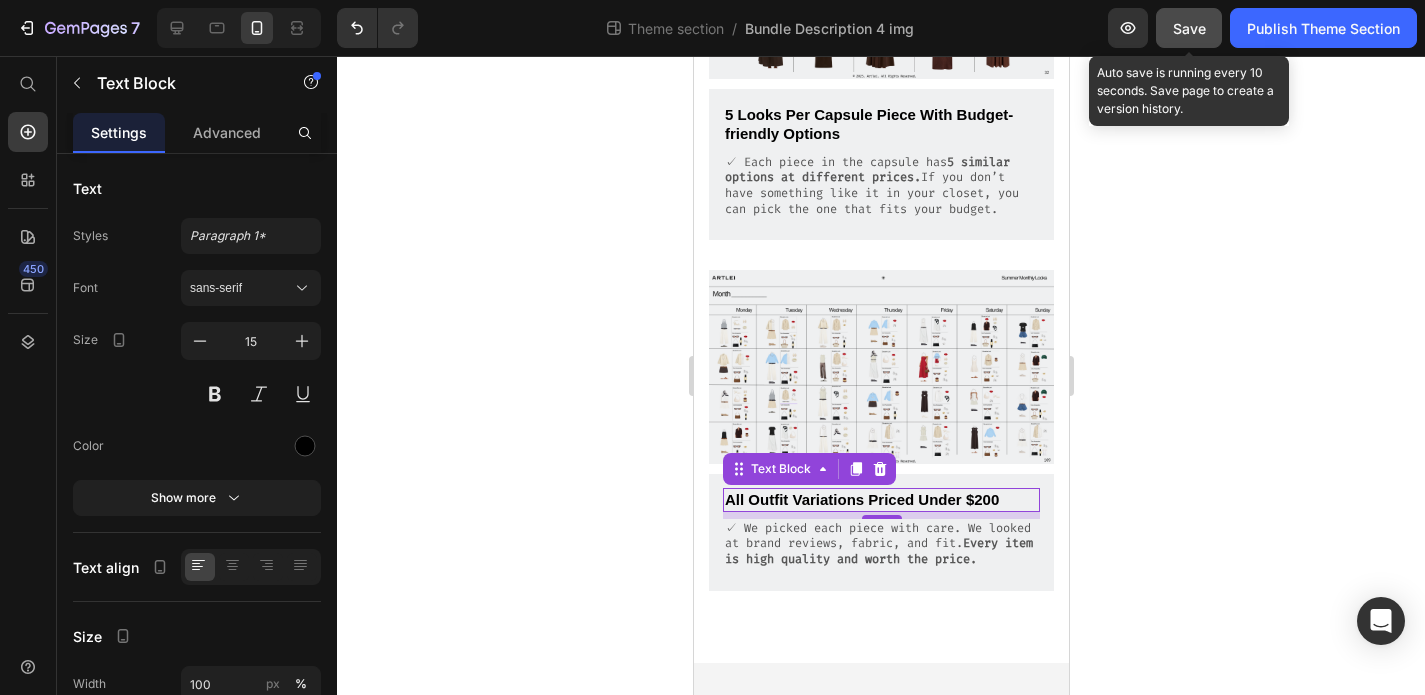 click on "Save" 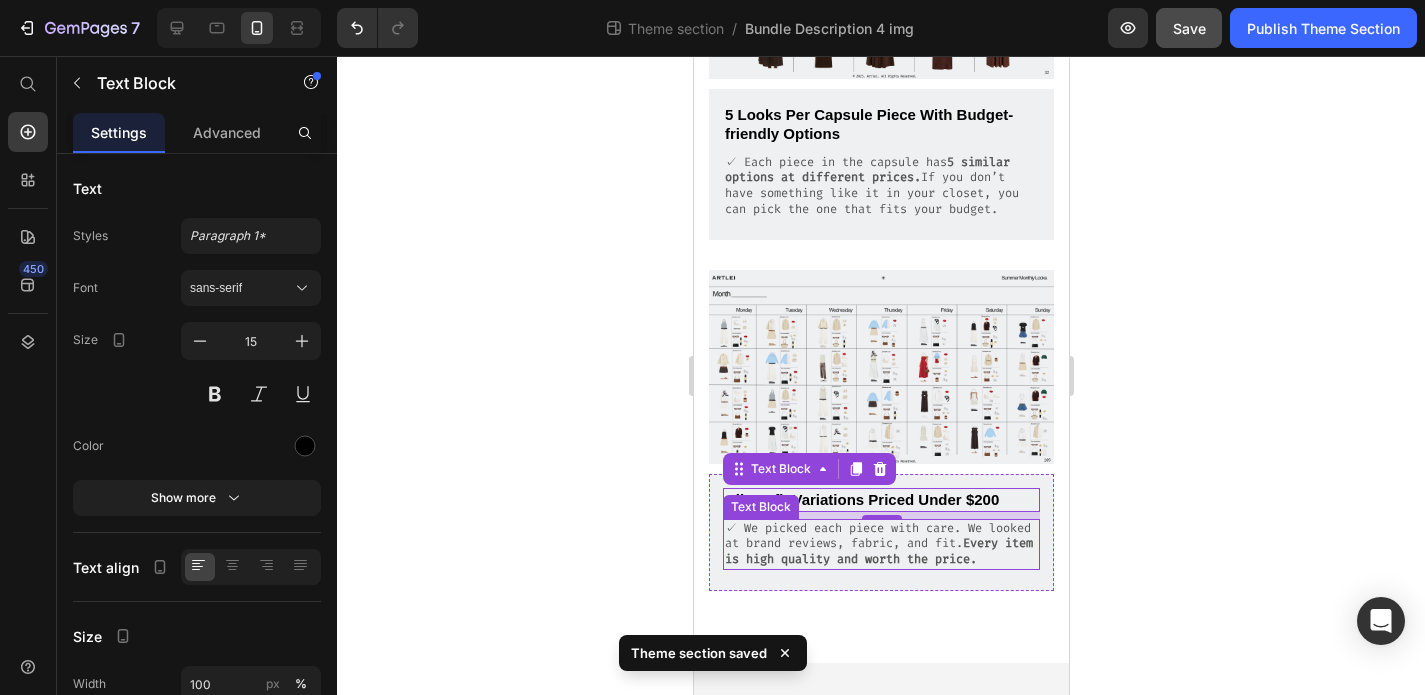 click on "✓ We picked each piece with care. We looked at brand reviews, fabric, and fit.  Every item is high quality and worth the price." at bounding box center [880, 544] 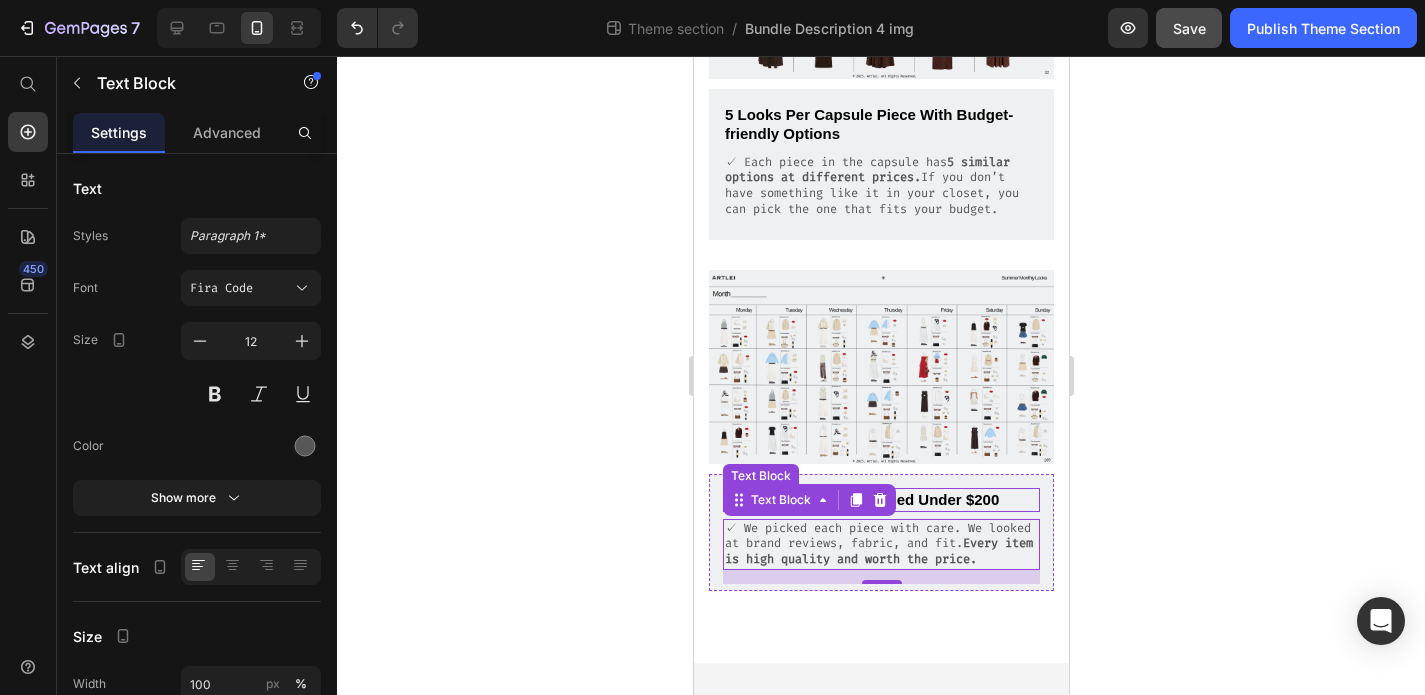 click on "All Outfit Variations Priced Under $200" at bounding box center (880, 500) 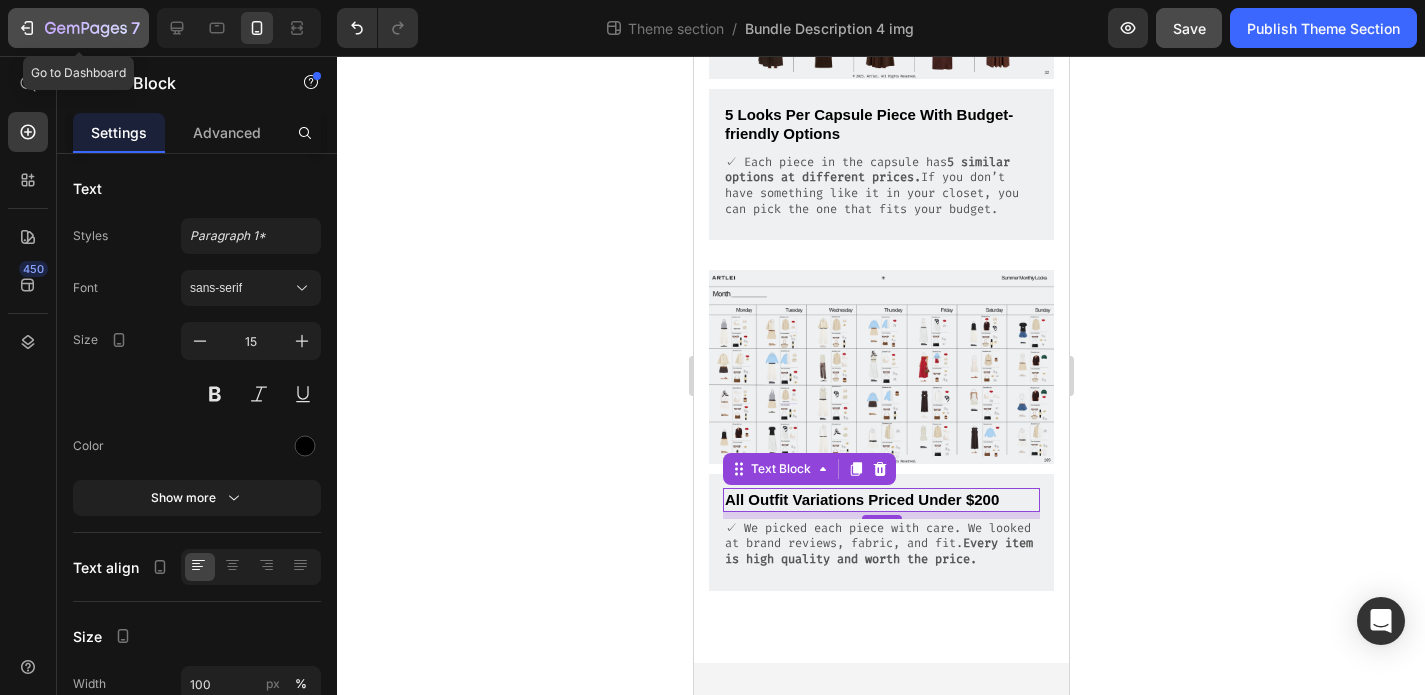 click on "7" at bounding box center (78, 28) 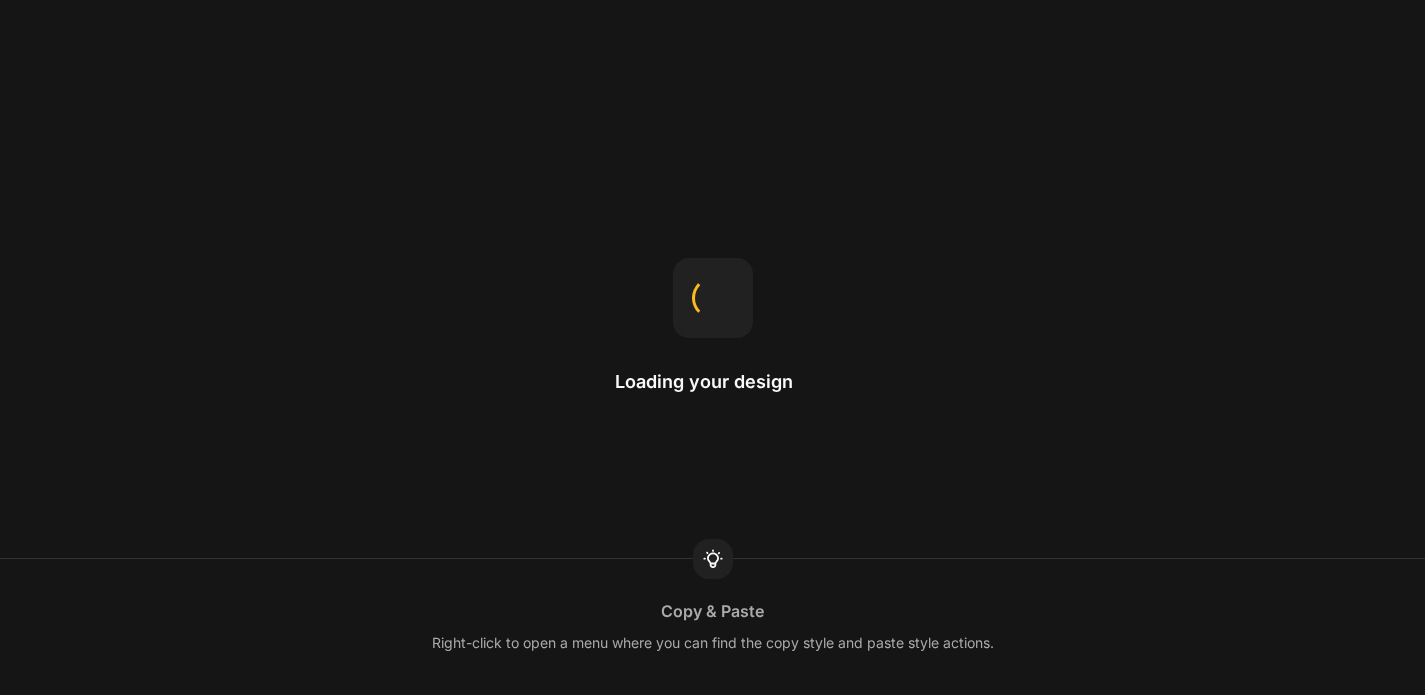 scroll, scrollTop: 0, scrollLeft: 0, axis: both 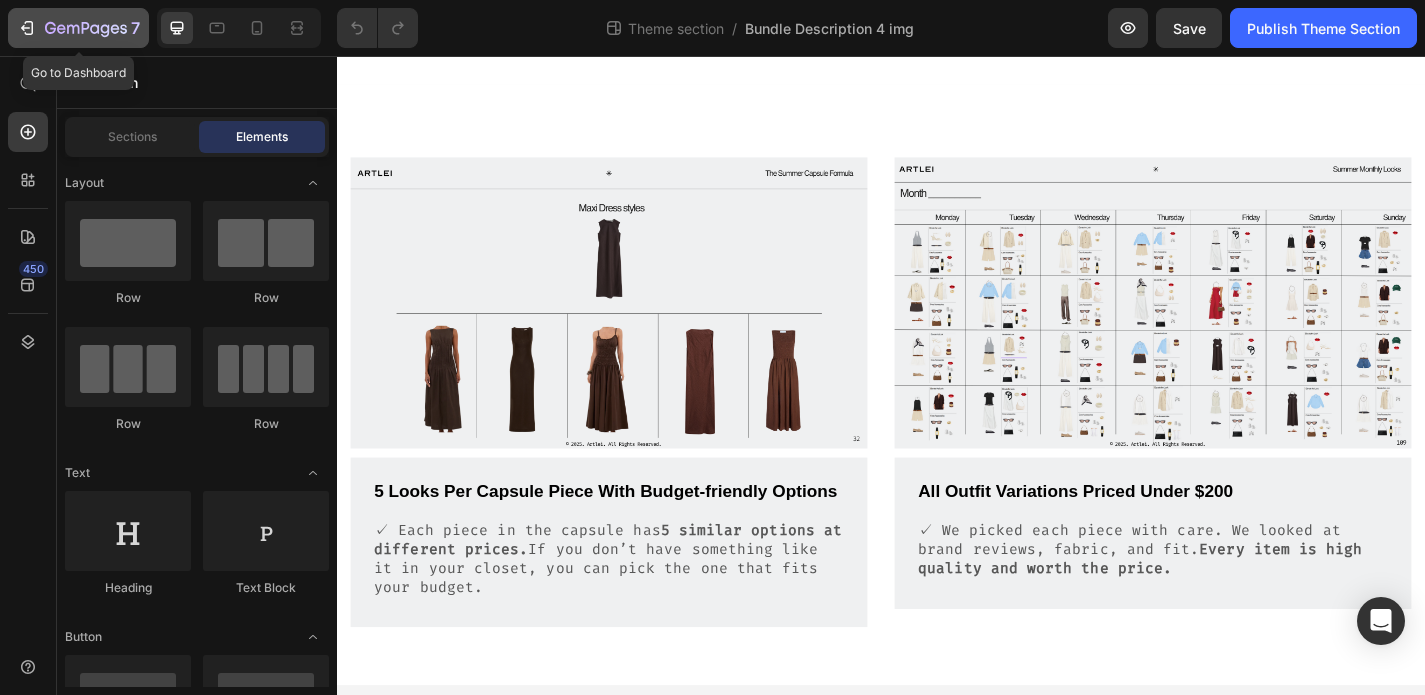 click 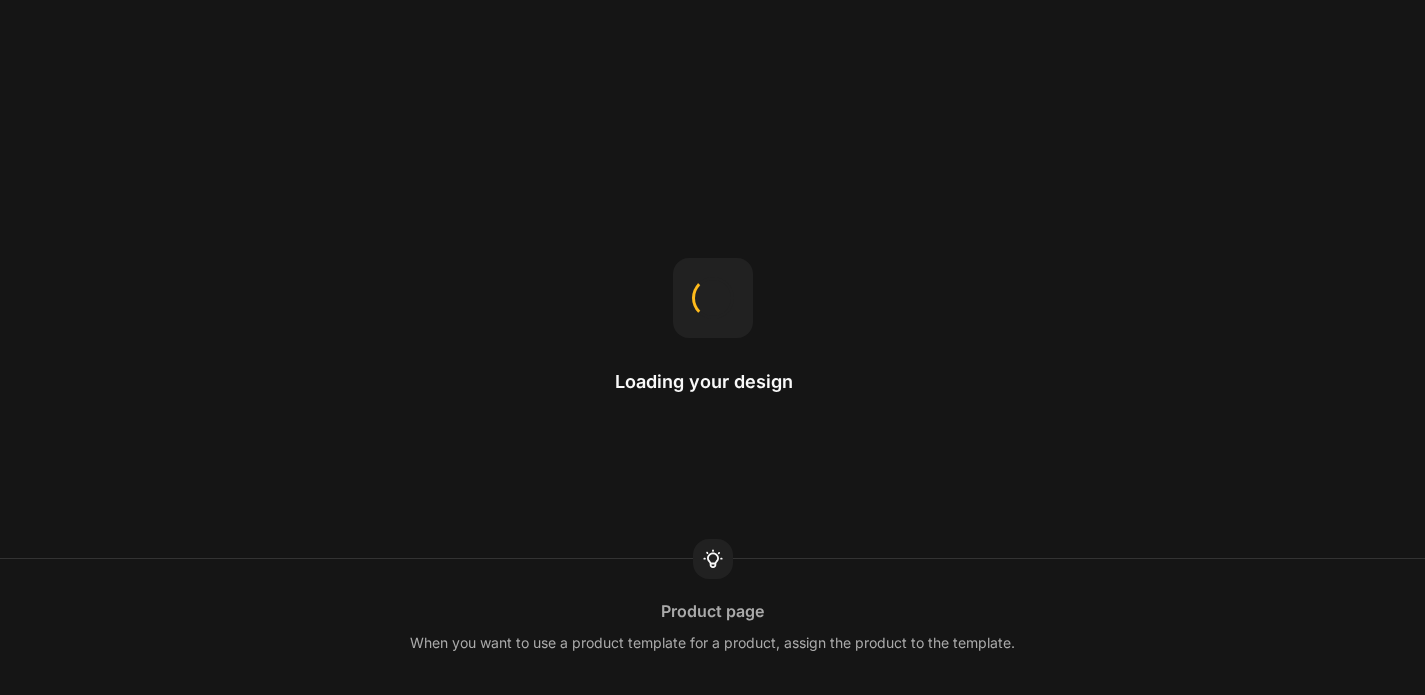 scroll, scrollTop: 0, scrollLeft: 0, axis: both 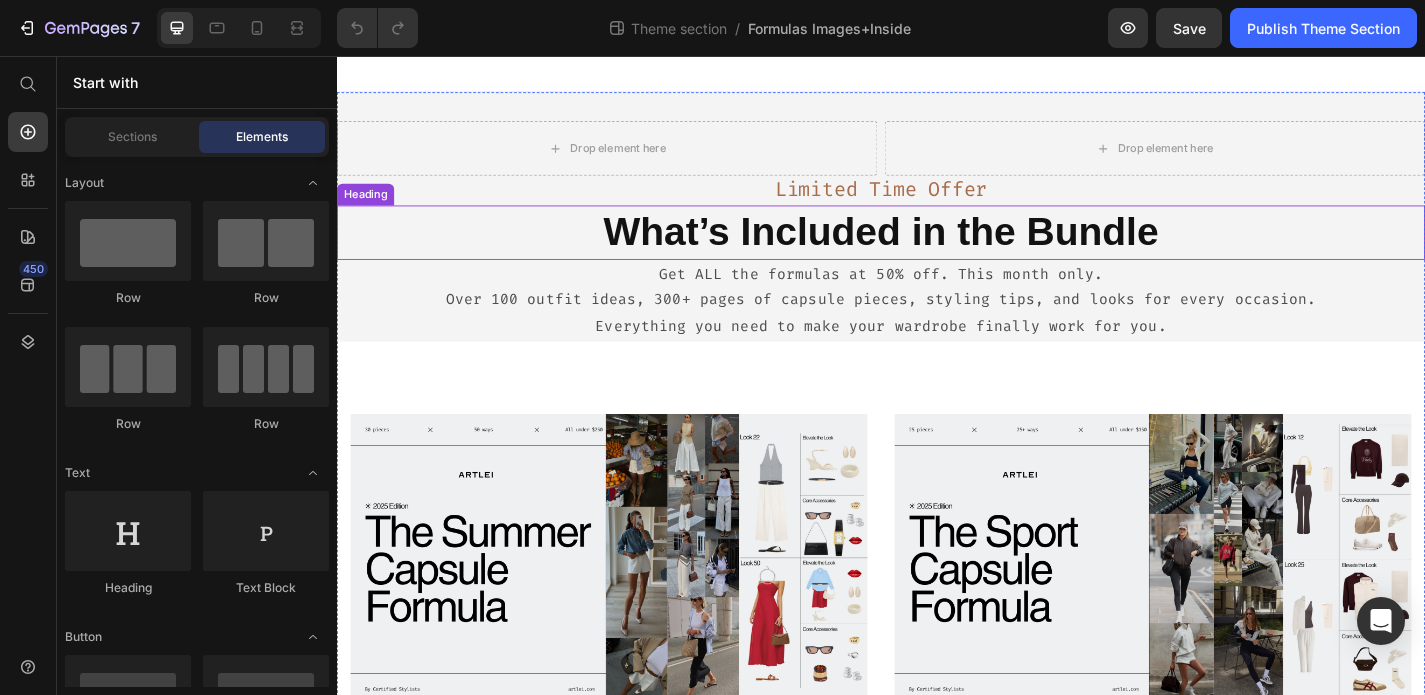 click on "What’s Included in the Bundle" at bounding box center [937, 251] 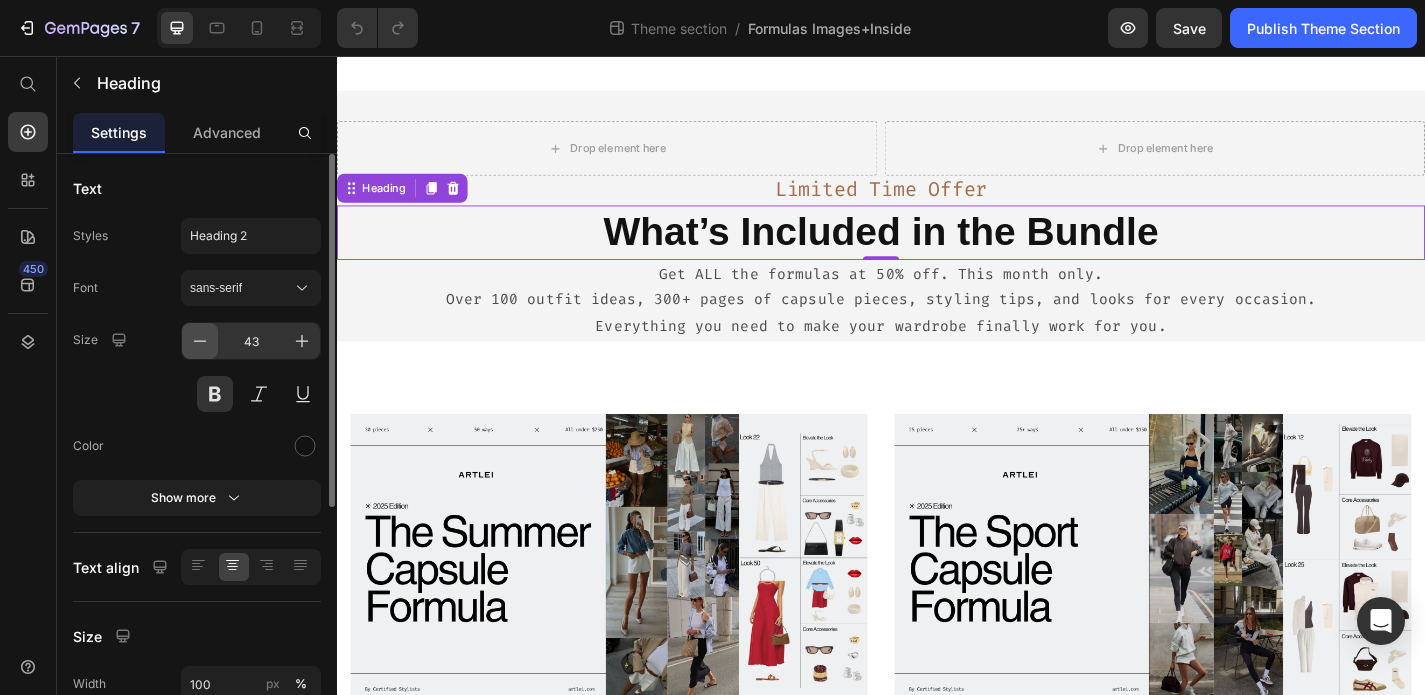 click at bounding box center (200, 341) 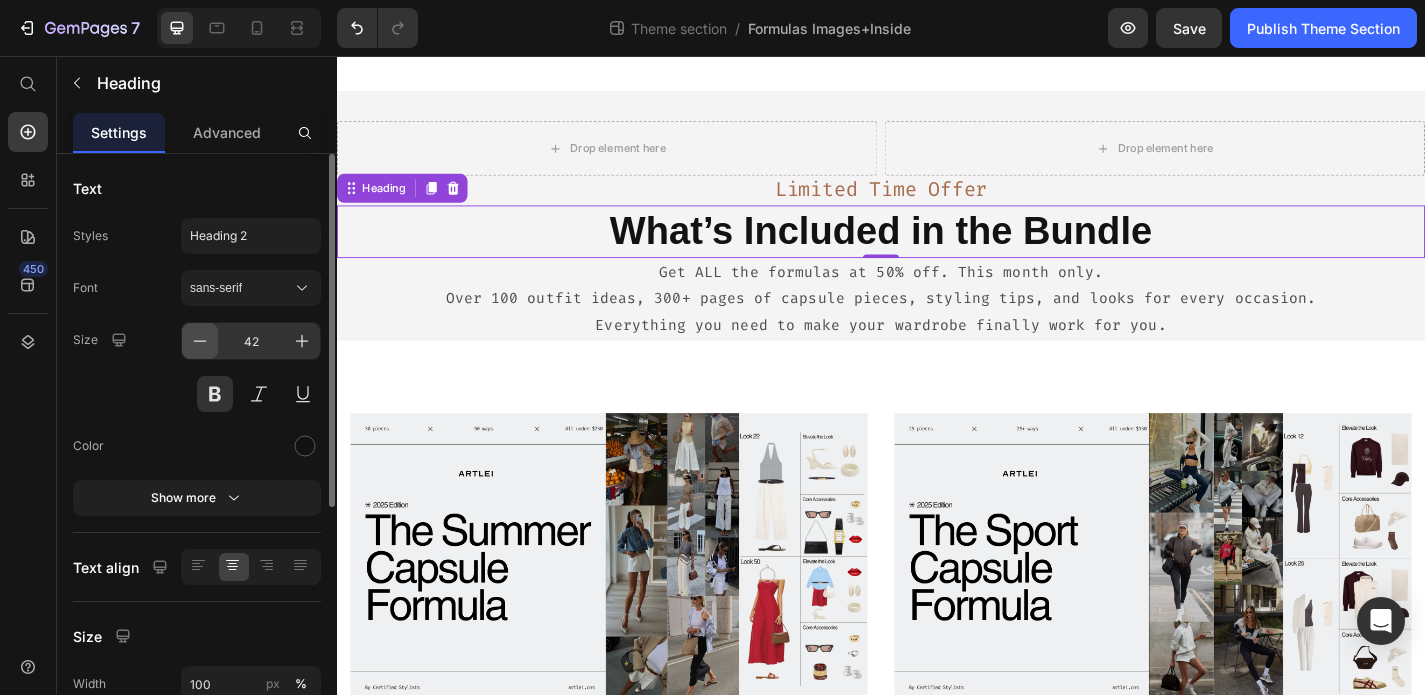 click at bounding box center [200, 341] 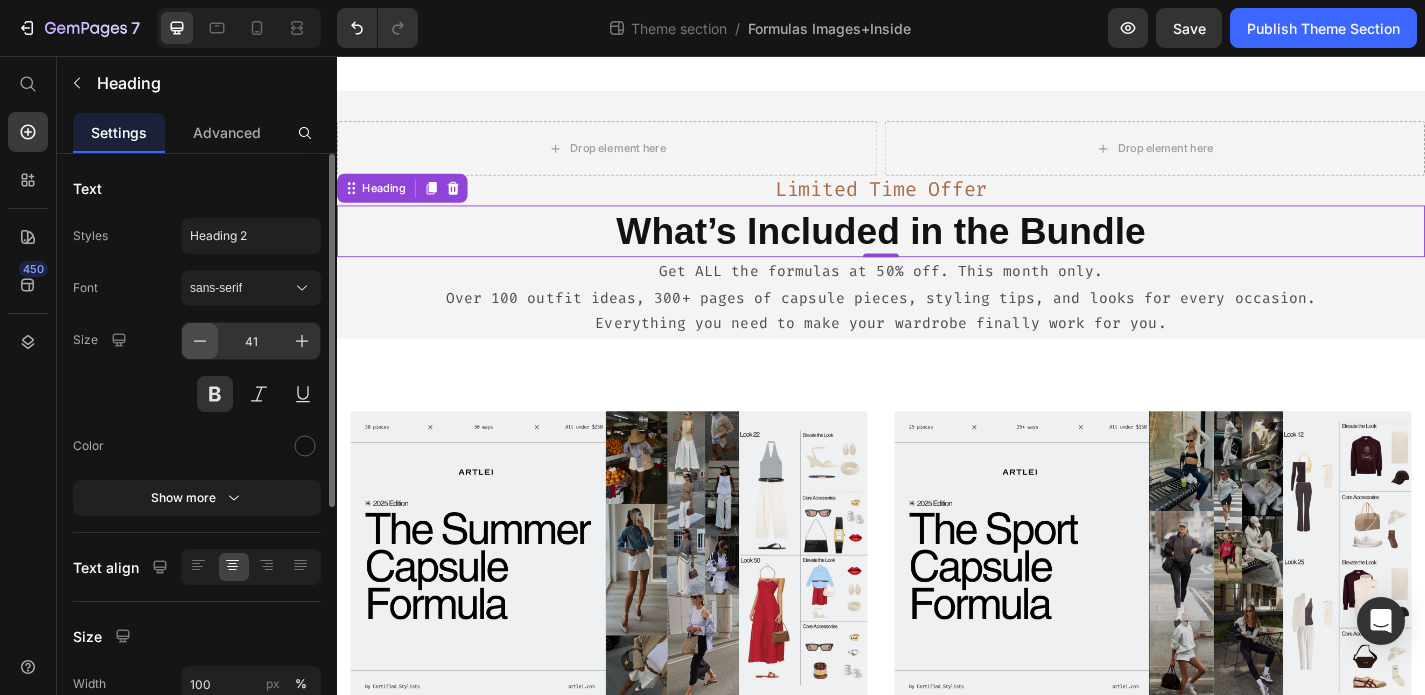 click at bounding box center (200, 341) 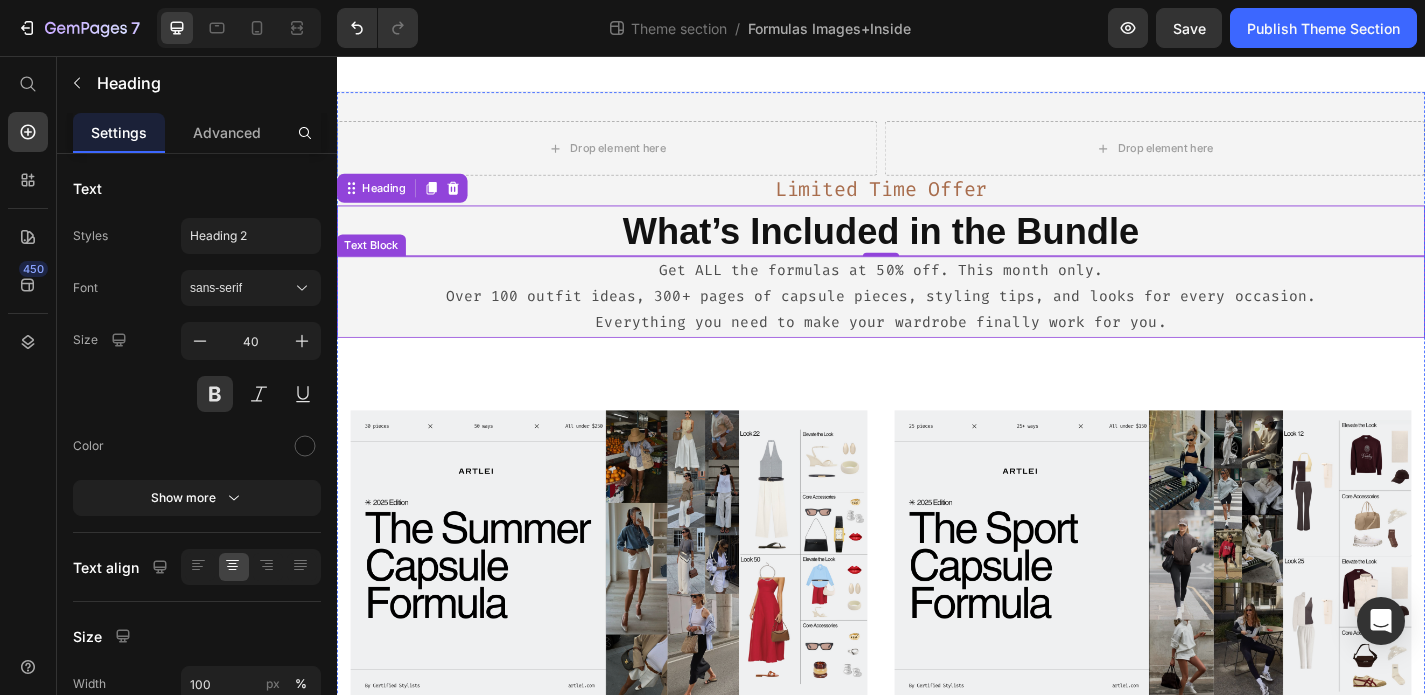 click on "Over 100 outfit ideas, 300+ pages of capsule pieces, styling tips, and looks for every occasion." at bounding box center [937, 321] 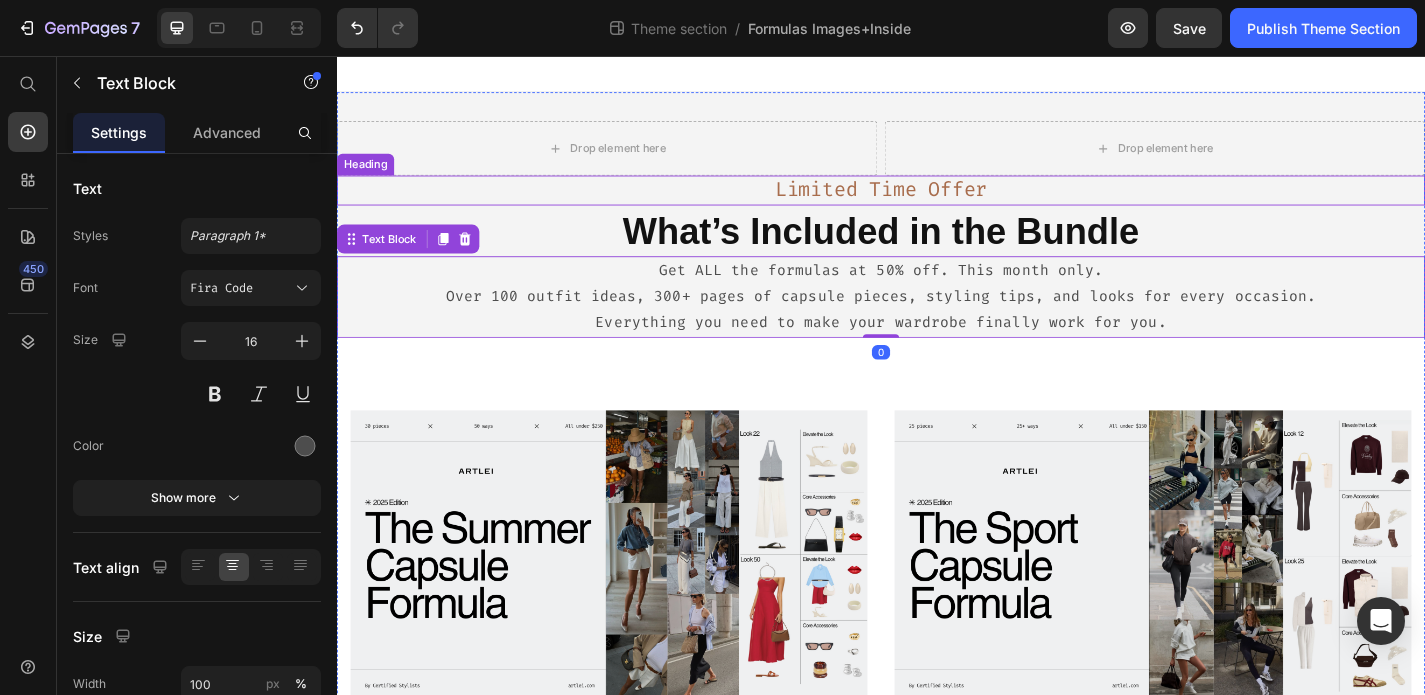 click on "Limited Time Offer" at bounding box center [937, 204] 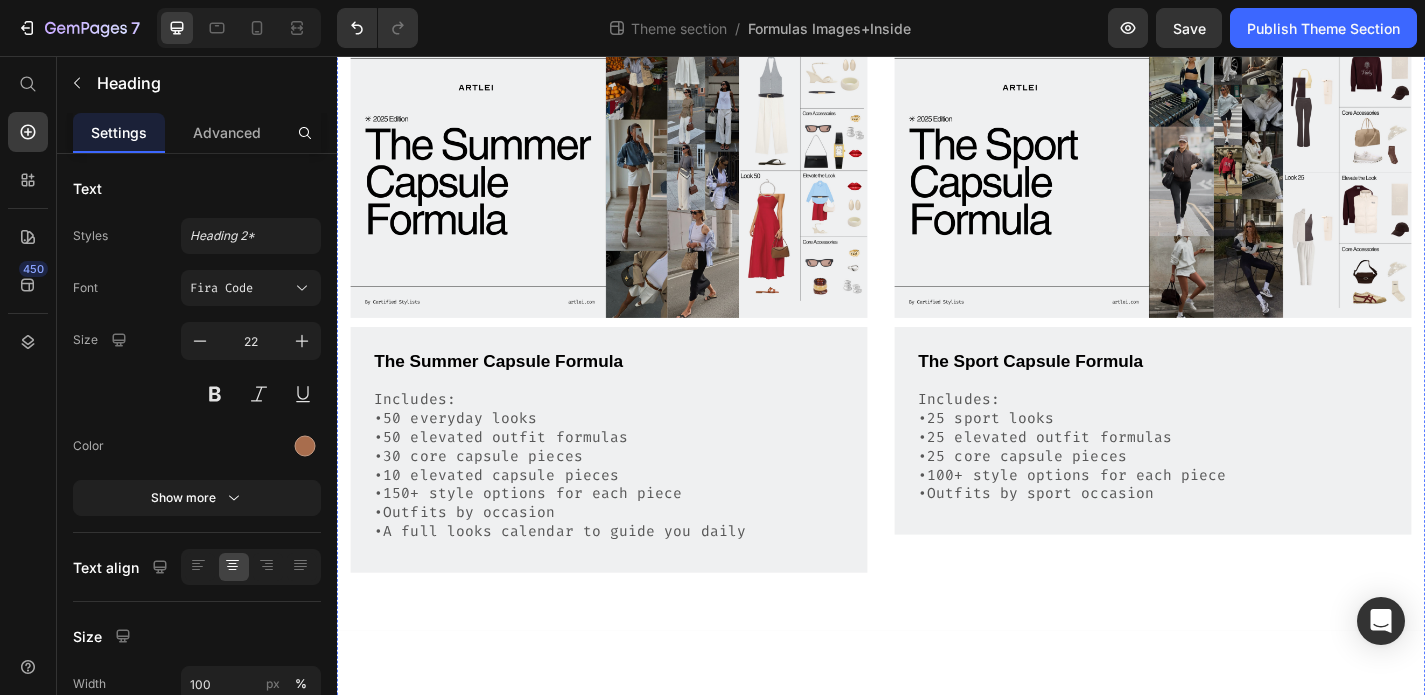 scroll, scrollTop: 424, scrollLeft: 0, axis: vertical 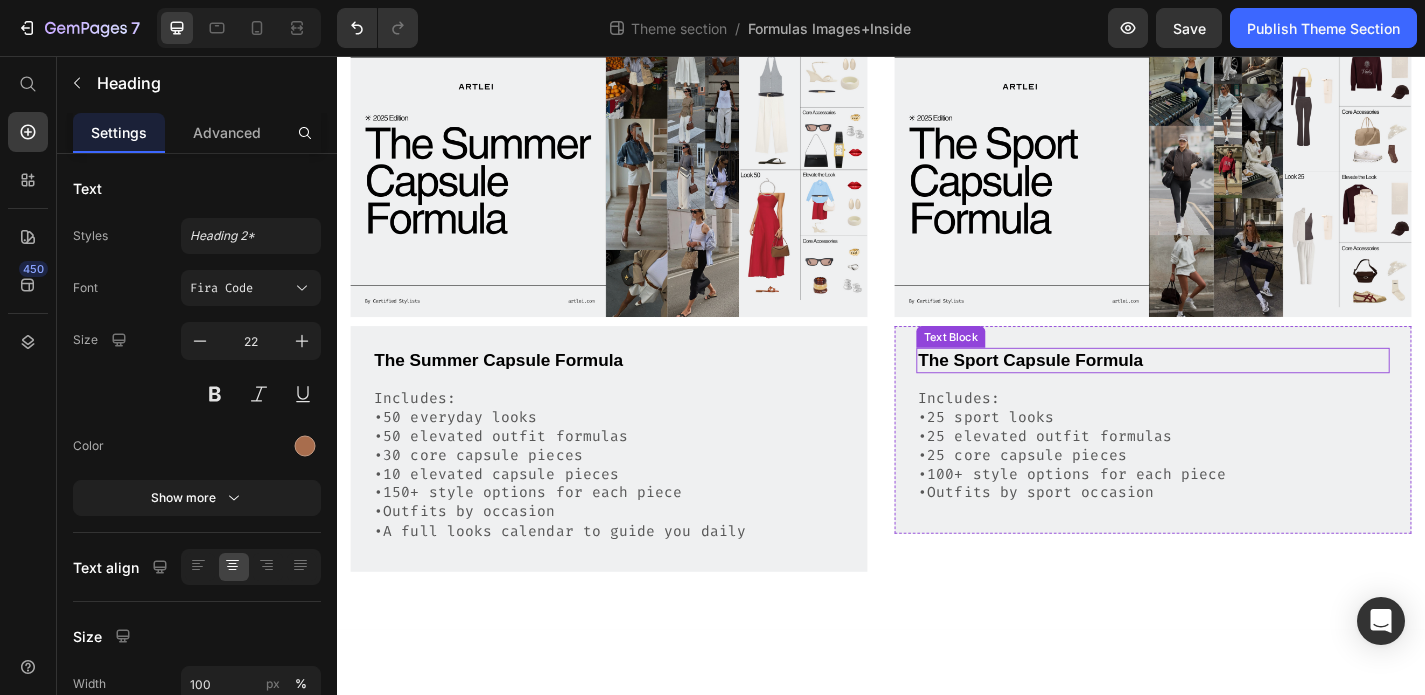 click on "The Sport Capsule Formula" at bounding box center (1237, 392) 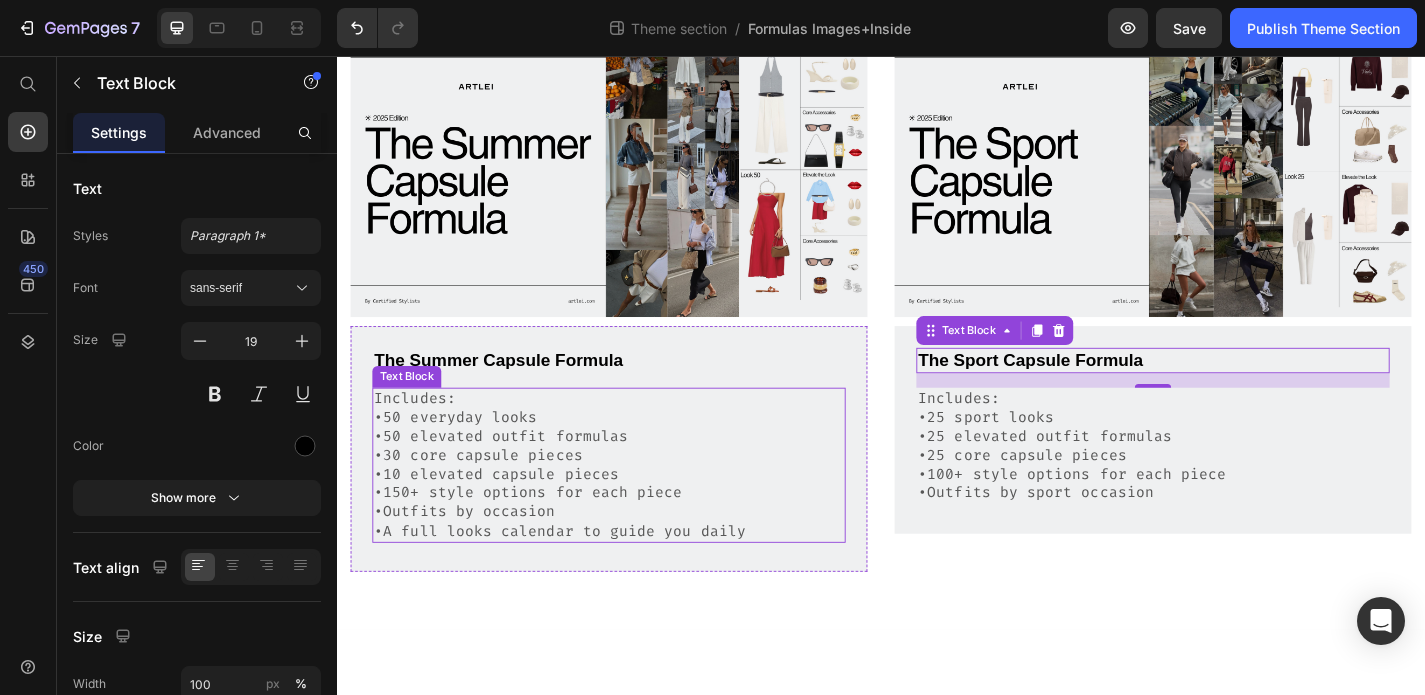 click on "•10 elevated capsule pieces" at bounding box center (637, 518) 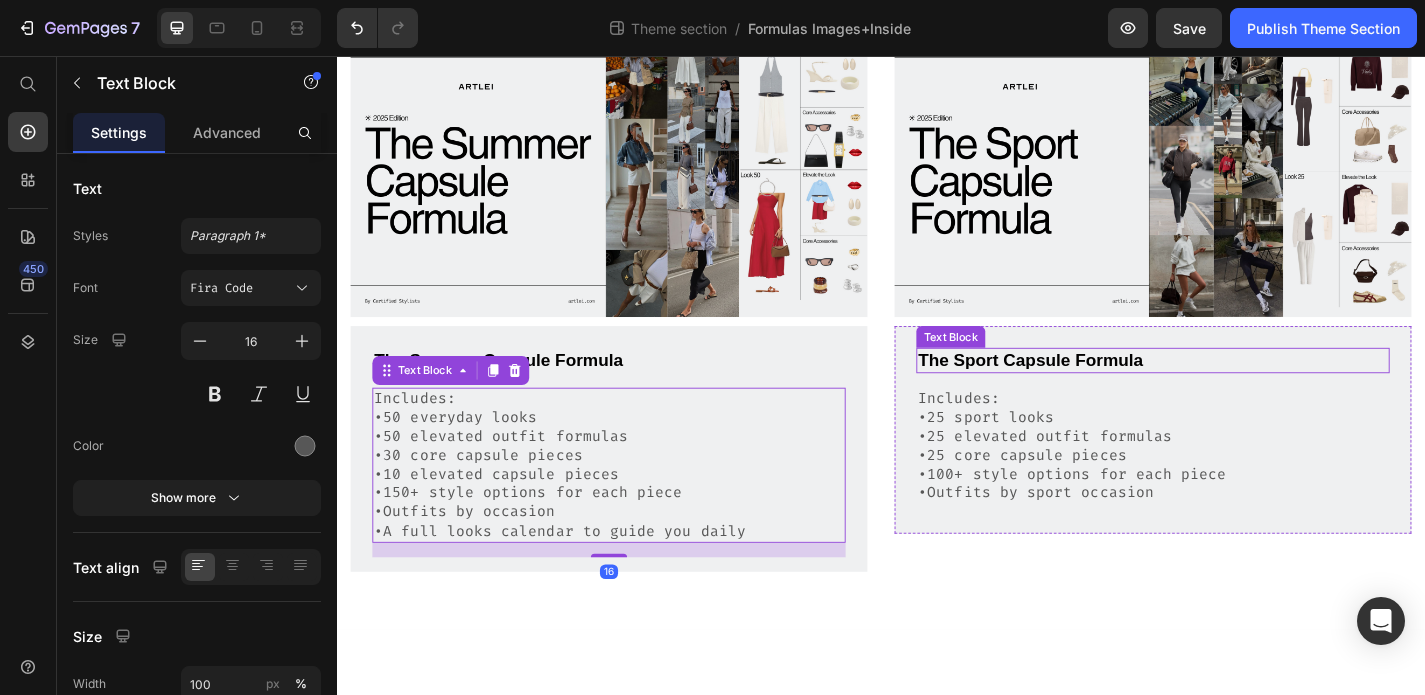 click on "The Sport Capsule Formula" at bounding box center [1237, 392] 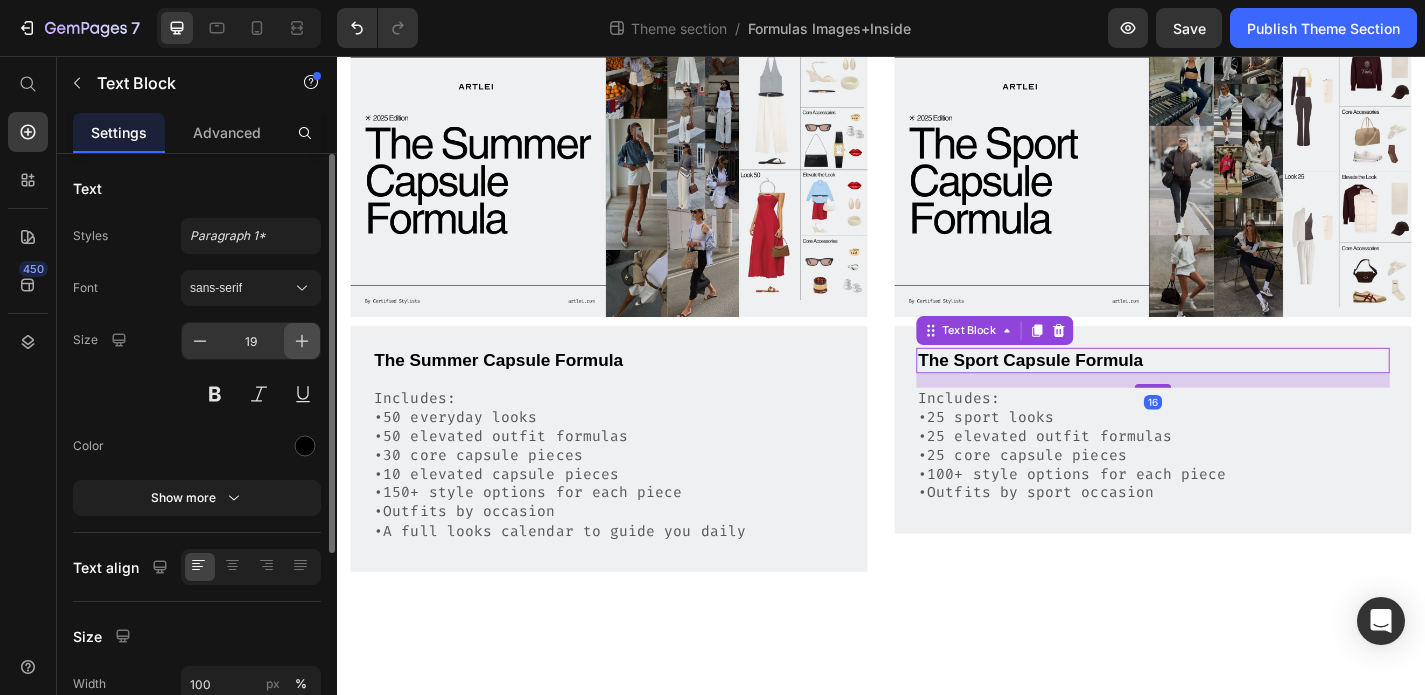 click 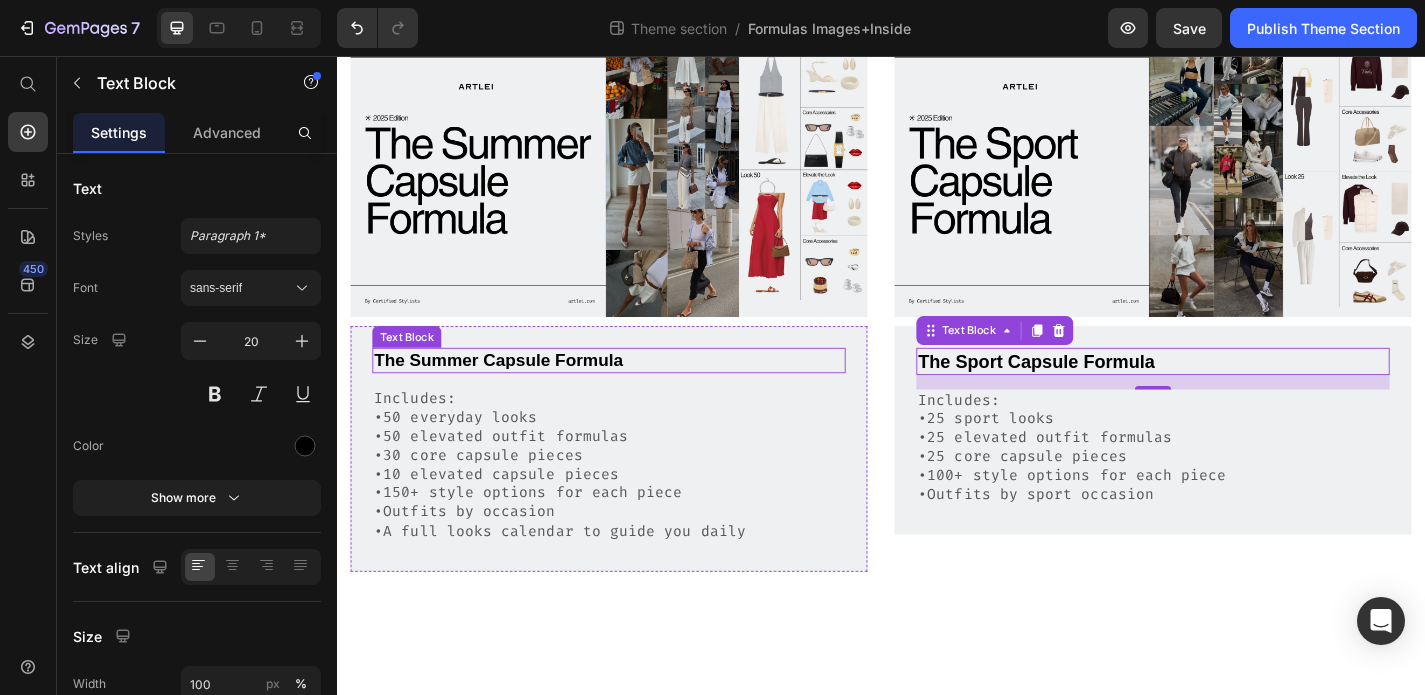 click on "The Summer Capsule Formula" at bounding box center [637, 392] 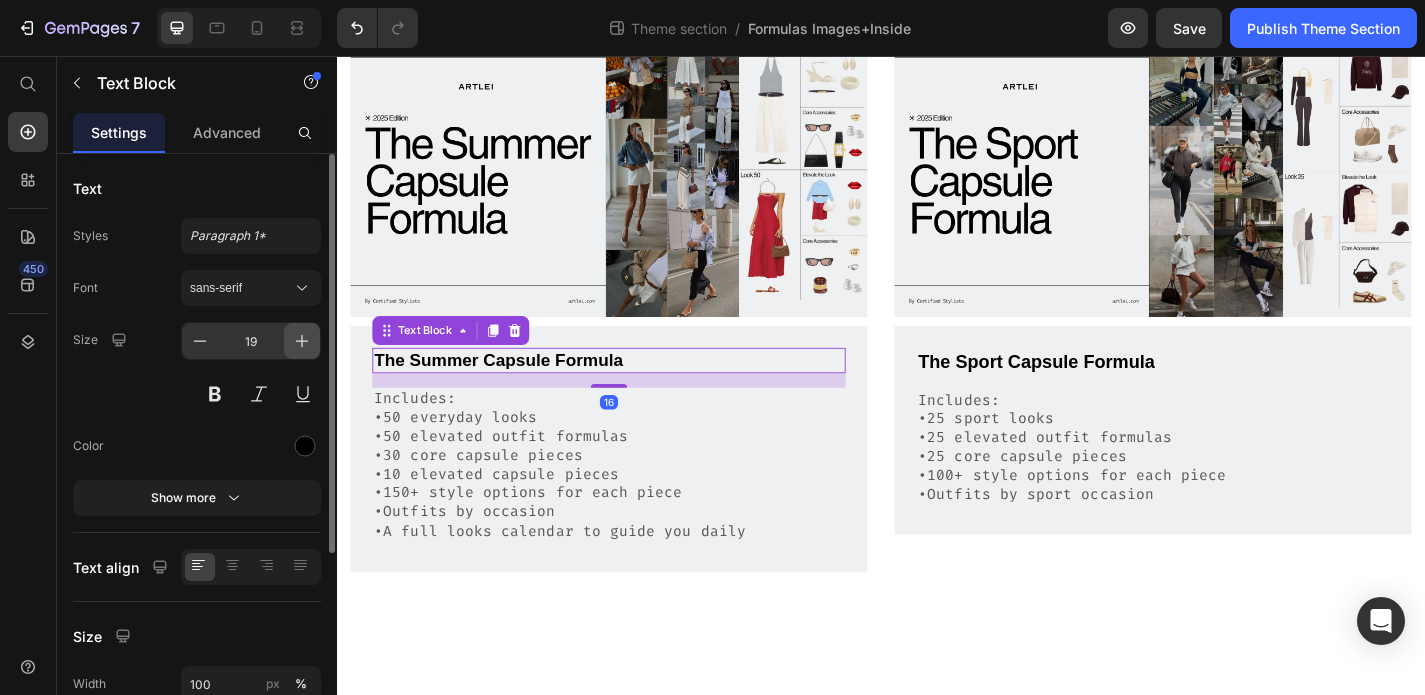 click 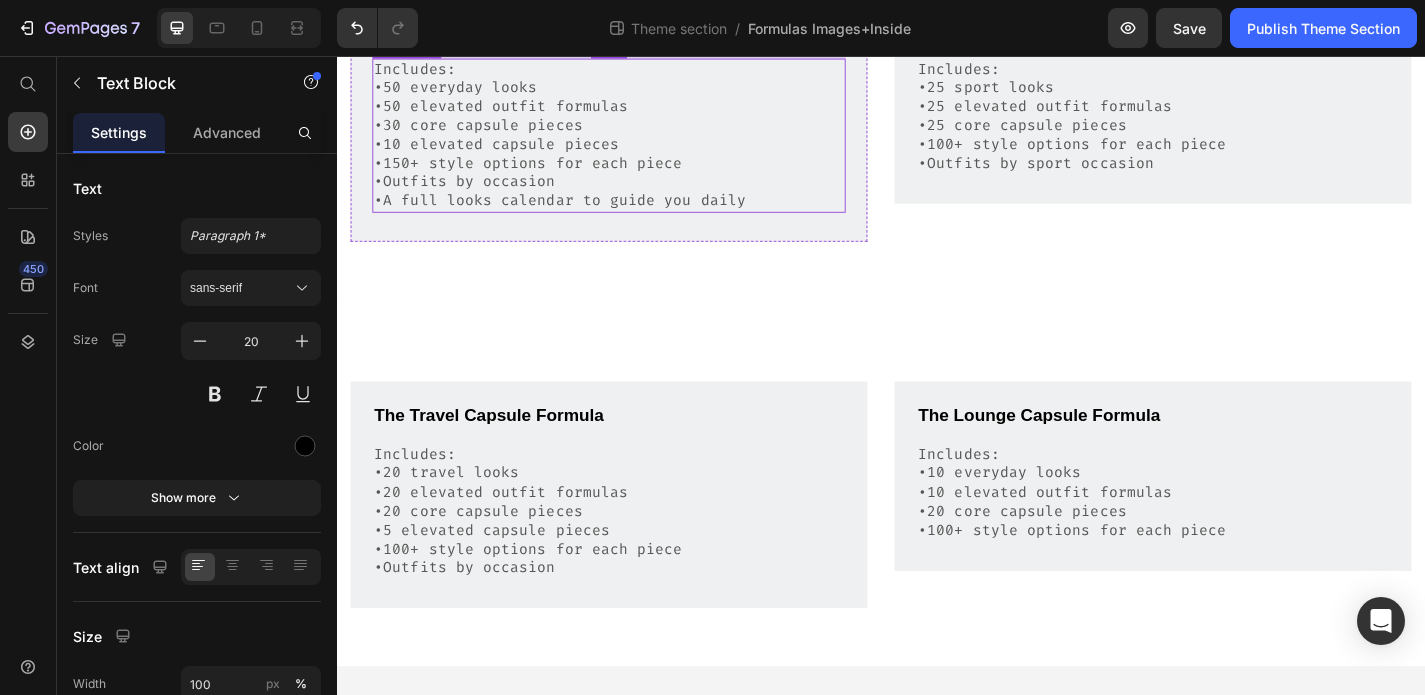 scroll, scrollTop: 1109, scrollLeft: 0, axis: vertical 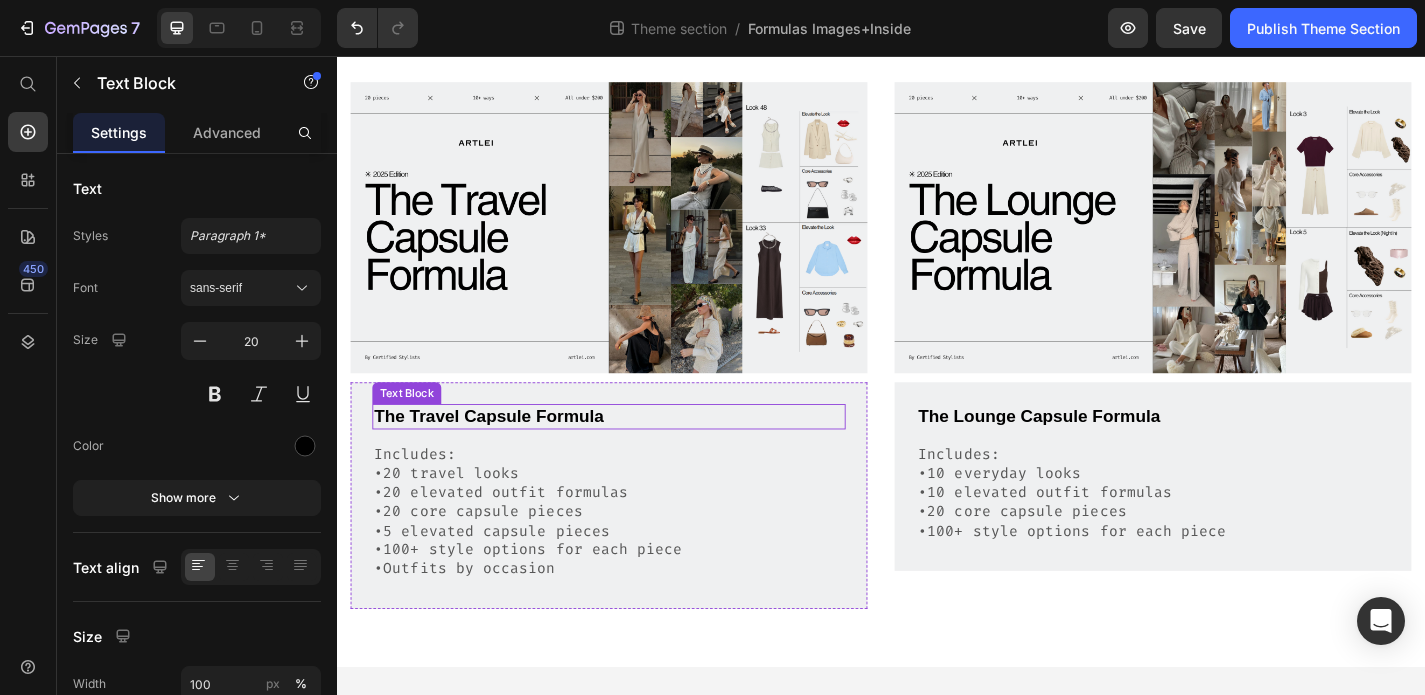 click on "The Travel Capsule Formula" at bounding box center [637, 454] 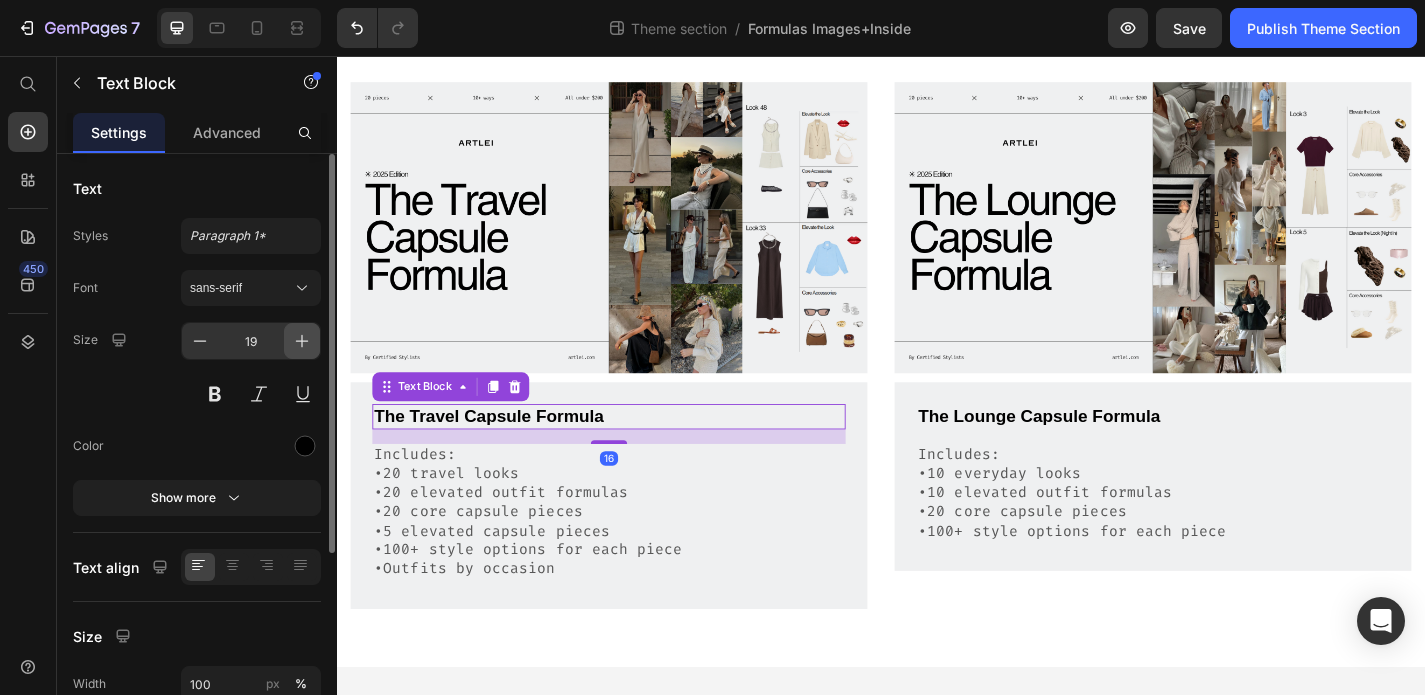 click 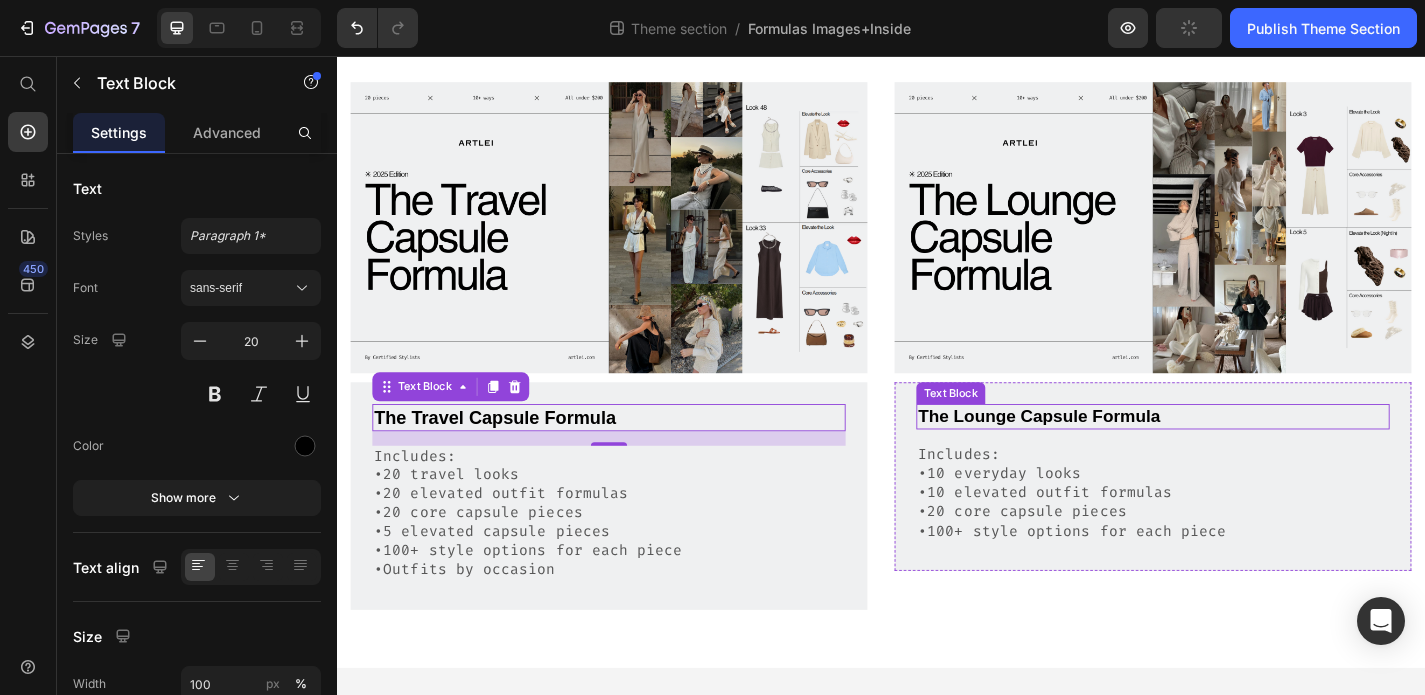 click on "The Lounge Capsule Formula" at bounding box center [1237, 454] 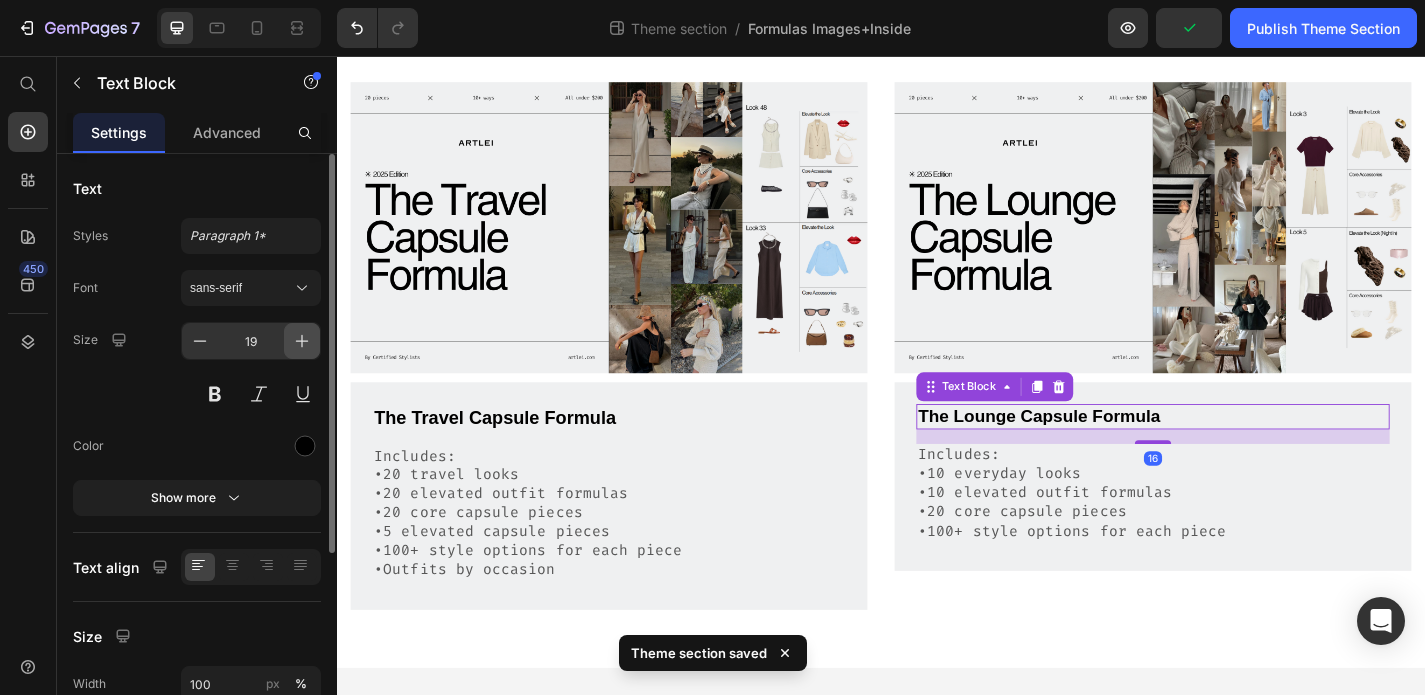 click 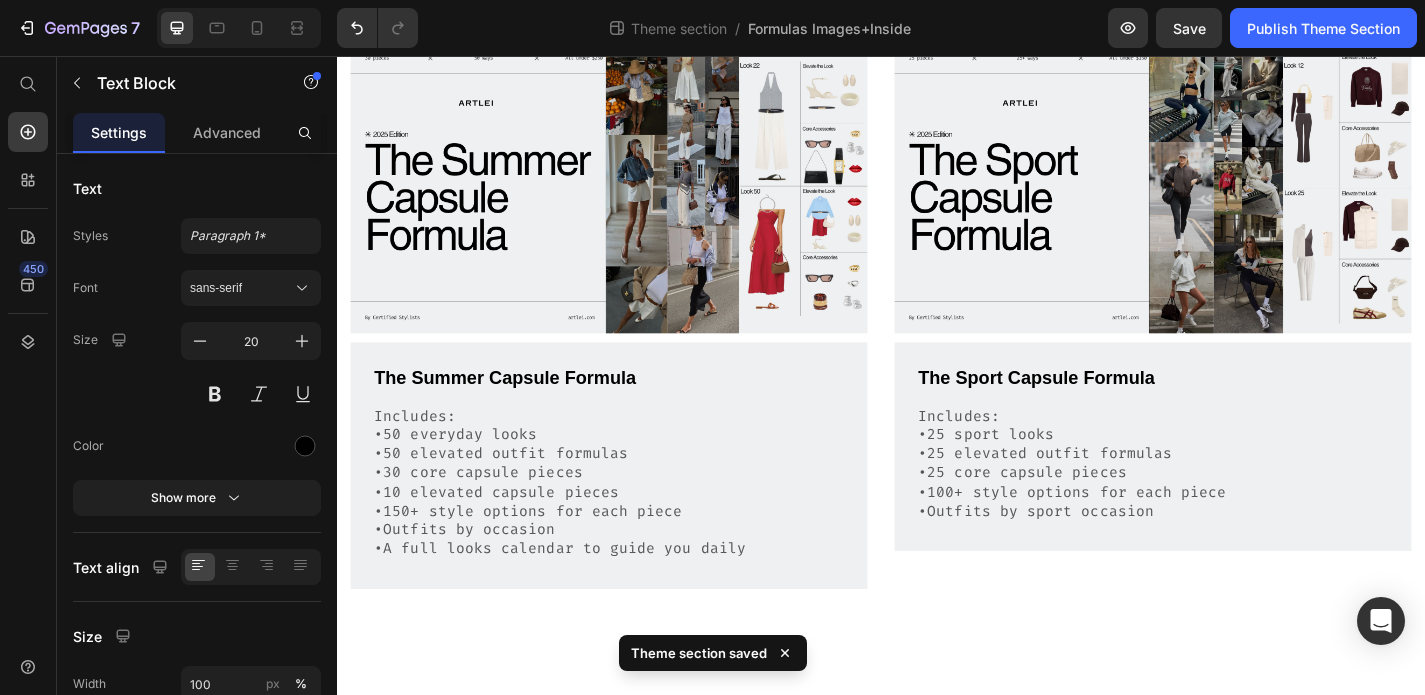 scroll, scrollTop: 0, scrollLeft: 0, axis: both 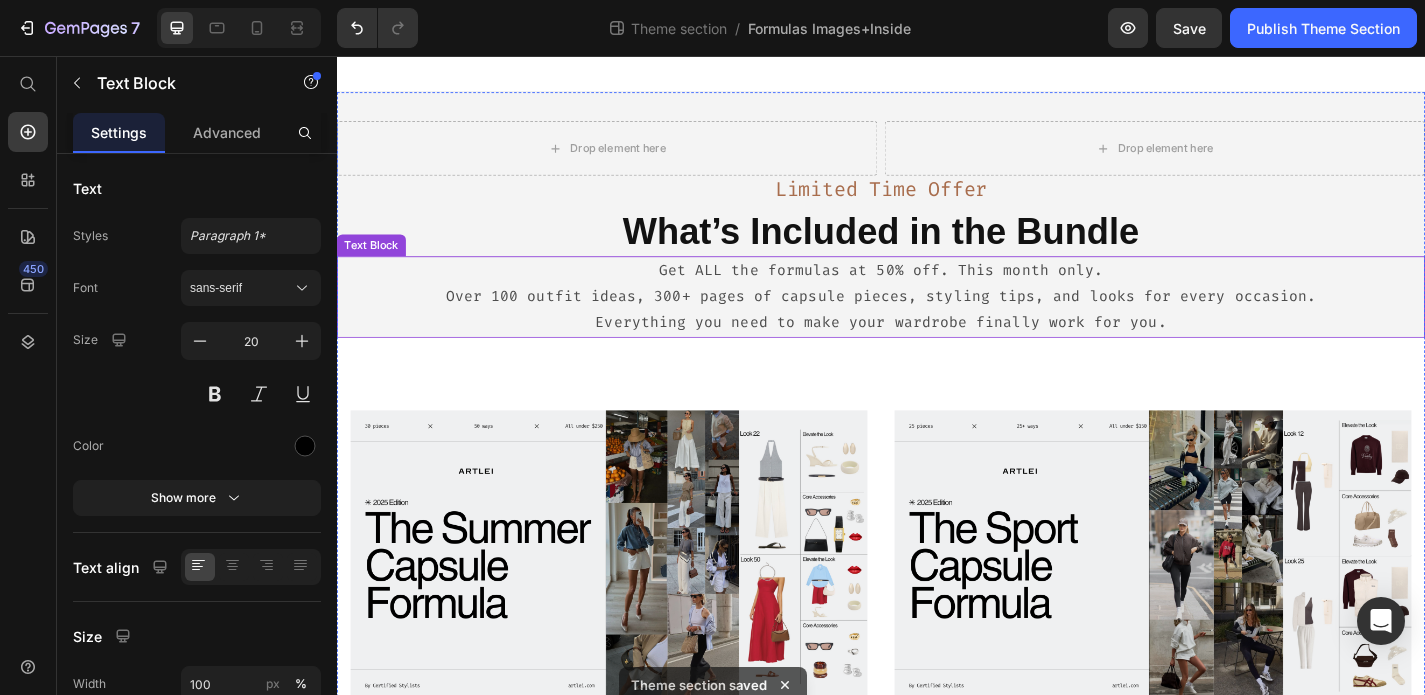 click on "Get ALL the formulas at 50% off. This month only." at bounding box center [937, 293] 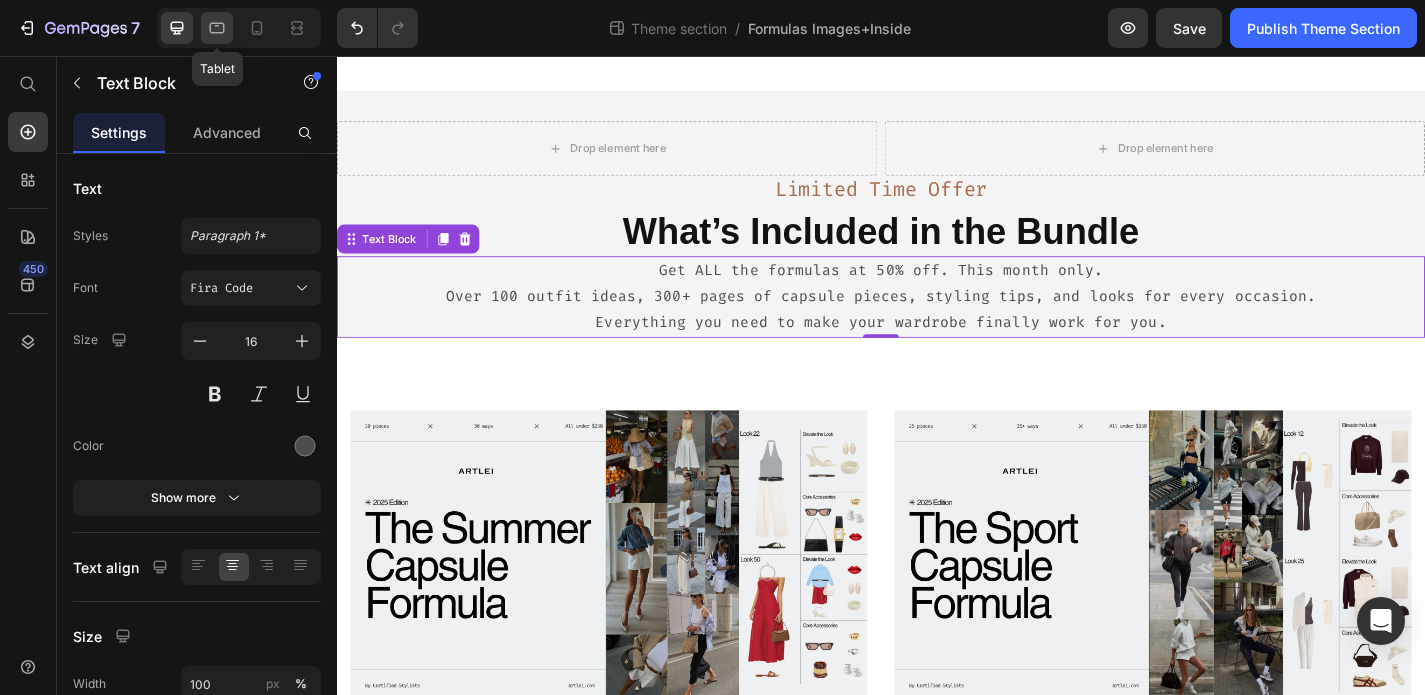 click 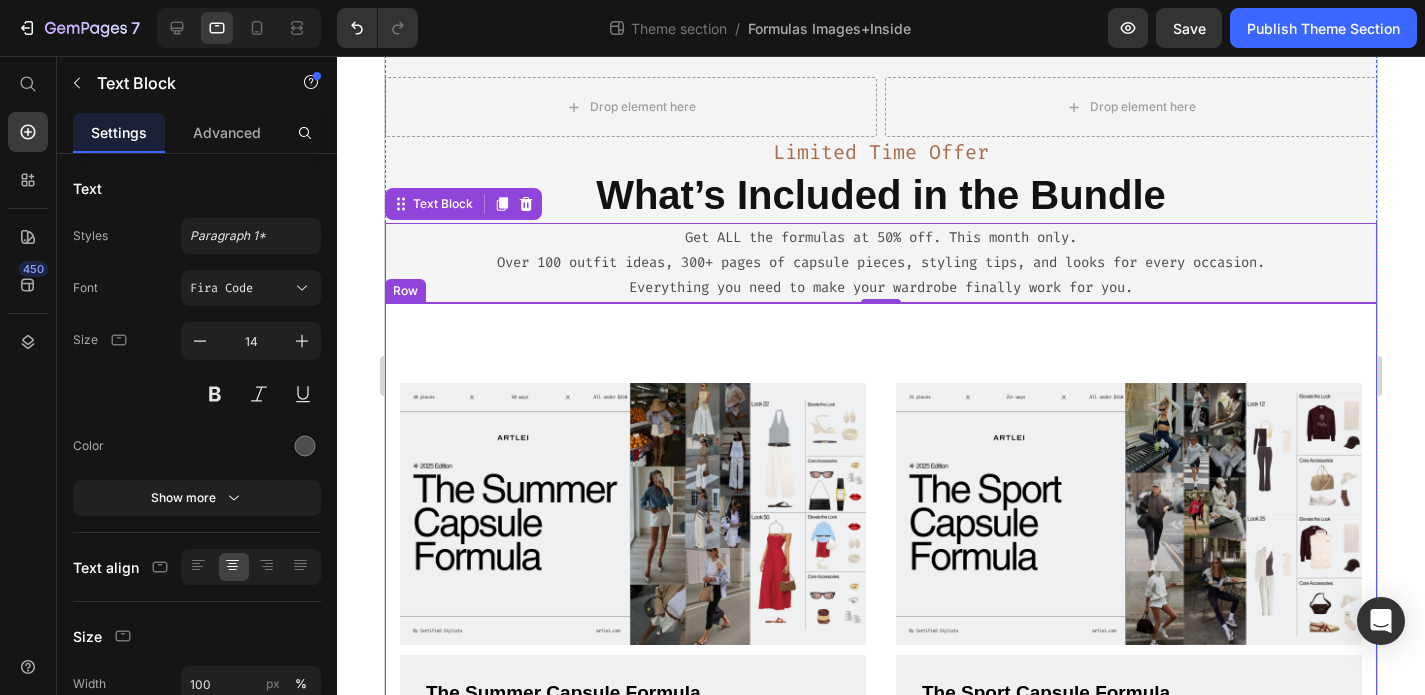 scroll, scrollTop: 148, scrollLeft: 0, axis: vertical 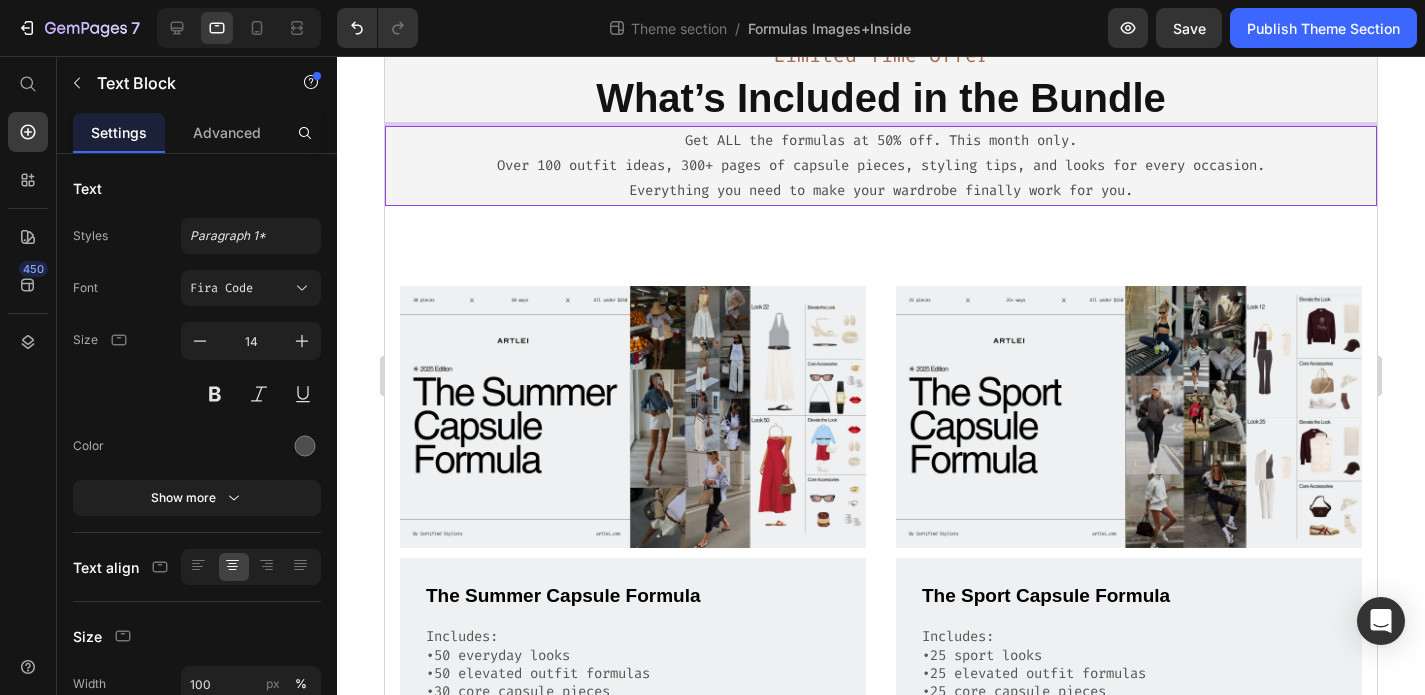 click on "Get ALL the formulas at 50% off. This month only." at bounding box center (881, 140) 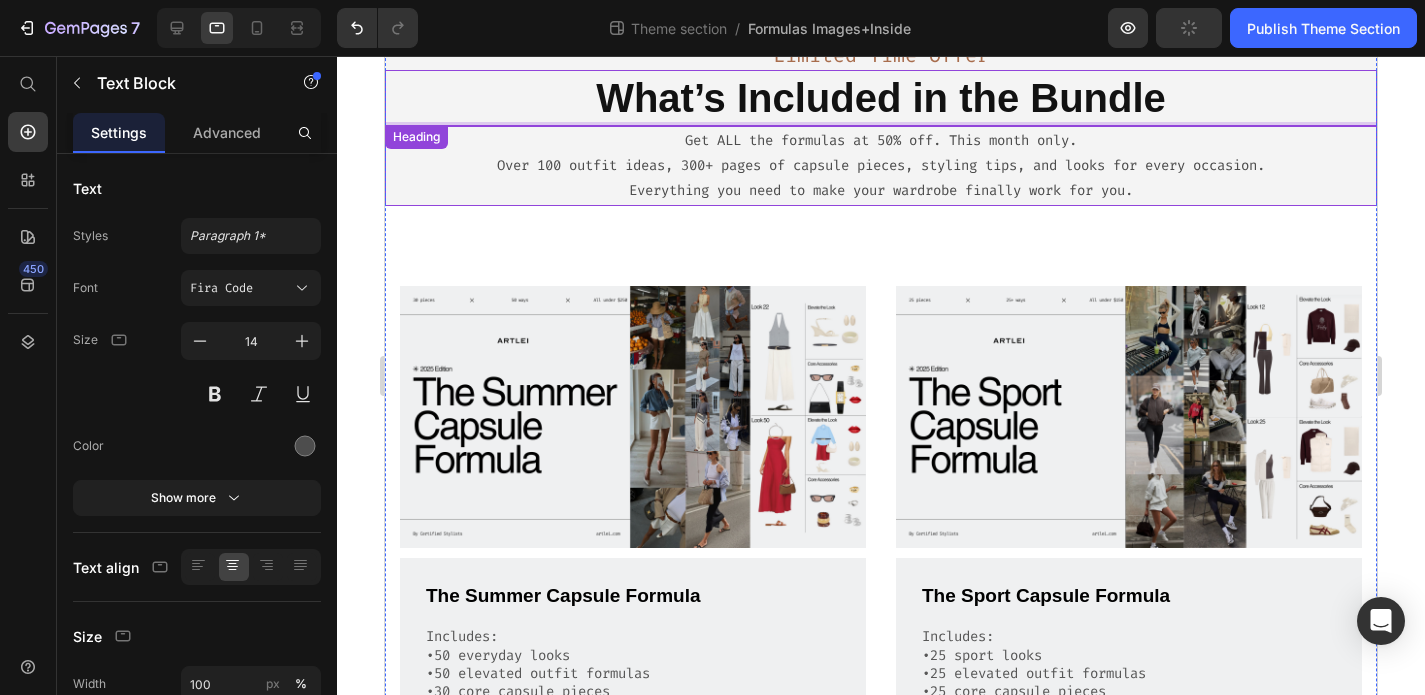 click on "What’s Included in the Bundle" at bounding box center (881, 98) 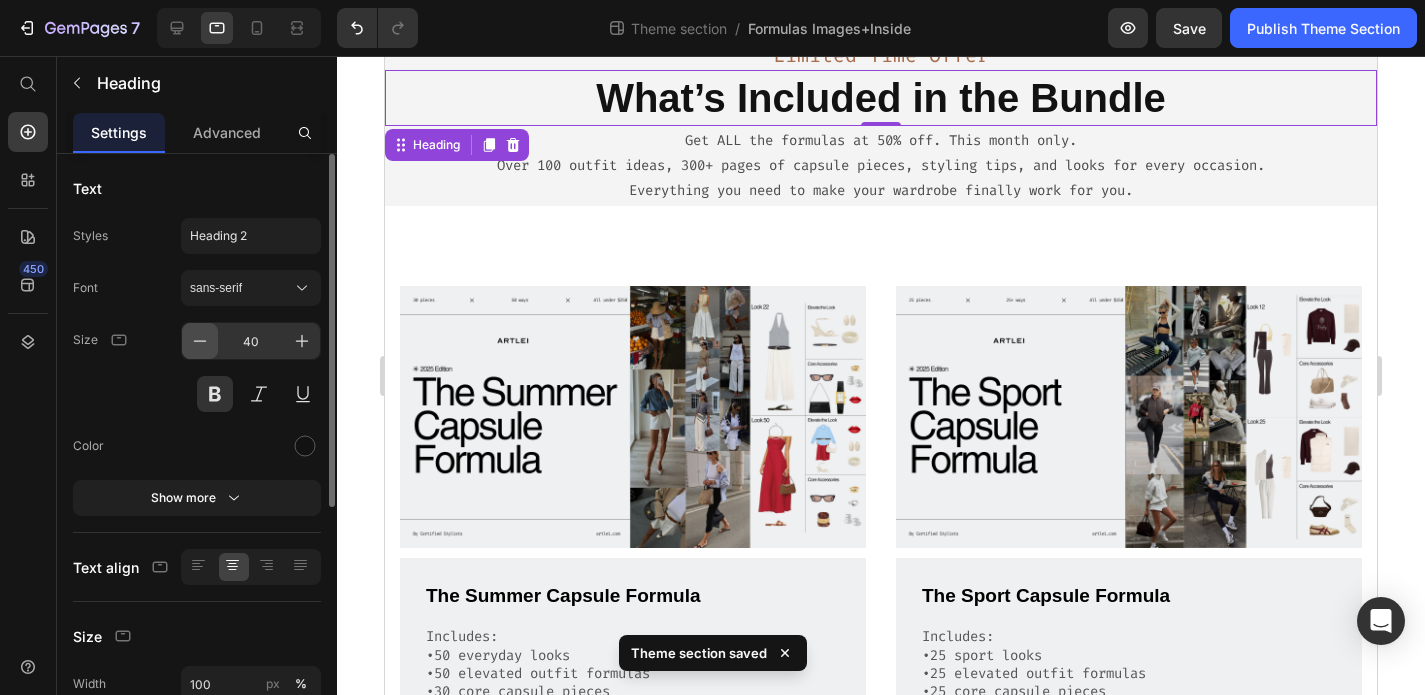 click 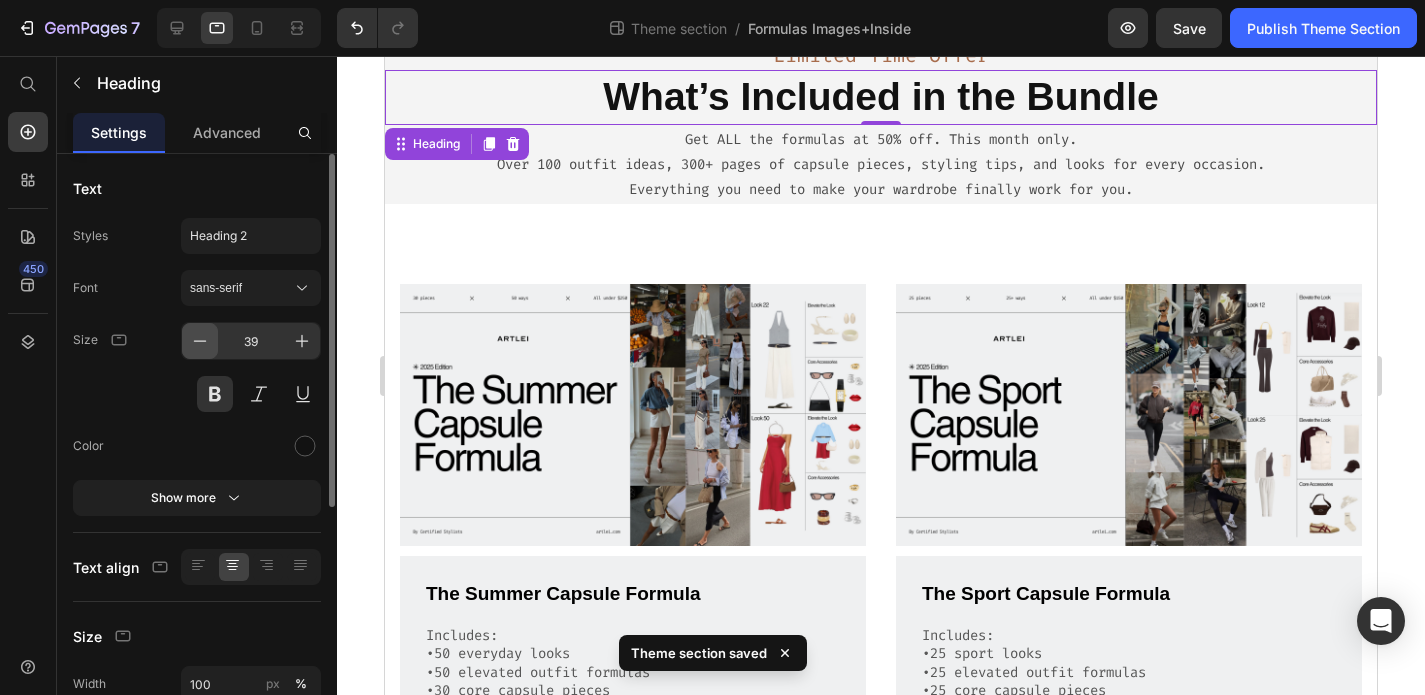 click 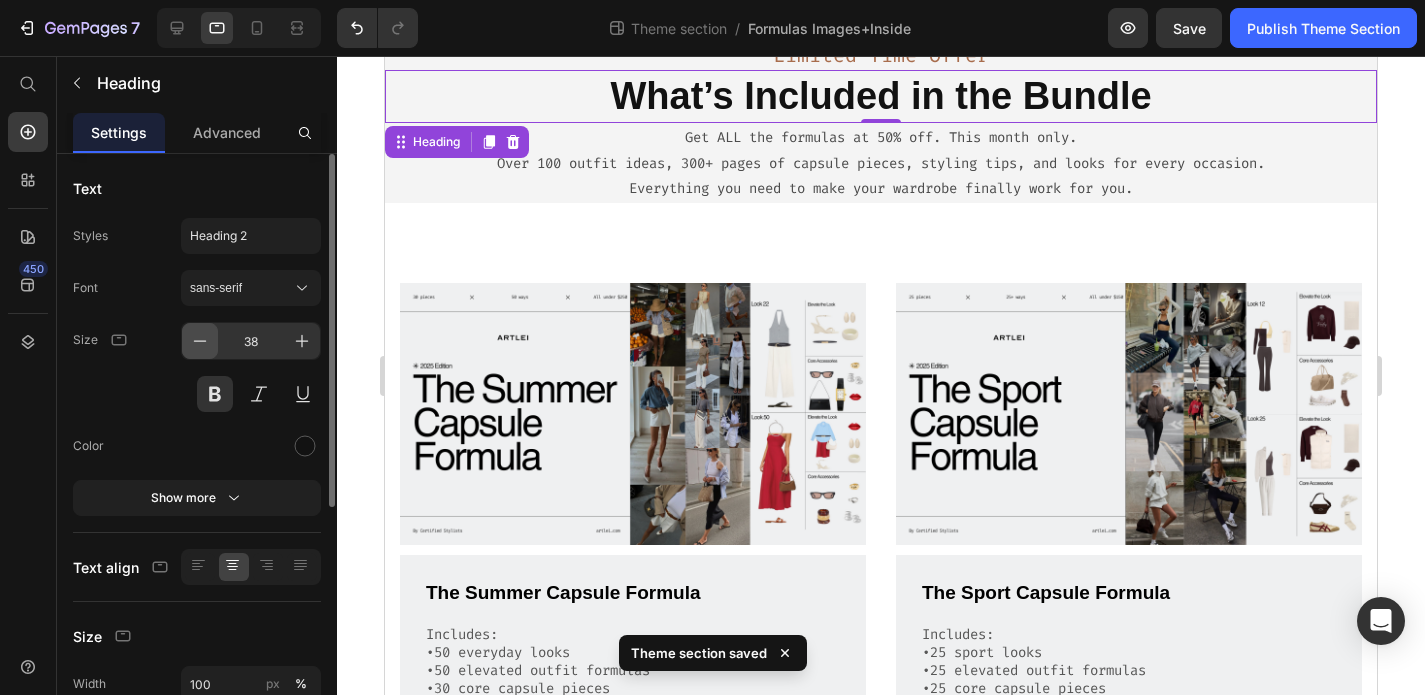 click 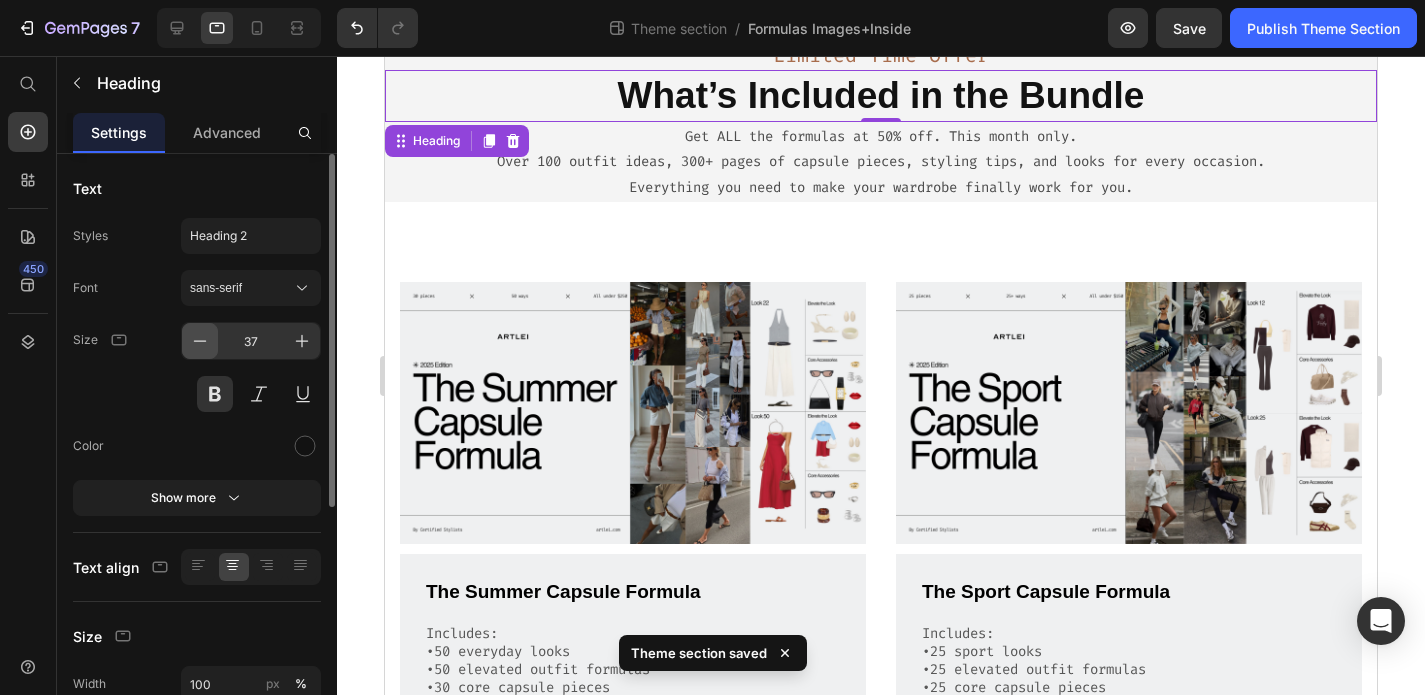 click 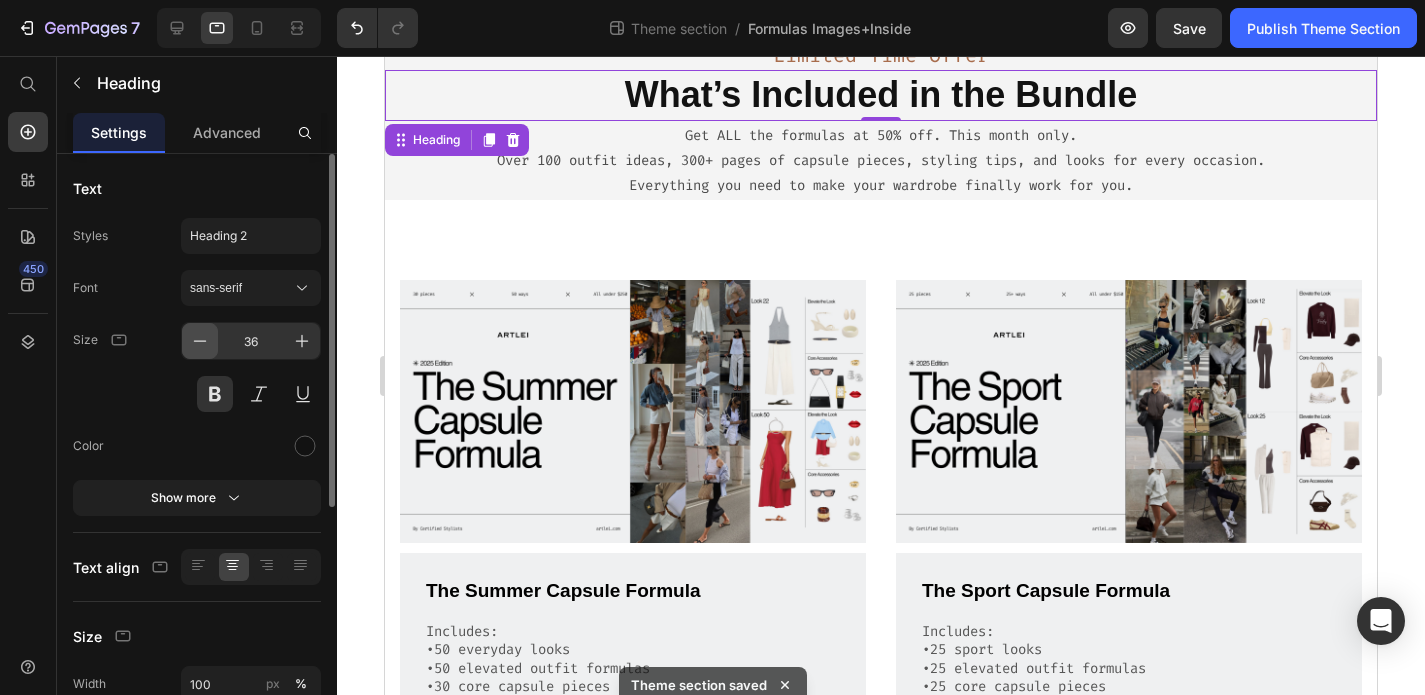 click 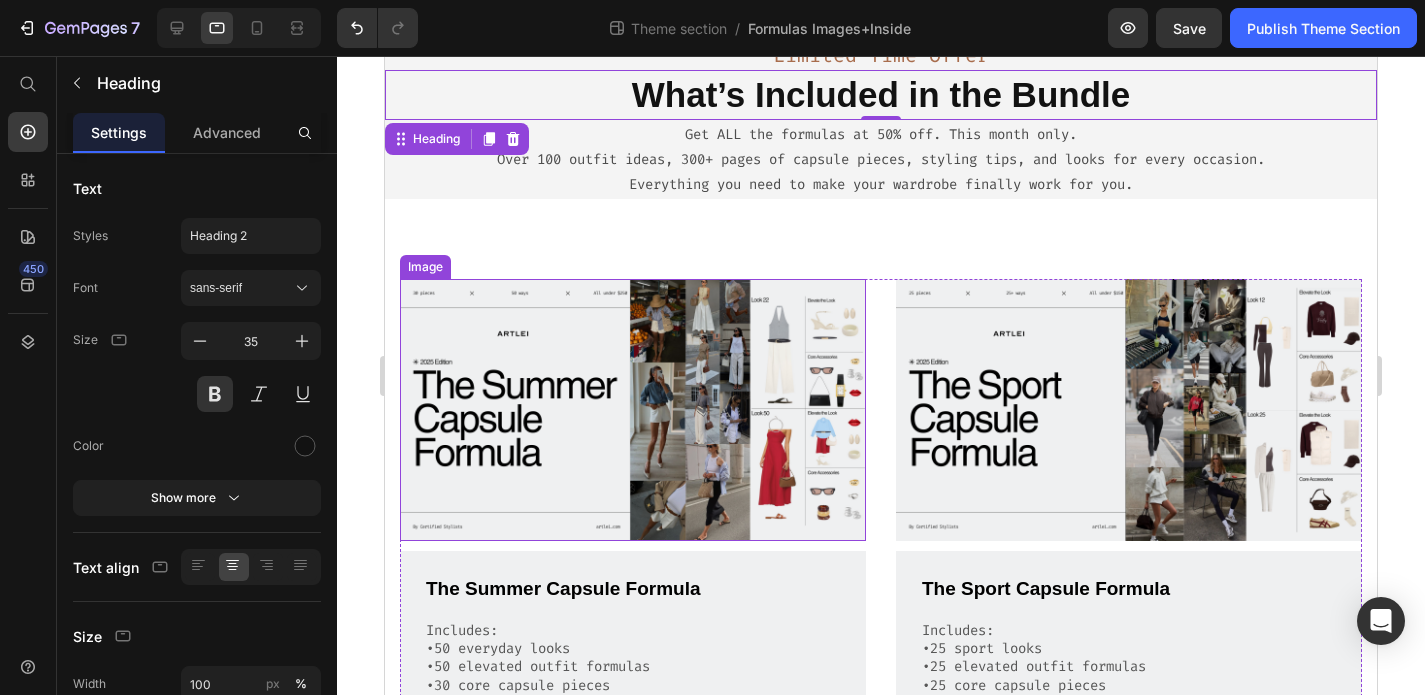 scroll, scrollTop: 0, scrollLeft: 0, axis: both 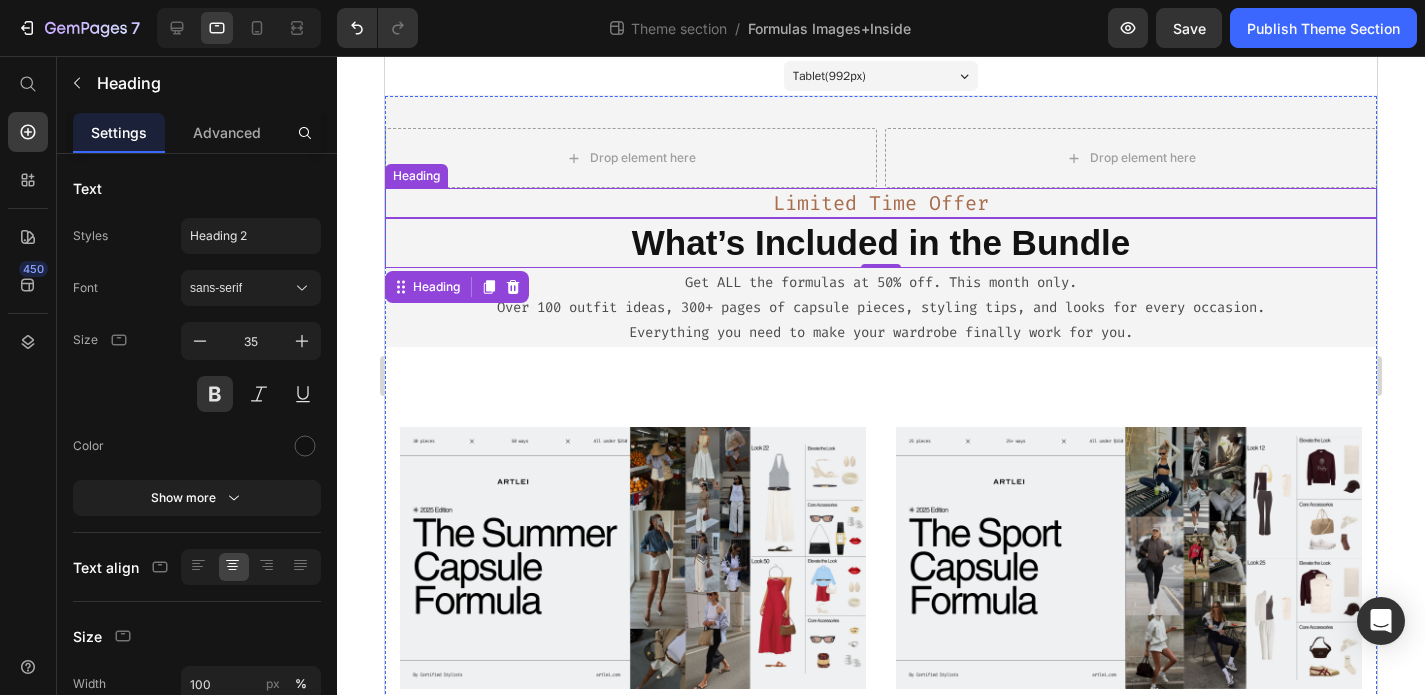 click on "Limited Time Offer" at bounding box center (881, 203) 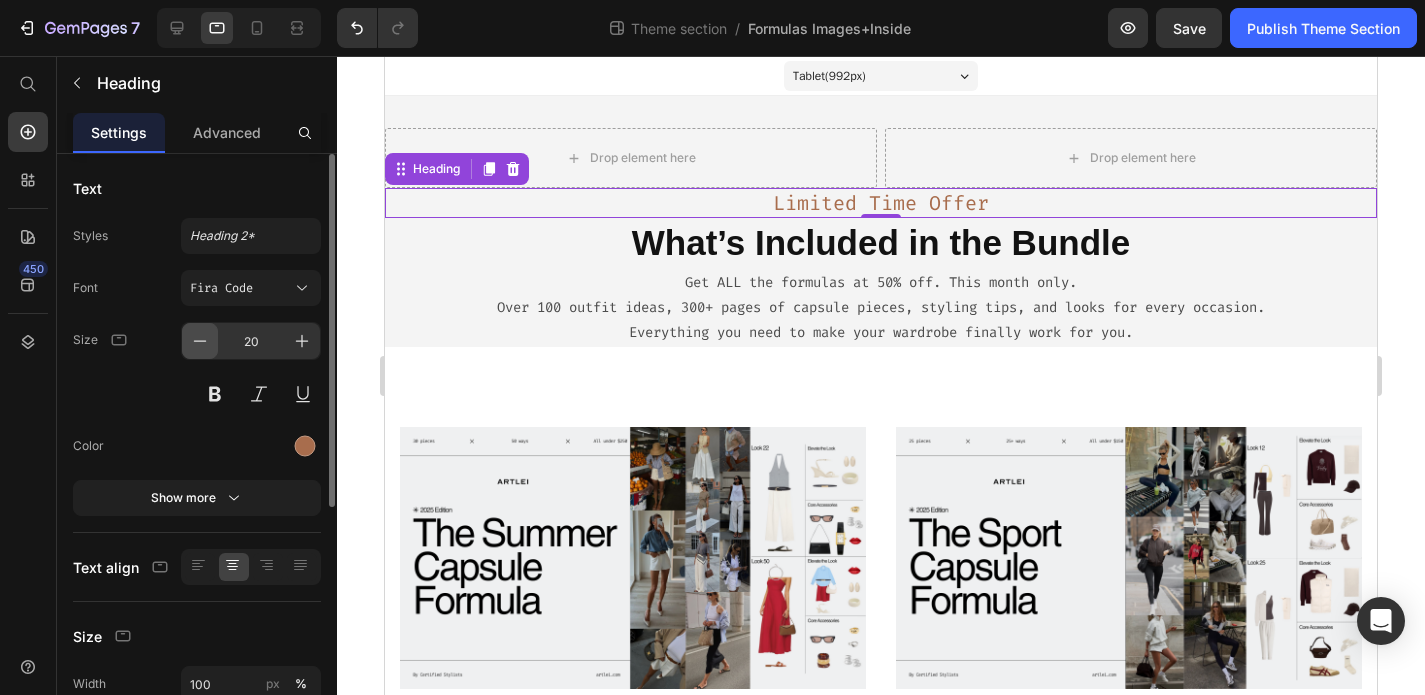 click 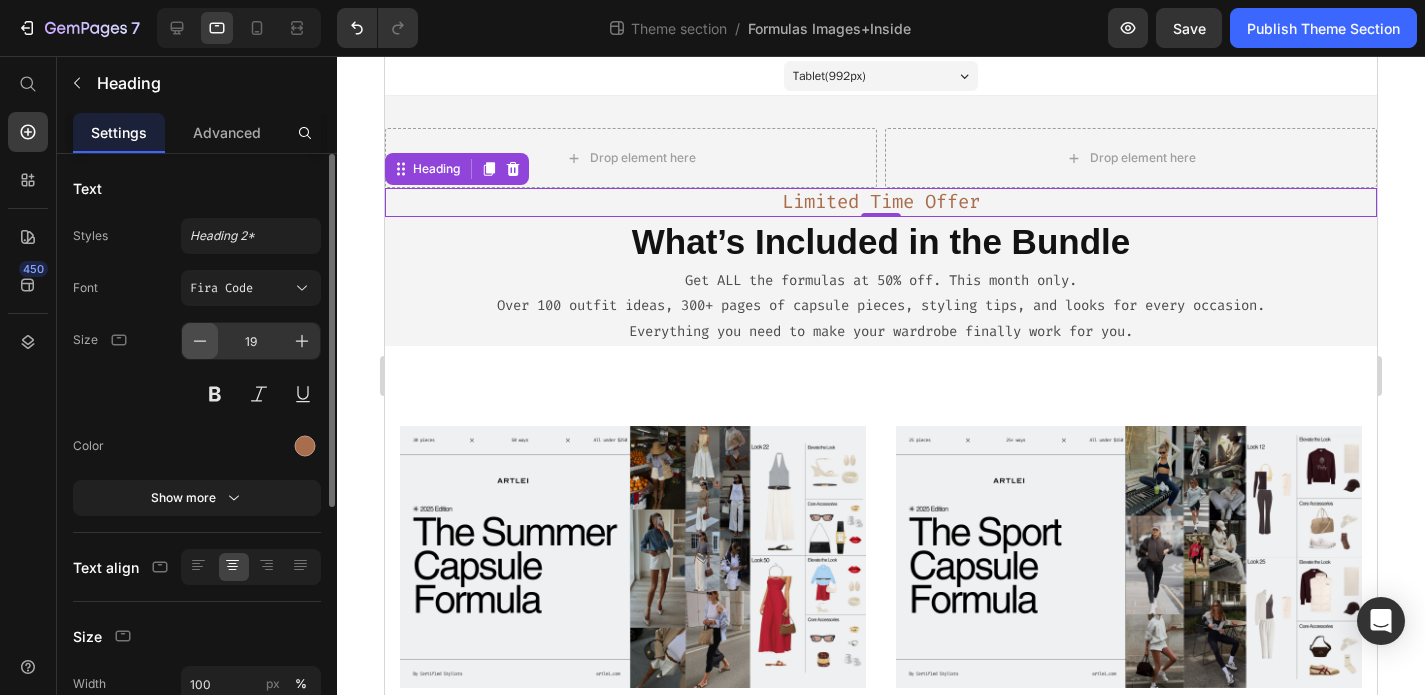 click 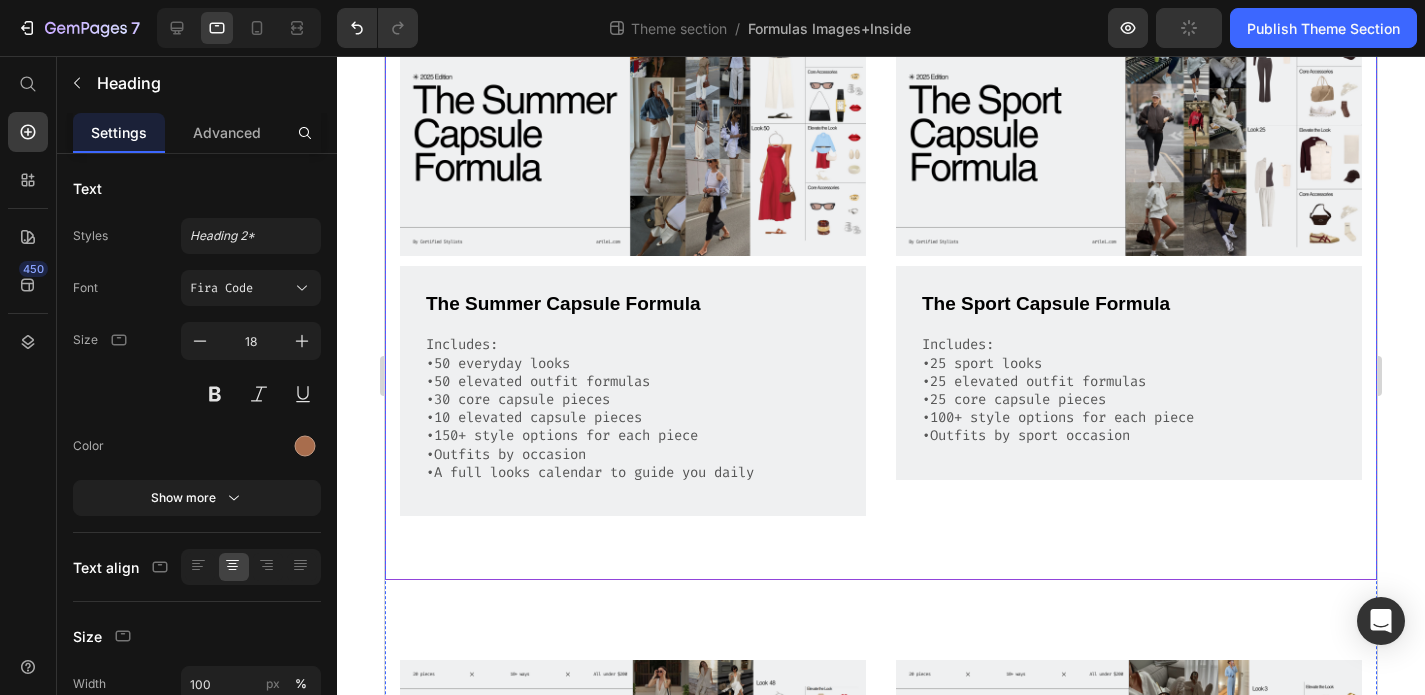 scroll, scrollTop: 471, scrollLeft: 0, axis: vertical 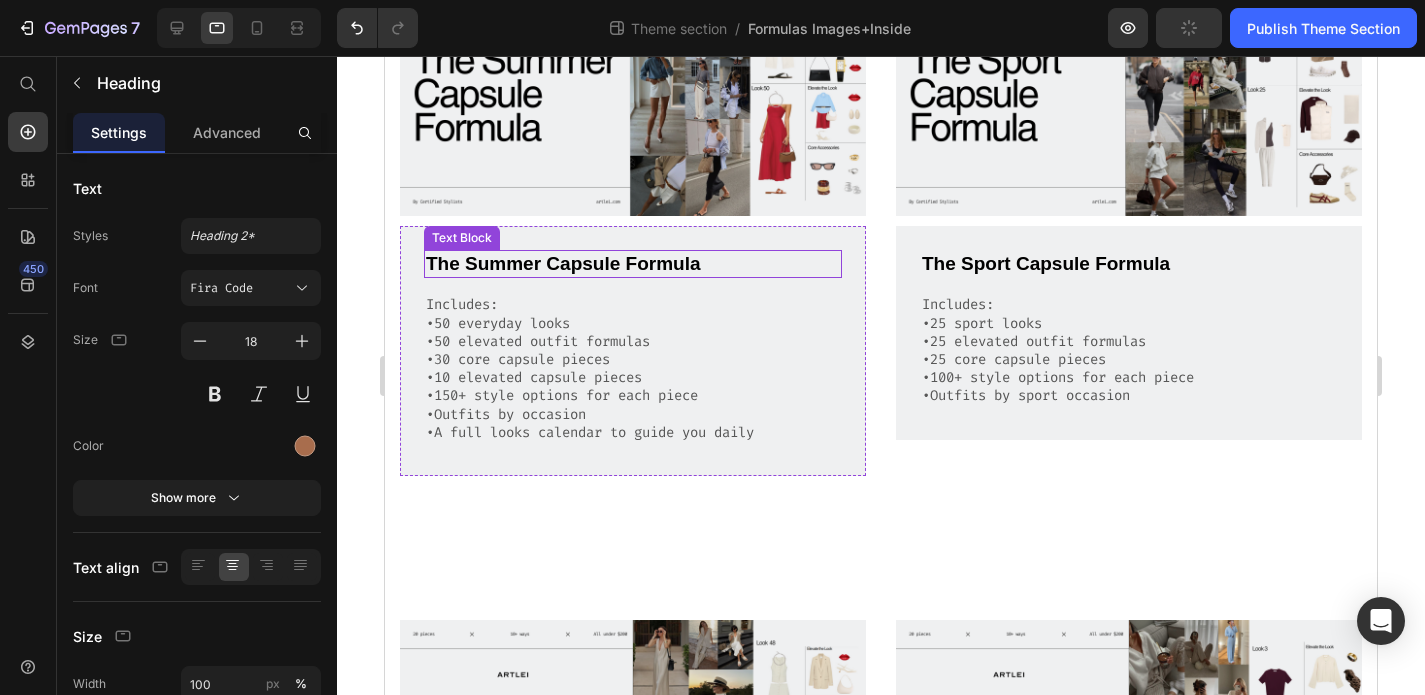 click on "The Summer Capsule Formula" at bounding box center [633, 264] 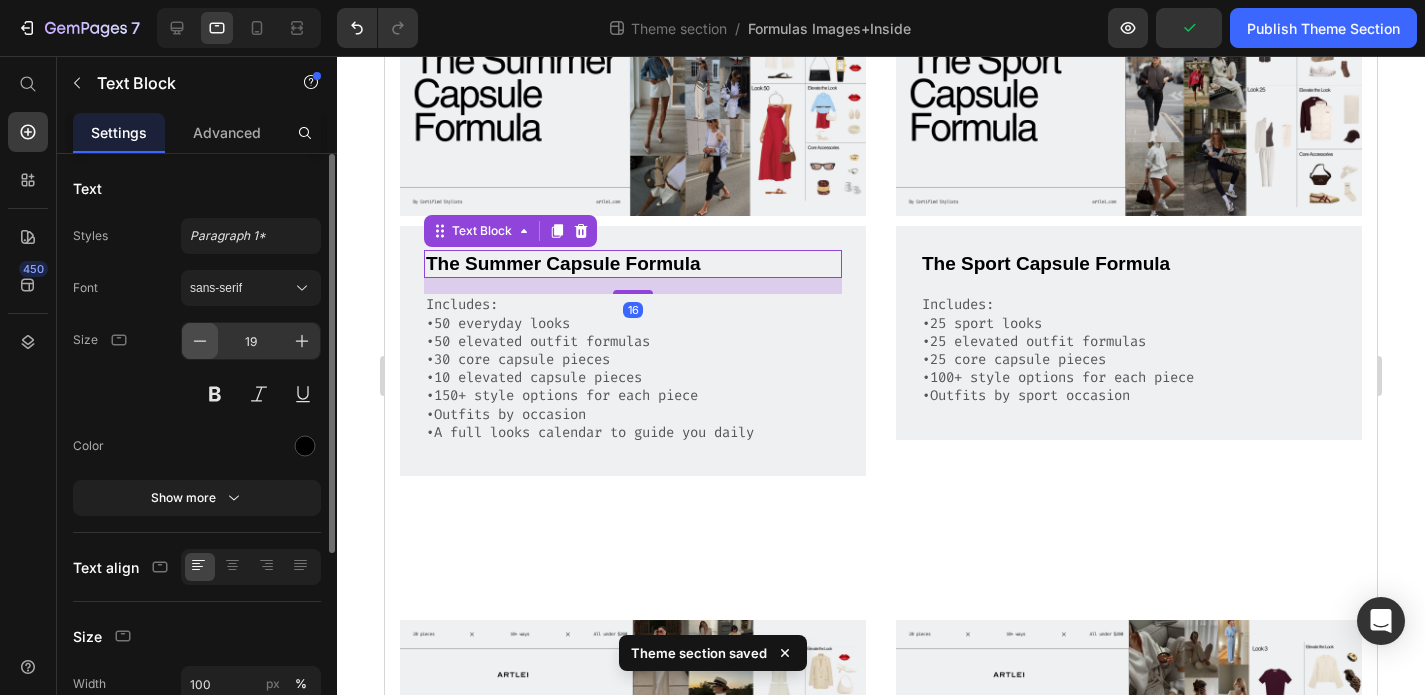 click at bounding box center (200, 341) 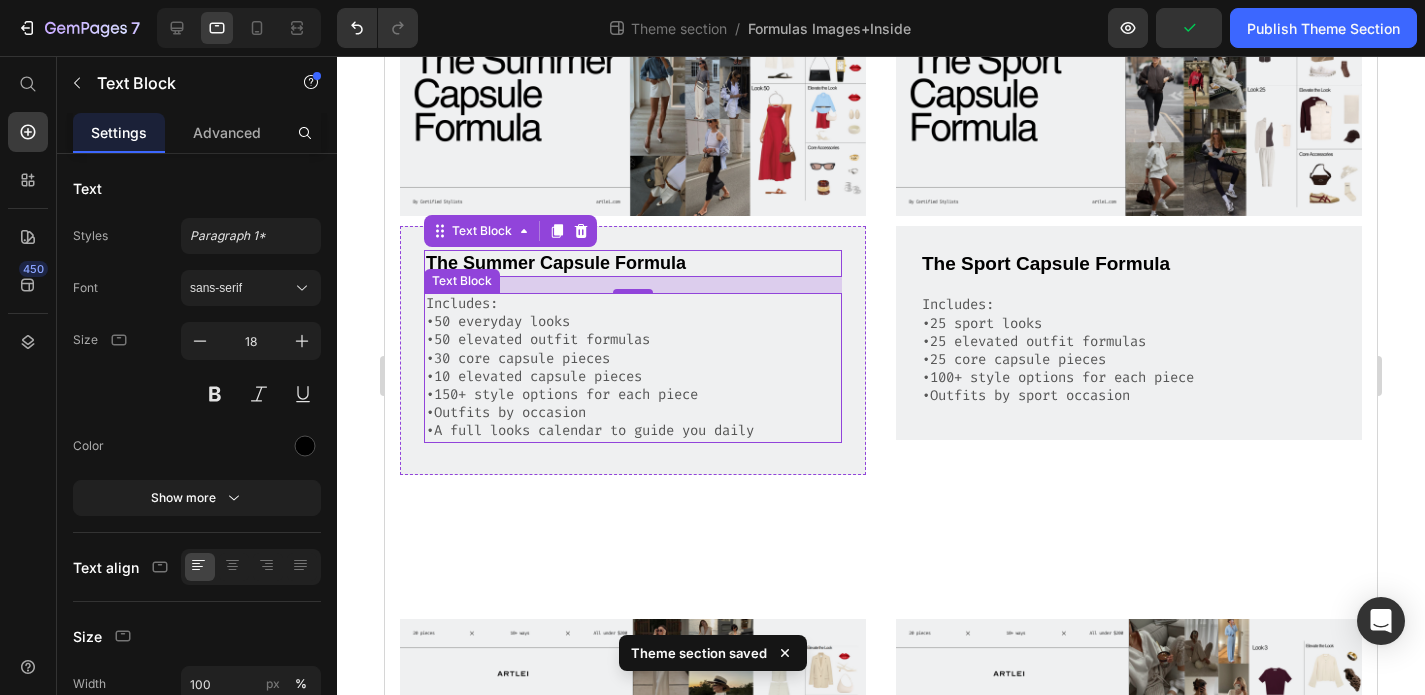 click on "•10 elevated capsule pieces" at bounding box center (633, 377) 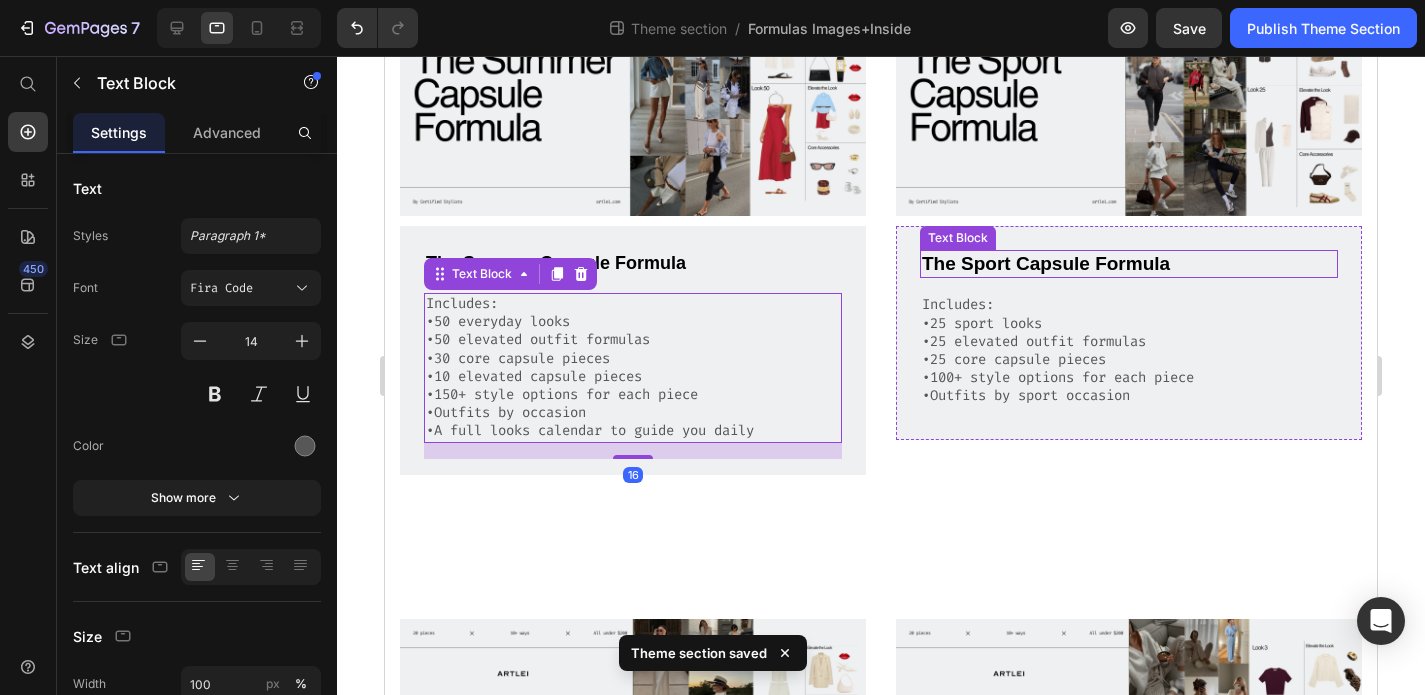 click on "The Sport Capsule Formula" at bounding box center (1129, 264) 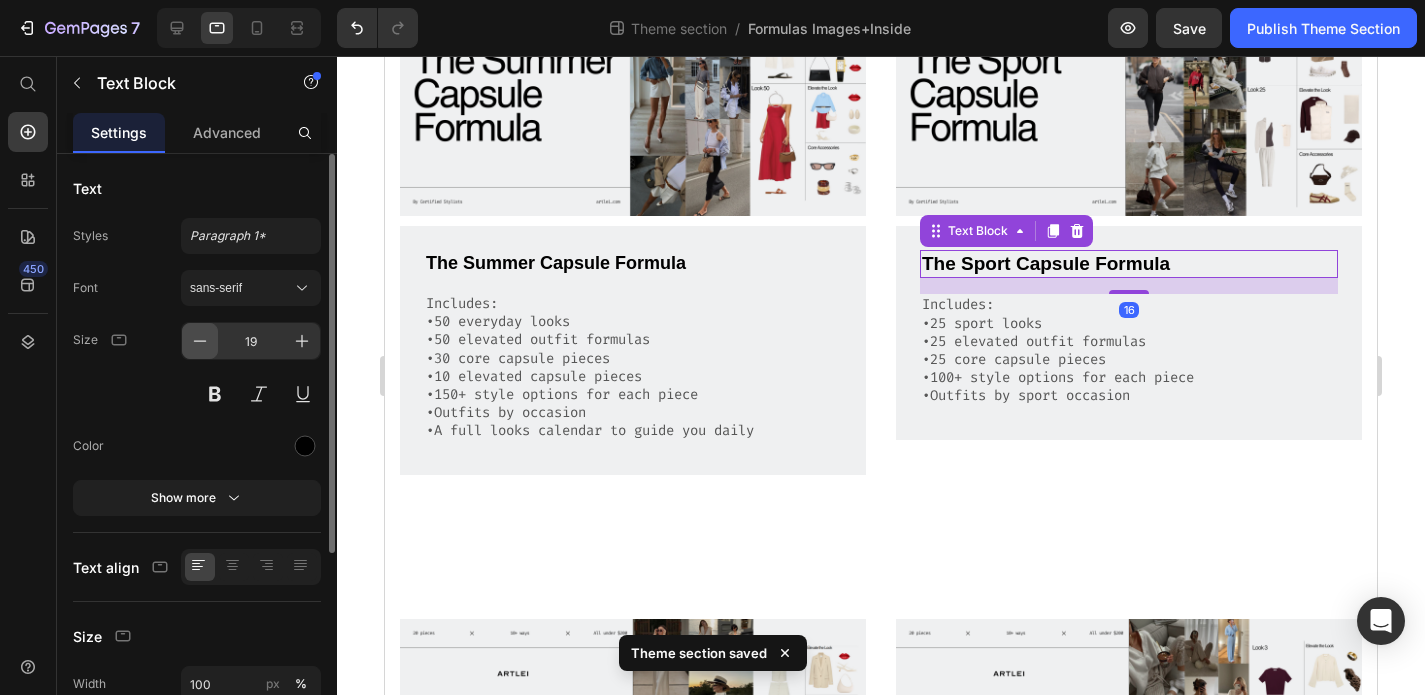 click 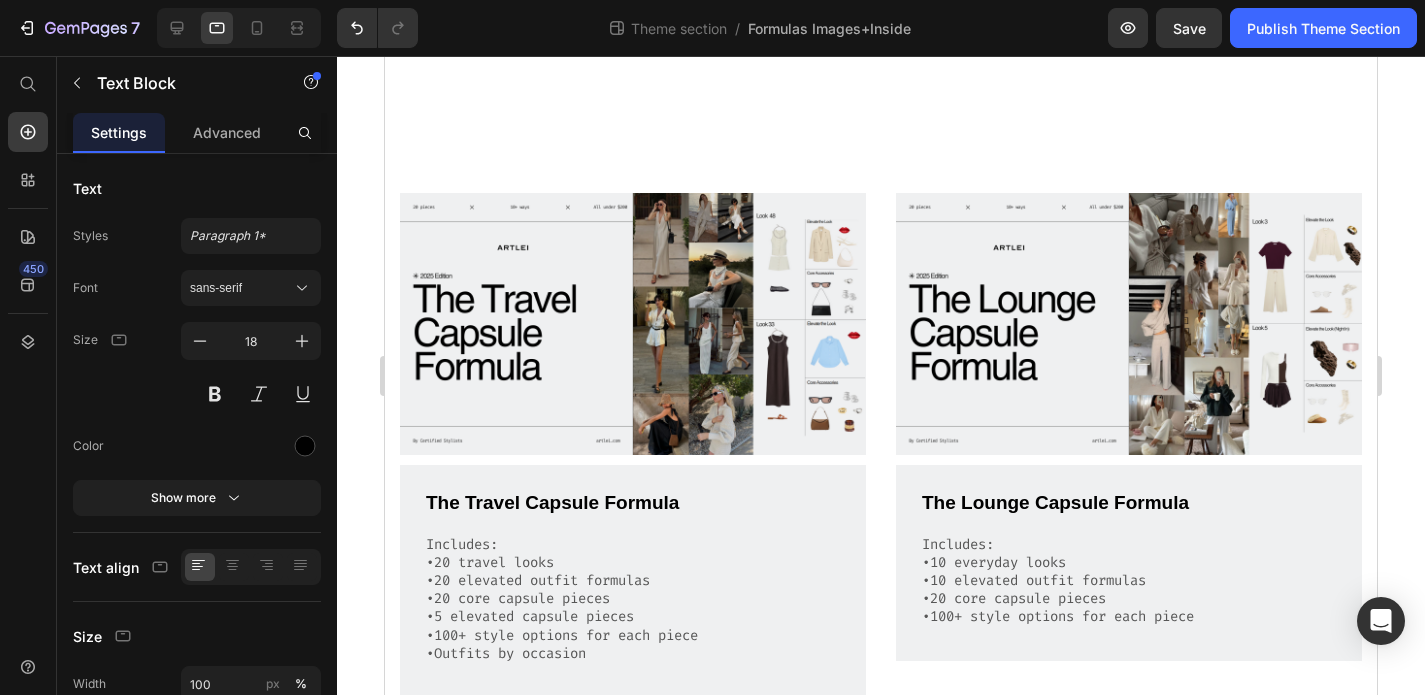 scroll, scrollTop: 902, scrollLeft: 0, axis: vertical 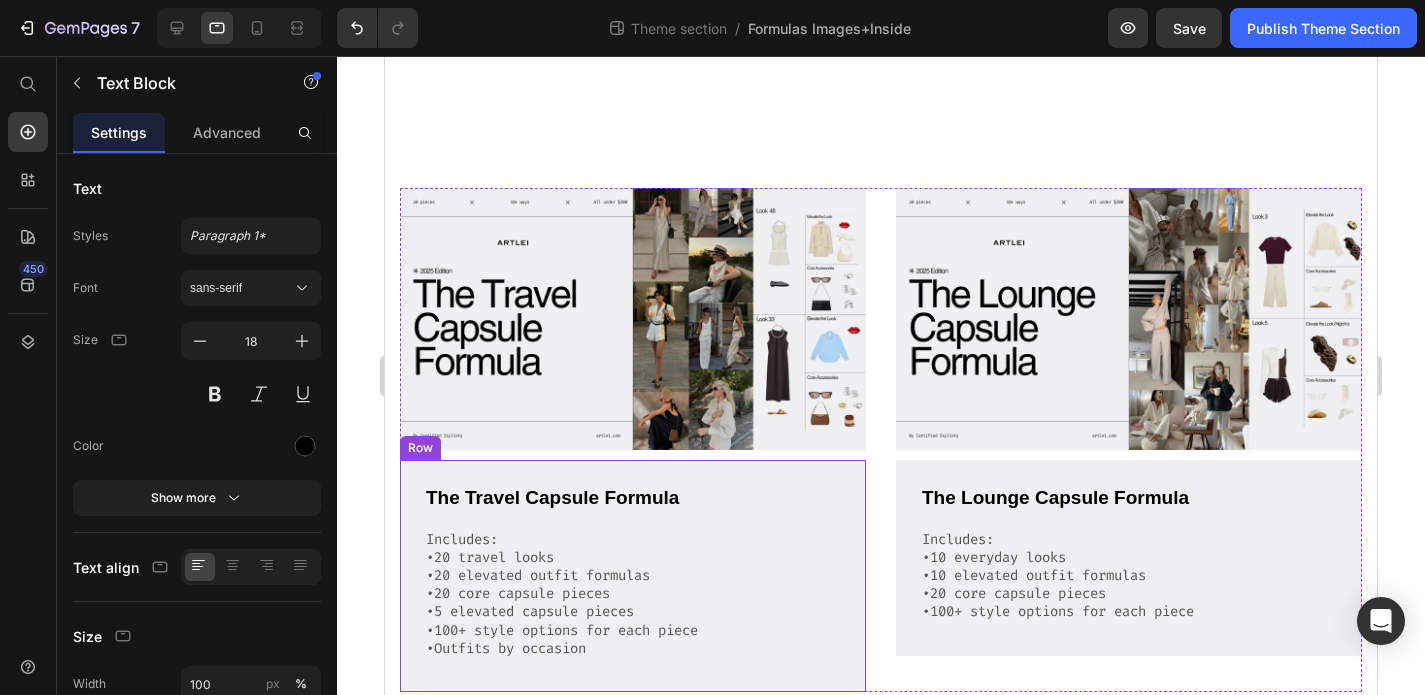 click on "The Travel Capsule Formula" at bounding box center (633, 498) 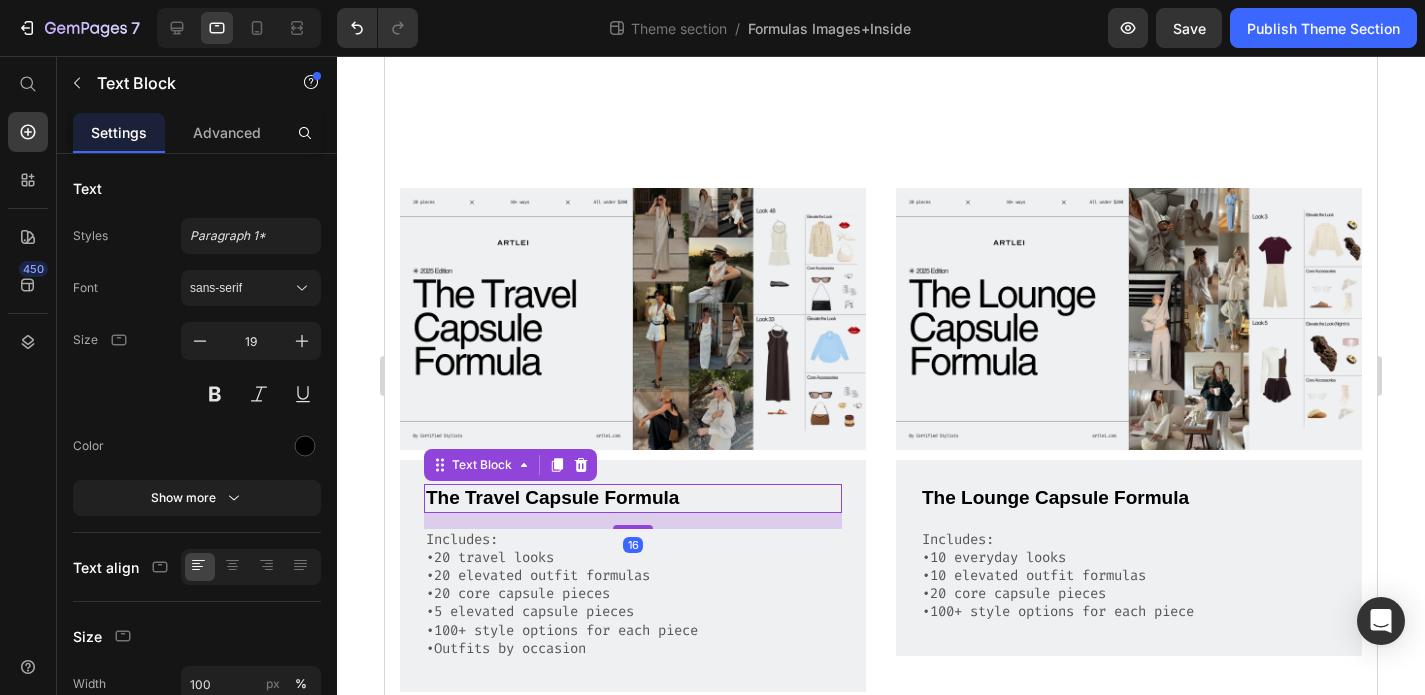 click on "The Travel Capsule Formula" at bounding box center [633, 498] 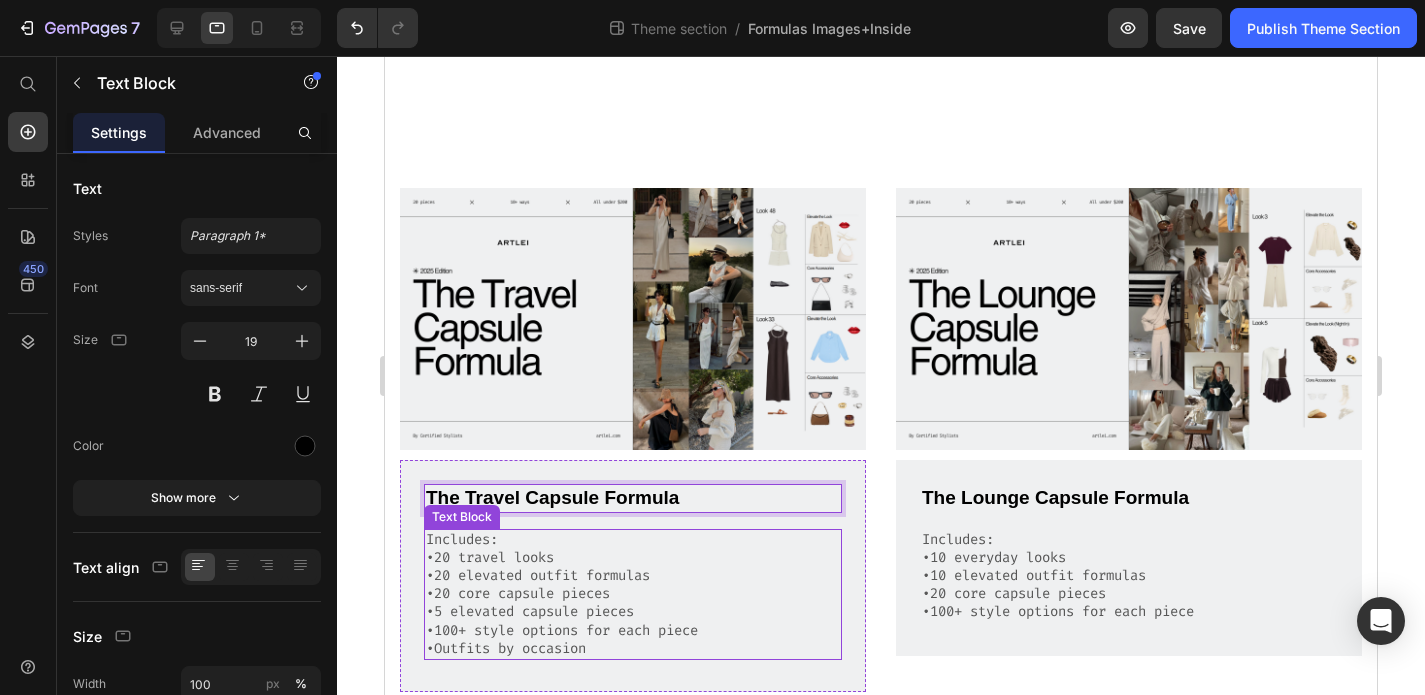 click on "Includes: •20 travel looks" at bounding box center [633, 549] 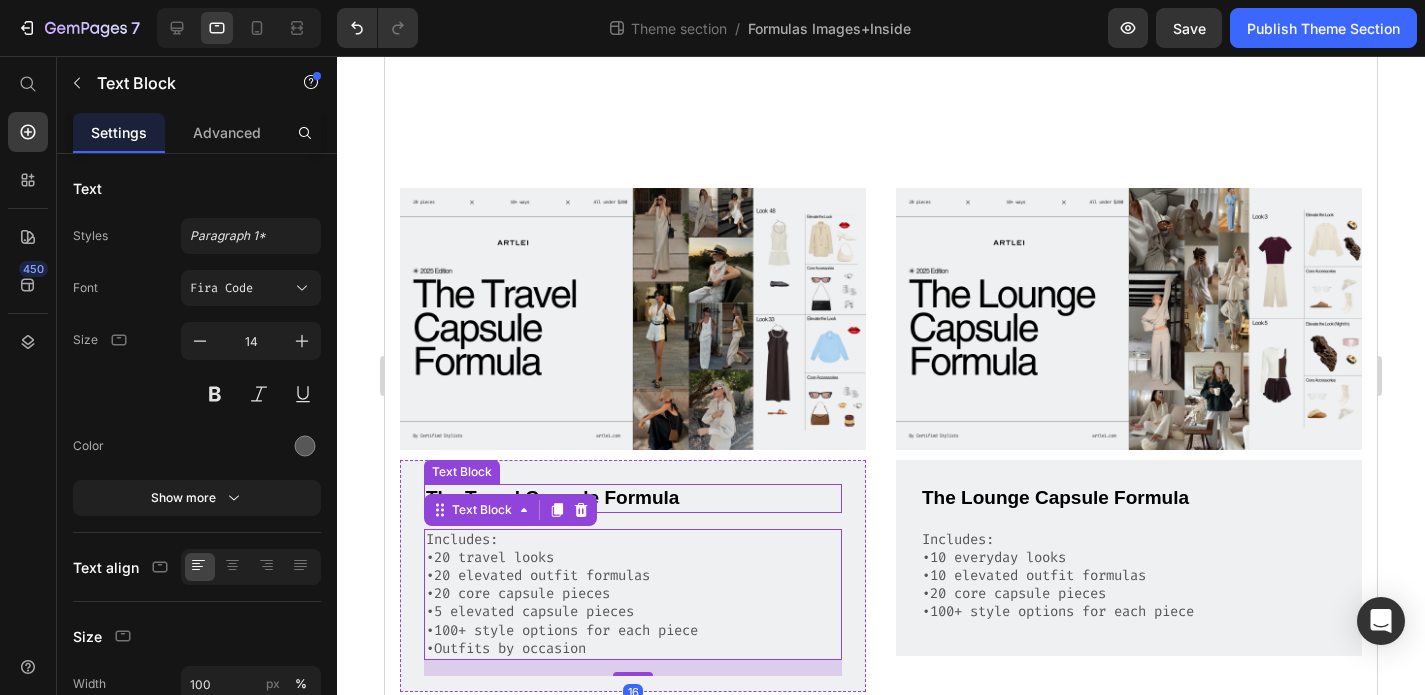 click on "The Travel Capsule Formula" at bounding box center (633, 498) 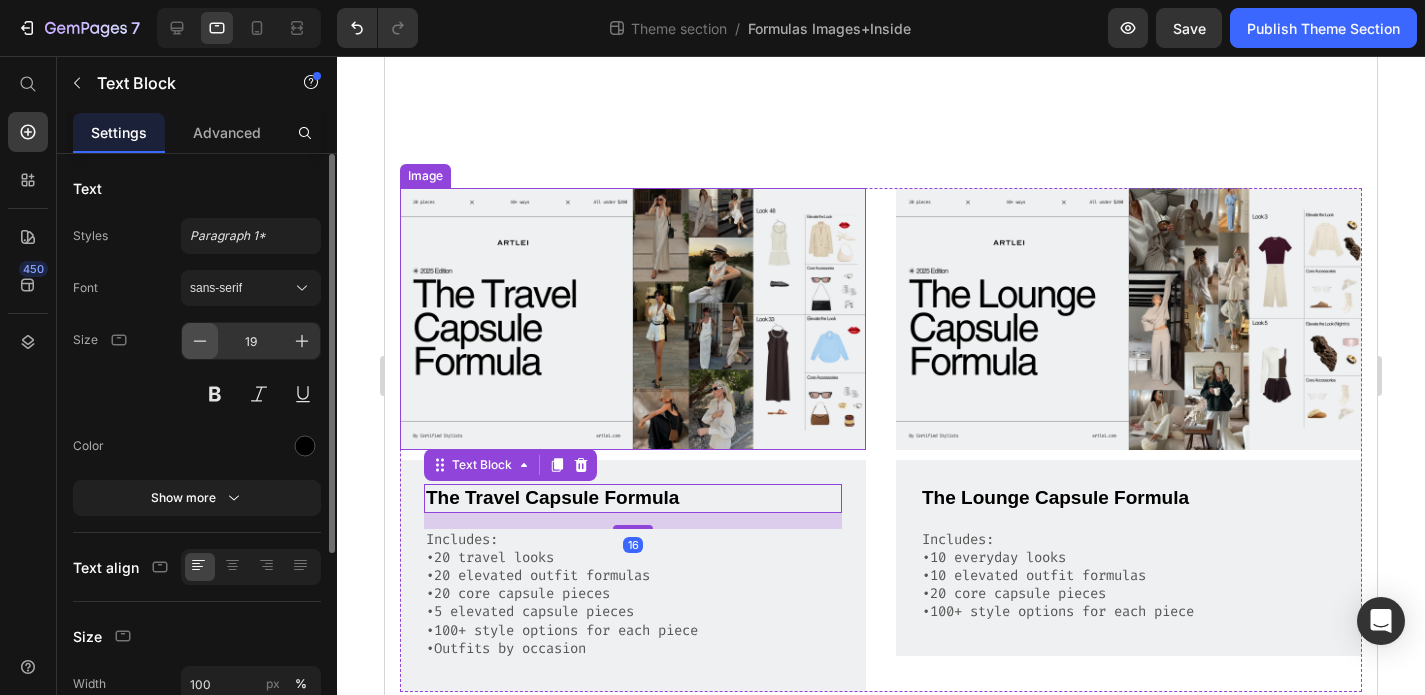 click at bounding box center [200, 341] 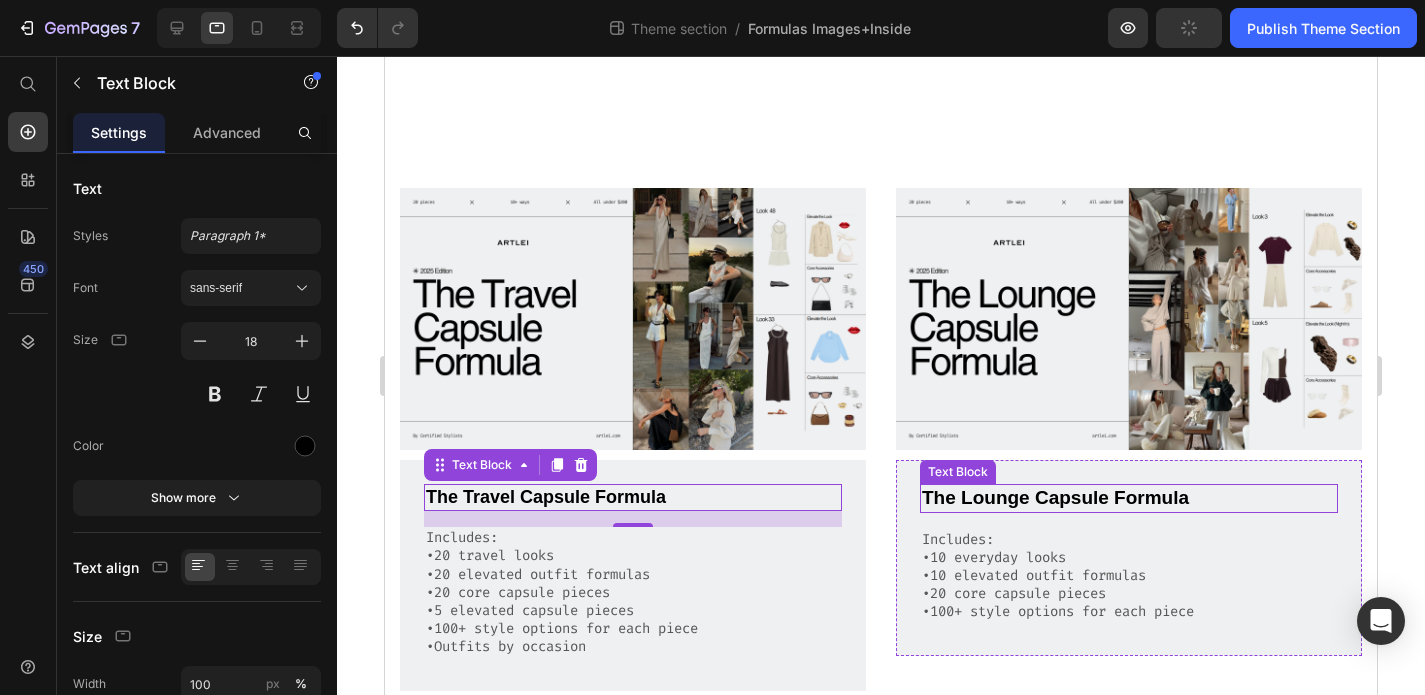 click on "The Lounge Capsule Formula  Text Block Includes: •10 everyday looks   •10 elevated outfit formulas   •20 core capsule pieces   •100+ style options for each piece Text Block Row" at bounding box center (1129, 558) 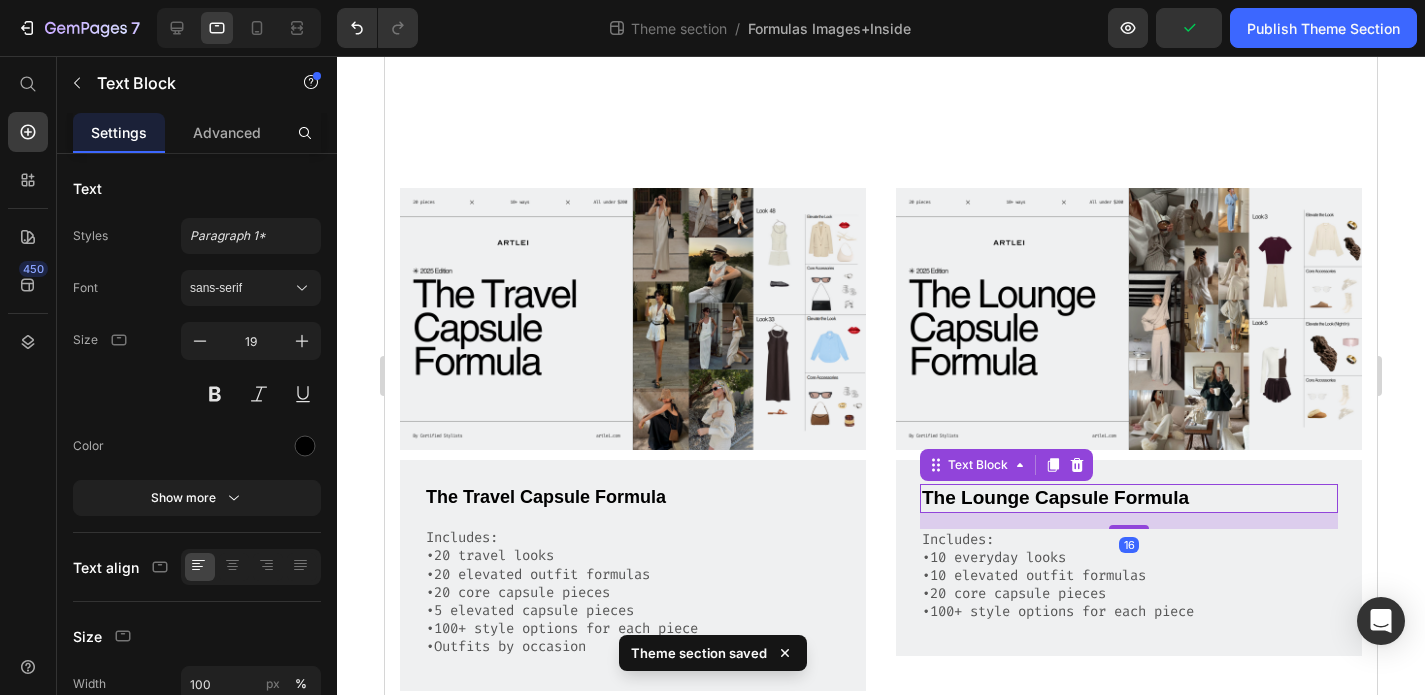 click on "The Lounge Capsule Formula" at bounding box center (1129, 498) 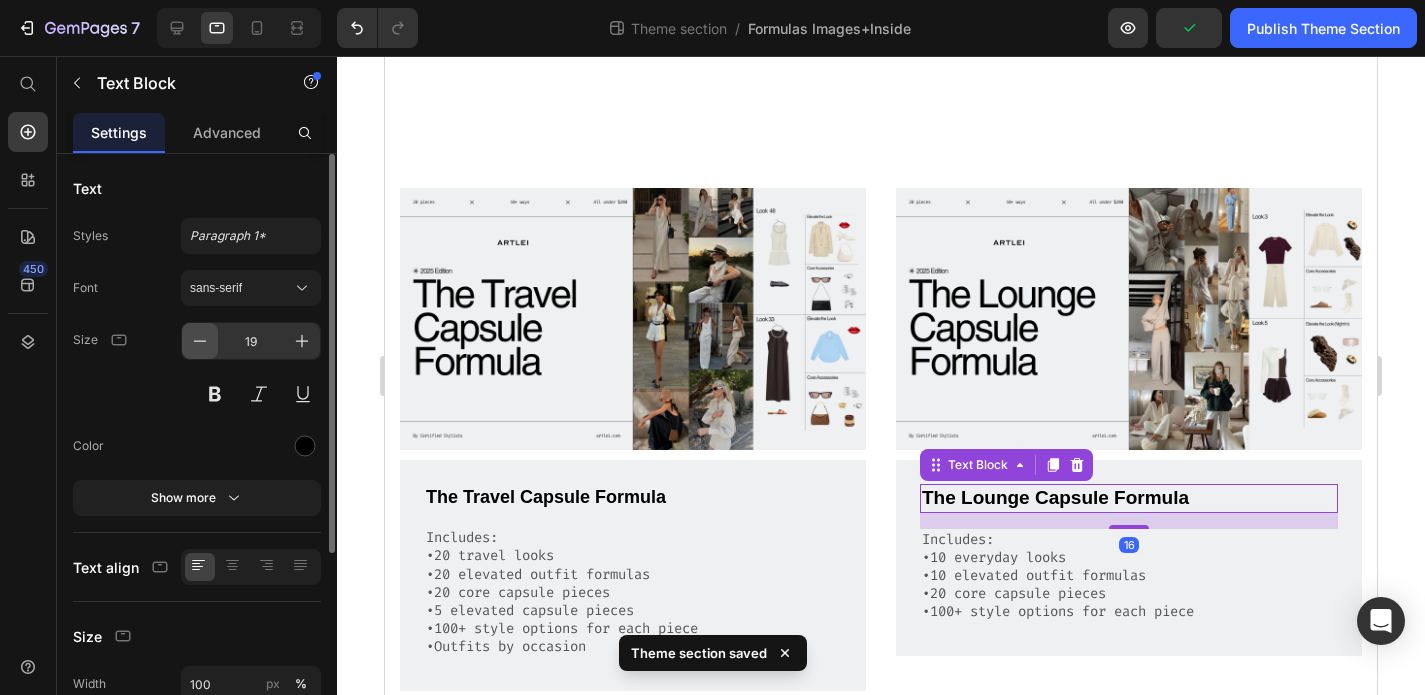 click 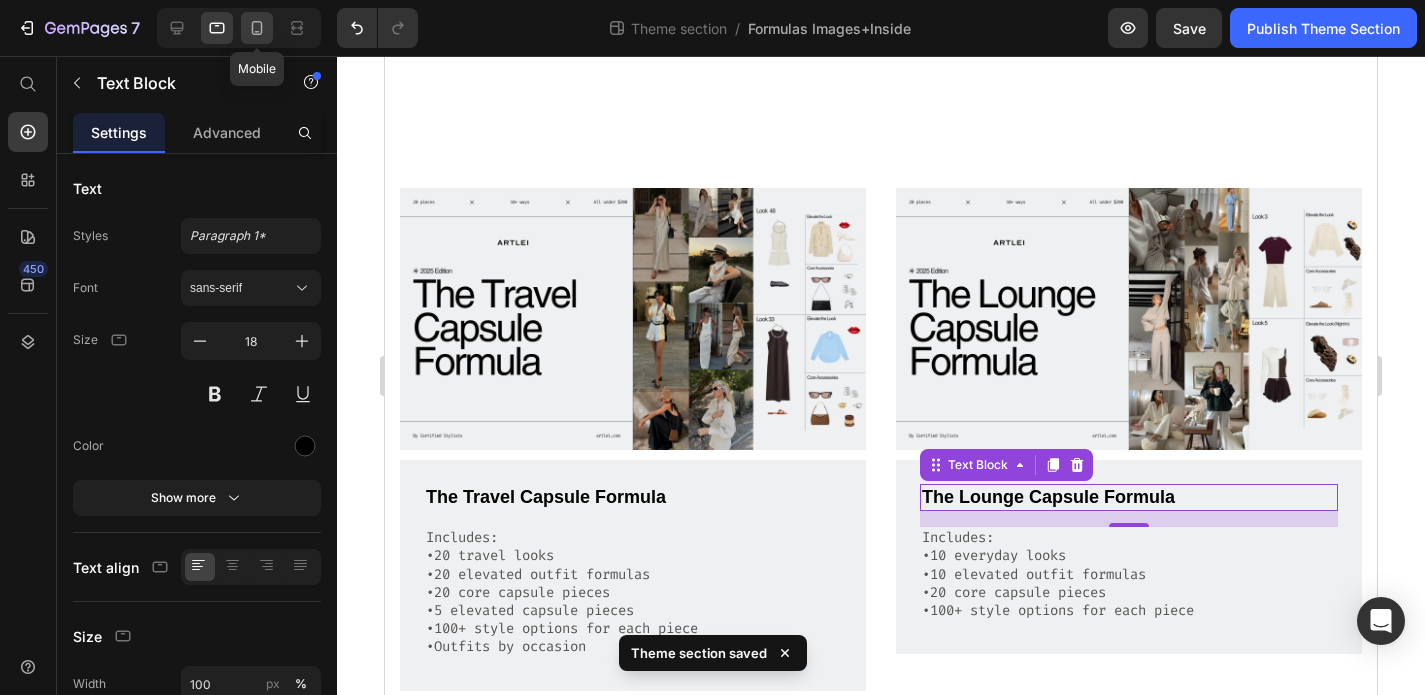 click 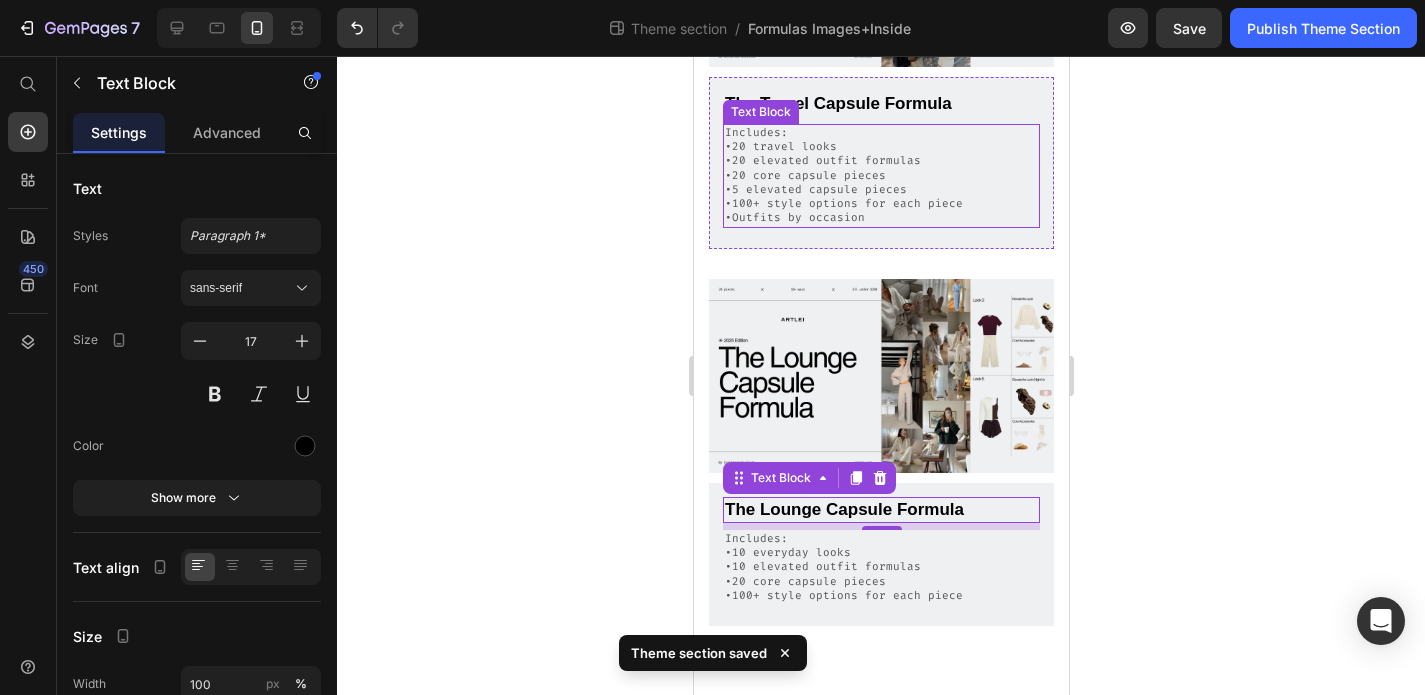 scroll, scrollTop: 1568, scrollLeft: 0, axis: vertical 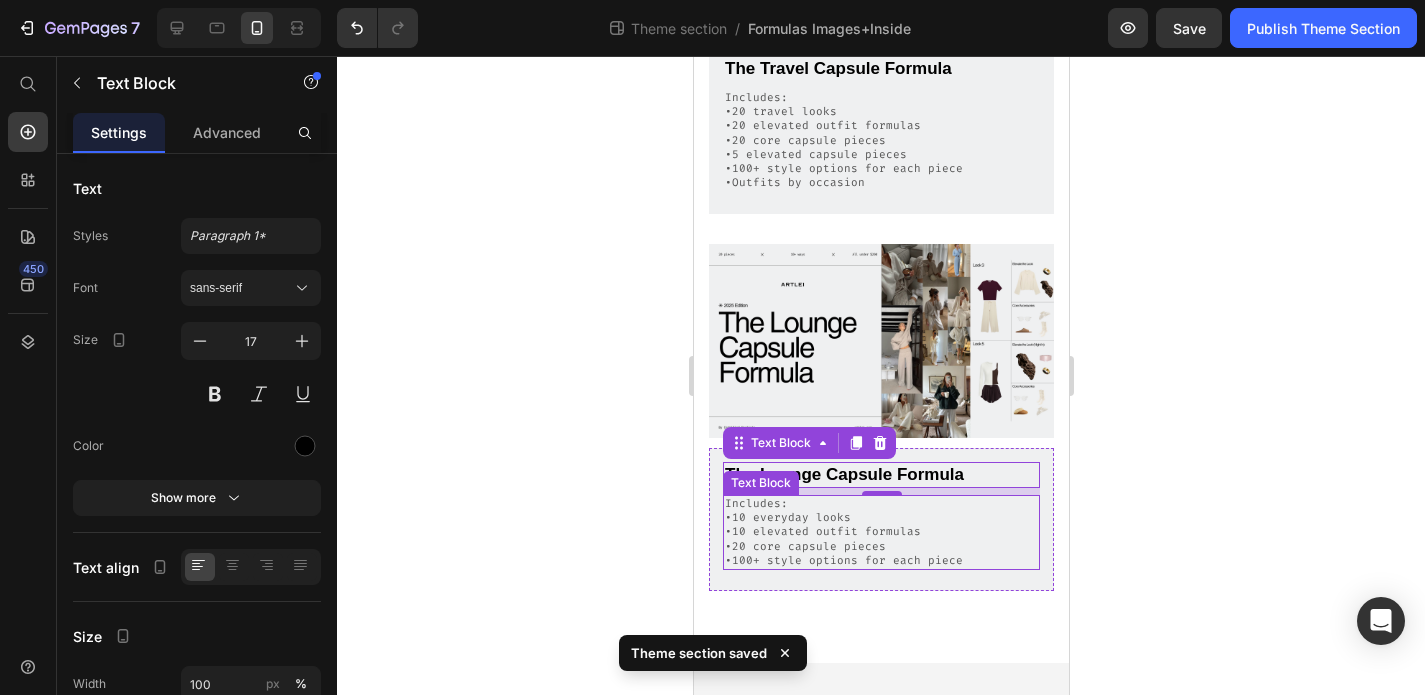 click on "•20 core capsule pieces" at bounding box center [880, 547] 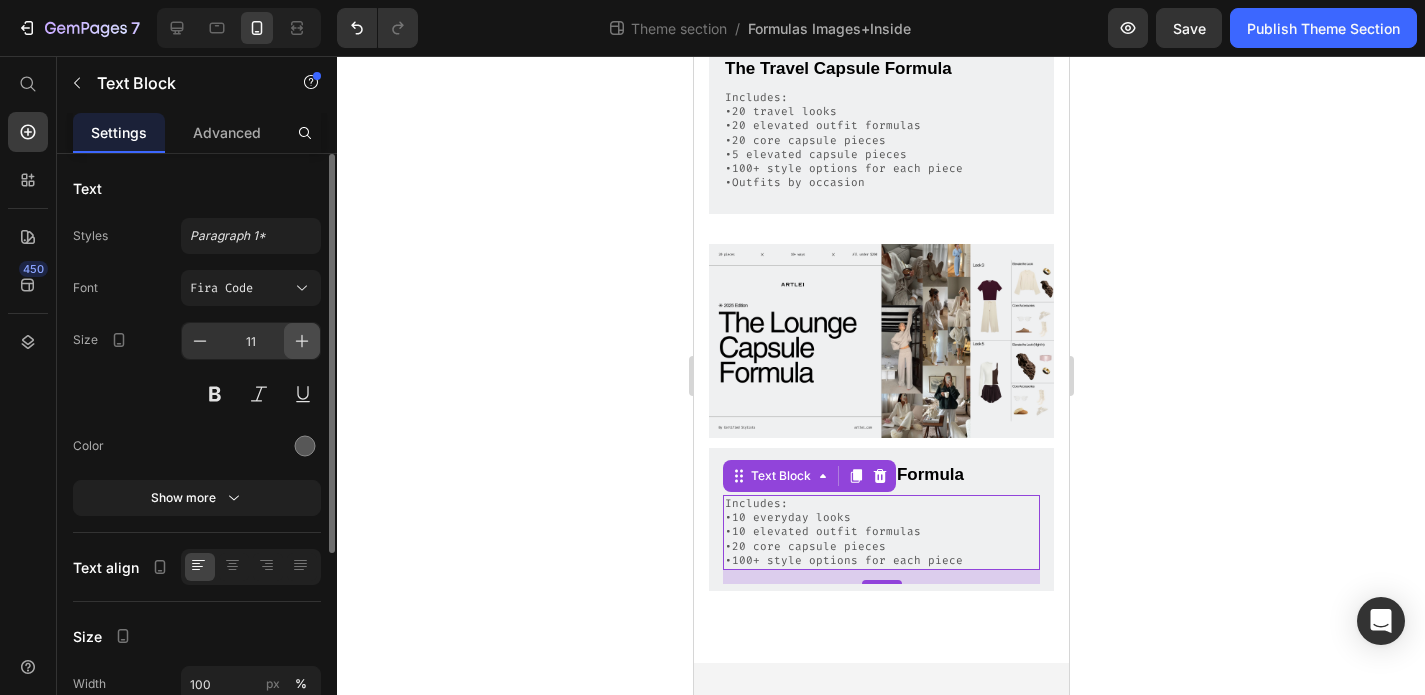 click 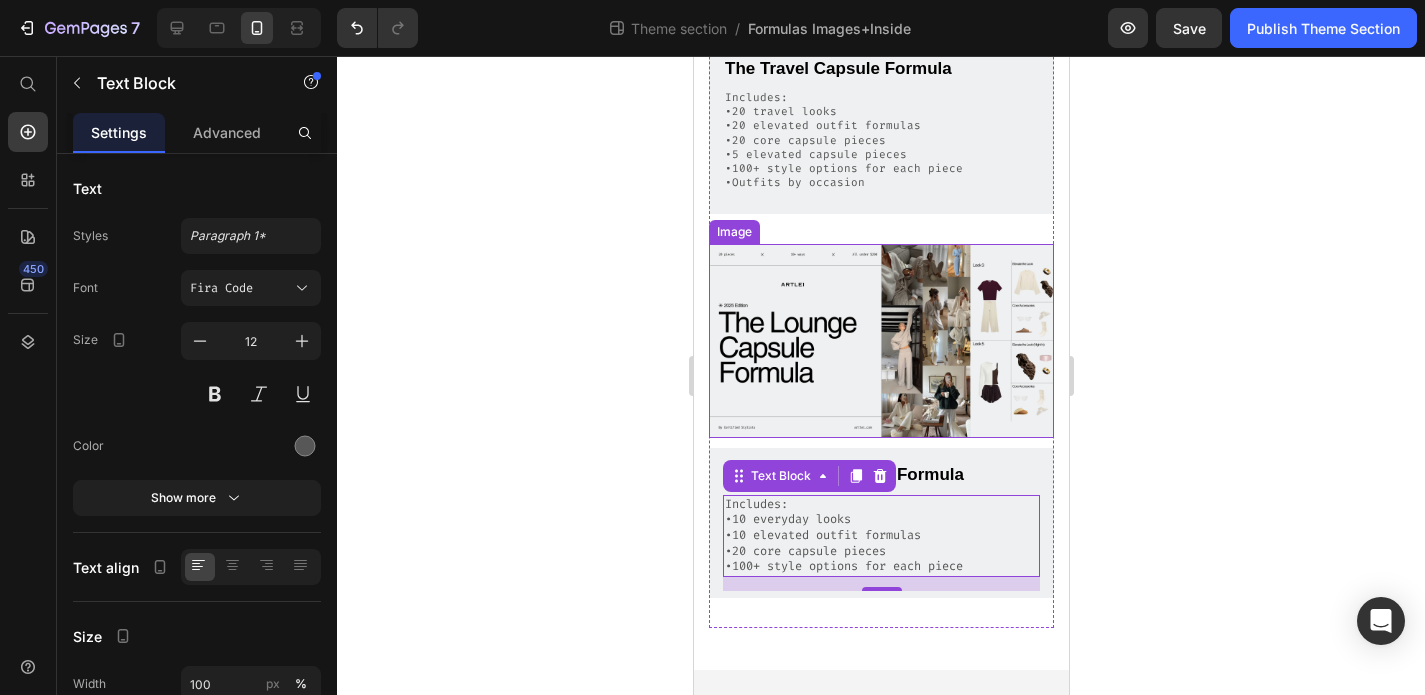 scroll, scrollTop: 1449, scrollLeft: 0, axis: vertical 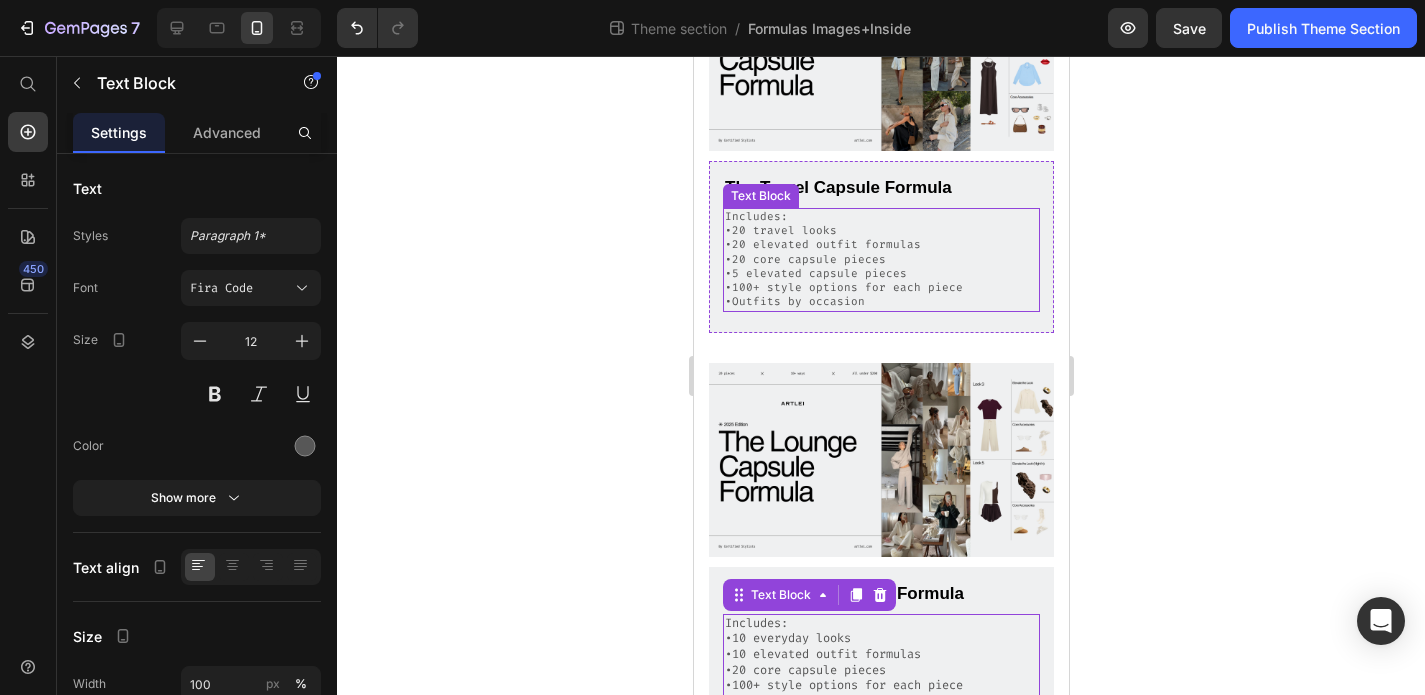 click on "•5 elevated capsule pieces" at bounding box center [880, 274] 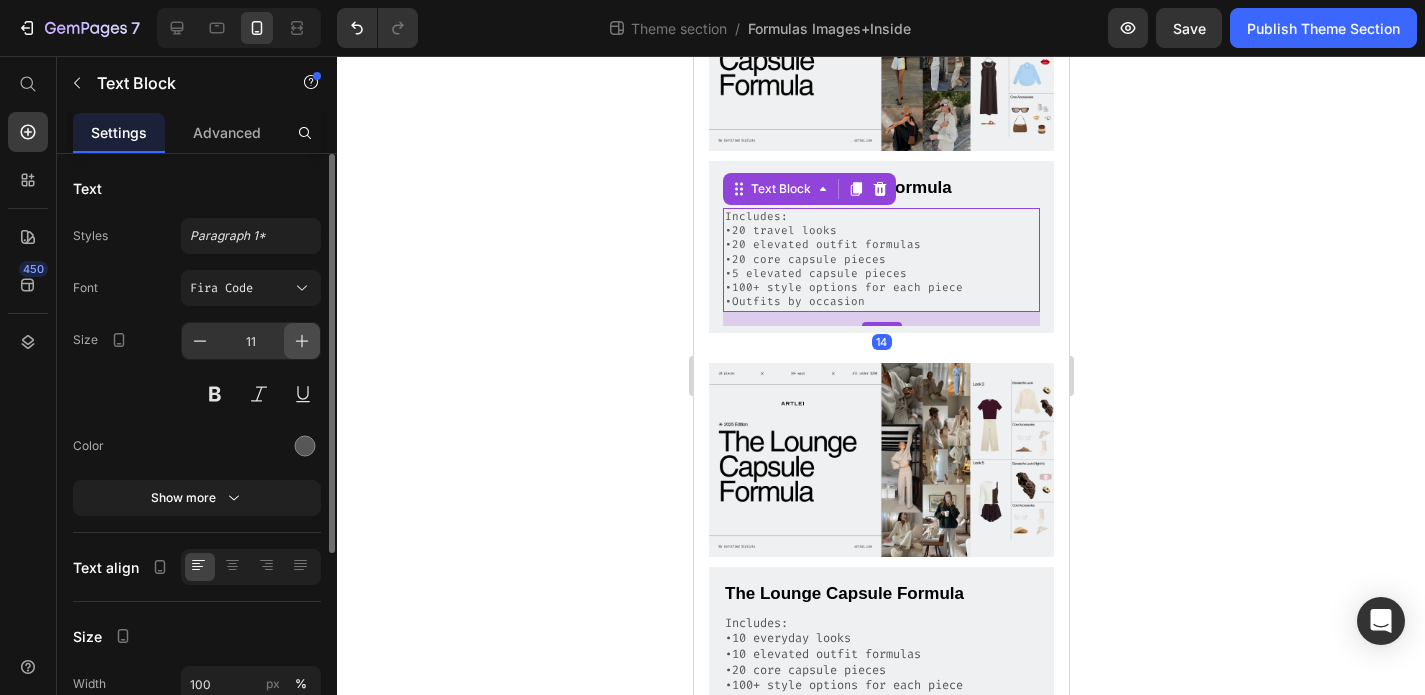 click at bounding box center (302, 341) 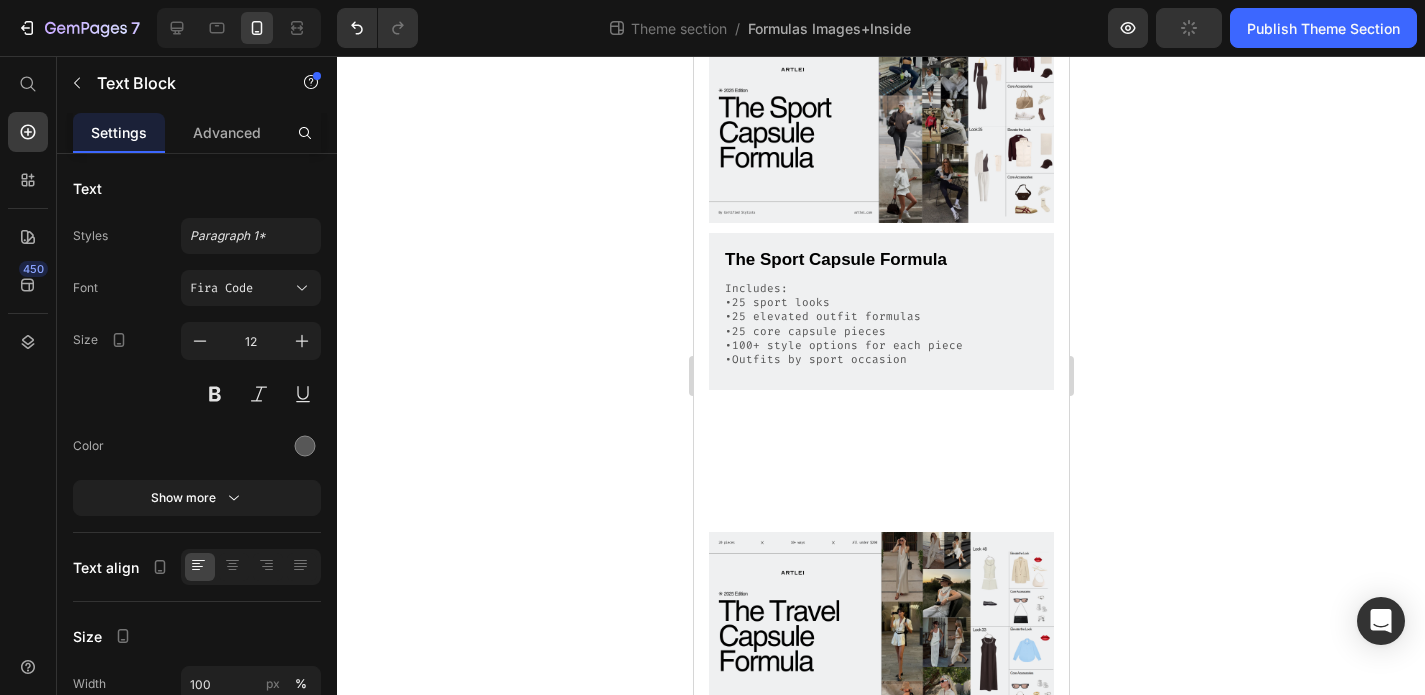 scroll, scrollTop: 839, scrollLeft: 0, axis: vertical 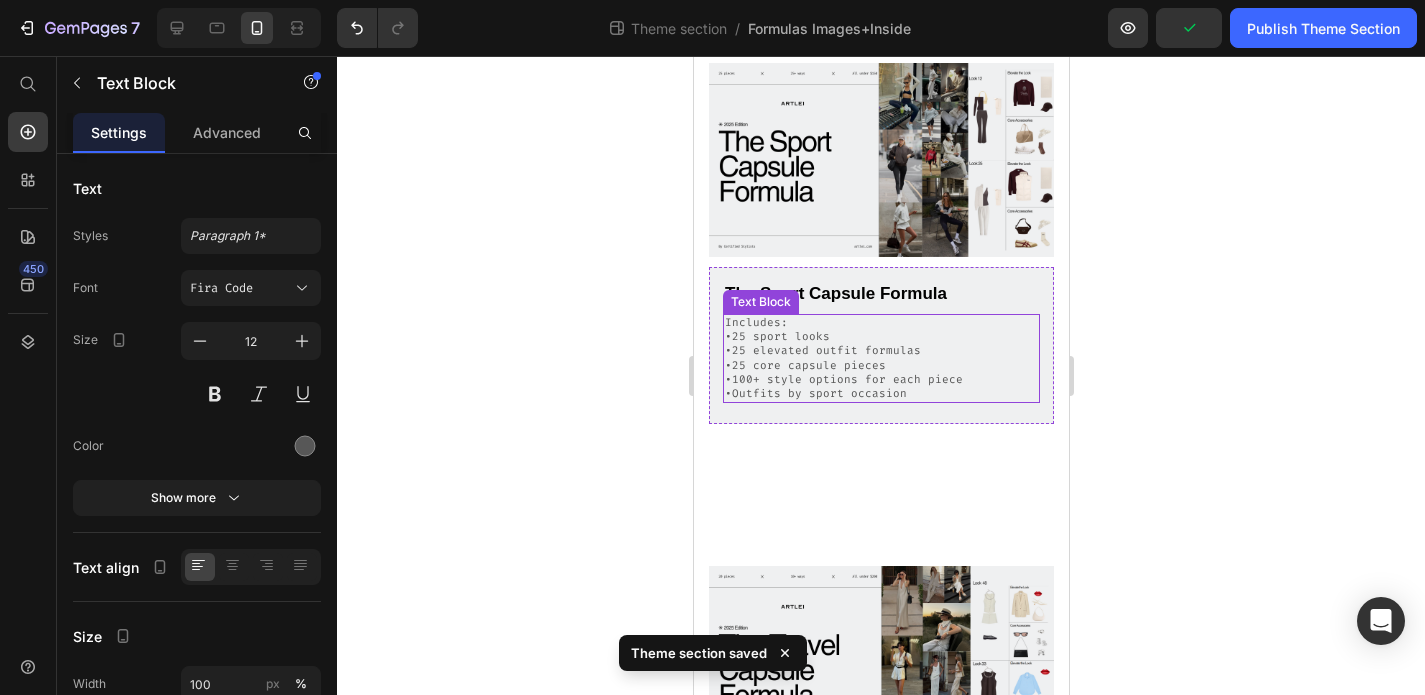 click on "Includes: •25 sport looks •25 elevated outfit formulas" at bounding box center [880, 337] 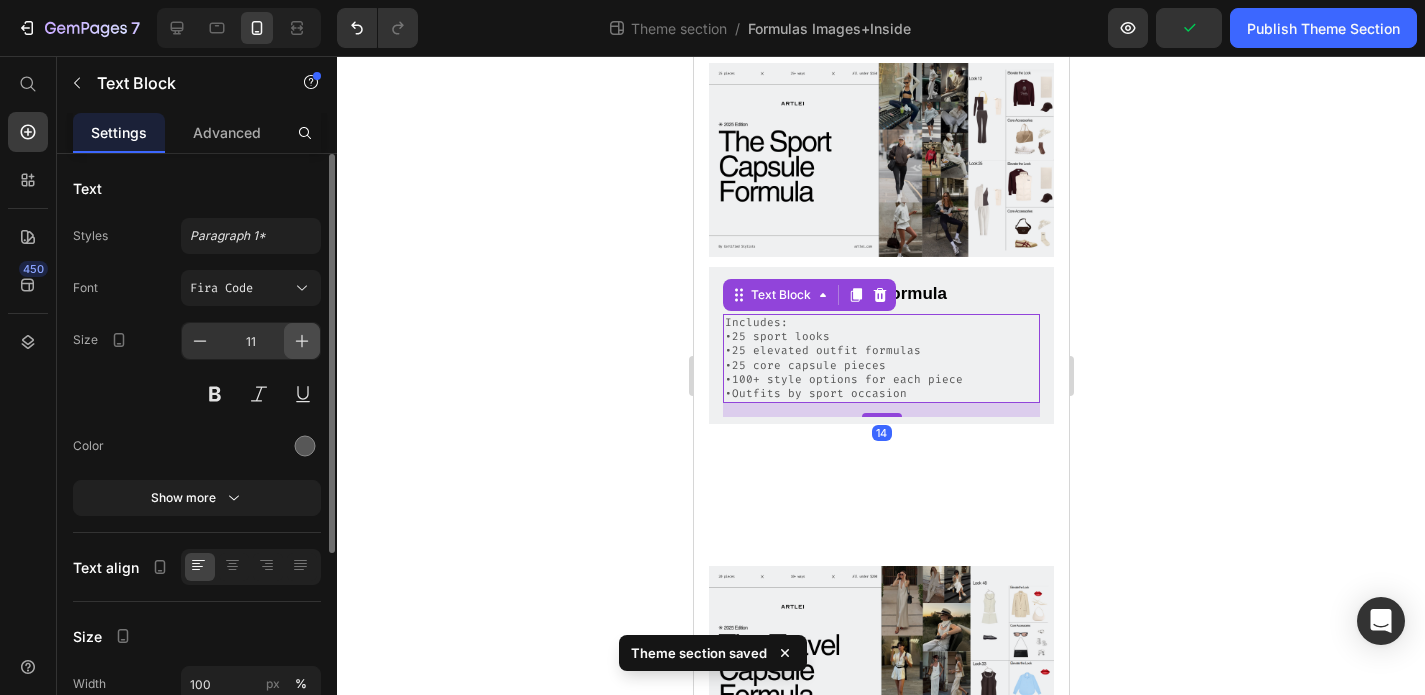 click 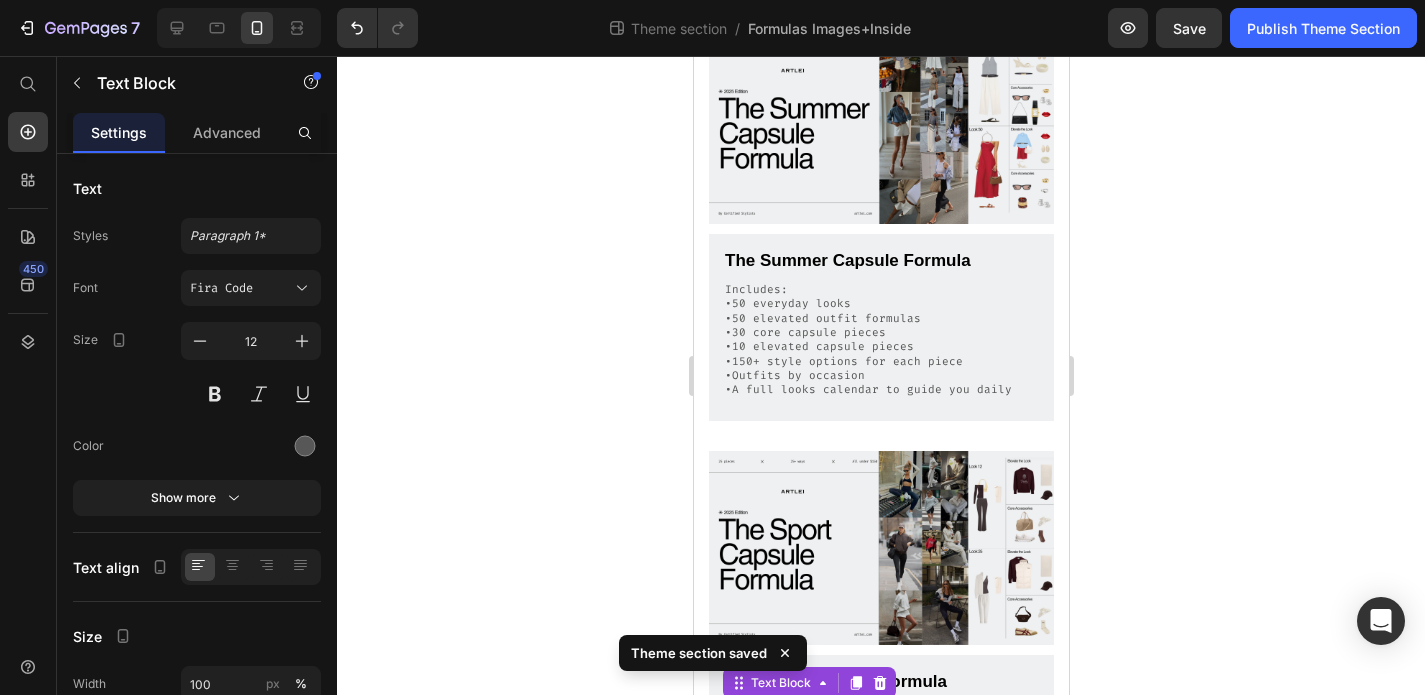scroll, scrollTop: 420, scrollLeft: 0, axis: vertical 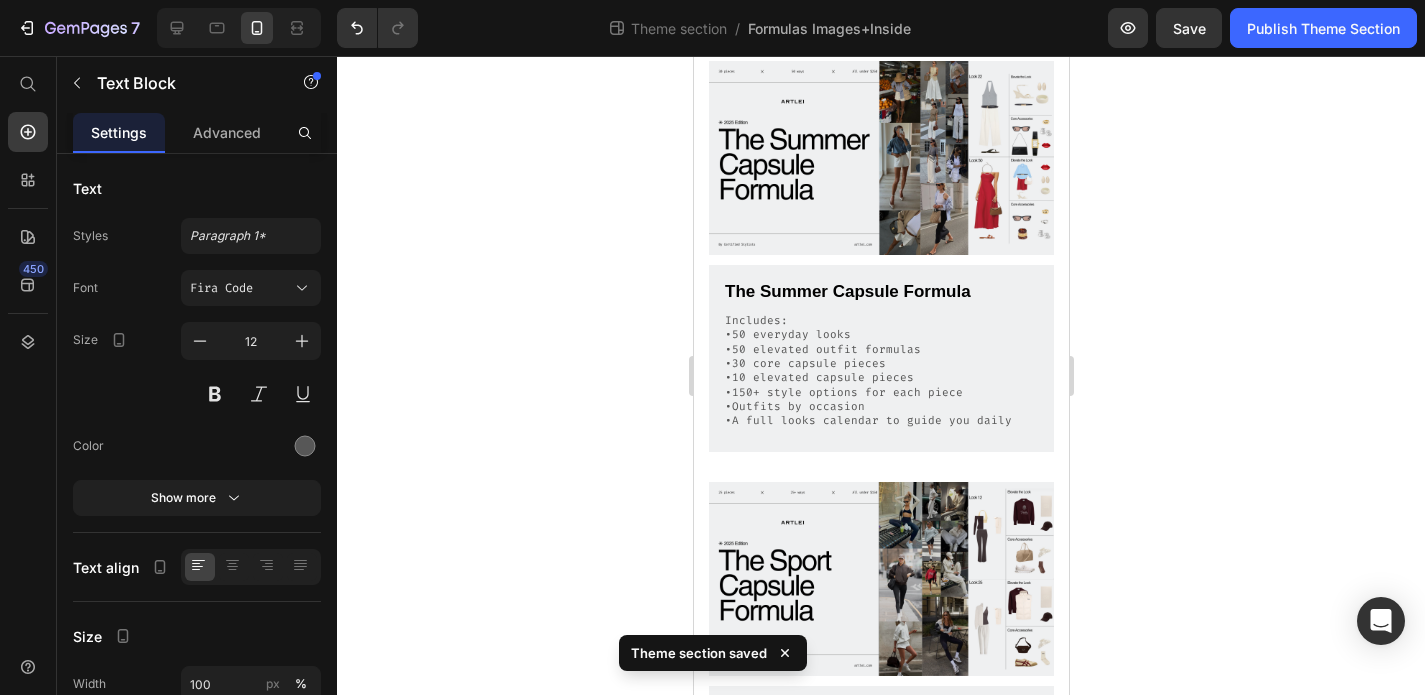 click on "•50 elevated outfit formulas" at bounding box center [880, 350] 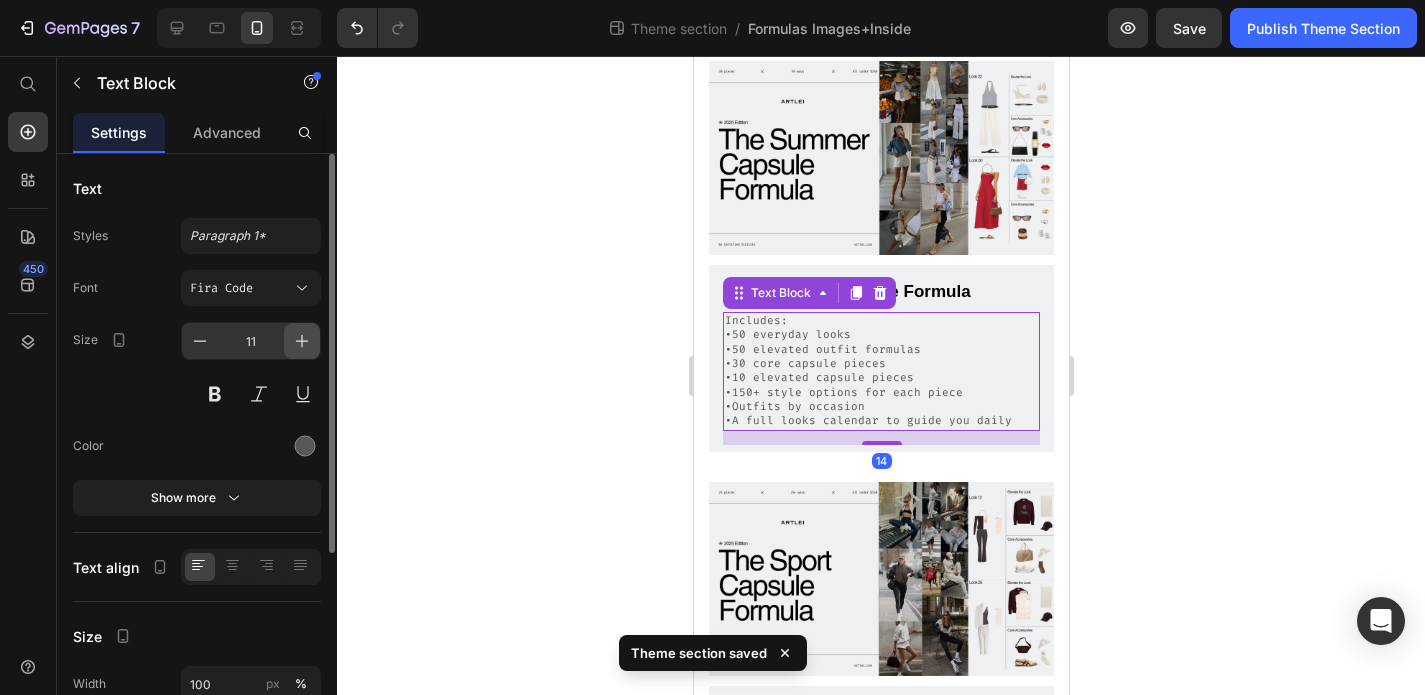 click 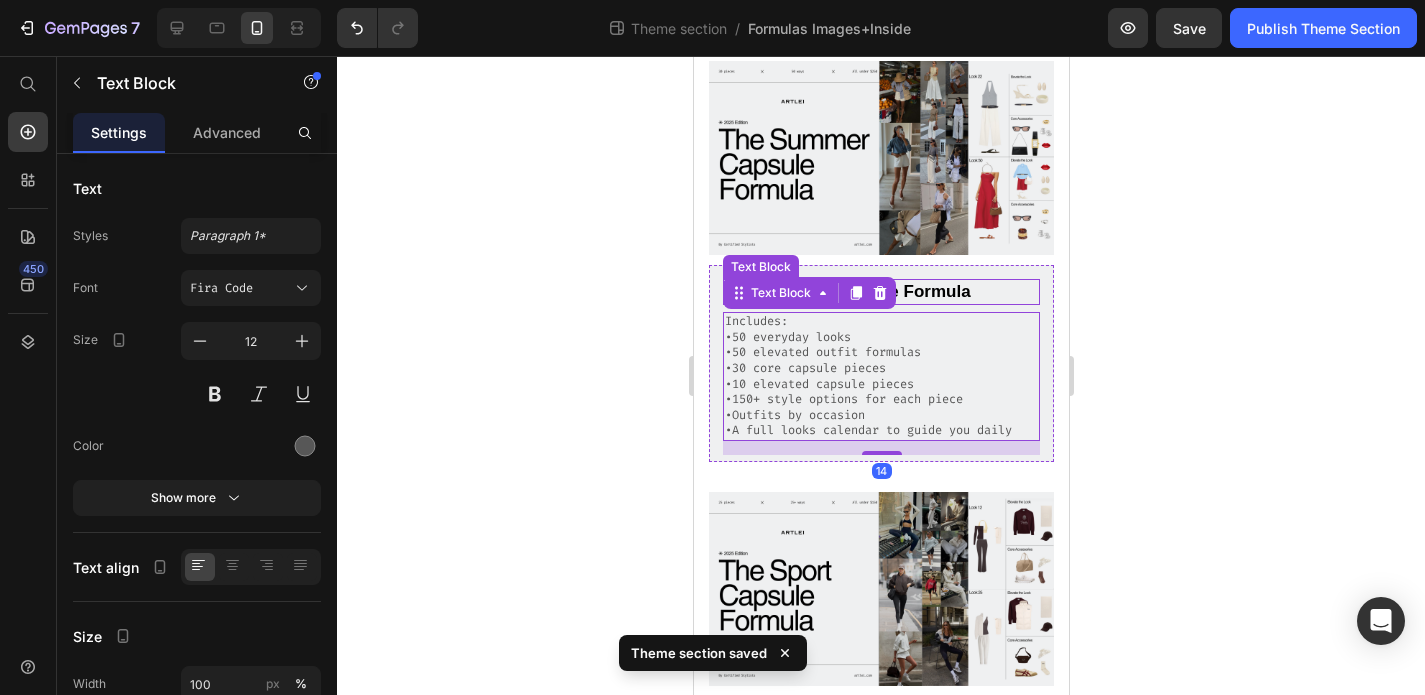 click on "The Summer Capsule Formula" at bounding box center (880, 292) 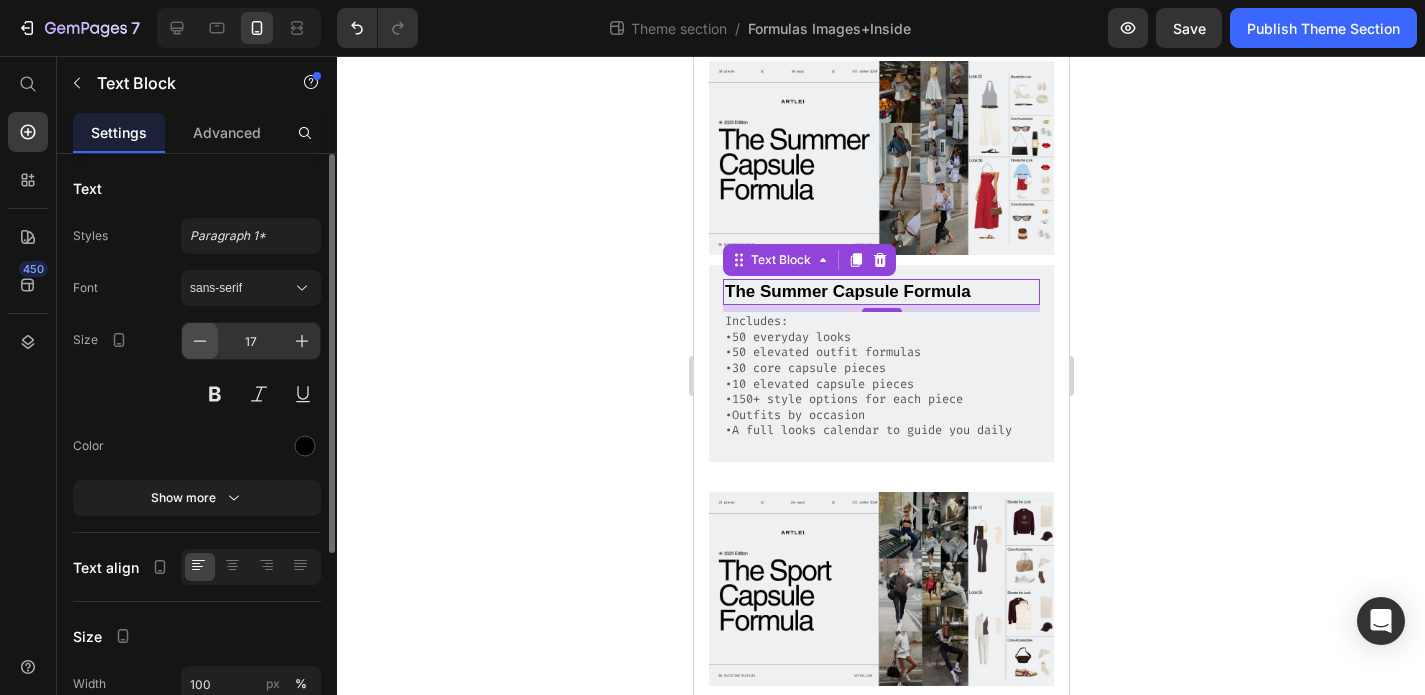 click 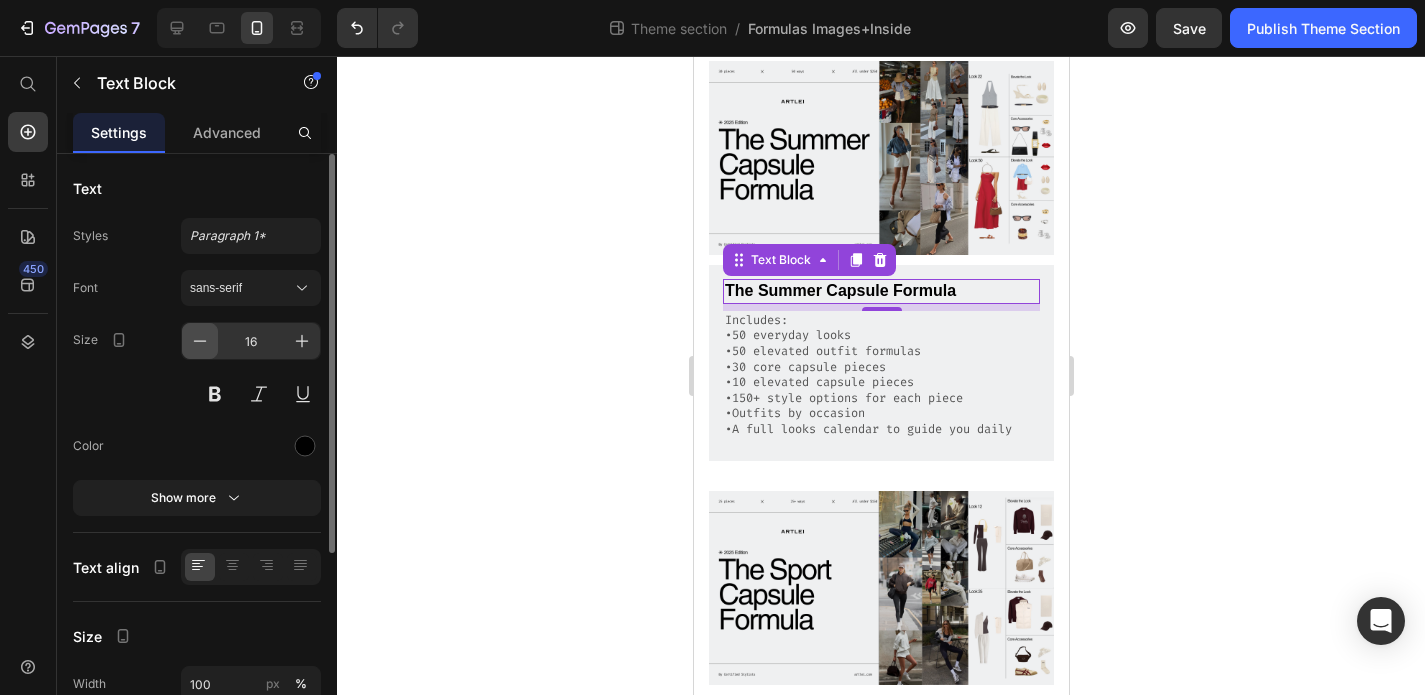 click 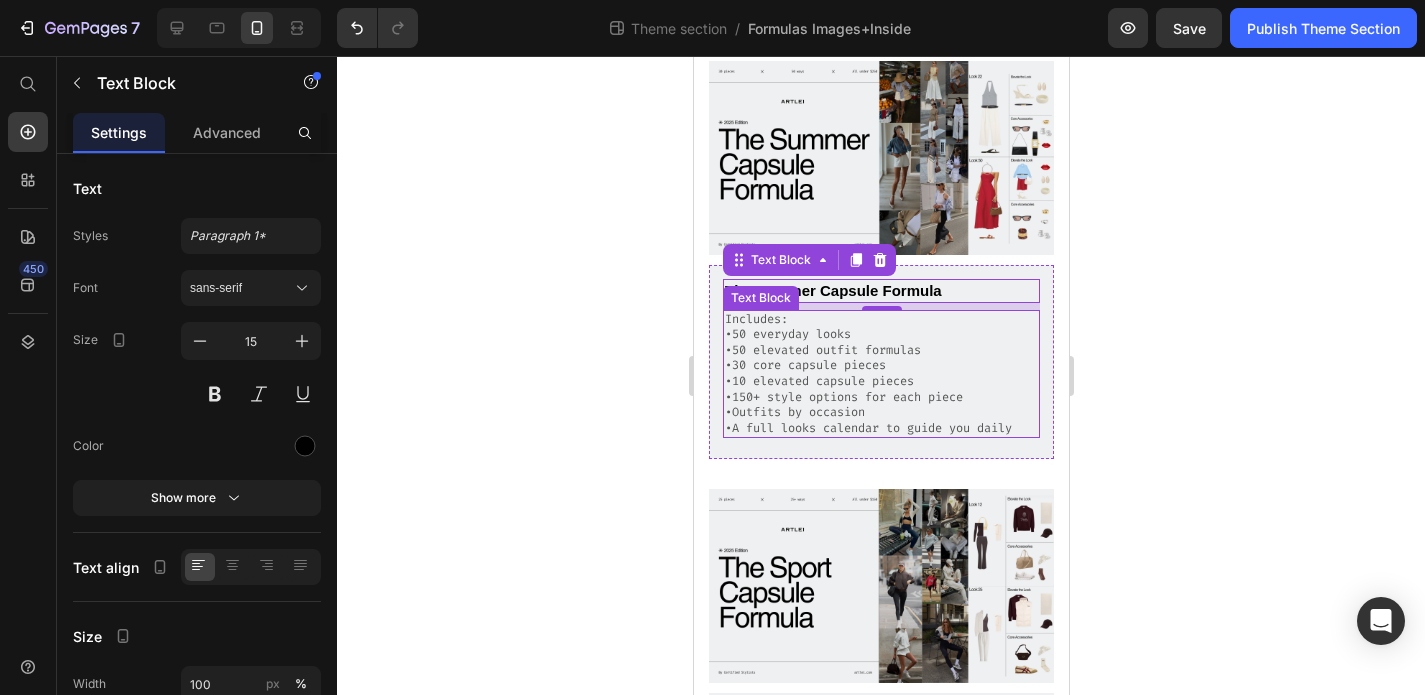 scroll, scrollTop: 786, scrollLeft: 0, axis: vertical 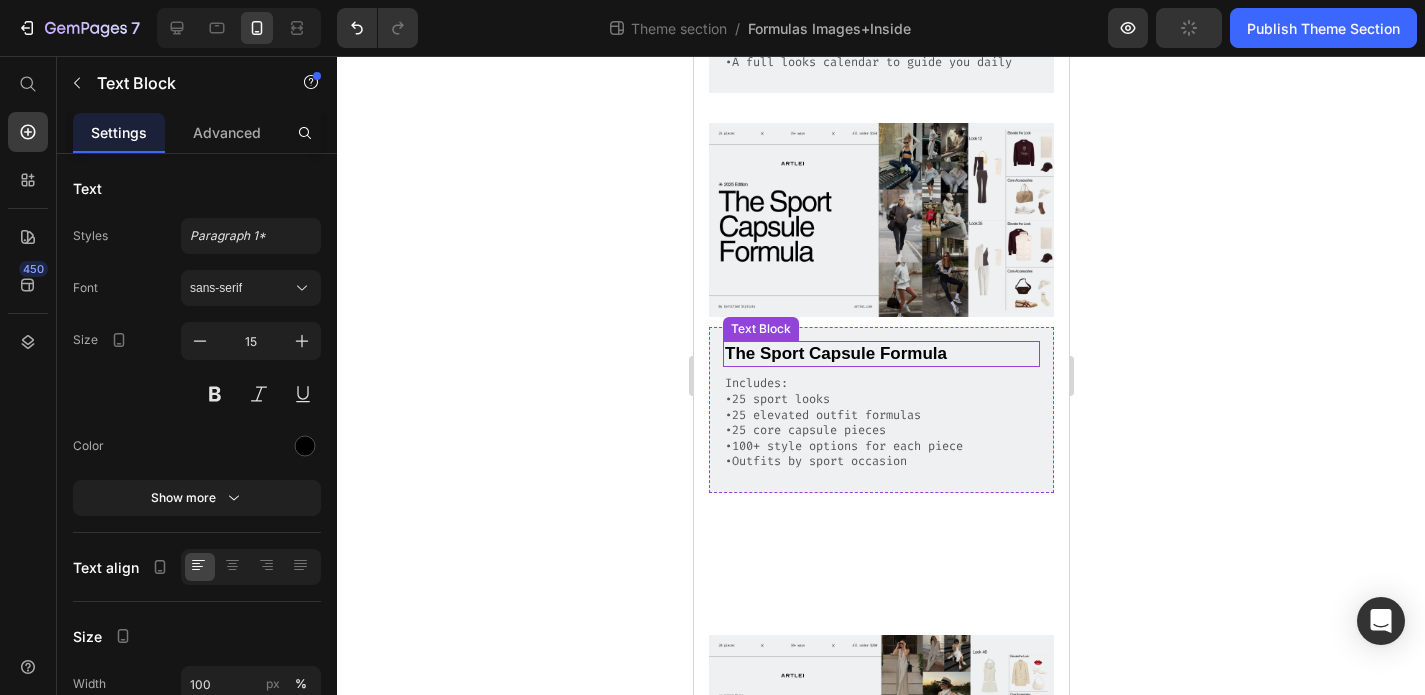 click on "The Sport Capsule Formula" at bounding box center (880, 354) 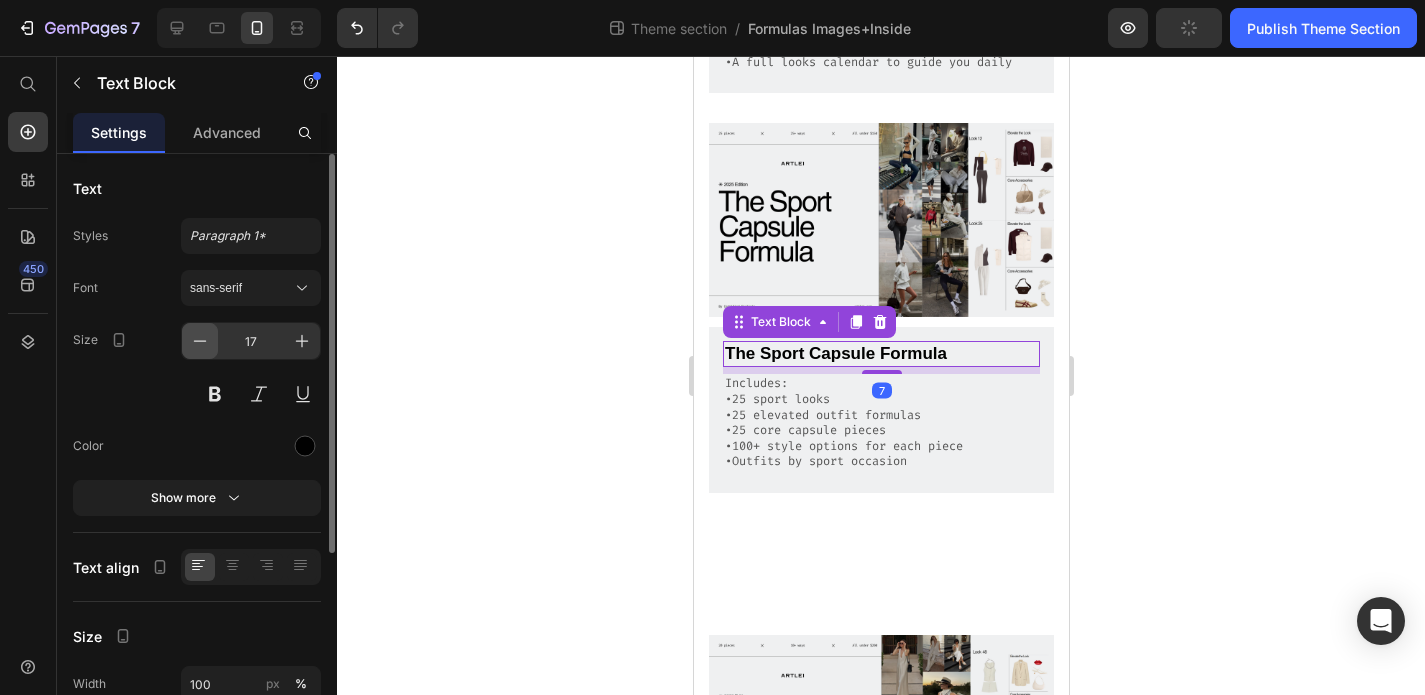 click at bounding box center (200, 341) 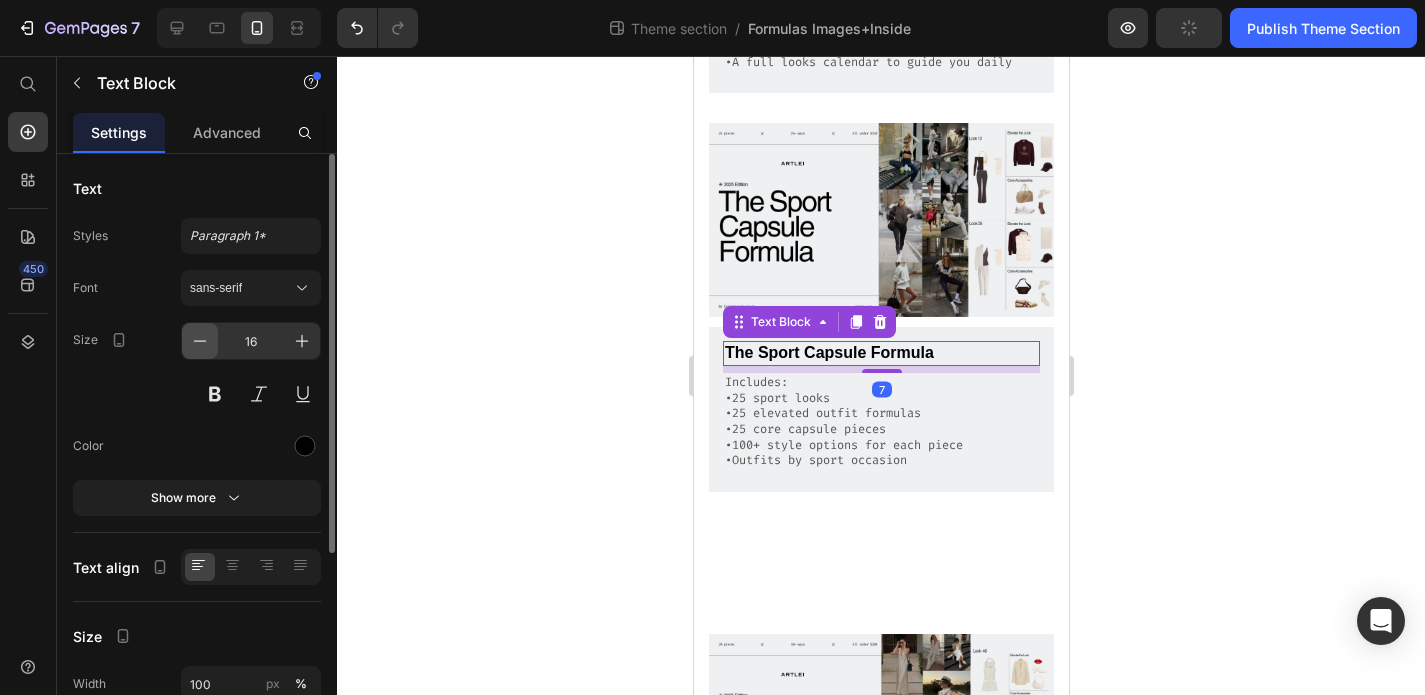 click at bounding box center [200, 341] 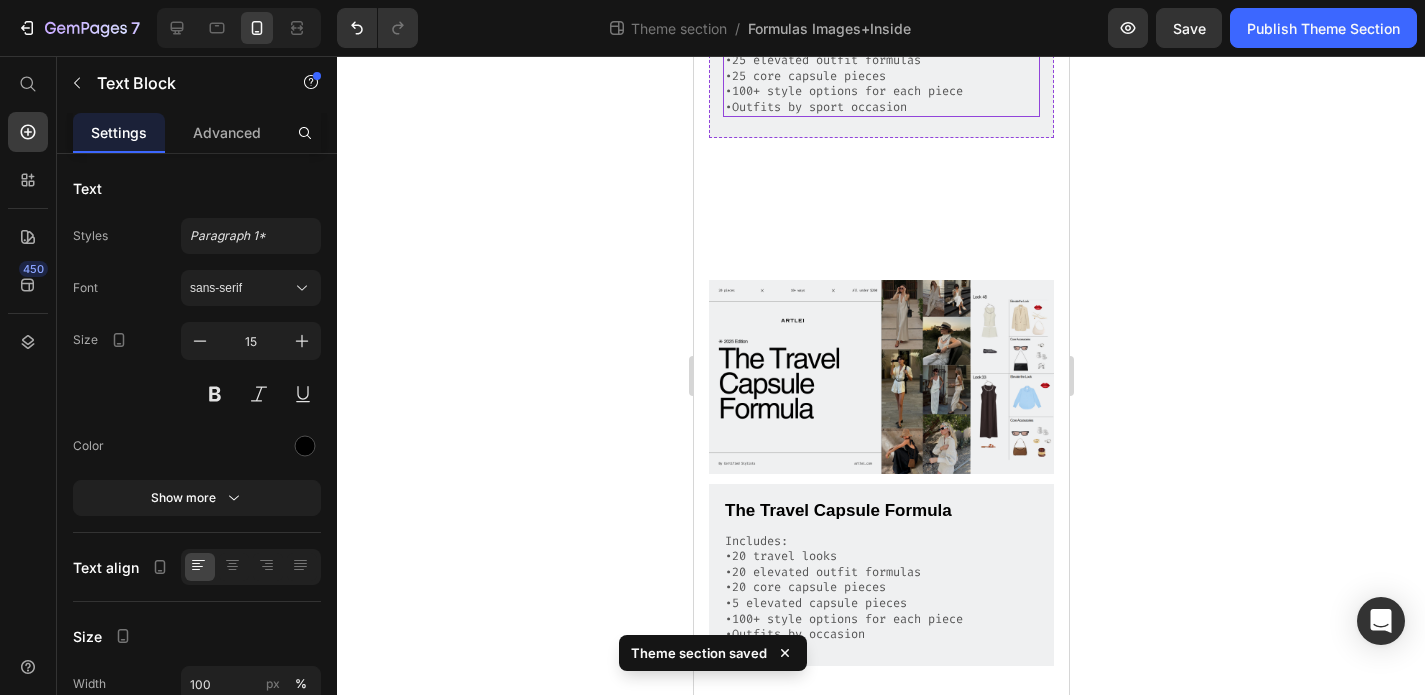 scroll, scrollTop: 1141, scrollLeft: 0, axis: vertical 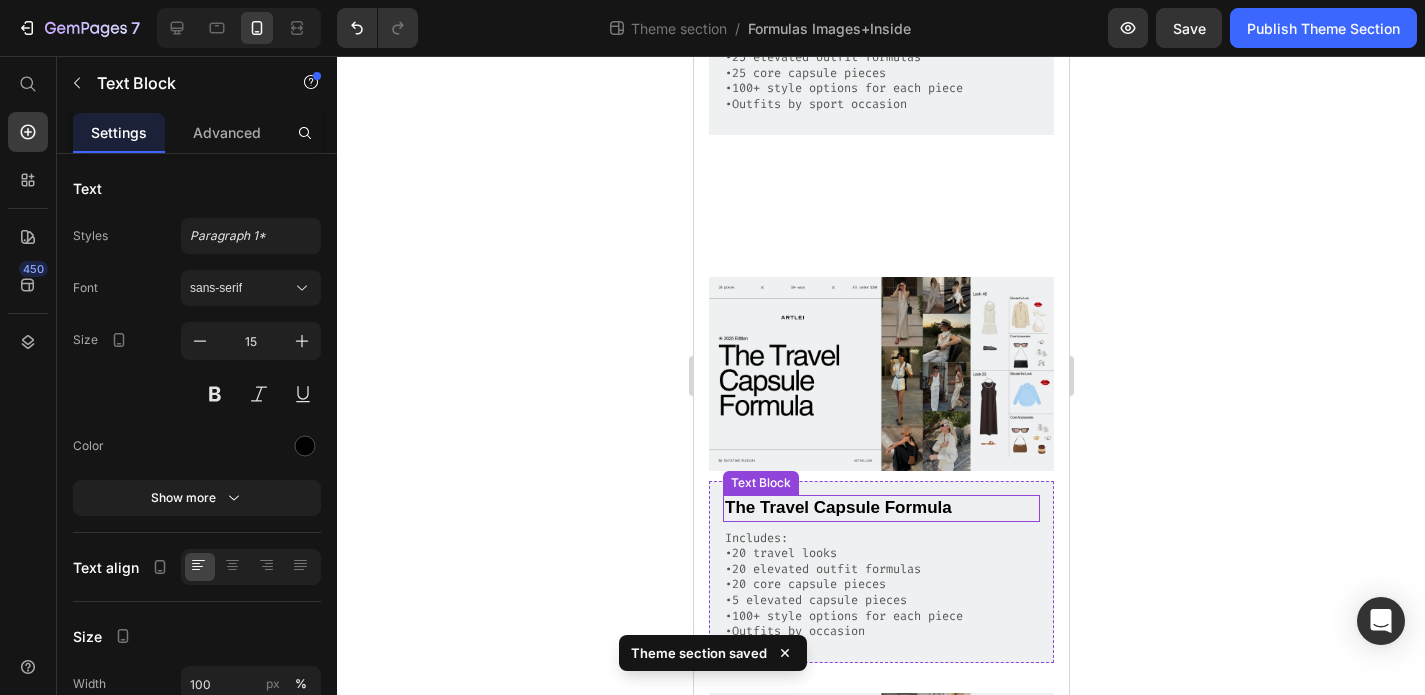 click on "The Travel Capsule Formula" at bounding box center [880, 508] 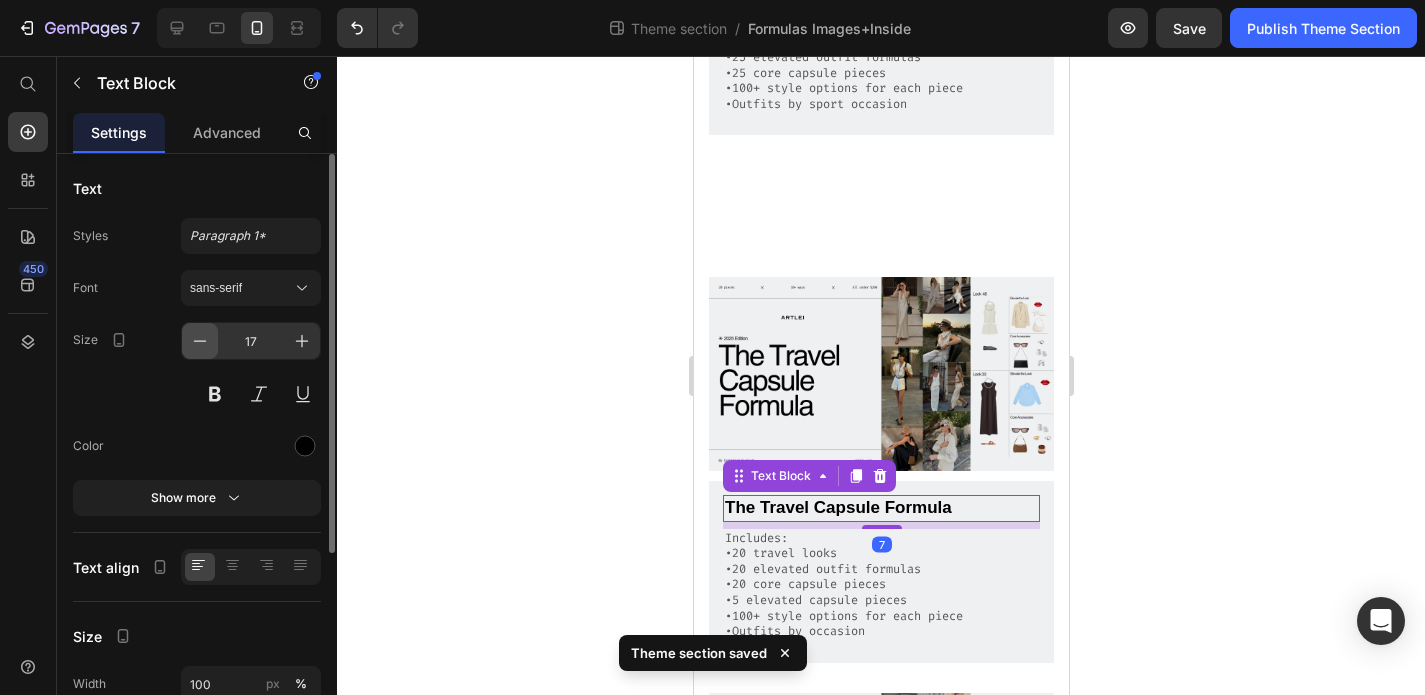 click at bounding box center (200, 341) 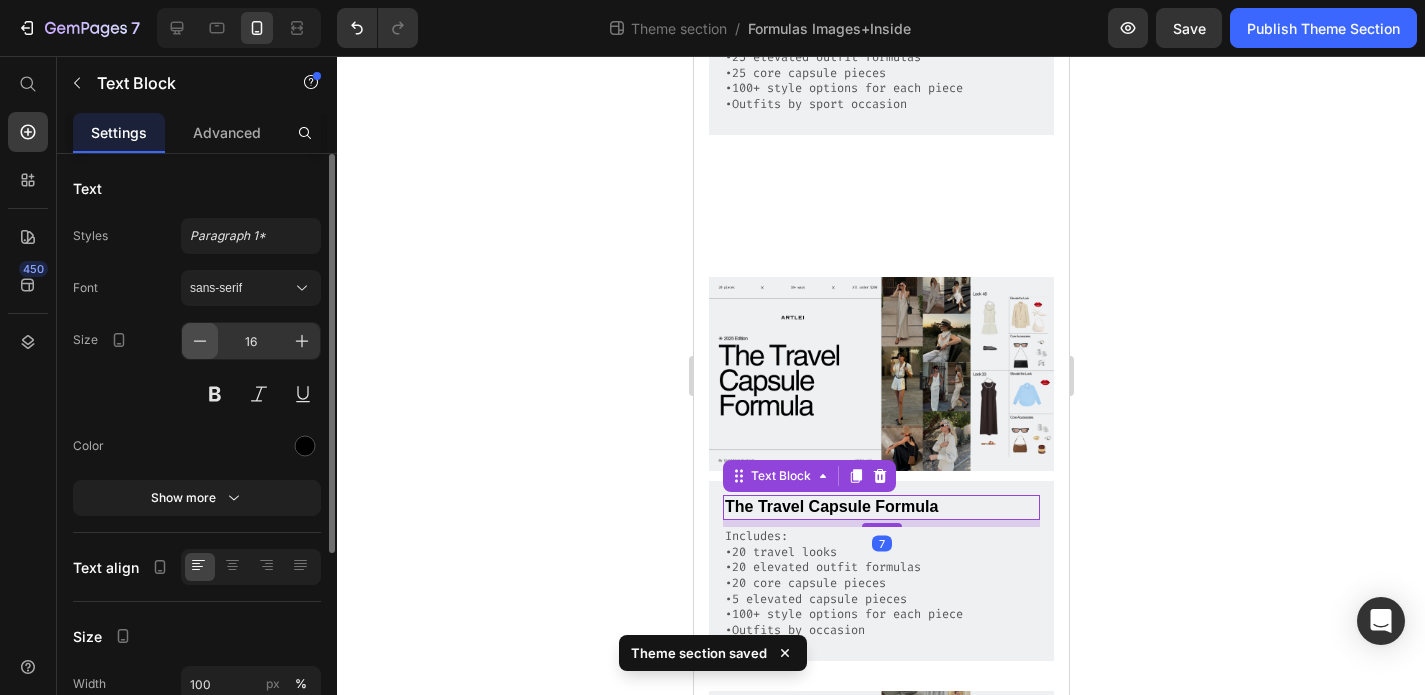 click at bounding box center [200, 341] 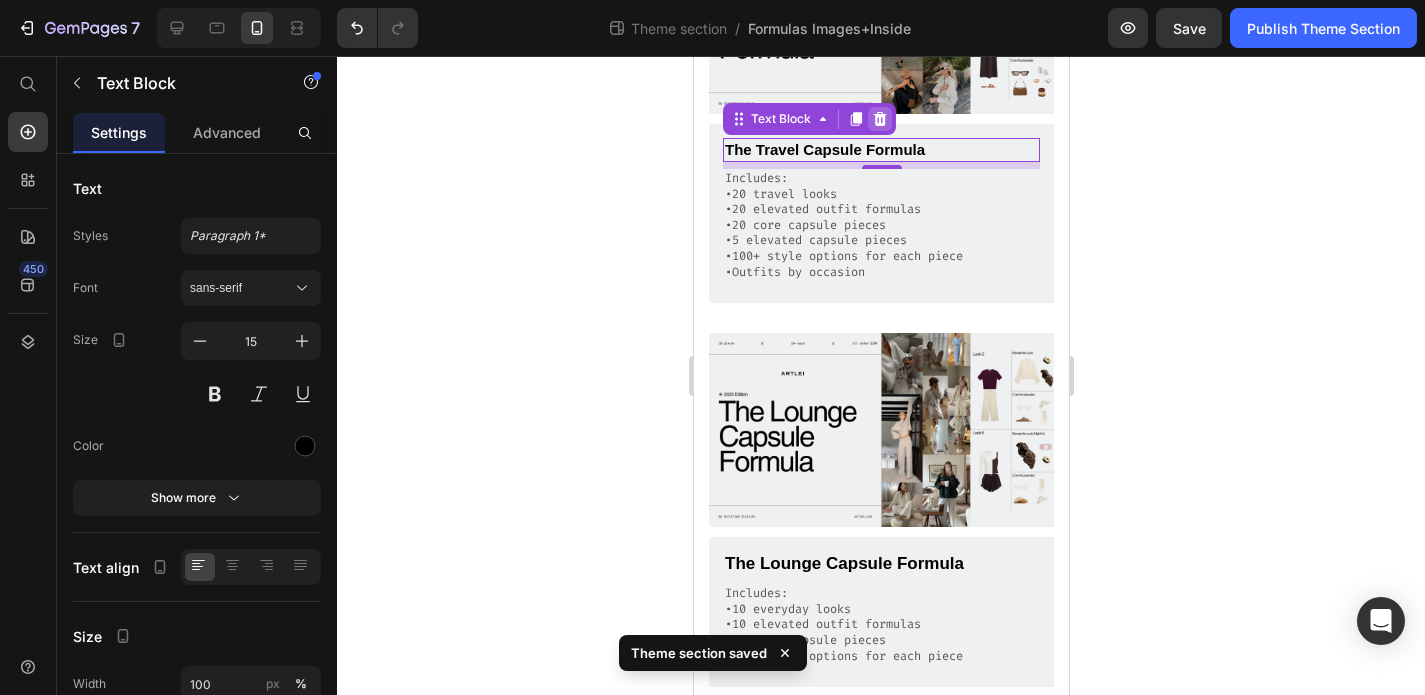 scroll, scrollTop: 1509, scrollLeft: 0, axis: vertical 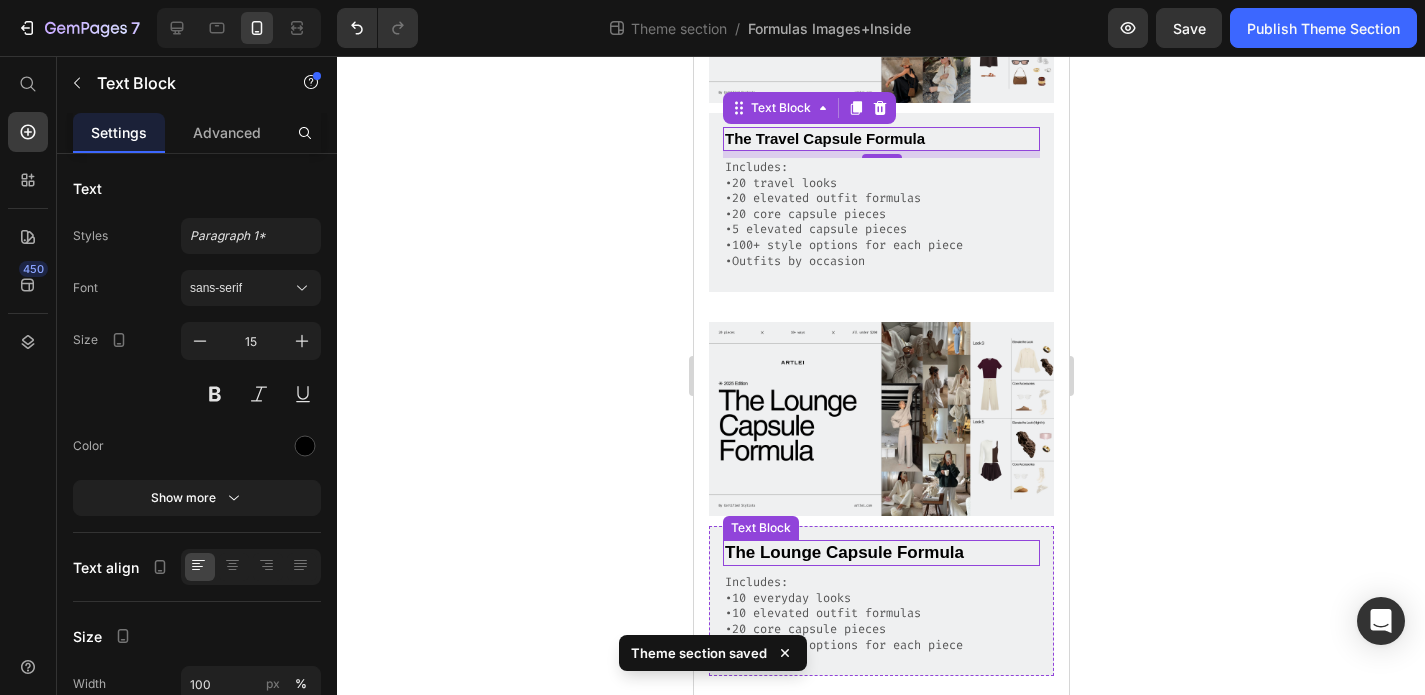 click on "The Lounge Capsule Formula" at bounding box center [880, 553] 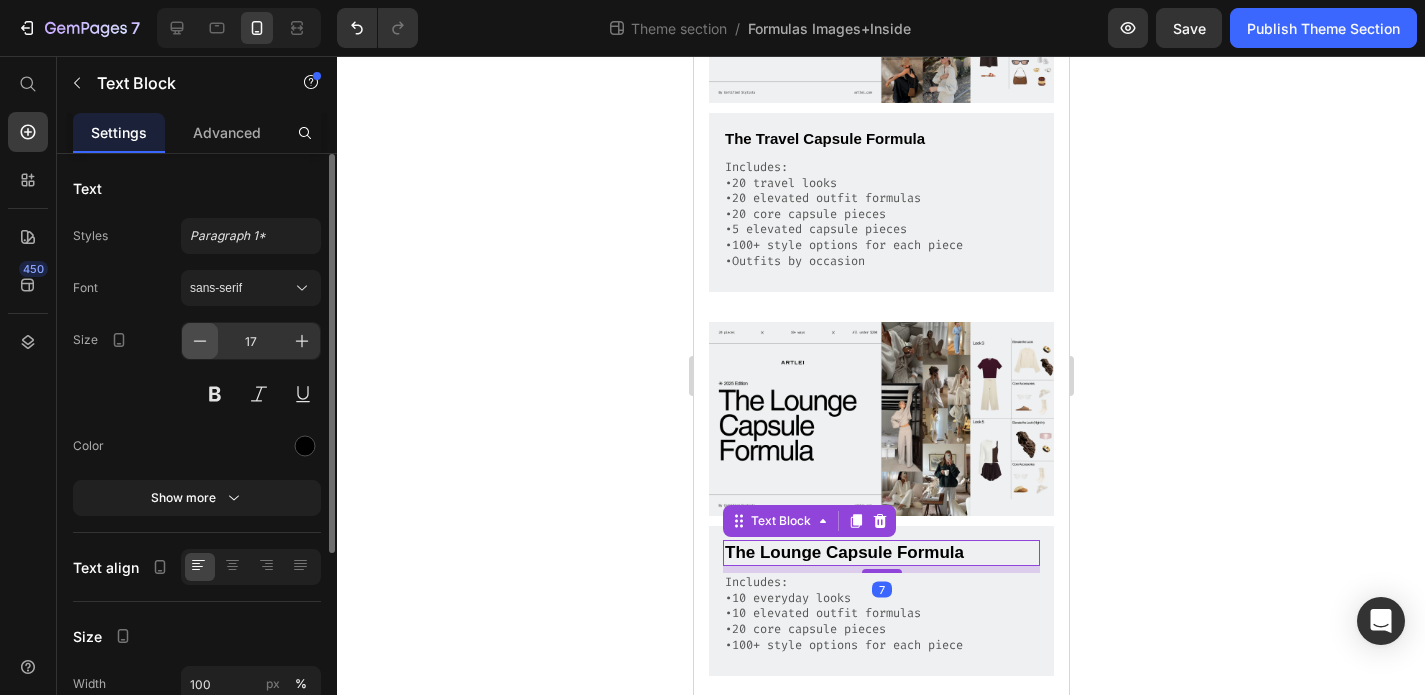 click at bounding box center (200, 341) 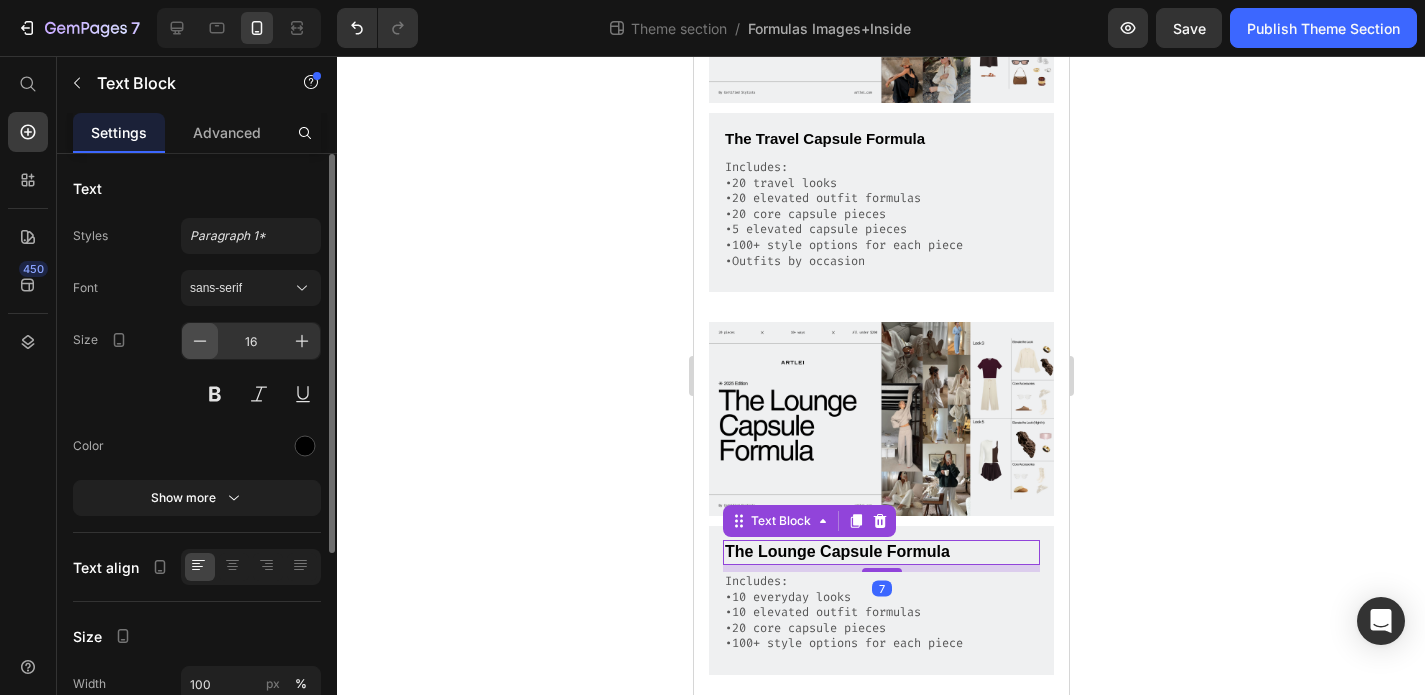 click at bounding box center (200, 341) 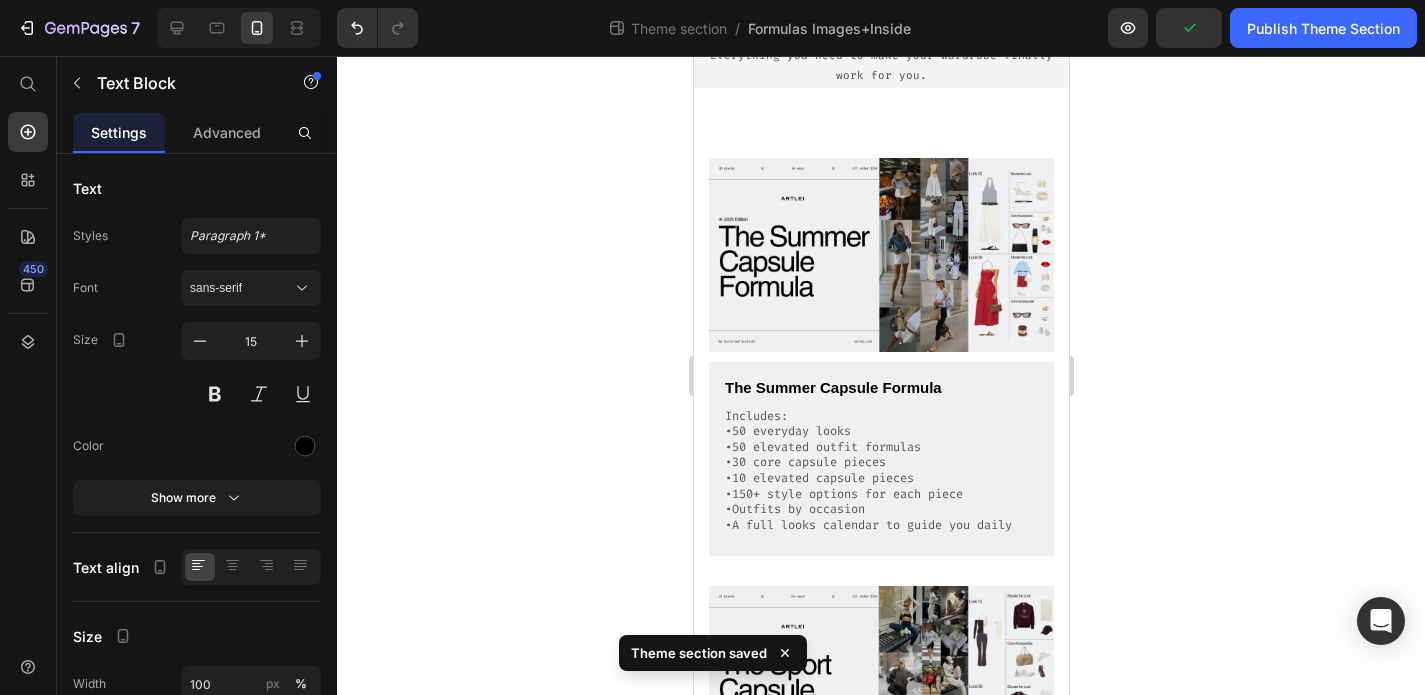 scroll, scrollTop: 324, scrollLeft: 0, axis: vertical 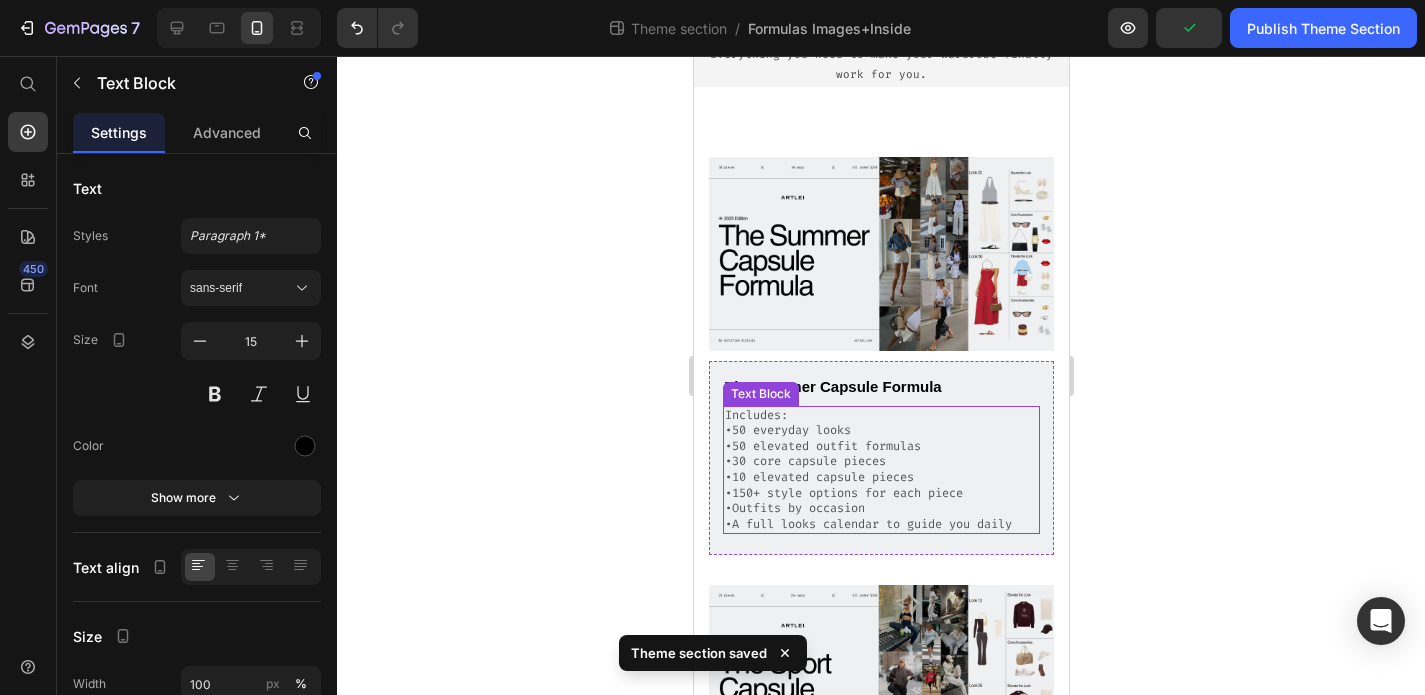 click on "•150+ style options for each piece" at bounding box center [880, 494] 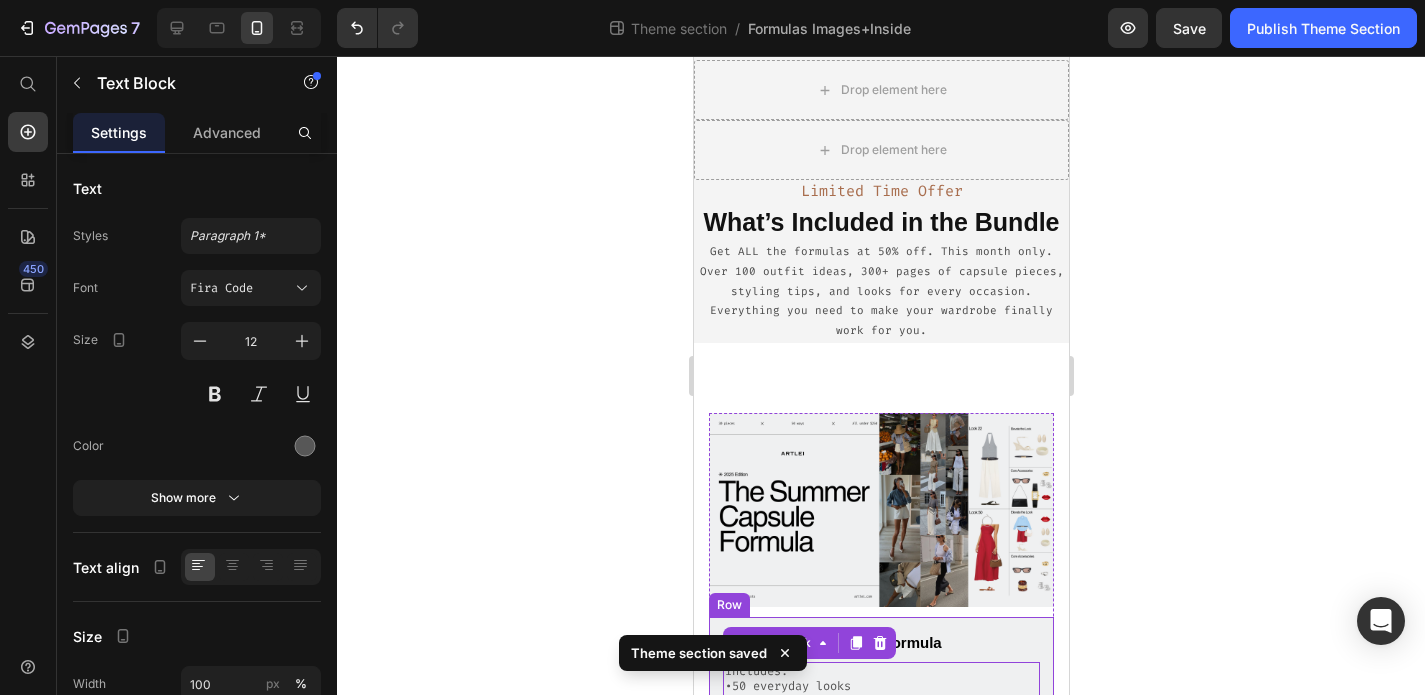 scroll, scrollTop: 0, scrollLeft: 0, axis: both 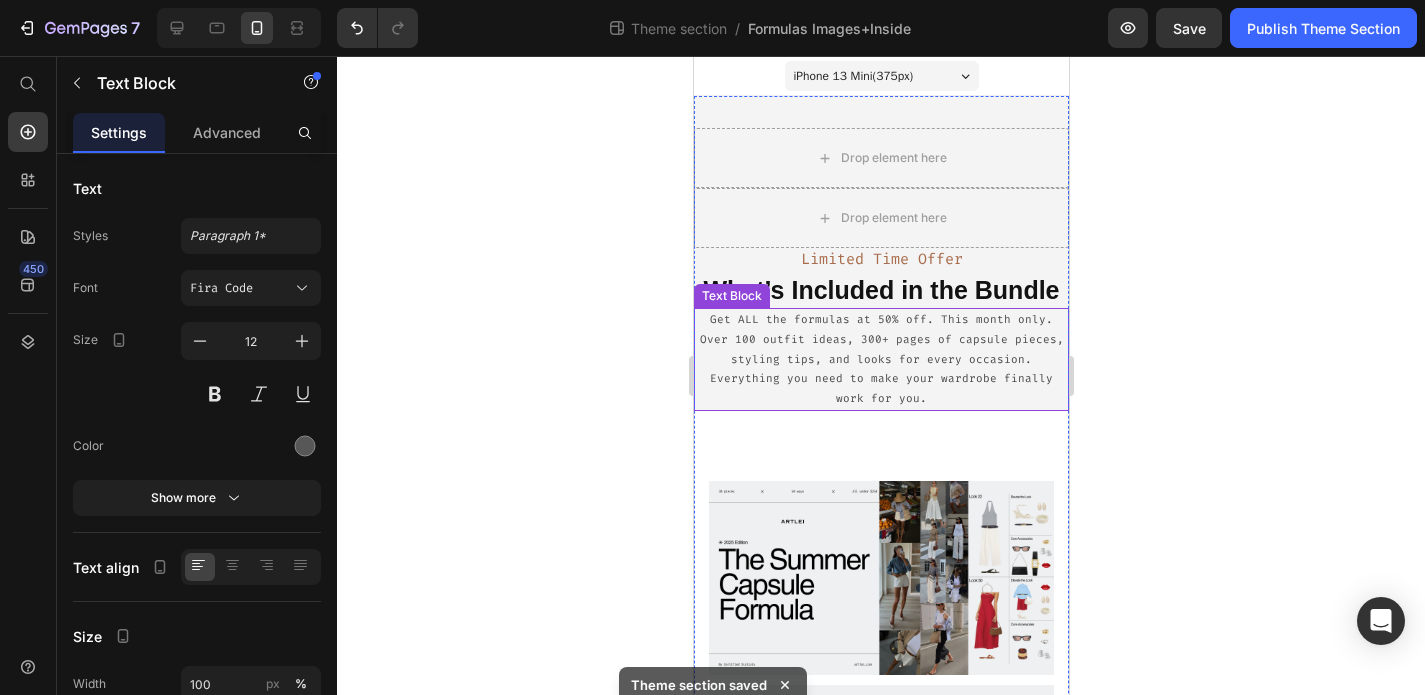 click on "Over 100 outfit ideas, 300+ pages of capsule pieces, styling tips, and looks for every occasion." at bounding box center [880, 350] 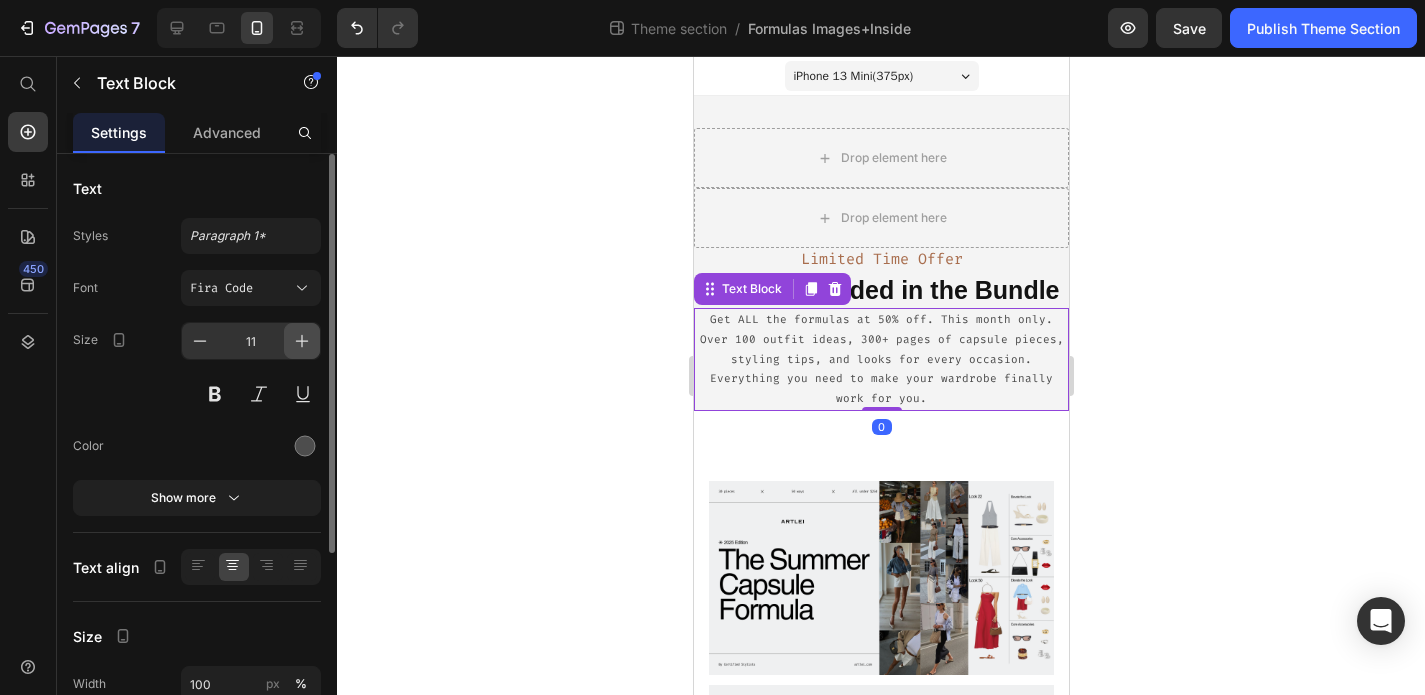 click 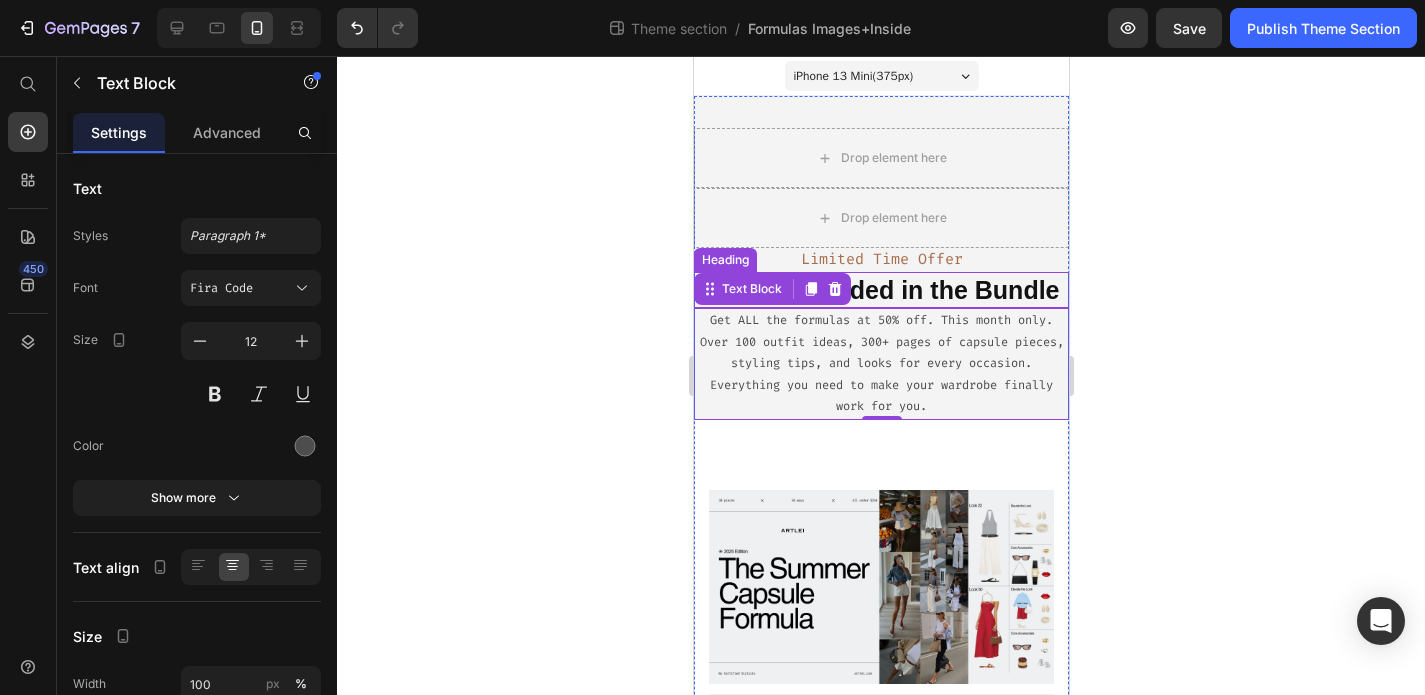 click on "What’s Included in the Bundle" at bounding box center [880, 290] 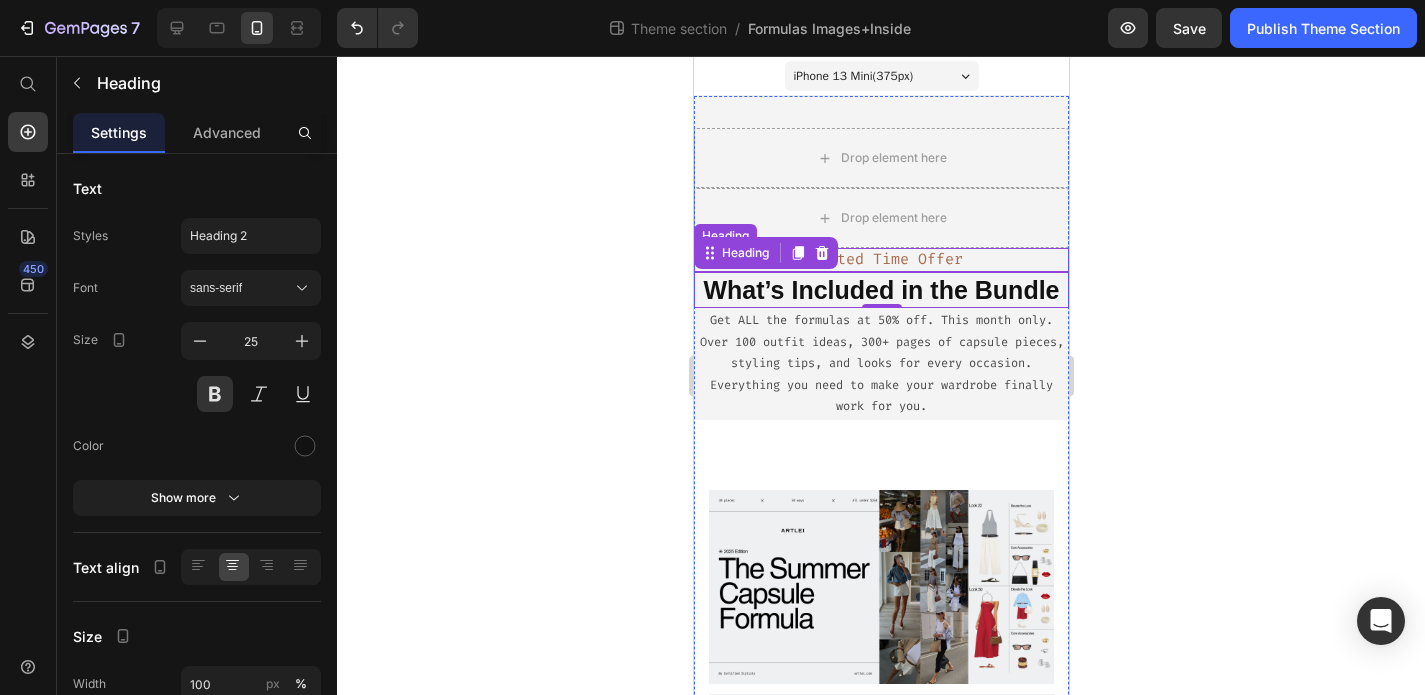 click on "Limited Time Offer" at bounding box center [880, 260] 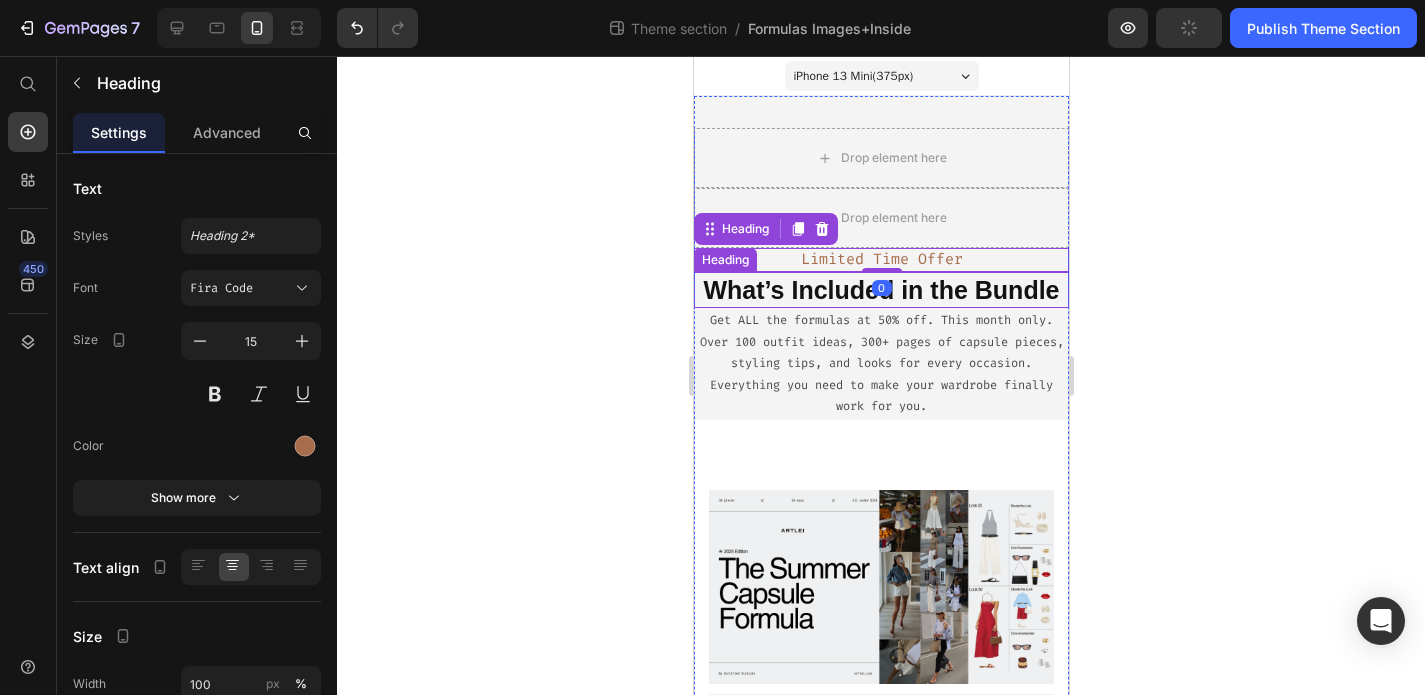 click on "What’s Included in the Bundle" at bounding box center [880, 290] 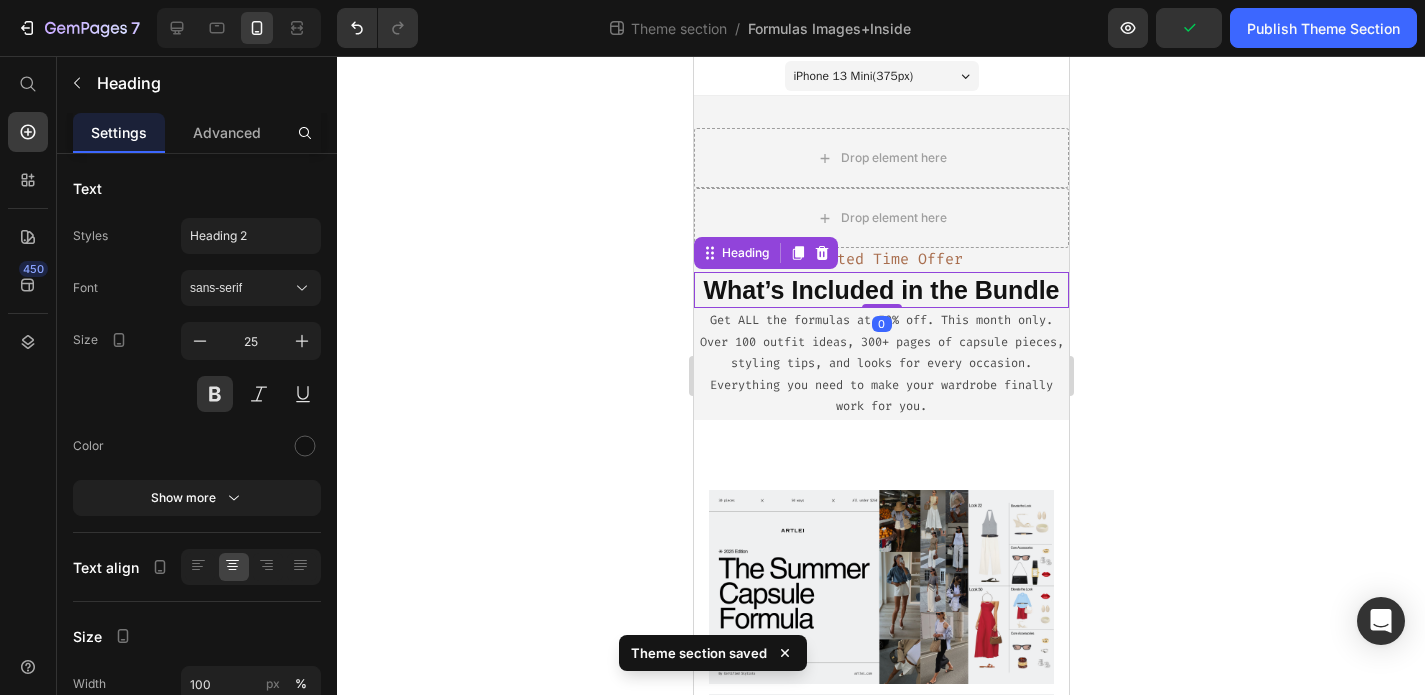 click 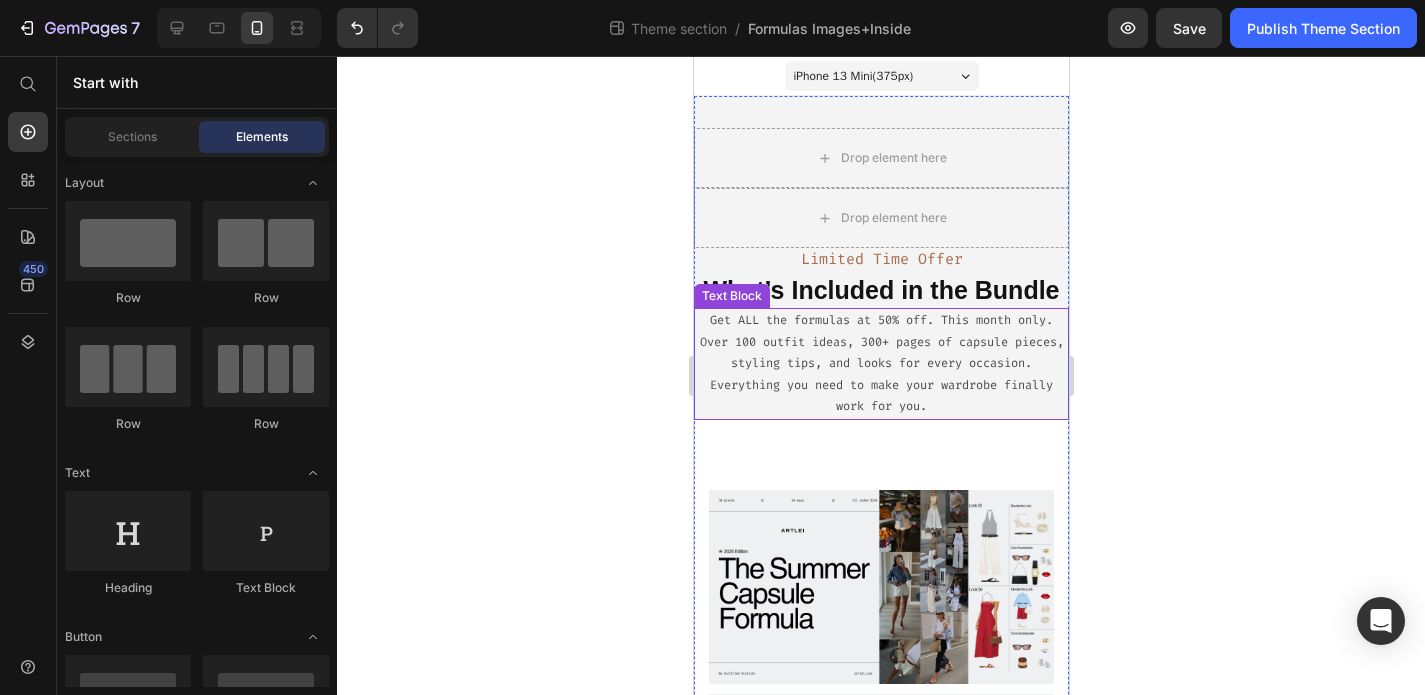 click on "Over 100 outfit ideas, 300+ pages of capsule pieces, styling tips, and looks for every occasion." at bounding box center [880, 353] 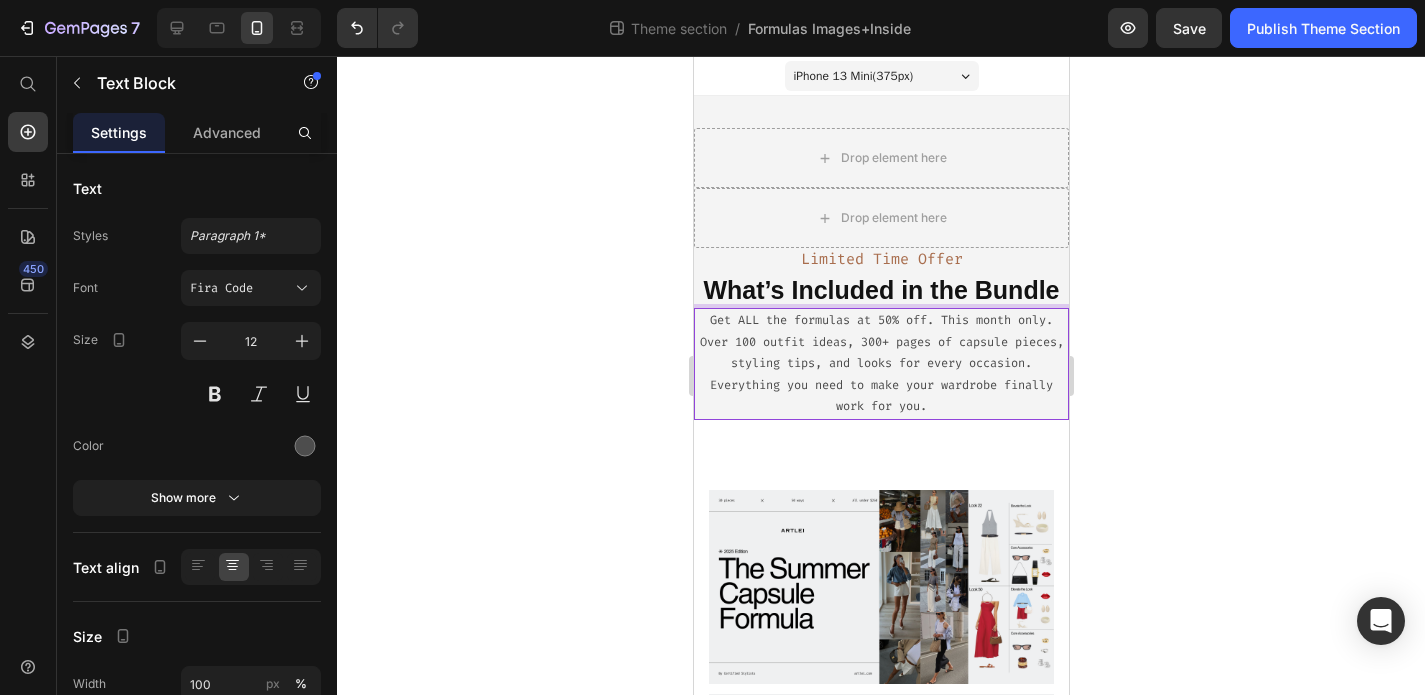 click on "Everything you need to make your wardrobe finally work for you." at bounding box center [880, 396] 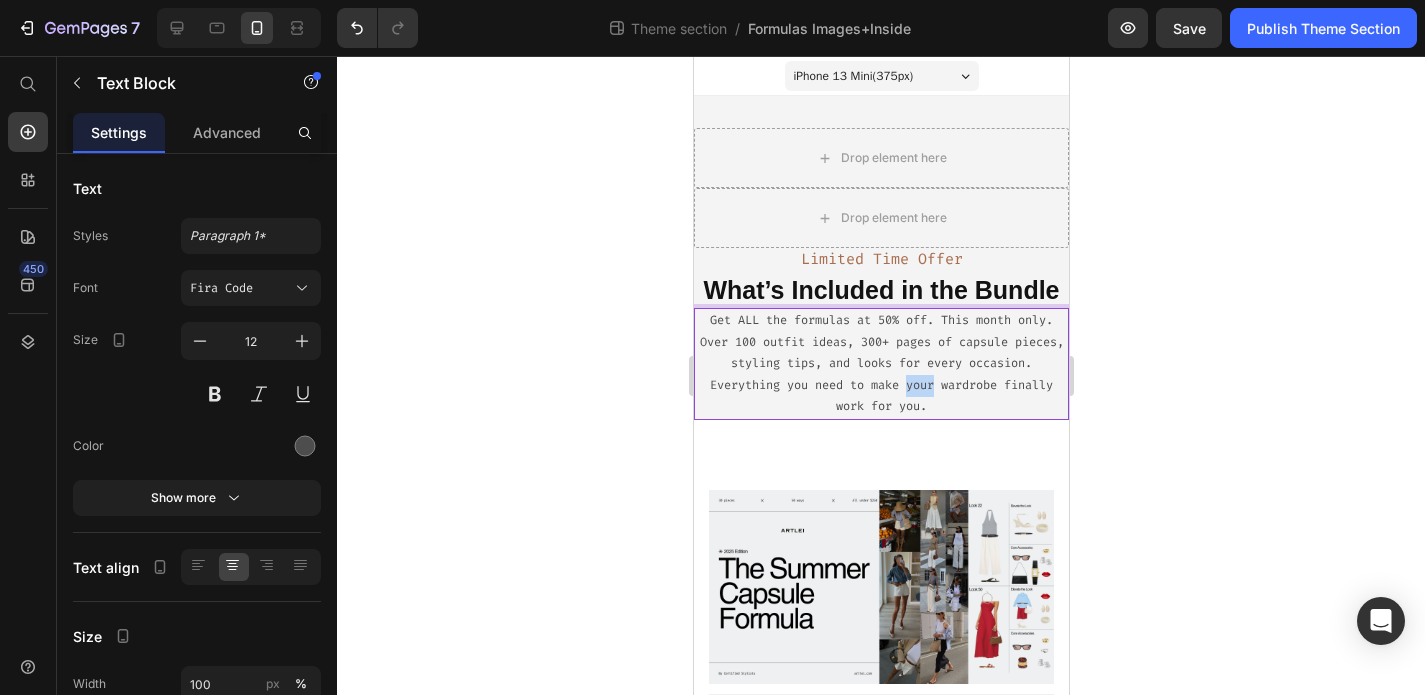 click on "Everything you need to make your wardrobe finally work for you." at bounding box center (880, 396) 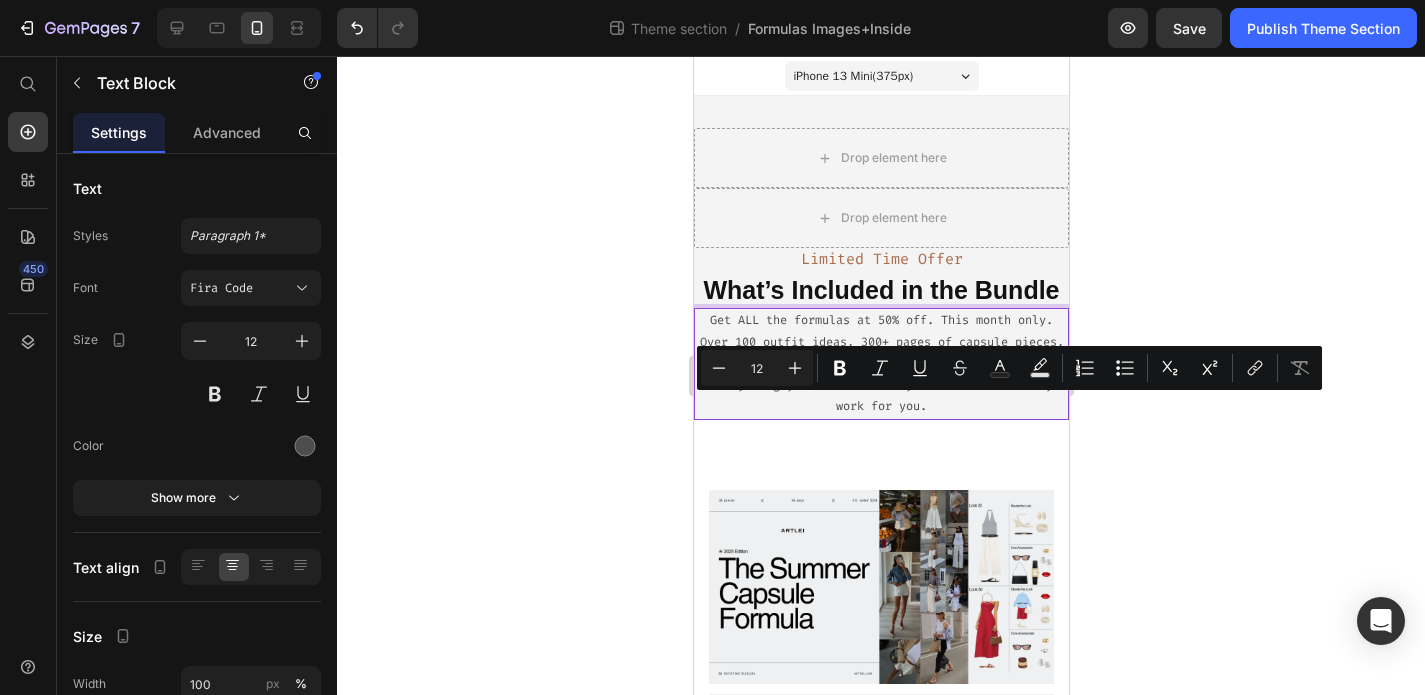 click on "Everything you need to make your wardrobe finally work for you." at bounding box center [880, 396] 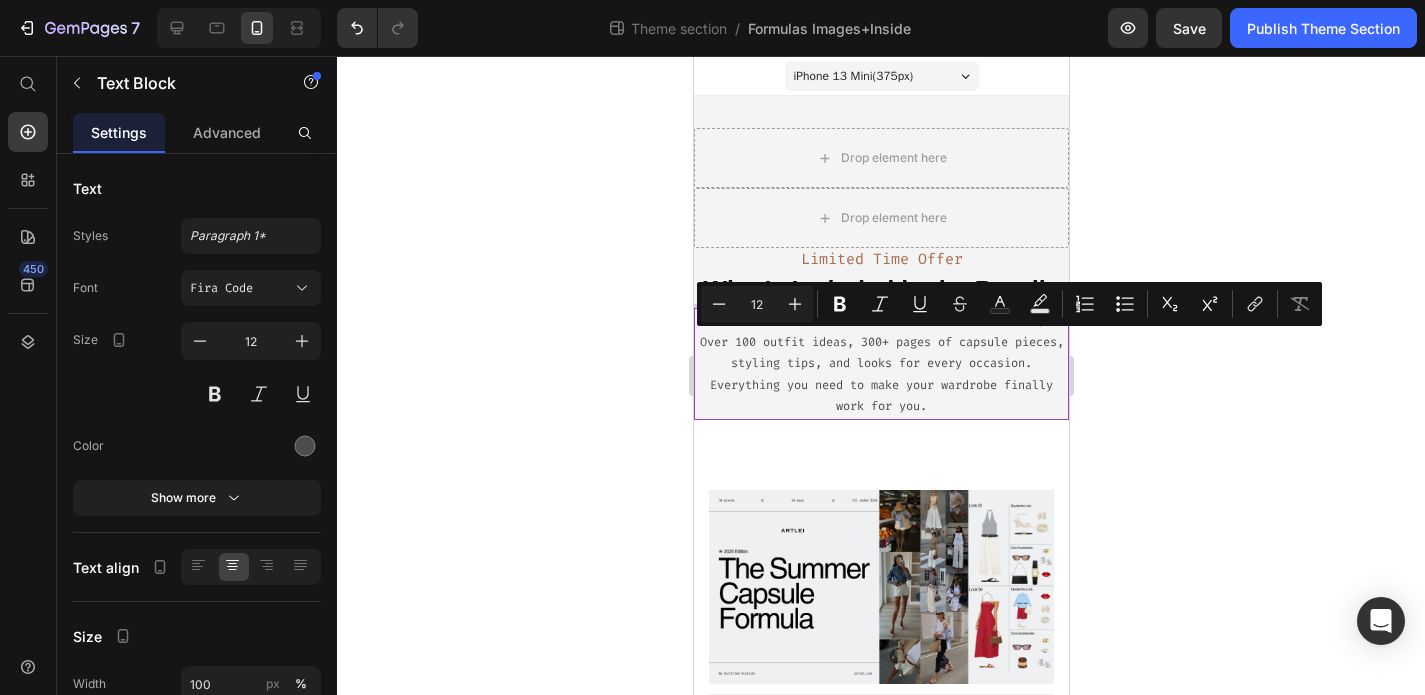 drag, startPoint x: 721, startPoint y: 339, endPoint x: 932, endPoint y: 386, distance: 216.17123 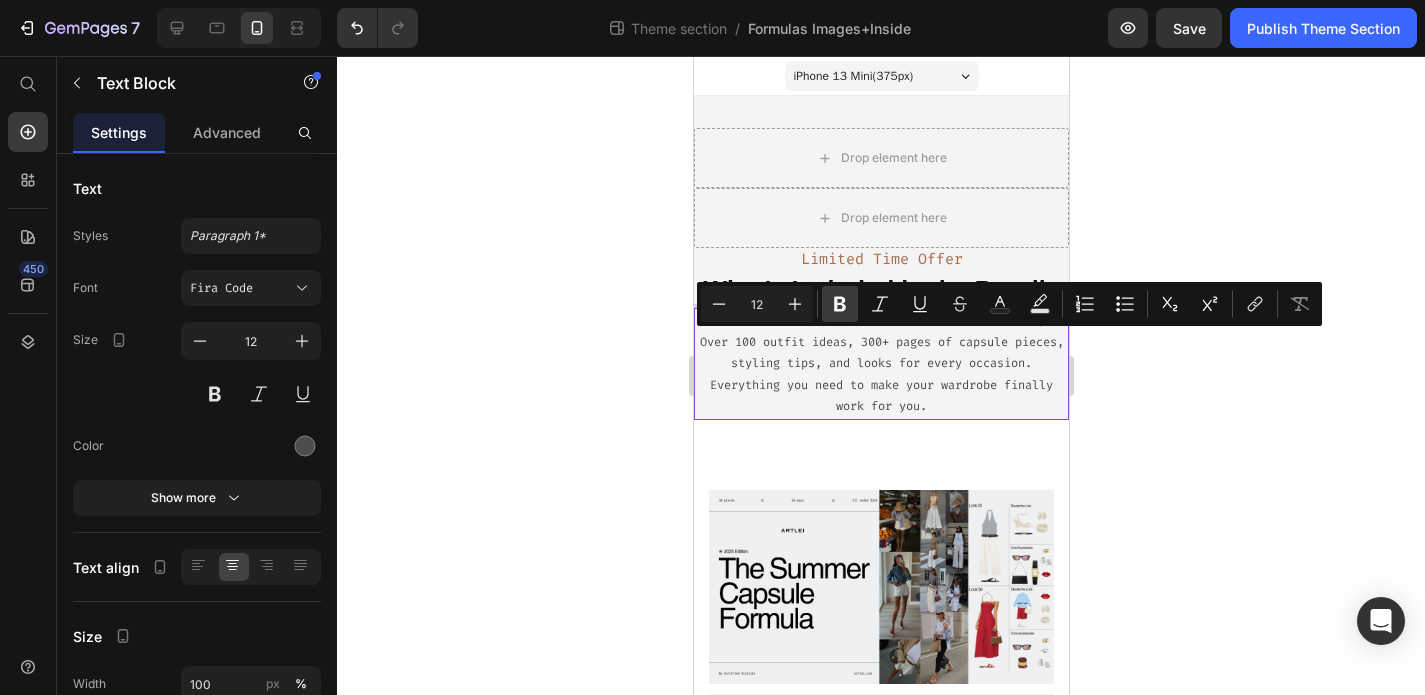 click 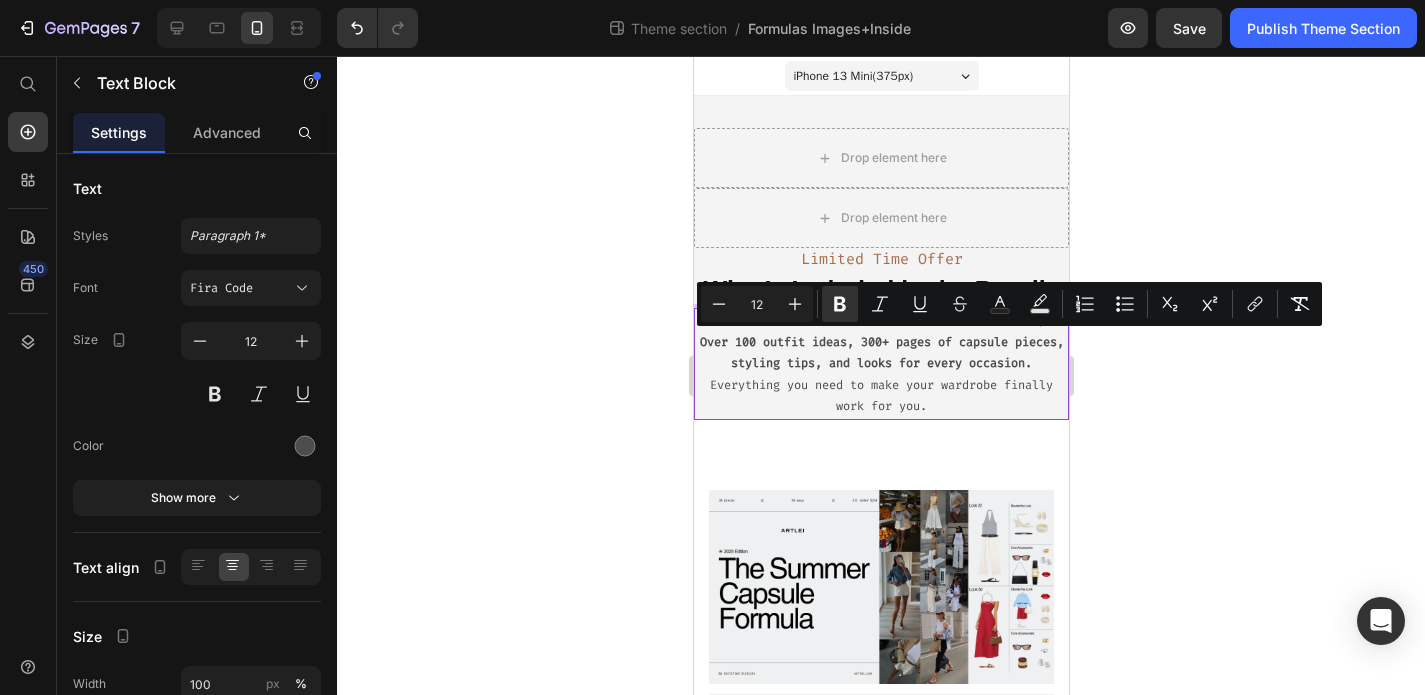 click 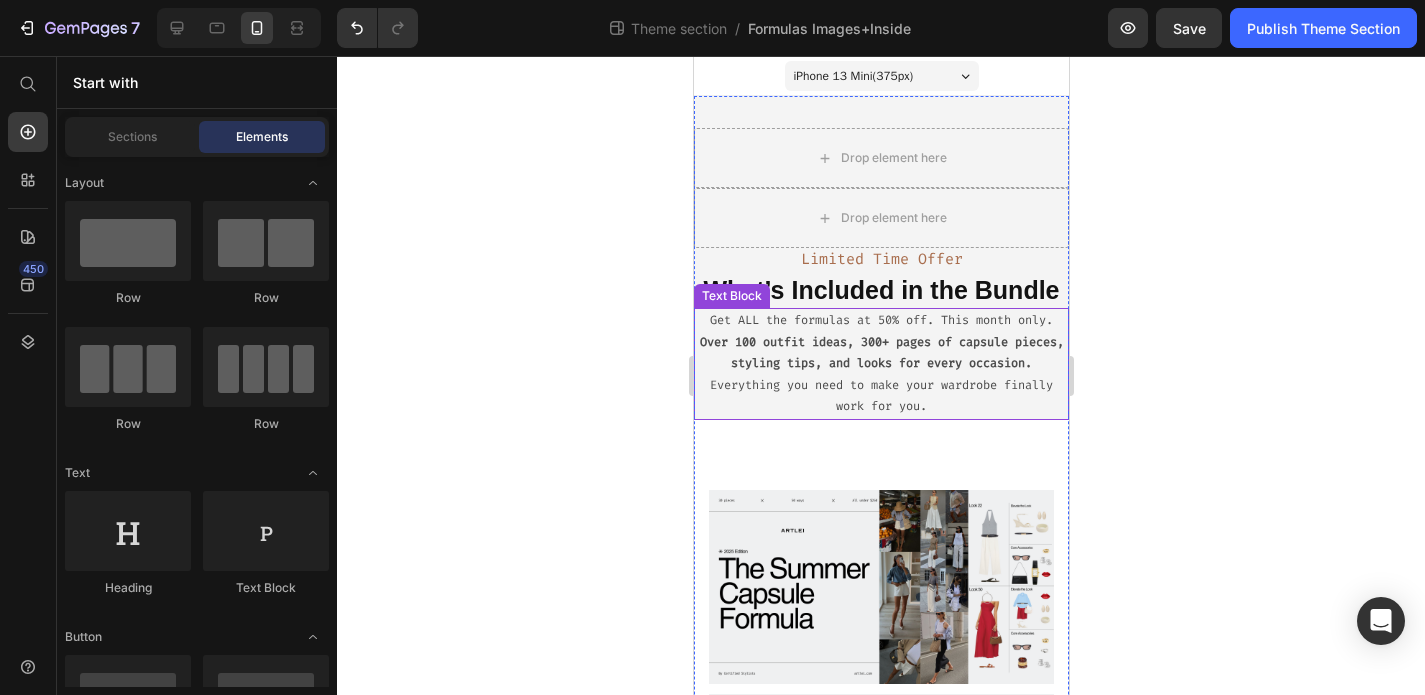 click on "Over 100 outfit ideas, 300+ pages of capsule pieces, styling tips, and looks for every occasion." at bounding box center [881, 353] 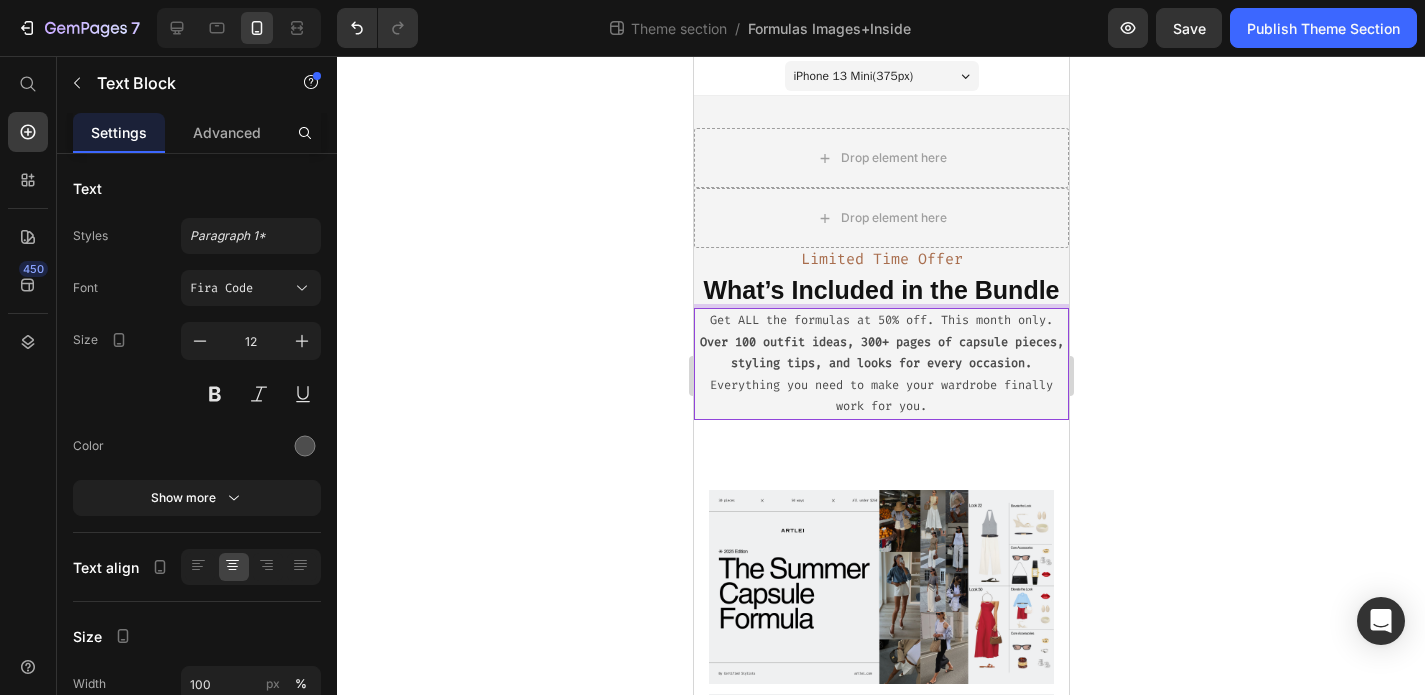 click on "Over 100 outfit ideas, 300+ pages of capsule pieces, styling tips, and looks for every occasion." at bounding box center (881, 353) 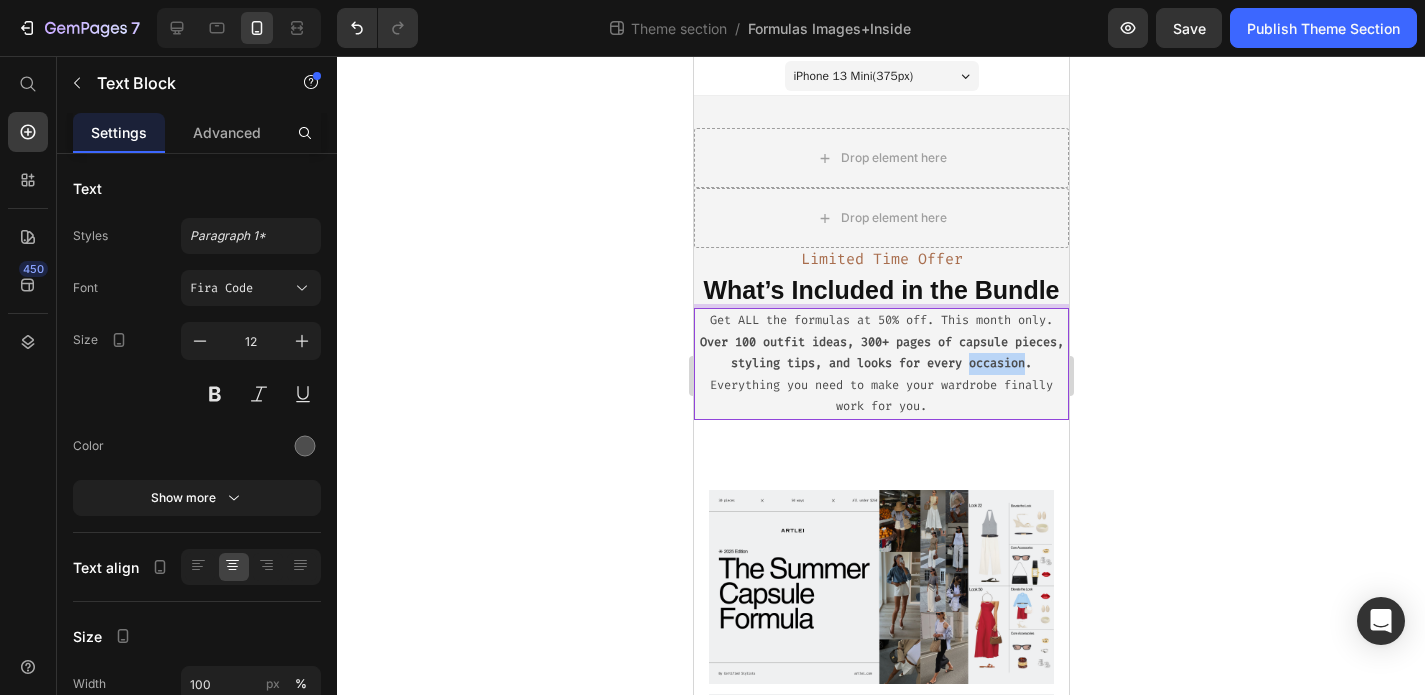 click on "Over 100 outfit ideas, 300+ pages of capsule pieces, styling tips, and looks for every occasion." at bounding box center [881, 353] 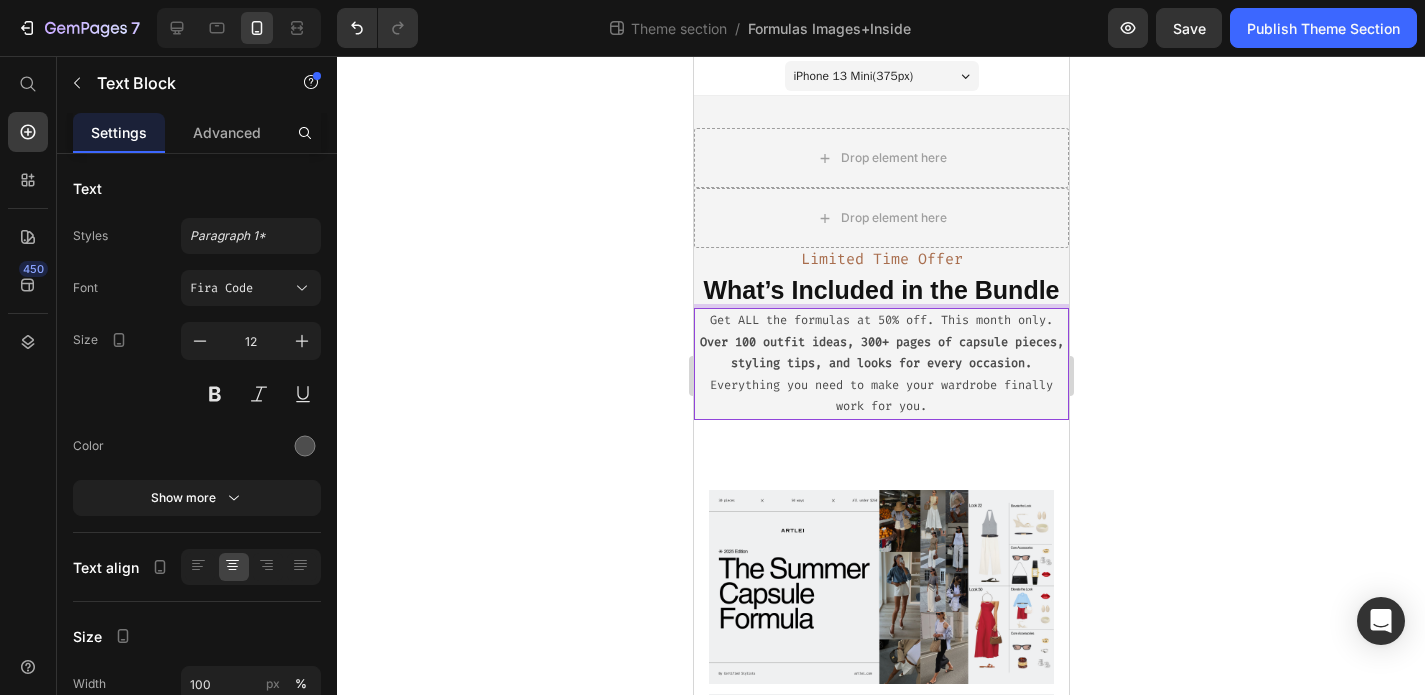 click on "Over 100 outfit ideas, 300+ pages of capsule pieces, styling tips, and looks for every occasion." at bounding box center (881, 353) 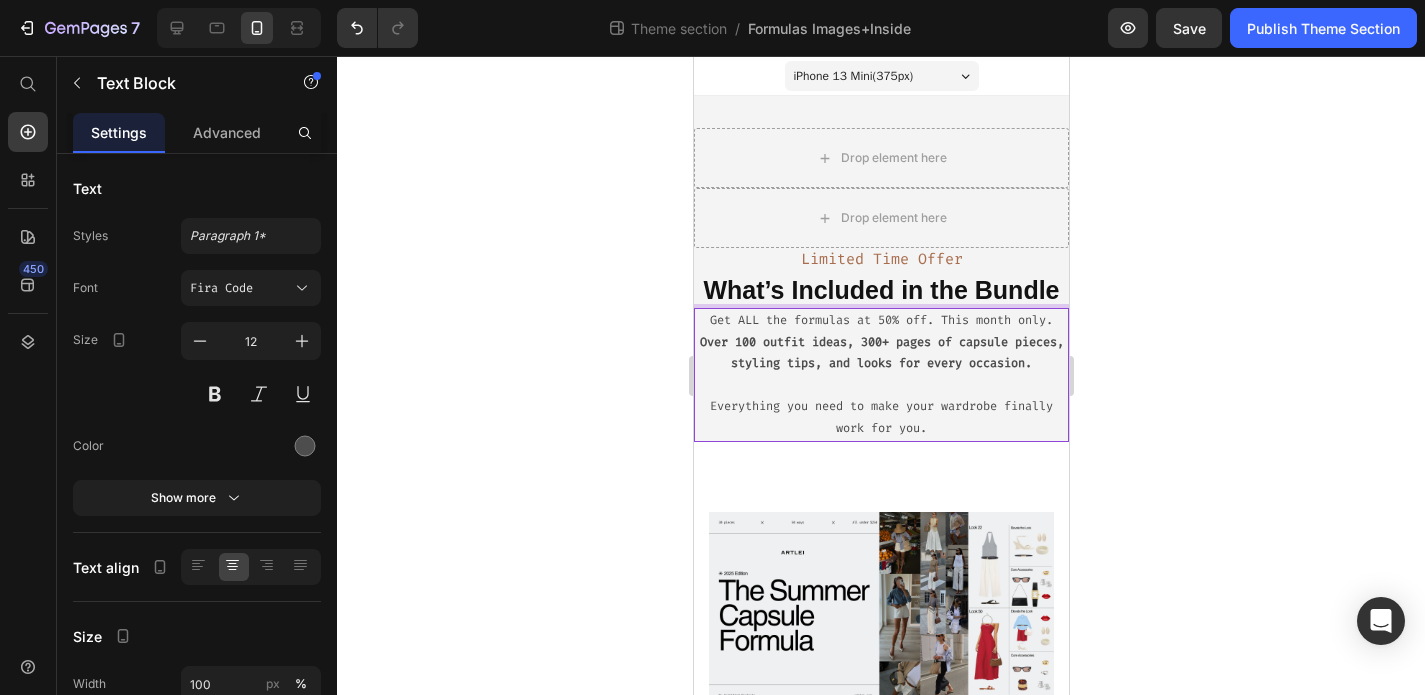 click 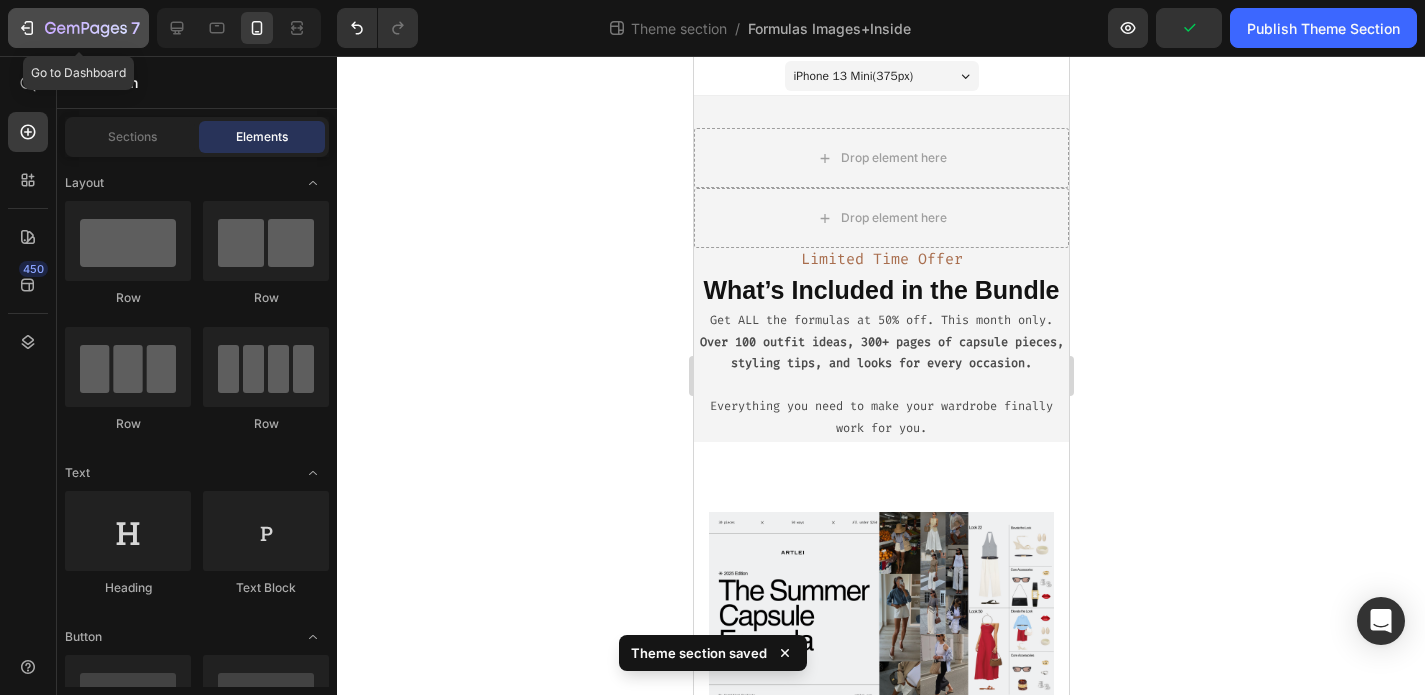 click on "7" at bounding box center (78, 28) 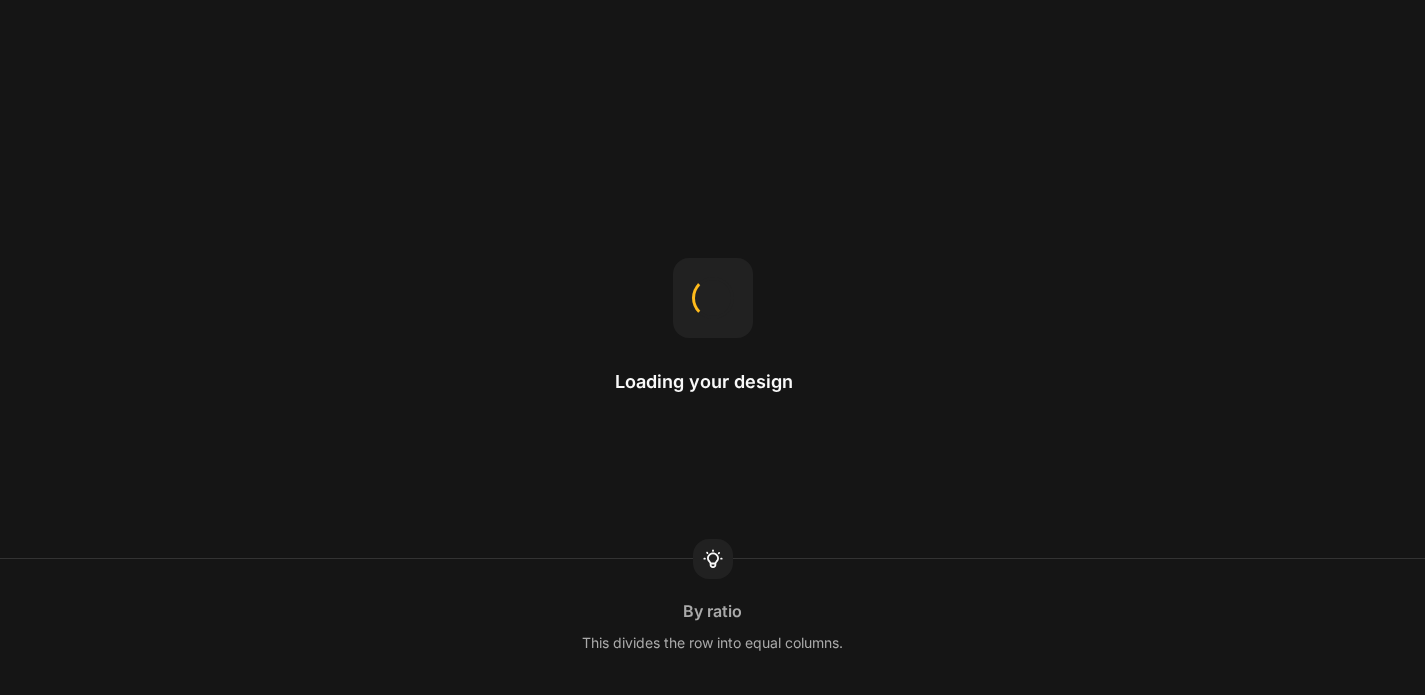 scroll, scrollTop: 0, scrollLeft: 0, axis: both 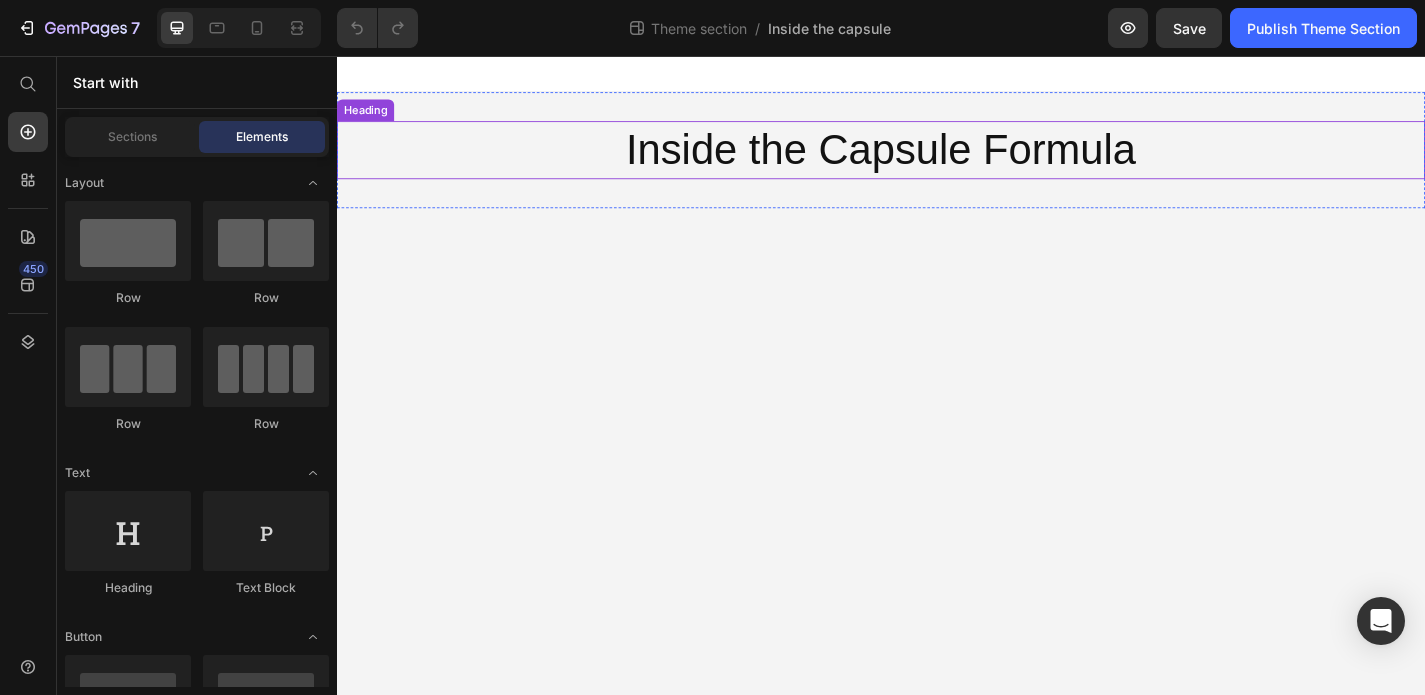 click on "Inside the Capsule Formula" at bounding box center (937, 160) 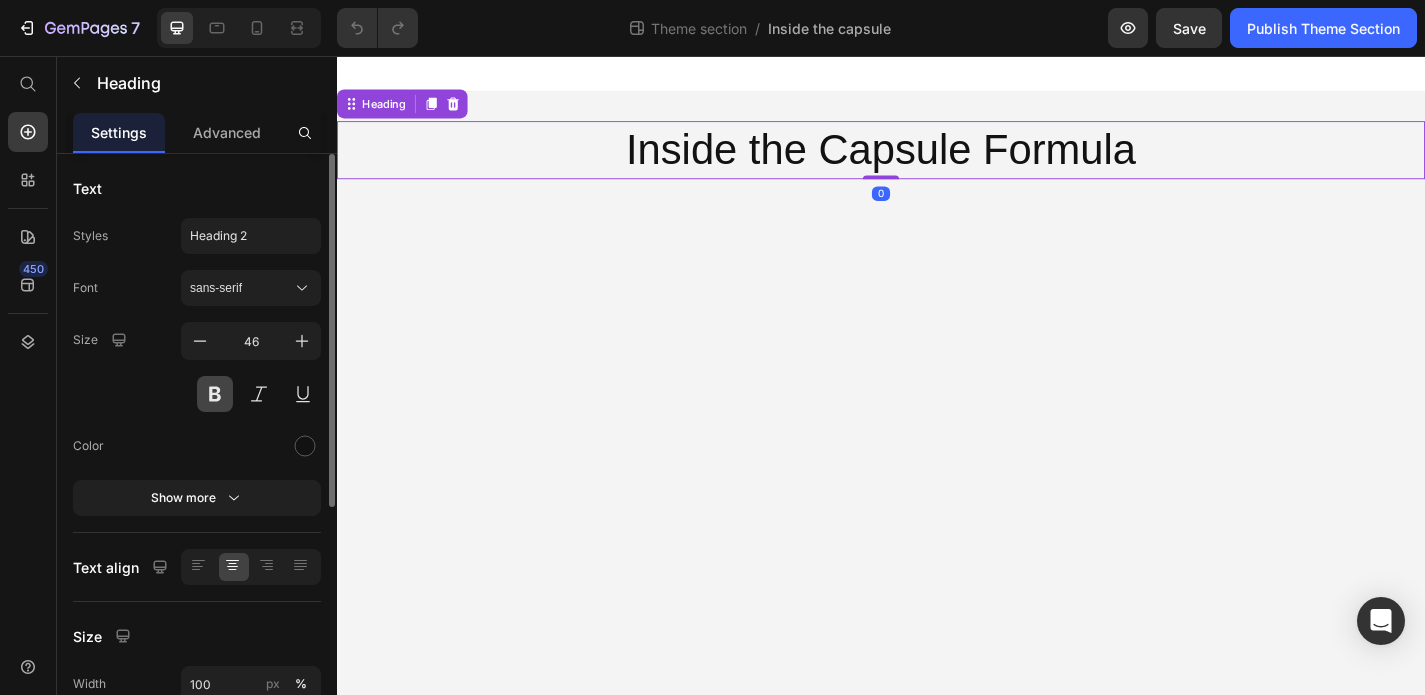 click at bounding box center [215, 394] 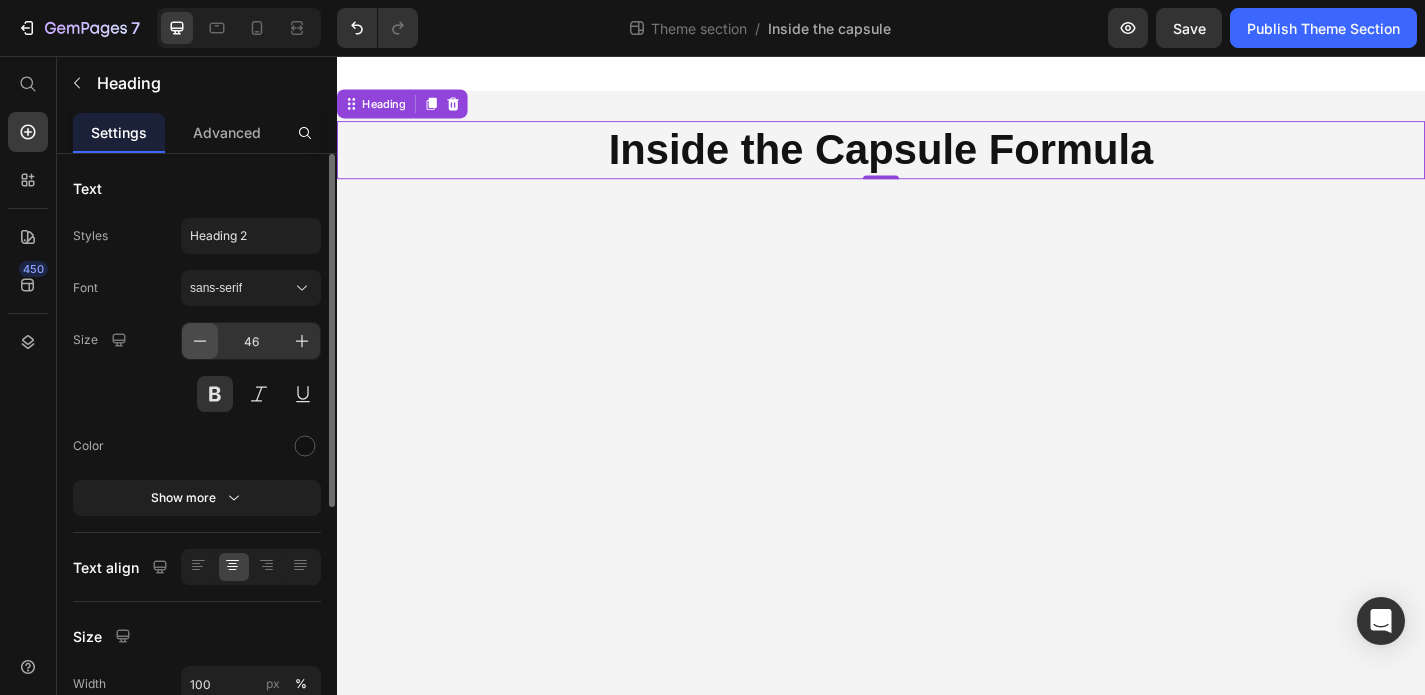 click 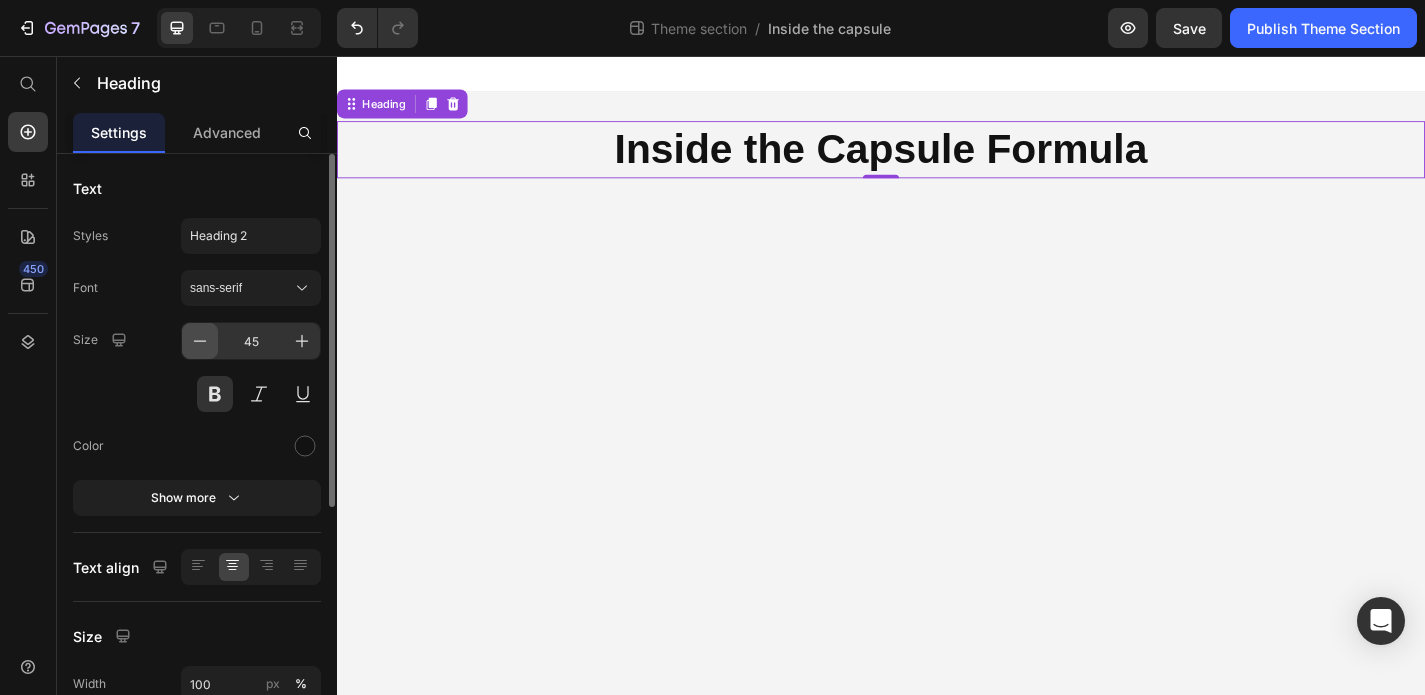 click 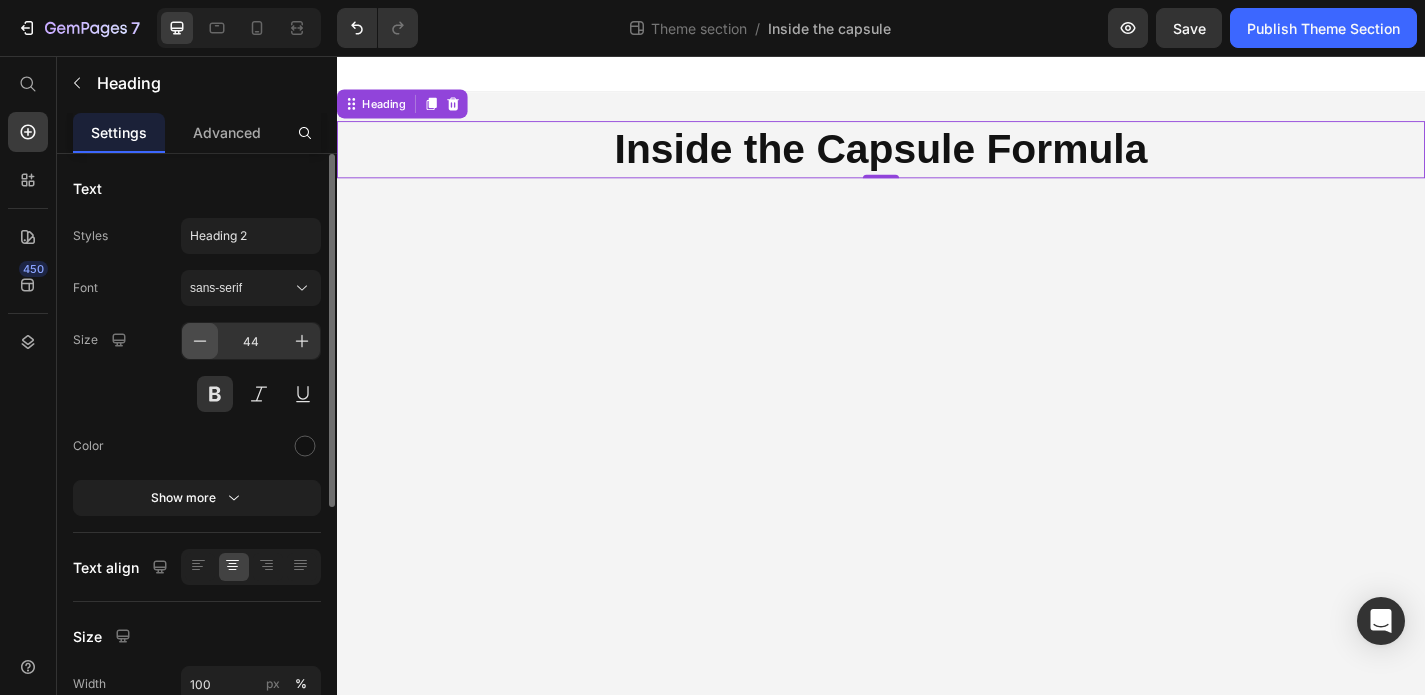 click 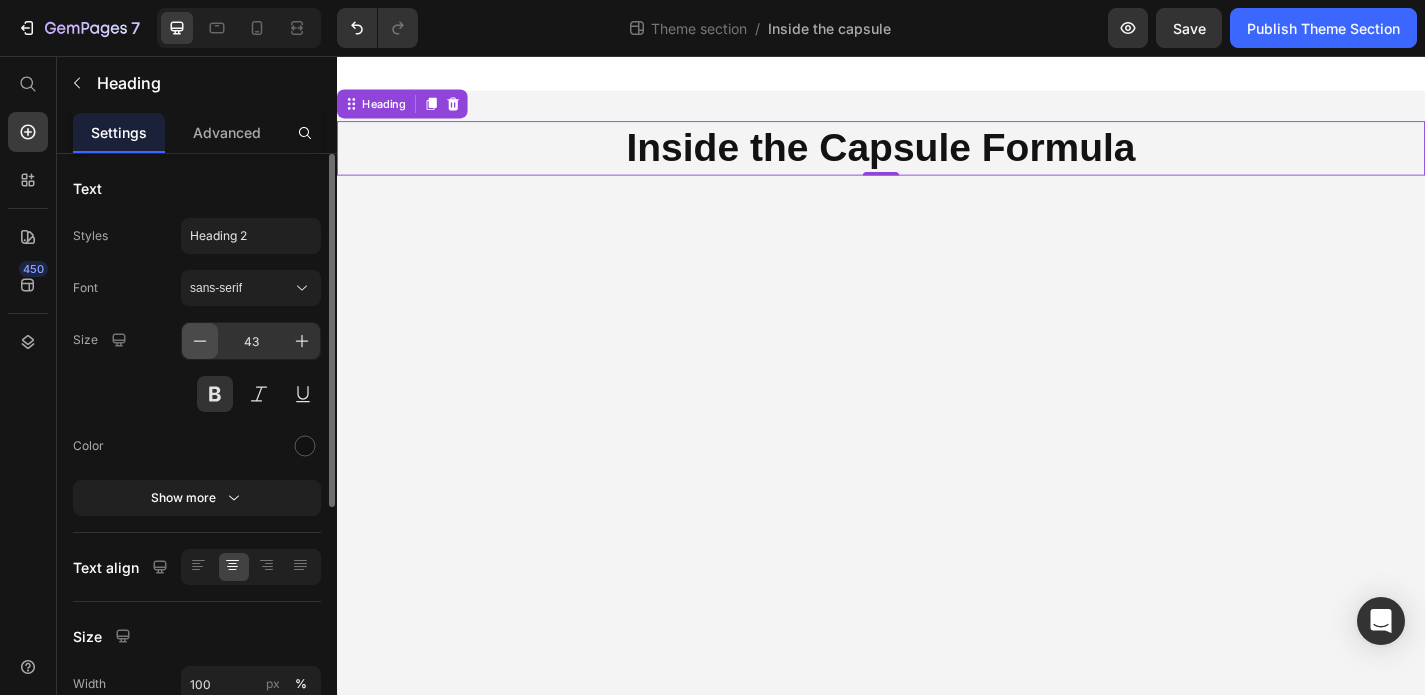 click 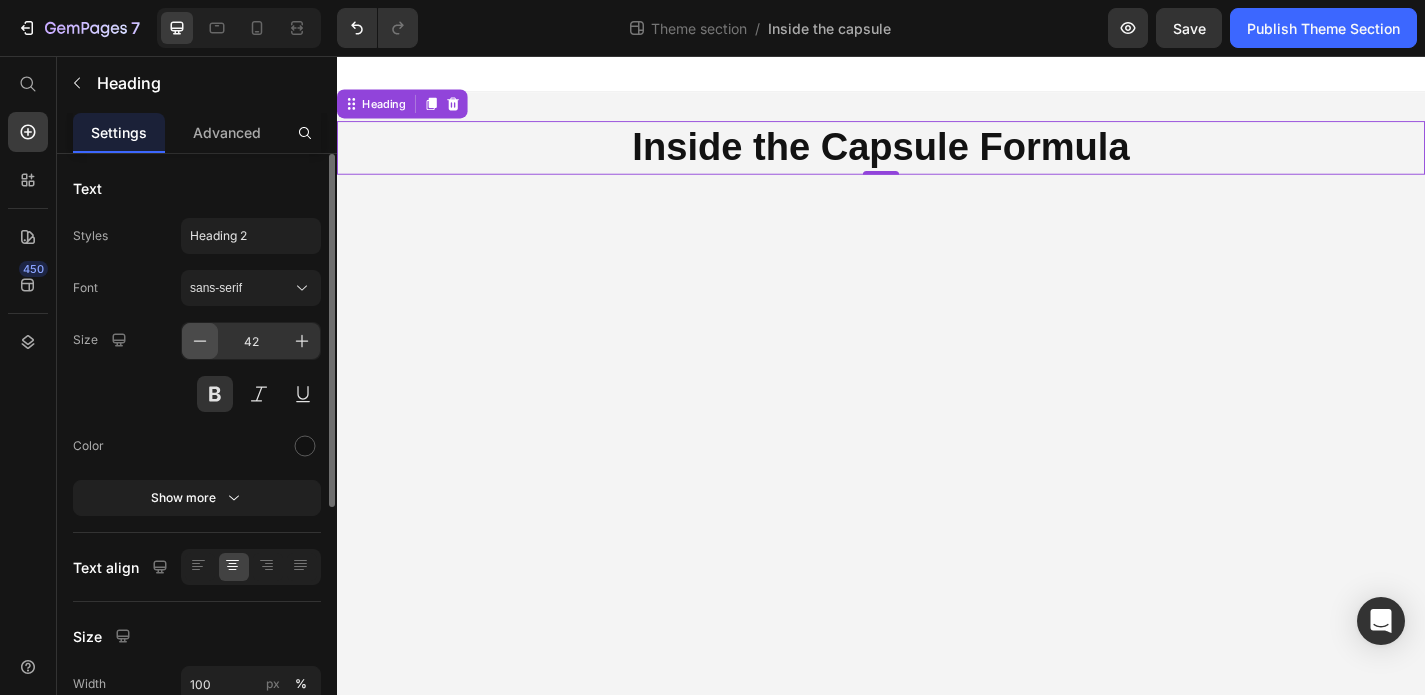 click 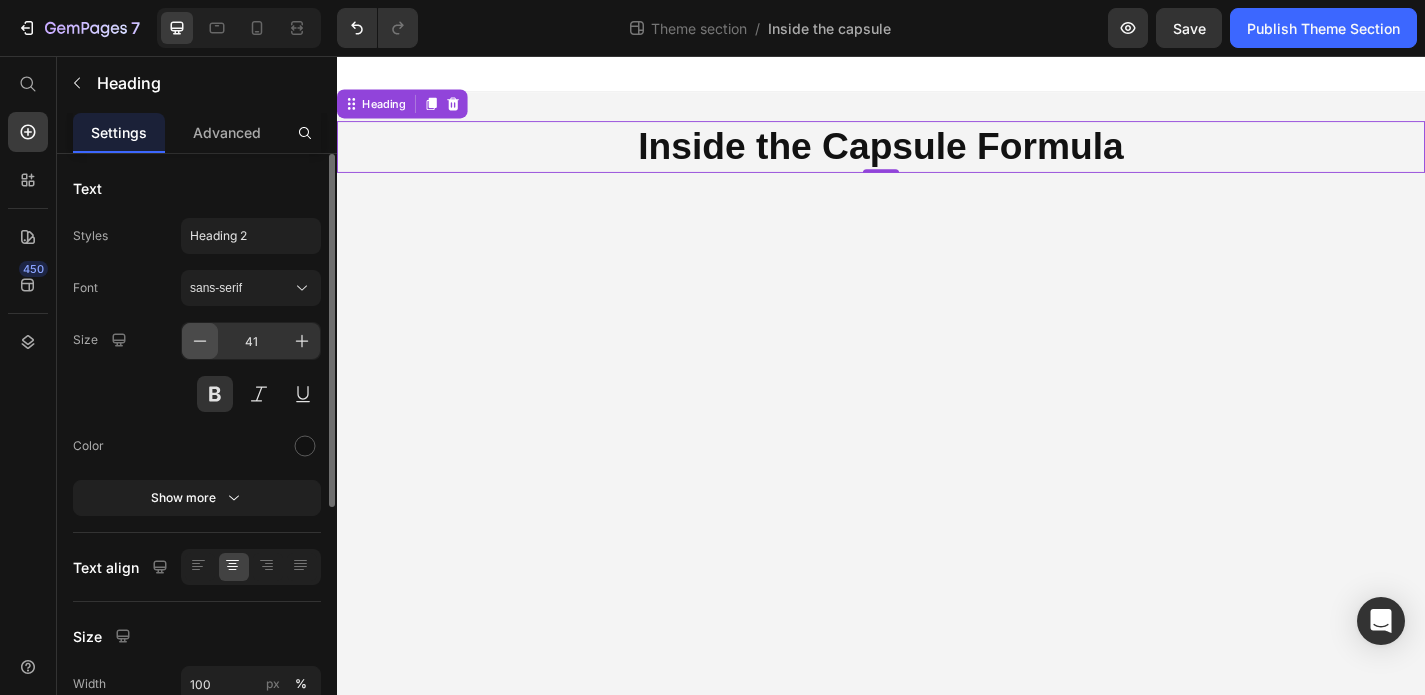 click 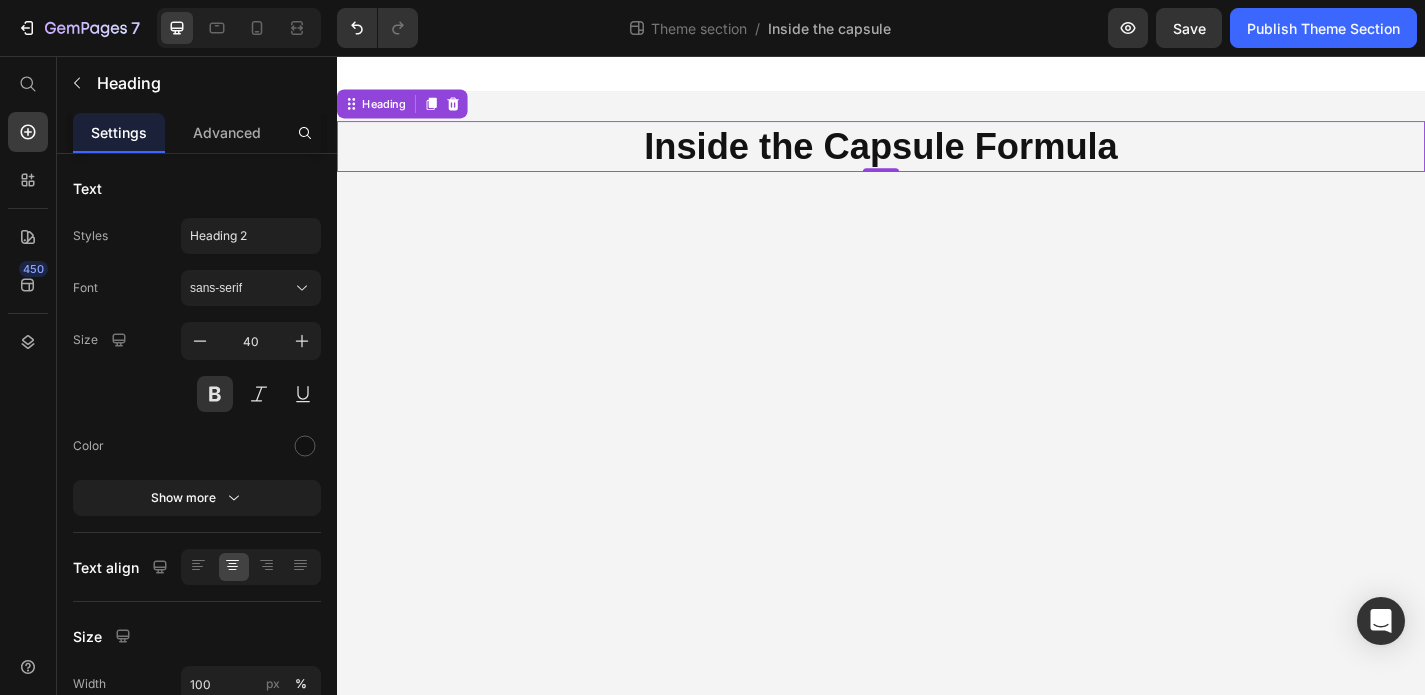 click on "Inside the Capsule Formula Heading   0 Root
Drag & drop element from sidebar or
Explore Library
Add section Choose templates inspired by CRO experts Generate layout from URL or image Add blank section then drag & drop elements" at bounding box center [937, 408] 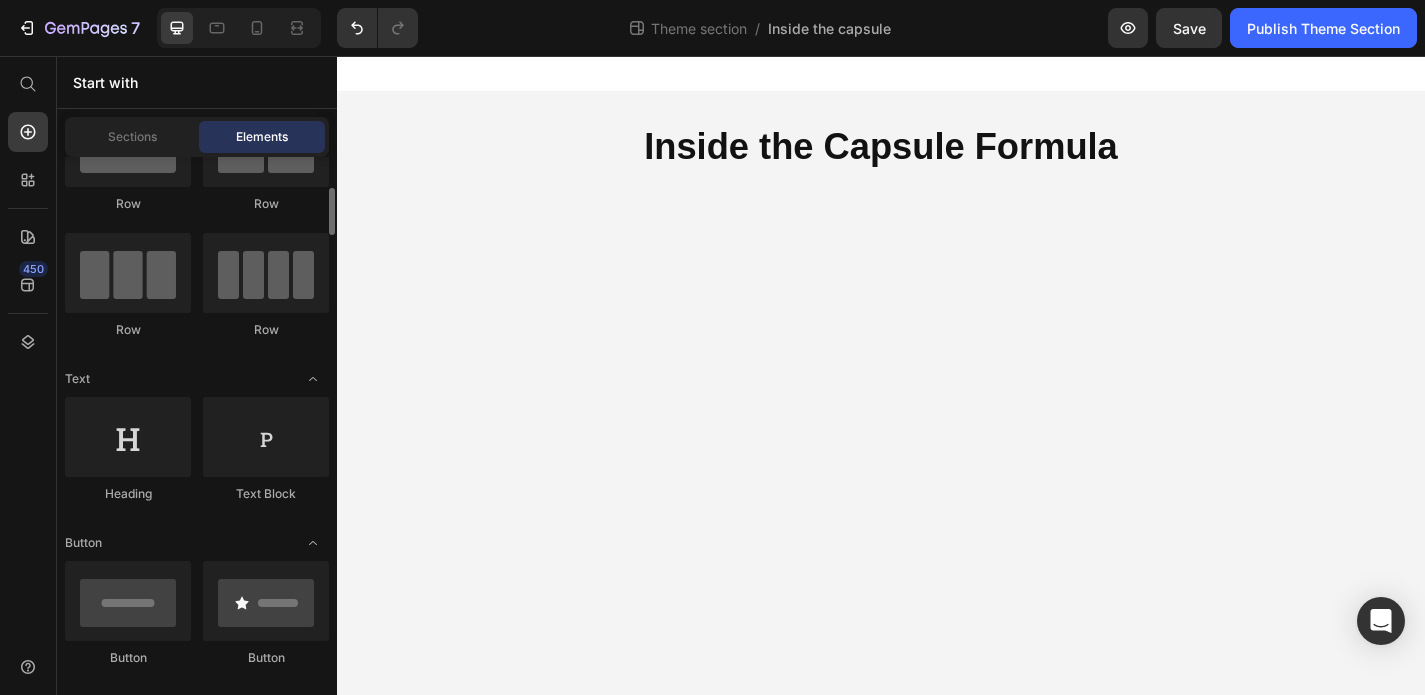scroll, scrollTop: 145, scrollLeft: 0, axis: vertical 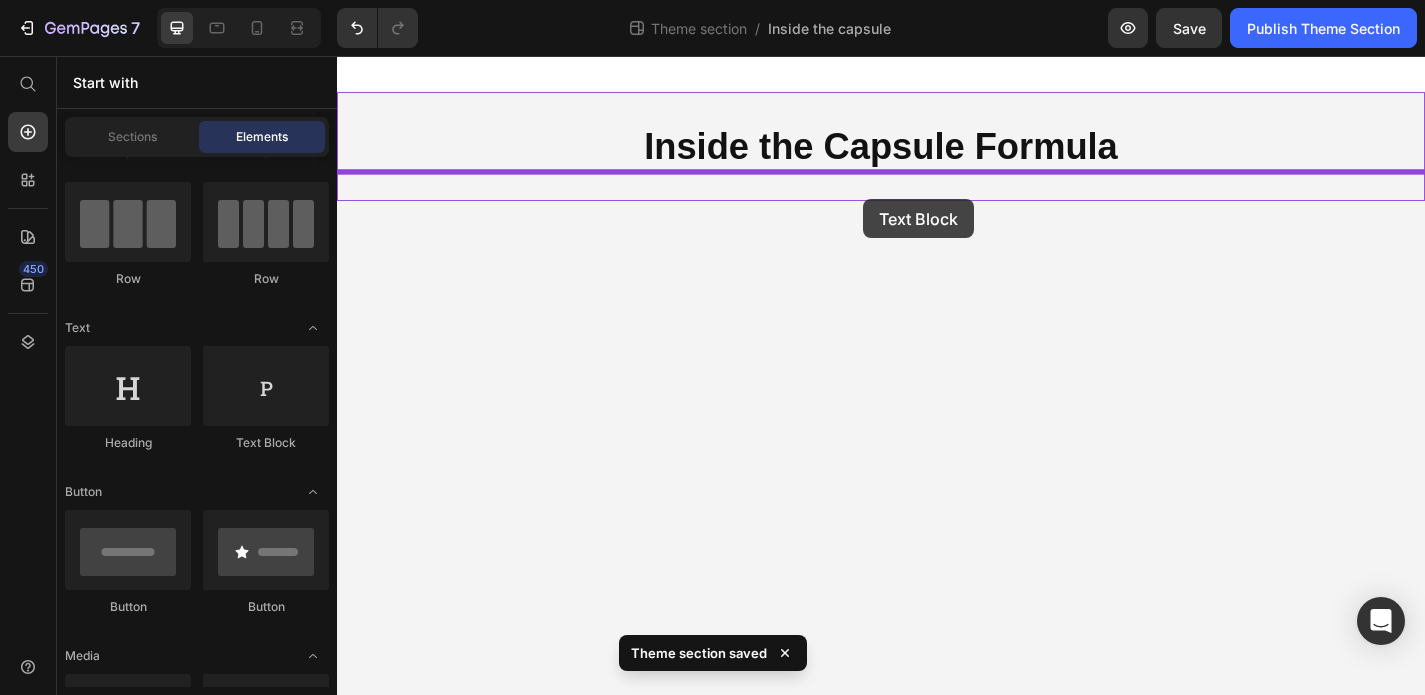 drag, startPoint x: 585, startPoint y: 478, endPoint x: 917, endPoint y: 214, distance: 424.16977 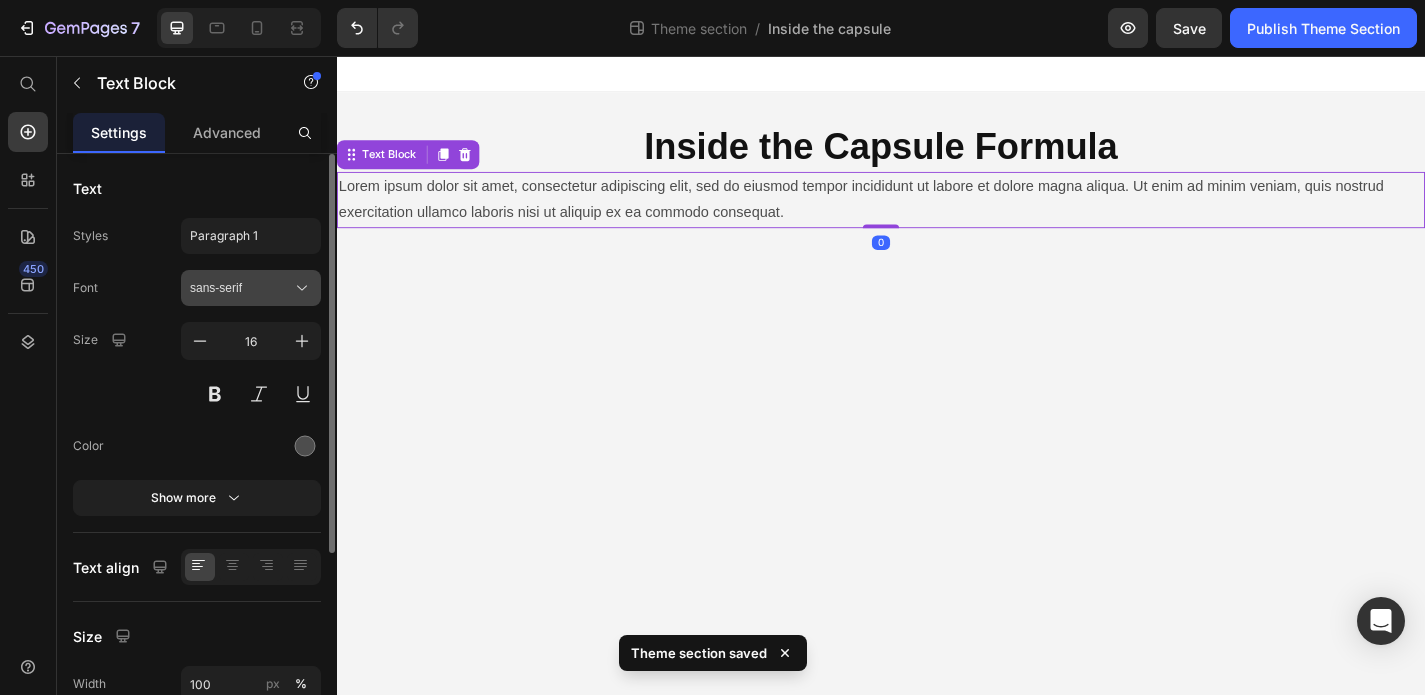 click on "sans-serif" at bounding box center (241, 288) 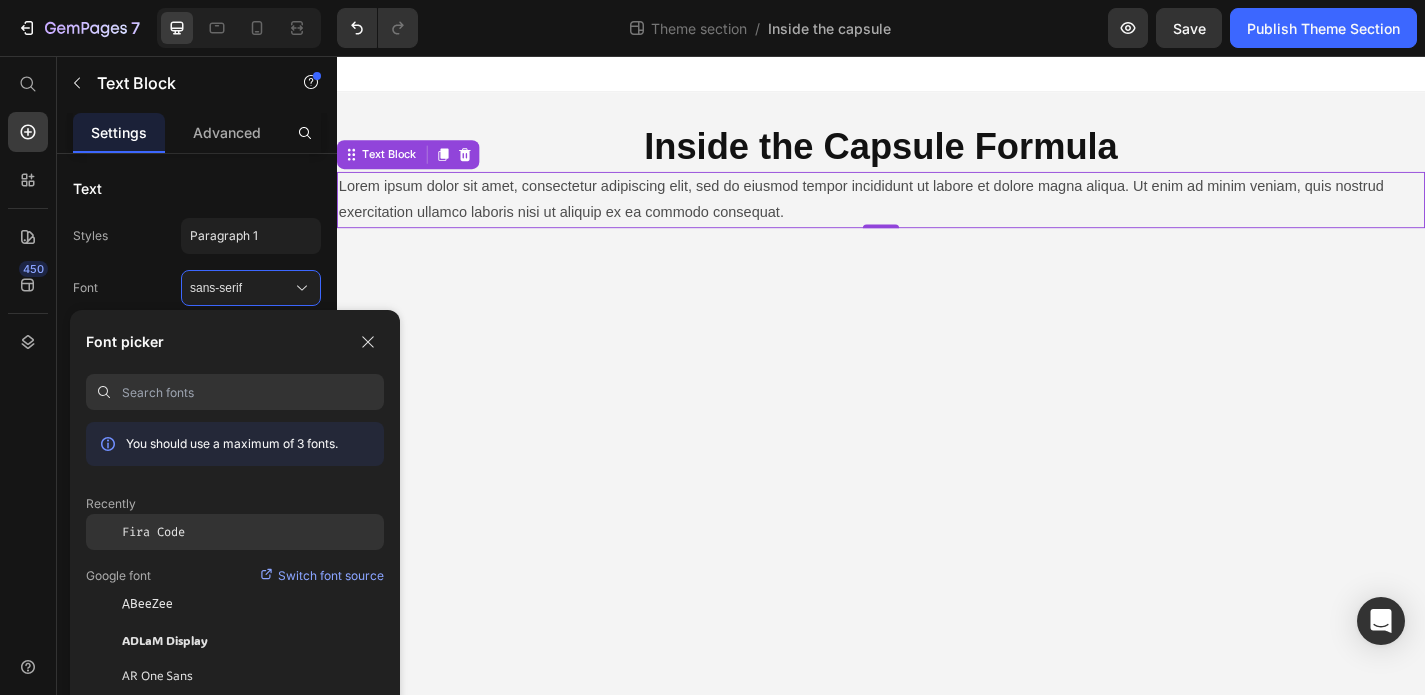 click on "Fira Code" 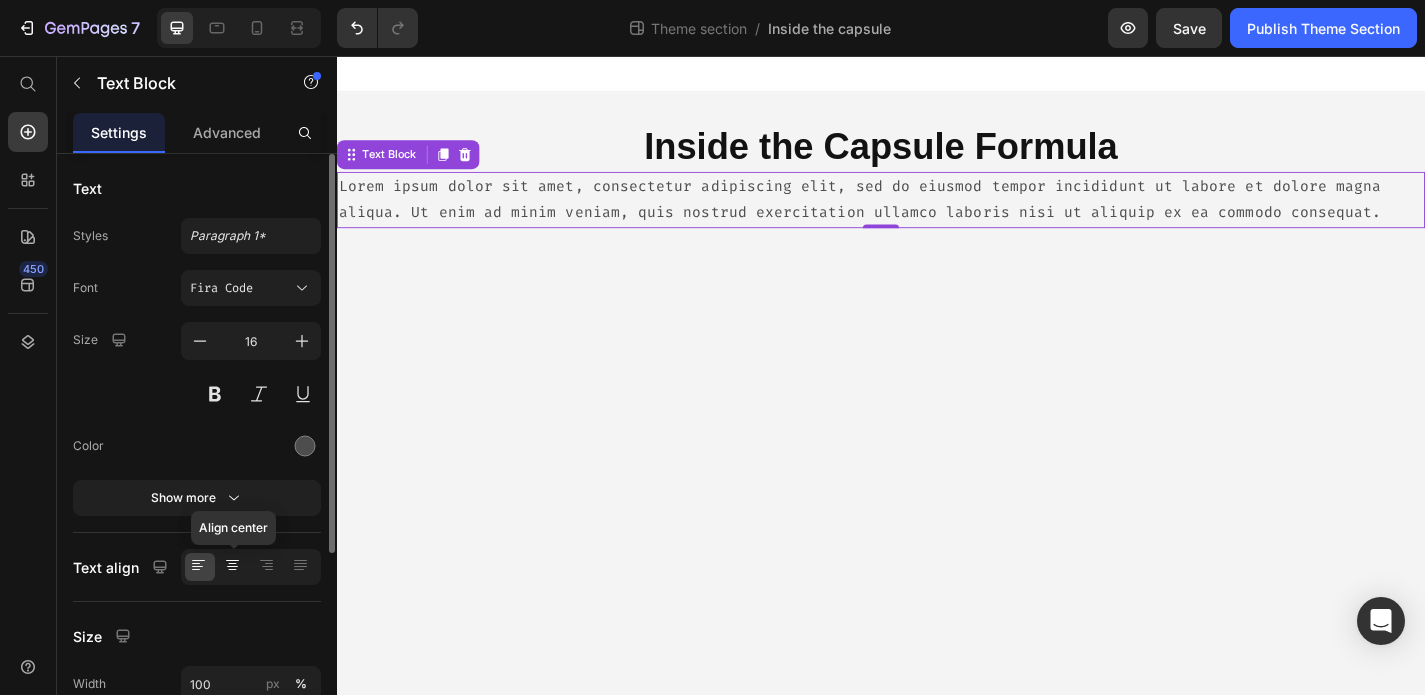 click 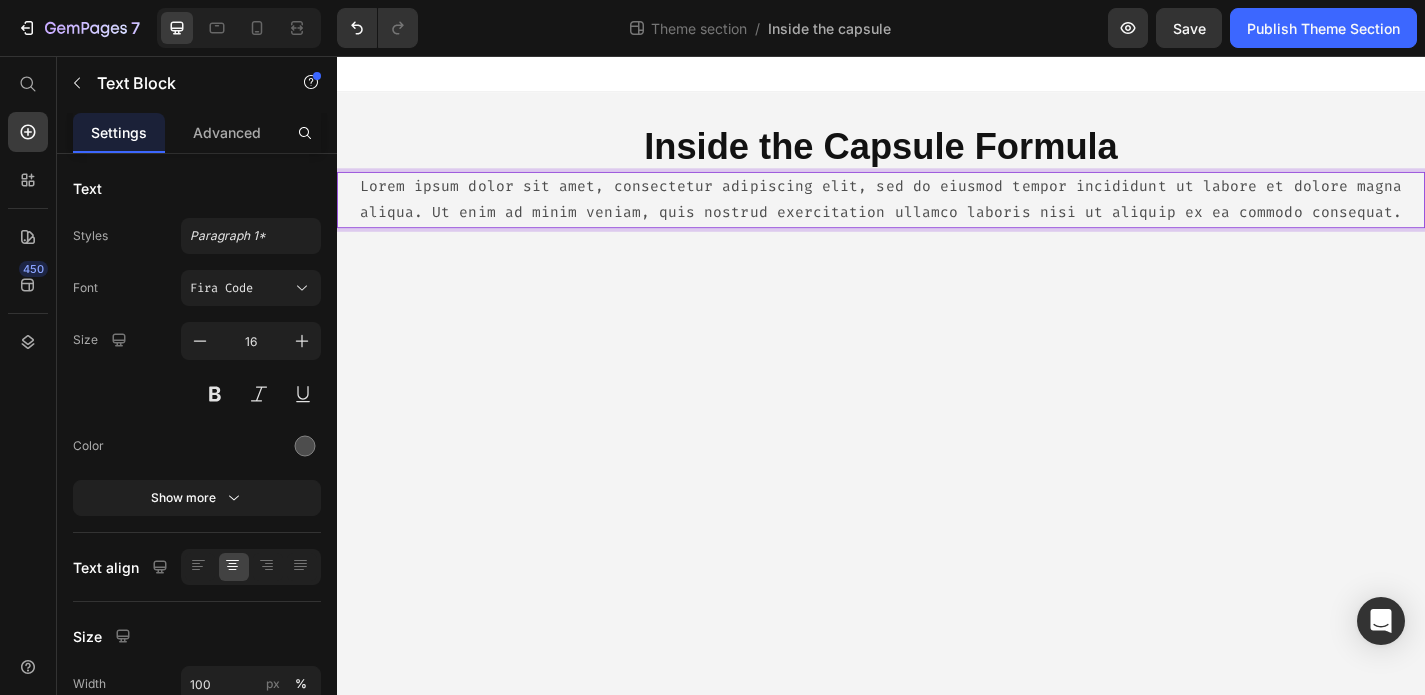 click on "Lorem ipsum dolor sit amet, consectetur adipiscing elit, sed do eiusmod tempor incididunt ut labore et dolore magna aliqua. Ut enim ad minim veniam, quis nostrud exercitation ullamco laboris nisi ut aliquip ex ea commodo consequat." at bounding box center (937, 215) 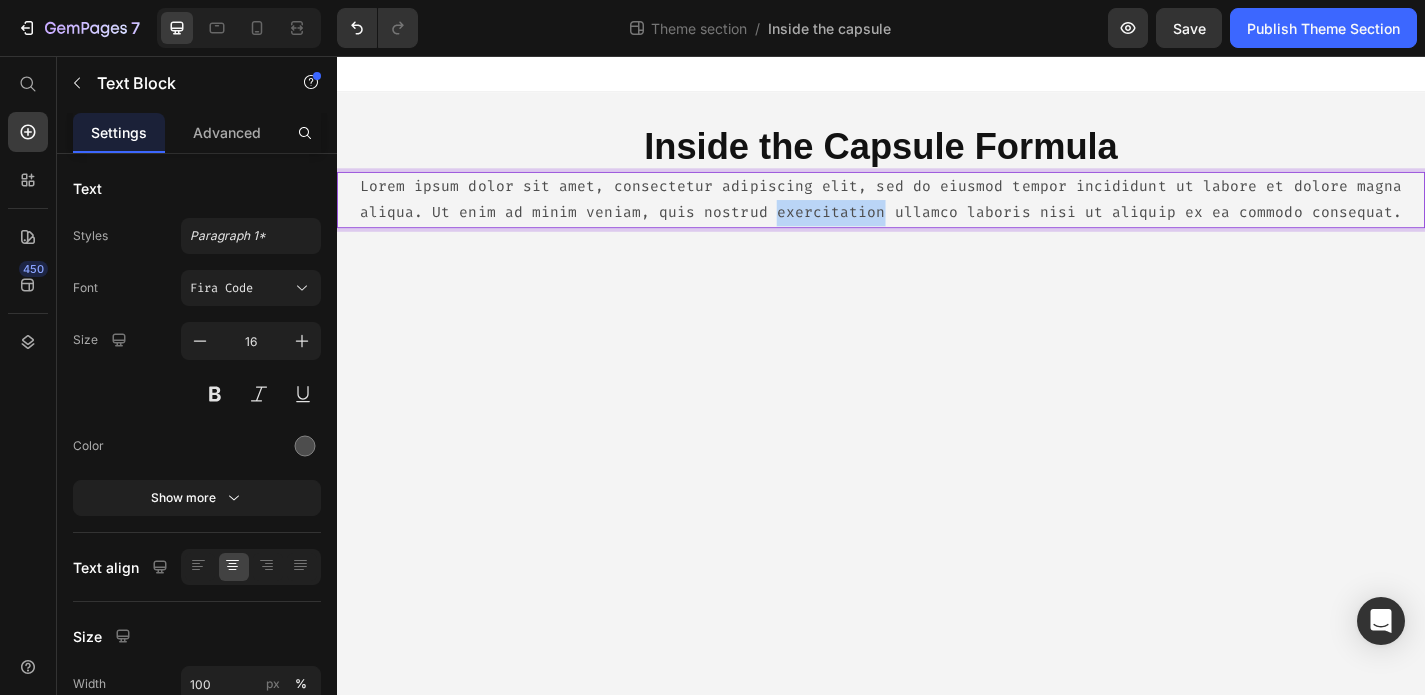 click on "Lorem ipsum dolor sit amet, consectetur adipiscing elit, sed do eiusmod tempor incididunt ut labore et dolore magna aliqua. Ut enim ad minim veniam, quis nostrud exercitation ullamco laboris nisi ut aliquip ex ea commodo consequat." at bounding box center (937, 215) 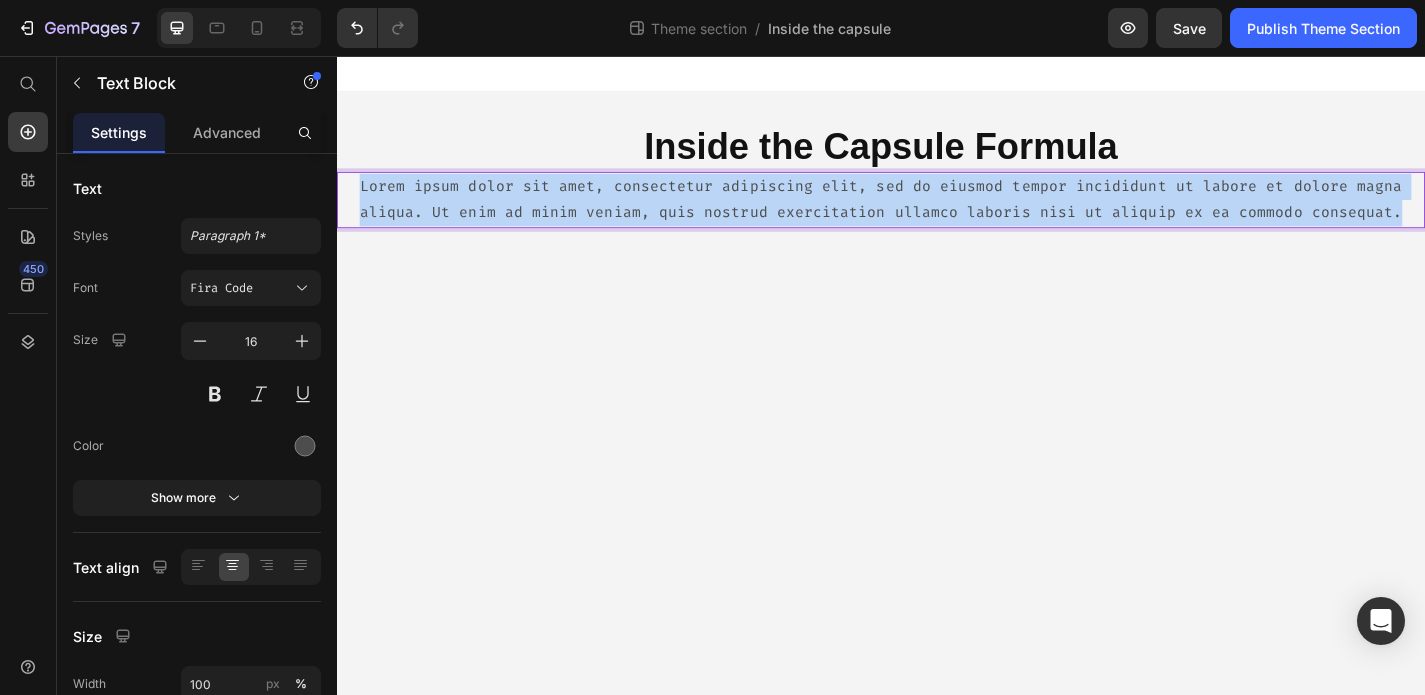 click on "Lorem ipsum dolor sit amet, consectetur adipiscing elit, sed do eiusmod tempor incididunt ut labore et dolore magna aliqua. Ut enim ad minim veniam, quis nostrud exercitation ullamco laboris nisi ut aliquip ex ea commodo consequat." at bounding box center [937, 215] 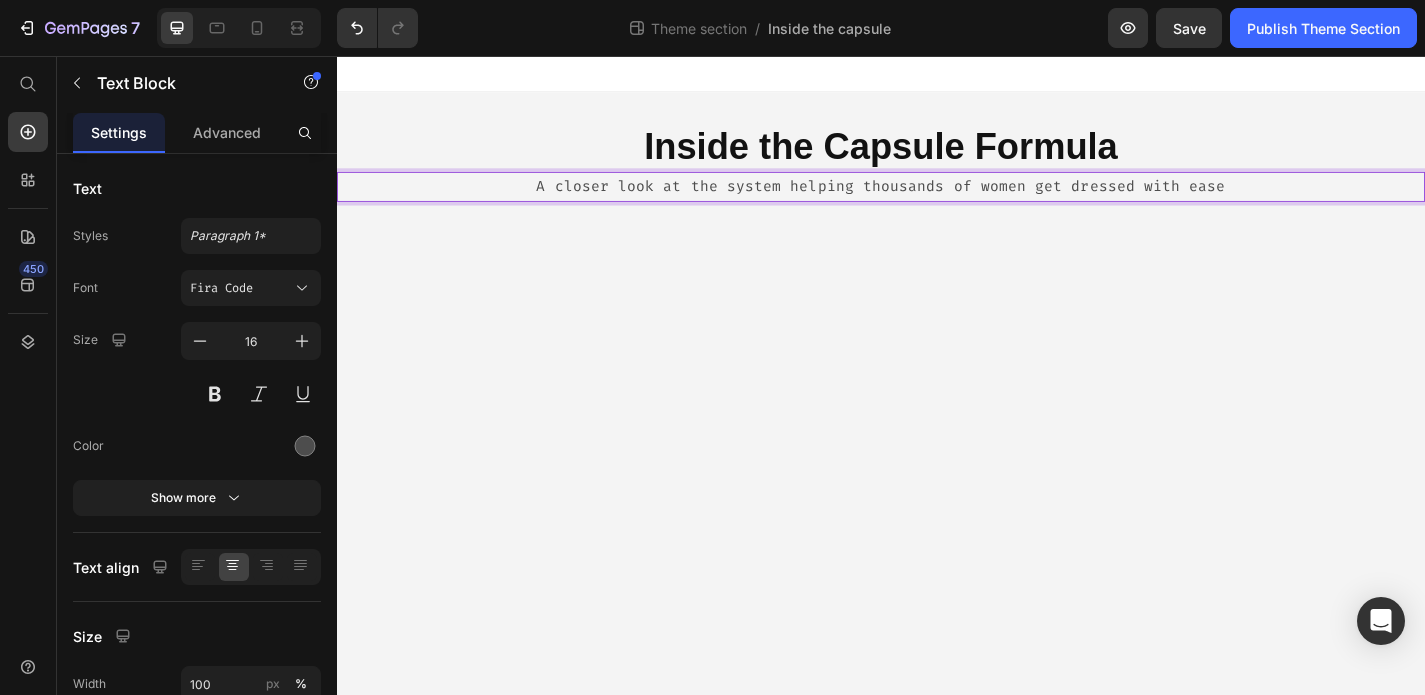 click on "Inside the Capsule Formula Heading A closer look at the system helping thousands of women get dressed with ease Text Block   0 Root
Drag & drop element from sidebar or
Explore Library
Add section Choose templates inspired by CRO experts Generate layout from URL or image Add blank section then drag & drop elements" at bounding box center (937, 408) 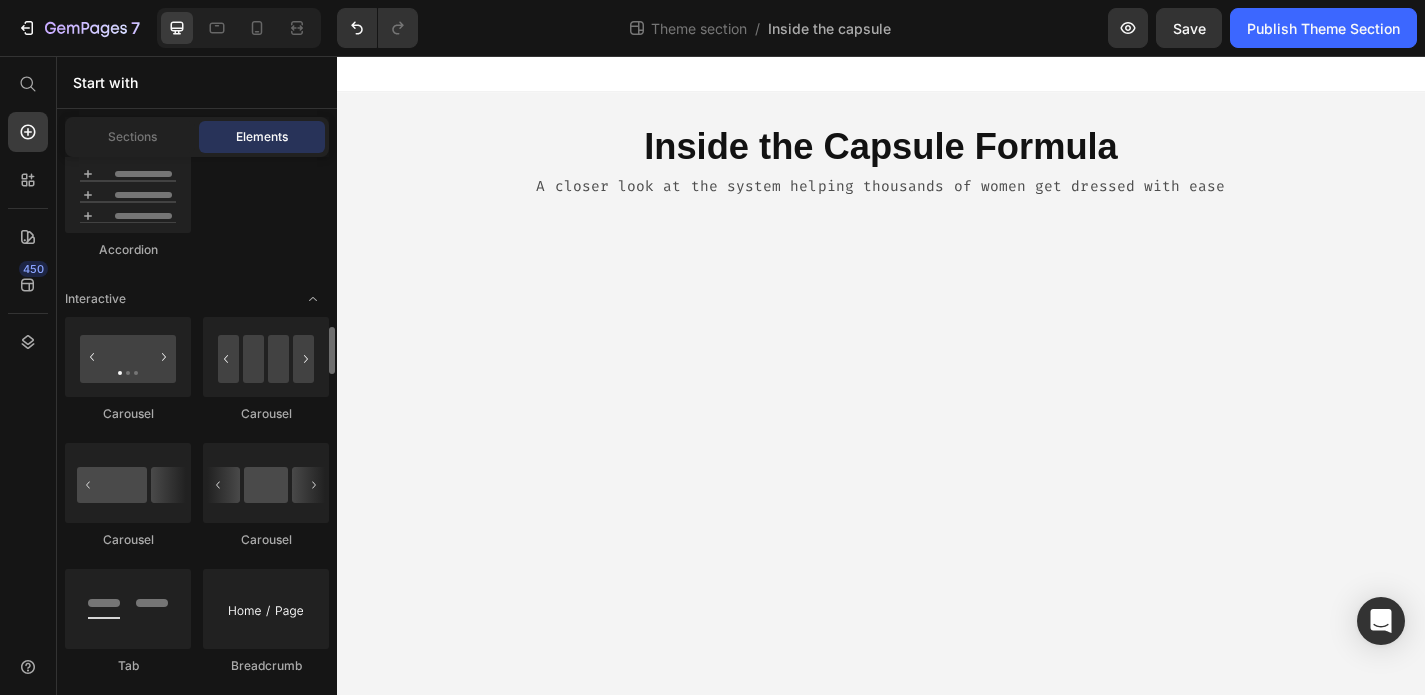 scroll, scrollTop: 1884, scrollLeft: 0, axis: vertical 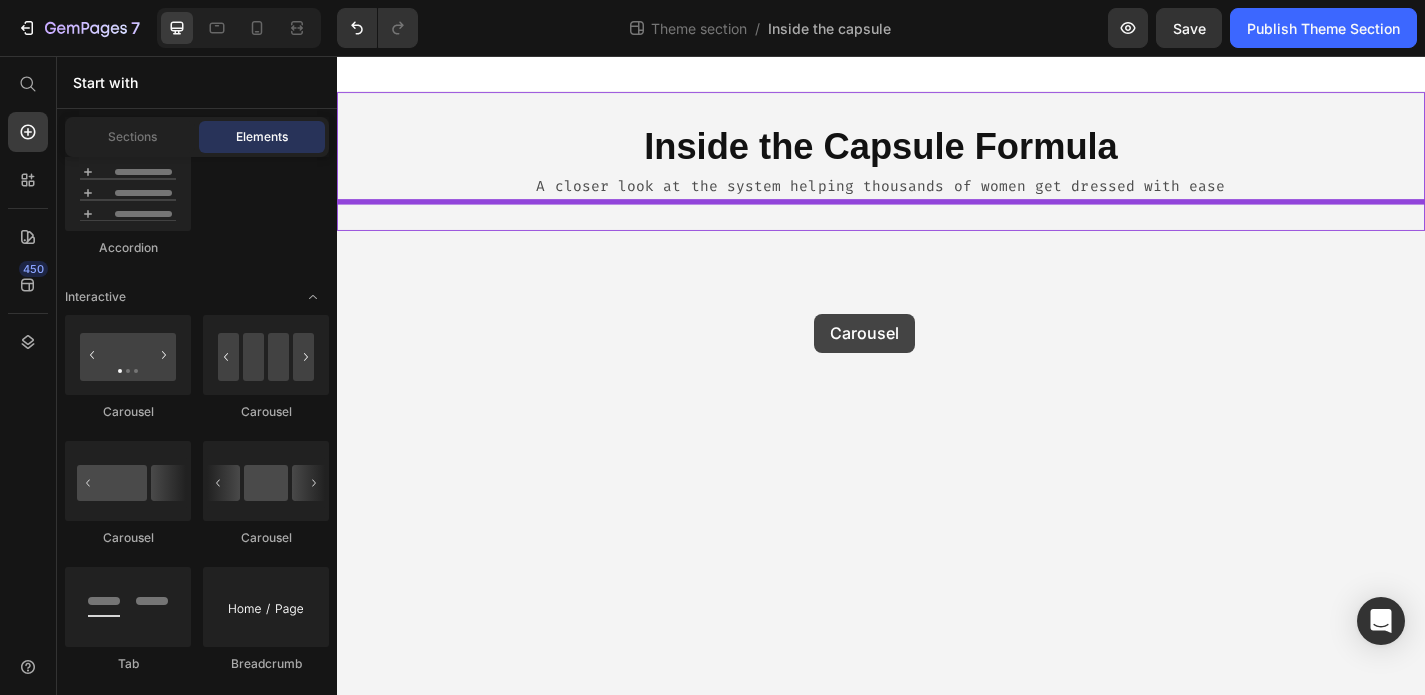 drag, startPoint x: 456, startPoint y: 420, endPoint x: 863, endPoint y: 340, distance: 414.7879 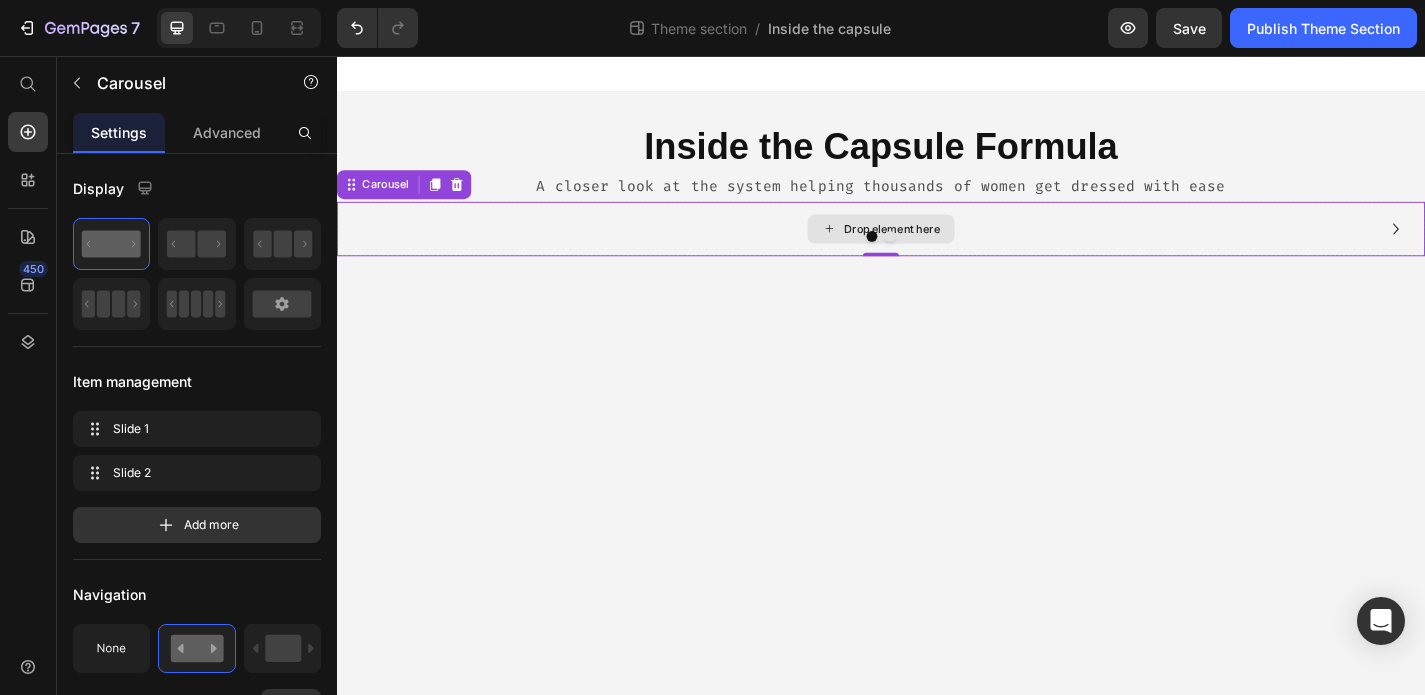 click on "Drop element here" at bounding box center (949, 247) 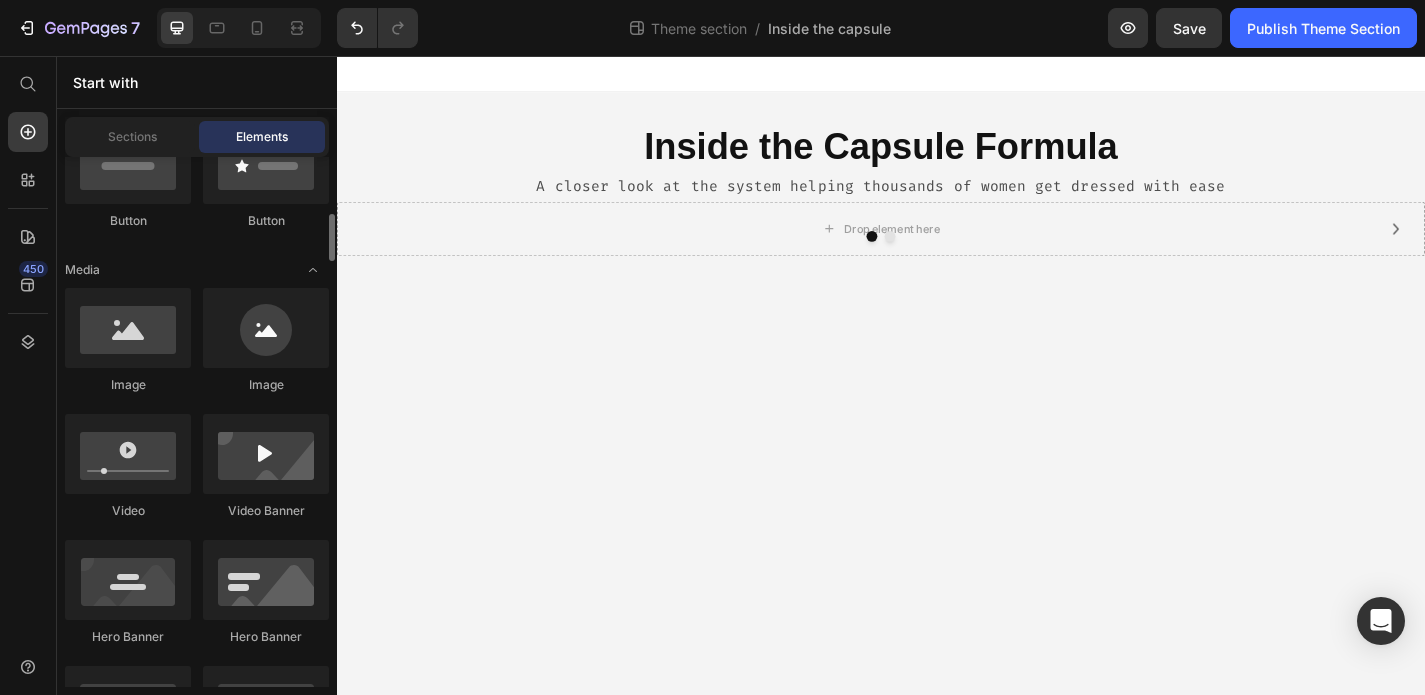 scroll, scrollTop: 481, scrollLeft: 0, axis: vertical 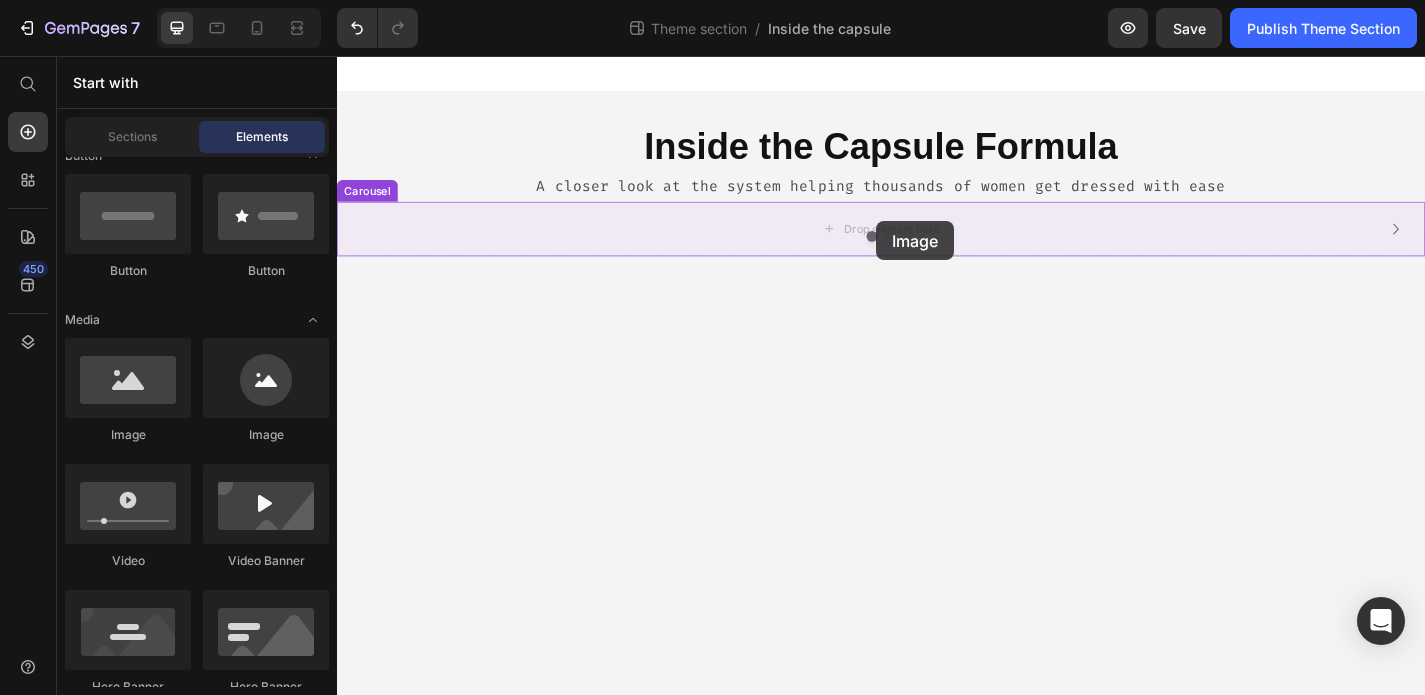 drag, startPoint x: 484, startPoint y: 447, endPoint x: 931, endPoint y: 238, distance: 493.44705 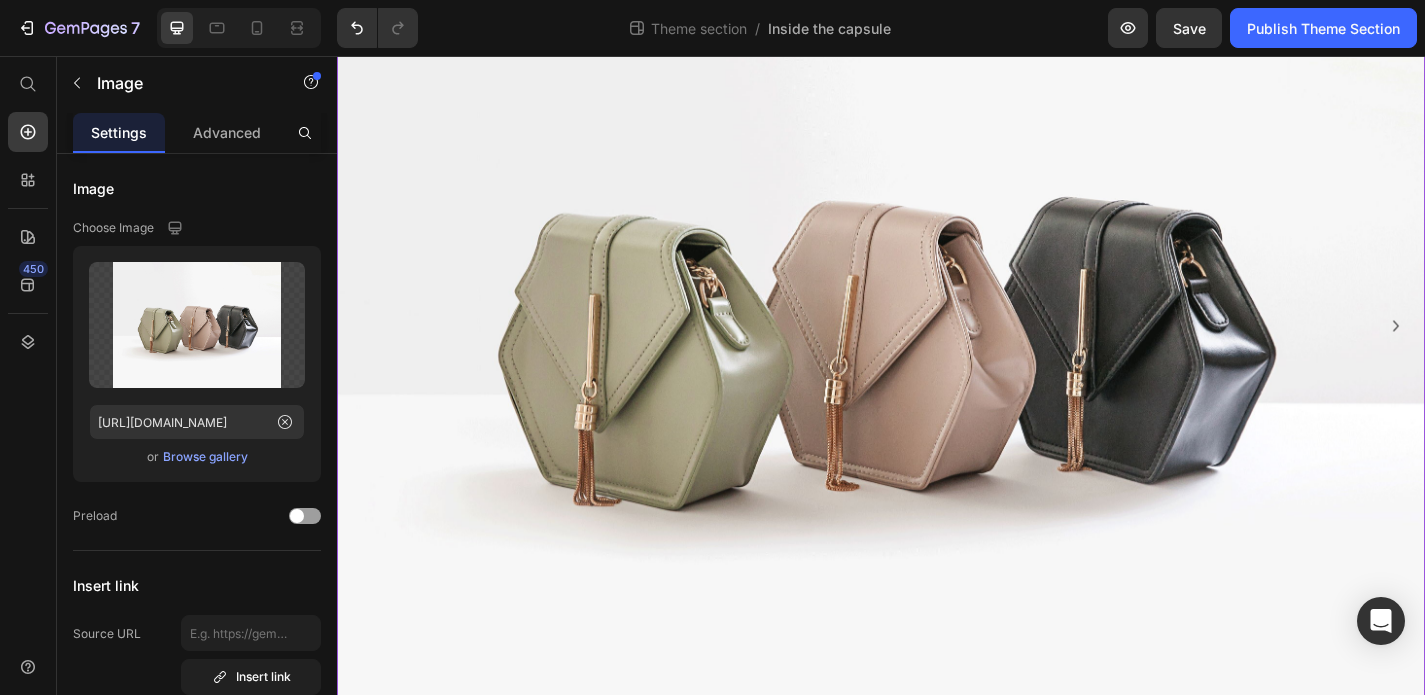 scroll, scrollTop: 388, scrollLeft: 0, axis: vertical 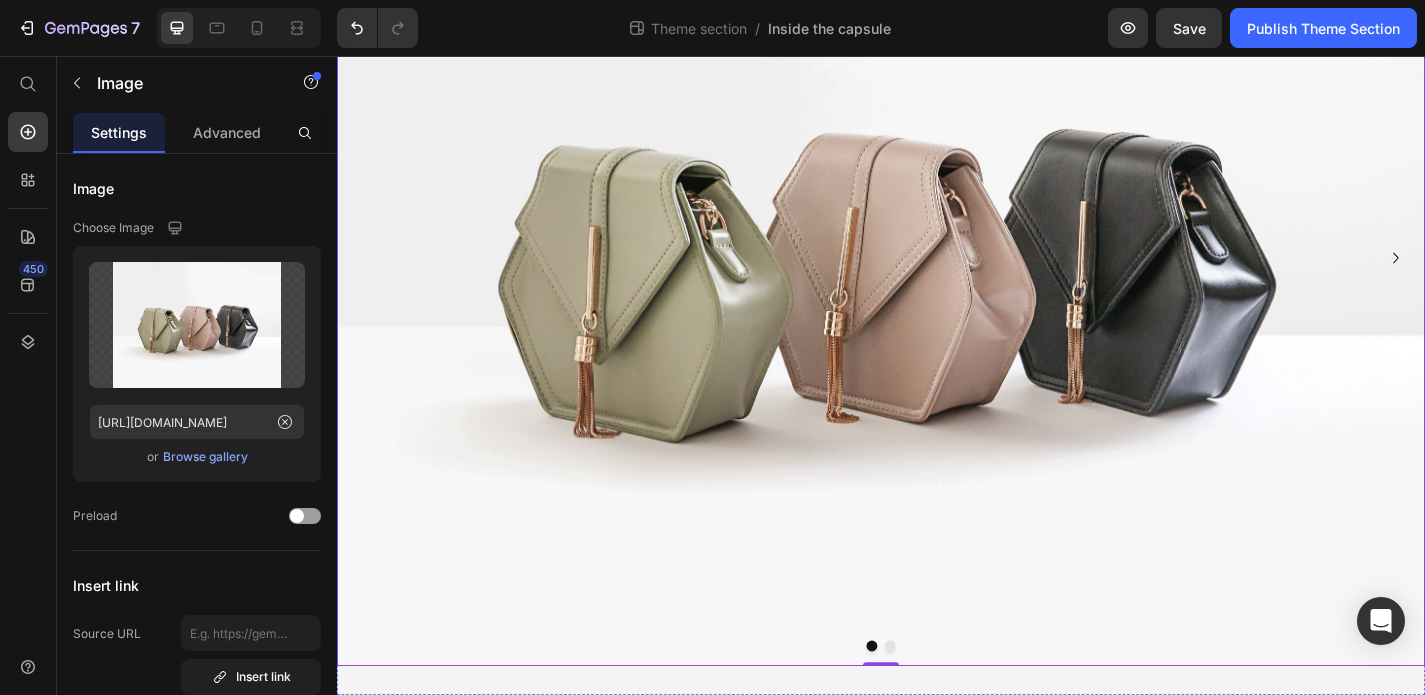 click at bounding box center [947, 707] 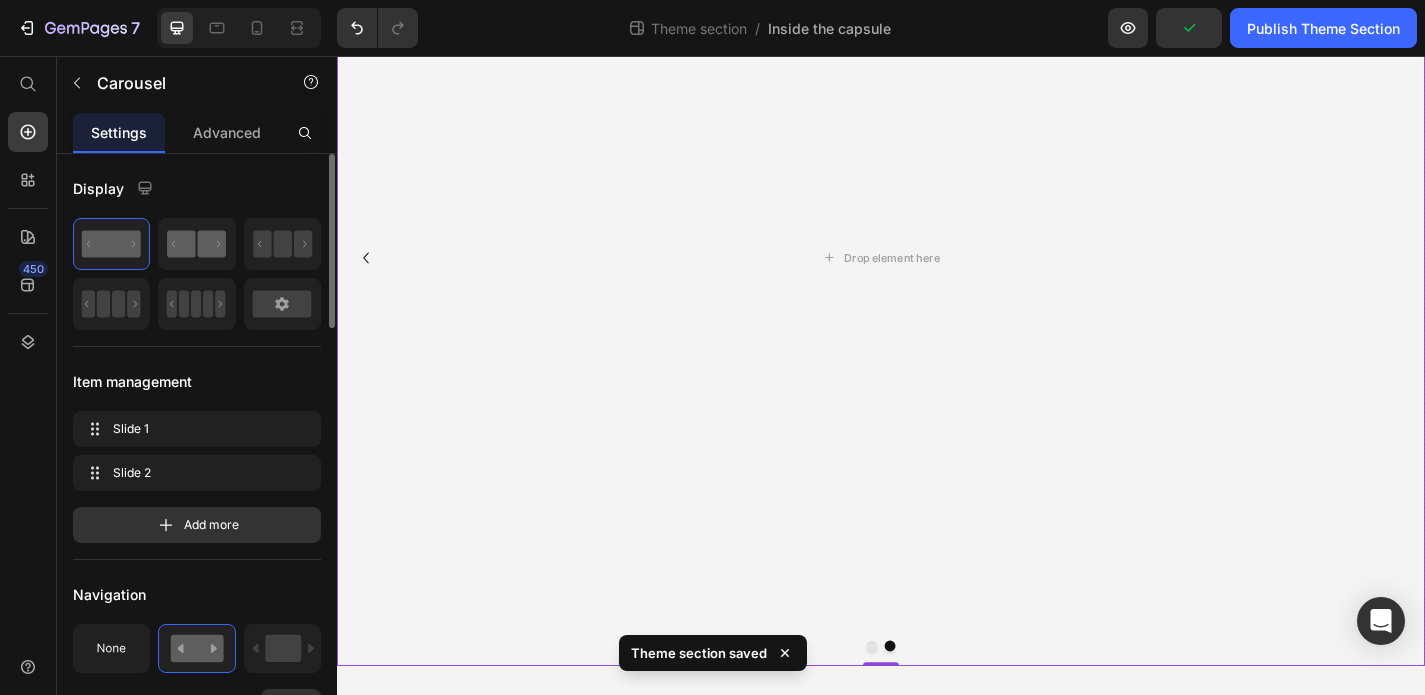click 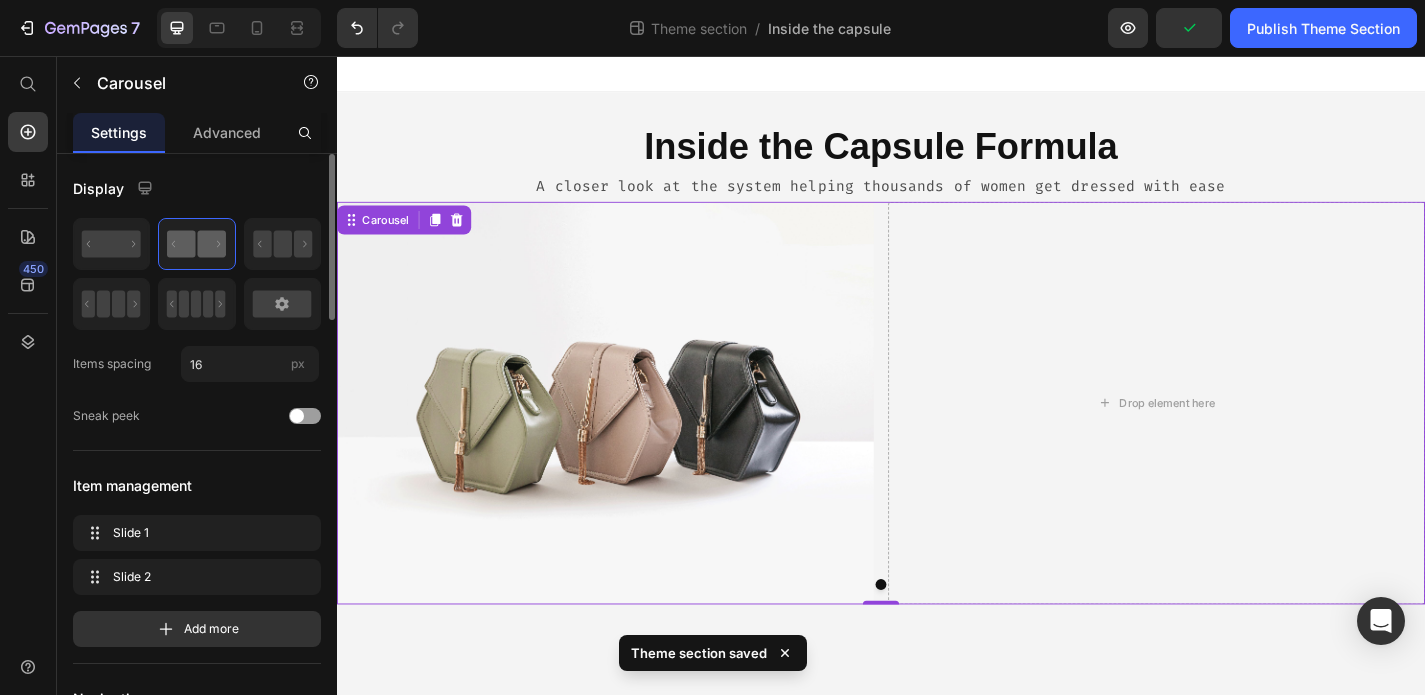 scroll, scrollTop: 0, scrollLeft: 0, axis: both 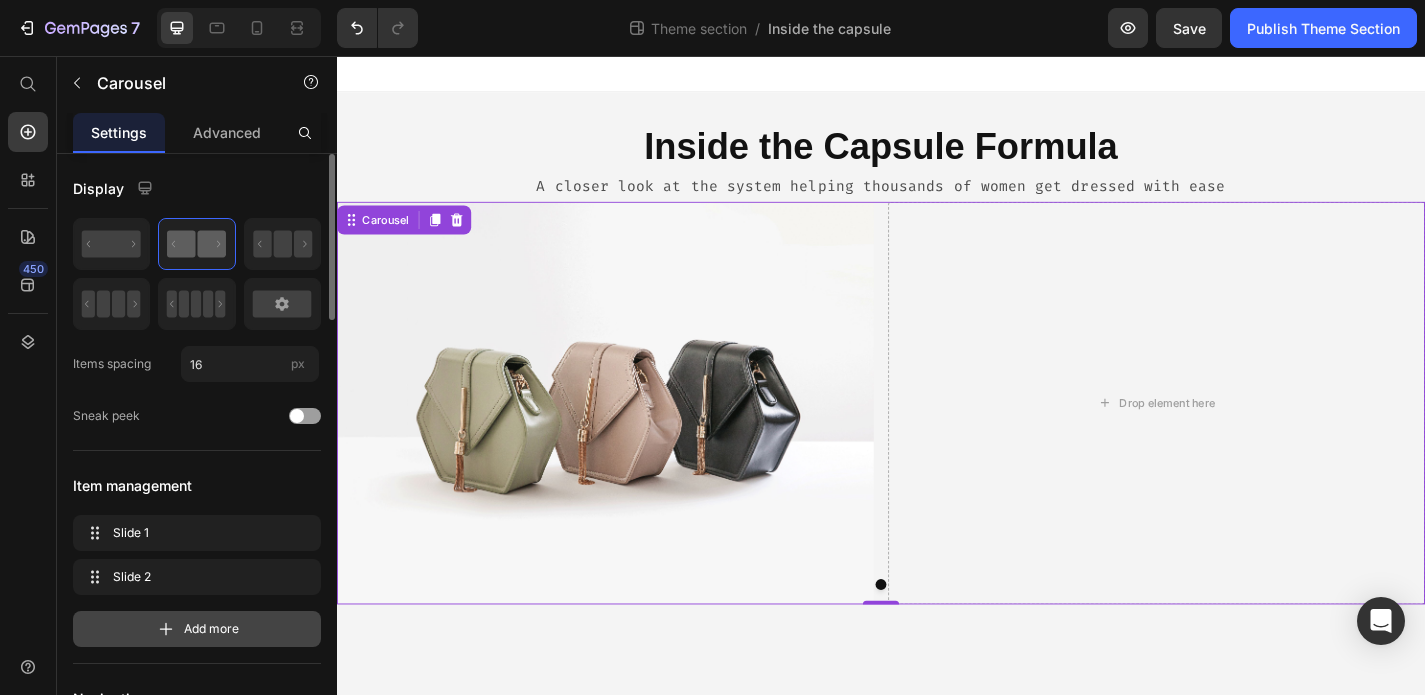 click on "Add more" at bounding box center (211, 629) 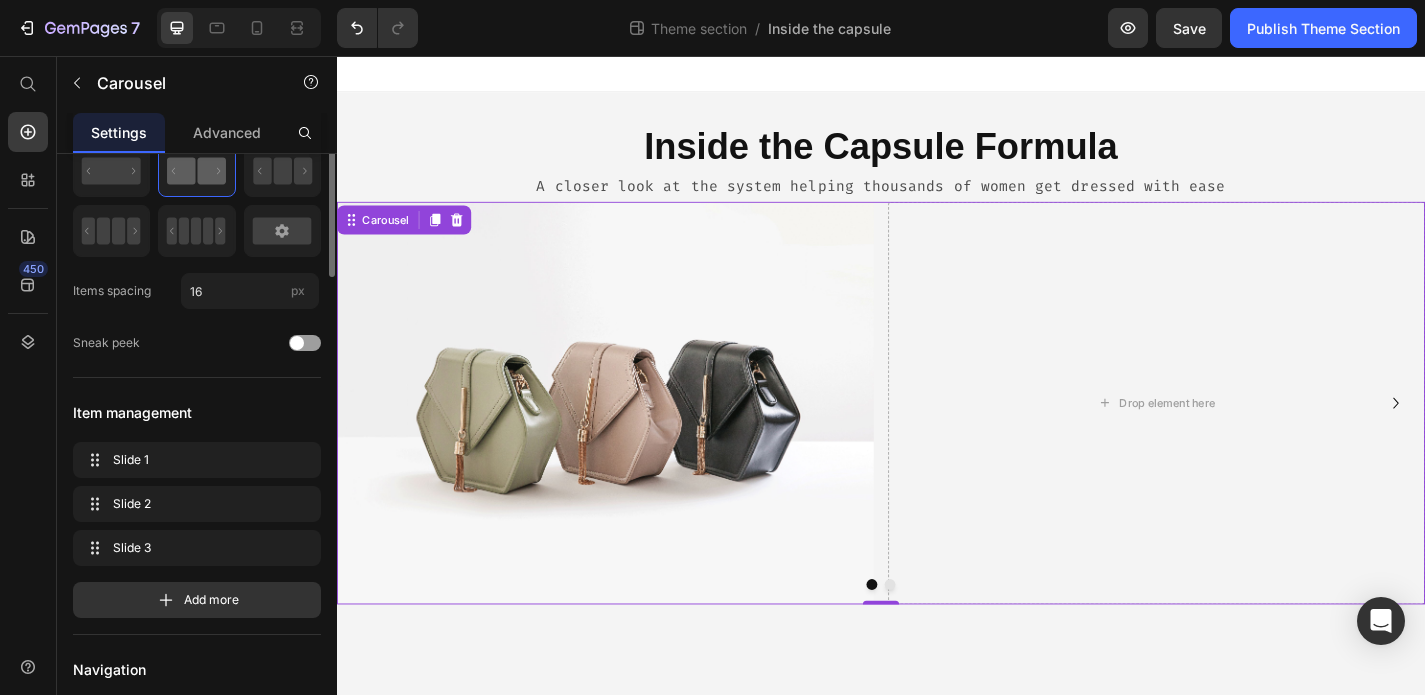 scroll, scrollTop: 74, scrollLeft: 0, axis: vertical 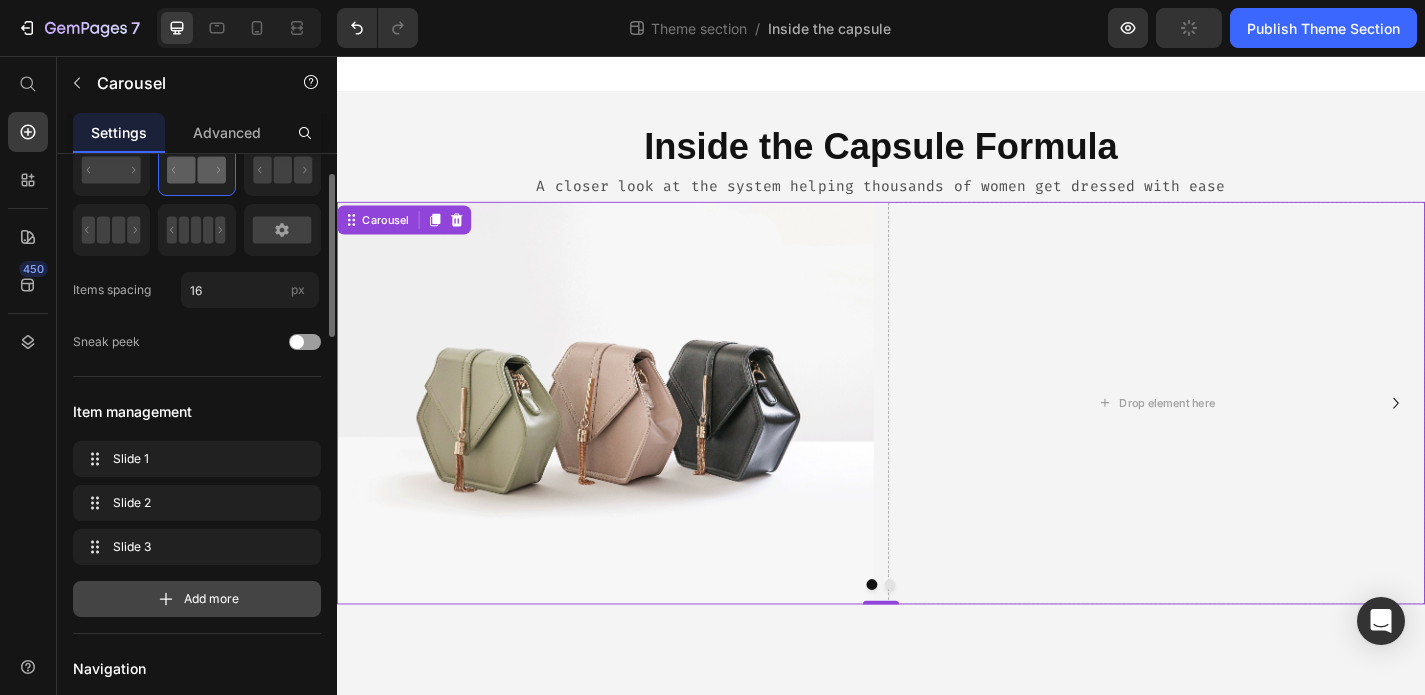 click on "Add more" at bounding box center (211, 599) 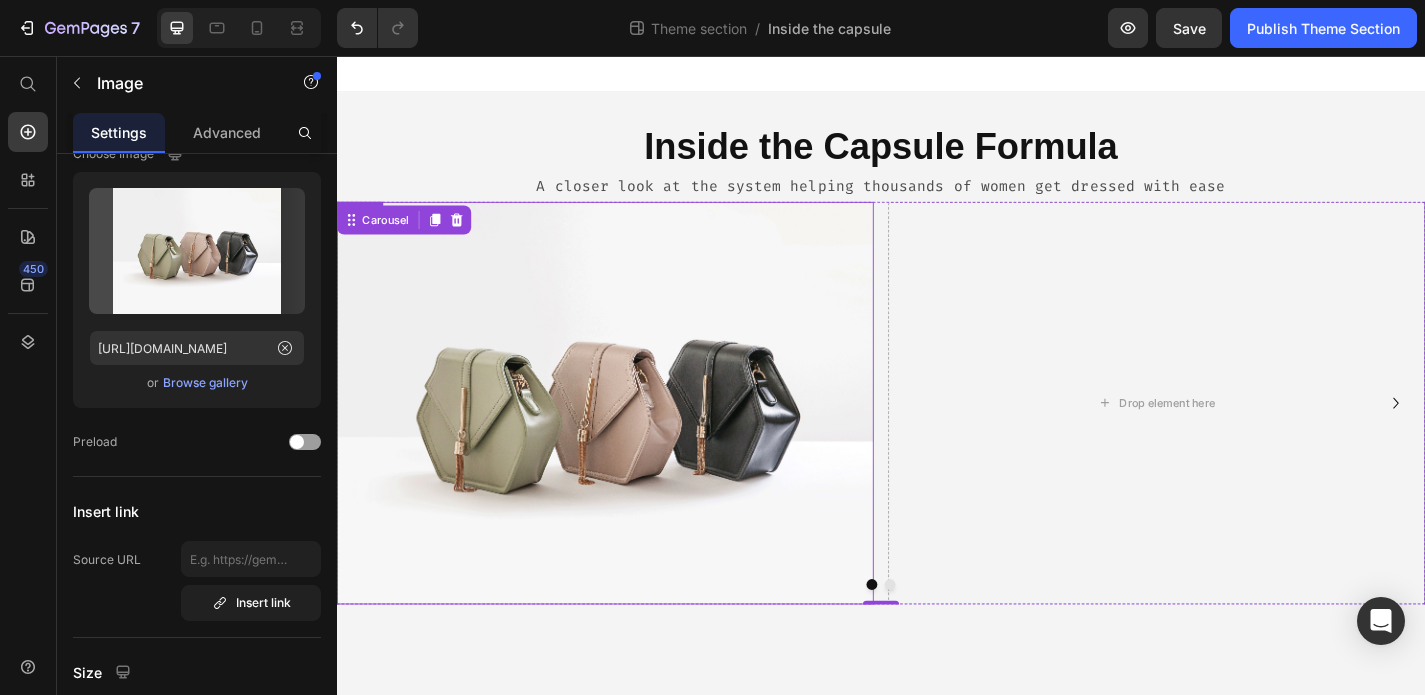 click at bounding box center (633, 439) 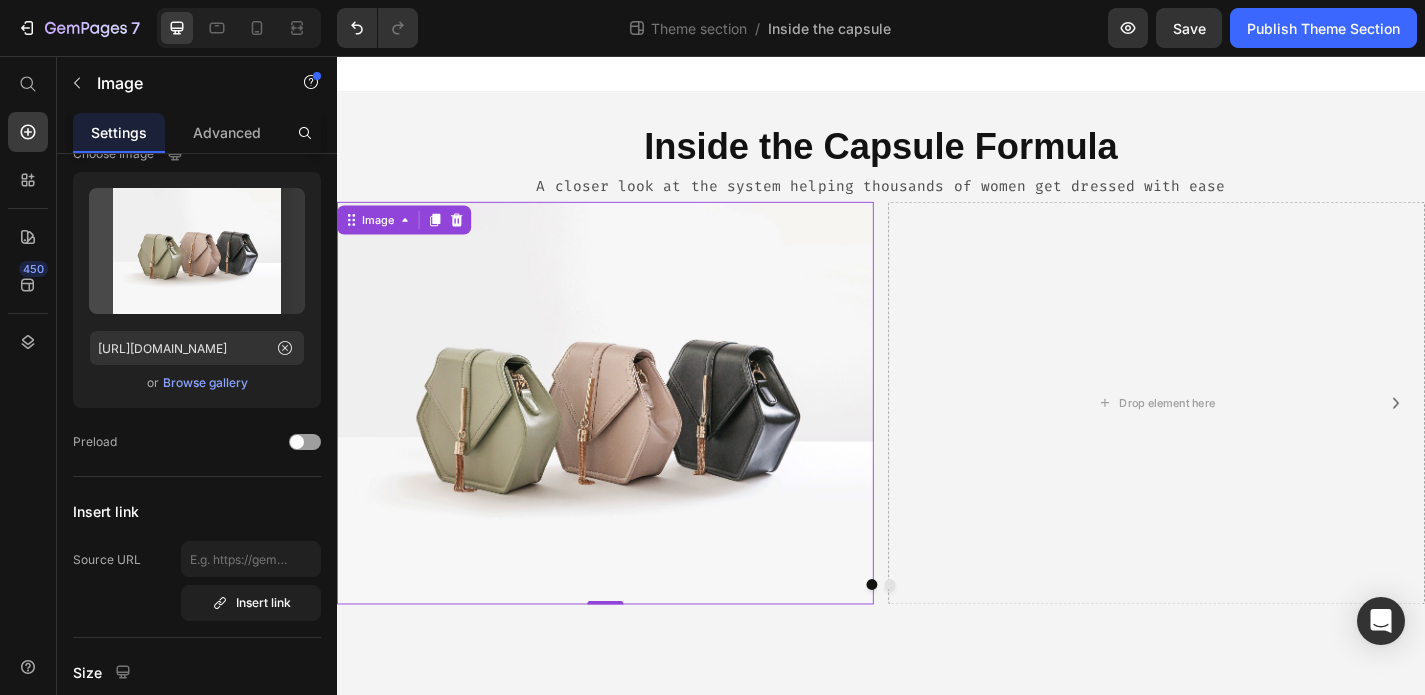 scroll, scrollTop: 0, scrollLeft: 0, axis: both 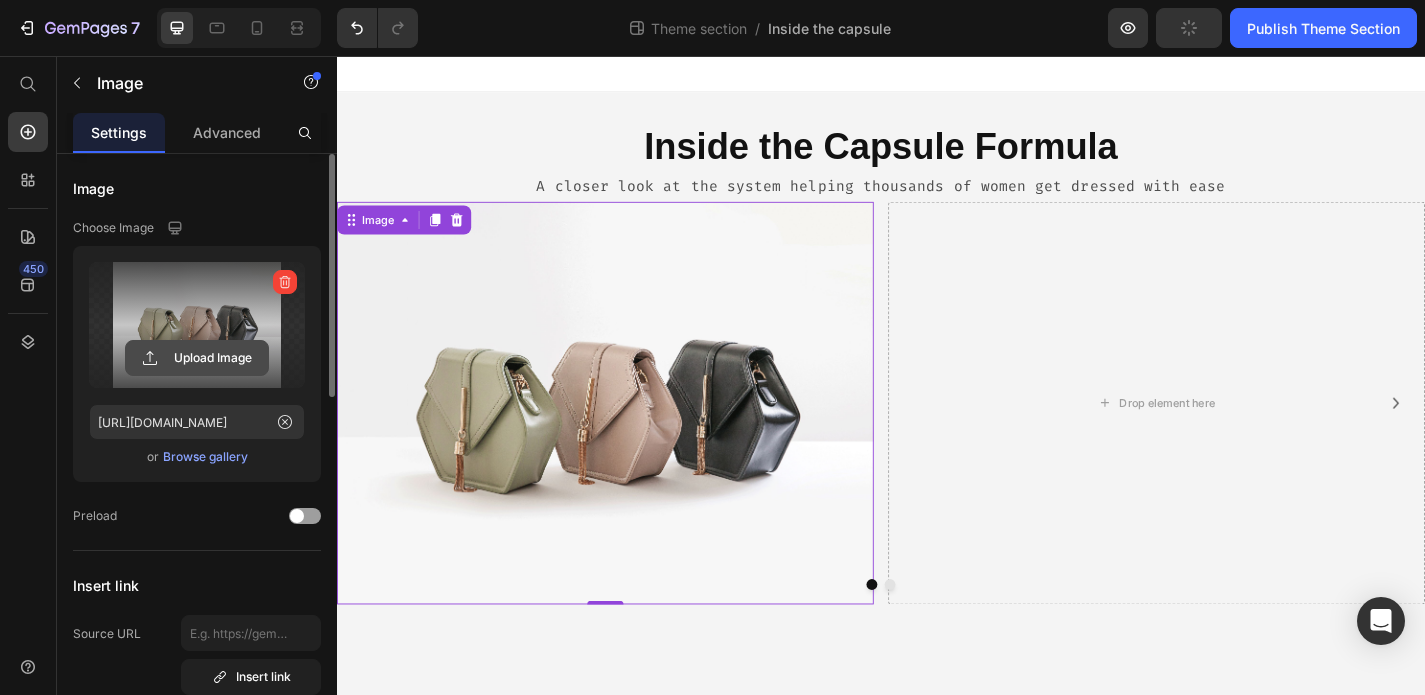 click 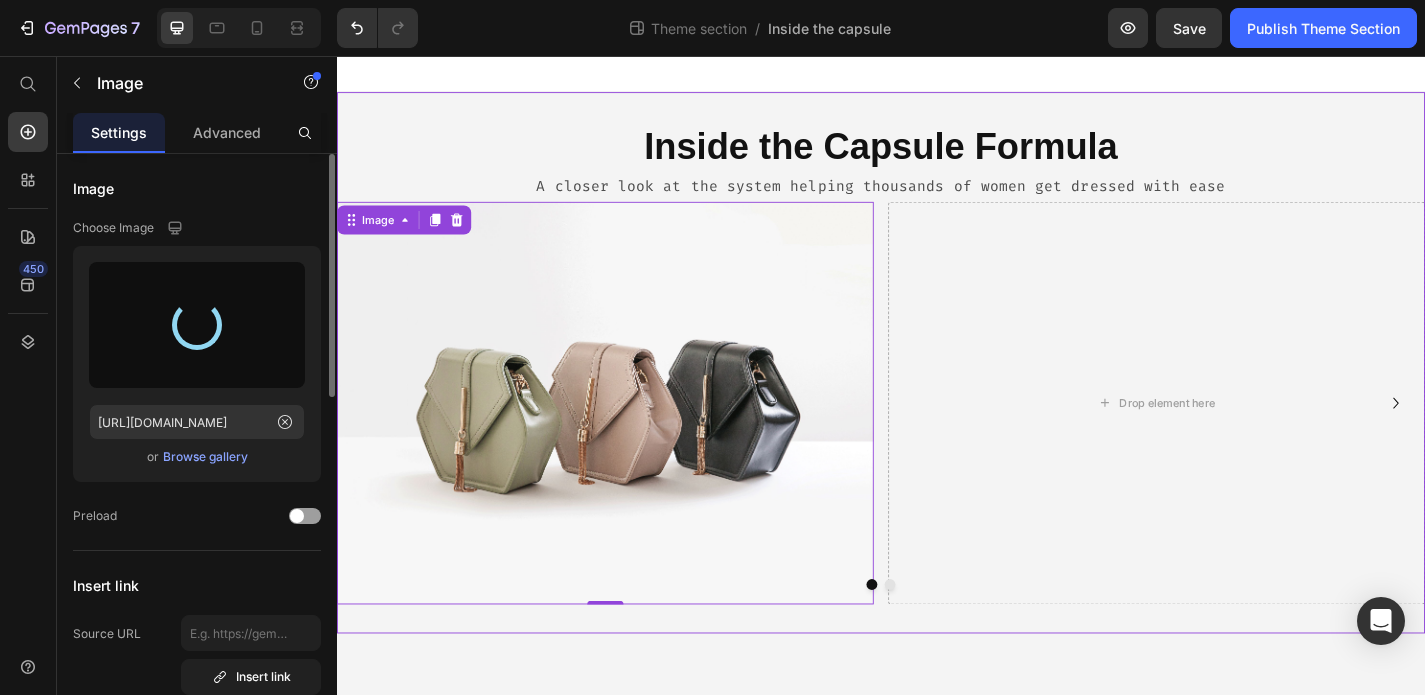 type on "[URL][DOMAIN_NAME]" 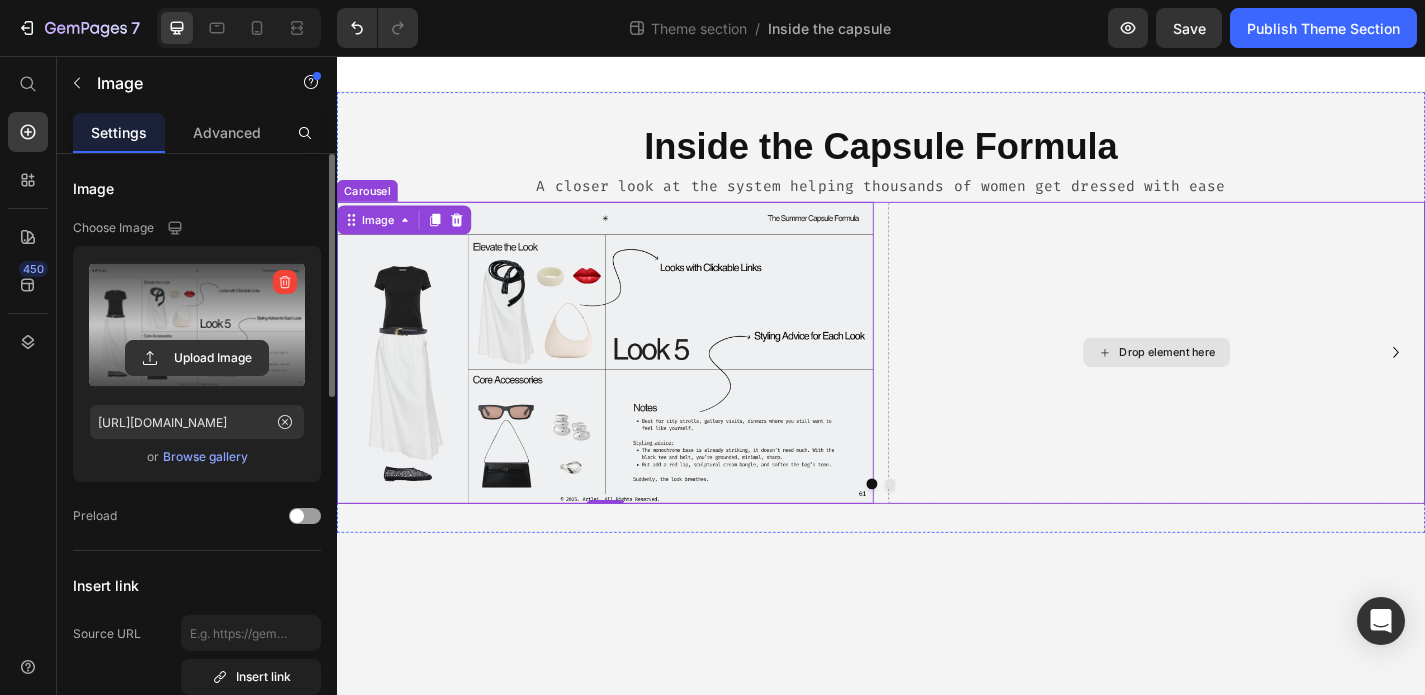 click on "Drop element here" at bounding box center [1253, 383] 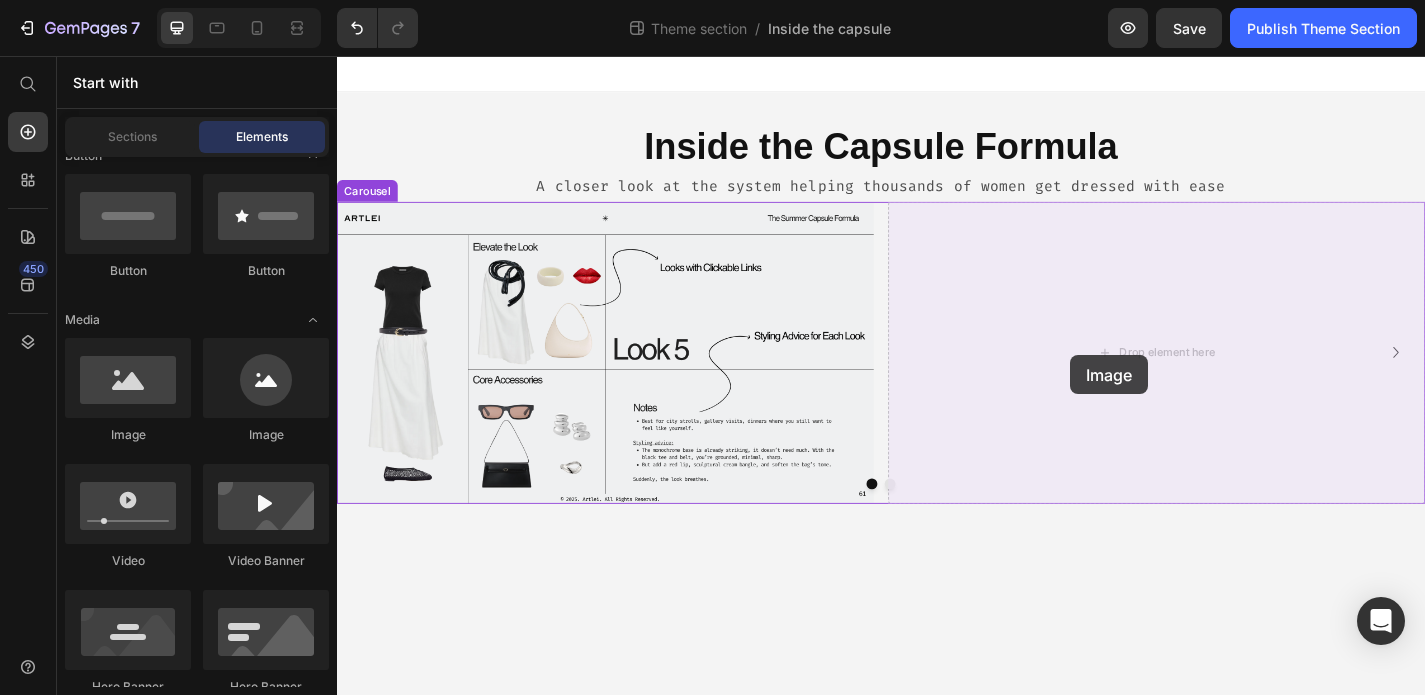 drag, startPoint x: 487, startPoint y: 437, endPoint x: 1148, endPoint y: 384, distance: 663.1214 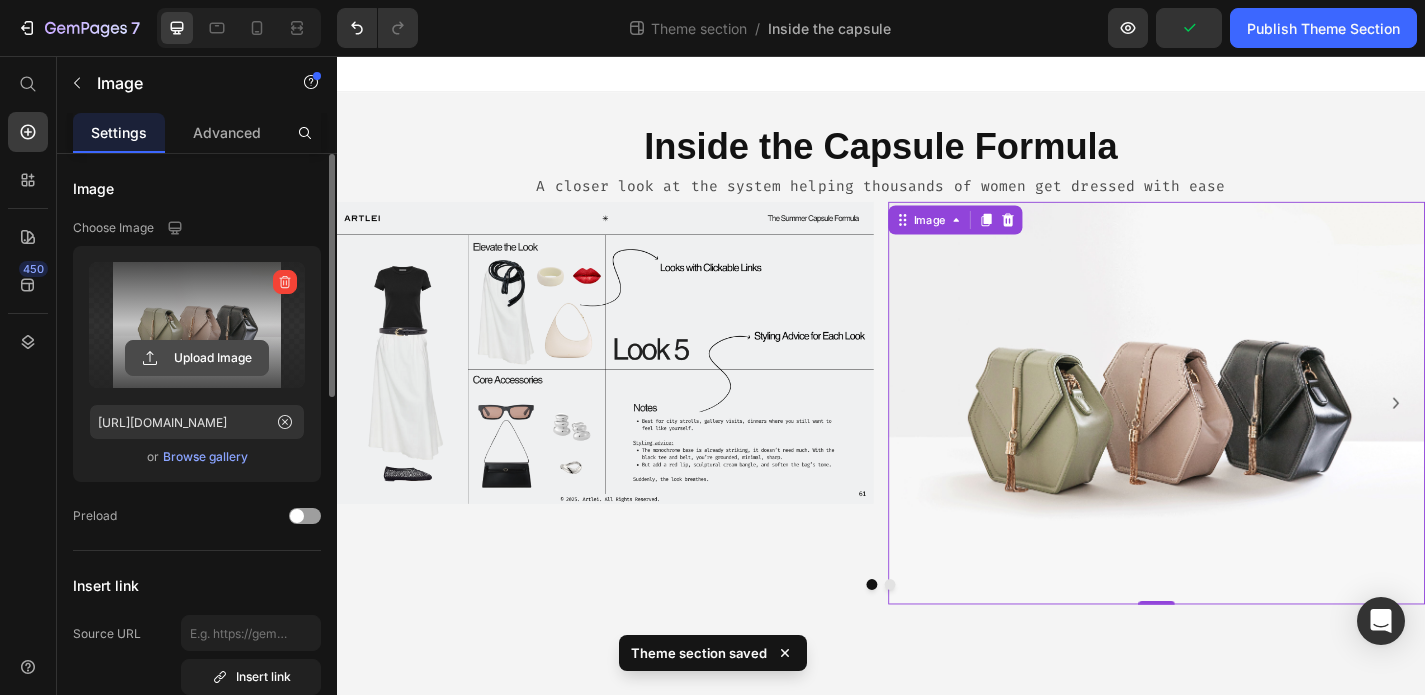click 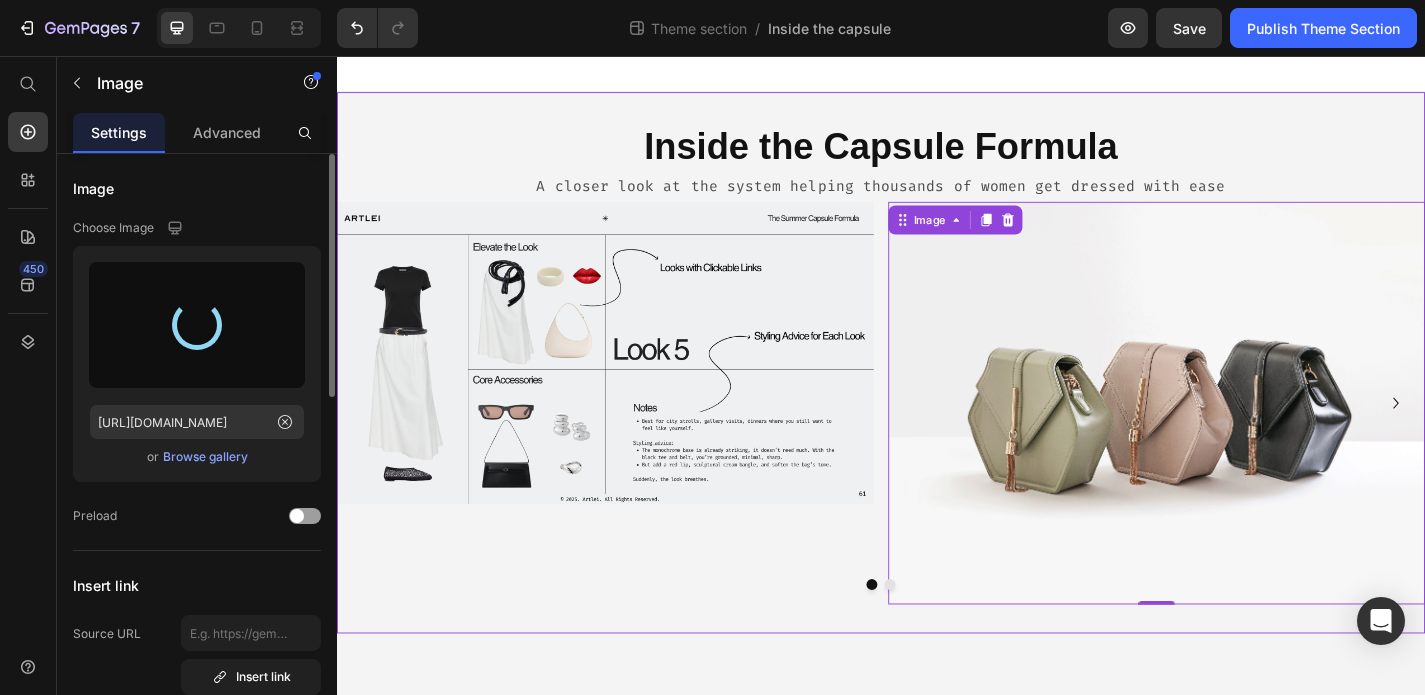 type on "[URL][DOMAIN_NAME]" 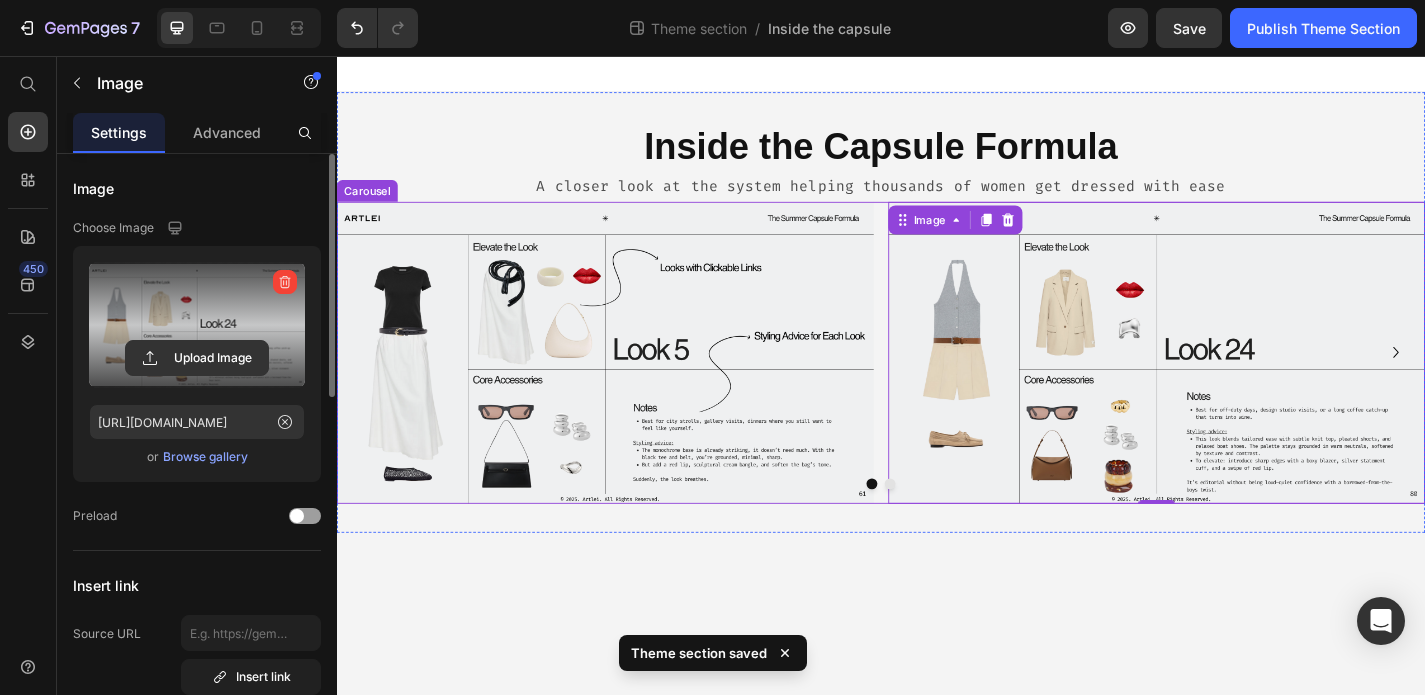 click at bounding box center [947, 528] 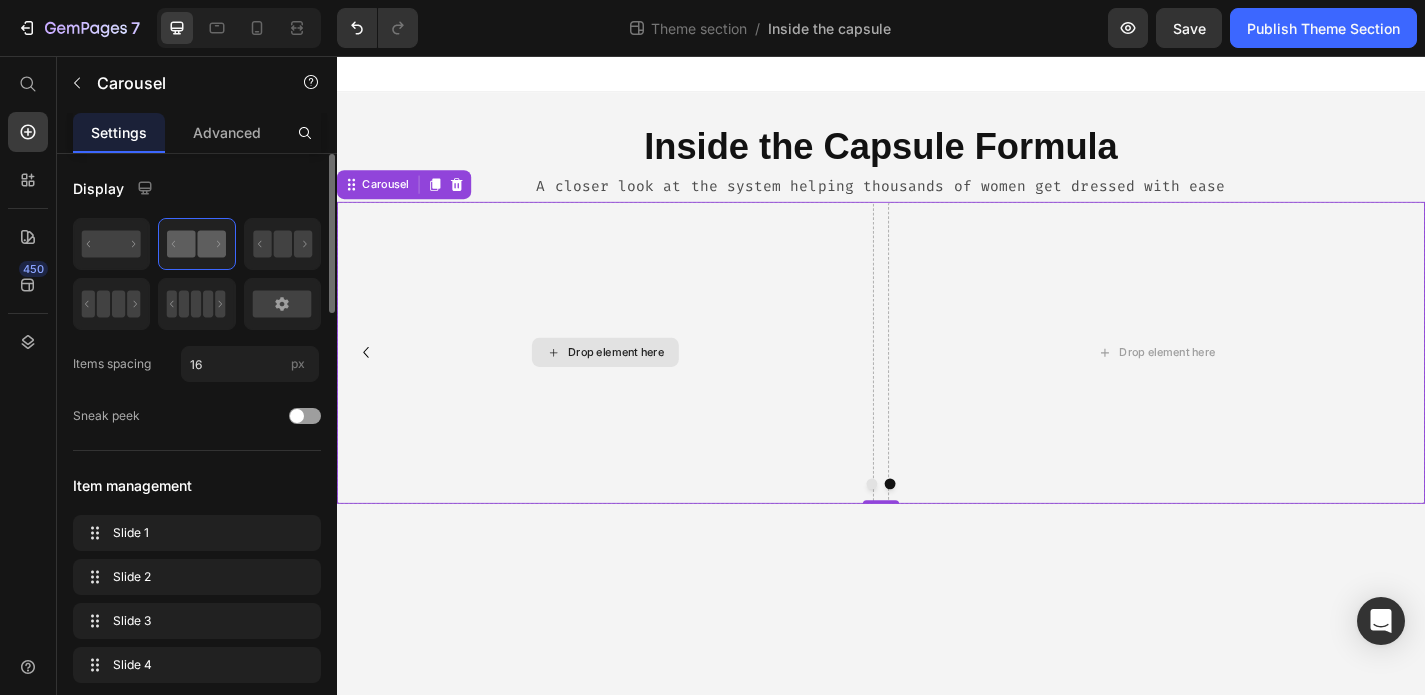 click on "Drop element here" at bounding box center [645, 383] 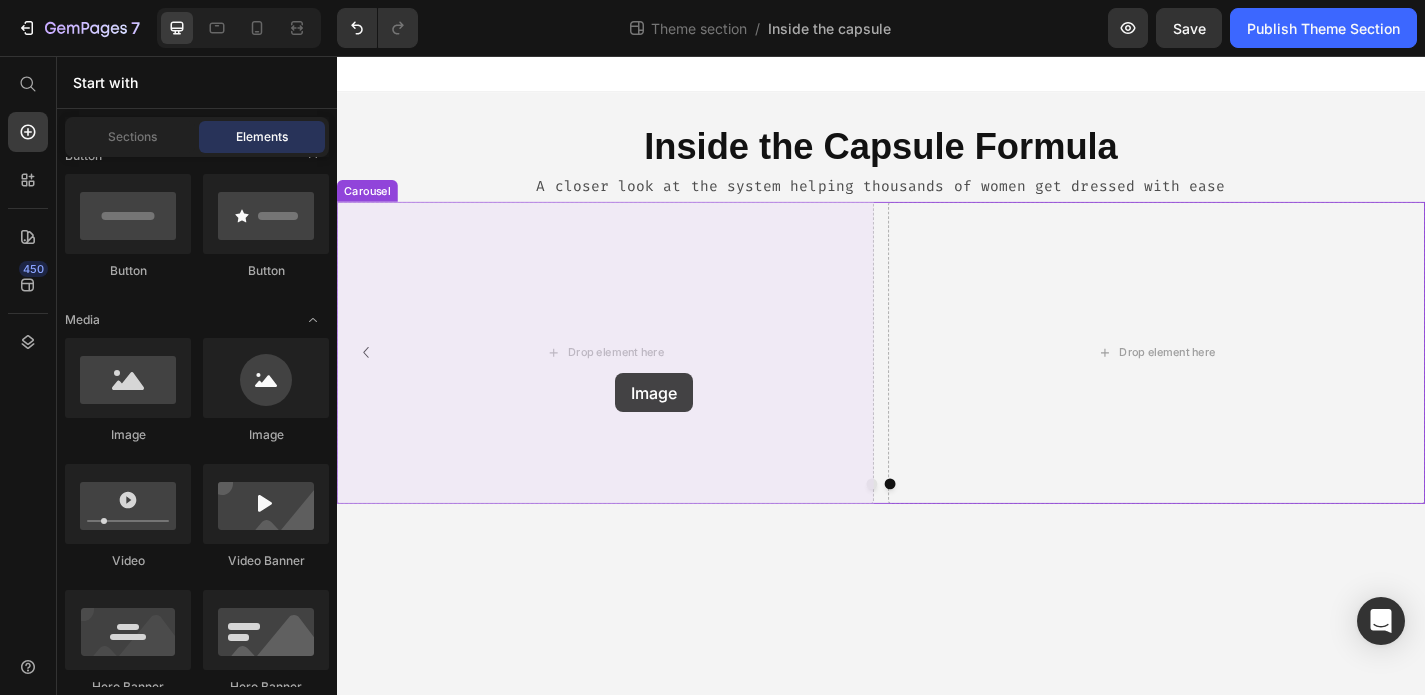 drag, startPoint x: 473, startPoint y: 446, endPoint x: 642, endPoint y: 404, distance: 174.14075 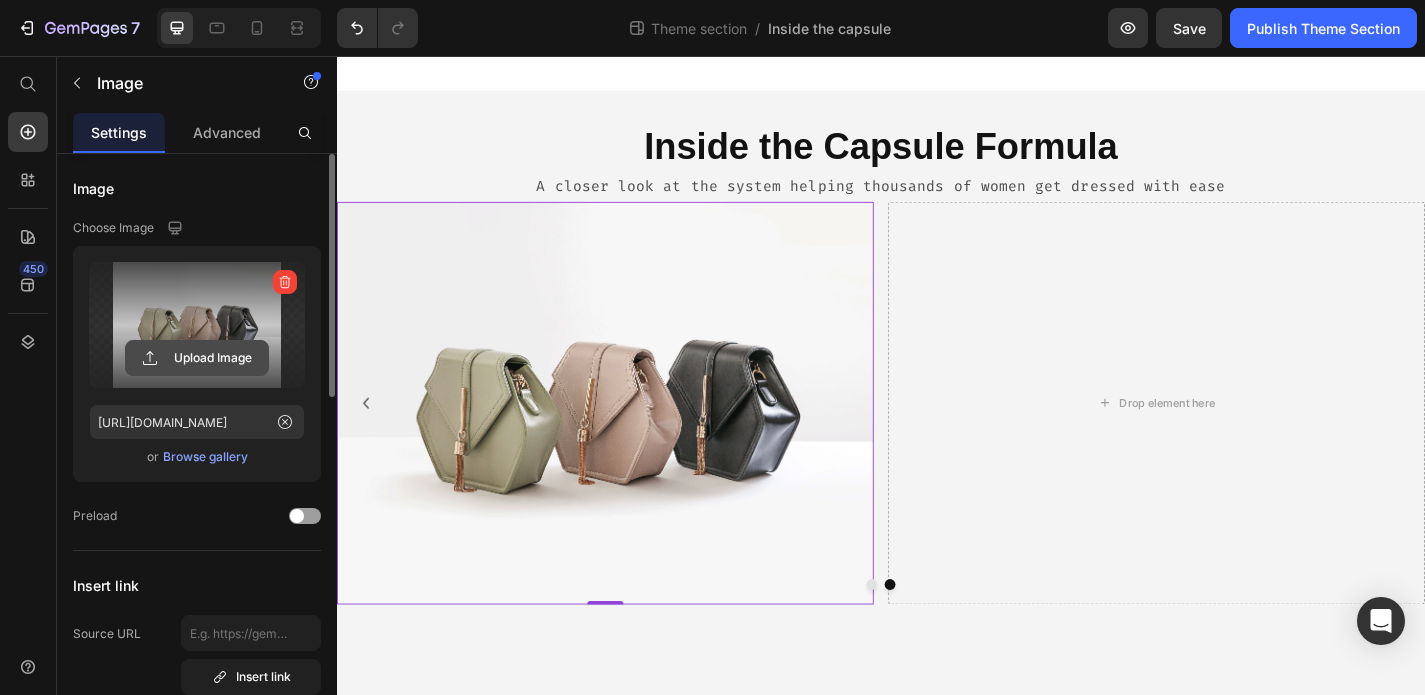 click 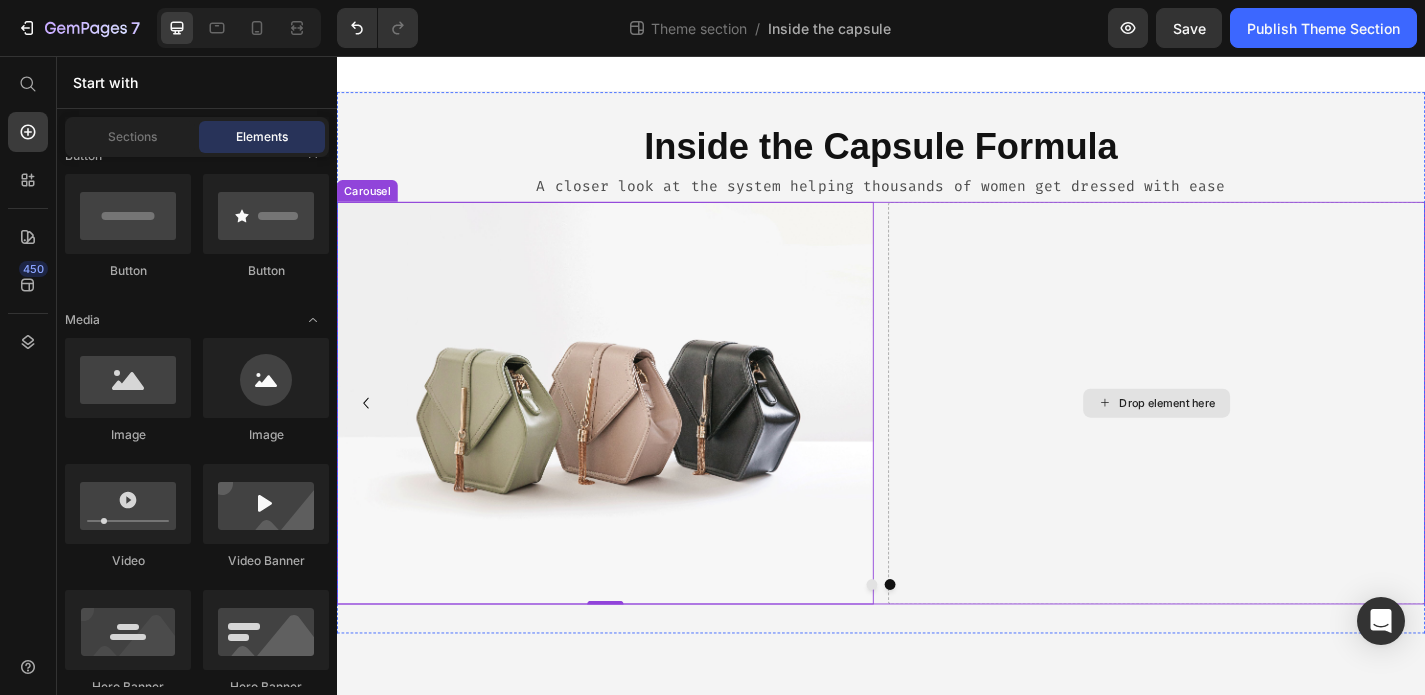 click on "Drop element here" at bounding box center (1253, 439) 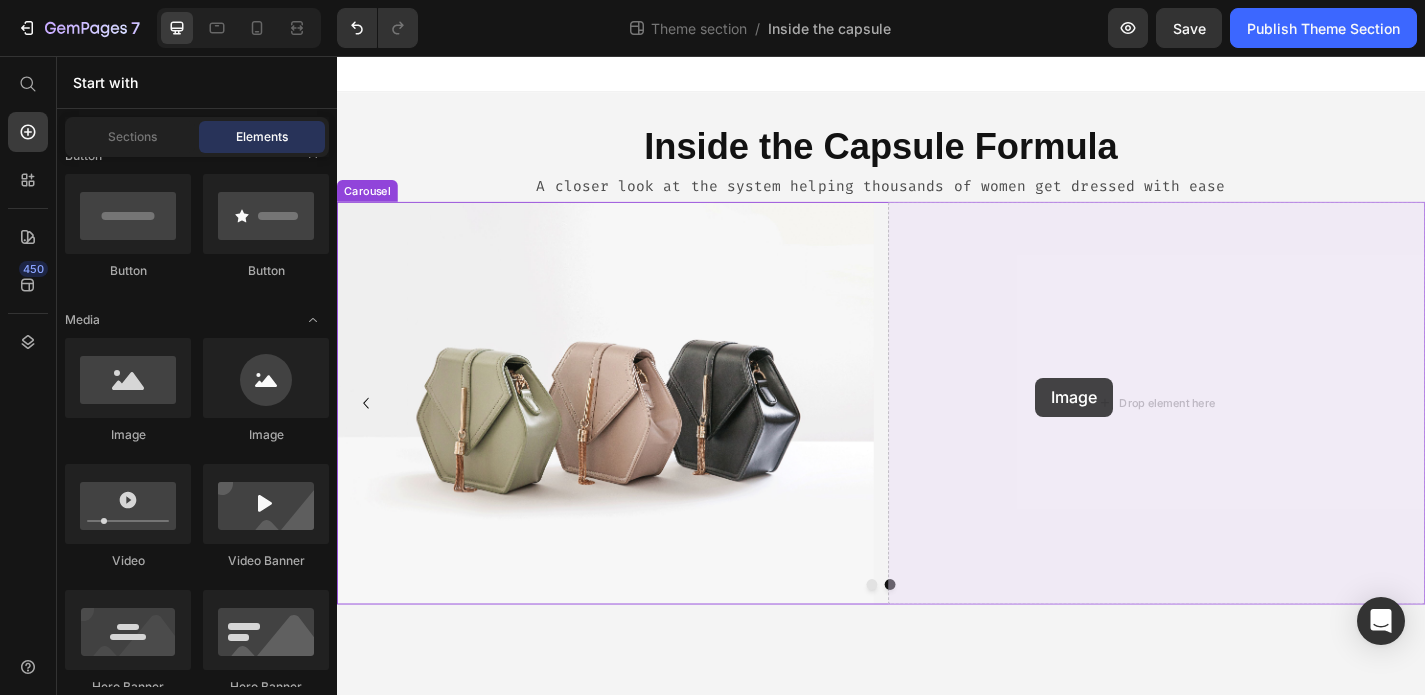 drag, startPoint x: 479, startPoint y: 444, endPoint x: 1107, endPoint y: 410, distance: 628.91974 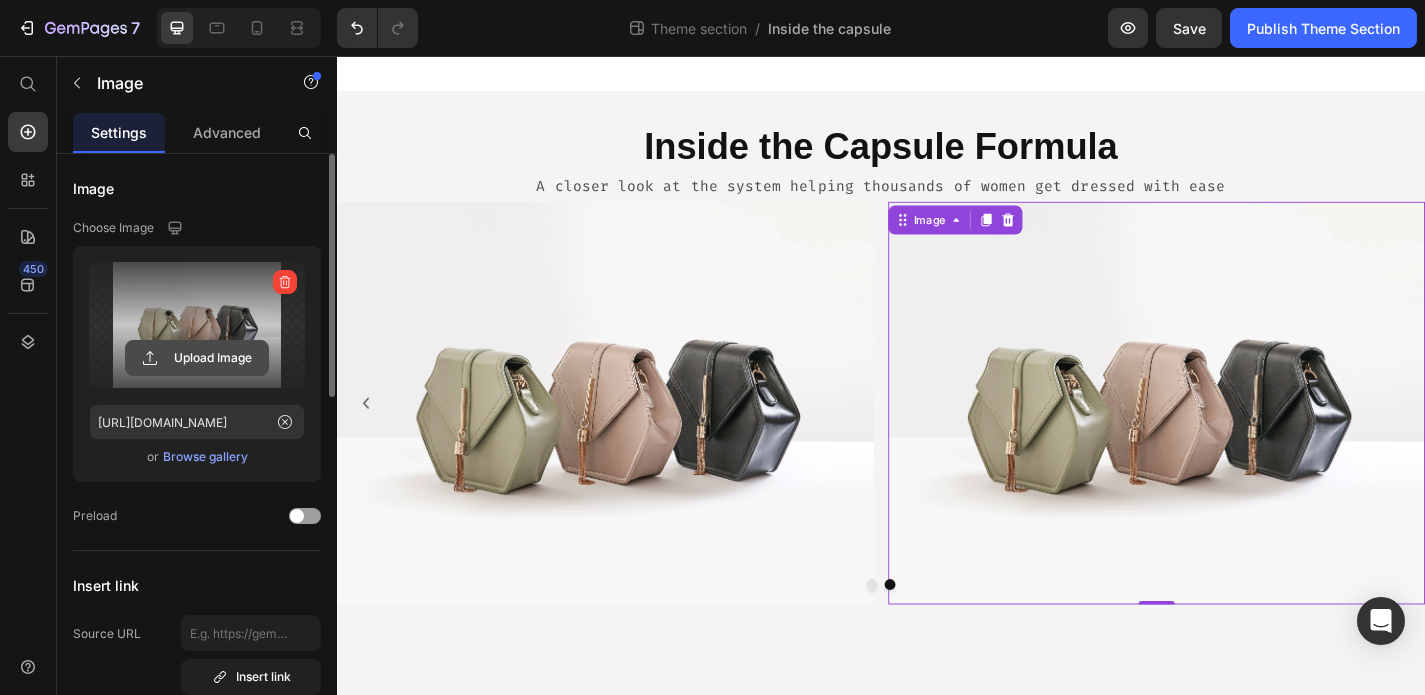 click 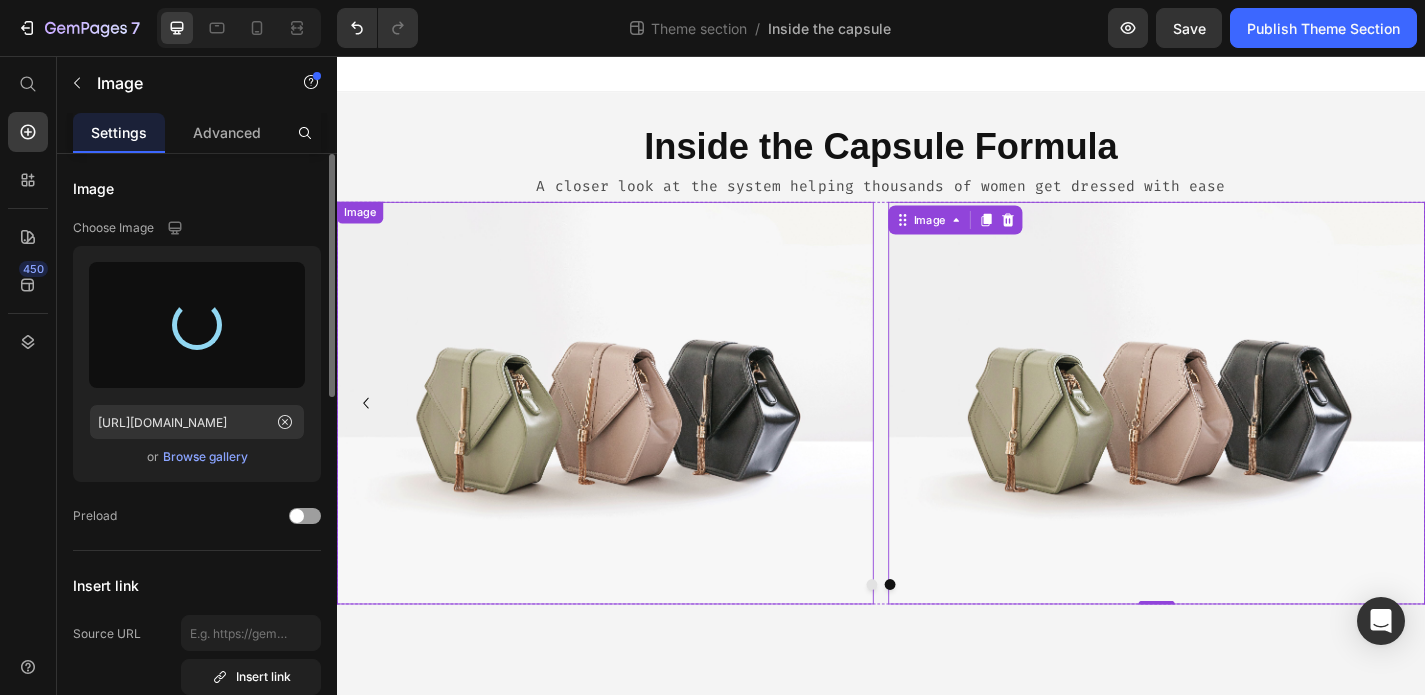 type on "[URL][DOMAIN_NAME]" 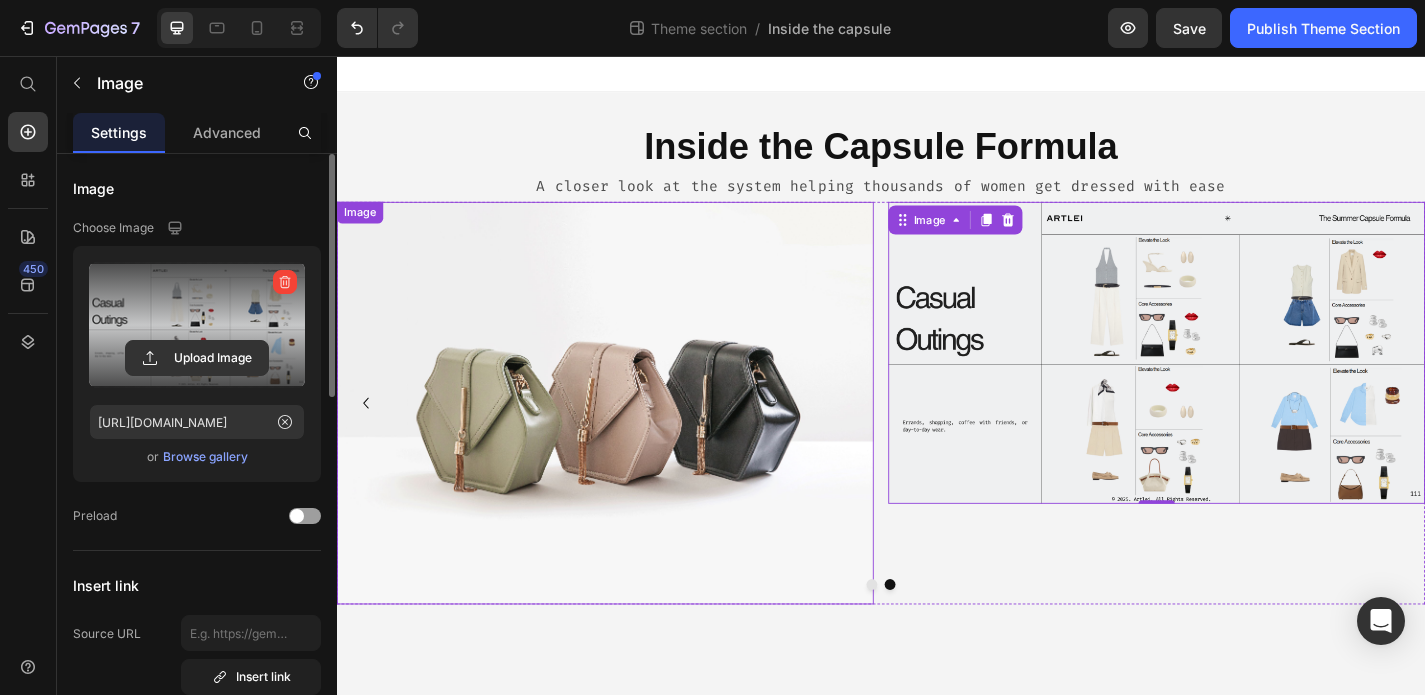 click at bounding box center [633, 439] 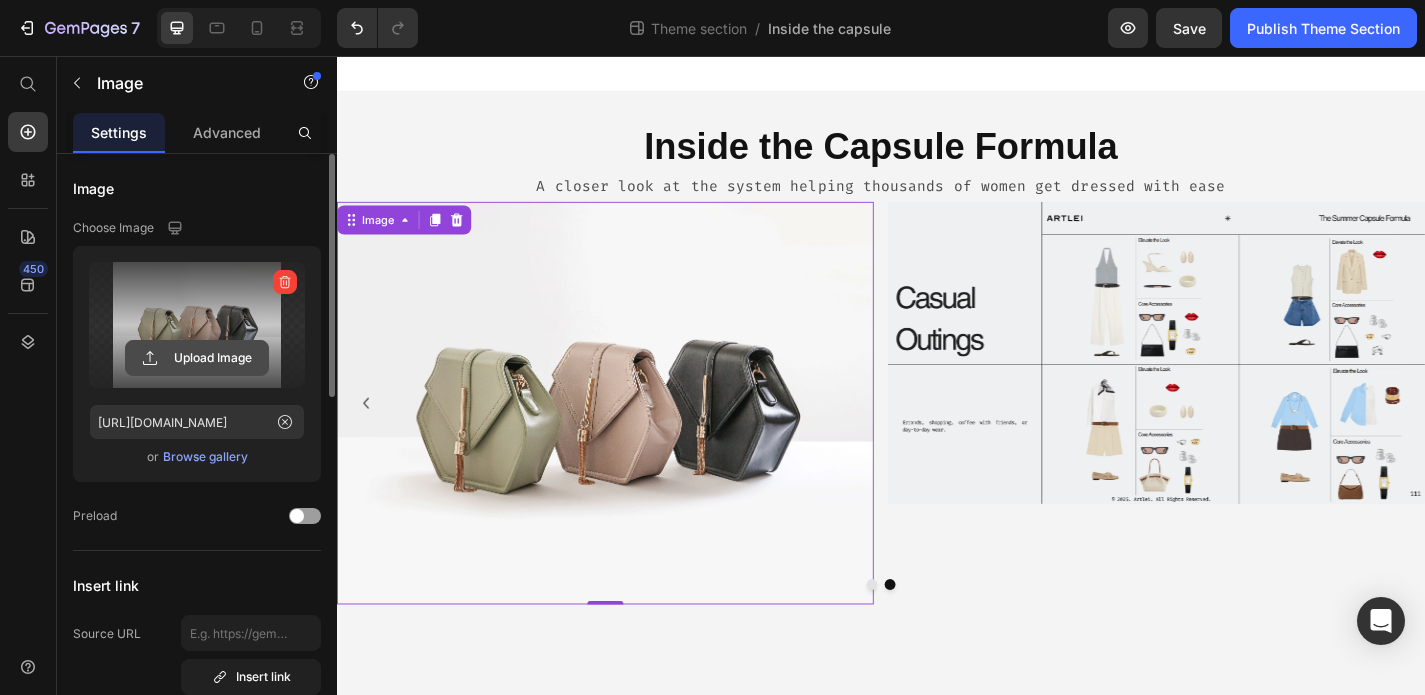 click 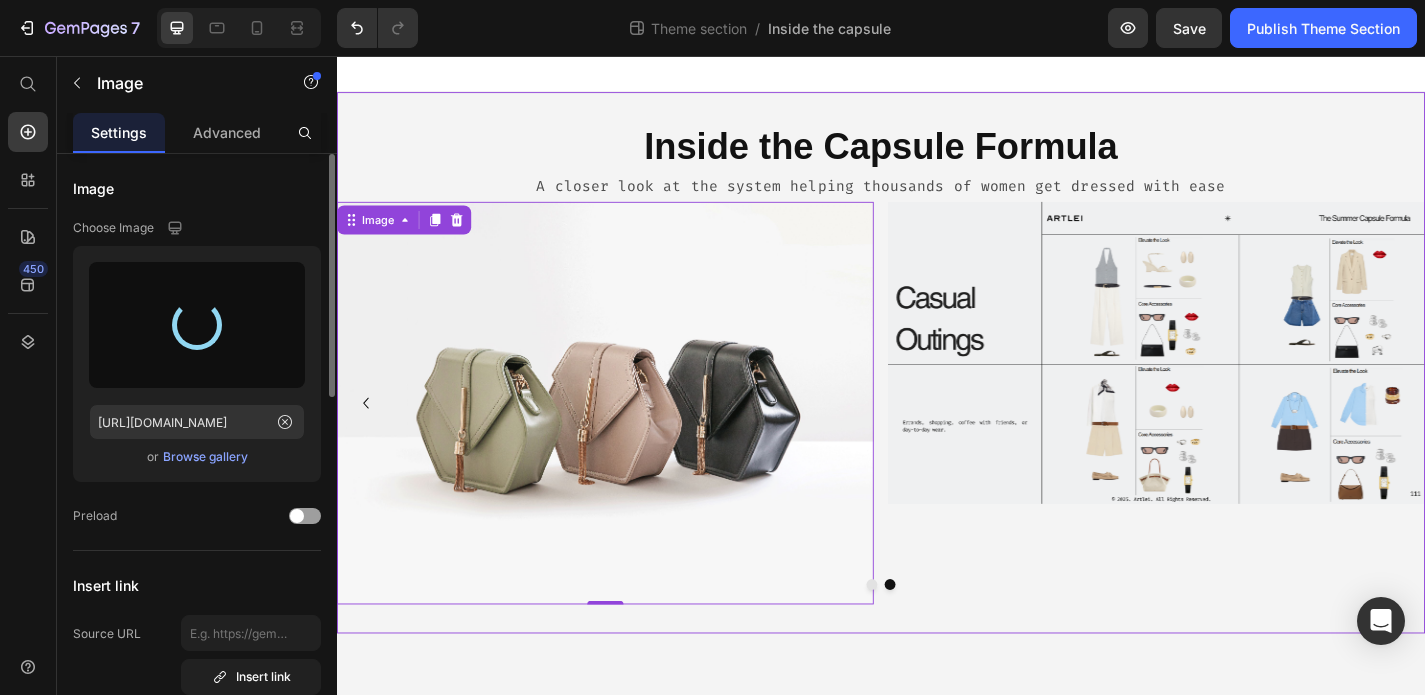 type on "[URL][DOMAIN_NAME]" 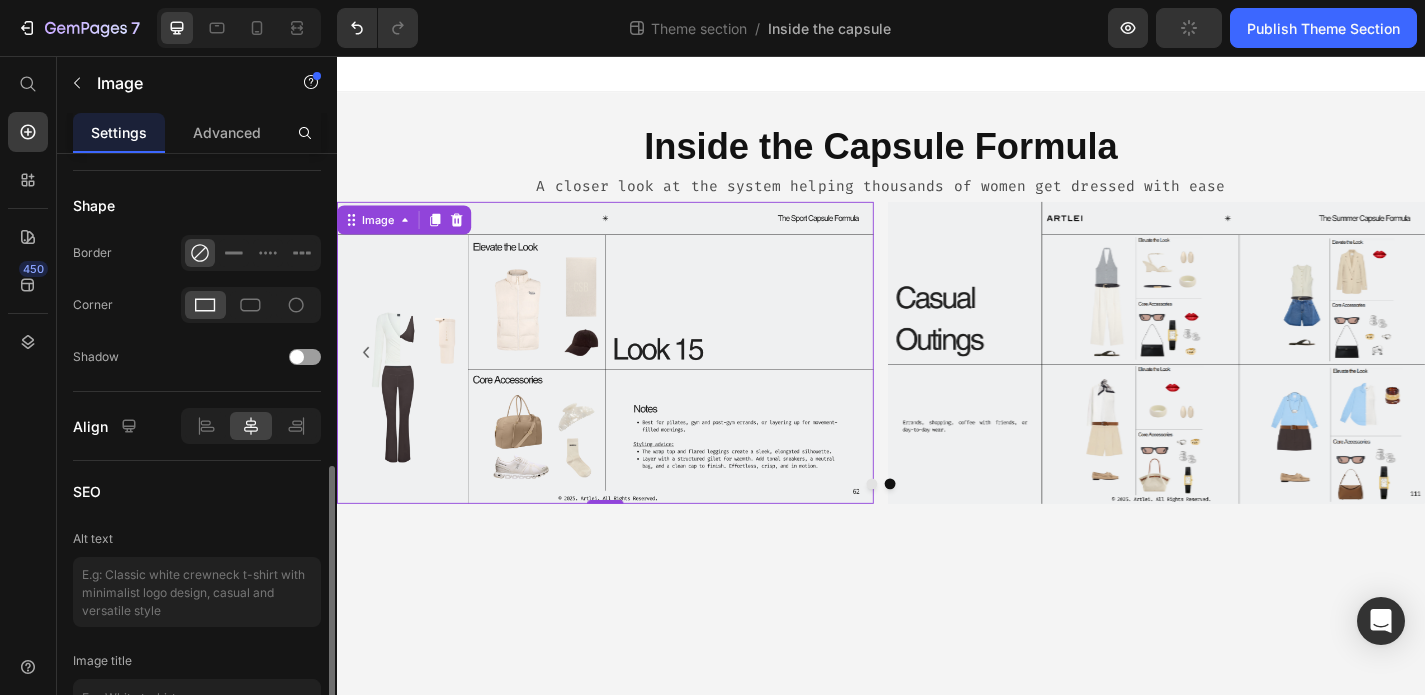 scroll, scrollTop: 764, scrollLeft: 0, axis: vertical 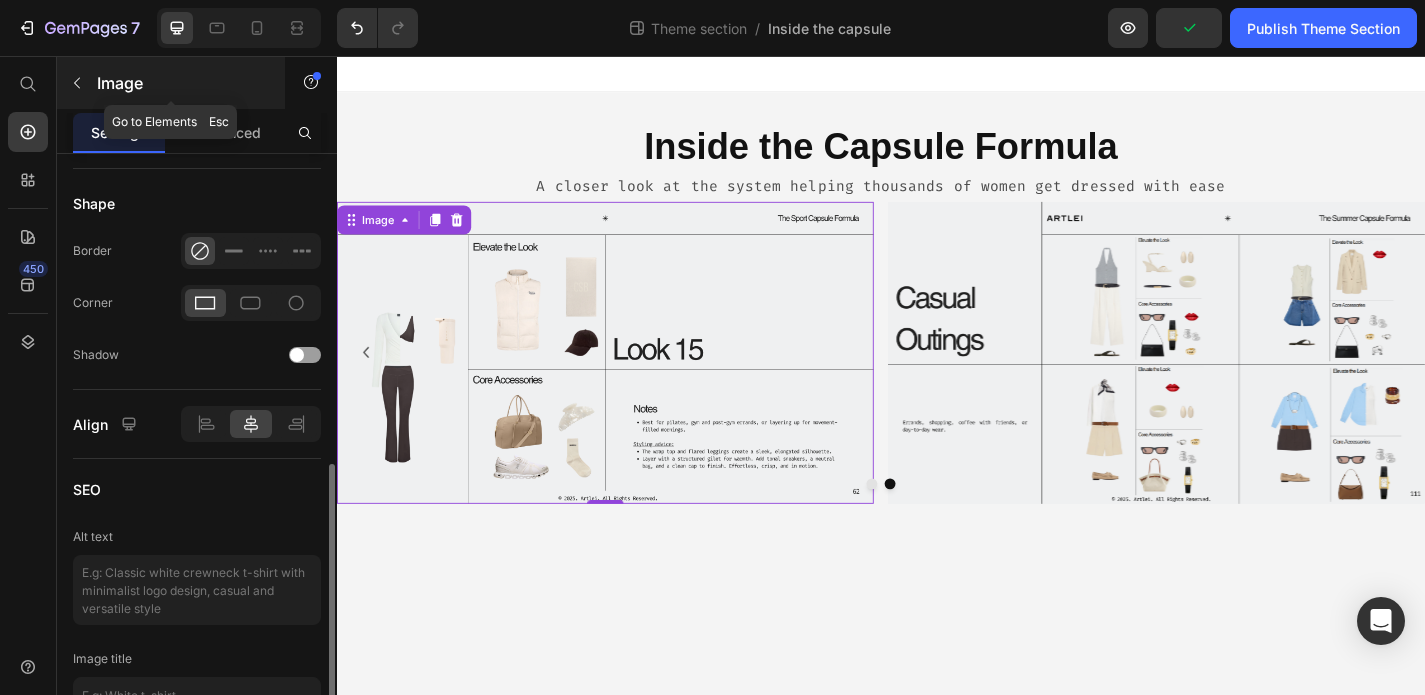 click 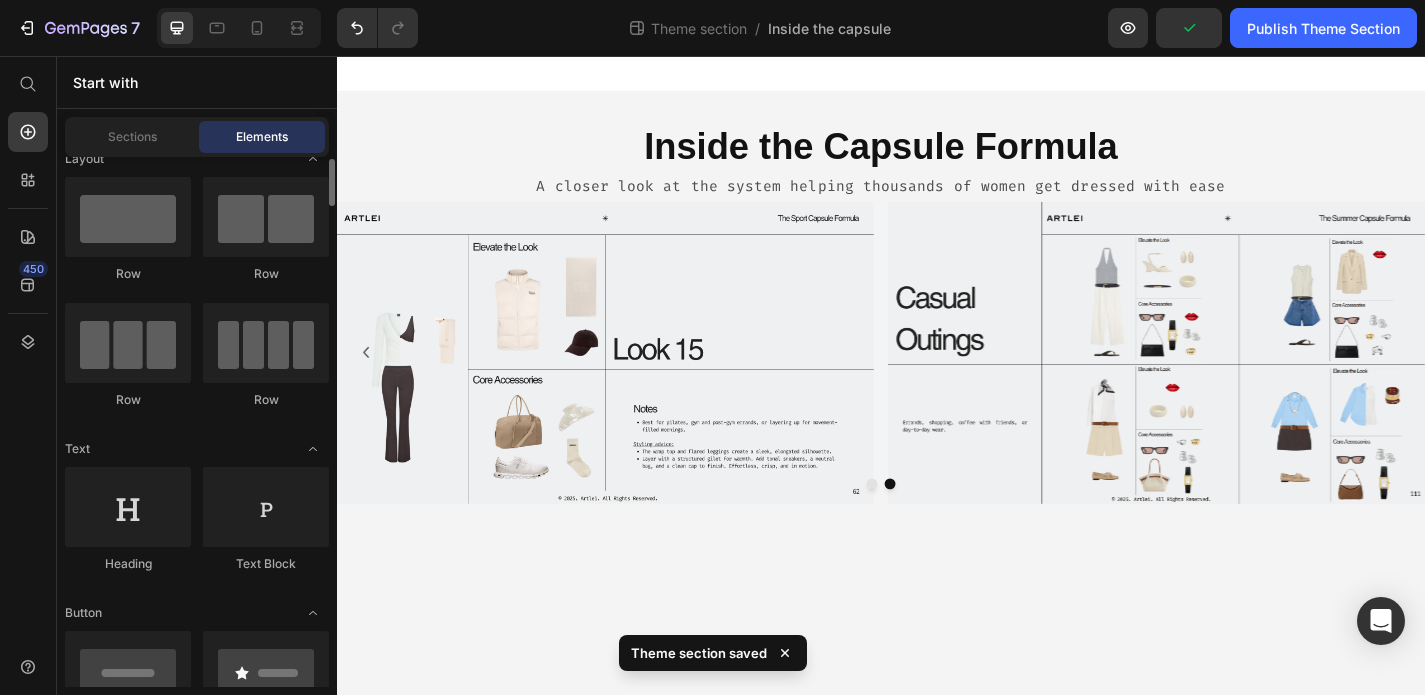 scroll, scrollTop: 0, scrollLeft: 0, axis: both 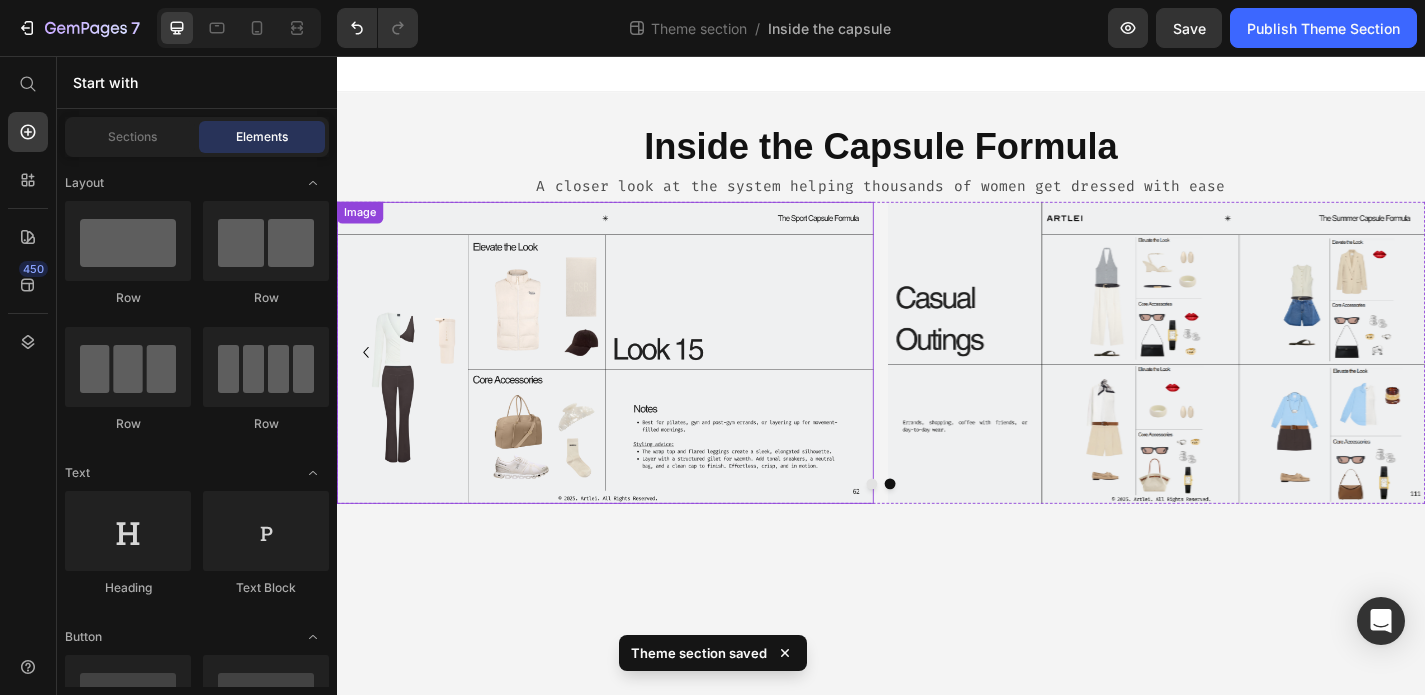 click at bounding box center (633, 383) 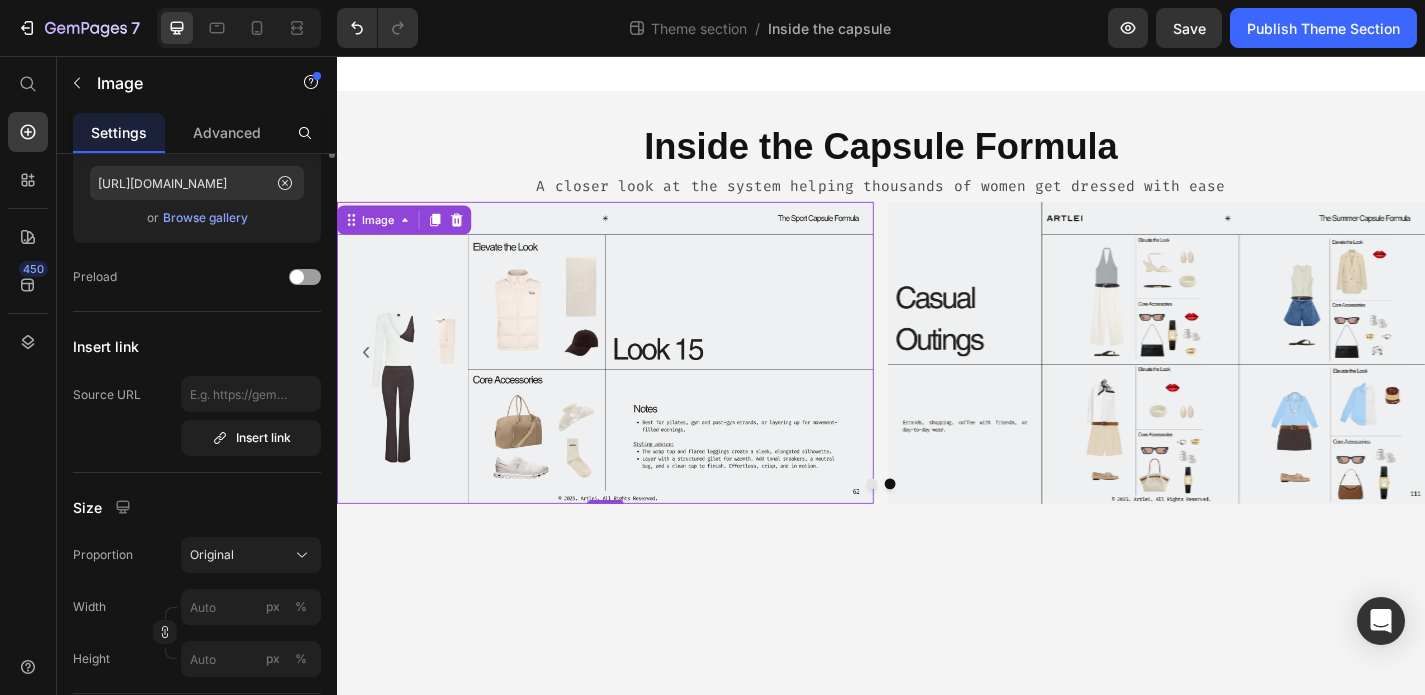 scroll, scrollTop: 0, scrollLeft: 0, axis: both 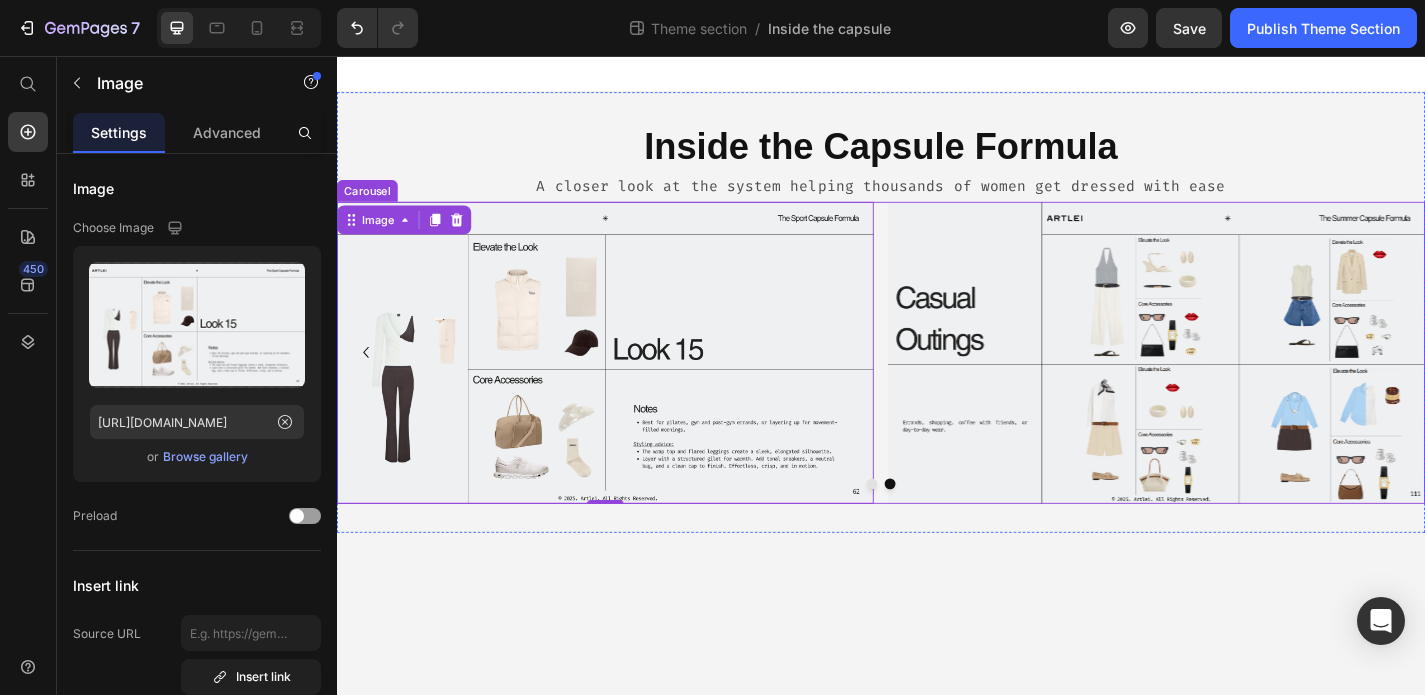 click at bounding box center (927, 528) 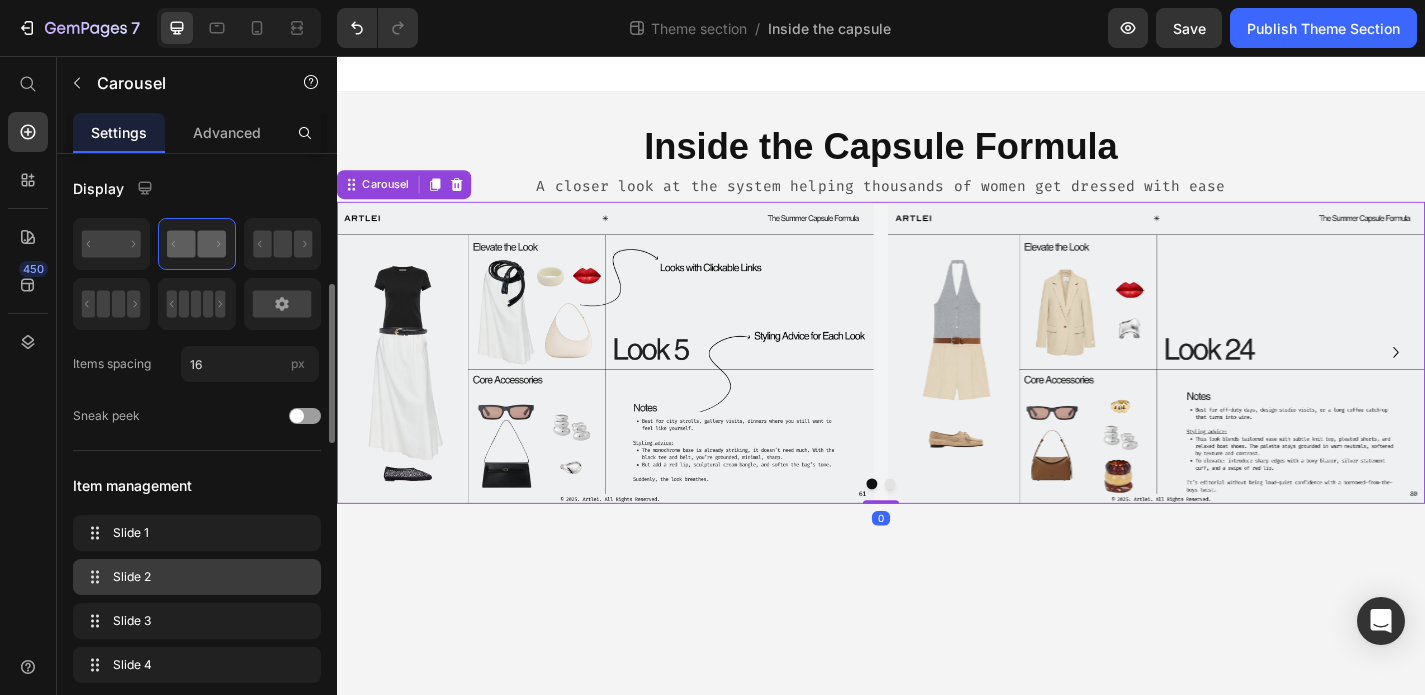scroll, scrollTop: 203, scrollLeft: 0, axis: vertical 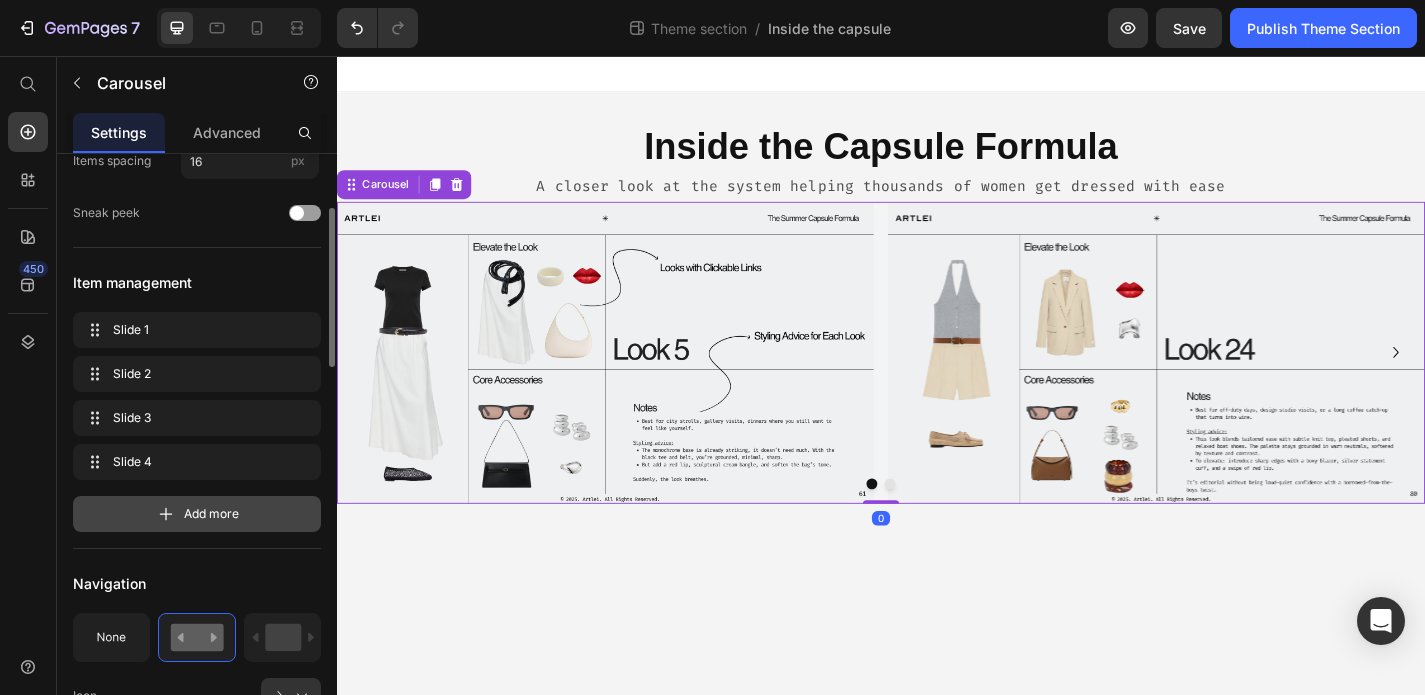 click 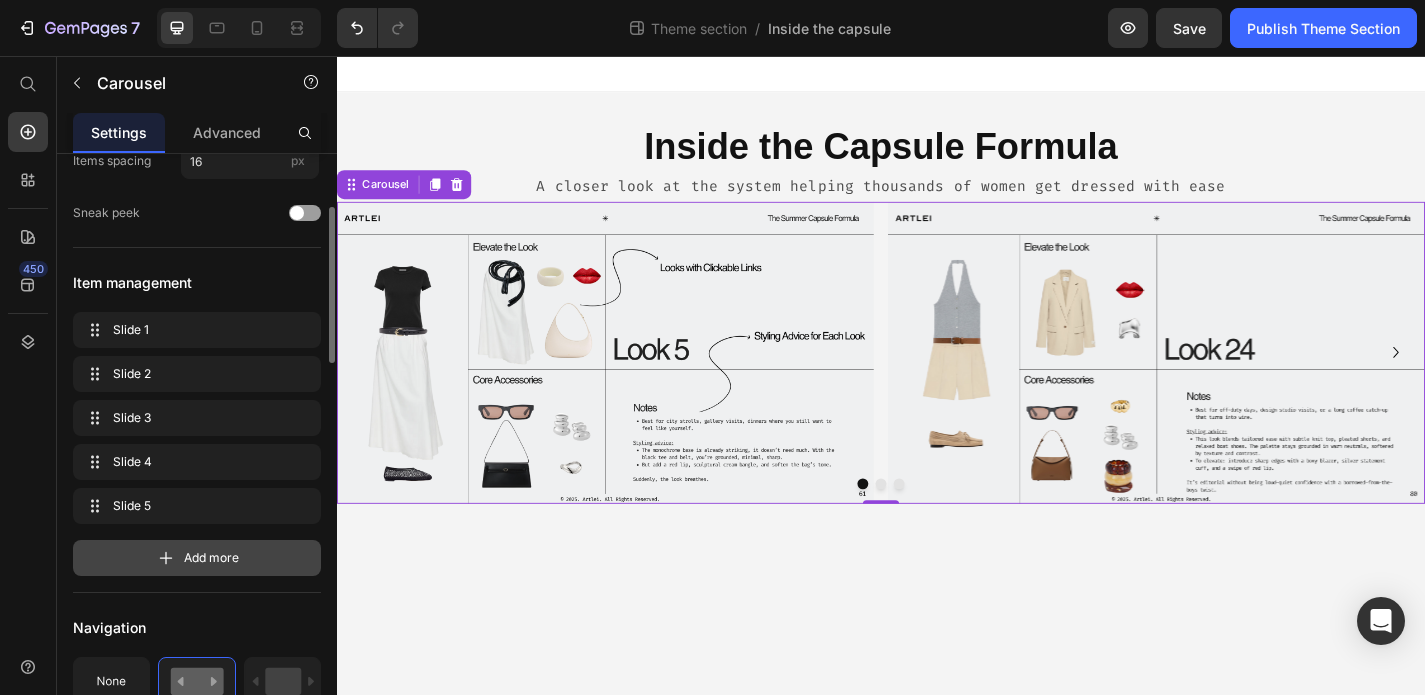 click on "Add more" at bounding box center [211, 558] 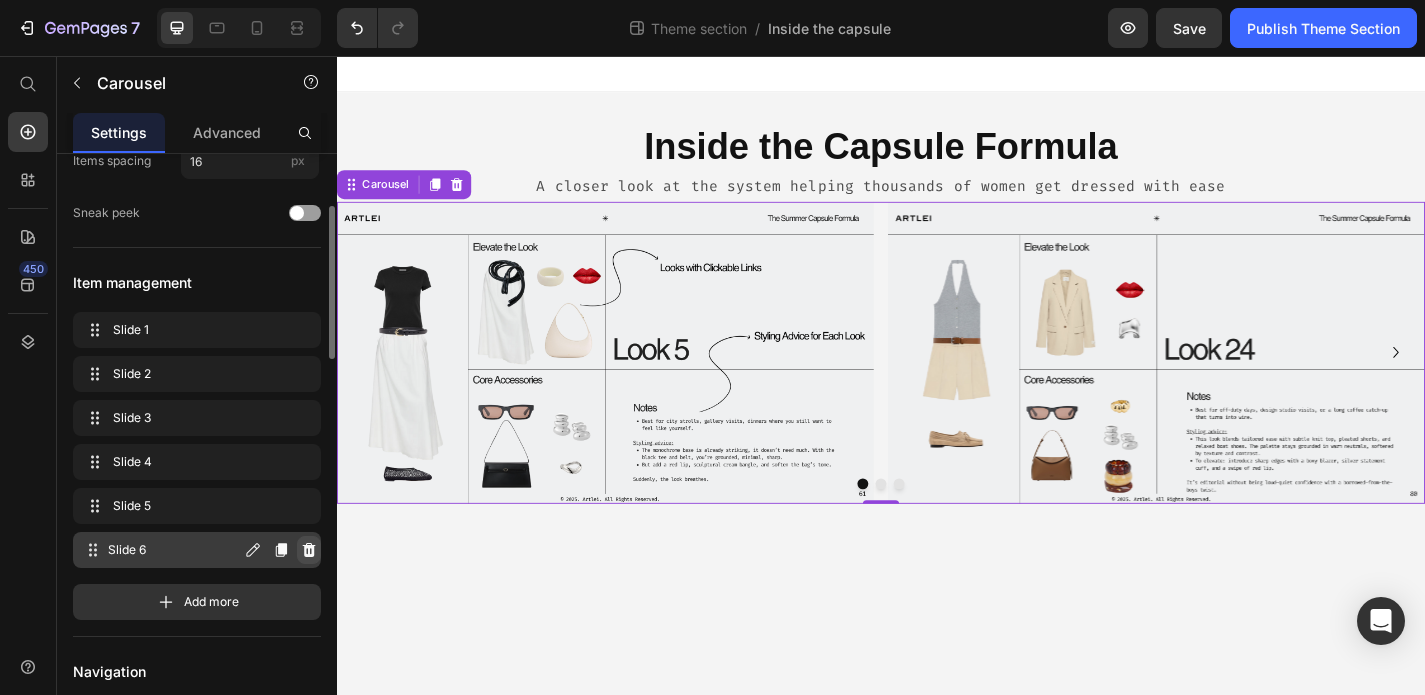 click 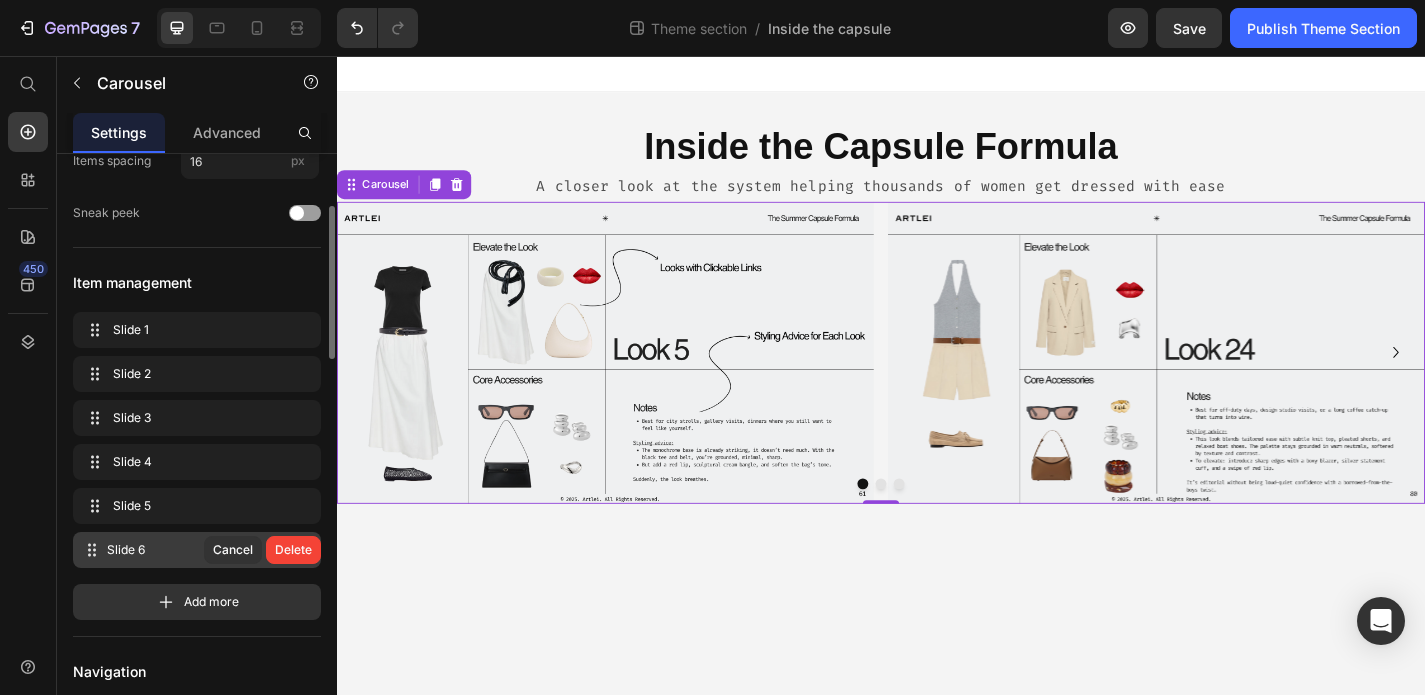 click on "Cancel   Delete" 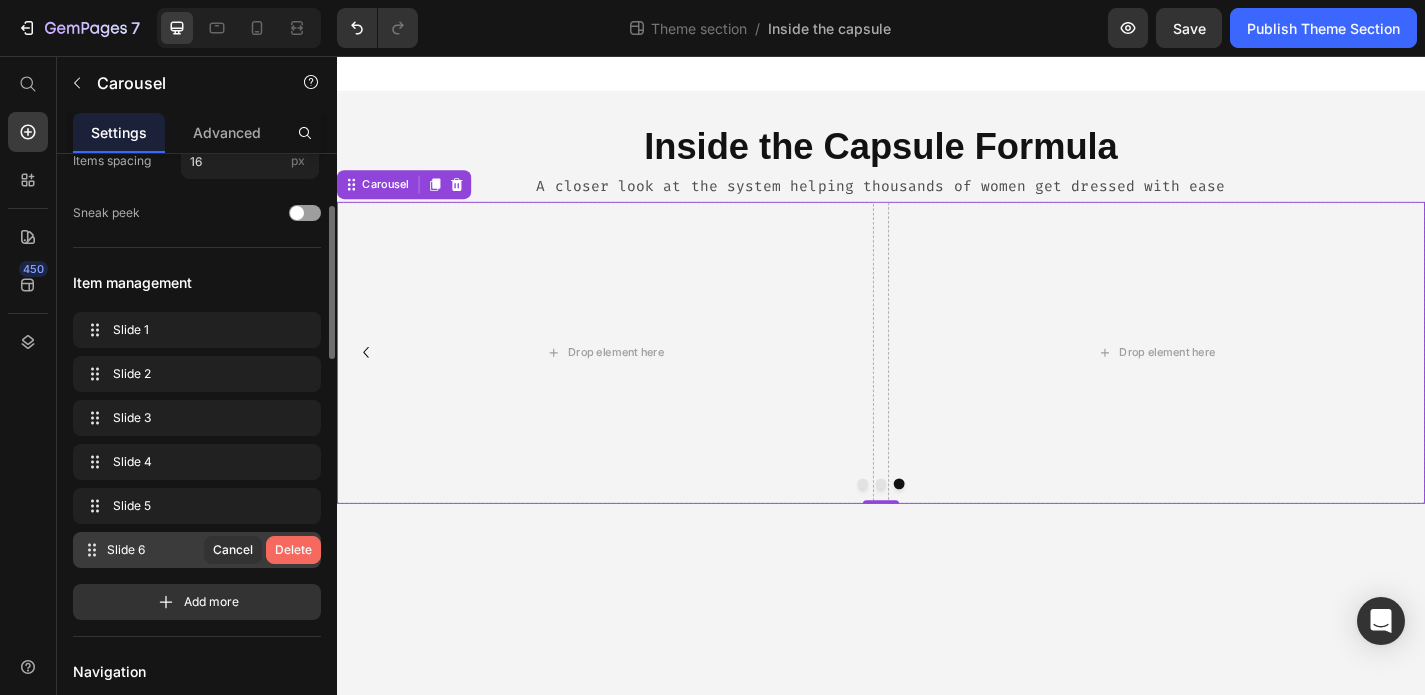 click on "Delete" at bounding box center [293, 550] 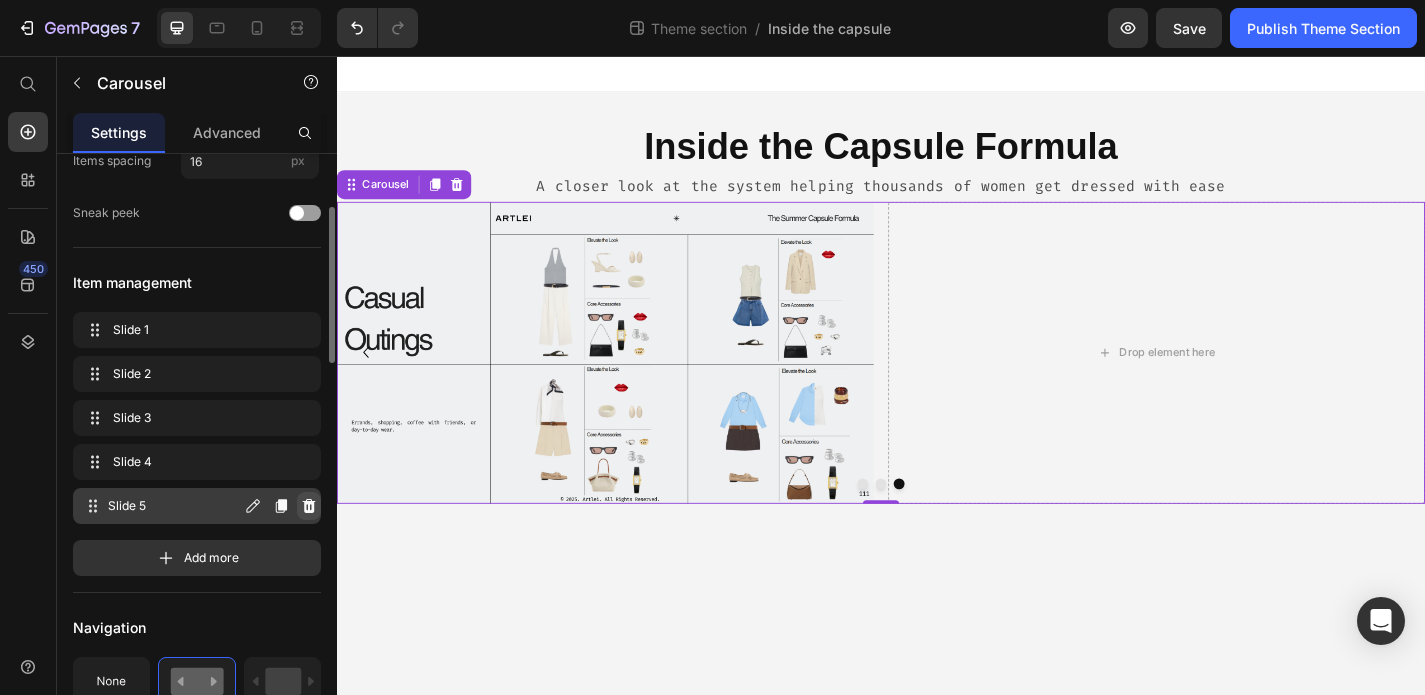 click 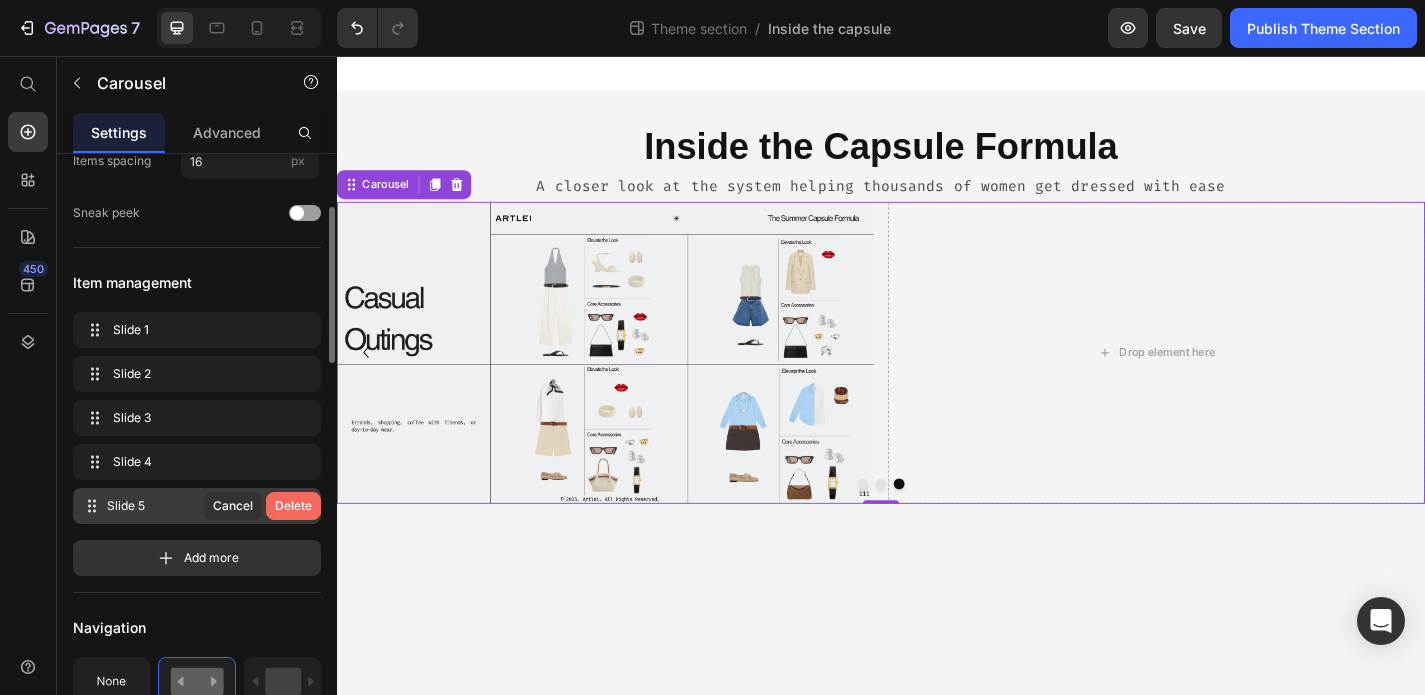 click on "Delete" at bounding box center [293, 506] 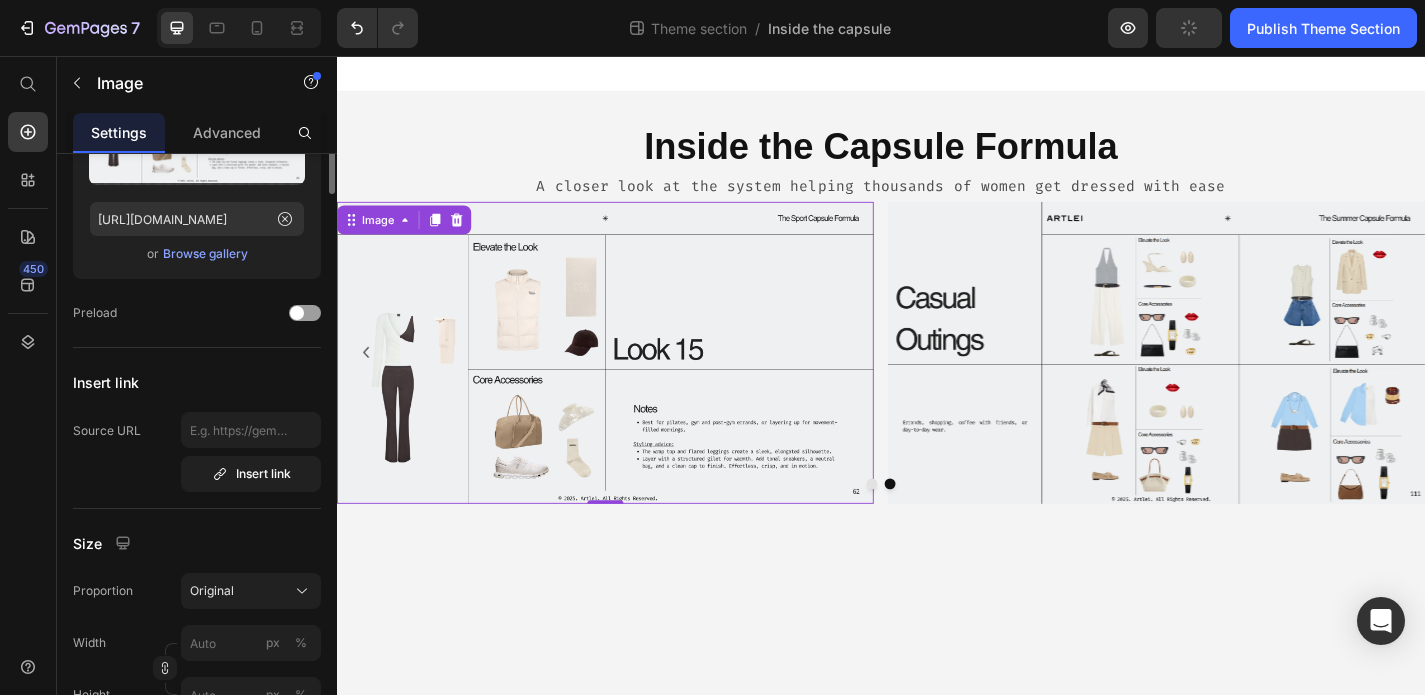 scroll, scrollTop: 0, scrollLeft: 0, axis: both 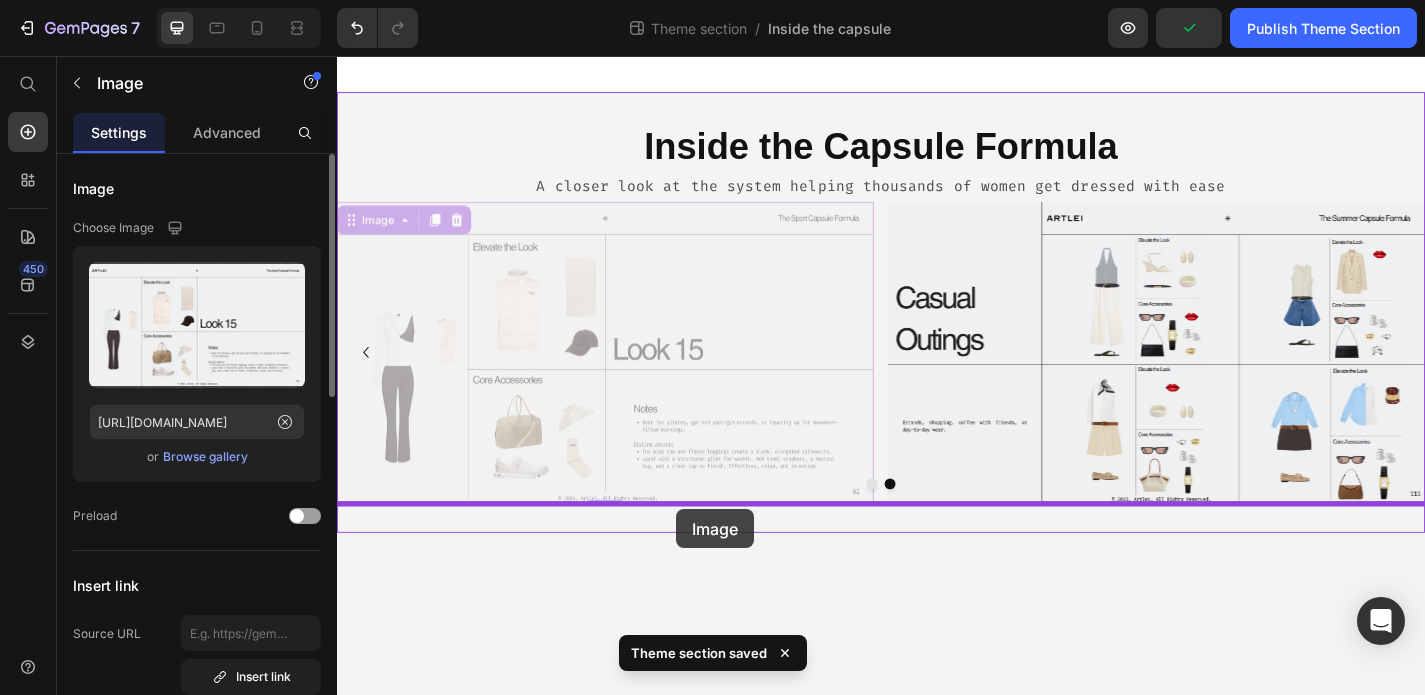 drag, startPoint x: 779, startPoint y: 341, endPoint x: 711, endPoint y: 556, distance: 225.49722 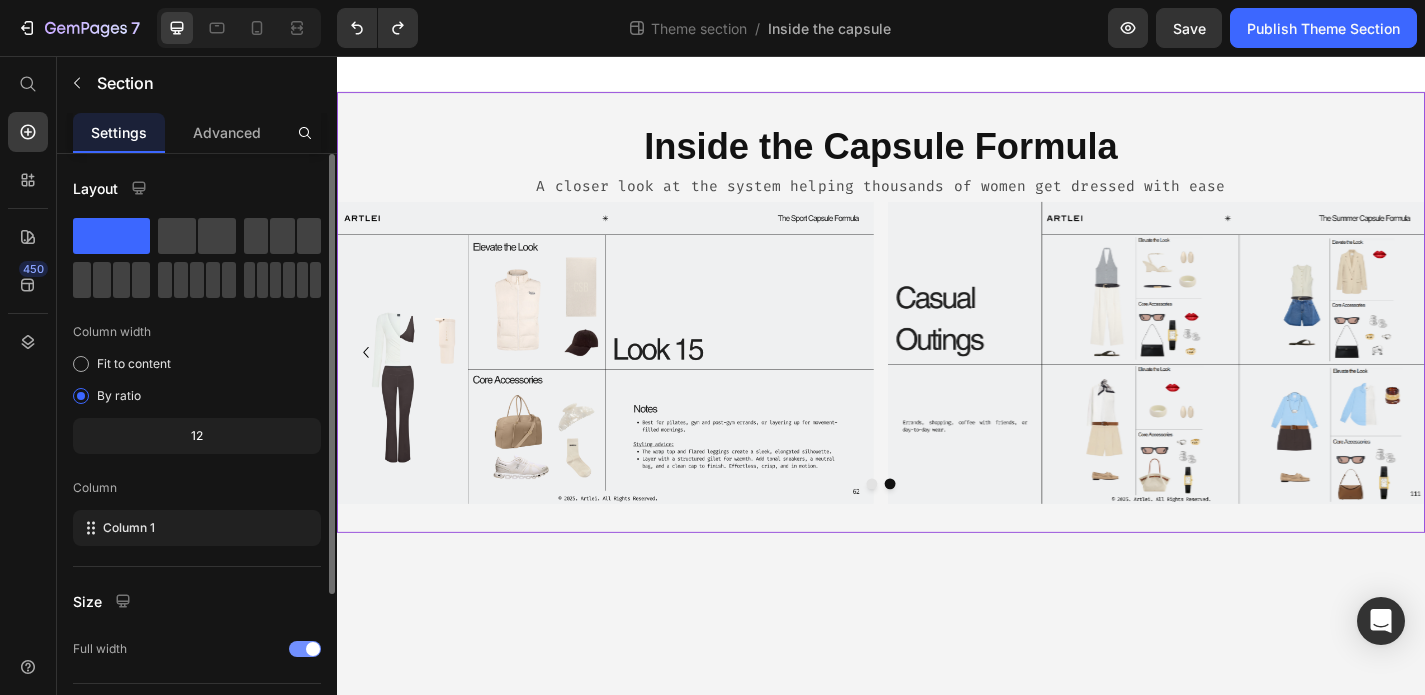 click on "Inside the Capsule Formula Heading A closer look at the system helping thousands of women get dressed with ease Text Block
Image Image Image Image
[GEOGRAPHIC_DATA]" at bounding box center [937, 339] 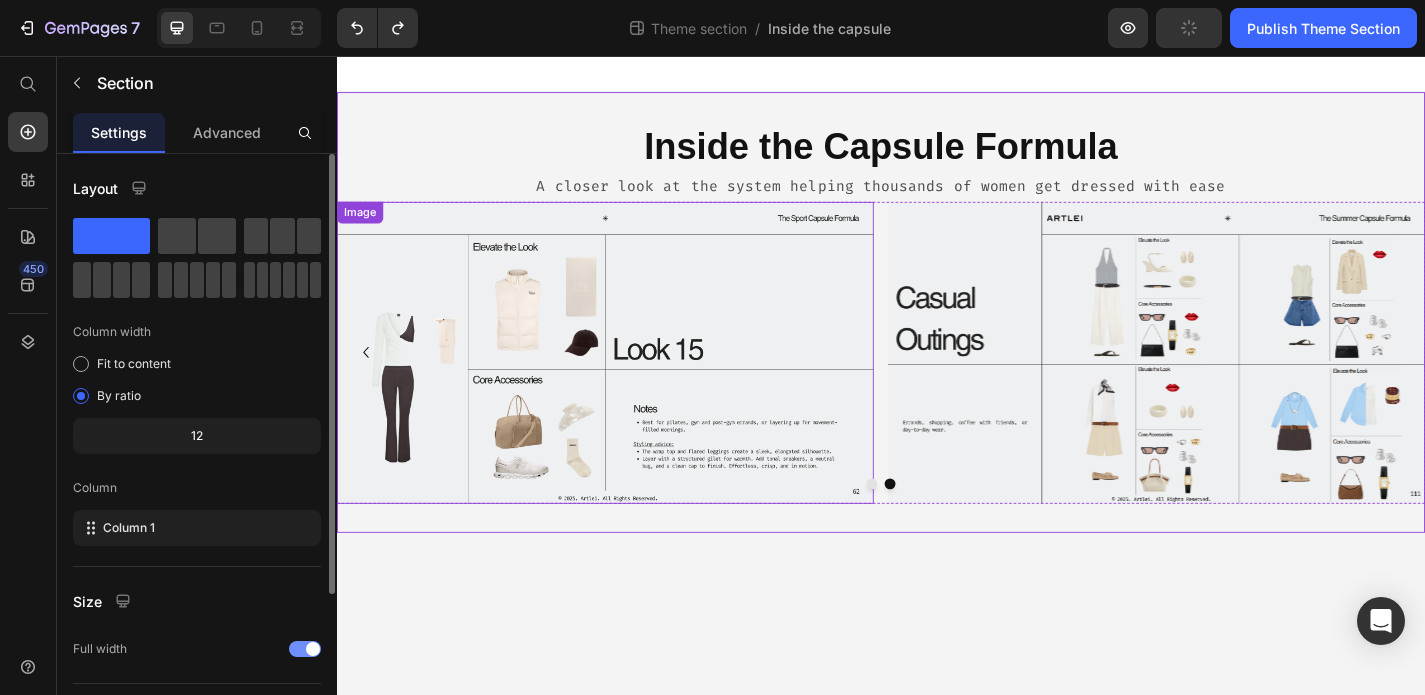 click at bounding box center [633, 383] 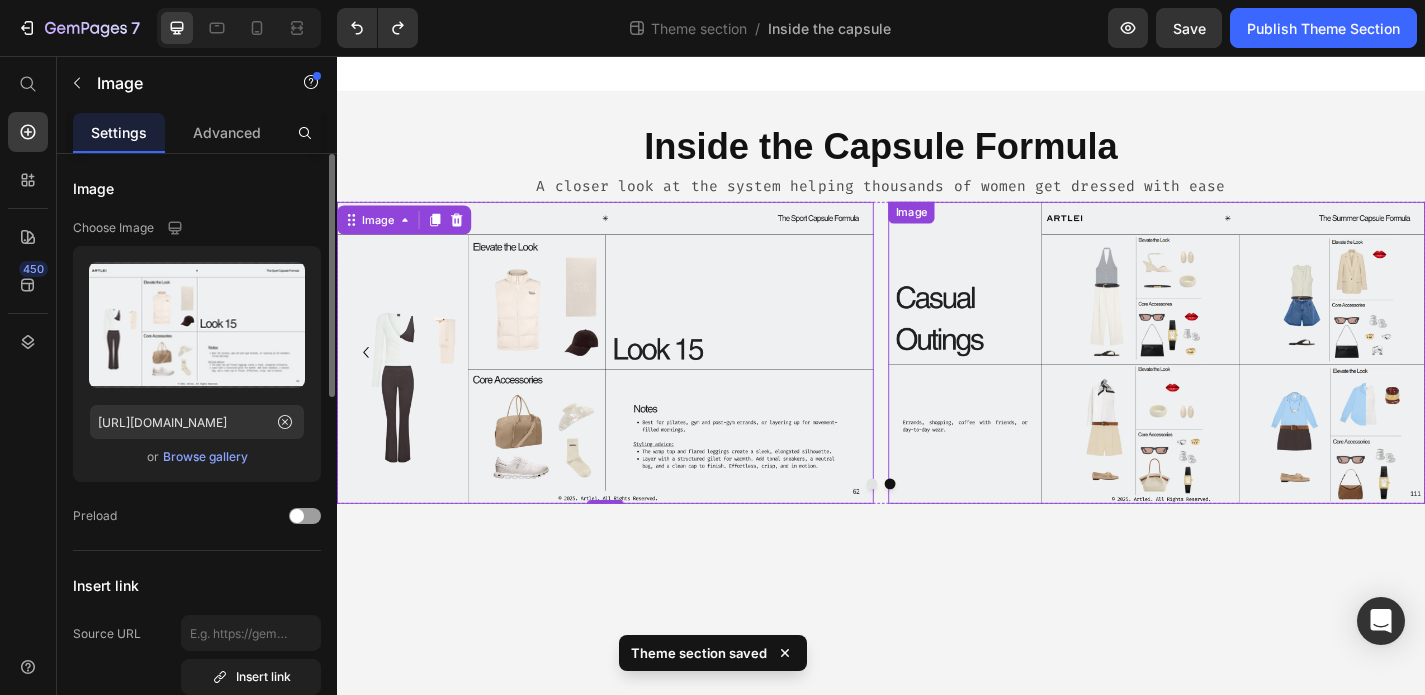 click on "Image" at bounding box center (970, 229) 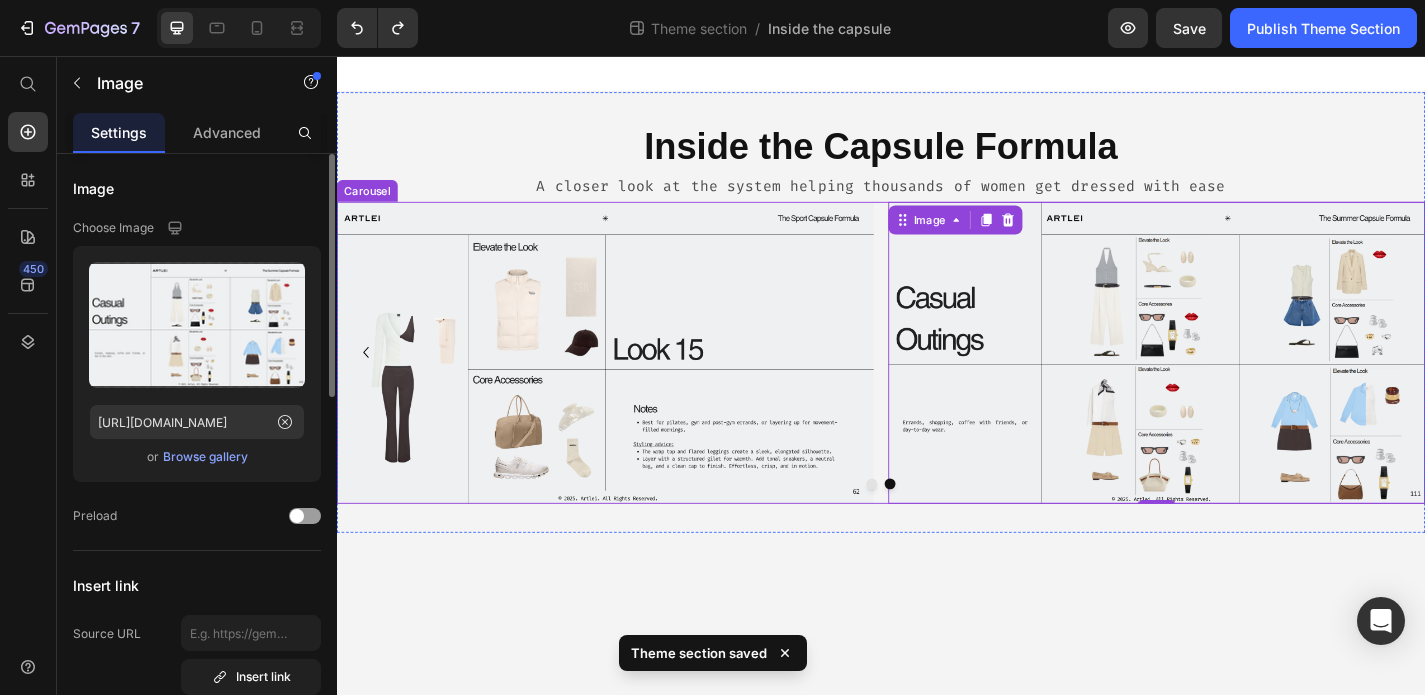 click on "Image Image Image Image   0" at bounding box center (937, 383) 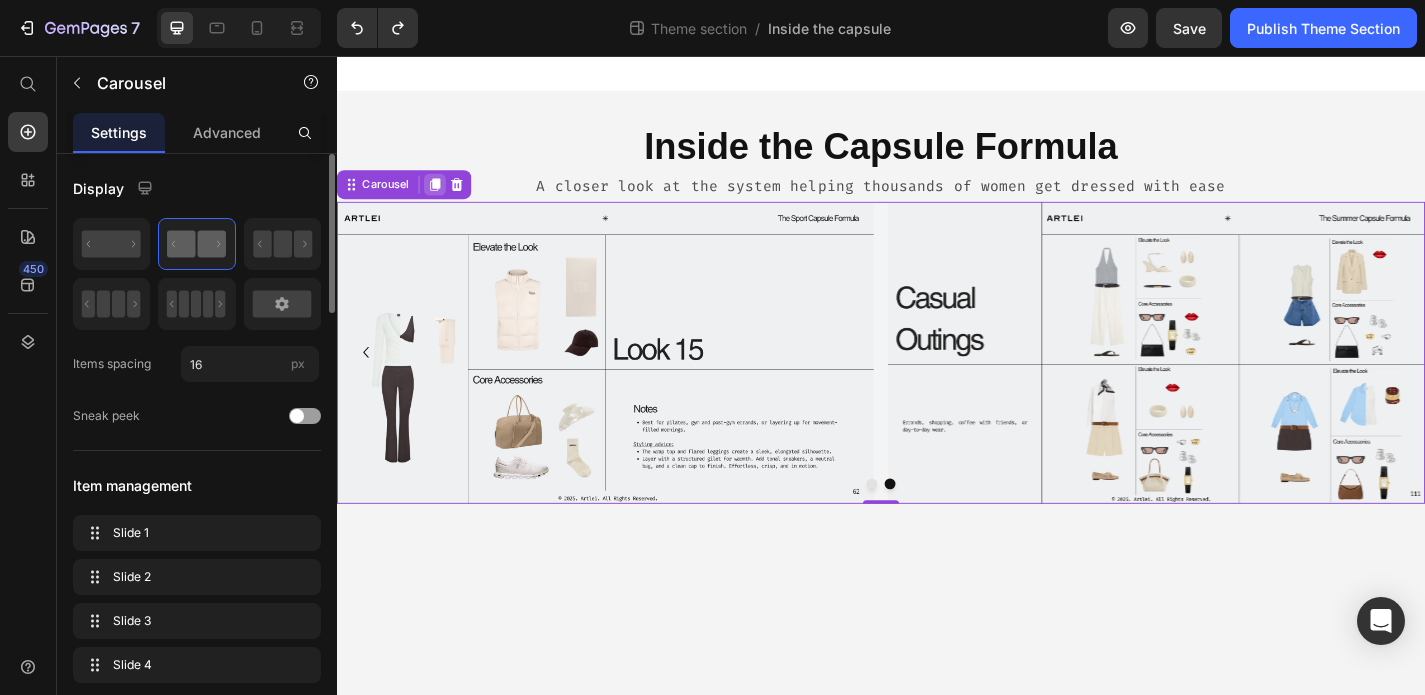 click 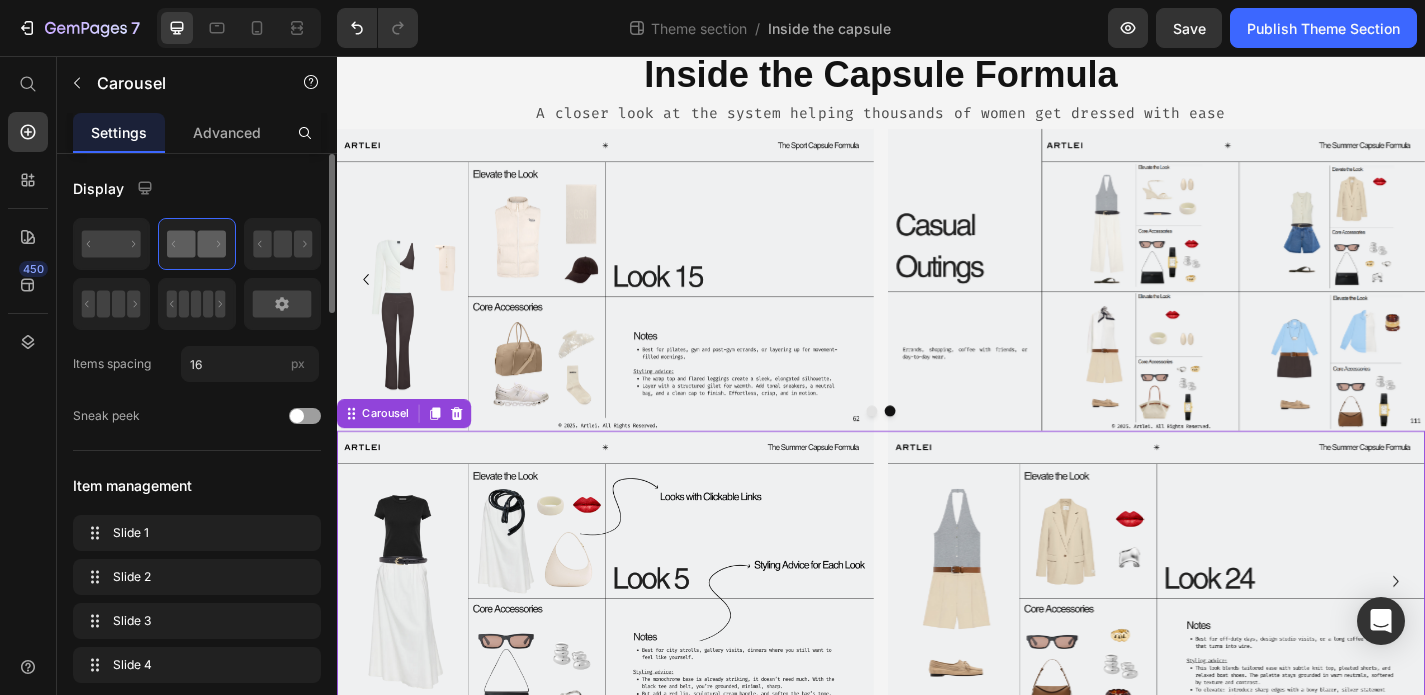 scroll, scrollTop: 154, scrollLeft: 0, axis: vertical 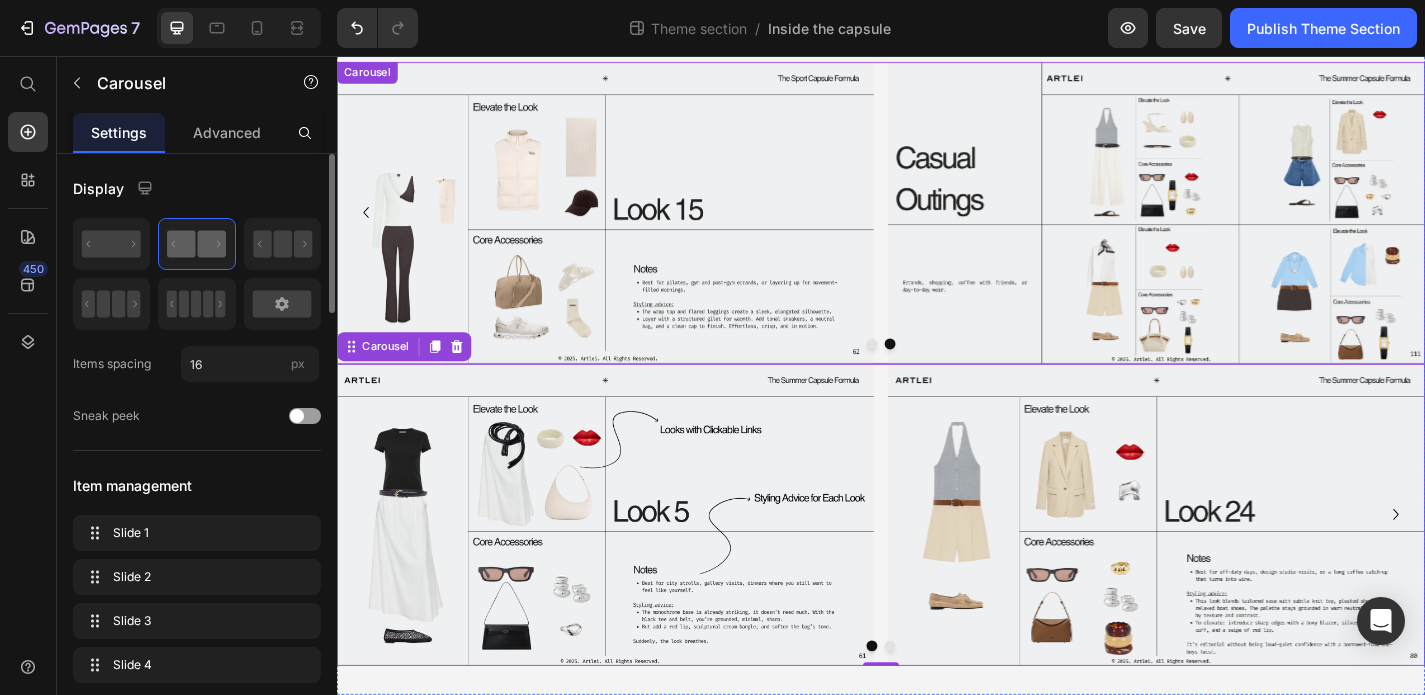 click on "Image Image Image Image" at bounding box center (937, 229) 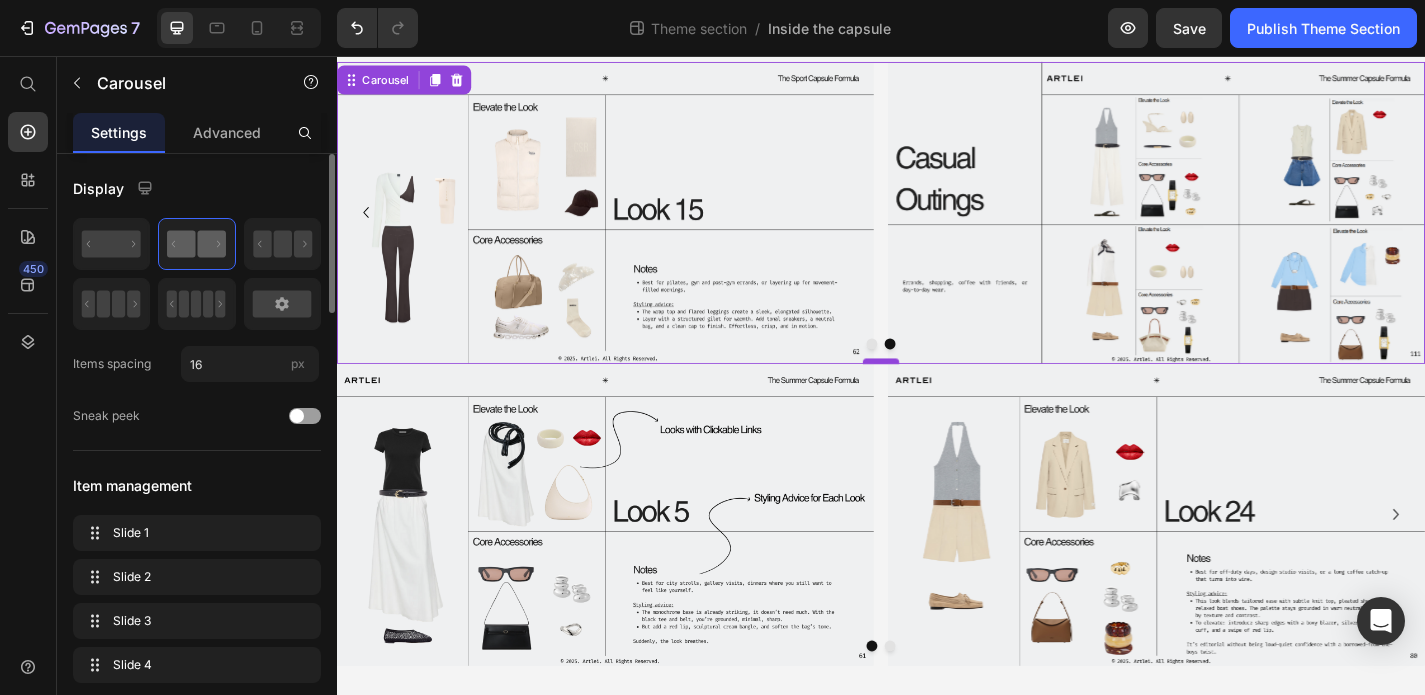 click at bounding box center [937, 393] 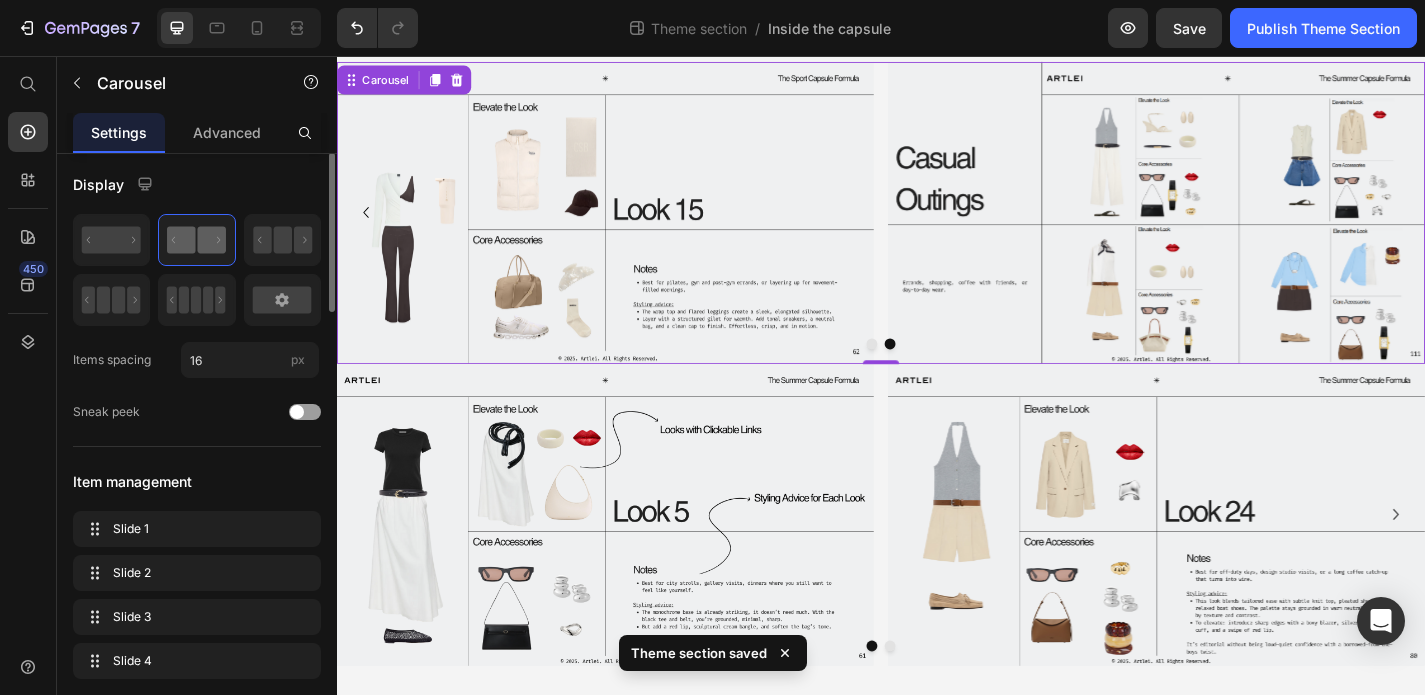 scroll, scrollTop: 6, scrollLeft: 0, axis: vertical 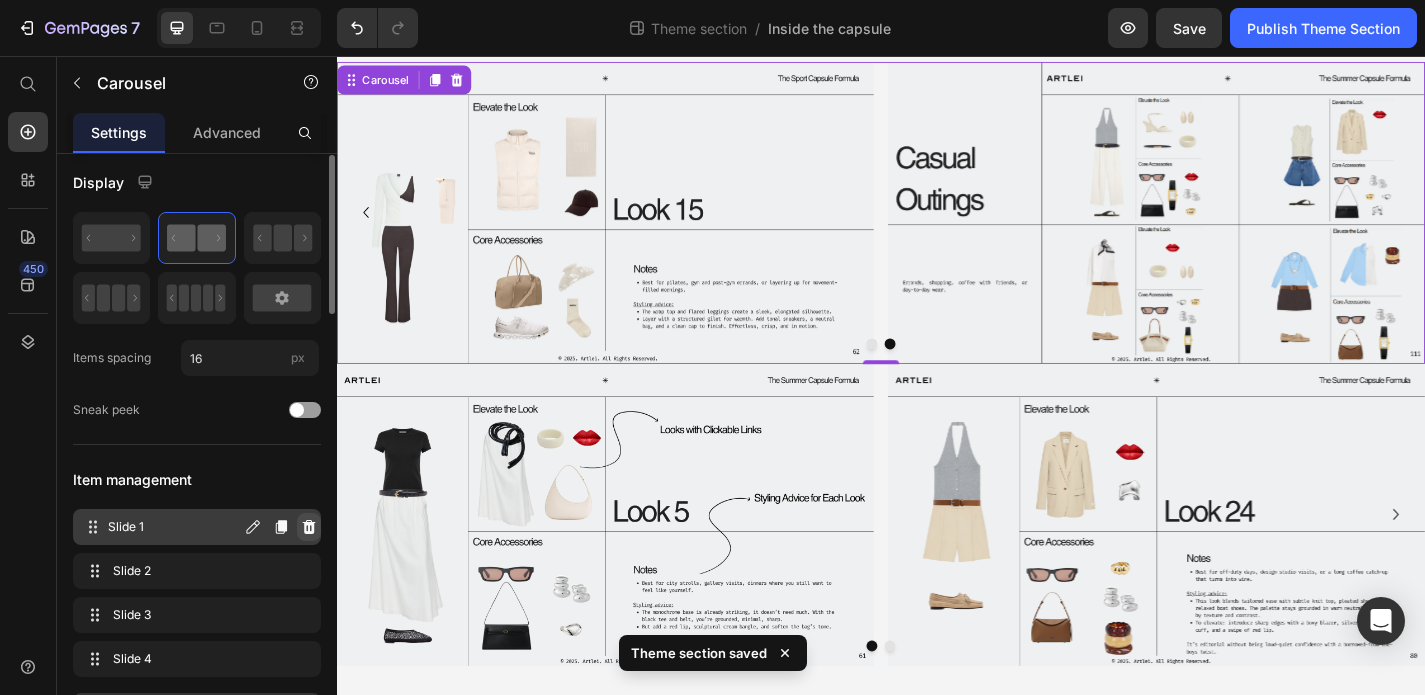 click 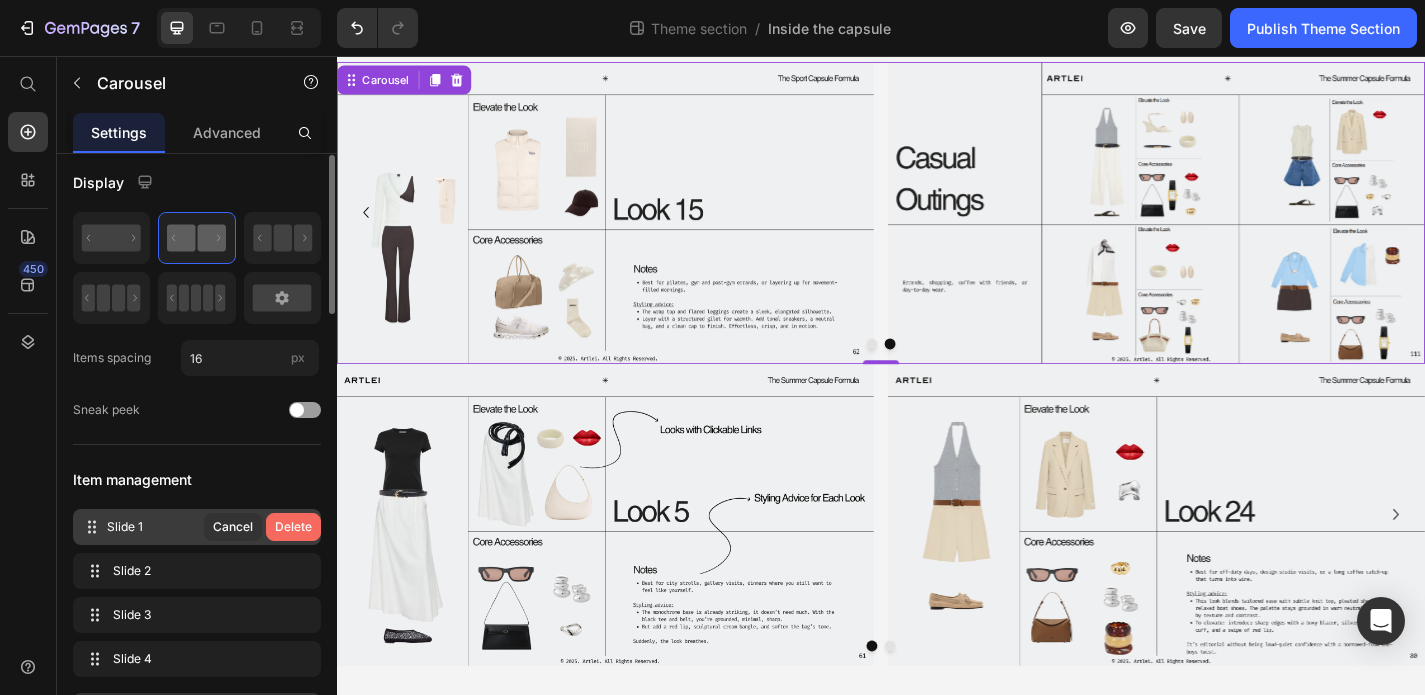 click on "Delete" at bounding box center (293, 527) 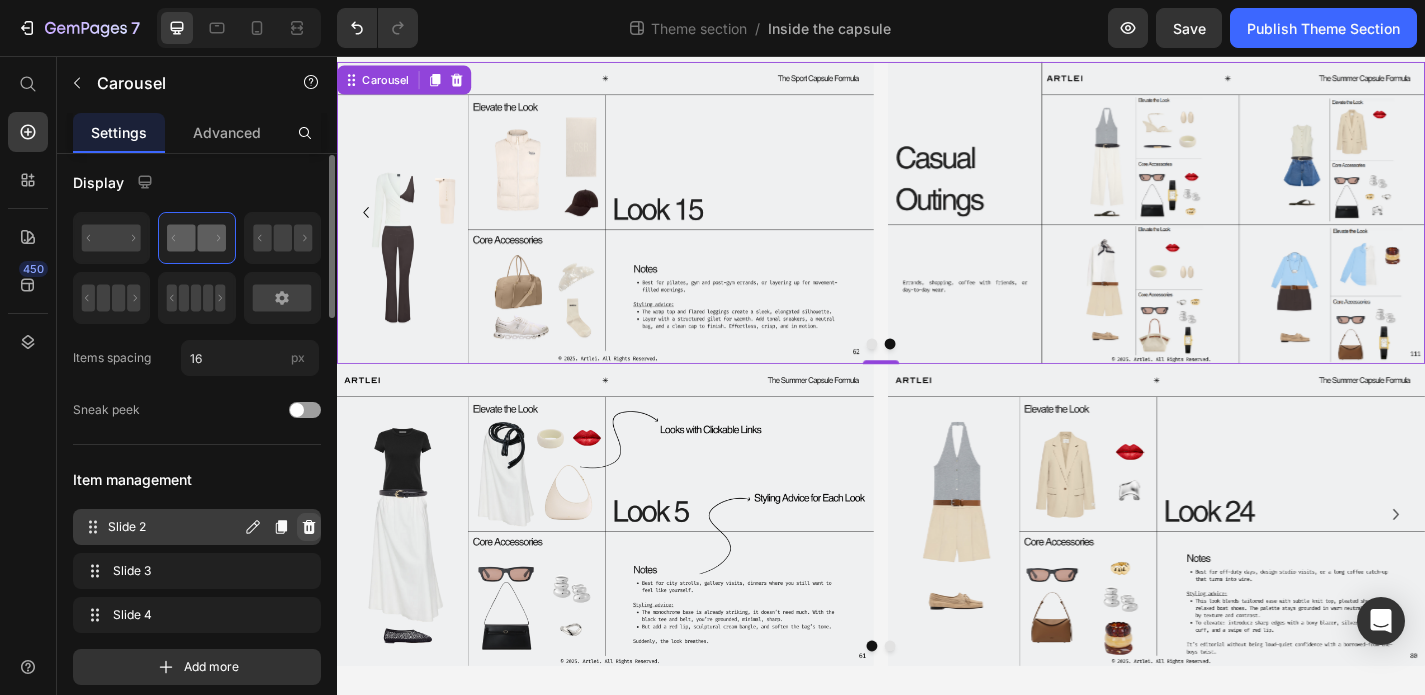 click 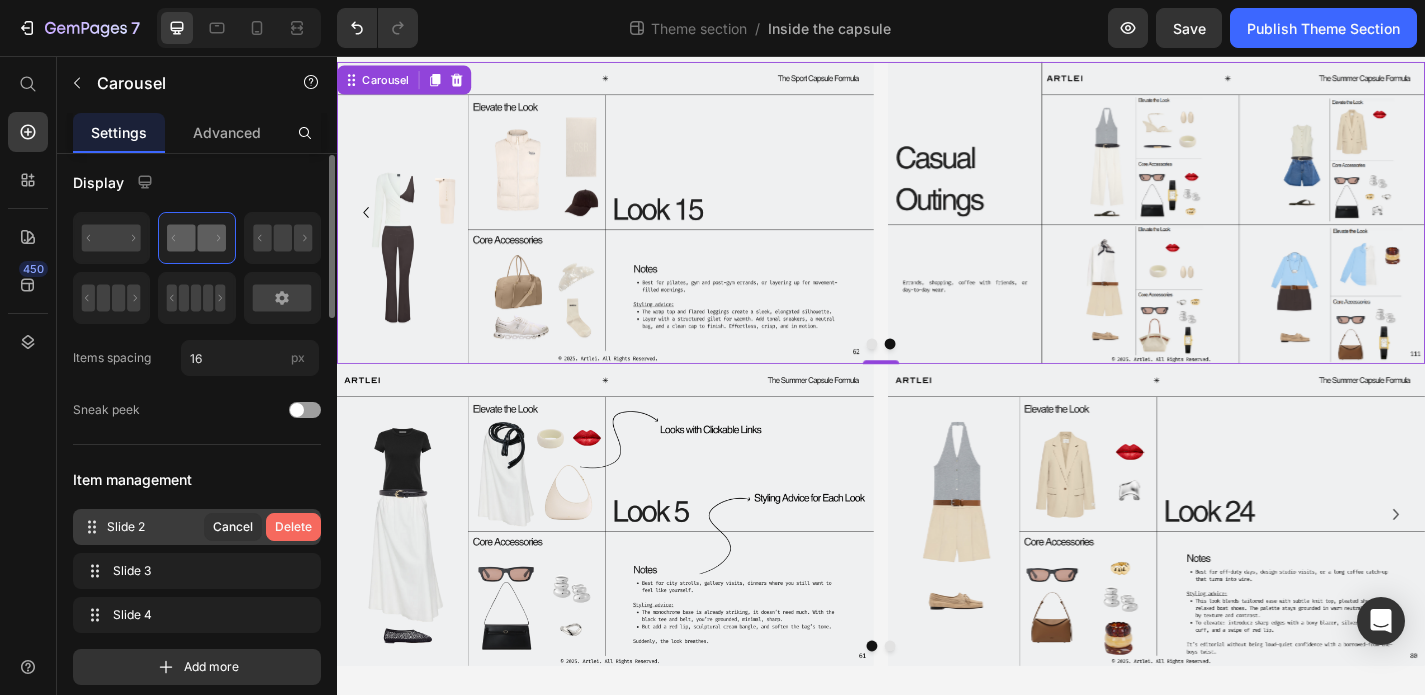 click on "Delete" at bounding box center [293, 527] 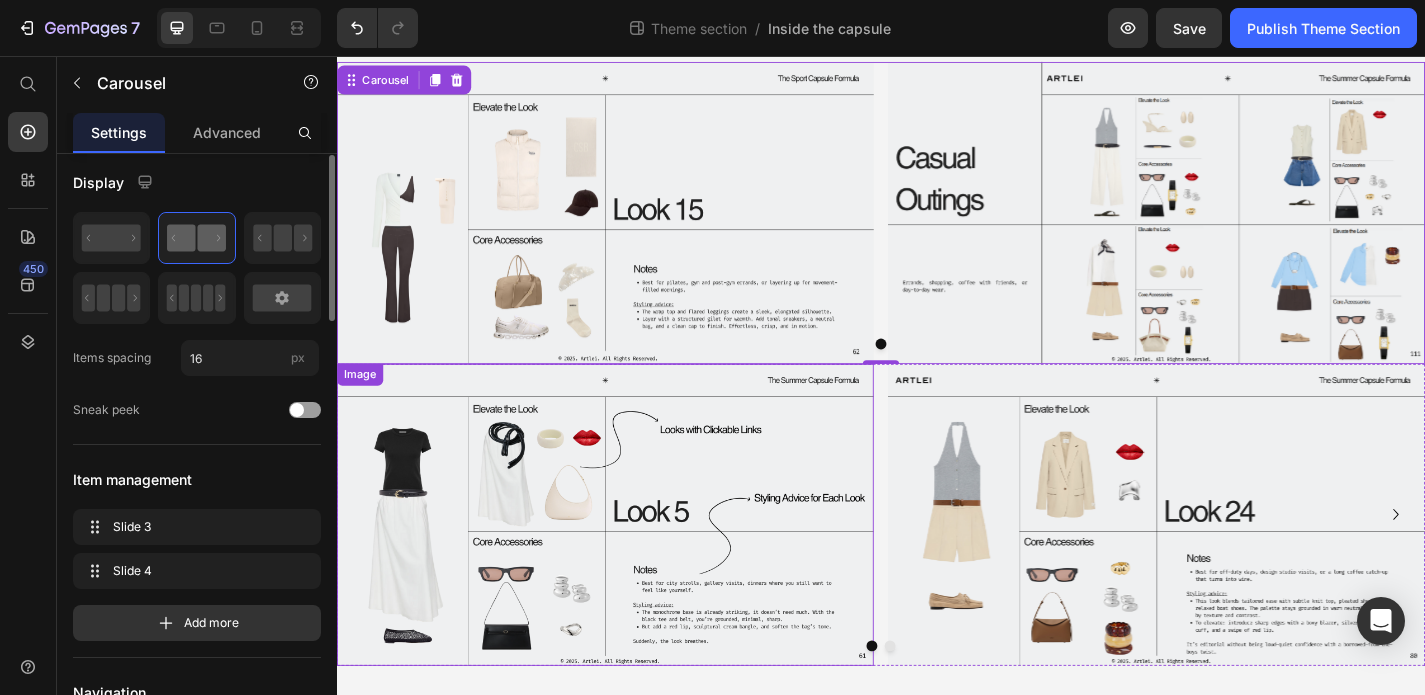 click at bounding box center (633, 562) 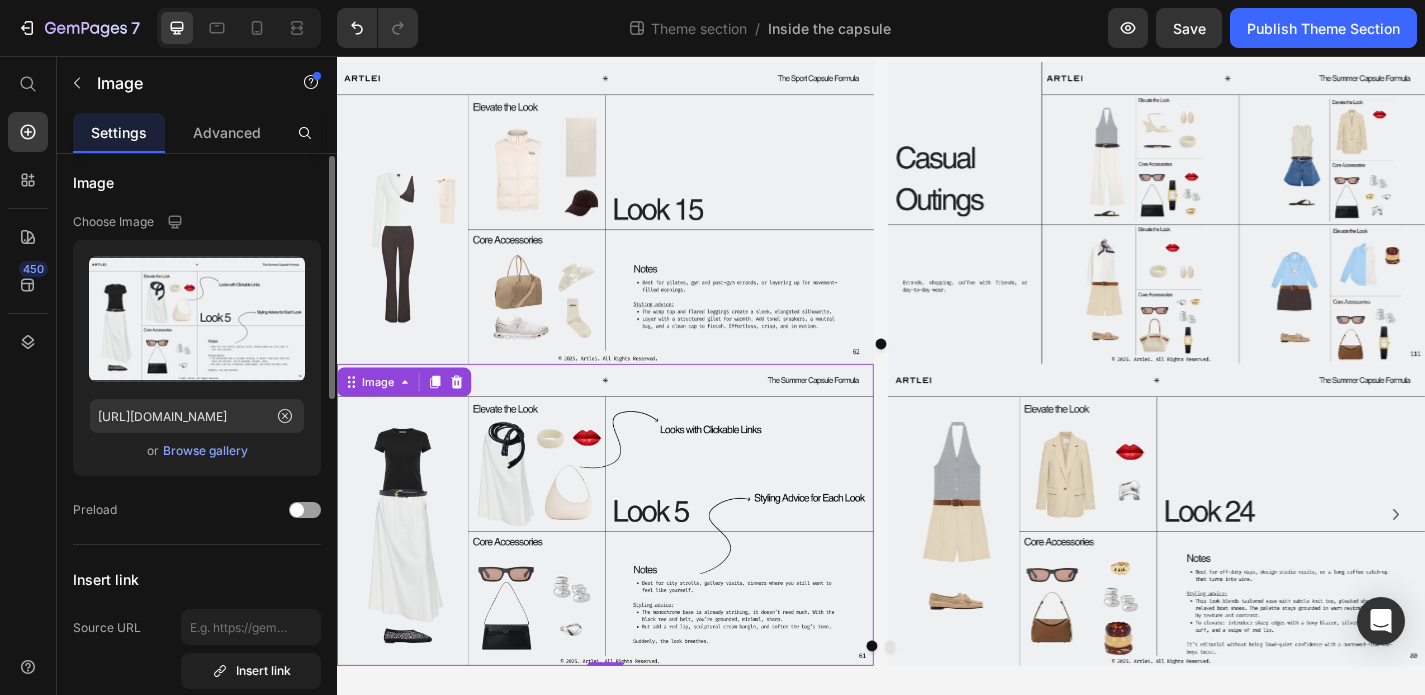 scroll, scrollTop: 0, scrollLeft: 0, axis: both 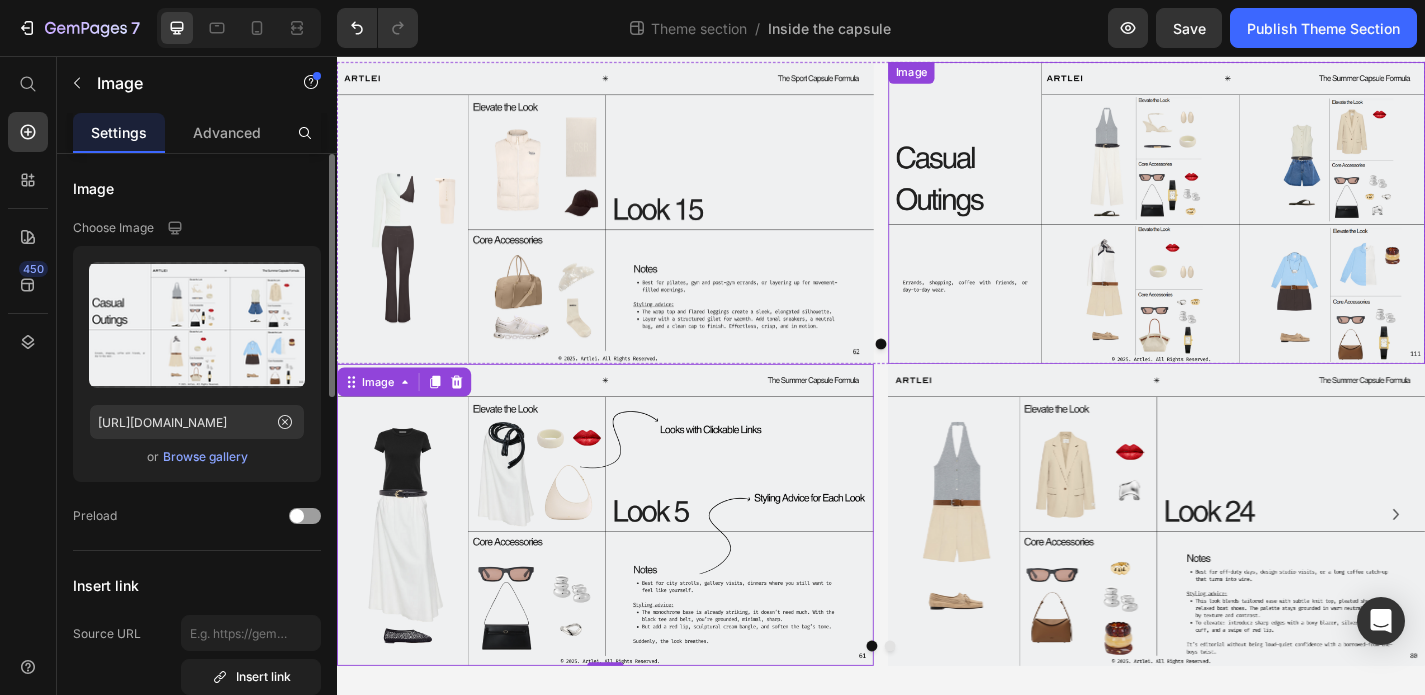 click at bounding box center (1241, 229) 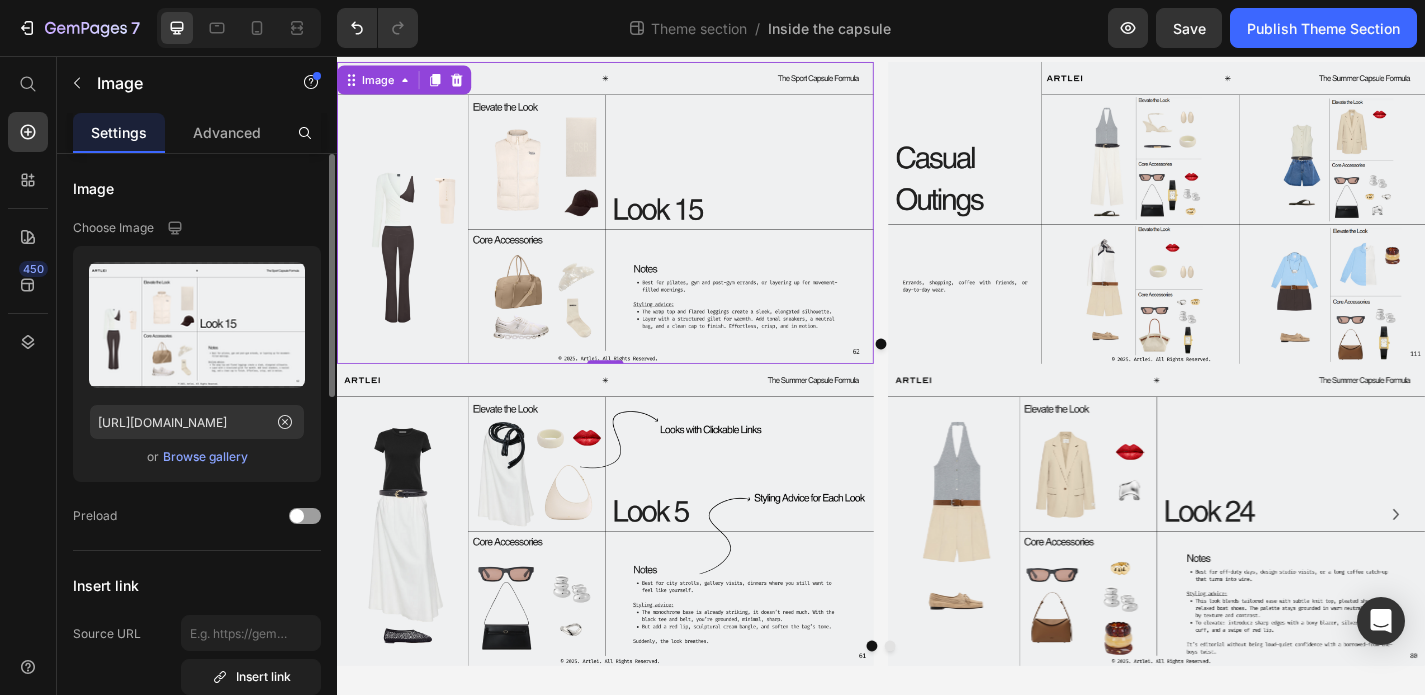 click at bounding box center (633, 229) 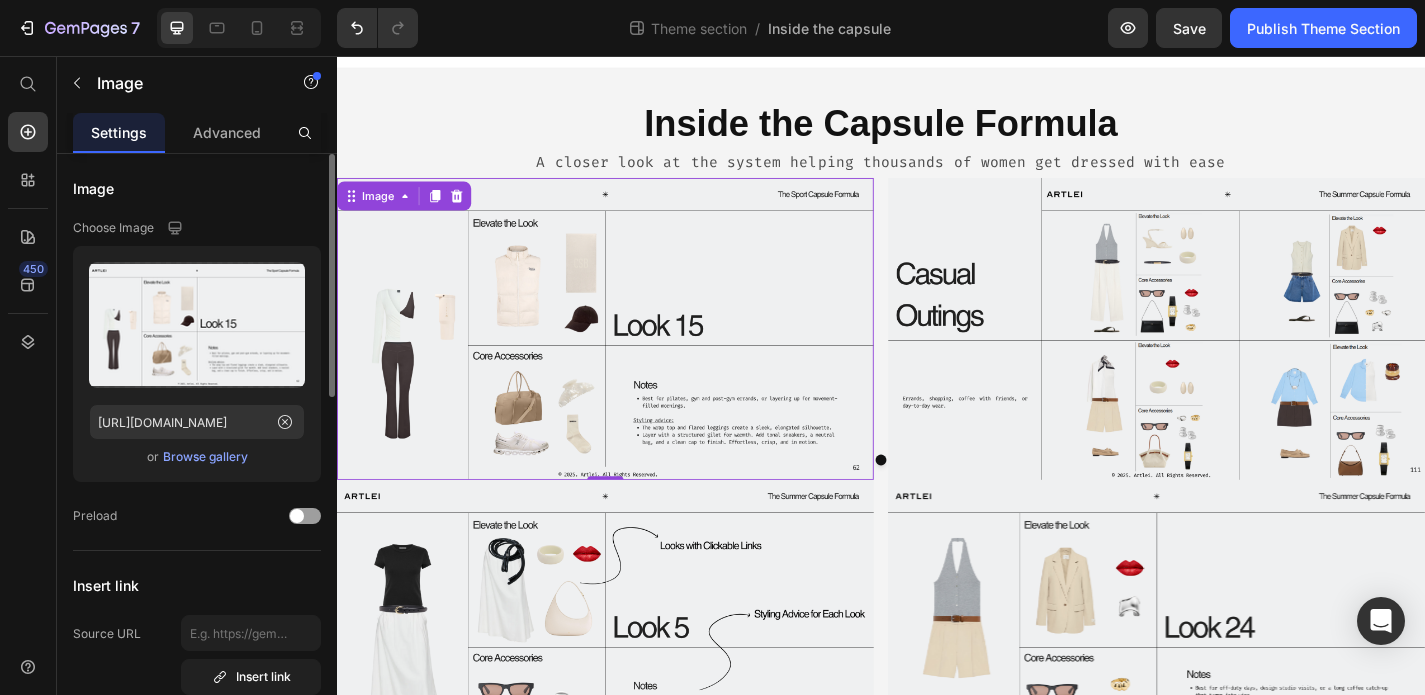 scroll, scrollTop: 154, scrollLeft: 0, axis: vertical 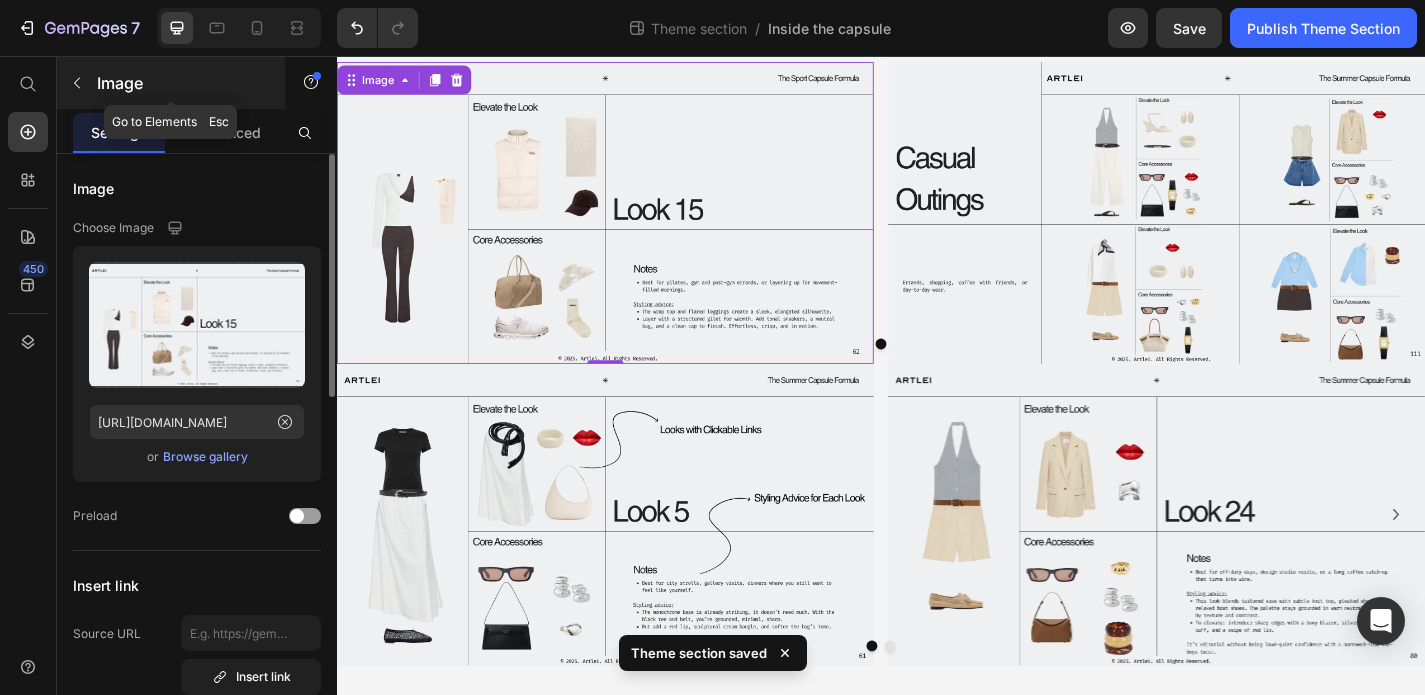 click at bounding box center (77, 83) 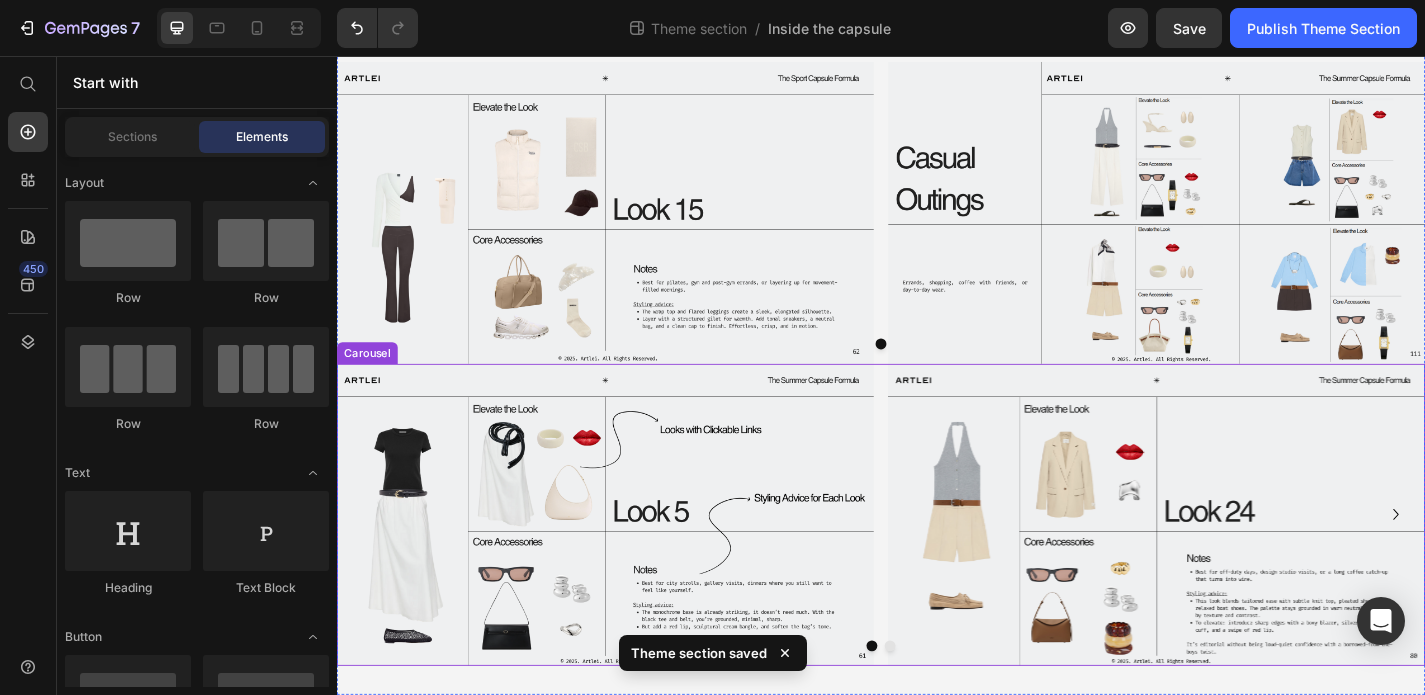 click on "Image Image Image Image" at bounding box center (937, 562) 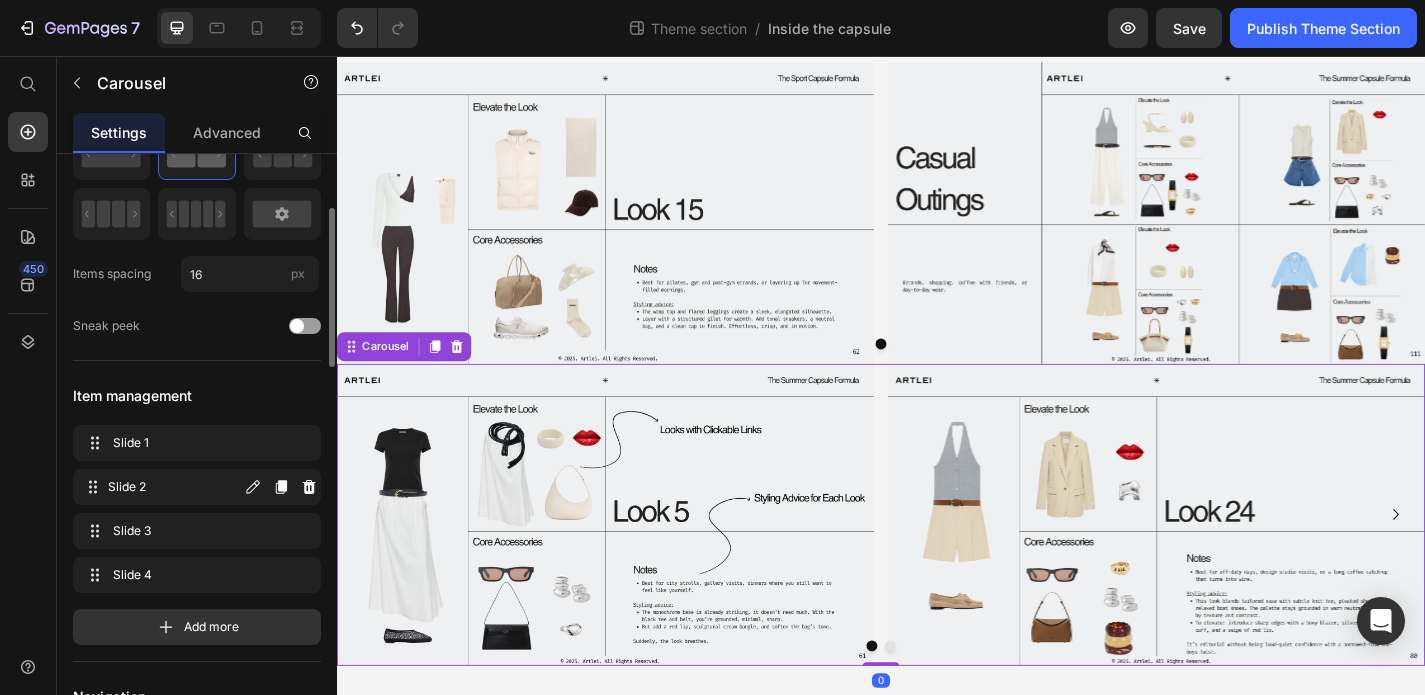 scroll, scrollTop: 114, scrollLeft: 0, axis: vertical 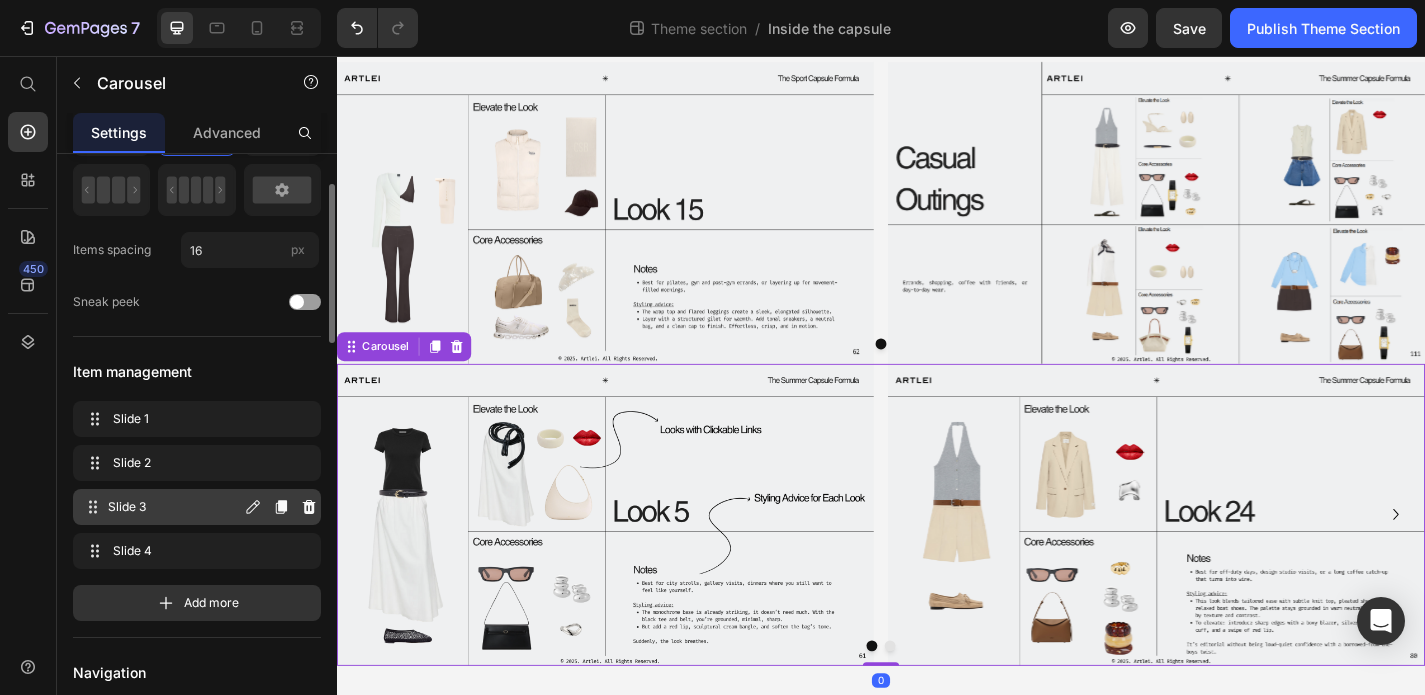 click 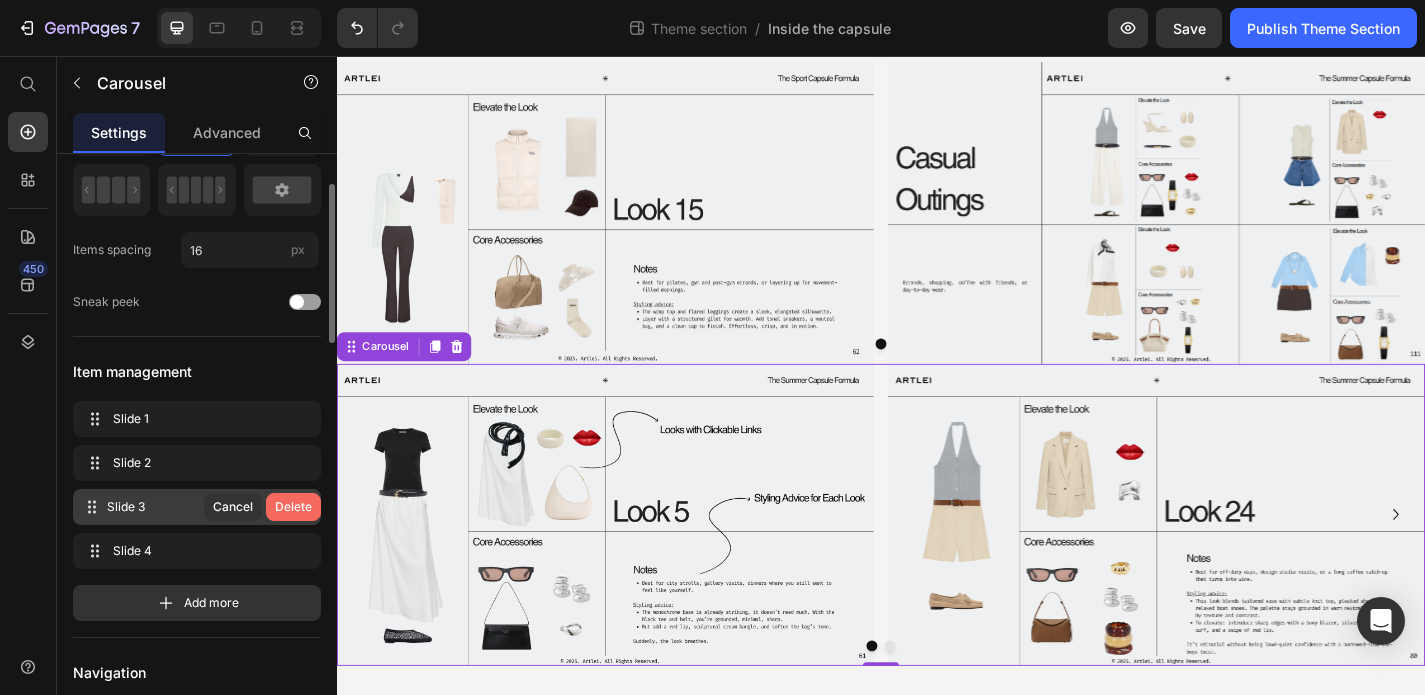 click on "Delete" at bounding box center (293, 507) 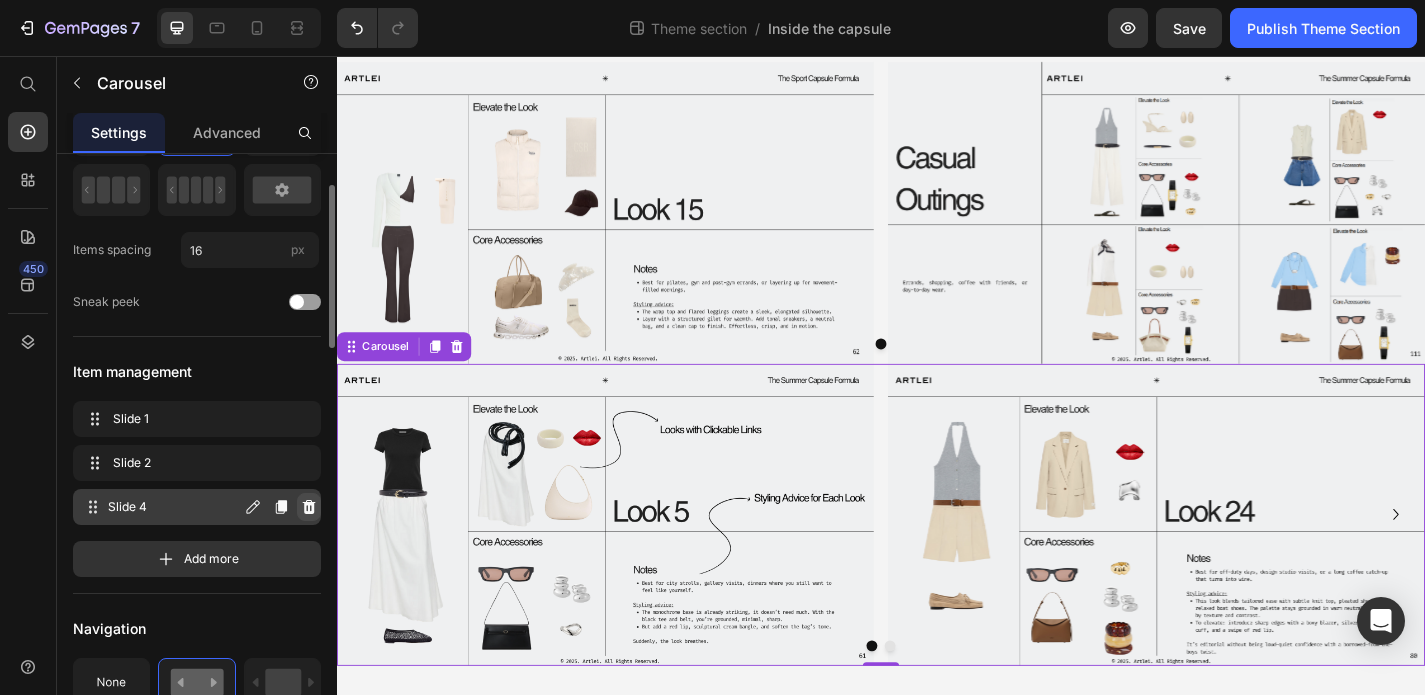 click 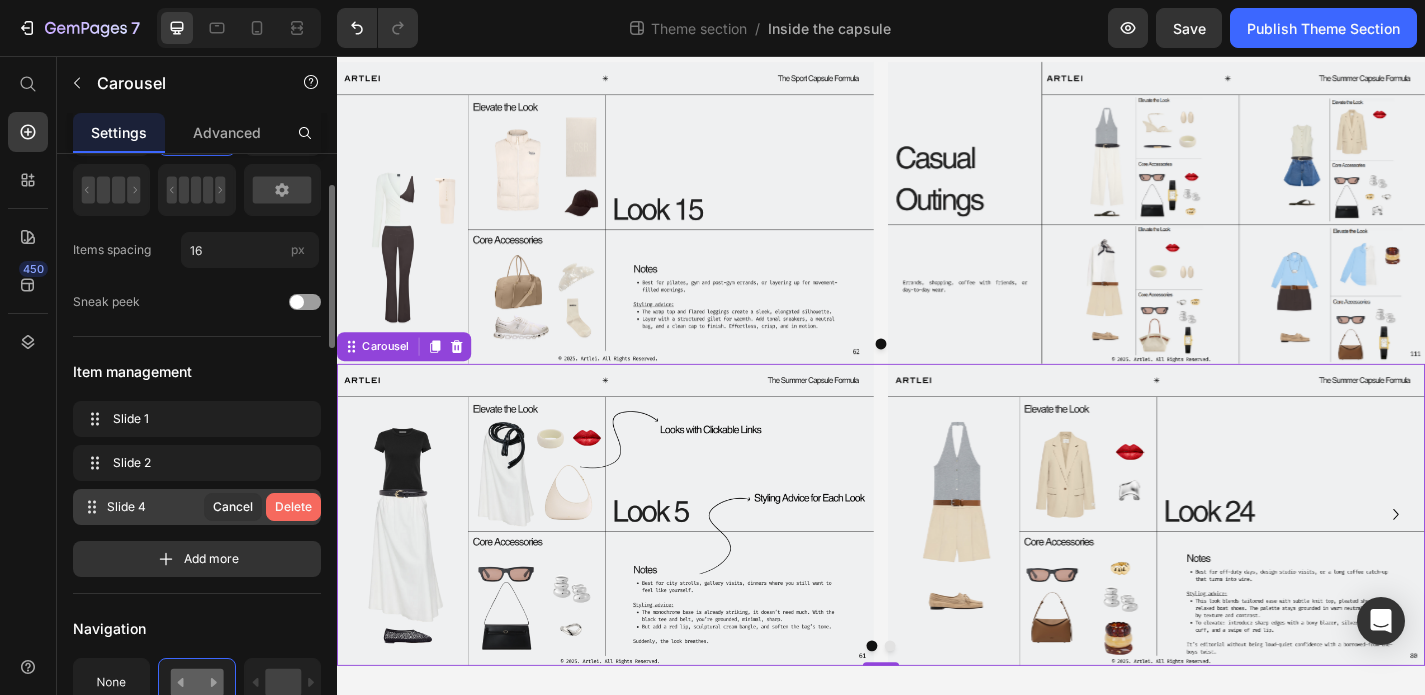 click on "Delete" at bounding box center [293, 507] 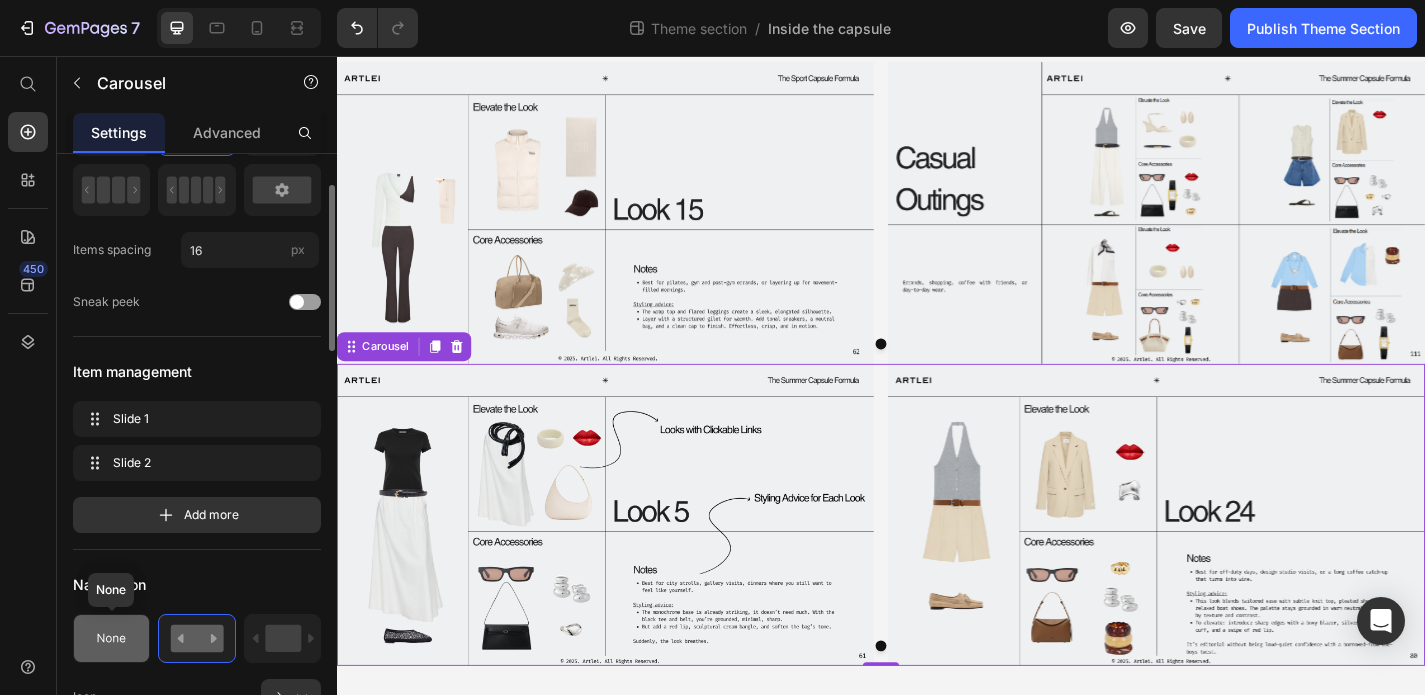 click 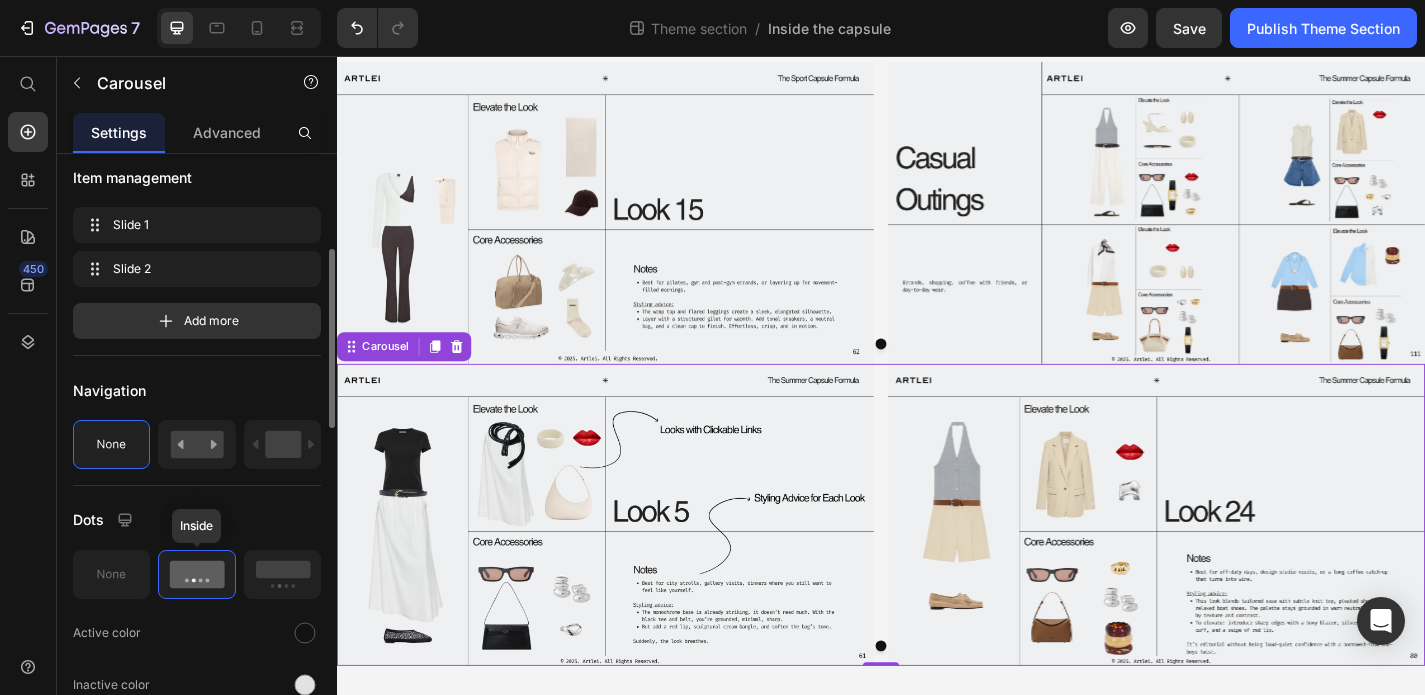 scroll, scrollTop: 310, scrollLeft: 0, axis: vertical 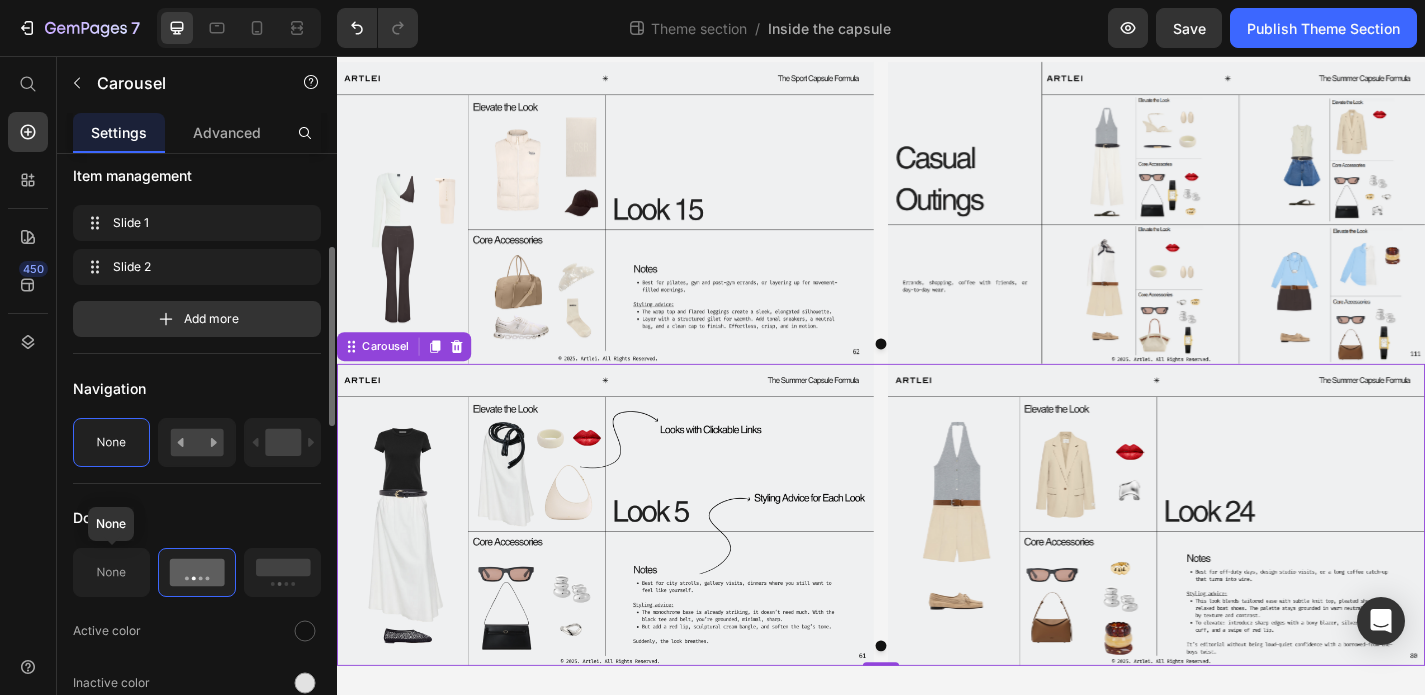 click 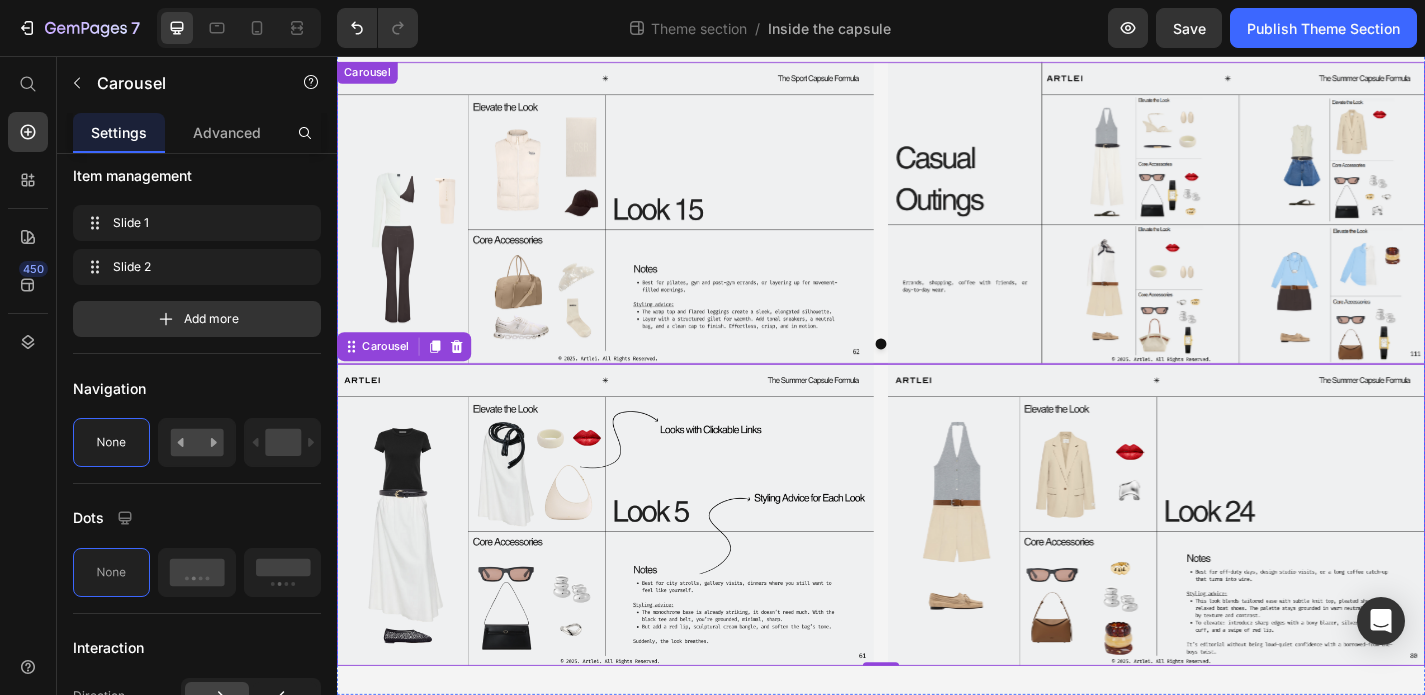 scroll, scrollTop: 0, scrollLeft: 0, axis: both 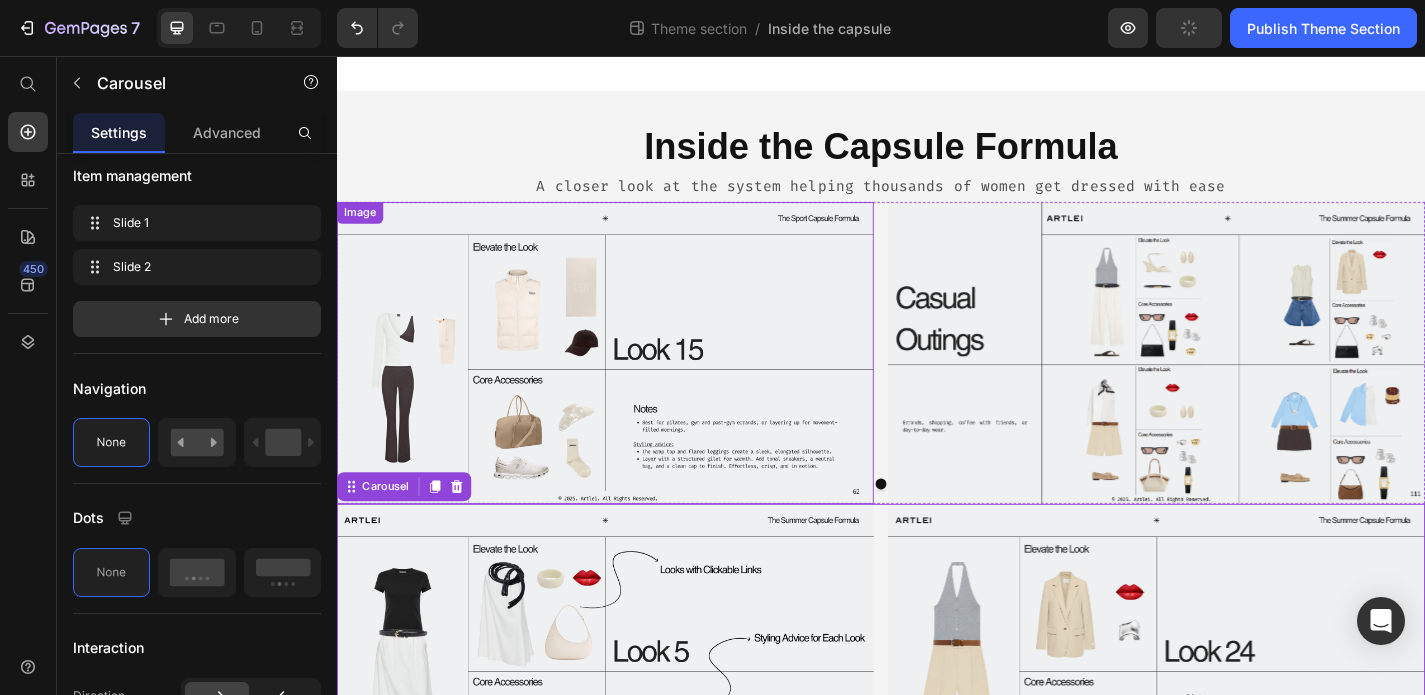 click at bounding box center [633, 383] 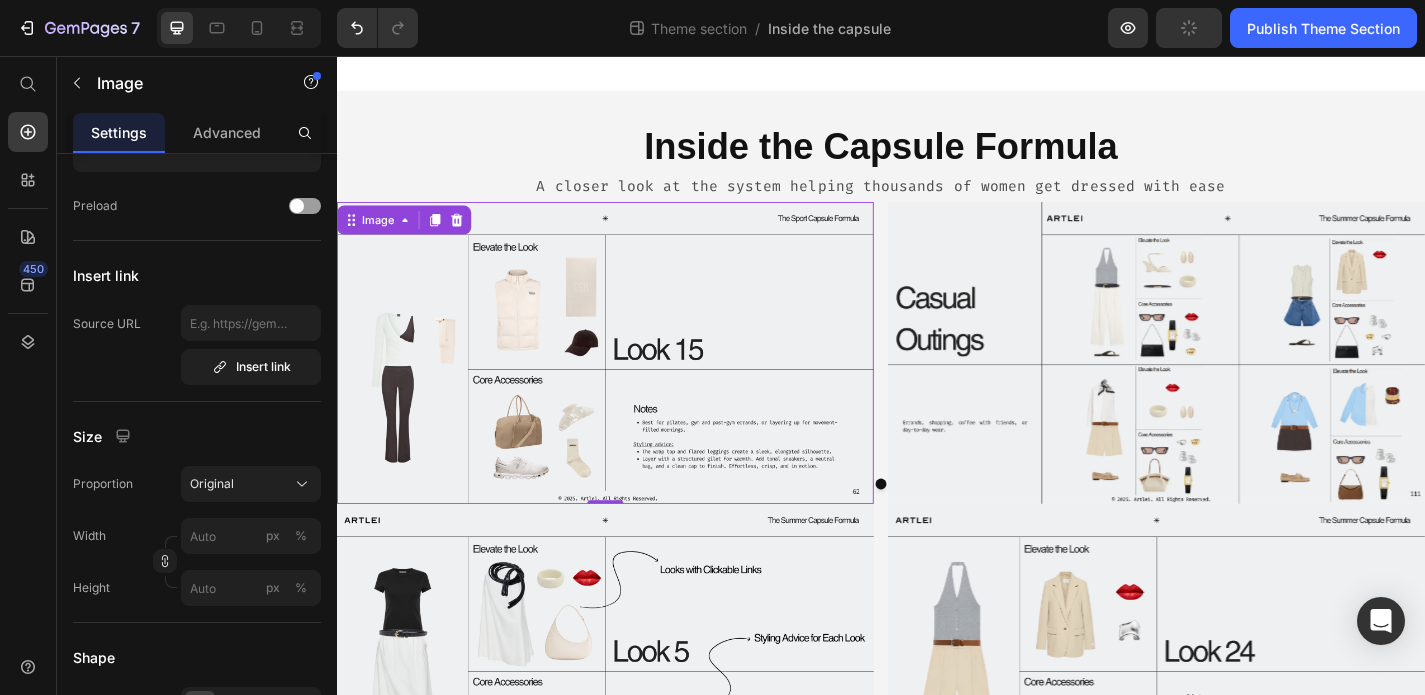 scroll, scrollTop: 0, scrollLeft: 0, axis: both 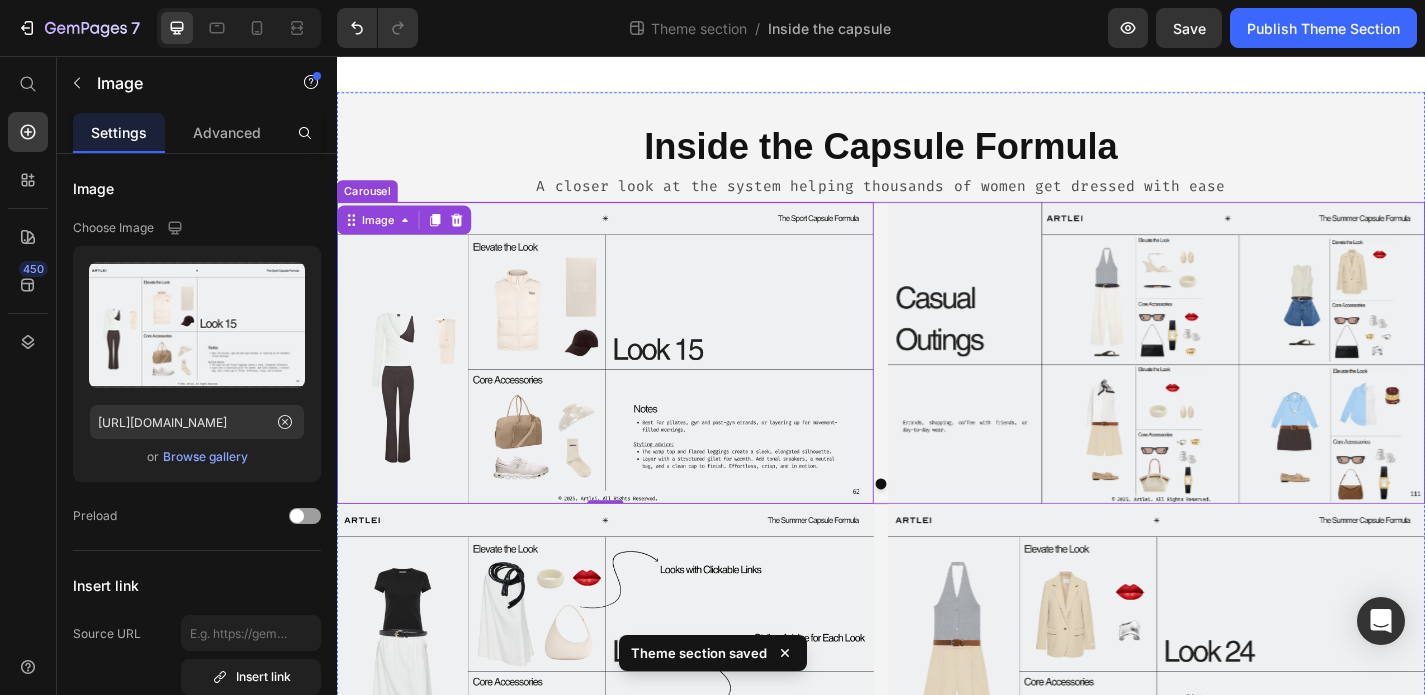 click on "Image   0 Image" at bounding box center [937, 383] 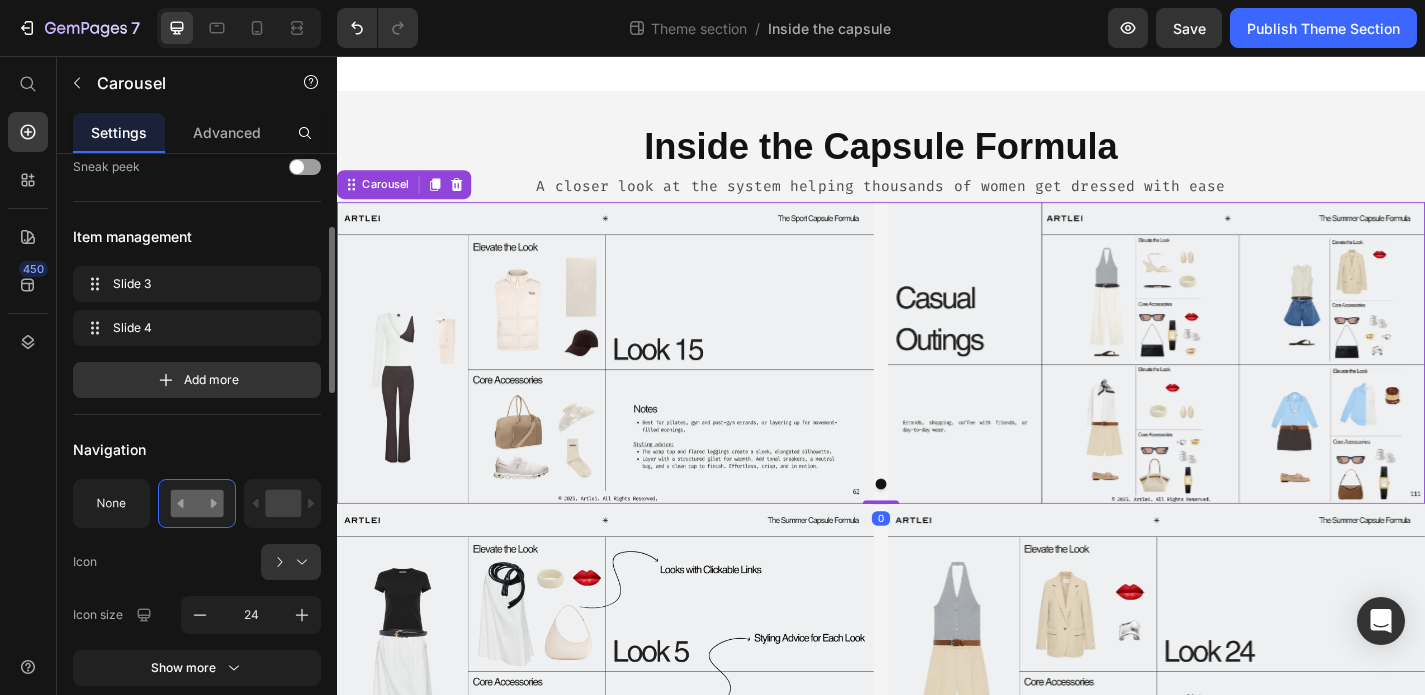 scroll, scrollTop: 252, scrollLeft: 0, axis: vertical 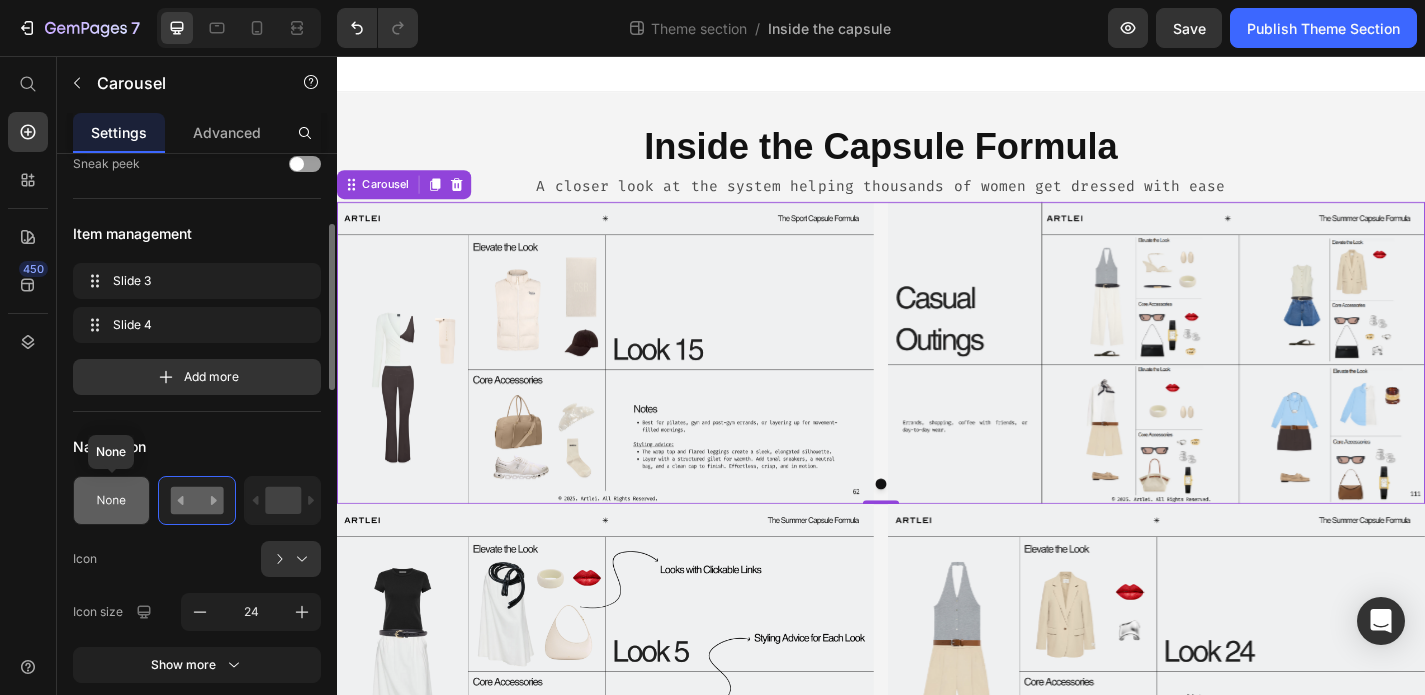 click 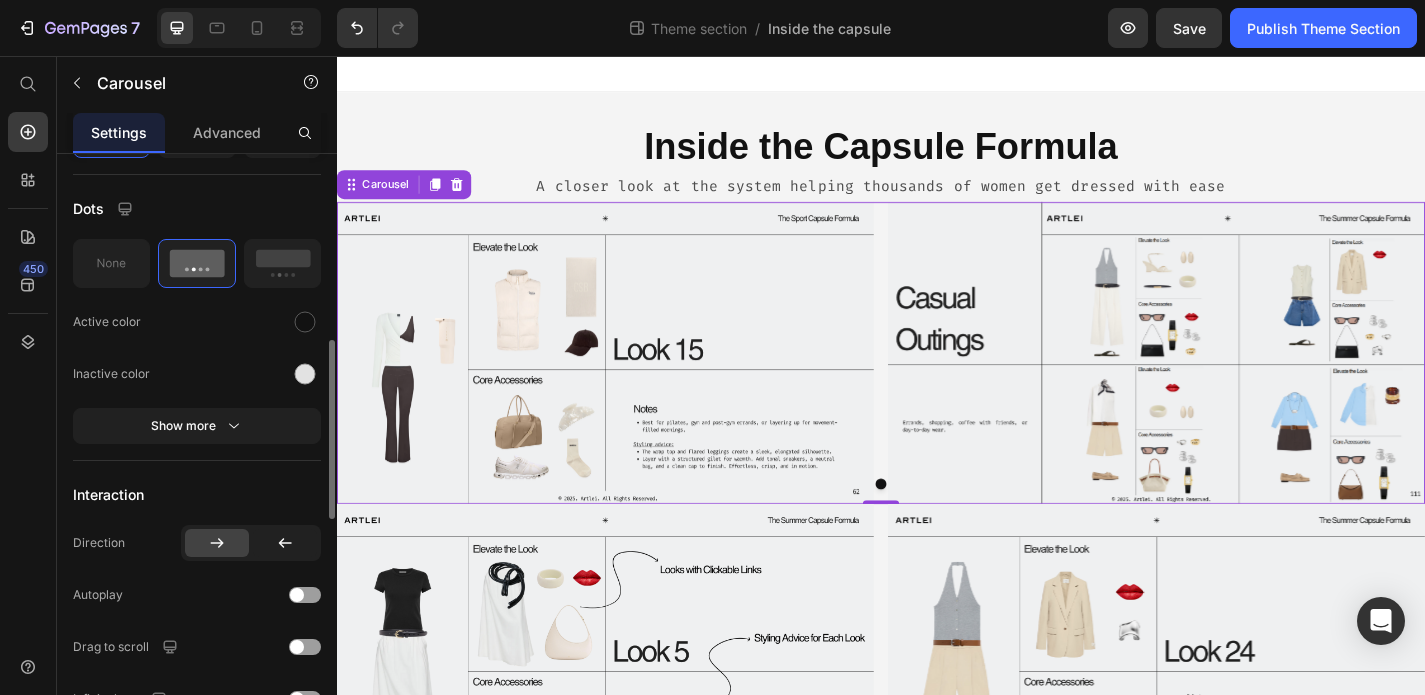 scroll, scrollTop: 623, scrollLeft: 0, axis: vertical 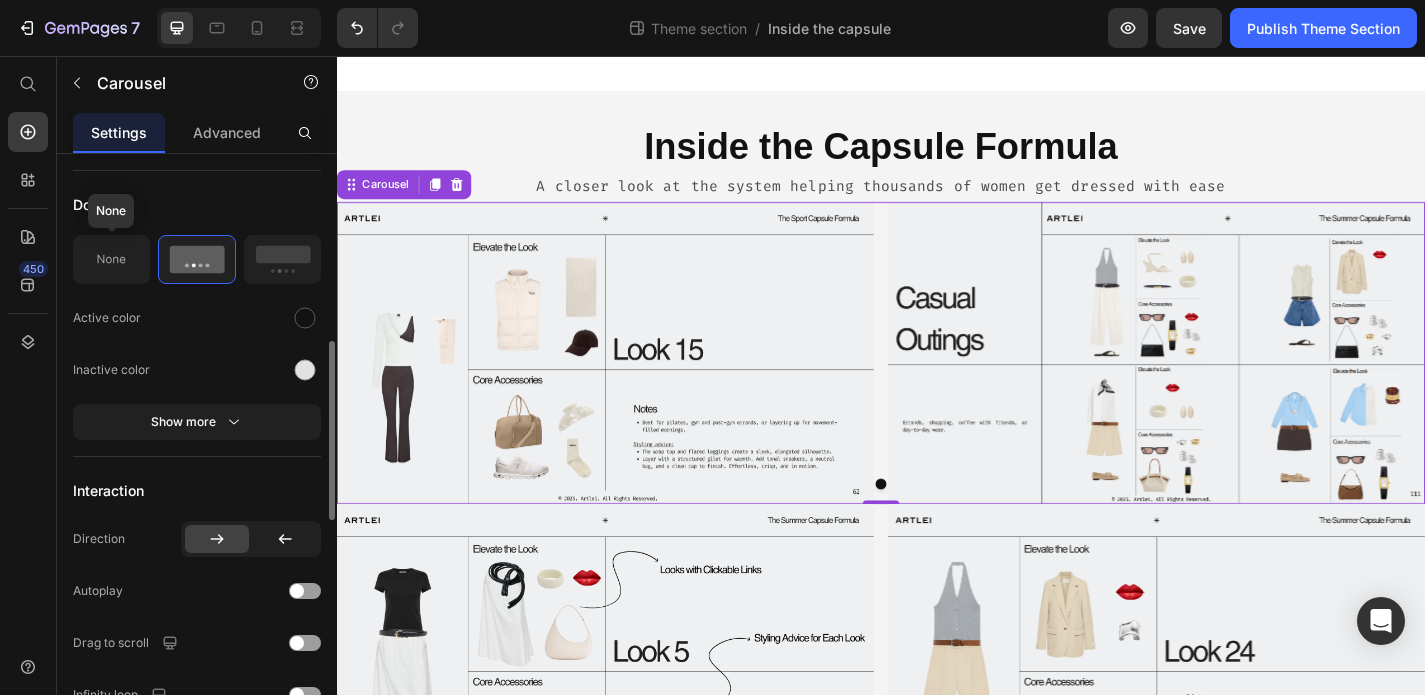 click 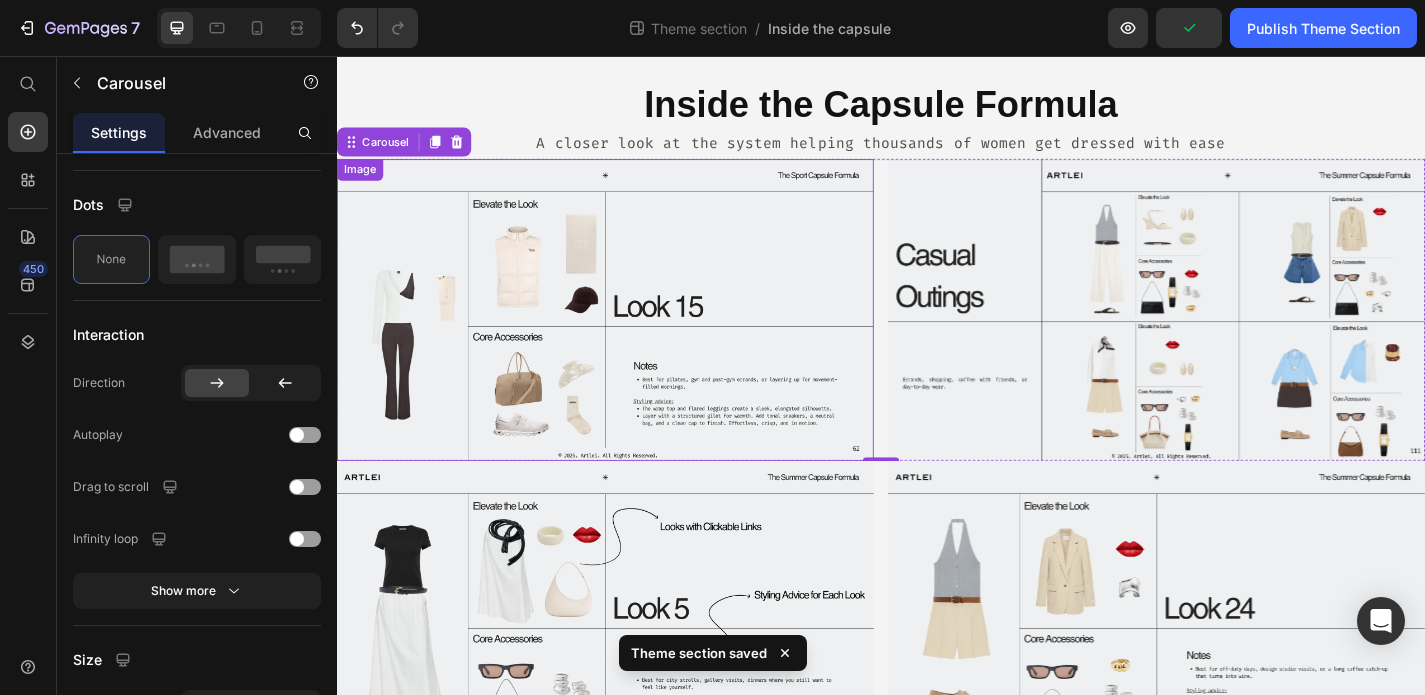 scroll, scrollTop: 154, scrollLeft: 0, axis: vertical 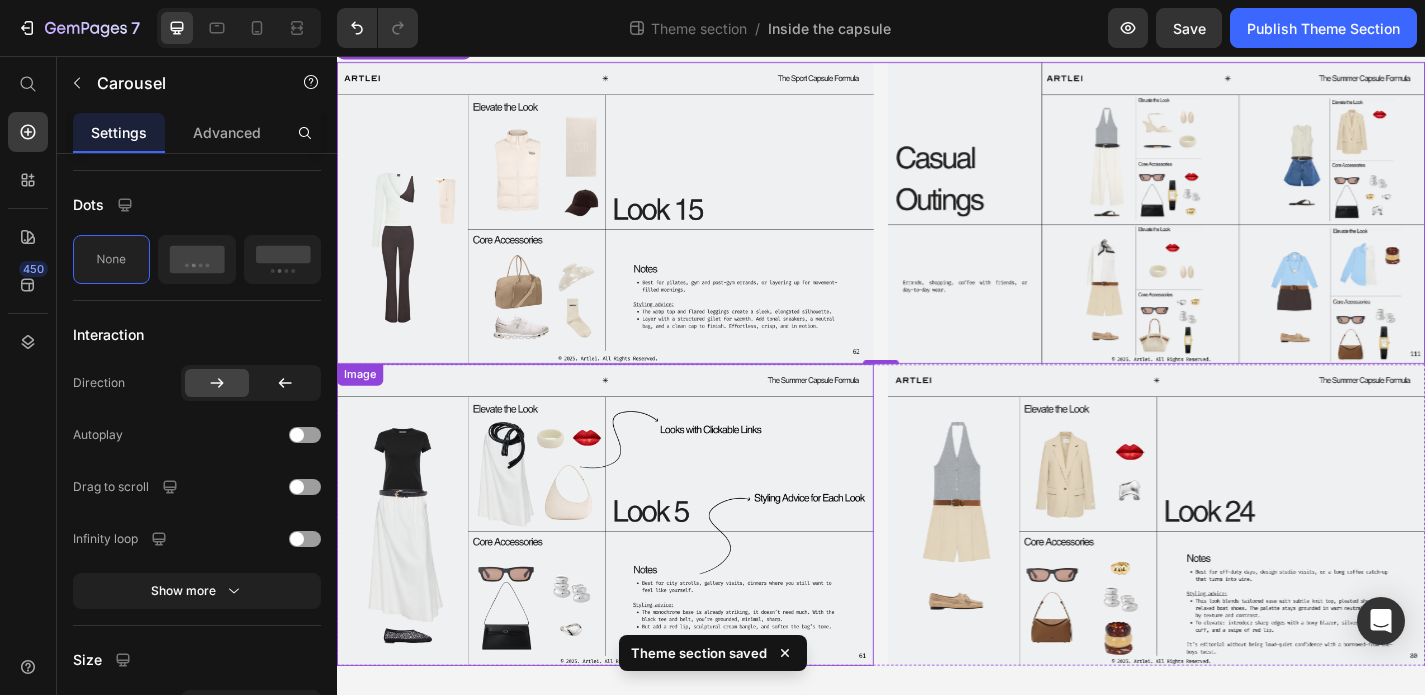 click at bounding box center [633, 562] 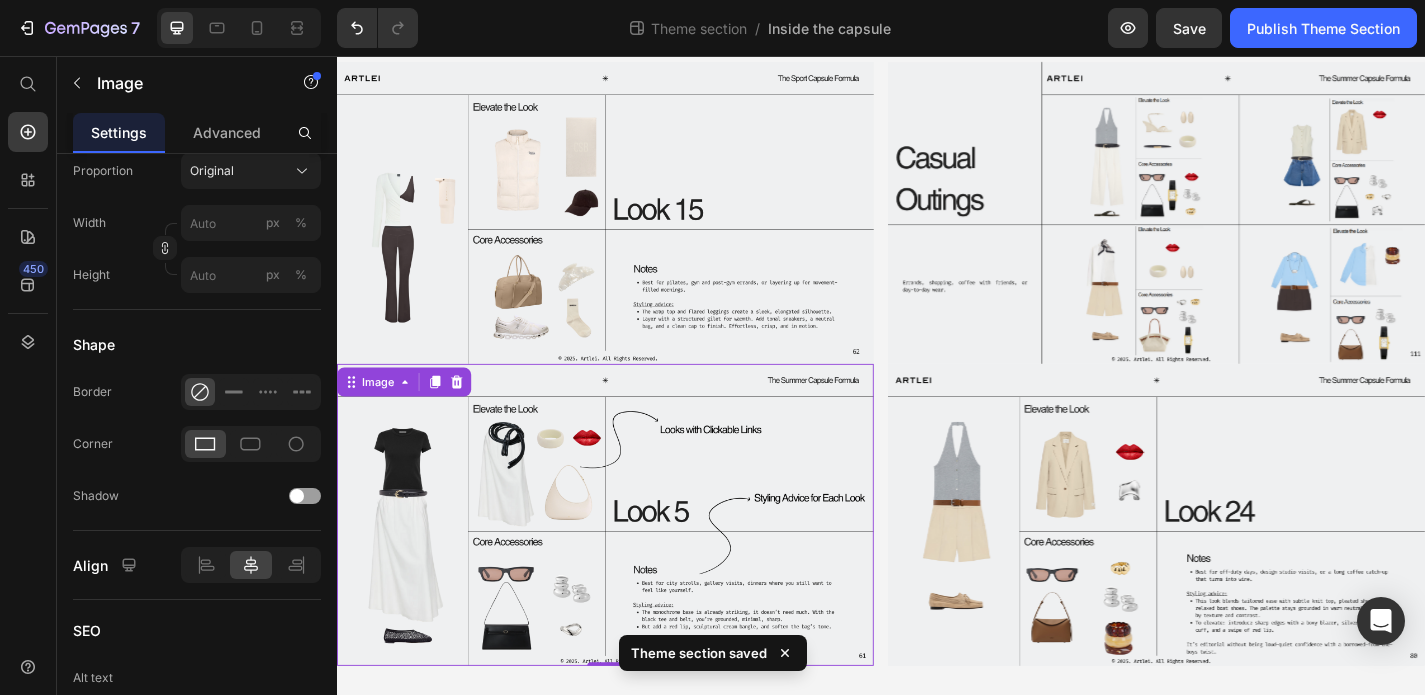 scroll, scrollTop: 0, scrollLeft: 0, axis: both 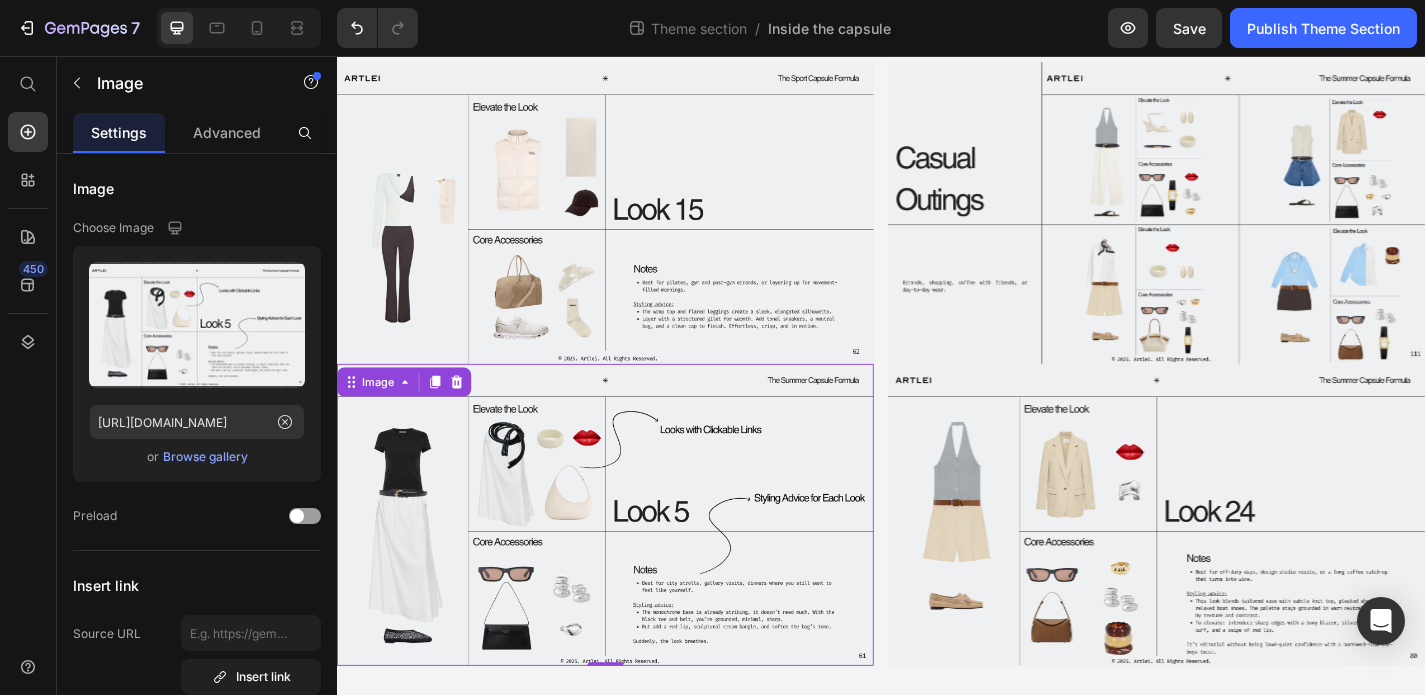 click at bounding box center [633, 562] 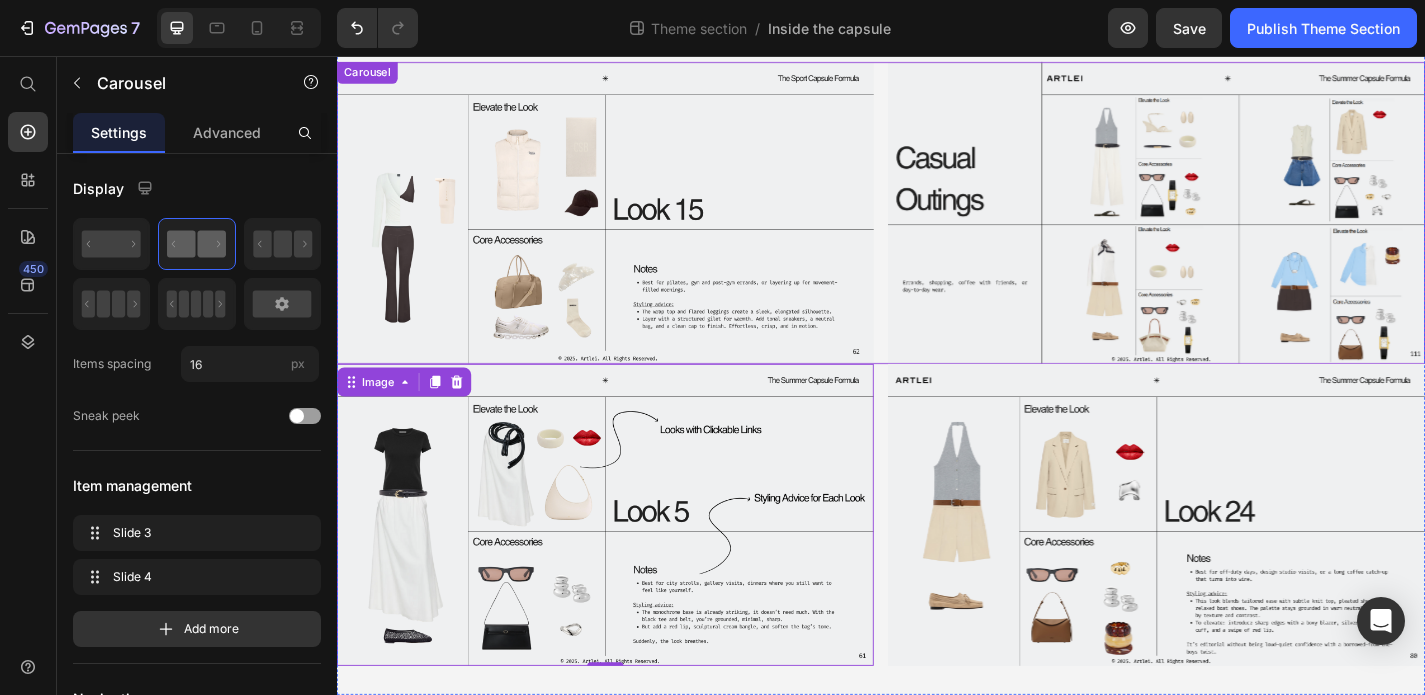 click on "Image Image" at bounding box center (937, 229) 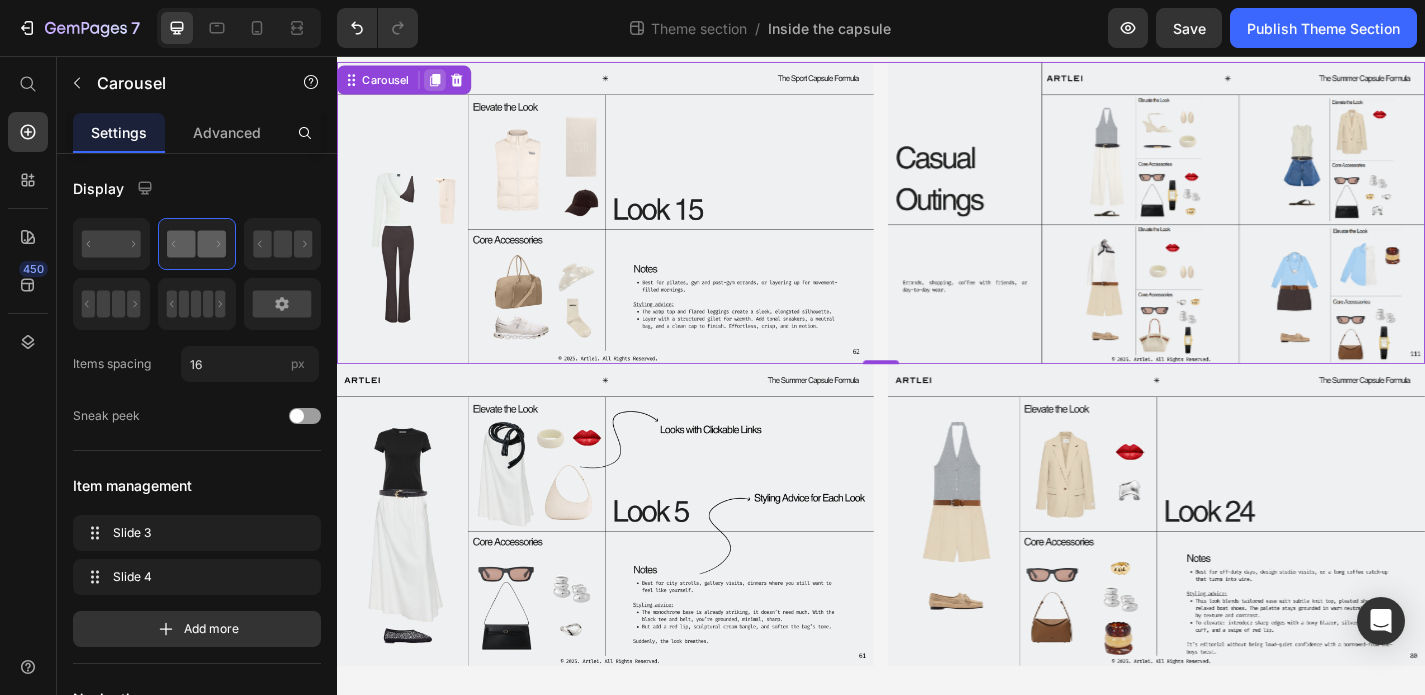 click 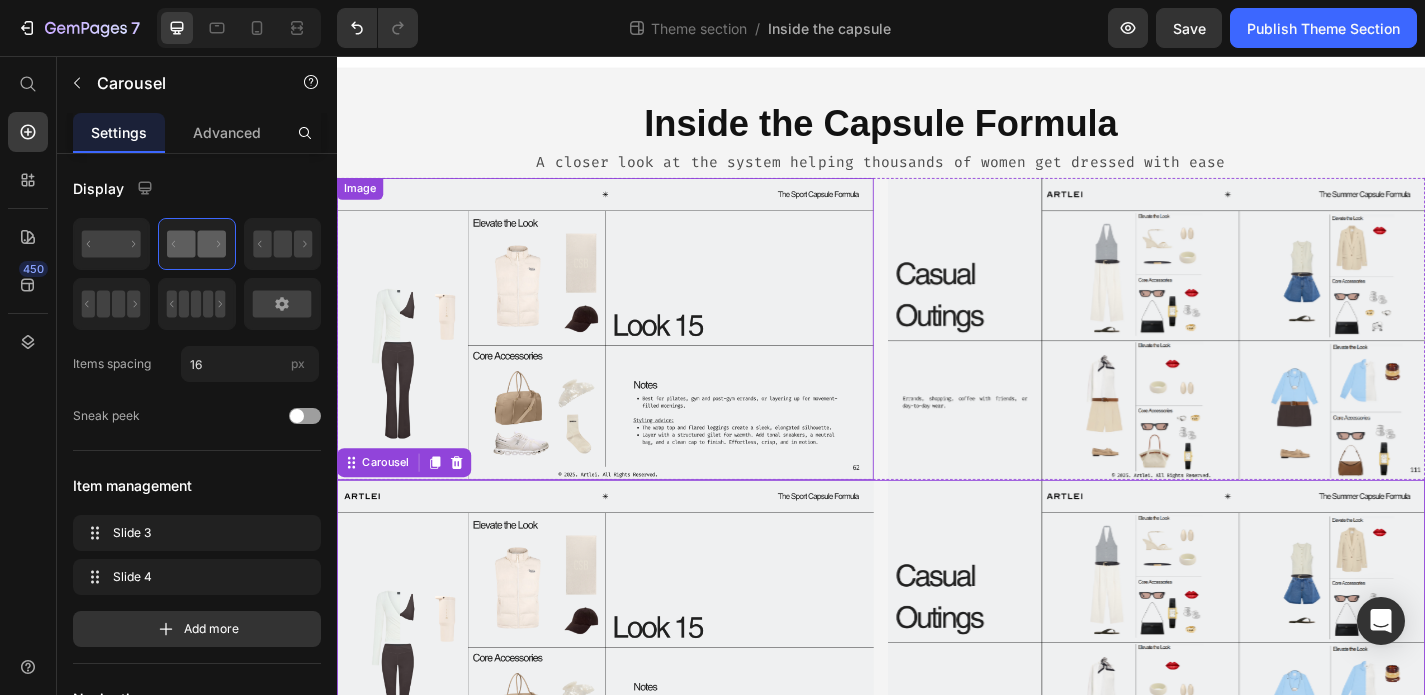 scroll, scrollTop: 0, scrollLeft: 0, axis: both 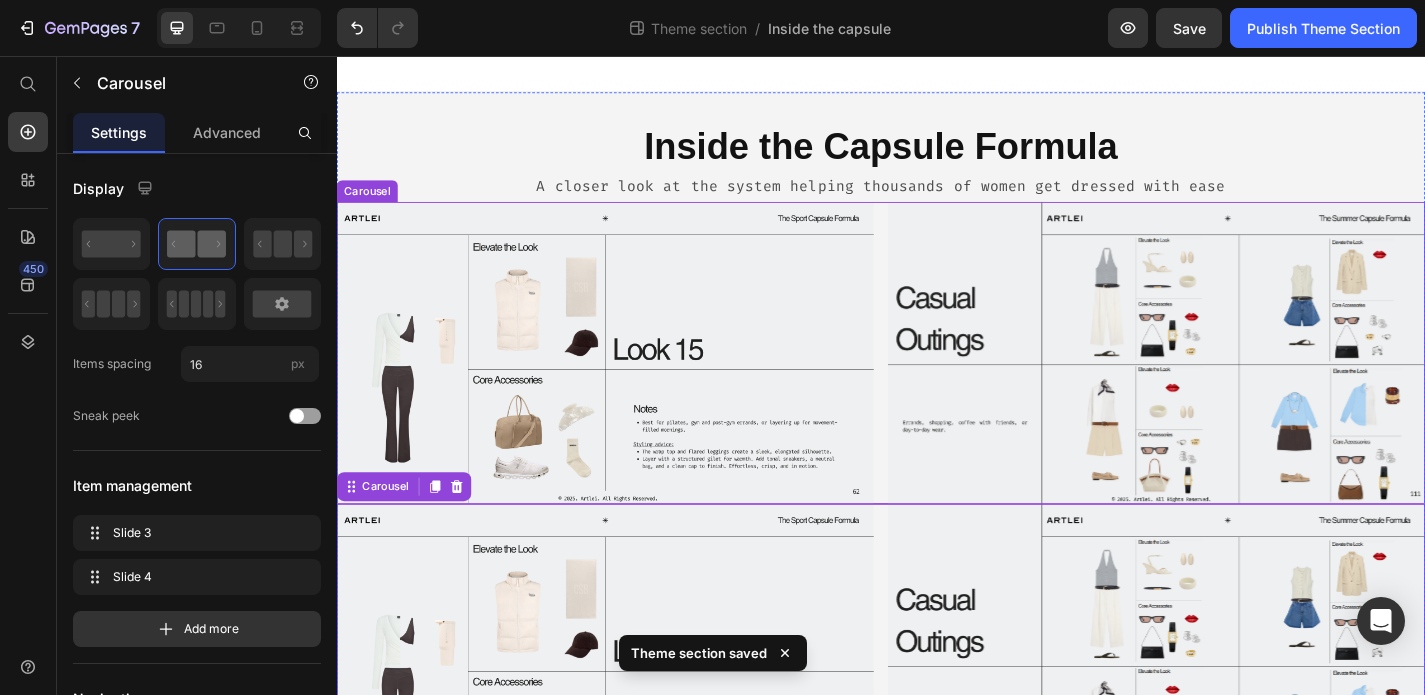 click on "Image Image" at bounding box center [937, 383] 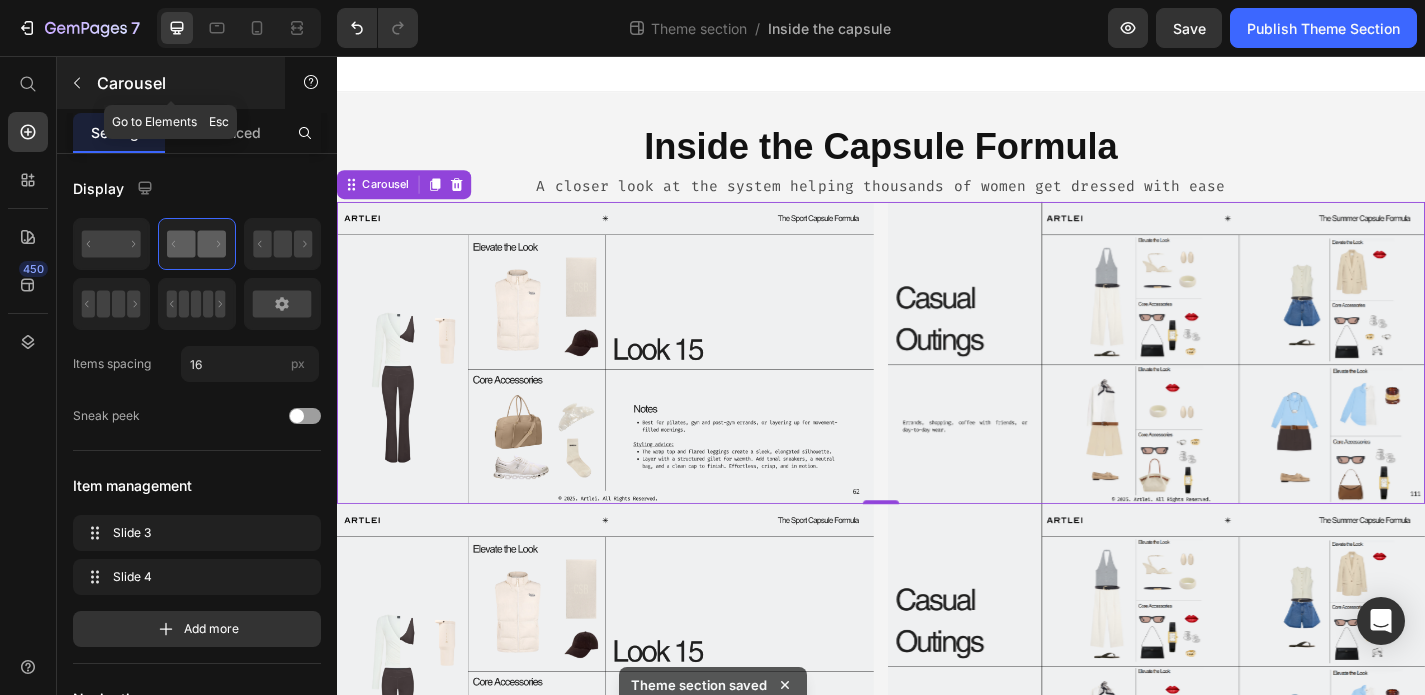 click at bounding box center (77, 83) 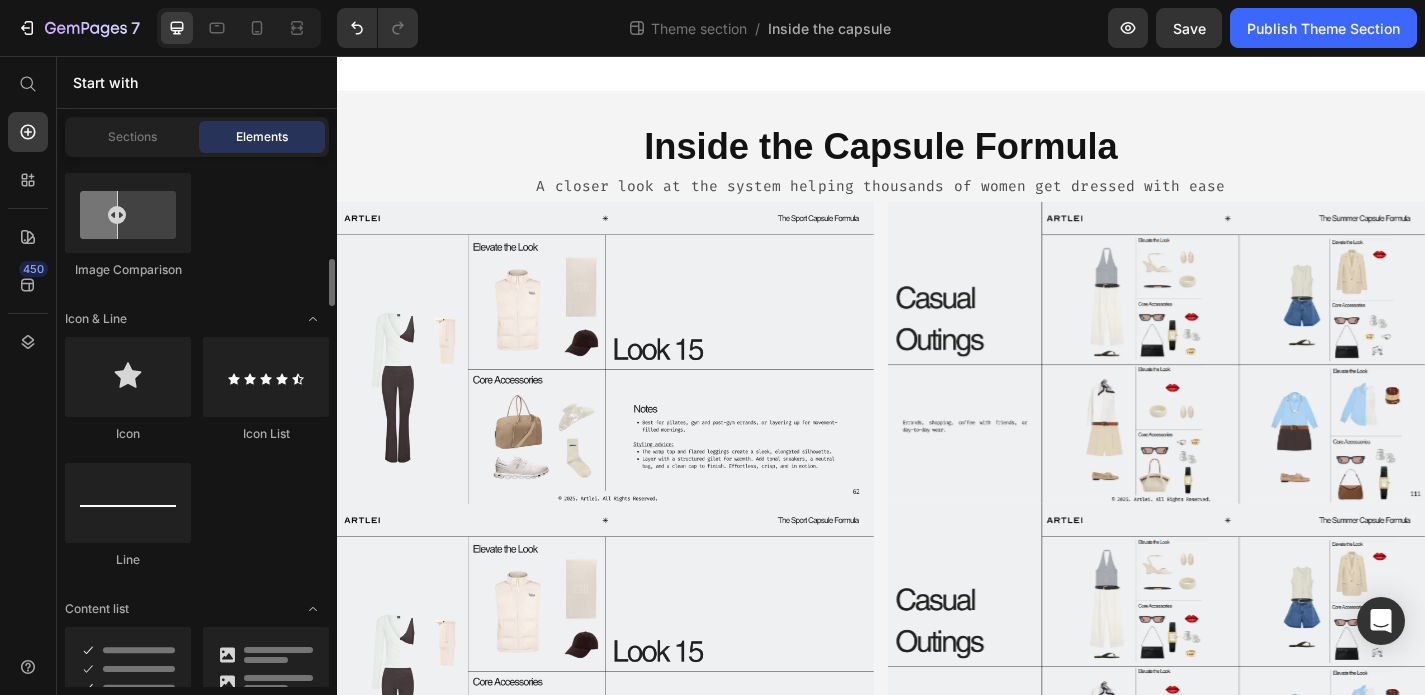 scroll, scrollTop: 1149, scrollLeft: 0, axis: vertical 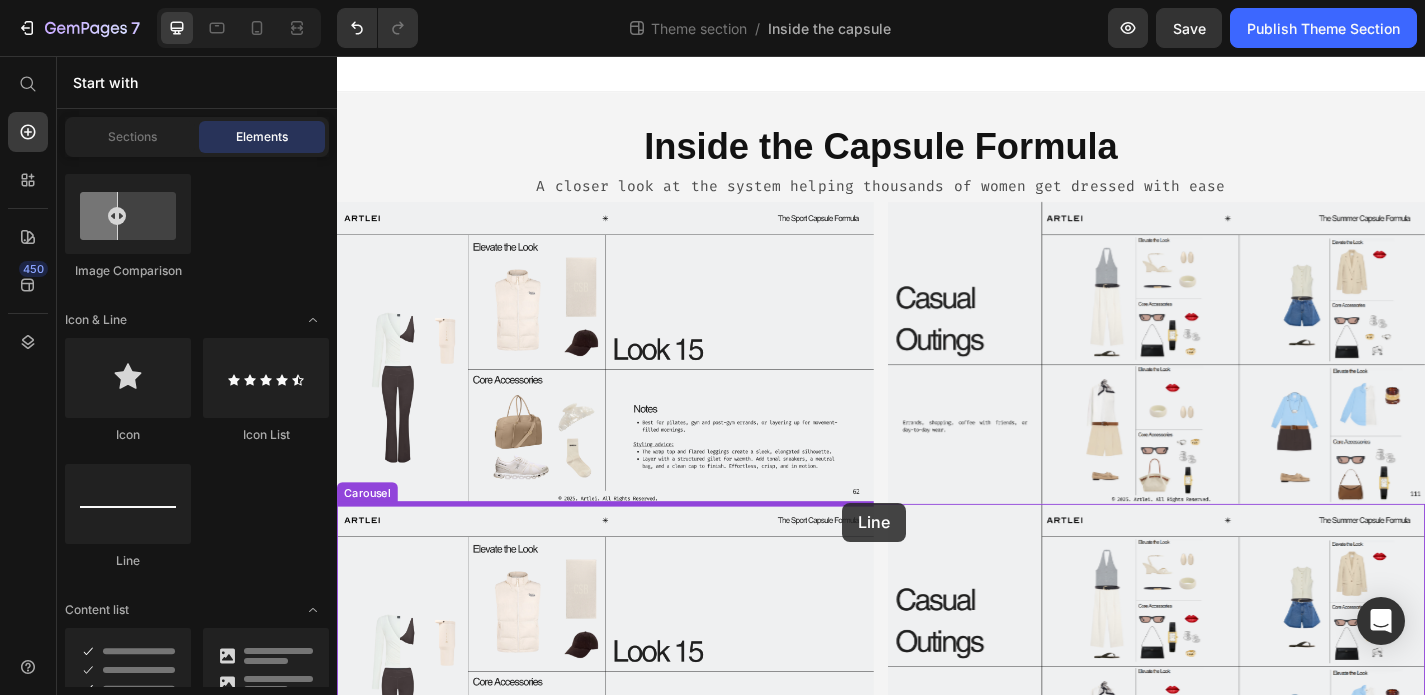 drag, startPoint x: 496, startPoint y: 568, endPoint x: 895, endPoint y: 546, distance: 399.60605 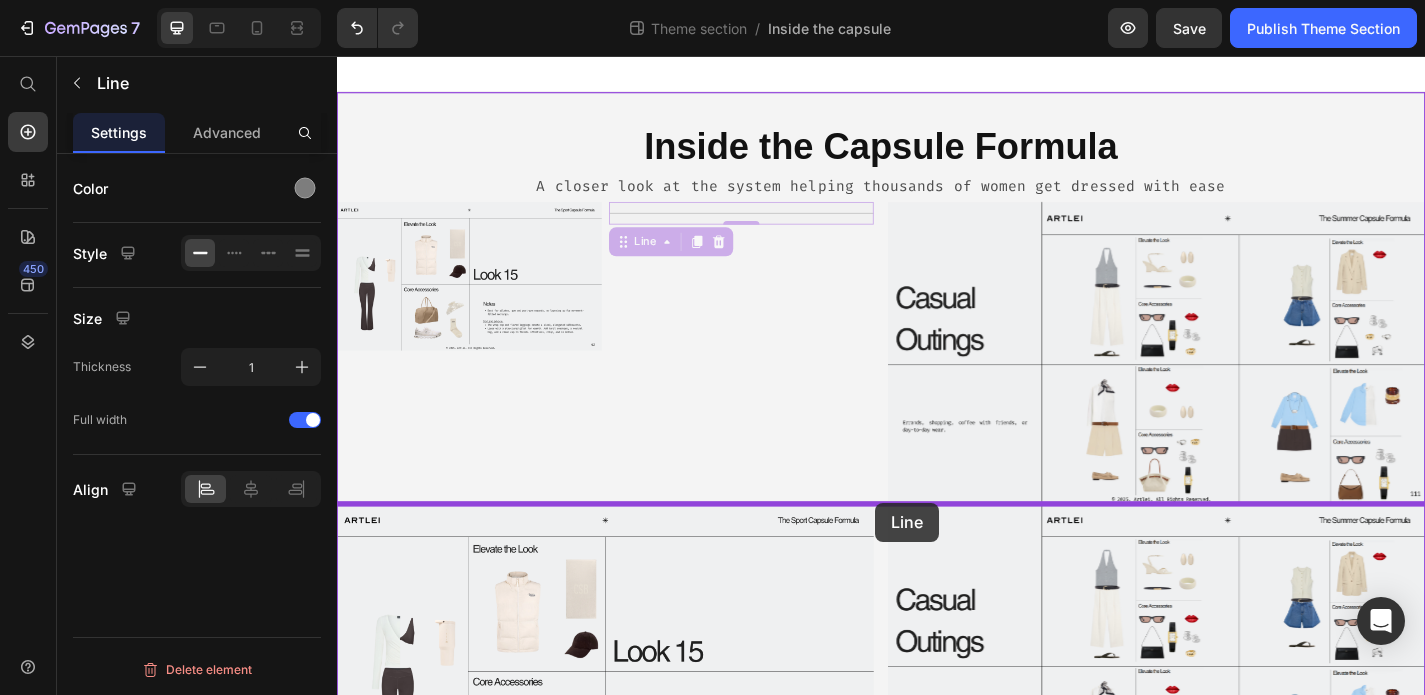 drag, startPoint x: 785, startPoint y: 224, endPoint x: 930, endPoint y: 549, distance: 355.87918 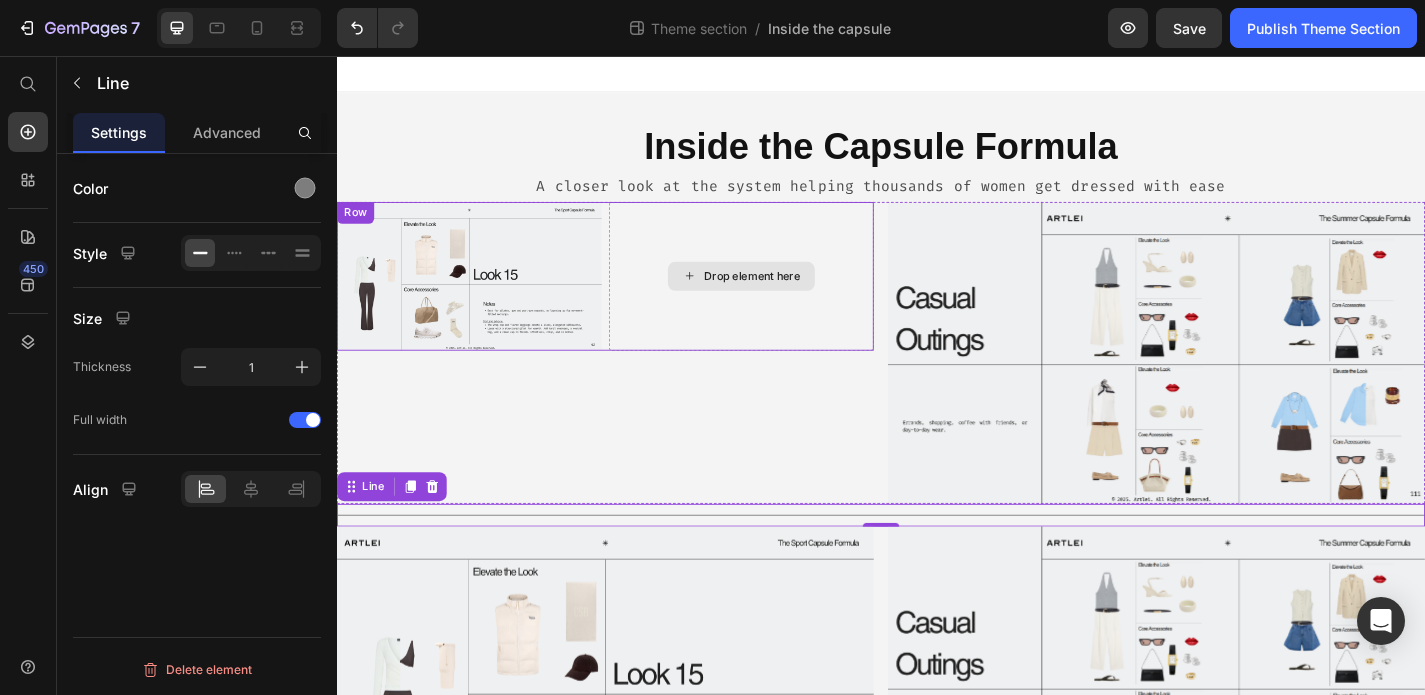 click on "Drop element here" at bounding box center [783, 299] 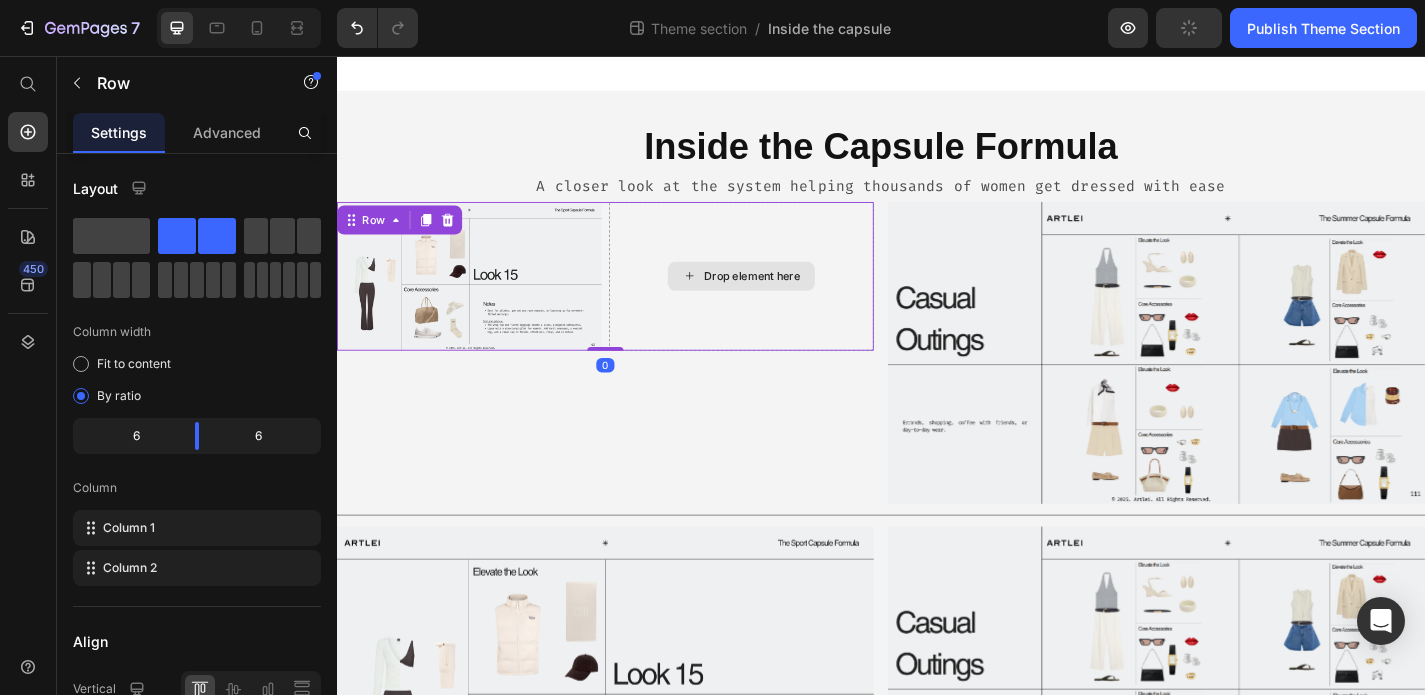 click on "Drop element here" at bounding box center [783, 299] 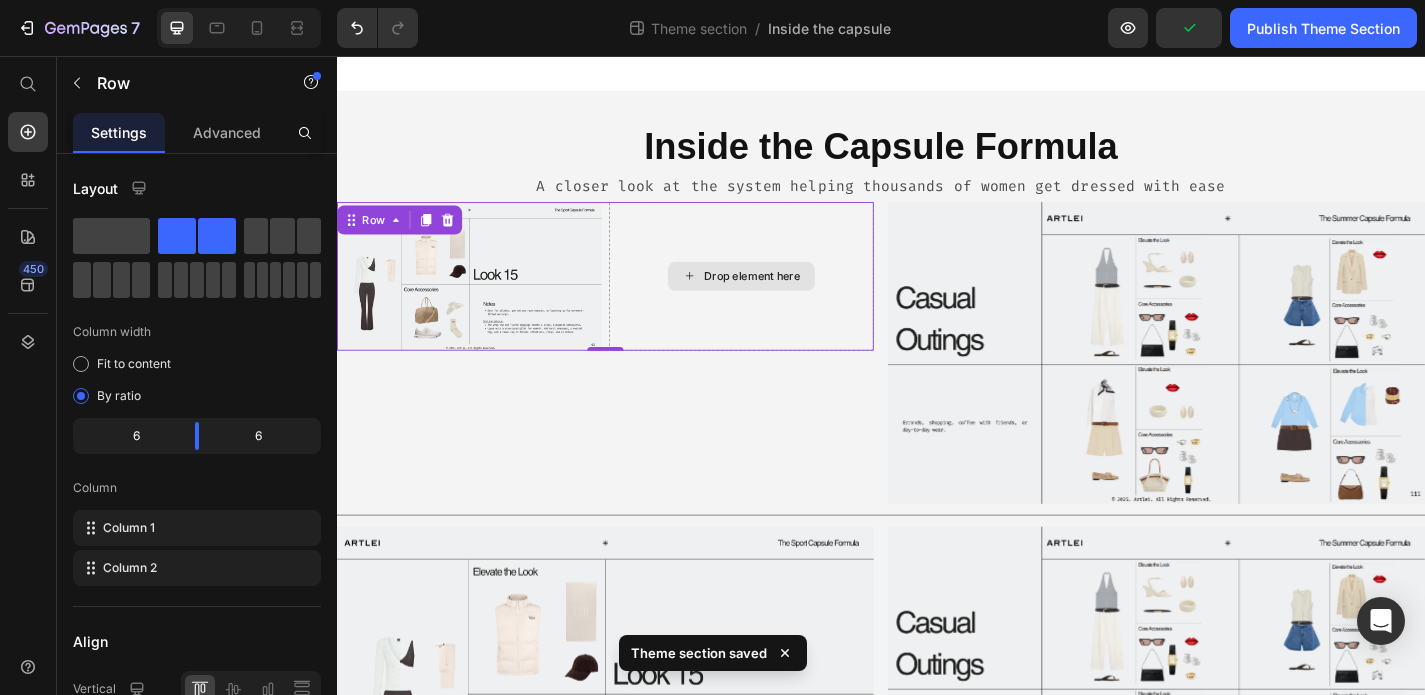 click on "Drop element here" at bounding box center (783, 299) 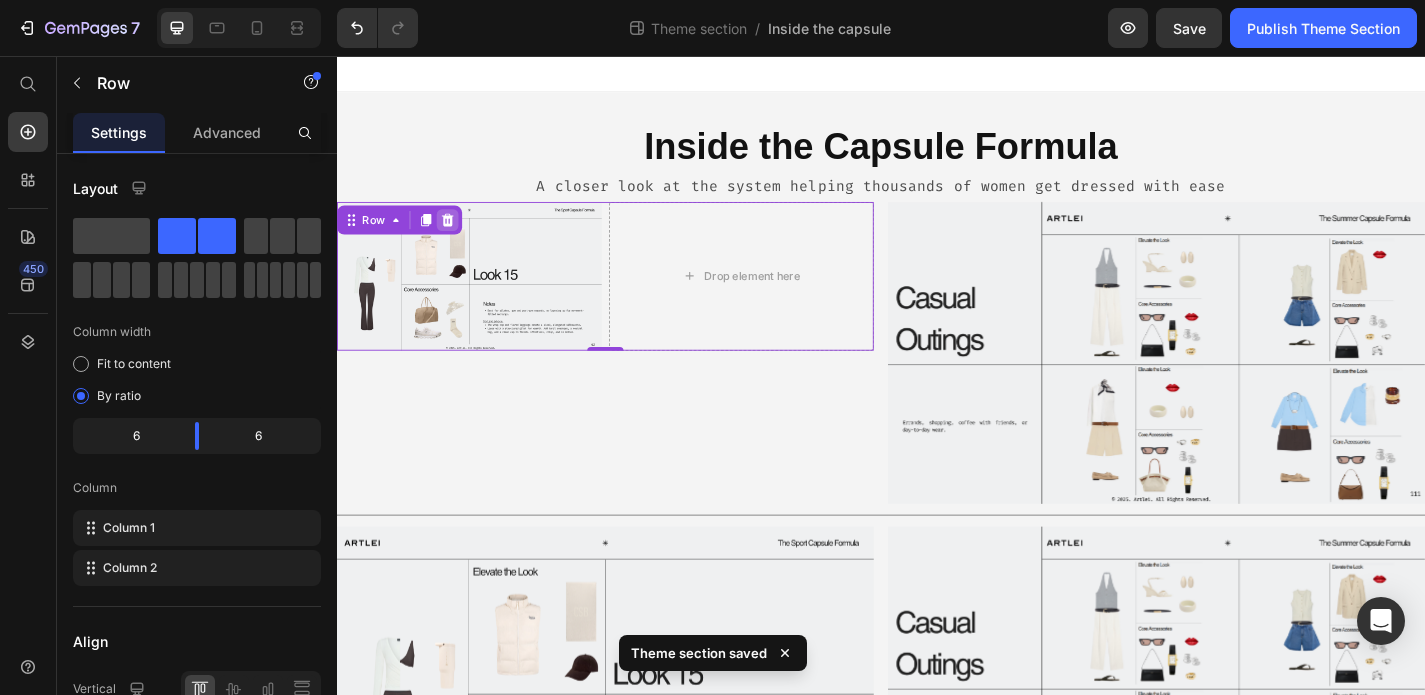 click 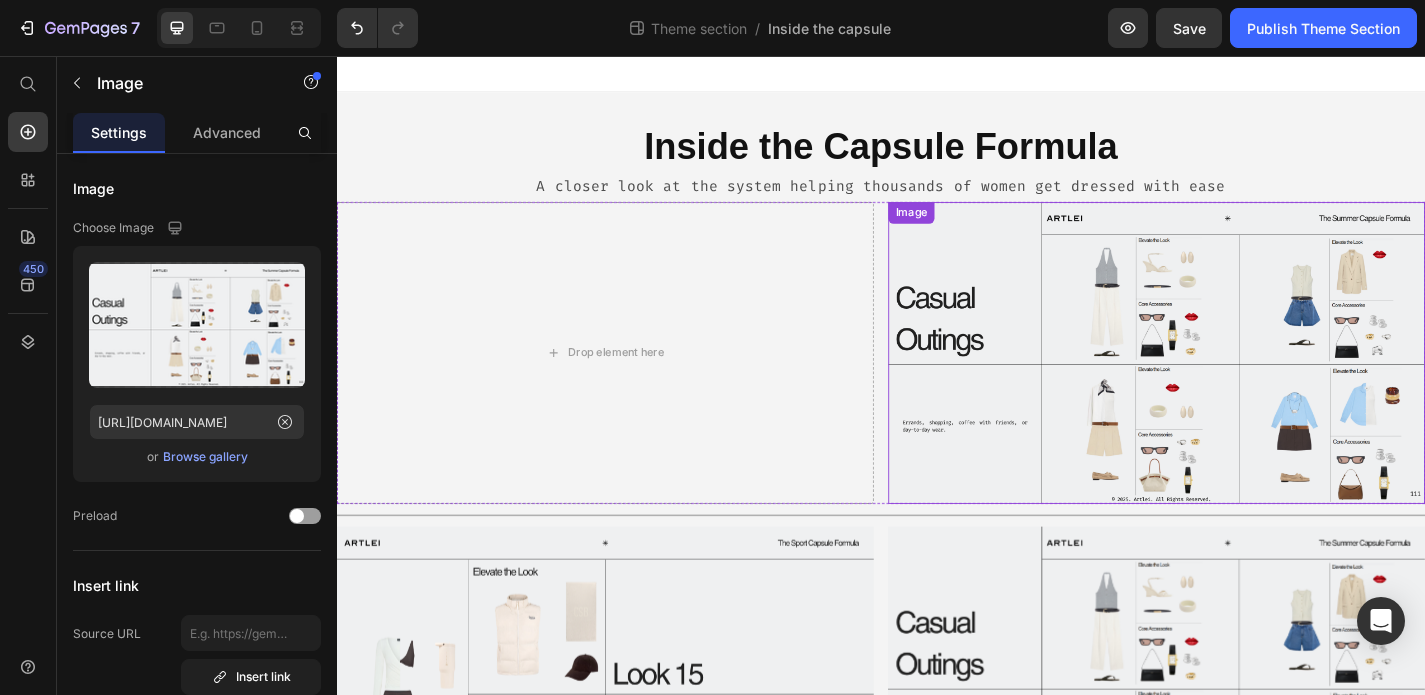 click at bounding box center (1241, 383) 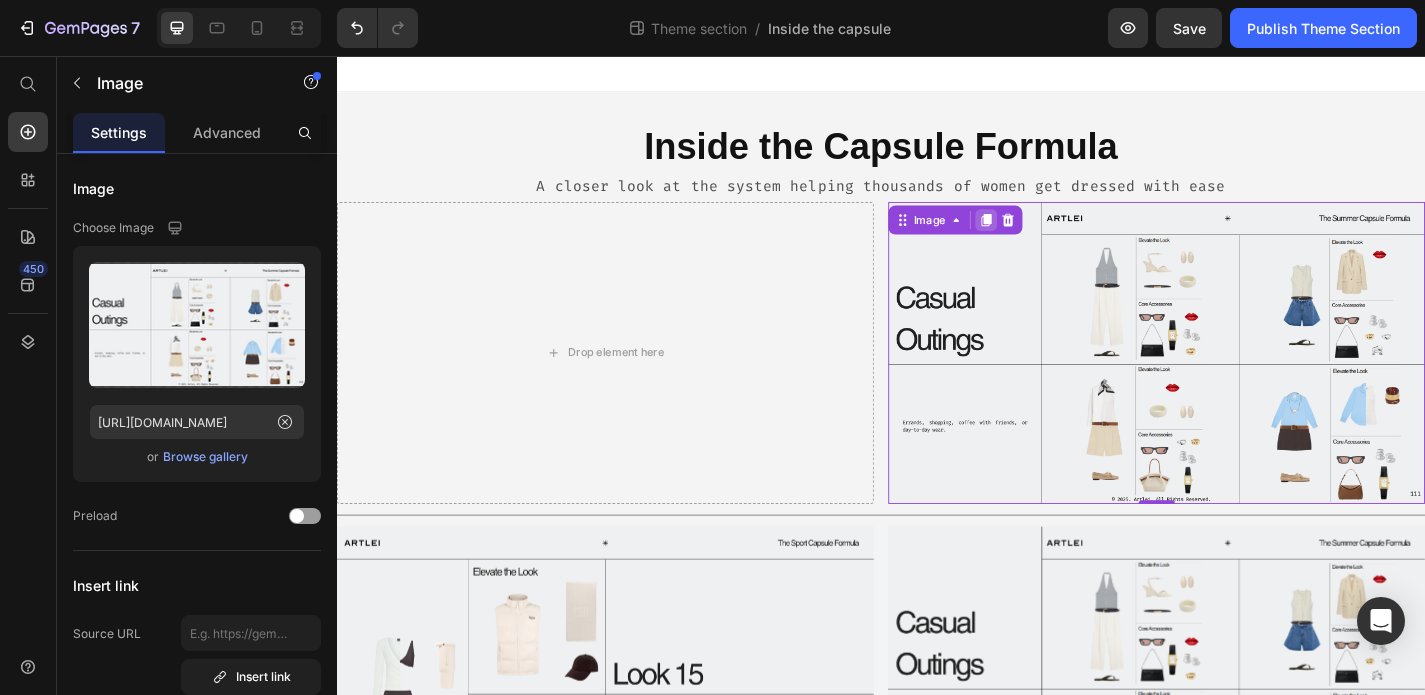 click 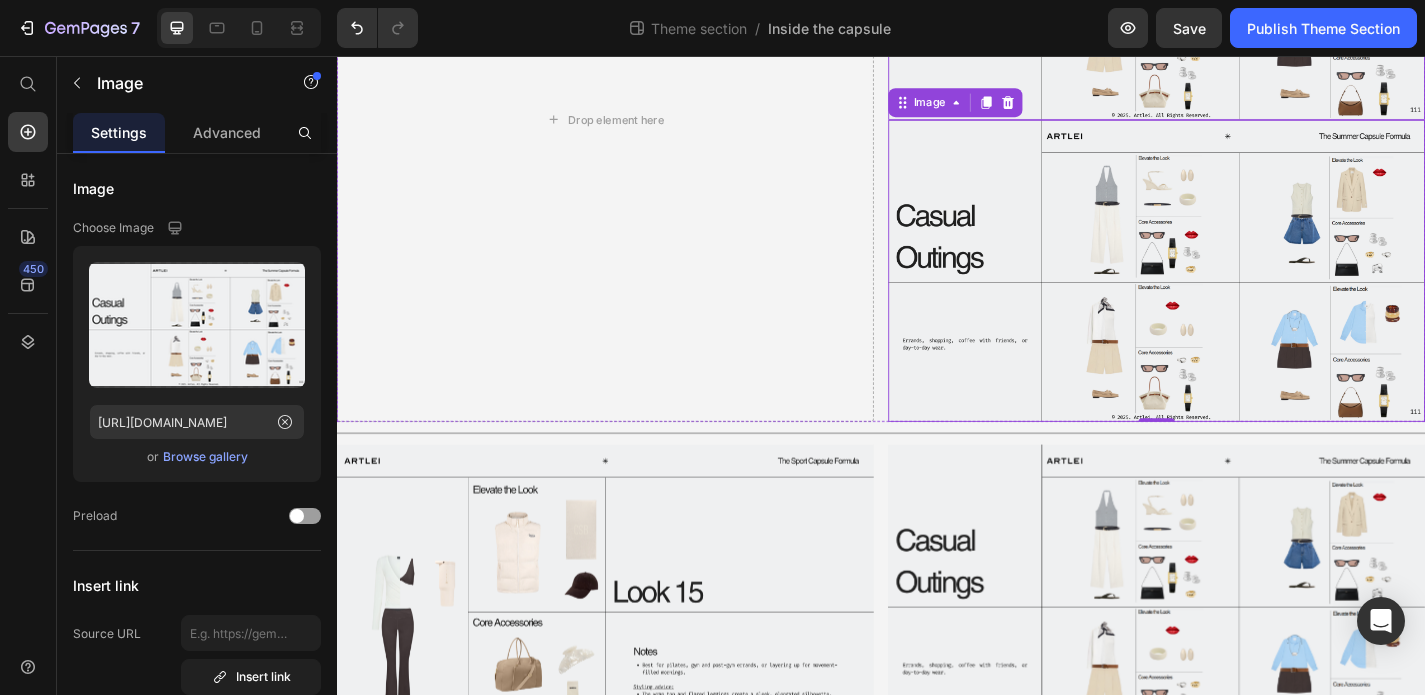 scroll, scrollTop: 424, scrollLeft: 0, axis: vertical 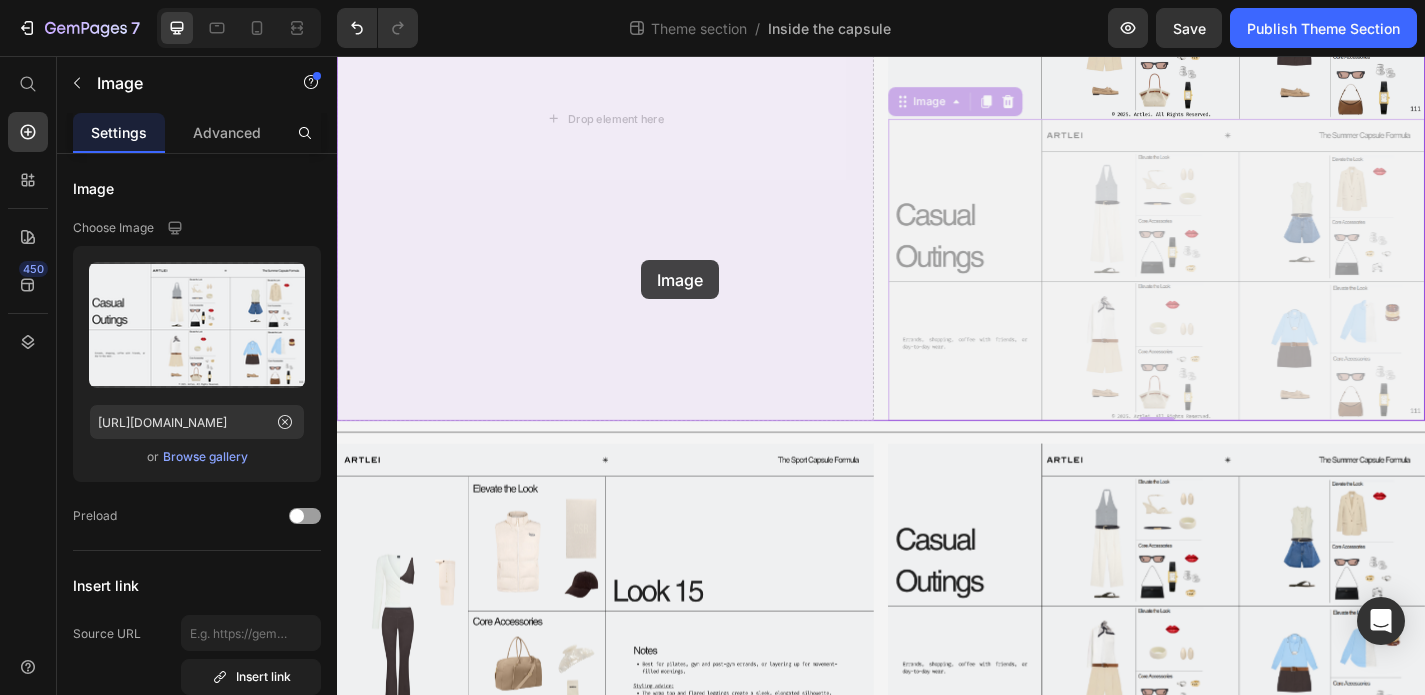 drag, startPoint x: 1105, startPoint y: 323, endPoint x: 673, endPoint y: 280, distance: 434.13477 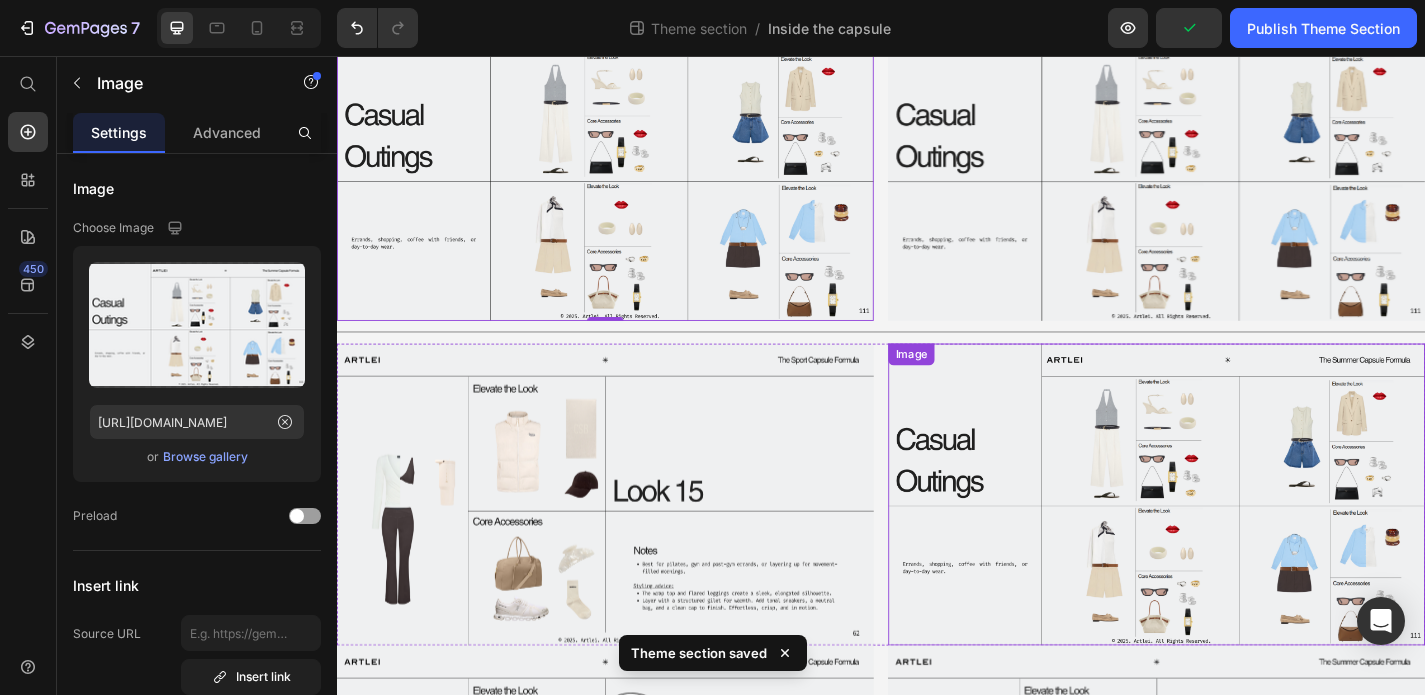 scroll, scrollTop: 219, scrollLeft: 0, axis: vertical 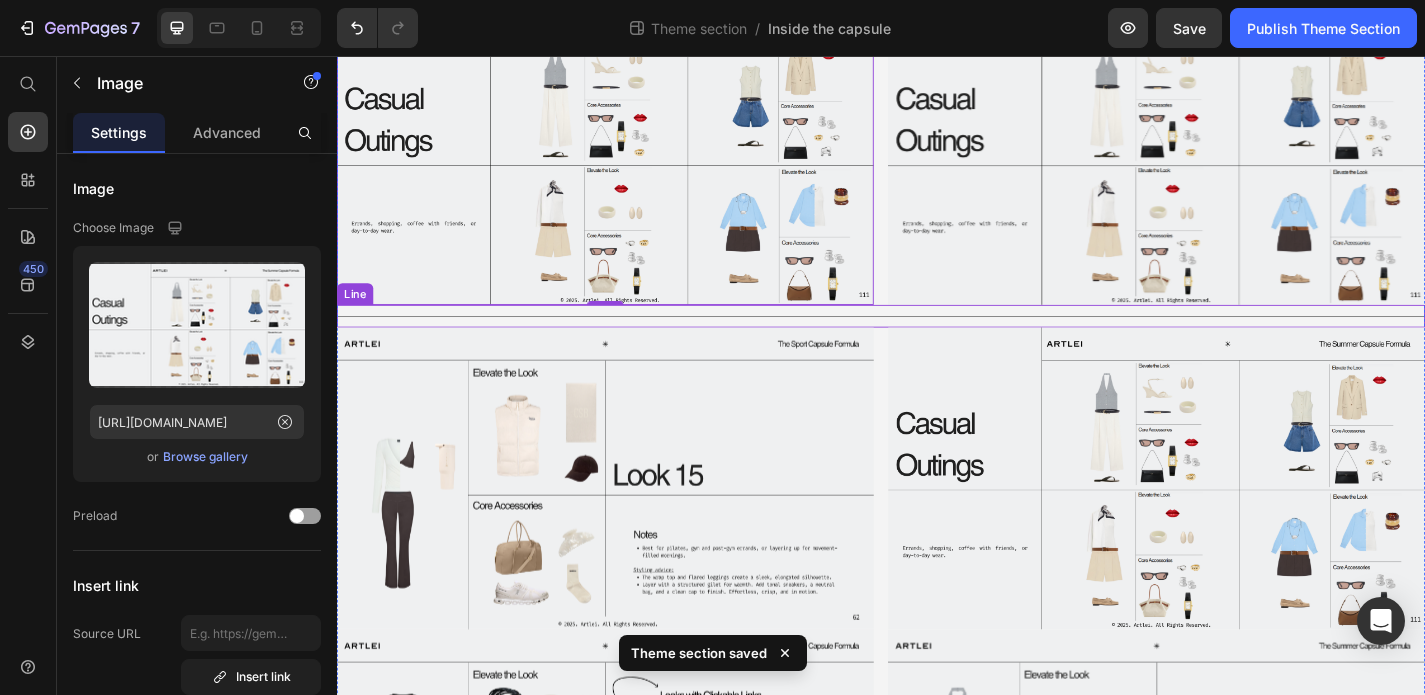click at bounding box center (937, 343) 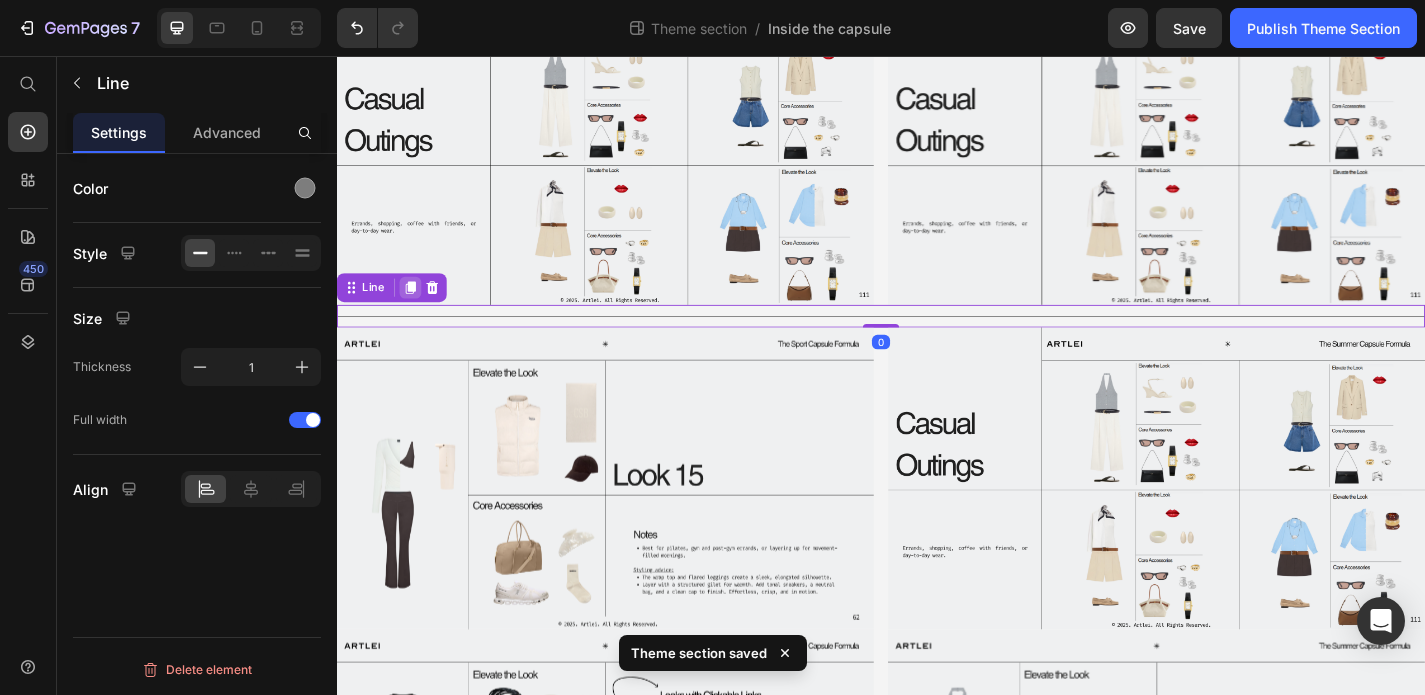 click 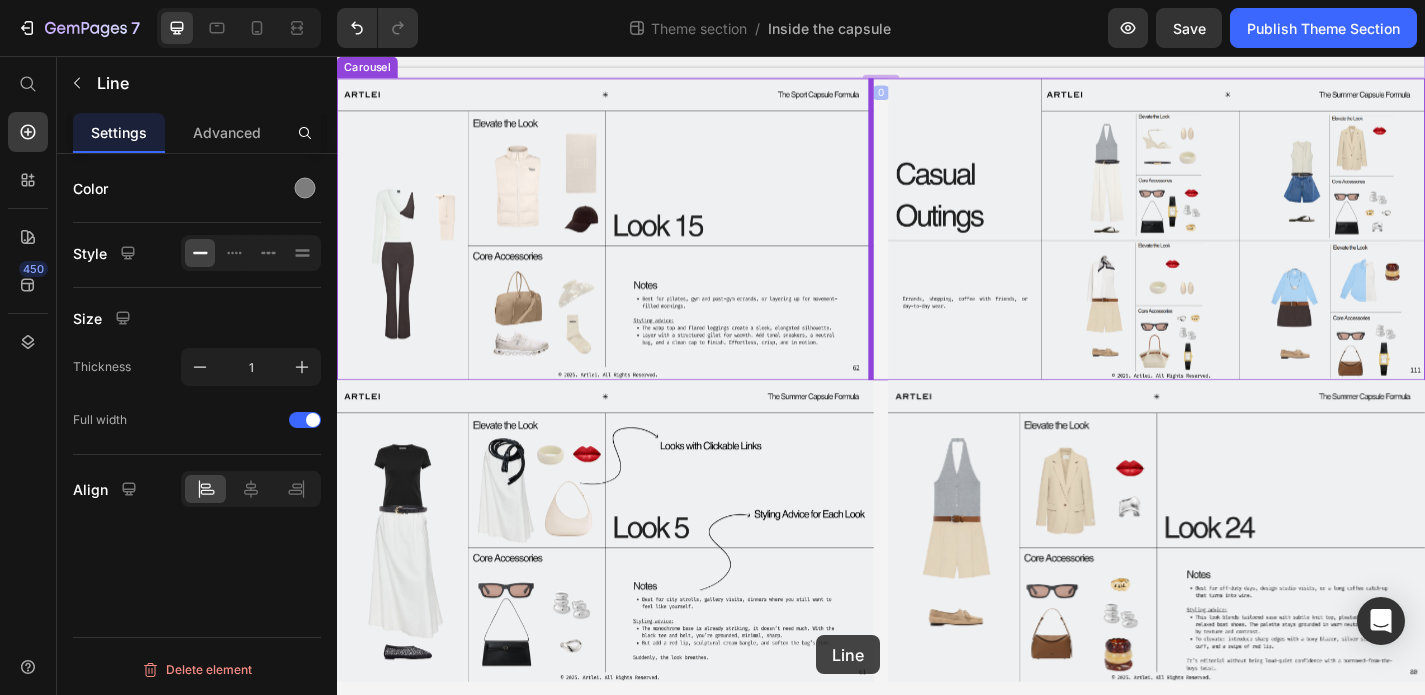 drag, startPoint x: 862, startPoint y: 370, endPoint x: 866, endPoint y: 695, distance: 325.02463 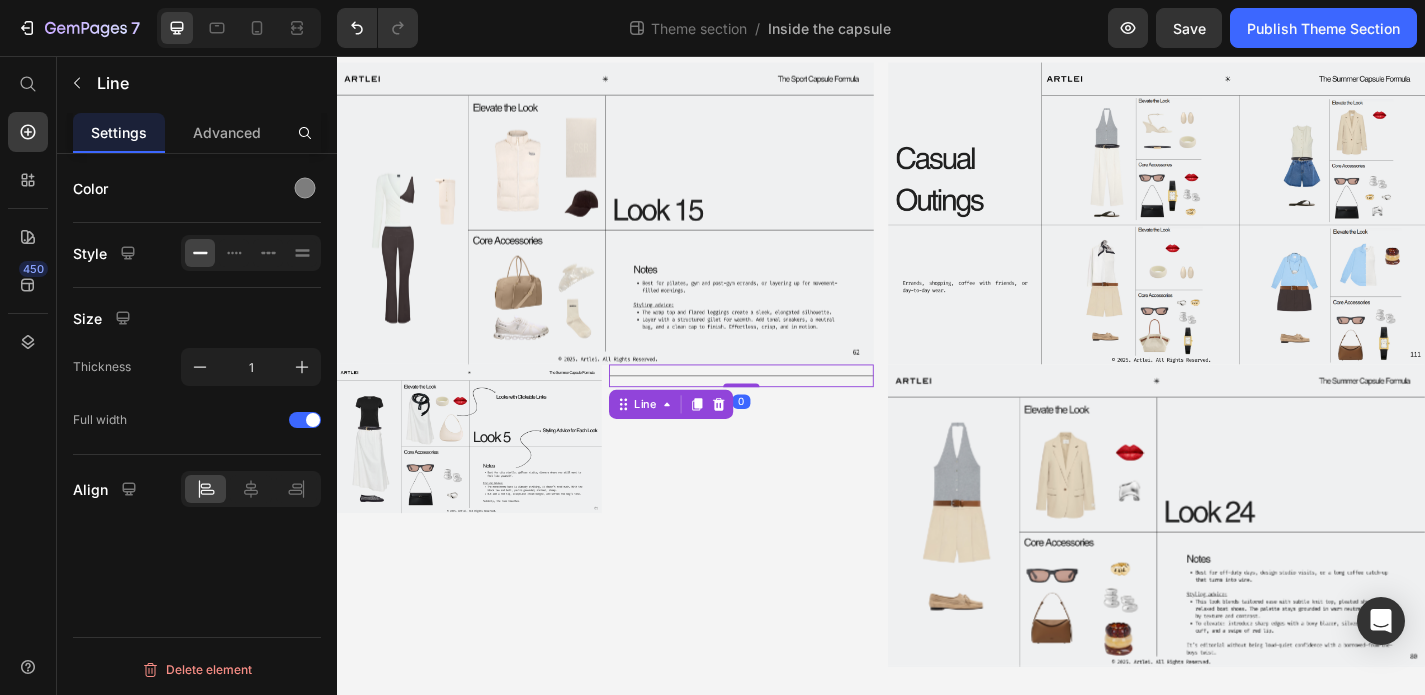 scroll, scrollTop: 494, scrollLeft: 0, axis: vertical 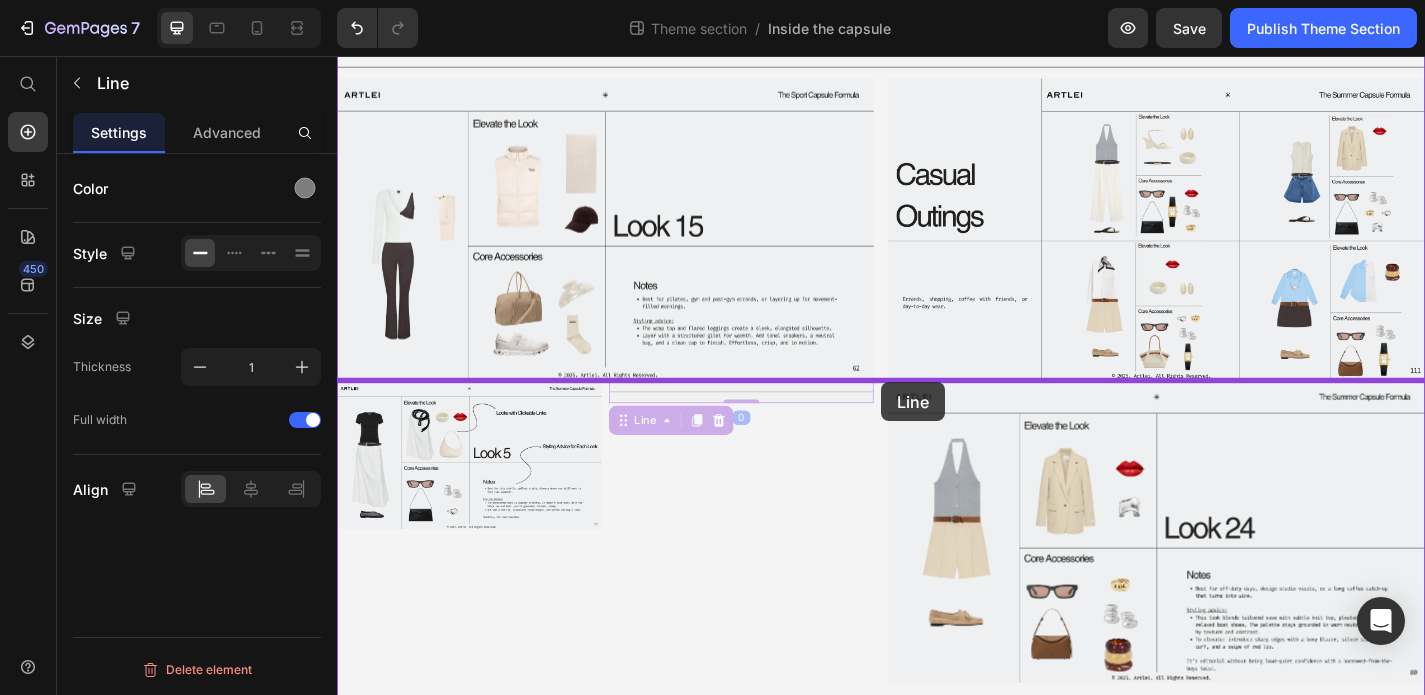 drag, startPoint x: 825, startPoint y: 422, endPoint x: 937, endPoint y: 416, distance: 112.1606 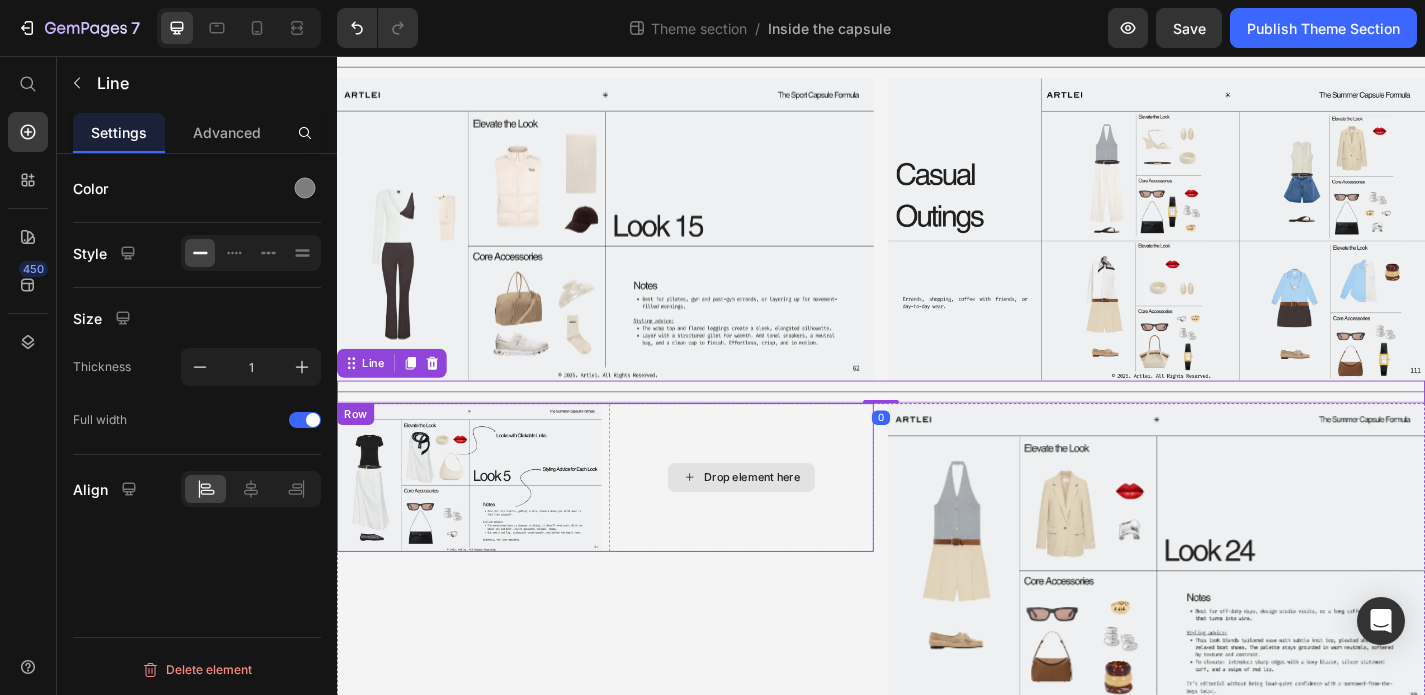 click on "Drop element here" at bounding box center [783, 521] 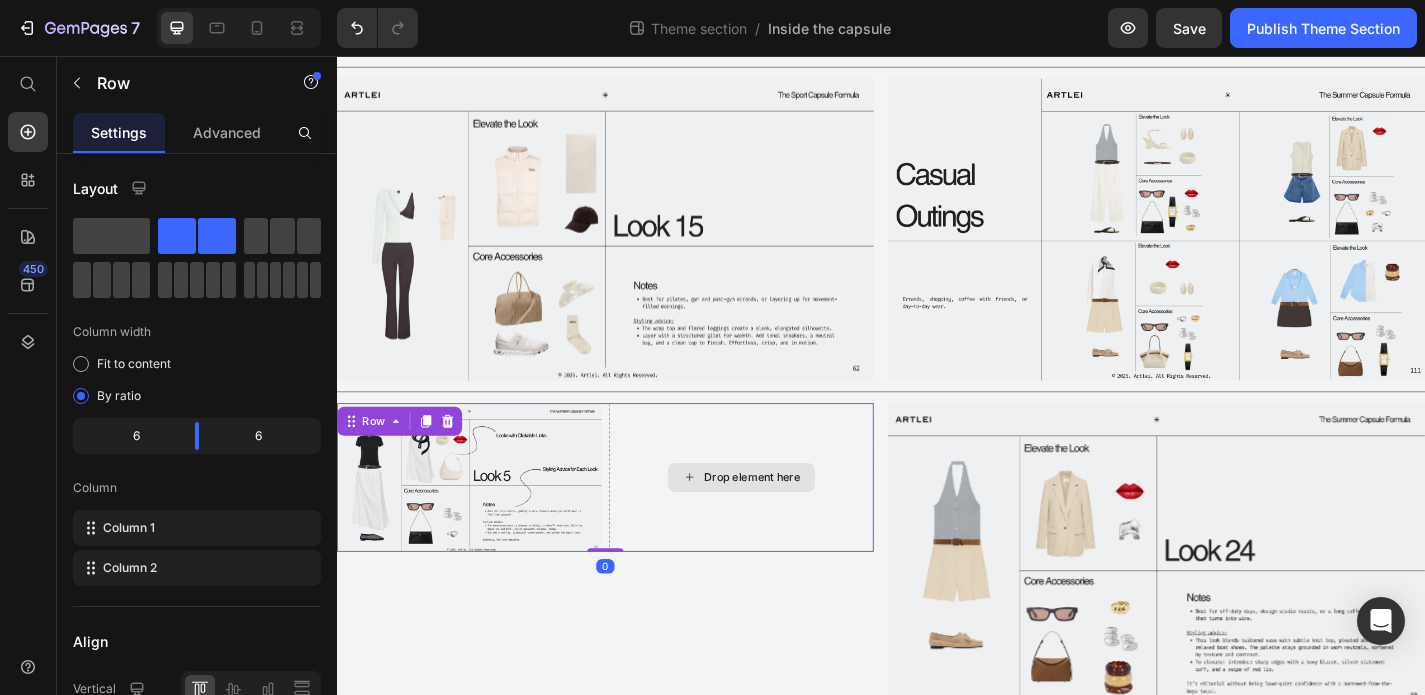 click on "Drop element here" at bounding box center (783, 521) 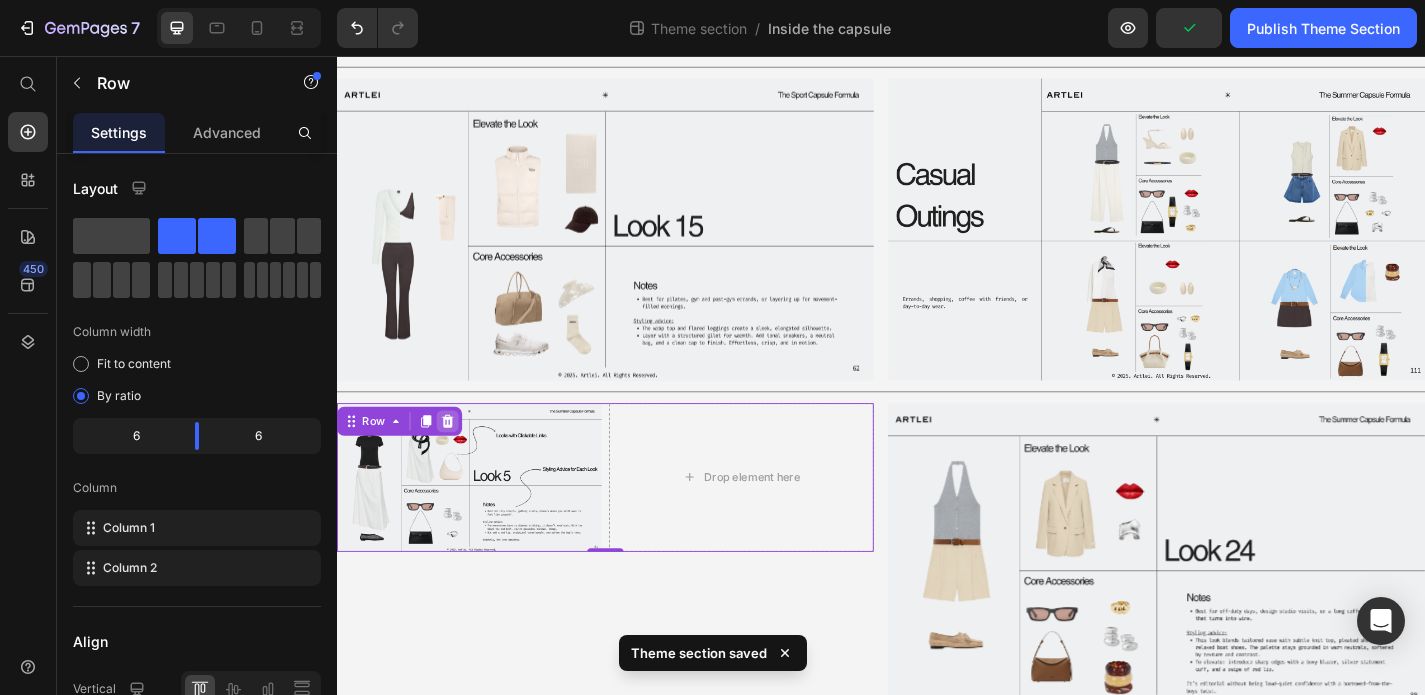 click 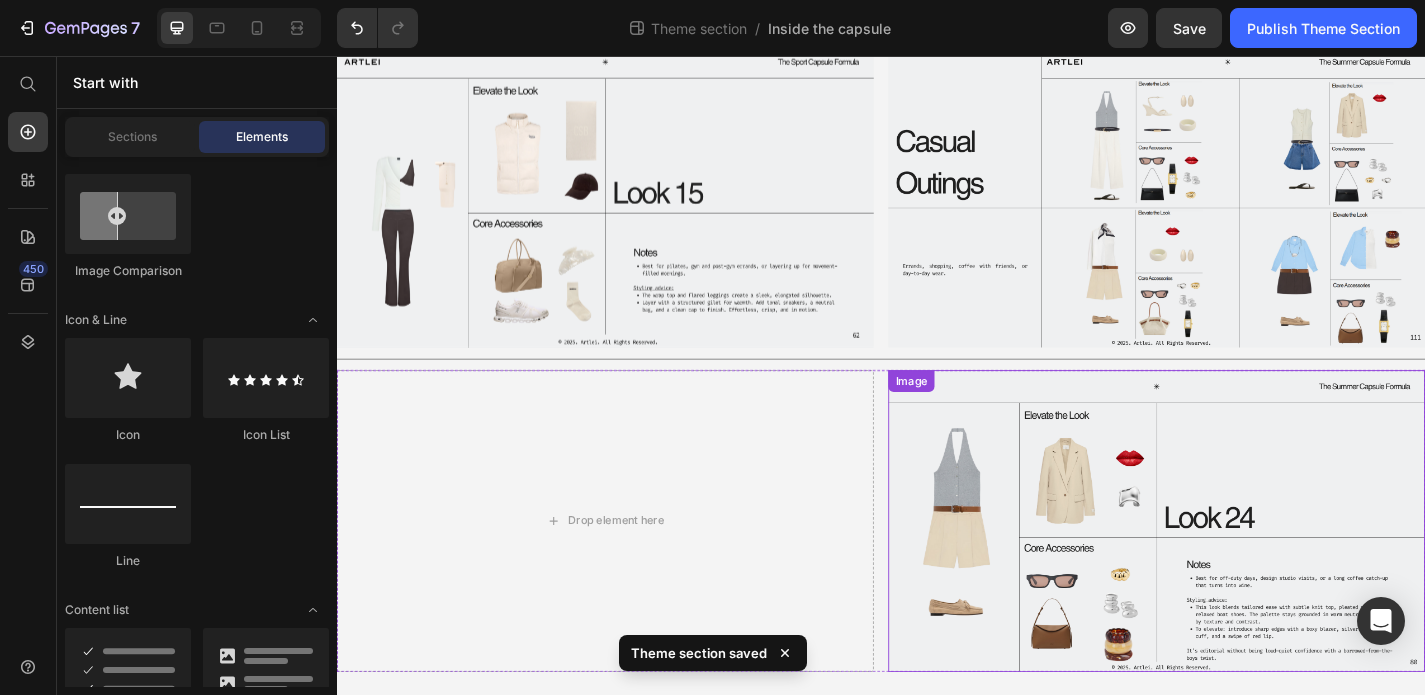 scroll, scrollTop: 537, scrollLeft: 0, axis: vertical 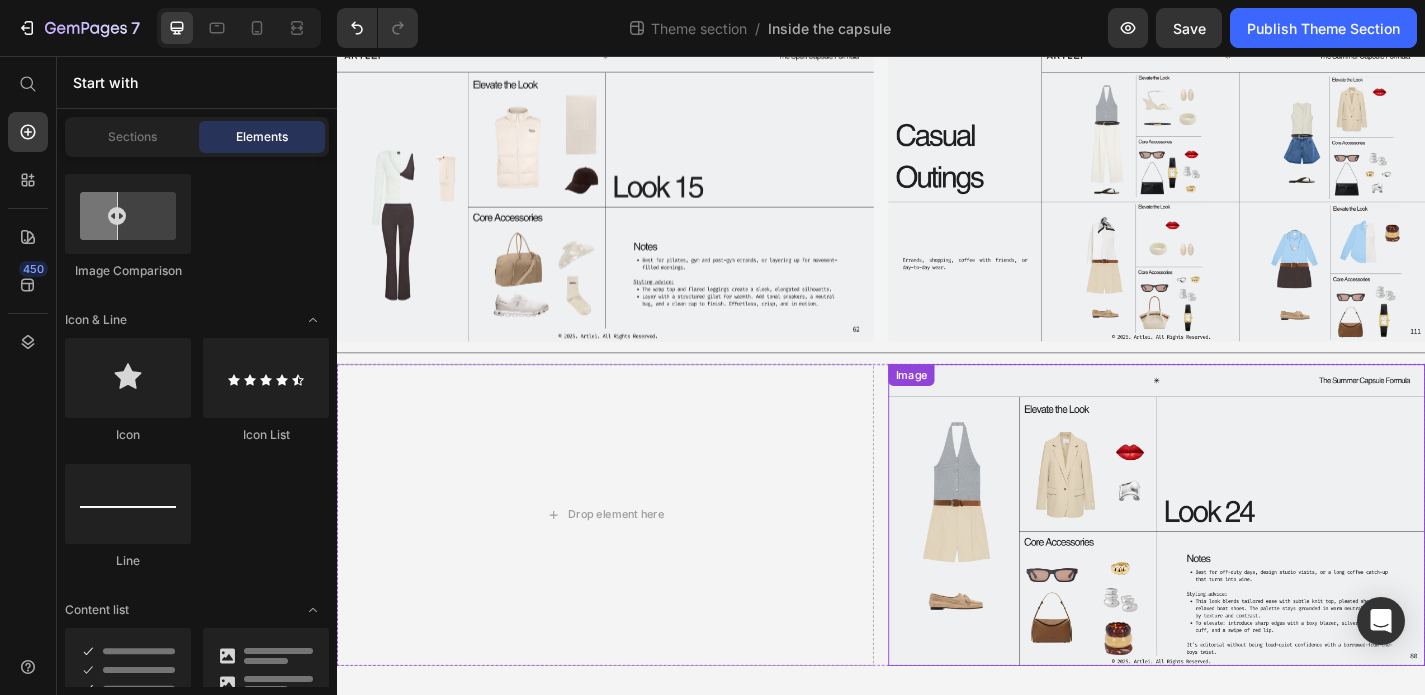 click at bounding box center (1241, 562) 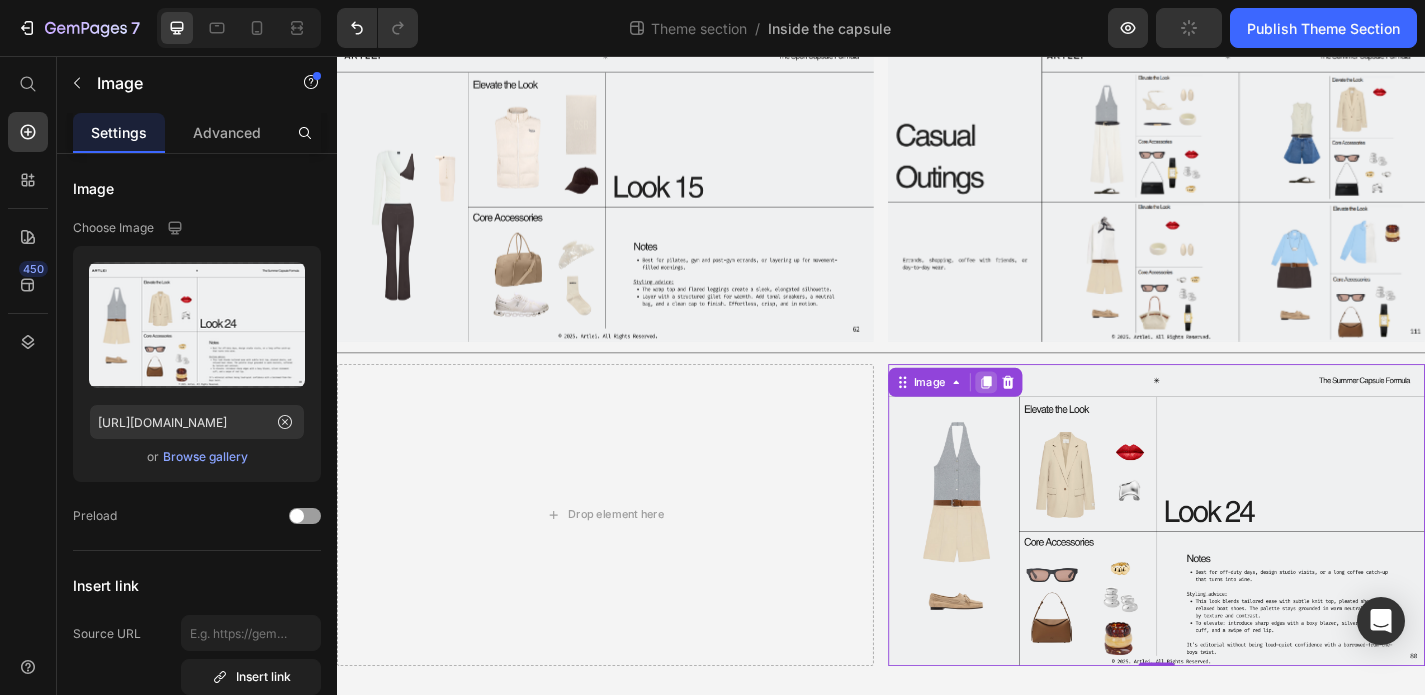click 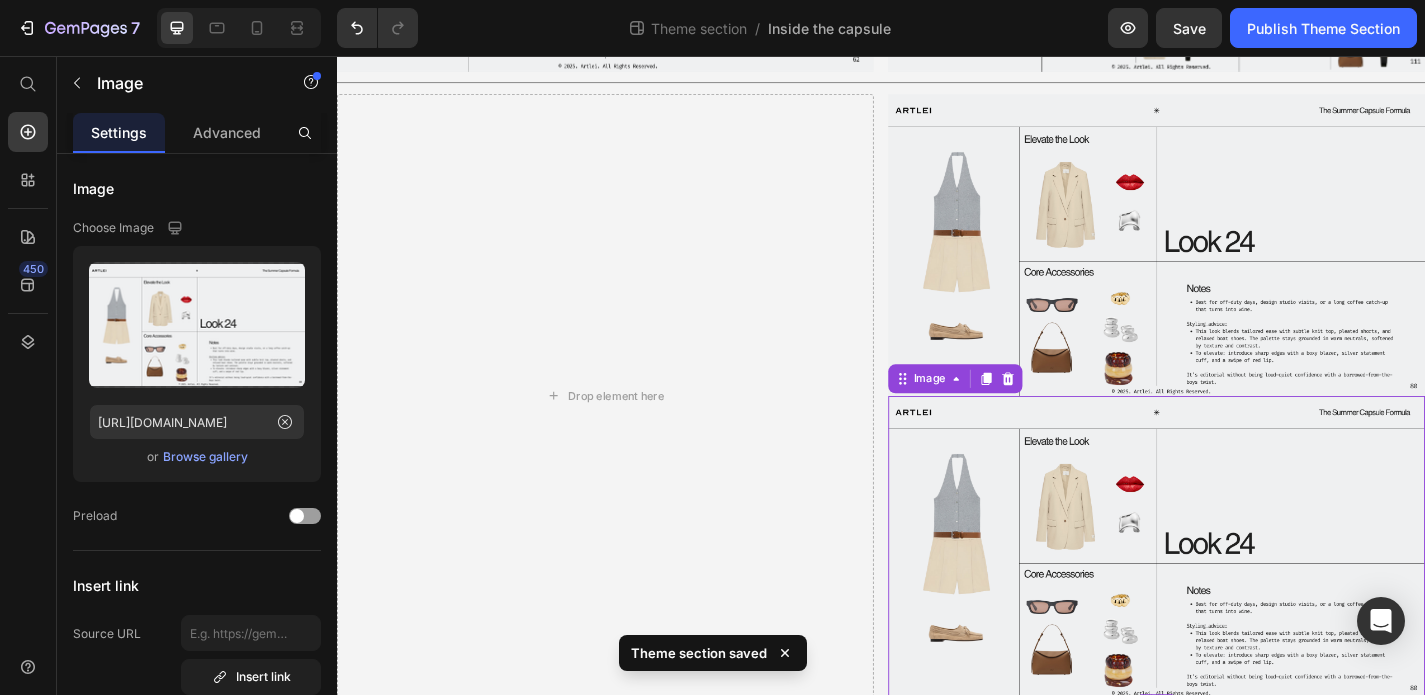 scroll, scrollTop: 870, scrollLeft: 0, axis: vertical 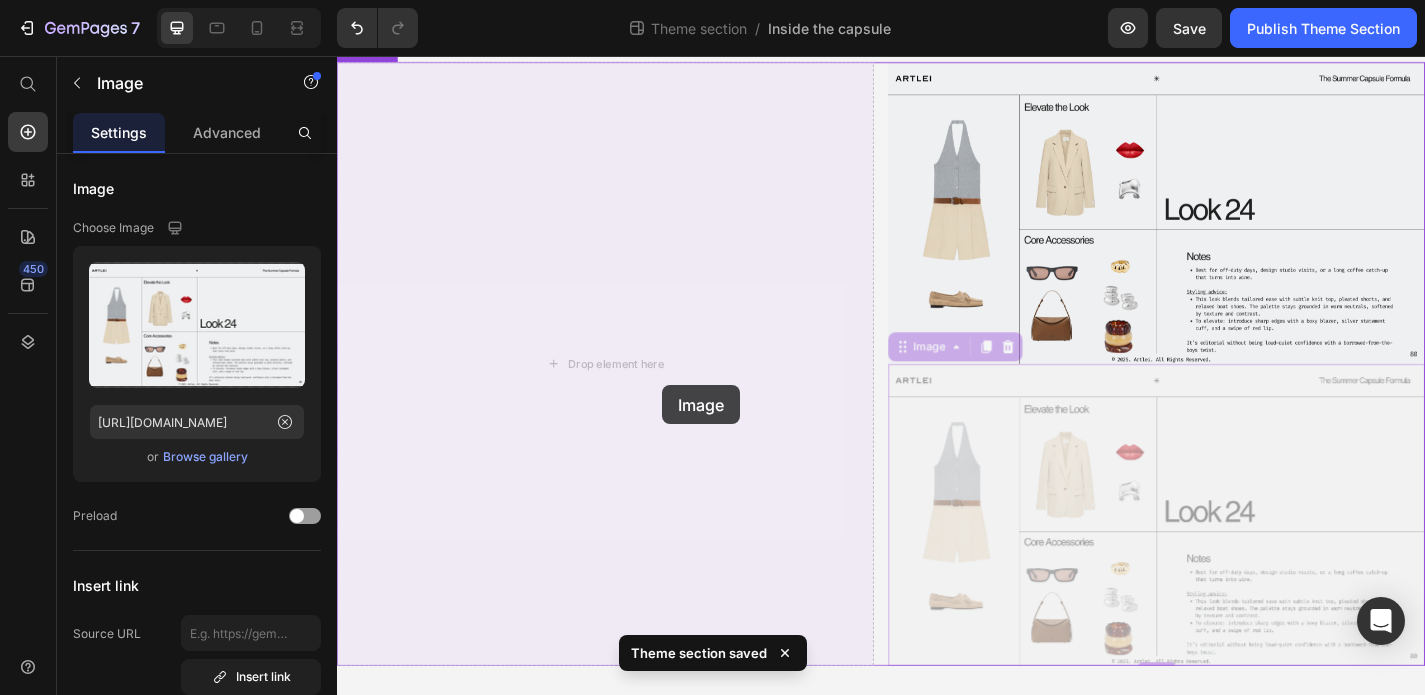 drag, startPoint x: 1088, startPoint y: 500, endPoint x: 695, endPoint y: 418, distance: 401.46356 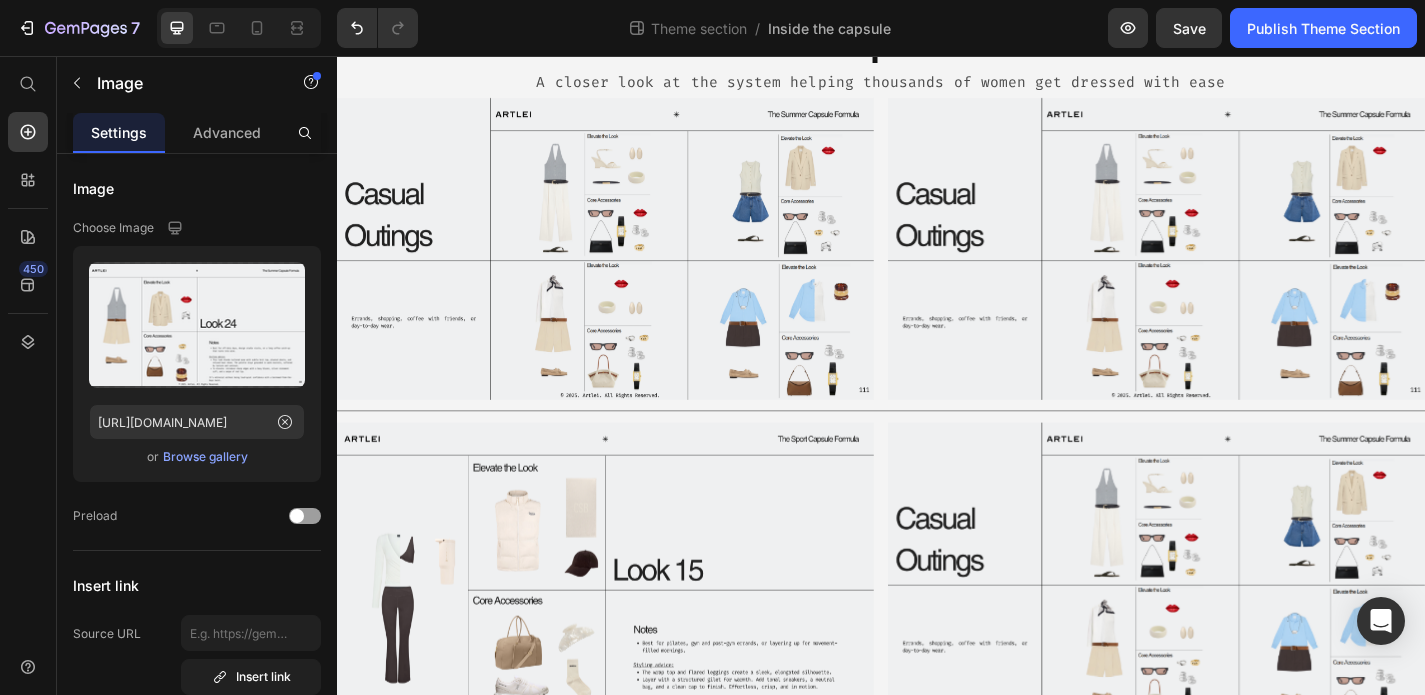 scroll, scrollTop: 0, scrollLeft: 0, axis: both 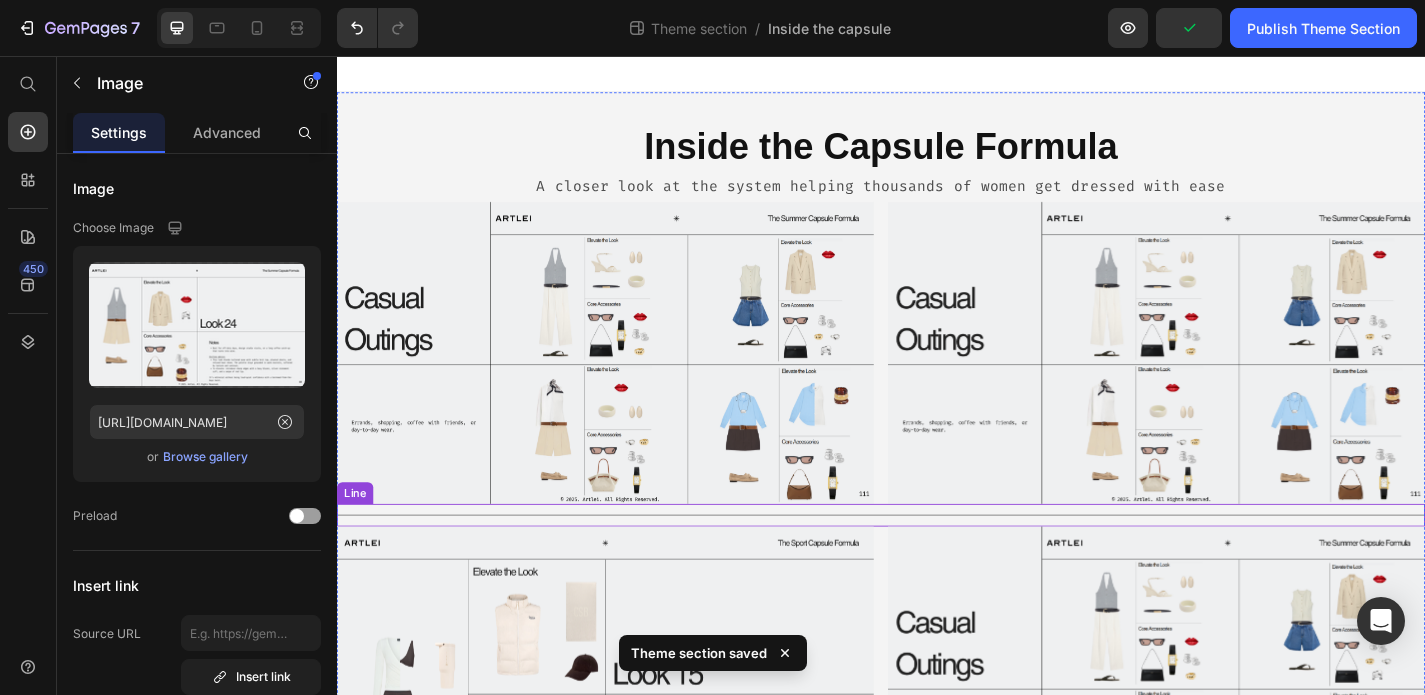 click on "Title Line" at bounding box center (937, 562) 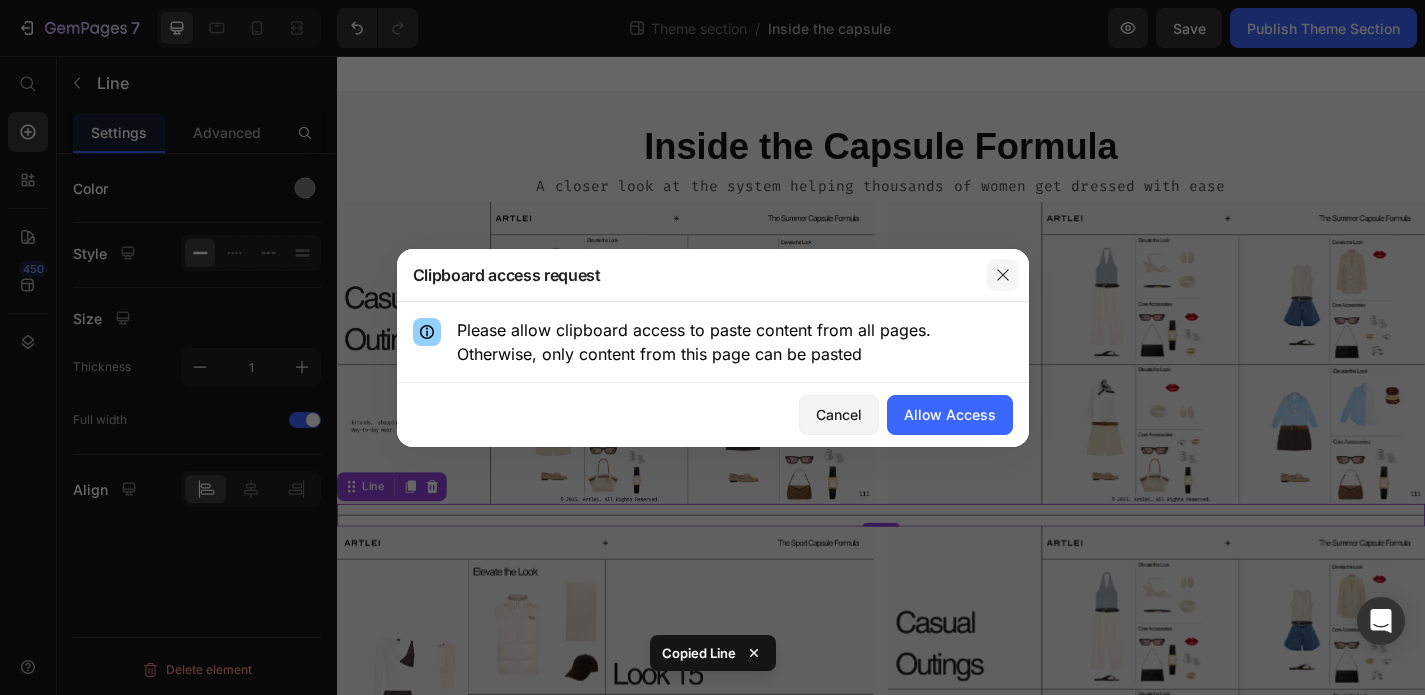 click at bounding box center [1003, 275] 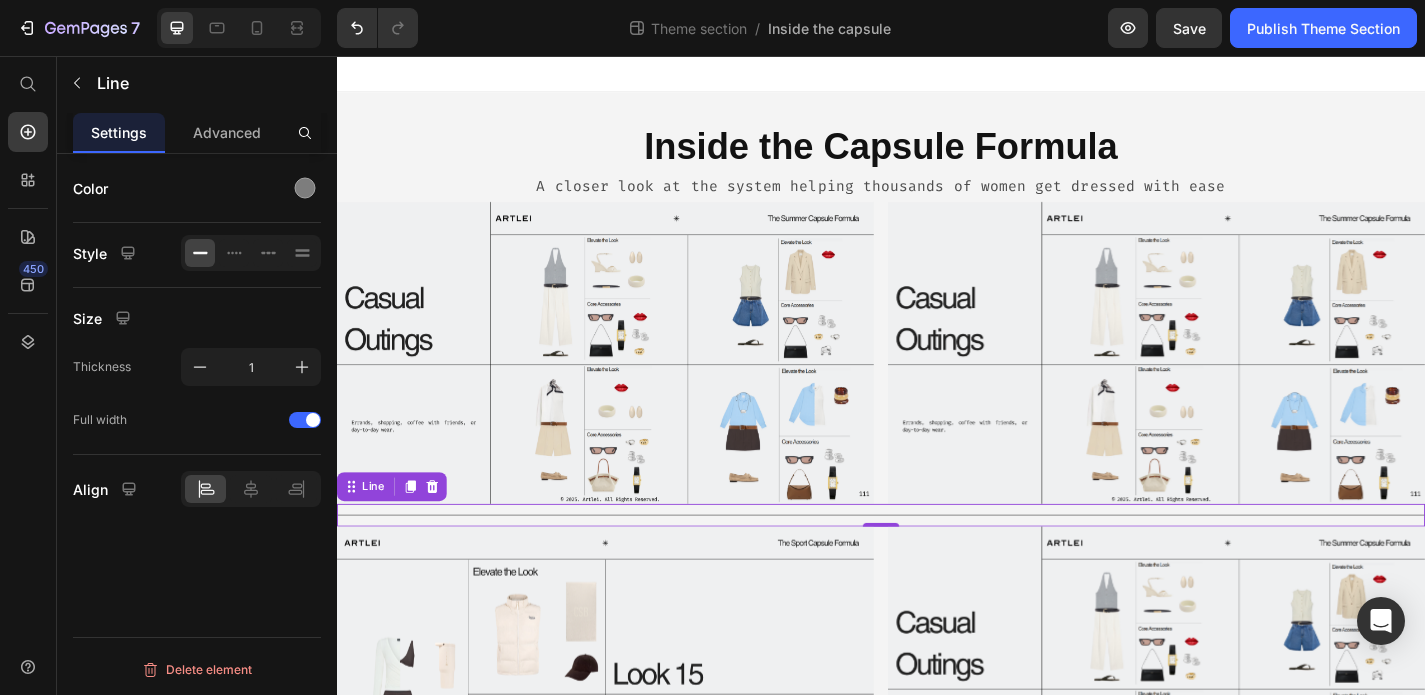 click on "Title Line   0" at bounding box center (937, 562) 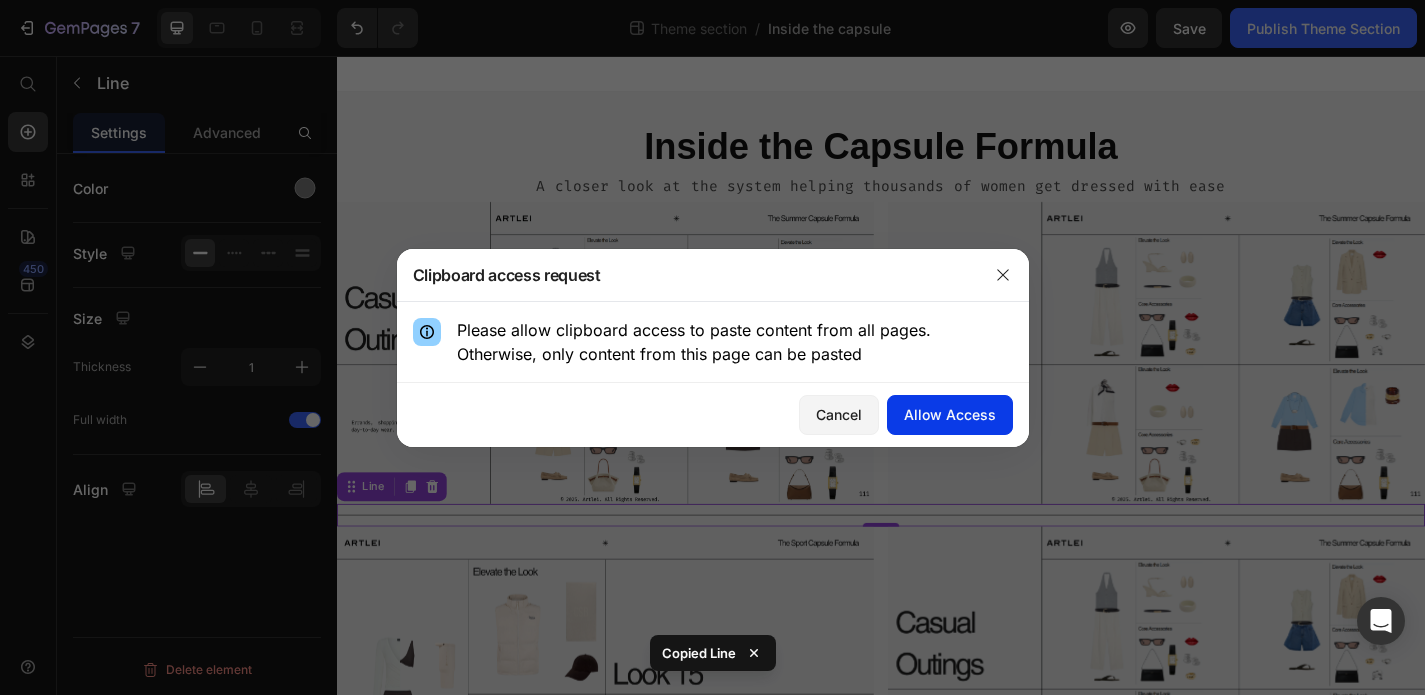 click on "Allow Access" at bounding box center [950, 414] 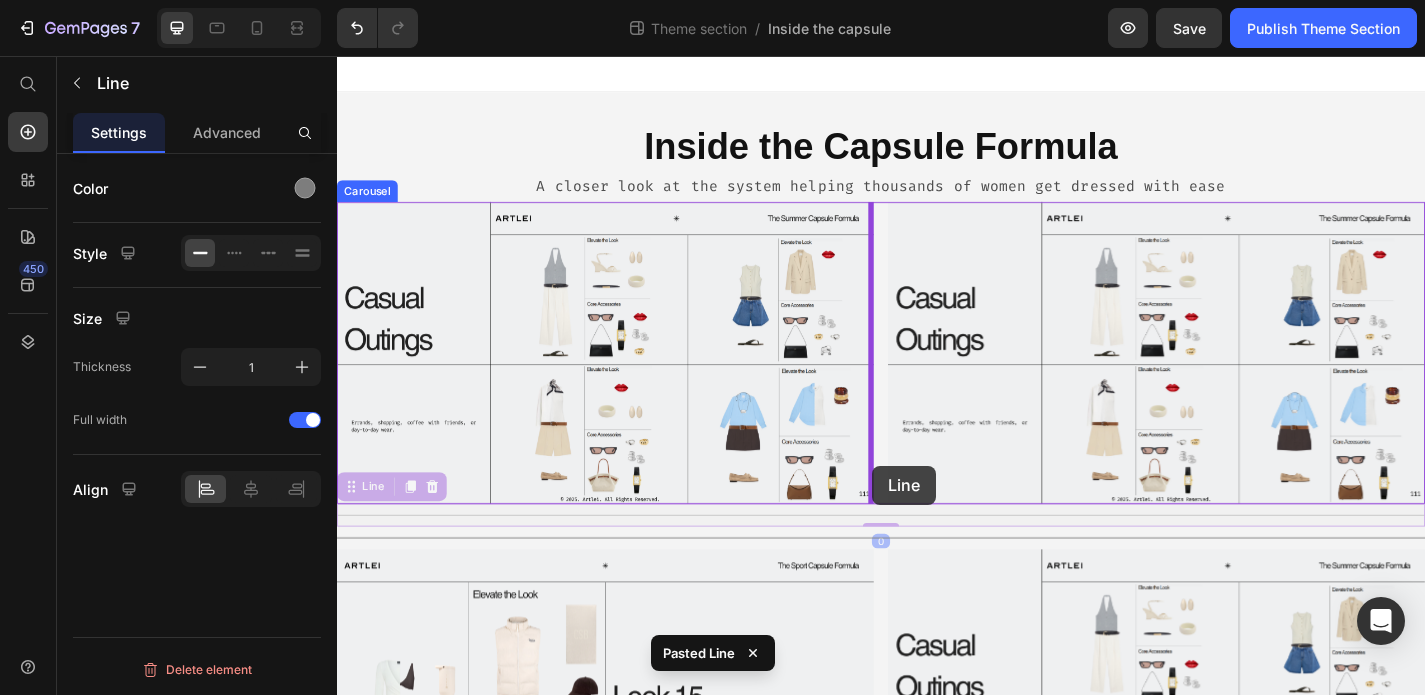 drag, startPoint x: 926, startPoint y: 568, endPoint x: 927, endPoint y: 508, distance: 60.00833 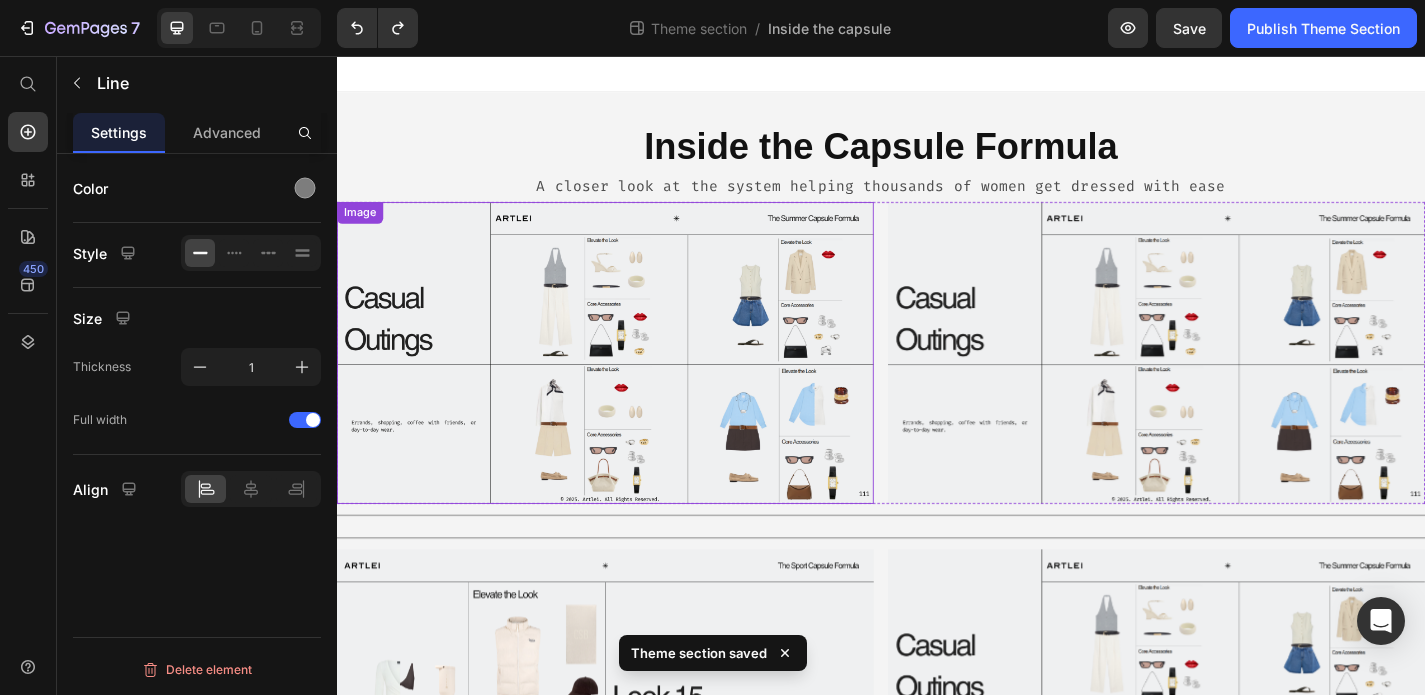 click at bounding box center [633, 383] 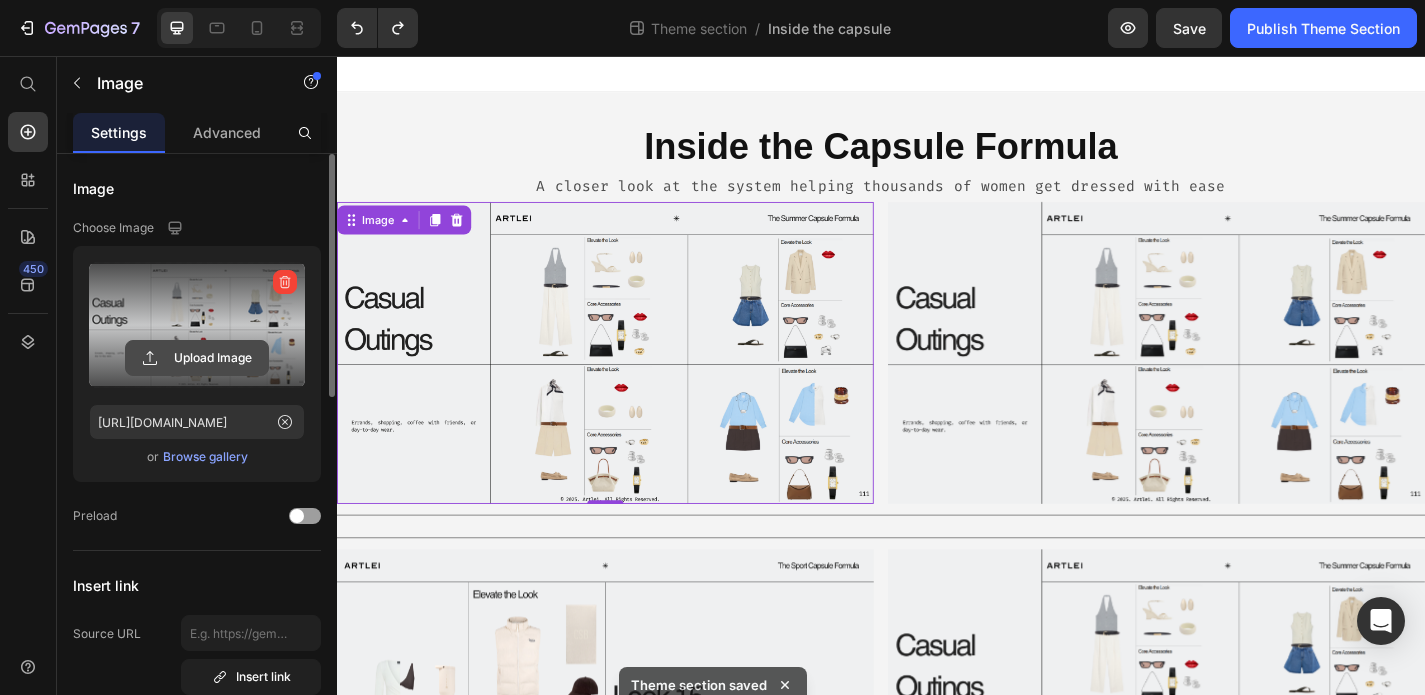 click 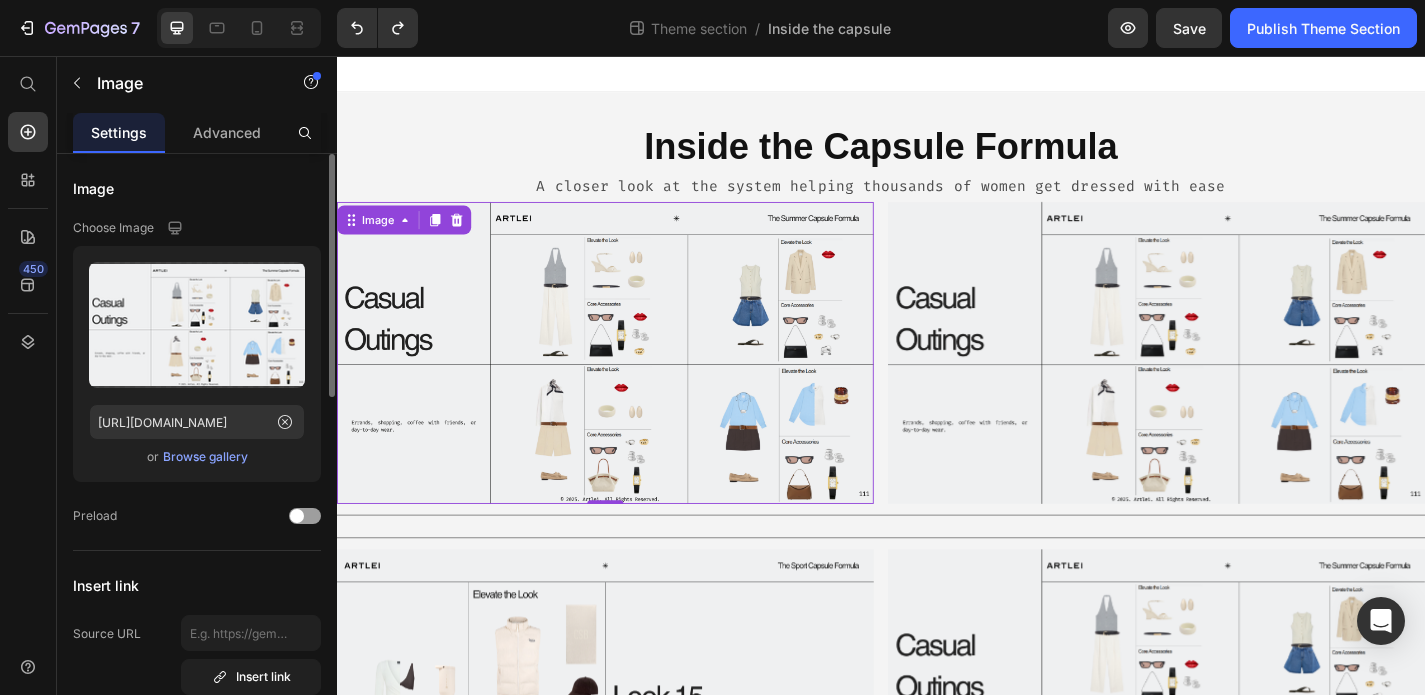 click on "Browse gallery" at bounding box center (205, 457) 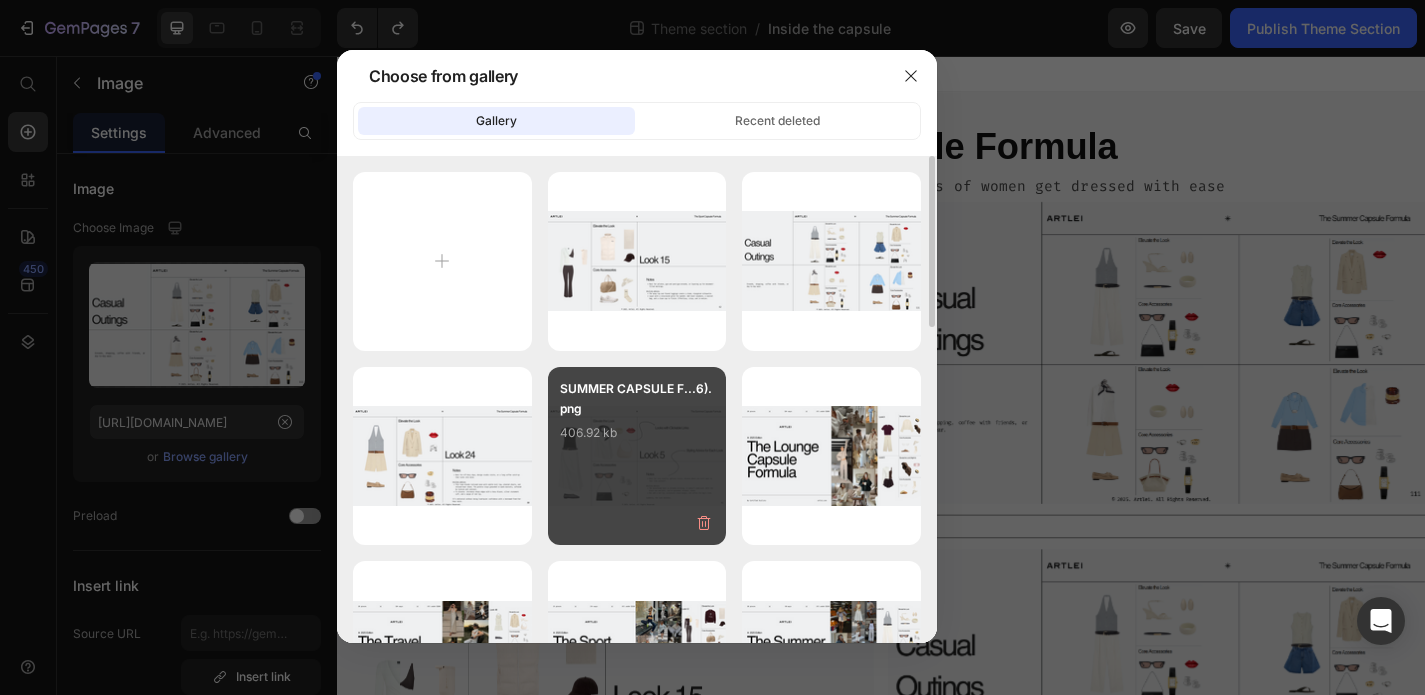 click on "SUMMER CAPSULE F...6).png 406.92 kb" at bounding box center (637, 419) 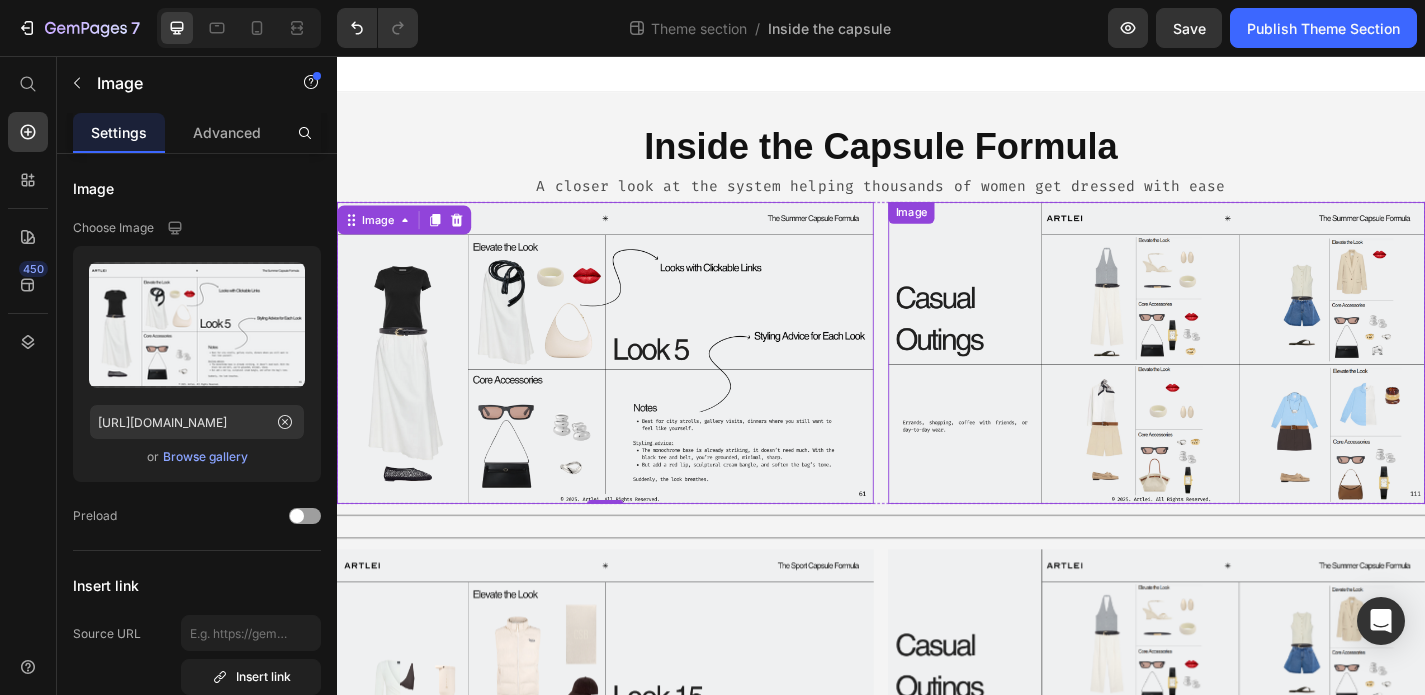 click at bounding box center (1241, 383) 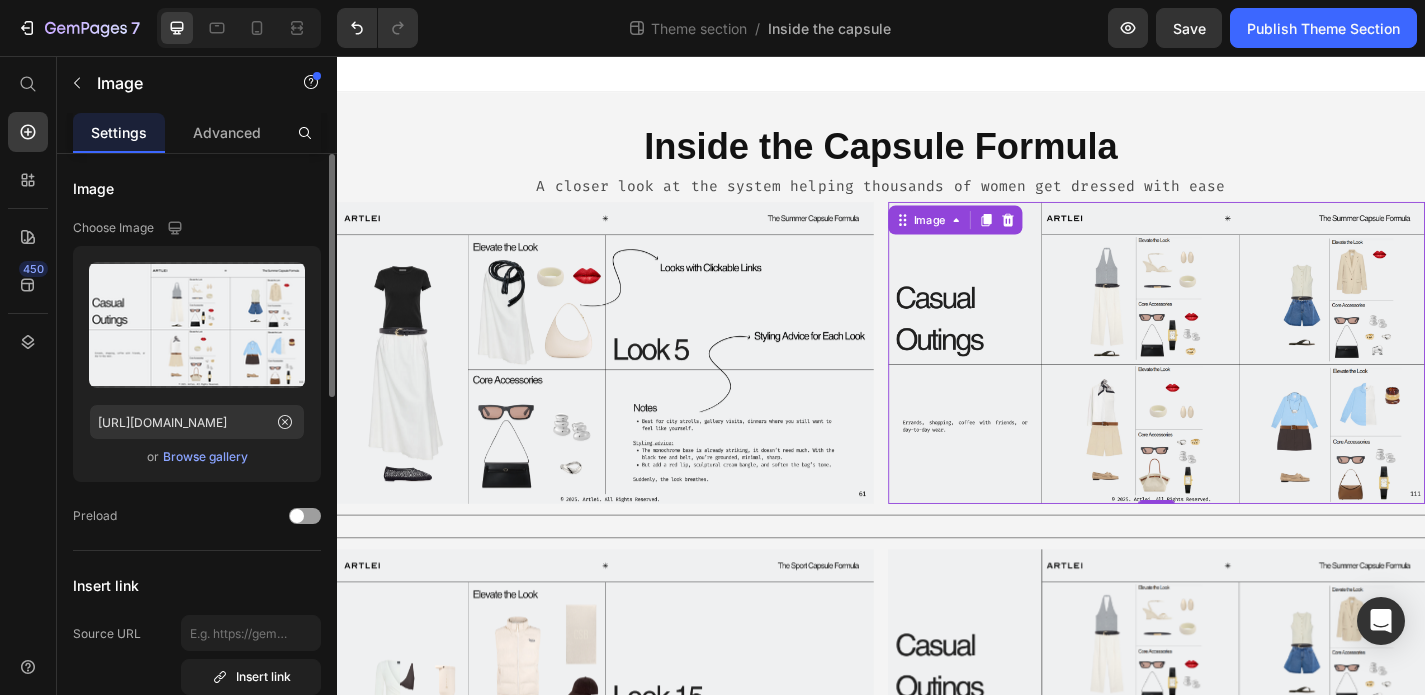 click on "Browse gallery" at bounding box center (205, 457) 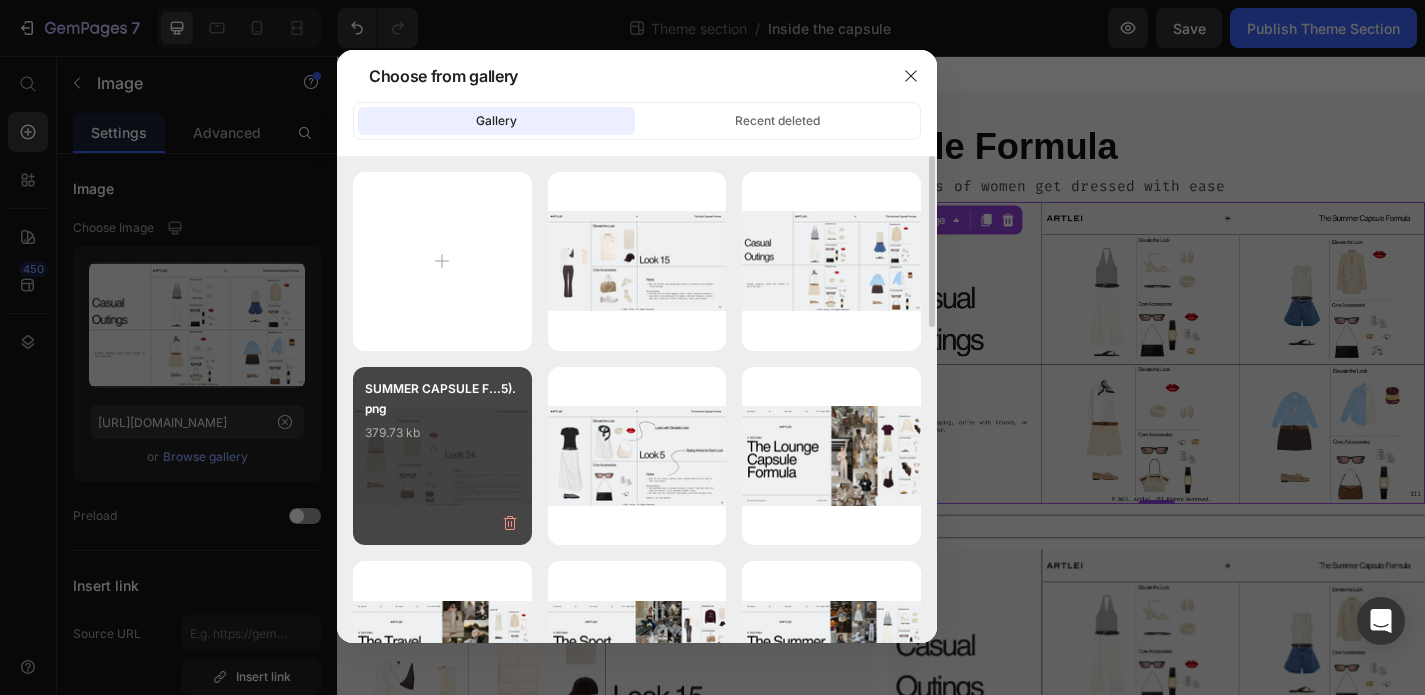click on "SUMMER CAPSULE F...5).png 379.73 kb" at bounding box center (442, 419) 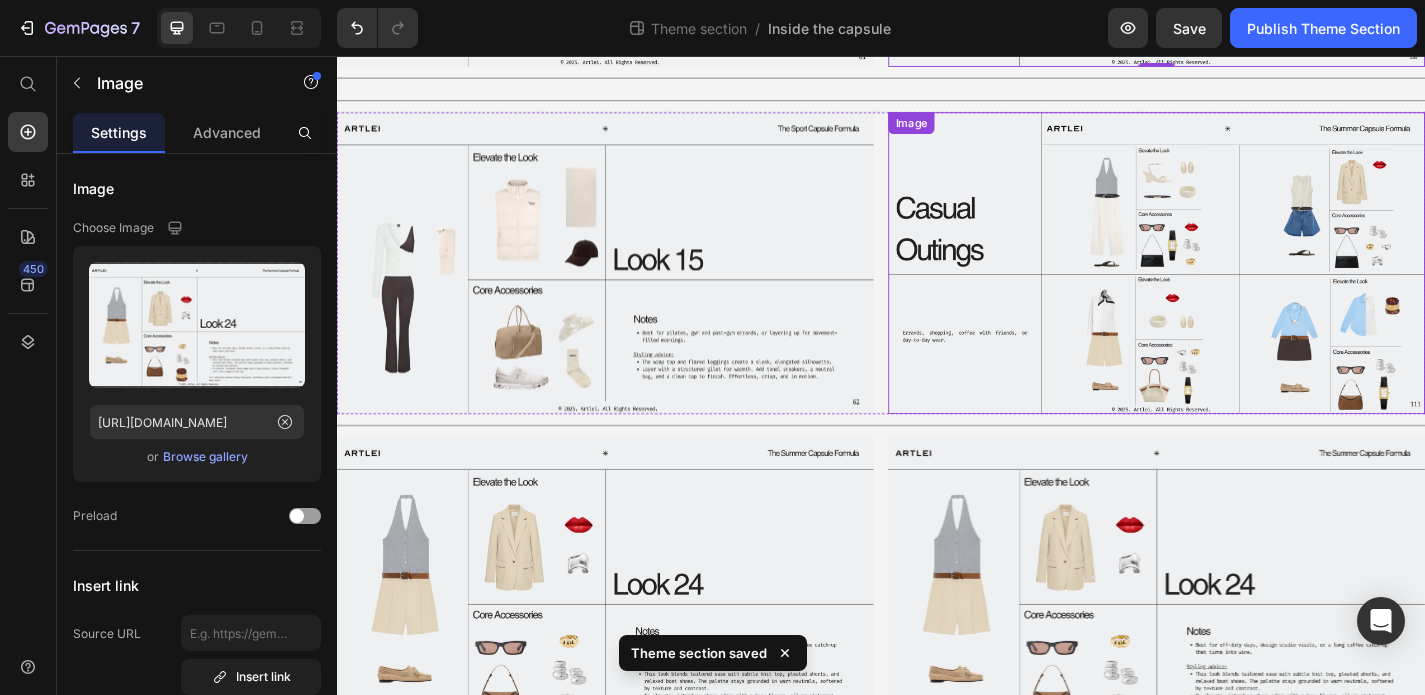 scroll, scrollTop: 562, scrollLeft: 0, axis: vertical 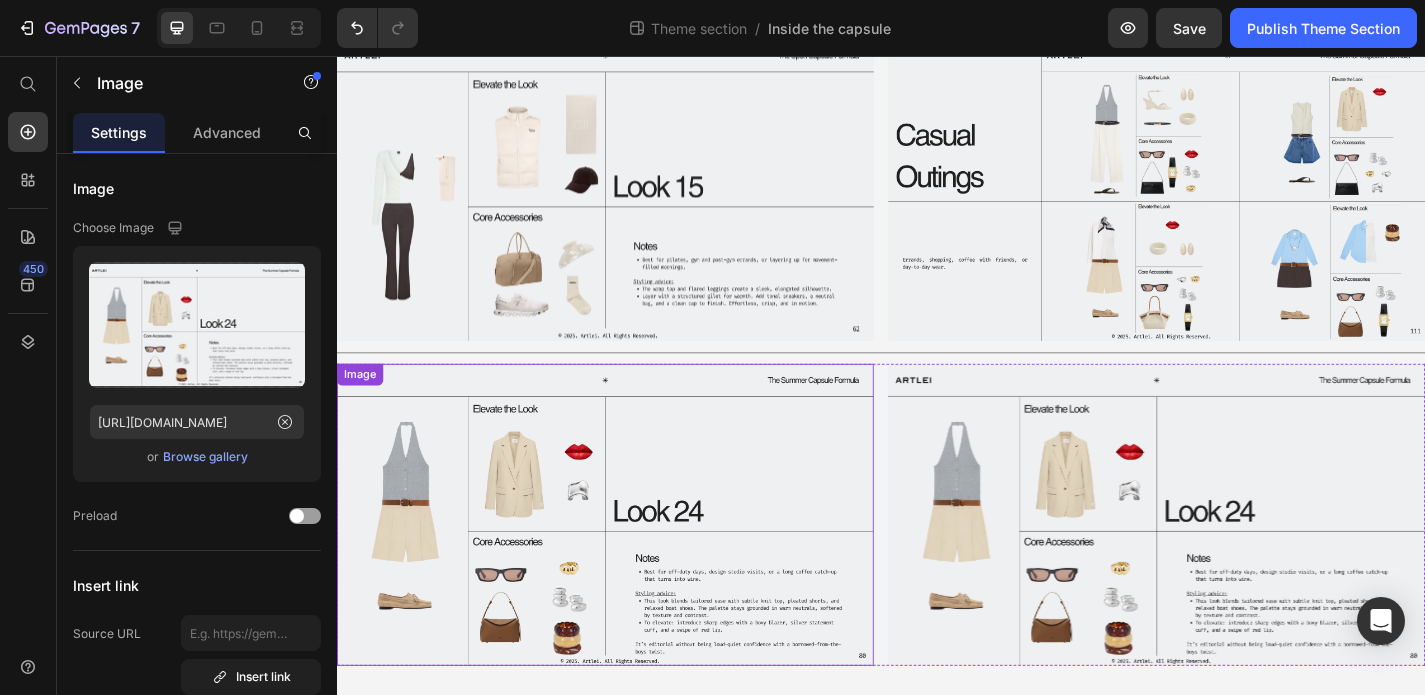 click at bounding box center (633, 562) 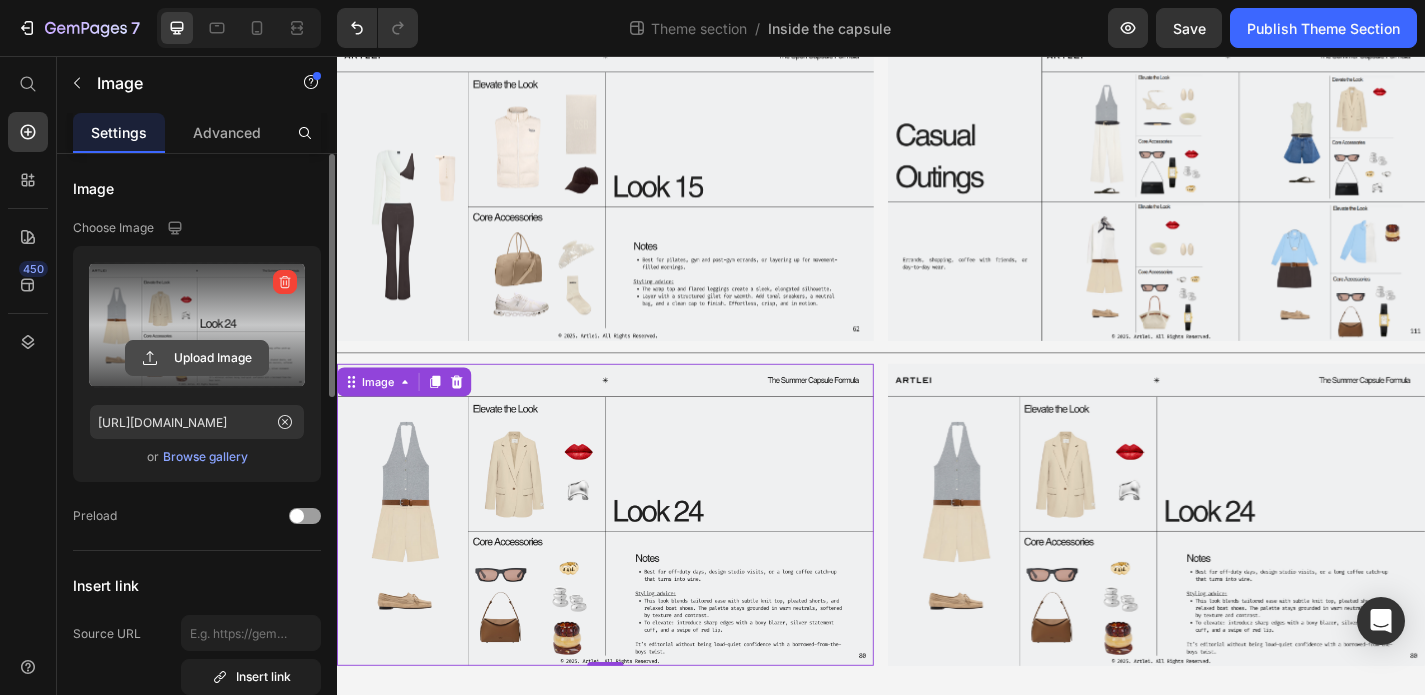 click 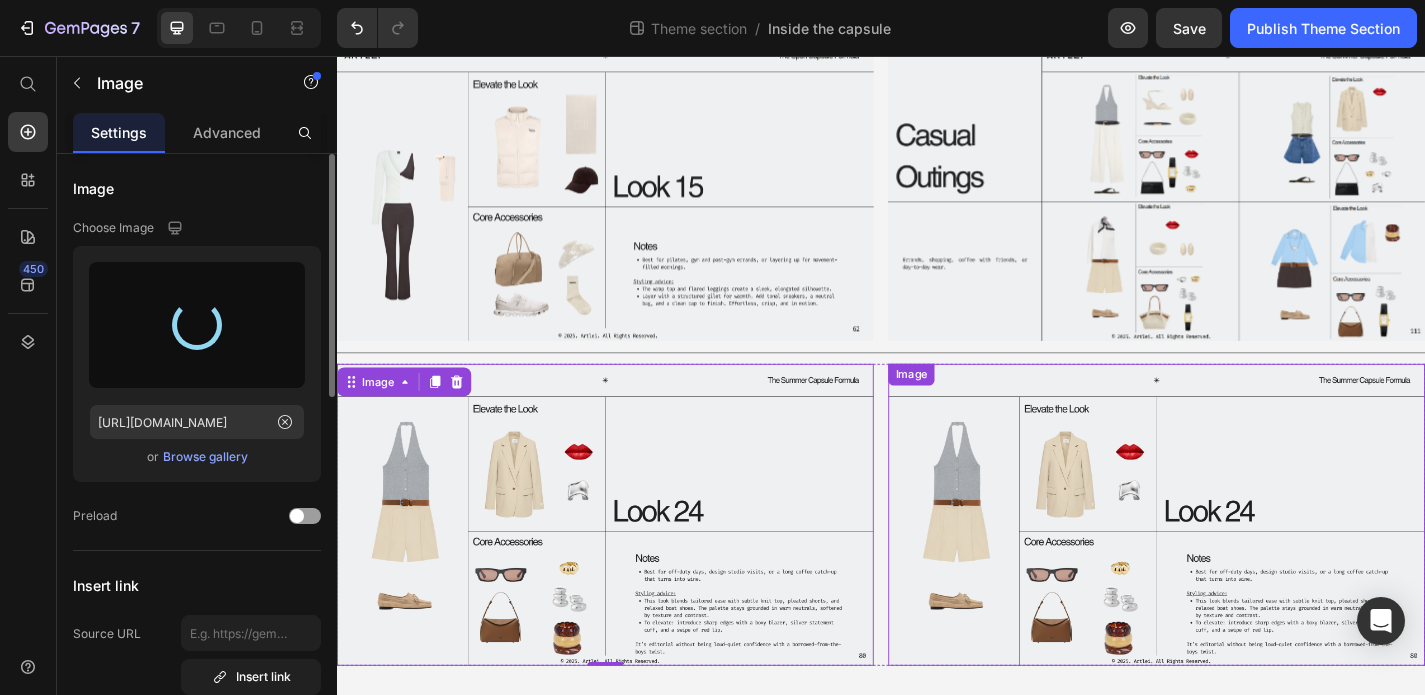 type on "https://cdn.shopify.com/s/files/1/0928/3852/7351/files/gempages_574713436932408164-ae28451e-d8d6-4934-9b54-97768a16f836.png" 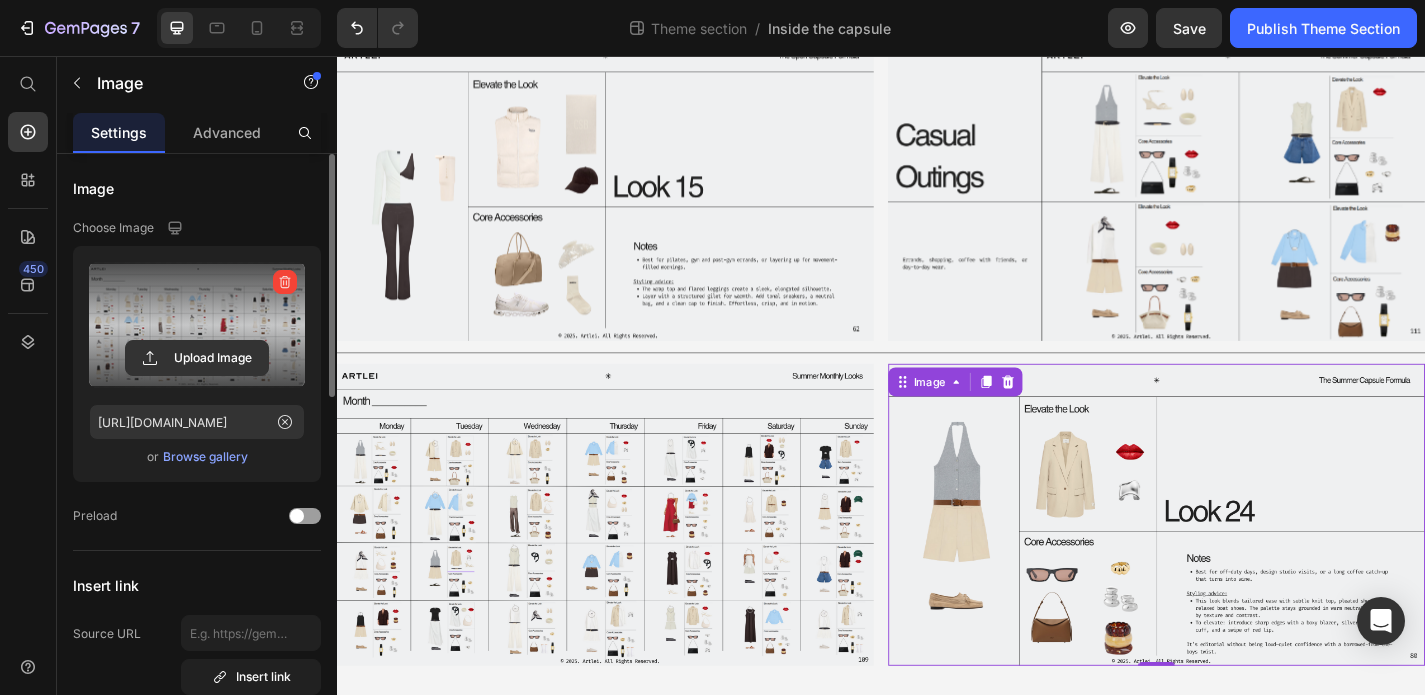 click at bounding box center [1241, 562] 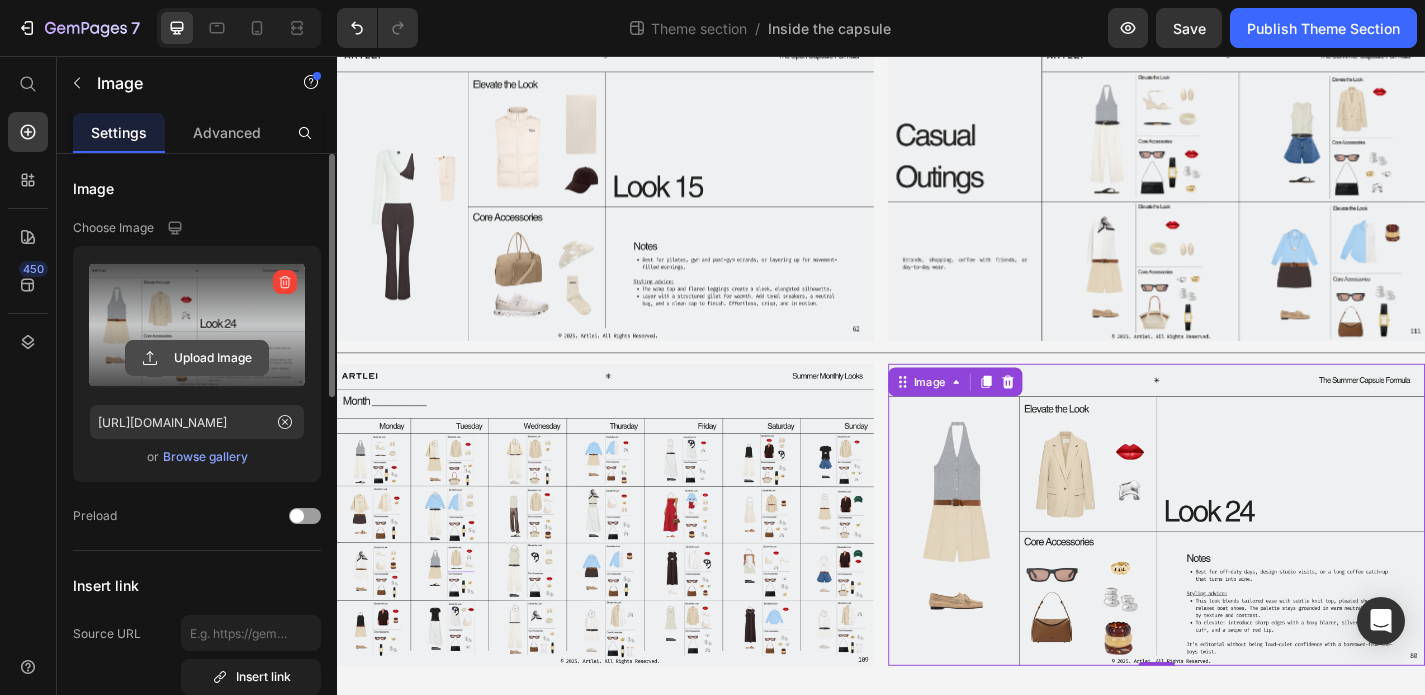 click 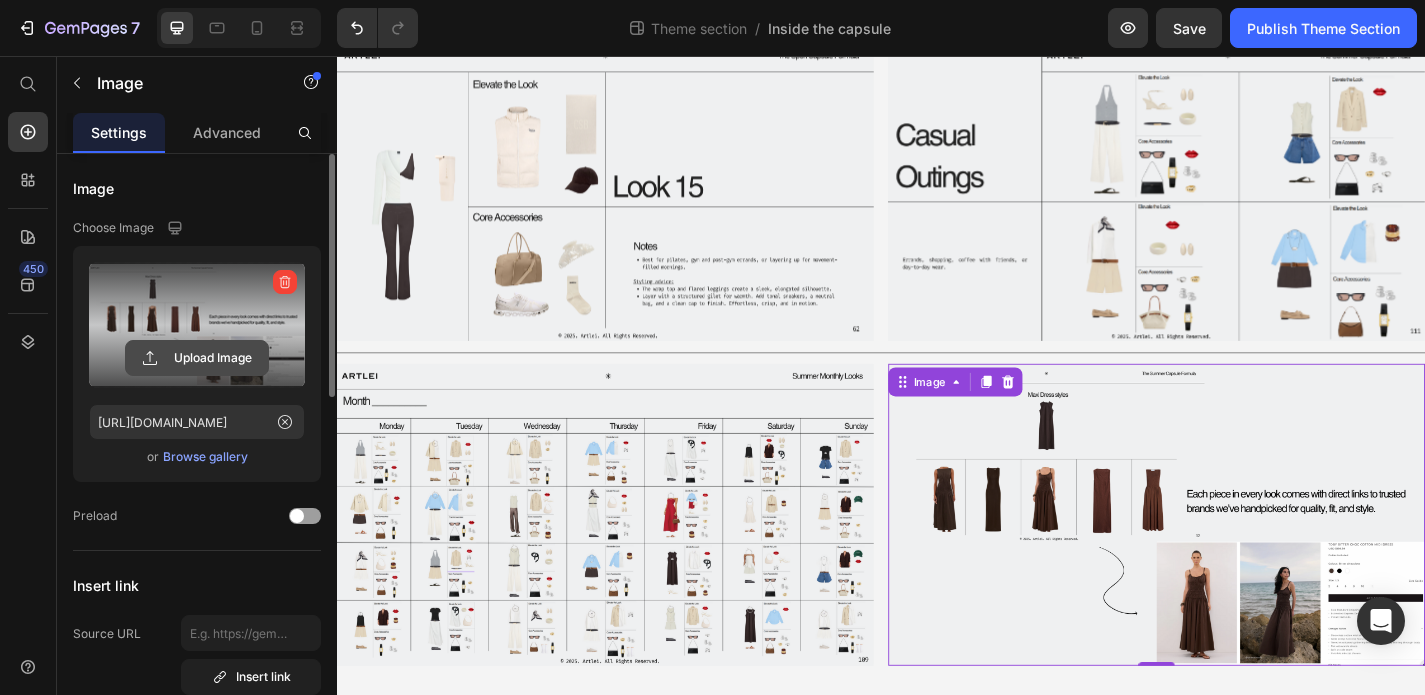 click 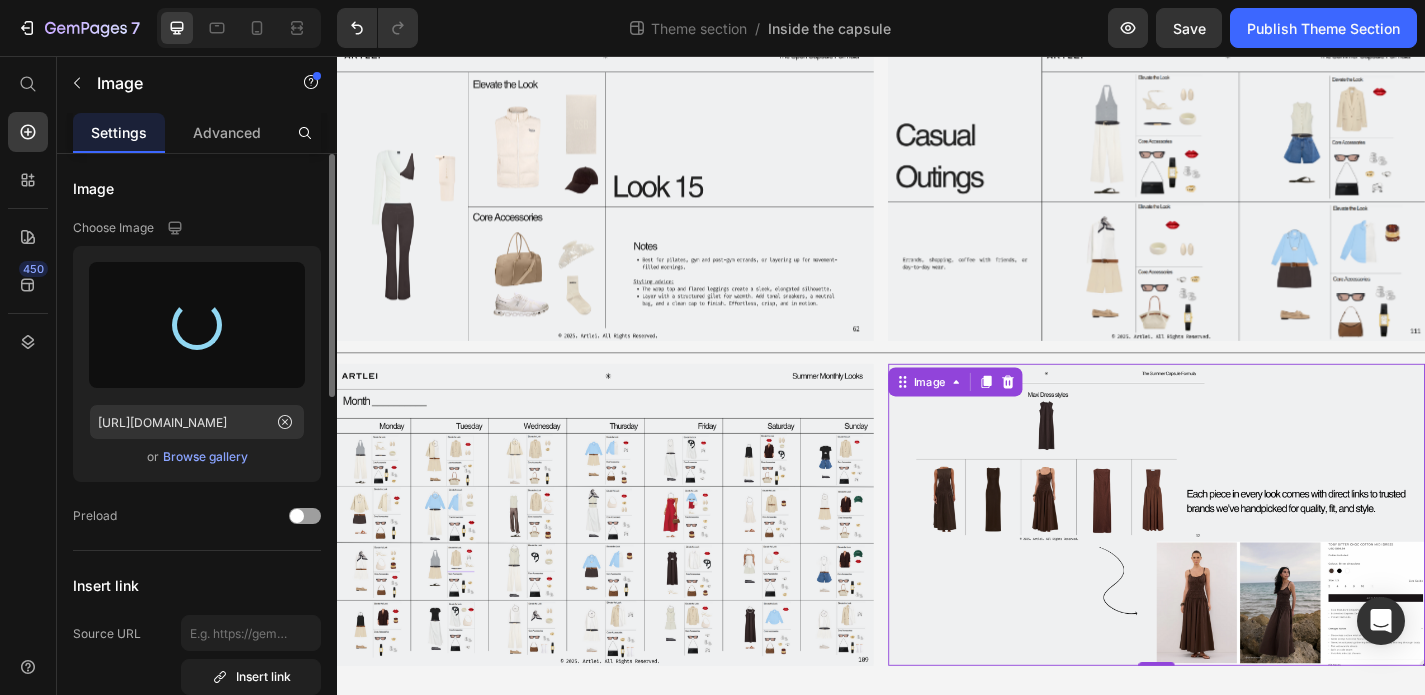 type on "https://cdn.shopify.com/s/files/1/0928/3852/7351/files/gempages_574713436932408164-1e7a210b-70b8-4931-987d-72d3368b7d2c.png" 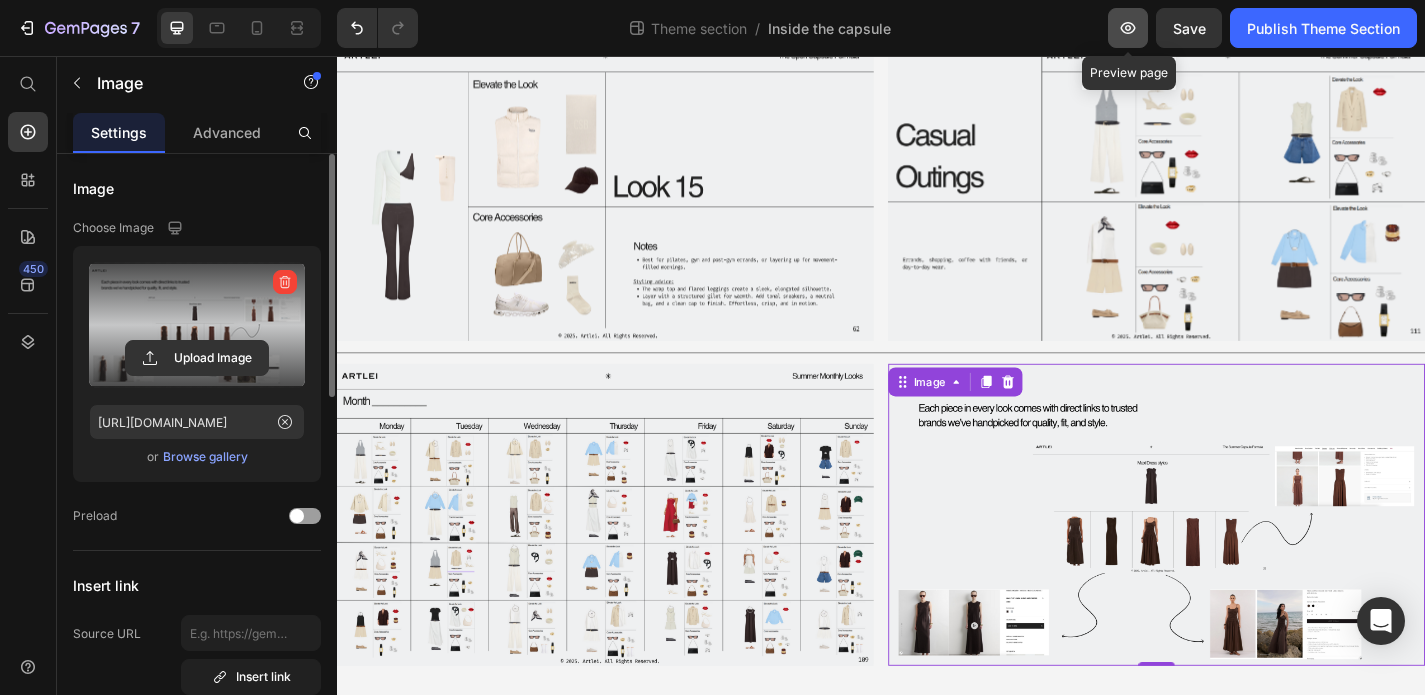 click 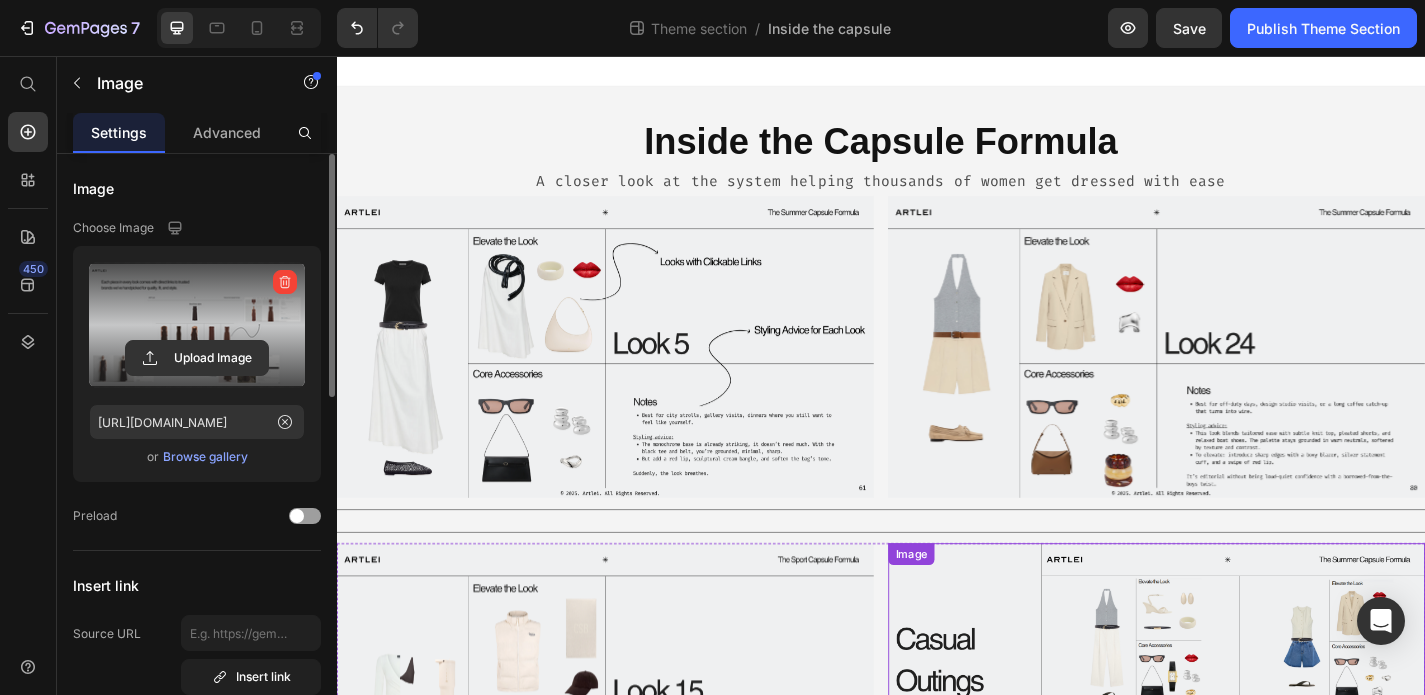 scroll, scrollTop: 0, scrollLeft: 0, axis: both 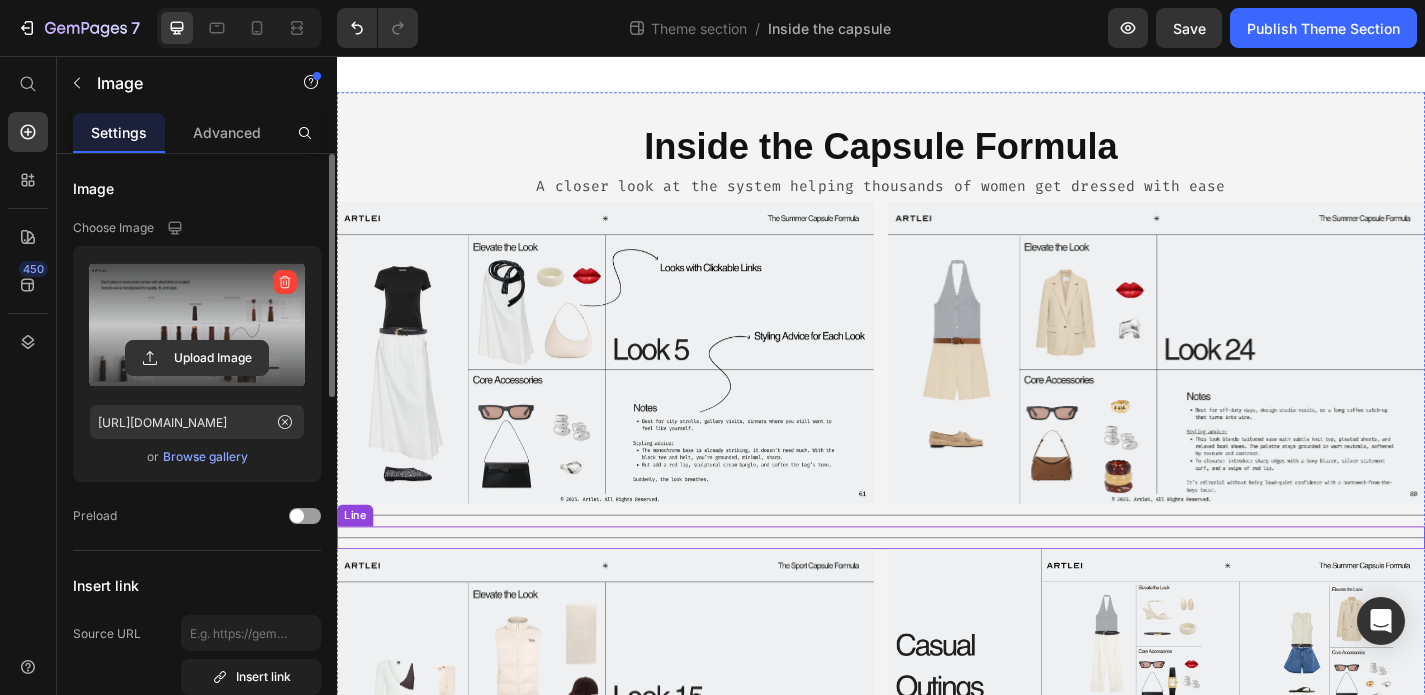 click on "Title Line" at bounding box center (937, 587) 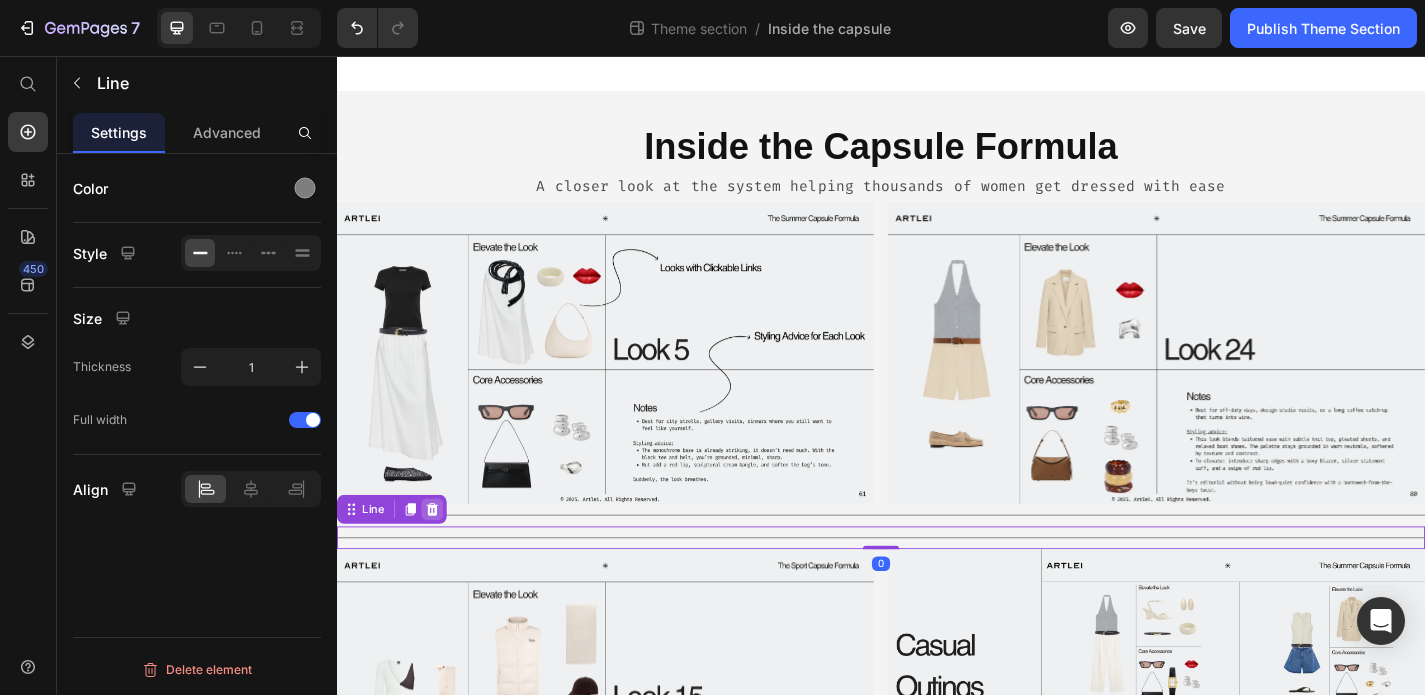 click 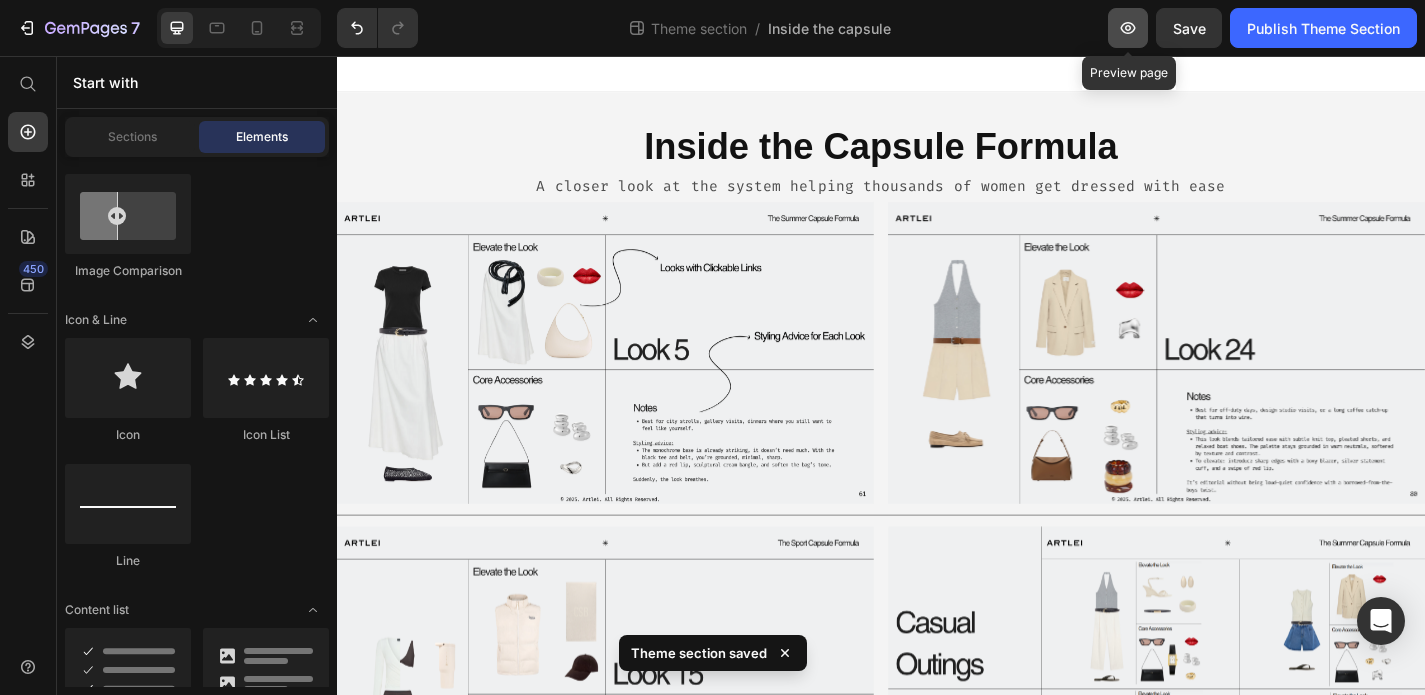 click 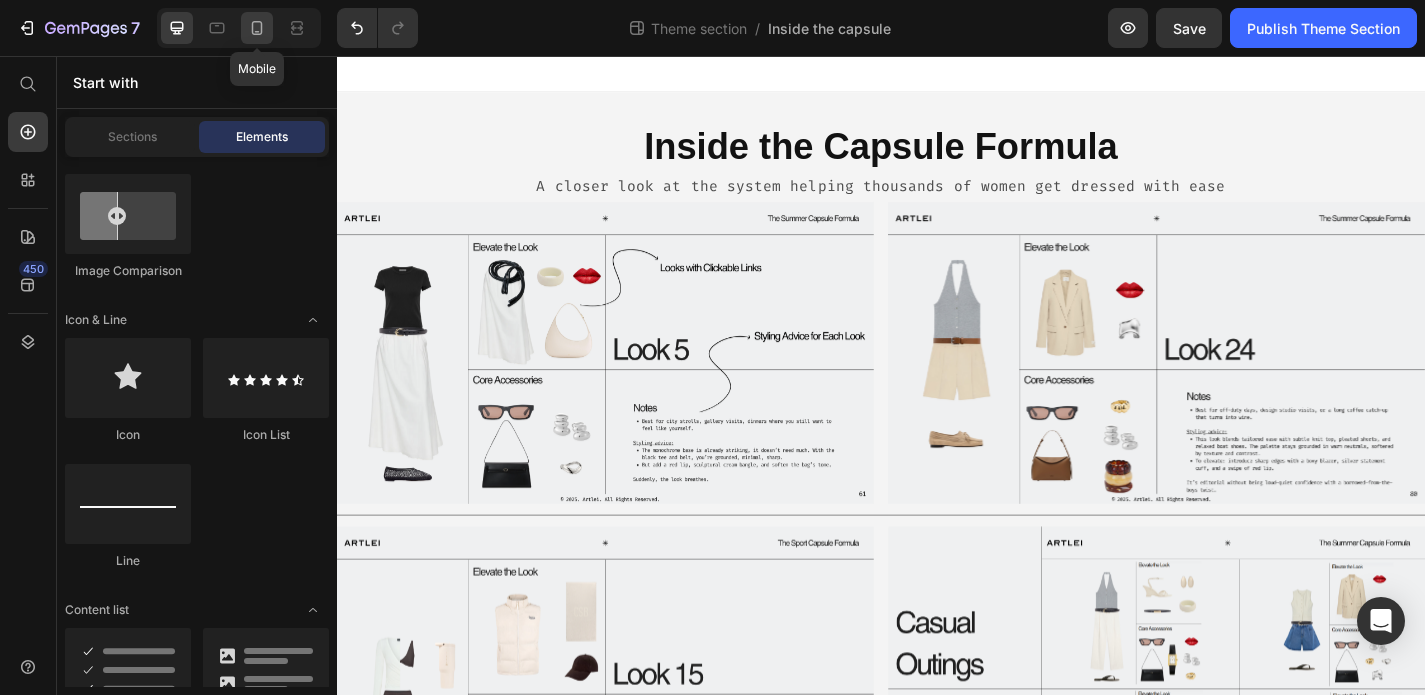 click 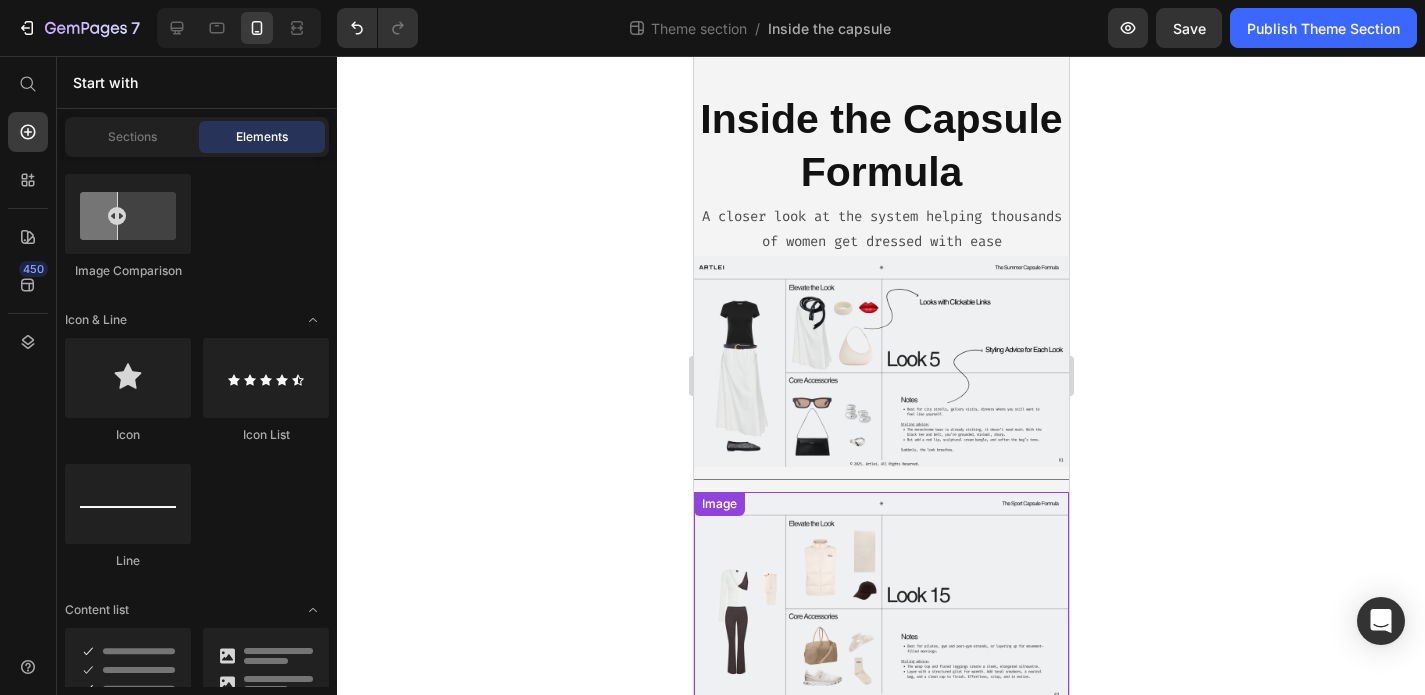 scroll, scrollTop: 0, scrollLeft: 0, axis: both 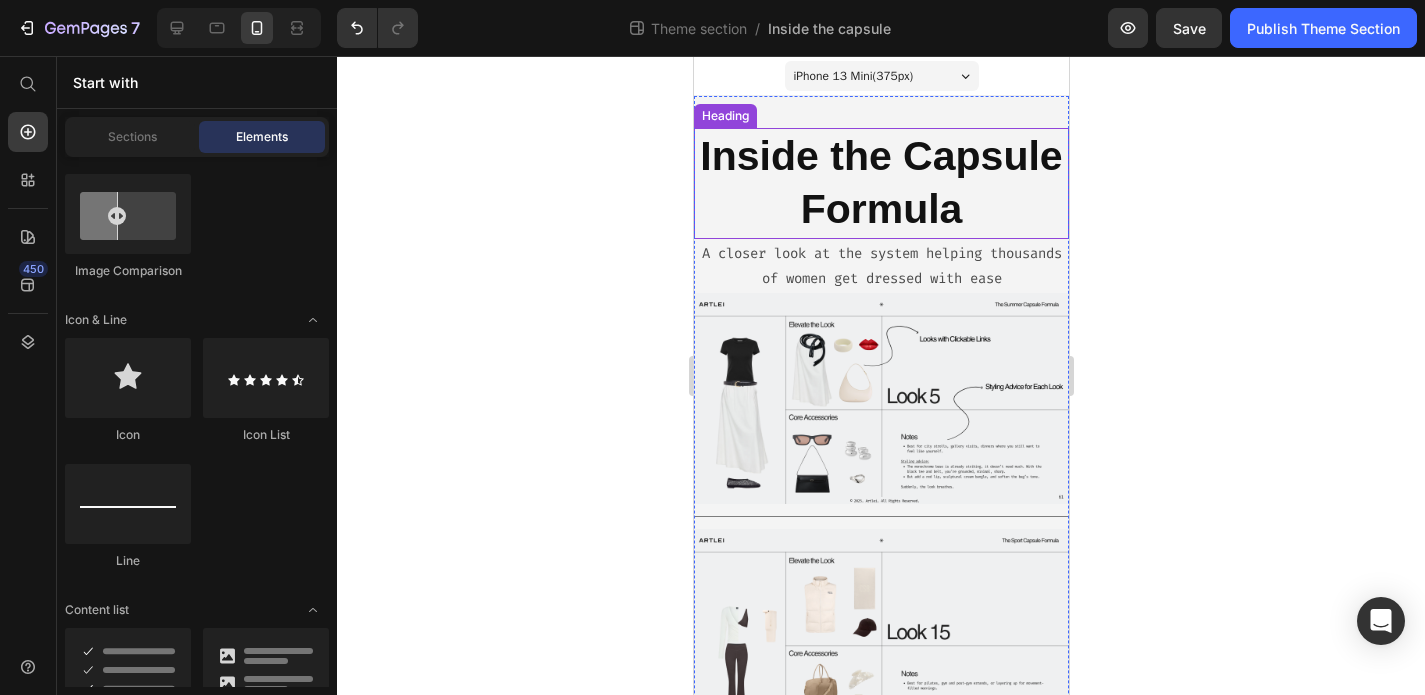 click on "Inside the Capsule Formula" at bounding box center (880, 183) 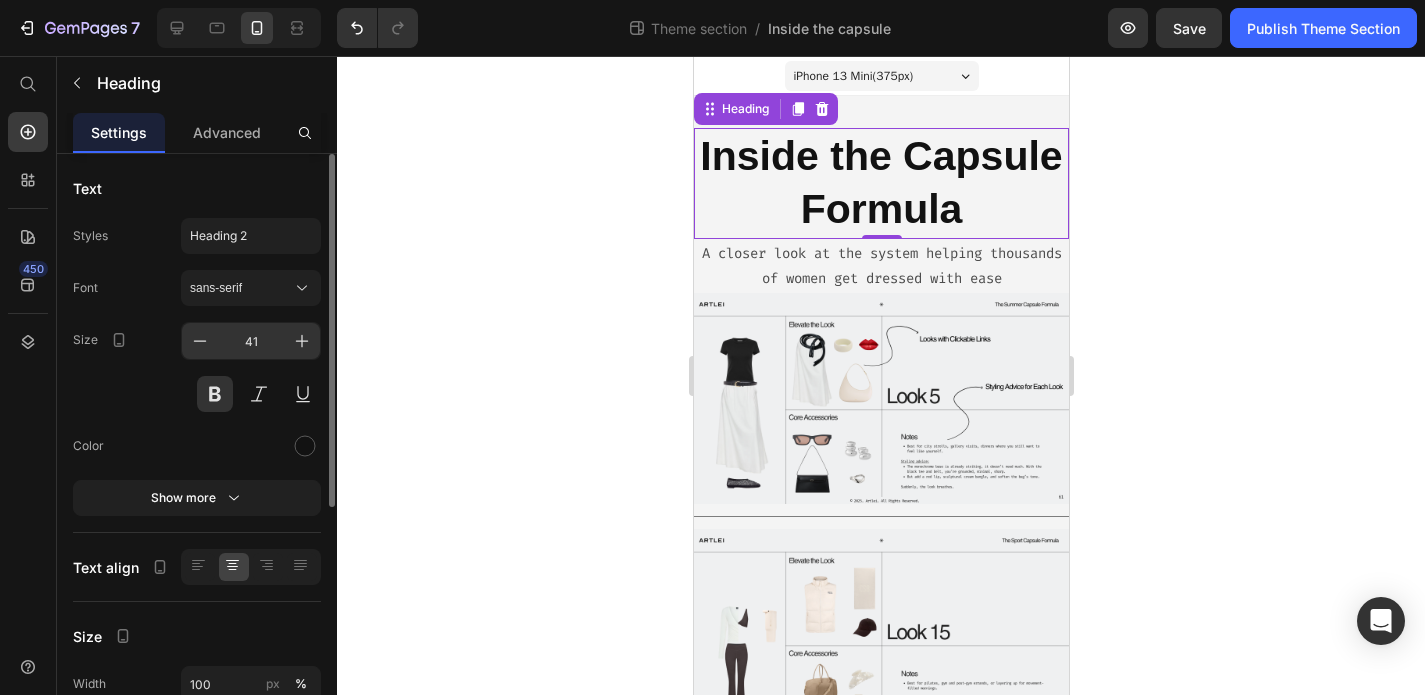 click on "41" at bounding box center (251, 341) 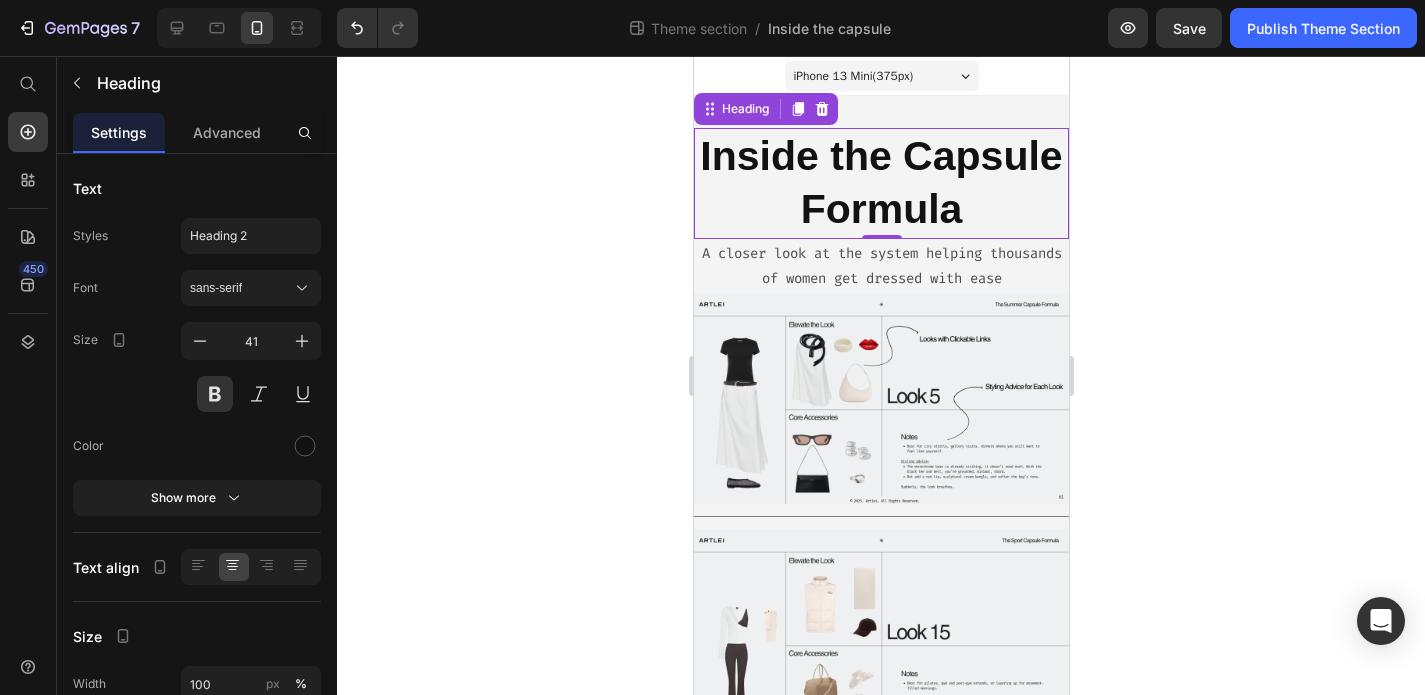 click 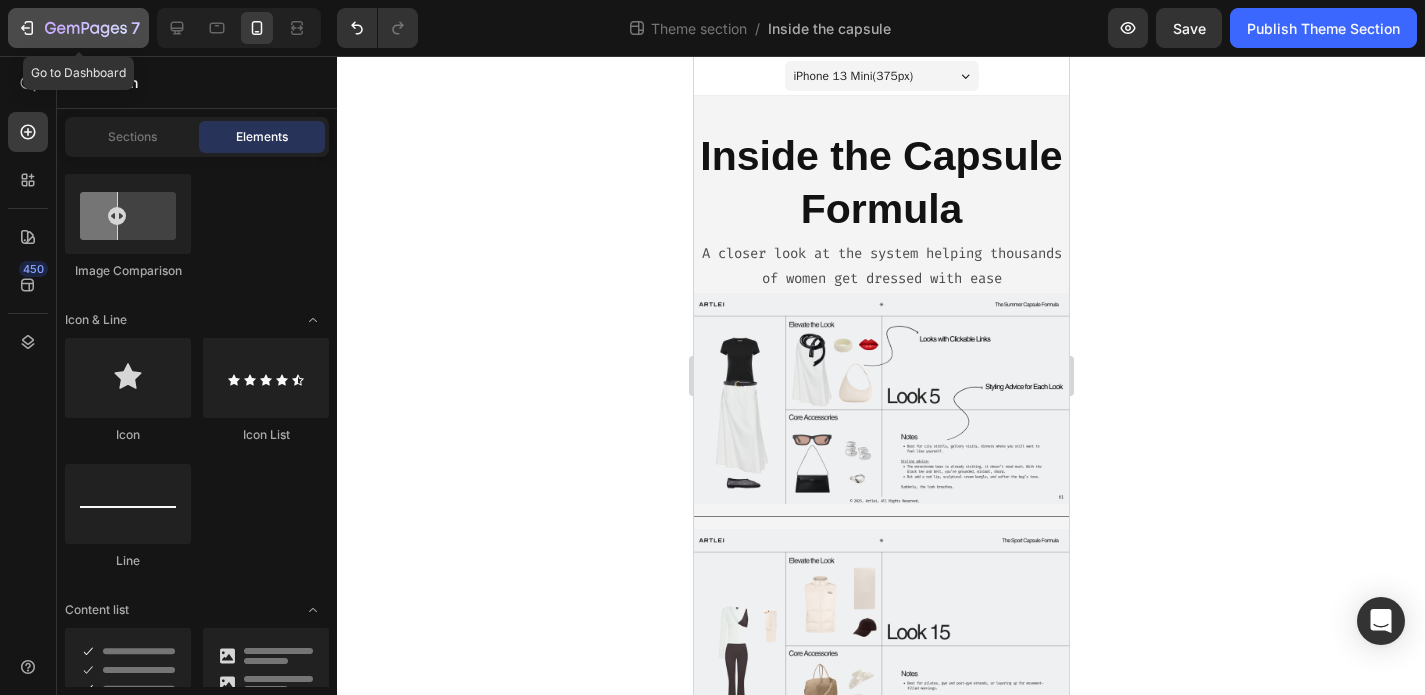 click 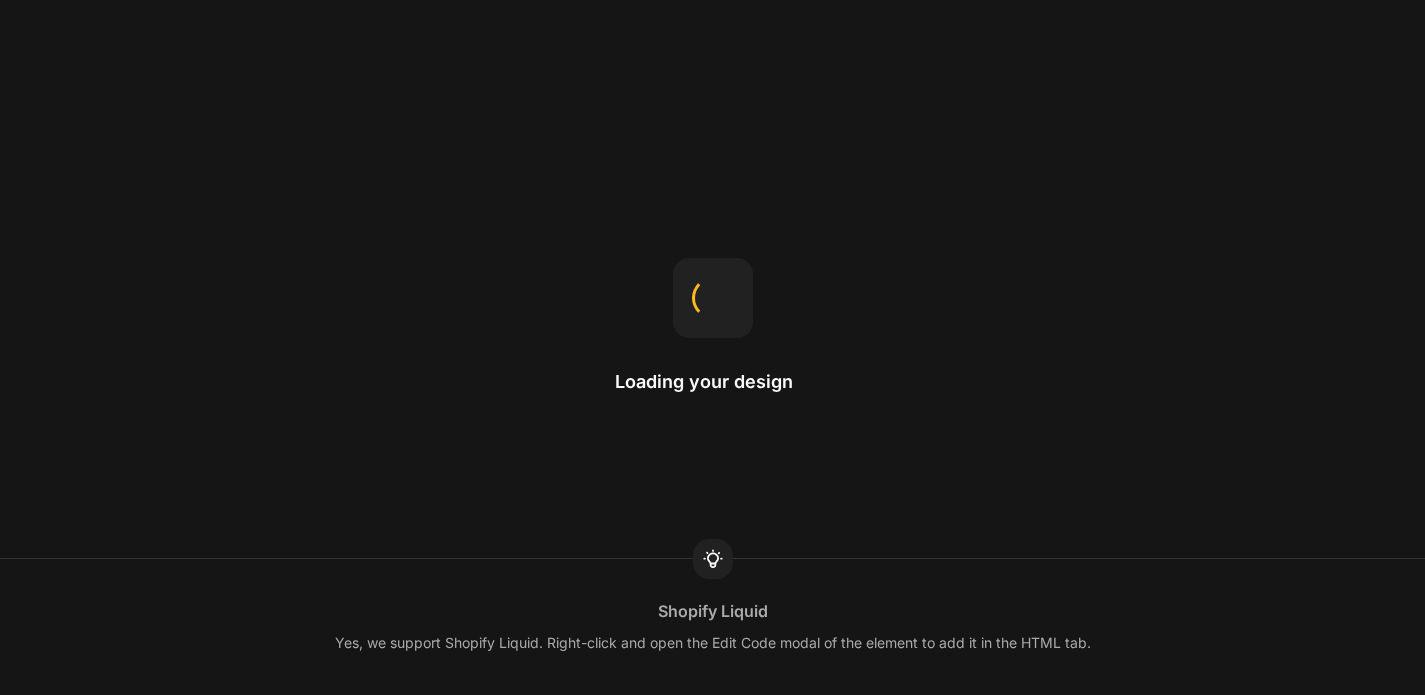 scroll, scrollTop: 0, scrollLeft: 0, axis: both 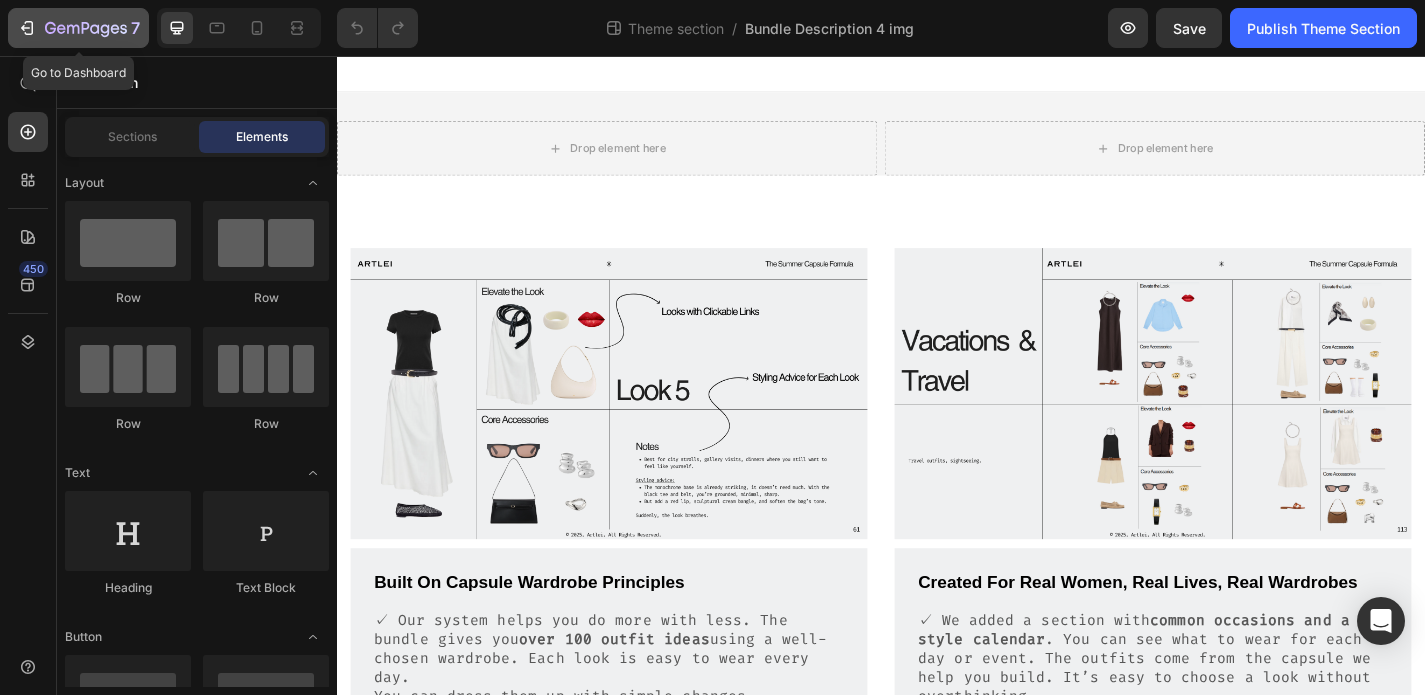 click 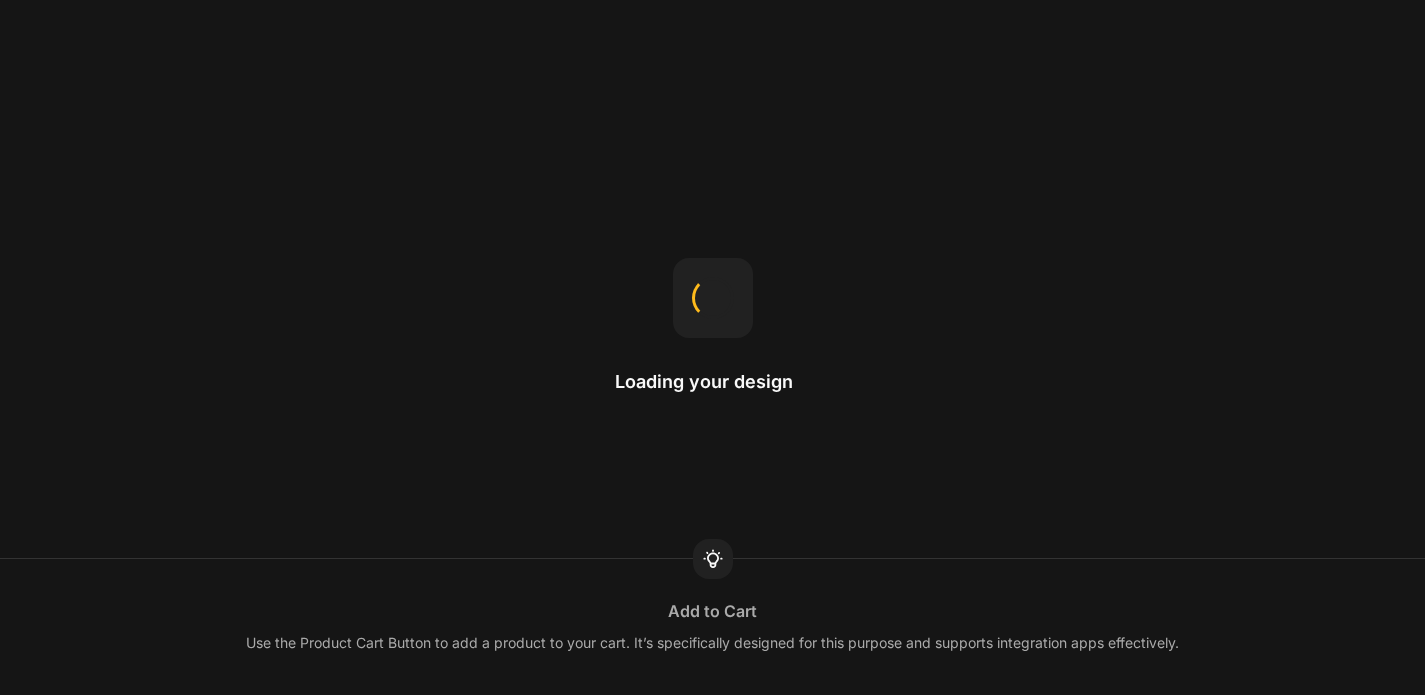 scroll, scrollTop: 0, scrollLeft: 0, axis: both 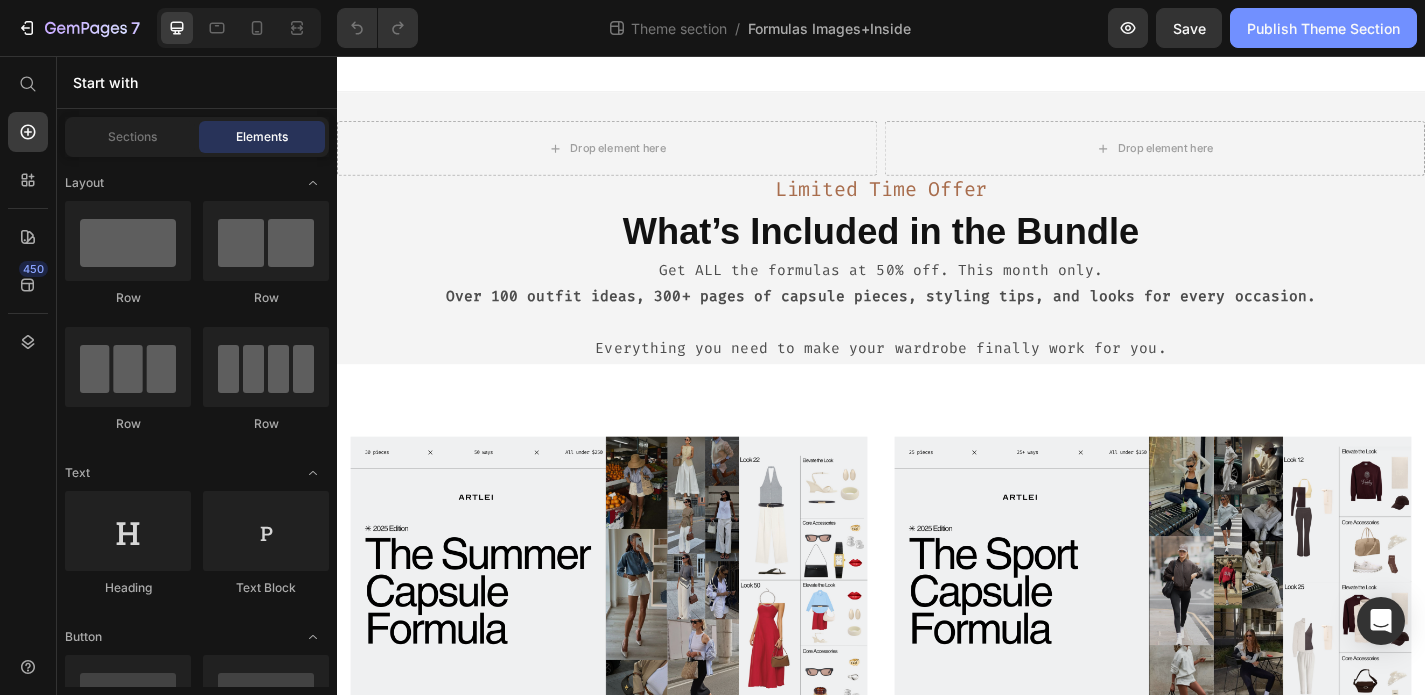 click on "Publish Theme Section" at bounding box center [1323, 28] 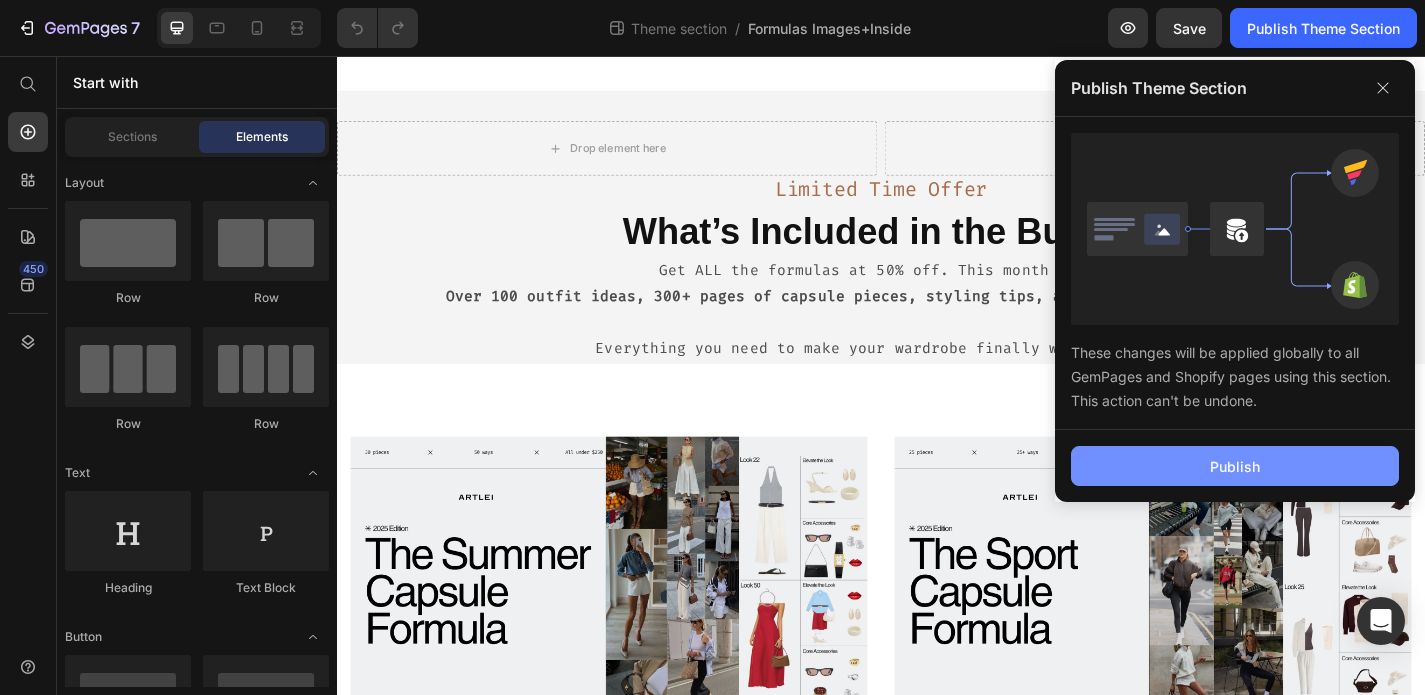 click on "Publish" at bounding box center (1235, 466) 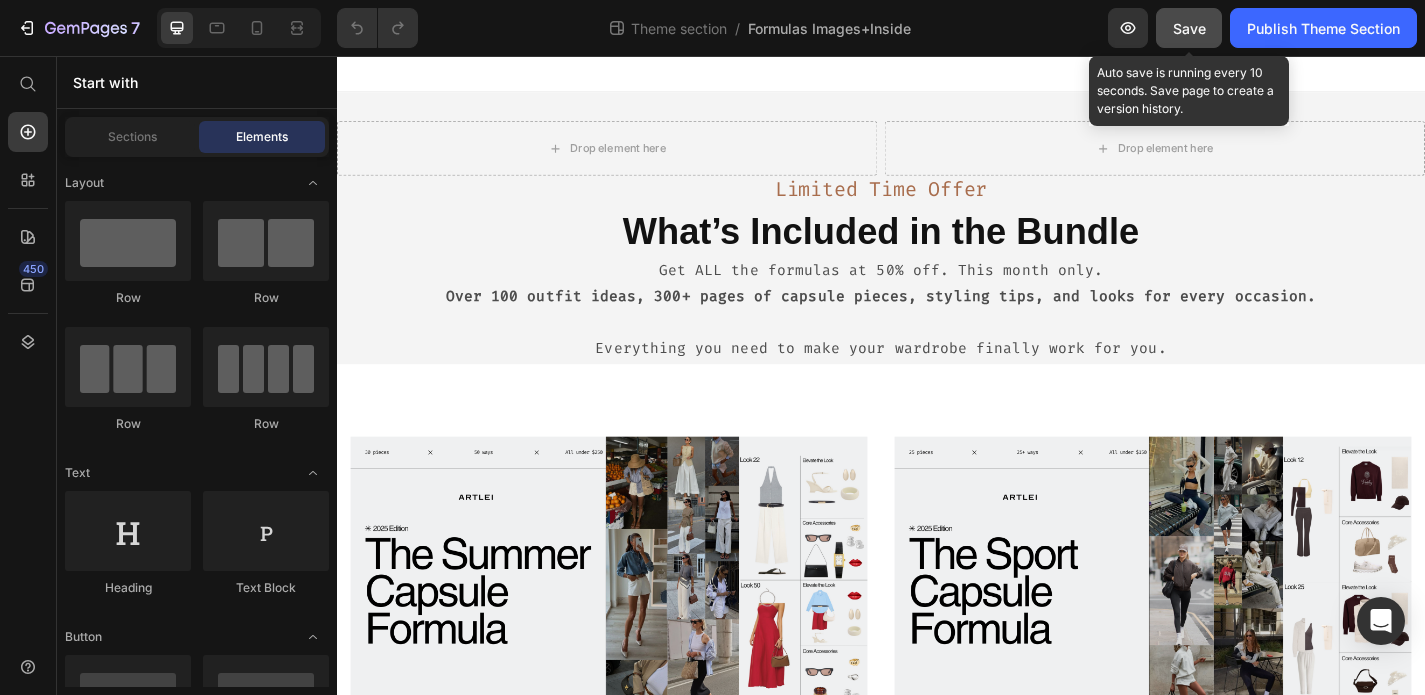 click on "Save" 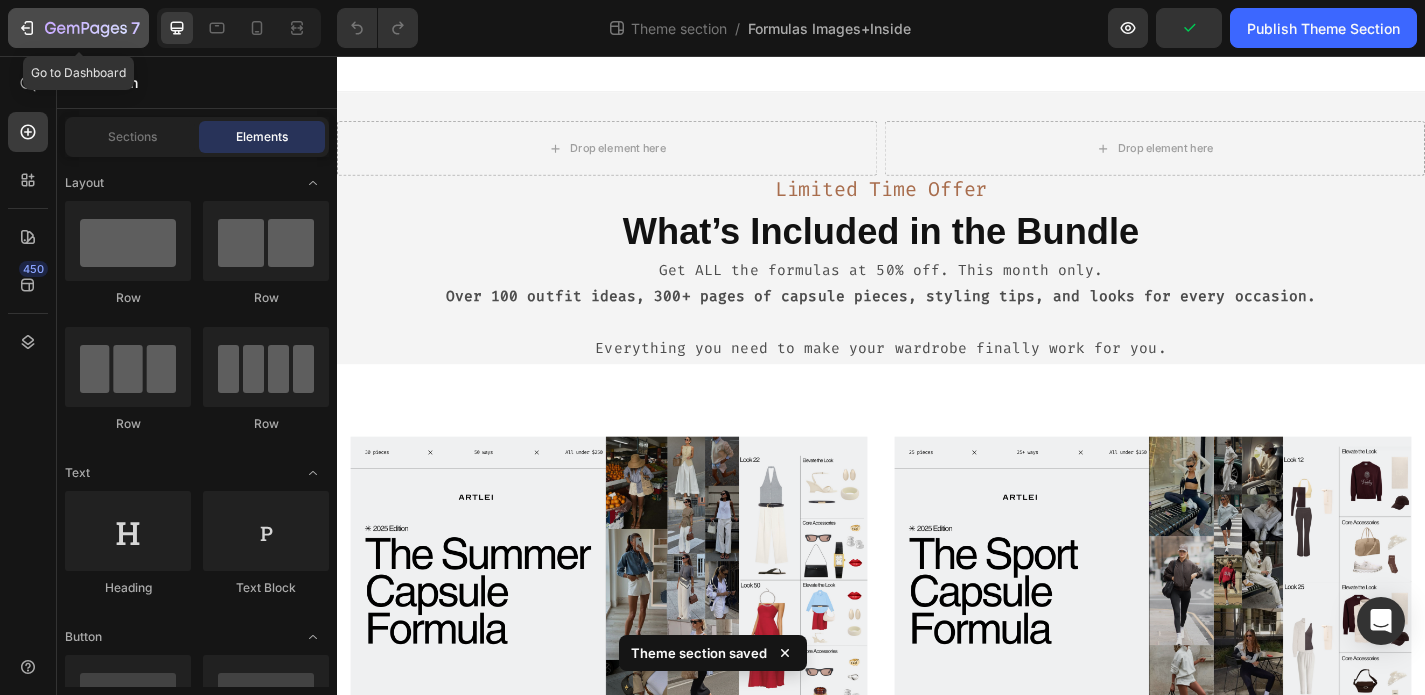click 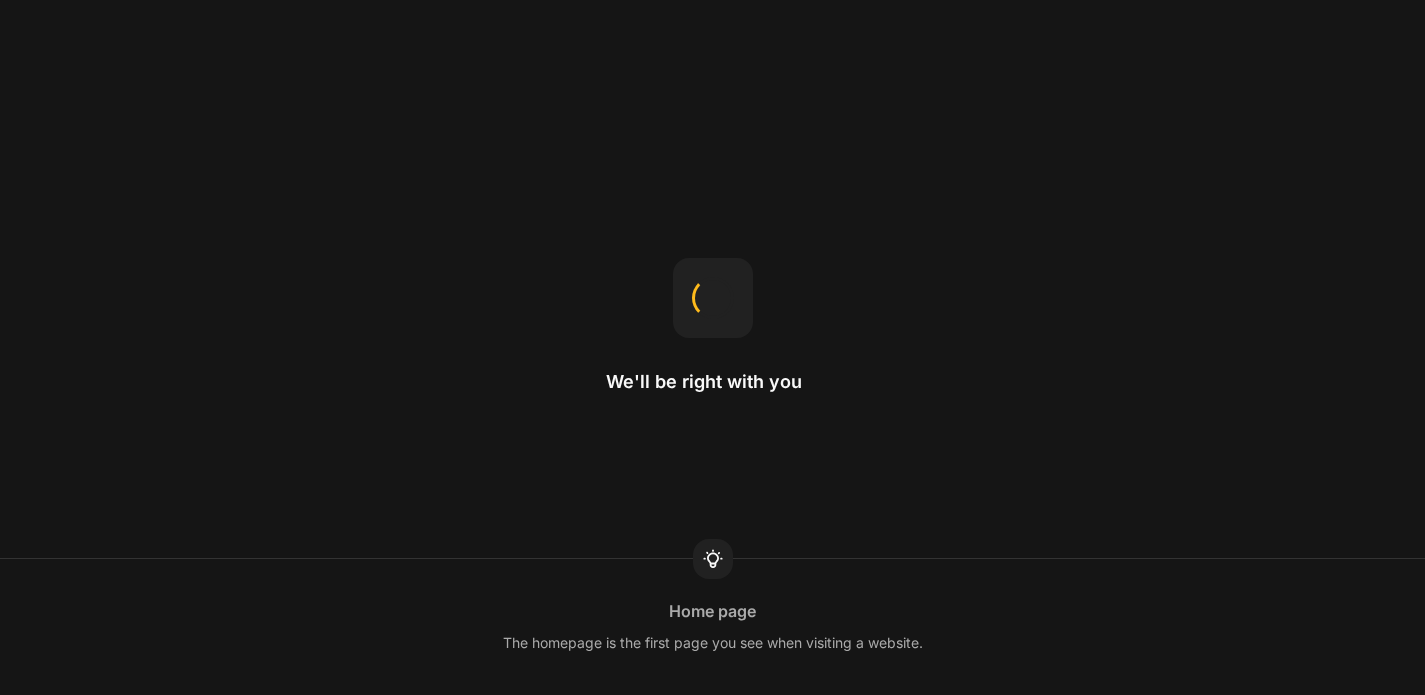 scroll, scrollTop: 0, scrollLeft: 0, axis: both 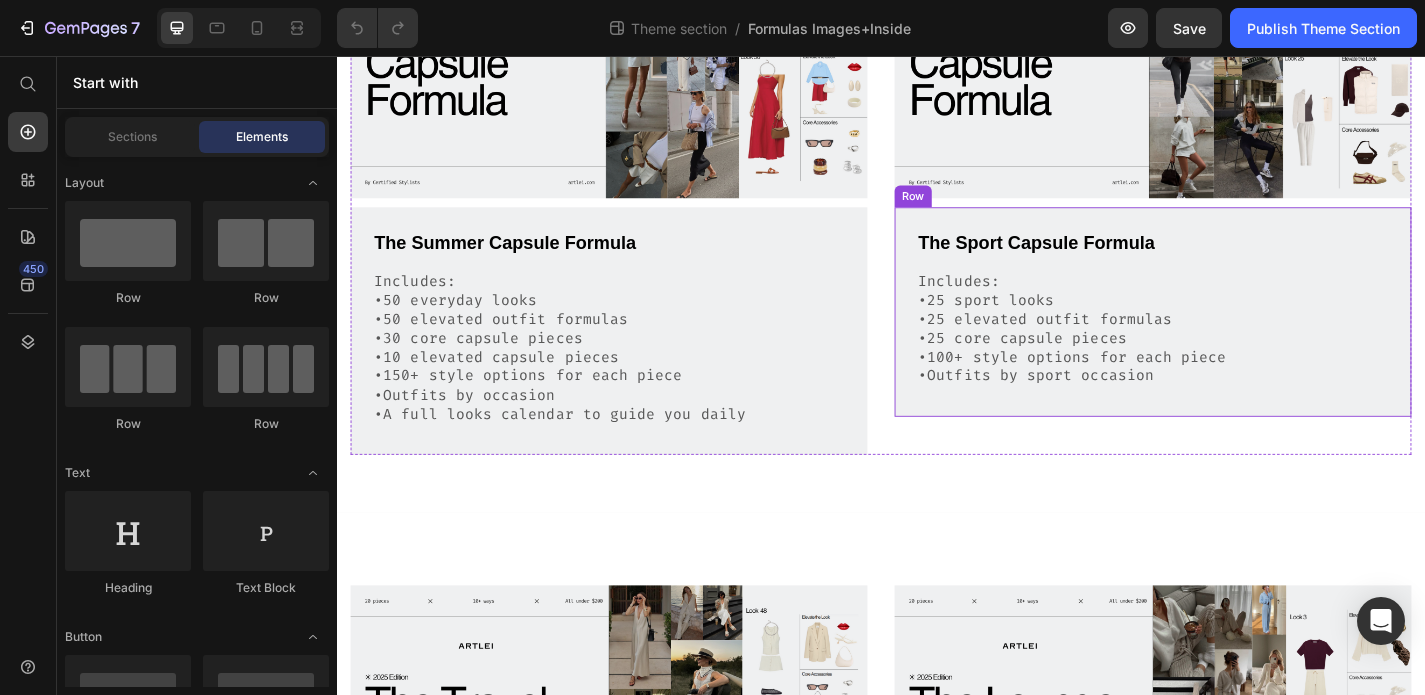 click on "The Sport Capsule Formula  Text Block Includes: •25 sport looks •25 elevated outfit formulas   •25 core capsule pieces   •100+ style options for each piece   •Outfits by sport occasion Text Block Row" at bounding box center [1237, 338] 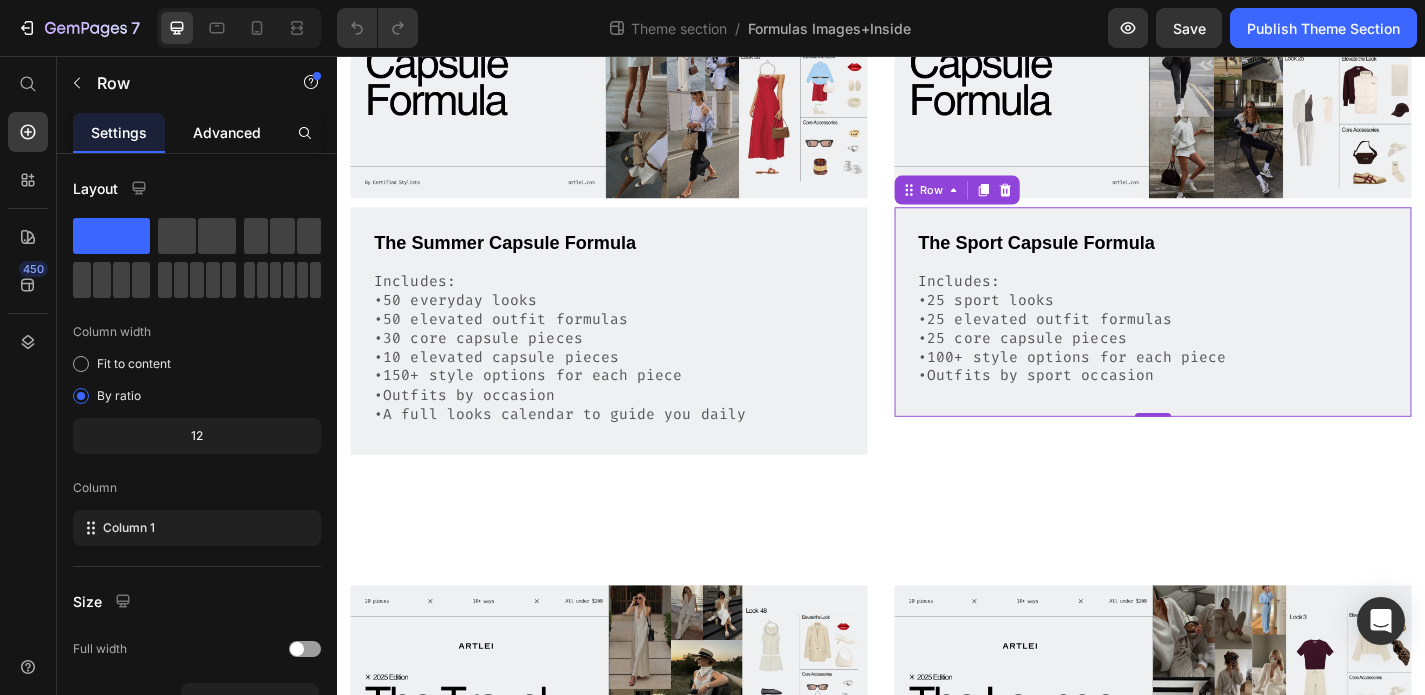 click on "Advanced" at bounding box center (227, 132) 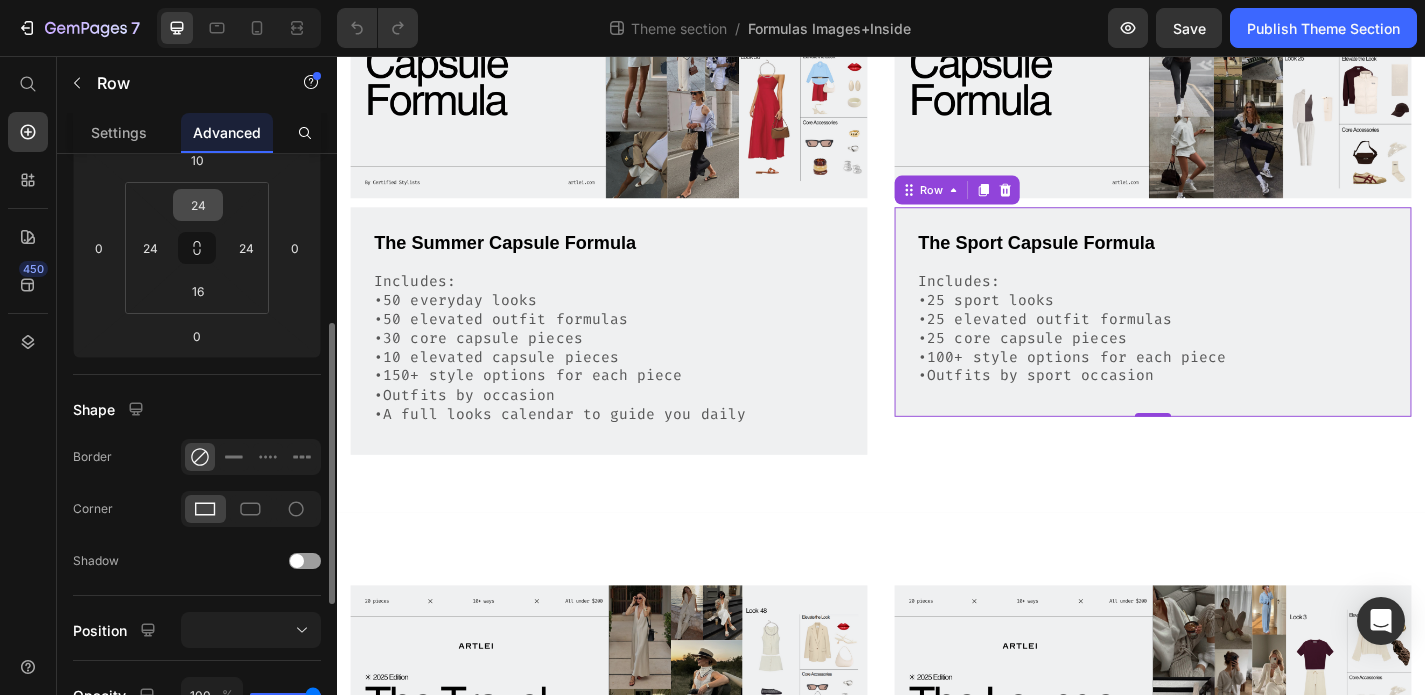 scroll, scrollTop: 306, scrollLeft: 0, axis: vertical 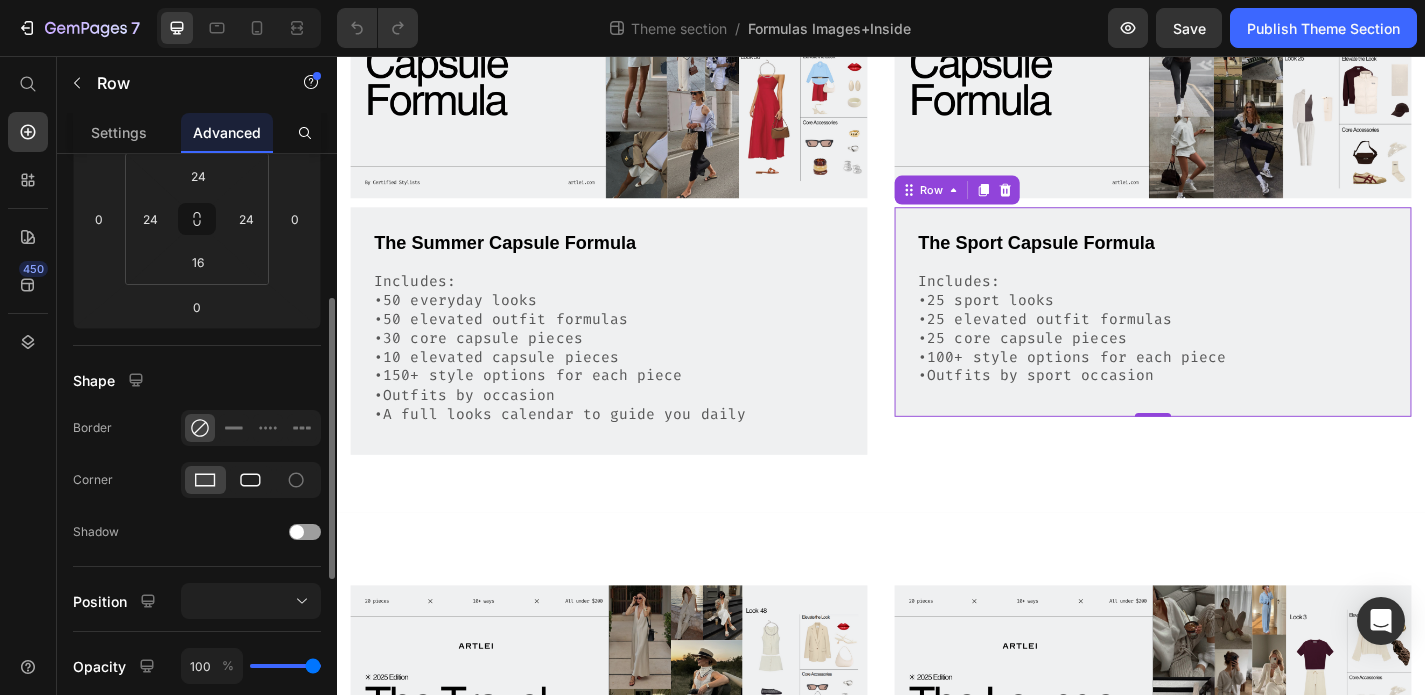 click 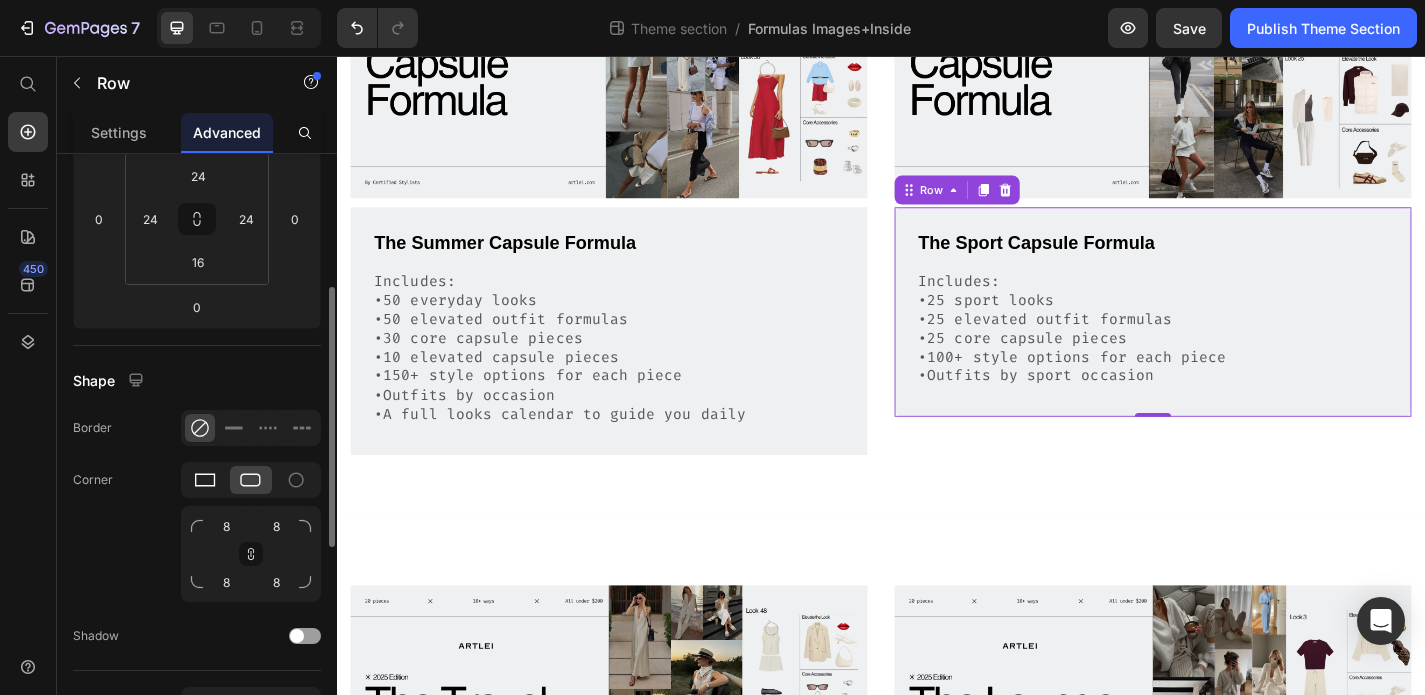 click 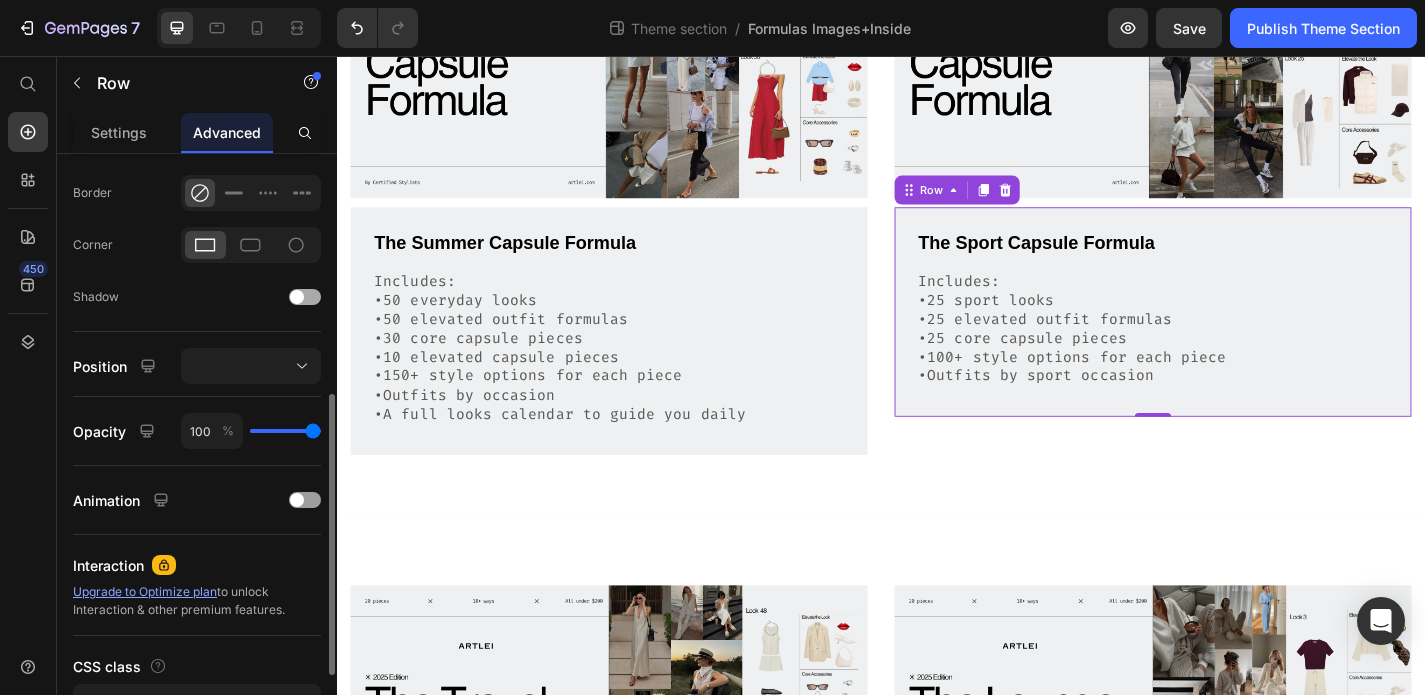 scroll, scrollTop: 541, scrollLeft: 0, axis: vertical 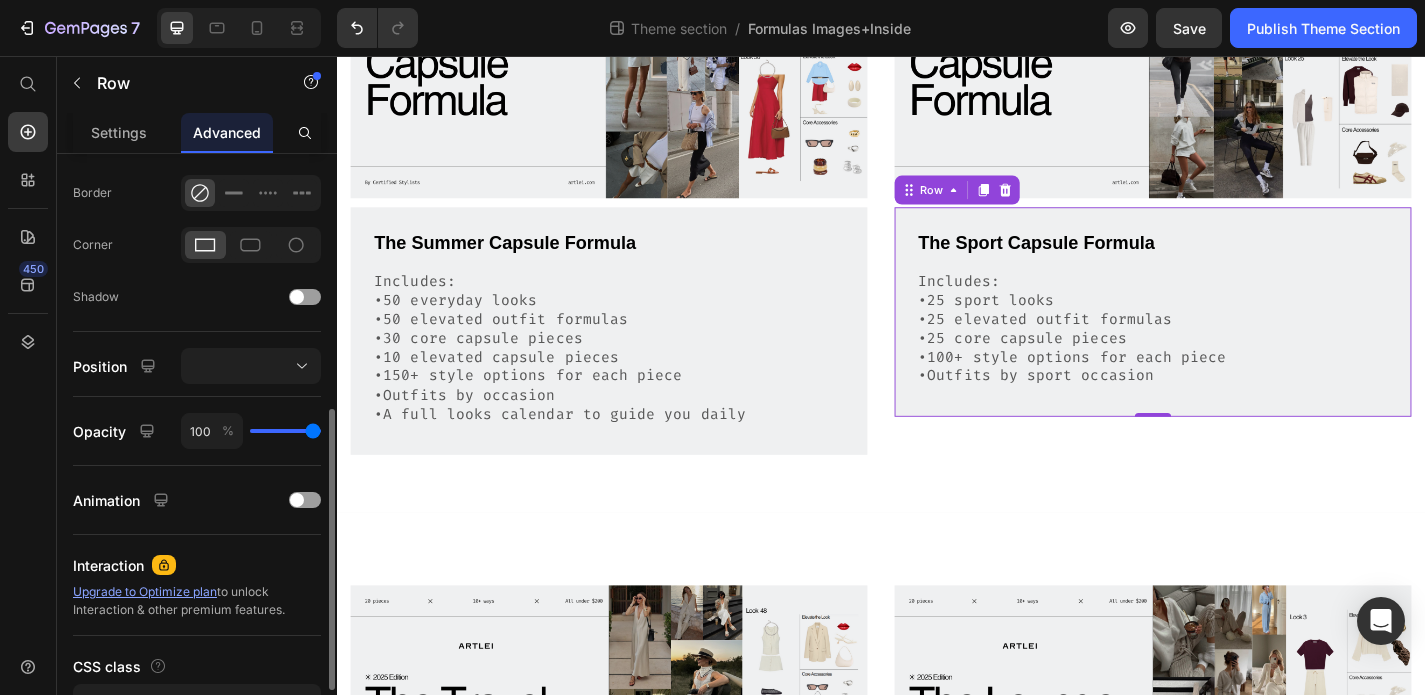 type on "99" 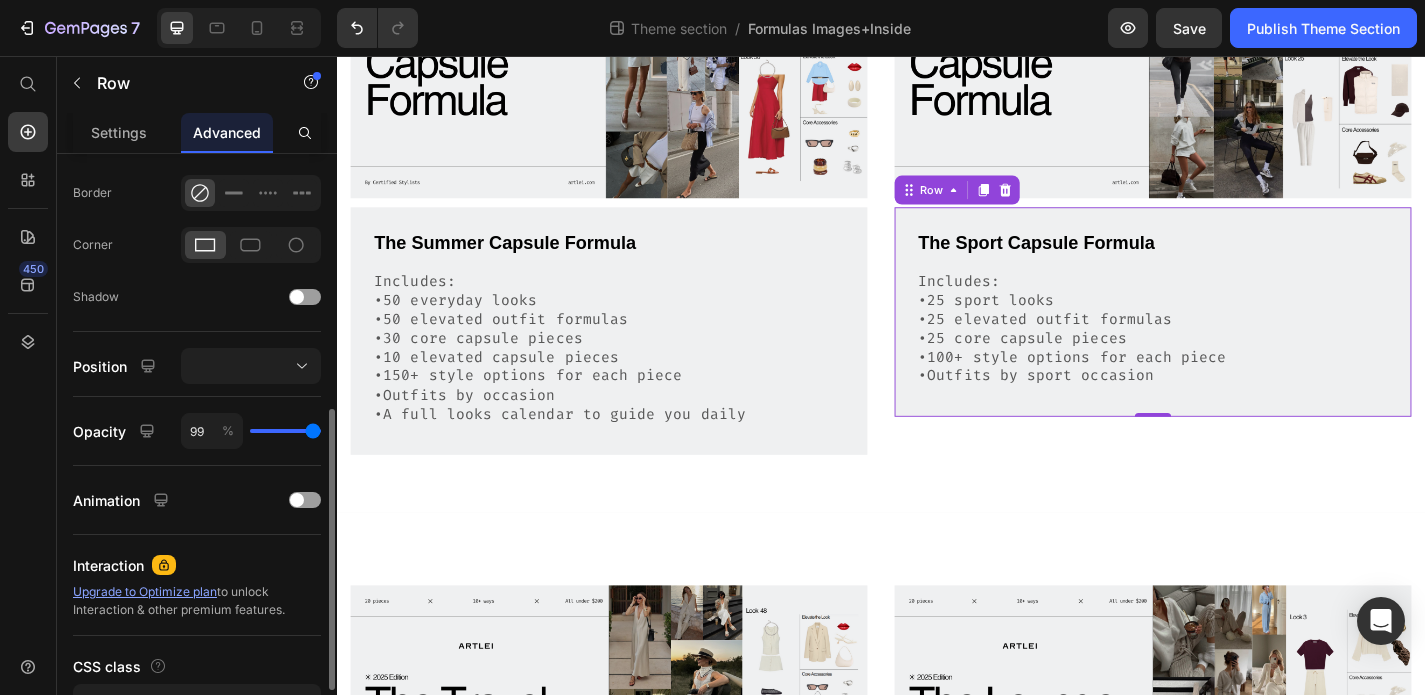 type on "99" 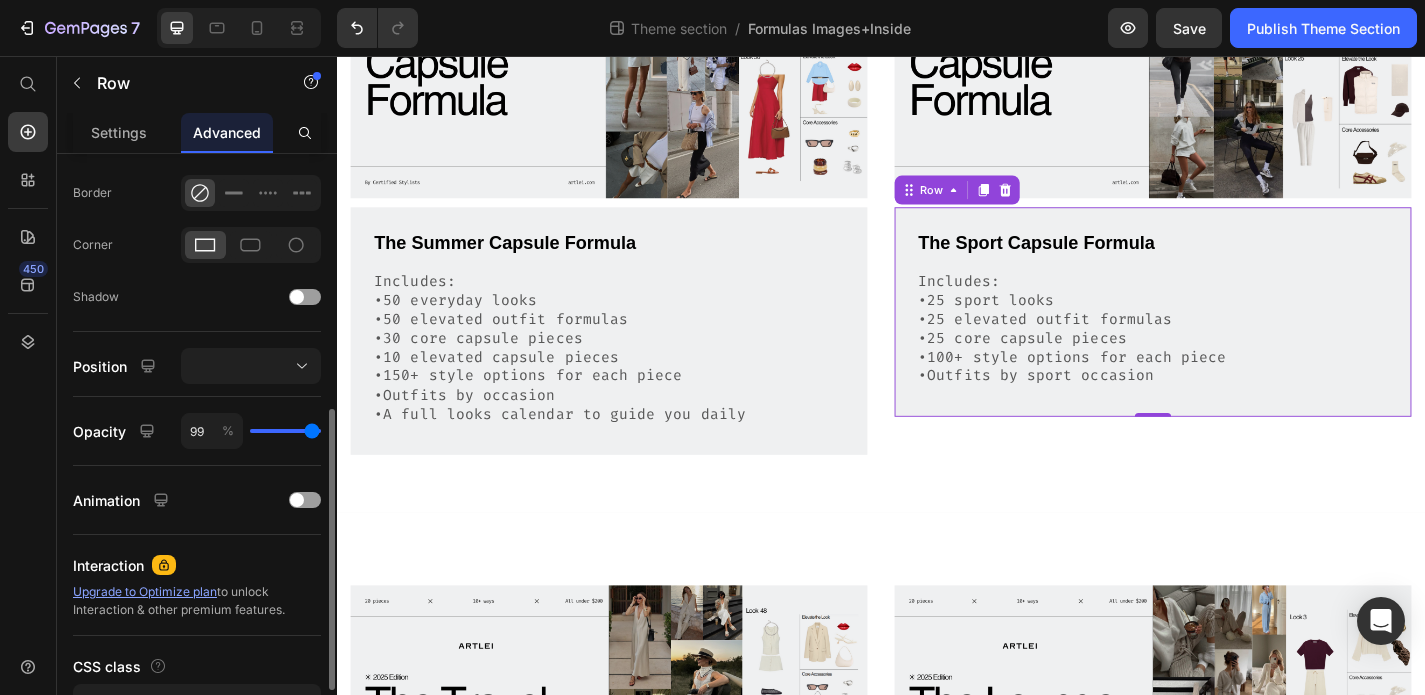 type on "91" 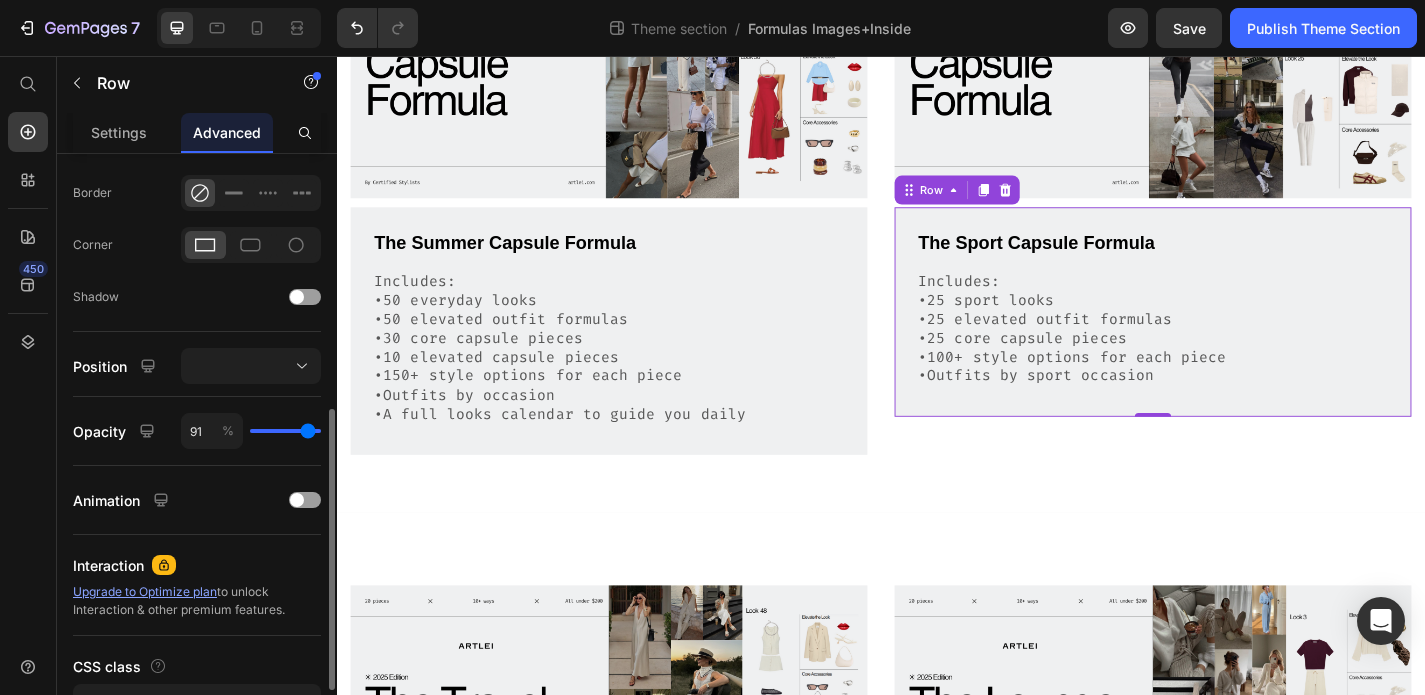 type on "83" 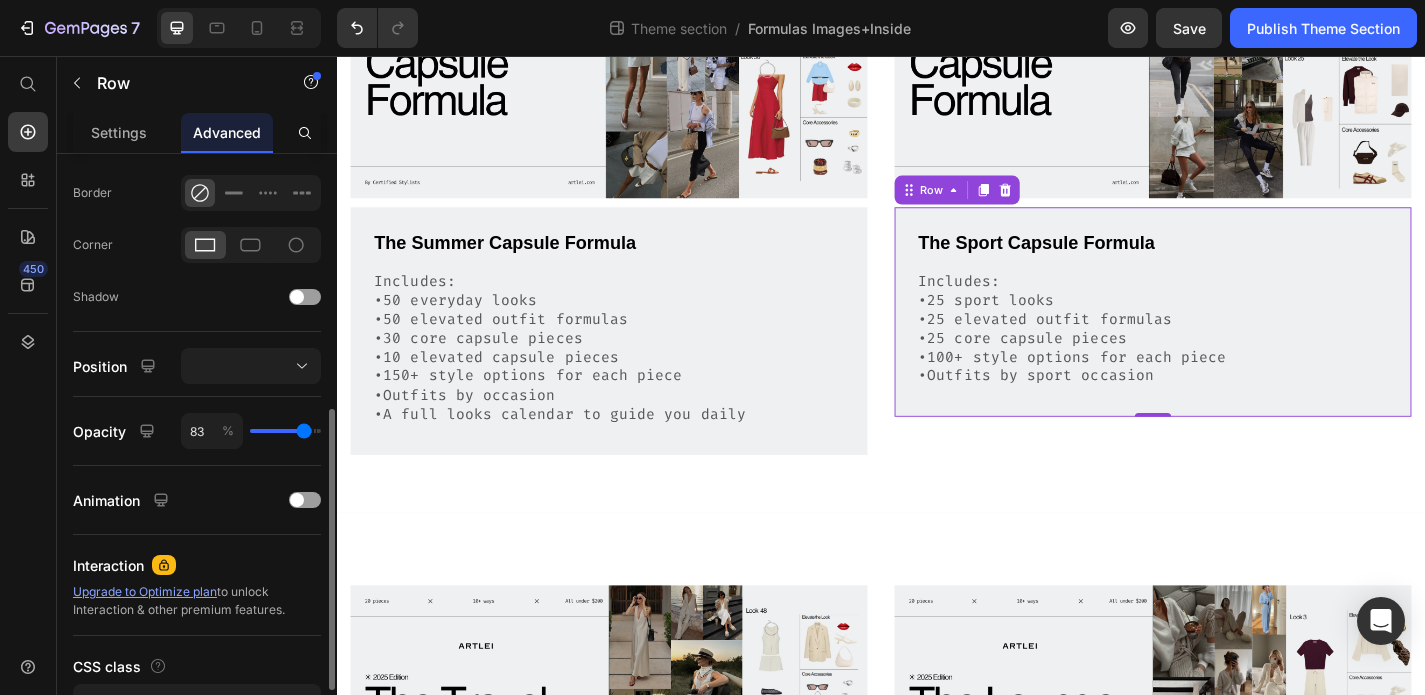 type on "70" 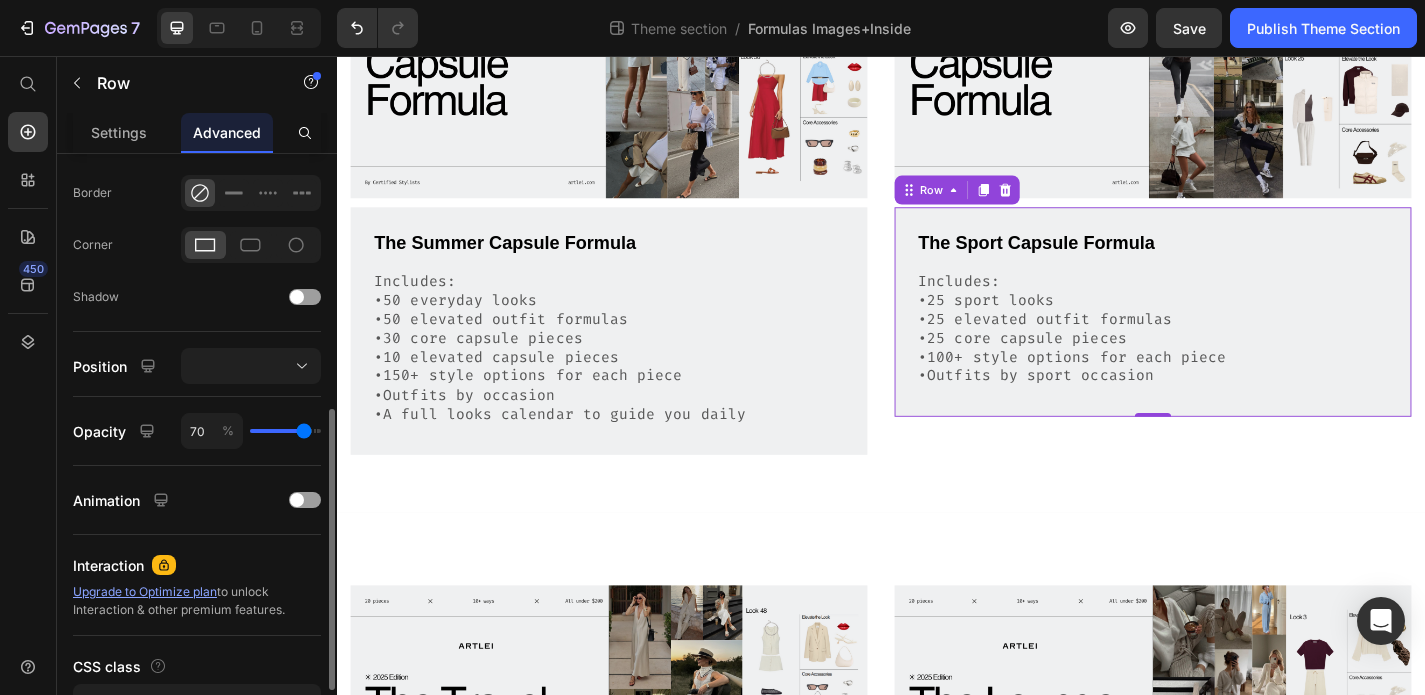 type on "70" 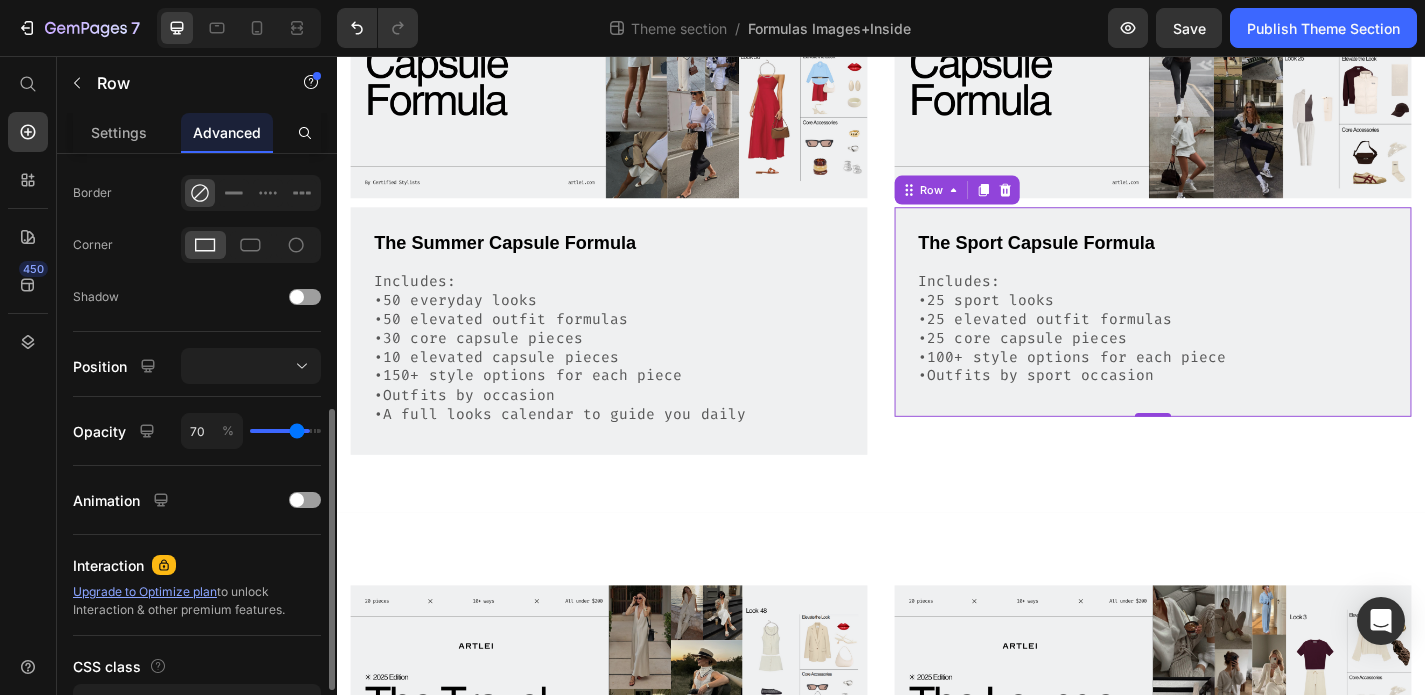 type on "62" 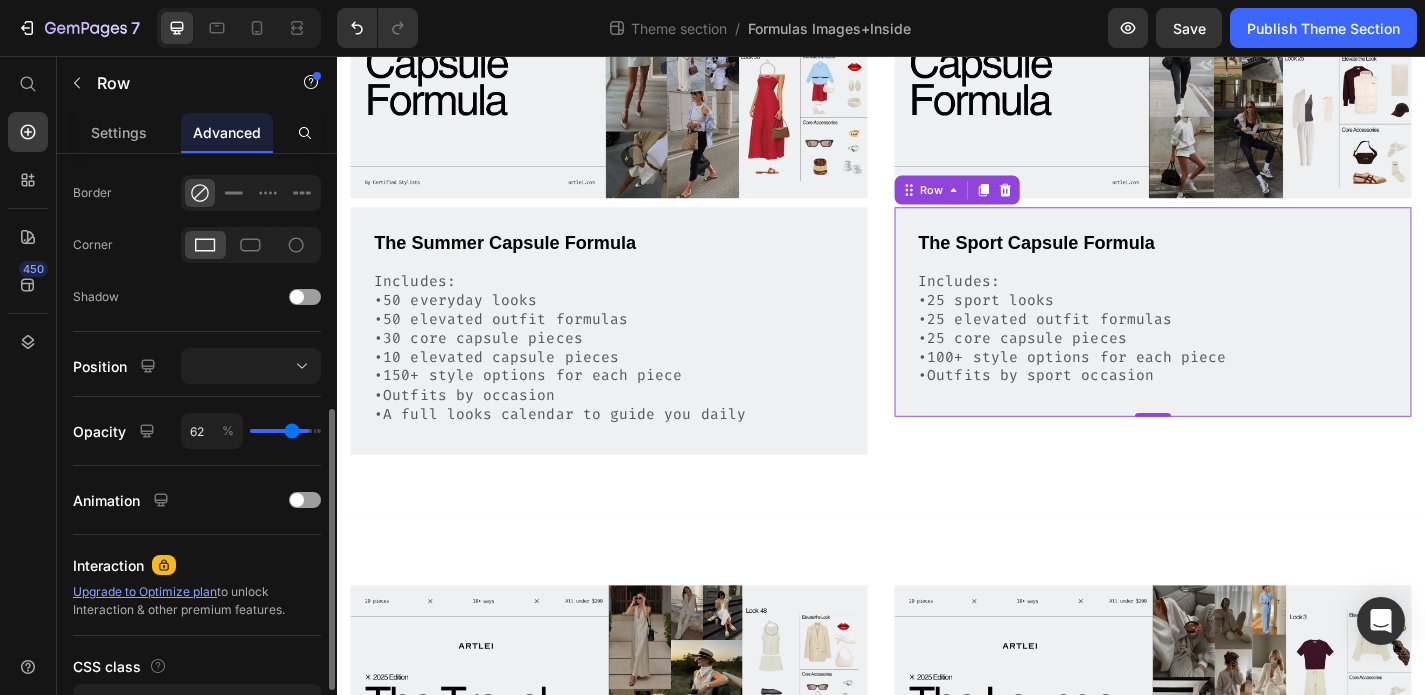 type on "54" 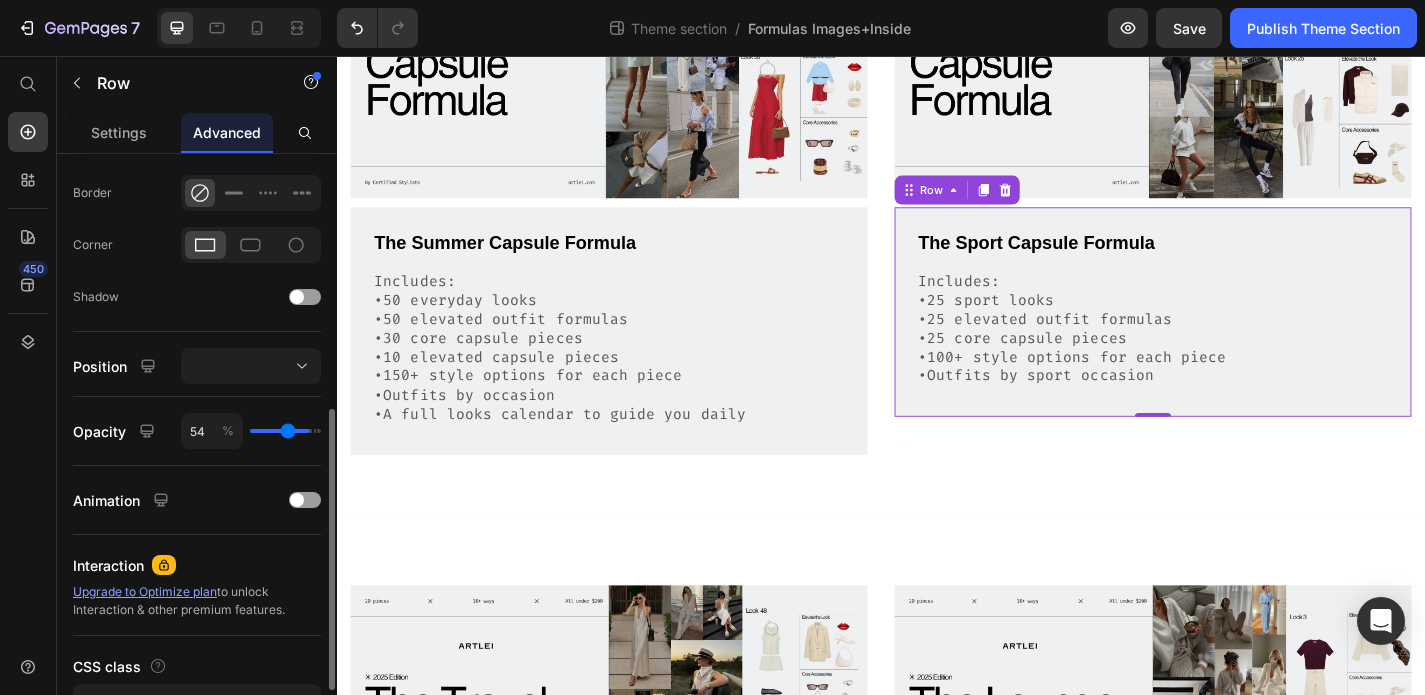 type on "47" 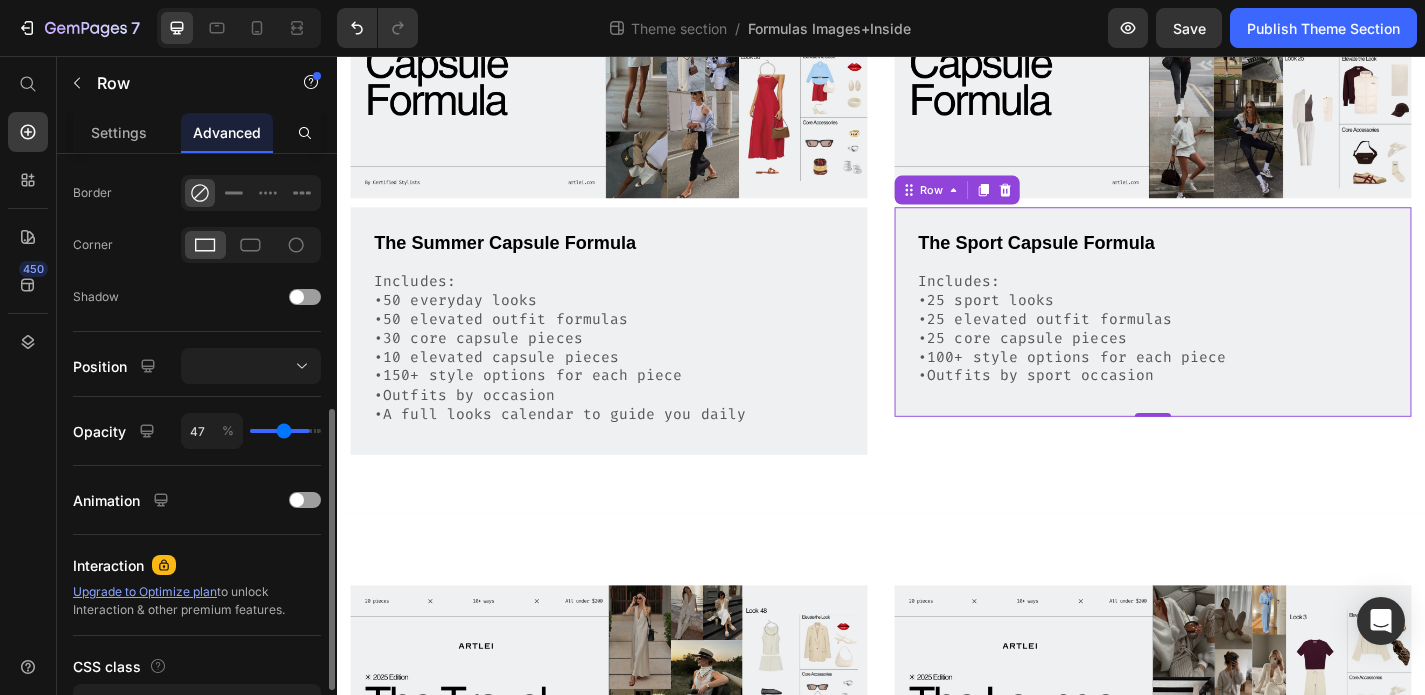 type on "40" 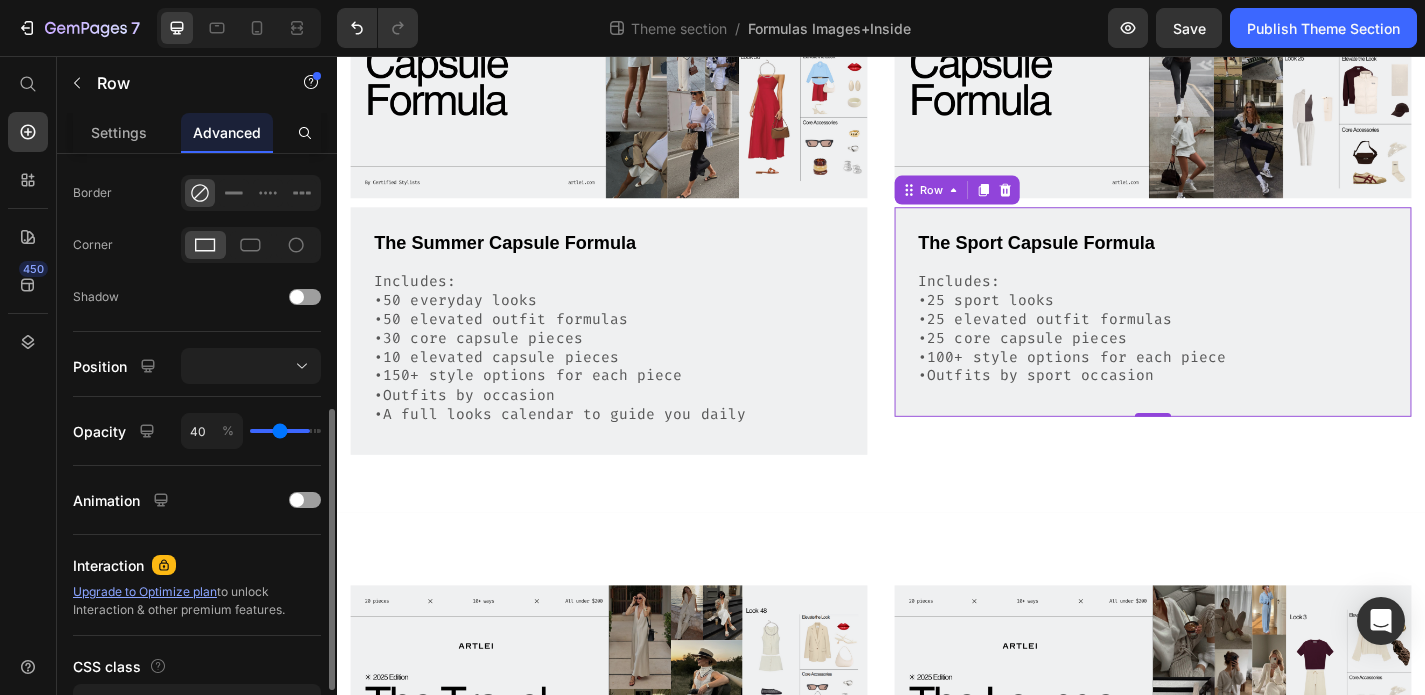 type on "32" 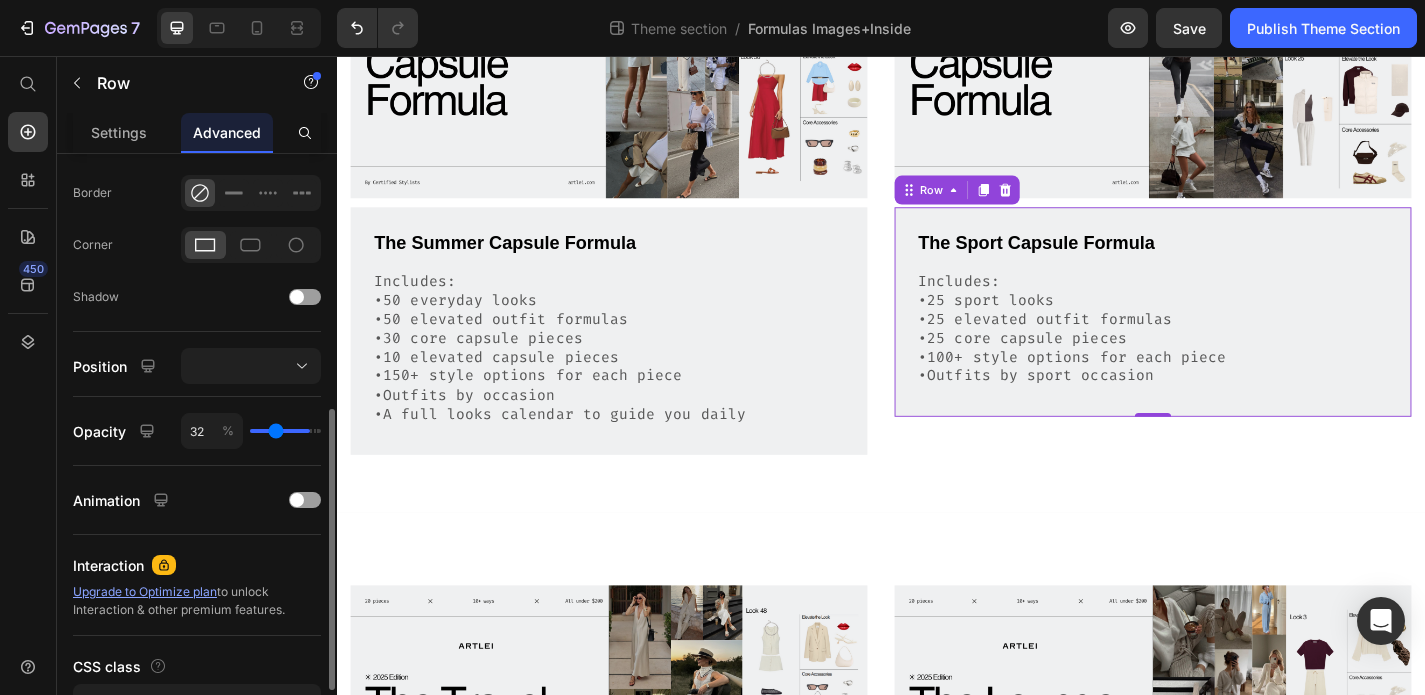 type on "25" 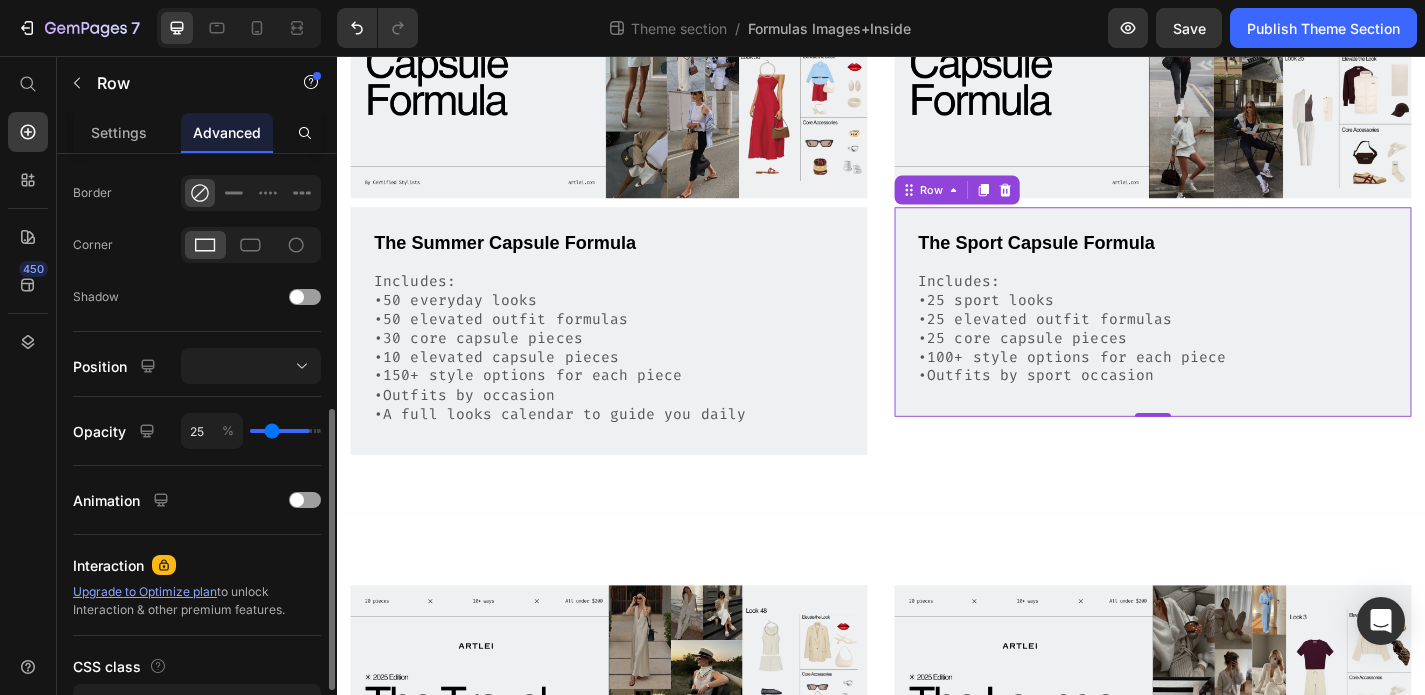 type on "18" 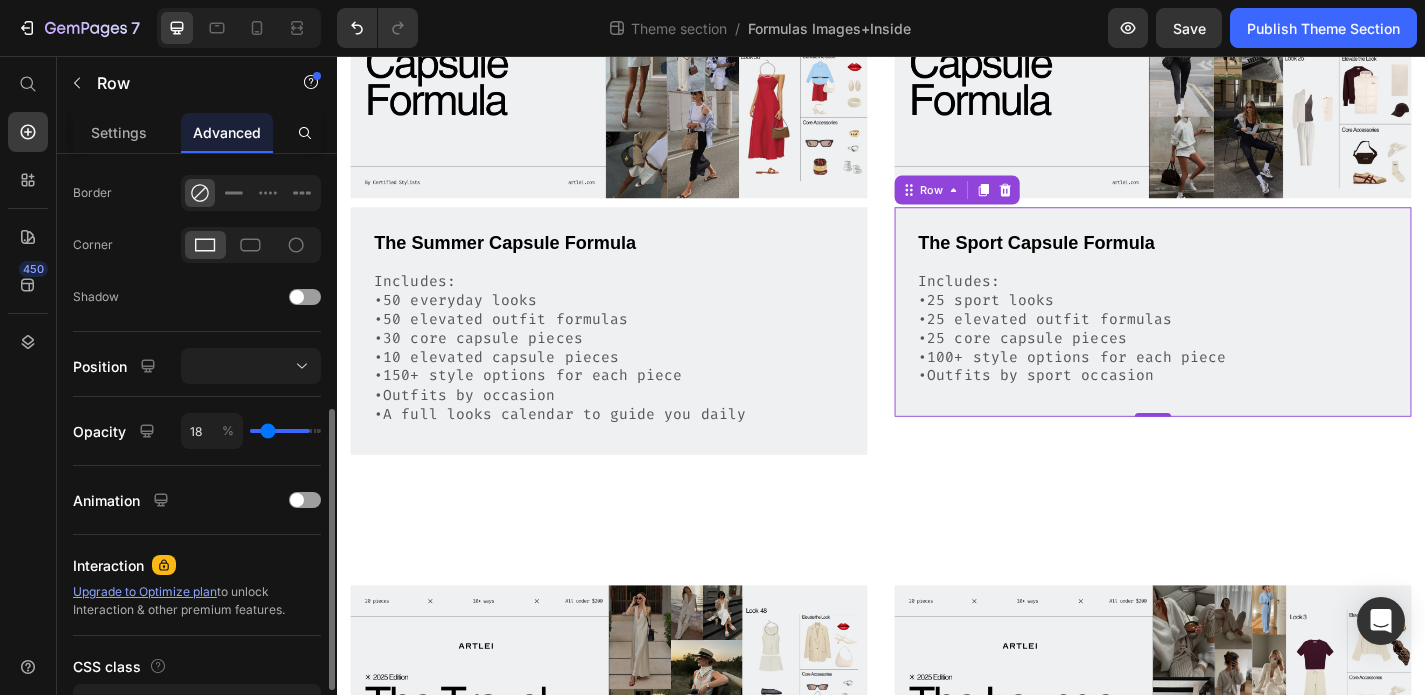 type on "13" 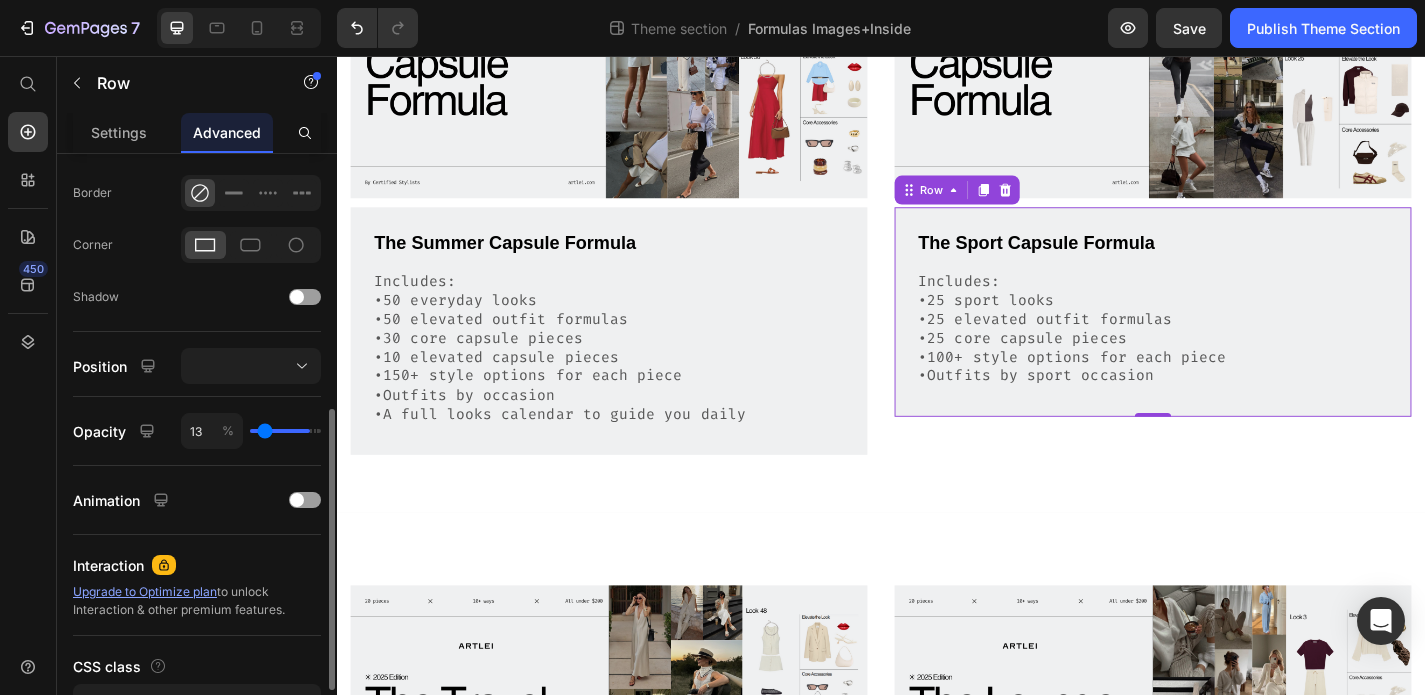 type on "8" 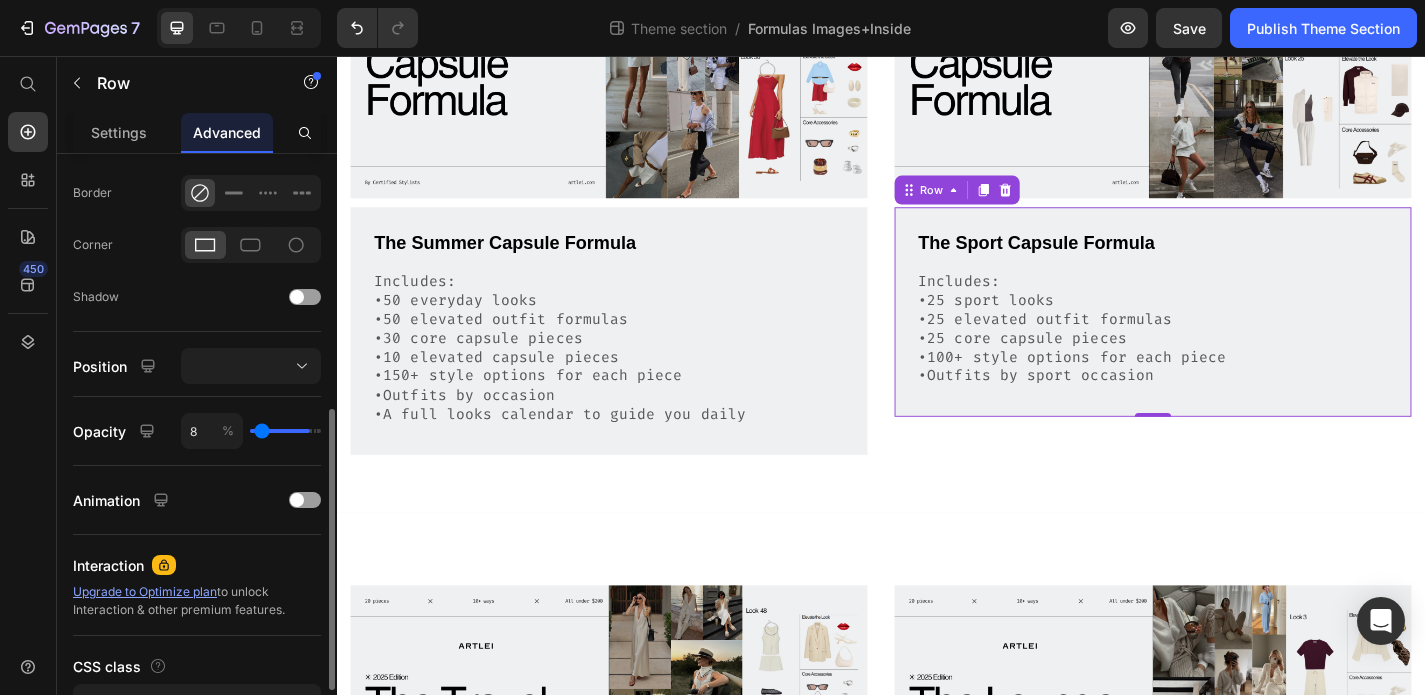 type on "3" 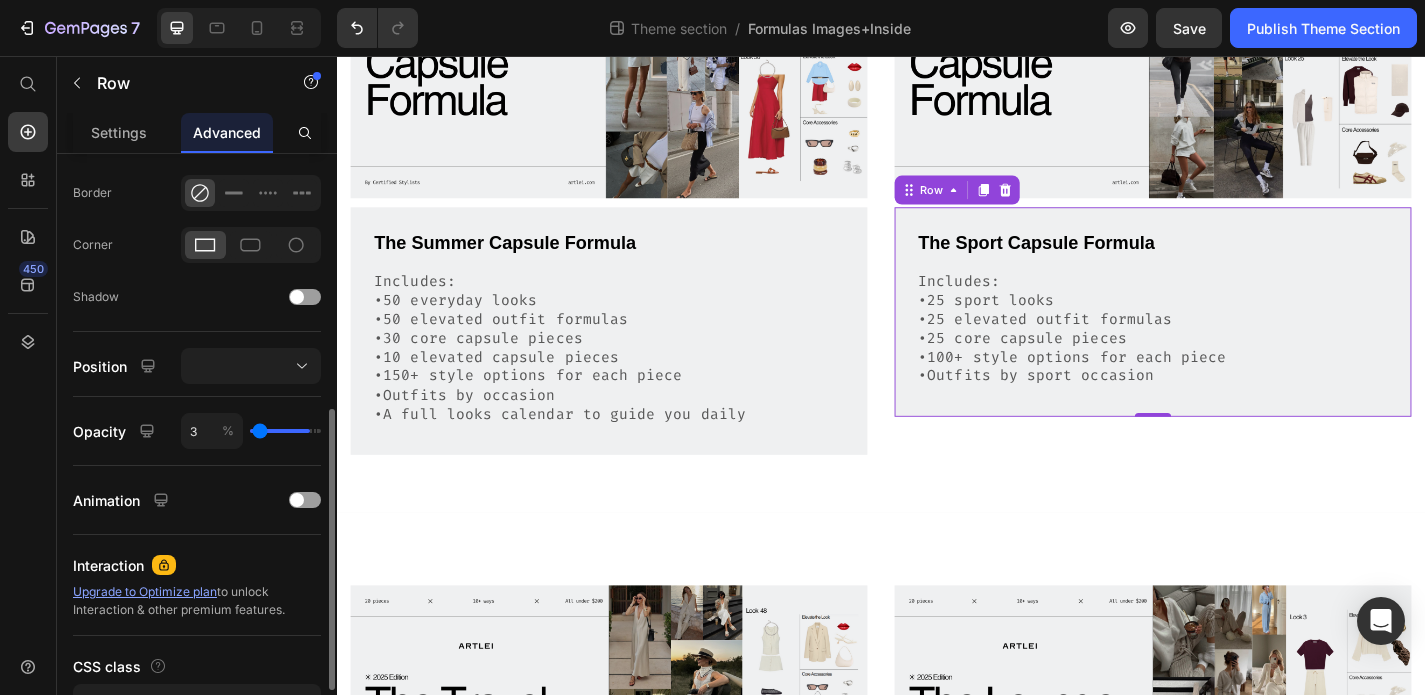 type on "0" 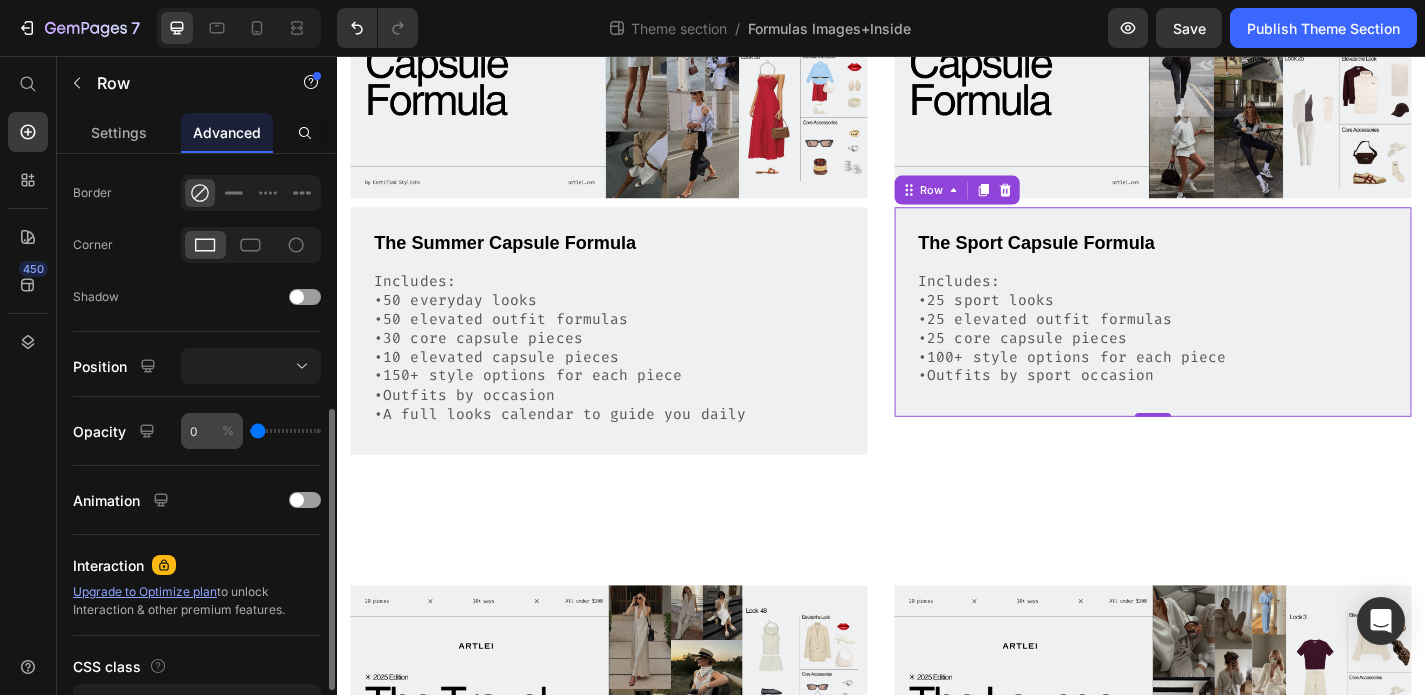 type on "0" 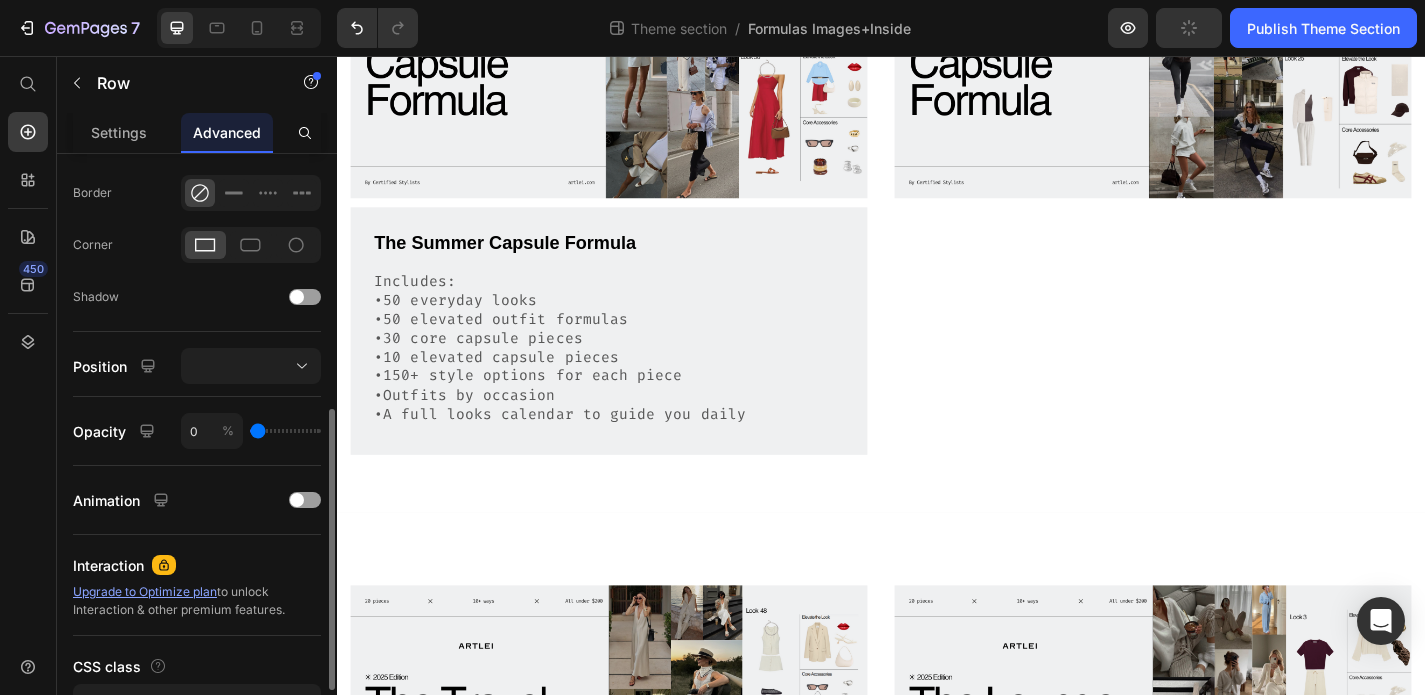 type on "10" 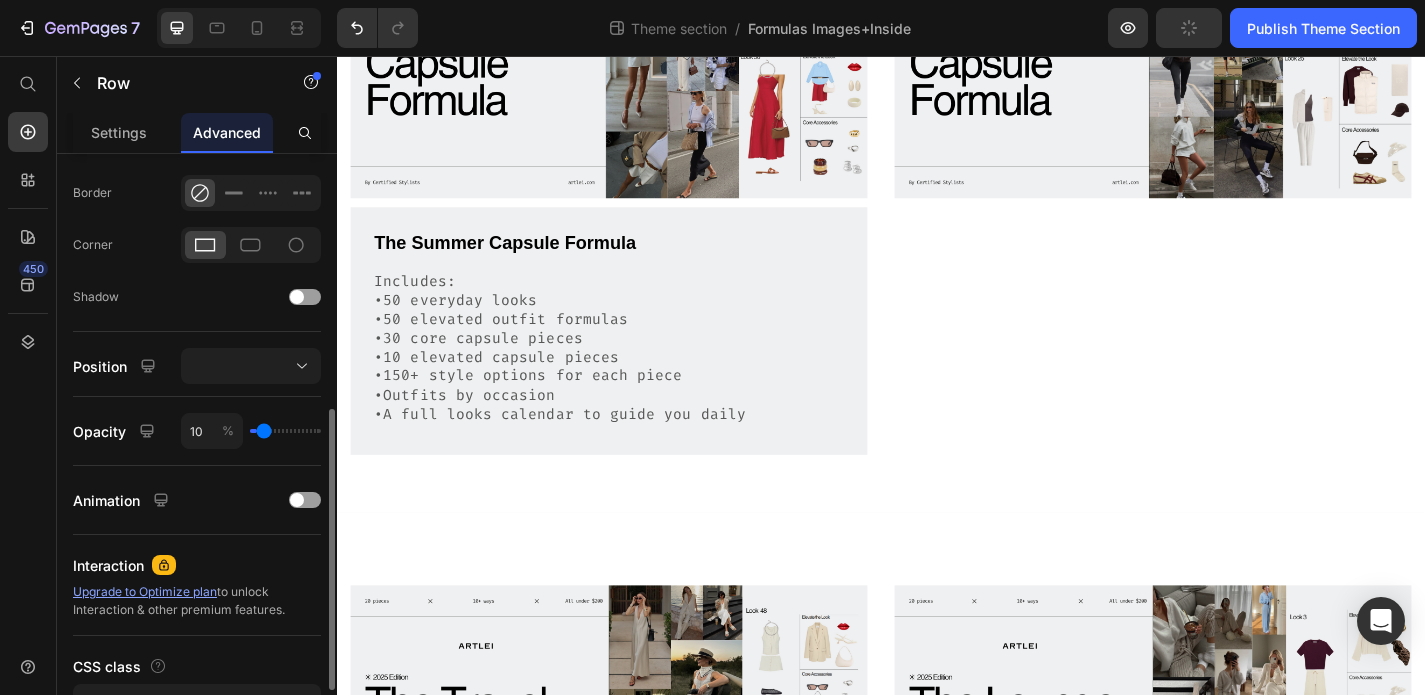 type on "14" 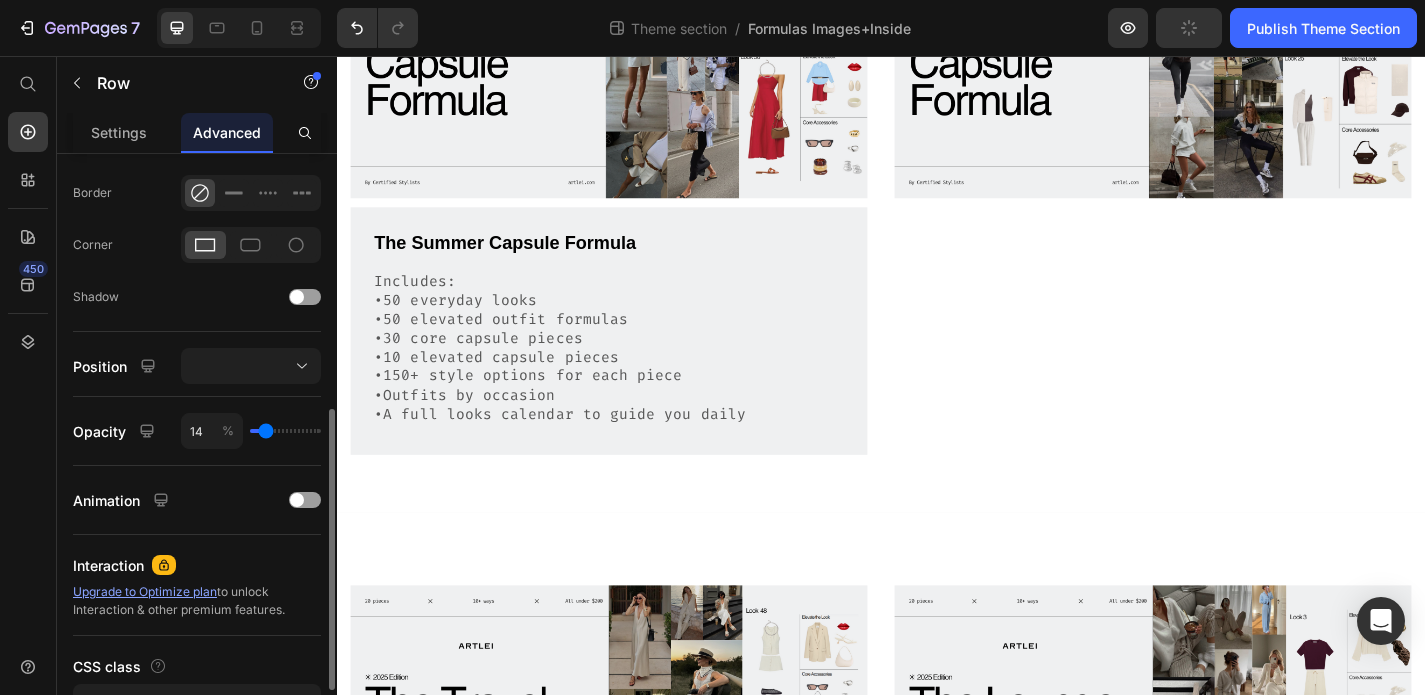 type on "24" 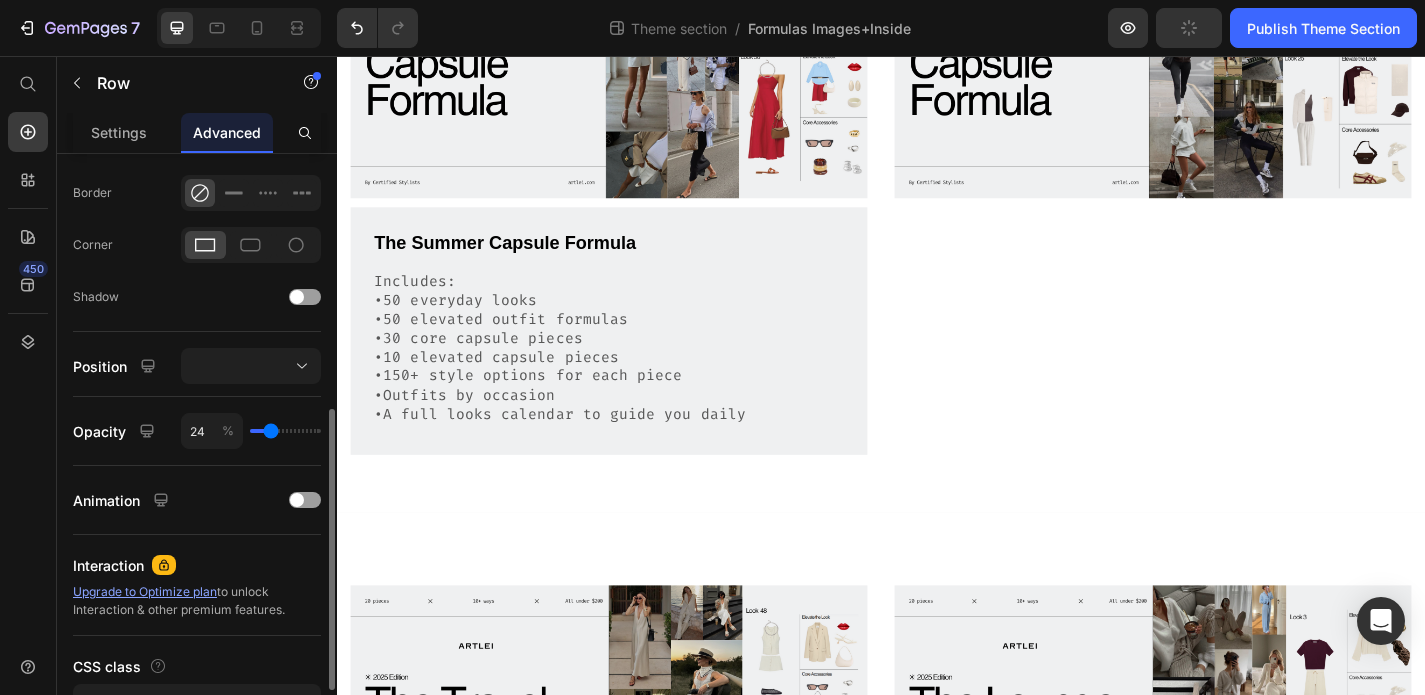 type on "38" 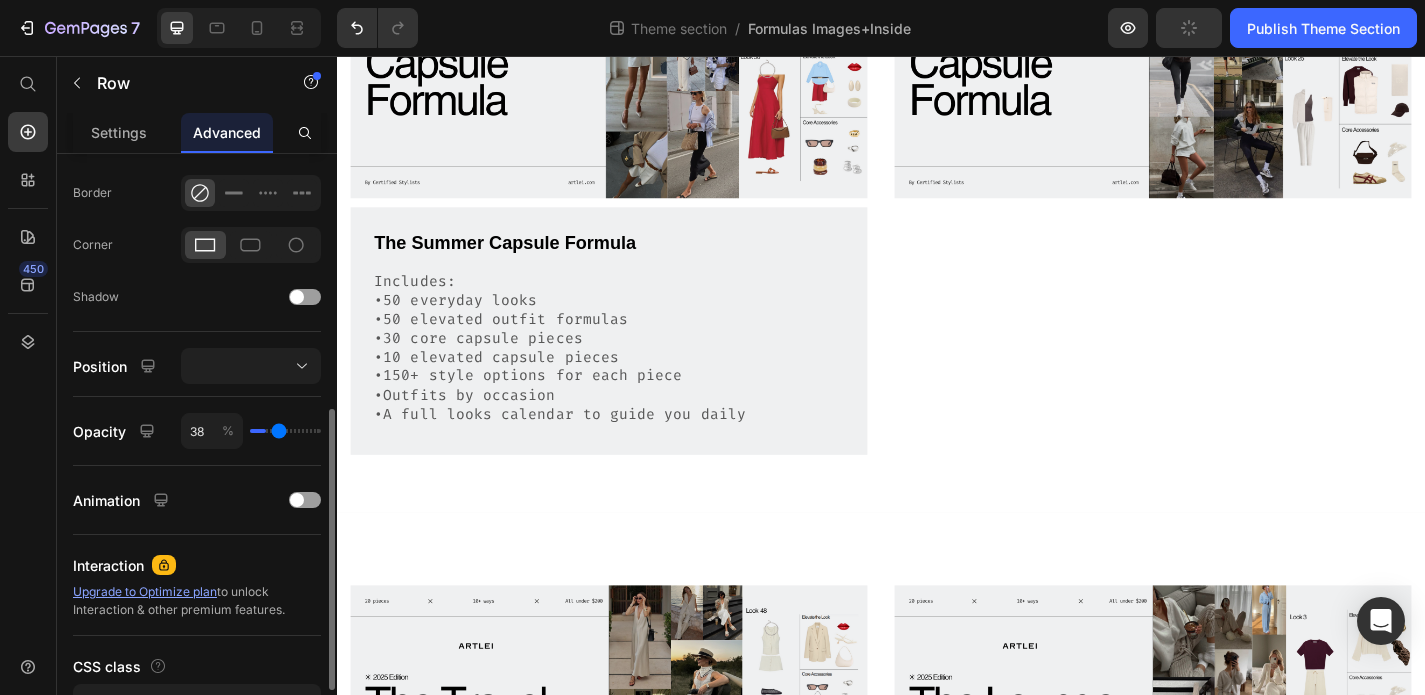 type on "49" 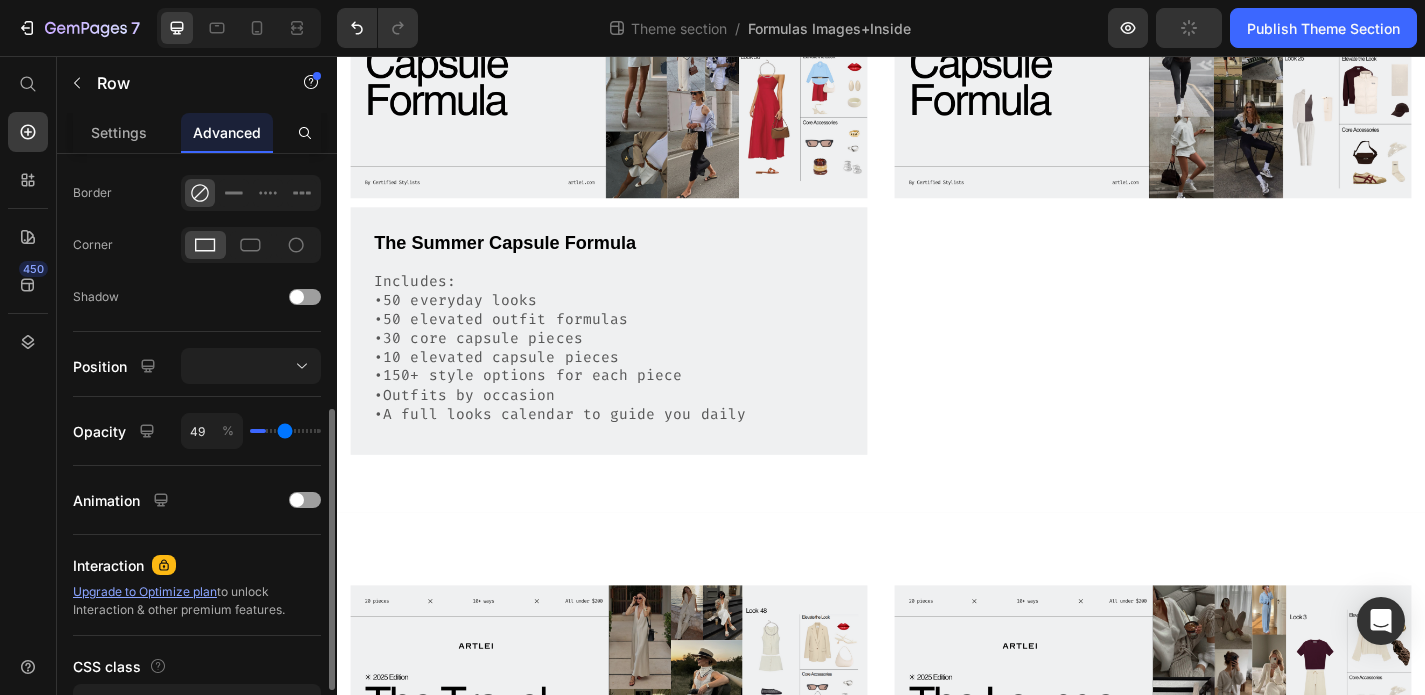 type on "57" 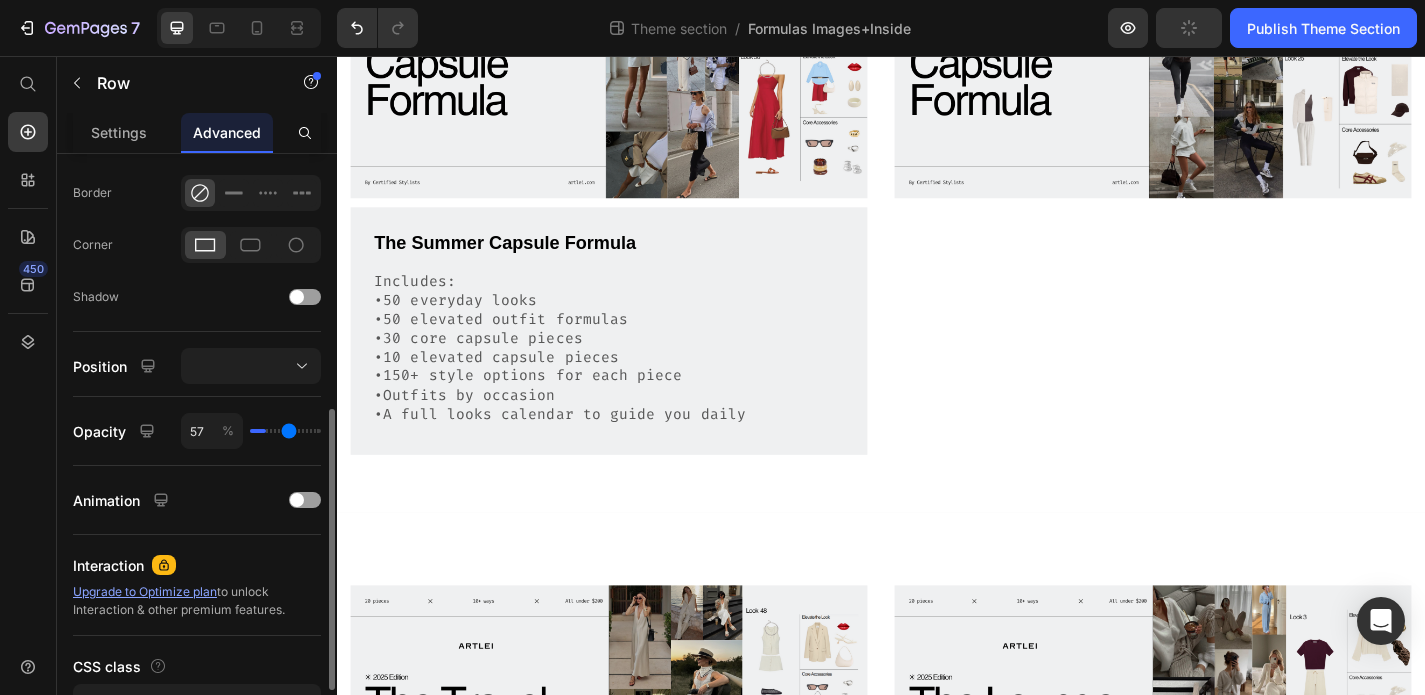 type on "63" 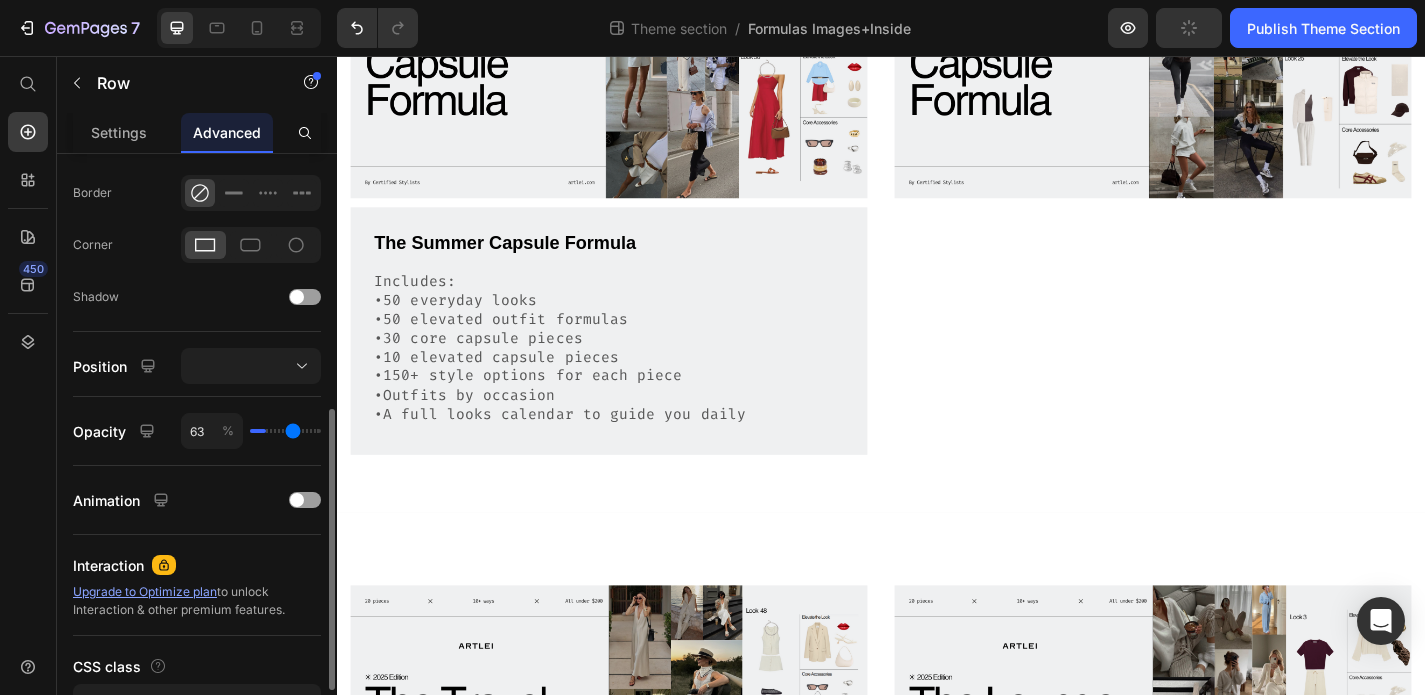 type on "65" 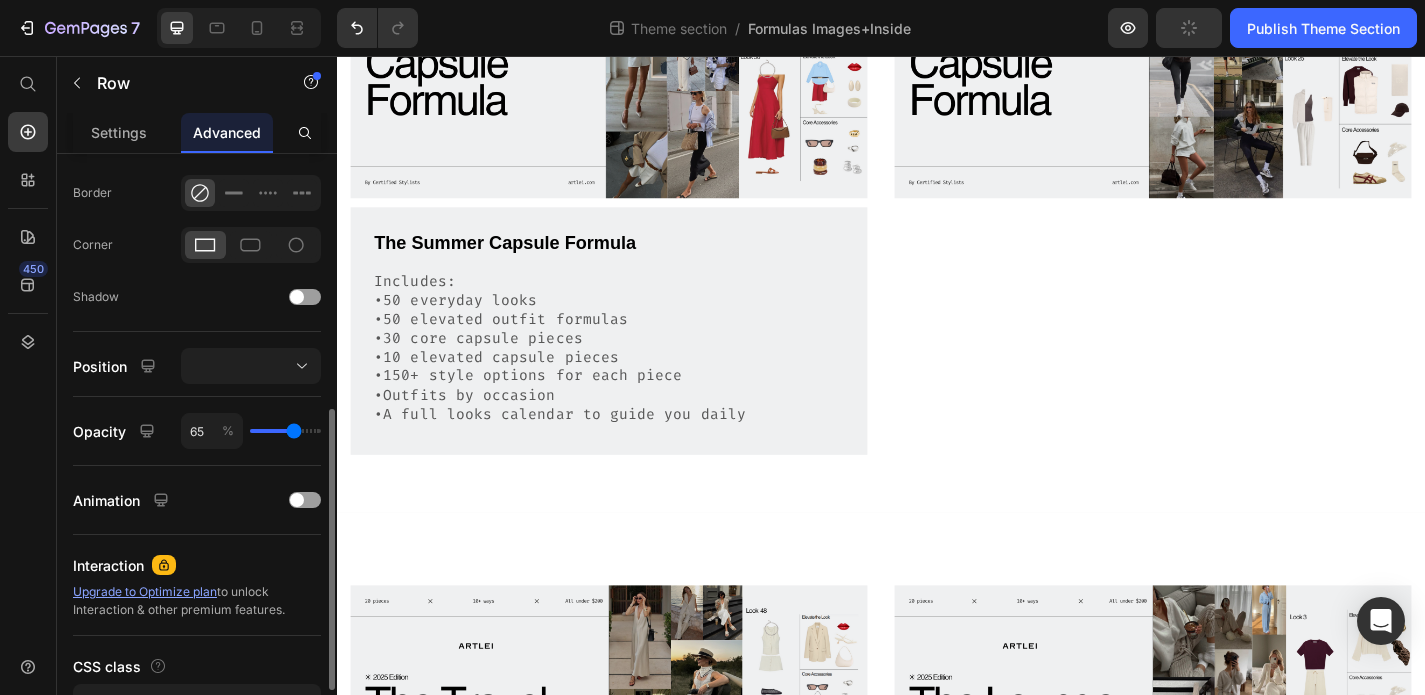type on "64" 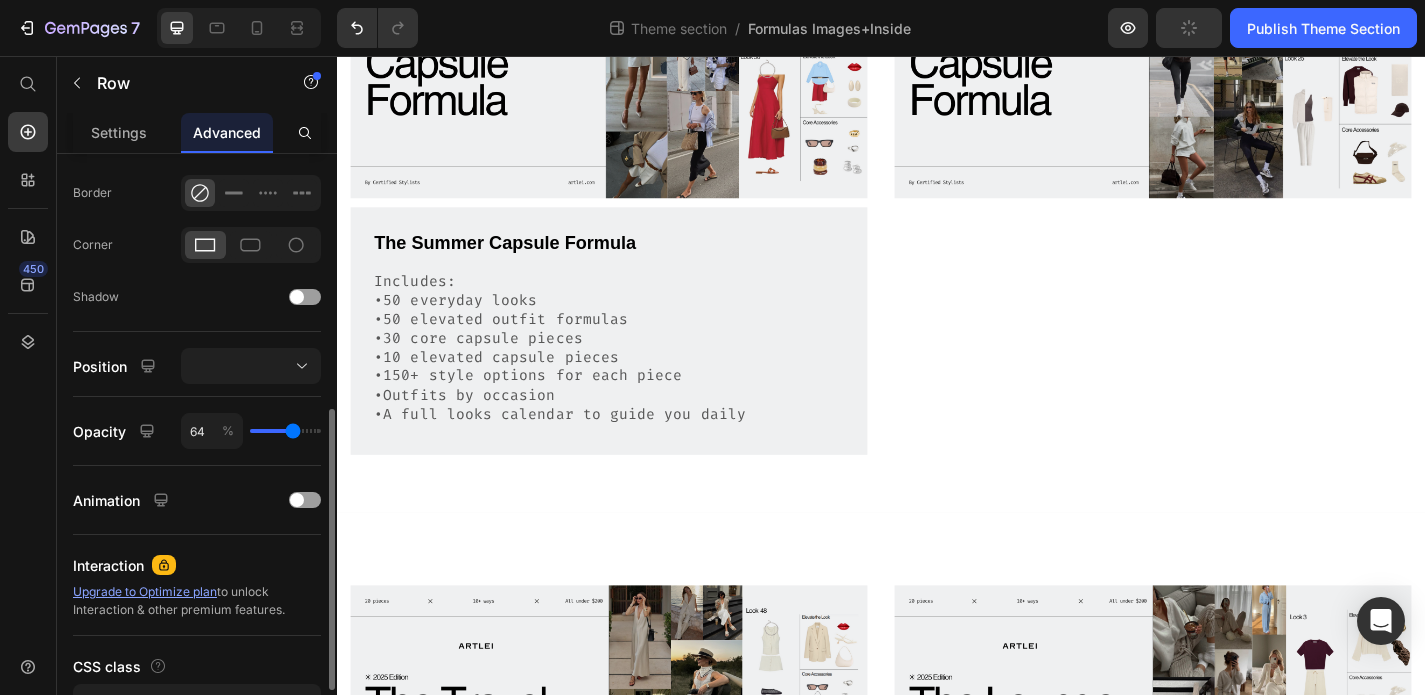 type on "64" 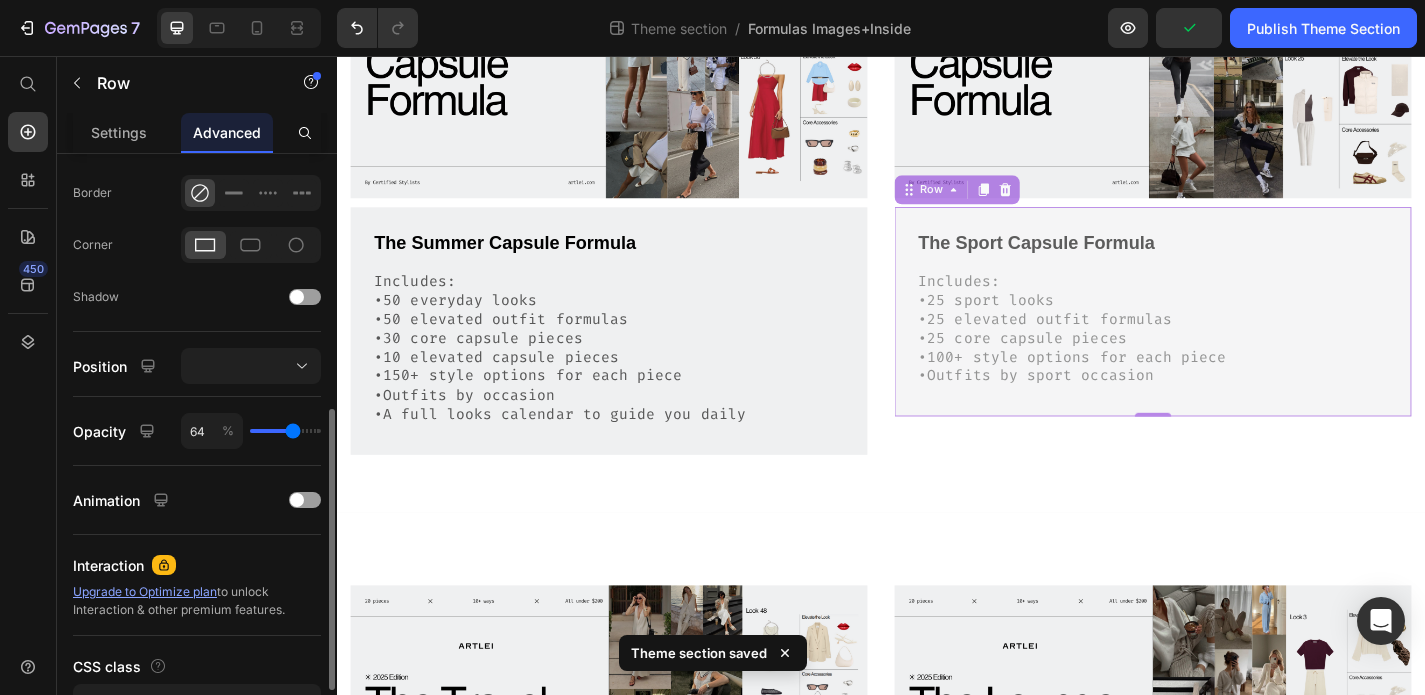 type on "61" 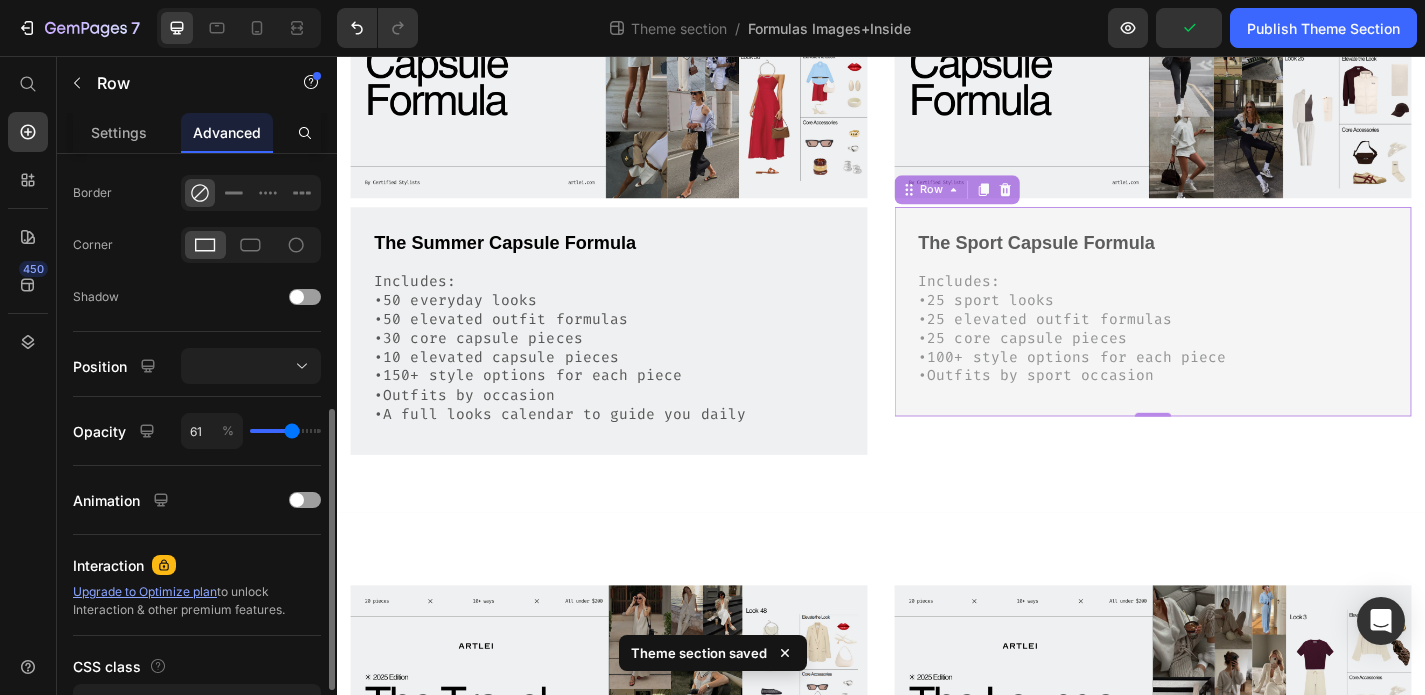 type on "68" 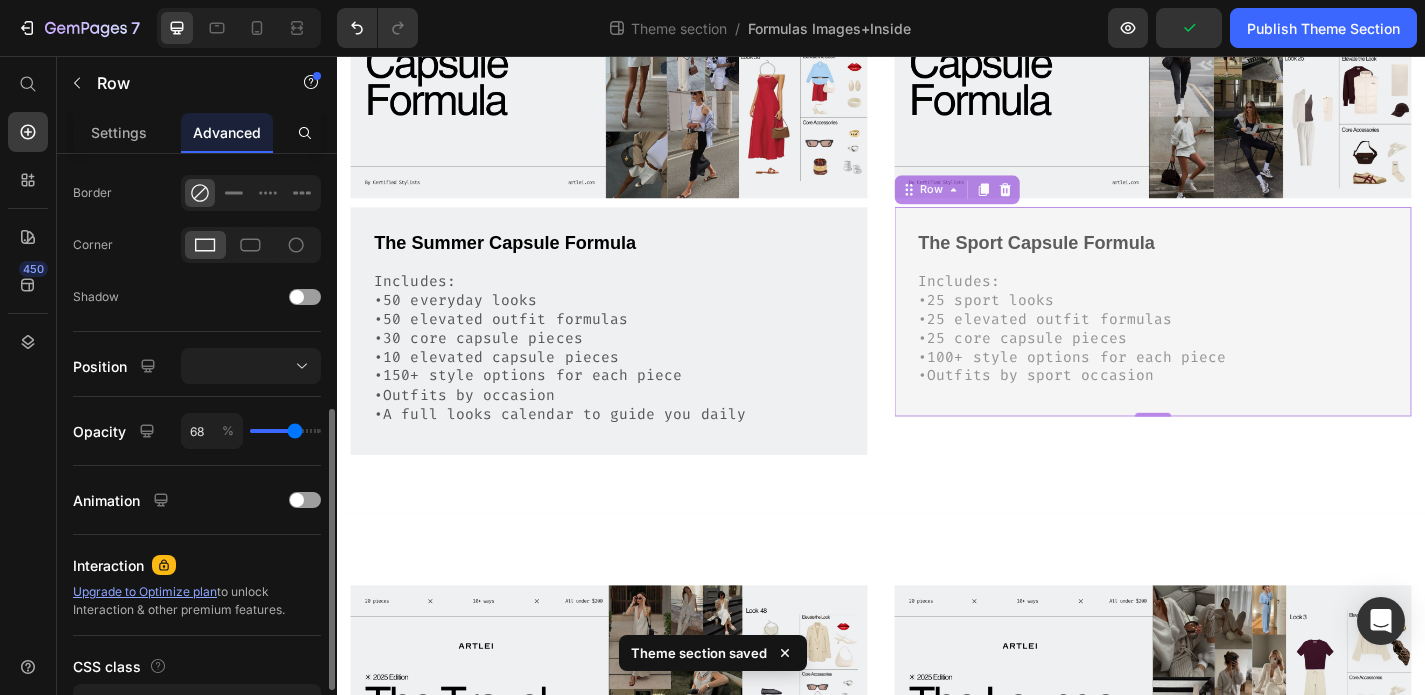 type on "83" 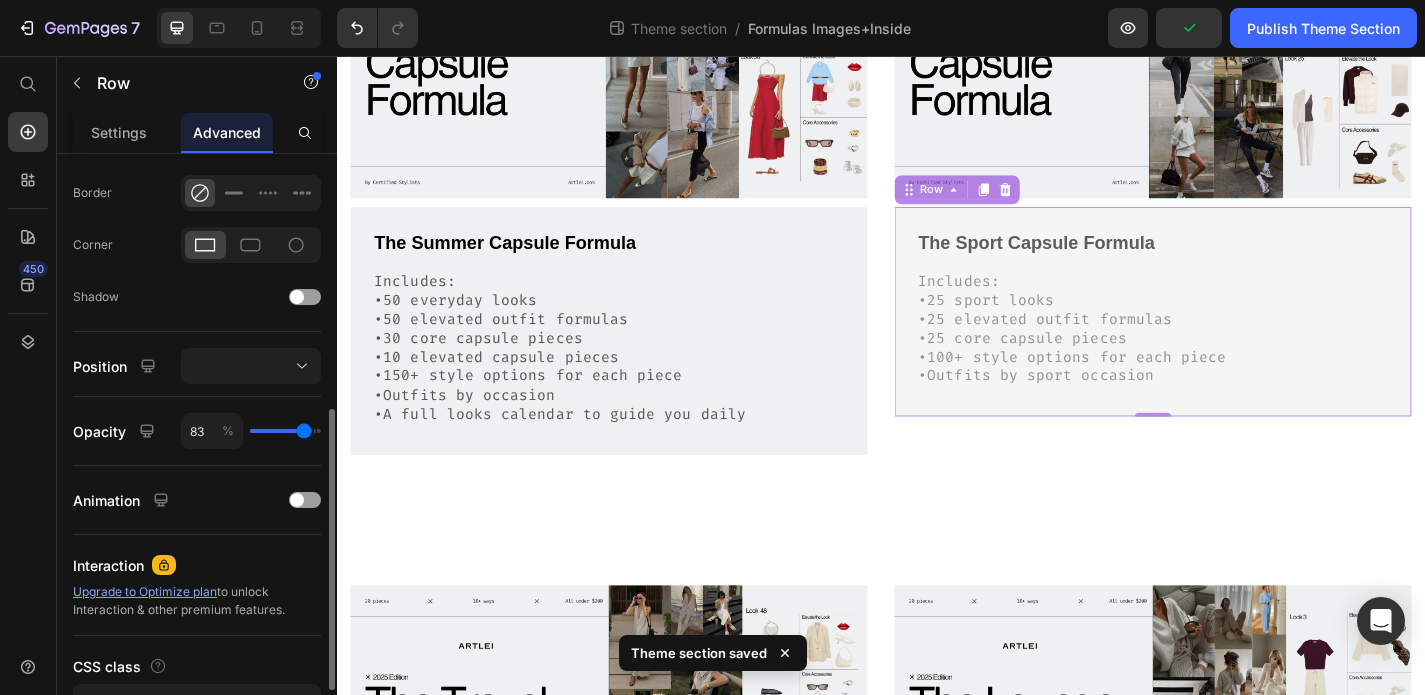 type on "100" 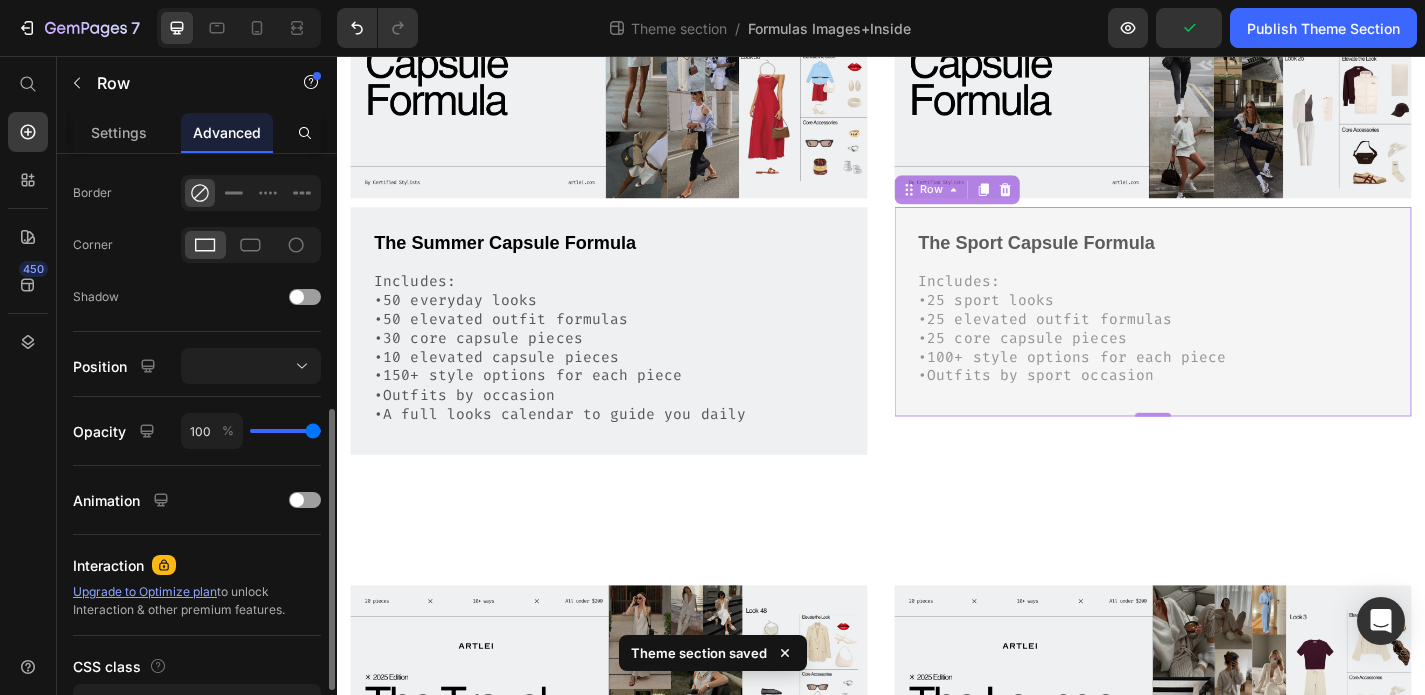 drag, startPoint x: 291, startPoint y: 430, endPoint x: 380, endPoint y: 431, distance: 89.005615 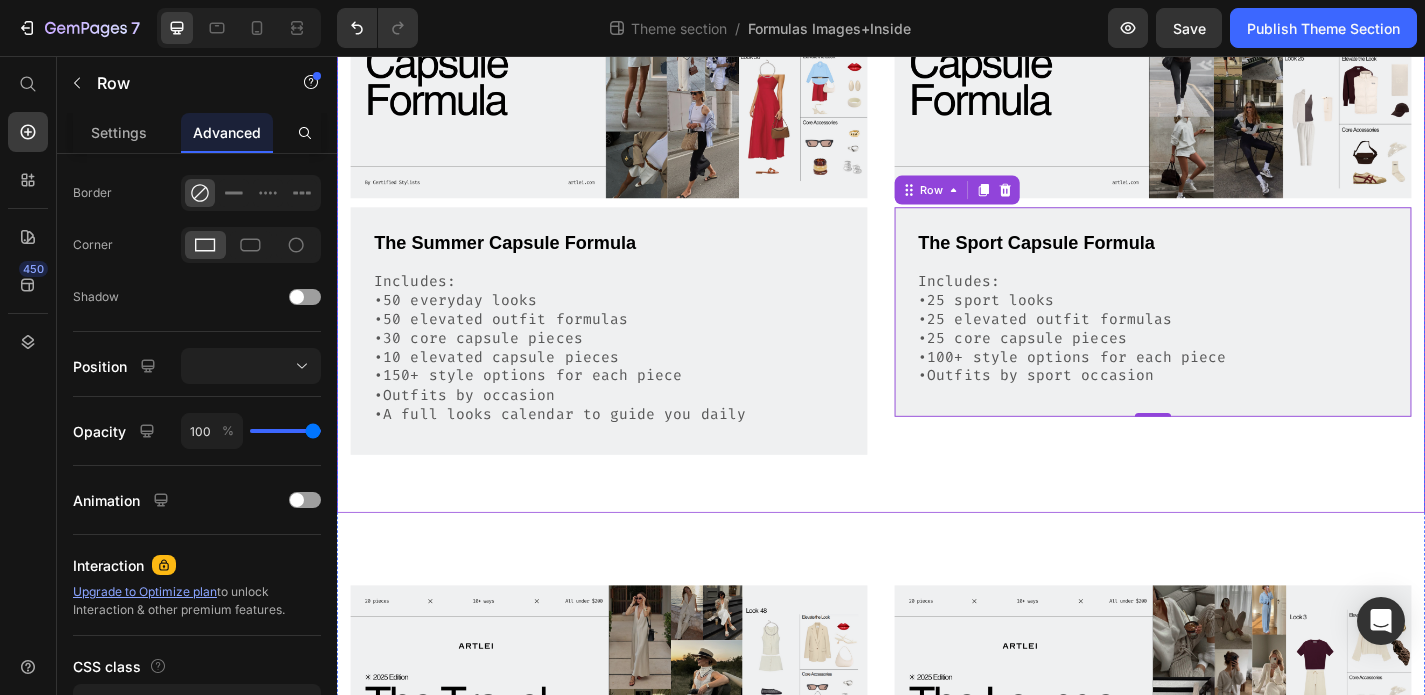 click on "Image The Summer Capsule Formula  Text Block Includes: •50 everyday looks   •50 elevated outfit formulas   •30 core capsule pieces   •10 elevated capsule pieces   •150+ style options for each piece   •Outfits by occasion   •A full looks calendar to guide you daily Text Block Row Image The Sport Capsule Formula  Text Block Includes: •25 sport looks •25 elevated outfit formulas   •25 core capsule pieces   •100+ style options for each piece   •Outfits by sport occasion Text Block Row   0 Row Row" at bounding box center [937, 186] 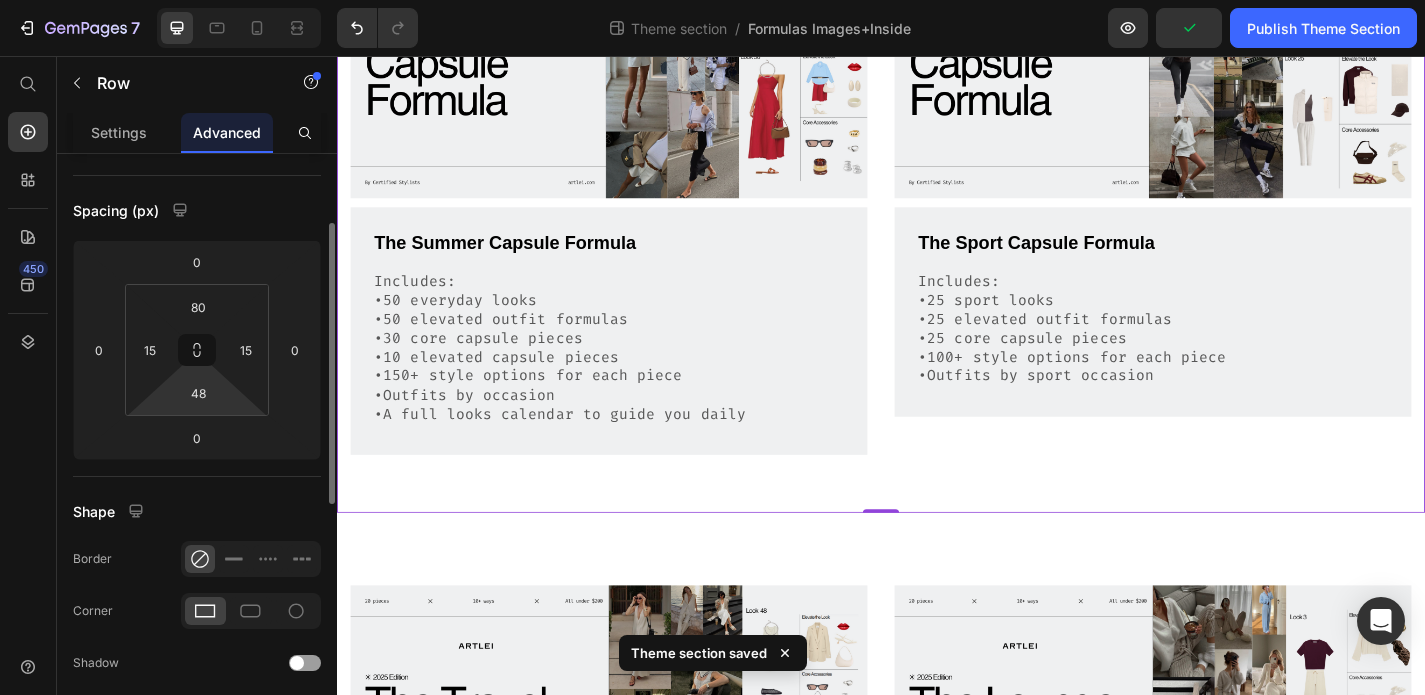 scroll, scrollTop: 148, scrollLeft: 0, axis: vertical 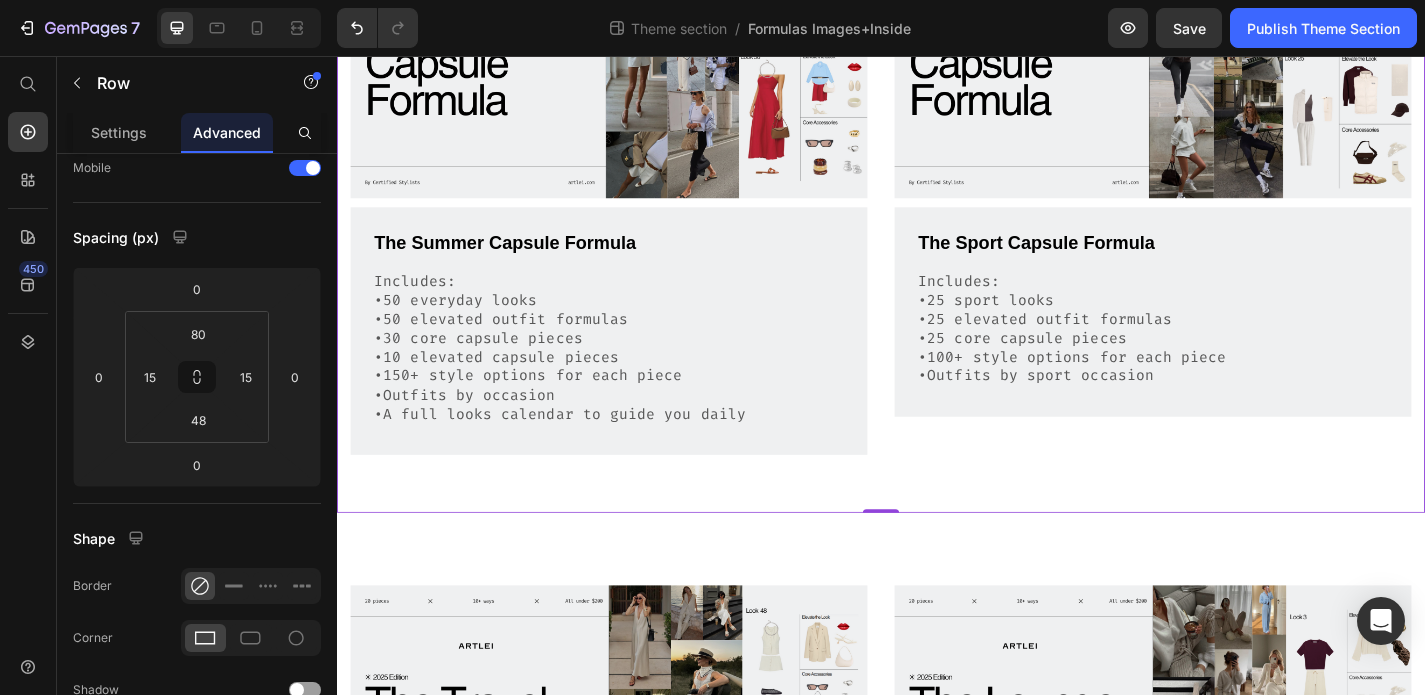 click on "Image The Summer Capsule Formula  Text Block Includes: •50 everyday looks   •50 elevated outfit formulas   •30 core capsule pieces   •10 elevated capsule pieces   •150+ style options for each piece   •Outfits by occasion   •A full looks calendar to guide you daily Text Block Row Image The Sport Capsule Formula  Text Block Includes: •25 sport looks •25 elevated outfit formulas   •25 core capsule pieces   •100+ style options for each piece   •Outfits by sport occasion Text Block Row Row Row   0" at bounding box center (937, 186) 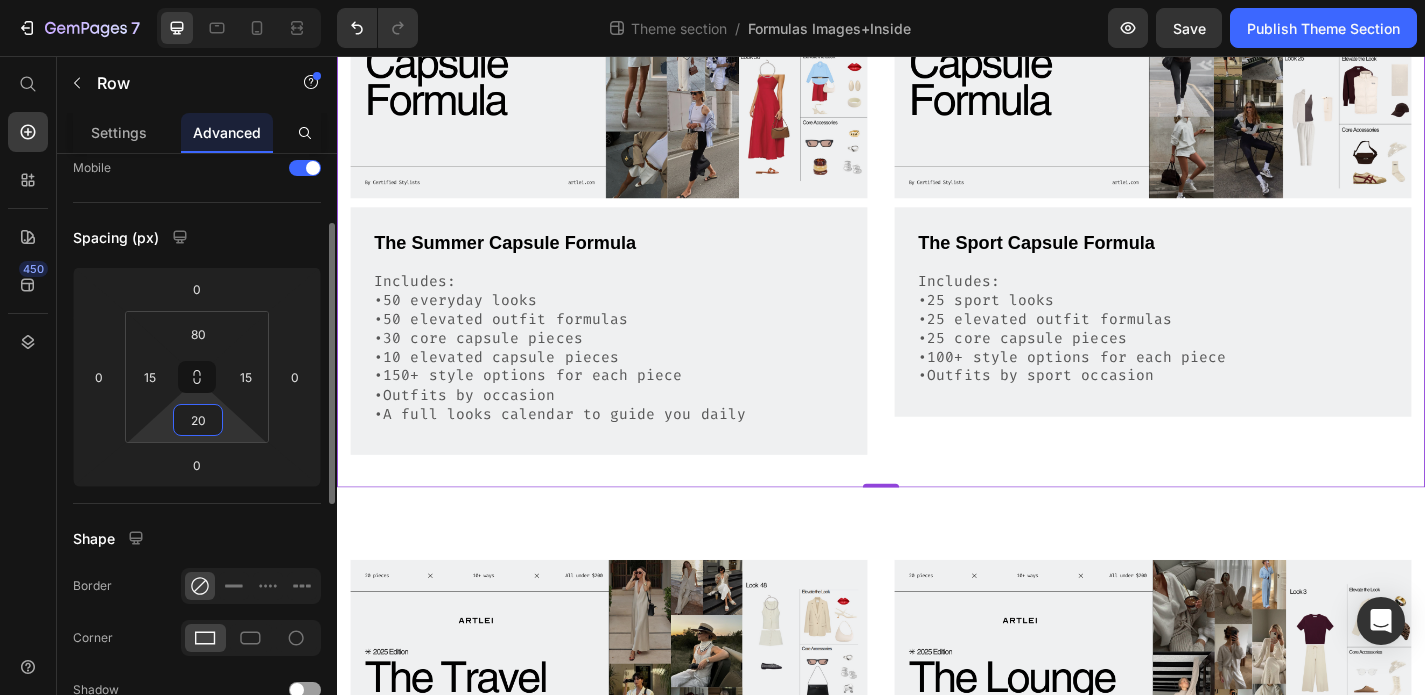type on "2" 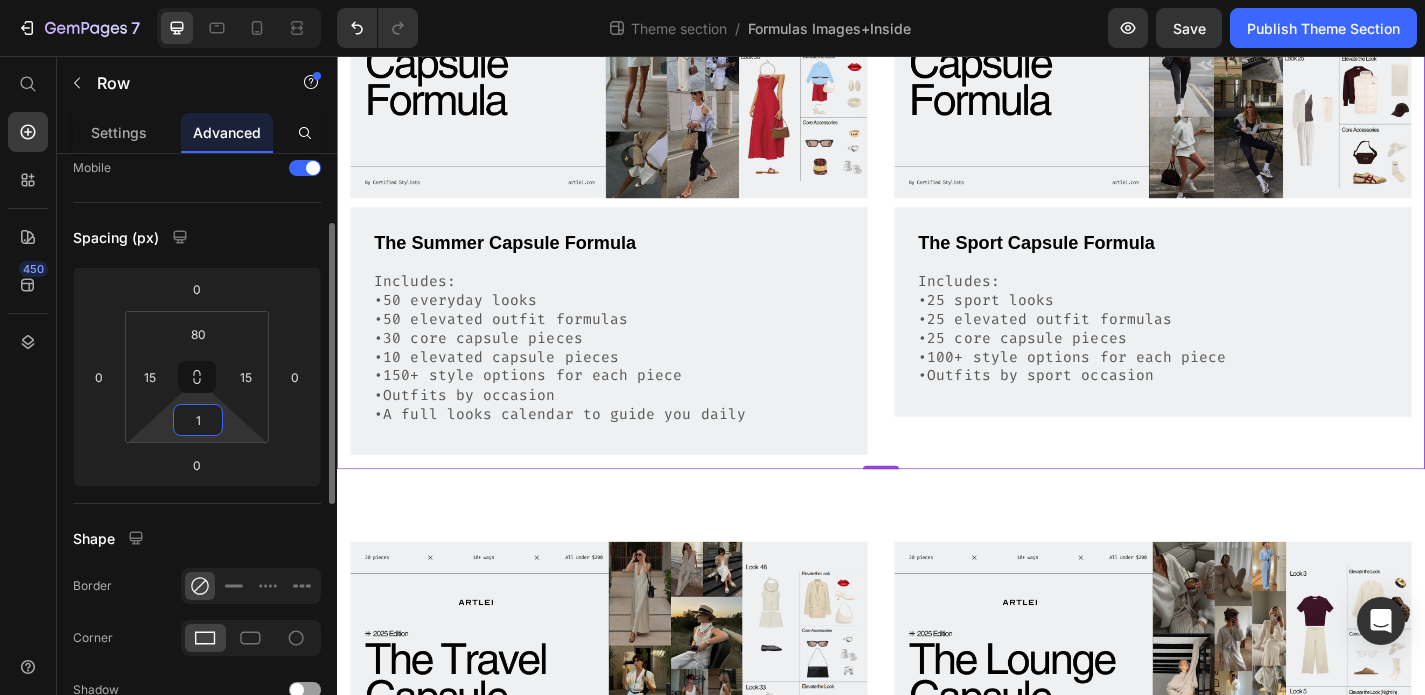 type on "10" 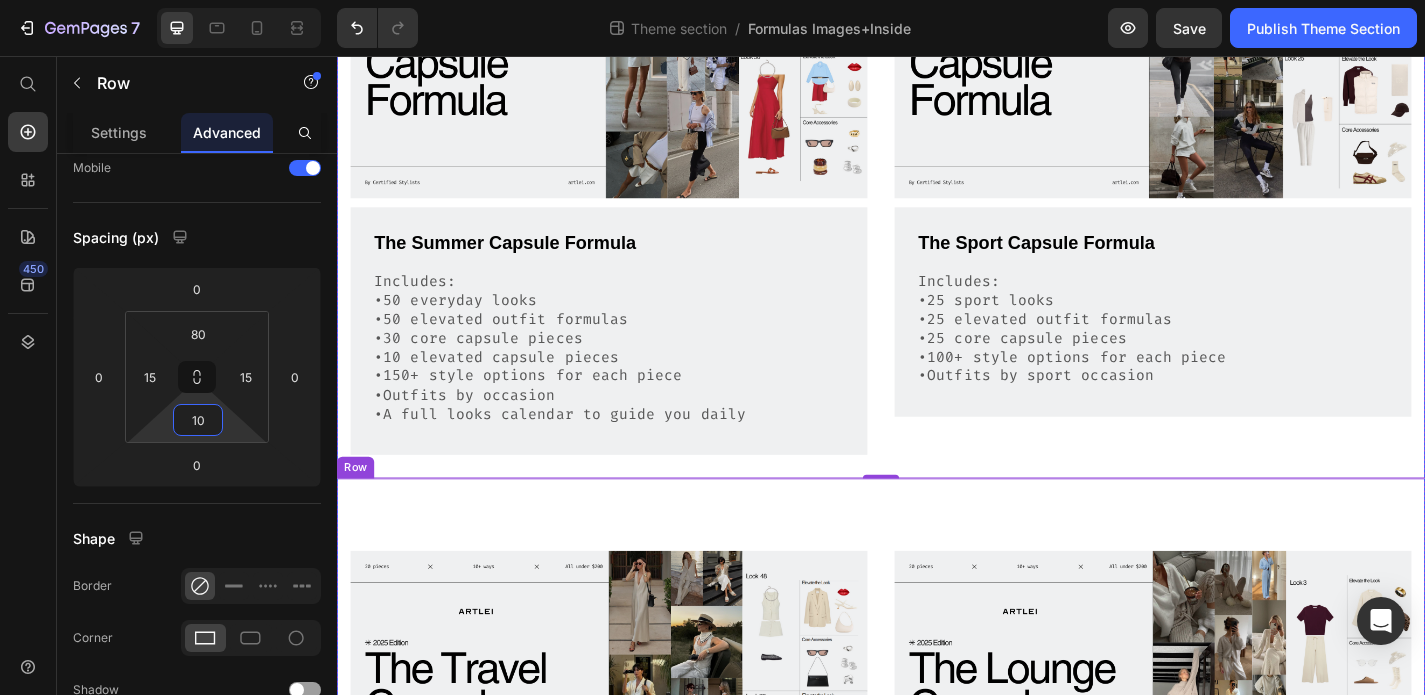 click on "Image The Travel Capsule Formula  Text Block Includes: •20 travel looks   •20 elevated outfit formulas   •20 core capsule pieces   •5 elevated capsule pieces   •100+ style options for each piece   •Outfits by occasion Text Block Row Image The Lounge Capsule Formula  Text Block Includes: •10 everyday looks   •10 elevated outfit formulas   •20 core capsule pieces   •100+ style options for each piece Text Block Row Row Row" at bounding box center (937, 885) 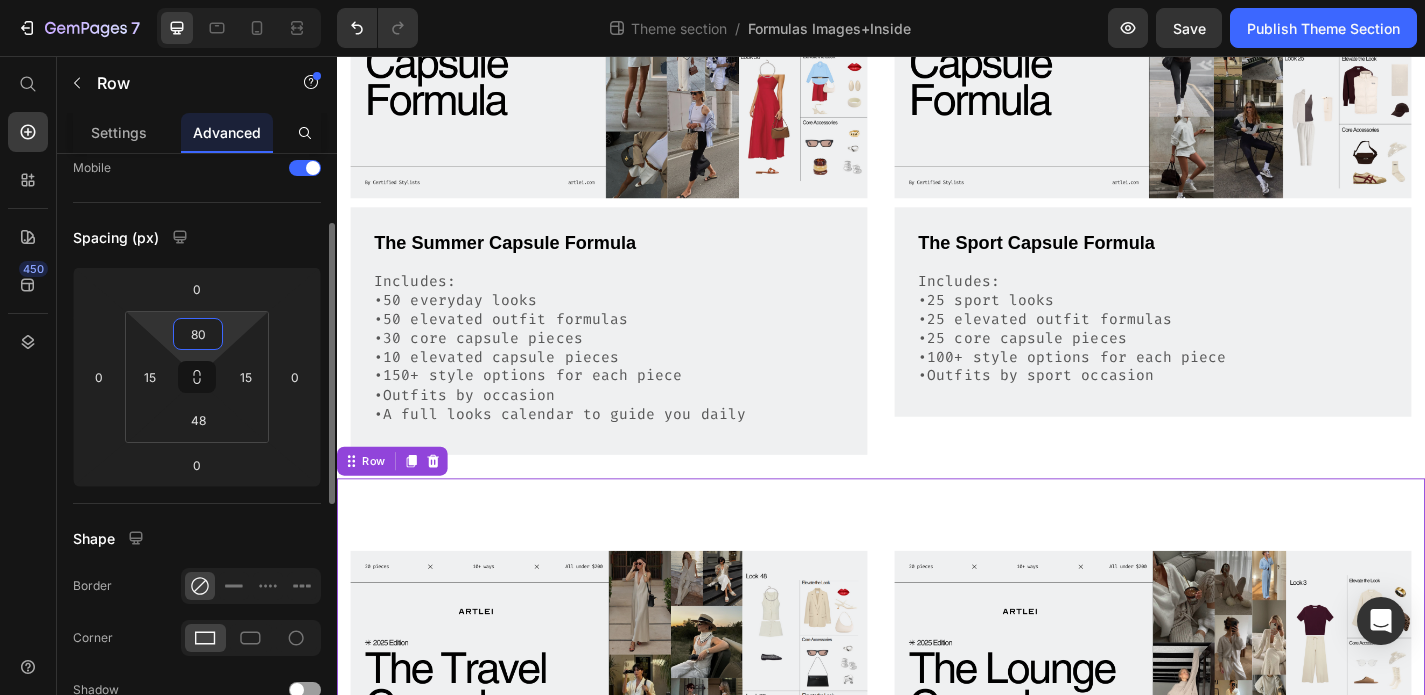 click on "80" at bounding box center (198, 334) 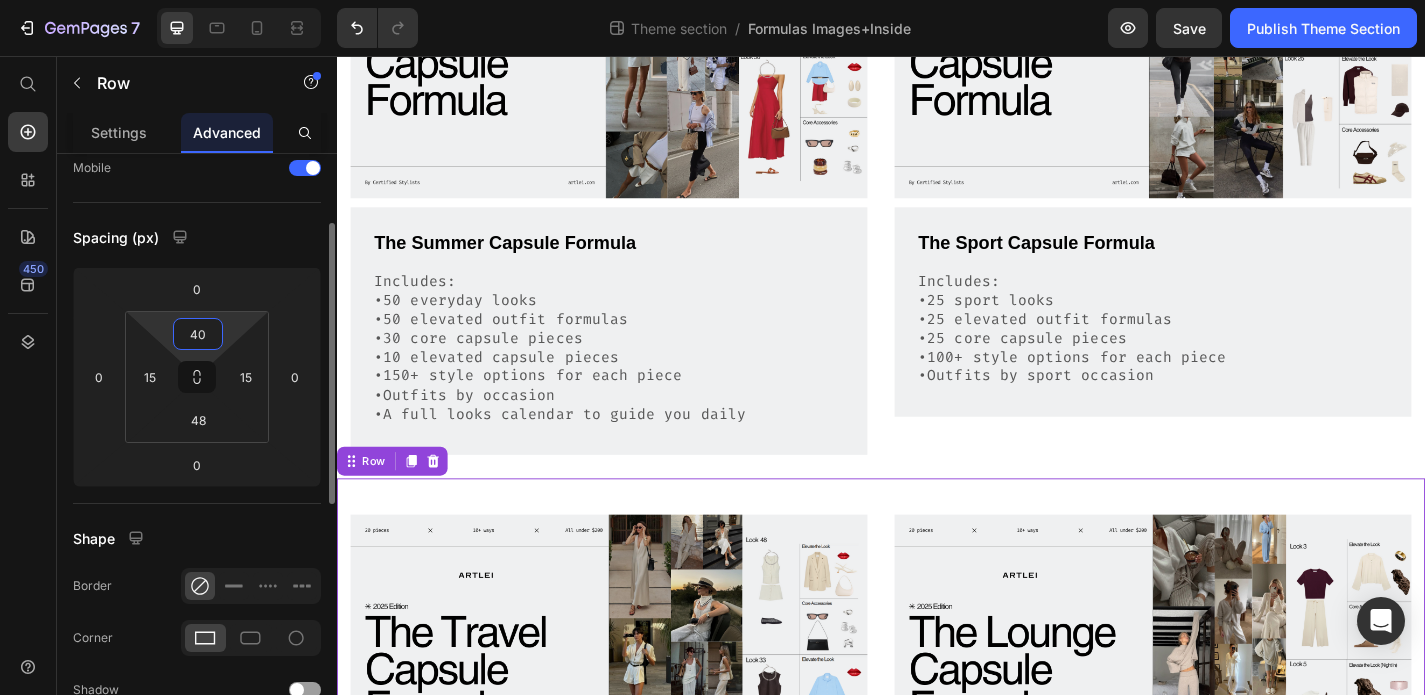 type on "4" 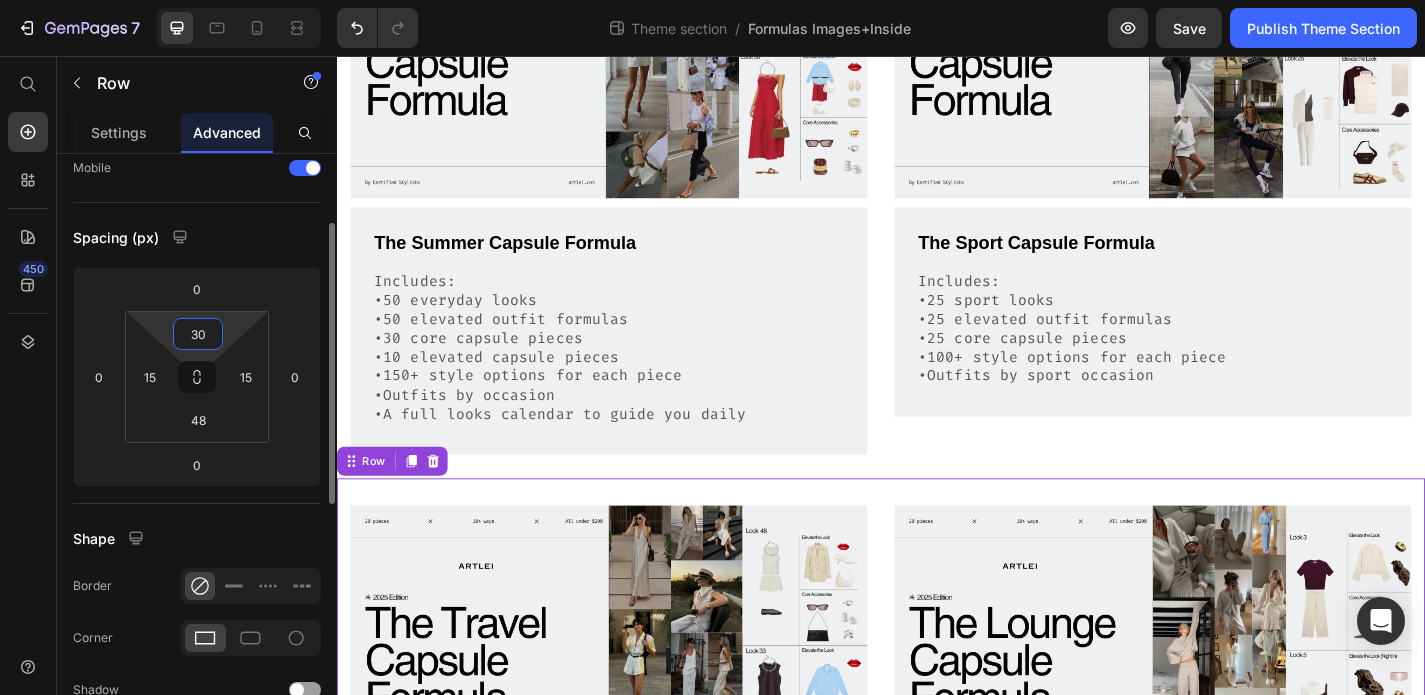 type on "3" 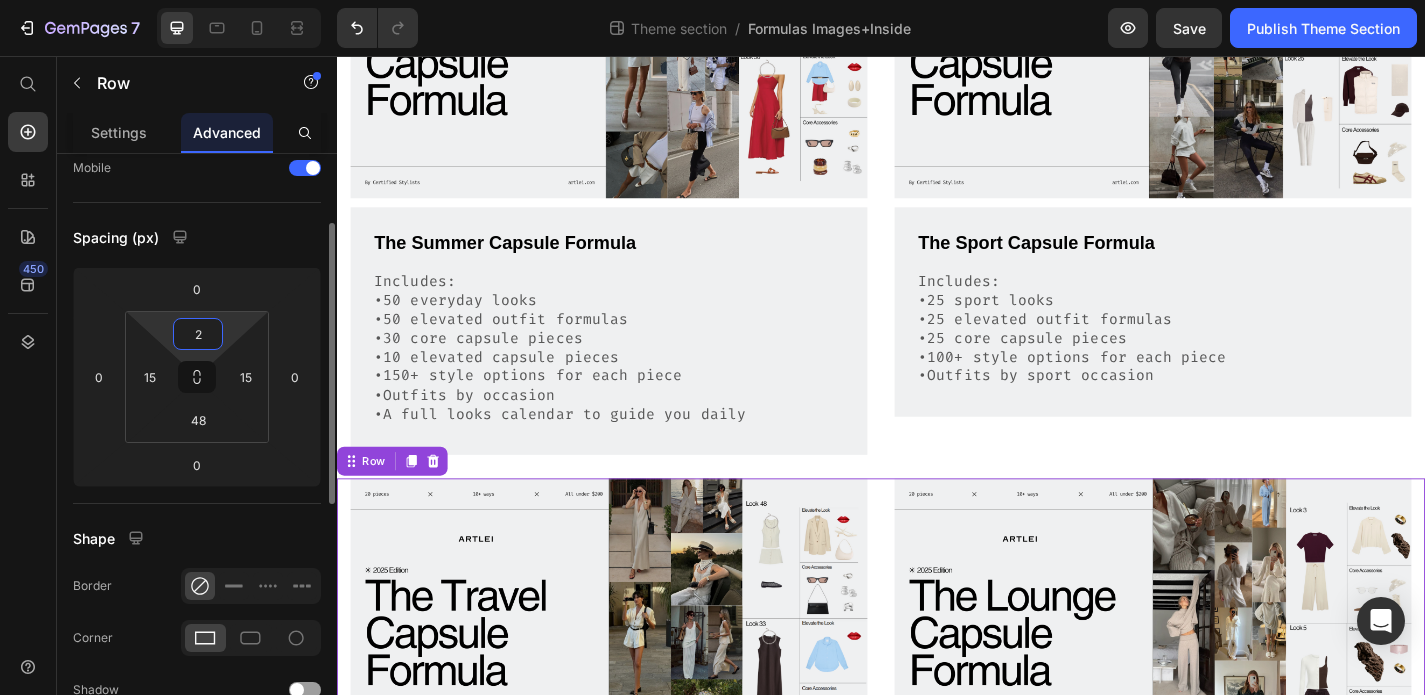 type on "20" 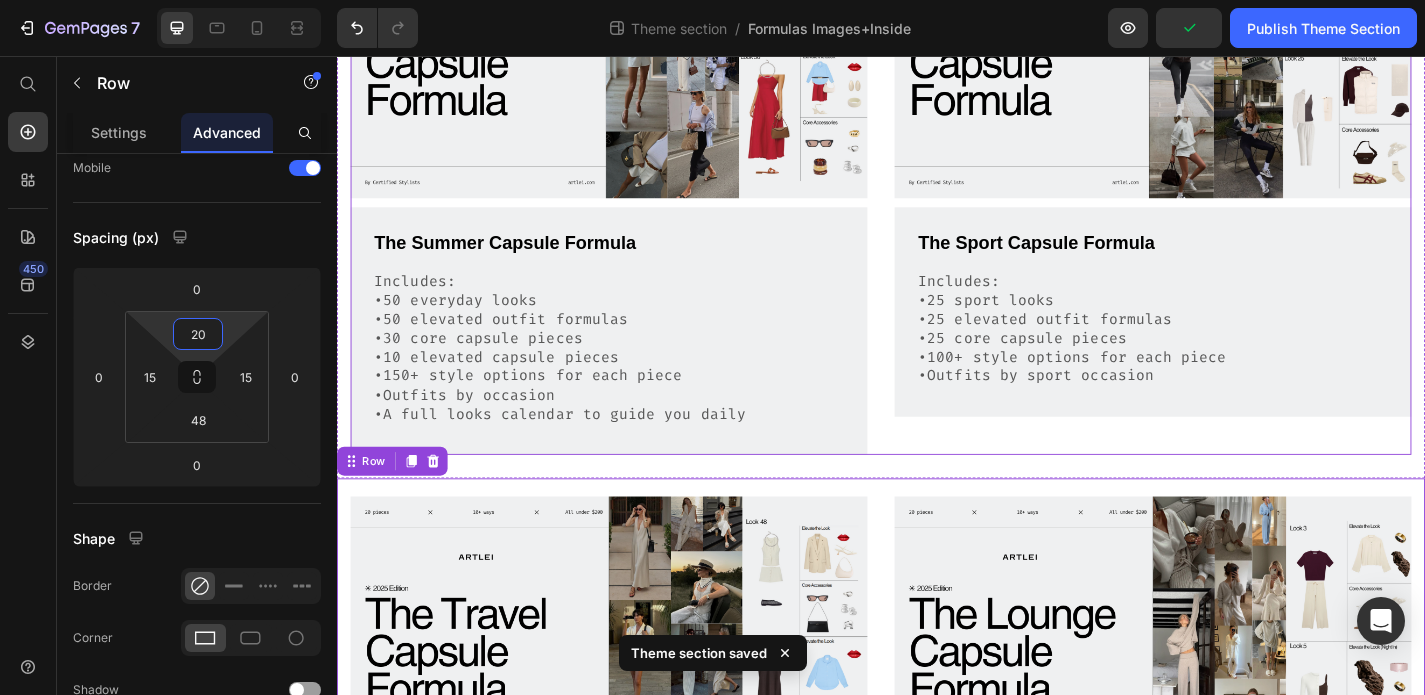 click on "Image The Sport Capsule Formula  Text Block Includes: •25 sport looks •25 elevated outfit formulas   •25 core capsule pieces   •100+ style options for each piece   •Outfits by sport occasion Text Block Row" at bounding box center (1237, 194) 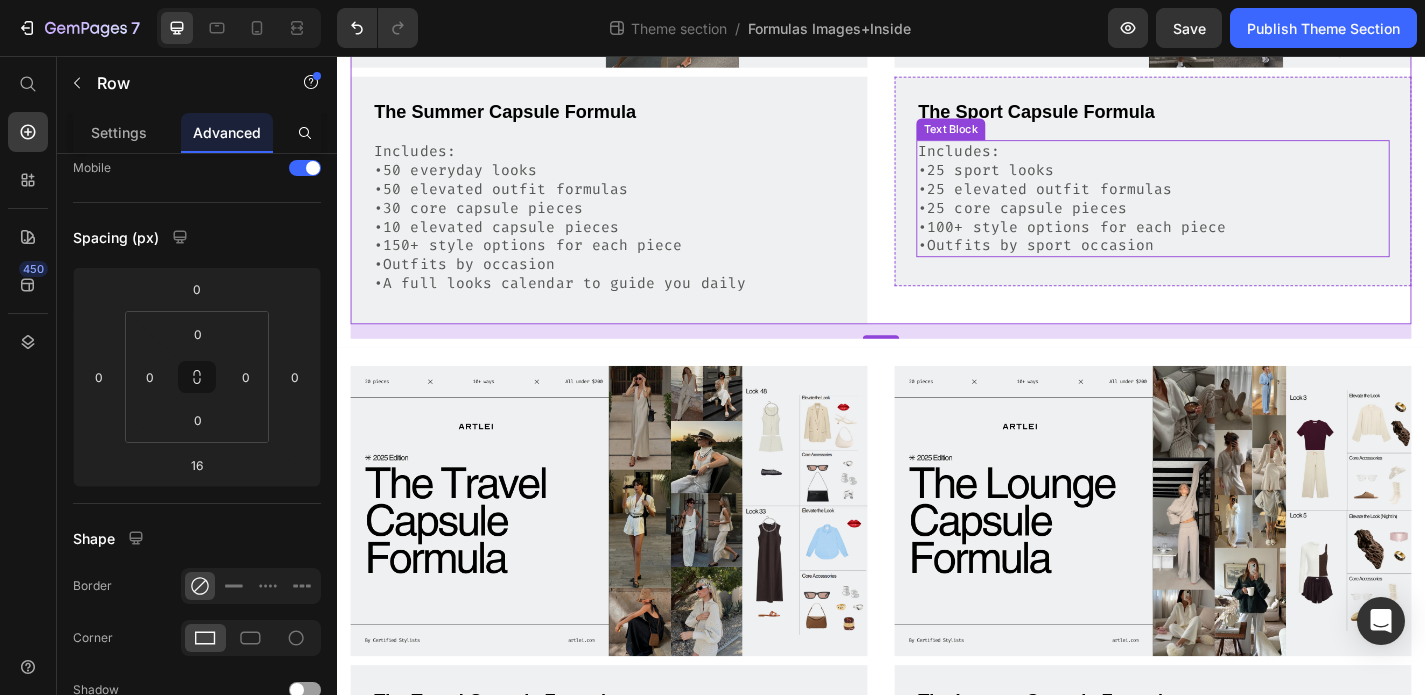 scroll, scrollTop: 734, scrollLeft: 0, axis: vertical 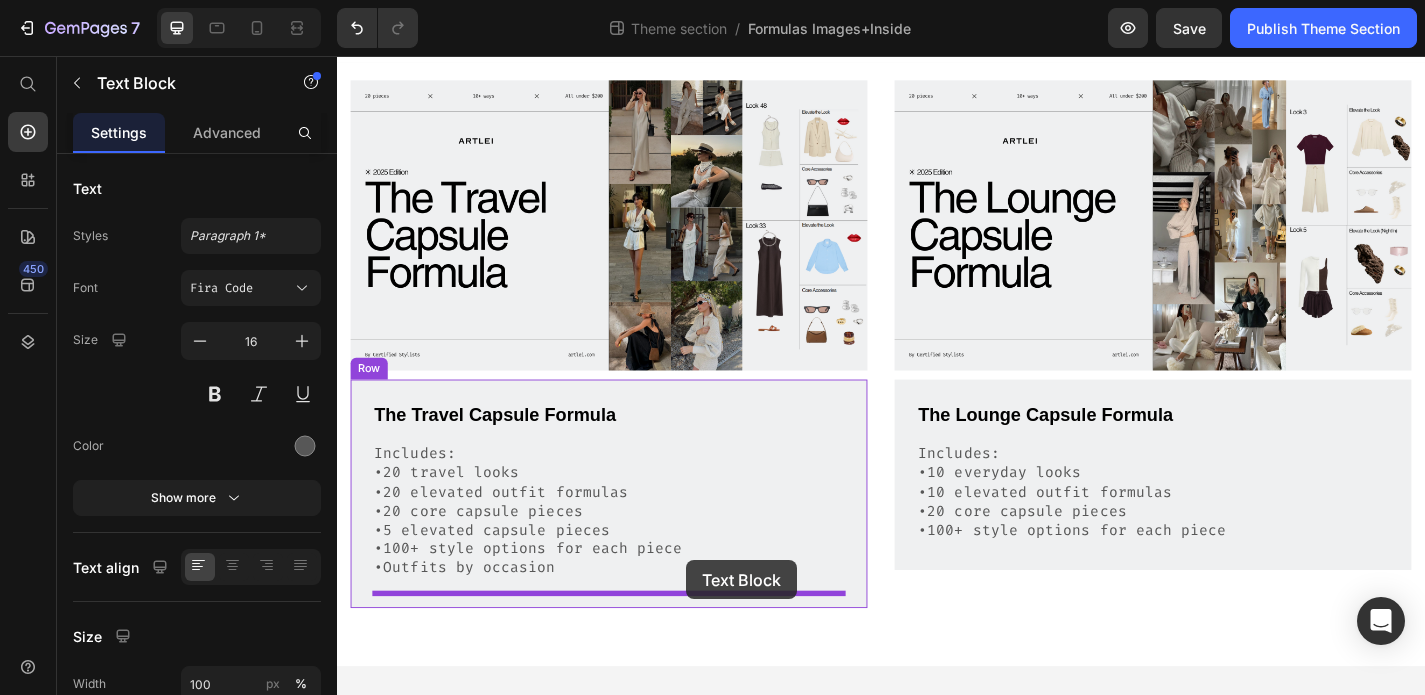 drag, startPoint x: 1200, startPoint y: 167, endPoint x: 722, endPoint y: 612, distance: 653.07654 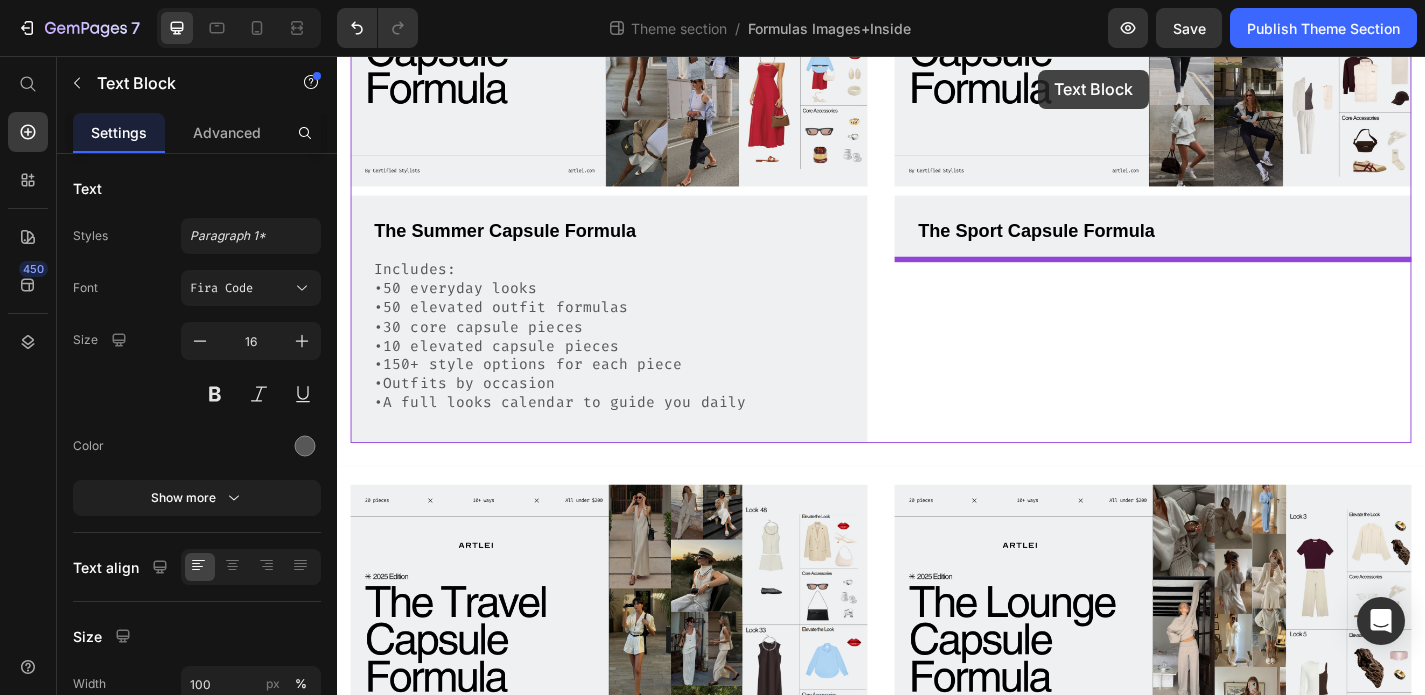 scroll, scrollTop: 470, scrollLeft: 0, axis: vertical 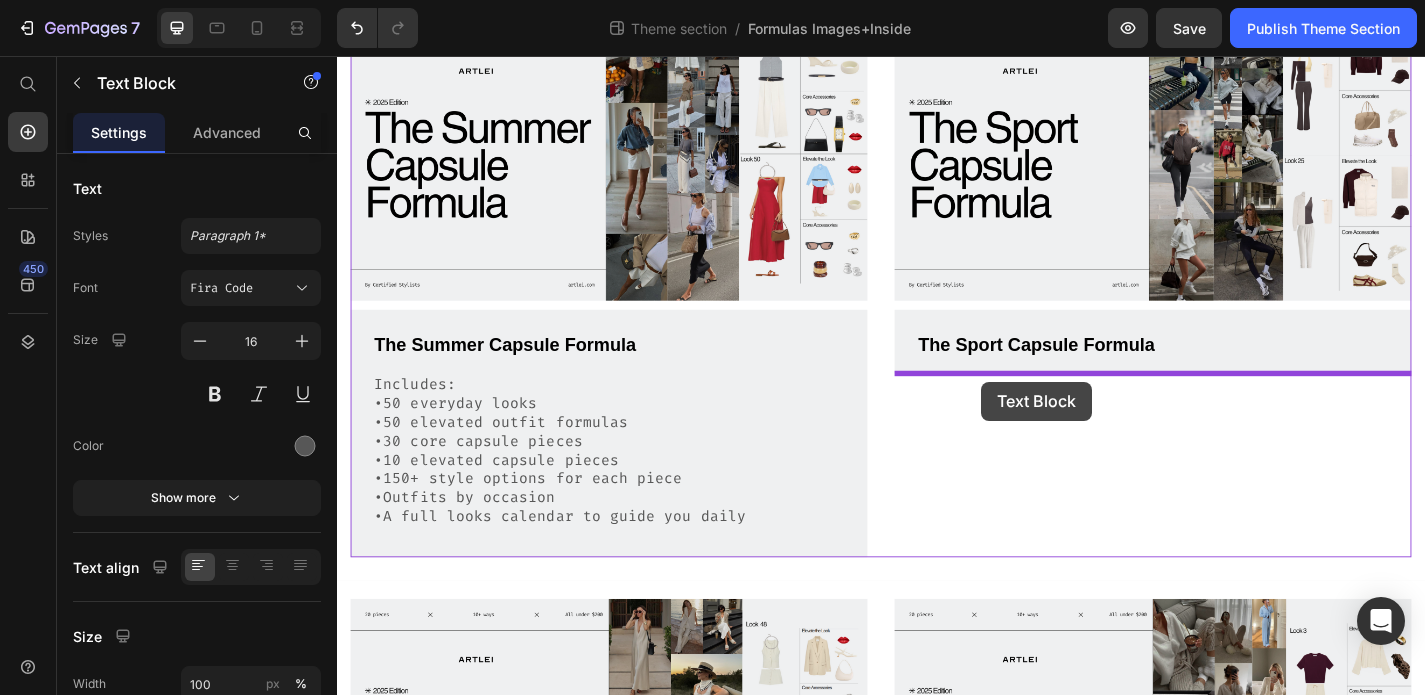 drag, startPoint x: 533, startPoint y: 546, endPoint x: 1048, endPoint y: 416, distance: 531.1544 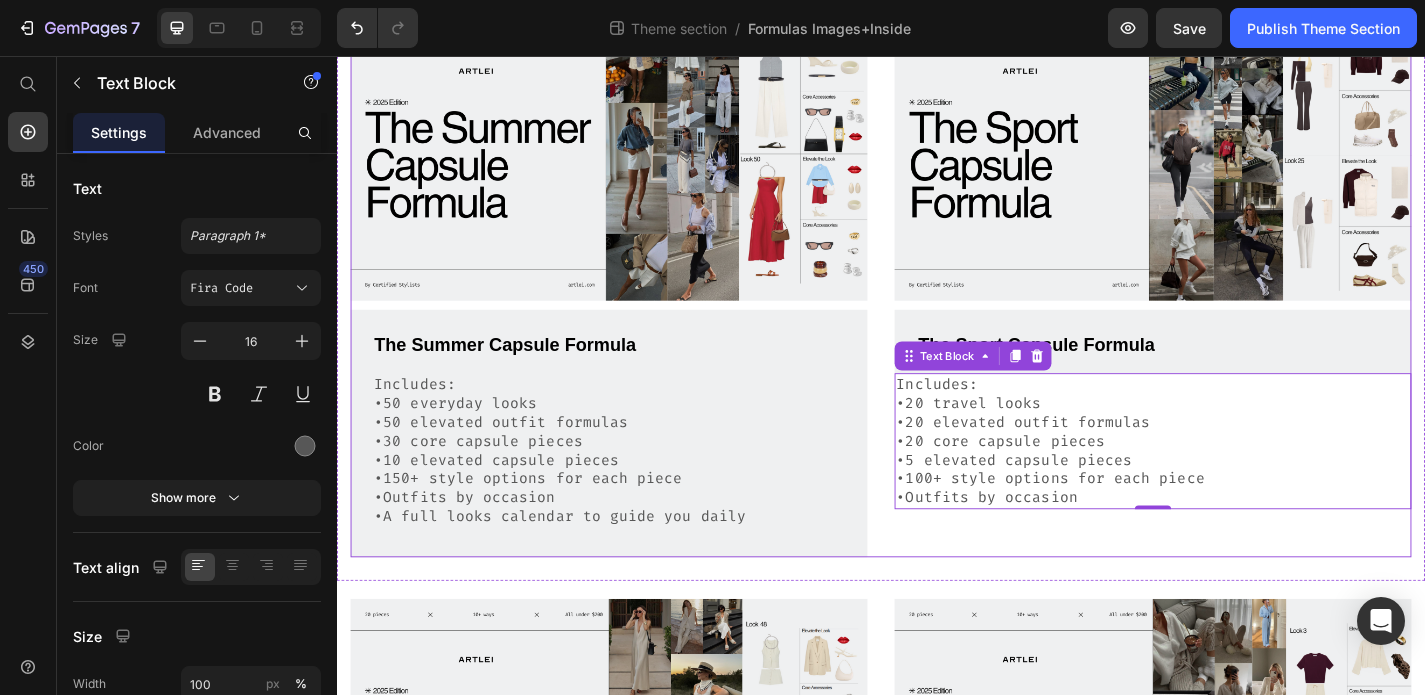 click on "Image The Sport Capsule Formula  Text Block Row Includes: •20 travel looks   •20 elevated outfit formulas   •20 core capsule pieces   •5 elevated capsule pieces   •100+ style options for each piece   •Outfits by occasion Text Block   0" at bounding box center (1237, 307) 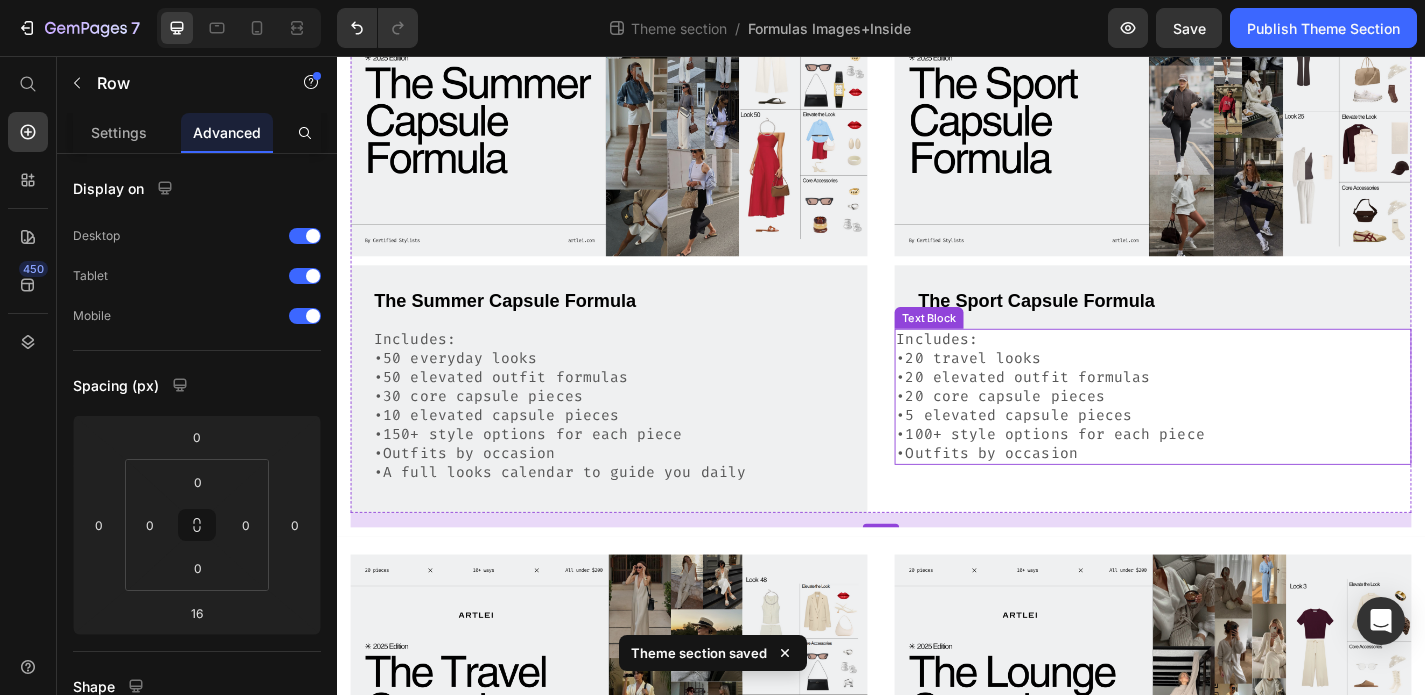 scroll, scrollTop: 544, scrollLeft: 0, axis: vertical 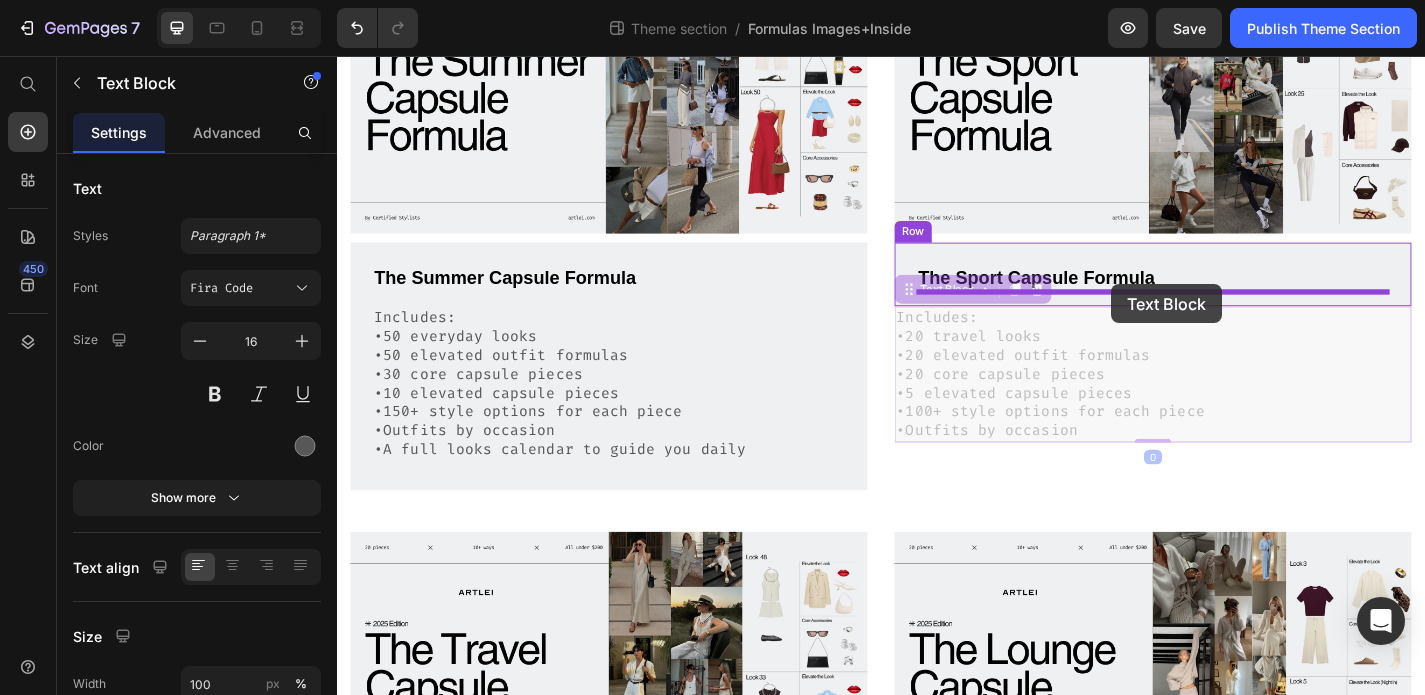 drag, startPoint x: 1098, startPoint y: 414, endPoint x: 1191, endPoint y: 308, distance: 141.01419 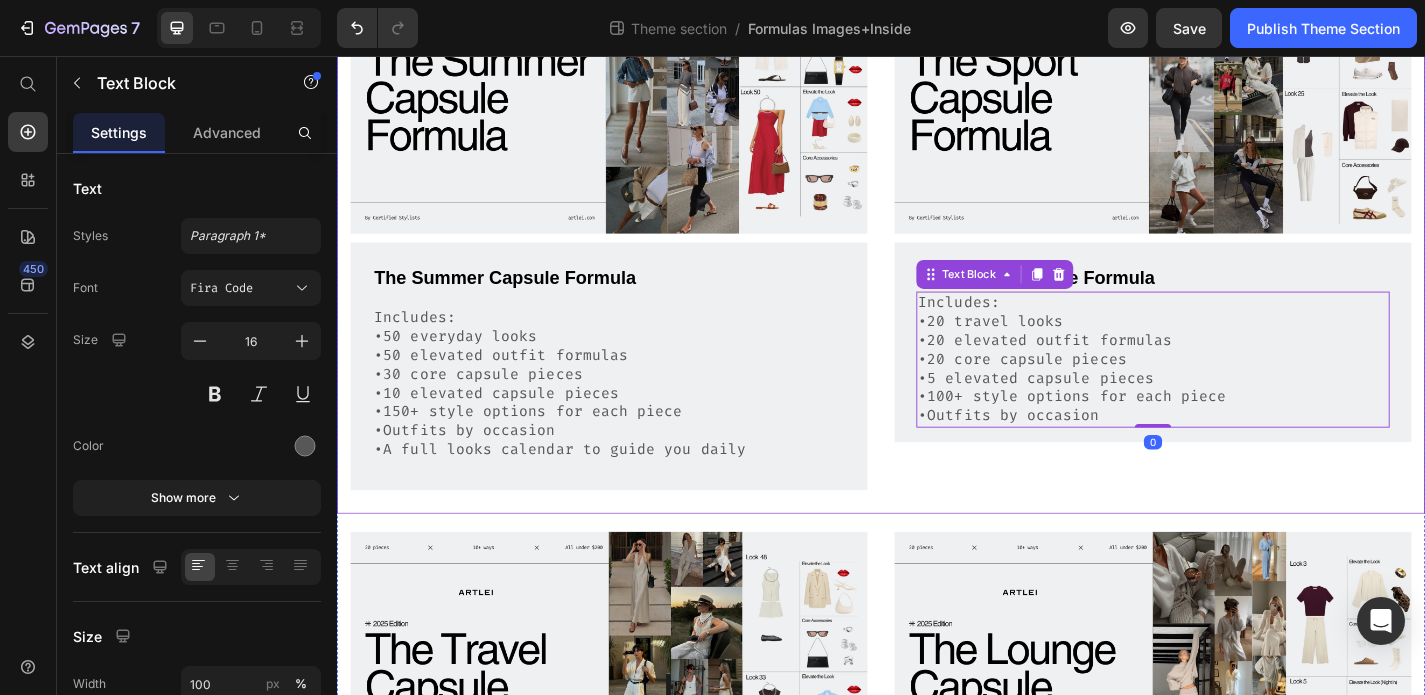 click on "Image The Summer Capsule Formula  Text Block Includes: •50 everyday looks   •50 elevated outfit formulas   •30 core capsule pieces   •10 elevated capsule pieces   •150+ style options for each piece   •Outfits by occasion   •A full looks calendar to guide you daily Text Block Row Image The Sport Capsule Formula  Text Block Includes: •20 travel looks   •20 elevated outfit formulas   •20 core capsule pieces   •5 elevated capsule pieces   •100+ style options for each piece   •Outfits by occasion Text Block   0 Row Row" at bounding box center (937, 241) 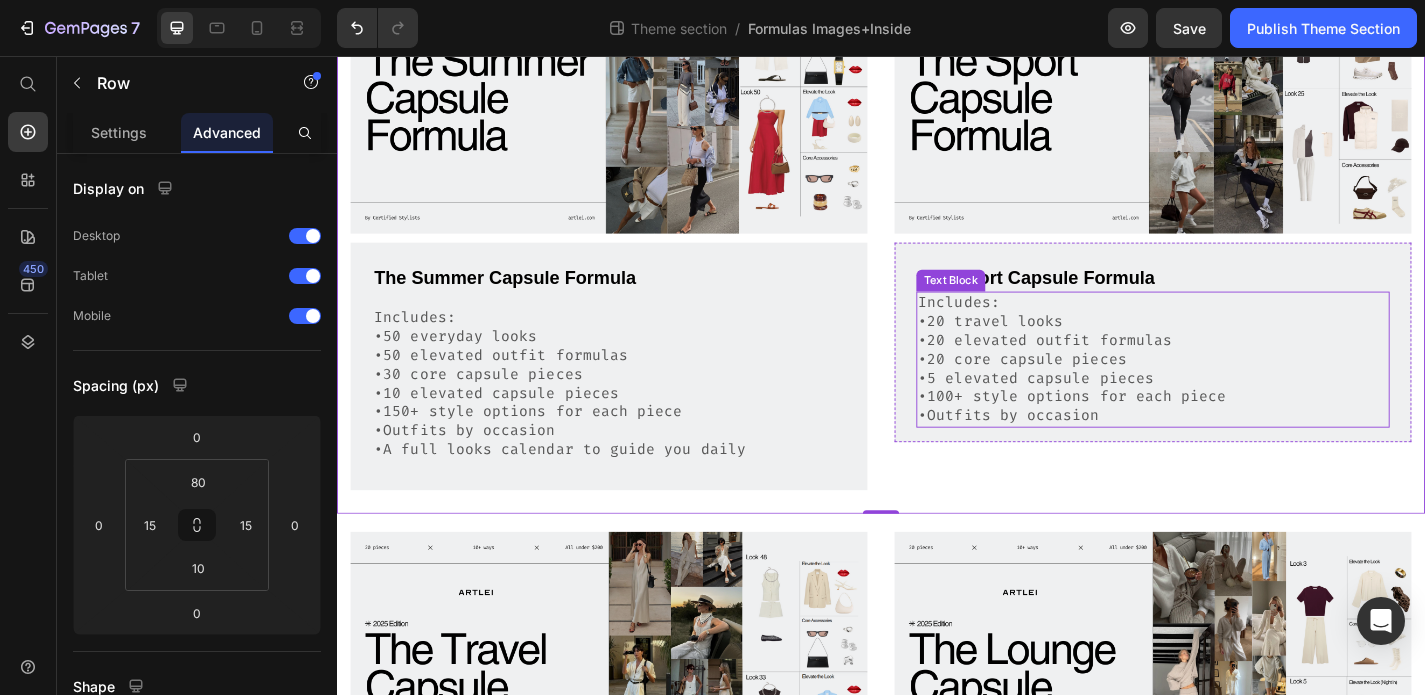 click on "•20 elevated outfit formulas" at bounding box center (1237, 370) 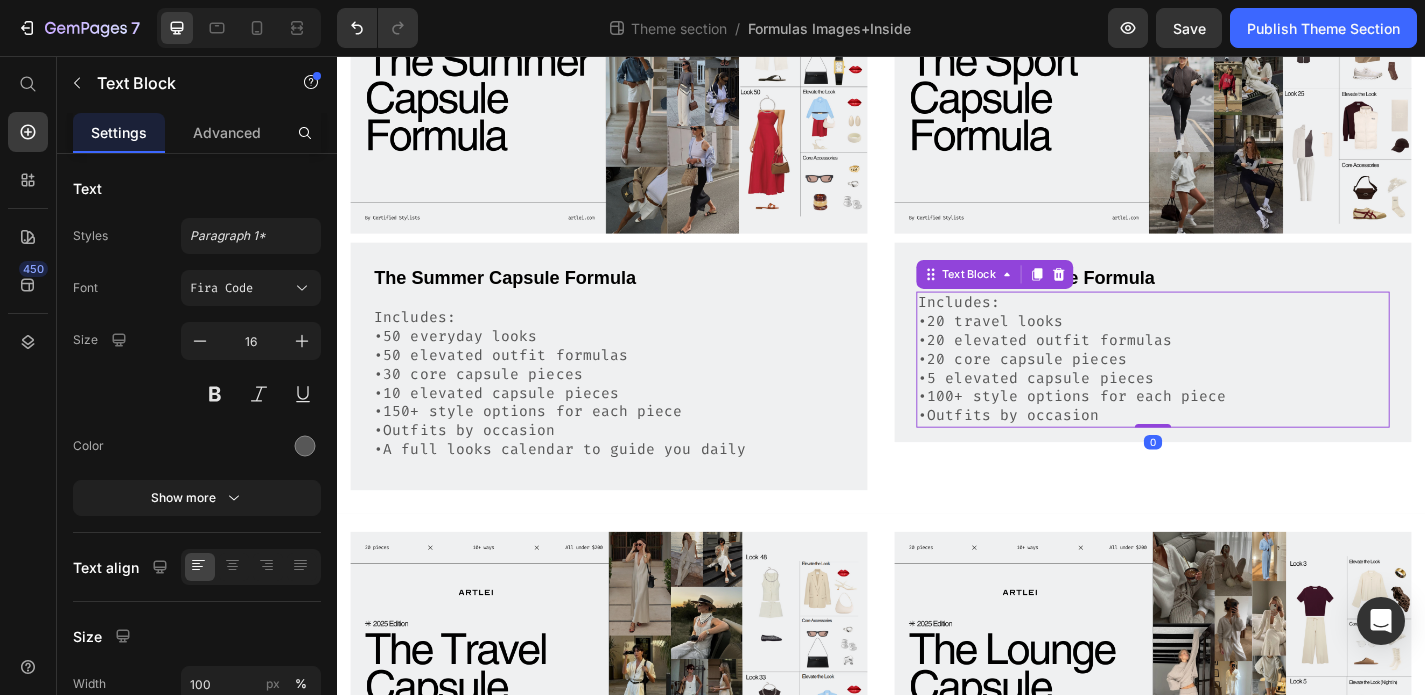 click on "Includes: •20 travel looks" at bounding box center (1237, 339) 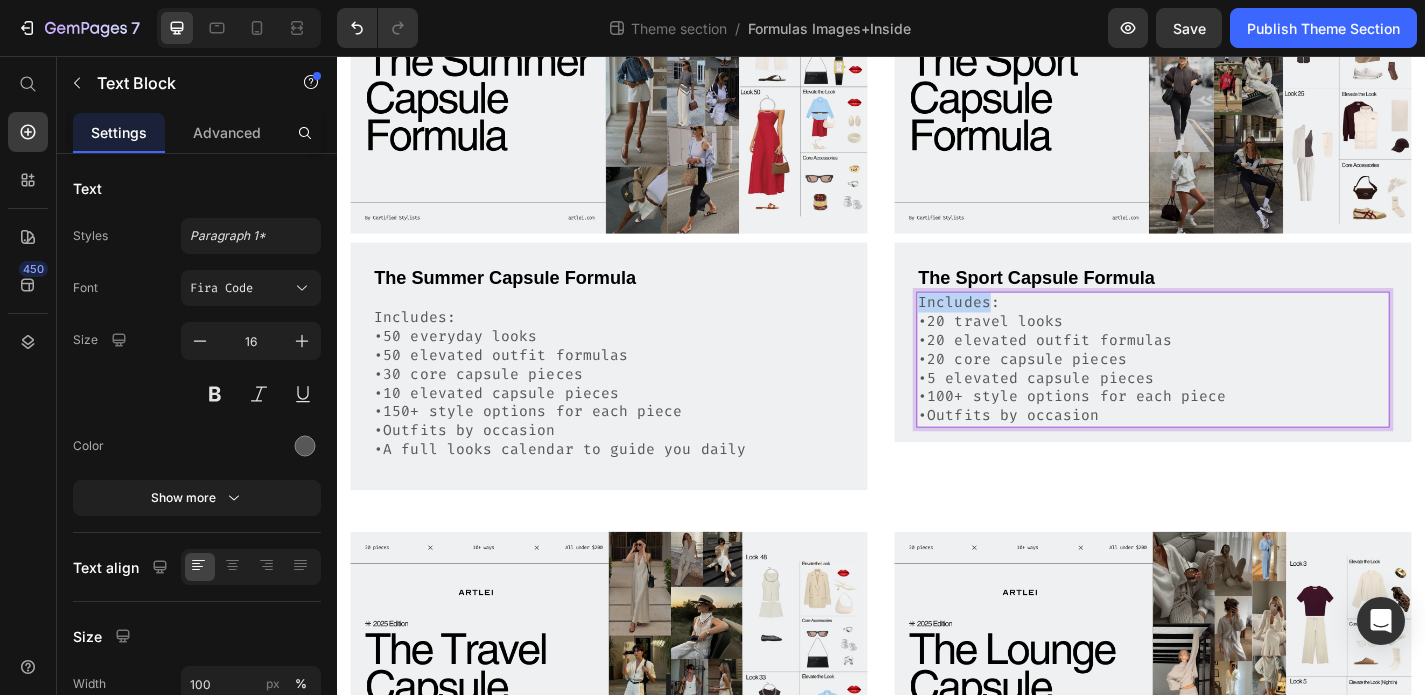 click on "Includes: •20 travel looks" at bounding box center (1237, 339) 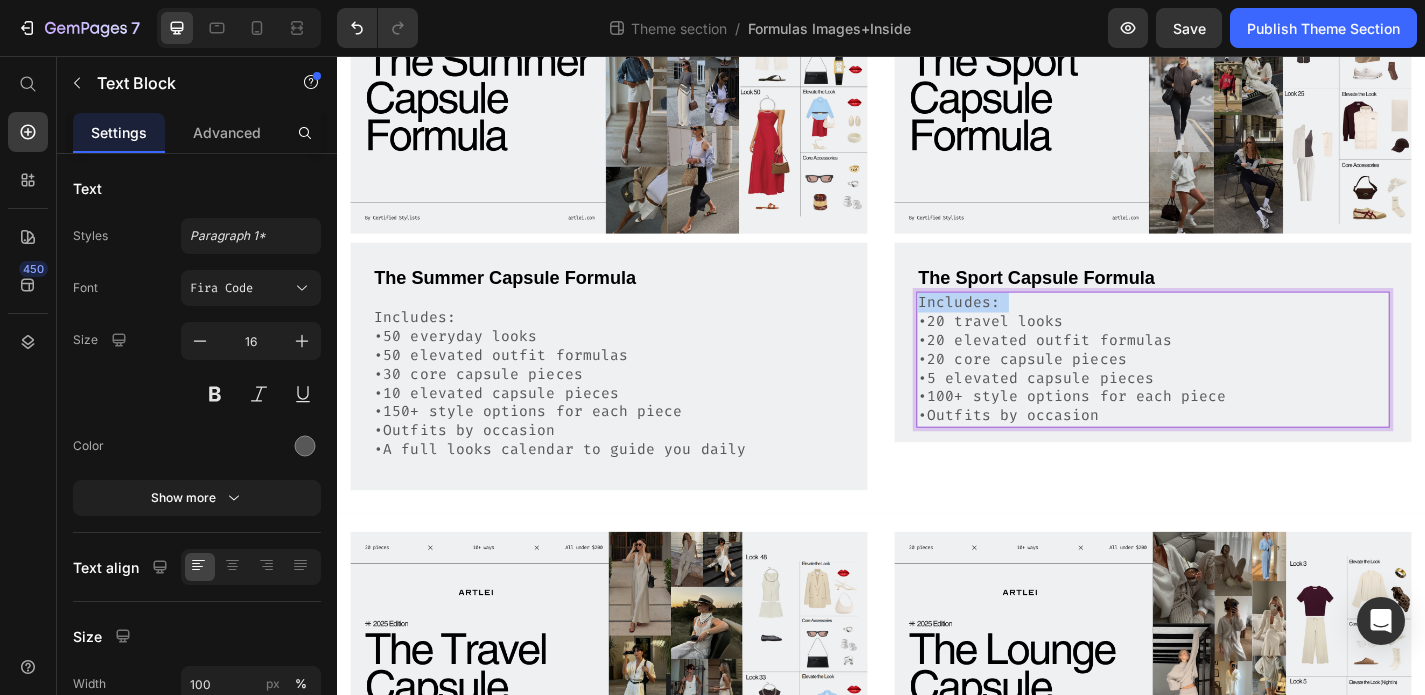 click on "Includes: •20 travel looks" at bounding box center (1237, 339) 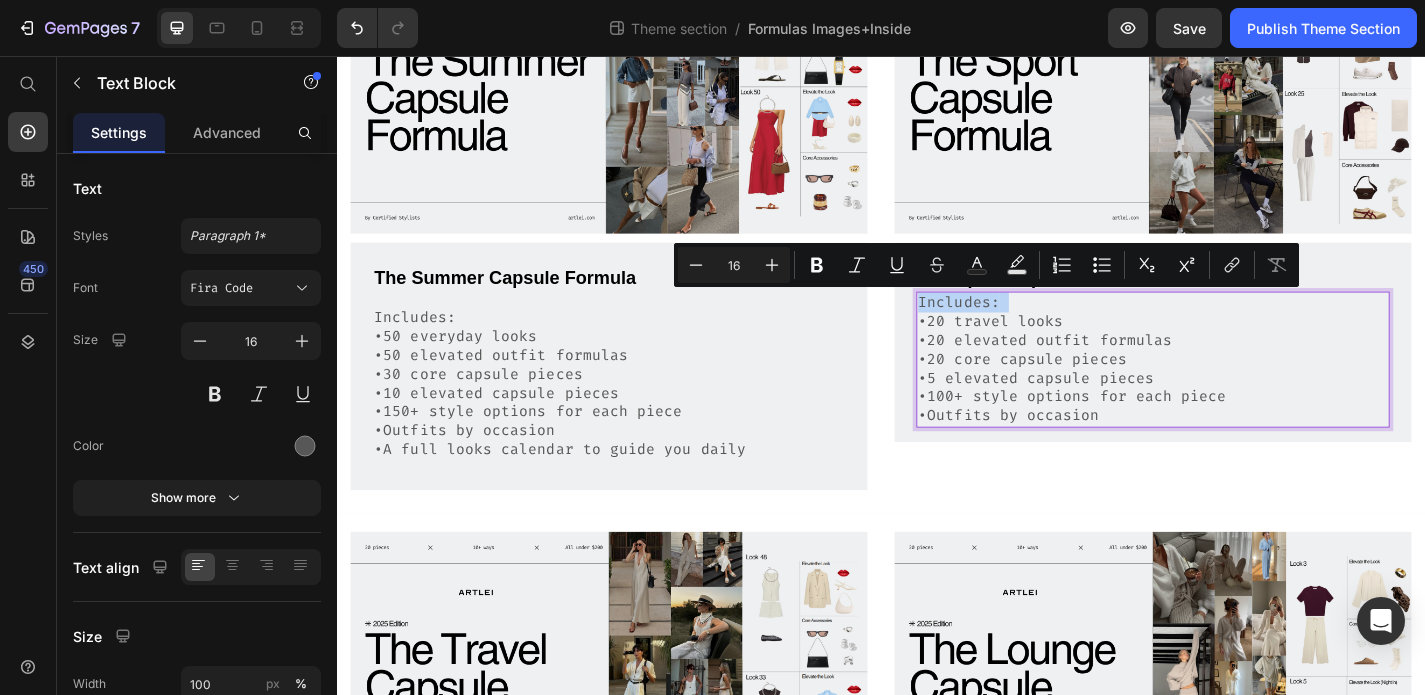 click on "Includes: •20 travel looks" at bounding box center [1237, 339] 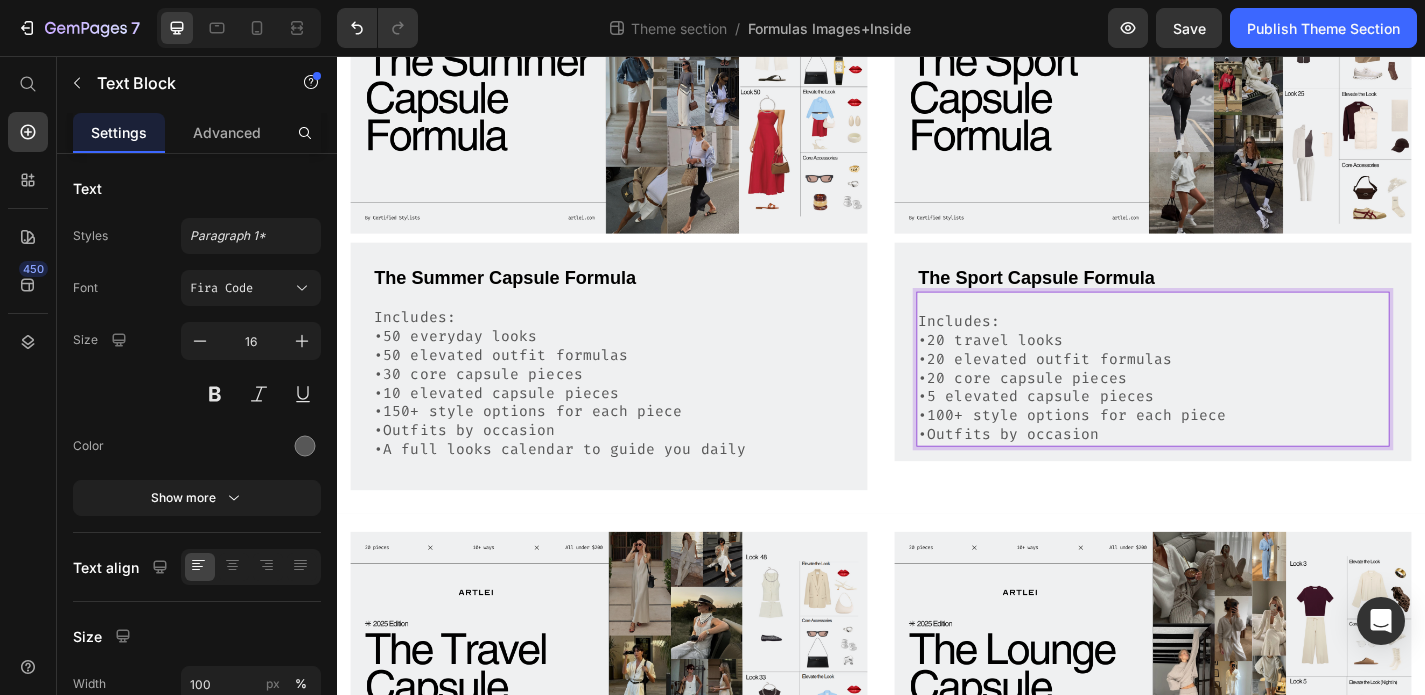 click on "Includes: •20 travel looks" at bounding box center (1237, 360) 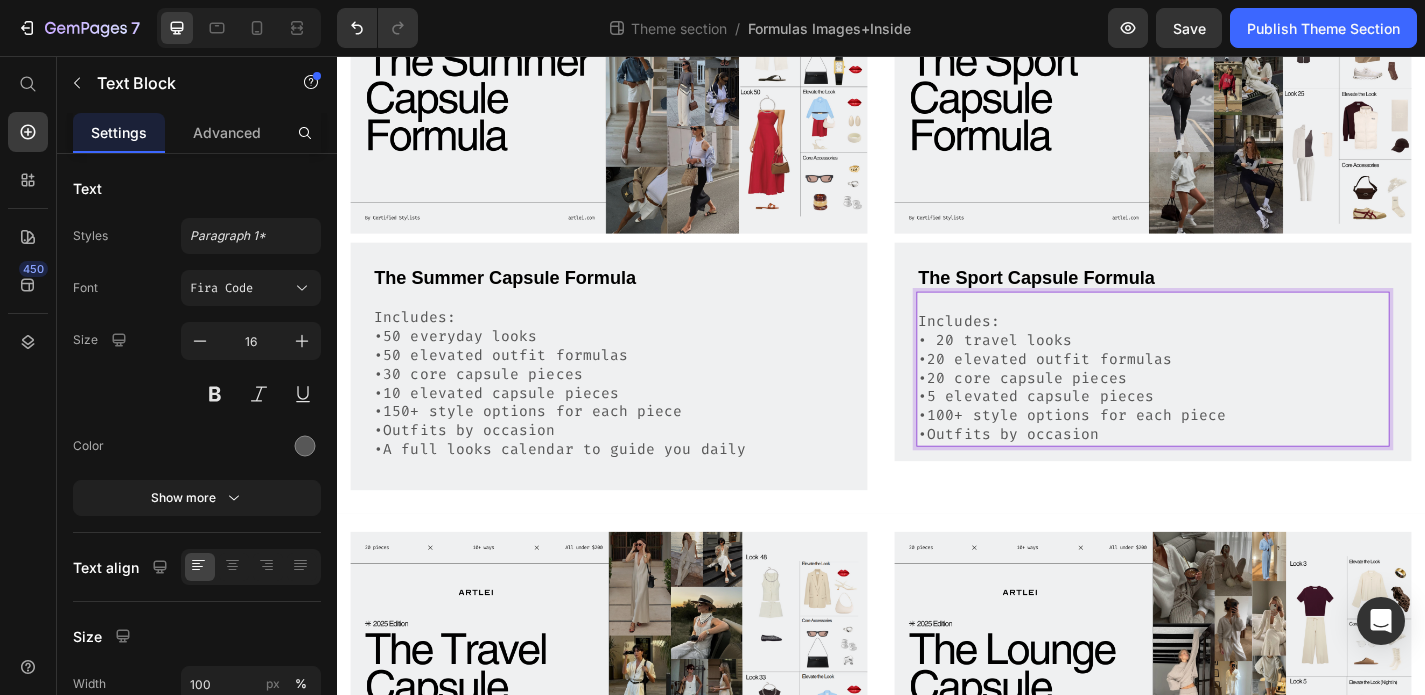 click on "•20 elevated outfit formulas" at bounding box center [1237, 391] 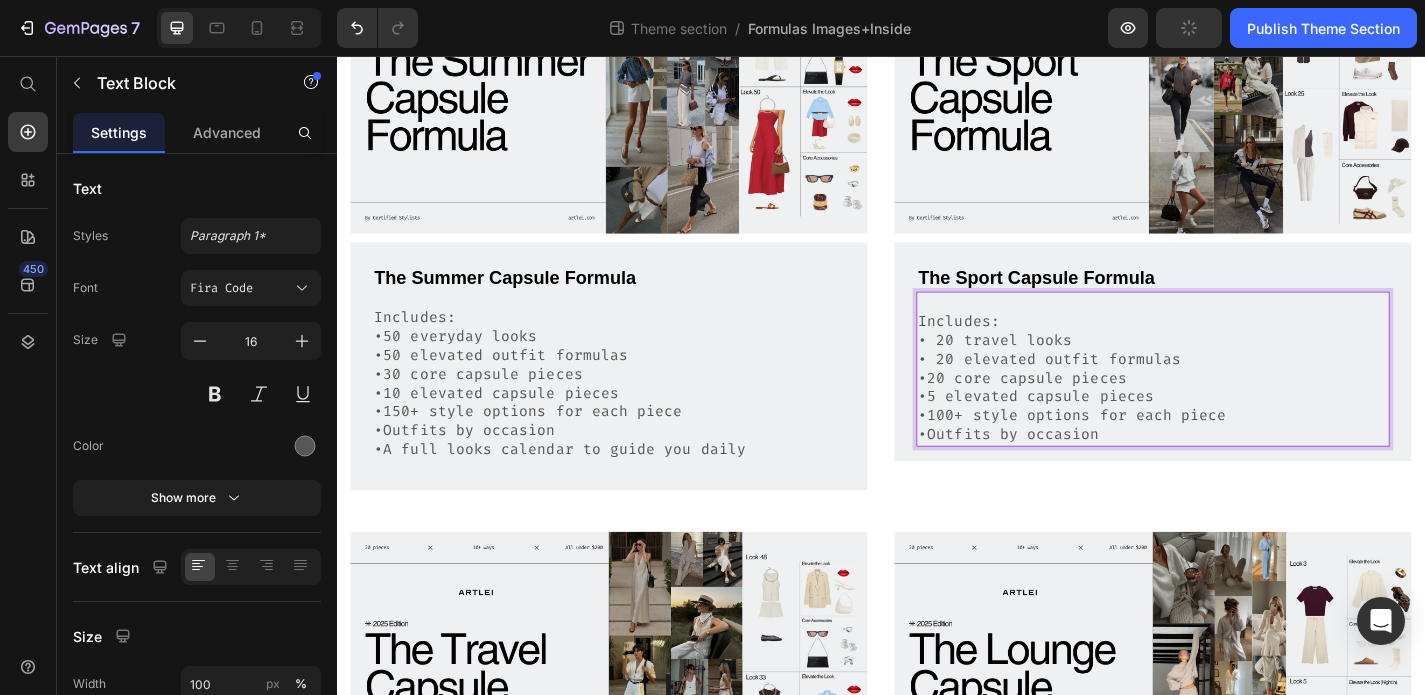 click on "•20 core capsule pieces" at bounding box center [1237, 412] 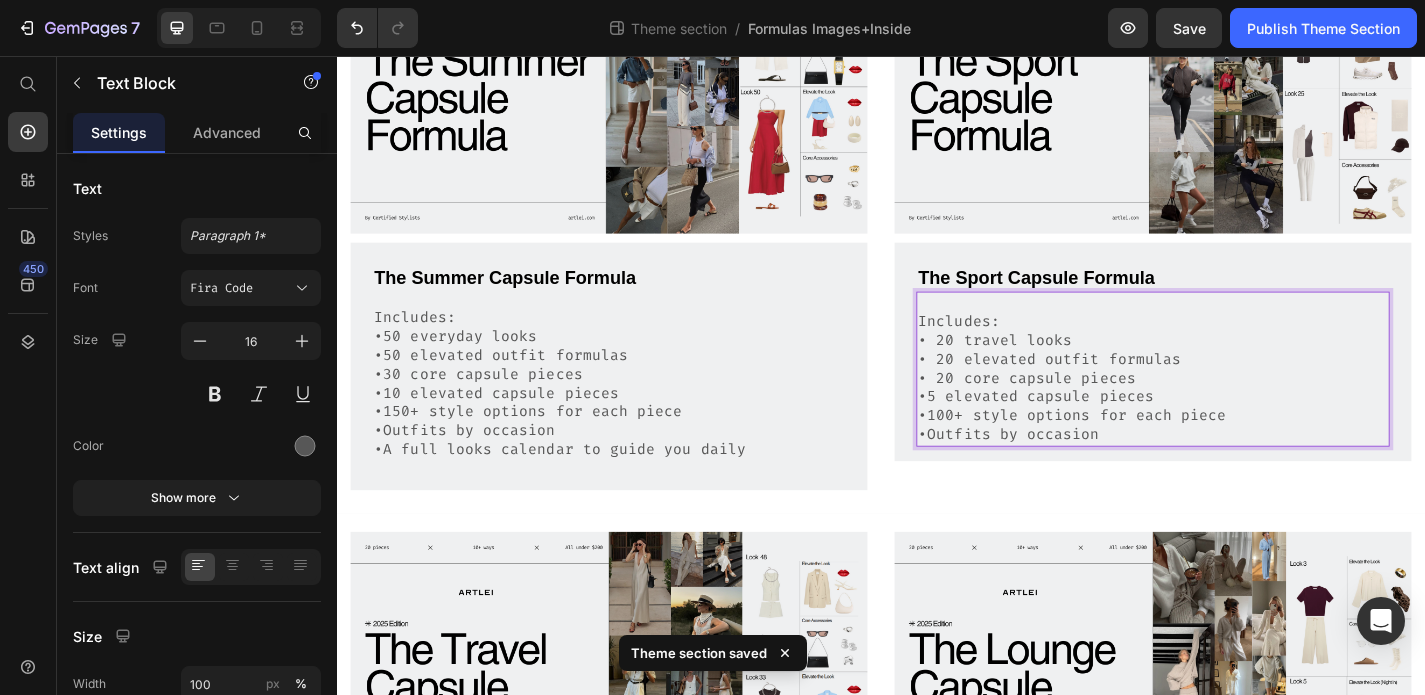 click on "•5 elevated capsule pieces" at bounding box center [1237, 432] 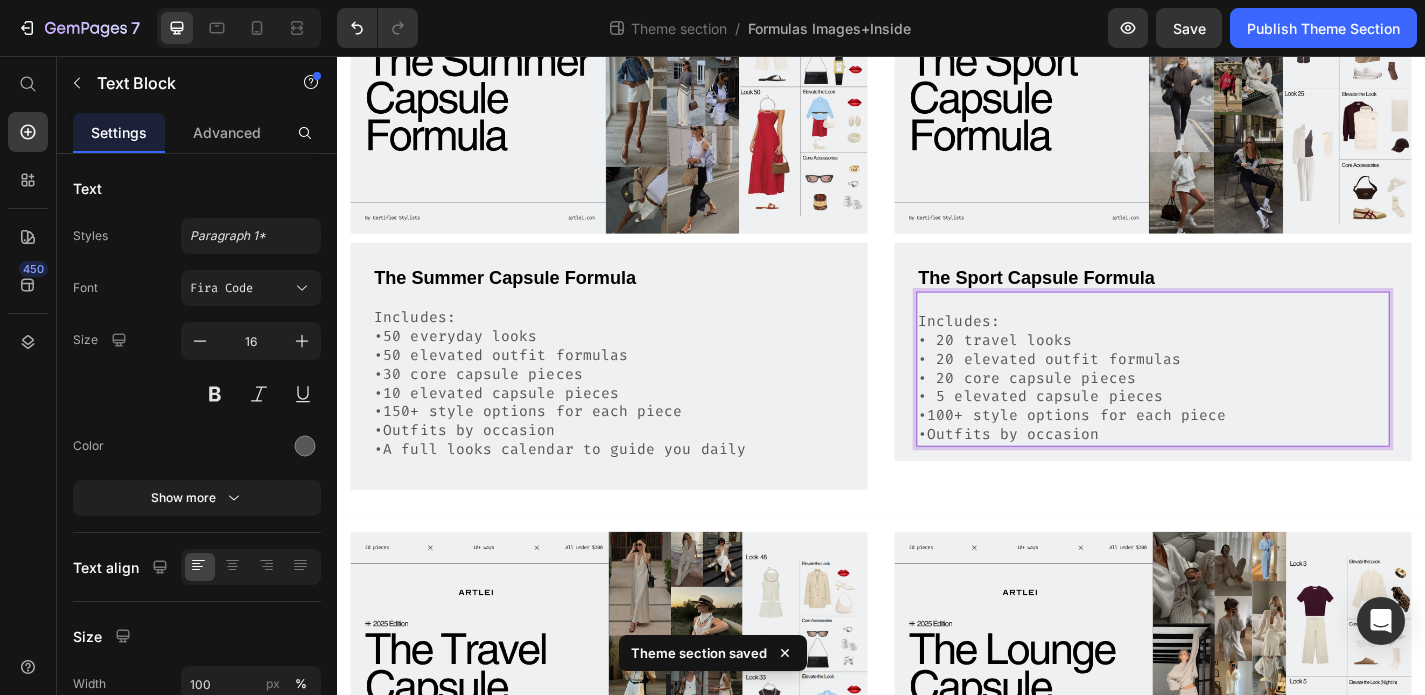 click on "•100+ style options for each piece" at bounding box center (1237, 453) 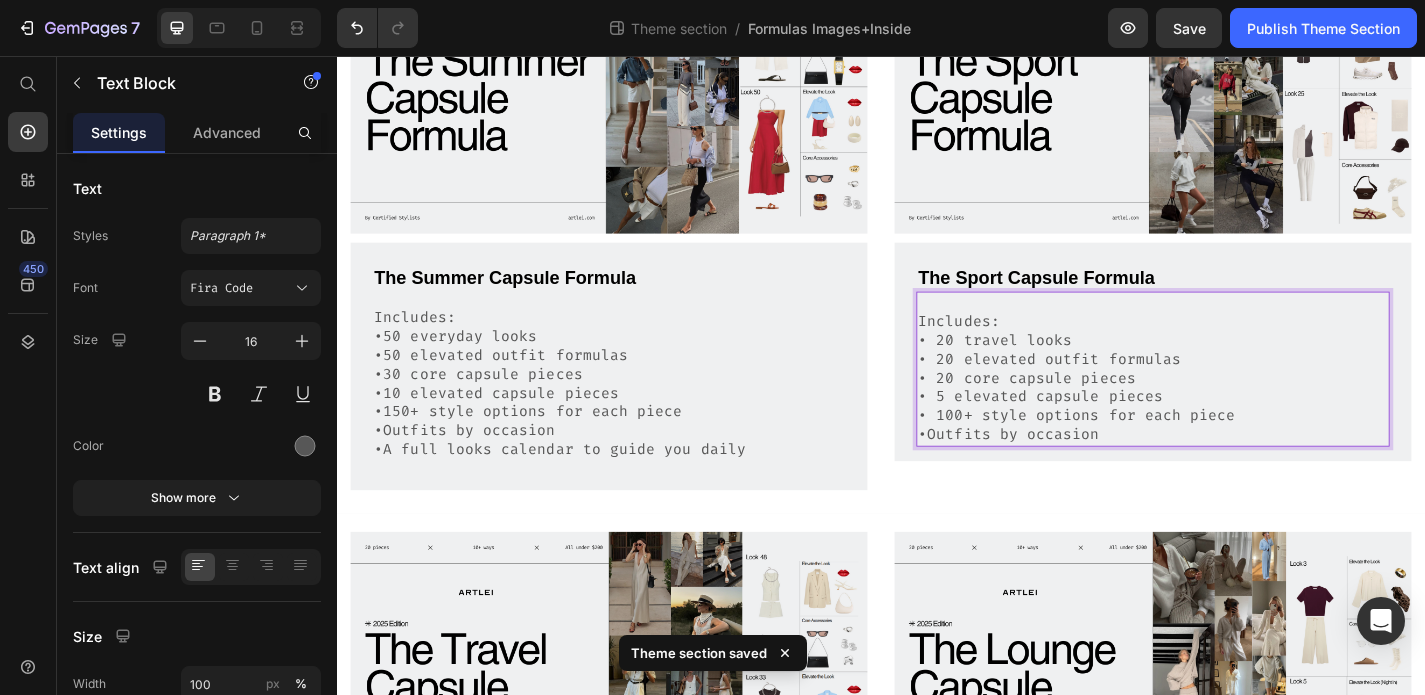click on "•Outfits by occasion" at bounding box center [1237, 474] 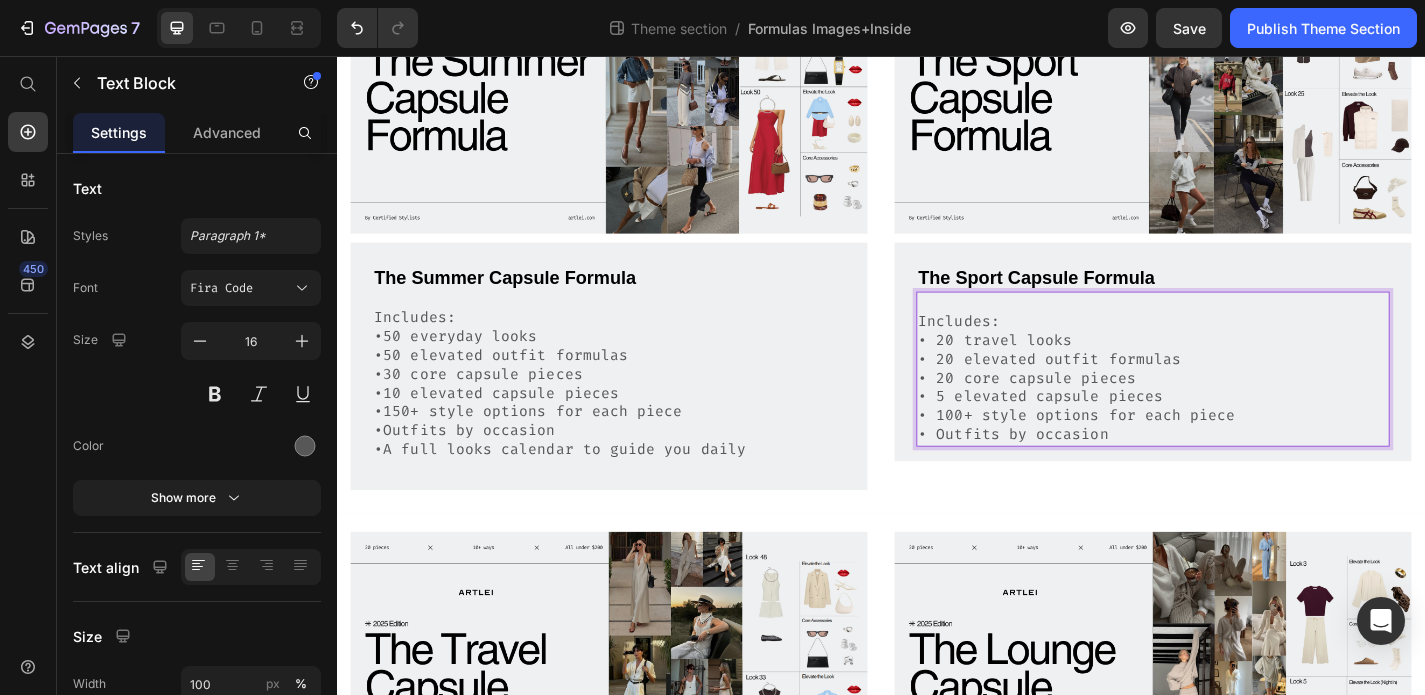 click on "• 100+ style options for each piece" at bounding box center (1237, 453) 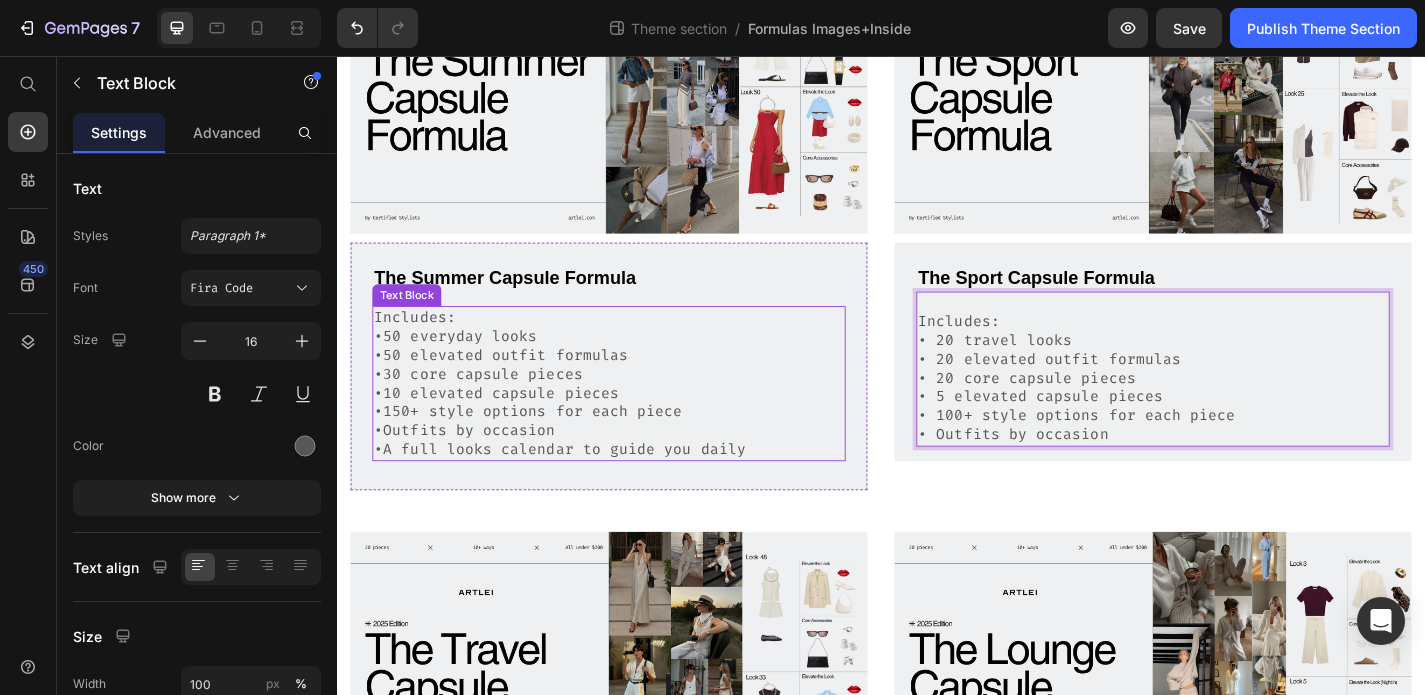 click on "•A full looks calendar to guide you daily" at bounding box center [637, 490] 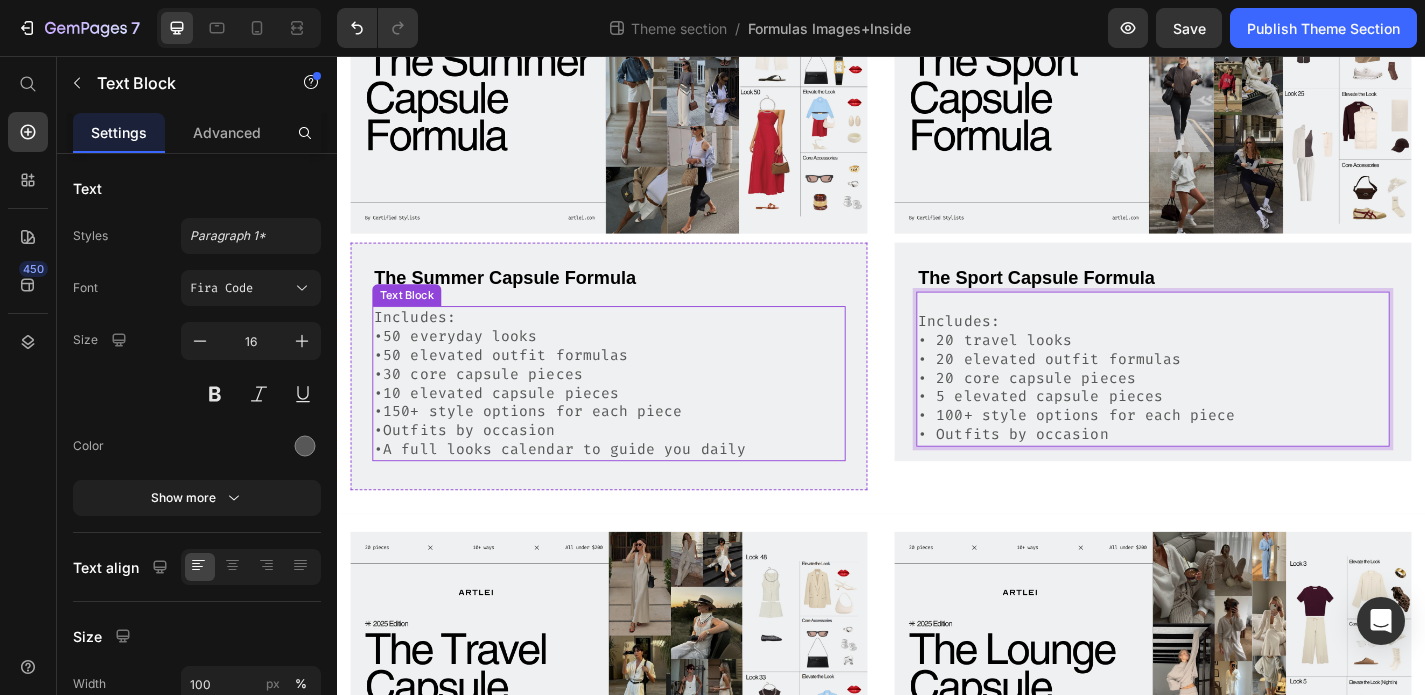 click on "•A full looks calendar to guide you daily" at bounding box center [637, 490] 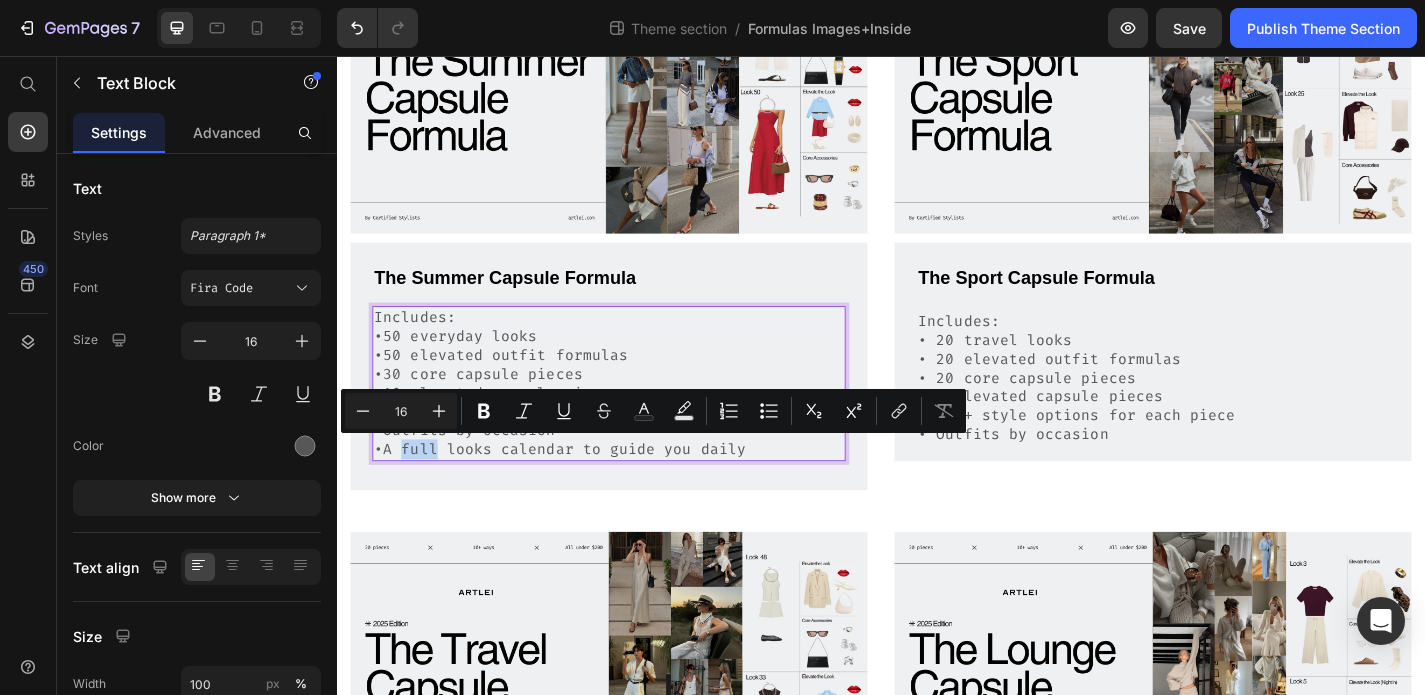 click on "•A full looks calendar to guide you daily" at bounding box center [637, 490] 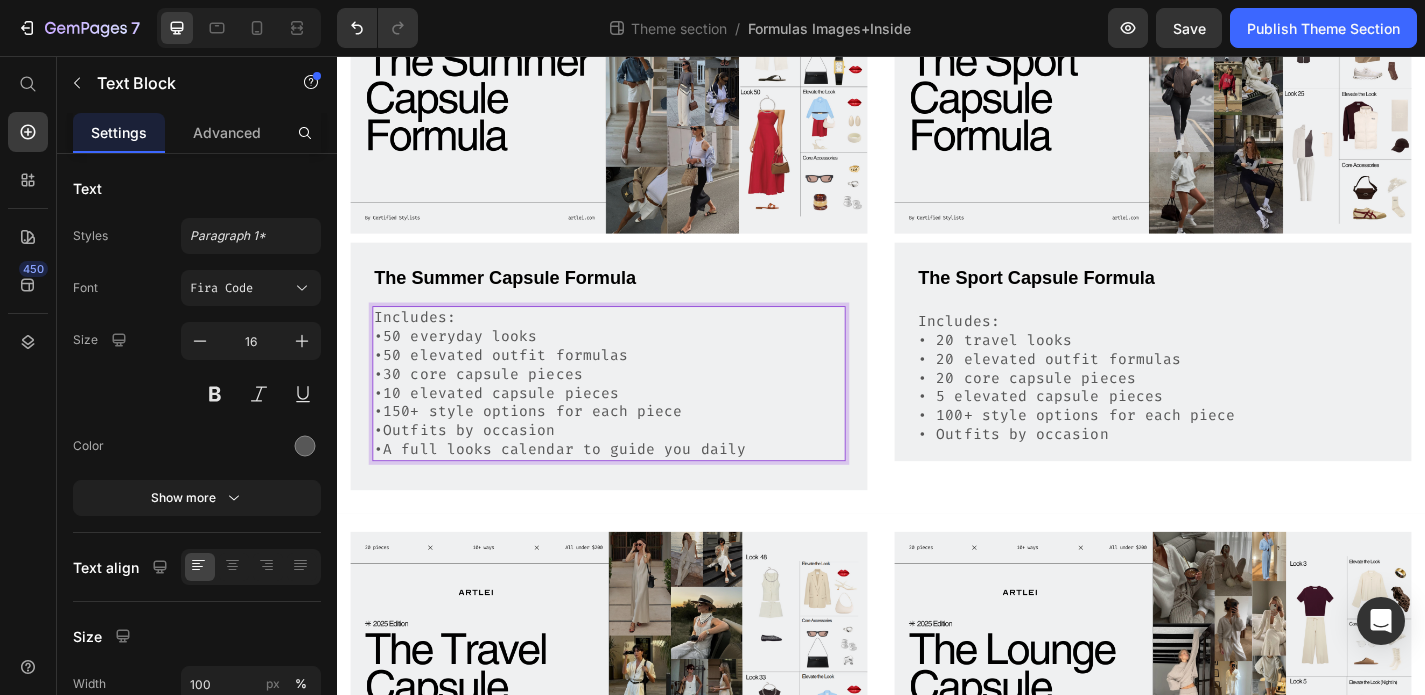 click on "•A full looks calendar to guide you daily" at bounding box center (637, 490) 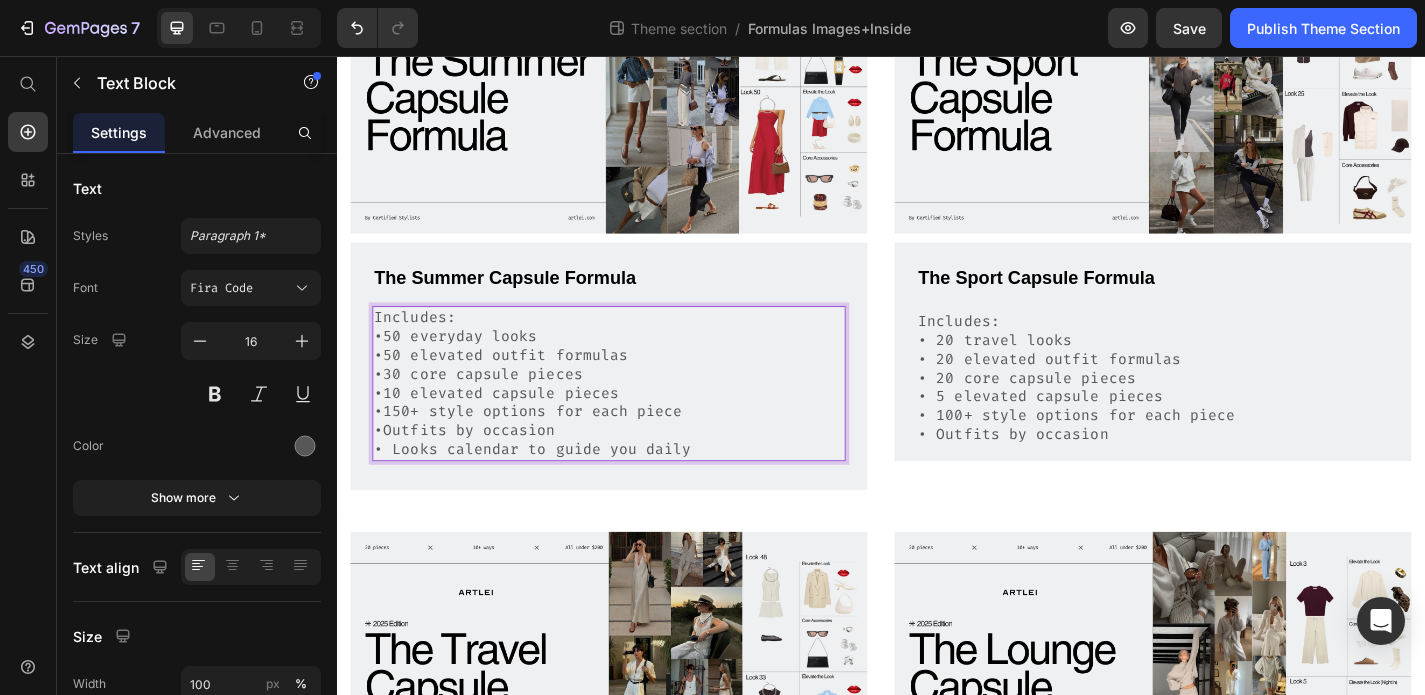 click on "•Outfits by occasion" at bounding box center [637, 469] 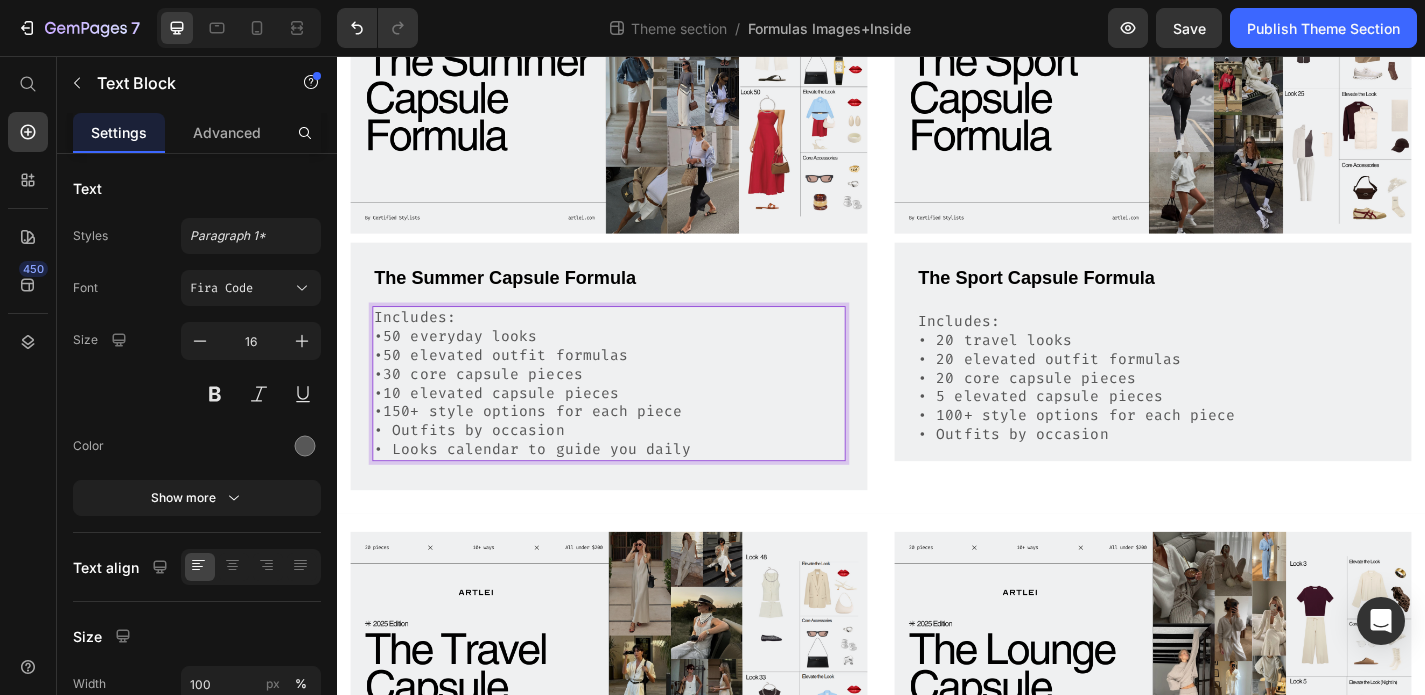 click on "•150+ style options for each piece" at bounding box center (637, 448) 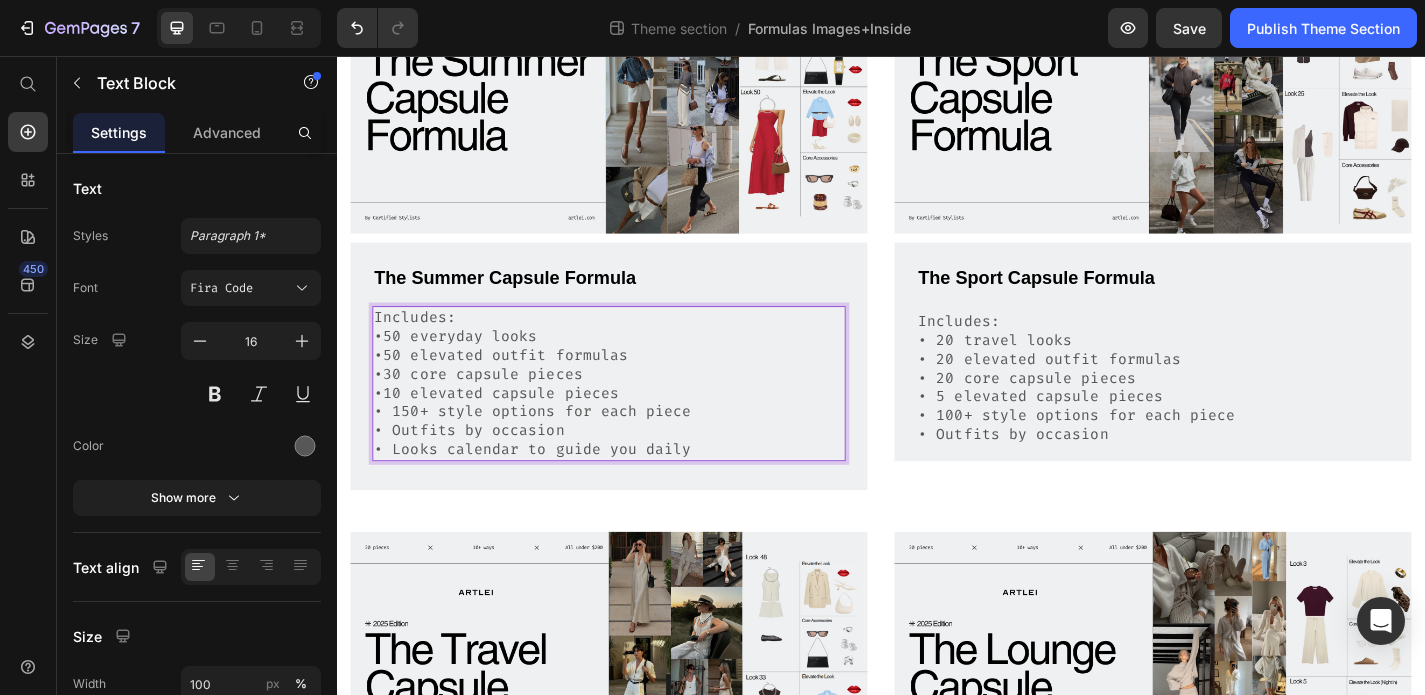 click on "•10 elevated capsule pieces" at bounding box center (637, 428) 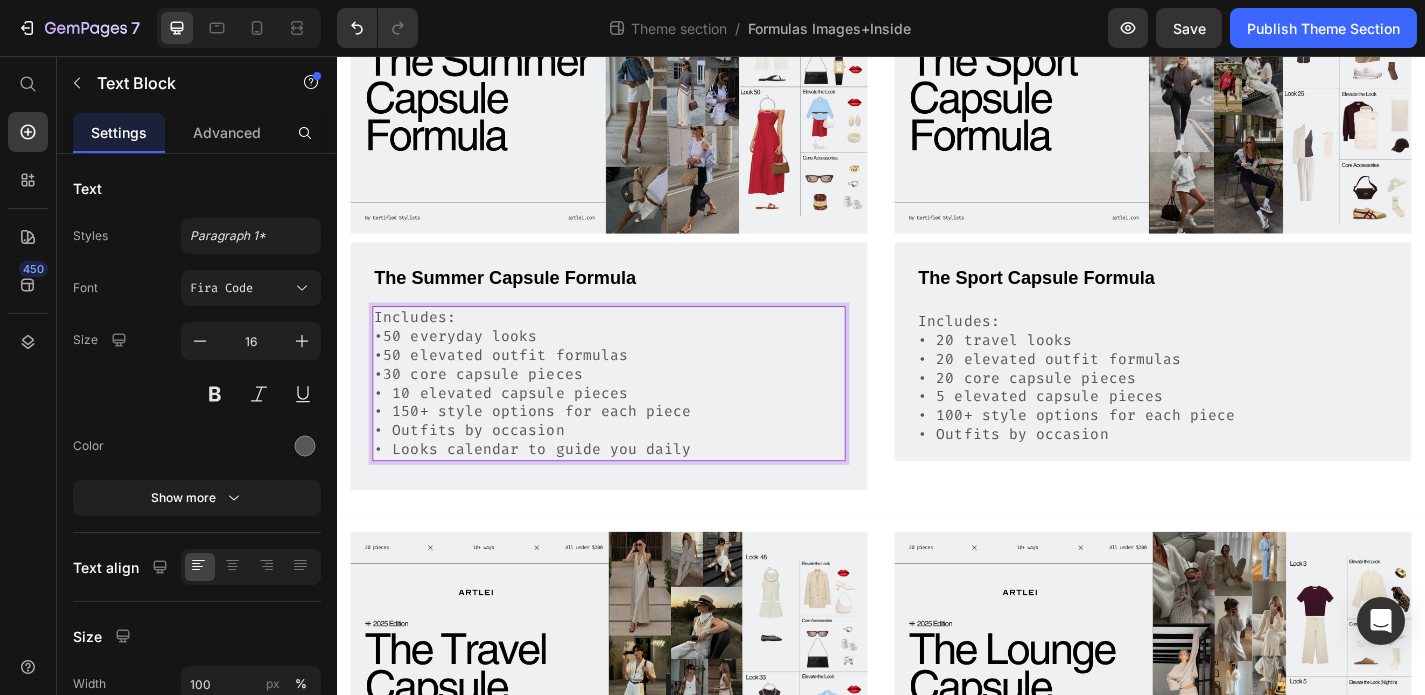 click on "•30 core capsule pieces" at bounding box center (637, 407) 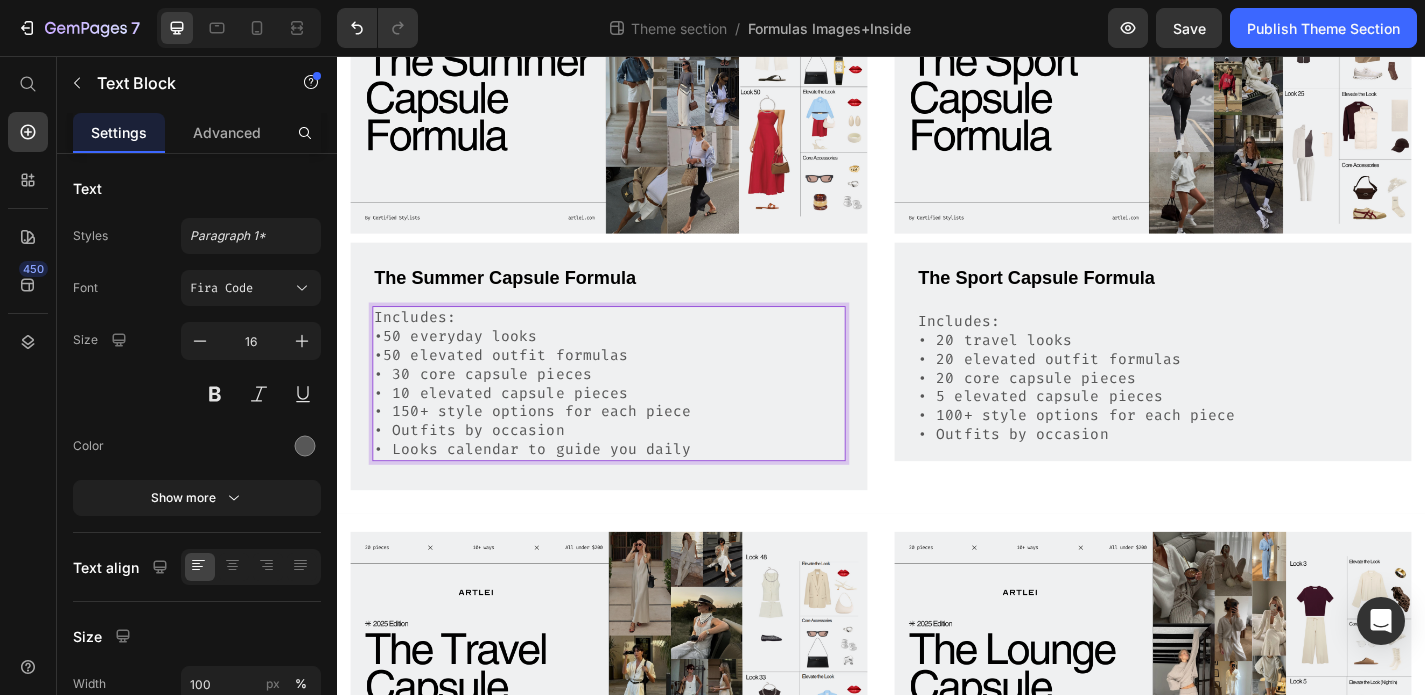 click on "•50 elevated outfit formulas" at bounding box center (637, 386) 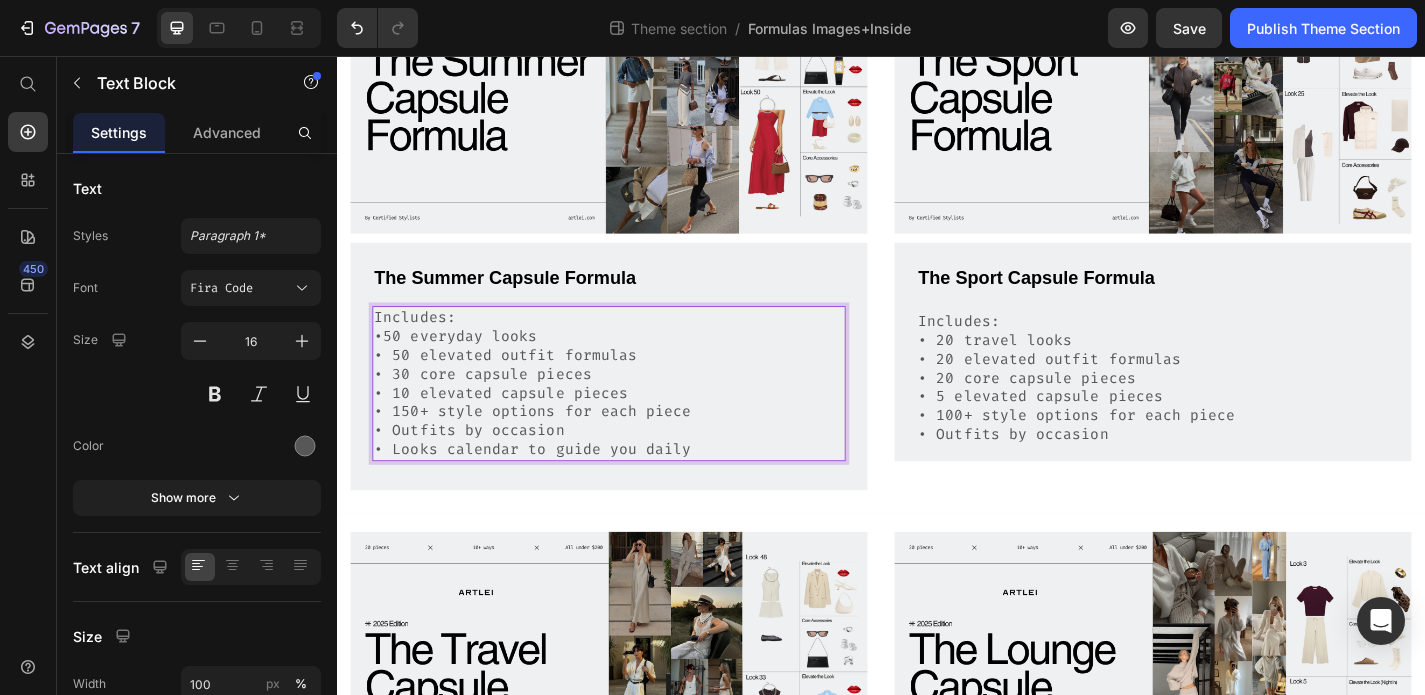 click on "Includes: •50 everyday looks" at bounding box center [637, 355] 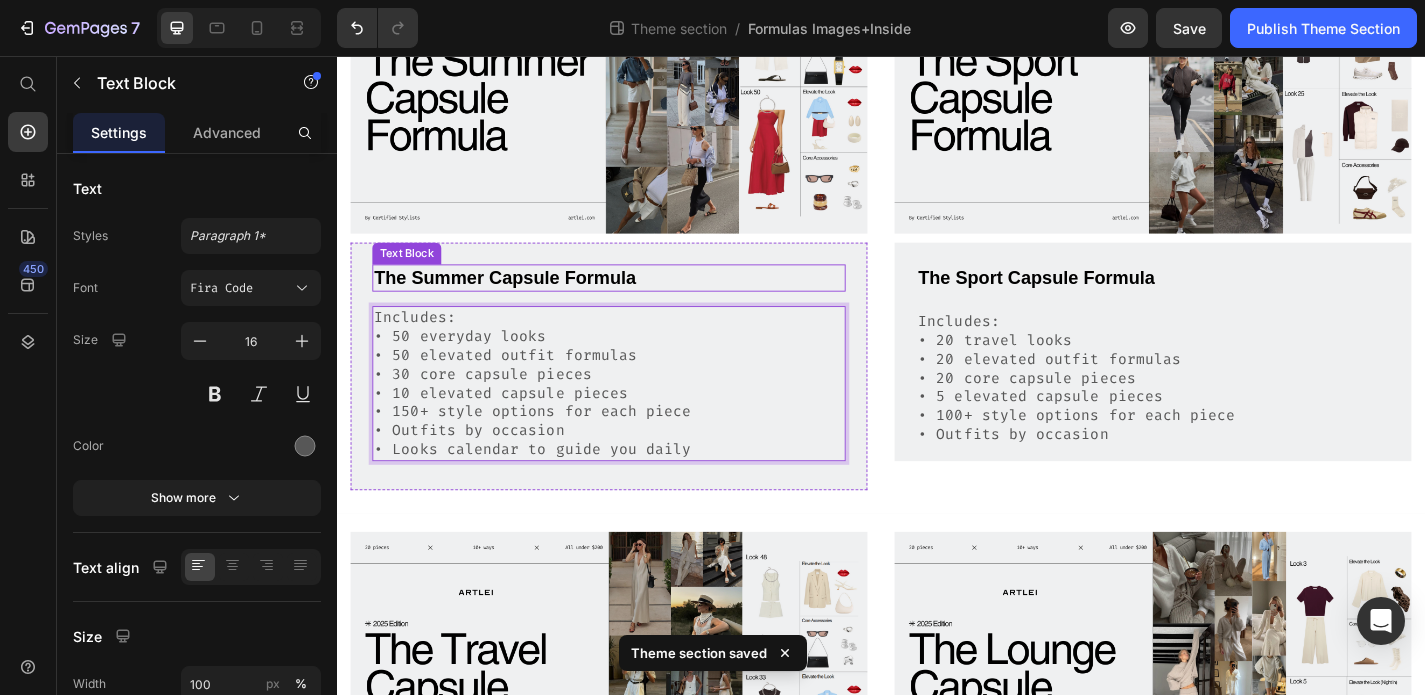 click on "The Summer Capsule Formula" at bounding box center [637, 301] 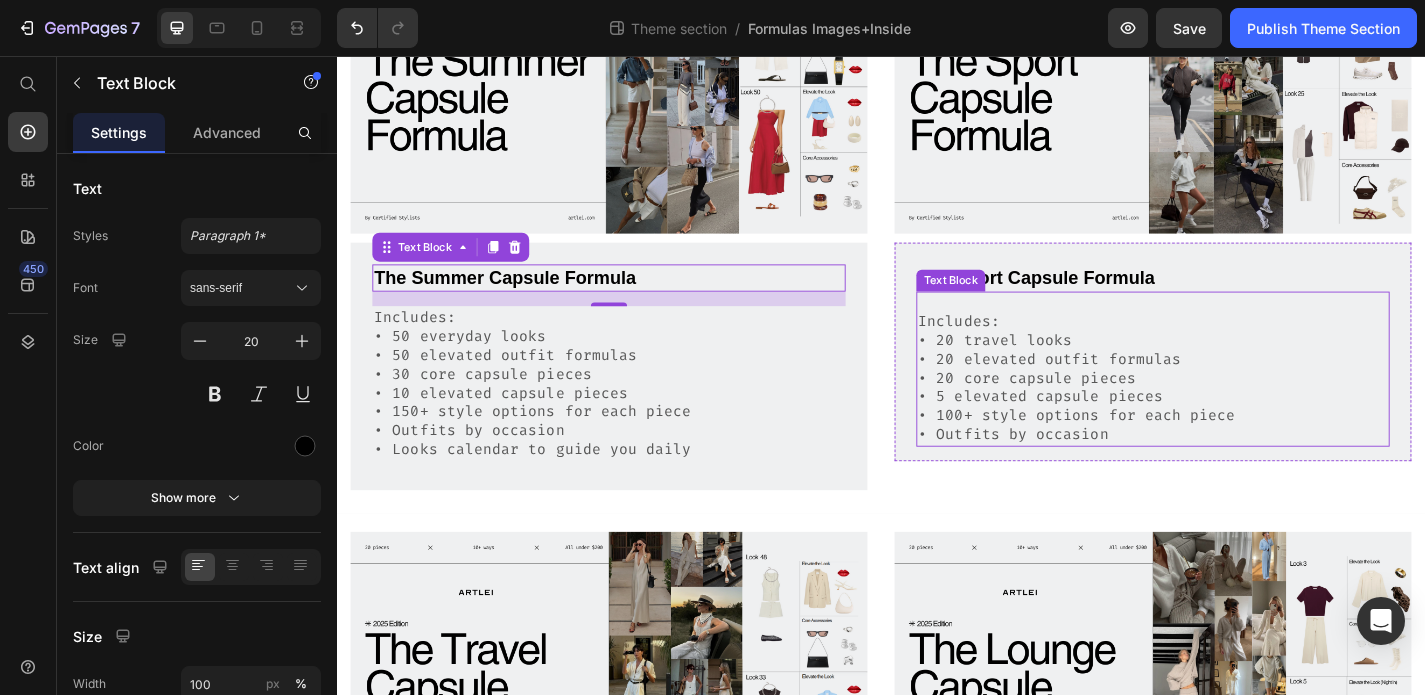 click on "Includes: • 20 travel looks" at bounding box center (1237, 360) 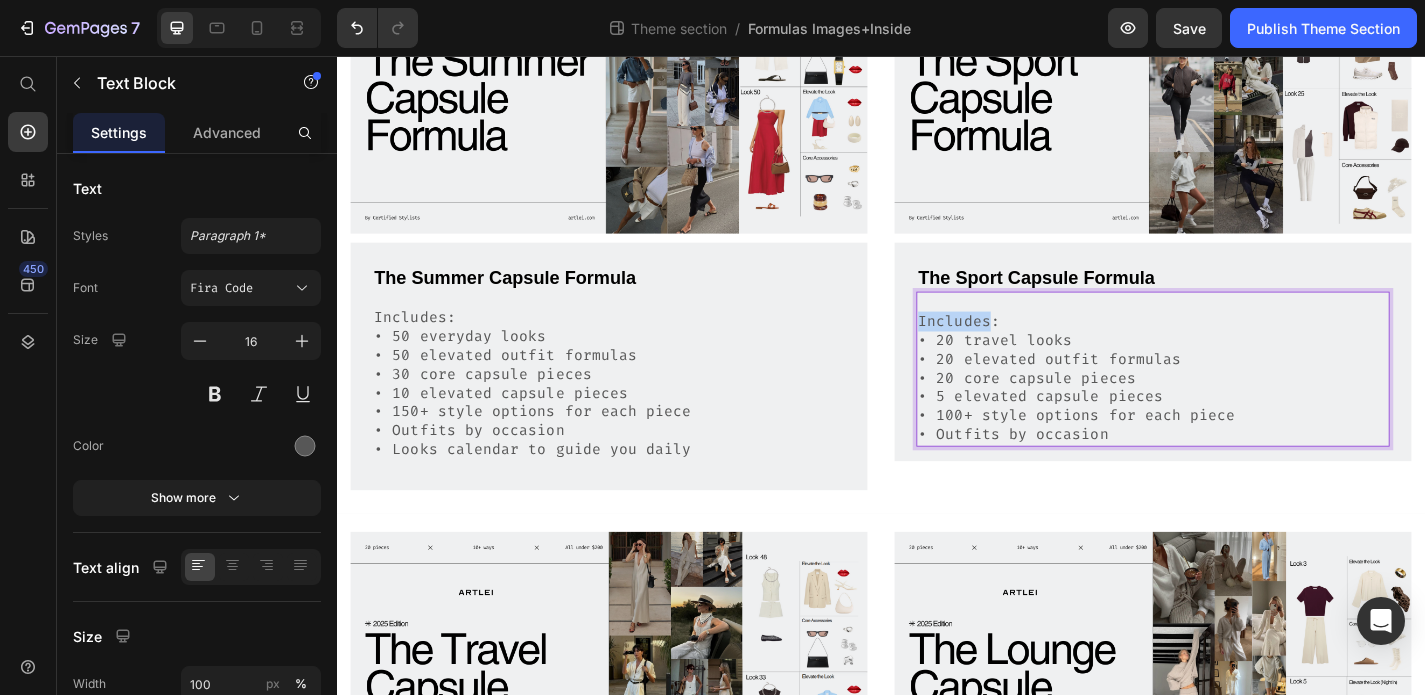 click on "Includes: • 20 travel looks" at bounding box center [1237, 360] 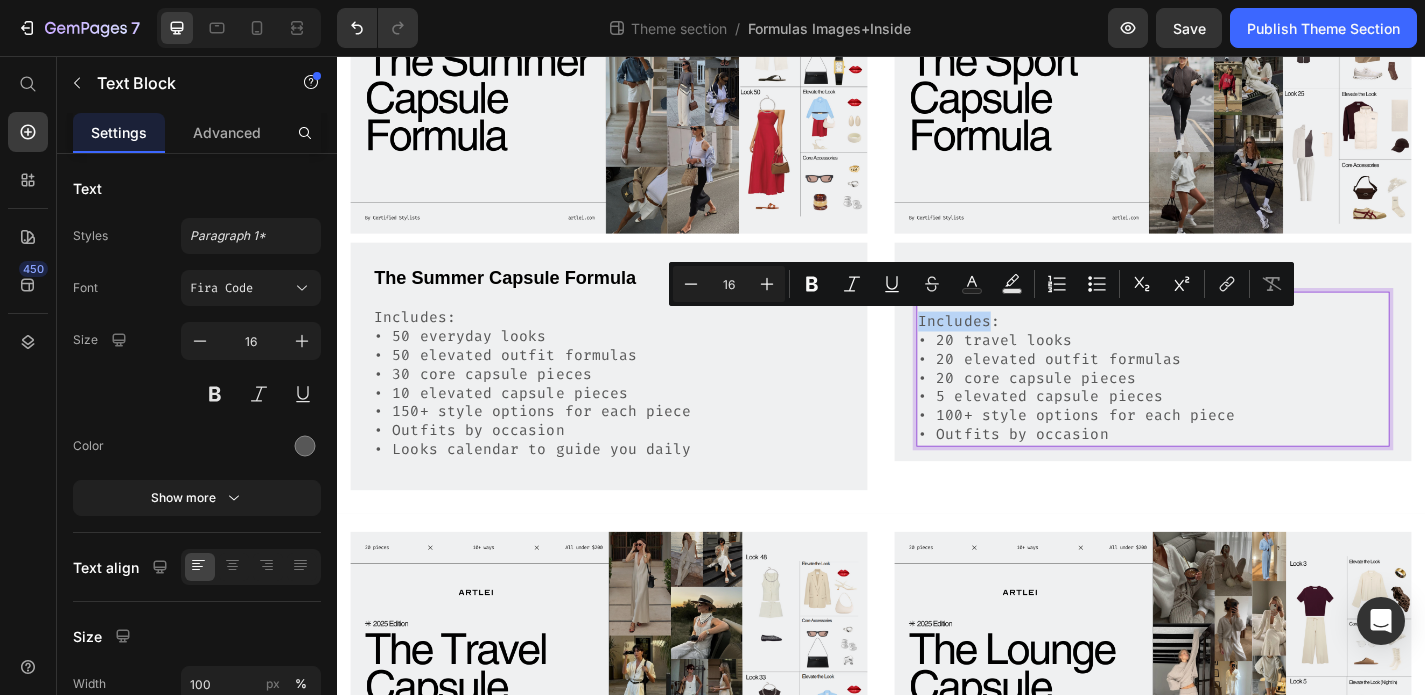 click on "Includes: • 20 travel looks" at bounding box center (1237, 360) 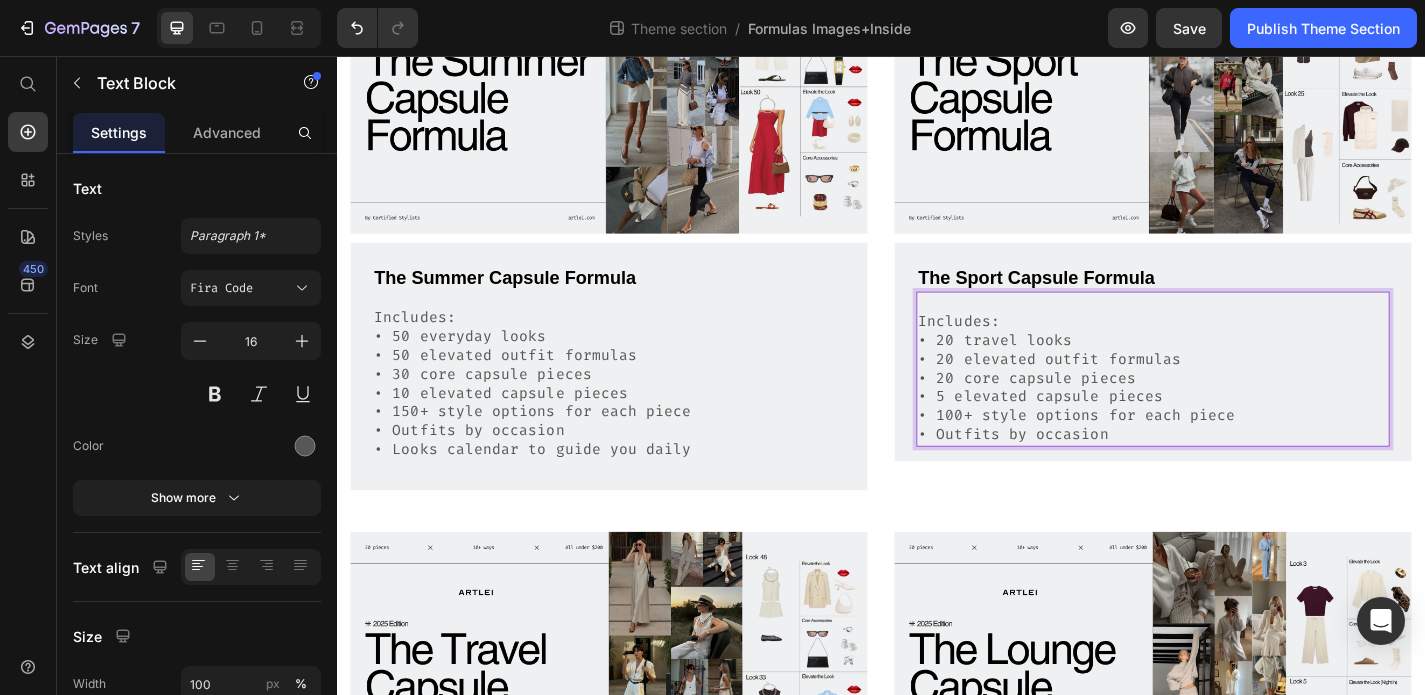 click on "Includes: • 20 travel looks" at bounding box center [1237, 360] 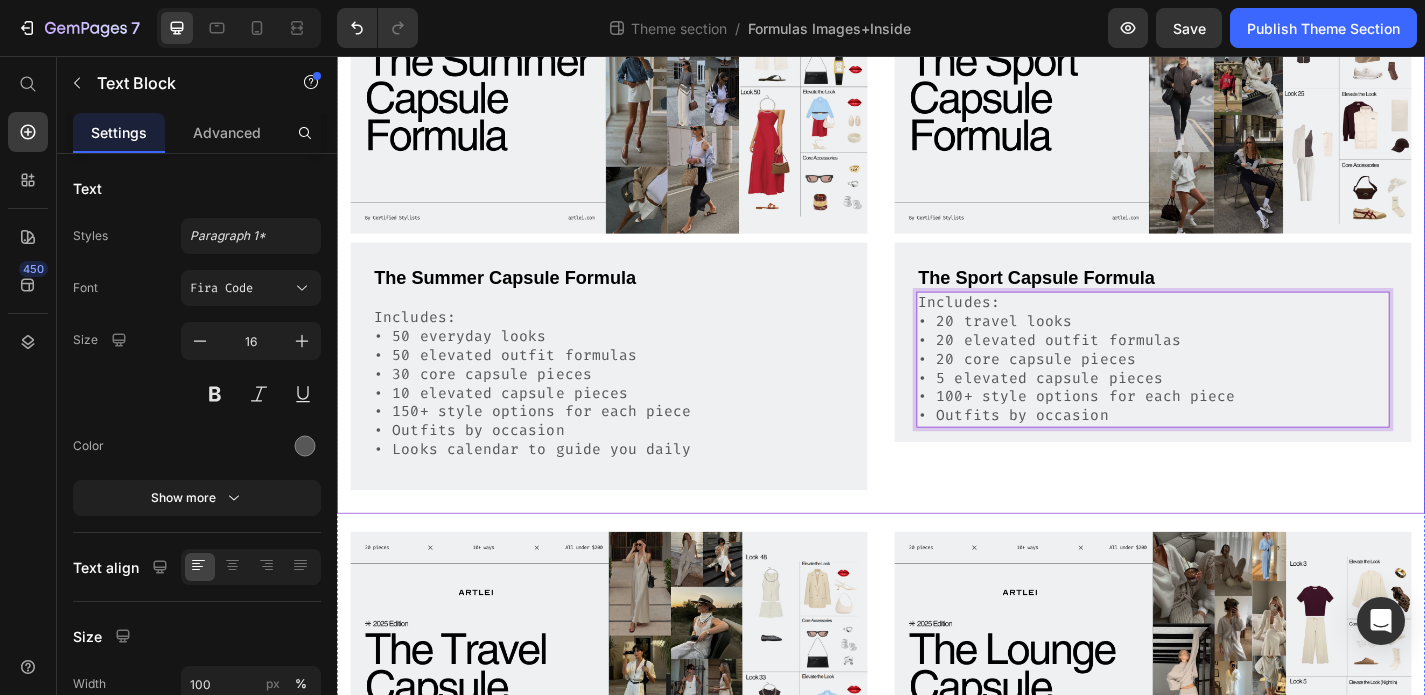 click on "Image The Sport Capsule Formula  Text Block Includes: • 20 travel looks   • 20 elevated outfit formulas   • 20 core capsule pieces   • 5 elevated capsule pieces   • 100+ style options for each piece   • Outfits by occasion Text Block   0 Row" at bounding box center (1237, 233) 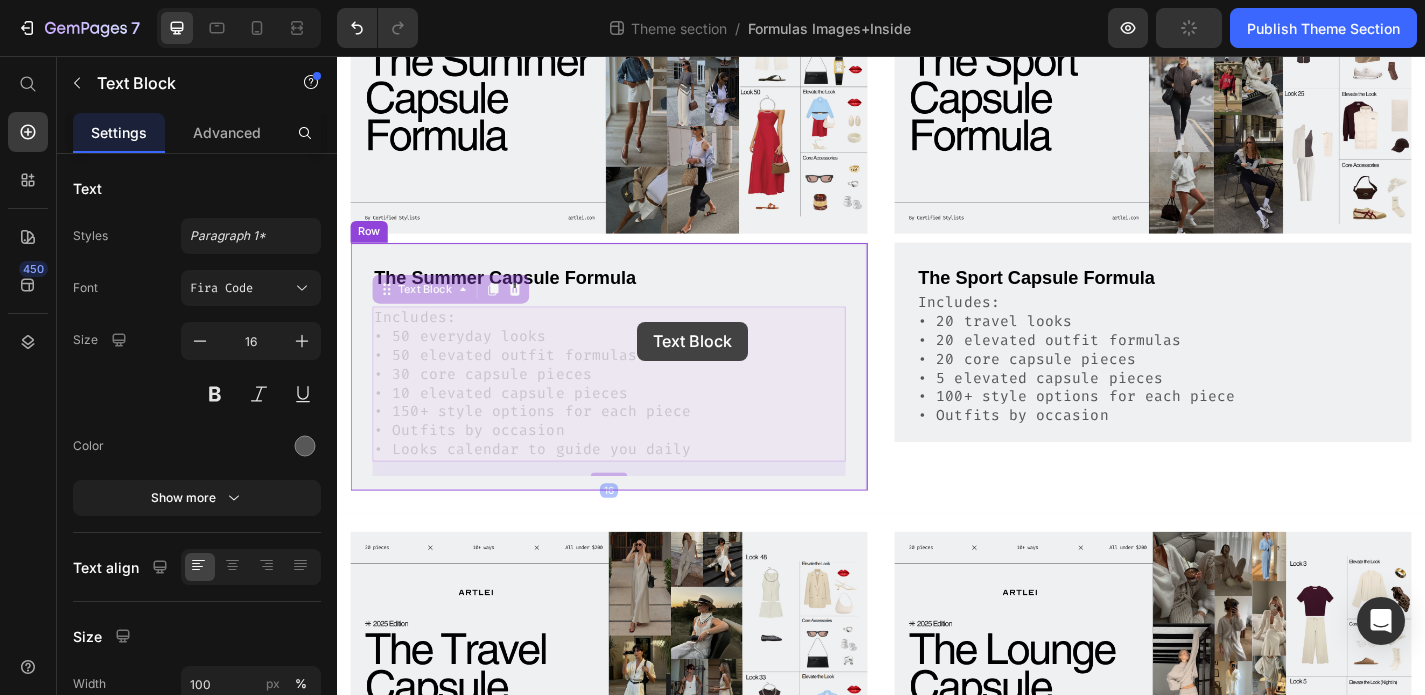 drag, startPoint x: 566, startPoint y: 374, endPoint x: 668, endPoint y: 349, distance: 105.01904 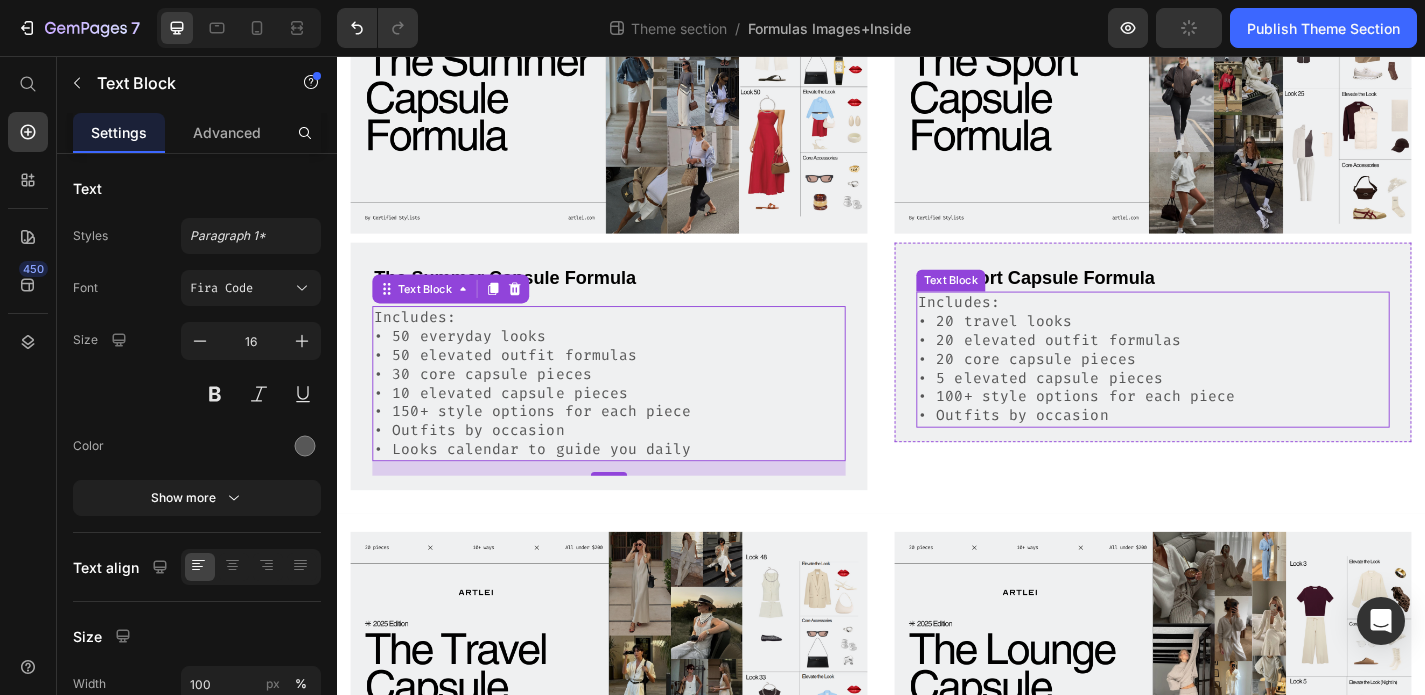 click on "Includes: • 20 travel looks   • 20 elevated outfit formulas   • 20 core capsule pieces   • 5 elevated capsule pieces   • 100+ style options for each piece   • Outfits by occasion" at bounding box center [1237, 391] 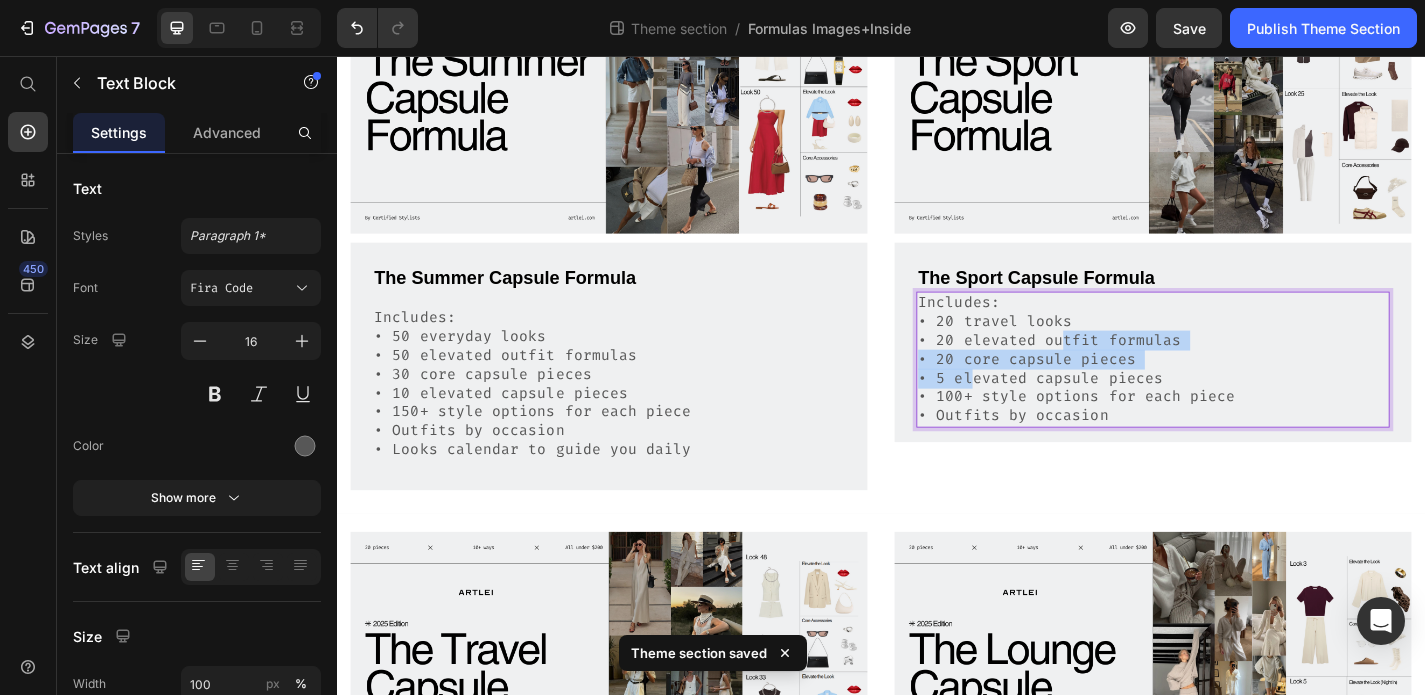 drag, startPoint x: 1132, startPoint y: 367, endPoint x: 1036, endPoint y: 417, distance: 108.24047 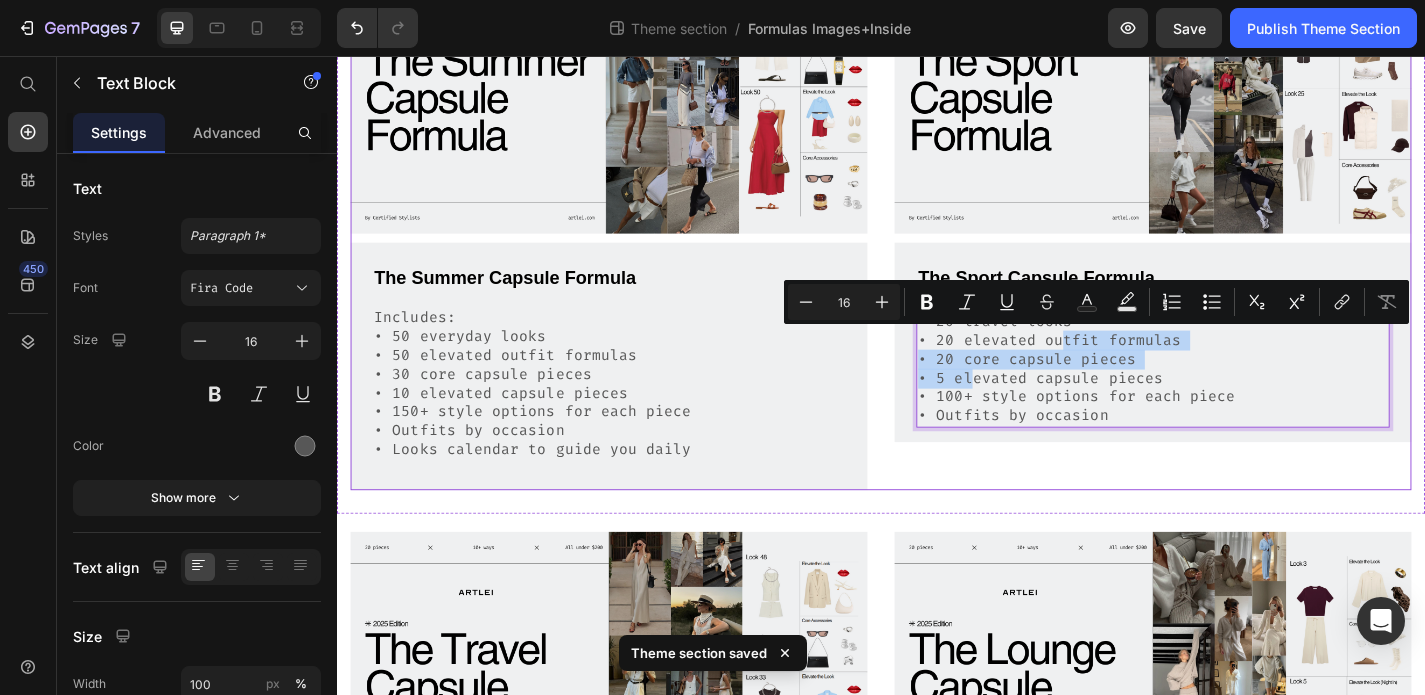 click on "Image The Sport Capsule Formula  Text Block Includes: • 20 travel looks   • 20 elevated outfit formulas   • 20 core capsule pieces   • 5 elevated capsule pieces   • 100+ style options for each piece   • Outfits by occasion Text Block   0 Row" at bounding box center [1237, 233] 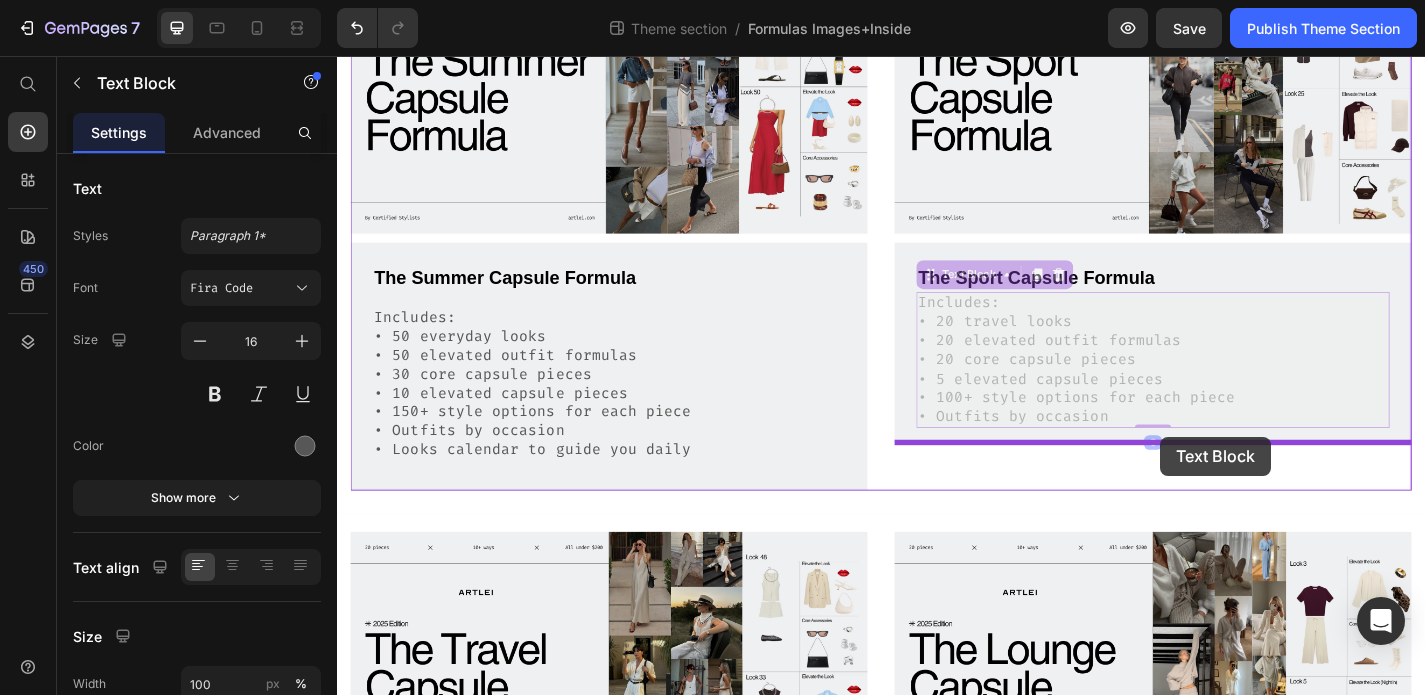 drag, startPoint x: 1313, startPoint y: 345, endPoint x: 1245, endPoint y: 476, distance: 147.59743 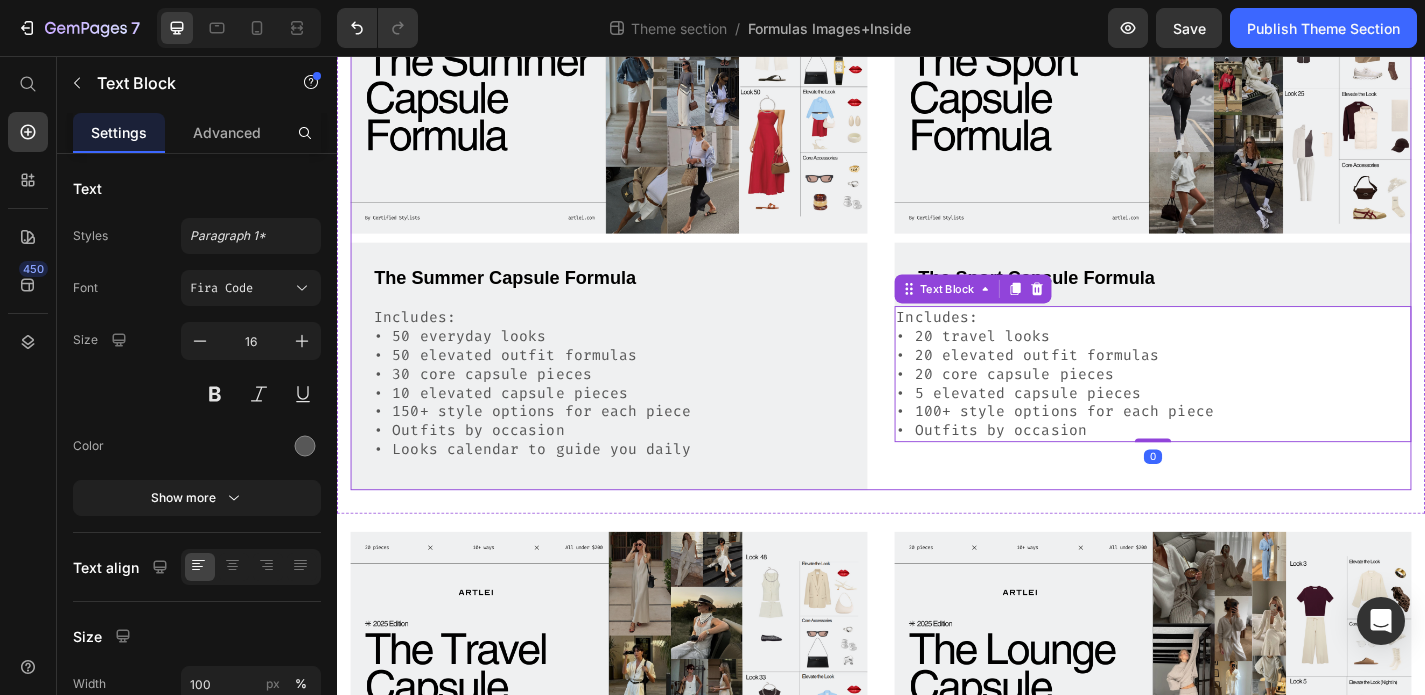 click on "Image The Sport Capsule Formula  Text Block Row Includes: • 20 travel looks   • 20 elevated outfit formulas   • 20 core capsule pieces   • 5 elevated capsule pieces   • 100+ style options for each piece   • Outfits by occasion Text Block   0" at bounding box center [1237, 233] 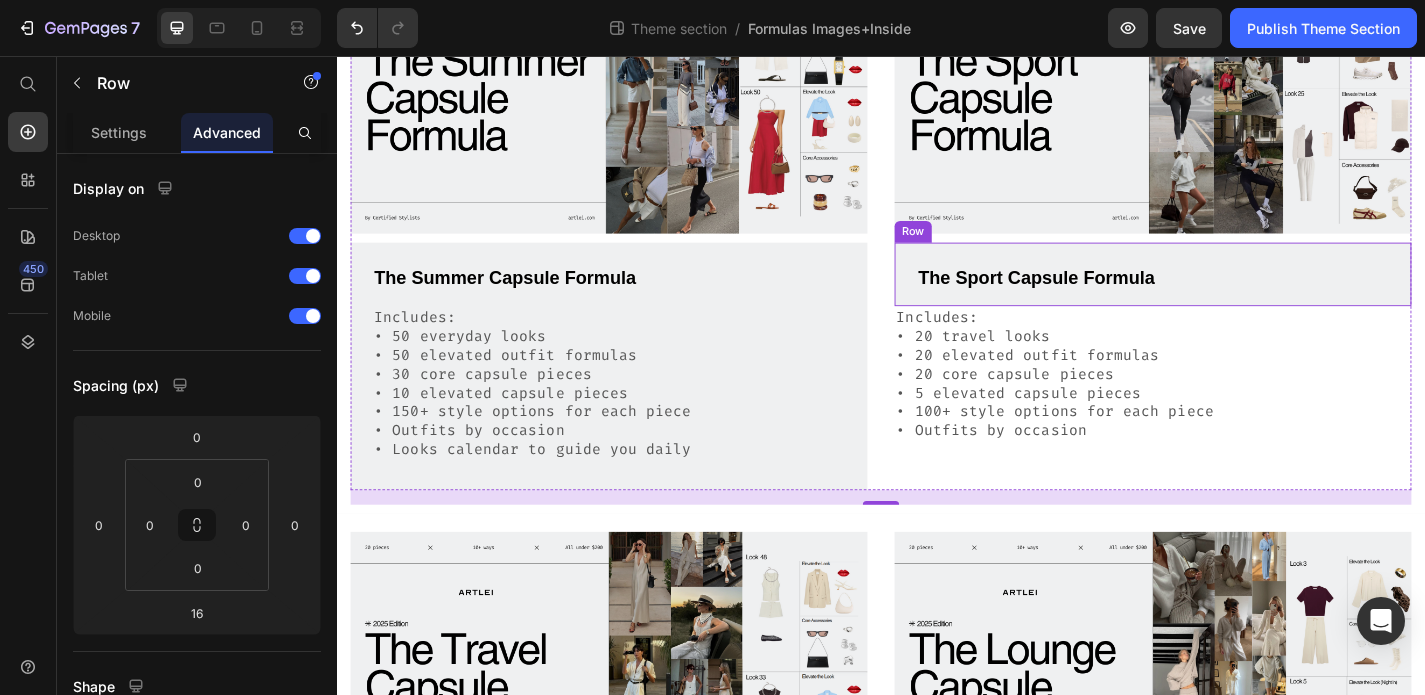 click on "The Sport Capsule Formula  Text Block Row" at bounding box center (1237, 297) 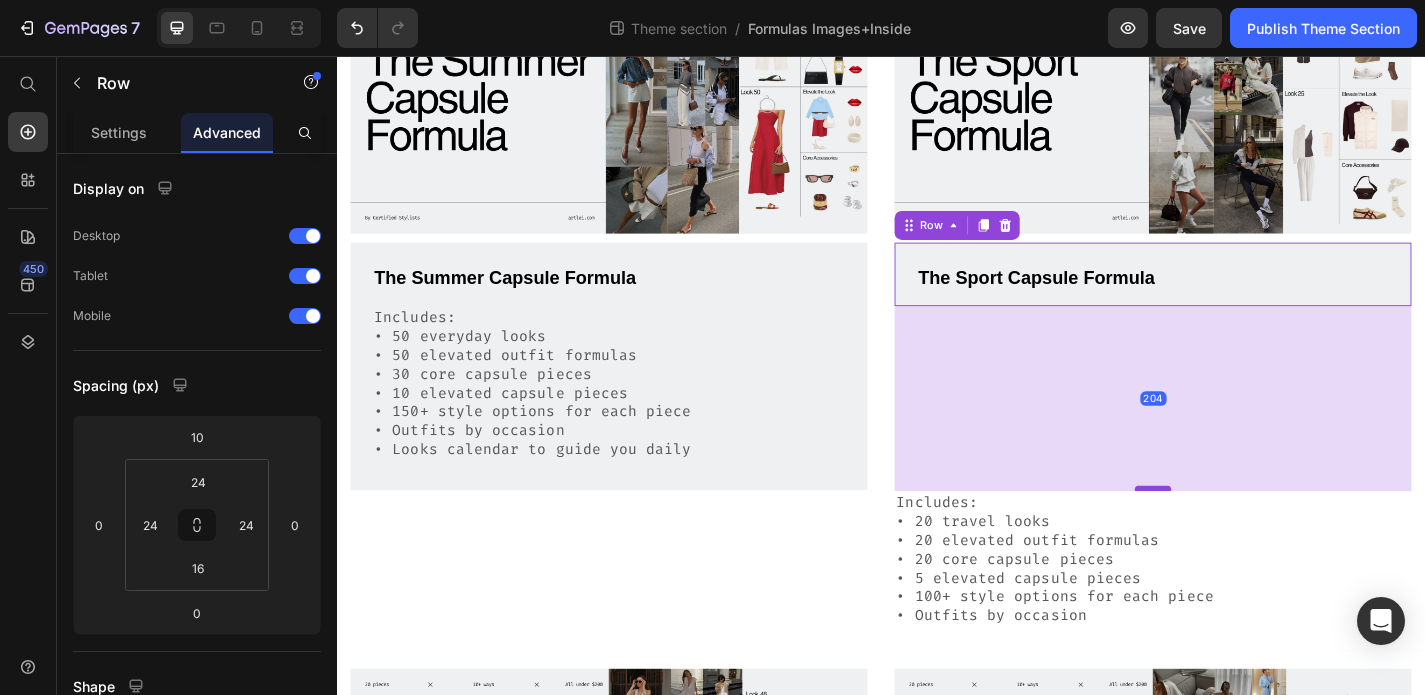drag, startPoint x: 1229, startPoint y: 329, endPoint x: 1229, endPoint y: 533, distance: 204 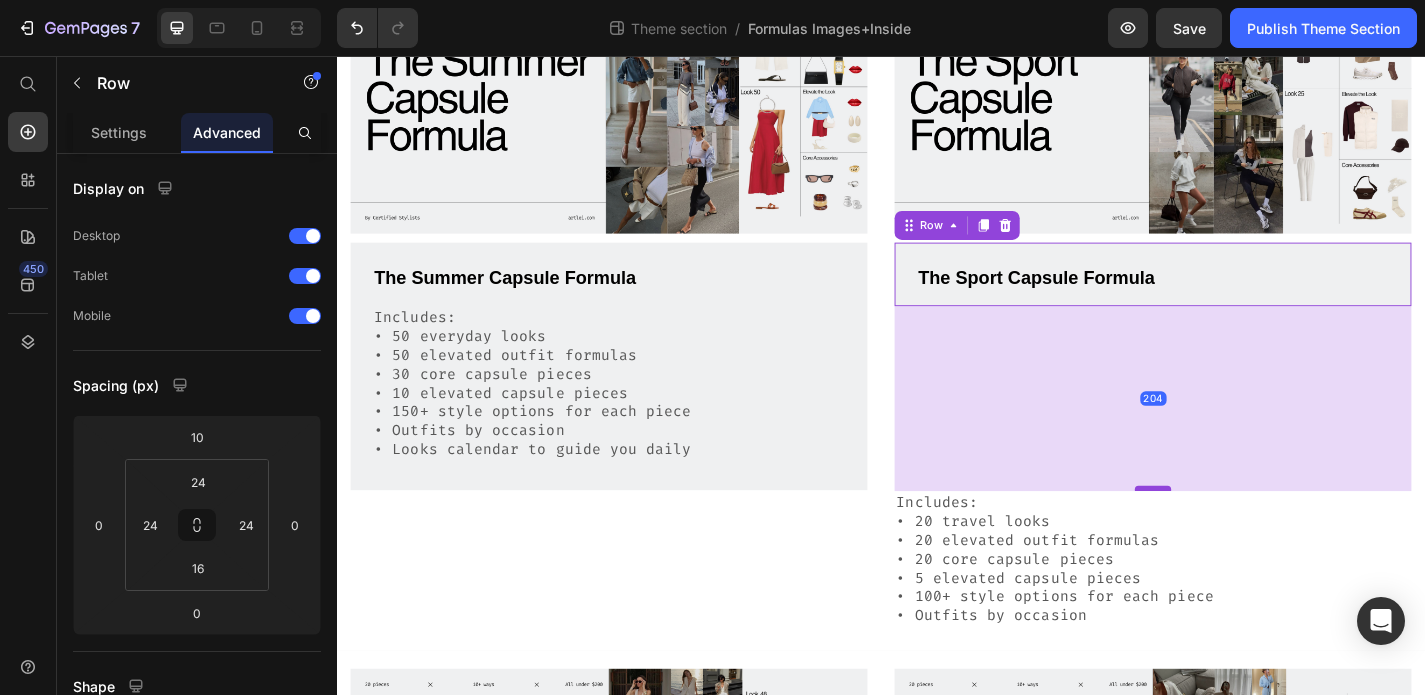 click at bounding box center [1237, 533] 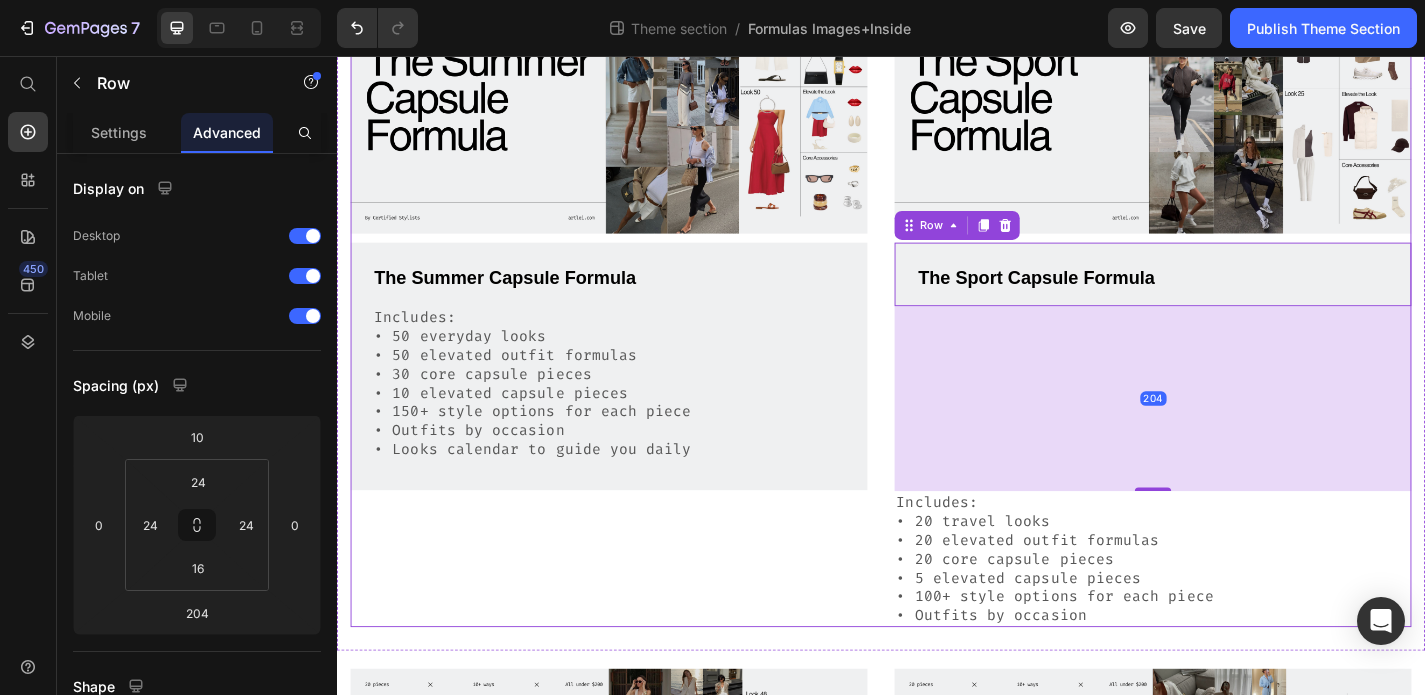 click on "Image The Summer Capsule Formula  Text Block Includes: • 50 everyday looks   • 50 elevated outfit formulas   • 30 core capsule pieces   • 10 elevated capsule pieces   • 150+ style options for each piece   • Outfits by occasion   • Looks calendar to guide you daily Text Block Row" at bounding box center (637, 309) 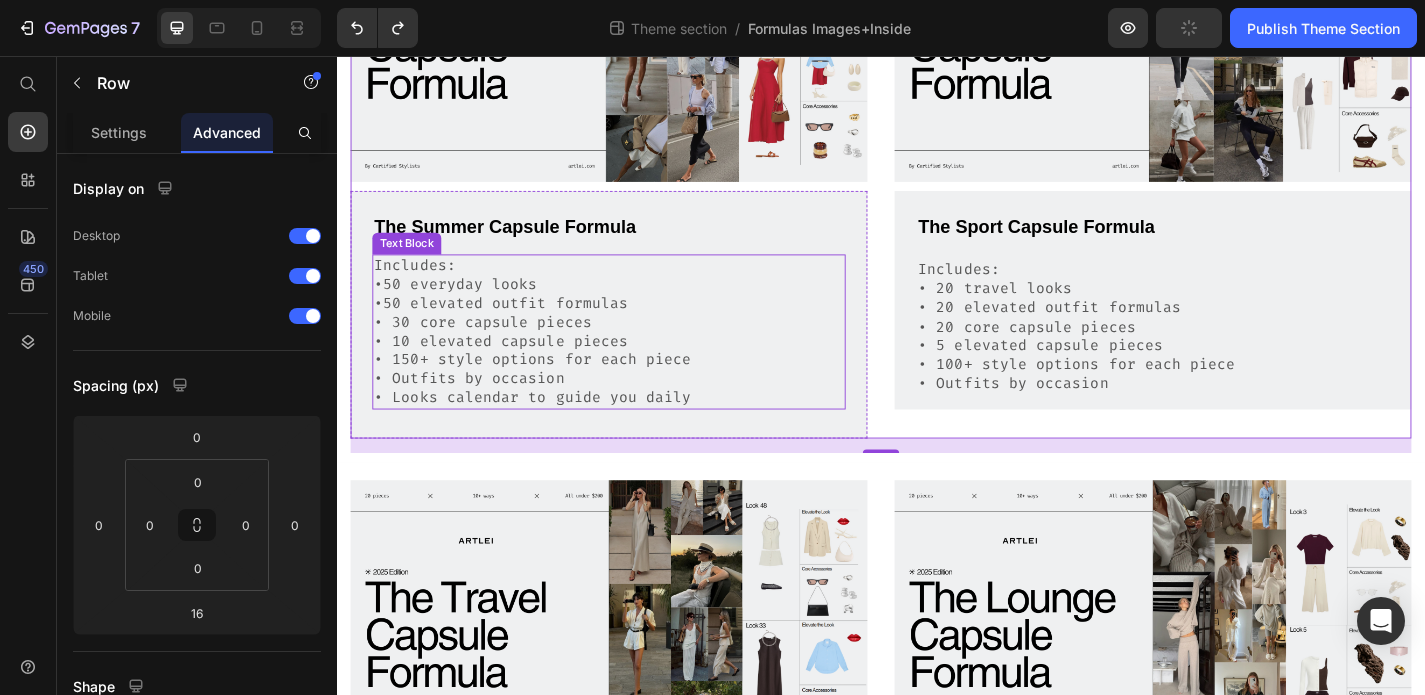 scroll, scrollTop: 603, scrollLeft: 0, axis: vertical 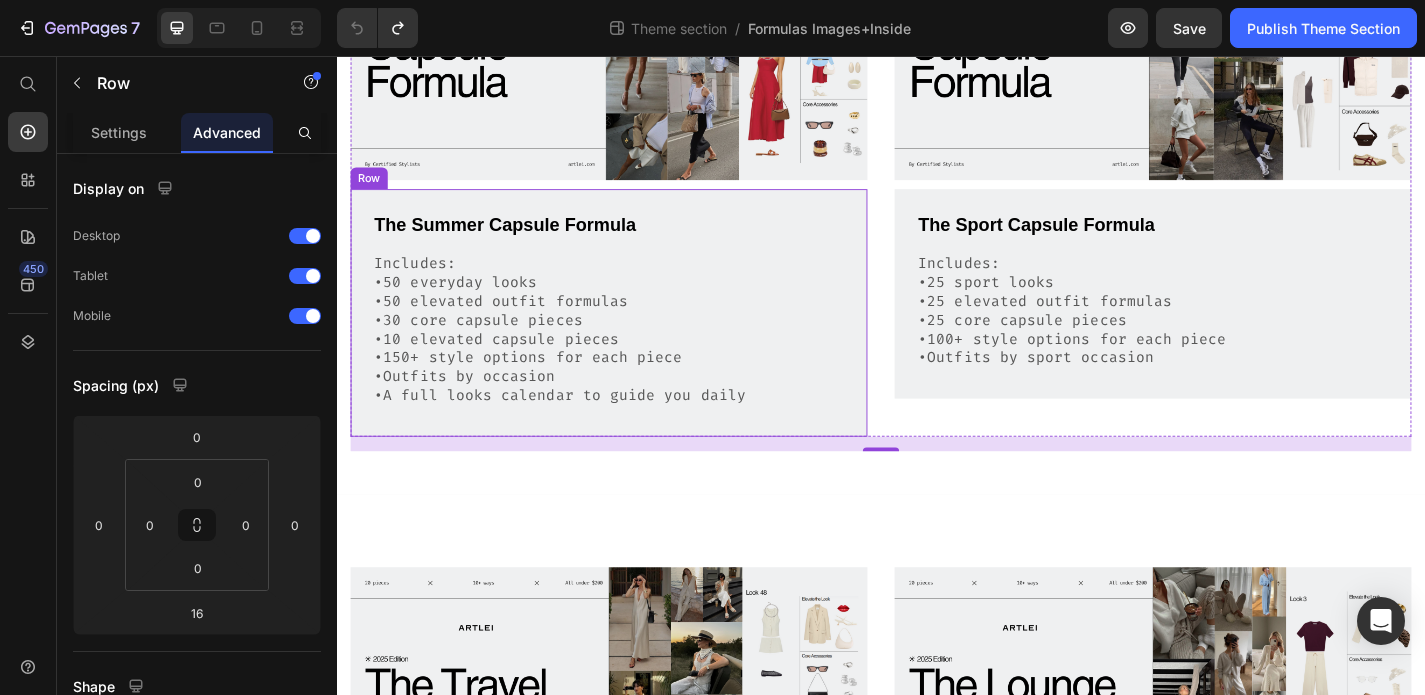 click on "Image The Travel Capsule Formula  Text Block Includes: •20 travel looks   •20 elevated outfit formulas   •20 core capsule pieces   •5 elevated capsule pieces   •100+ style options for each piece   •Outfits by occasion Text Block Row Image The Lounge Capsule Formula  Text Block Includes: •10 everyday looks   •10 elevated outfit formulas   •20 core capsule pieces   •100+ style options for each piece Text Block Row Row Row" at bounding box center [937, 903] 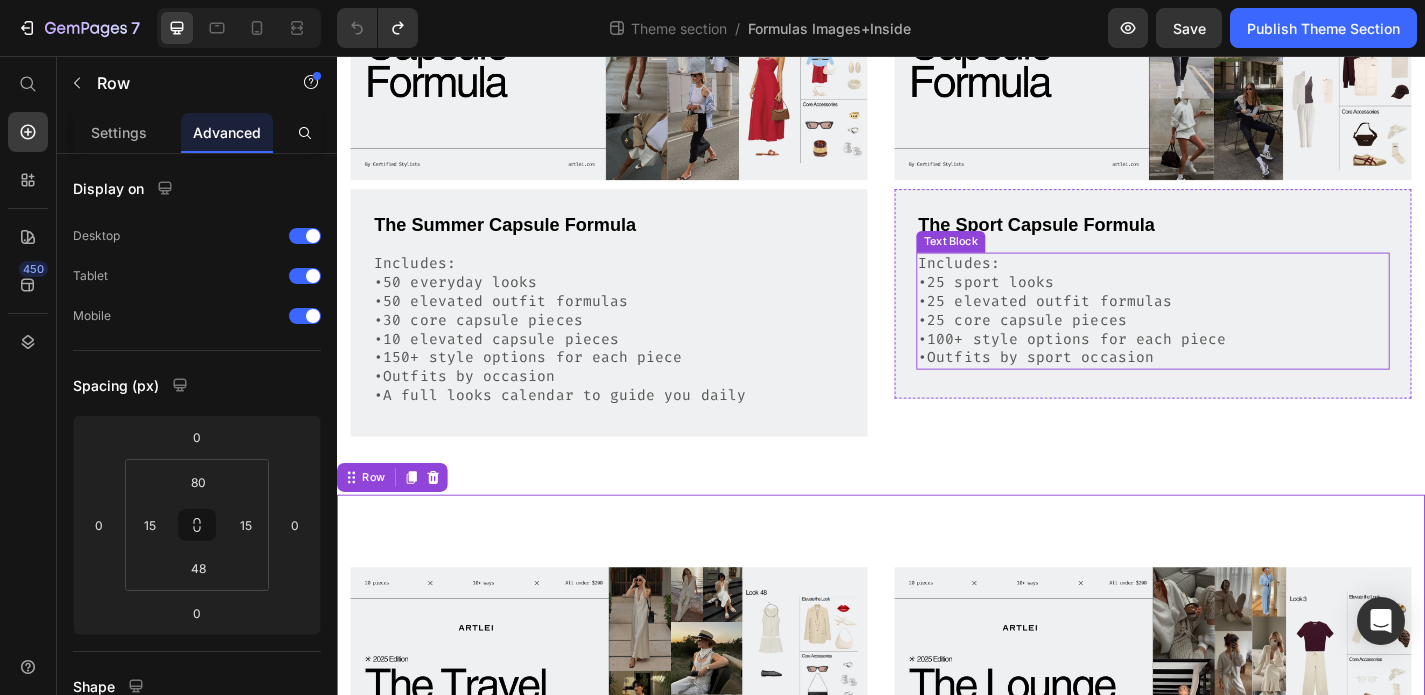 click on "•100+ style options for each piece" at bounding box center [1237, 369] 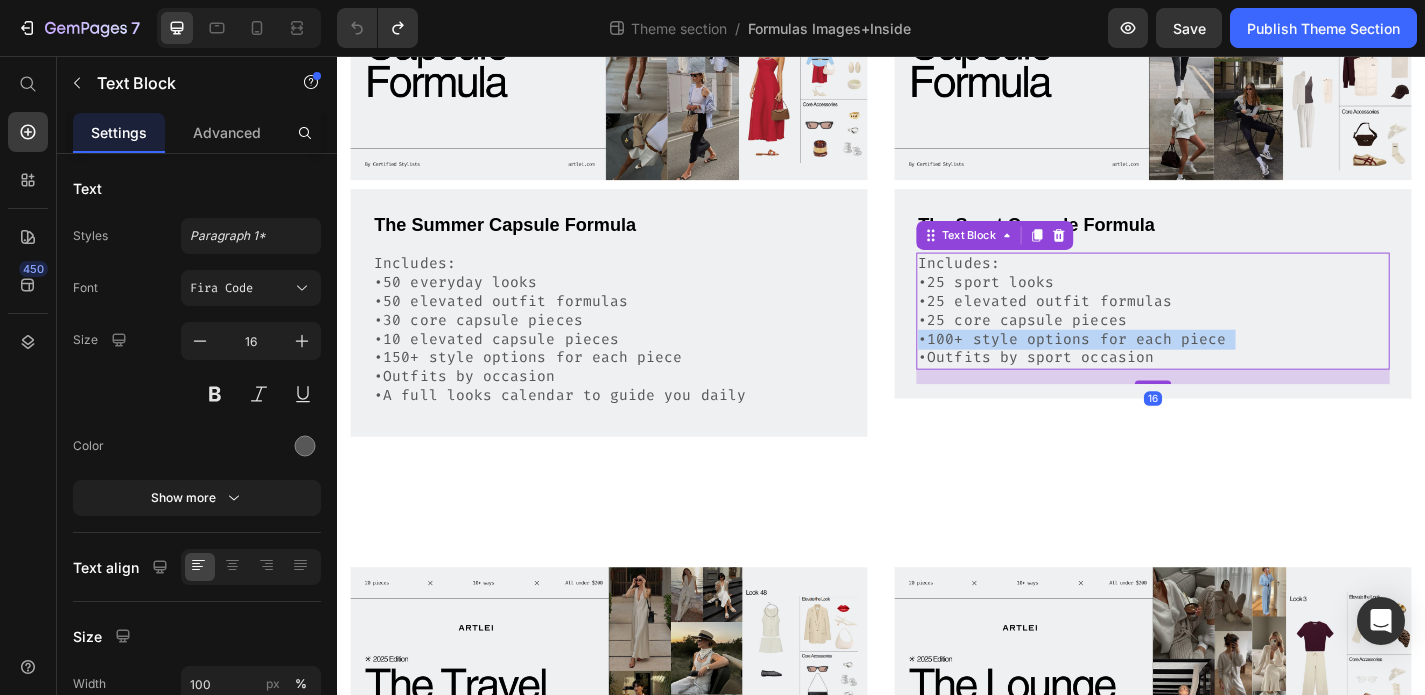 click on "•100+ style options for each piece" at bounding box center (1237, 369) 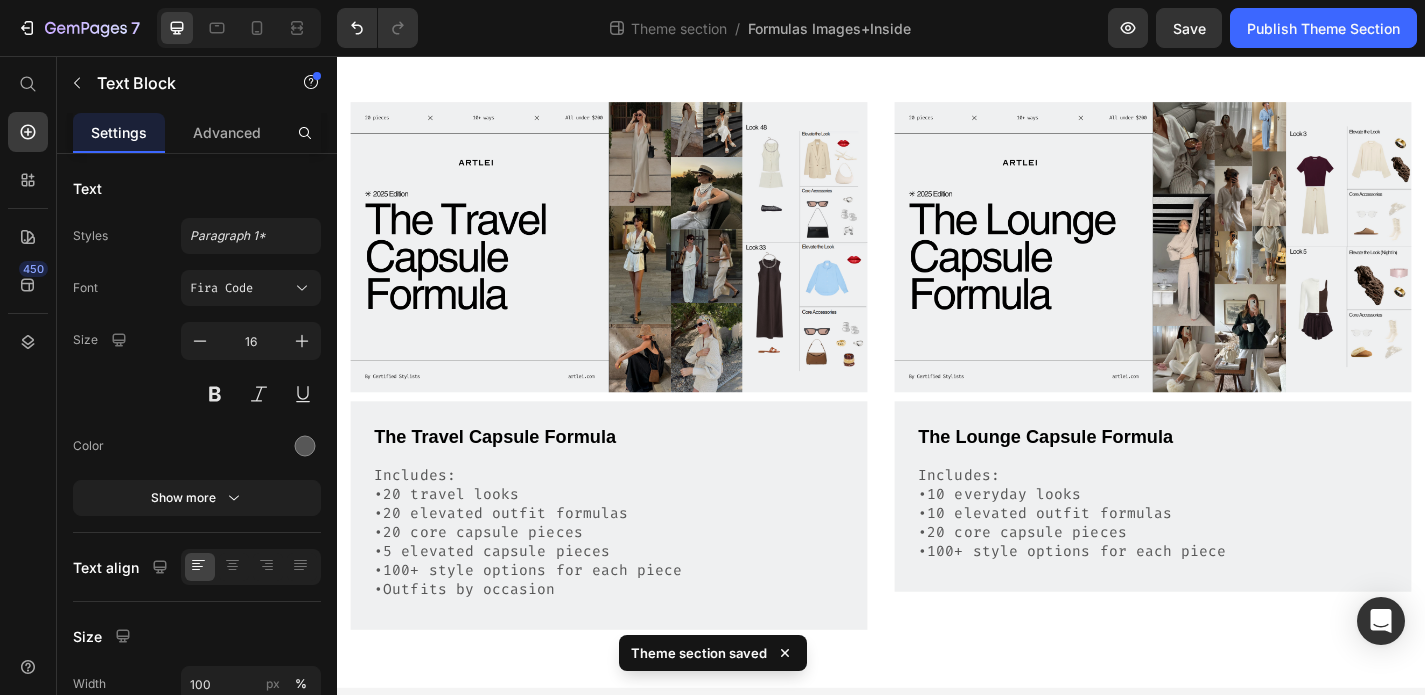 scroll, scrollTop: 1140, scrollLeft: 0, axis: vertical 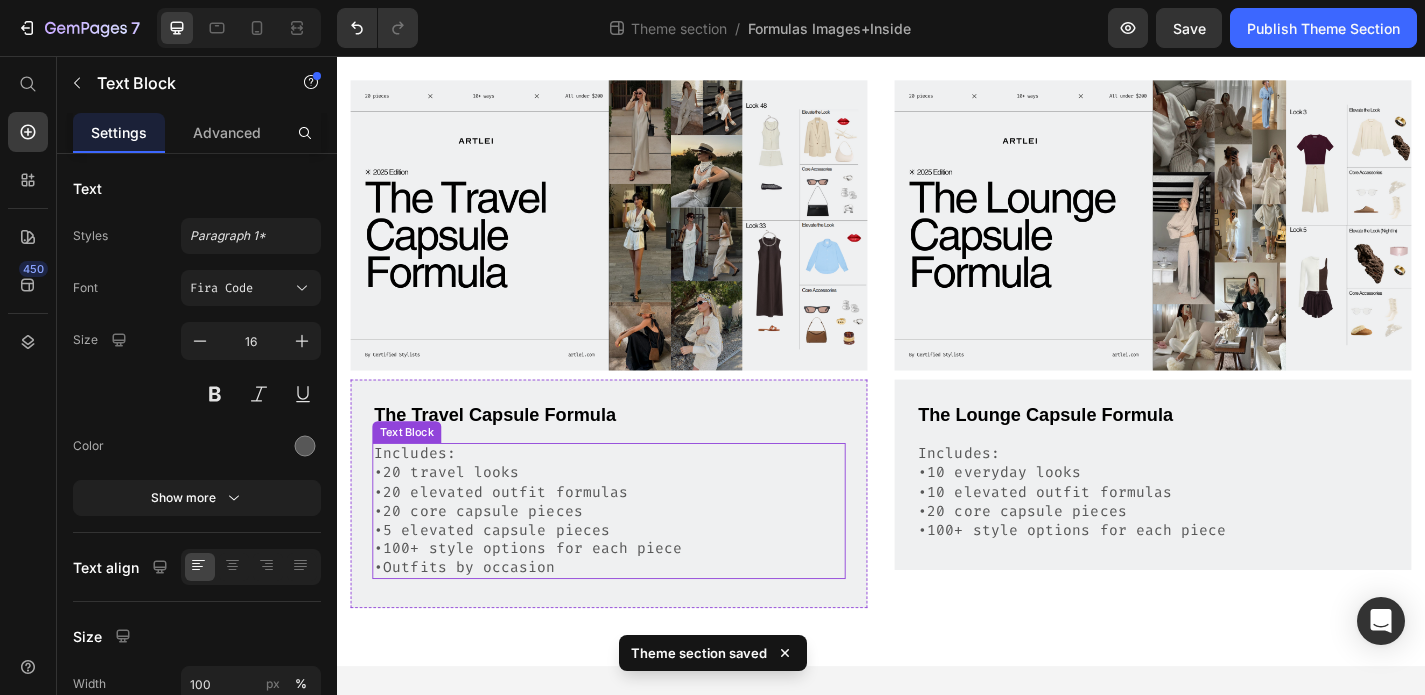 click on "•5 elevated capsule pieces" at bounding box center [637, 579] 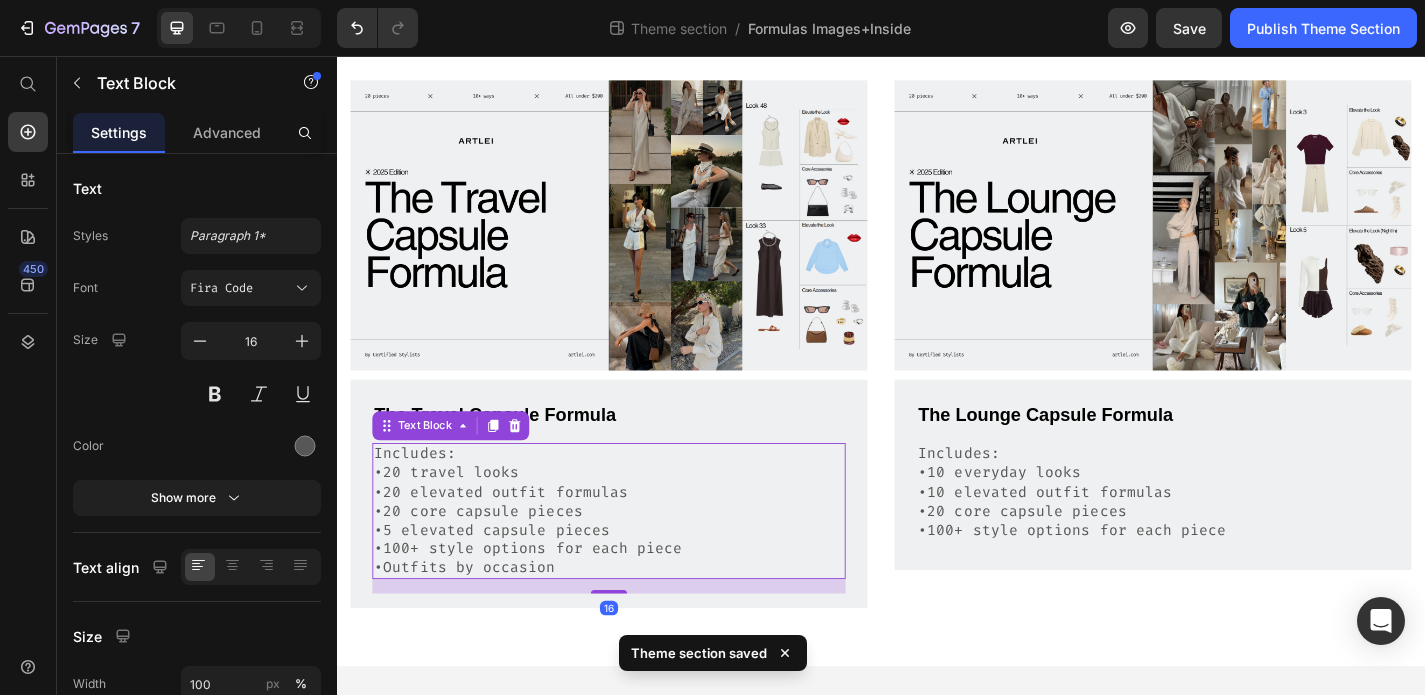 click on "•5 elevated capsule pieces" at bounding box center [637, 579] 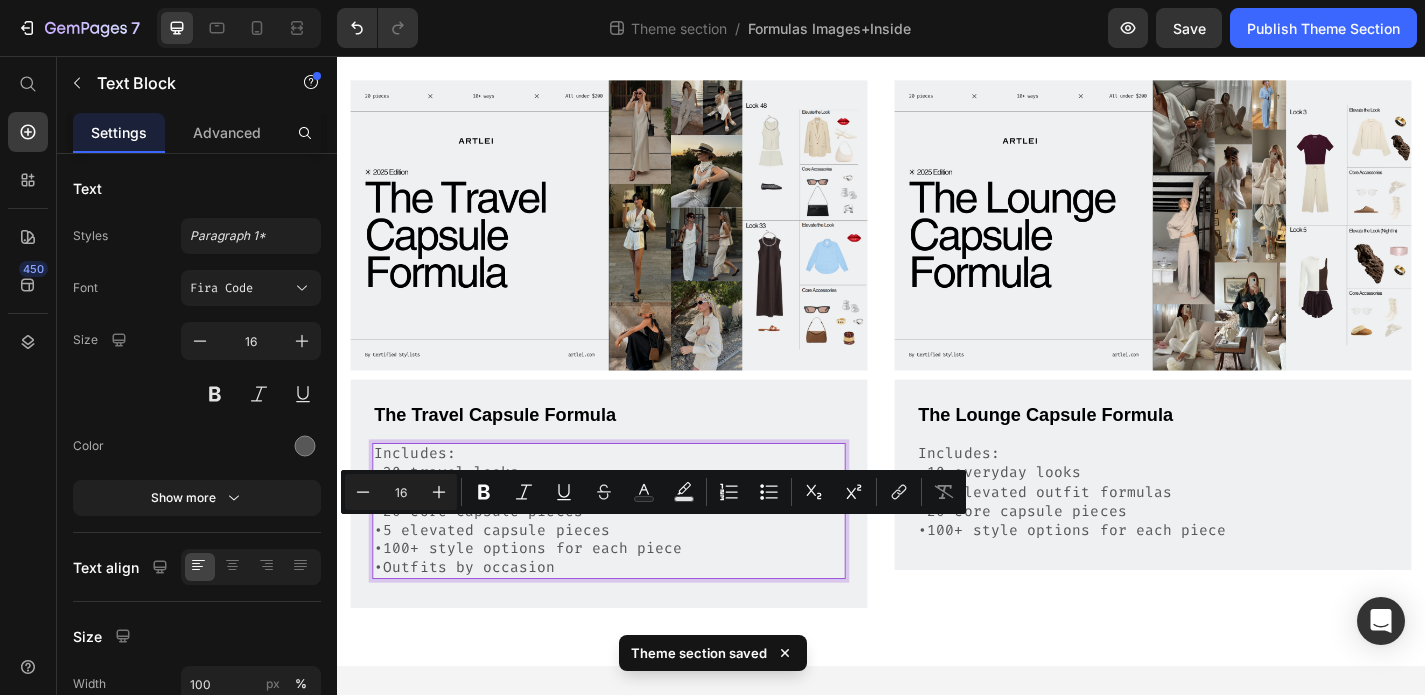 click on "•Outfits by occasion" at bounding box center [637, 620] 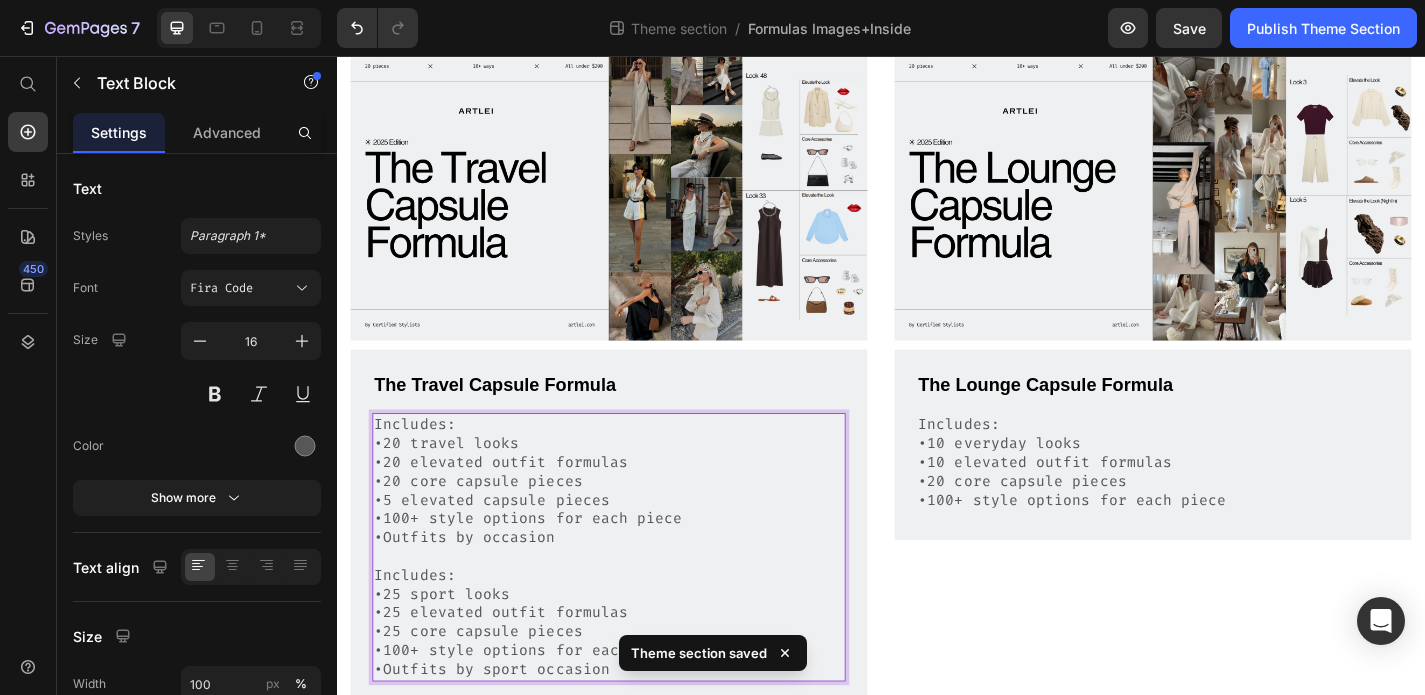 scroll, scrollTop: 1175, scrollLeft: 0, axis: vertical 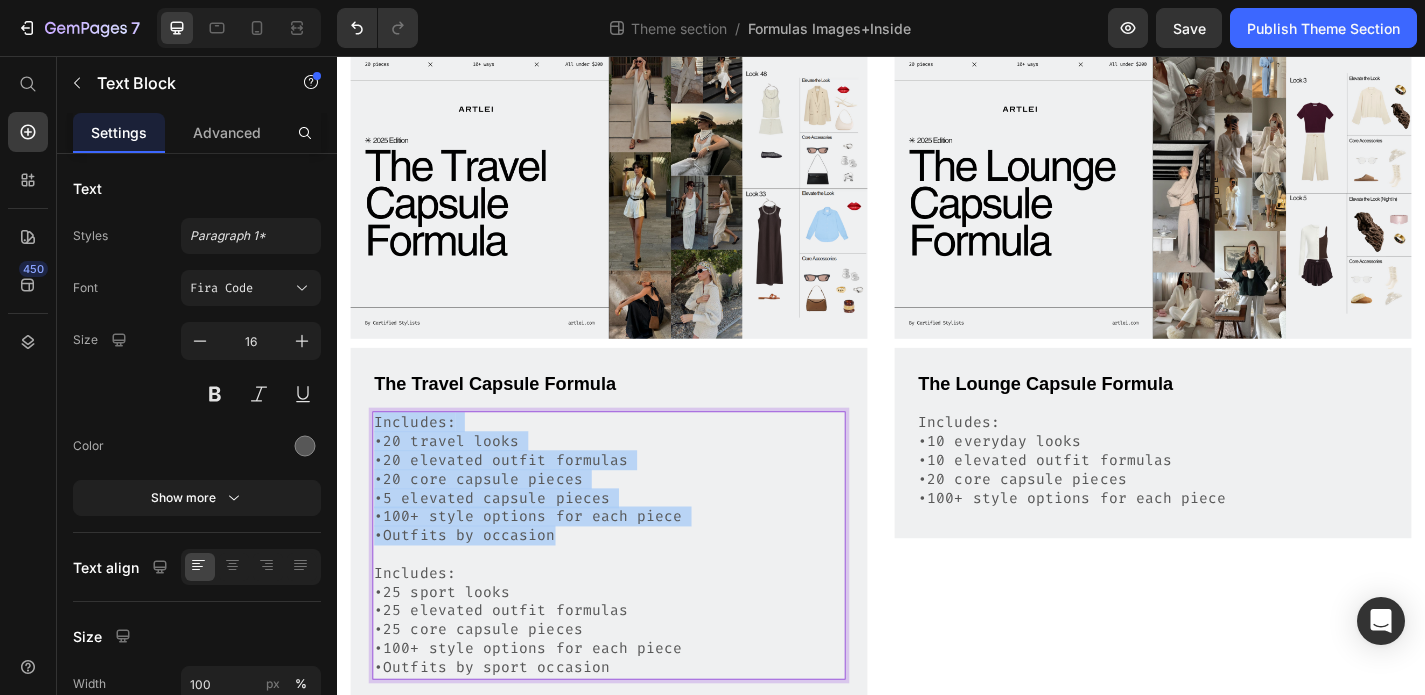 drag, startPoint x: 580, startPoint y: 584, endPoint x: 376, endPoint y: 459, distance: 239.25092 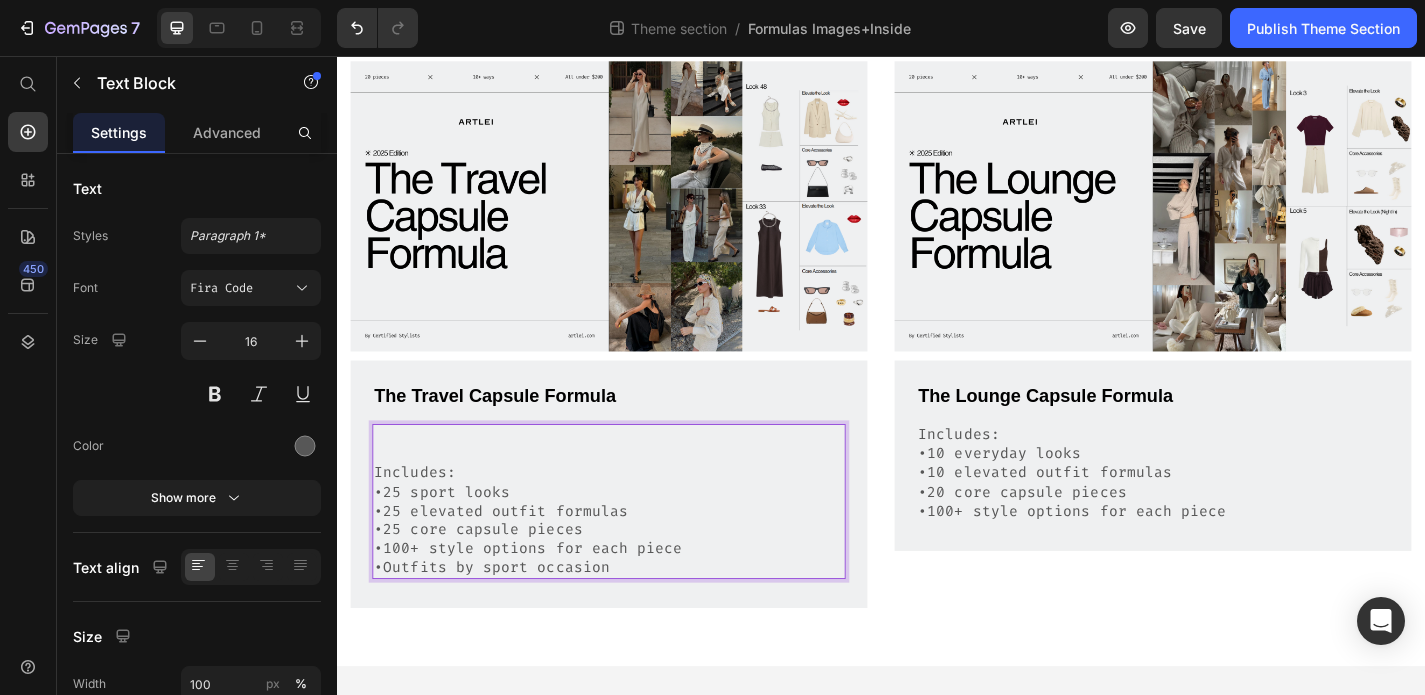 scroll, scrollTop: 1161, scrollLeft: 0, axis: vertical 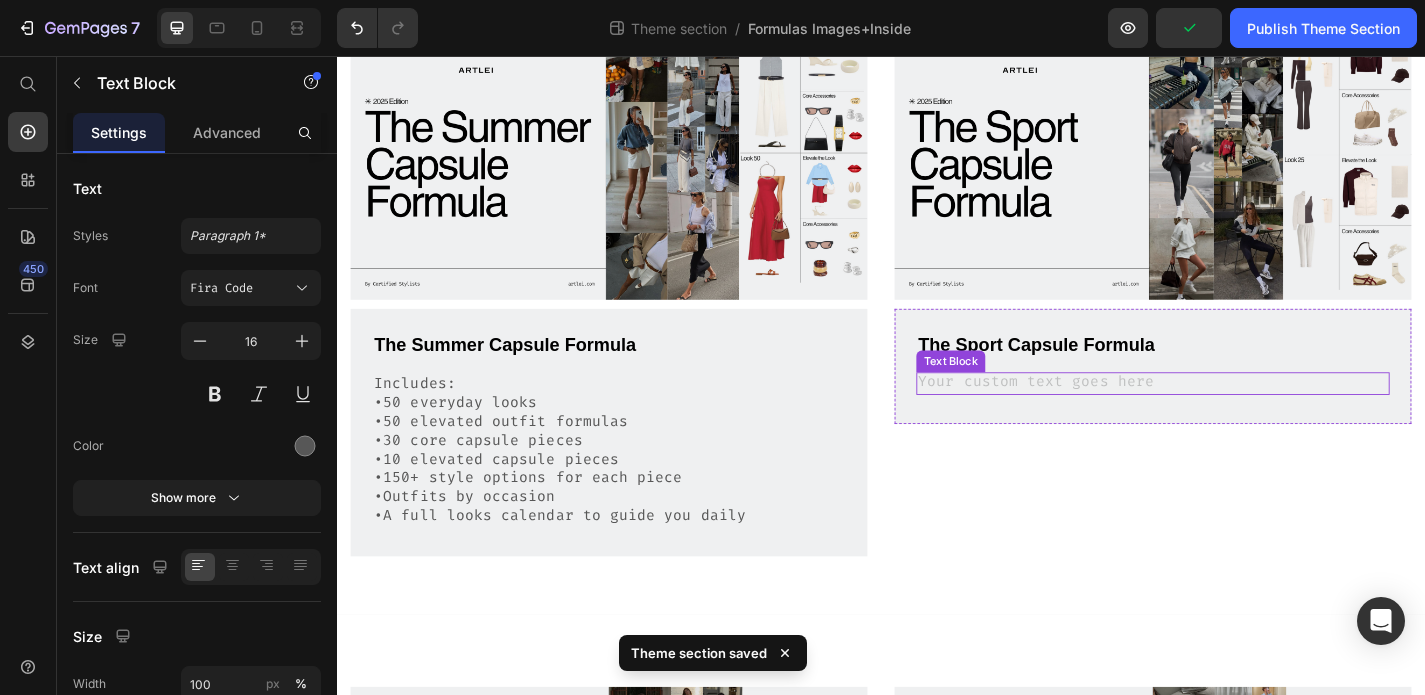 click at bounding box center [1237, 417] 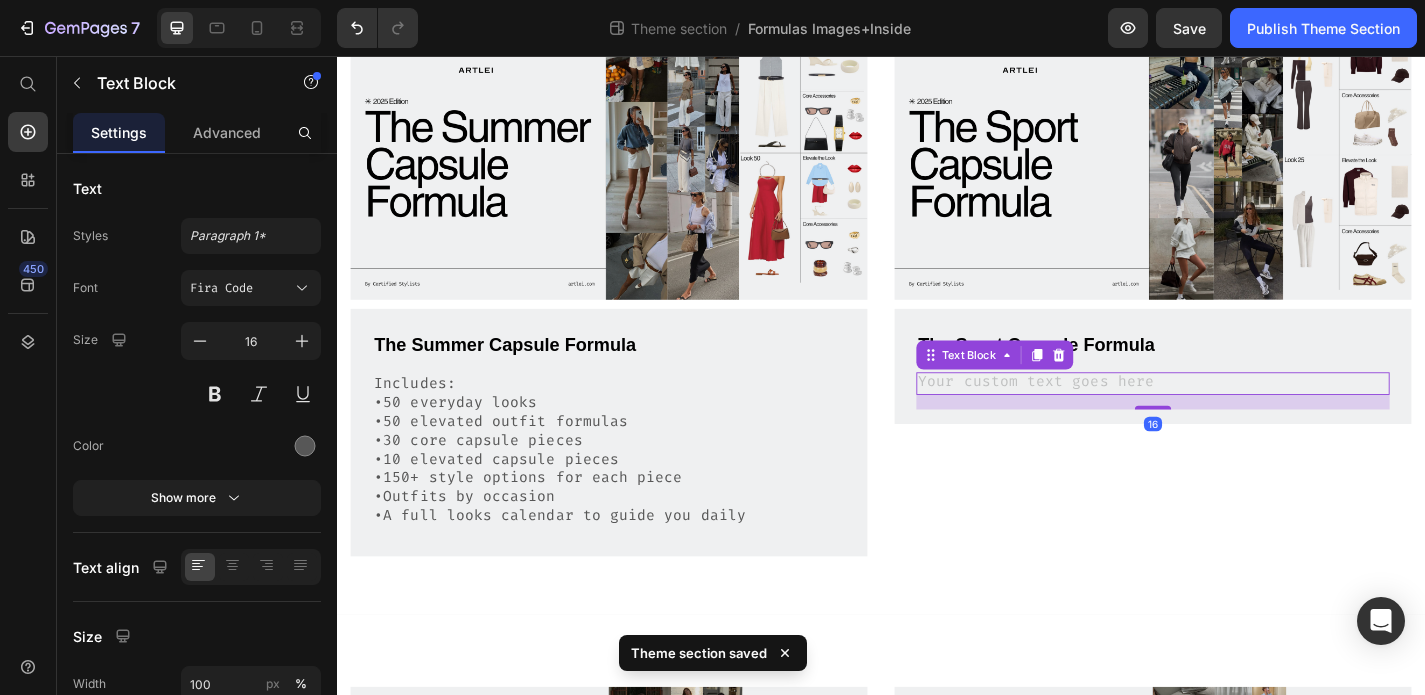click at bounding box center [1237, 417] 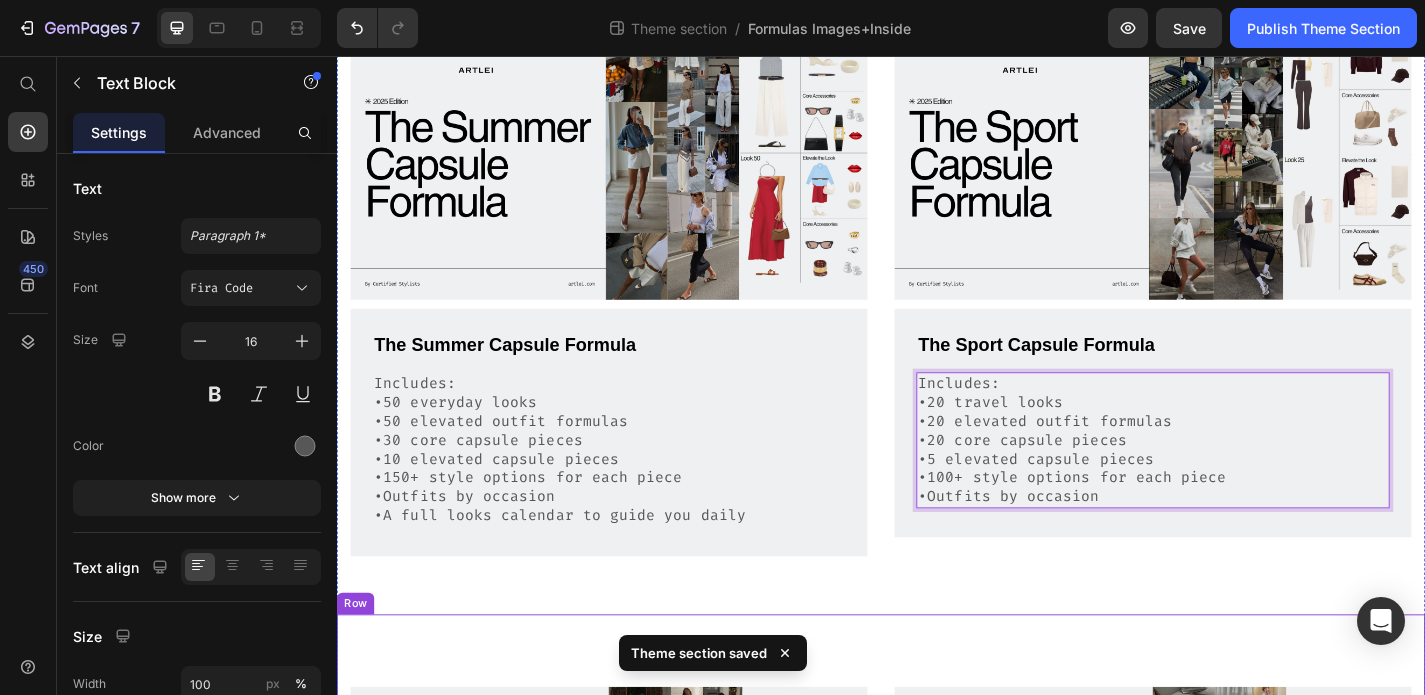 click on "Image The Summer Capsule Formula  Text Block Includes: •50 everyday looks   •50 elevated outfit formulas   •30 core capsule pieces   •10 elevated capsule pieces   •150+ style options for each piece   •Outfits by occasion   •A full looks calendar to guide you daily Text Block Row Image The Sport Capsule Formula  Text Block Includes: •20 travel looks   •20 elevated outfit formulas   •20 core capsule pieces   •5 elevated capsule pieces   •100+ style options for each piece   •Outfits by occasion Text Block   16 Row Row Row" at bounding box center [937, 298] 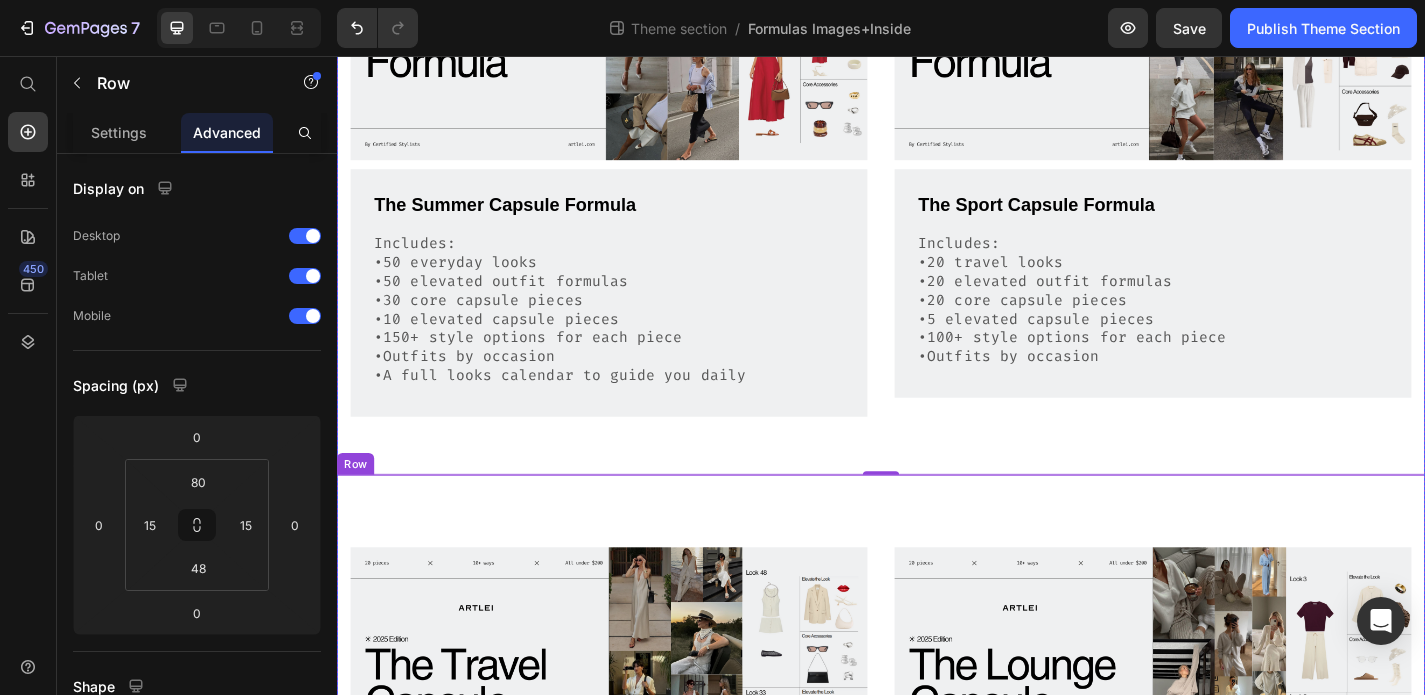 scroll, scrollTop: 621, scrollLeft: 0, axis: vertical 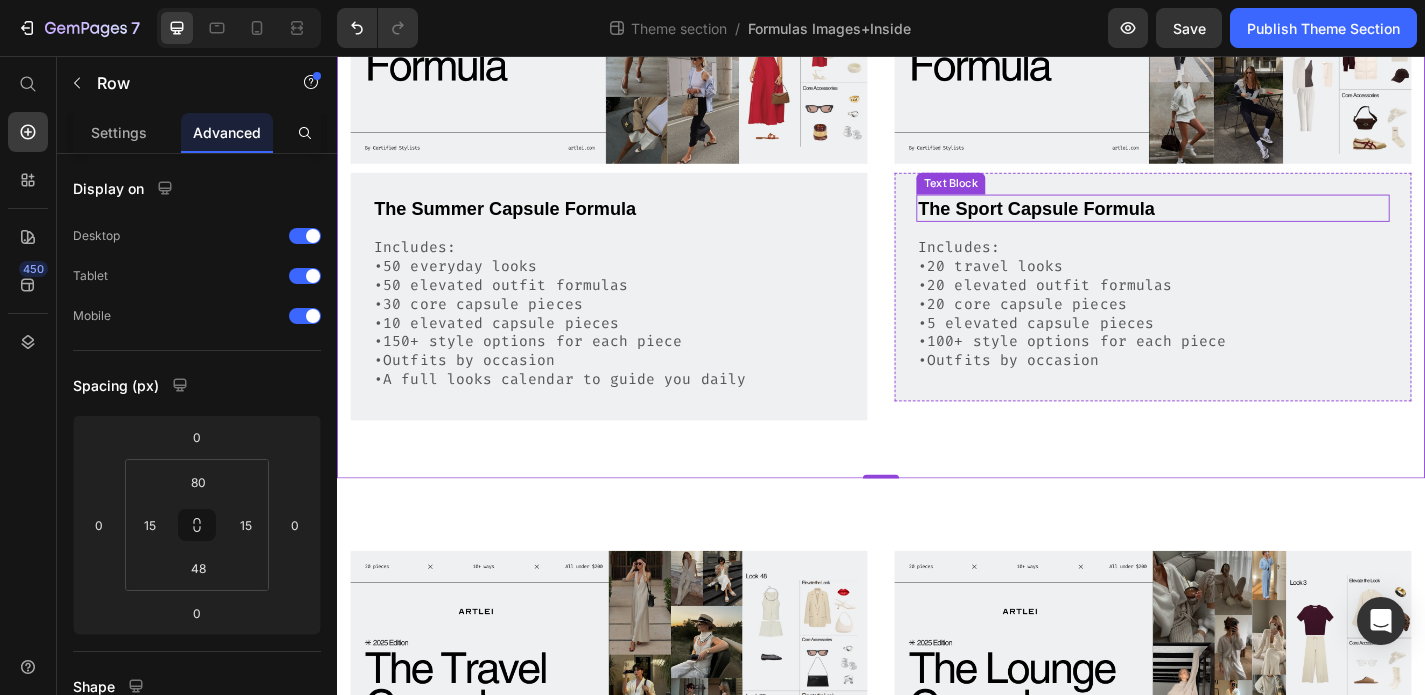 click on "The Sport Capsule Formula" at bounding box center [1237, 224] 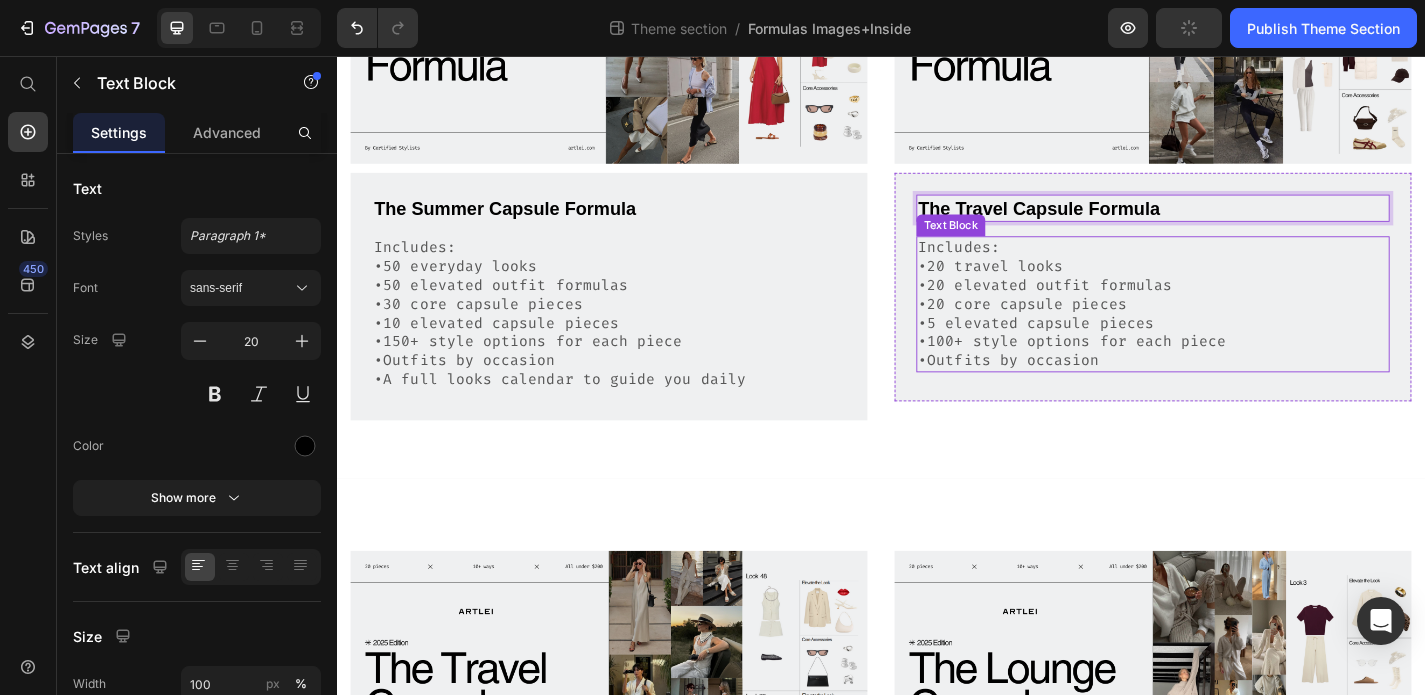 scroll, scrollTop: 902, scrollLeft: 0, axis: vertical 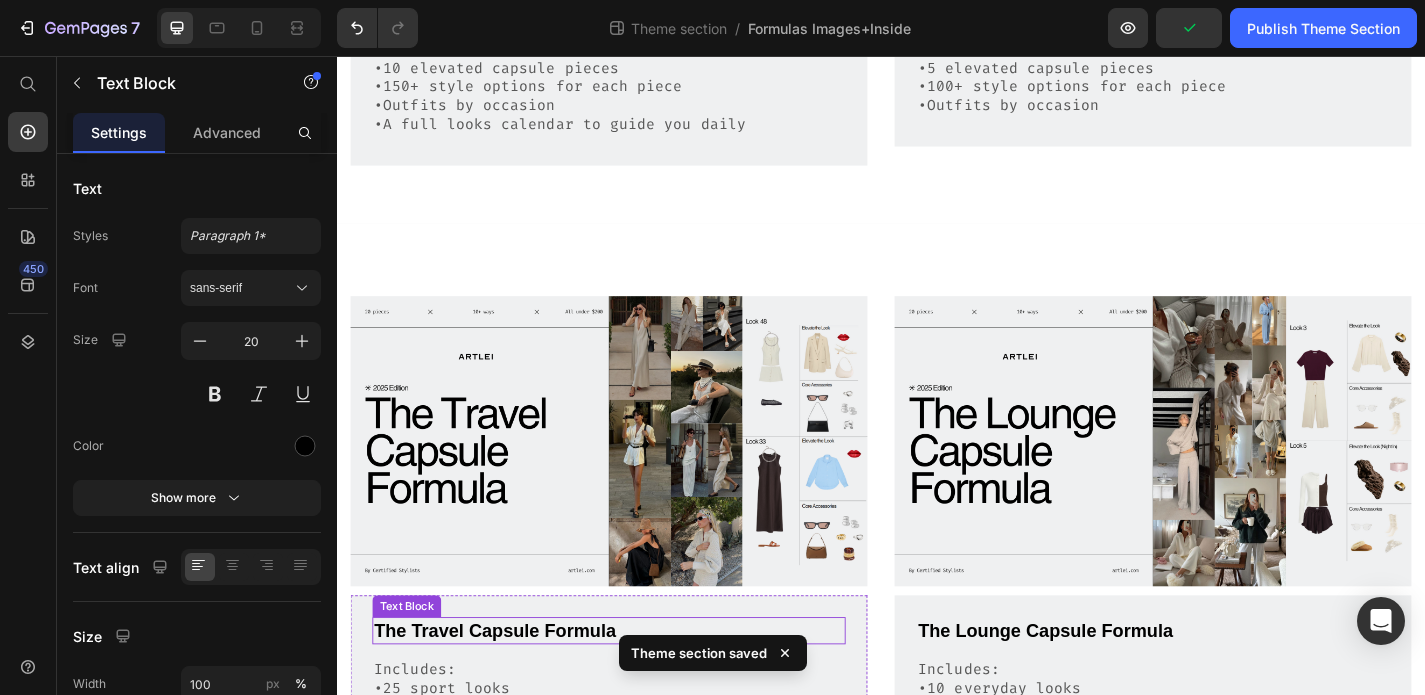 click on "The Travel Capsule Formula" at bounding box center (637, 690) 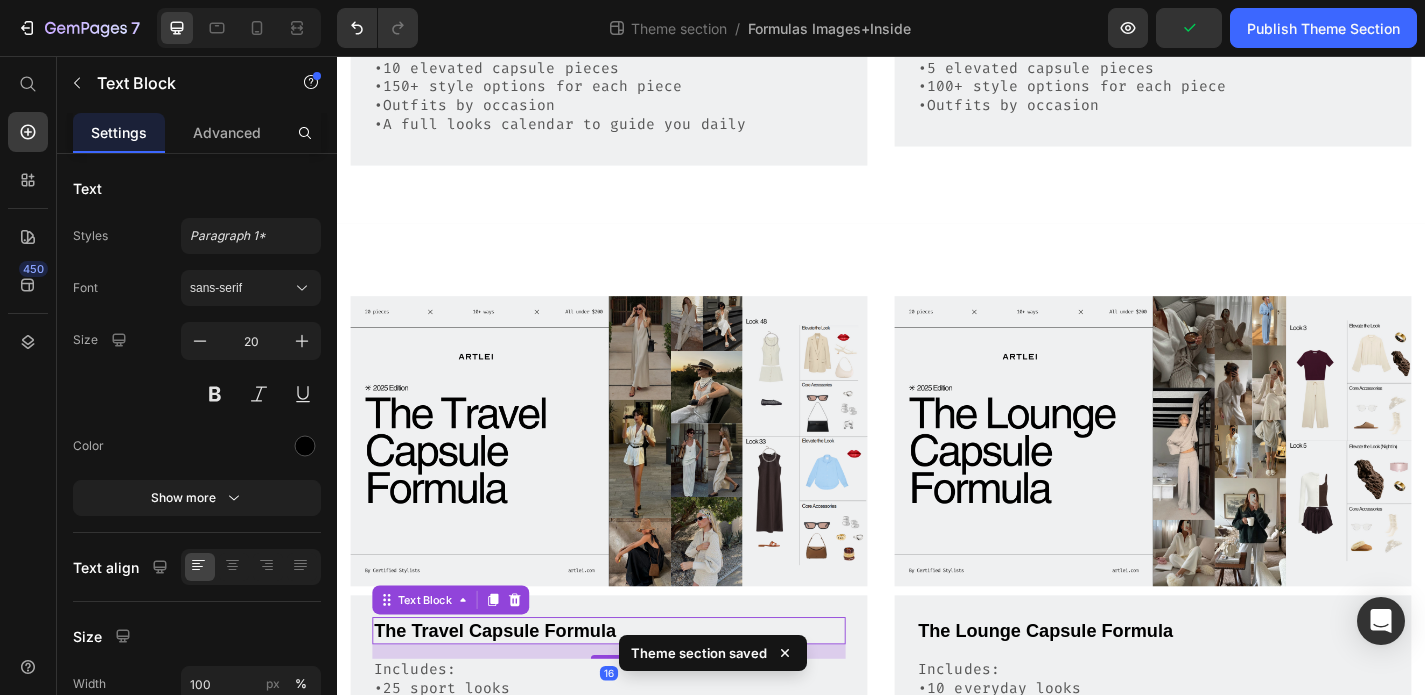 click on "The Travel Capsule Formula" at bounding box center (637, 690) 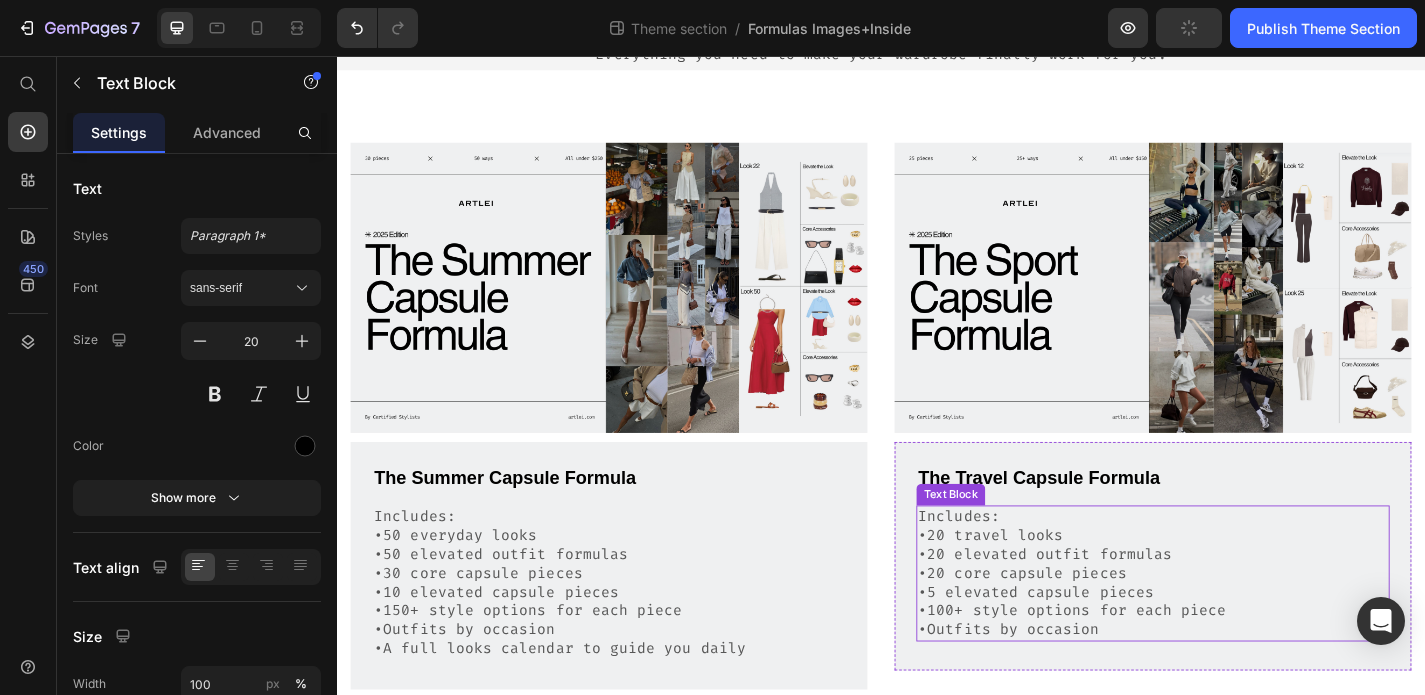 scroll, scrollTop: 262, scrollLeft: 0, axis: vertical 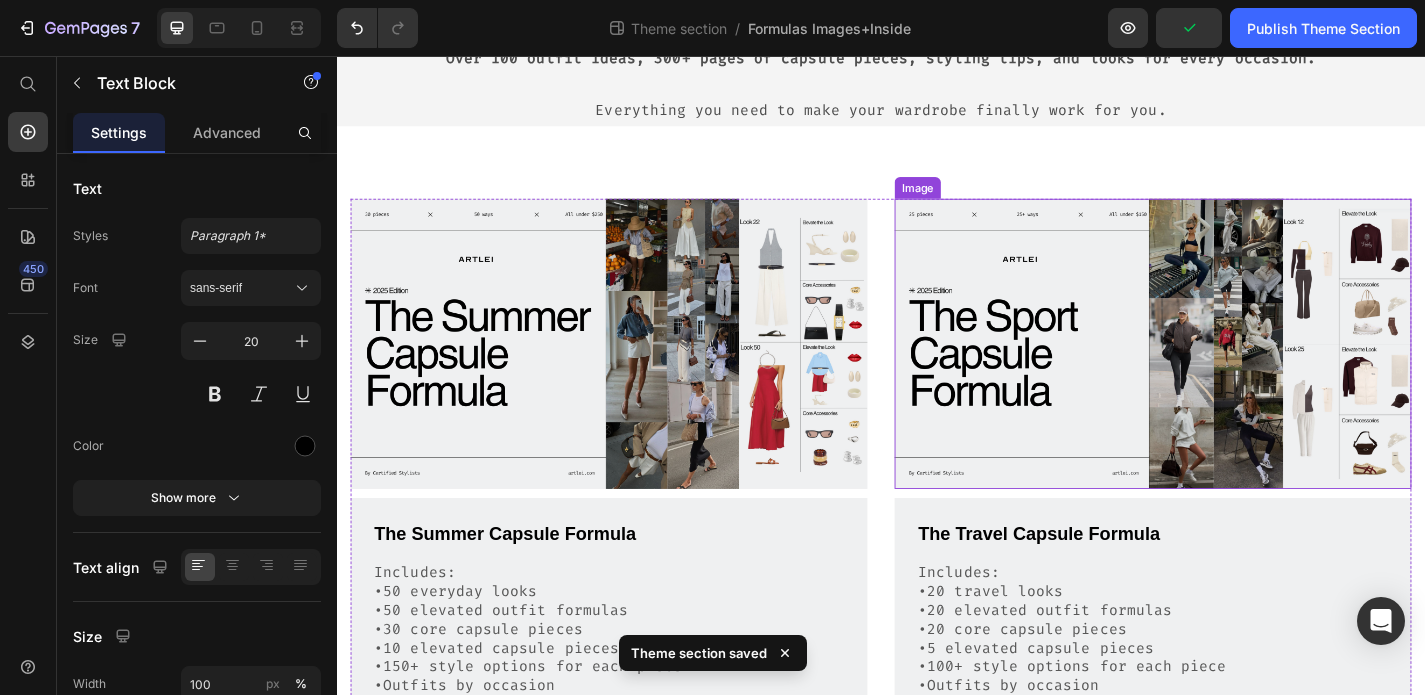 click at bounding box center (1237, 374) 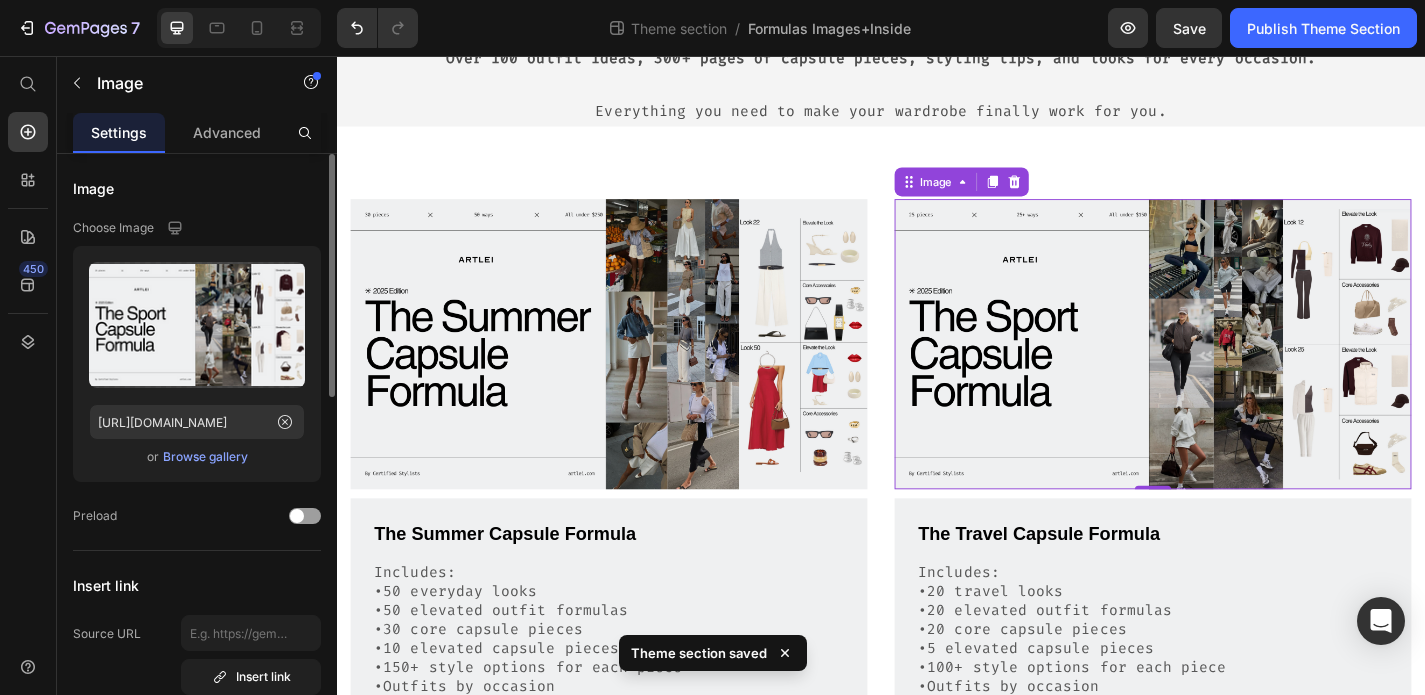 click on "Browse gallery" at bounding box center (205, 457) 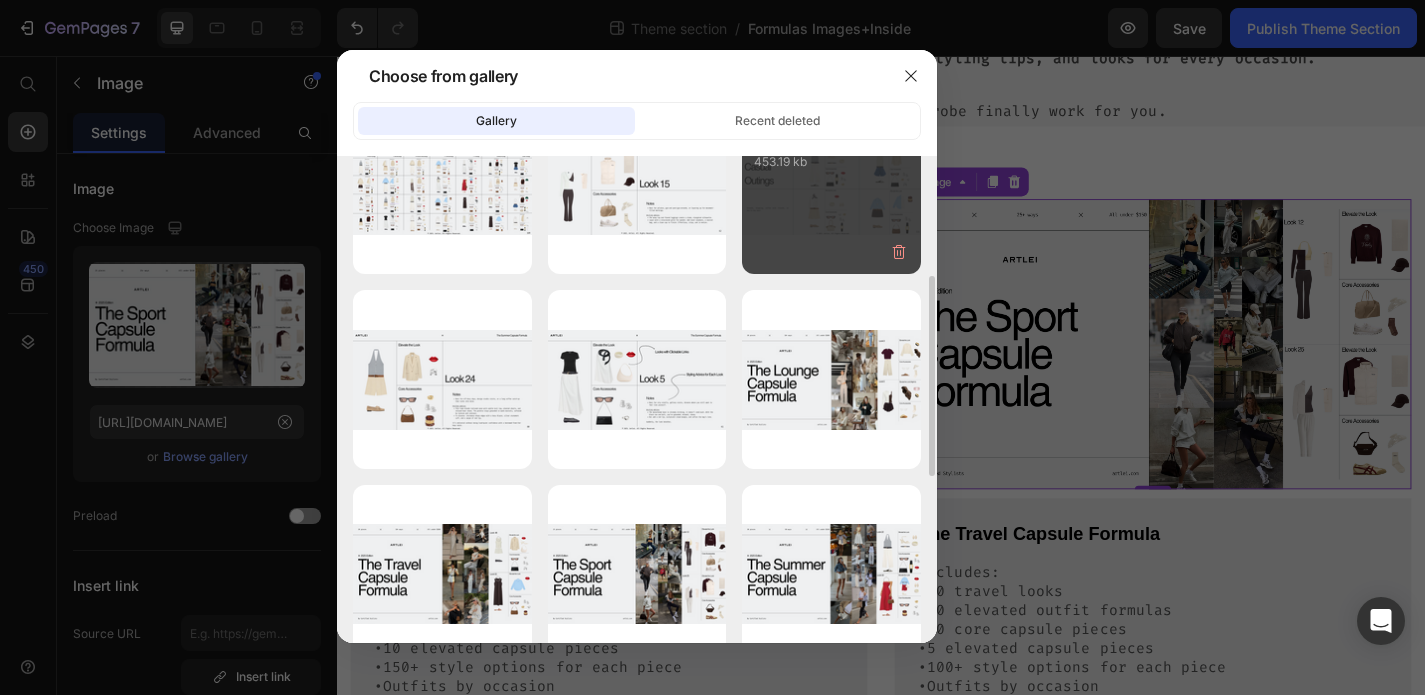 scroll, scrollTop: 343, scrollLeft: 0, axis: vertical 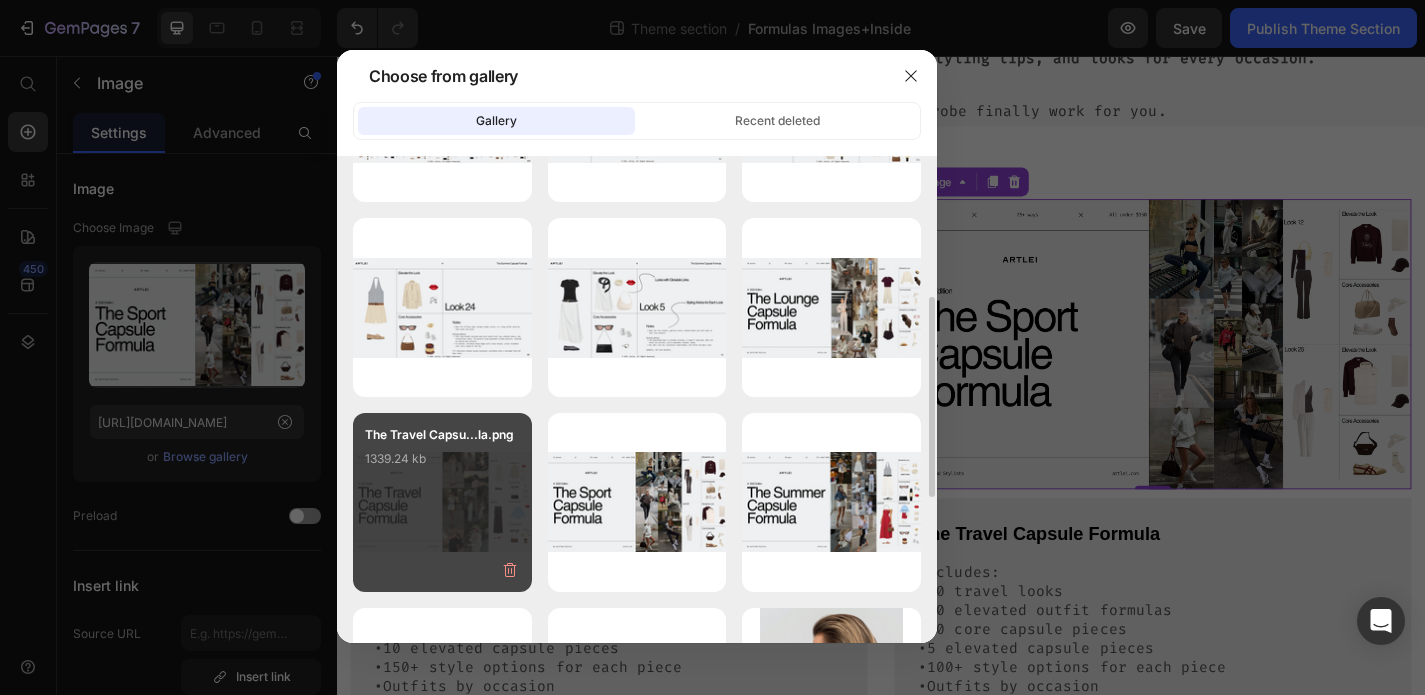 click on "The Travel Capsu...la.png 1339.24 kb" at bounding box center (442, 502) 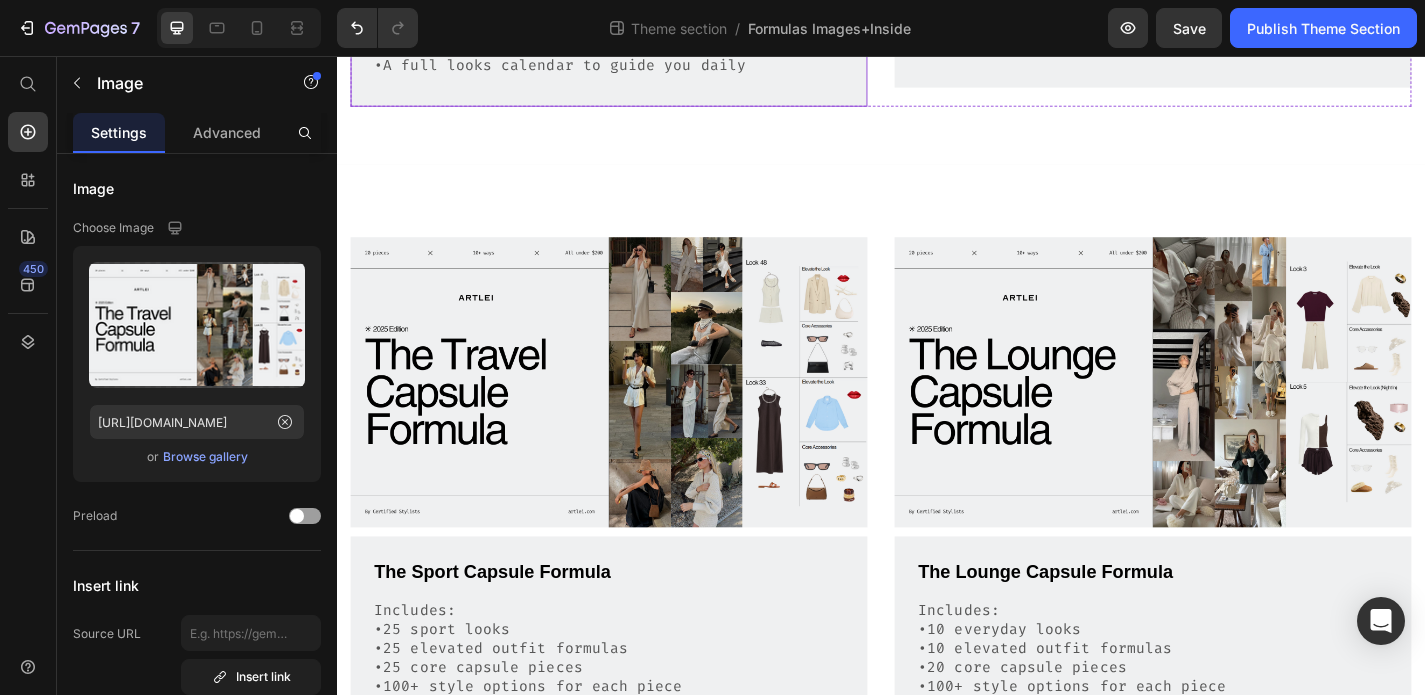 scroll, scrollTop: 968, scrollLeft: 0, axis: vertical 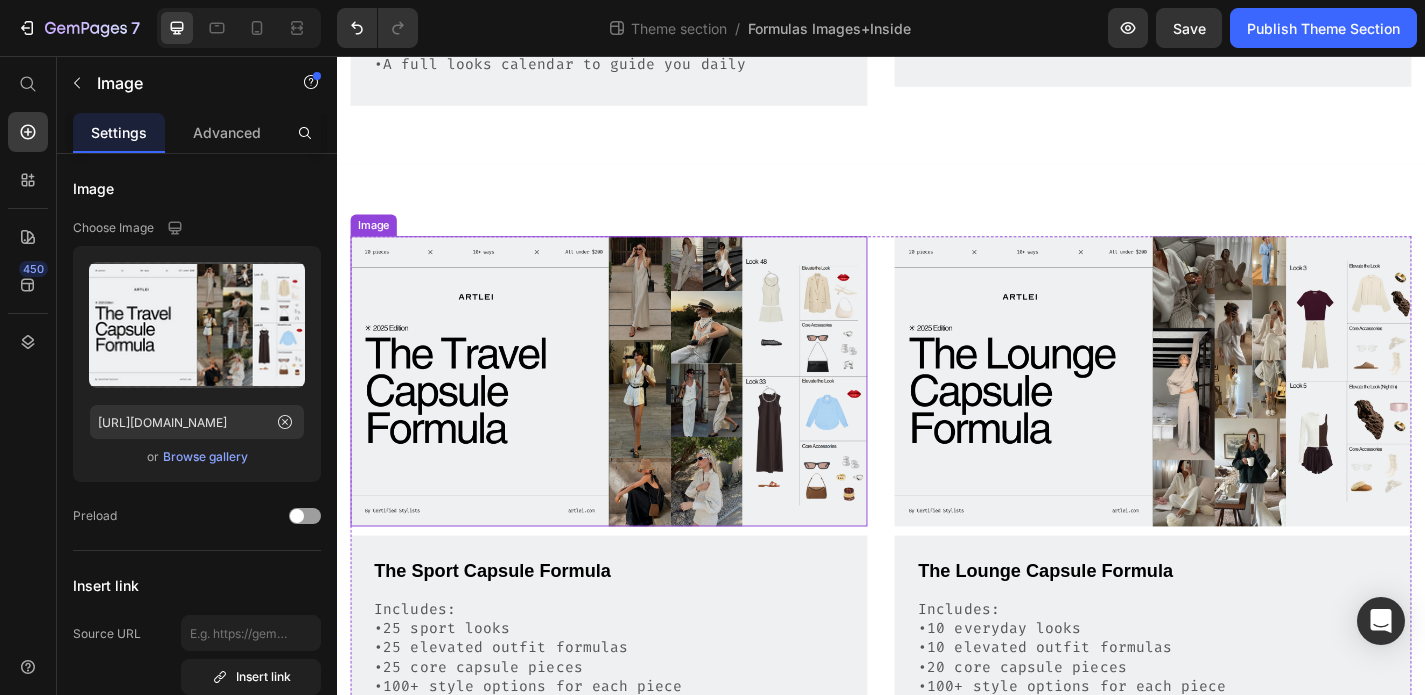 click at bounding box center [637, 415] 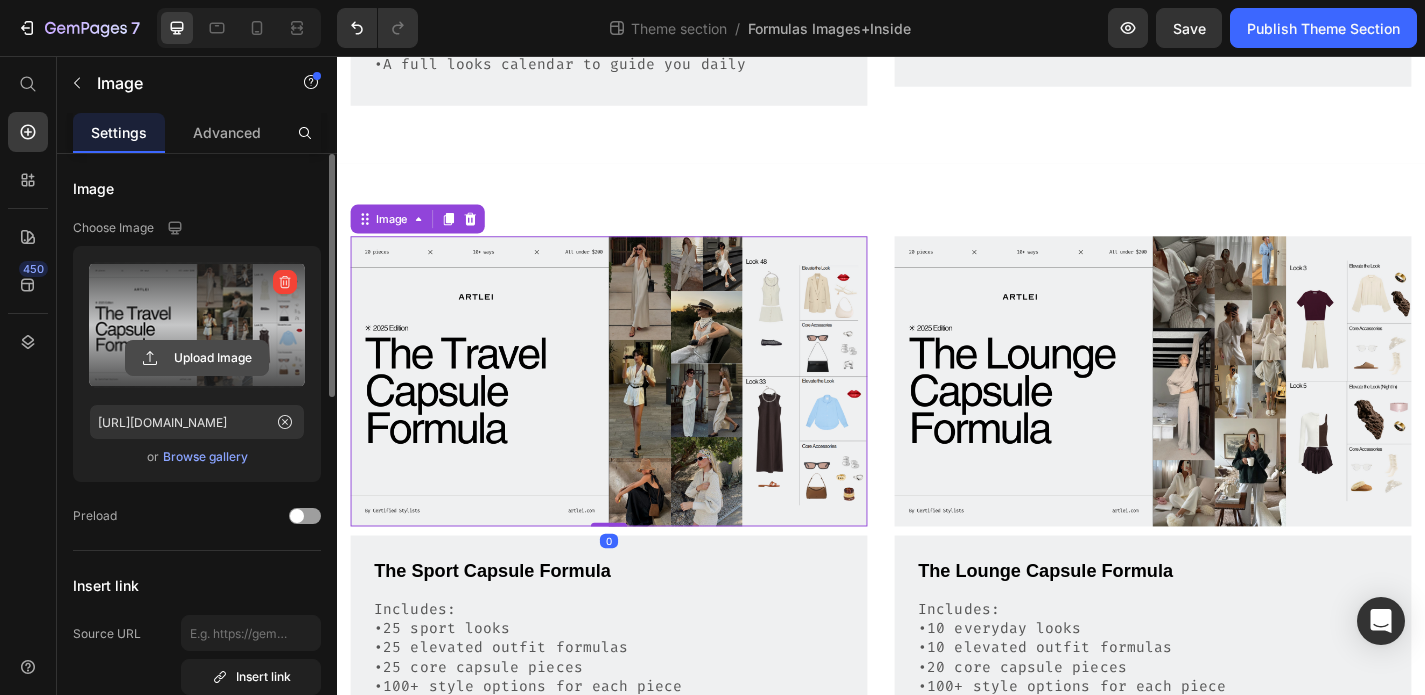click 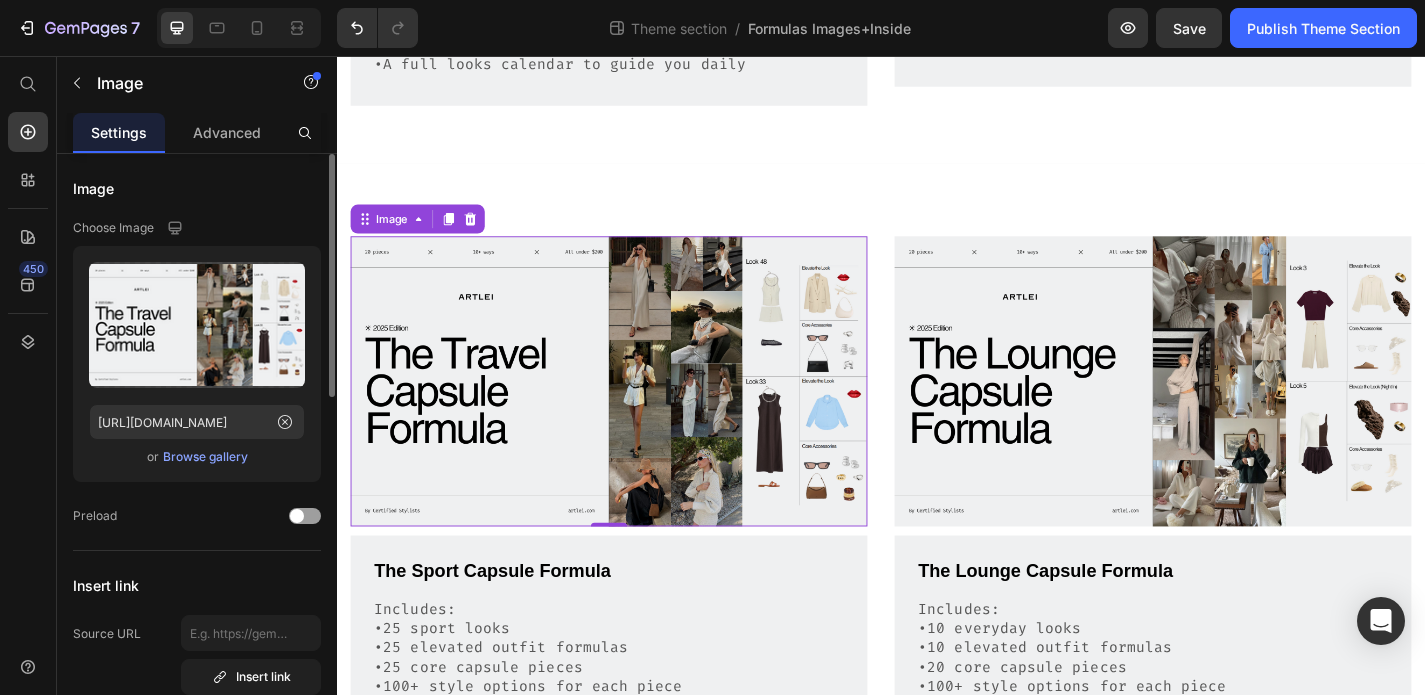 click on "Browse gallery" at bounding box center [205, 457] 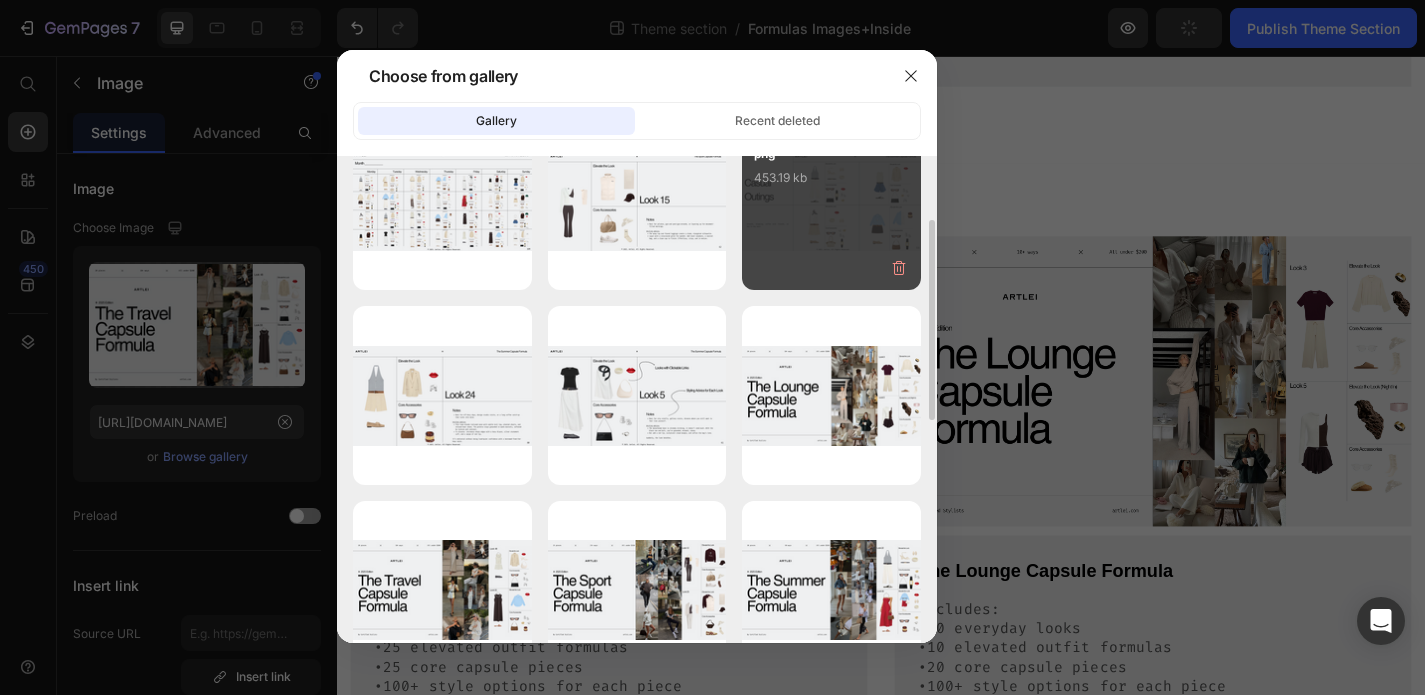 scroll, scrollTop: 256, scrollLeft: 0, axis: vertical 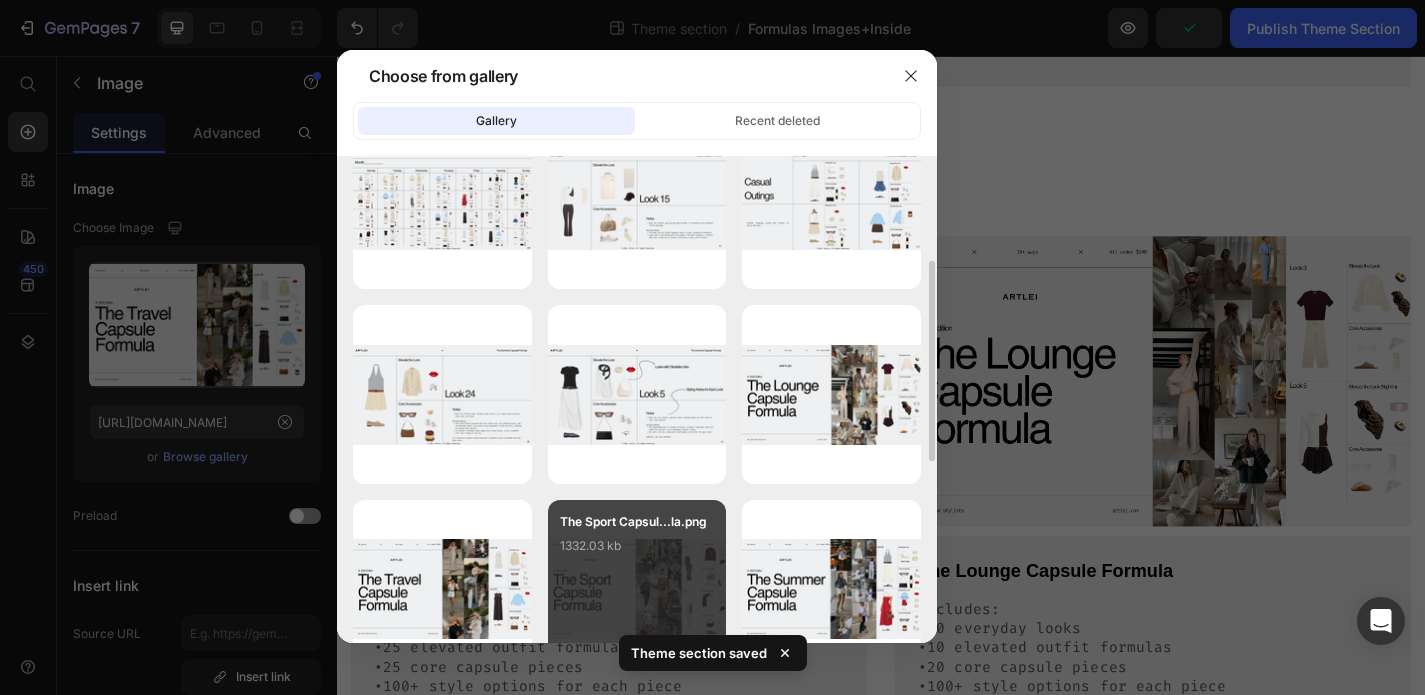 click on "The Sport Capsul...la.png 1332.03 kb" at bounding box center [637, 552] 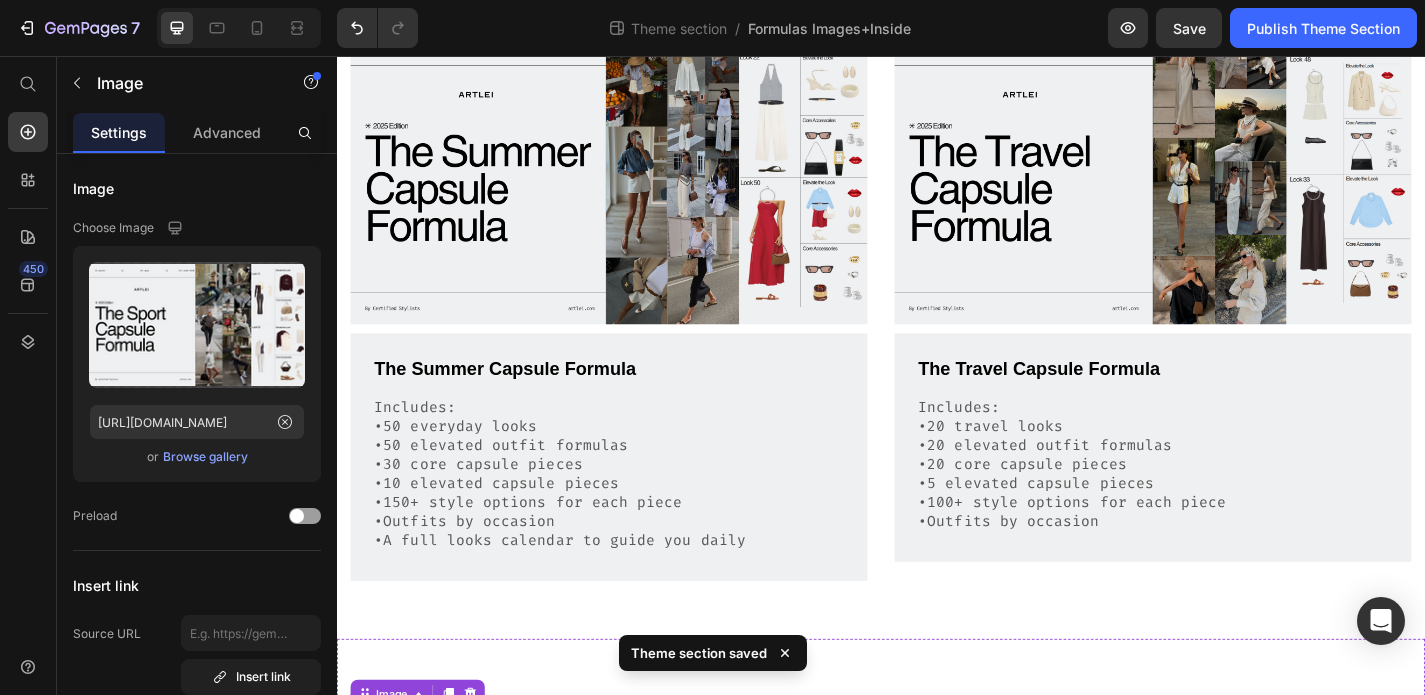 scroll, scrollTop: 451, scrollLeft: 0, axis: vertical 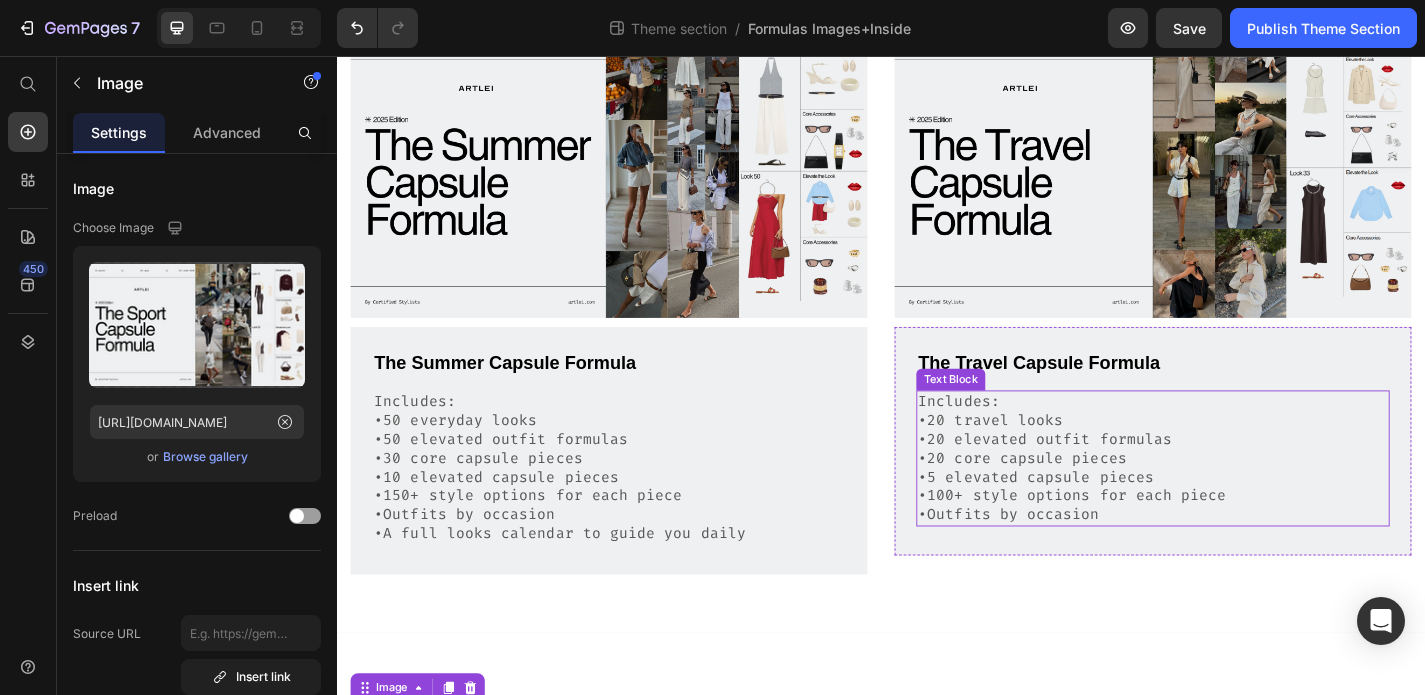 click on "Includes: •20 travel looks" at bounding box center (1237, 448) 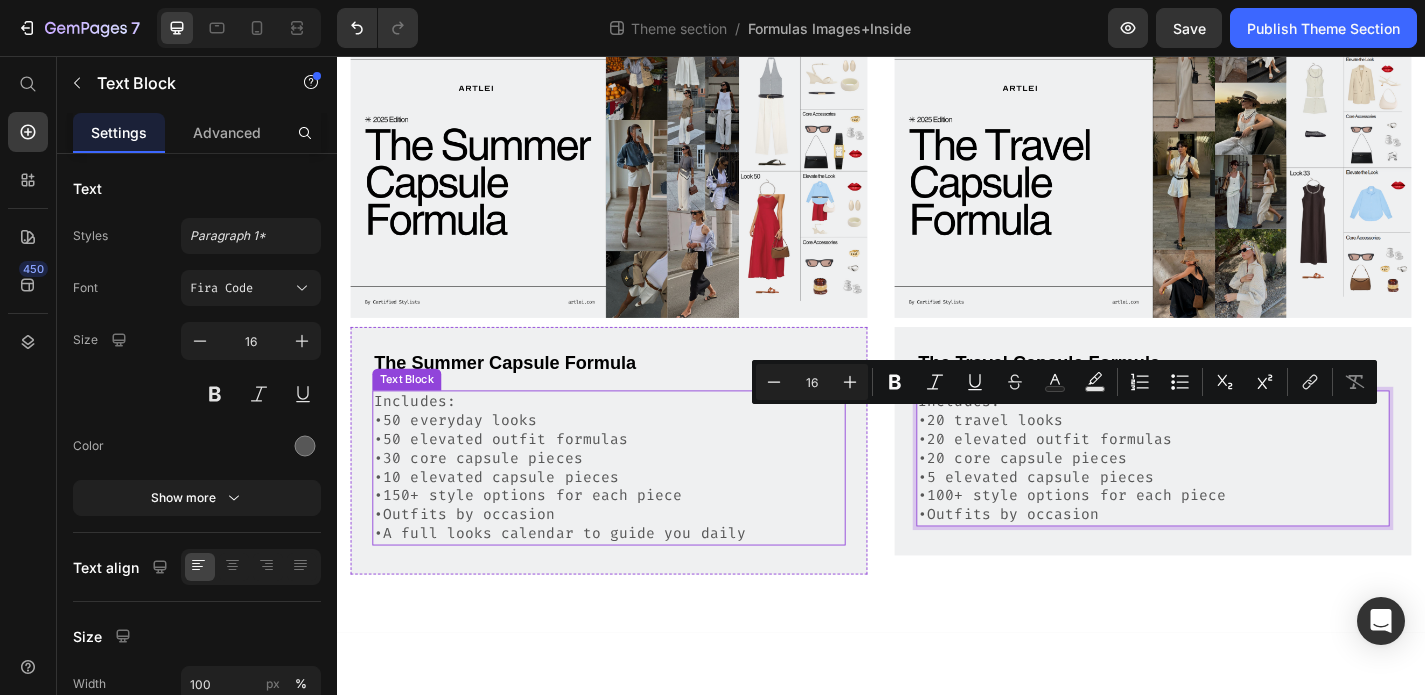 click on "•A full looks calendar to guide you daily" at bounding box center (637, 583) 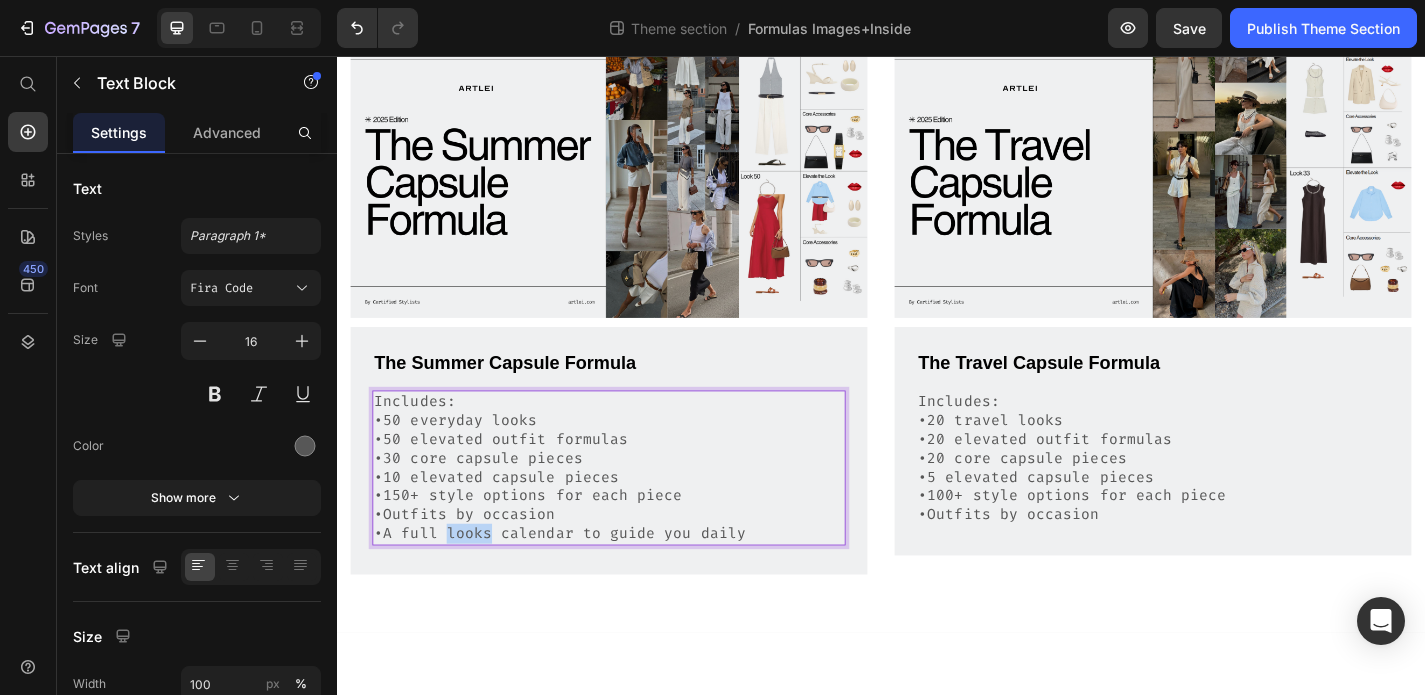 click on "•A full looks calendar to guide you daily" at bounding box center (637, 583) 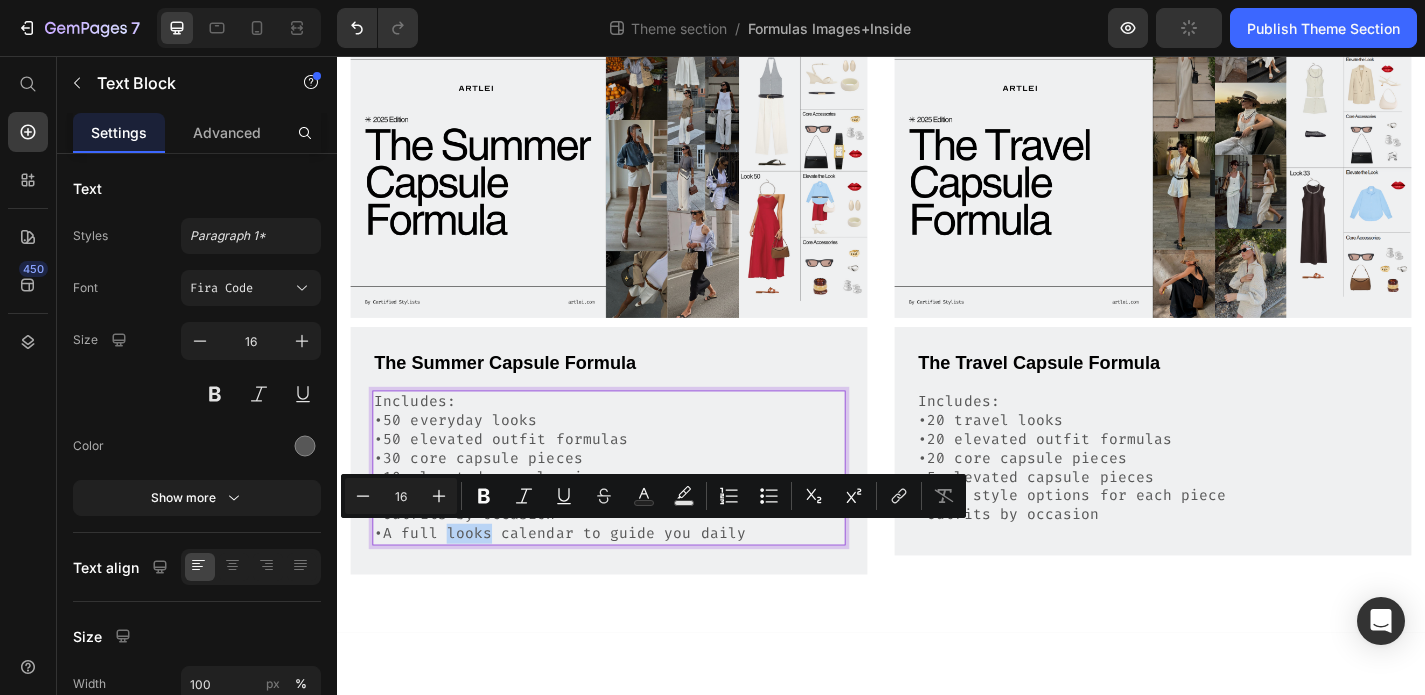 click on "•A full looks calendar to guide you daily" at bounding box center (637, 583) 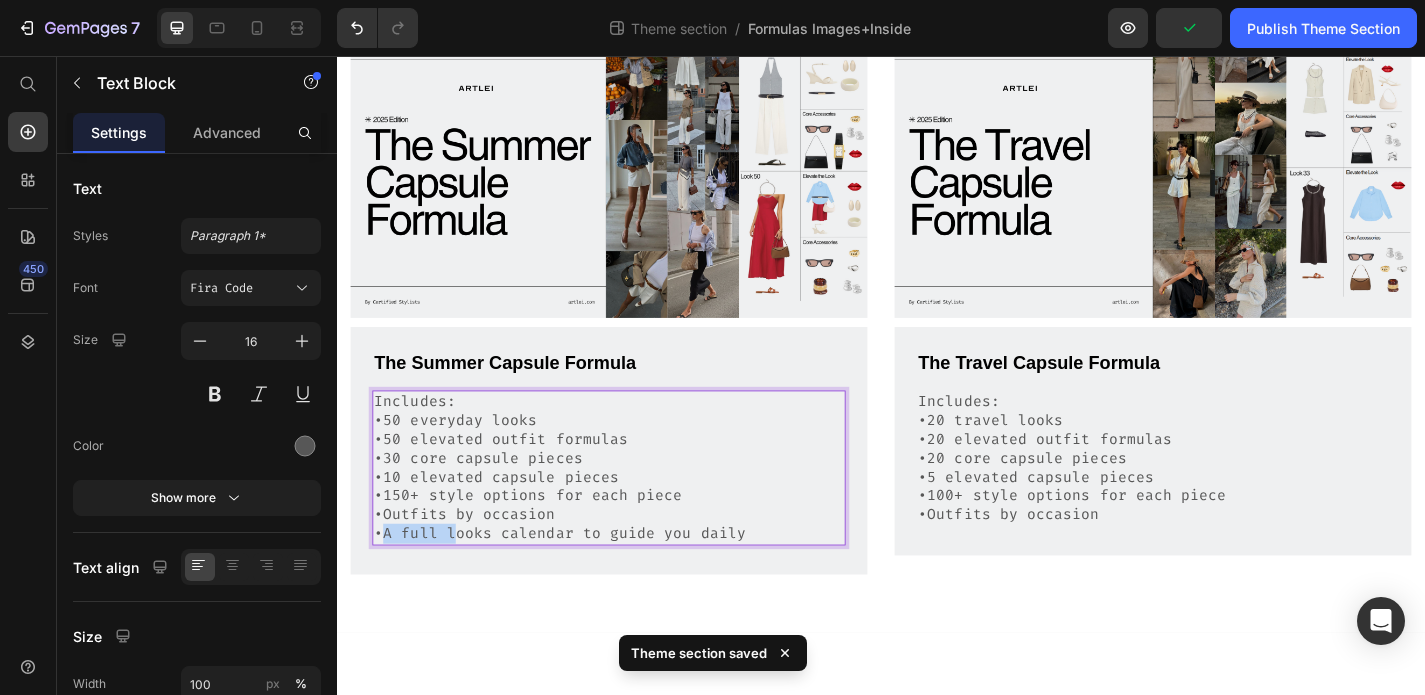 drag, startPoint x: 462, startPoint y: 582, endPoint x: 392, endPoint y: 585, distance: 70.064255 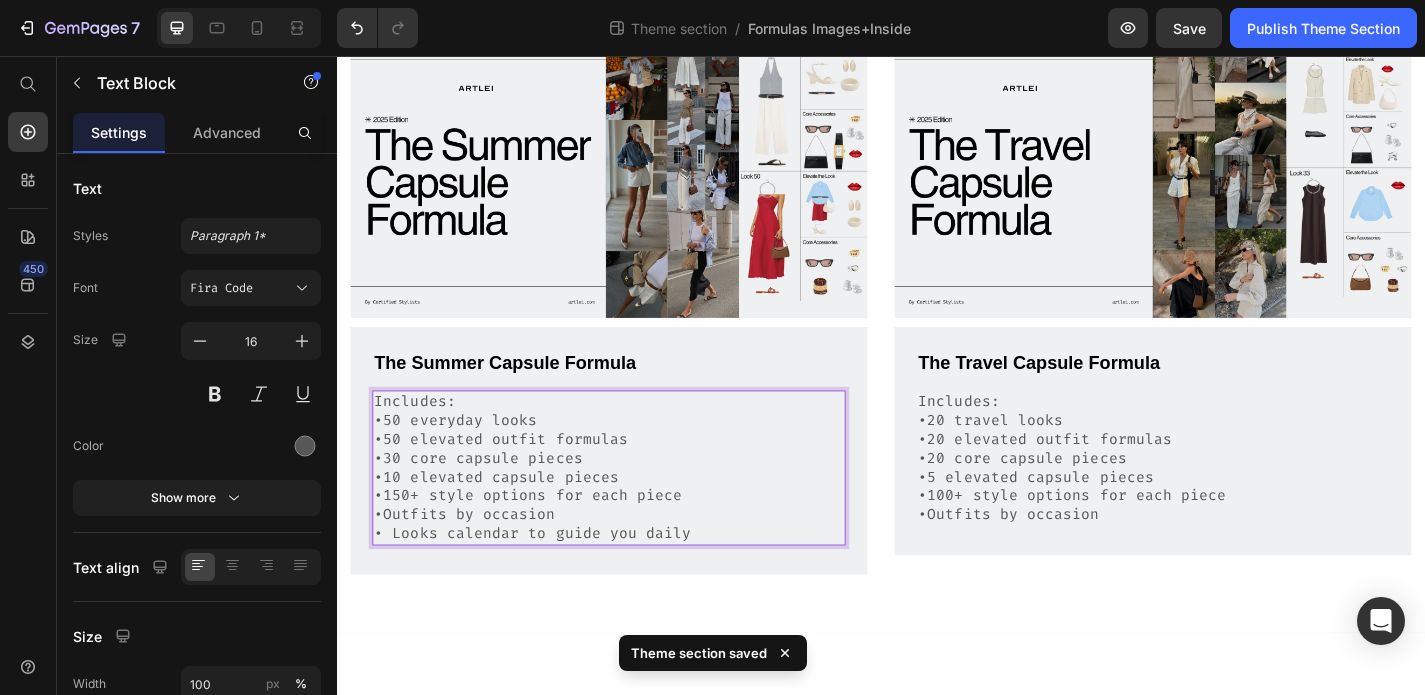 click on "•Outfits by occasion" at bounding box center (637, 562) 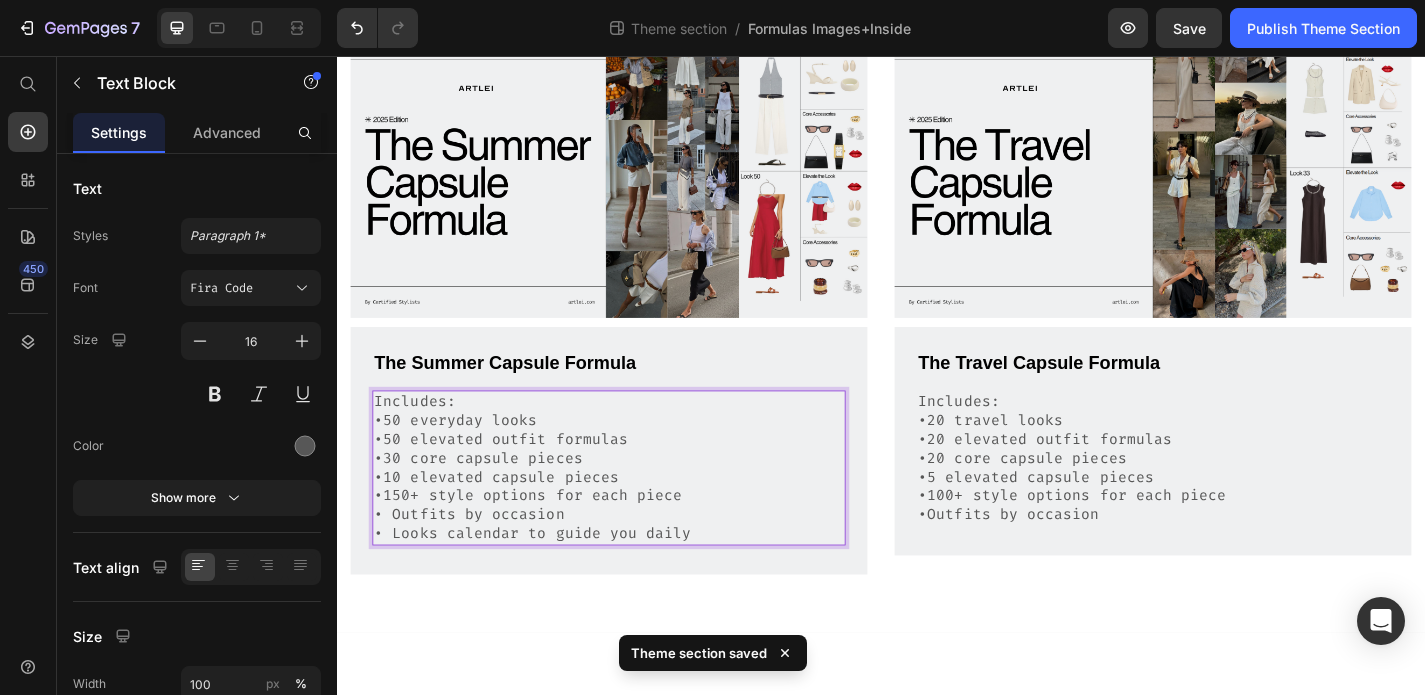 click on "•150+ style options for each piece" at bounding box center [637, 541] 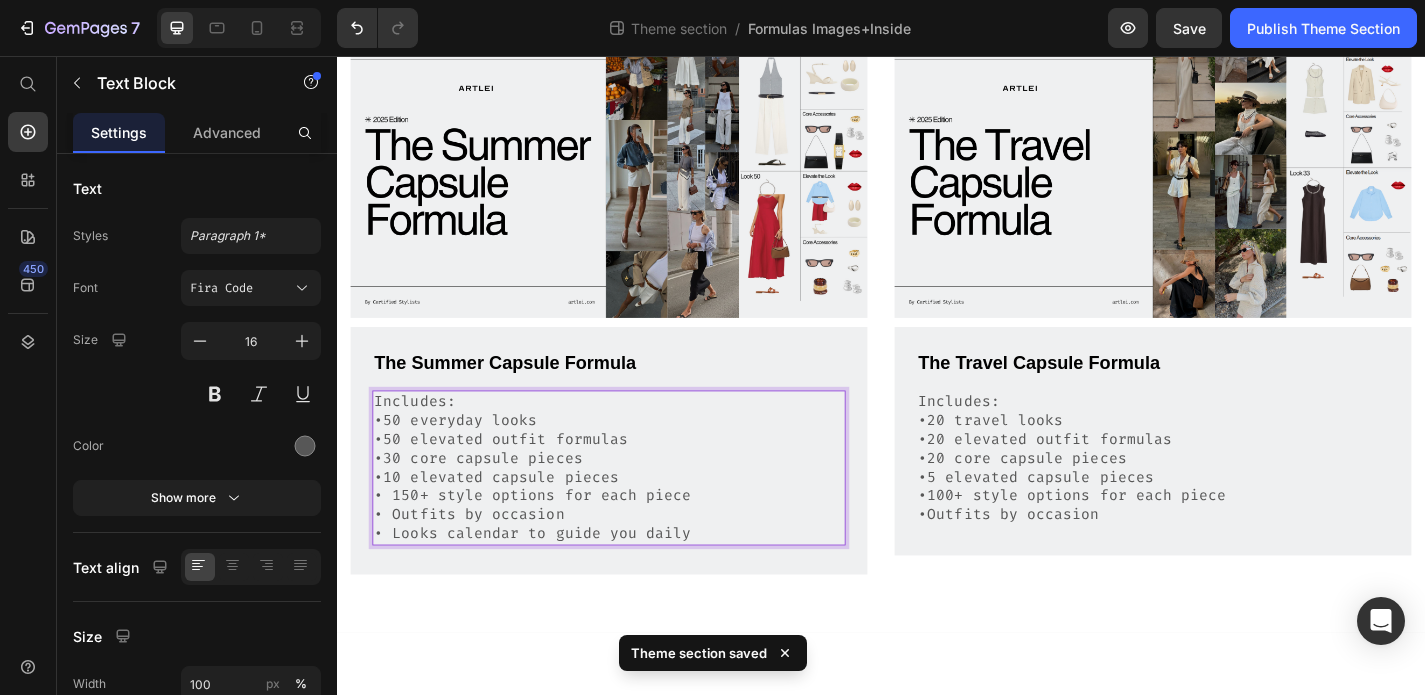 click on "•10 elevated capsule pieces" at bounding box center [637, 521] 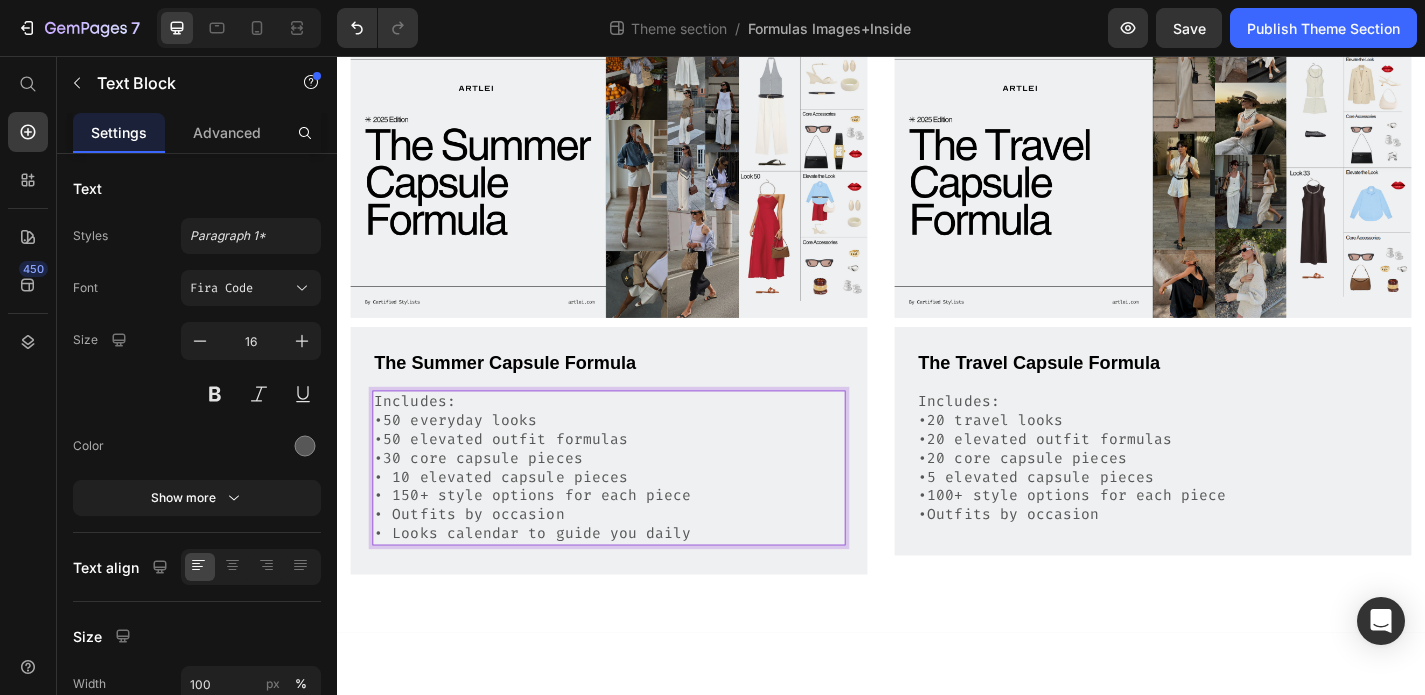 click on "•30 core capsule pieces" at bounding box center (637, 500) 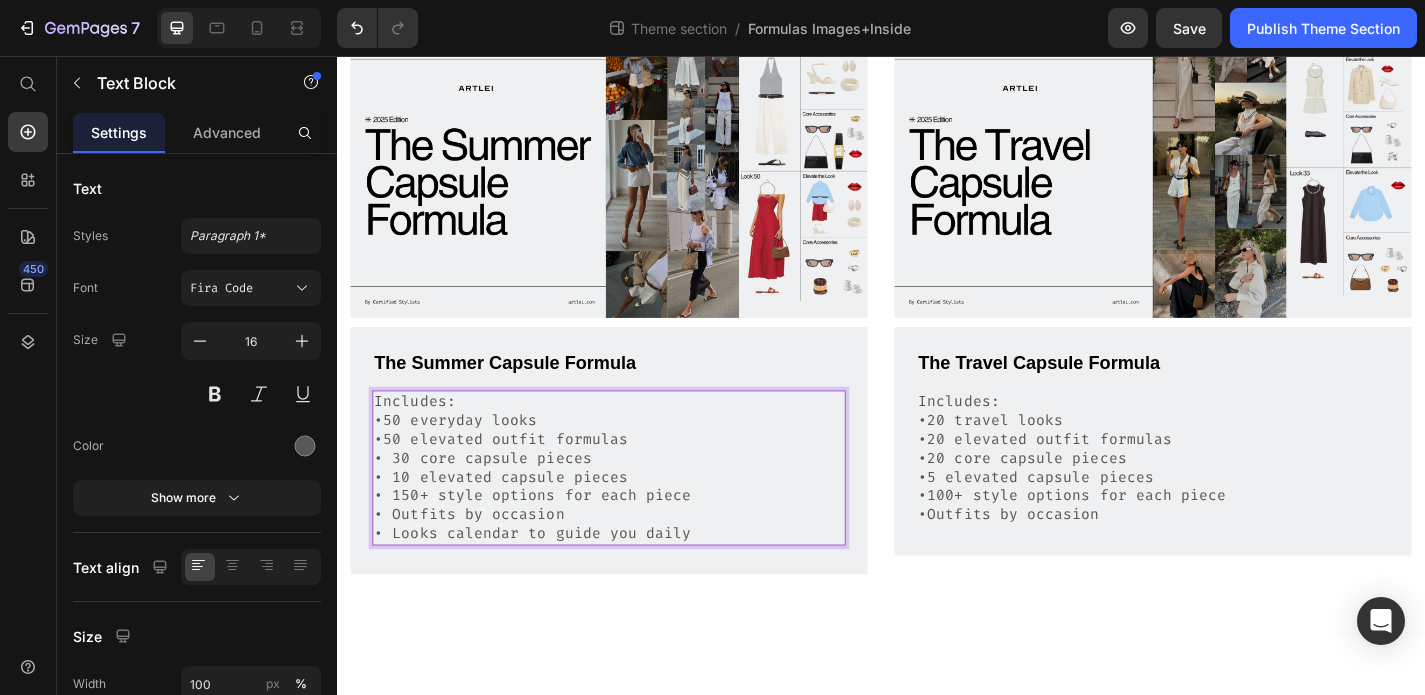 click on "•50 elevated outfit formulas" at bounding box center (637, 479) 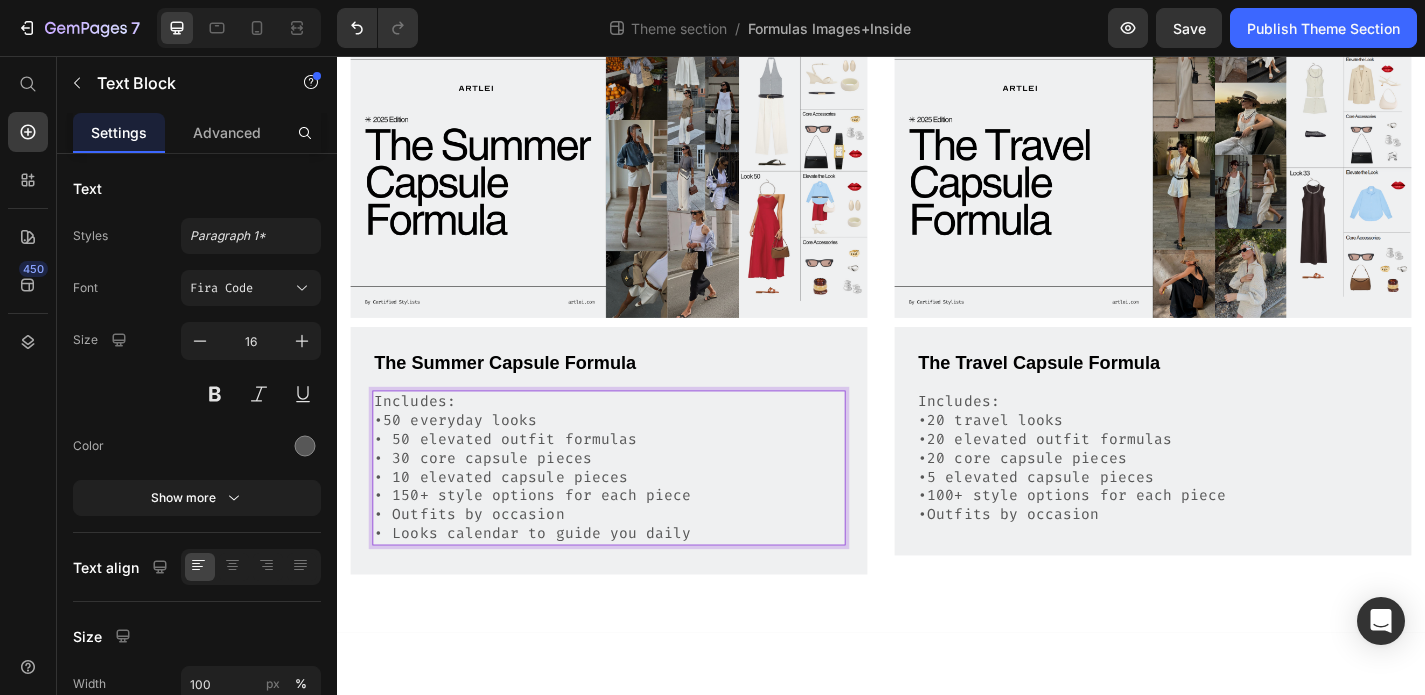 click on "Includes: •50 everyday looks" at bounding box center [637, 448] 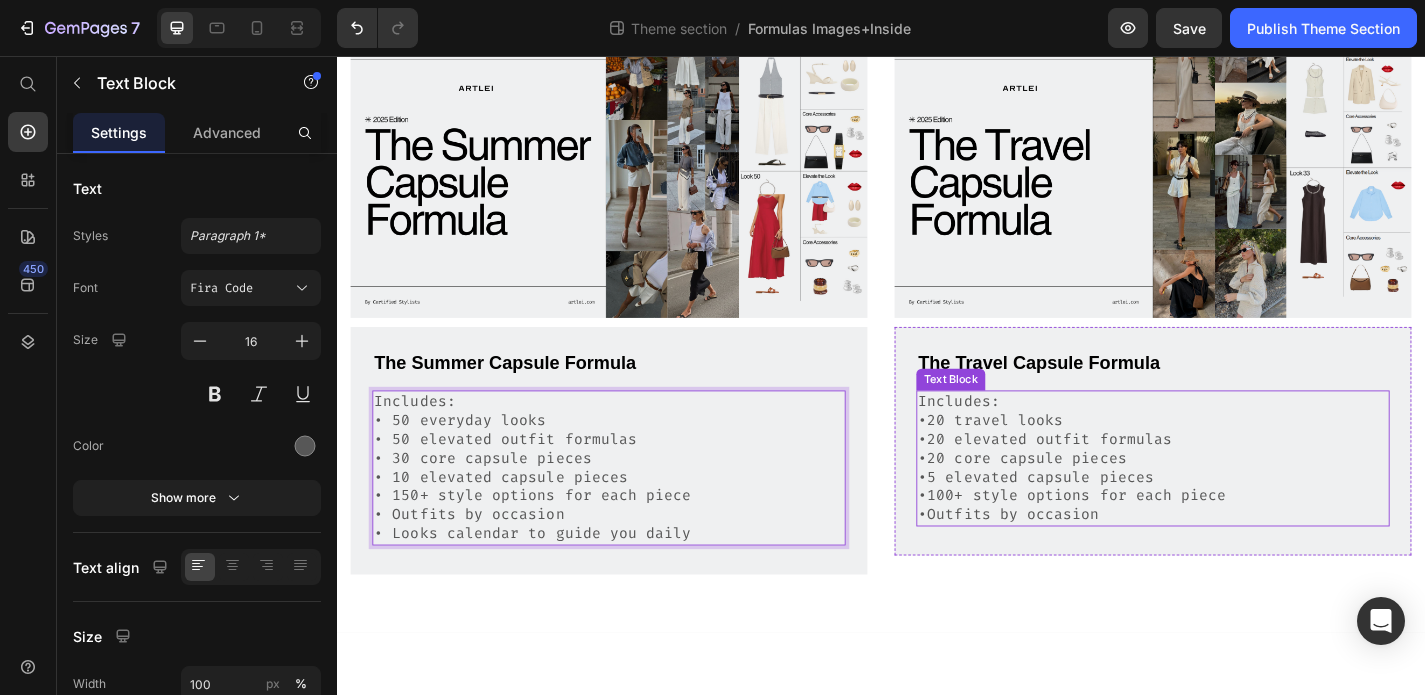 click on "Includes: •20 travel looks" at bounding box center [1237, 448] 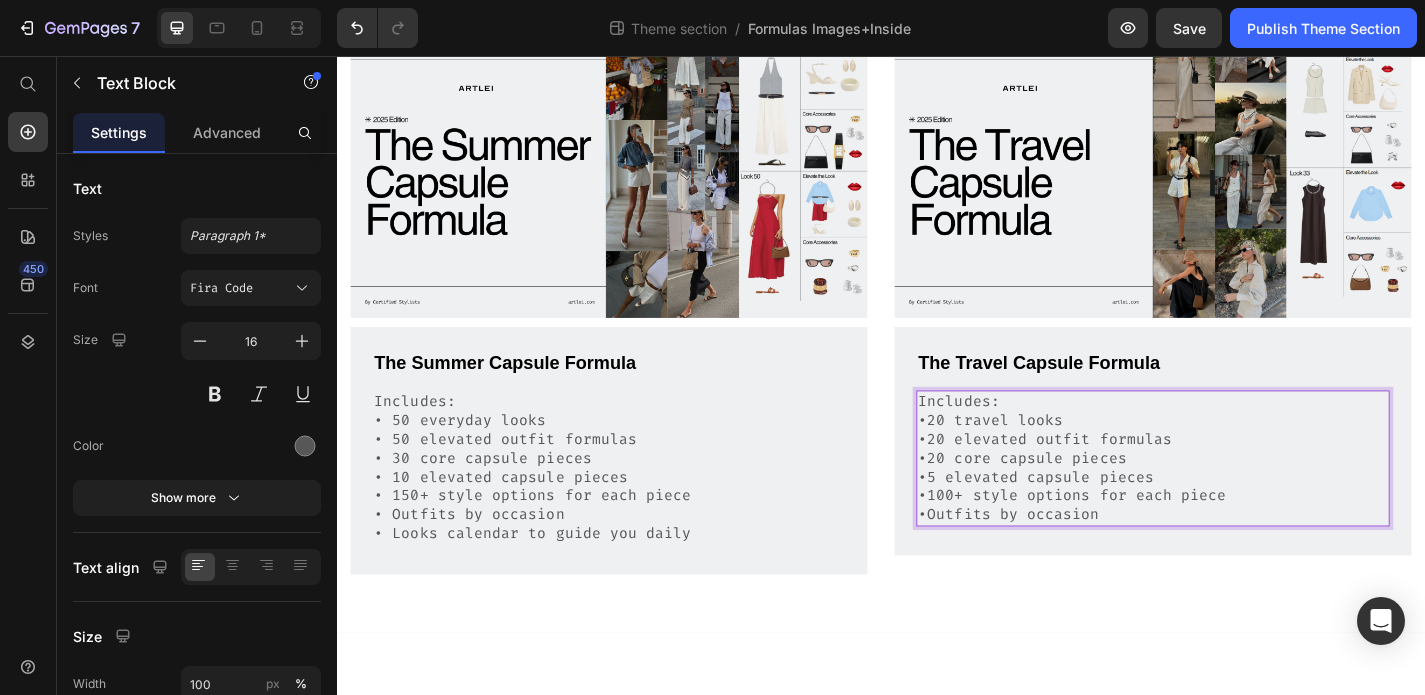 click on "Includes: •20 travel looks" at bounding box center [1237, 448] 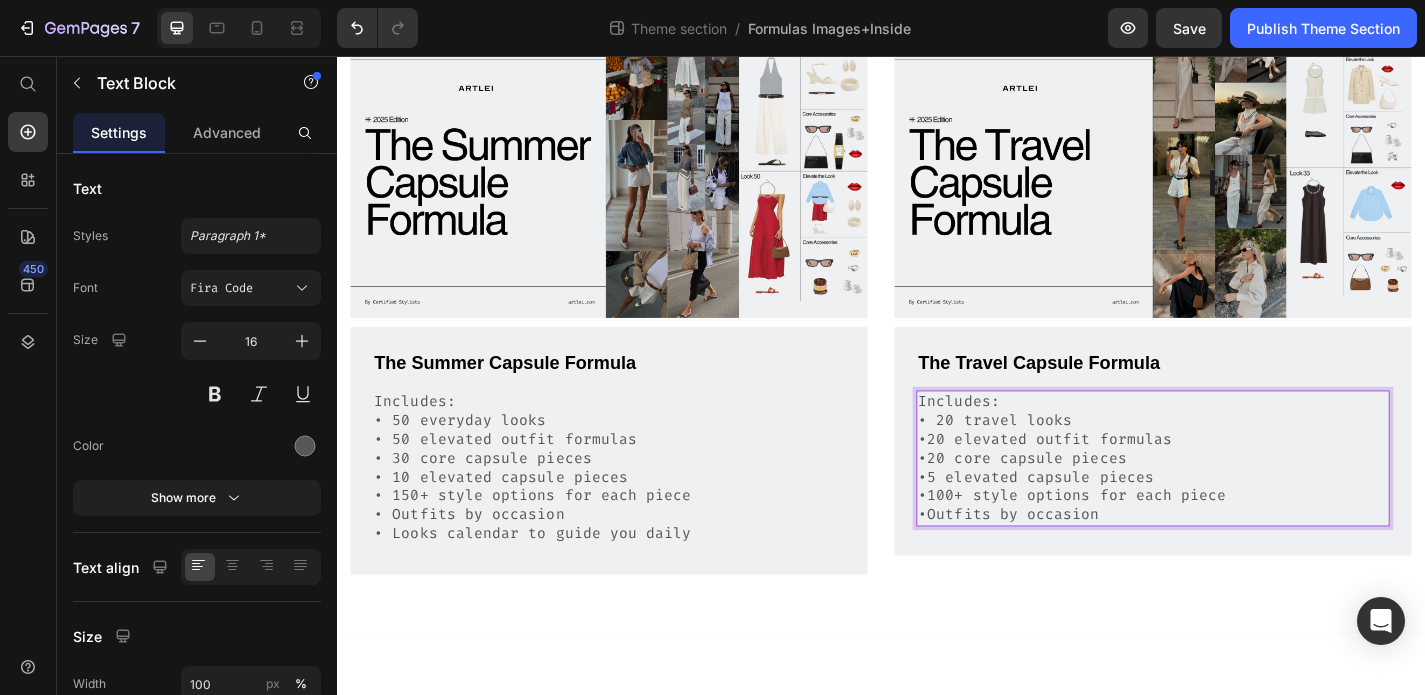 click on "•20 elevated outfit formulas" at bounding box center (1237, 479) 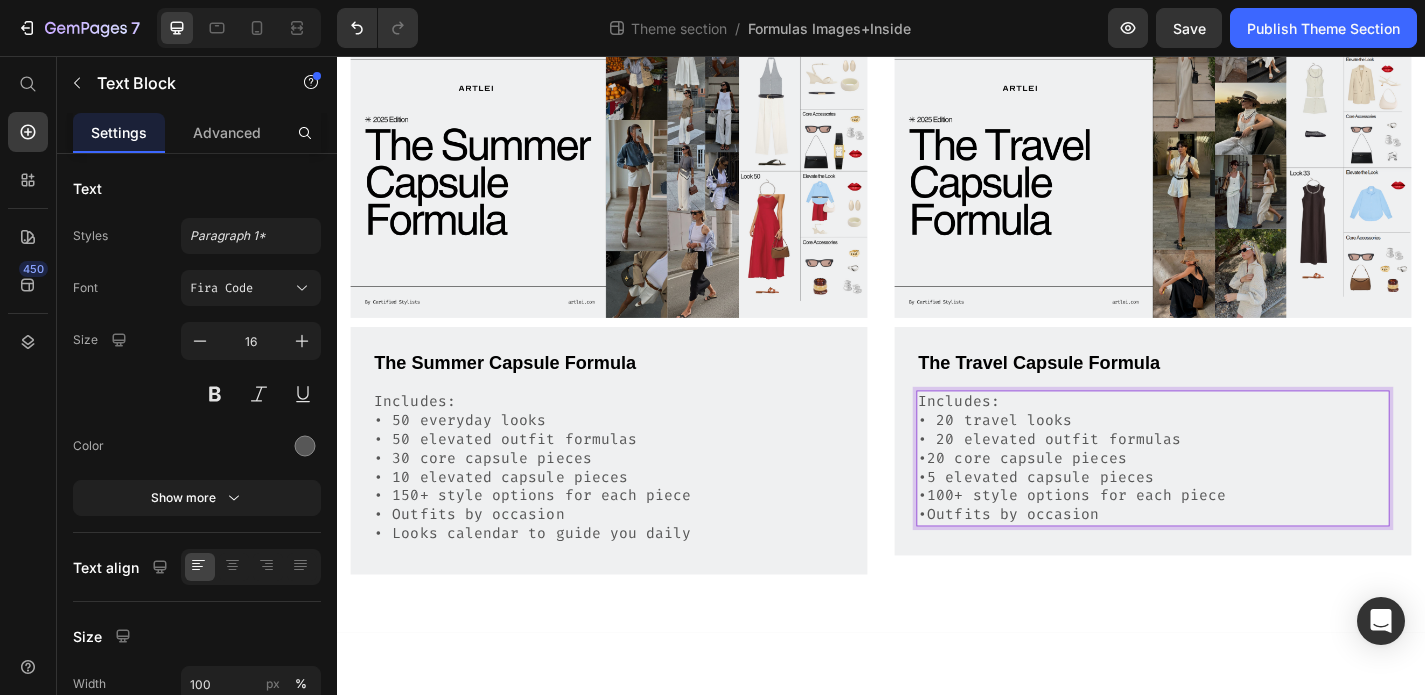 click on "•20 core capsule pieces" at bounding box center (1237, 500) 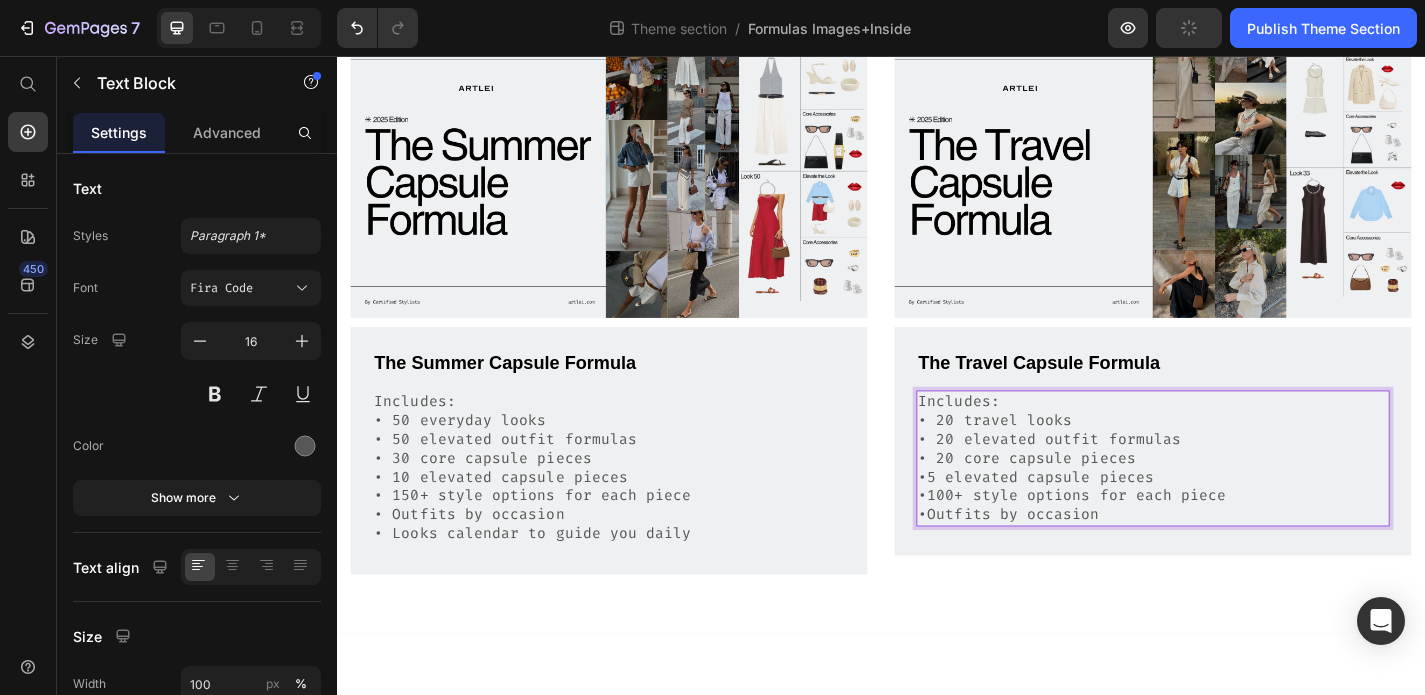 click on "•5 elevated capsule pieces" at bounding box center [1237, 521] 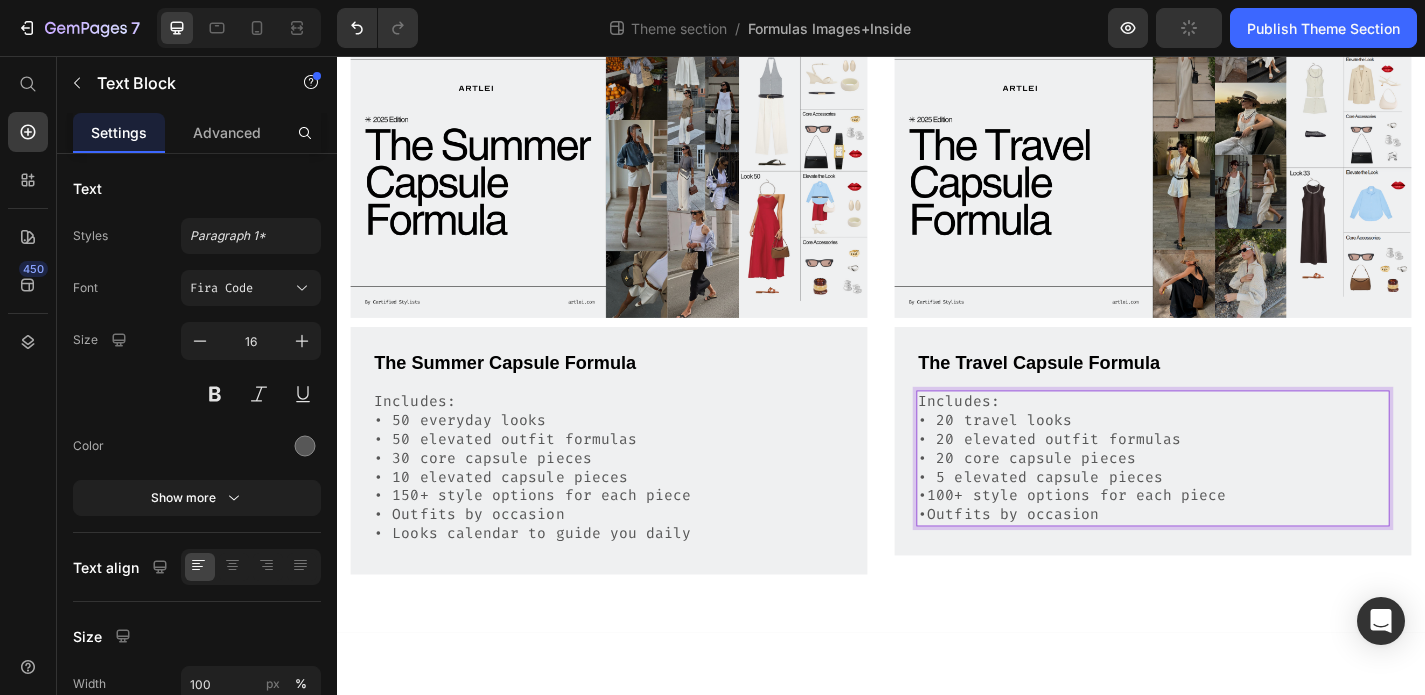 click on "•100+ style options for each piece" at bounding box center (1237, 541) 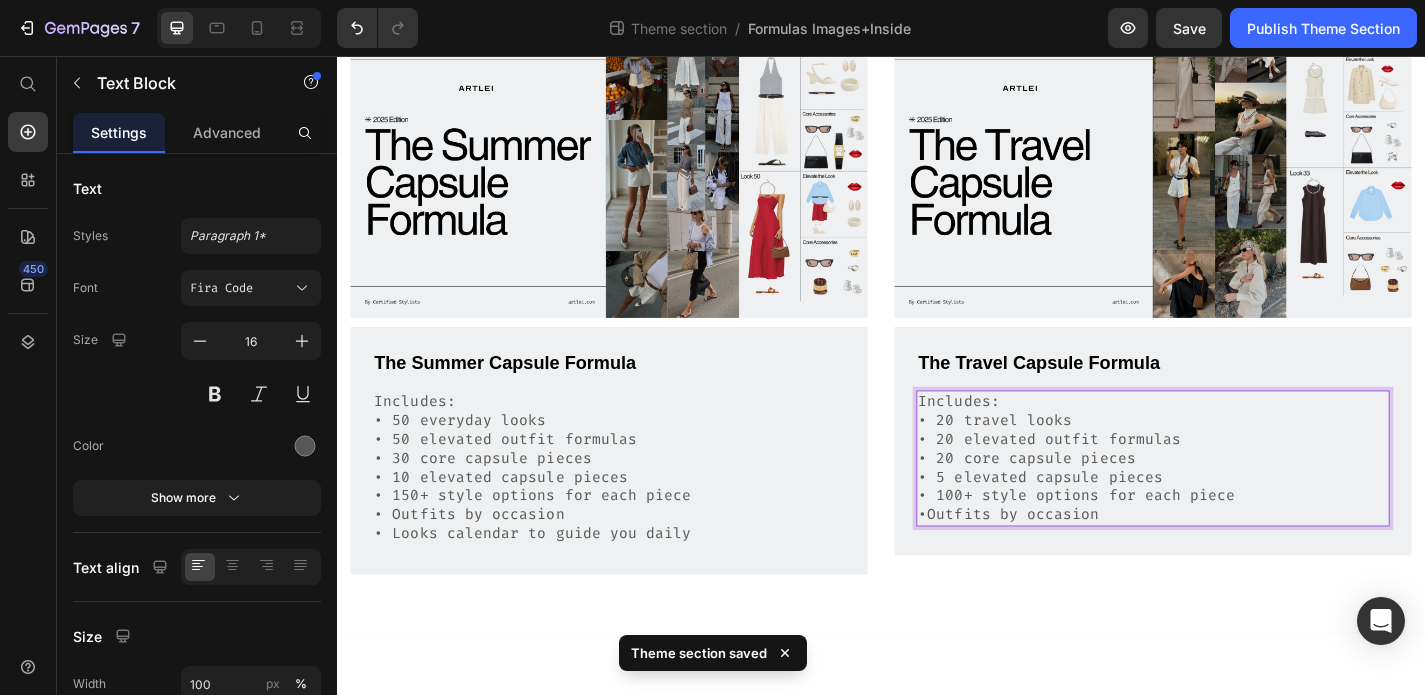 click on "•Outfits by occasion" at bounding box center (1237, 562) 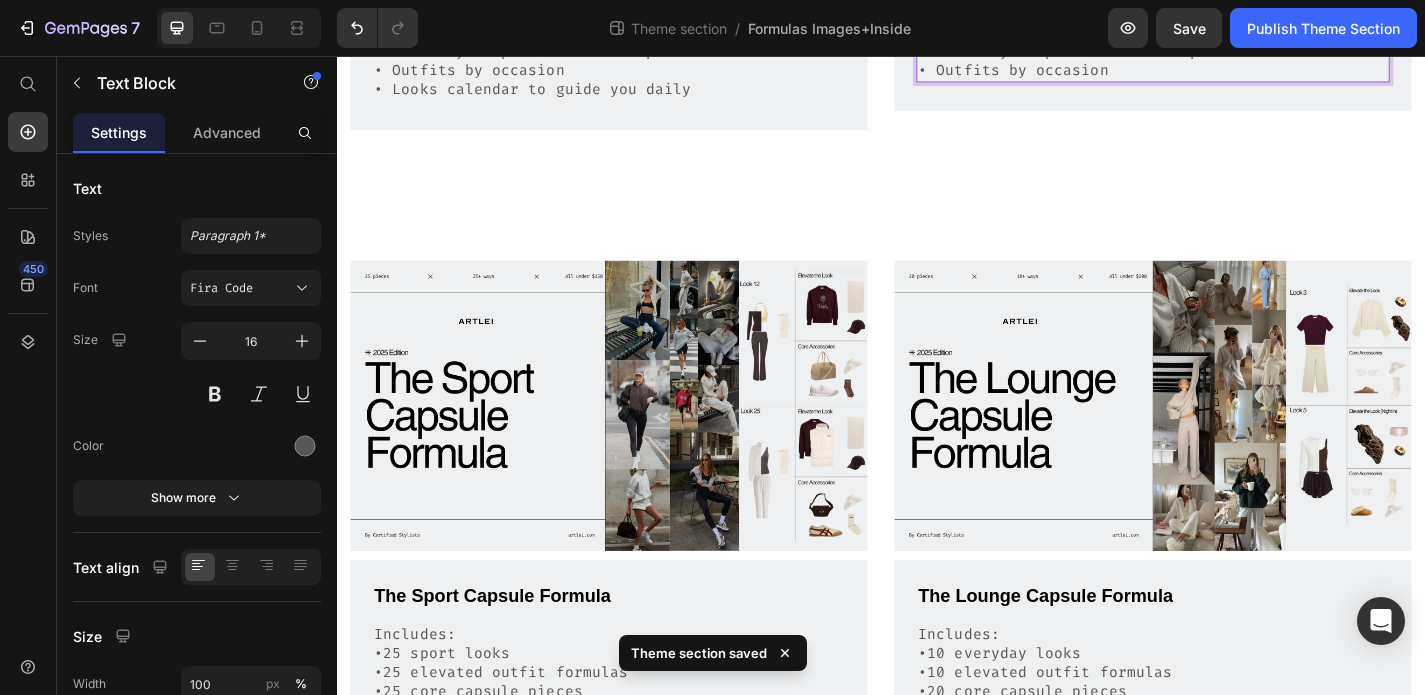 scroll, scrollTop: 1111, scrollLeft: 0, axis: vertical 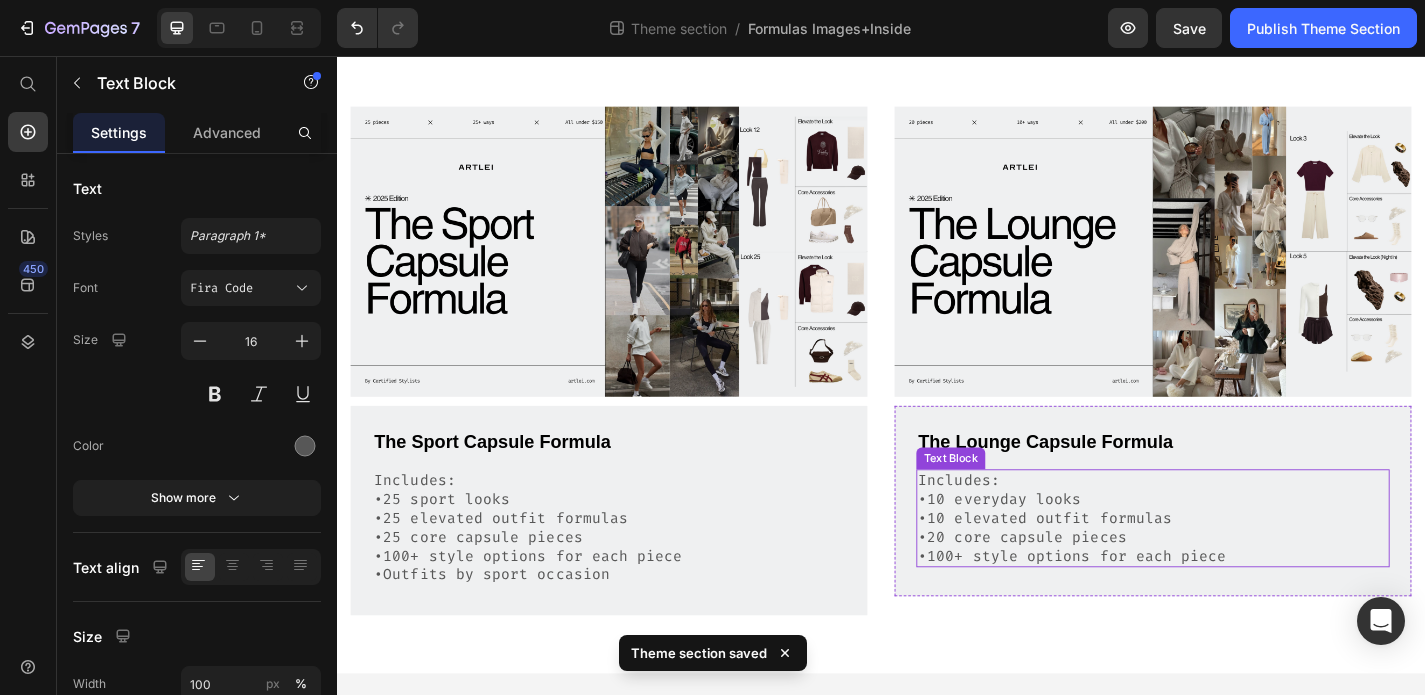 click on "Includes: •10 everyday looks" at bounding box center [1237, 535] 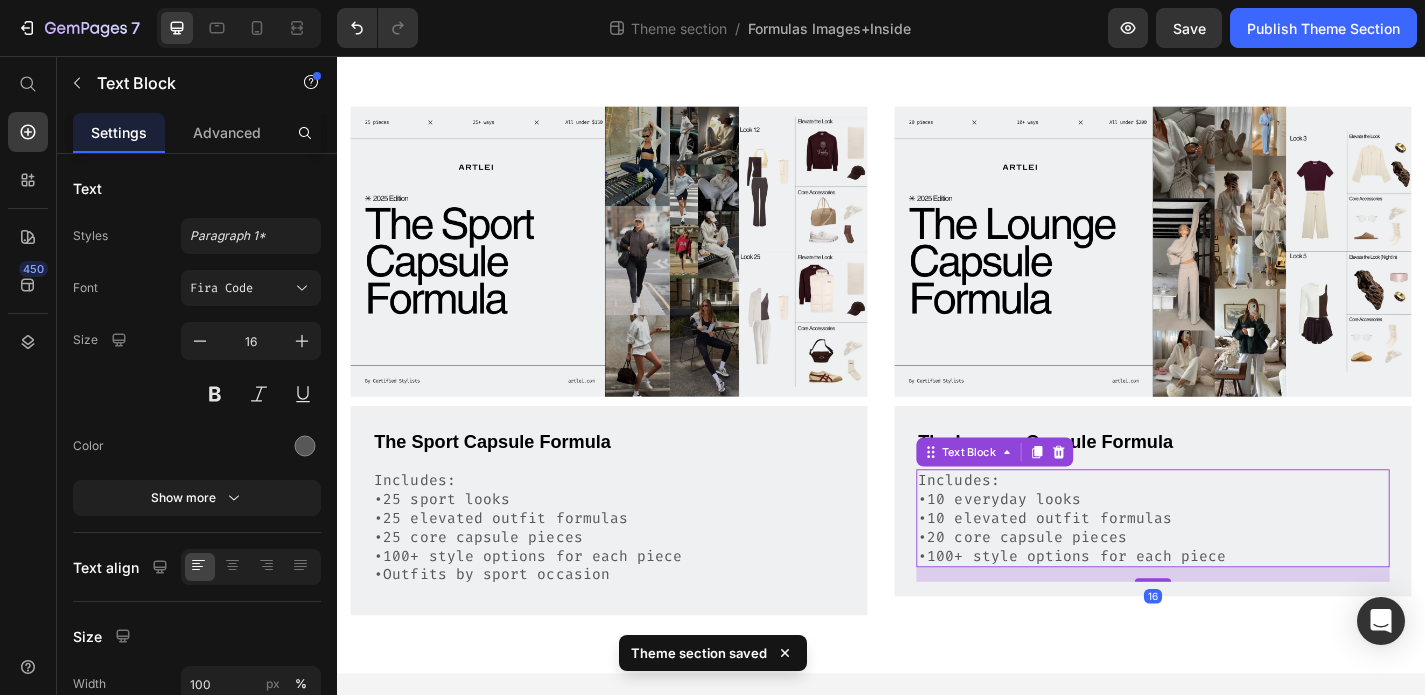 click on "Includes: •10 everyday looks" at bounding box center (1237, 535) 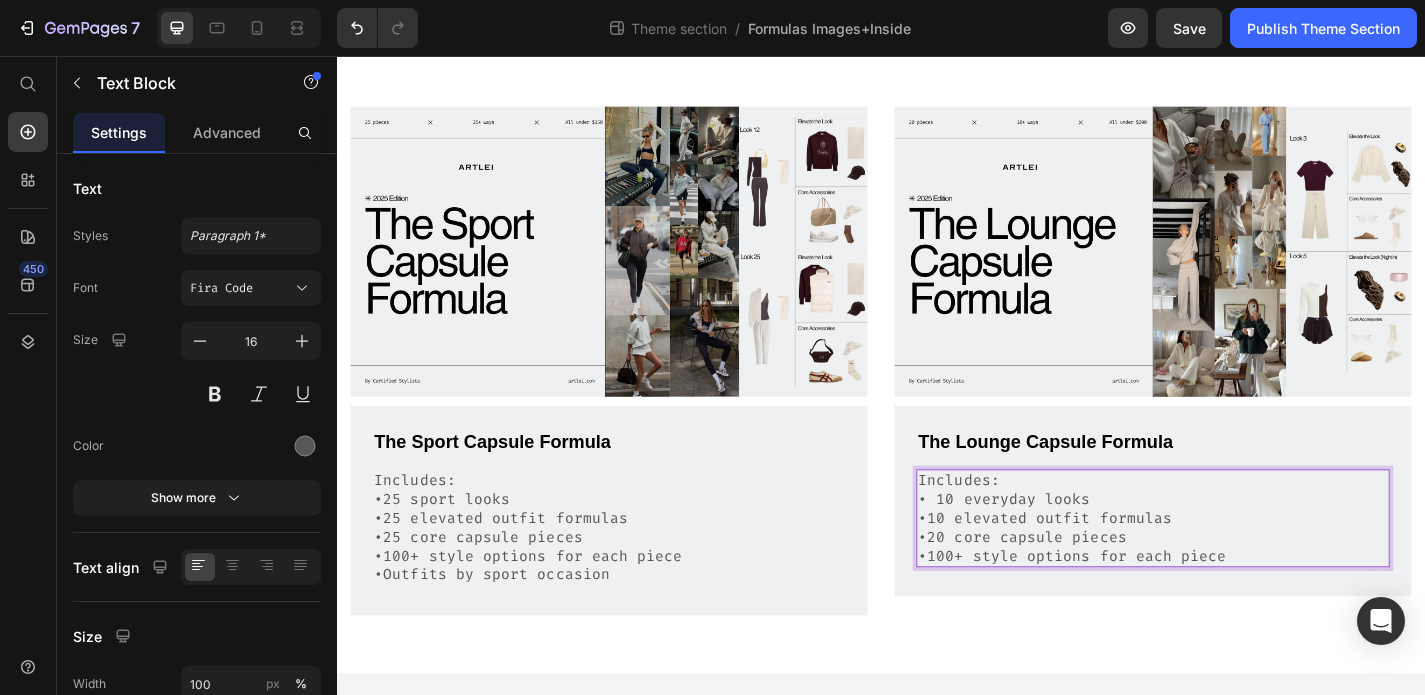 click on "•10 elevated outfit formulas" at bounding box center (1237, 566) 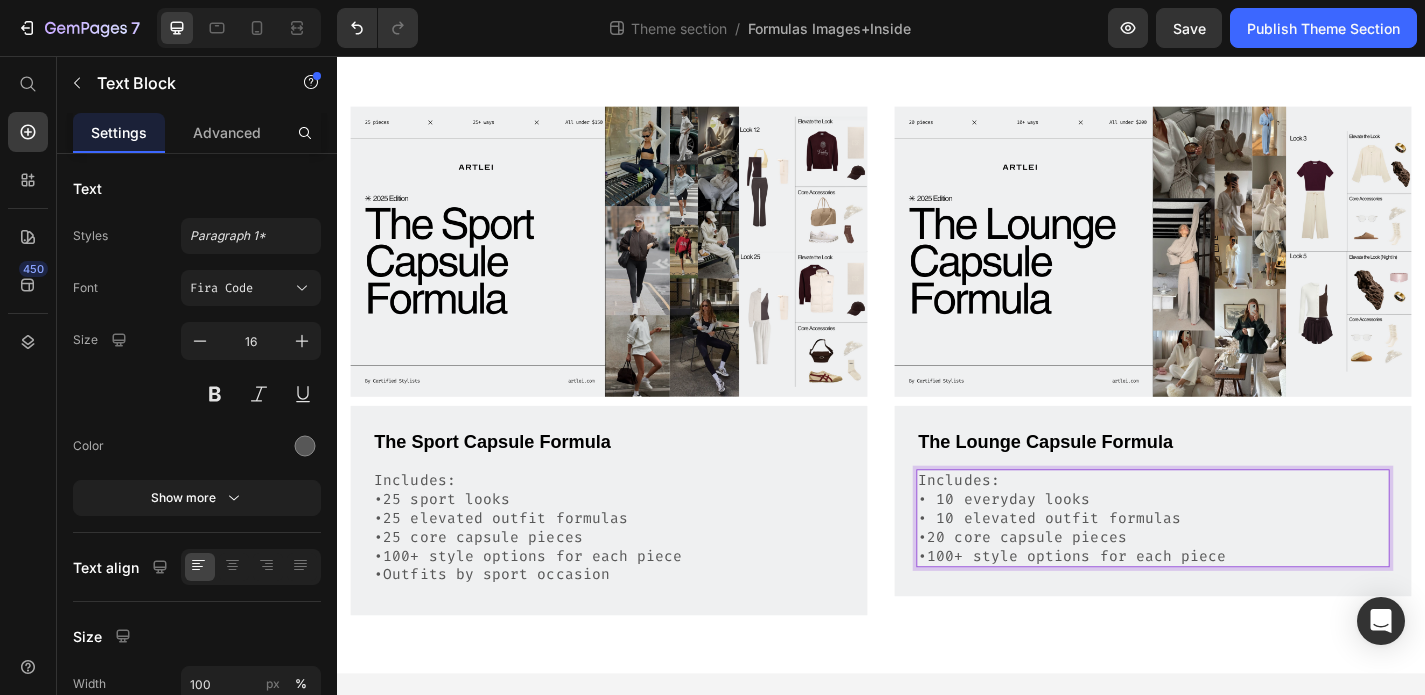 click on "•20 core capsule pieces" at bounding box center (1237, 587) 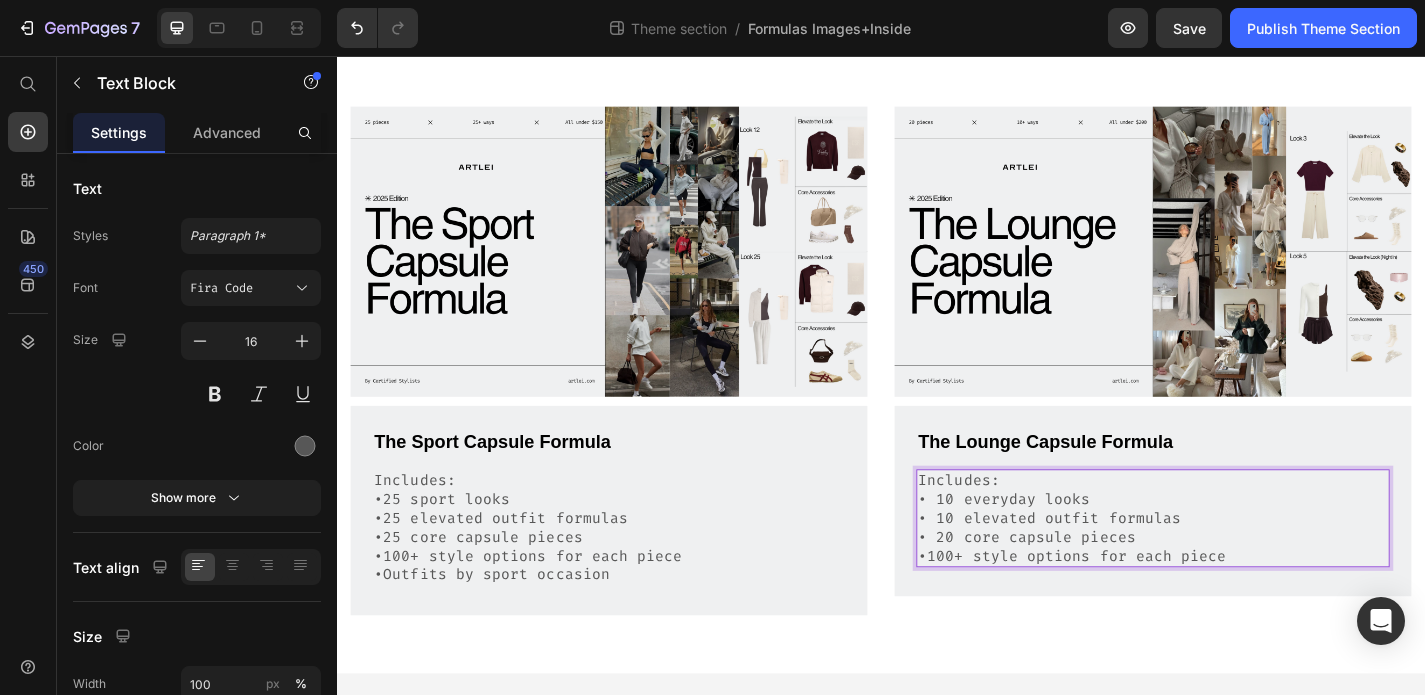 click on "•100+ style options for each piece" at bounding box center [1237, 608] 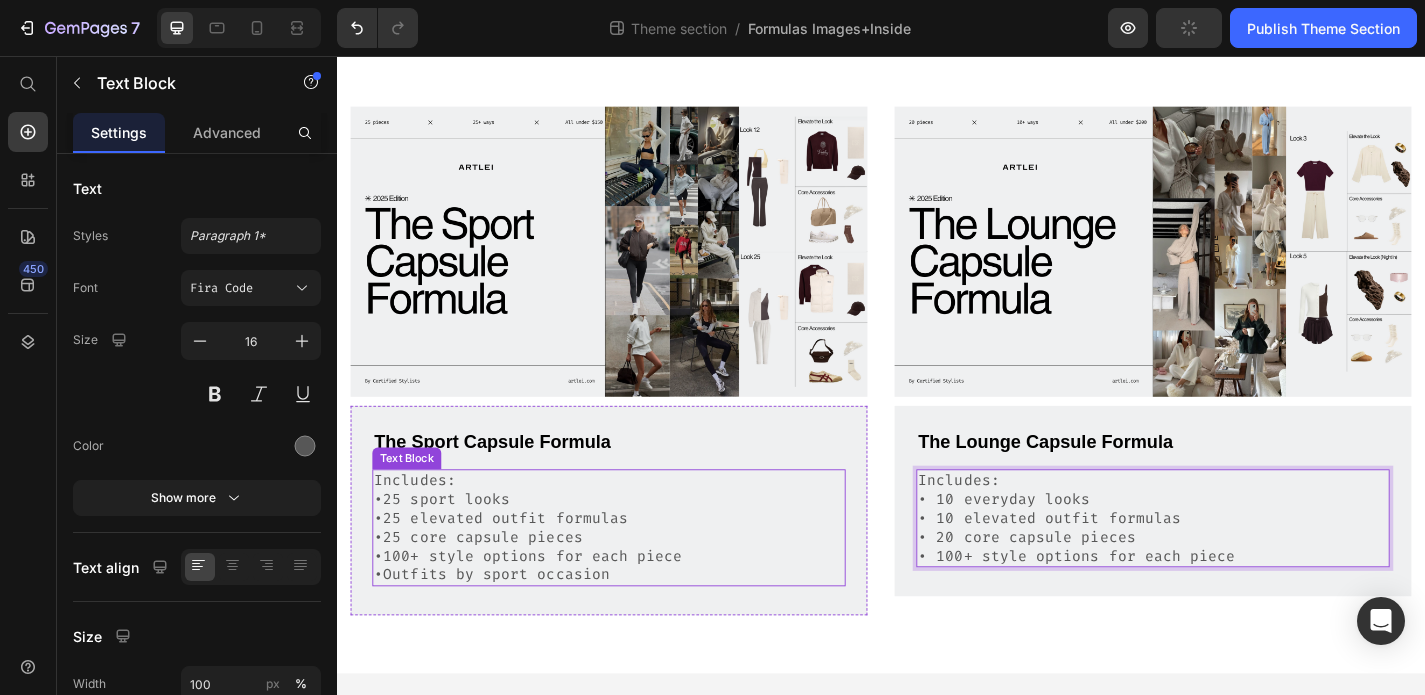 click on "•Outfits by sport occasion" at bounding box center (637, 628) 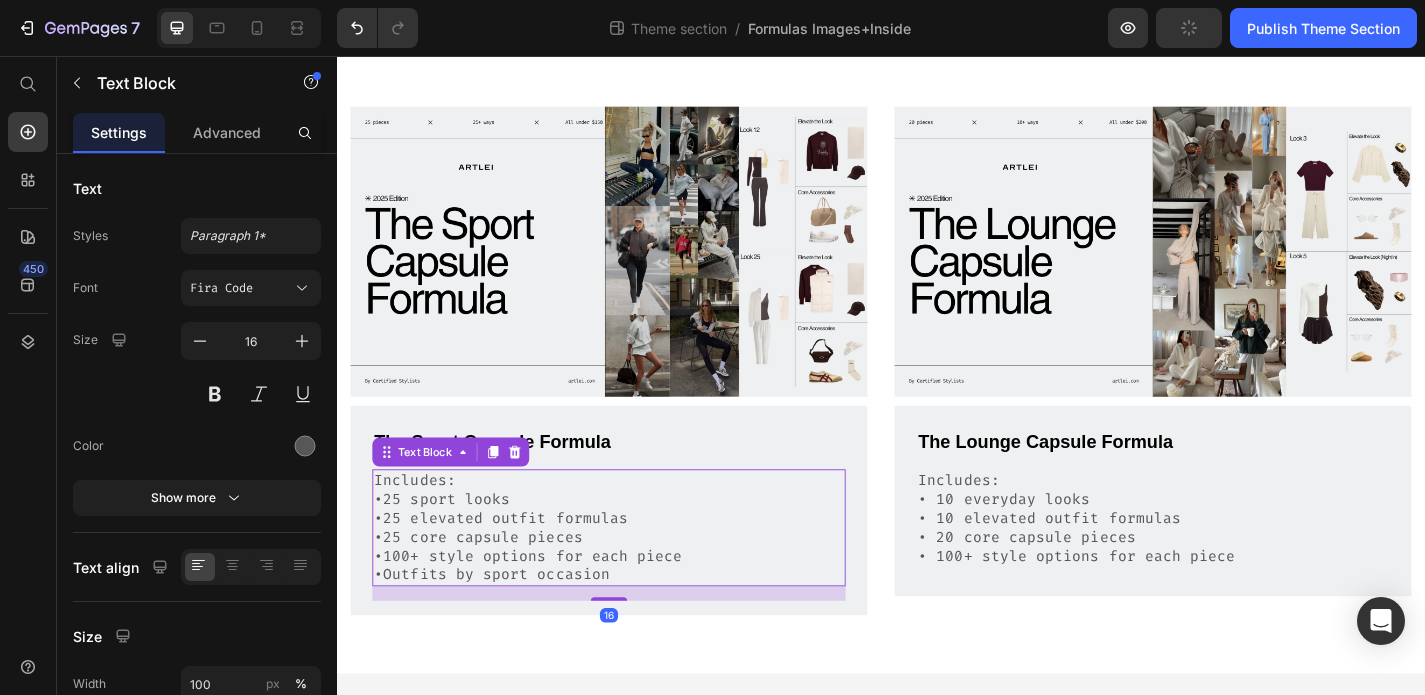 scroll, scrollTop: 1119, scrollLeft: 0, axis: vertical 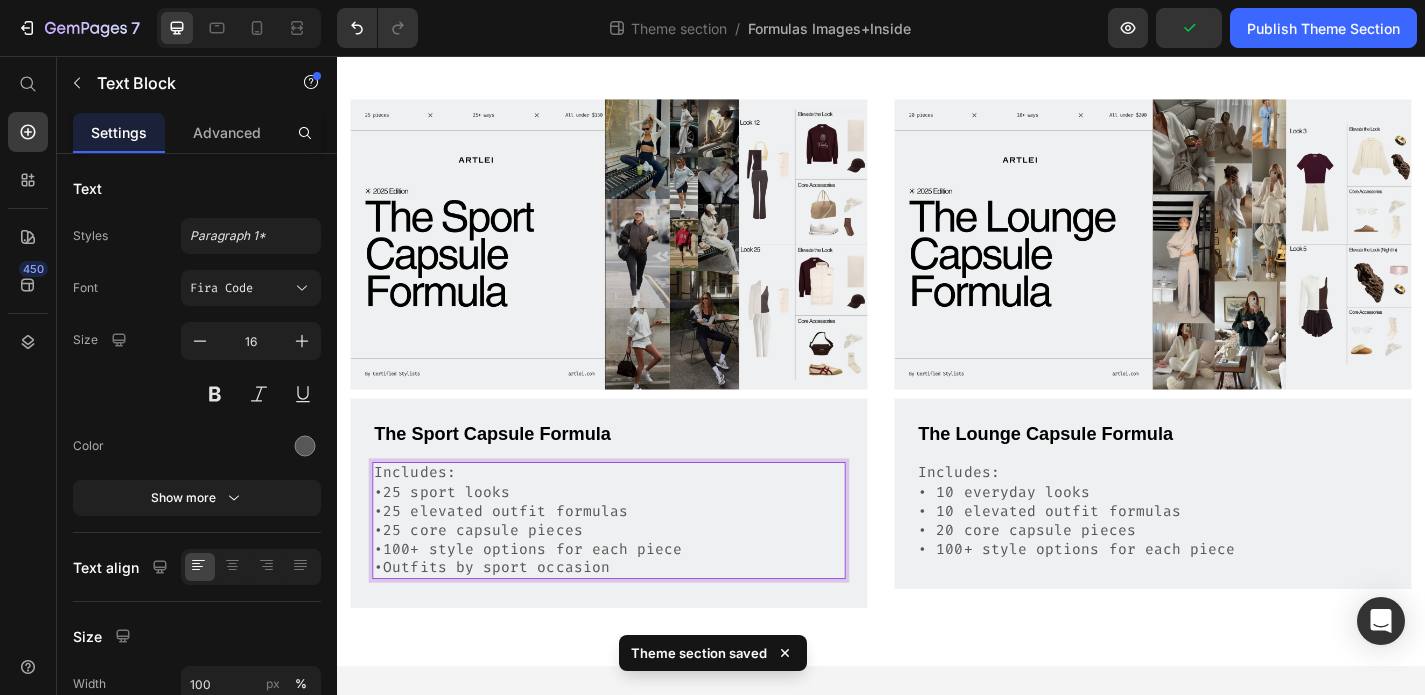 click on "•Outfits by sport occasion" at bounding box center (637, 620) 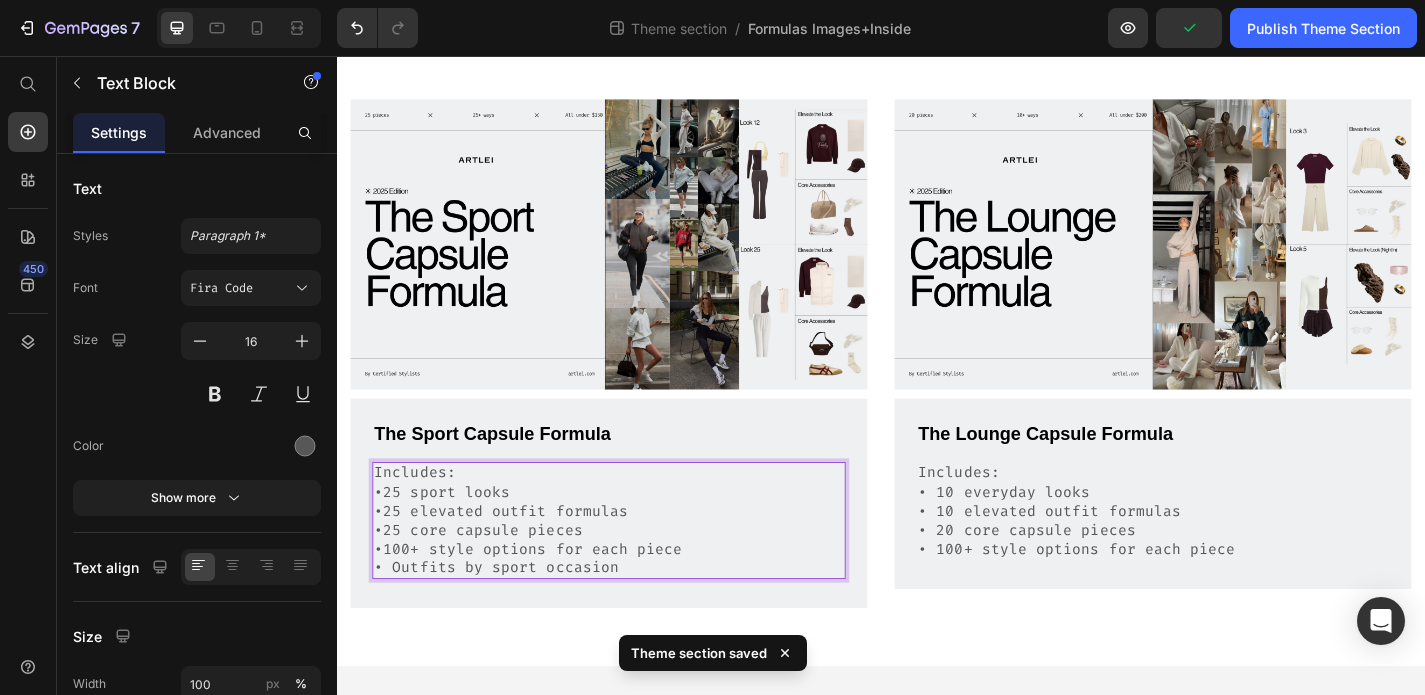 click on "•100+ style options for each piece" at bounding box center [637, 600] 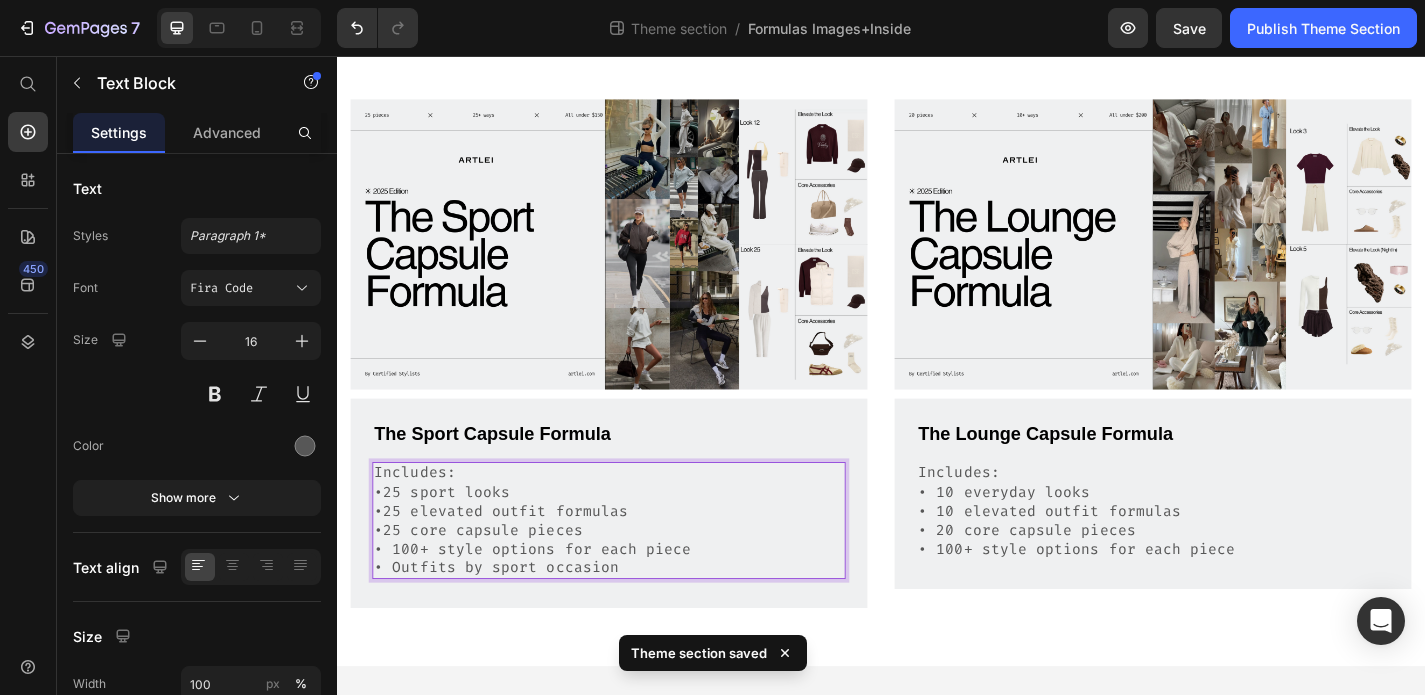 click on "•25 core capsule pieces" at bounding box center [637, 579] 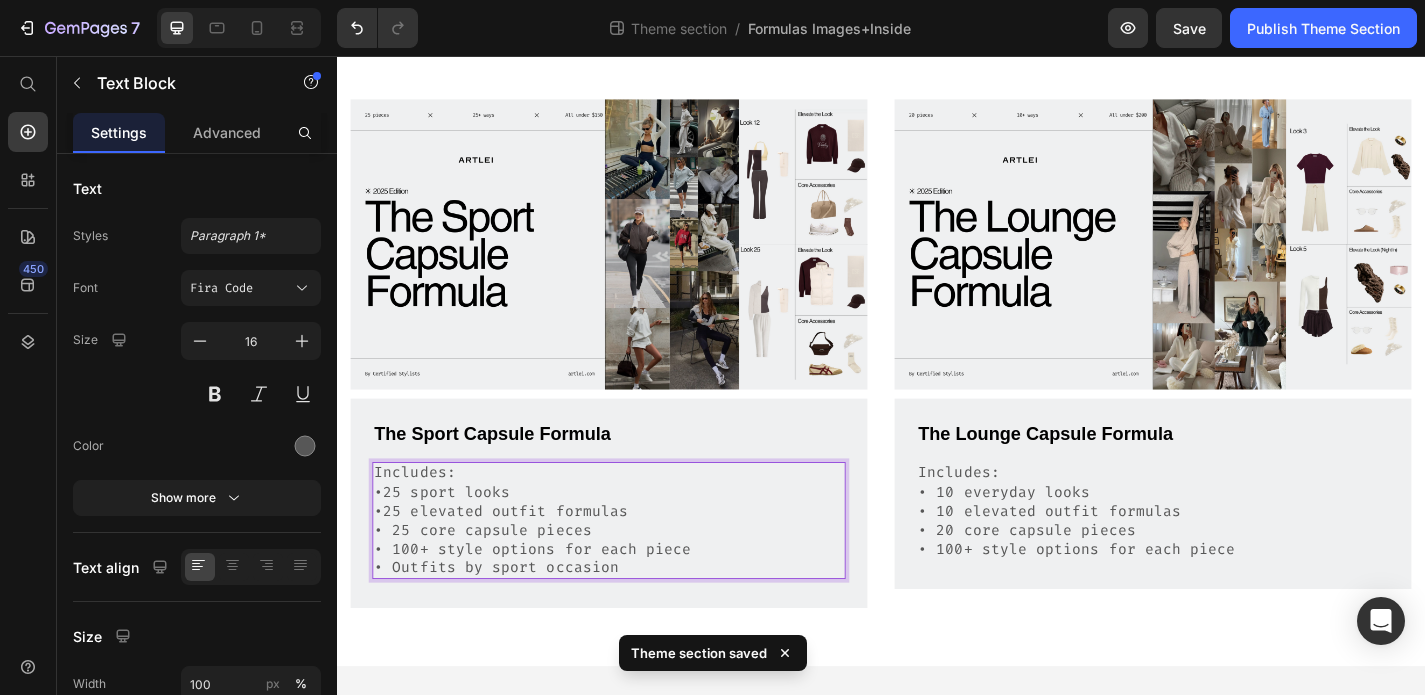 click on "Includes: •25 sport looks •25 elevated outfit formulas" at bounding box center (637, 537) 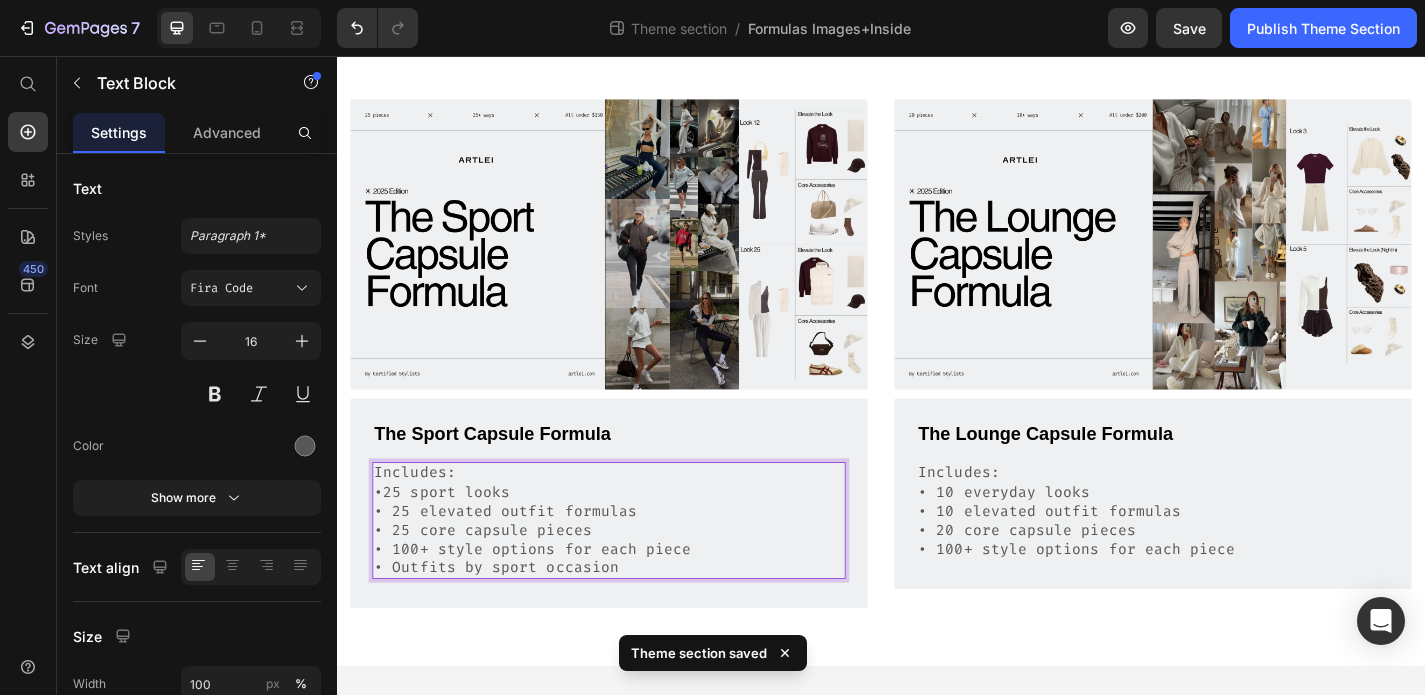 click on "Includes: •25 sport looks • 25 elevated outfit formulas" at bounding box center (637, 537) 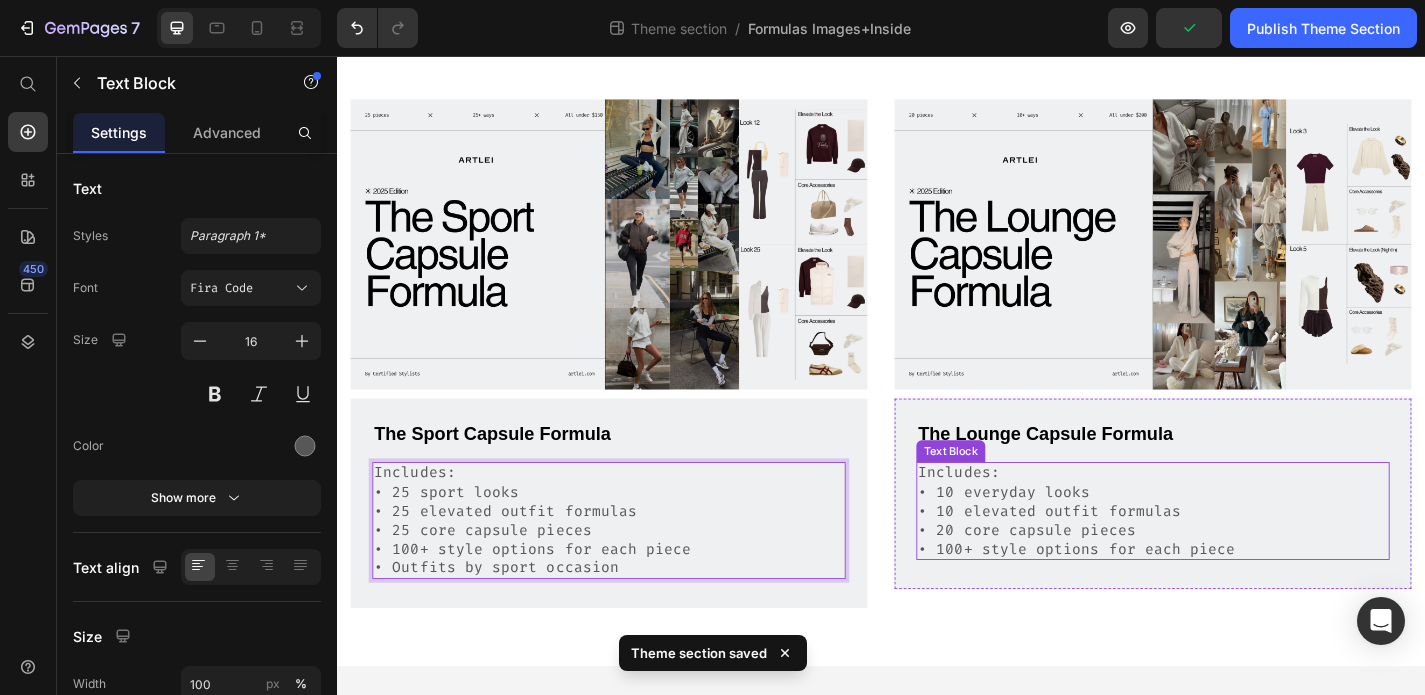 click on "Includes: • 10 everyday looks" at bounding box center (1237, 527) 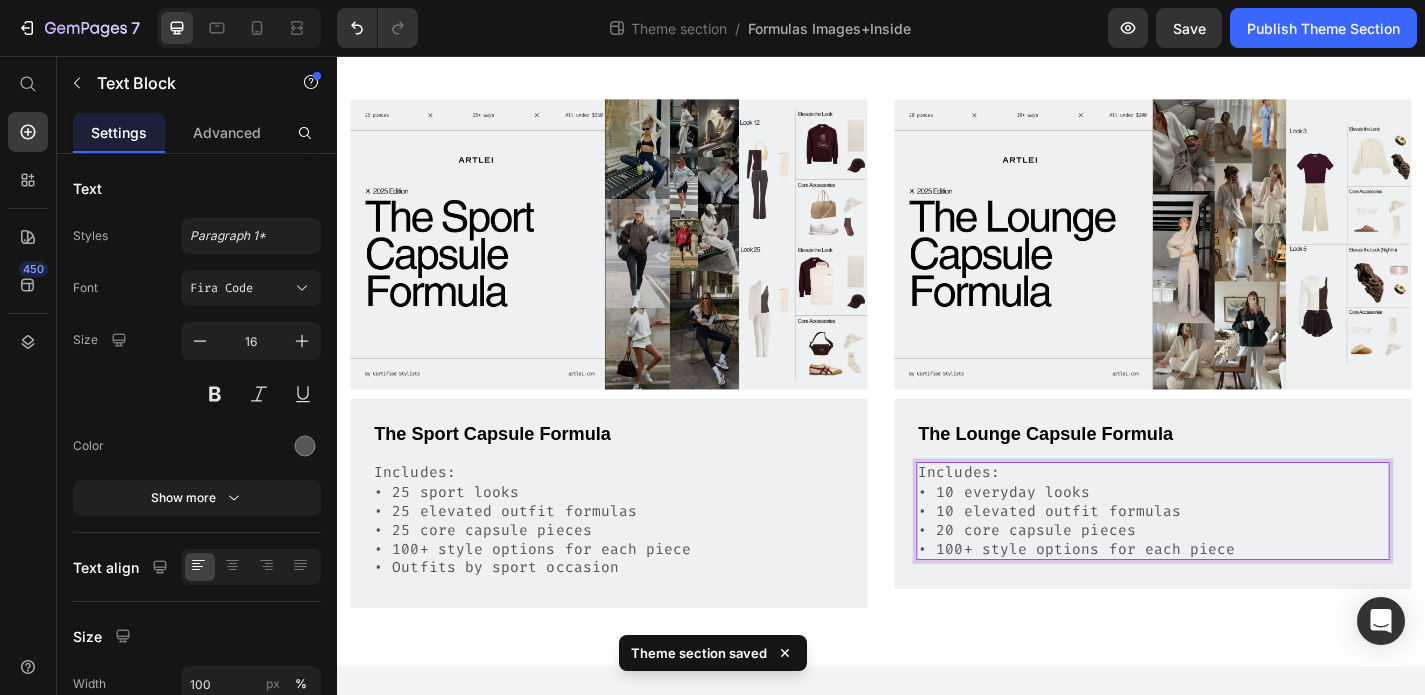 click on "Includes: • 10 everyday looks" at bounding box center (1237, 527) 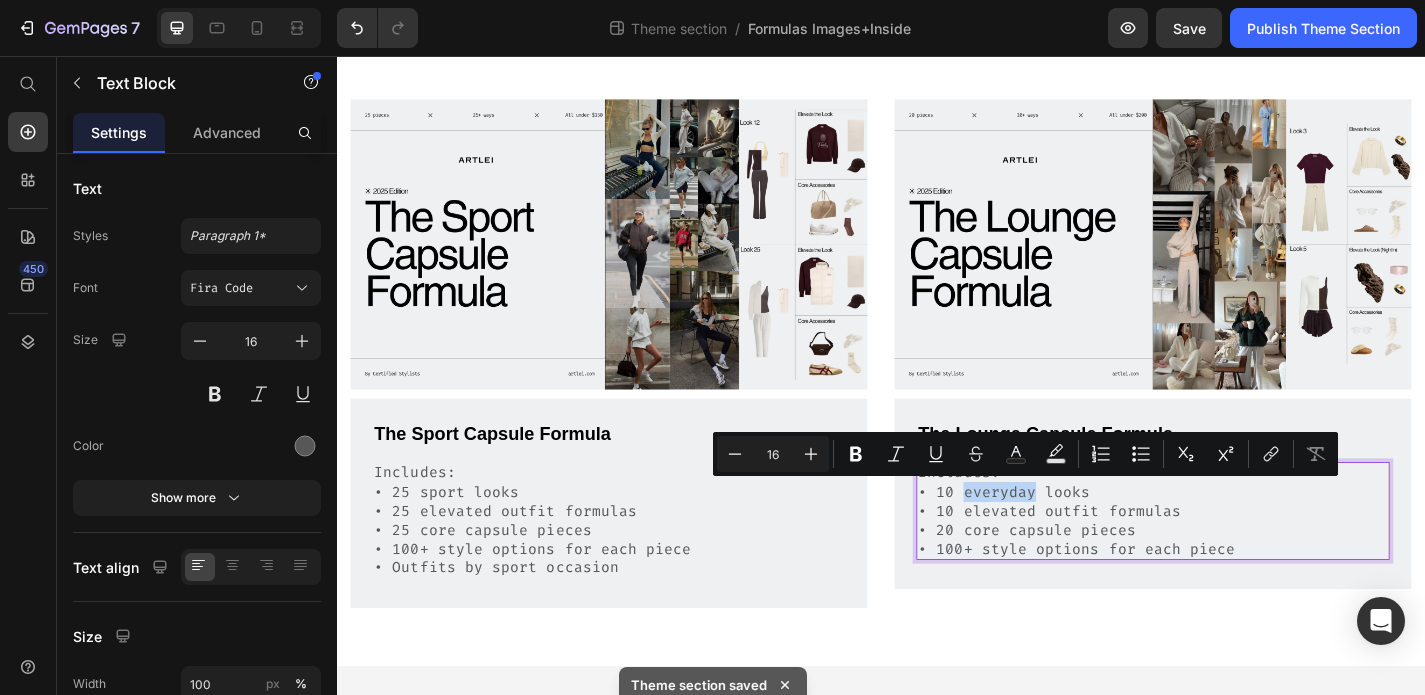 drag, startPoint x: 1101, startPoint y: 536, endPoint x: 1028, endPoint y: 536, distance: 73 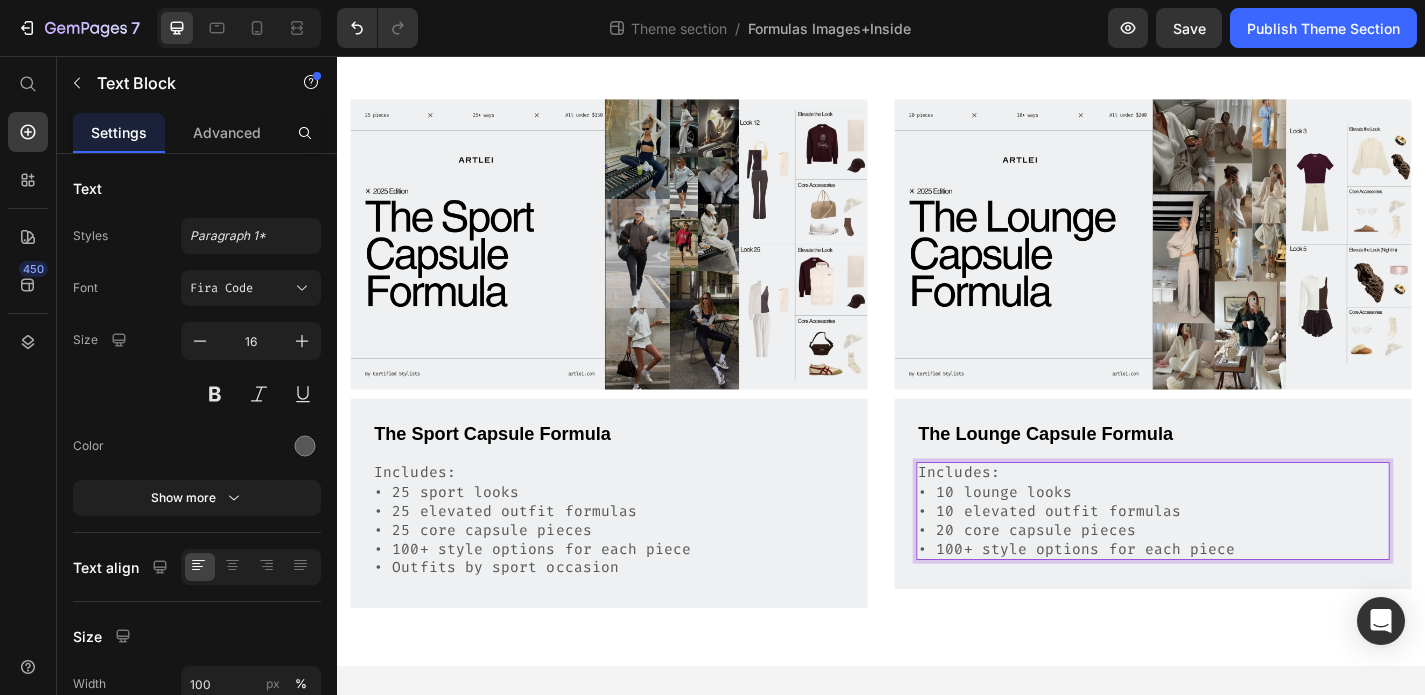 click on "• 100+ style options for each piece" at bounding box center [1237, 600] 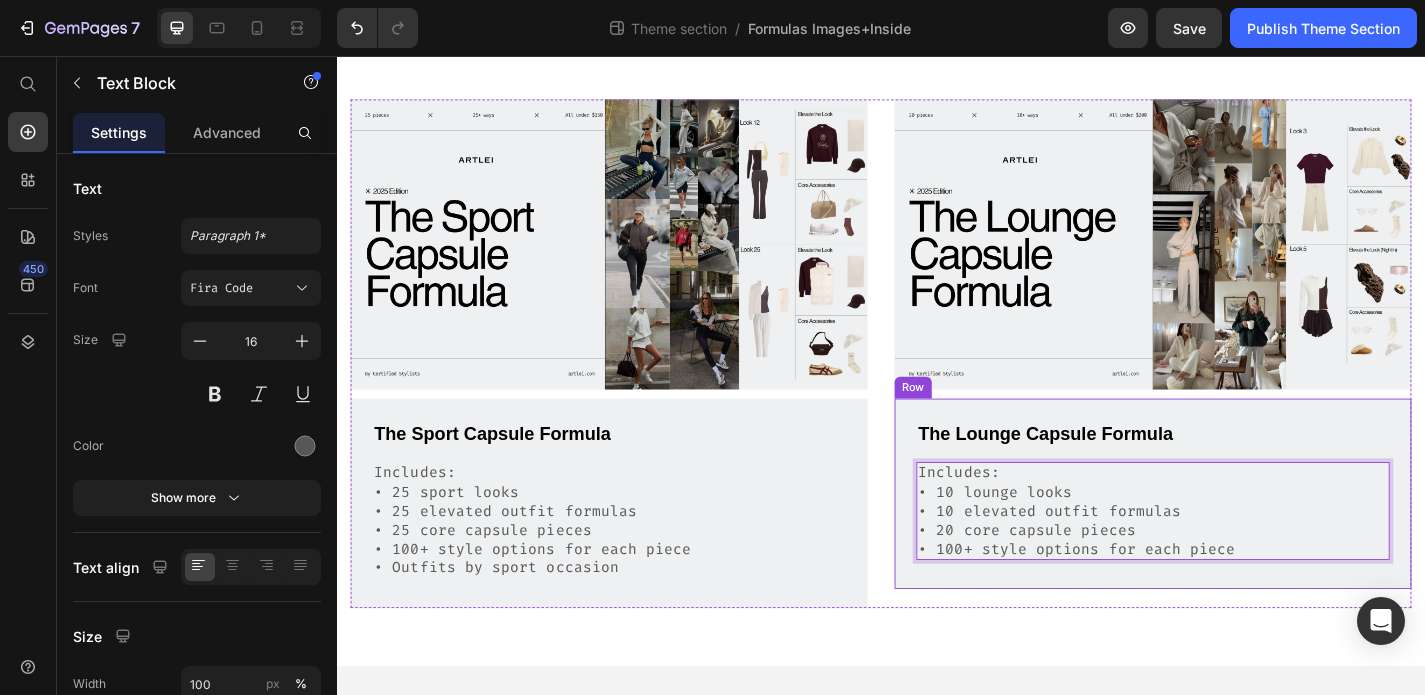click on "The Lounge Capsule Formula  Text Block Includes: • 10 lounge looks   • 10 elevated outfit formulas   • 20 core capsule pieces   • 100+ style options for each piece Text Block   16 Row" at bounding box center [1237, 539] 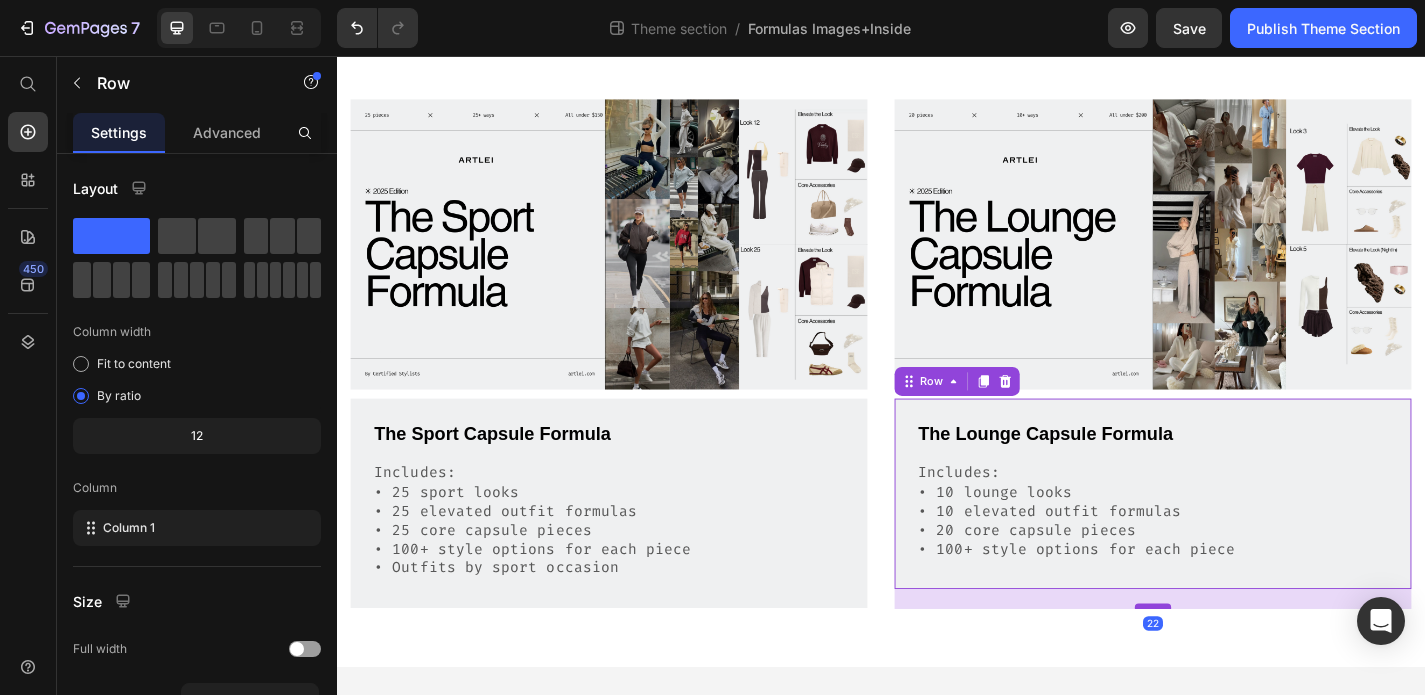 drag, startPoint x: 1236, startPoint y: 639, endPoint x: 1237, endPoint y: 660, distance: 21.023796 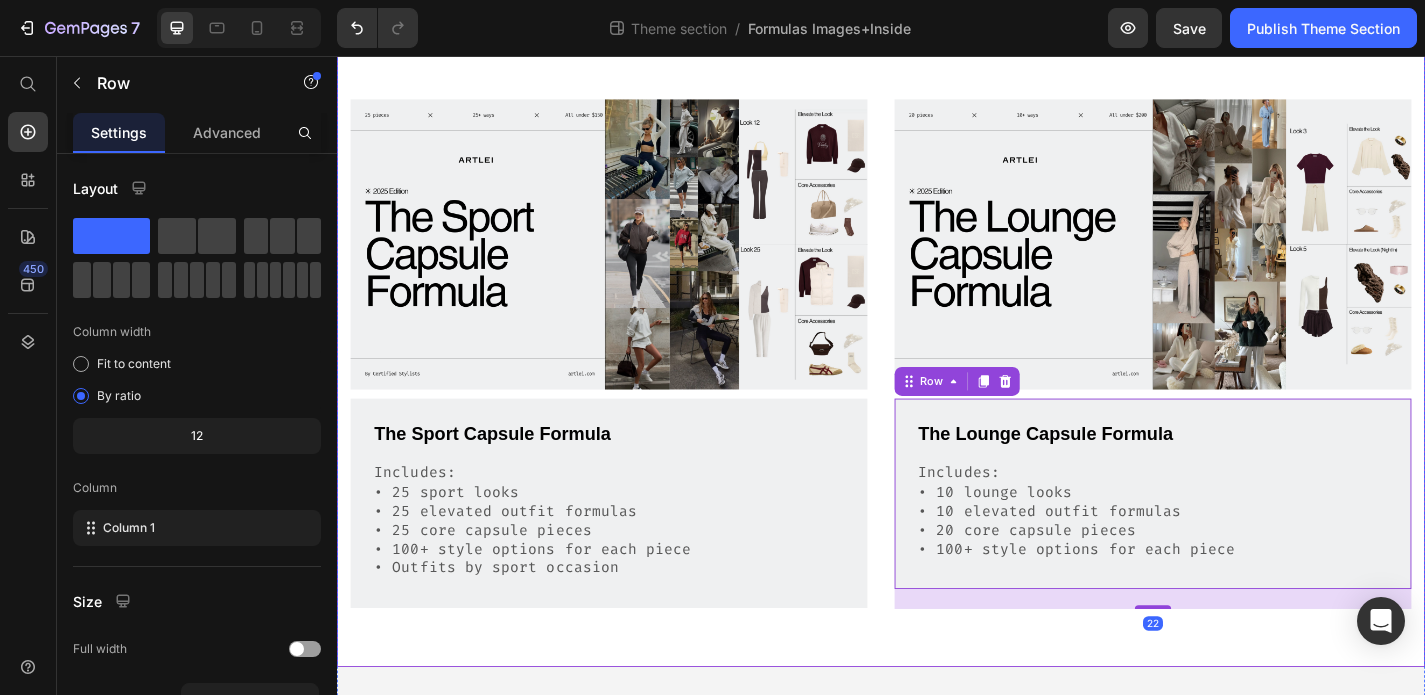 click on "Image The Sport Capsule Formula  Text Block Includes: • 25 sport looks • 25 elevated outfit formulas   • 25 core capsule pieces   • 100+ style options for each piece   • Outfits by sport occasion Text Block Row Image The Lounge Capsule Formula  Text Block Includes: • 10 lounge looks   • 10 elevated outfit formulas   • 20 core capsule pieces   • 100+ style options for each piece Text Block Row   22 Row Row" at bounding box center (937, 377) 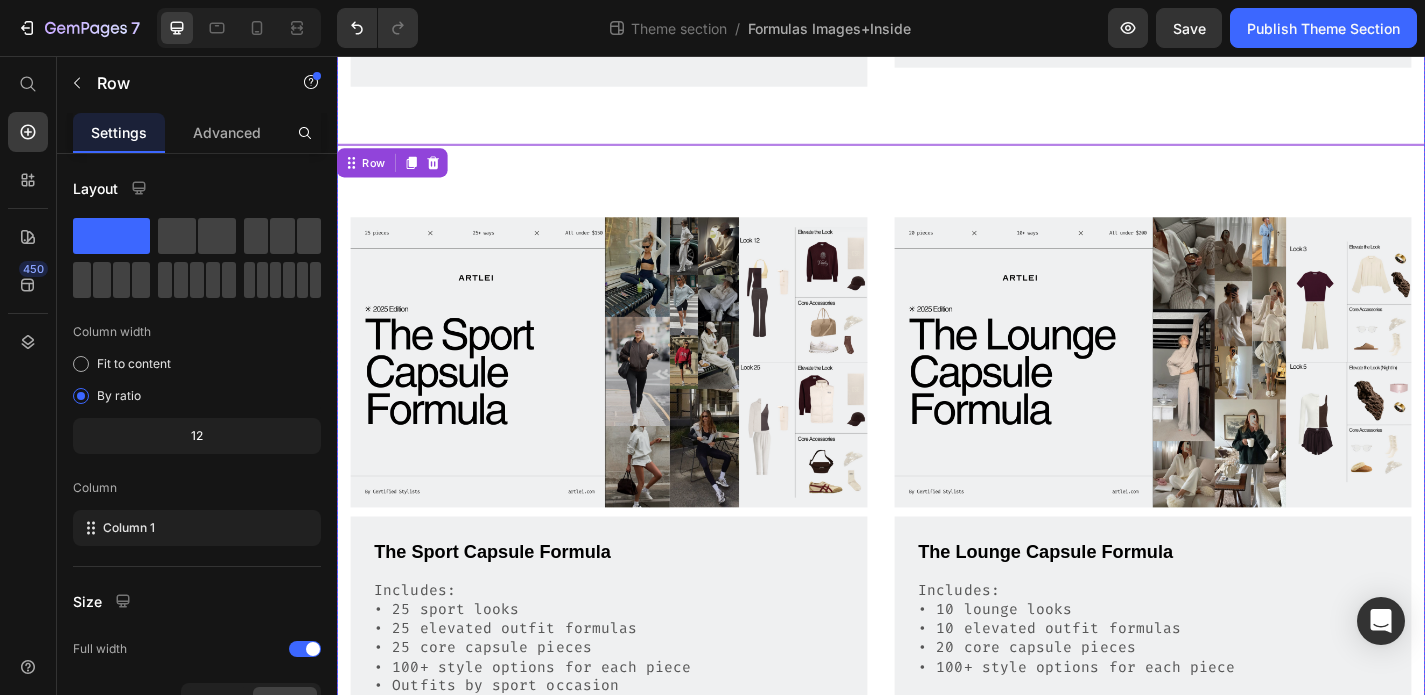scroll, scrollTop: 1120, scrollLeft: 0, axis: vertical 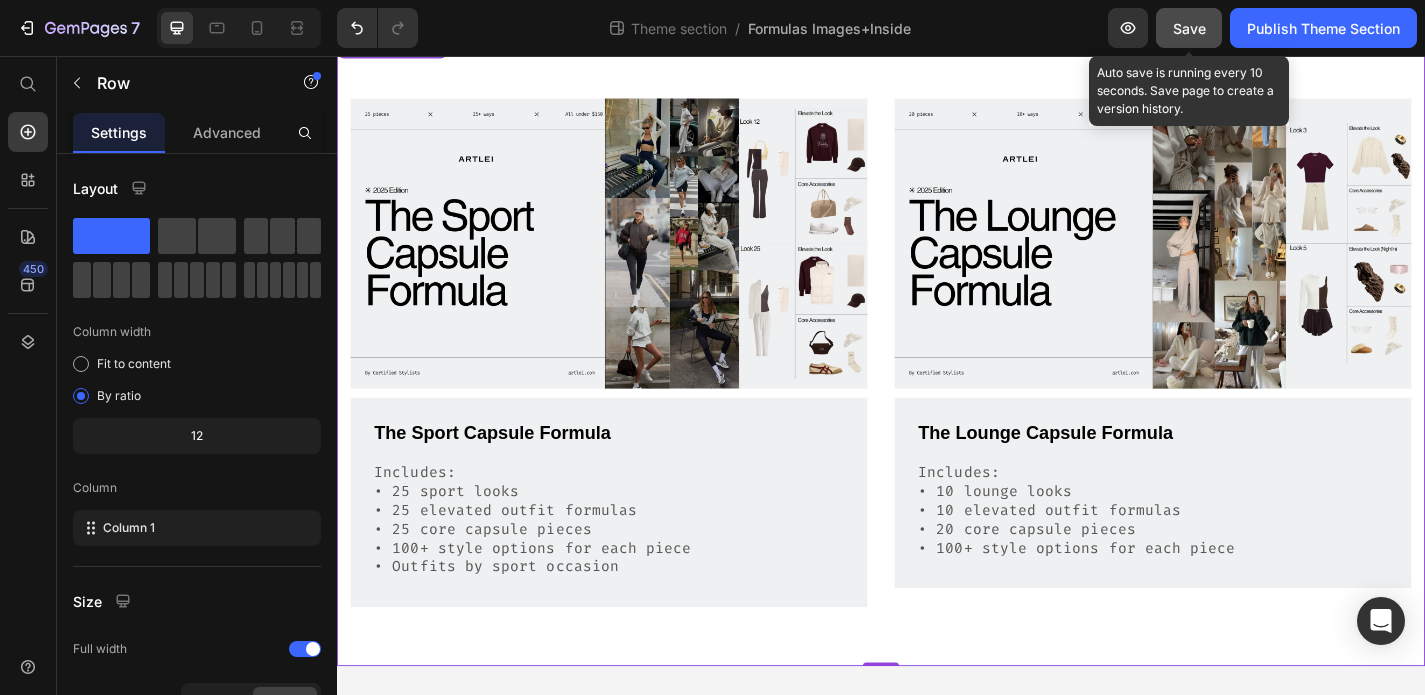 click on "Save" at bounding box center (1189, 28) 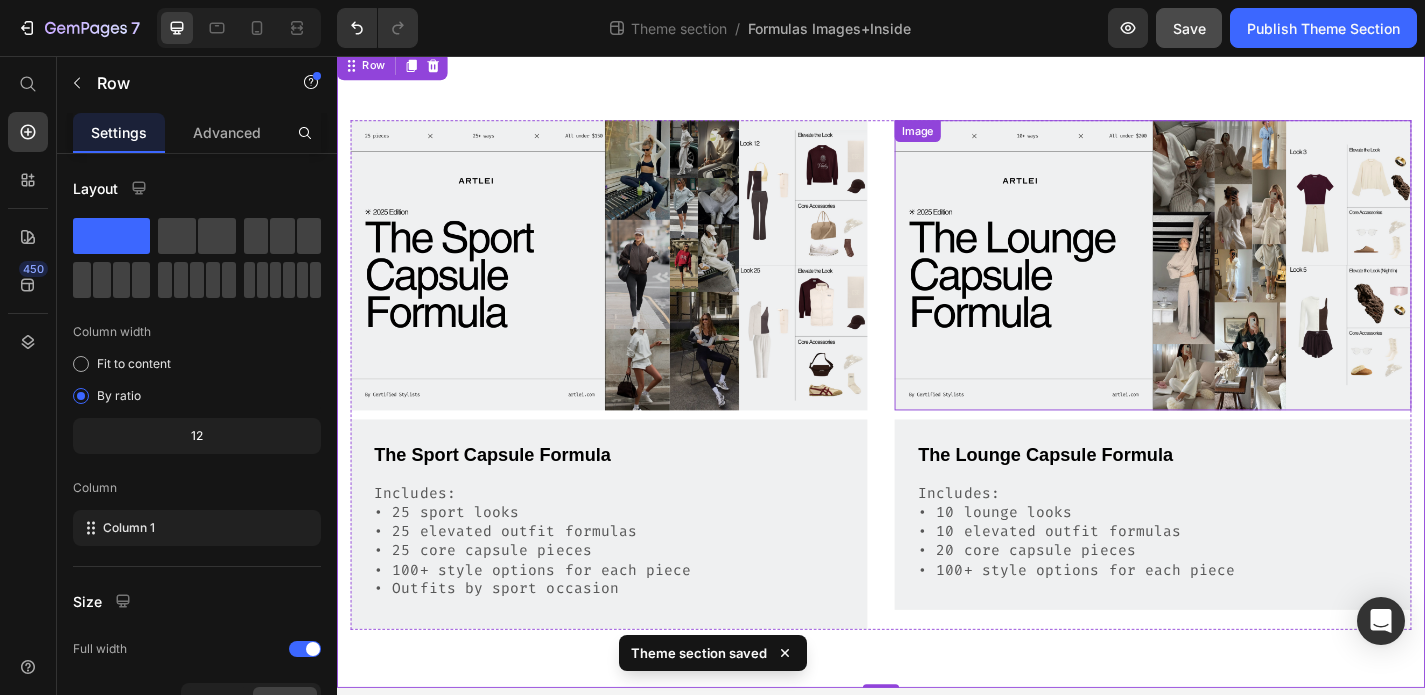 scroll, scrollTop: 1120, scrollLeft: 0, axis: vertical 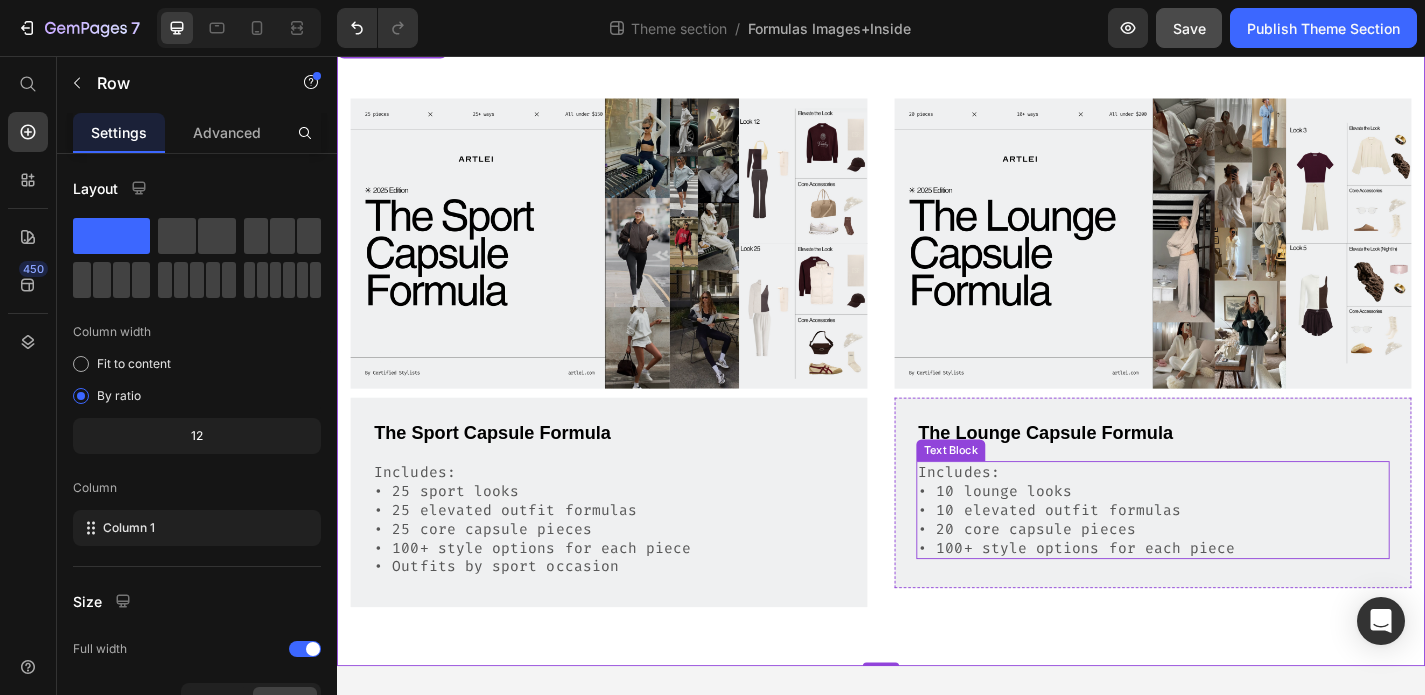 click on "Includes: • 10 lounge looks" at bounding box center (1237, 526) 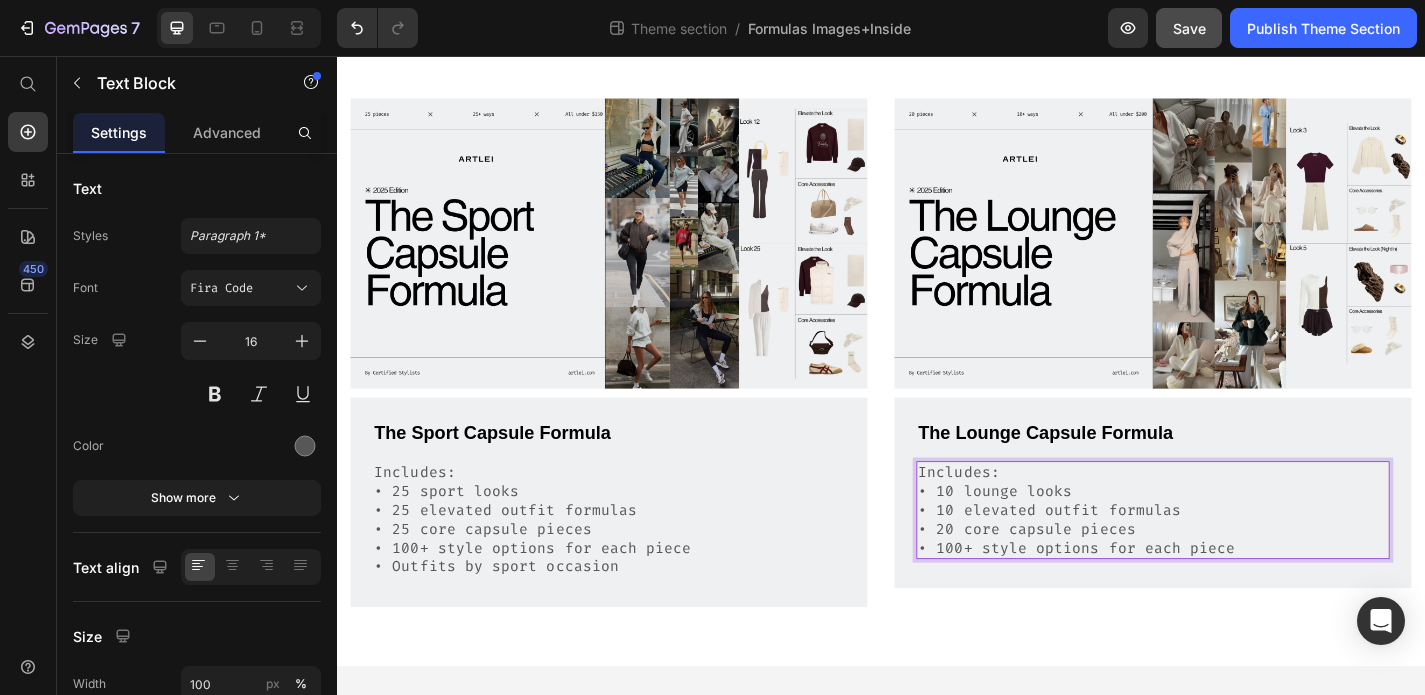 click on "Includes: • 10 lounge looks" at bounding box center [1237, 526] 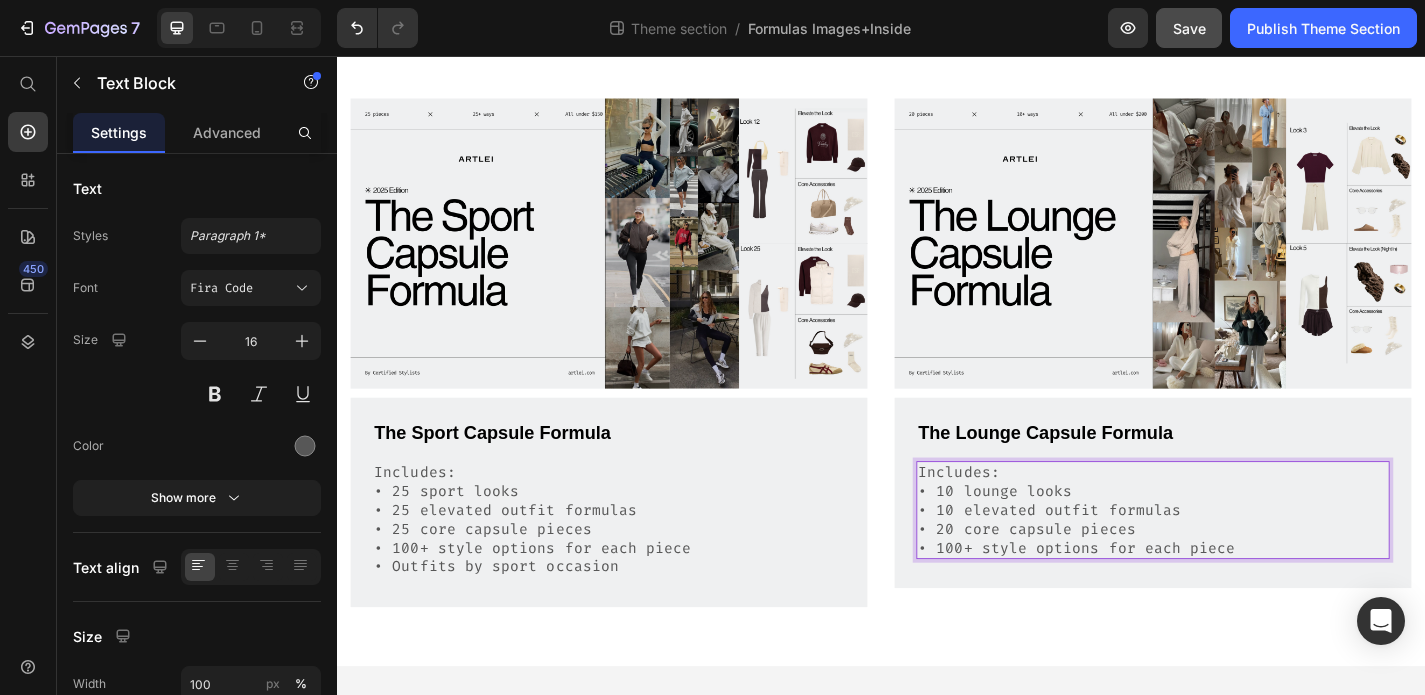 click on "• 100+ style options for each piece" at bounding box center (1237, 599) 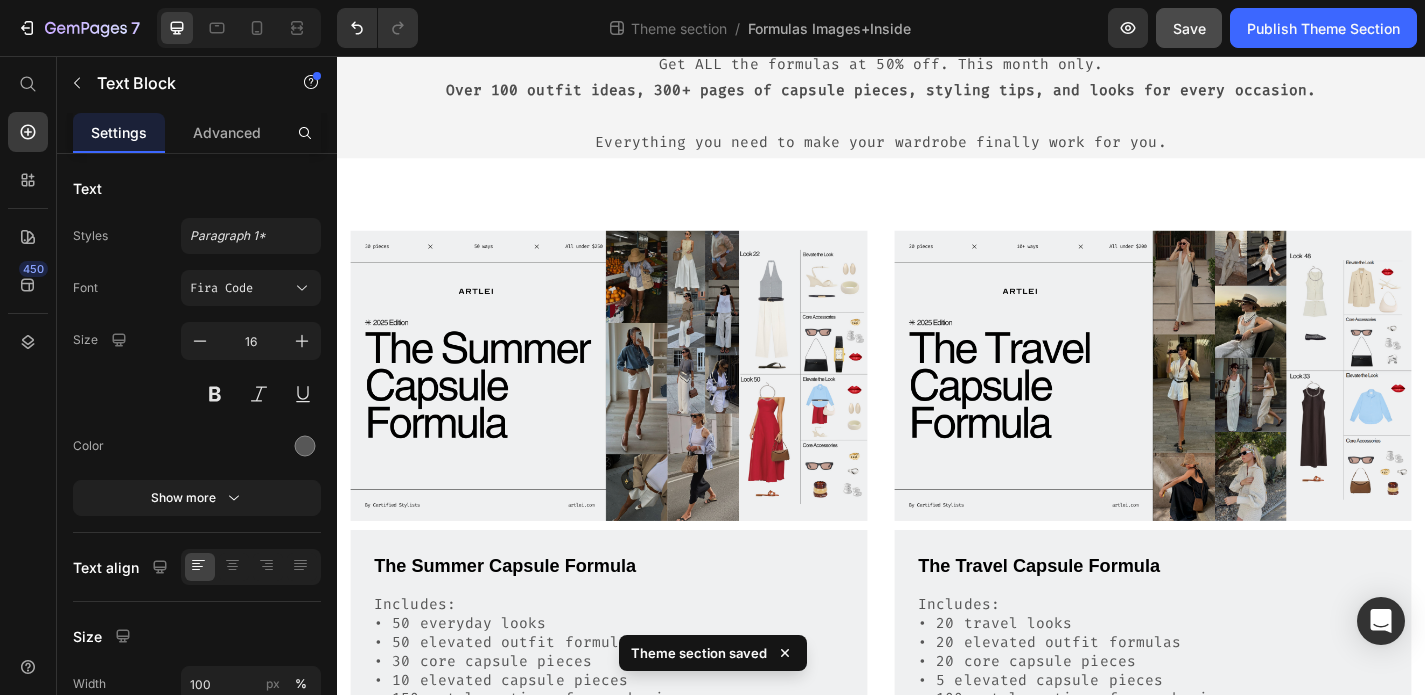 scroll, scrollTop: 0, scrollLeft: 0, axis: both 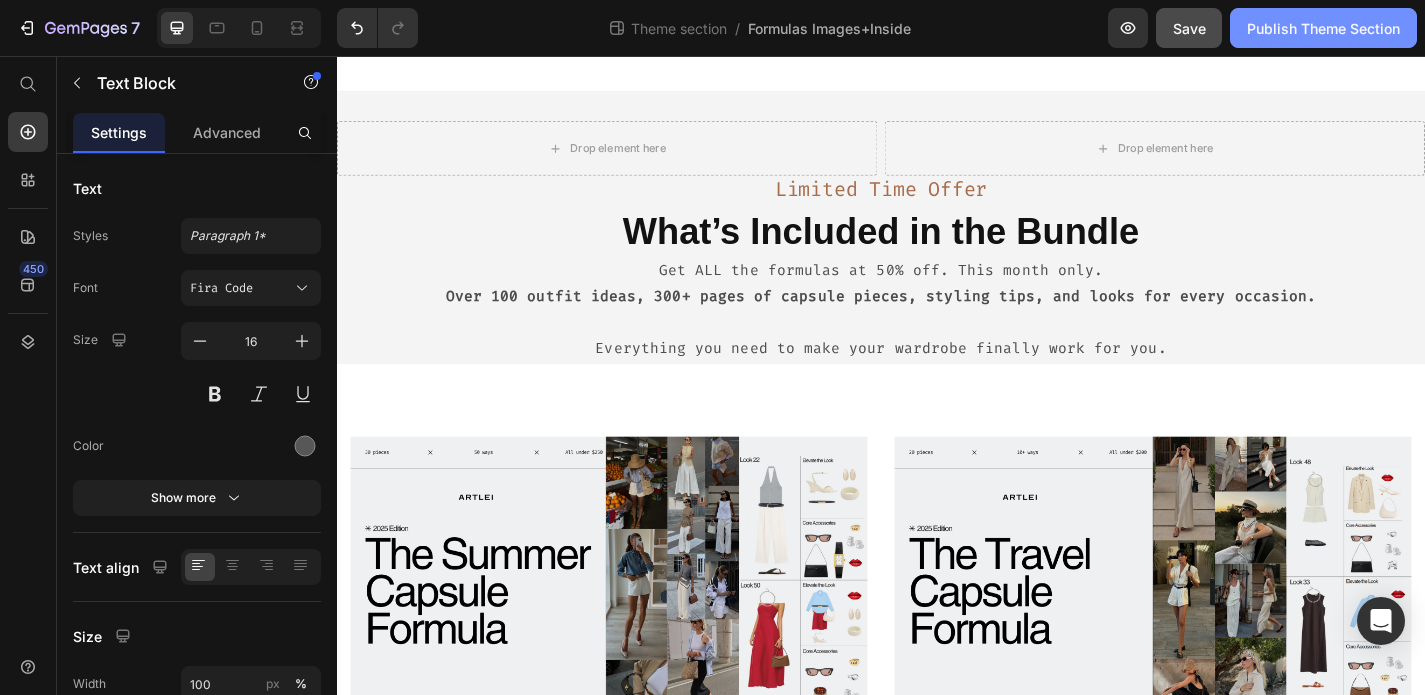 click on "Publish Theme Section" at bounding box center [1323, 28] 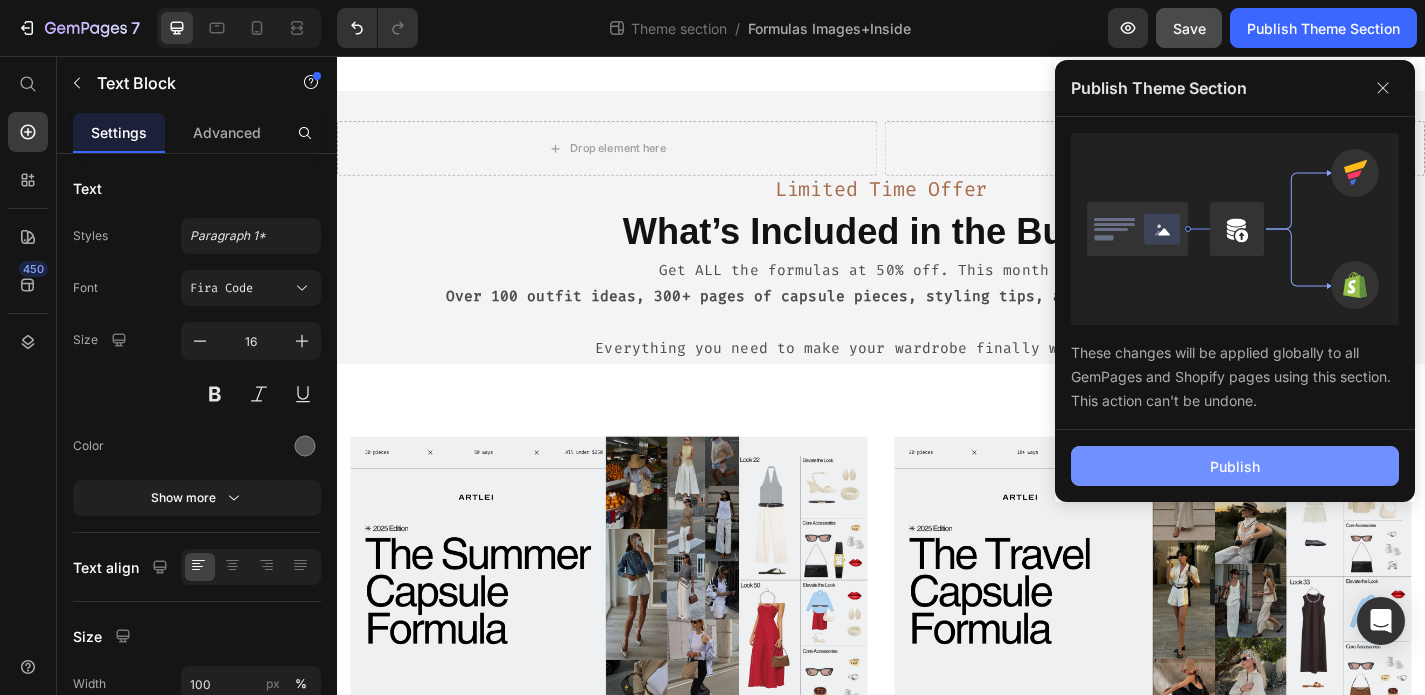 click on "Publish" 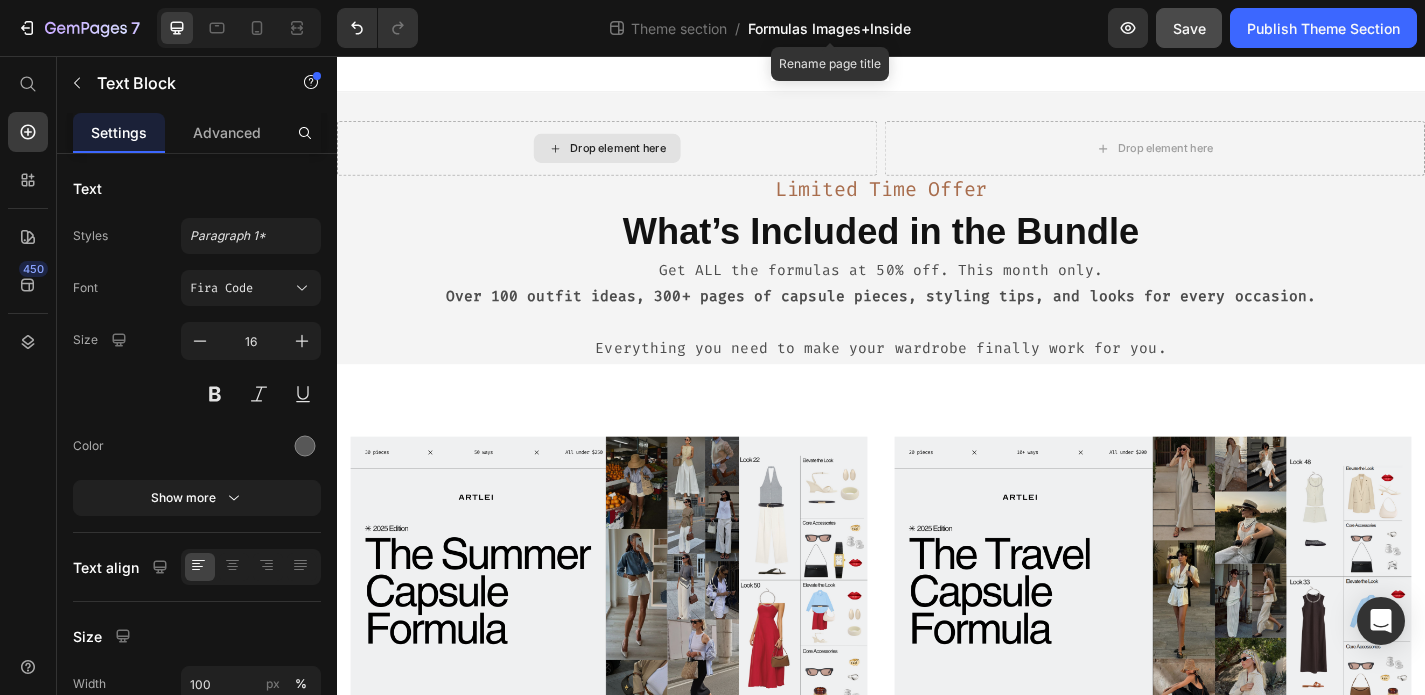 click on "Formulas Images+Inside" 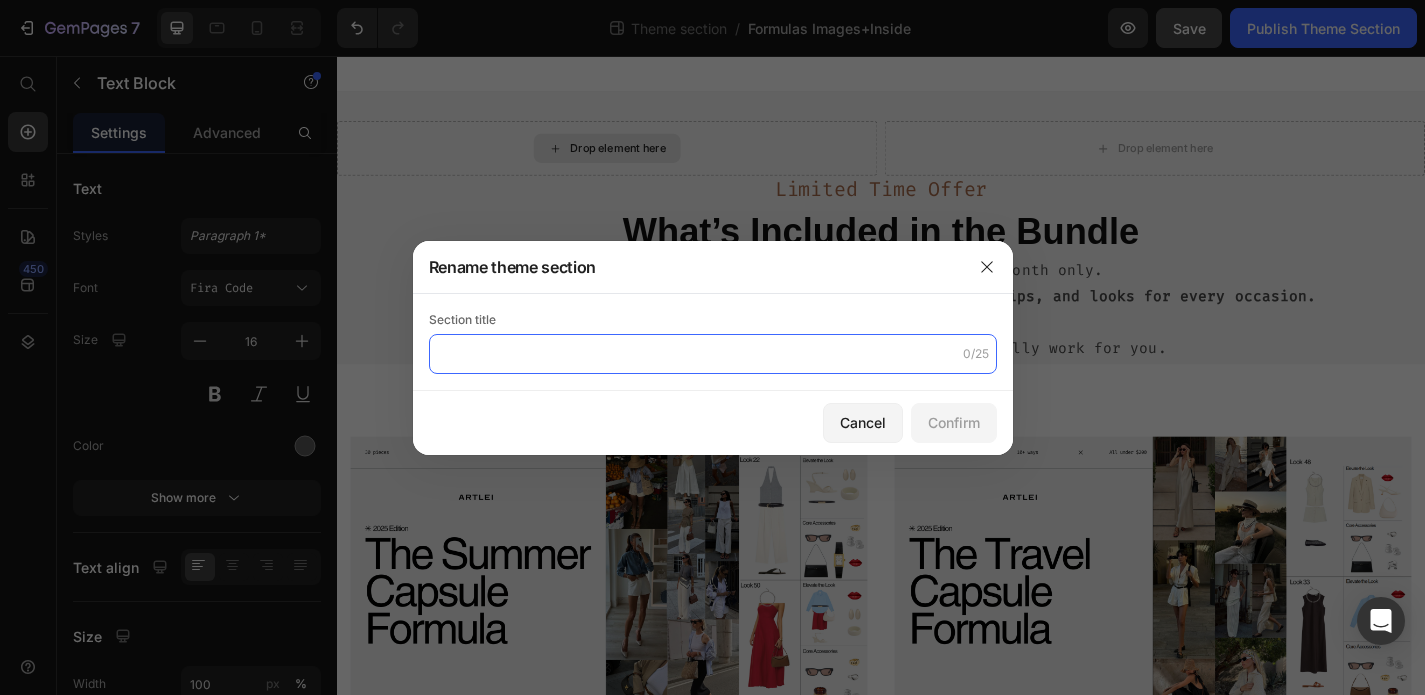 click 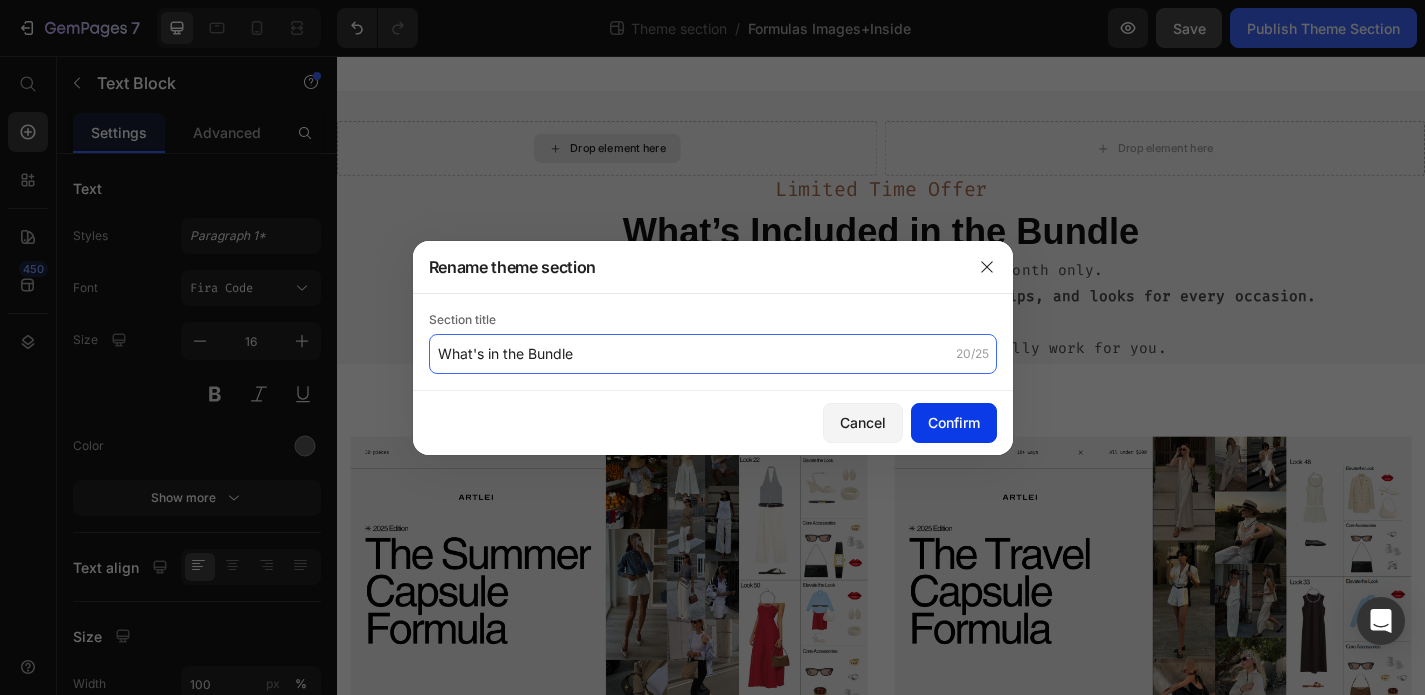 type on "What's in the Bundle" 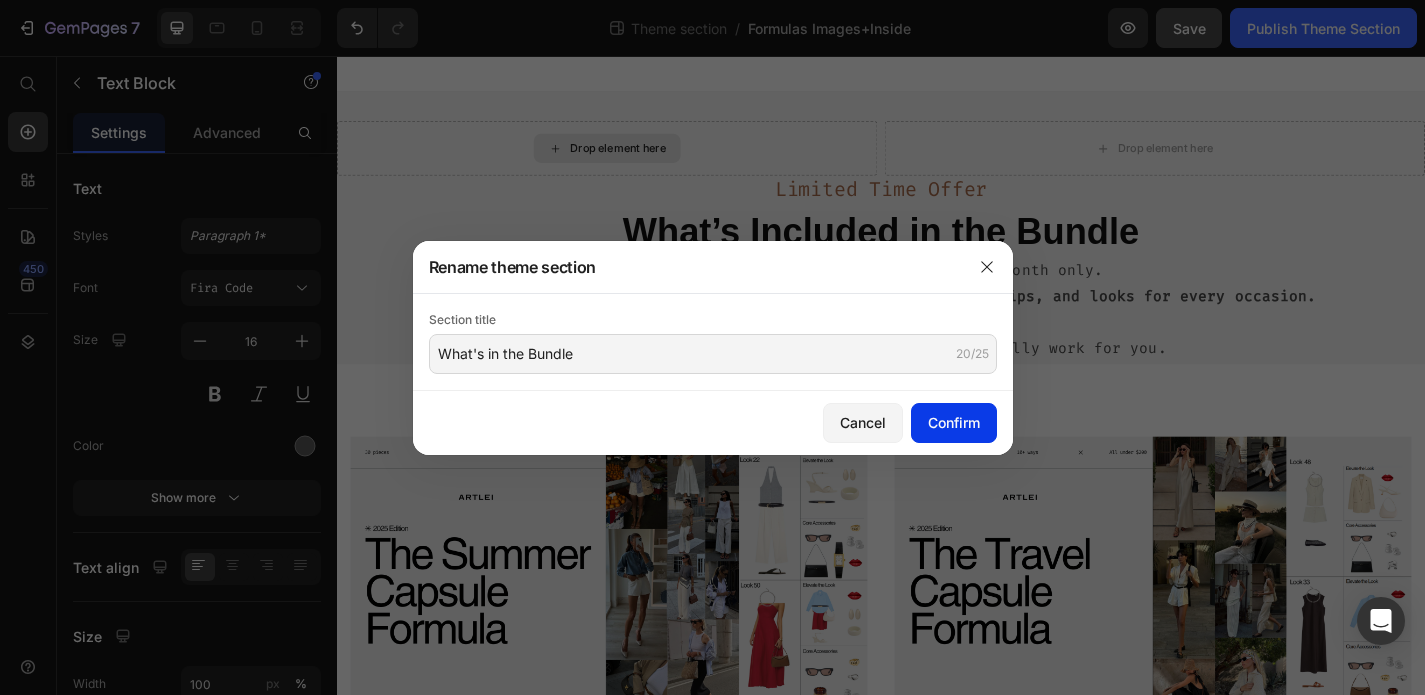 click on "Confirm" at bounding box center [954, 422] 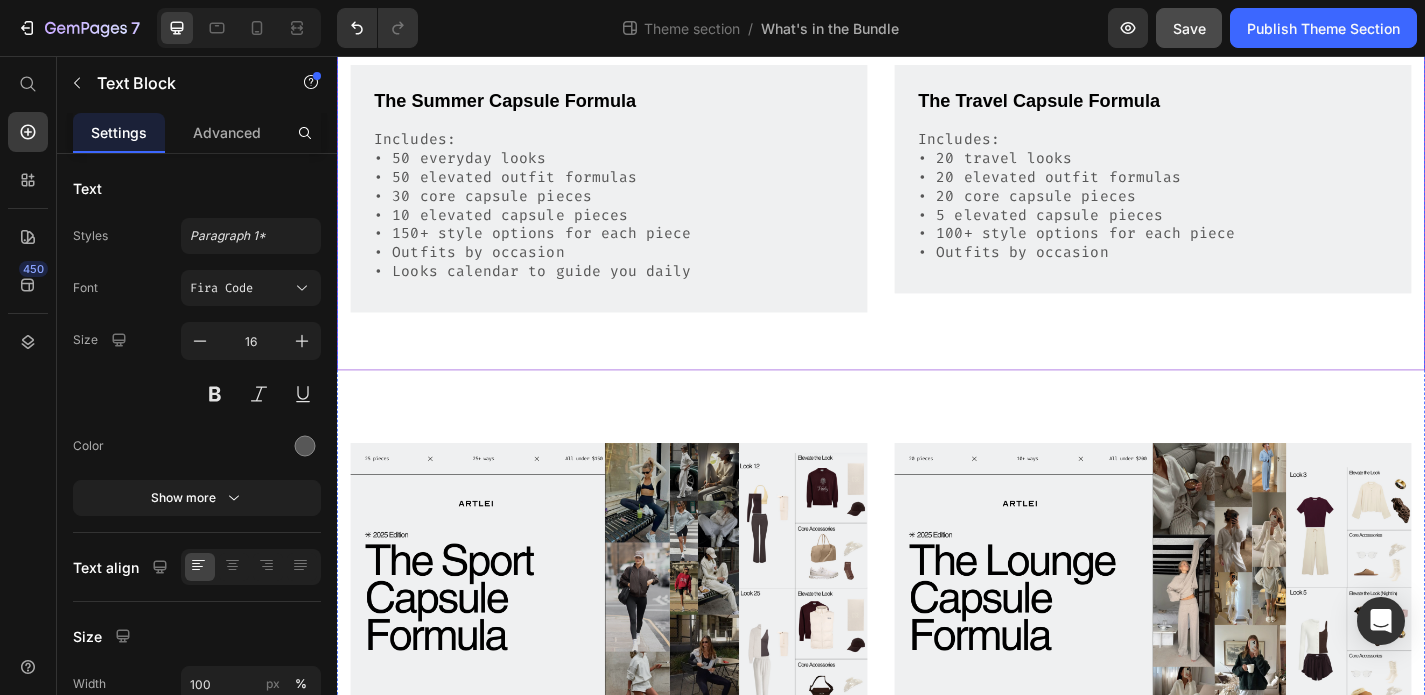 scroll, scrollTop: 0, scrollLeft: 0, axis: both 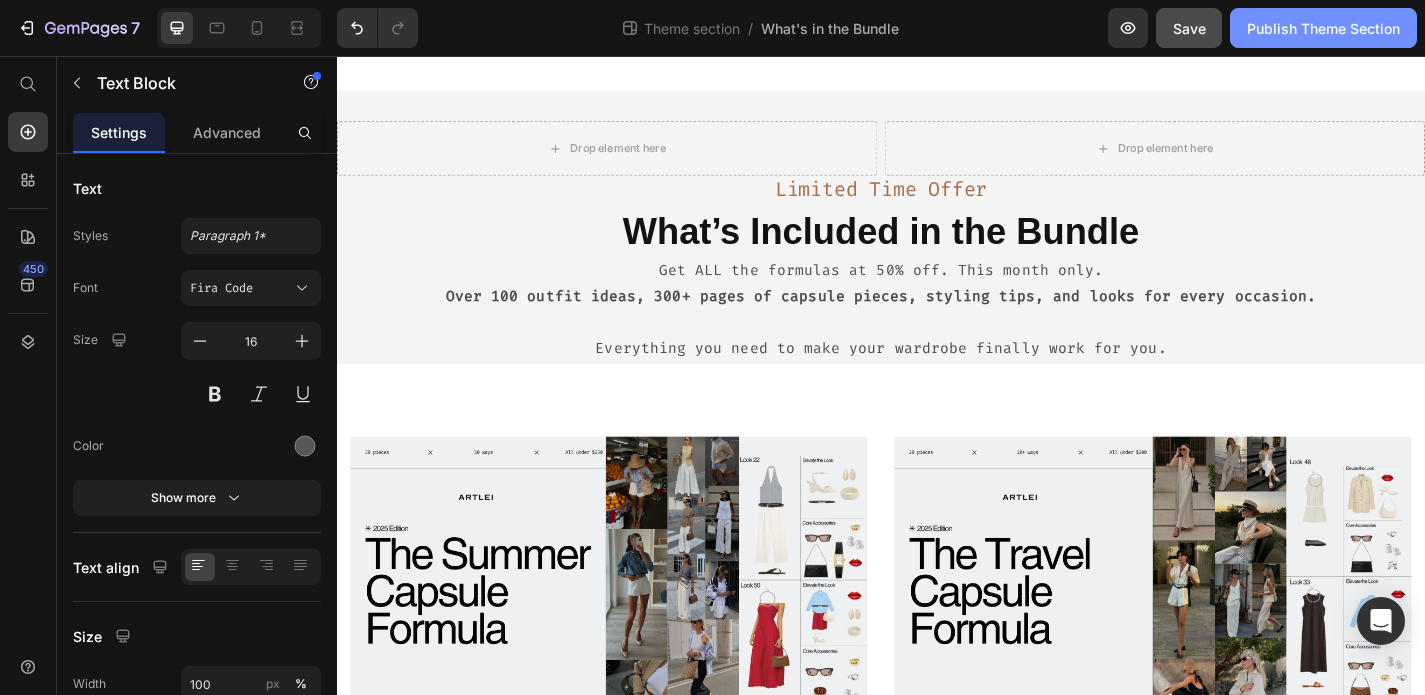 click on "Publish Theme Section" 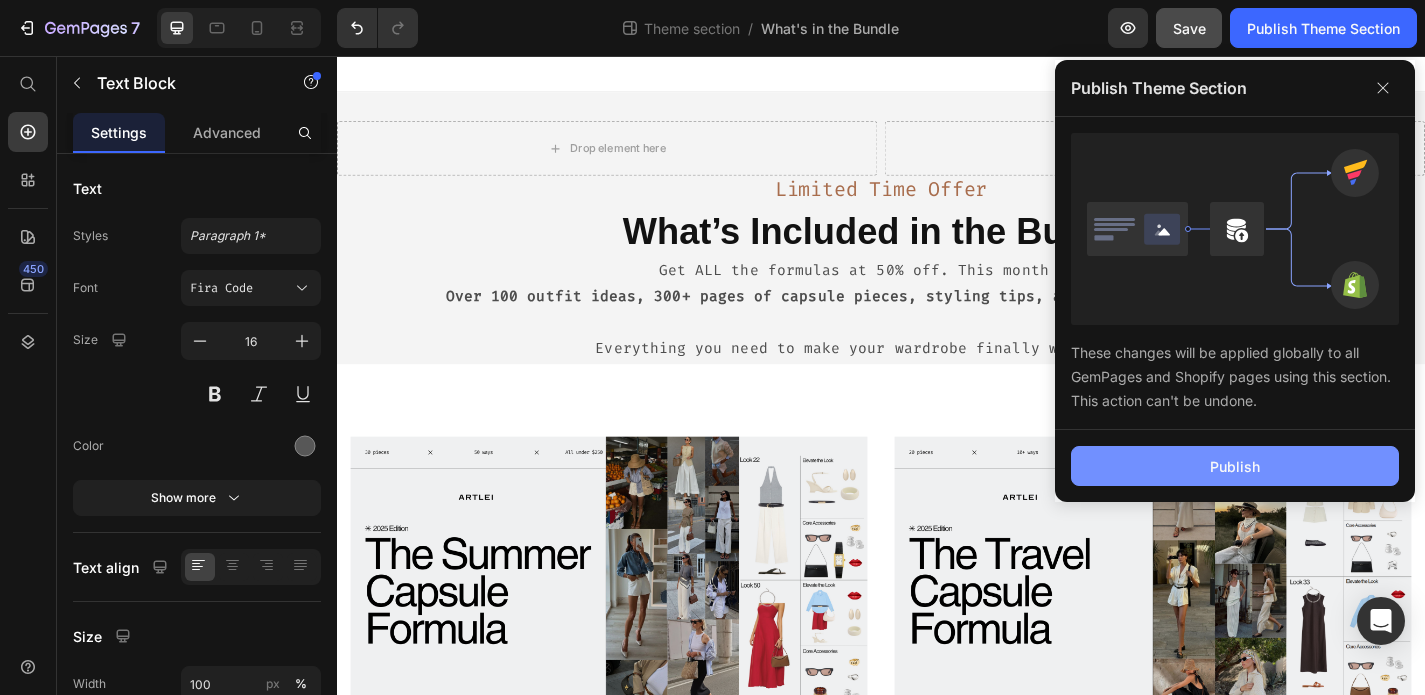 click on "Publish" 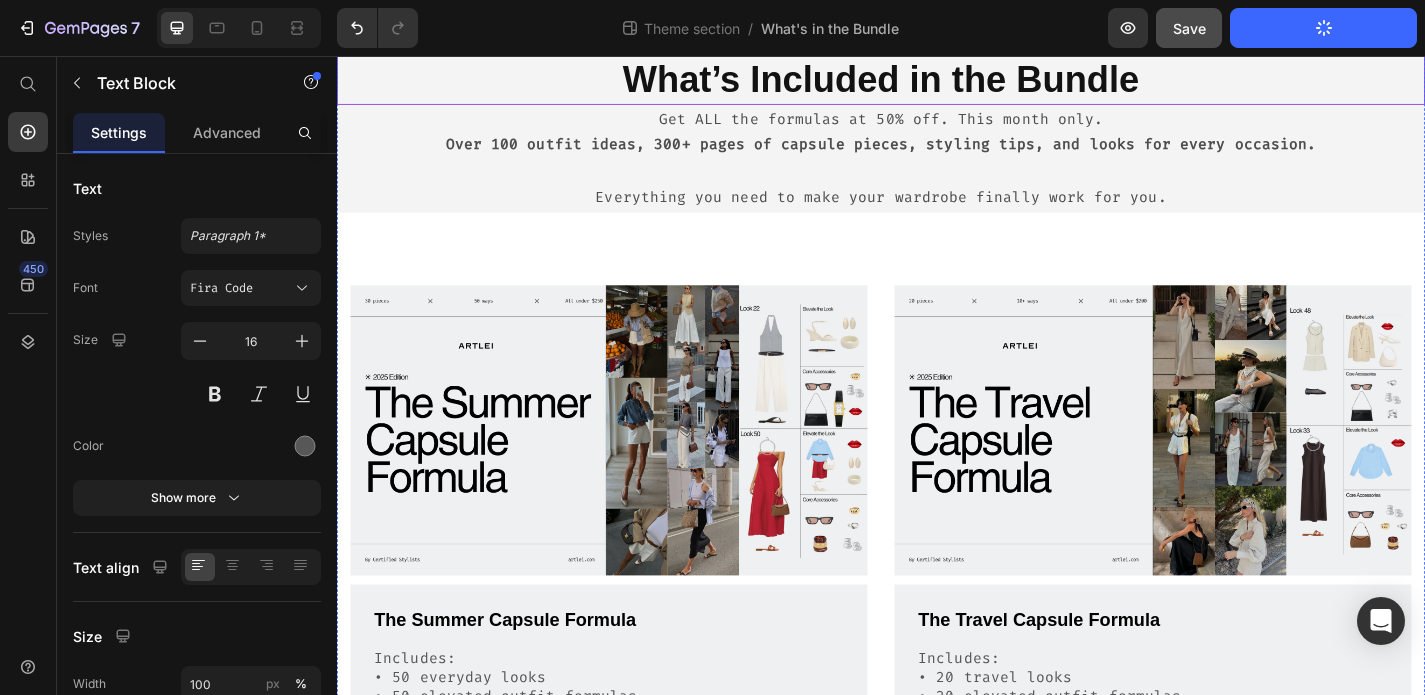 scroll, scrollTop: 0, scrollLeft: 0, axis: both 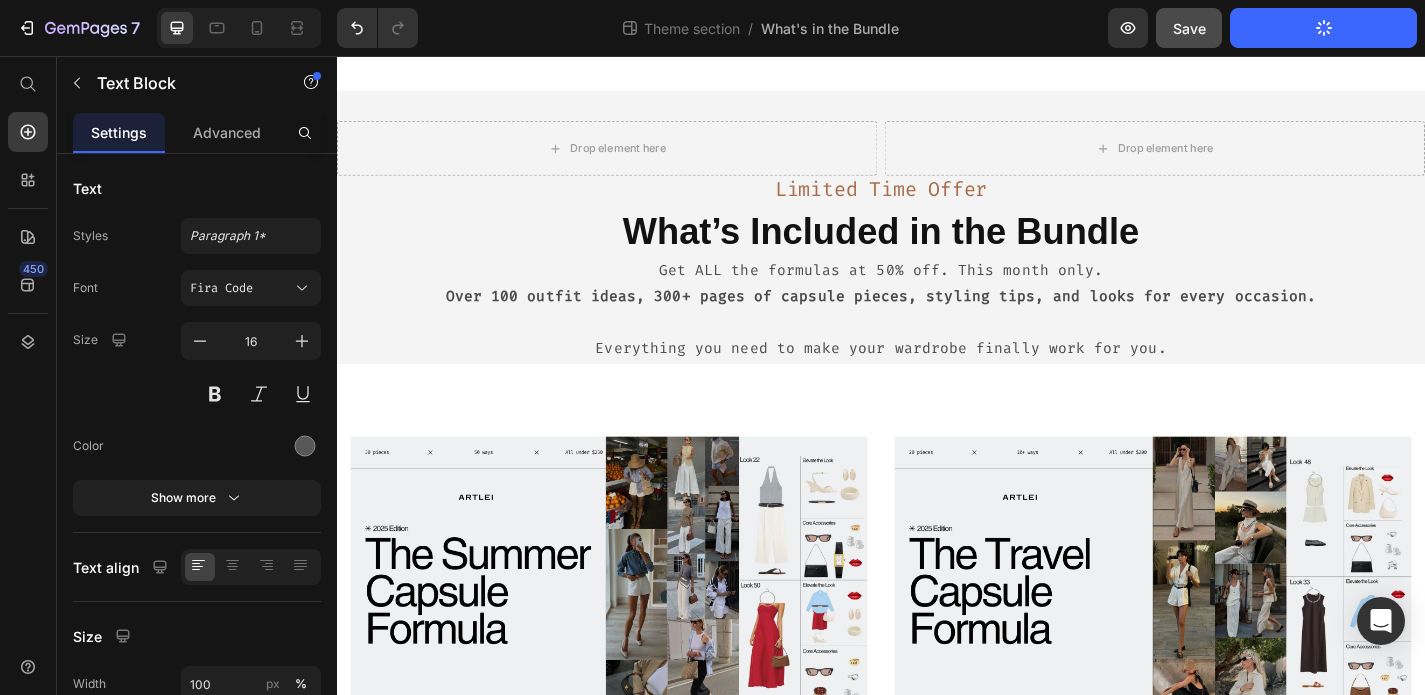 click on "Publish Theme Section" 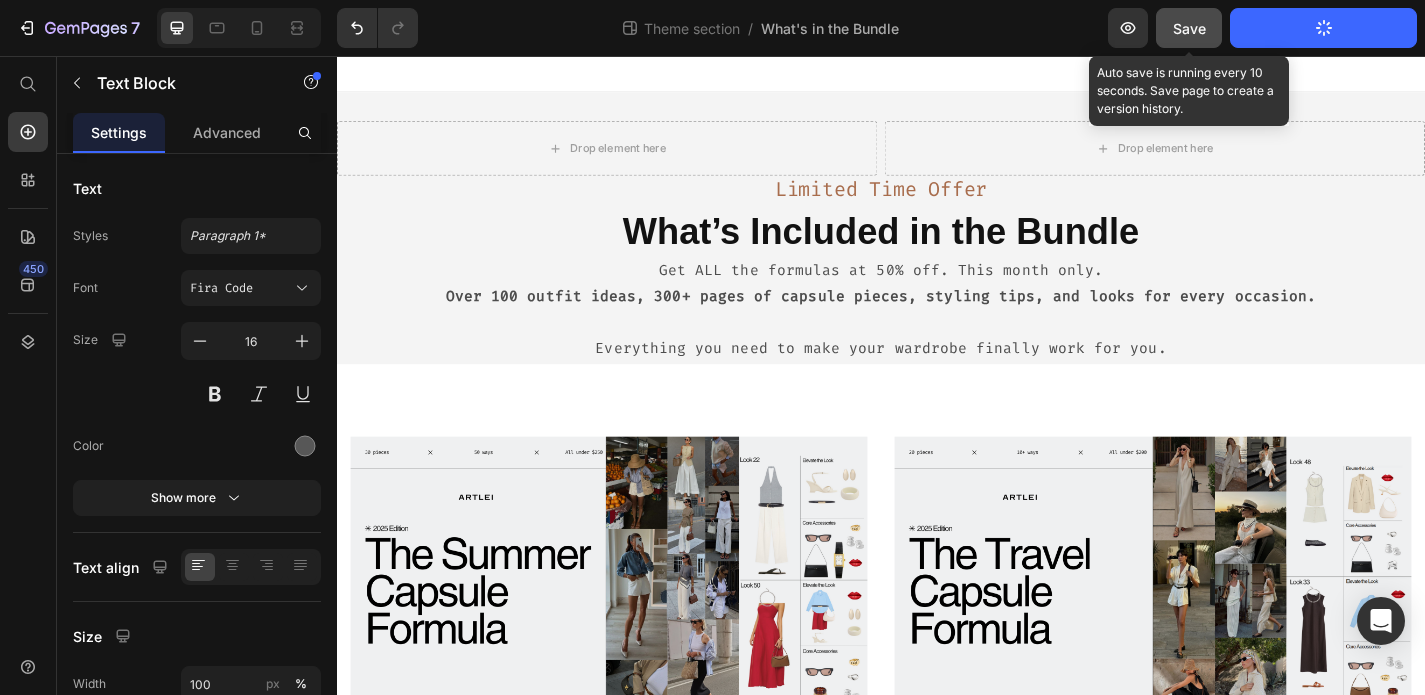 click on "Save" at bounding box center (1189, 28) 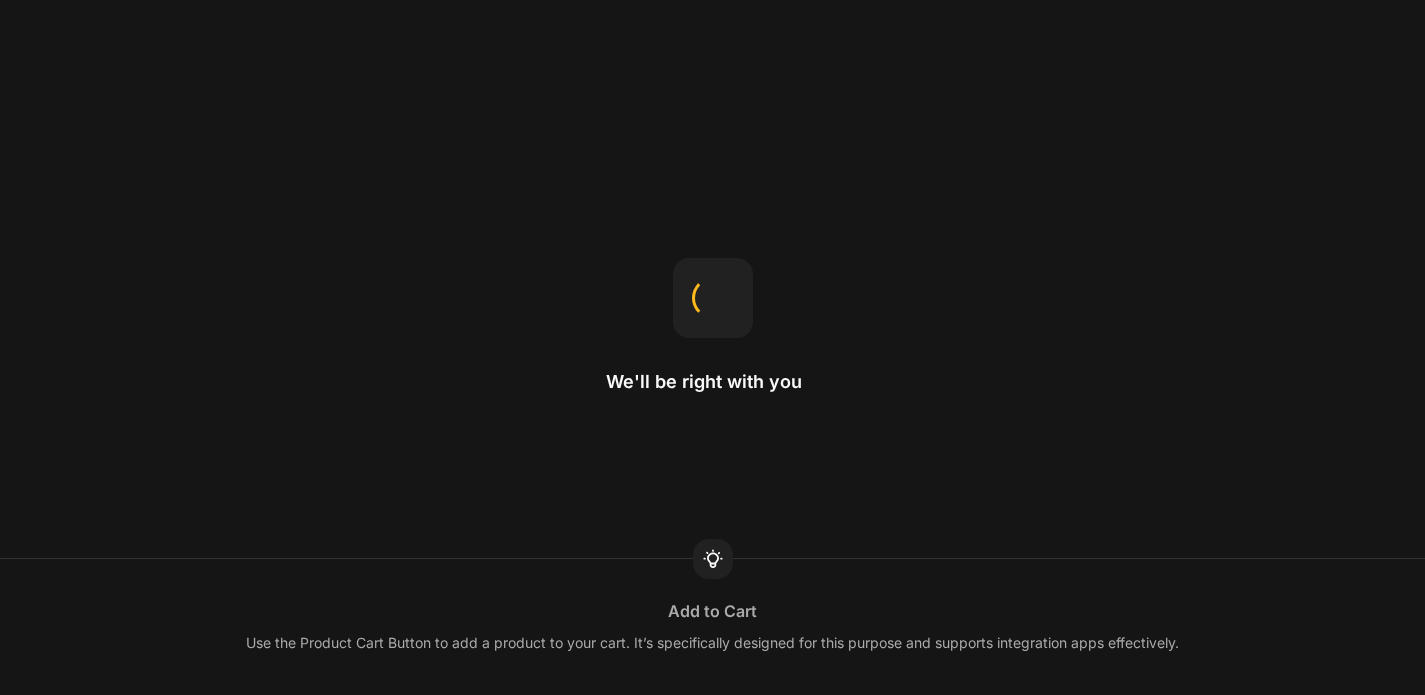 scroll, scrollTop: 0, scrollLeft: 0, axis: both 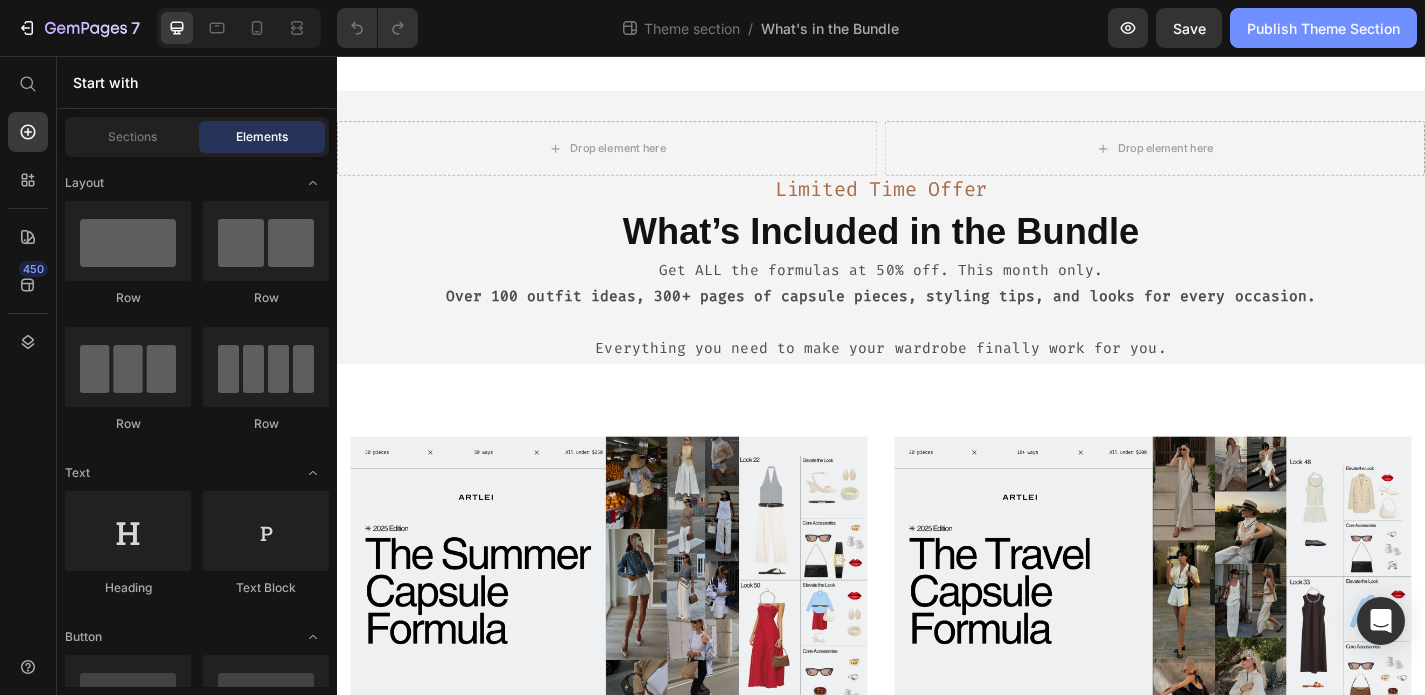 click on "Publish Theme Section" at bounding box center [1323, 28] 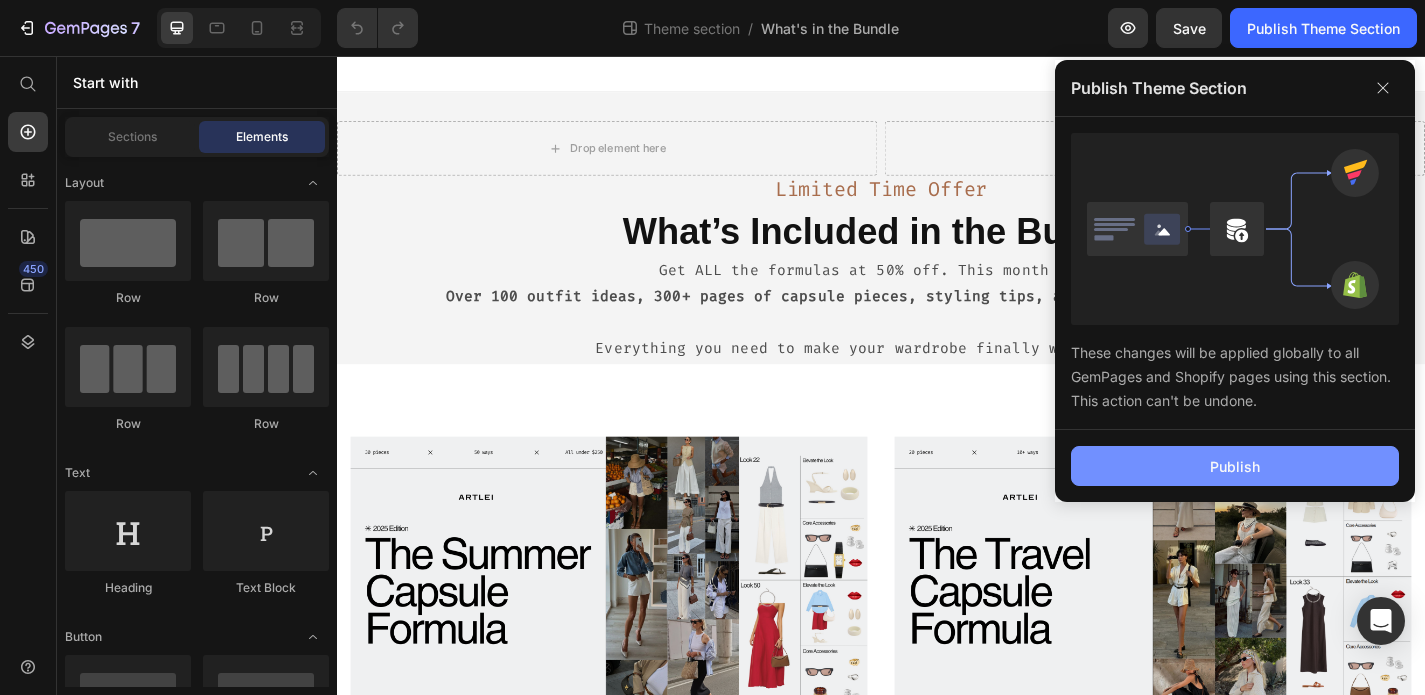 click on "Publish" at bounding box center (1235, 466) 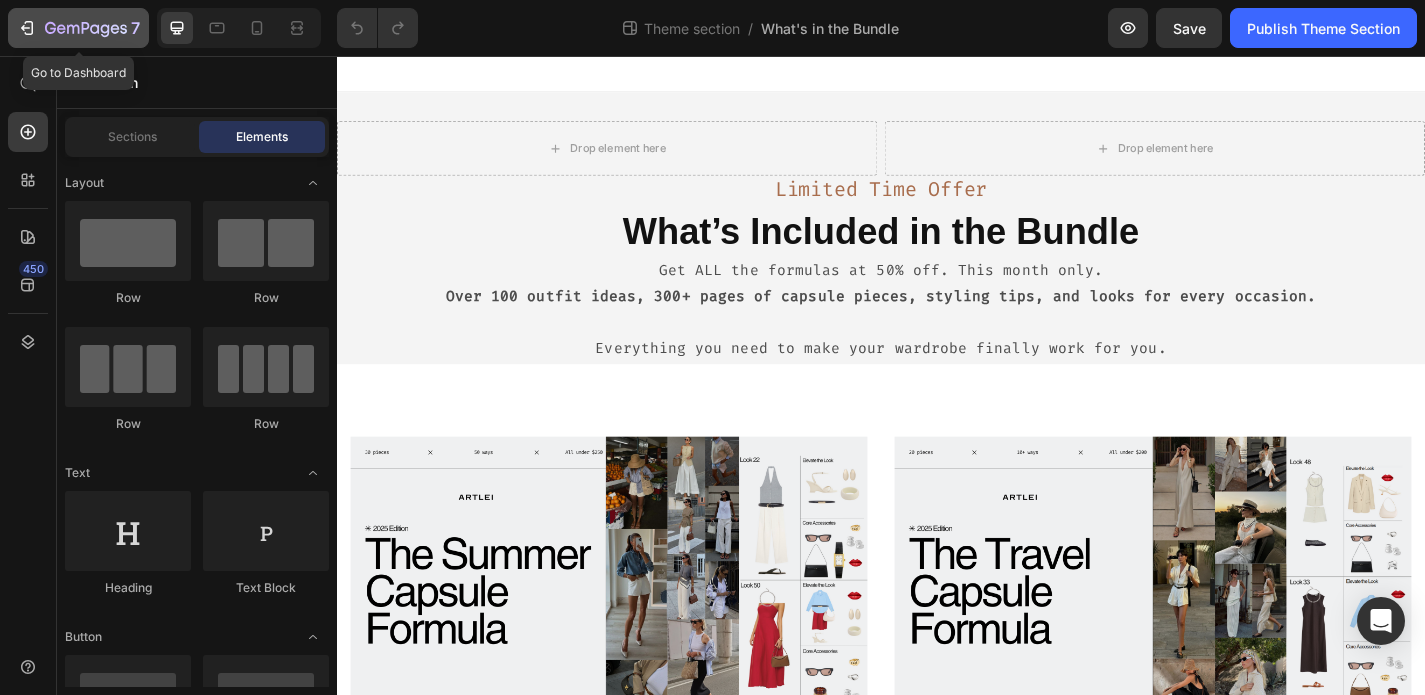click 